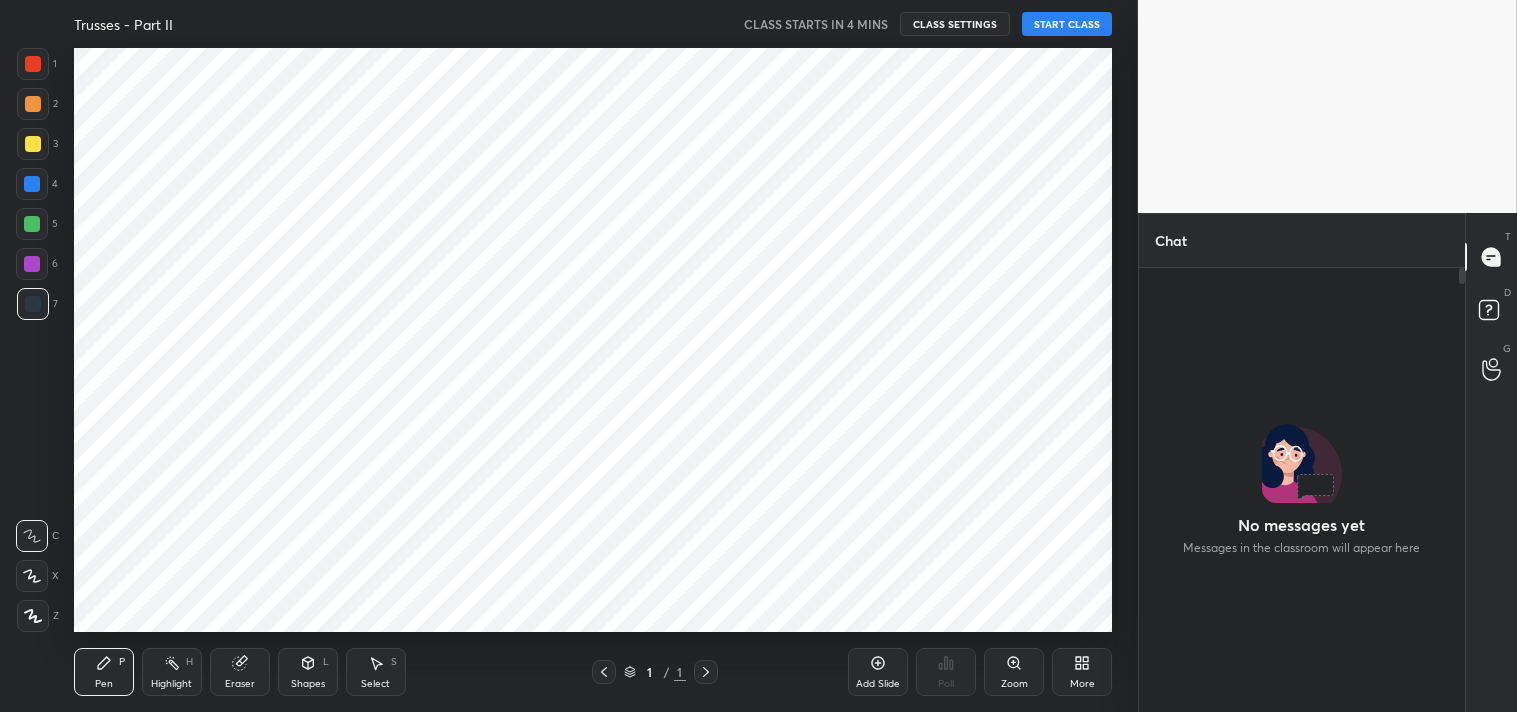 scroll, scrollTop: 0, scrollLeft: 0, axis: both 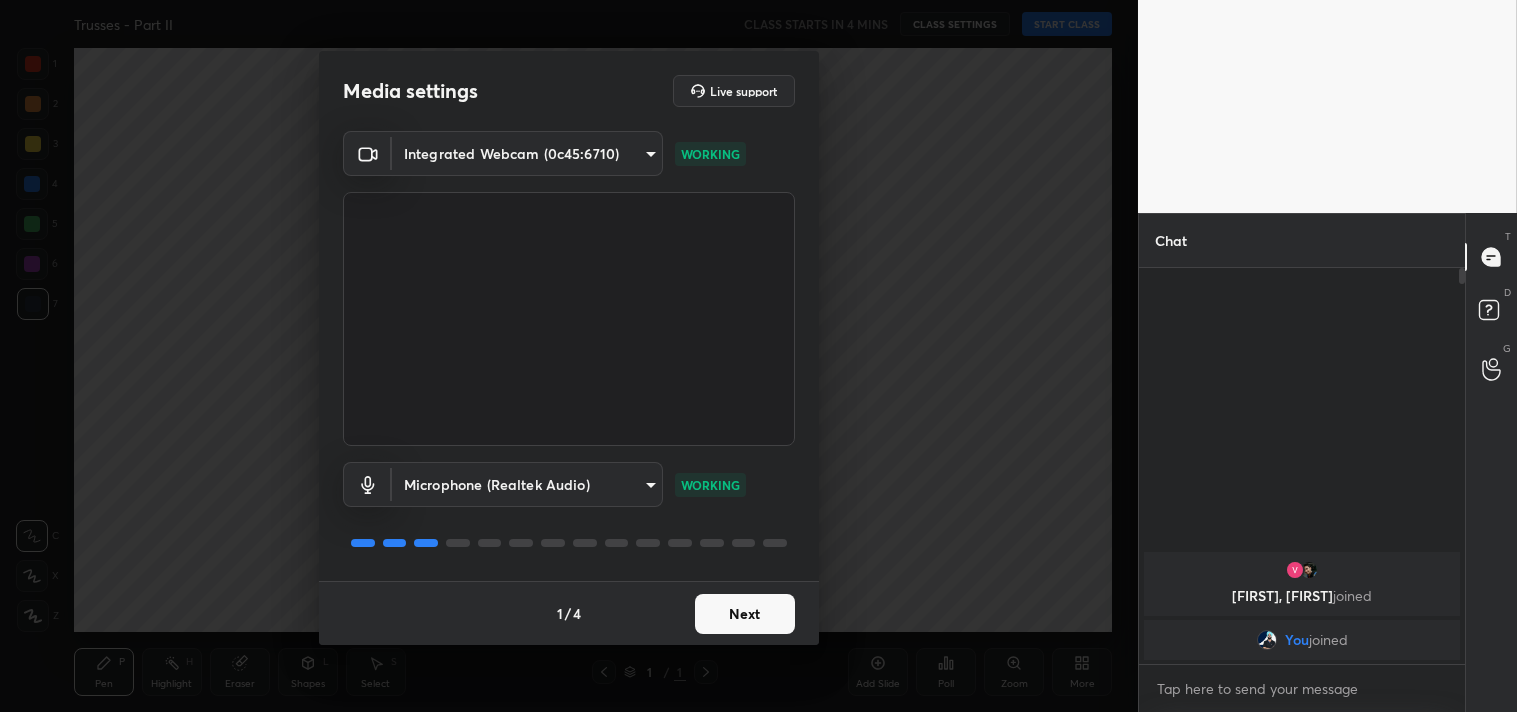 click on "Next" at bounding box center (745, 614) 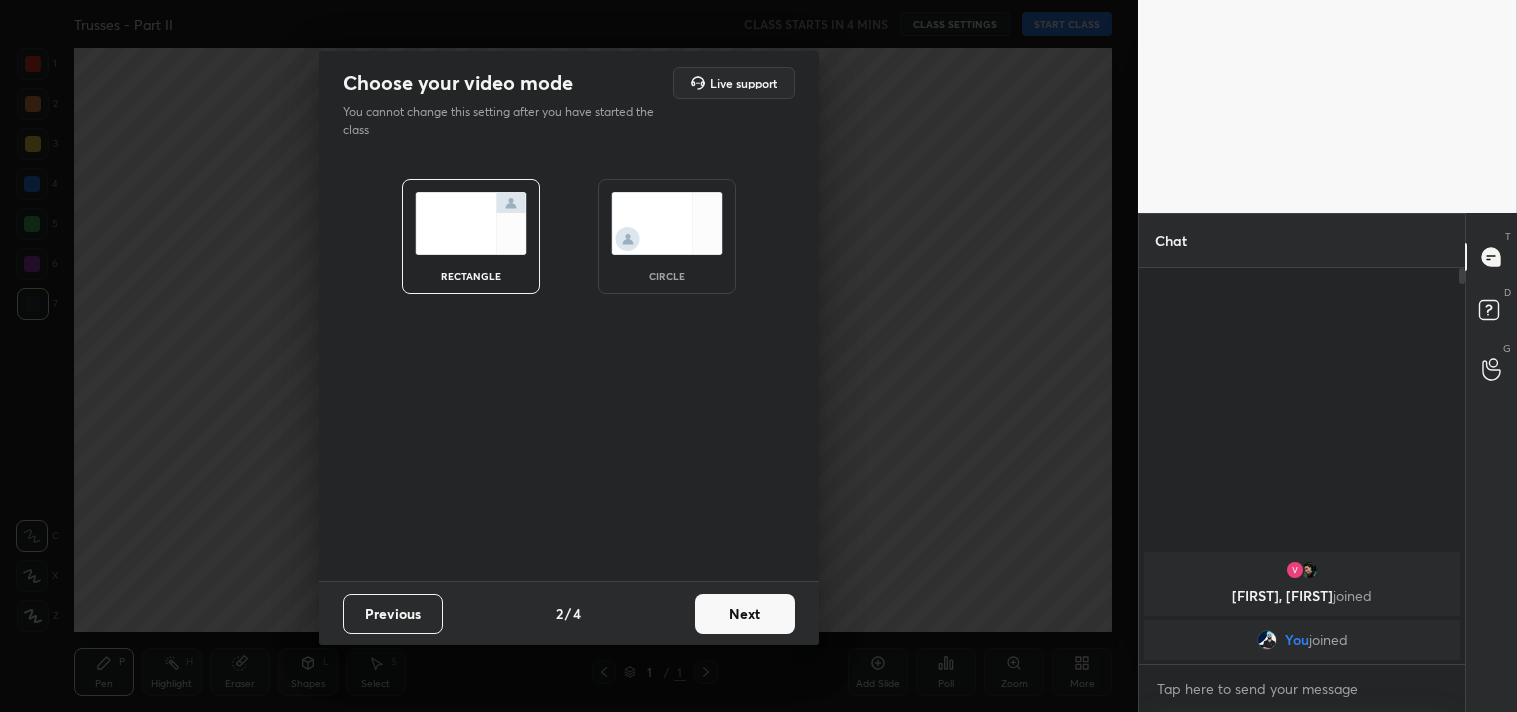 click on "Next" at bounding box center [745, 614] 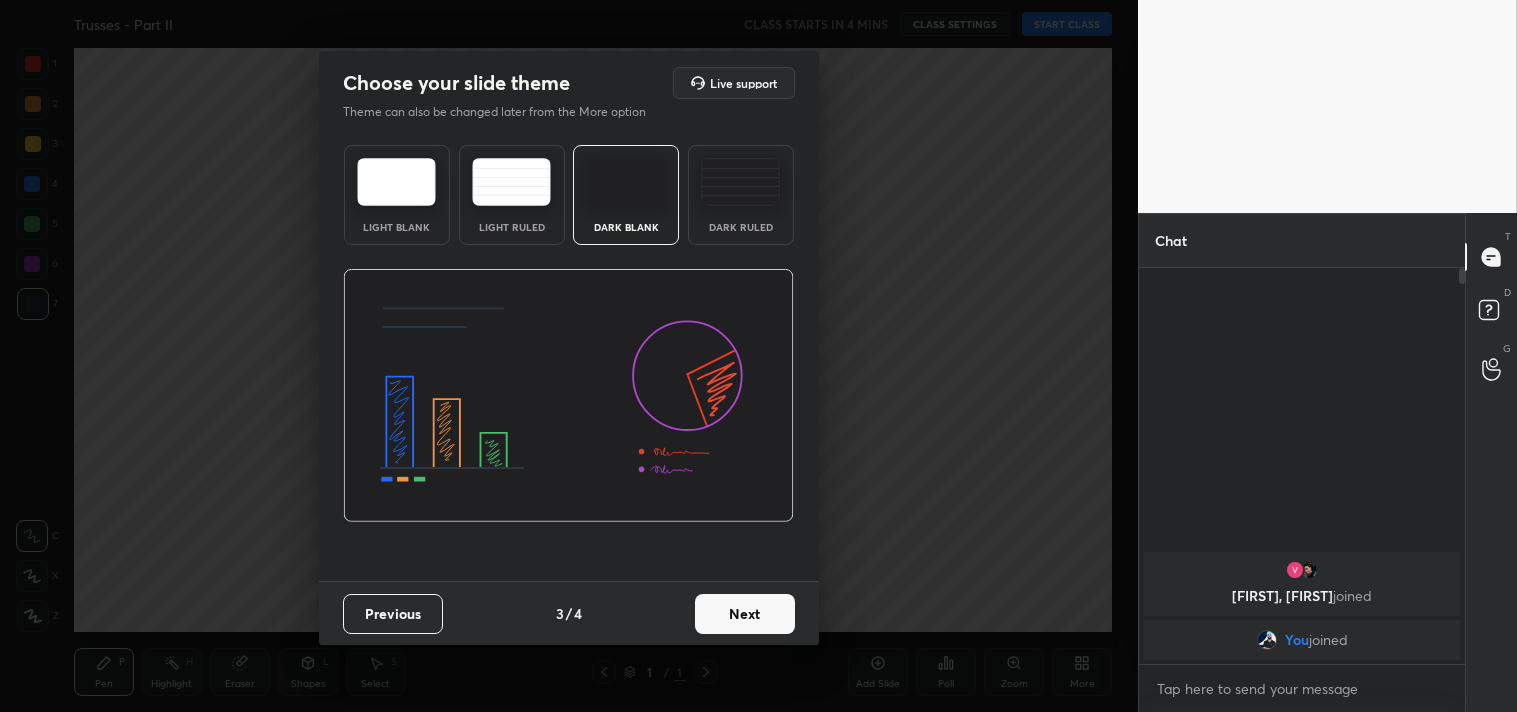 click on "Next" at bounding box center (745, 614) 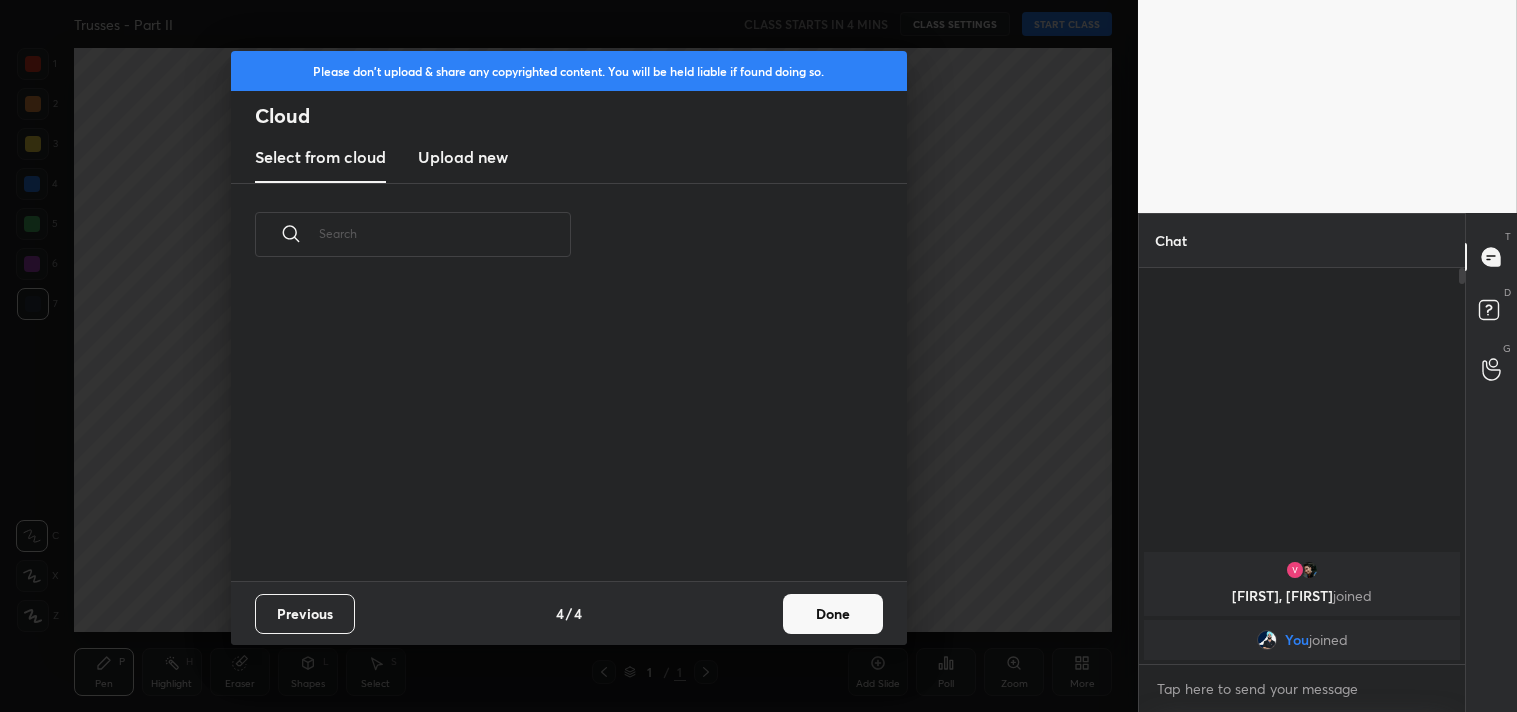 click on "Done" at bounding box center (833, 614) 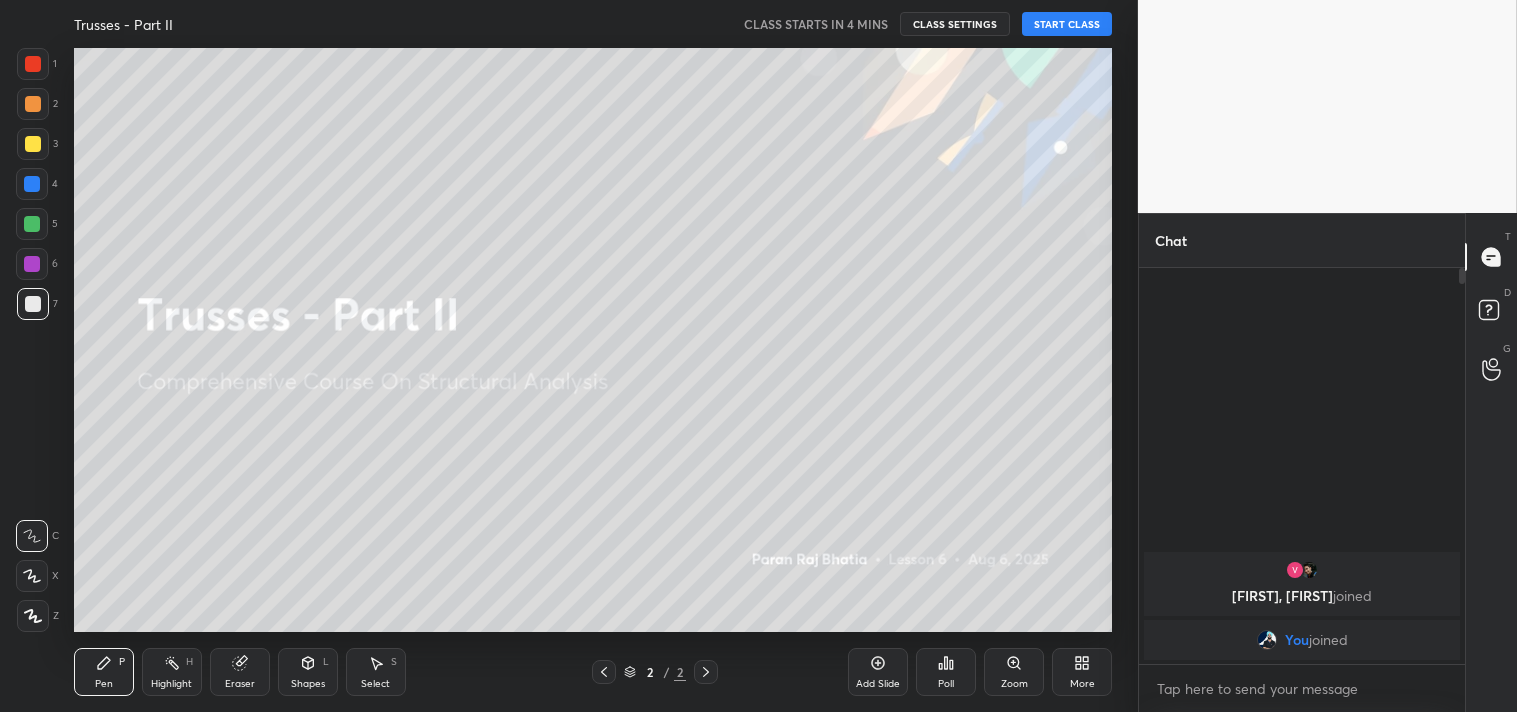 click 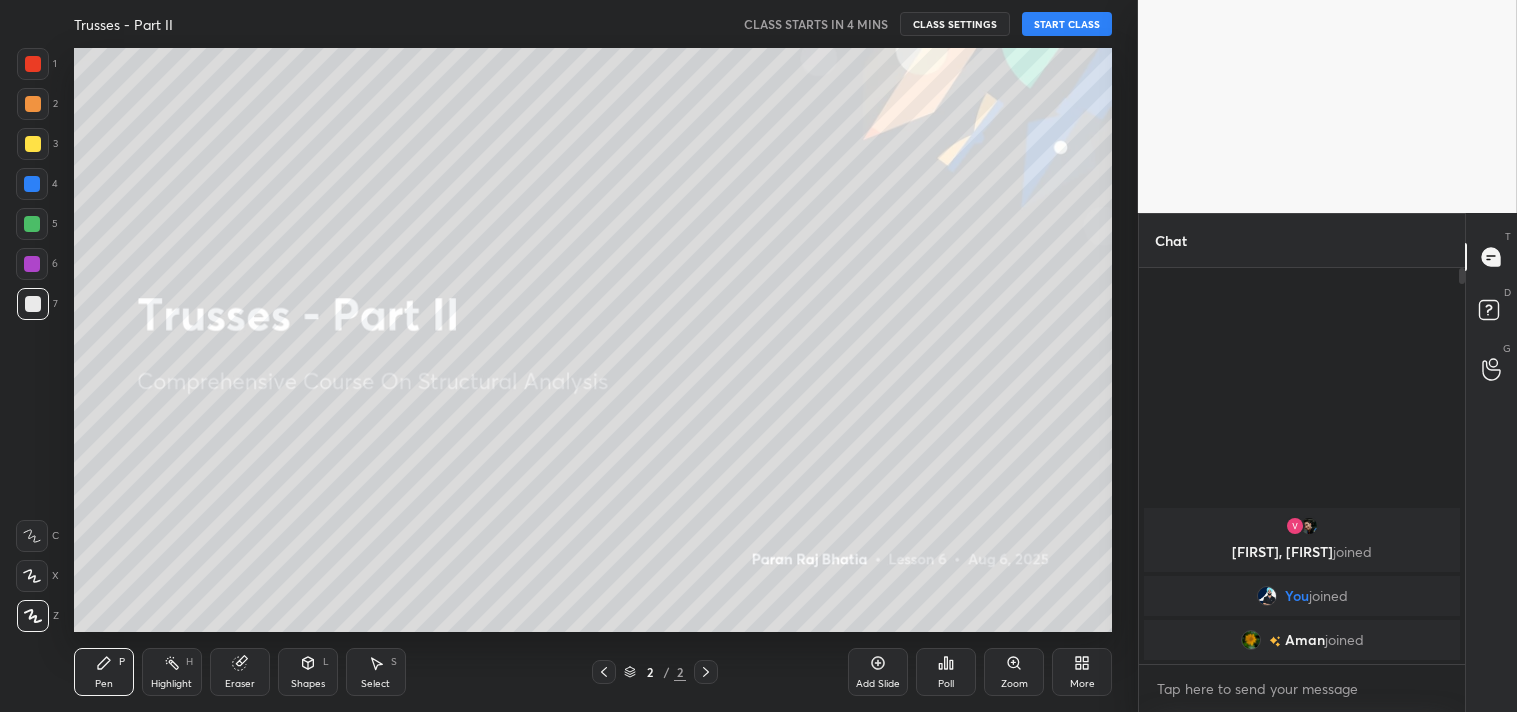 click on "Add Slide" at bounding box center [878, 672] 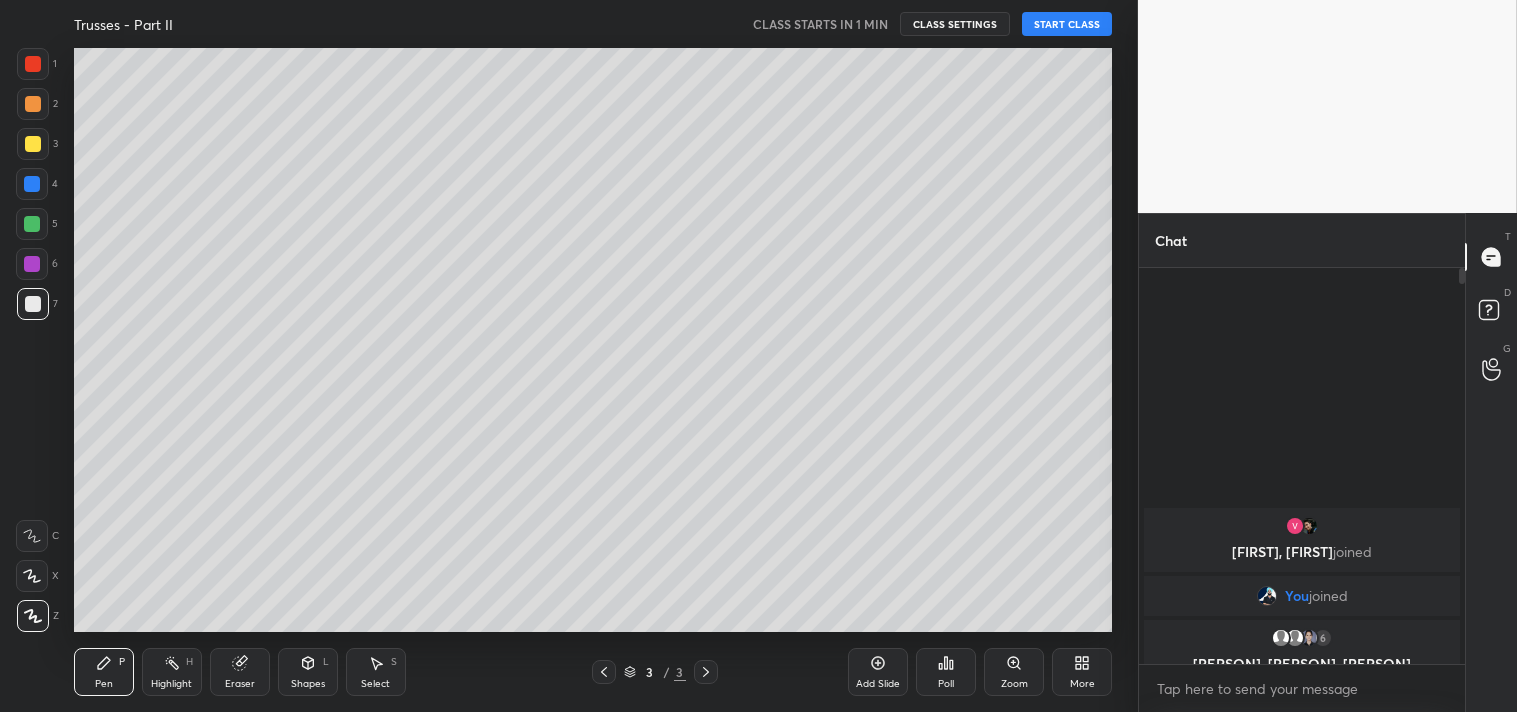 click on "START CLASS" at bounding box center [1067, 24] 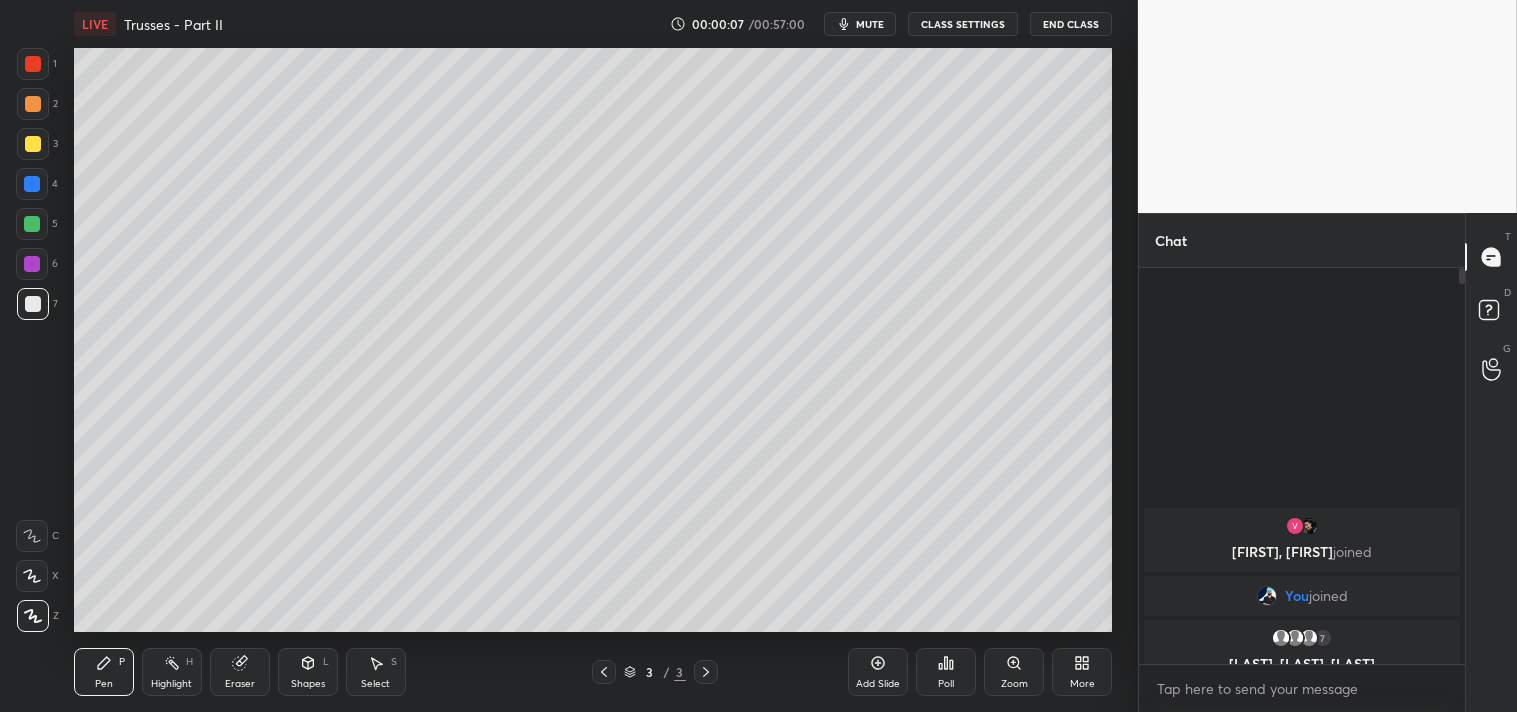 click on "mute" at bounding box center [870, 24] 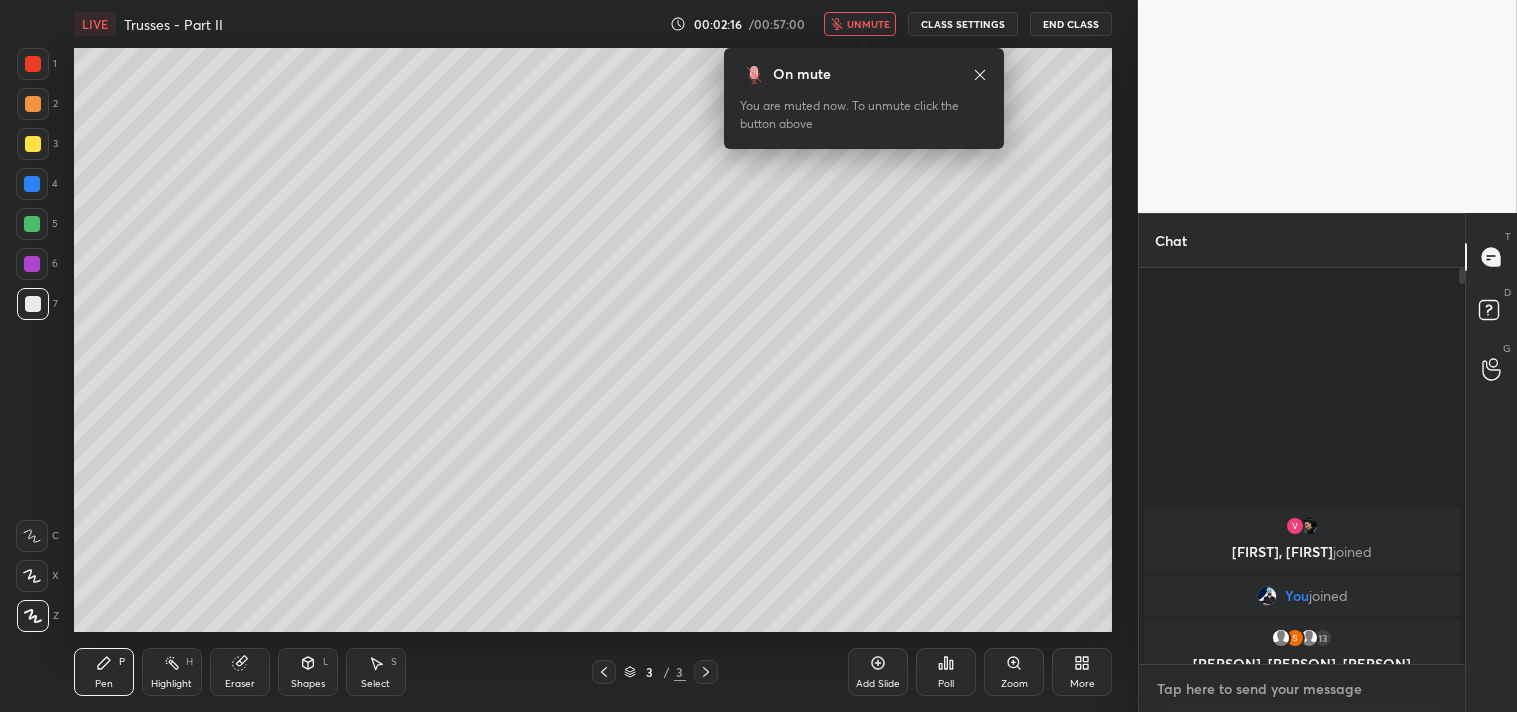 type on "x" 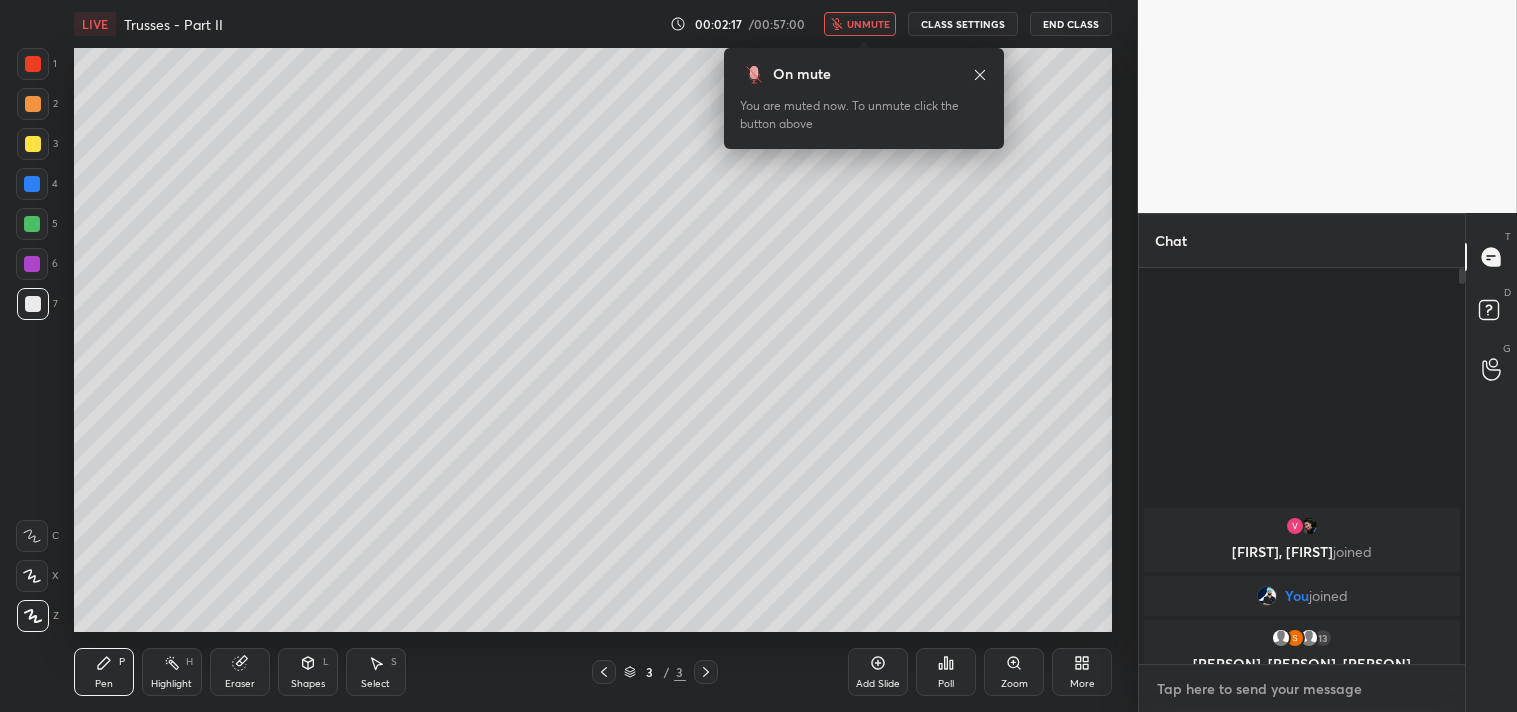 type on "j" 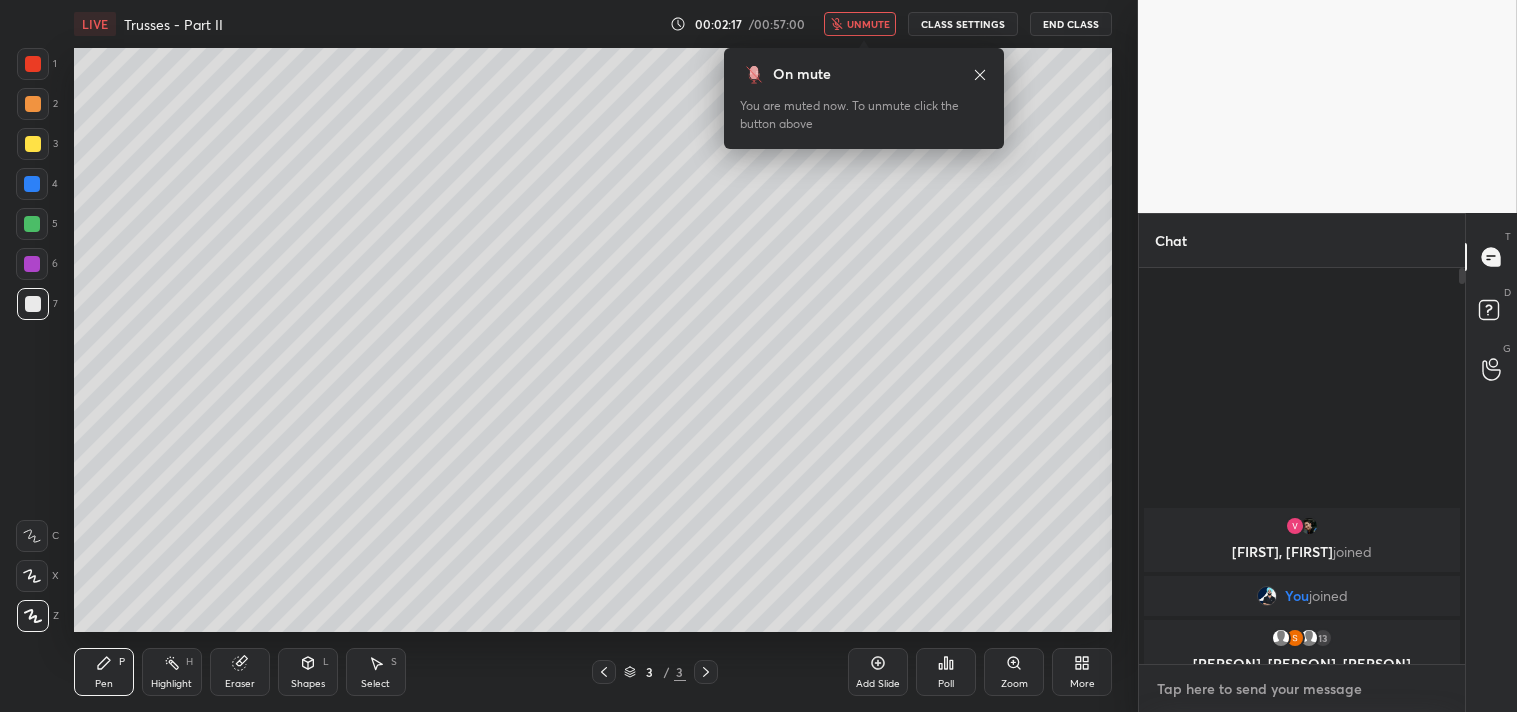 type on "x" 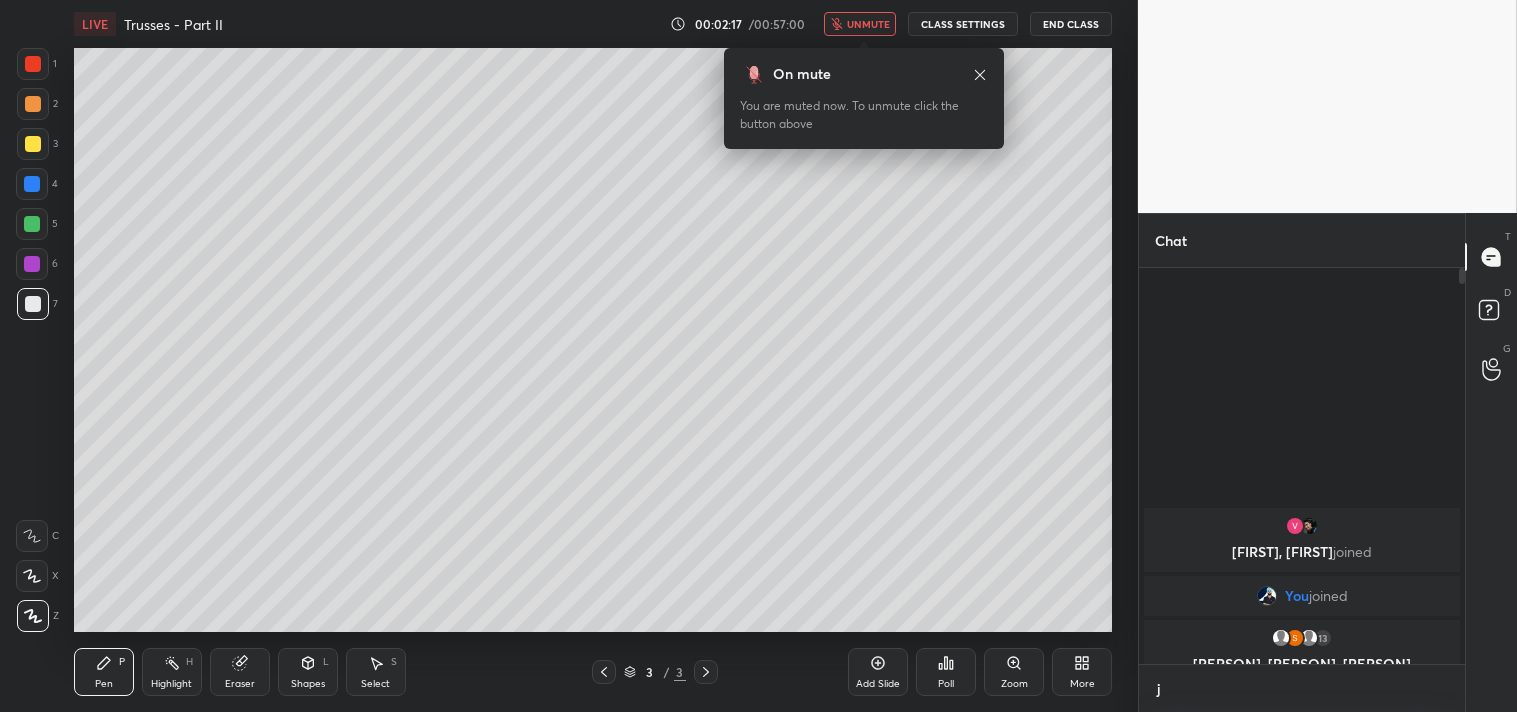 scroll, scrollTop: 384, scrollLeft: 320, axis: both 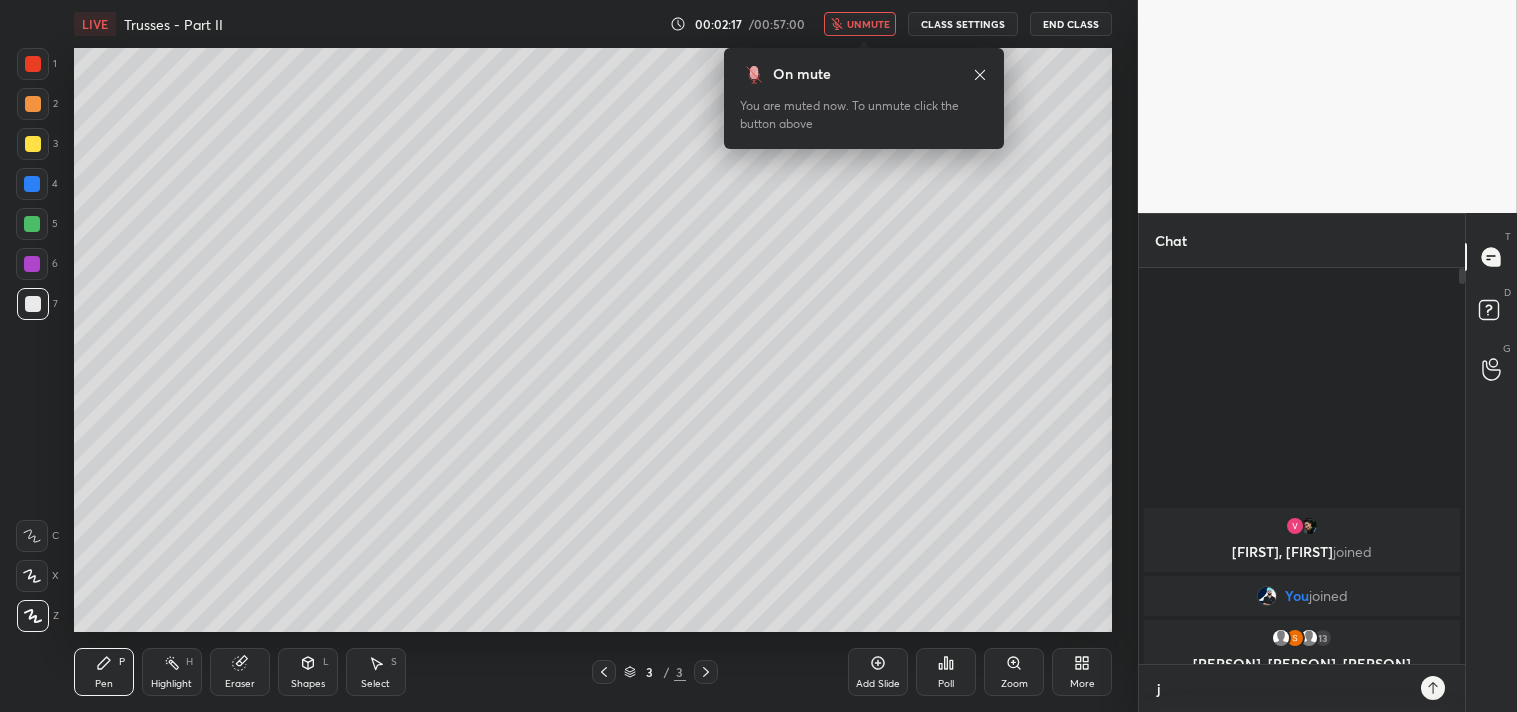 type on "jo" 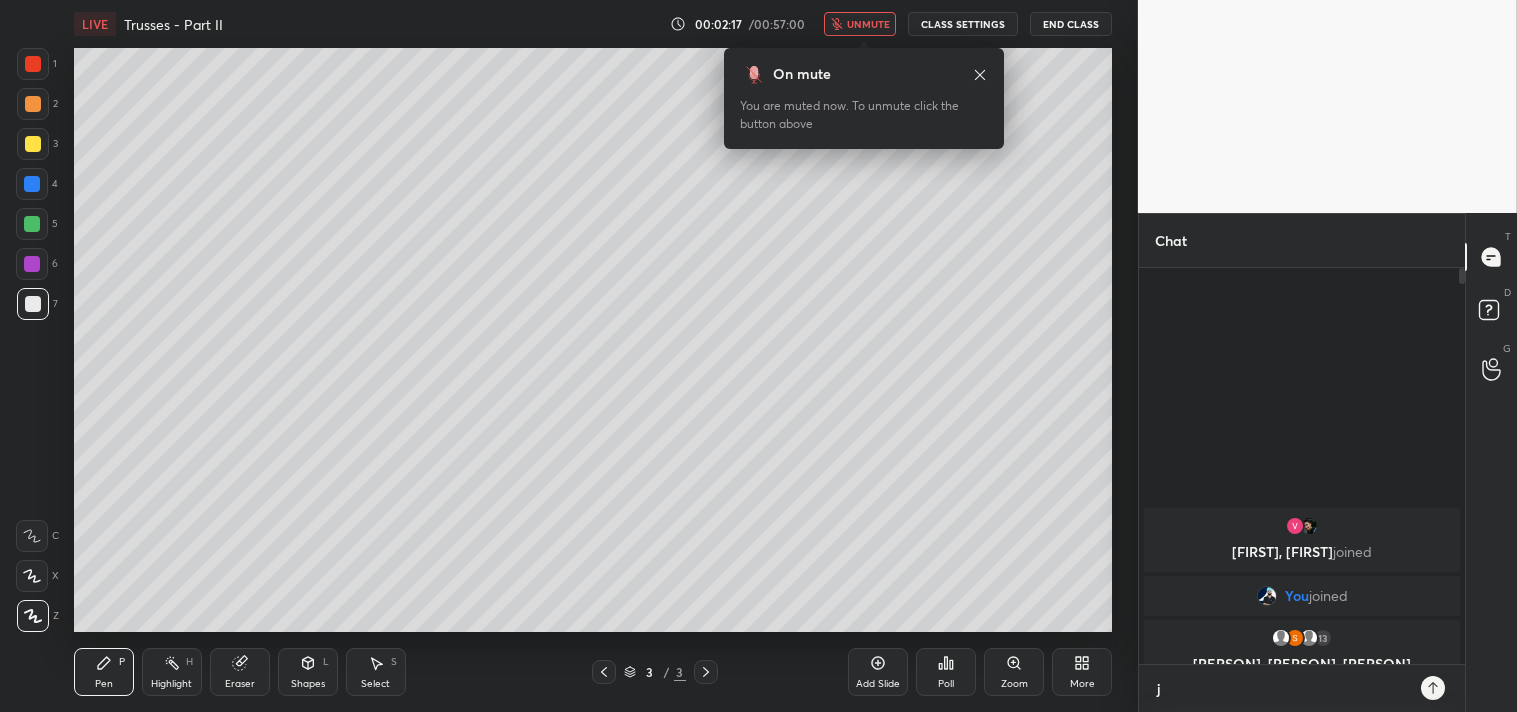 type on "x" 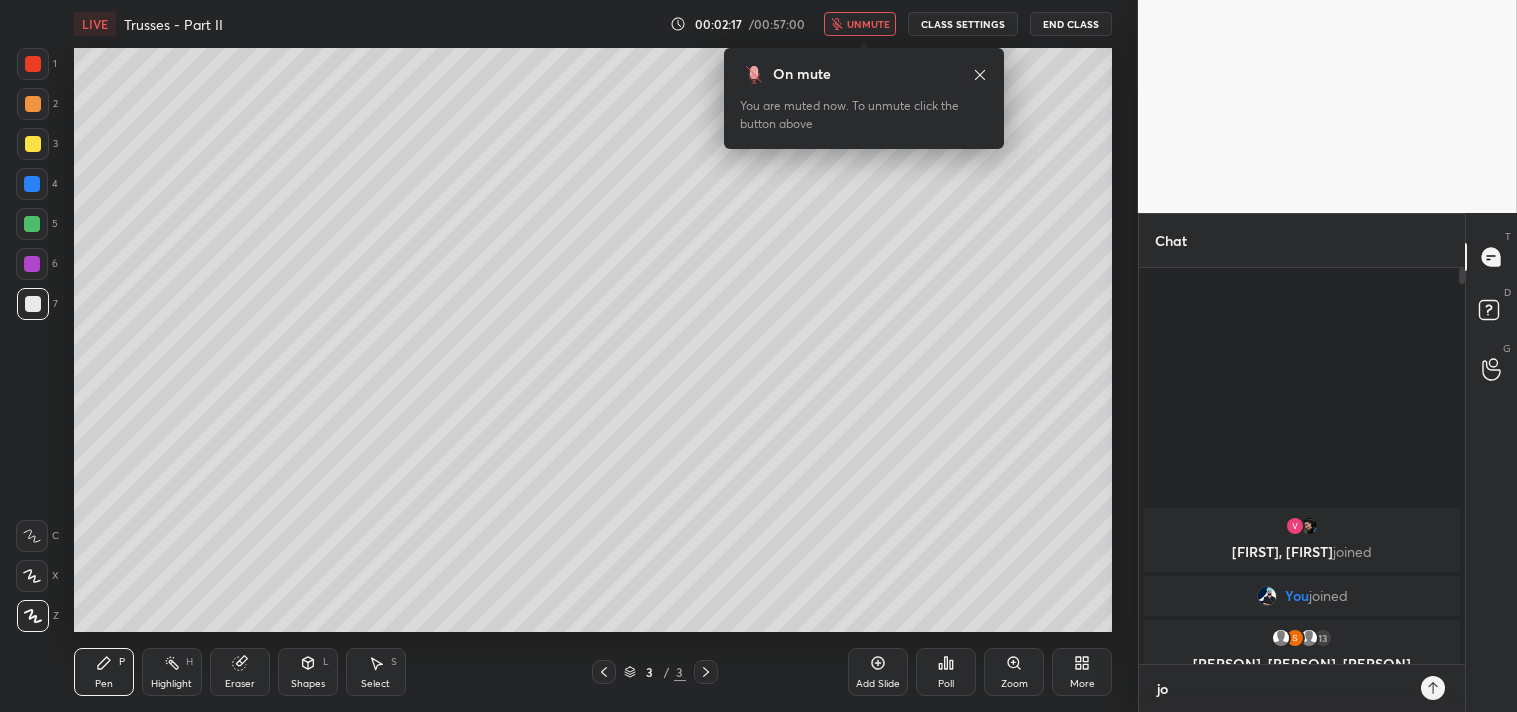 type on "joi" 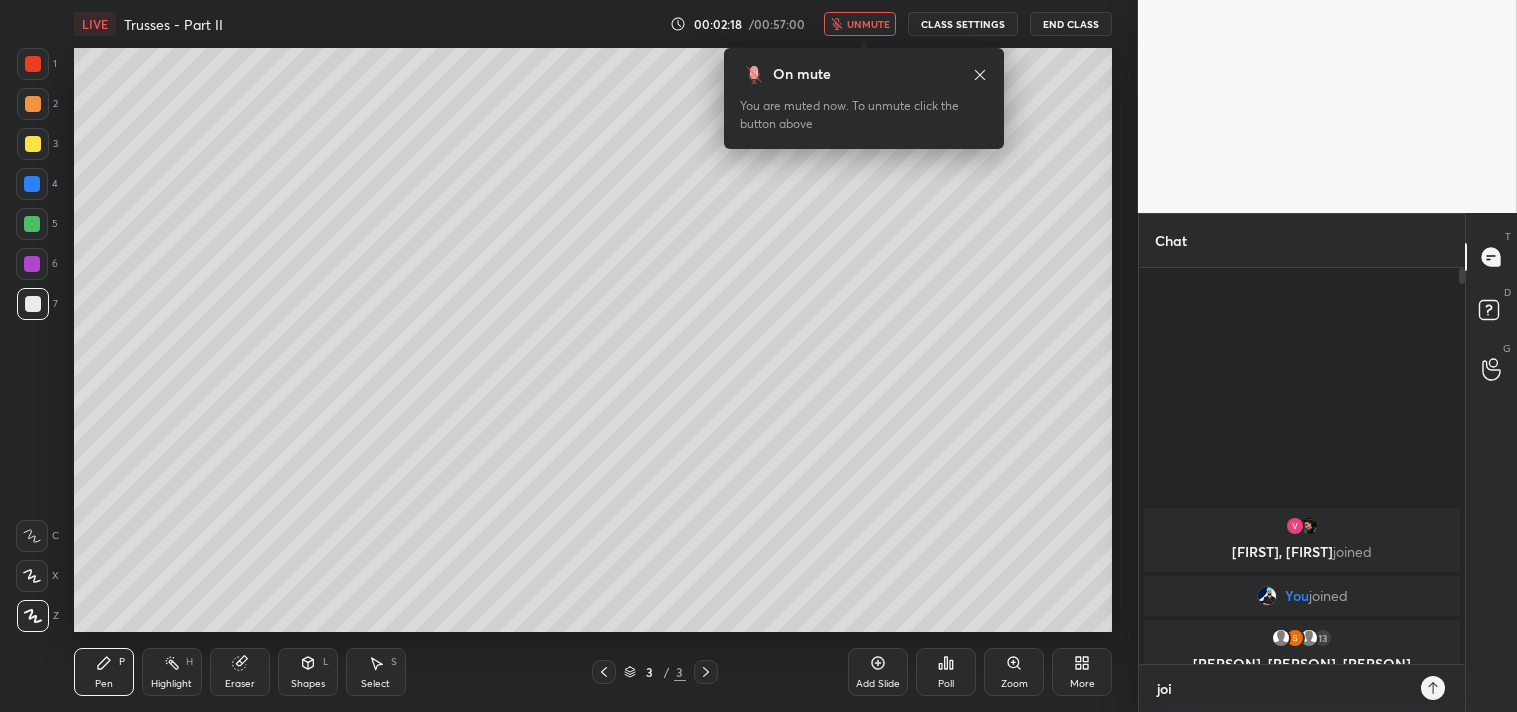 type on "join" 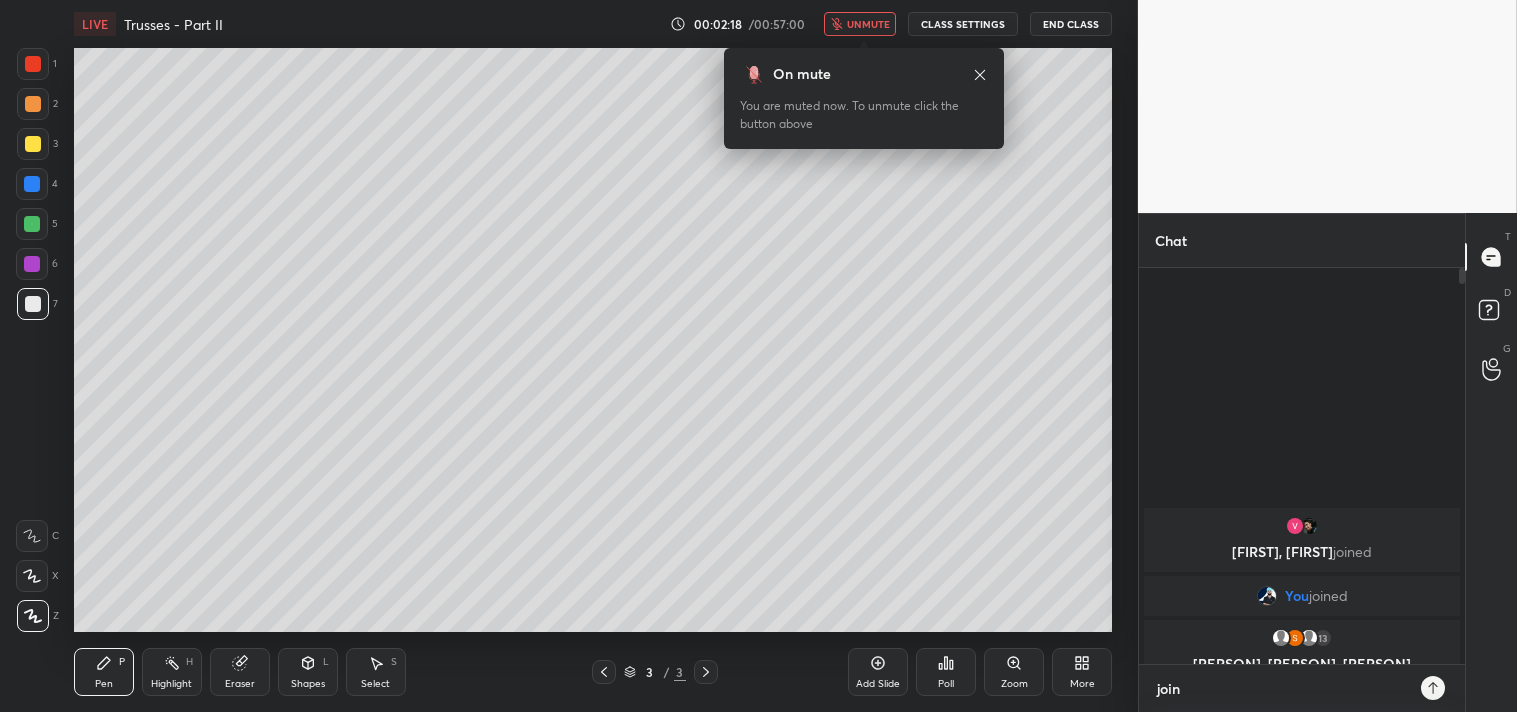 type on "x" 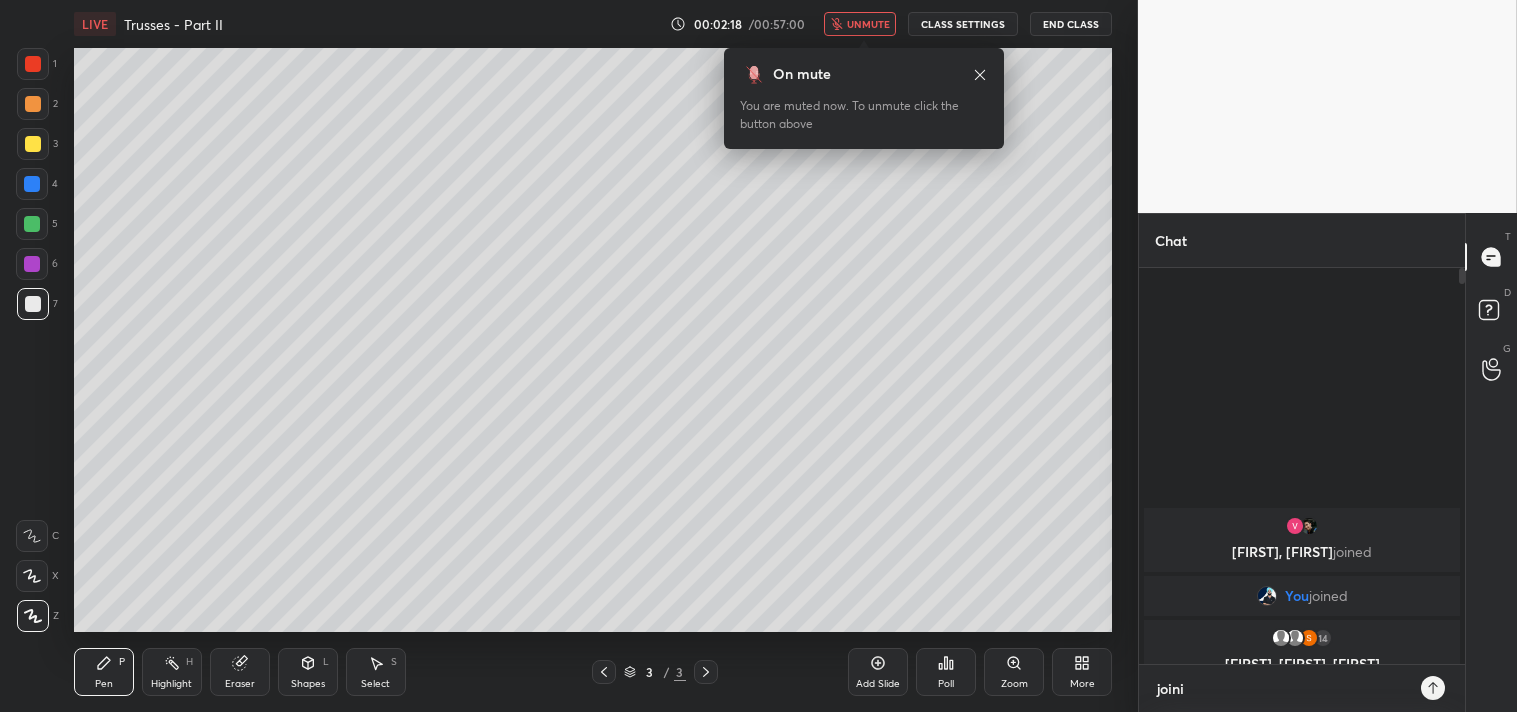 type on "joinin" 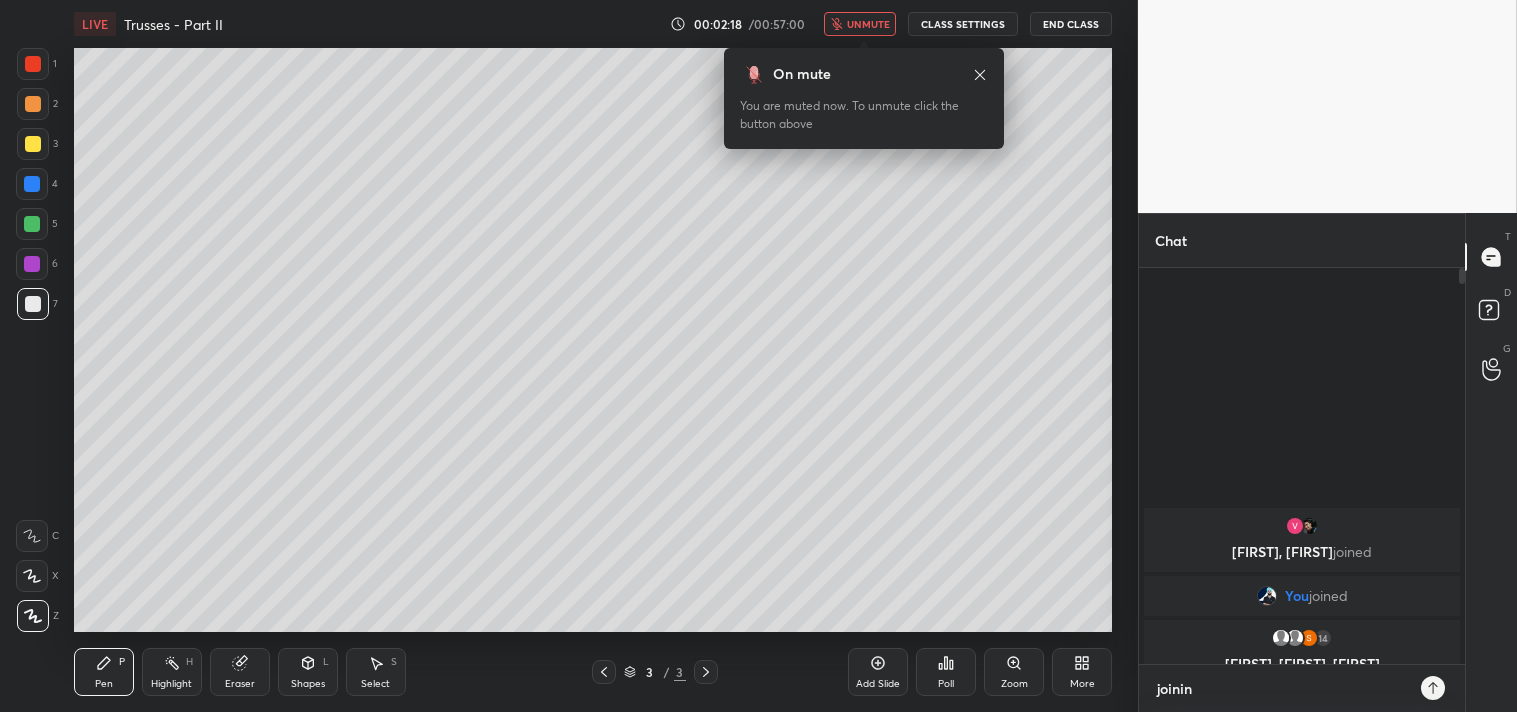 type on "x" 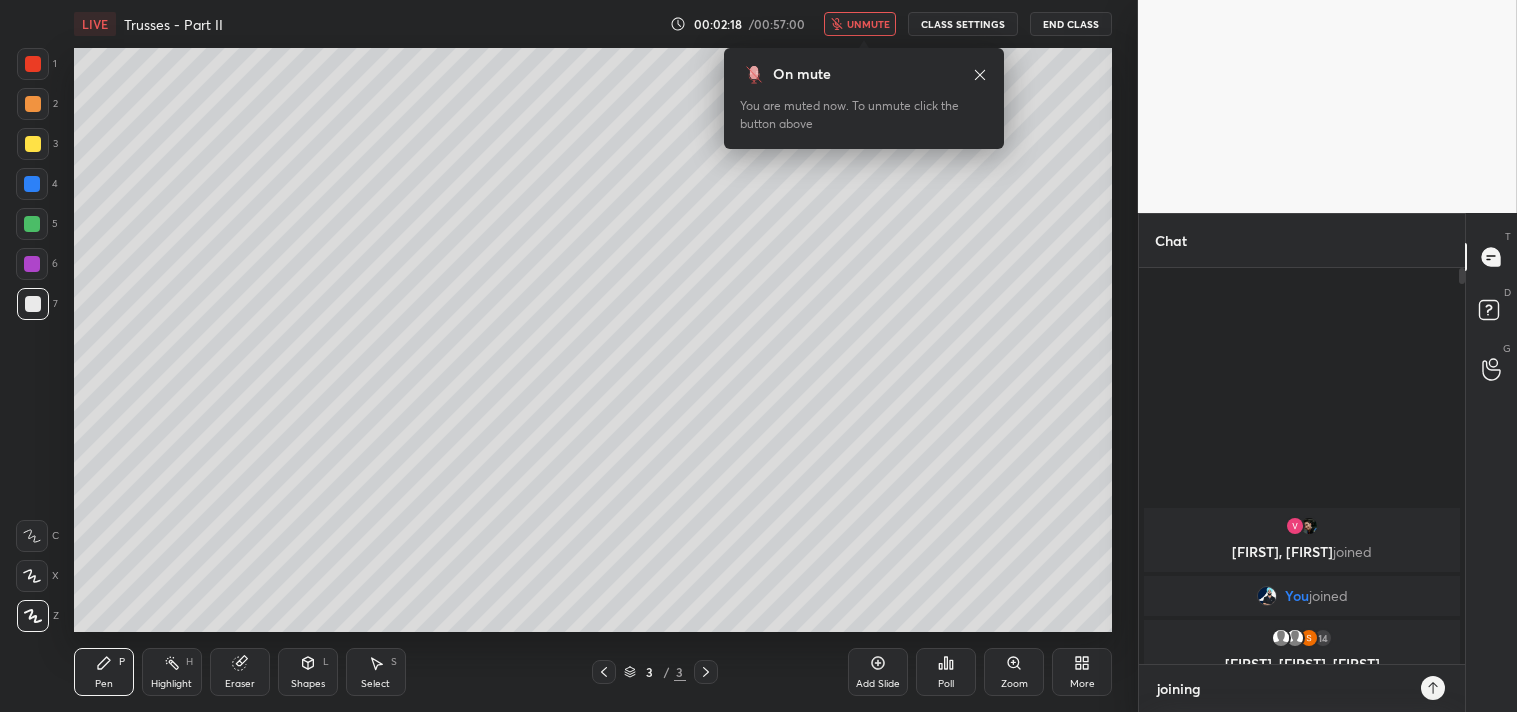 type on "joining" 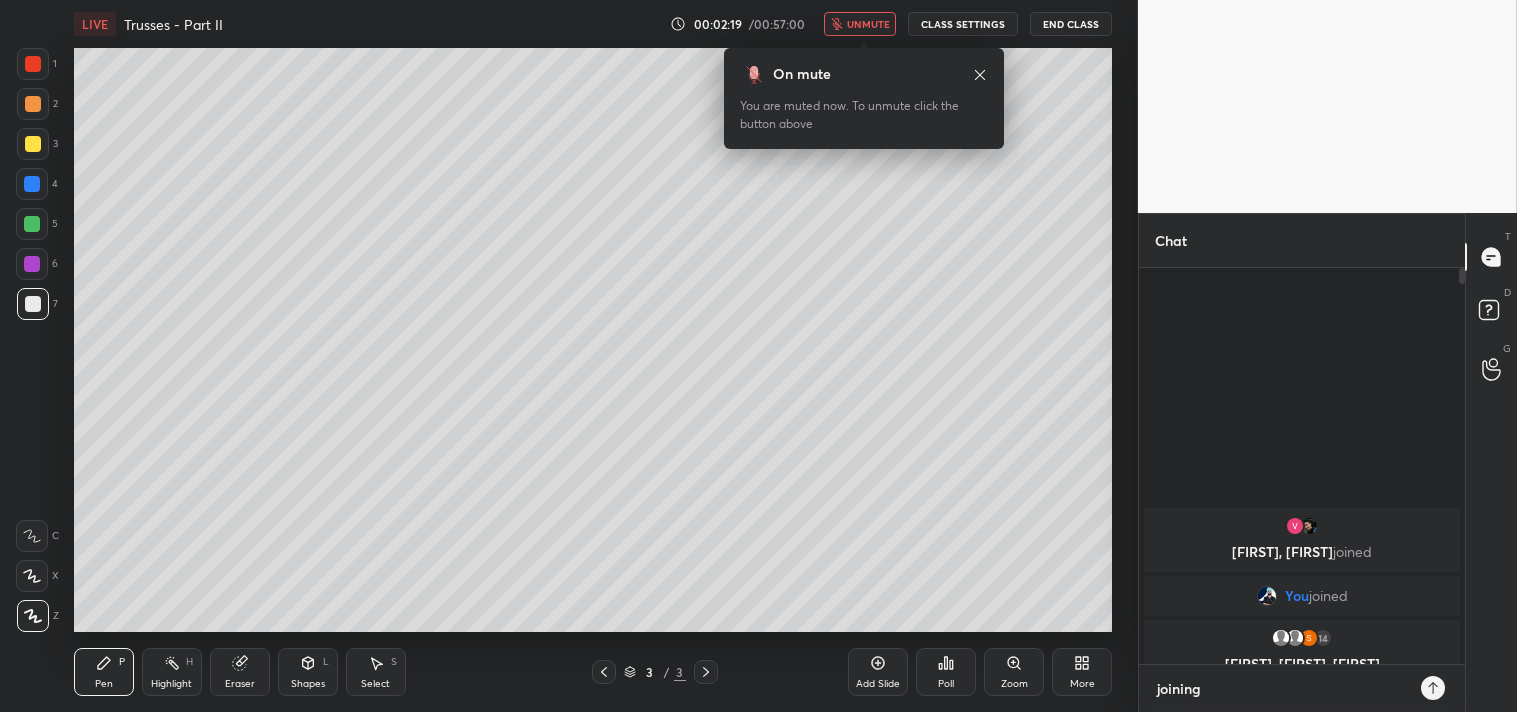 type on "joining w" 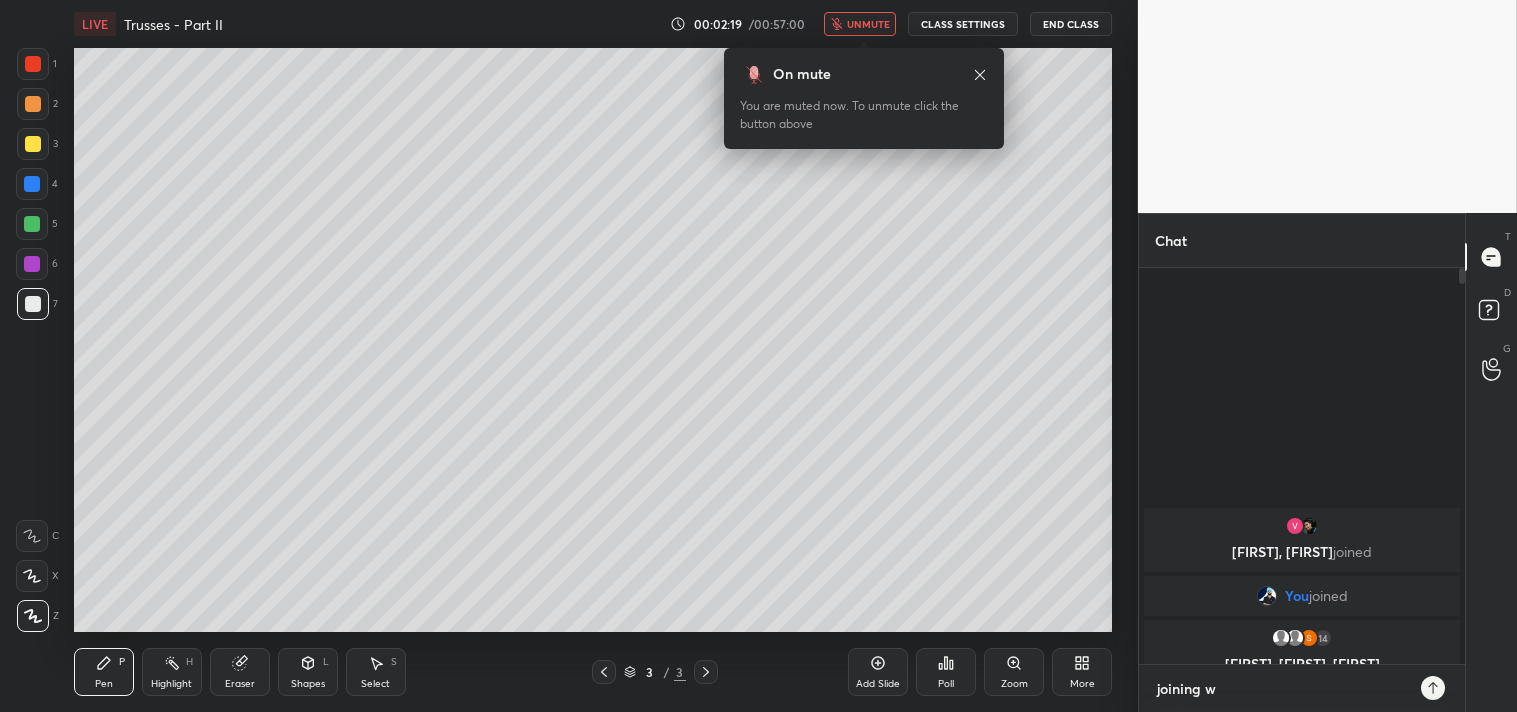 type on "joining wi" 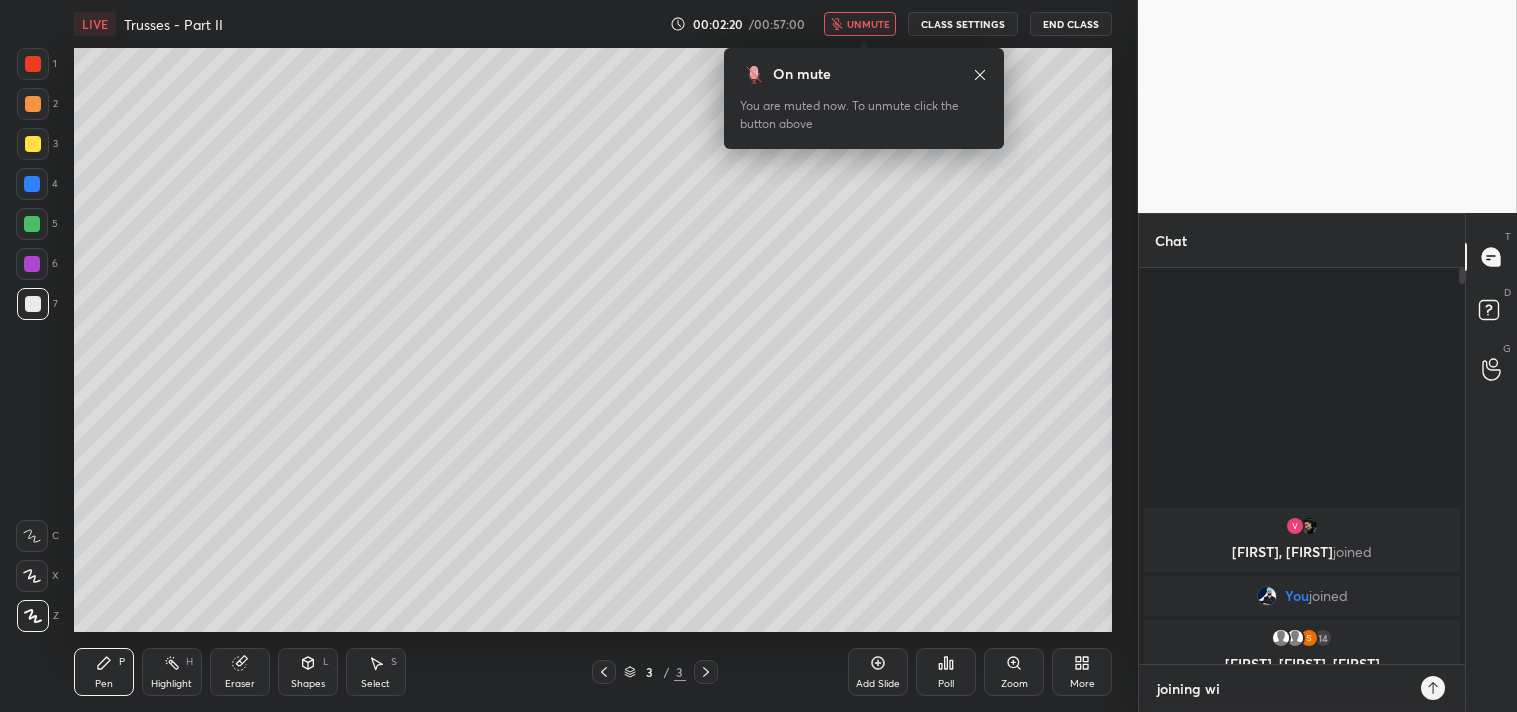 type on "joining wit" 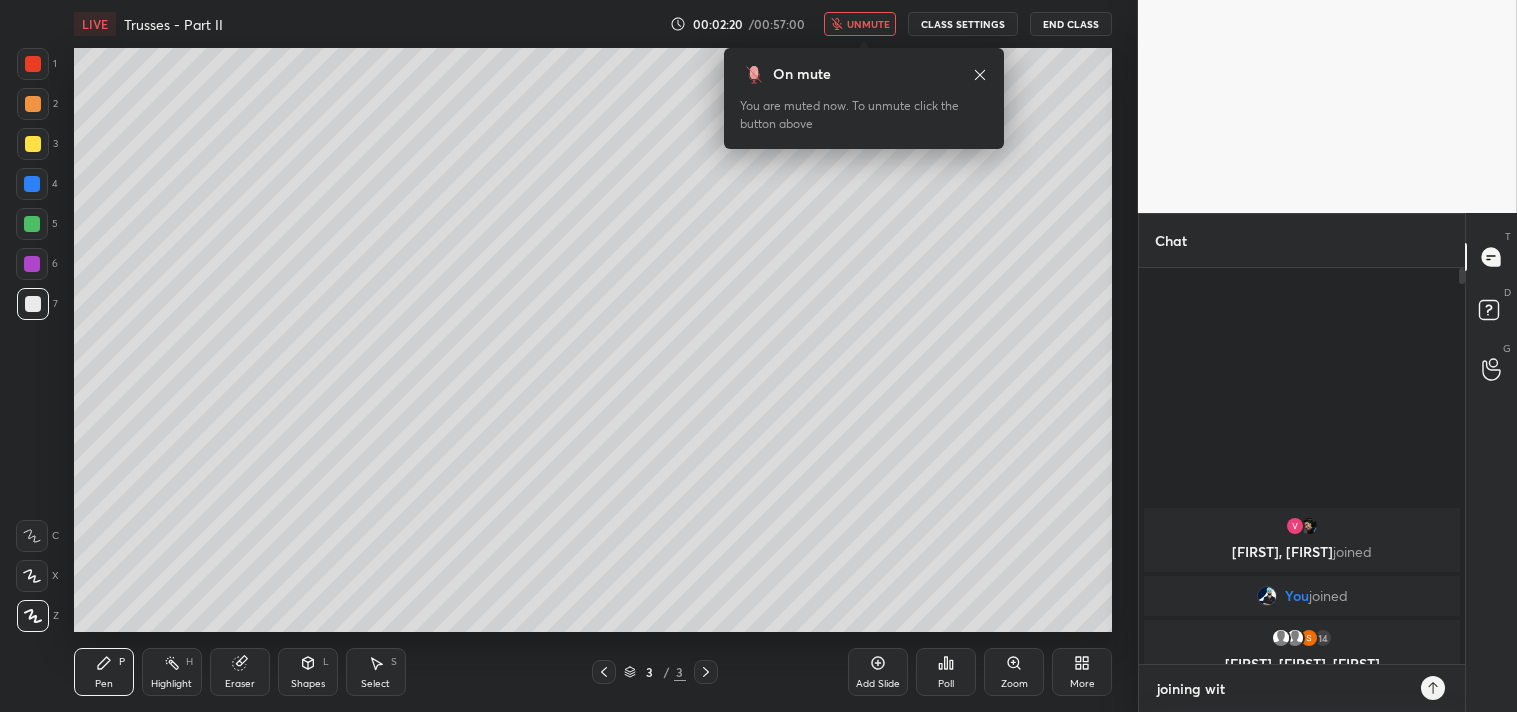 type on "joining with" 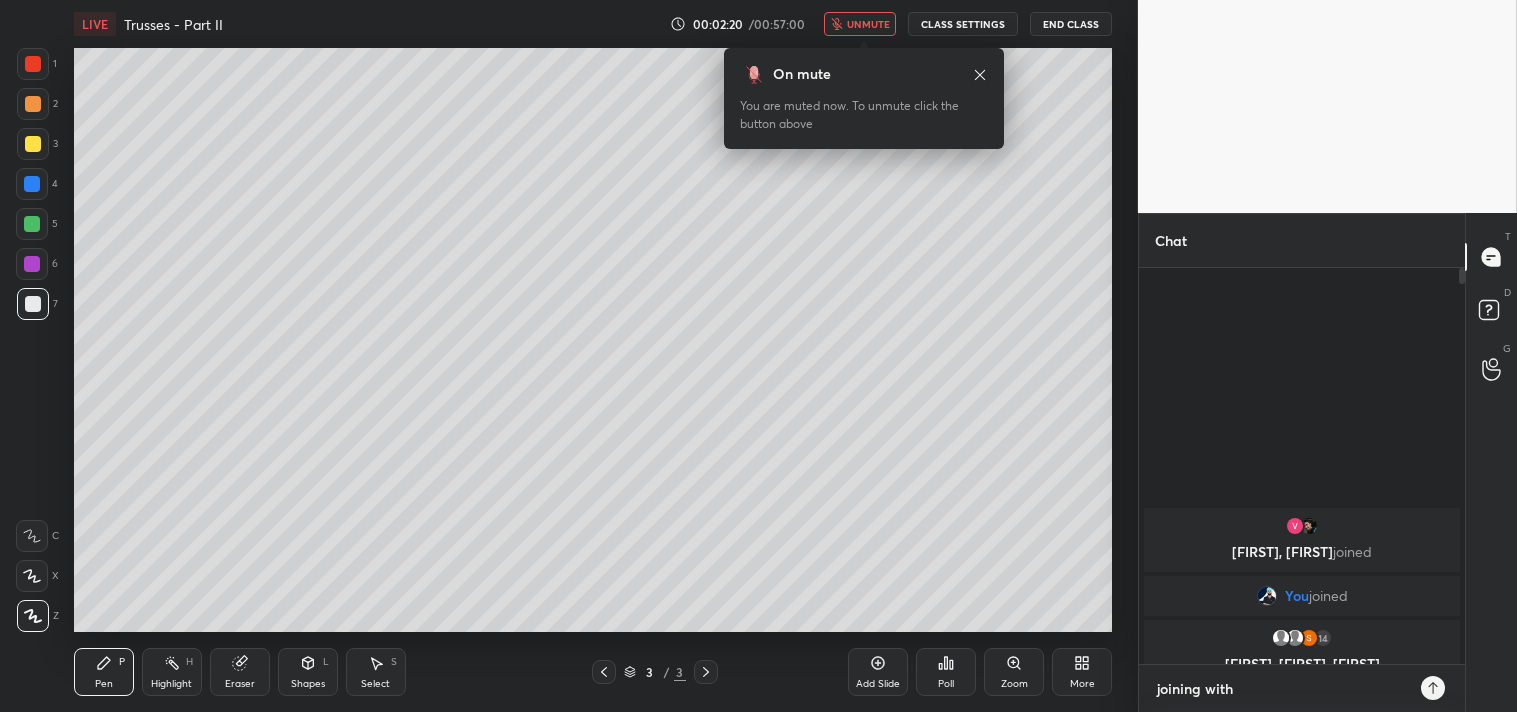 type on "joining withi" 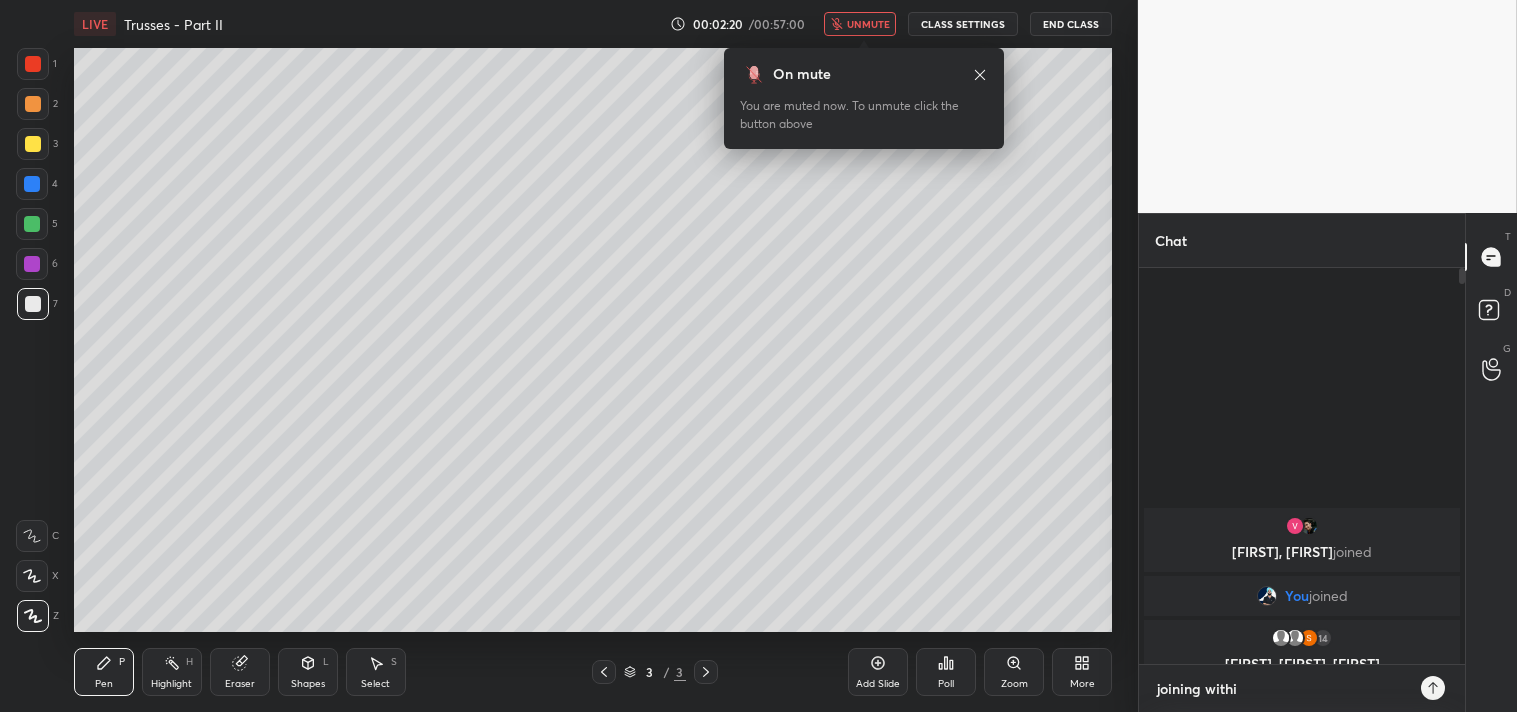 type on "x" 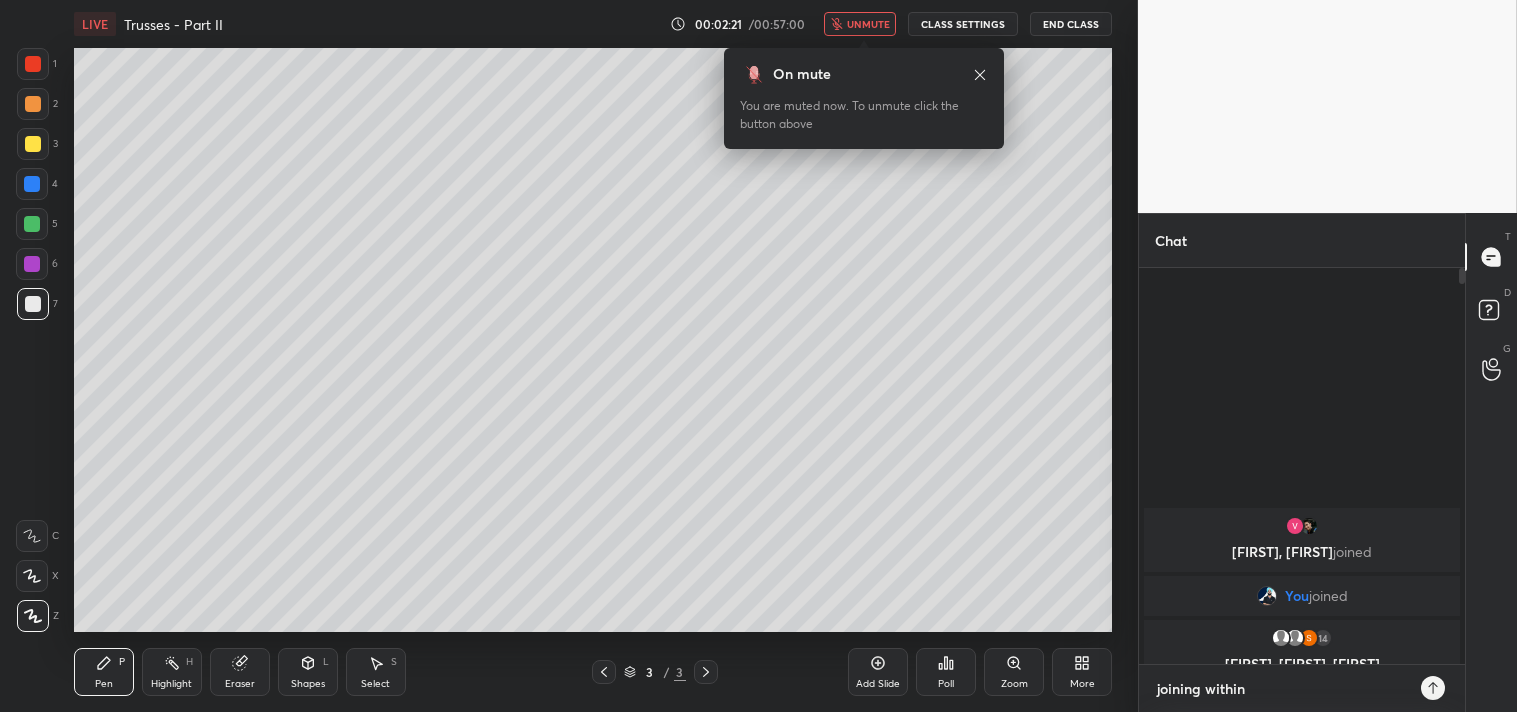 type on "joining within" 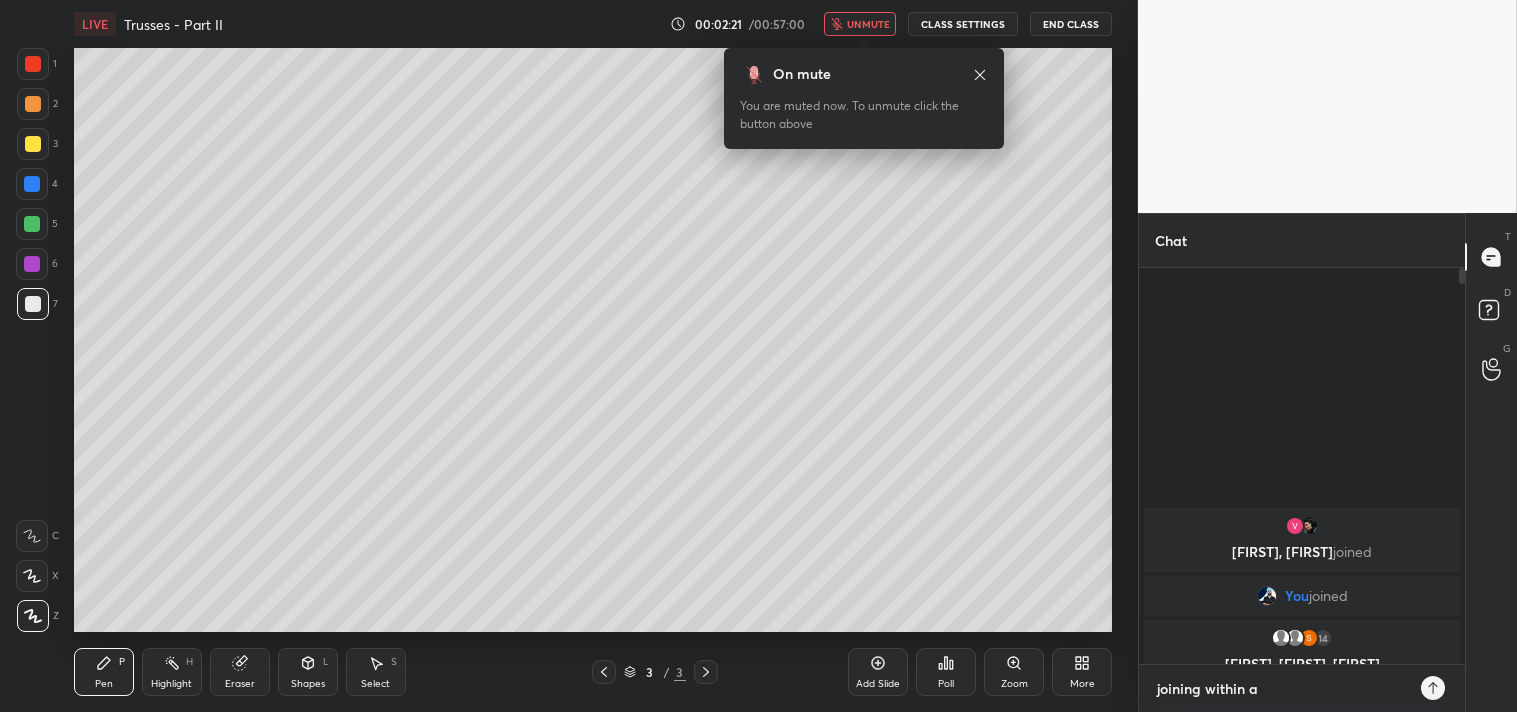 type on "x" 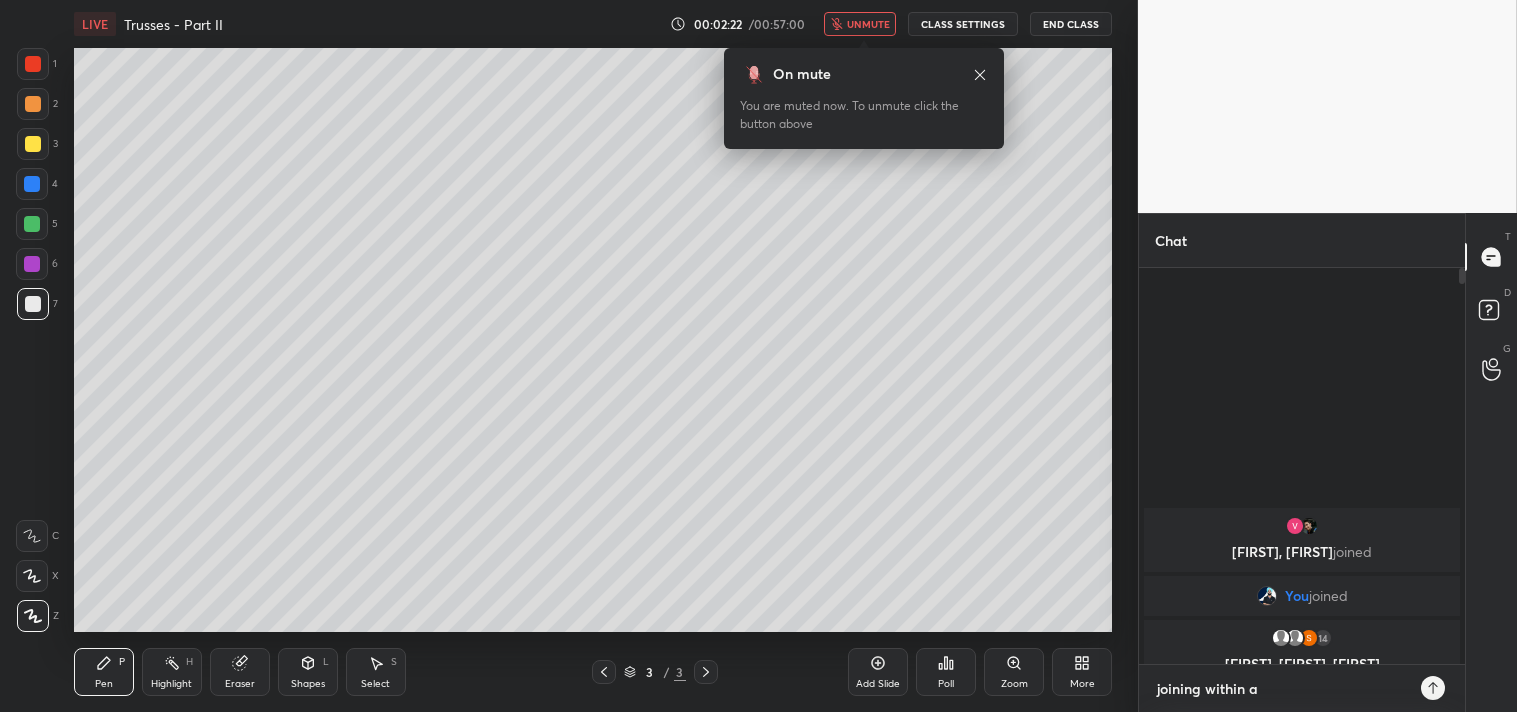 type on "joining within a m" 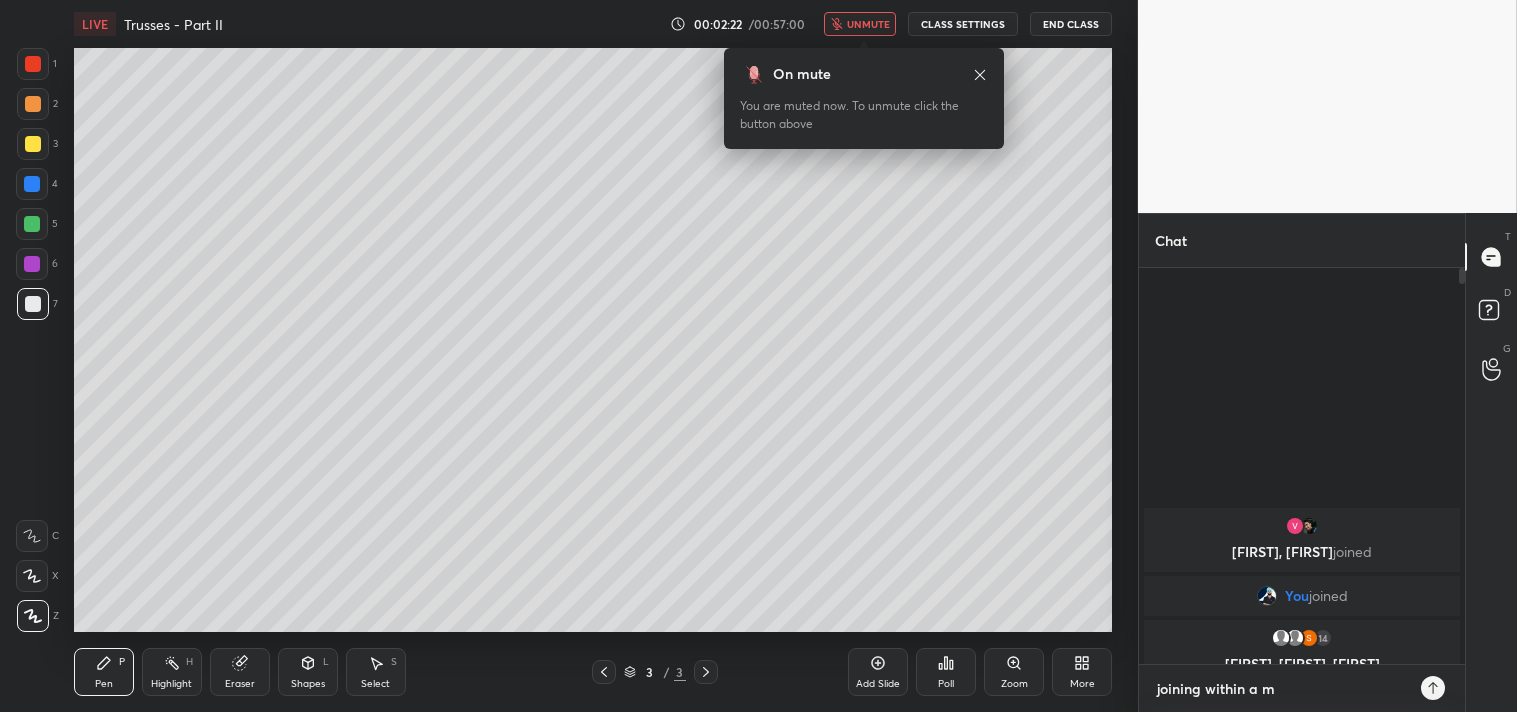 type on "joining within a mi" 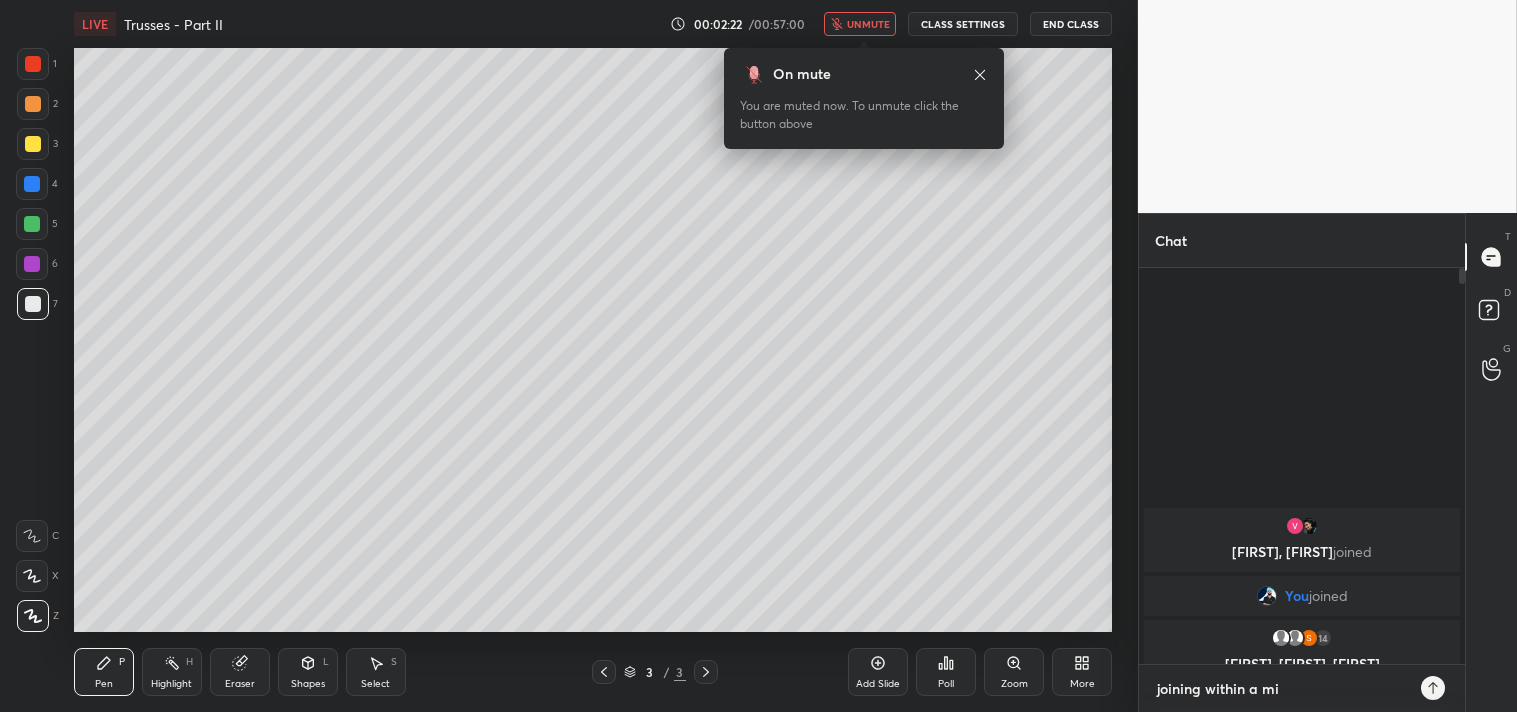 type on "joining within a min" 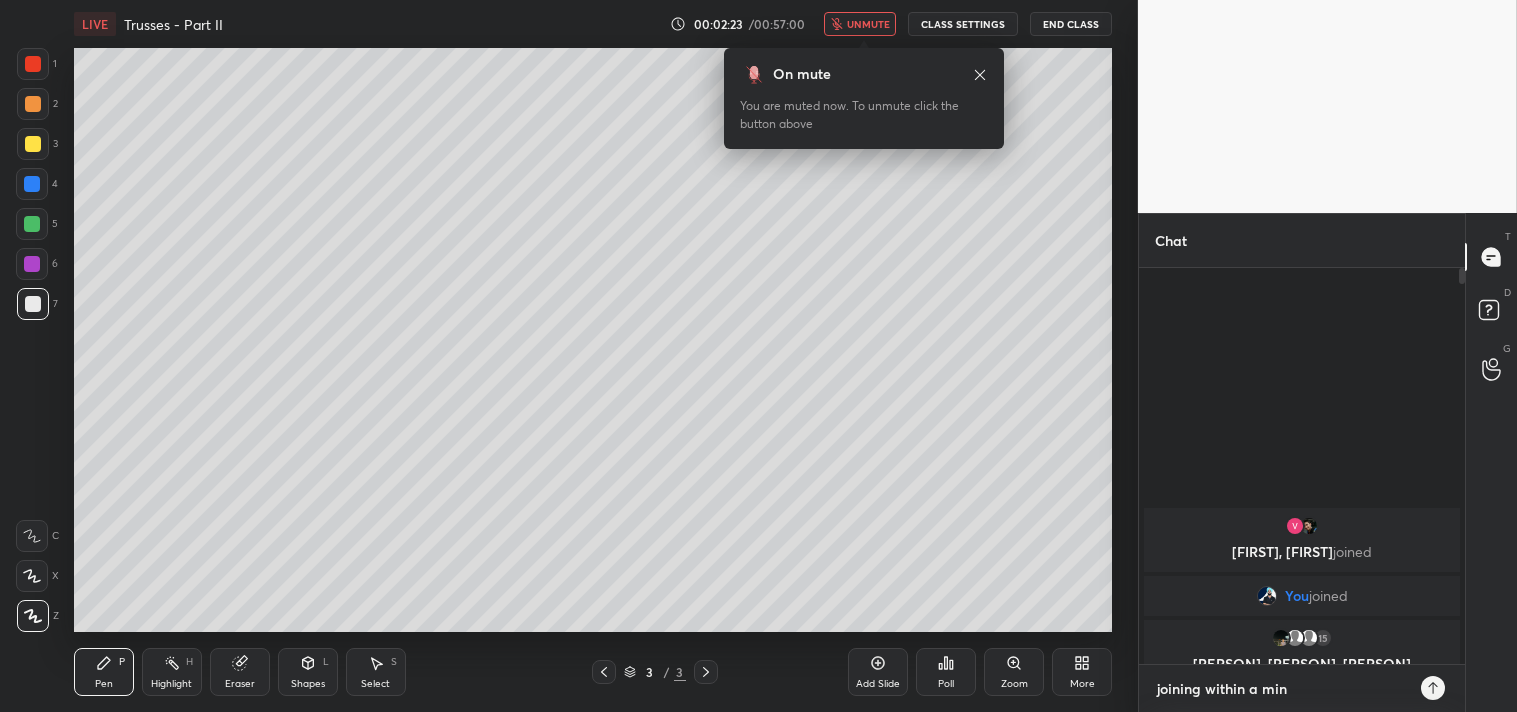 type 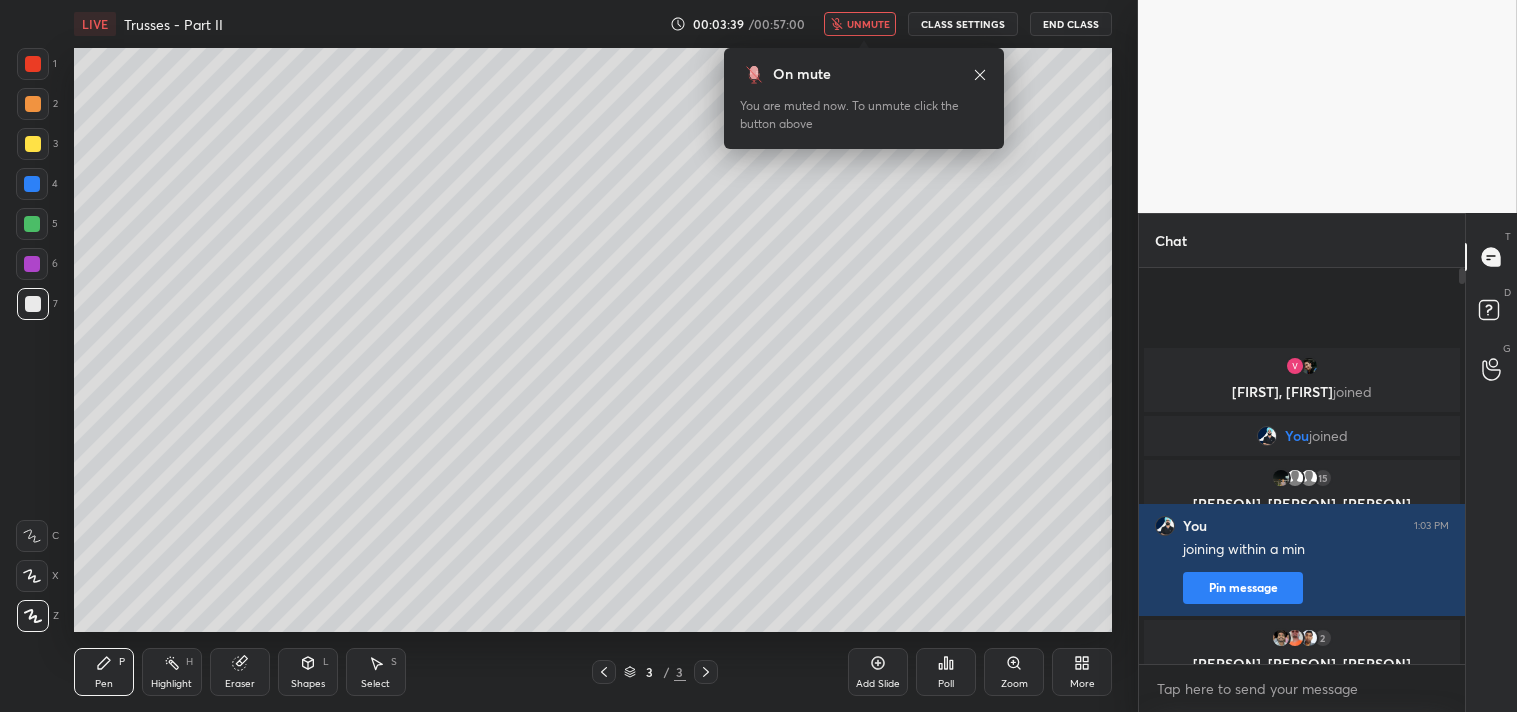 type on "x" 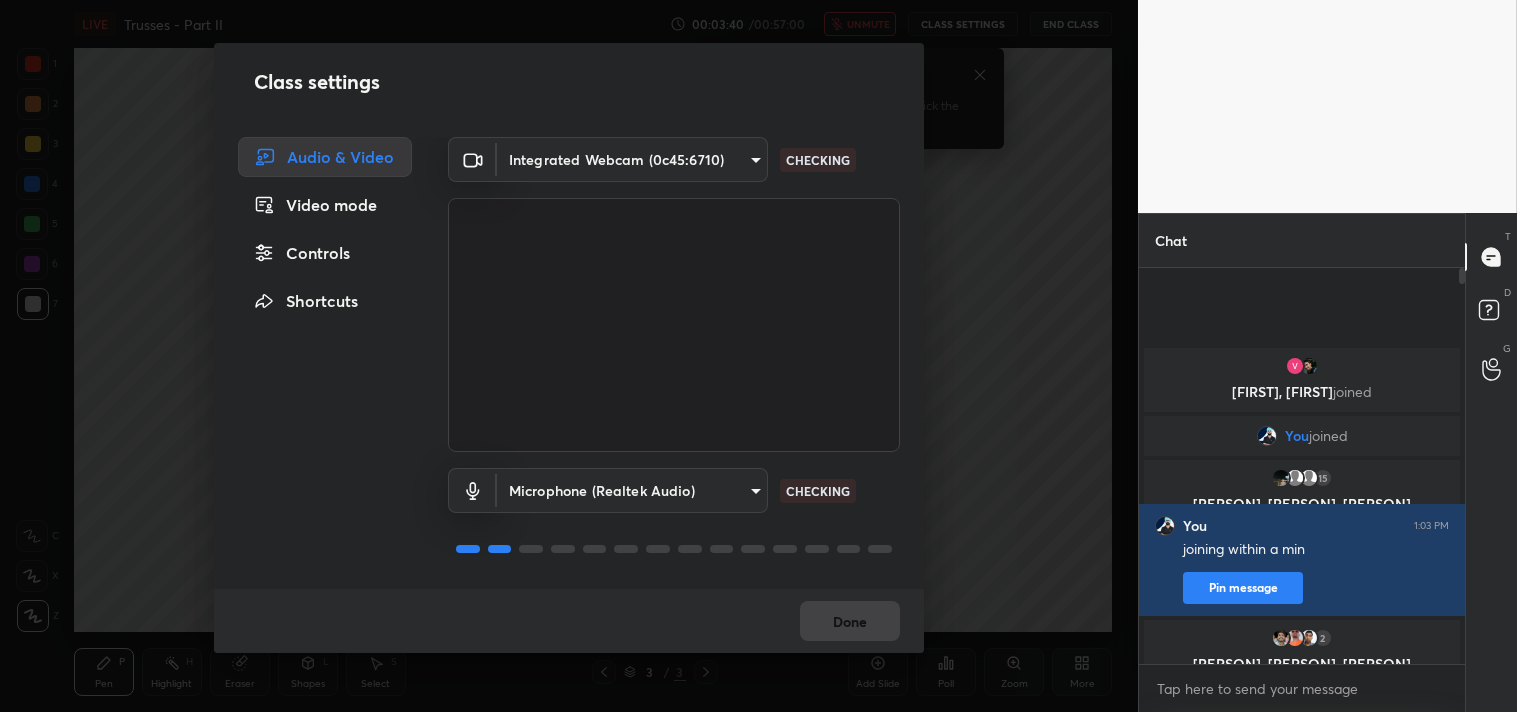 click on "1 2 3 4 5 6 7 C X Z C X Z E E Erase all   H H LIVE Trusses - Part II 00:03:40 /  00:57:00 unmute CLASS SETTINGS End Class Setting up your live class Poll for   secs No correct answer Start poll Back Trusses - Part II • L6 of Comprehensive Course On Structural Analysis Paran Raj Bhatia Pen P Highlight H Eraser Shapes L Select S 3 / 3 Add Slide Poll Zoom More Chat [NAME], [NAME]  joined You  joined 15 [NAME], [NAME], [NAME] &  15 others  joined You 1:03 PM joining within a min Pin message 2 [NAME], [NAME], [NAME] &  2 others  joined 25 NEW MESSAGES Enable hand raising Enable raise hand to speak to learners. Once enabled, chat will be turned off temporarily. Enable x   introducing Raise a hand with a doubt Now learners can raise their hand along with a doubt  How it works? Doubts asked by learners will show up here NEW DOUBTS ASKED No one has raised a hand yet Can't raise hand Looks like educator just invited you to speak. Please wait before you can raise your hand again. Got it T Messages (T) D Doubts (D)" at bounding box center [758, 356] 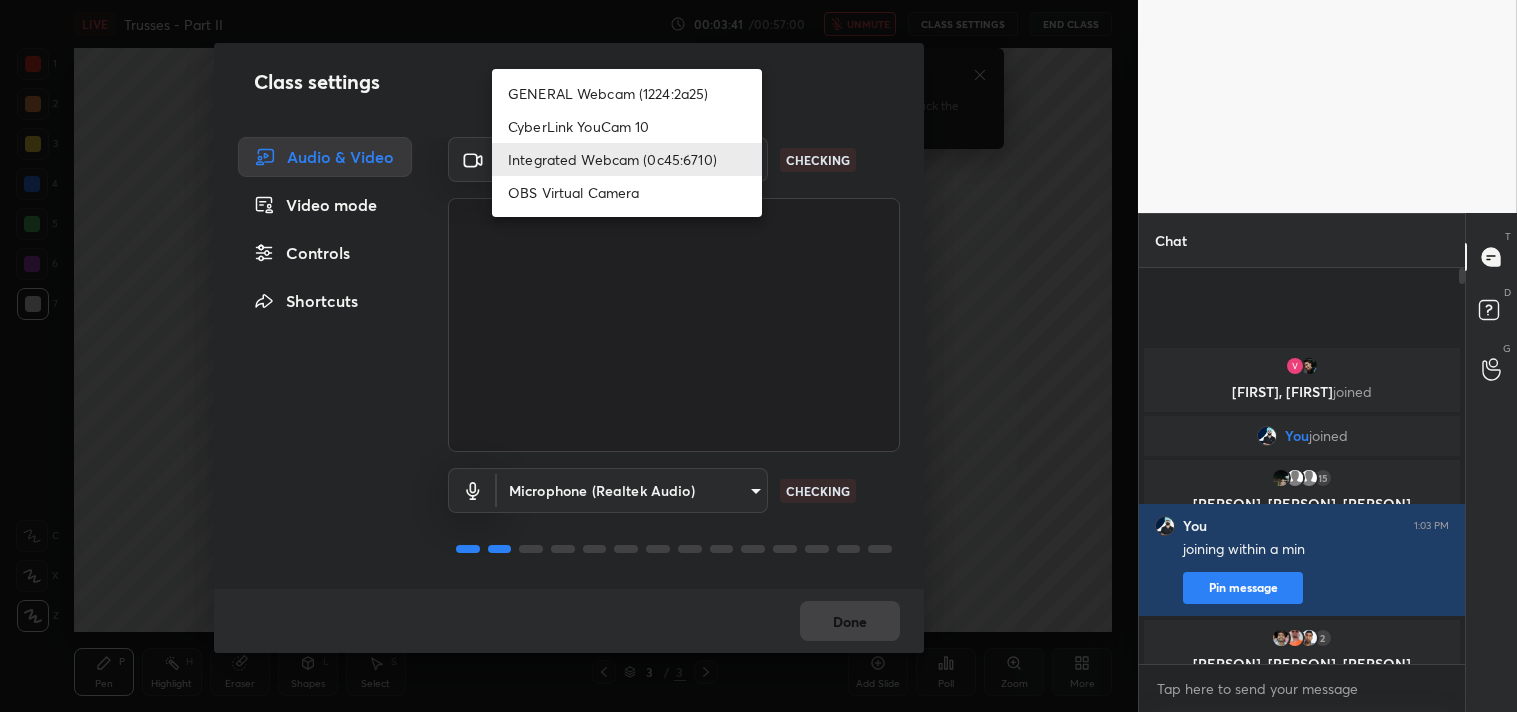 click on "GENERAL Webcam (1224:2a25)" at bounding box center (627, 93) 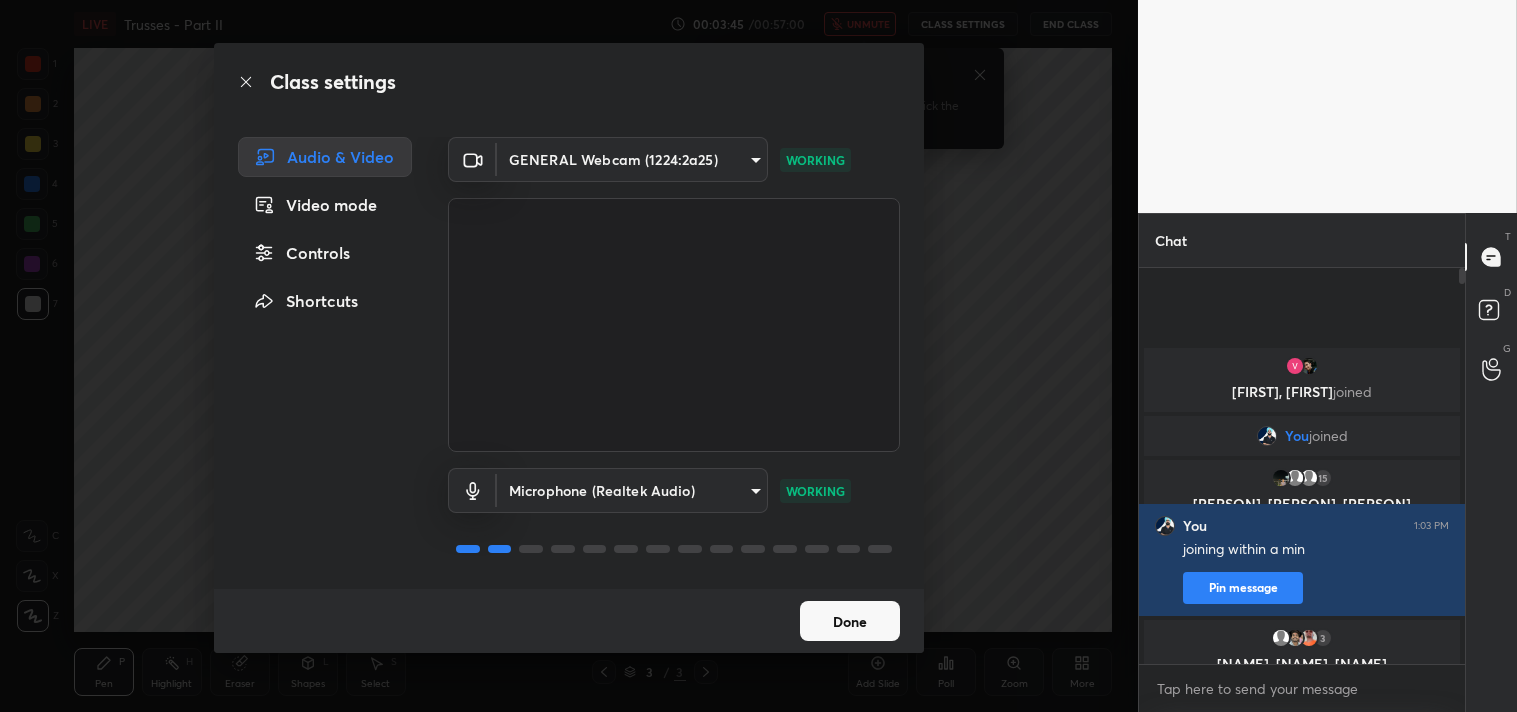 click on "Done" at bounding box center [850, 621] 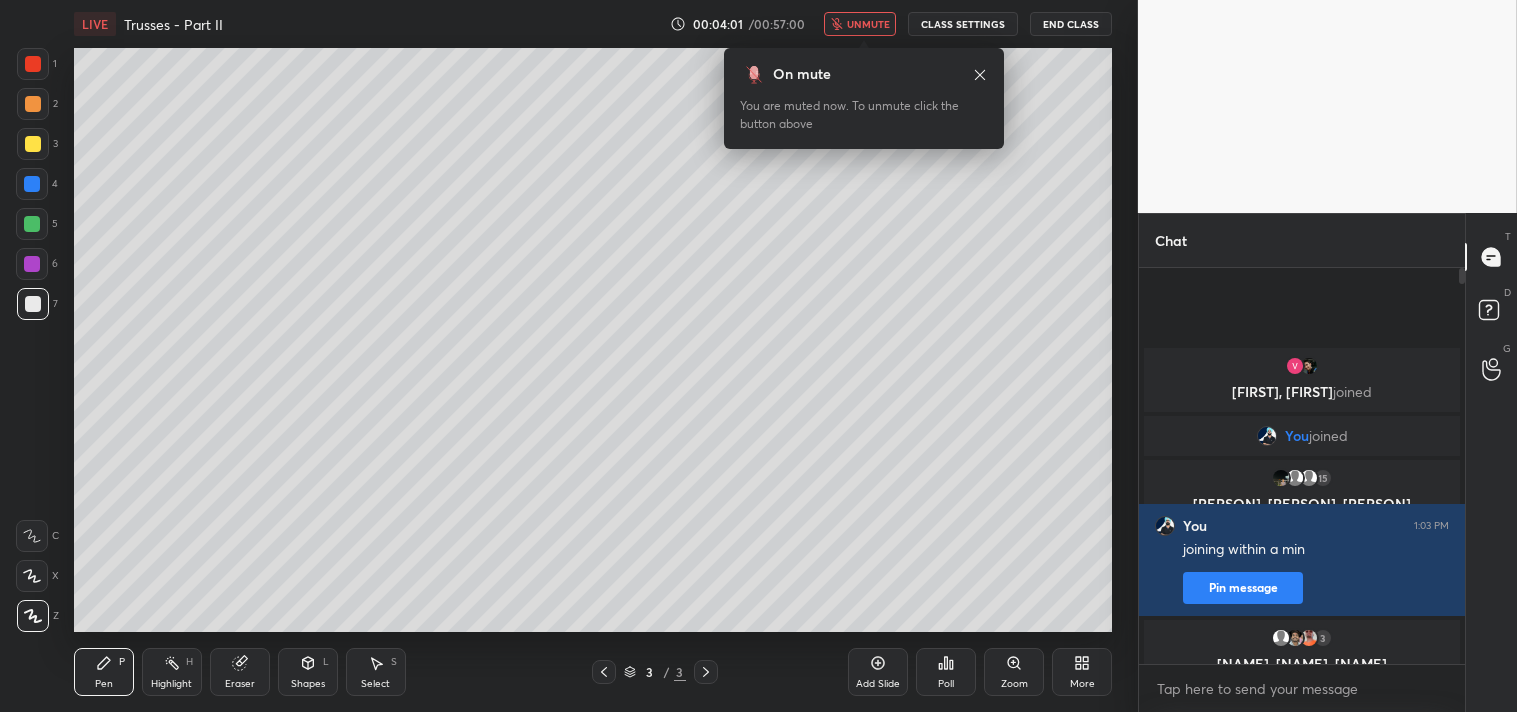 drag, startPoint x: 244, startPoint y: 671, endPoint x: 245, endPoint y: 661, distance: 10.049875 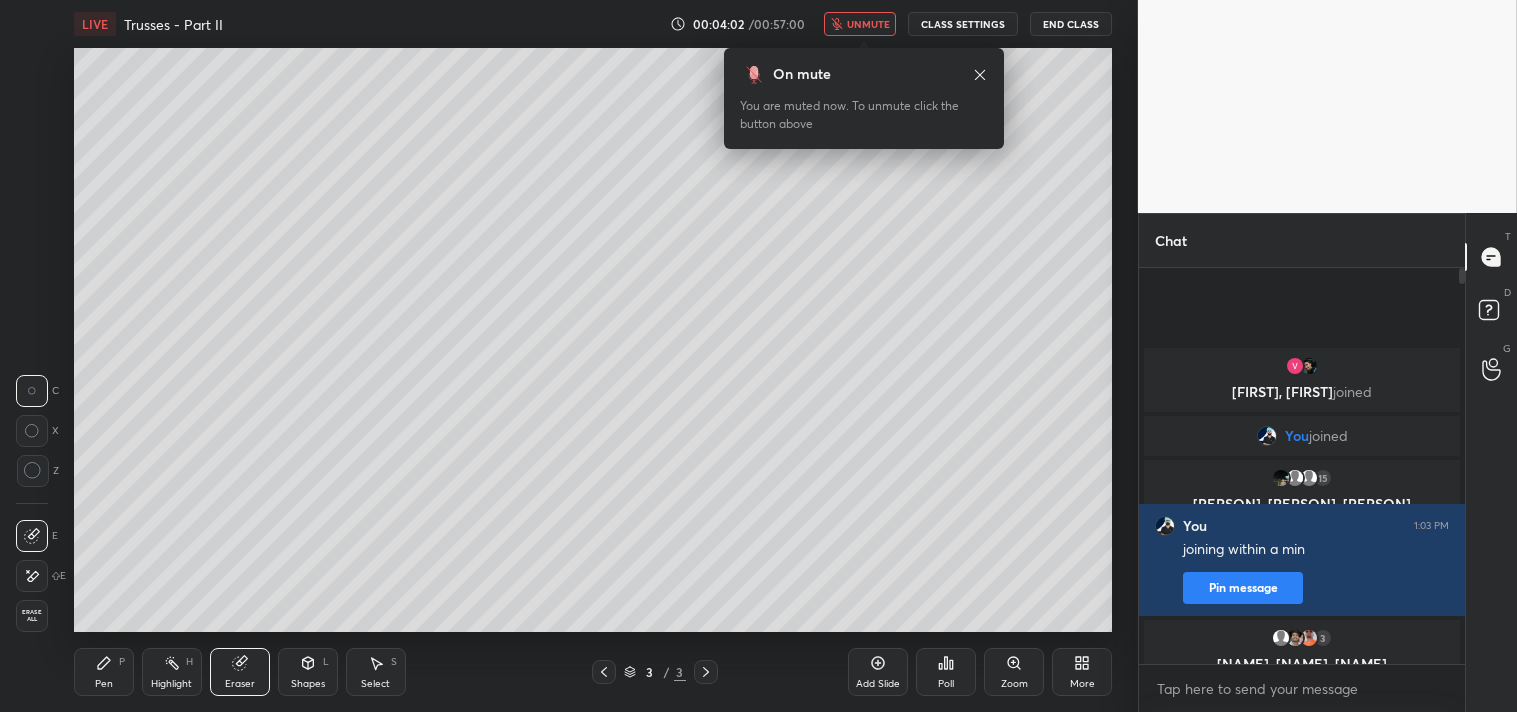 click on "Erase all" at bounding box center [32, 616] 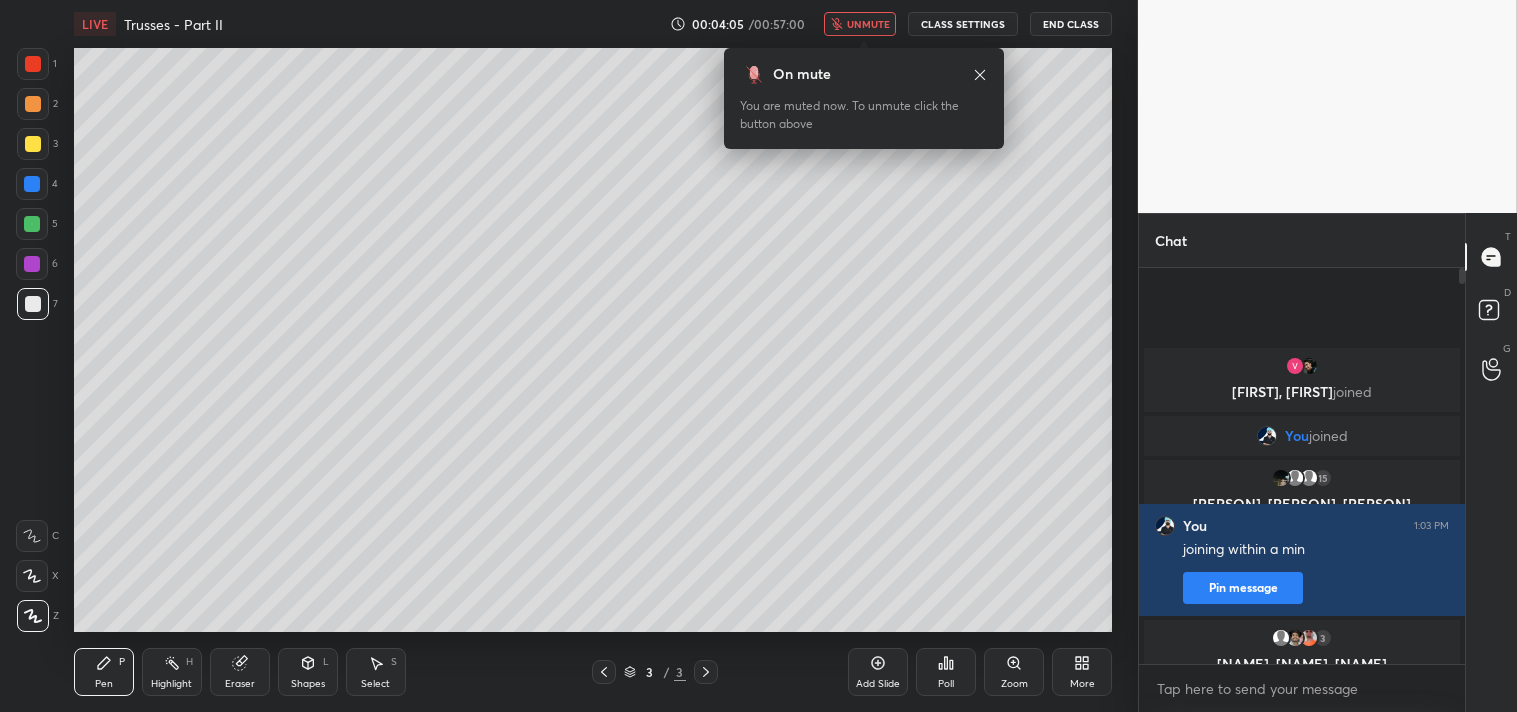 click on "unmute" at bounding box center (868, 24) 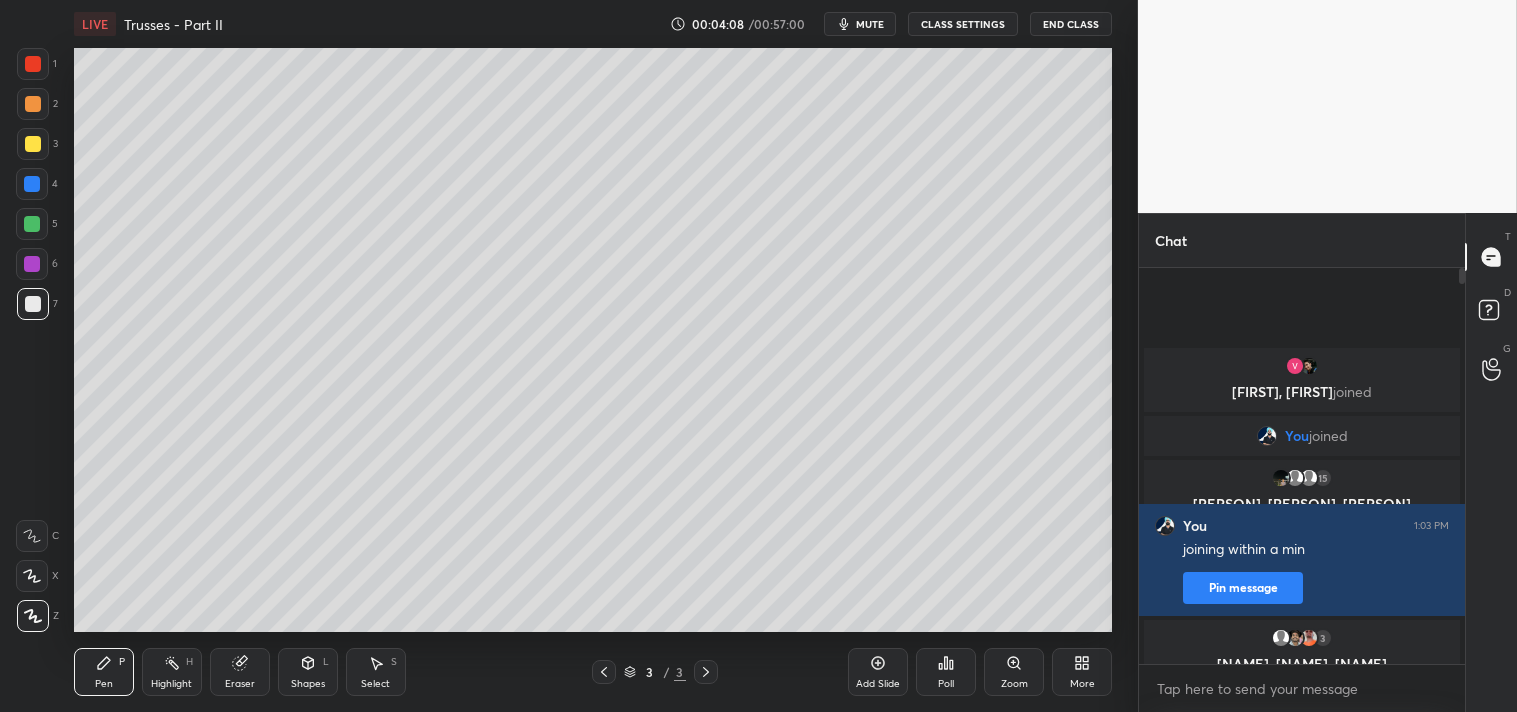click on "More" at bounding box center (1082, 684) 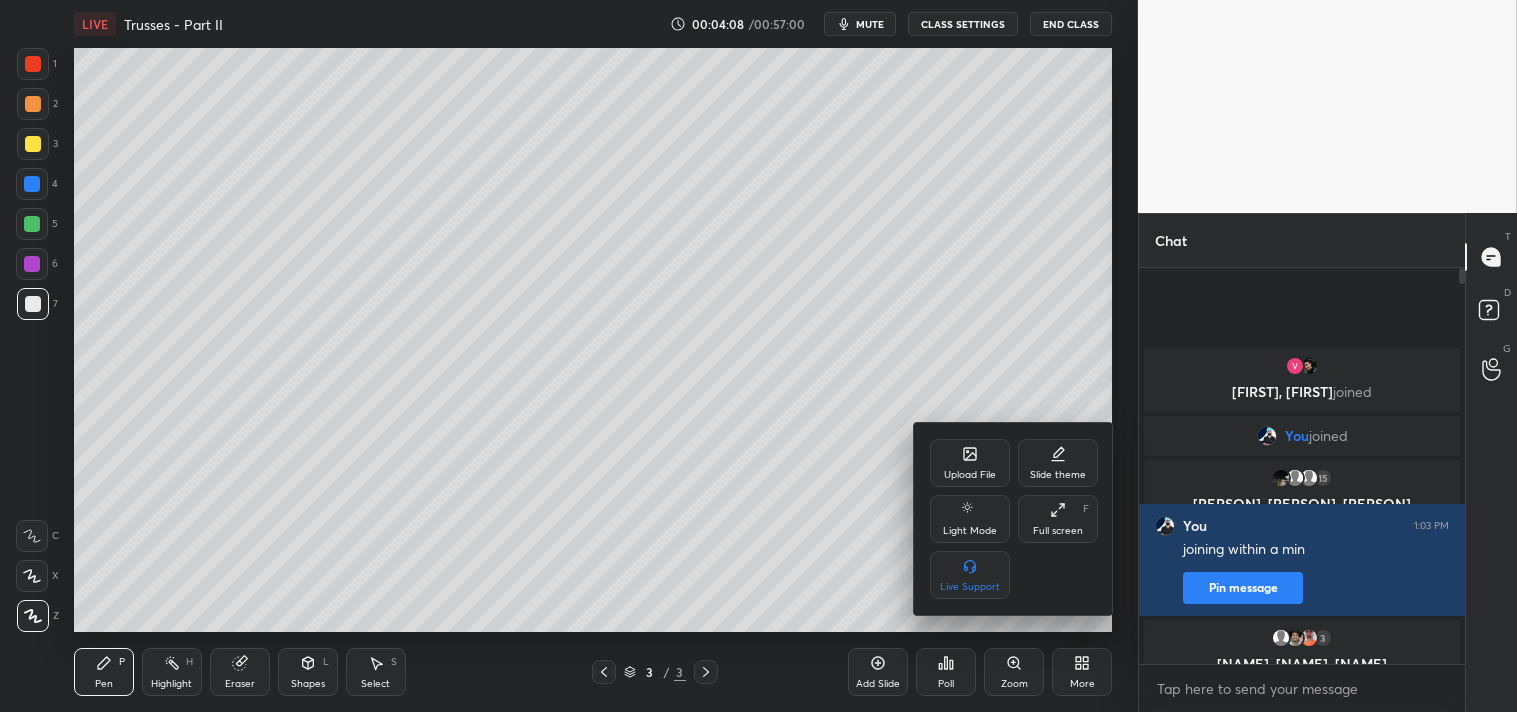 drag, startPoint x: 1063, startPoint y: 512, endPoint x: 1061, endPoint y: 610, distance: 98.02041 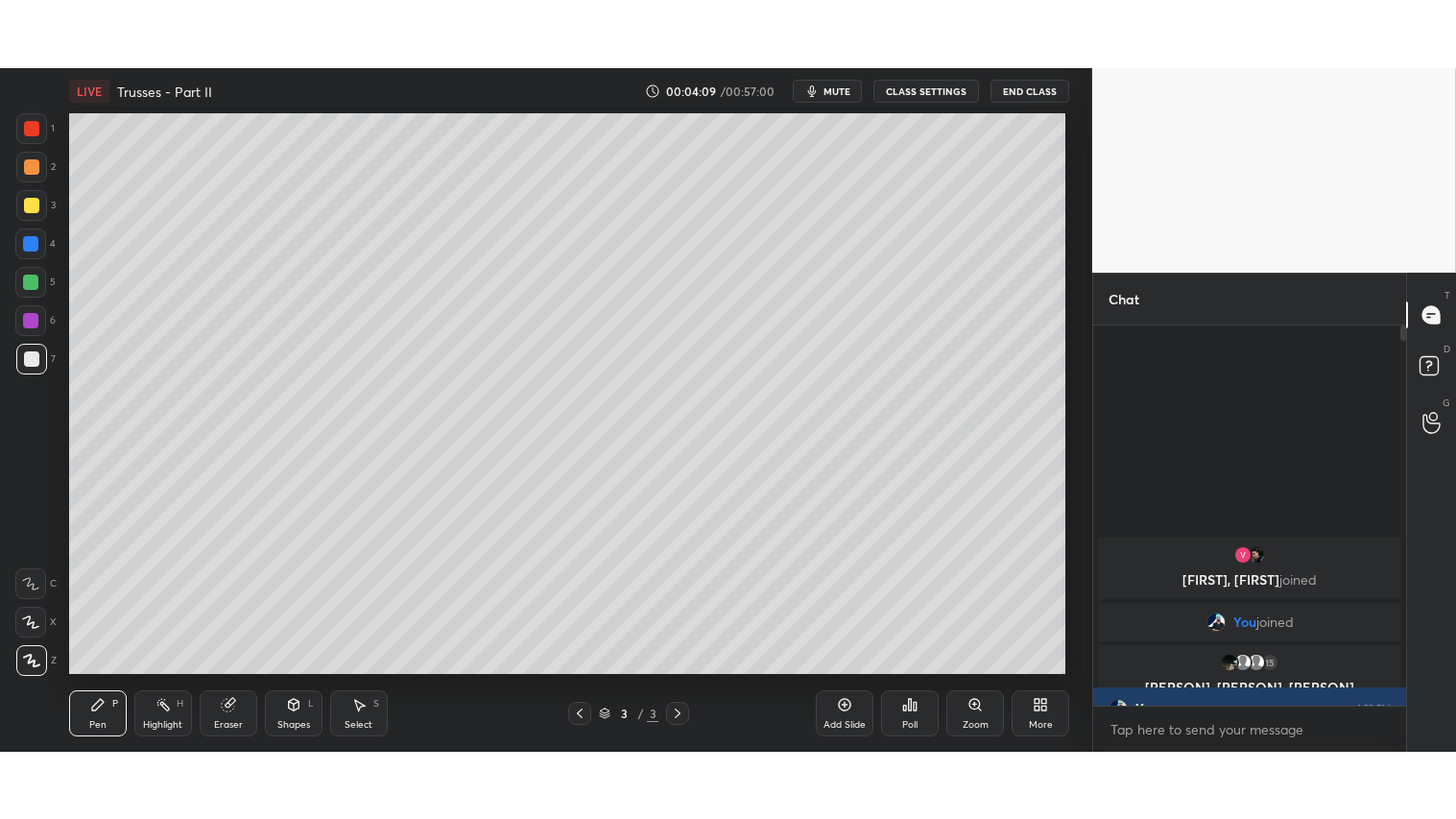 scroll, scrollTop: 95317, scrollLeft: 94962, axis: both 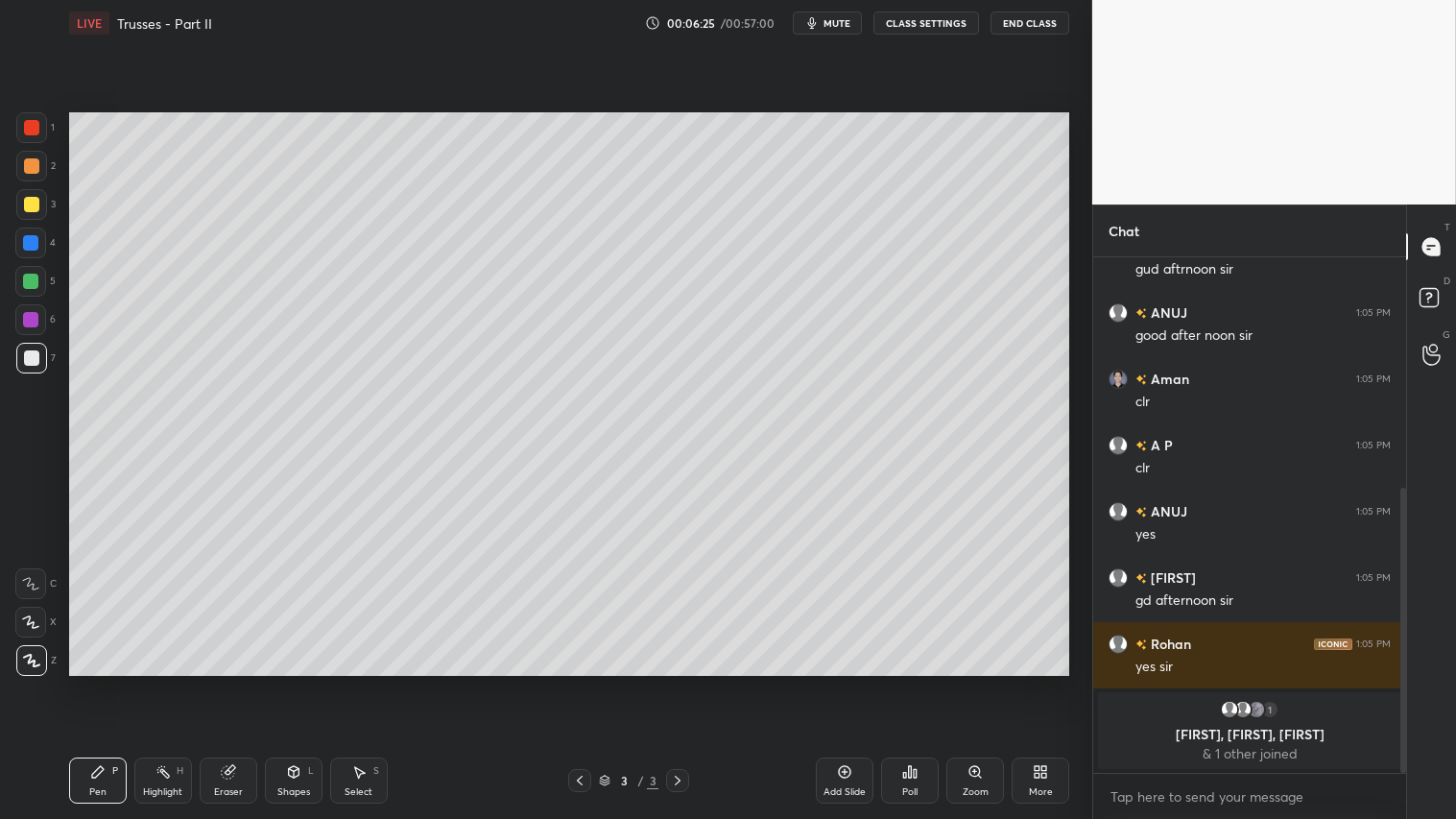 click on "Eraser" at bounding box center [228, 792] 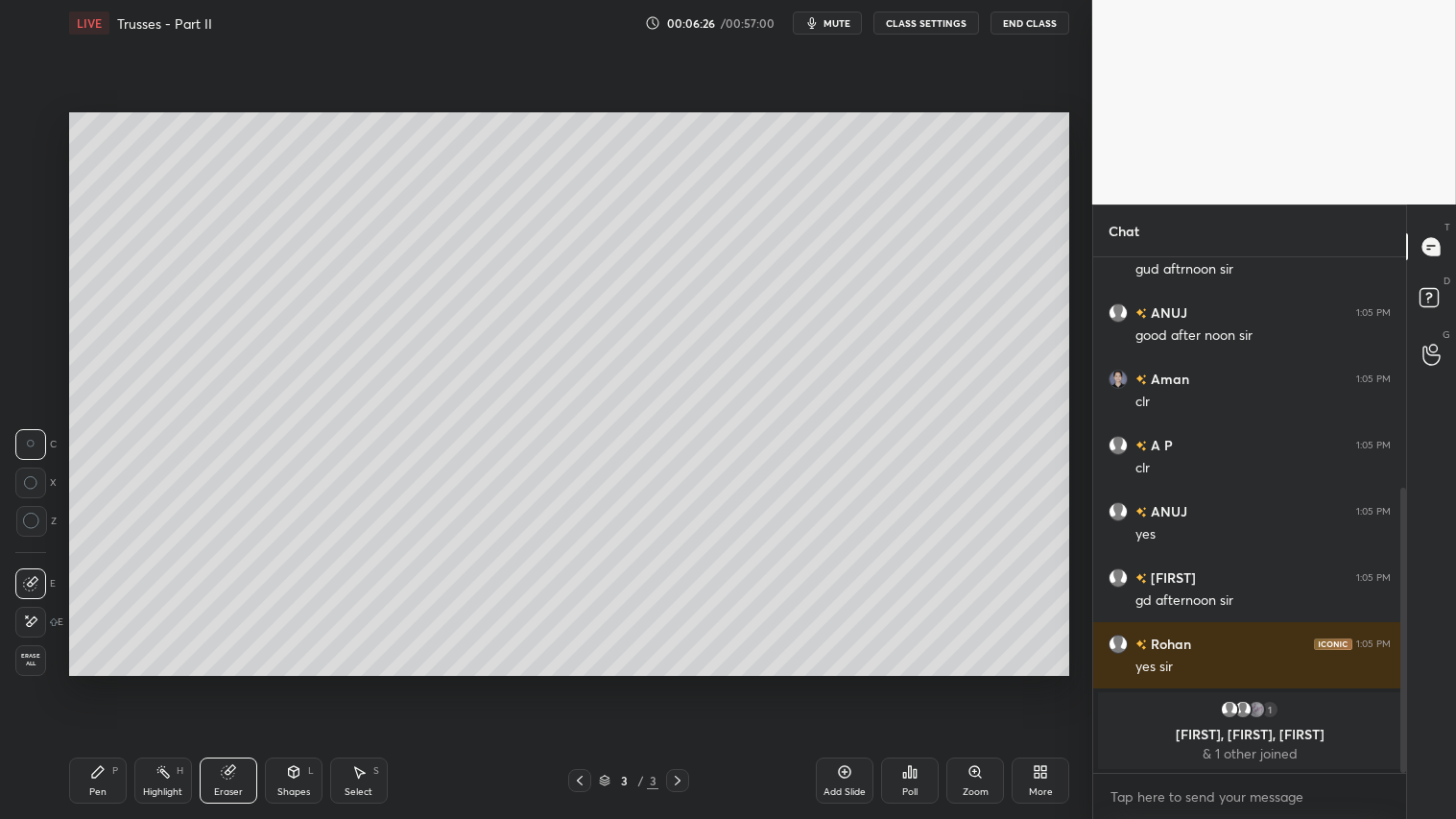 click on "Erase all" at bounding box center [31, 660] 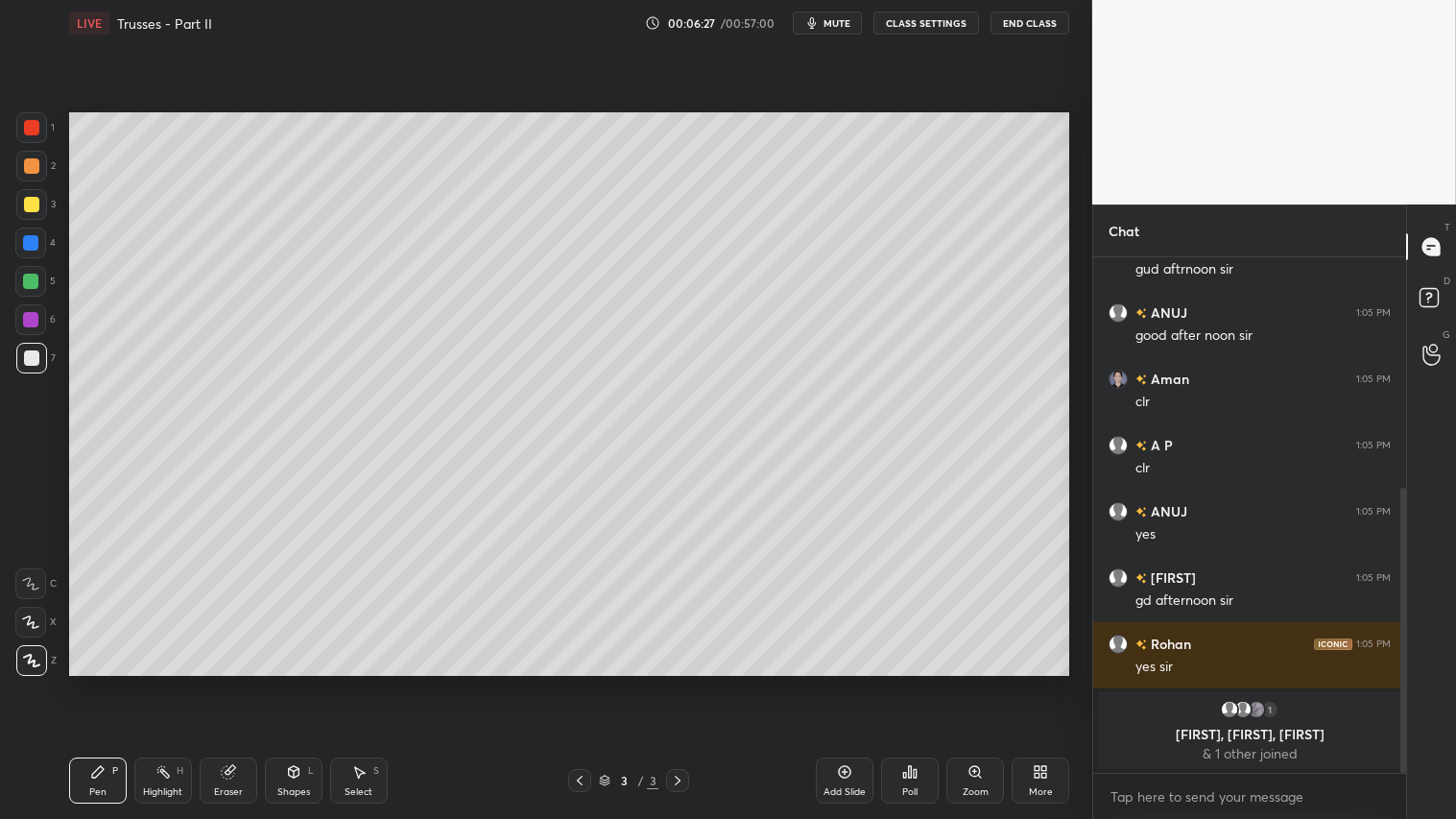 click on "Pen" at bounding box center [98, 792] 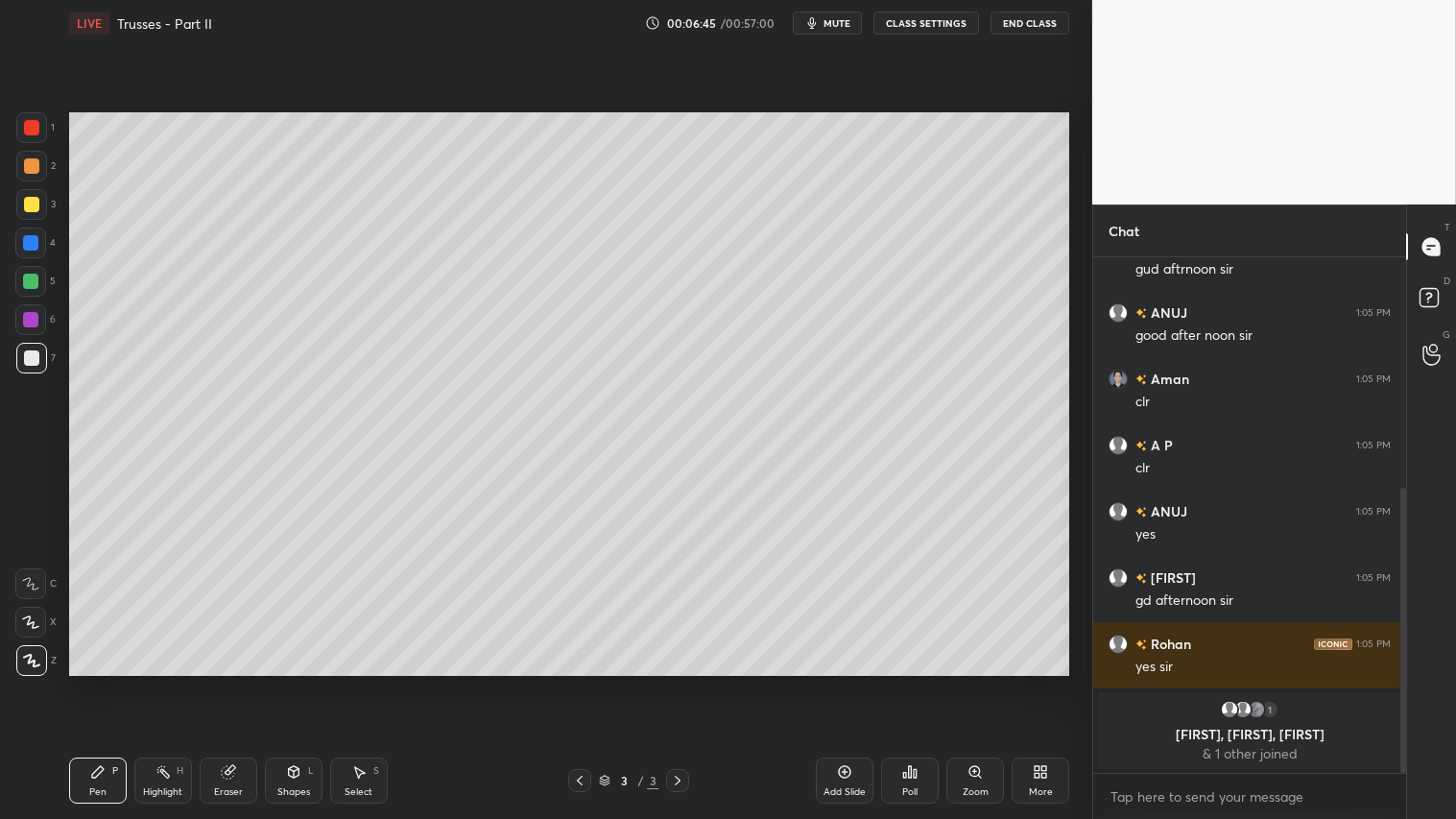 click at bounding box center [32, 166] 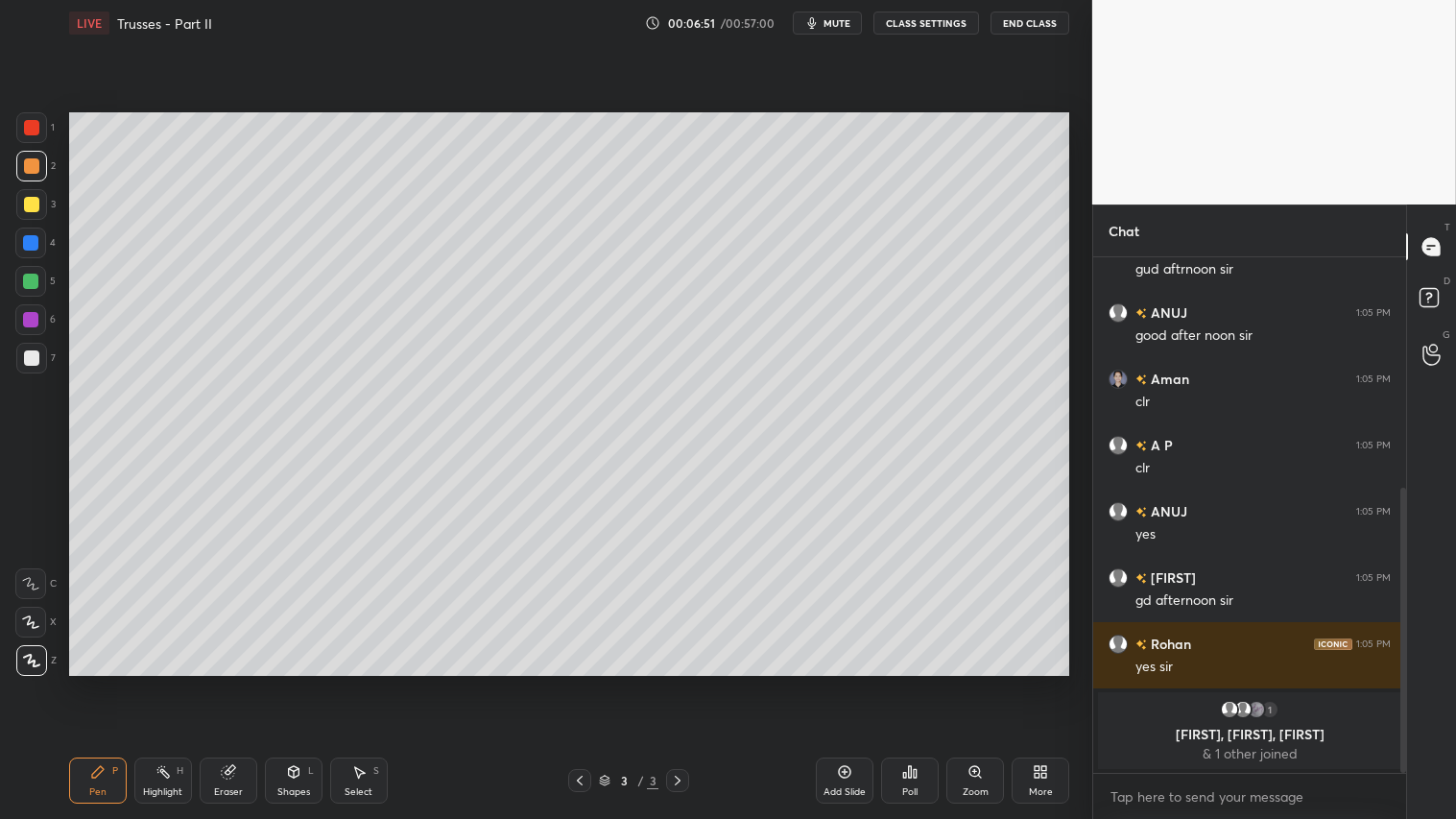 click on "Shapes L" at bounding box center (294, 781) 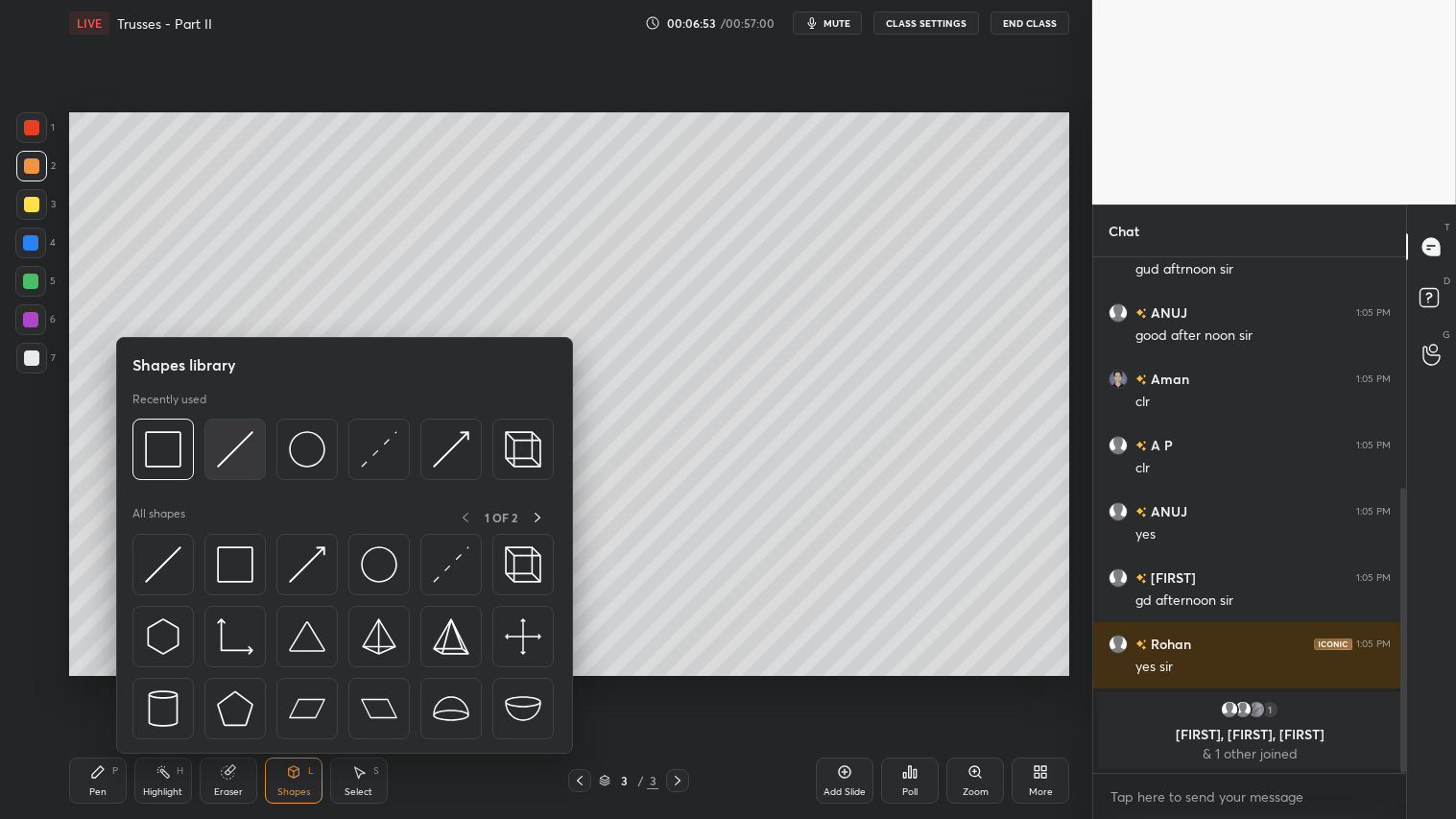 click at bounding box center (235, 449) 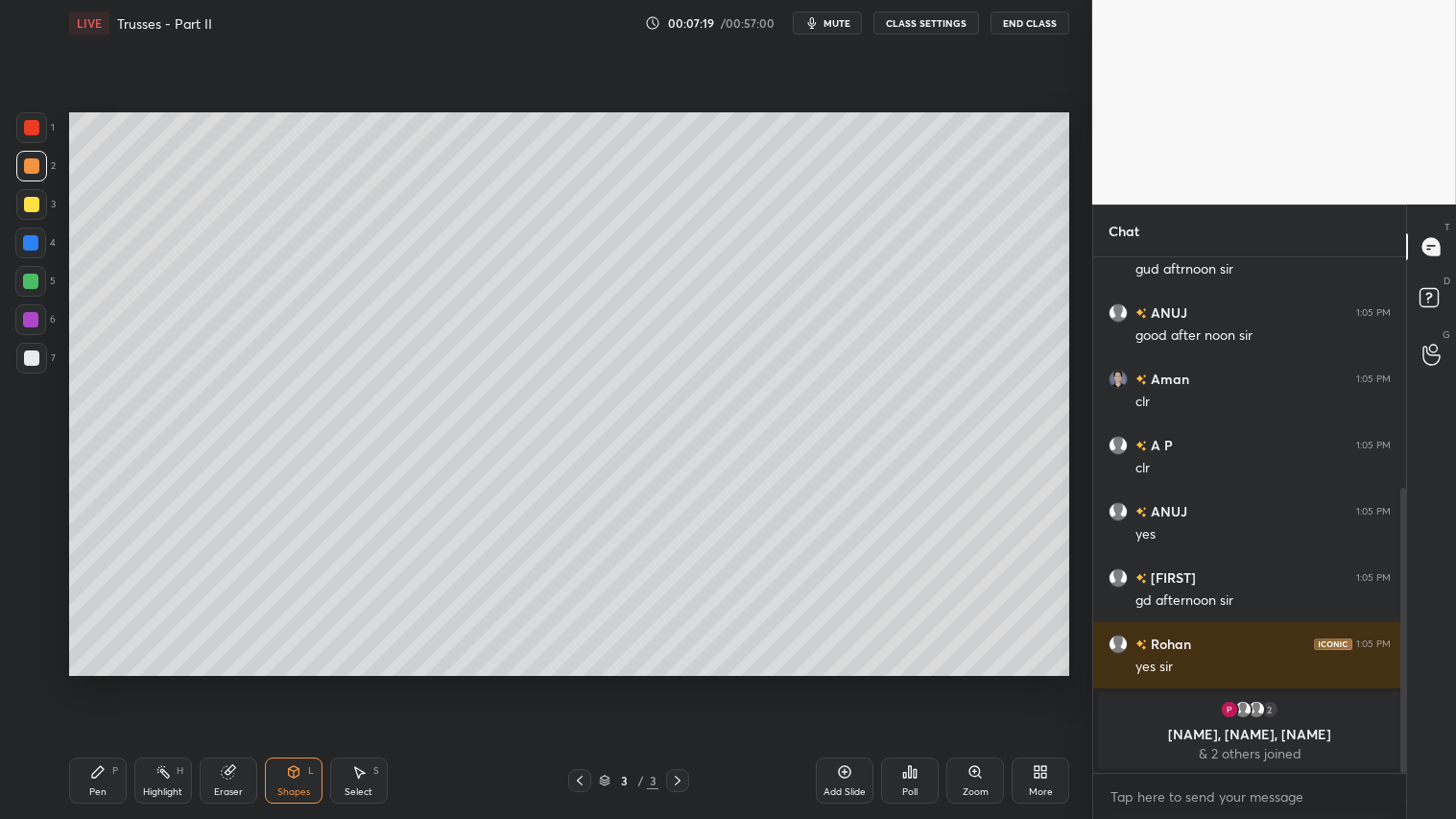 click 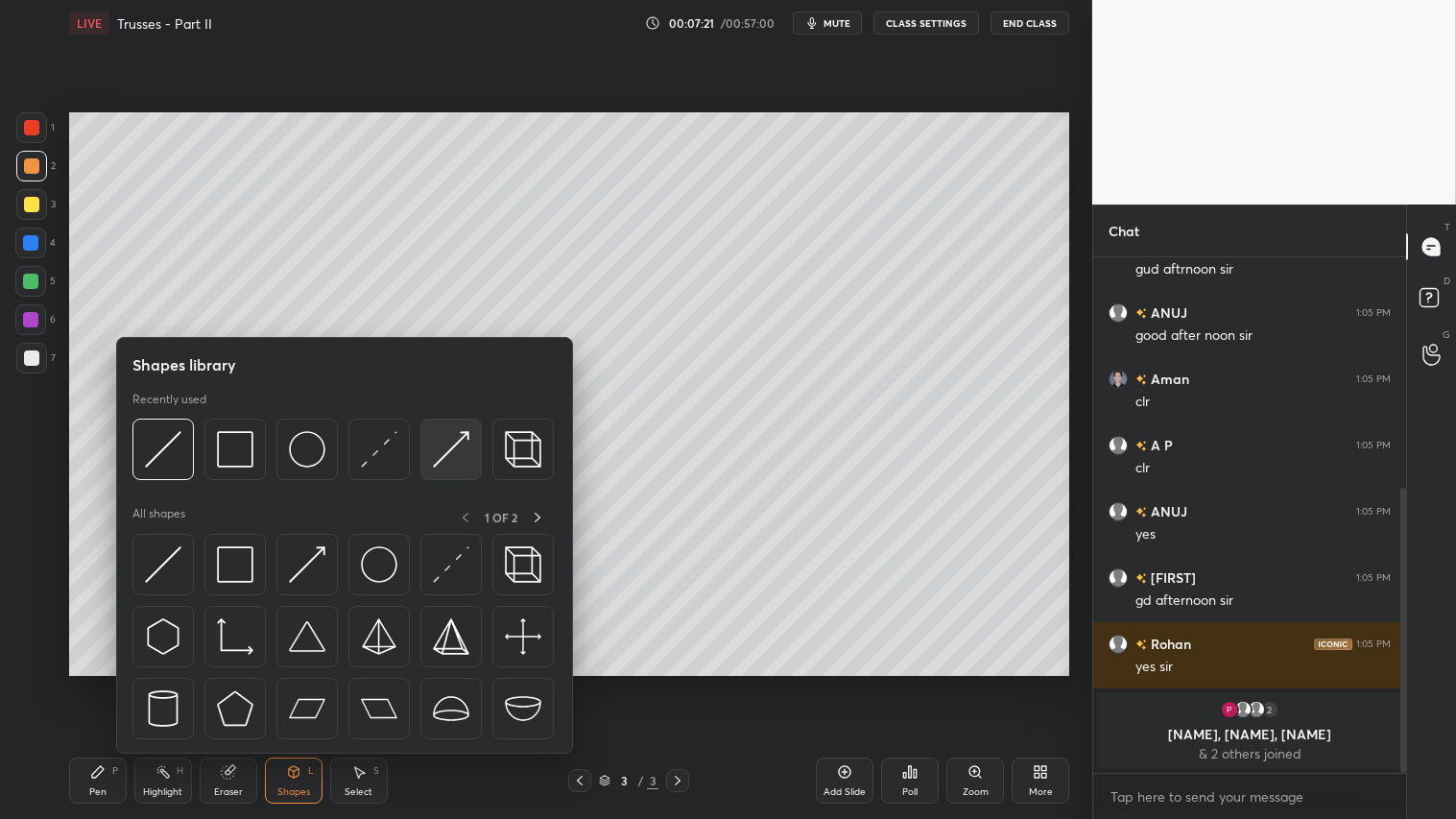 click at bounding box center (451, 449) 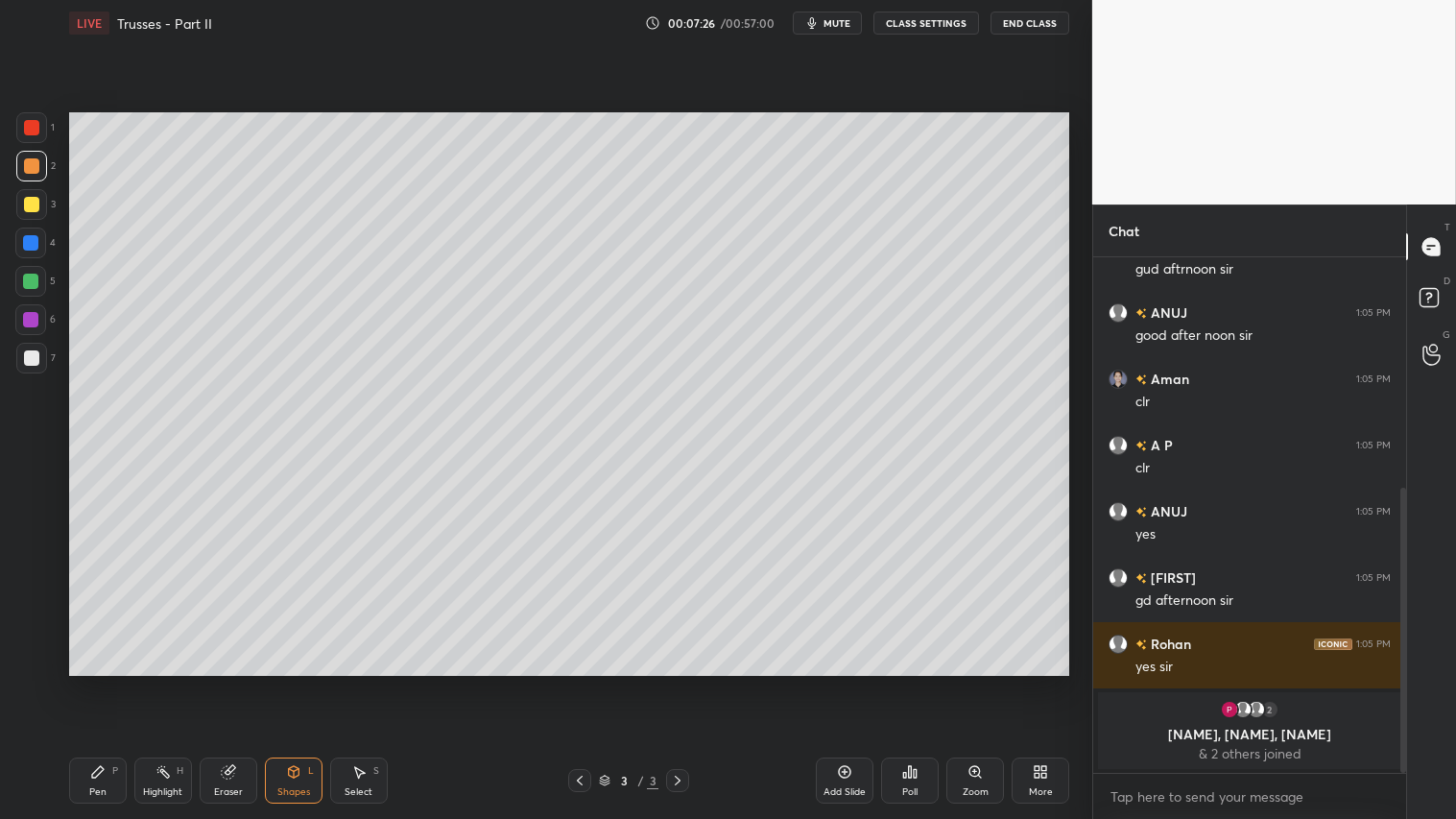 click on "Pen" at bounding box center [98, 792] 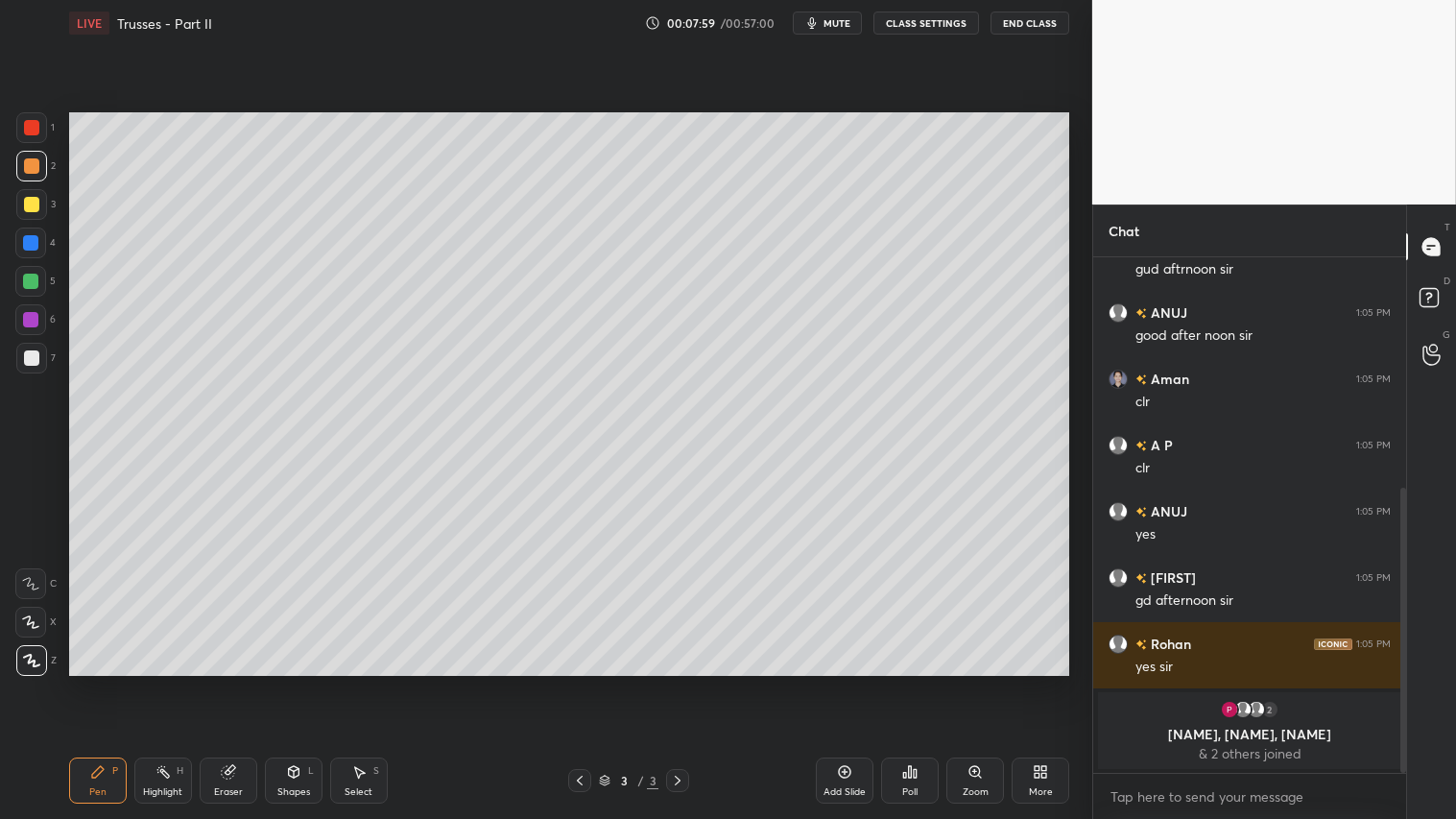 drag, startPoint x: 30, startPoint y: 199, endPoint x: 35, endPoint y: 184, distance: 15.811388 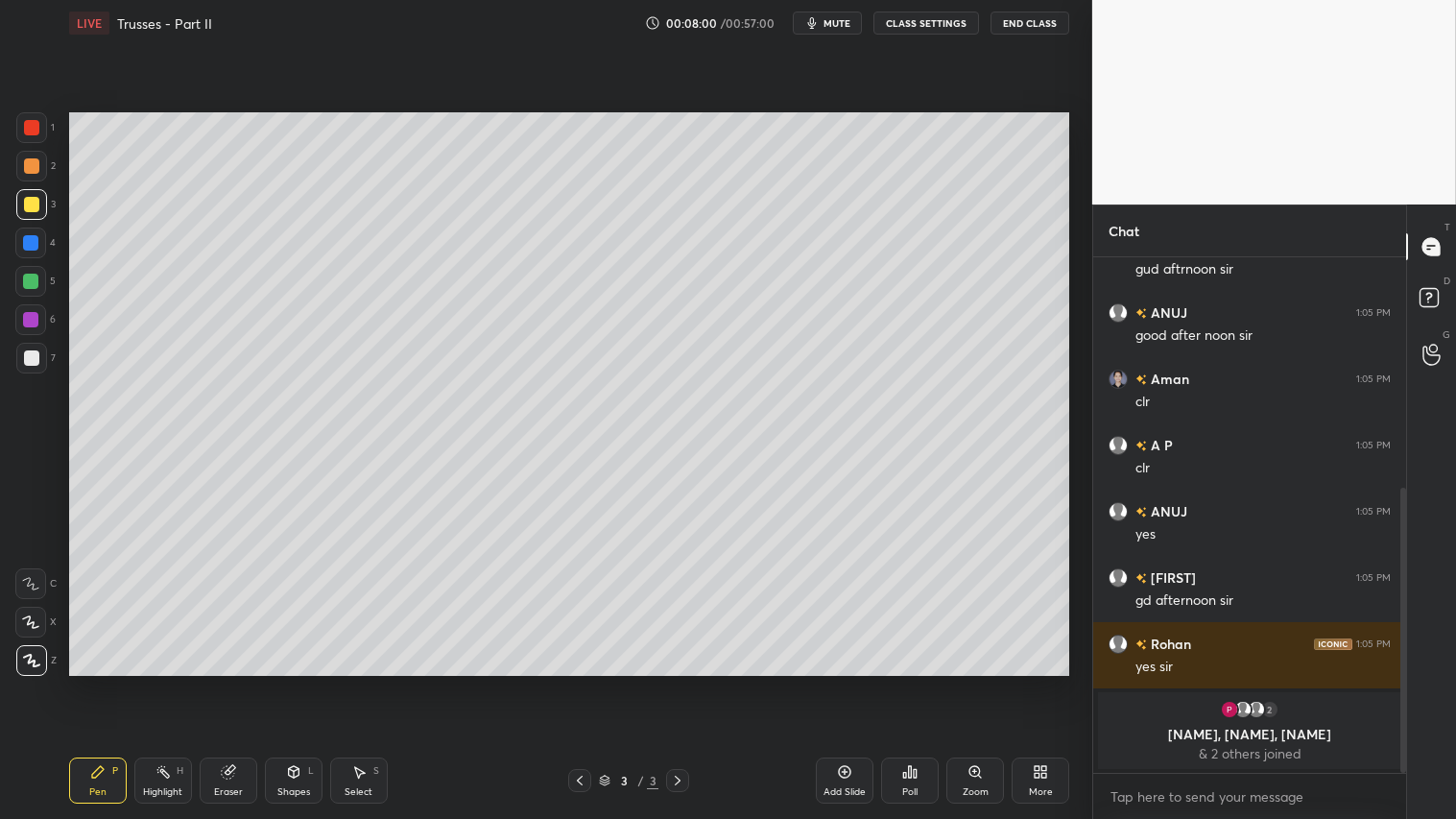 click at bounding box center (32, 166) 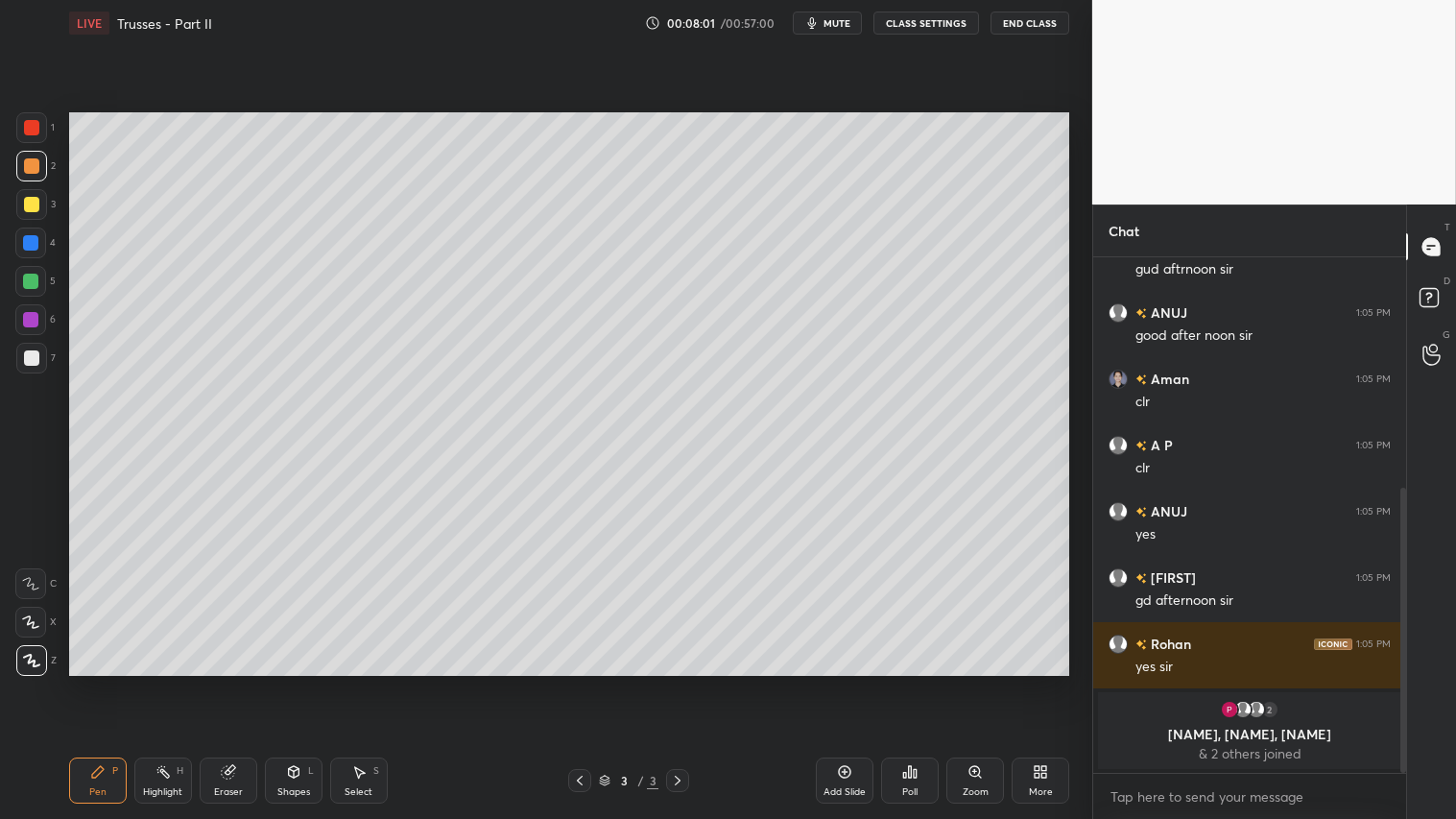click on "Pen" at bounding box center [98, 792] 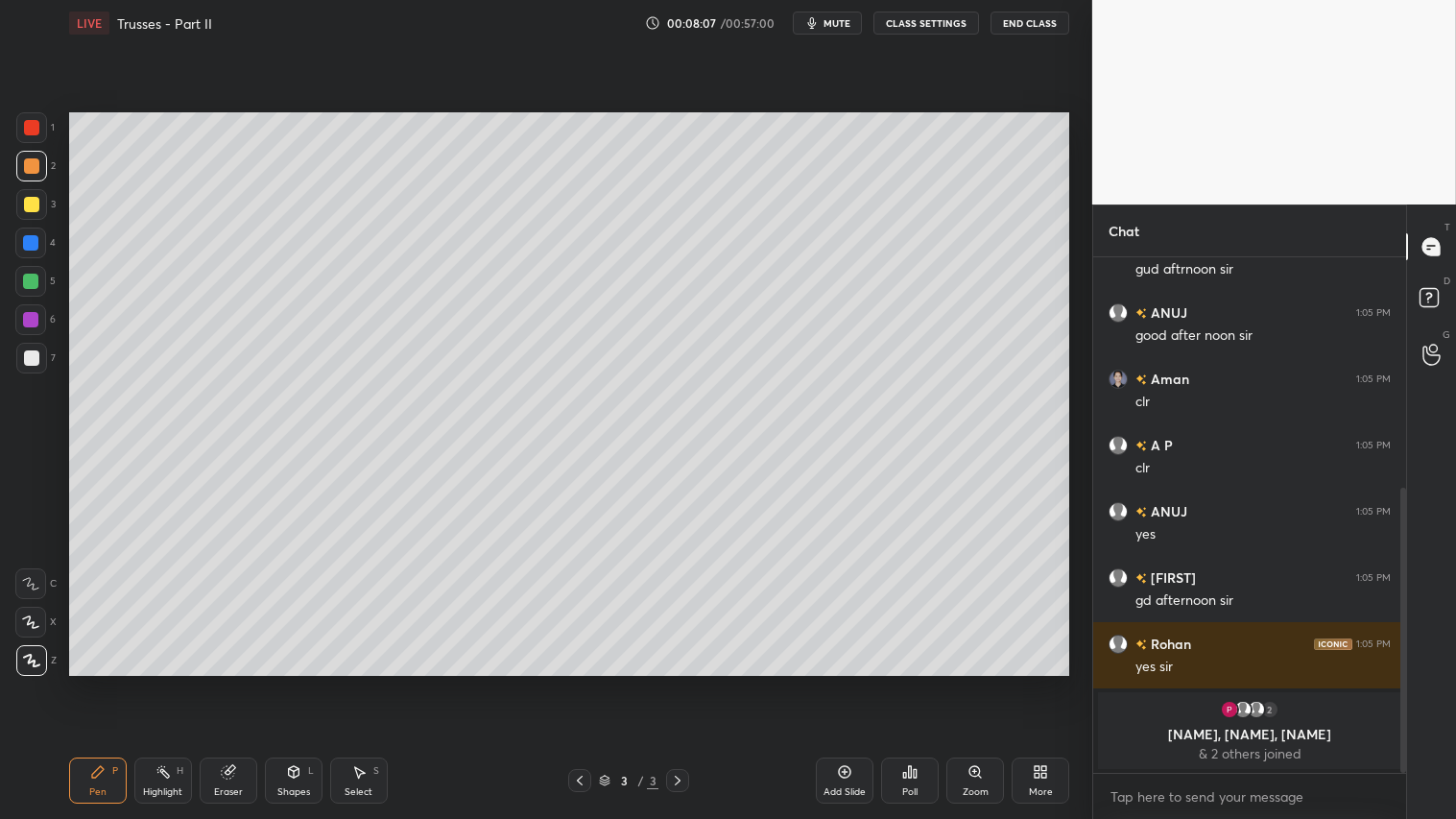 click on "Shapes" at bounding box center [294, 792] 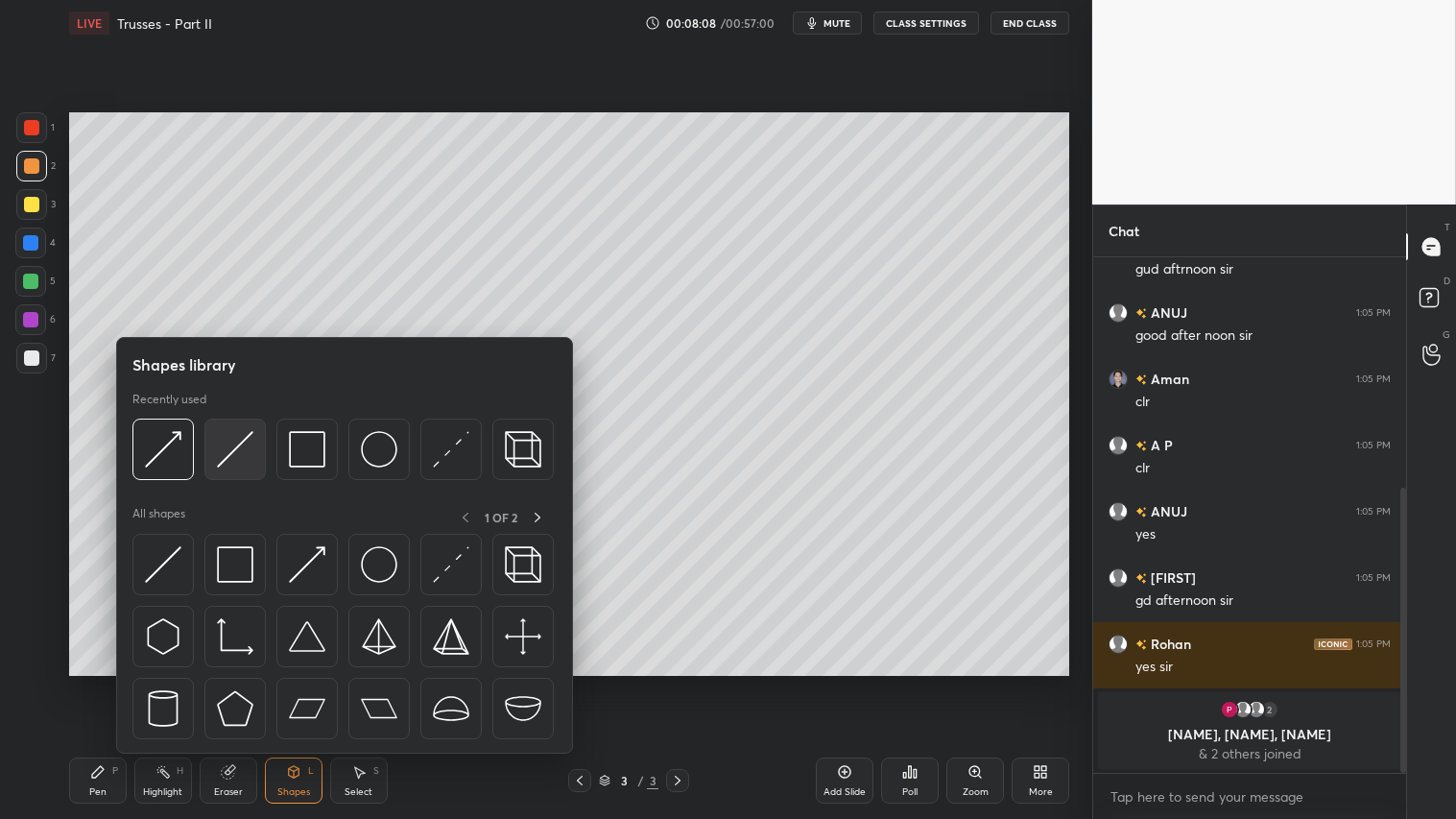 click at bounding box center [235, 449] 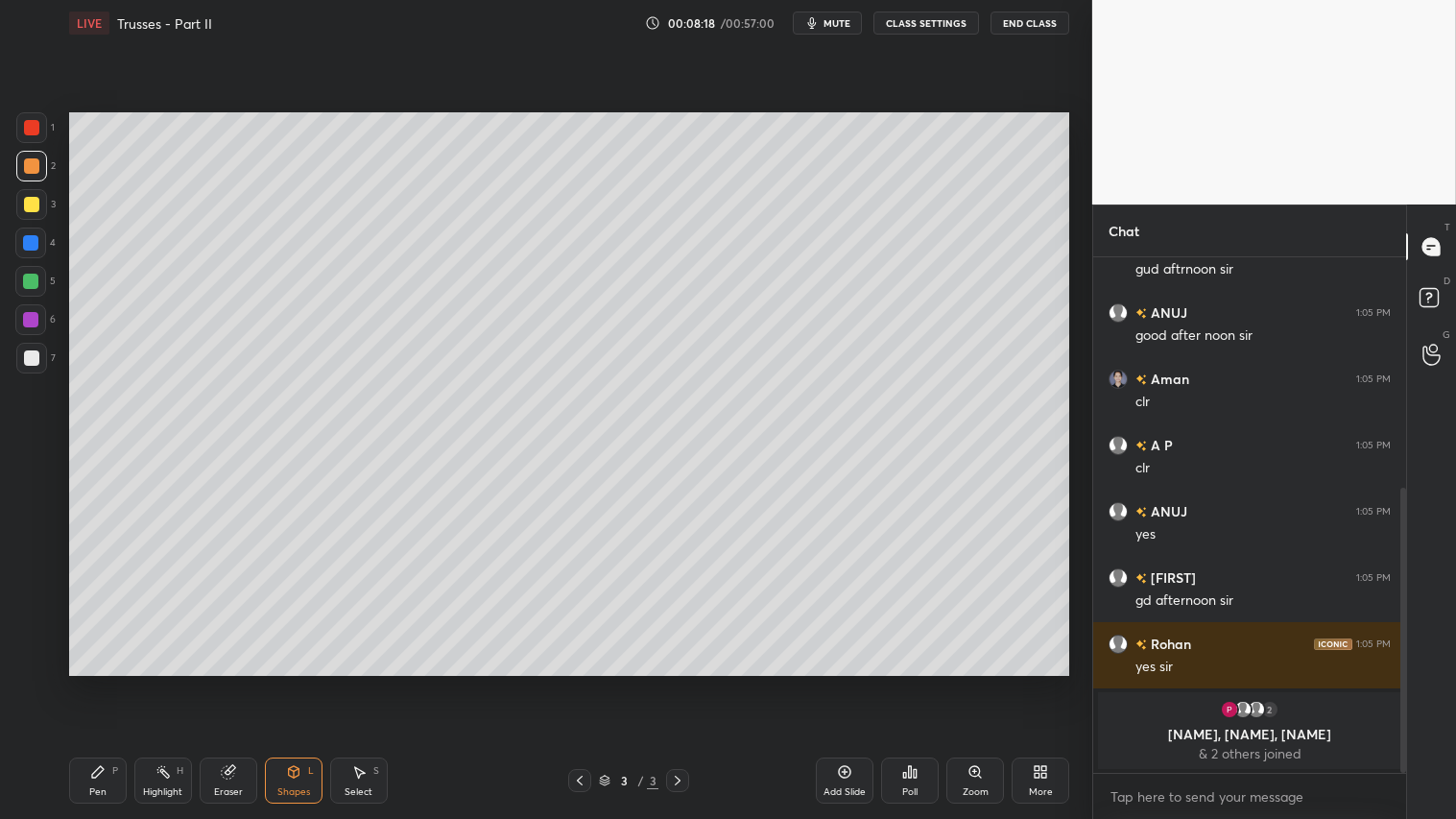 click at bounding box center [32, 128] 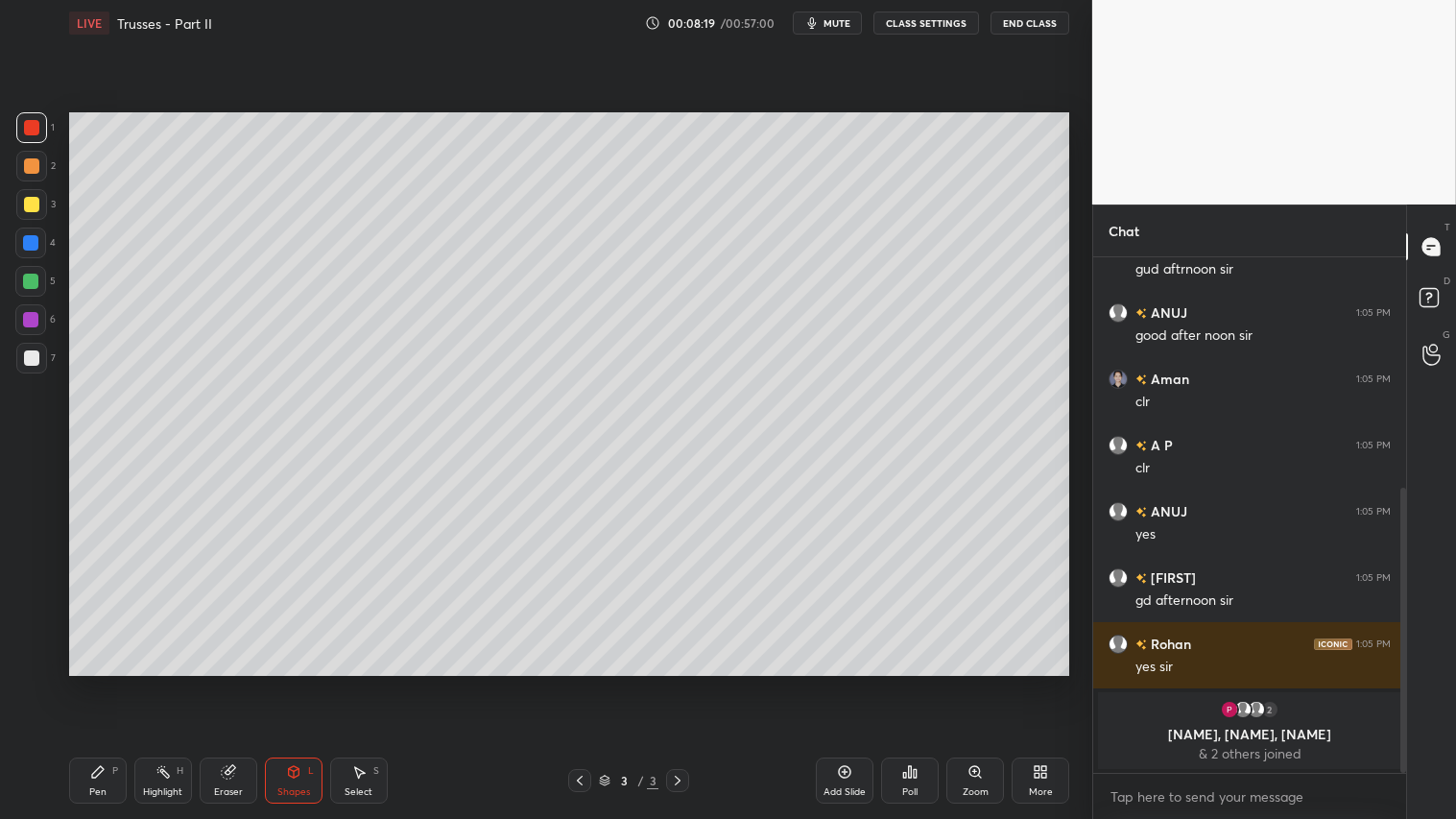 drag, startPoint x: 33, startPoint y: 171, endPoint x: 55, endPoint y: 217, distance: 50.990195 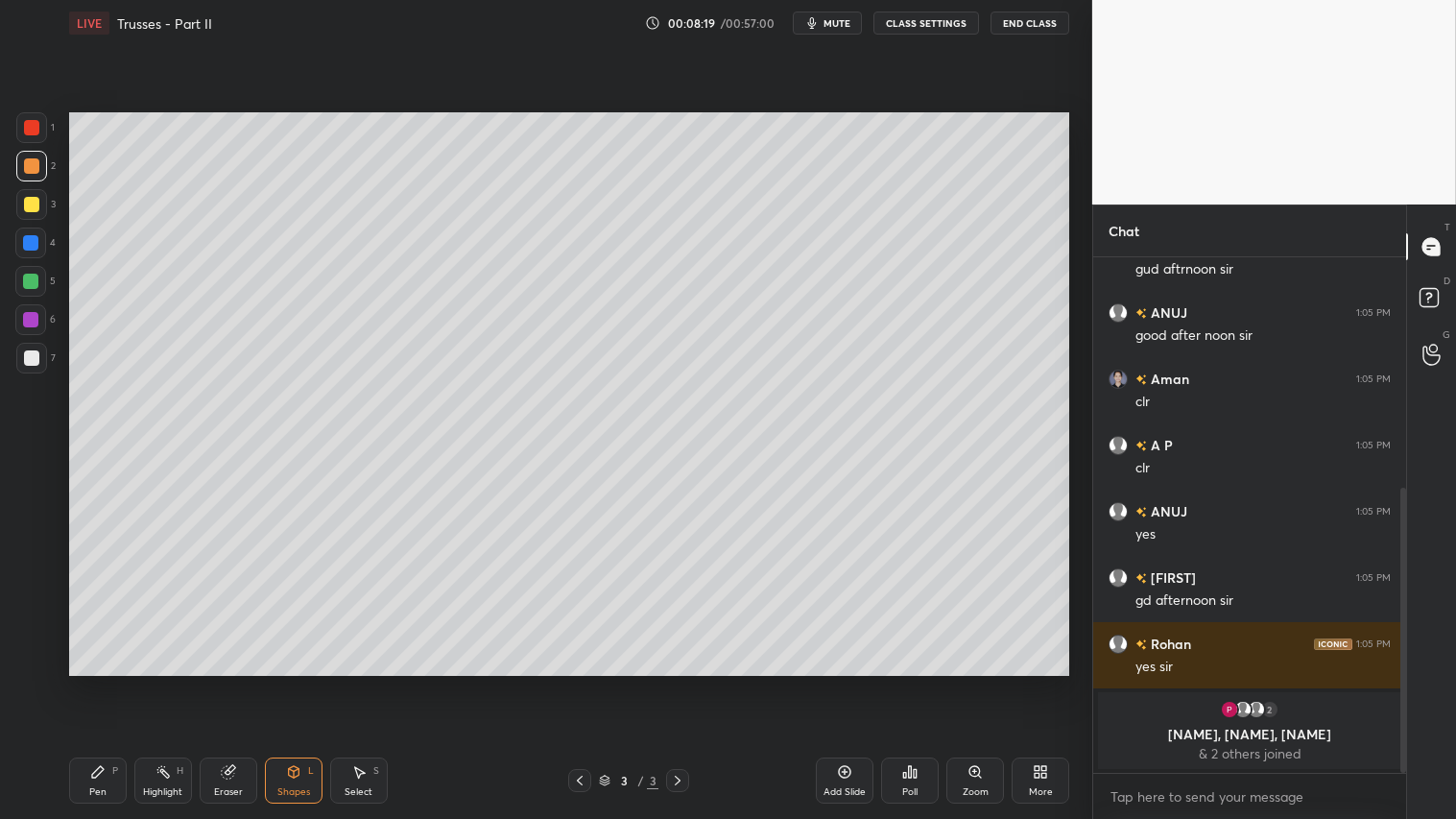 click on "Pen P Highlight H Eraser Shapes L Select S 3 / 3 Add Slide Poll Zoom More" at bounding box center [569, 781] 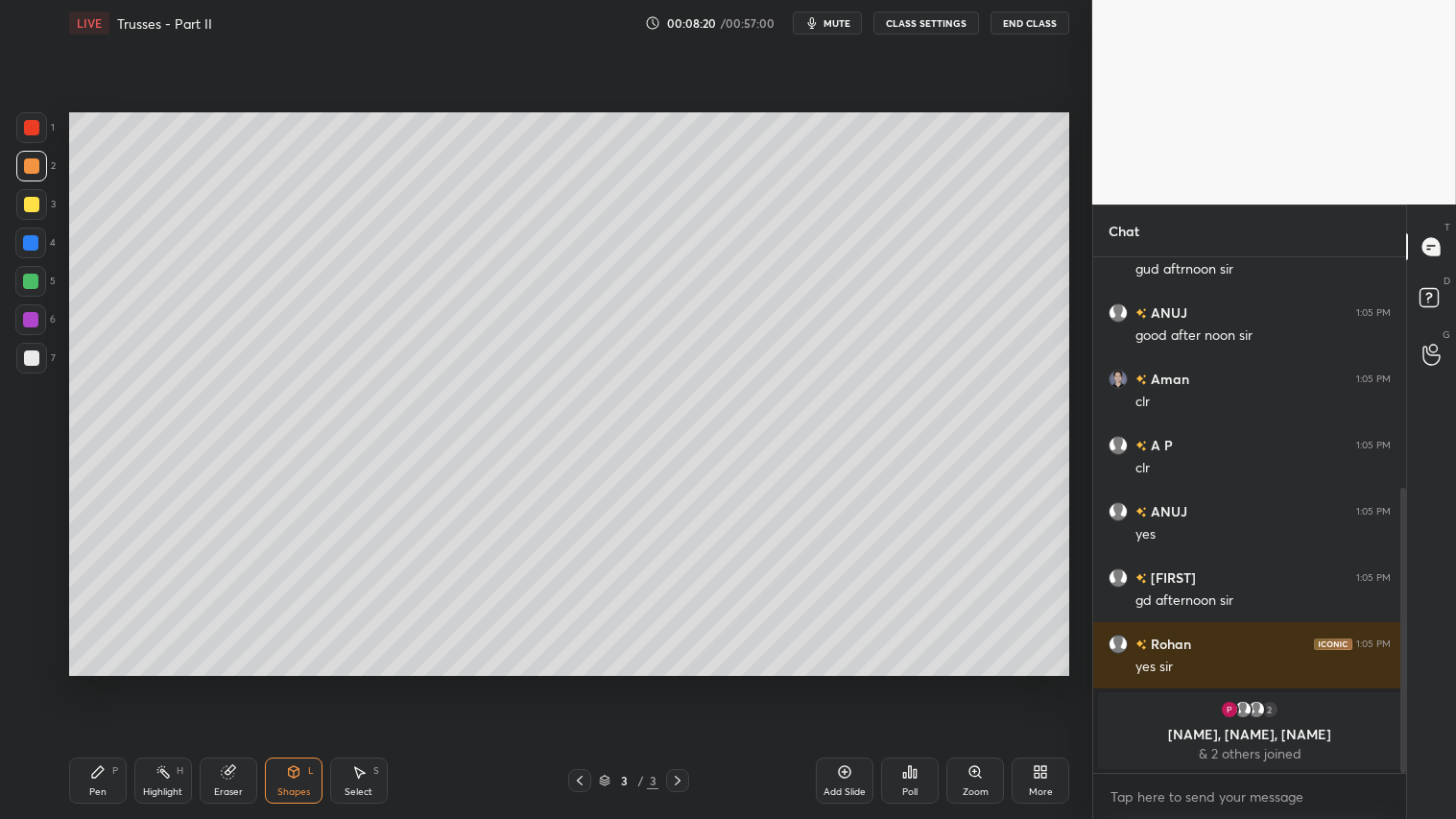 drag, startPoint x: 290, startPoint y: 790, endPoint x: 302, endPoint y: 764, distance: 28.635642 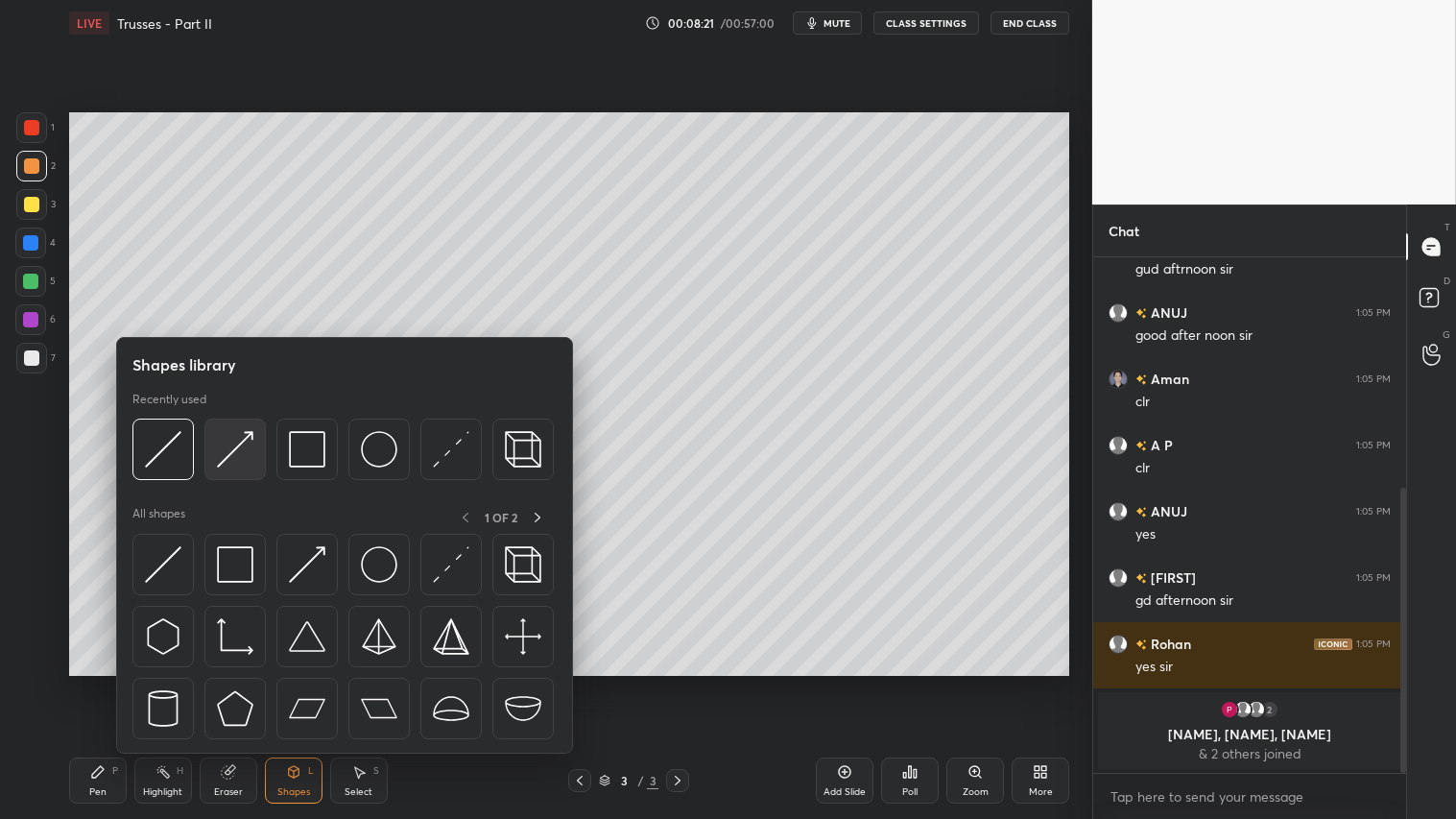 click at bounding box center (235, 449) 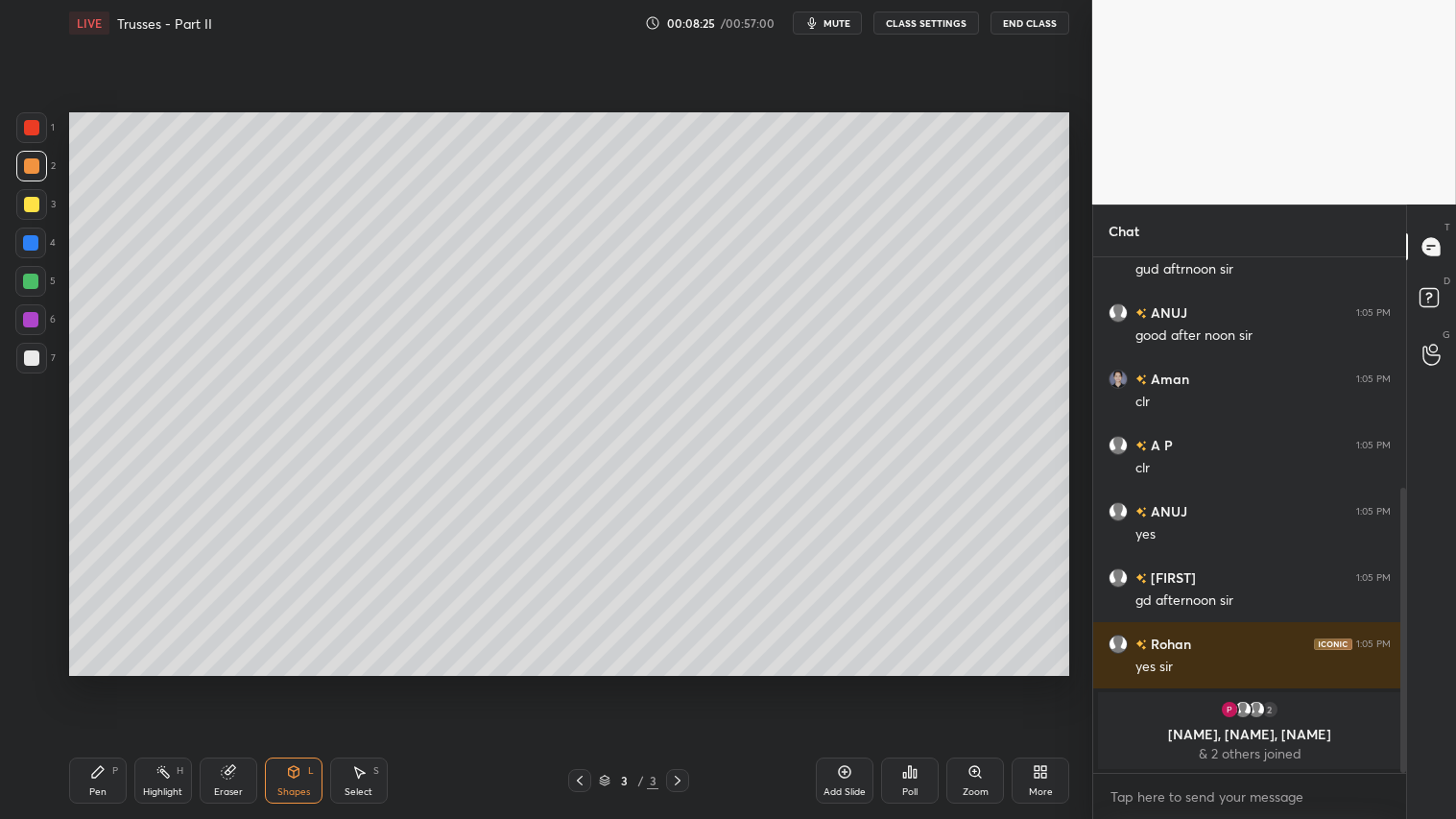 click on "LIVE Trusses - Part II 00:08:25 / 00:57:00 mute CLASS SETTINGS End Class Setting up your live class Poll for secs No correct answer Start poll Back Trusses - Part II • L6 of Comprehensive Course On Structural Analysis [PERSON] [PERSON] Pen P Highlight H Eraser Shapes L Select S 3 / 3 Add Slide Poll Zoom More" at bounding box center (569, 409) 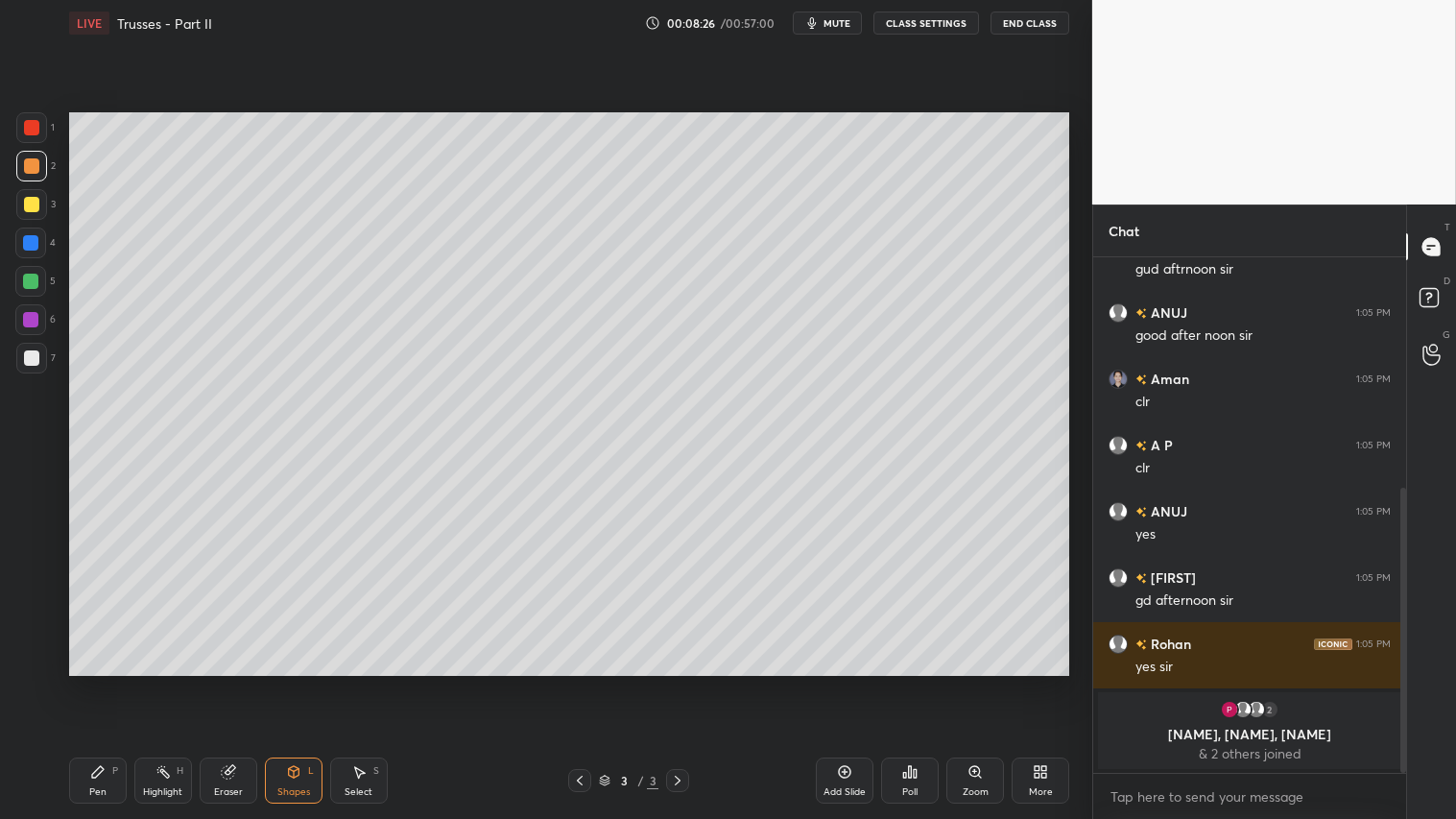 drag, startPoint x: 25, startPoint y: 160, endPoint x: 49, endPoint y: 303, distance: 145 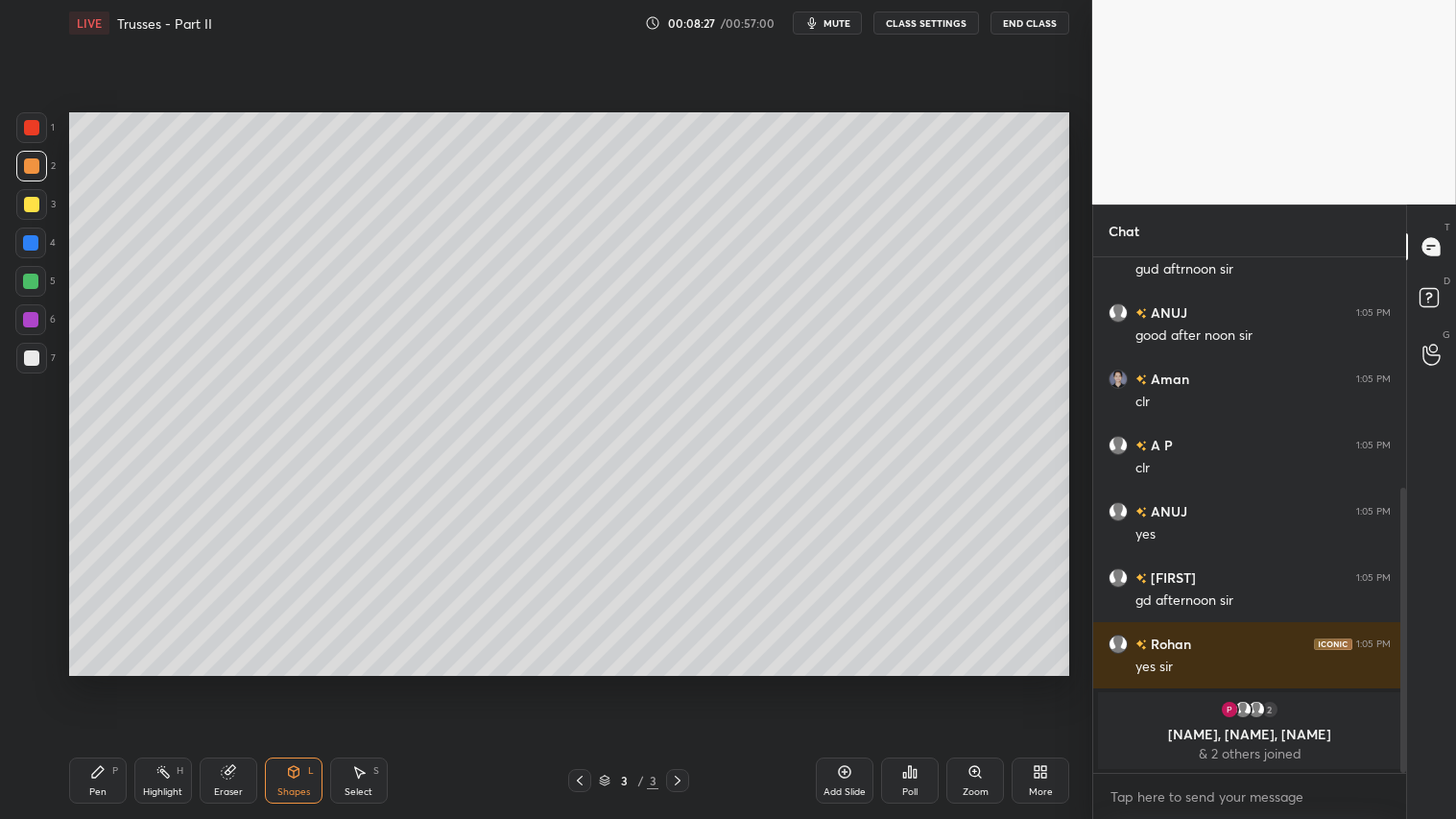 drag, startPoint x: 32, startPoint y: 206, endPoint x: 54, endPoint y: 326, distance: 122 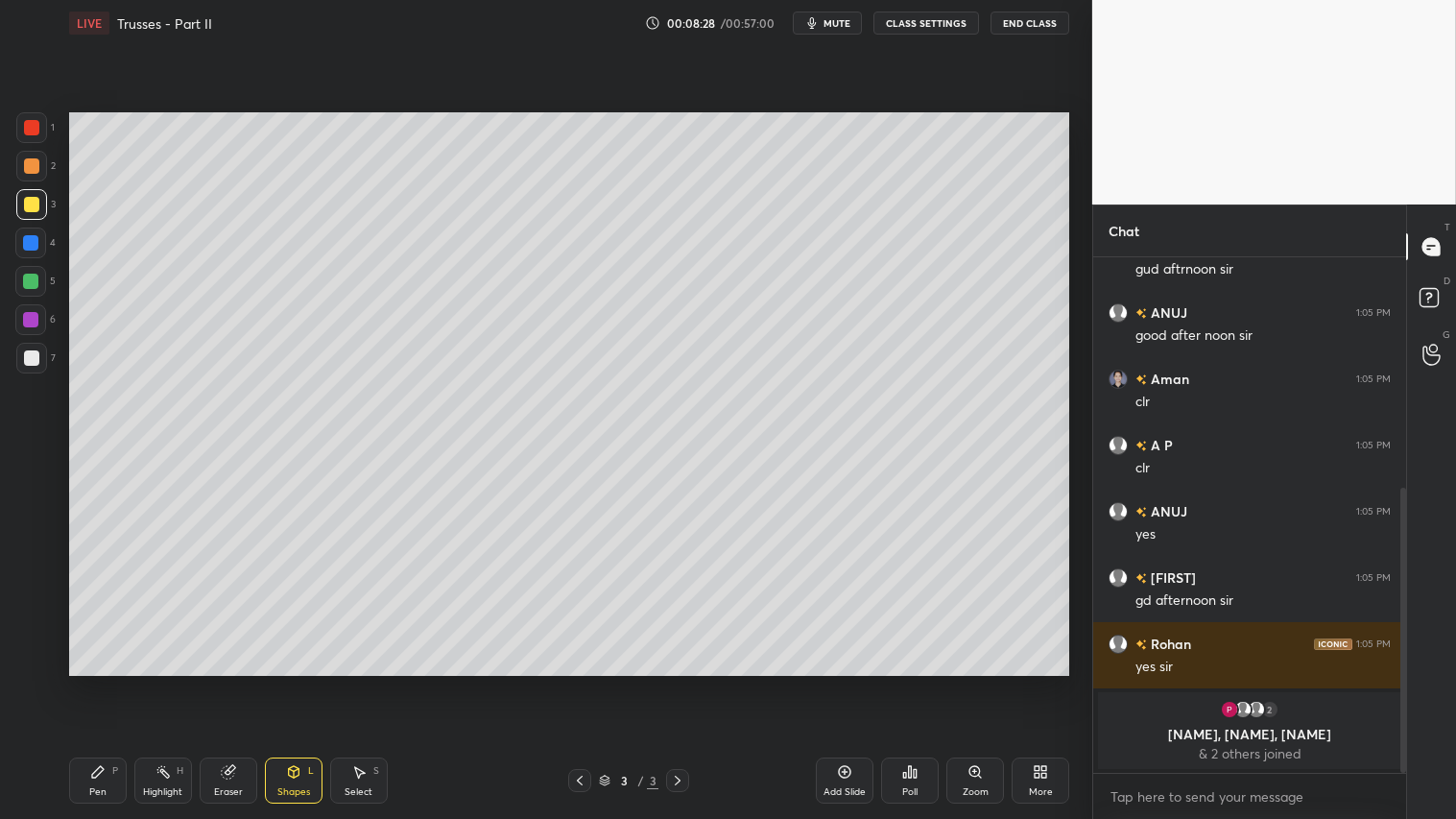 click on "Pen P" at bounding box center (98, 781) 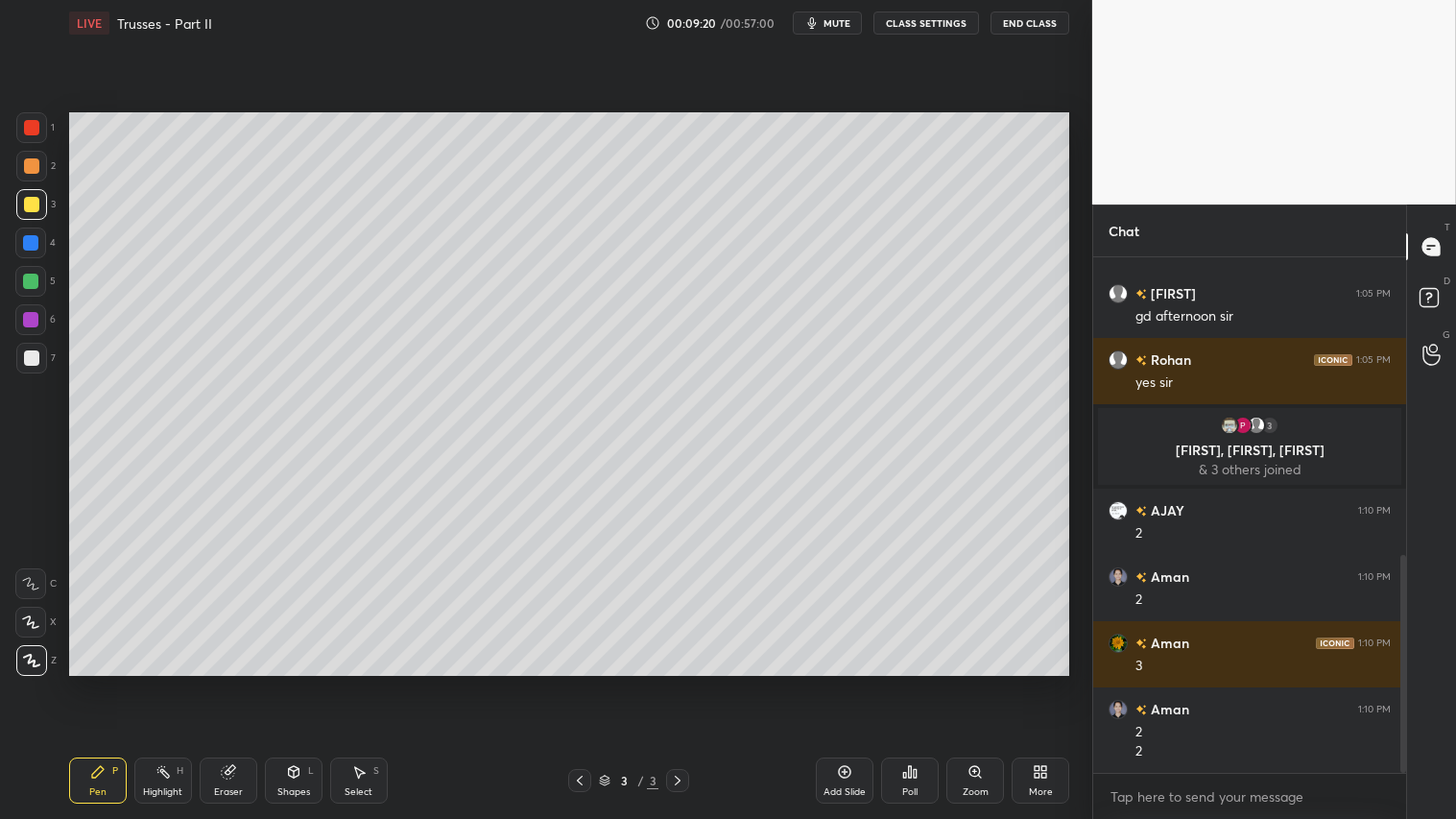 scroll, scrollTop: 766, scrollLeft: 0, axis: vertical 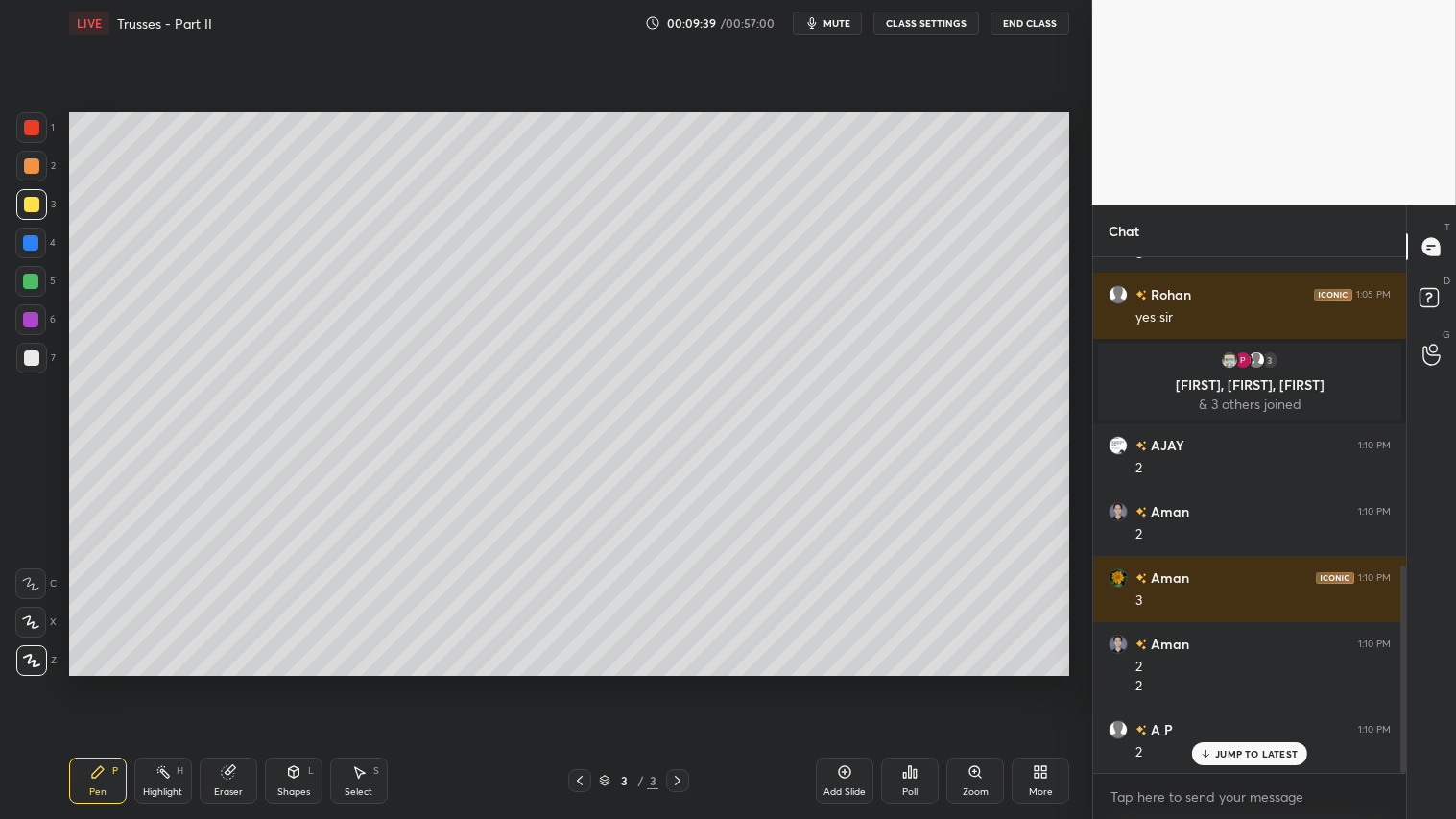 drag, startPoint x: 25, startPoint y: 159, endPoint x: 55, endPoint y: 261, distance: 106.320271 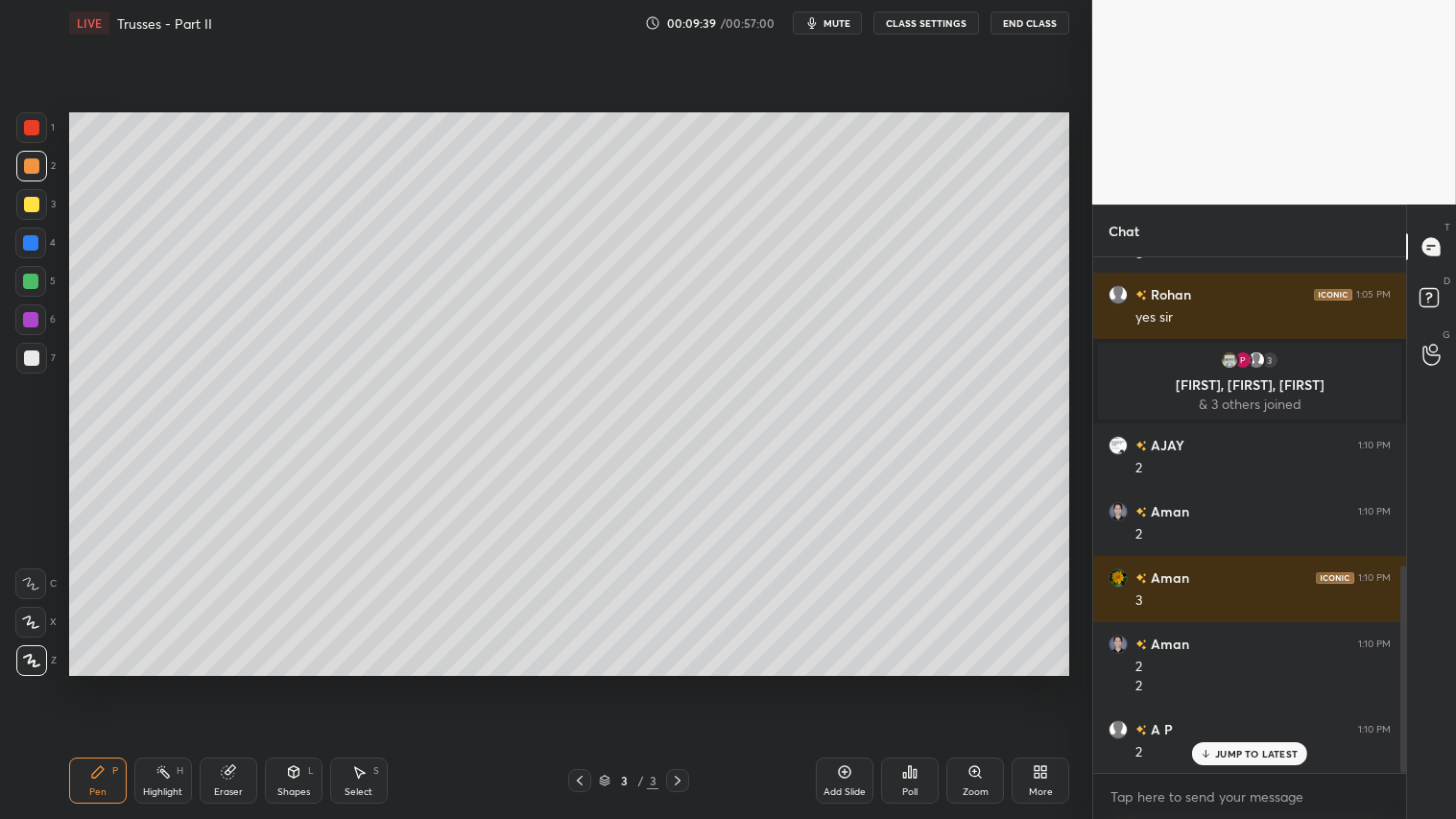 click on "Pen P" at bounding box center [98, 781] 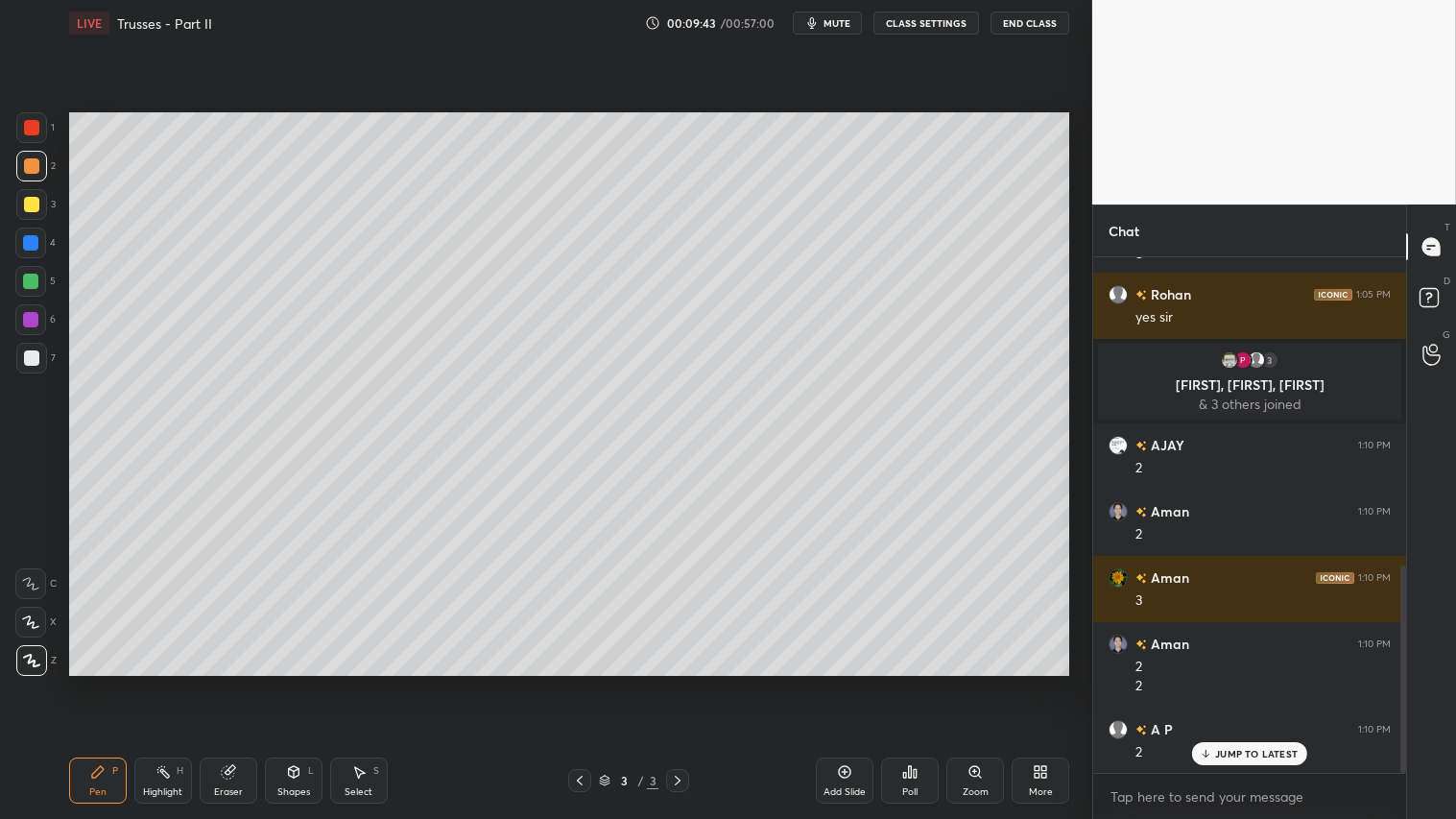 click on "Shapes L" at bounding box center (294, 781) 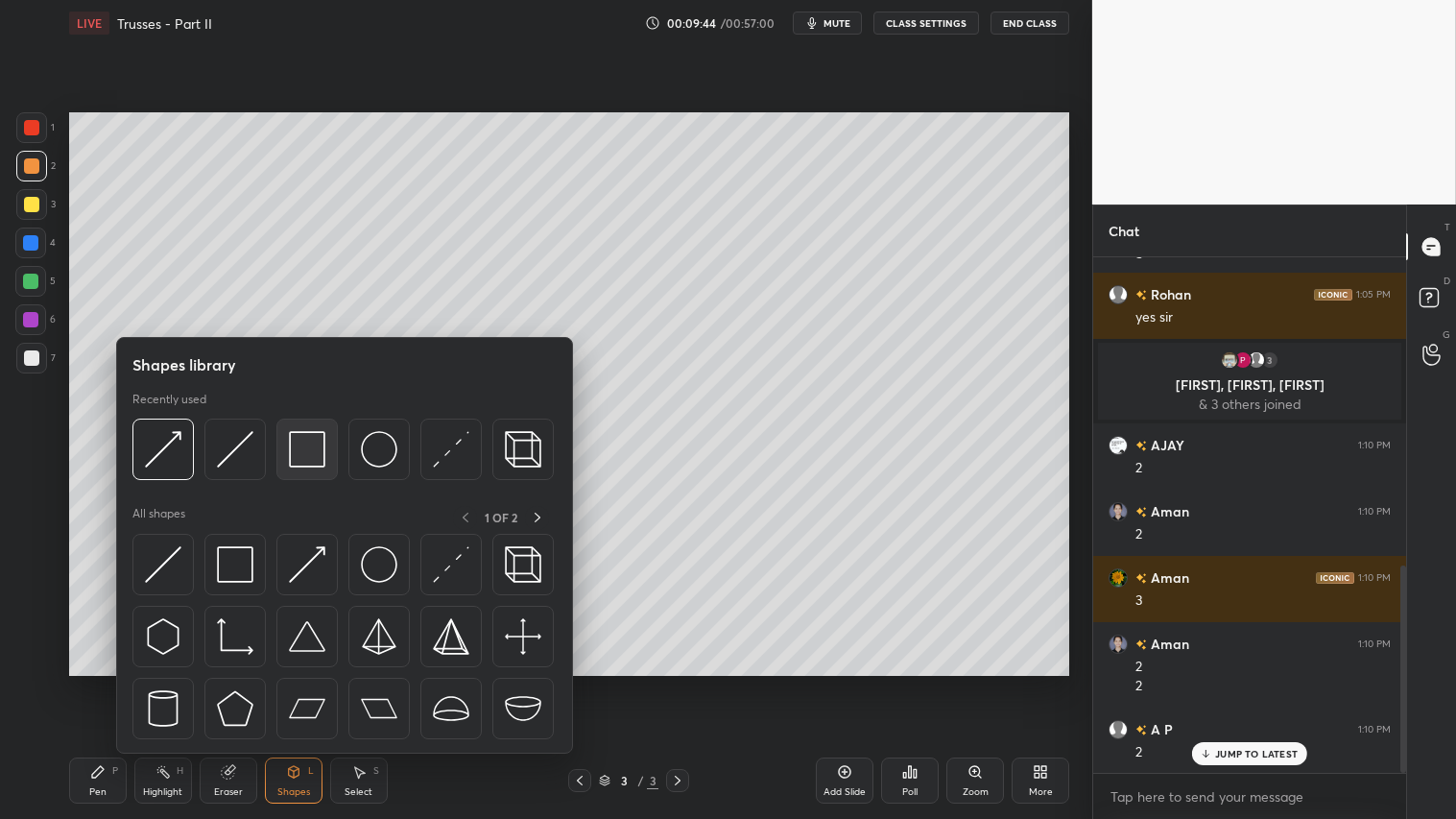 click at bounding box center (307, 449) 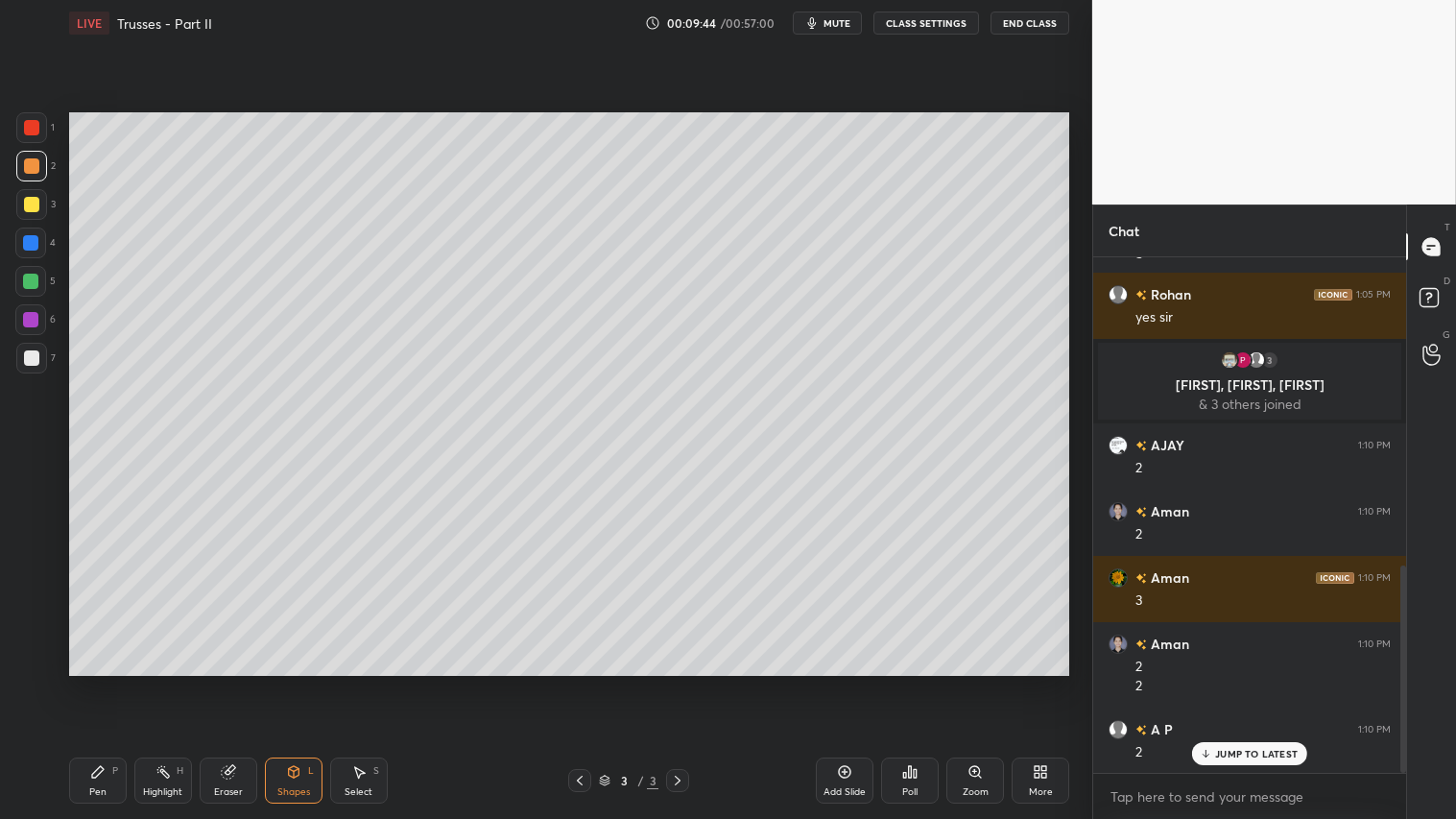 click at bounding box center [32, 358] 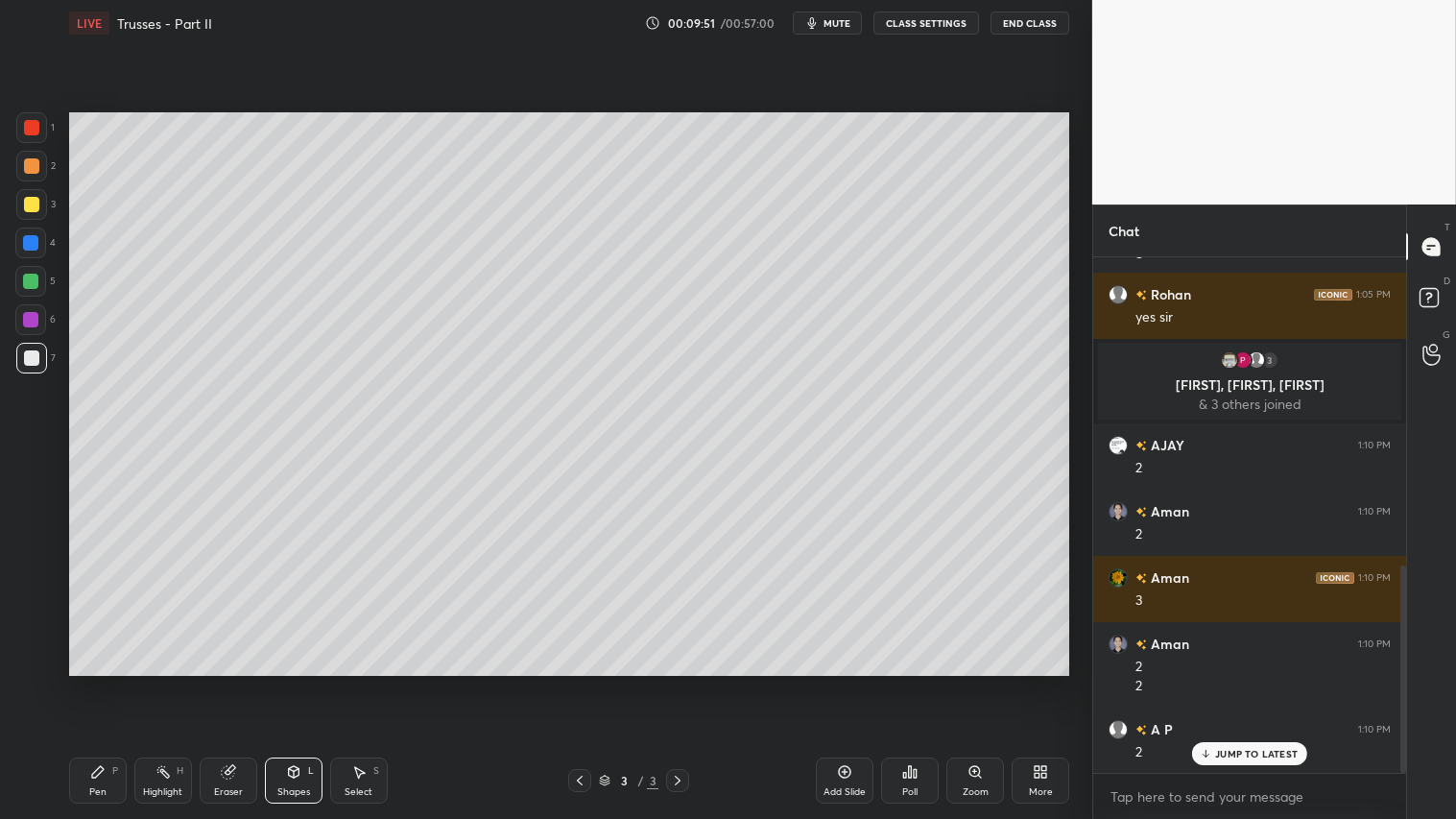 click at bounding box center (32, 166) 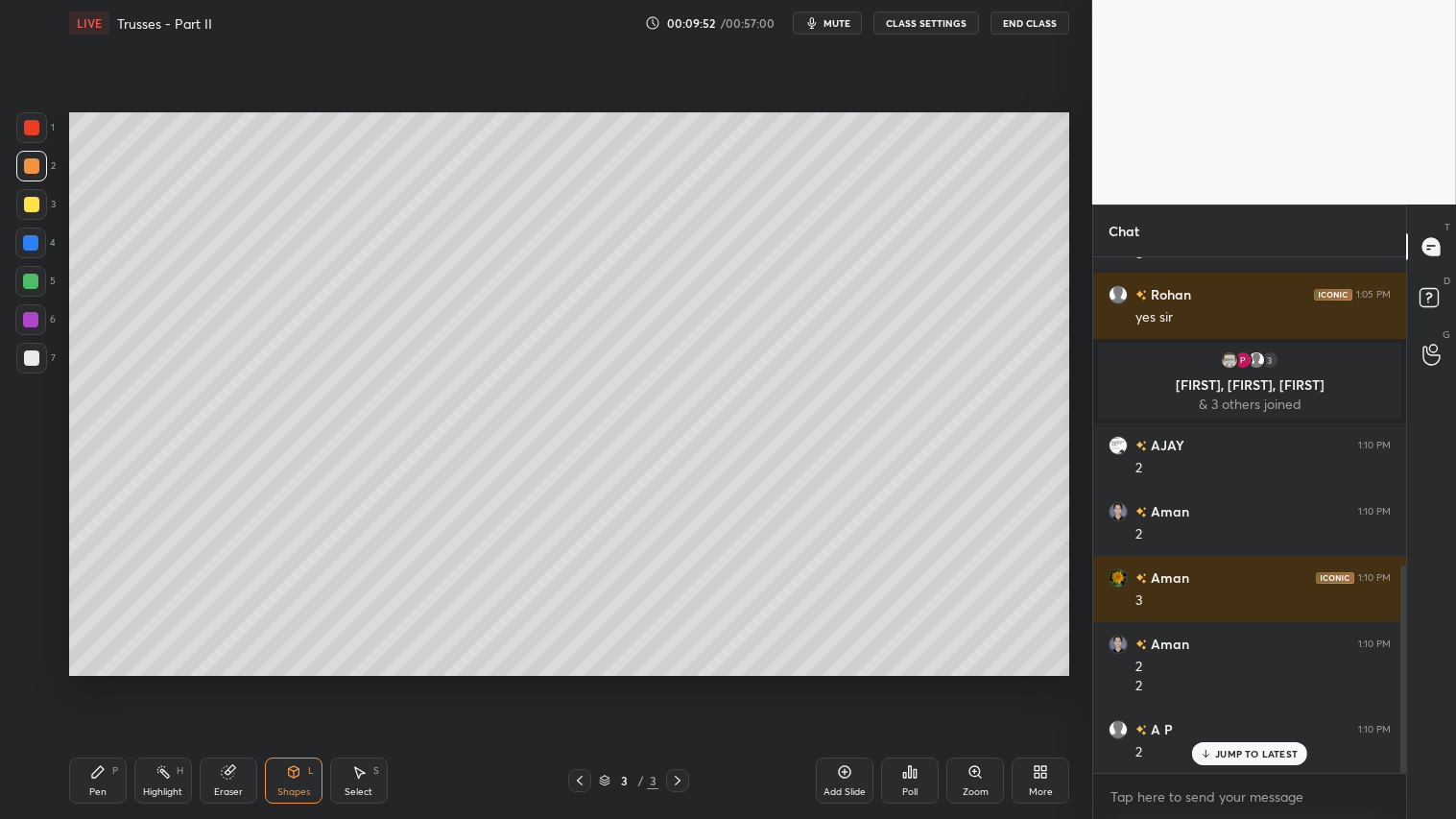click on "Pen" at bounding box center (98, 792) 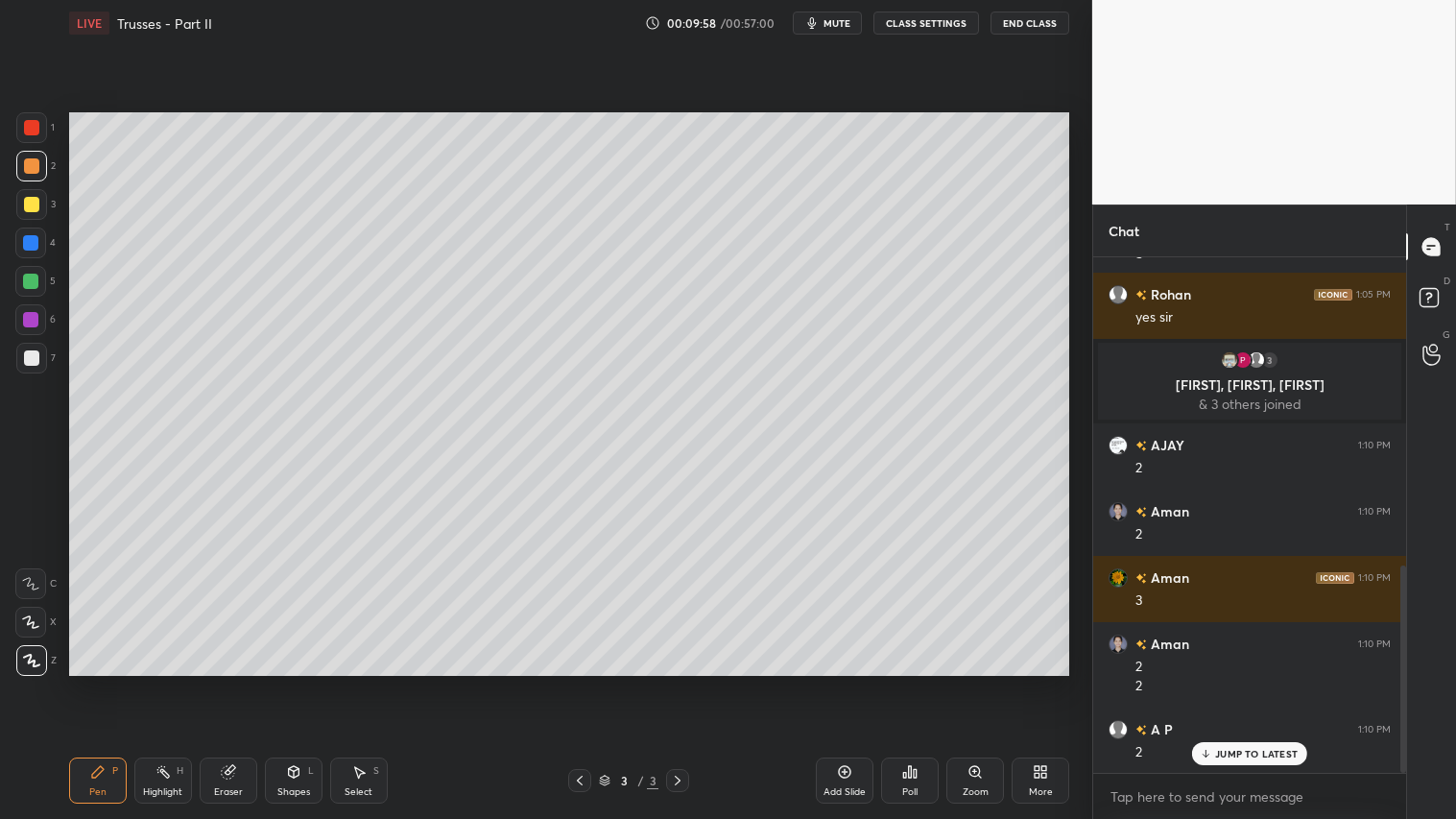 click on "Shapes" at bounding box center (294, 792) 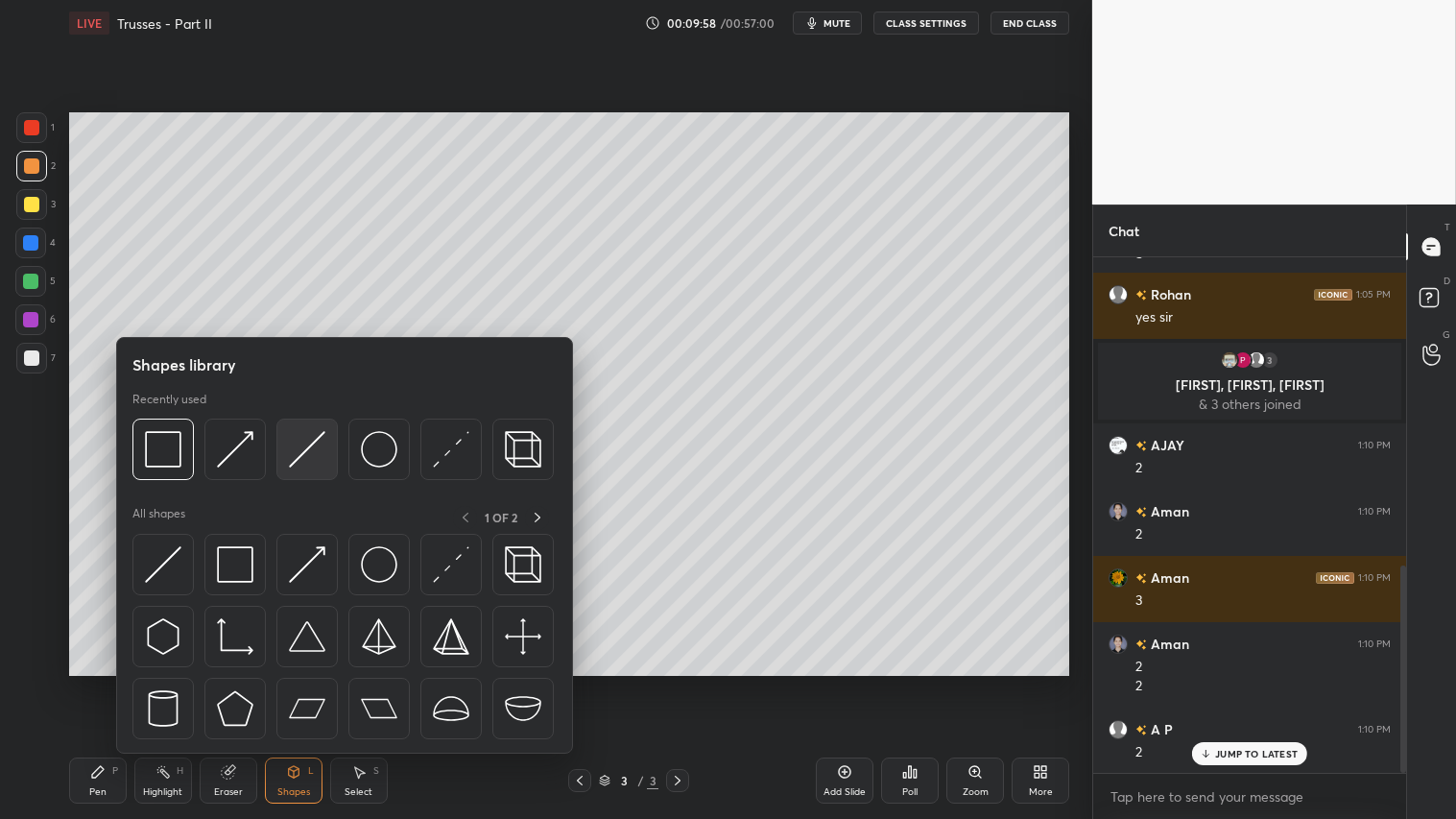 click at bounding box center (307, 449) 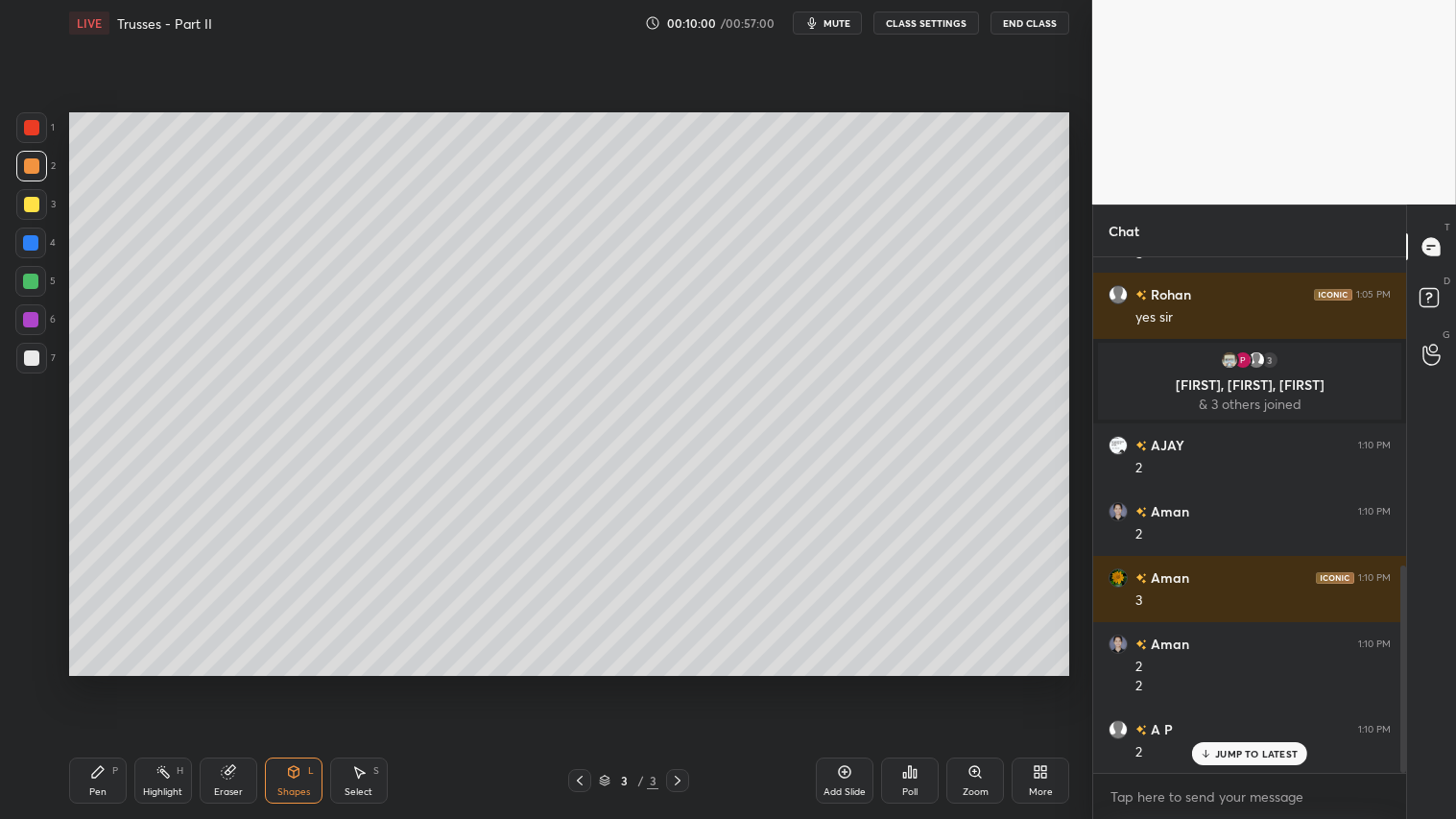 click on "Setting up your live class Poll for   secs No correct answer Start poll" at bounding box center [569, 394] 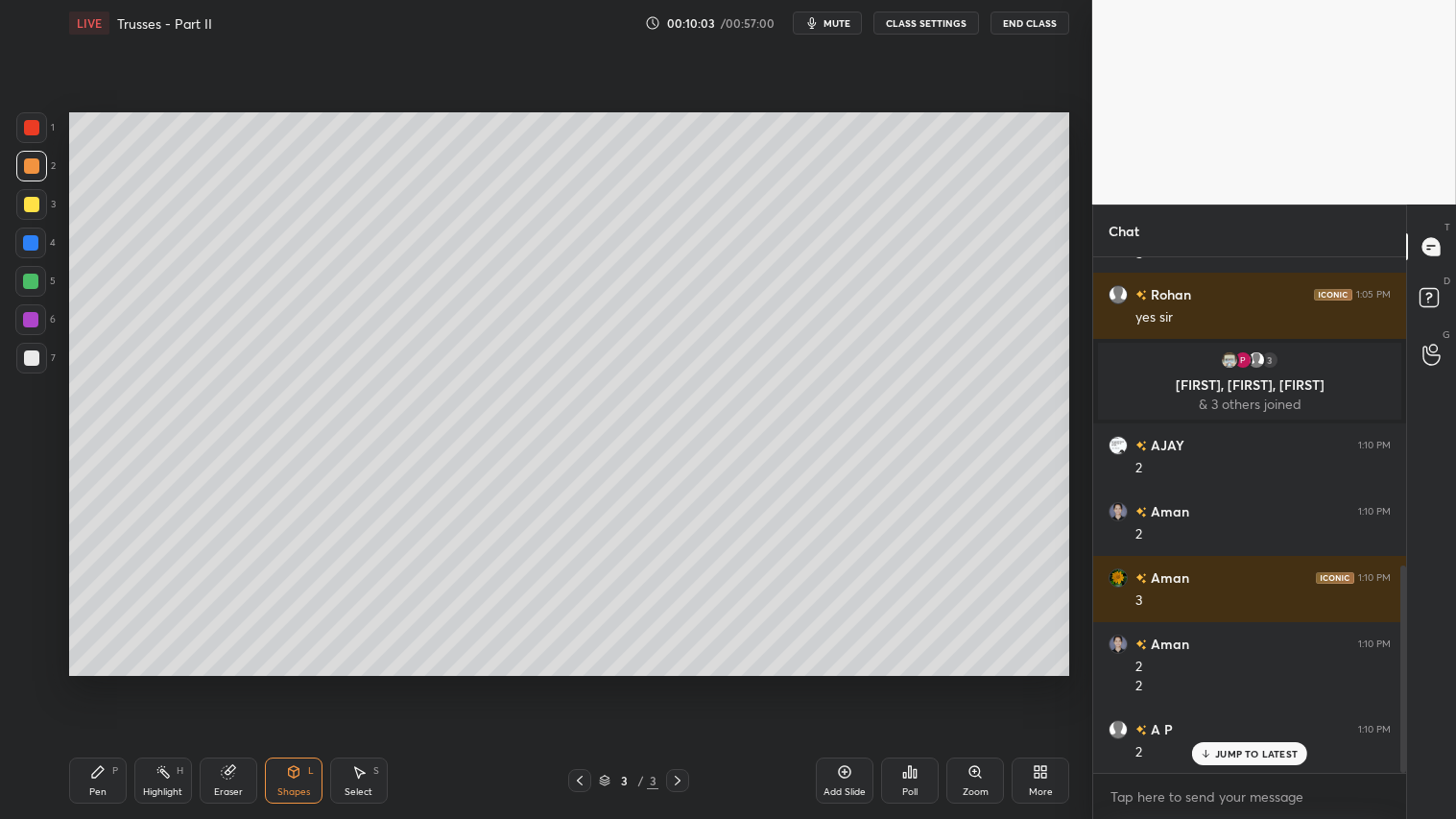 click at bounding box center [32, 166] 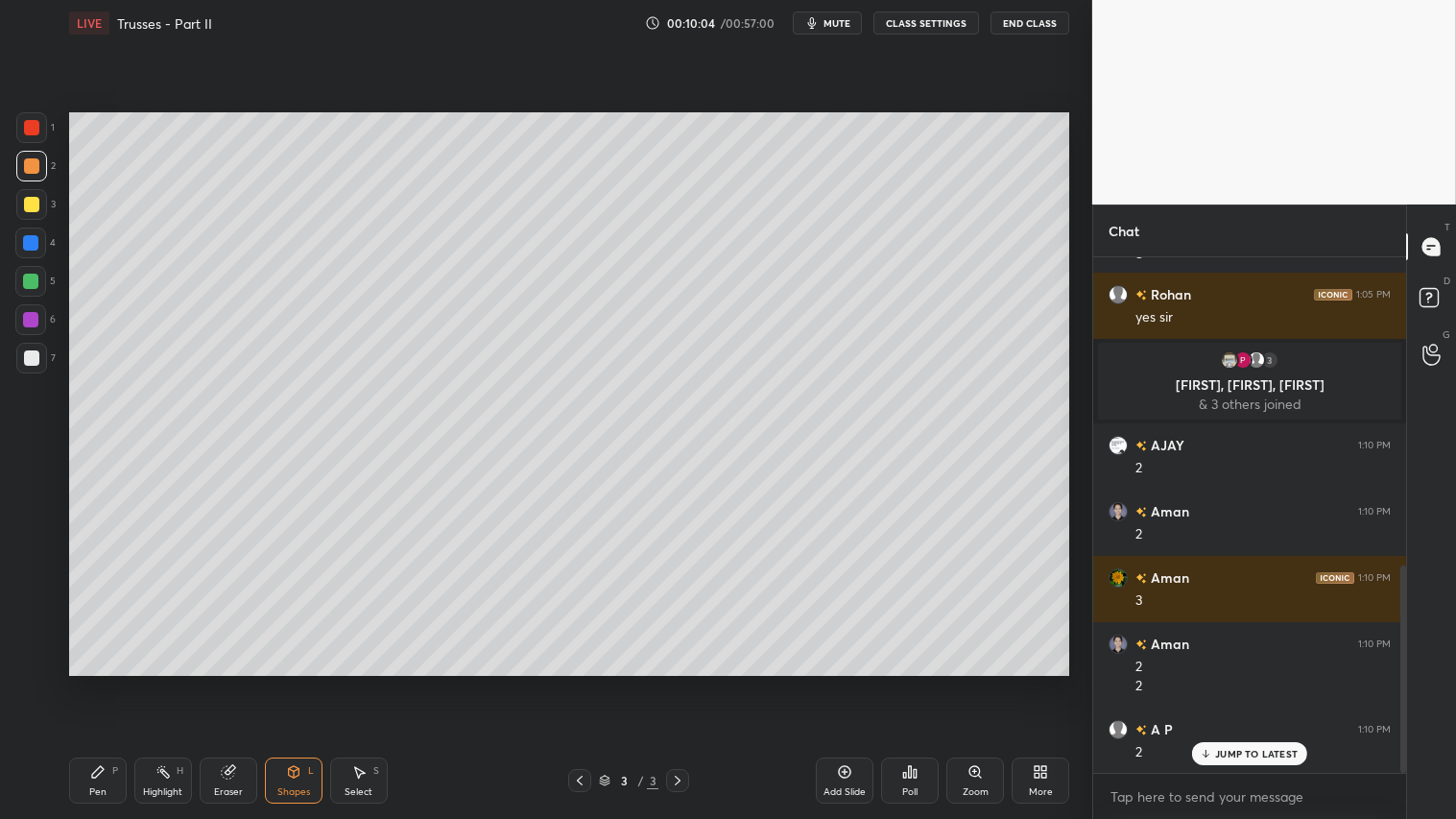 click on "Pen P" at bounding box center [98, 781] 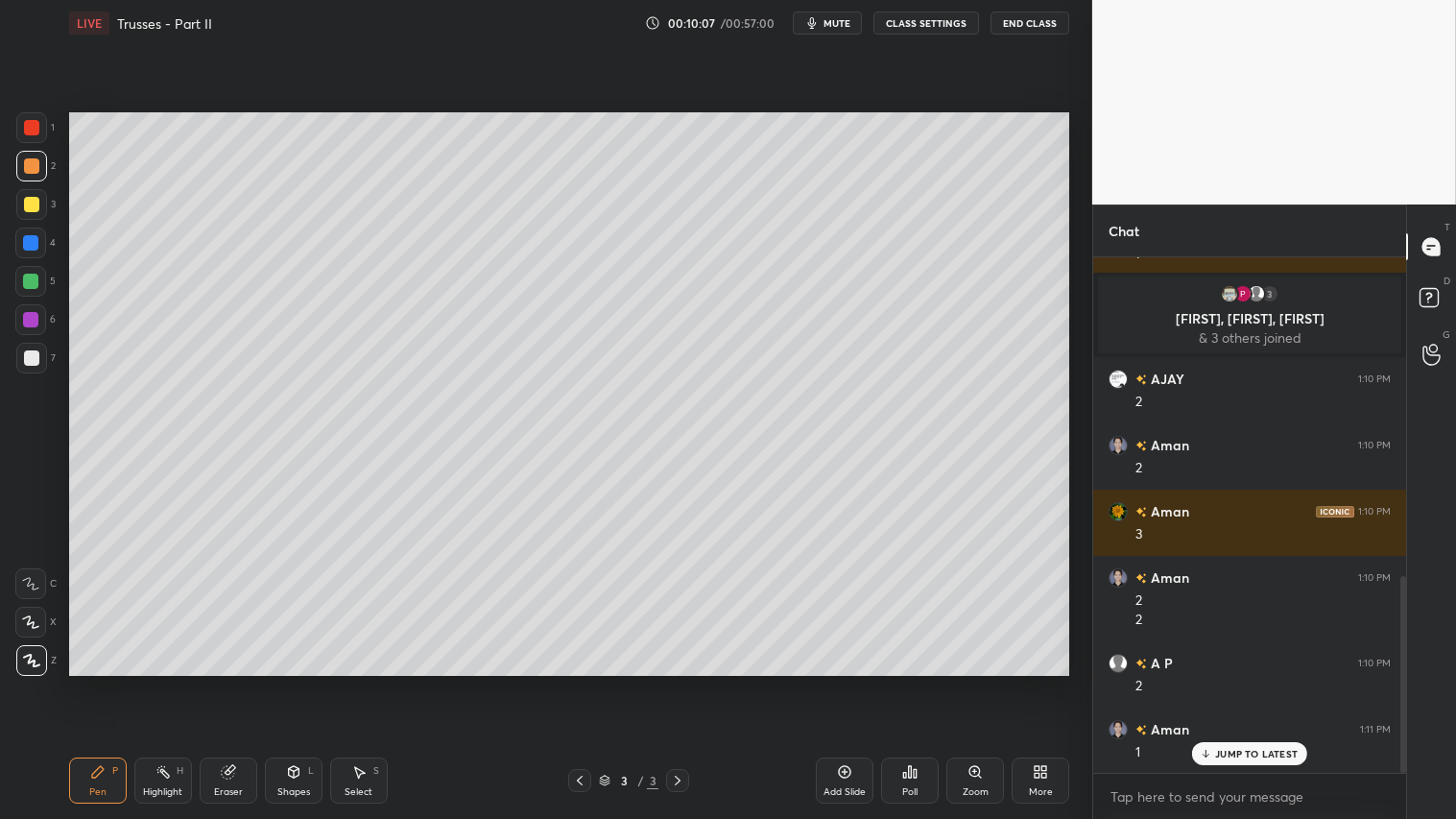 scroll, scrollTop: 899, scrollLeft: 0, axis: vertical 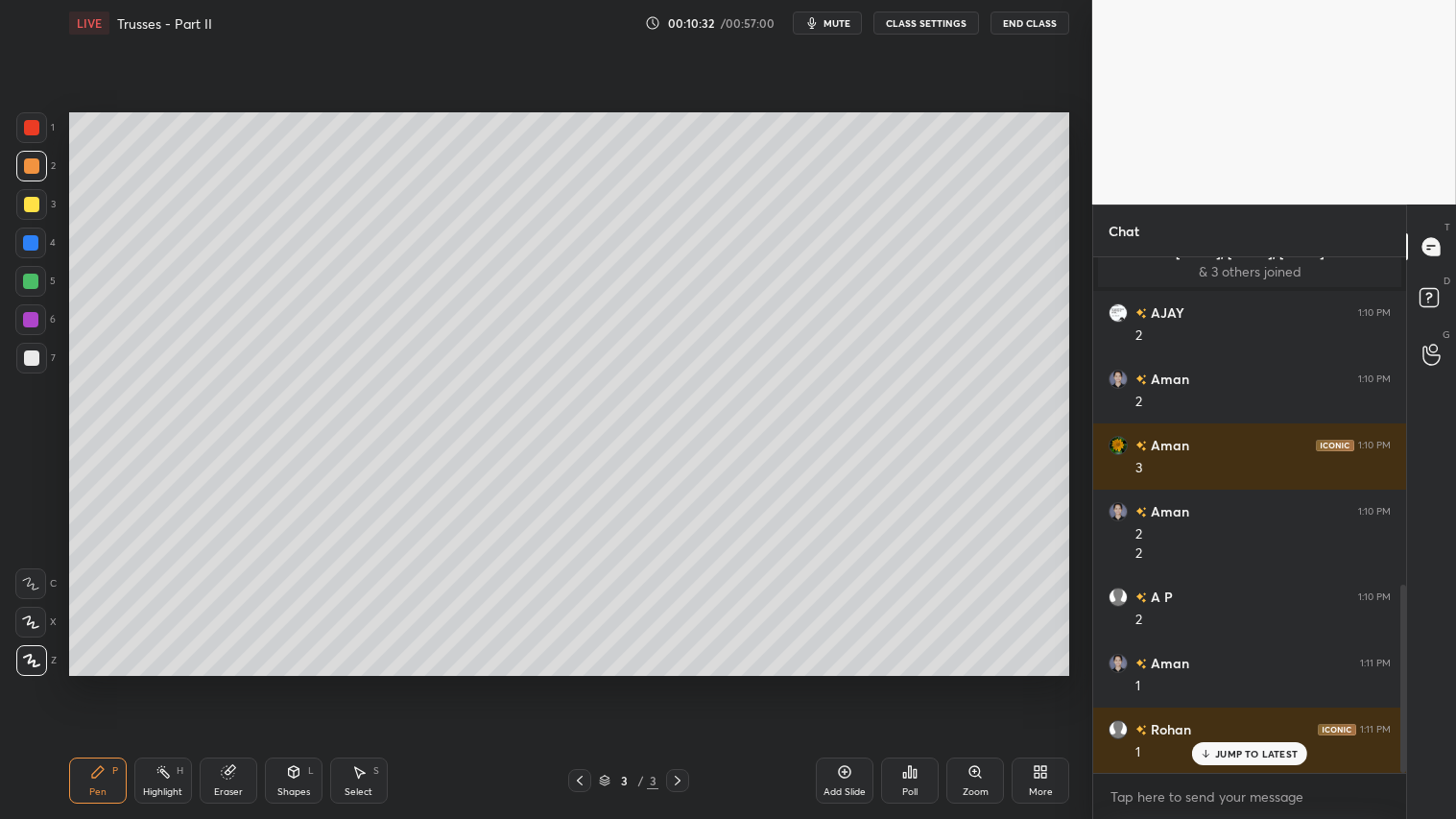 drag, startPoint x: 29, startPoint y: 168, endPoint x: 34, endPoint y: 778, distance: 610.0205 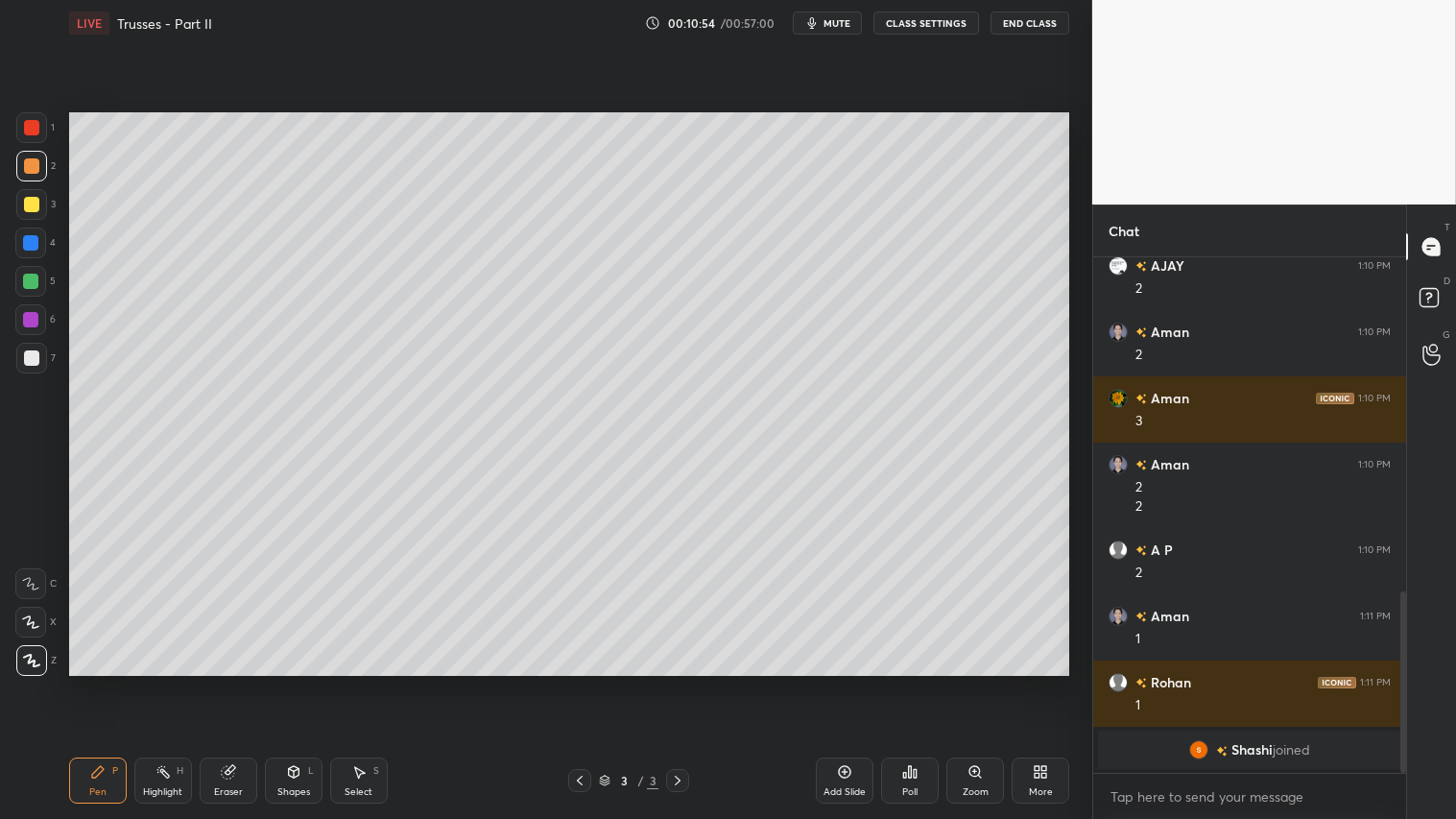scroll, scrollTop: 1012, scrollLeft: 0, axis: vertical 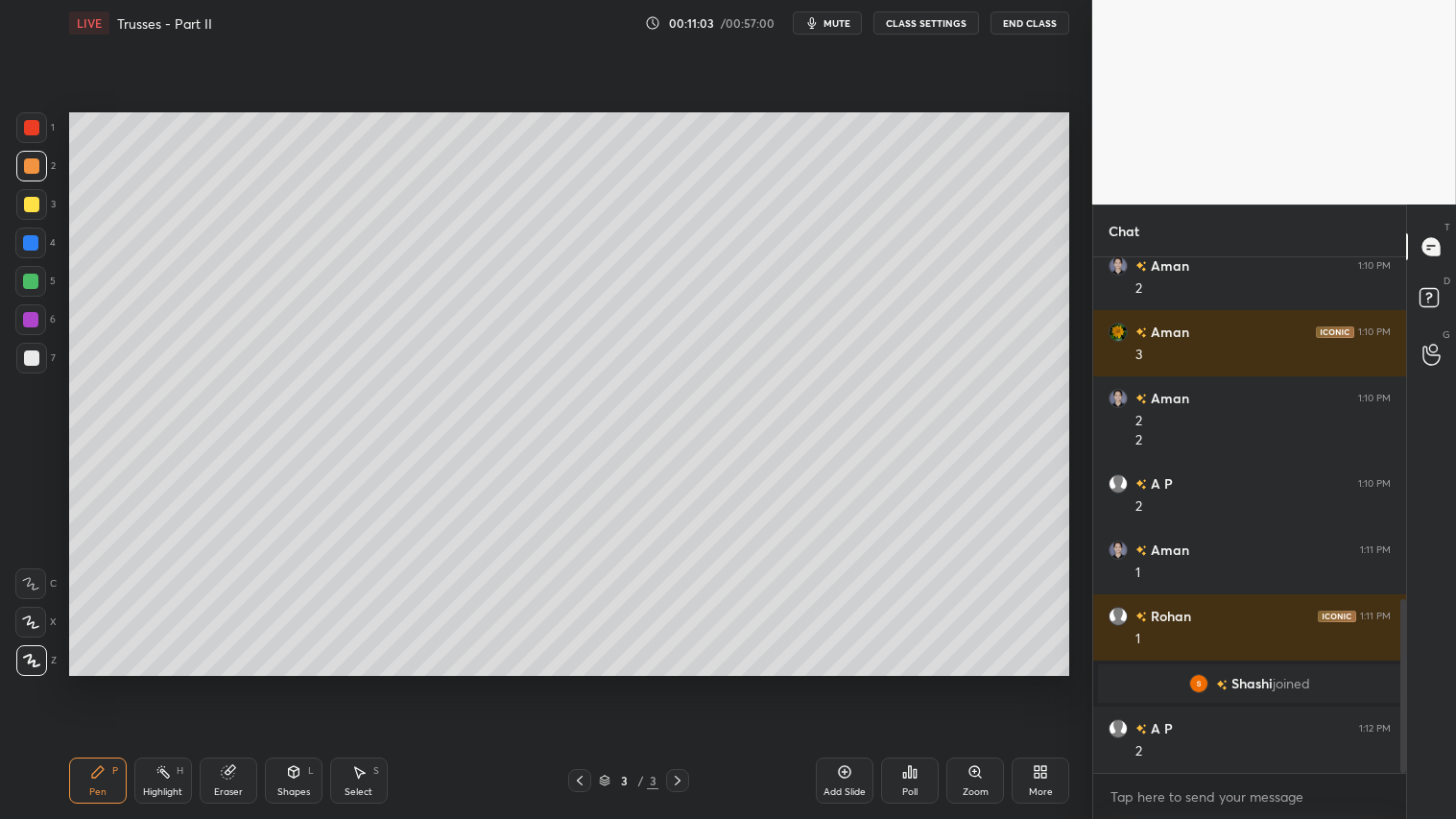 click on "Shapes L" at bounding box center [294, 781] 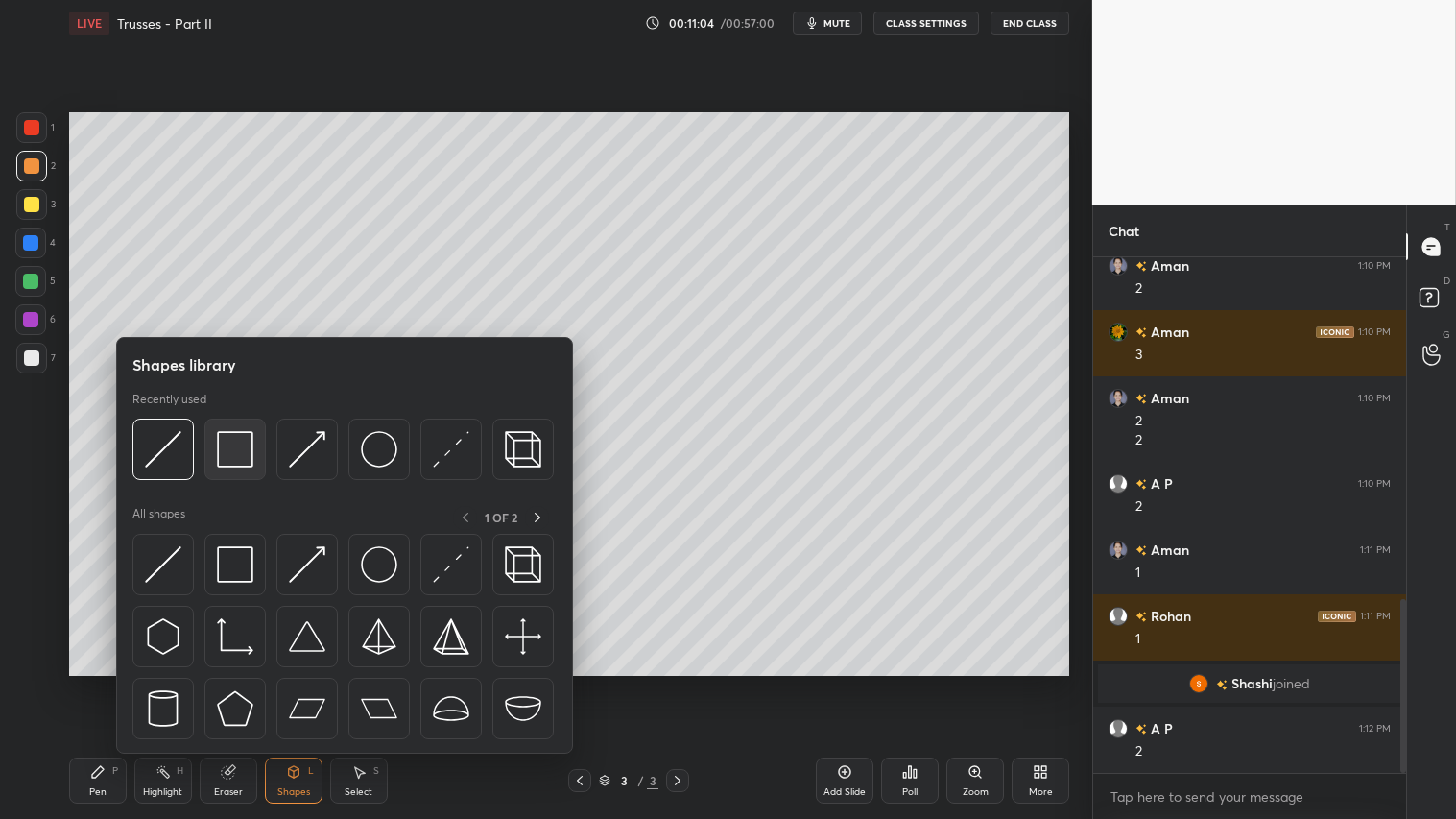 click at bounding box center [235, 449] 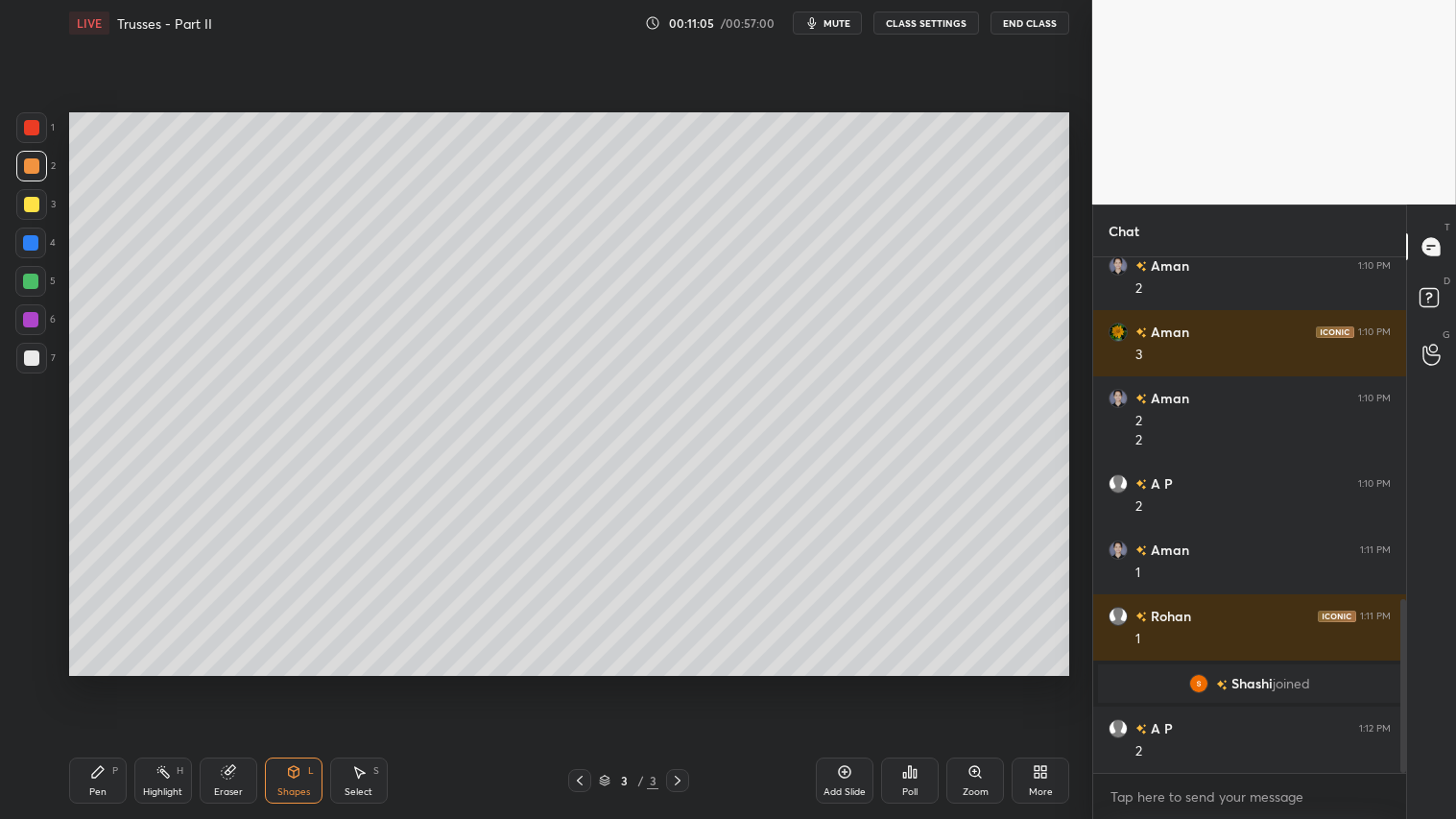 click at bounding box center (32, 358) 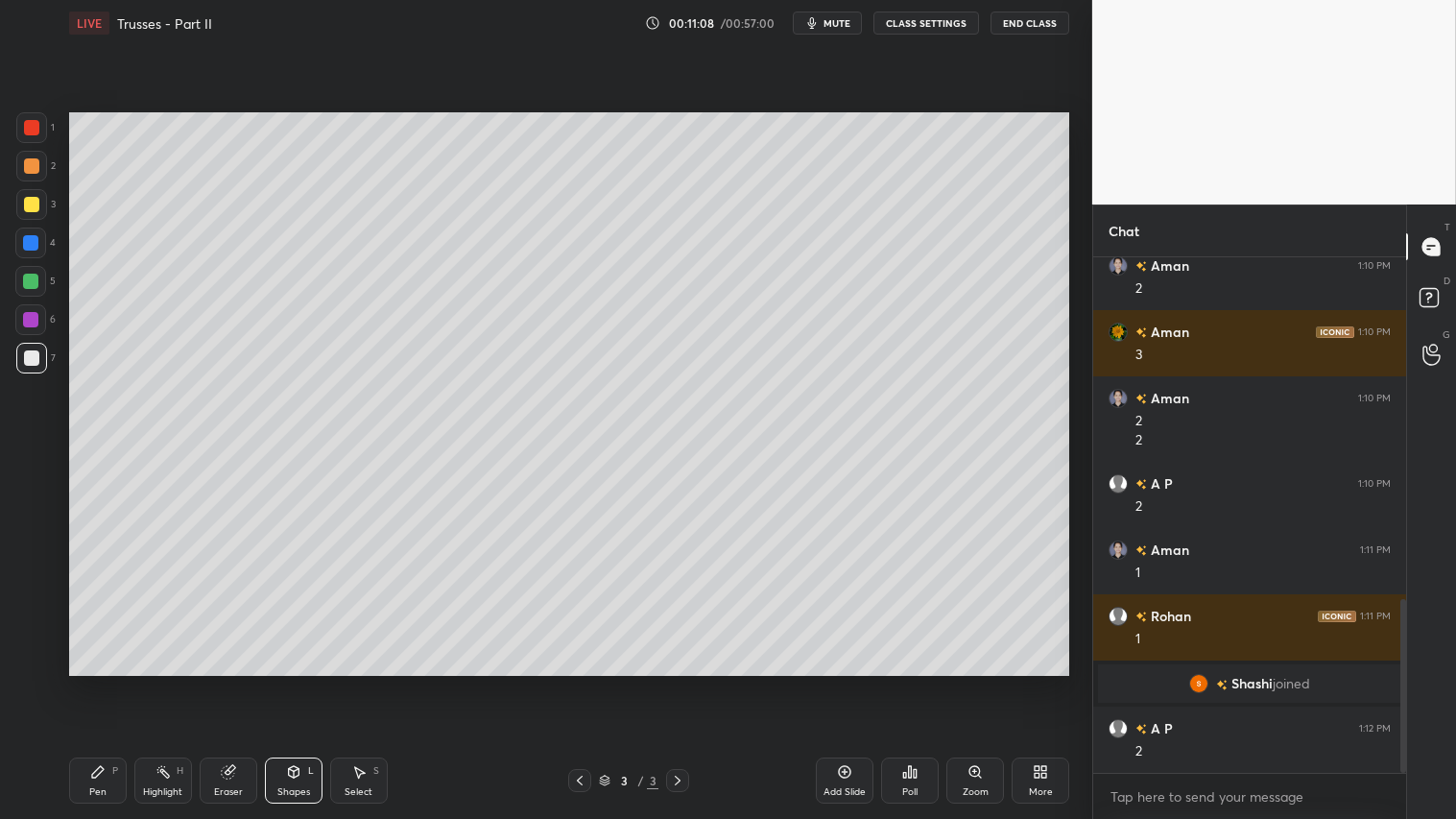click at bounding box center [32, 166] 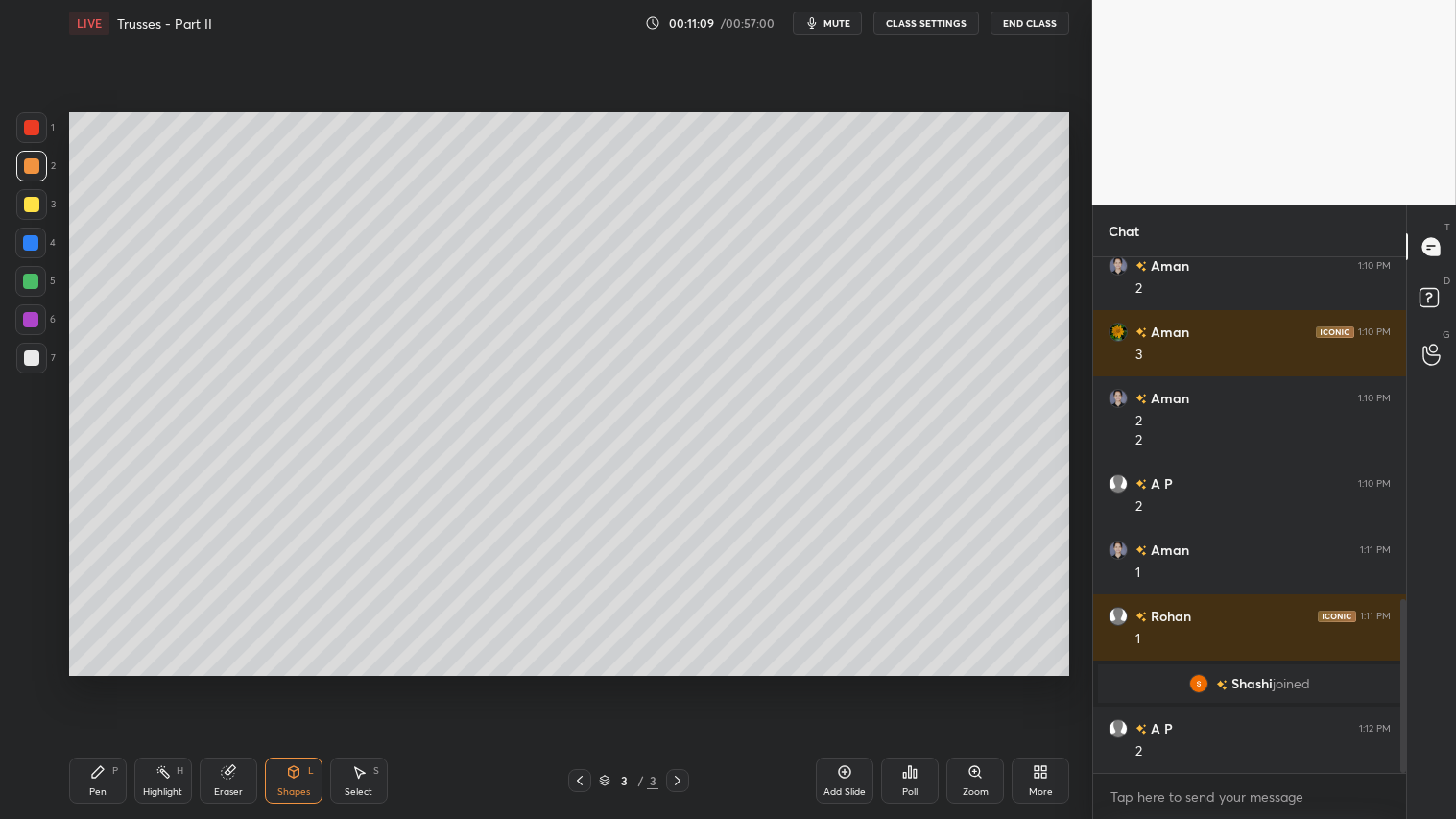 click at bounding box center (32, 166) 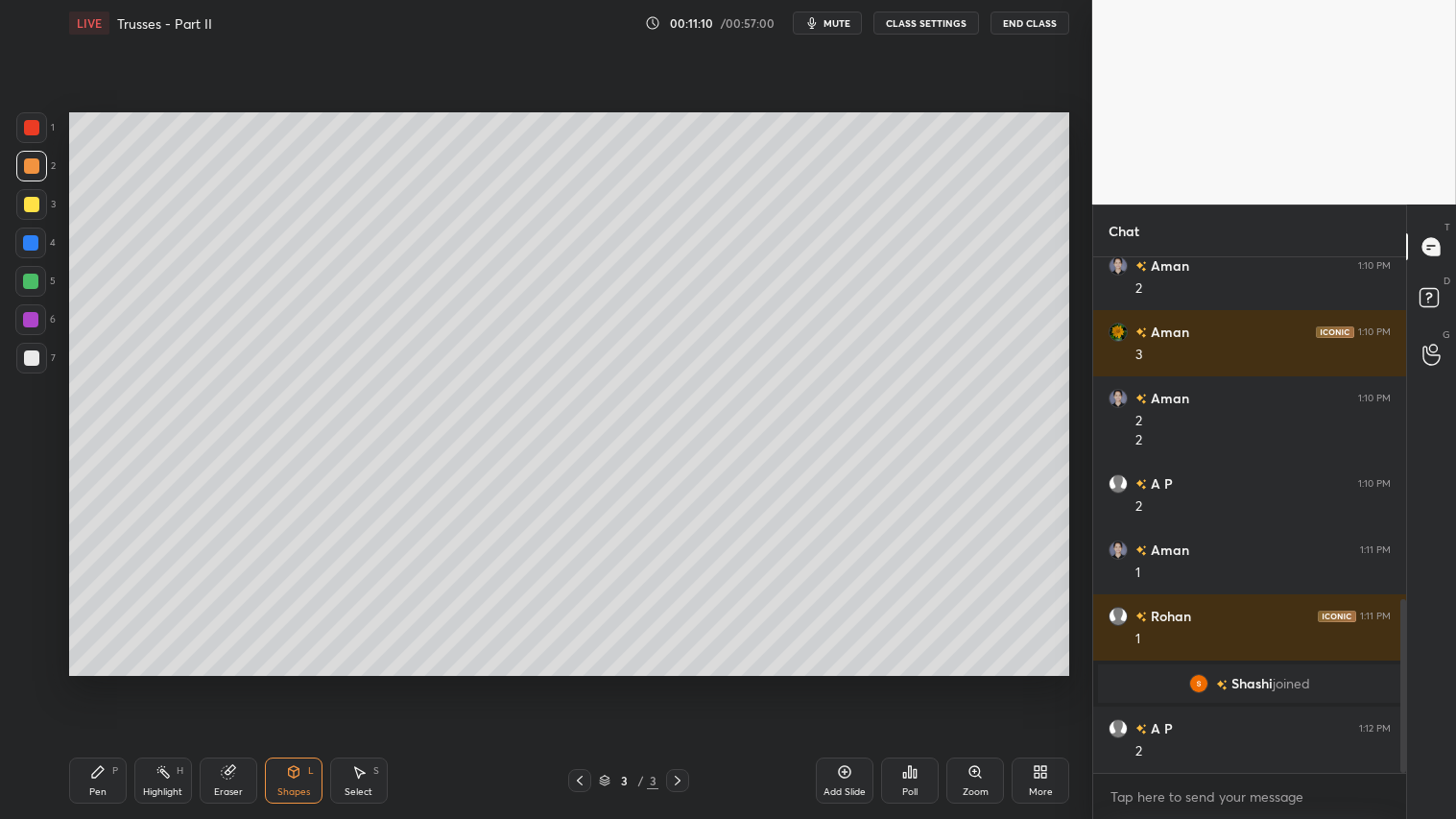 click on "Pen P" at bounding box center [98, 781] 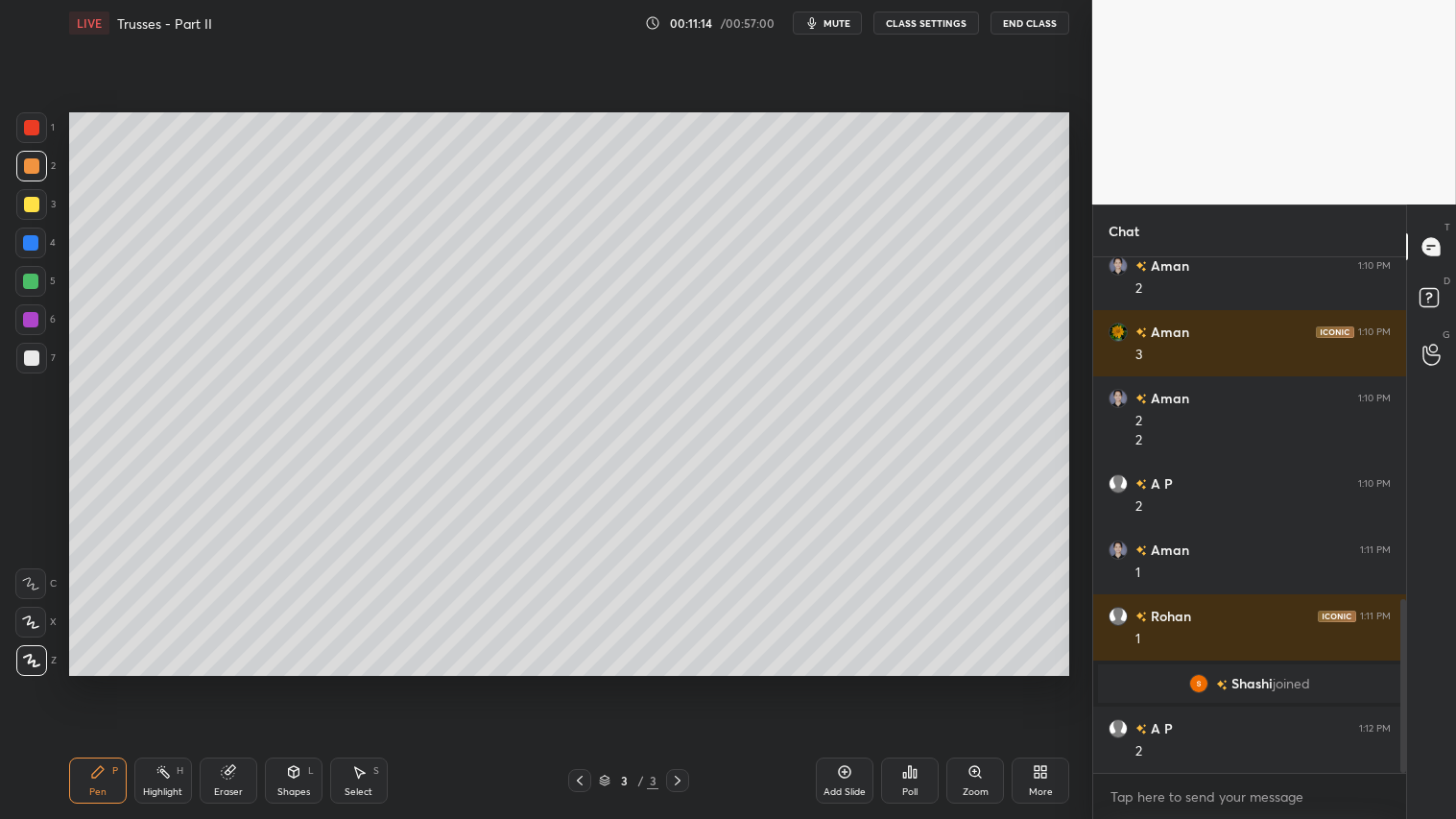 drag, startPoint x: 288, startPoint y: 782, endPoint x: 286, endPoint y: 765, distance: 17.117243 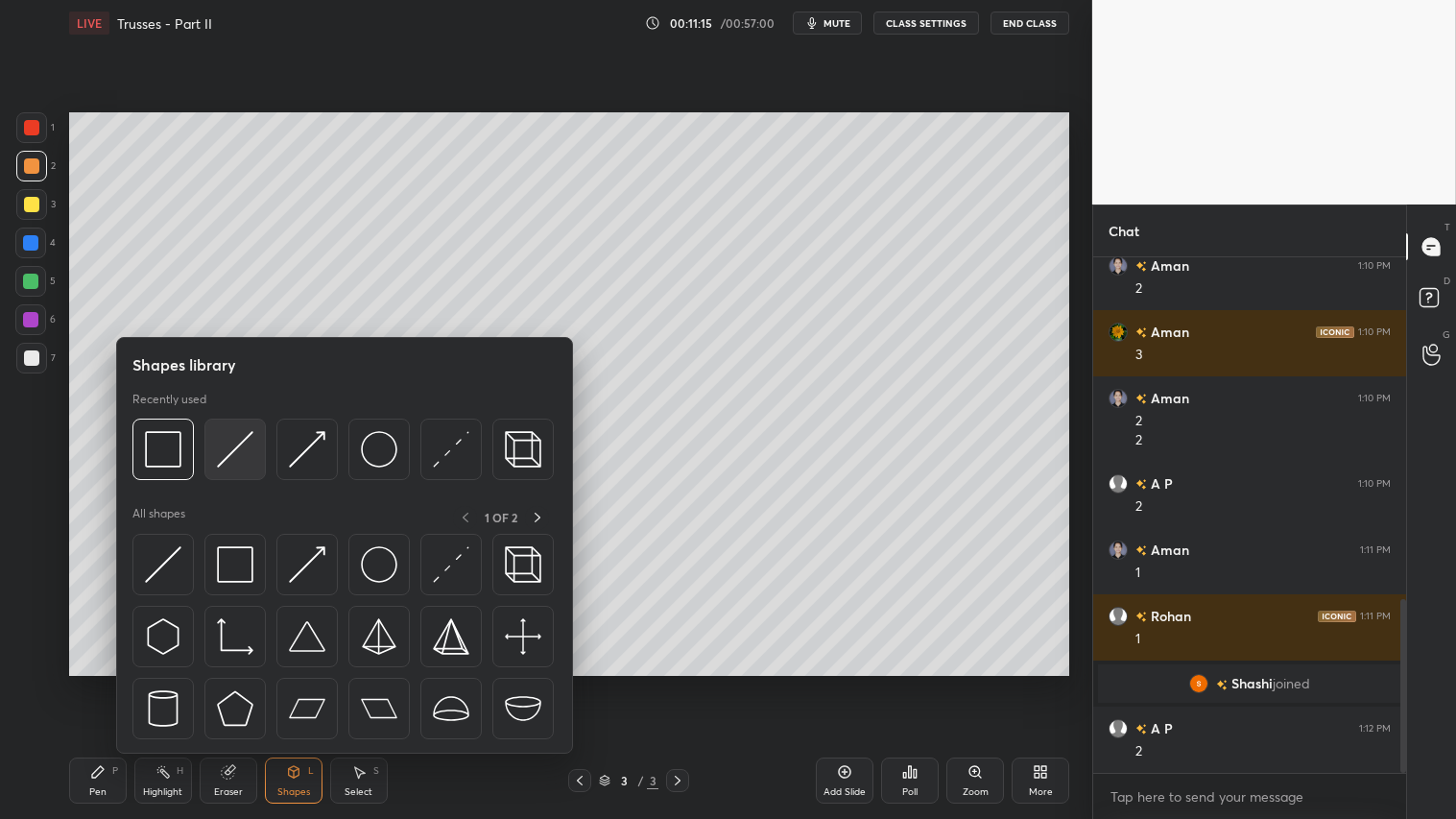click at bounding box center [235, 449] 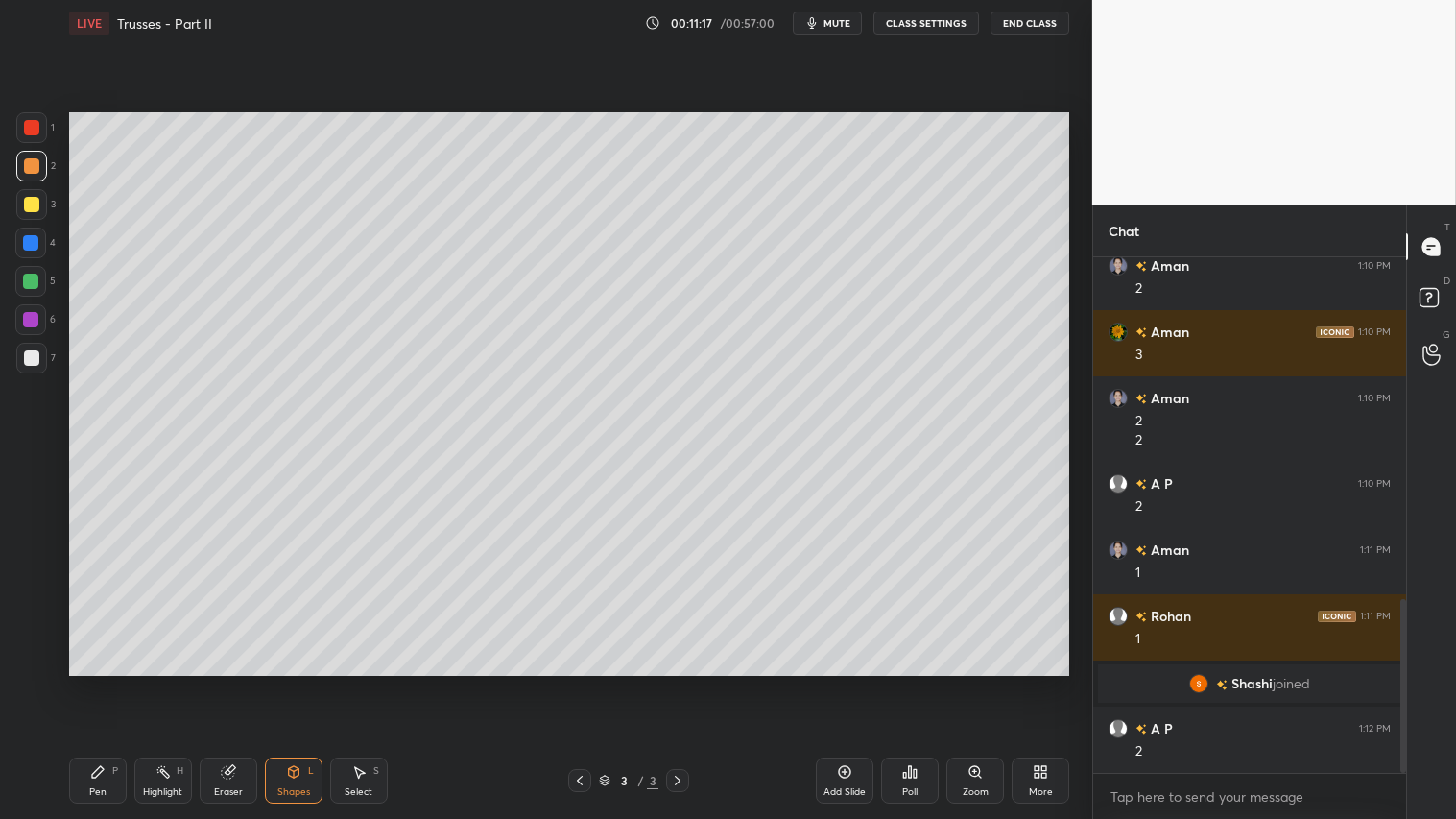 click on "Pen P" at bounding box center (98, 781) 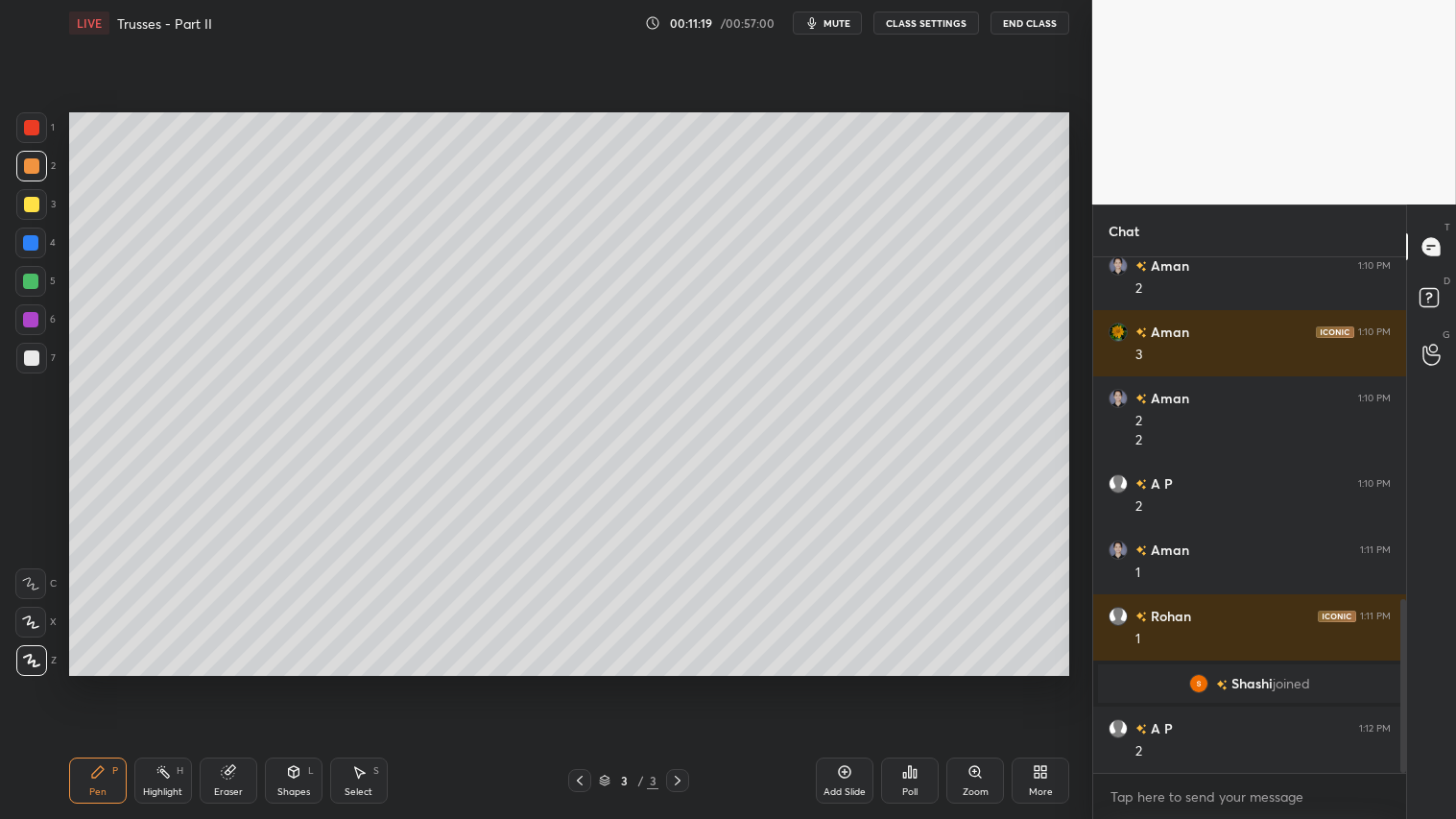 drag, startPoint x: 34, startPoint y: 177, endPoint x: 33, endPoint y: 248, distance: 71.00704 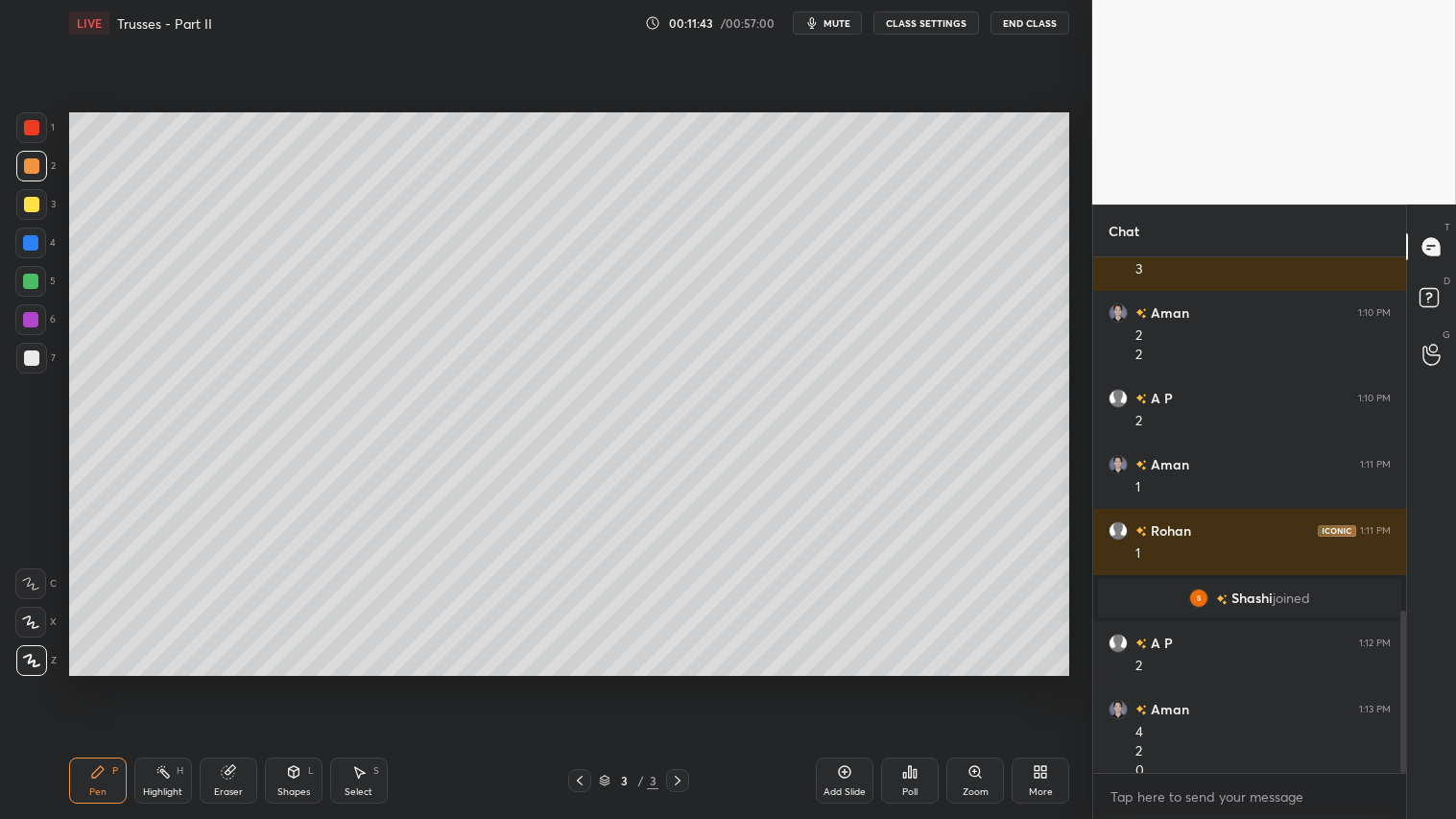 scroll, scrollTop: 1117, scrollLeft: 0, axis: vertical 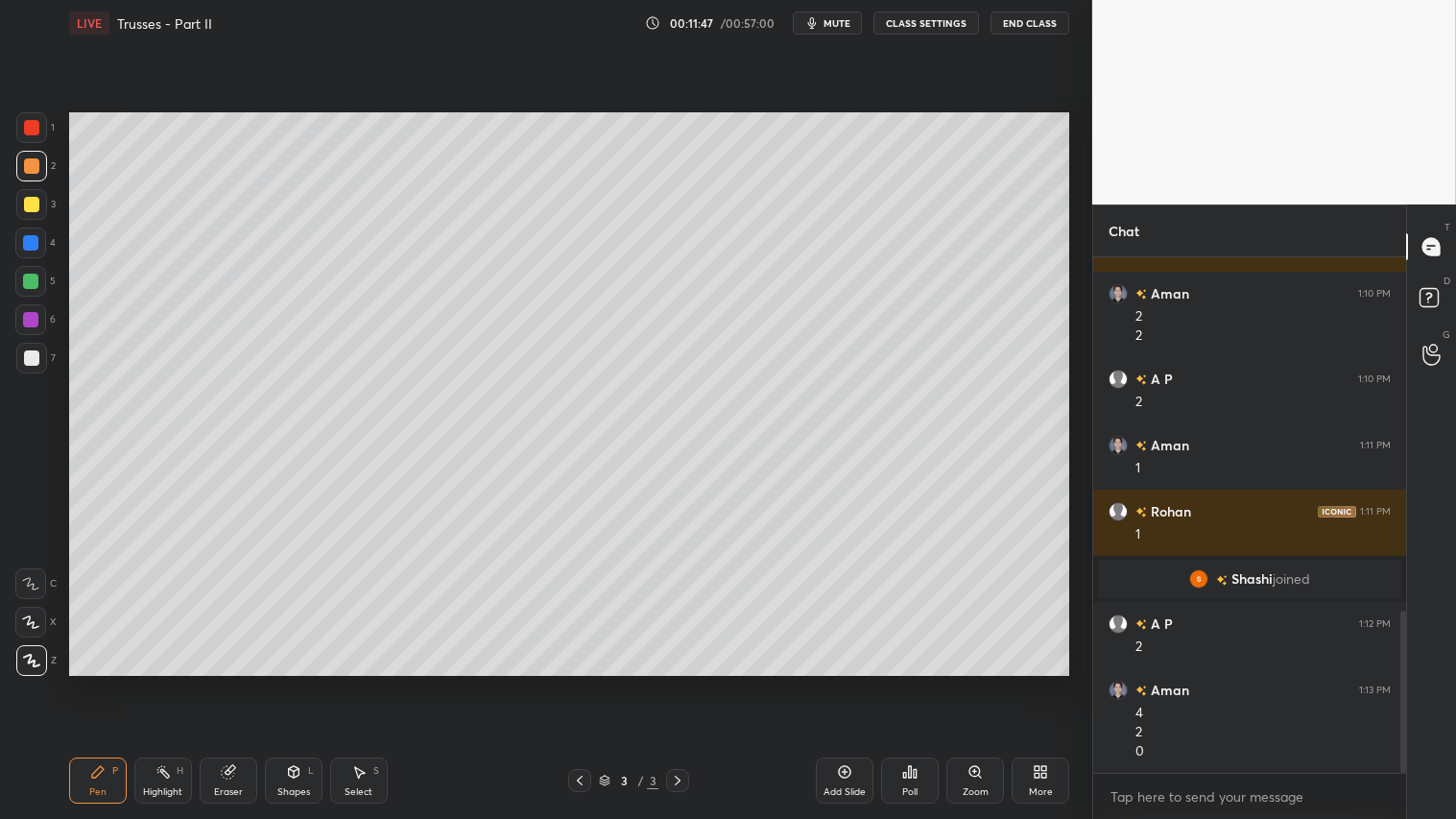 drag, startPoint x: 291, startPoint y: 781, endPoint x: 296, endPoint y: 789, distance: 9.43398 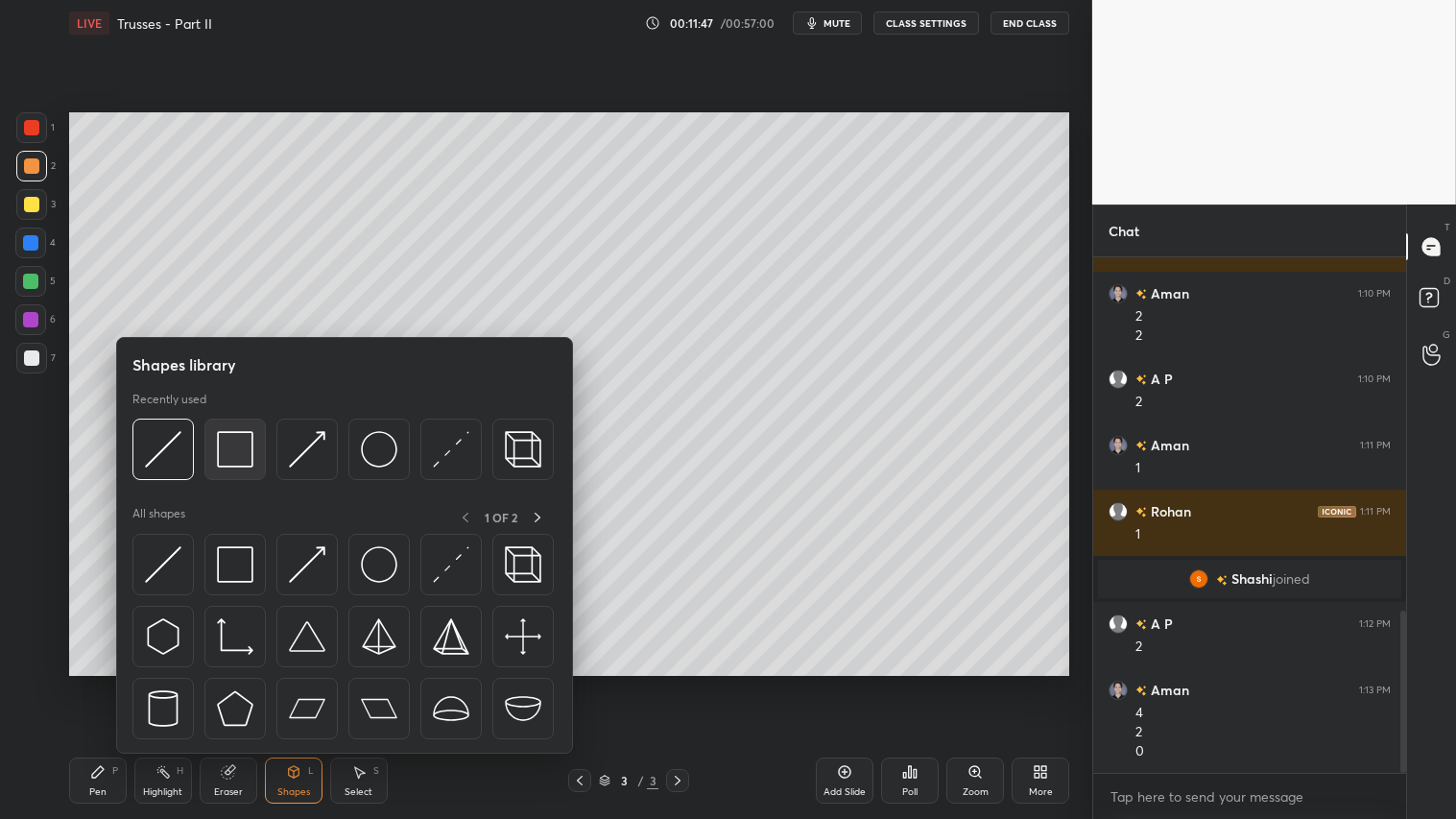 click at bounding box center [235, 449] 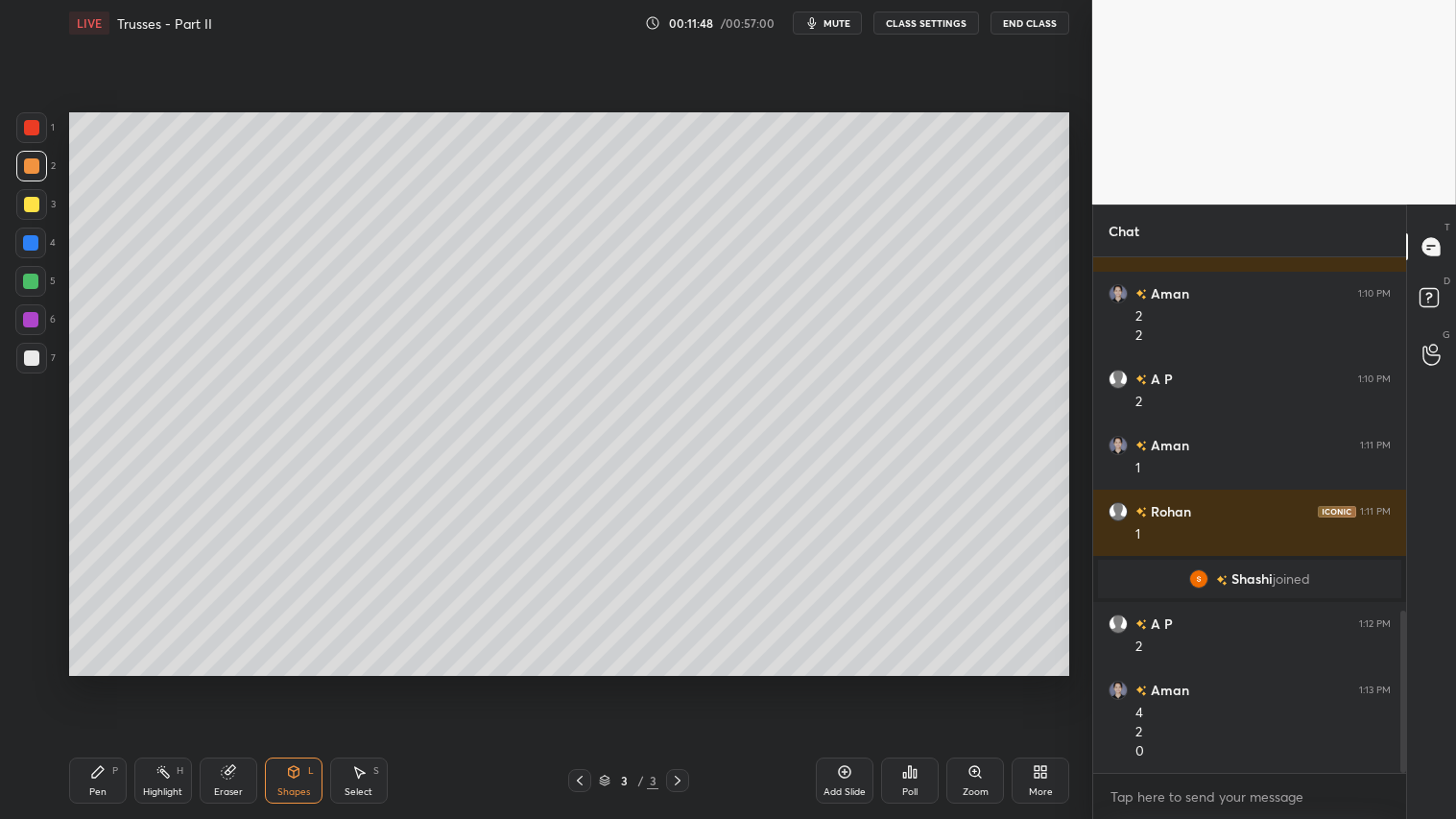 click at bounding box center [32, 358] 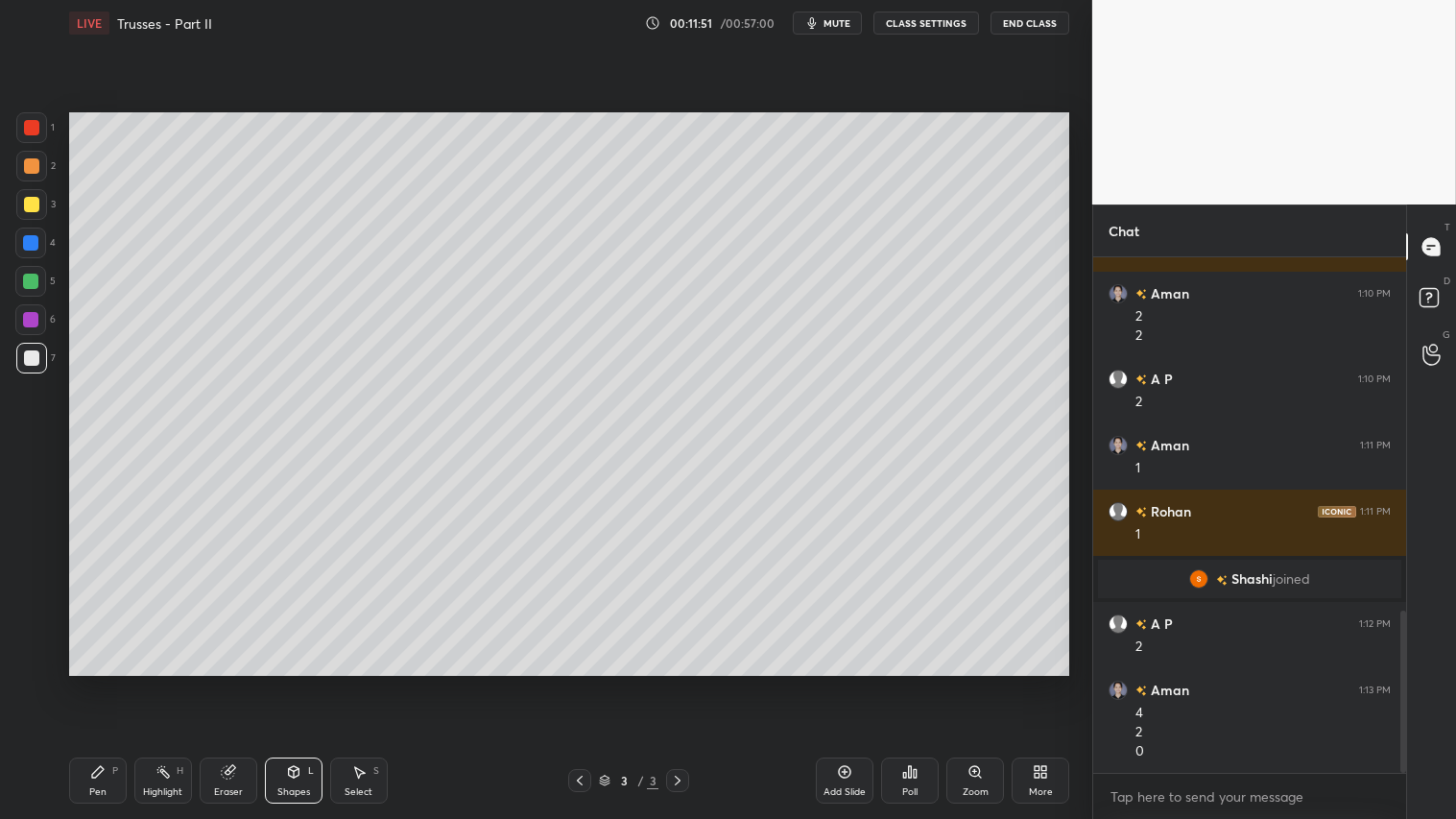 click at bounding box center (32, 166) 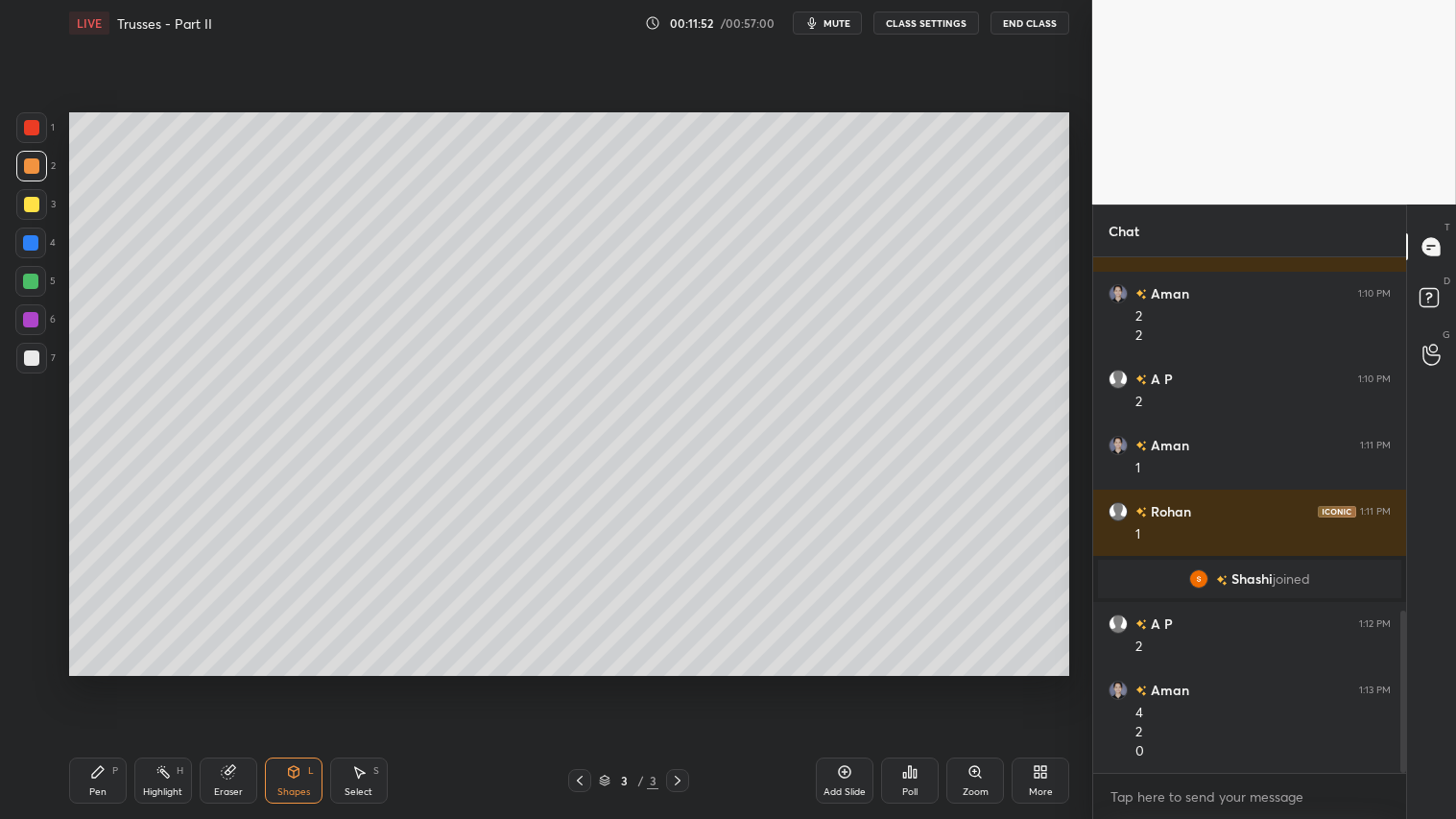 click on "Pen P" at bounding box center [98, 781] 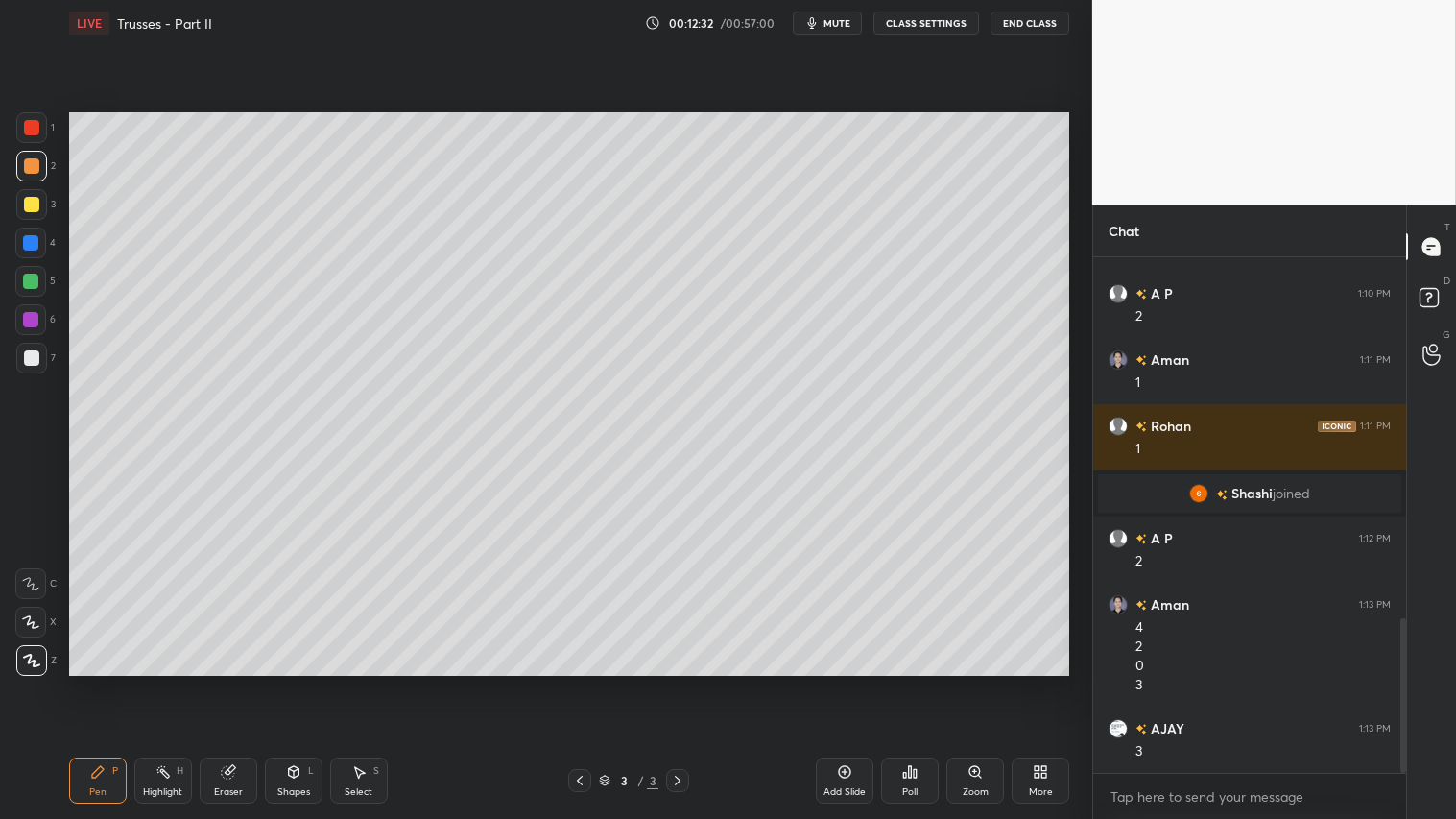 scroll, scrollTop: 1268, scrollLeft: 0, axis: vertical 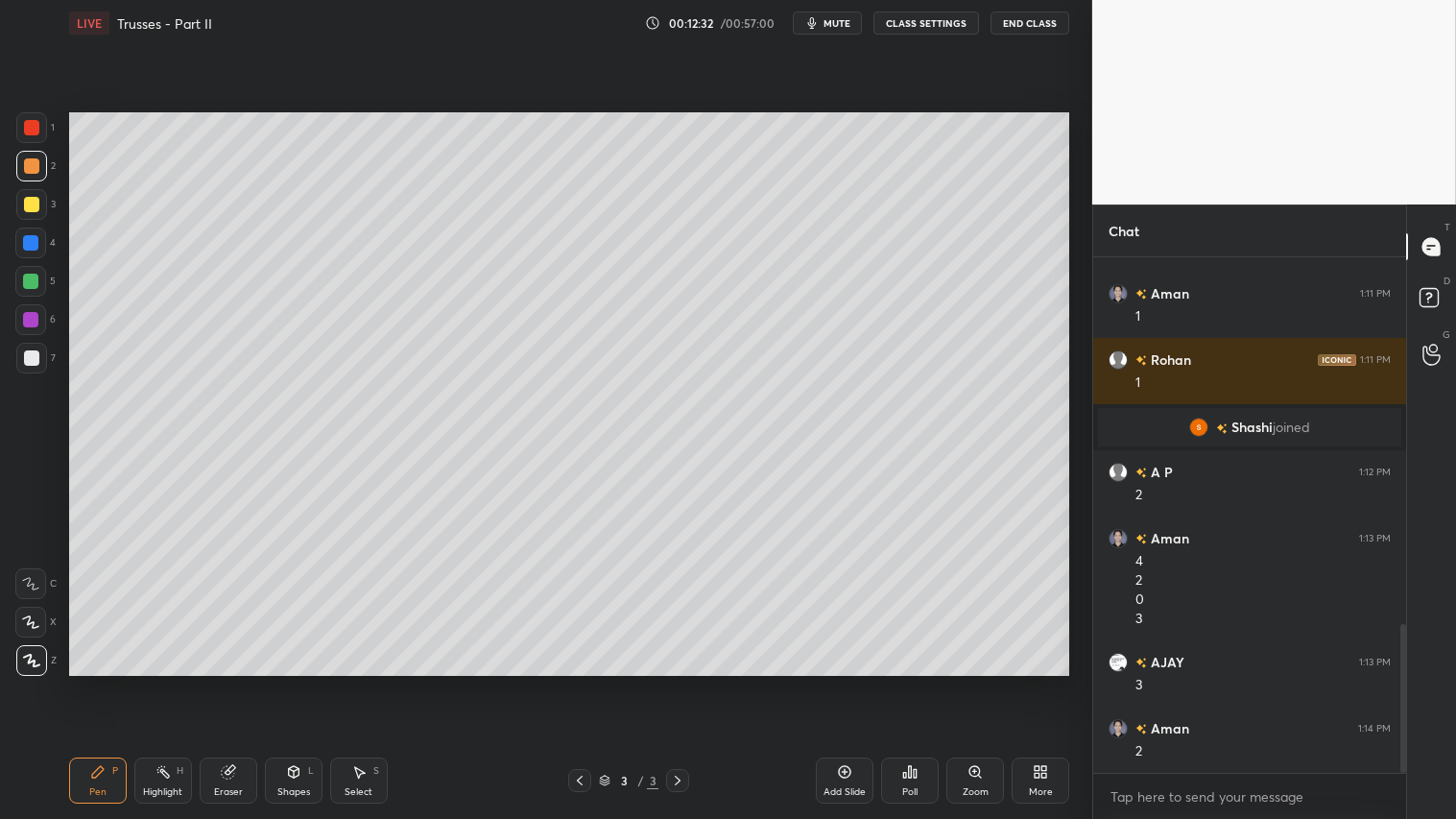 drag, startPoint x: 33, startPoint y: 152, endPoint x: 64, endPoint y: 457, distance: 306.57136 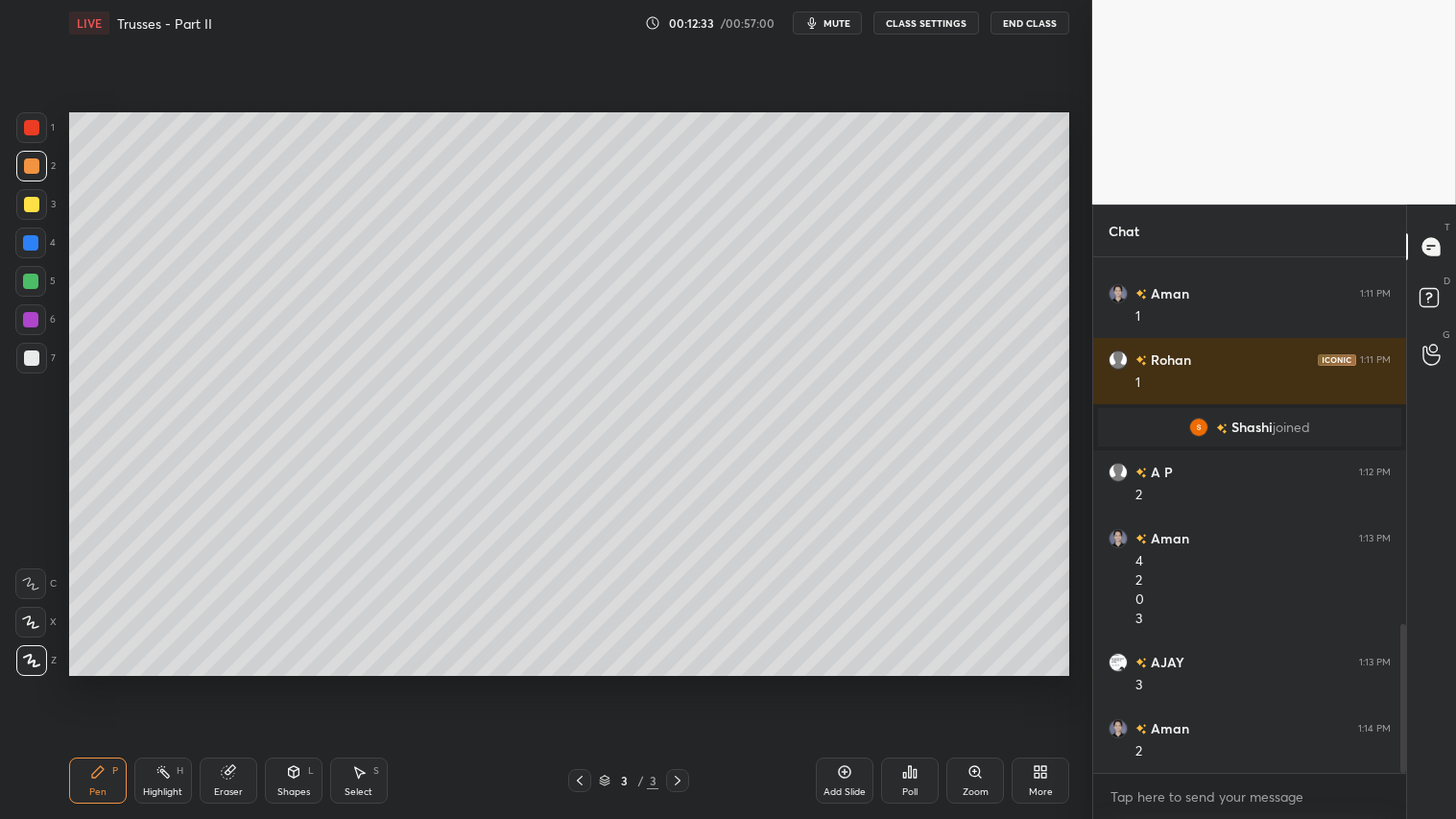 scroll, scrollTop: 1400, scrollLeft: 0, axis: vertical 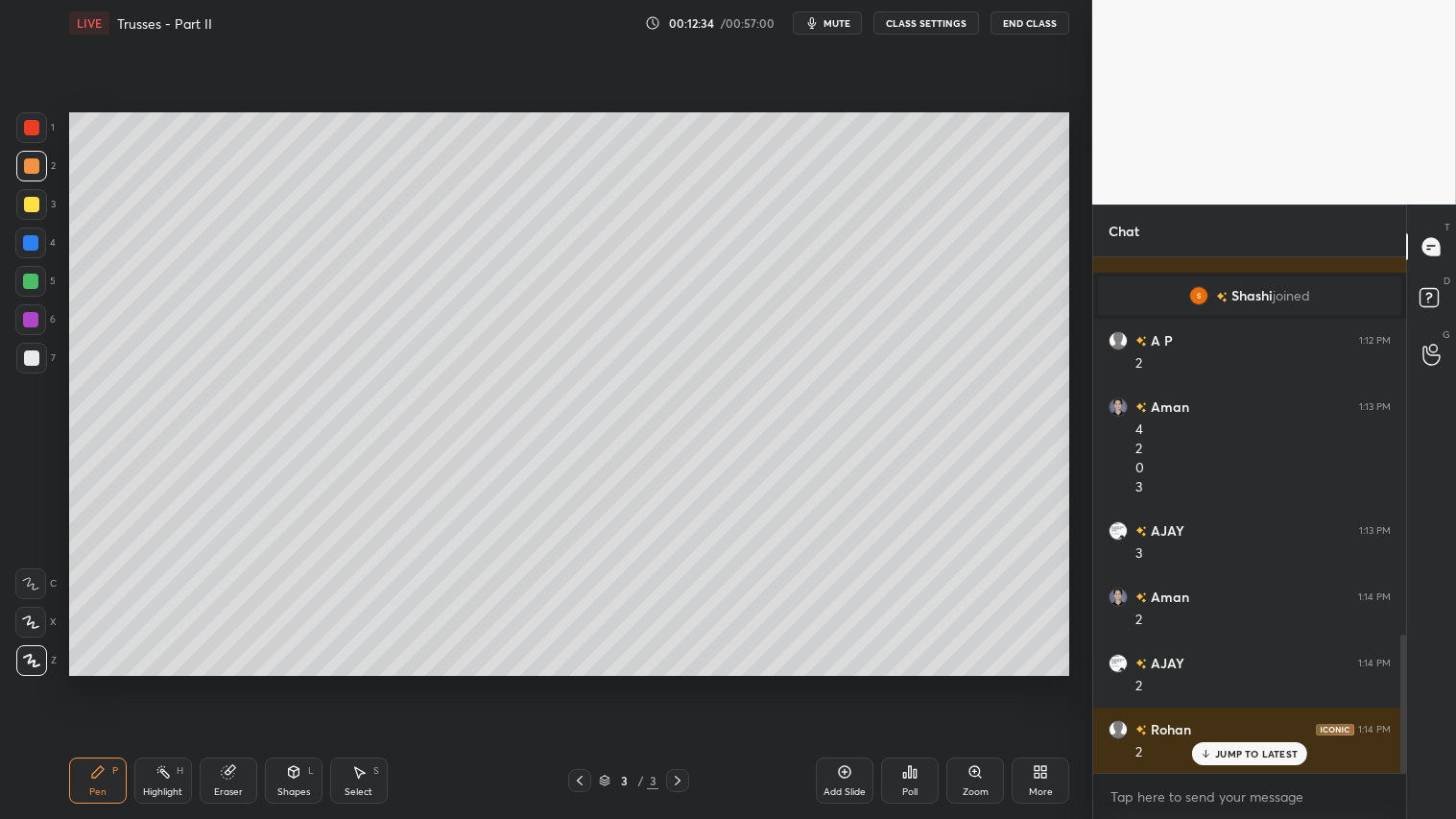 click on "Add Slide" at bounding box center (845, 781) 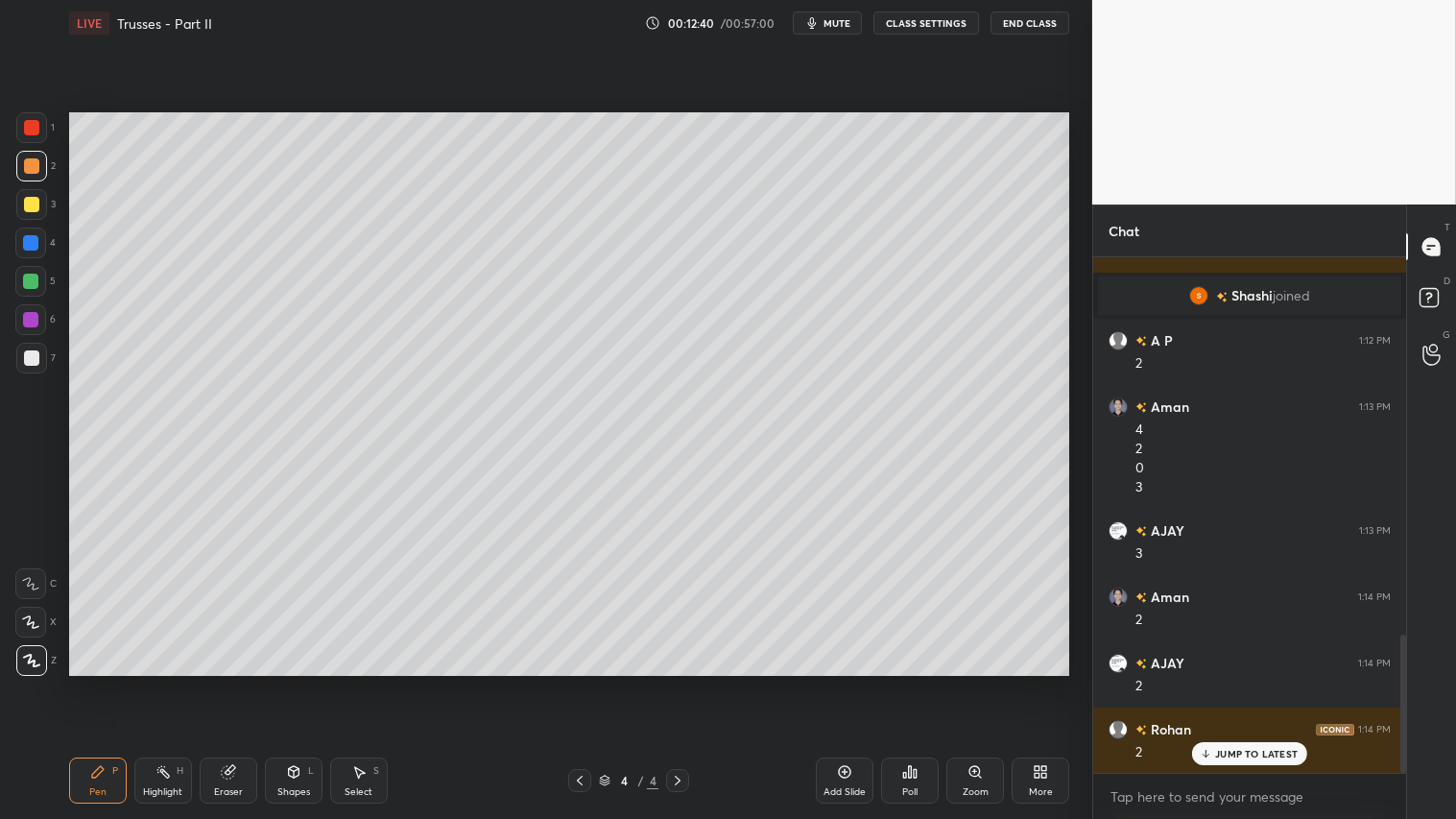 click on "Shapes" at bounding box center (294, 792) 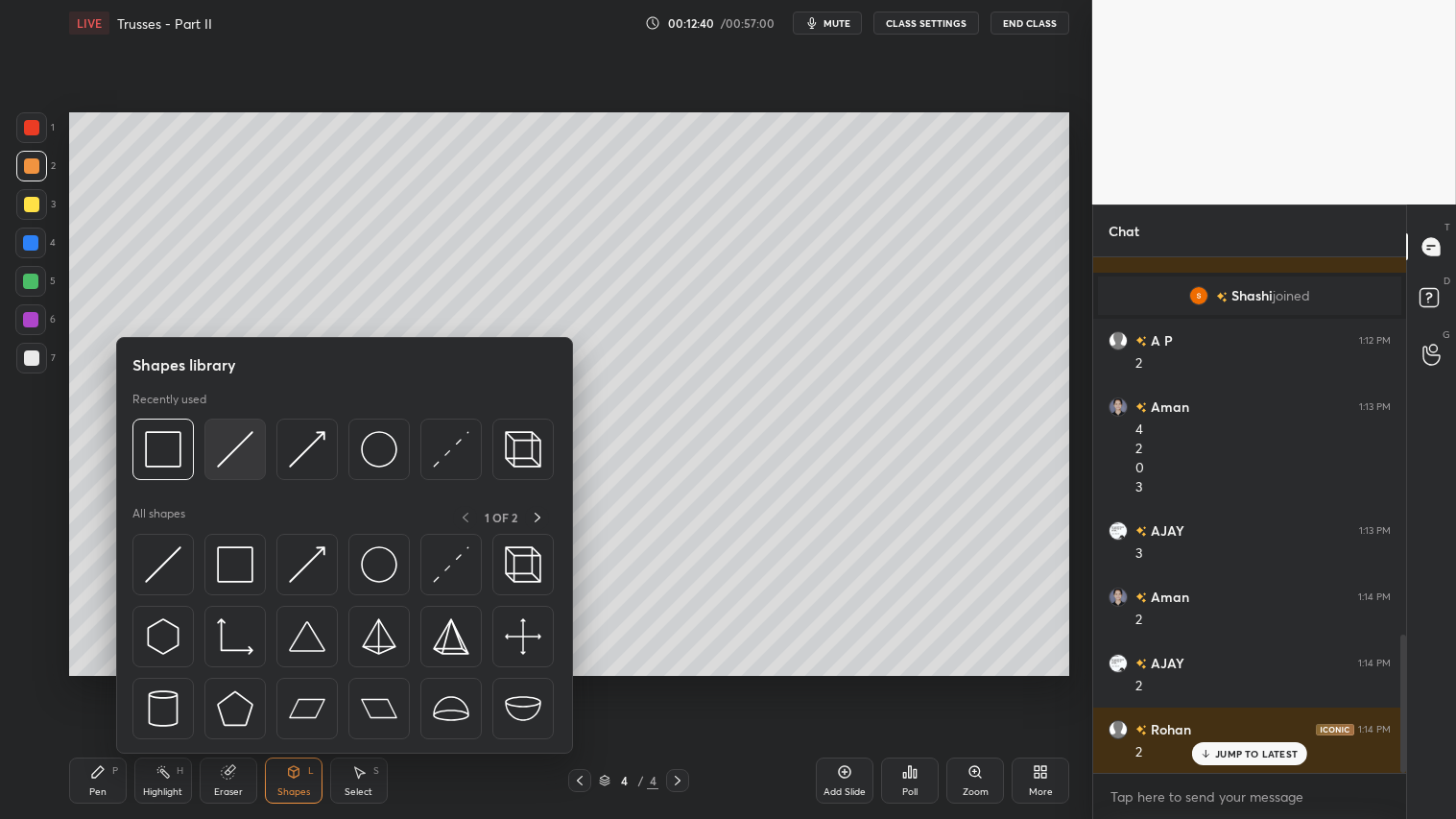 click at bounding box center [235, 449] 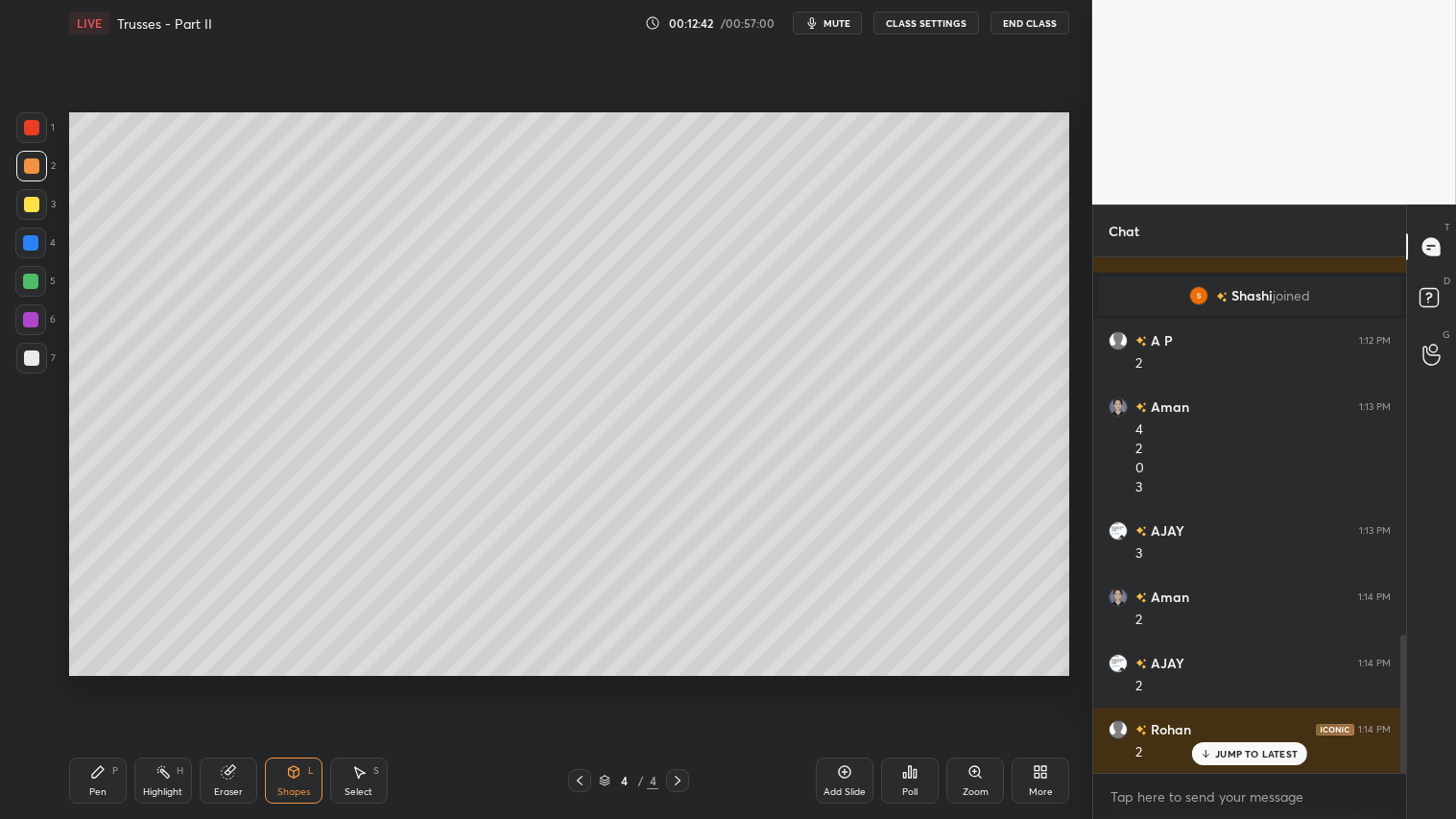 click on "Pen P" at bounding box center (98, 781) 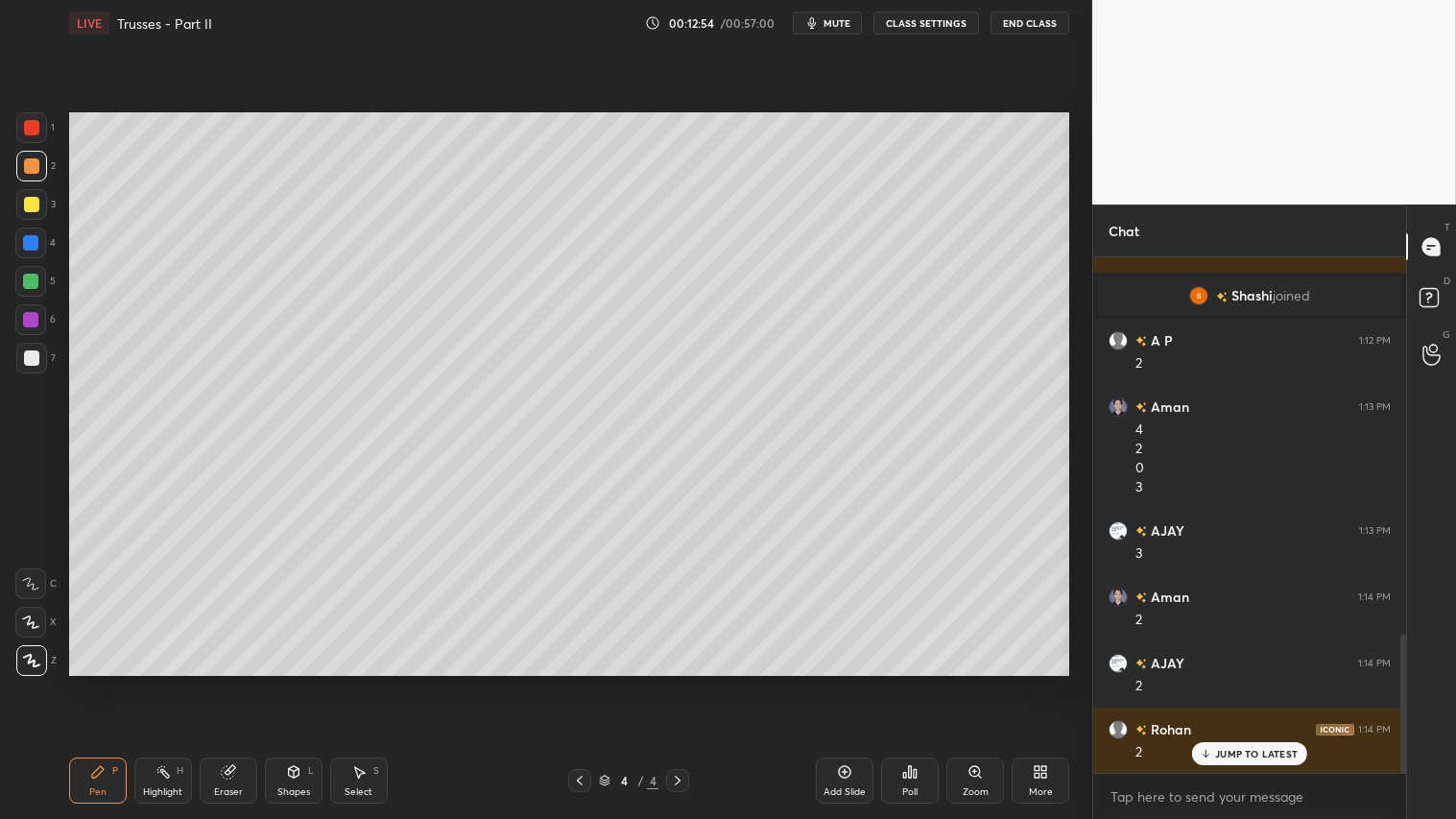 click 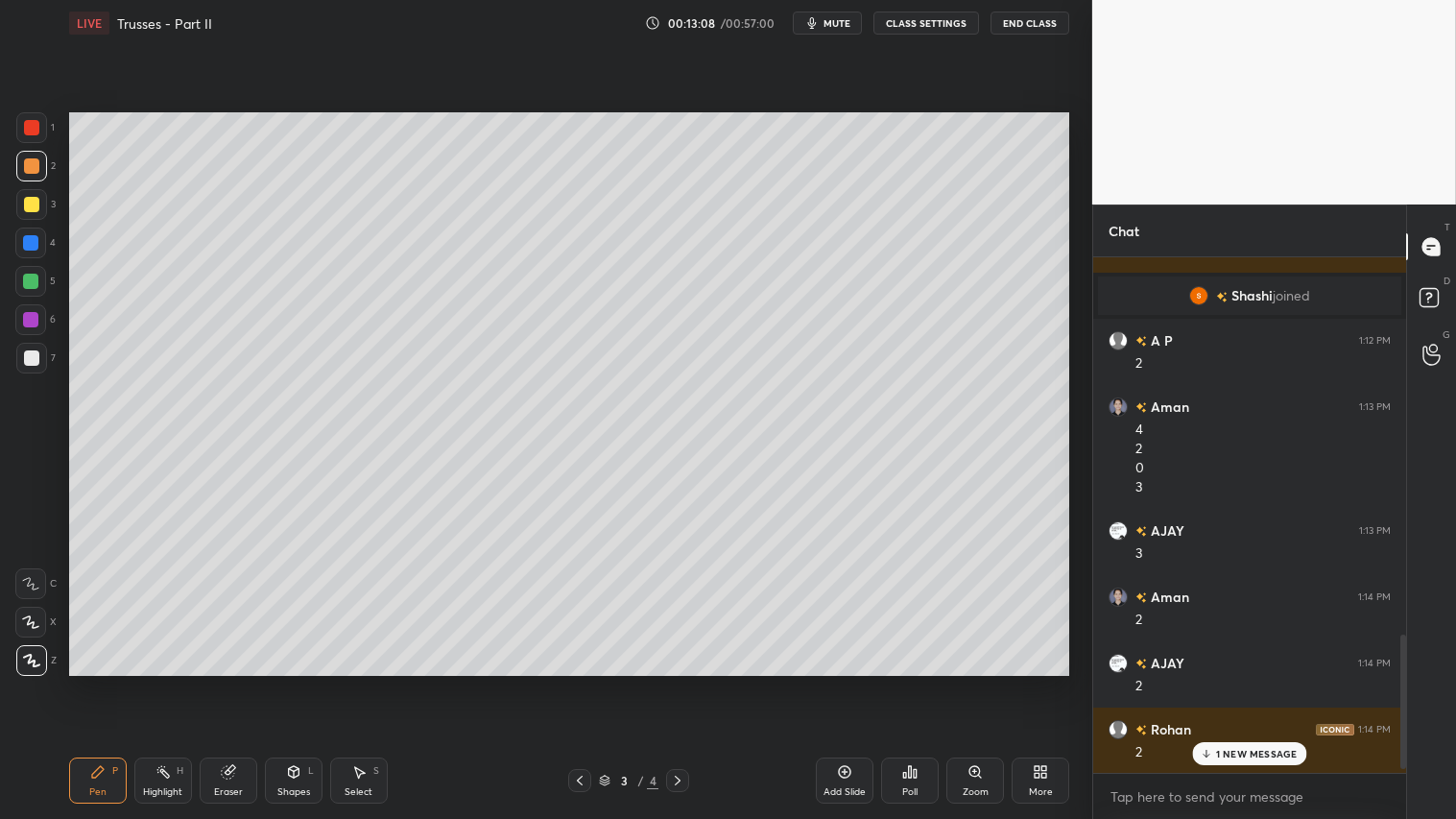 scroll, scrollTop: 1466, scrollLeft: 0, axis: vertical 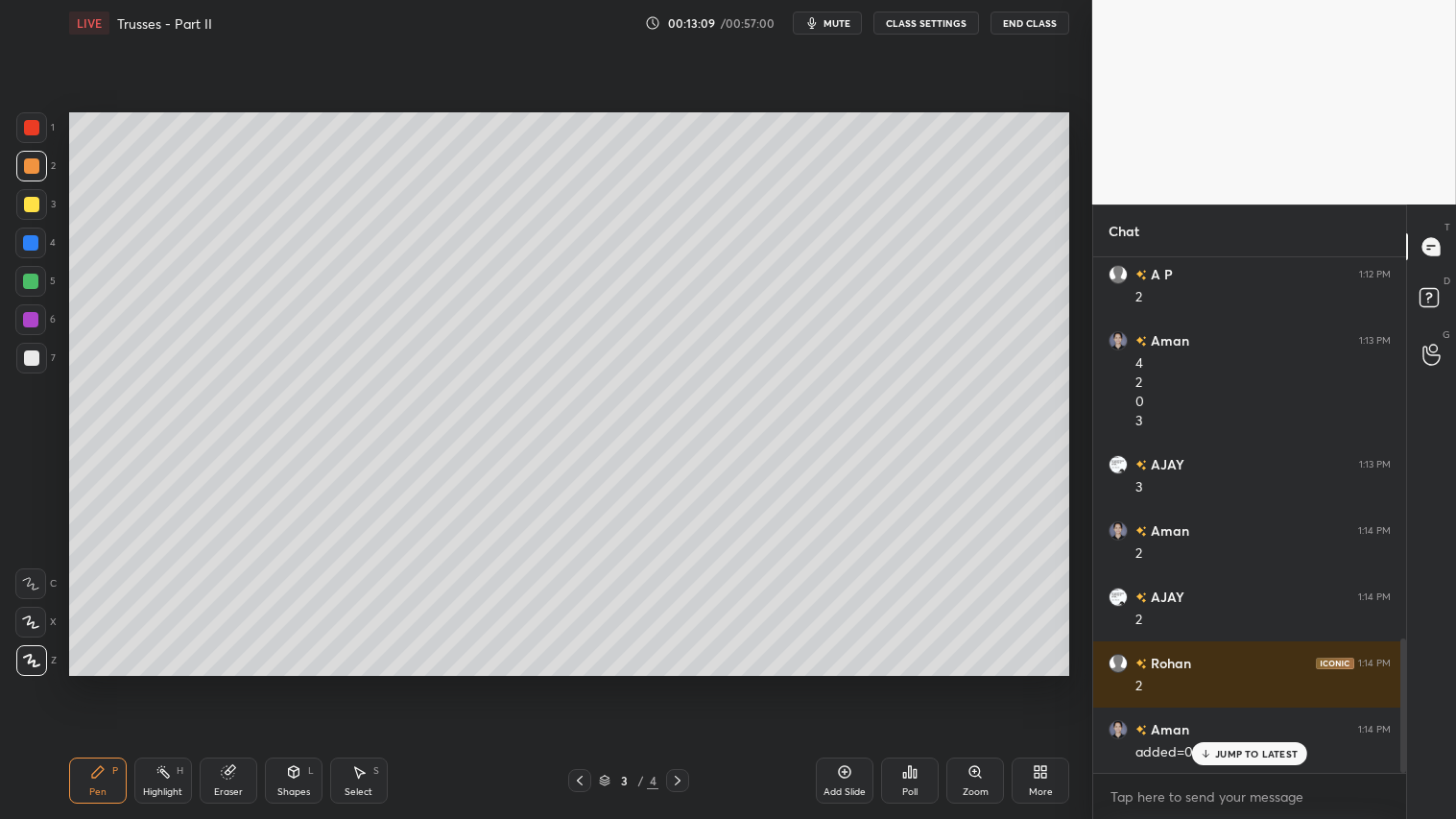 click 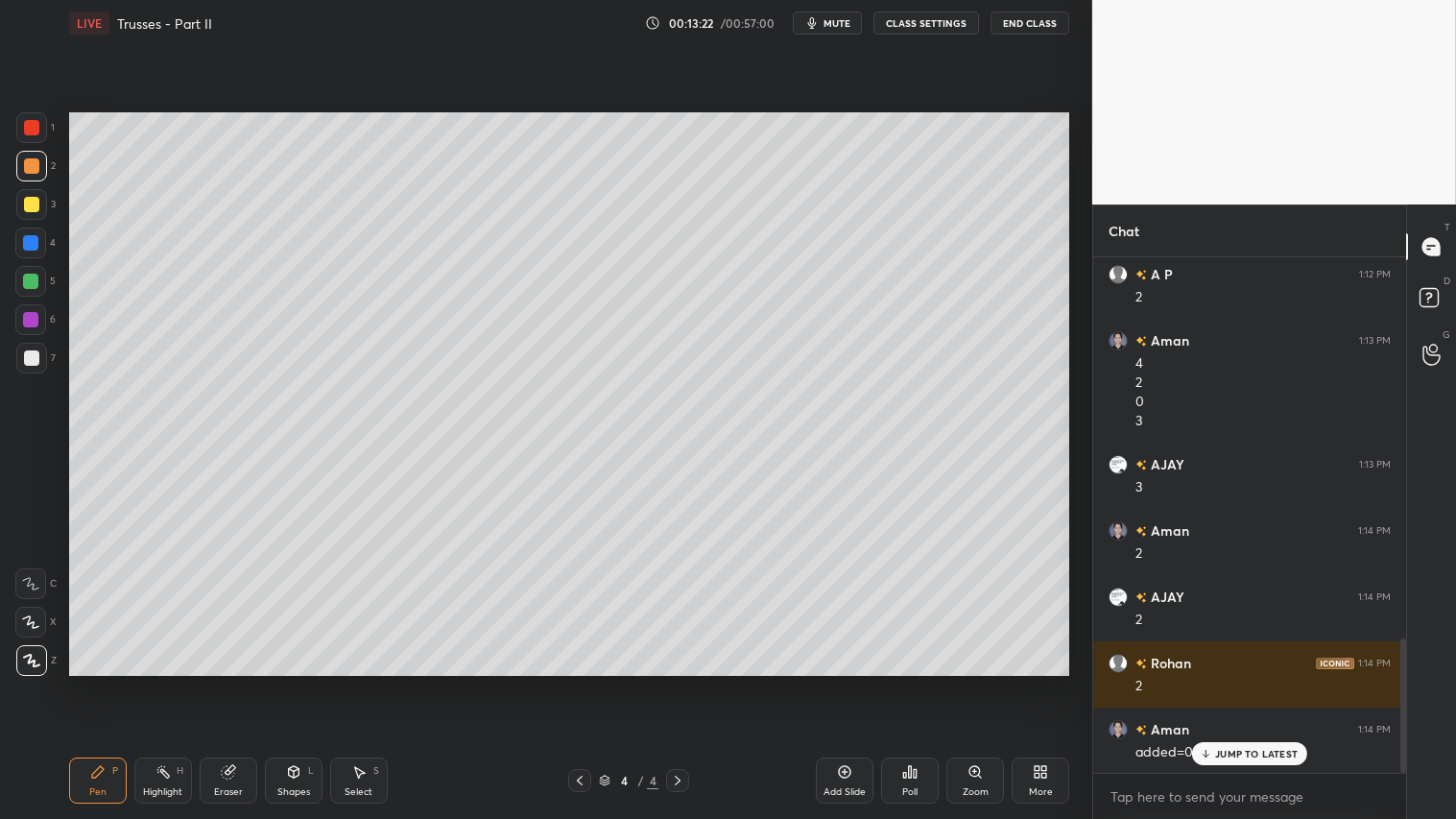 click at bounding box center [32, 205] 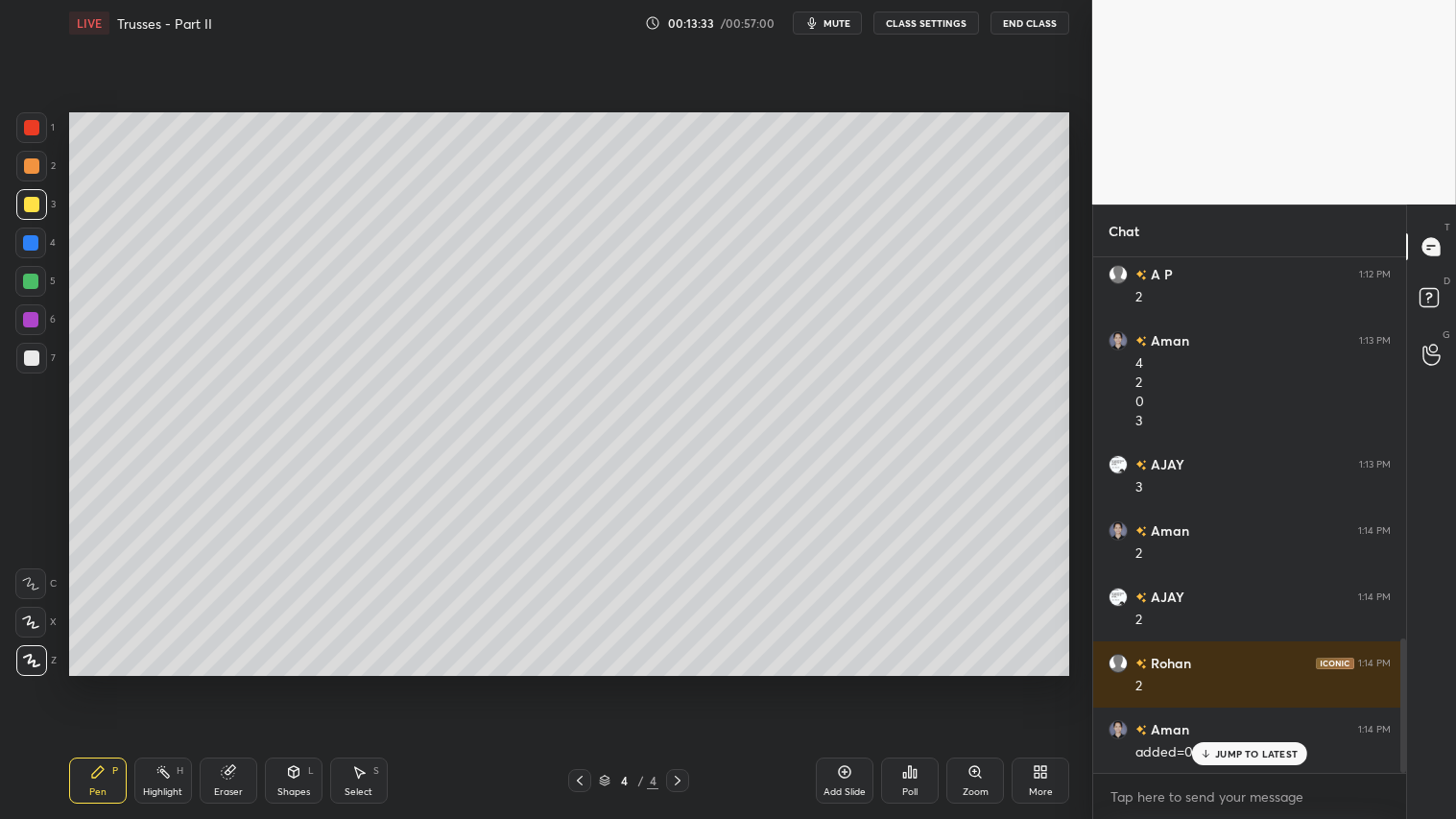 scroll, scrollTop: 1532, scrollLeft: 0, axis: vertical 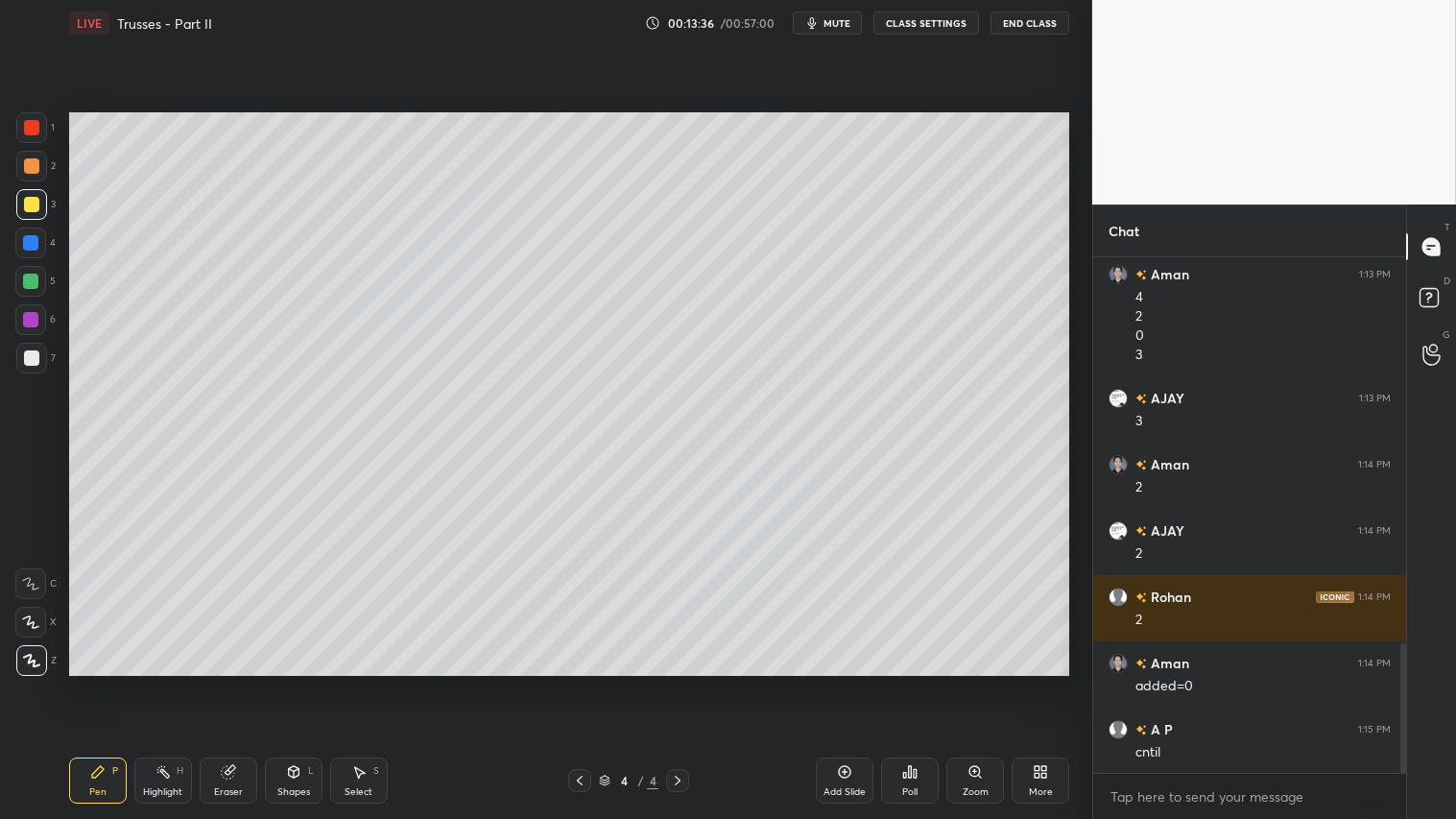 drag, startPoint x: 36, startPoint y: 165, endPoint x: 64, endPoint y: 250, distance: 89.49302 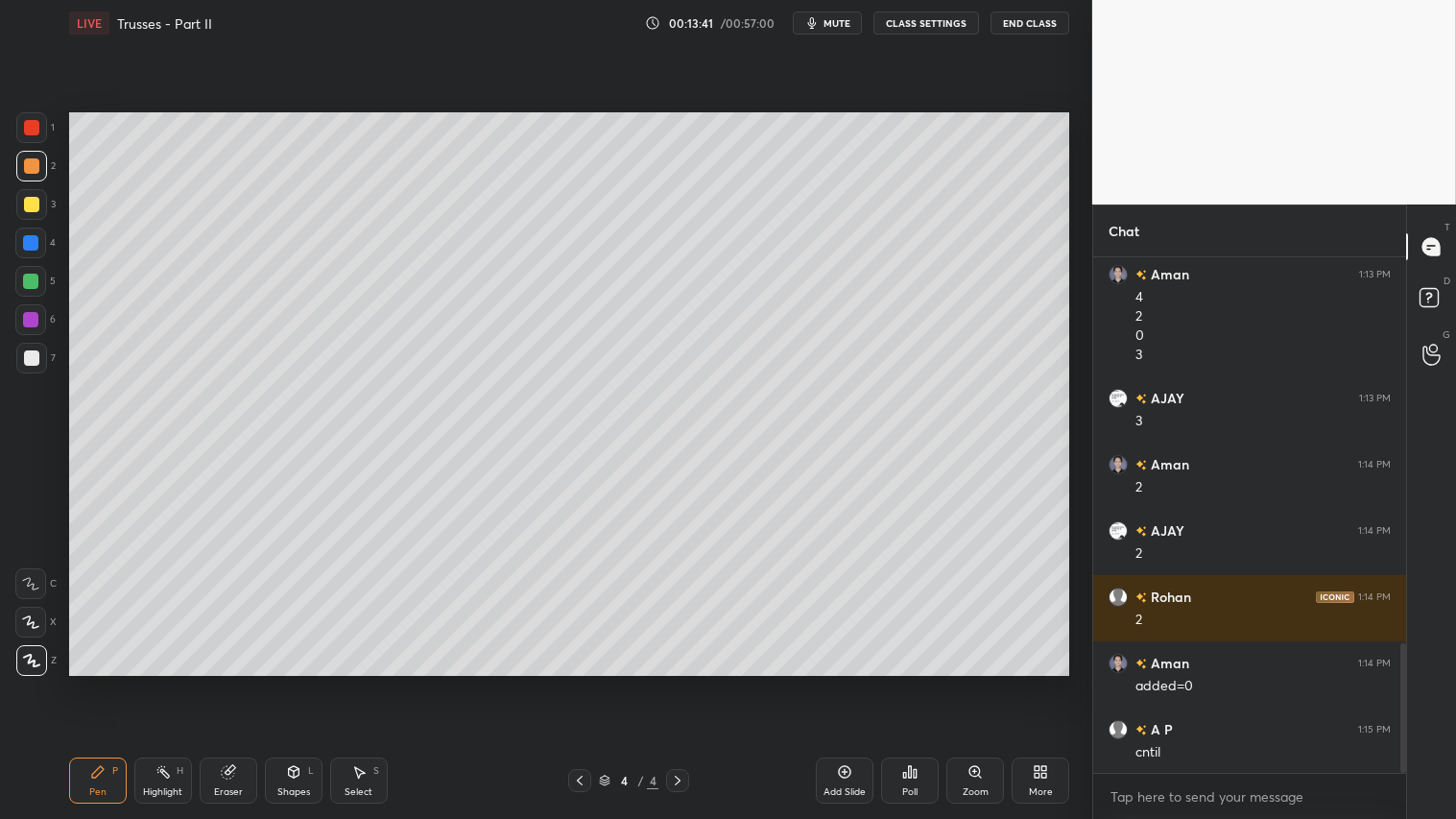 click on "Shapes L" at bounding box center (294, 781) 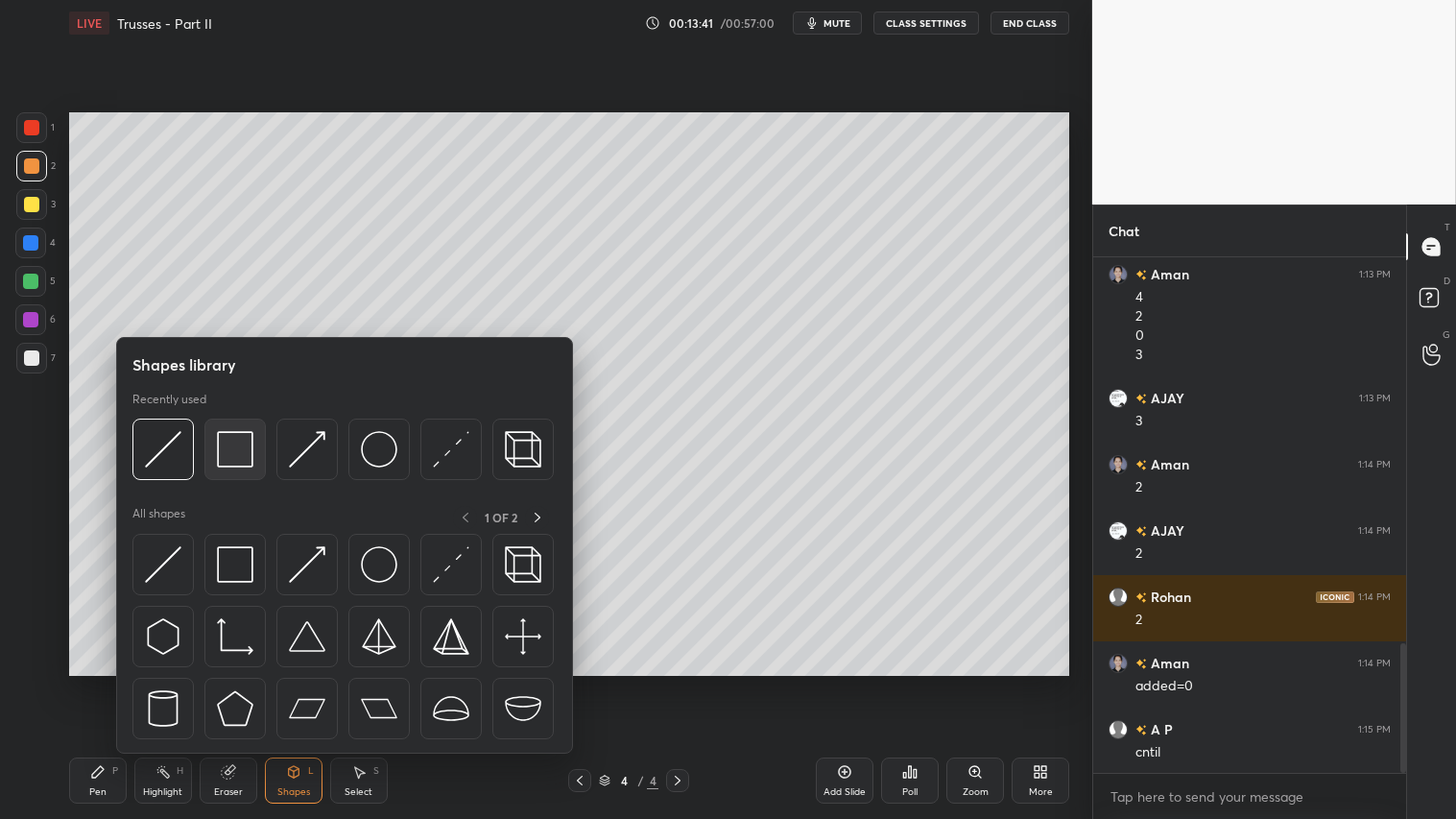 click at bounding box center (235, 449) 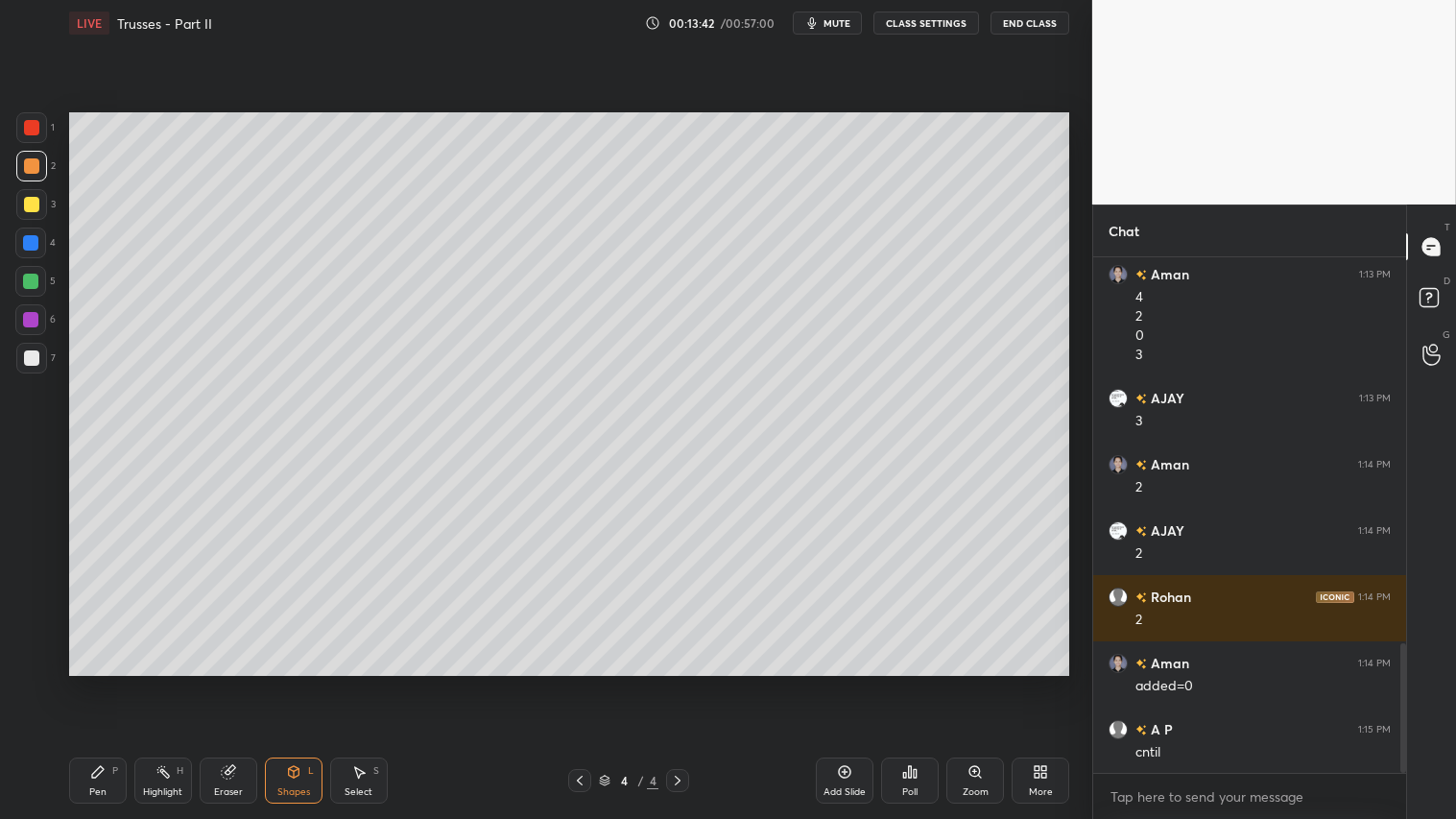 drag, startPoint x: 33, startPoint y: 351, endPoint x: 52, endPoint y: 349, distance: 19.10497 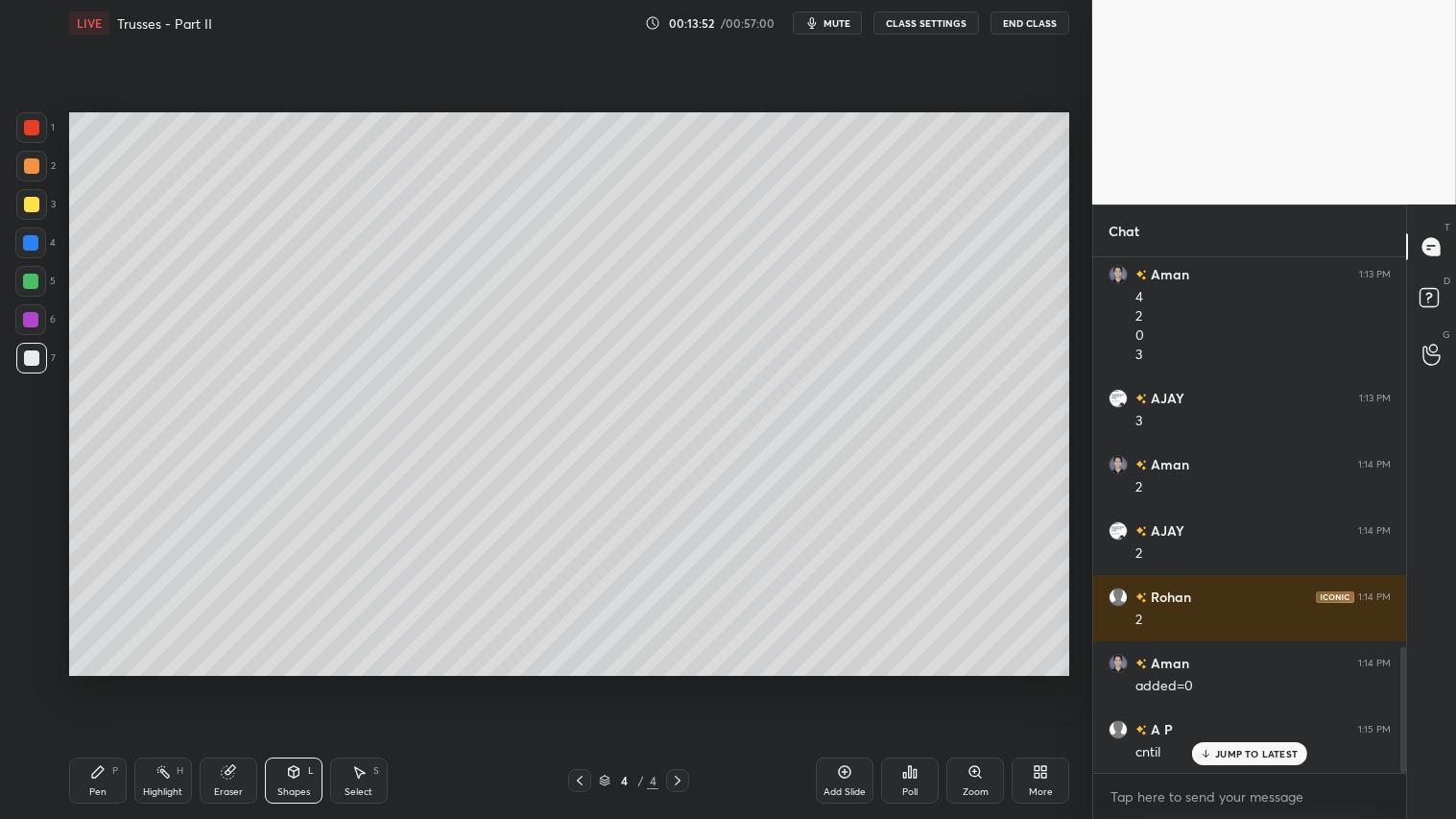 scroll, scrollTop: 1599, scrollLeft: 0, axis: vertical 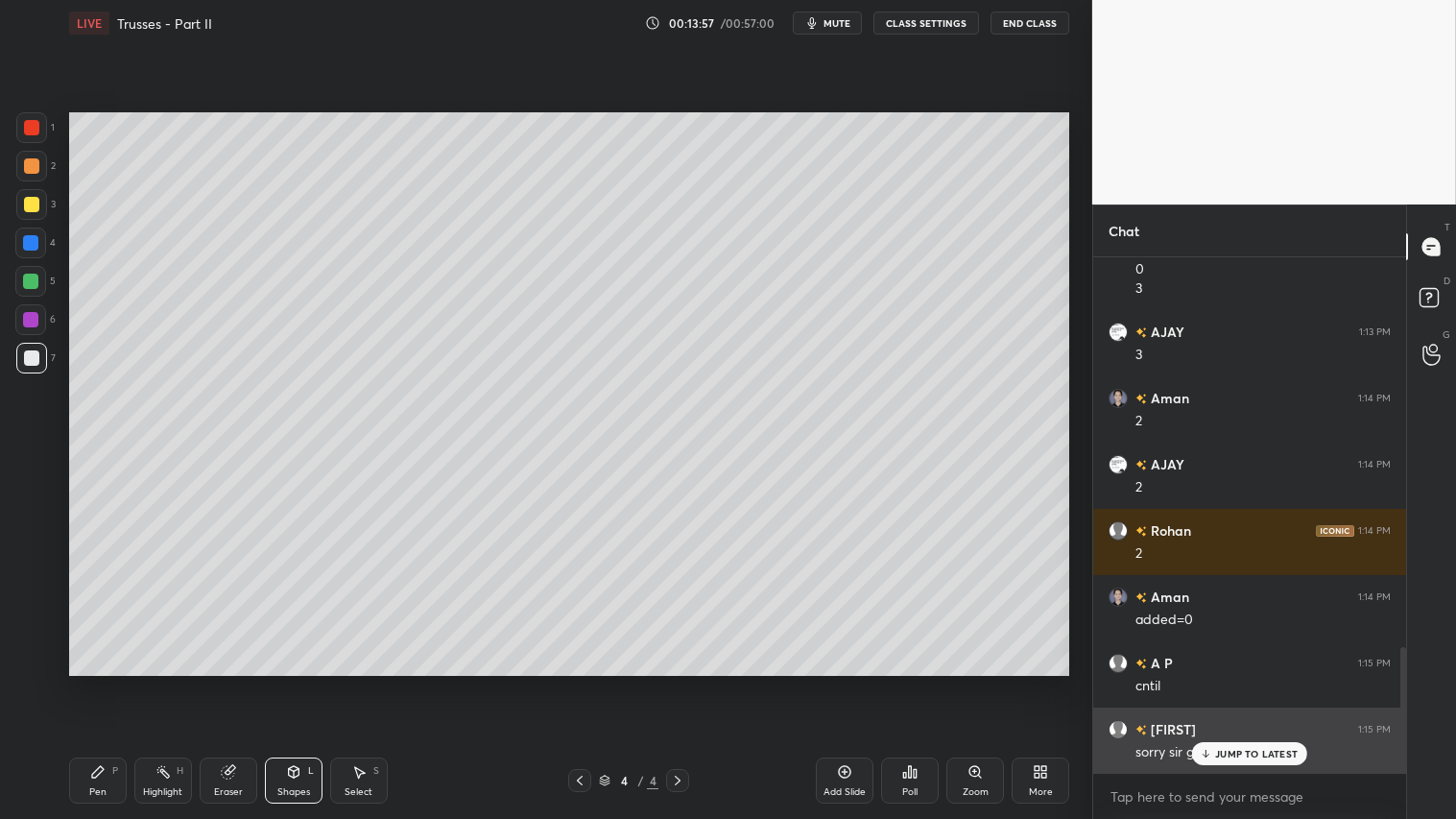 click on "JUMP TO LATEST" at bounding box center [1250, 754] 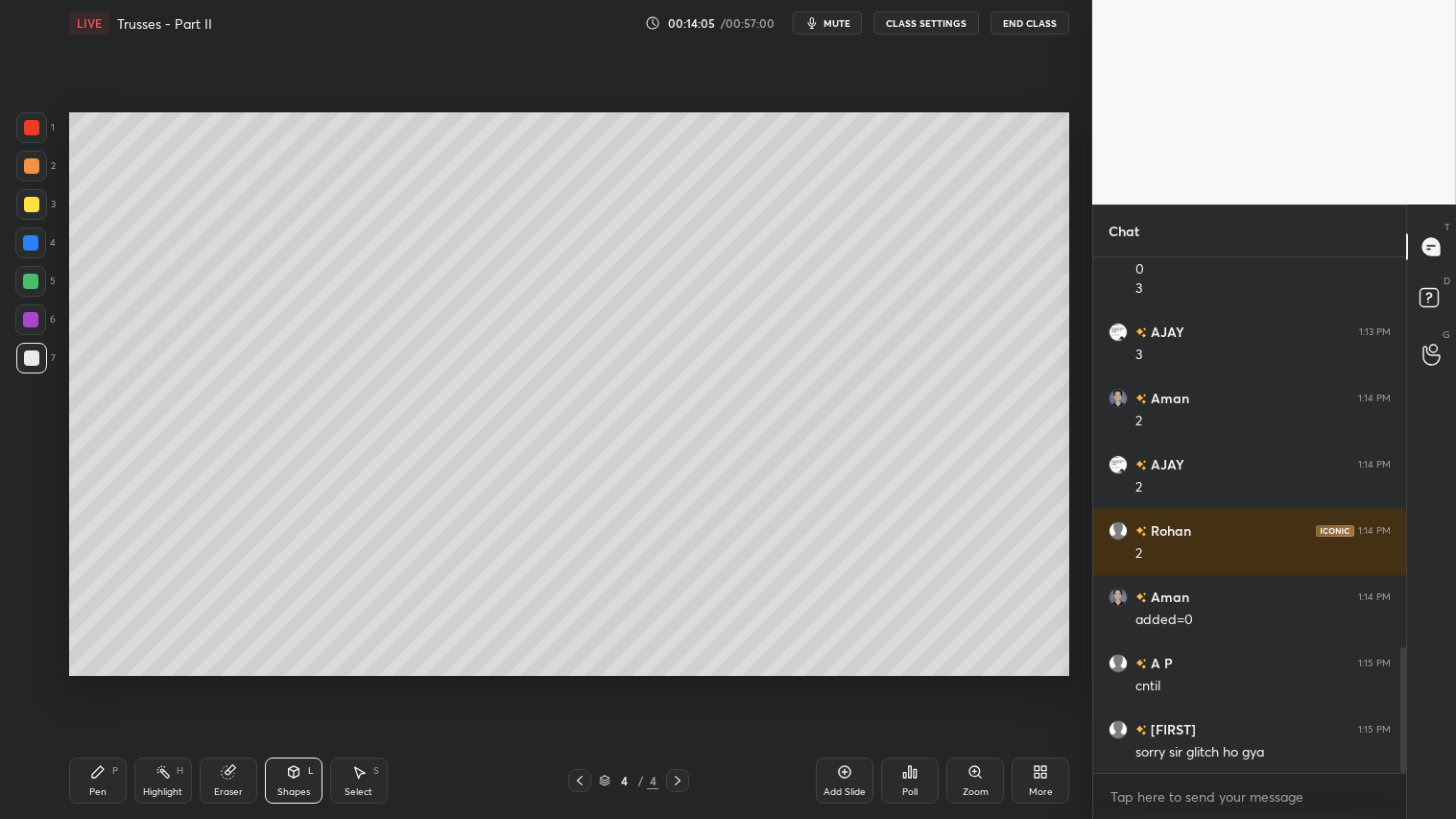 drag, startPoint x: 31, startPoint y: 174, endPoint x: 65, endPoint y: 356, distance: 185.14859 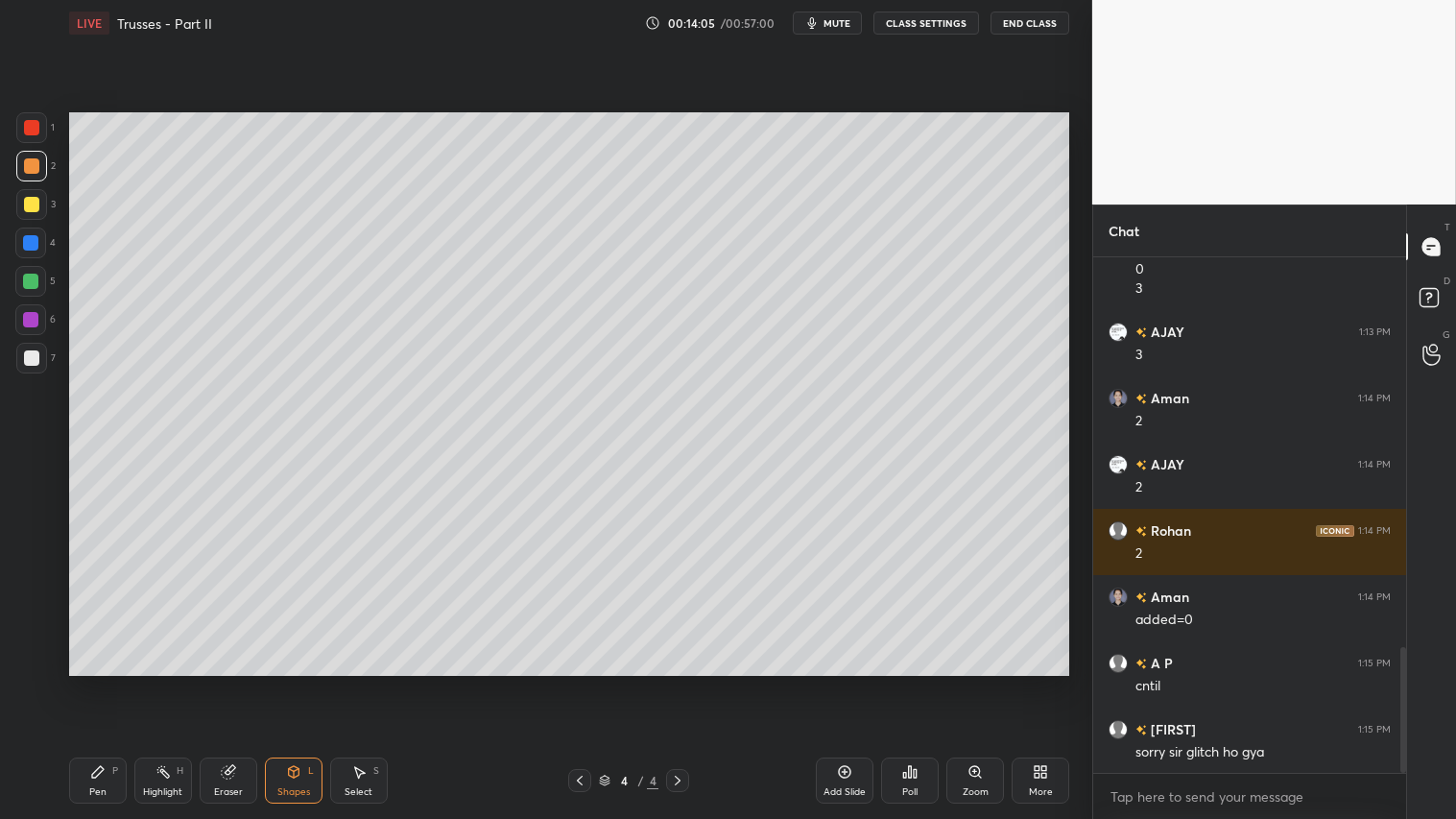 scroll, scrollTop: 1666, scrollLeft: 0, axis: vertical 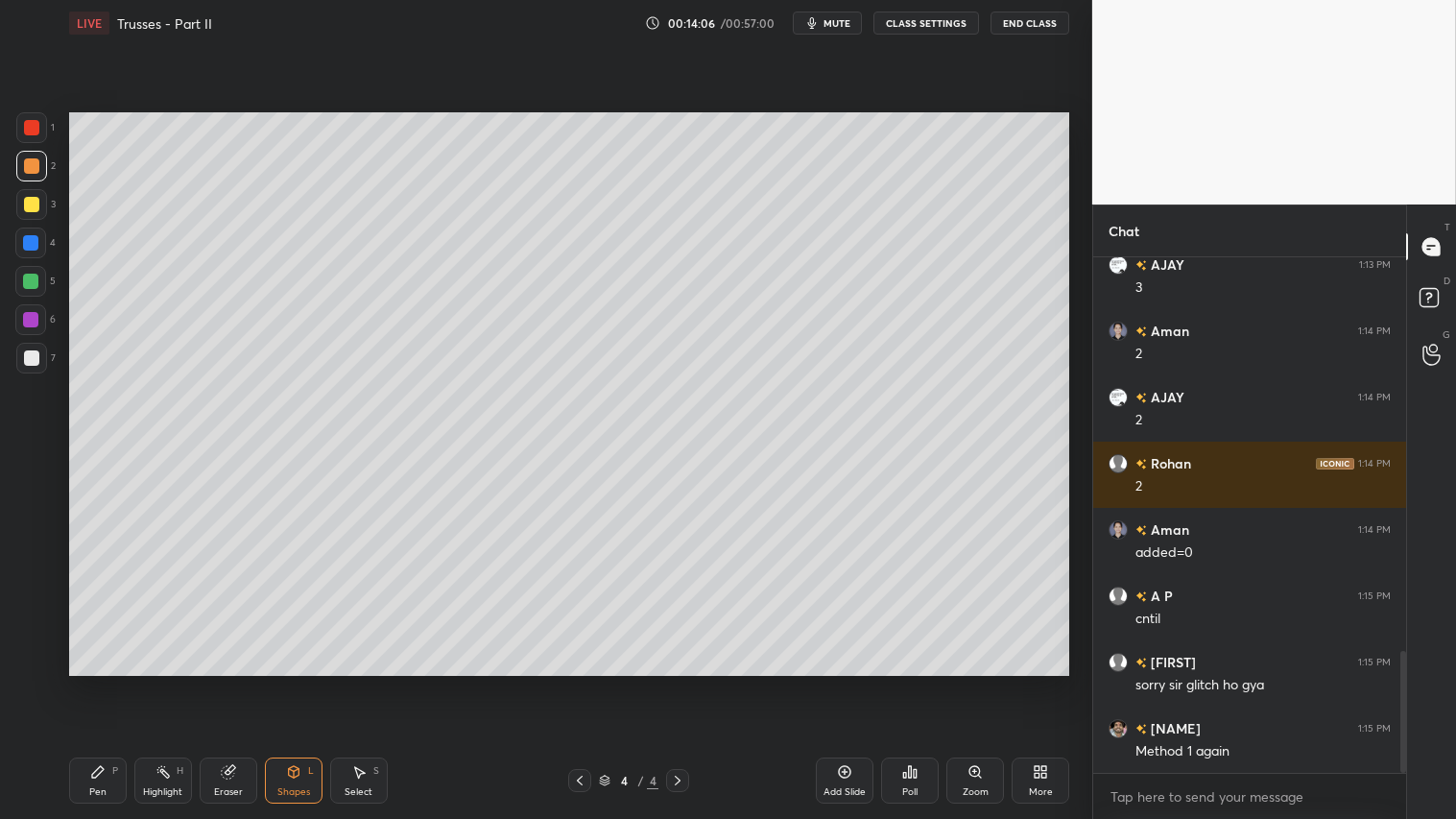click on "Pen P" at bounding box center [98, 781] 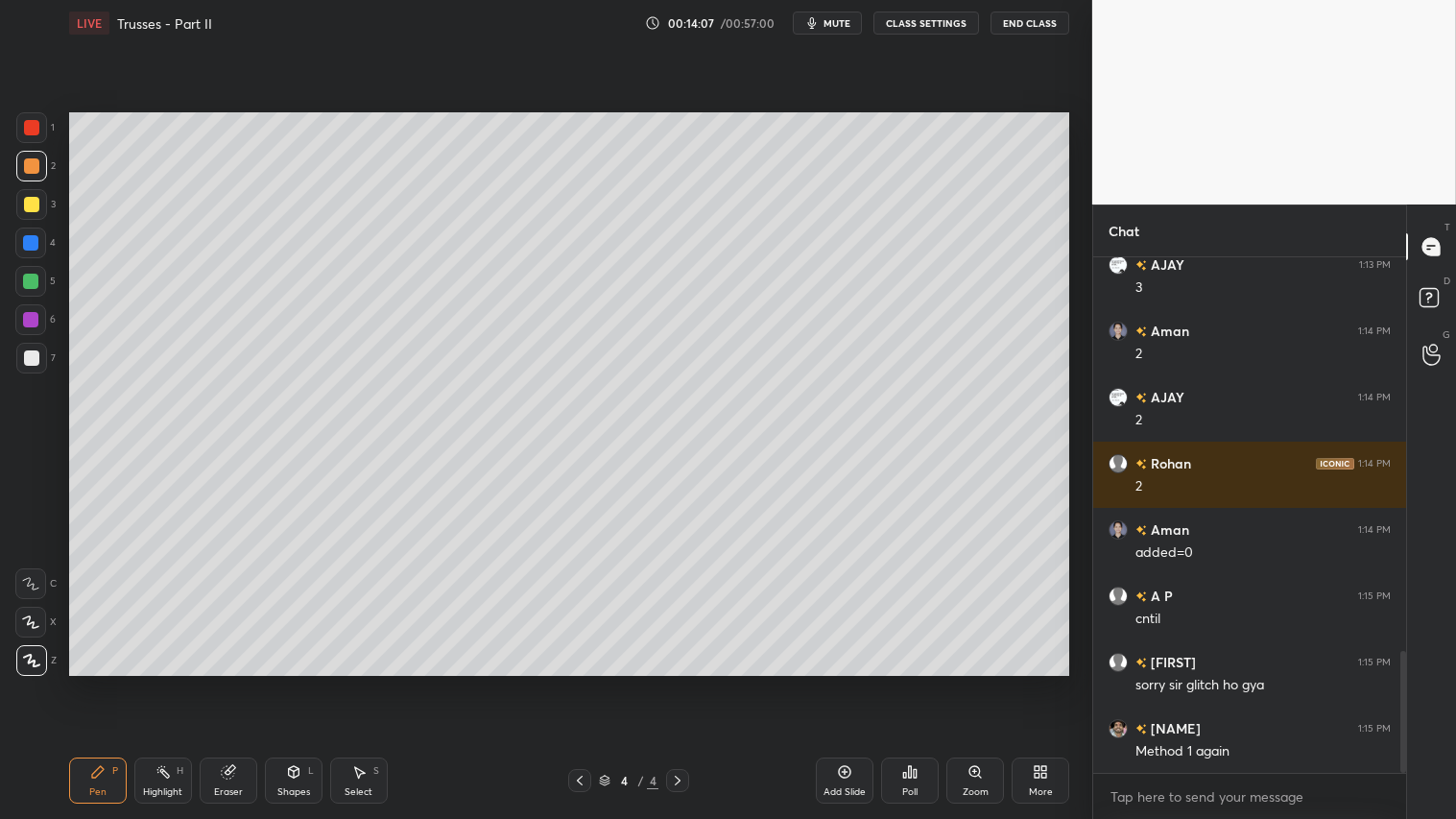 click 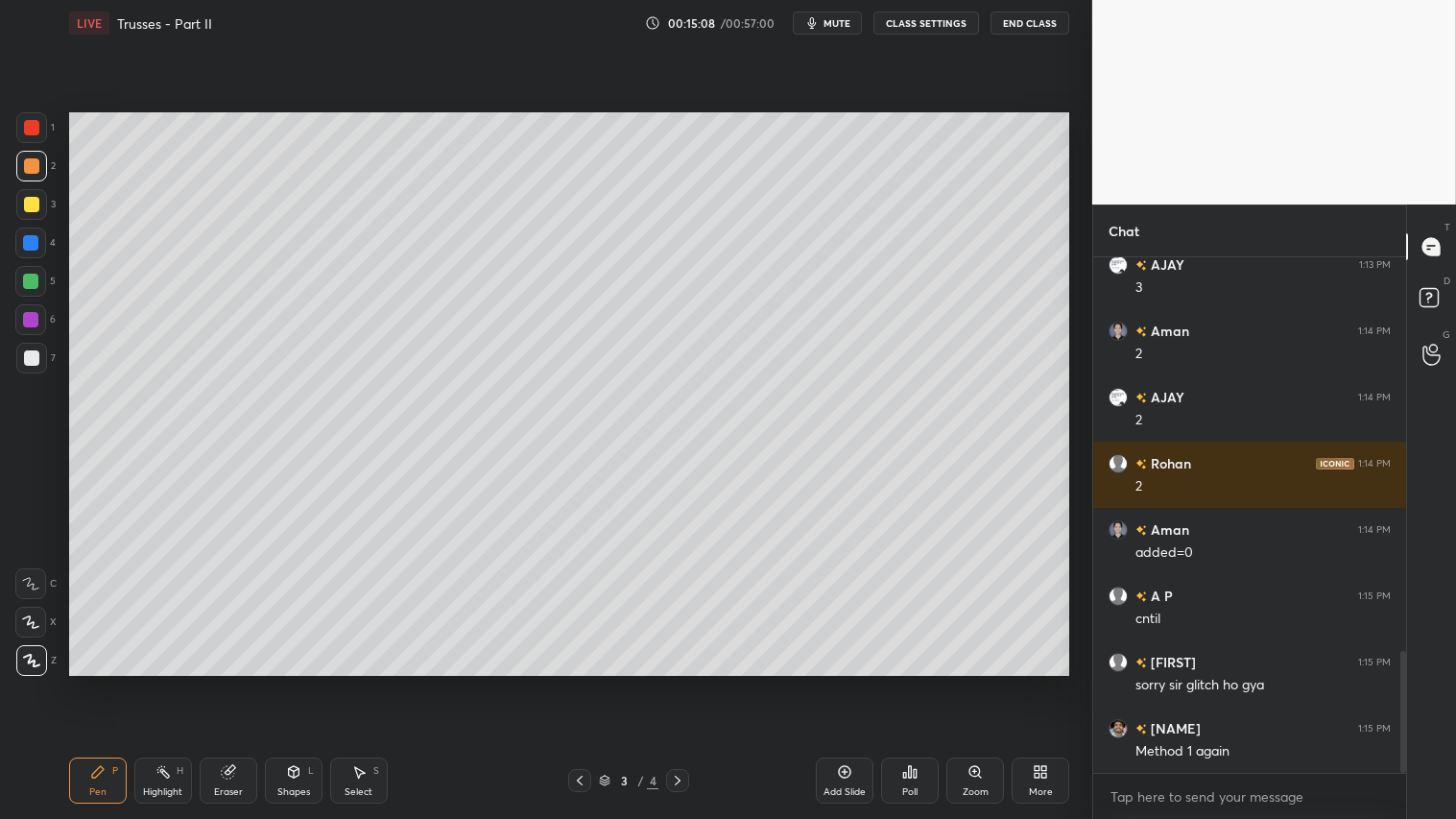 scroll, scrollTop: 1732, scrollLeft: 0, axis: vertical 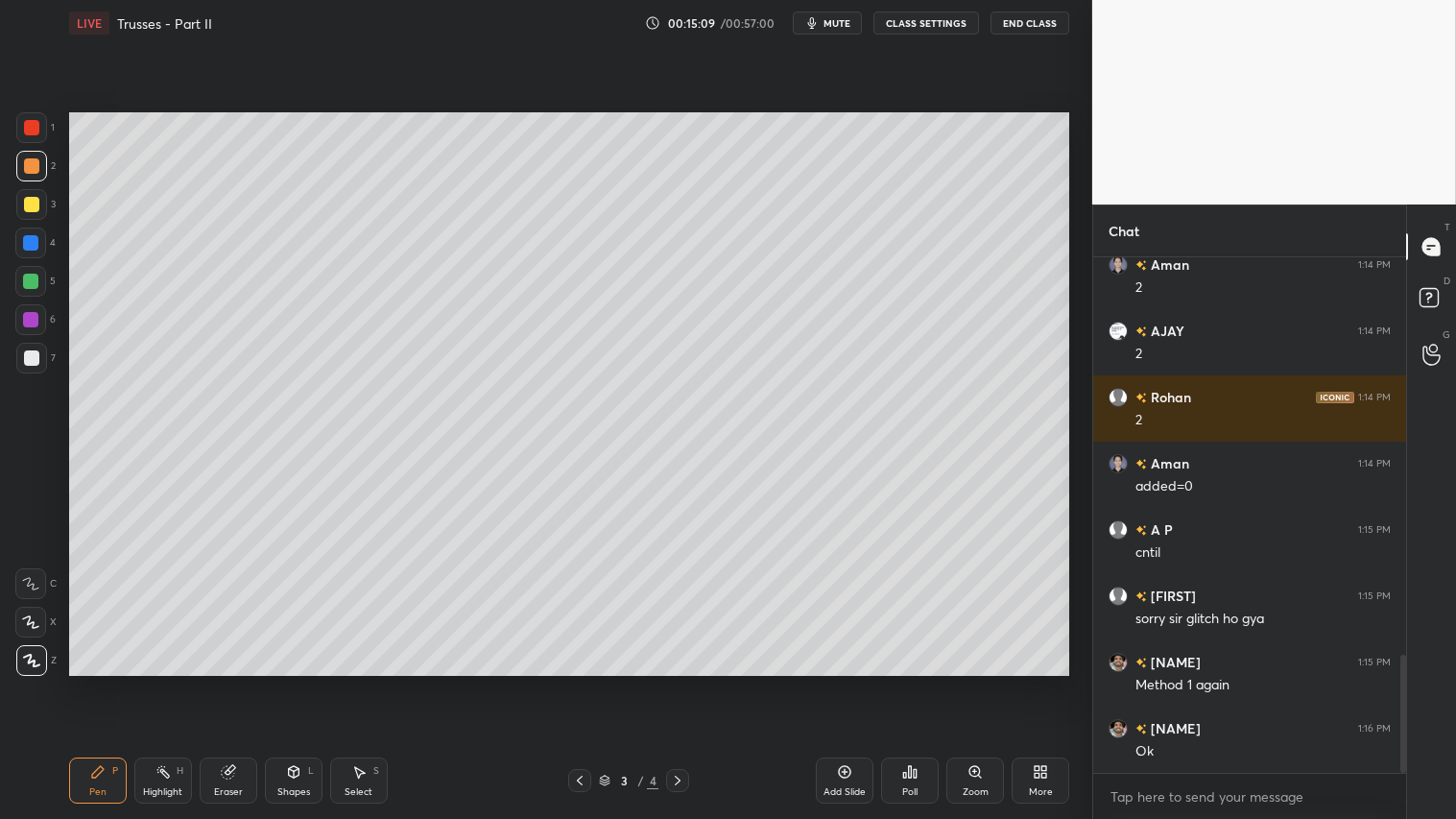 click at bounding box center [32, 166] 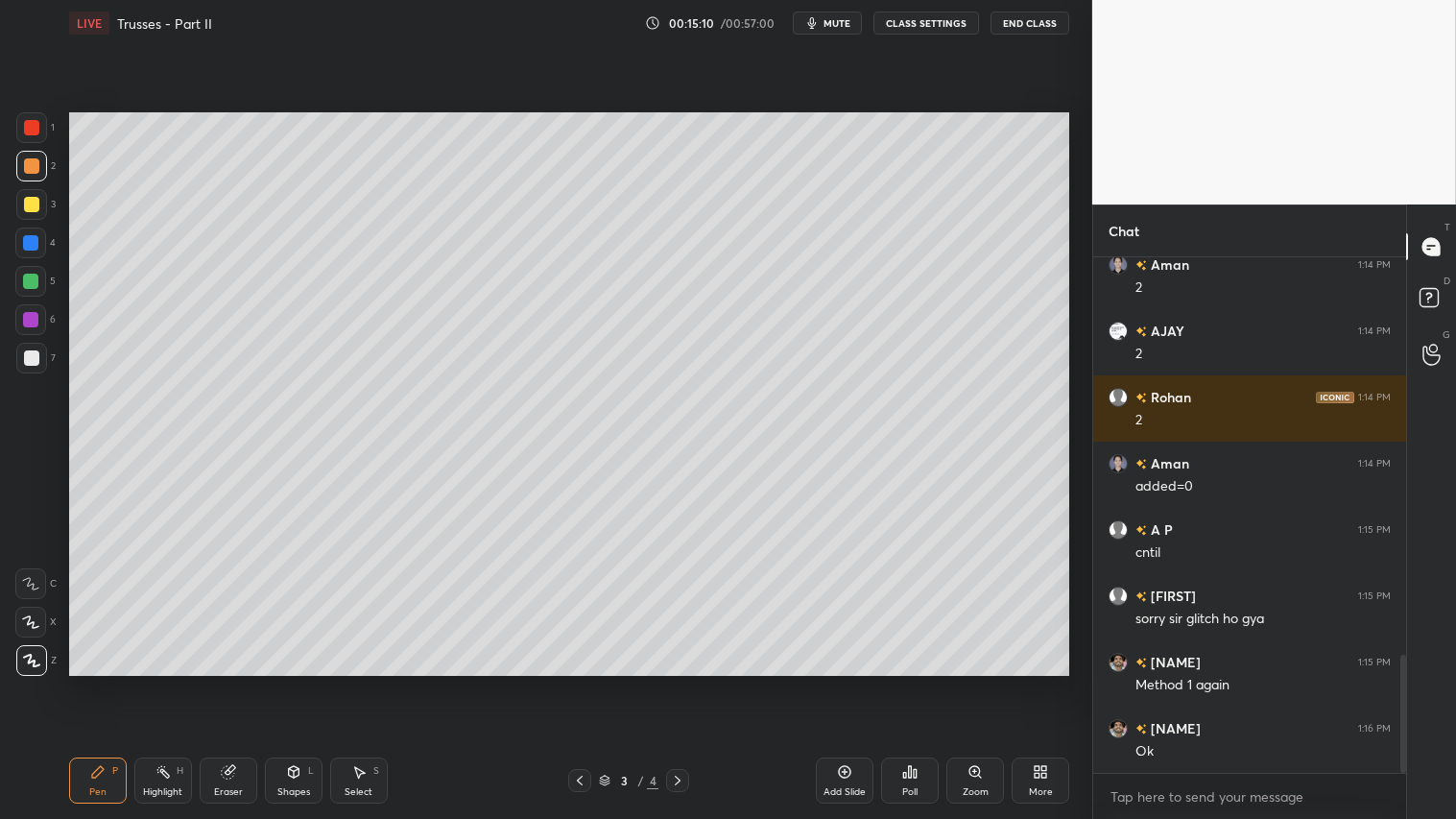 click on "Pen P" at bounding box center [98, 781] 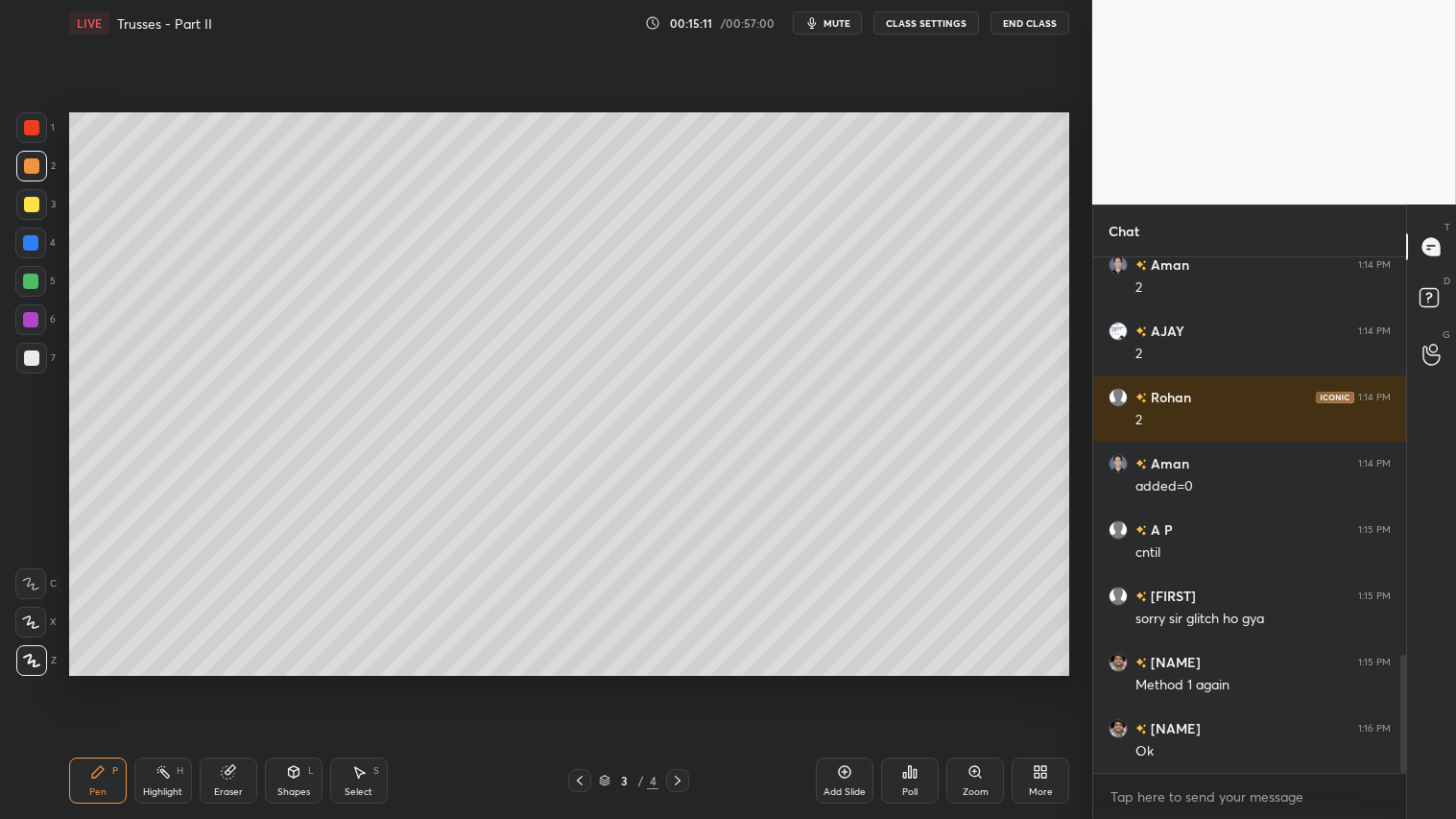 click 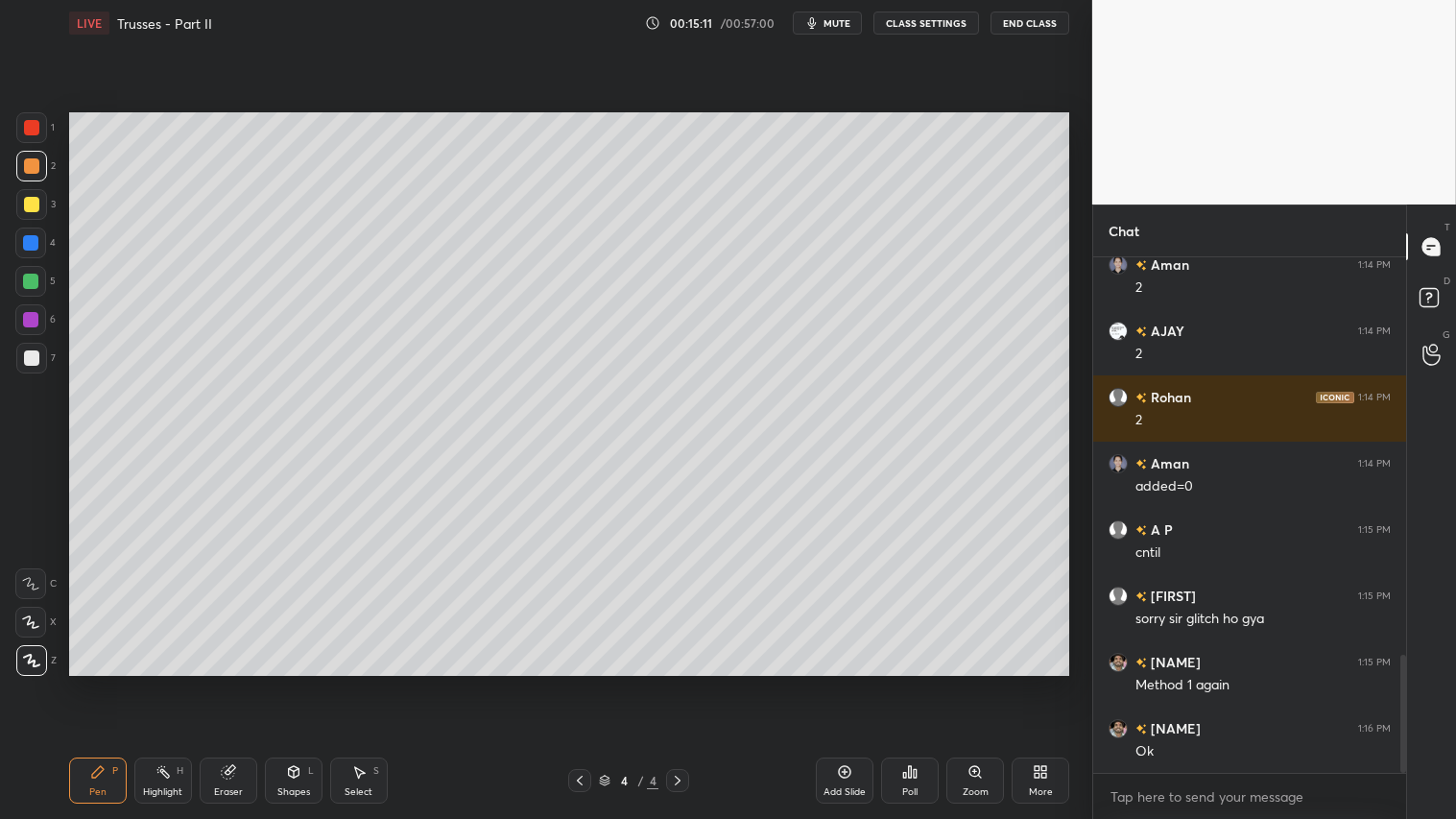 click 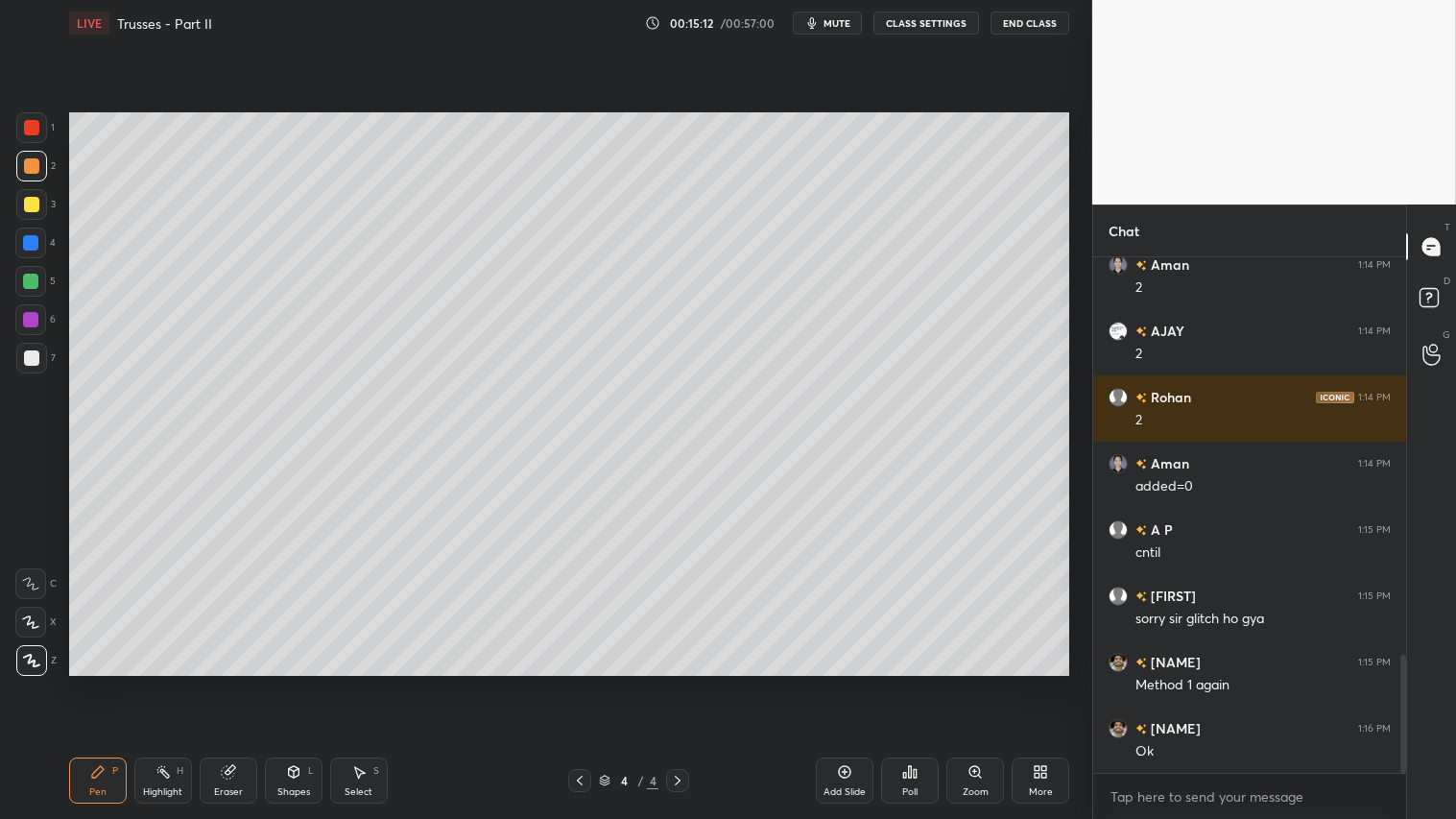 click 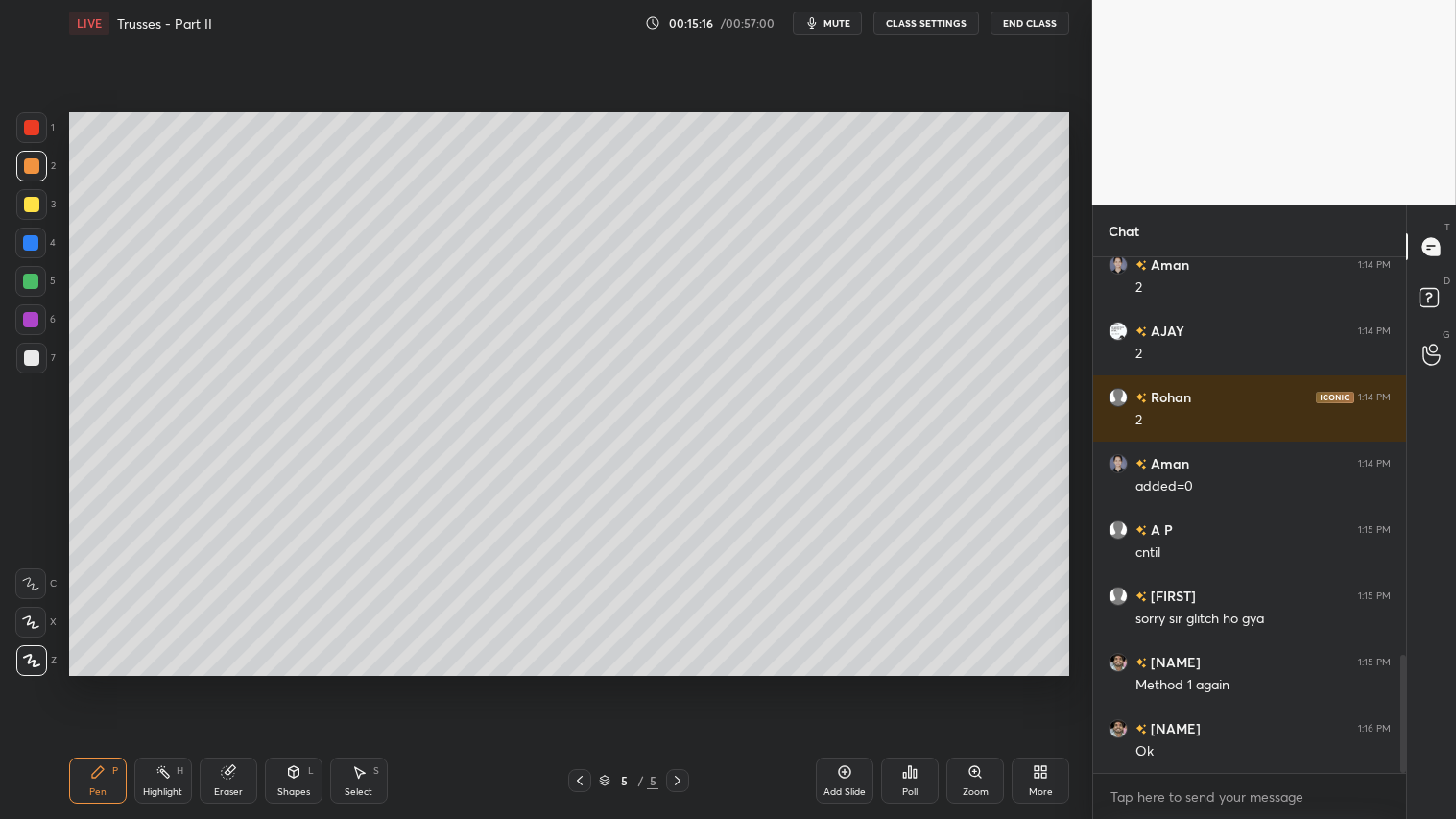 click on "Shapes" at bounding box center (294, 792) 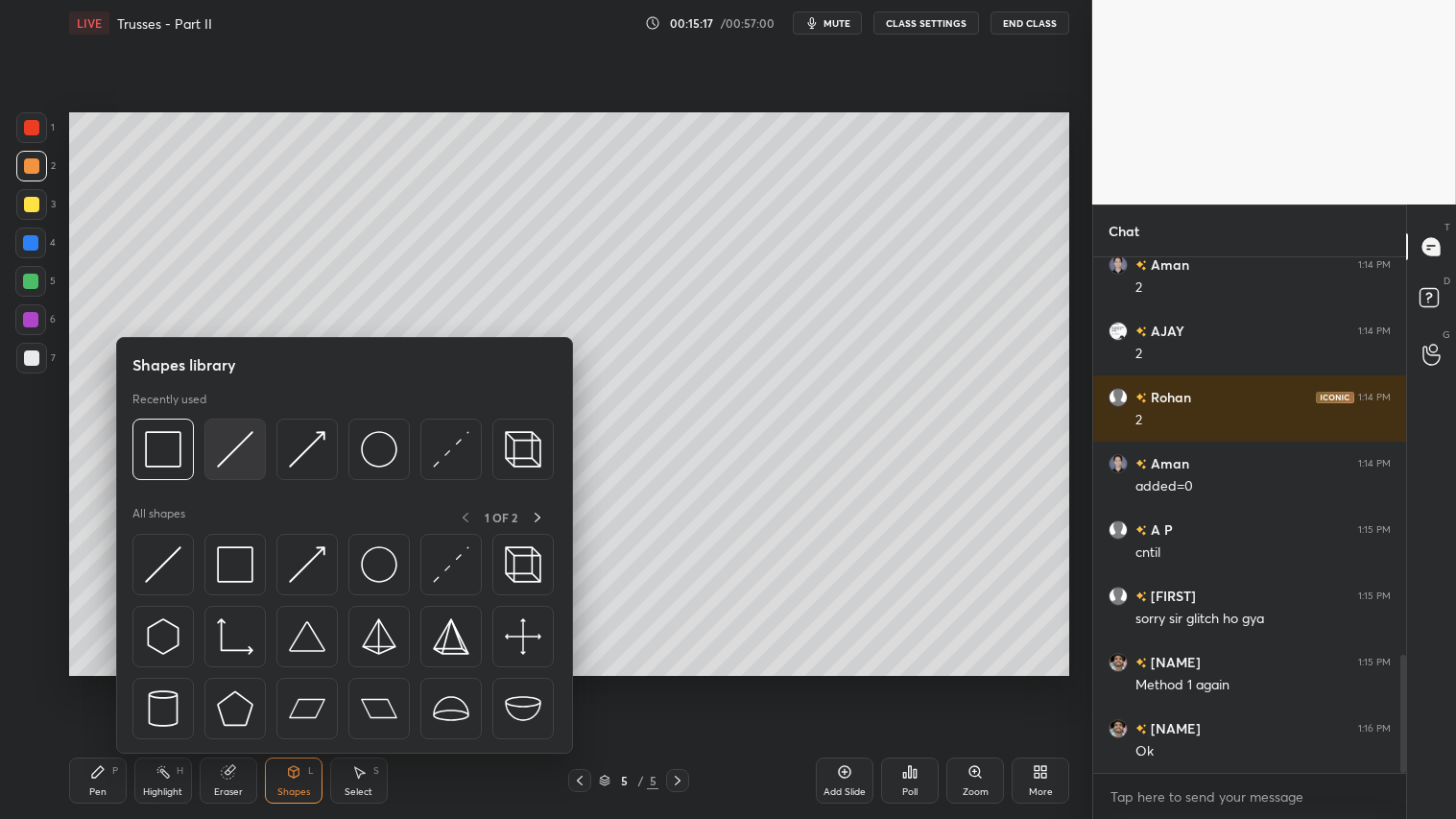 click at bounding box center (235, 449) 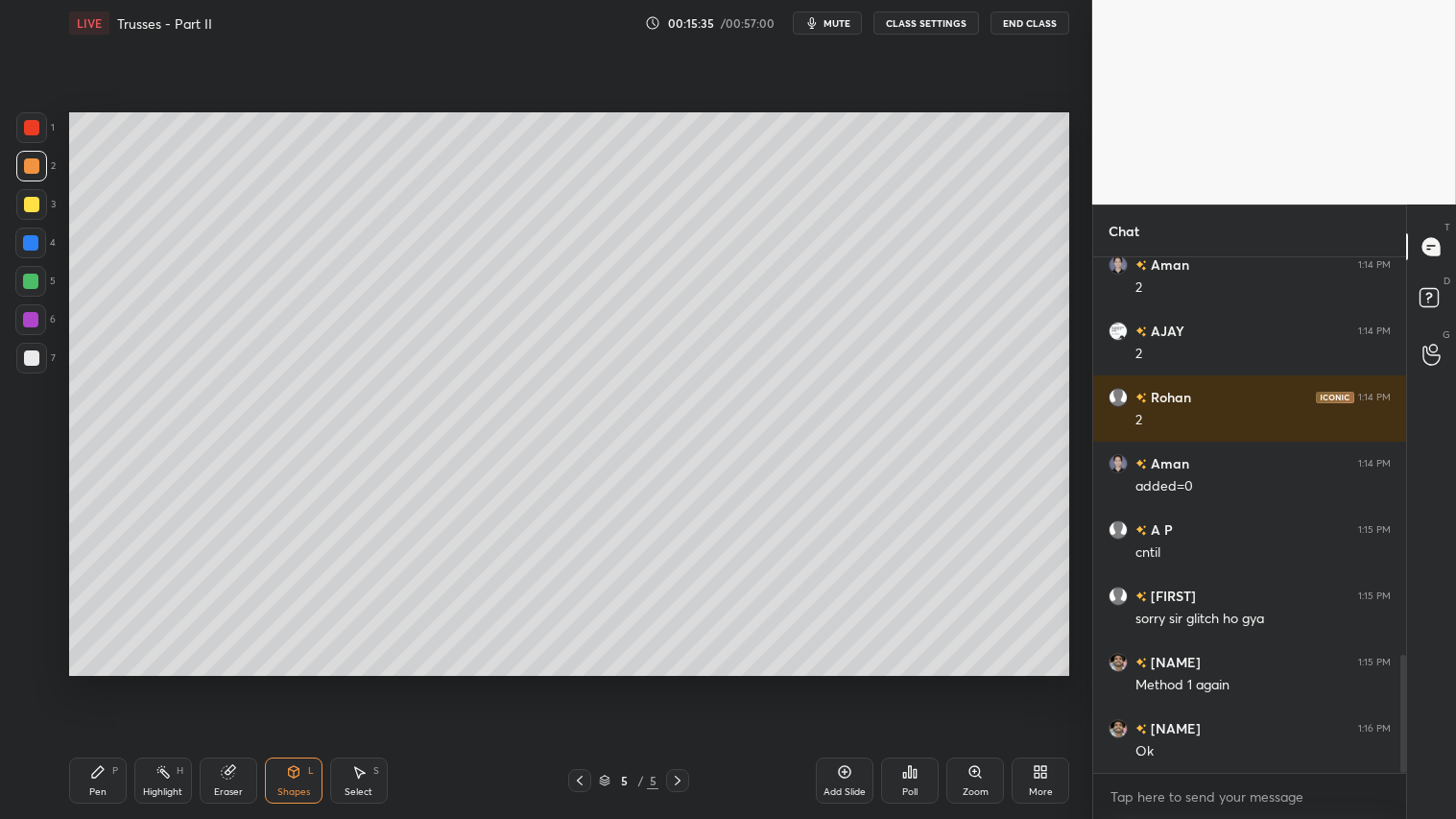 click on "Shapes L" at bounding box center [294, 781] 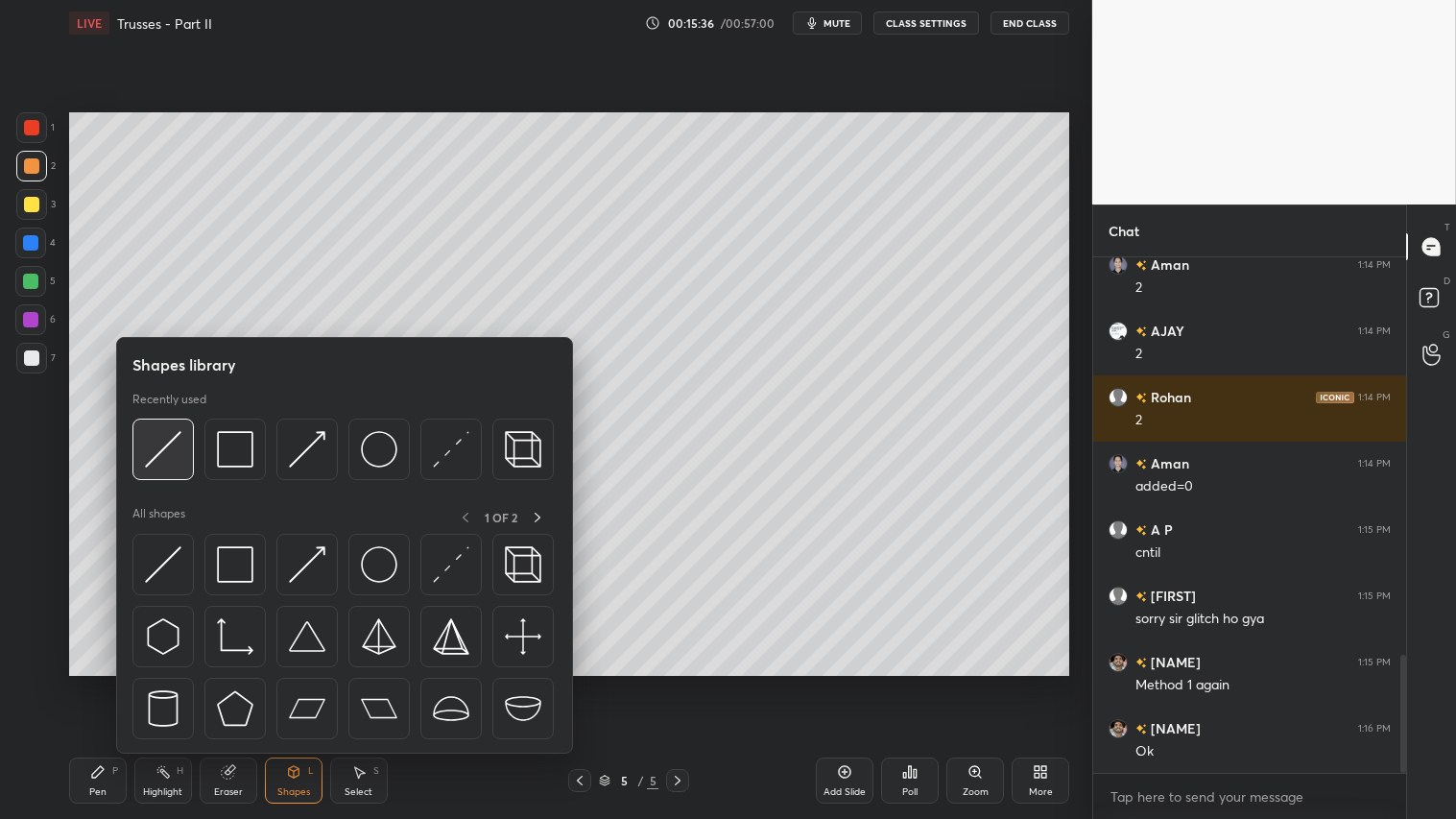 click at bounding box center (163, 449) 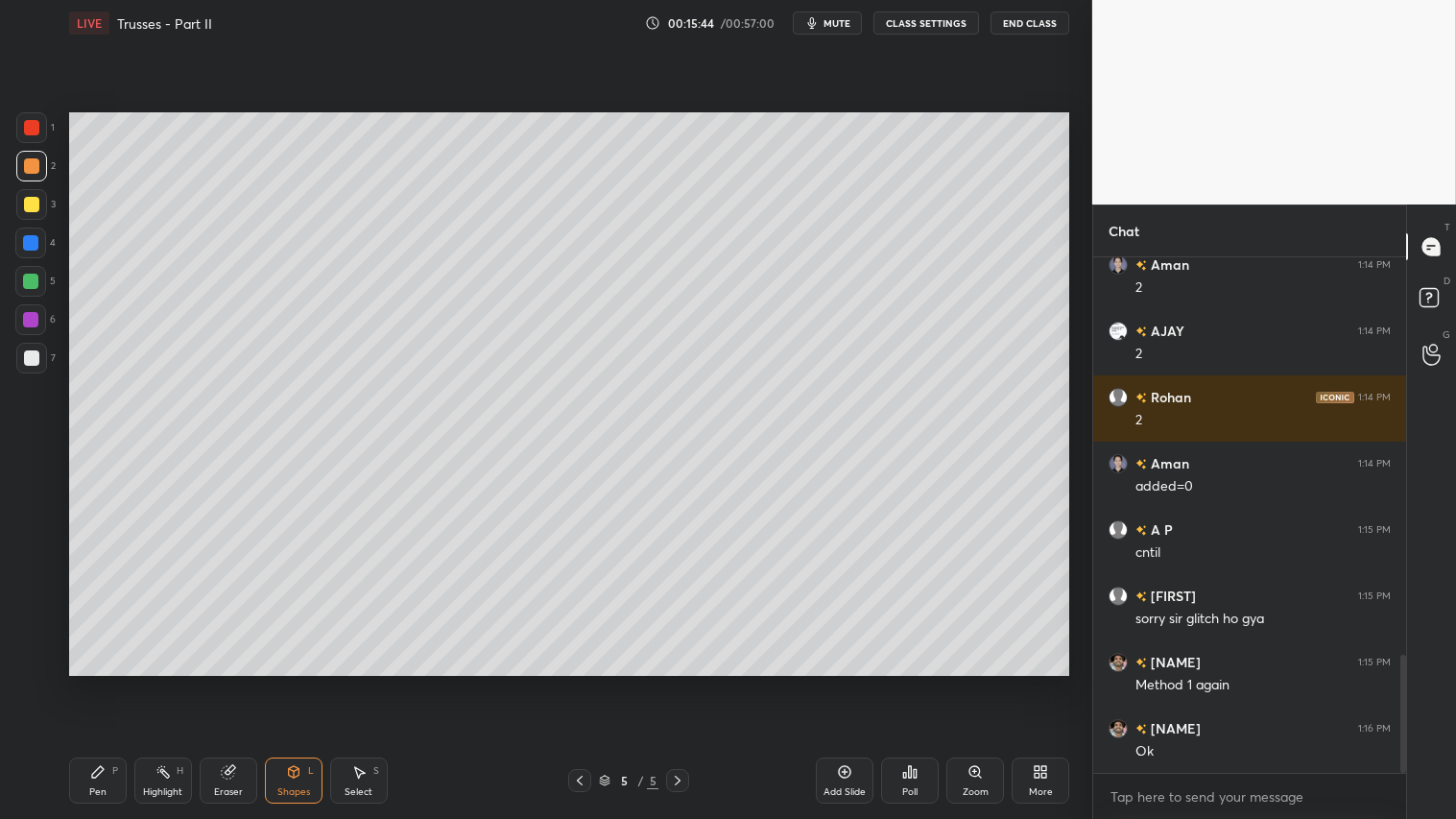 click on "Shapes" at bounding box center [294, 792] 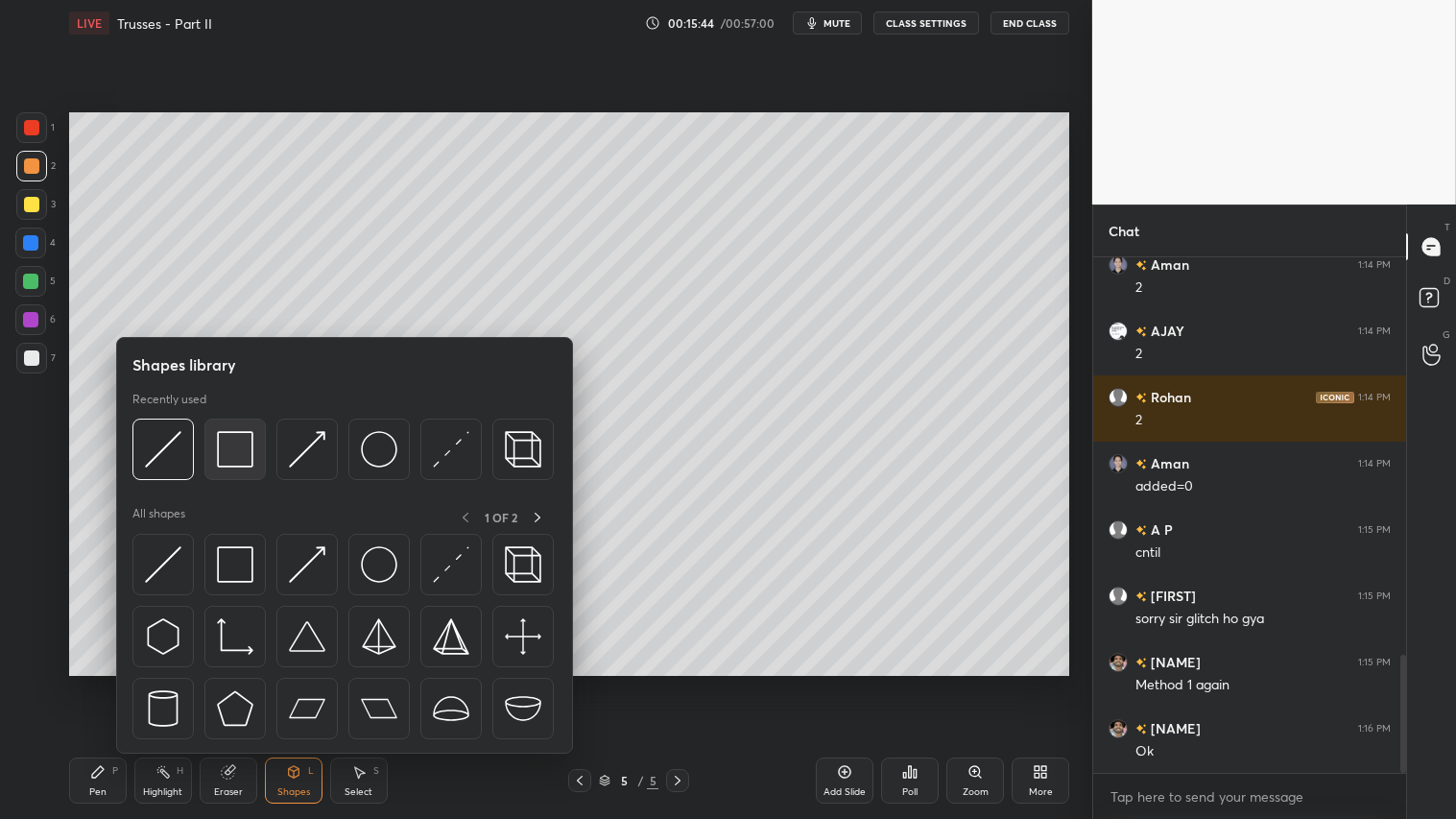 click at bounding box center [235, 449] 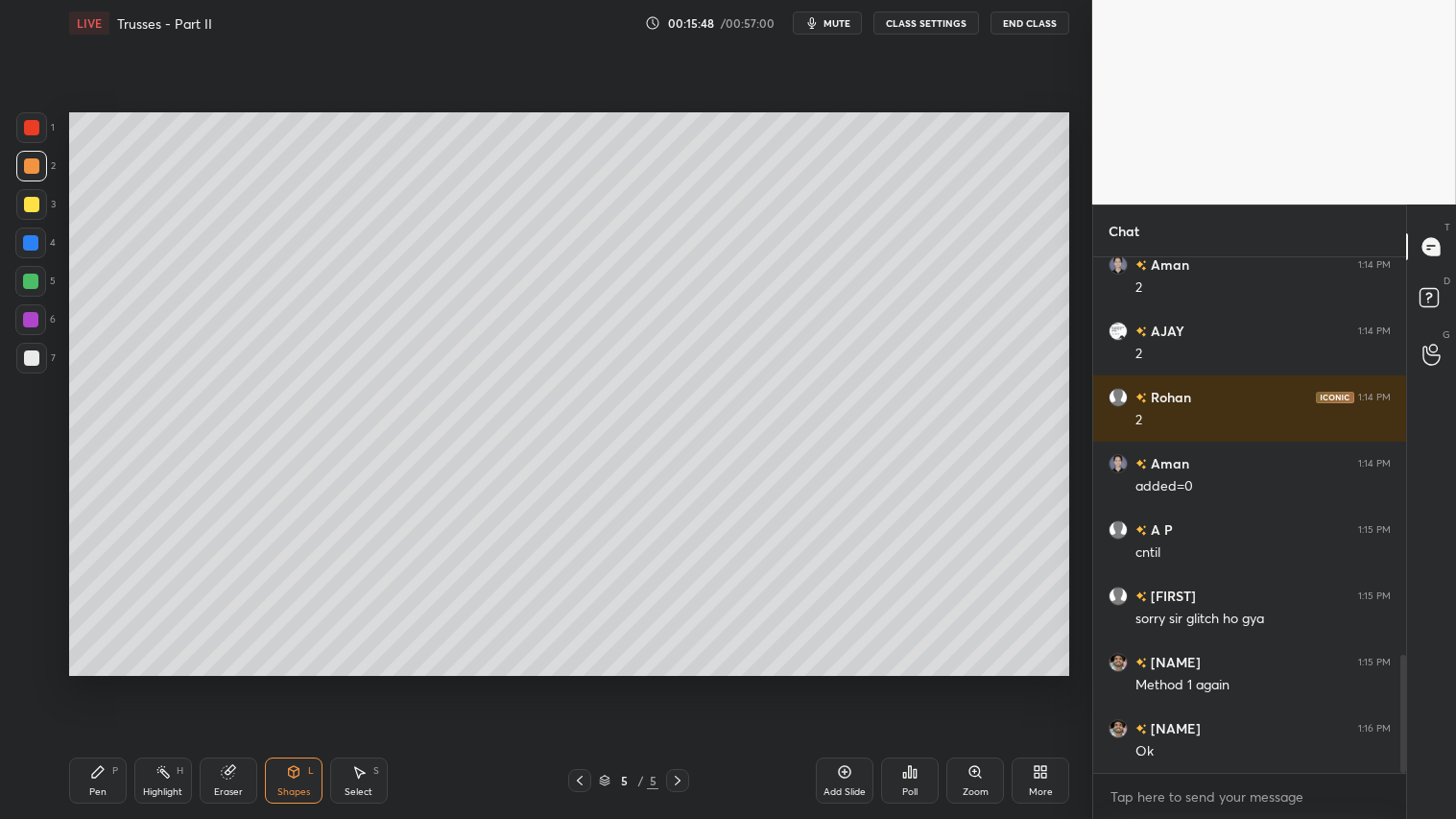 click on "Eraser" at bounding box center (228, 792) 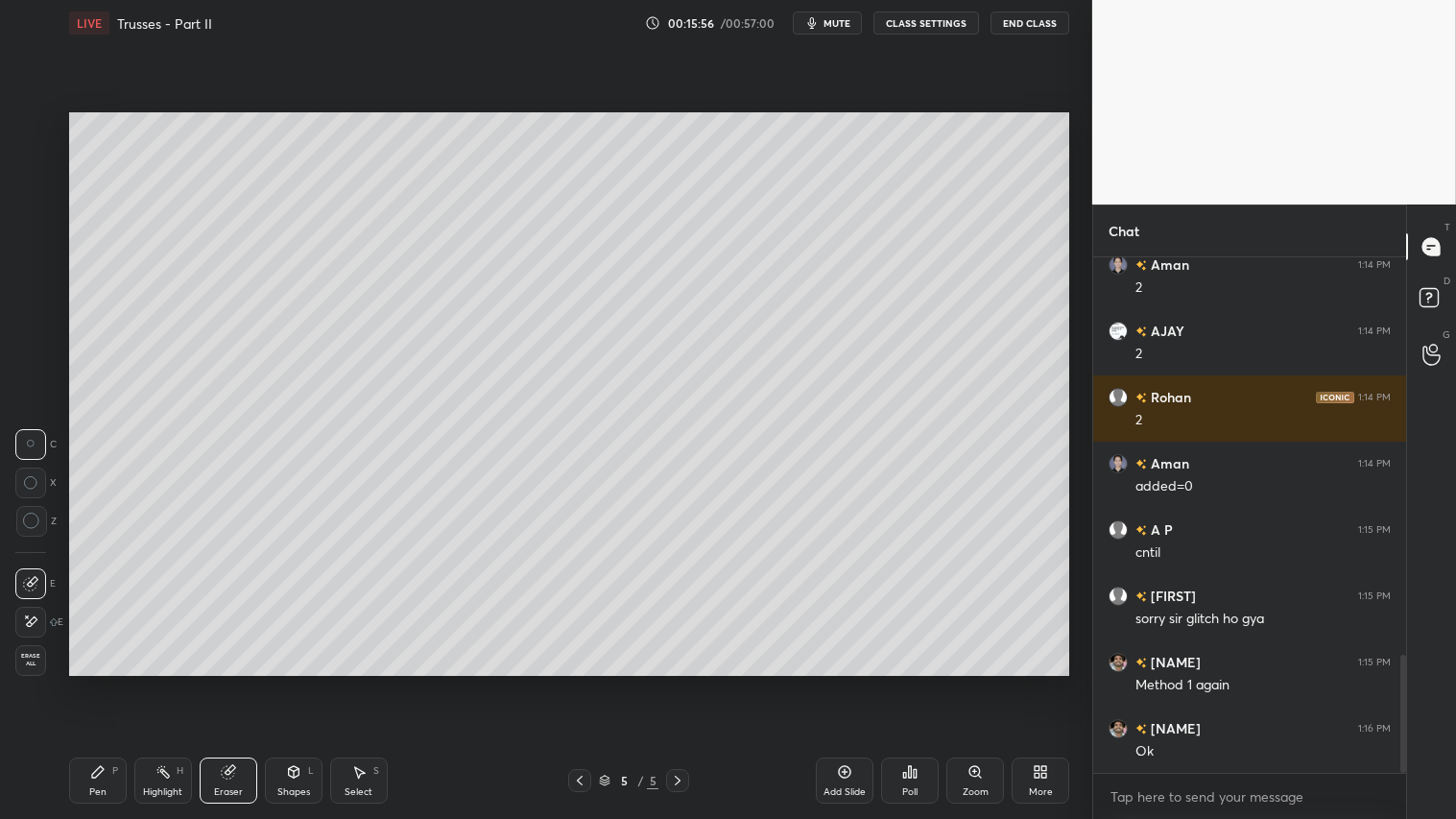 drag, startPoint x: 283, startPoint y: 791, endPoint x: 286, endPoint y: 759, distance: 32.14032 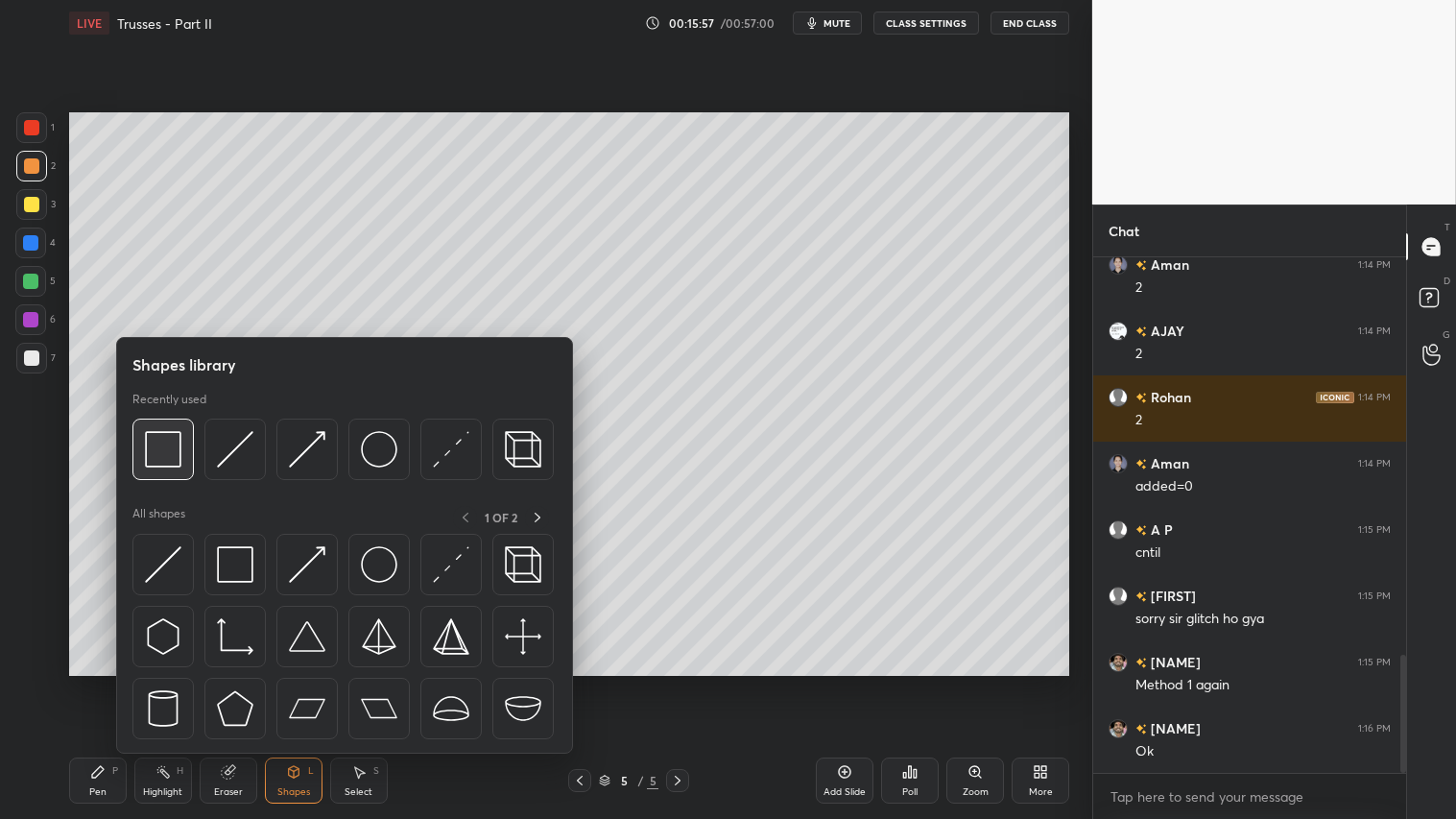 click at bounding box center [163, 449] 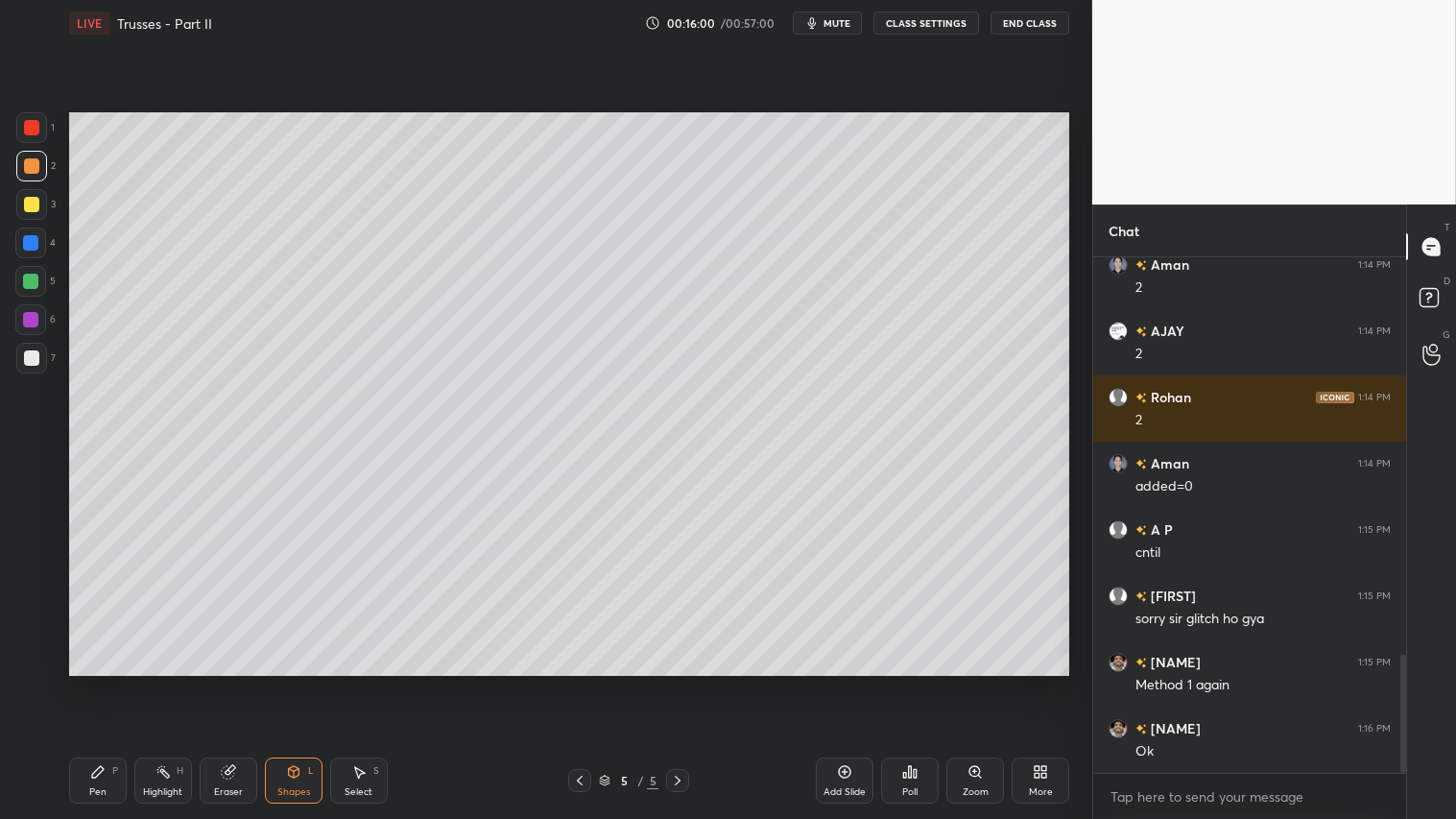 click on "Shapes" at bounding box center [294, 792] 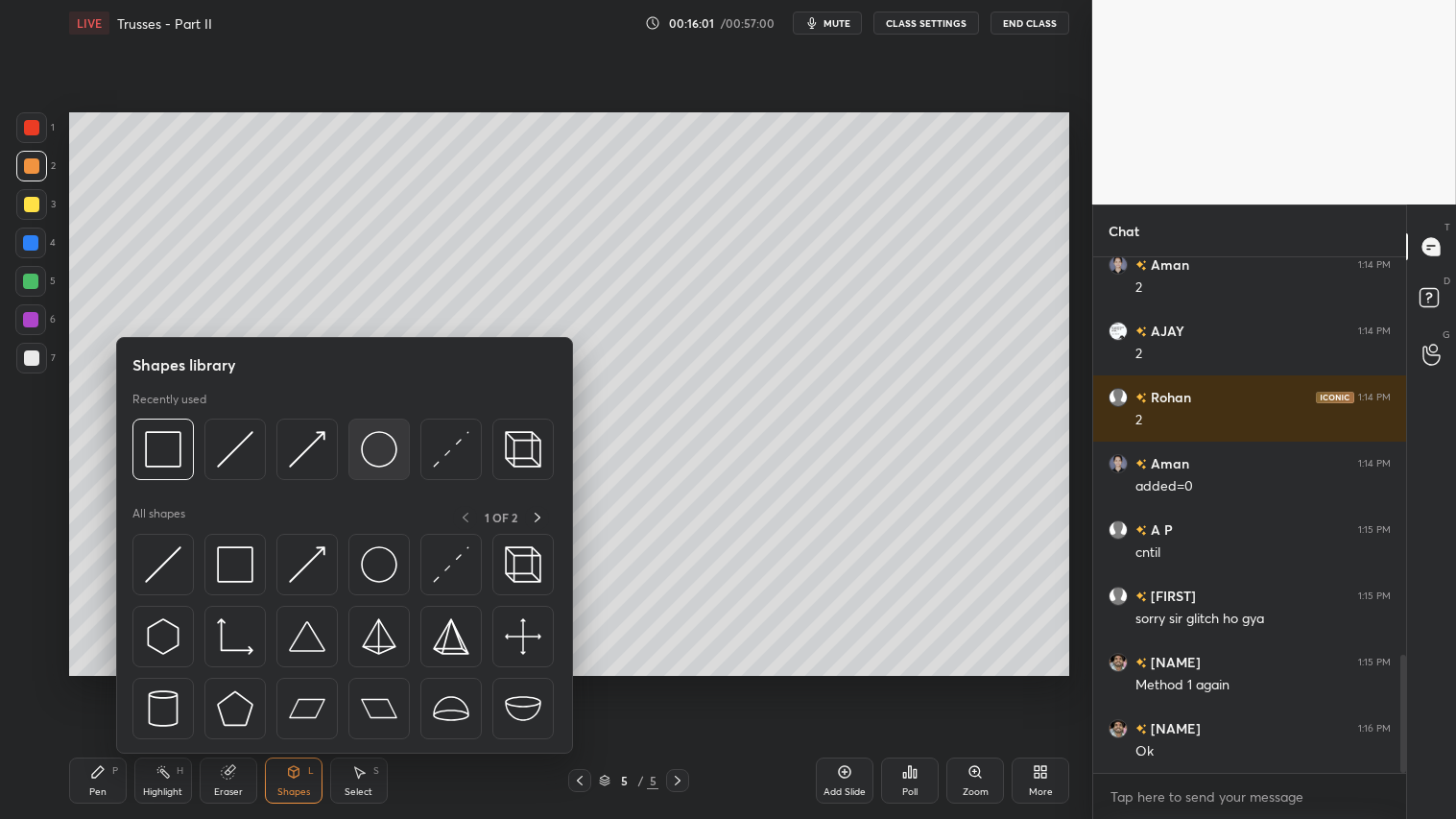 click at bounding box center (379, 449) 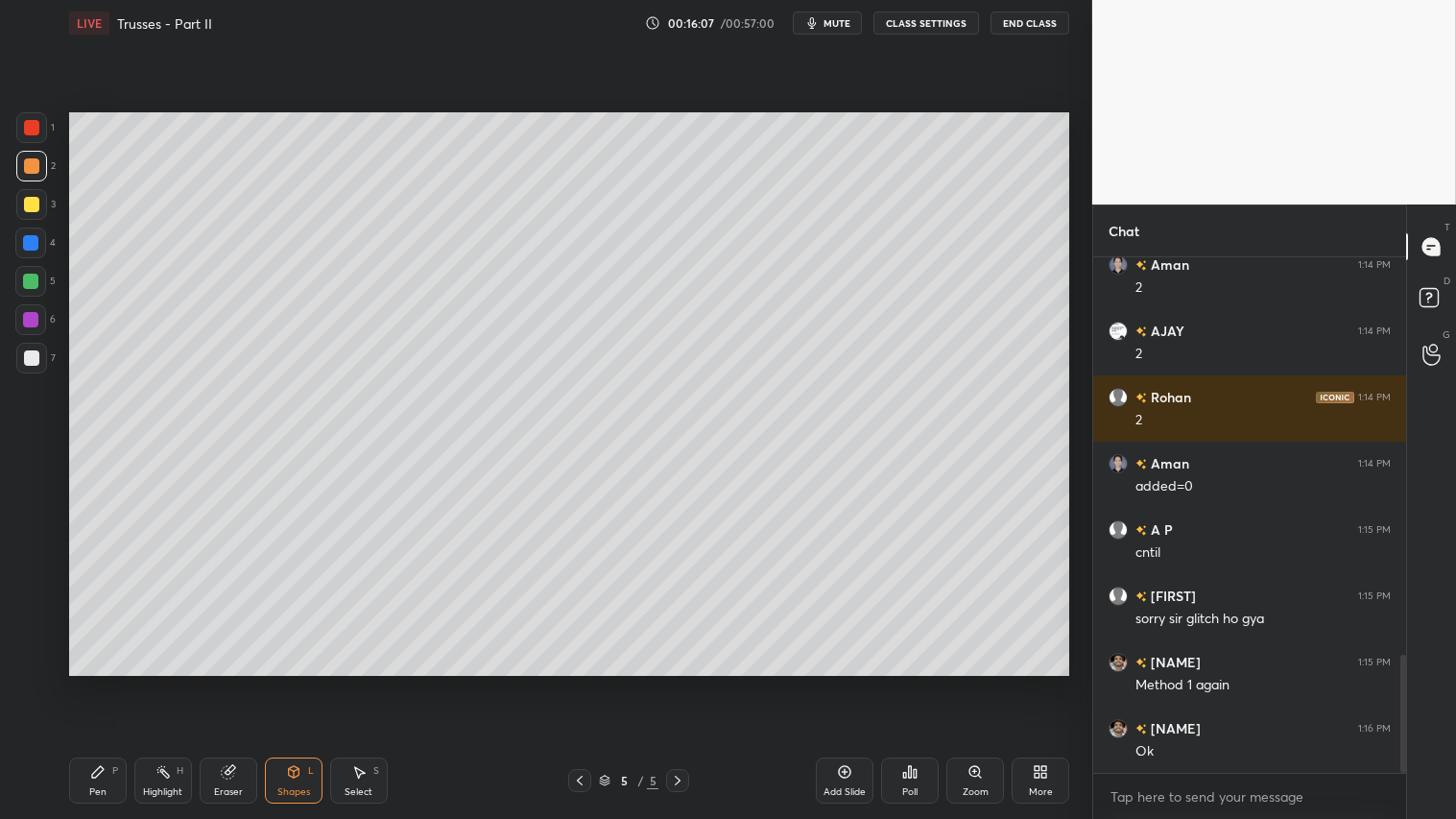 click on "Pen P" at bounding box center [98, 781] 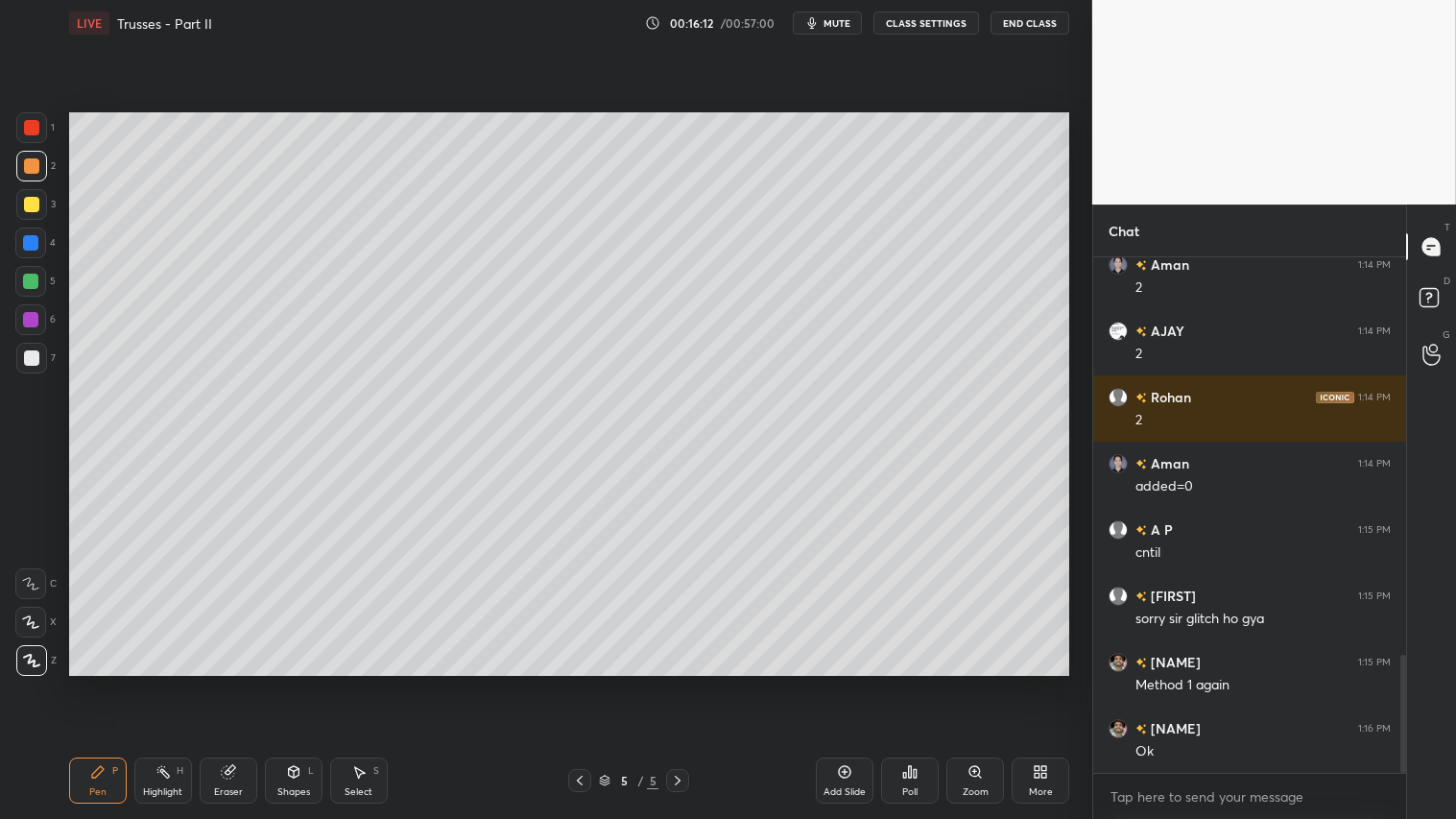 click on "Shapes" at bounding box center (294, 792) 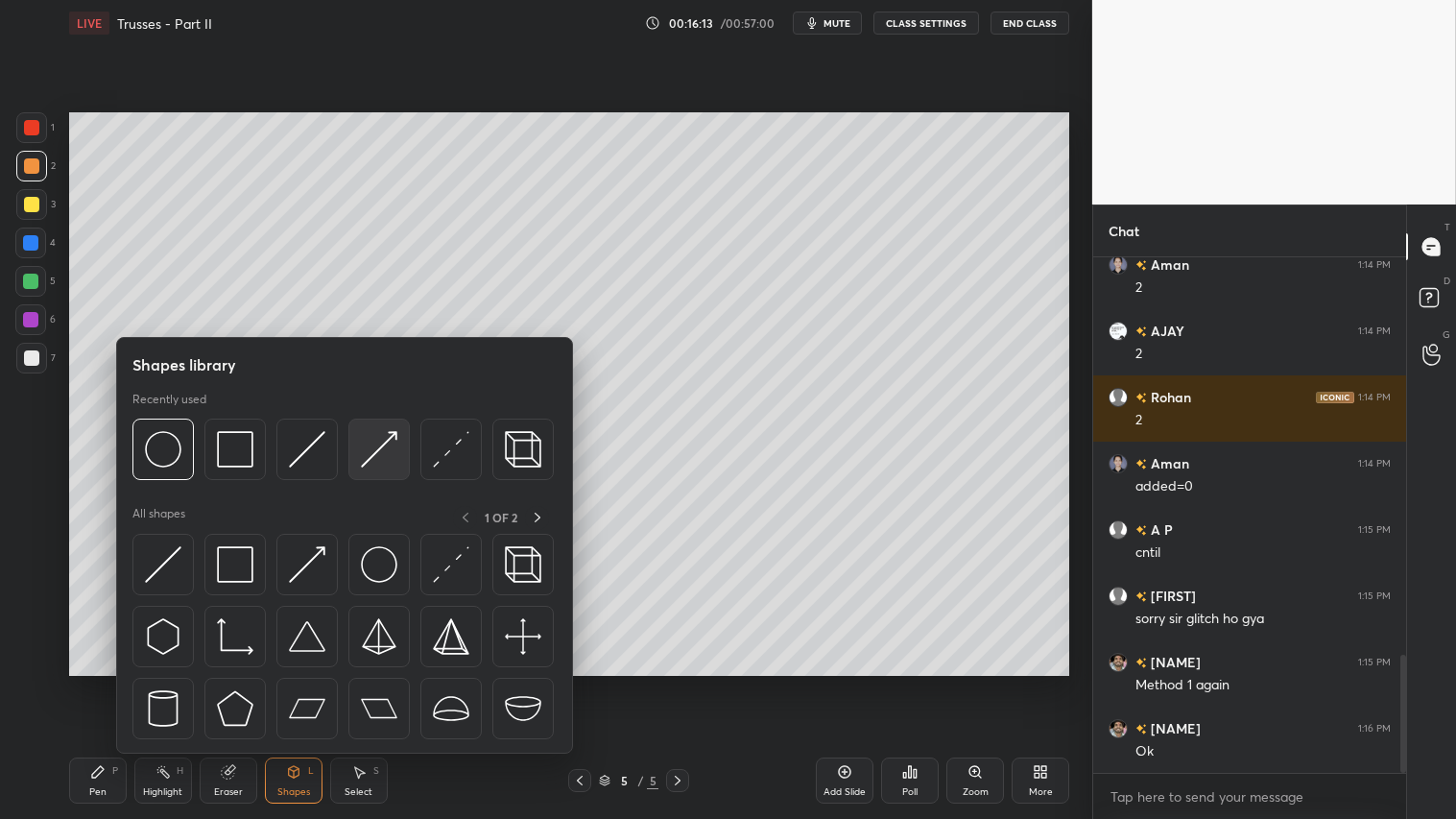 click at bounding box center [379, 449] 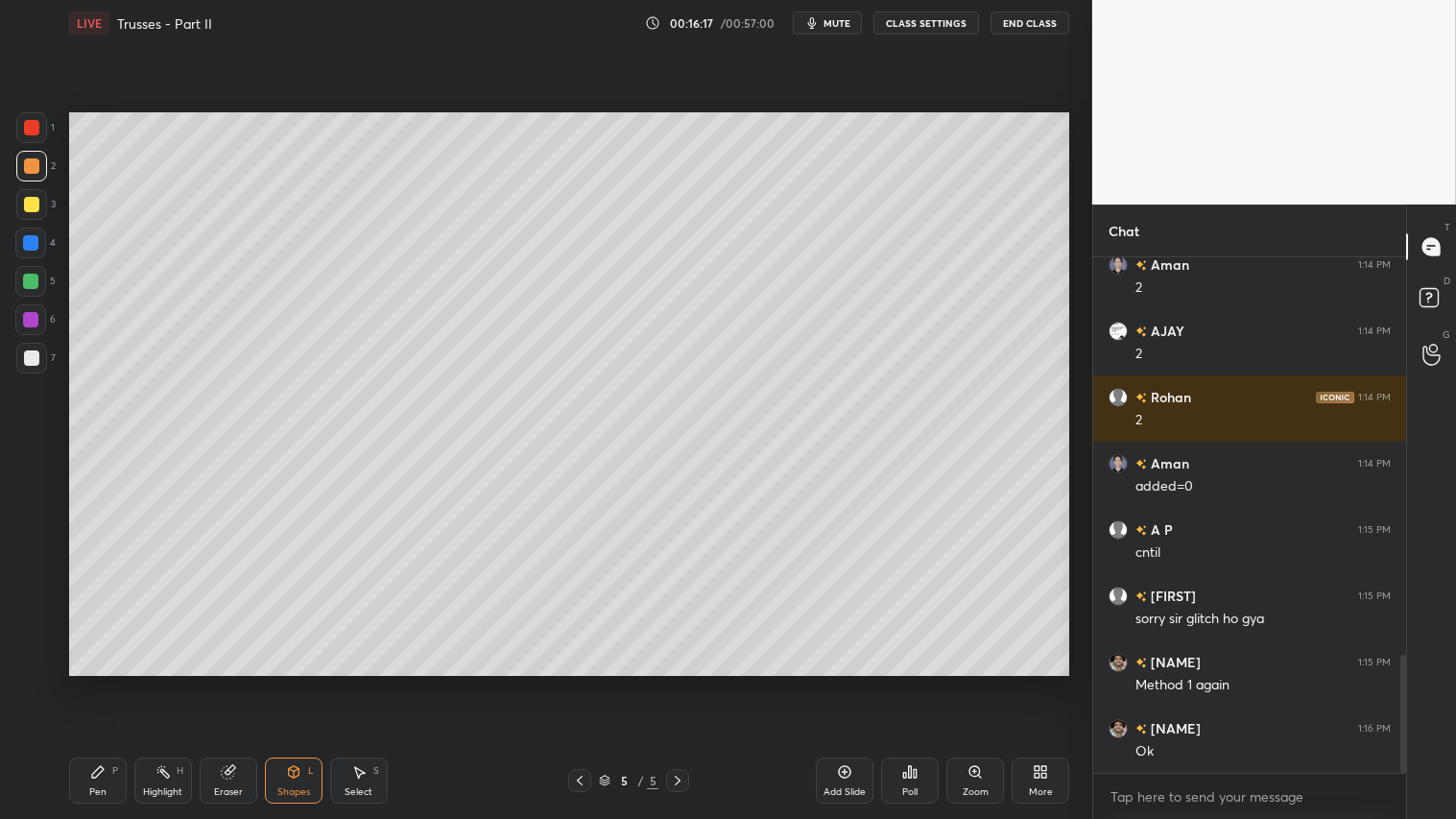 click on "Shapes" at bounding box center [294, 792] 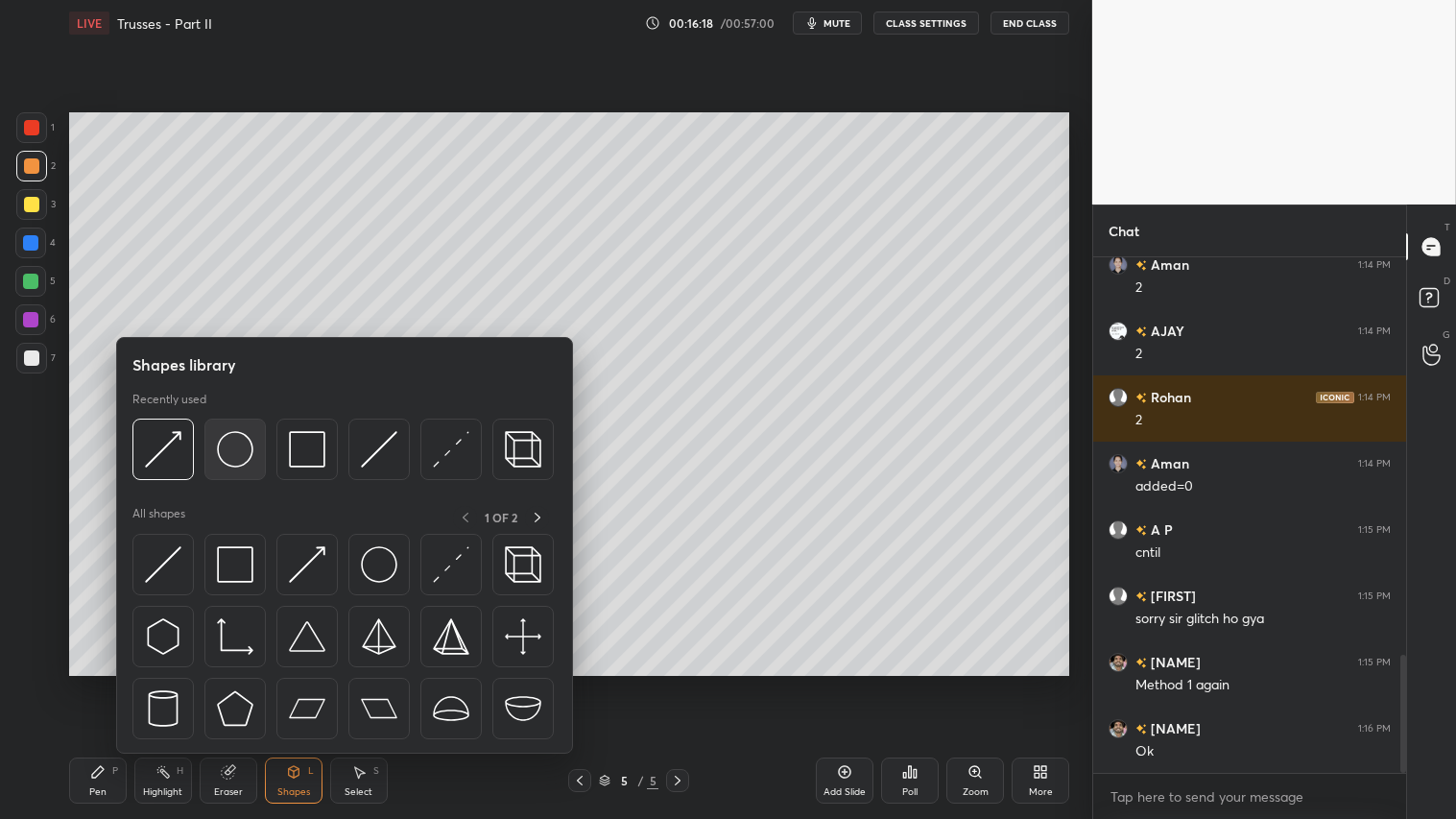 click at bounding box center (235, 449) 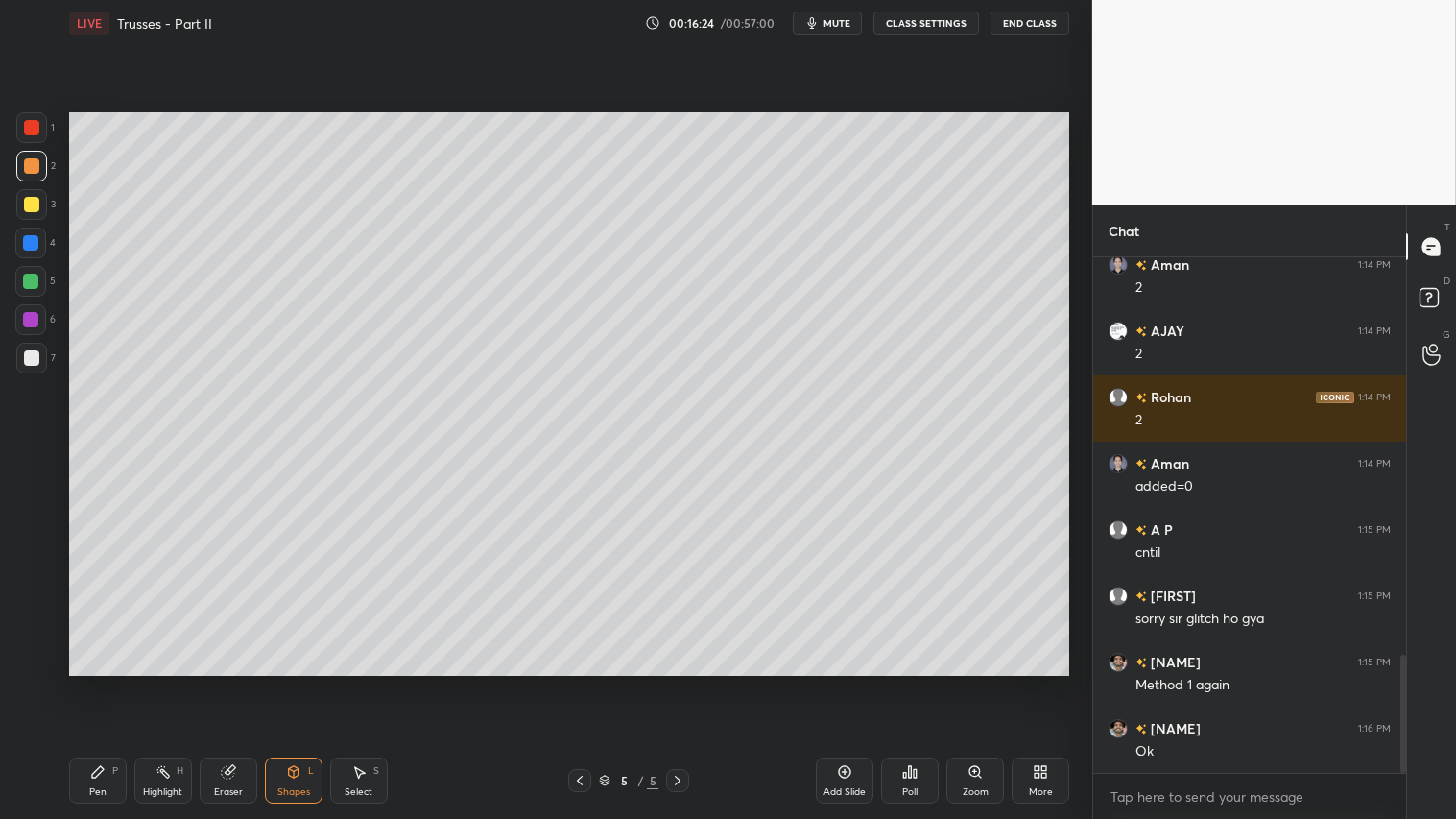 click on "Shapes" at bounding box center [294, 792] 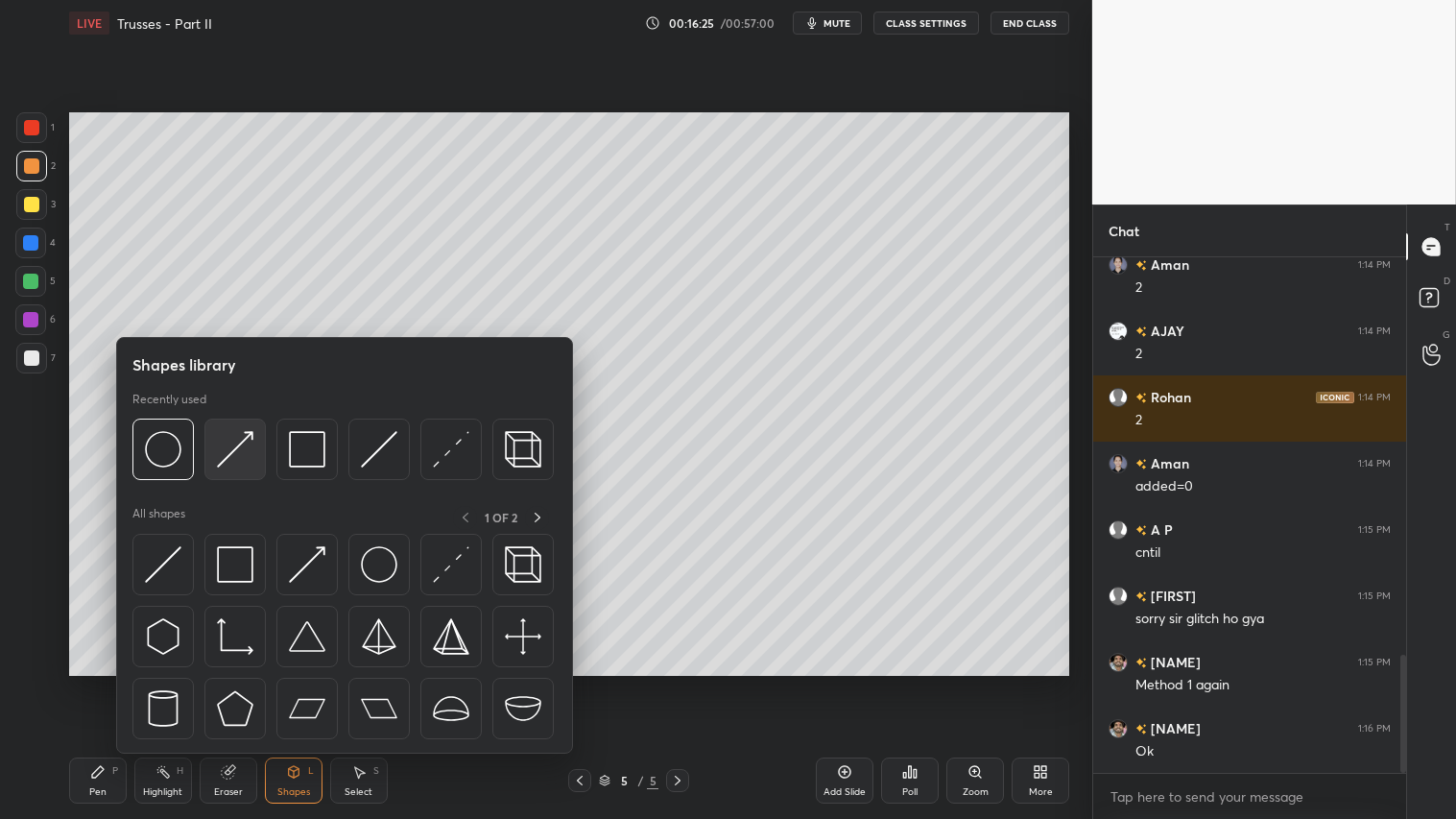 click at bounding box center (235, 449) 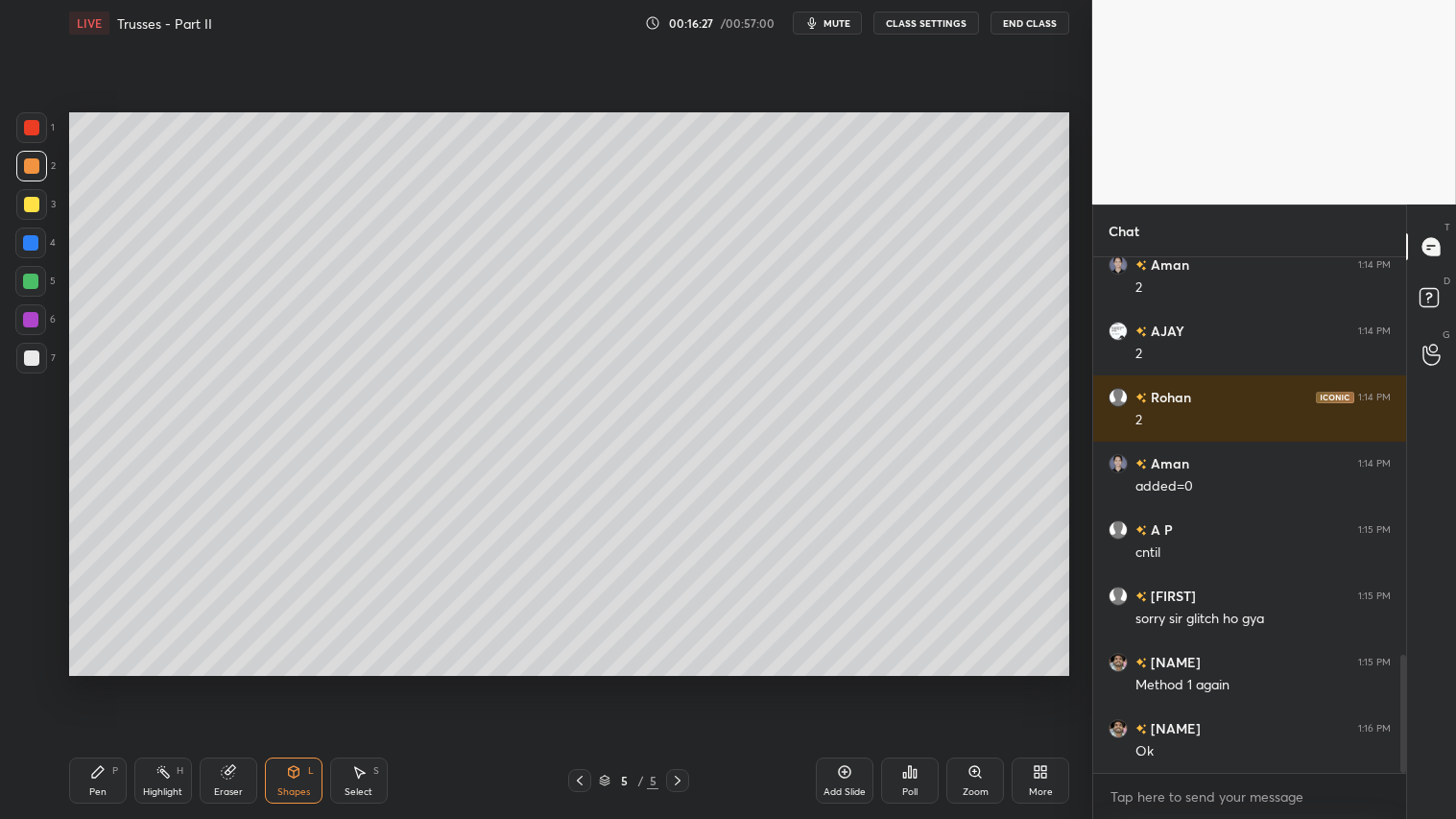 click on "Shapes L" at bounding box center [294, 781] 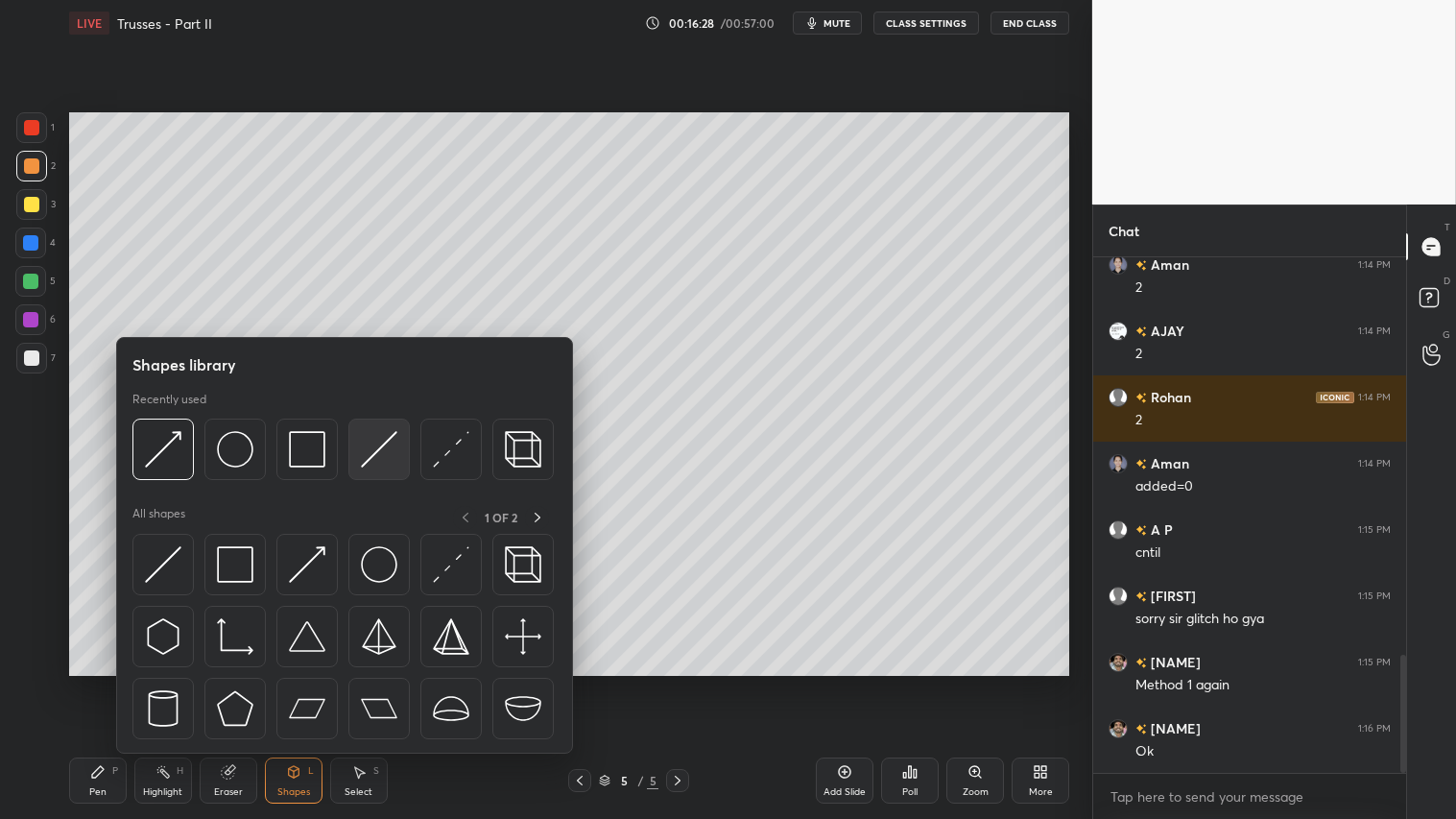 click at bounding box center [379, 449] 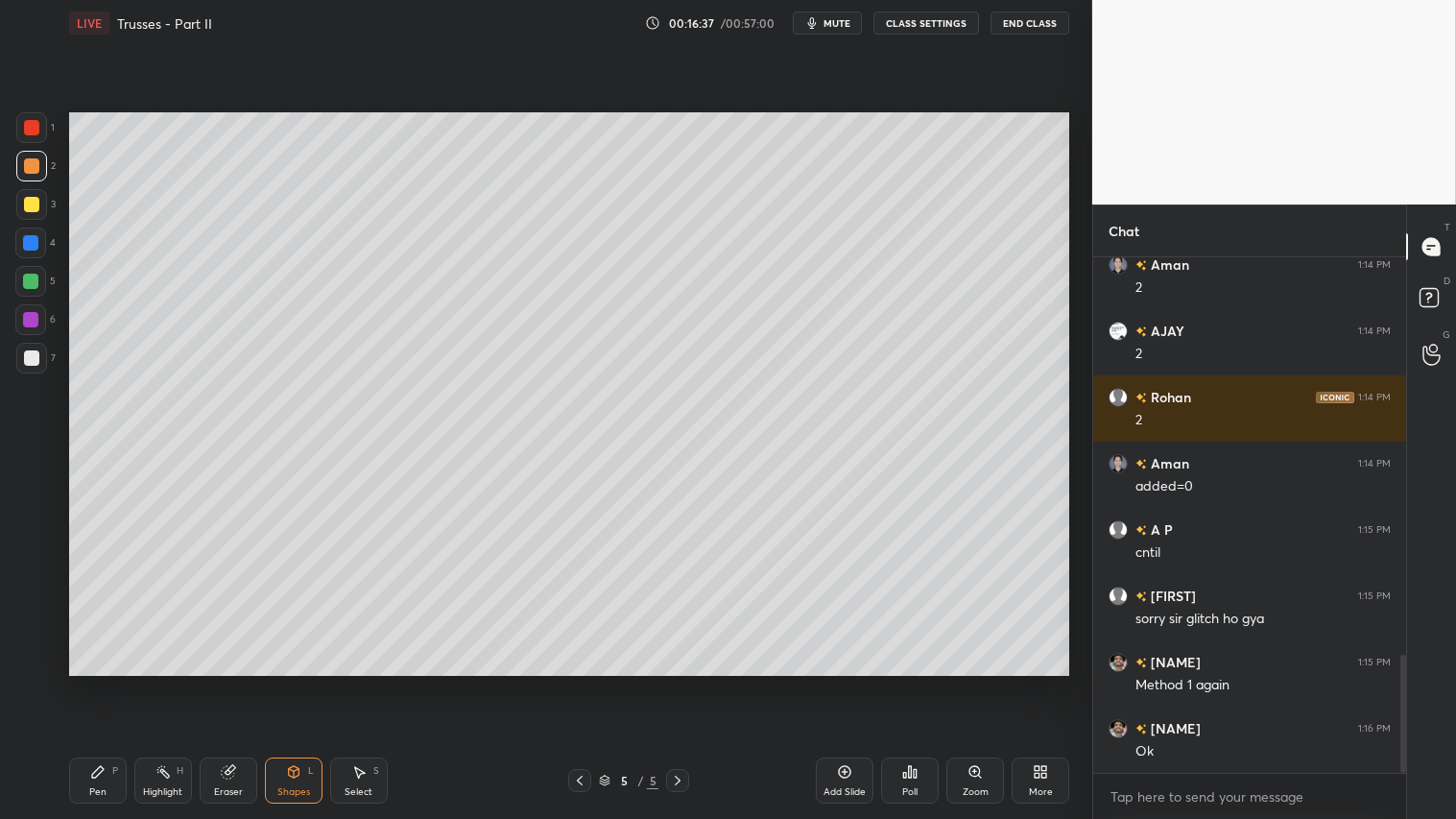 click on "Pen P" at bounding box center [98, 781] 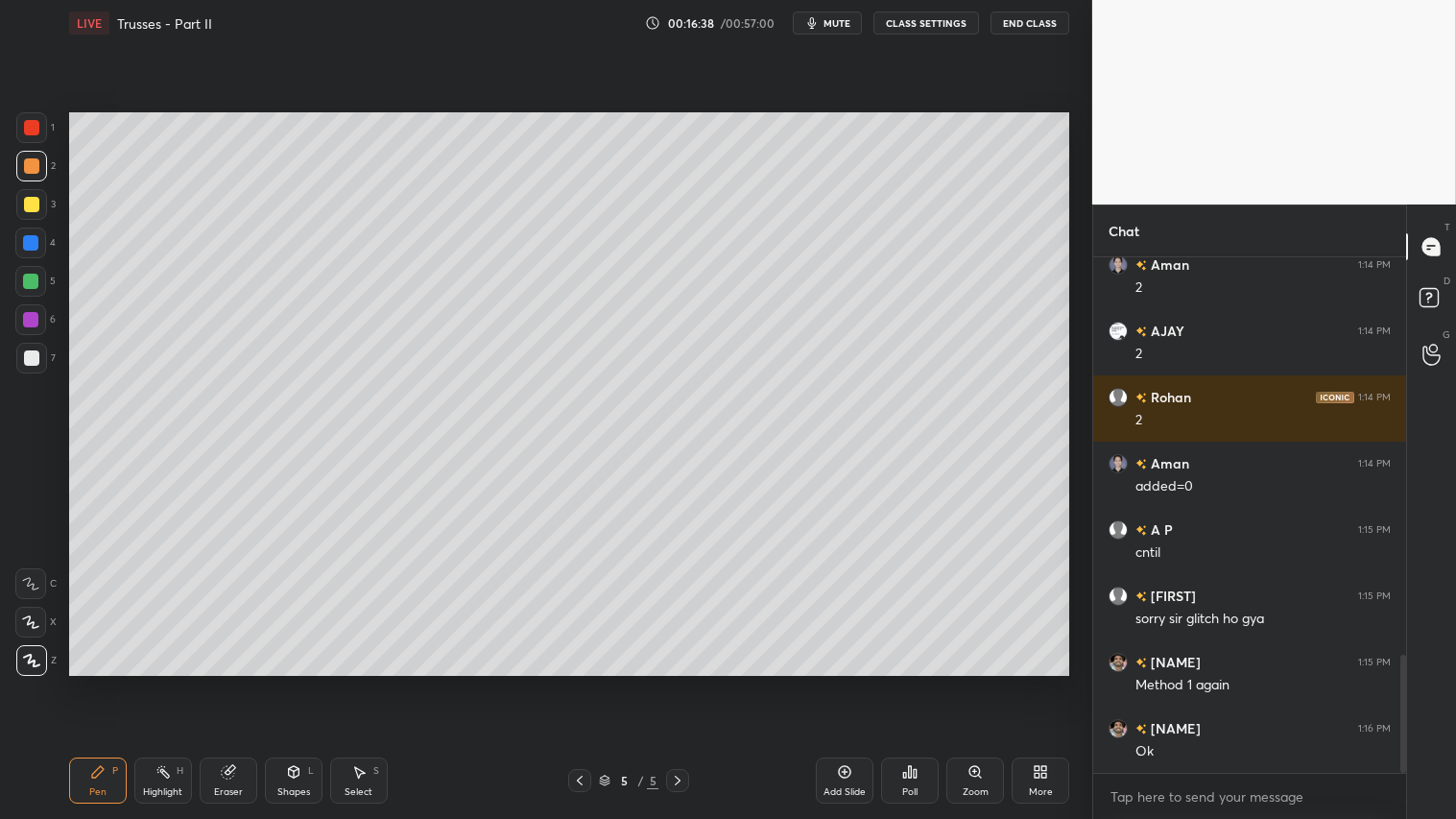 click at bounding box center [32, 166] 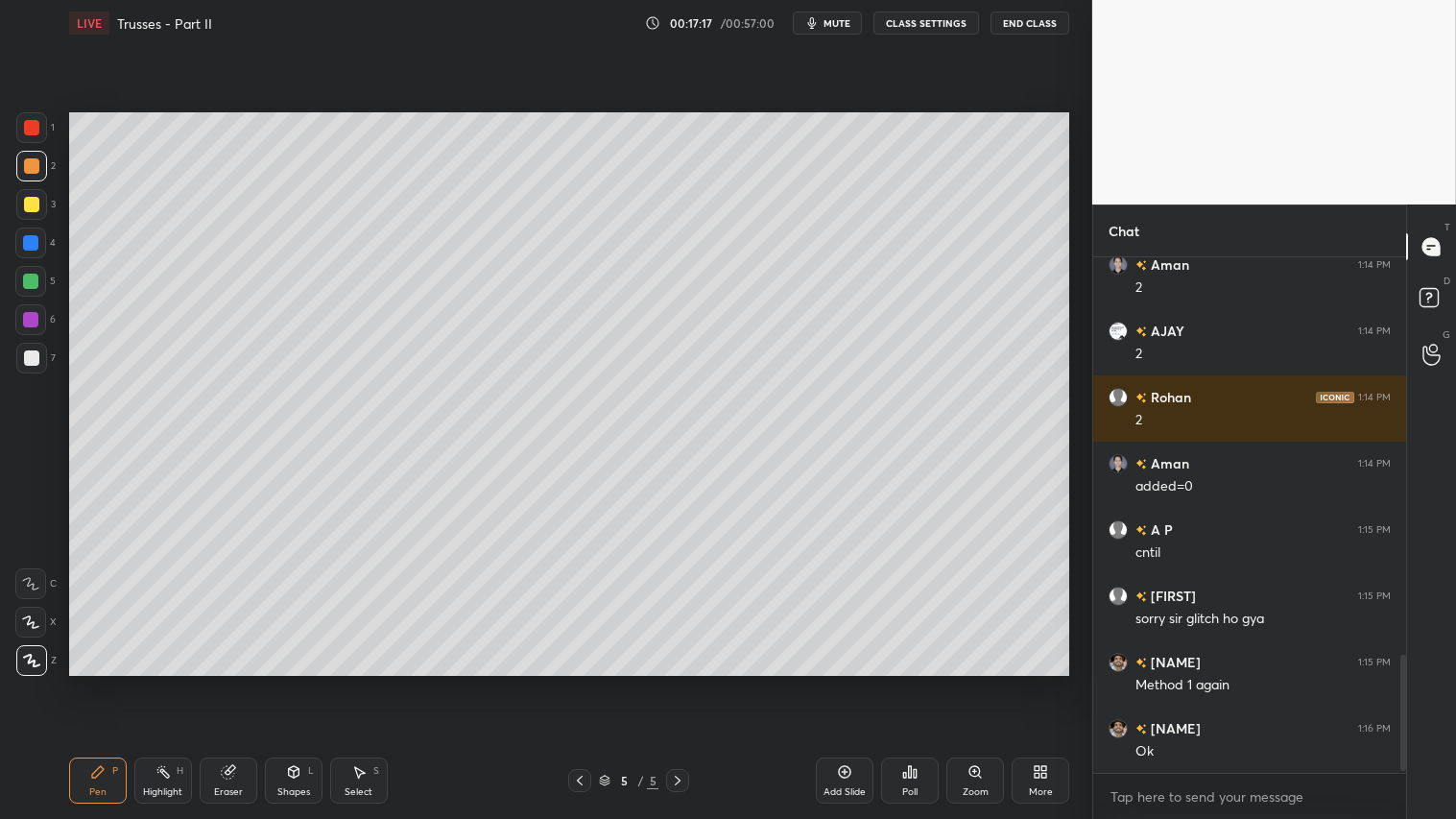 scroll, scrollTop: 1798, scrollLeft: 0, axis: vertical 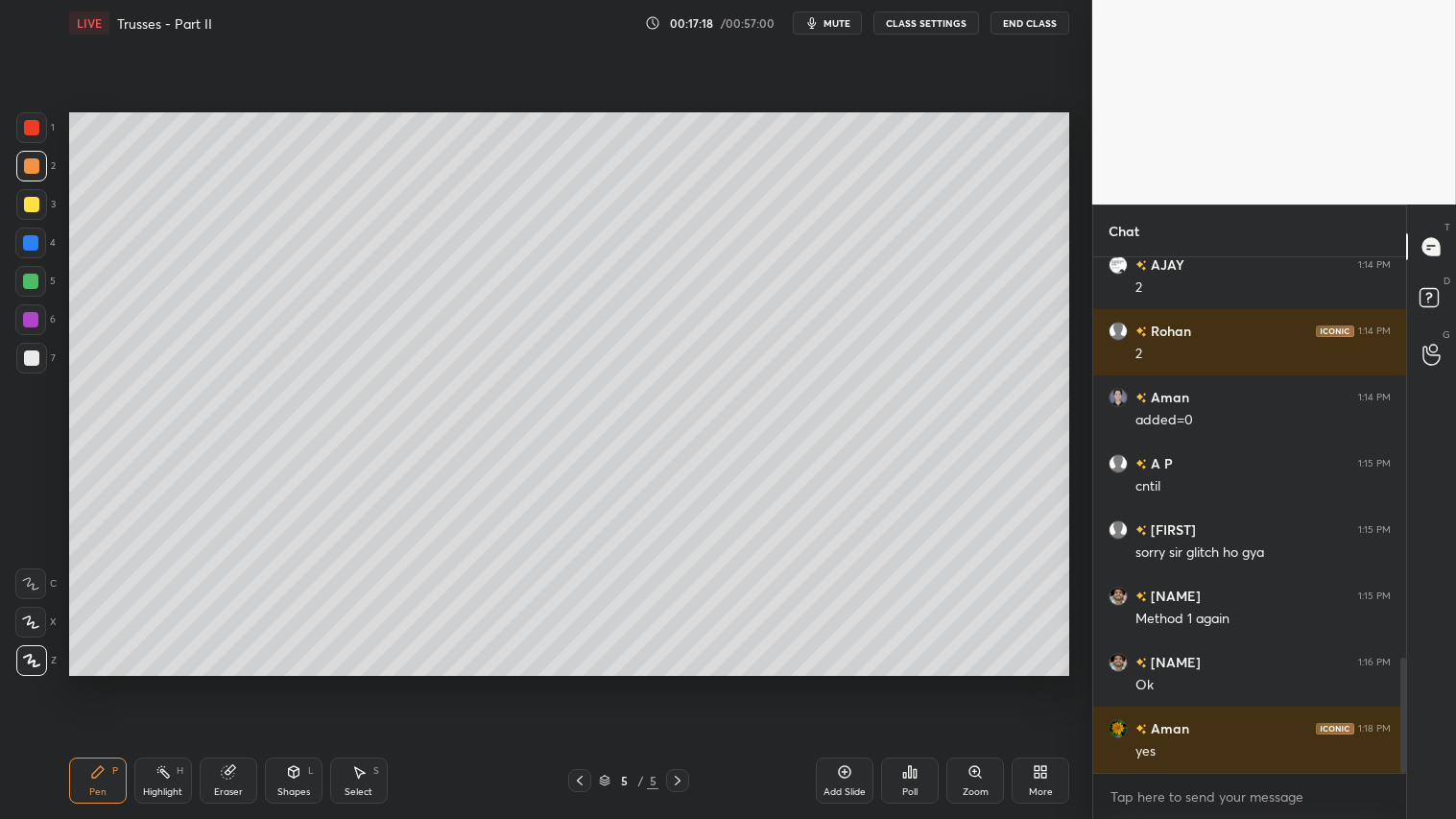 click at bounding box center [32, 166] 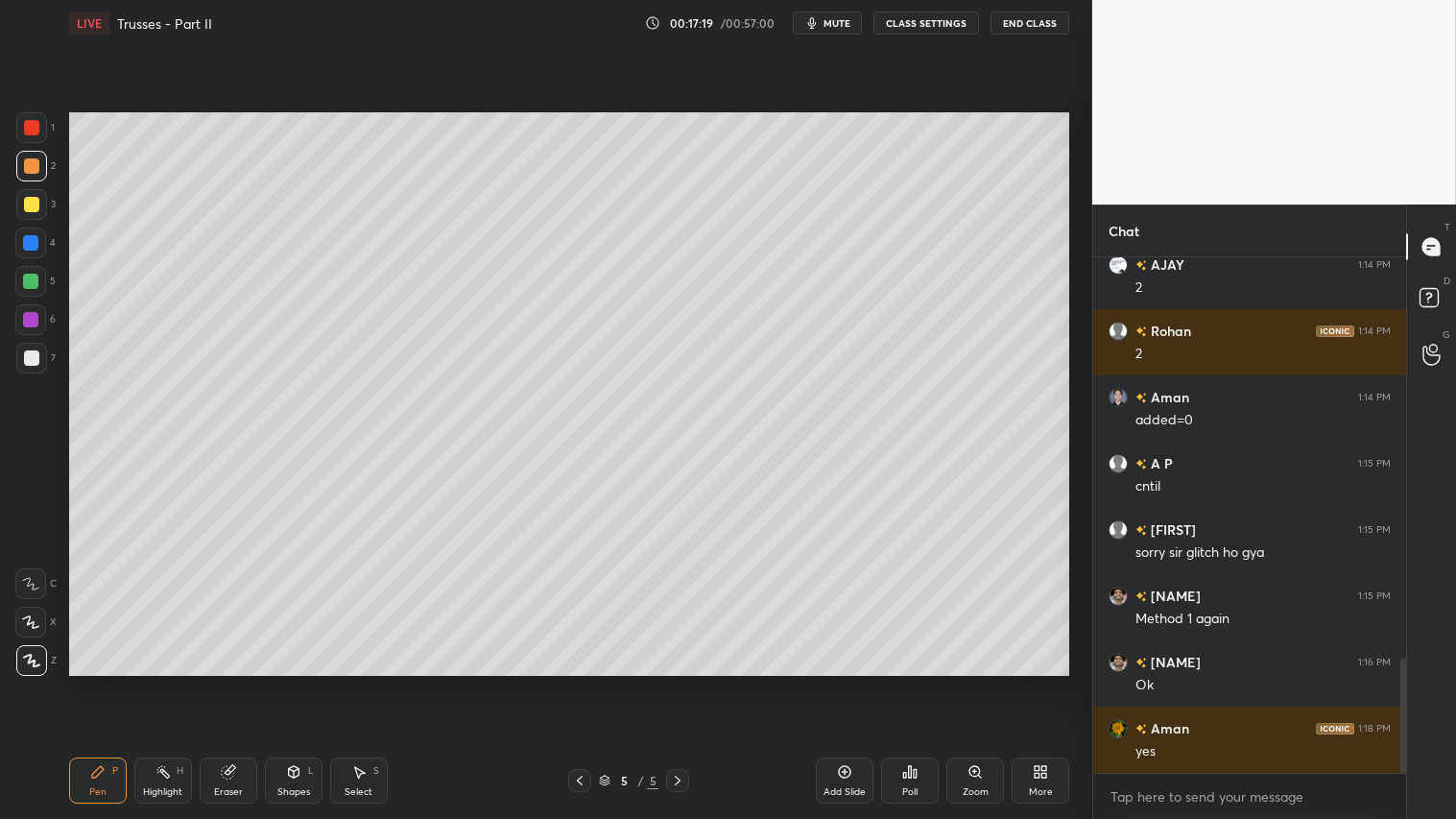 scroll, scrollTop: 1865, scrollLeft: 0, axis: vertical 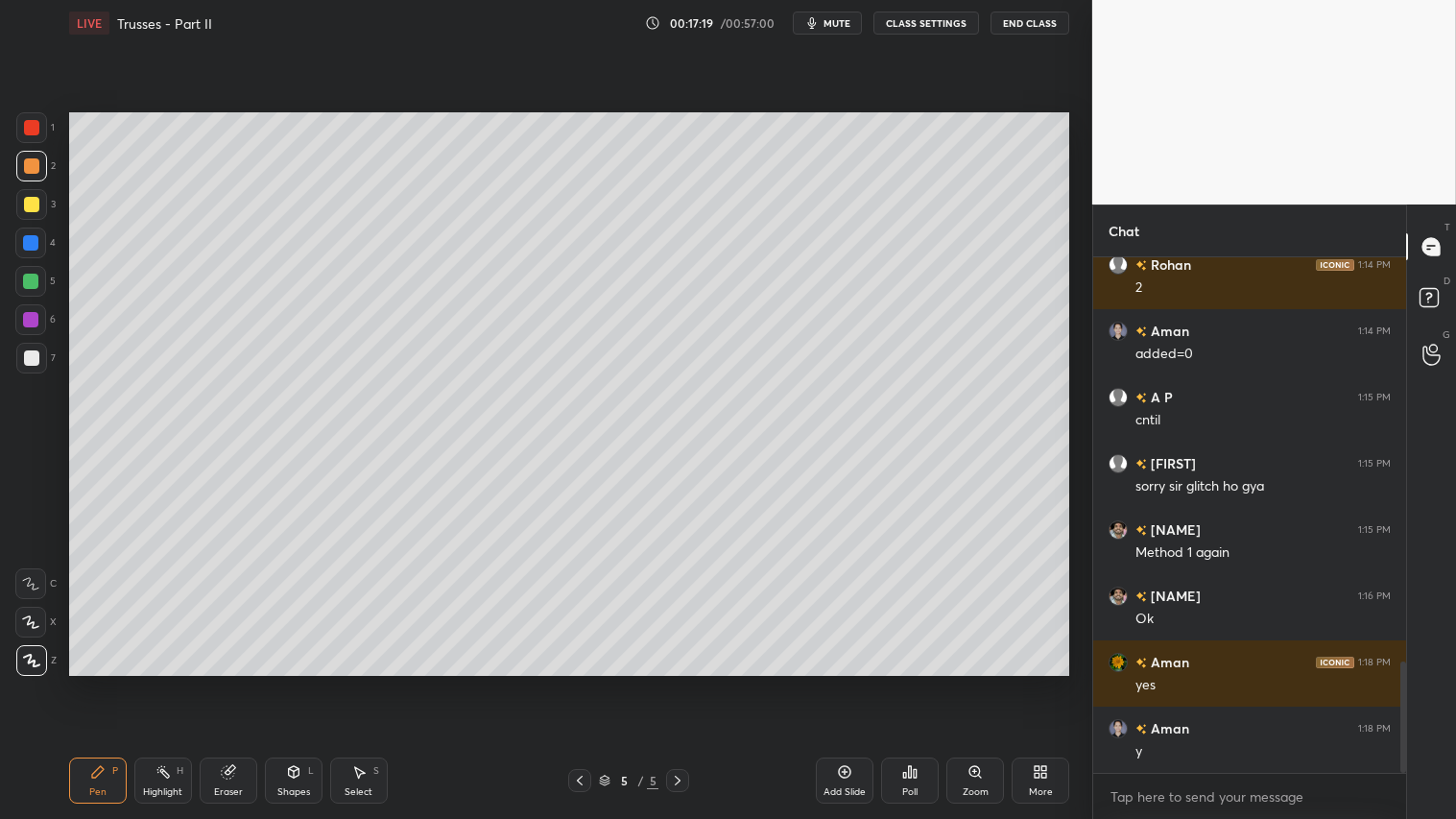 drag, startPoint x: 127, startPoint y: 797, endPoint x: 122, endPoint y: 787, distance: 11.18034 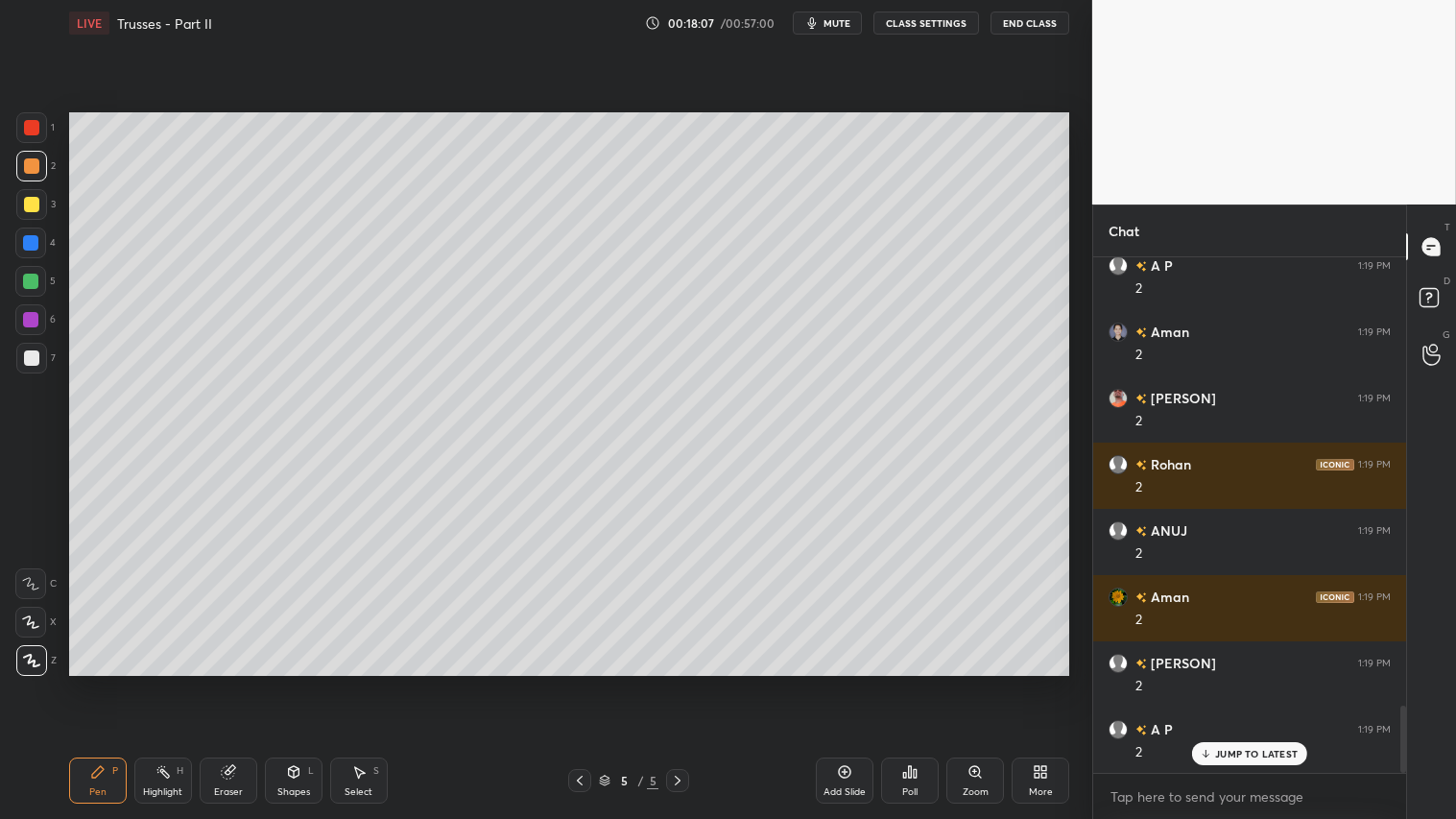 scroll, scrollTop: 3454, scrollLeft: 0, axis: vertical 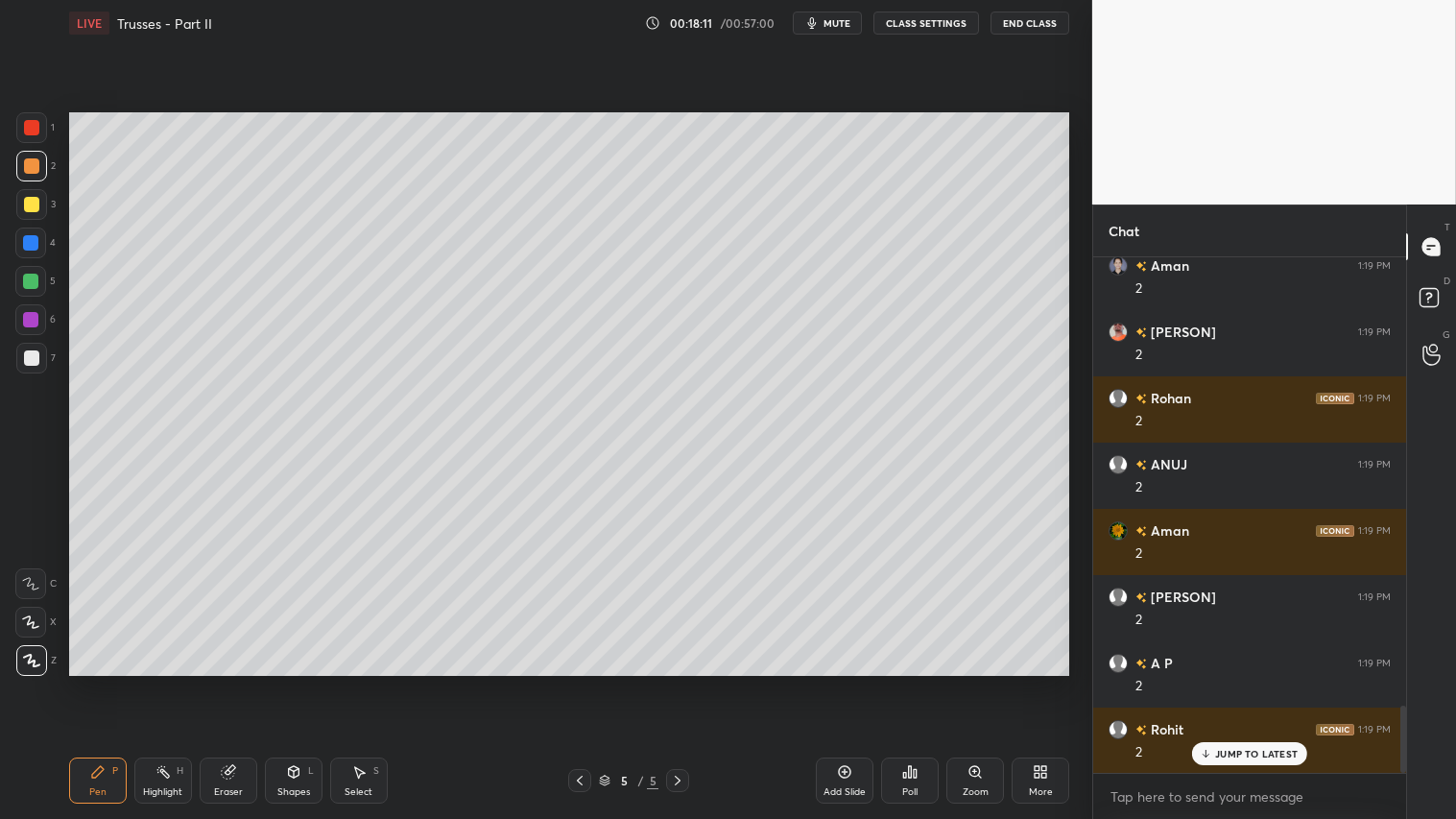 click at bounding box center [32, 166] 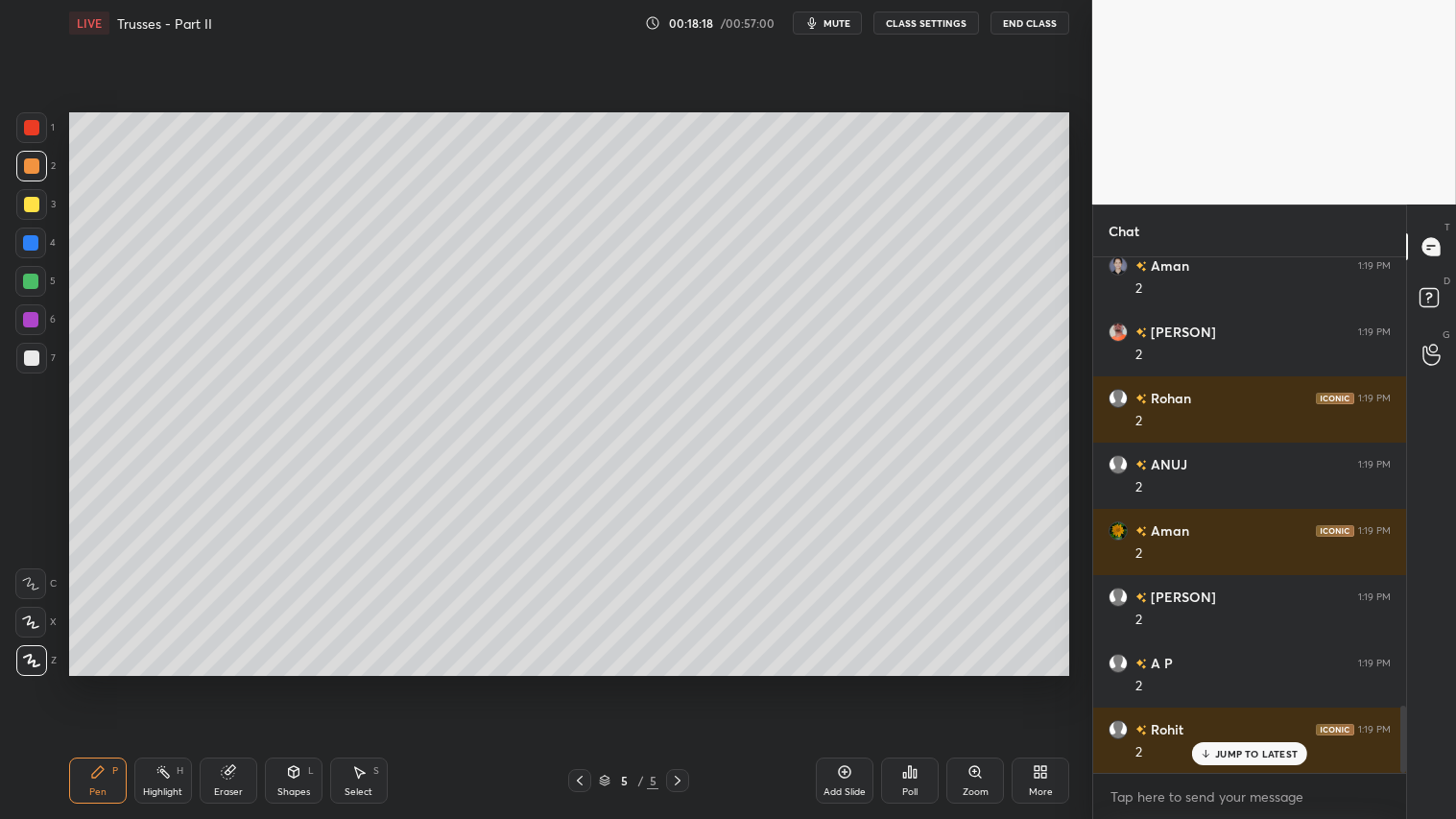 click on "Shapes L" at bounding box center [294, 781] 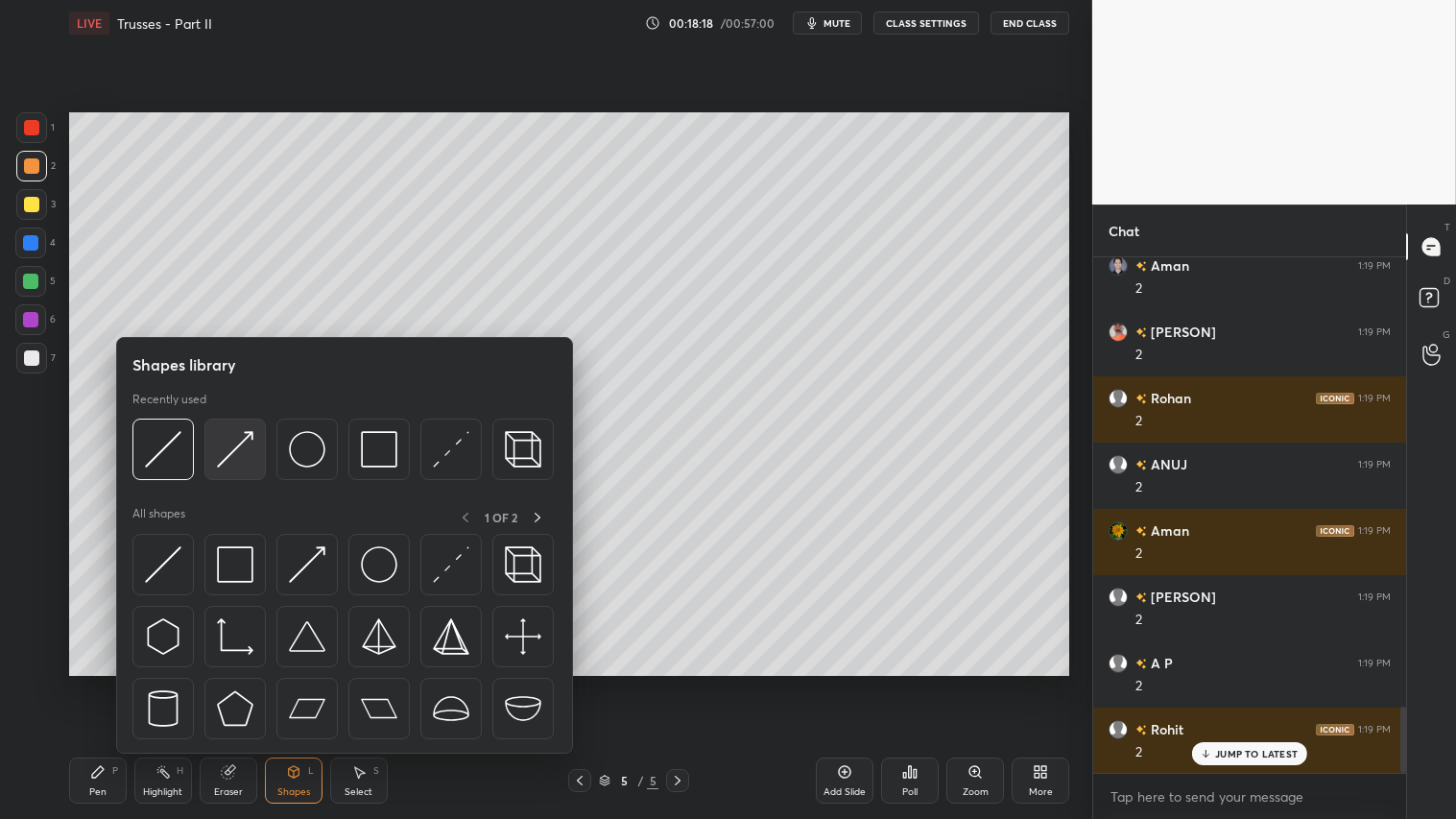 scroll, scrollTop: 3500, scrollLeft: 0, axis: vertical 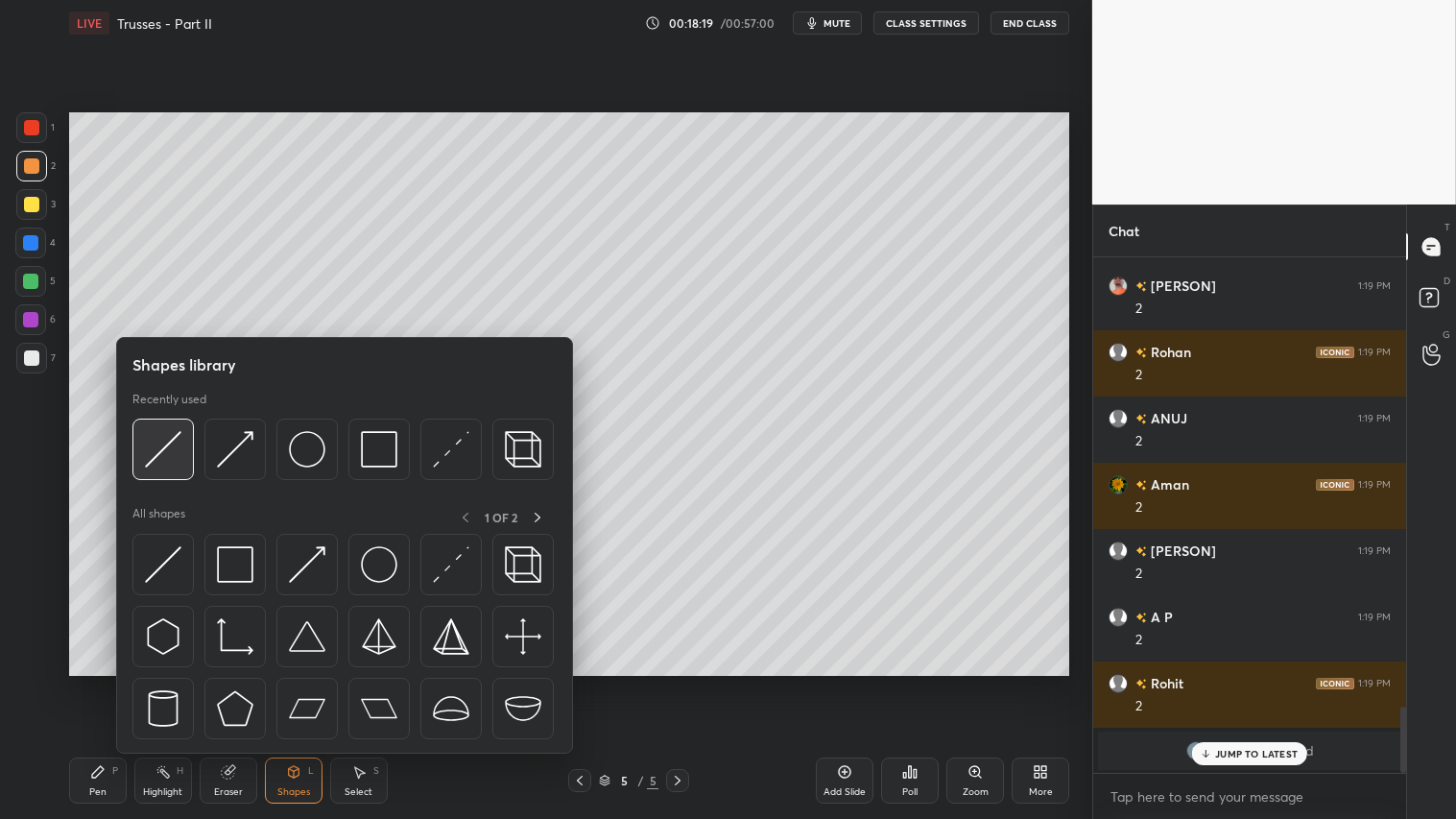 click at bounding box center [163, 449] 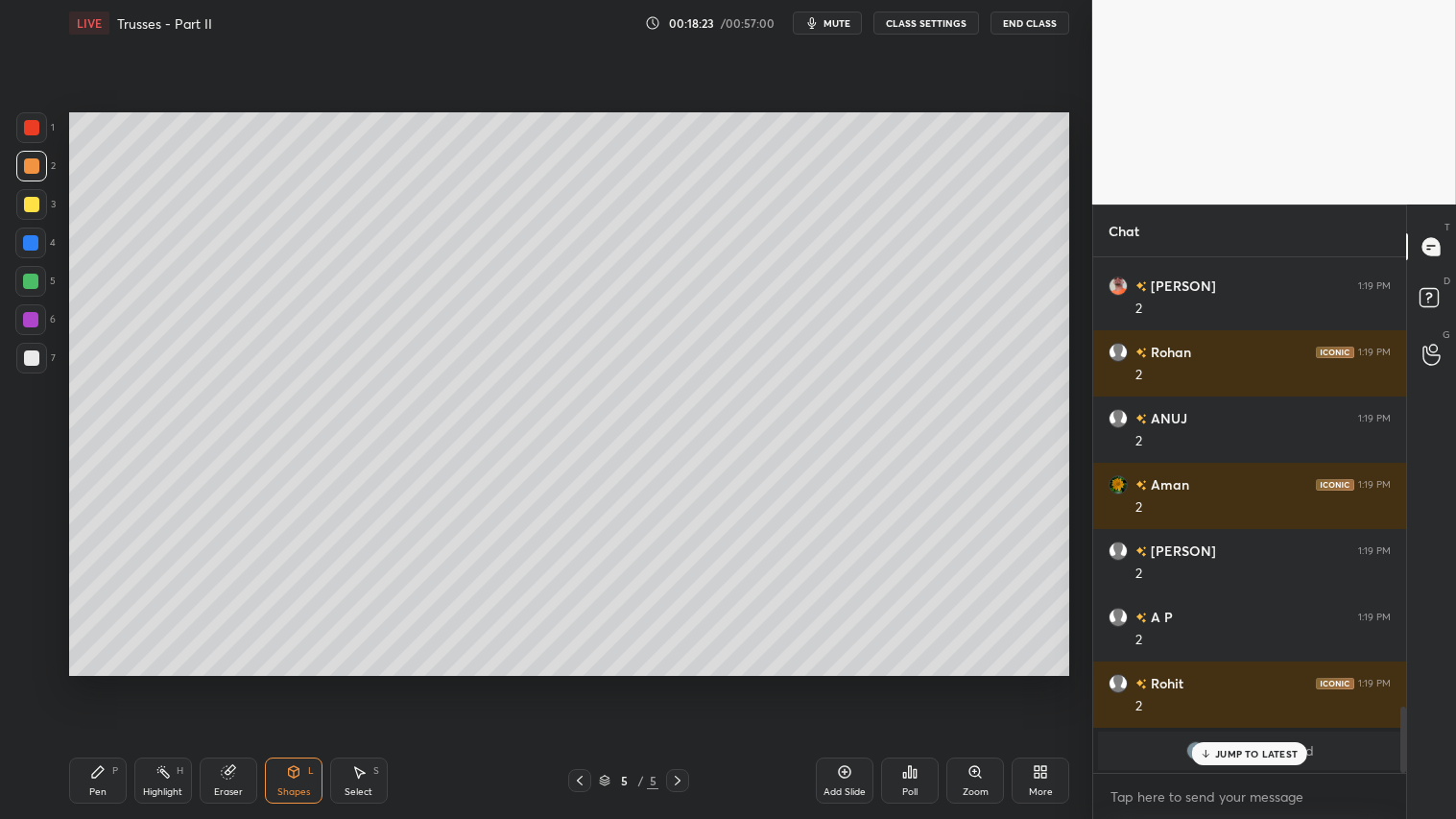 click on "Pen P" at bounding box center [98, 781] 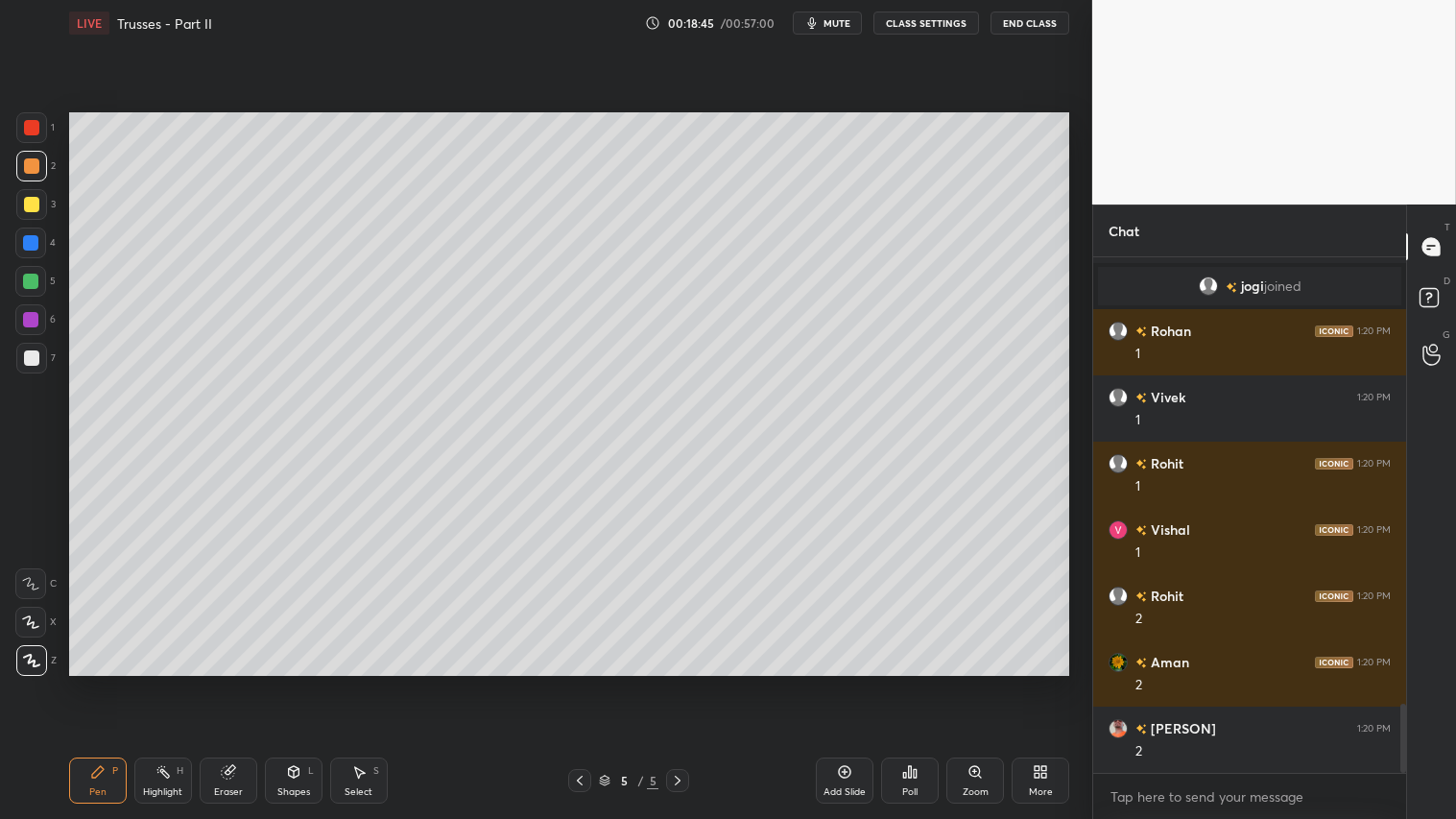 scroll, scrollTop: 3382, scrollLeft: 0, axis: vertical 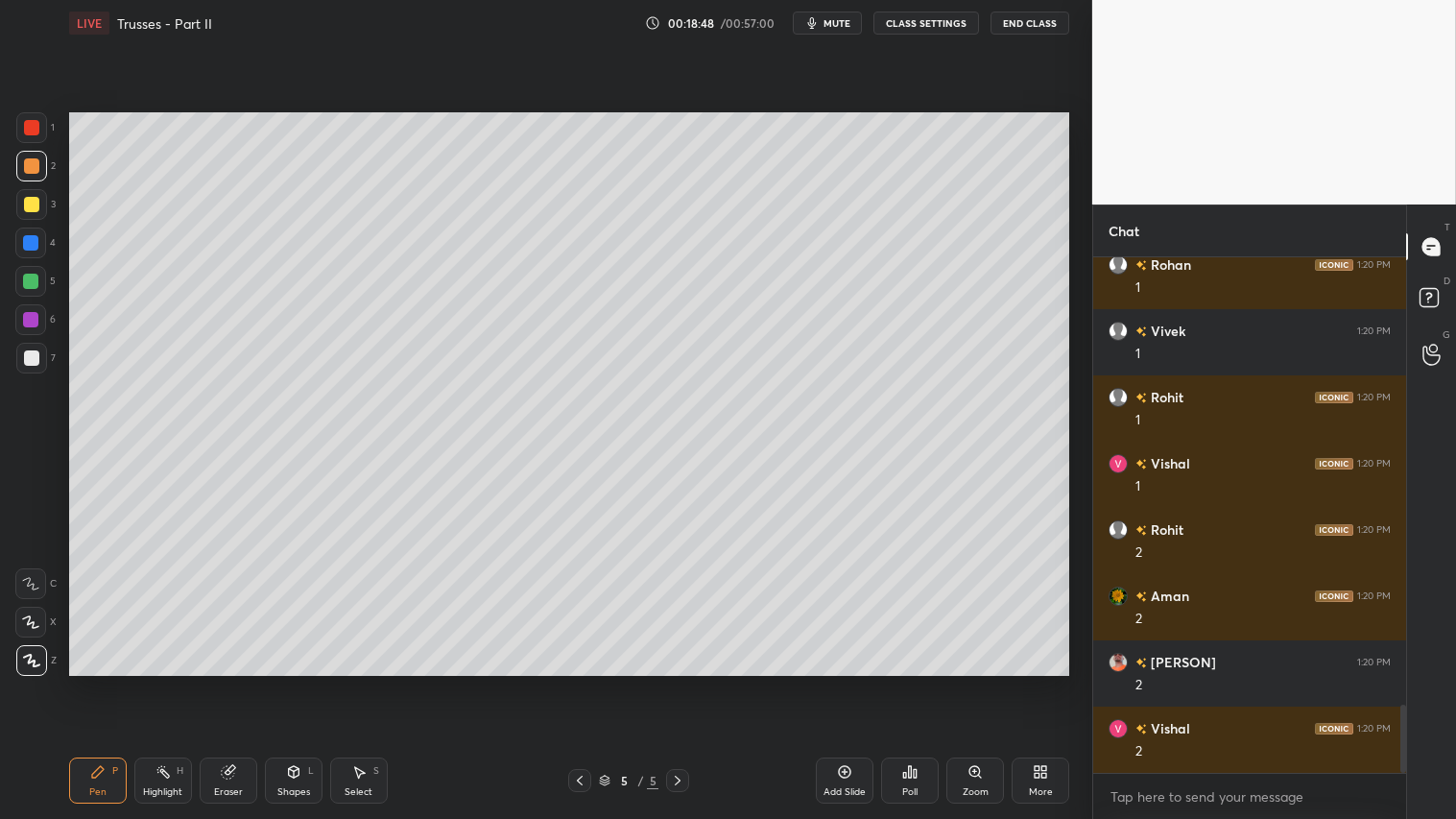 click at bounding box center [32, 205] 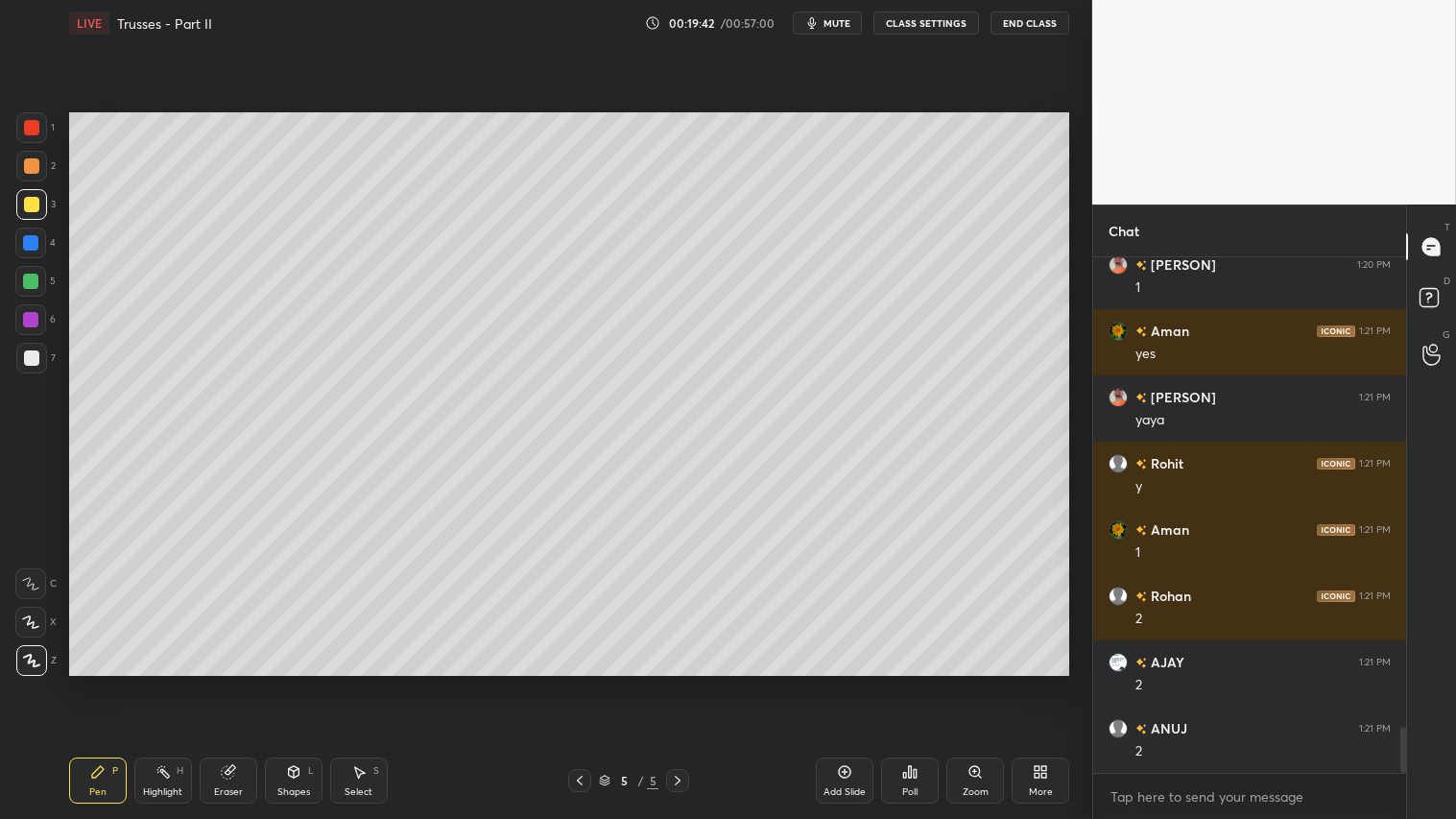 scroll, scrollTop: 5349, scrollLeft: 0, axis: vertical 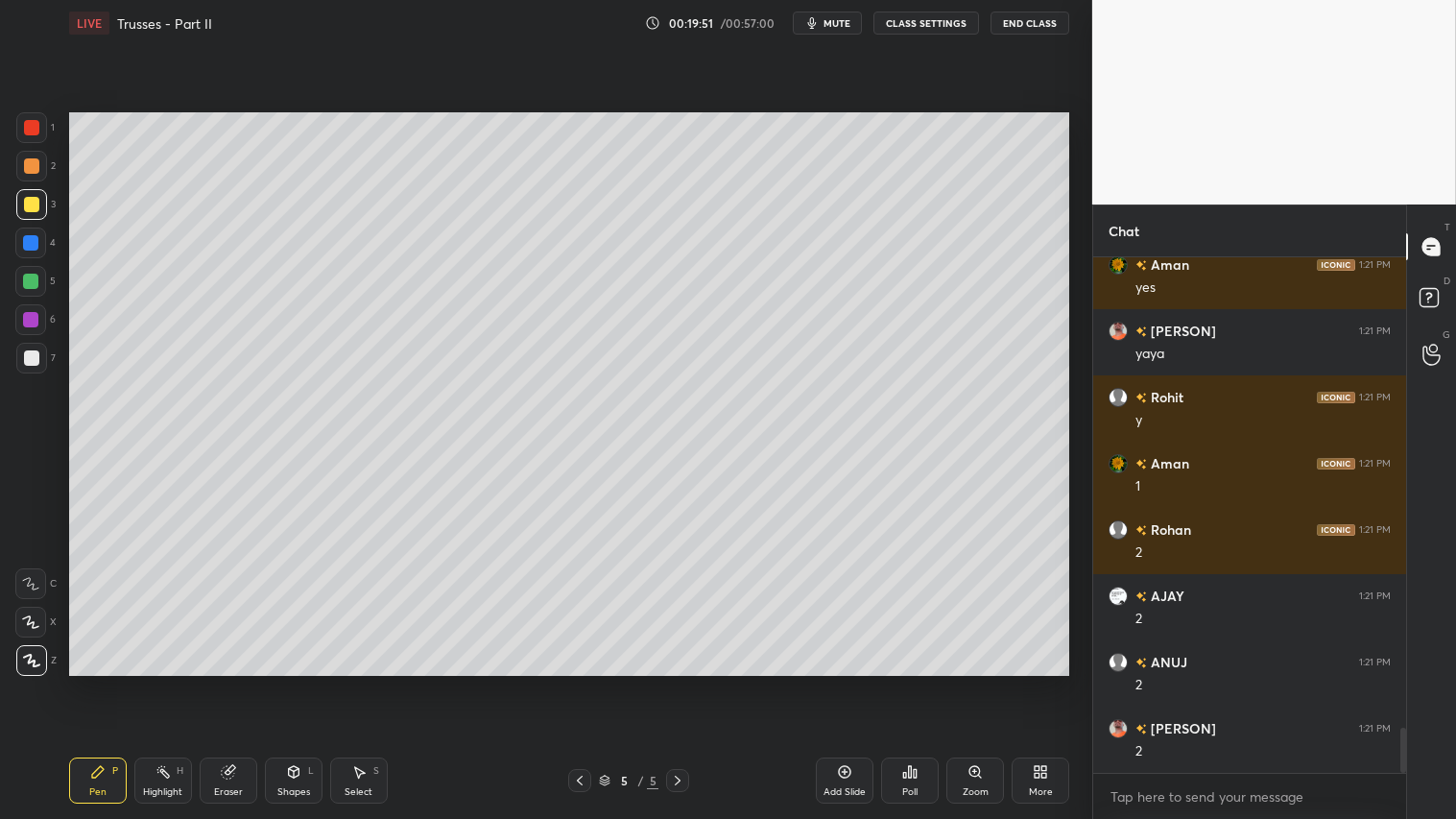 click at bounding box center (32, 166) 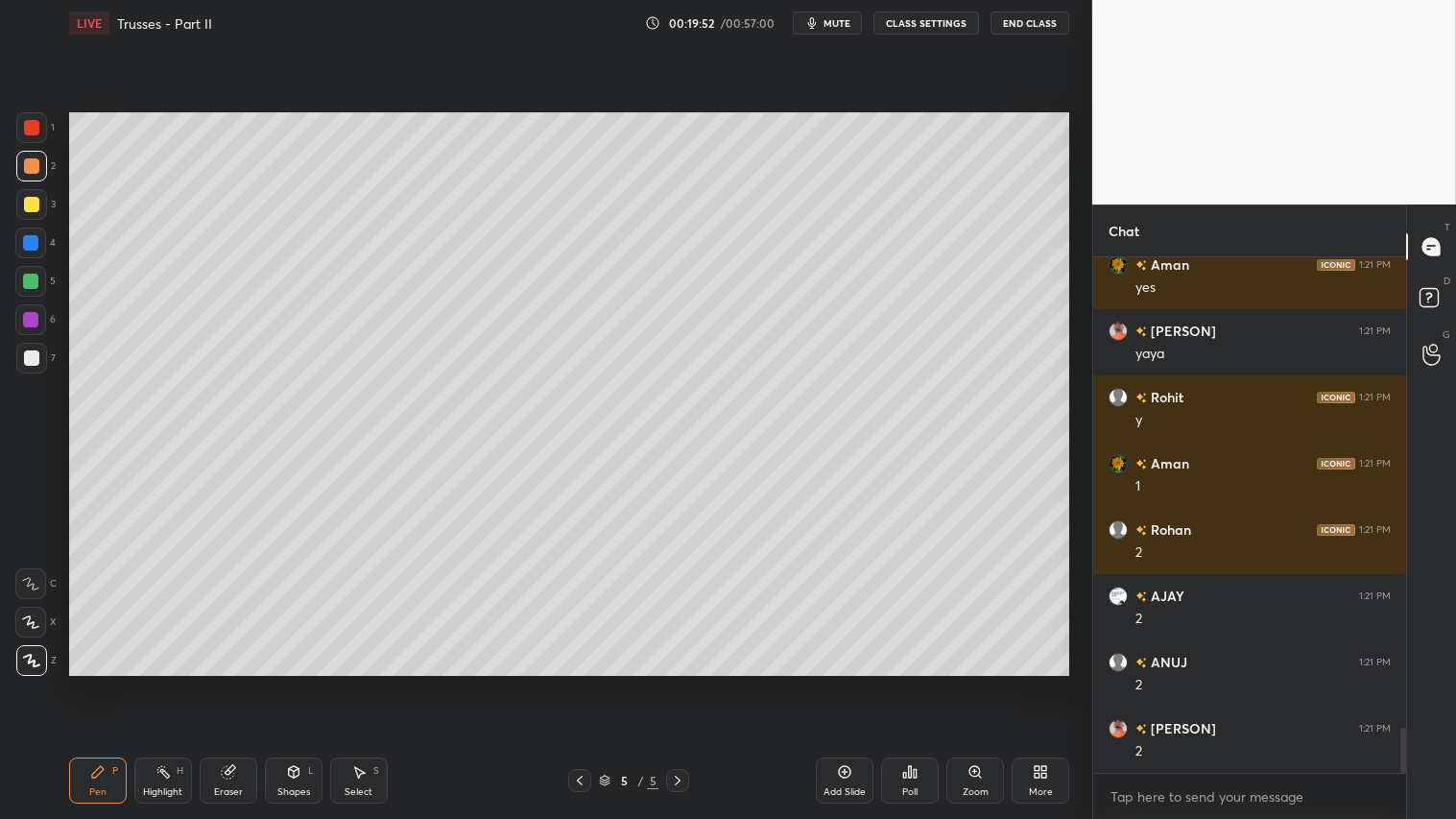 click on "Pen P Highlight H Eraser Shapes L Select S 5 / 5 Add Slide Poll Zoom More" at bounding box center [569, 781] 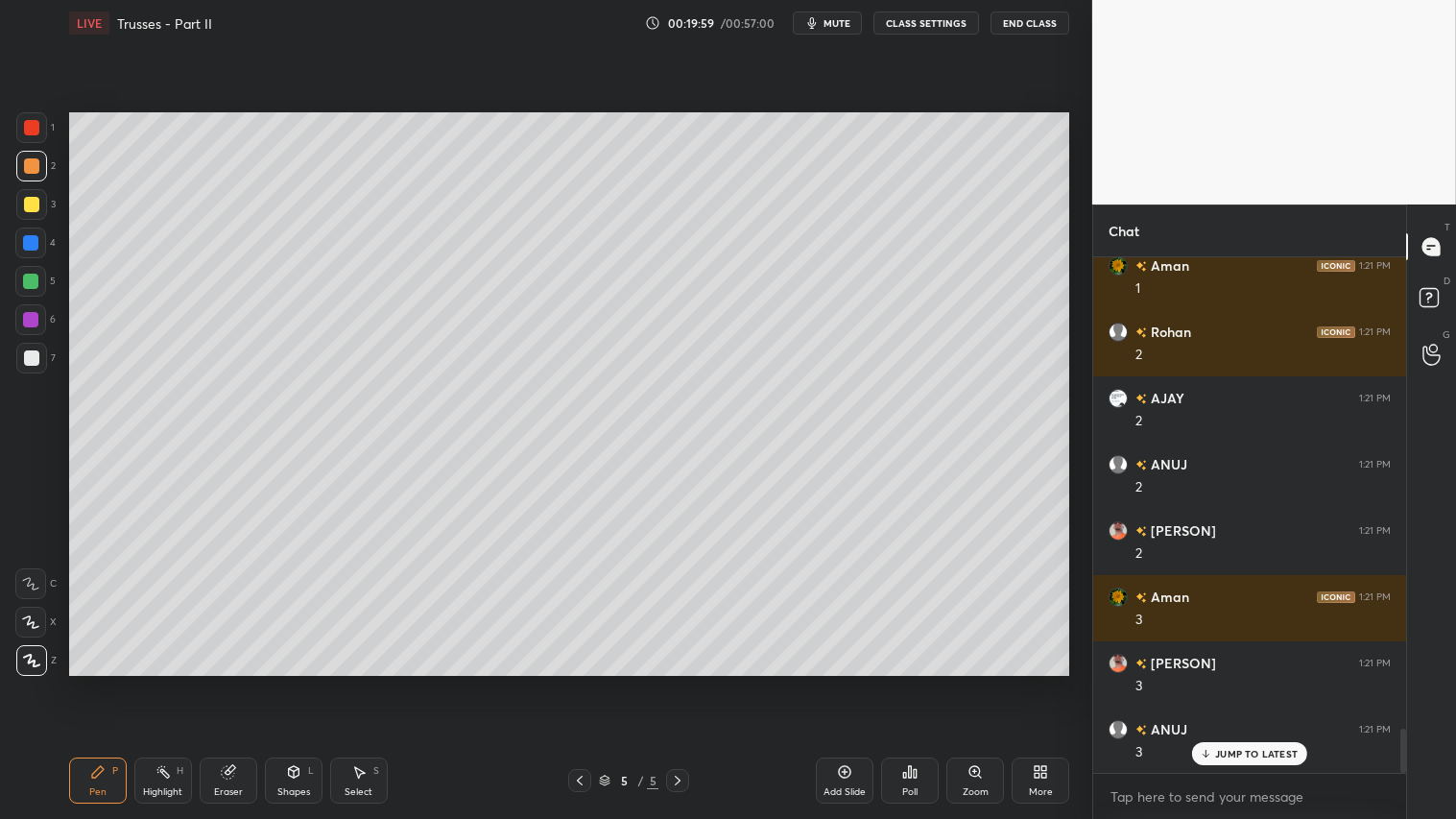 scroll, scrollTop: 5613, scrollLeft: 0, axis: vertical 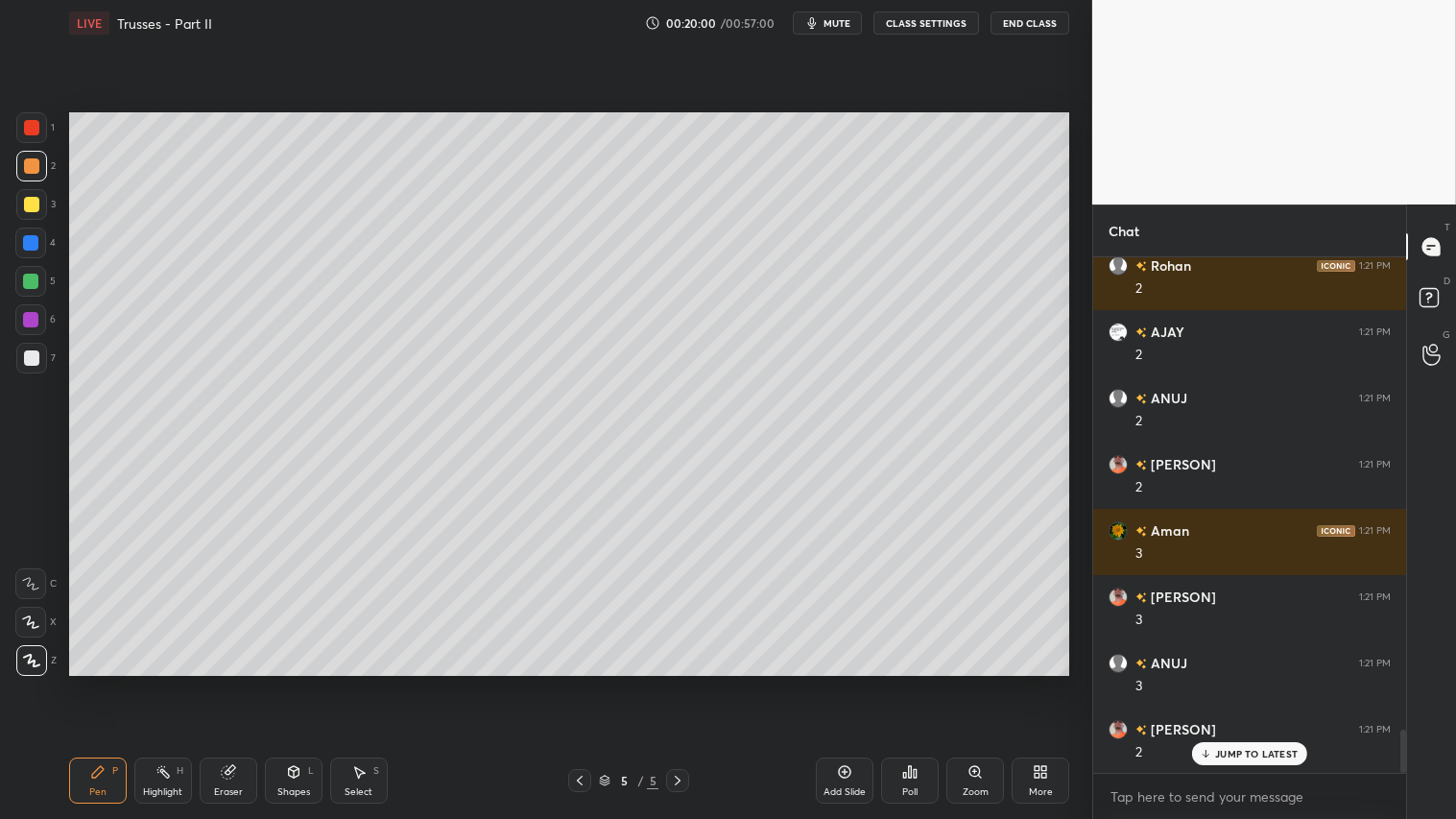 click at bounding box center [32, 205] 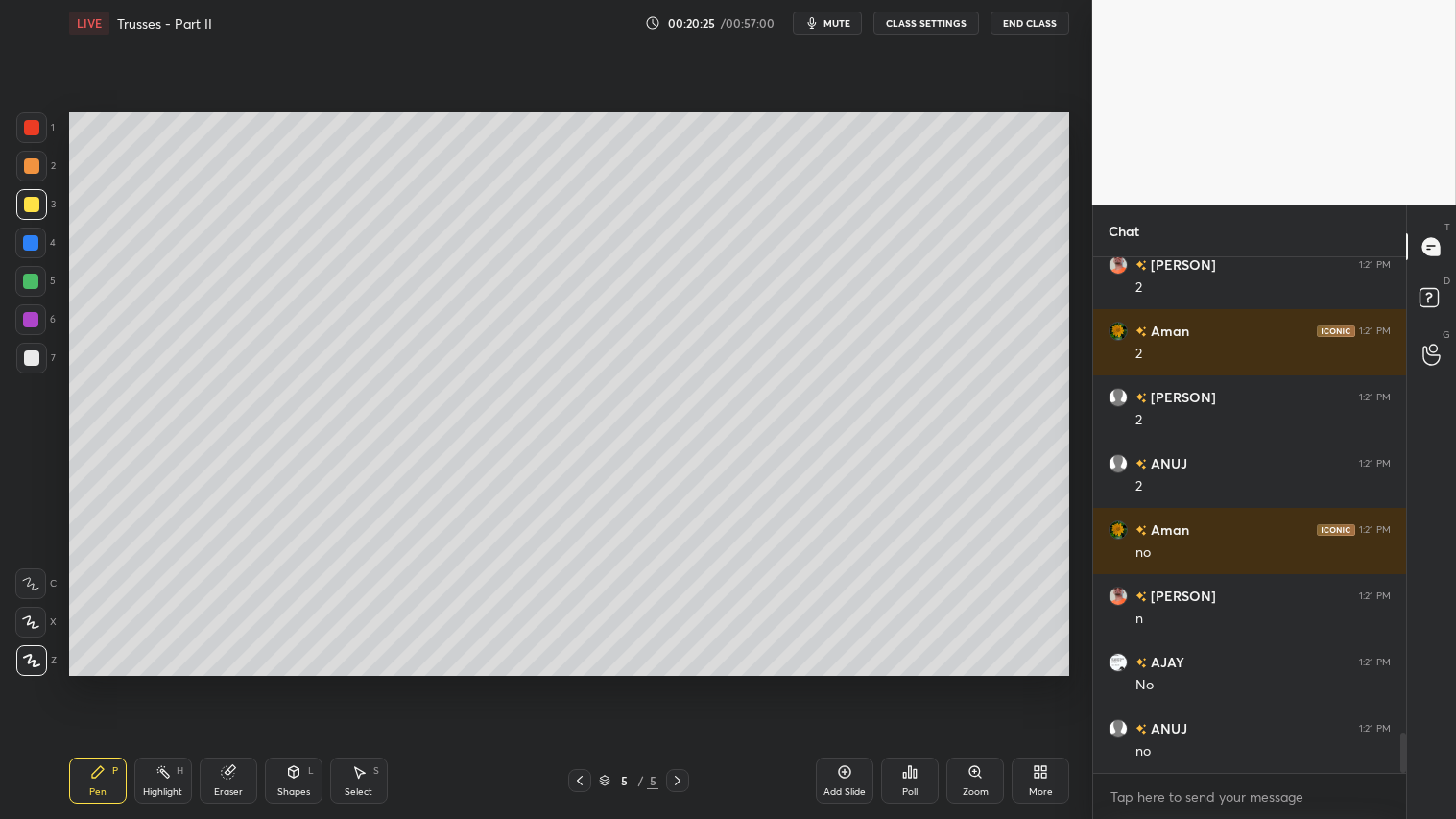 scroll, scrollTop: 6143, scrollLeft: 0, axis: vertical 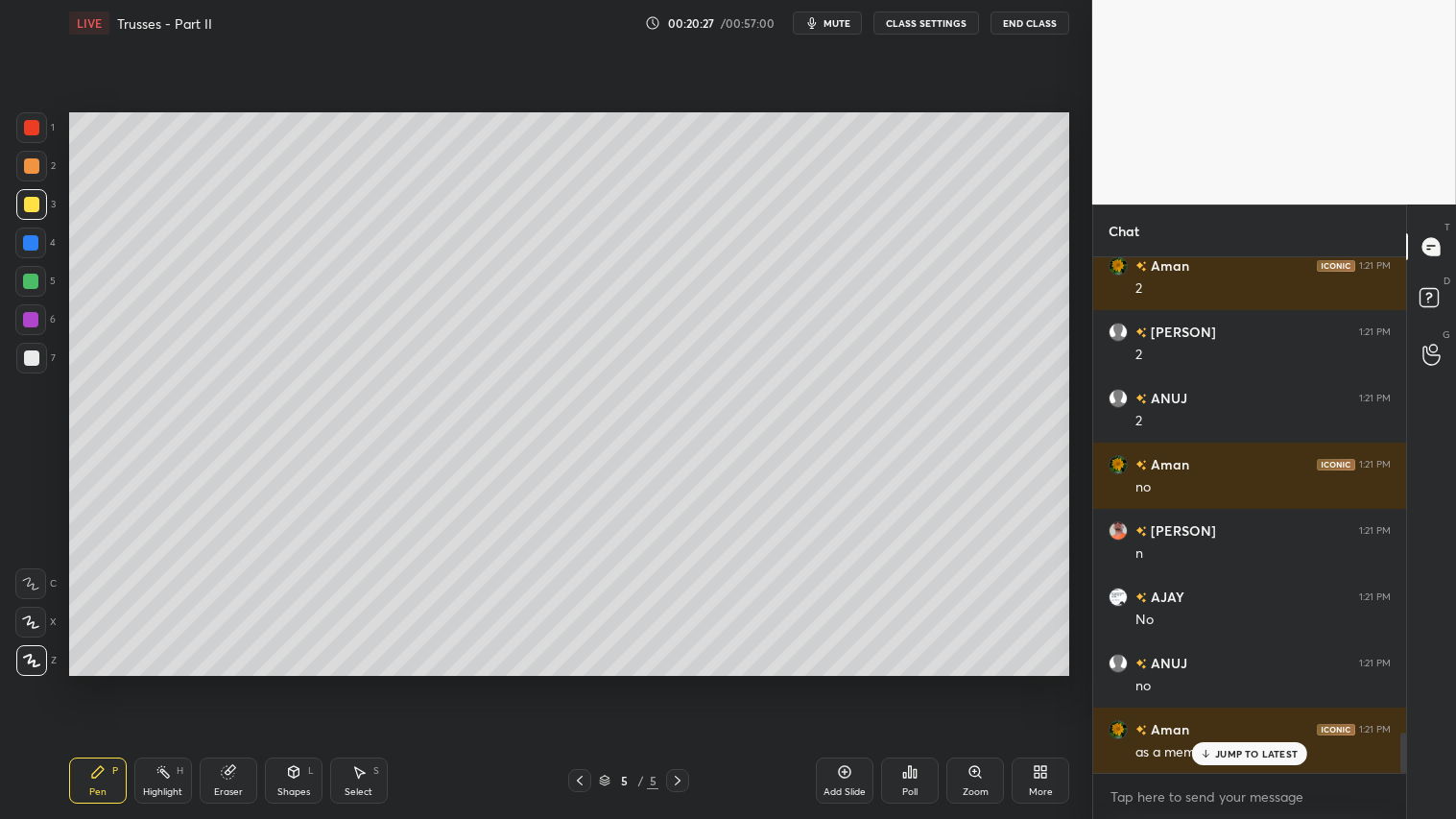 click on "JUMP TO LATEST" at bounding box center [1256, 754] 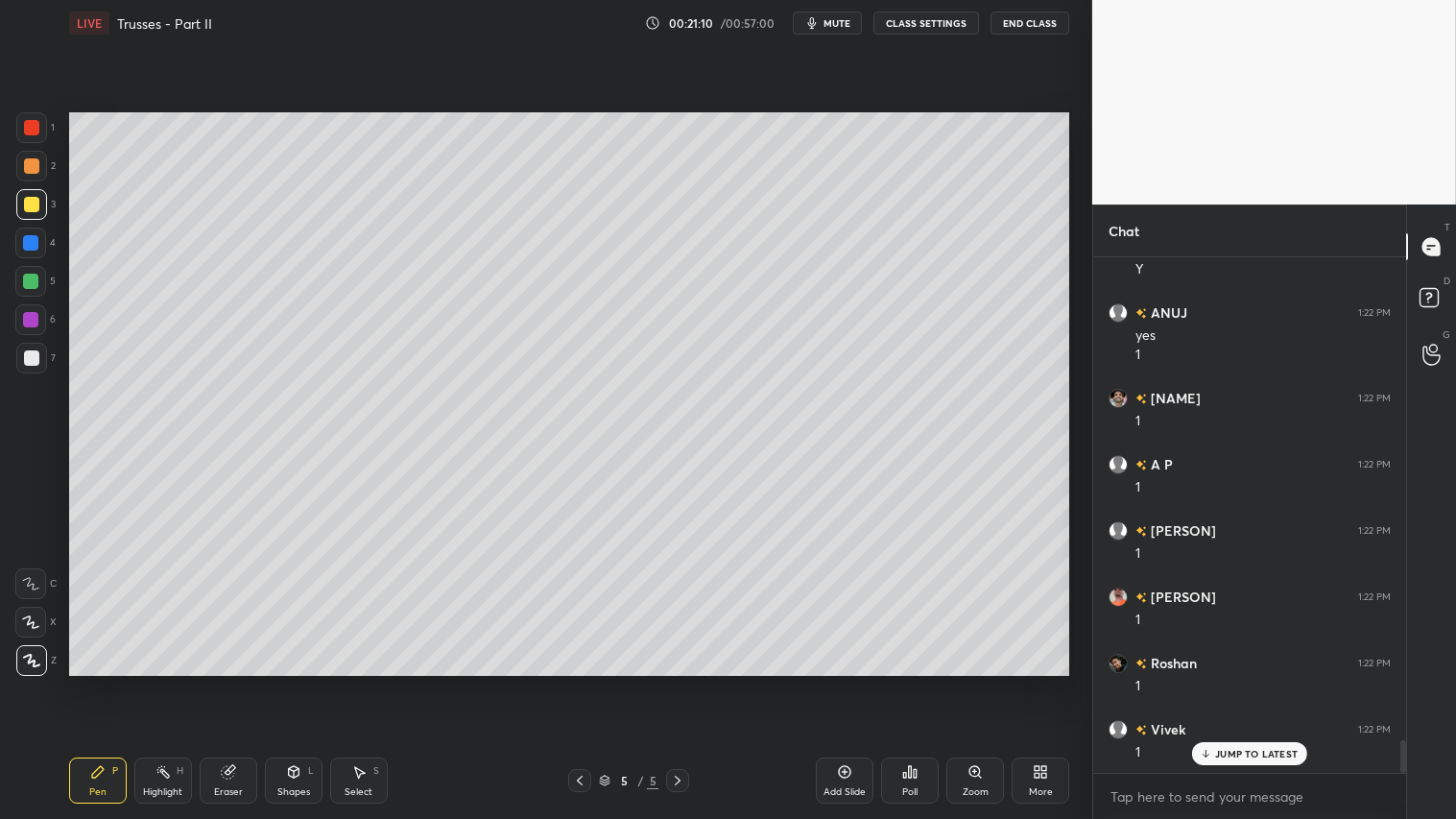 scroll, scrollTop: 7686, scrollLeft: 0, axis: vertical 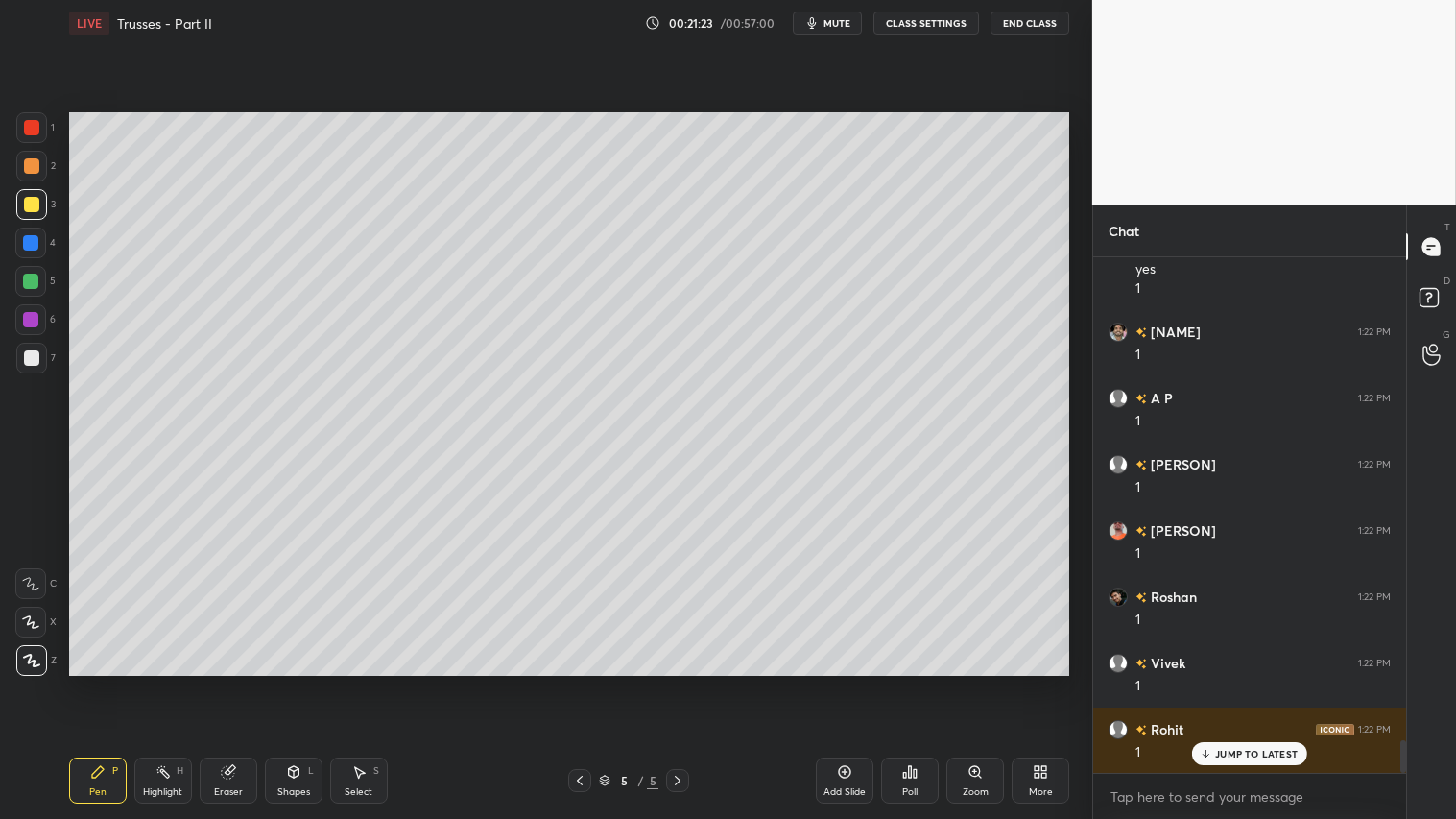 click at bounding box center [32, 358] 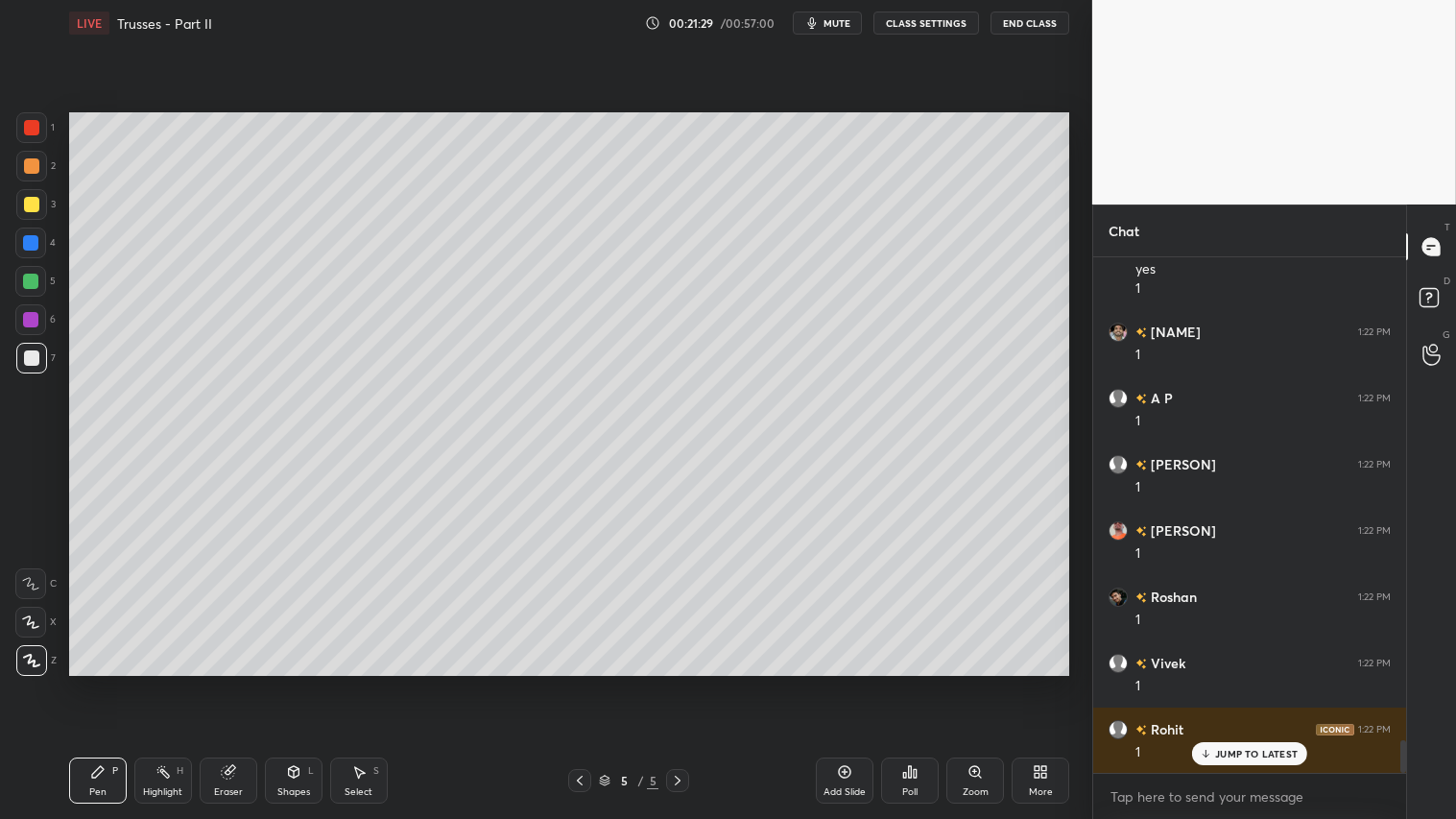 click at bounding box center (32, 205) 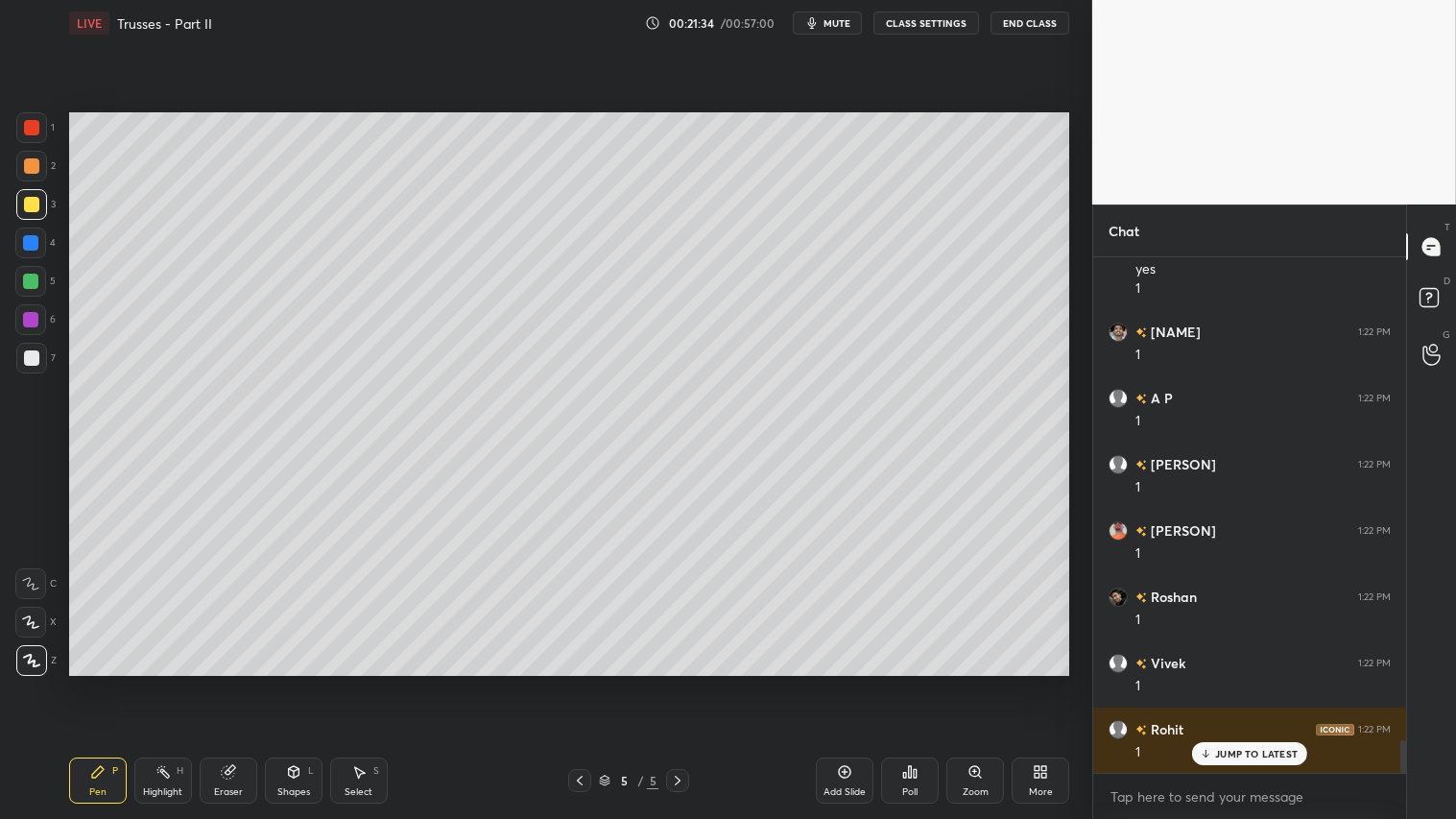 drag, startPoint x: 31, startPoint y: 204, endPoint x: 33, endPoint y: 163, distance: 41.048752 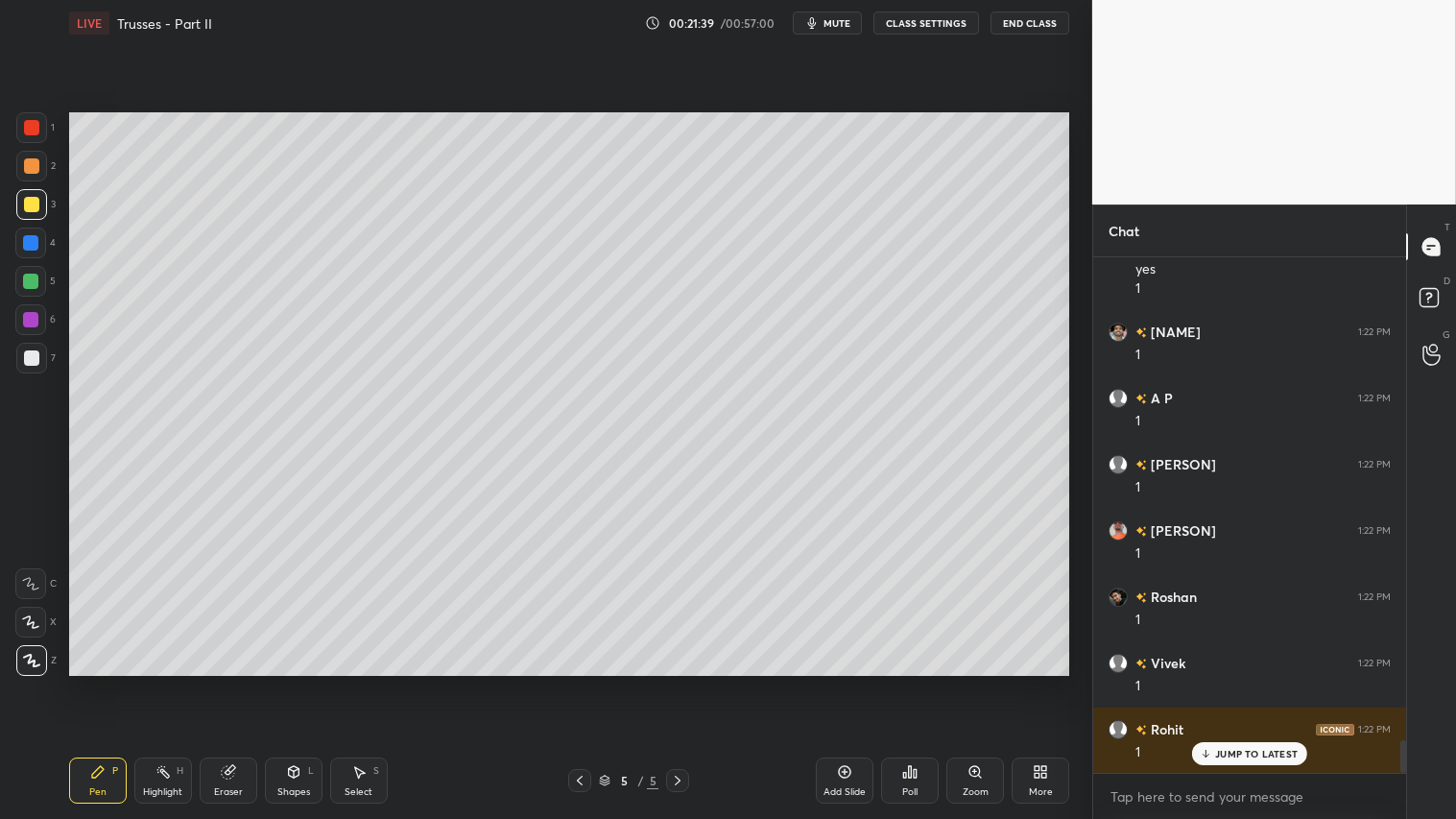 click at bounding box center [32, 358] 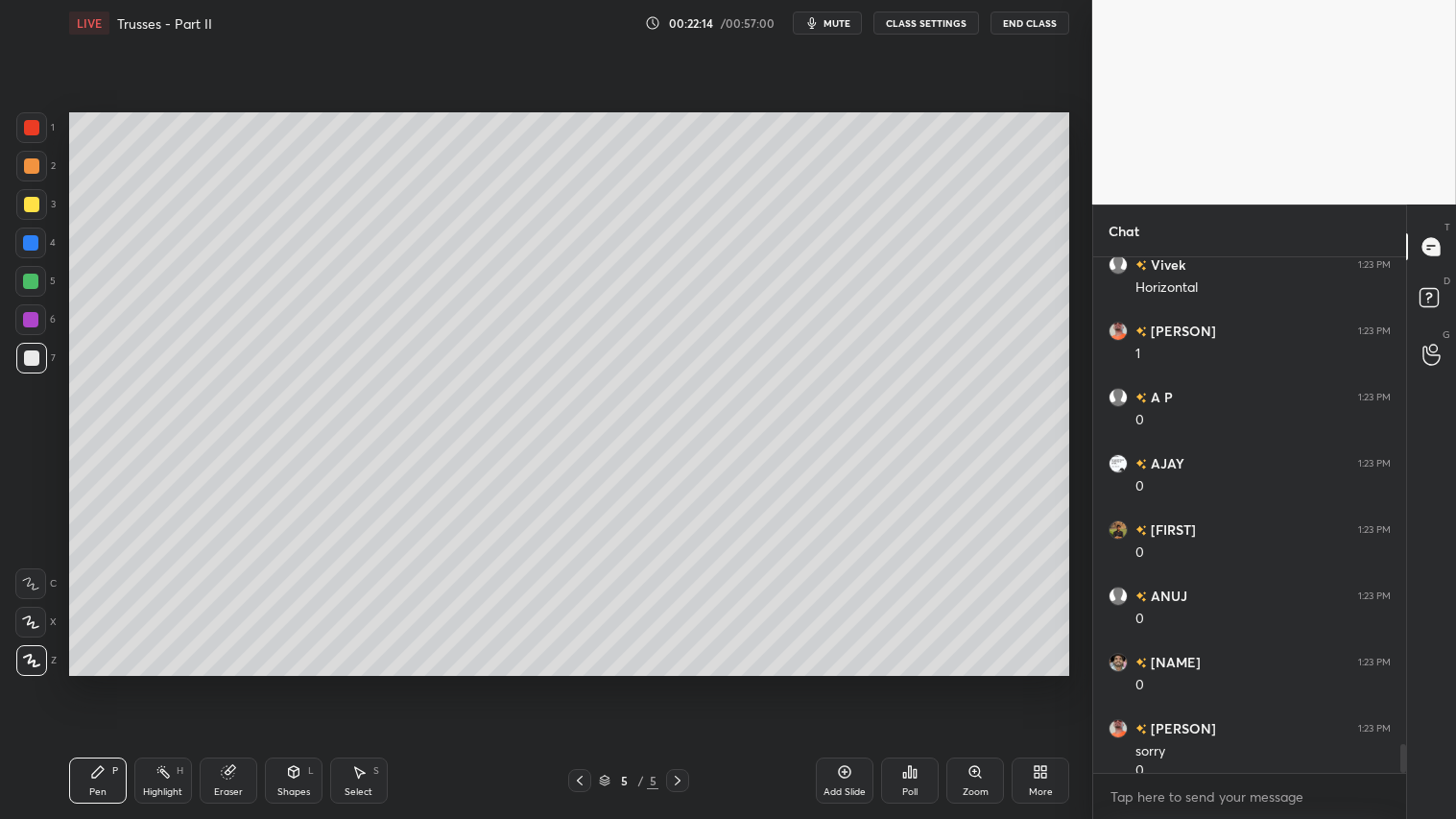 scroll, scrollTop: 8634, scrollLeft: 0, axis: vertical 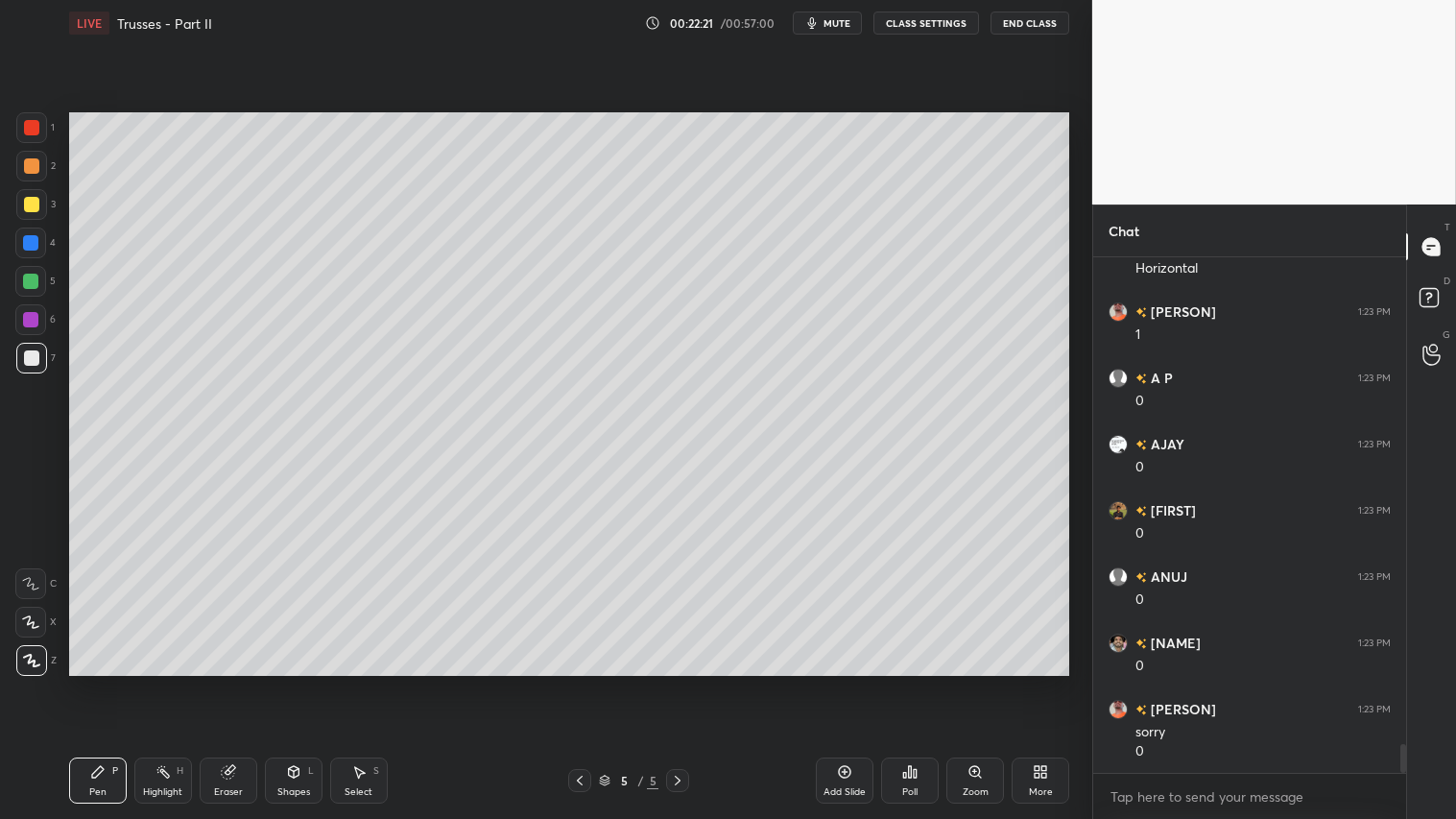 click on "Eraser" at bounding box center [228, 781] 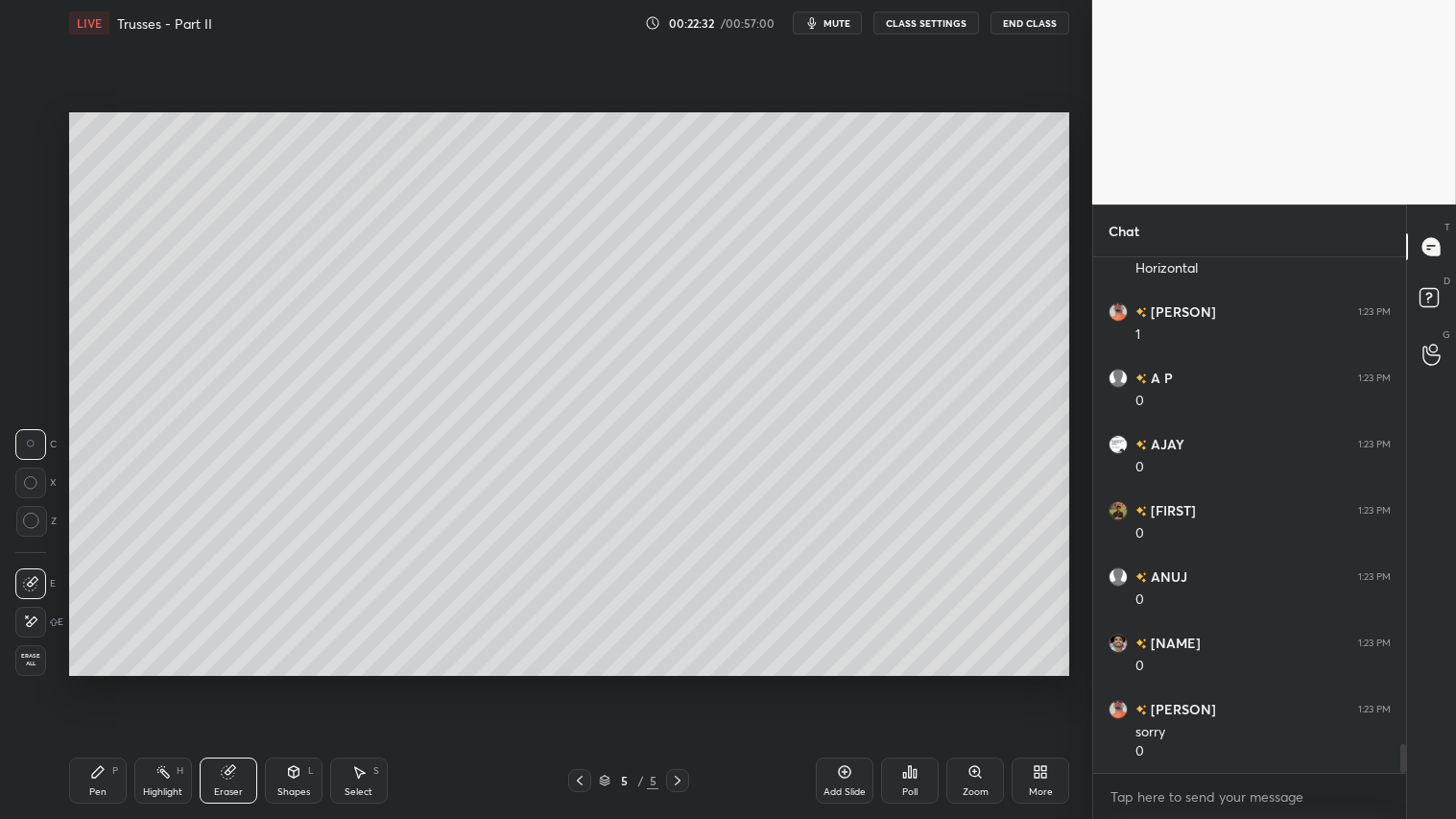 drag, startPoint x: 106, startPoint y: 779, endPoint x: 106, endPoint y: 765, distance: 14 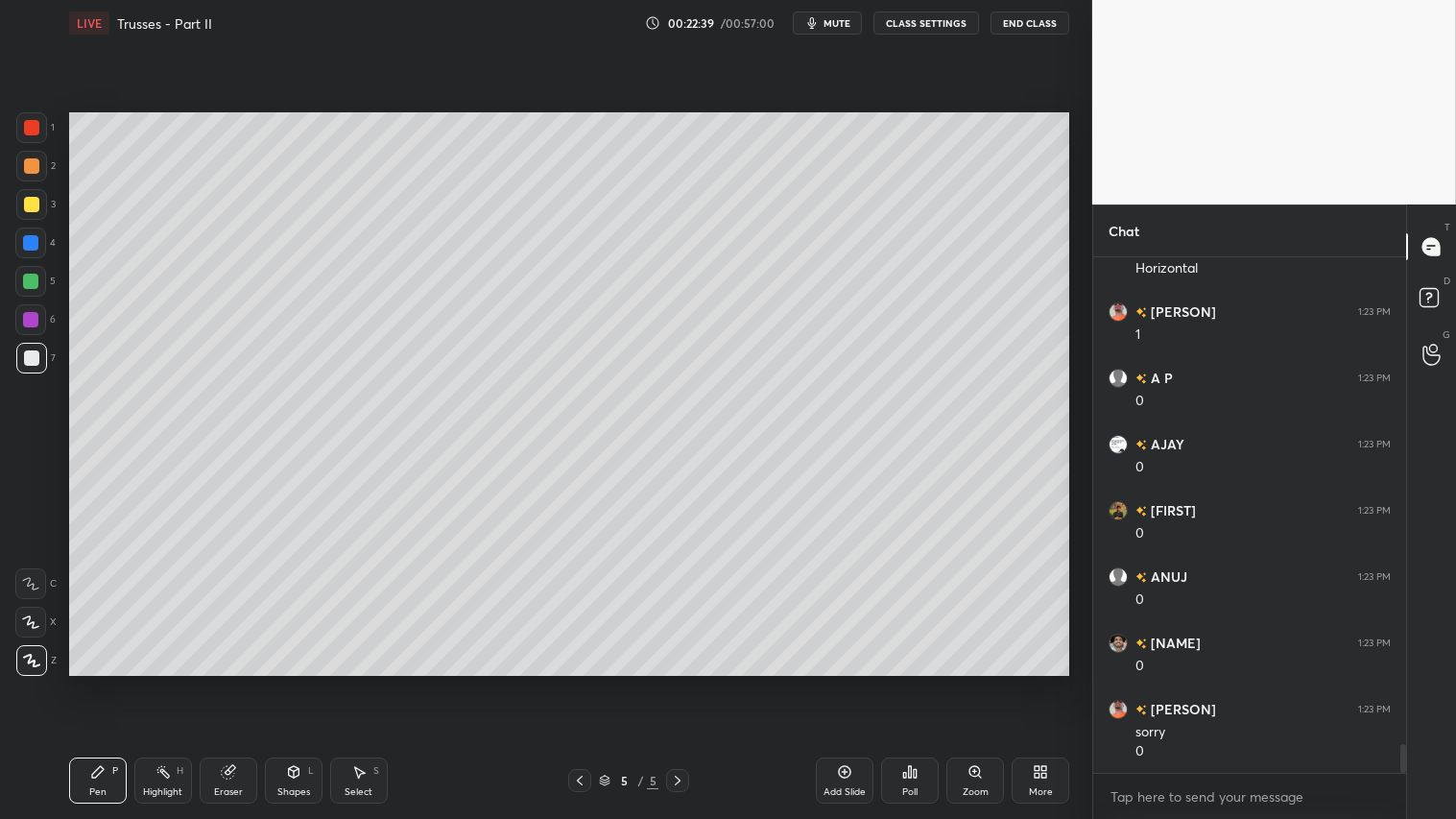 click at bounding box center [32, 205] 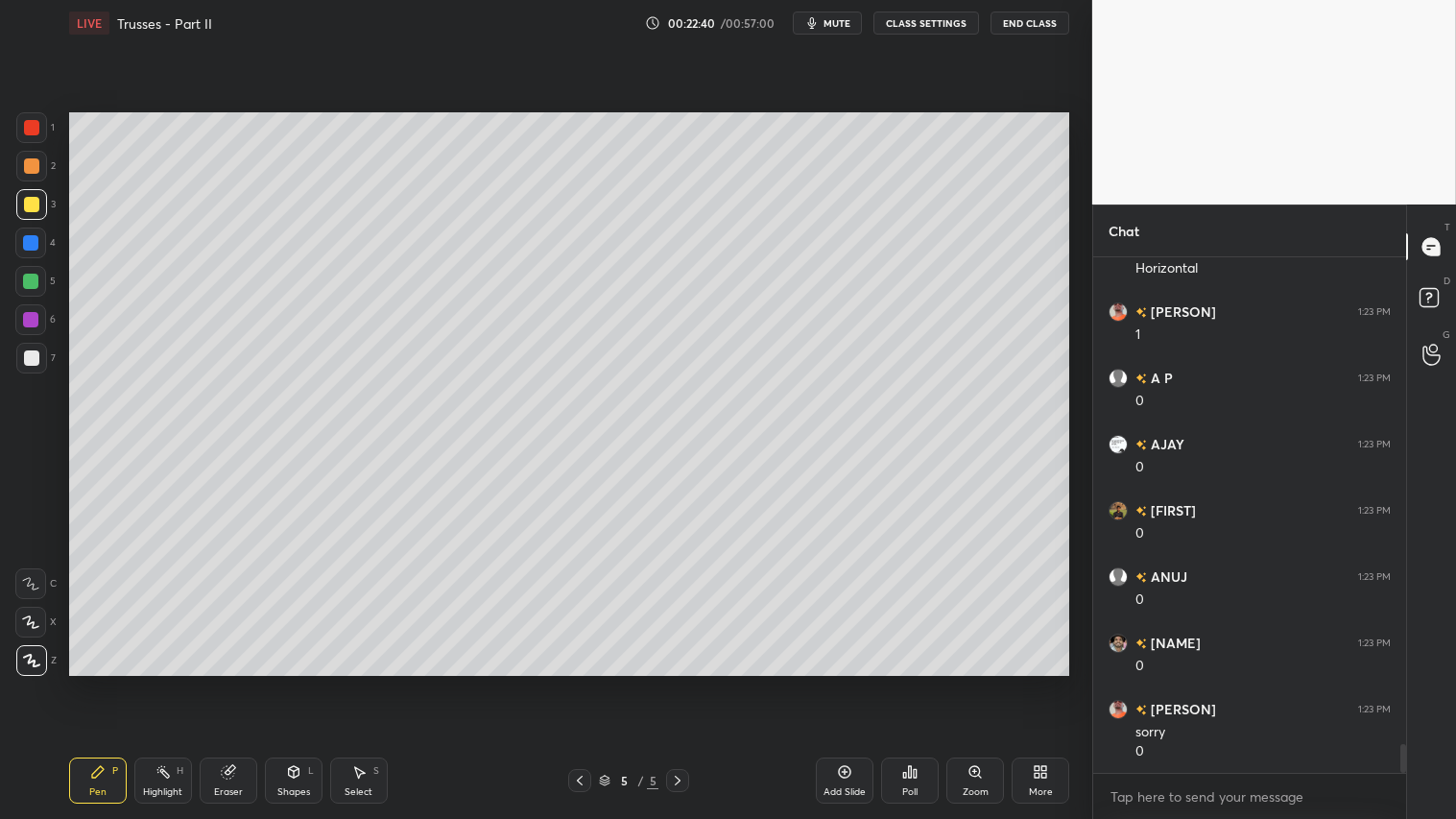 click on "Pen P" at bounding box center [98, 781] 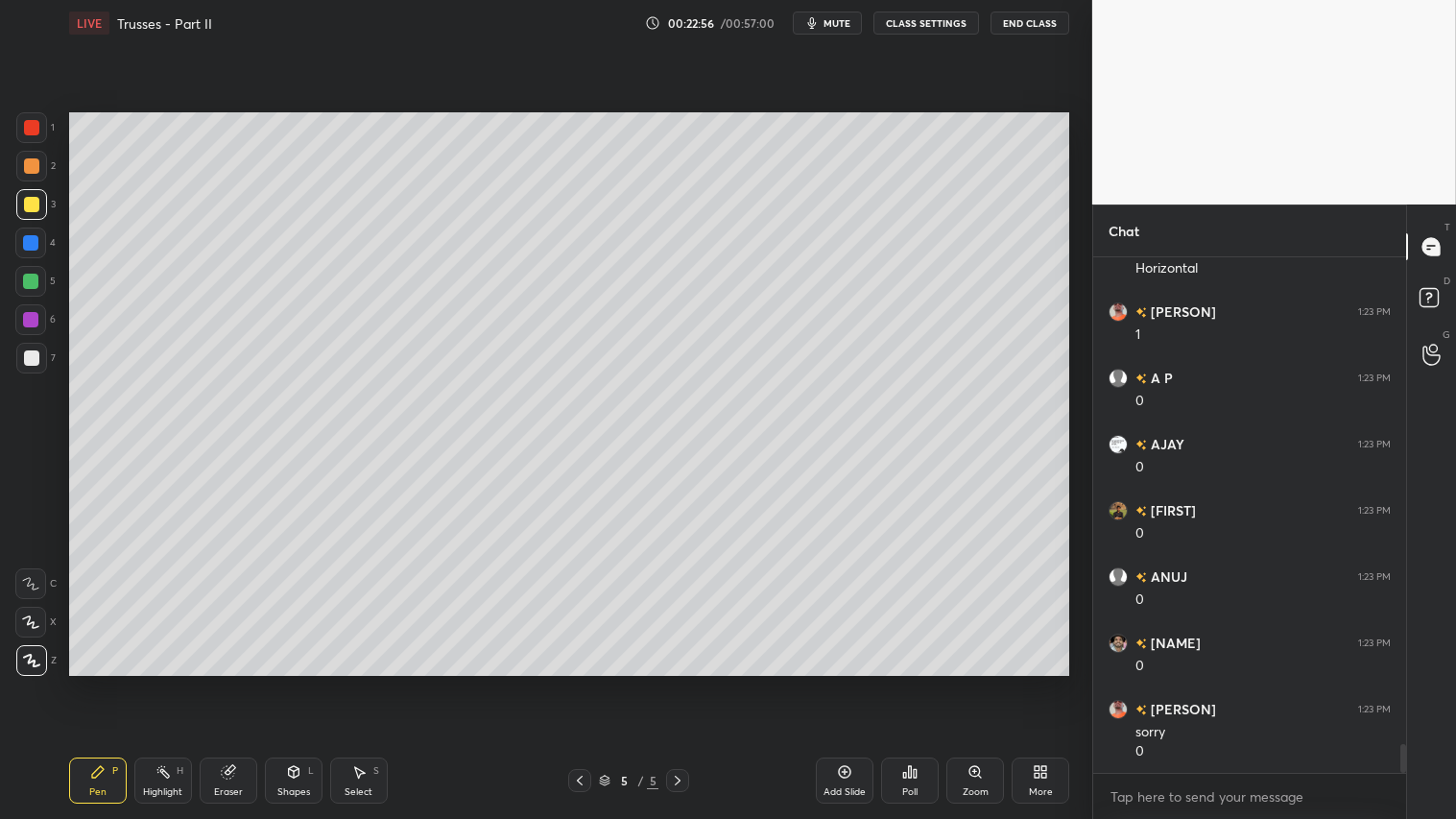 click on "Eraser" at bounding box center (228, 781) 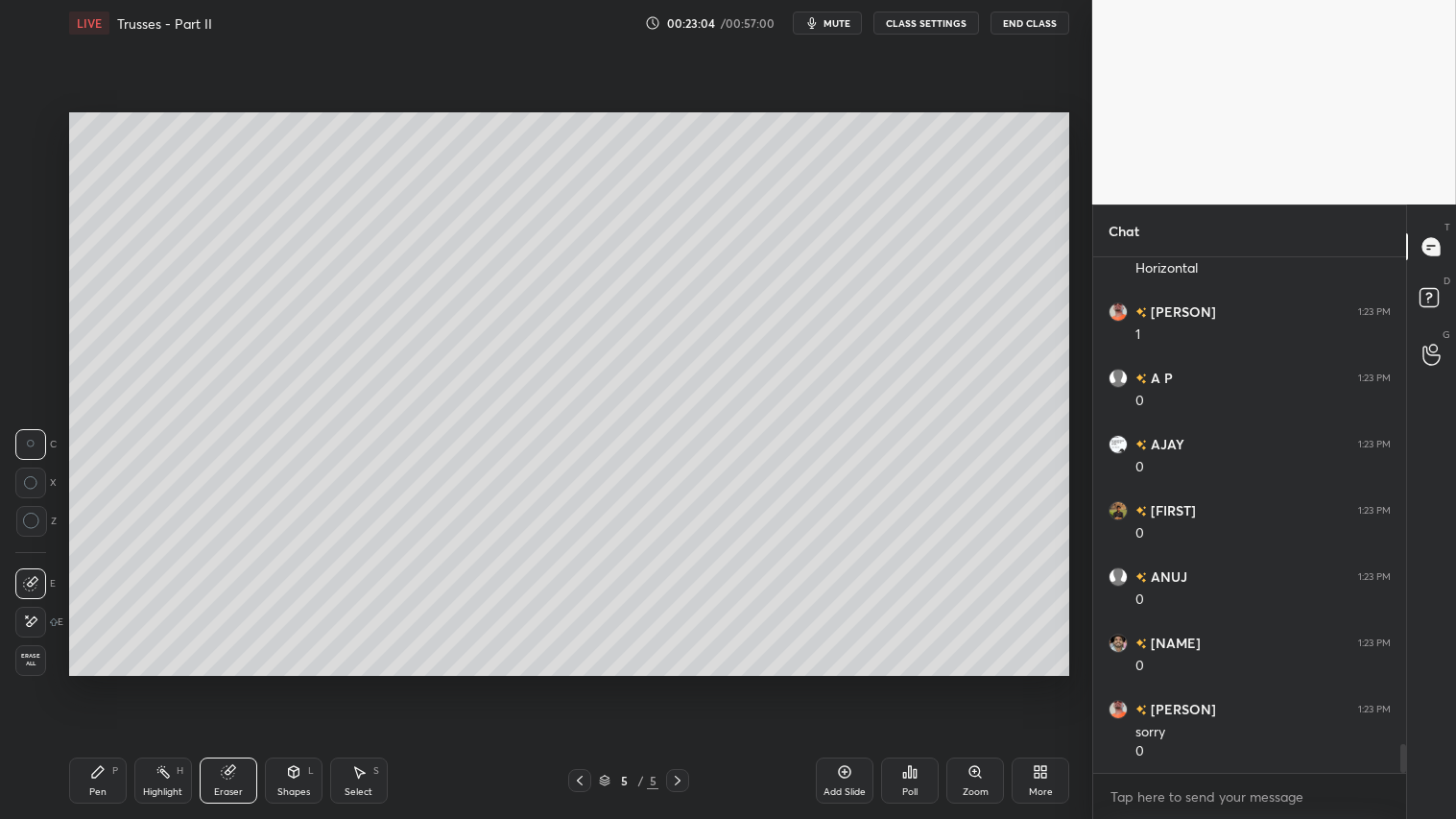 click on "Pen" at bounding box center [98, 792] 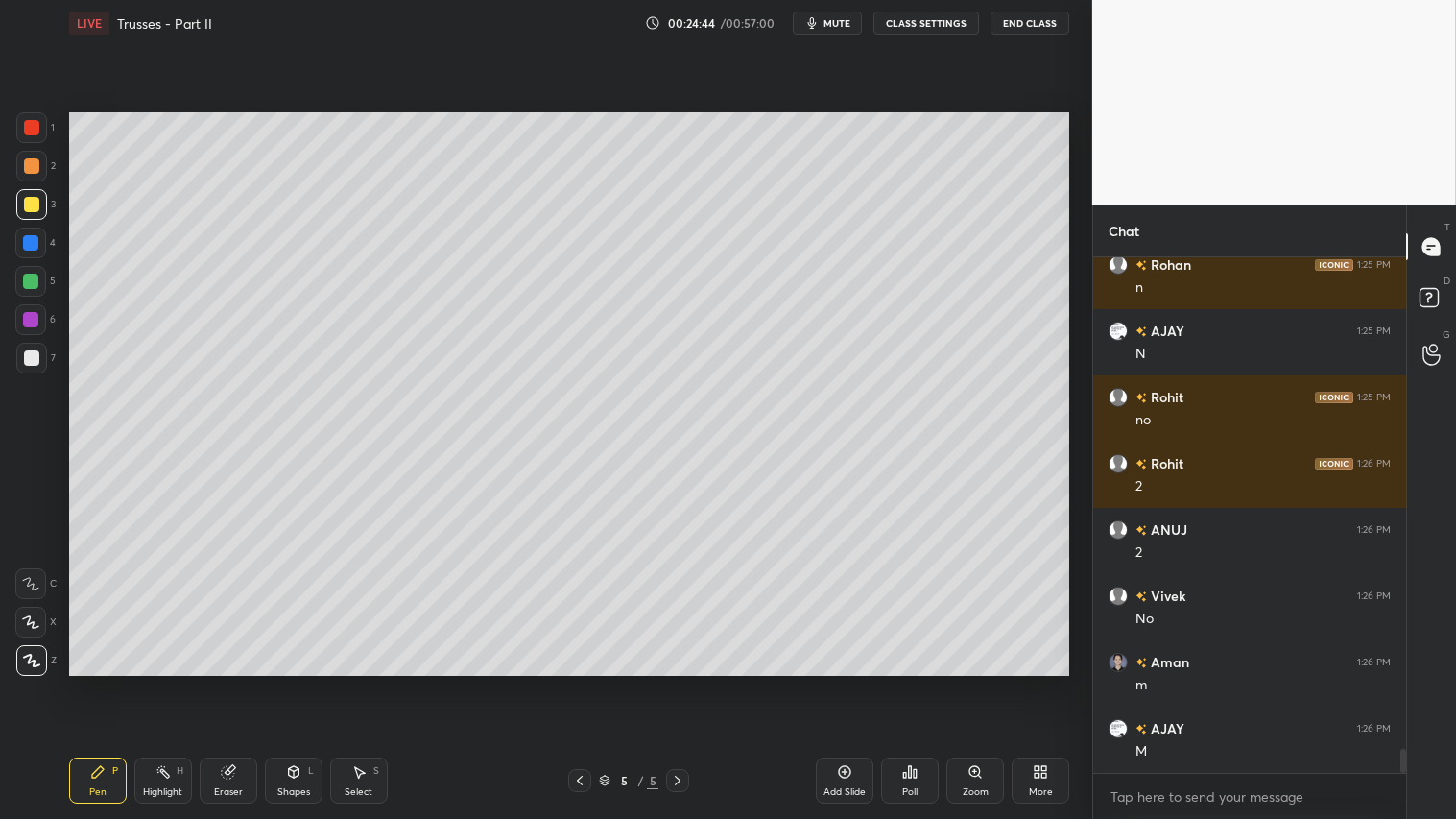 scroll, scrollTop: 10707, scrollLeft: 0, axis: vertical 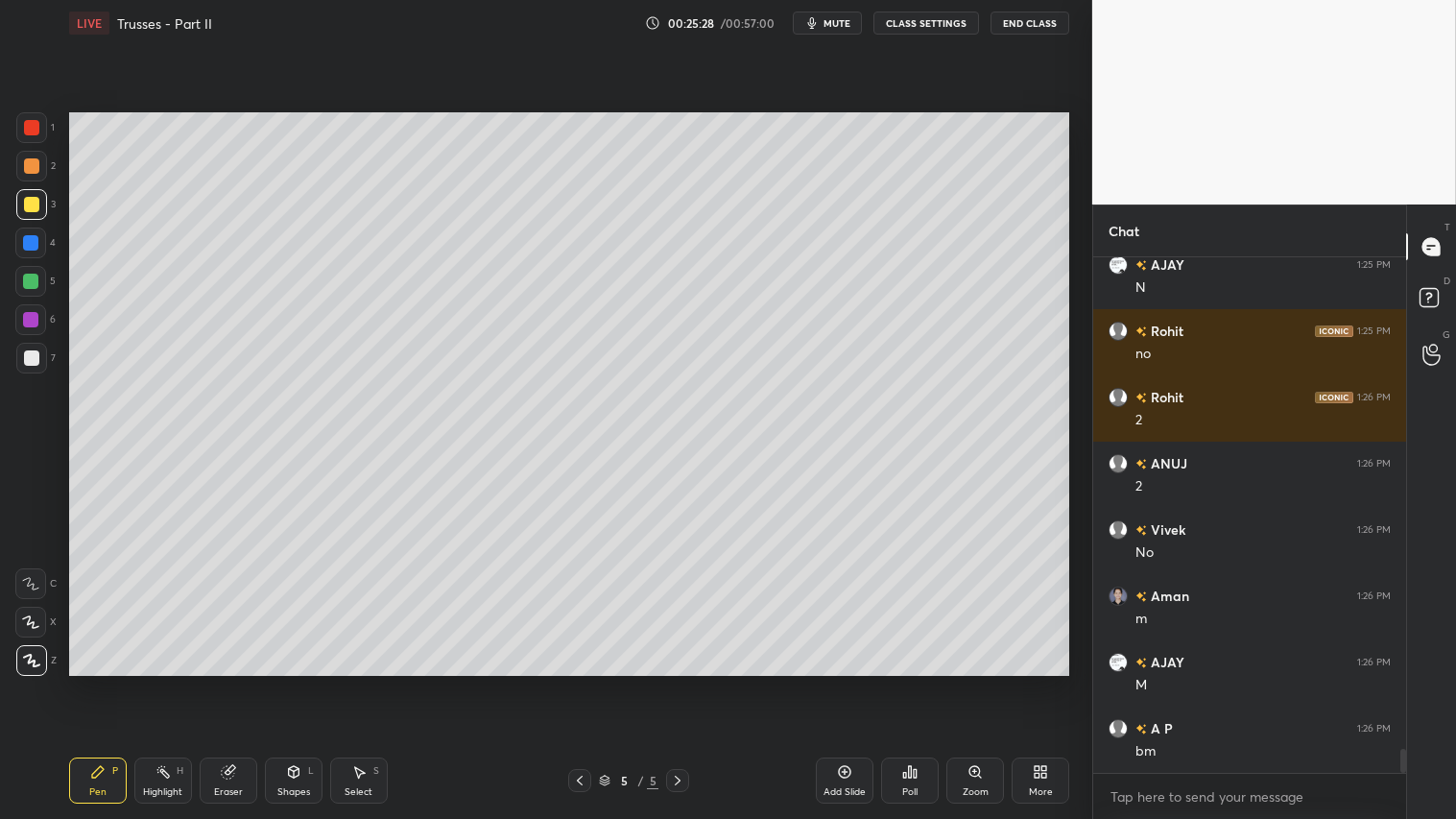 click on "Select S" at bounding box center [359, 781] 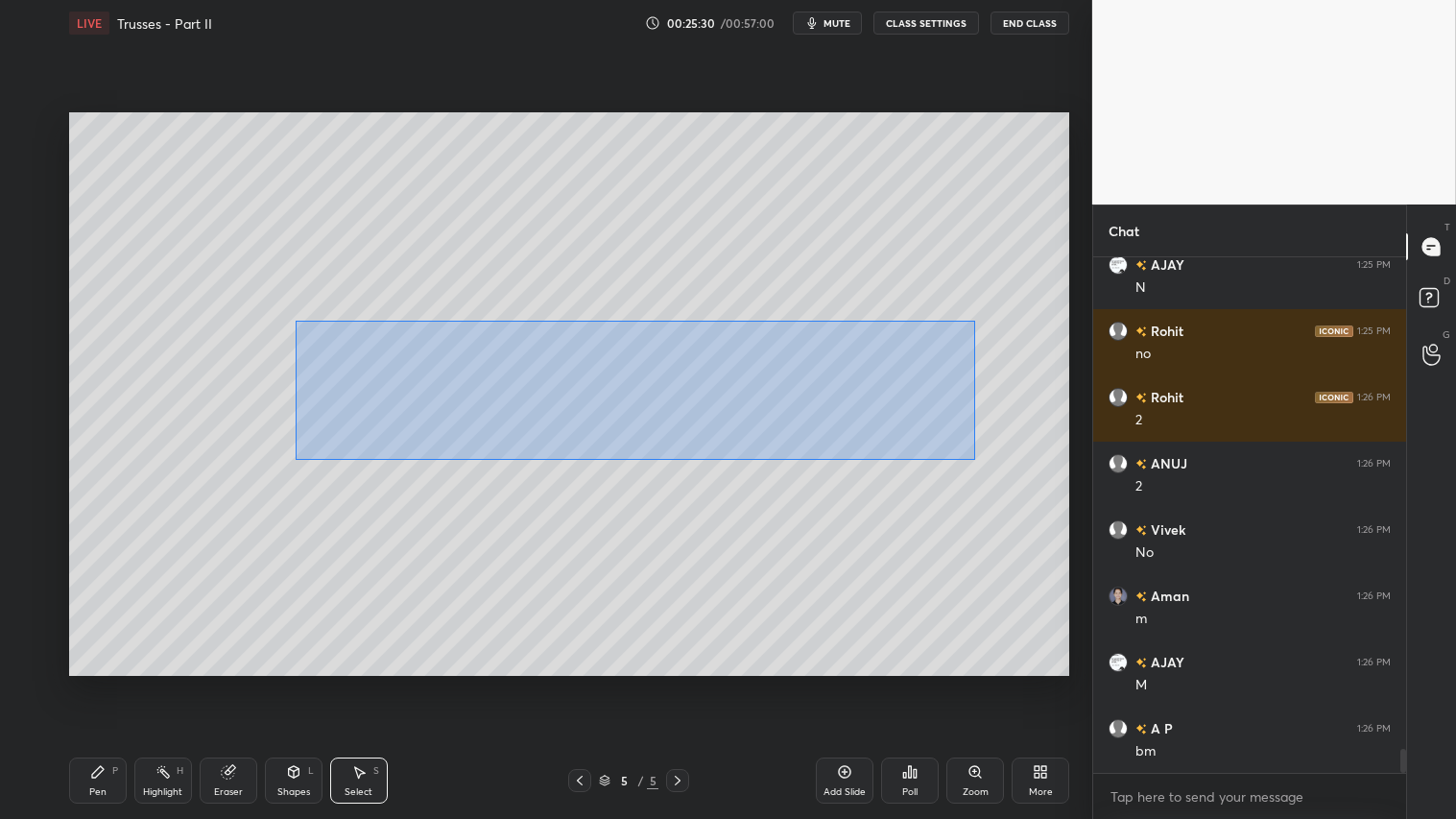 drag, startPoint x: 300, startPoint y: 330, endPoint x: 964, endPoint y: 448, distance: 674.4034 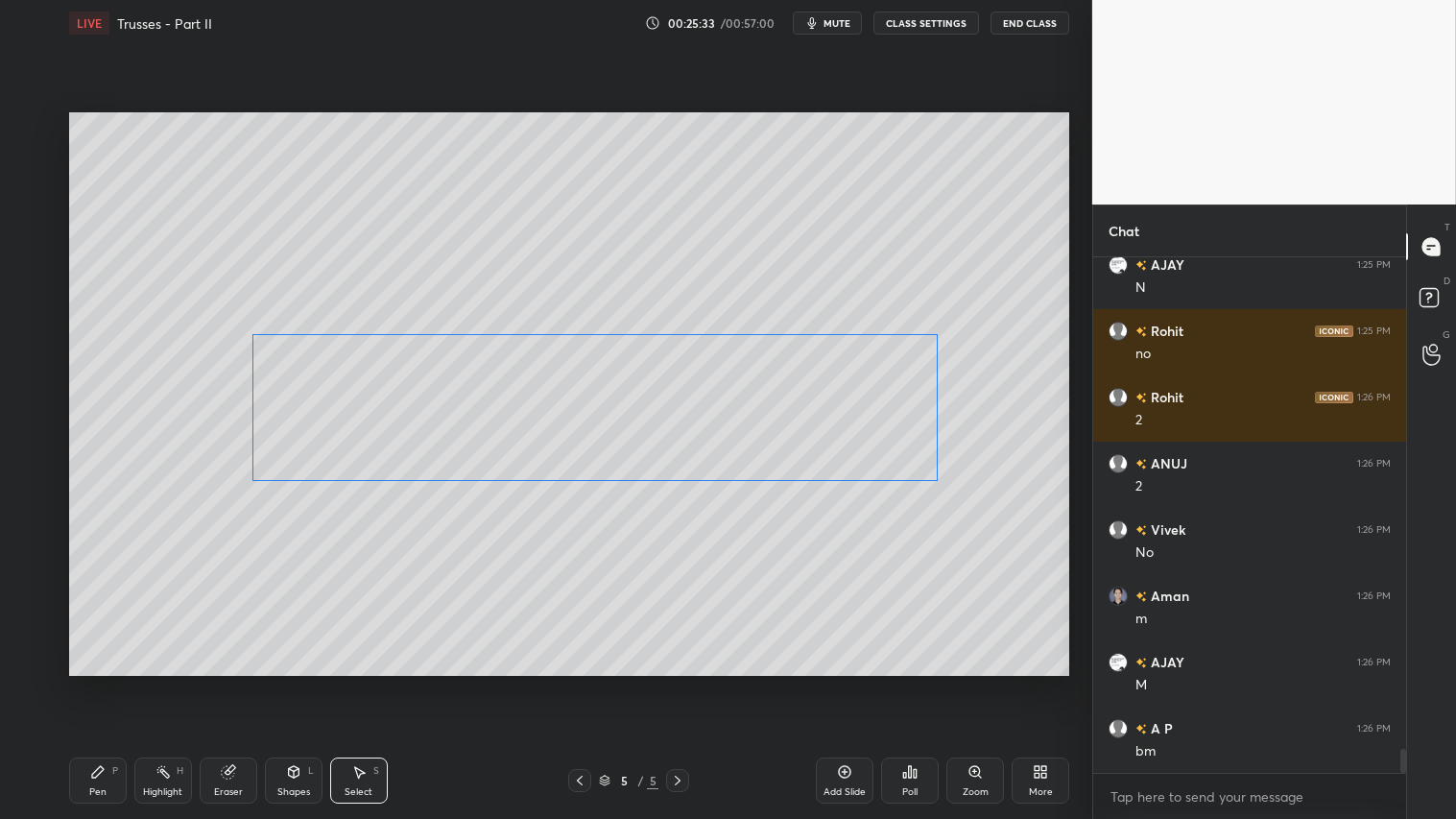 drag, startPoint x: 771, startPoint y: 373, endPoint x: 717, endPoint y: 370, distance: 54.0833 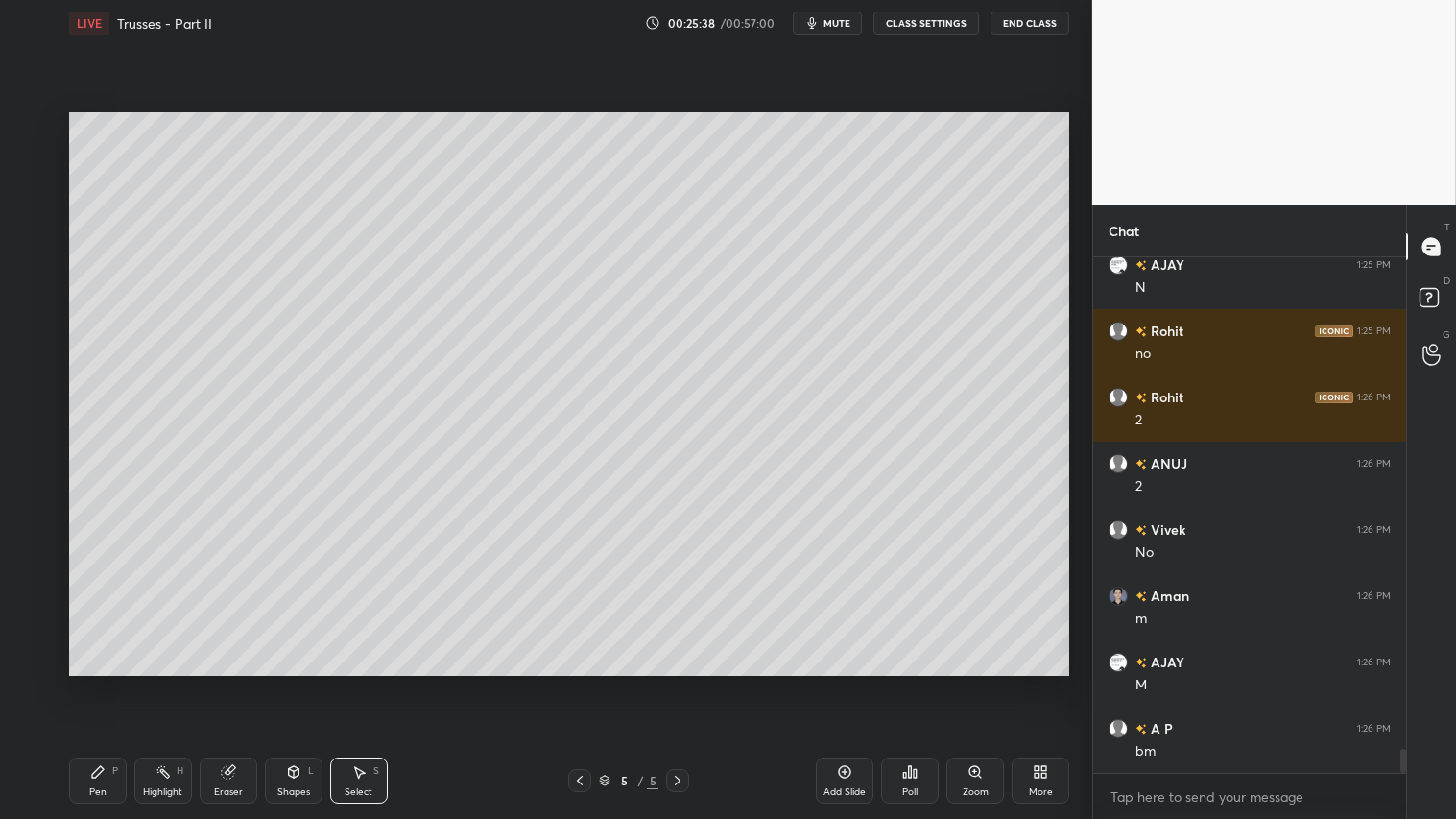 click on "Pen P" at bounding box center [98, 781] 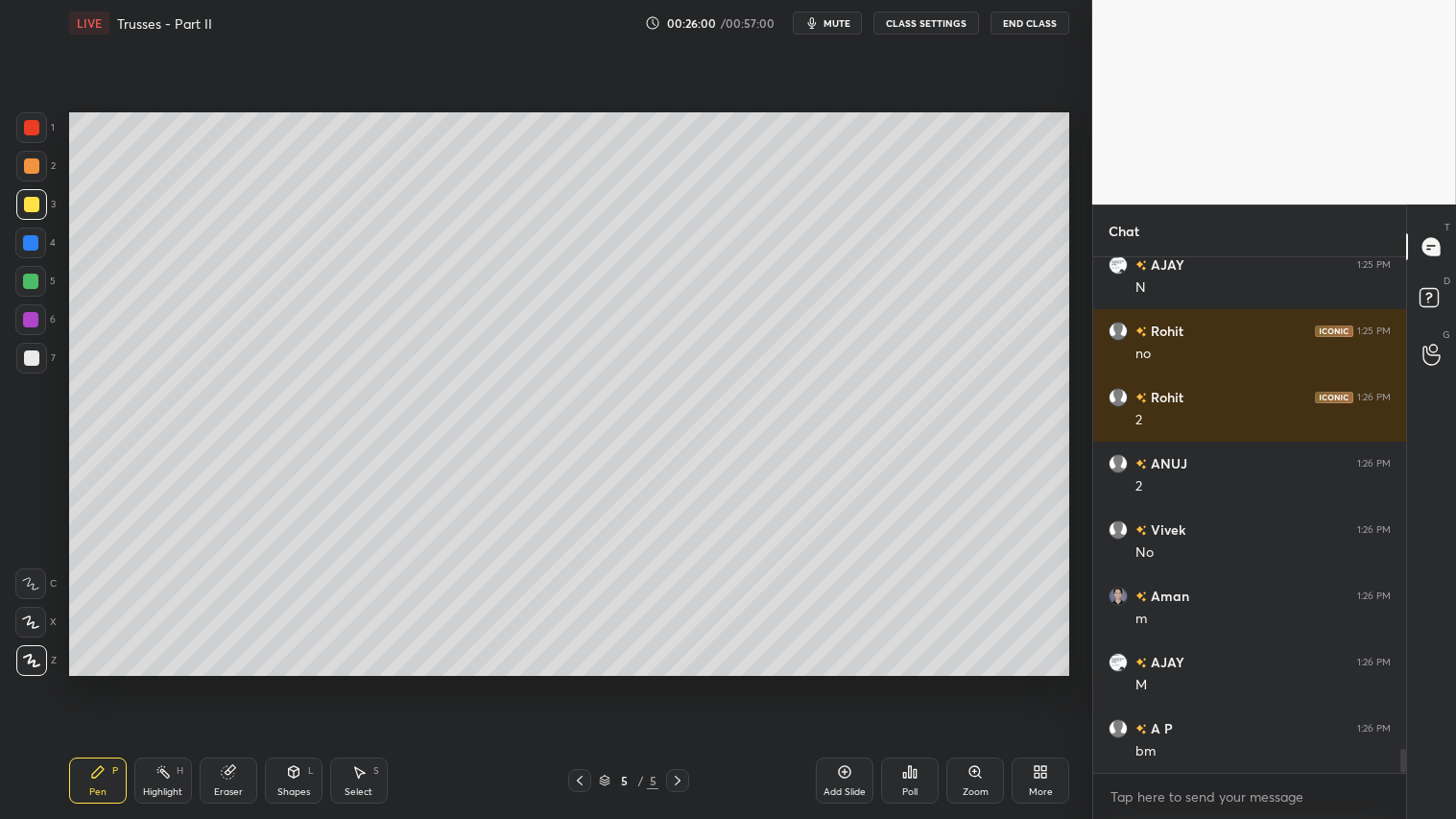 click at bounding box center (32, 128) 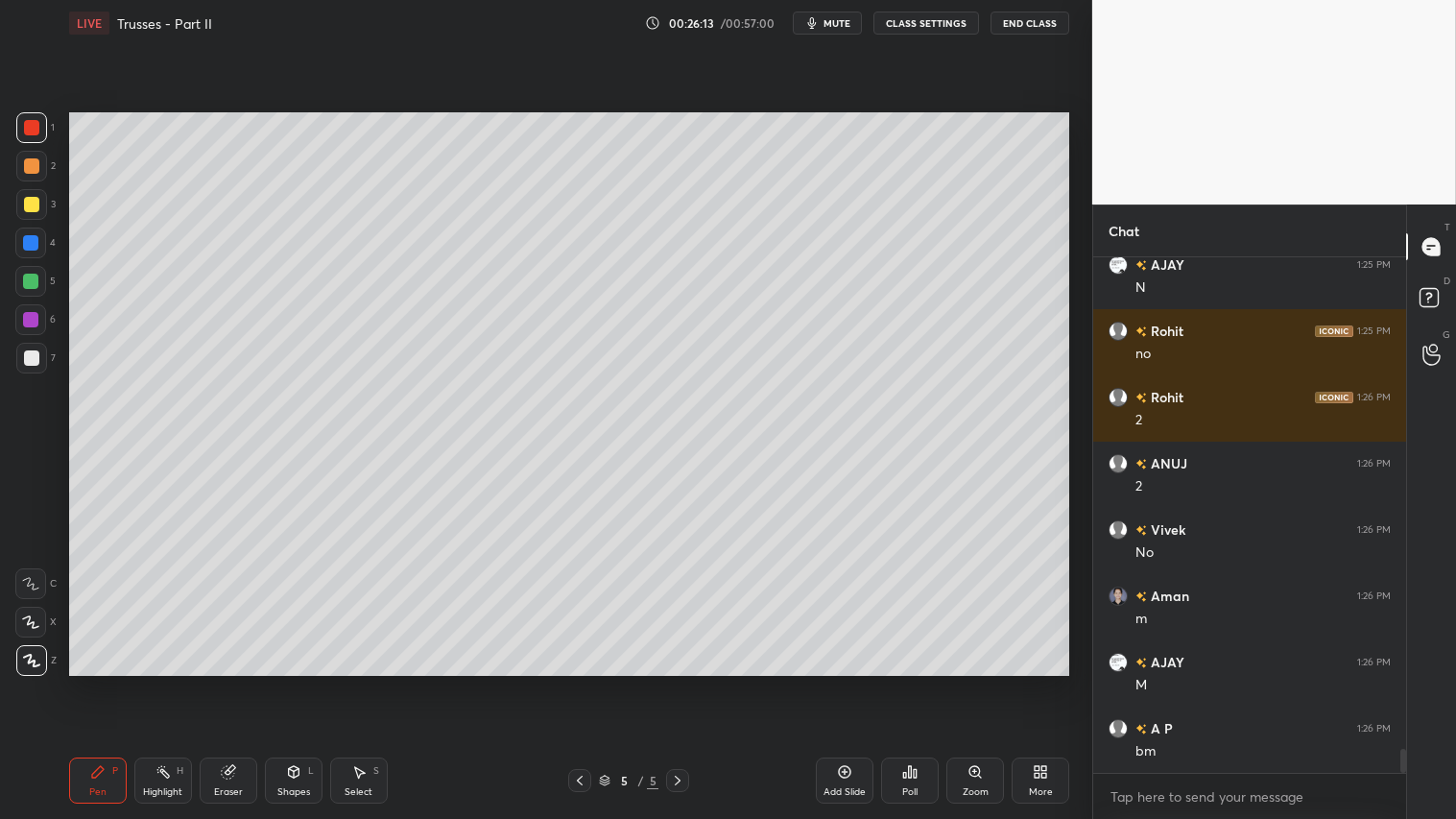 click at bounding box center (32, 166) 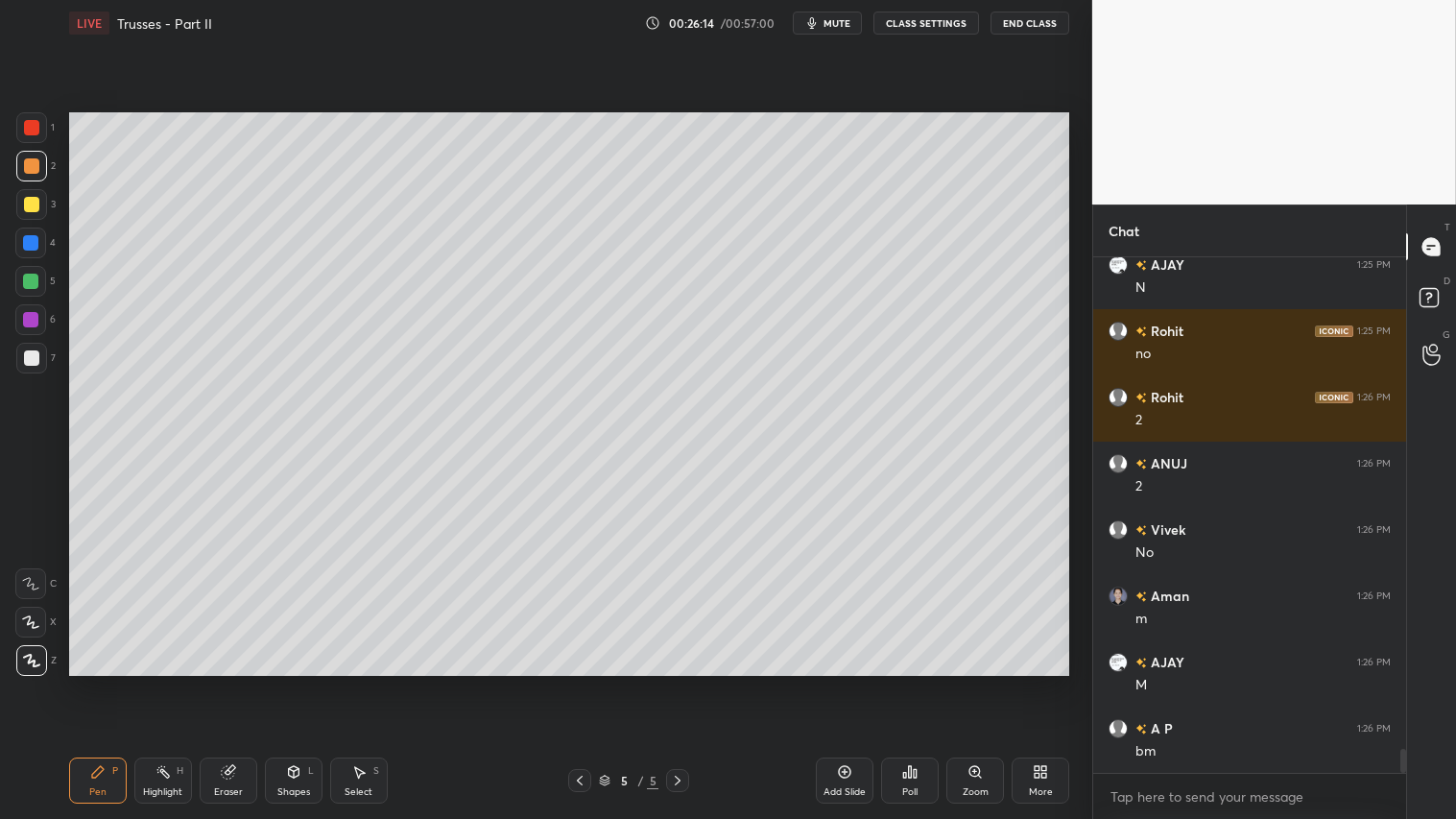 drag, startPoint x: 108, startPoint y: 789, endPoint x: 112, endPoint y: 770, distance: 19.416488 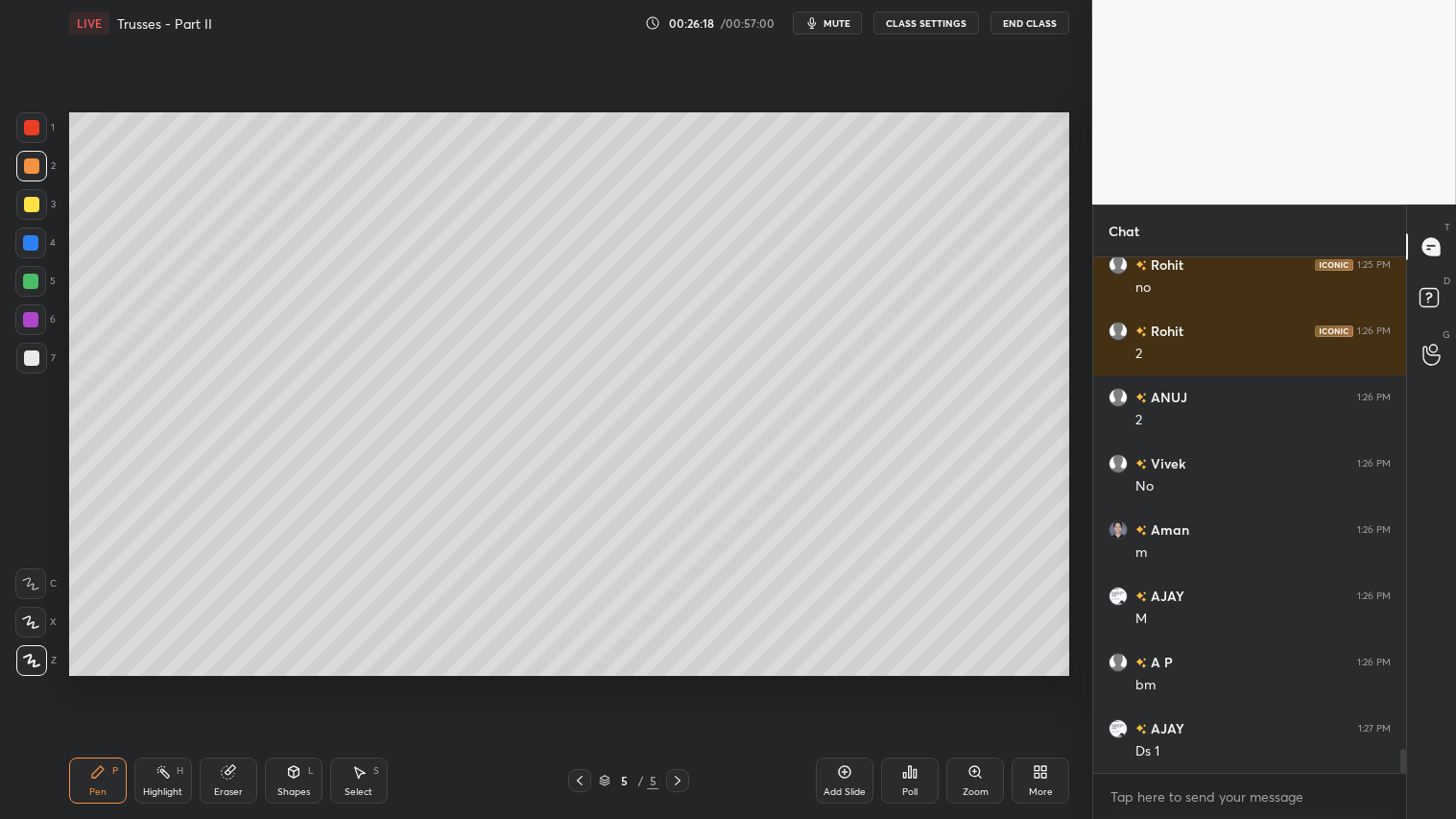 scroll, scrollTop: 10838, scrollLeft: 0, axis: vertical 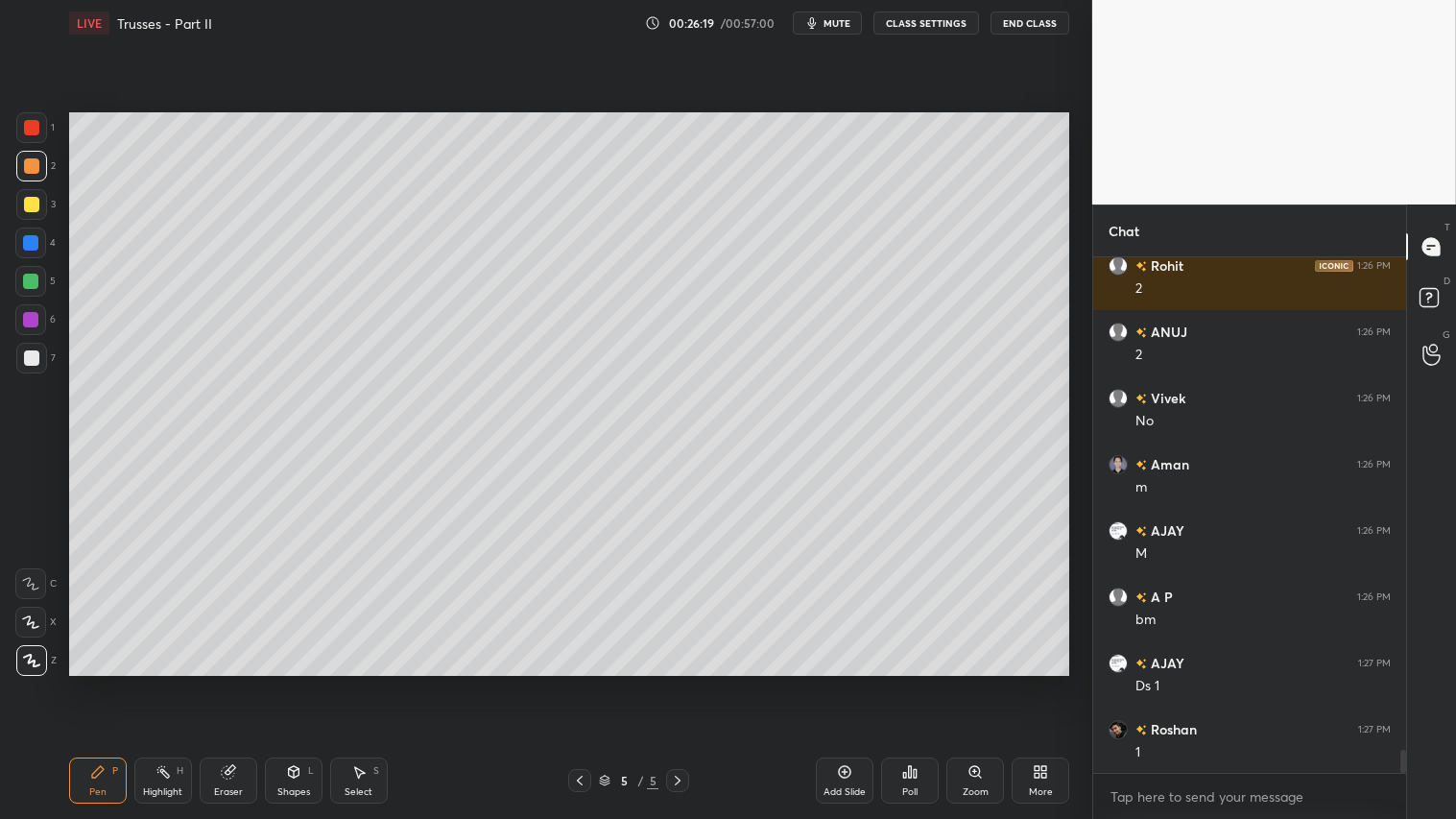 click 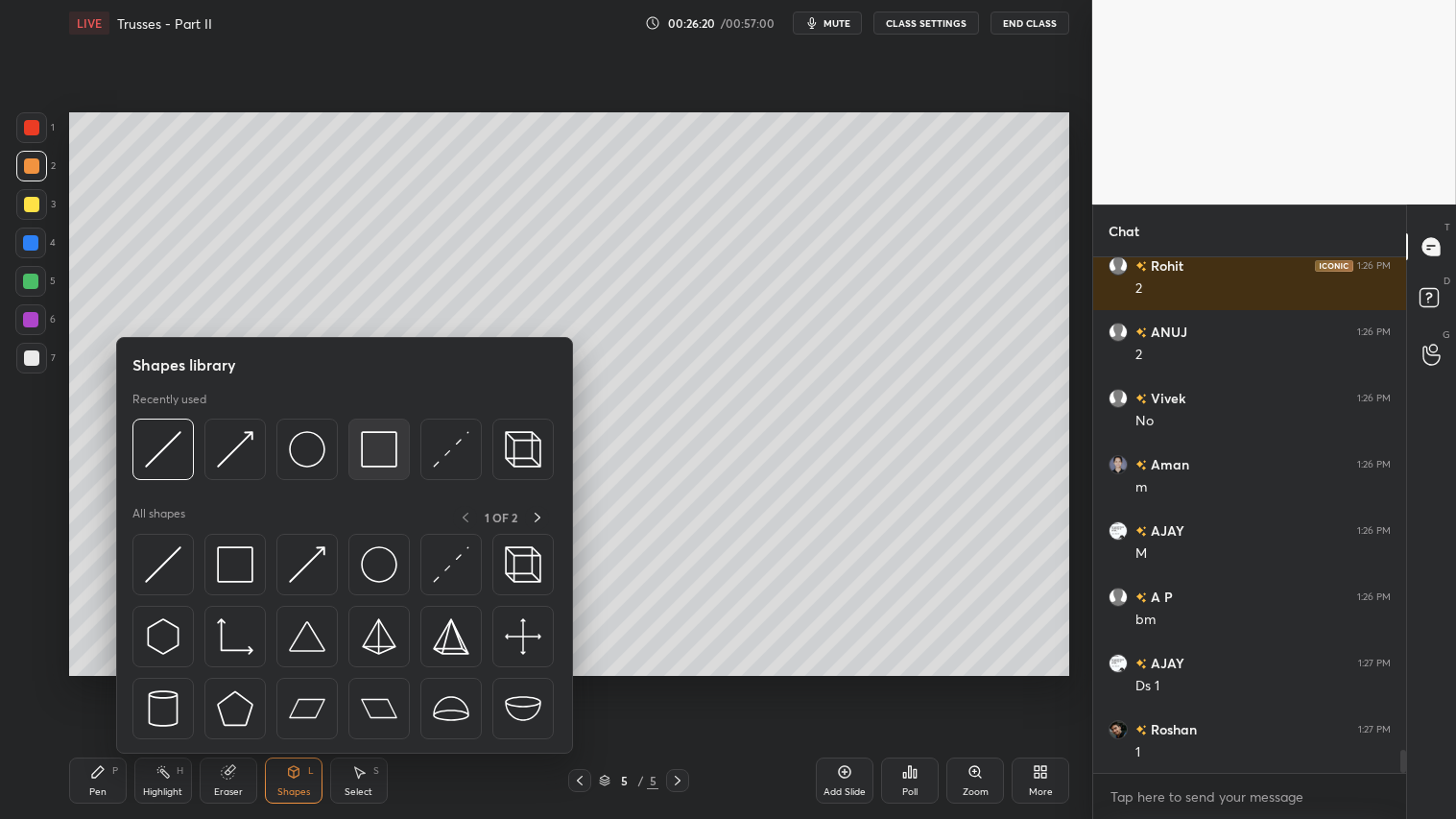 click at bounding box center (379, 449) 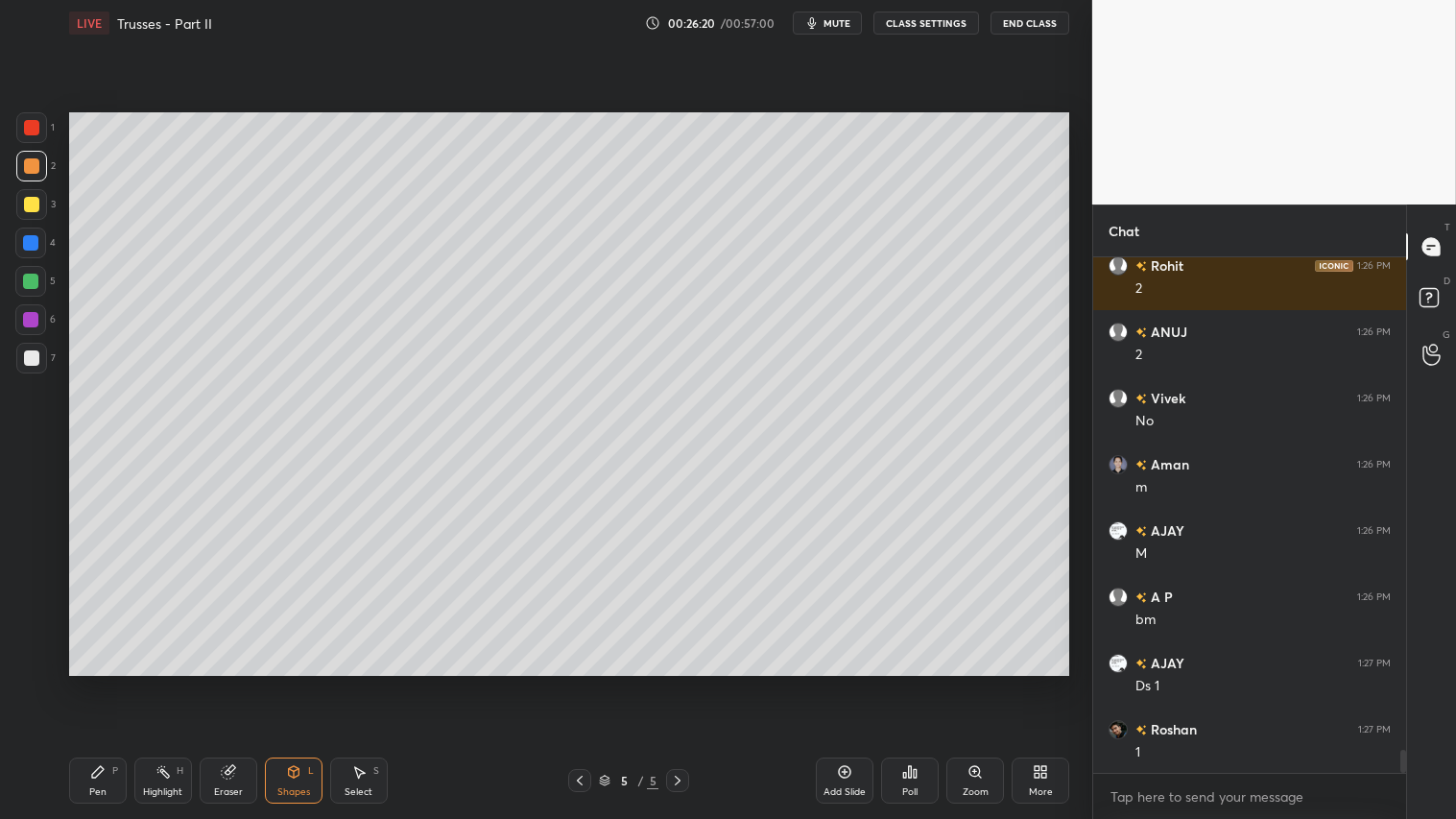click at bounding box center (32, 358) 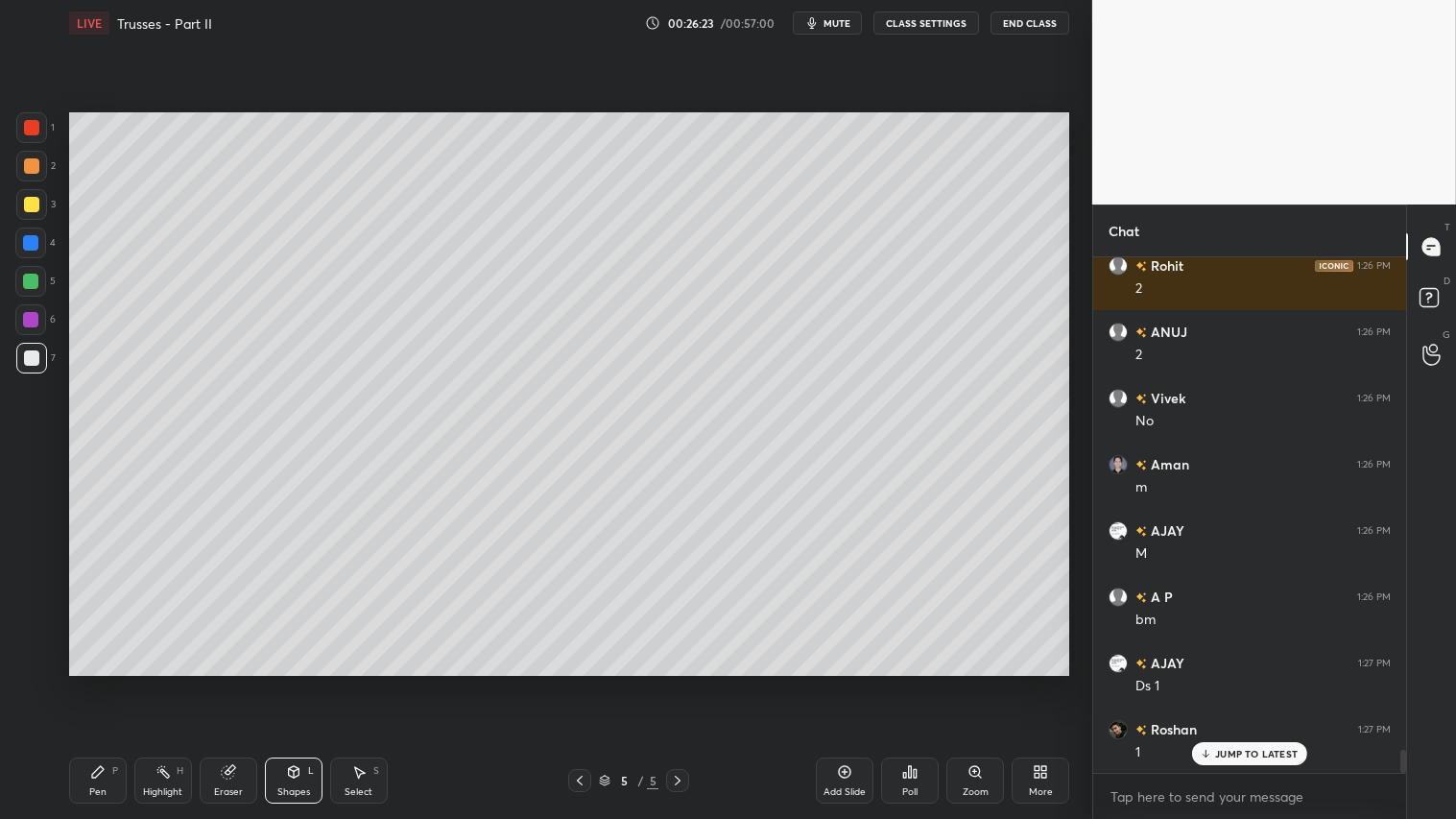 scroll, scrollTop: 10904, scrollLeft: 0, axis: vertical 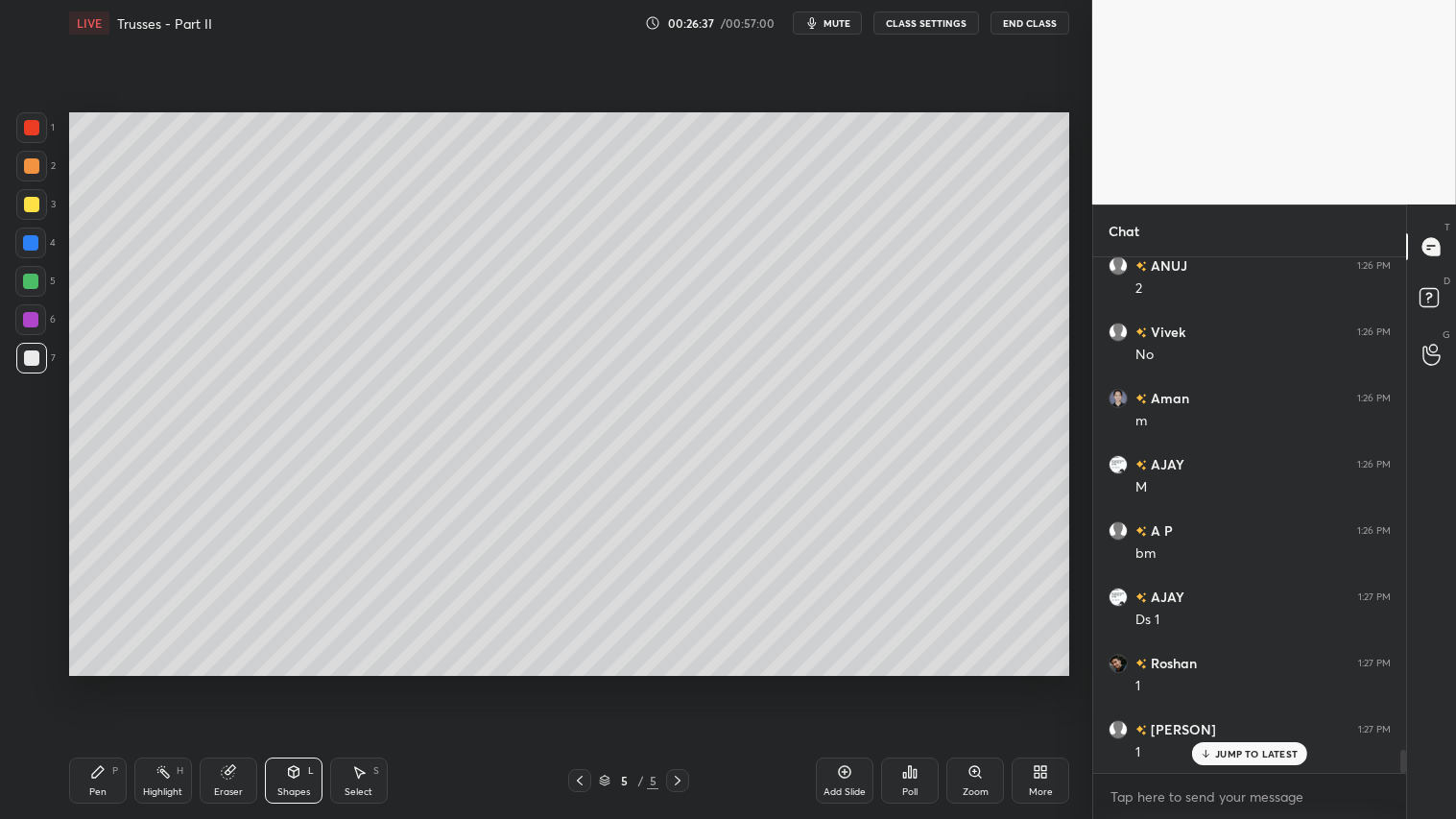 drag, startPoint x: 36, startPoint y: 165, endPoint x: 41, endPoint y: 514, distance: 349.03581 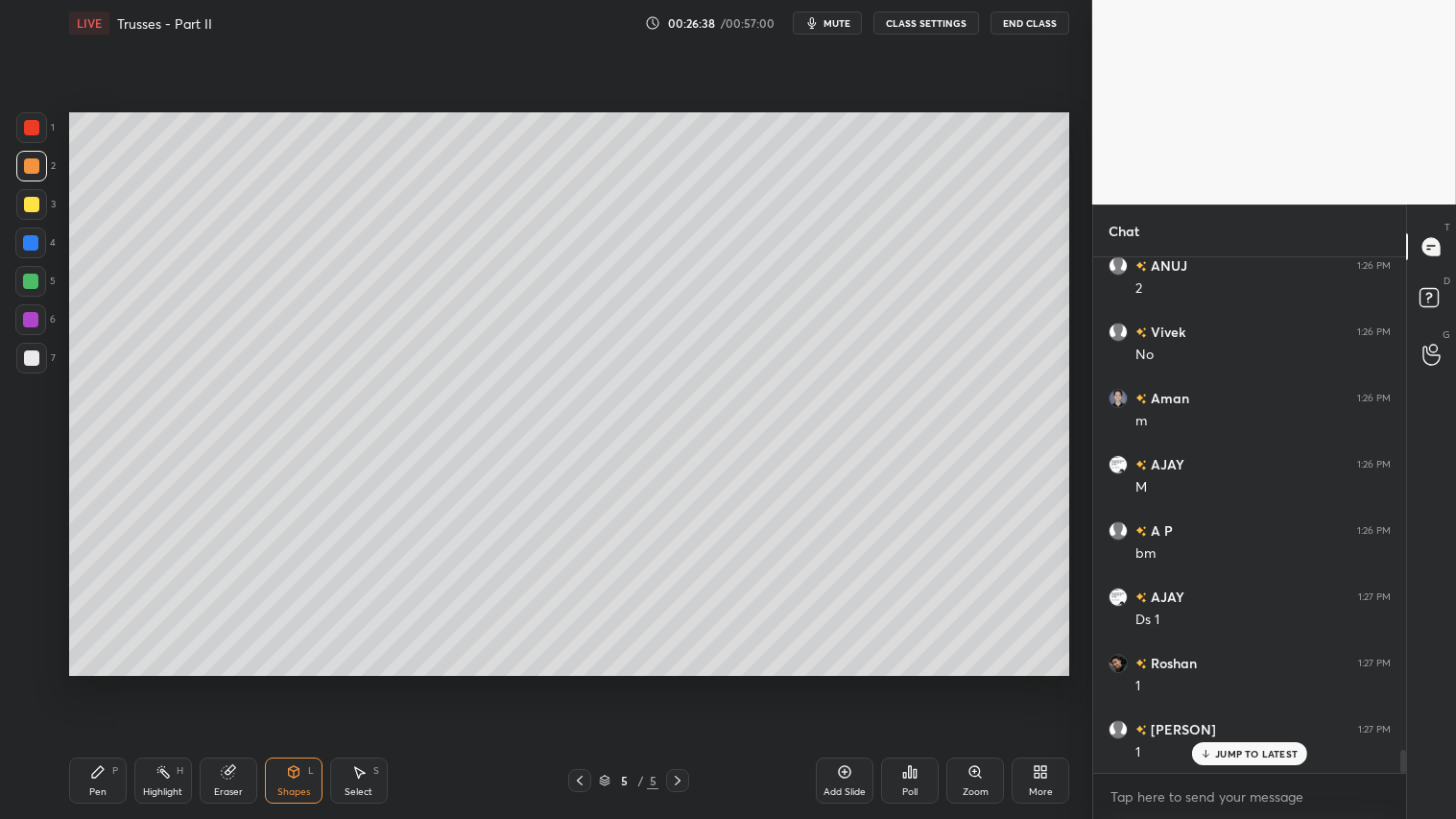 drag, startPoint x: 84, startPoint y: 784, endPoint x: 40, endPoint y: 761, distance: 50 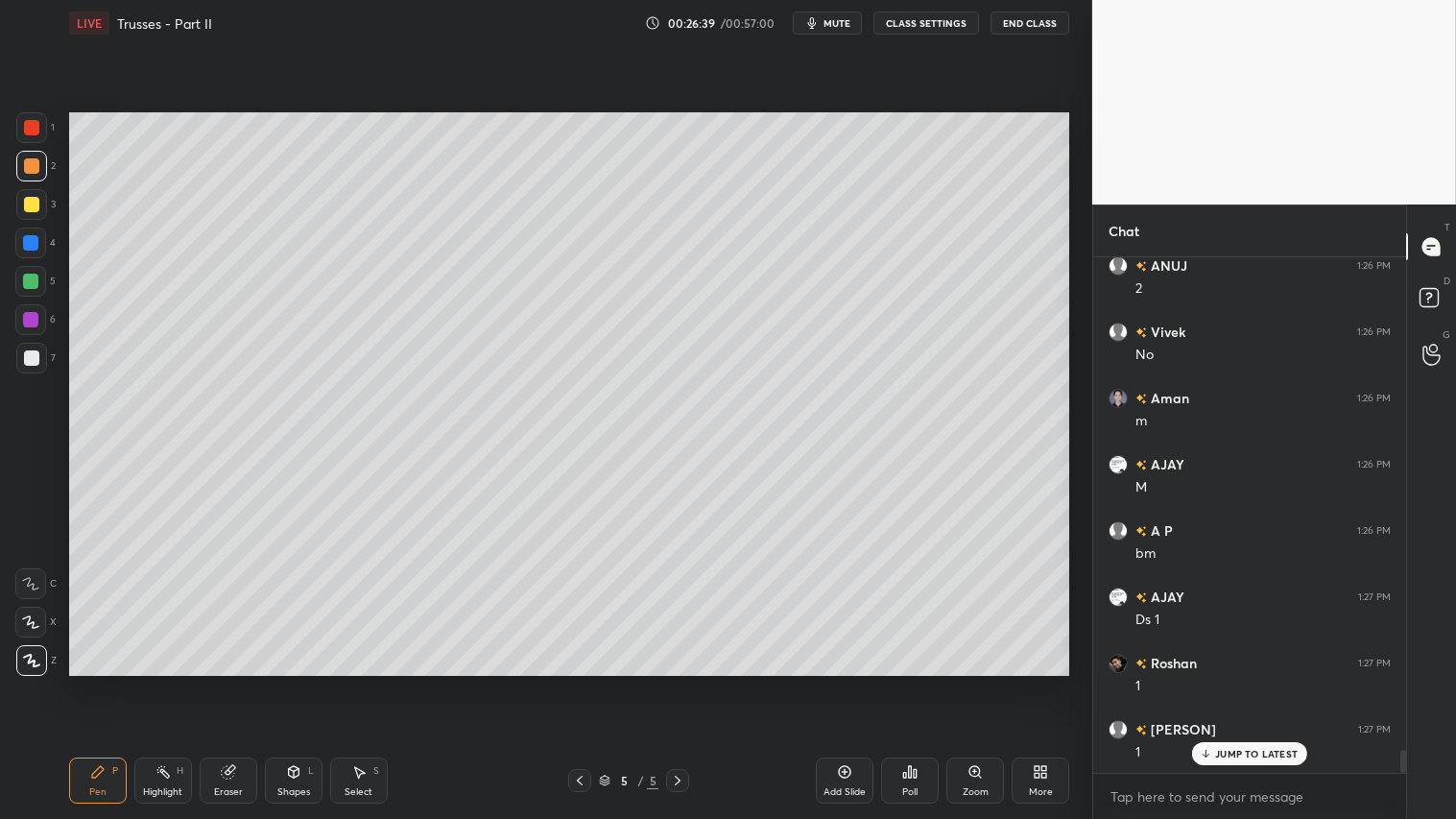 drag, startPoint x: 677, startPoint y: 781, endPoint x: 730, endPoint y: 778, distance: 53.0848 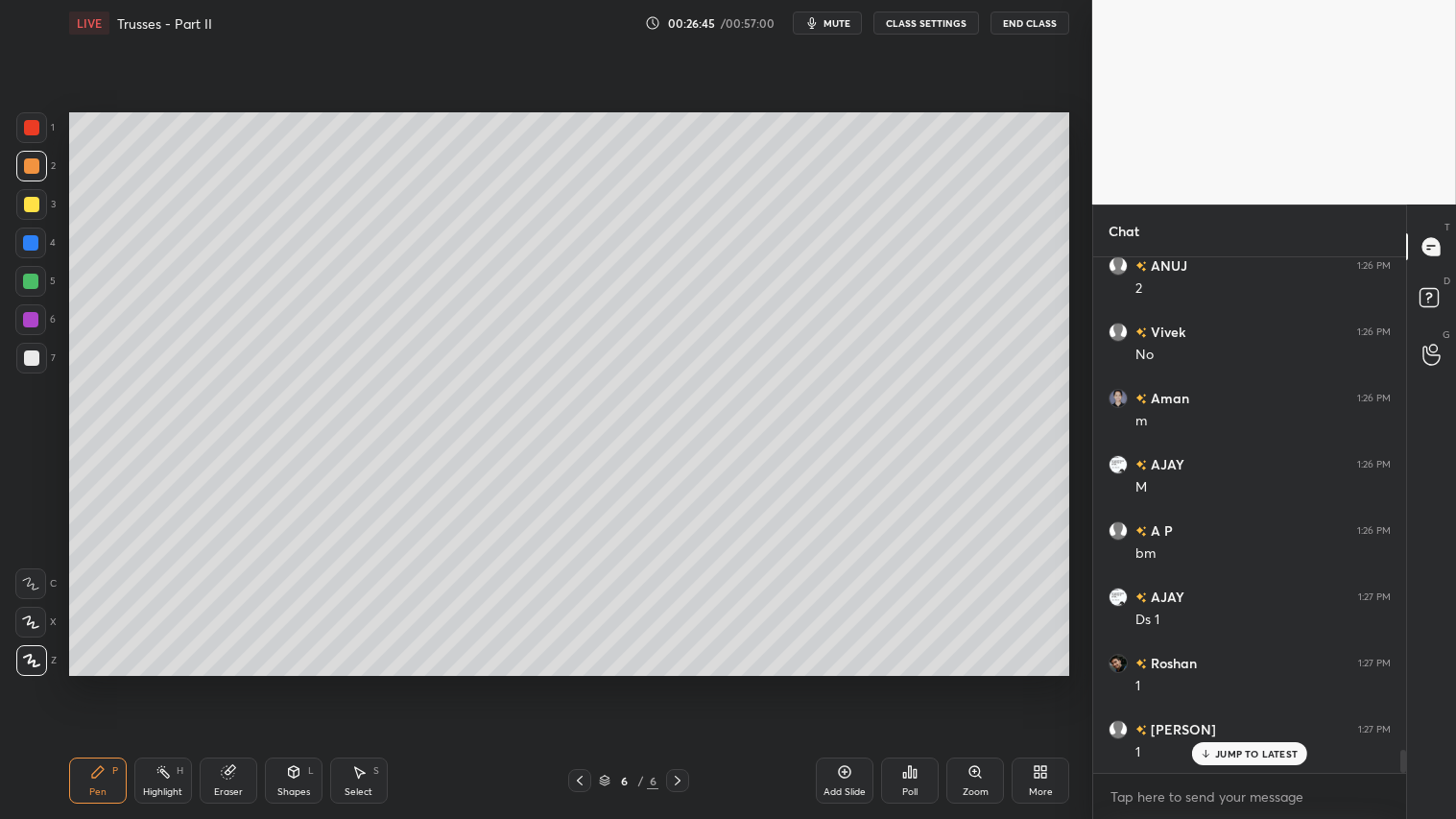 click on "Shapes L" at bounding box center [294, 781] 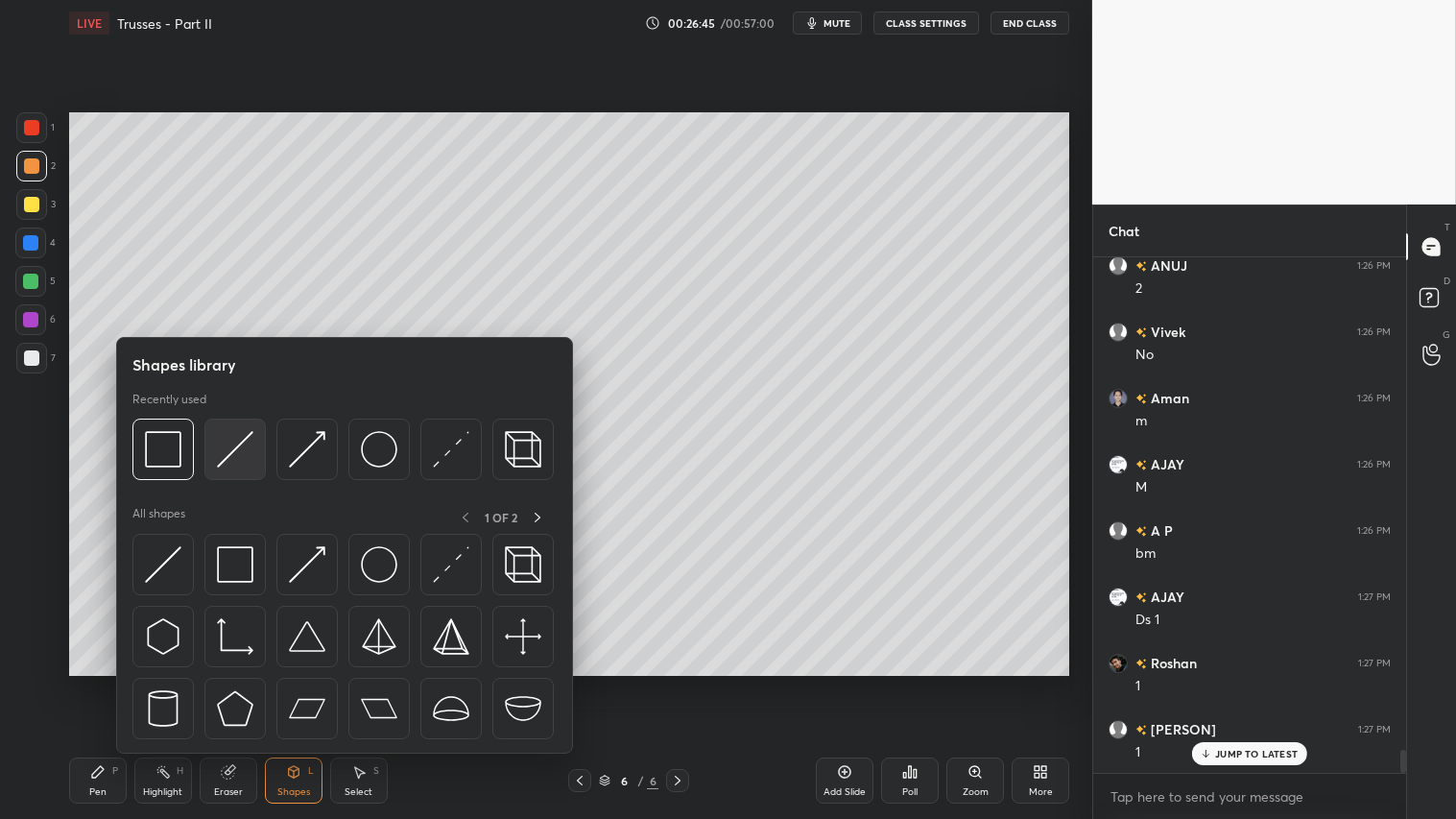 click at bounding box center [235, 449] 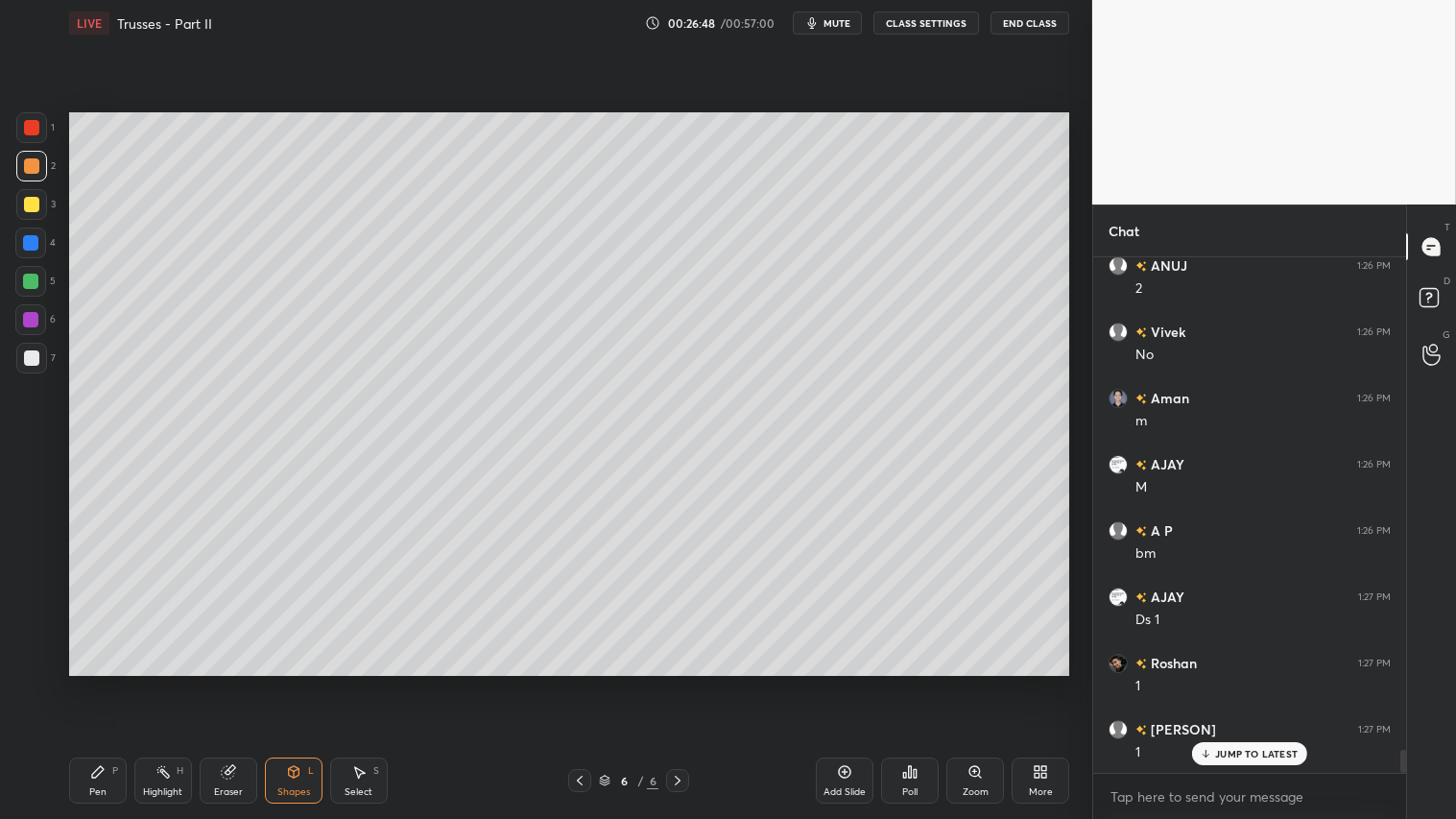 click at bounding box center [32, 166] 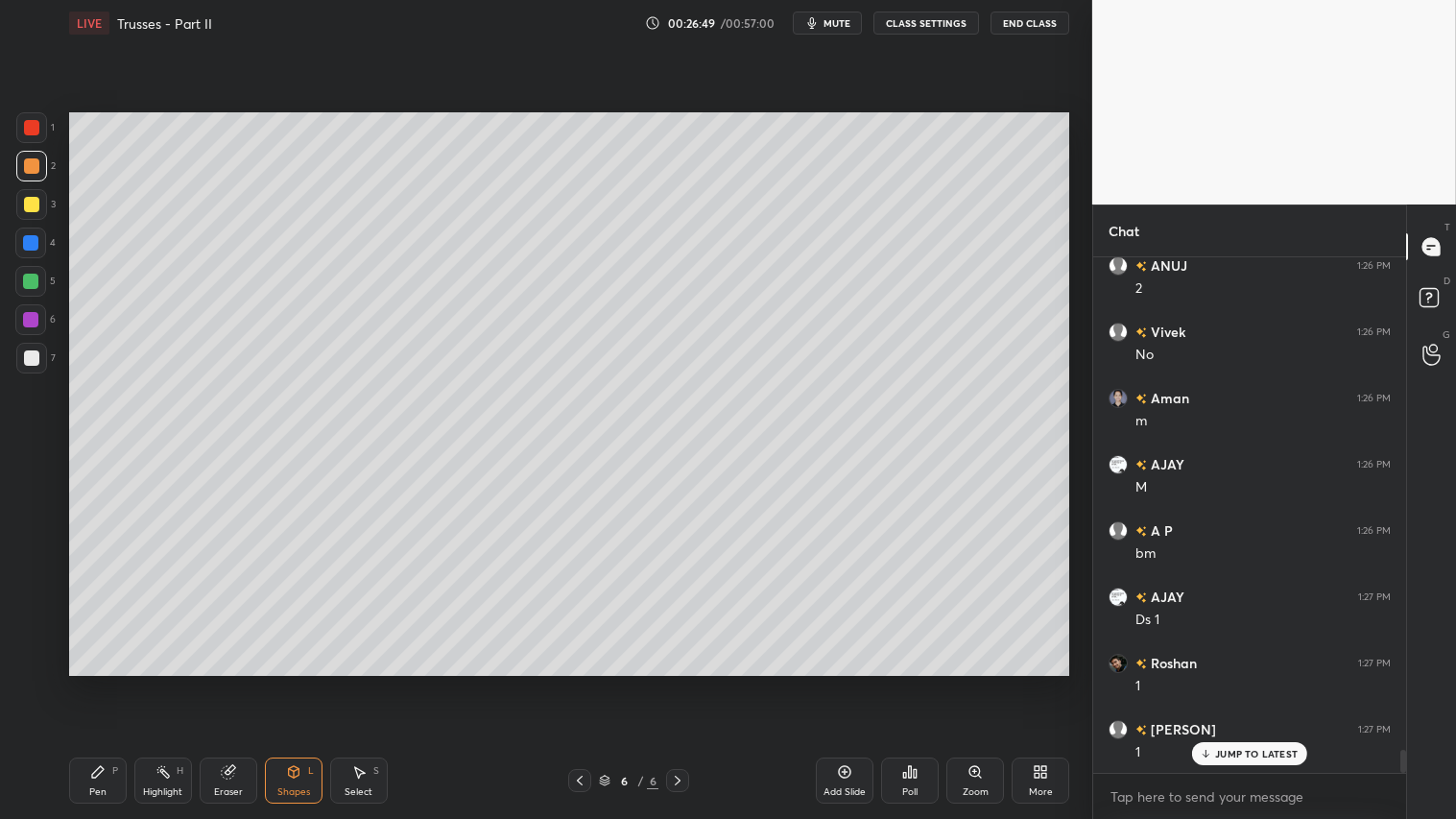 click on "Pen" at bounding box center [98, 792] 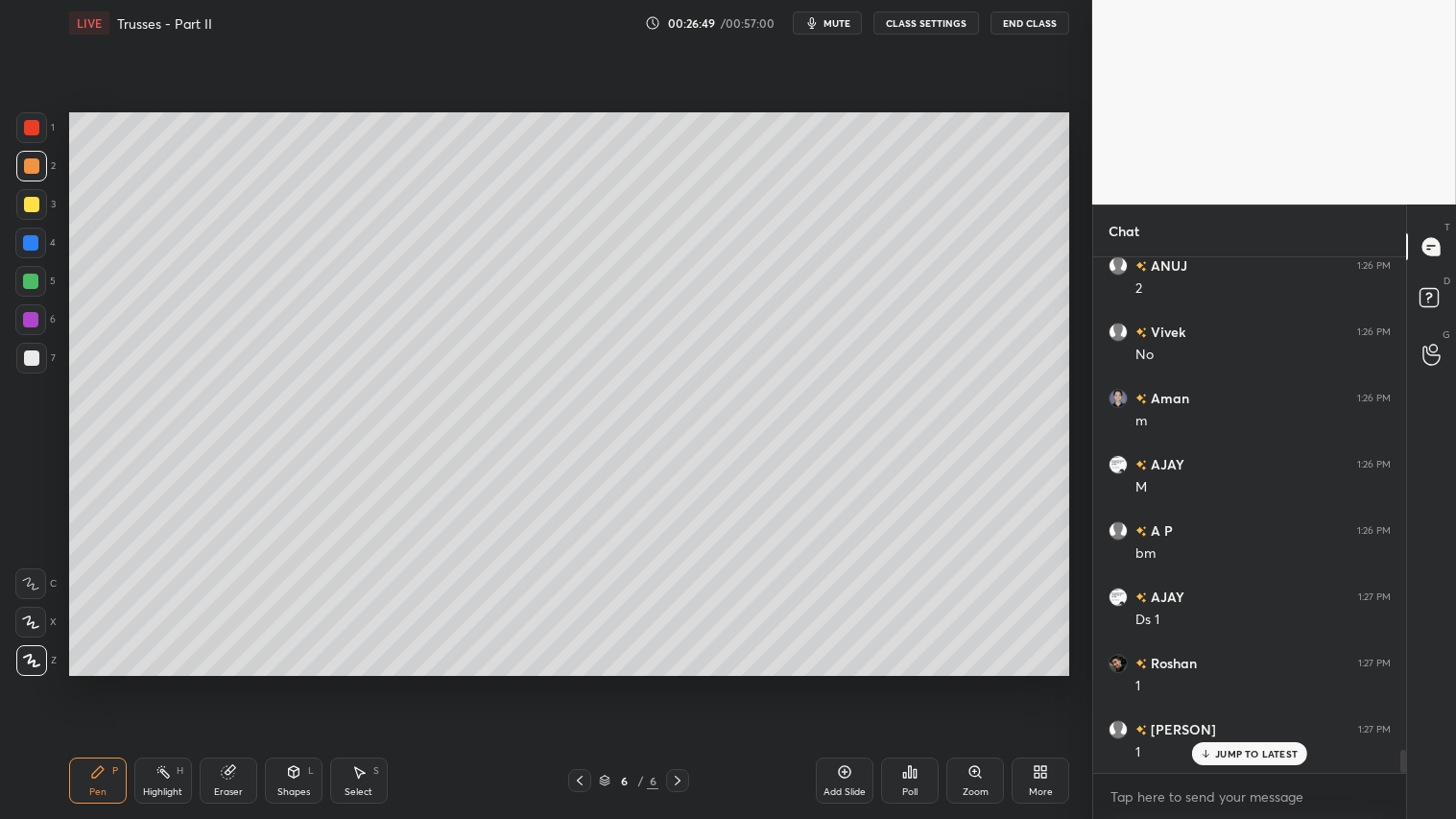 click at bounding box center (580, 781) 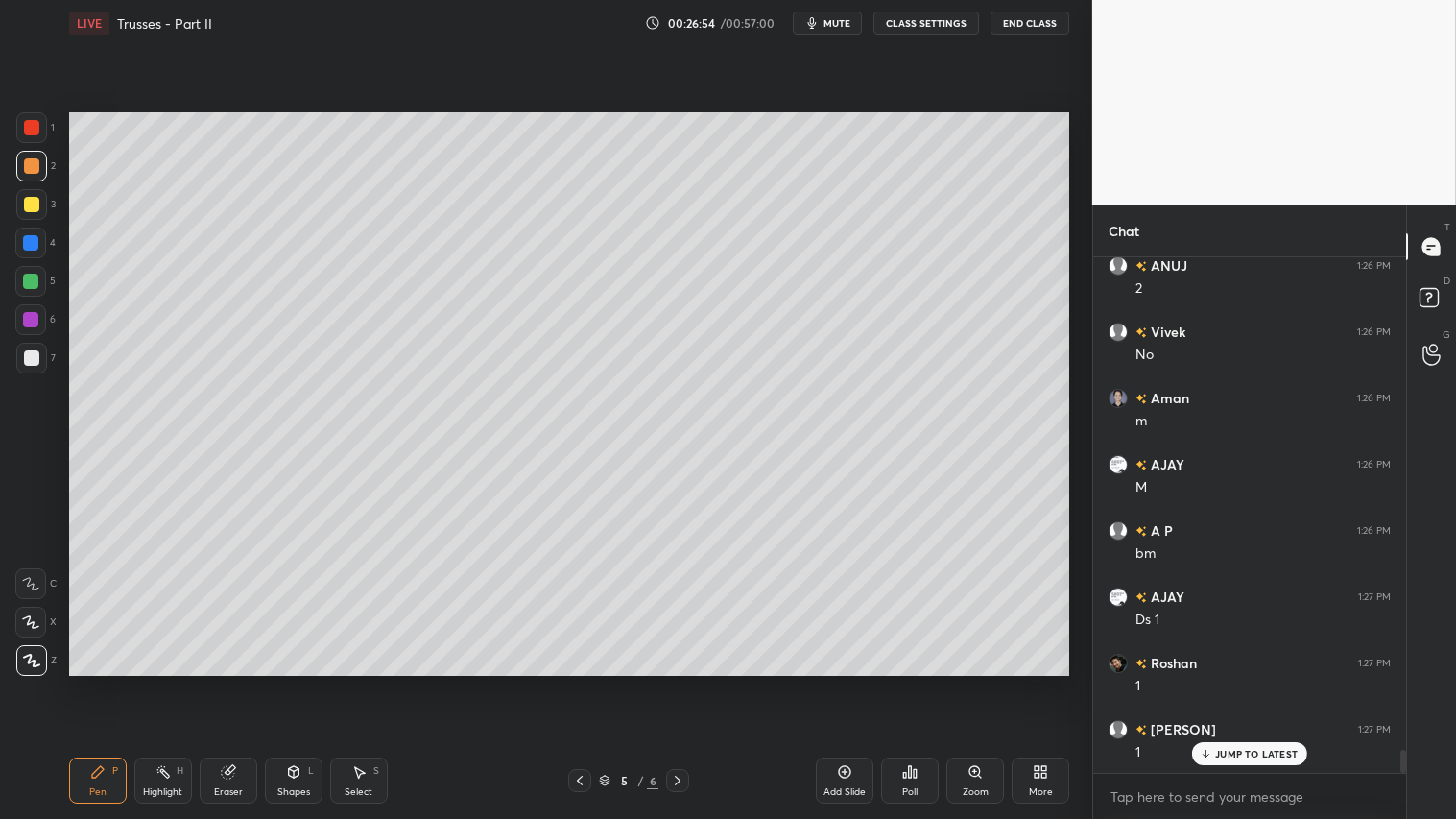 scroll, scrollTop: 10971, scrollLeft: 0, axis: vertical 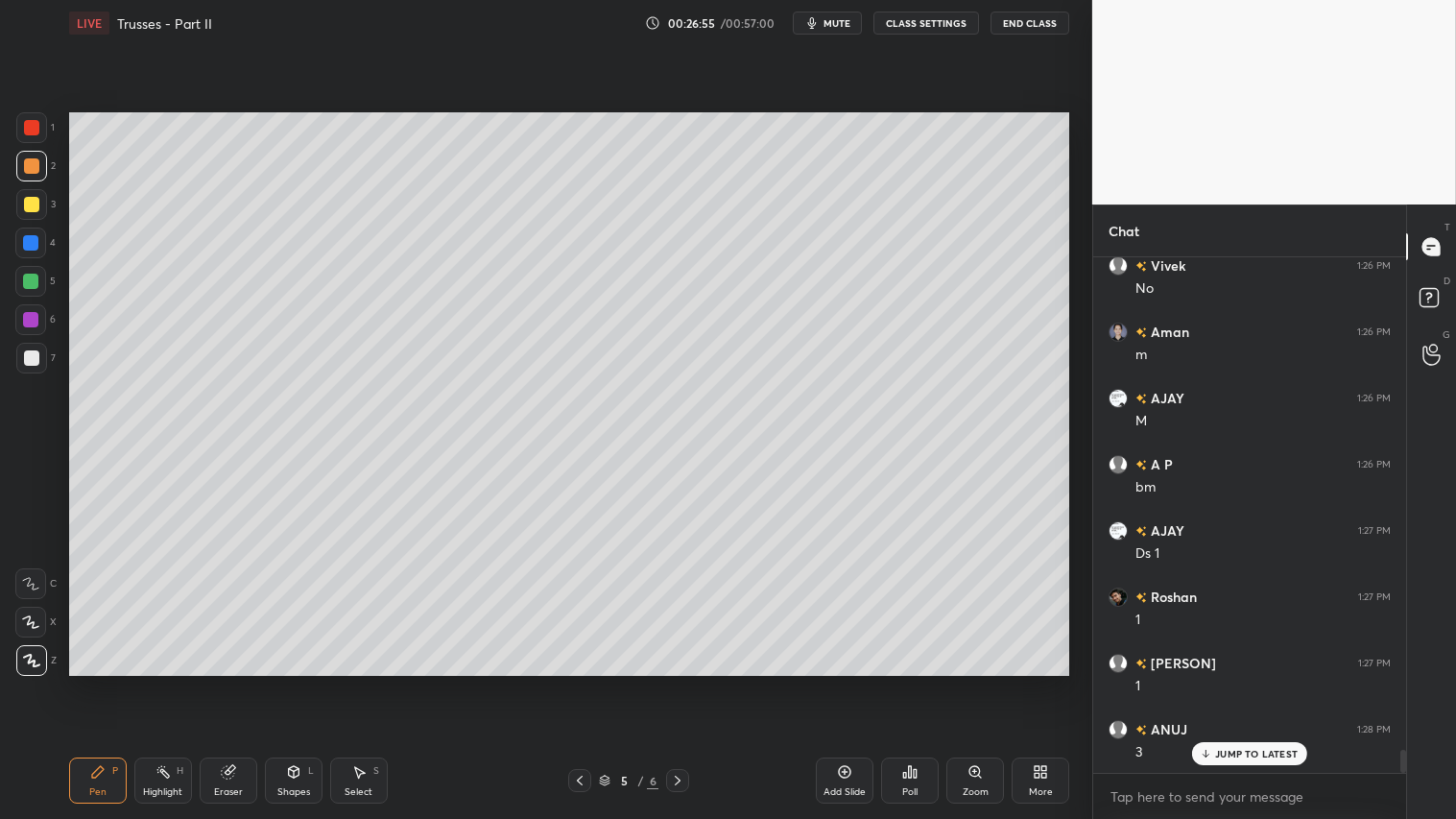click 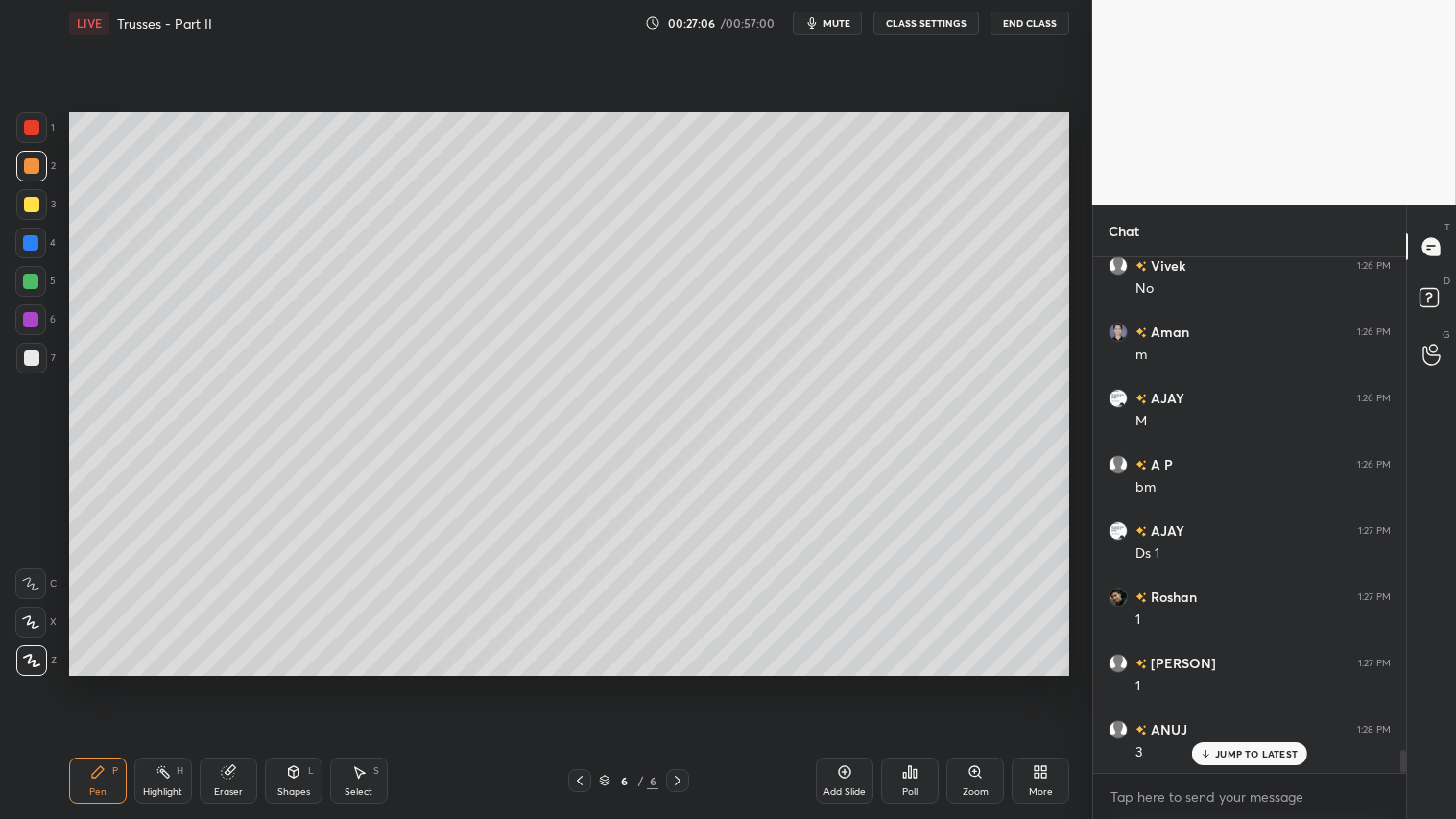 click 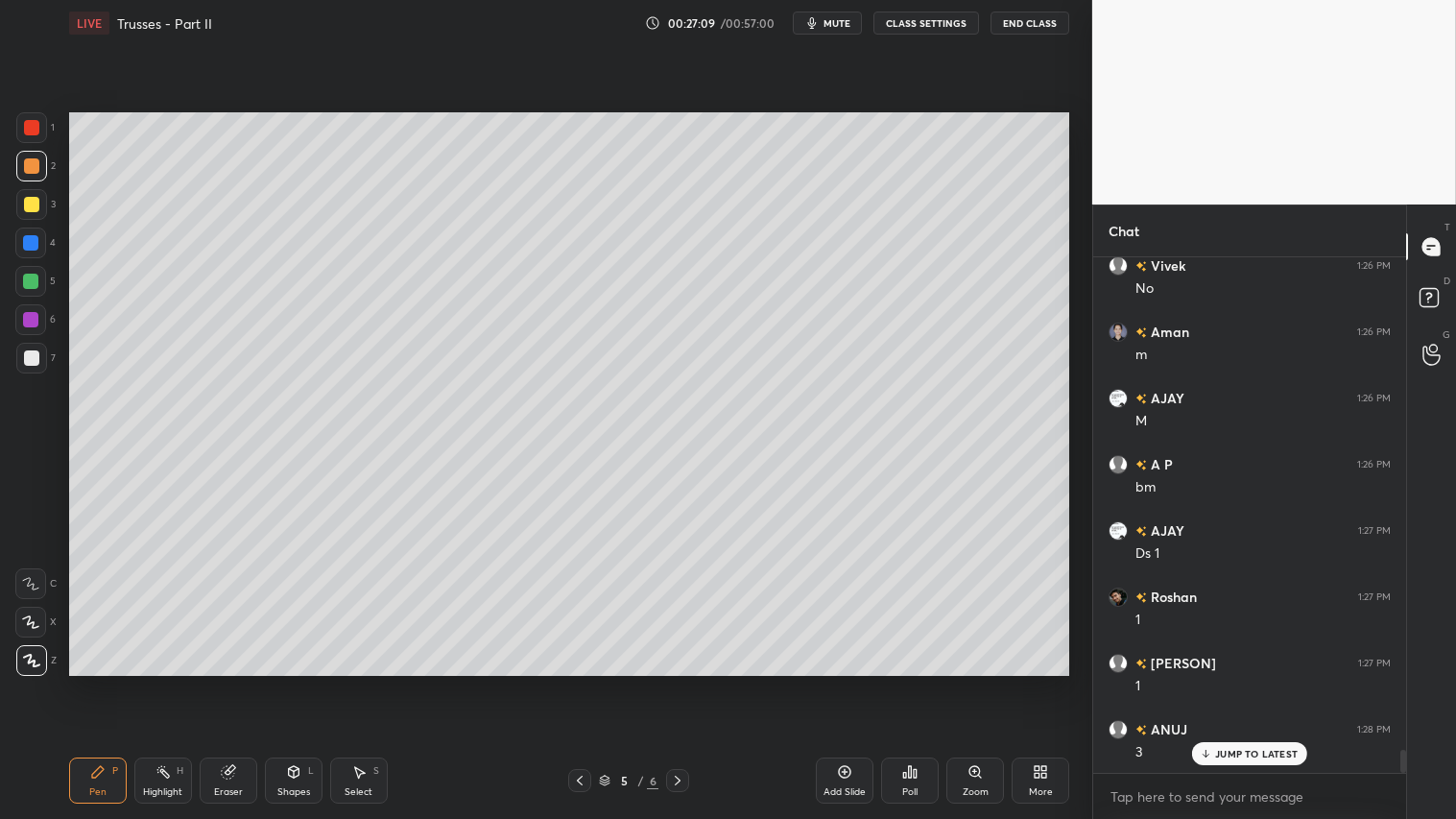 click on "2" at bounding box center (36, 170) 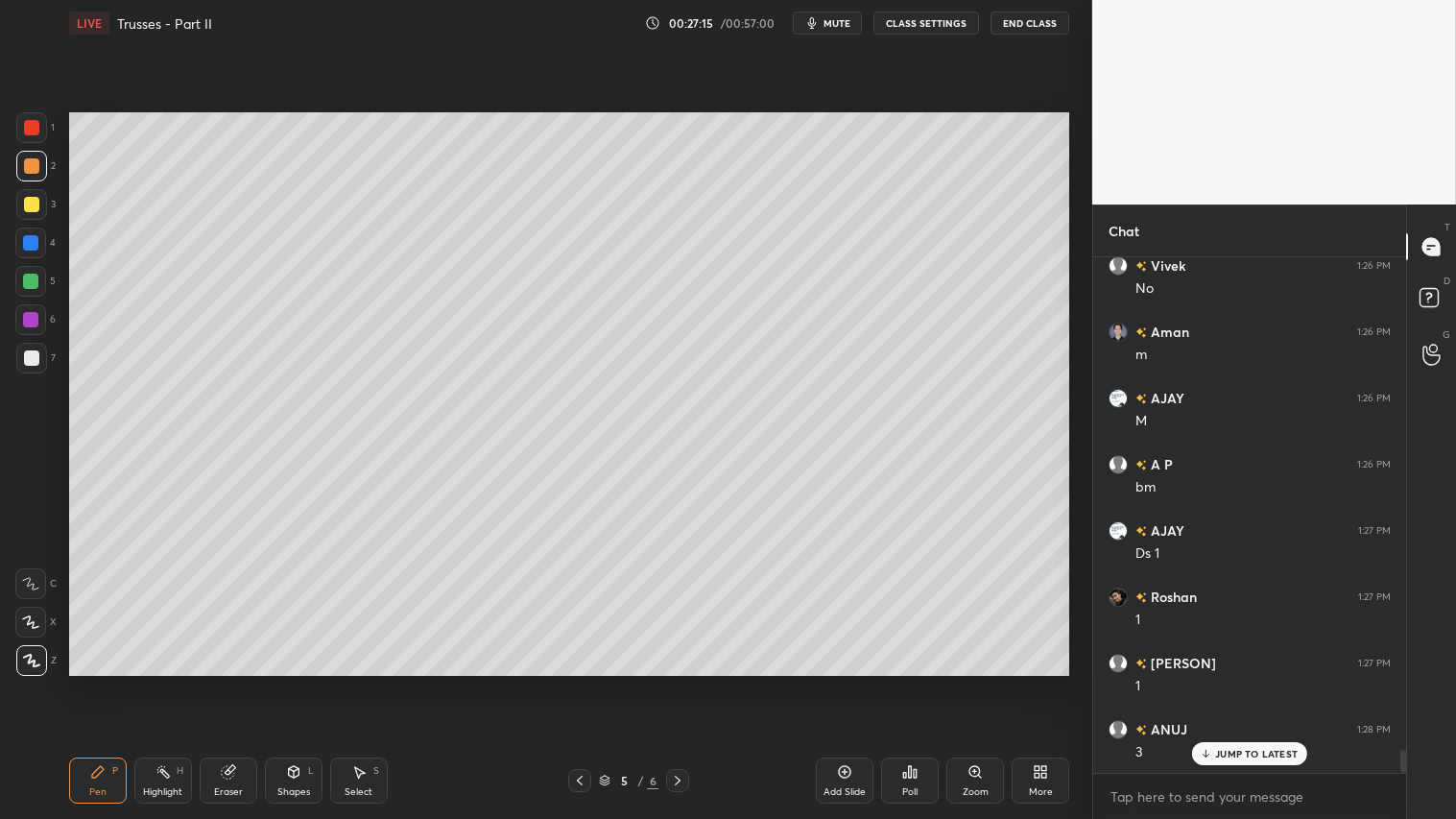 click 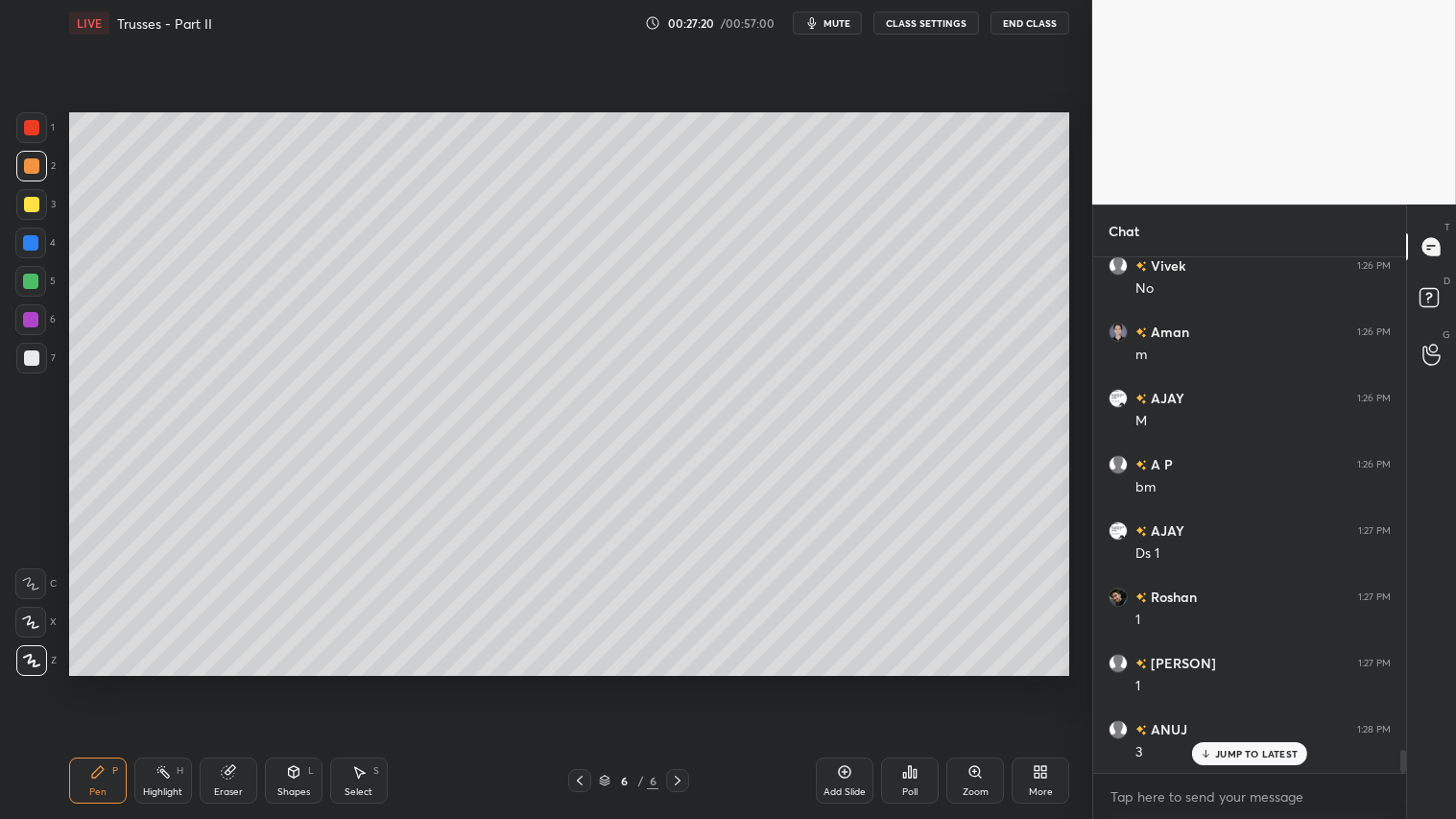 click 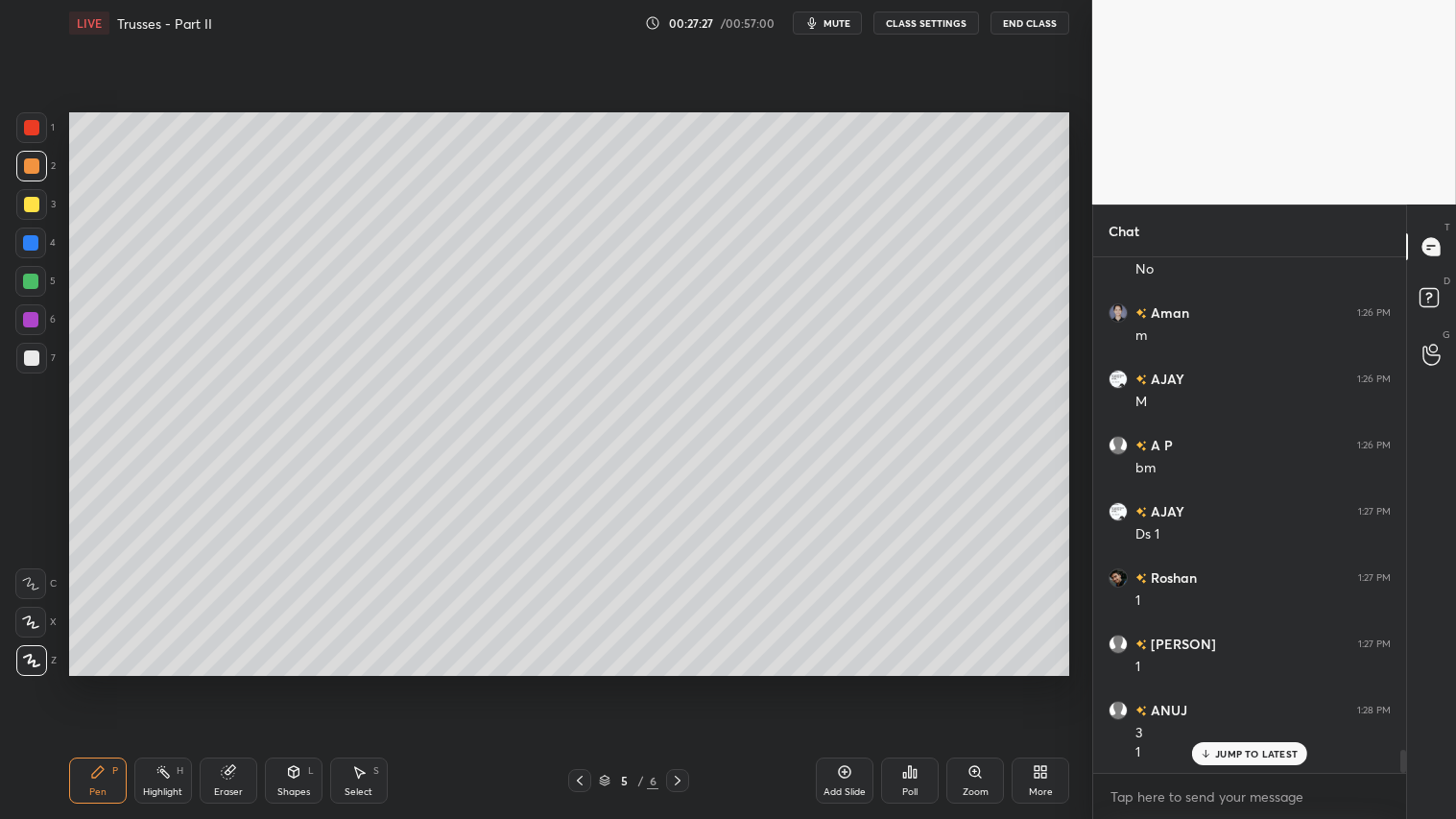scroll, scrollTop: 11123, scrollLeft: 0, axis: vertical 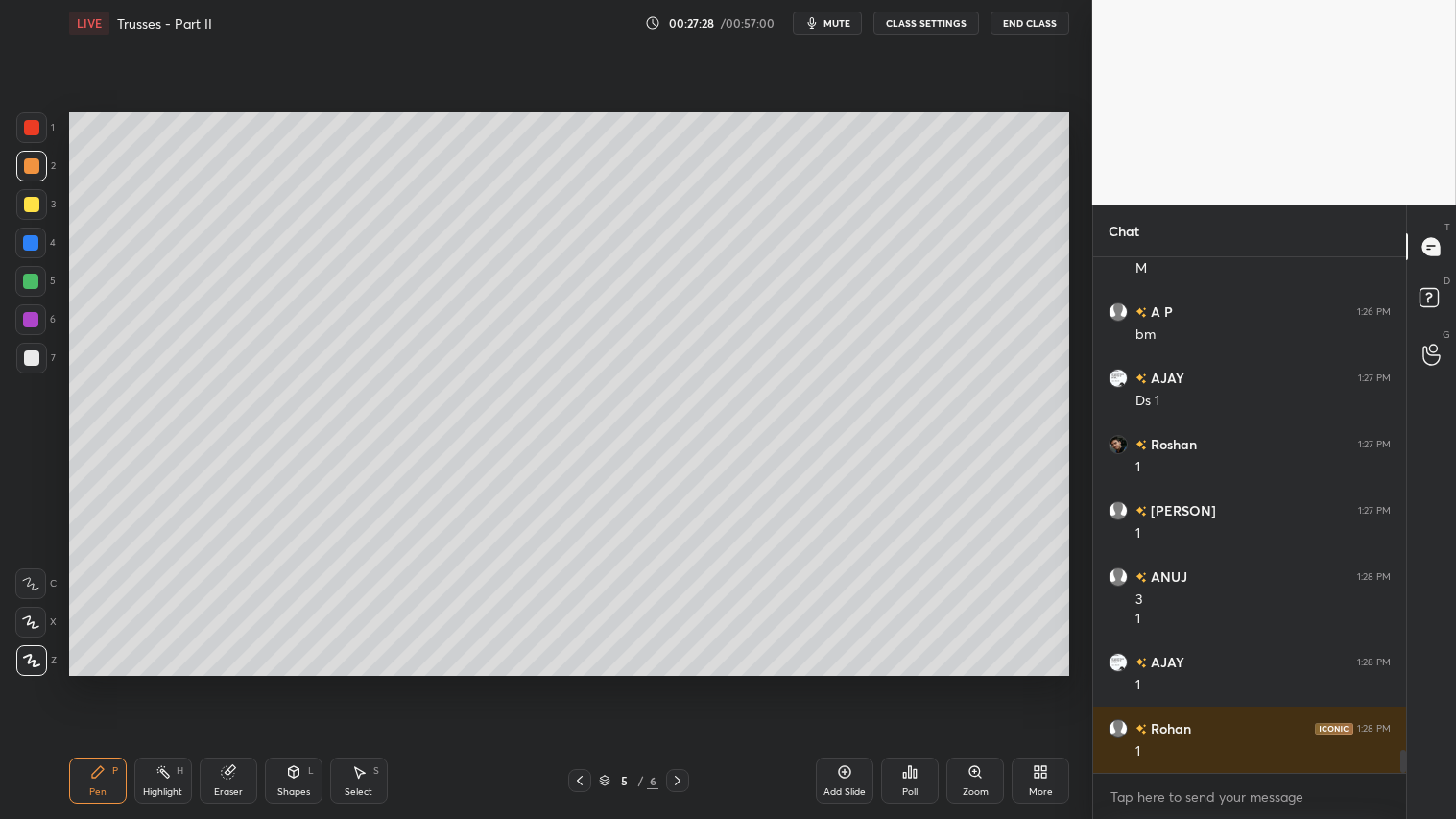 click 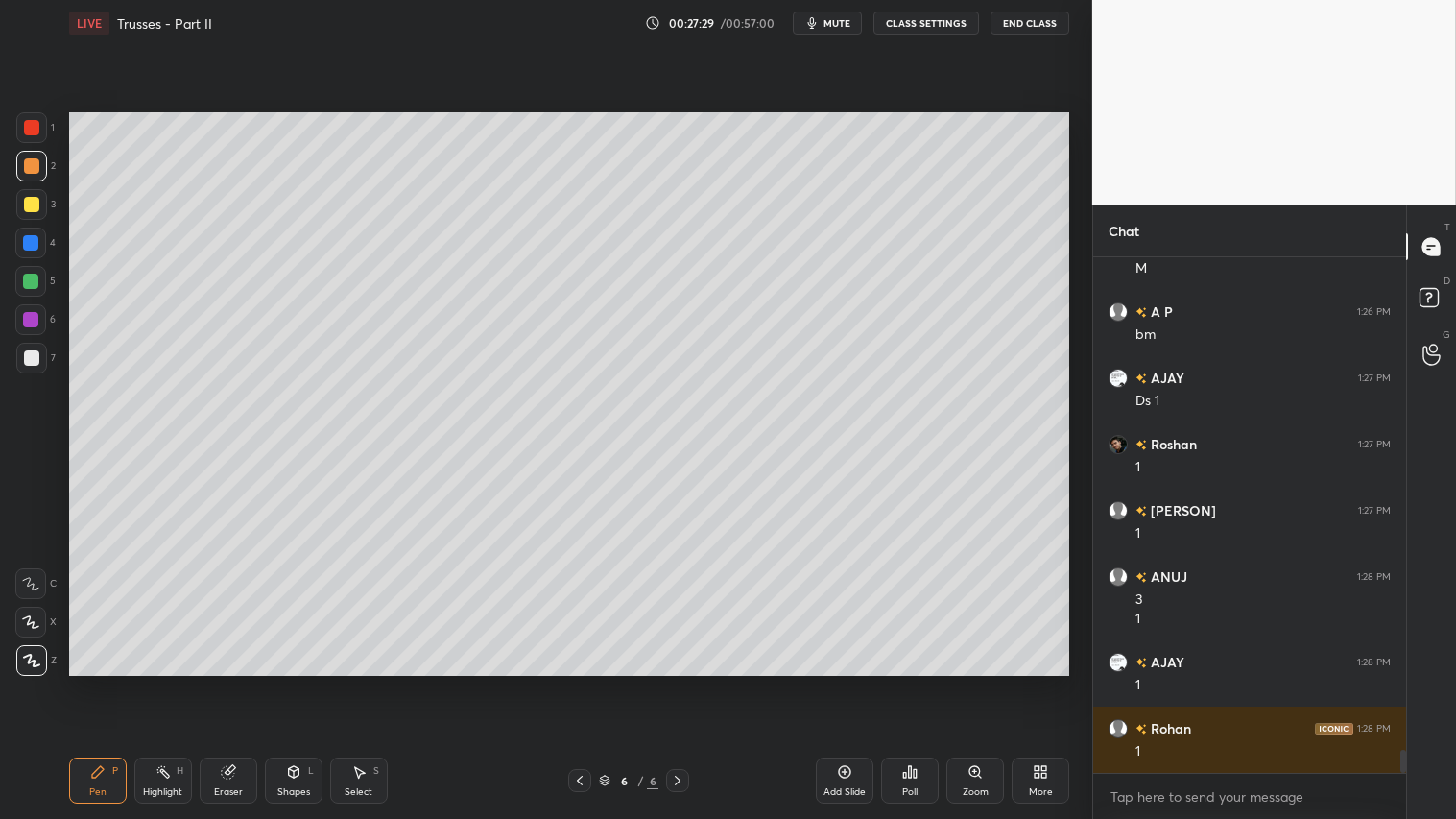 scroll, scrollTop: 11189, scrollLeft: 0, axis: vertical 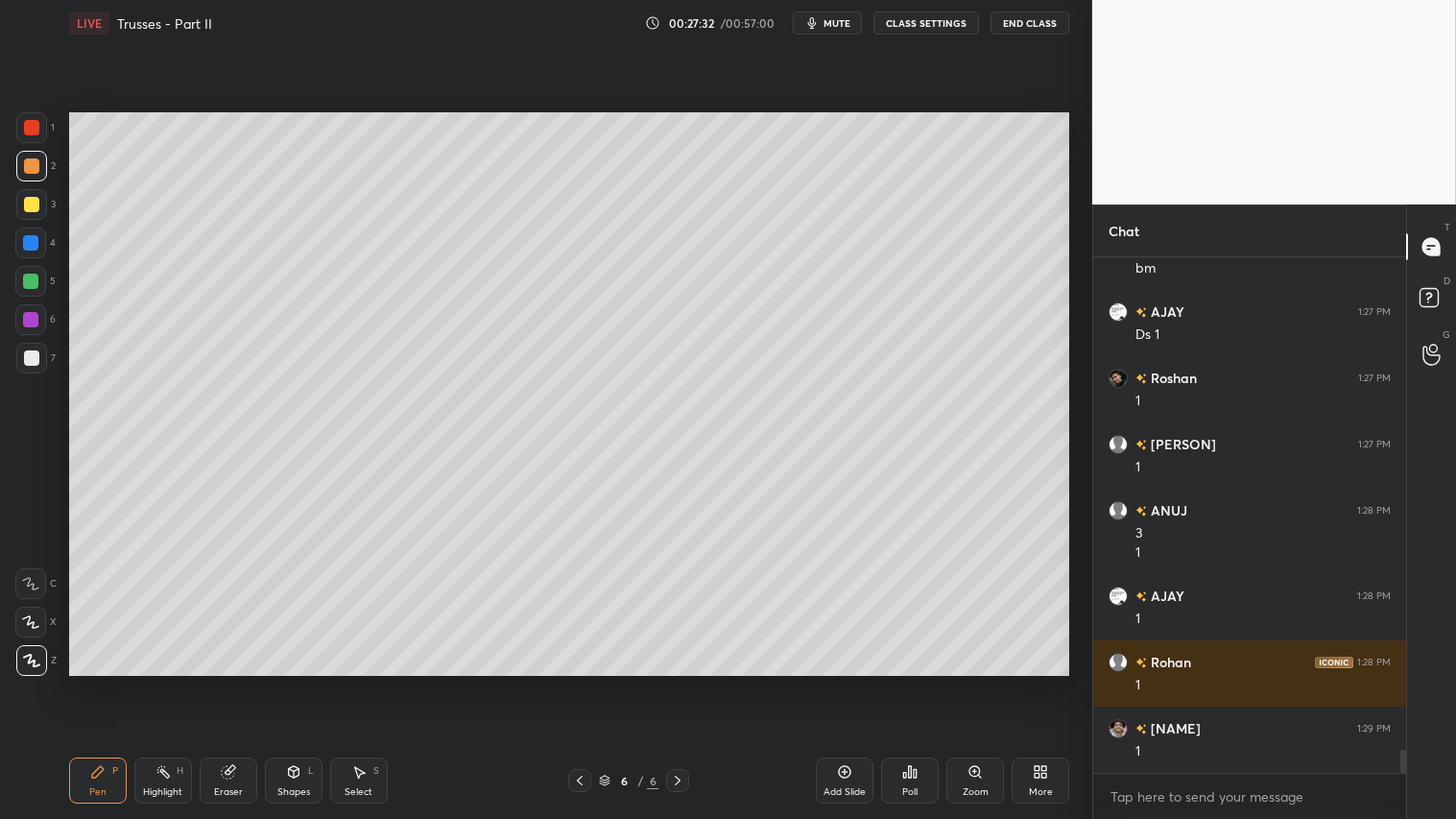 click 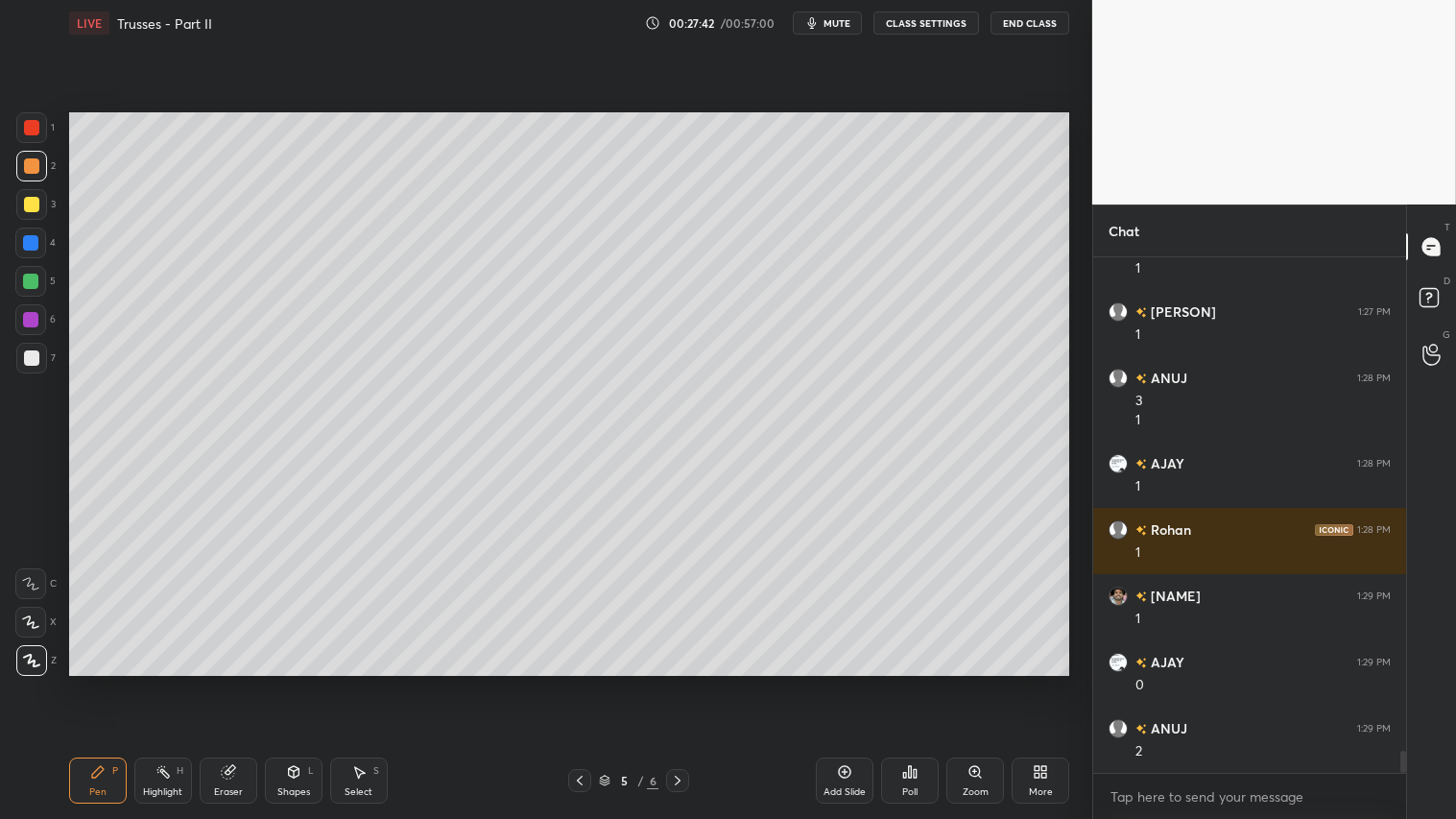 scroll, scrollTop: 11388, scrollLeft: 0, axis: vertical 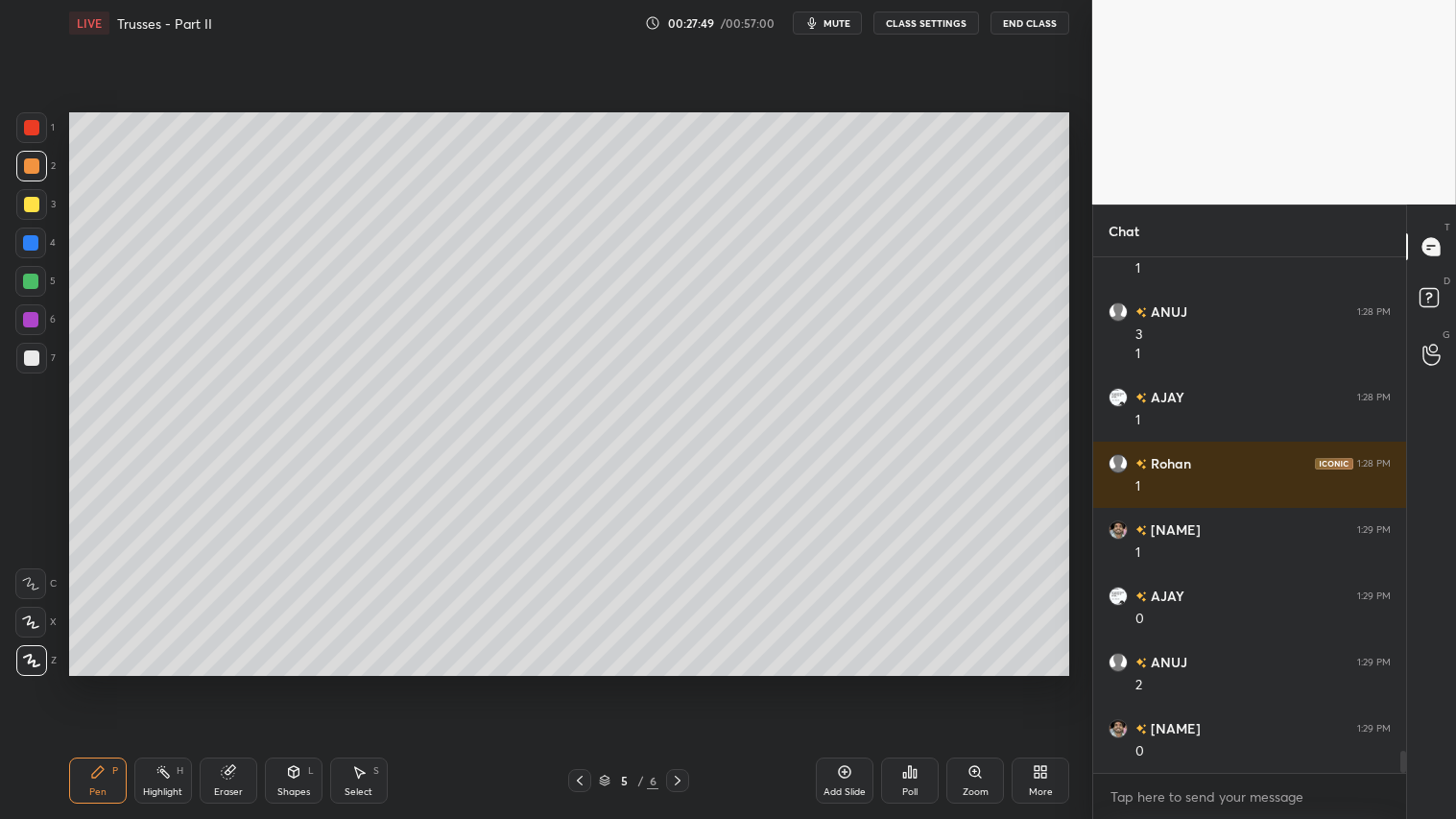 click at bounding box center [32, 358] 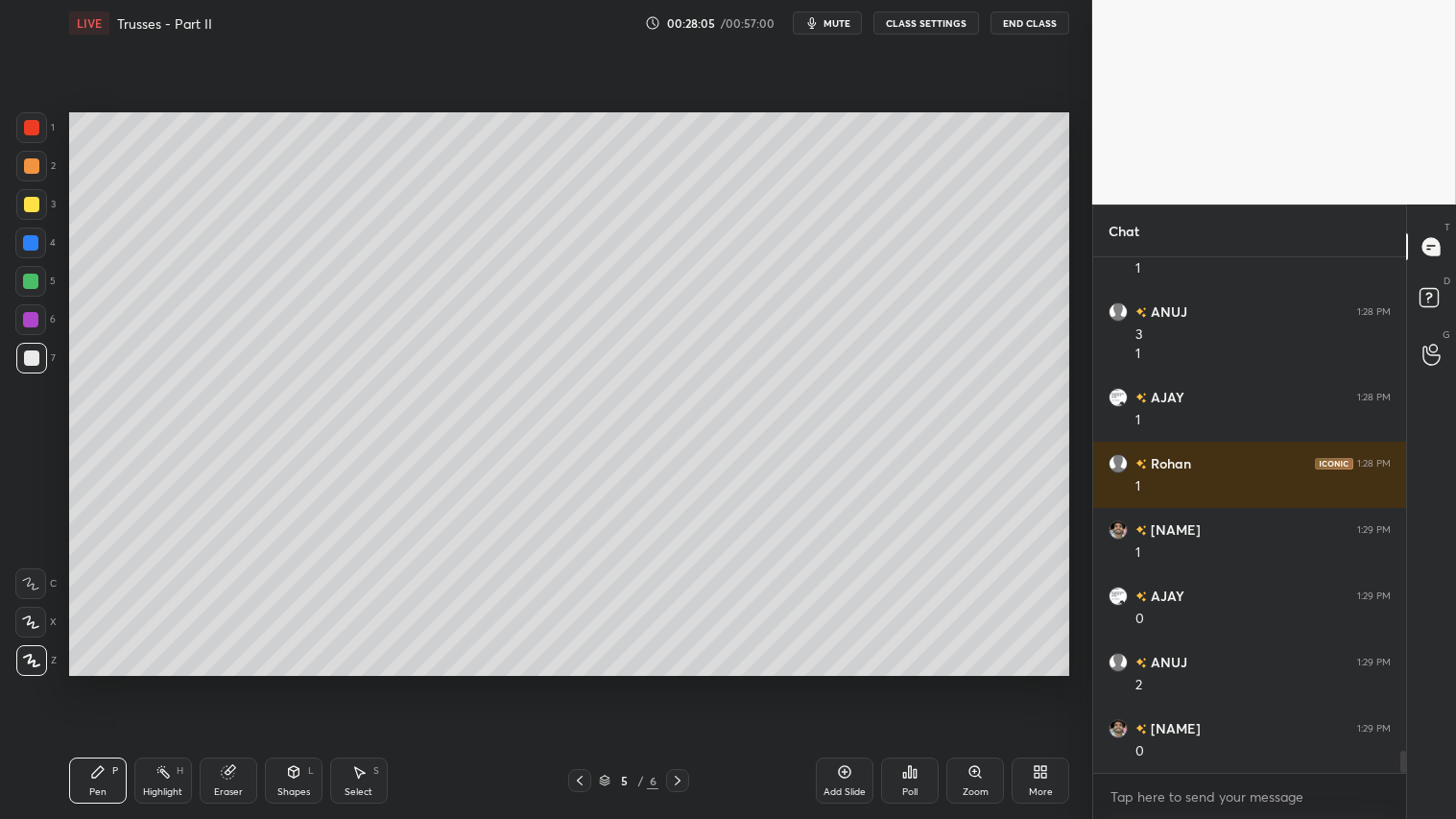 click on "Eraser" at bounding box center (228, 781) 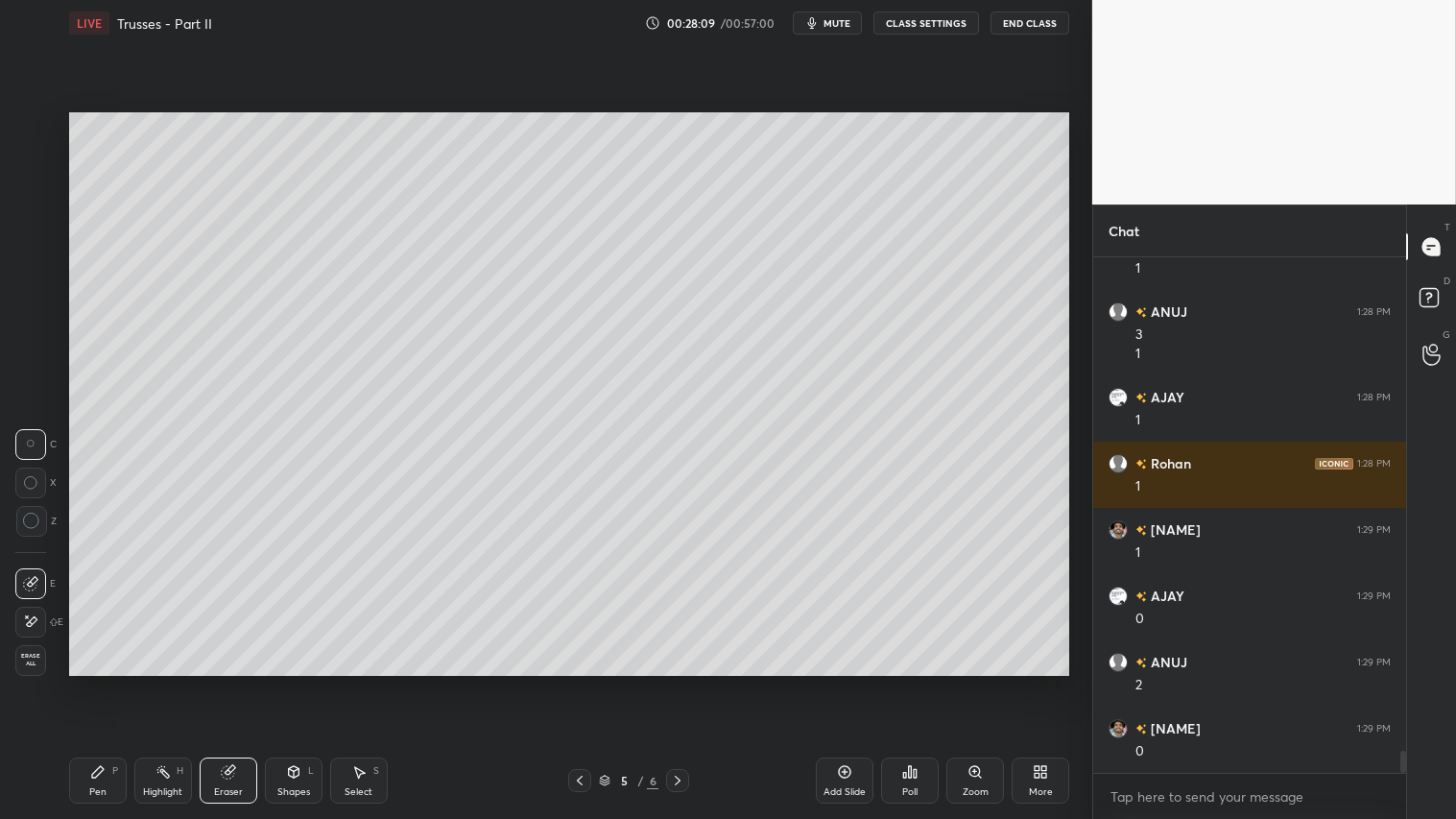 click on "Pen" at bounding box center [98, 792] 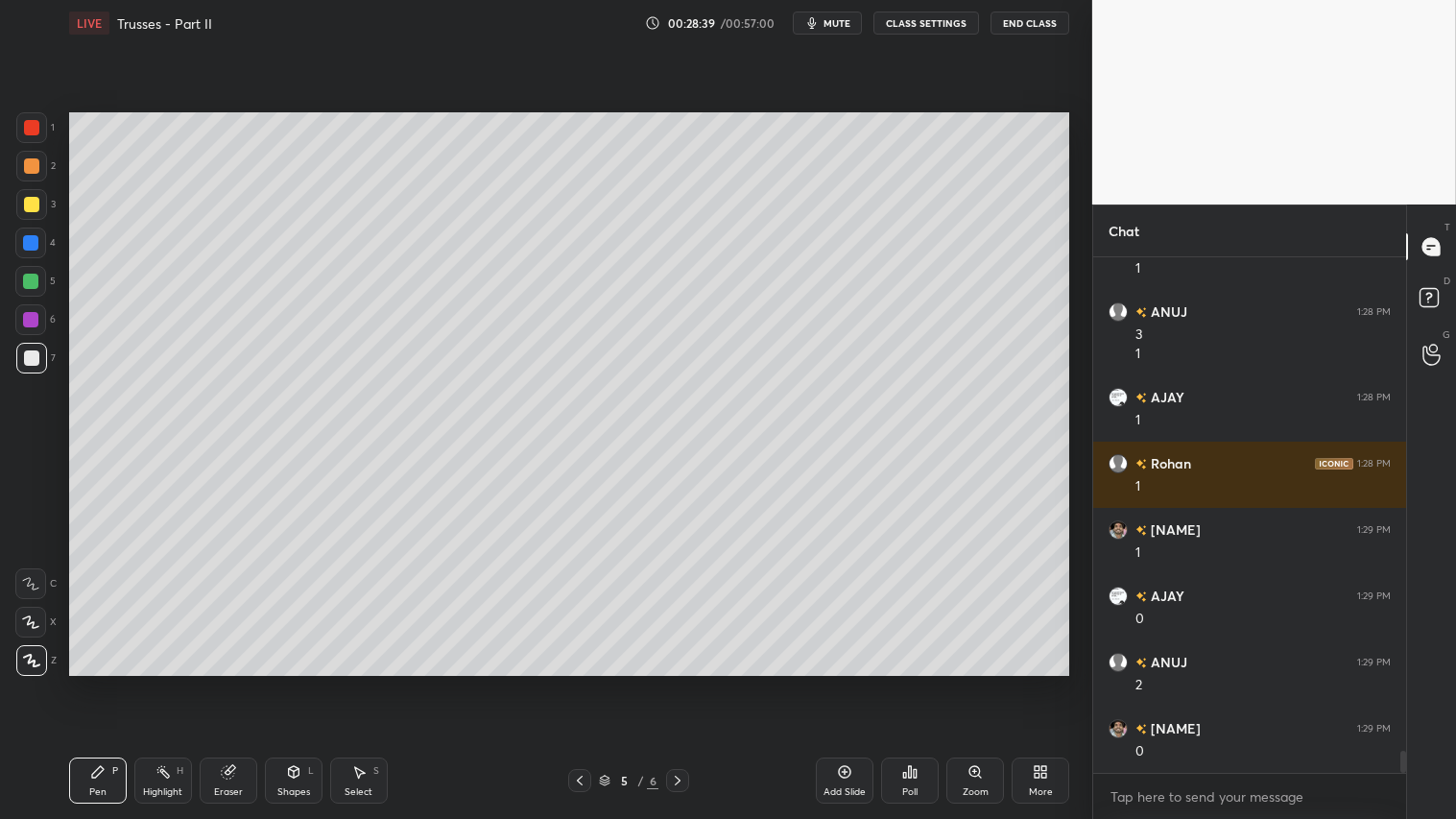drag, startPoint x: 232, startPoint y: 783, endPoint x: 251, endPoint y: 707, distance: 78.33901 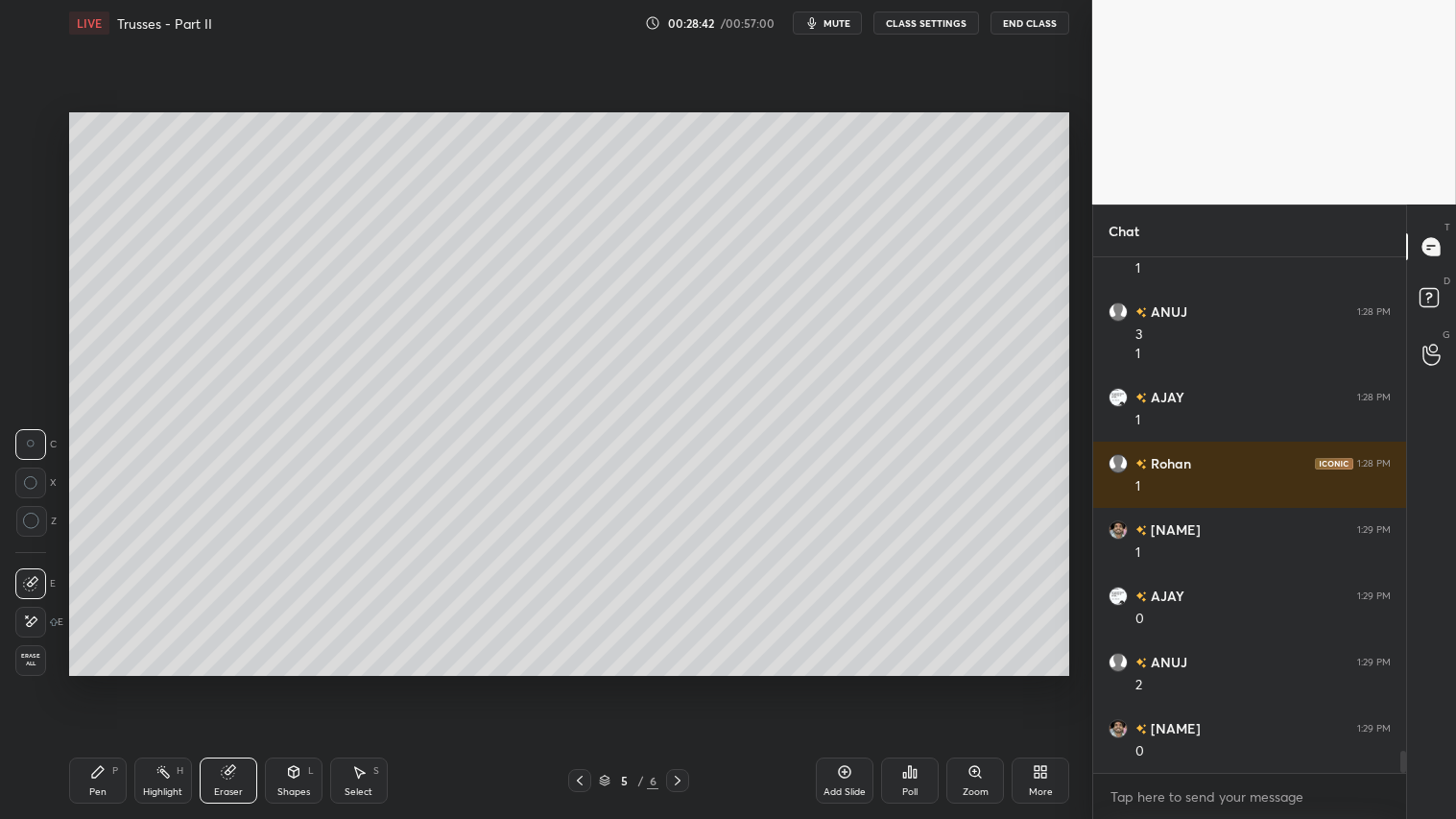 click 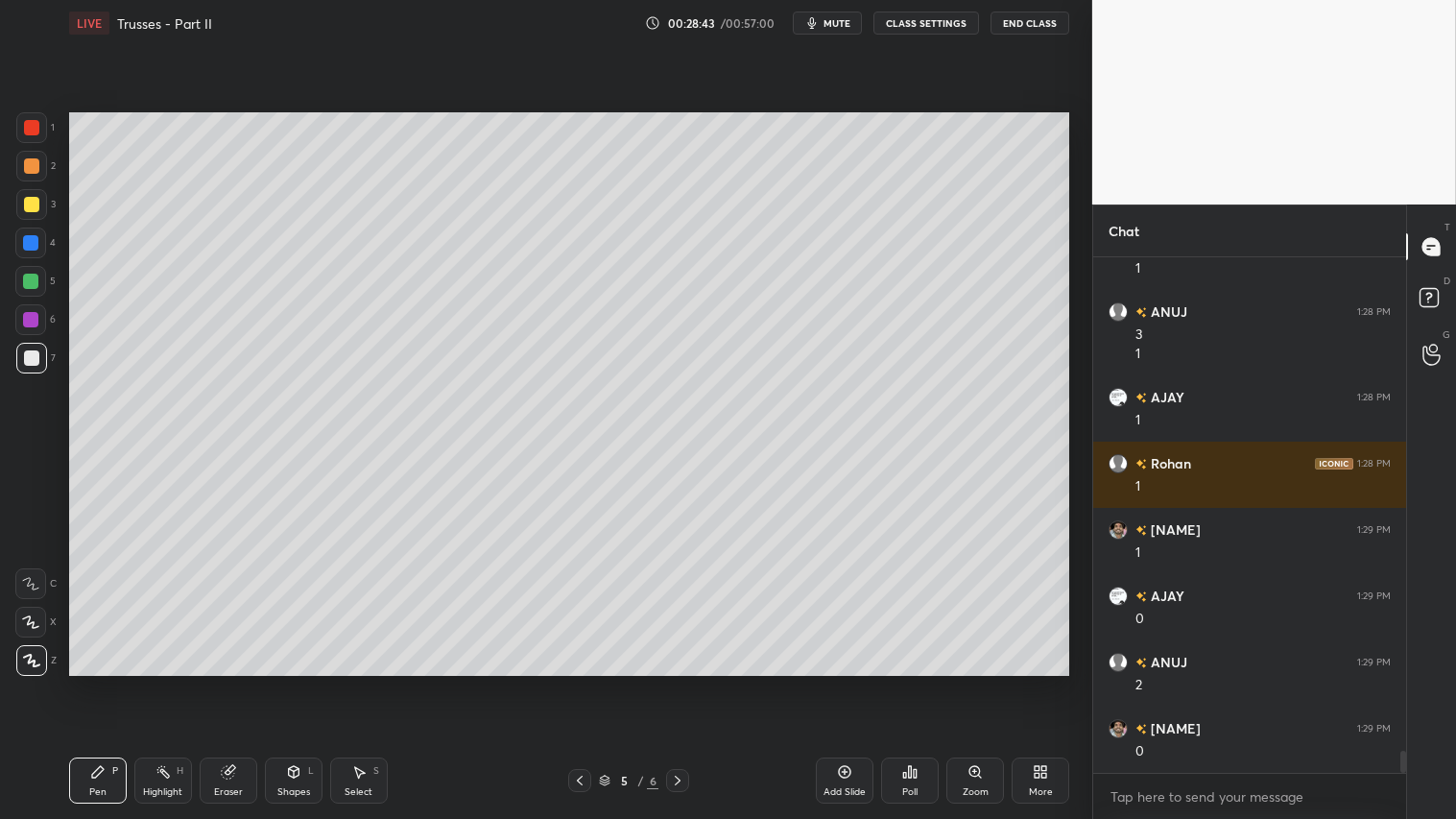 click 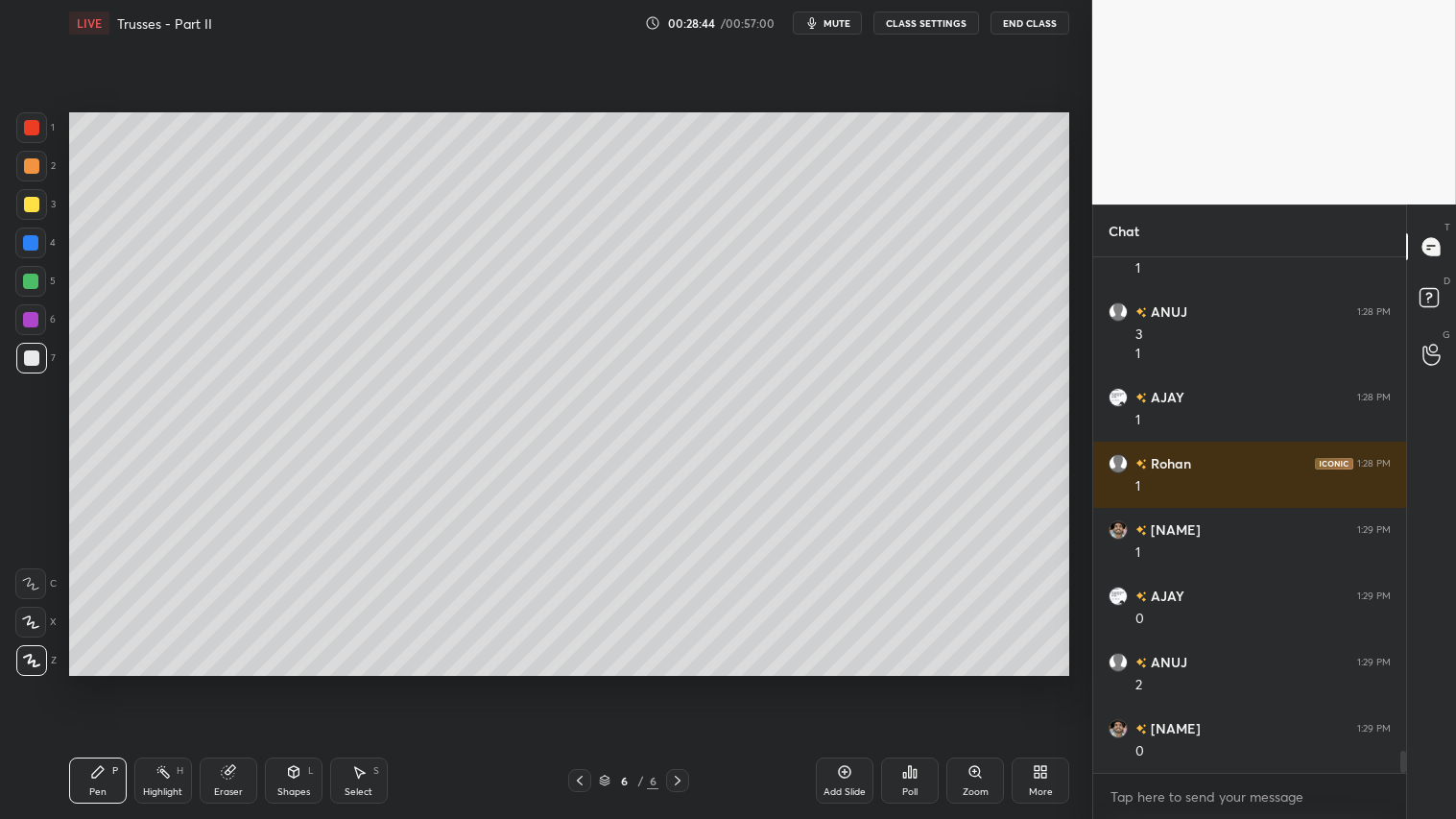 click at bounding box center (32, 166) 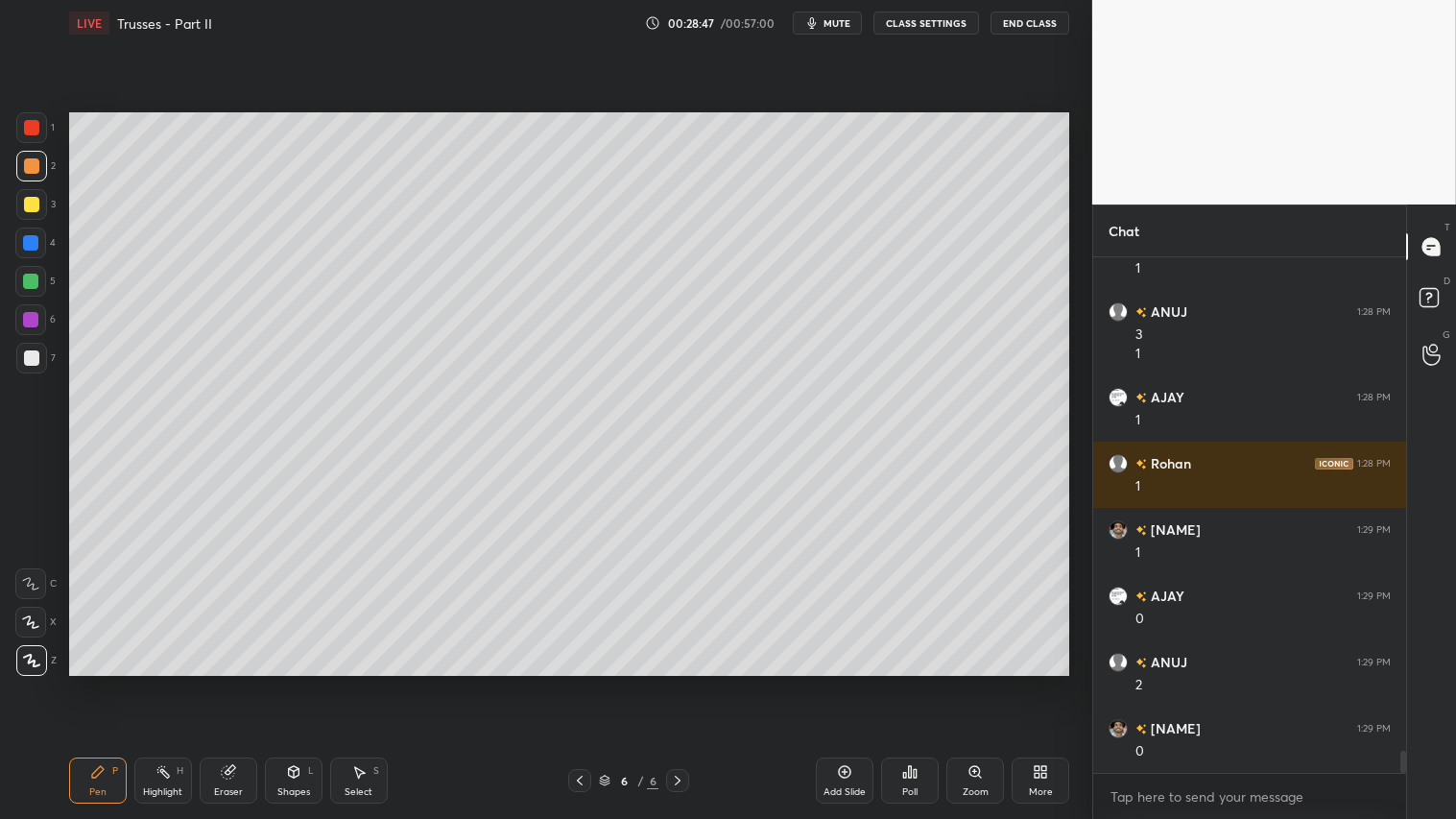 click 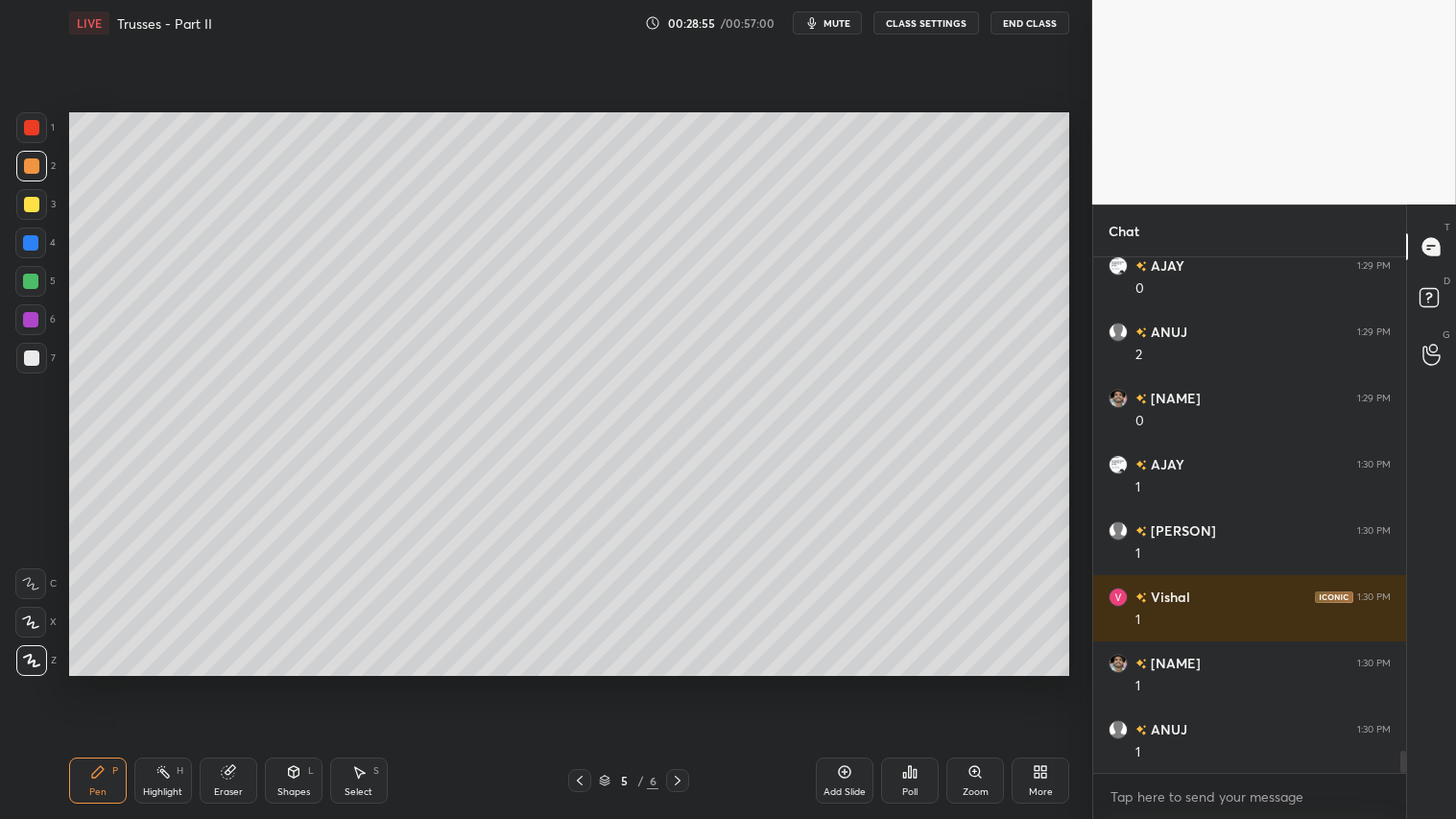 scroll, scrollTop: 11766, scrollLeft: 0, axis: vertical 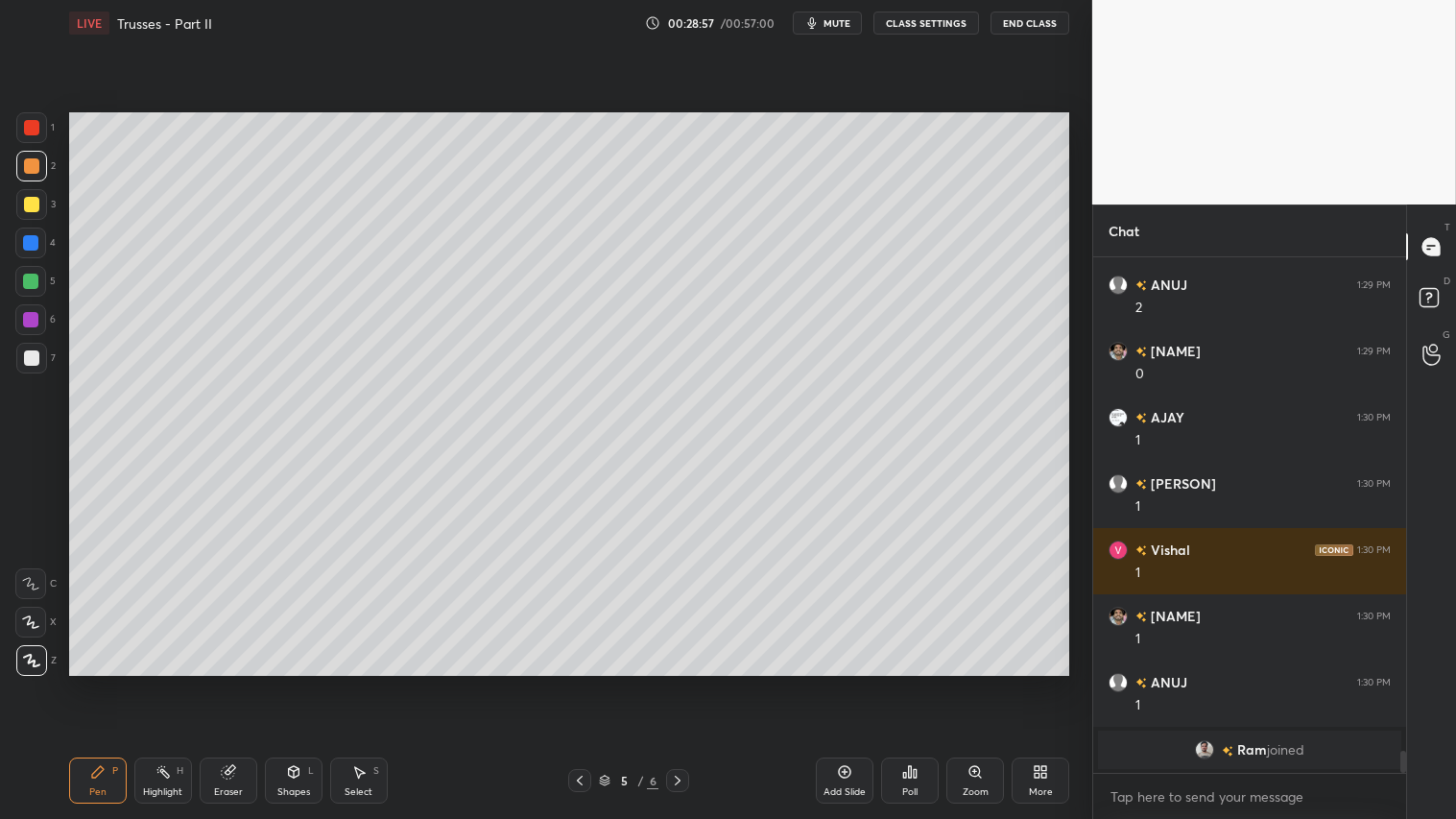 click 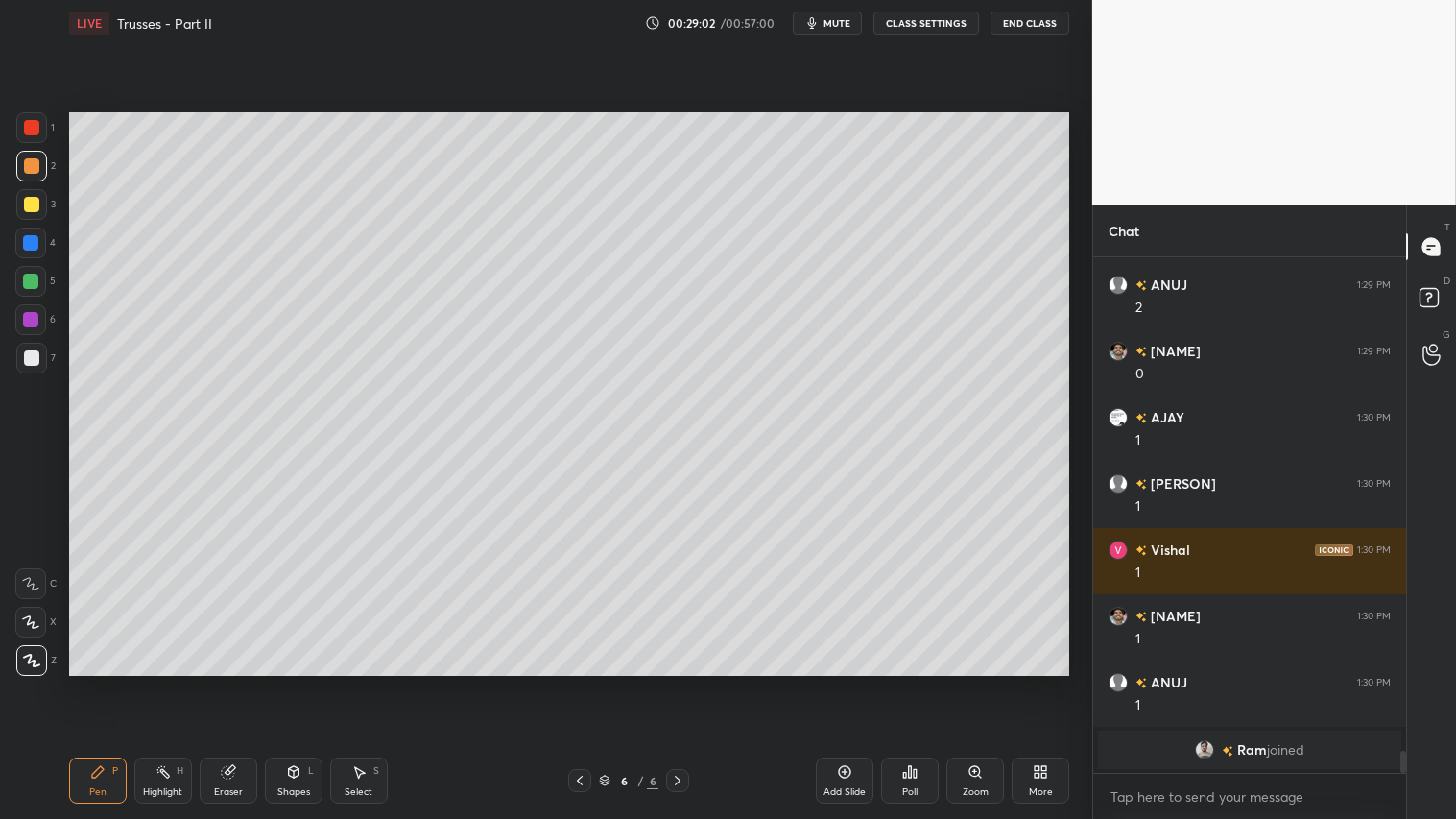 click 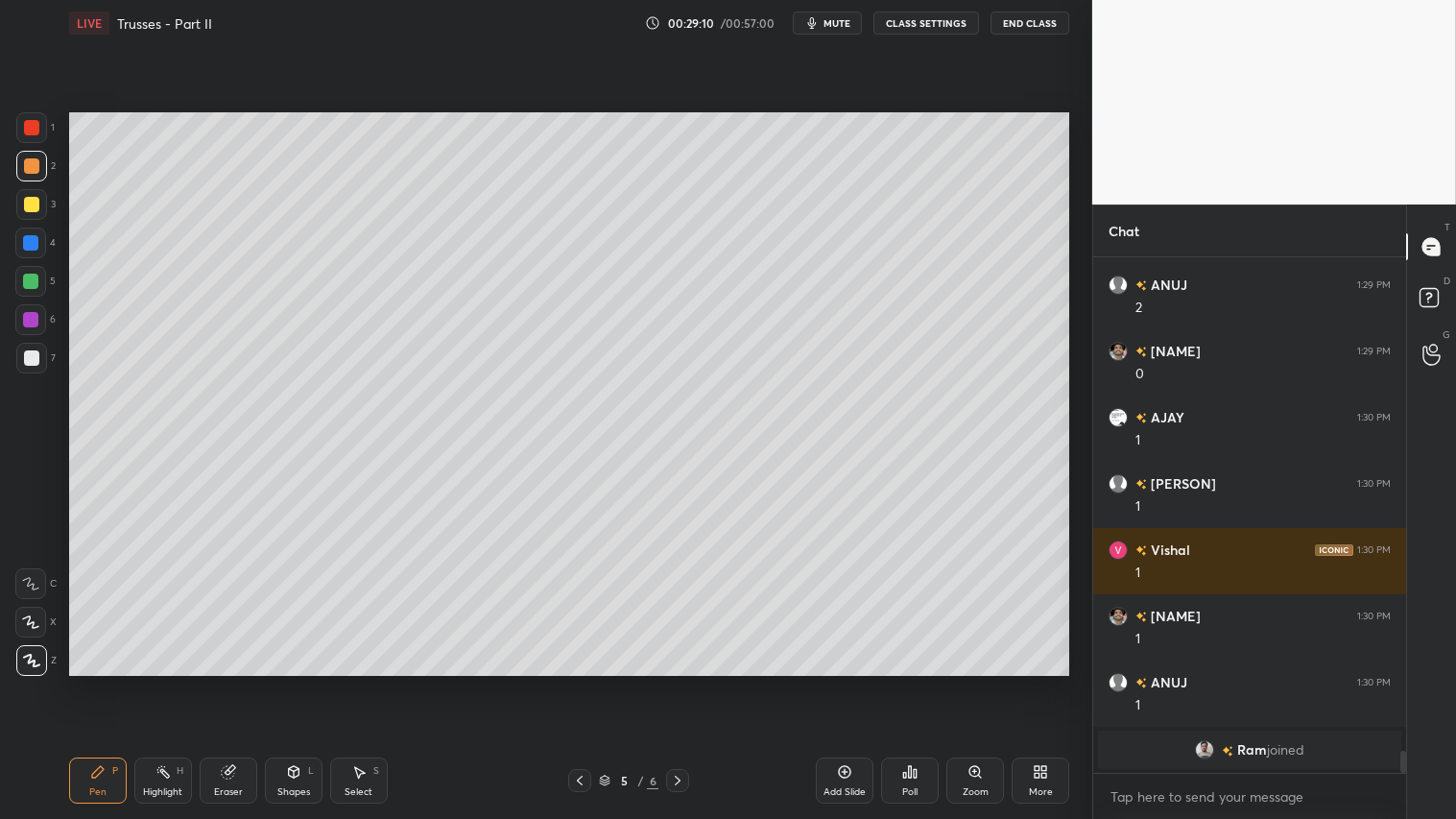 click 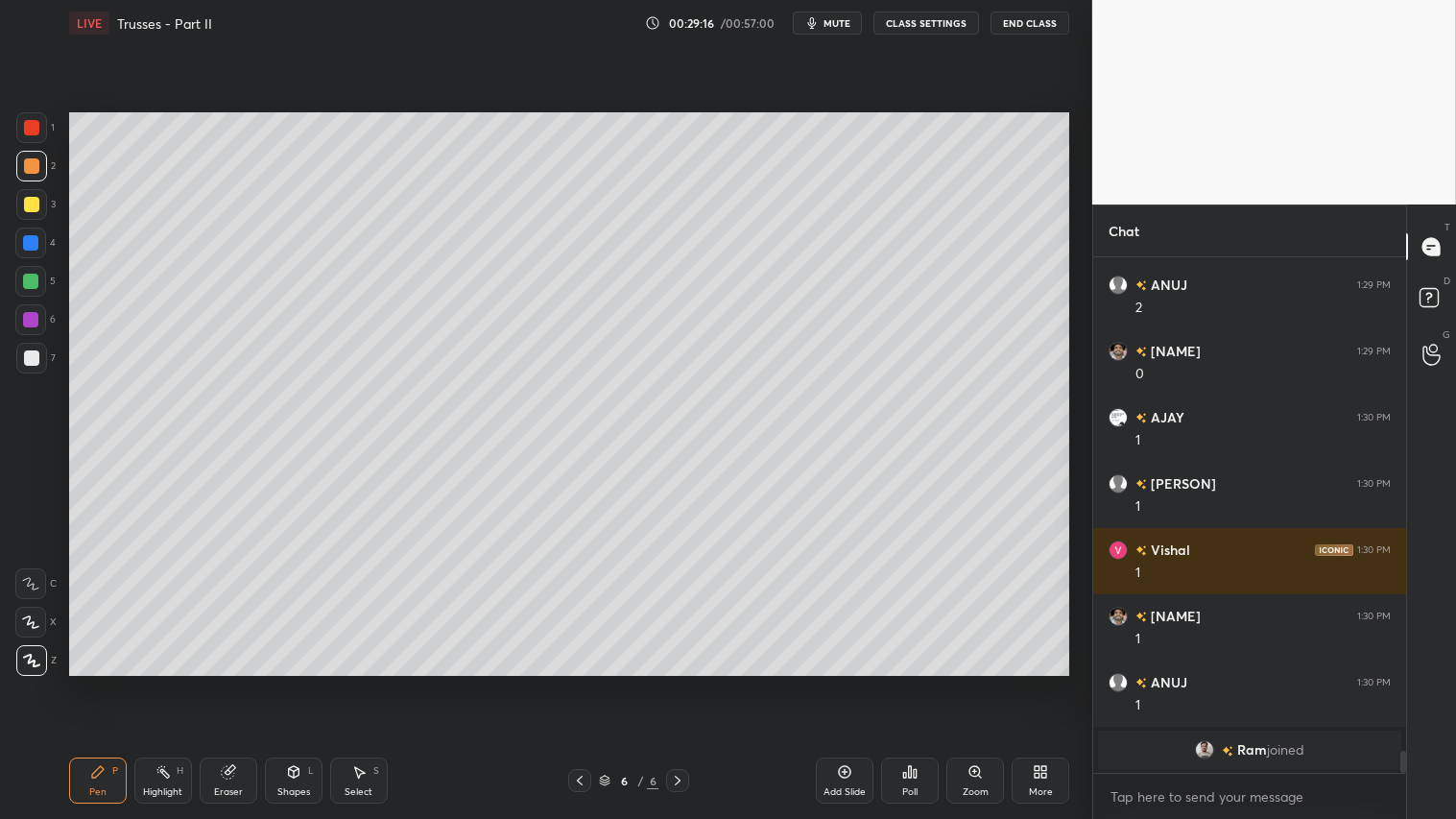 click 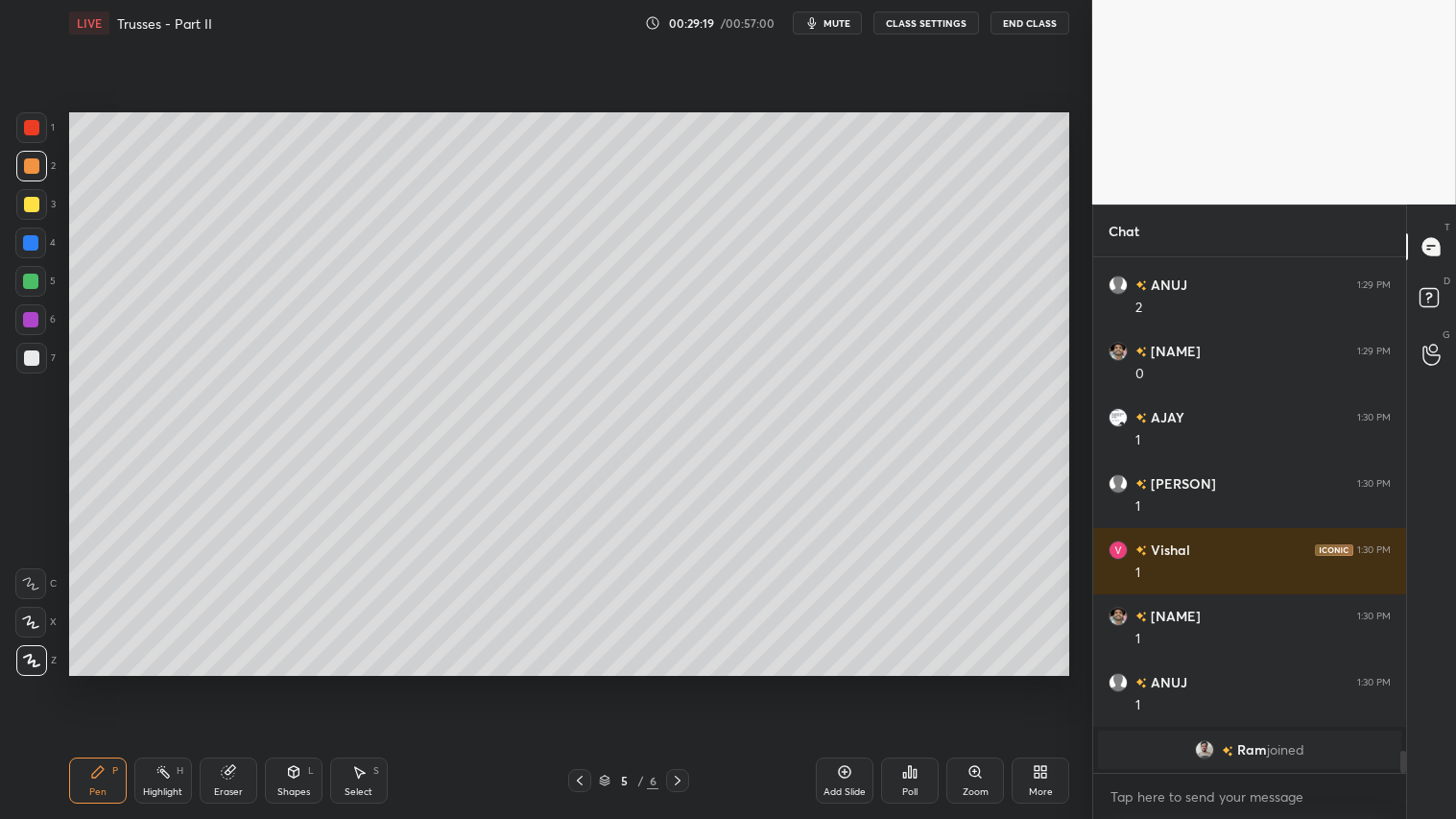 click at bounding box center (678, 781) 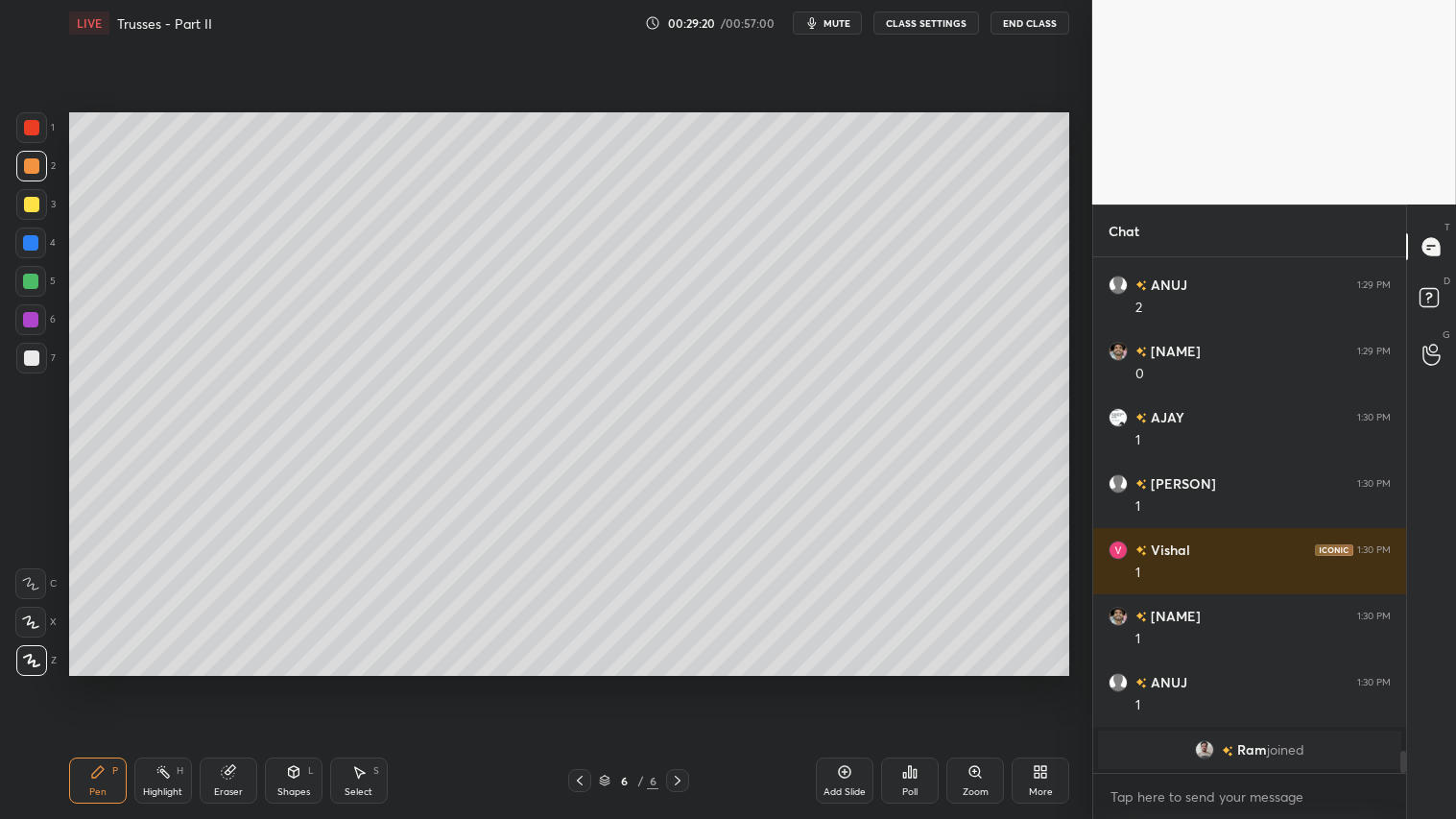 scroll, scrollTop: 11832, scrollLeft: 0, axis: vertical 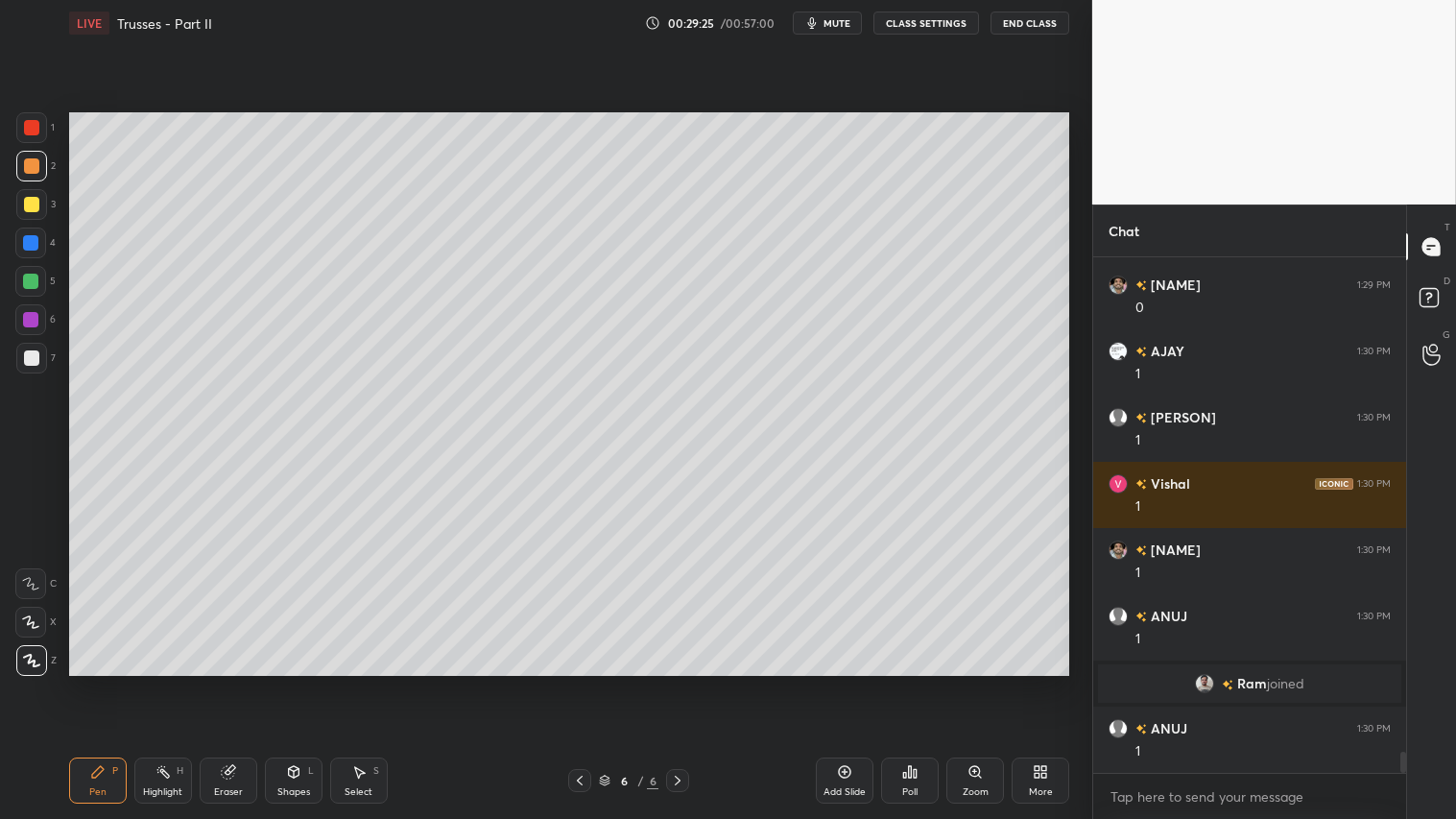 drag, startPoint x: 586, startPoint y: 785, endPoint x: 616, endPoint y: 752, distance: 44.59821 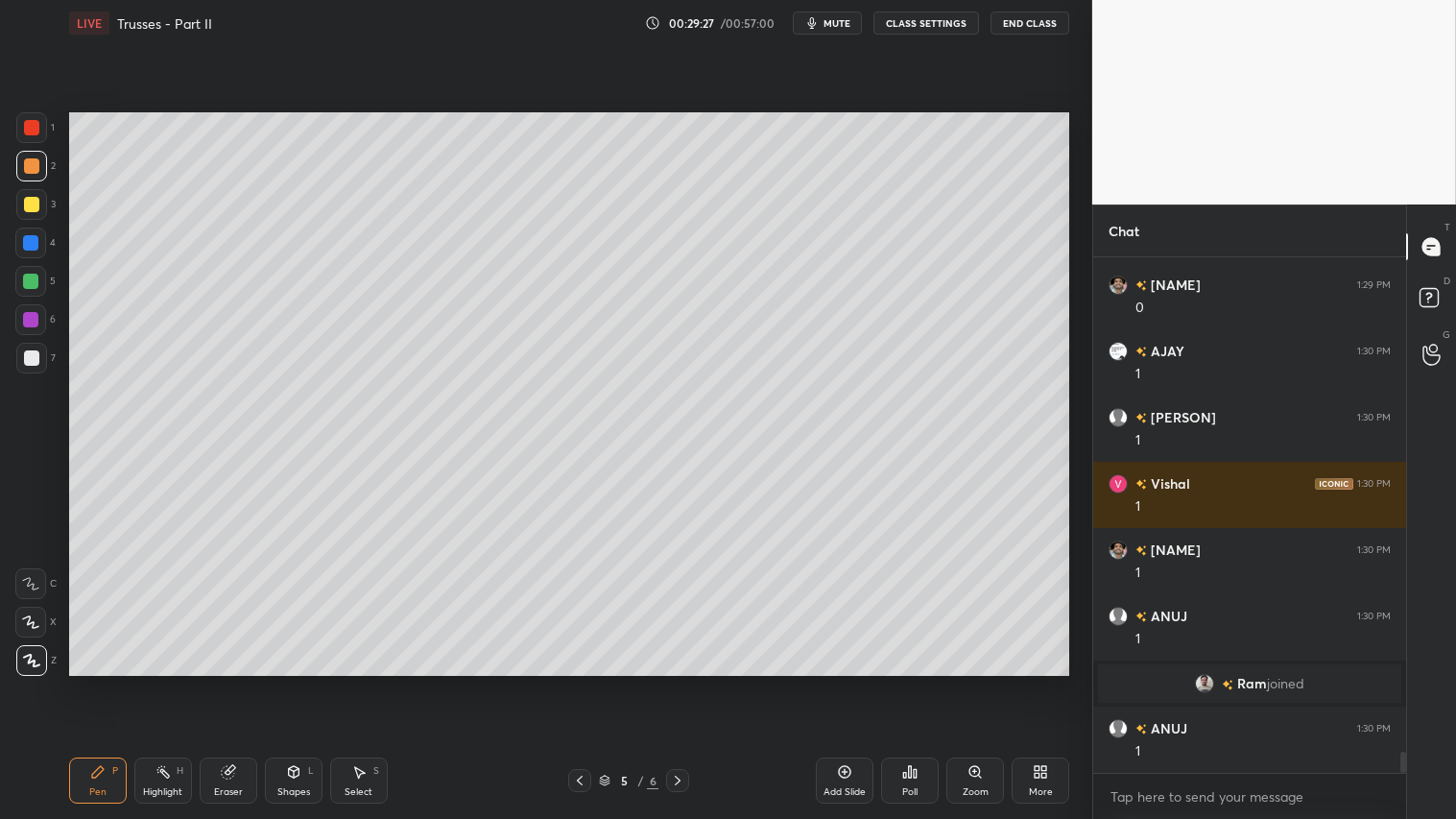 click 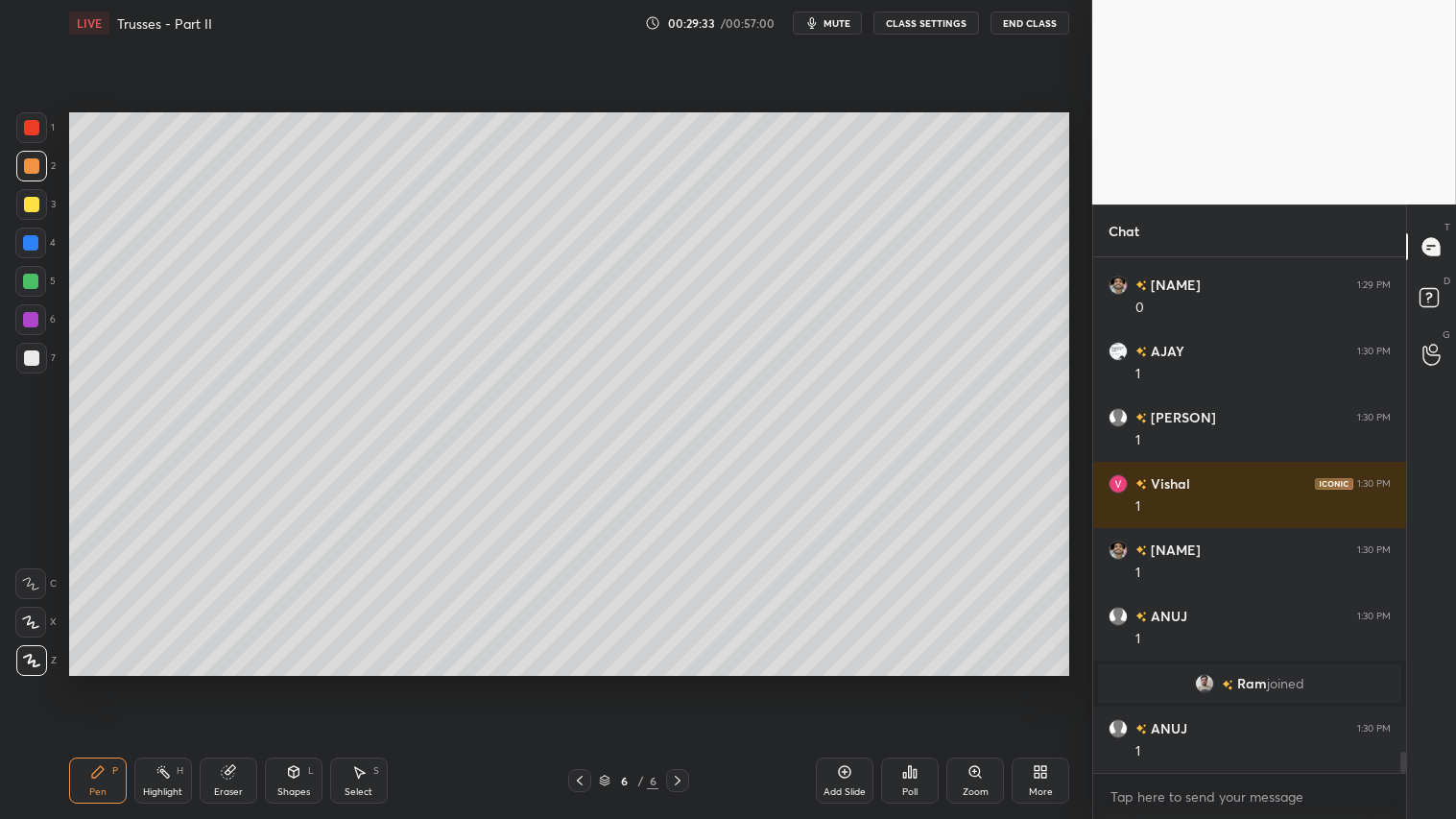 click at bounding box center [32, 205] 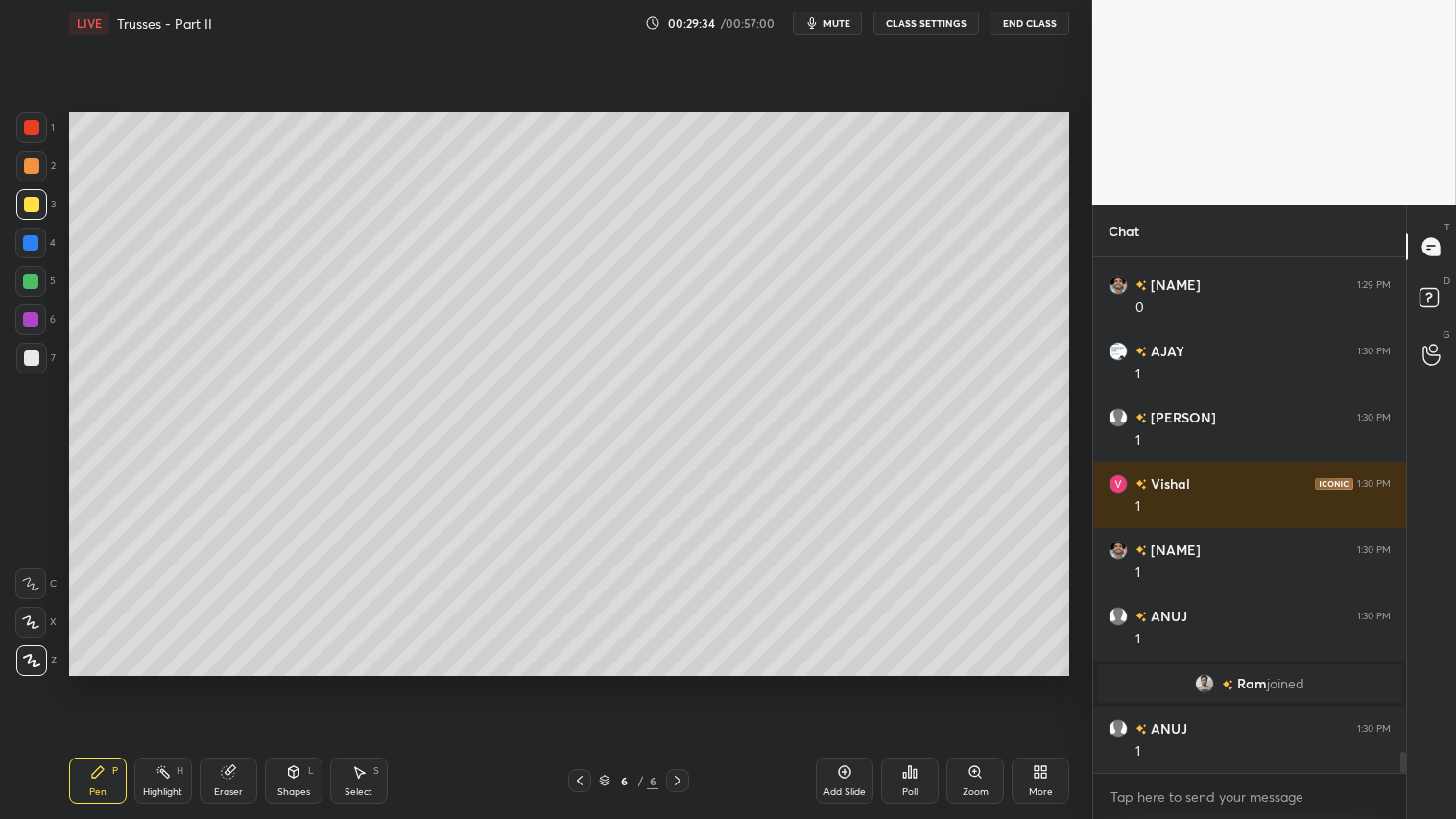 click on "Pen" at bounding box center [98, 792] 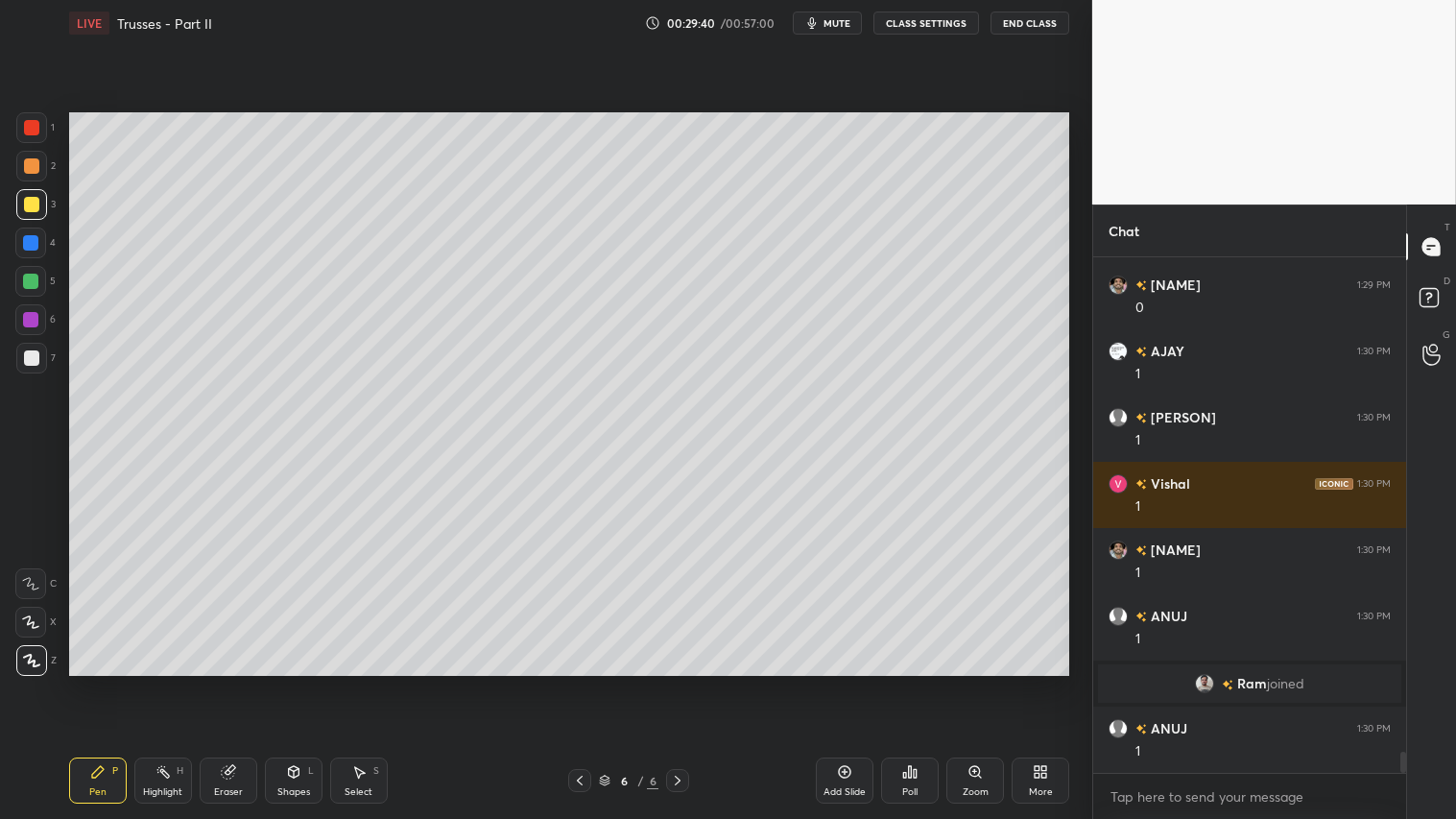 scroll, scrollTop: 11898, scrollLeft: 0, axis: vertical 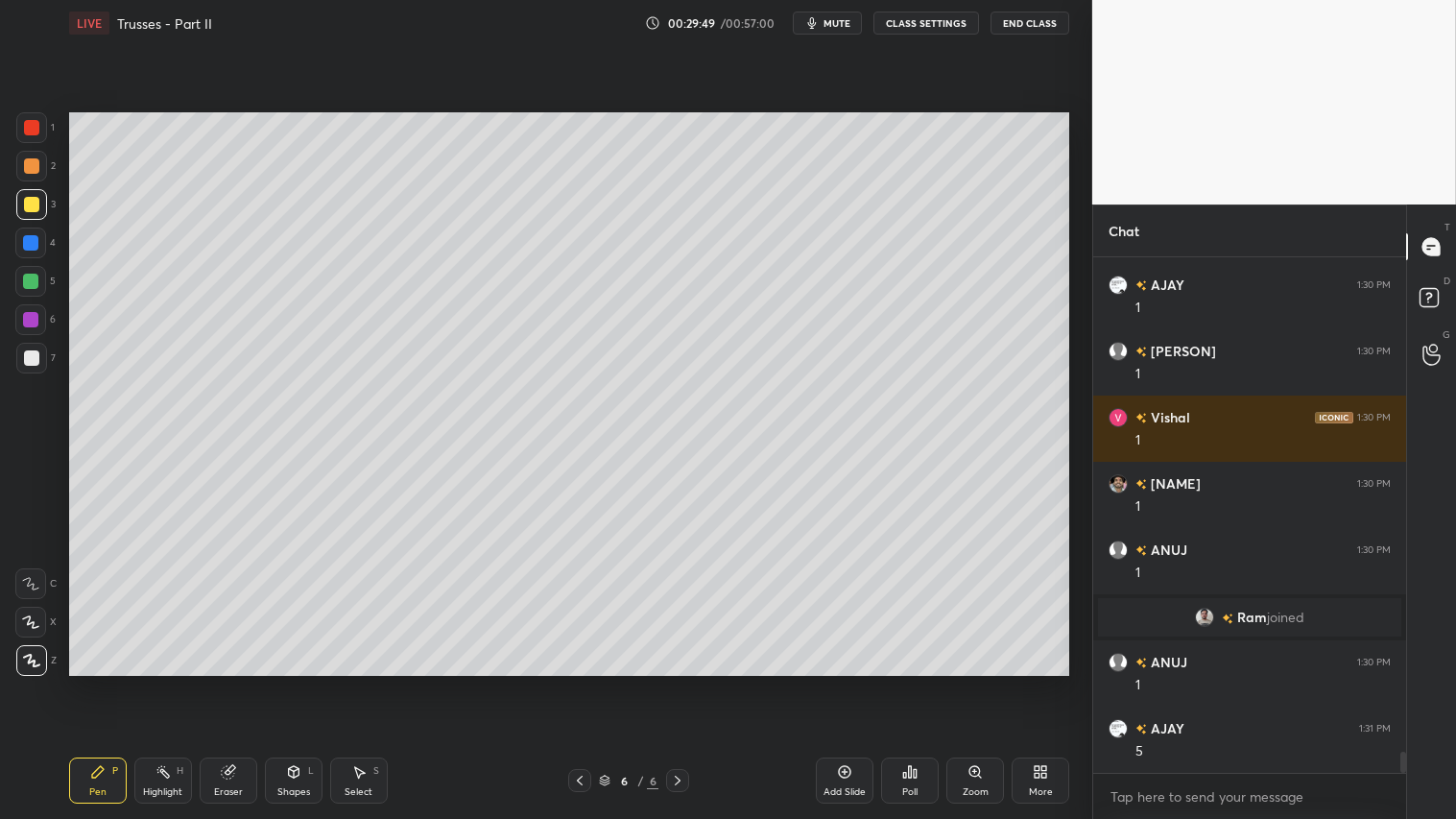 click at bounding box center (32, 166) 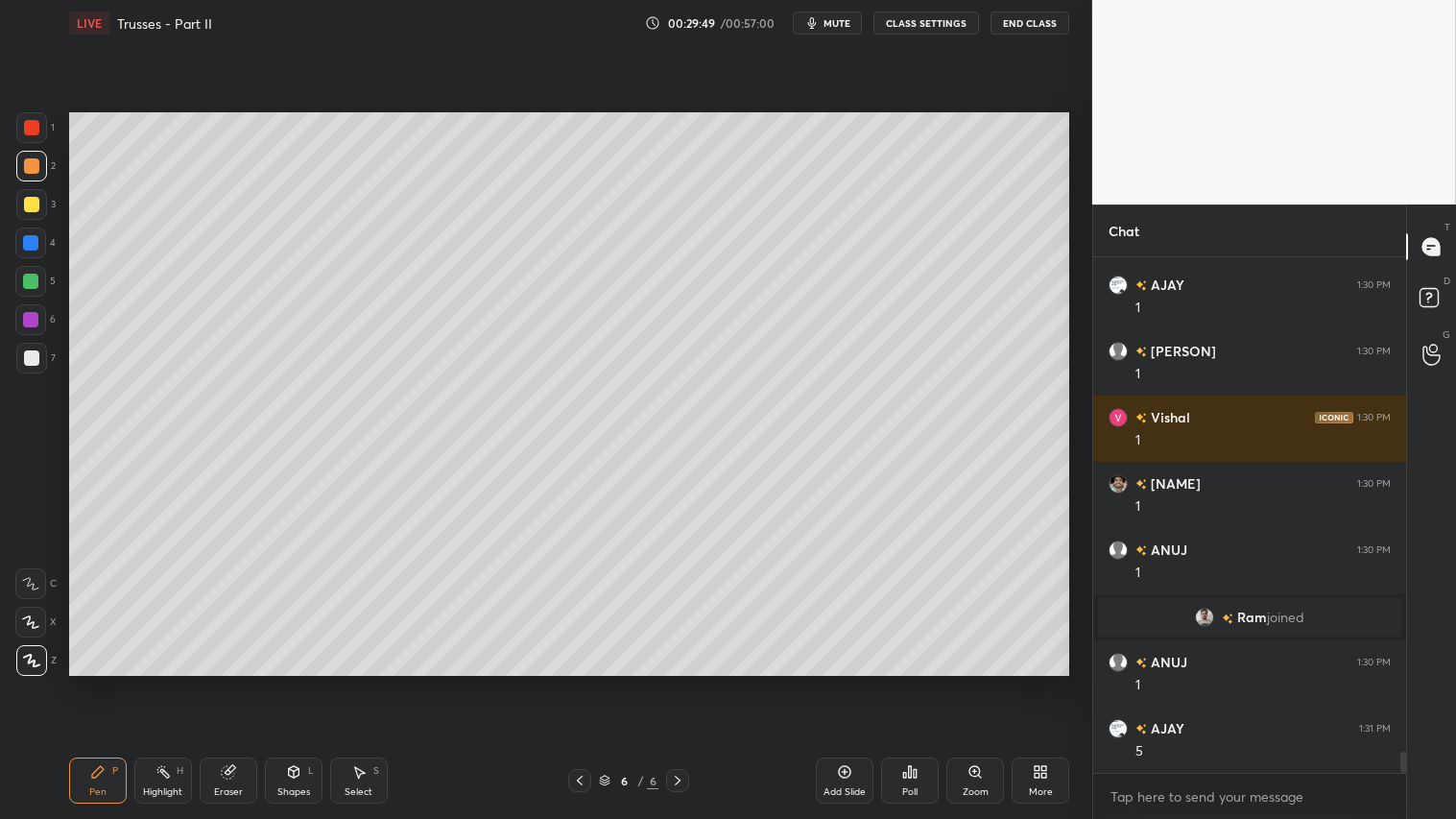 click on "Pen" at bounding box center (98, 792) 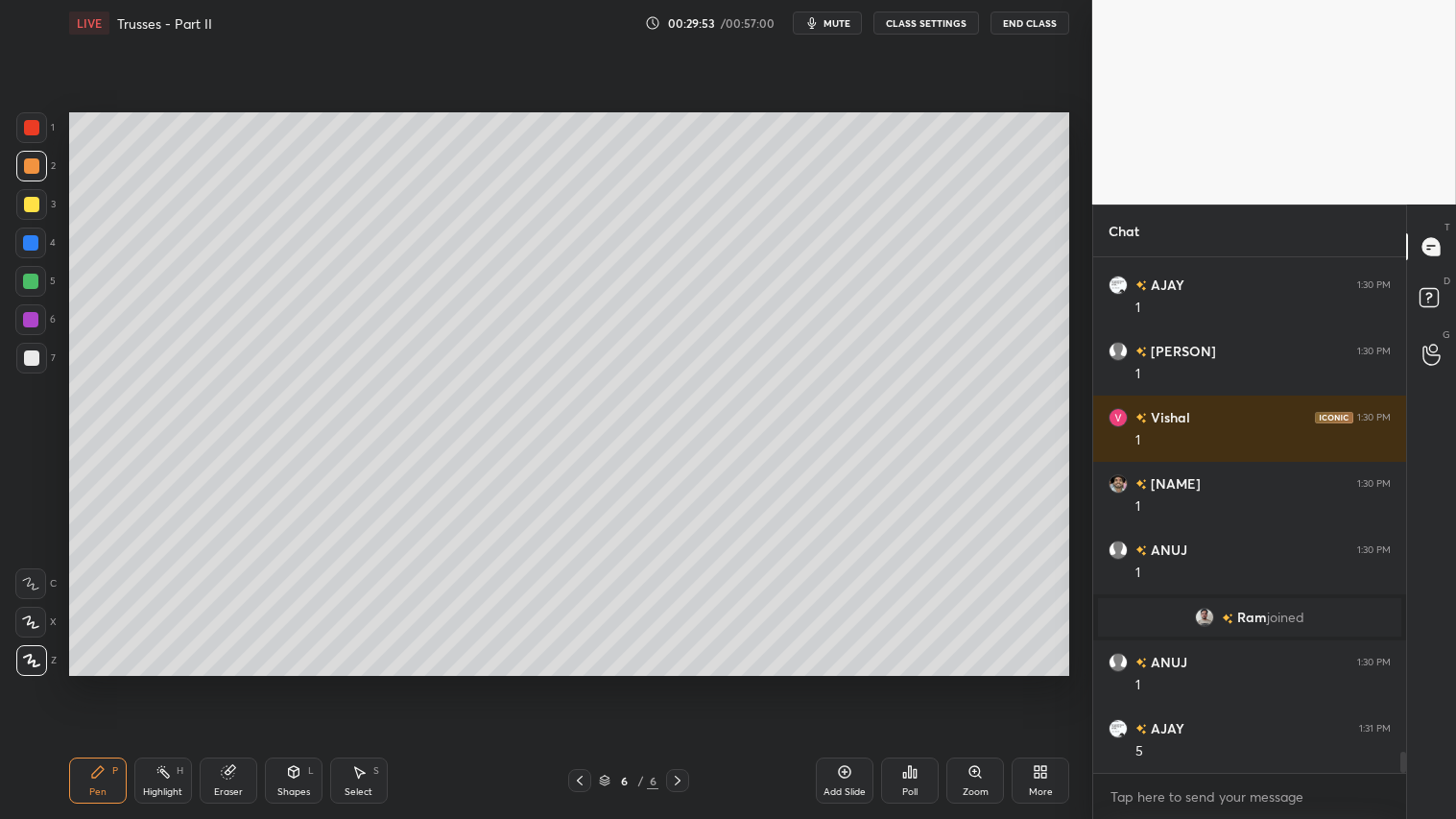 click at bounding box center (32, 166) 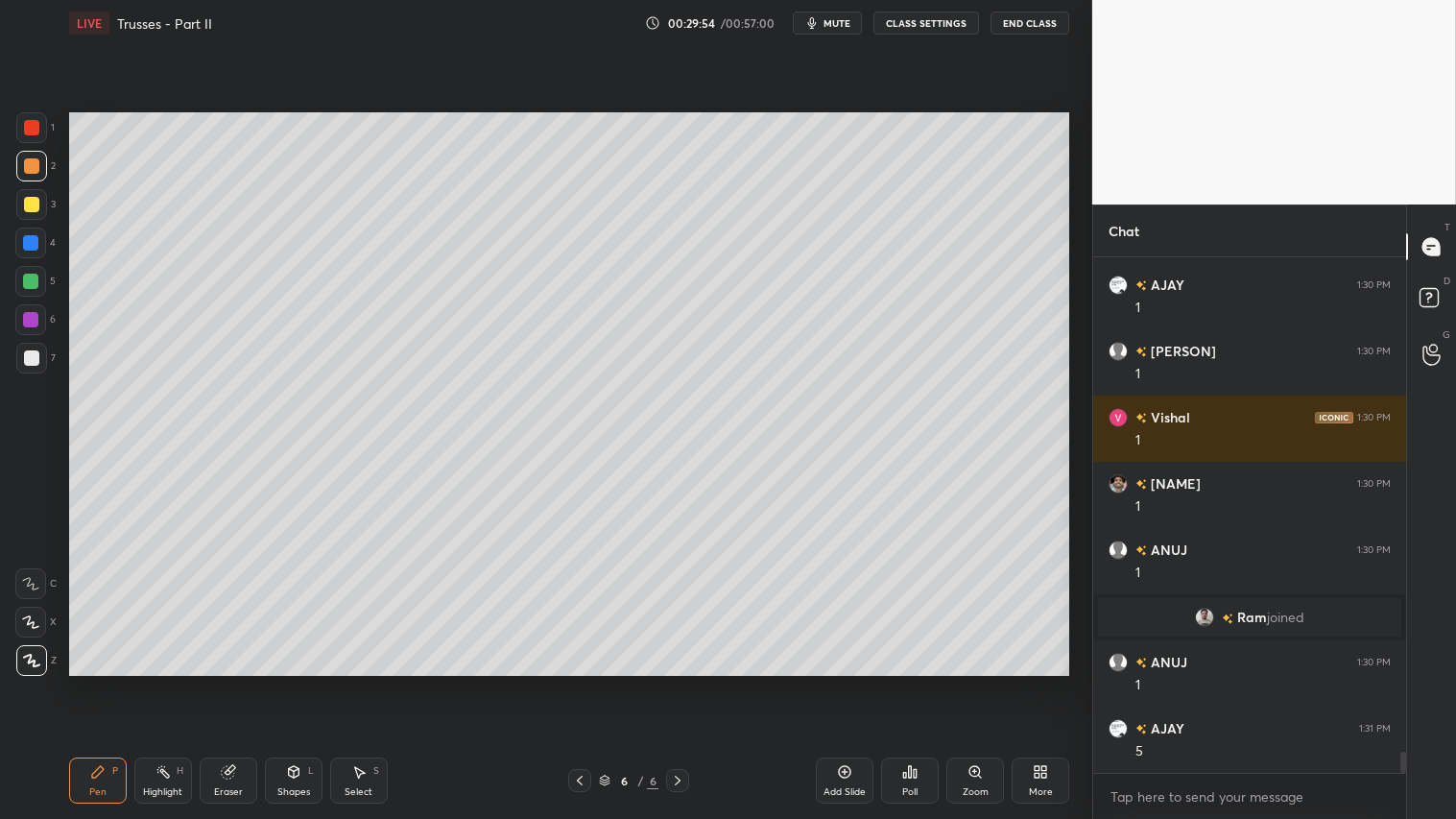 click on "Pen P" at bounding box center [98, 781] 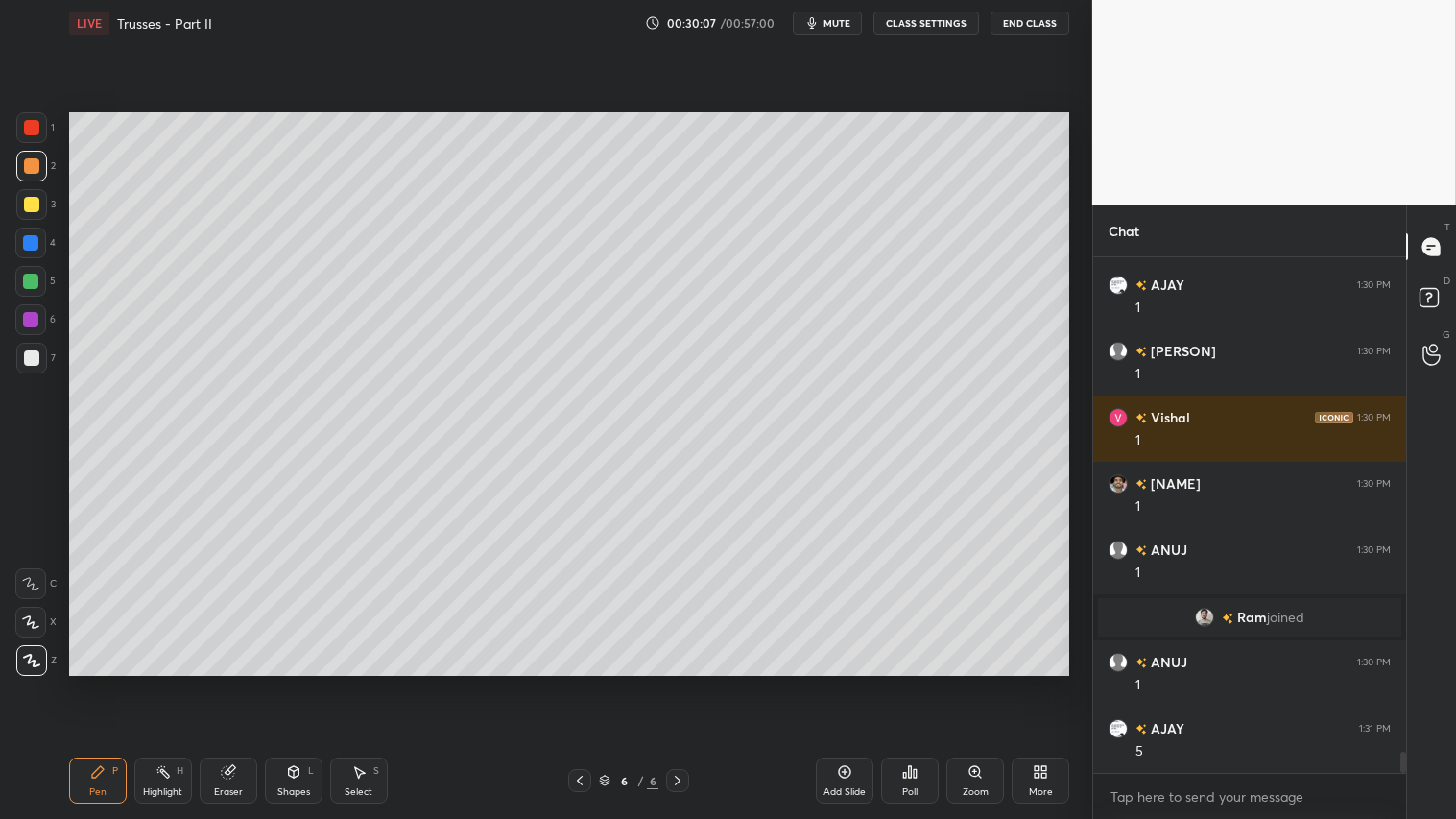 click on "Shapes L" at bounding box center (294, 781) 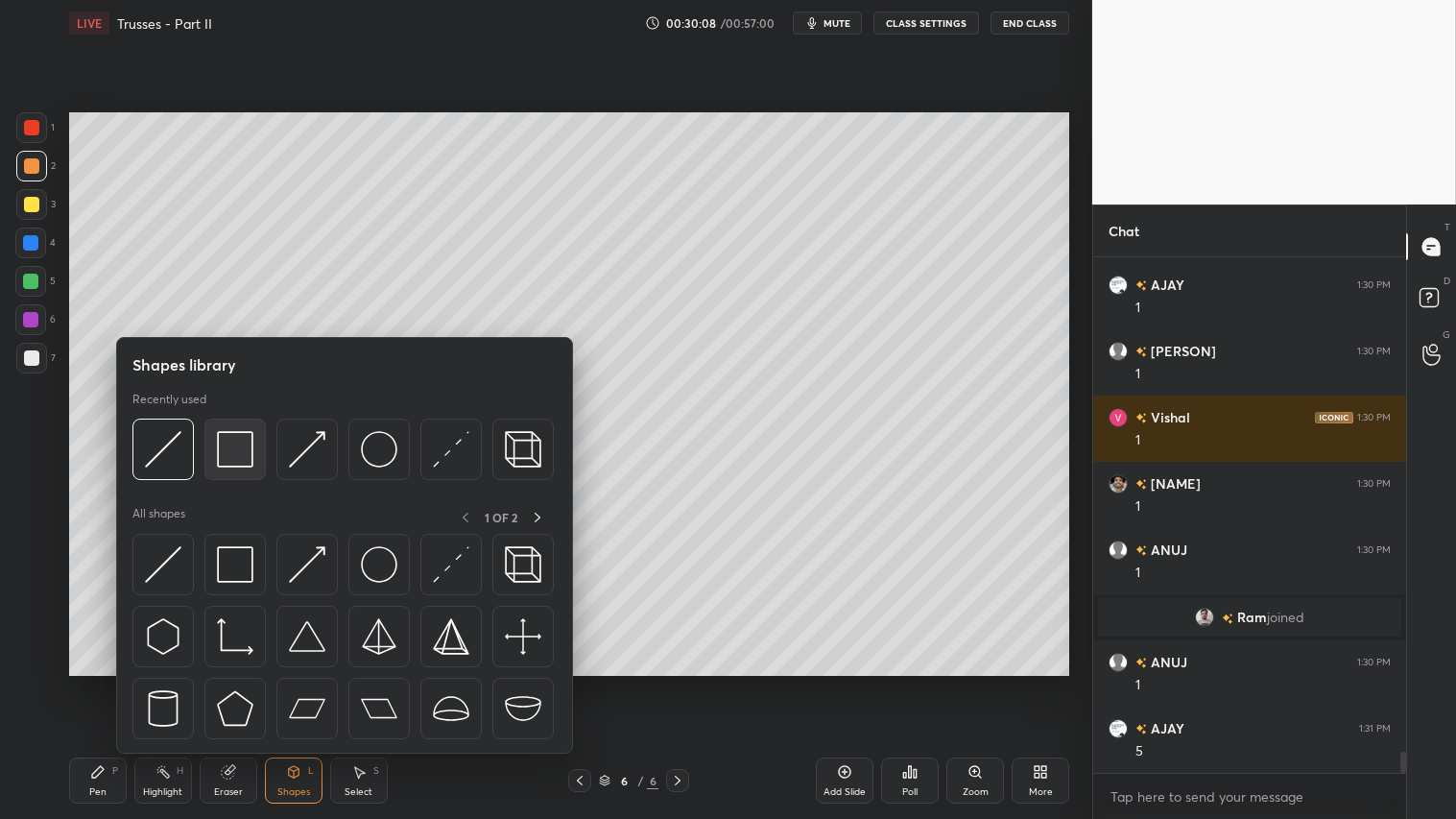 click at bounding box center [235, 449] 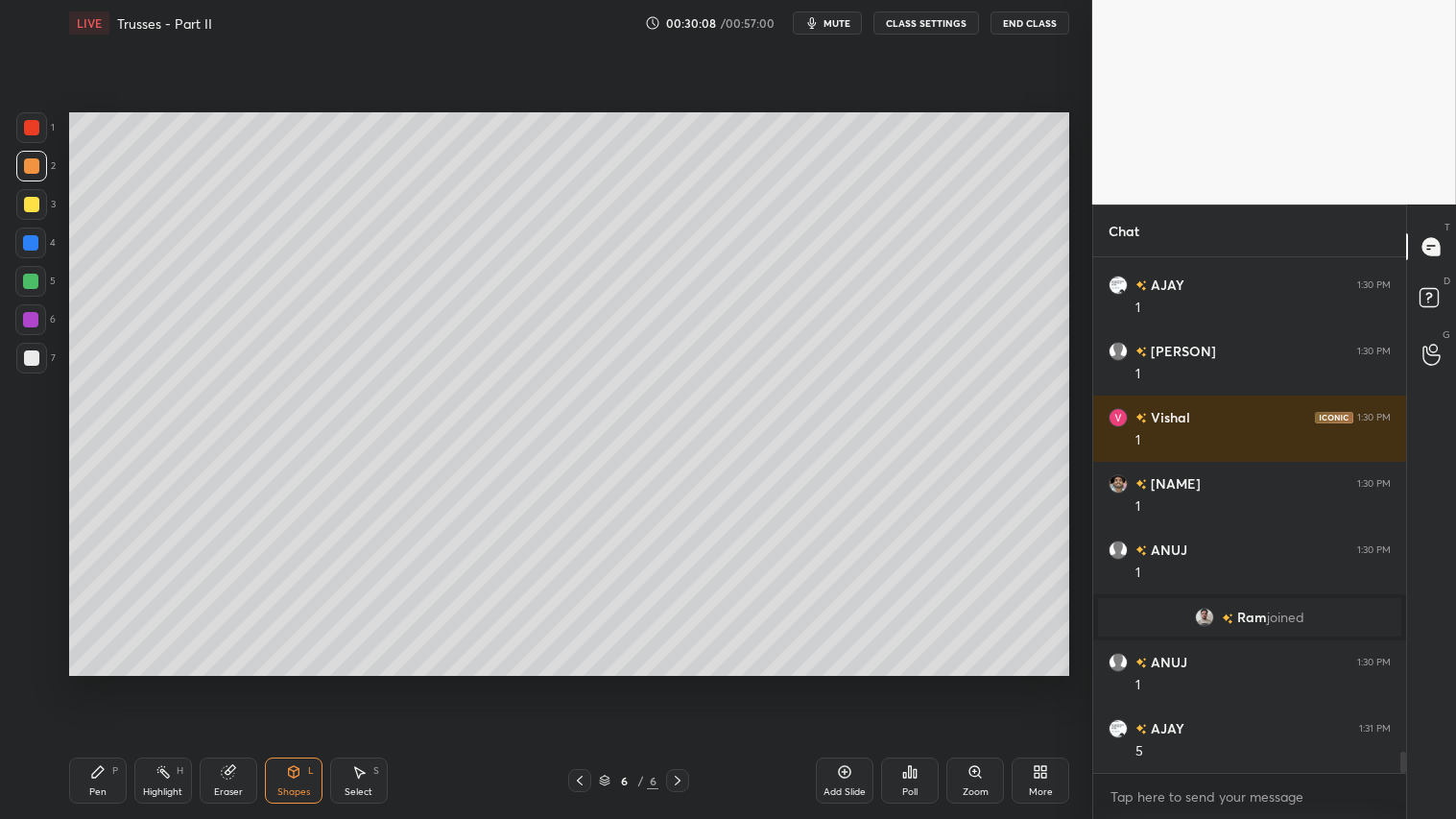 click at bounding box center [32, 358] 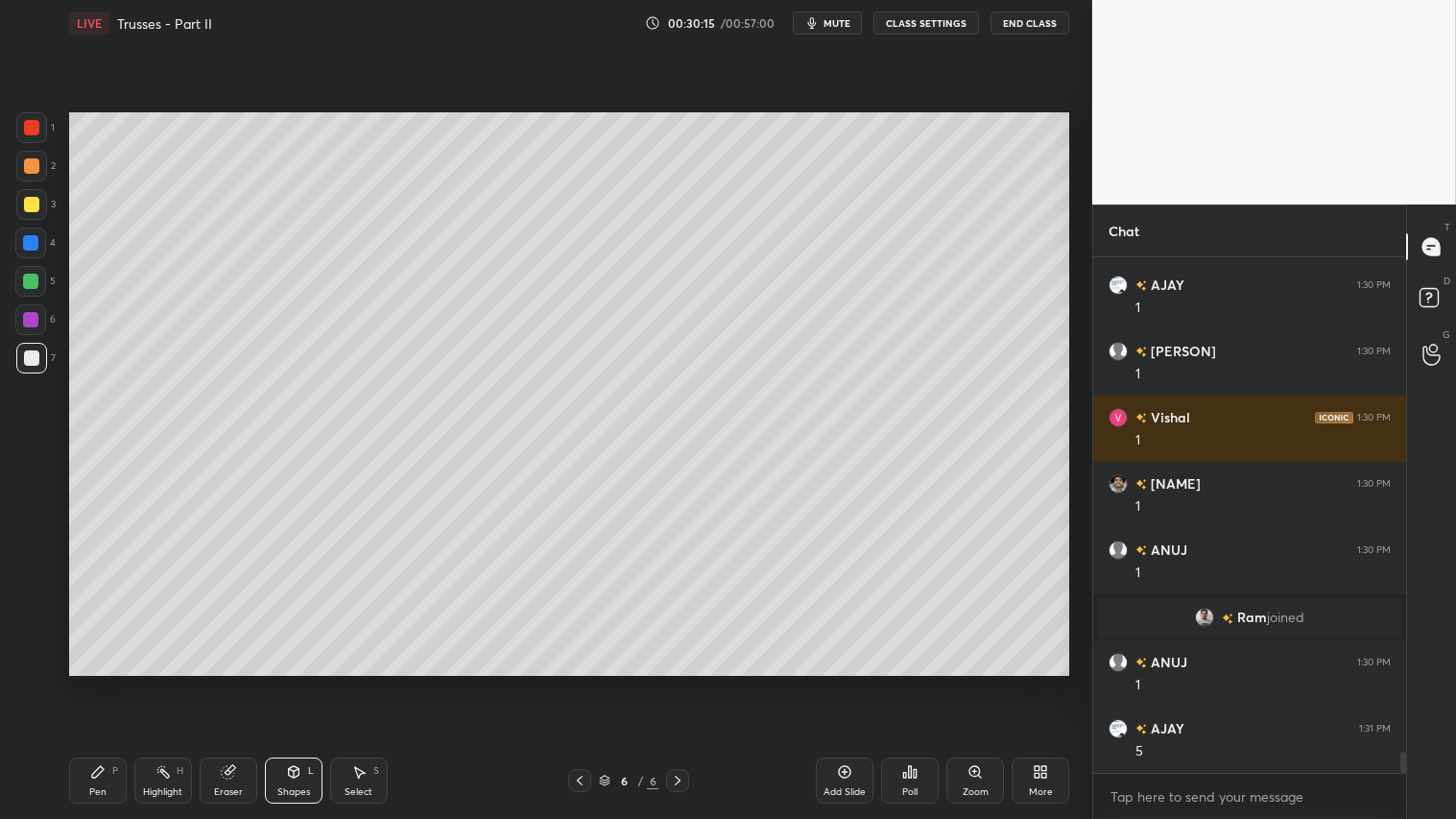click at bounding box center [32, 166] 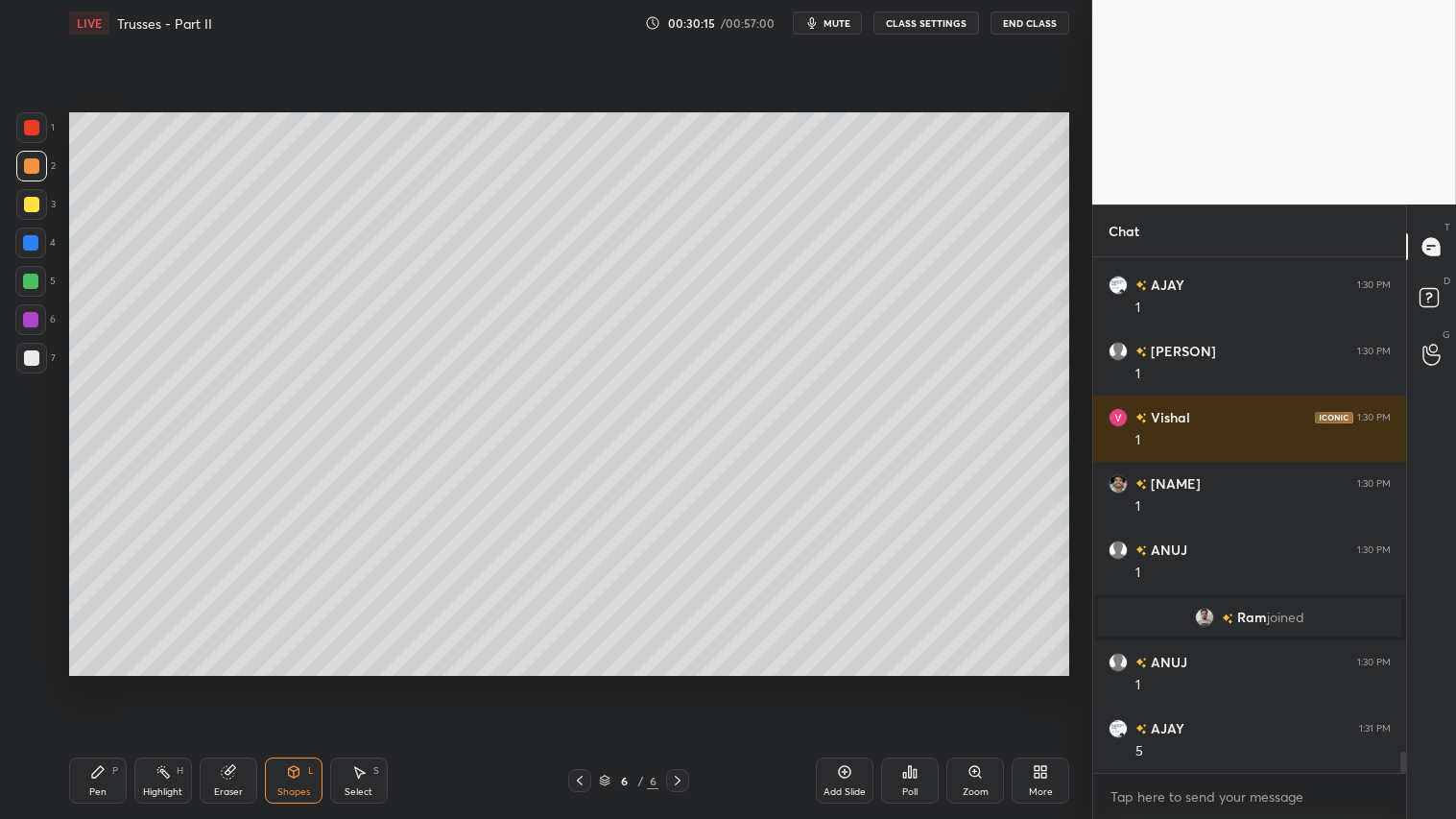 click on "Pen P" at bounding box center (98, 781) 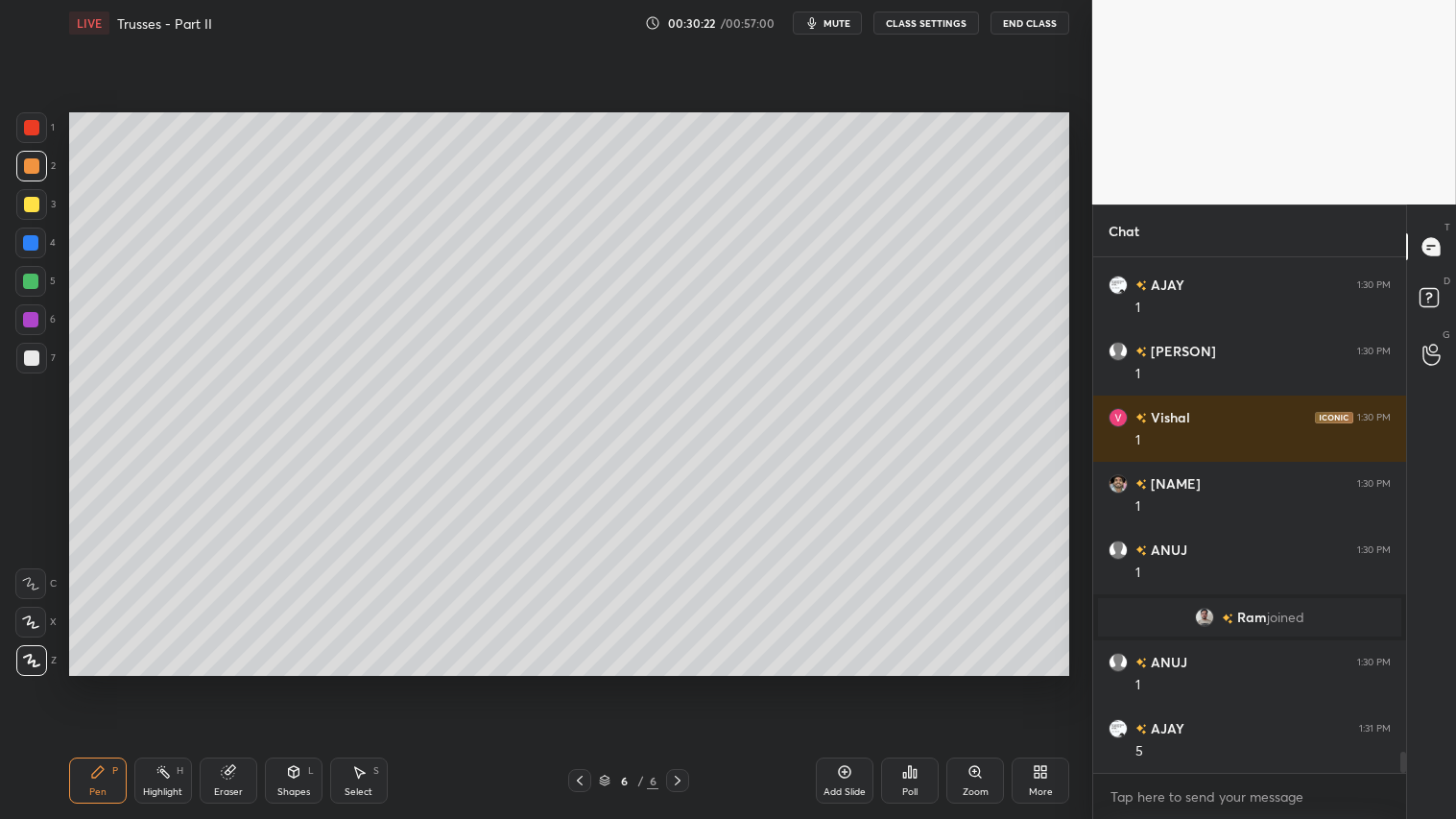 drag, startPoint x: 285, startPoint y: 788, endPoint x: 291, endPoint y: 755, distance: 33.54102 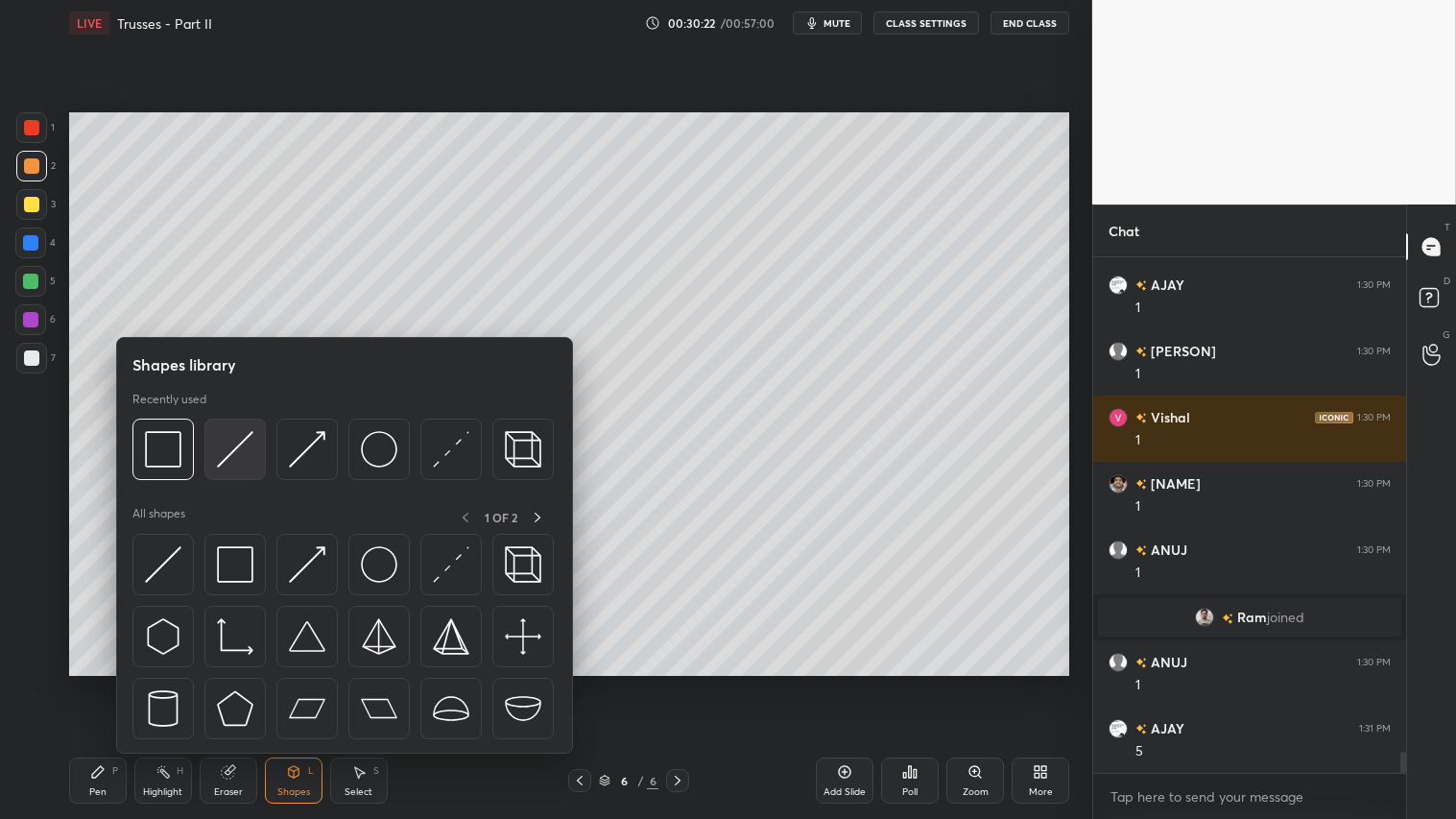 click at bounding box center (235, 449) 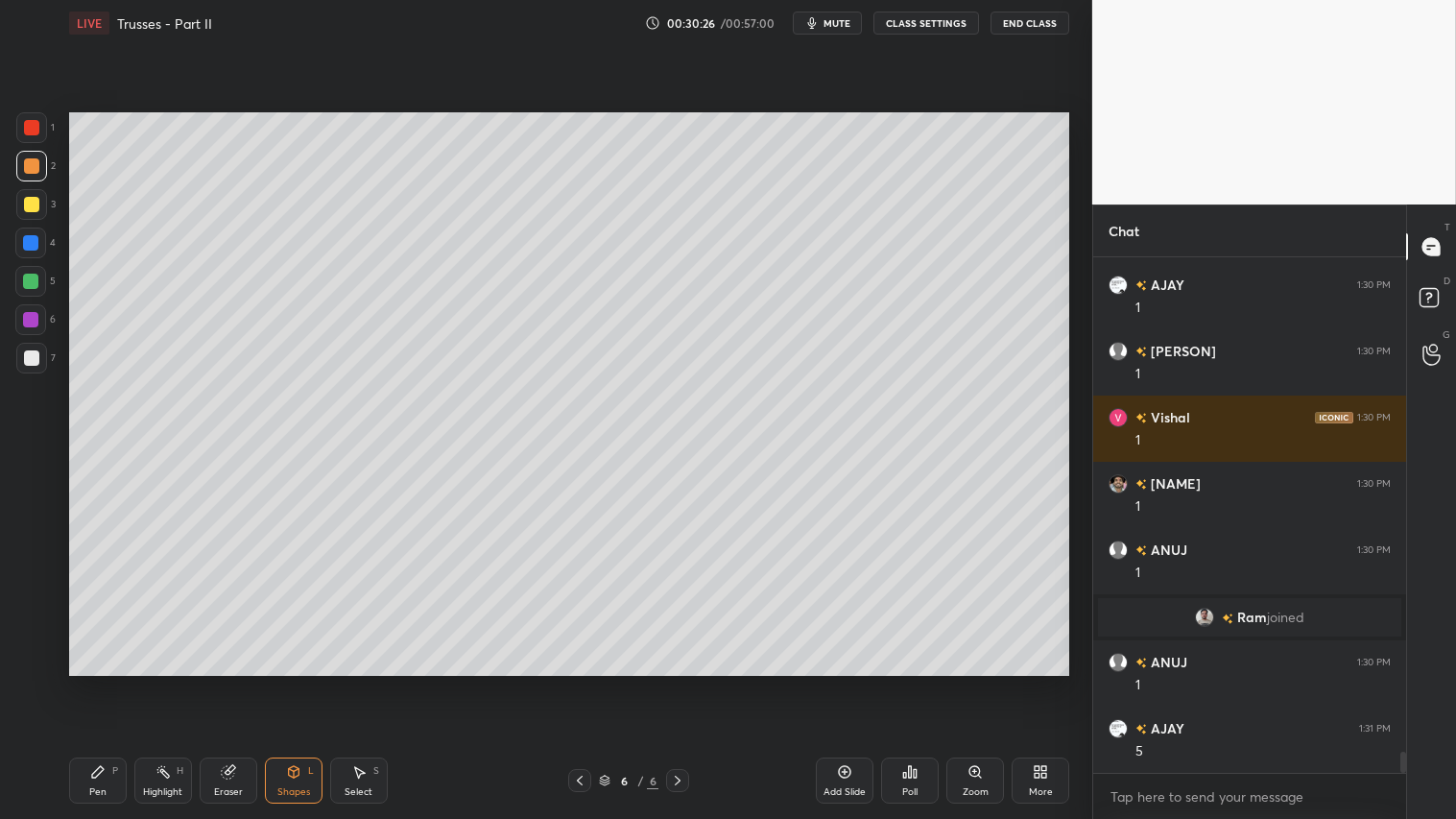 click at bounding box center (32, 166) 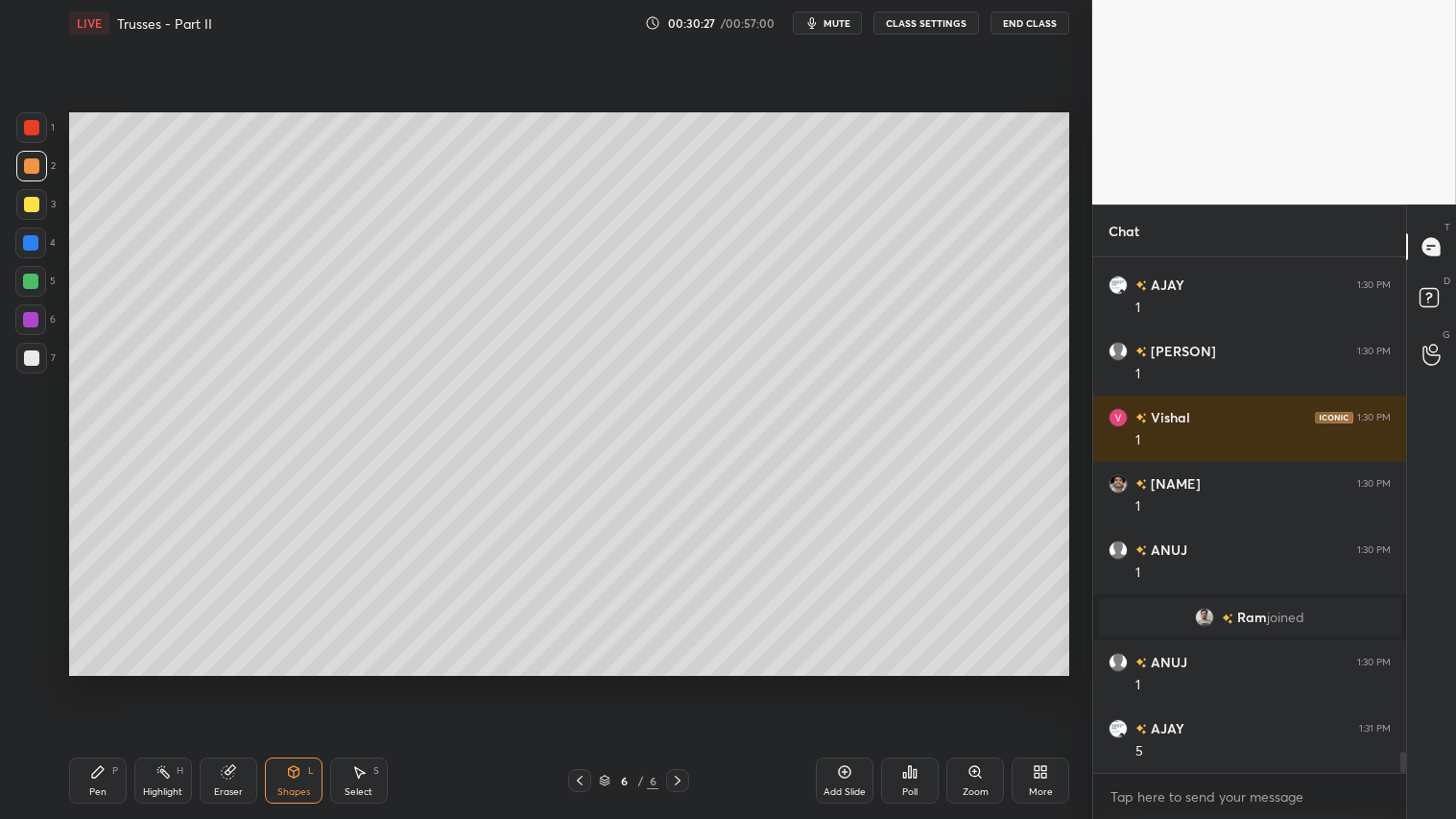 click on "Pen" at bounding box center (98, 792) 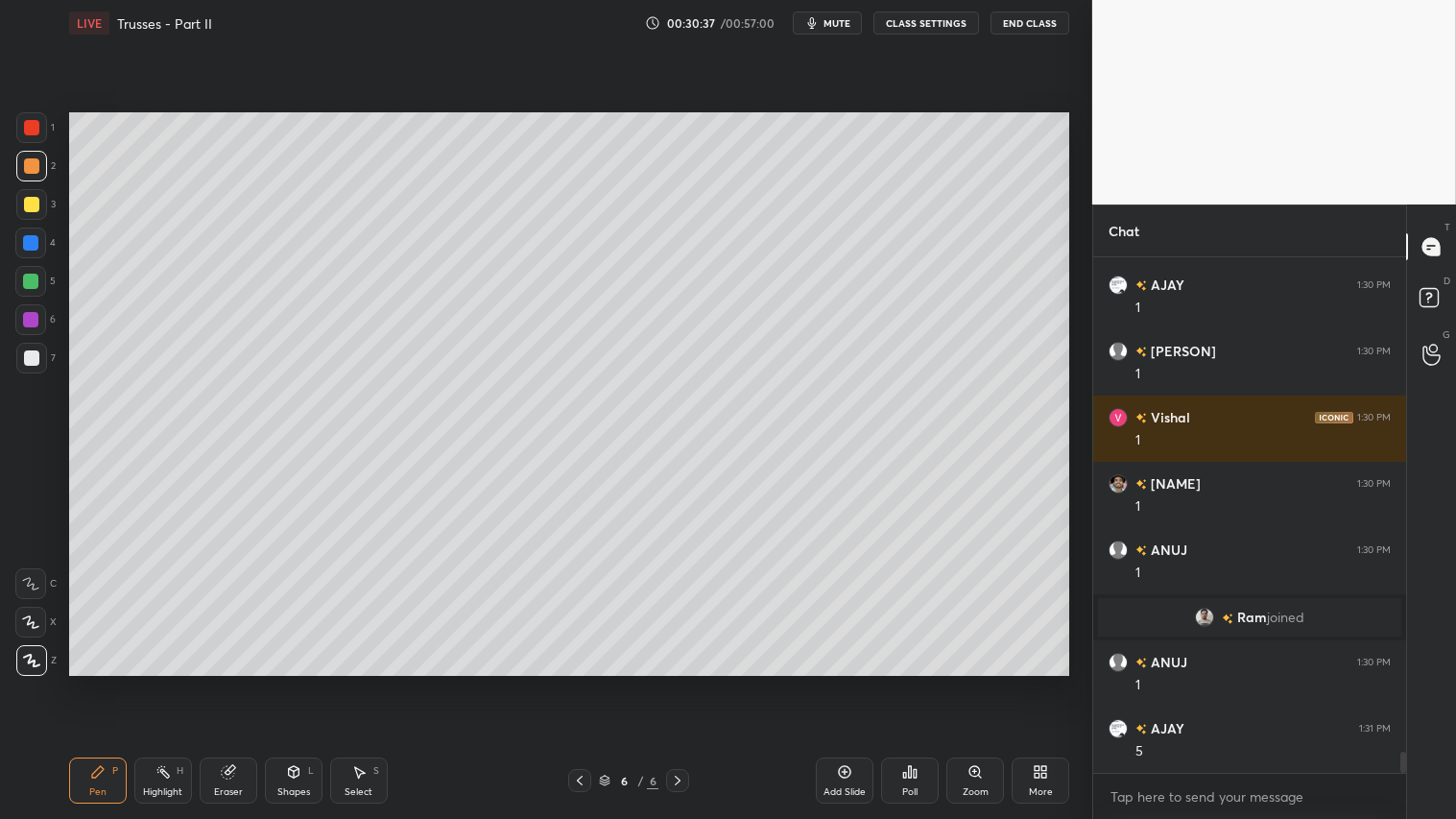 click 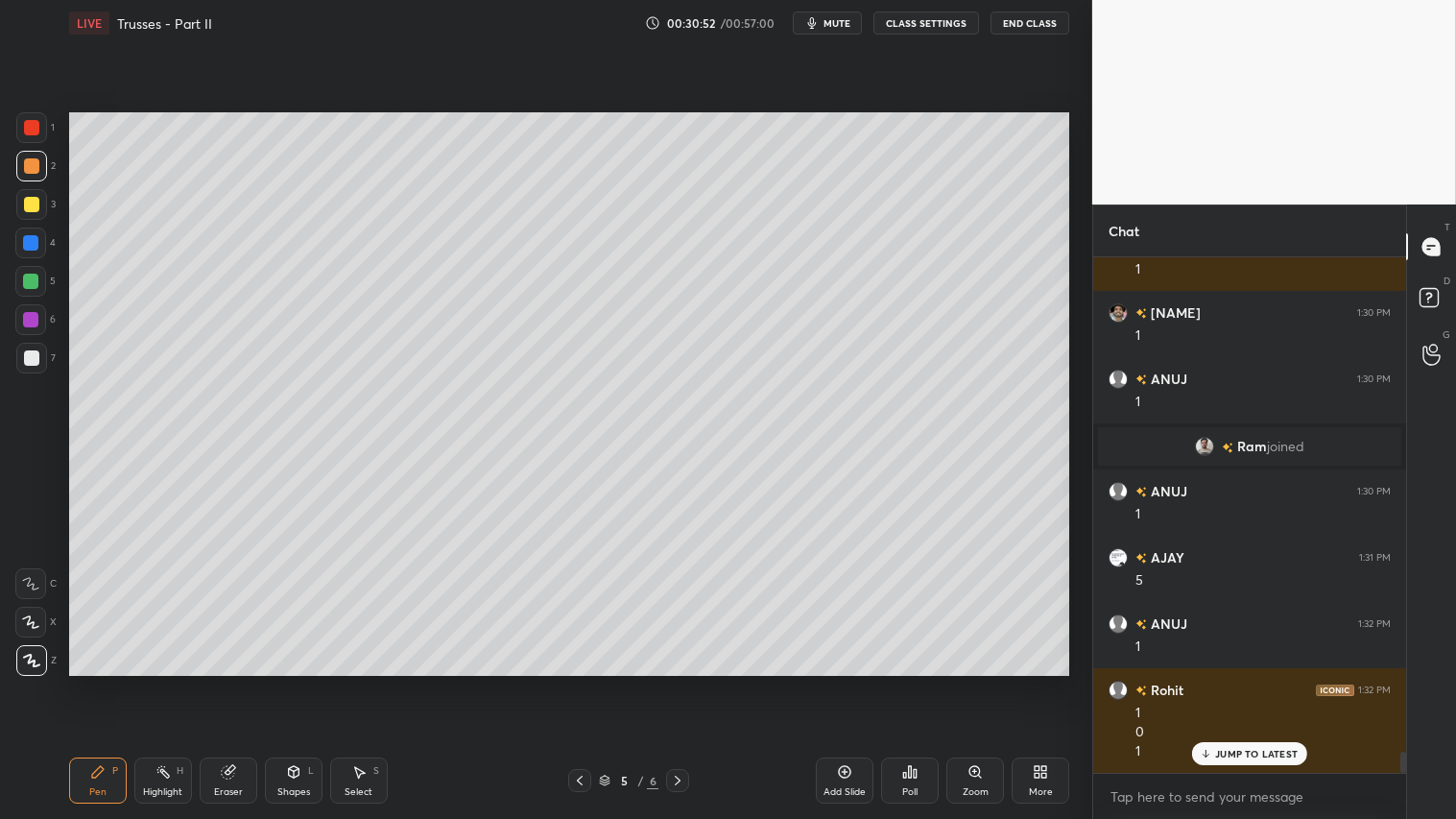 scroll, scrollTop: 12134, scrollLeft: 0, axis: vertical 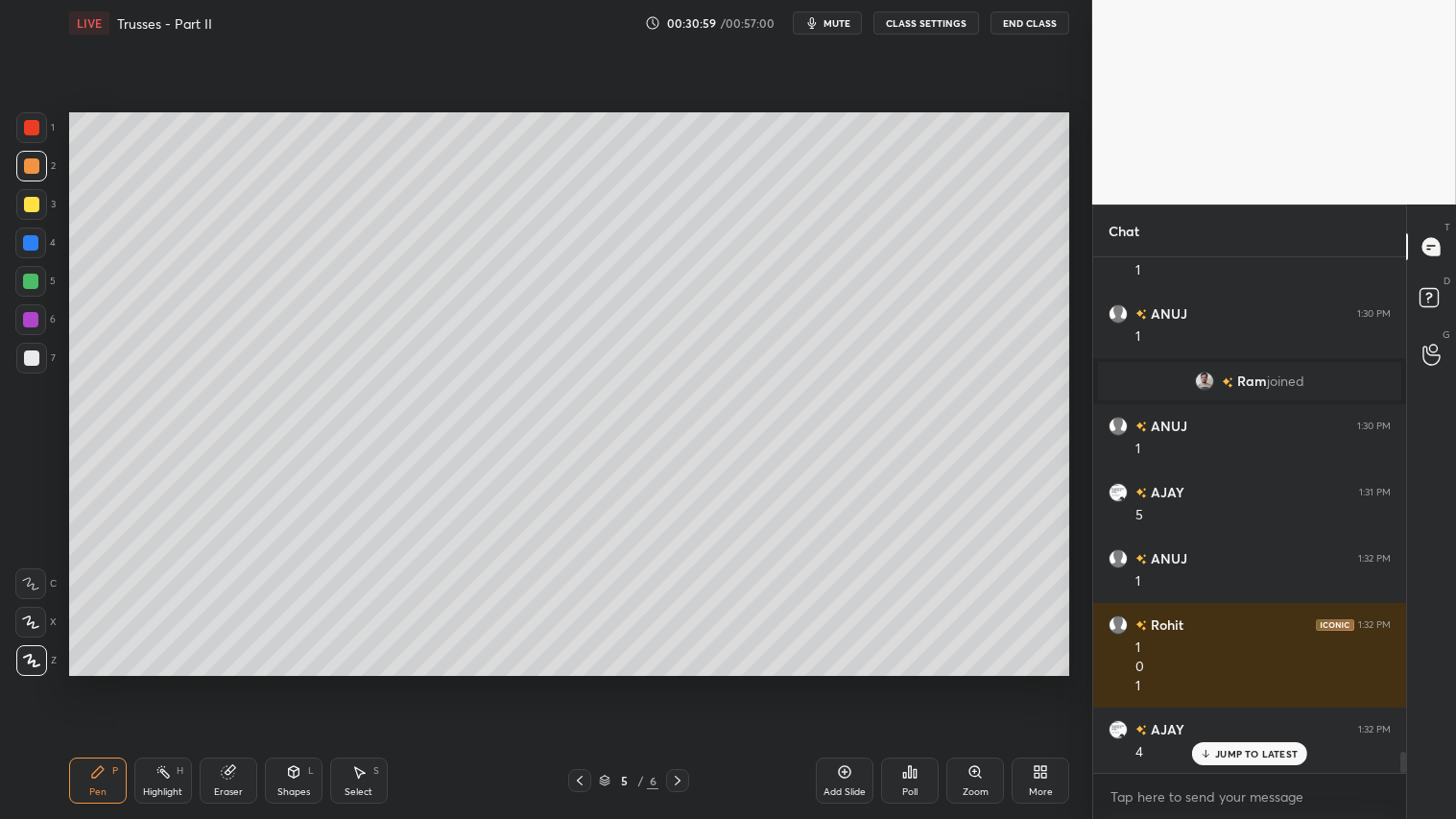 click 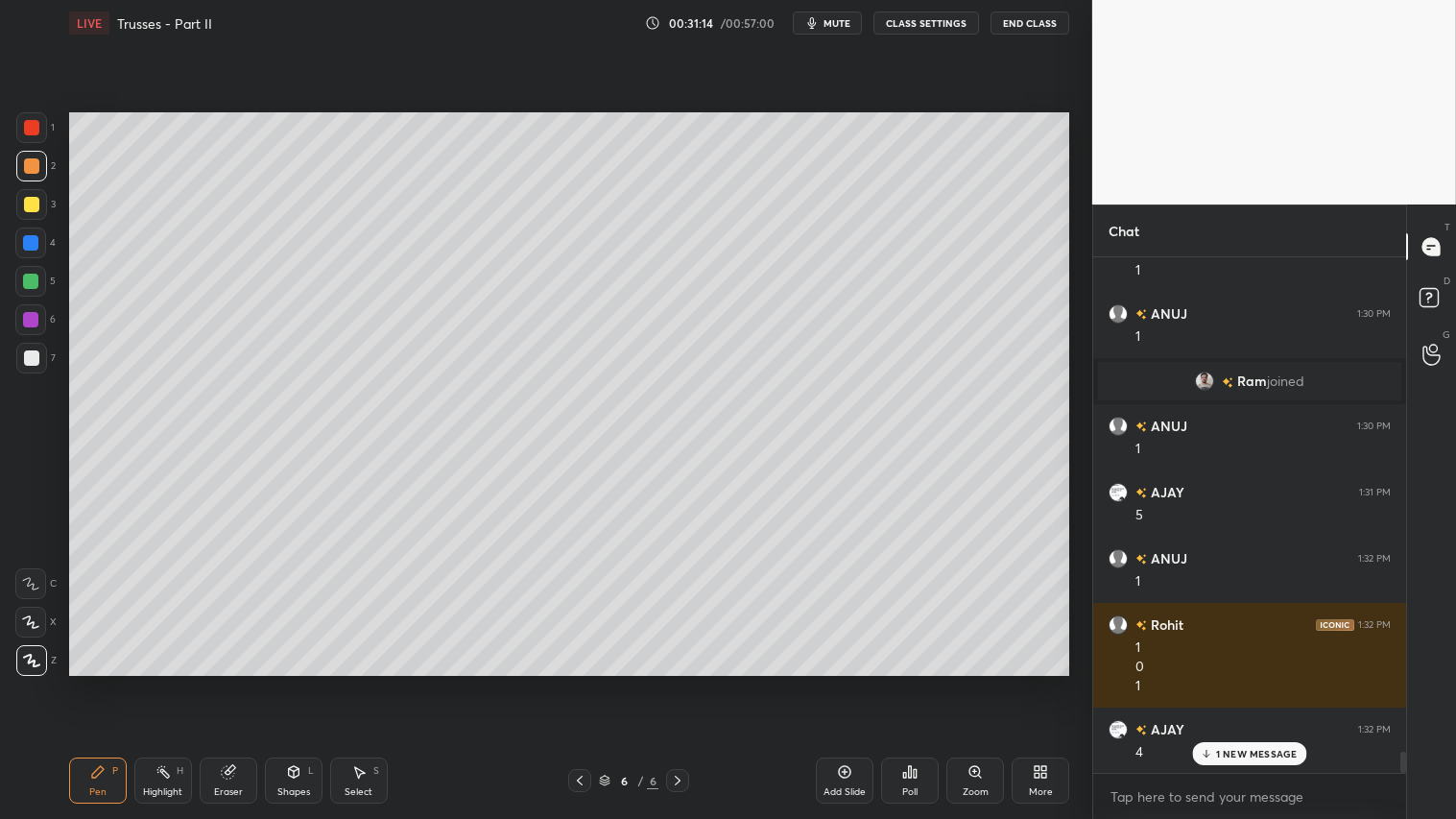 scroll, scrollTop: 12180, scrollLeft: 0, axis: vertical 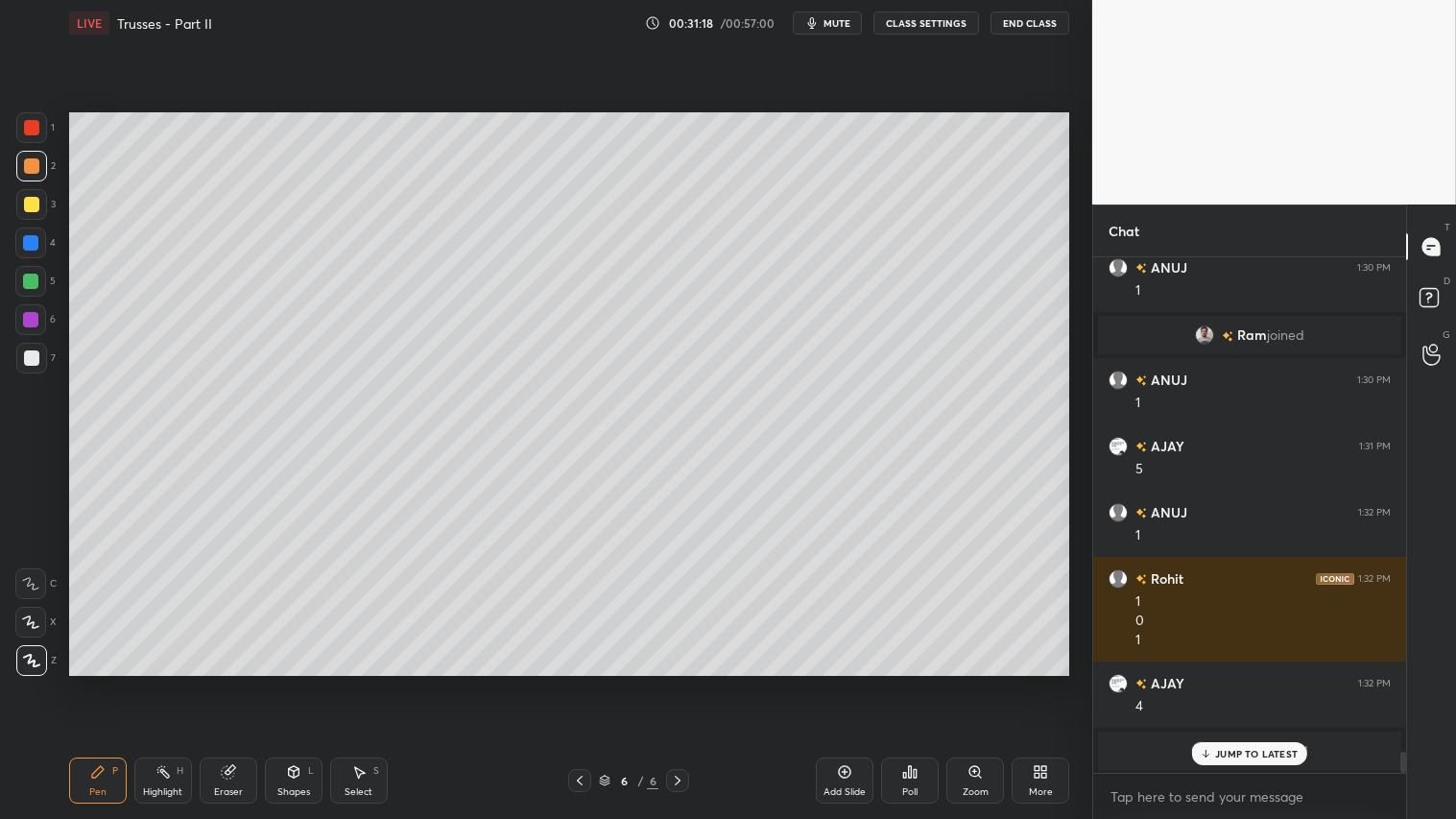 click on "6 / 6" at bounding box center (629, 781) 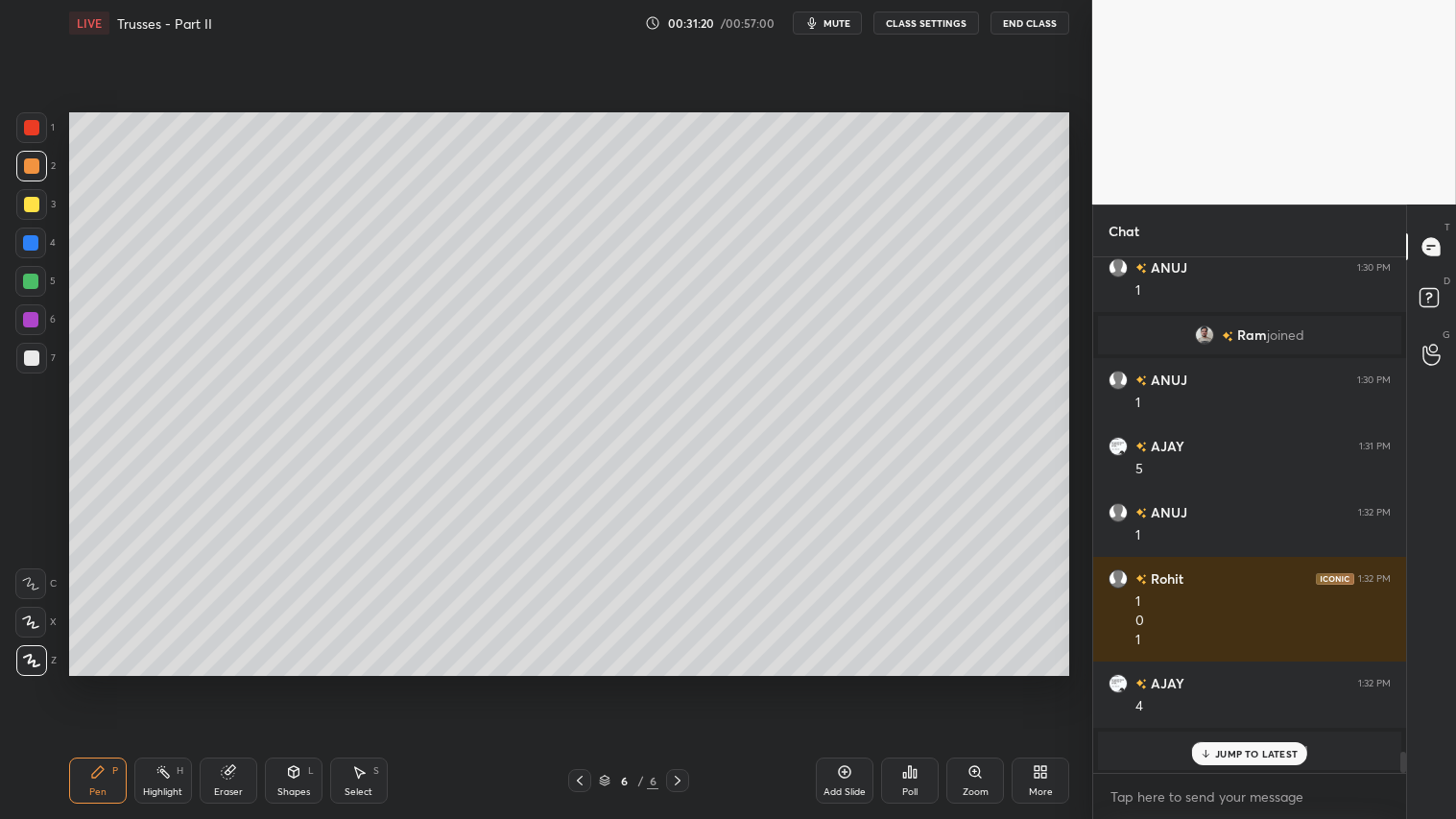 click 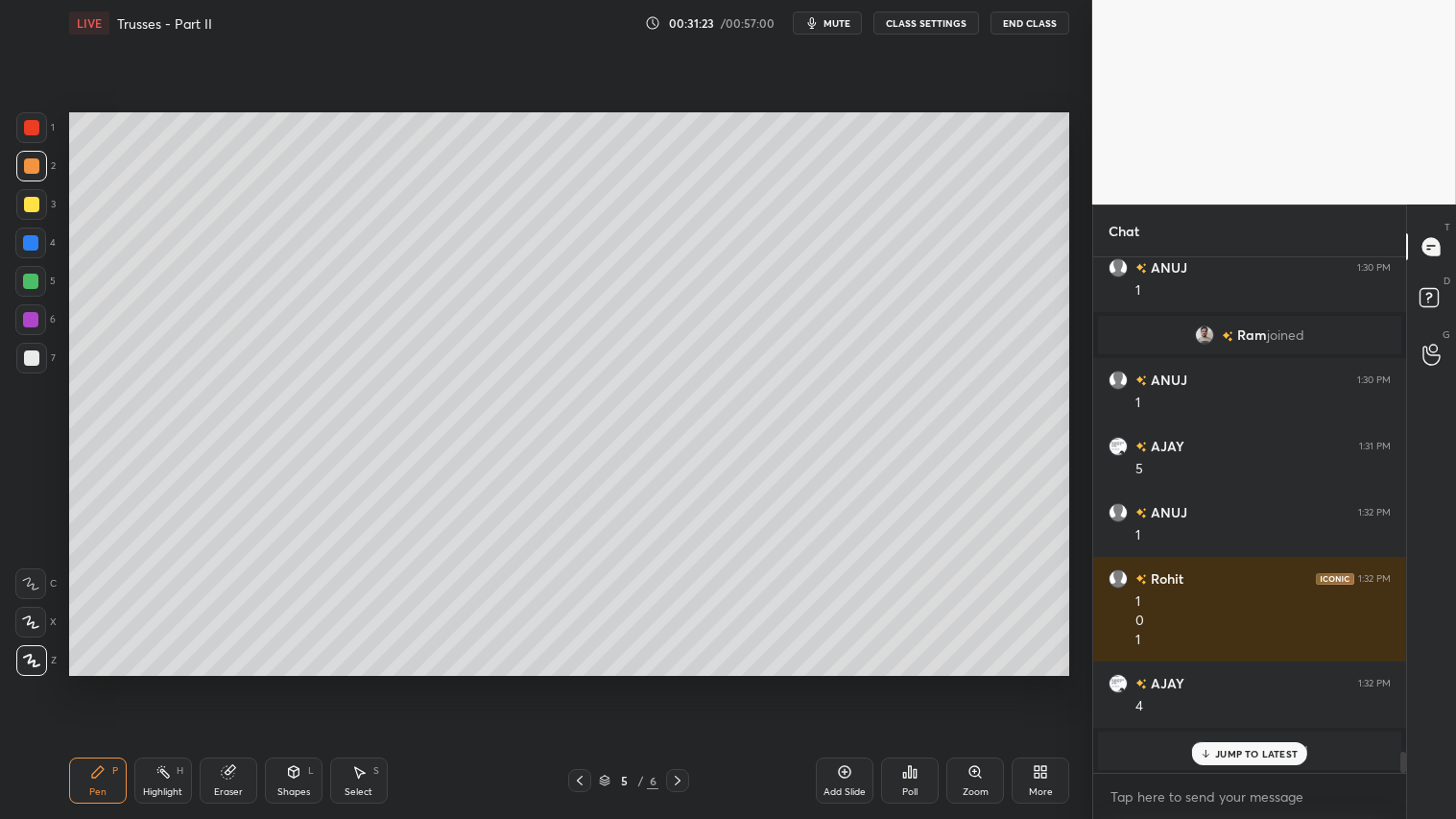 click 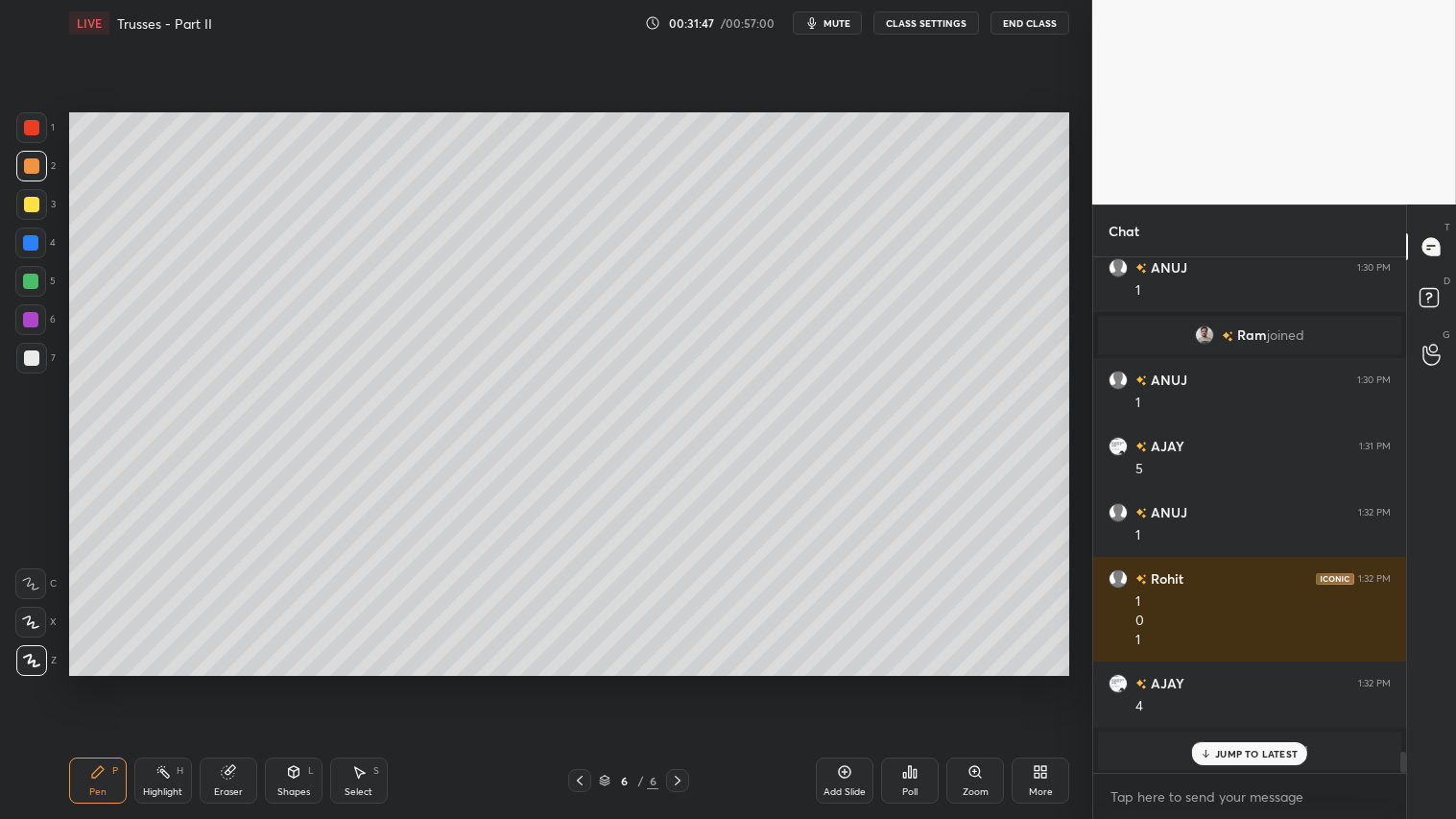 click 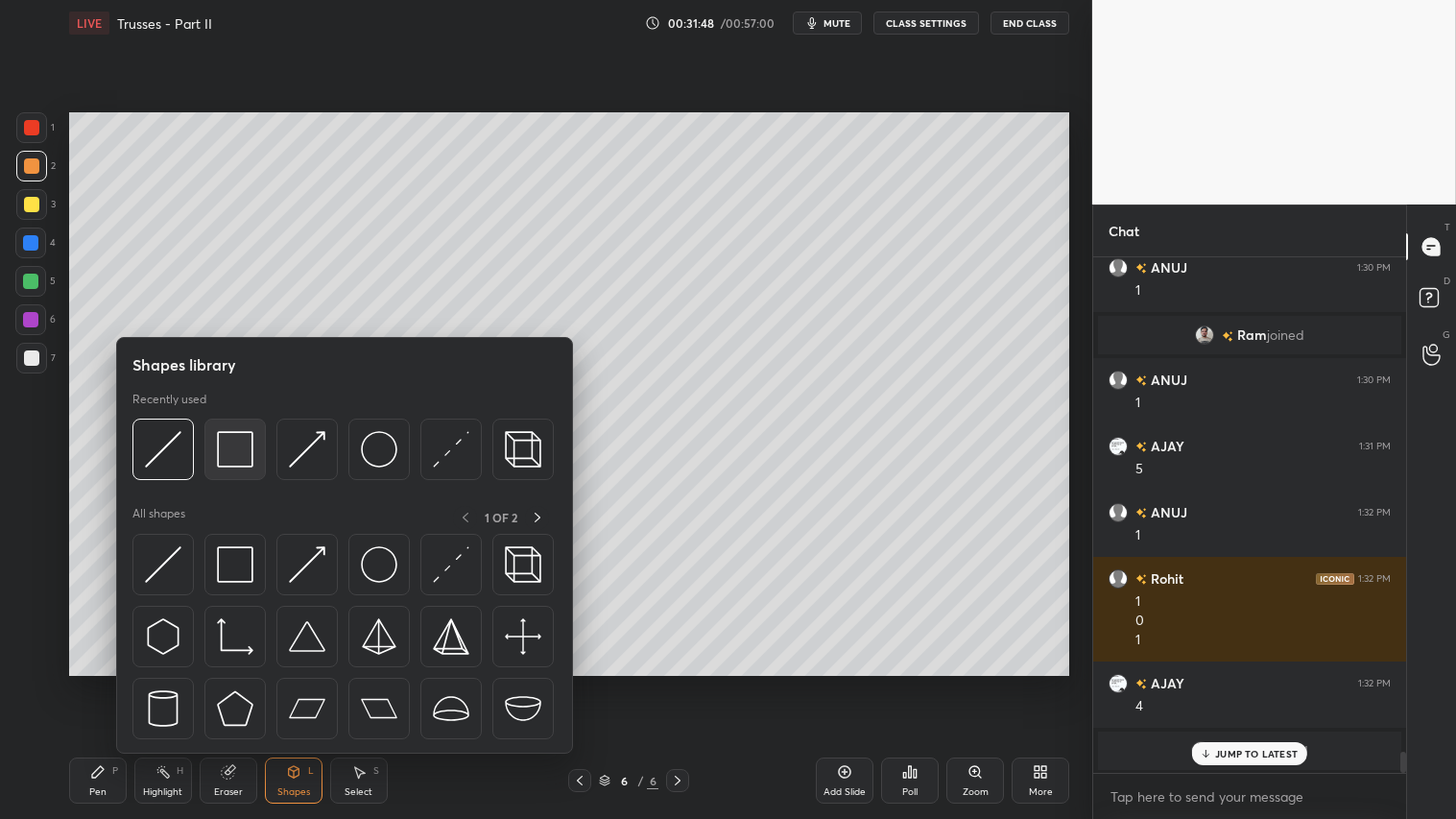 click at bounding box center (235, 449) 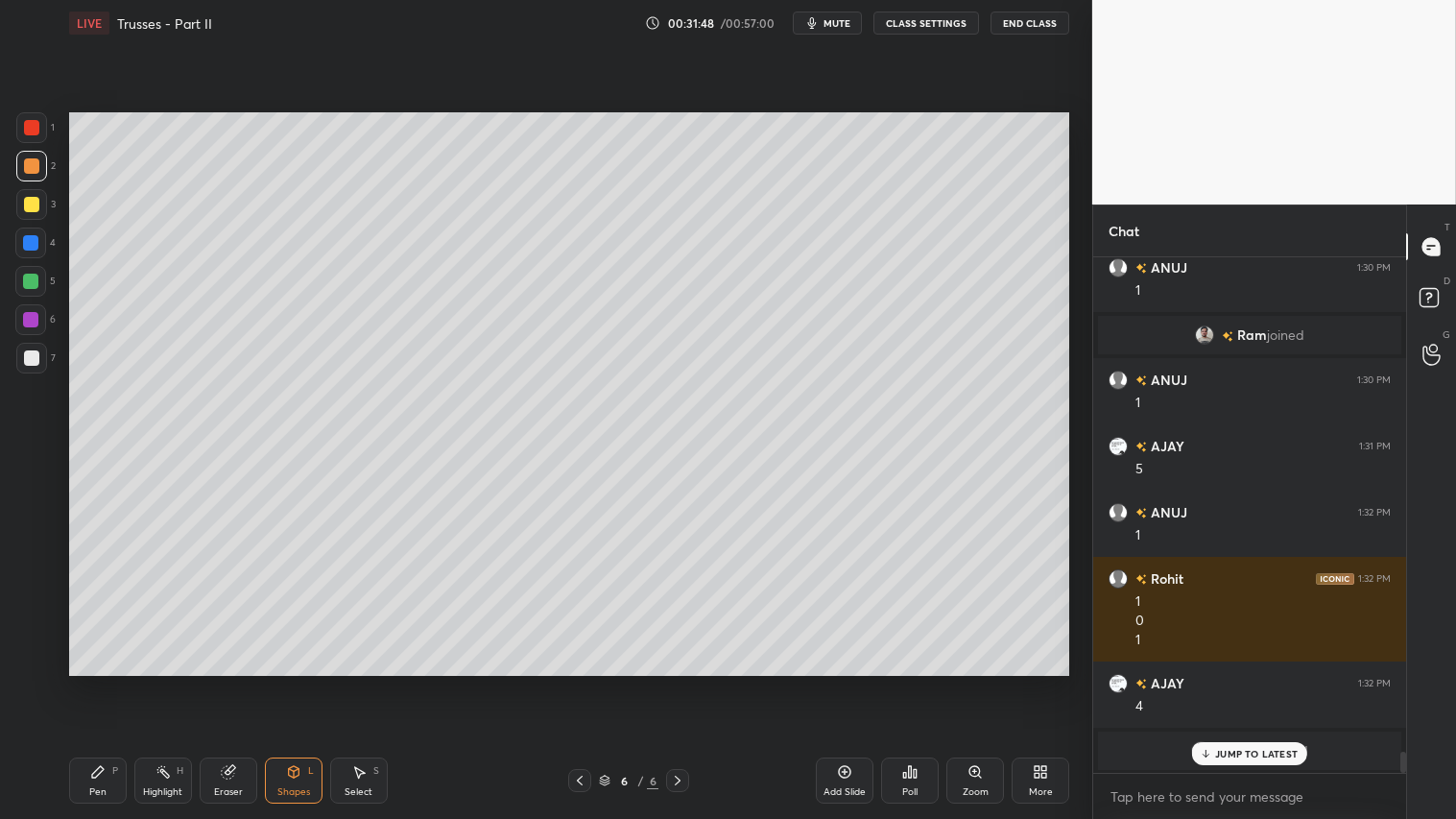 drag, startPoint x: 36, startPoint y: 350, endPoint x: 55, endPoint y: 353, distance: 19.235384 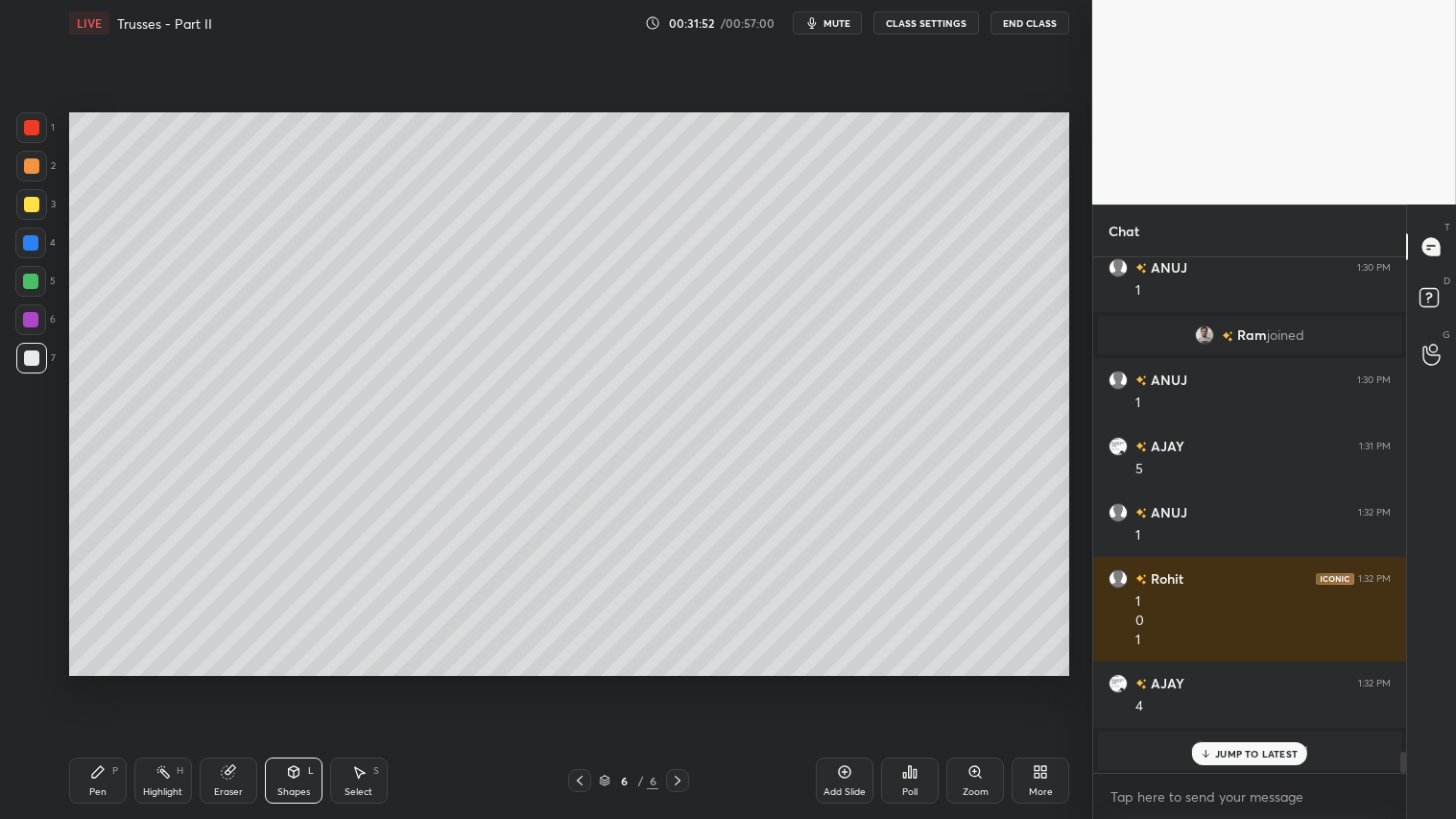 click at bounding box center (32, 166) 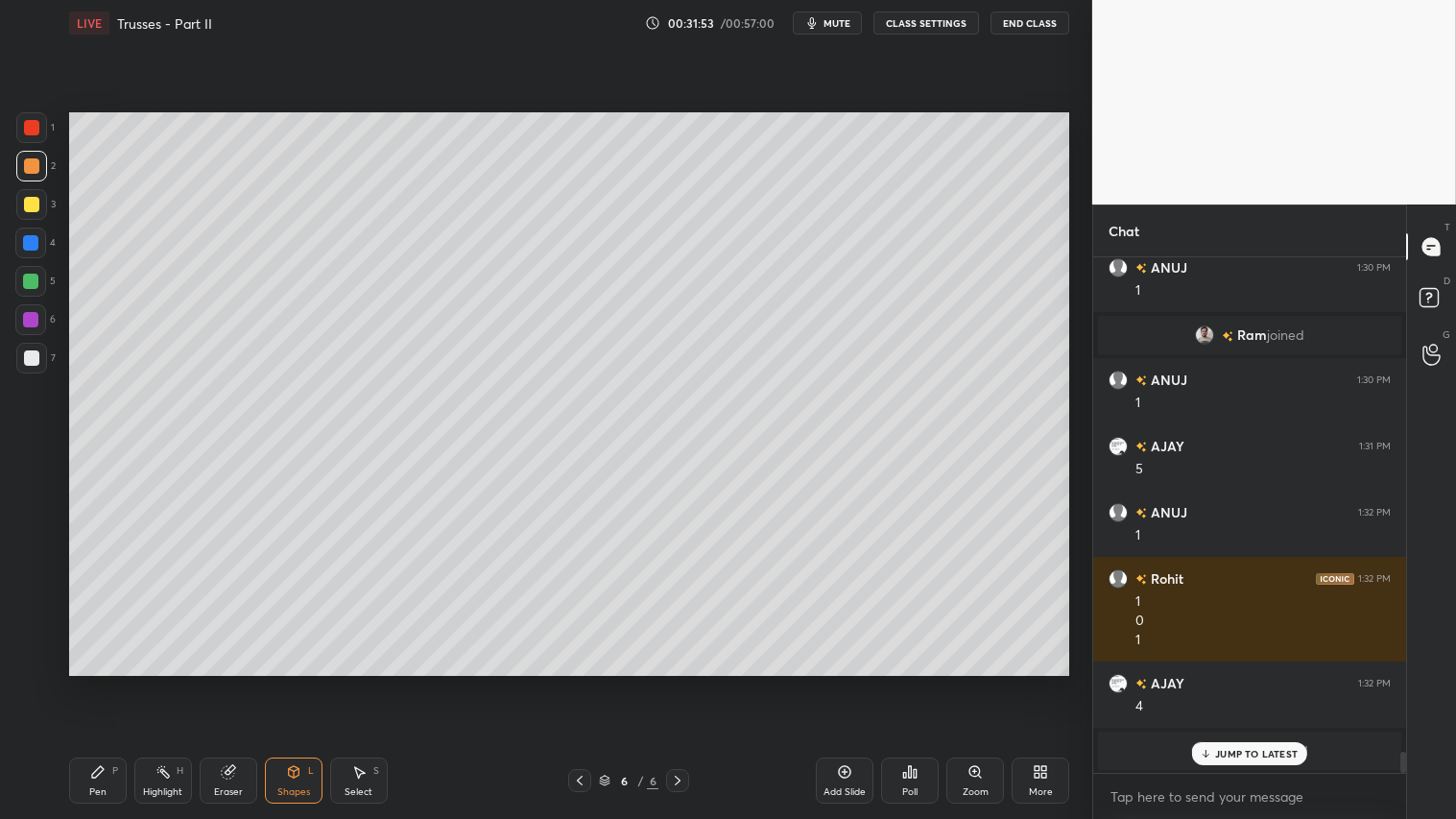 click on "Pen" at bounding box center [98, 792] 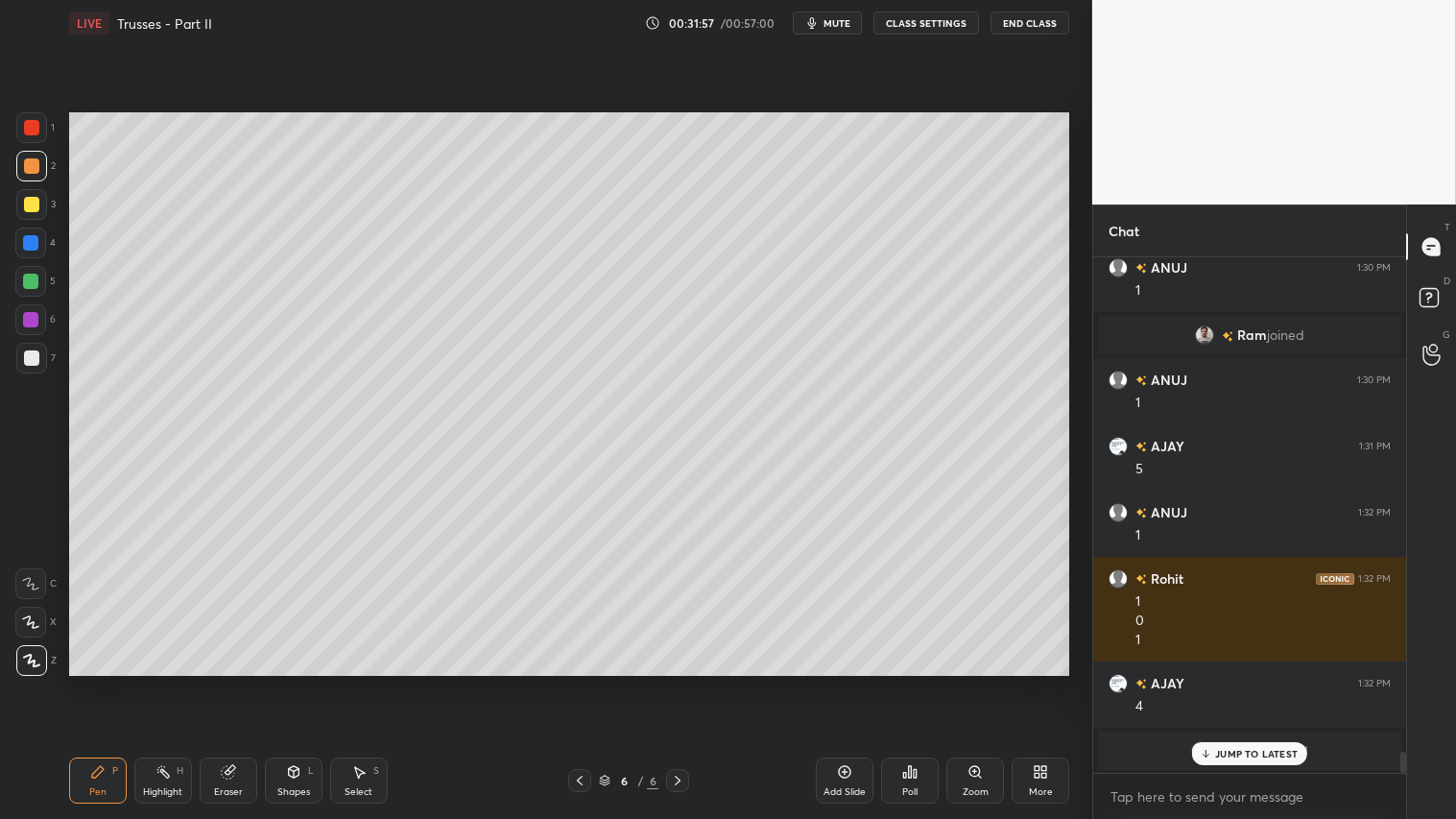 click at bounding box center [32, 205] 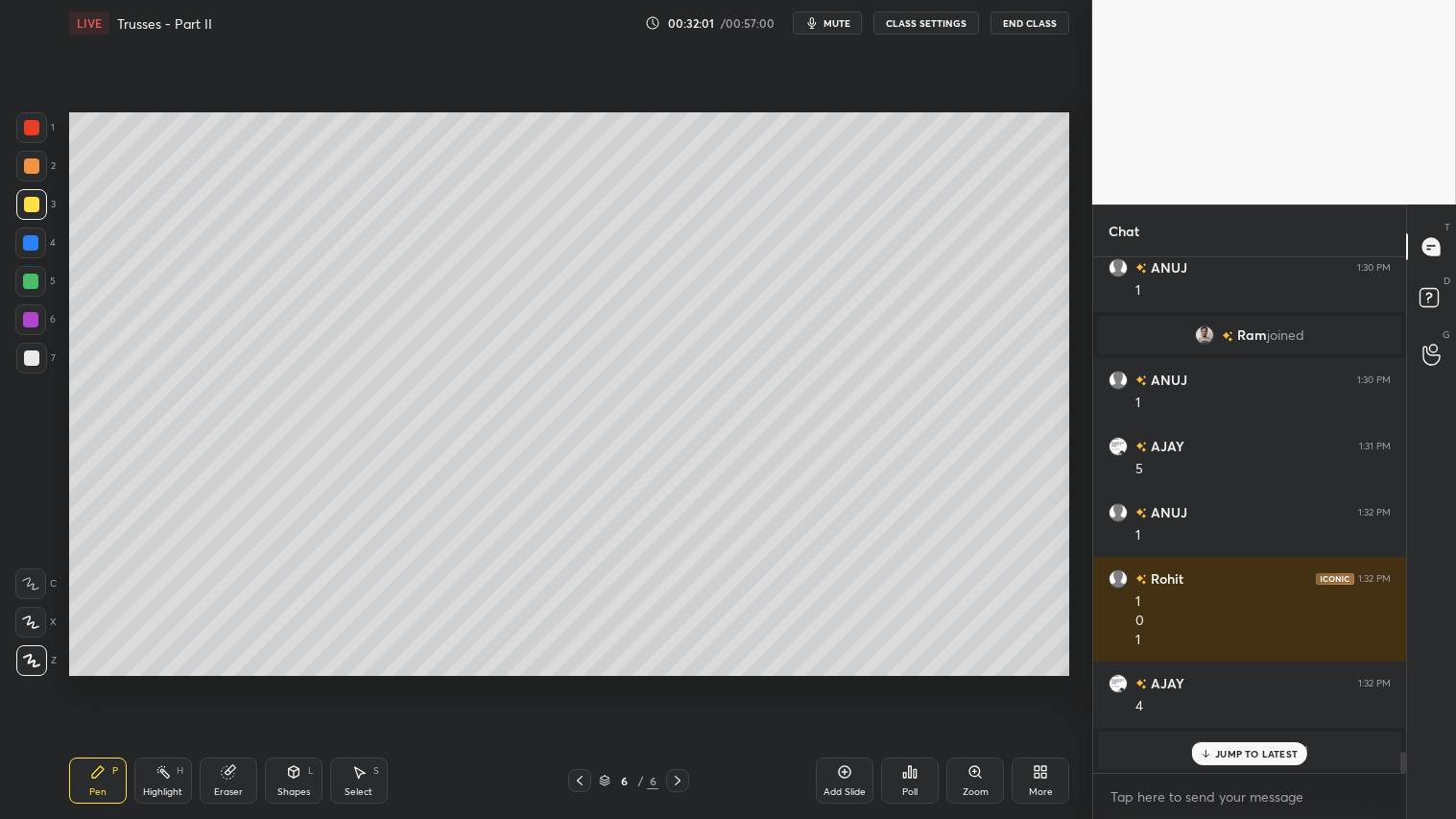 click at bounding box center [32, 166] 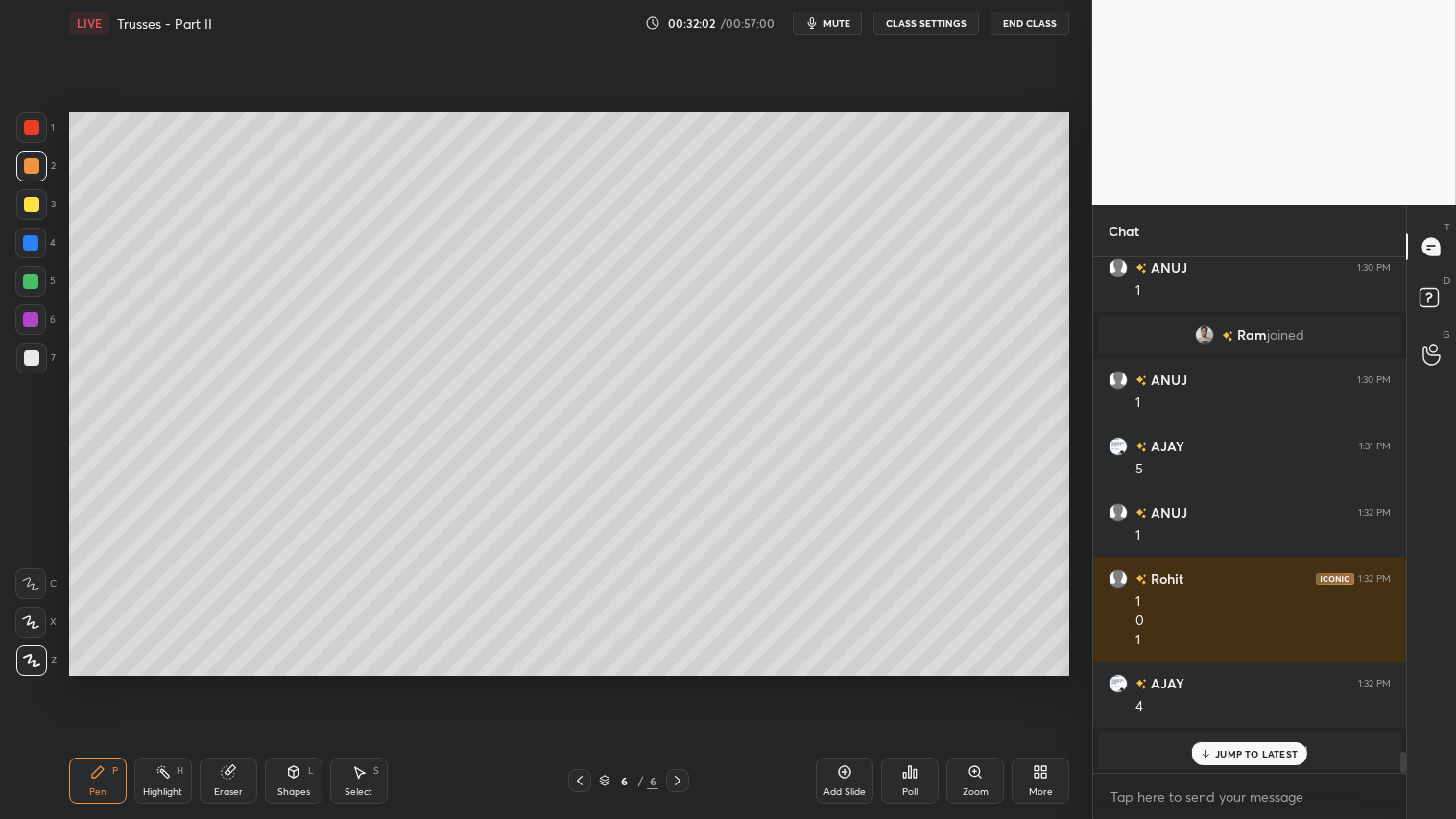 click 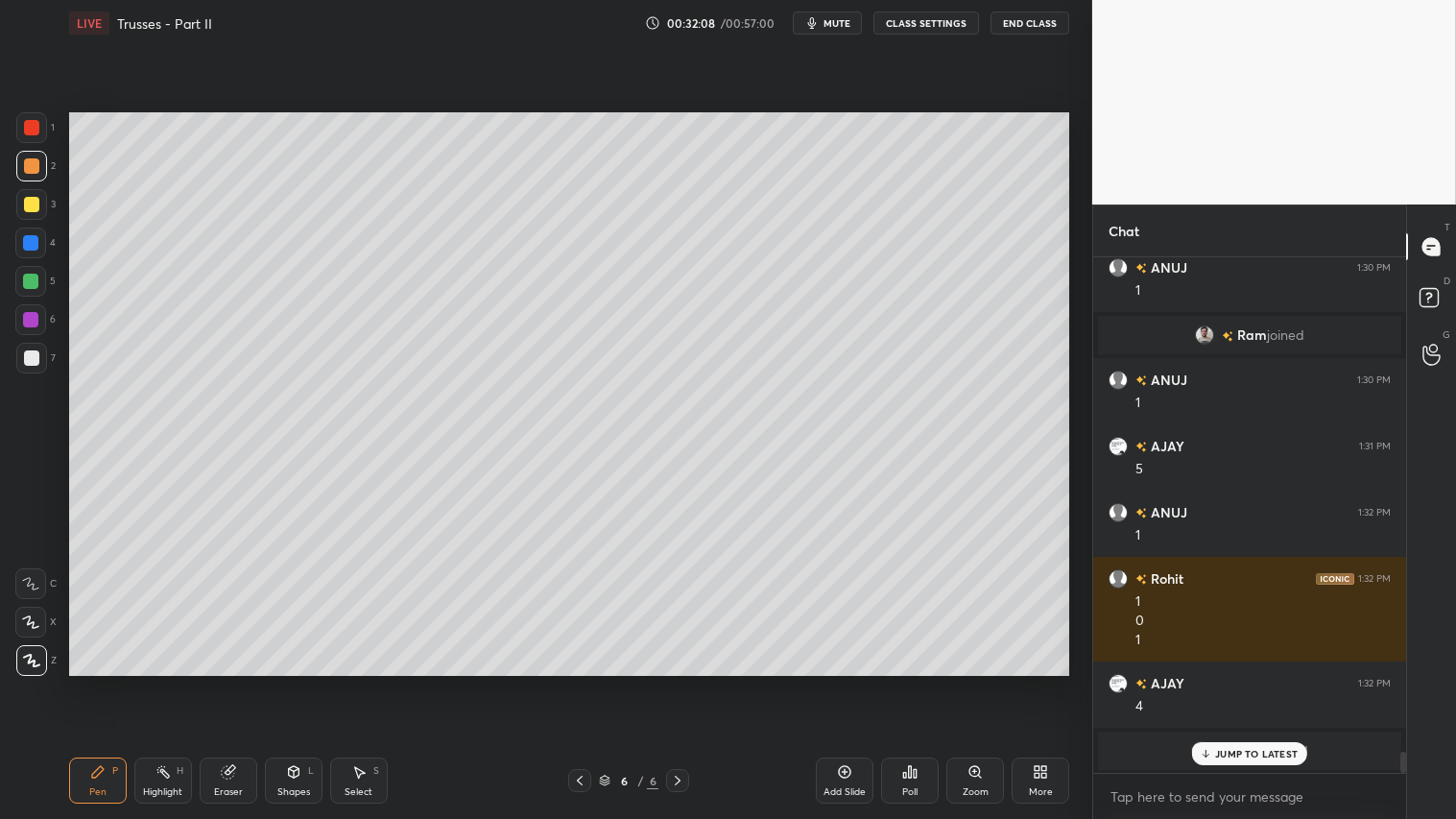 click 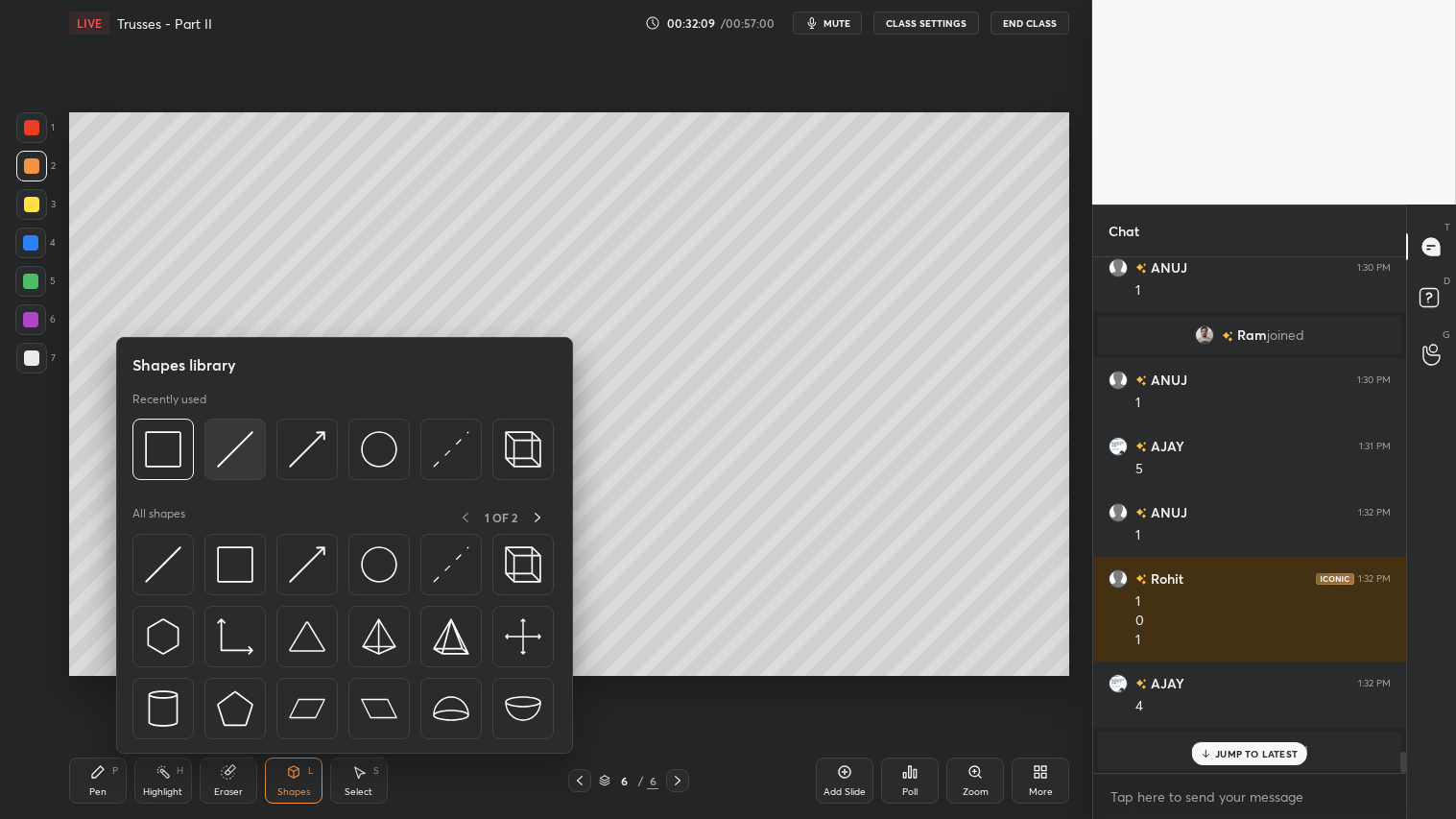click at bounding box center [235, 449] 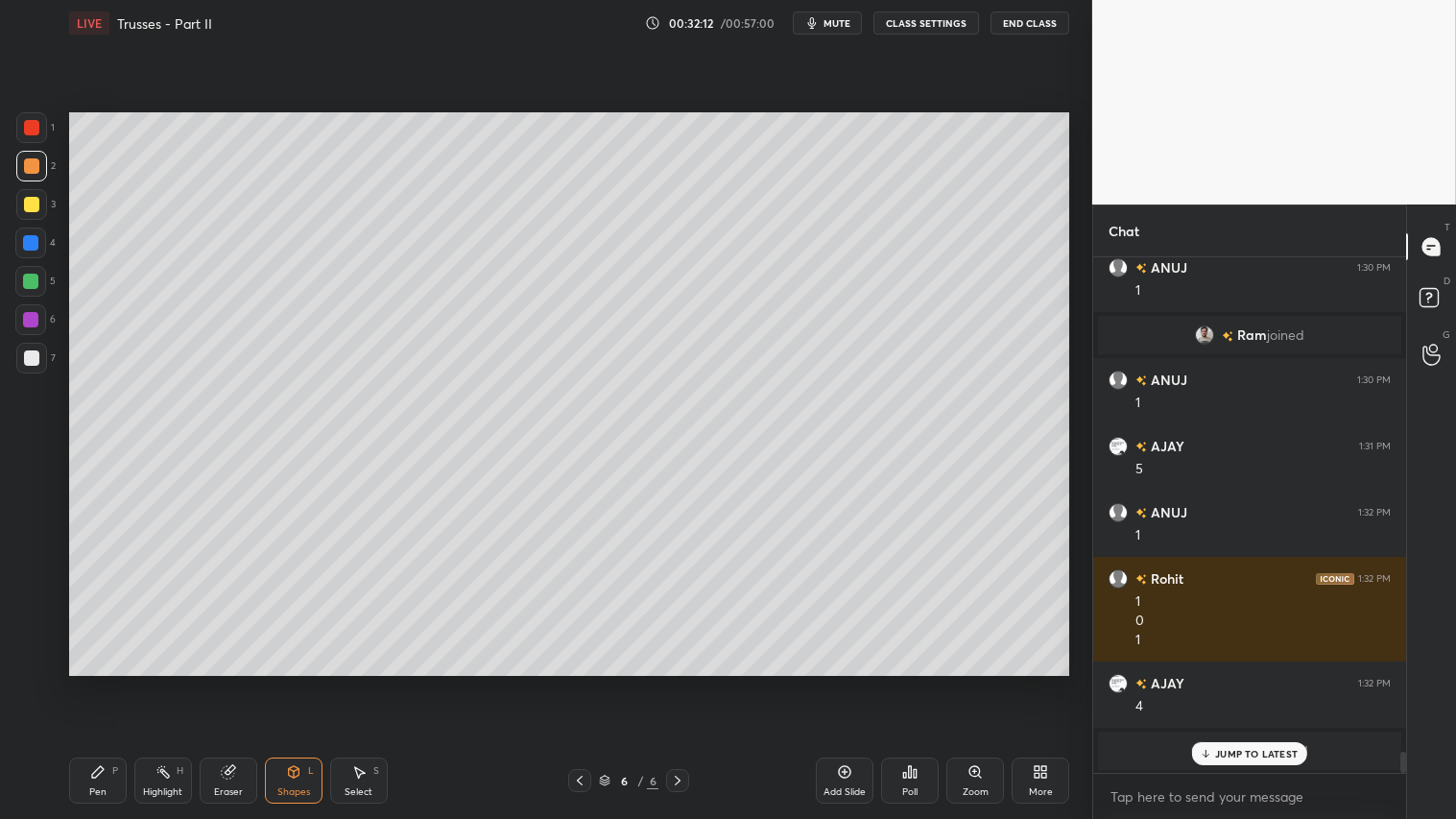 drag, startPoint x: 34, startPoint y: 168, endPoint x: 40, endPoint y: 203, distance: 35.51056 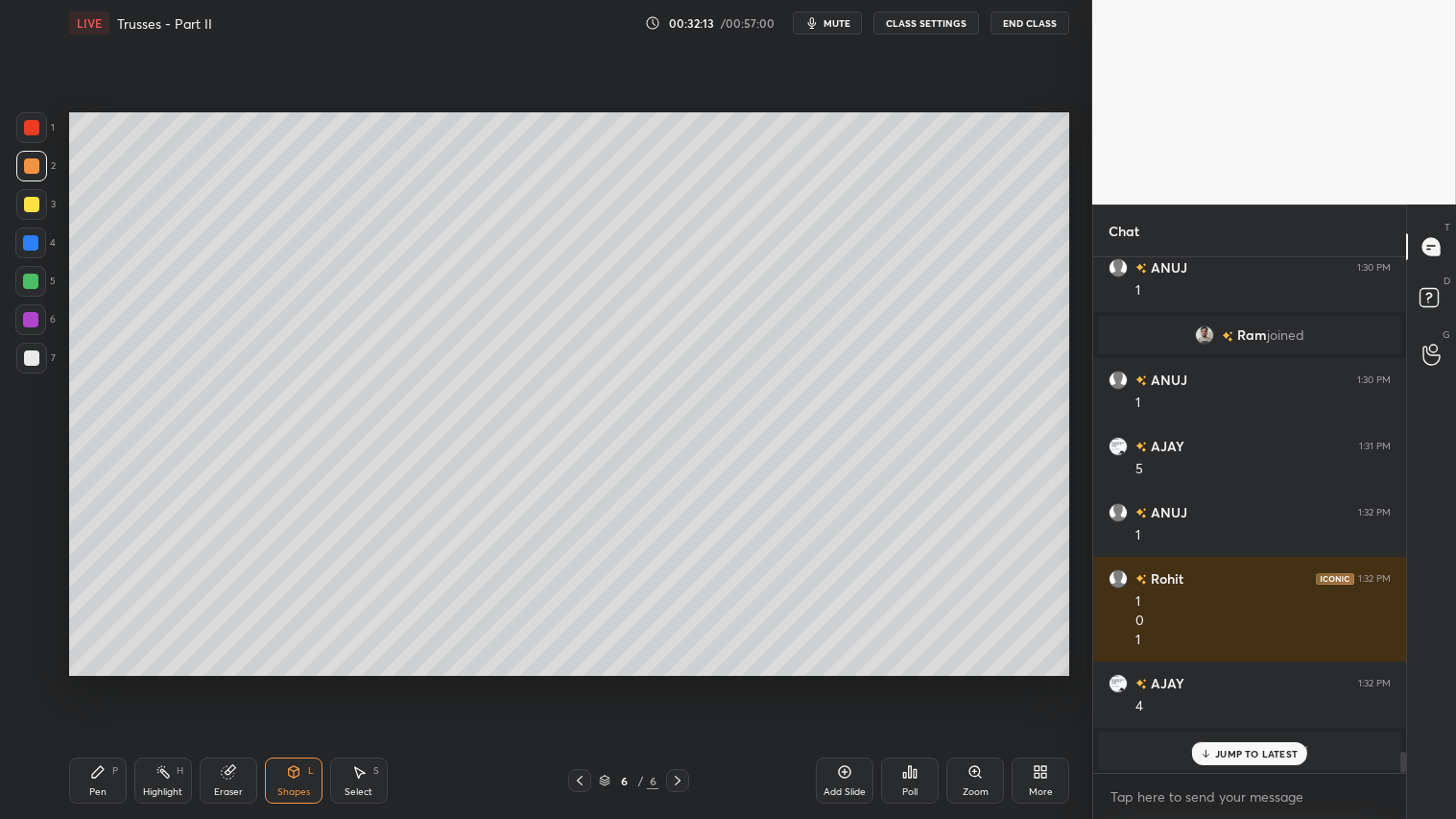 drag, startPoint x: 97, startPoint y: 782, endPoint x: 131, endPoint y: 784, distance: 34.058773 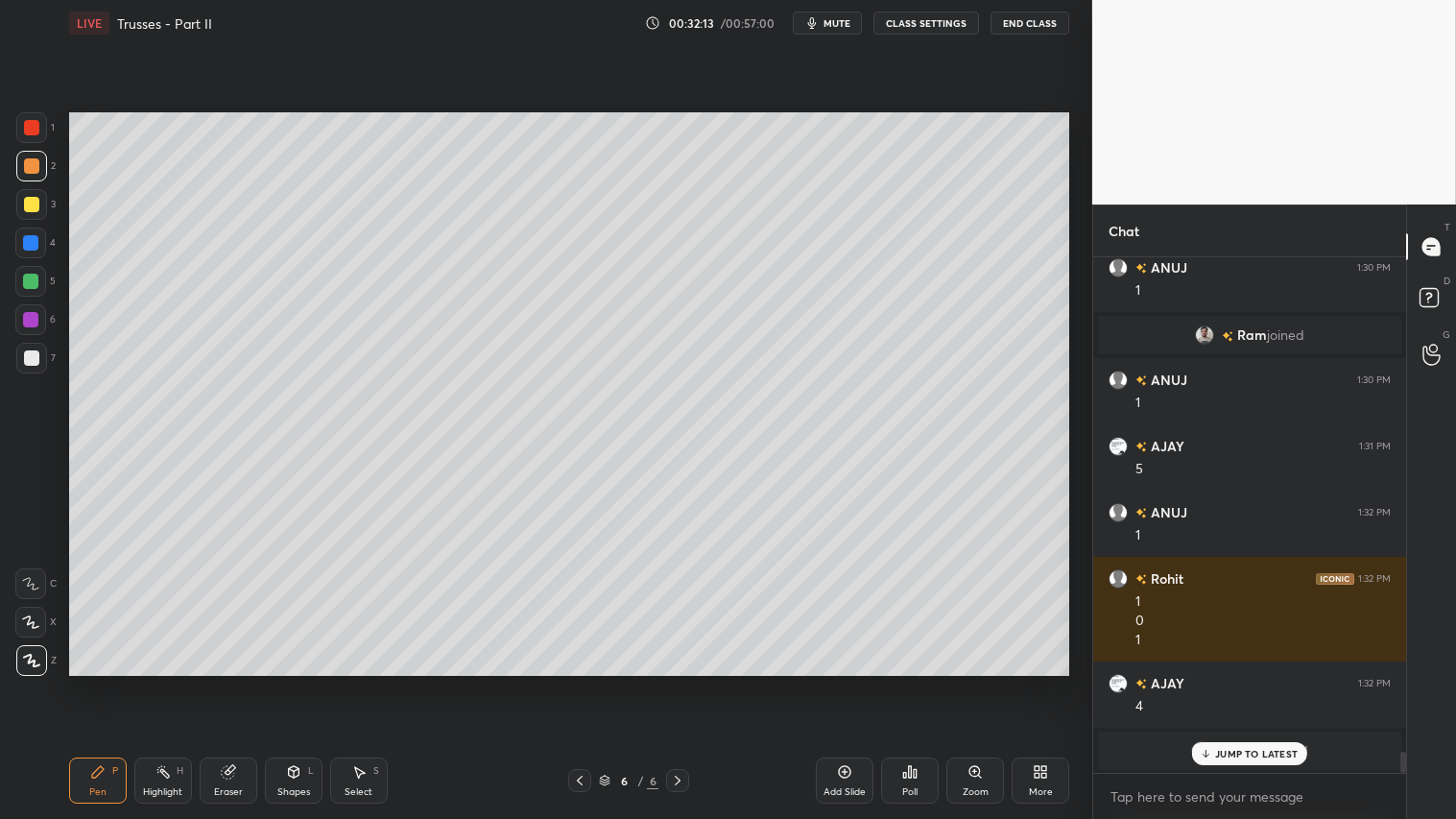 click 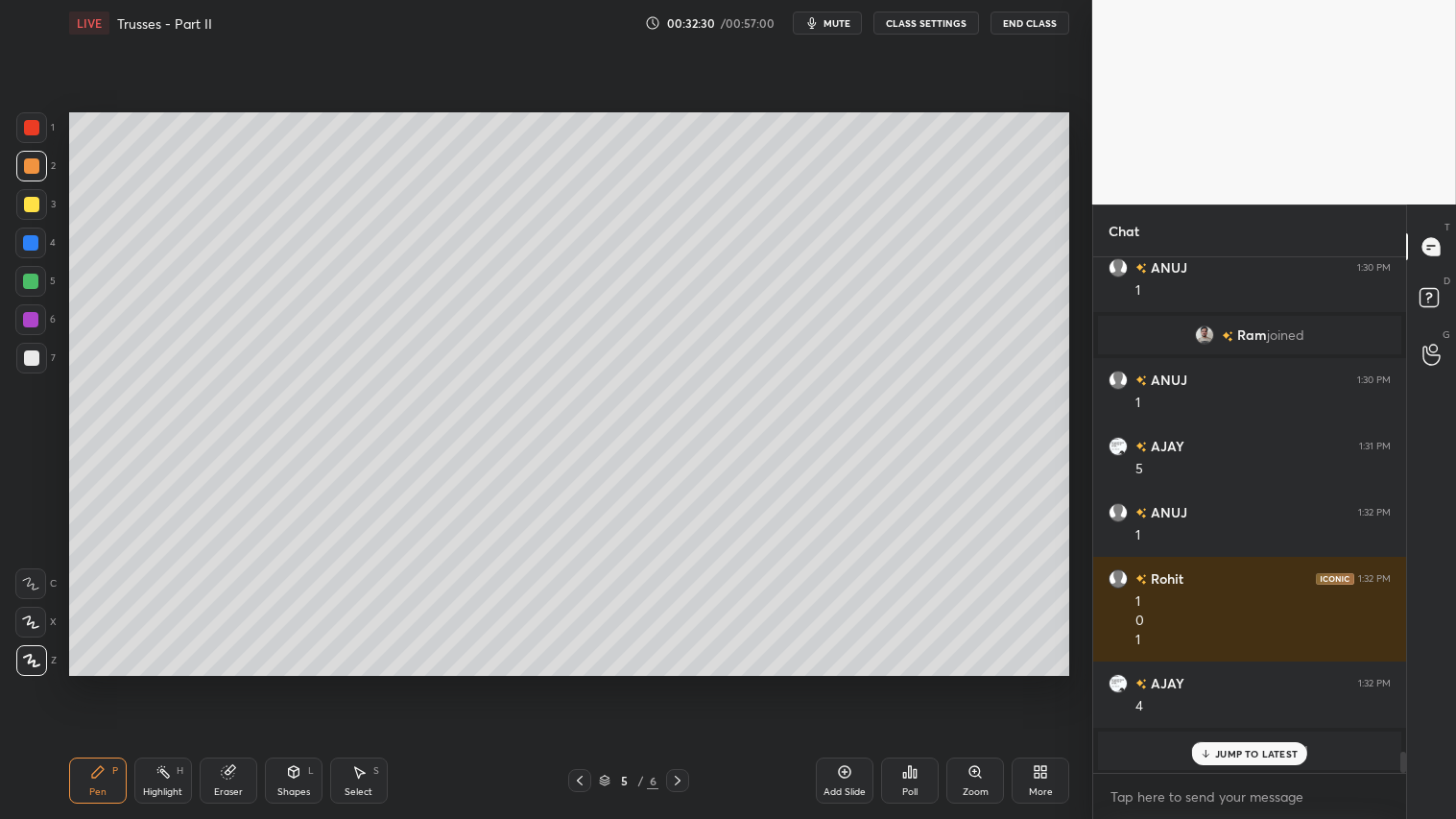 drag, startPoint x: 684, startPoint y: 783, endPoint x: 681, endPoint y: 772, distance: 11.401754 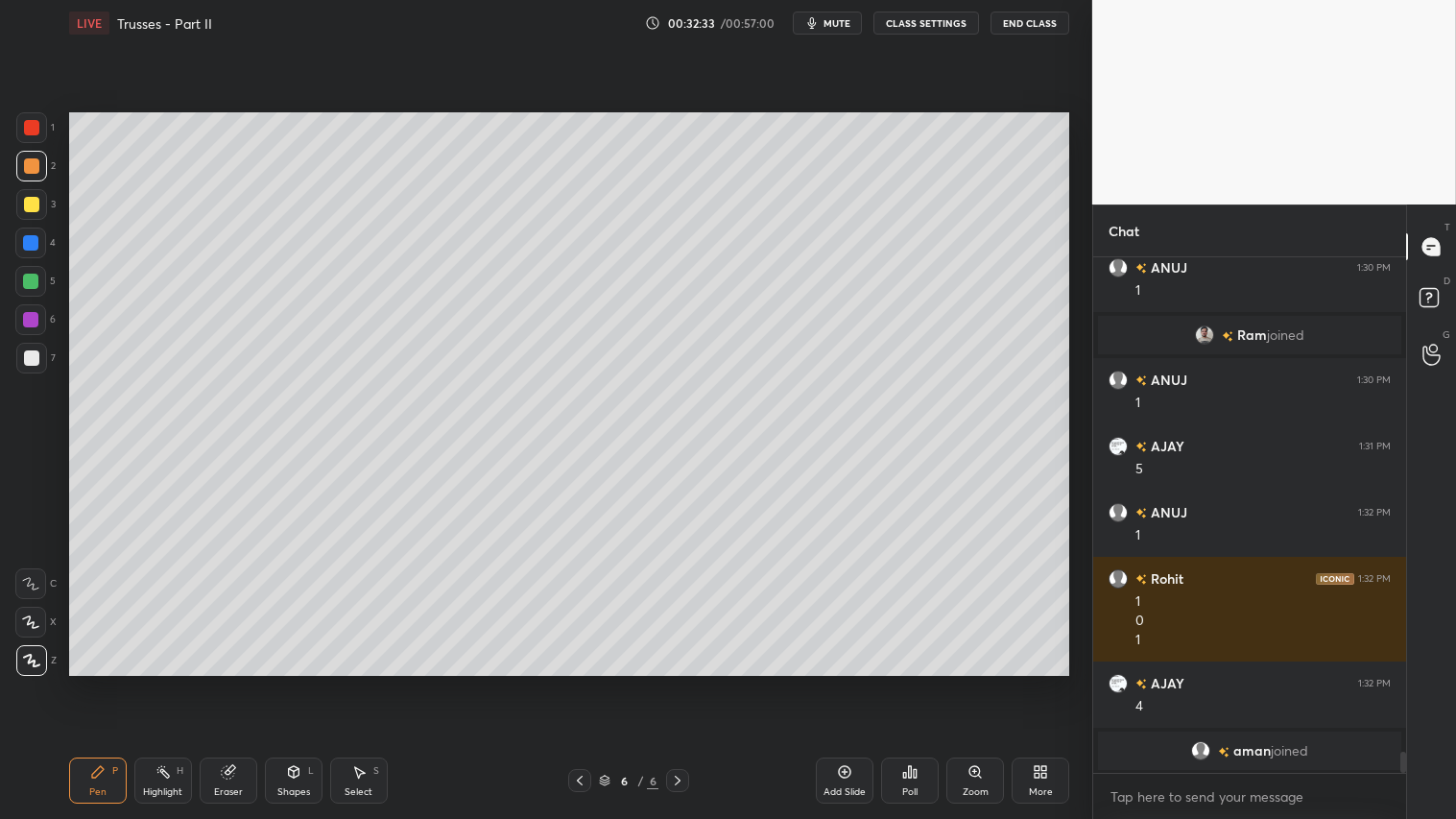 scroll, scrollTop: 12247, scrollLeft: 0, axis: vertical 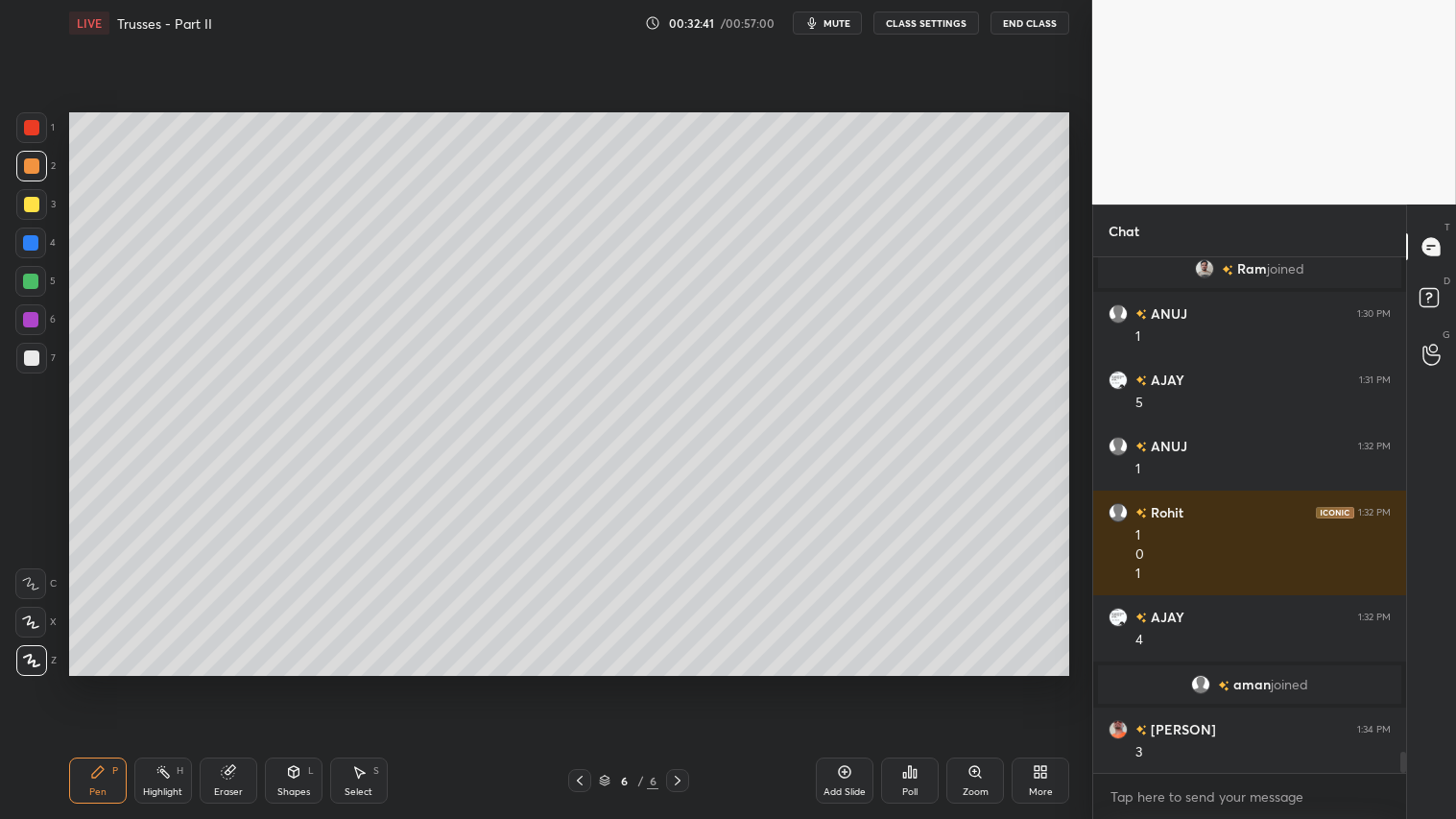 click 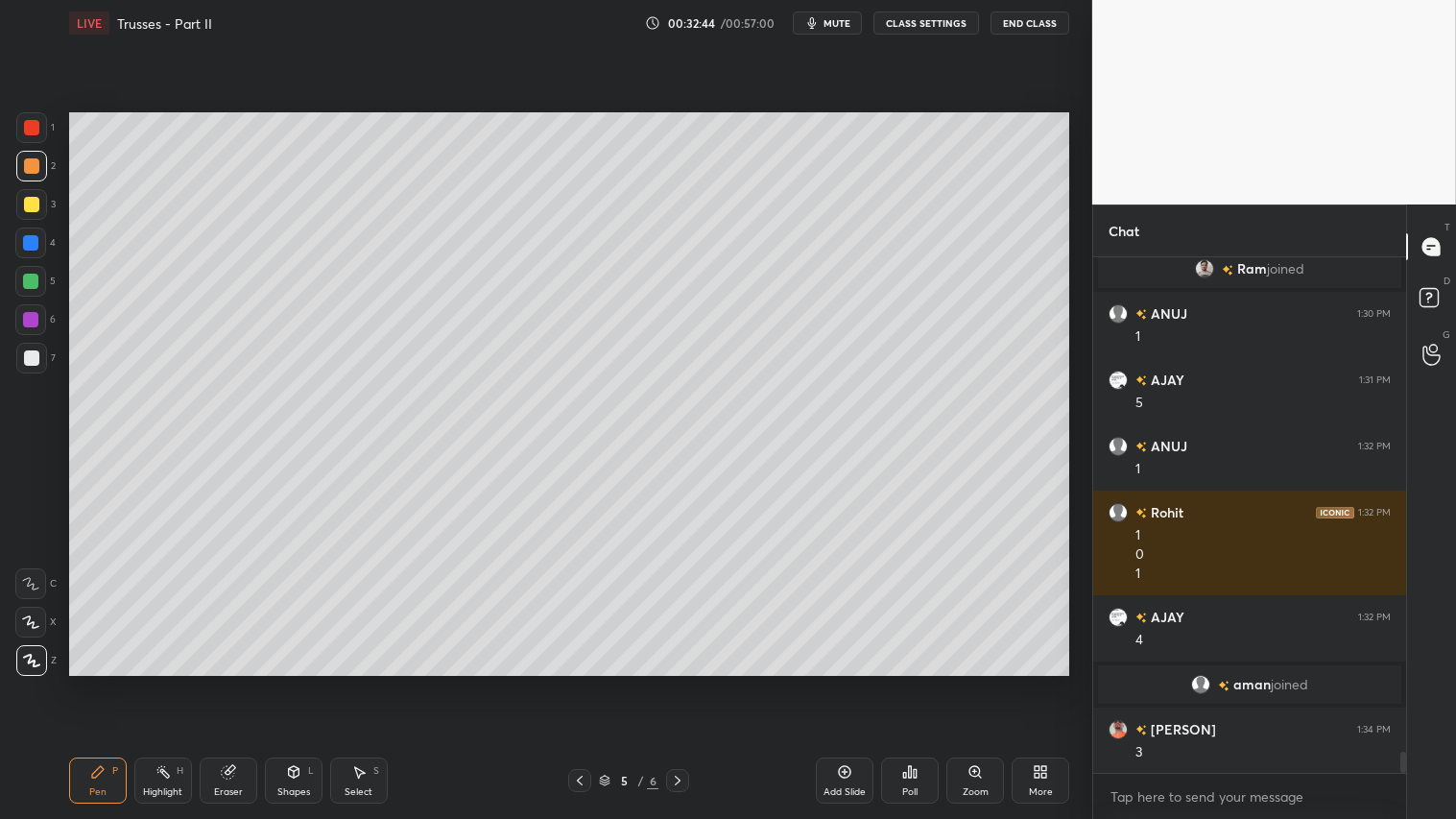 click at bounding box center [678, 781] 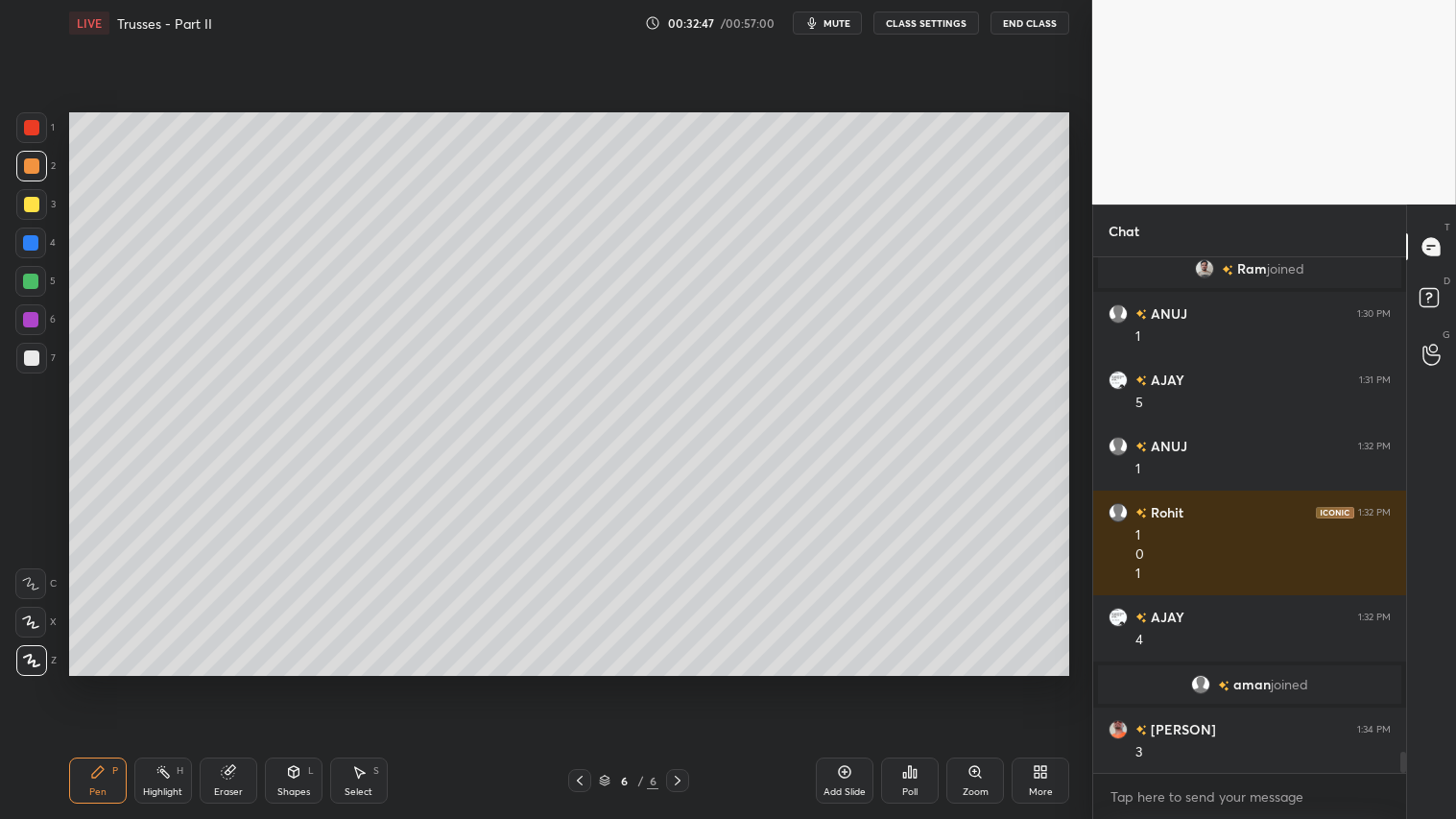 click at bounding box center (32, 205) 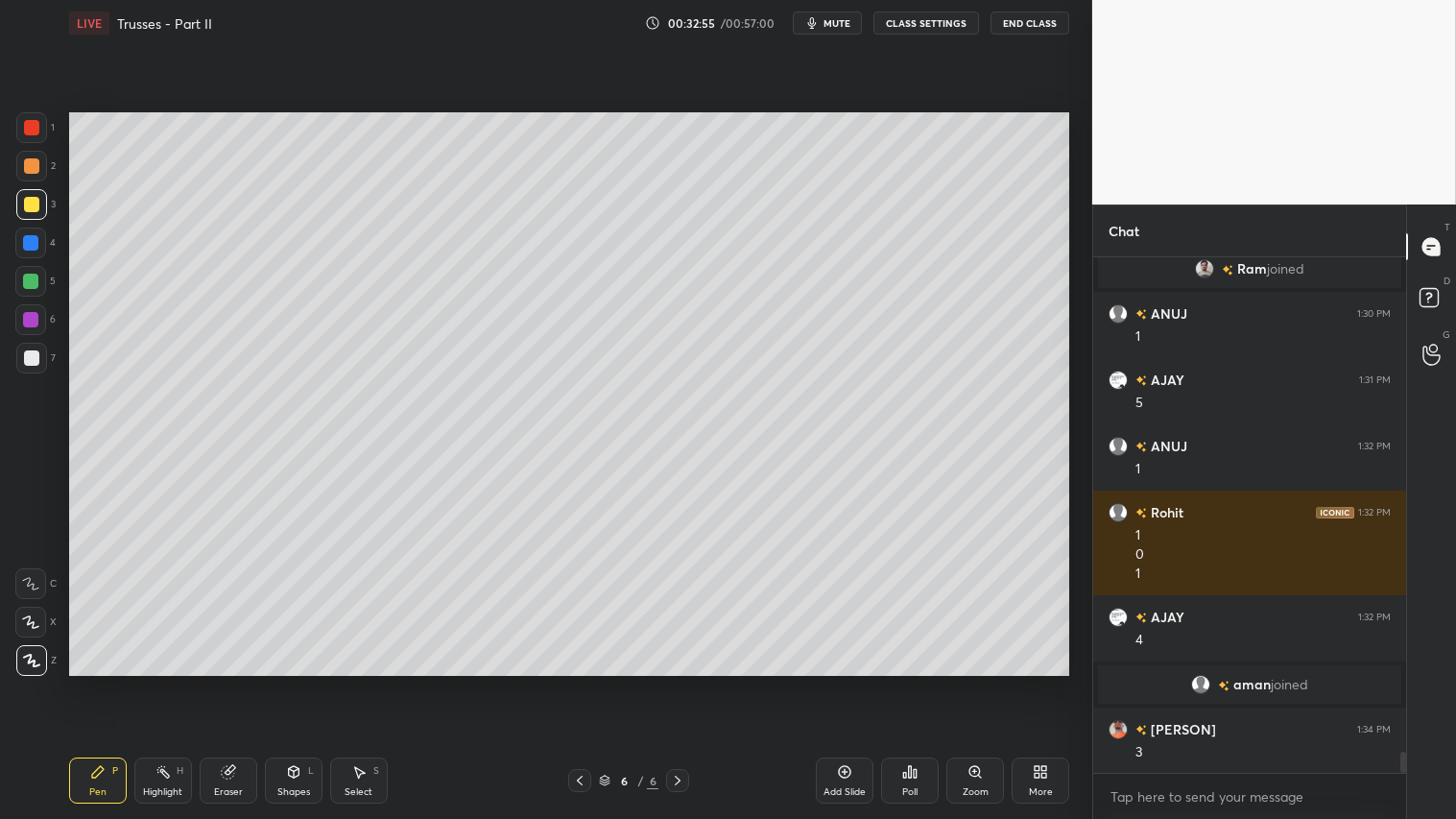 click at bounding box center (32, 166) 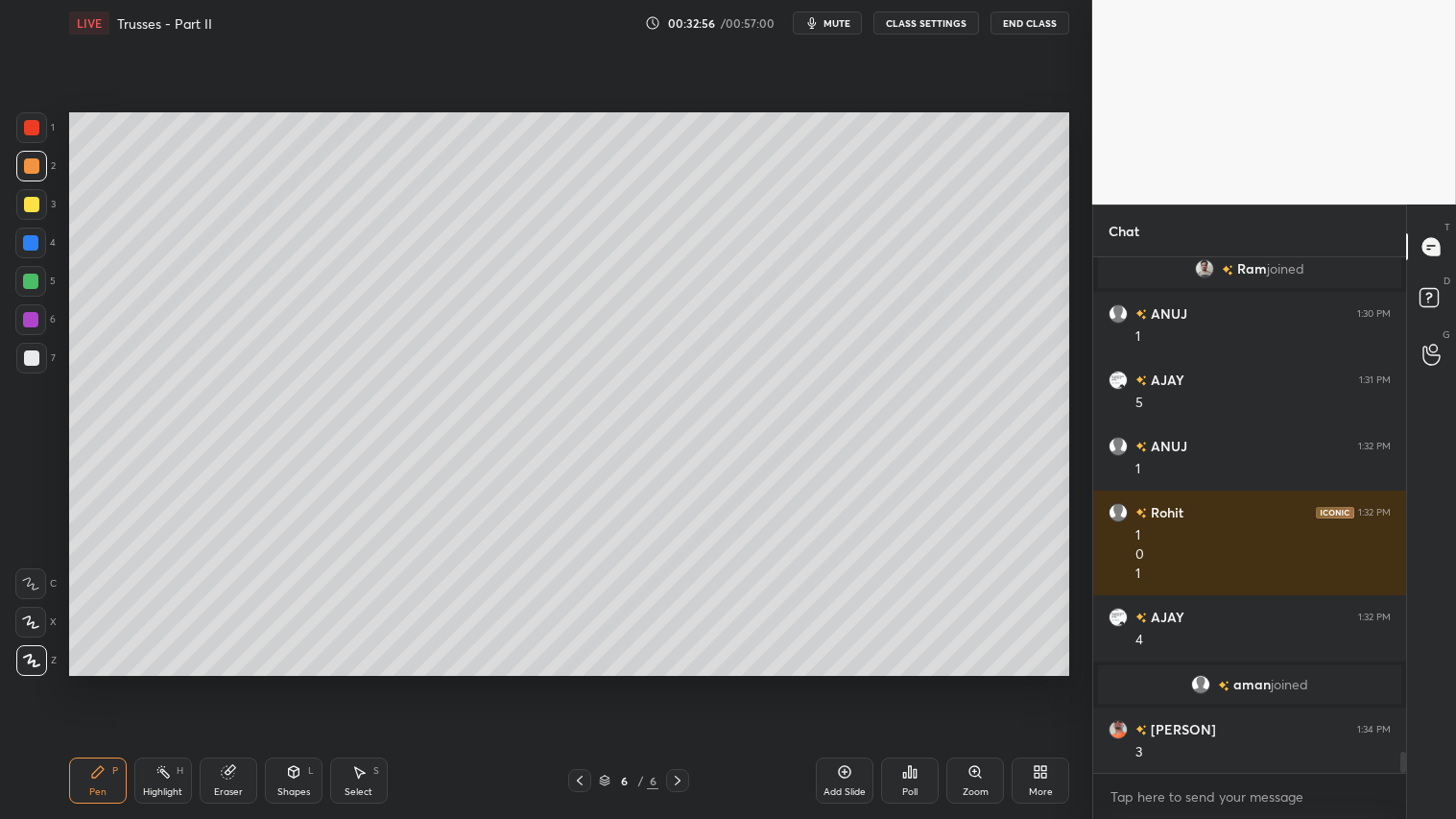 drag, startPoint x: 91, startPoint y: 762, endPoint x: 167, endPoint y: 745, distance: 77.87811 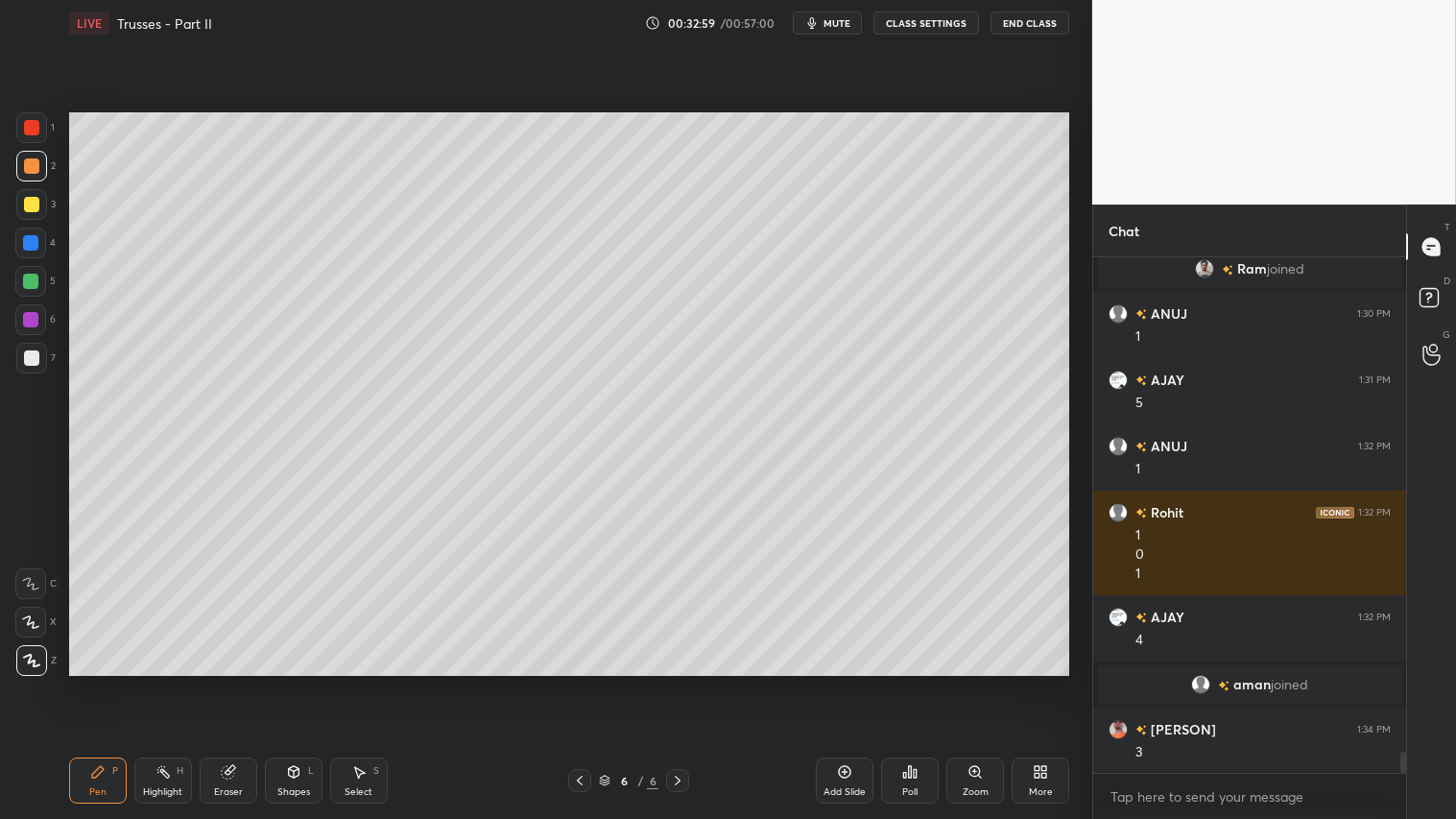 click 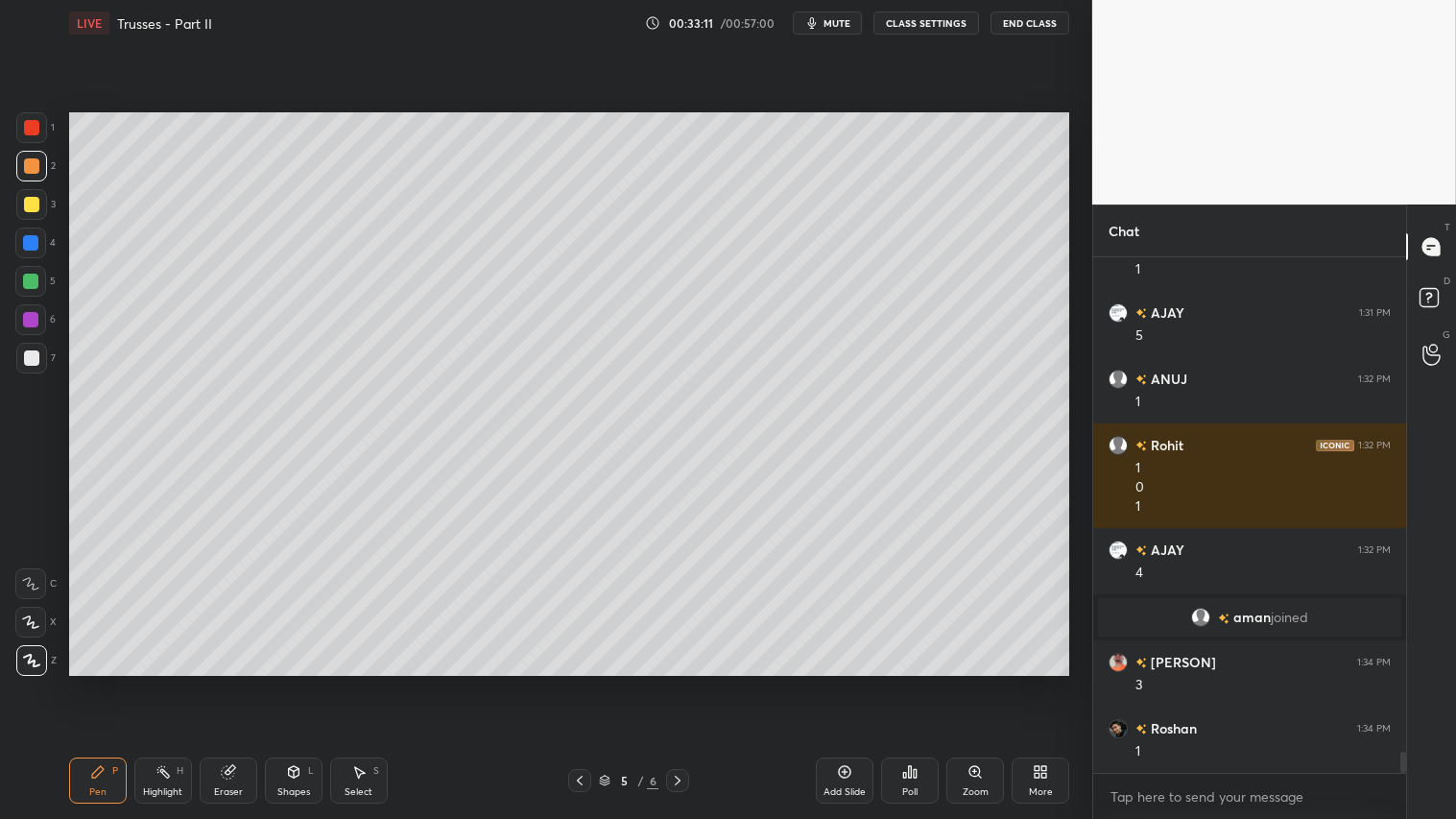 scroll, scrollTop: 12380, scrollLeft: 0, axis: vertical 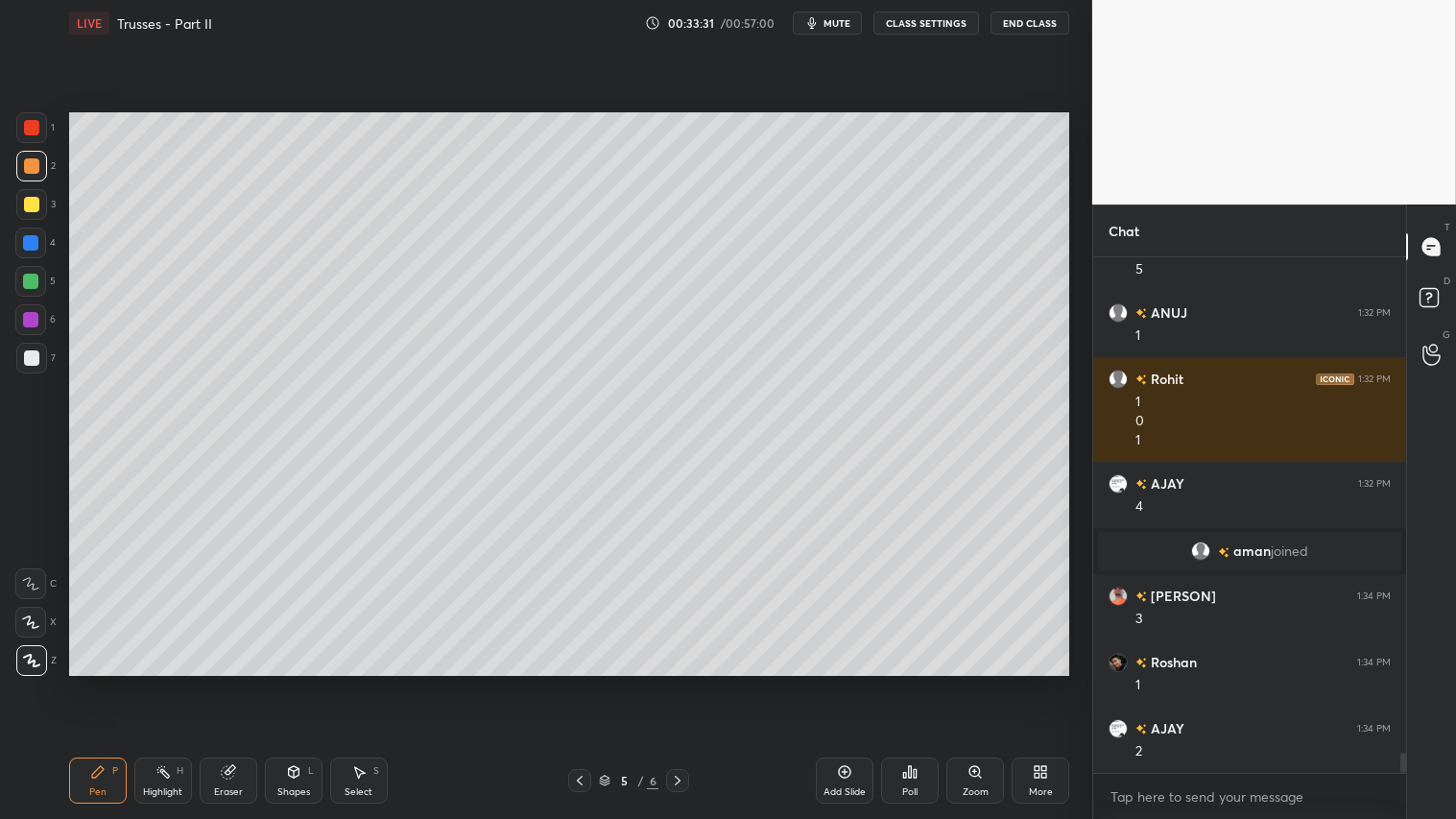 click 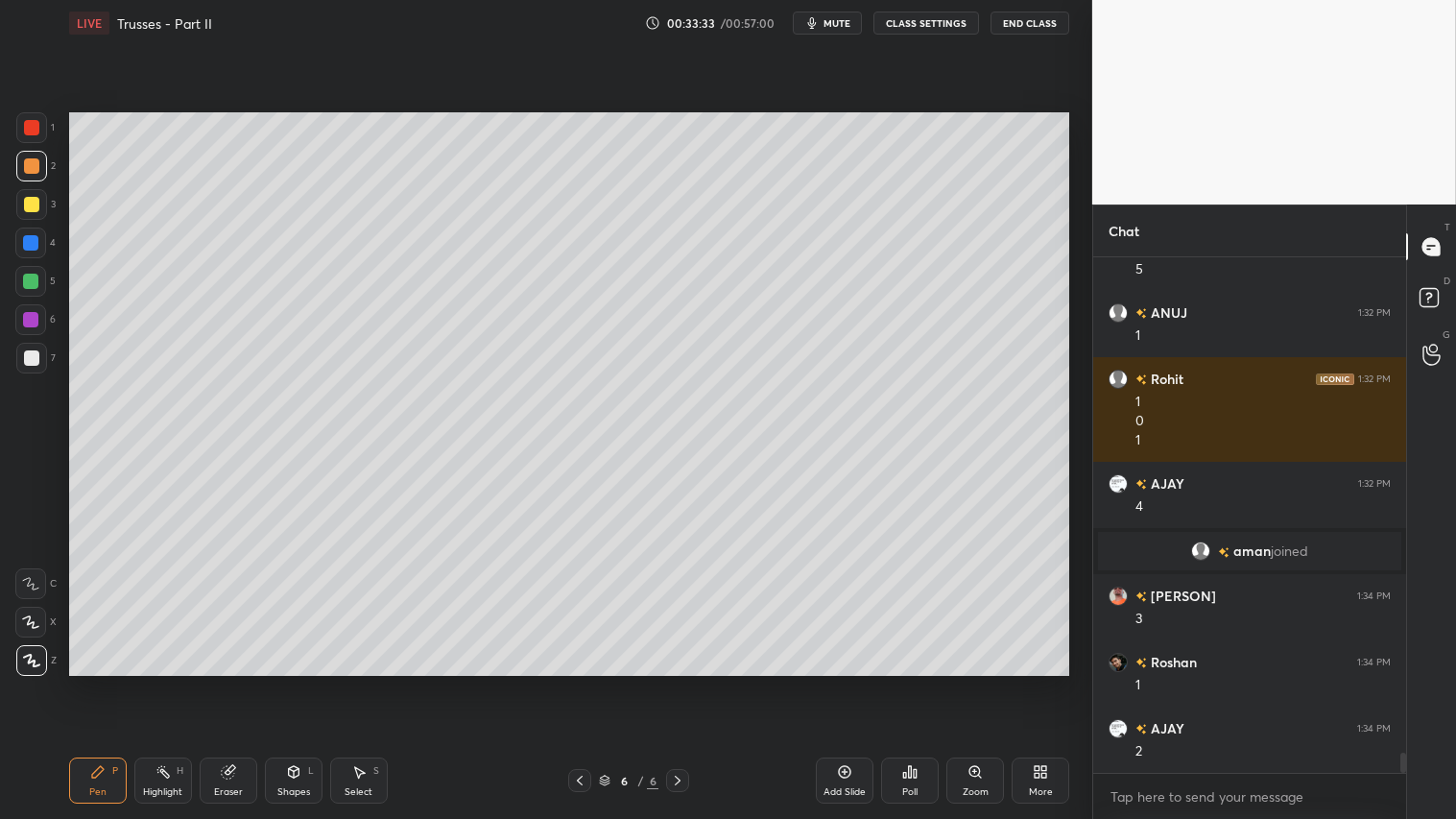 scroll, scrollTop: 12446, scrollLeft: 0, axis: vertical 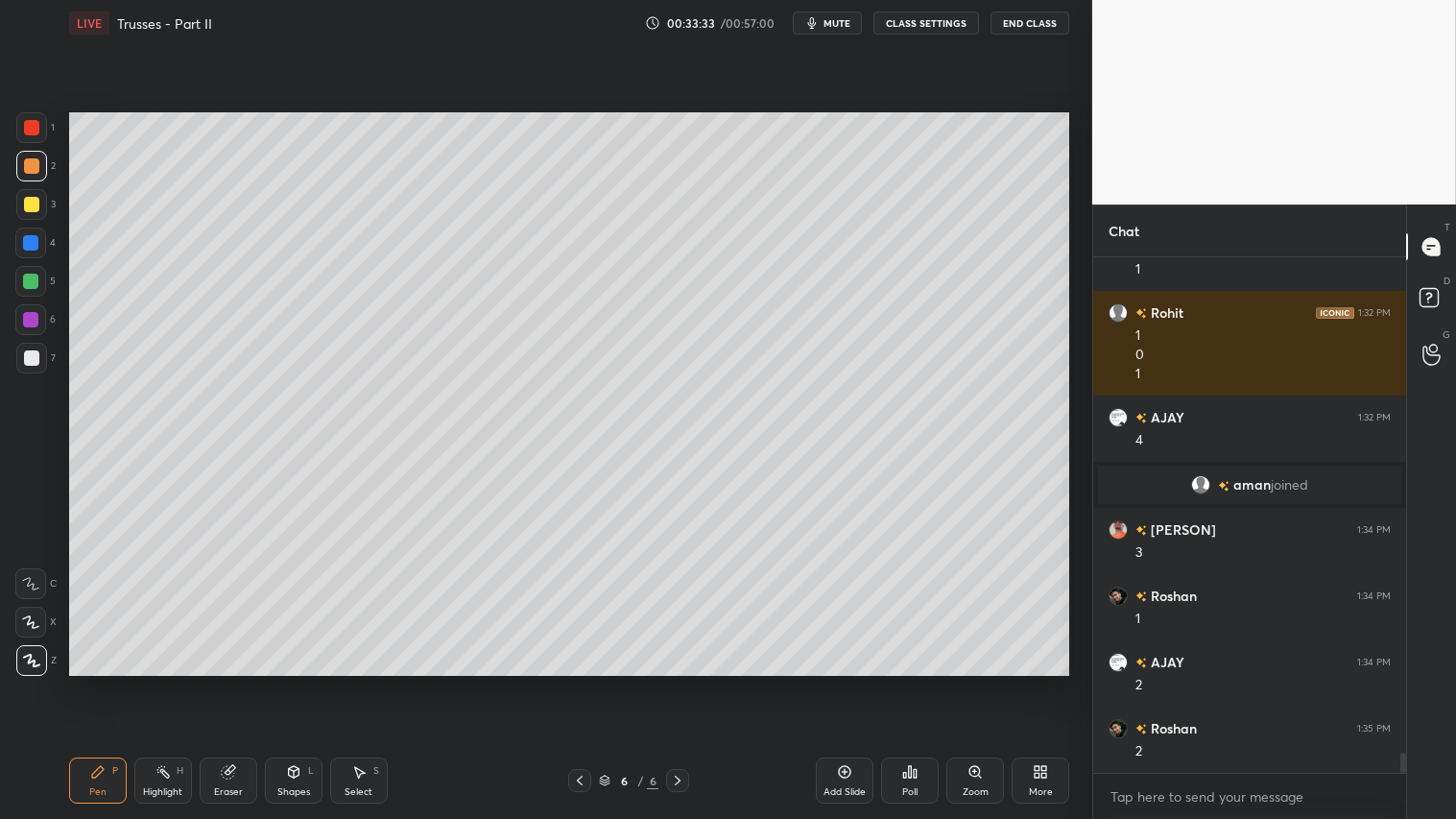 click on "Add Slide" at bounding box center [845, 781] 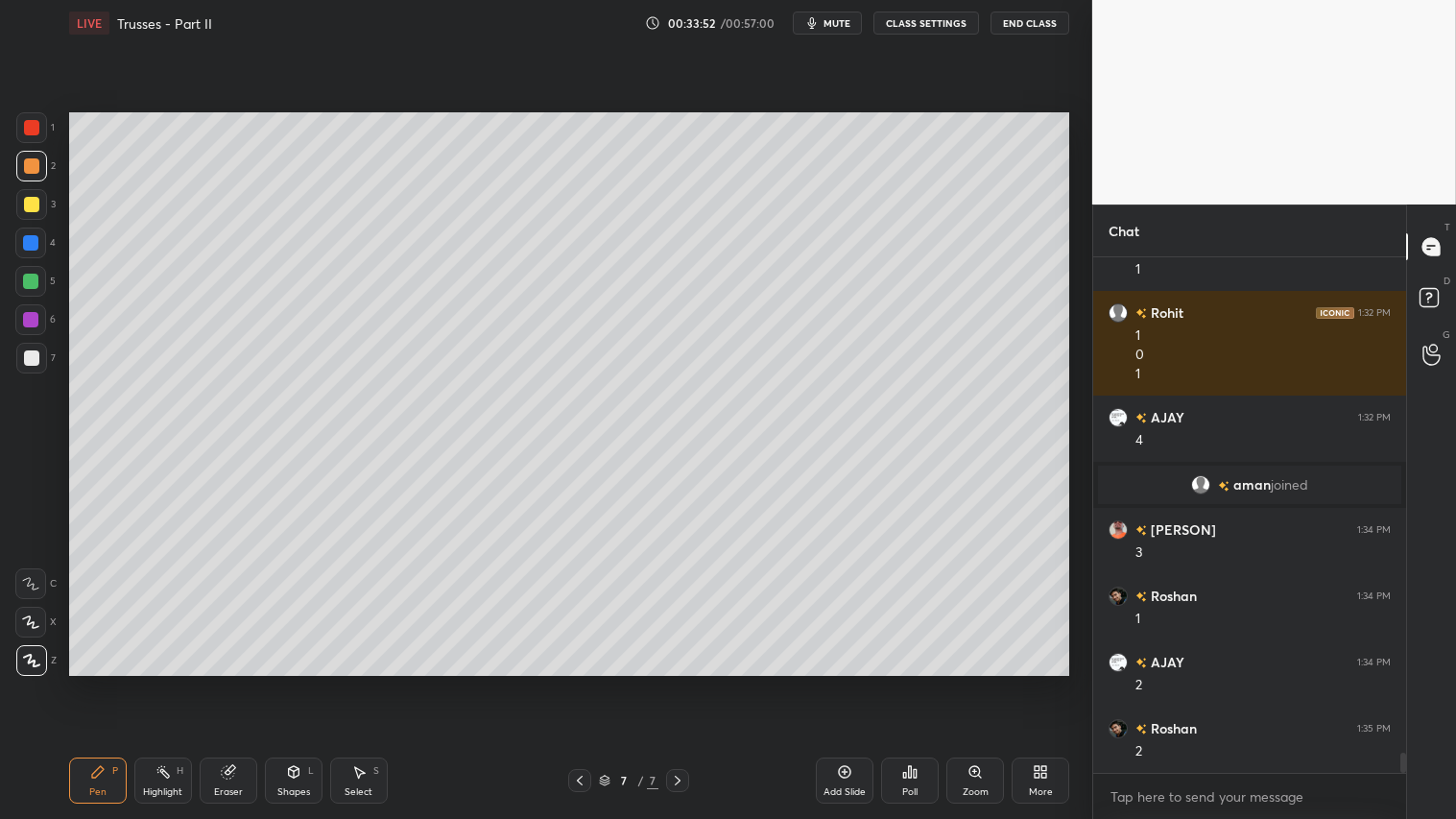click on "Eraser" at bounding box center [228, 781] 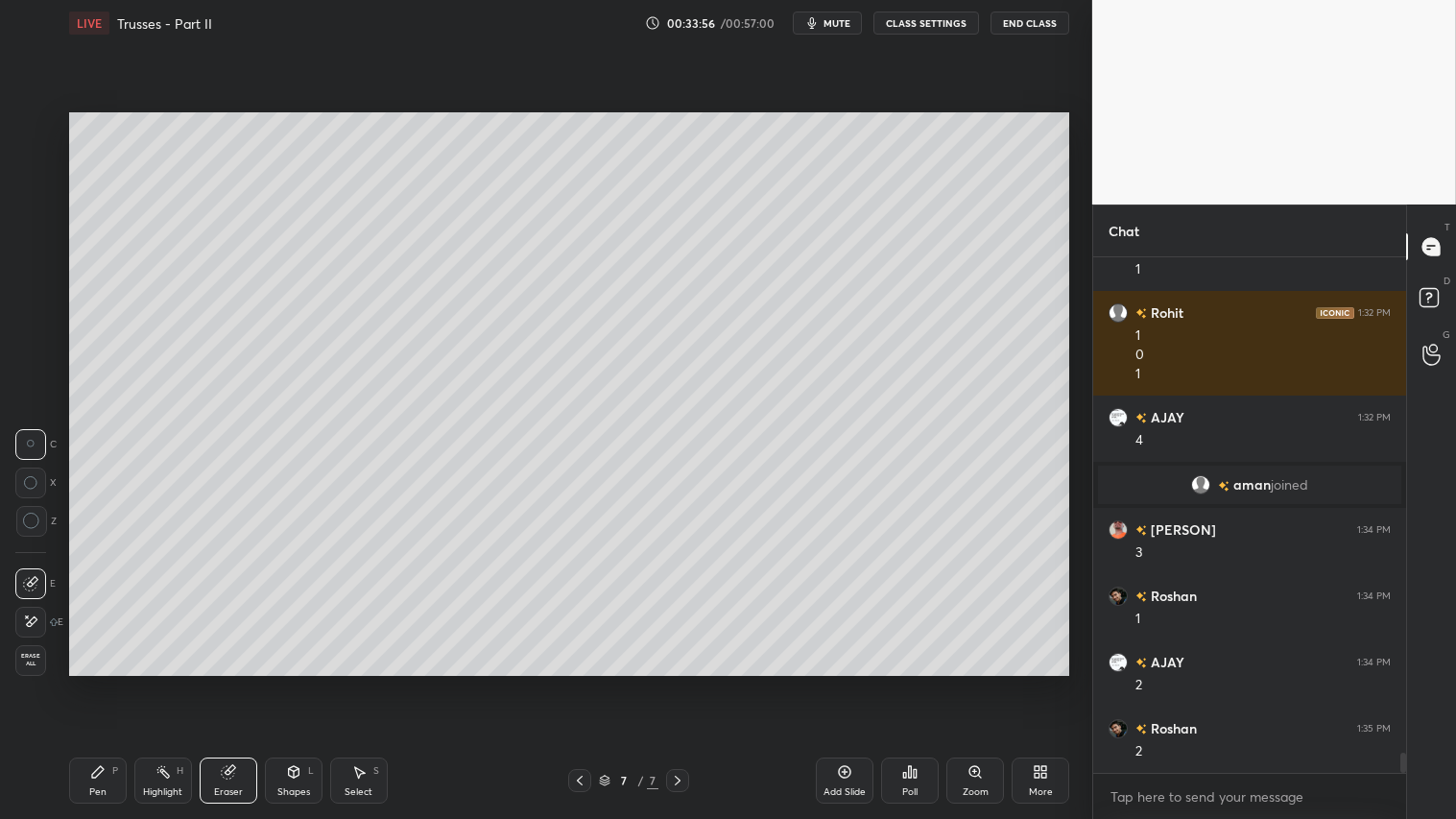 click on "Pen" at bounding box center [98, 792] 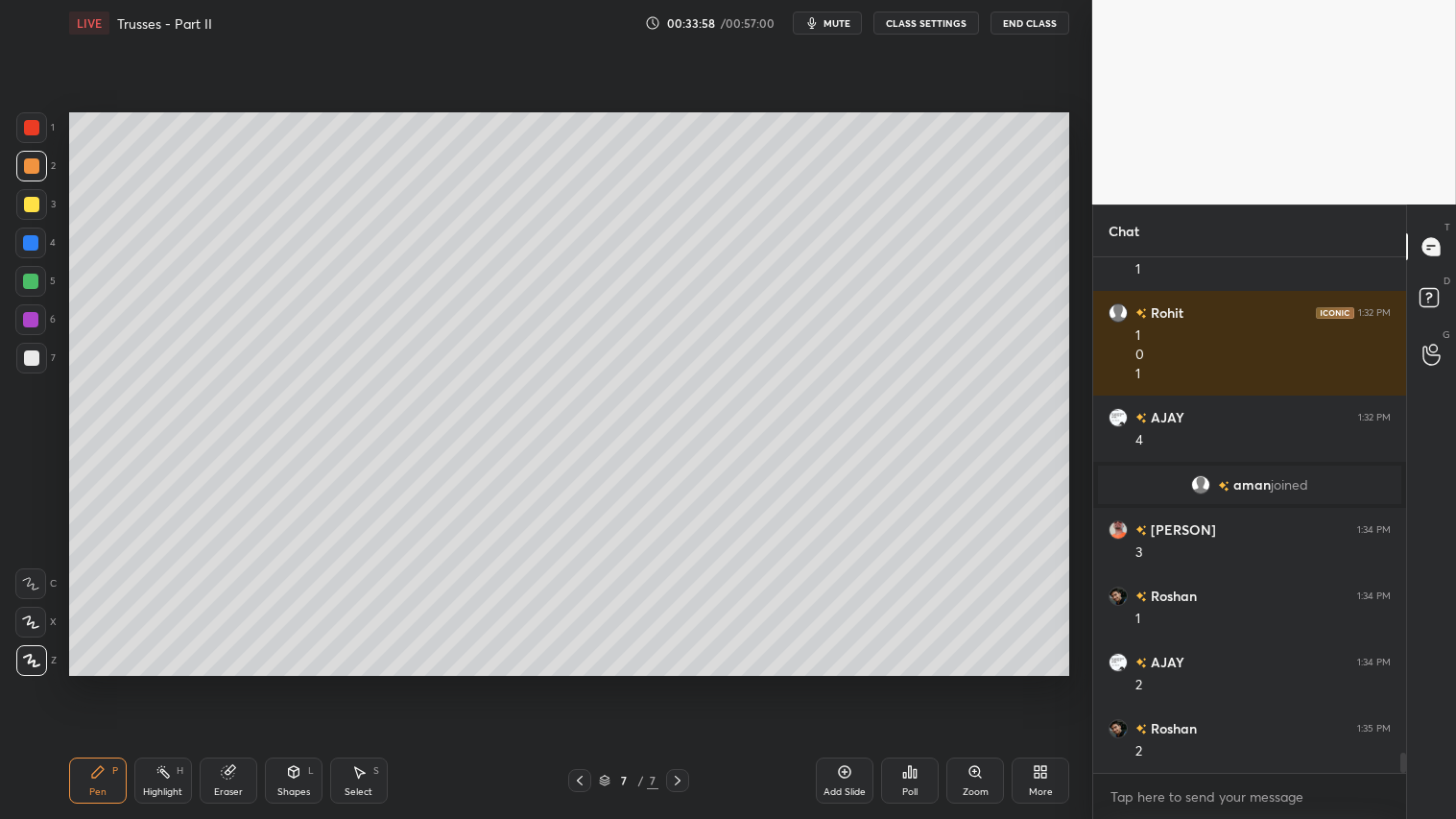 scroll, scrollTop: 12513, scrollLeft: 0, axis: vertical 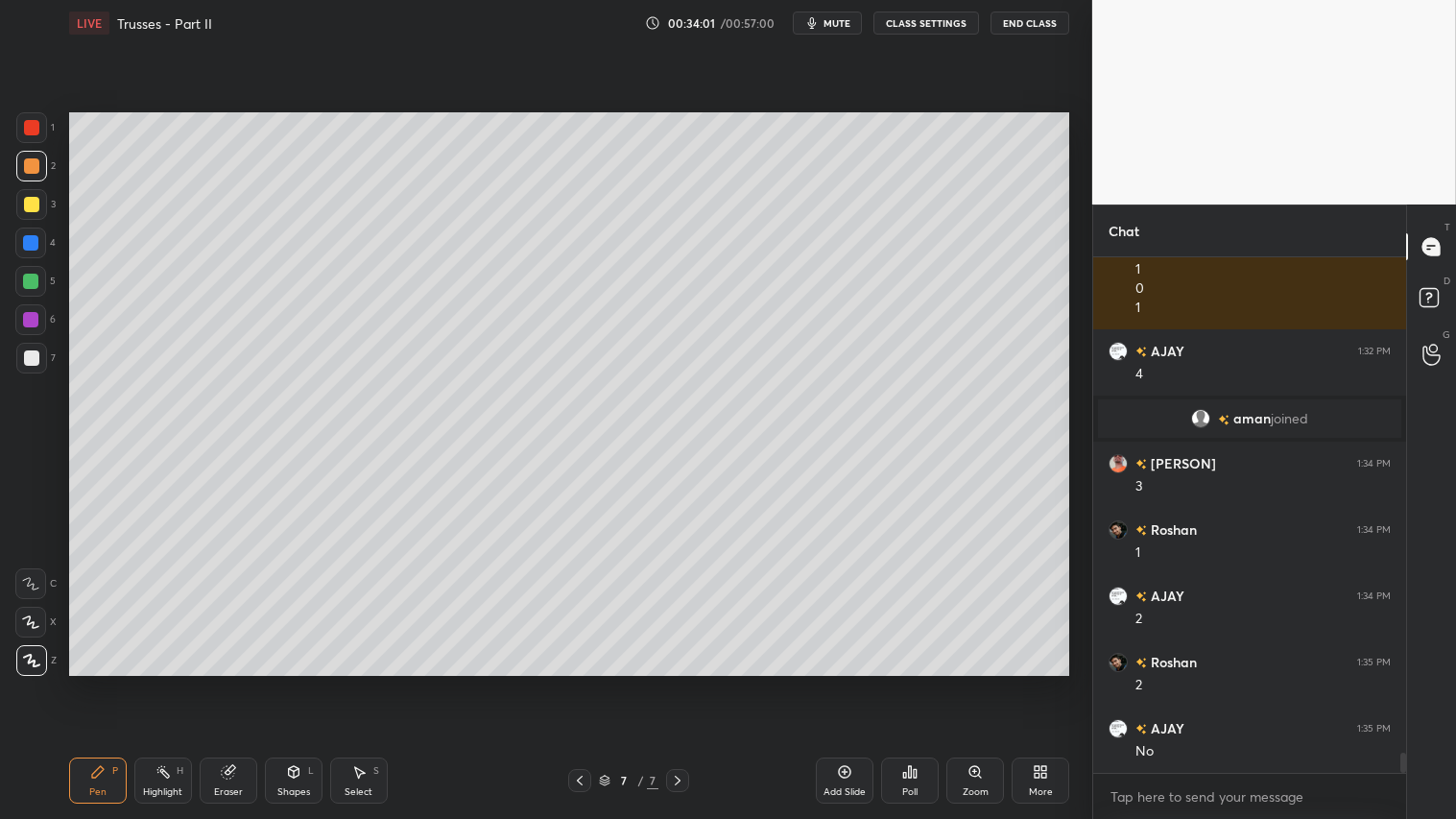 click 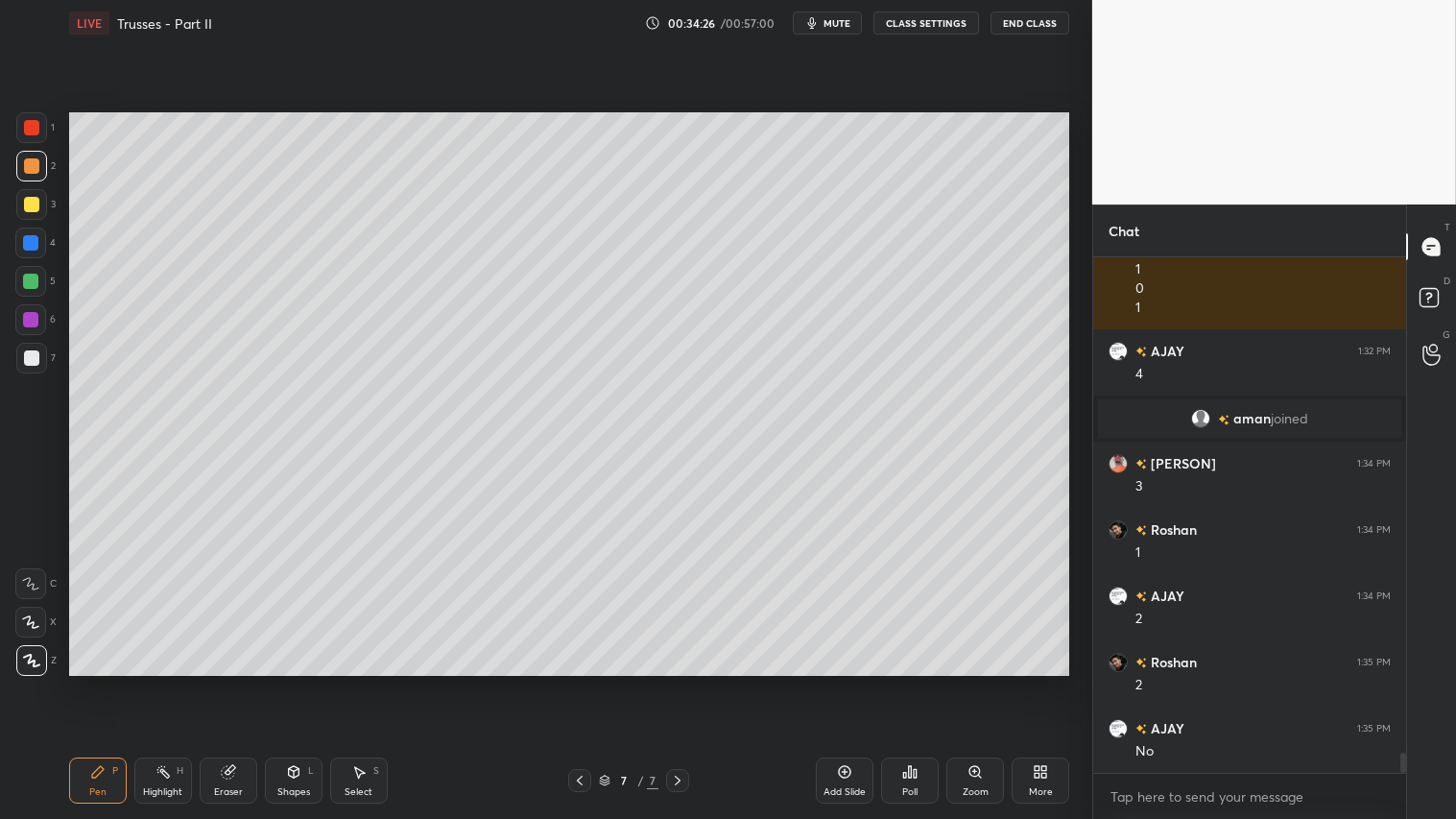 click at bounding box center (32, 166) 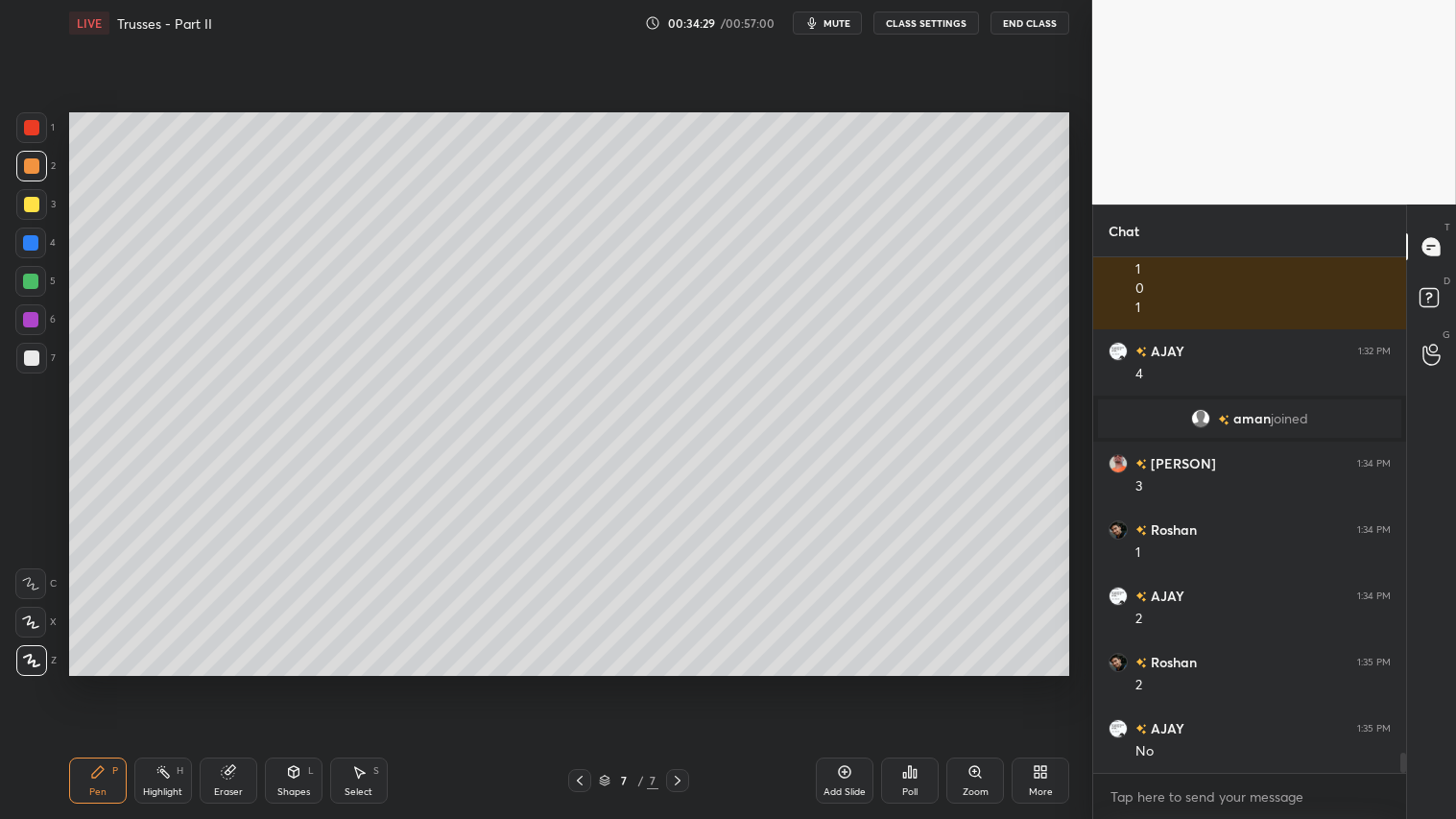 click on "Pen P" at bounding box center (98, 781) 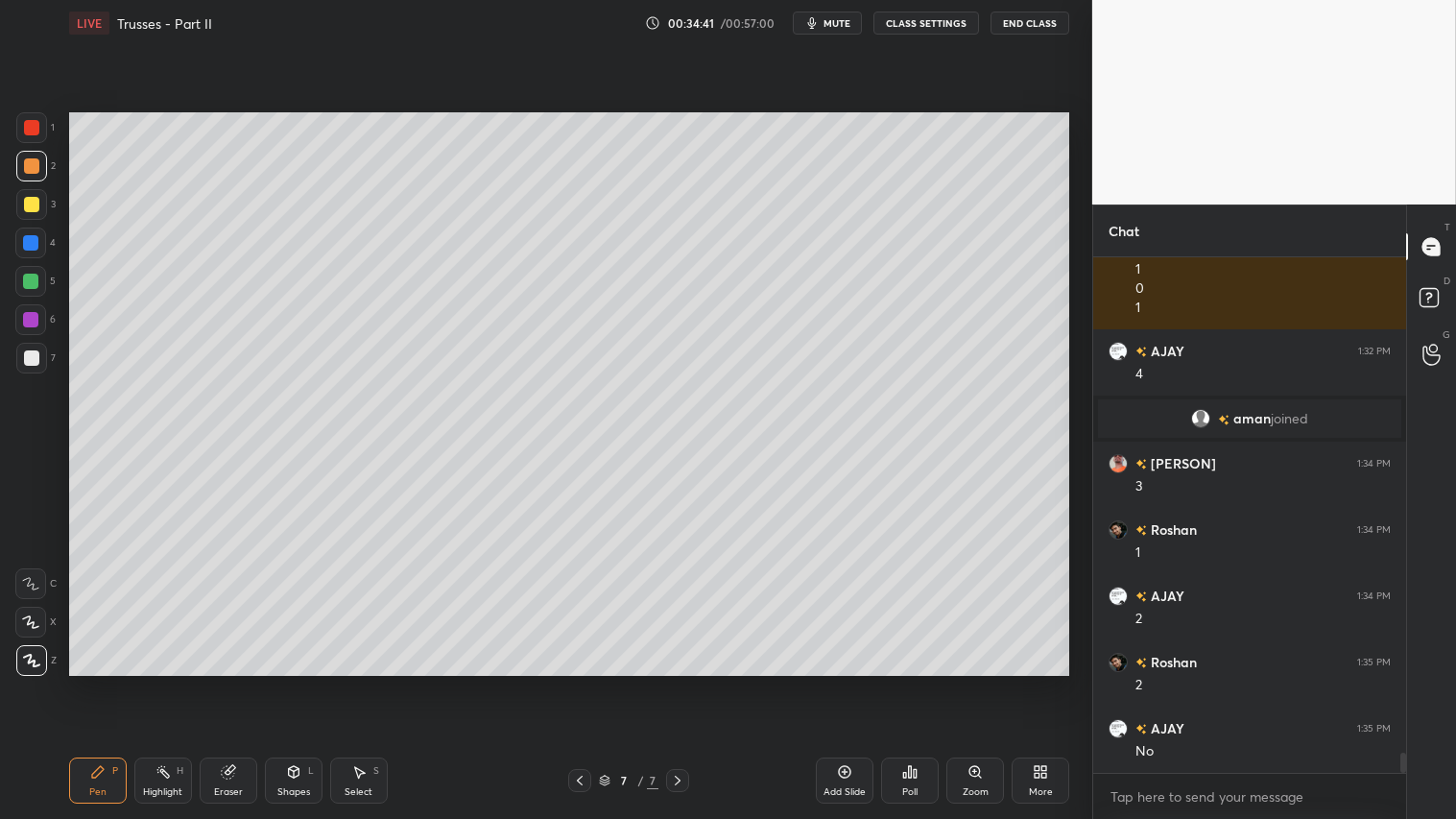 click at bounding box center [32, 166] 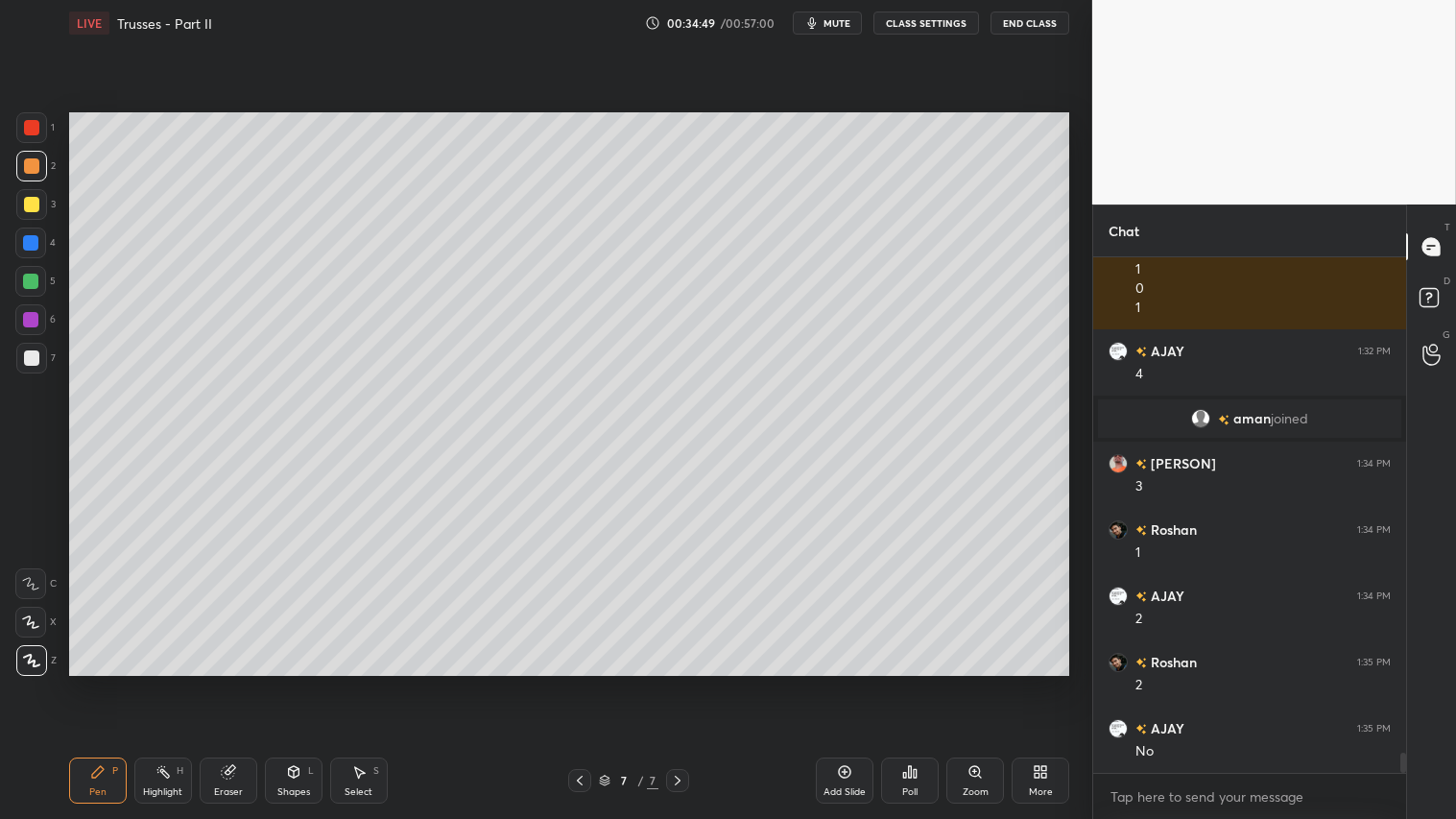 click on "Eraser" at bounding box center [228, 781] 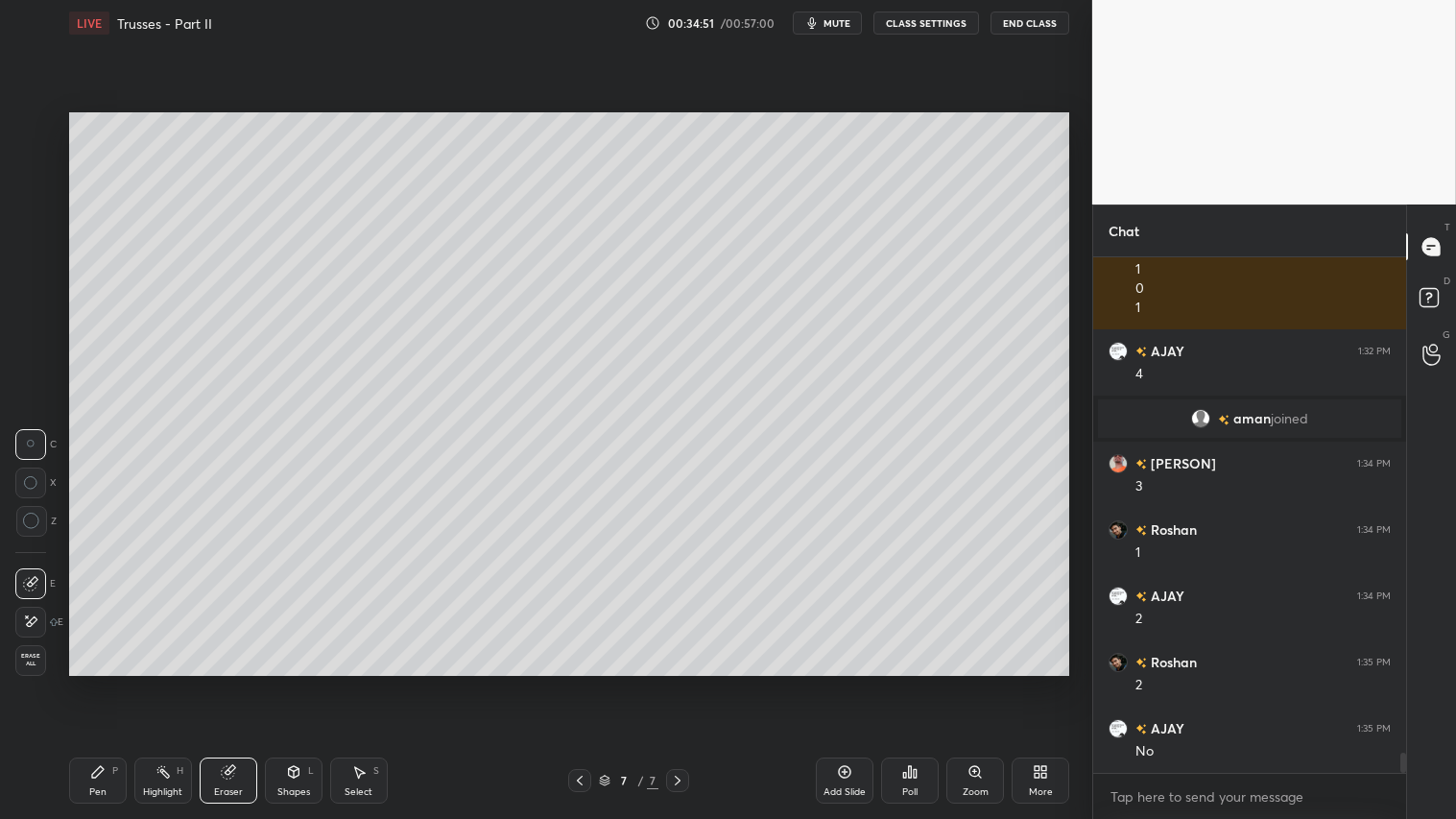 drag, startPoint x: 98, startPoint y: 782, endPoint x: 135, endPoint y: 736, distance: 59.033889 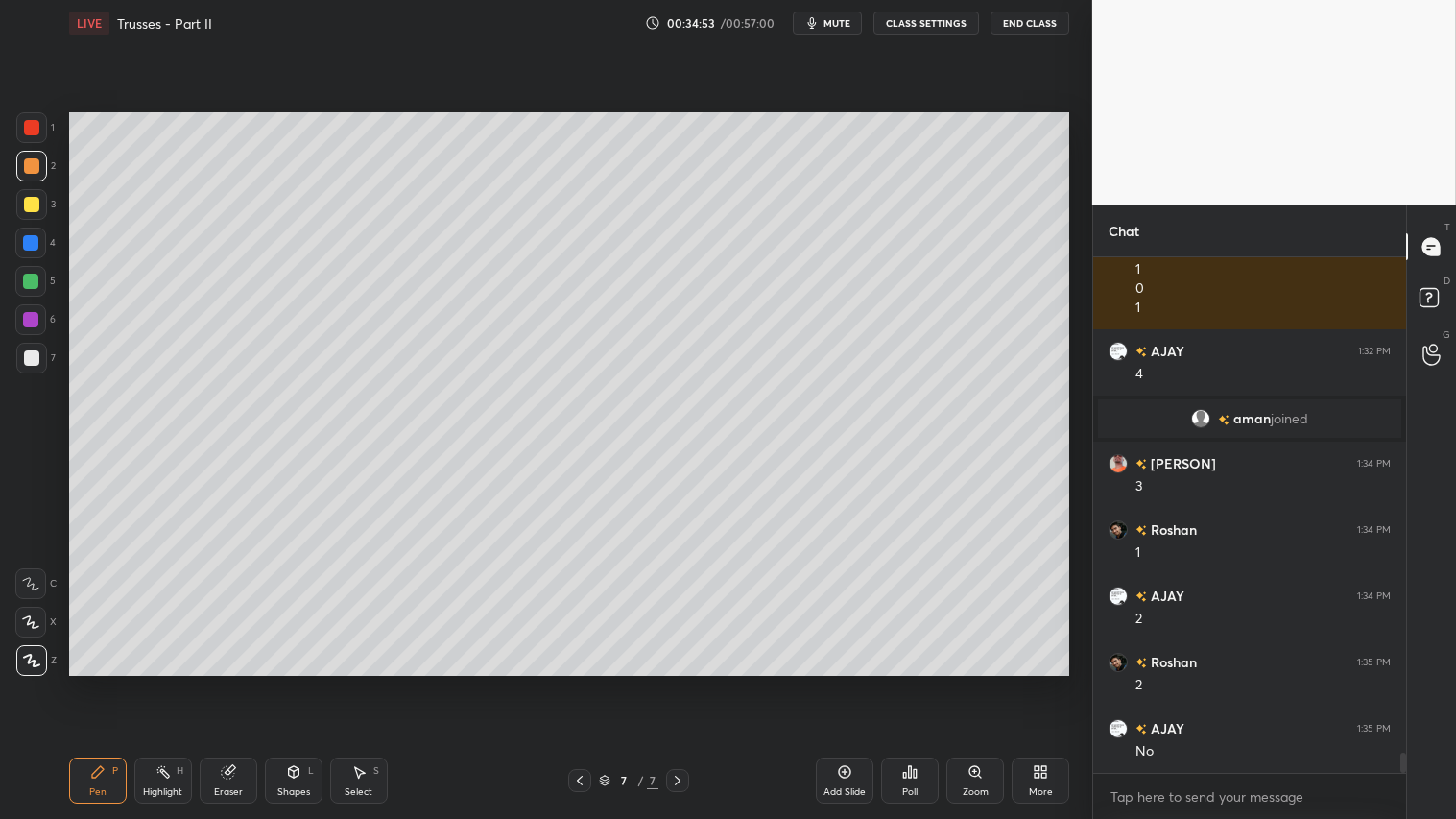 drag, startPoint x: 289, startPoint y: 782, endPoint x: 292, endPoint y: 772, distance: 10.440307 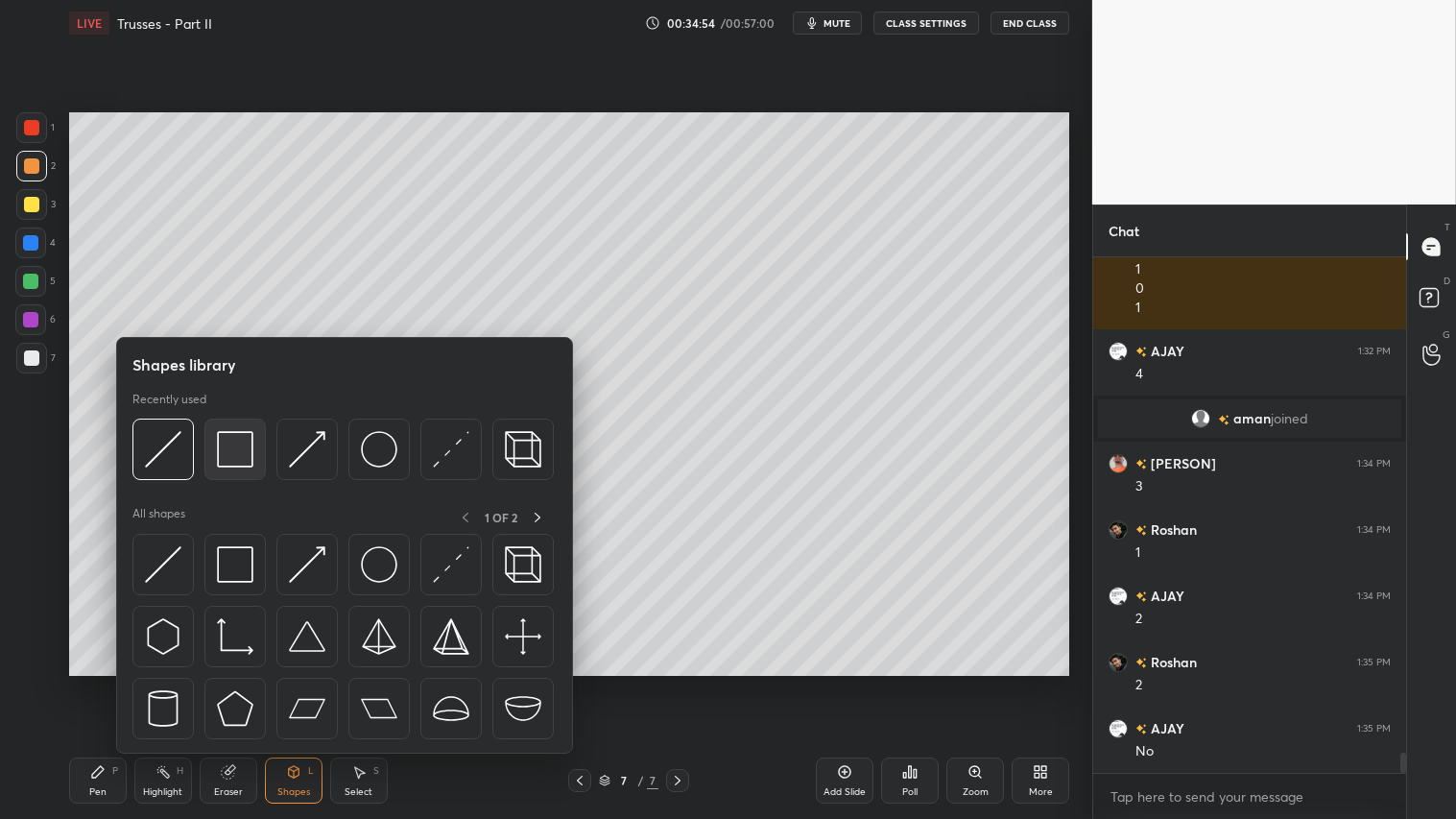 click at bounding box center [235, 449] 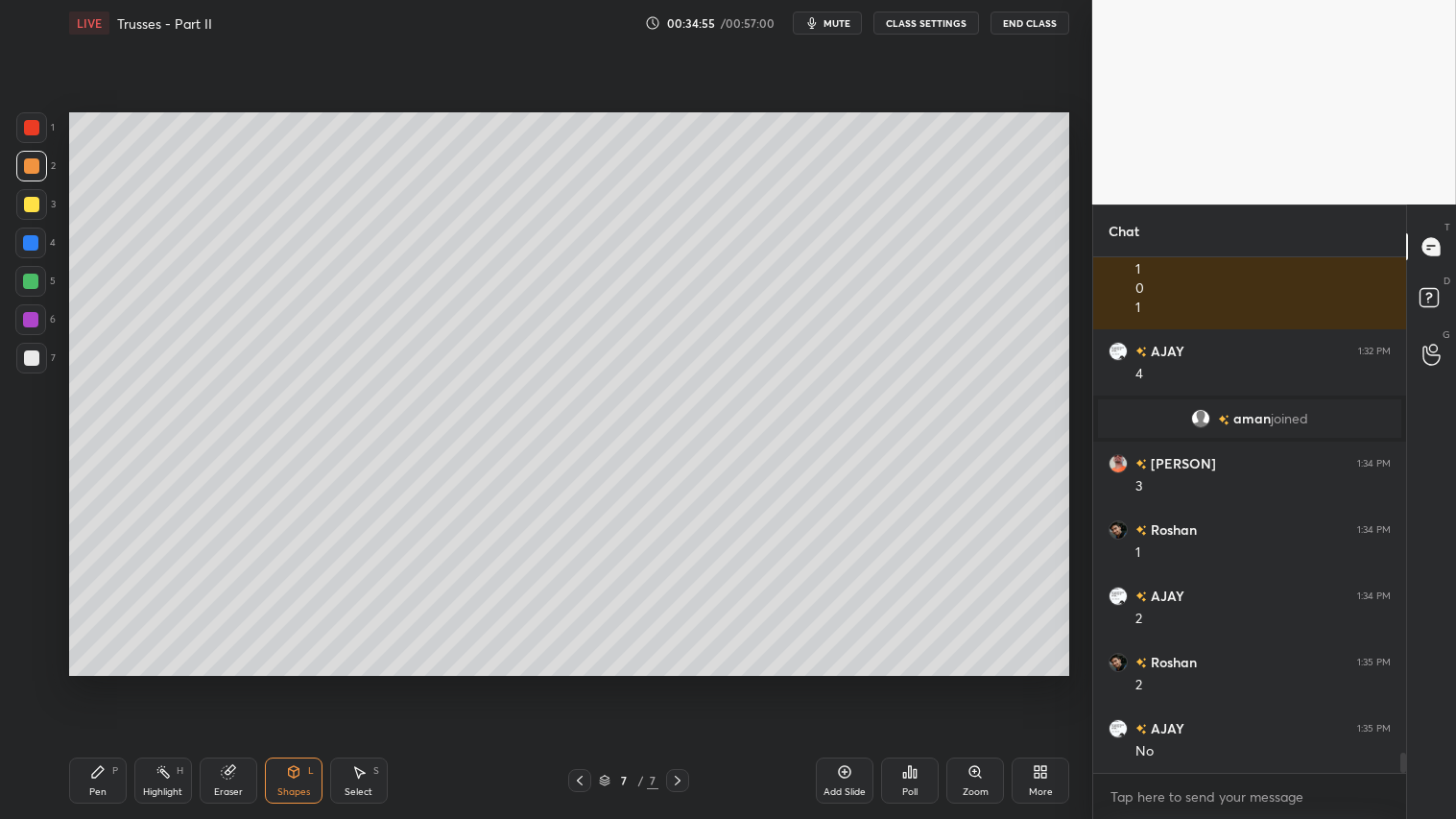 click at bounding box center (32, 358) 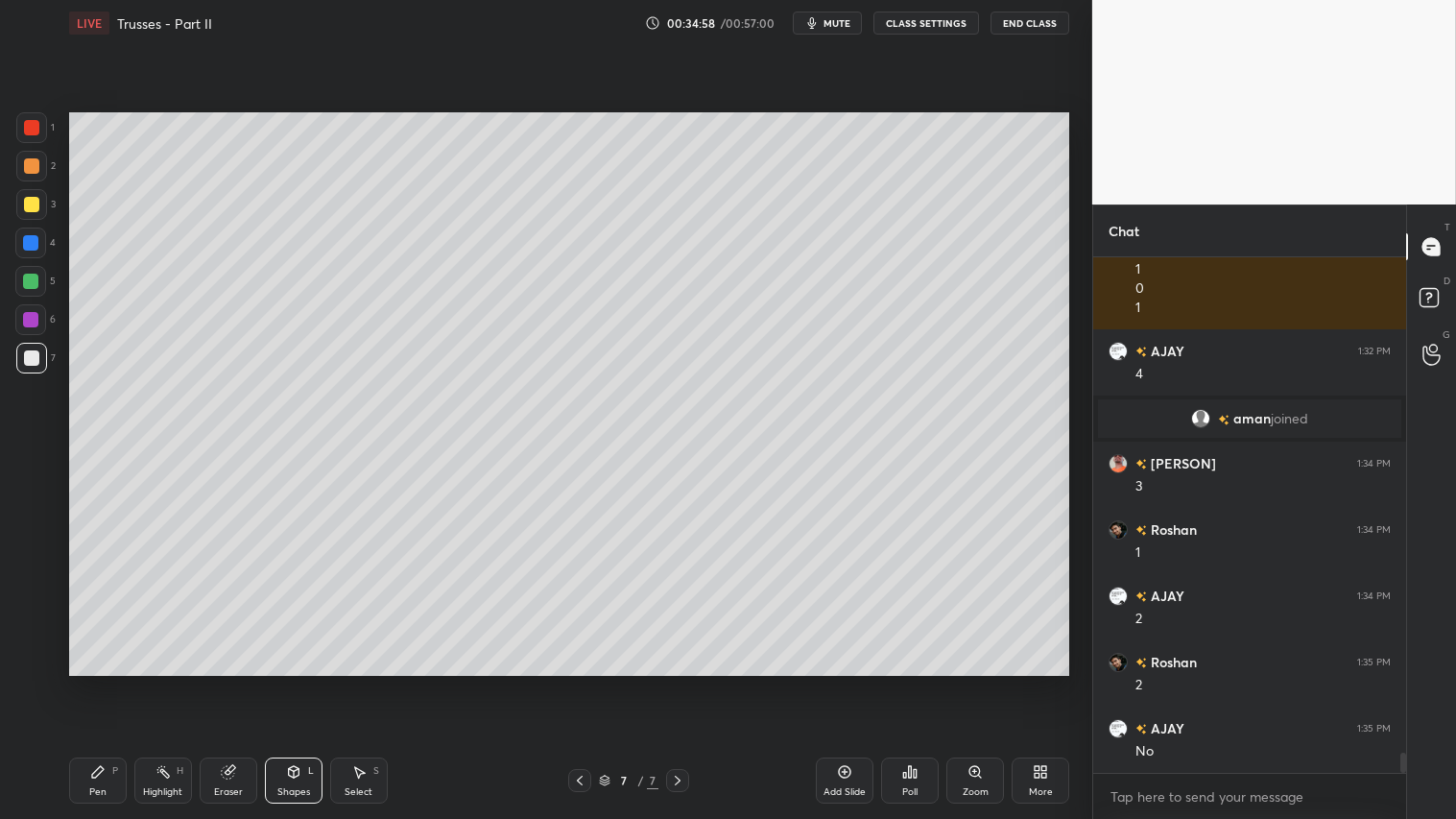 click at bounding box center (32, 166) 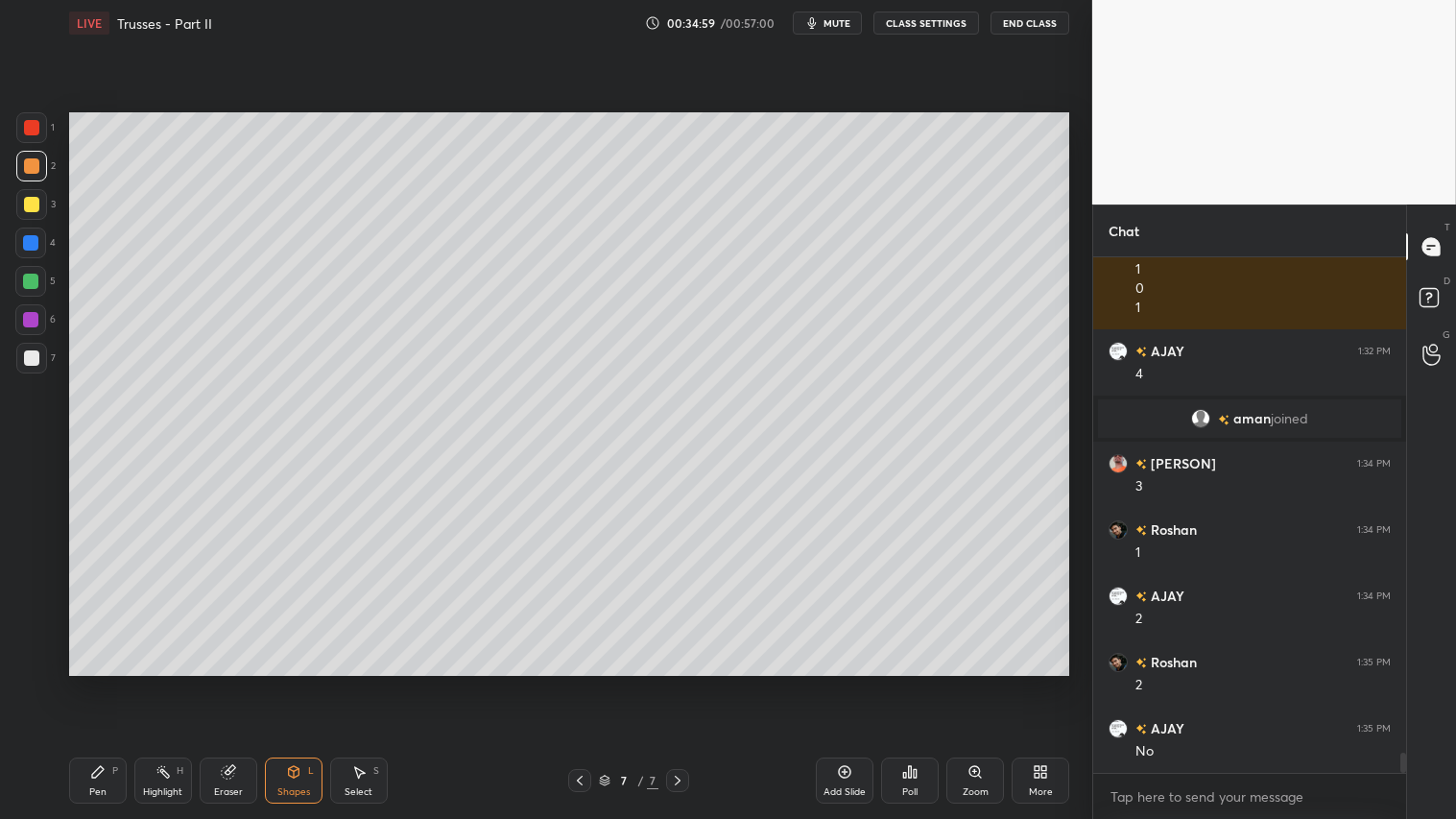drag, startPoint x: 33, startPoint y: 199, endPoint x: 52, endPoint y: 600, distance: 401.4499 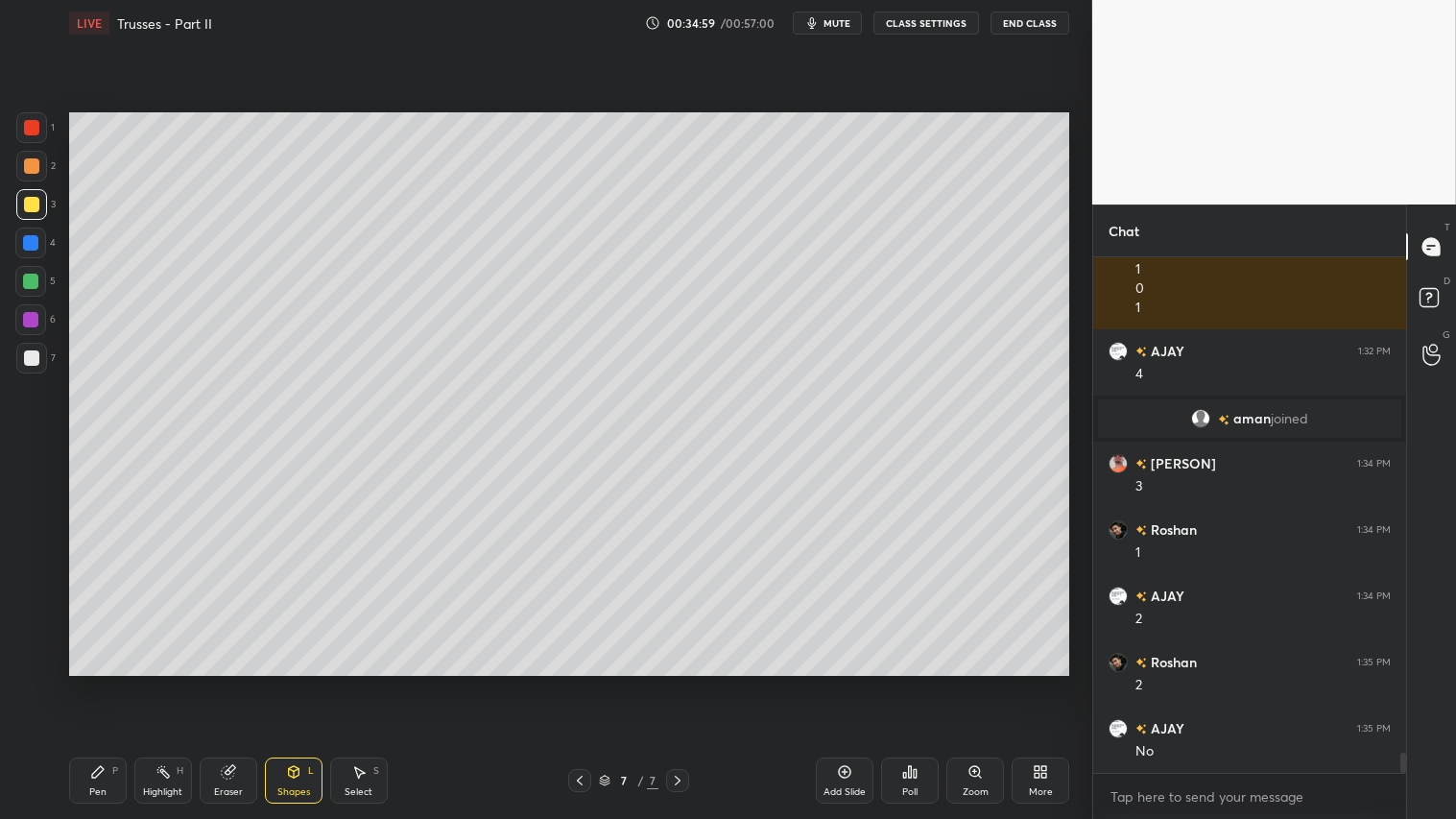 click on "Pen" at bounding box center (98, 792) 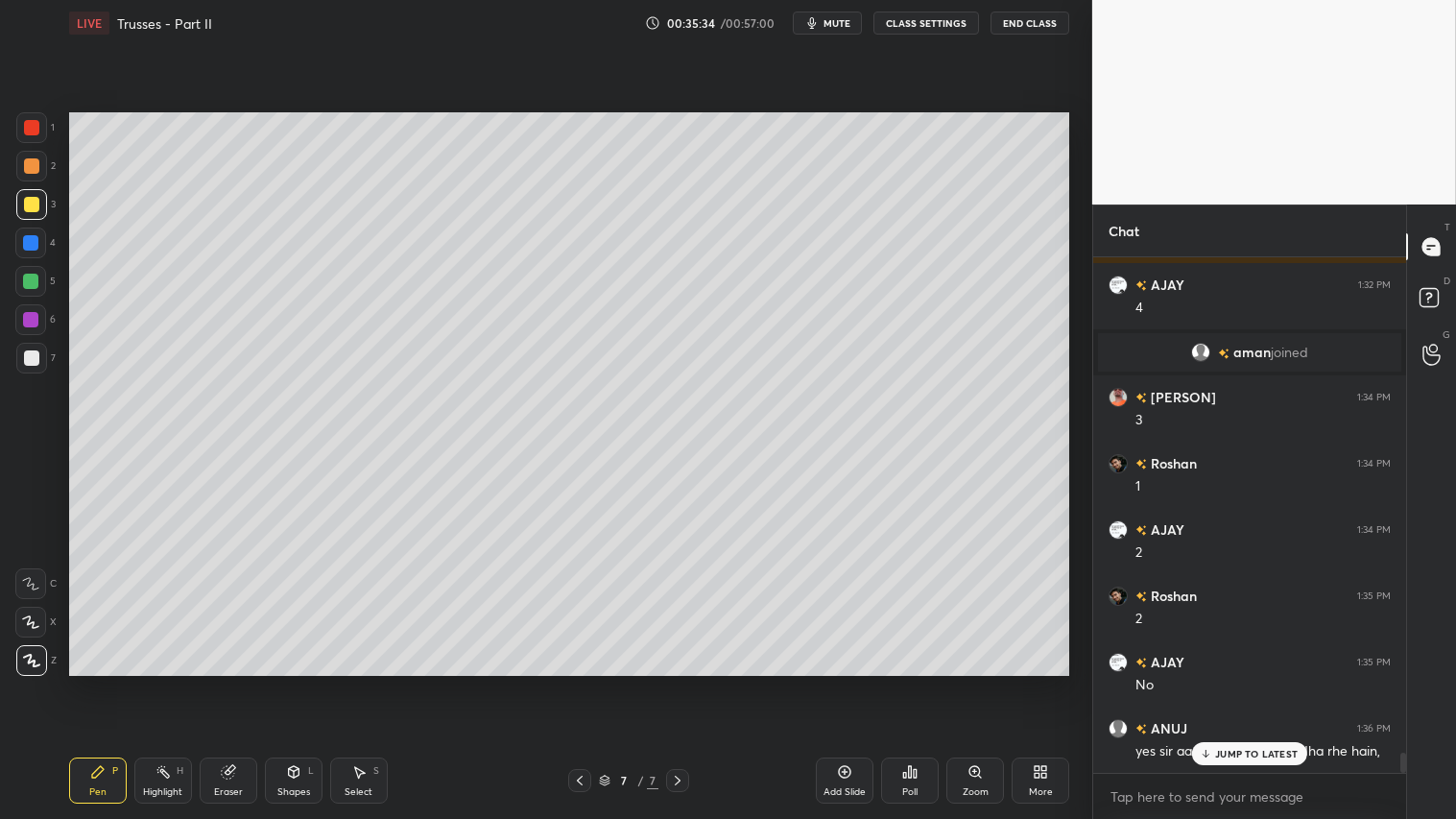 scroll, scrollTop: 12661, scrollLeft: 0, axis: vertical 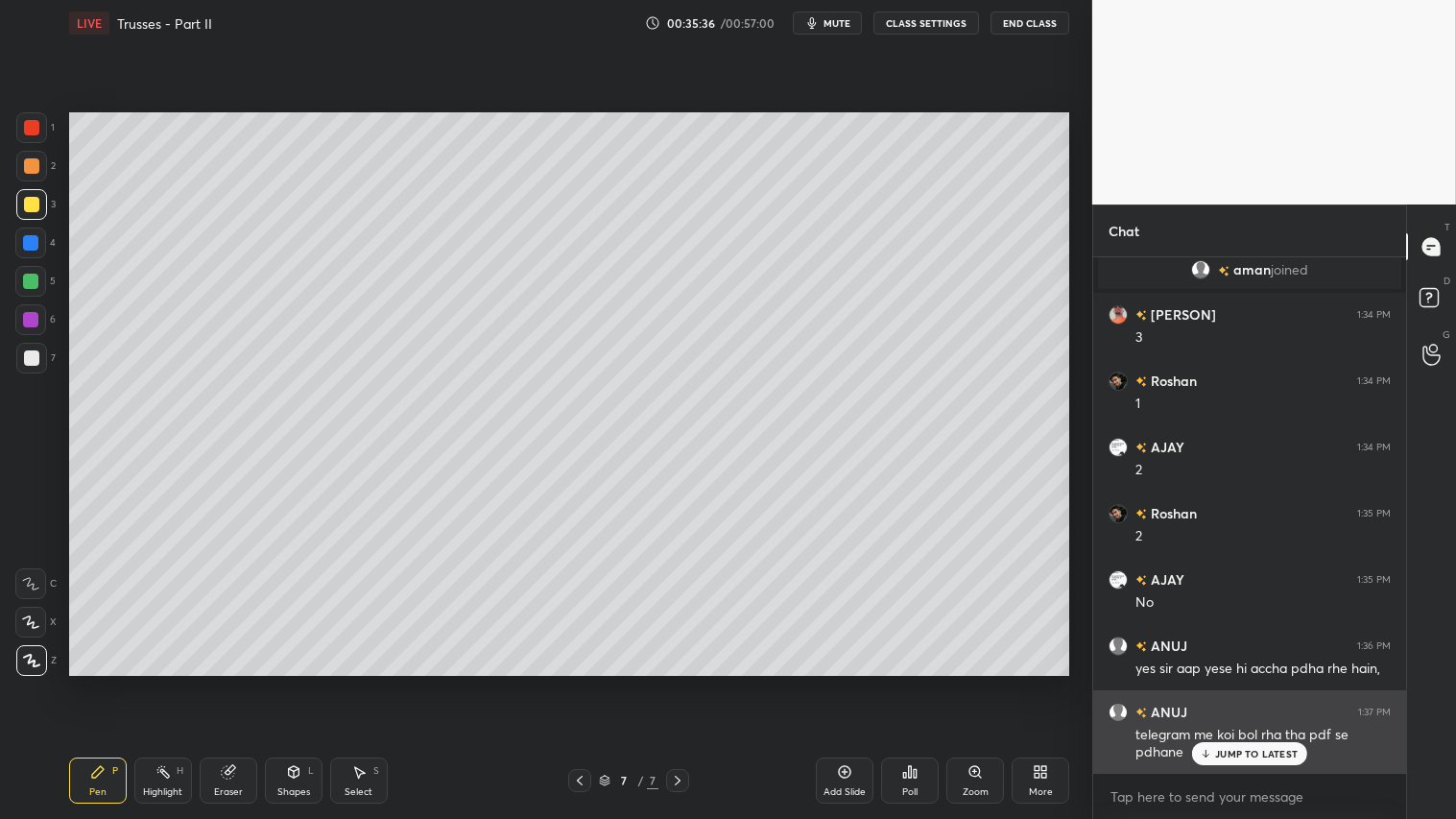 click on "JUMP TO LATEST" at bounding box center [1256, 754] 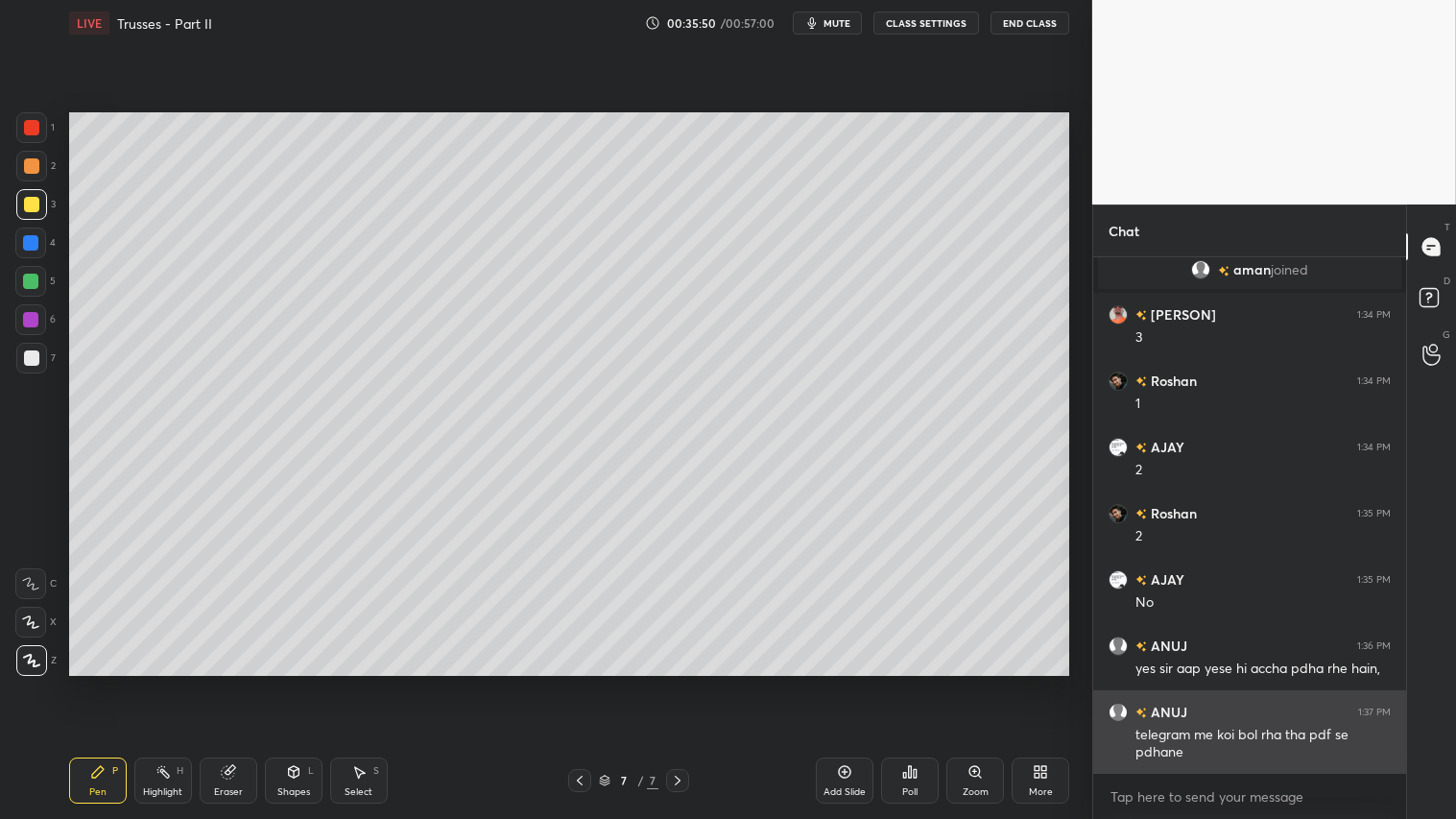 scroll, scrollTop: 12728, scrollLeft: 0, axis: vertical 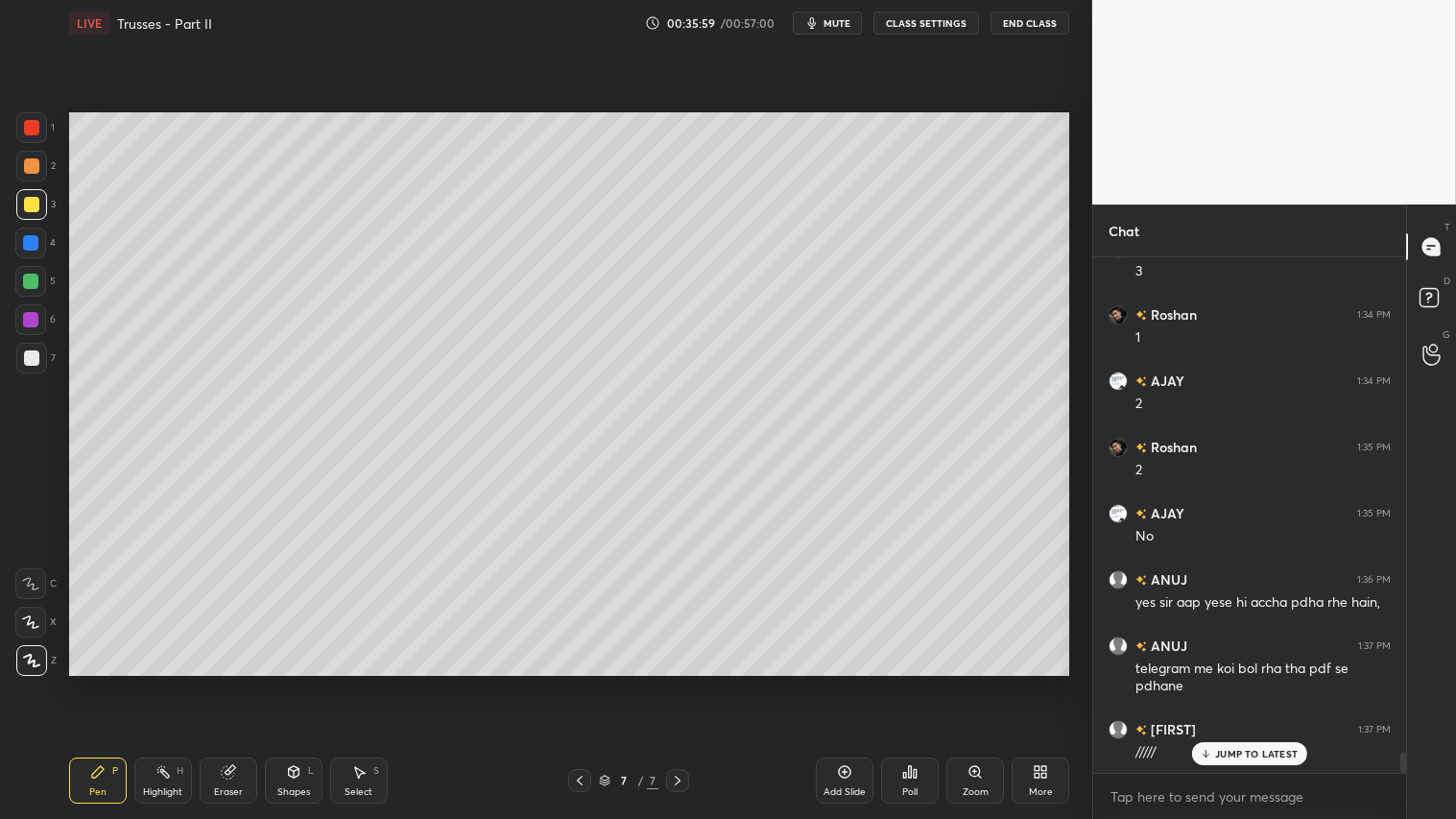 click at bounding box center [32, 166] 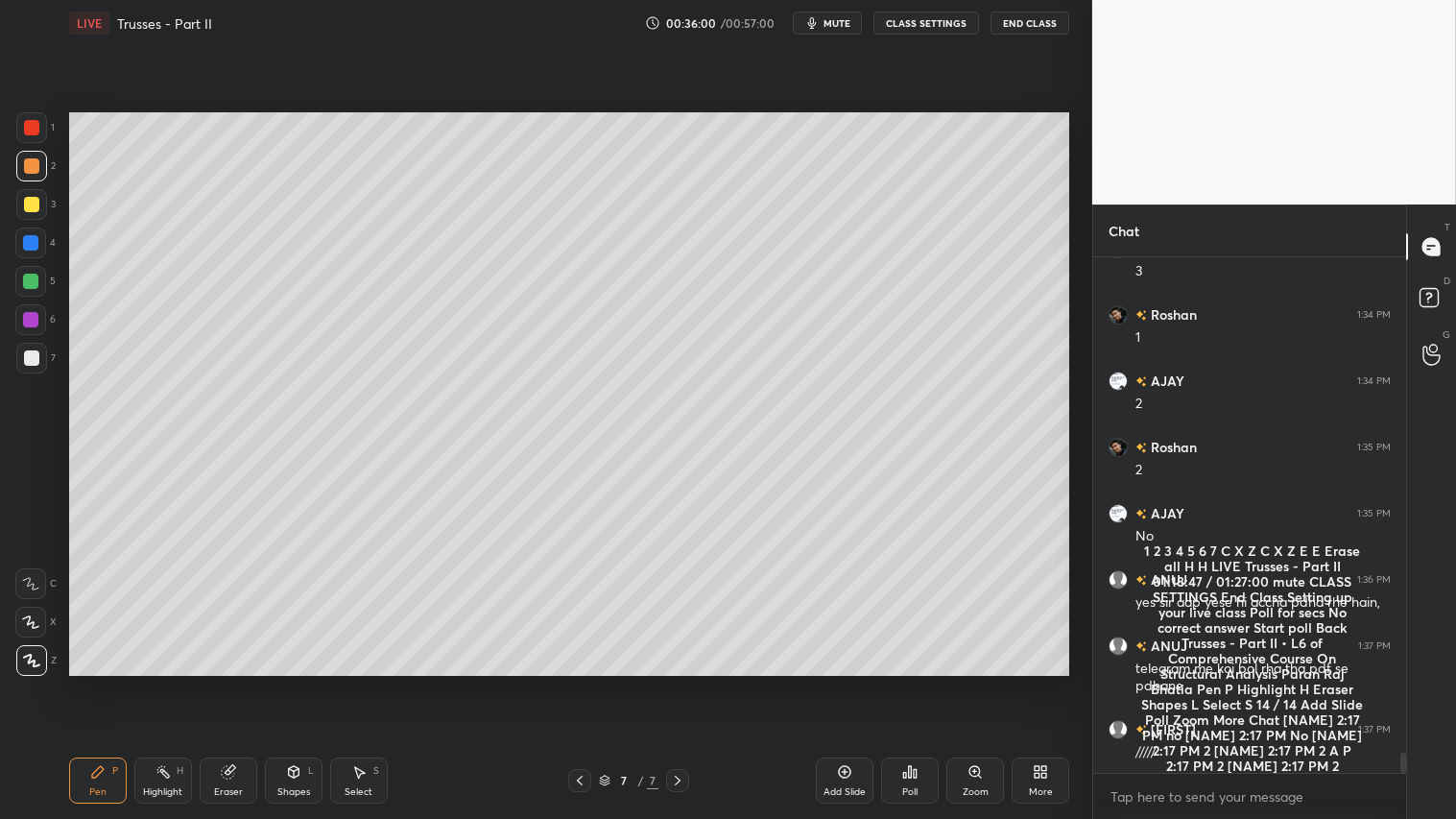 scroll, scrollTop: 12775, scrollLeft: 0, axis: vertical 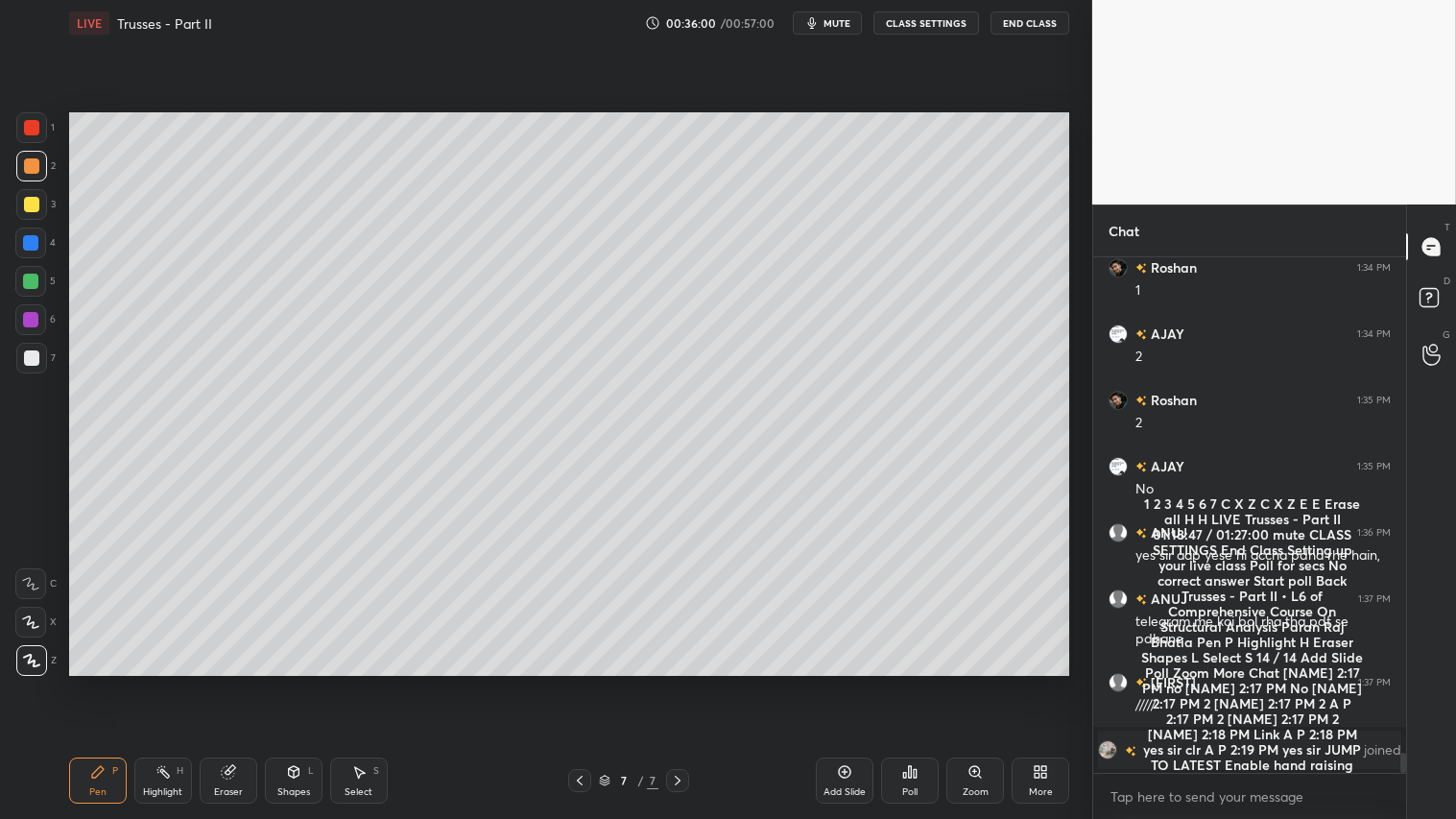 click on "Pen P" at bounding box center [98, 781] 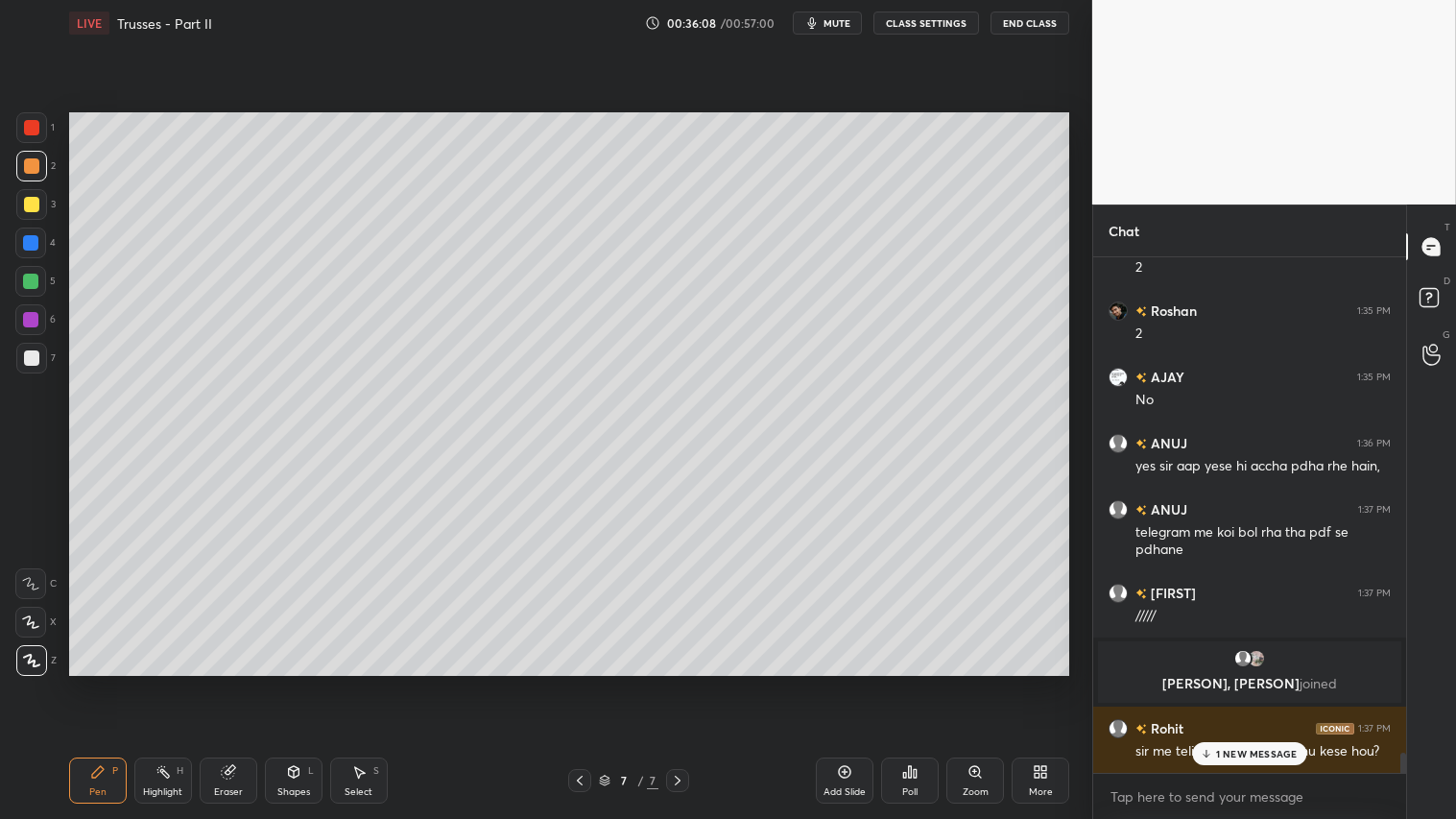 scroll, scrollTop: 10075, scrollLeft: 0, axis: vertical 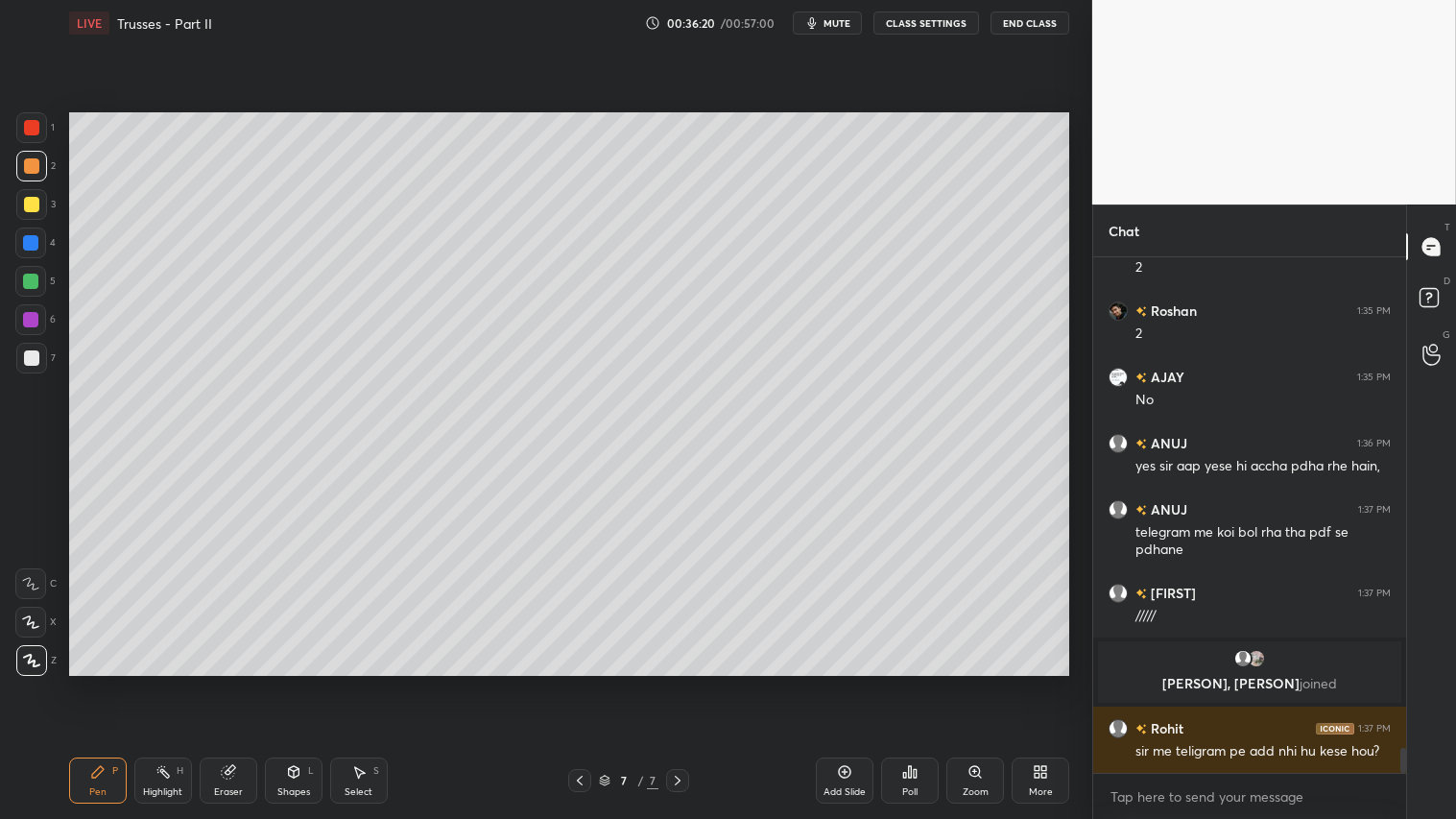 click at bounding box center [32, 166] 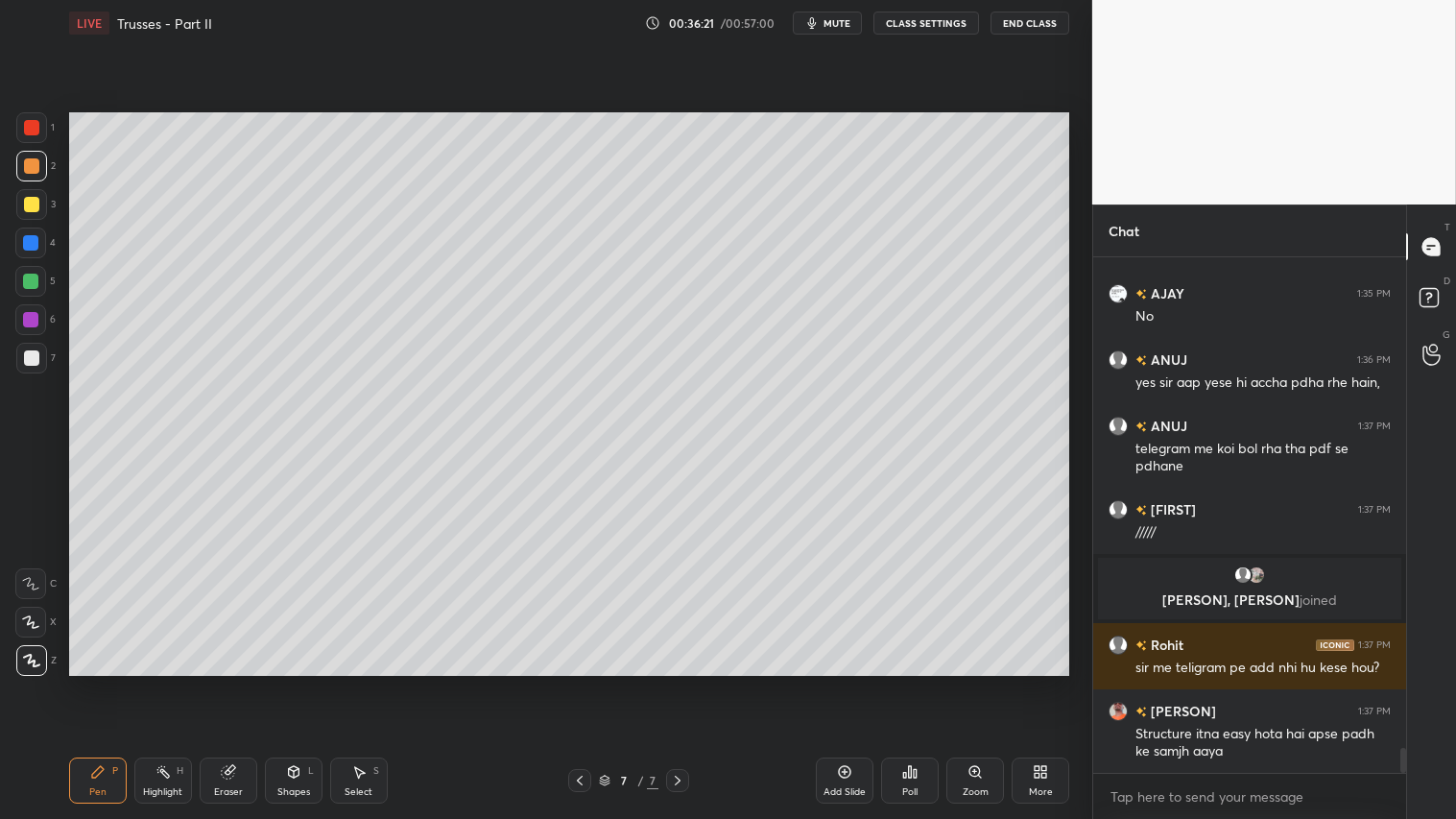 drag, startPoint x: 104, startPoint y: 788, endPoint x: 115, endPoint y: 787, distance: 11.045361 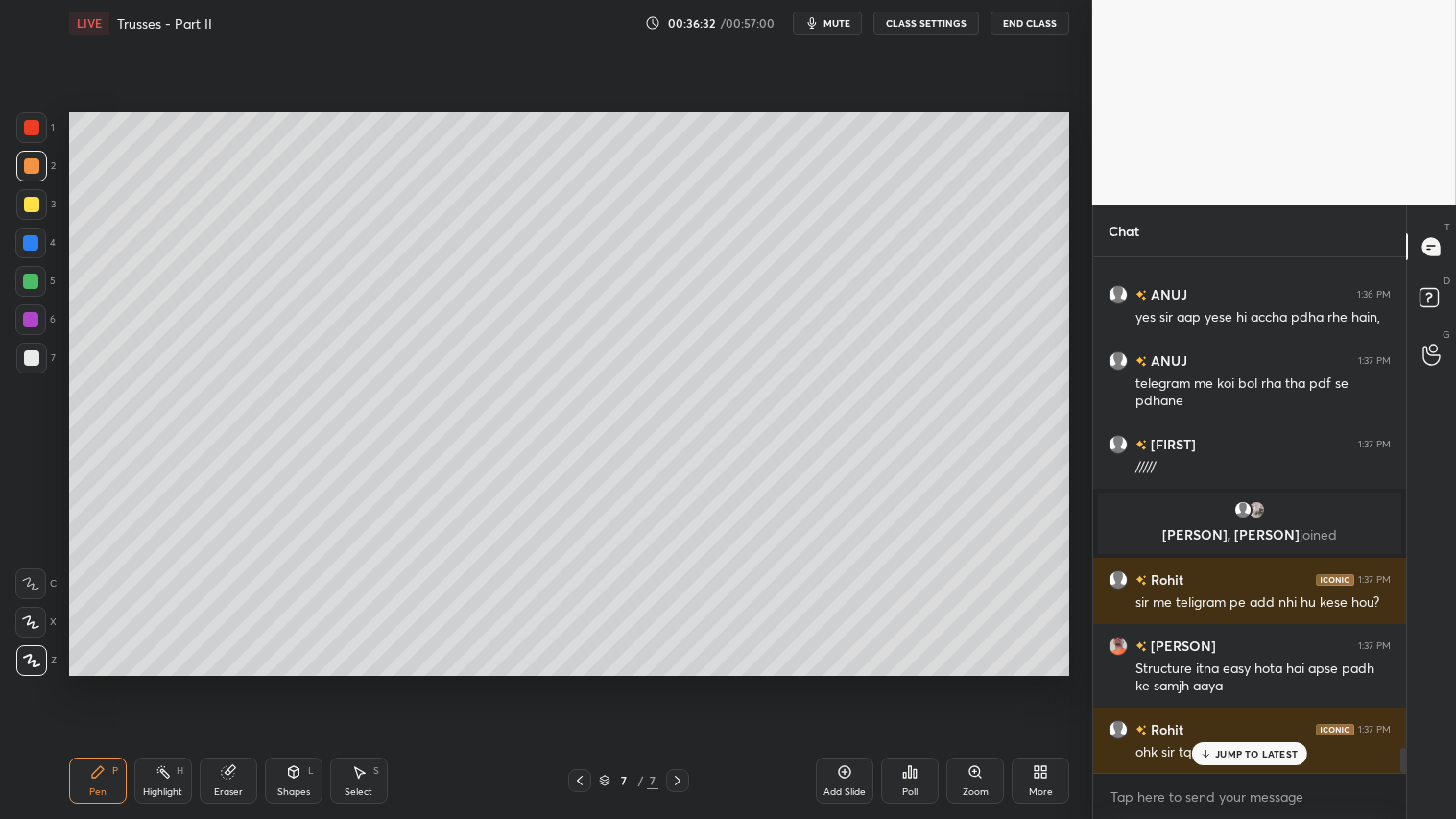 click at bounding box center [32, 166] 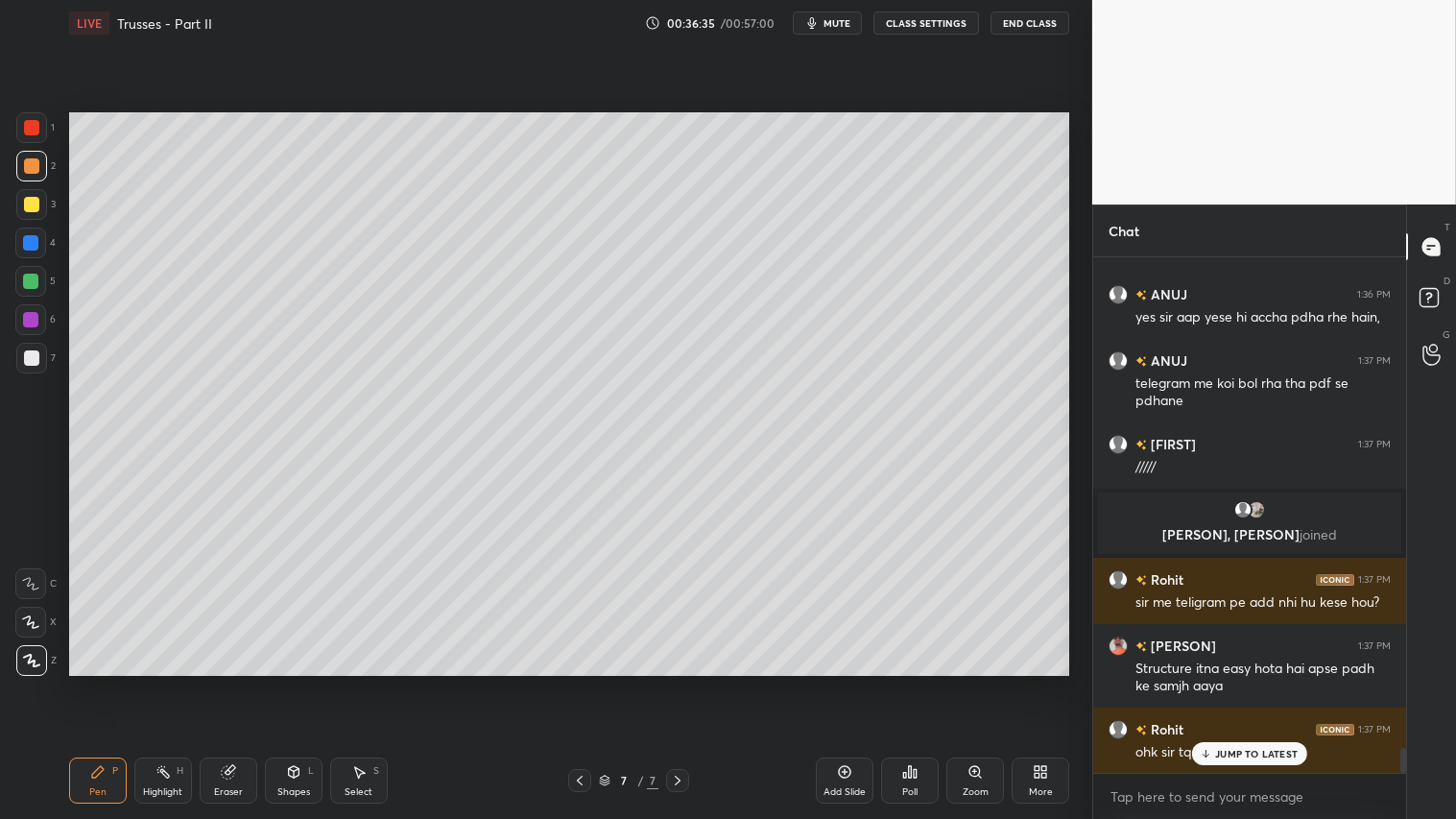 click 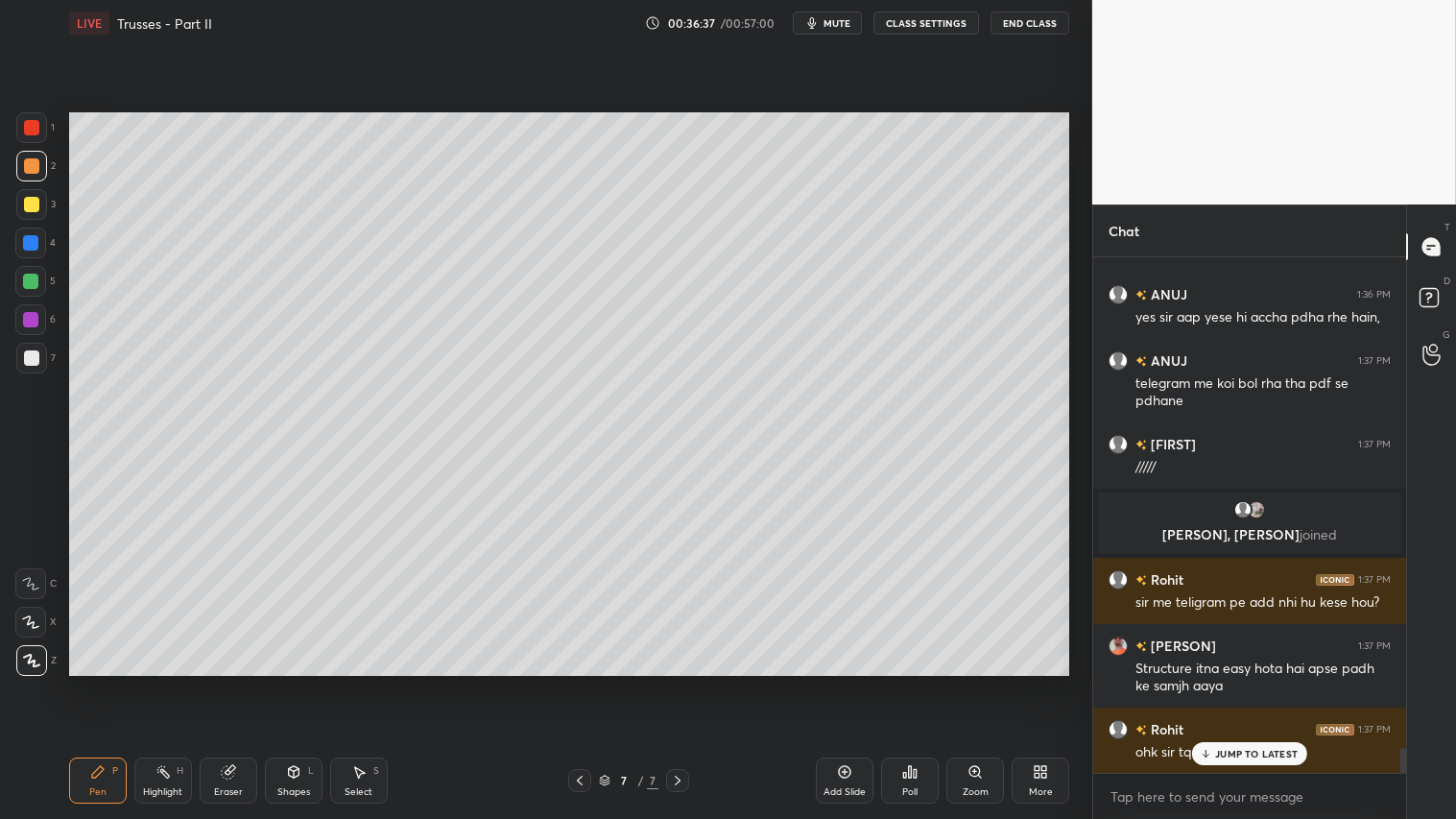 click 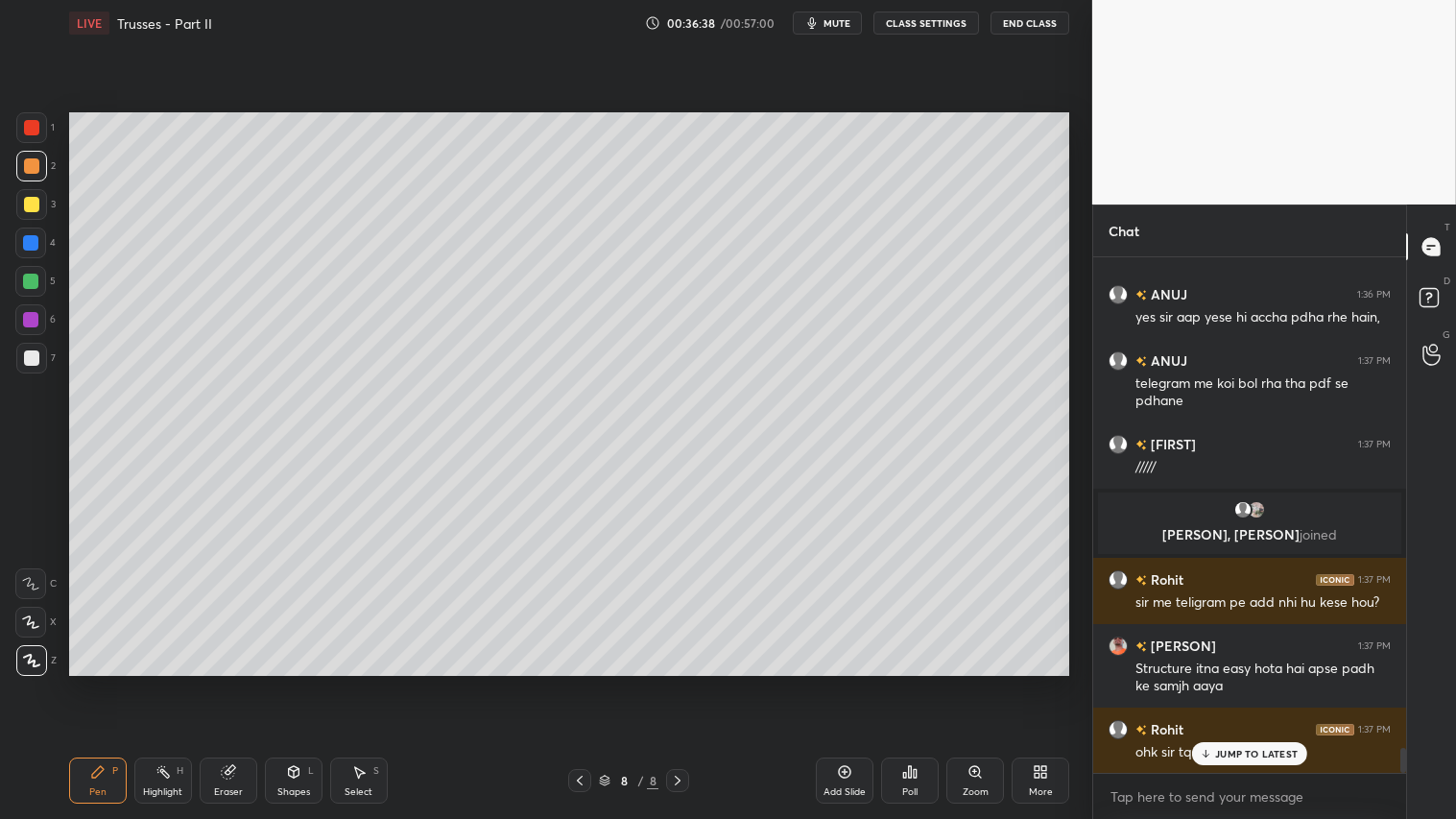 scroll, scrollTop: 10290, scrollLeft: 0, axis: vertical 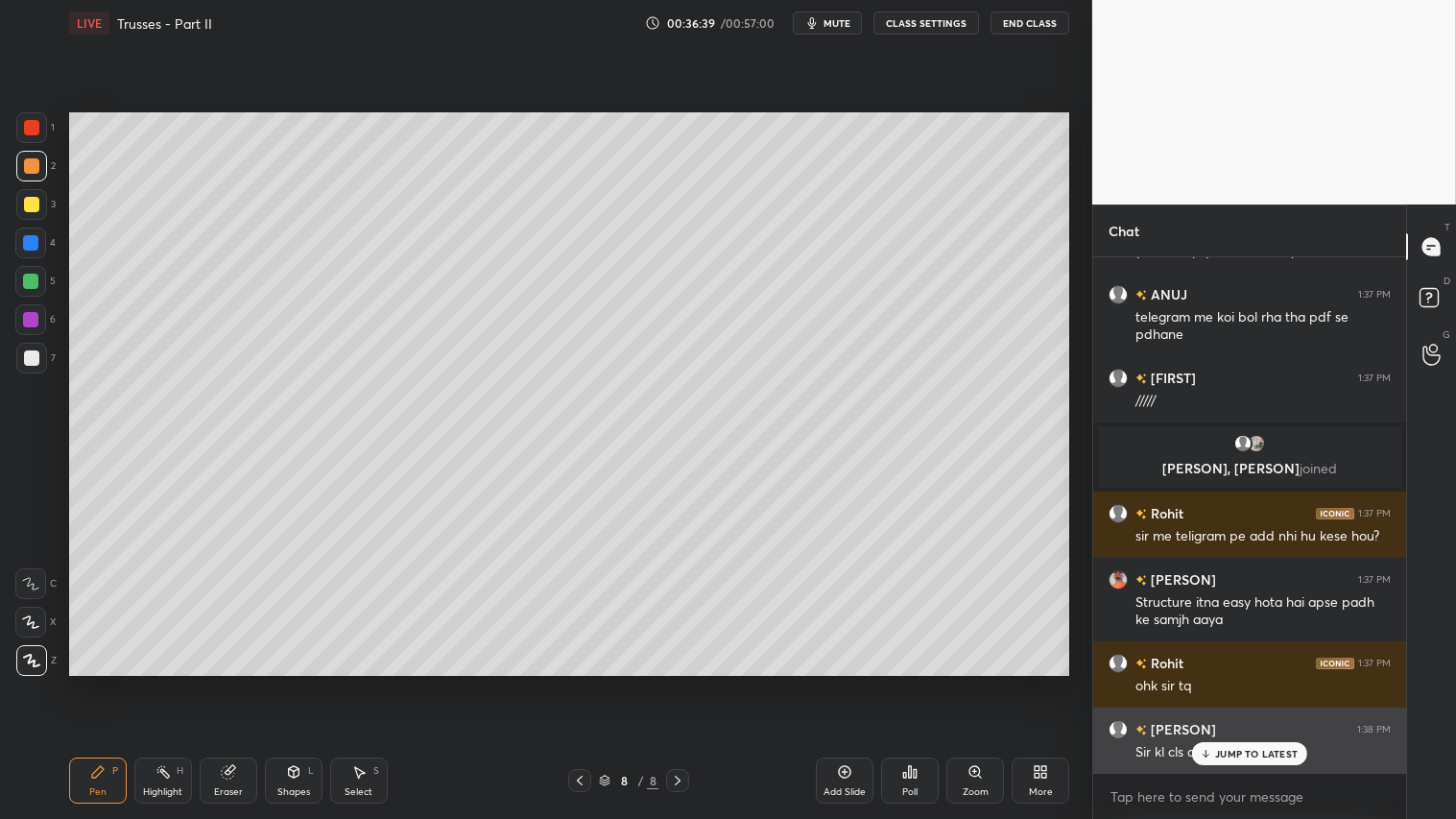 click on "JUMP TO LATEST" at bounding box center [1250, 754] 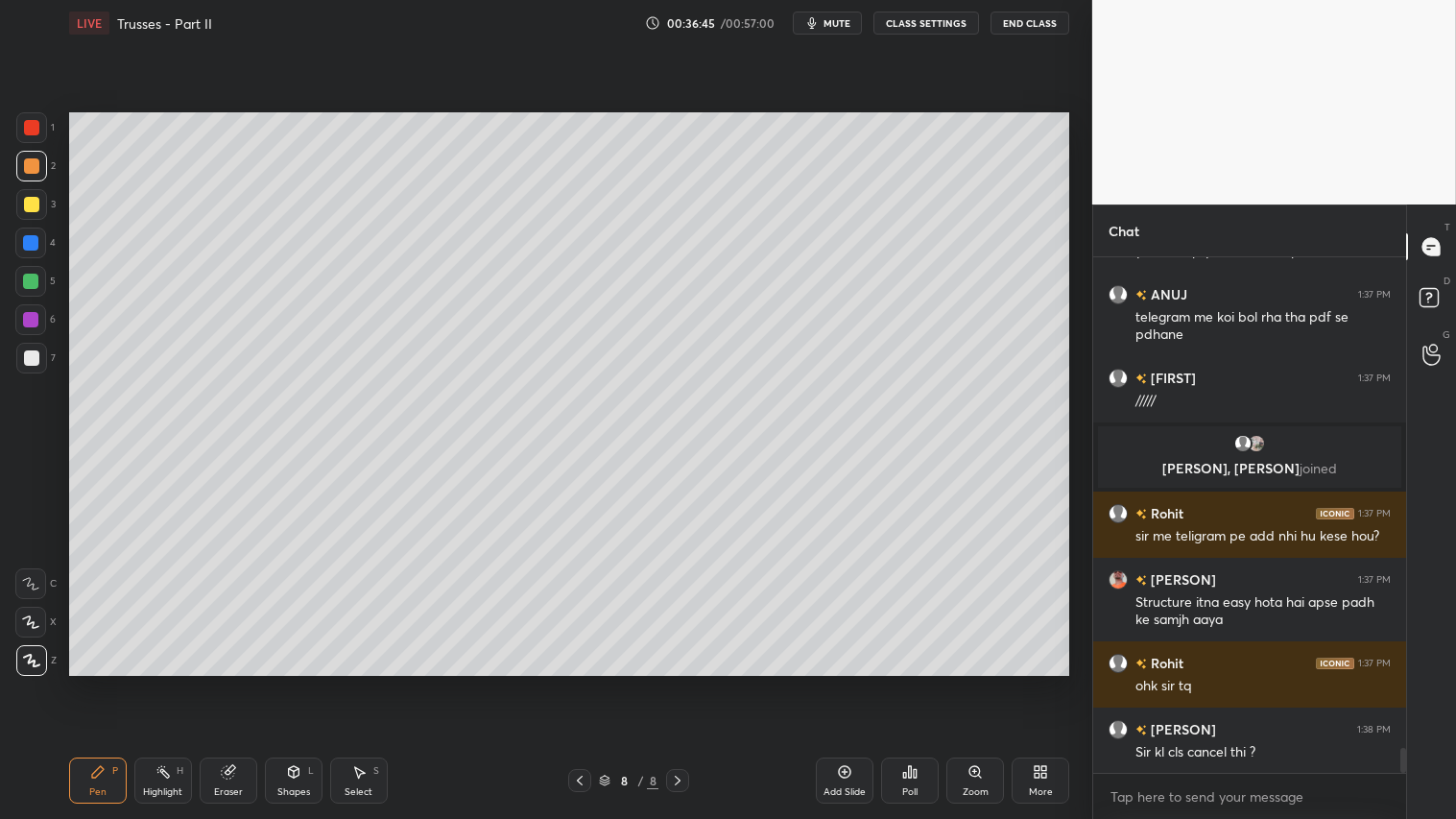 drag, startPoint x: 90, startPoint y: 780, endPoint x: 89, endPoint y: 736, distance: 44.01136 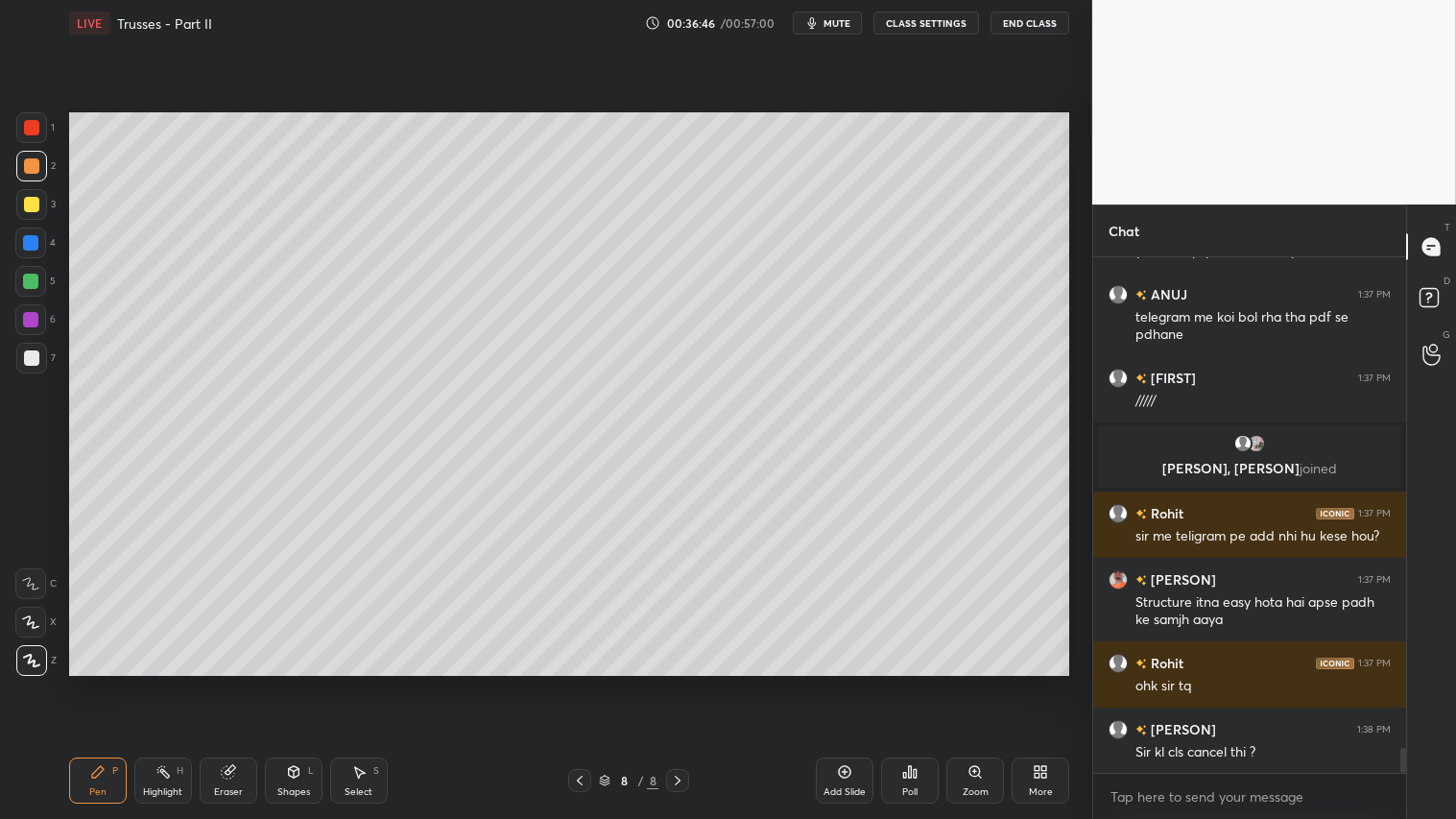 drag, startPoint x: 35, startPoint y: 157, endPoint x: 45, endPoint y: 150, distance: 12.206556 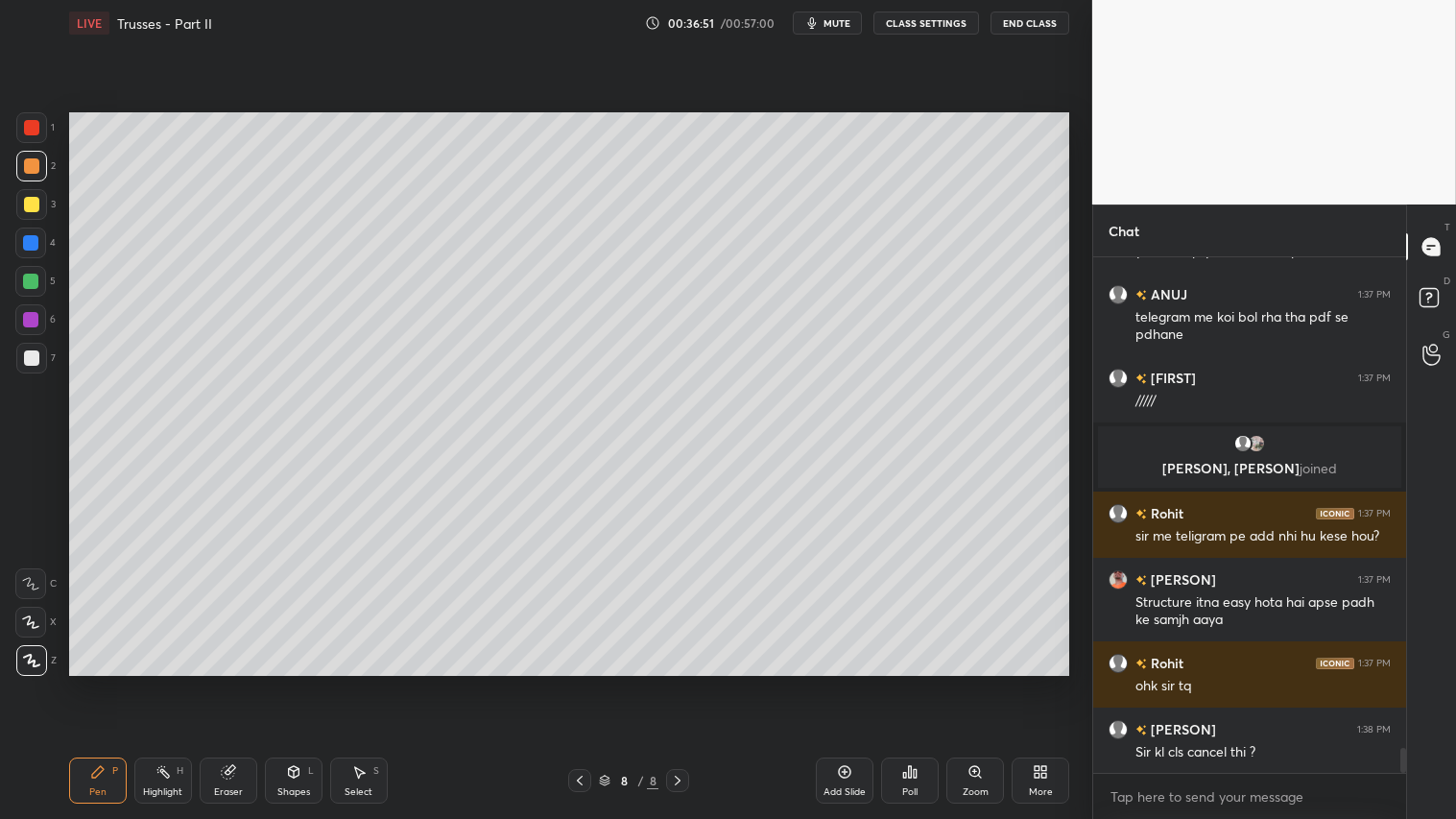 scroll, scrollTop: 10356, scrollLeft: 0, axis: vertical 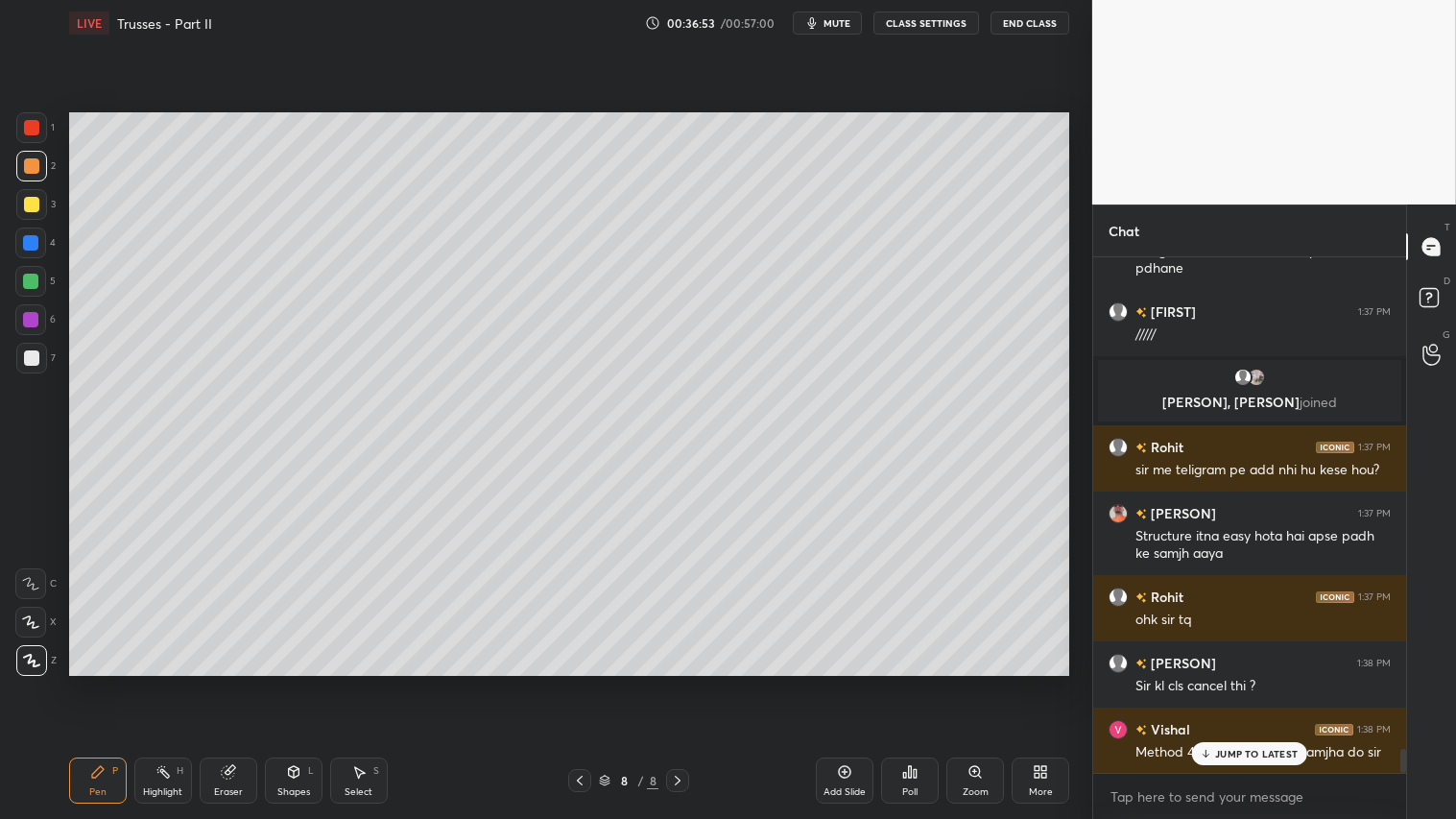 click on "JUMP TO LATEST" at bounding box center (1256, 754) 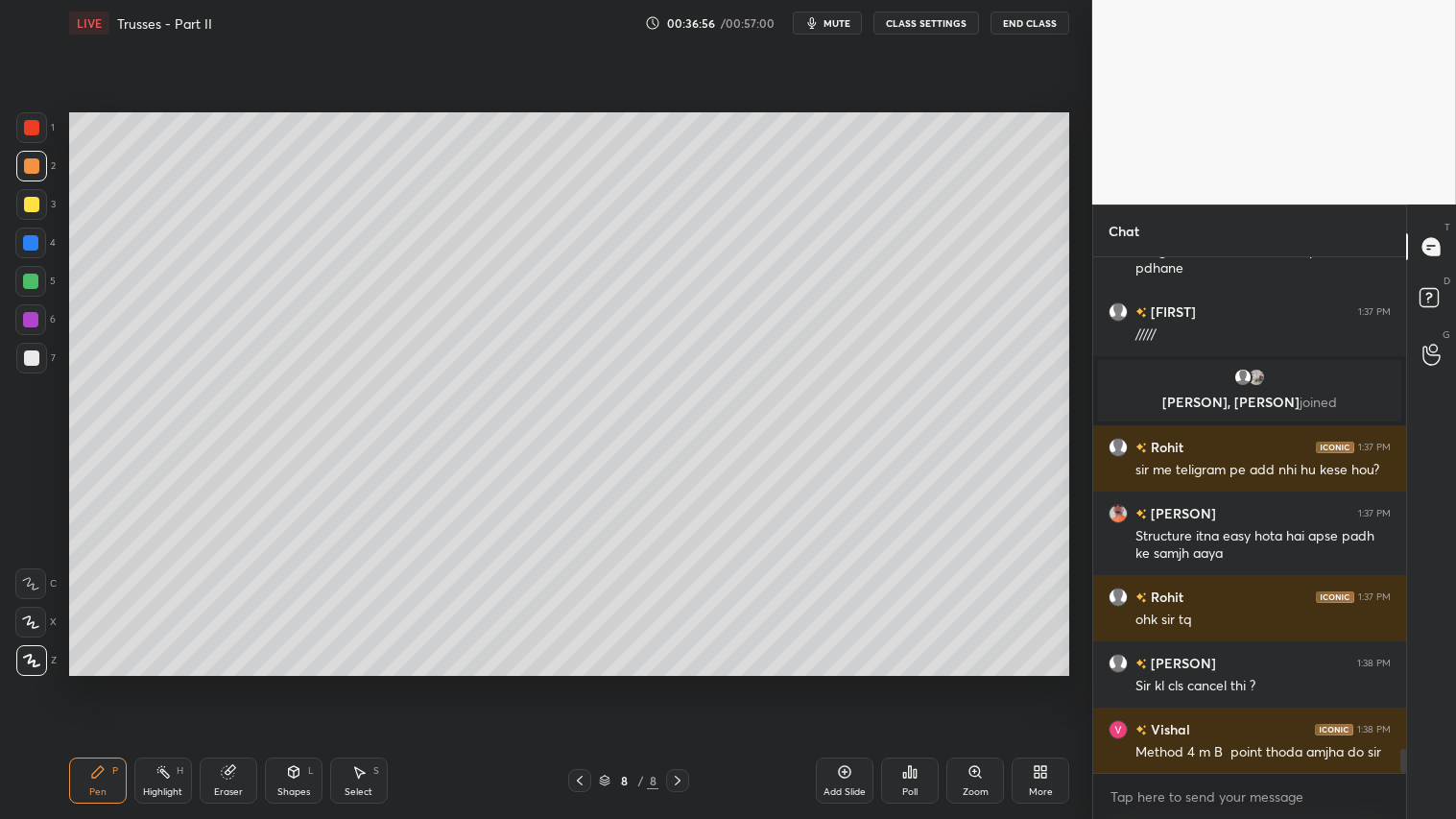 click 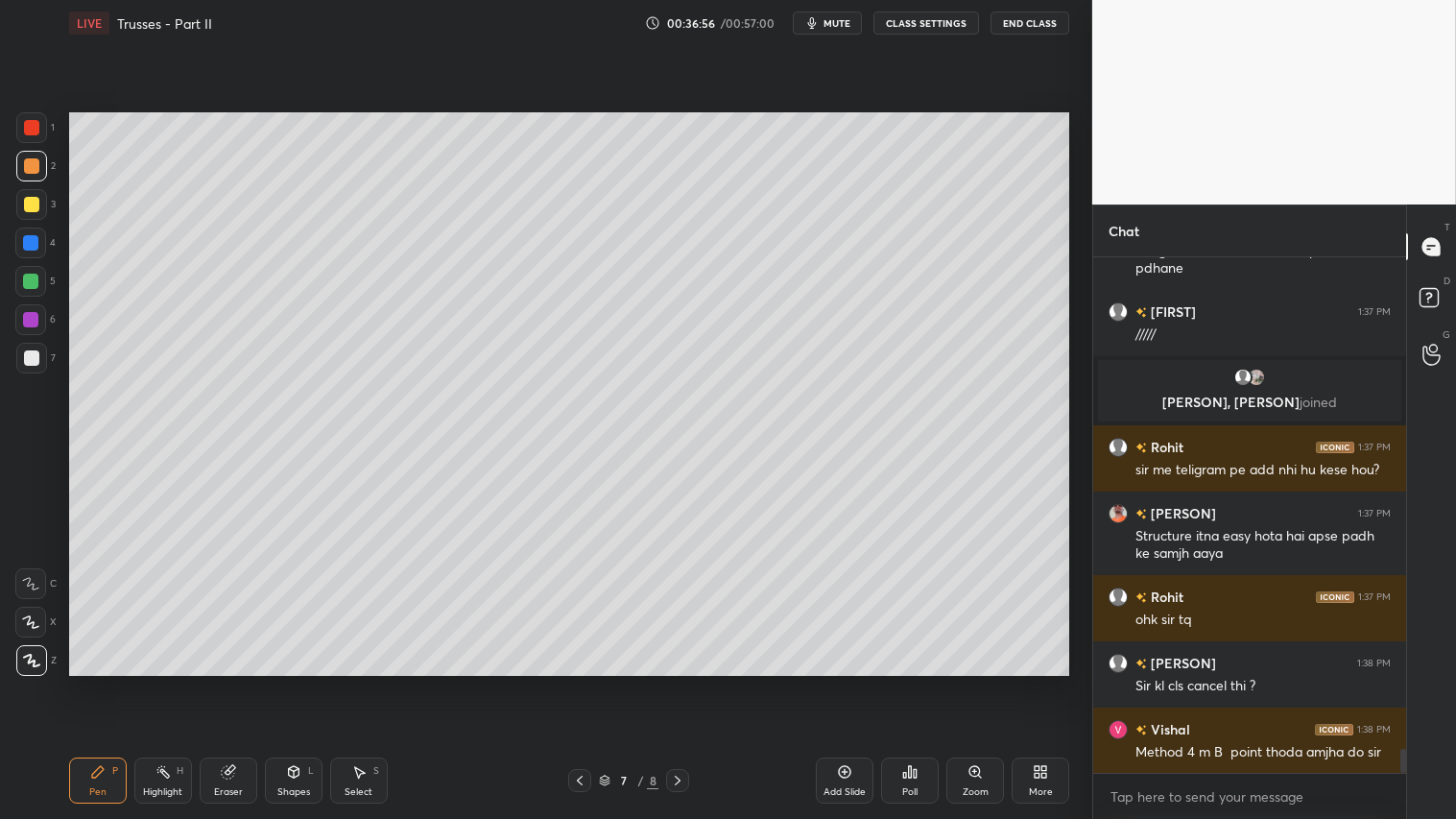 click 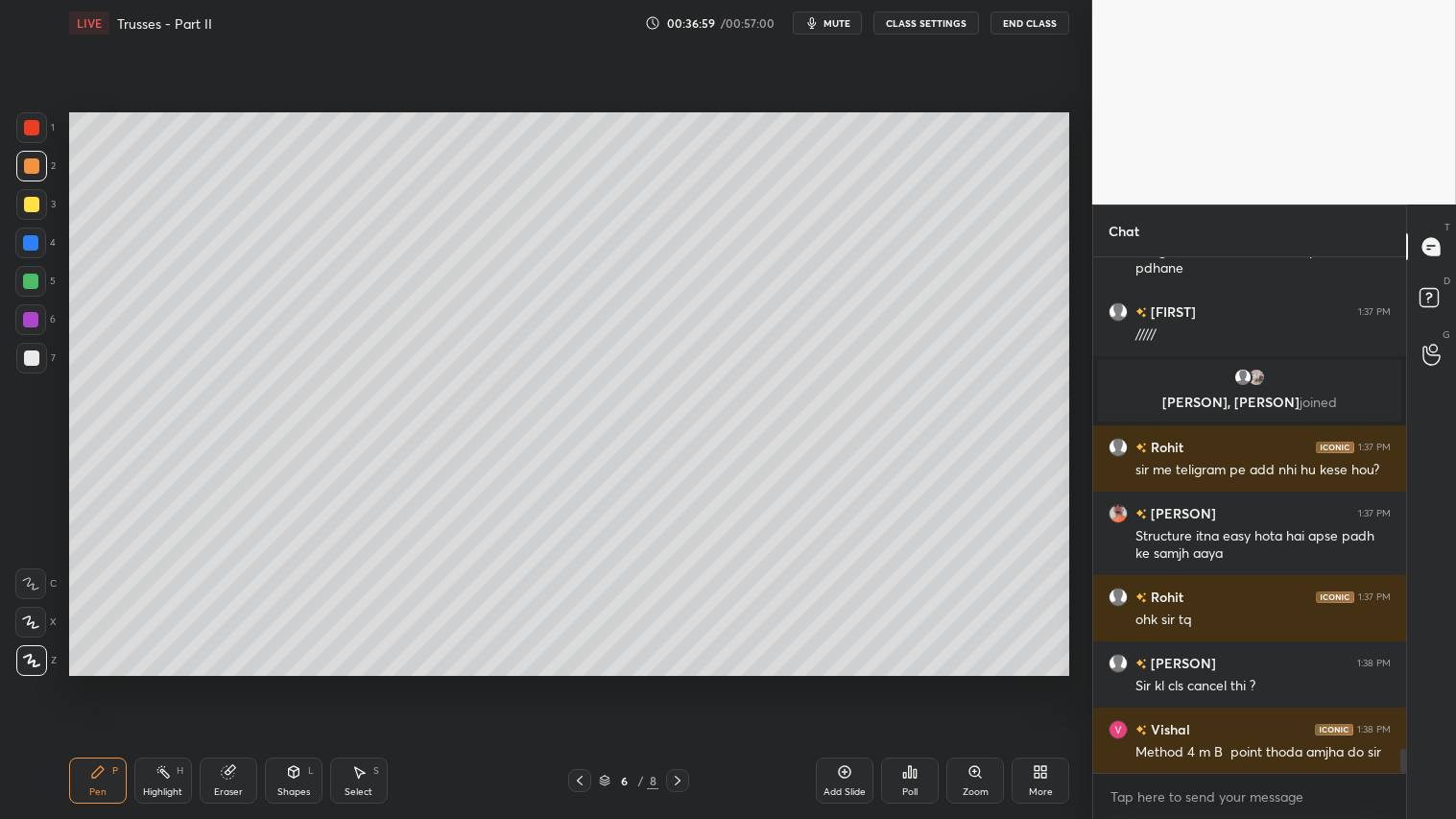 click 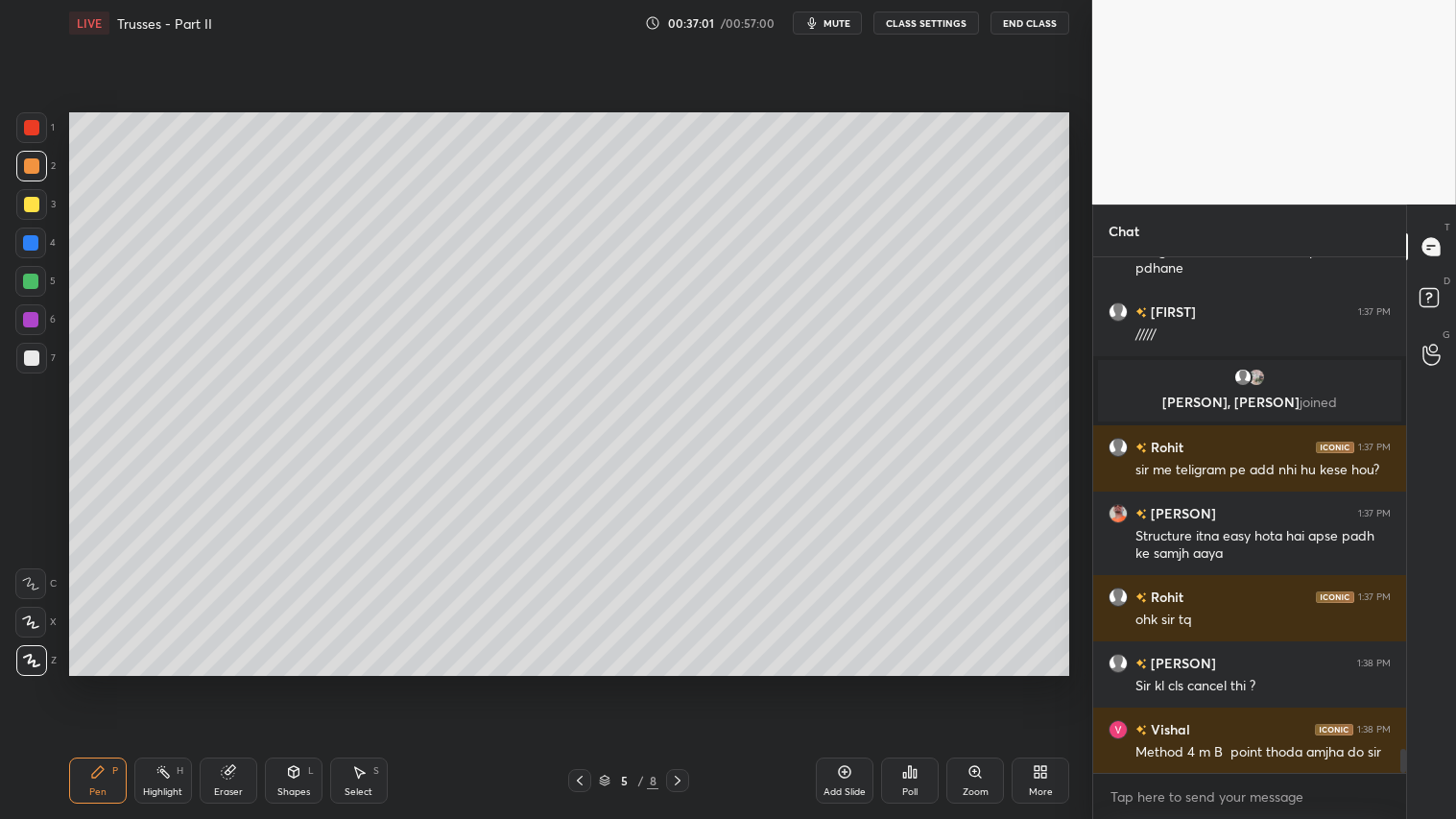click 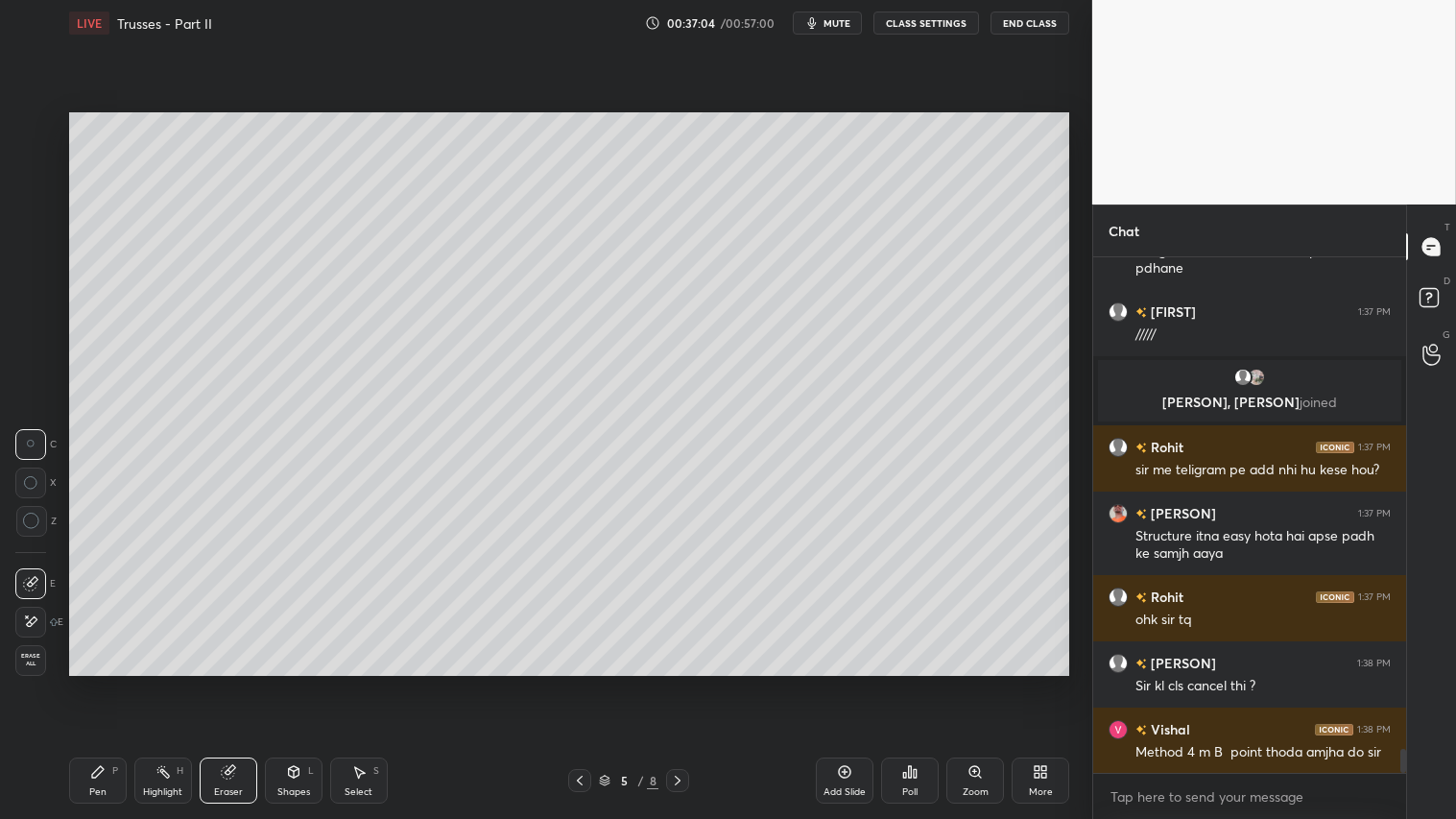drag, startPoint x: 103, startPoint y: 793, endPoint x: 108, endPoint y: 769, distance: 24.5153 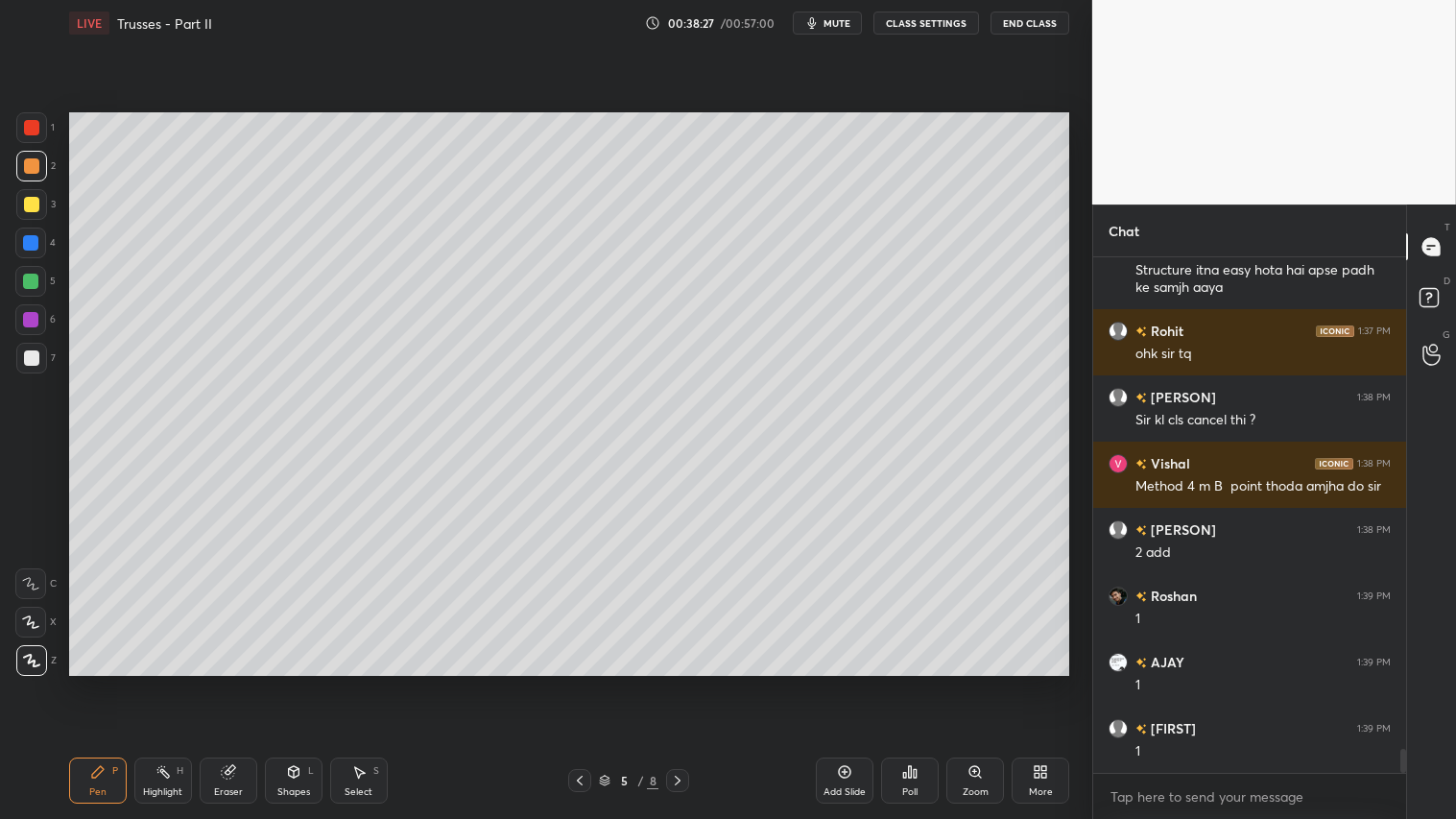 scroll, scrollTop: 10688, scrollLeft: 0, axis: vertical 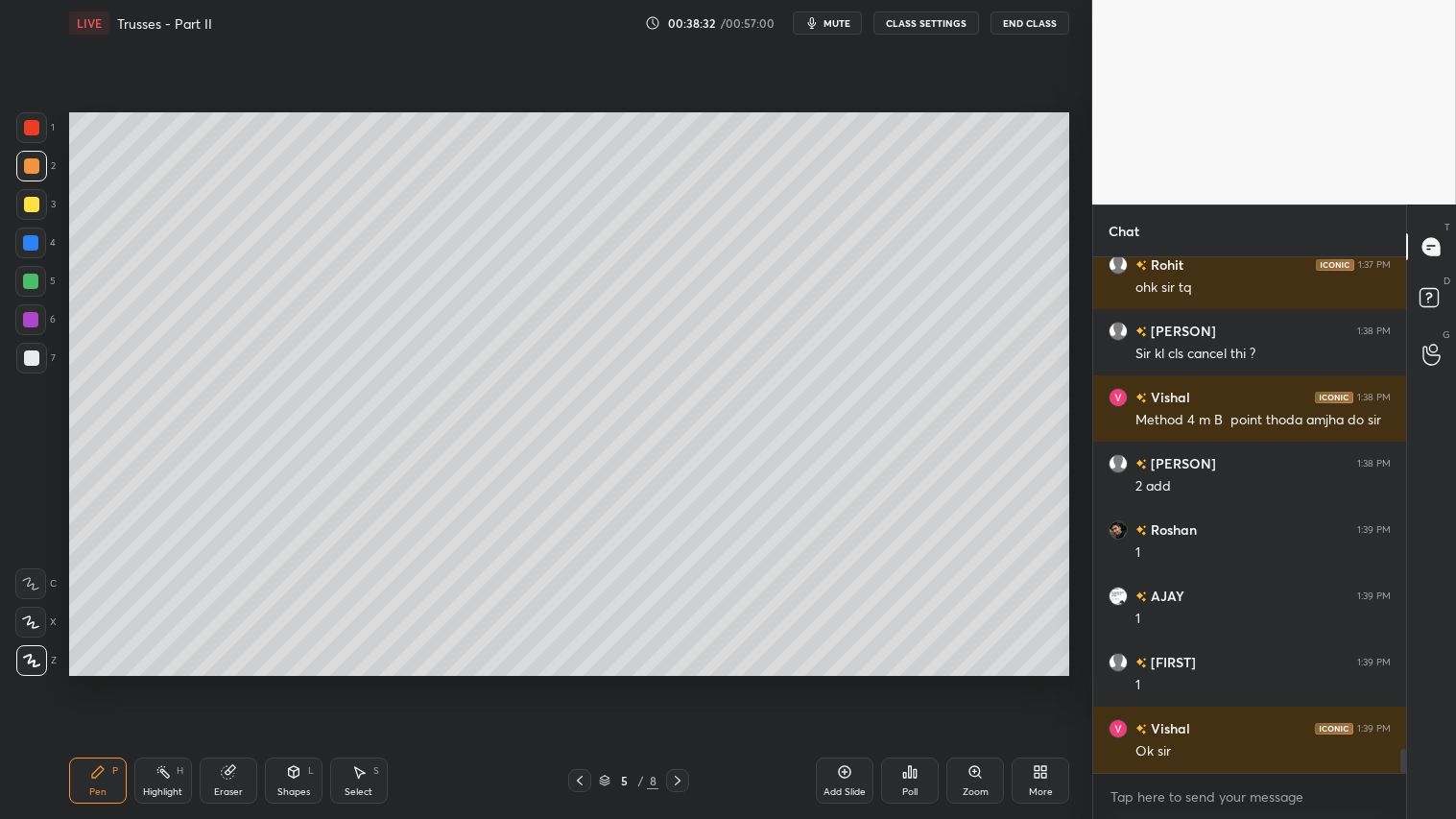 click 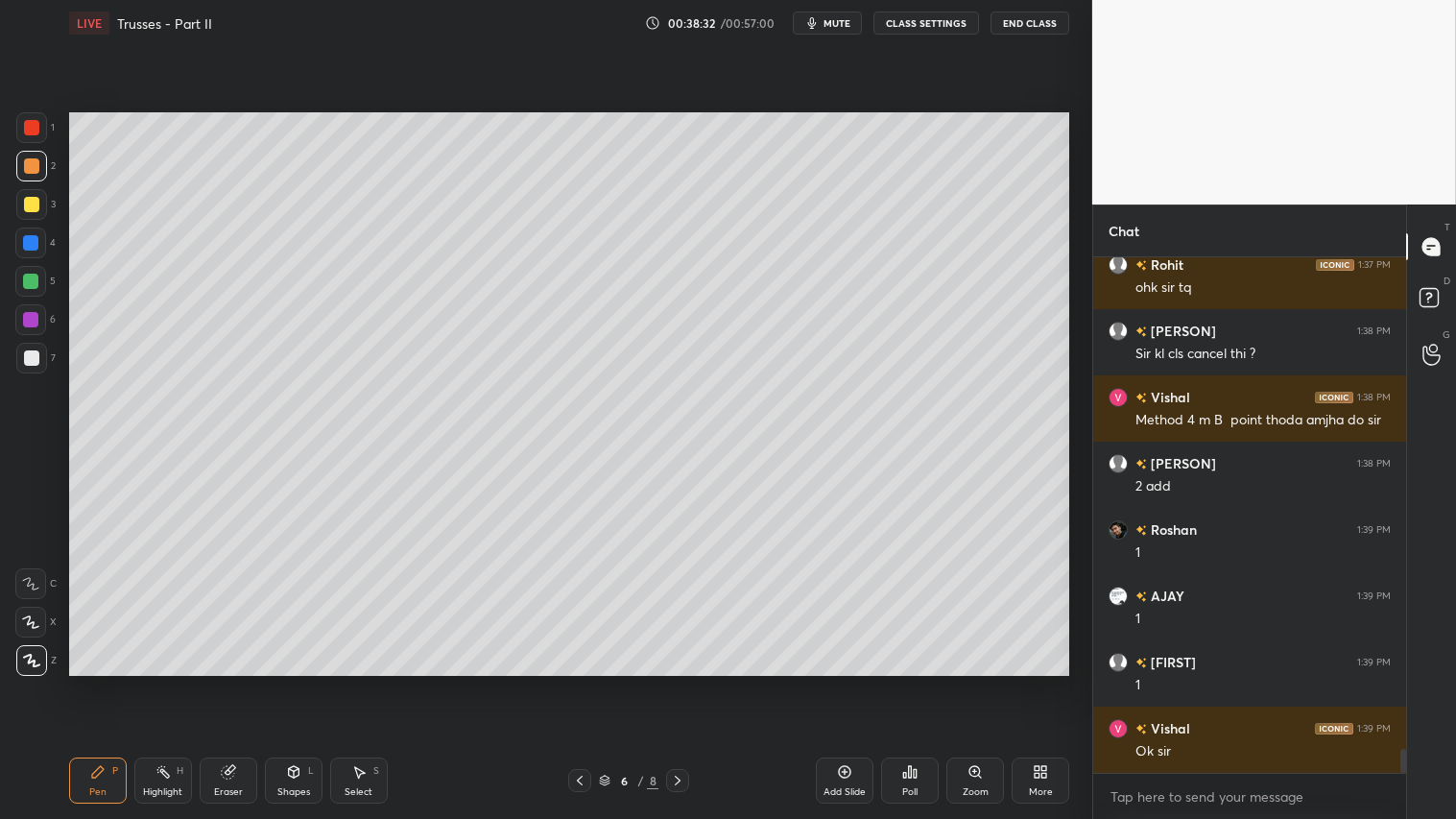 click 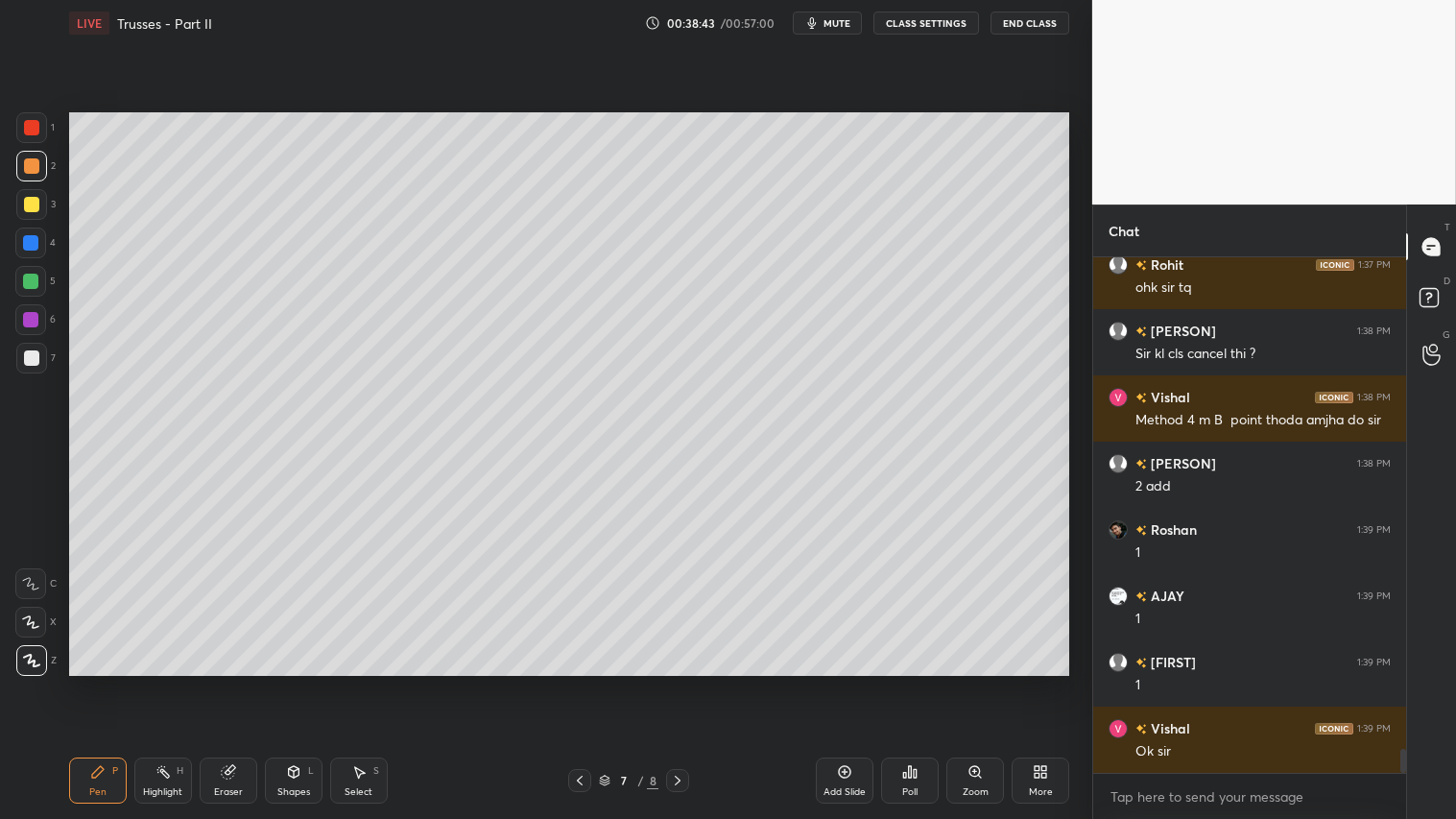 click 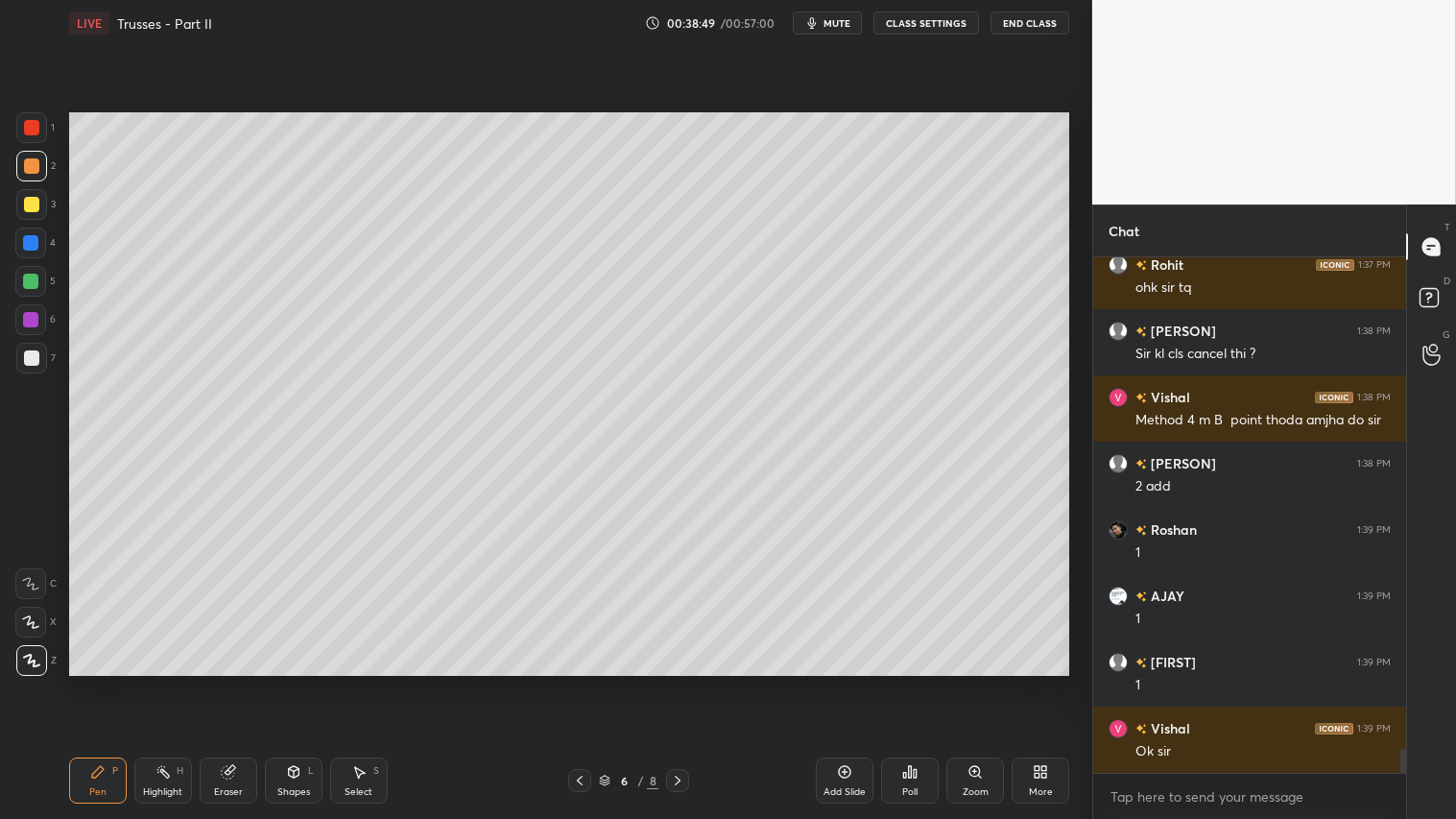 click 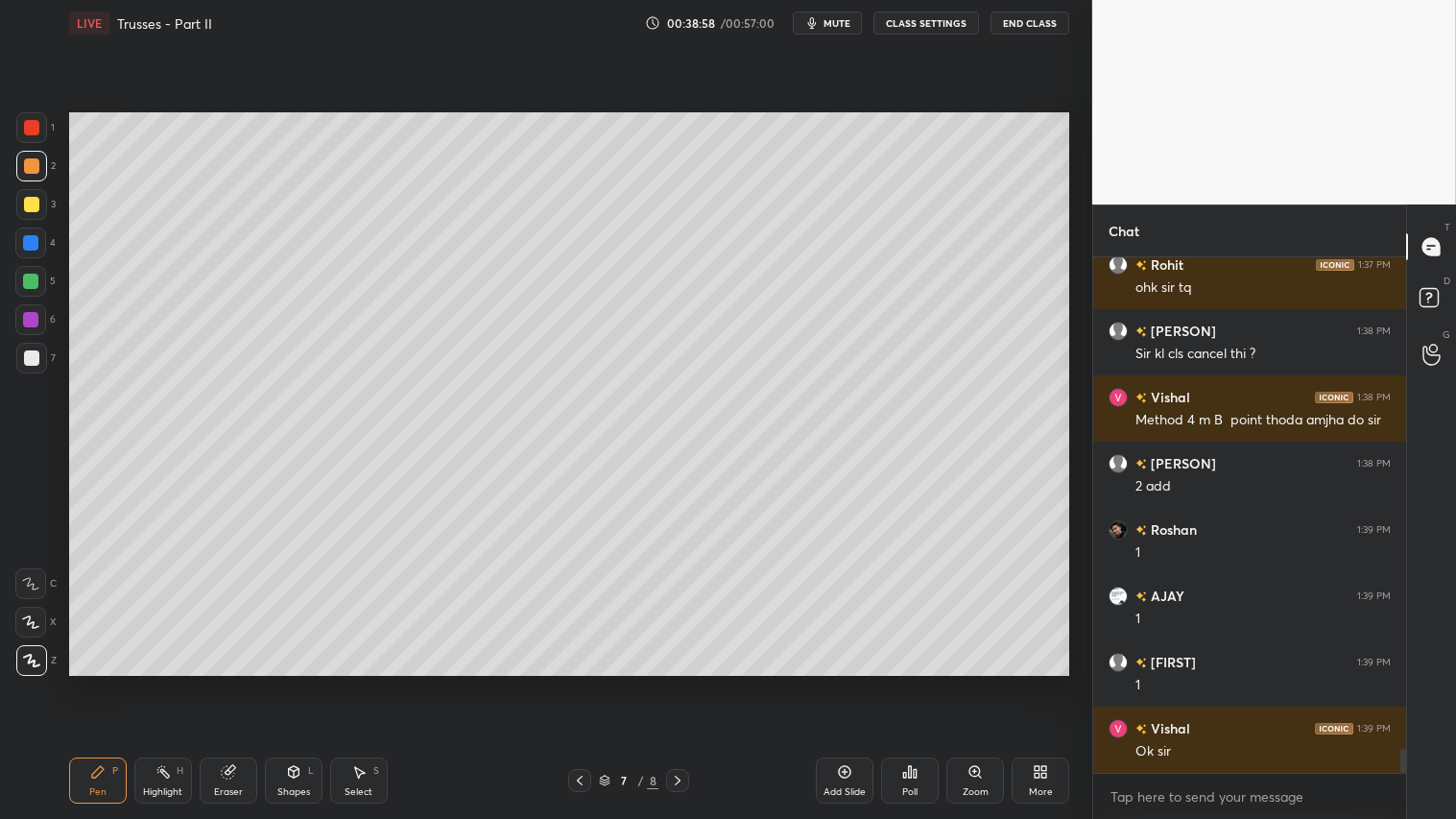 click on "Pen P Highlight H Eraser Shapes L Select S 7 / 8 Add Slide Poll Zoom More" at bounding box center [569, 781] 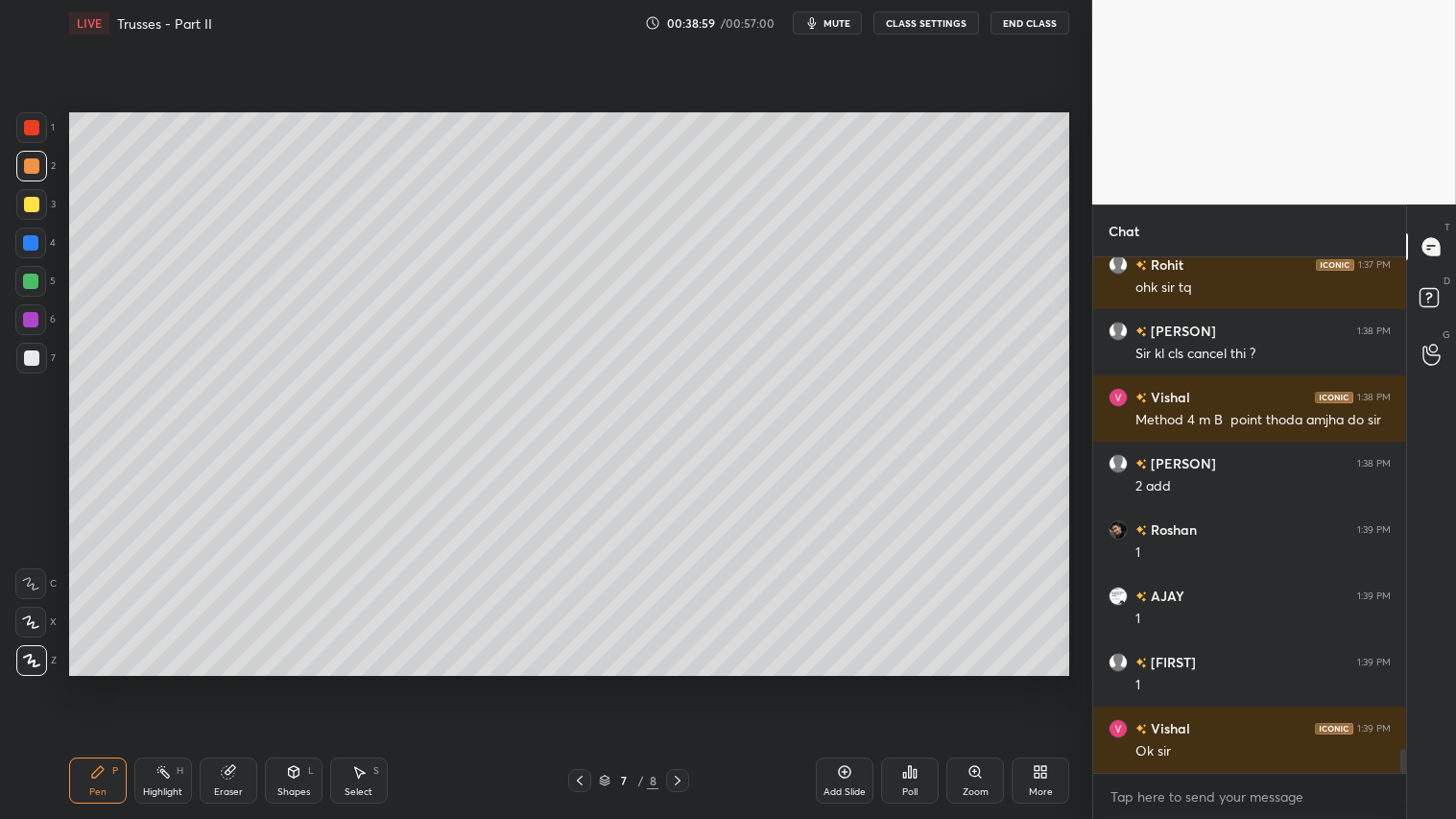 click 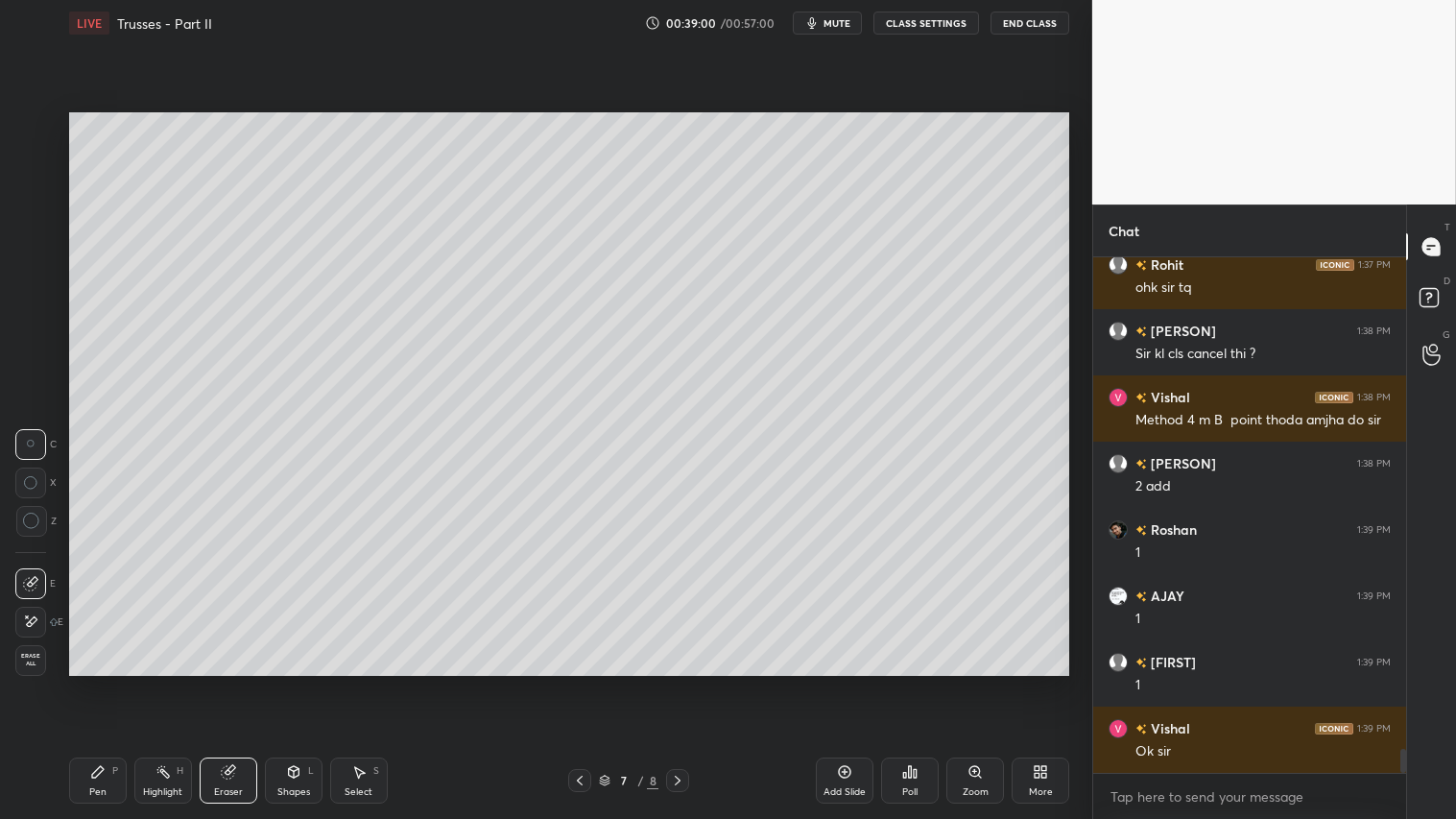 scroll, scrollTop: 10771, scrollLeft: 0, axis: vertical 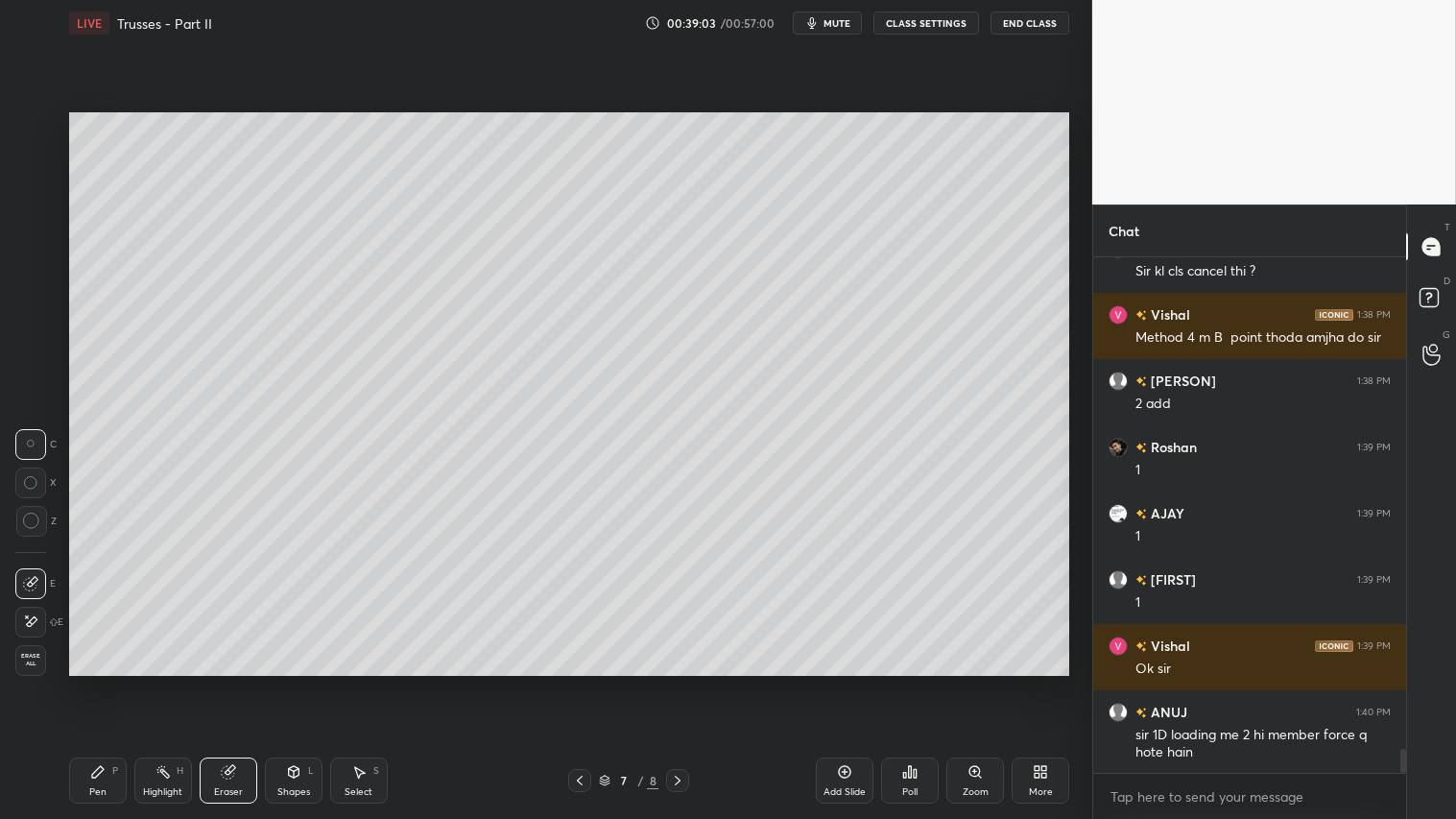 click 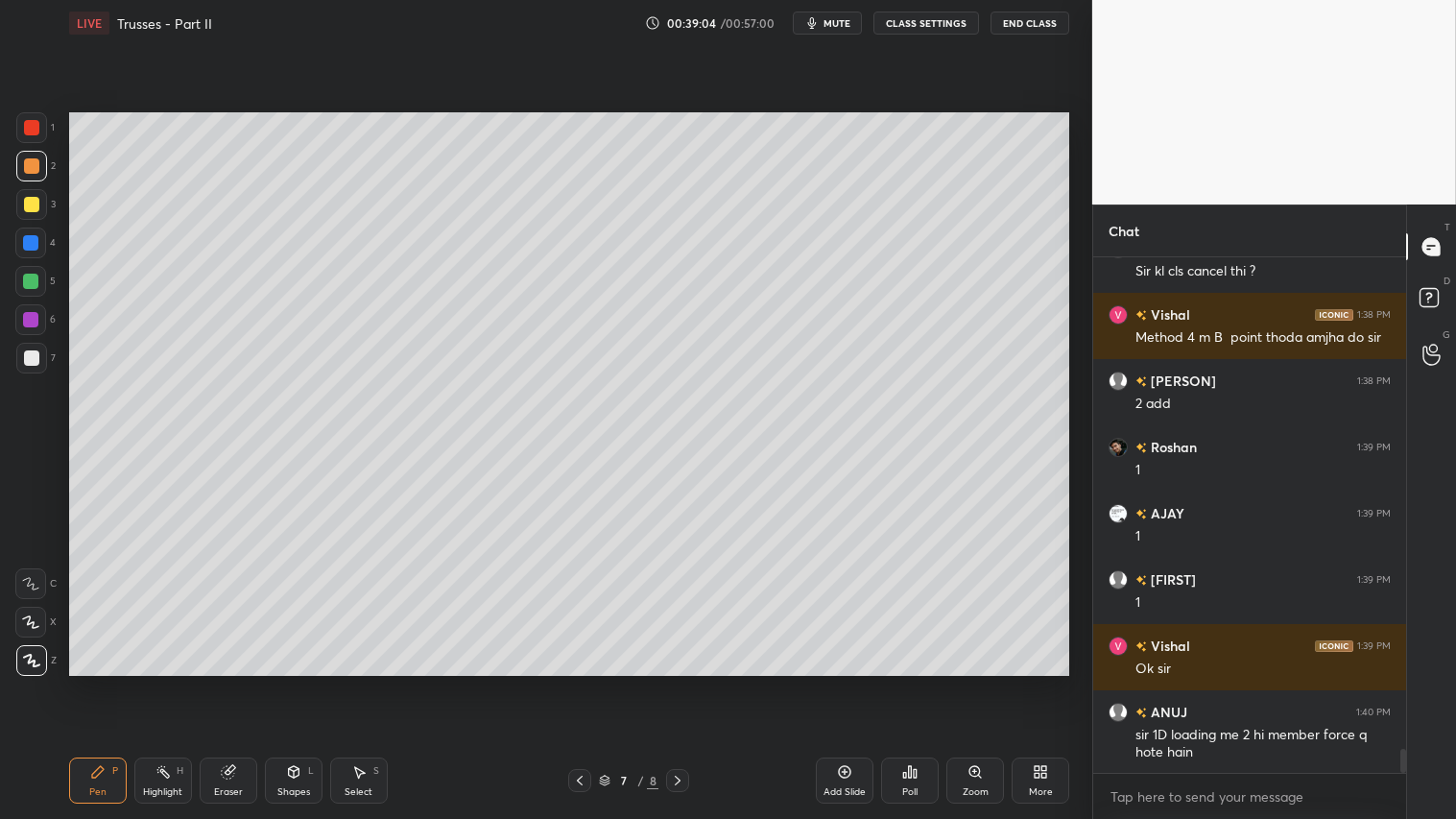 click 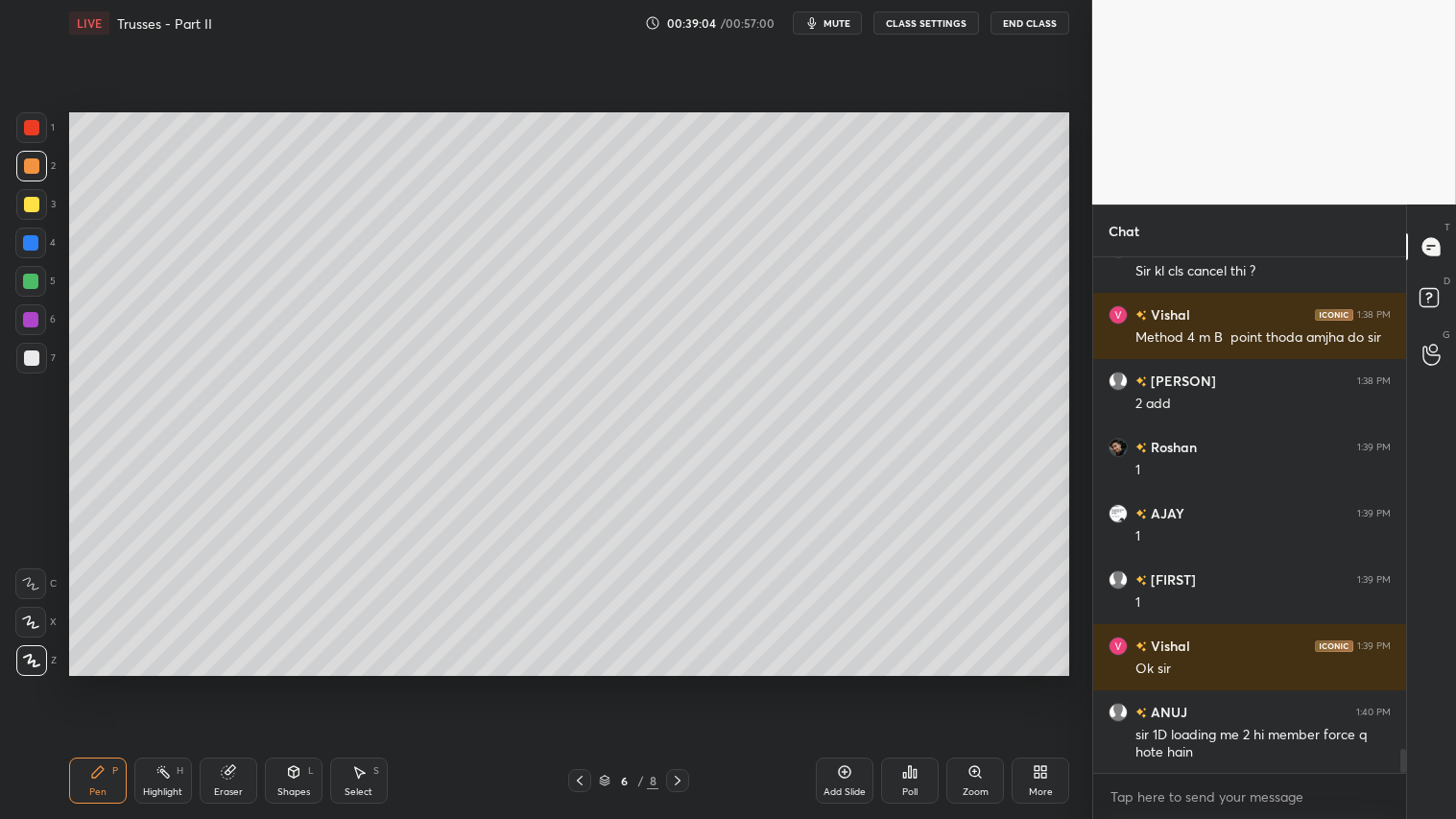click 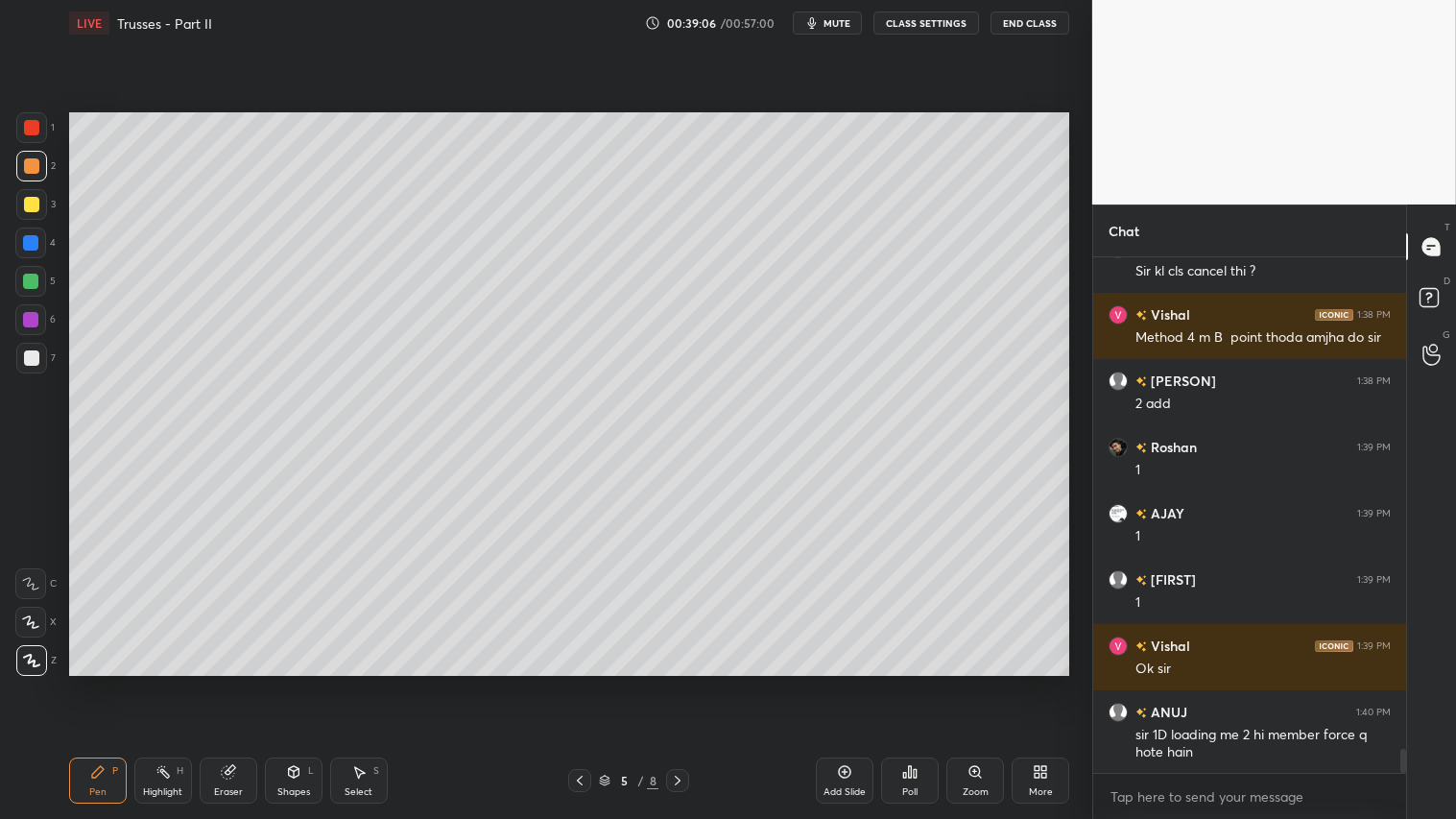 click 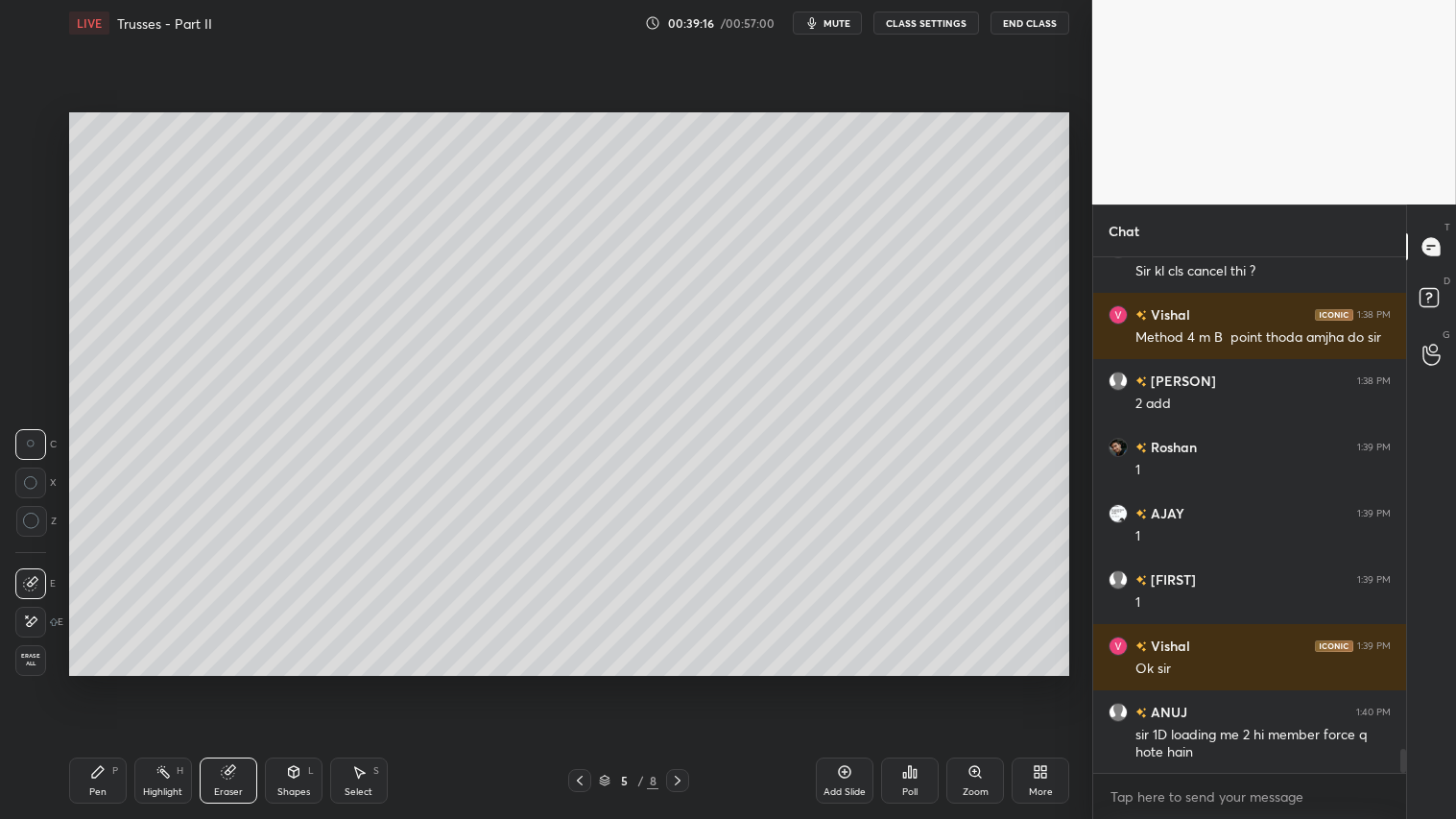 click on "Pen" at bounding box center (98, 792) 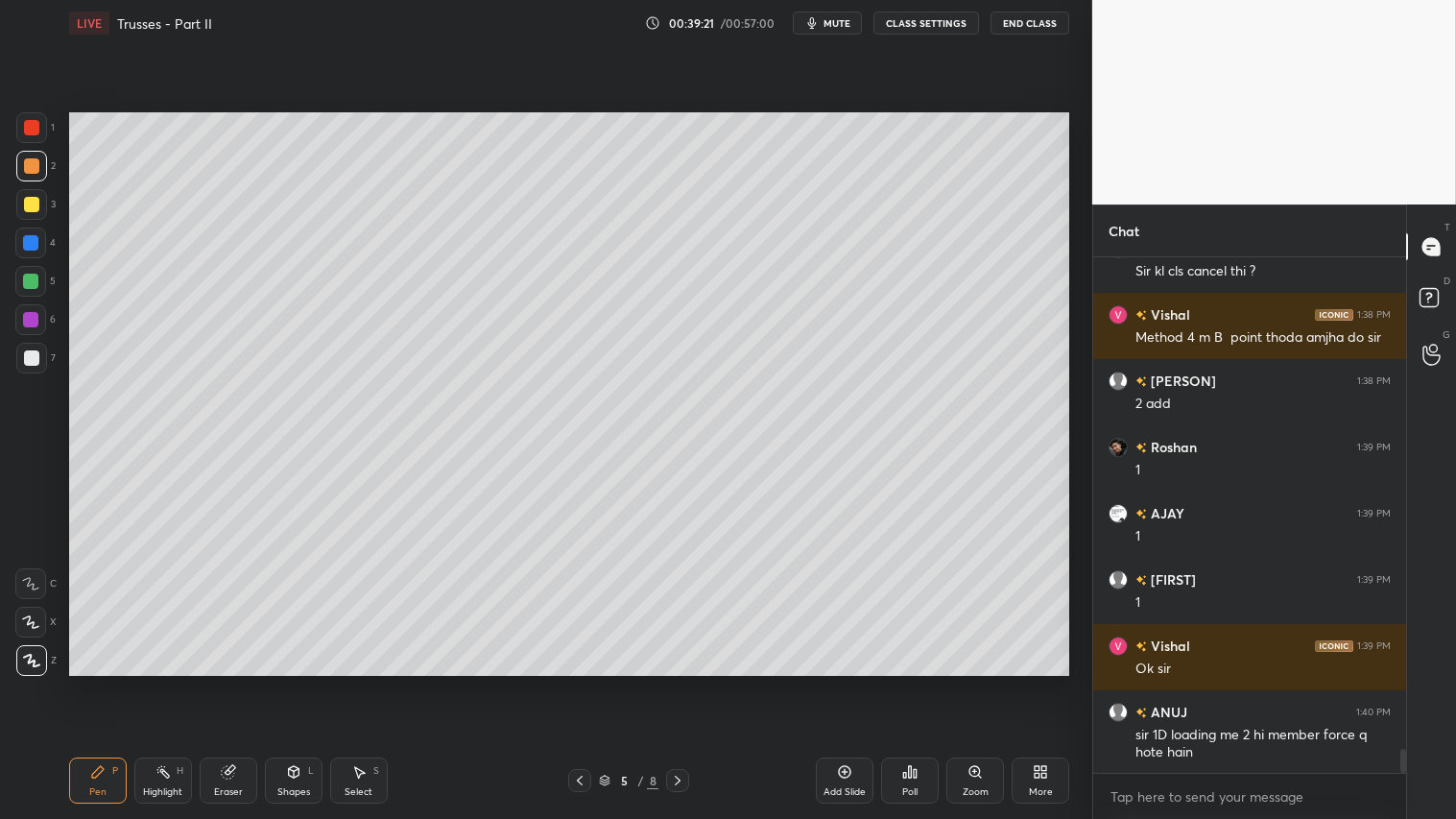 click on "Eraser" at bounding box center (228, 781) 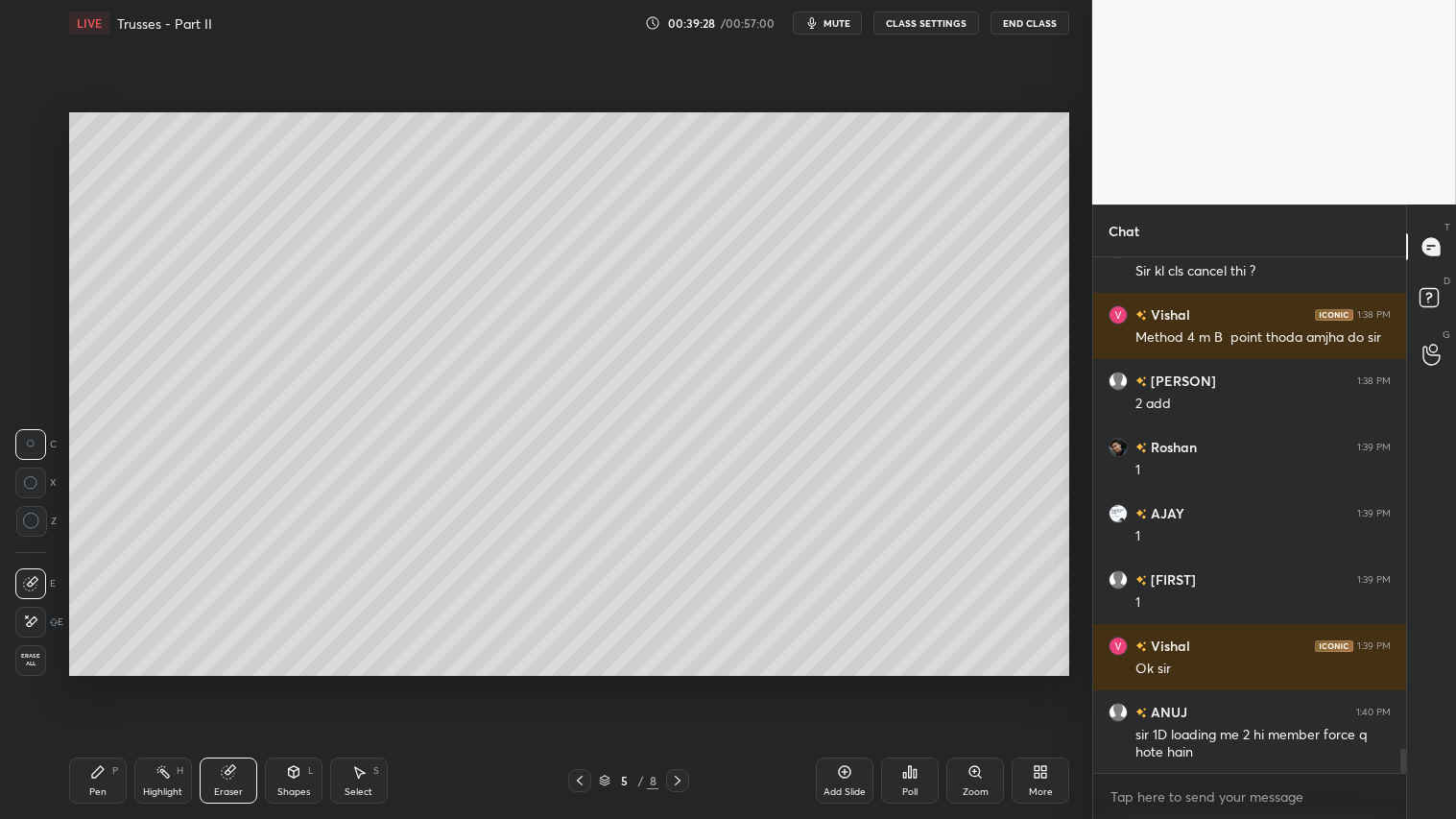 click on "Pen" at bounding box center [98, 792] 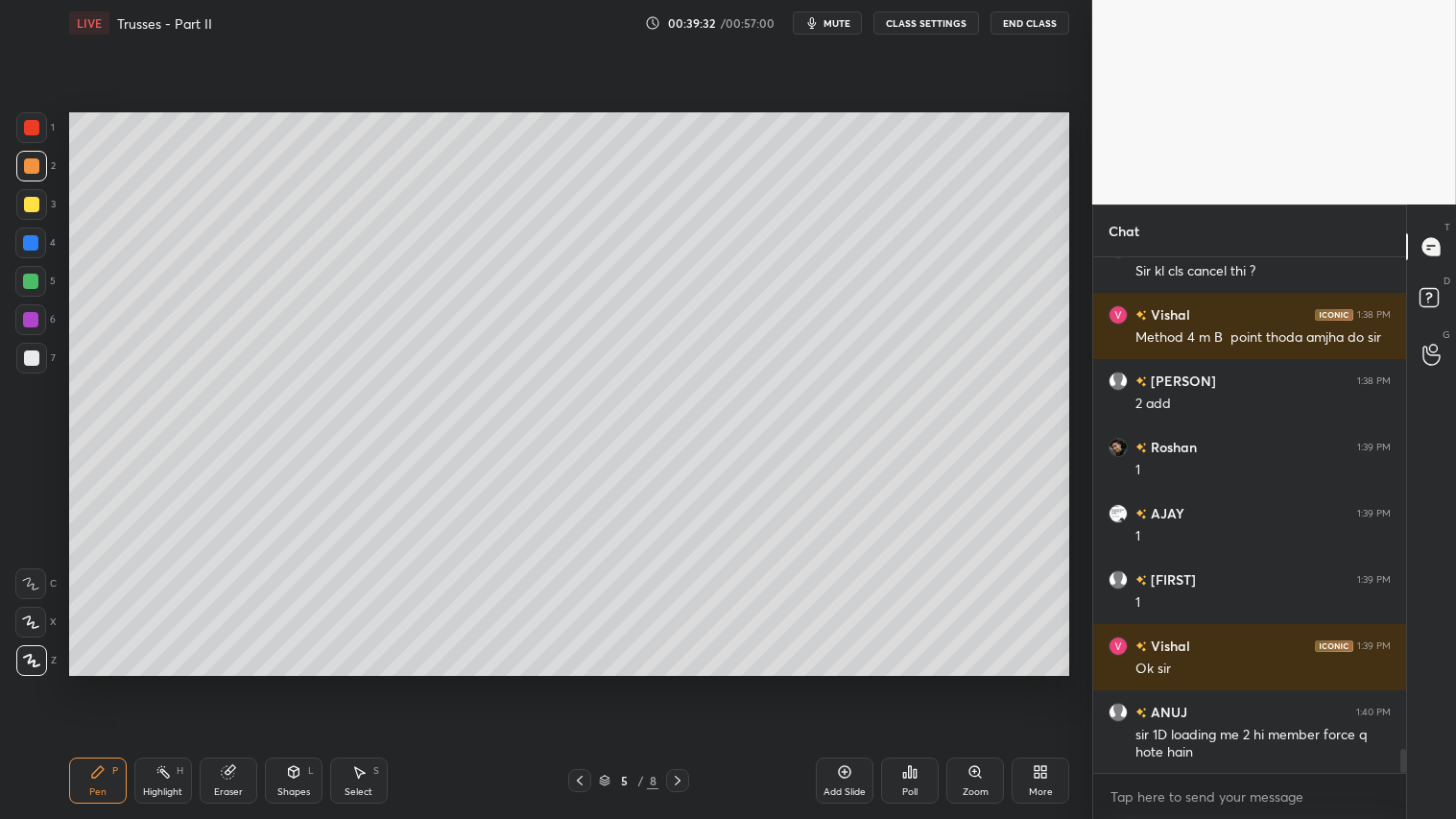 click at bounding box center [32, 166] 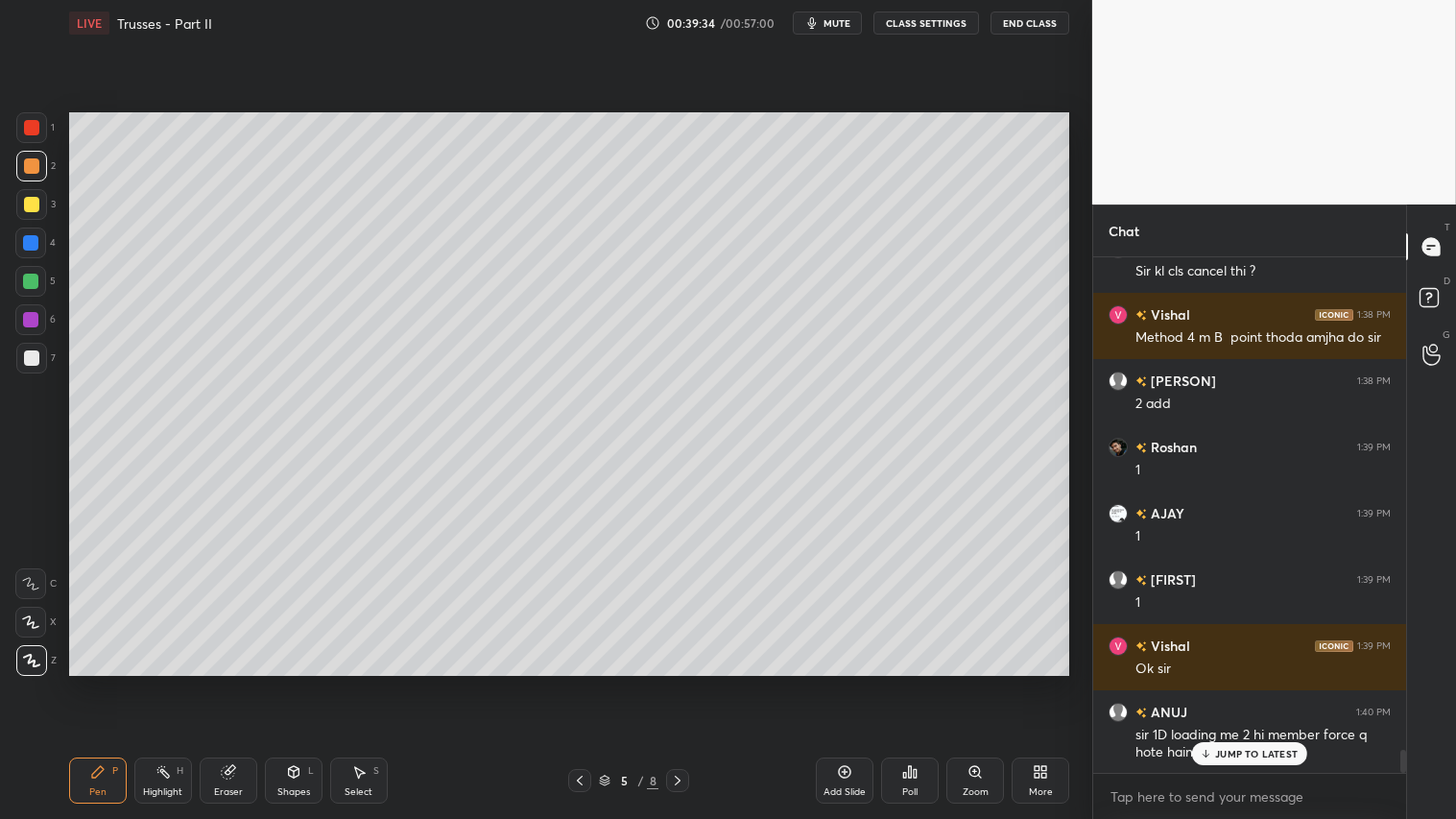 scroll, scrollTop: 10837, scrollLeft: 0, axis: vertical 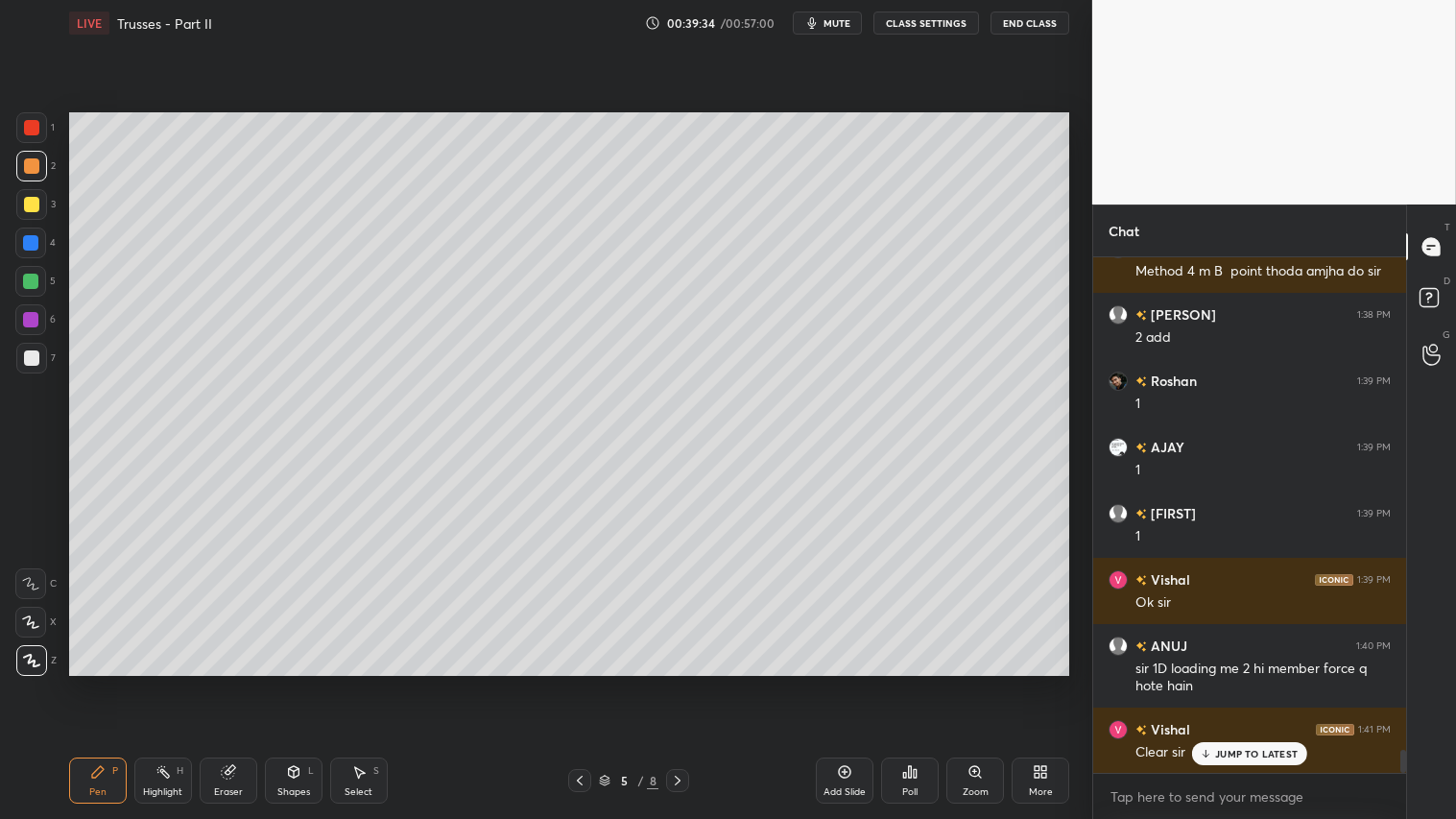 drag, startPoint x: 107, startPoint y: 774, endPoint x: 308, endPoint y: 759, distance: 201.55892 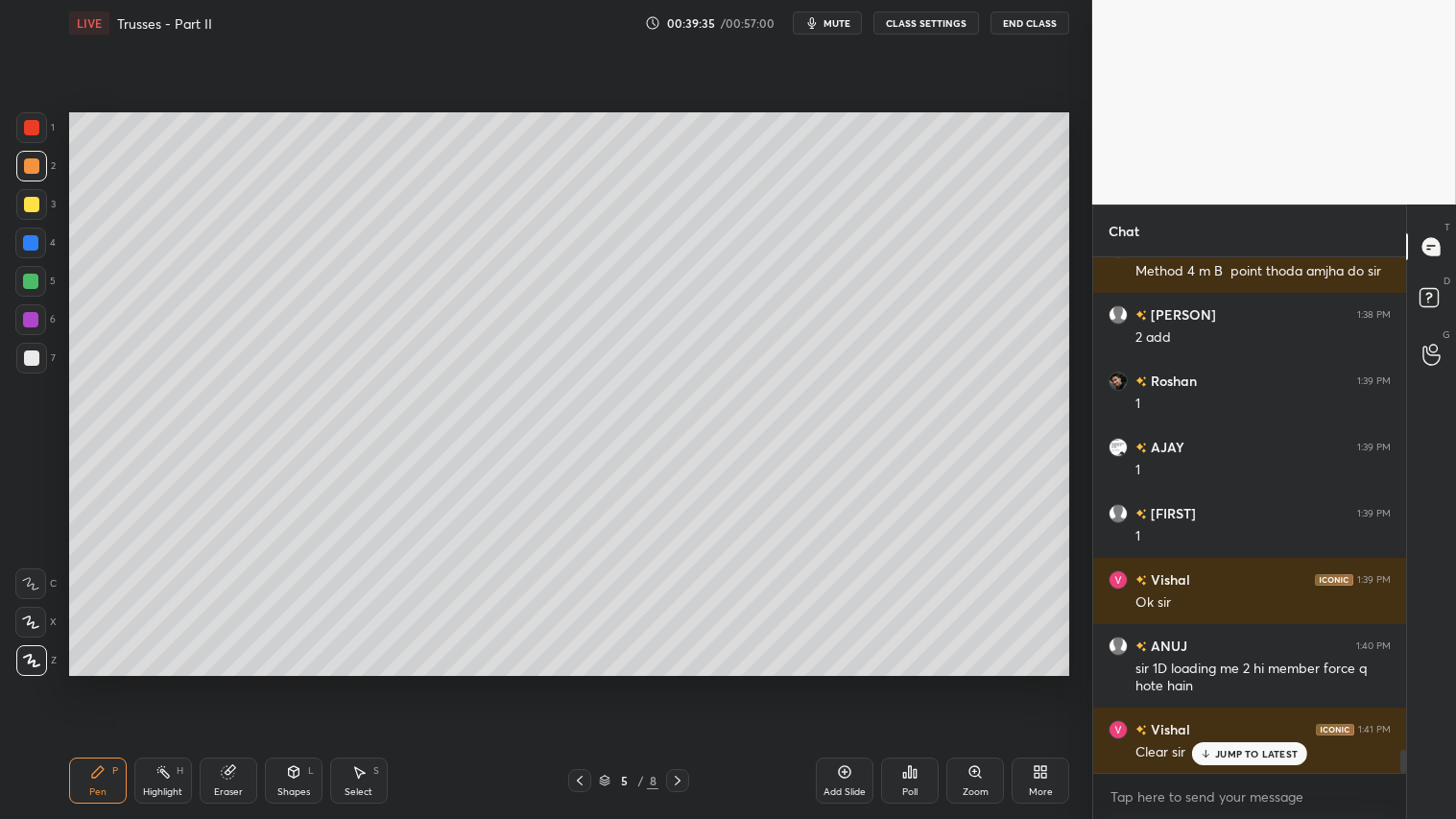 click 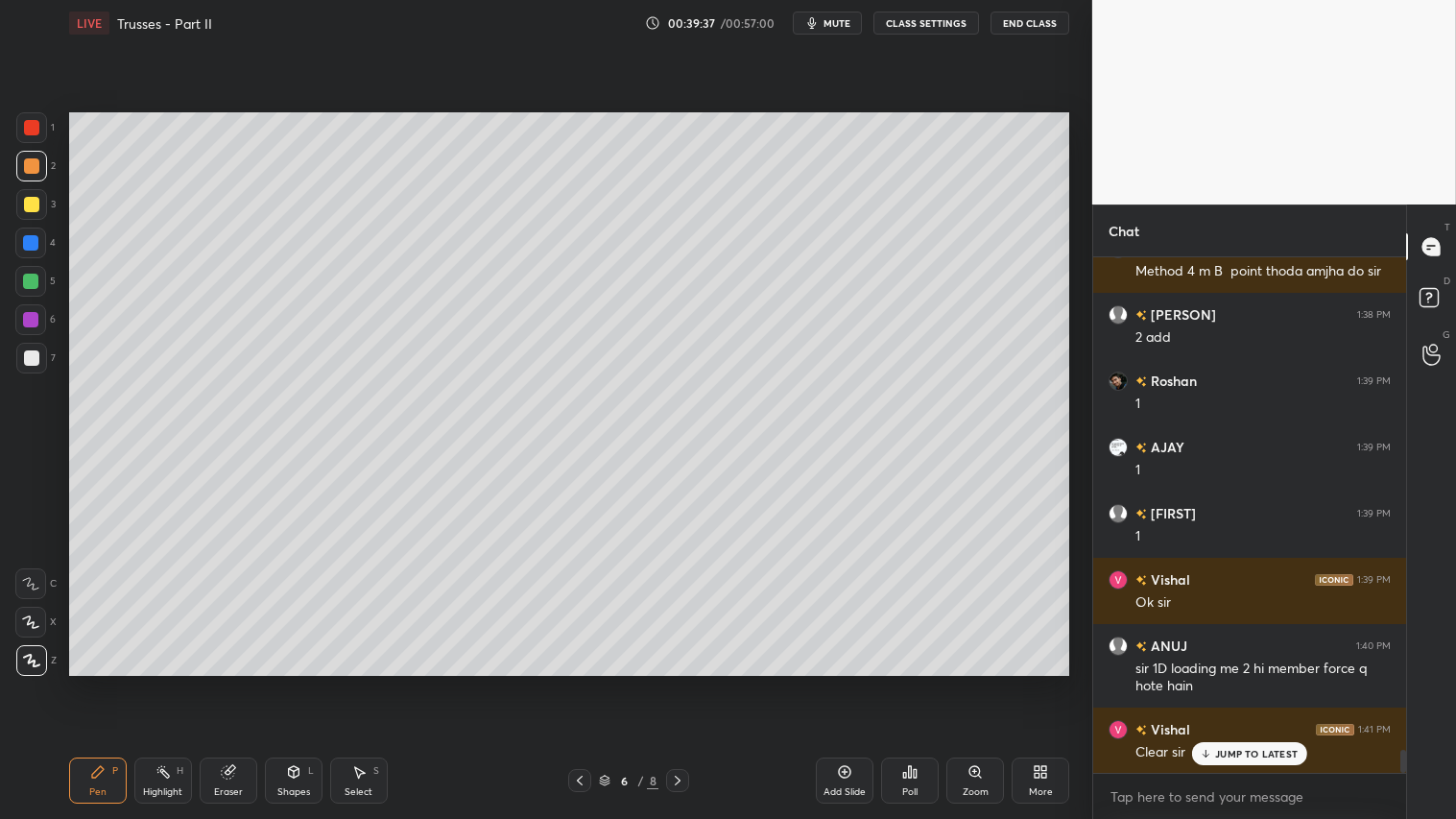 click 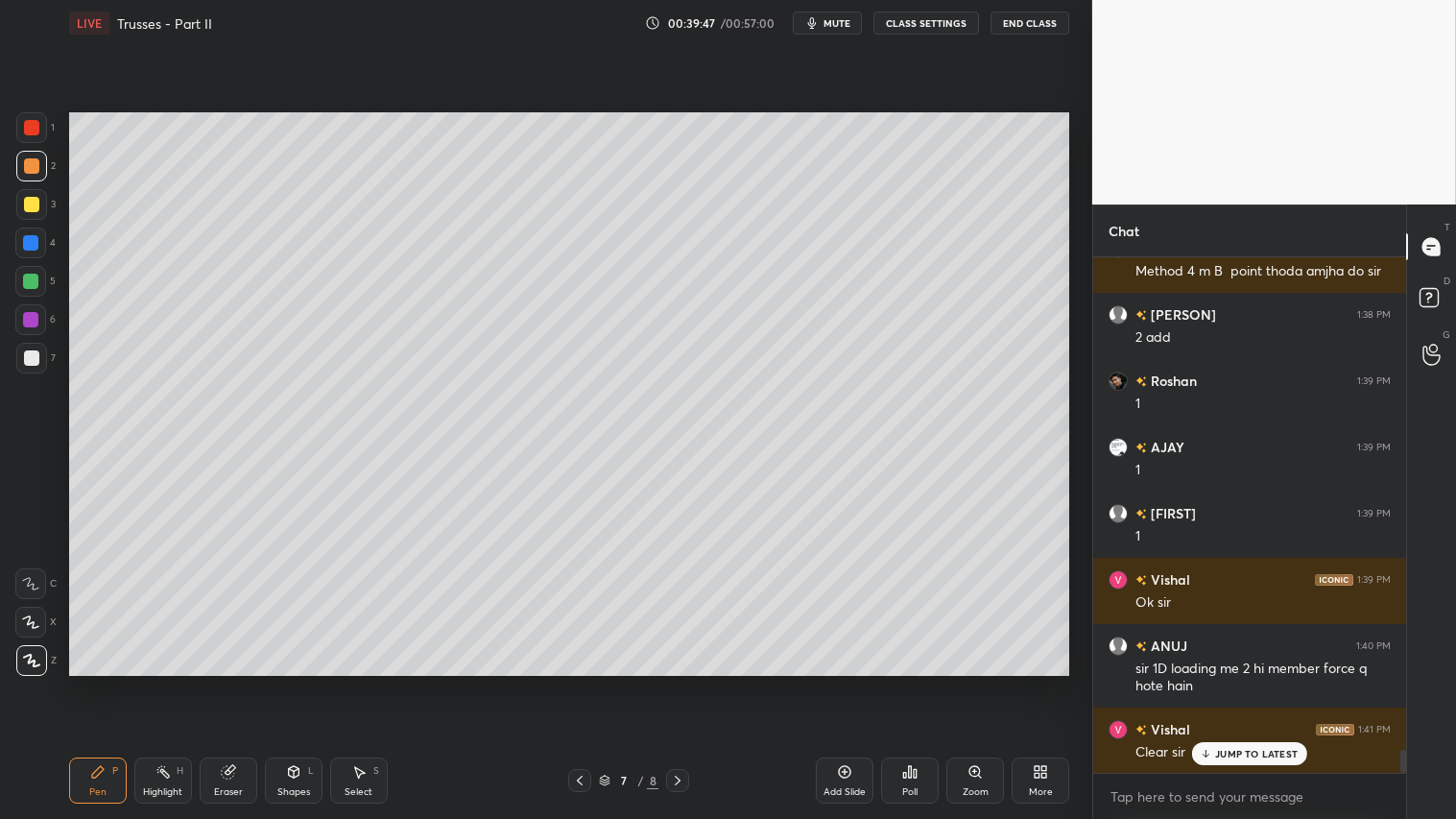 click on "Eraser" at bounding box center (228, 781) 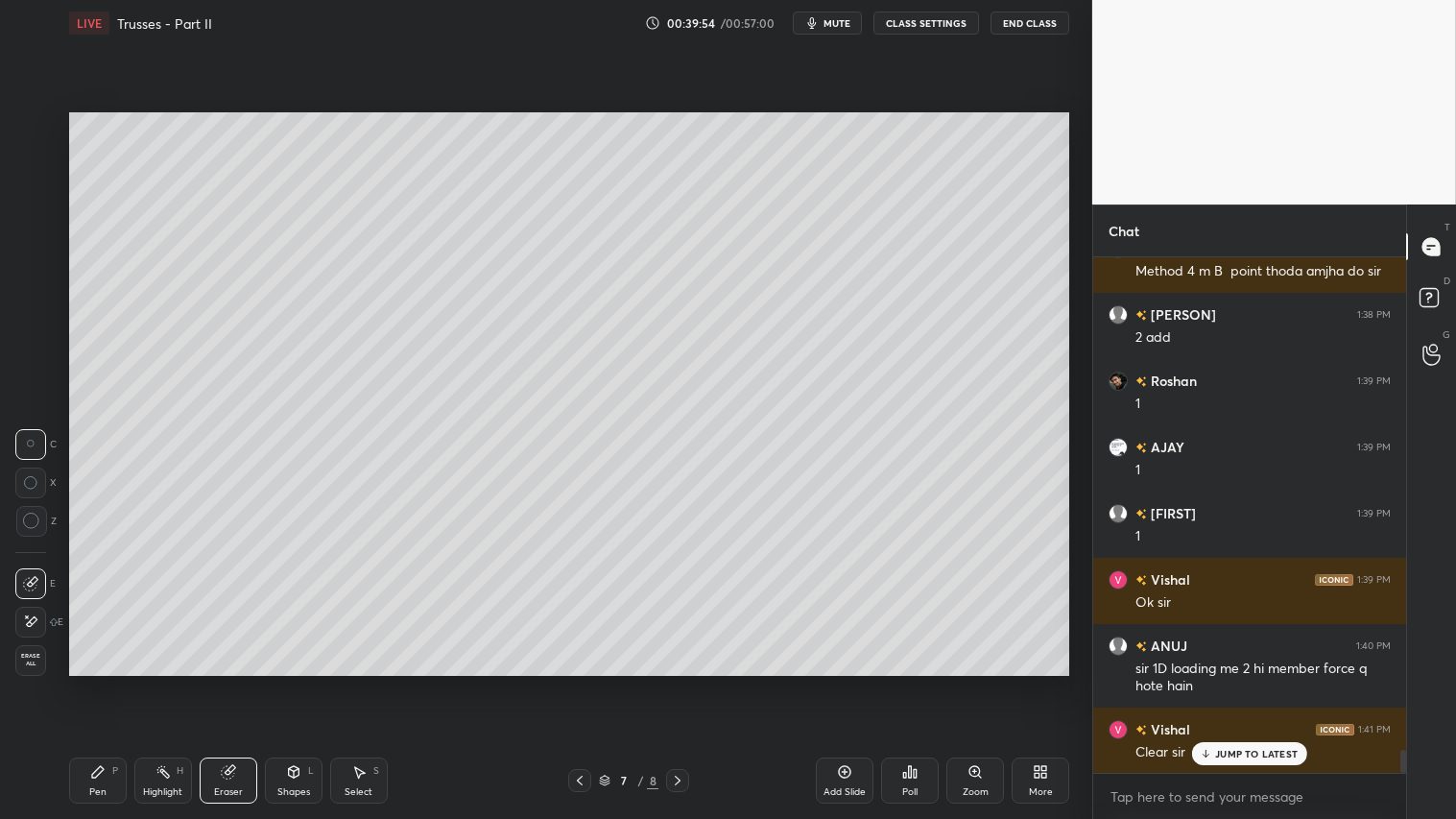 click on "Pen P" at bounding box center [98, 781] 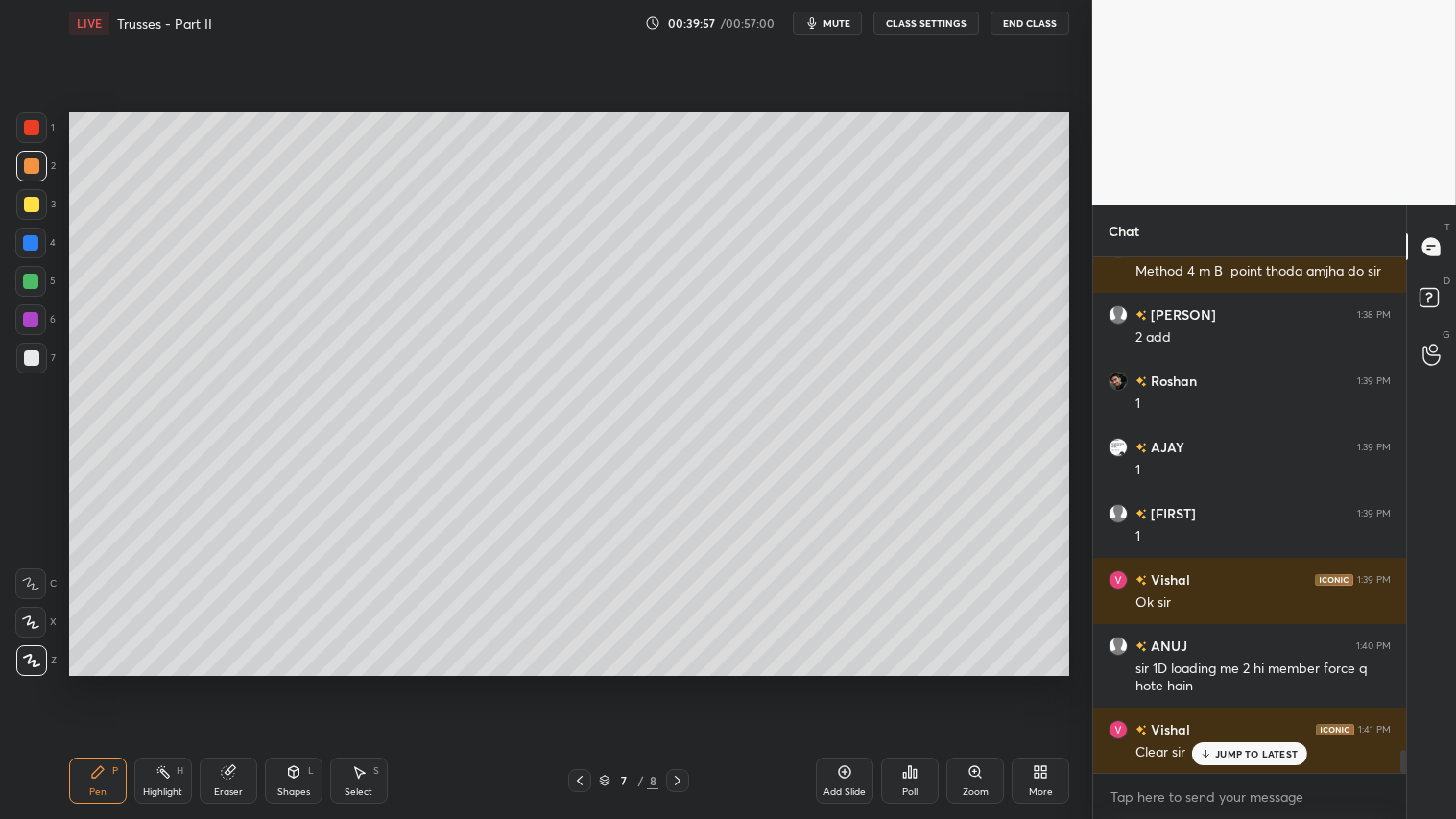 click 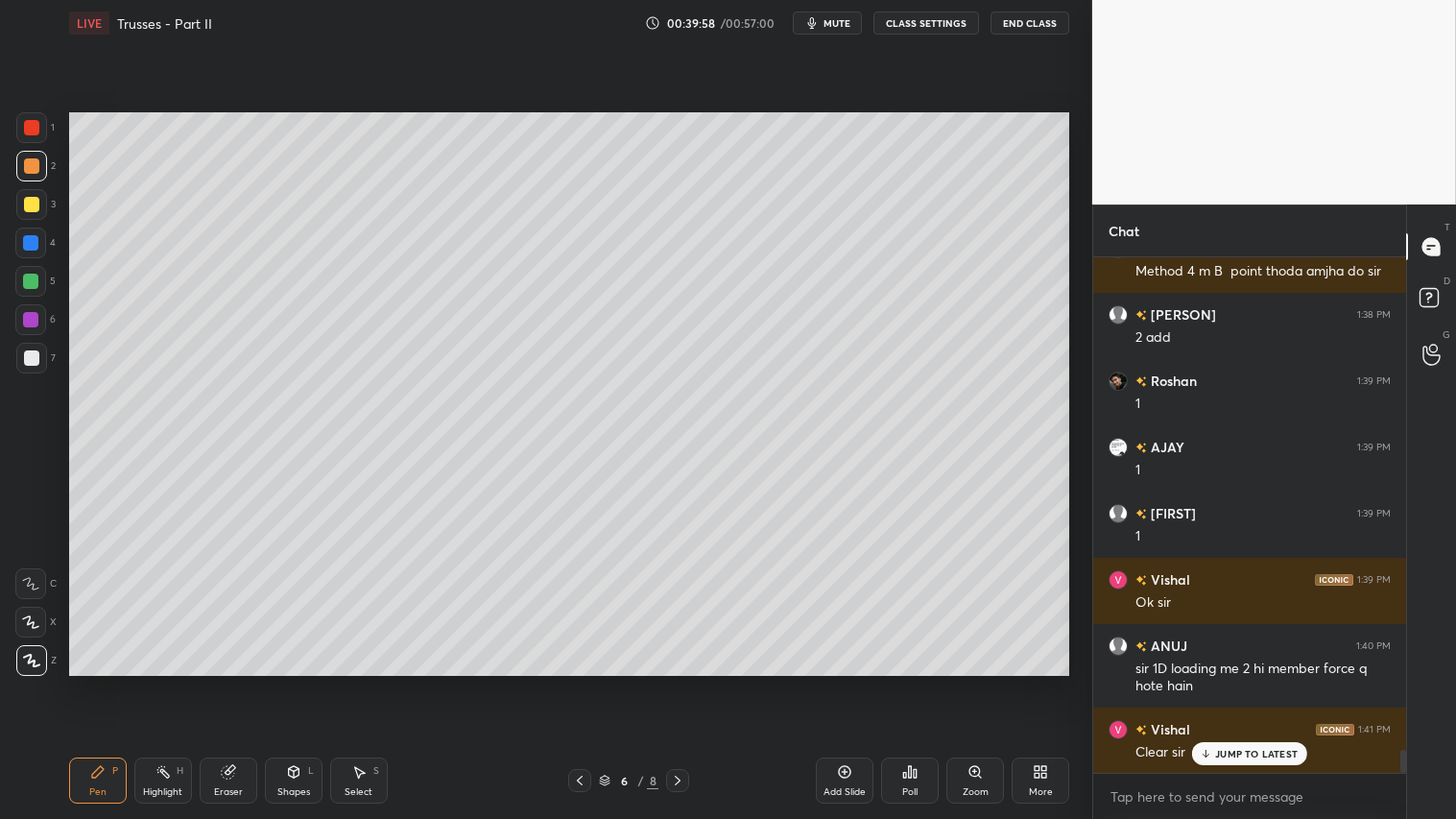 click 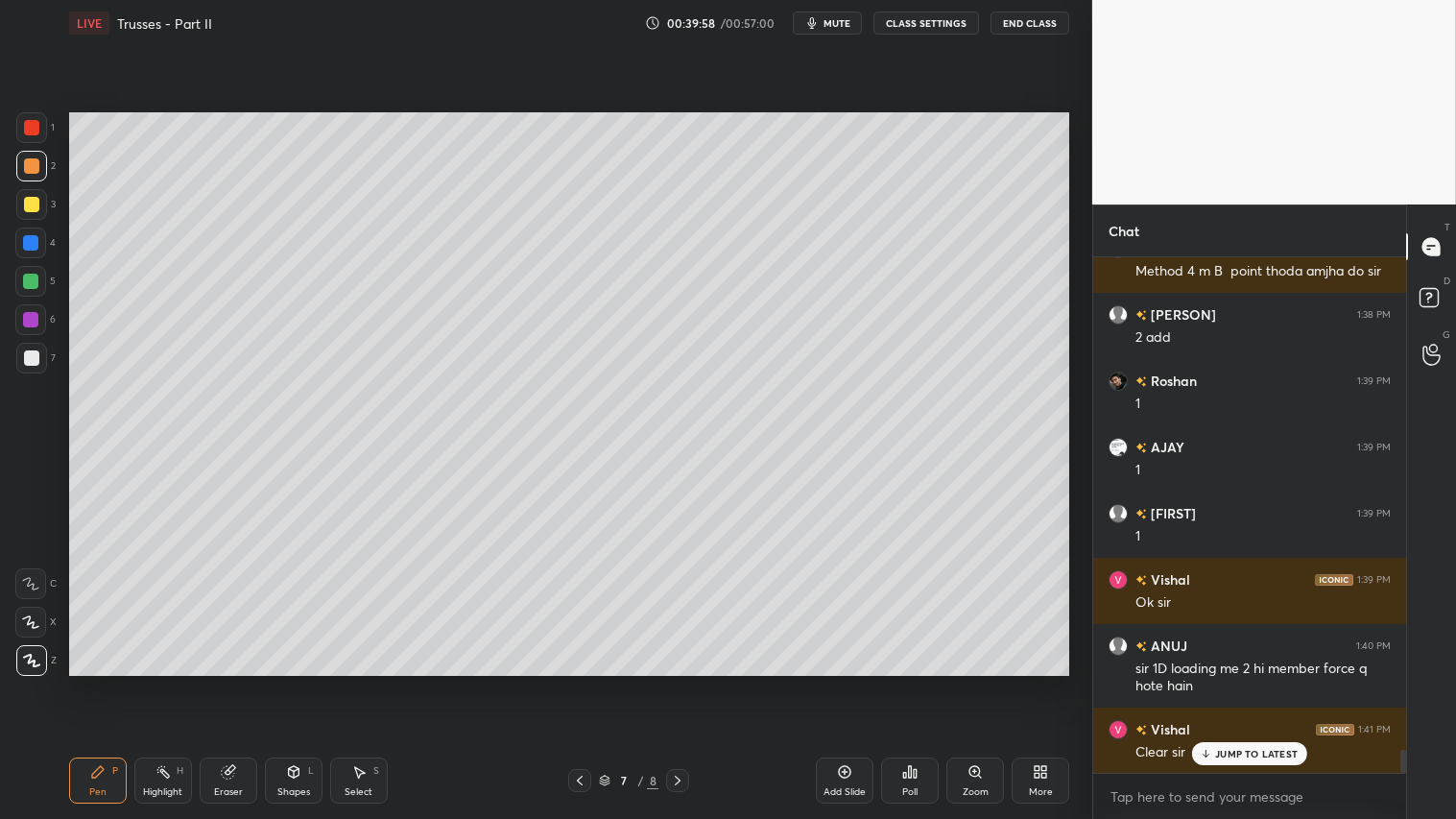 click 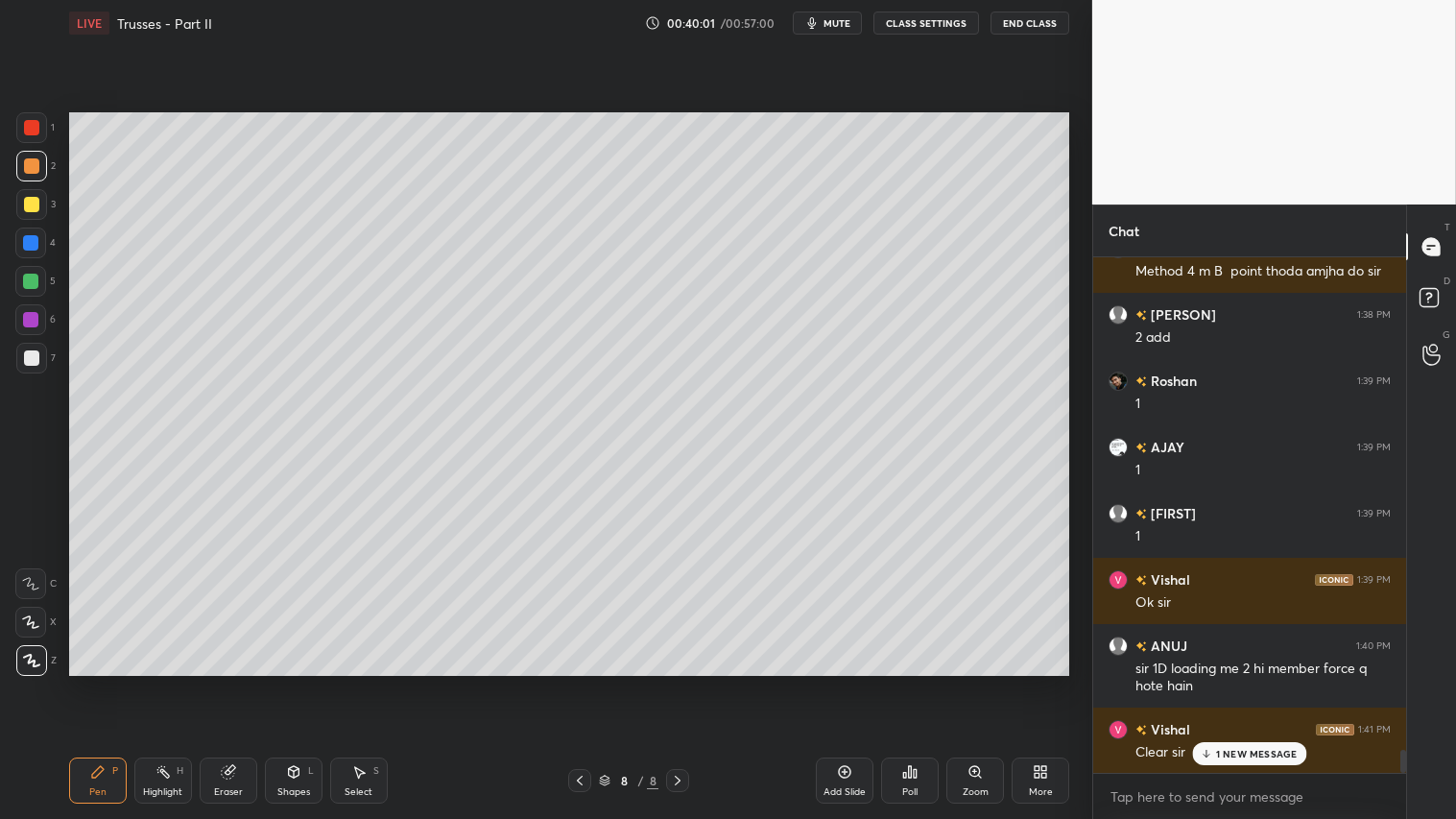 scroll, scrollTop: 10903, scrollLeft: 0, axis: vertical 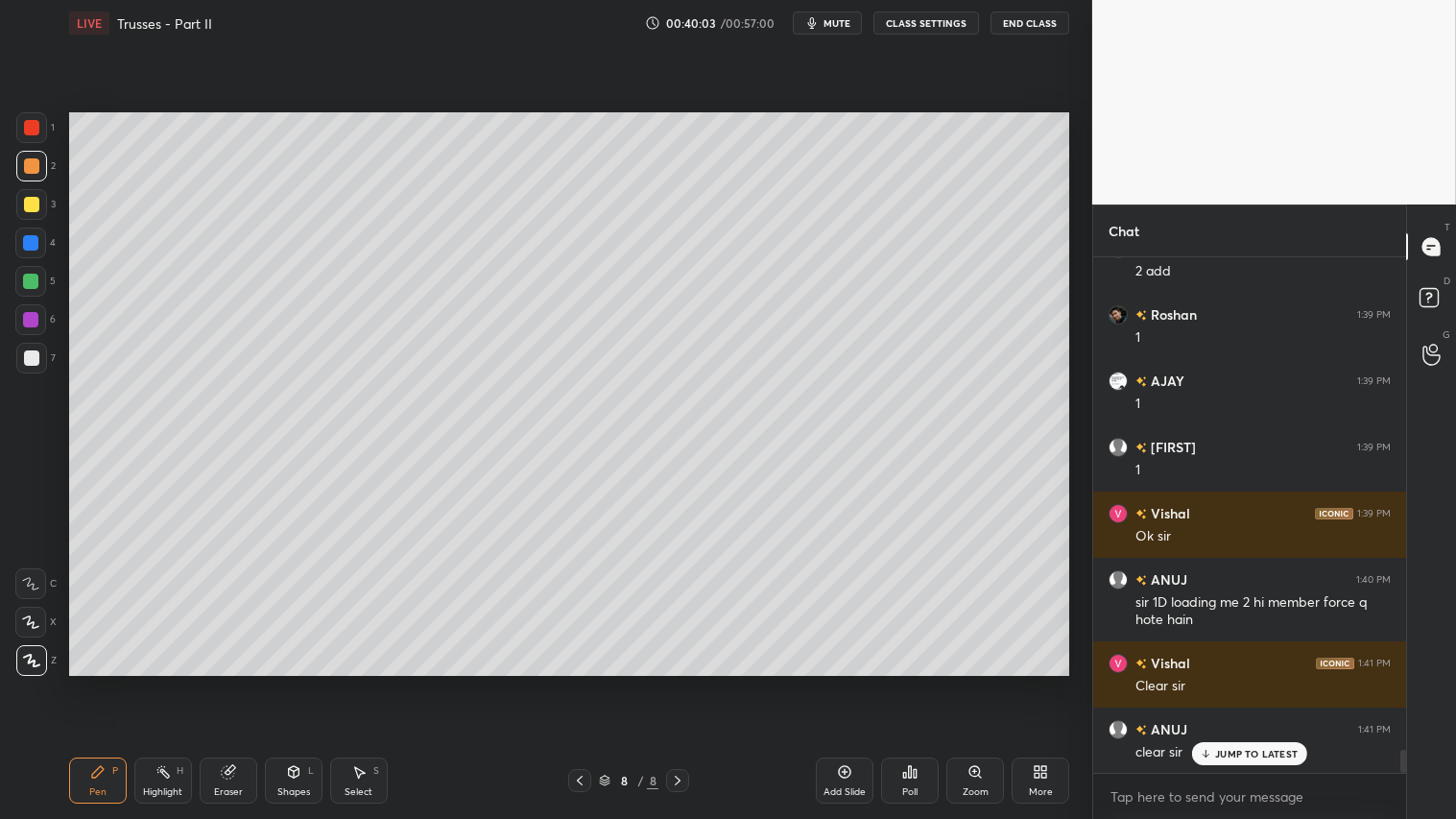 click 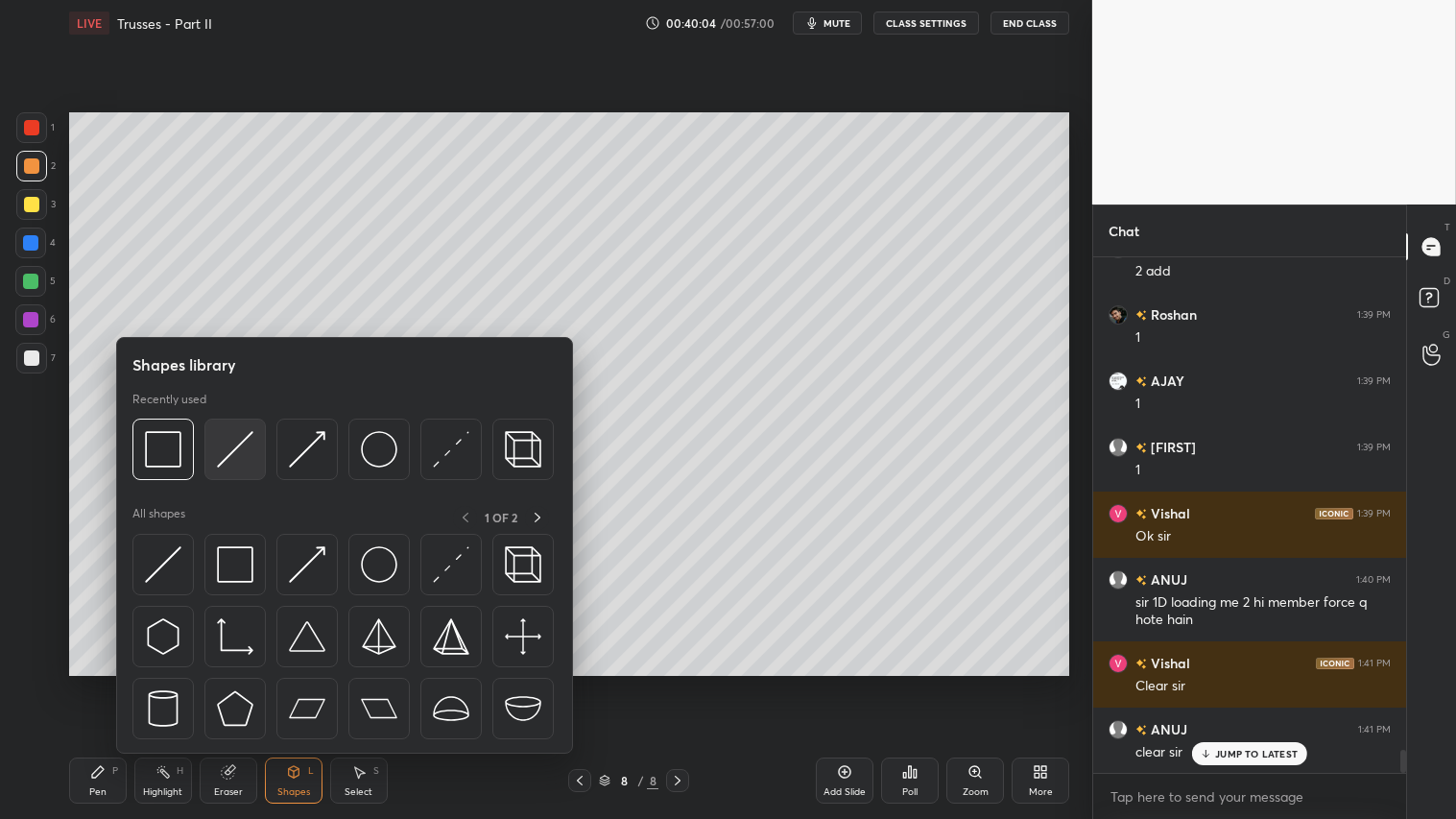 click at bounding box center [235, 449] 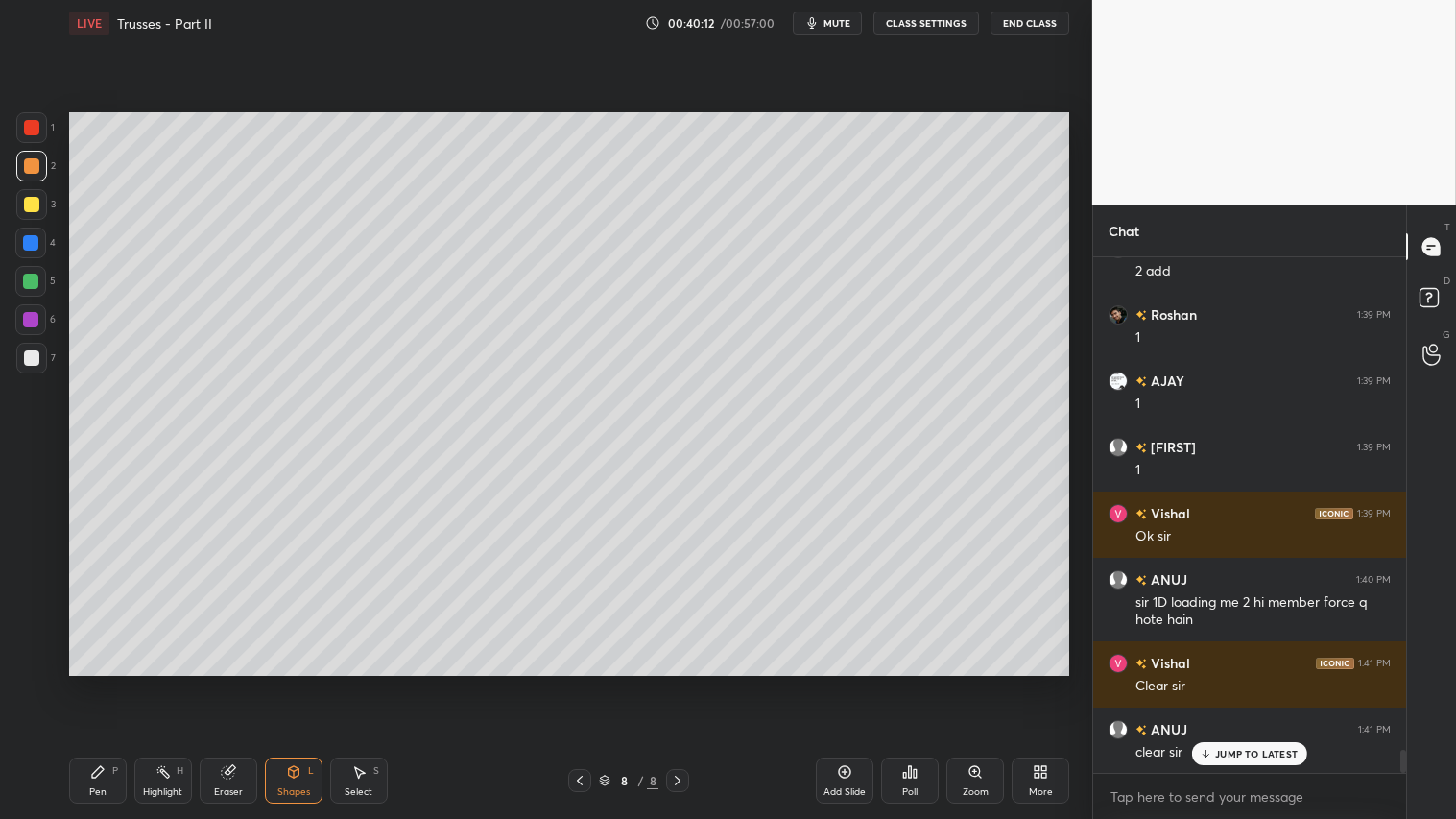 click 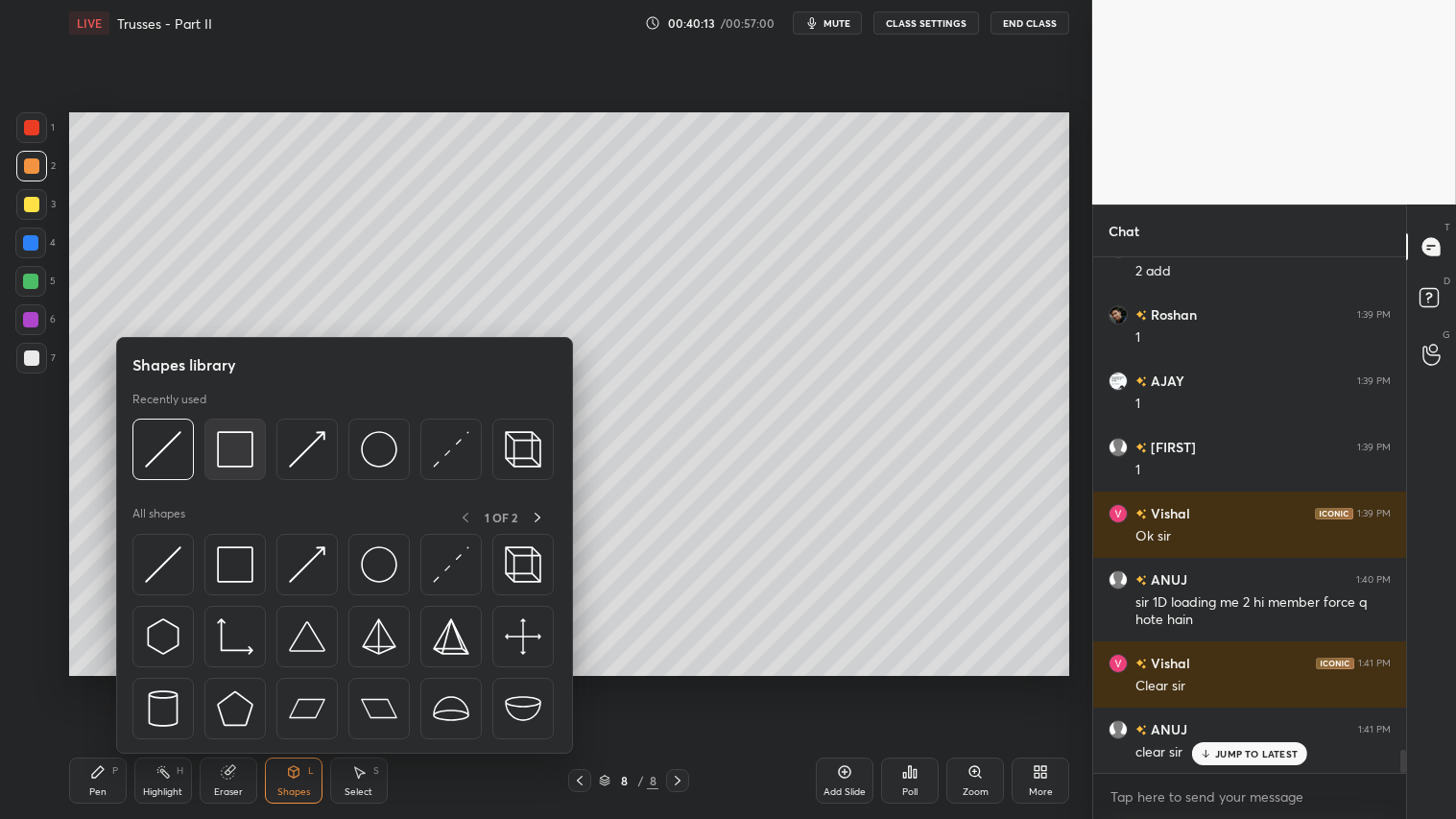 click at bounding box center (235, 449) 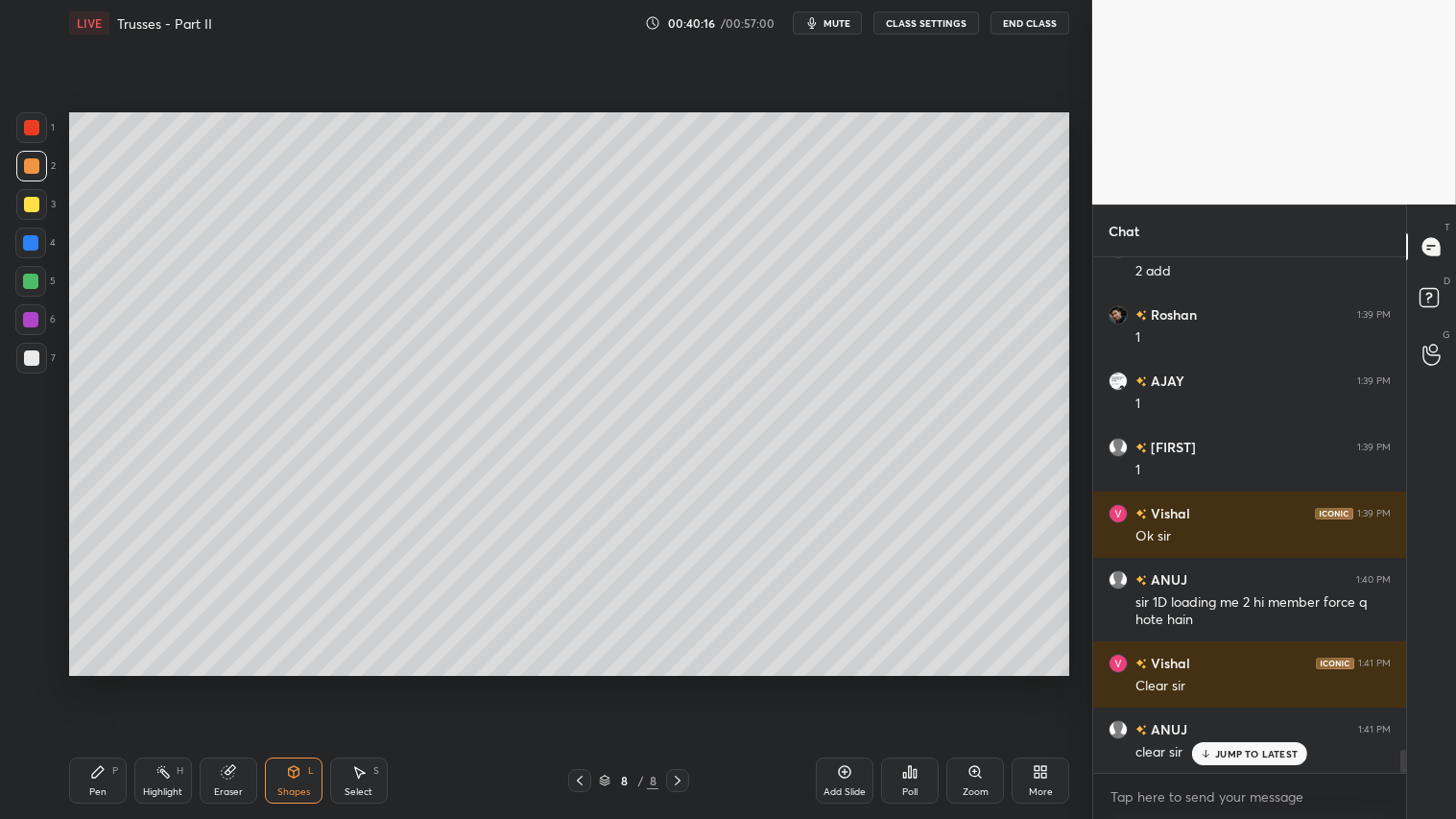 click 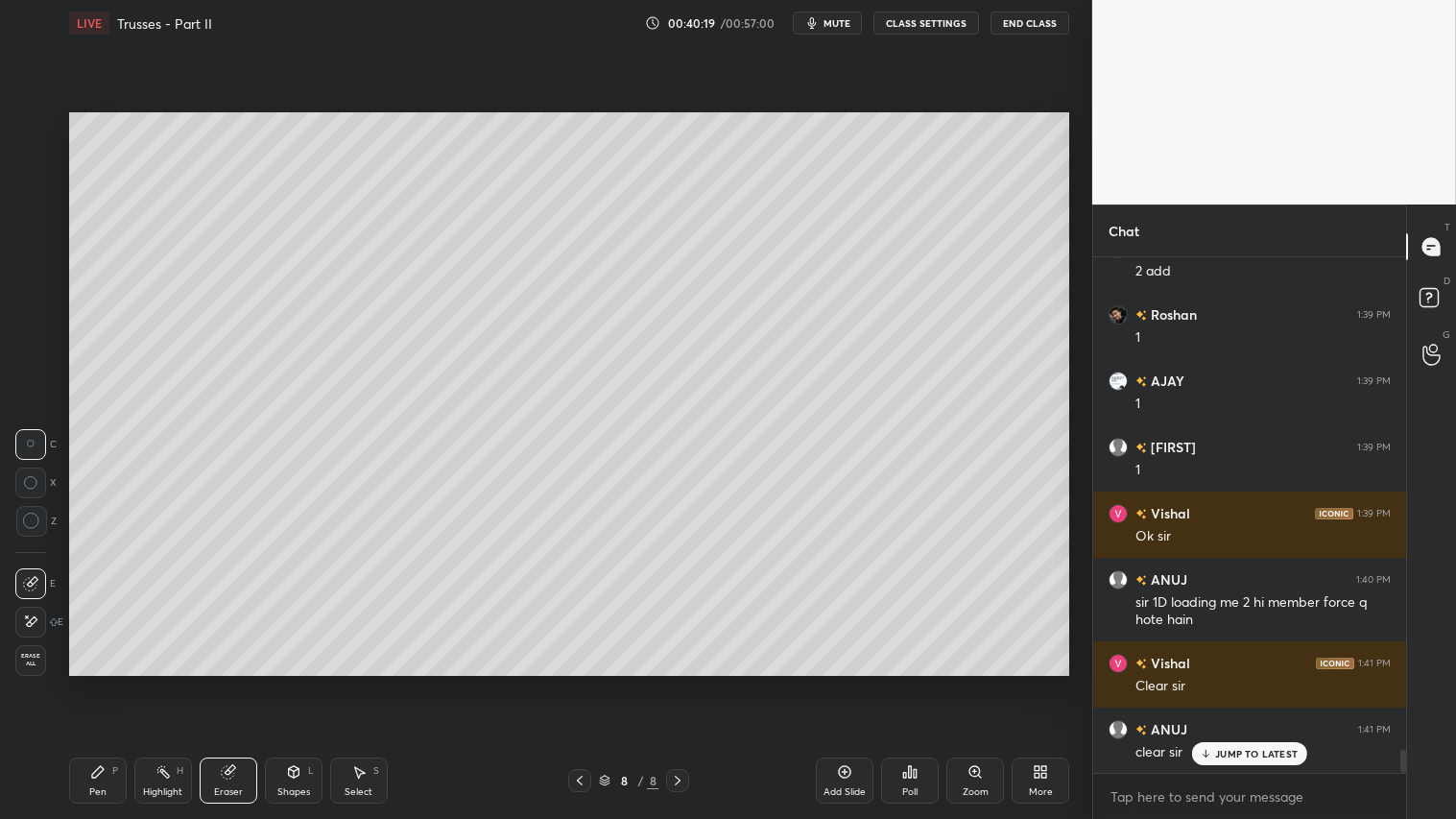click 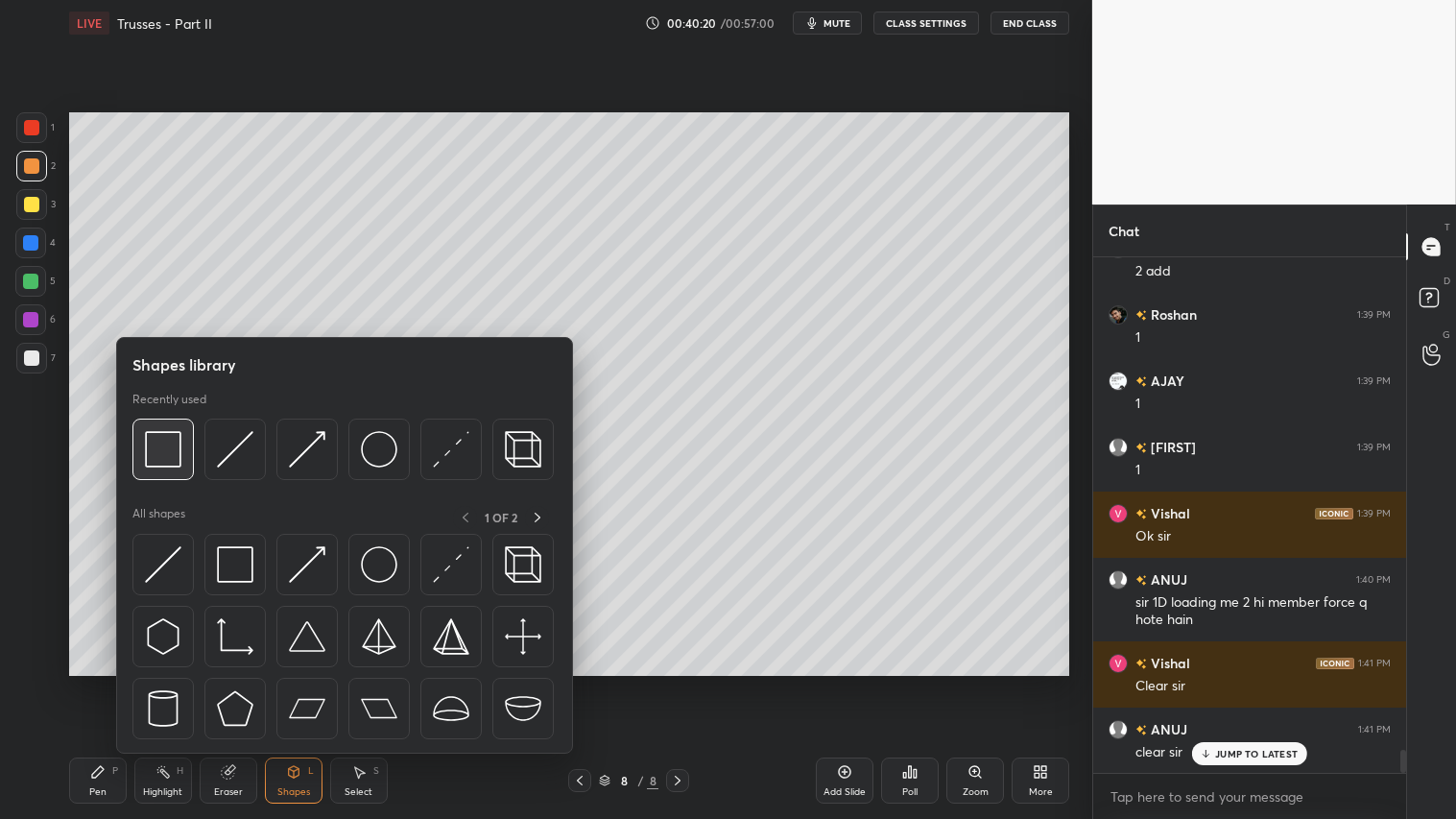 click at bounding box center (163, 449) 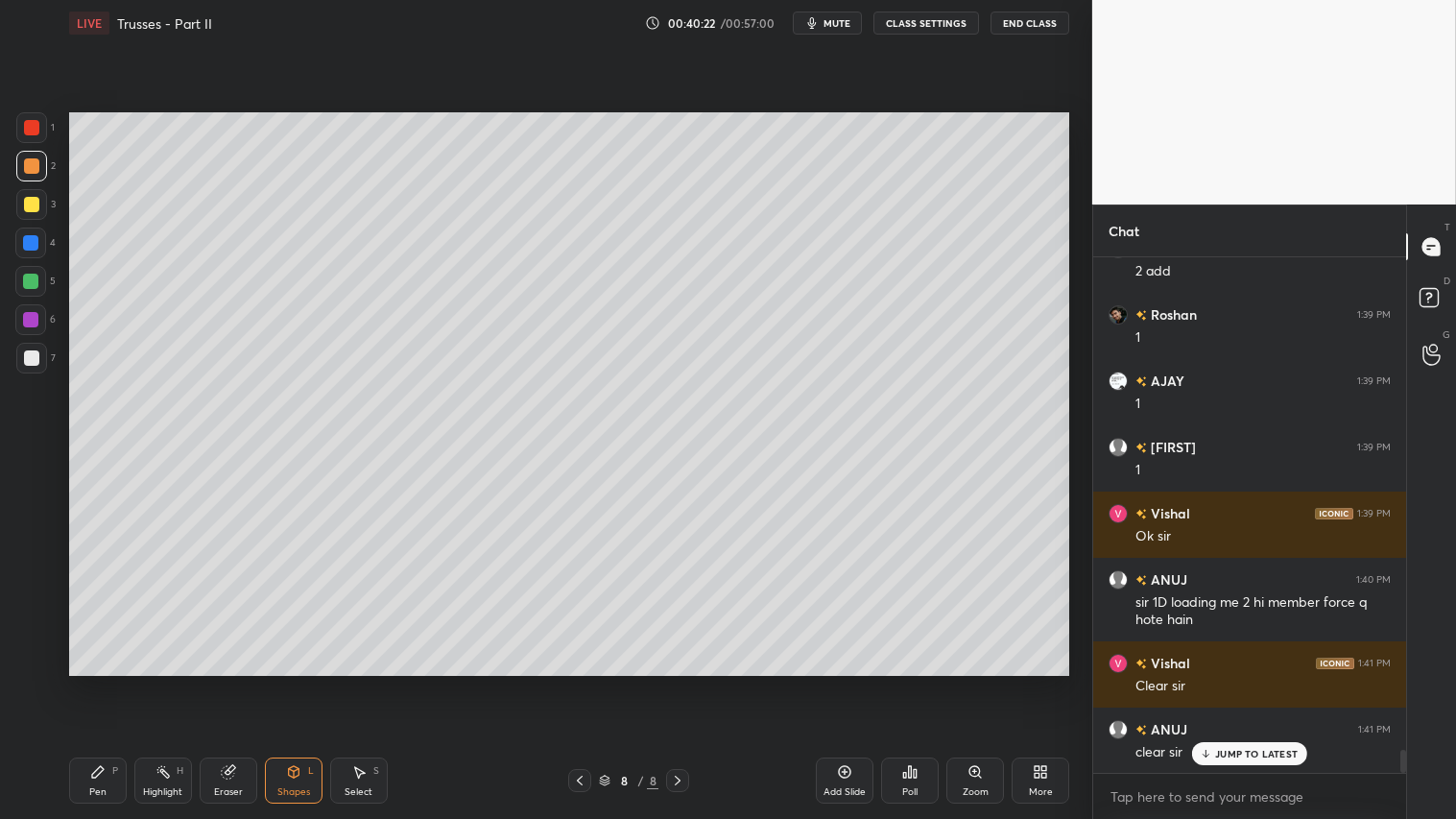 click on "Shapes" at bounding box center [294, 792] 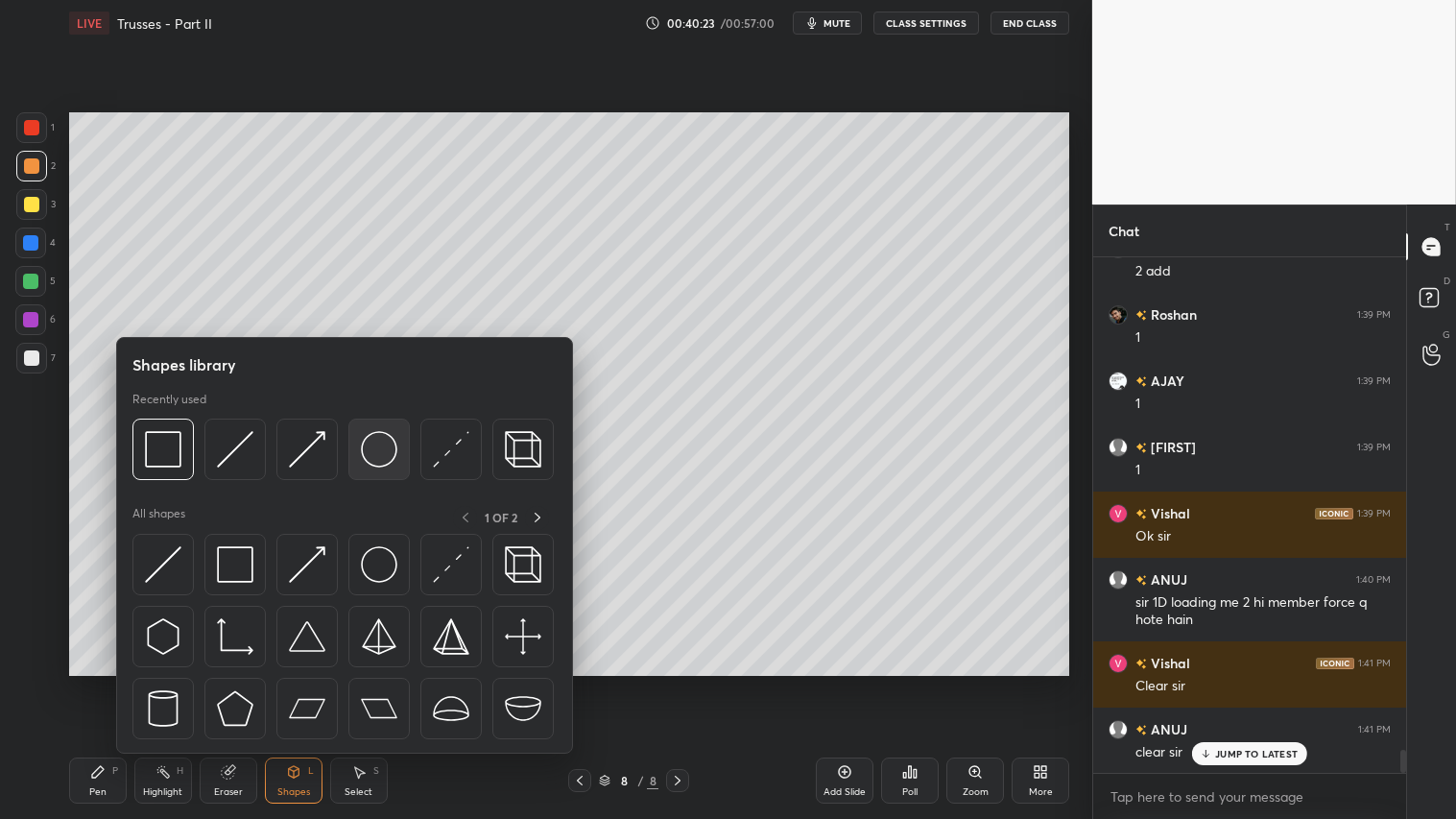 click at bounding box center (379, 449) 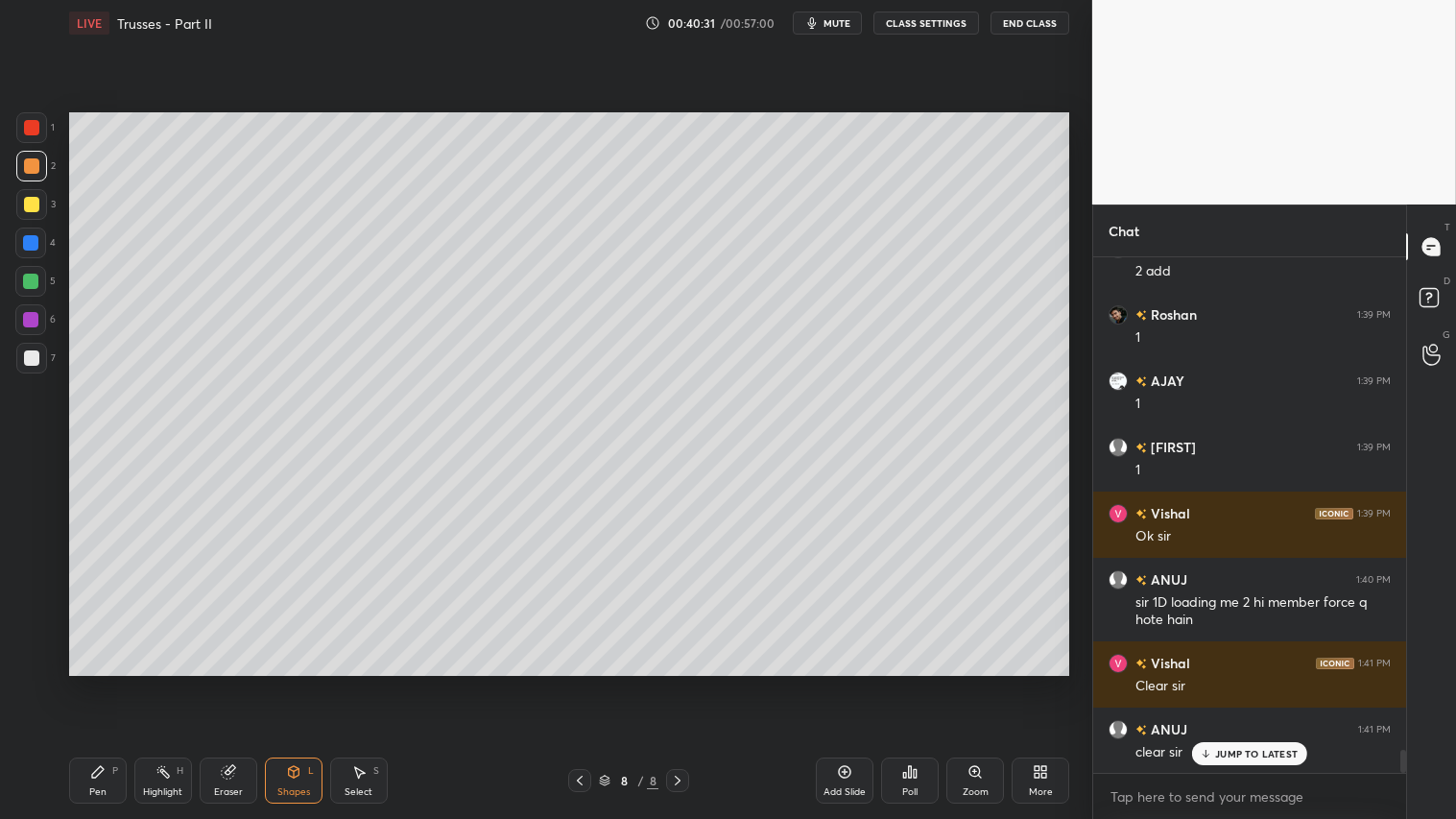 click on "Pen P" at bounding box center [98, 781] 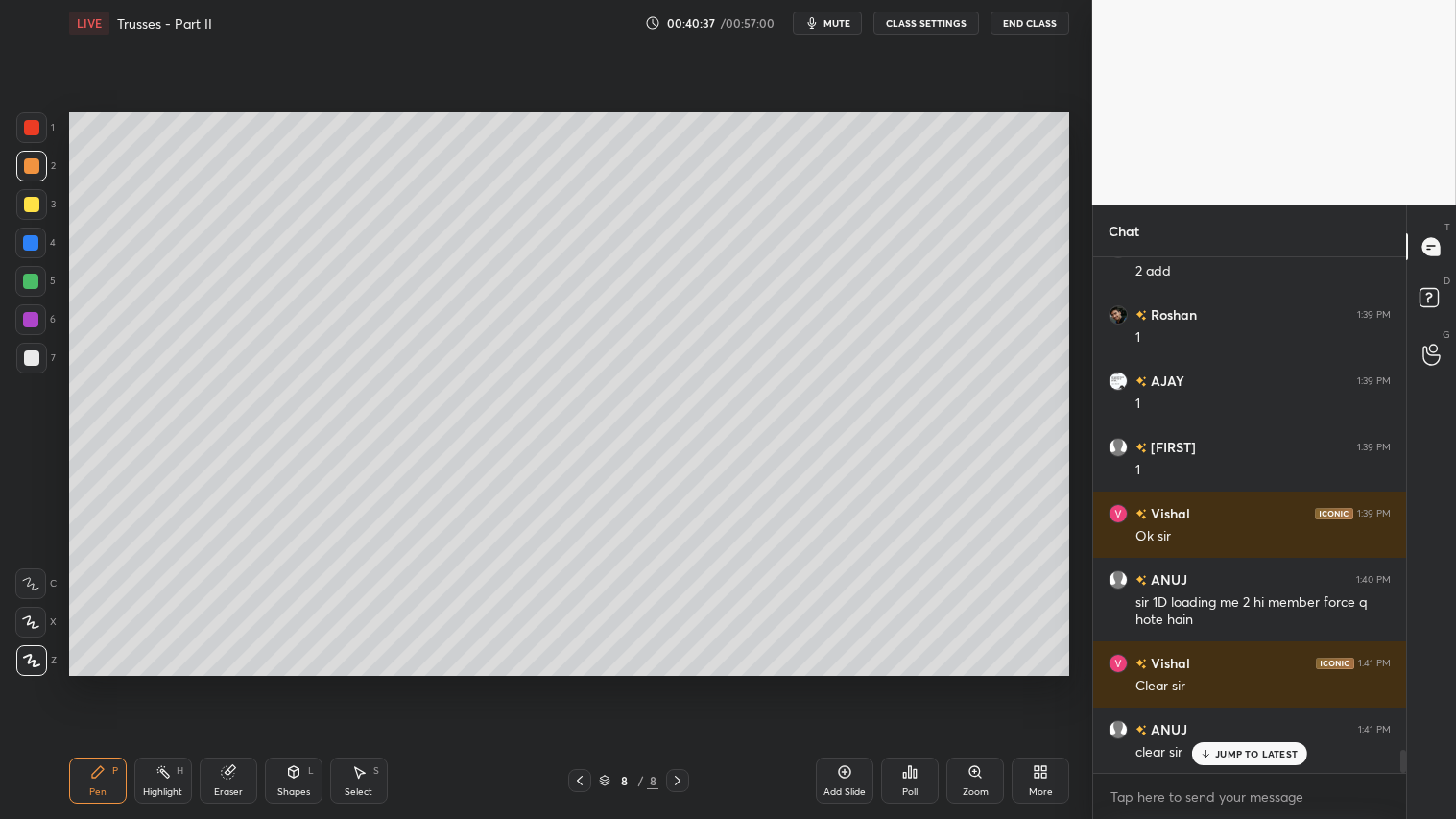 drag, startPoint x: 294, startPoint y: 793, endPoint x: 307, endPoint y: 784, distance: 15.811388 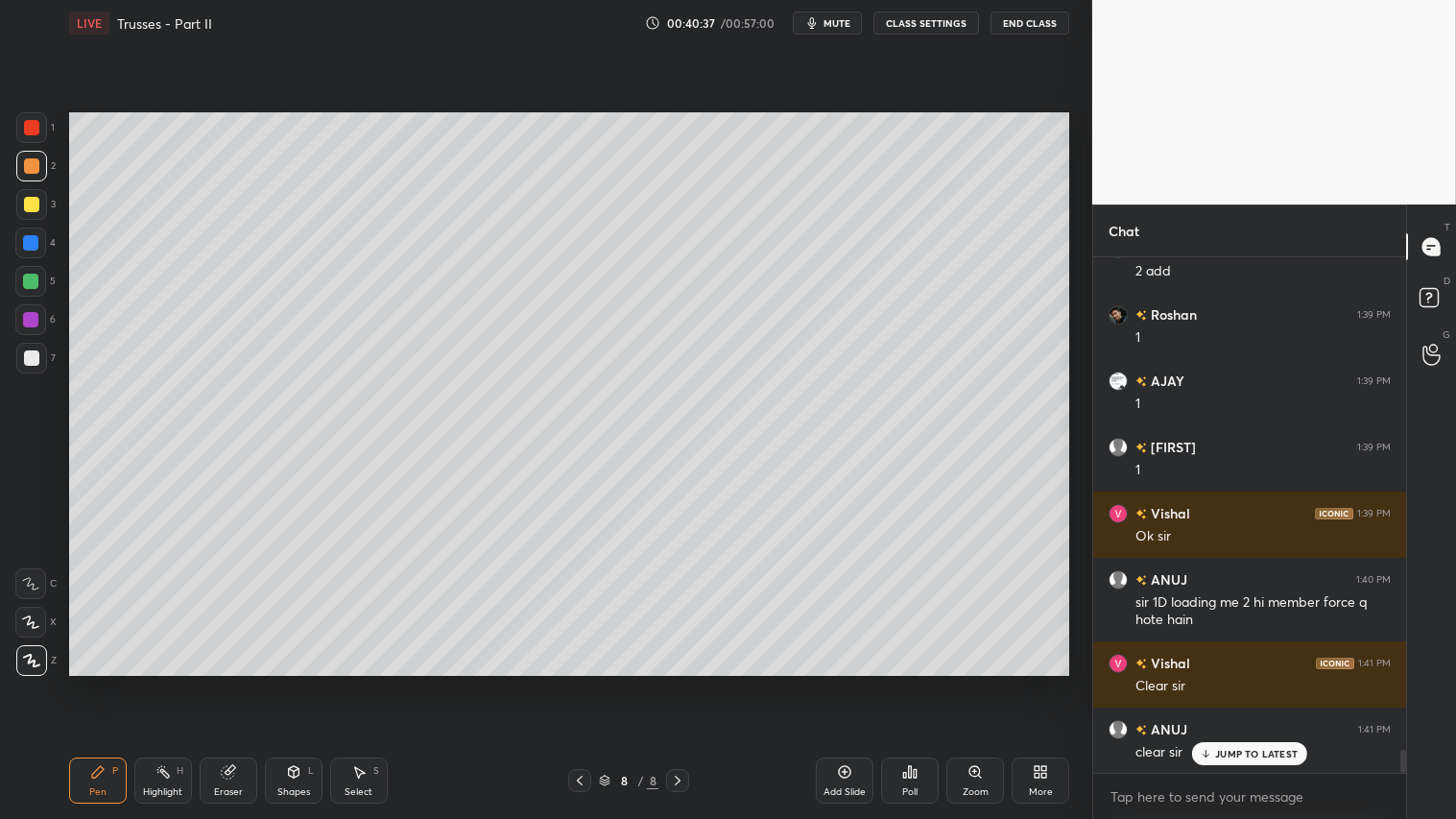 click on "Shapes" at bounding box center (294, 792) 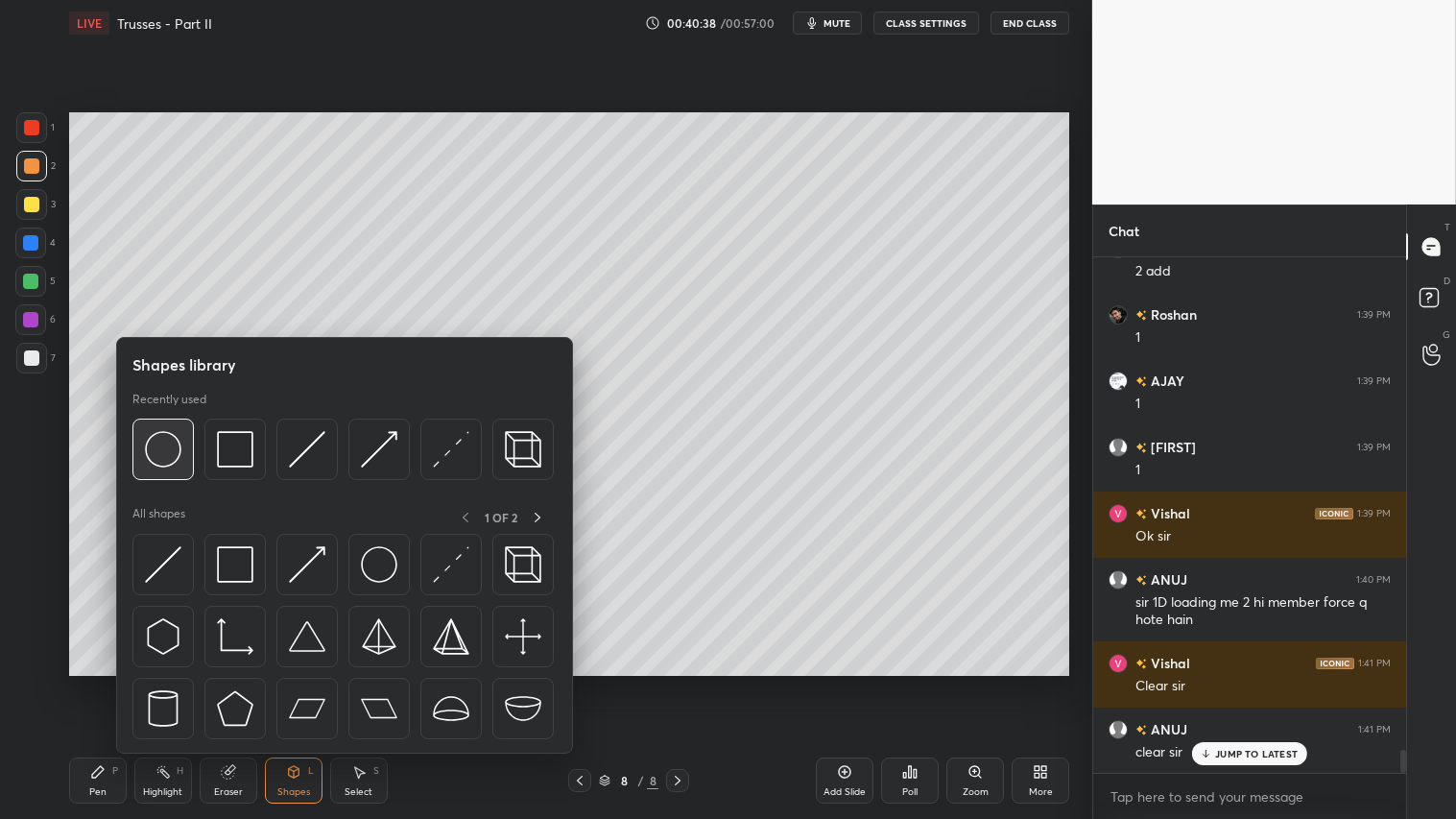 click at bounding box center [163, 449] 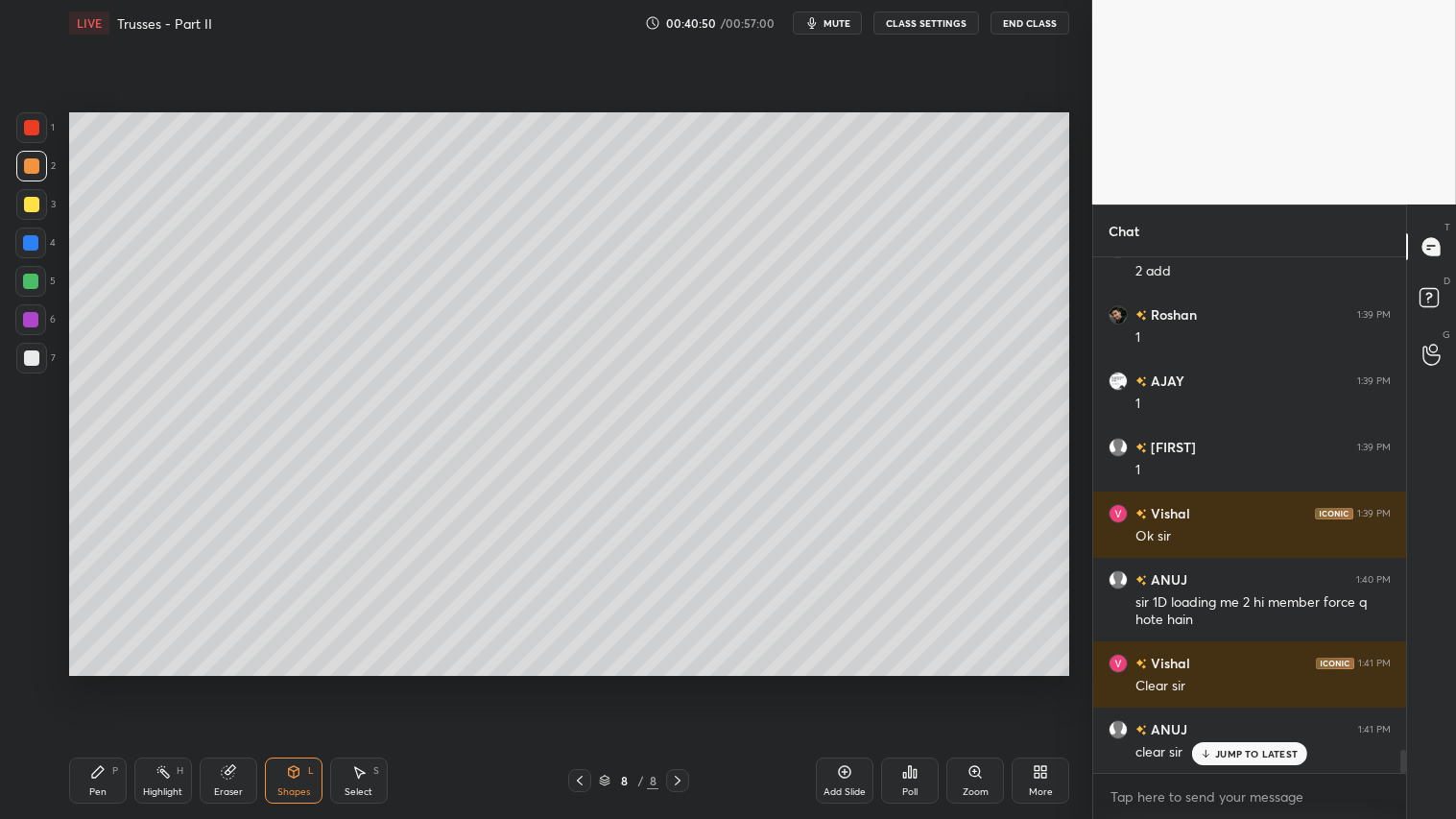 drag, startPoint x: 284, startPoint y: 791, endPoint x: 292, endPoint y: 761, distance: 31.04835 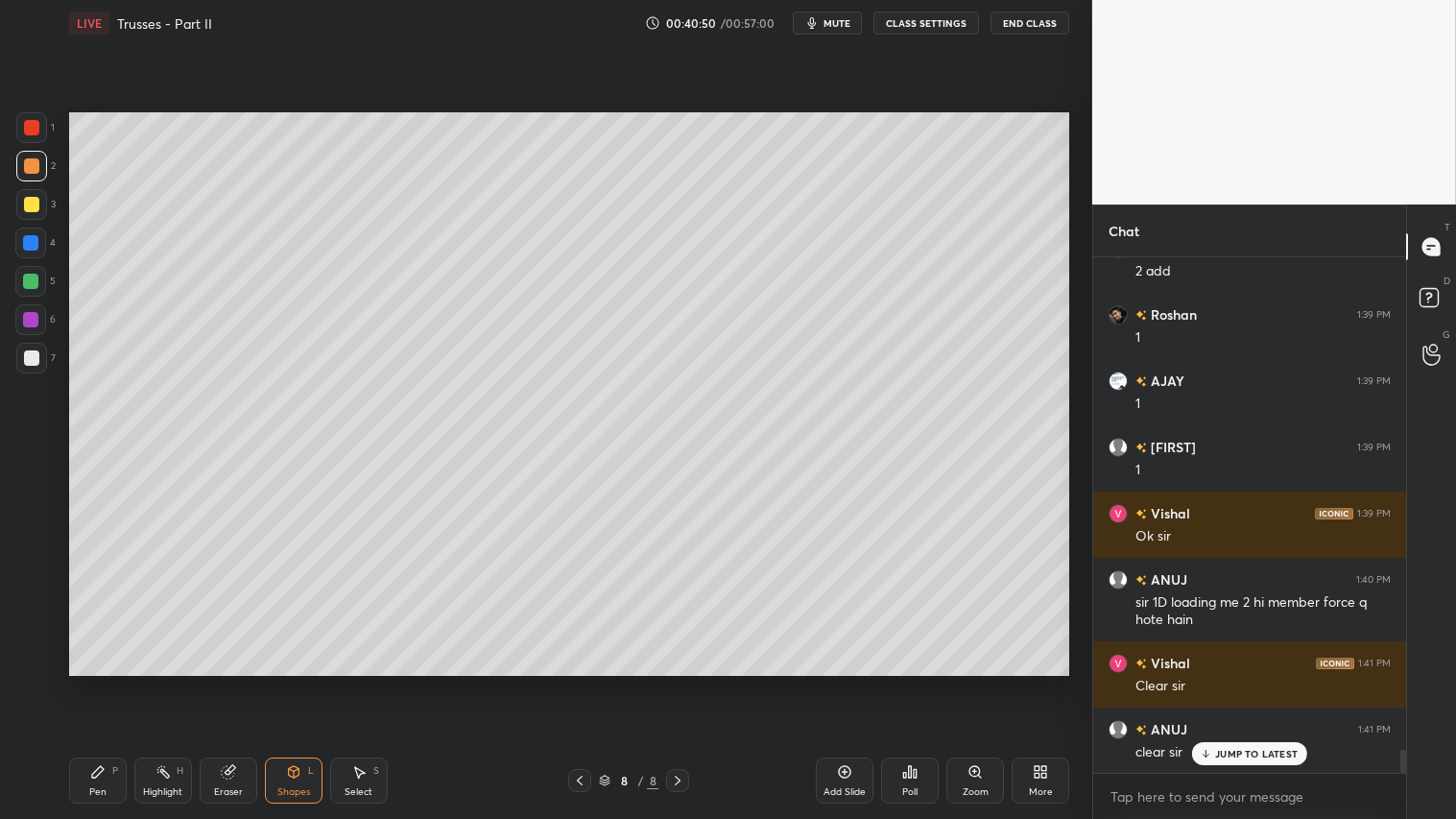 click on "Shapes" at bounding box center [294, 792] 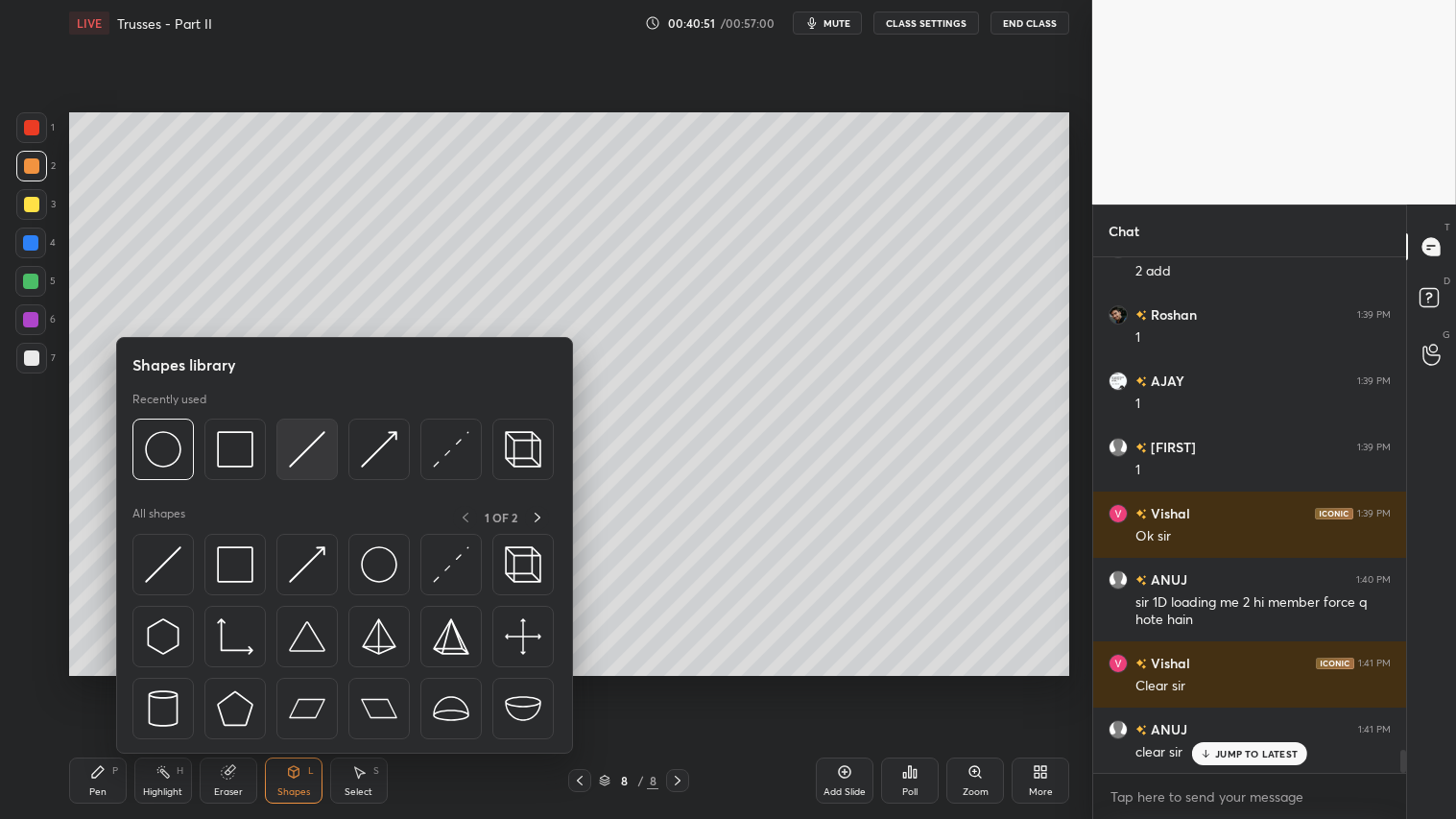 click at bounding box center [307, 449] 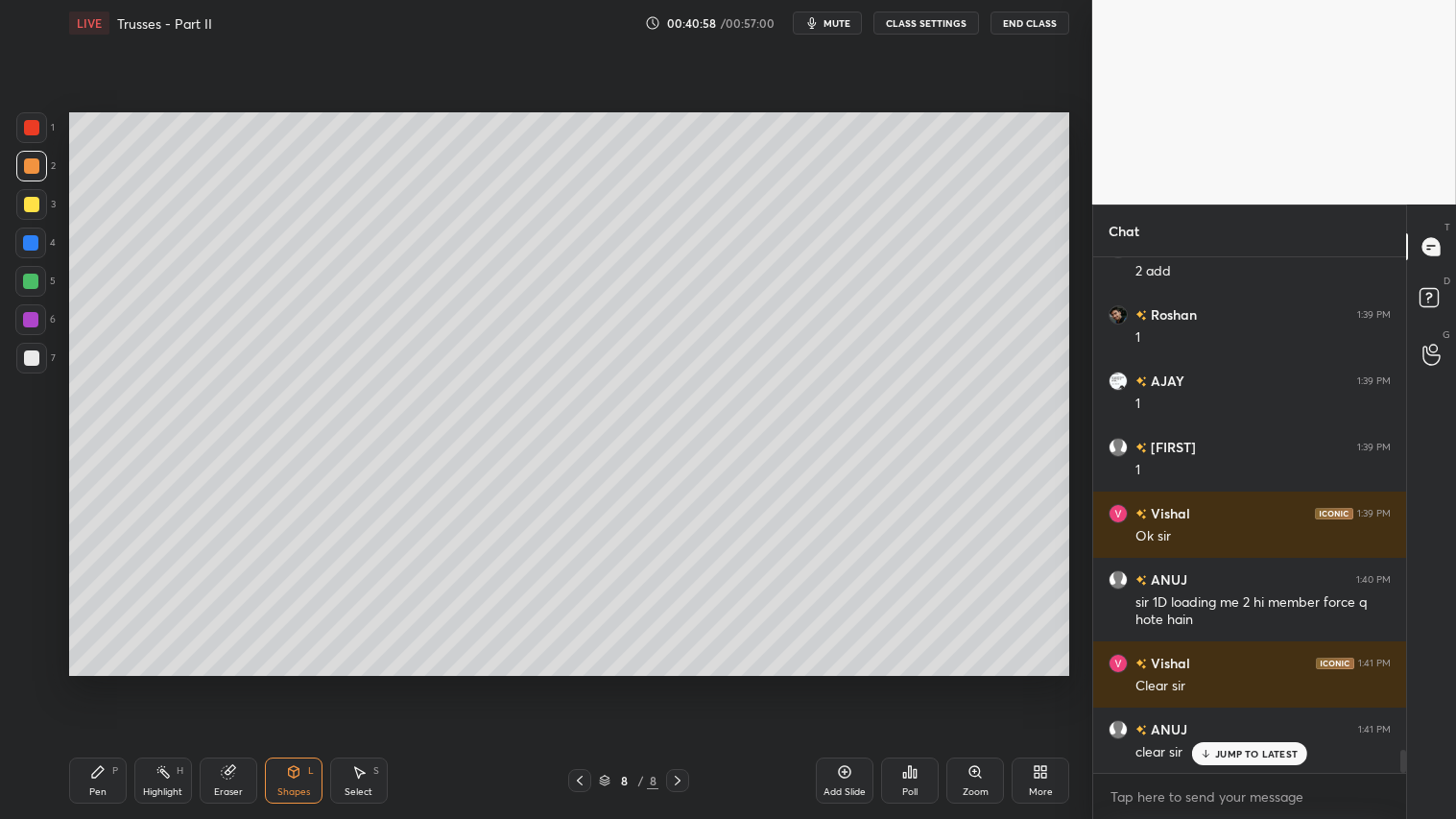 click on "Pen P" at bounding box center (98, 781) 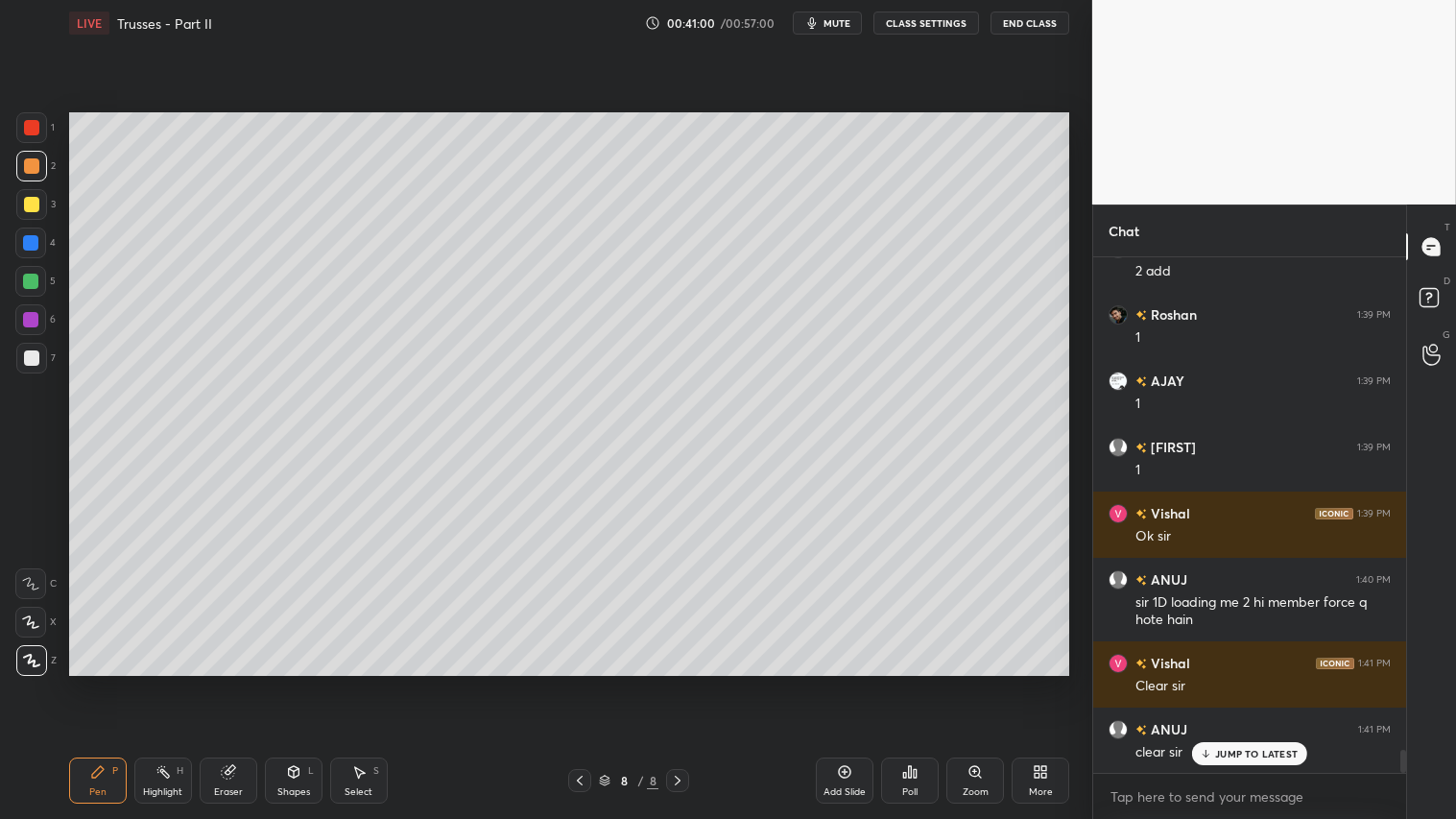 click on "Shapes L" at bounding box center [294, 781] 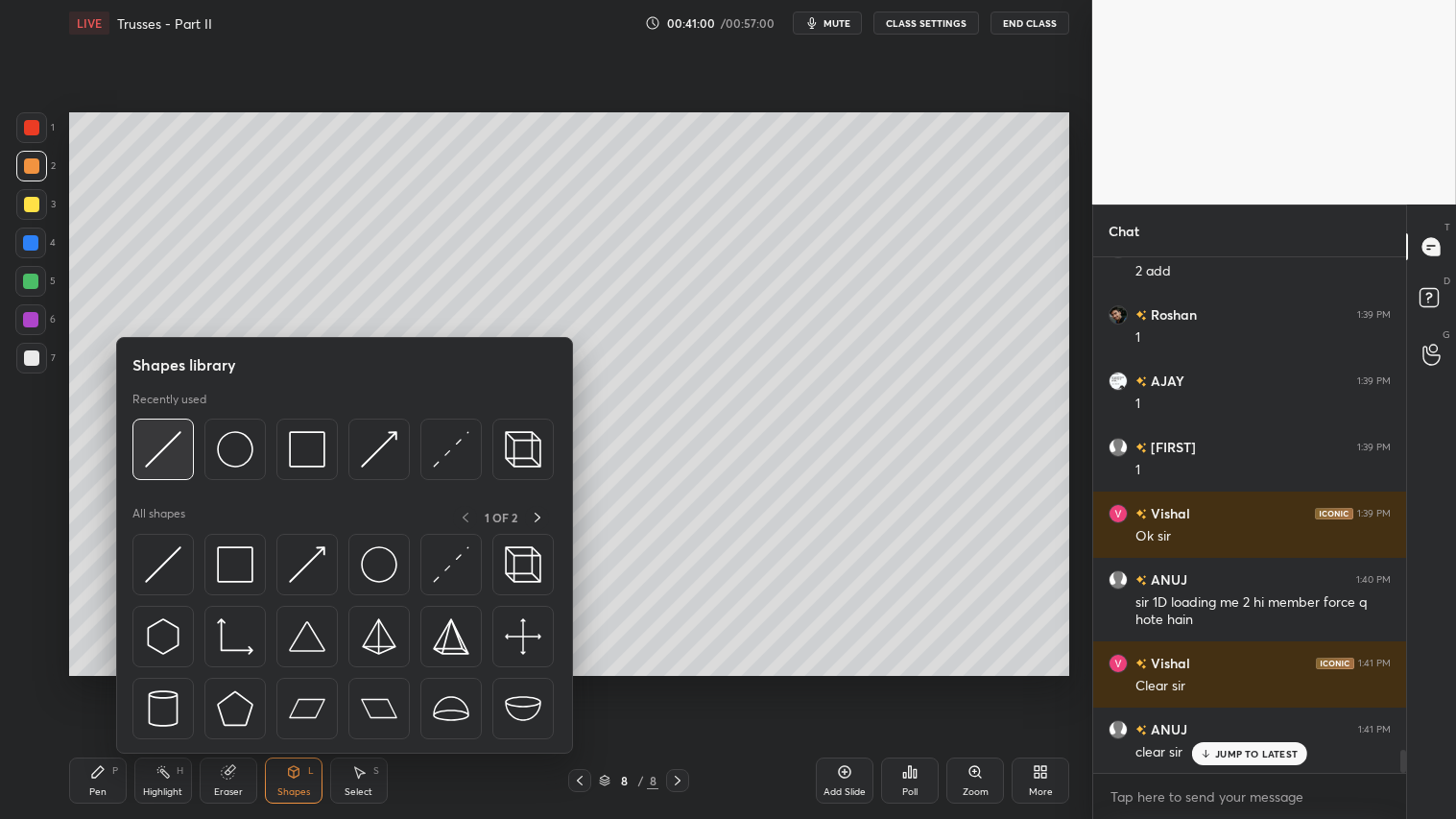click at bounding box center [163, 449] 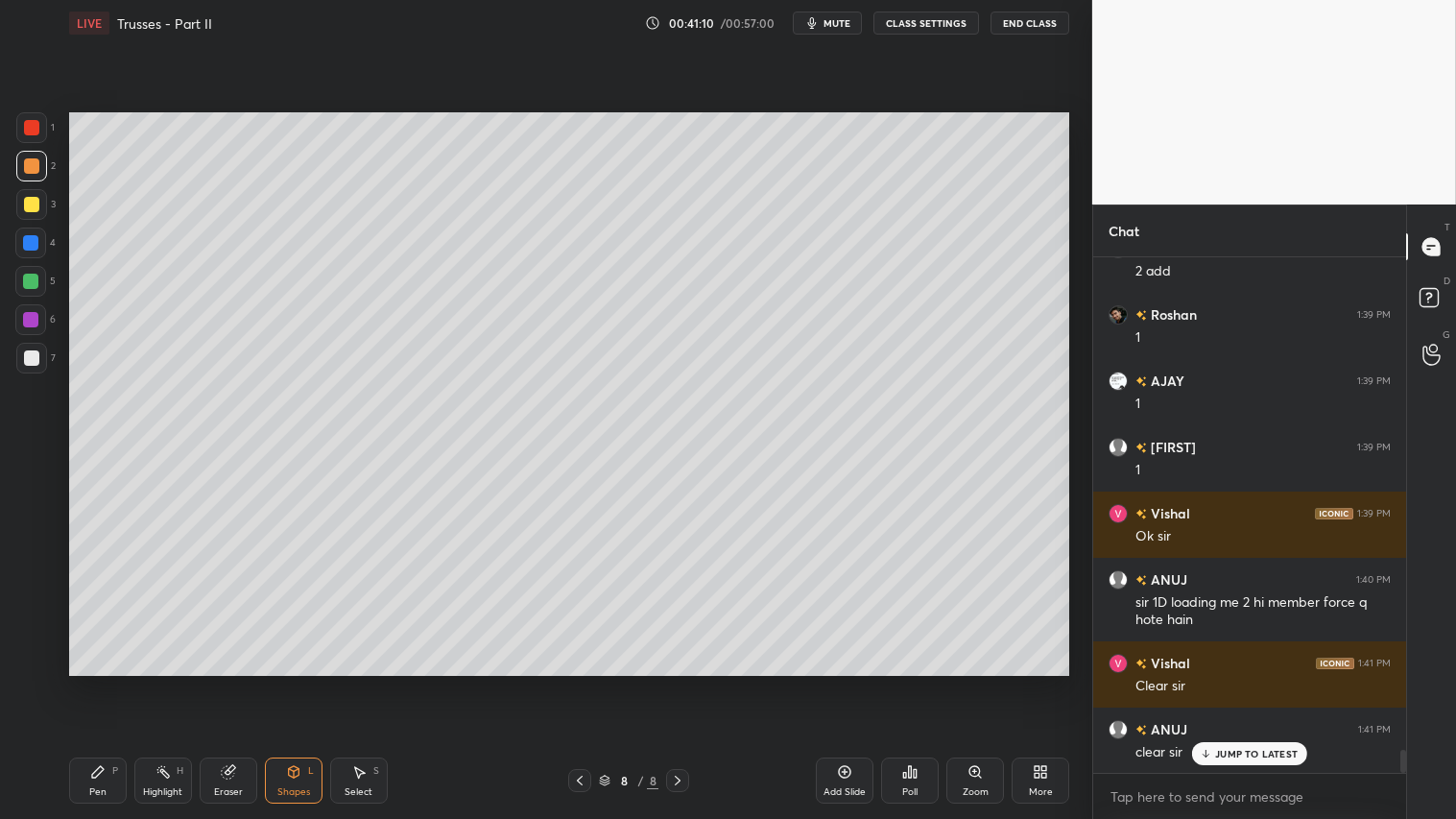 click 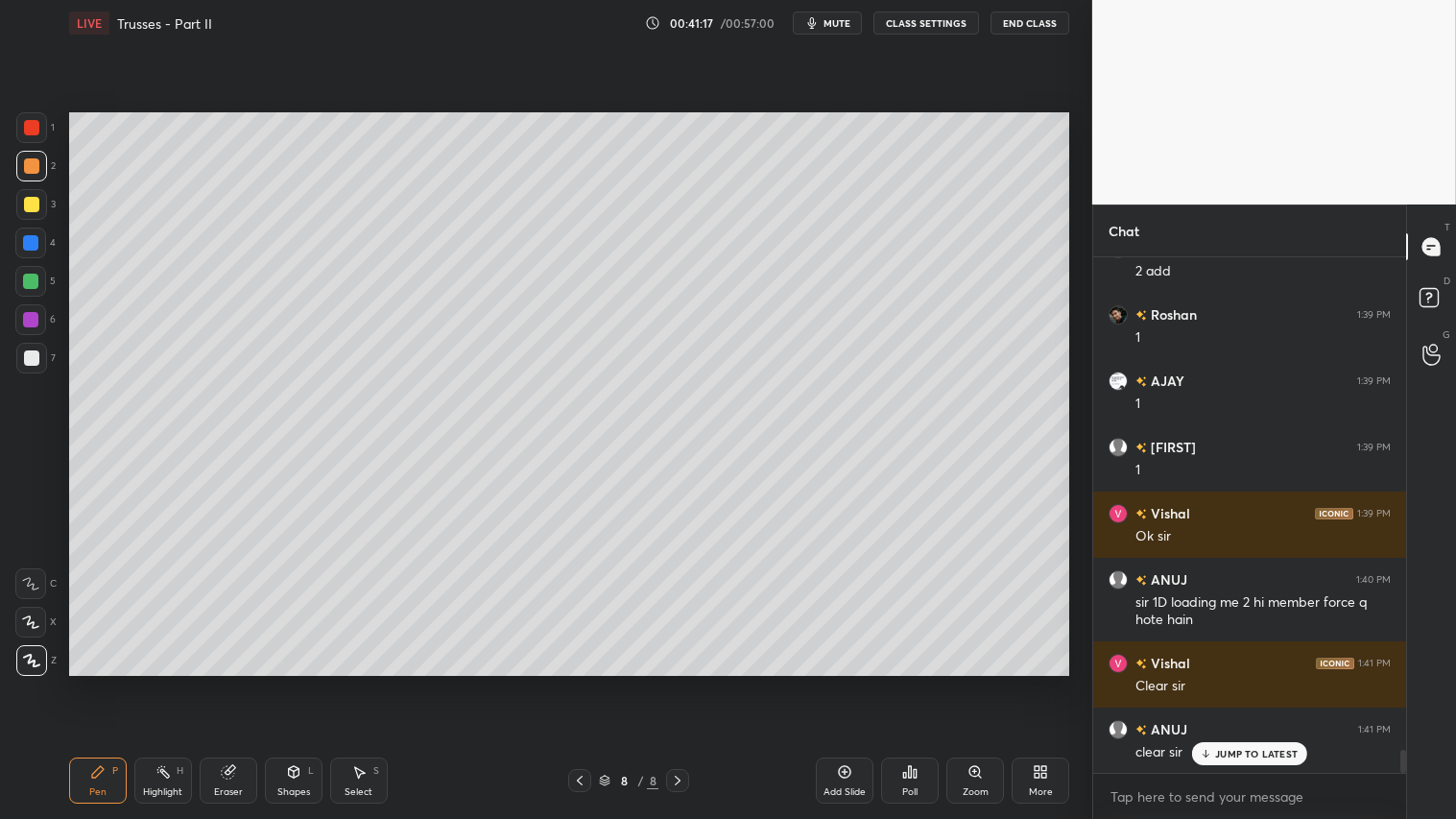 scroll, scrollTop: 10970, scrollLeft: 0, axis: vertical 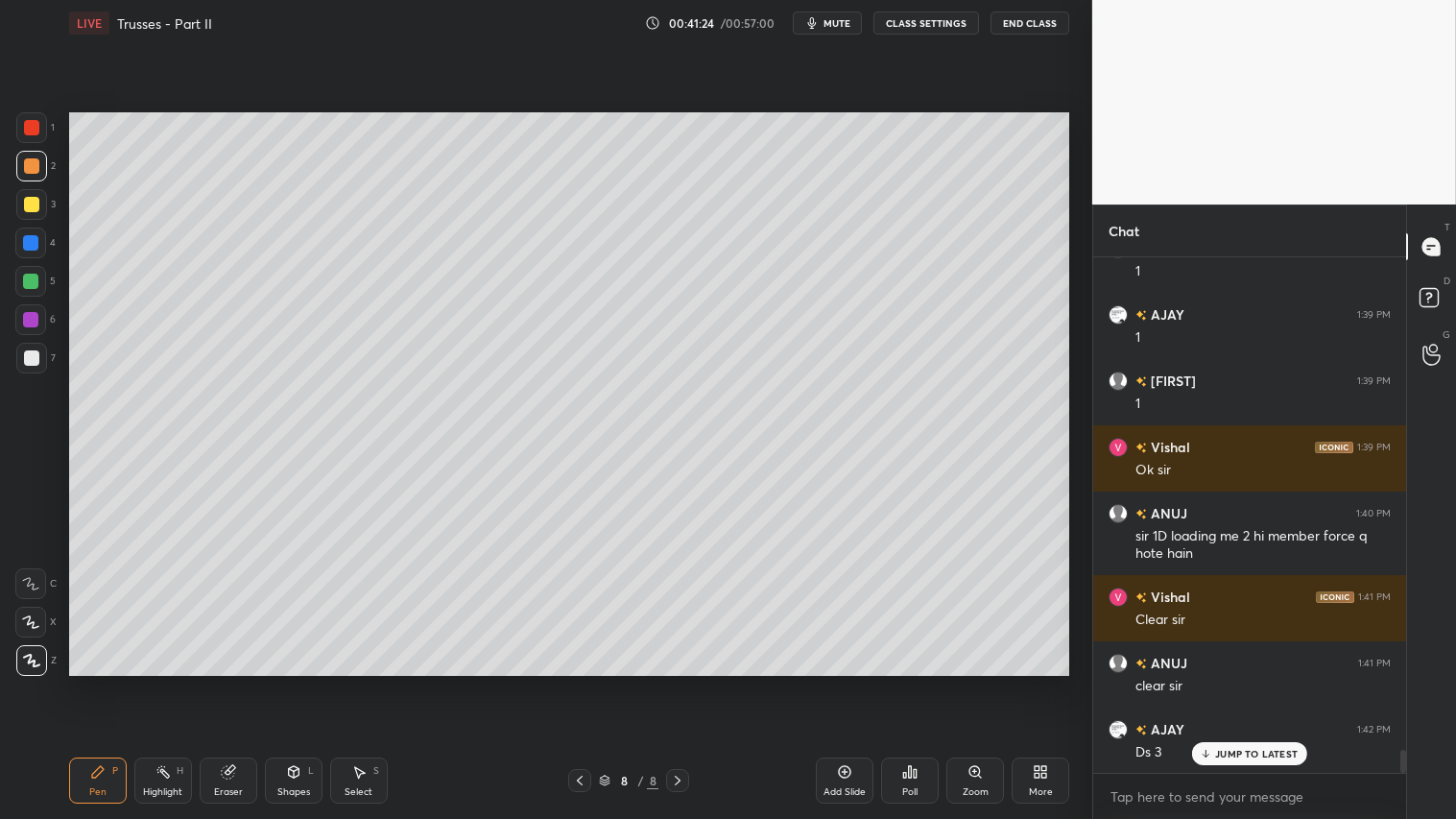 click on "JUMP TO LATEST" at bounding box center (1256, 754) 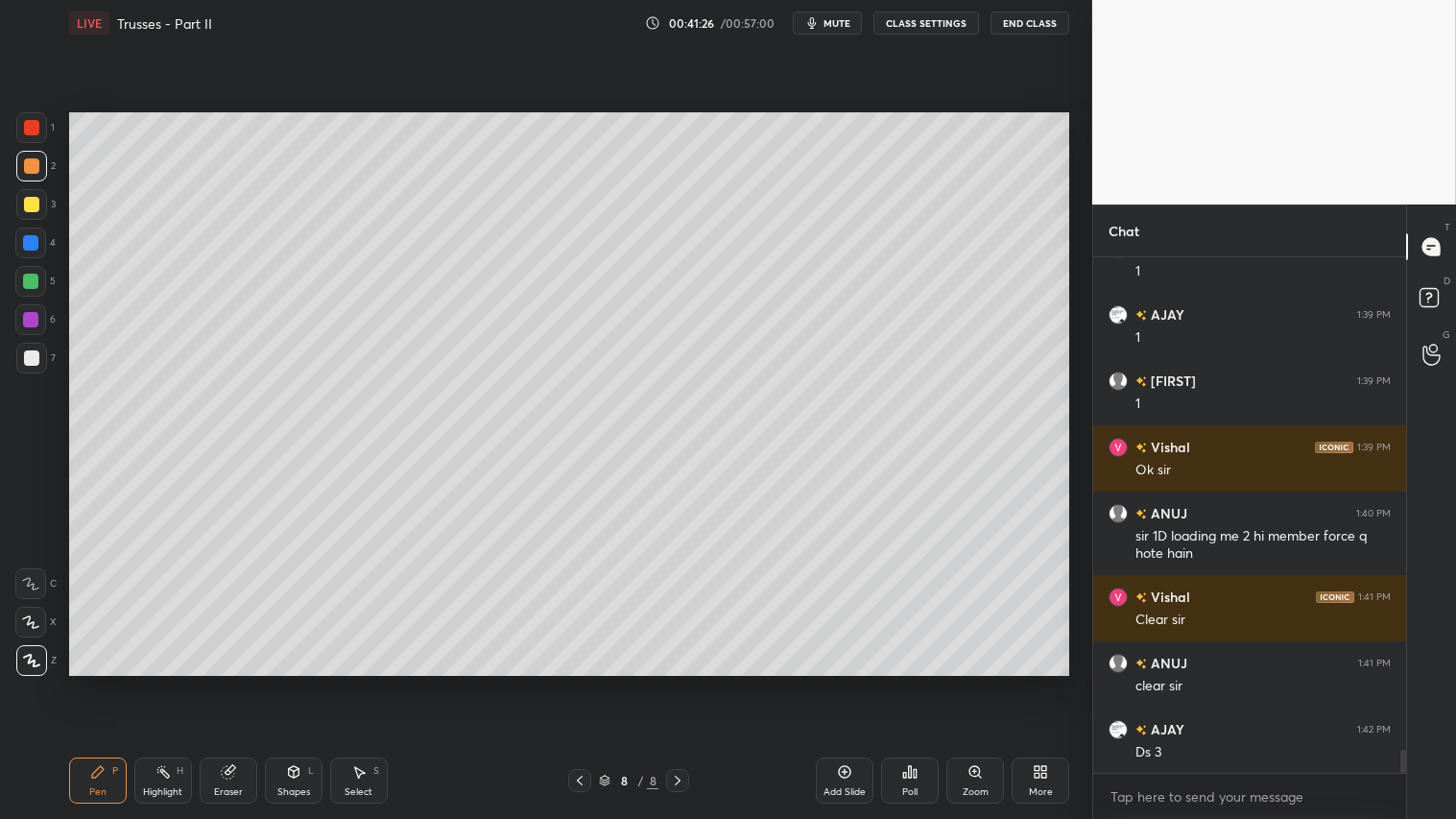 click at bounding box center [32, 166] 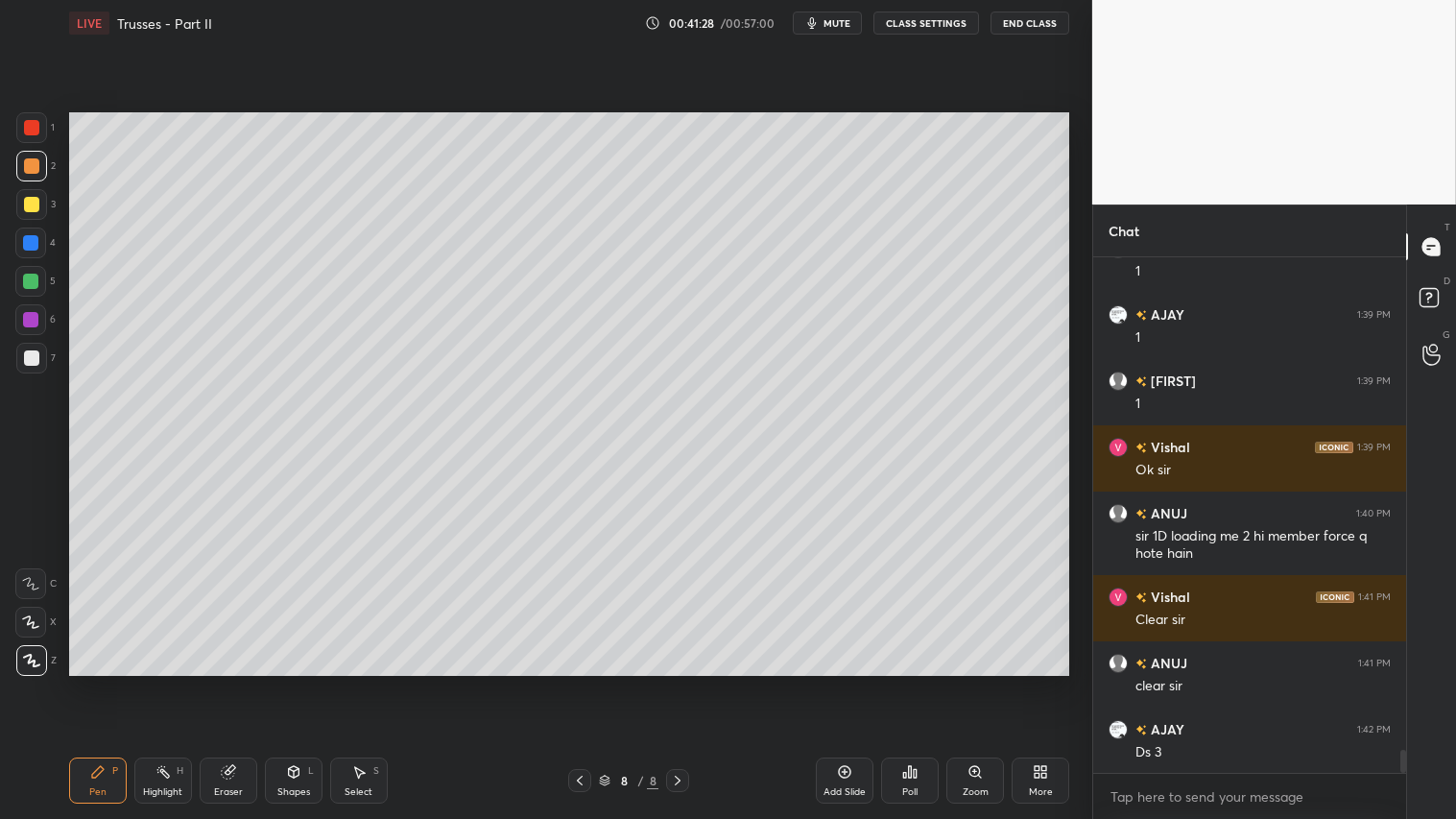 click on "Pen P" at bounding box center [98, 781] 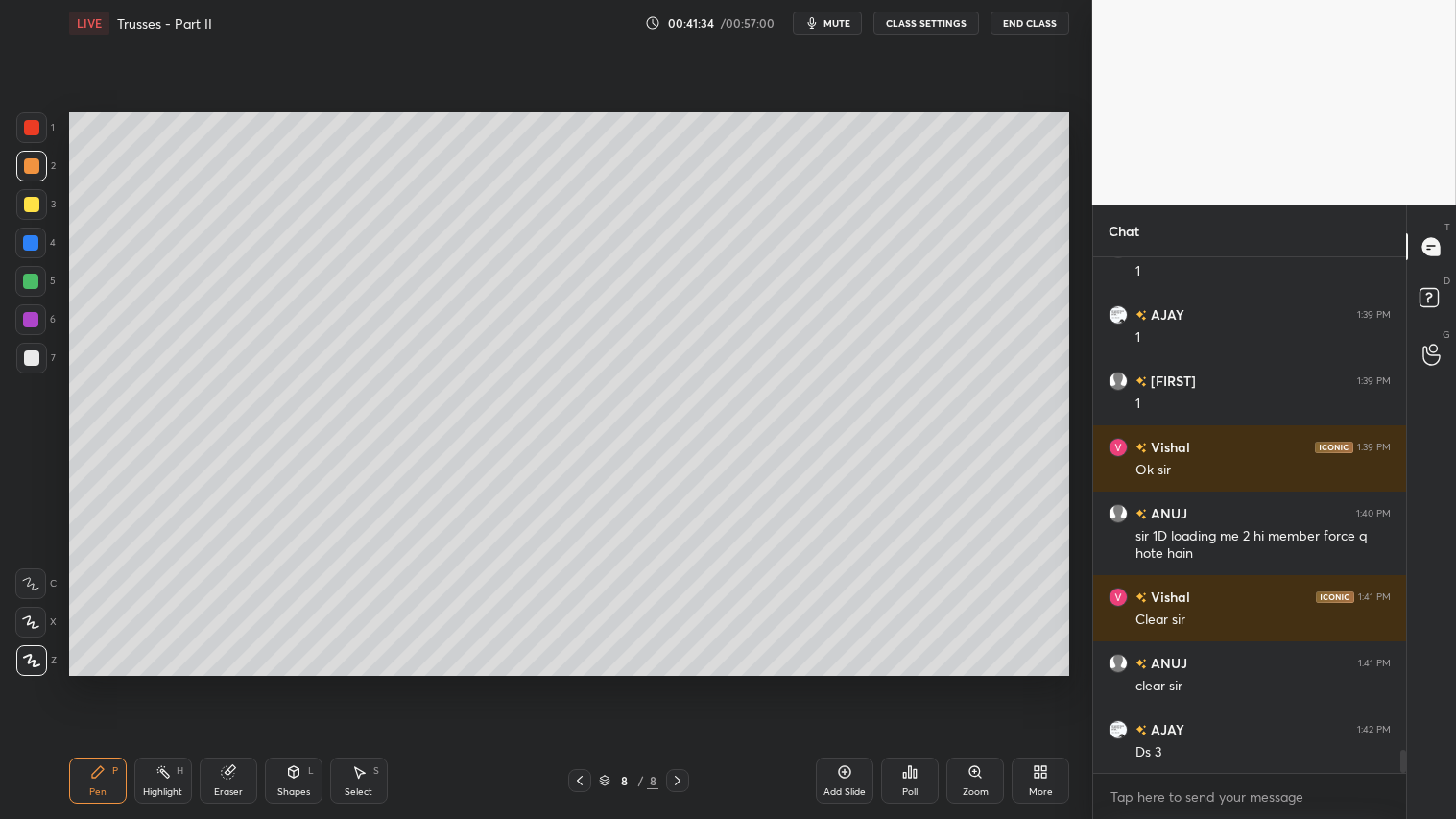 click 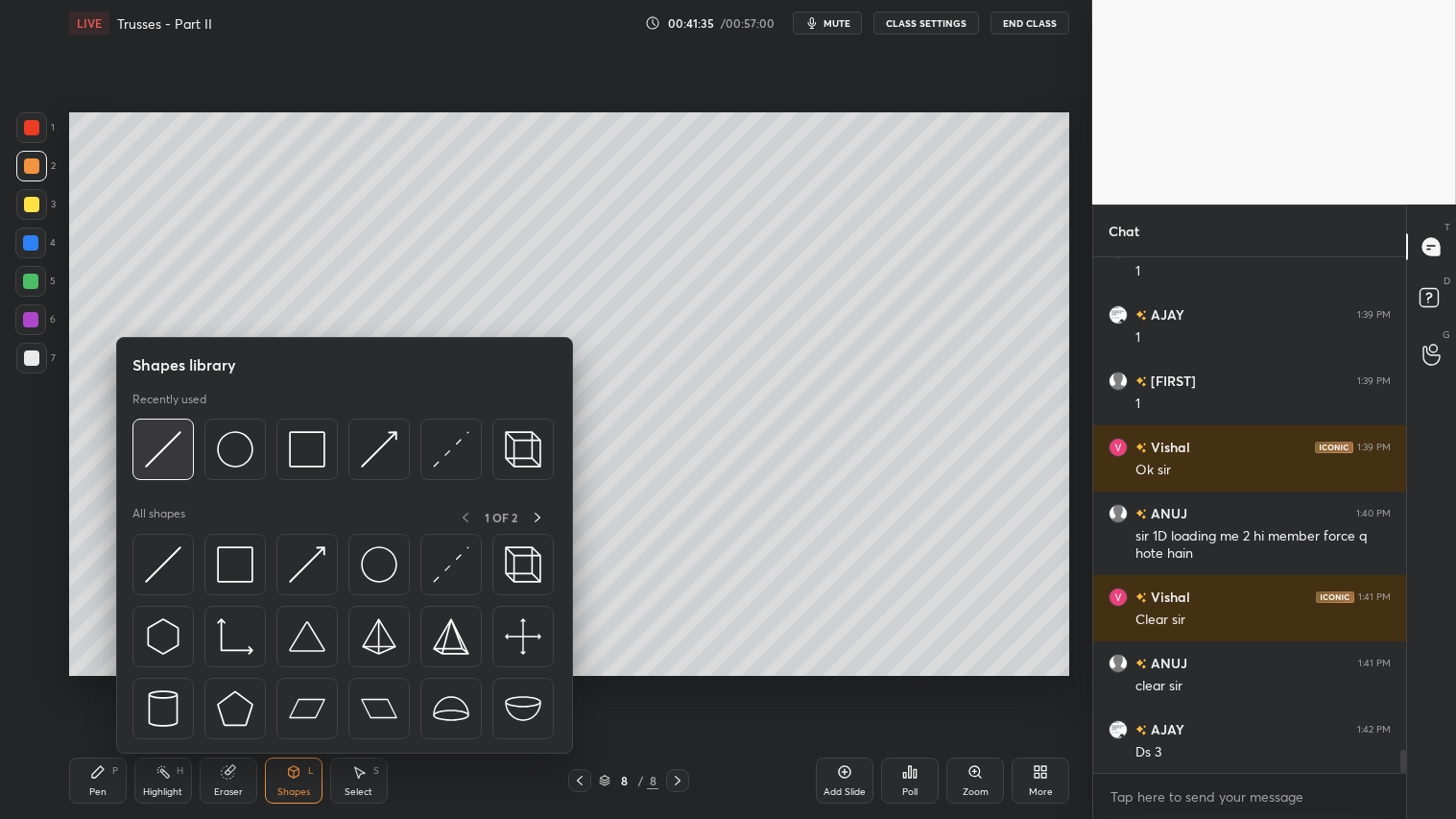 click at bounding box center [163, 449] 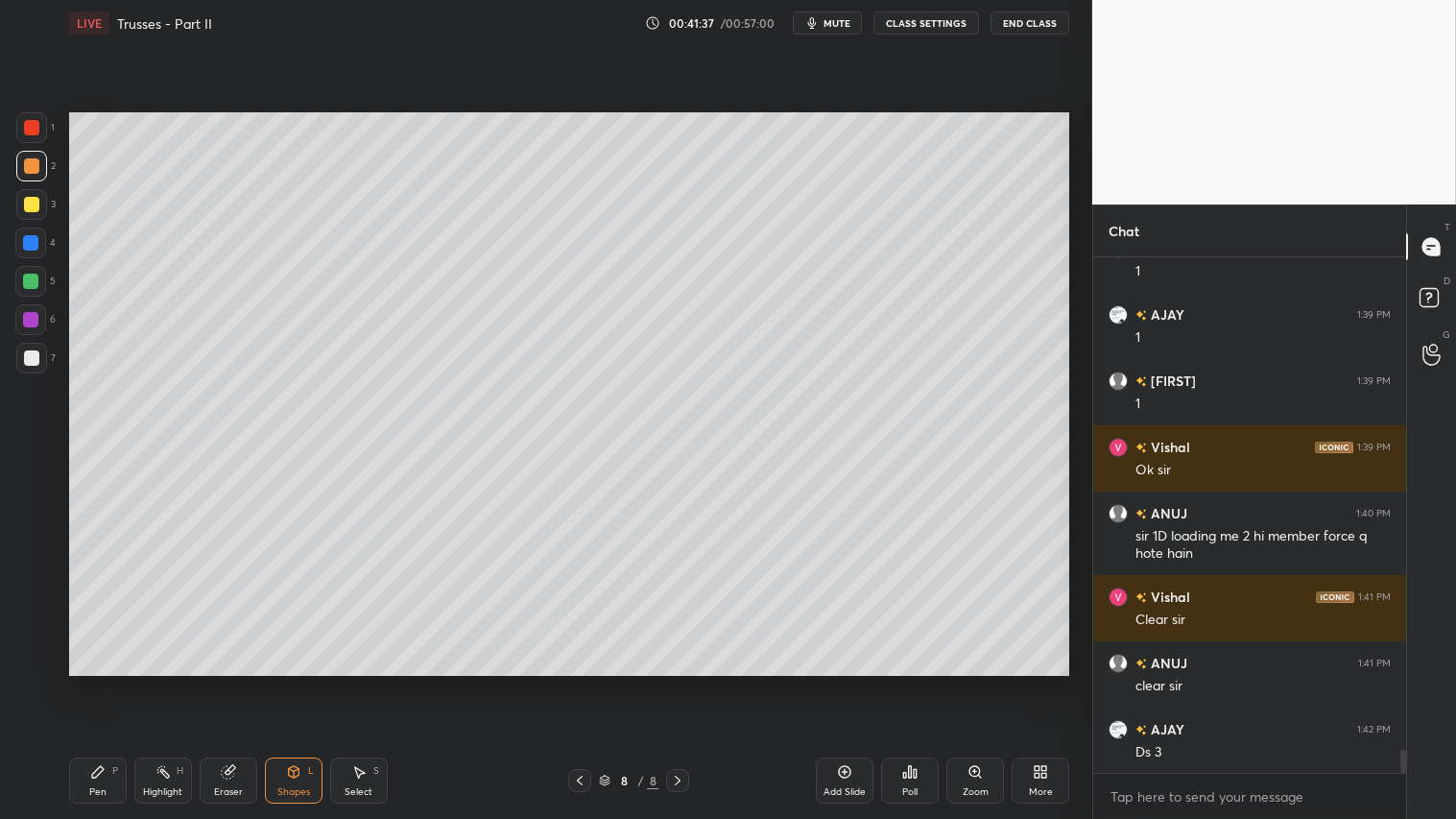 click at bounding box center (32, 166) 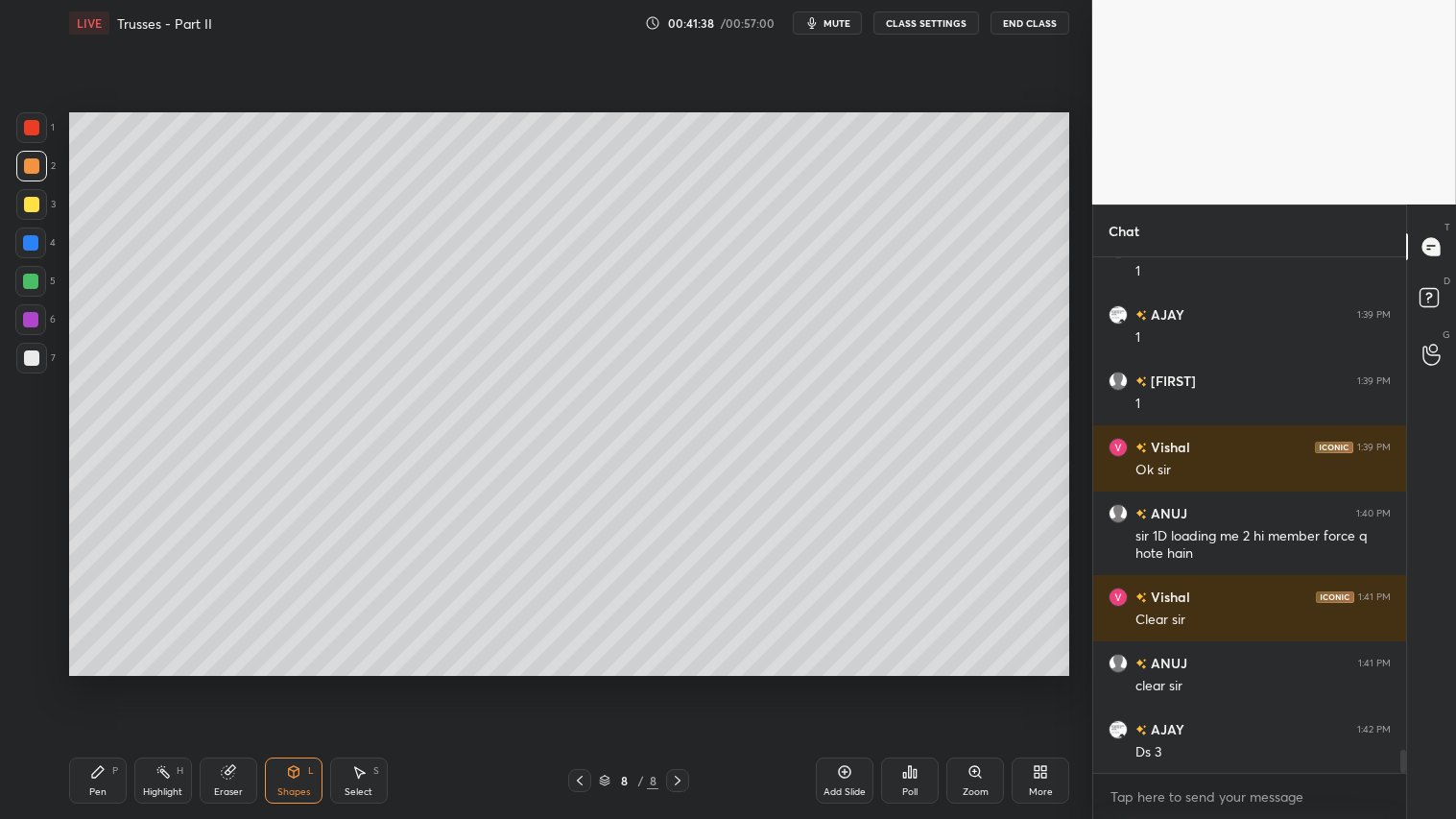 click on "Pen P" at bounding box center (98, 781) 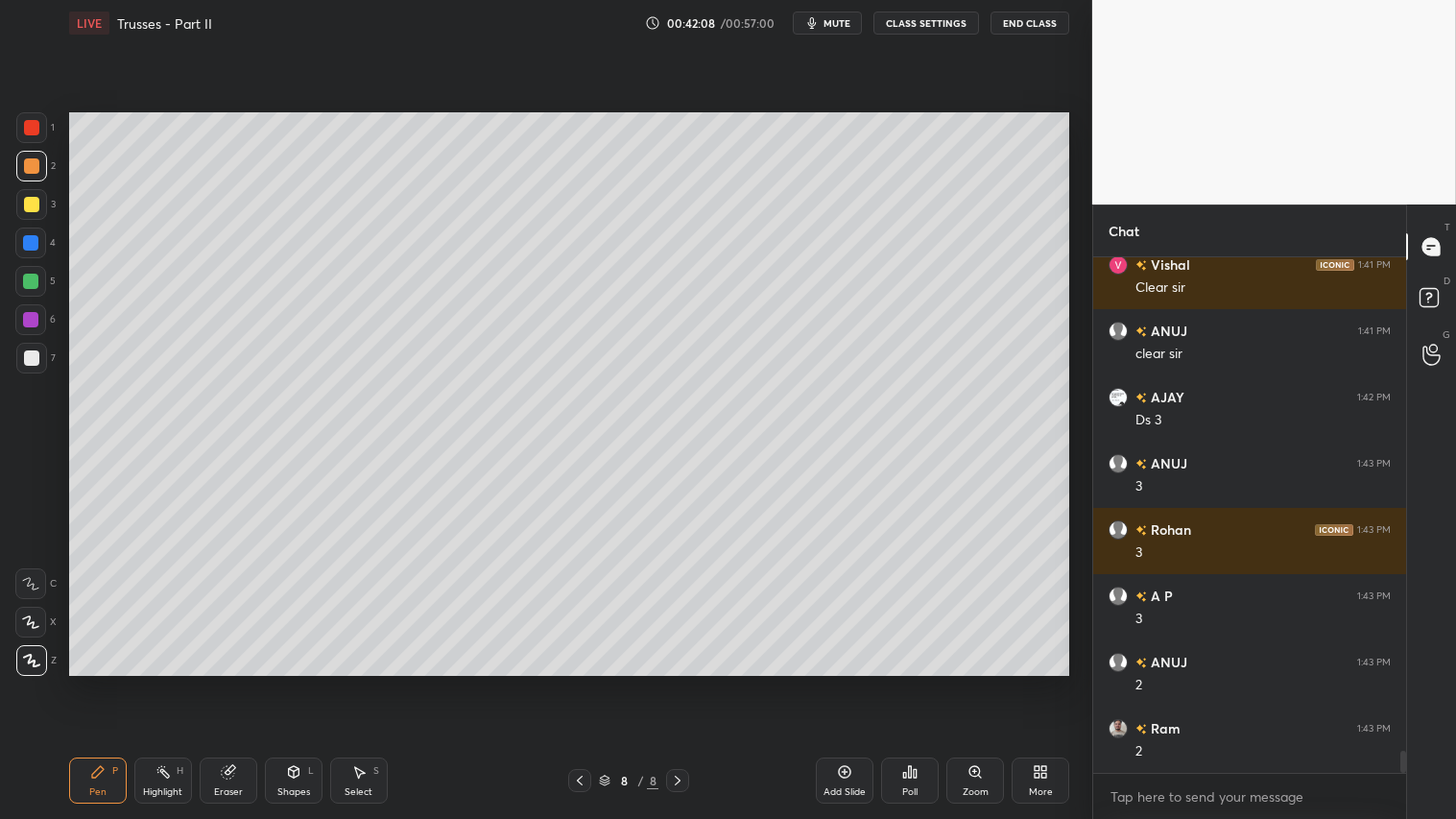 scroll, scrollTop: 11368, scrollLeft: 0, axis: vertical 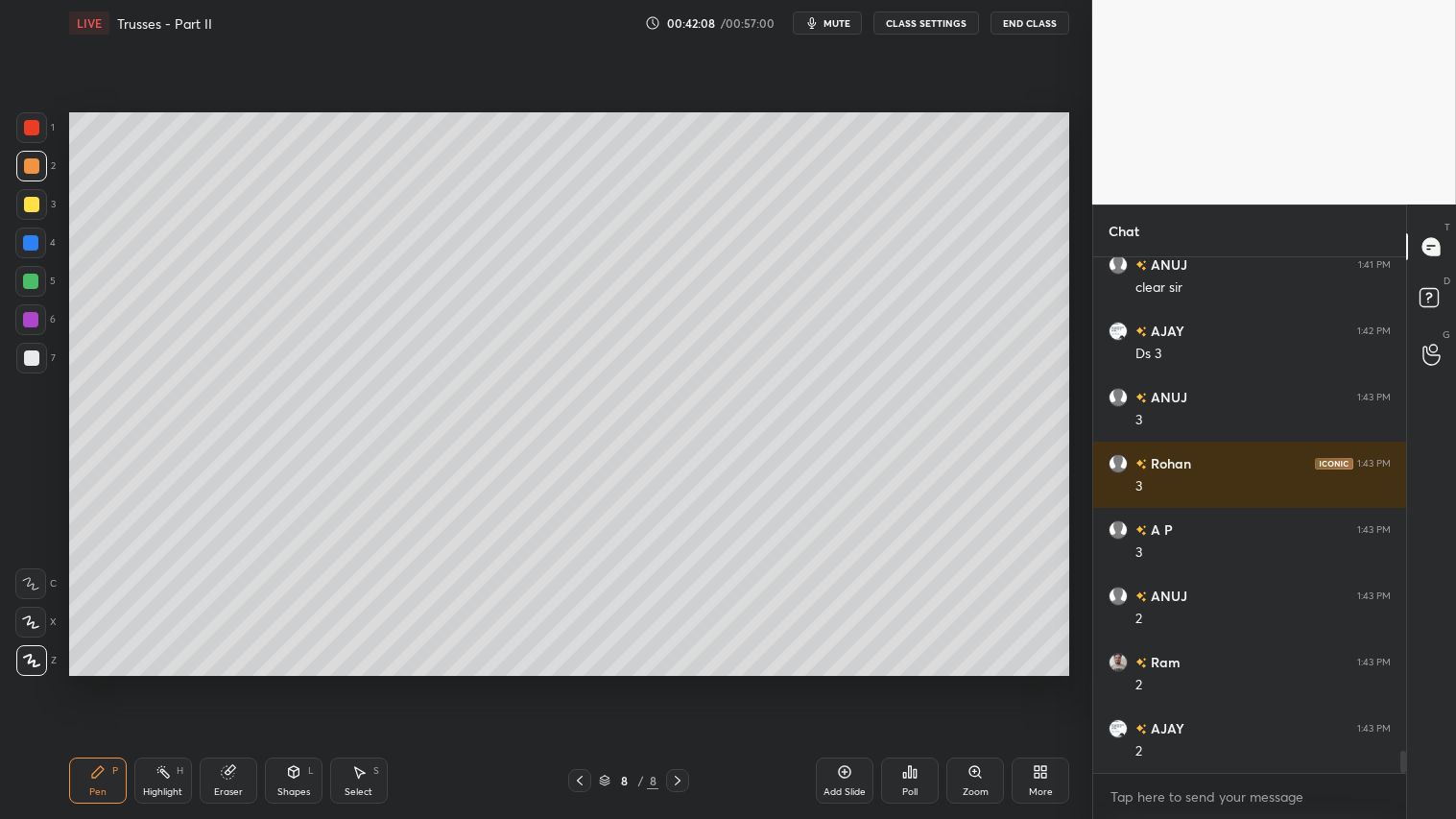 drag, startPoint x: 38, startPoint y: 168, endPoint x: 42, endPoint y: 188, distance: 20.396078 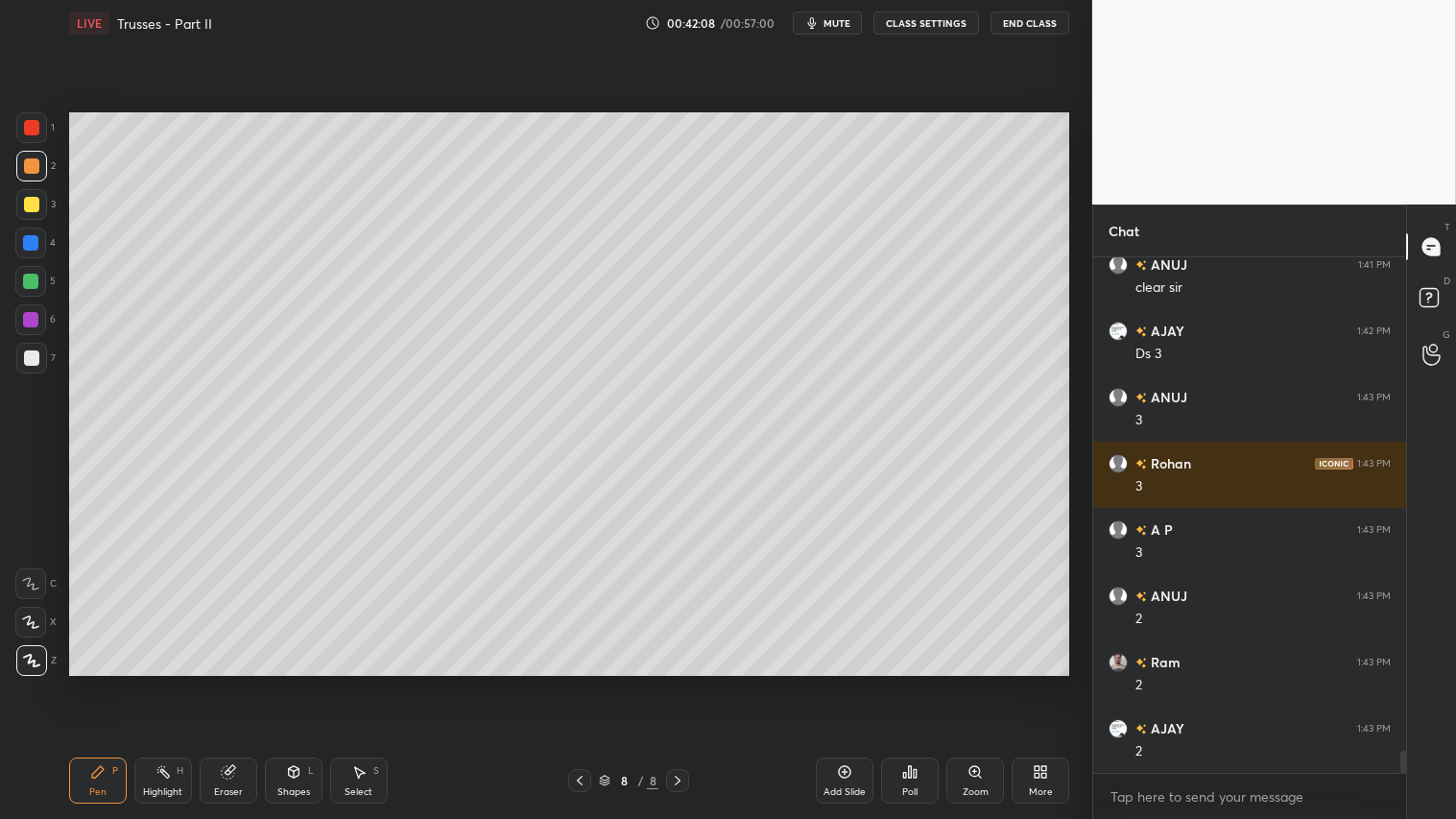 click at bounding box center (32, 166) 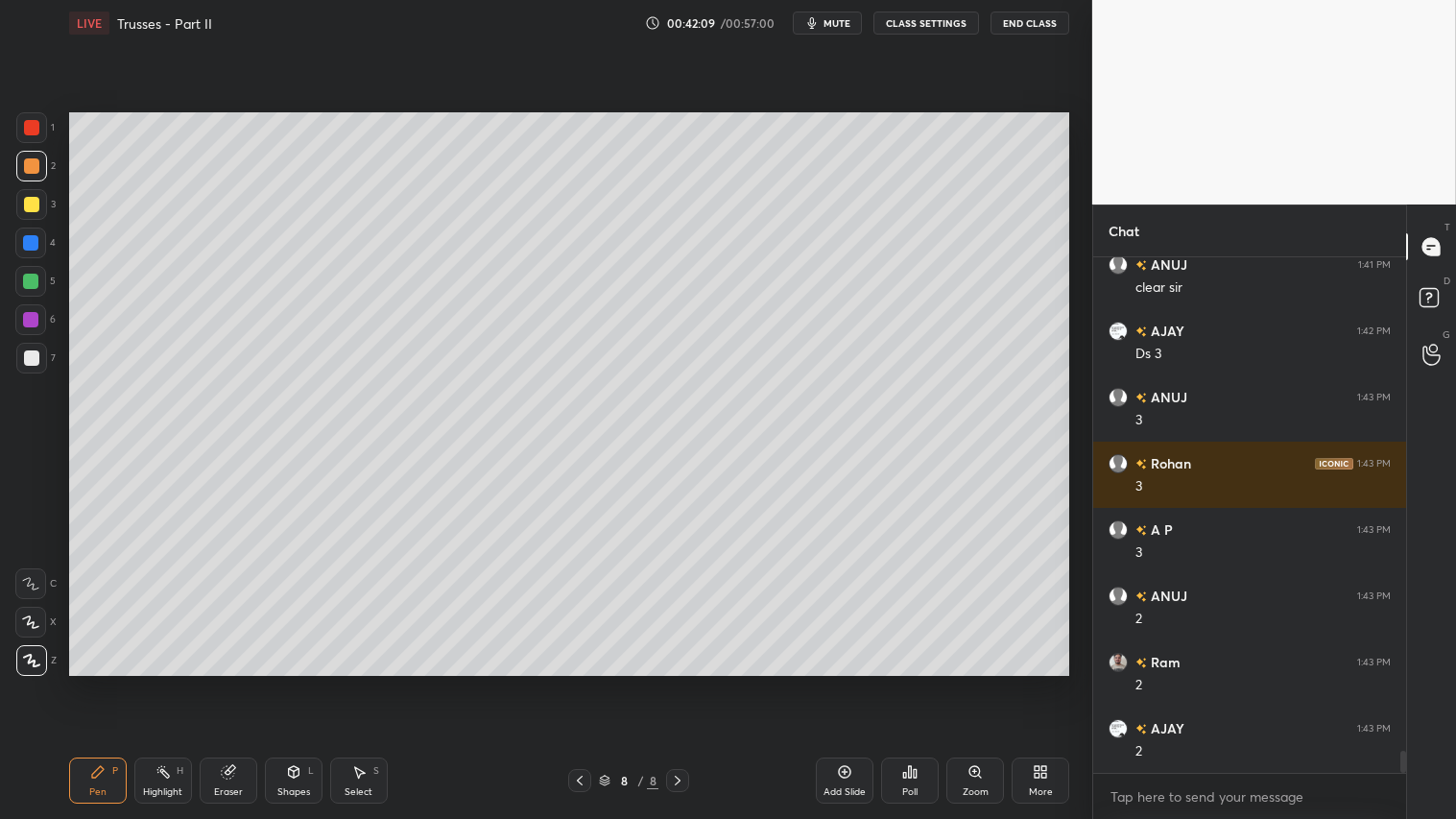 drag, startPoint x: 107, startPoint y: 787, endPoint x: 107, endPoint y: 772, distance: 15 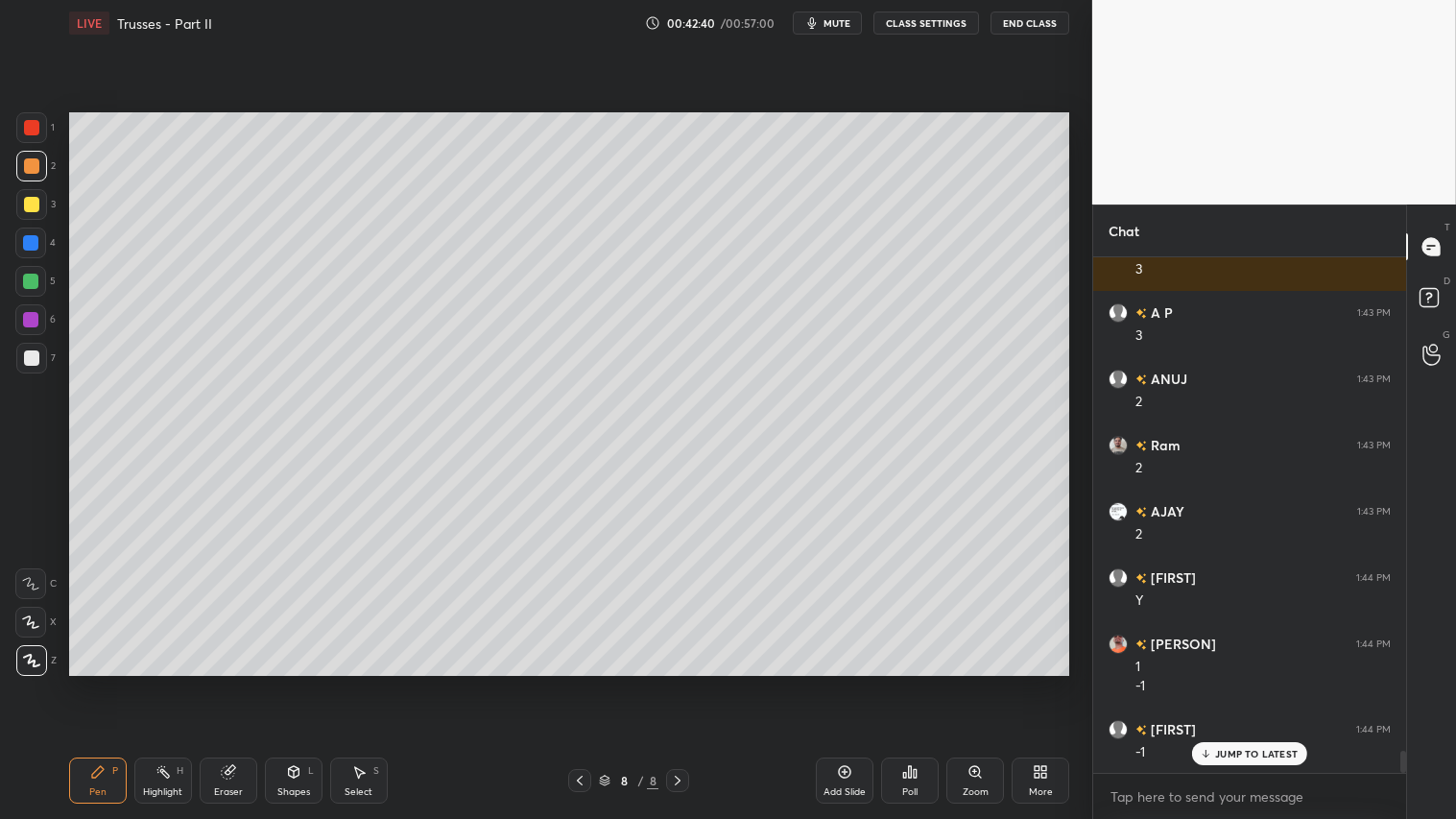 scroll, scrollTop: 11651, scrollLeft: 0, axis: vertical 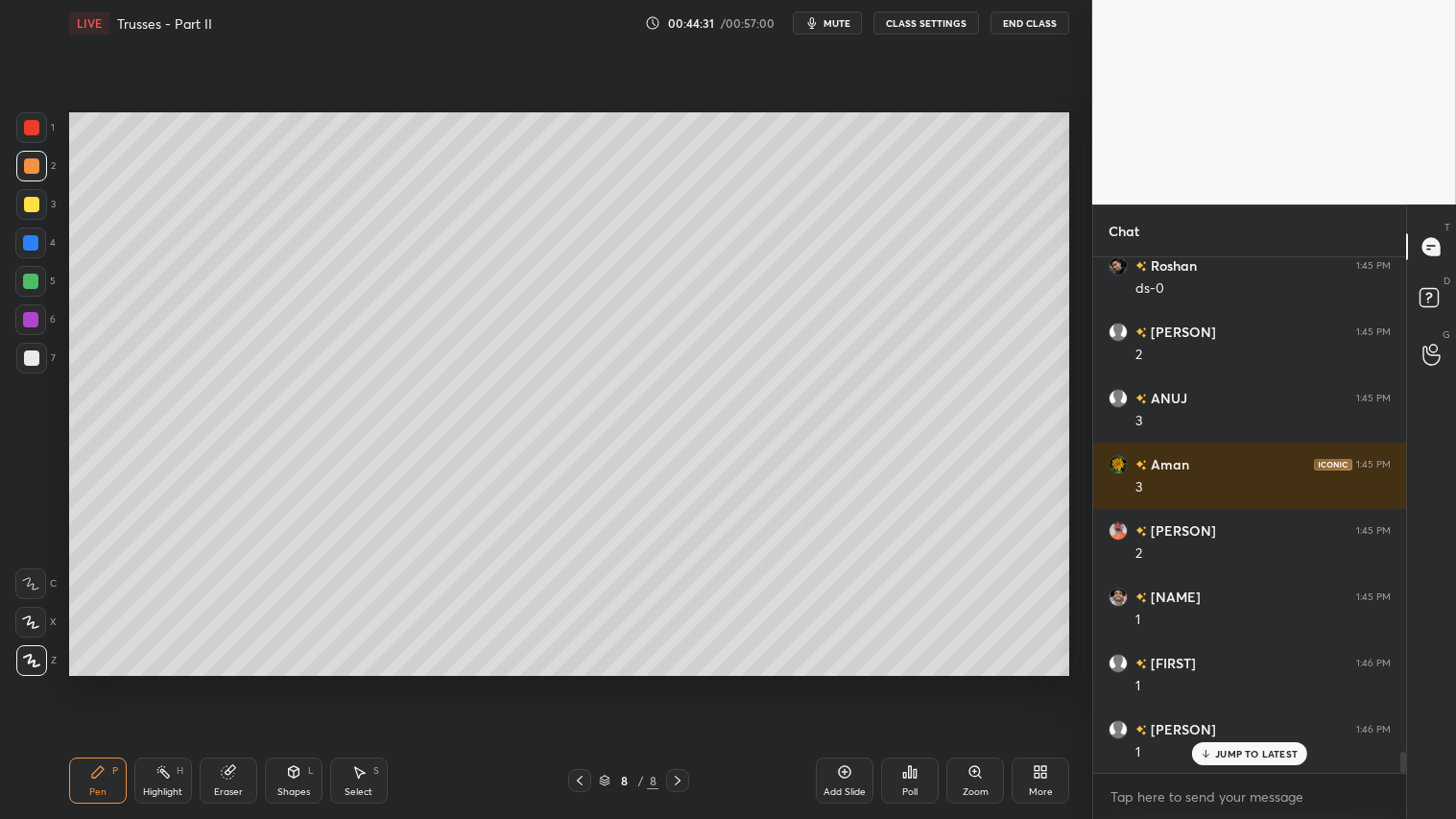 click on "Eraser" at bounding box center (228, 781) 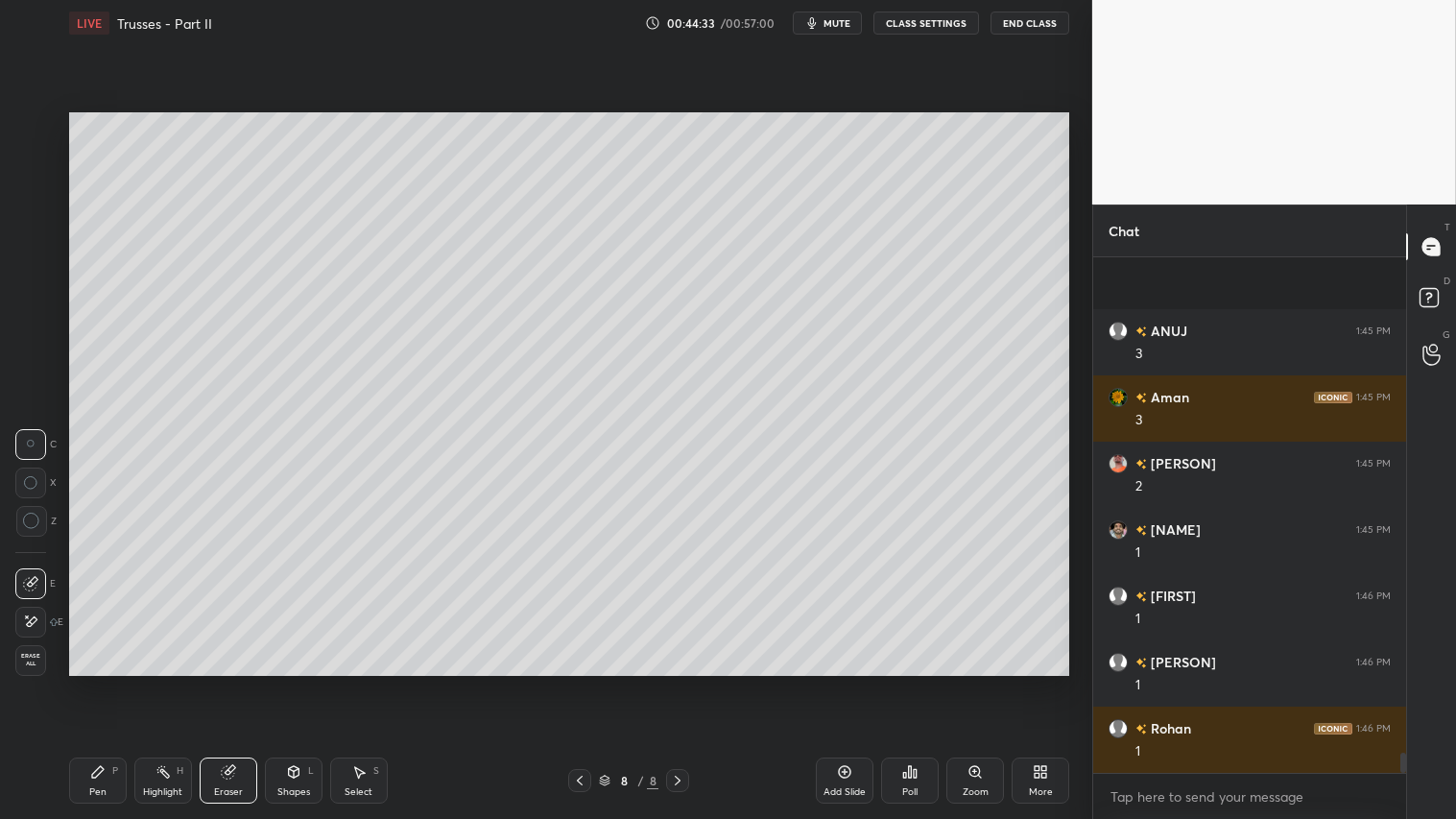 scroll, scrollTop: 12533, scrollLeft: 0, axis: vertical 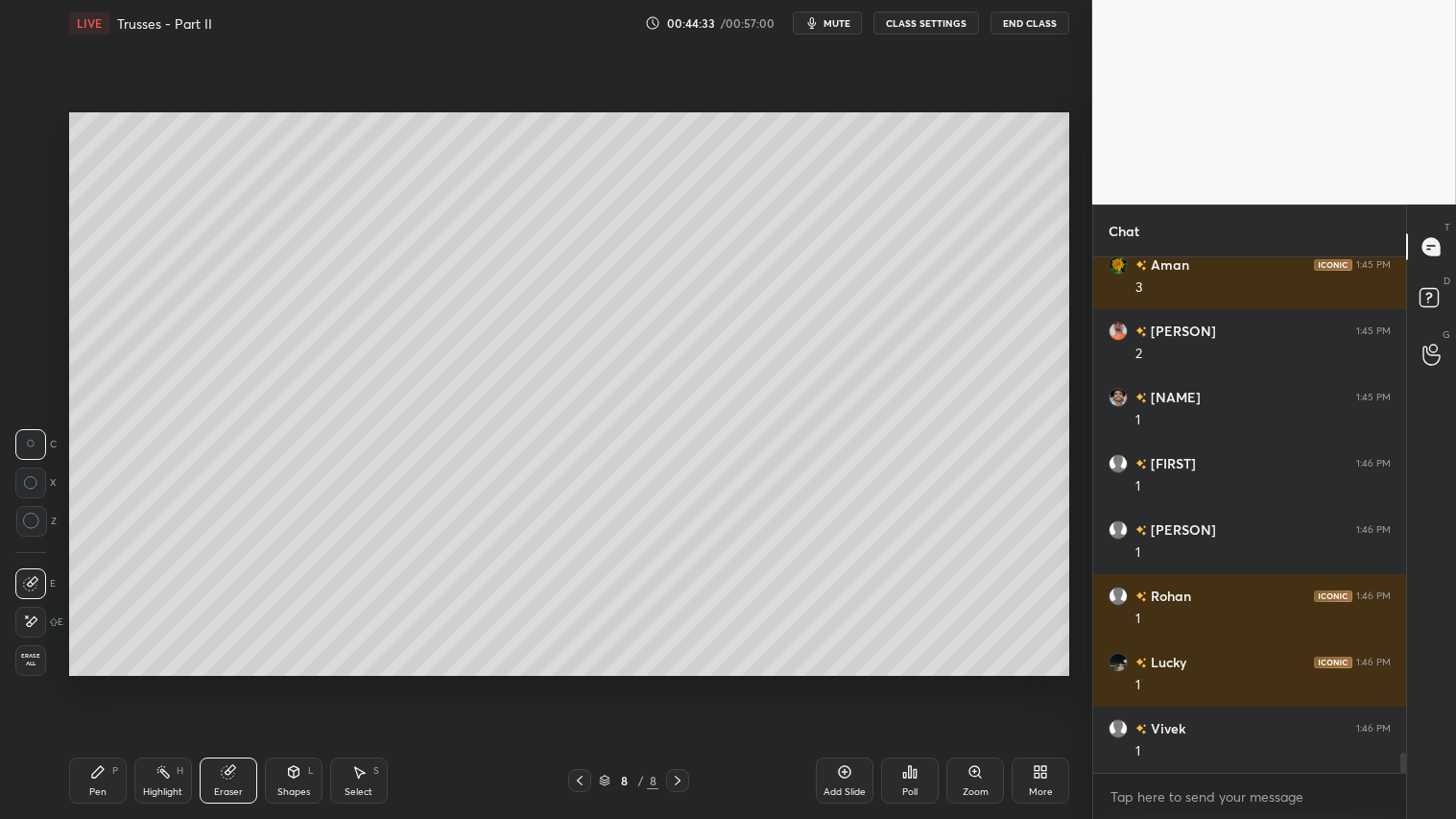 drag, startPoint x: 92, startPoint y: 781, endPoint x: 131, endPoint y: 704, distance: 86.31338 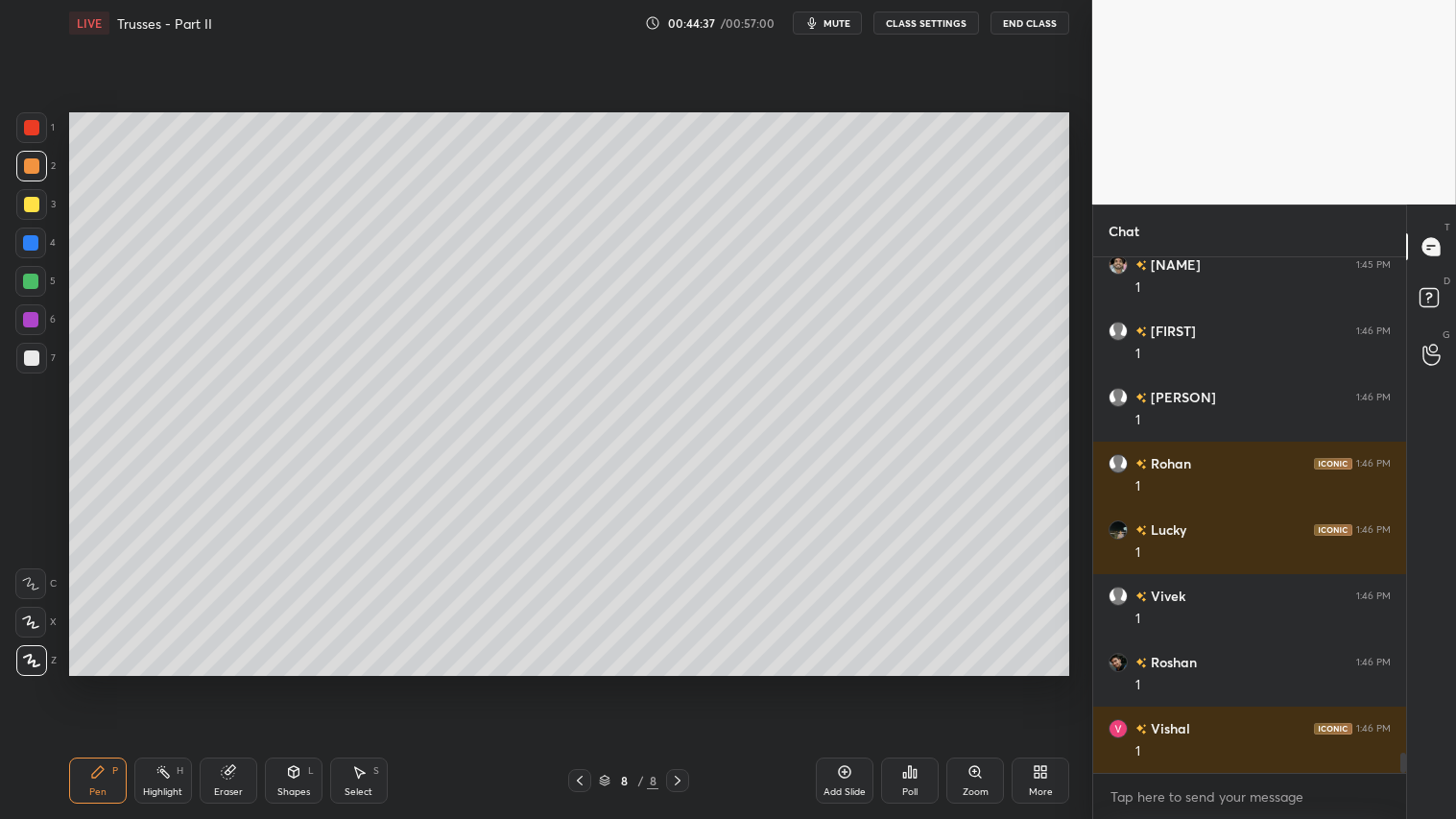 scroll, scrollTop: 12731, scrollLeft: 0, axis: vertical 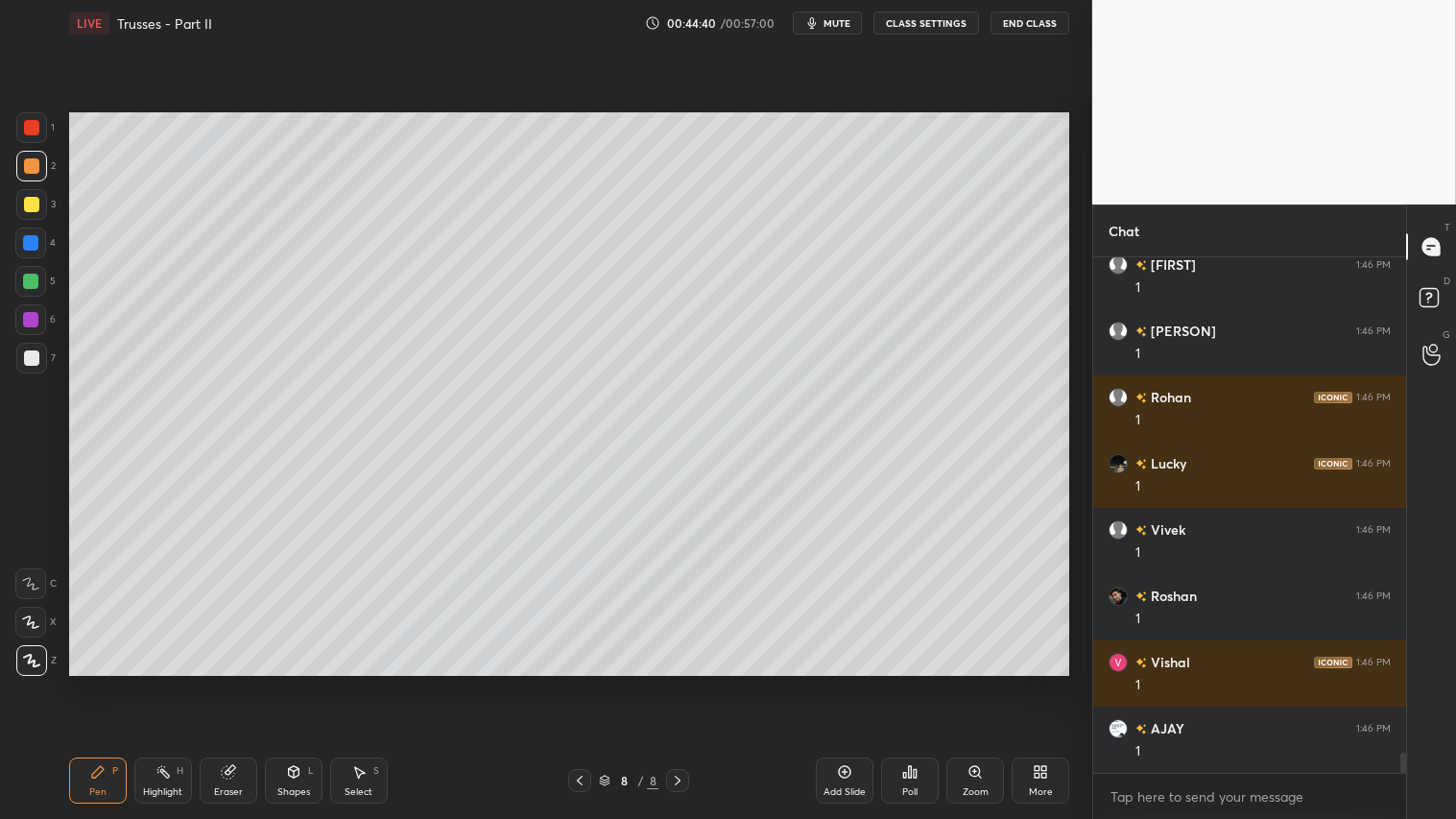 click at bounding box center (32, 166) 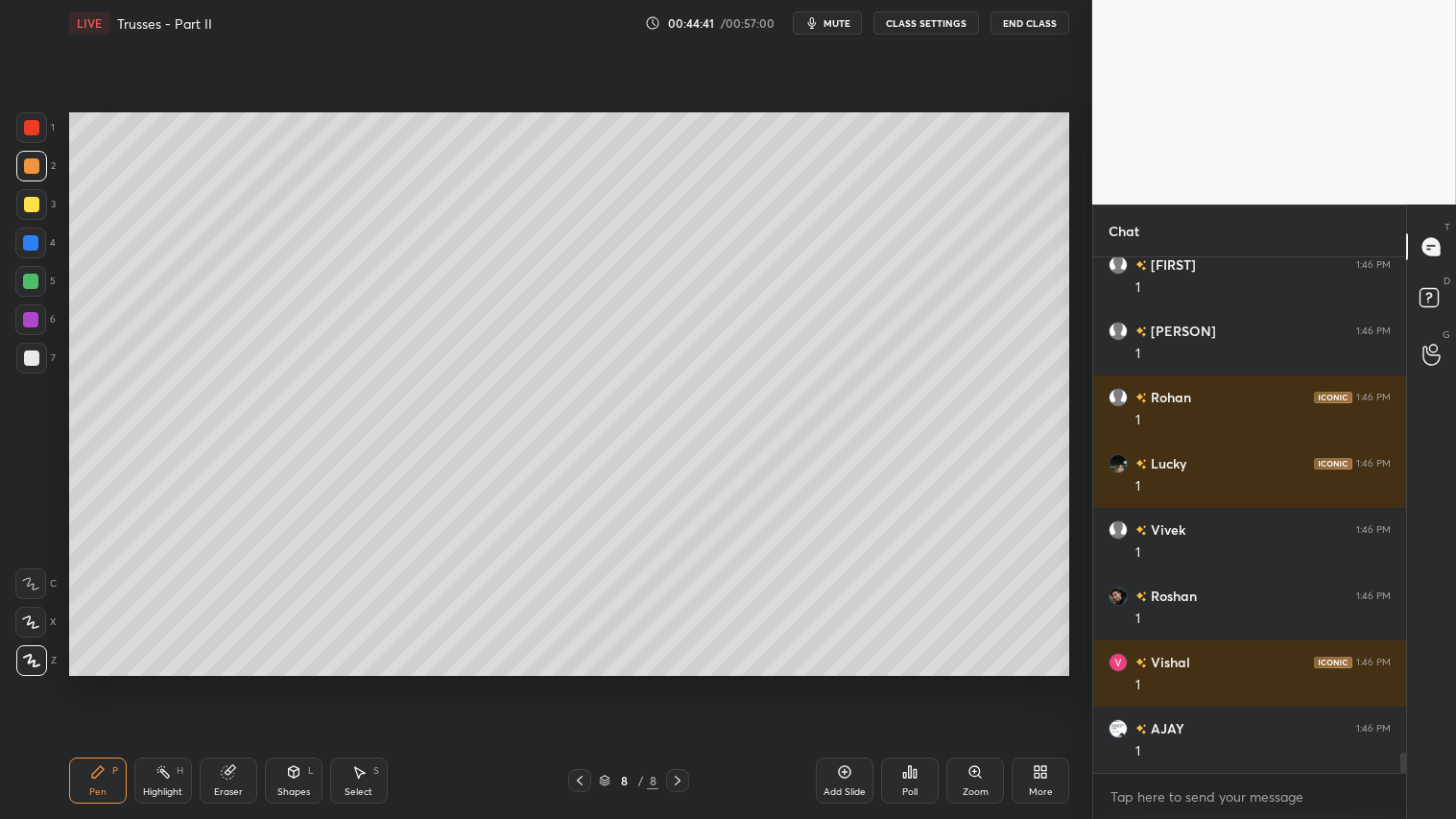 click on "Pen P" at bounding box center [98, 781] 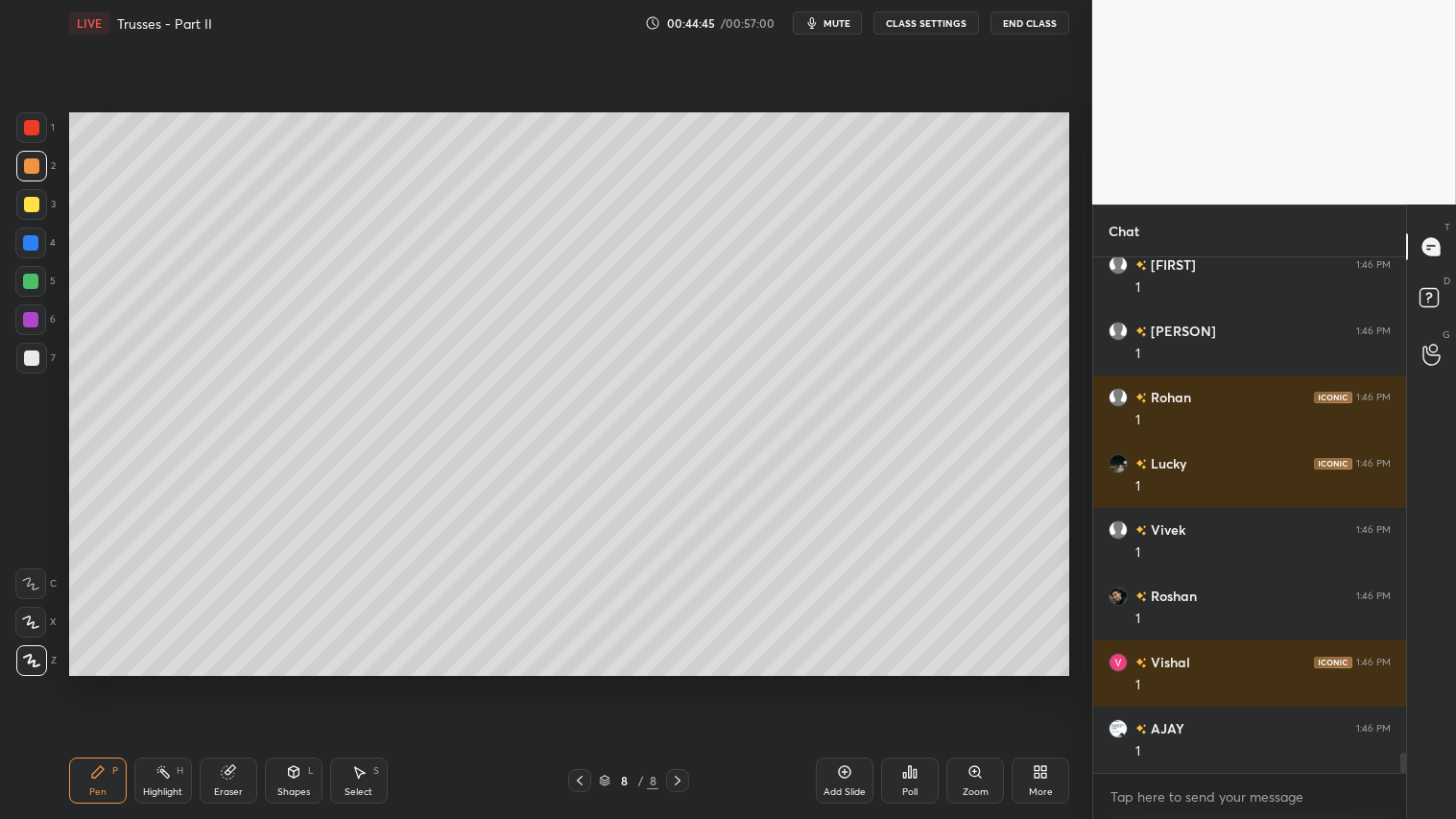 scroll, scrollTop: 12777, scrollLeft: 0, axis: vertical 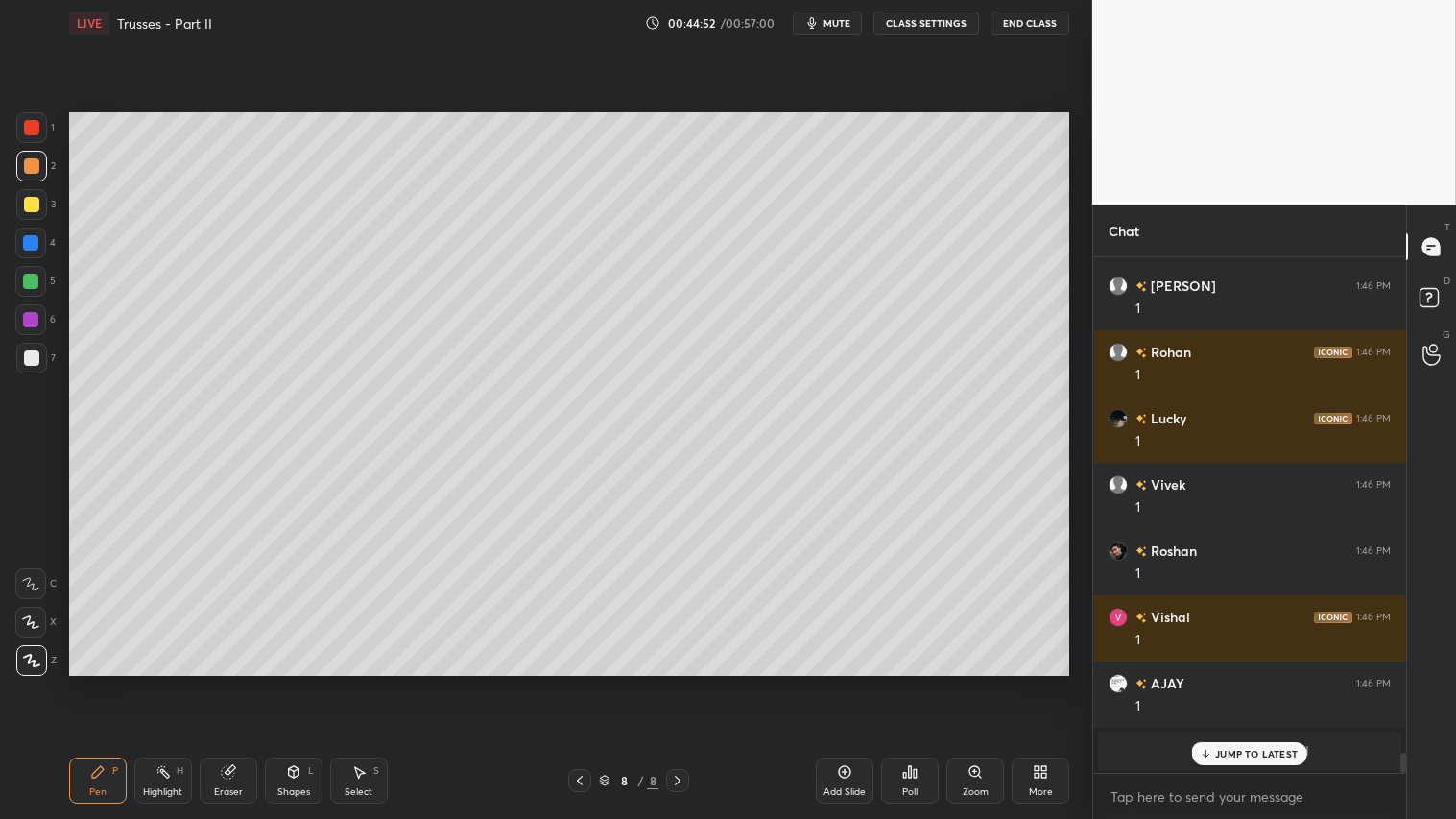 click on "JUMP TO LATEST" at bounding box center [1256, 754] 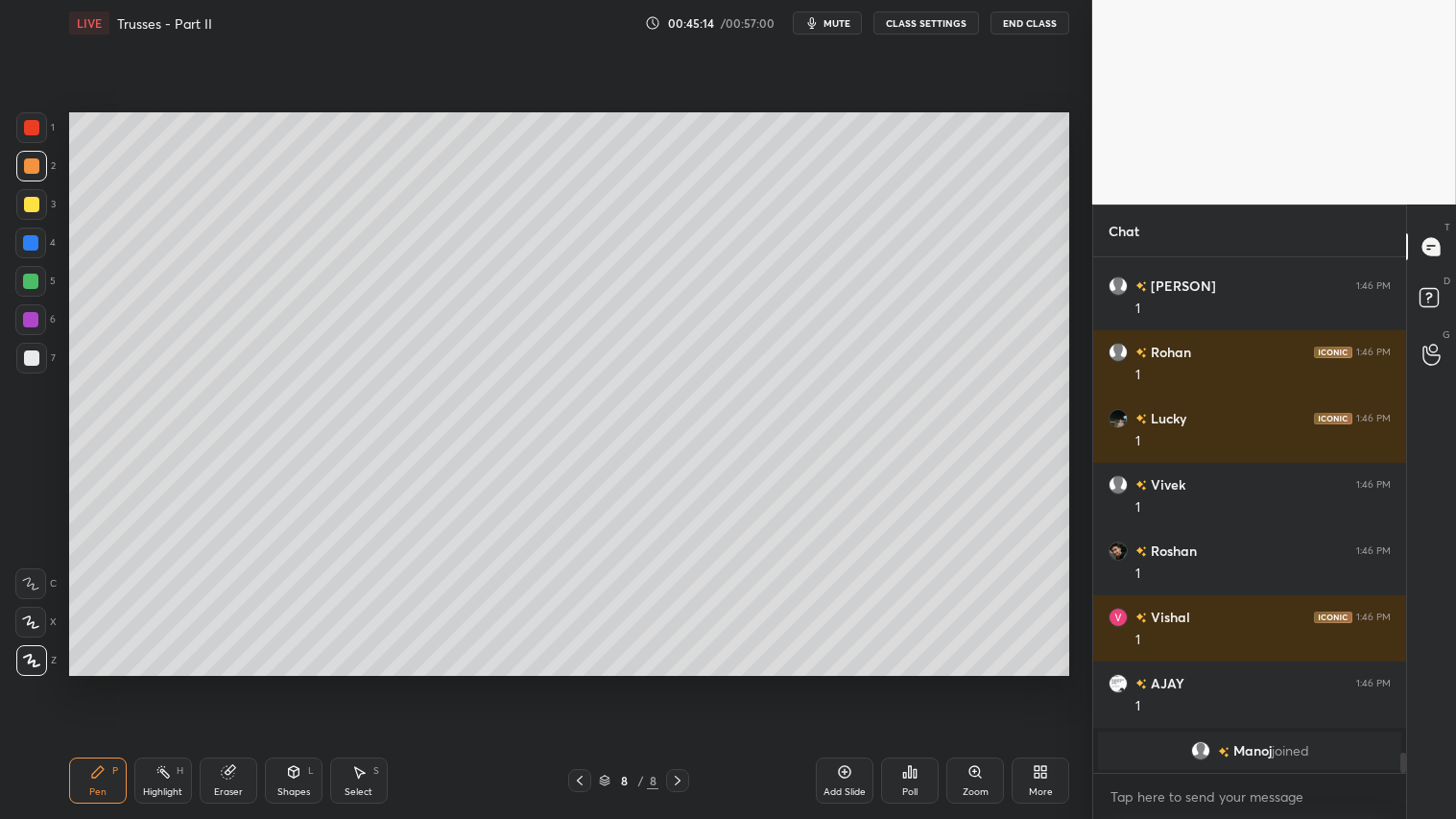scroll, scrollTop: 12042, scrollLeft: 0, axis: vertical 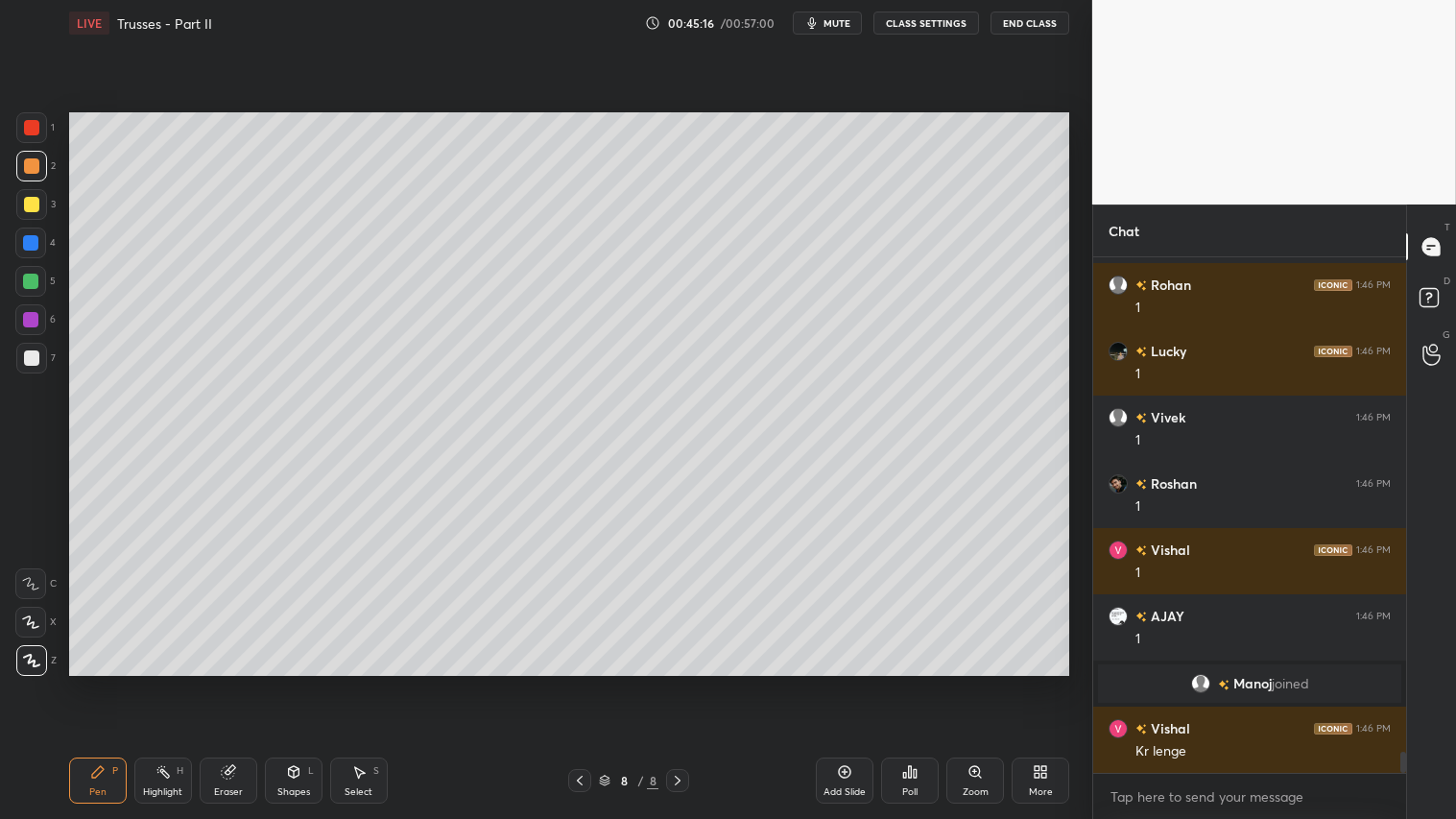 drag, startPoint x: 107, startPoint y: 778, endPoint x: 112, endPoint y: 746, distance: 32.38827 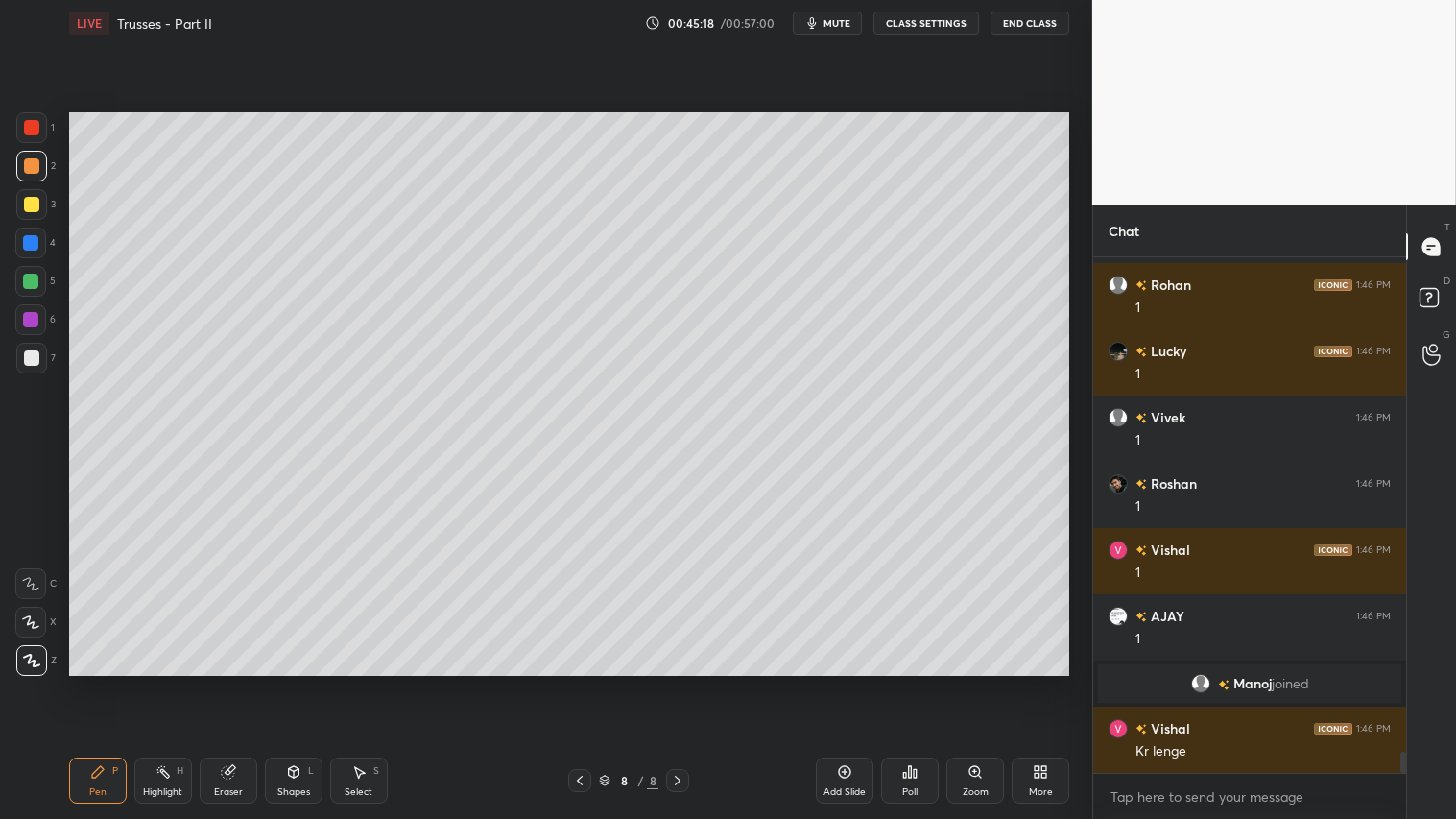 scroll, scrollTop: 12108, scrollLeft: 0, axis: vertical 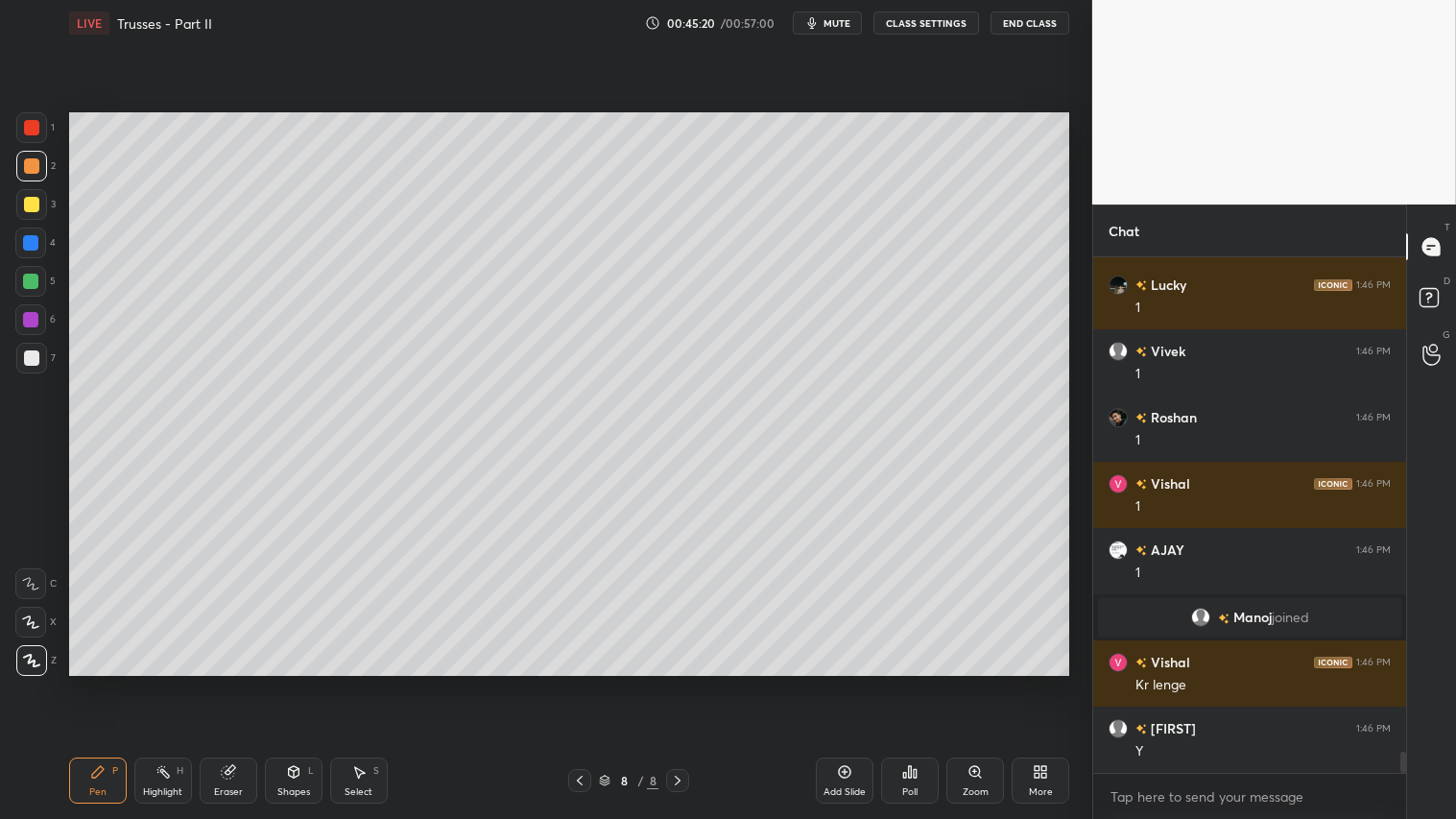 click at bounding box center [32, 166] 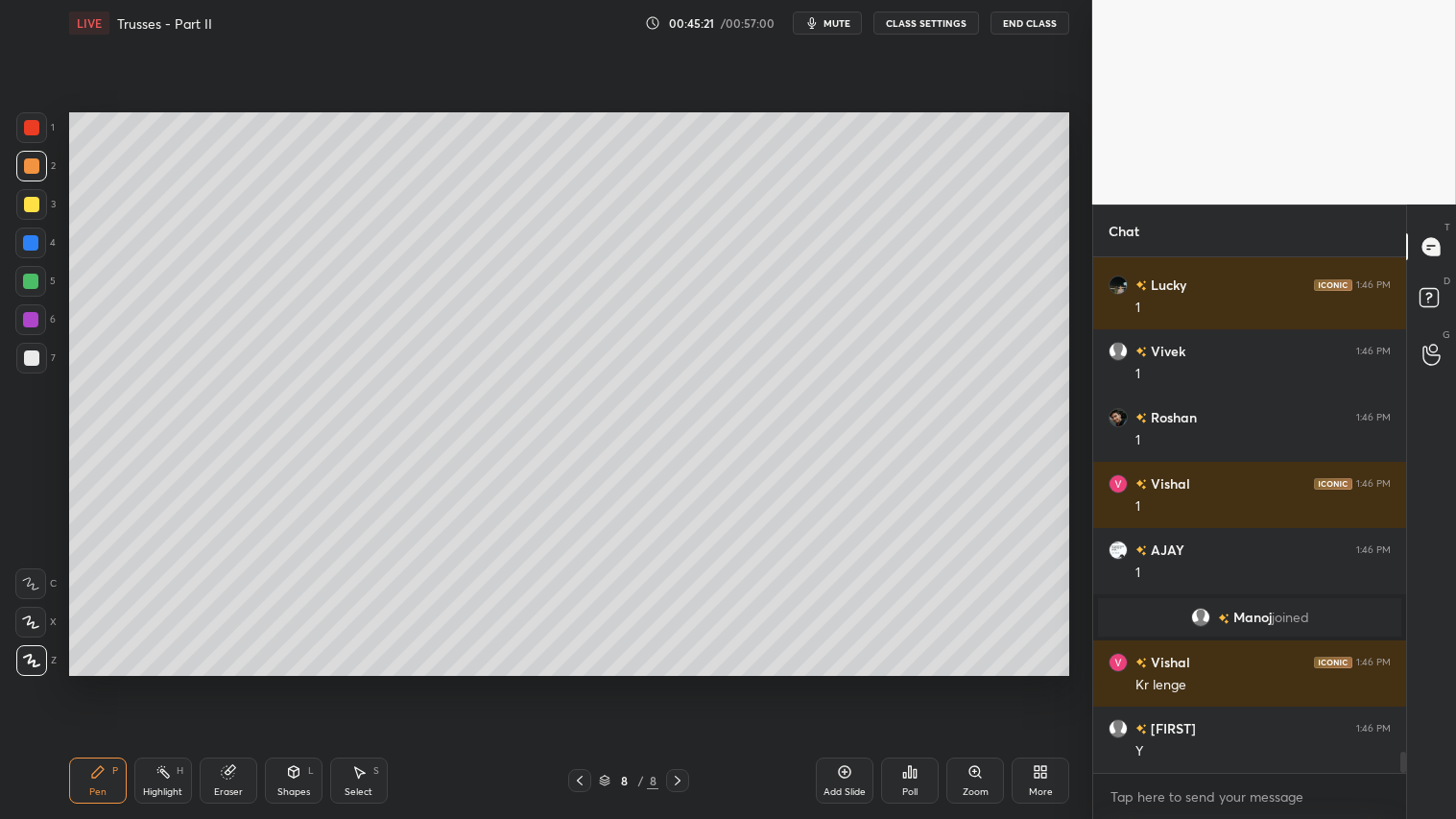 drag, startPoint x: 856, startPoint y: 788, endPoint x: 847, endPoint y: 781, distance: 11.4017543 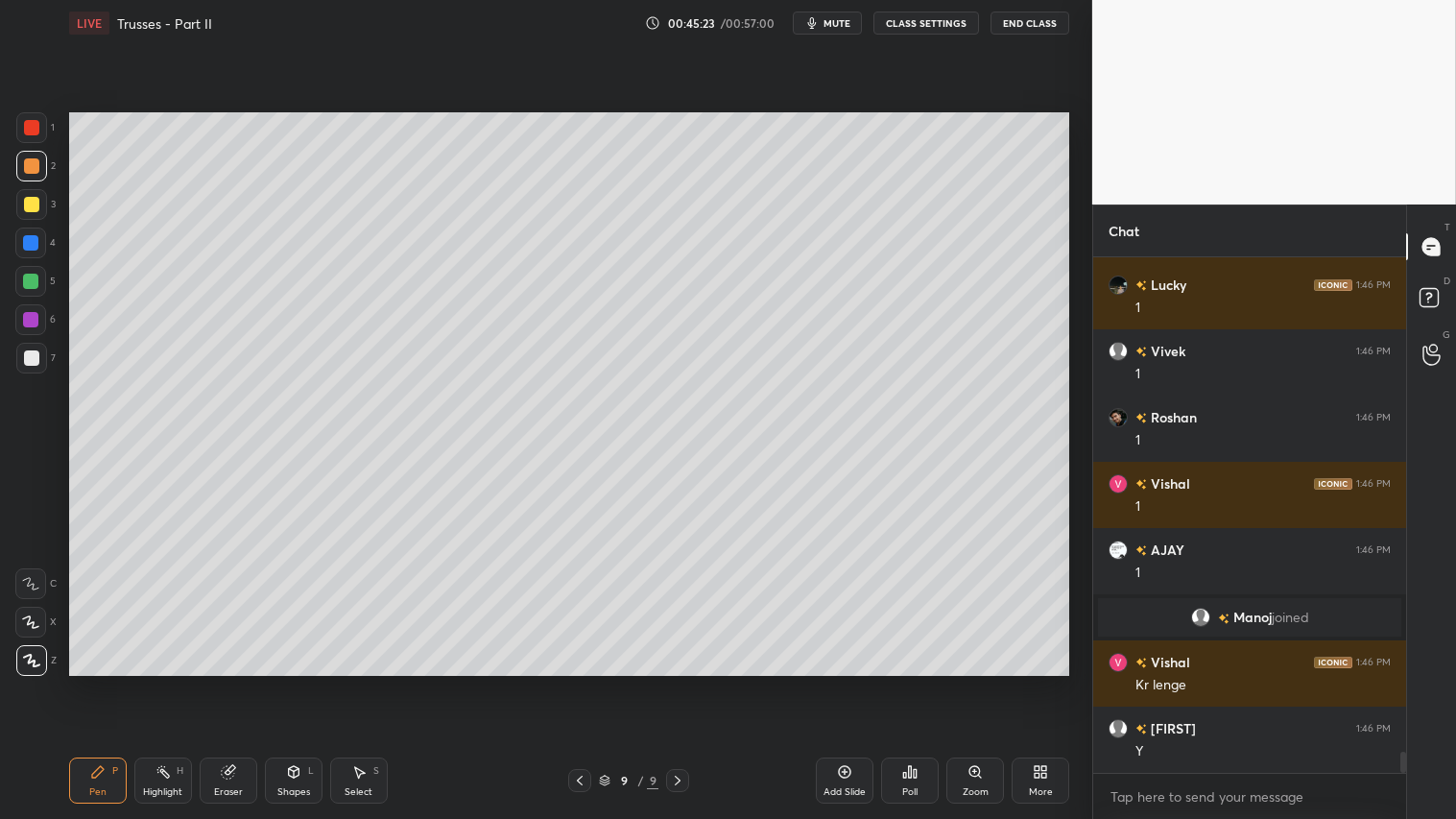 click at bounding box center [32, 358] 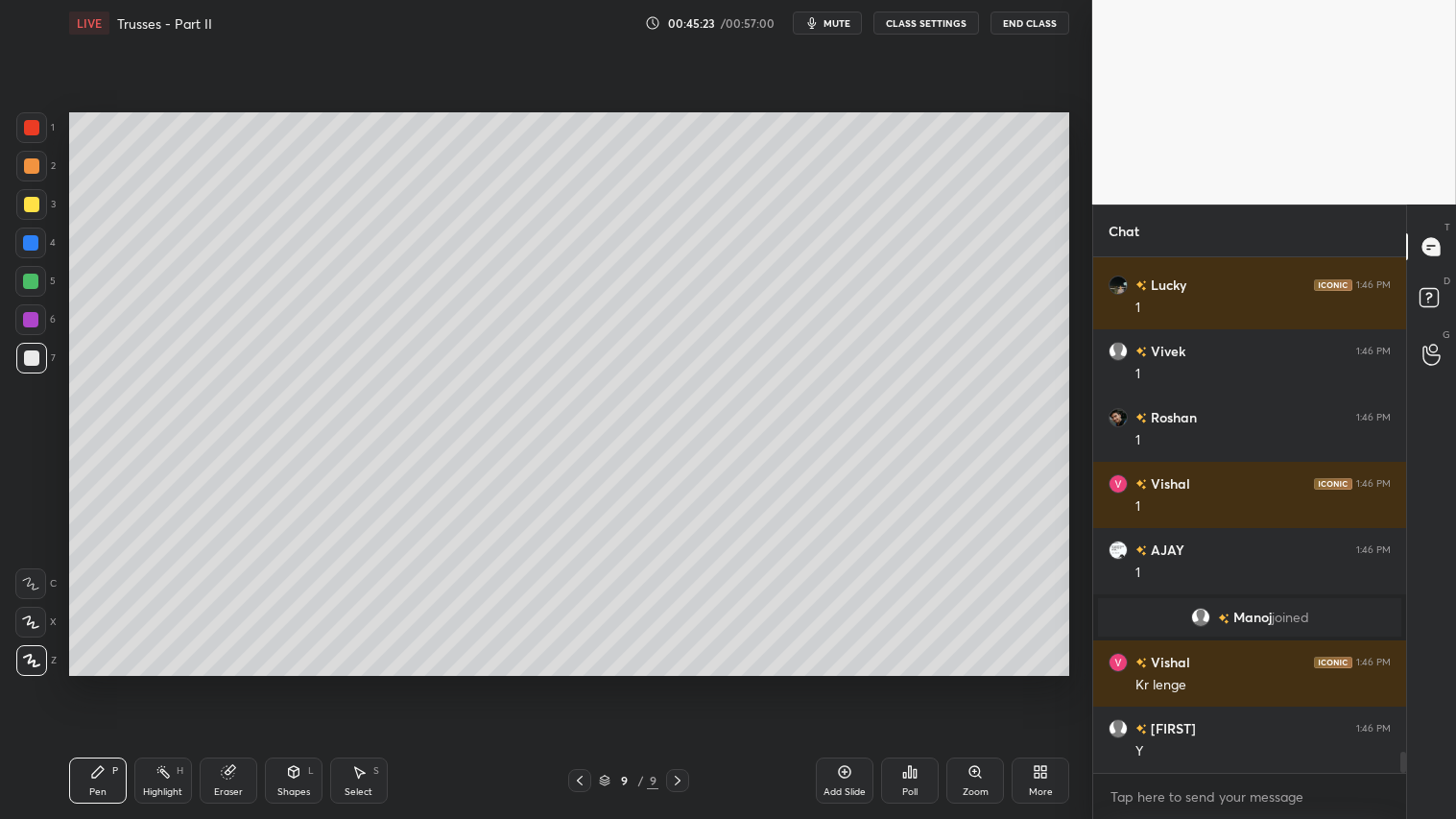 click on "Pen P" at bounding box center (98, 781) 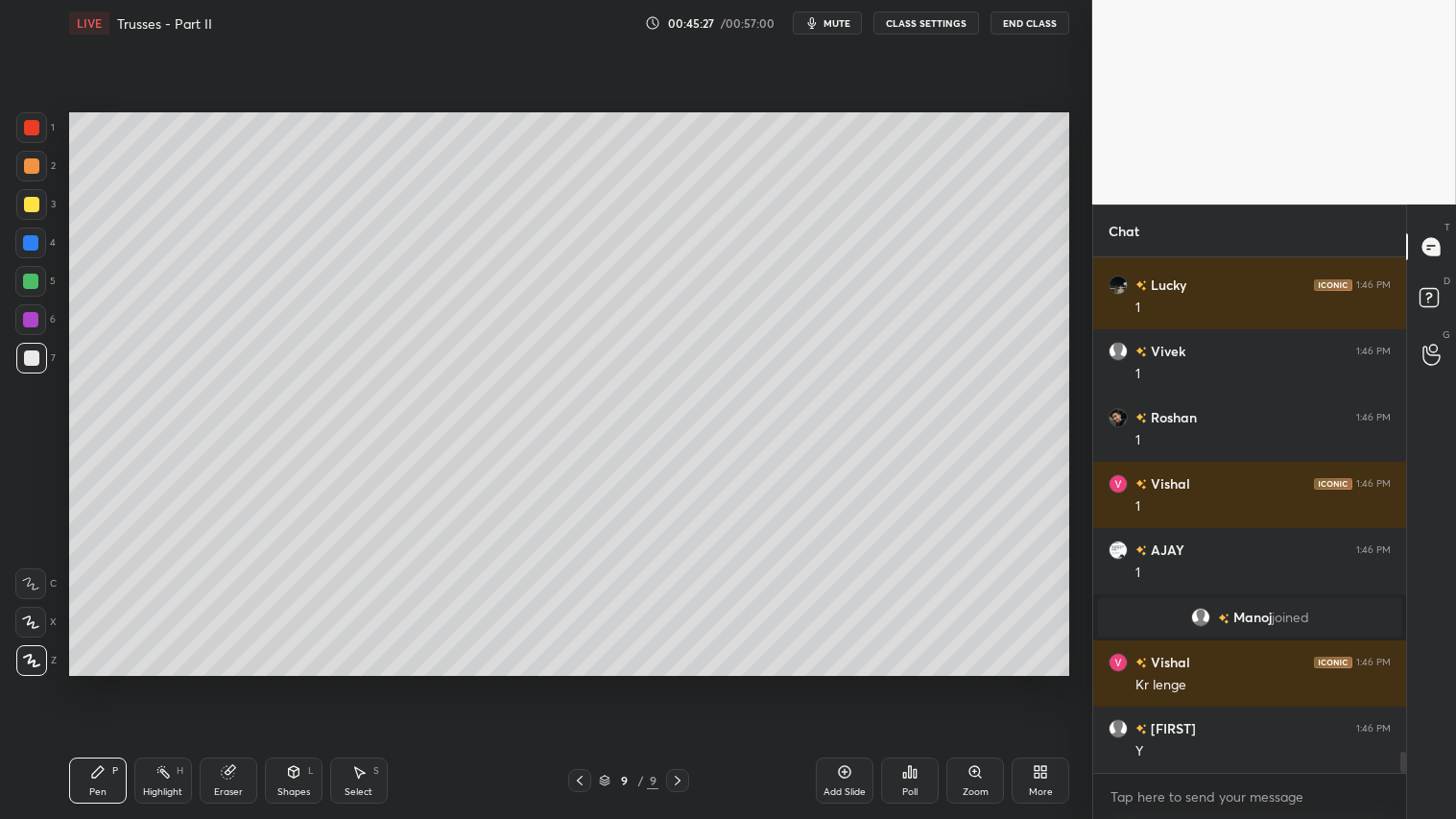 click at bounding box center (32, 166) 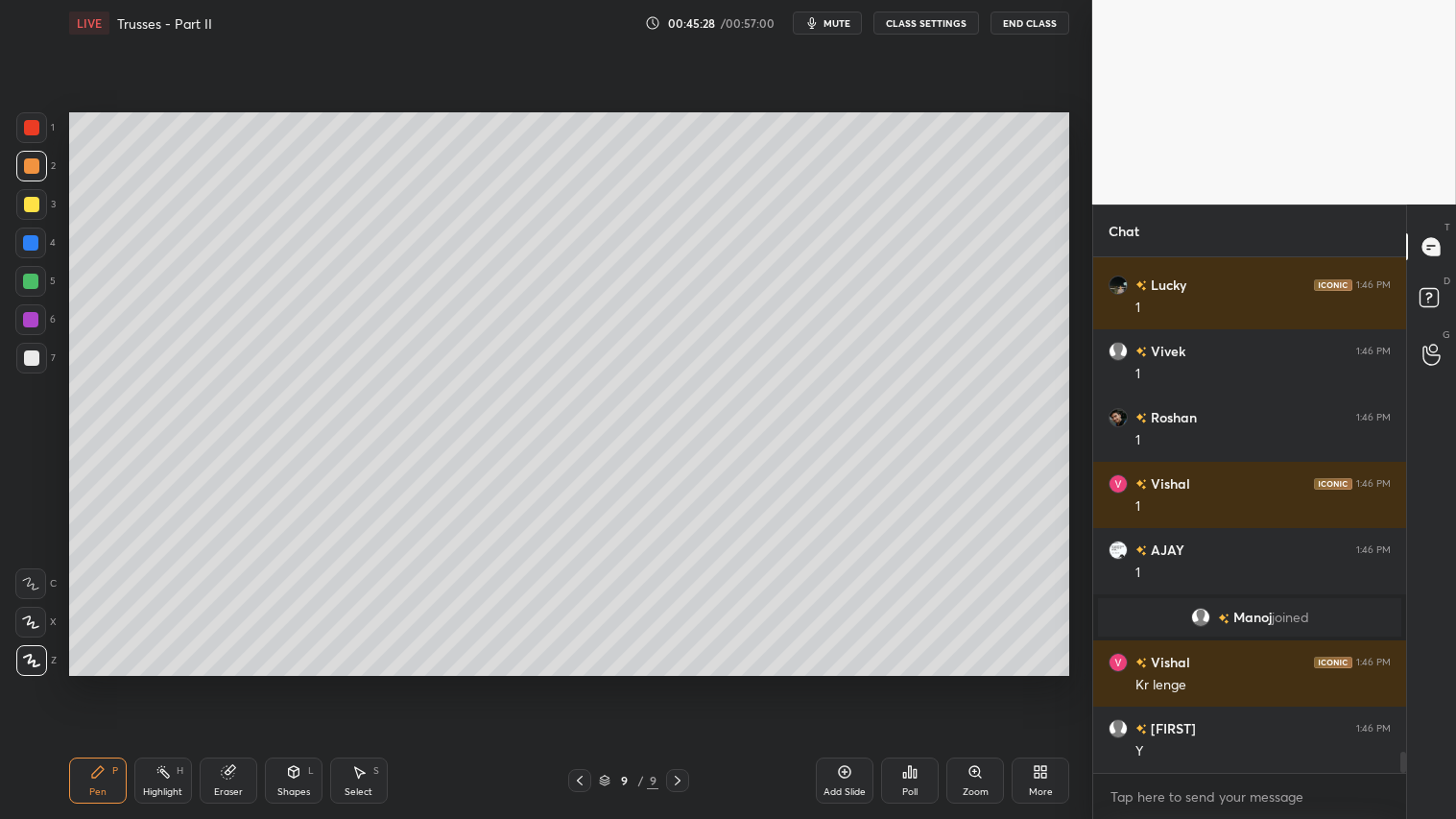 click on "Pen" at bounding box center [98, 792] 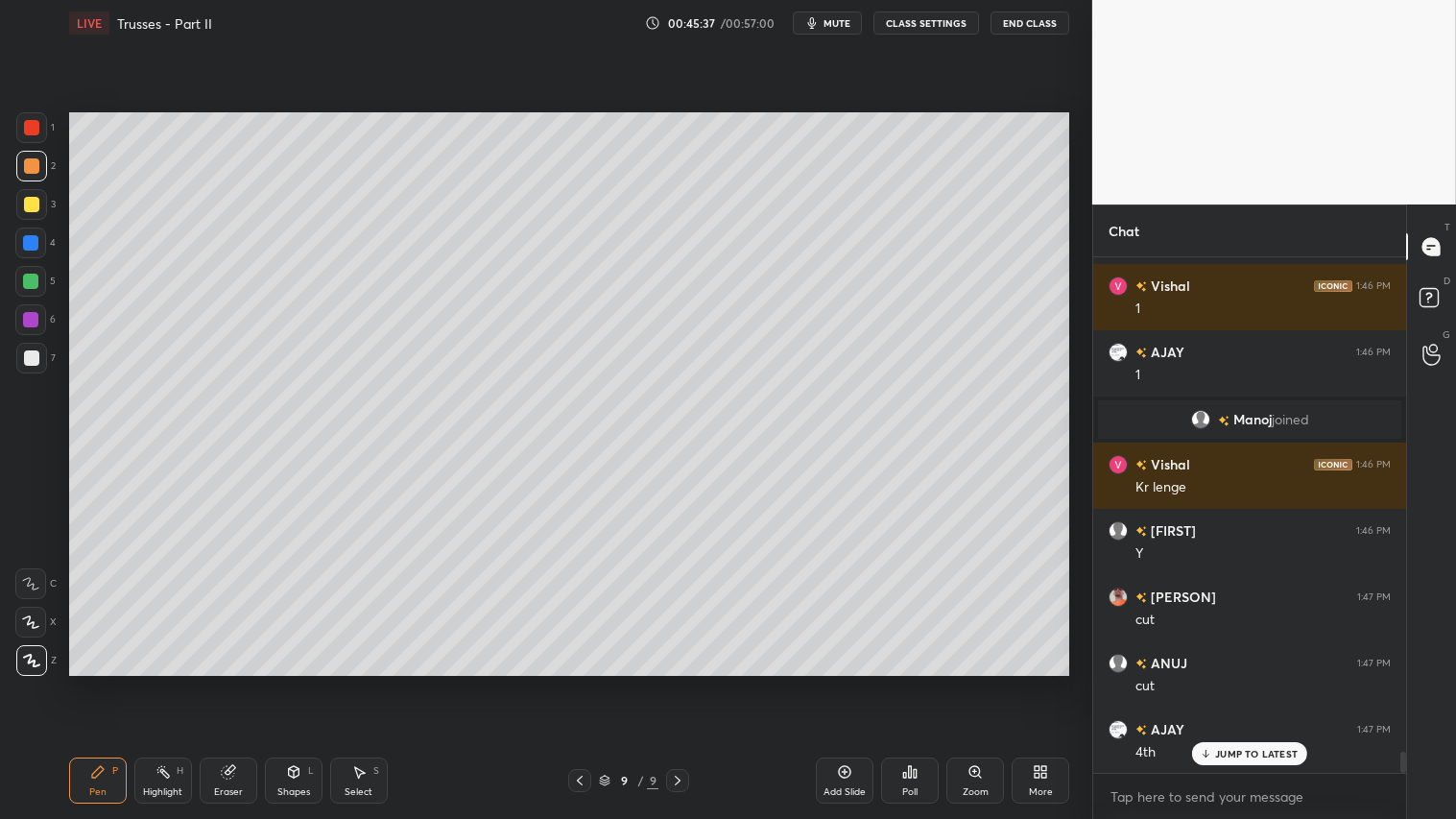 scroll, scrollTop: 12372, scrollLeft: 0, axis: vertical 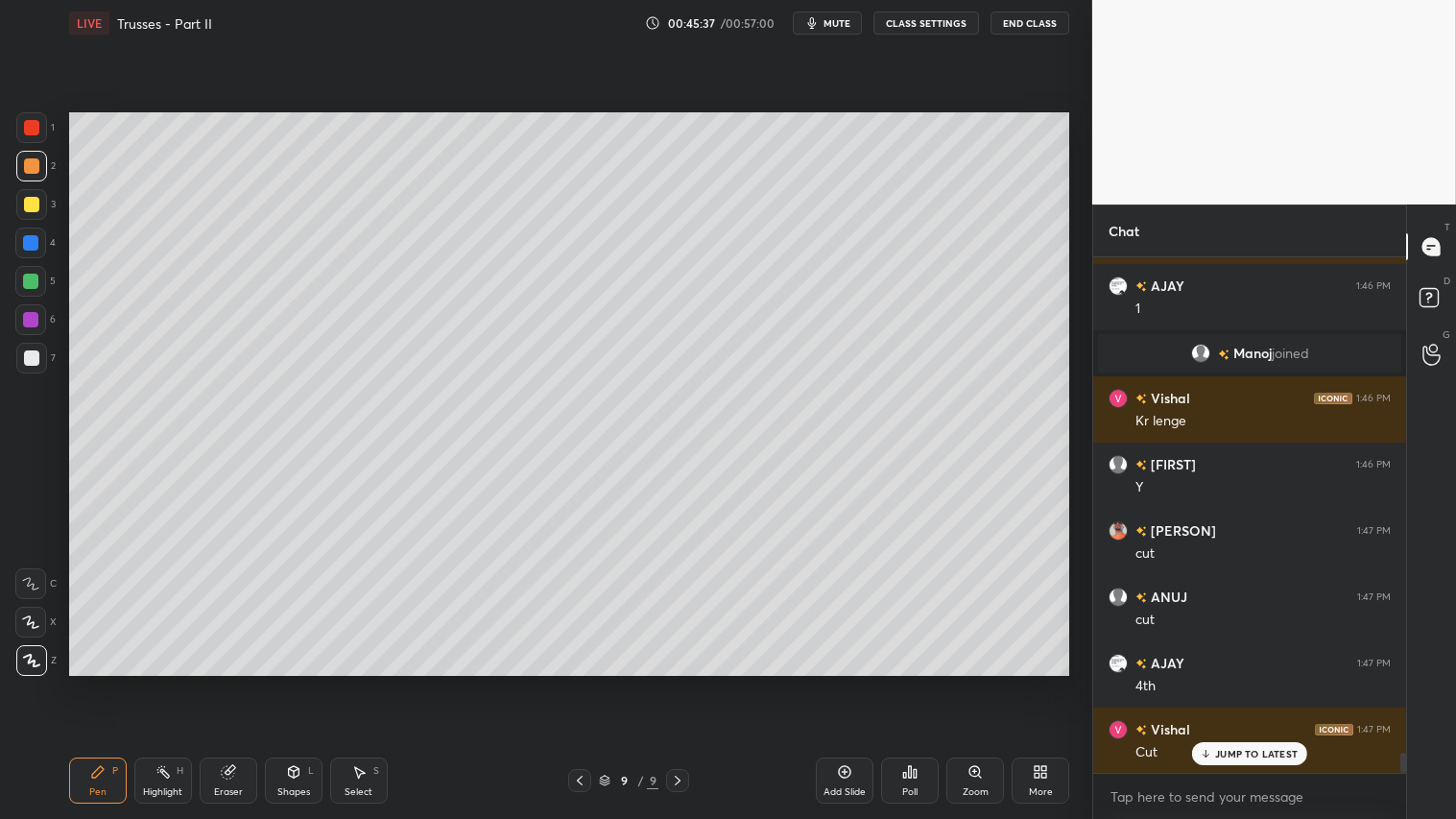 click on "Eraser" at bounding box center (228, 781) 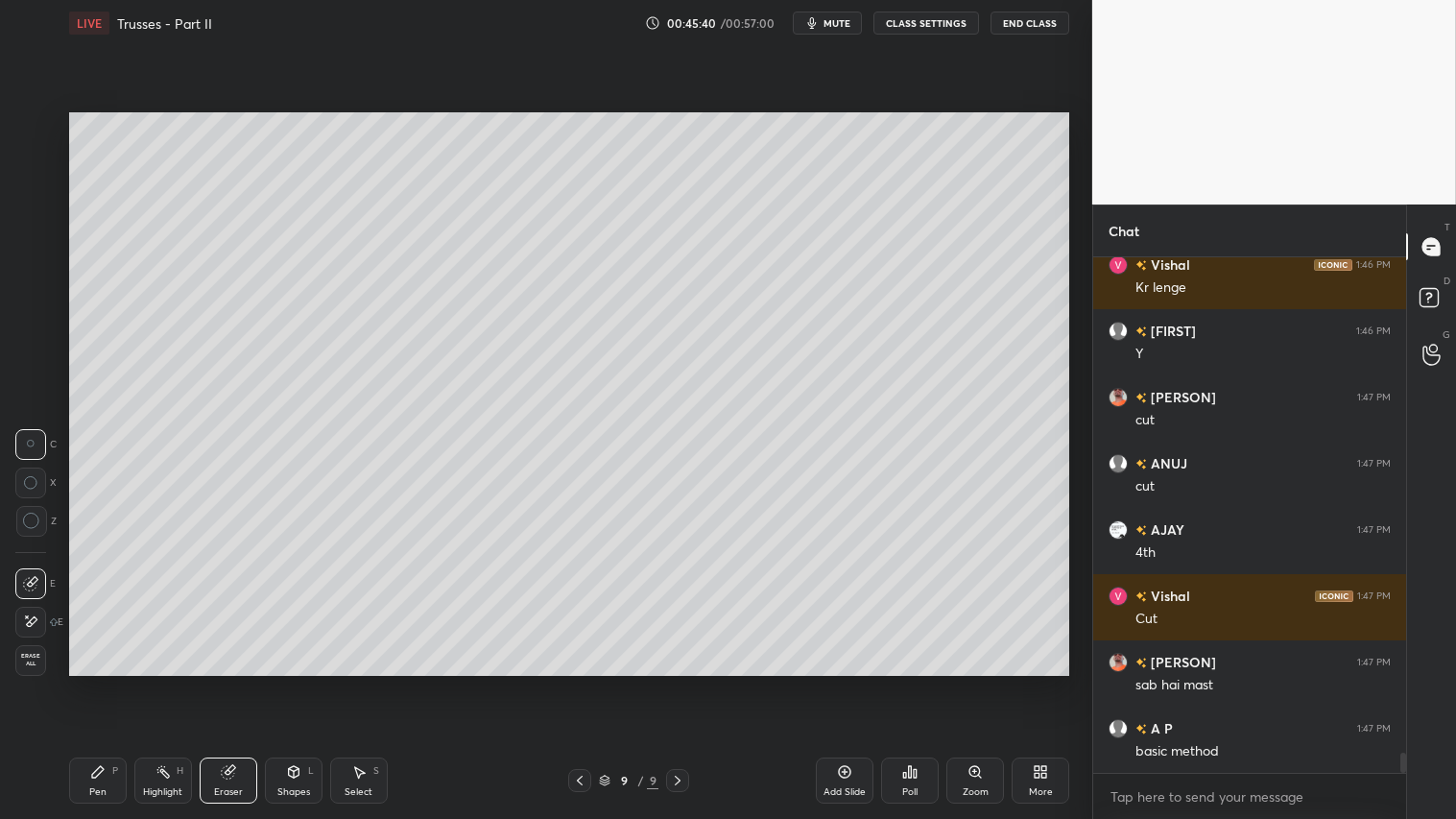 scroll, scrollTop: 12572, scrollLeft: 0, axis: vertical 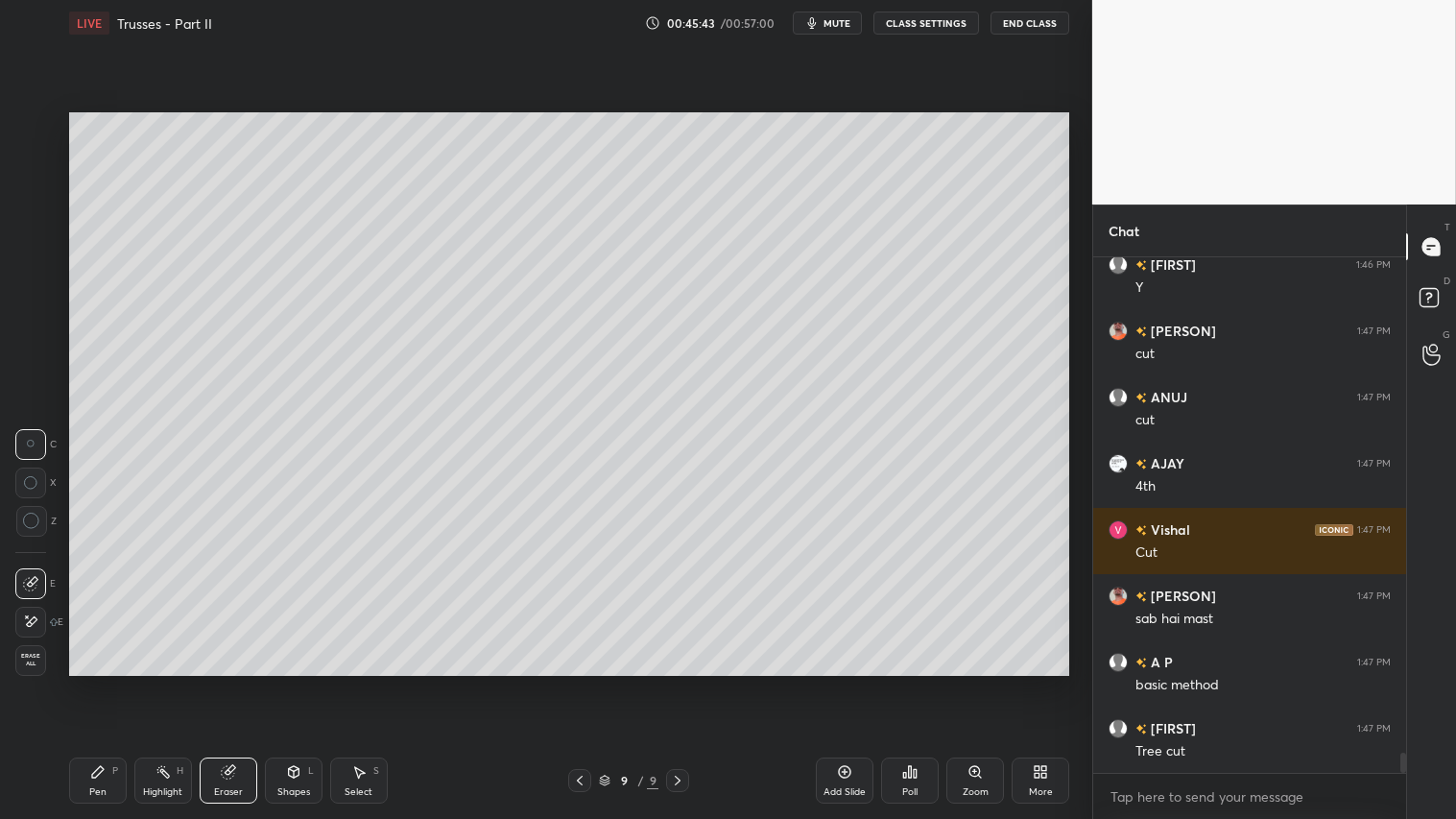 click 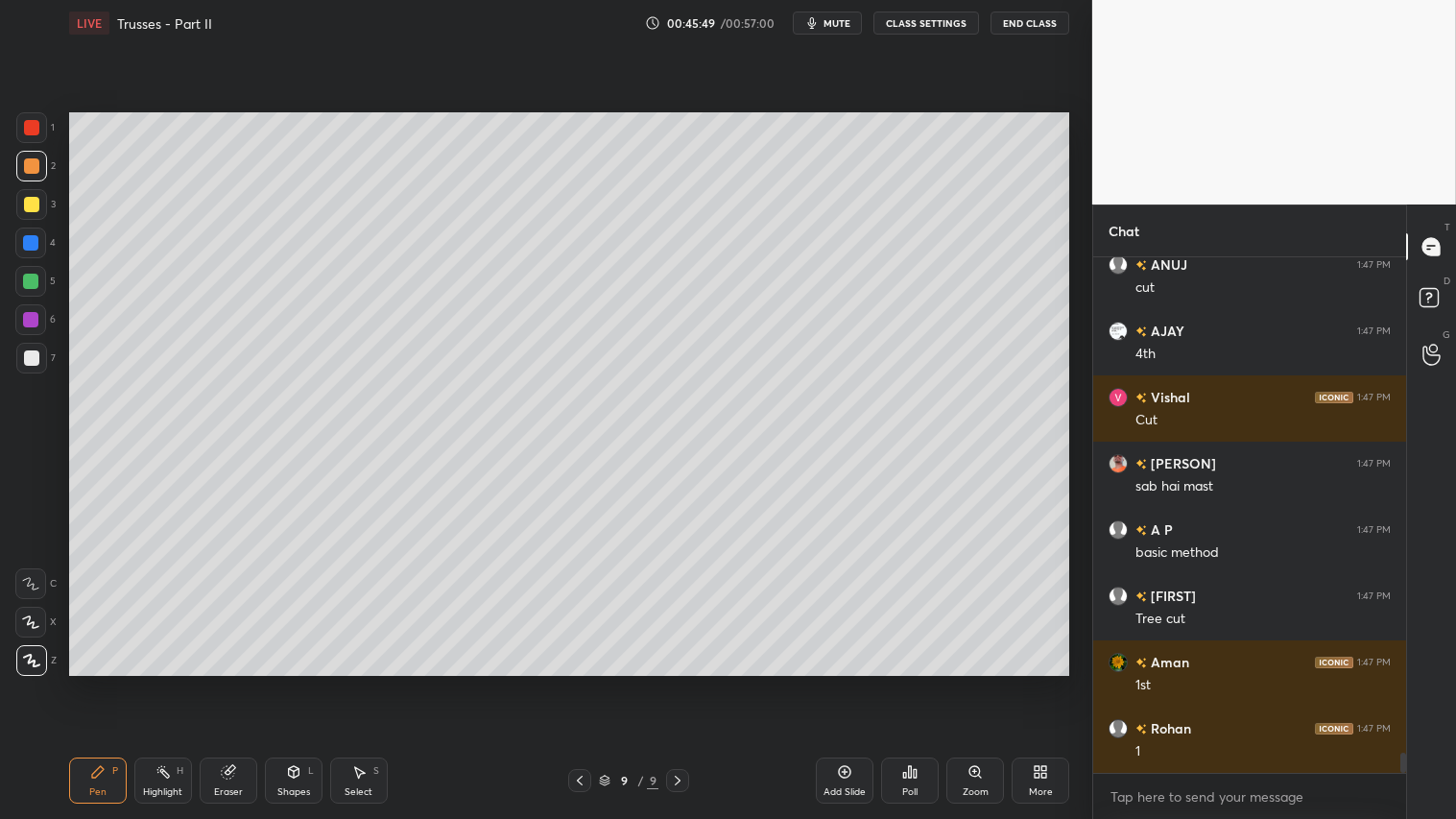 scroll, scrollTop: 12771, scrollLeft: 0, axis: vertical 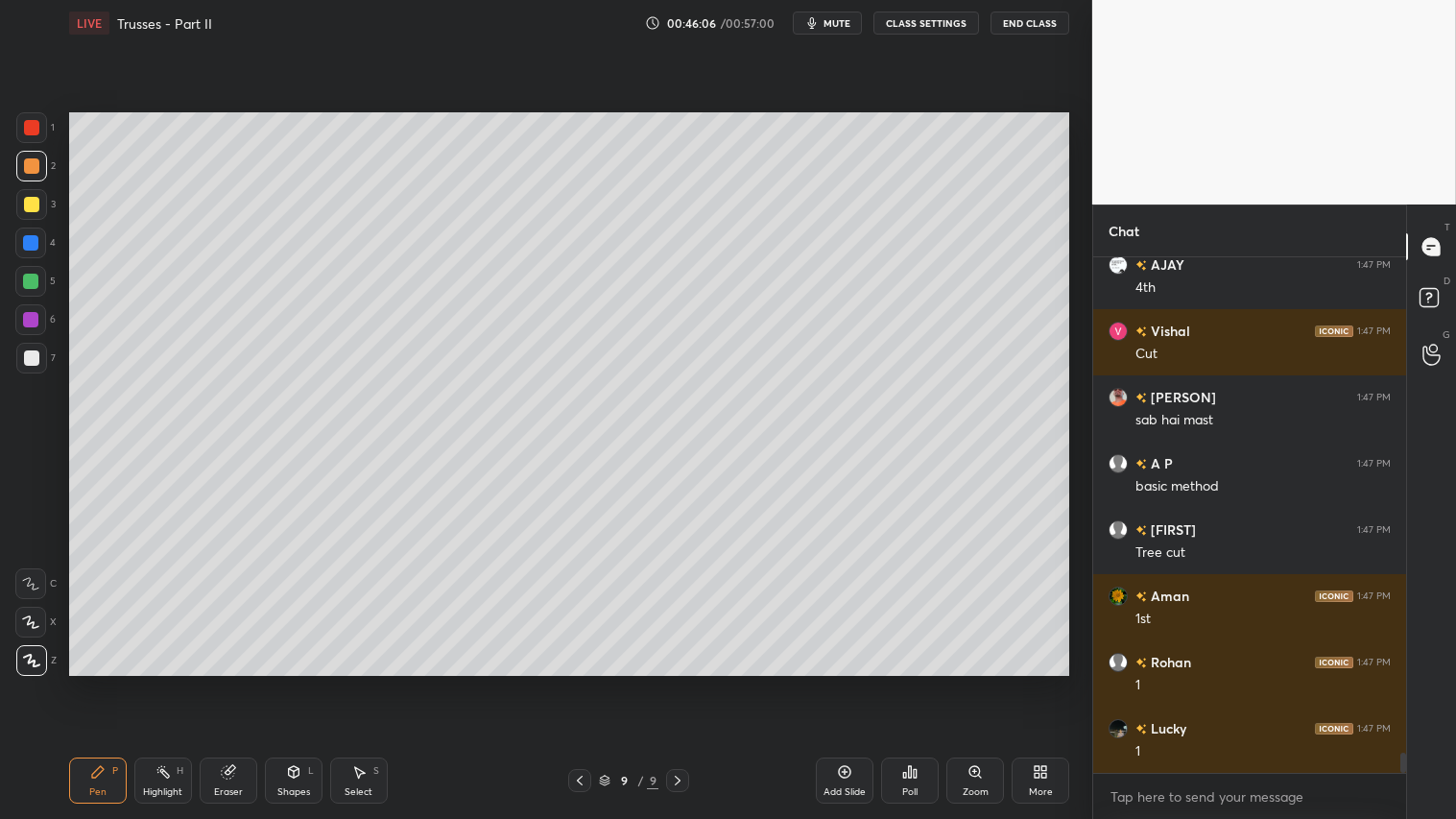 click on "Shapes L" at bounding box center [294, 781] 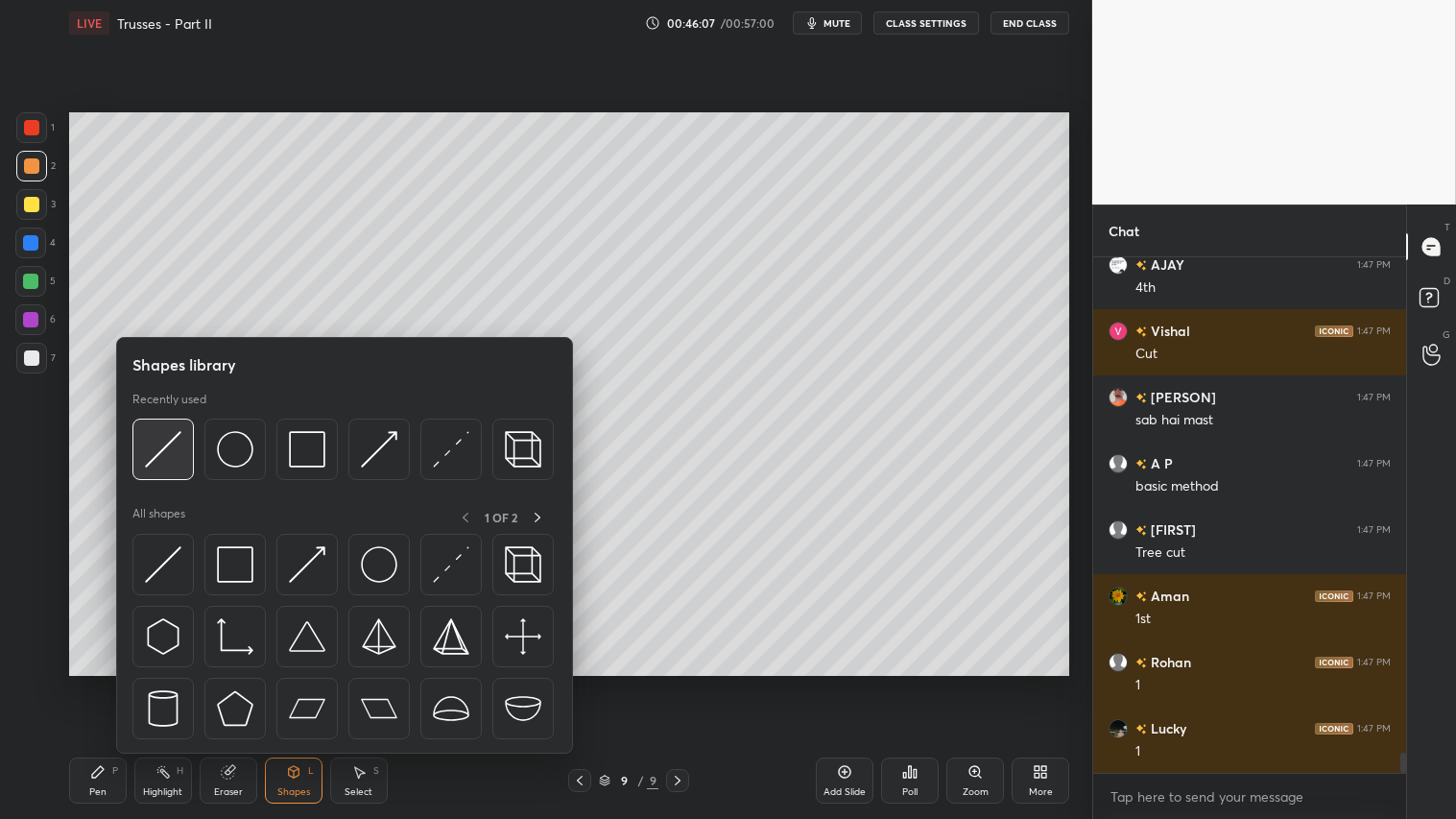 click at bounding box center (163, 449) 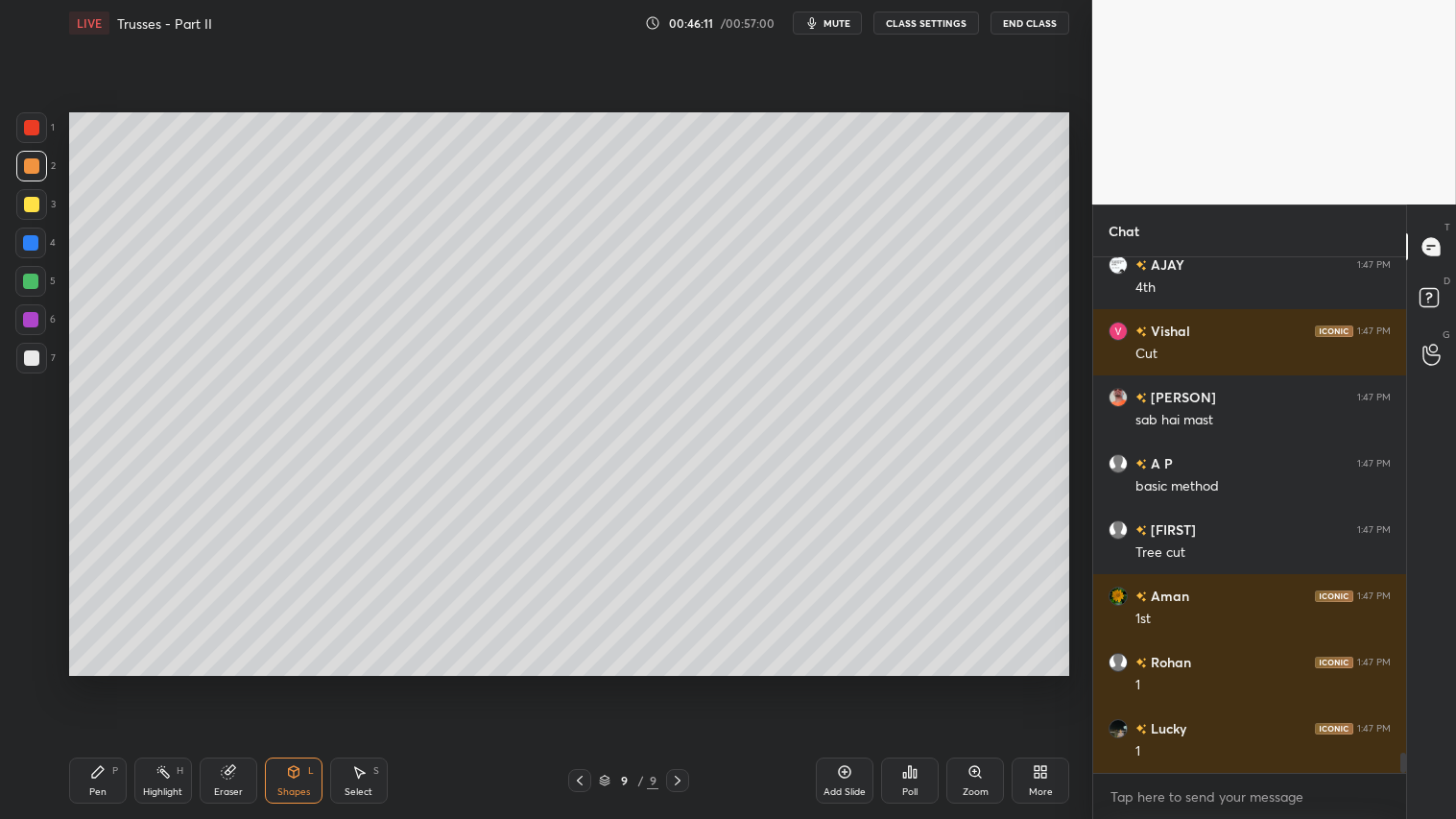 click on "Pen P" at bounding box center [98, 781] 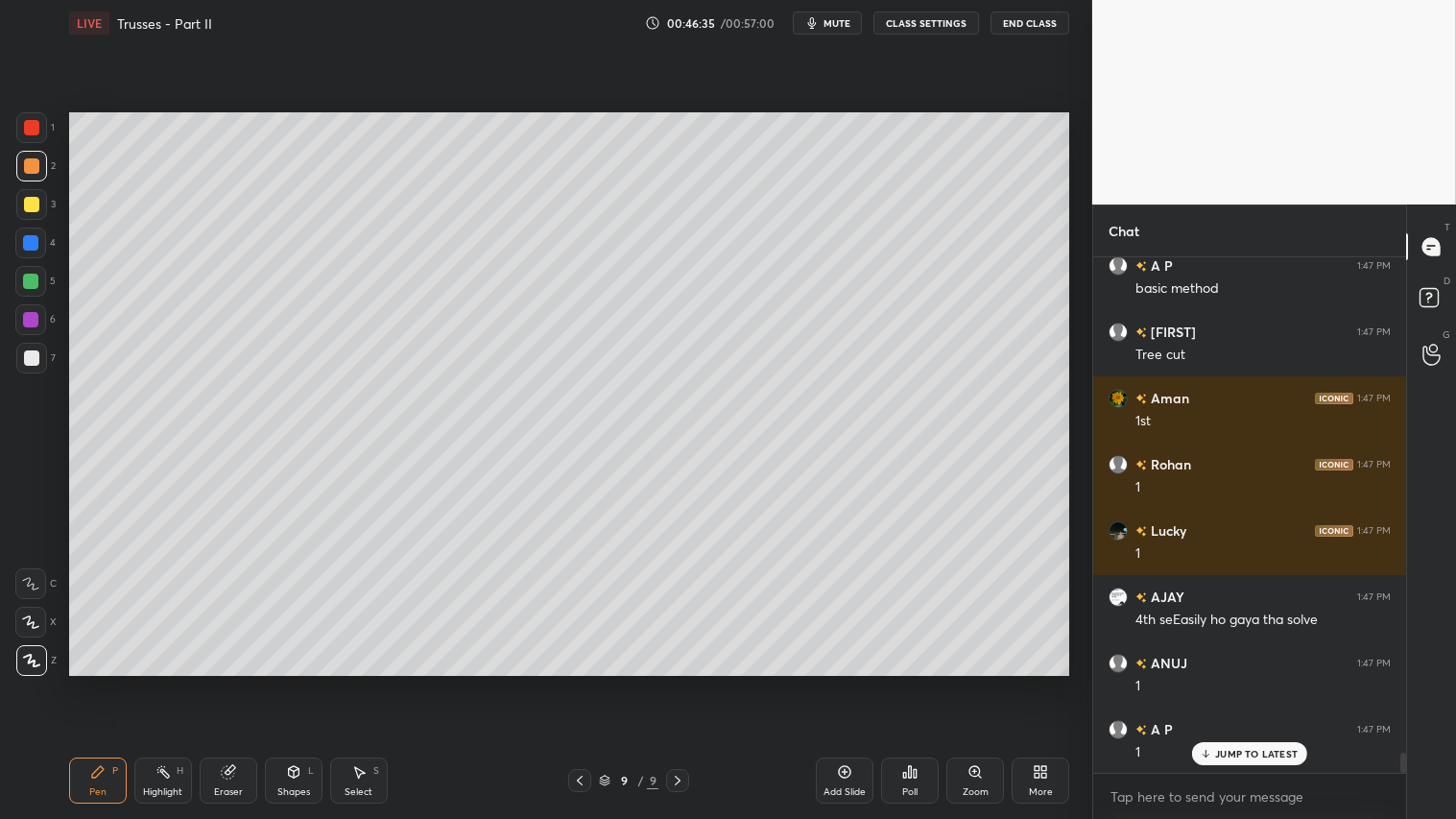 scroll, scrollTop: 13035, scrollLeft: 0, axis: vertical 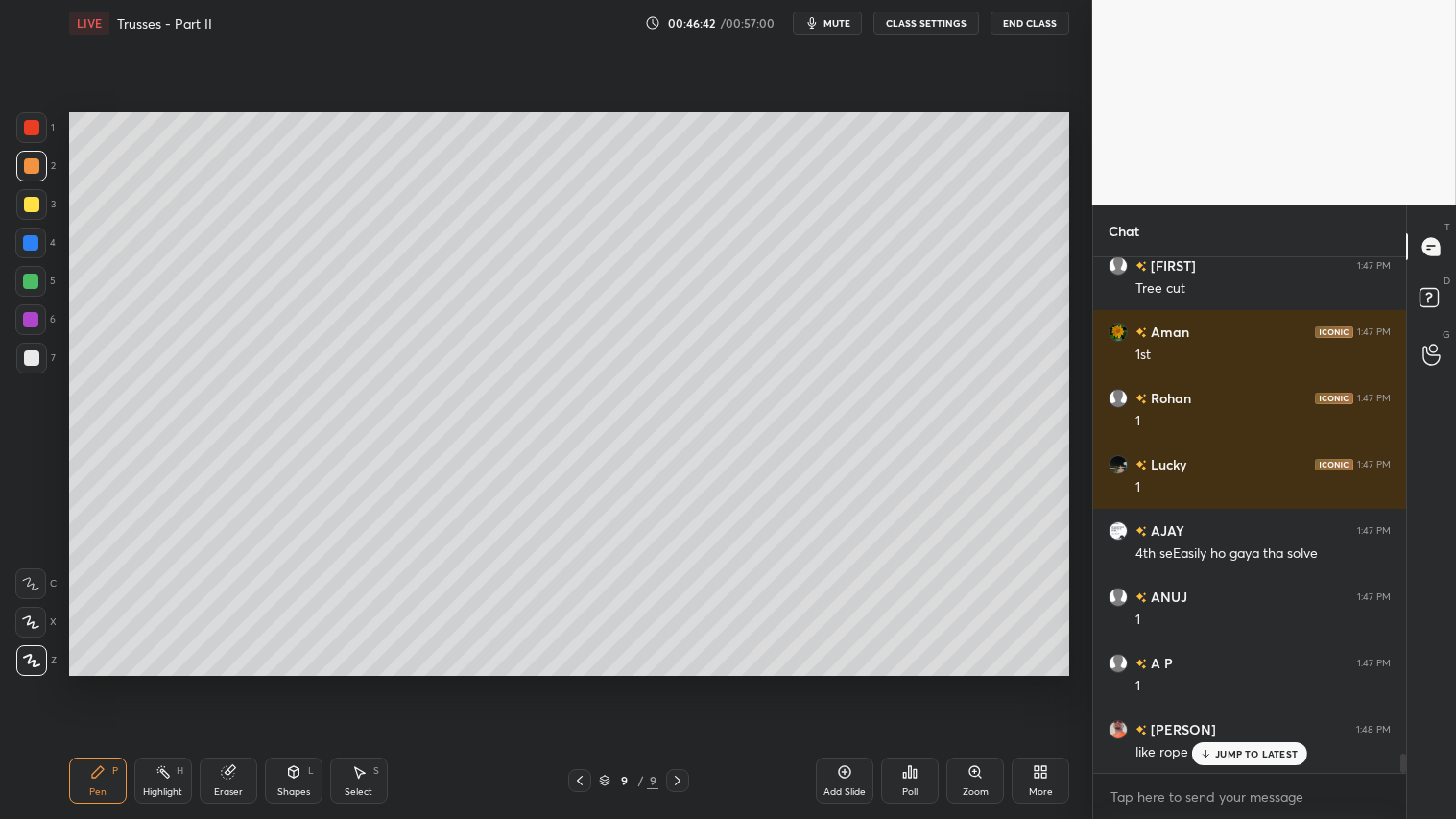 click on "Eraser" at bounding box center (228, 781) 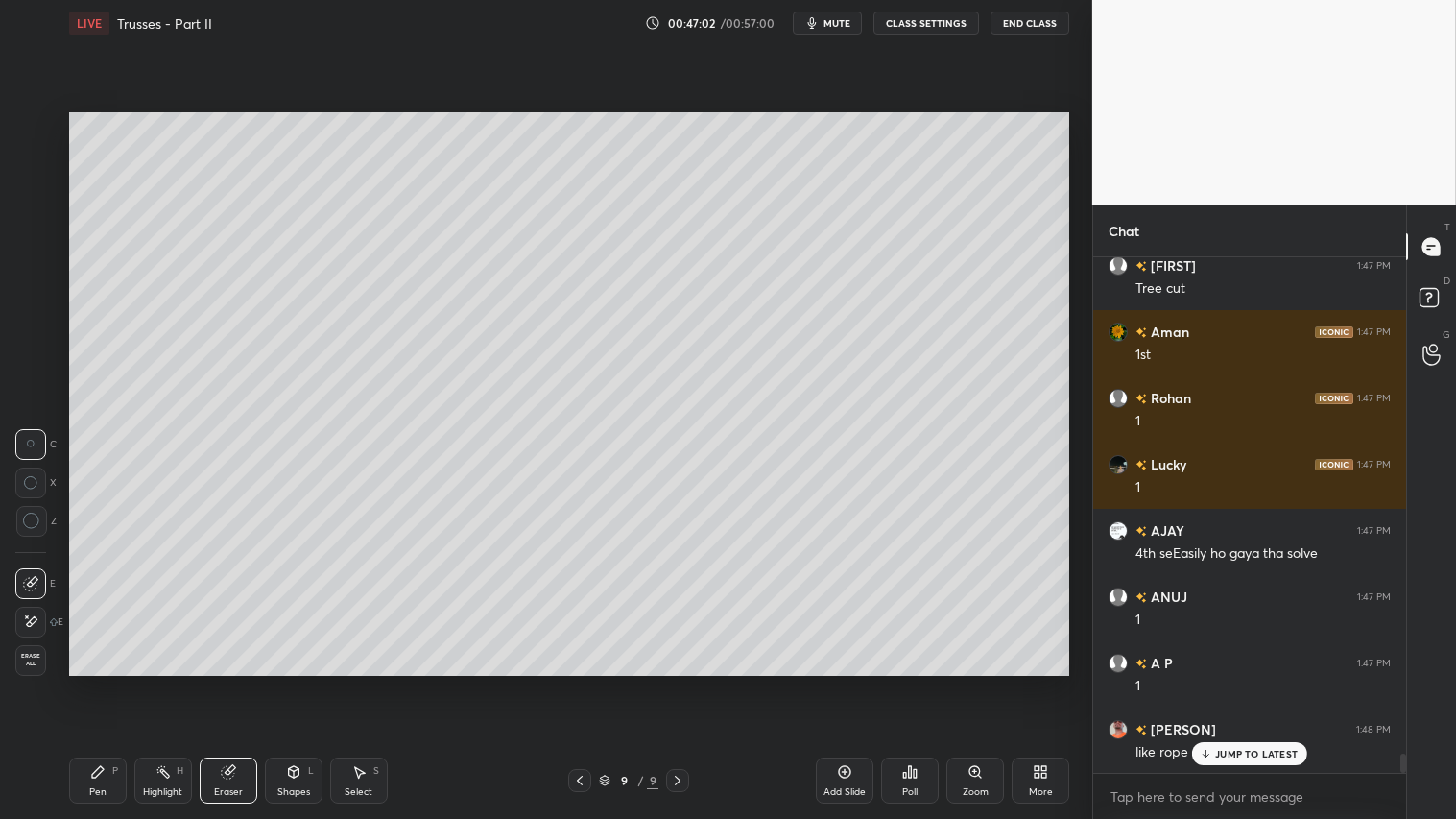 click on "Pen" at bounding box center (98, 792) 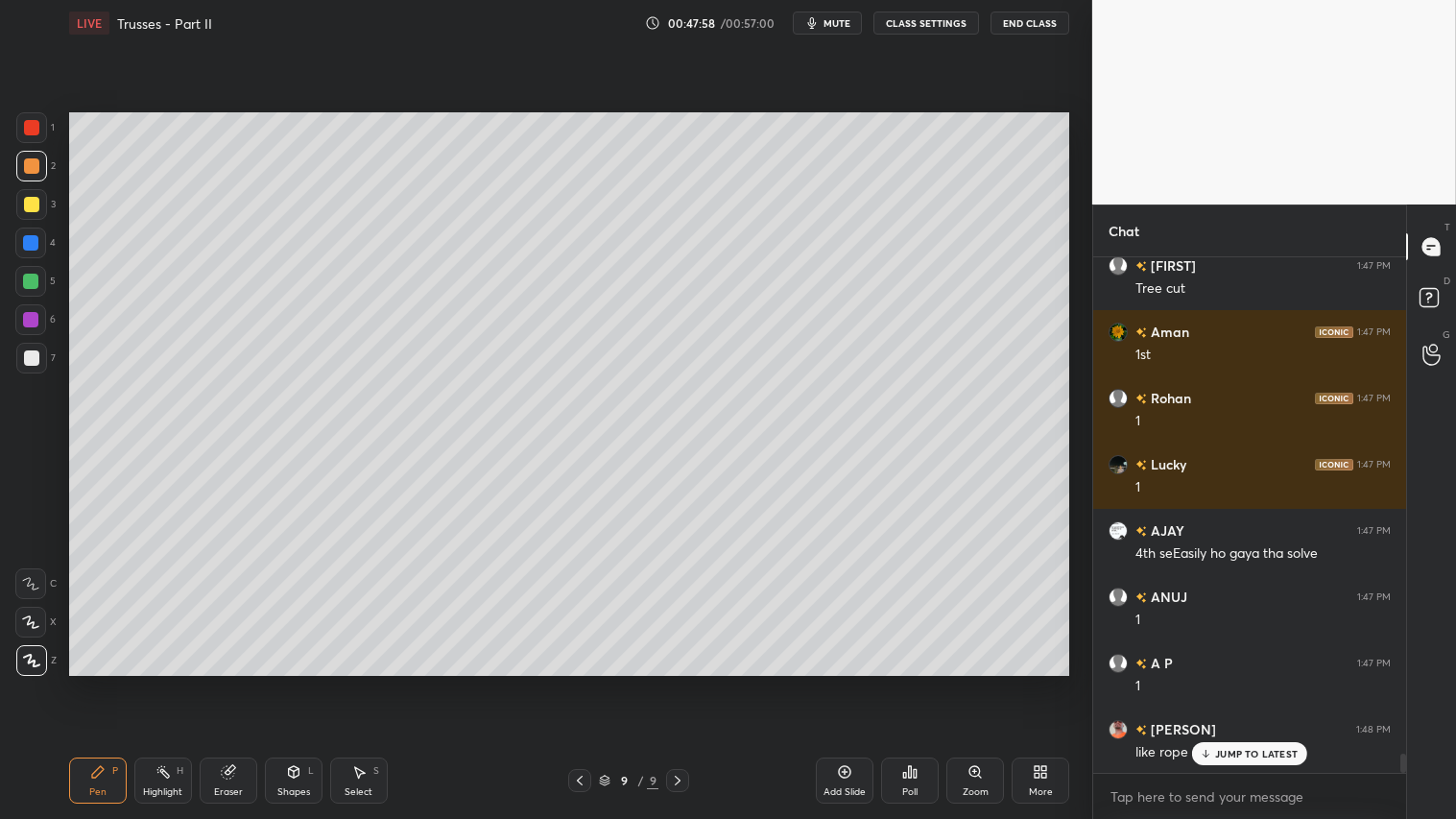 drag, startPoint x: 196, startPoint y: 783, endPoint x: 234, endPoint y: 781, distance: 38.0526 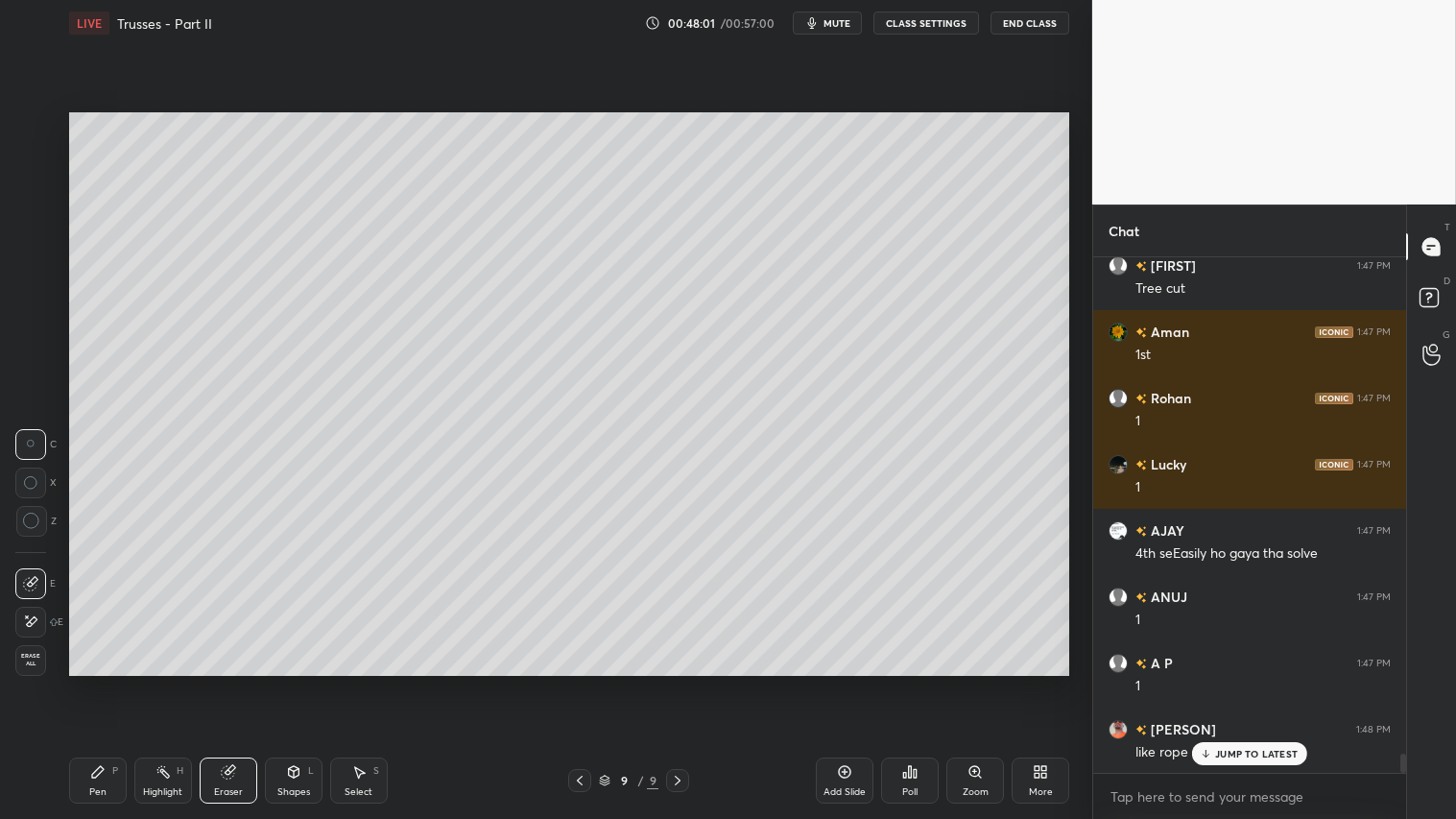 click on "Pen P" at bounding box center [98, 781] 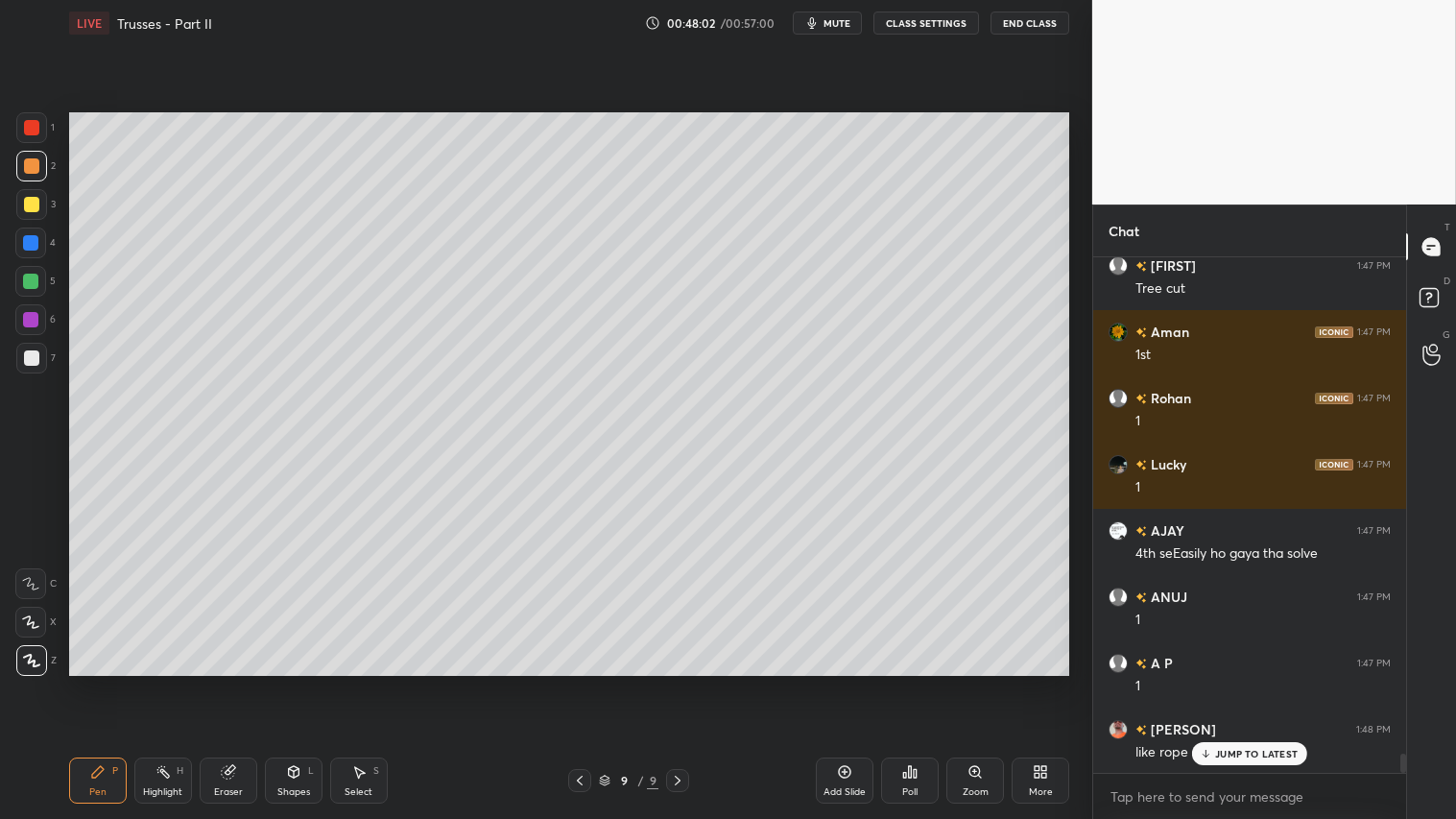 click at bounding box center (32, 166) 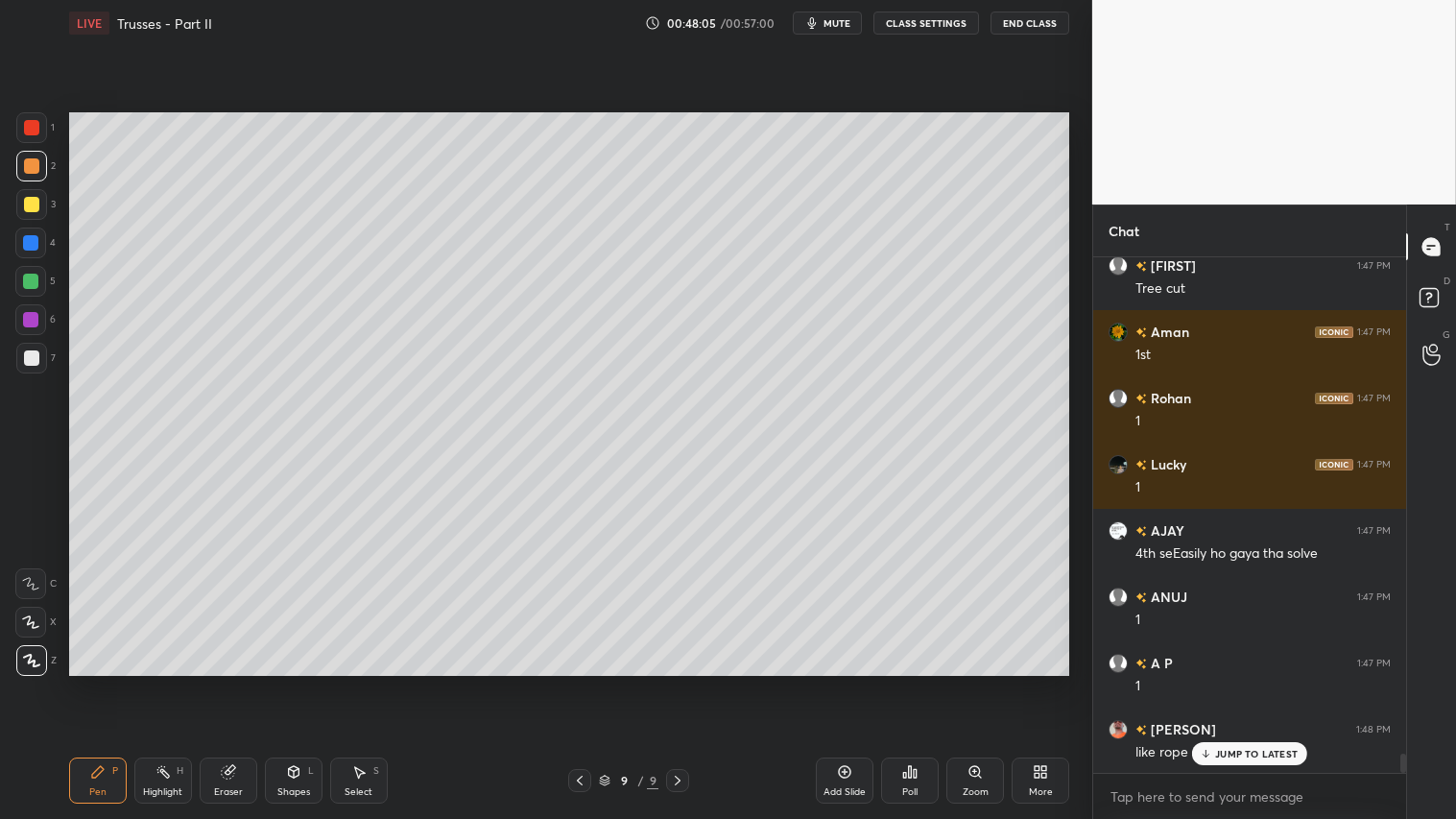 click on "Shapes L" at bounding box center (294, 781) 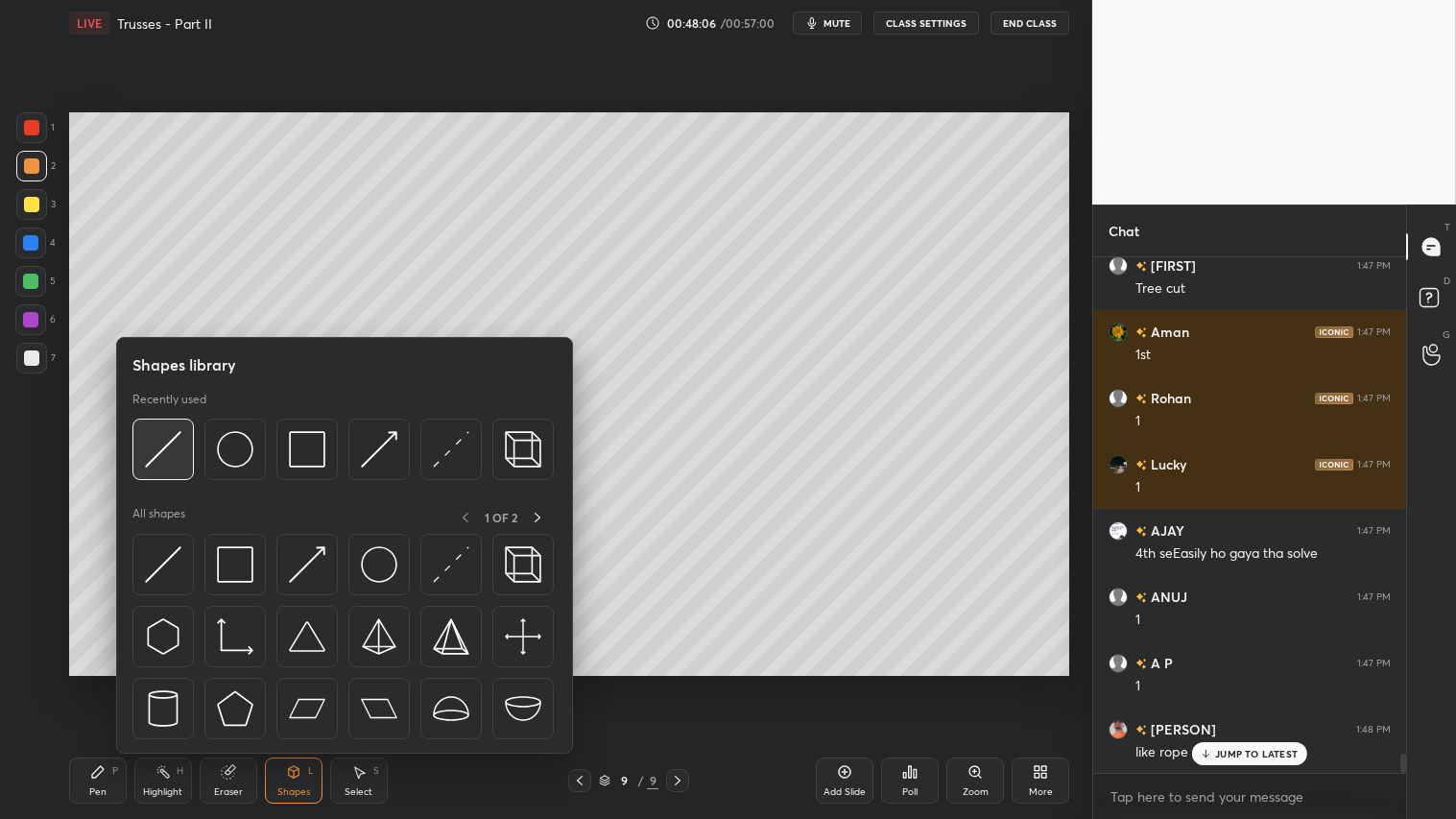 click at bounding box center [163, 449] 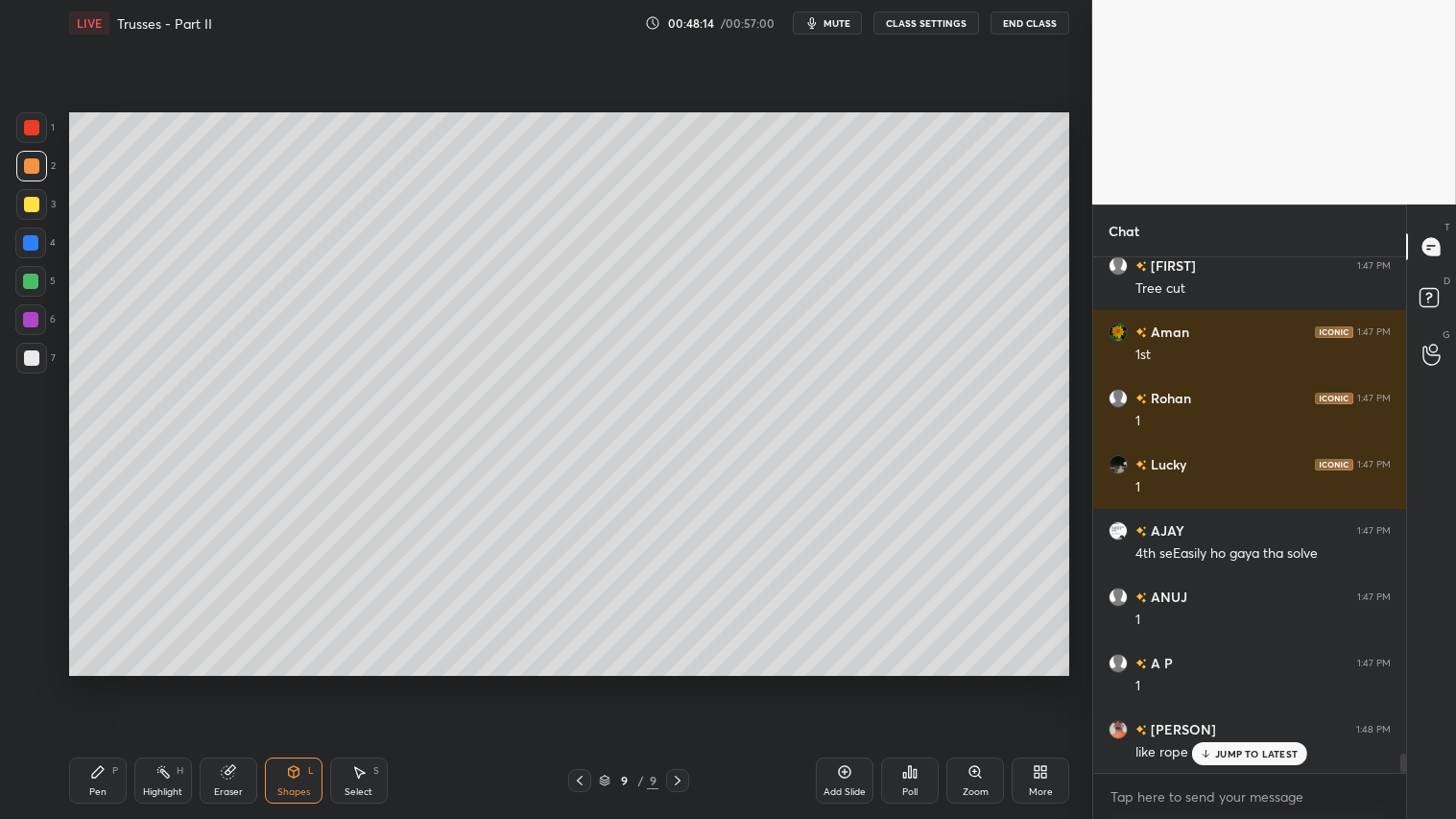 click at bounding box center (32, 205) 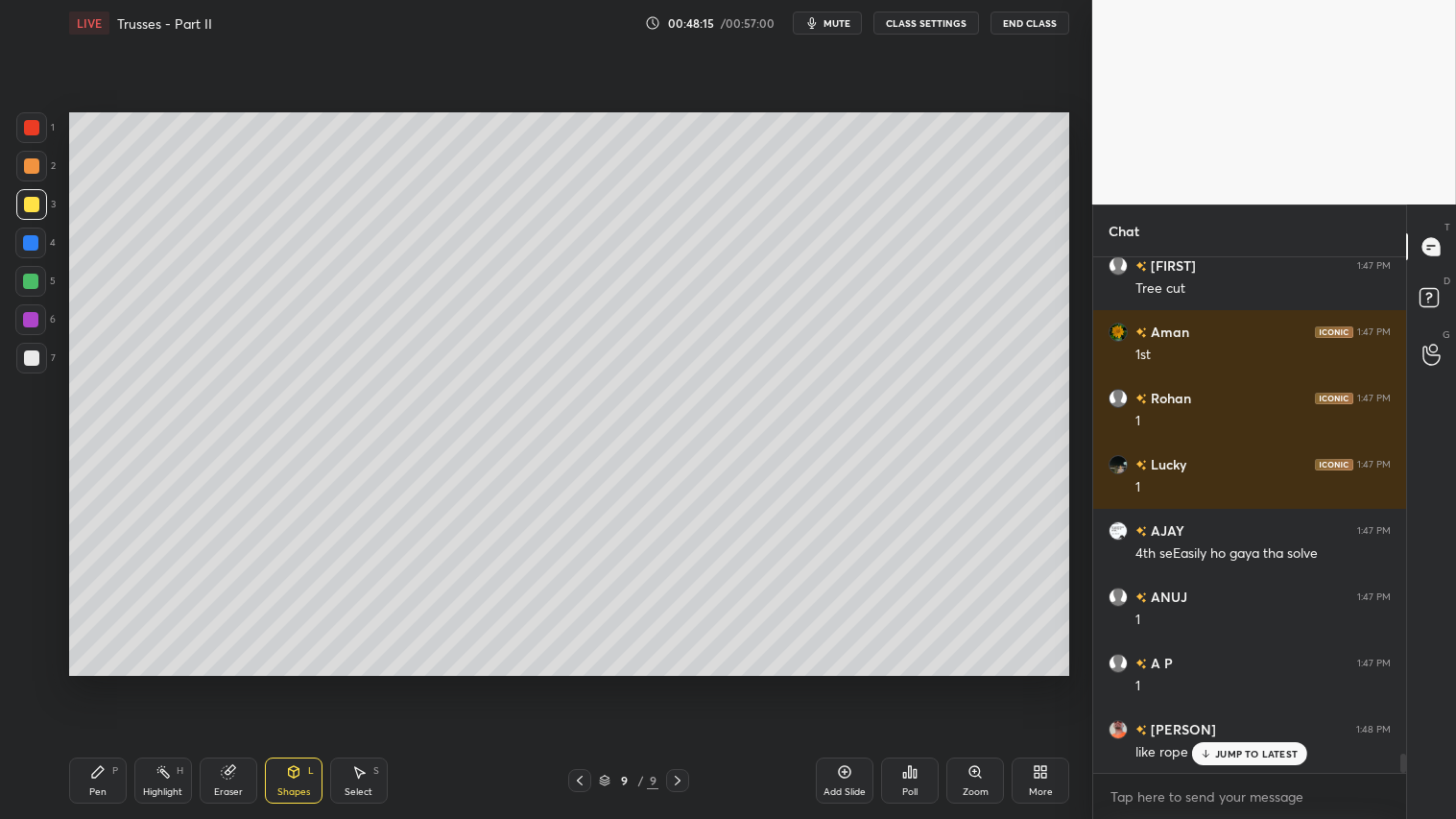 drag, startPoint x: 30, startPoint y: 158, endPoint x: 44, endPoint y: 164, distance: 15.231546 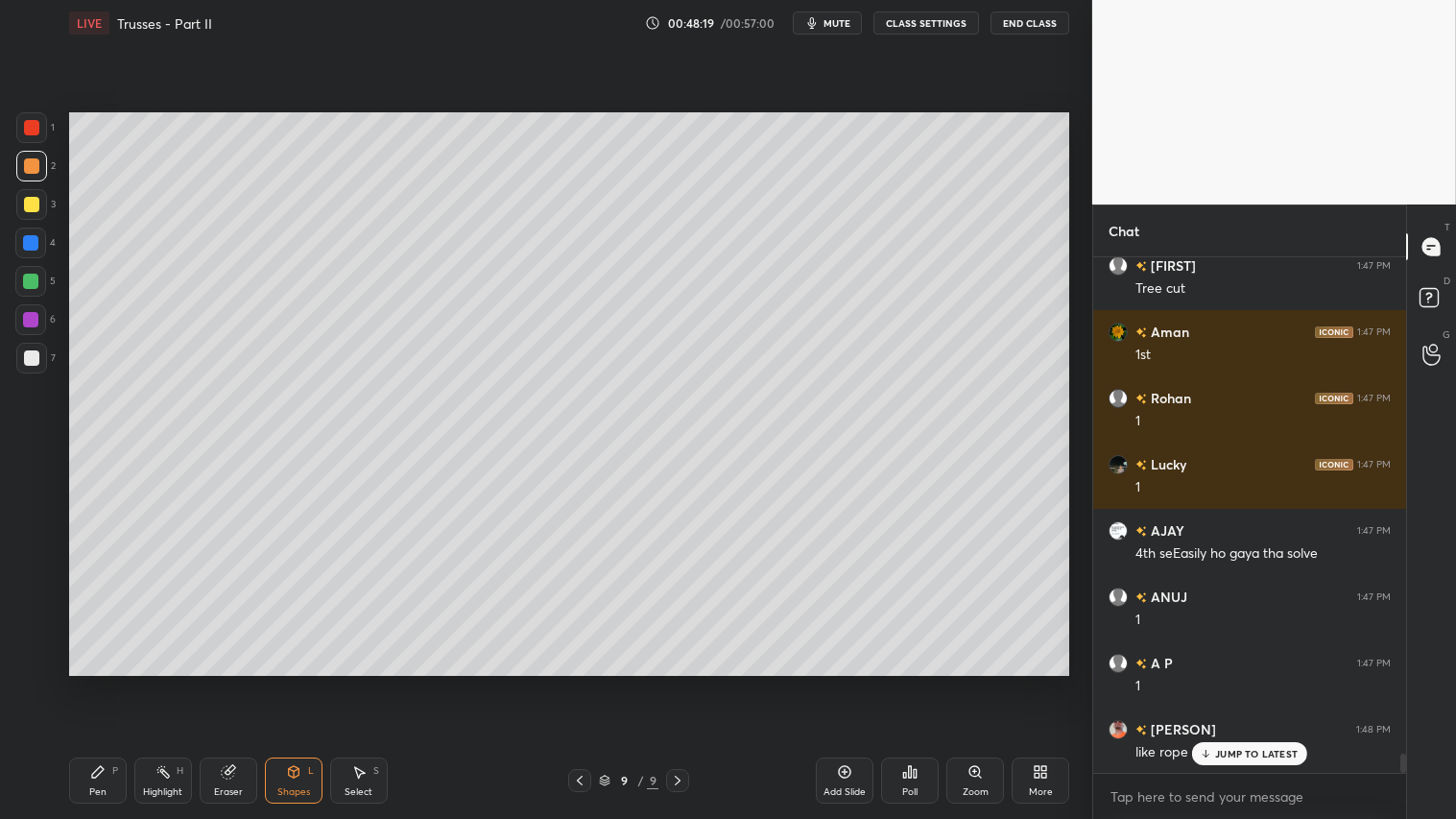 click at bounding box center (32, 205) 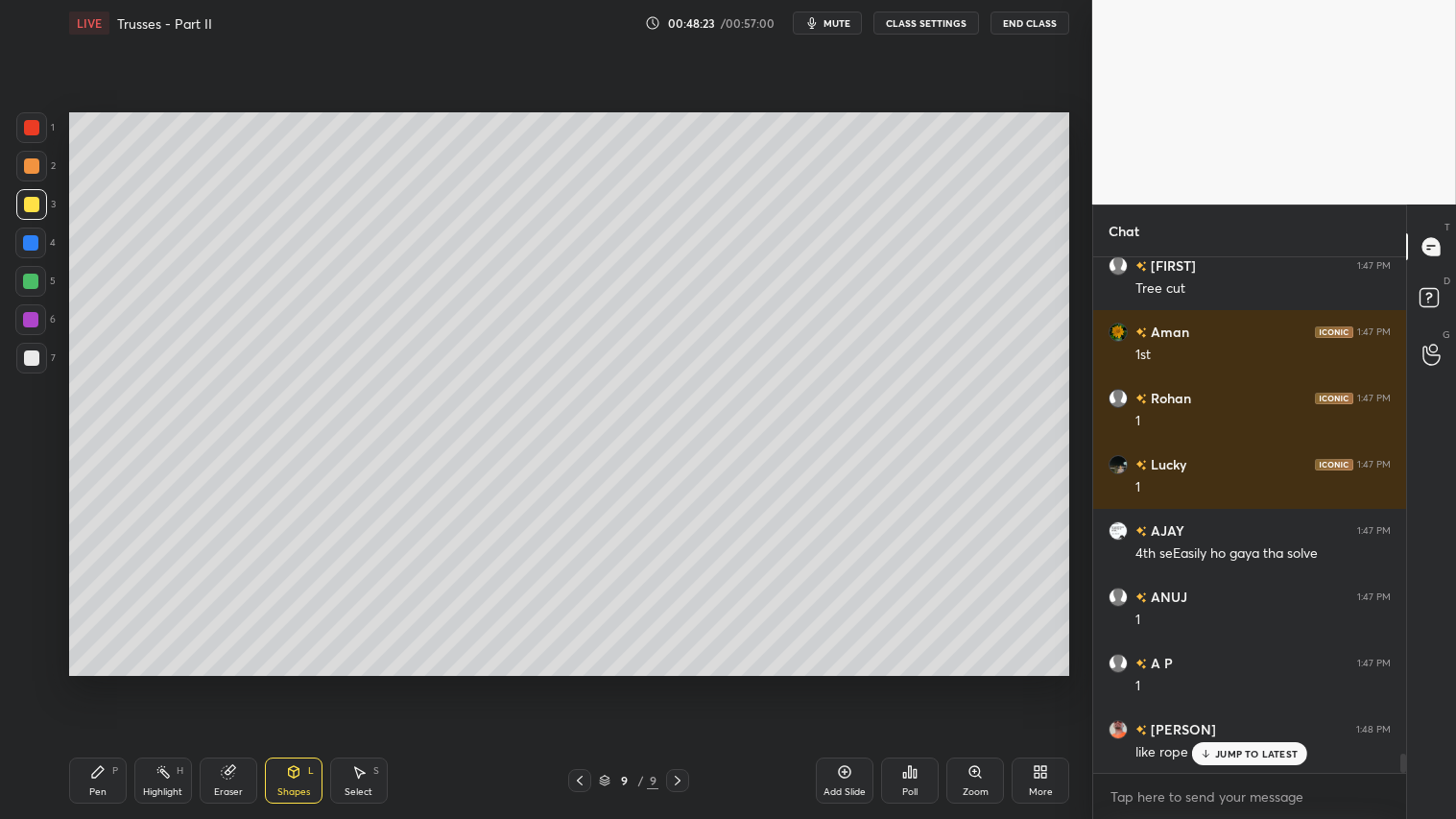 drag, startPoint x: 29, startPoint y: 161, endPoint x: 40, endPoint y: 174, distance: 17.029386 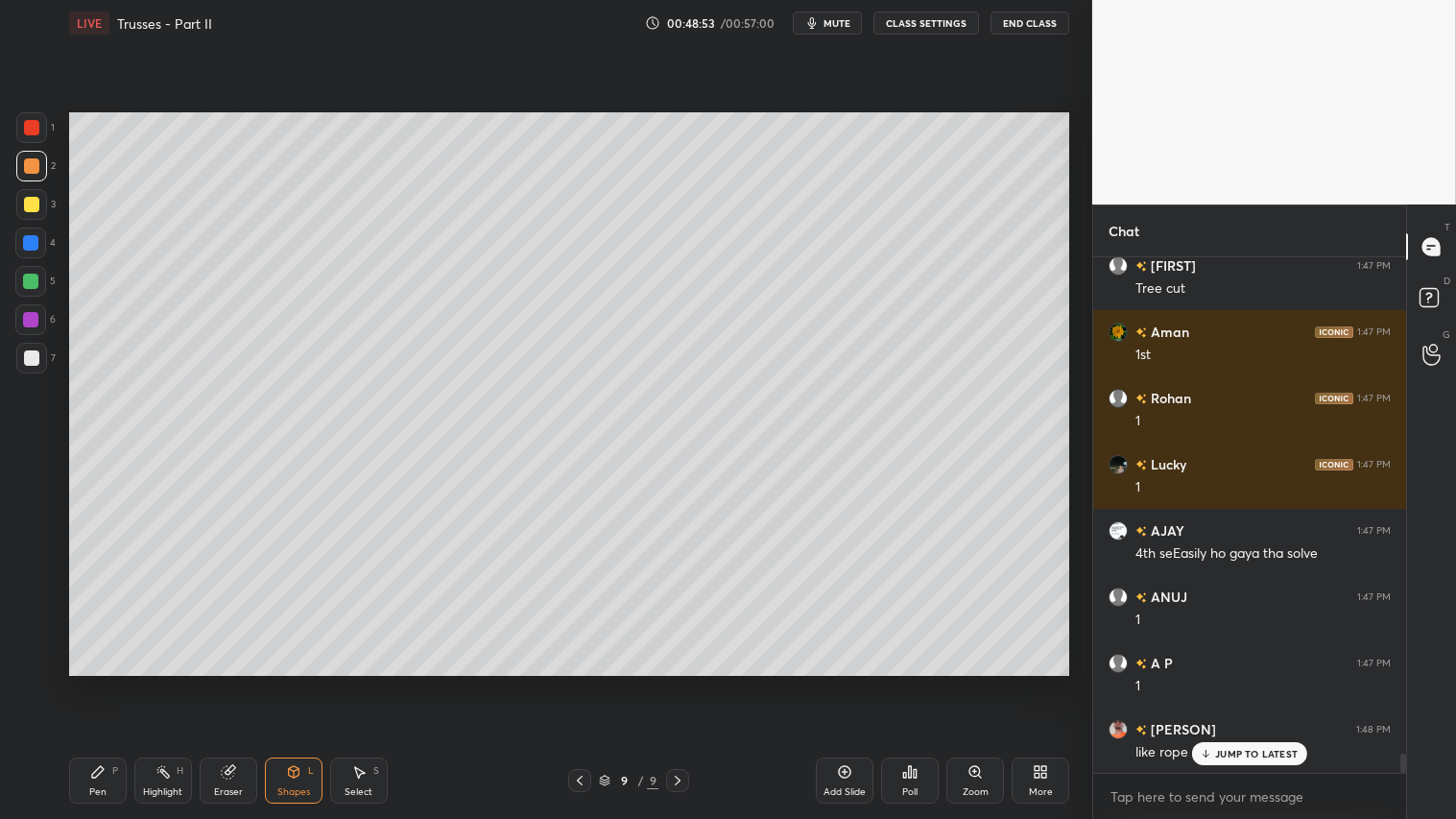 click on "Shapes" at bounding box center (294, 792) 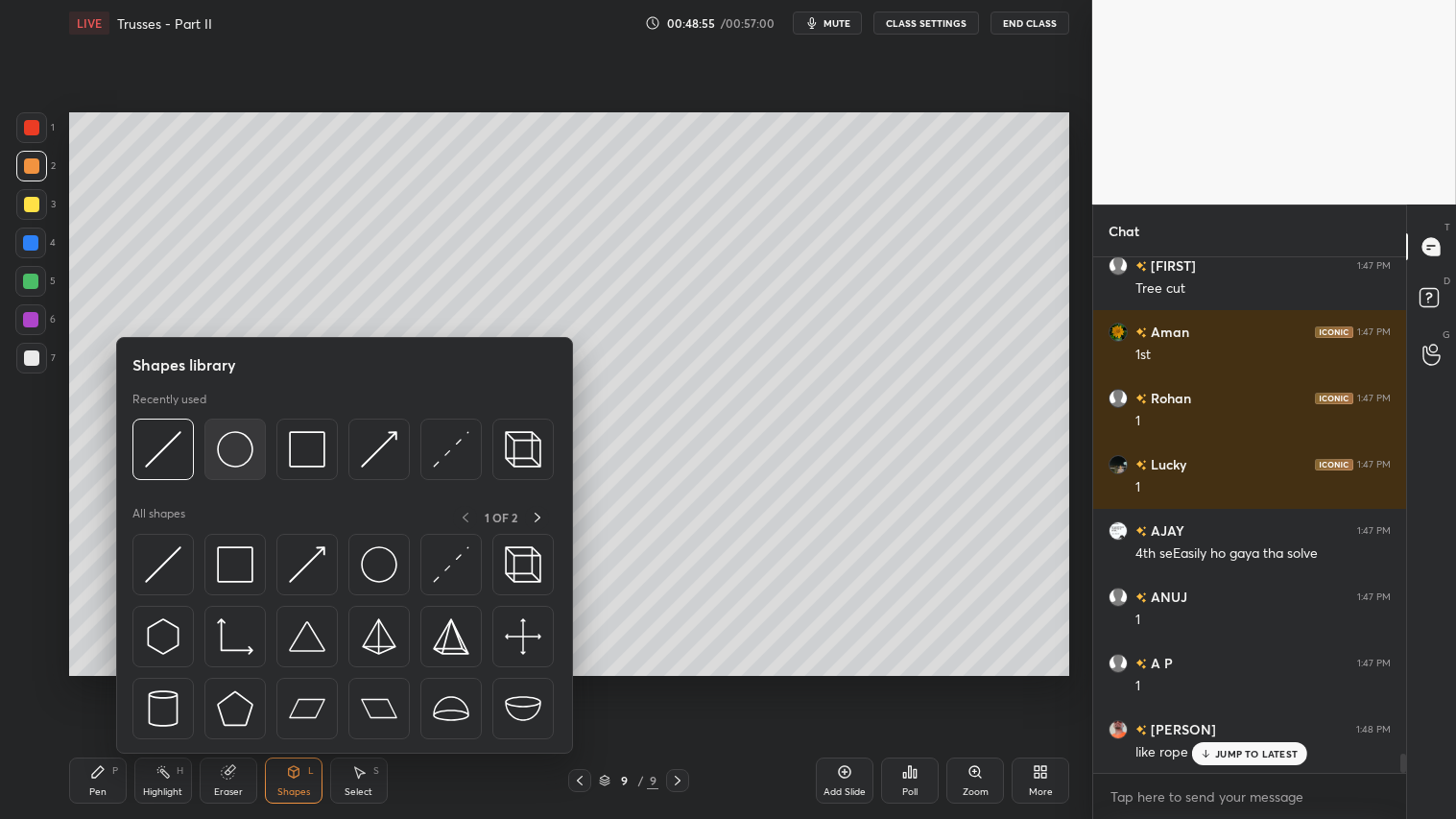 click at bounding box center (235, 449) 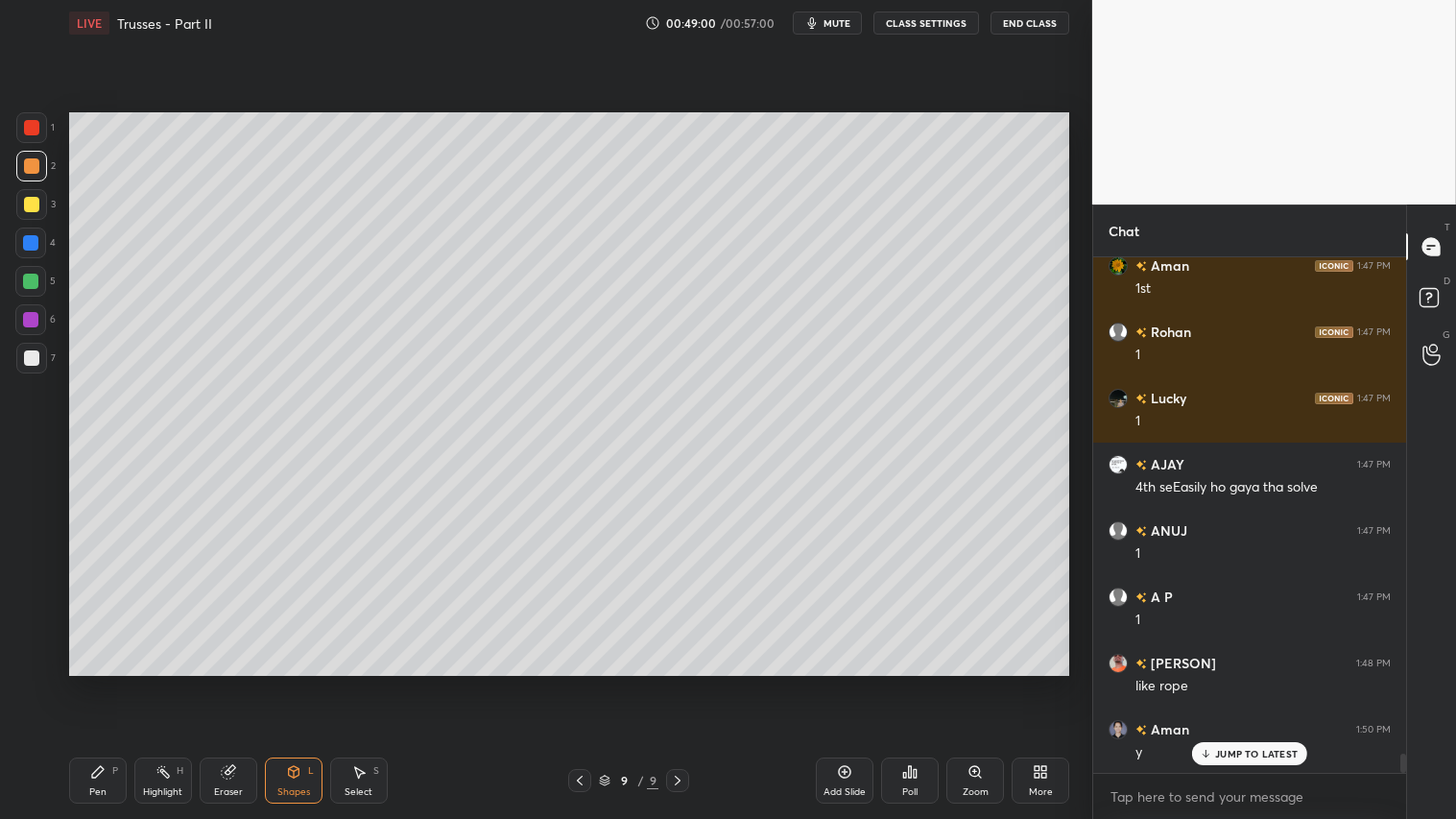 scroll, scrollTop: 13168, scrollLeft: 0, axis: vertical 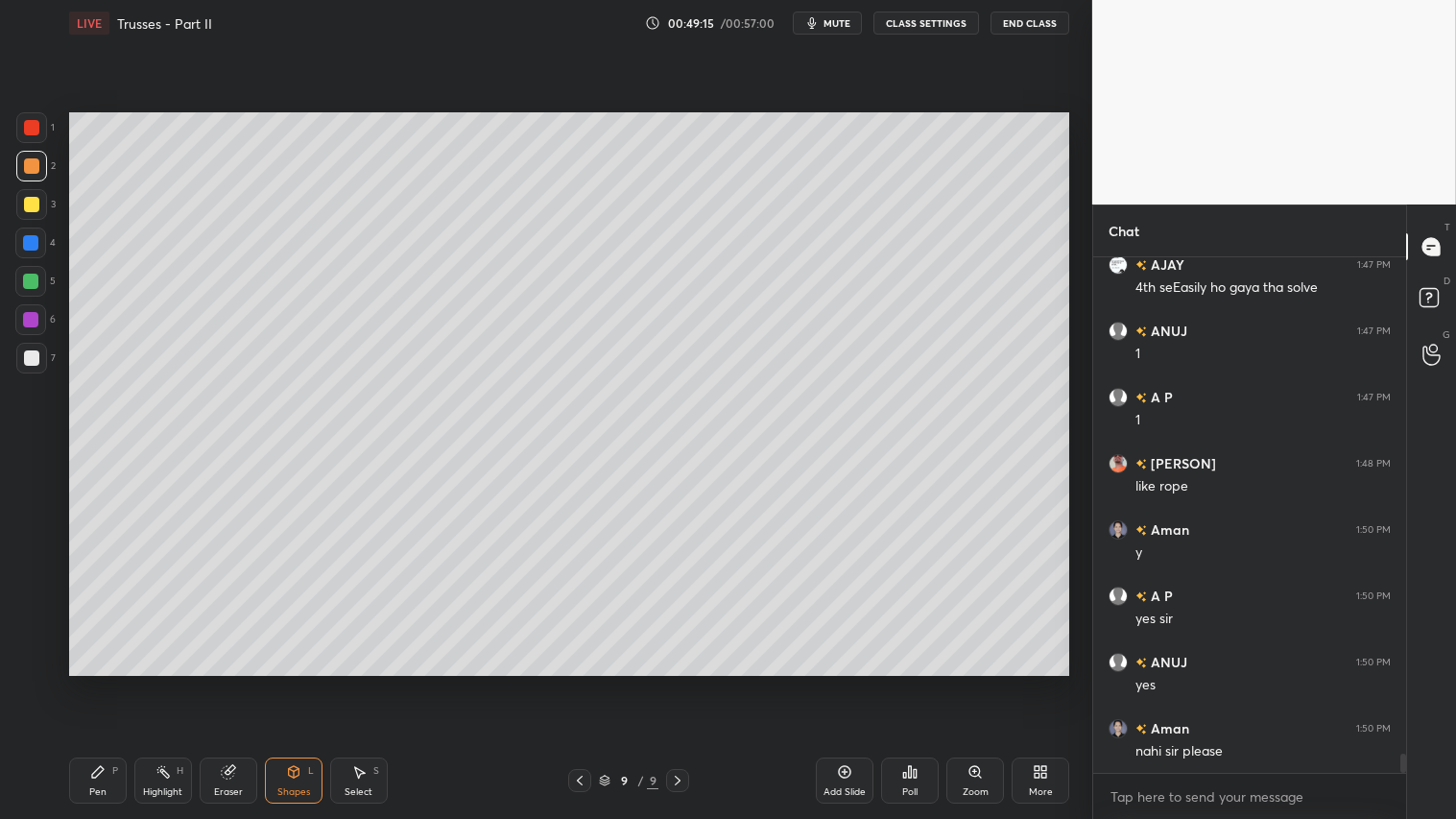 drag, startPoint x: 26, startPoint y: 169, endPoint x: 36, endPoint y: 200, distance: 32.572995 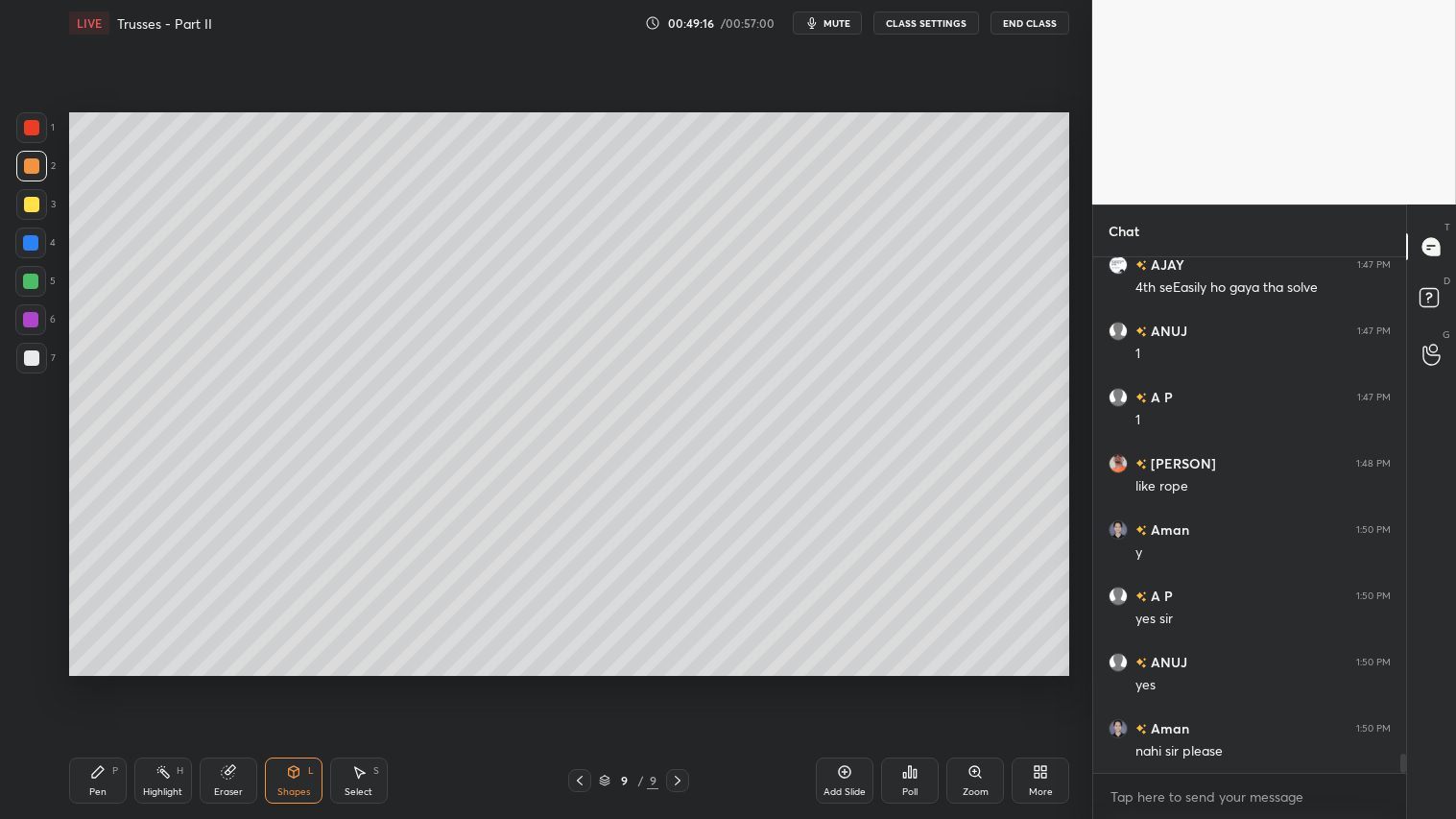 click on "Pen P" at bounding box center (98, 781) 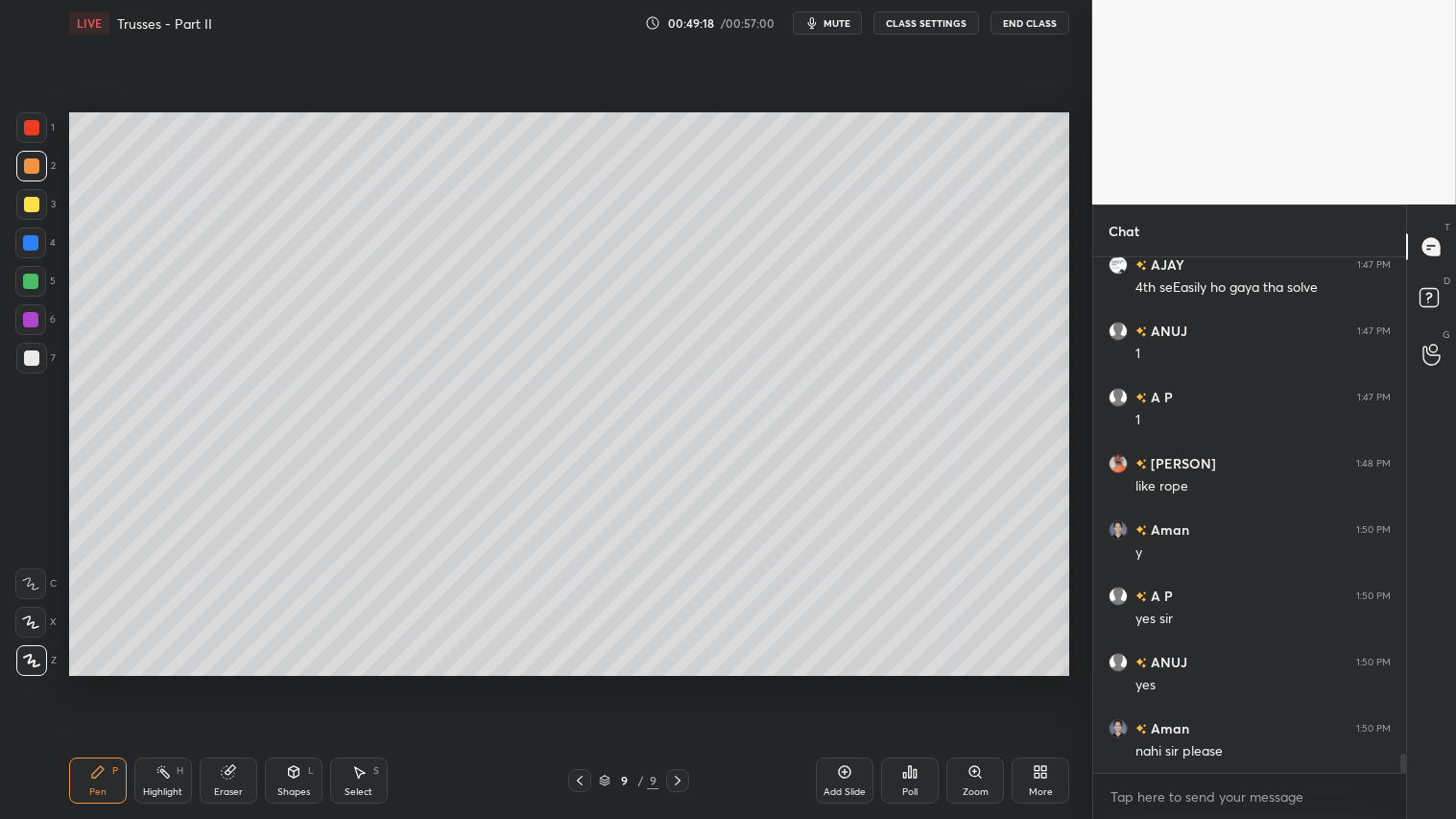 scroll, scrollTop: 13367, scrollLeft: 0, axis: vertical 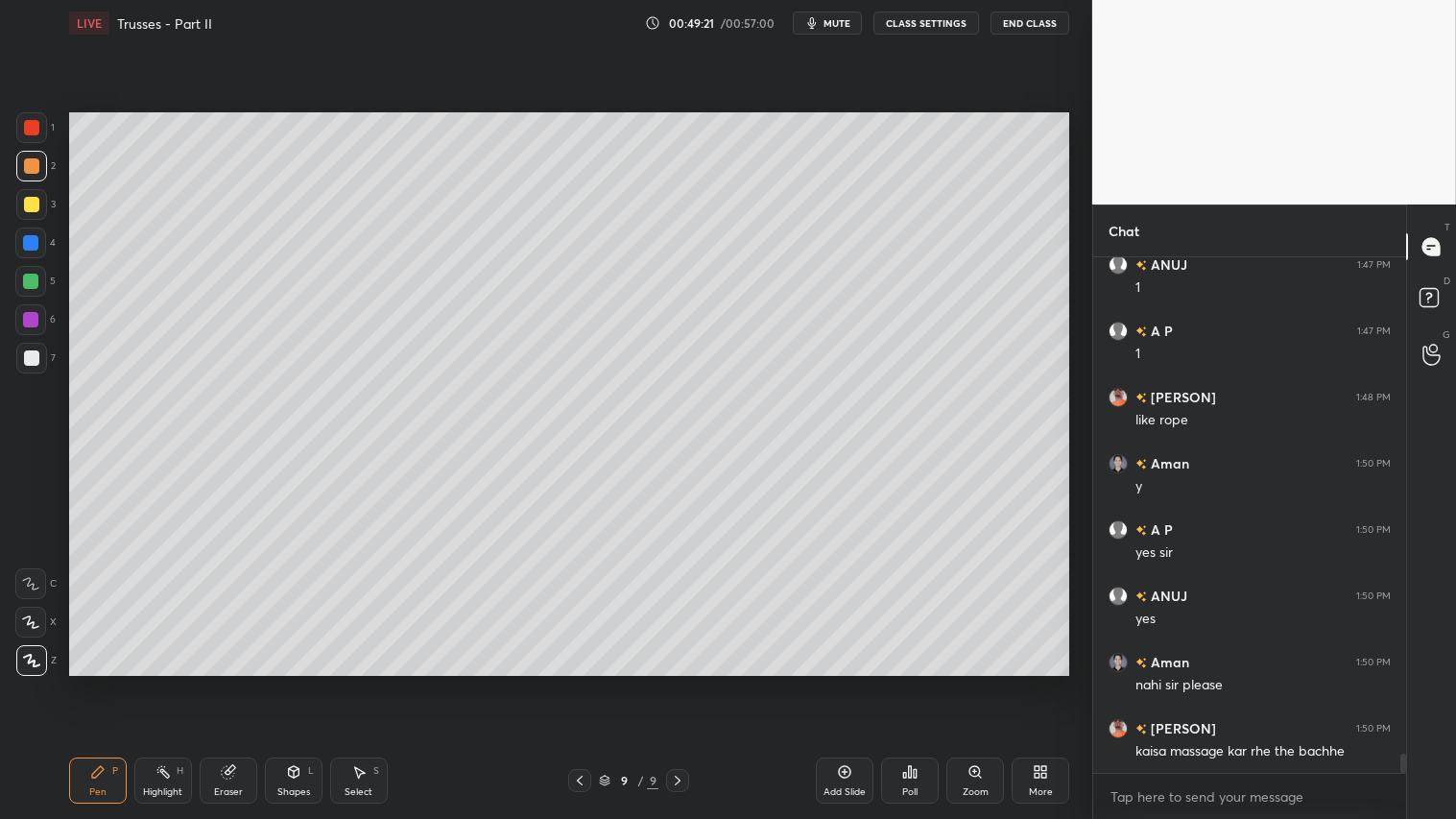click at bounding box center (32, 166) 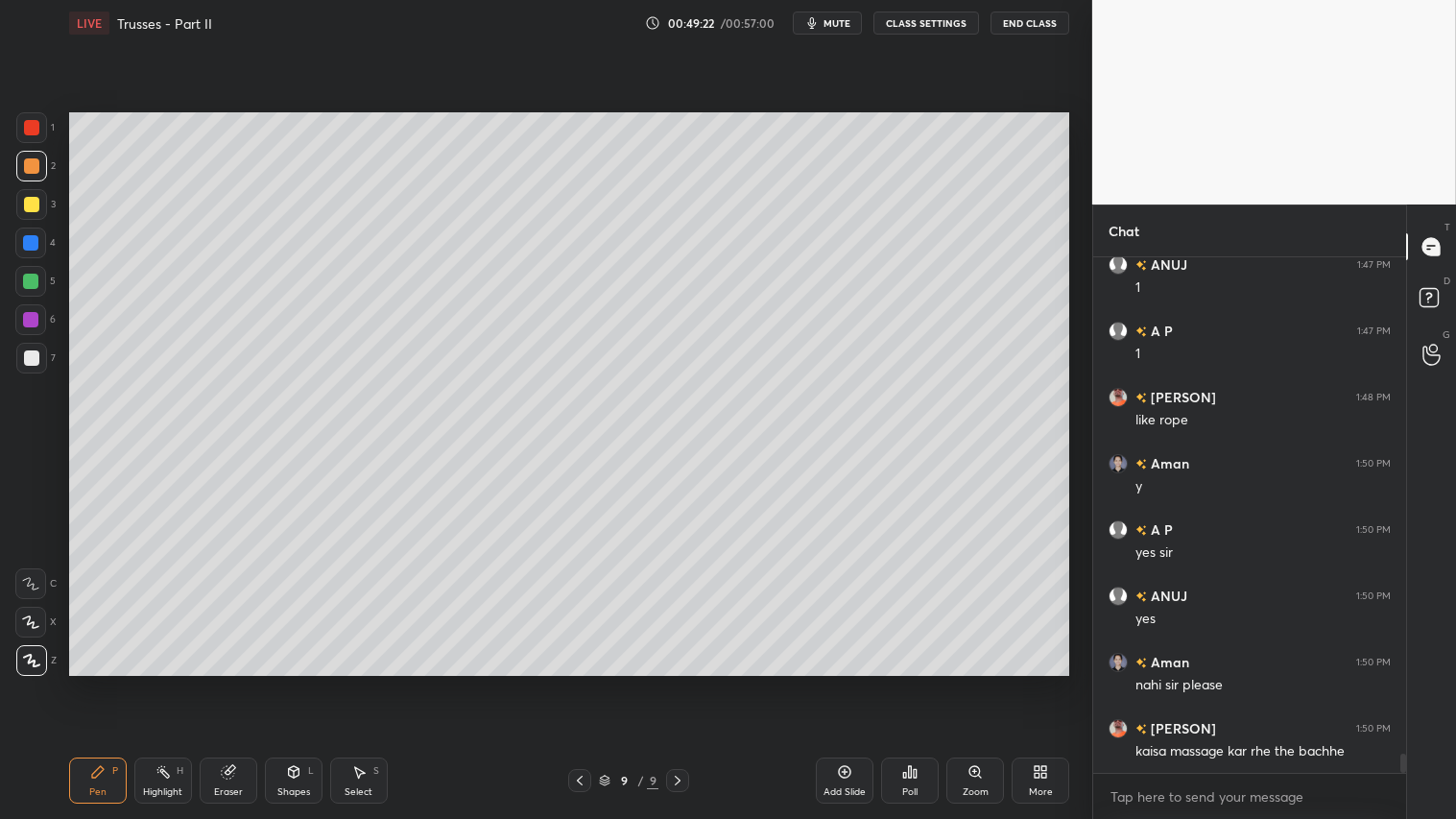 scroll, scrollTop: 13413, scrollLeft: 0, axis: vertical 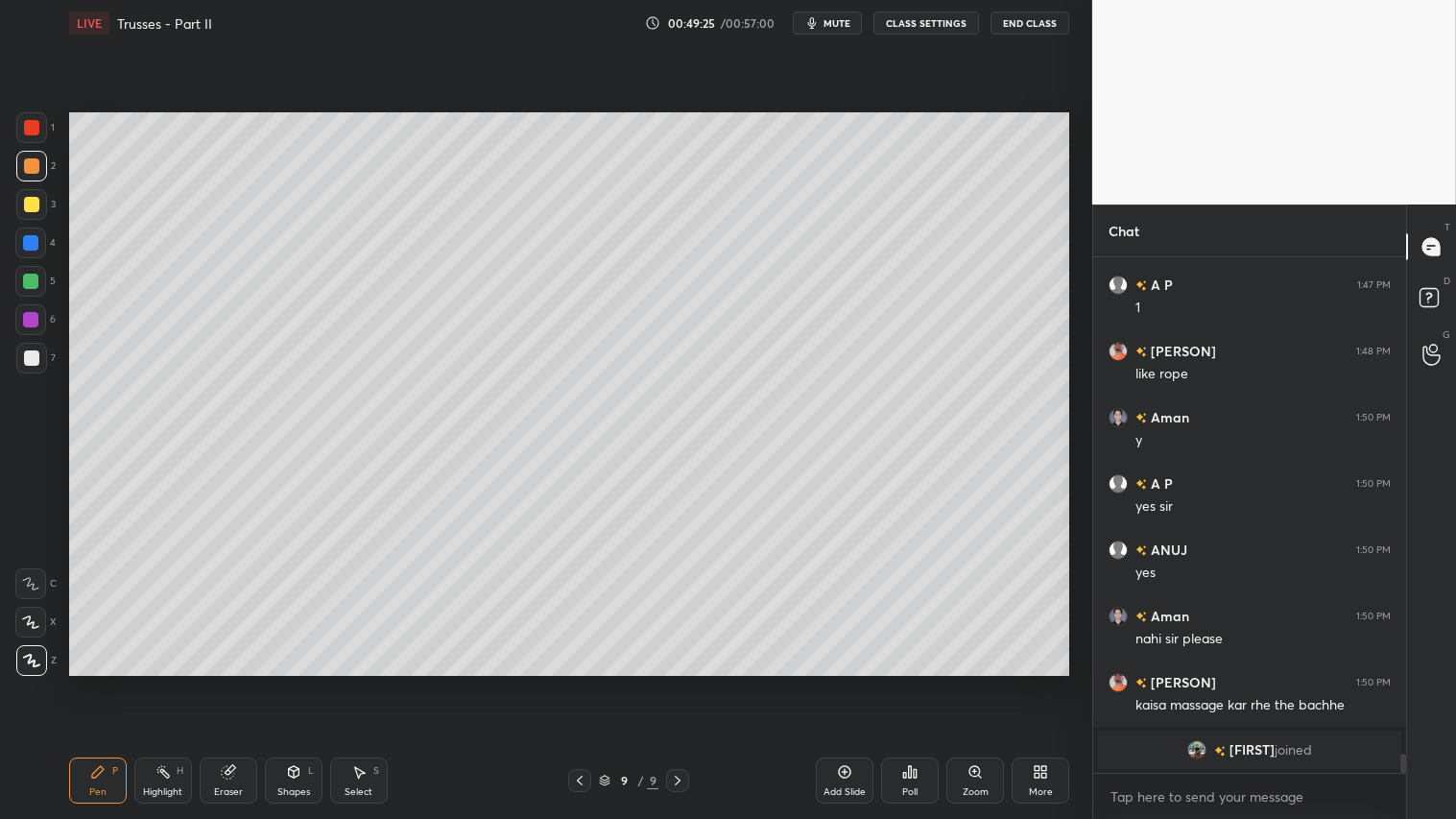 click on "Pen" at bounding box center [98, 792] 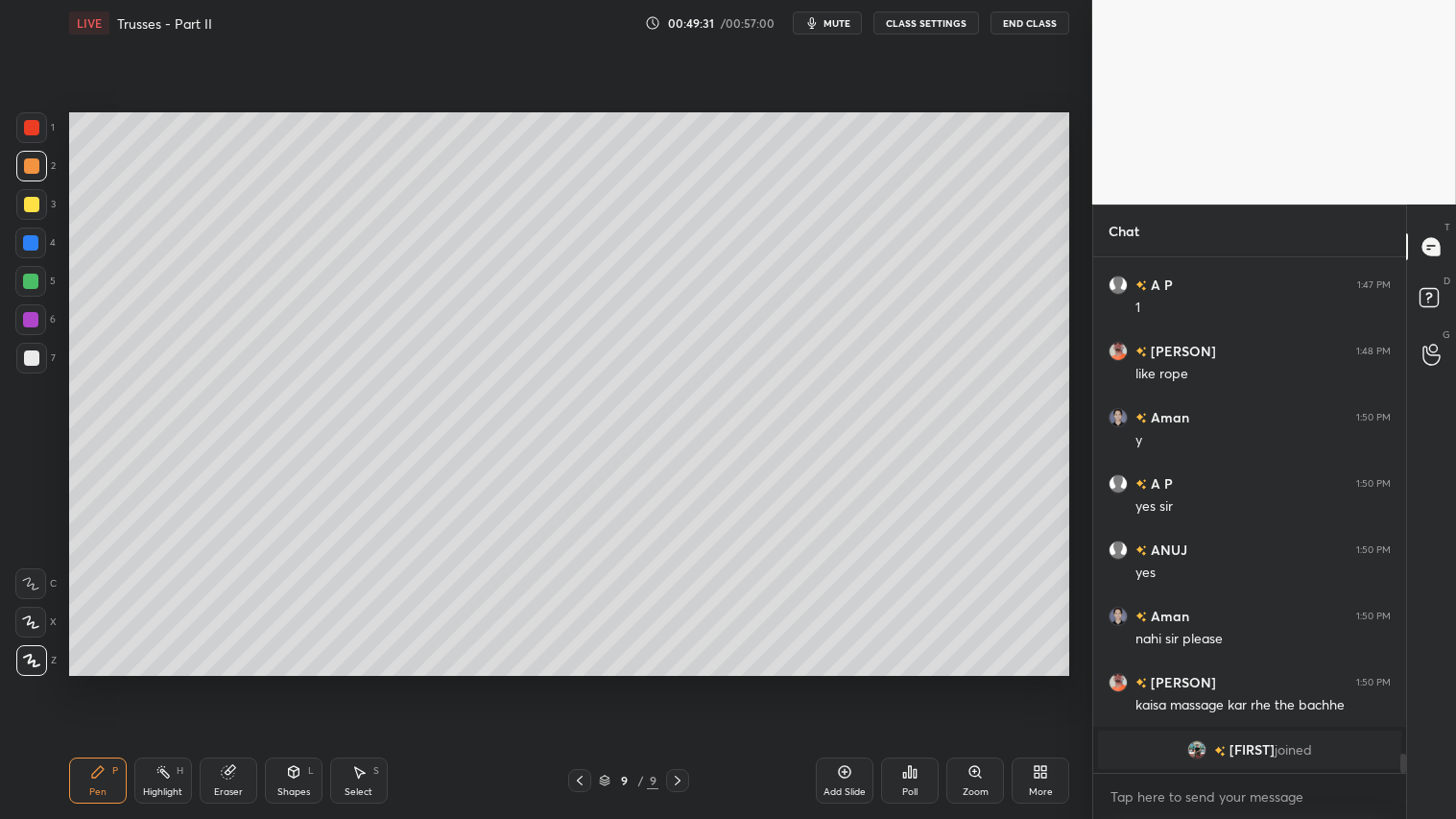 scroll, scrollTop: 13097, scrollLeft: 0, axis: vertical 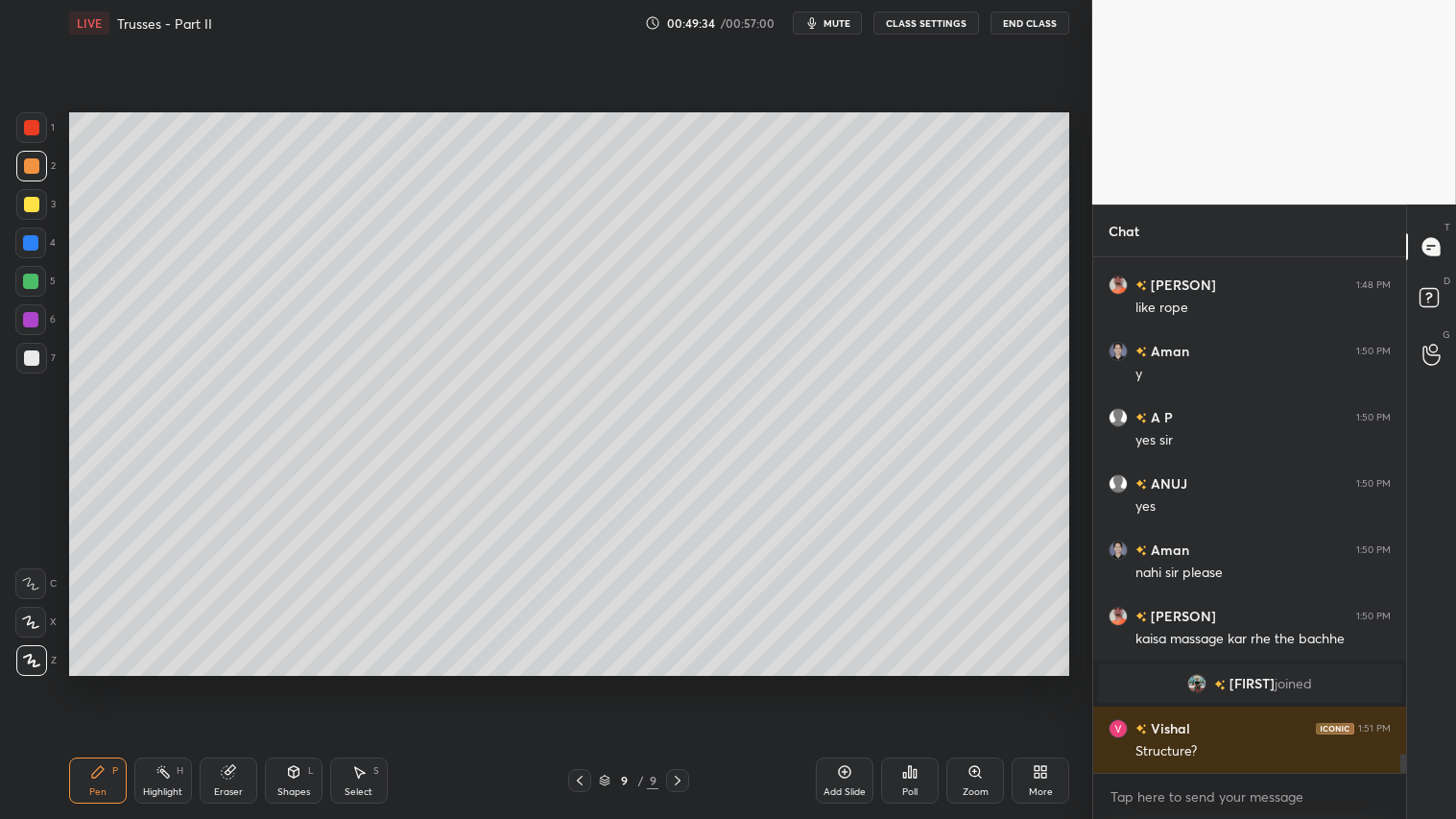 click at bounding box center [32, 166] 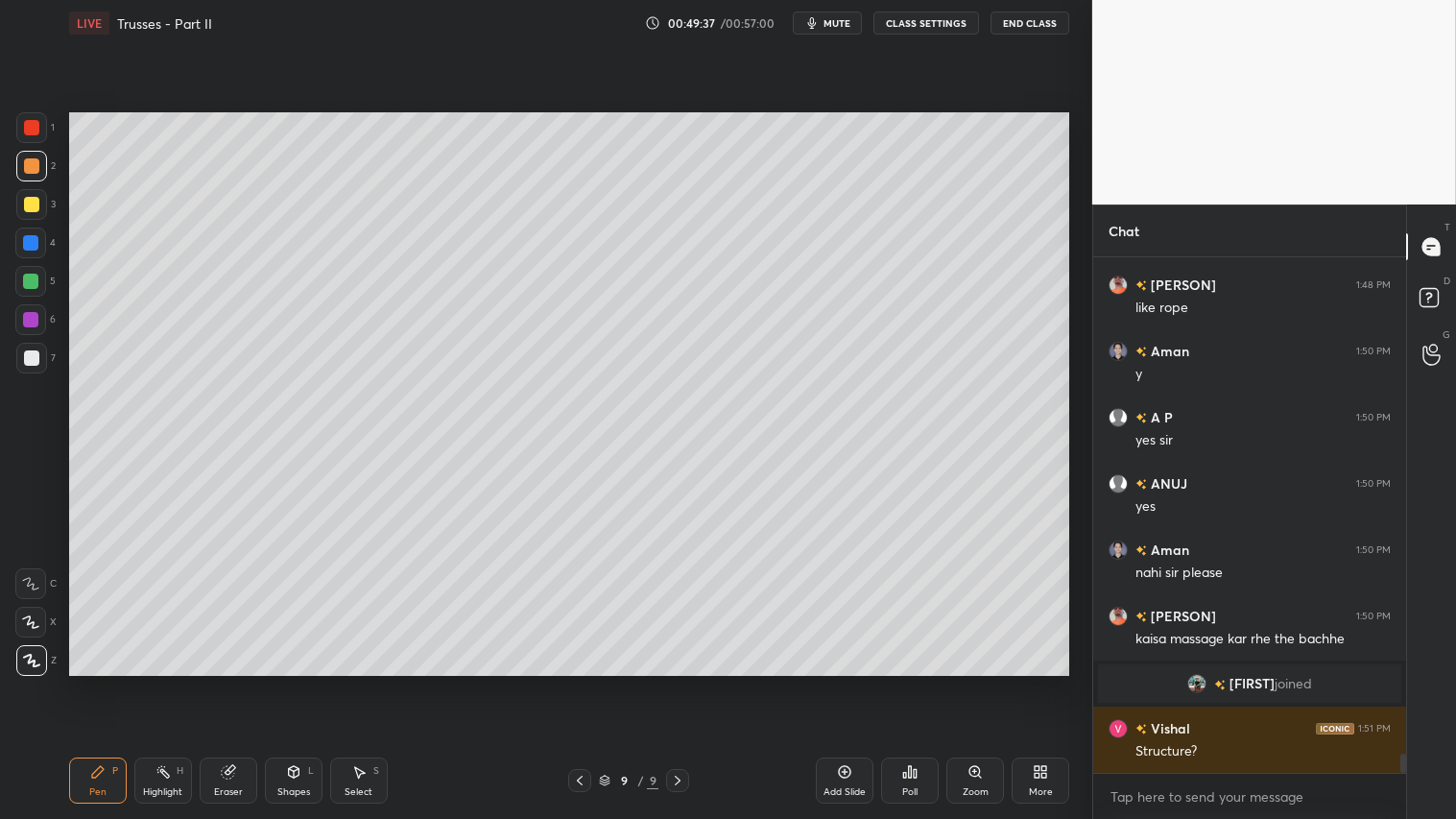 drag, startPoint x: 29, startPoint y: 179, endPoint x: 30, endPoint y: 192, distance: 13.038405 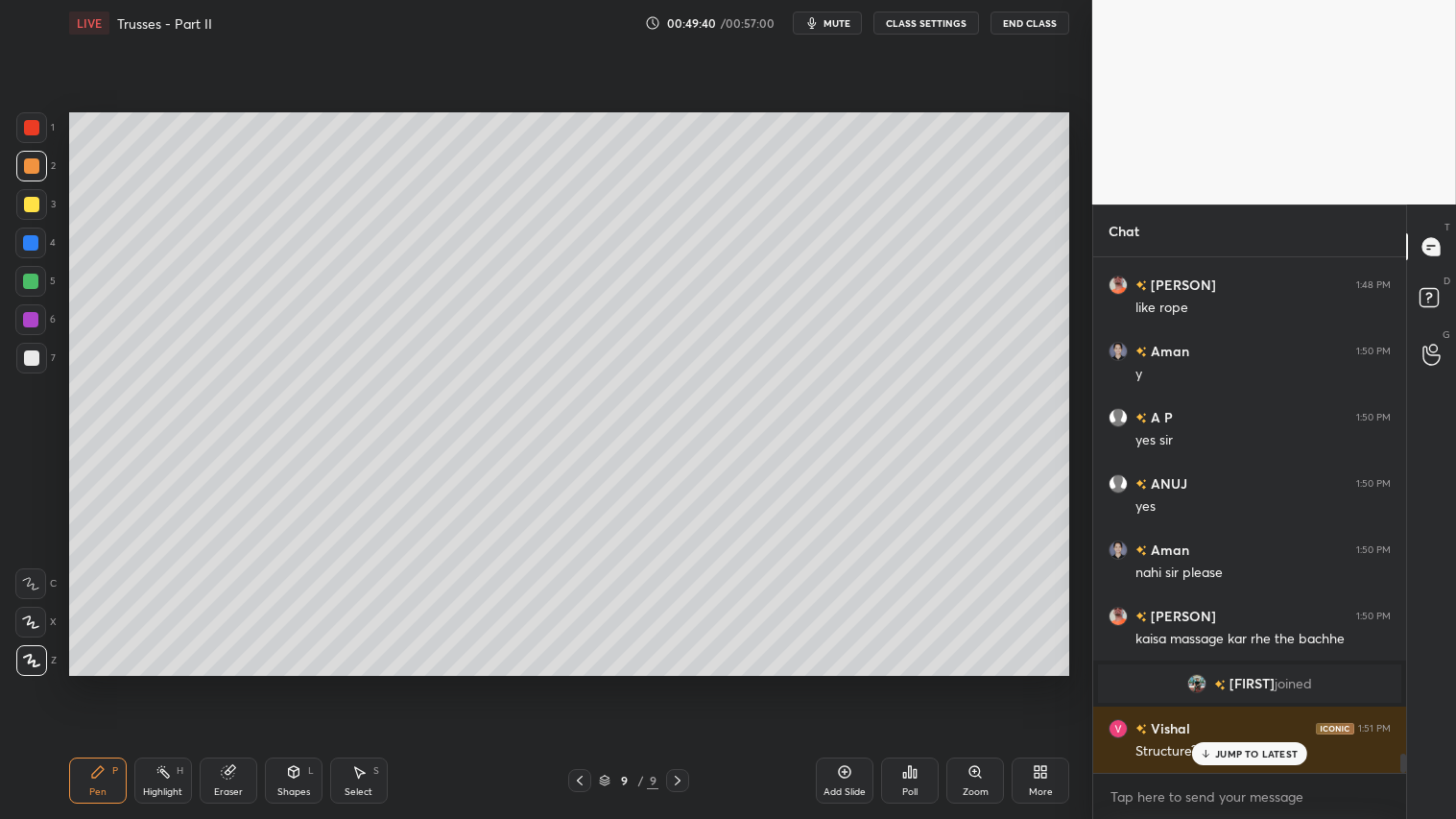 scroll, scrollTop: 13180, scrollLeft: 0, axis: vertical 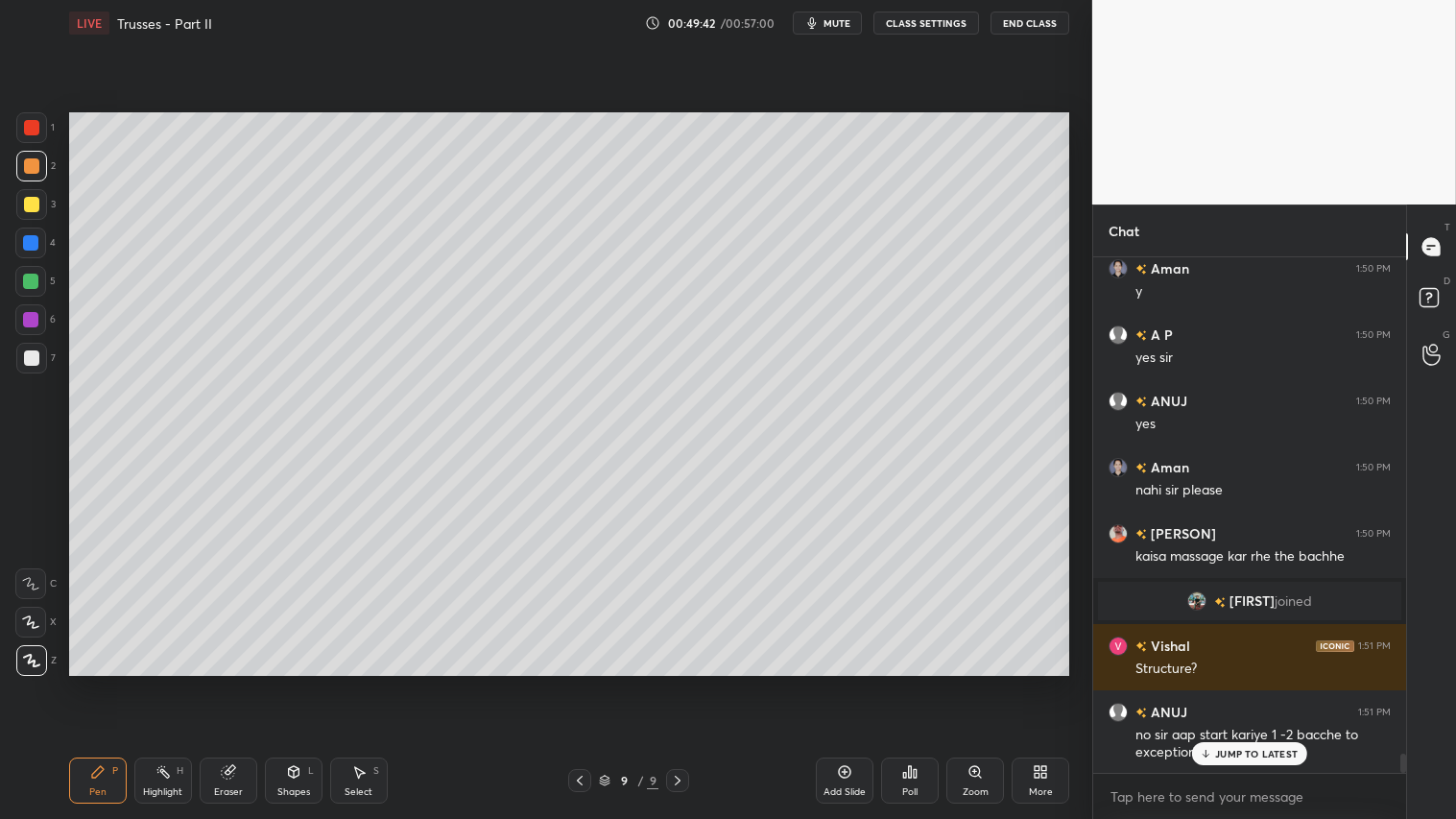 click on "JUMP TO LATEST" at bounding box center (1256, 754) 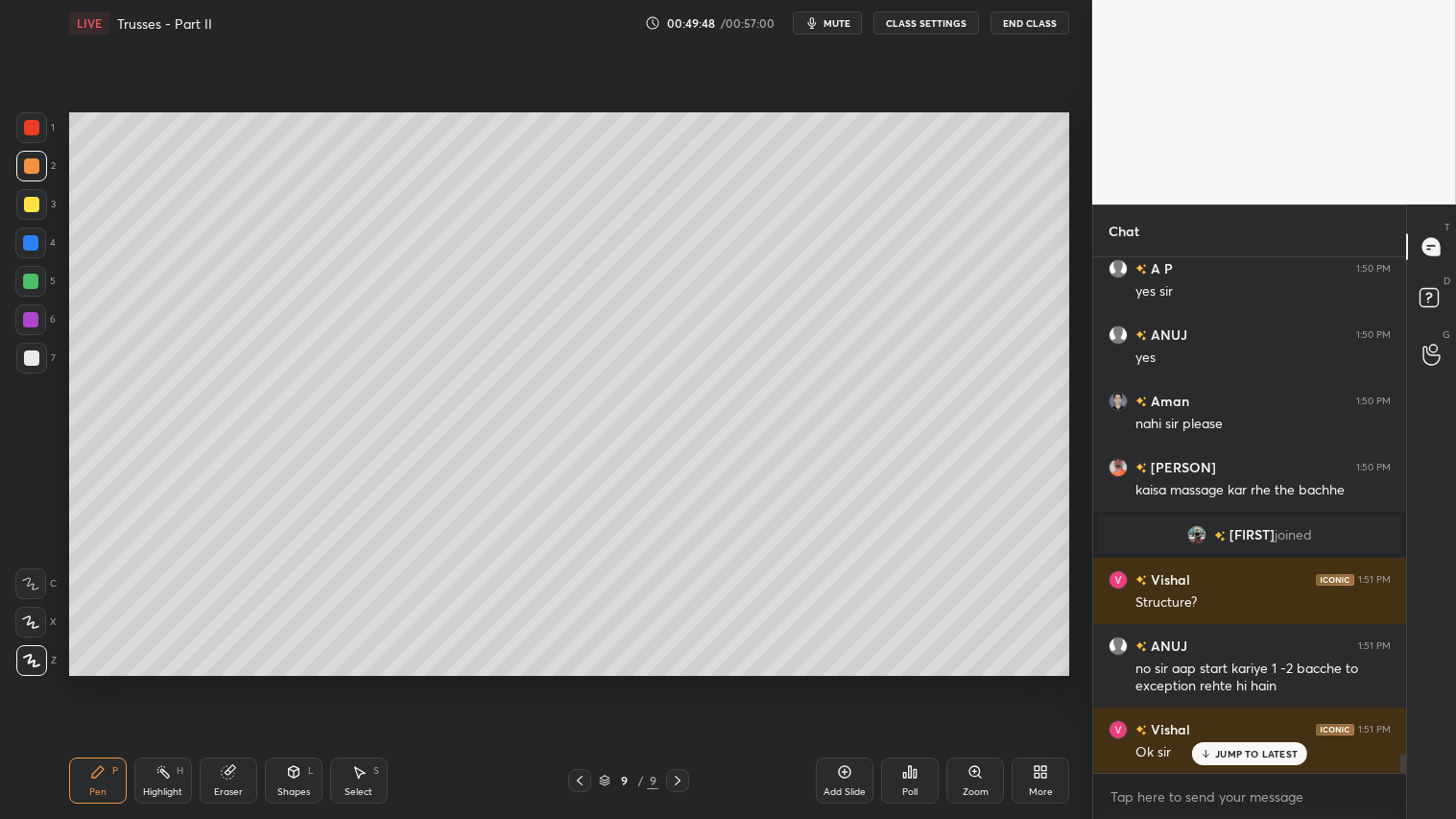 scroll, scrollTop: 13312, scrollLeft: 0, axis: vertical 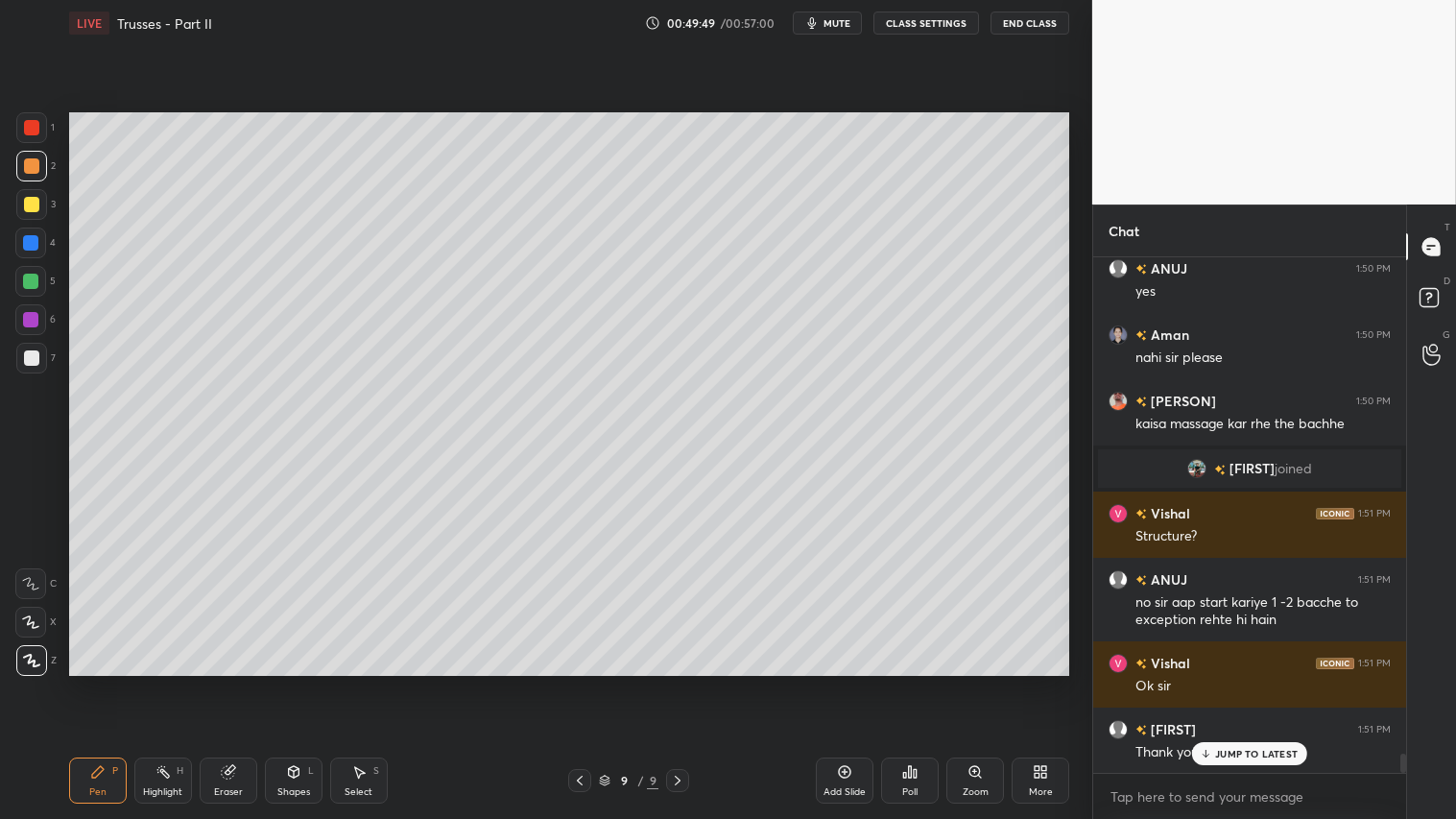 click on "JUMP TO LATEST" at bounding box center (1256, 754) 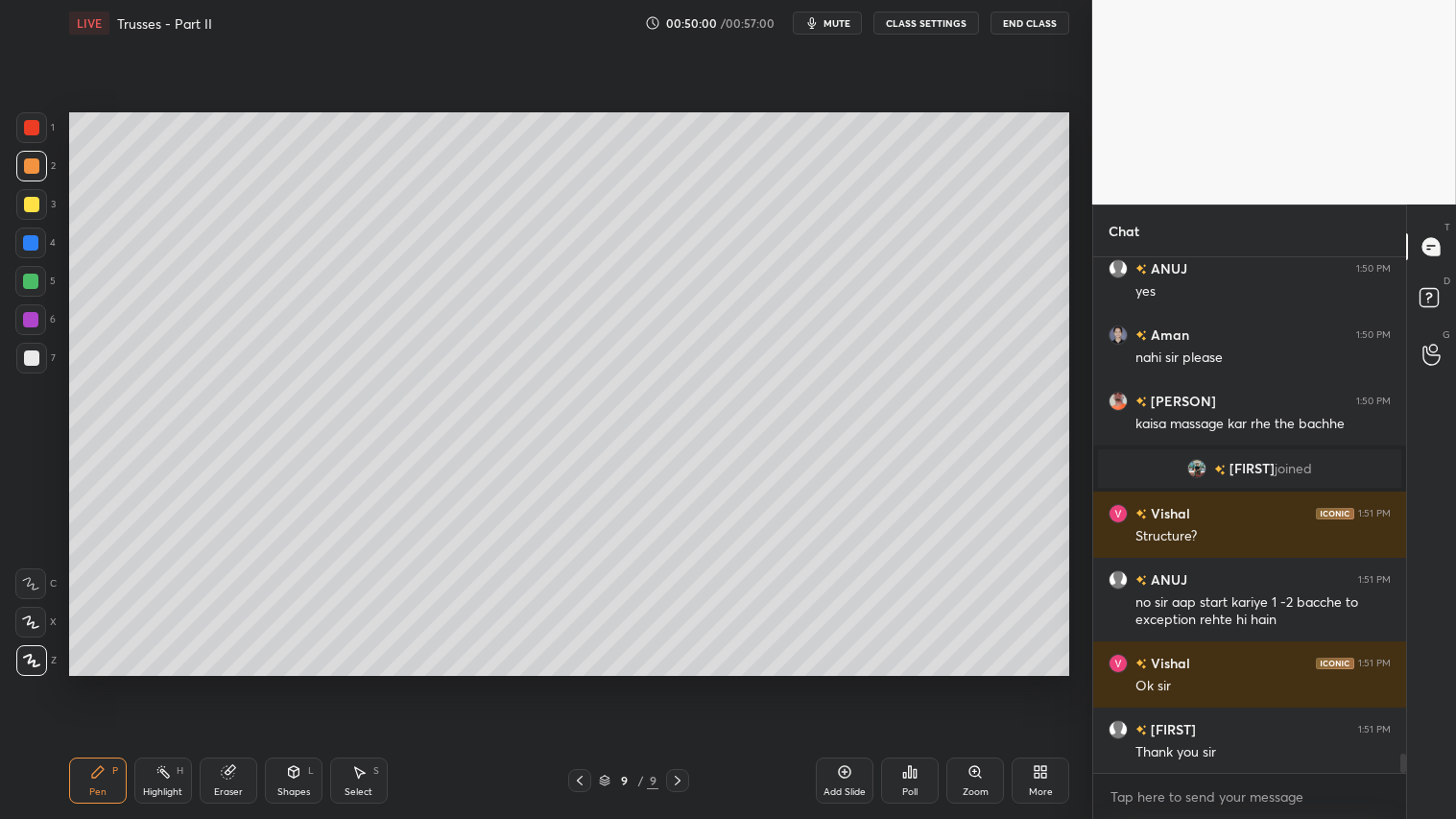 click 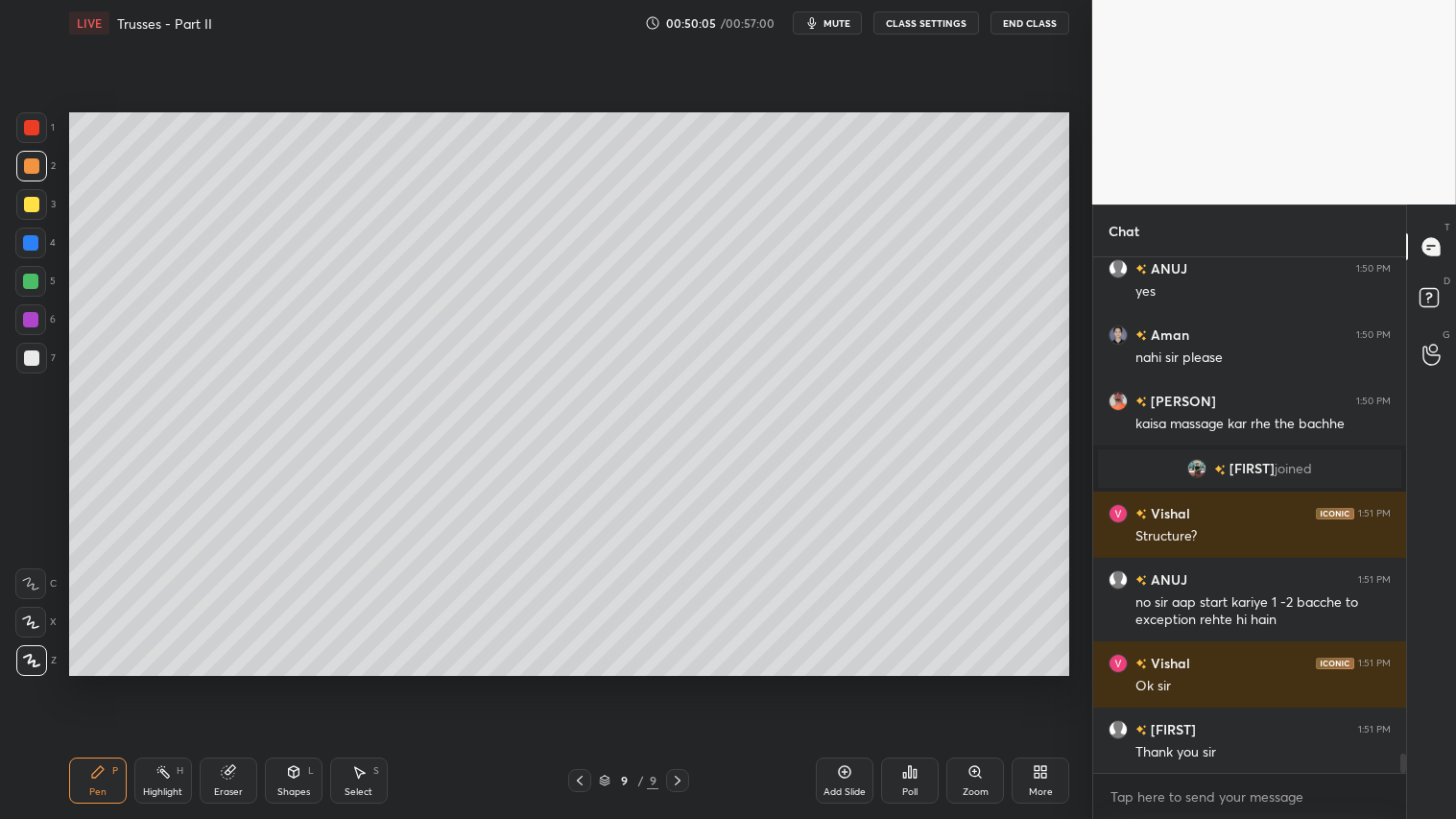click on "Pen" at bounding box center [98, 792] 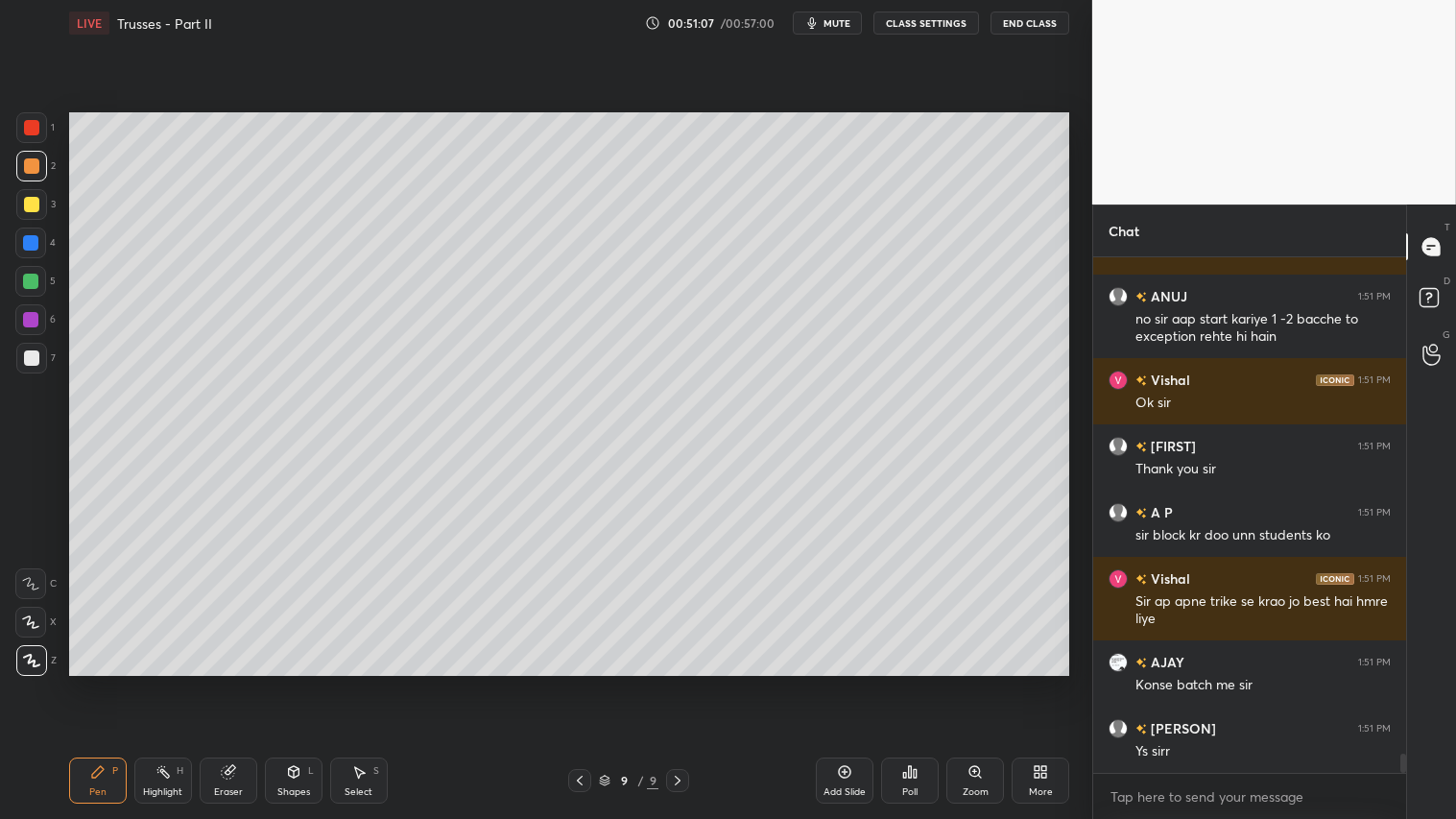 scroll, scrollTop: 13641, scrollLeft: 0, axis: vertical 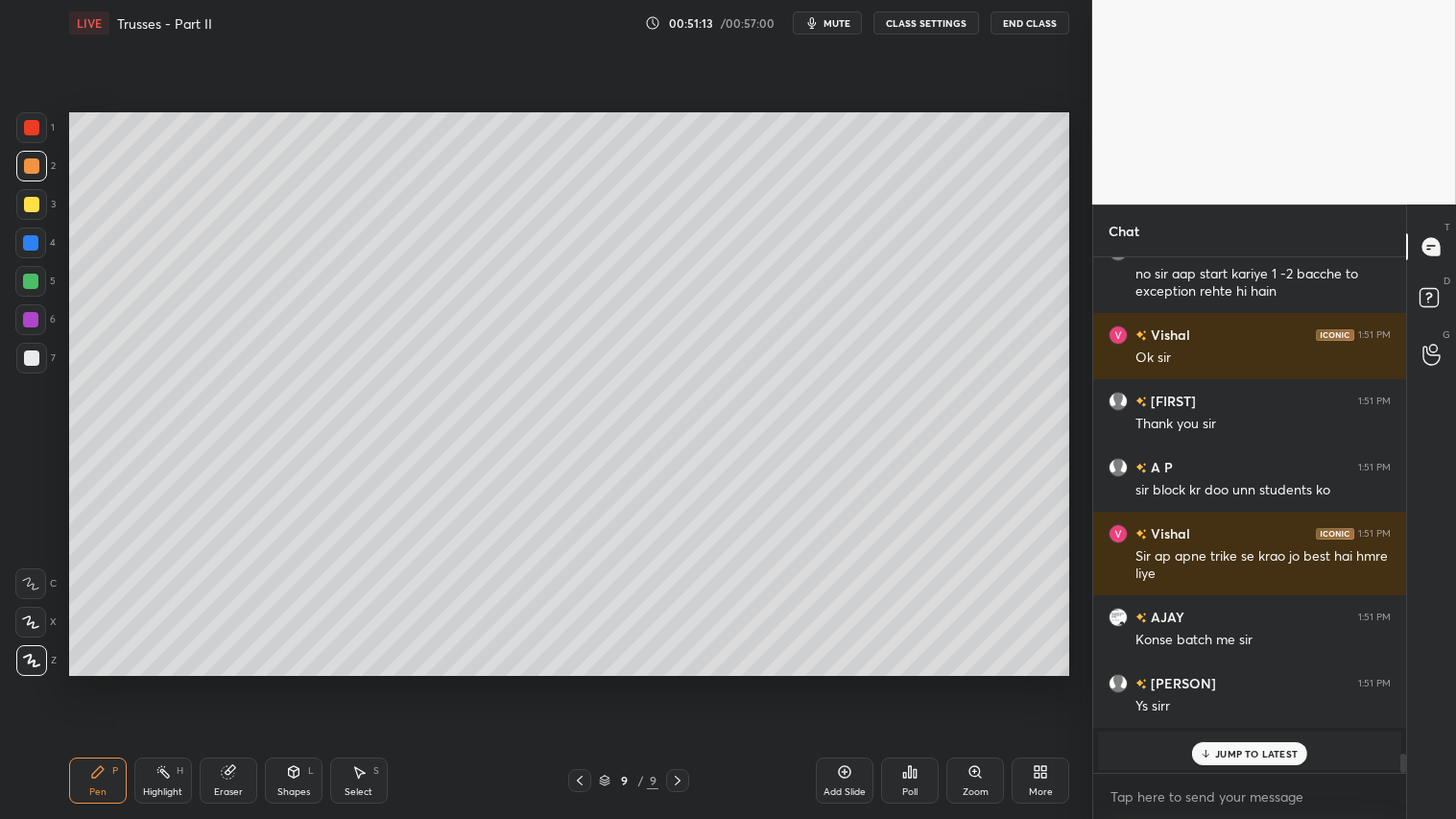 click 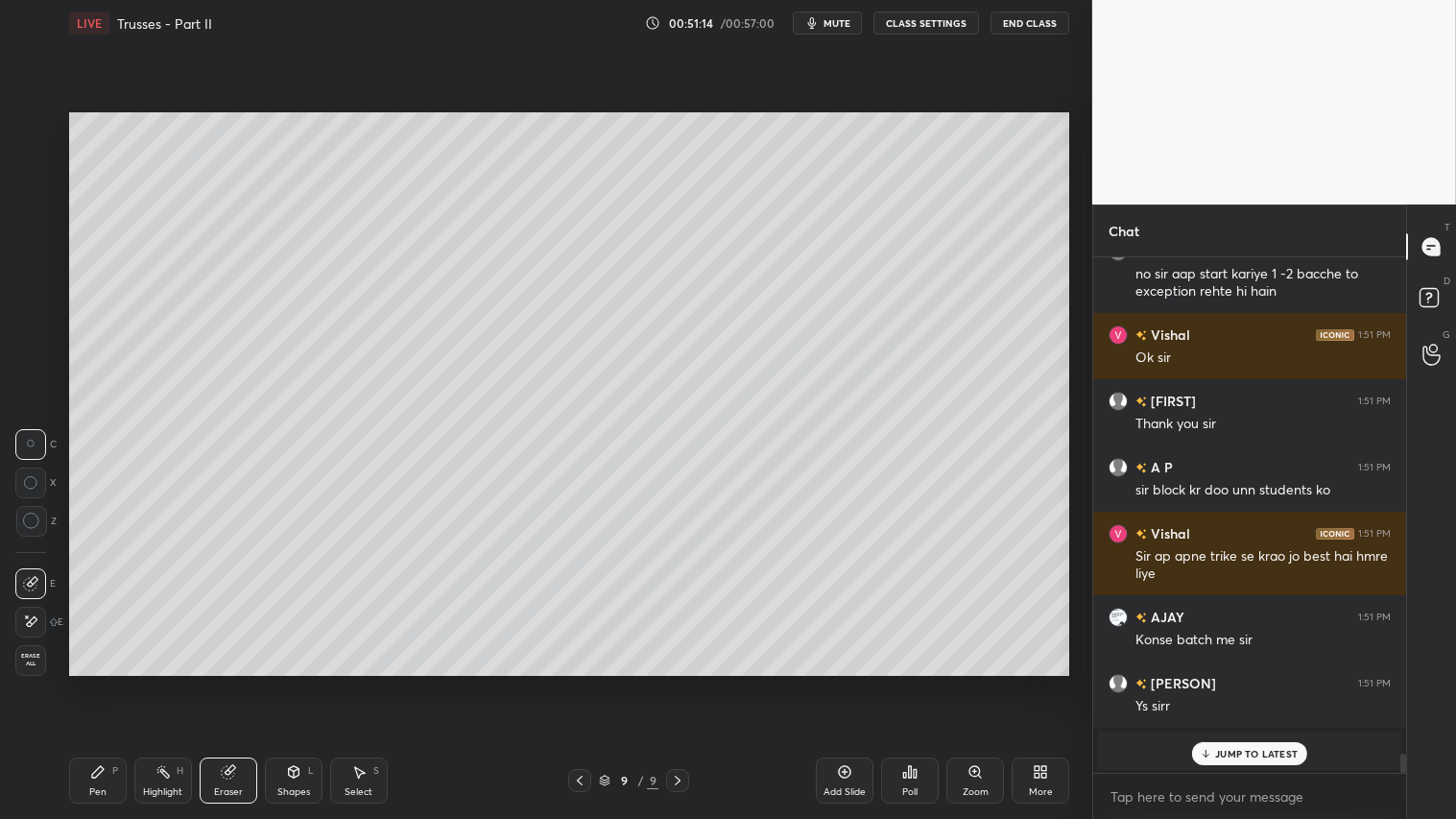 click 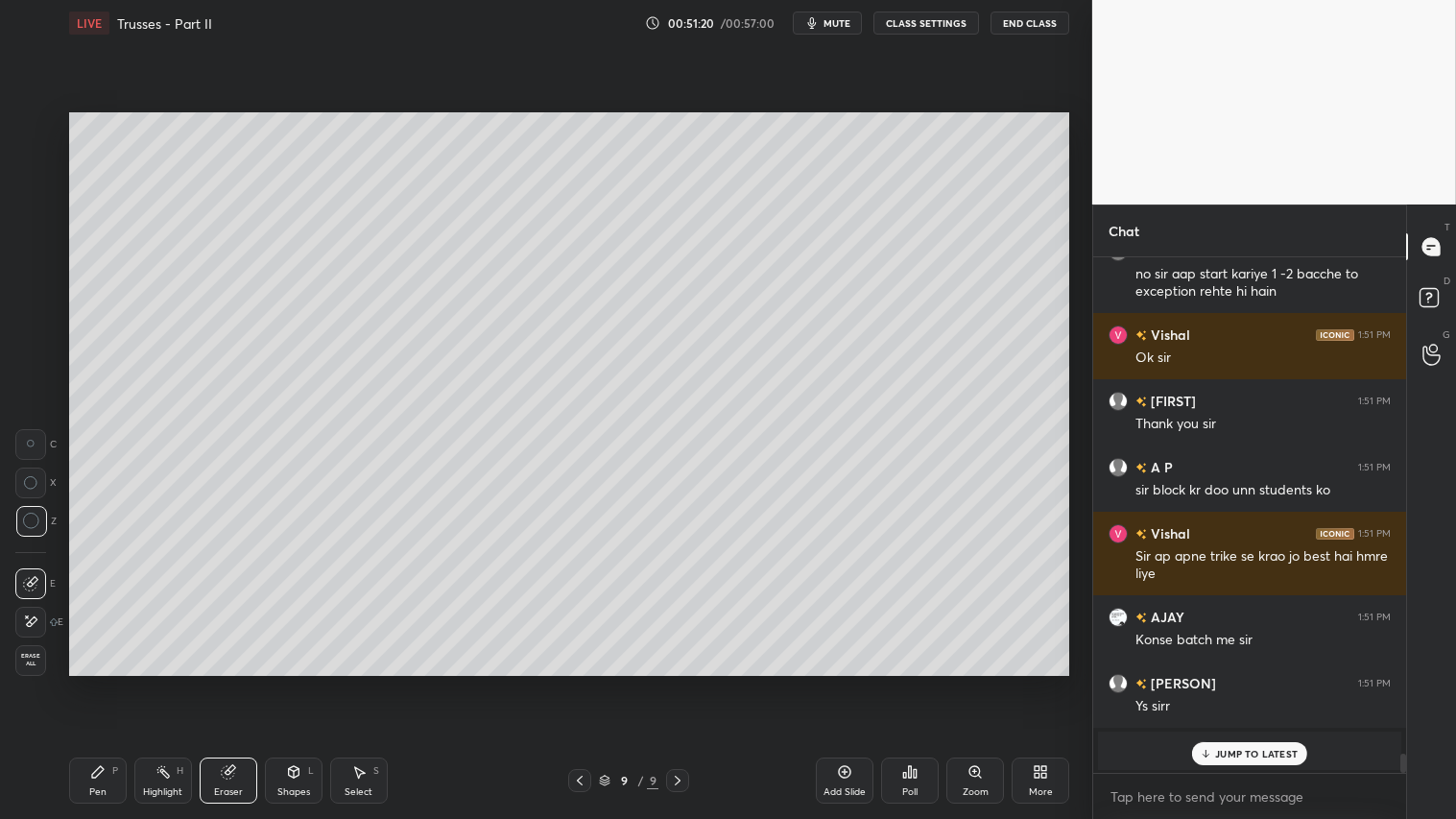 drag, startPoint x: 1225, startPoint y: 756, endPoint x: 1214, endPoint y: 757, distance: 11.045361 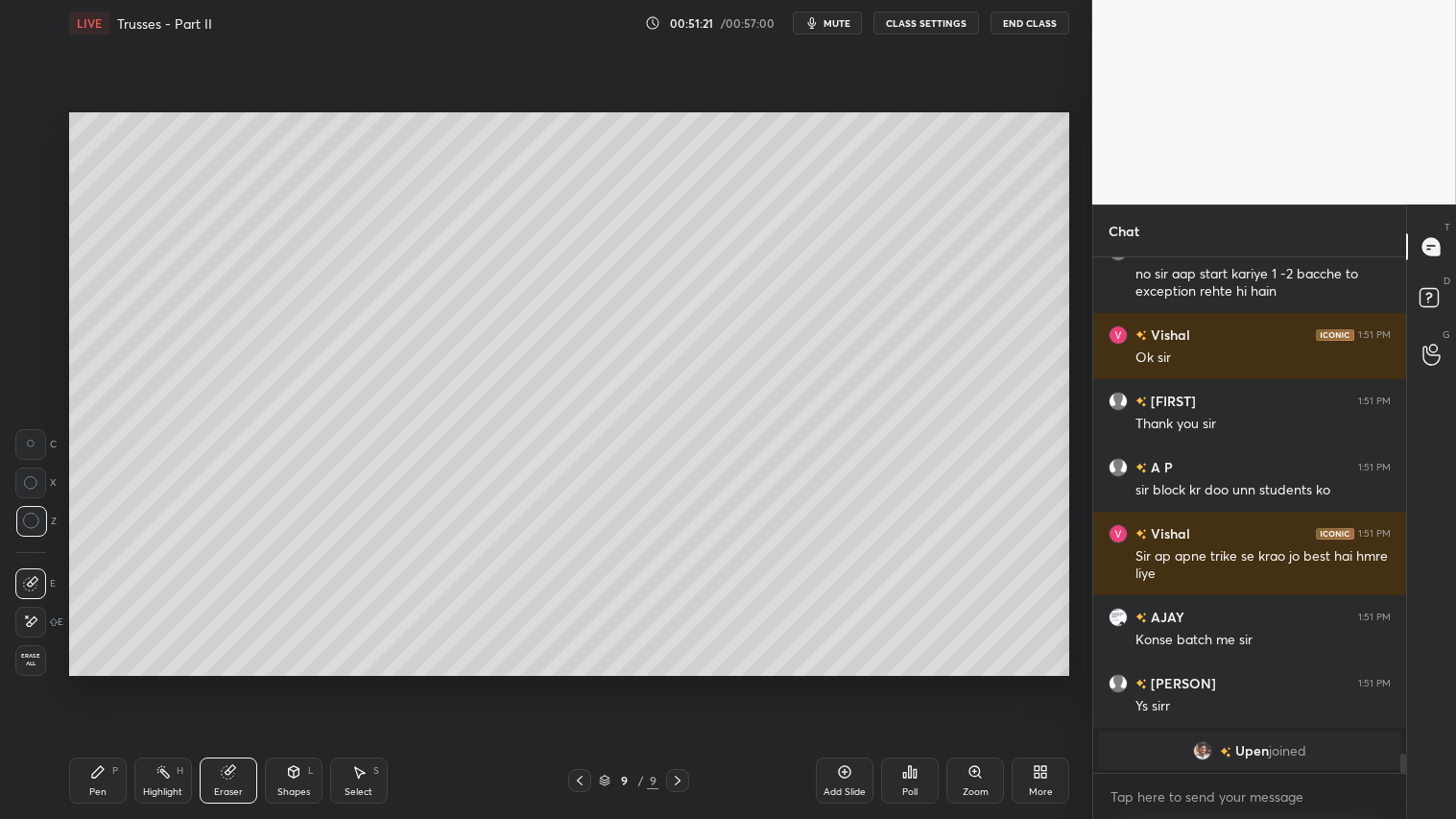 click on "Pen P" at bounding box center [98, 781] 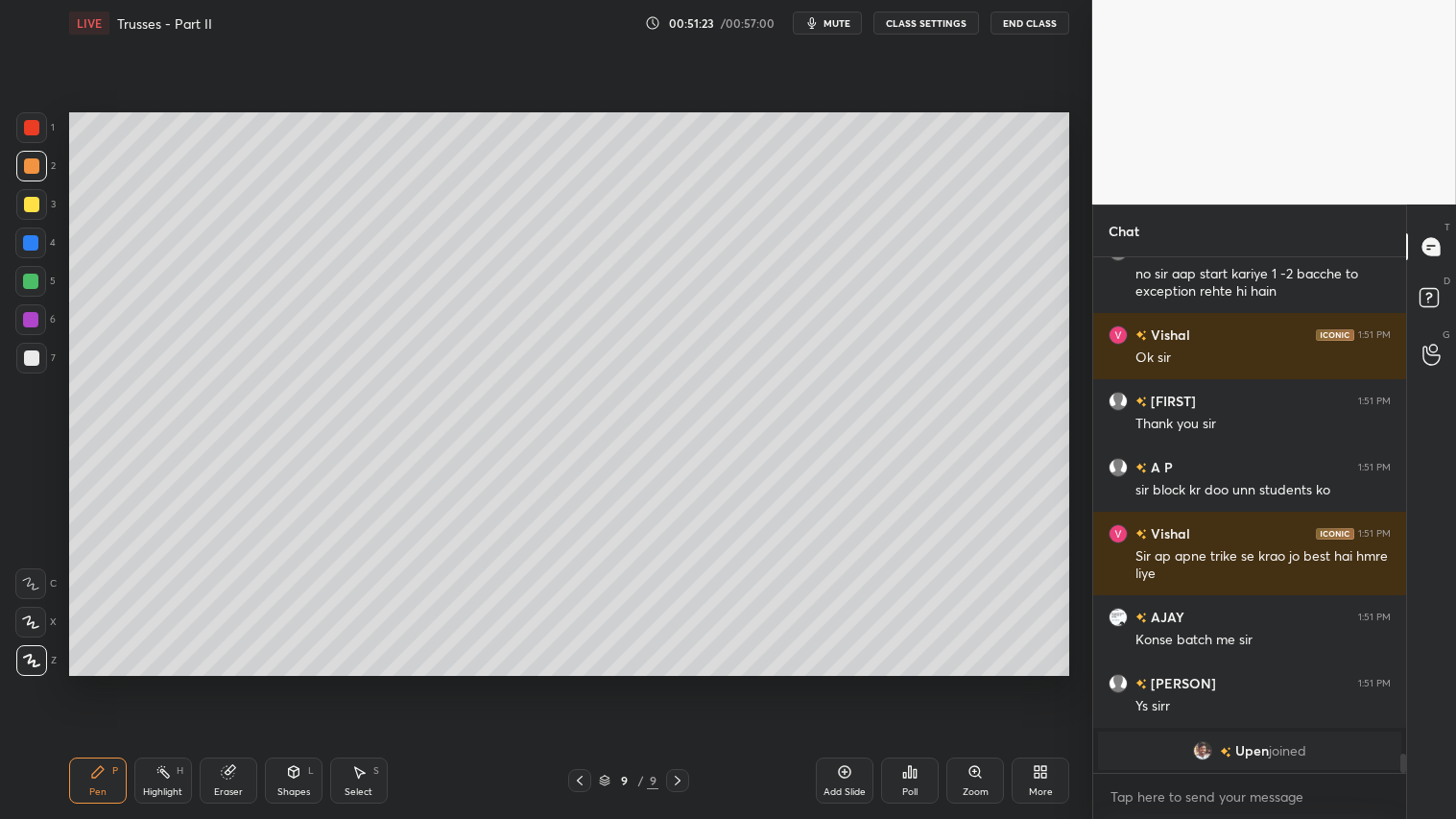 click at bounding box center [32, 205] 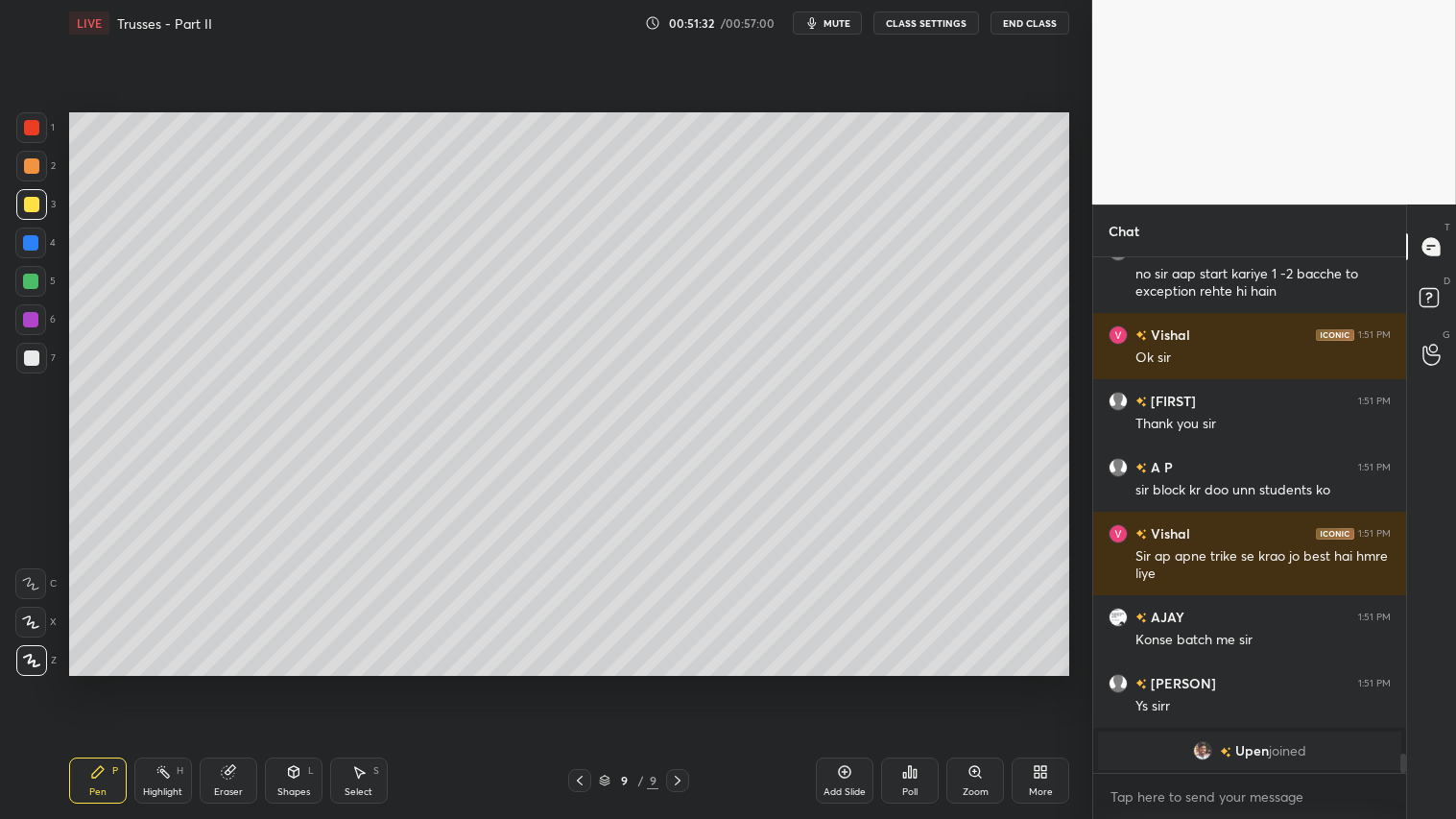 scroll, scrollTop: 13506, scrollLeft: 0, axis: vertical 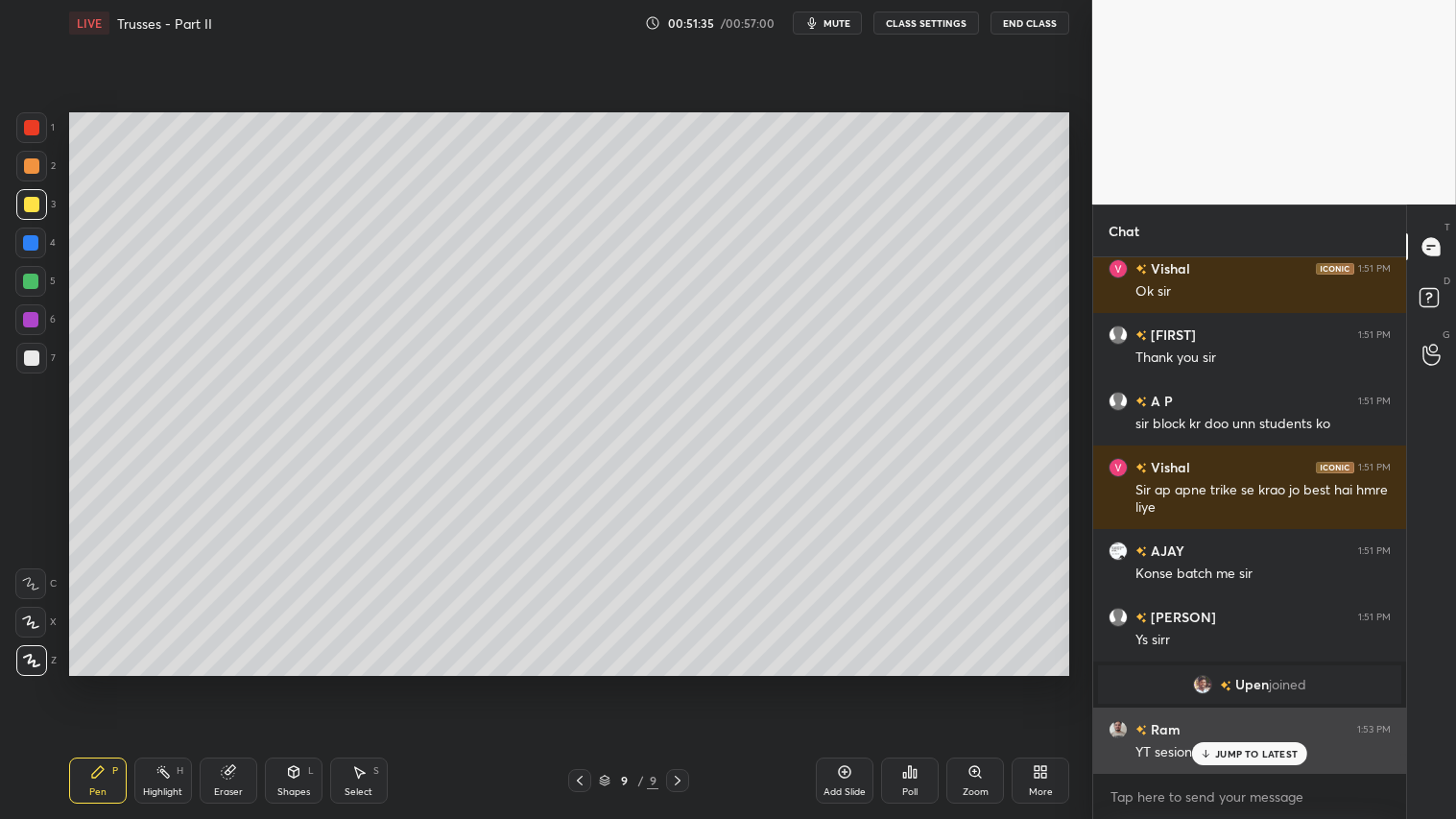 click on "JUMP TO LATEST" at bounding box center [1256, 754] 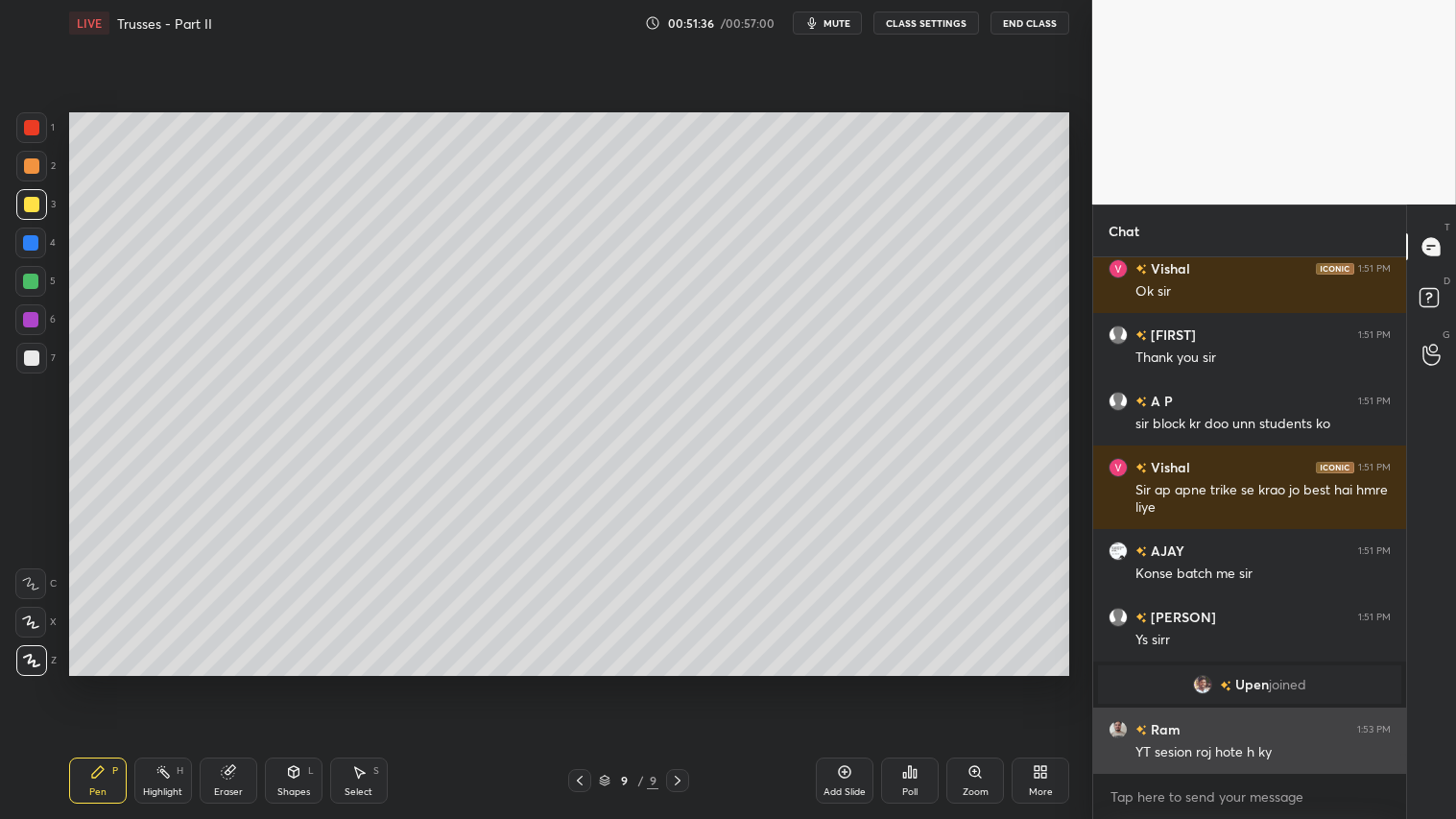 scroll, scrollTop: 13573, scrollLeft: 0, axis: vertical 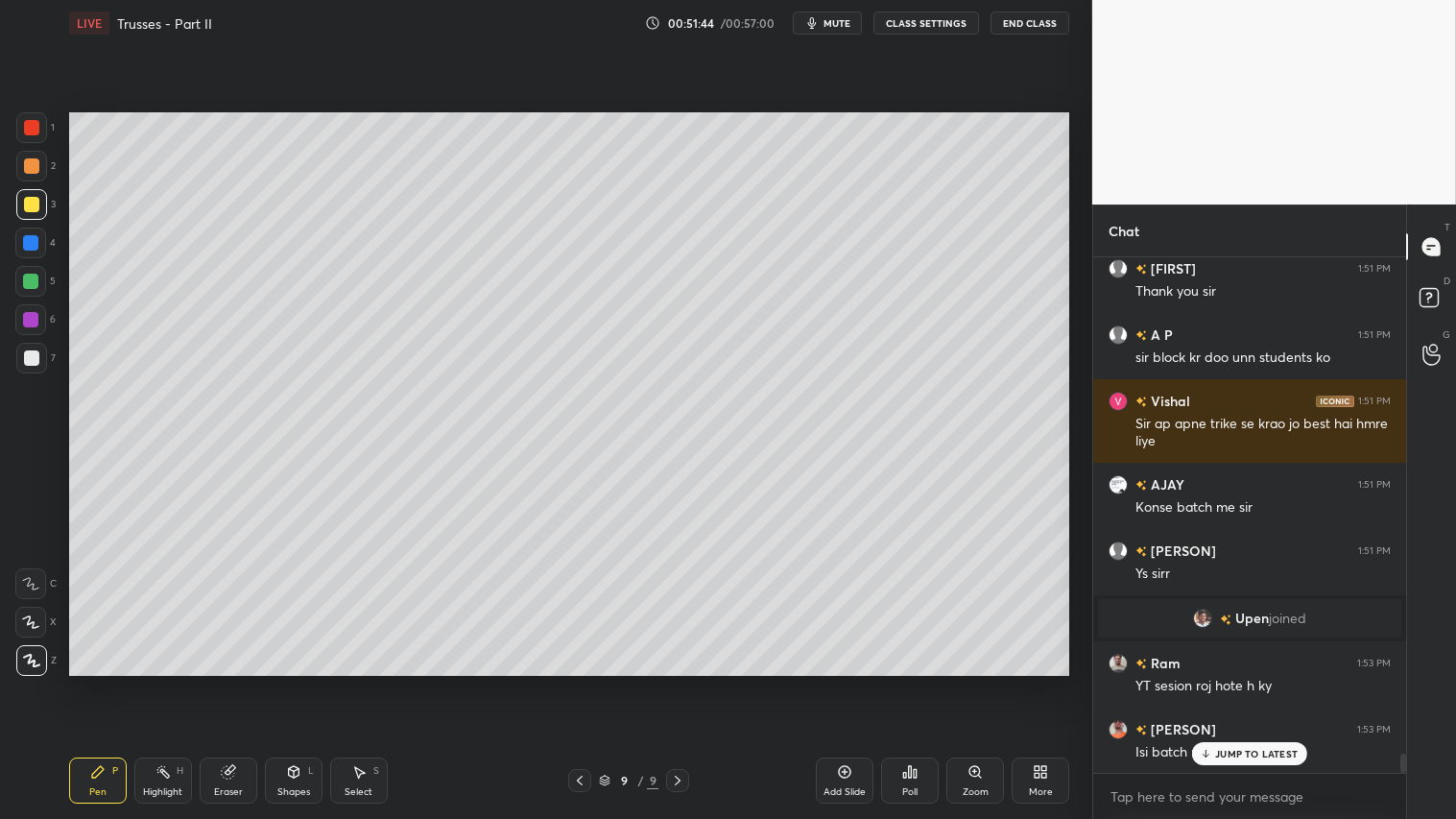 click on "Pen" at bounding box center (98, 792) 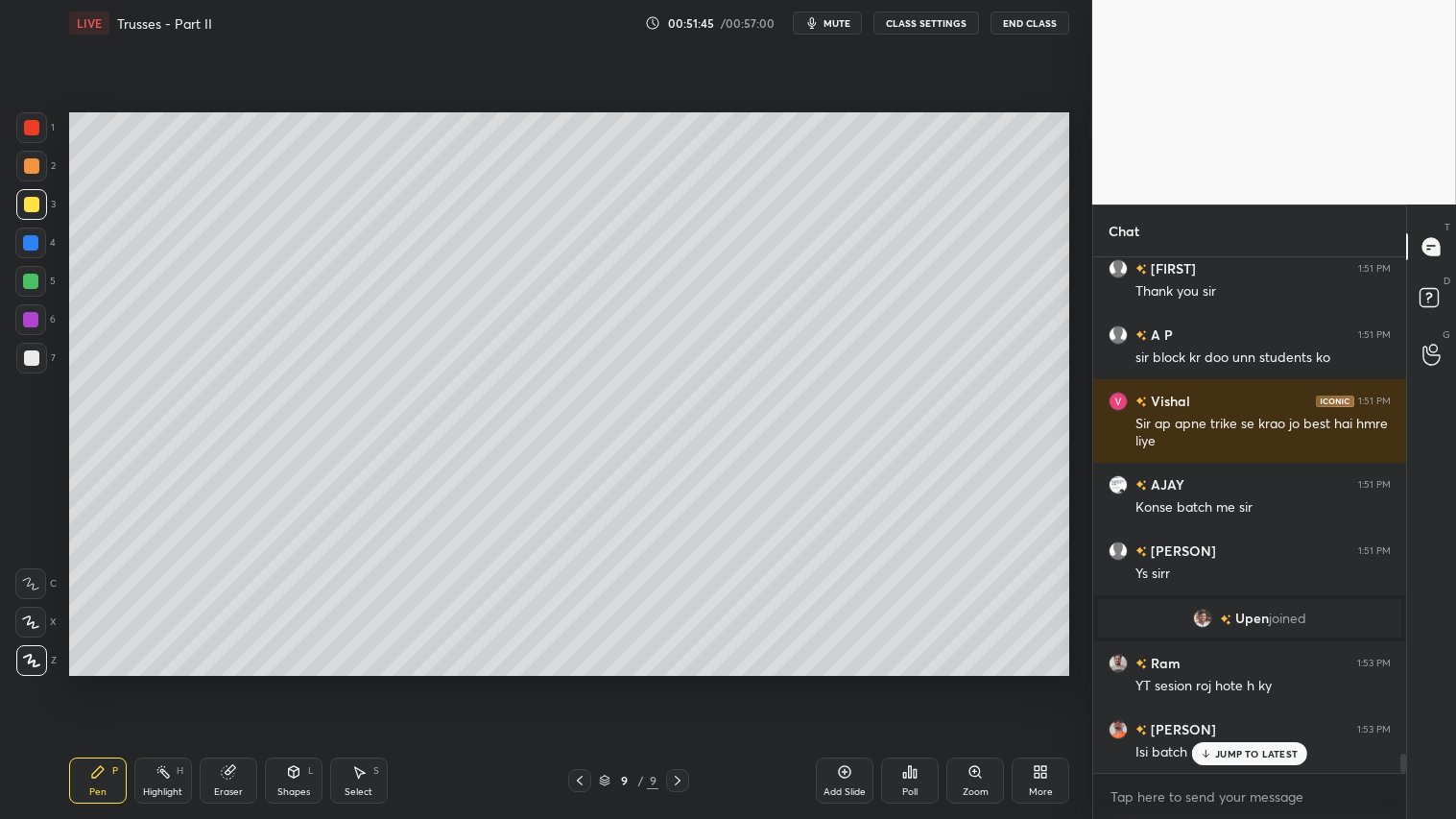 click on "JUMP TO LATEST" at bounding box center (1256, 754) 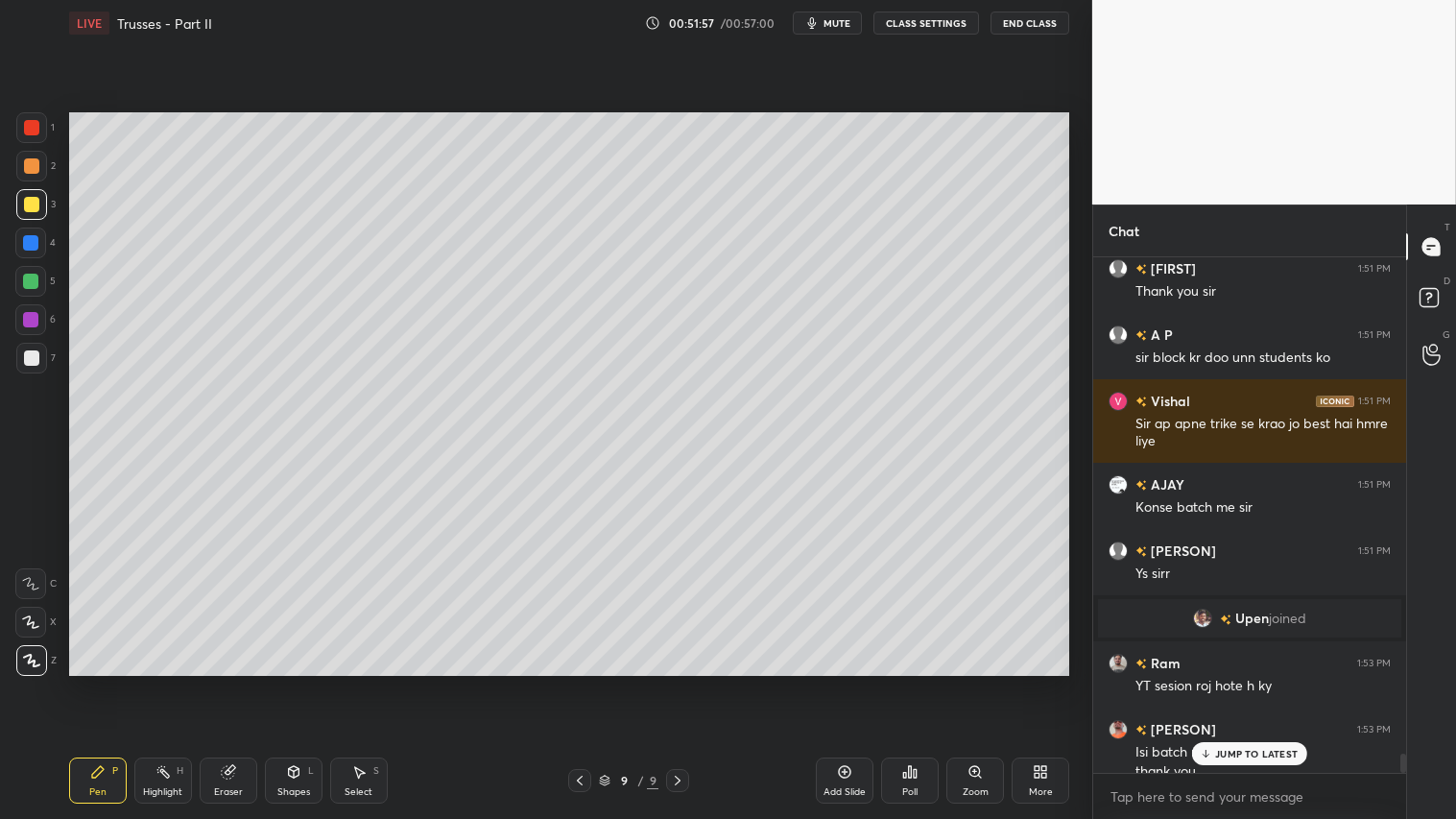 scroll, scrollTop: 13592, scrollLeft: 0, axis: vertical 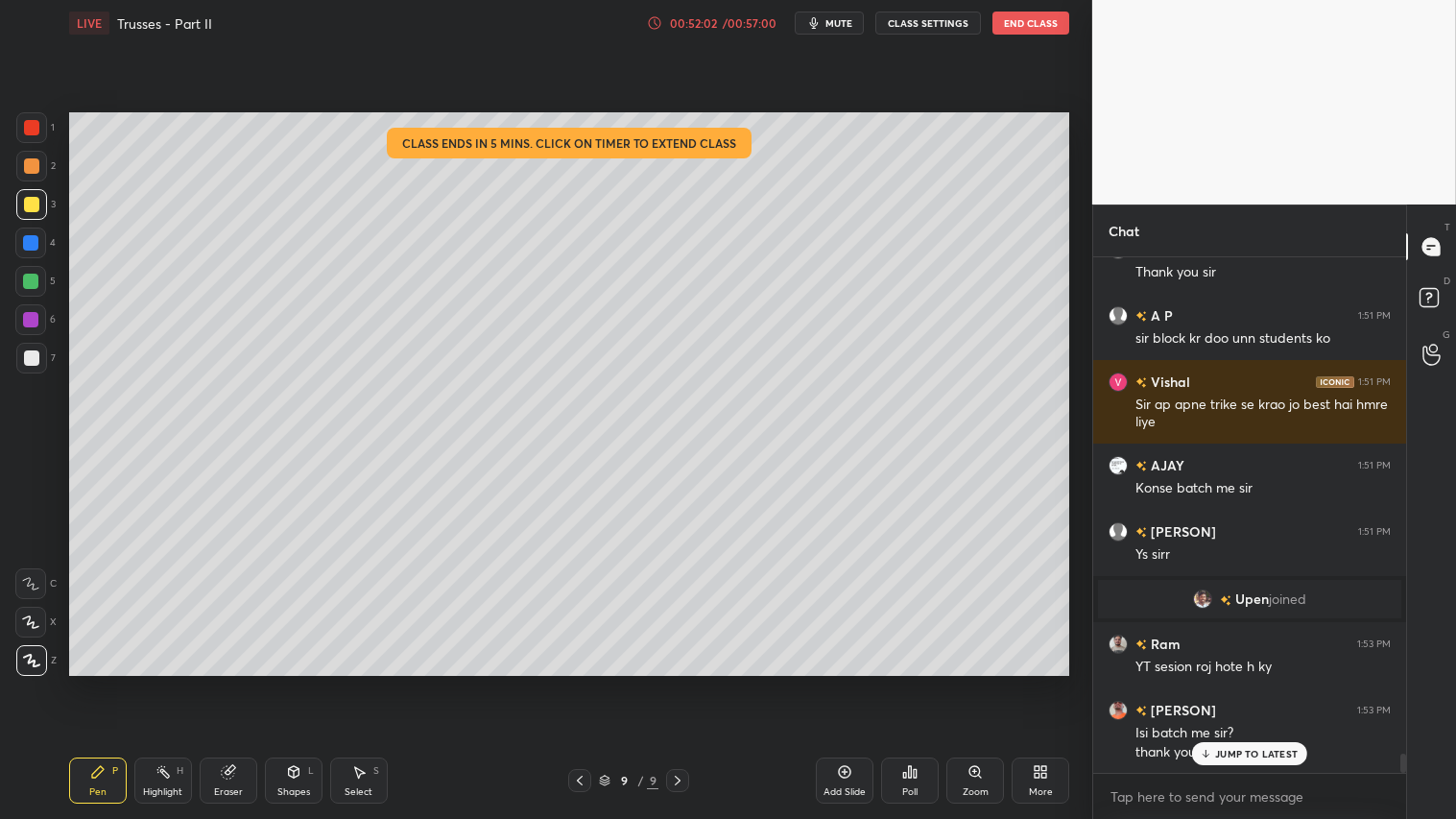click on "00:52:02" at bounding box center (693, 23) 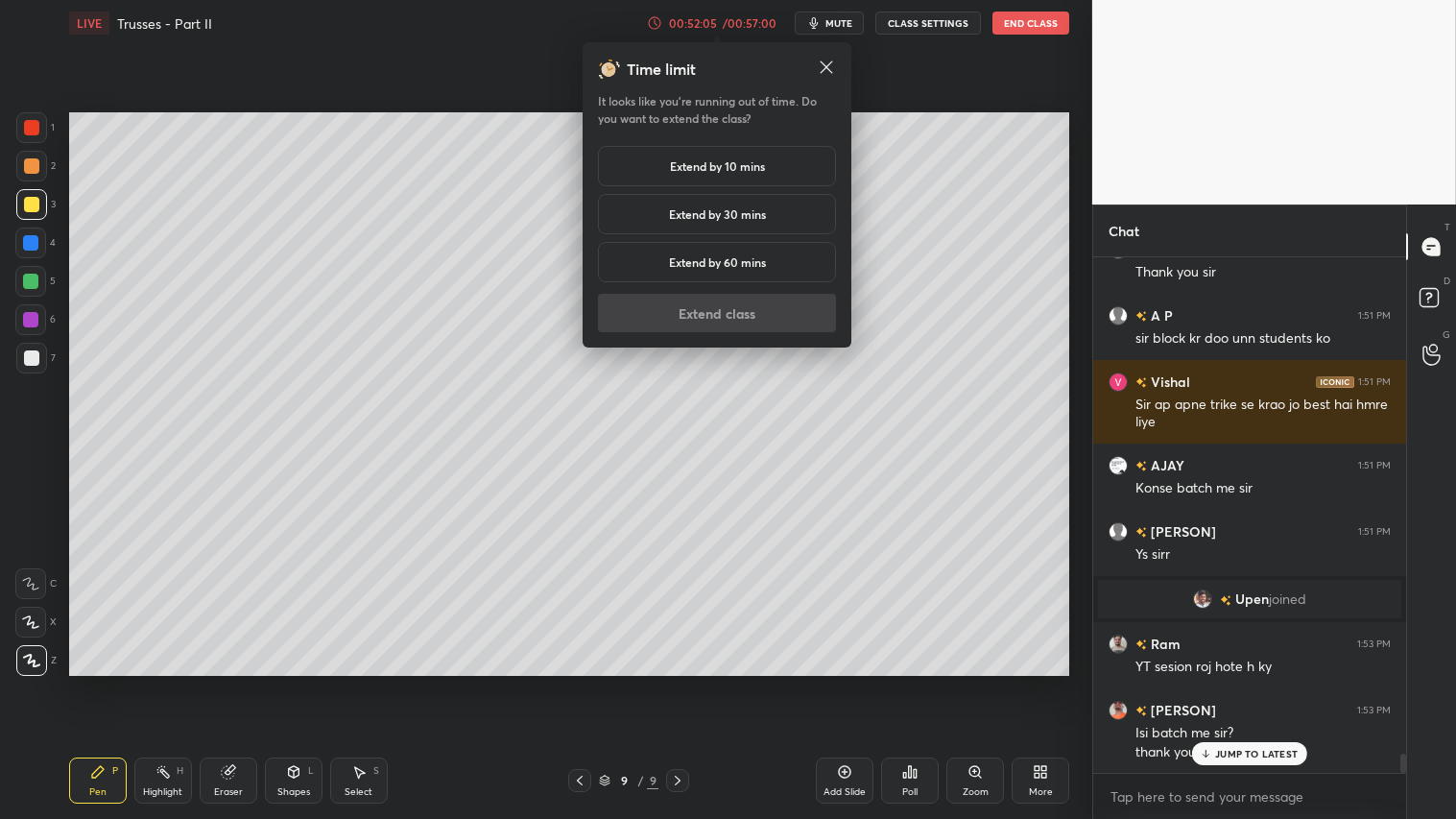scroll, scrollTop: 13658, scrollLeft: 0, axis: vertical 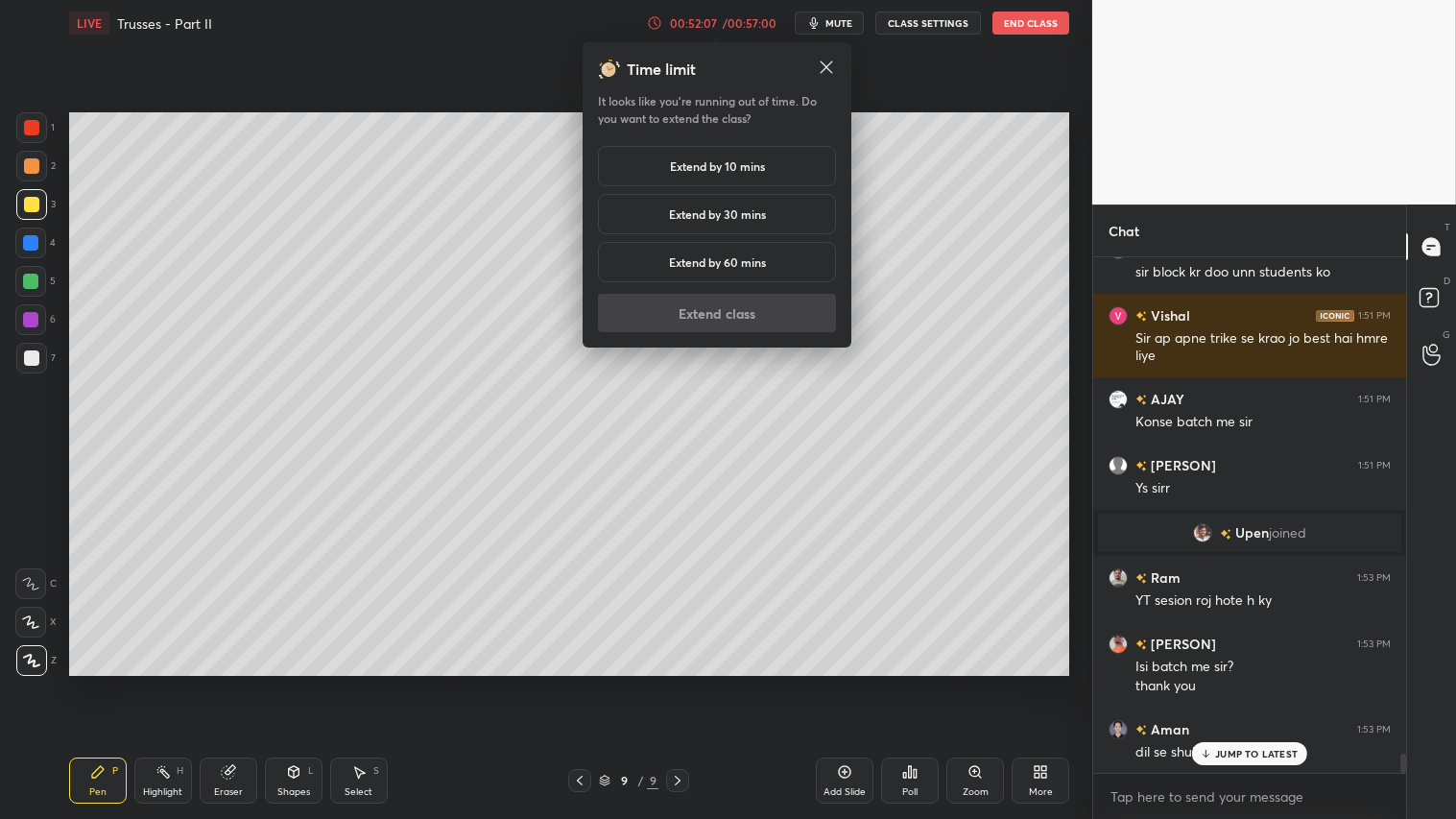 click on "Extend by 30 mins" at bounding box center [717, 214] 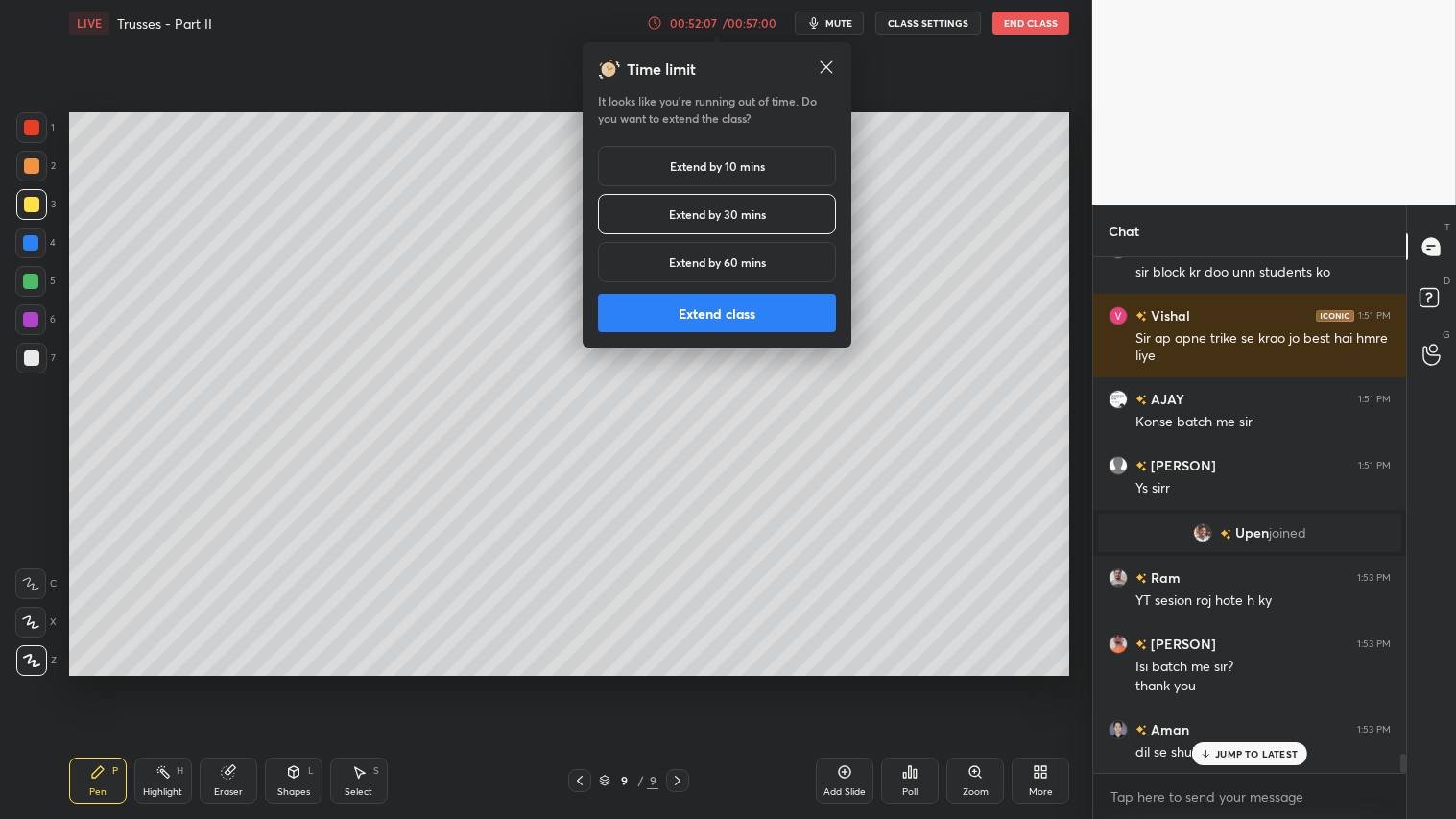 click on "Extend class" at bounding box center [717, 313] 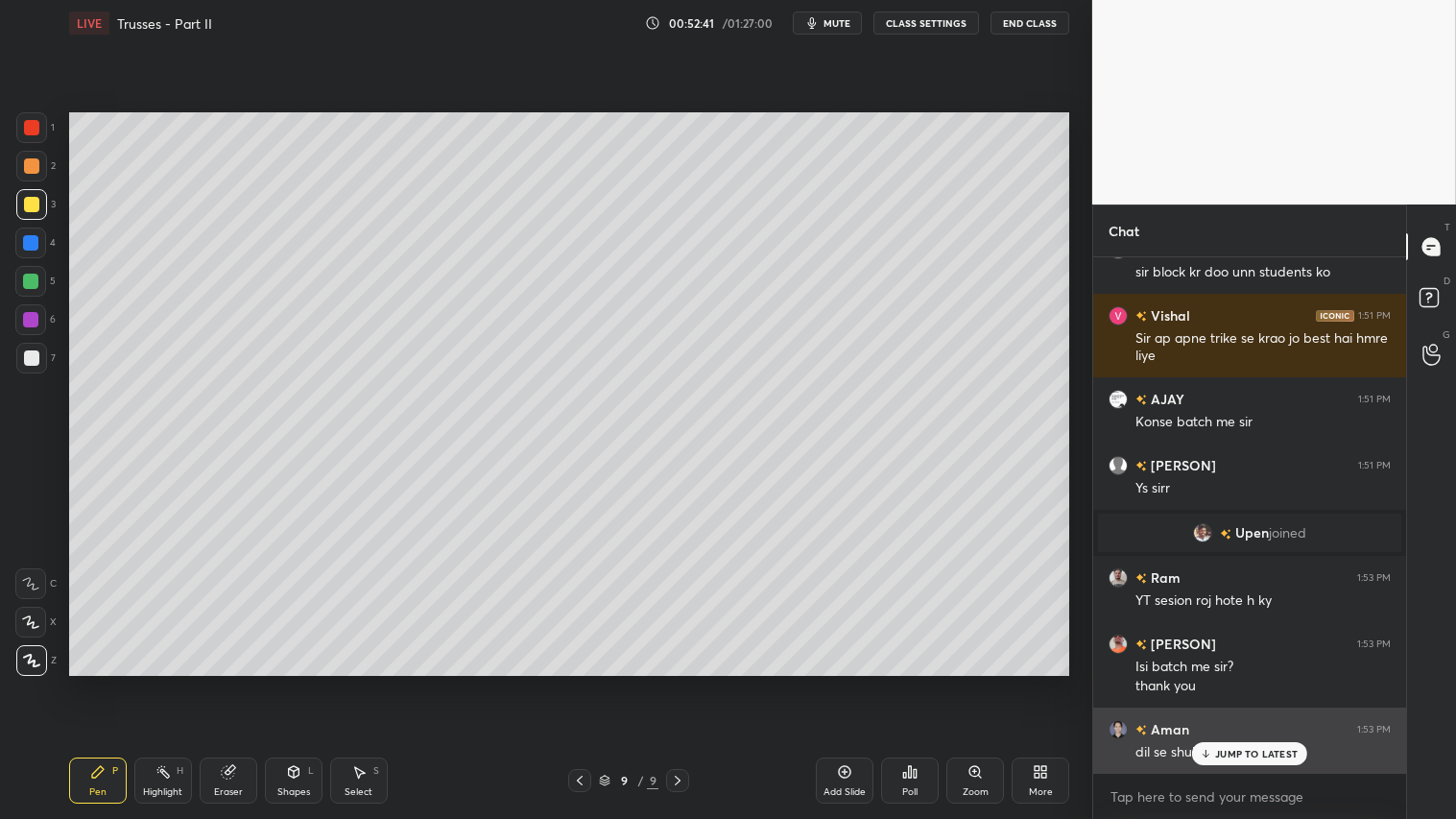 click on "JUMP TO LATEST" at bounding box center [1256, 754] 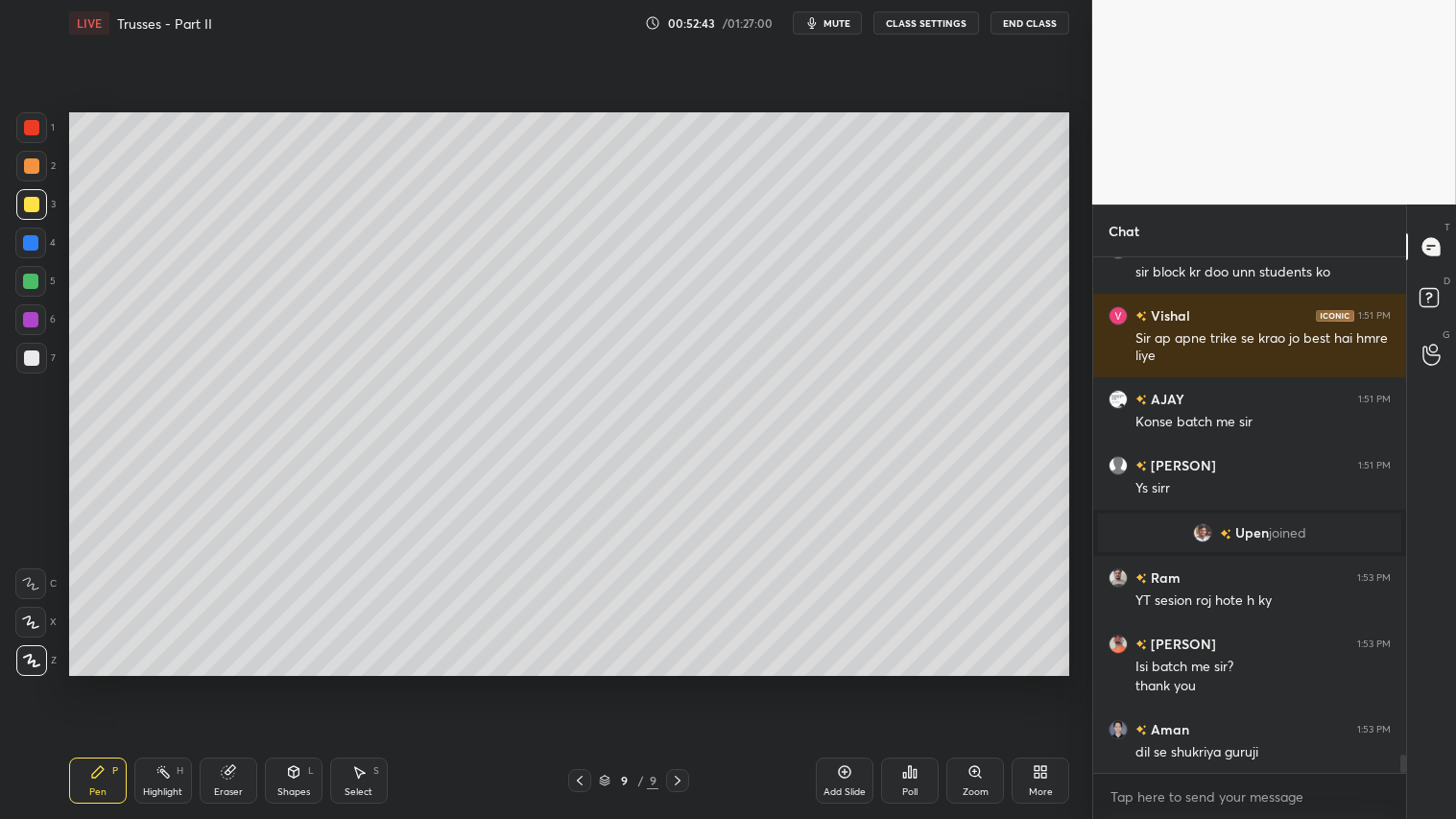 click at bounding box center [32, 166] 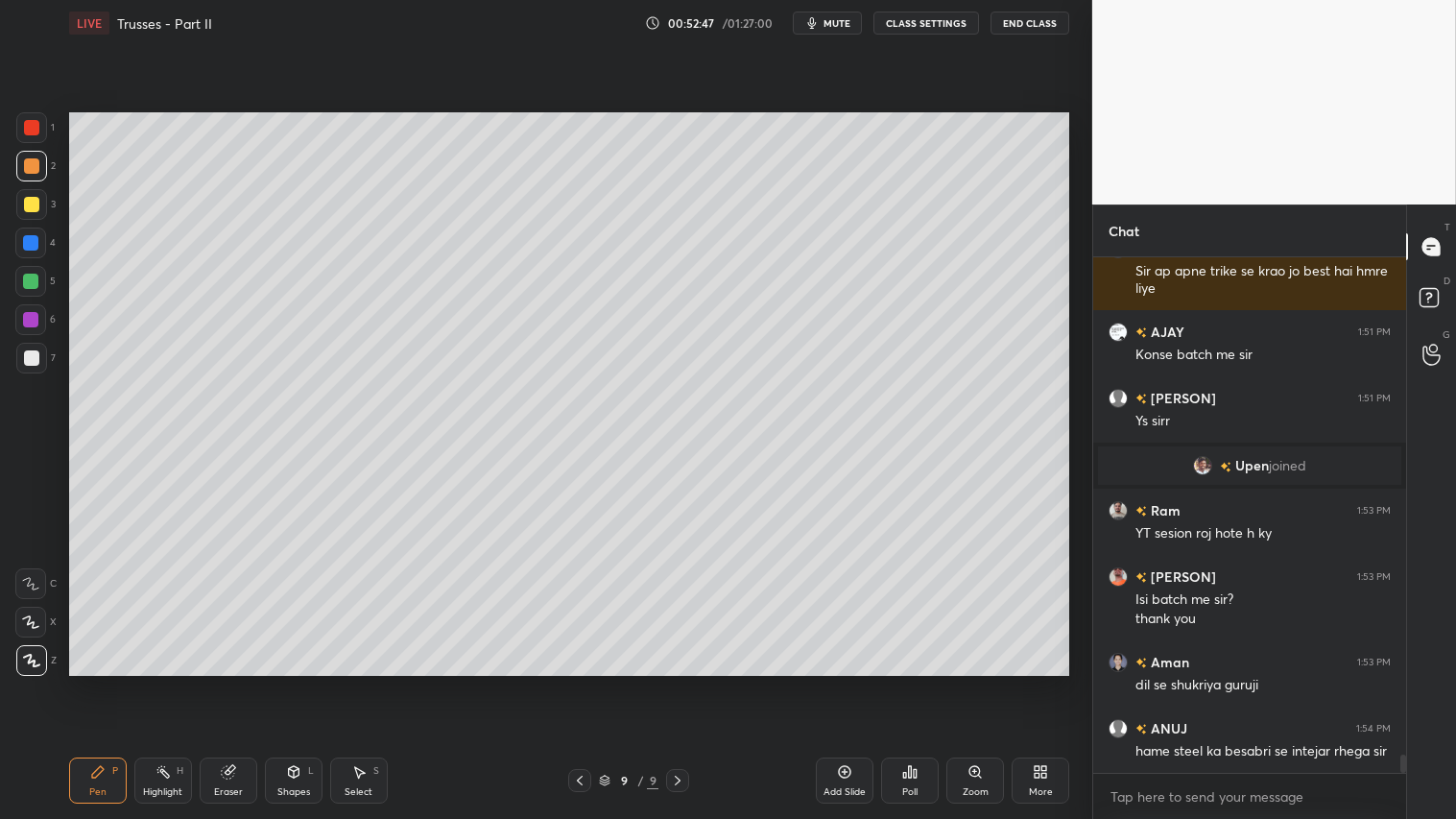 click at bounding box center (32, 205) 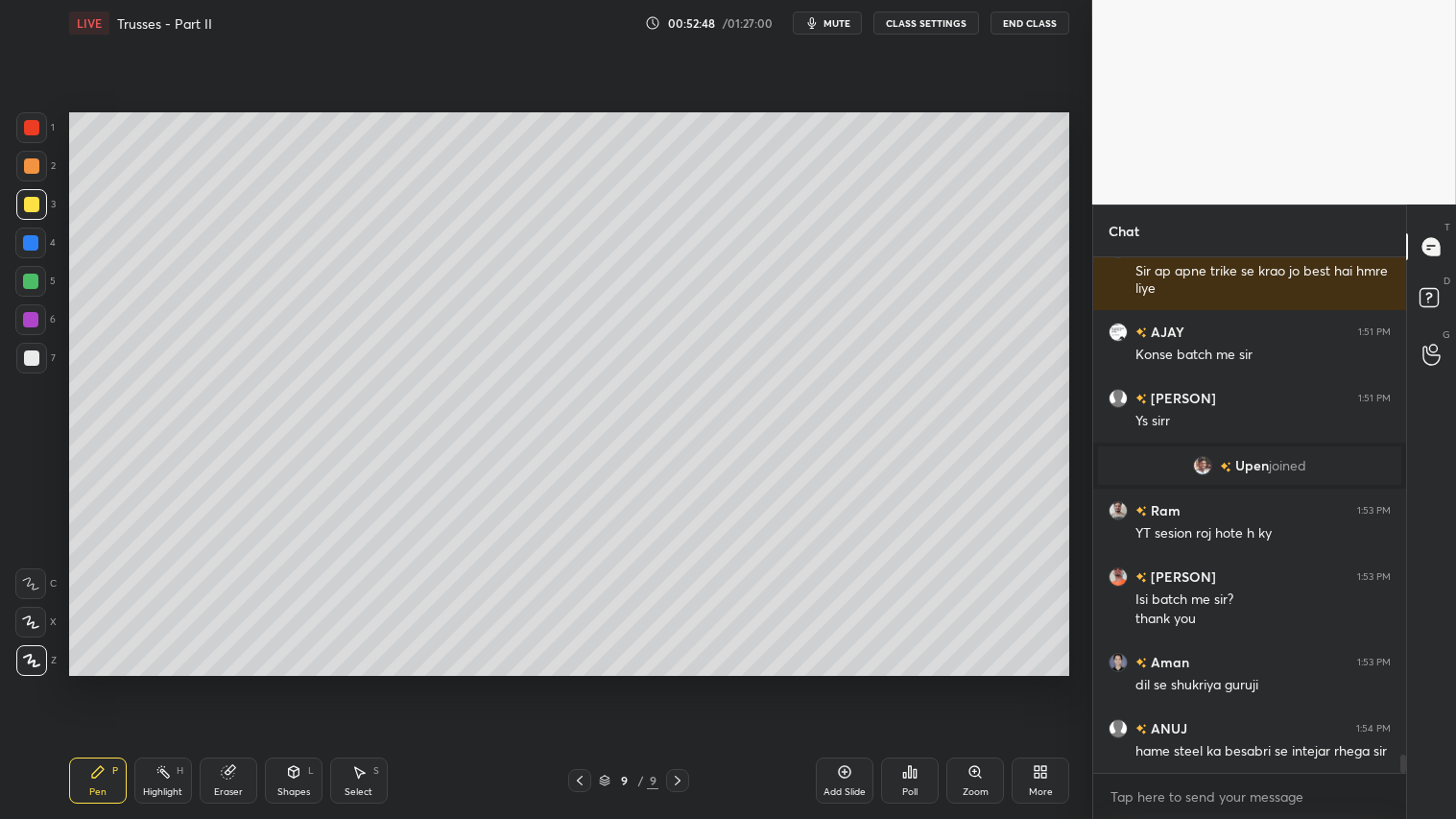 click on "Pen P" at bounding box center (98, 781) 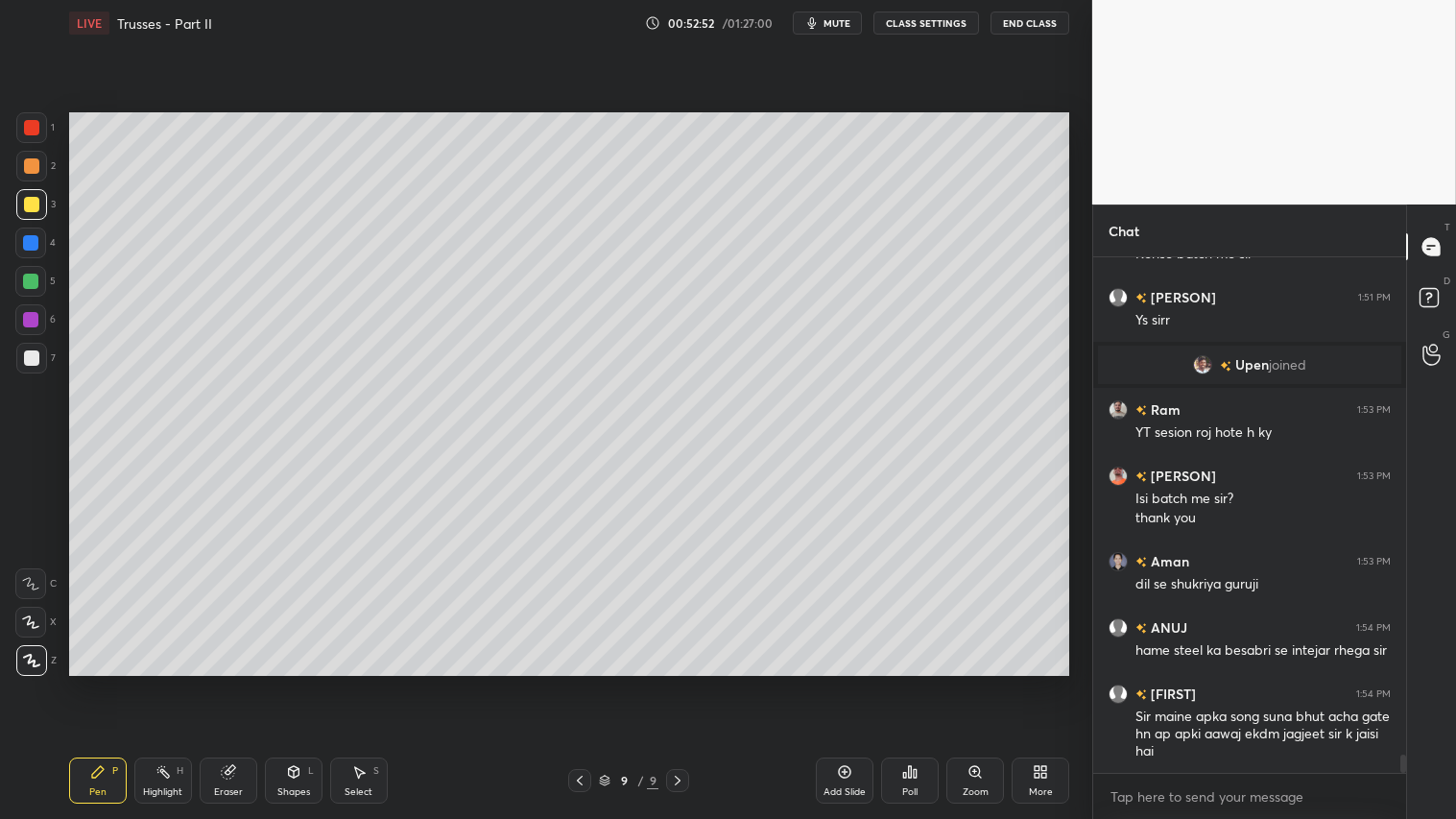 scroll, scrollTop: 13891, scrollLeft: 0, axis: vertical 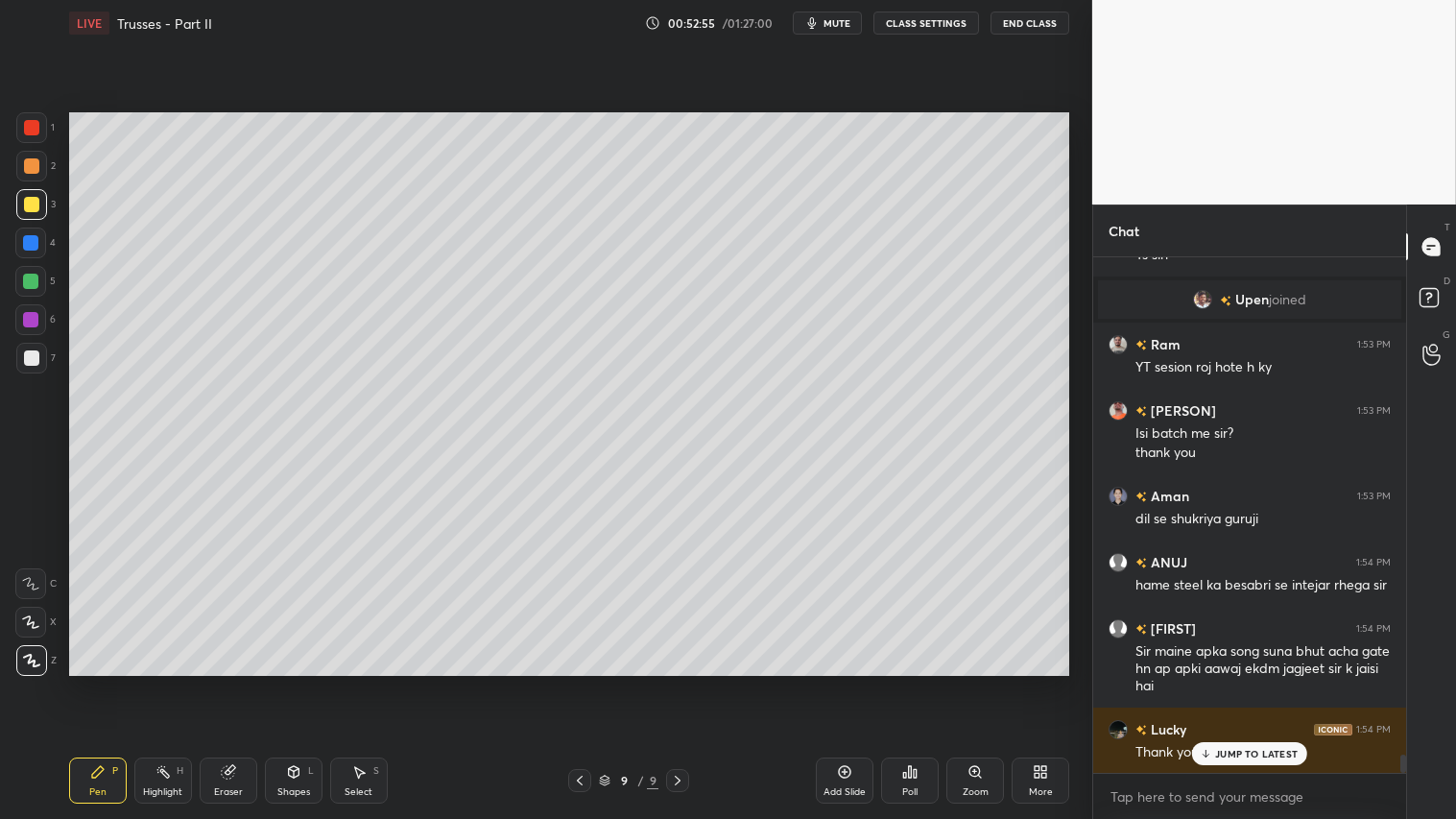 click on "JUMP TO LATEST" at bounding box center [1256, 754] 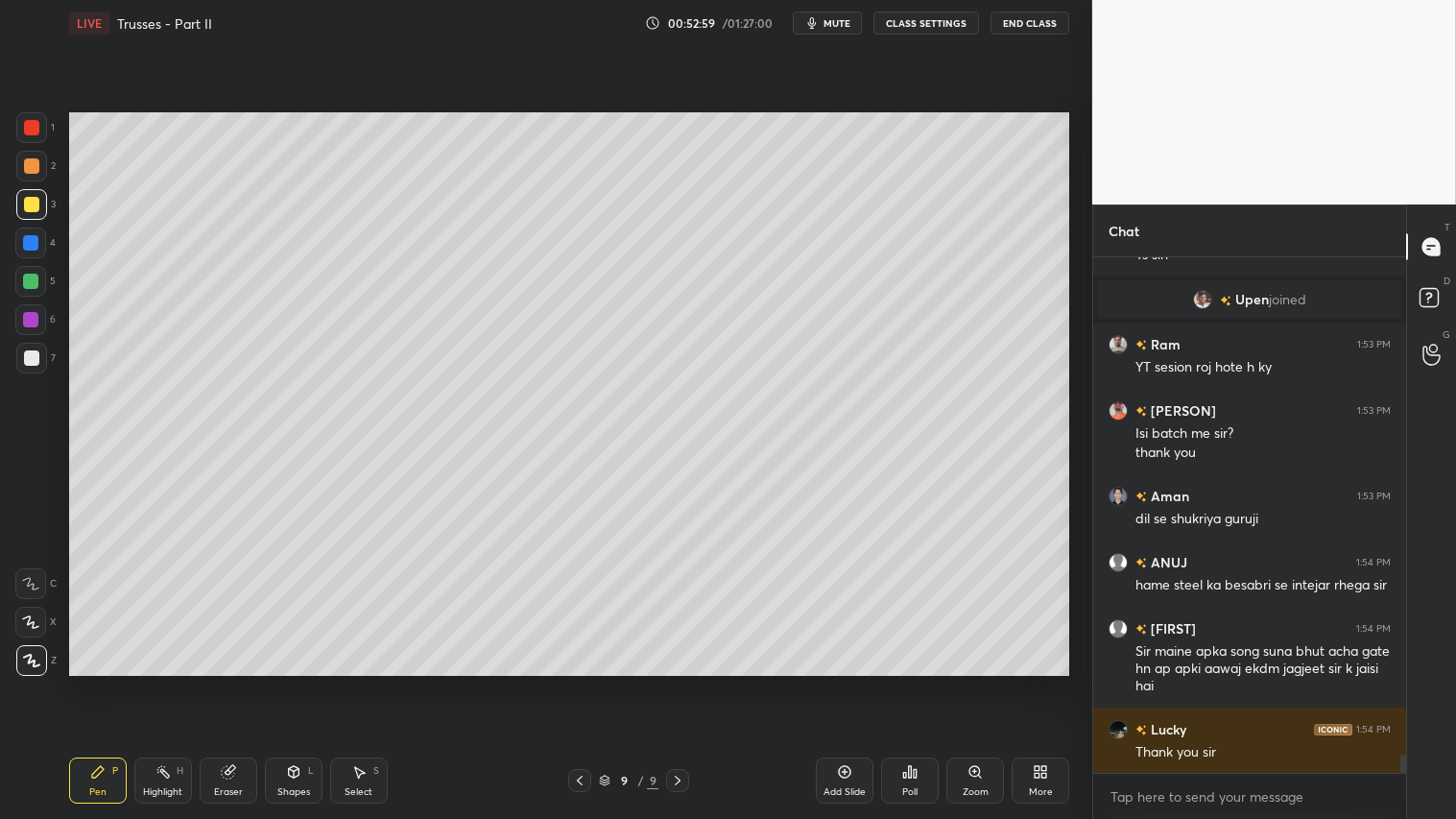 scroll, scrollTop: 13958, scrollLeft: 0, axis: vertical 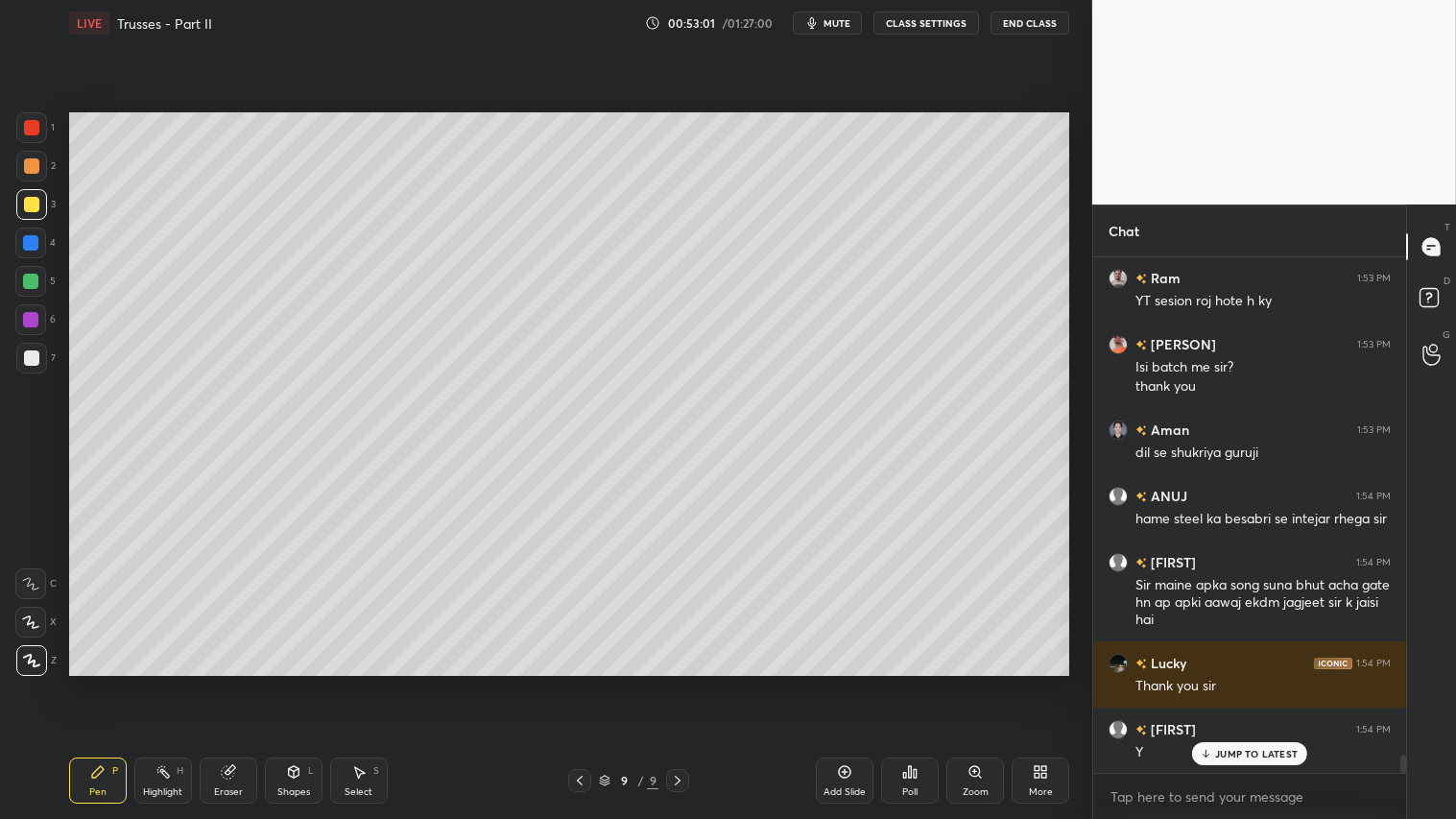 click at bounding box center [32, 205] 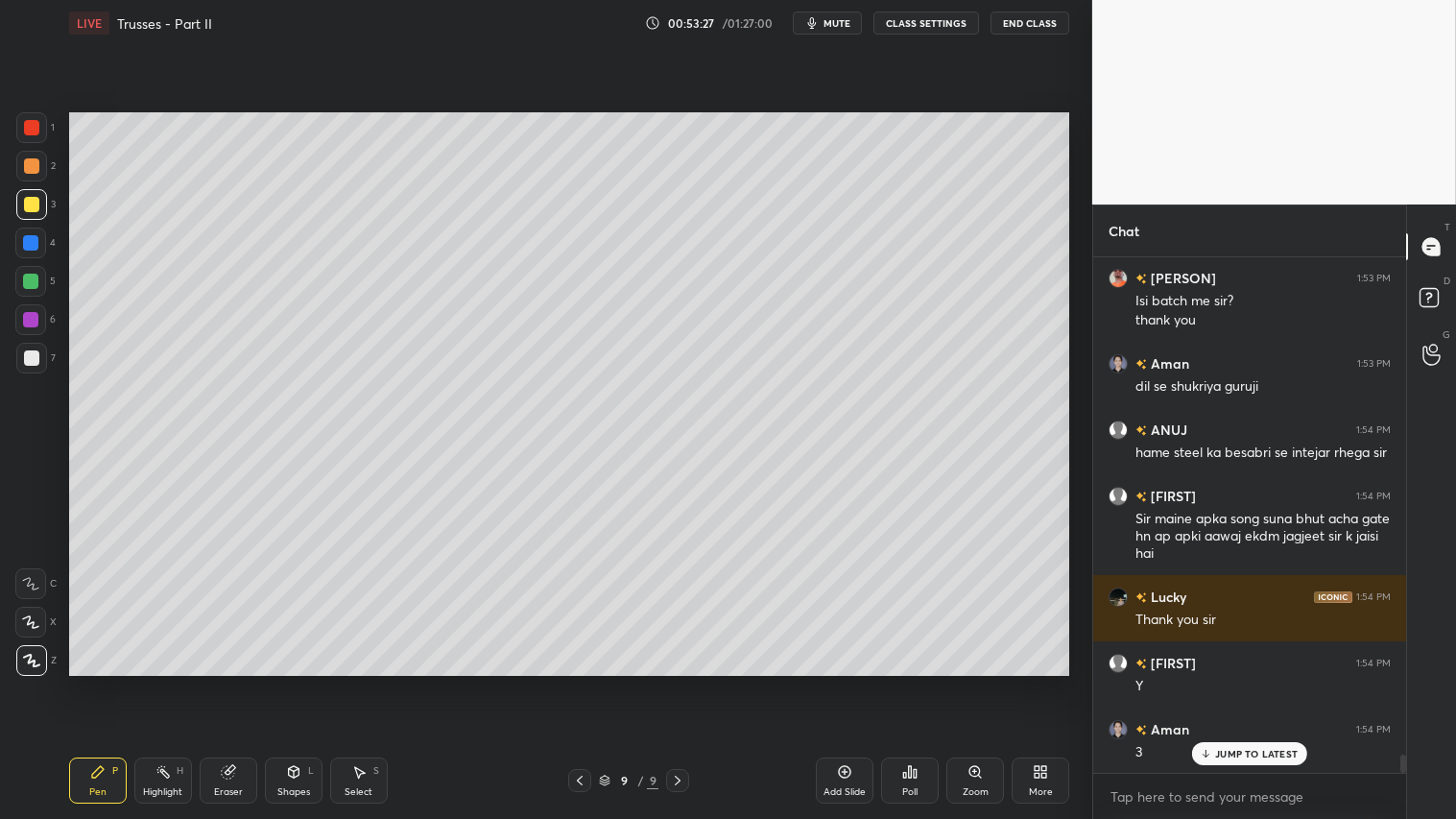 scroll, scrollTop: 14090, scrollLeft: 0, axis: vertical 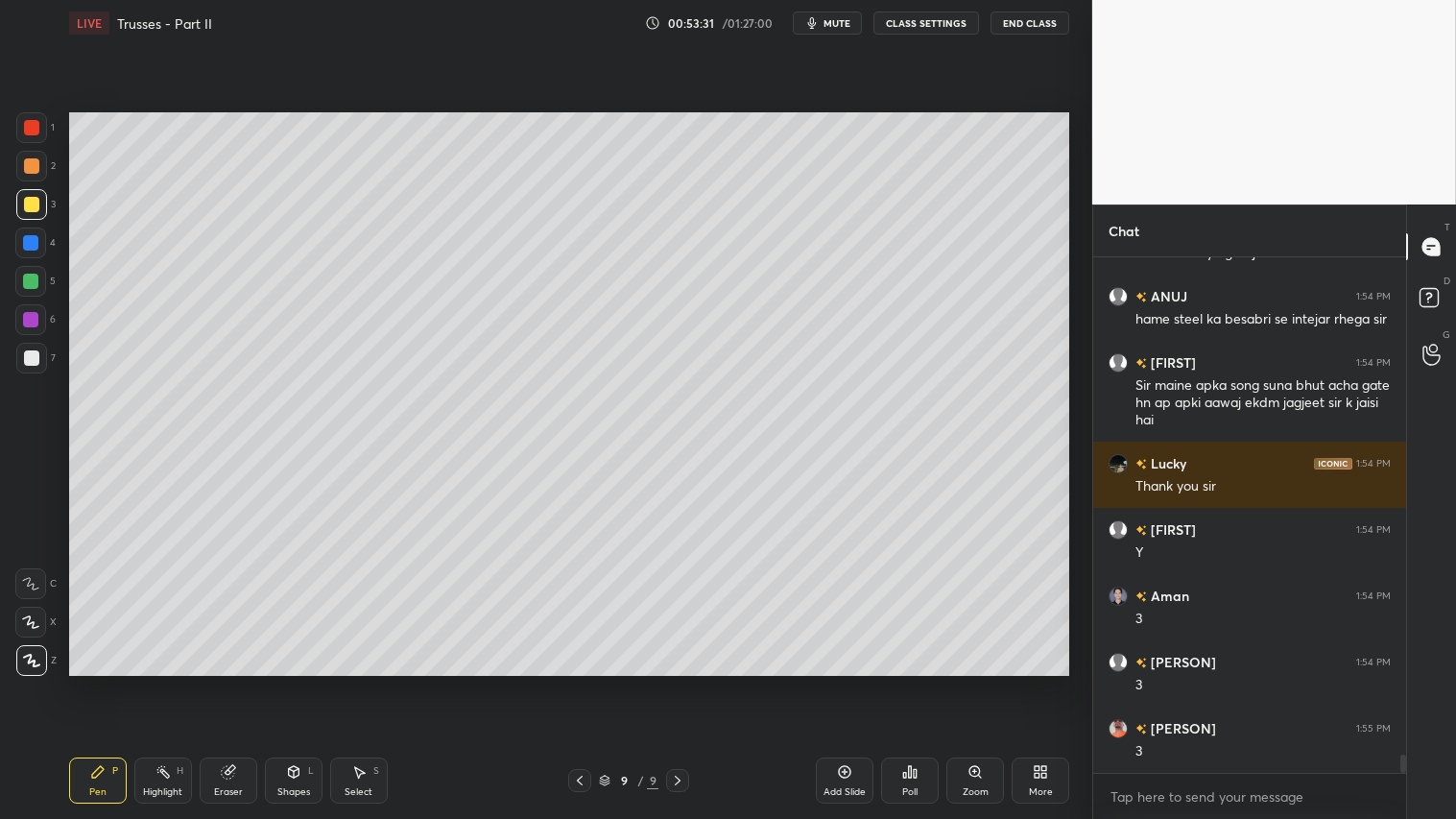 click at bounding box center (32, 128) 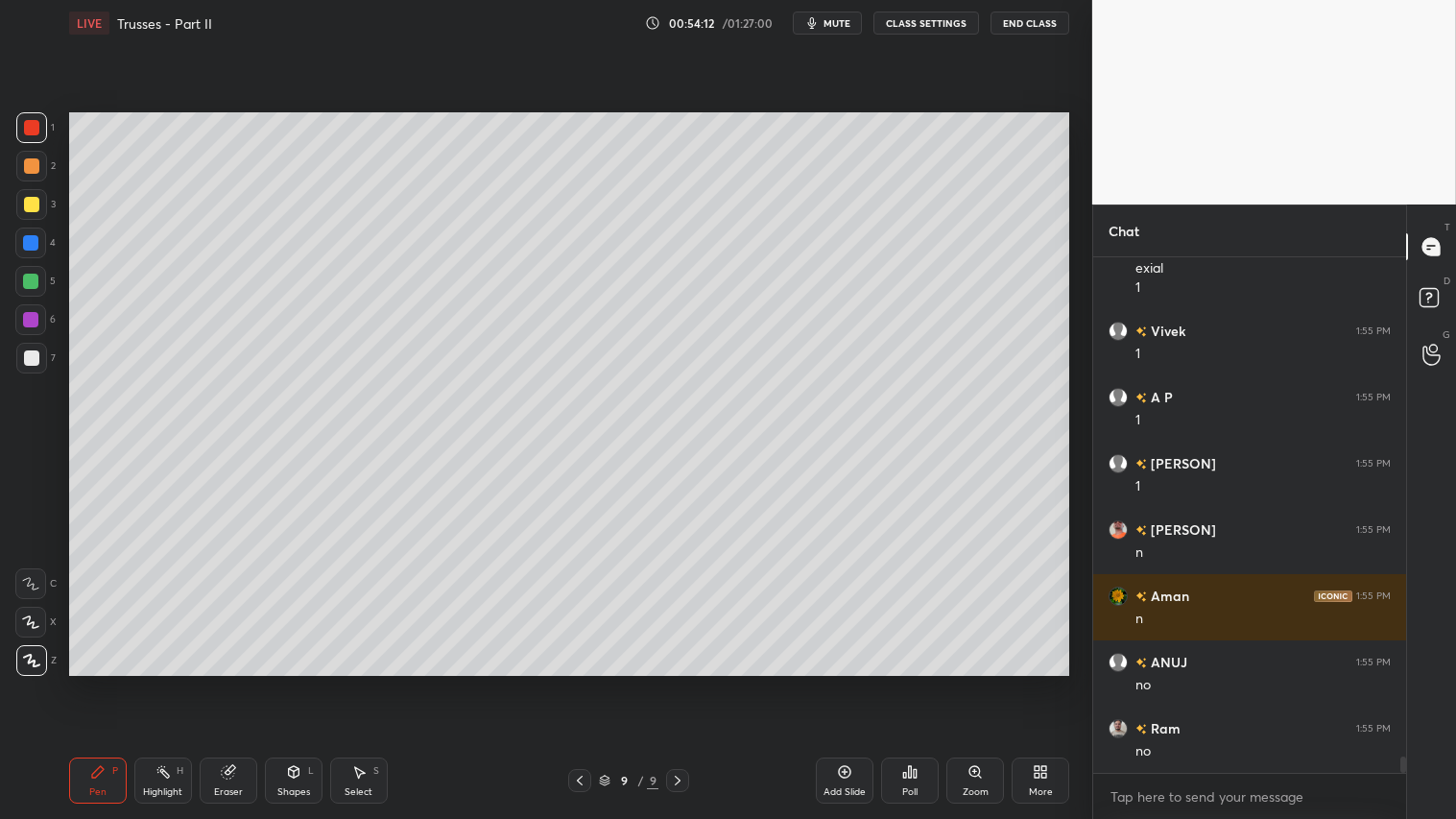 scroll, scrollTop: 15833, scrollLeft: 0, axis: vertical 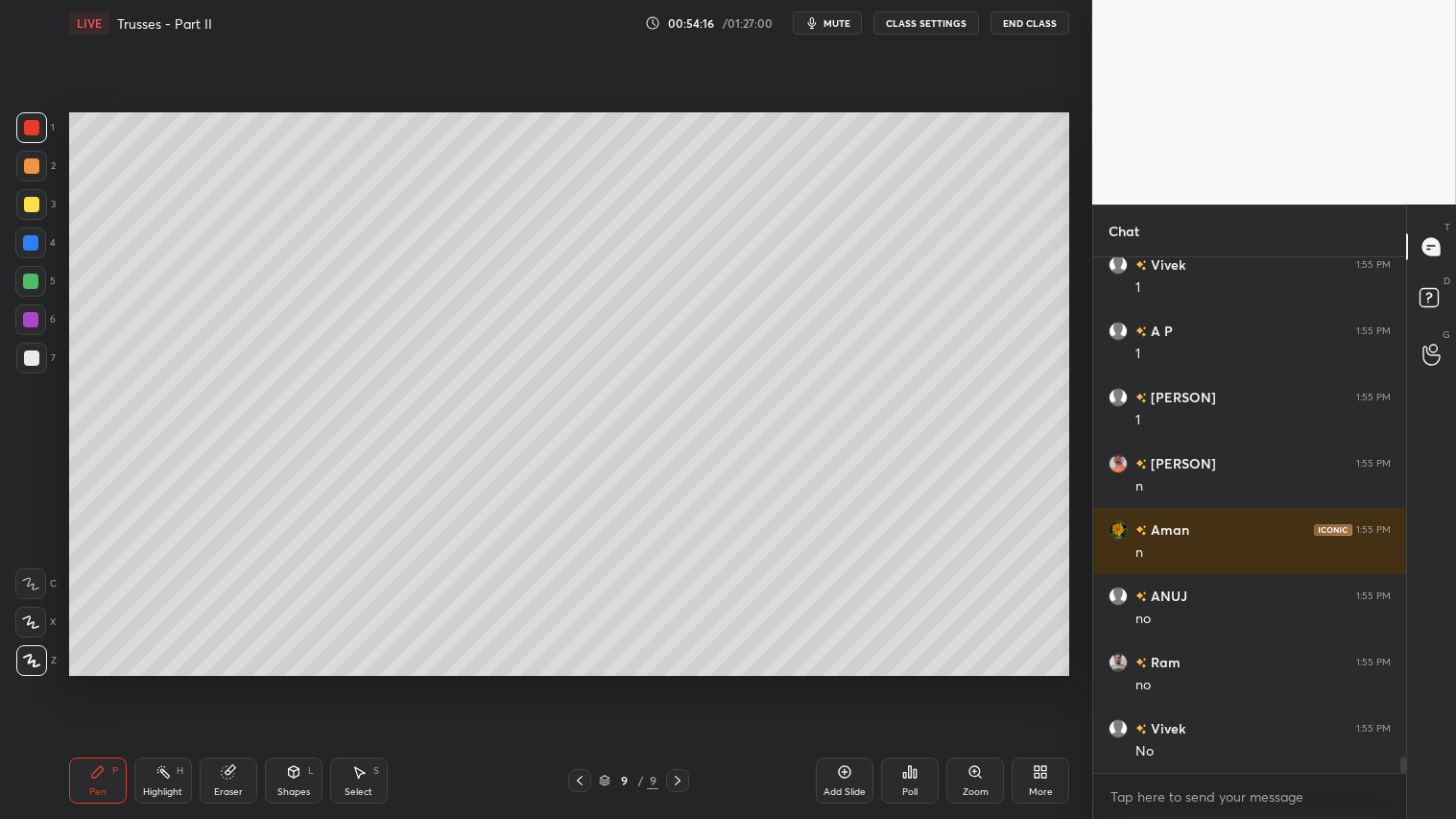 click at bounding box center (32, 166) 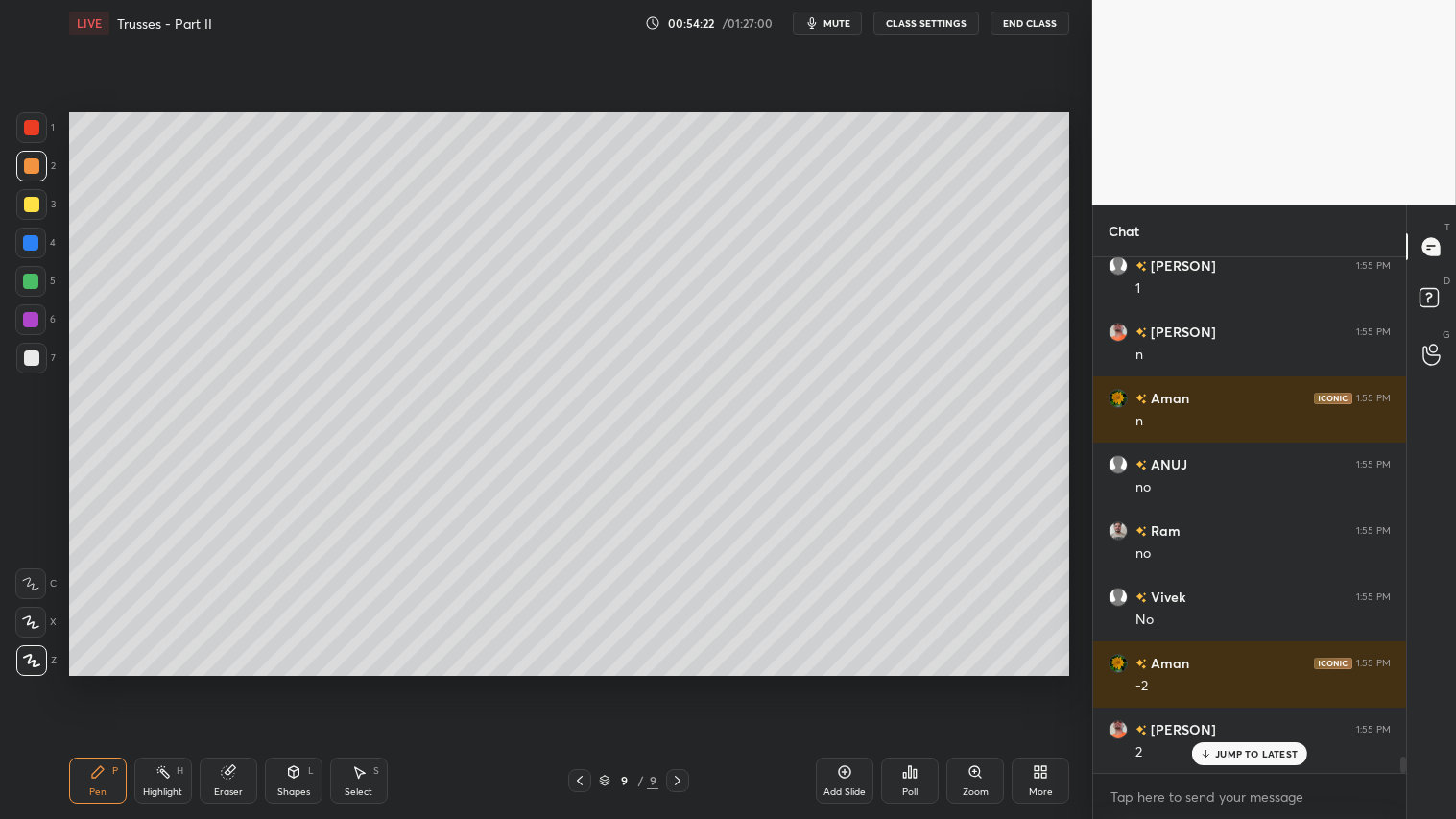 scroll, scrollTop: 16031, scrollLeft: 0, axis: vertical 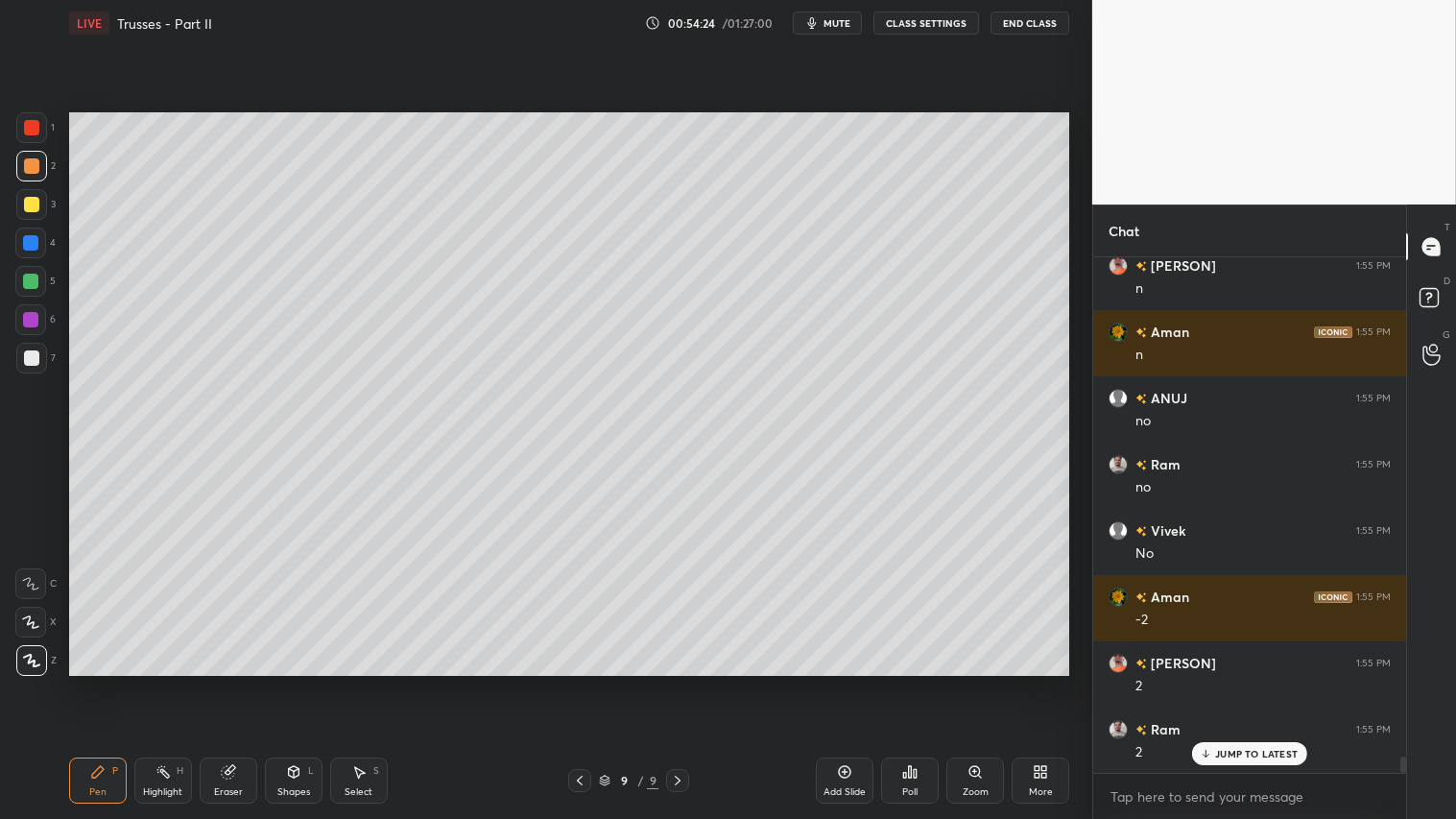 click at bounding box center [32, 205] 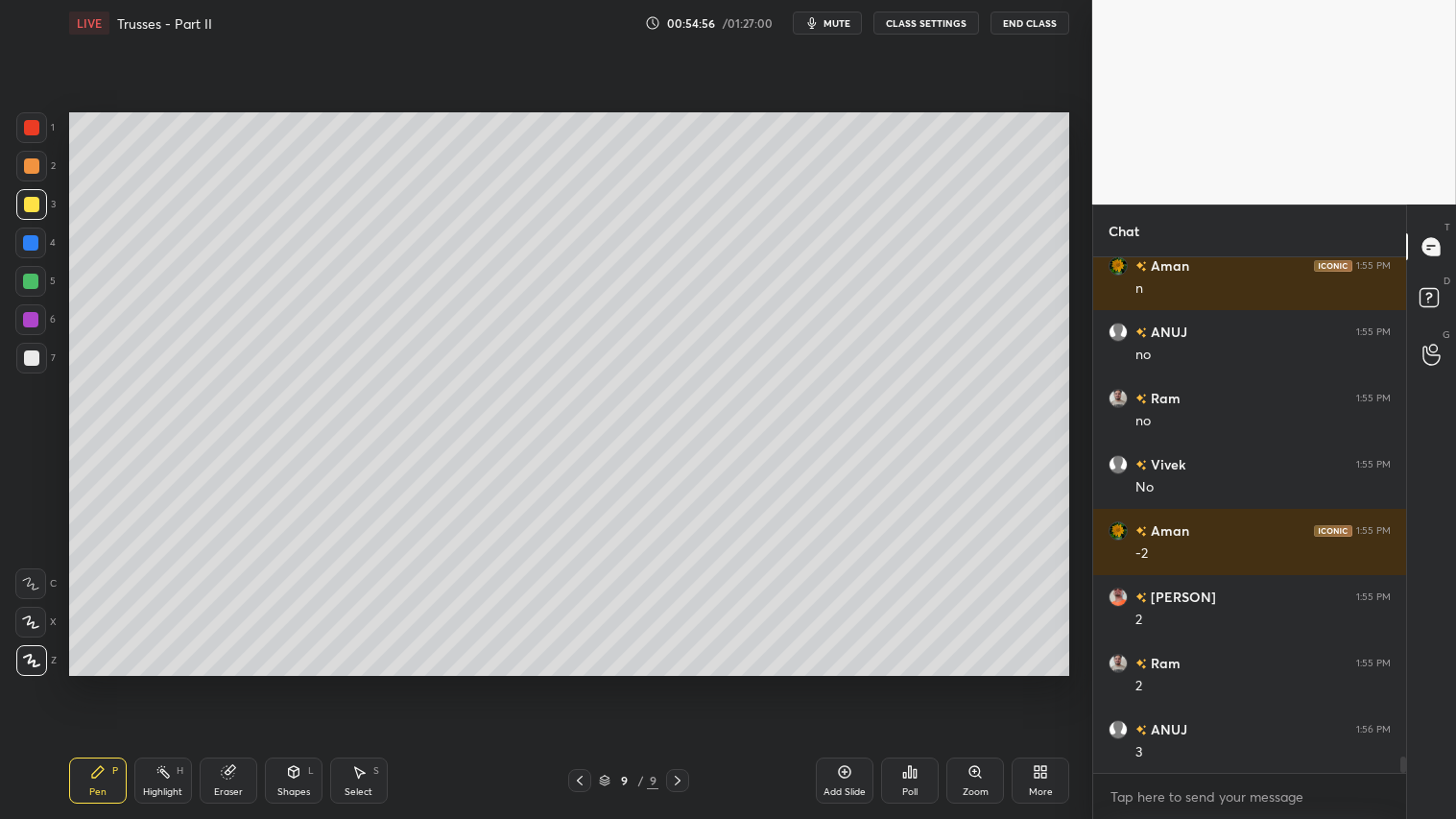 scroll, scrollTop: 16164, scrollLeft: 0, axis: vertical 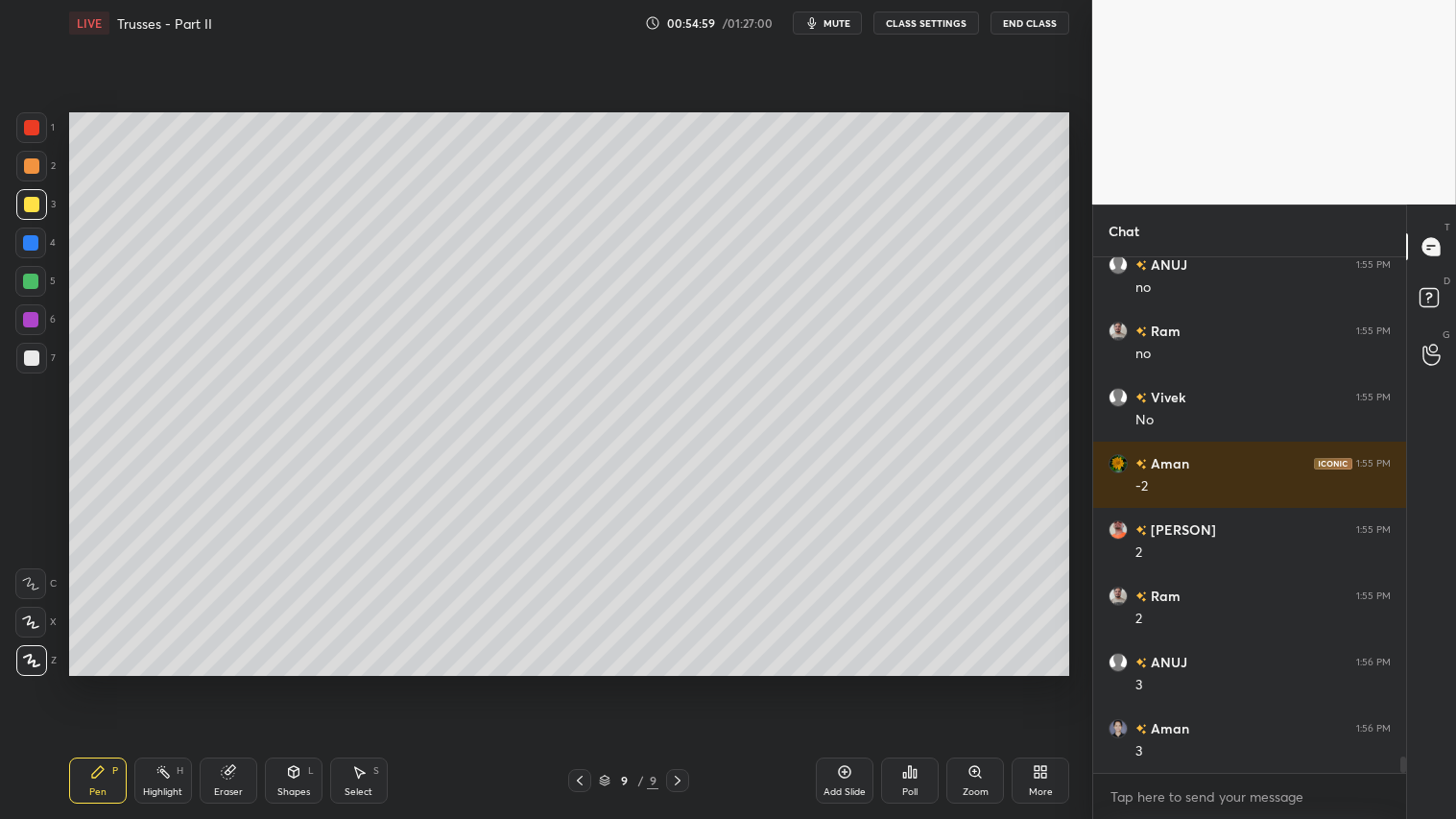 click at bounding box center [32, 166] 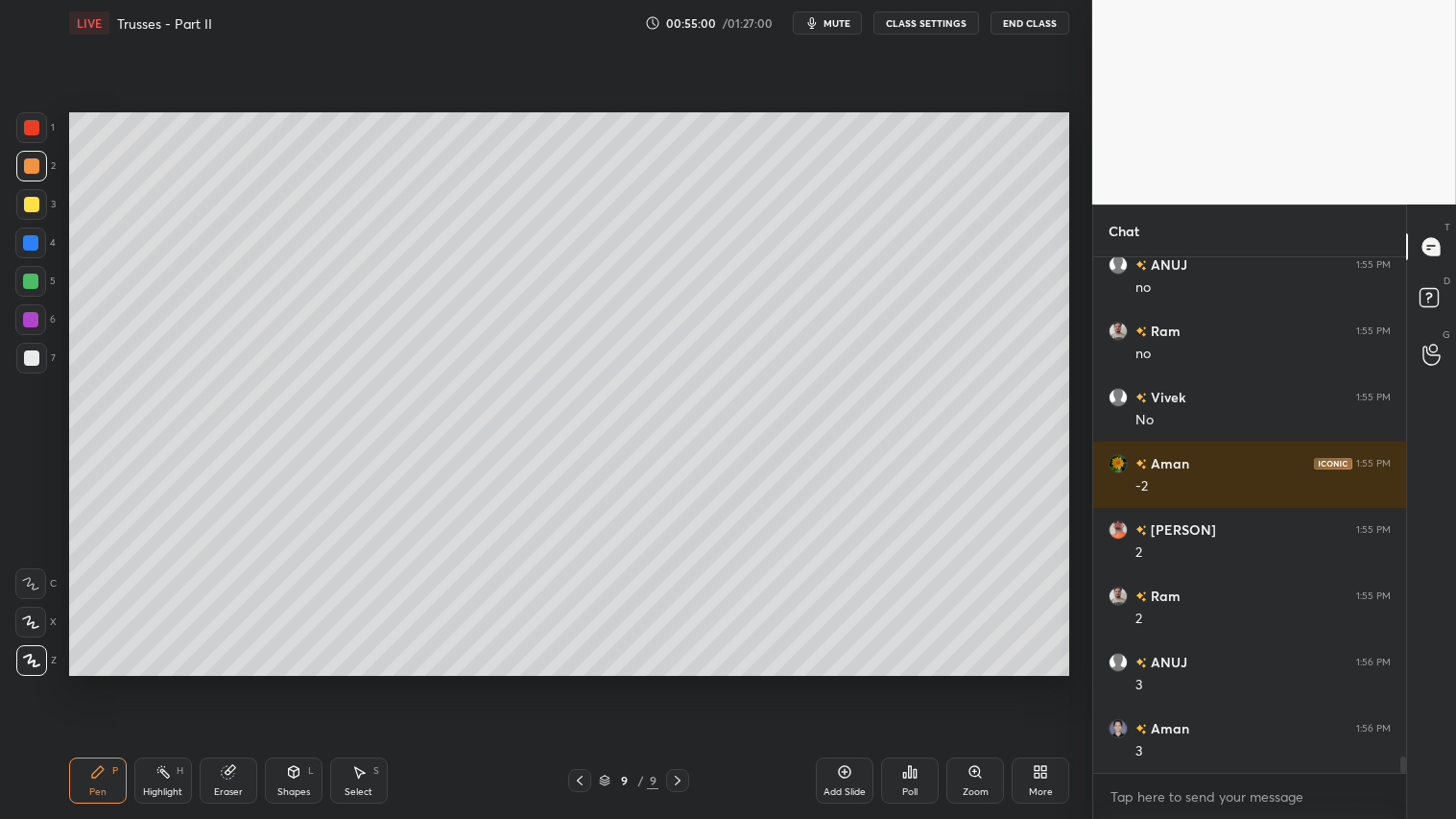 scroll, scrollTop: 16230, scrollLeft: 0, axis: vertical 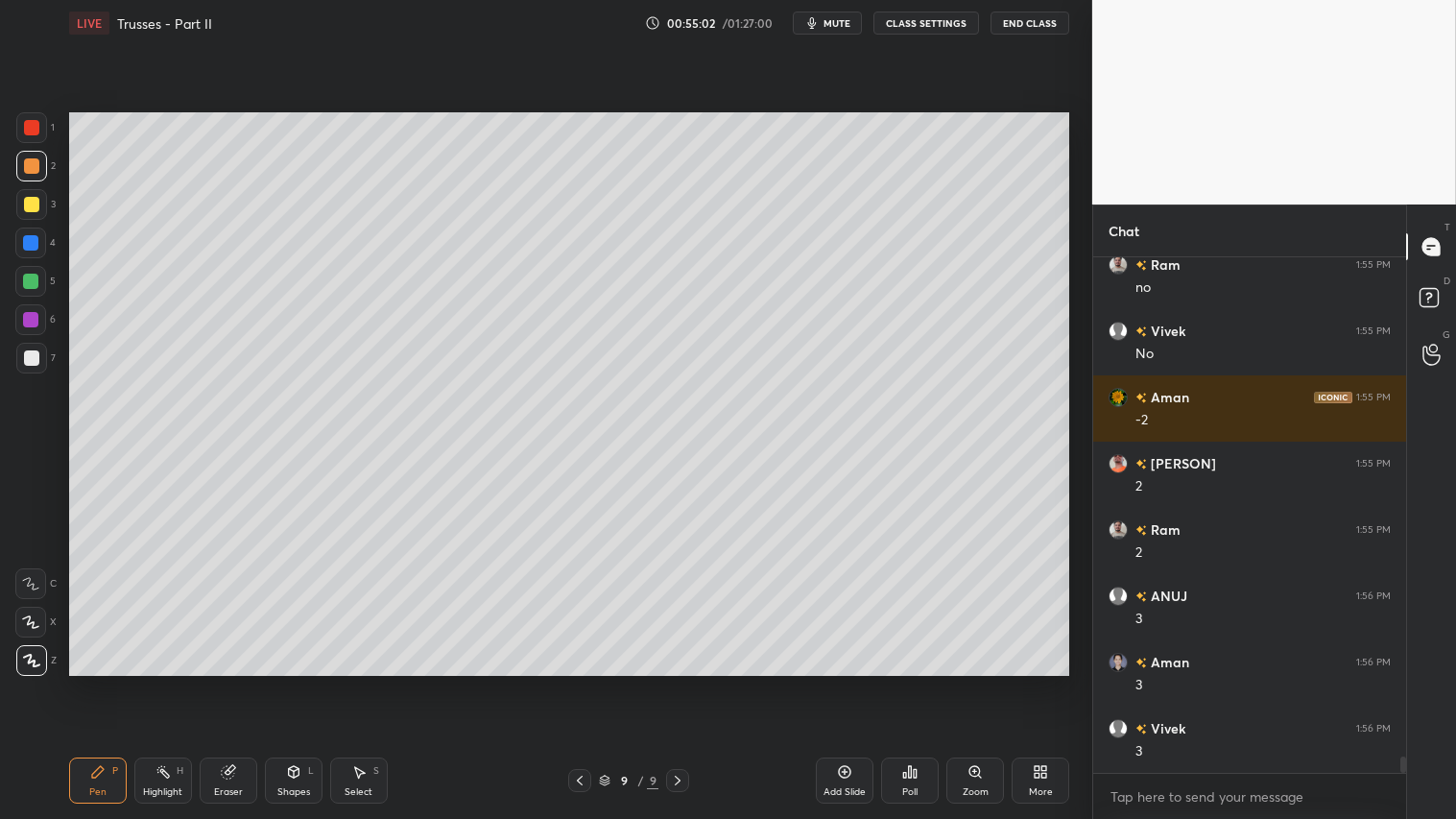 drag, startPoint x: 45, startPoint y: 159, endPoint x: 45, endPoint y: 183, distance: 24 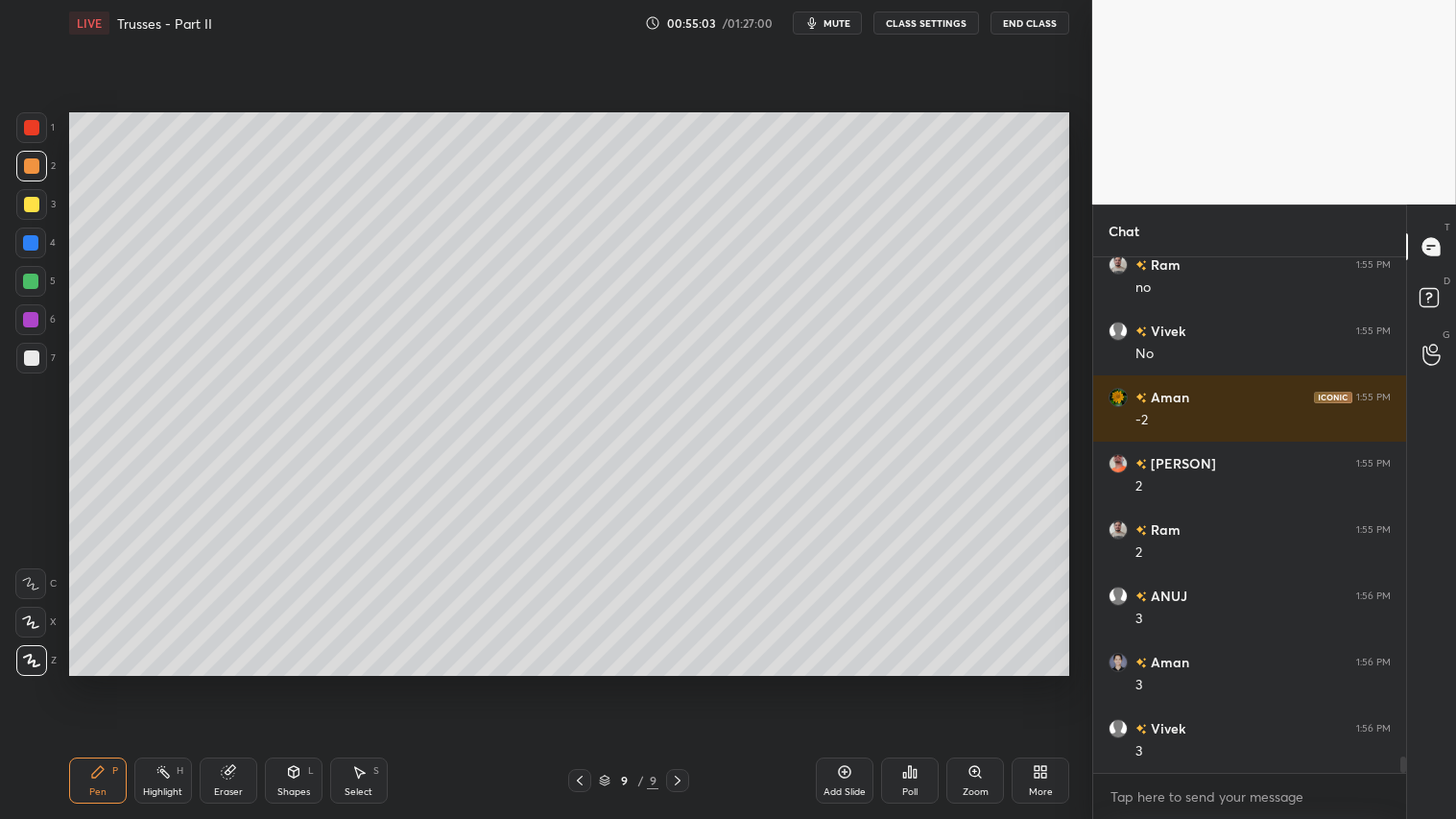 click on "Pen" at bounding box center (98, 792) 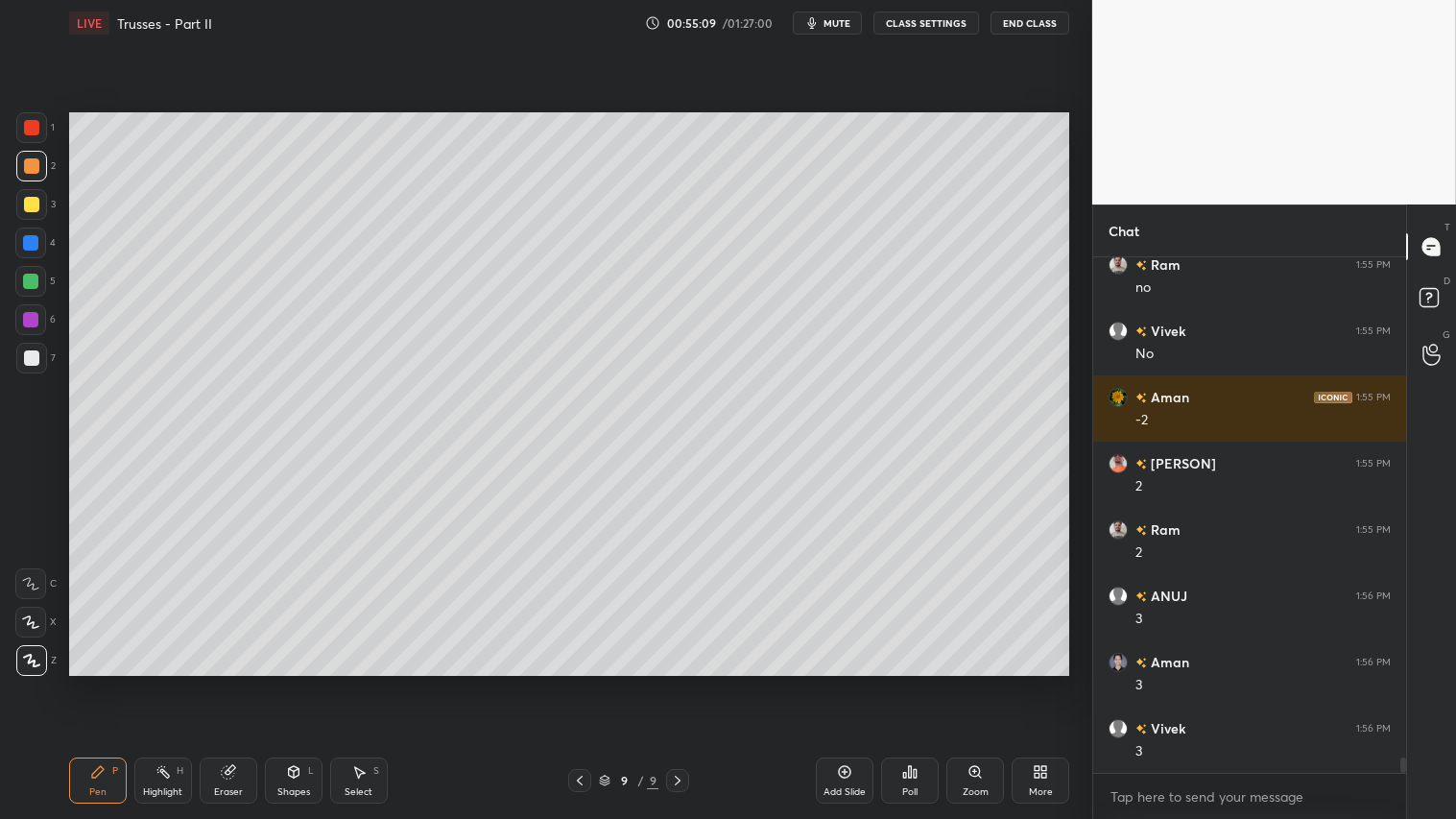 scroll, scrollTop: 16296, scrollLeft: 0, axis: vertical 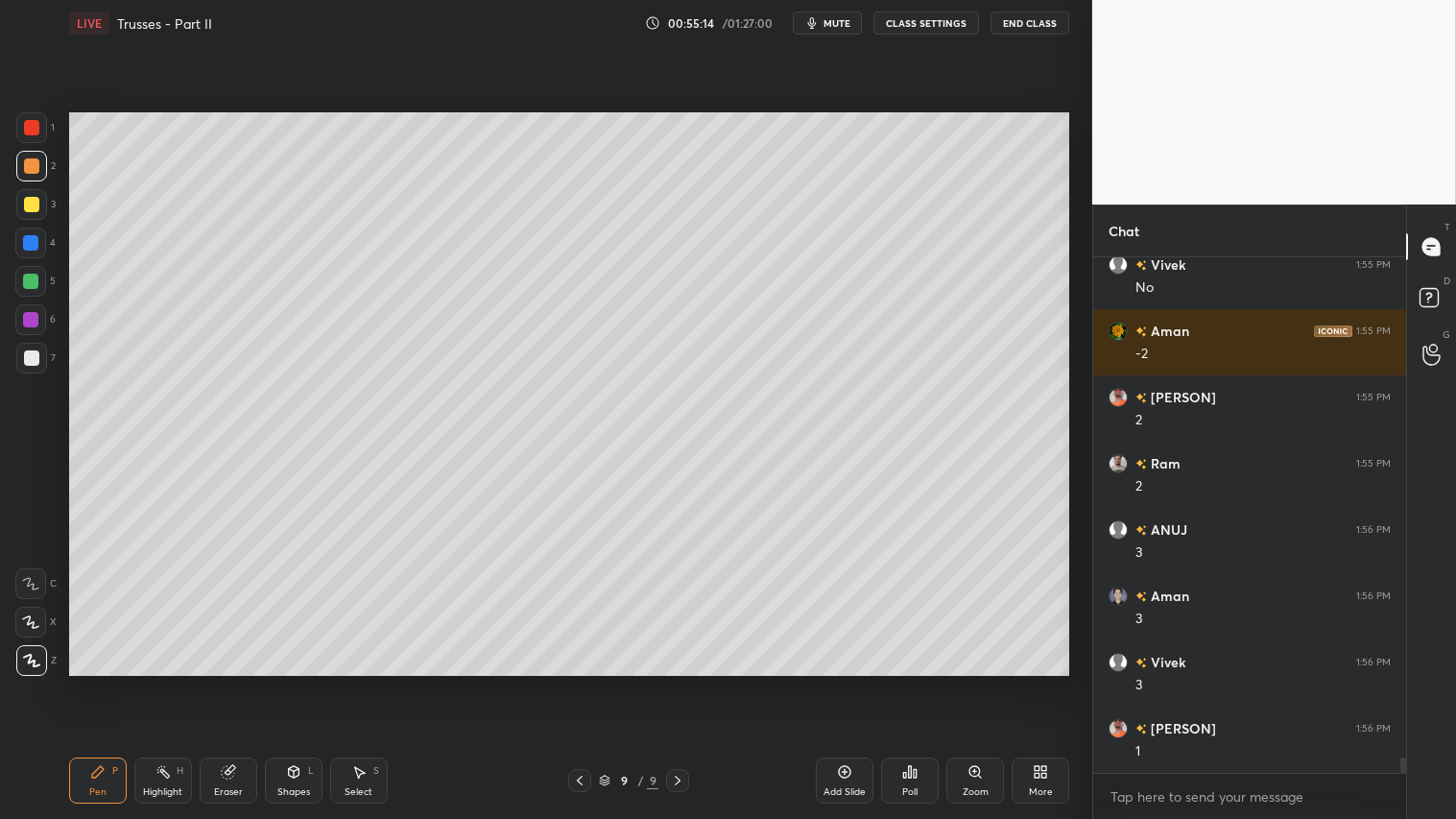 drag, startPoint x: 12, startPoint y: 199, endPoint x: 36, endPoint y: 207, distance: 25.29822 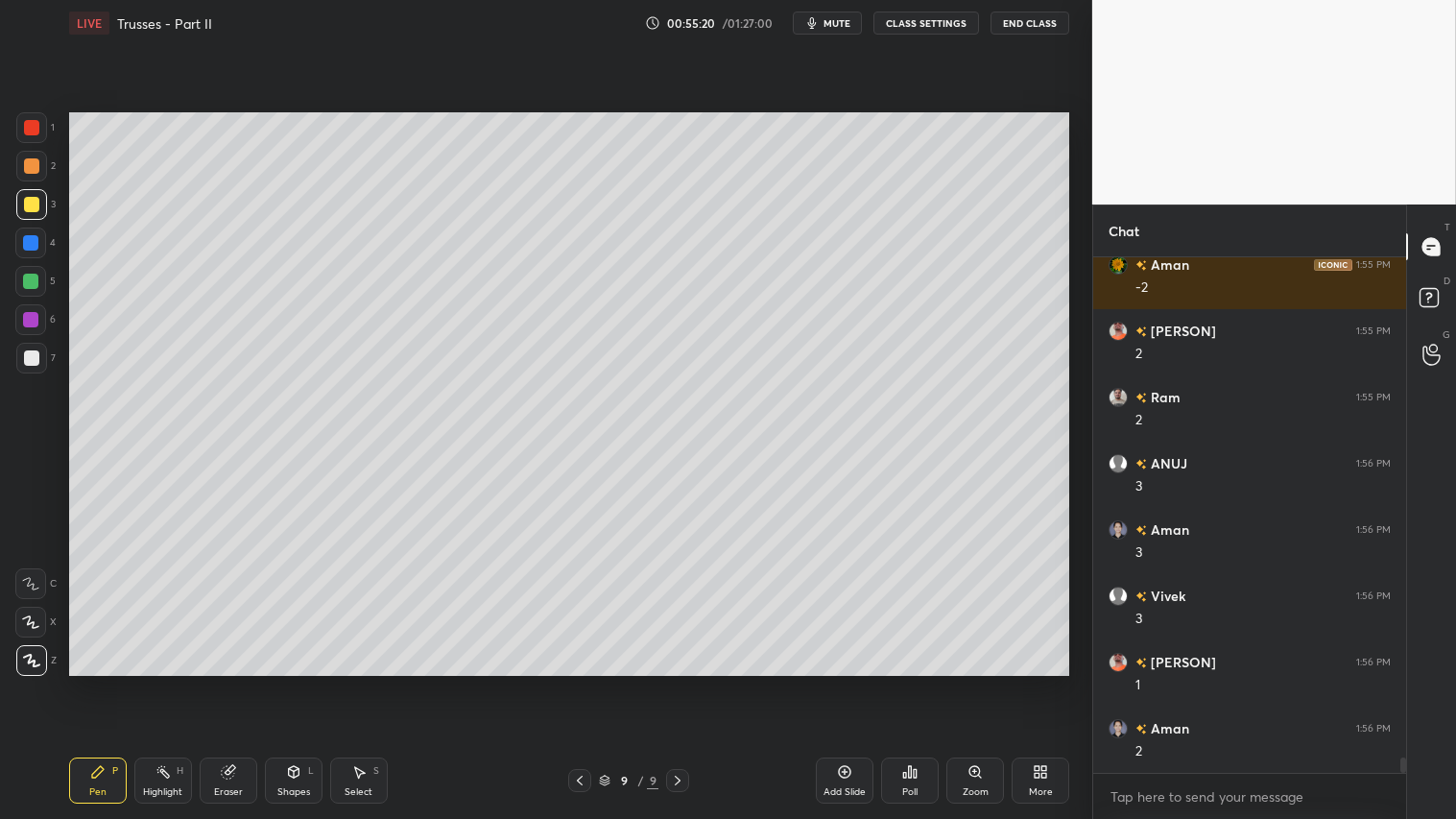scroll, scrollTop: 16429, scrollLeft: 0, axis: vertical 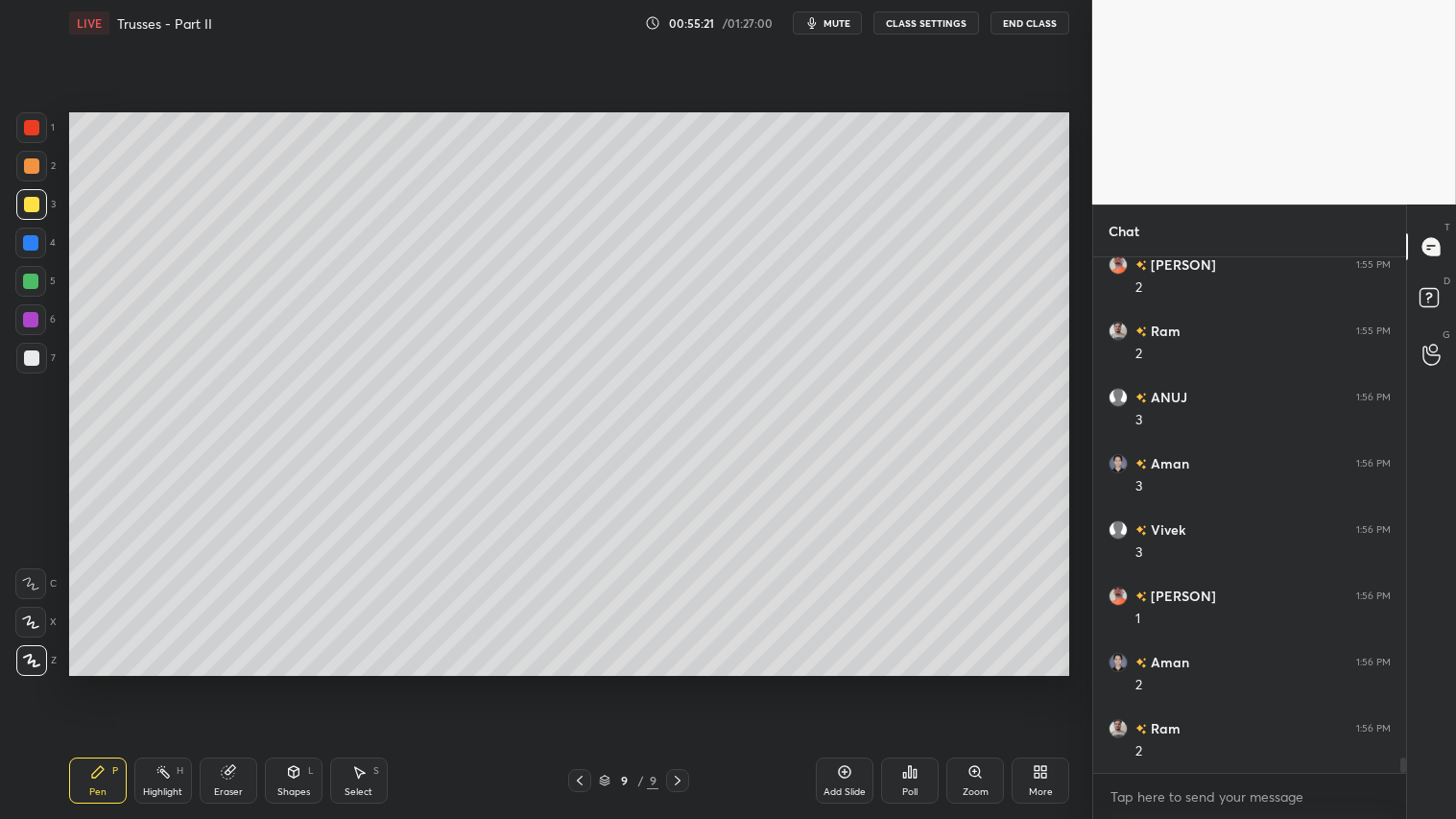 click at bounding box center (32, 166) 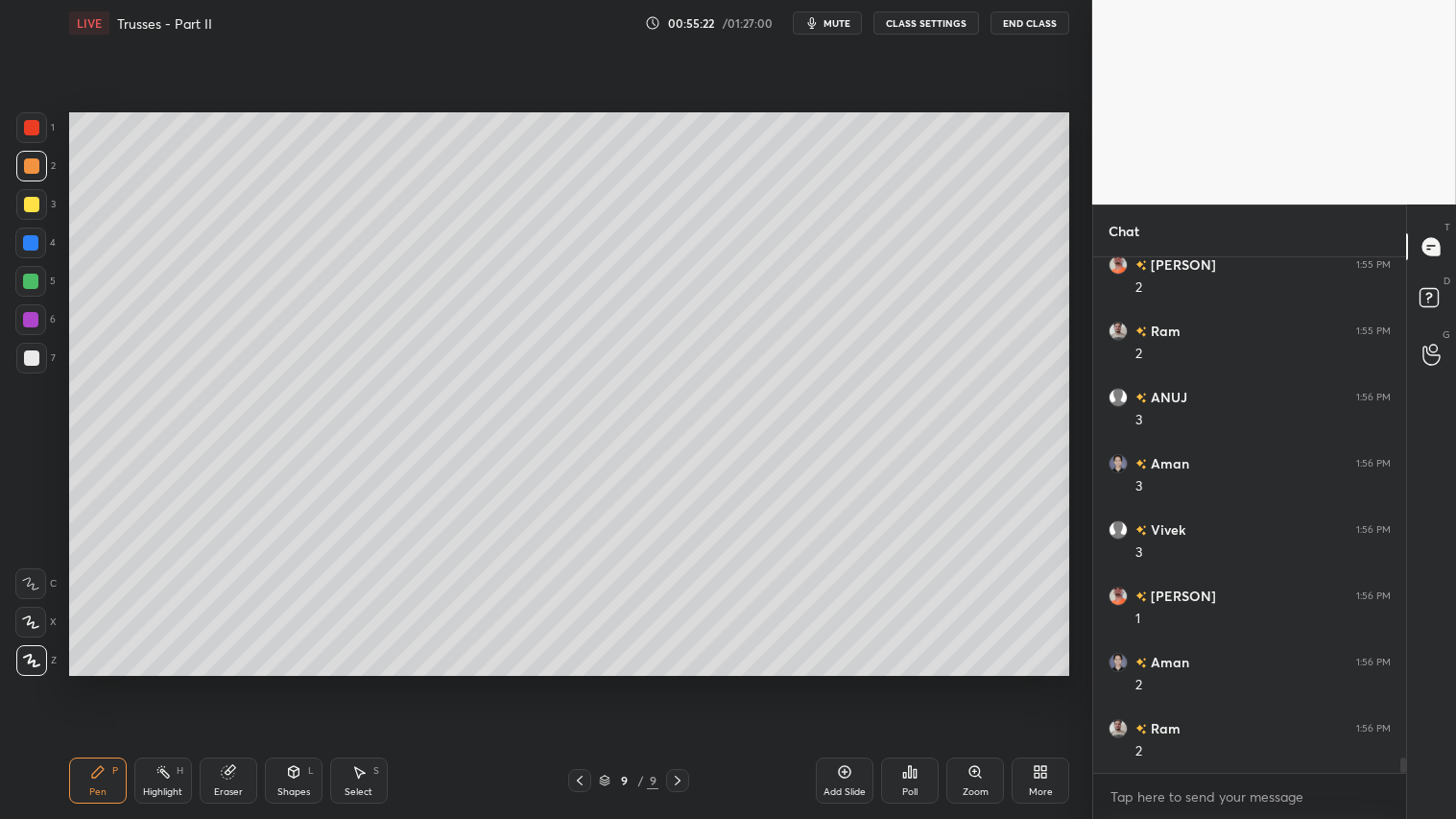 click on "Pen P" at bounding box center (98, 781) 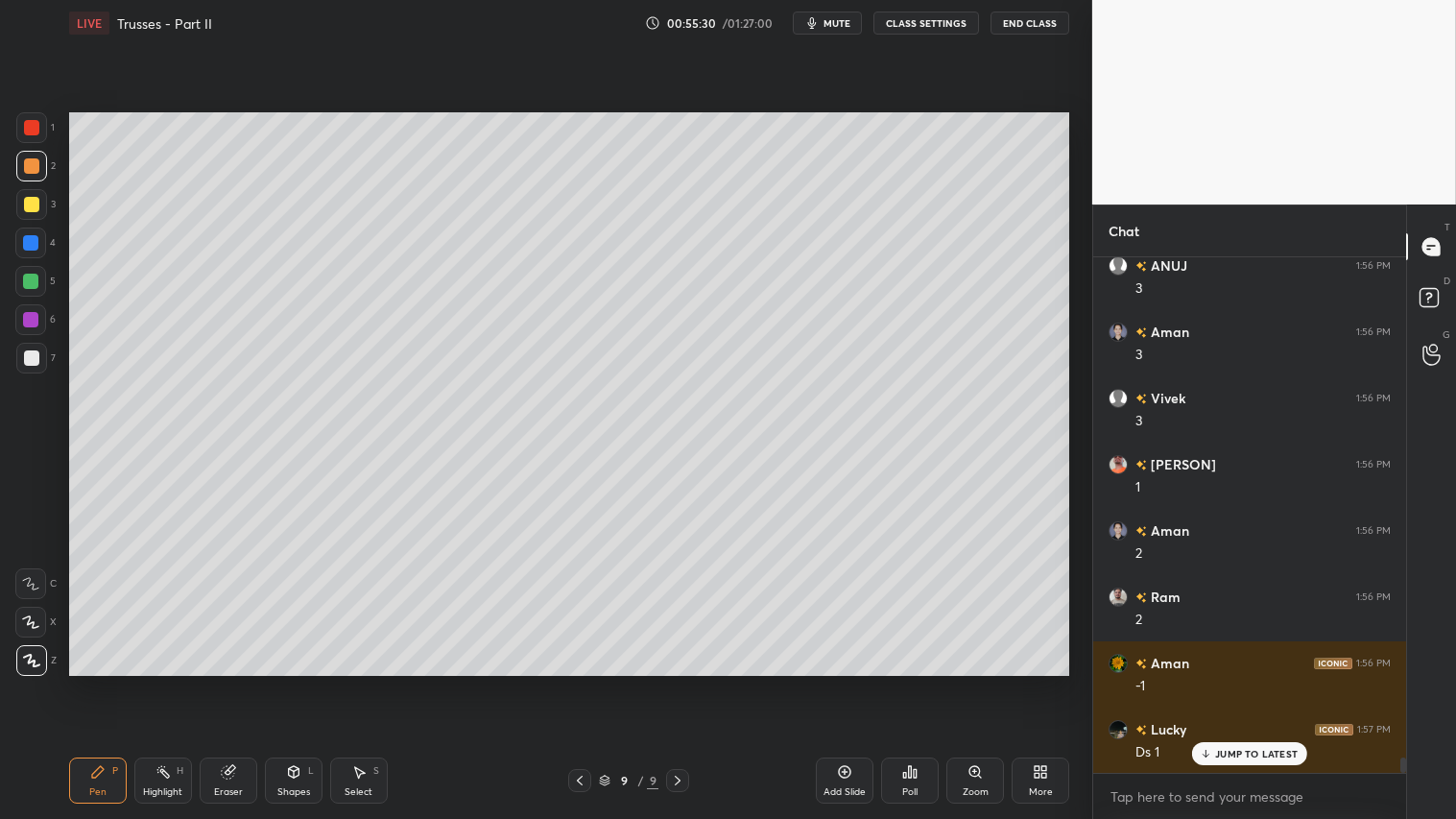 scroll, scrollTop: 16627, scrollLeft: 0, axis: vertical 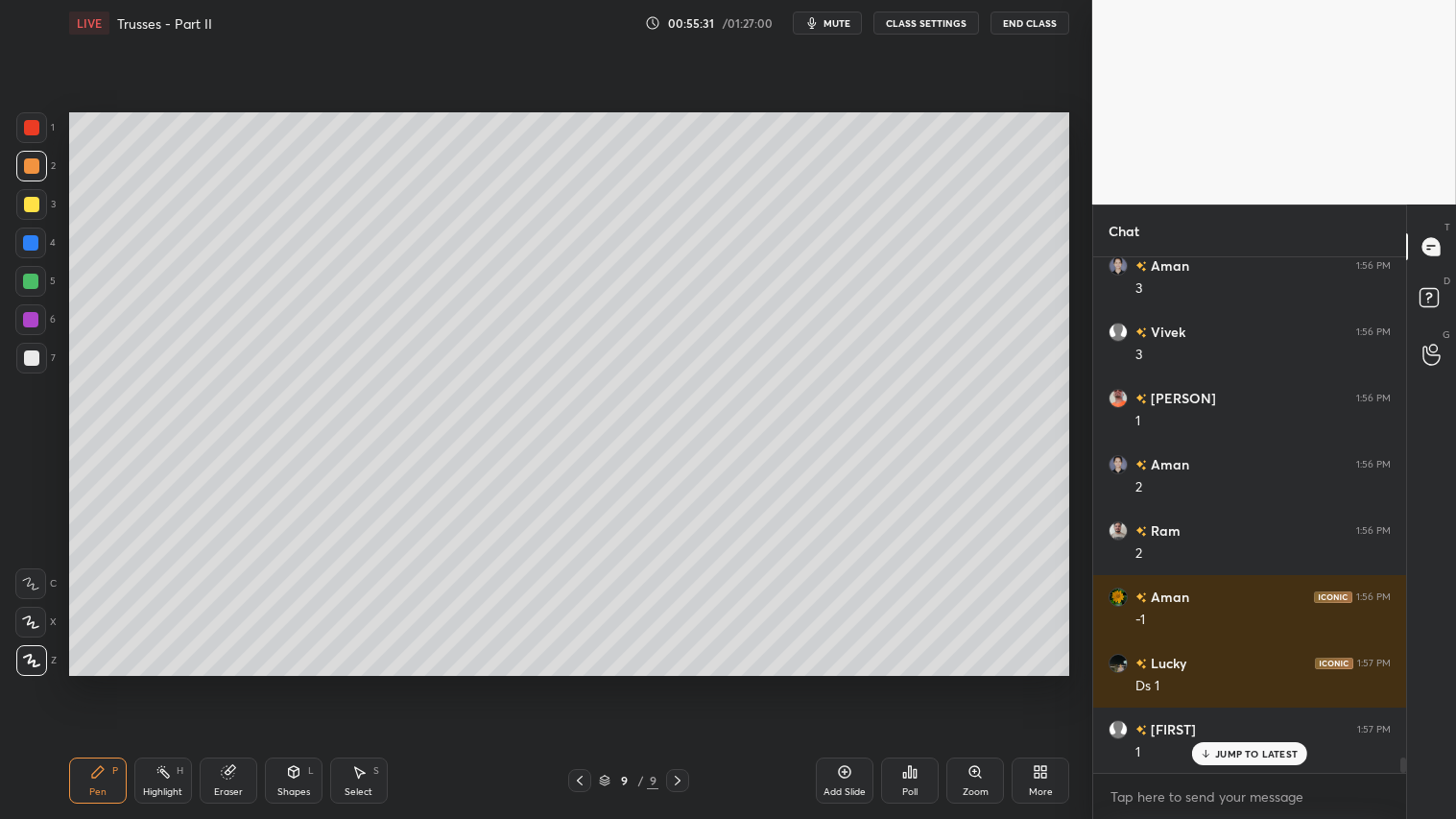 click on "Shapes L" at bounding box center (294, 781) 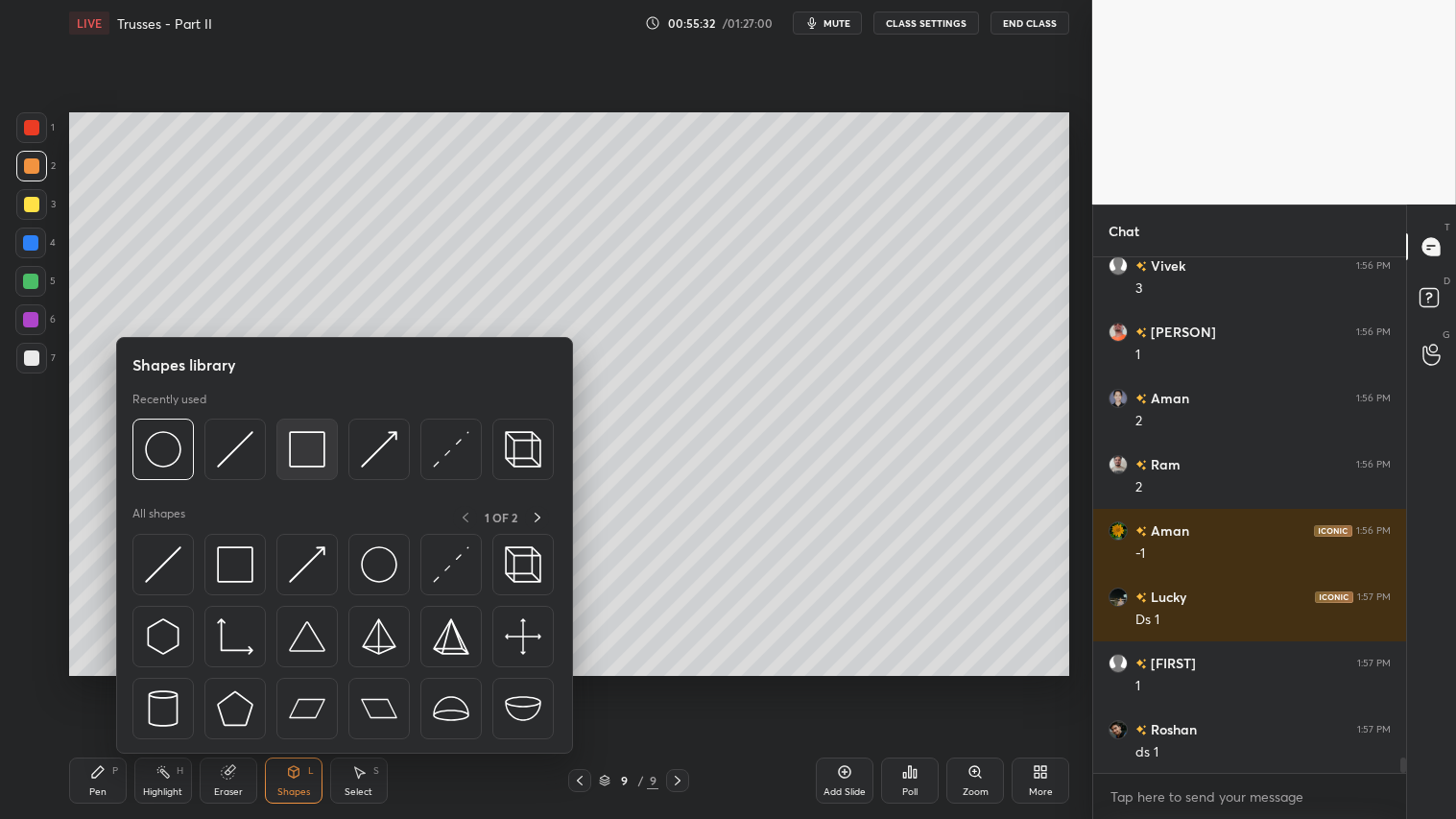 click at bounding box center (307, 449) 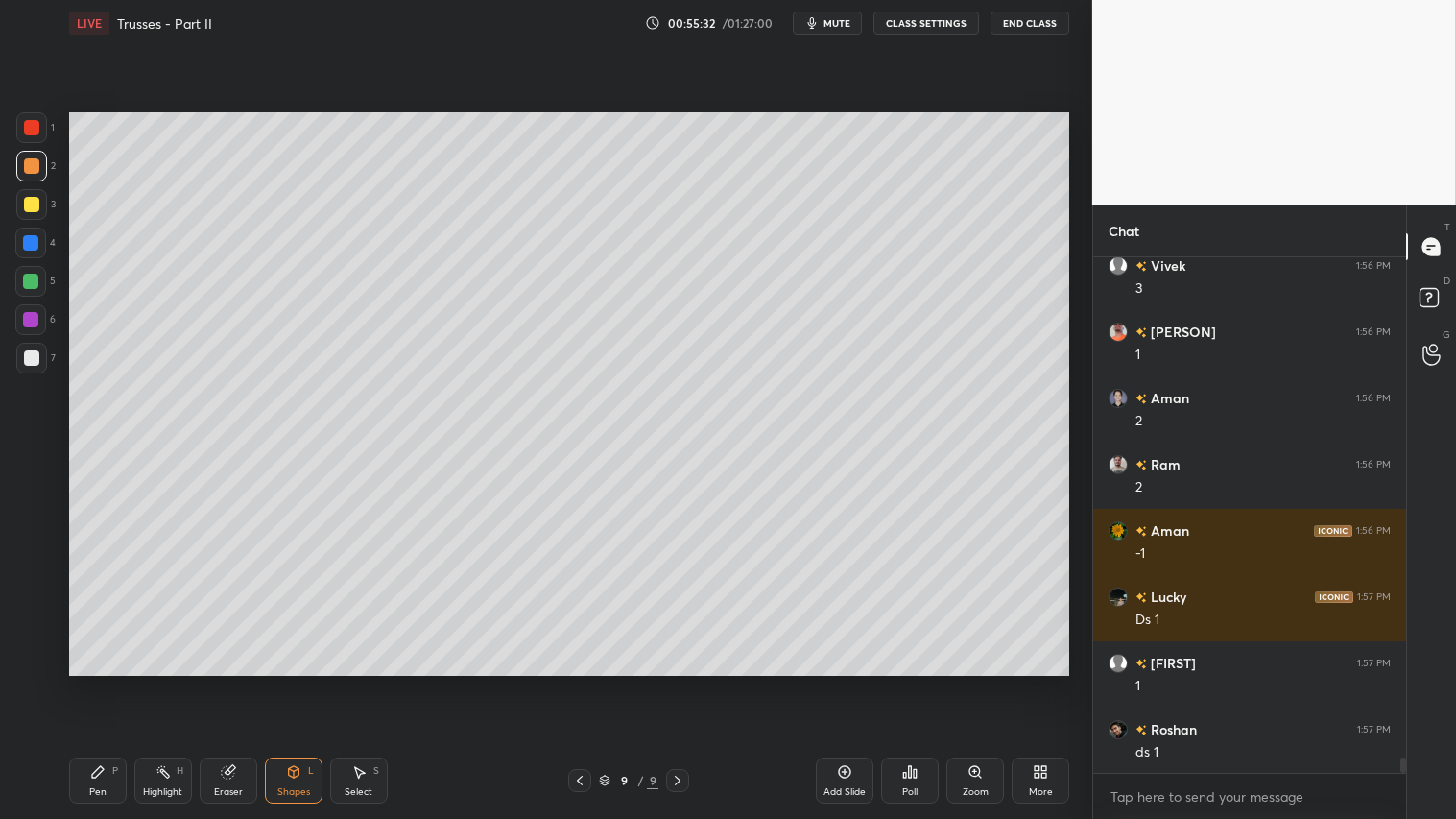 click at bounding box center [32, 358] 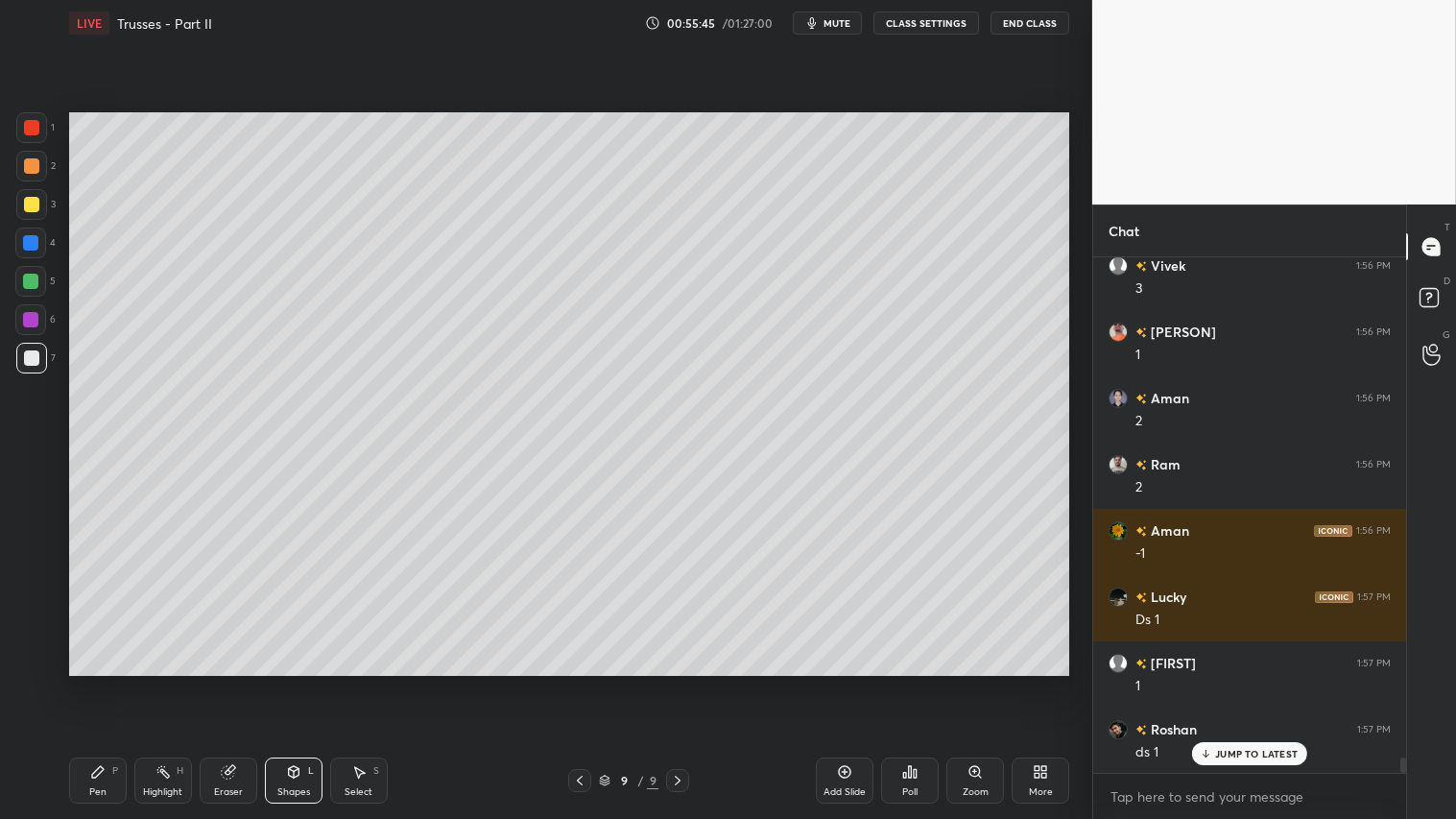 scroll, scrollTop: 16759, scrollLeft: 0, axis: vertical 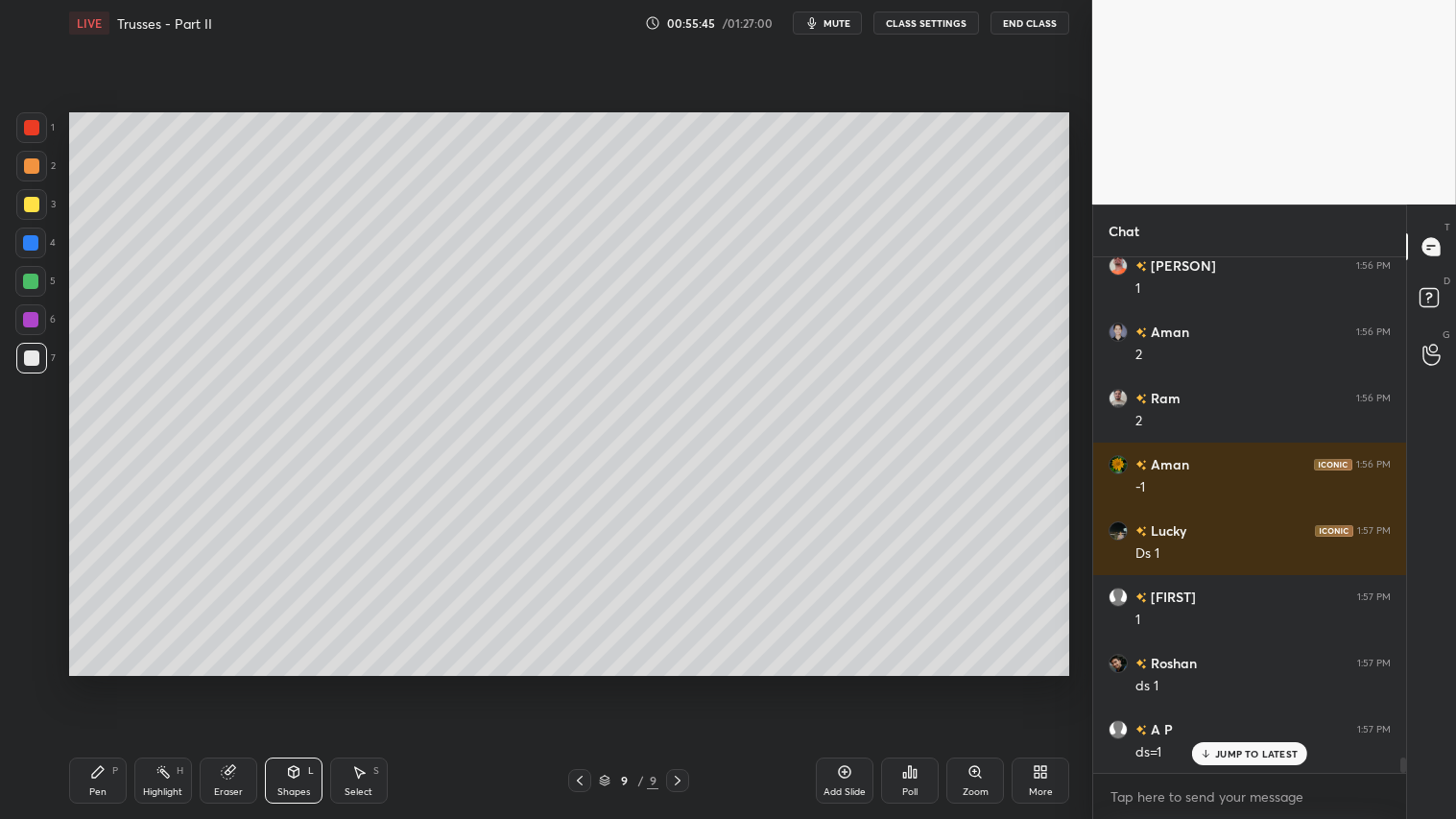 drag, startPoint x: 34, startPoint y: 202, endPoint x: 40, endPoint y: 214, distance: 13.416408 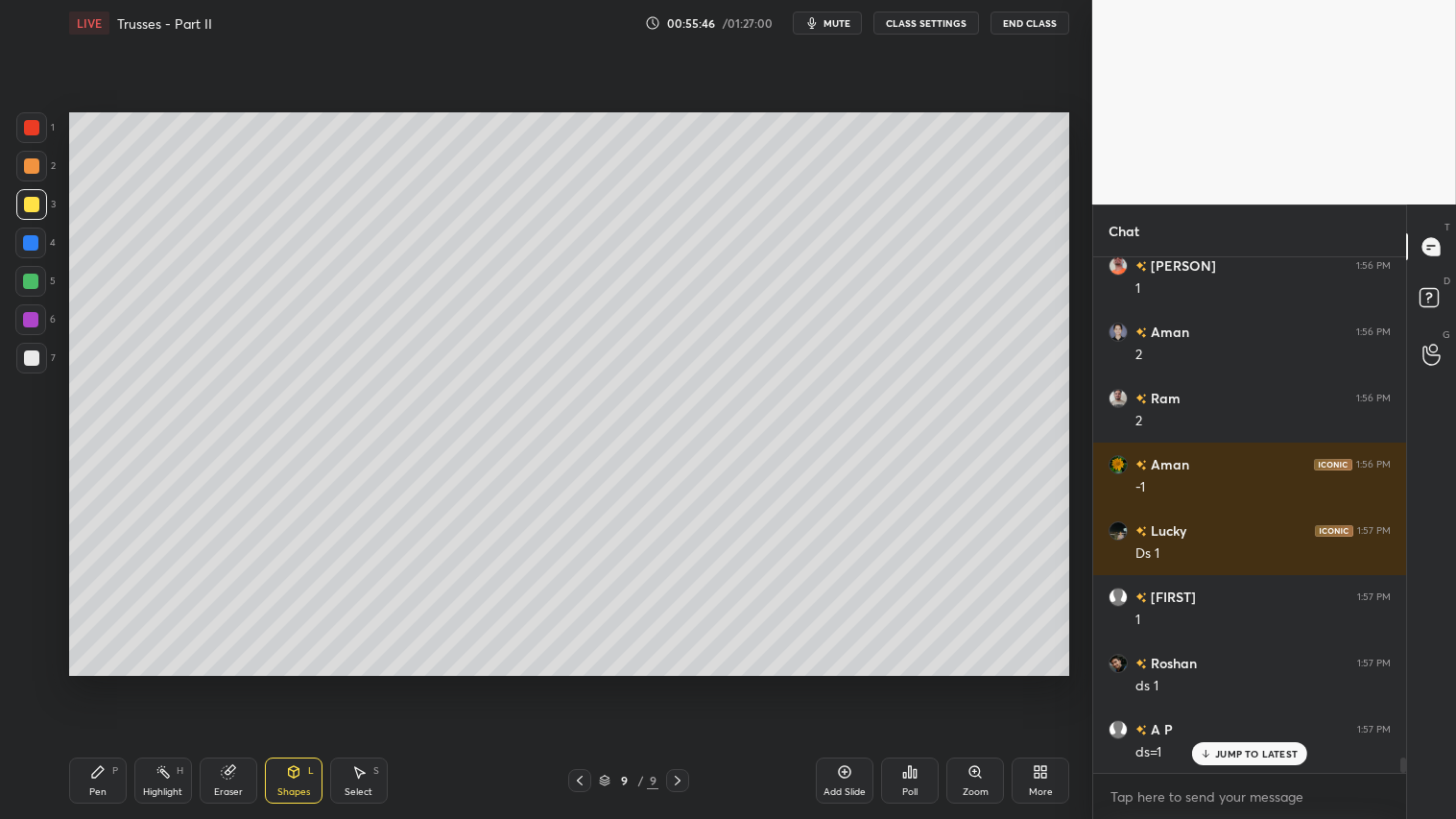drag, startPoint x: 87, startPoint y: 788, endPoint x: 82, endPoint y: 774, distance: 14.866069 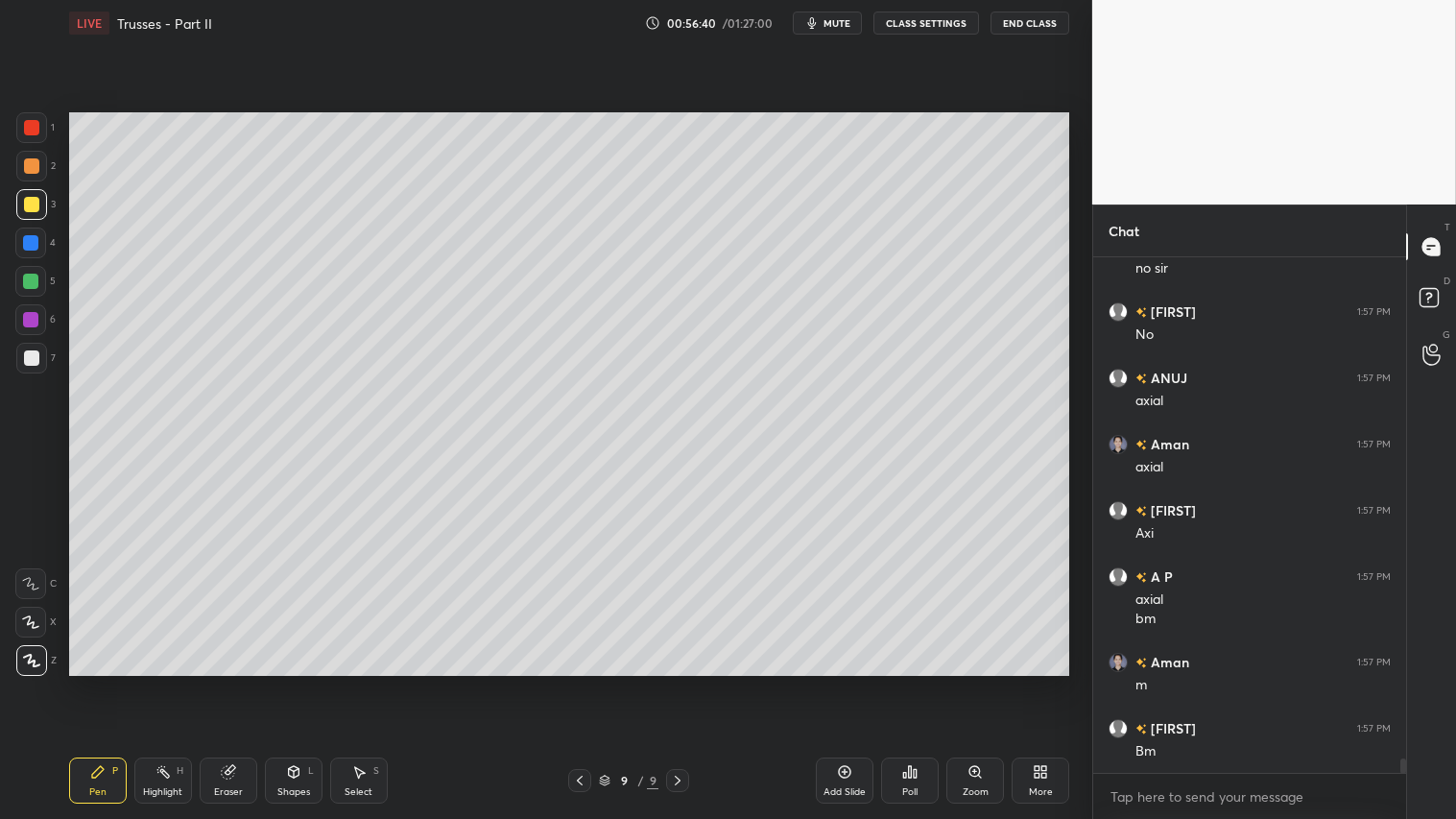 scroll, scrollTop: 17574, scrollLeft: 0, axis: vertical 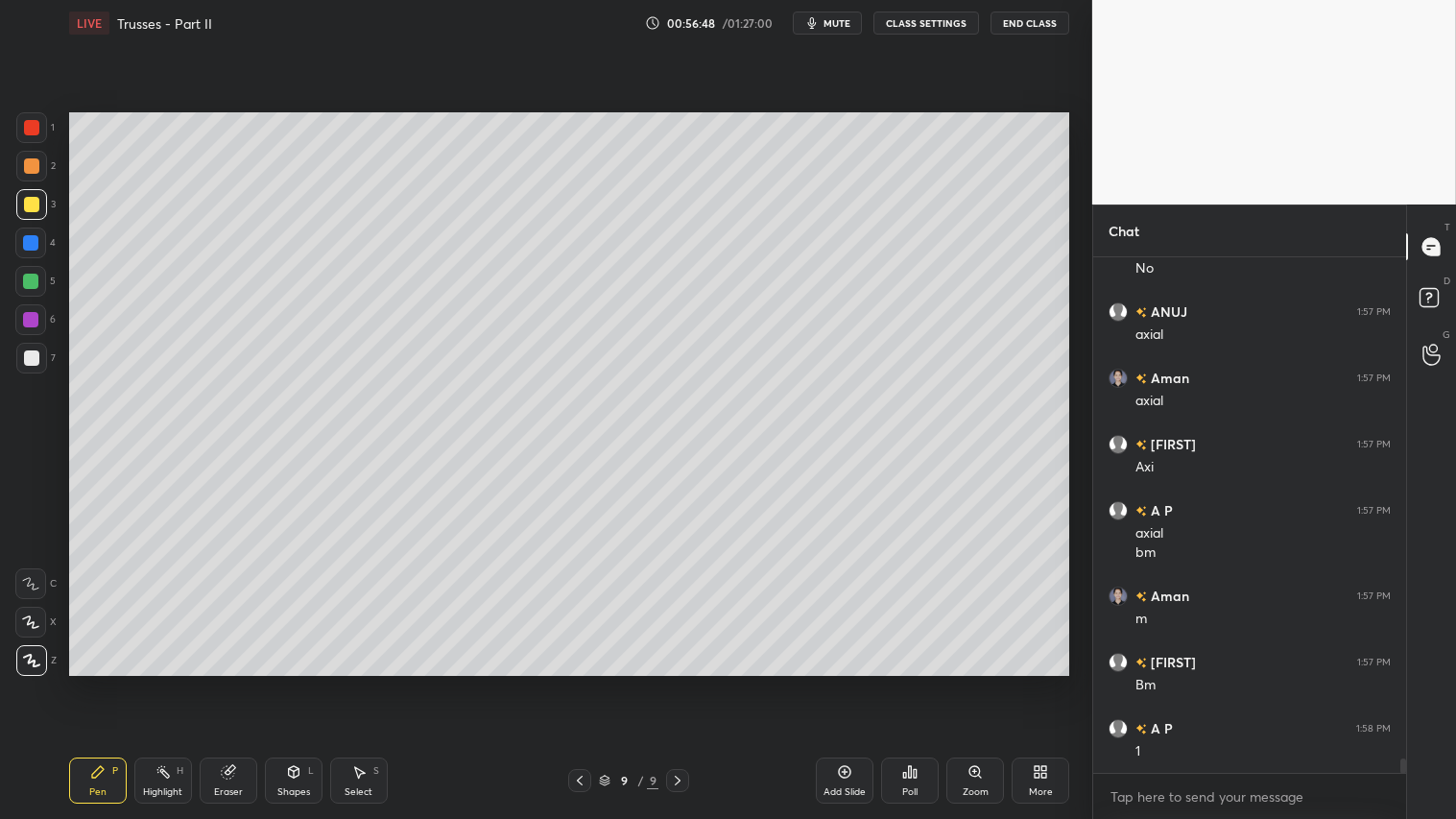 click 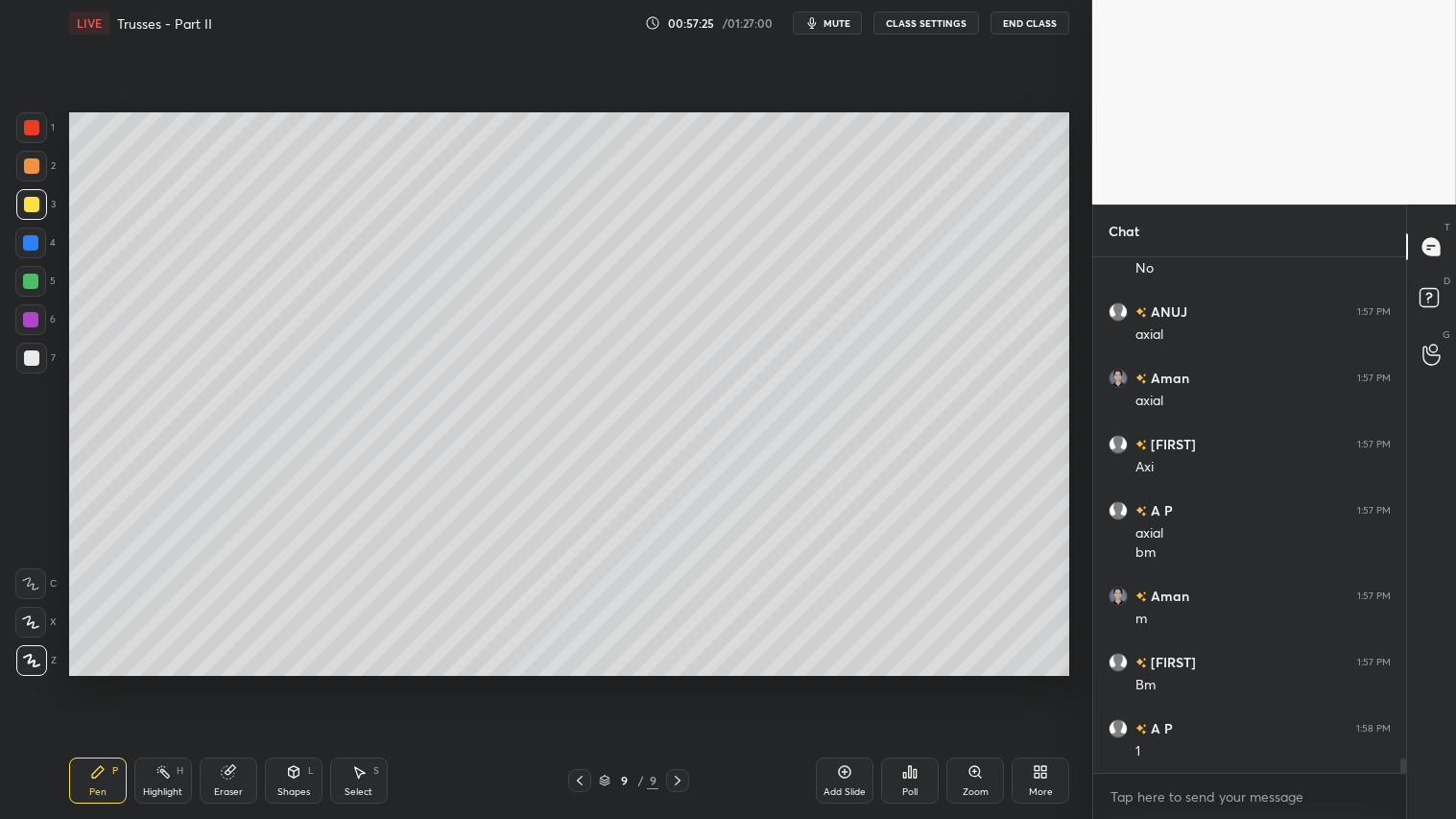 drag, startPoint x: 232, startPoint y: 780, endPoint x: 305, endPoint y: 722, distance: 93.23626 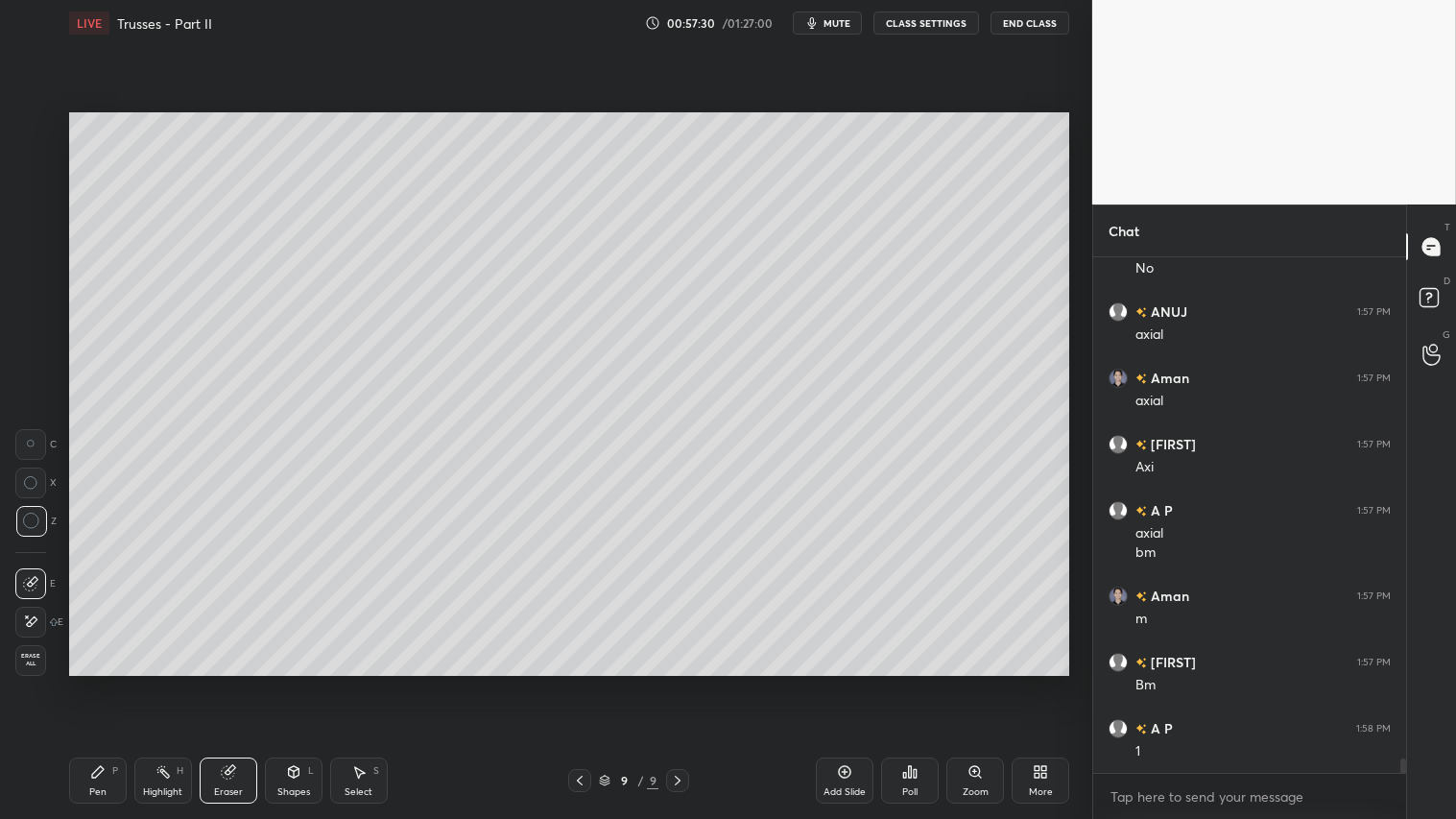 click on "Pen P" at bounding box center [98, 781] 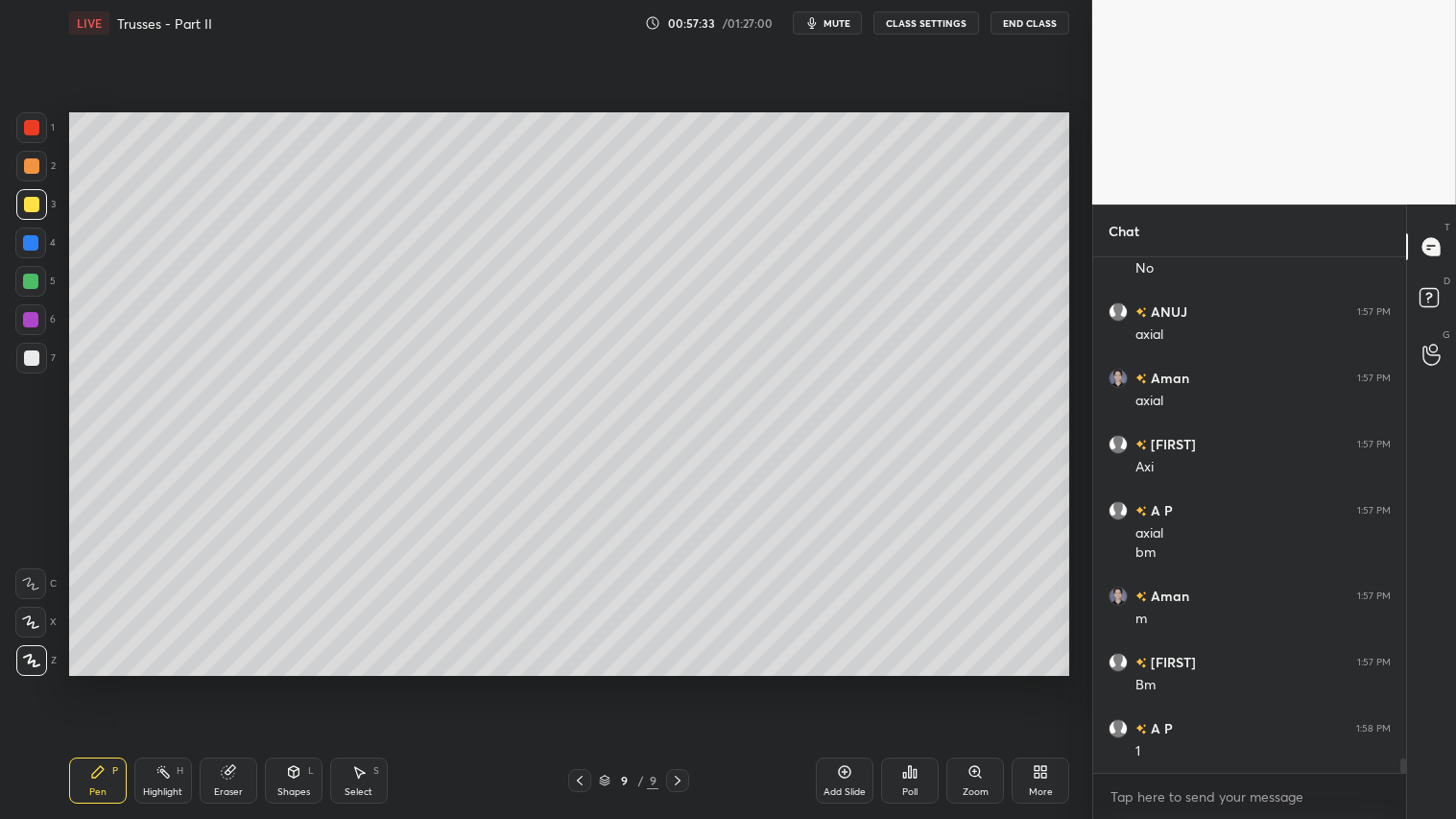 drag, startPoint x: 36, startPoint y: 165, endPoint x: 35, endPoint y: 235, distance: 70.00714 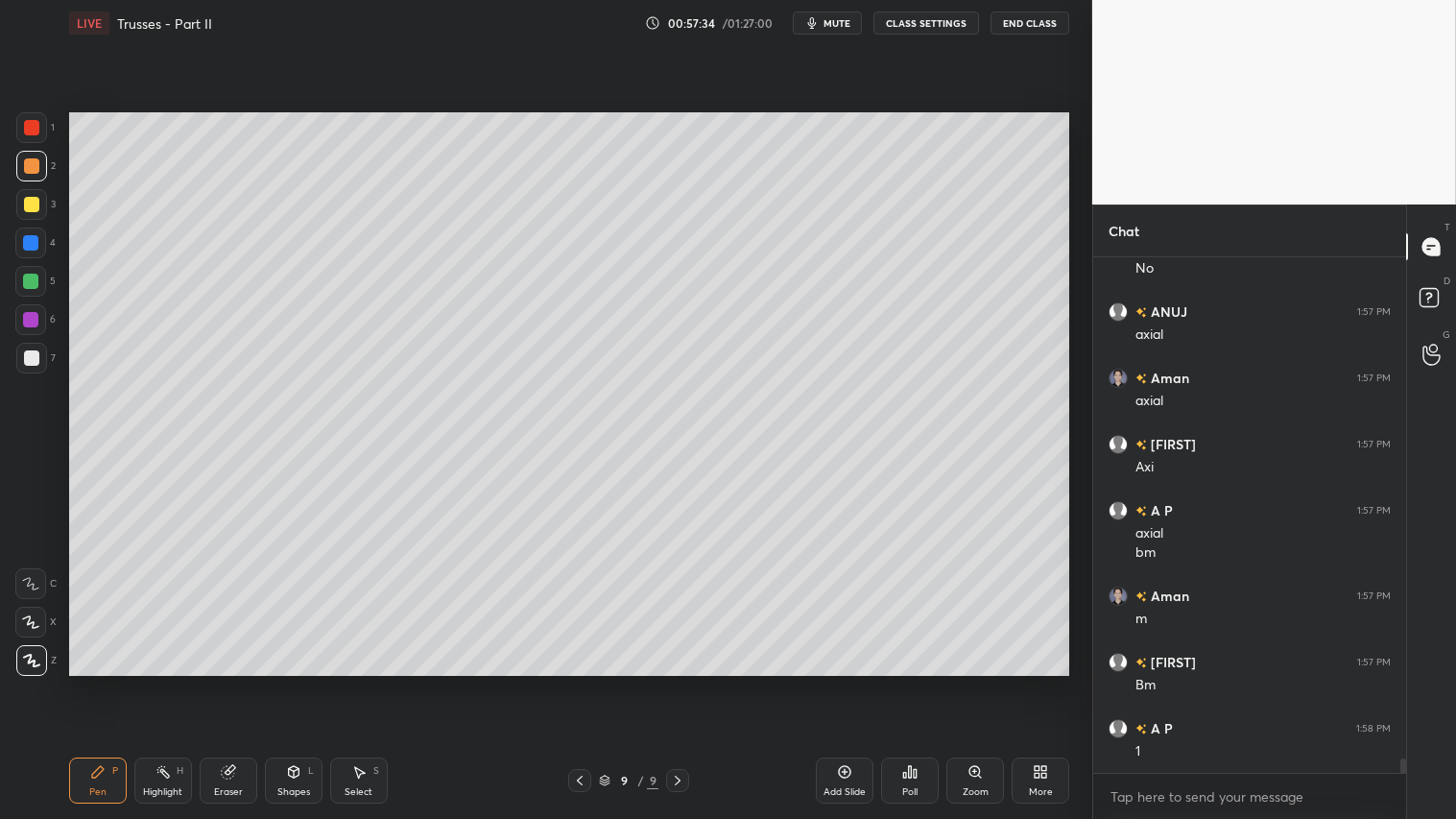 drag, startPoint x: 30, startPoint y: 277, endPoint x: 33, endPoint y: 349, distance: 72.062473 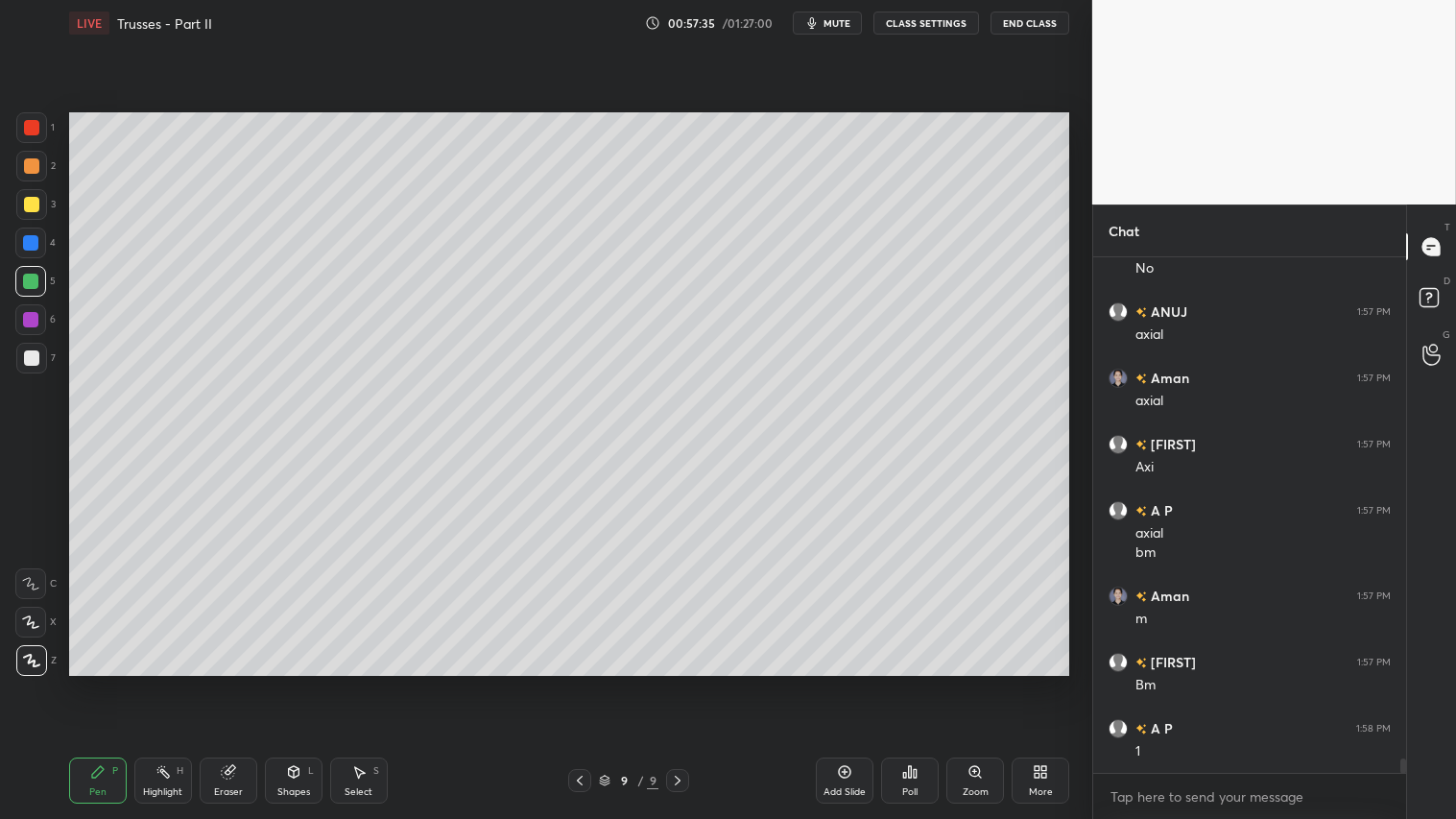 click on "Pen P" at bounding box center (98, 781) 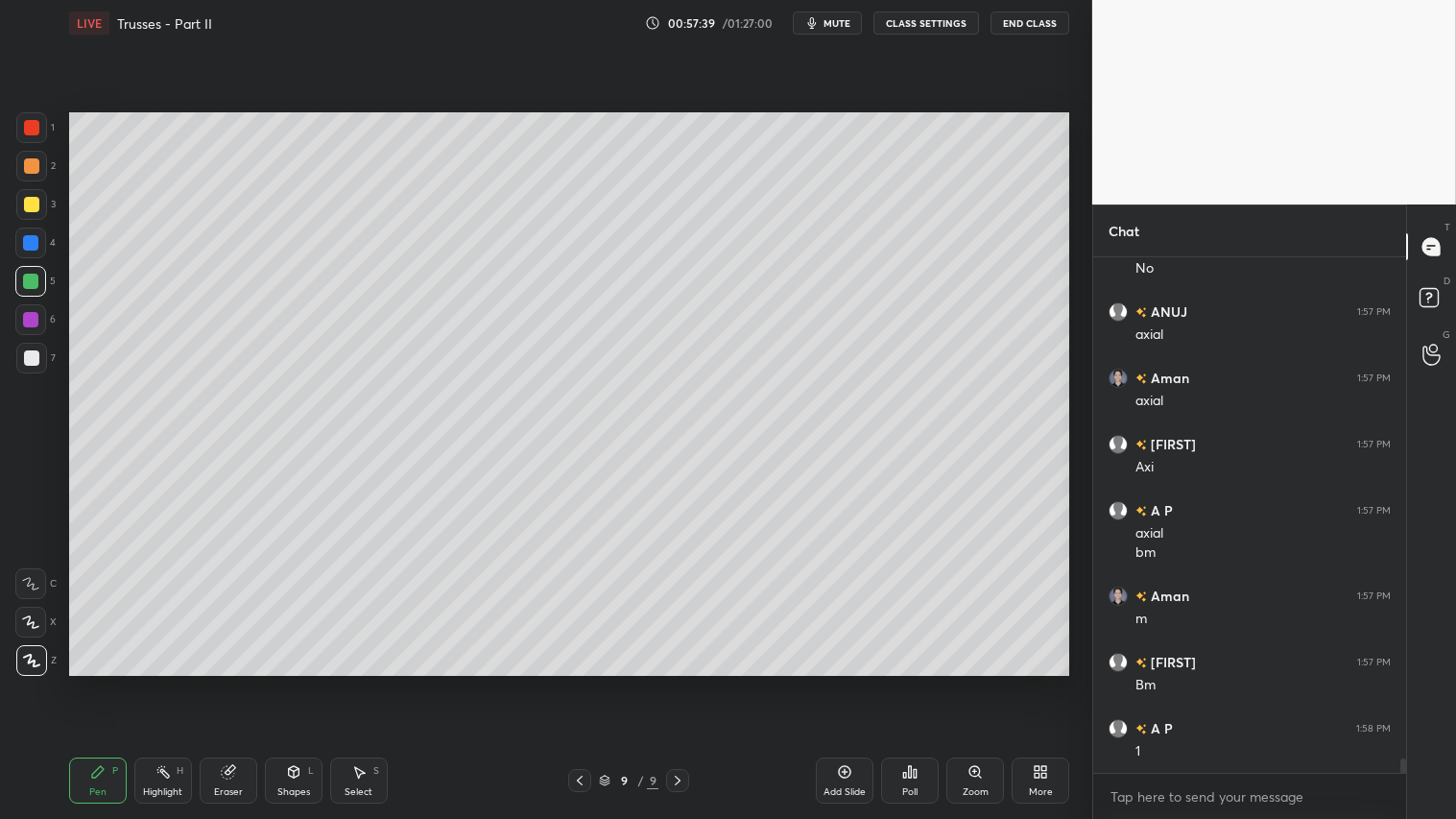click on "Shapes" at bounding box center [294, 792] 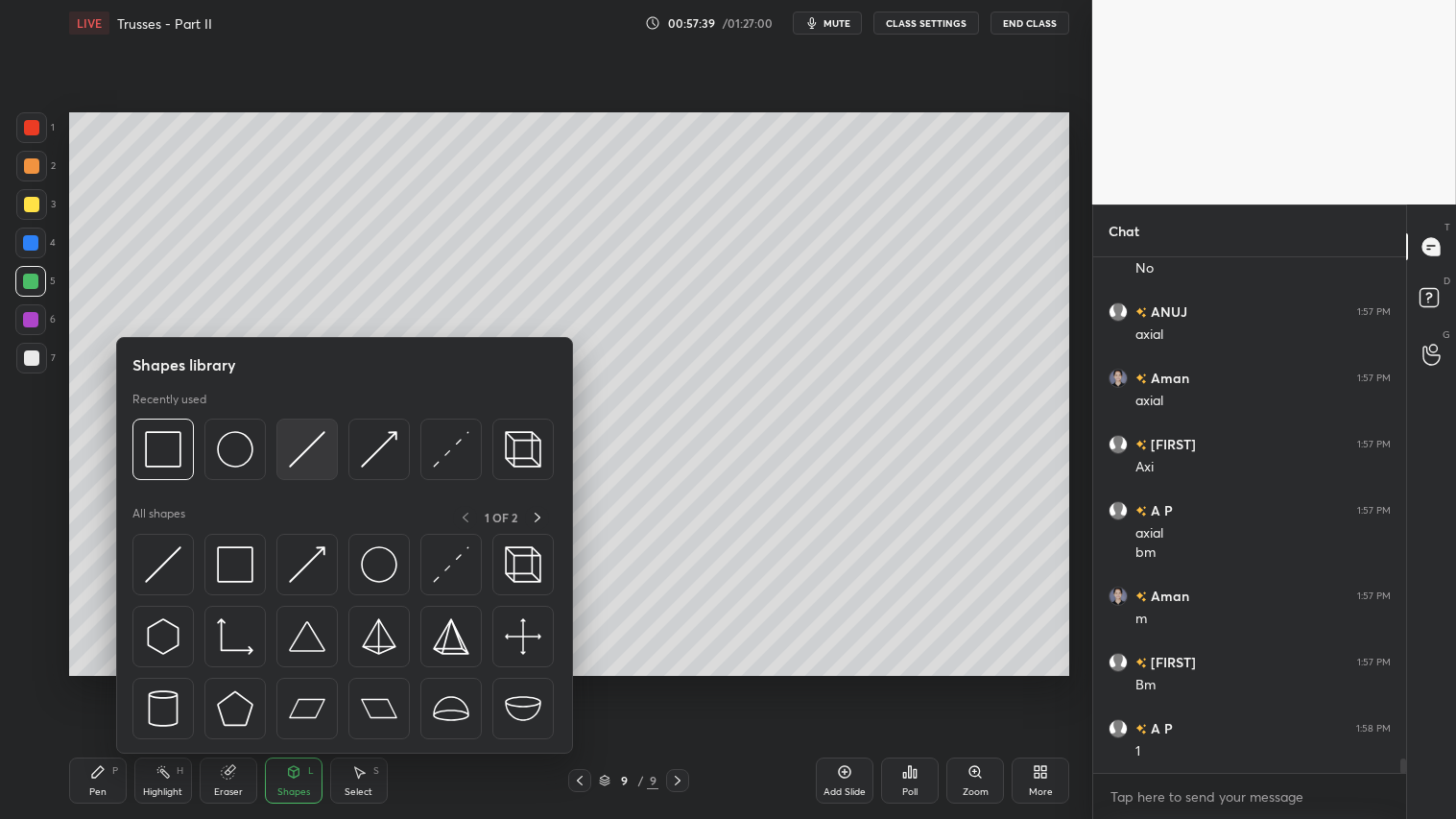 click at bounding box center [307, 449] 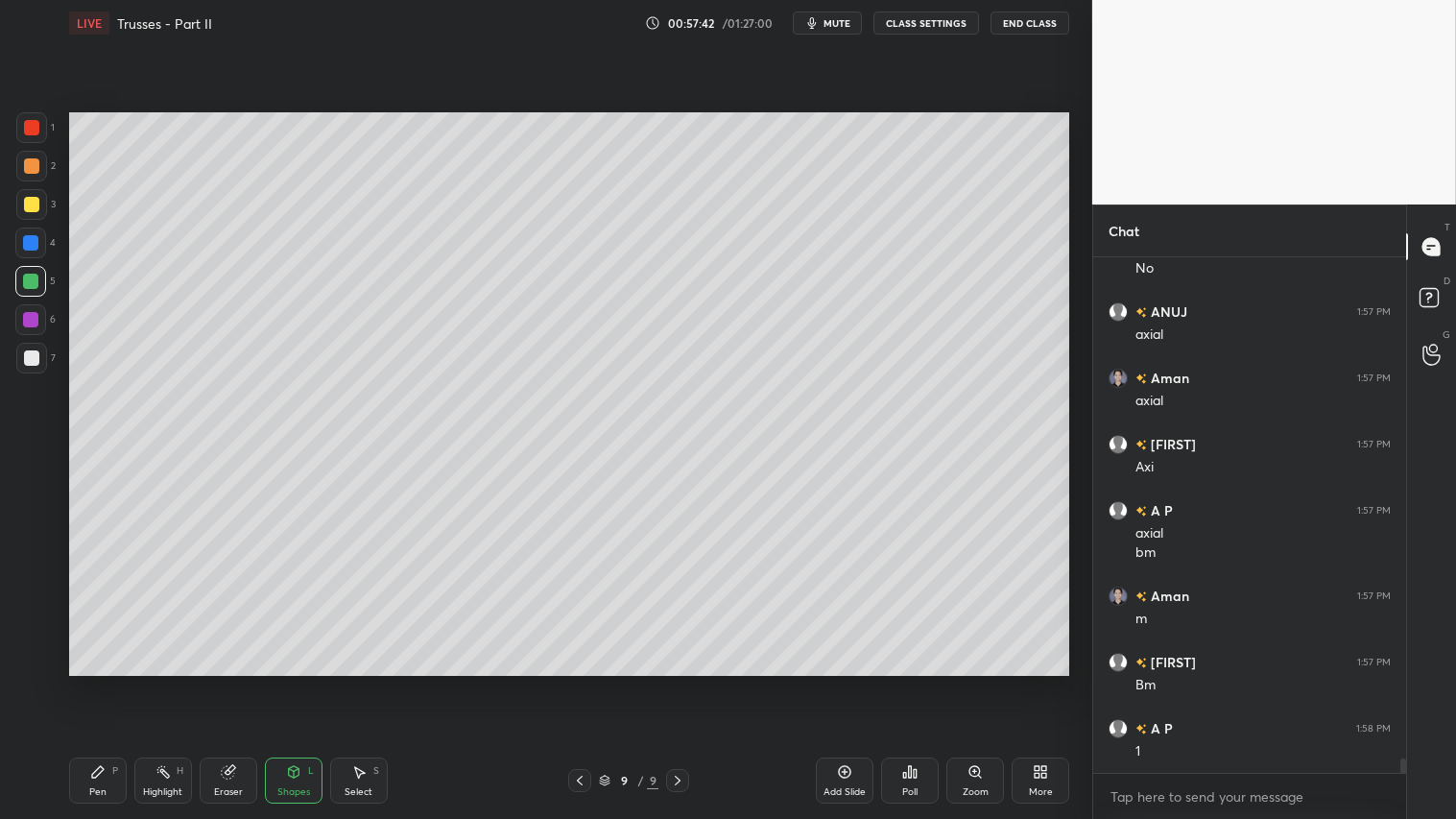 click at bounding box center (32, 166) 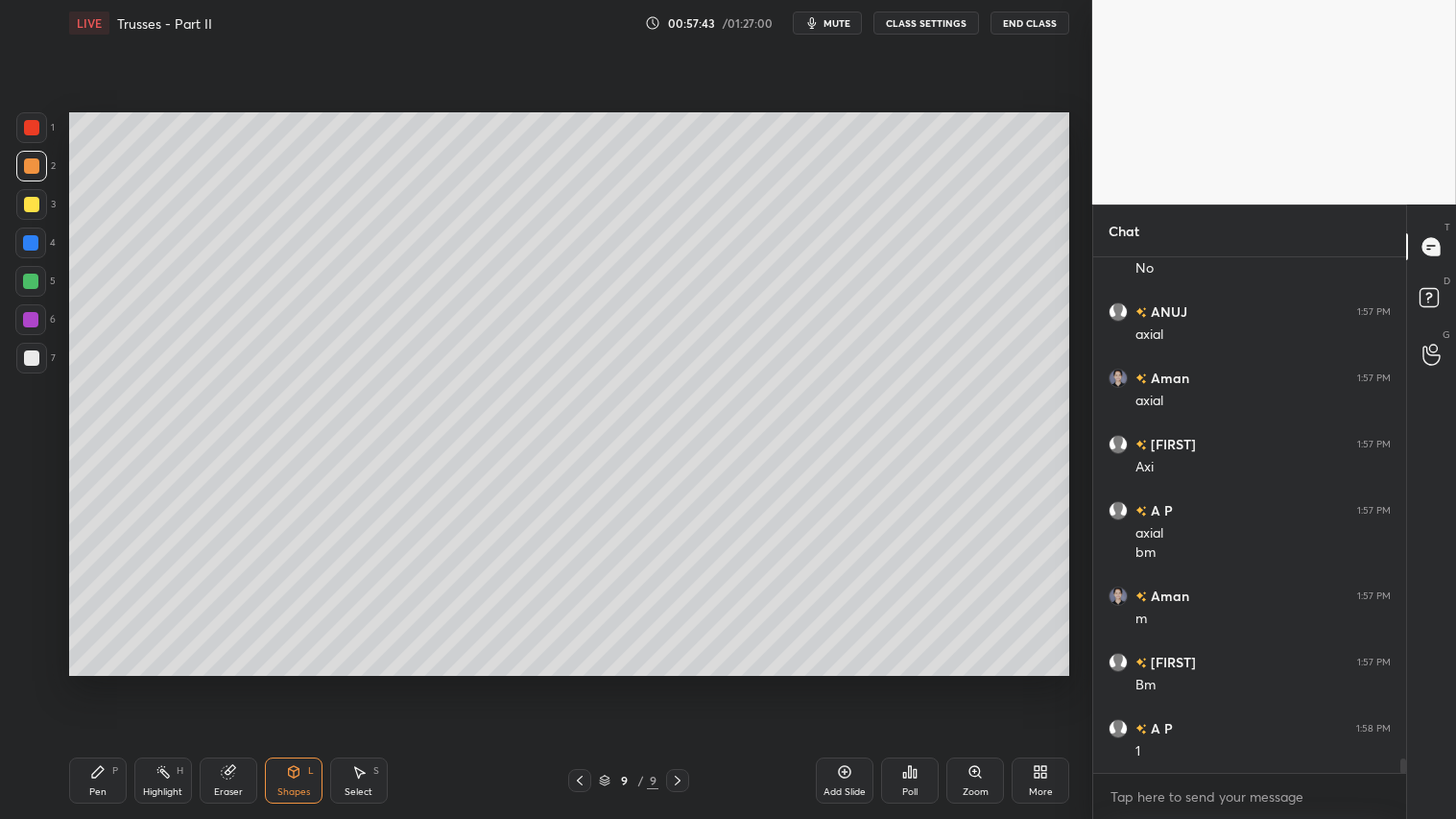 click at bounding box center (32, 358) 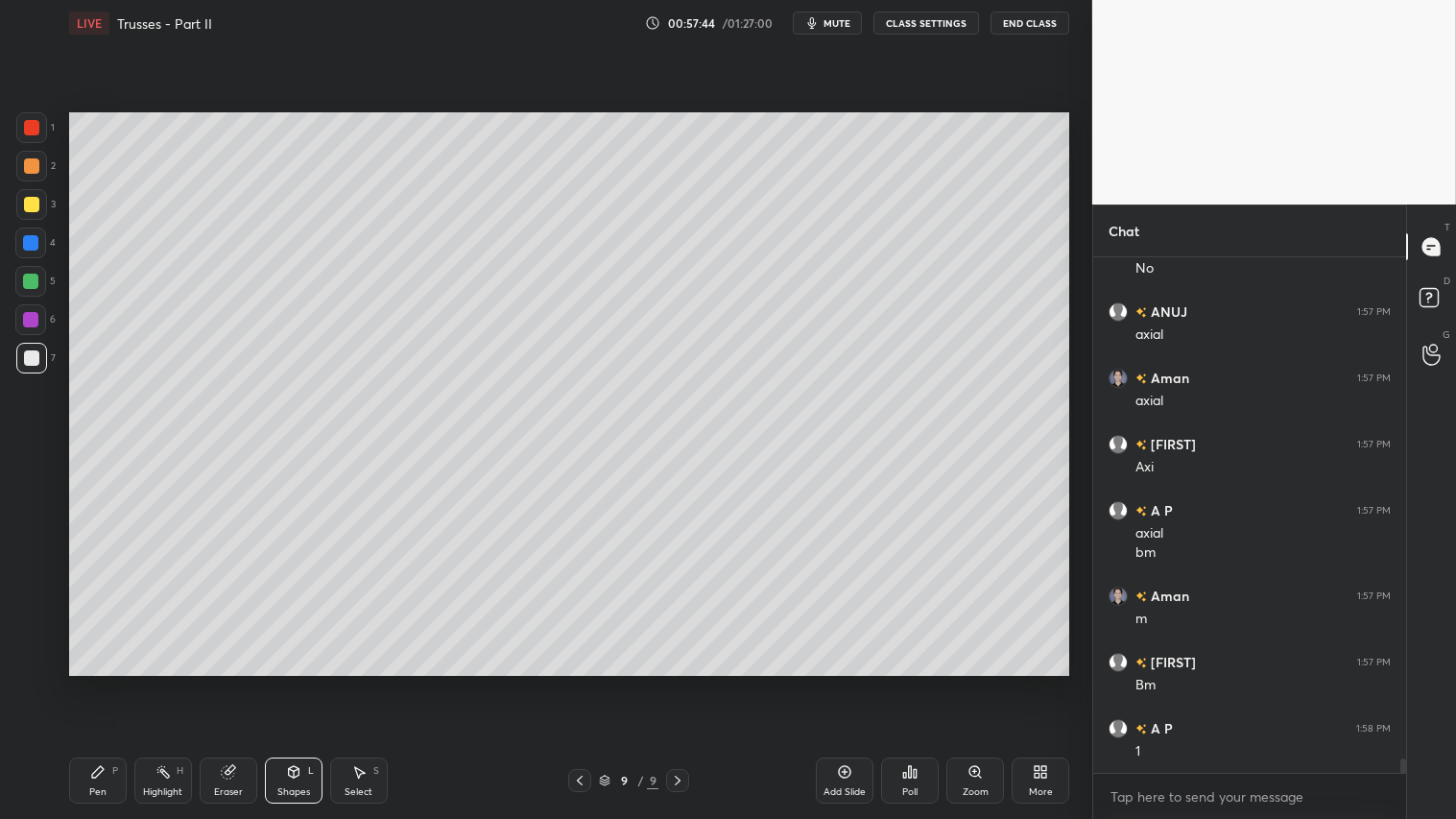 click 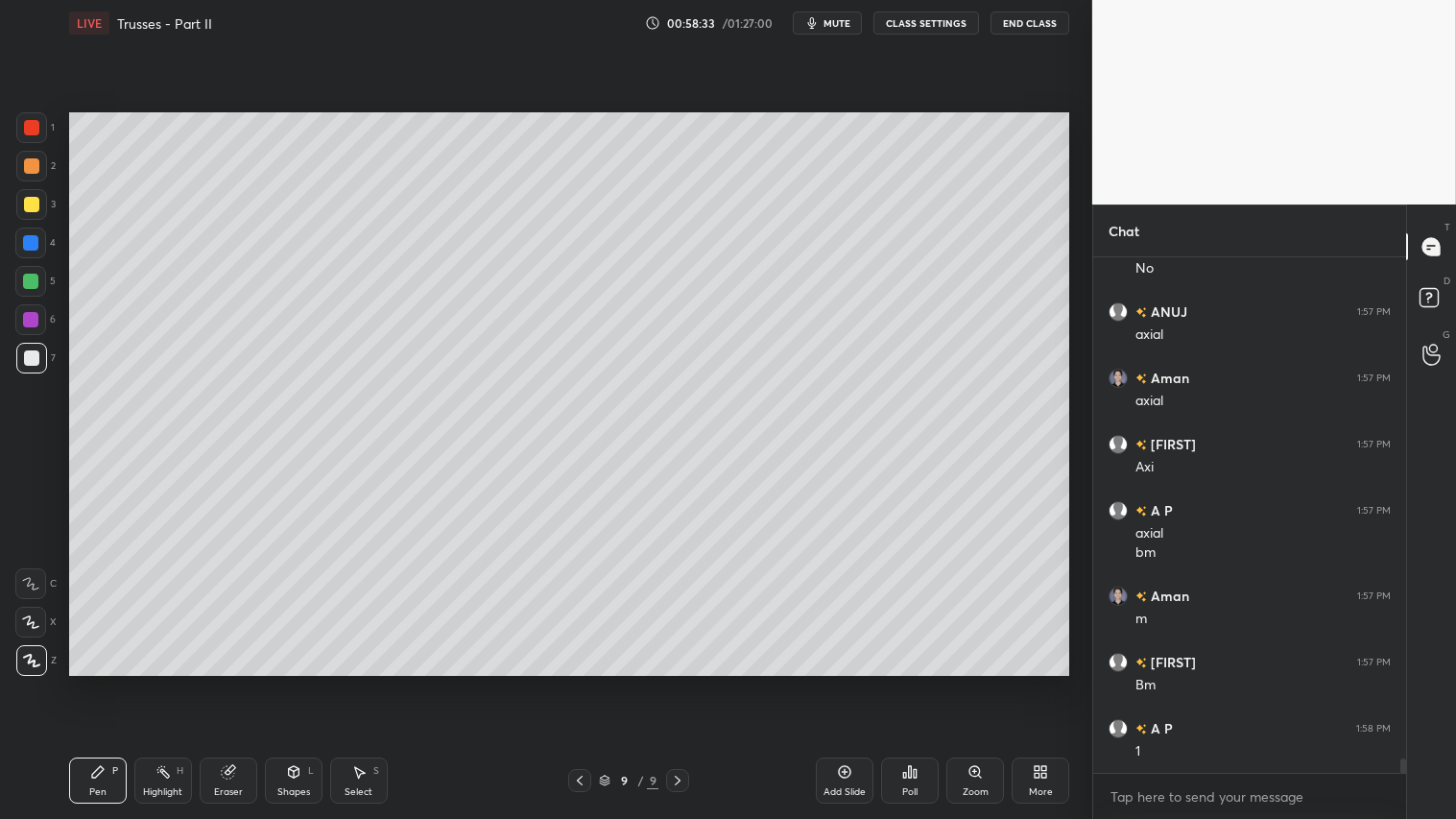 click at bounding box center [32, 166] 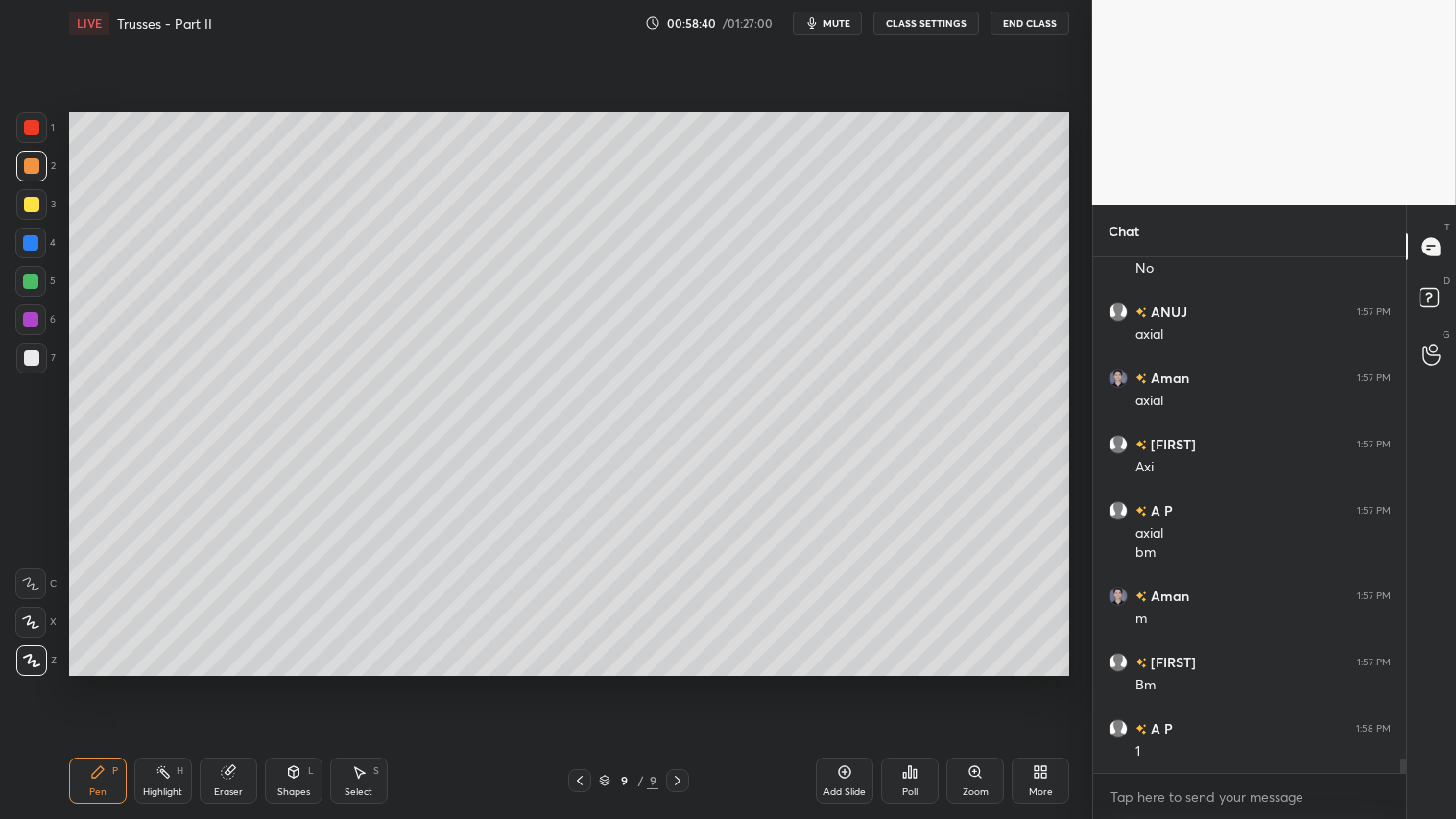 drag, startPoint x: 36, startPoint y: 169, endPoint x: 36, endPoint y: 231, distance: 62 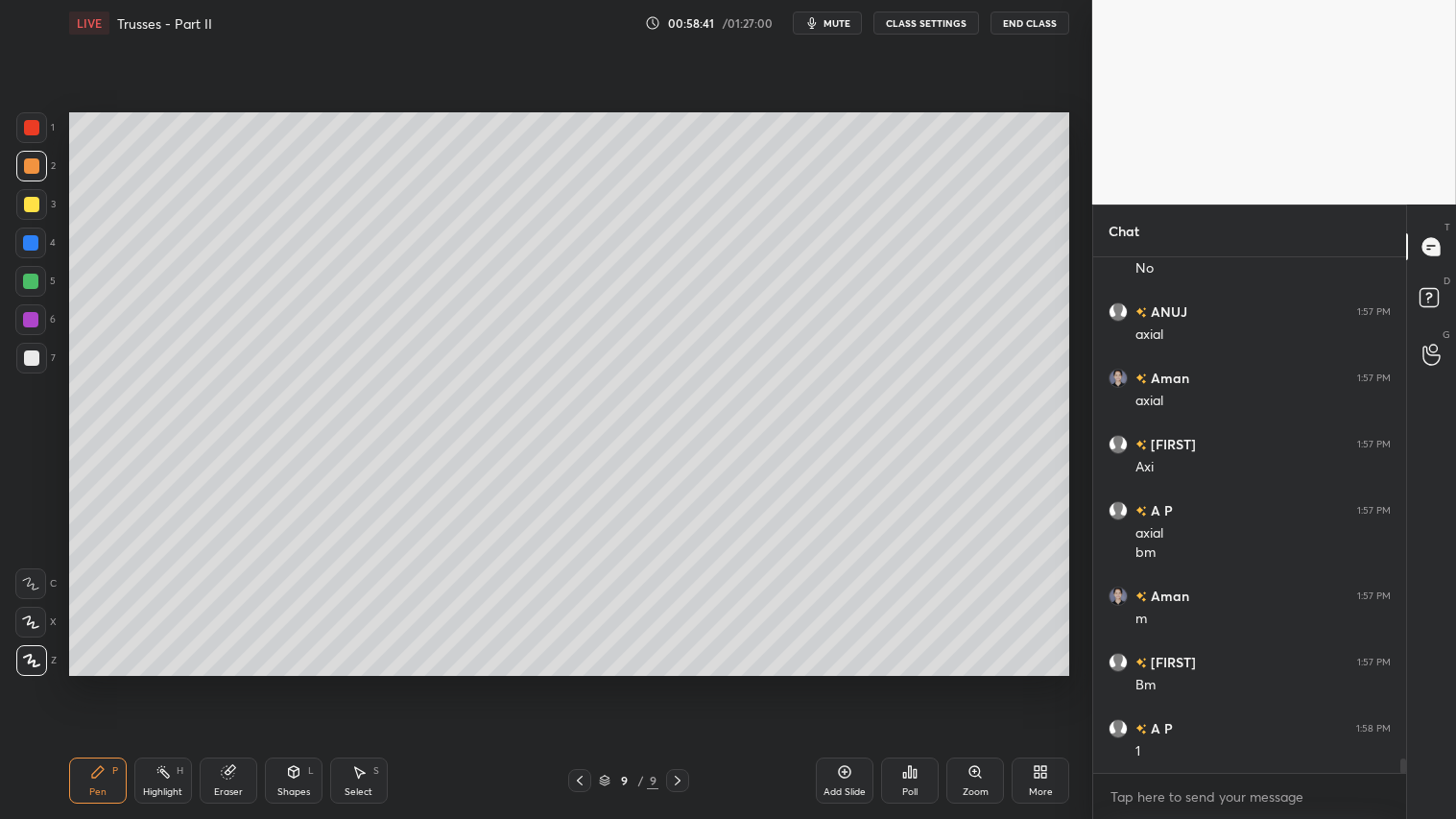 drag, startPoint x: 109, startPoint y: 790, endPoint x: 107, endPoint y: 775, distance: 15.13275 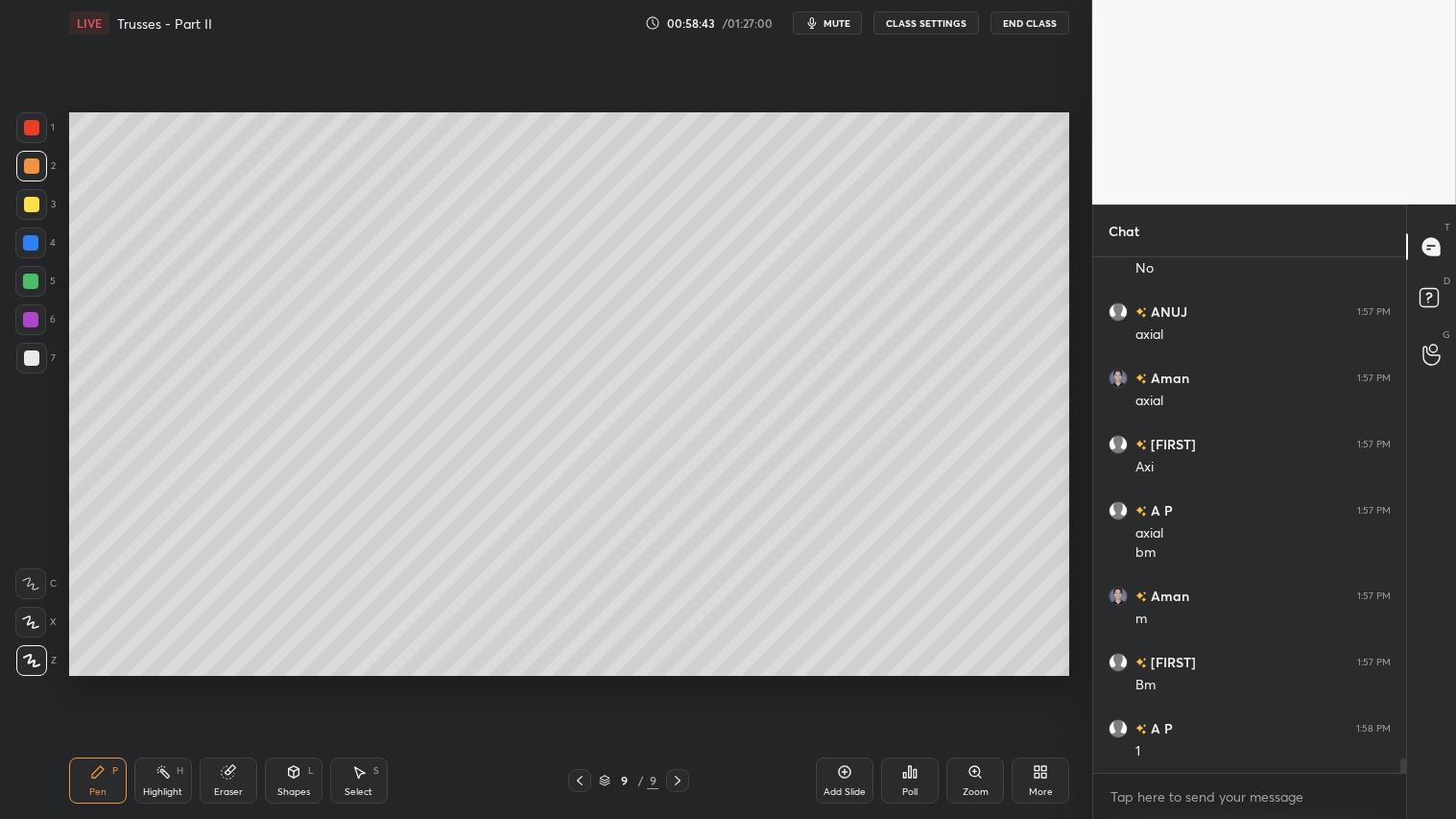 drag, startPoint x: 852, startPoint y: 782, endPoint x: 847, endPoint y: 772, distance: 11.18034 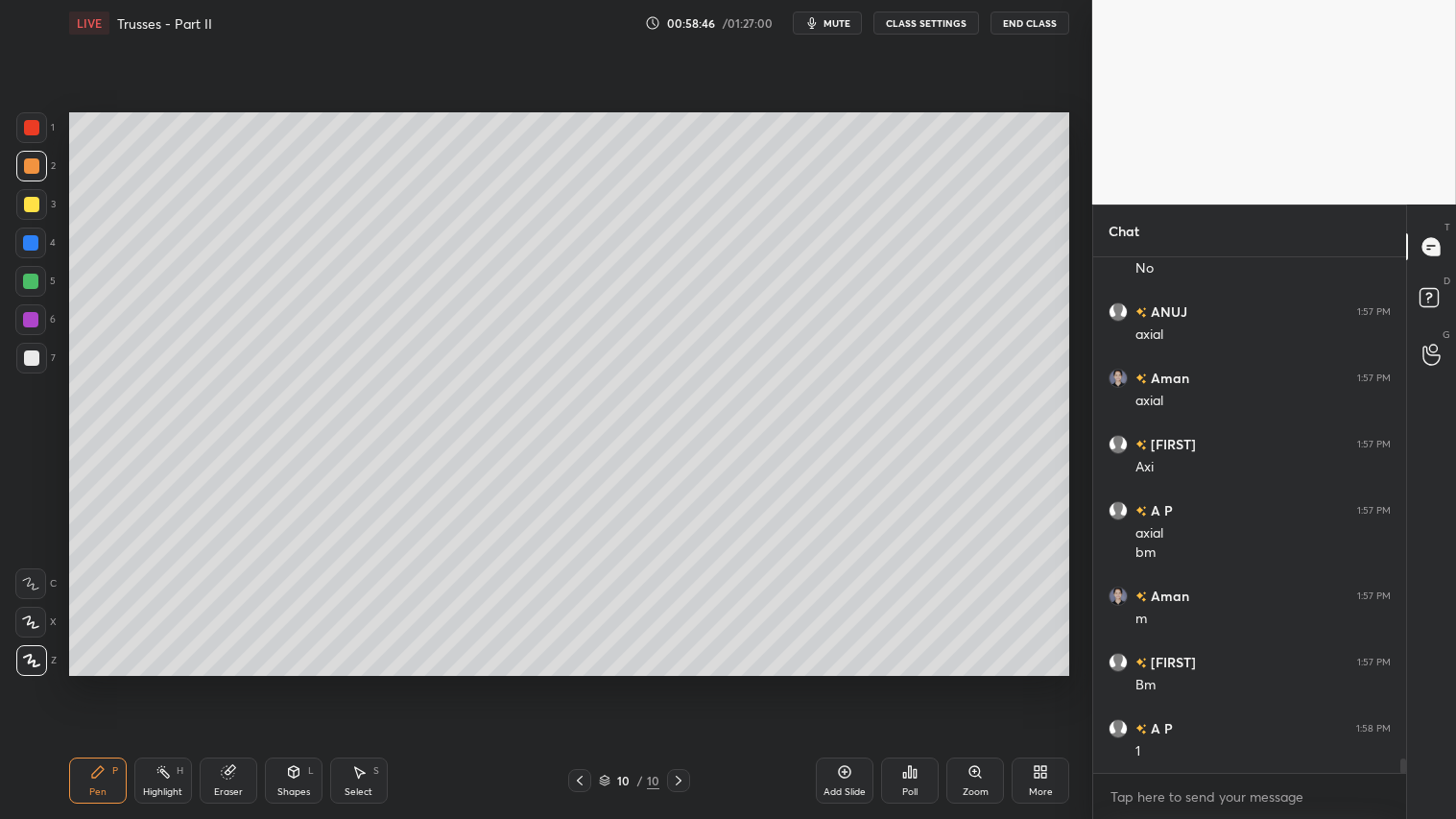 click on "Shapes" at bounding box center (294, 792) 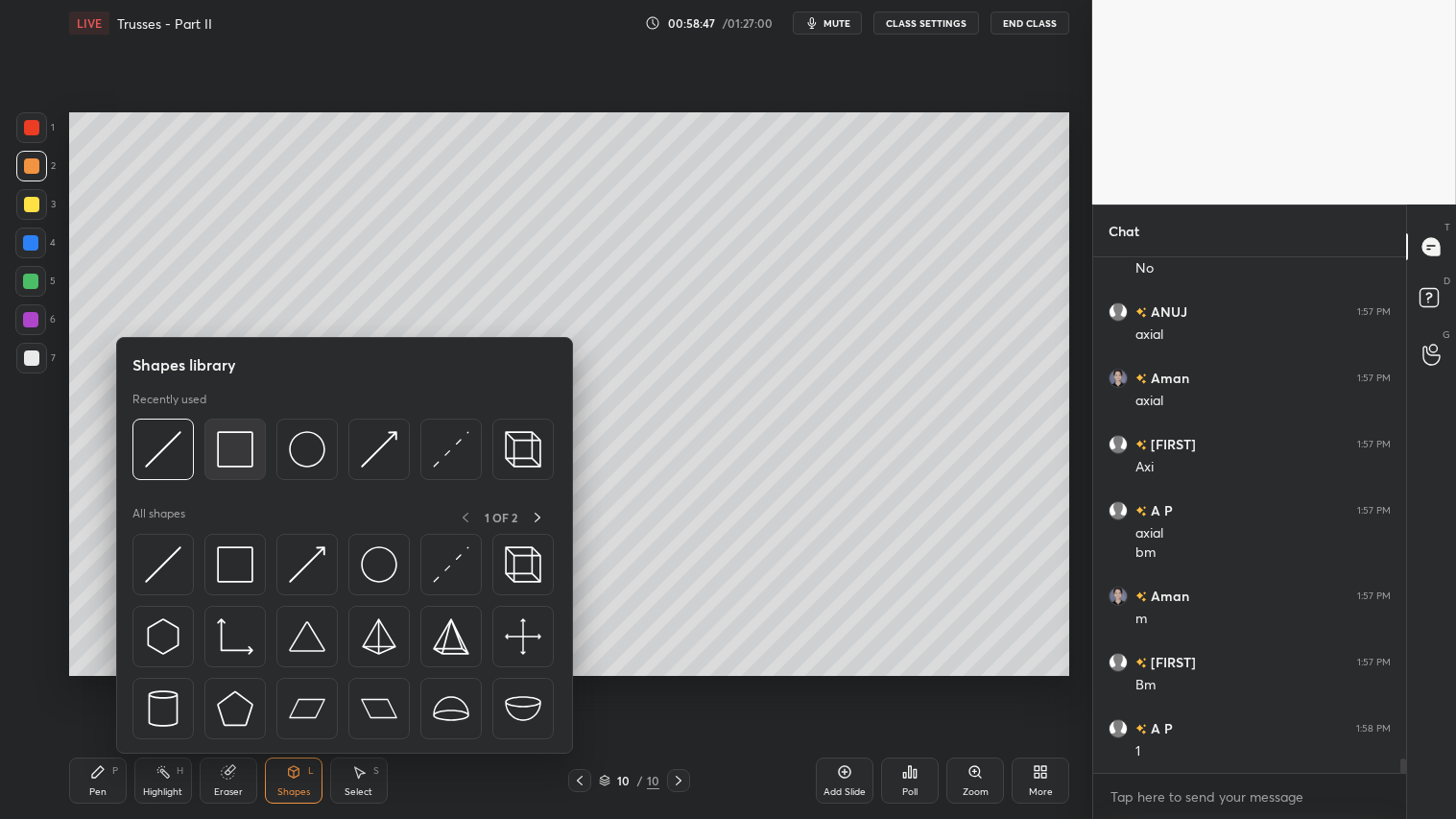 click at bounding box center (235, 449) 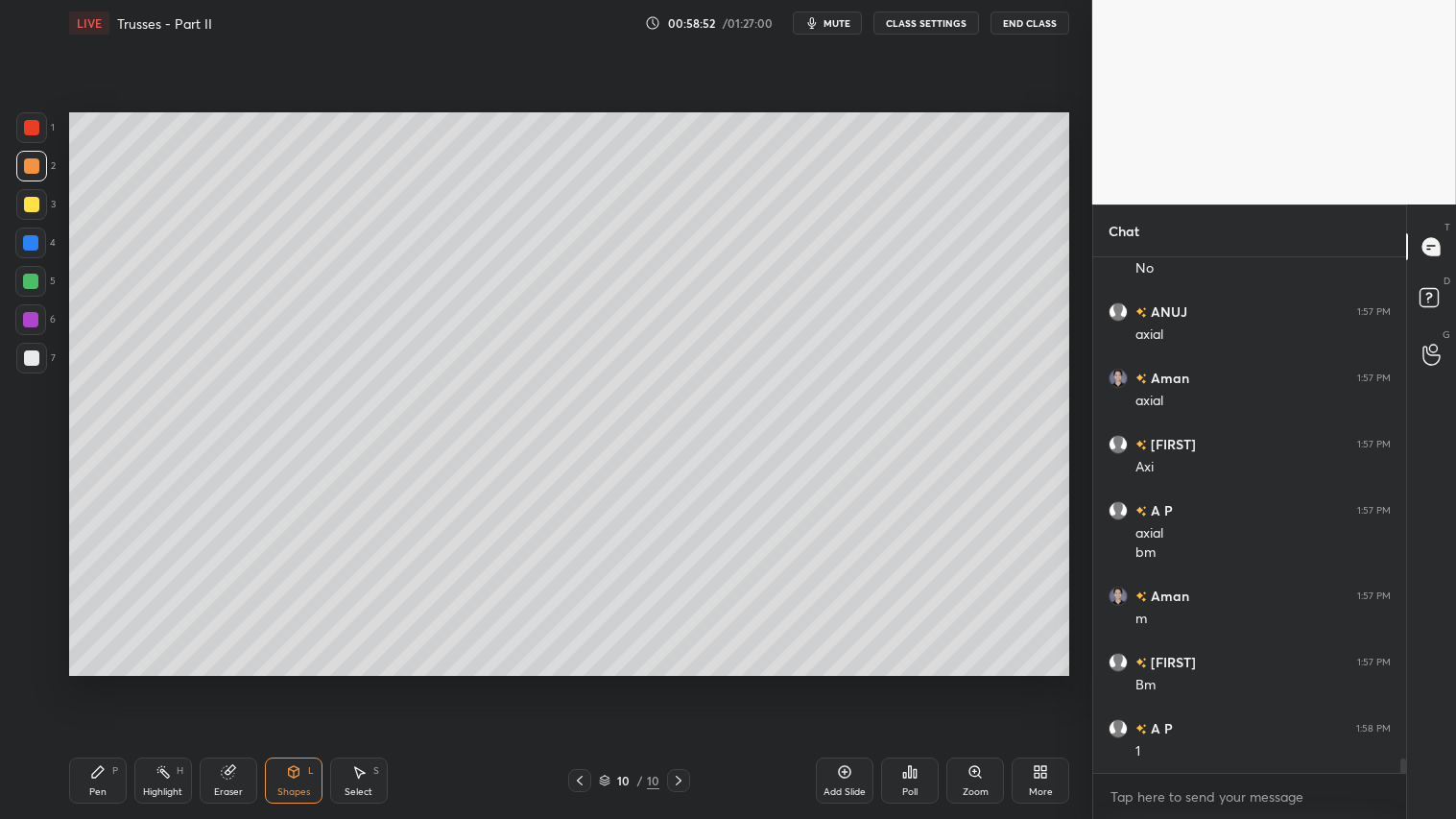 click 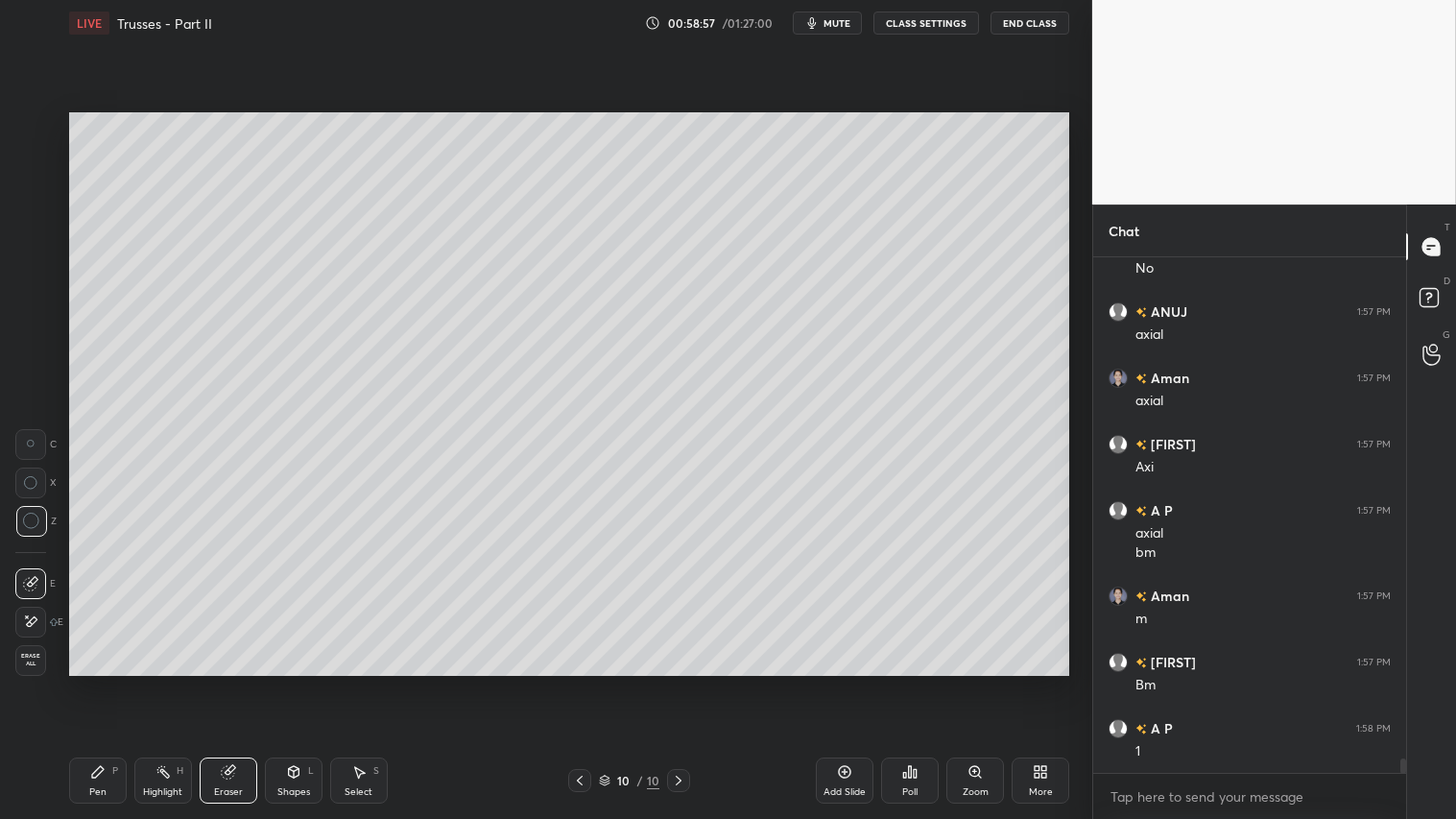 click on "Shapes L" at bounding box center [294, 781] 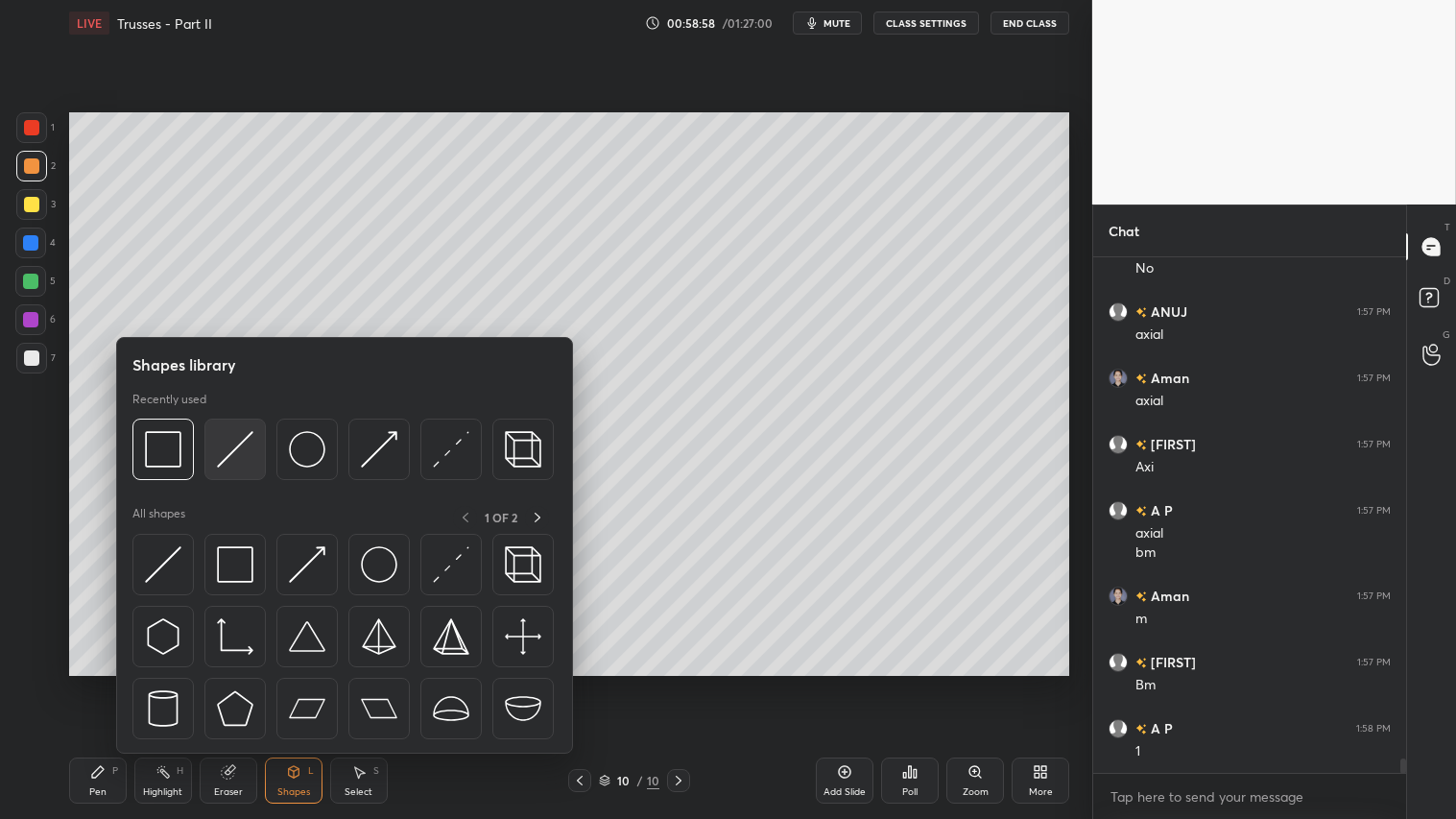 click at bounding box center [235, 449] 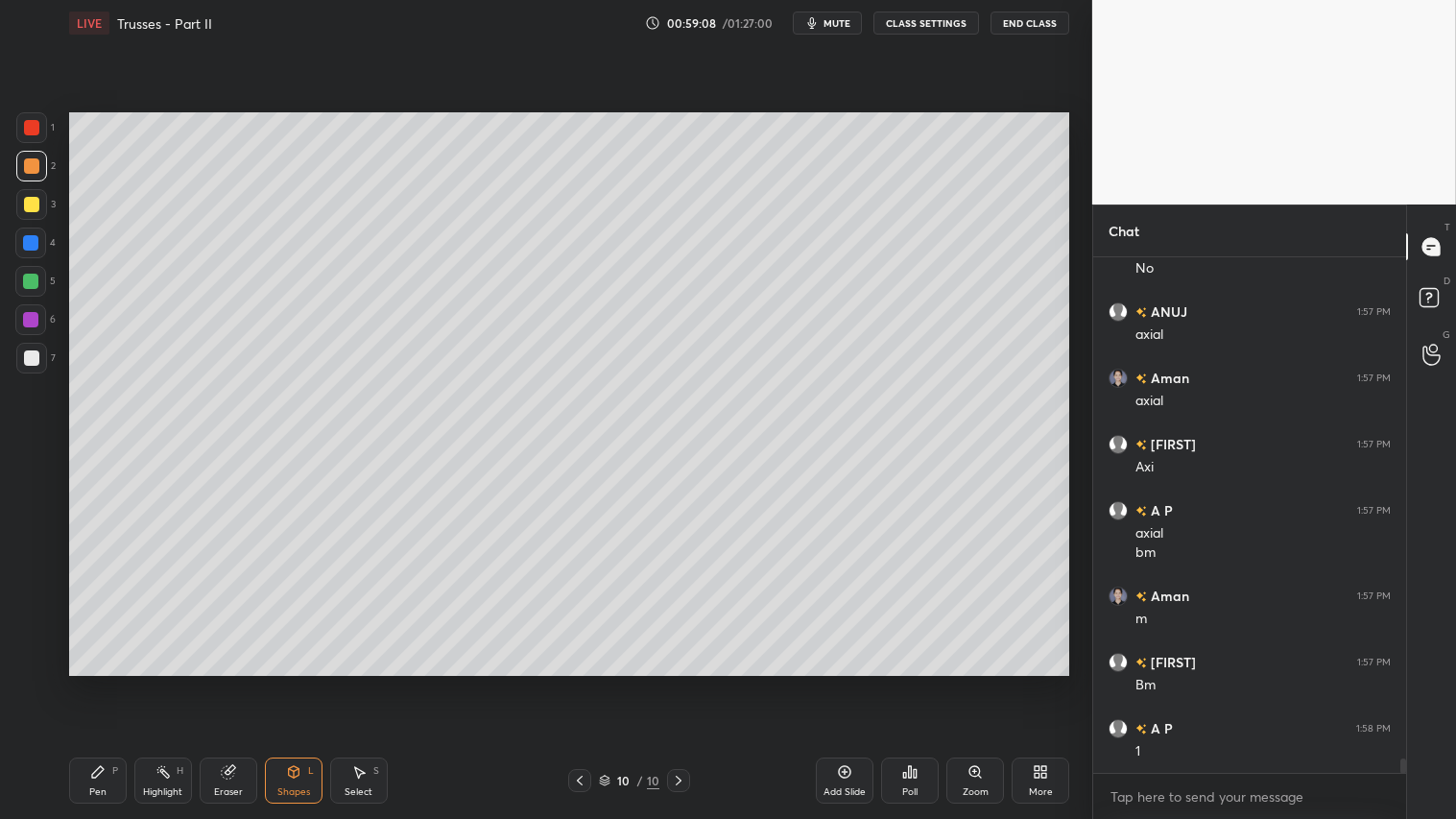 click at bounding box center [32, 205] 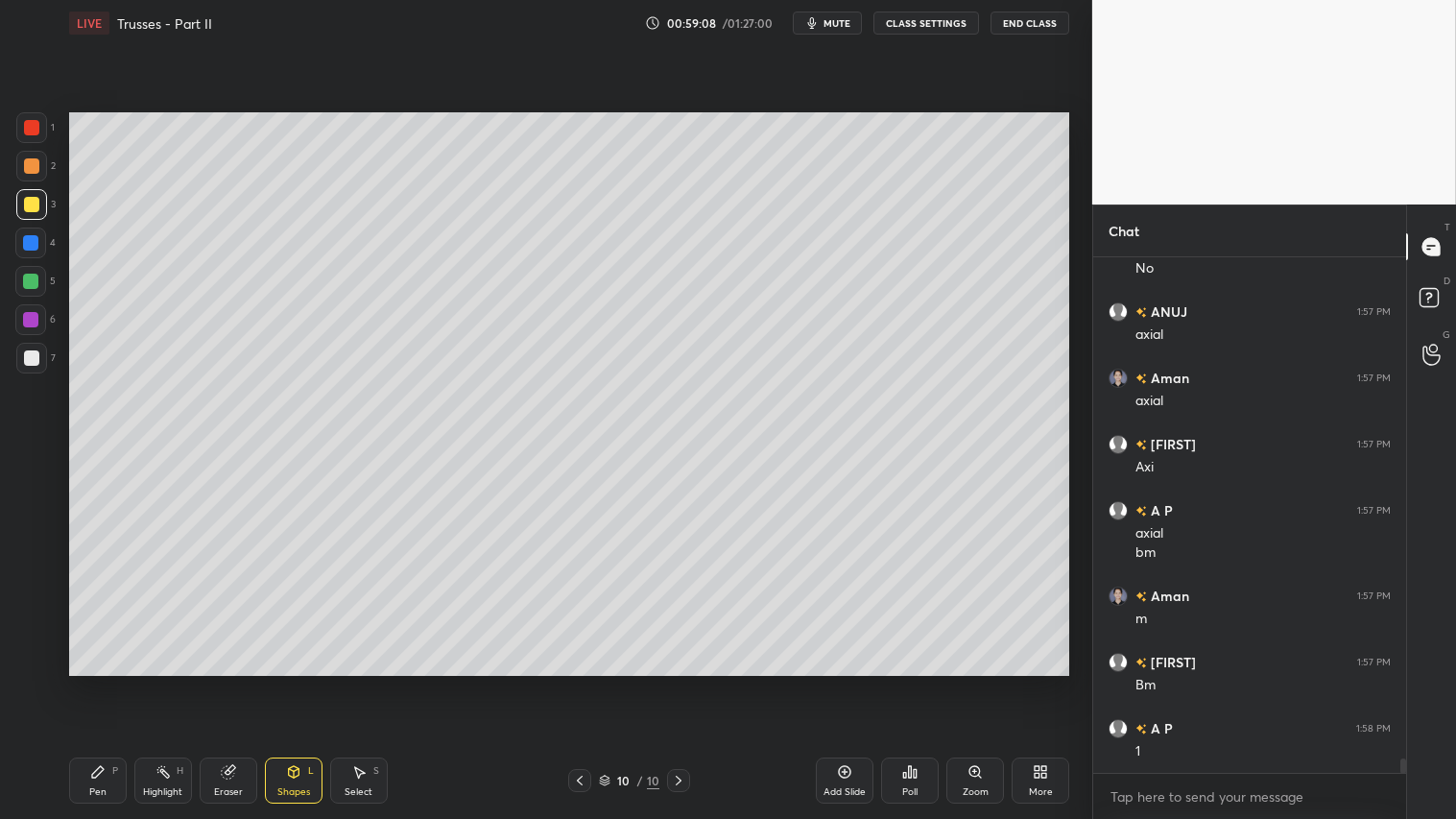 click 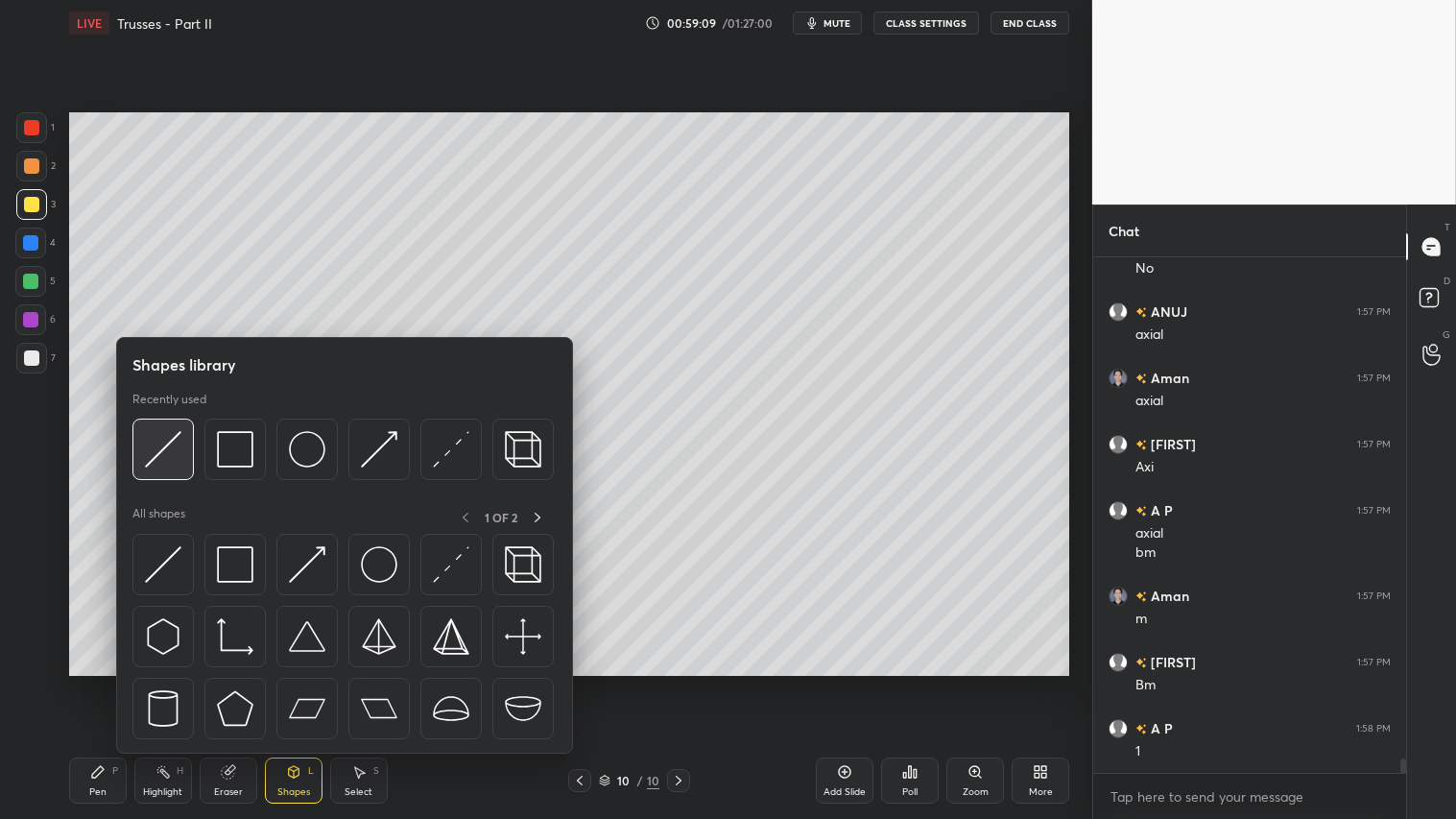 click at bounding box center [163, 449] 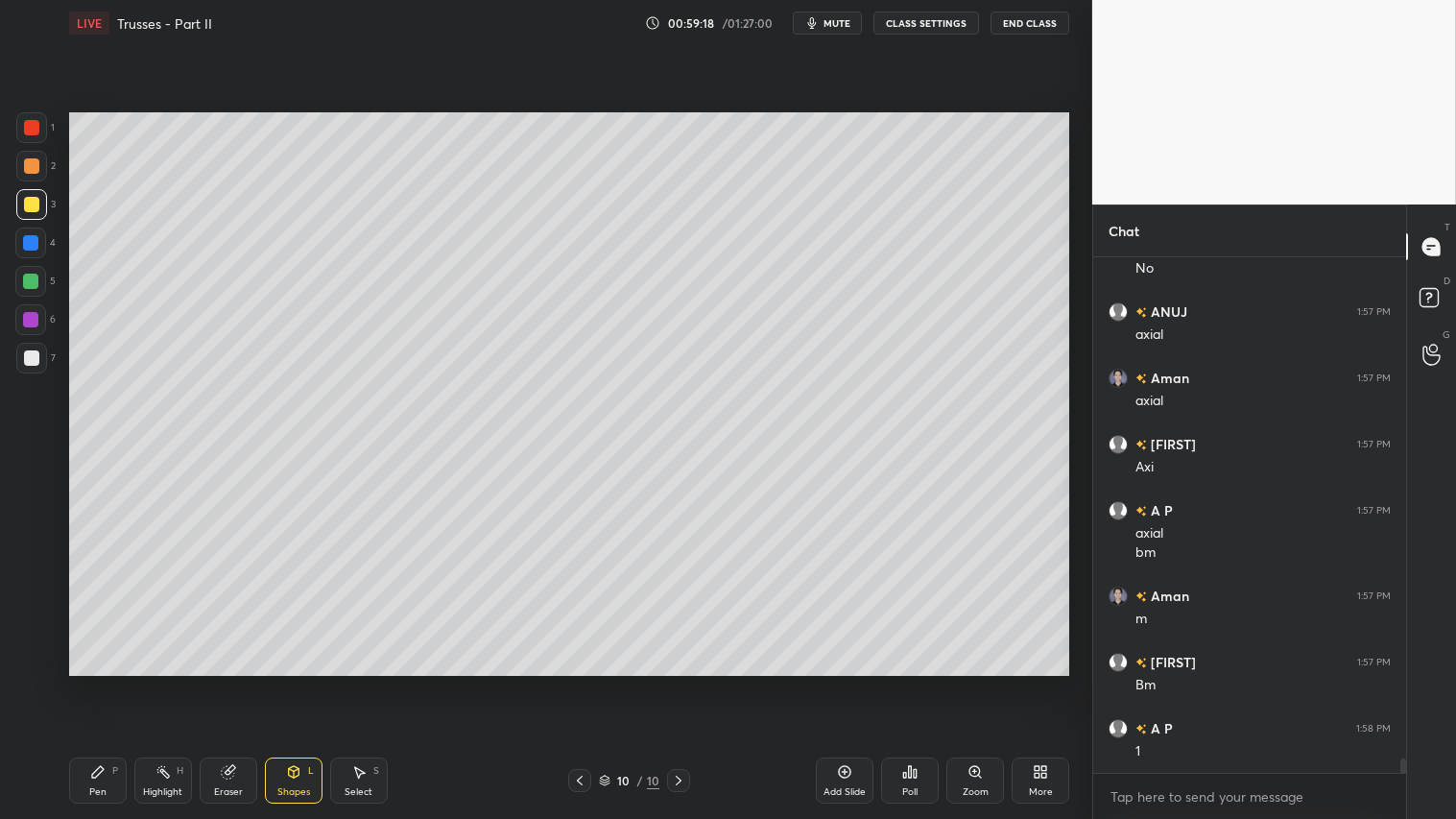 drag, startPoint x: 91, startPoint y: 790, endPoint x: 99, endPoint y: 781, distance: 12.041595 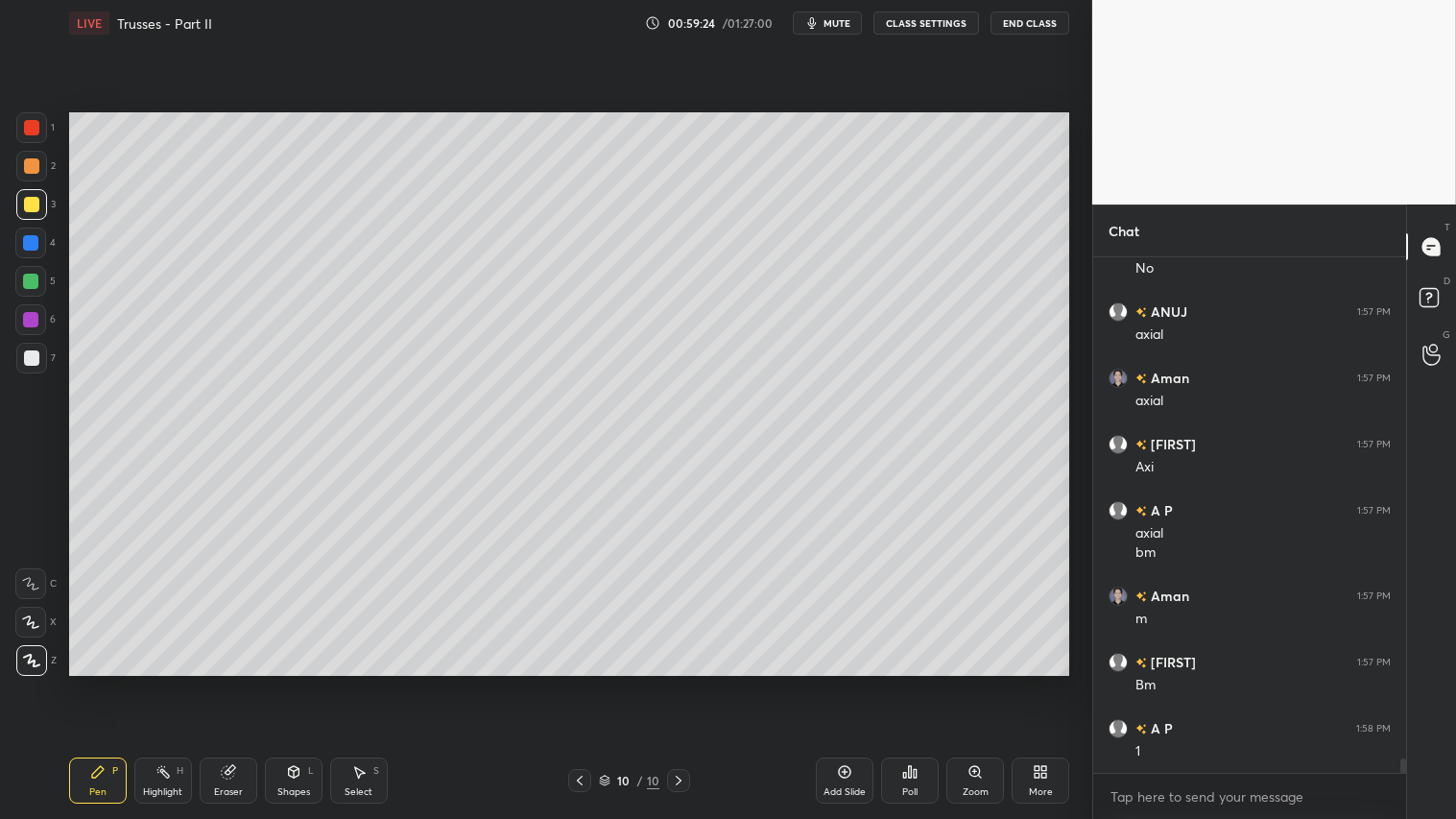 click at bounding box center (32, 166) 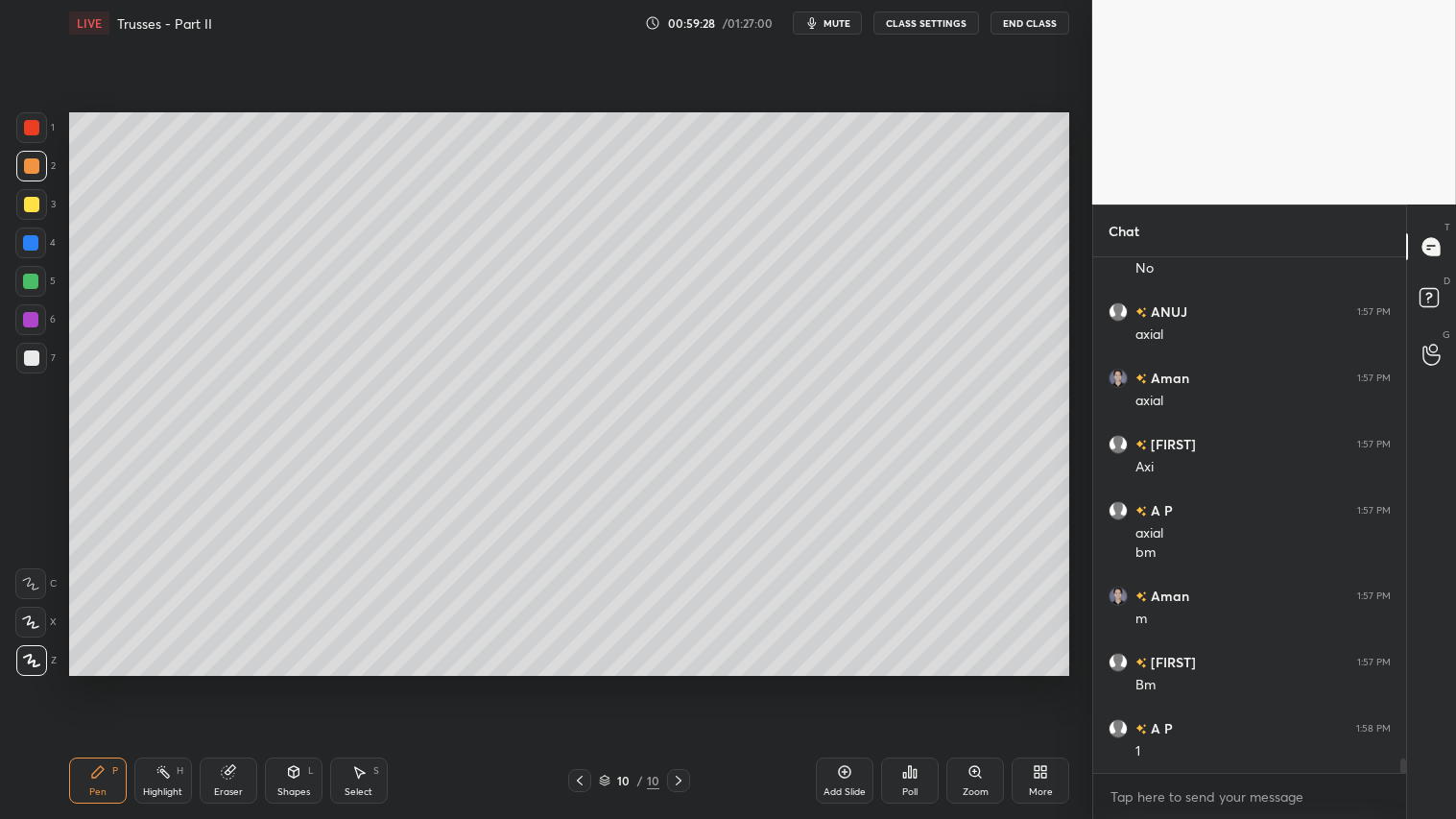 drag, startPoint x: 30, startPoint y: 204, endPoint x: 50, endPoint y: 204, distance: 20 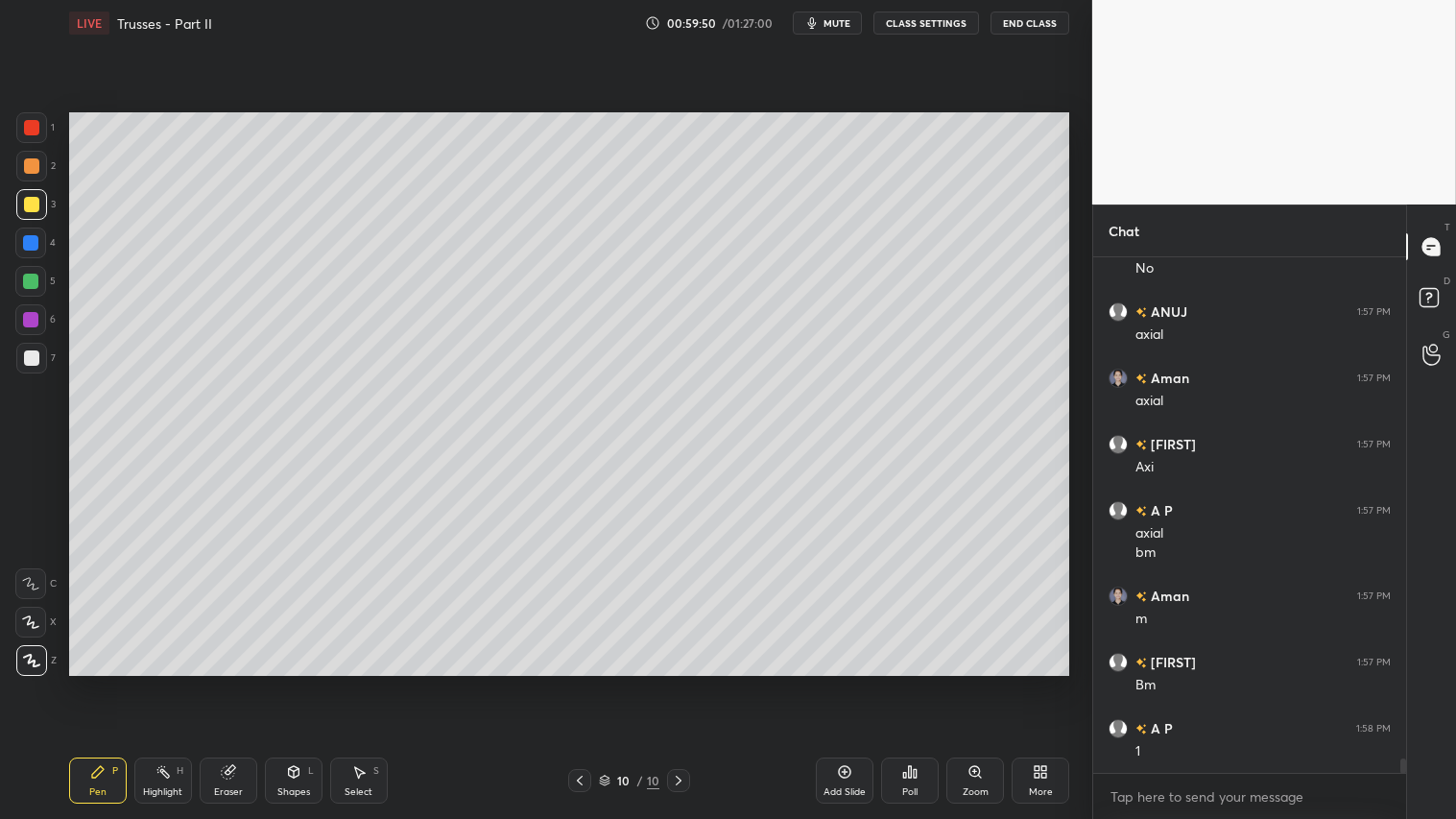 drag, startPoint x: 33, startPoint y: 168, endPoint x: 59, endPoint y: 466, distance: 299.13208 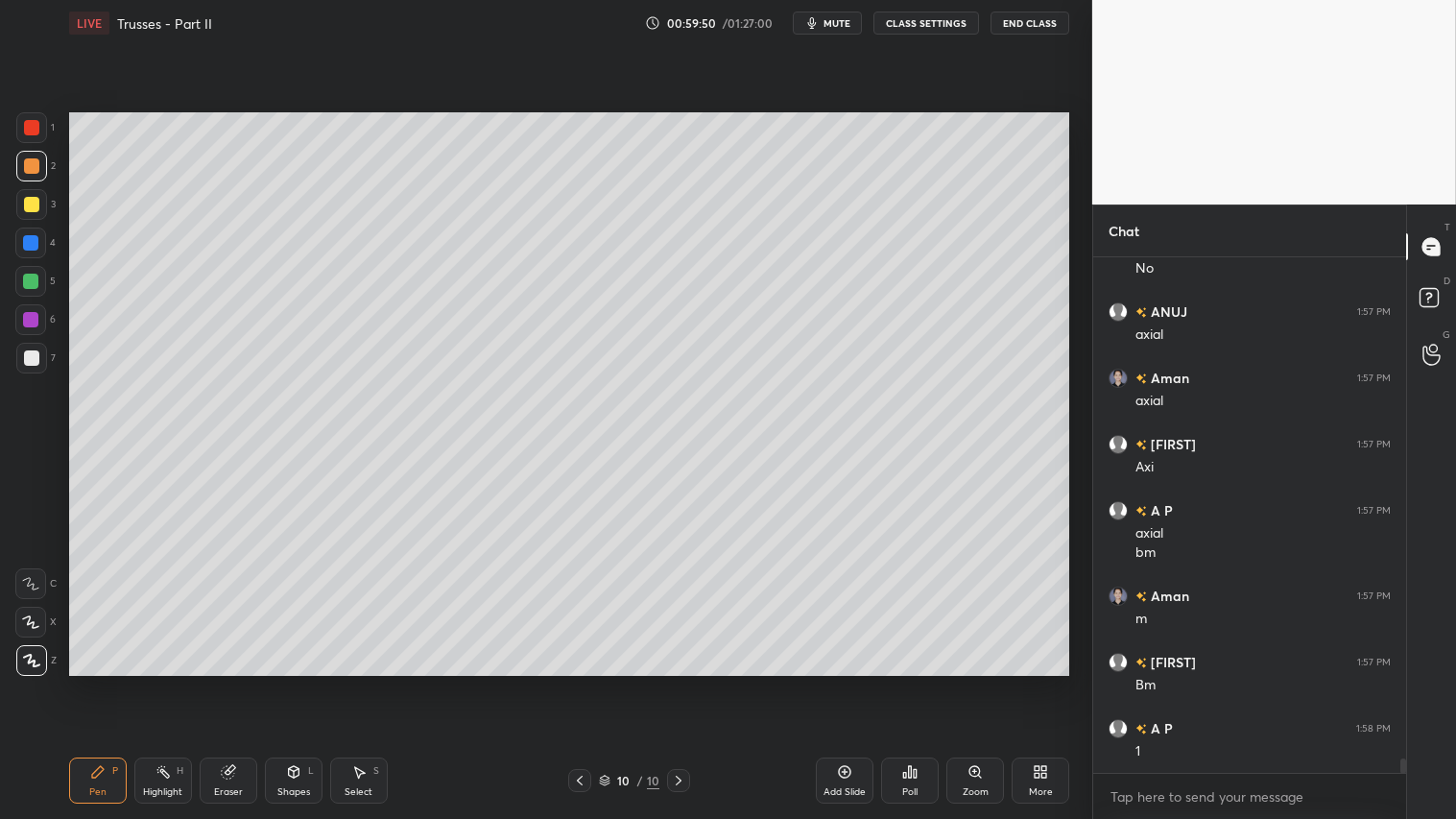 click on "Pen P" at bounding box center [98, 781] 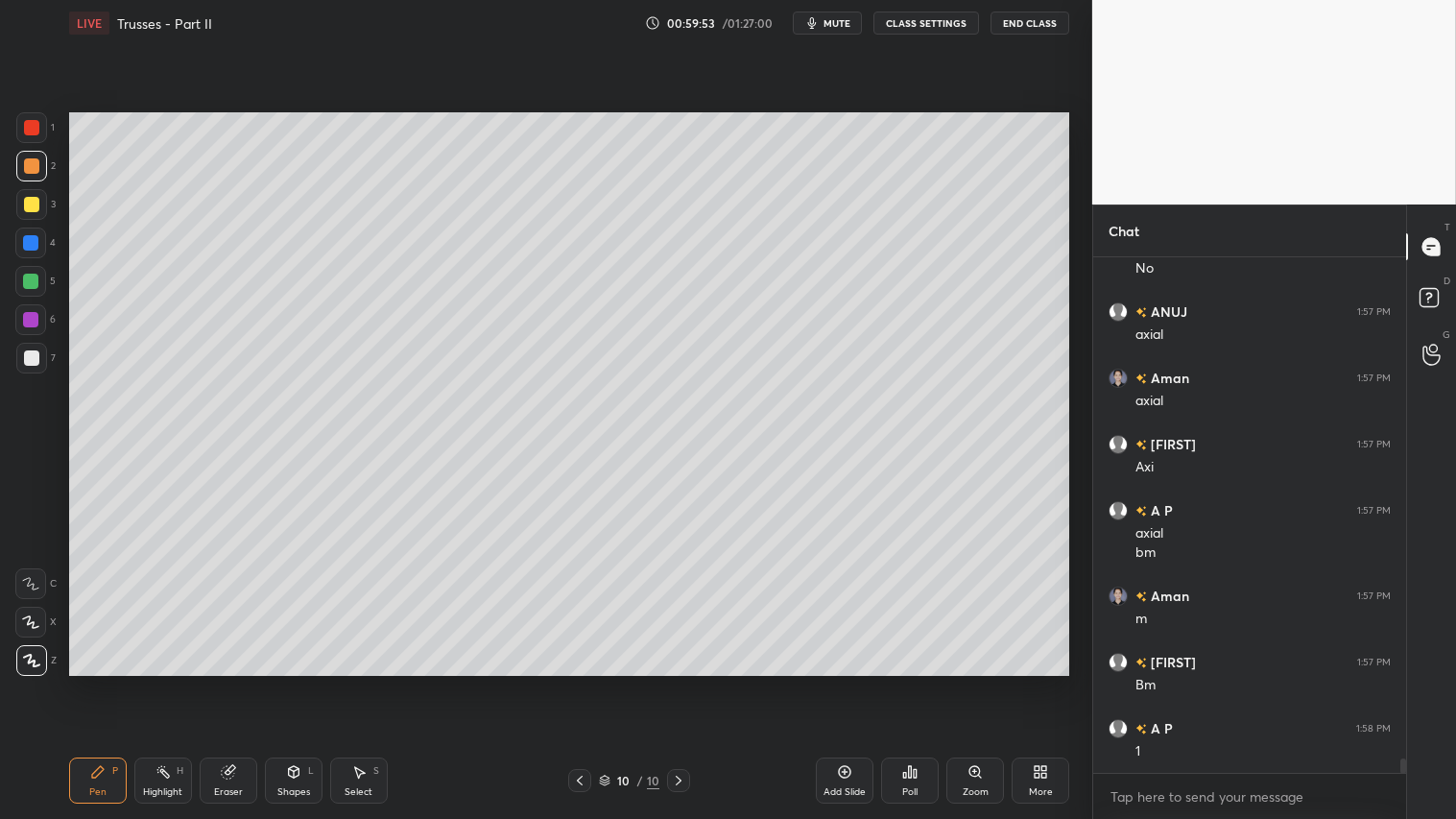 click at bounding box center [32, 205] 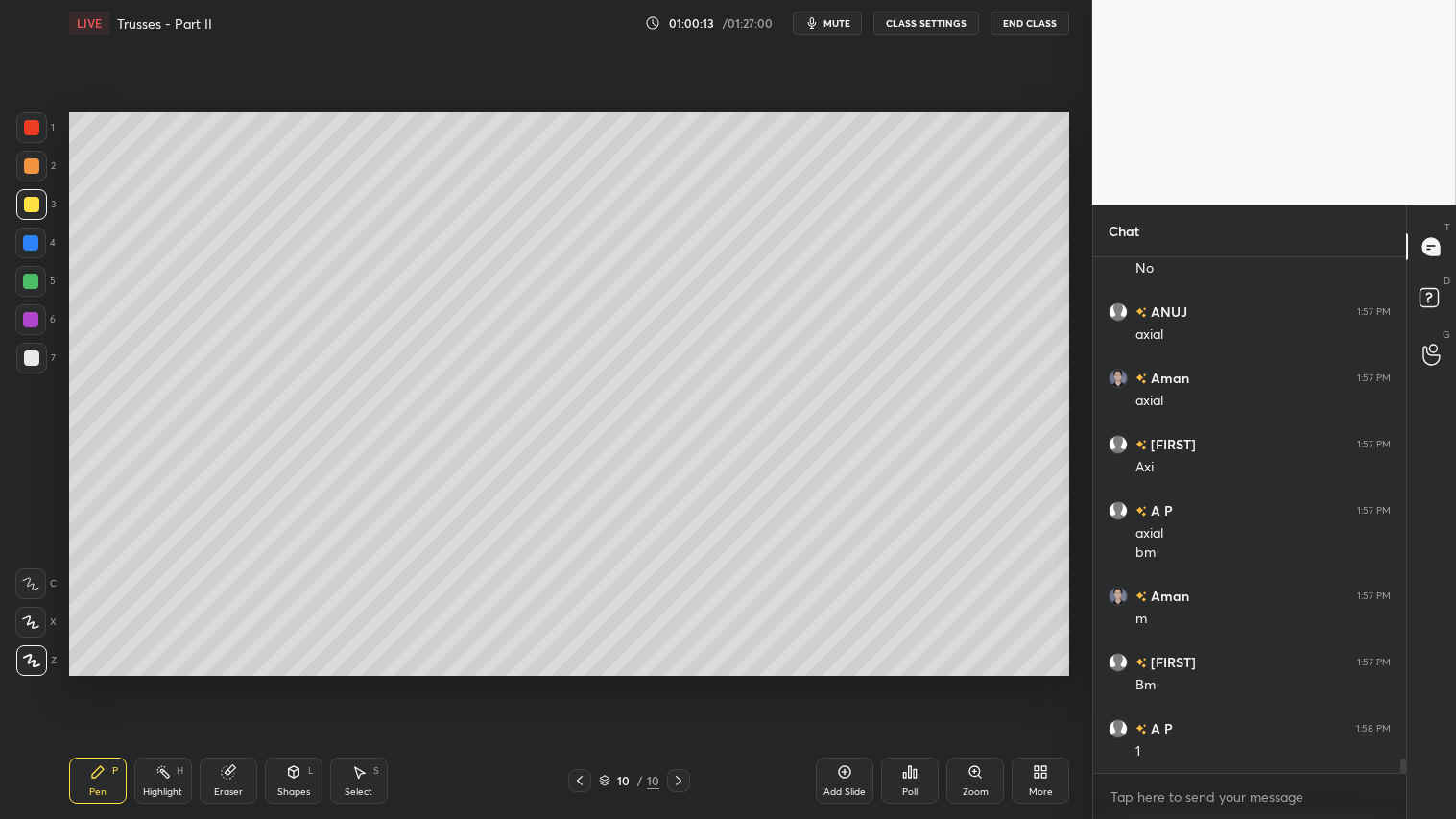 drag, startPoint x: 26, startPoint y: 125, endPoint x: 46, endPoint y: 134, distance: 21.931712 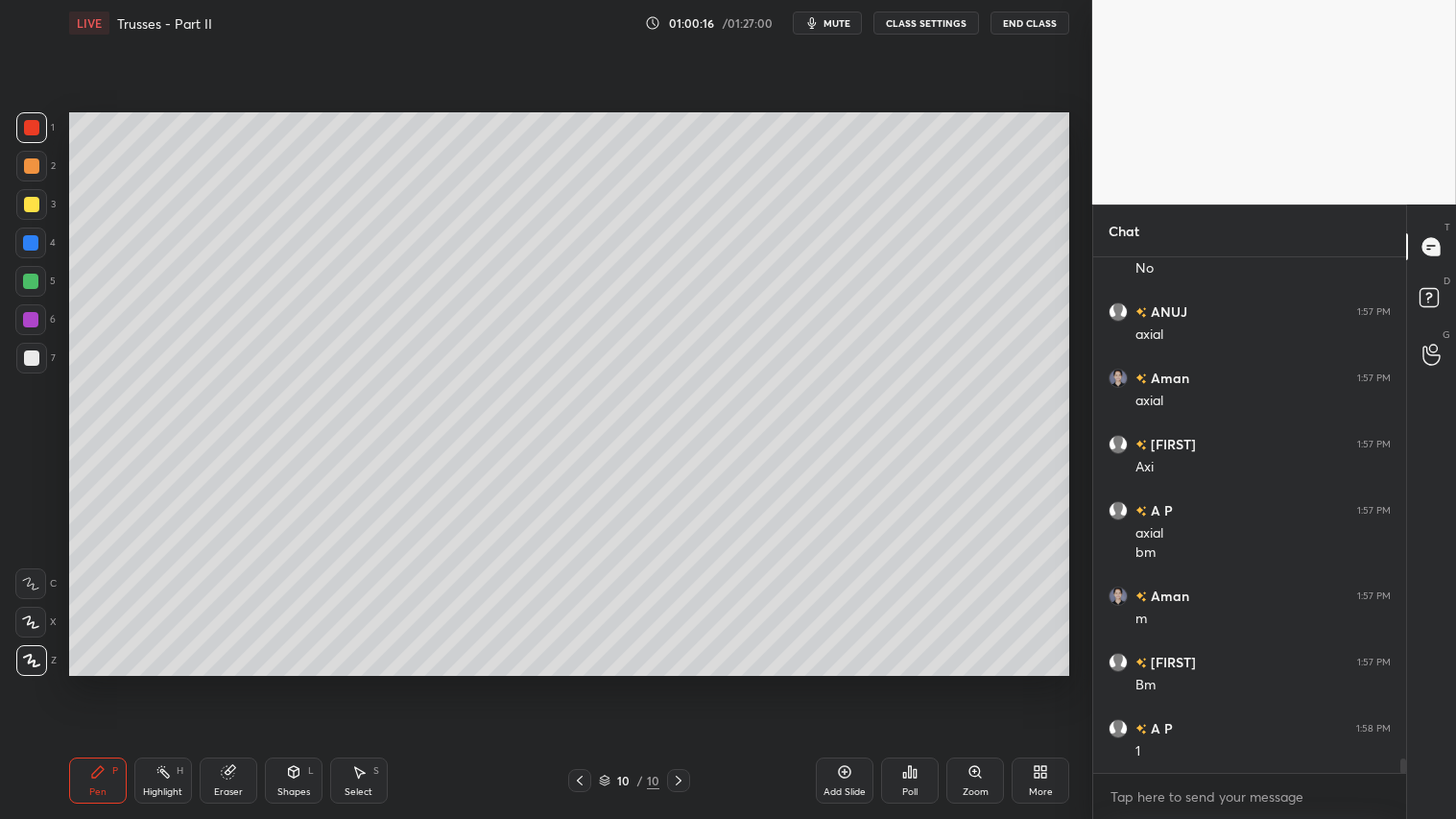 drag, startPoint x: 35, startPoint y: 132, endPoint x: 49, endPoint y: 146, distance: 19.79899 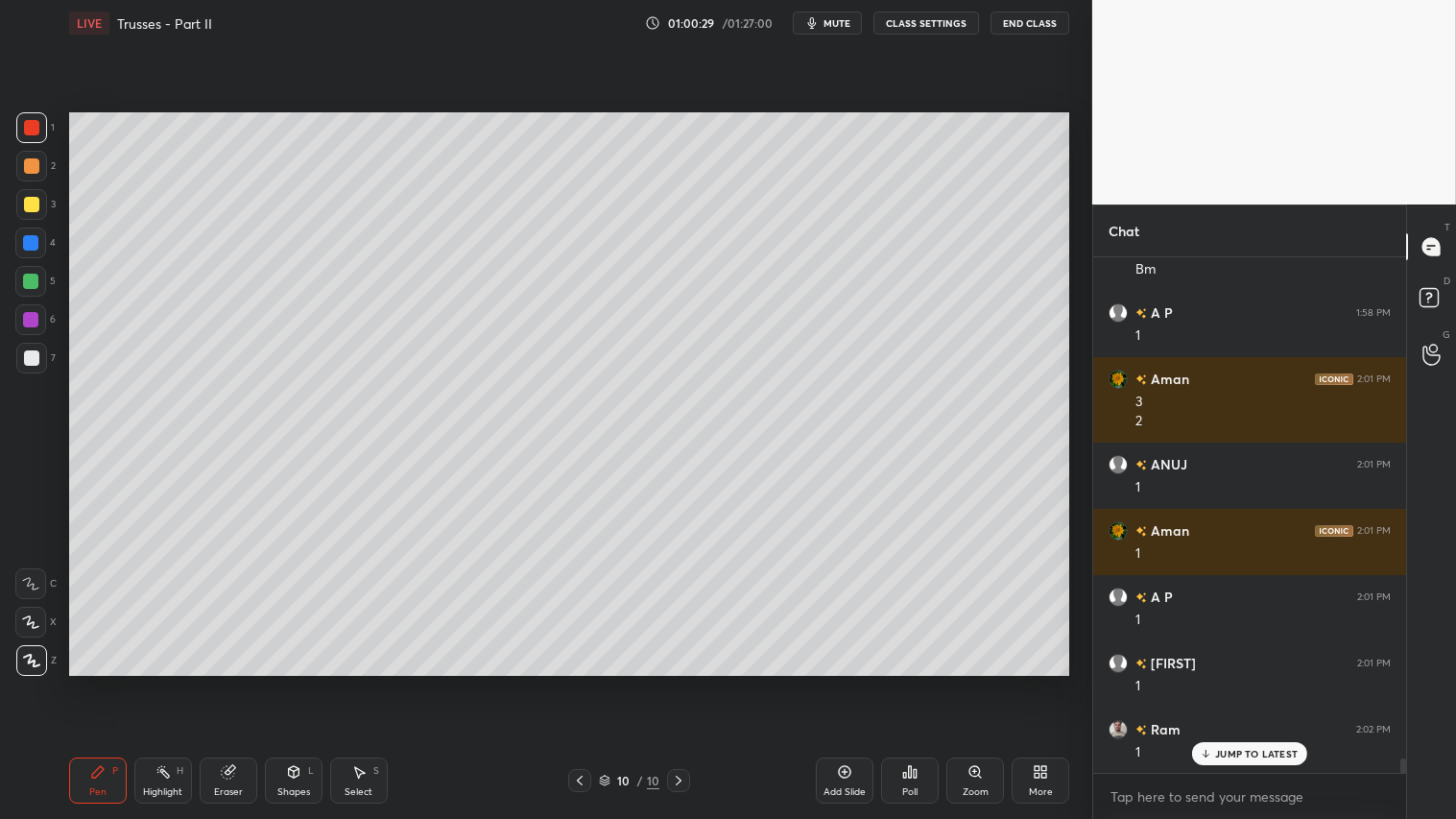 scroll, scrollTop: 18056, scrollLeft: 0, axis: vertical 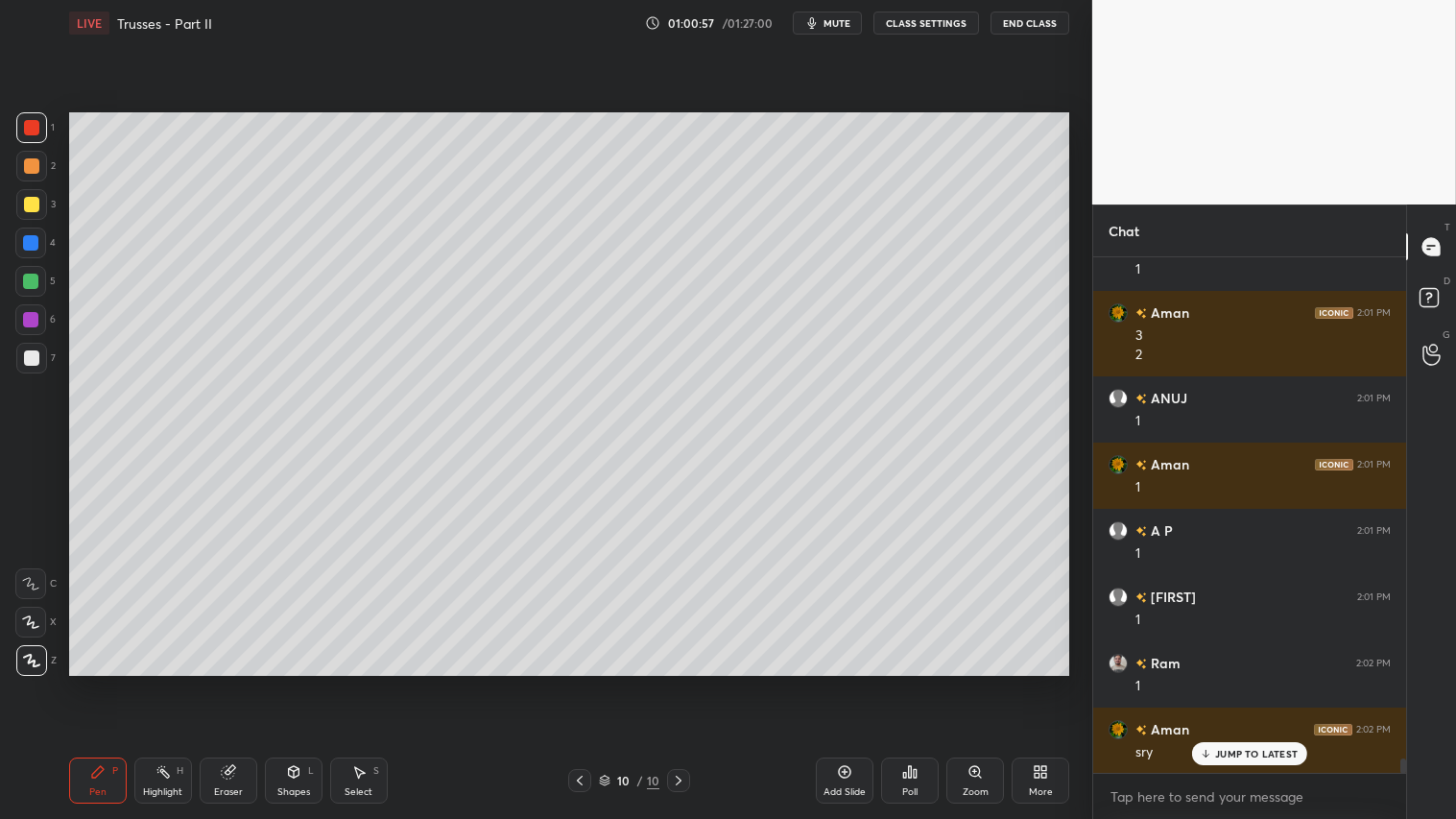 drag, startPoint x: 35, startPoint y: 192, endPoint x: 59, endPoint y: 192, distance: 24 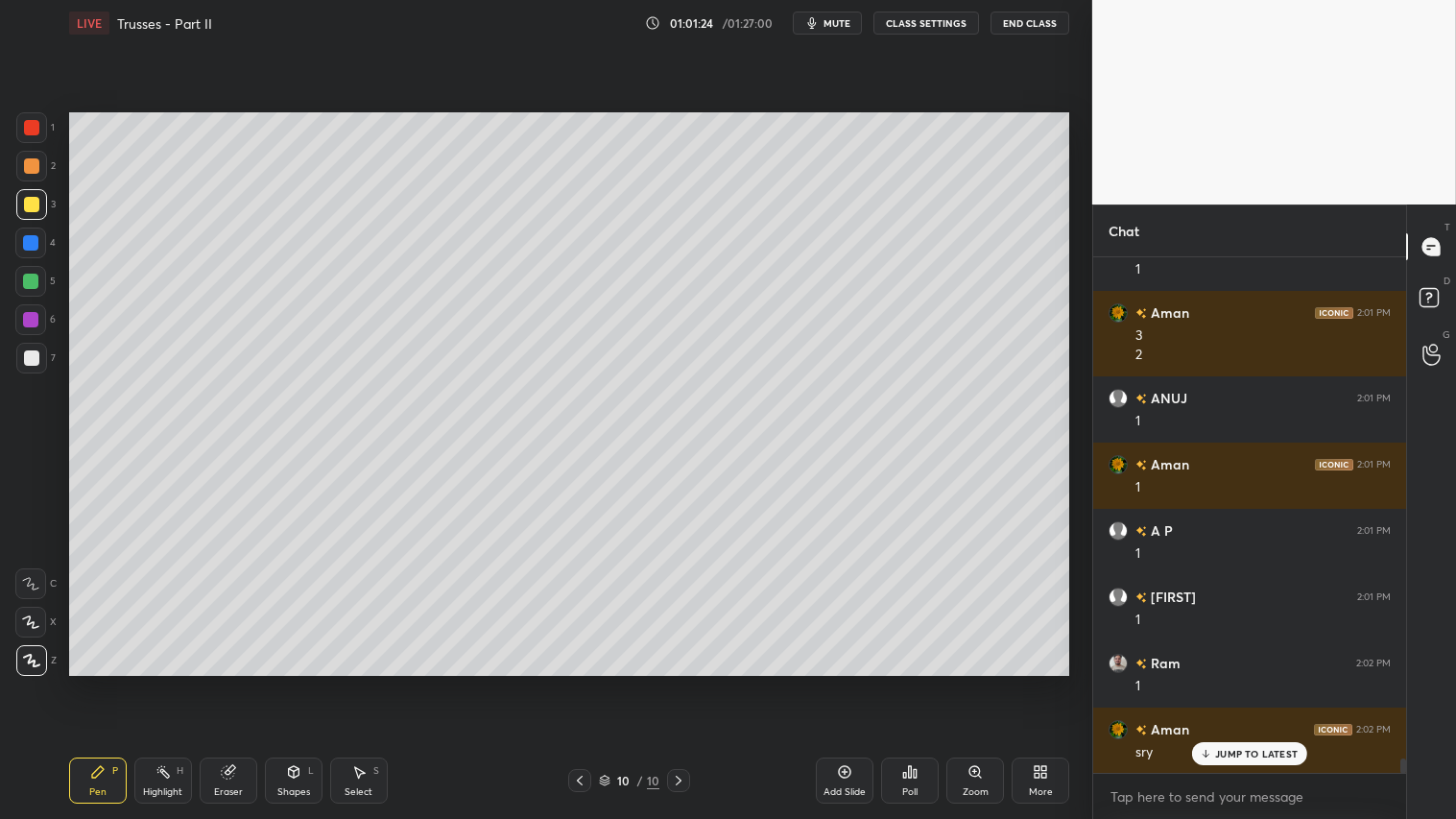 click at bounding box center [32, 128] 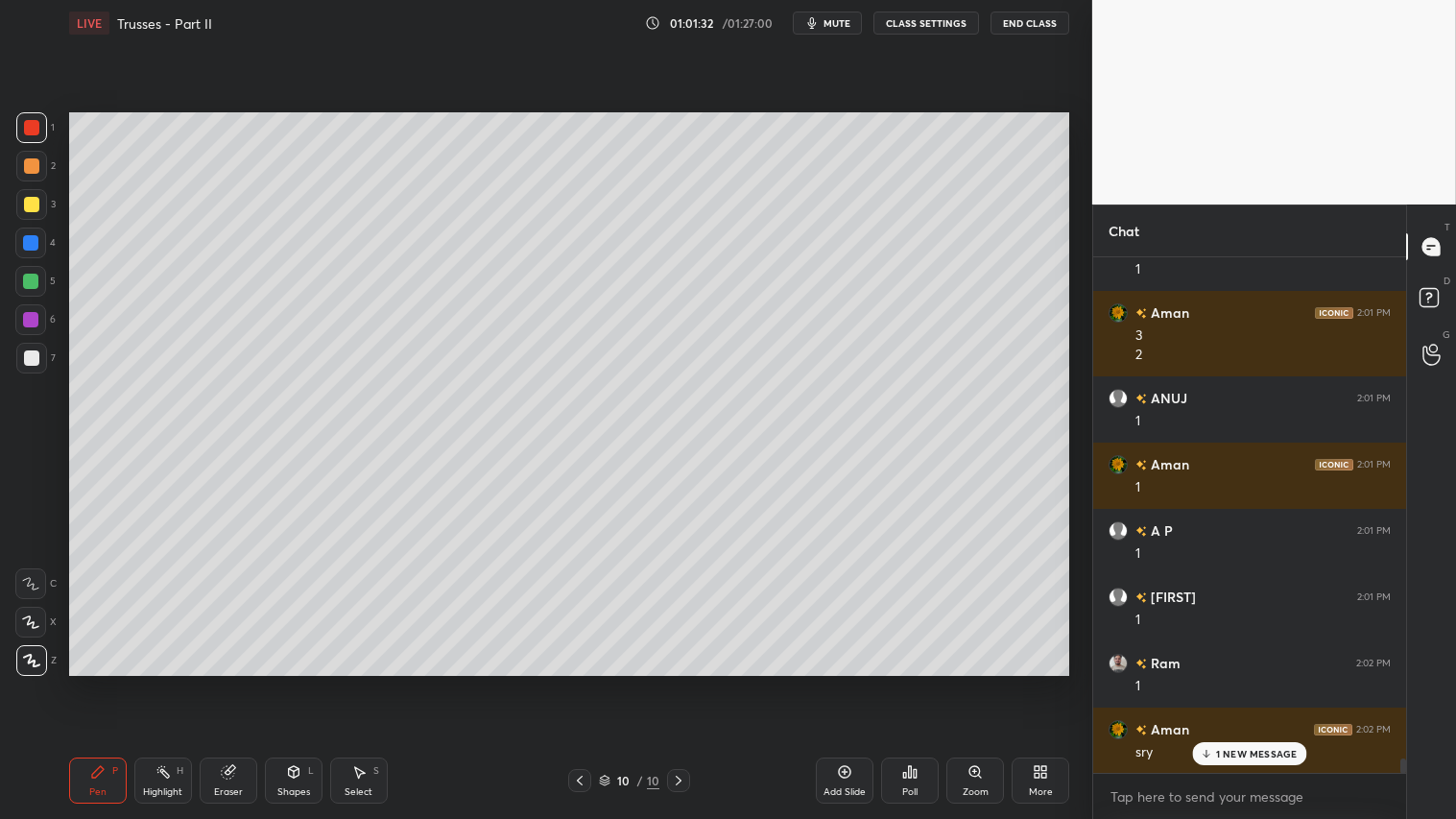 scroll, scrollTop: 18123, scrollLeft: 0, axis: vertical 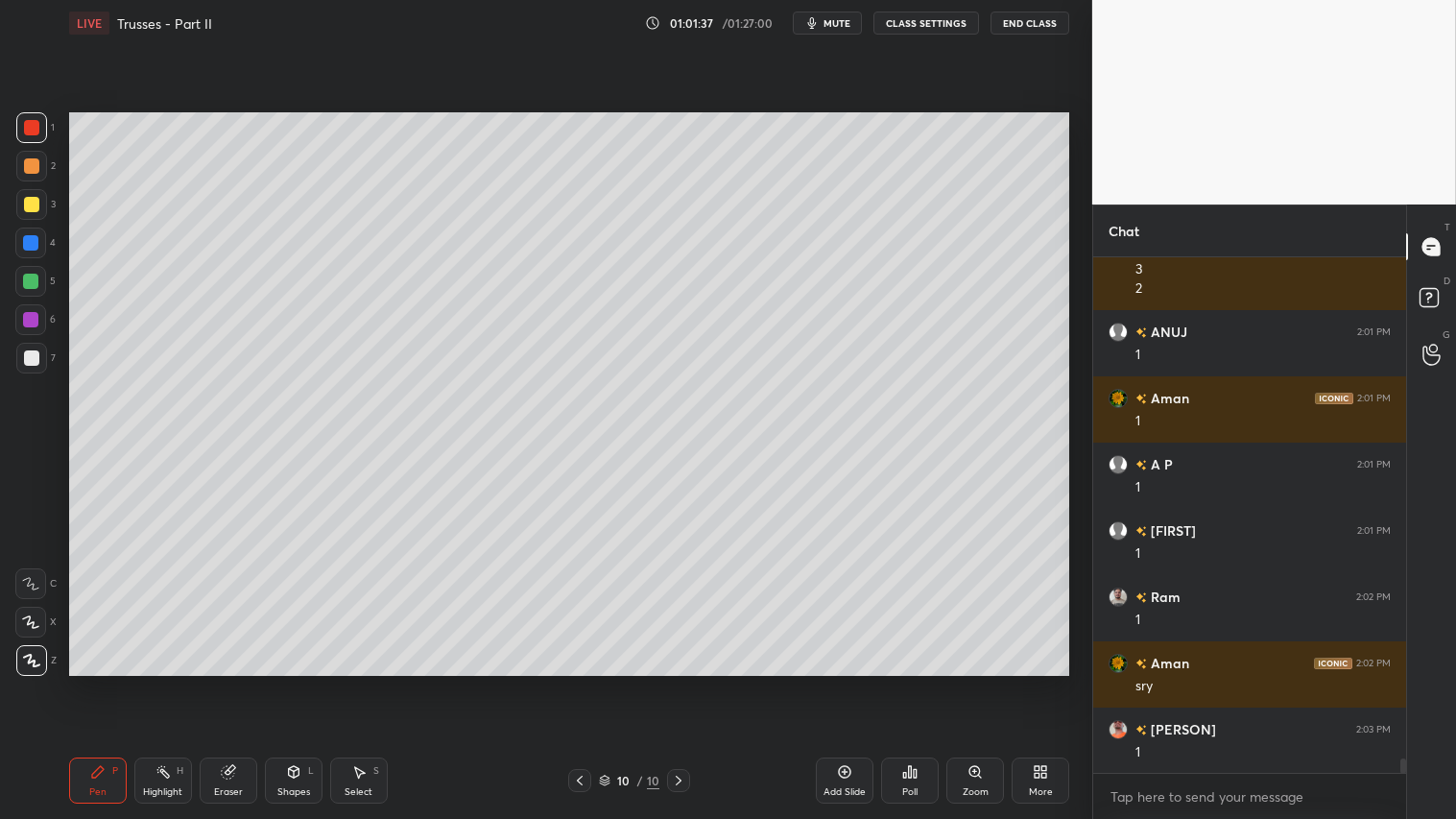 drag, startPoint x: 34, startPoint y: 195, endPoint x: 62, endPoint y: 195, distance: 28 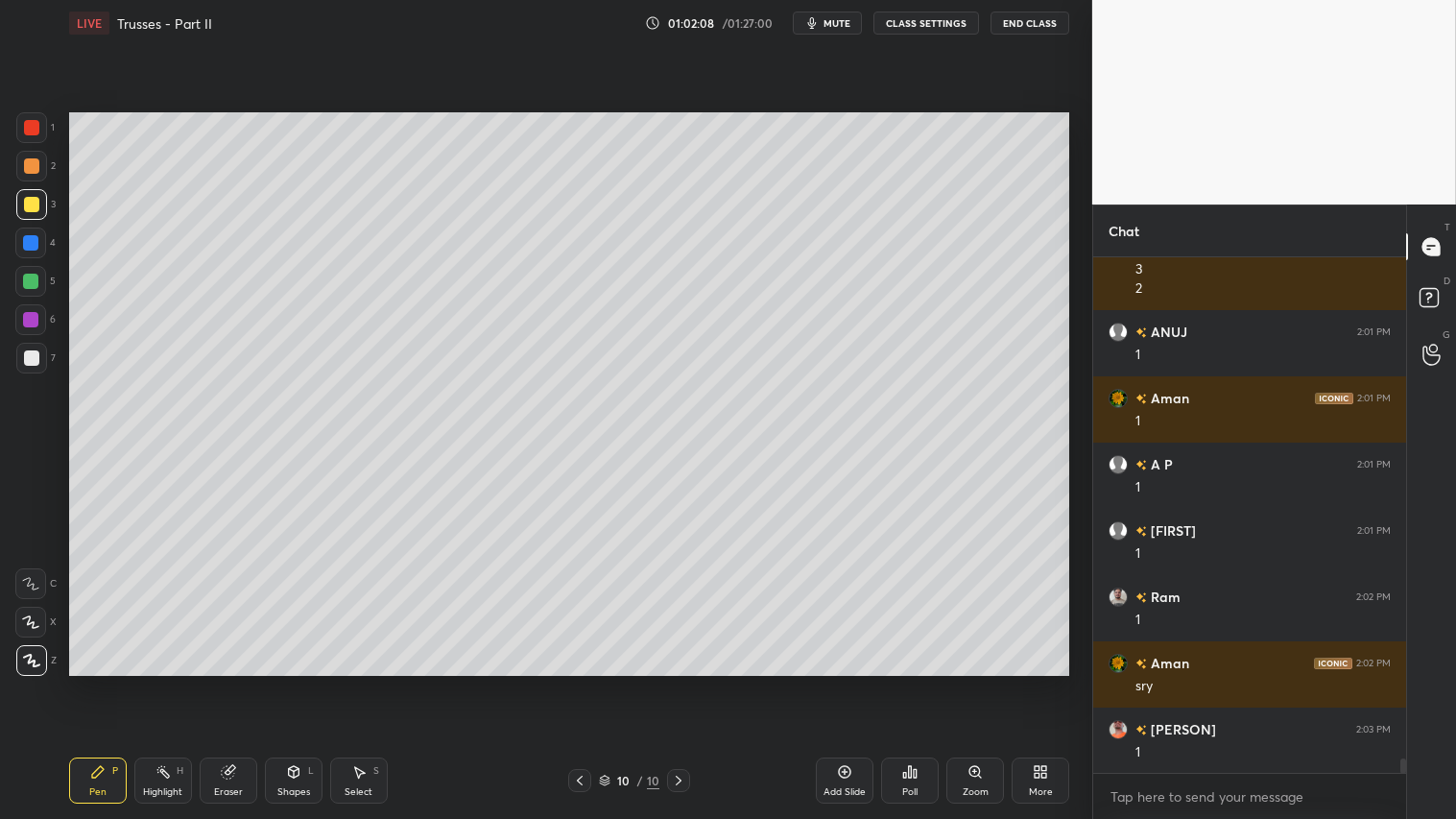 click at bounding box center (32, 166) 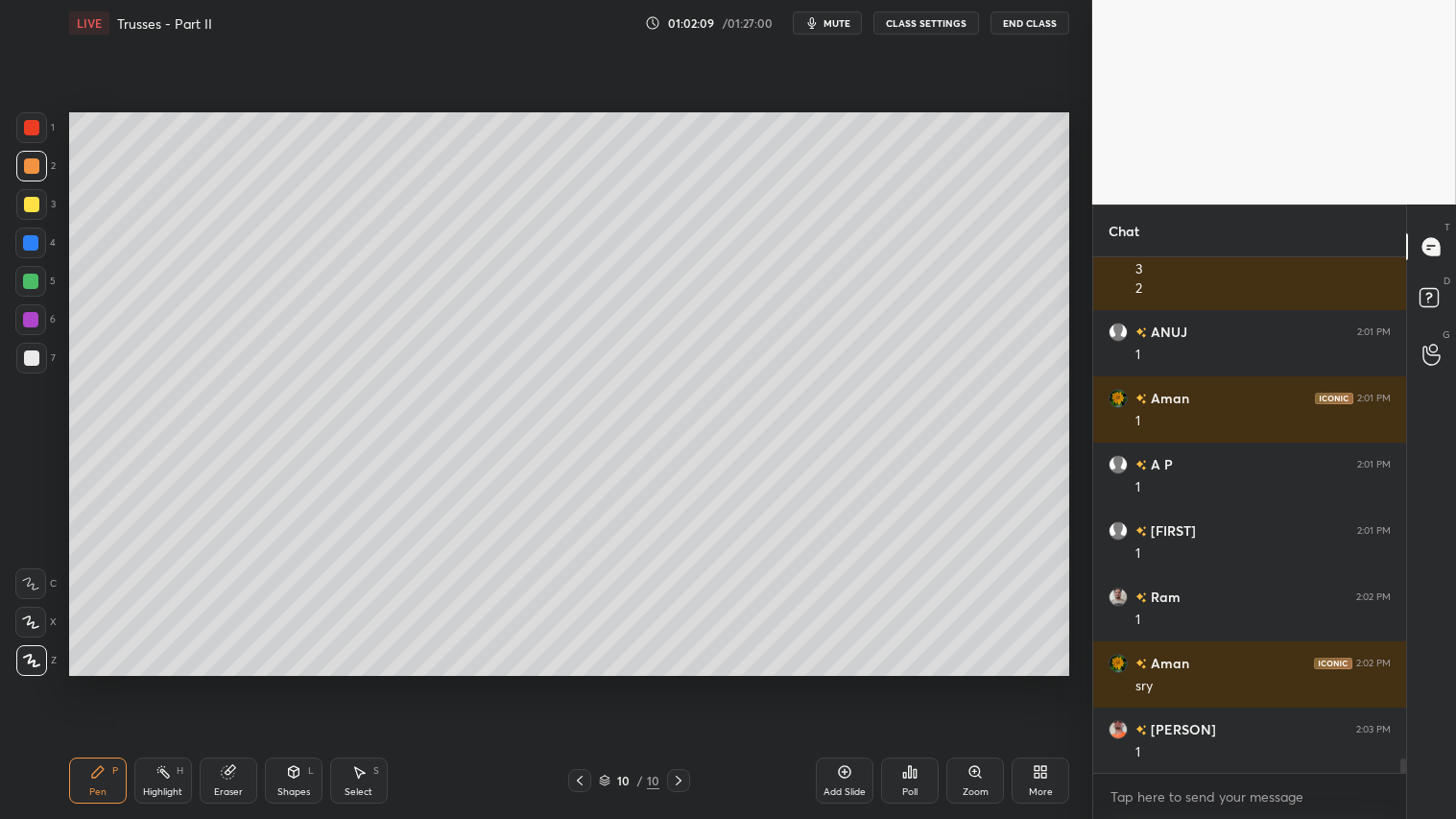 click on "Pen P" at bounding box center (98, 781) 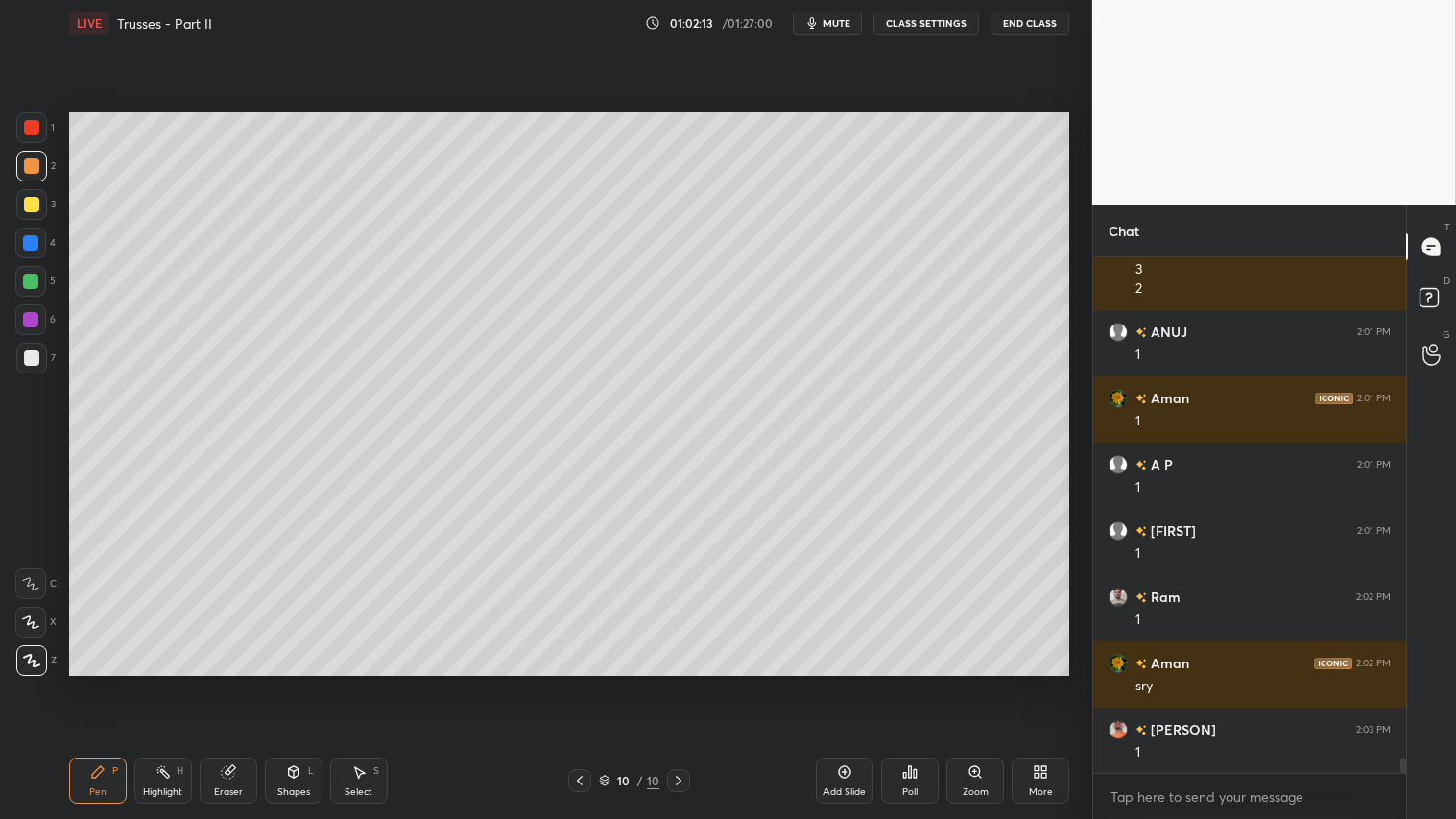drag, startPoint x: 291, startPoint y: 783, endPoint x: 299, endPoint y: 769, distance: 16.124515 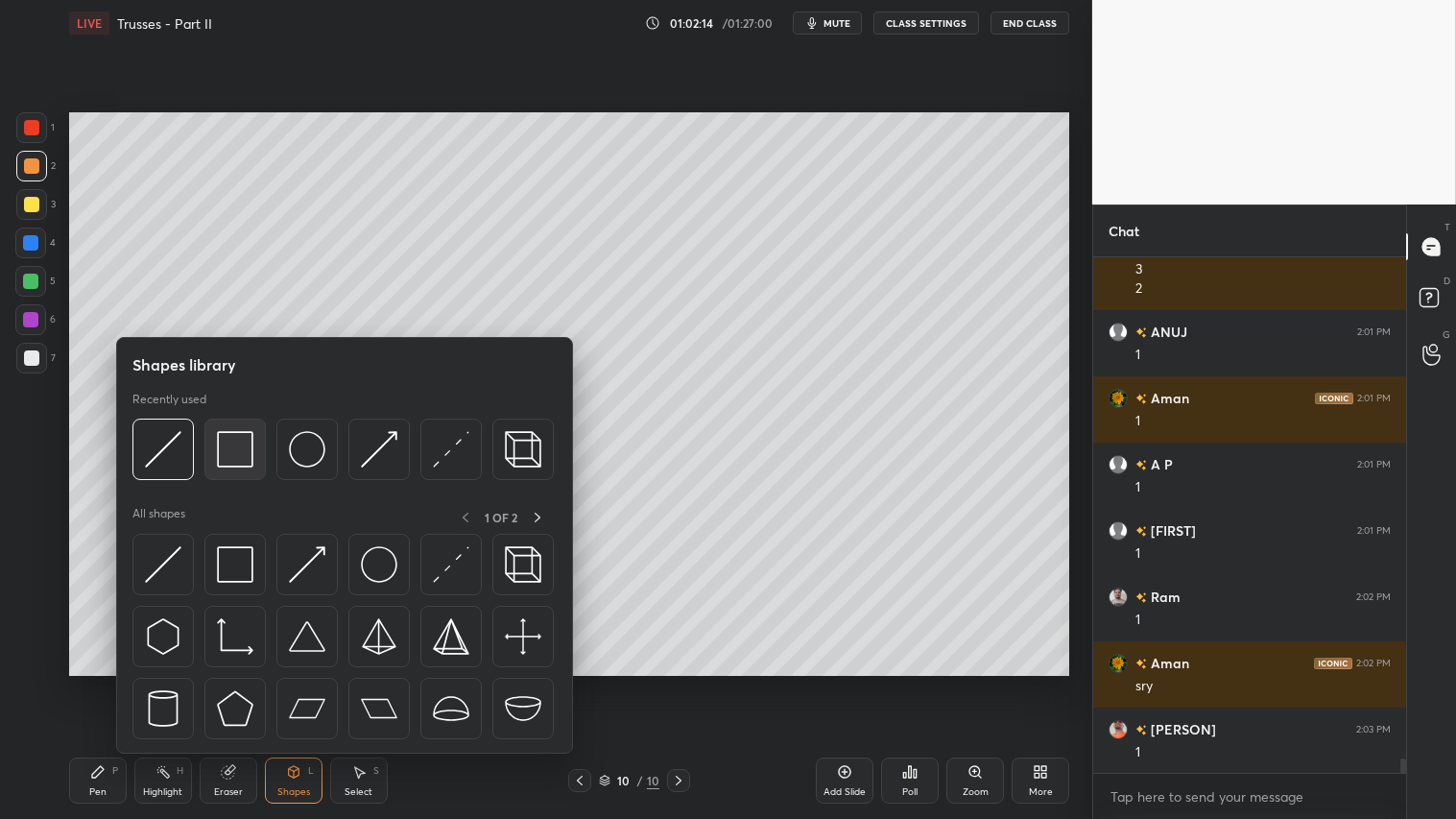 click at bounding box center [235, 449] 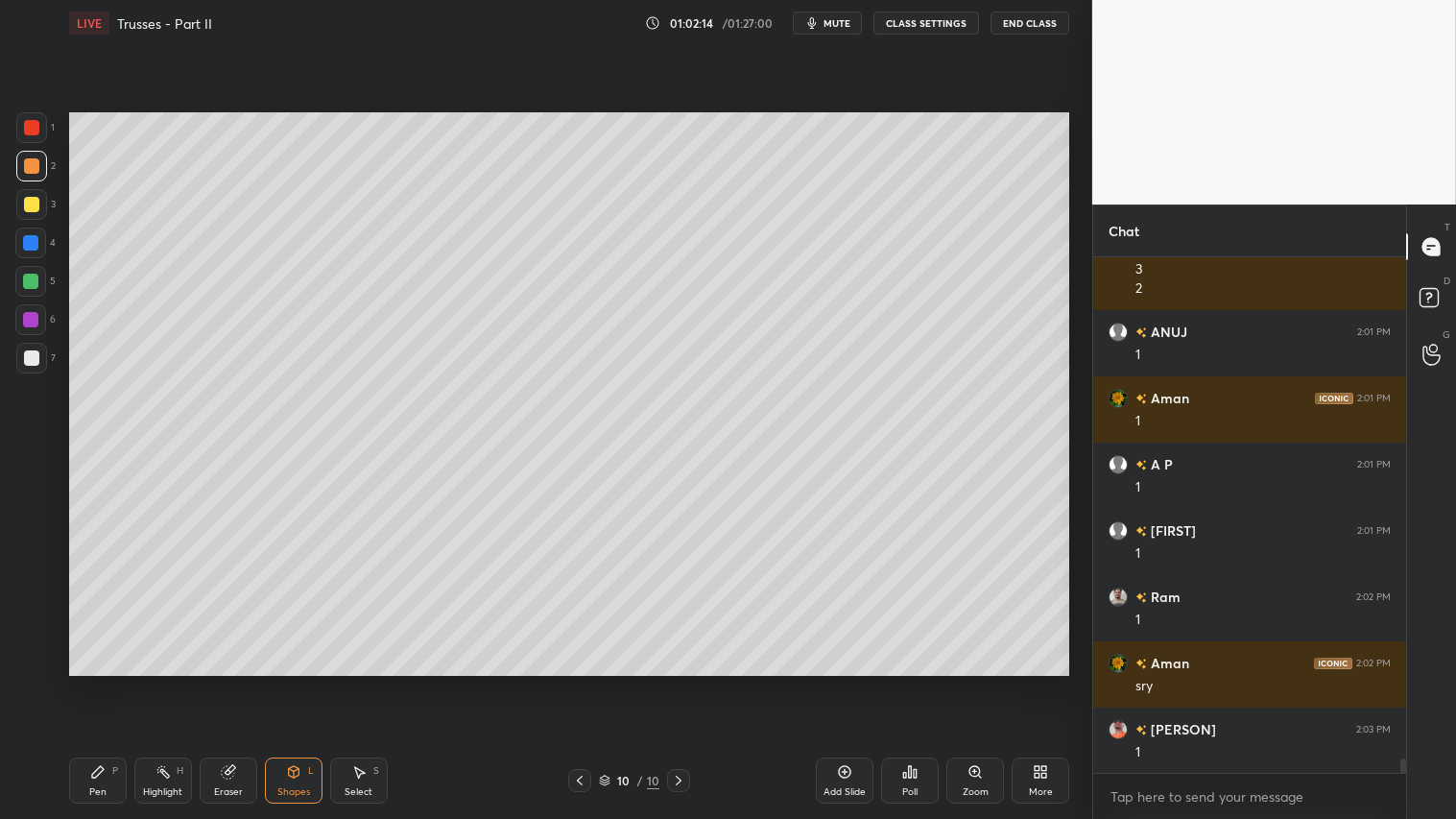 scroll, scrollTop: 18190, scrollLeft: 0, axis: vertical 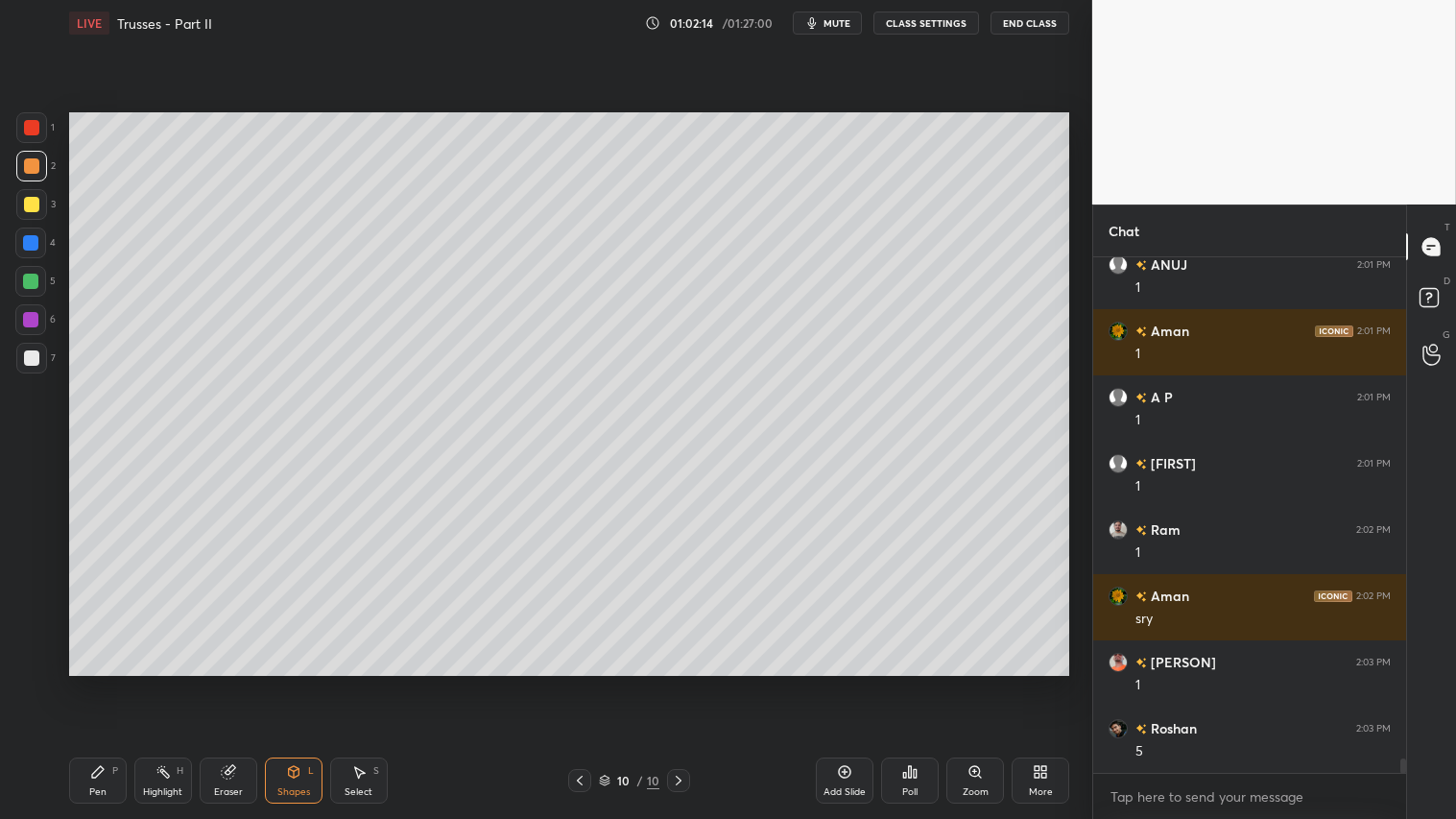 click at bounding box center (32, 358) 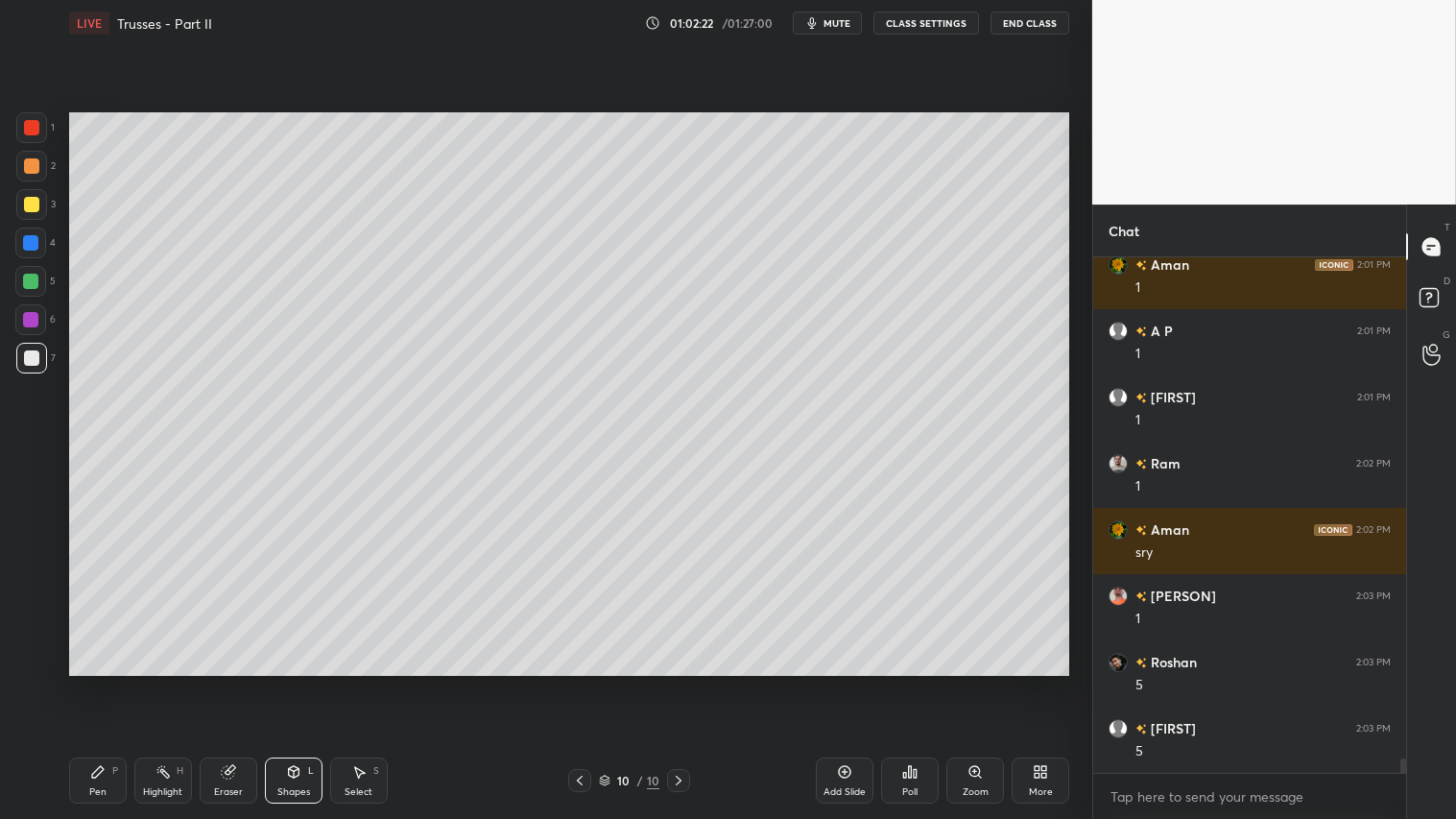 scroll, scrollTop: 18322, scrollLeft: 0, axis: vertical 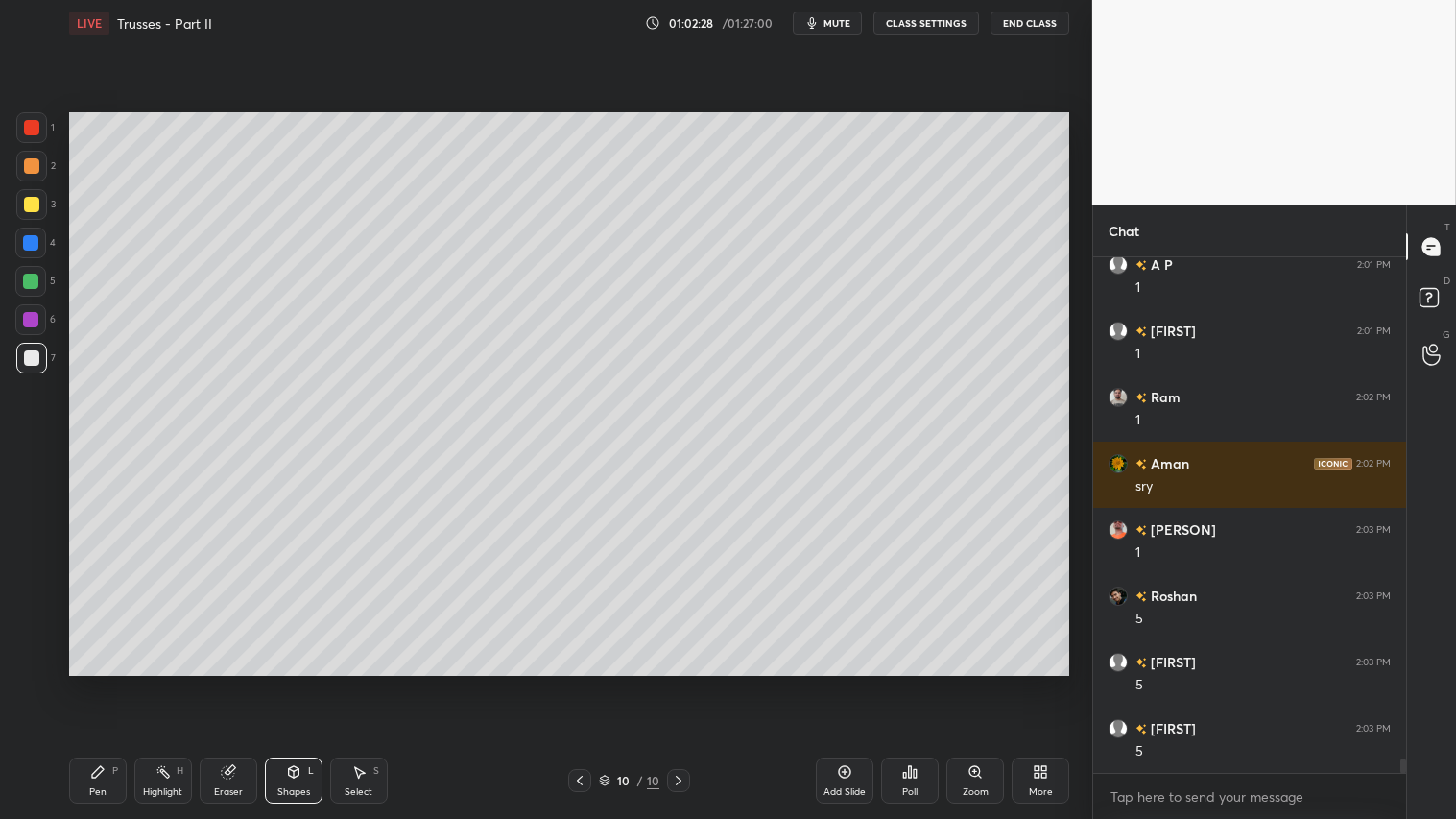click at bounding box center (32, 166) 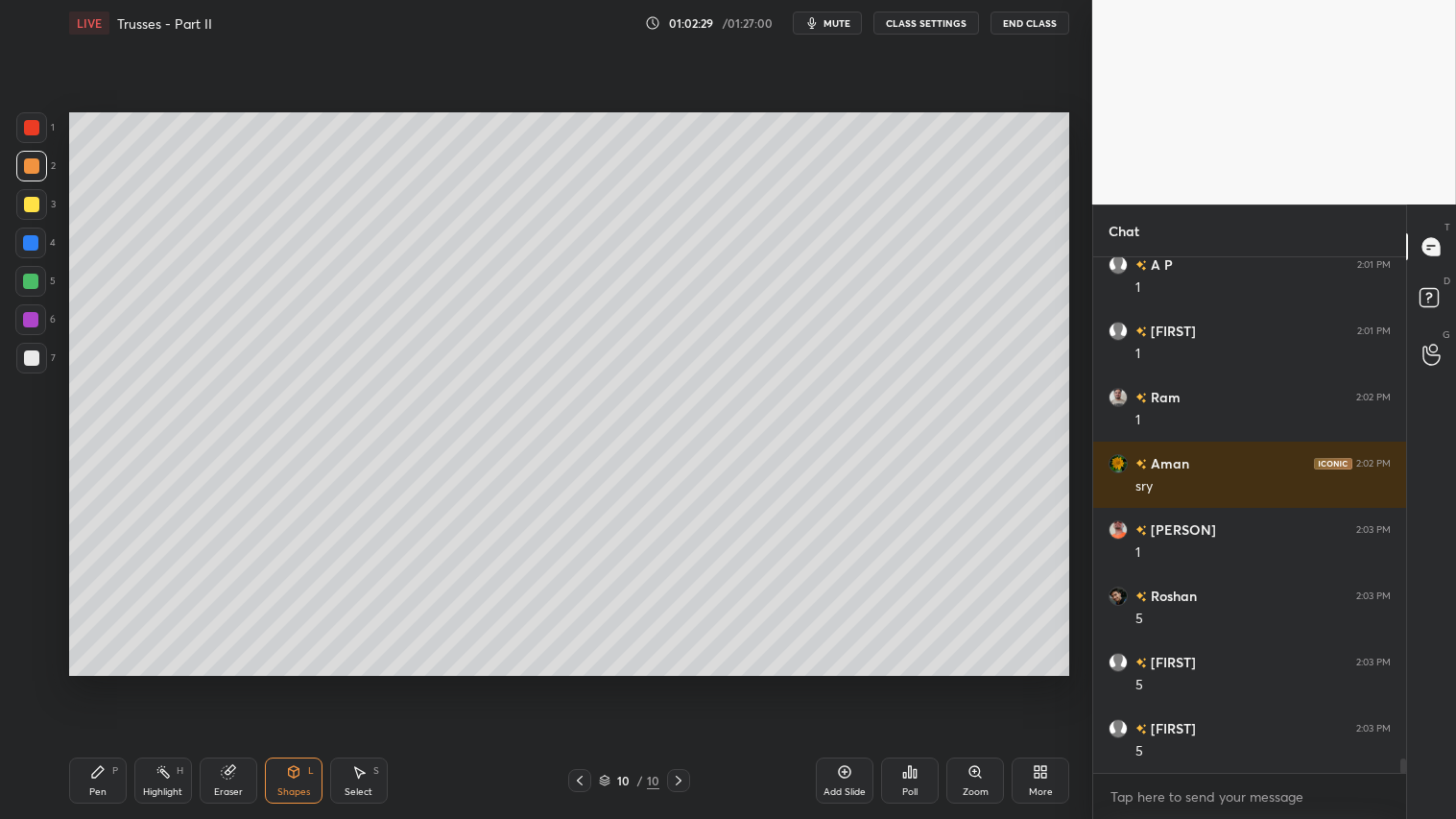 click on "Pen P" at bounding box center [98, 781] 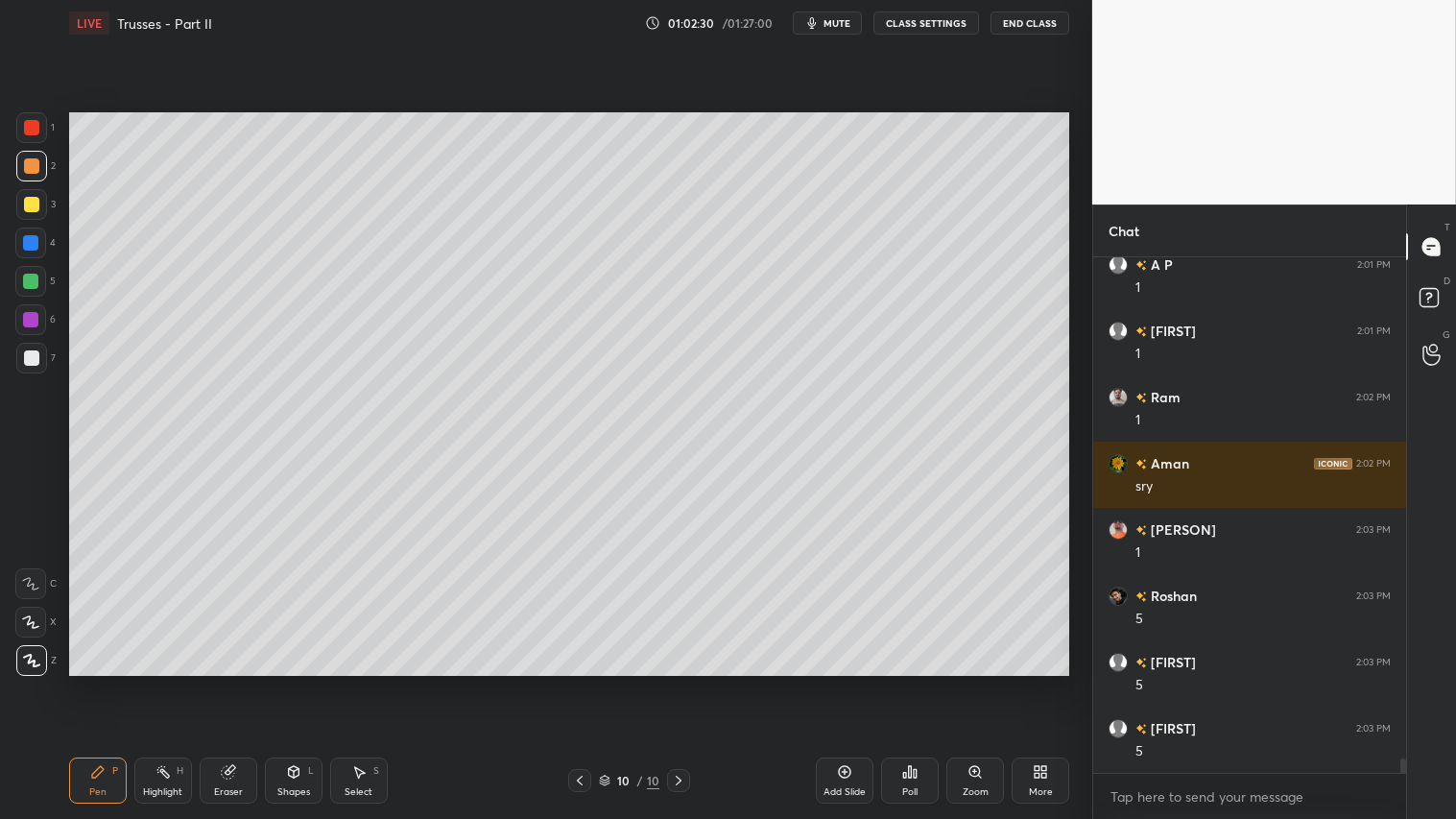 click on "Add Slide" at bounding box center (845, 781) 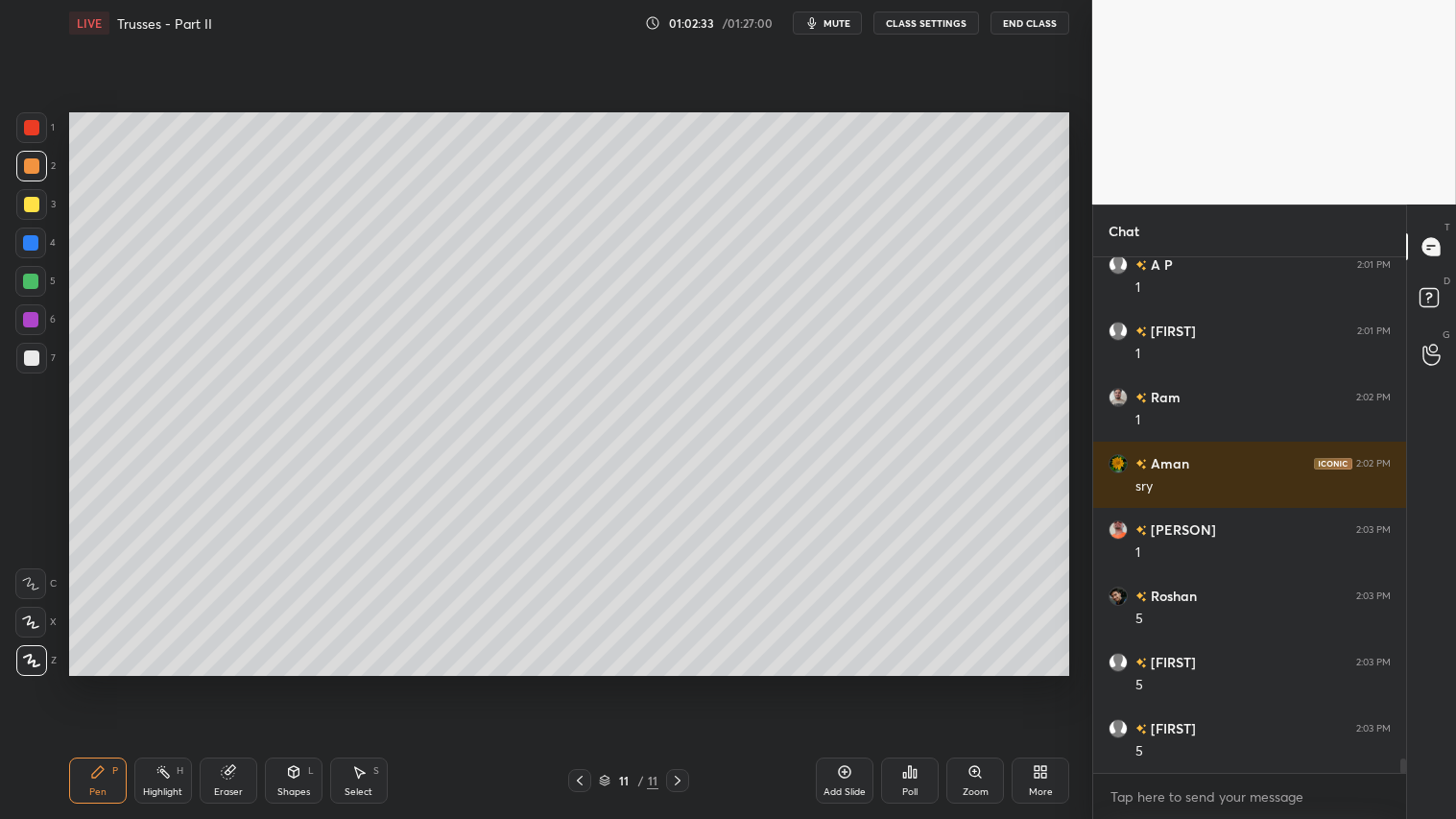 click on "Shapes" at bounding box center [294, 792] 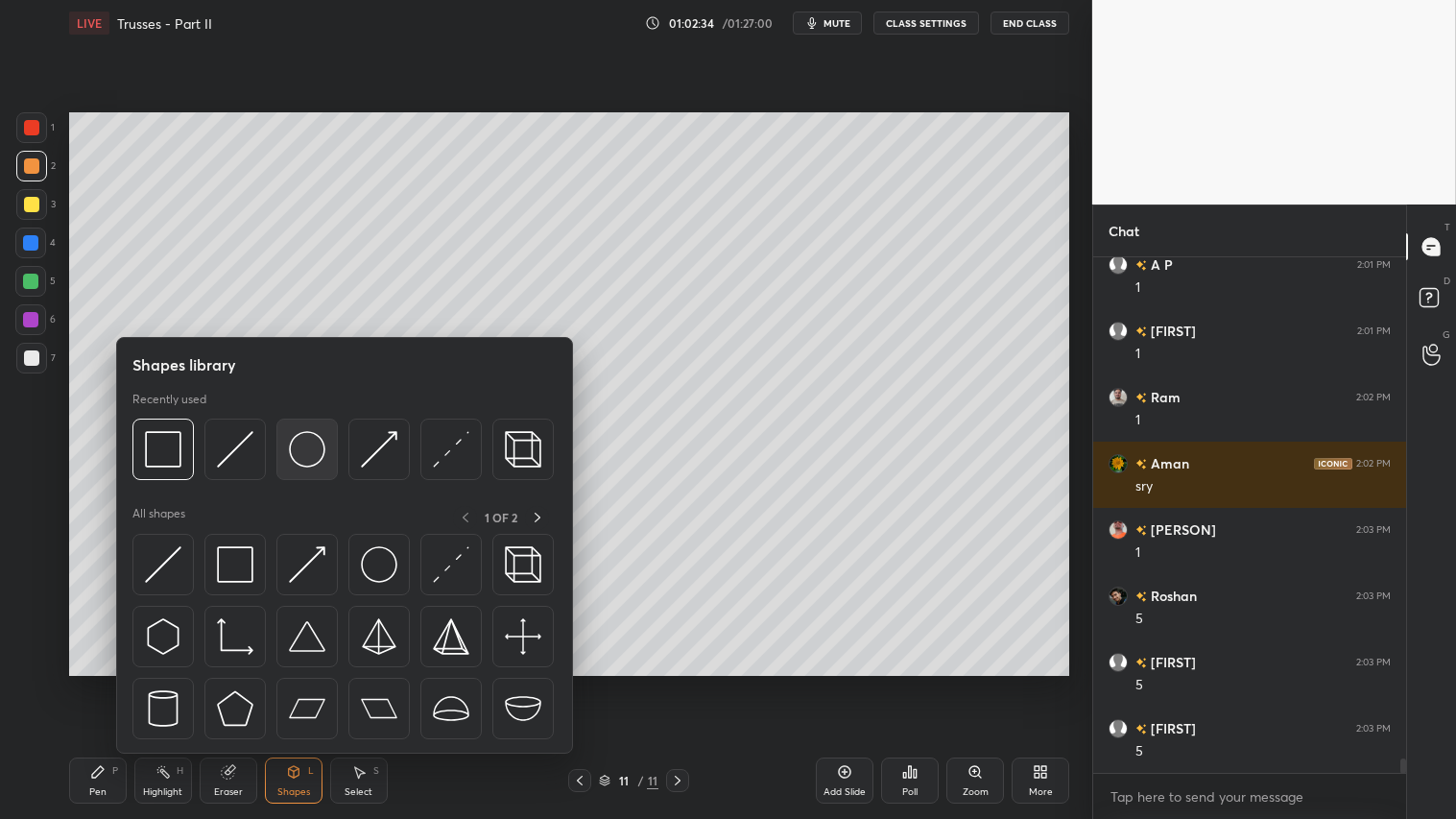 click at bounding box center (307, 449) 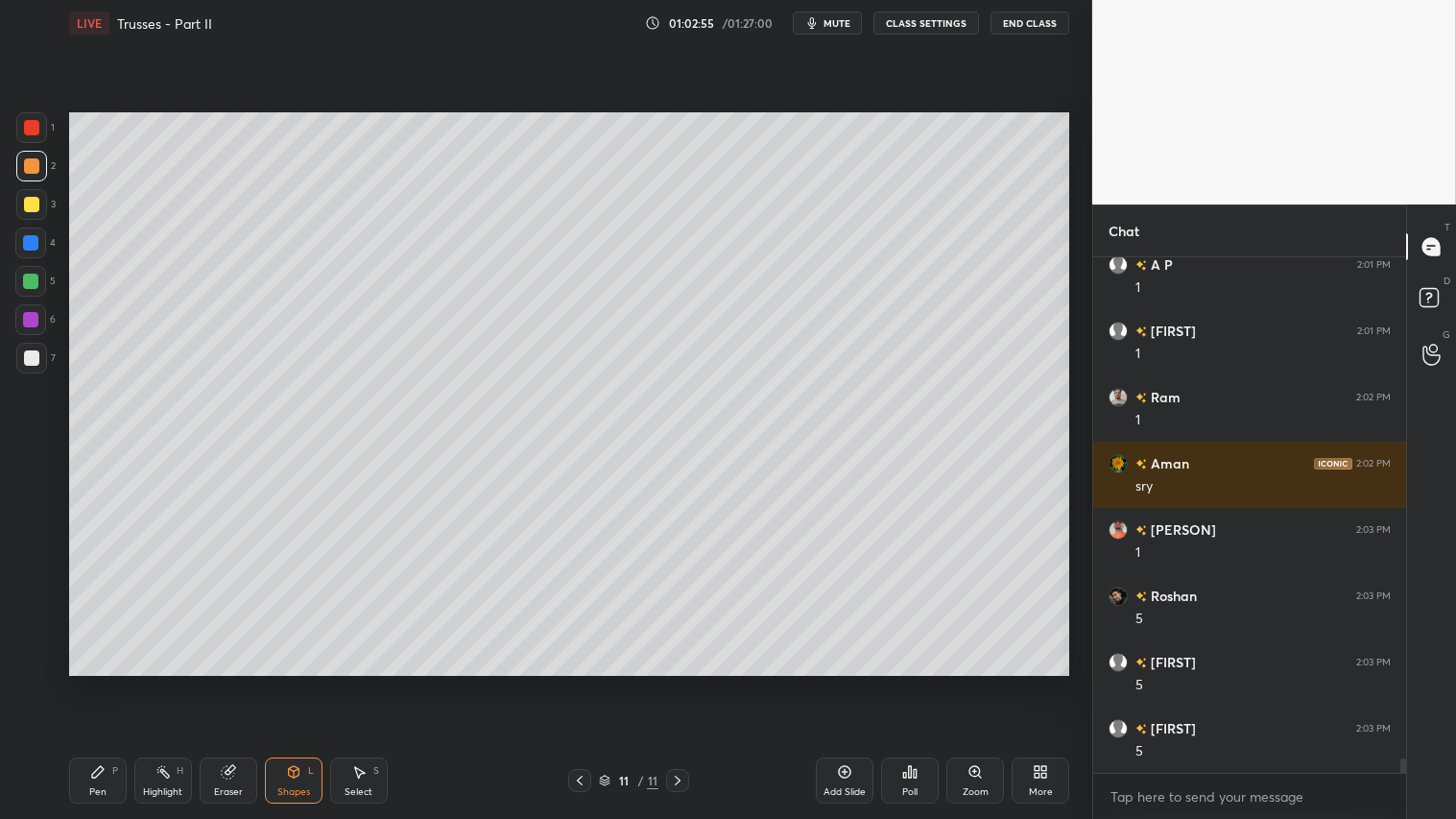 click on "Shapes L" at bounding box center (294, 781) 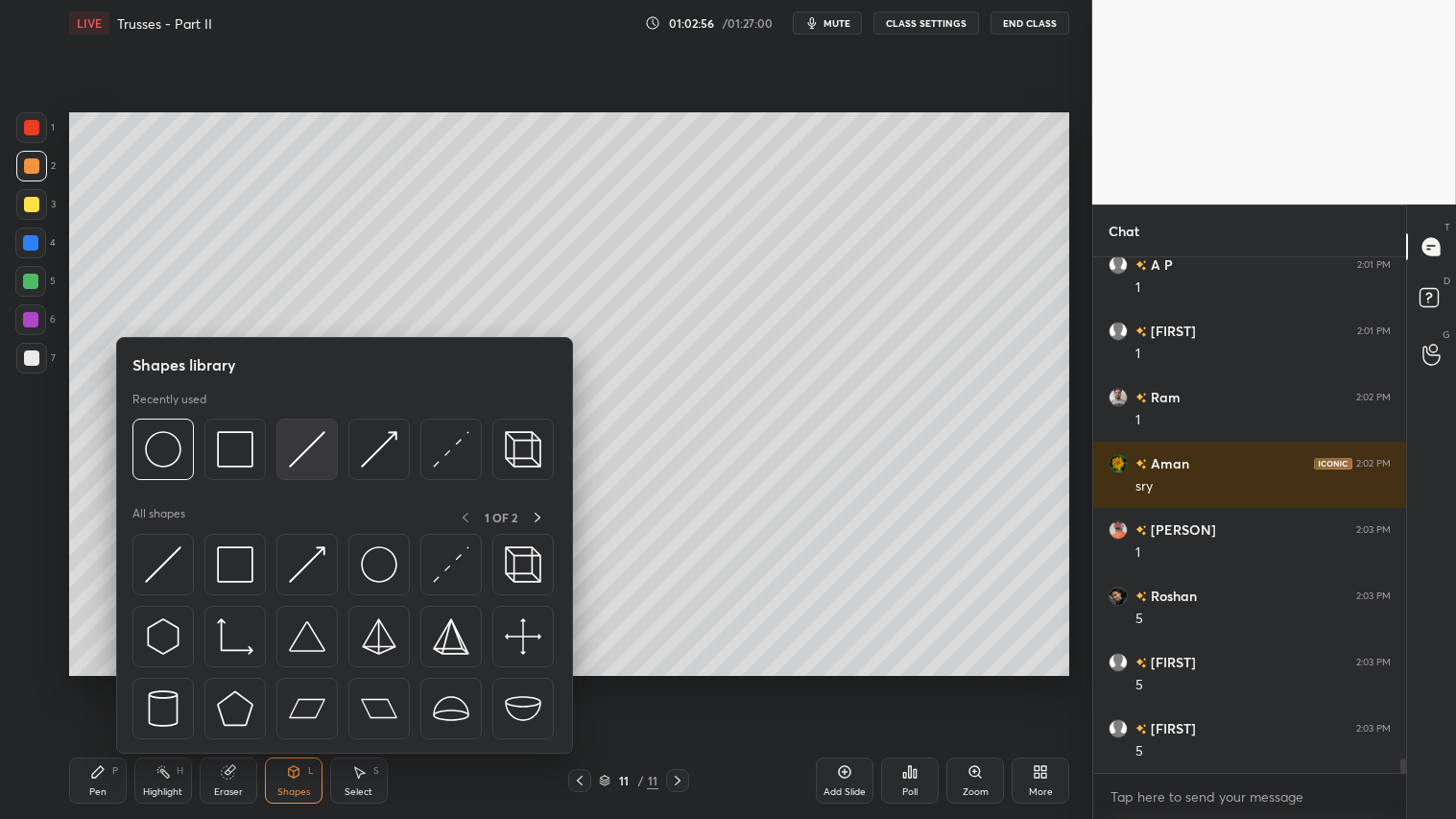 click at bounding box center (307, 449) 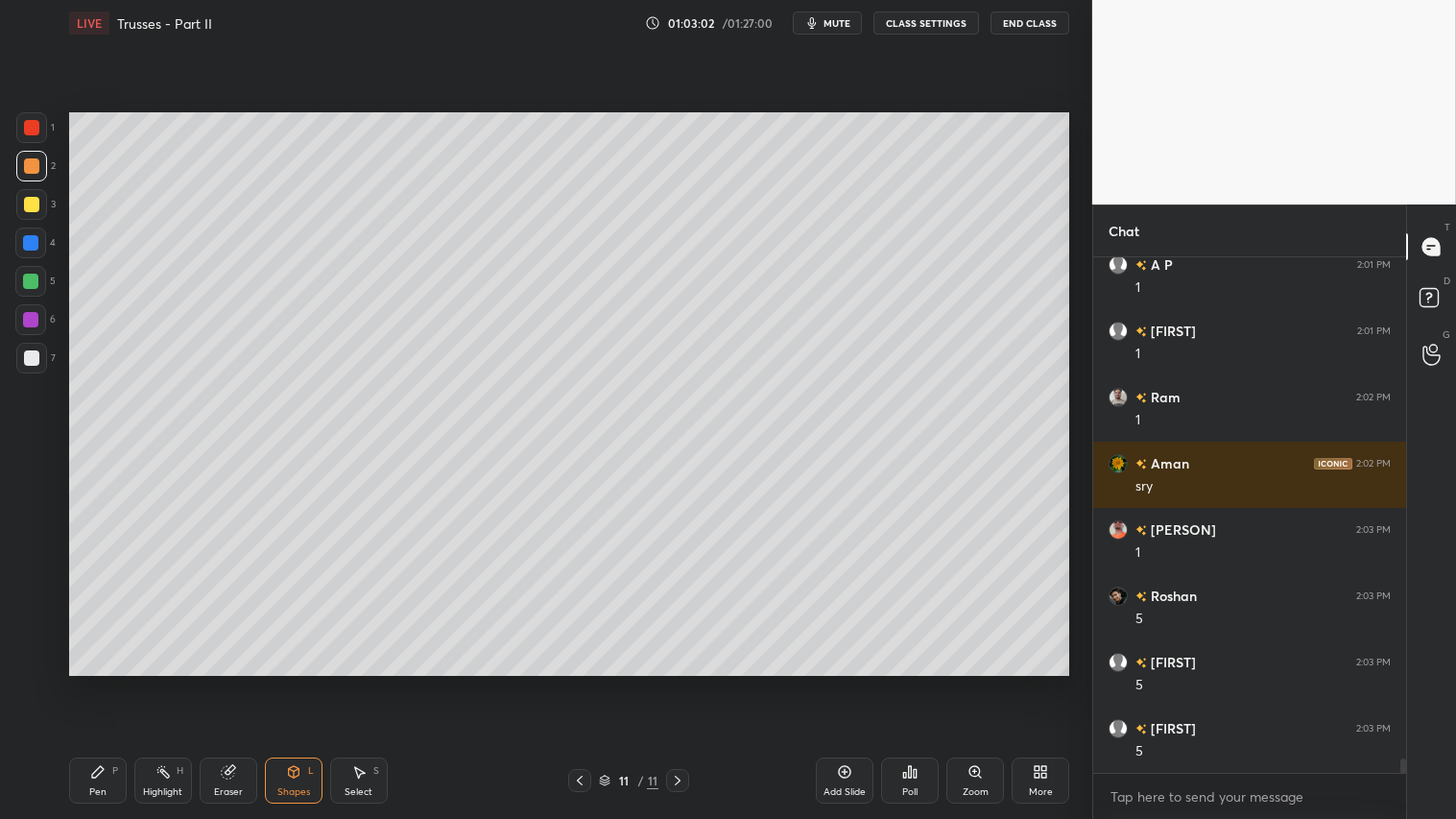 click 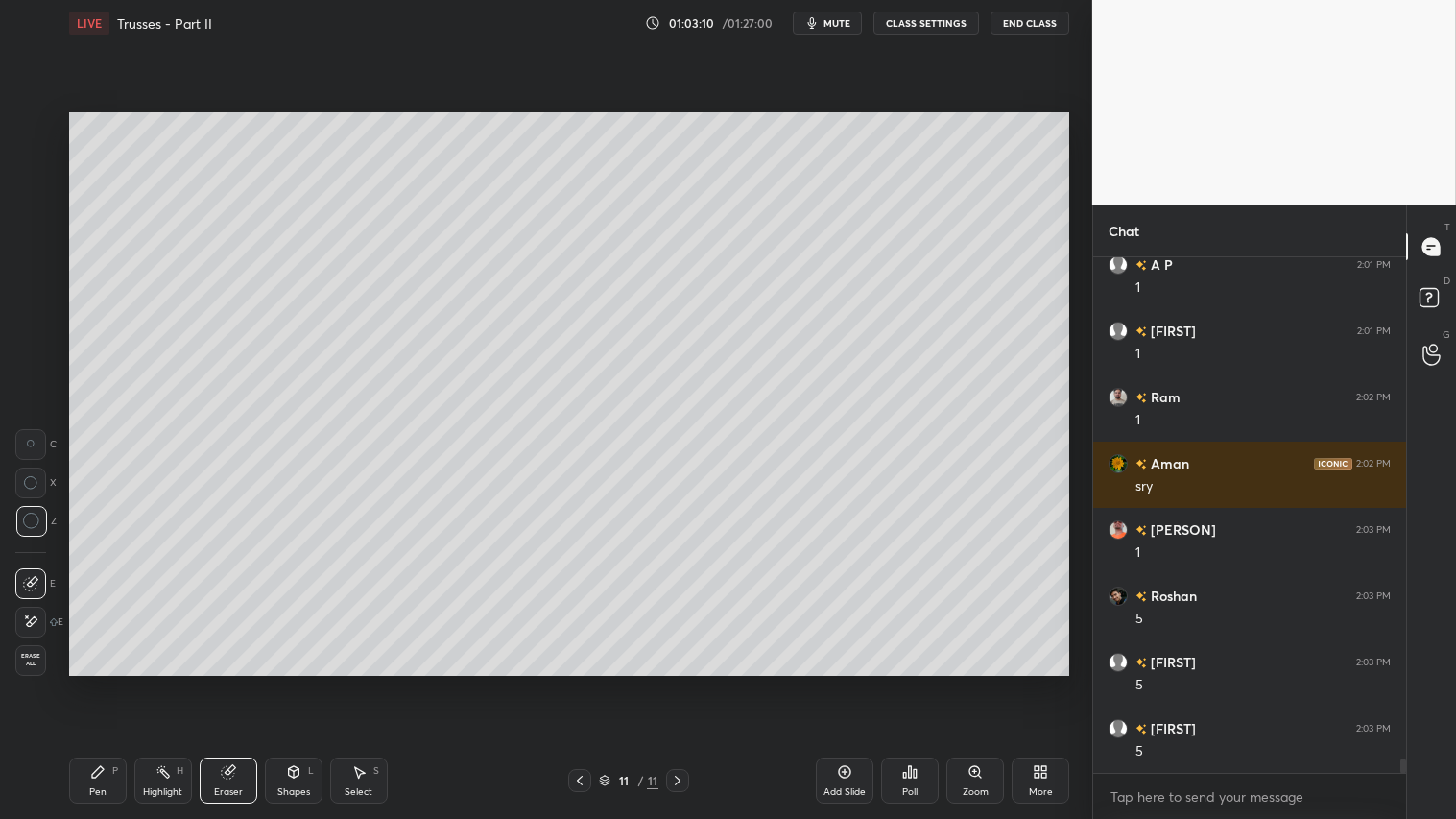 click at bounding box center [31, 445] 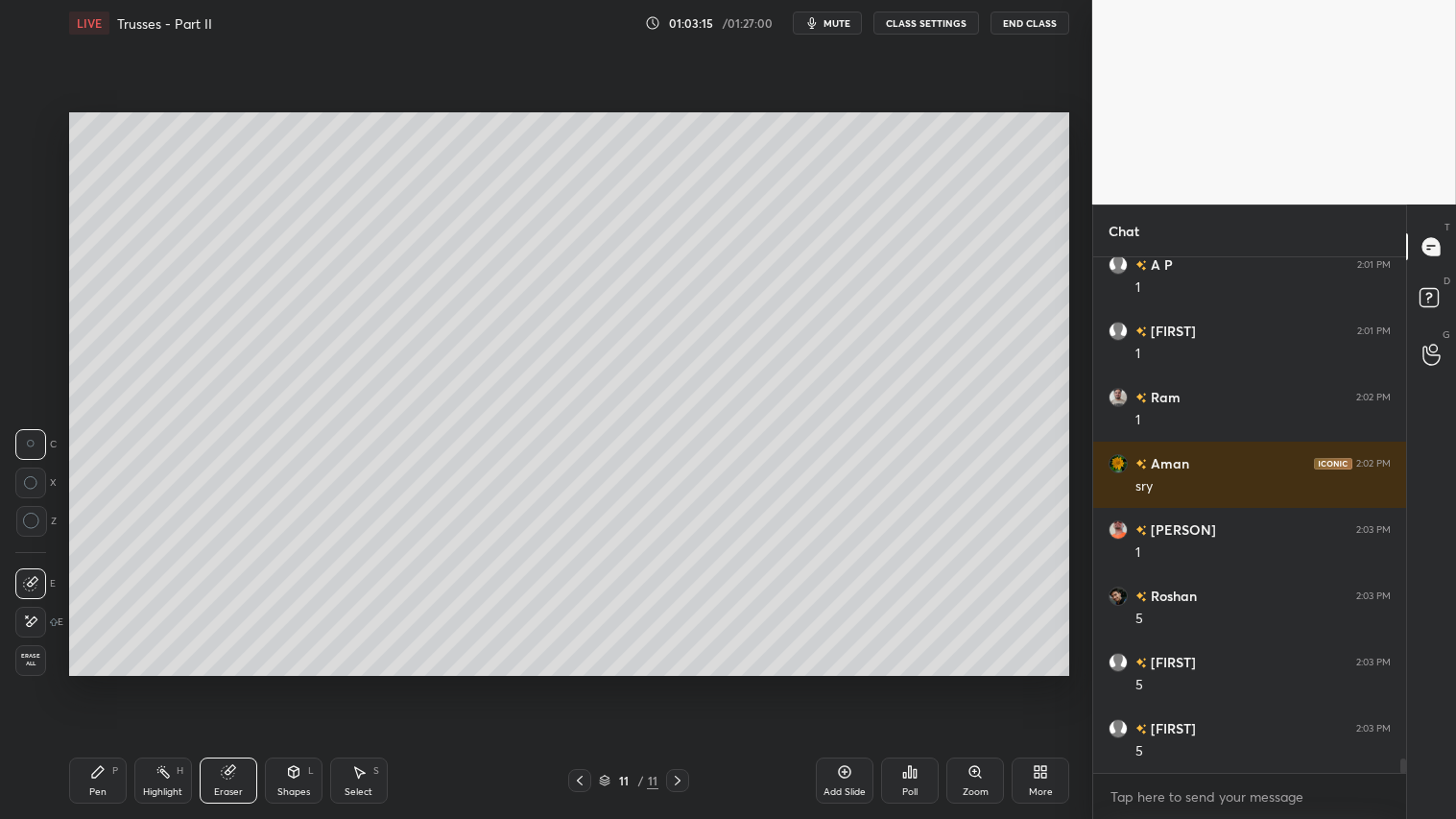 click on "Shapes" at bounding box center [294, 792] 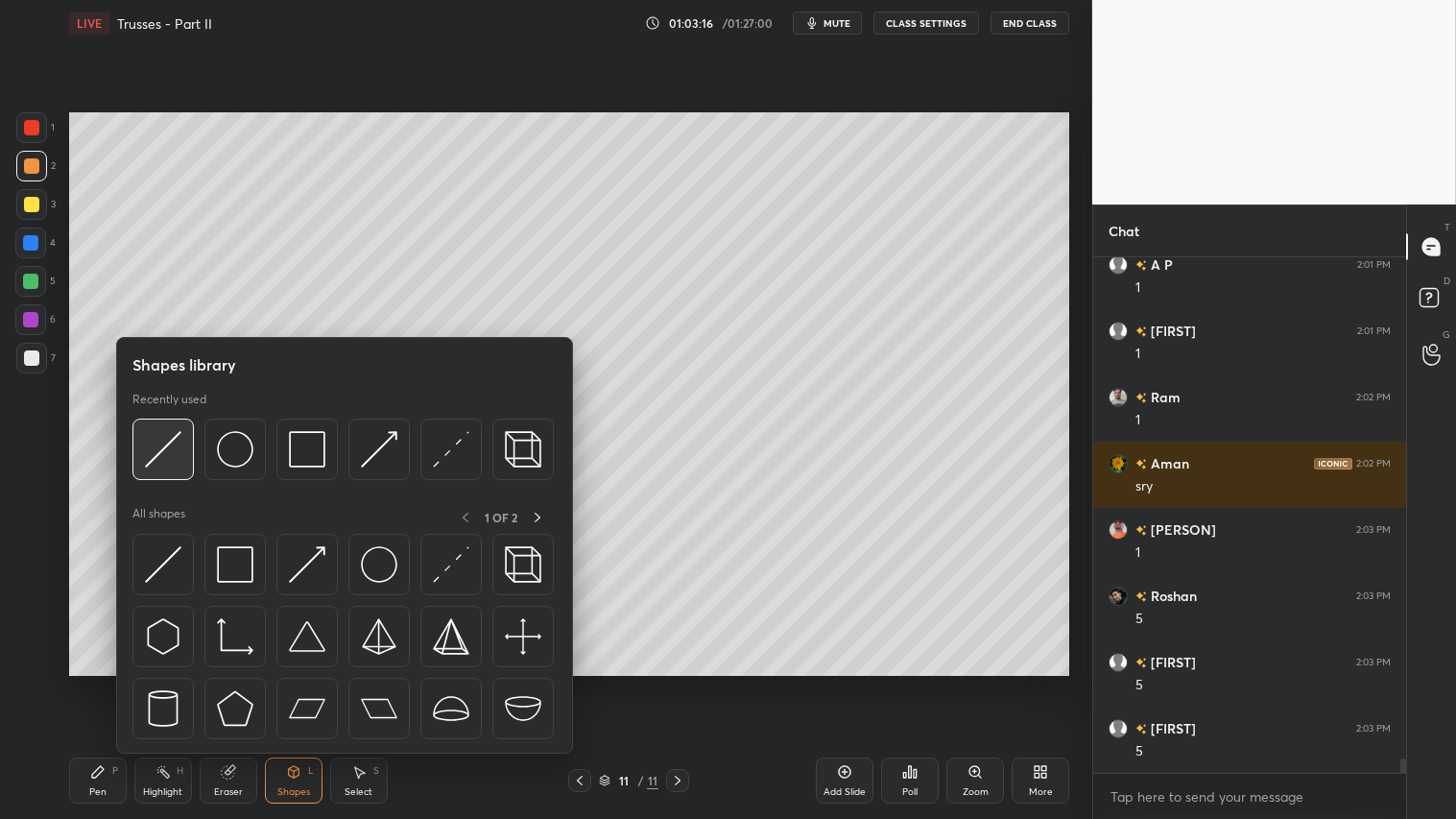 click at bounding box center [163, 449] 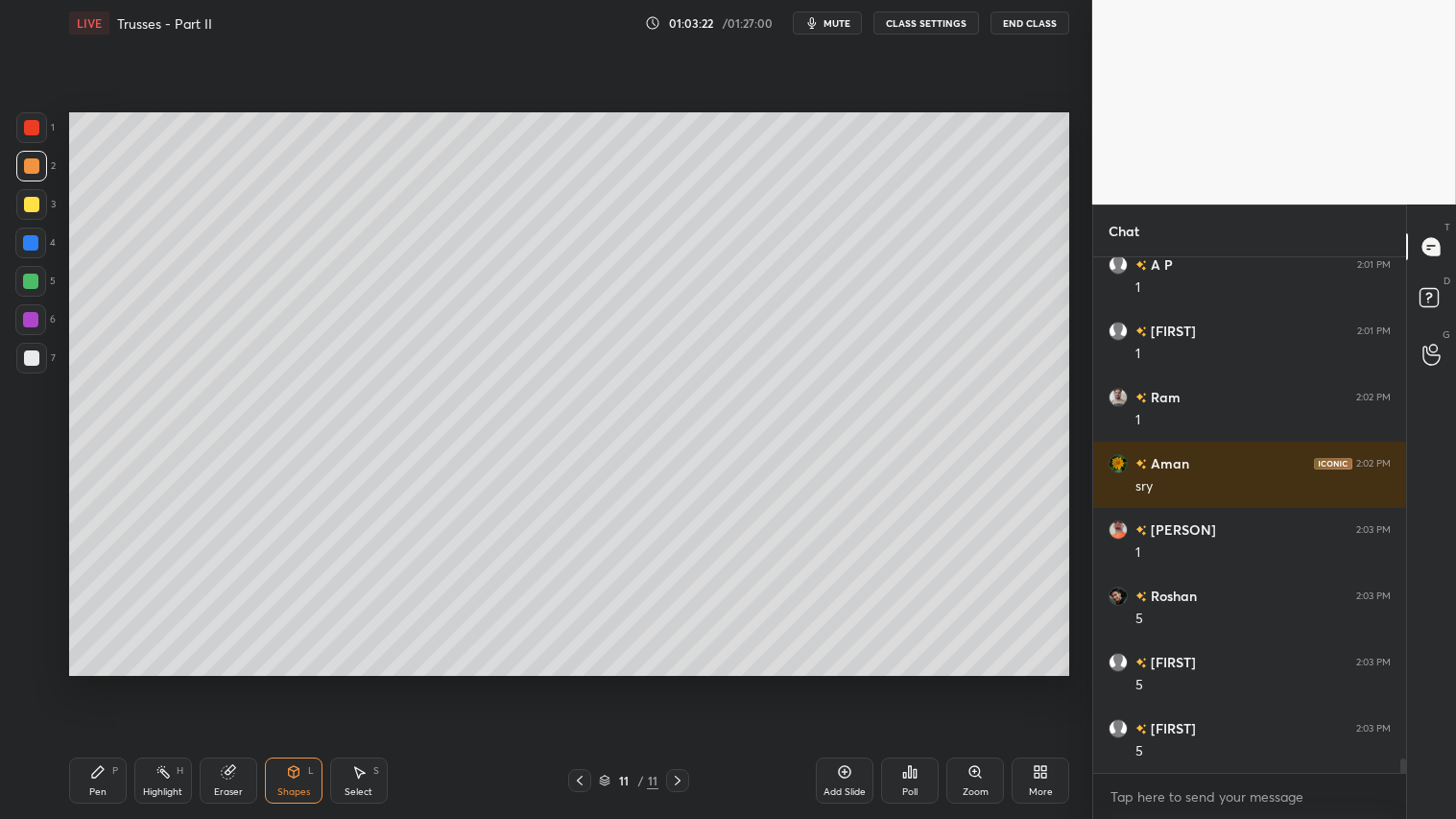 click 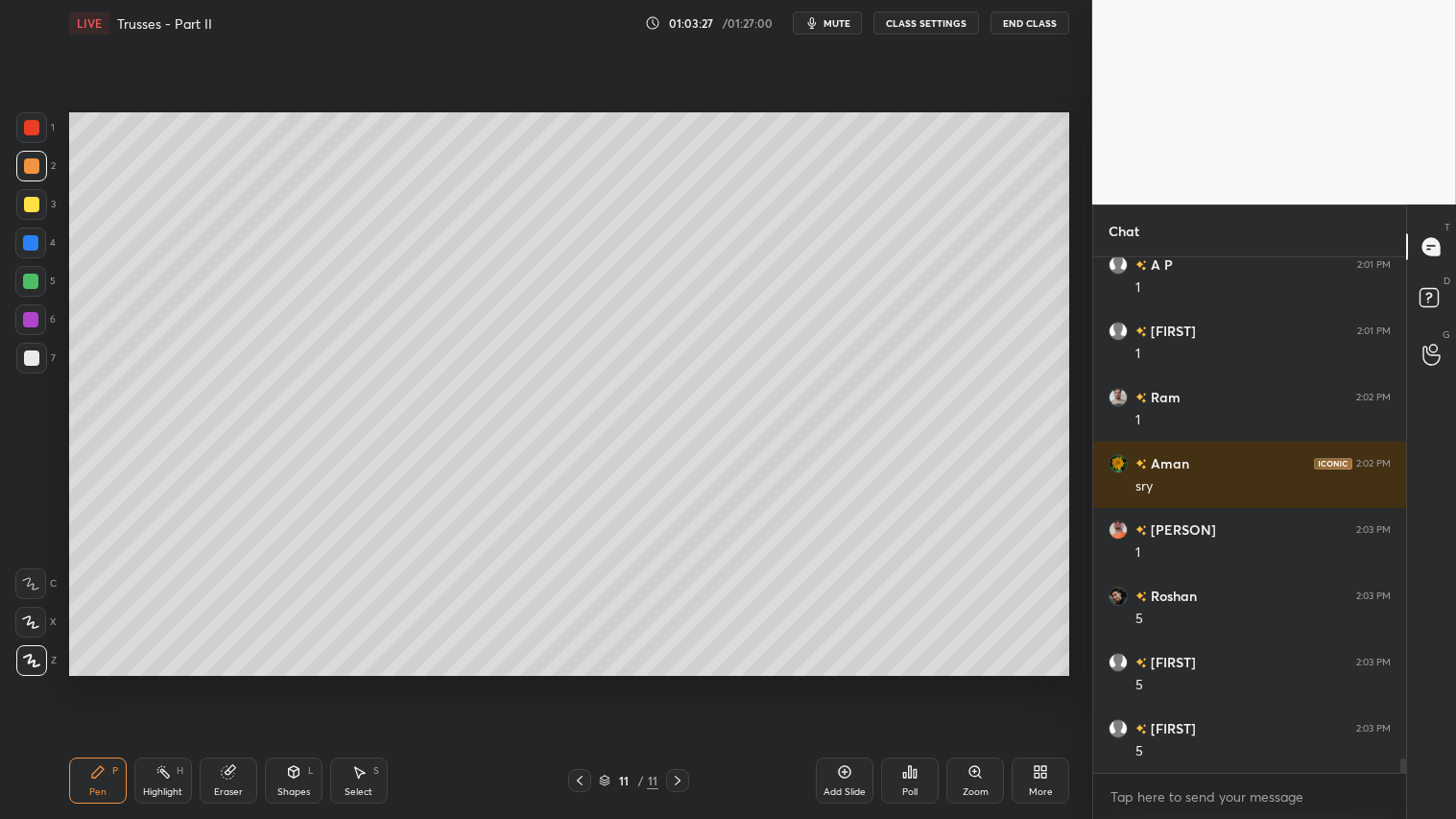 click on "Shapes L" at bounding box center [294, 781] 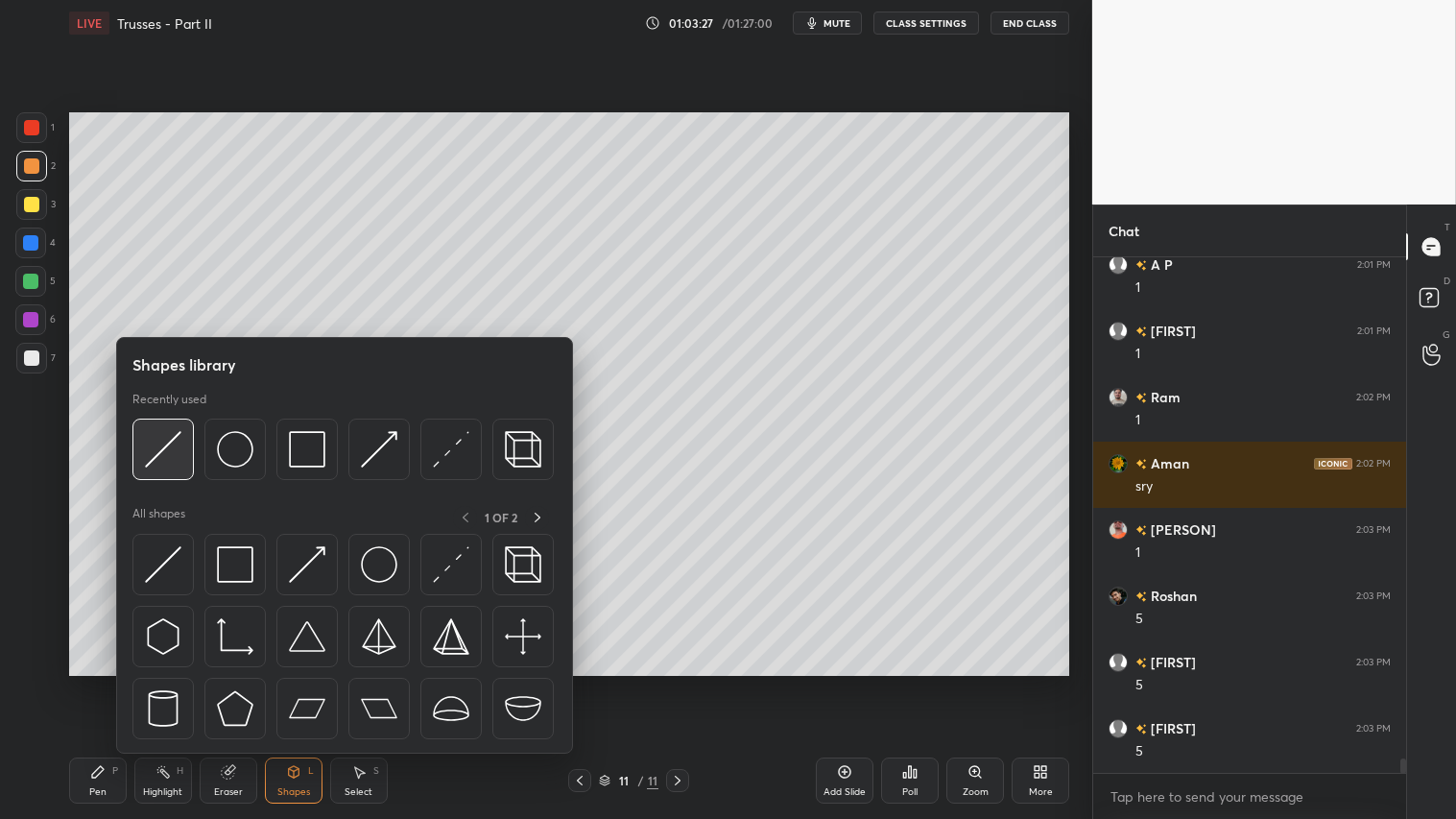 click at bounding box center [163, 449] 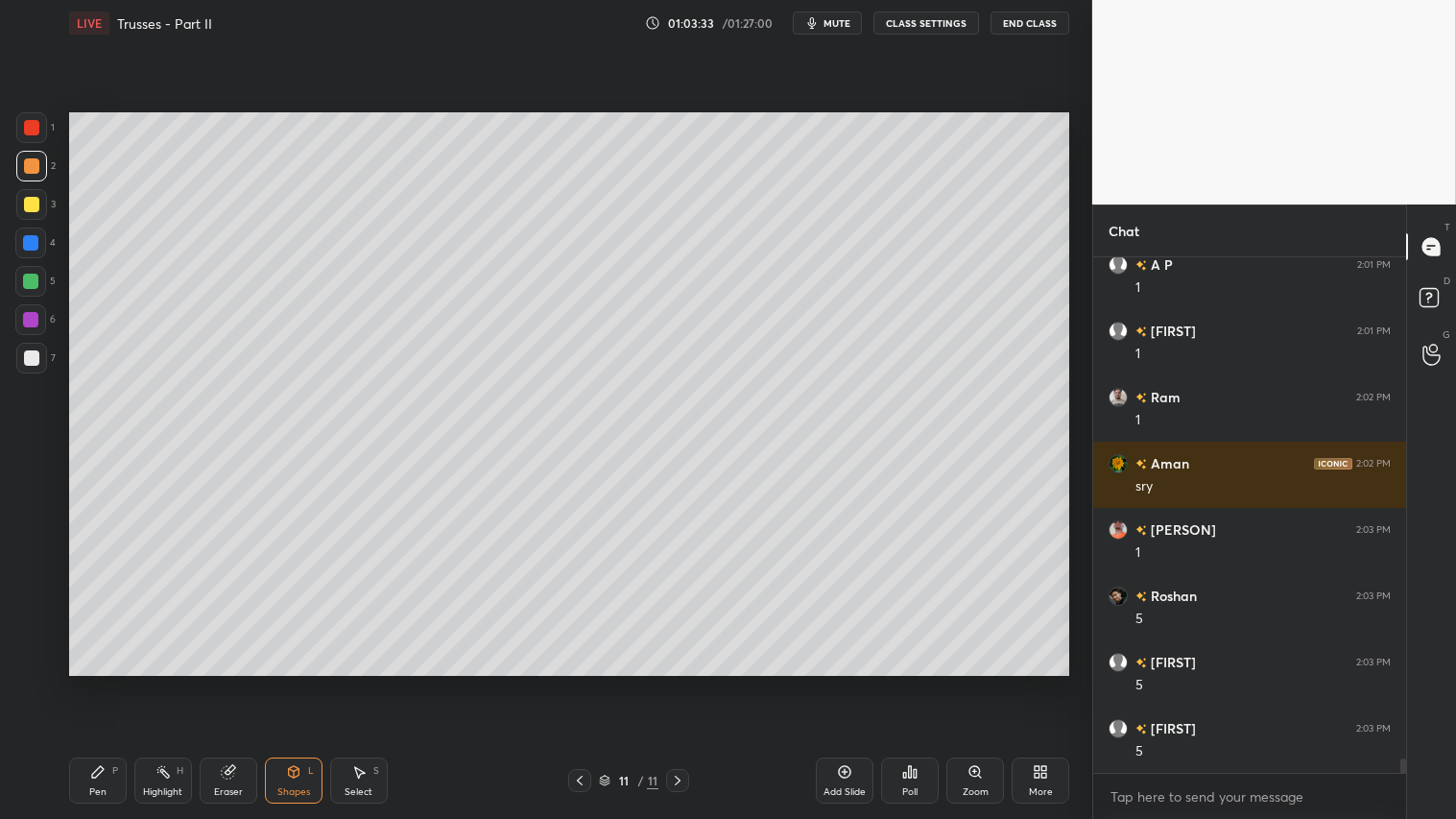 drag, startPoint x: 281, startPoint y: 787, endPoint x: 294, endPoint y: 765, distance: 25.55386 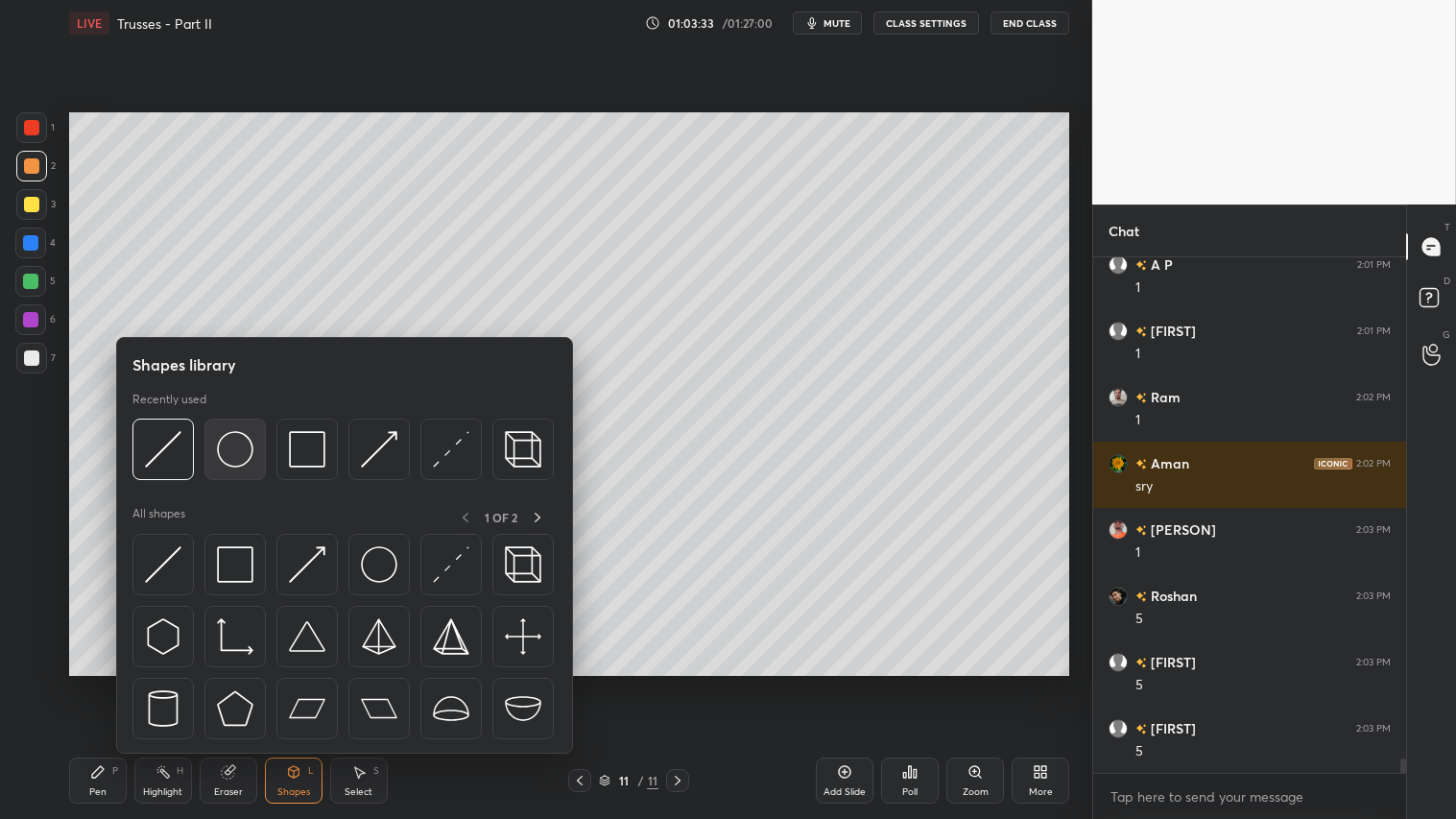 click at bounding box center (235, 449) 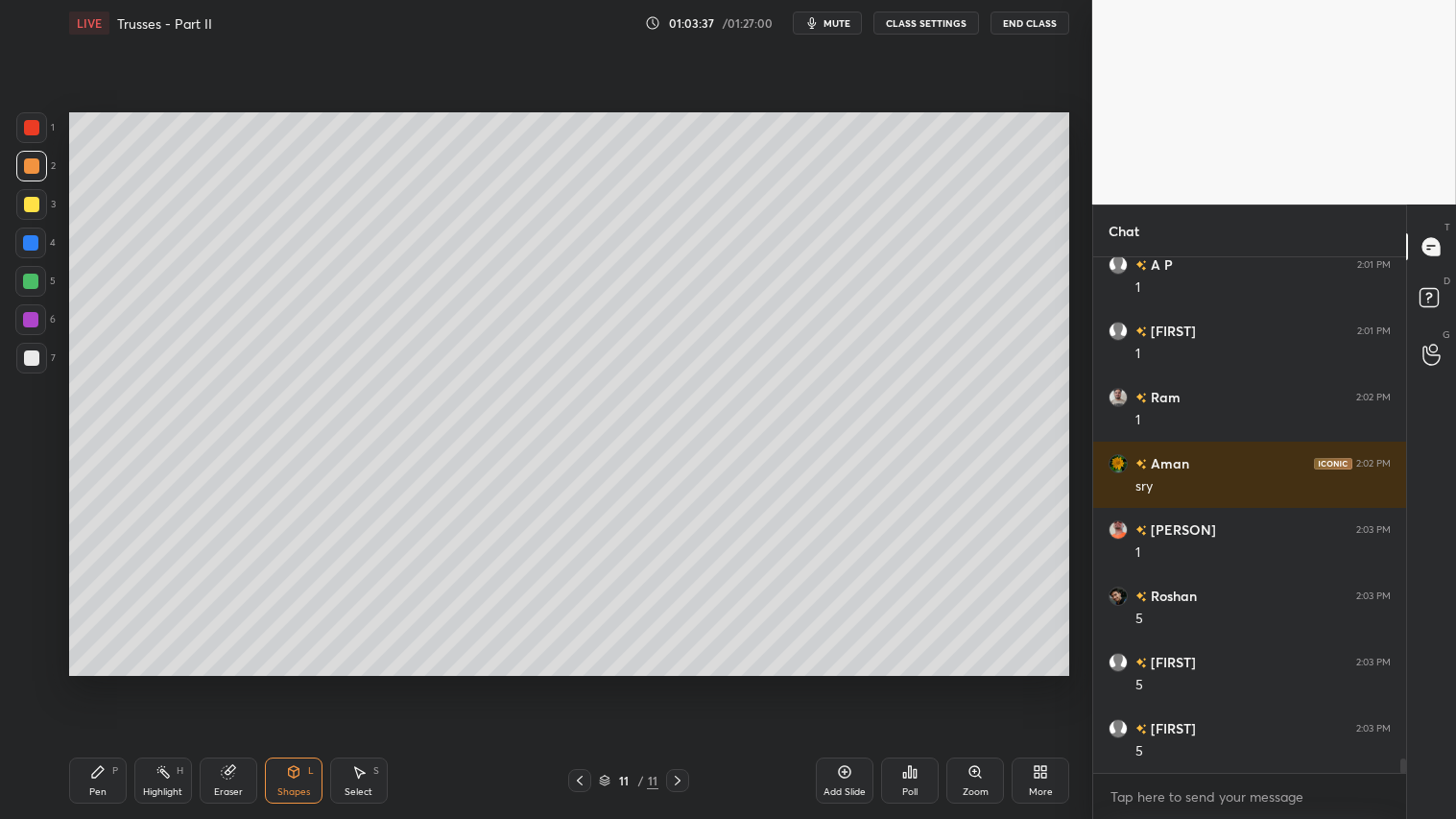 click on "Pen P" at bounding box center (98, 781) 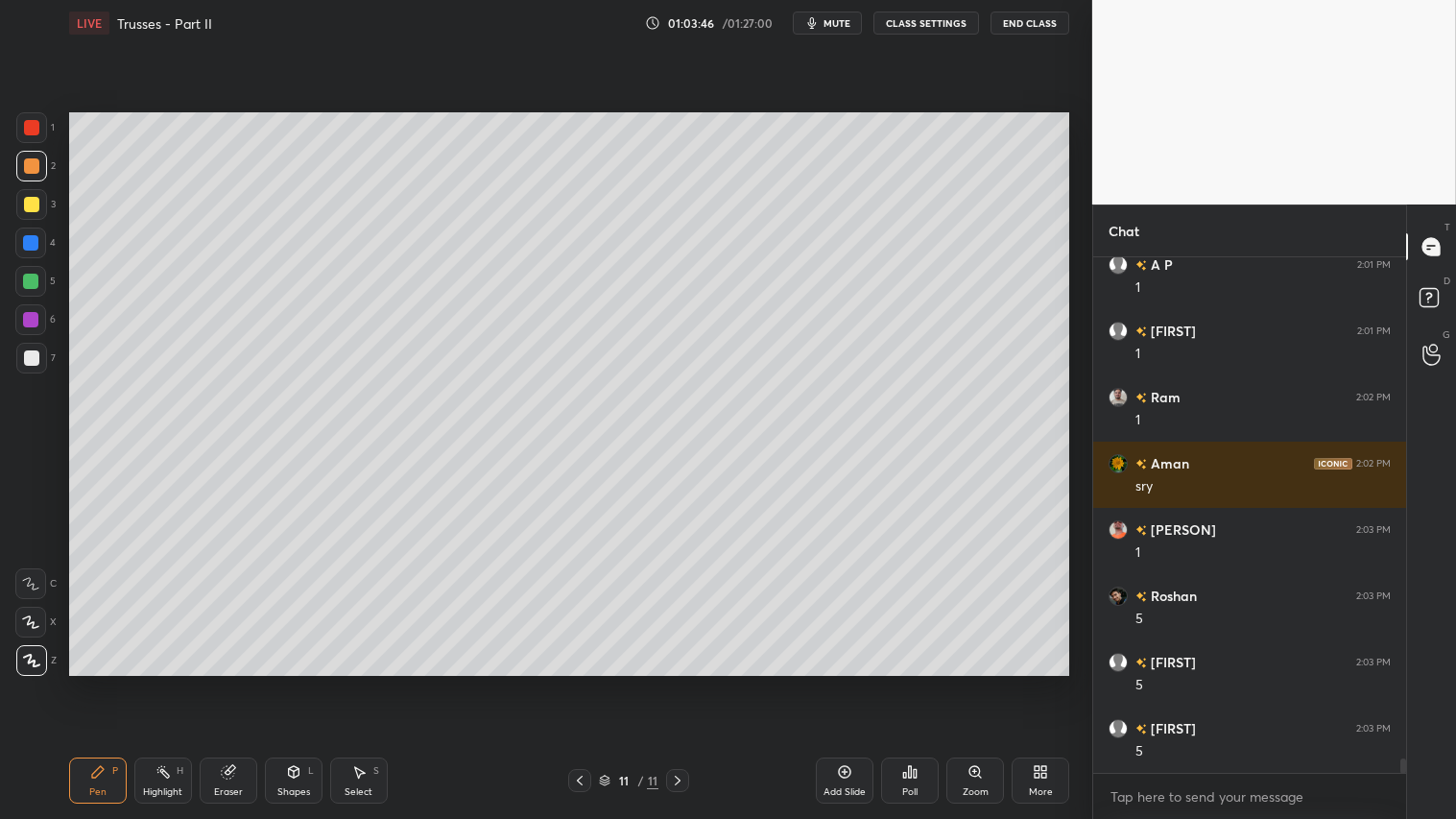 drag, startPoint x: 218, startPoint y: 776, endPoint x: 257, endPoint y: 693, distance: 91.70605 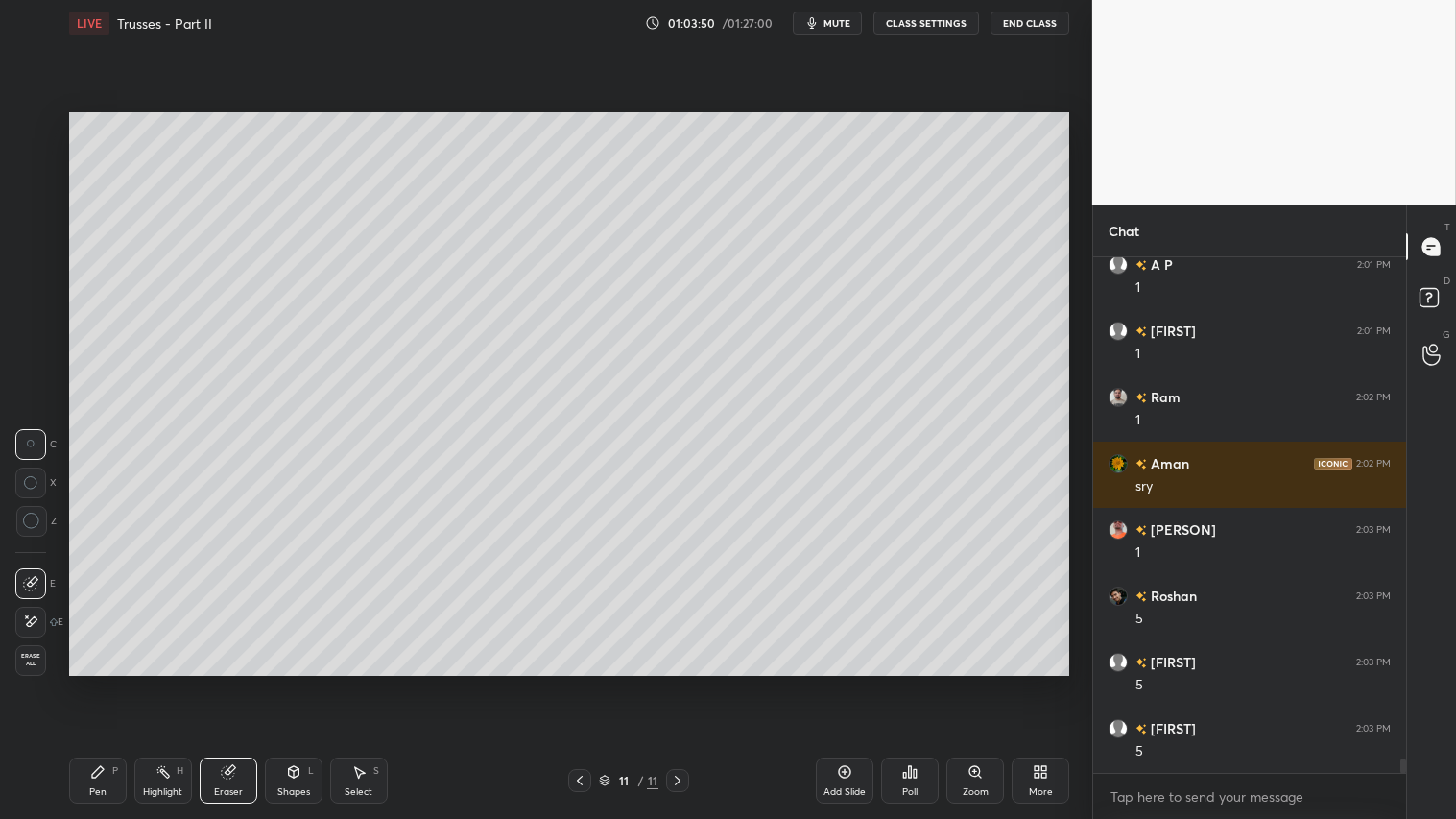 click on "Shapes L" at bounding box center (294, 781) 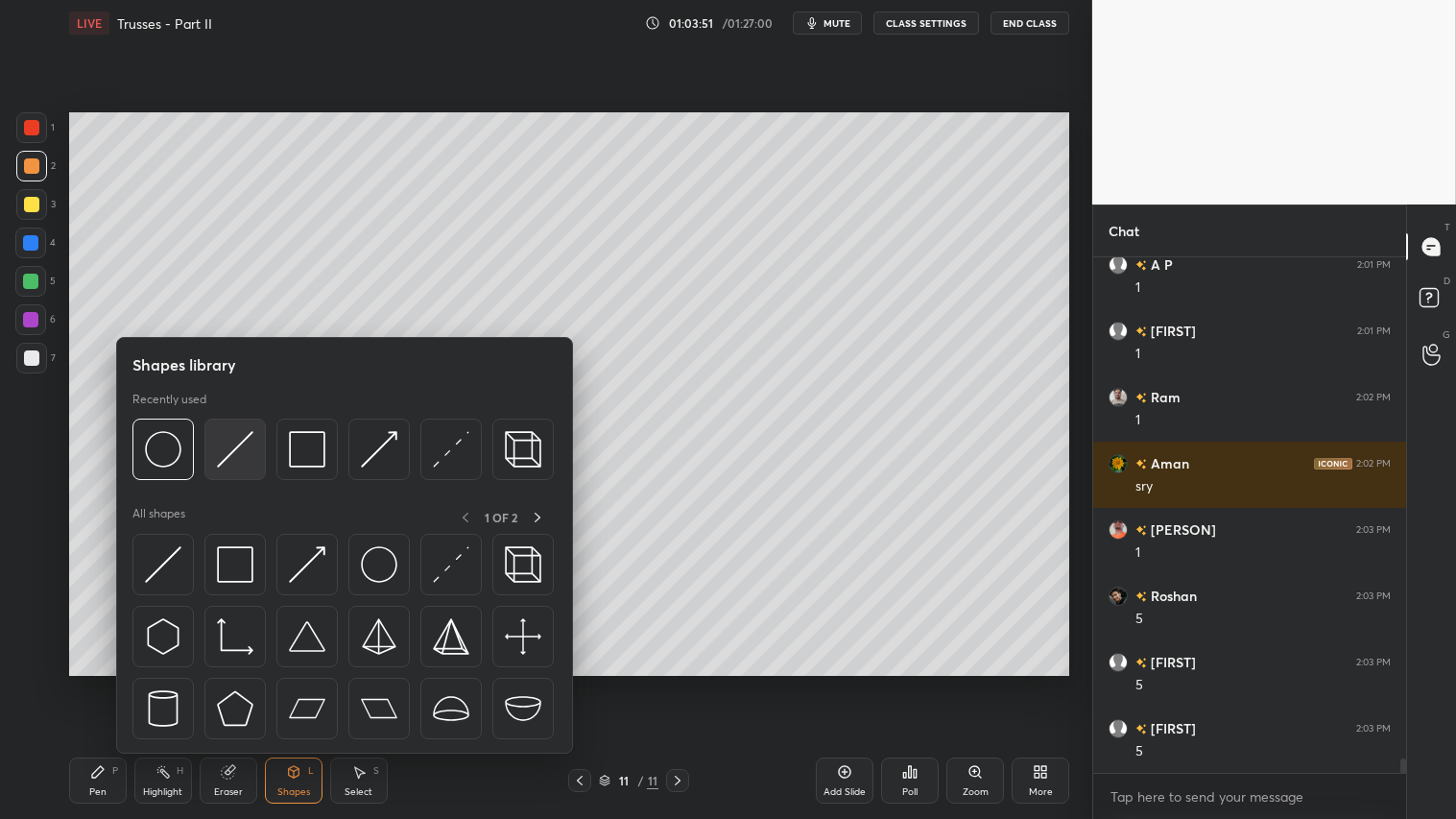 click at bounding box center [235, 449] 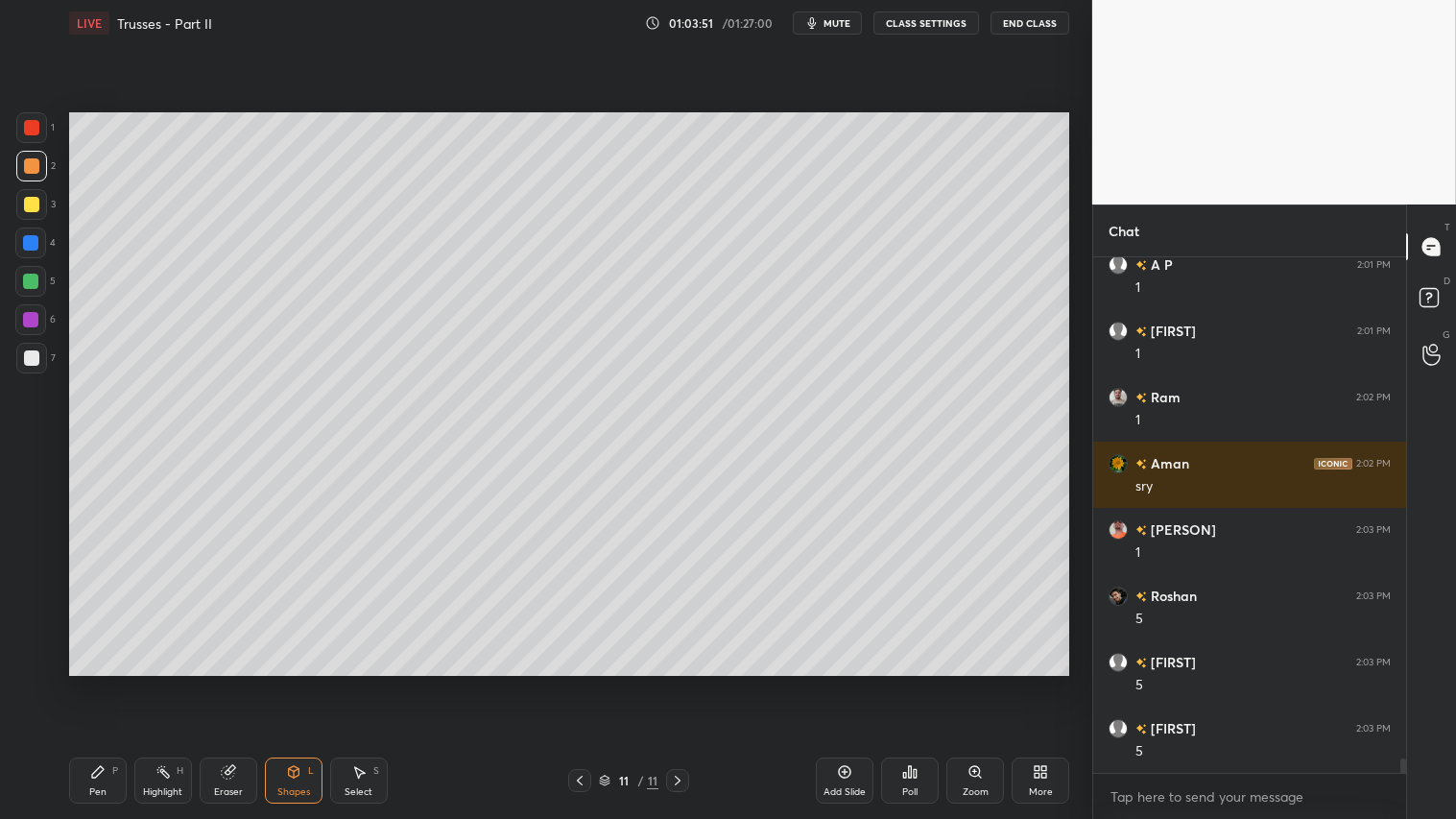 click at bounding box center [32, 205] 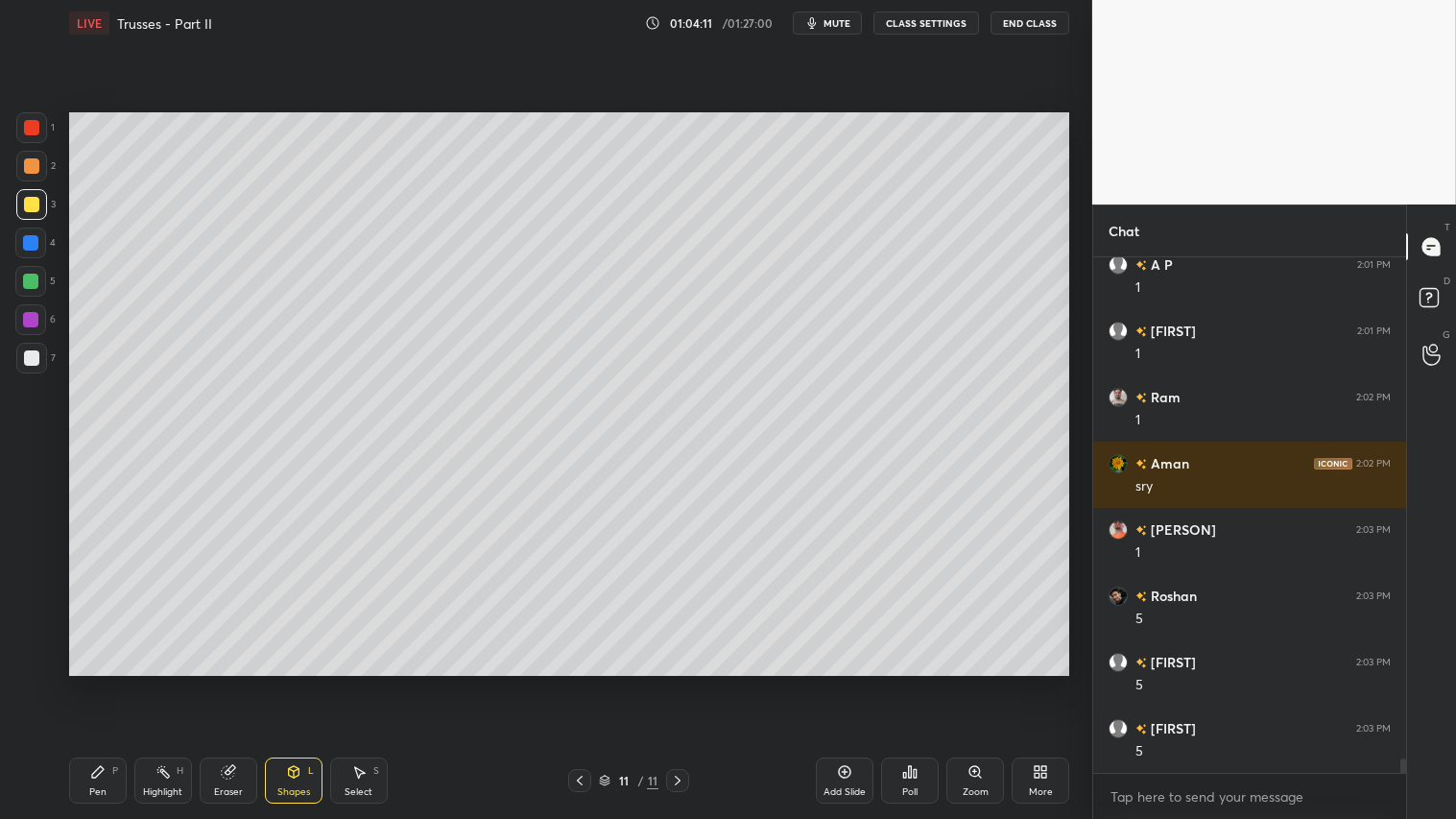 drag, startPoint x: 33, startPoint y: 168, endPoint x: 44, endPoint y: 203, distance: 36.68787 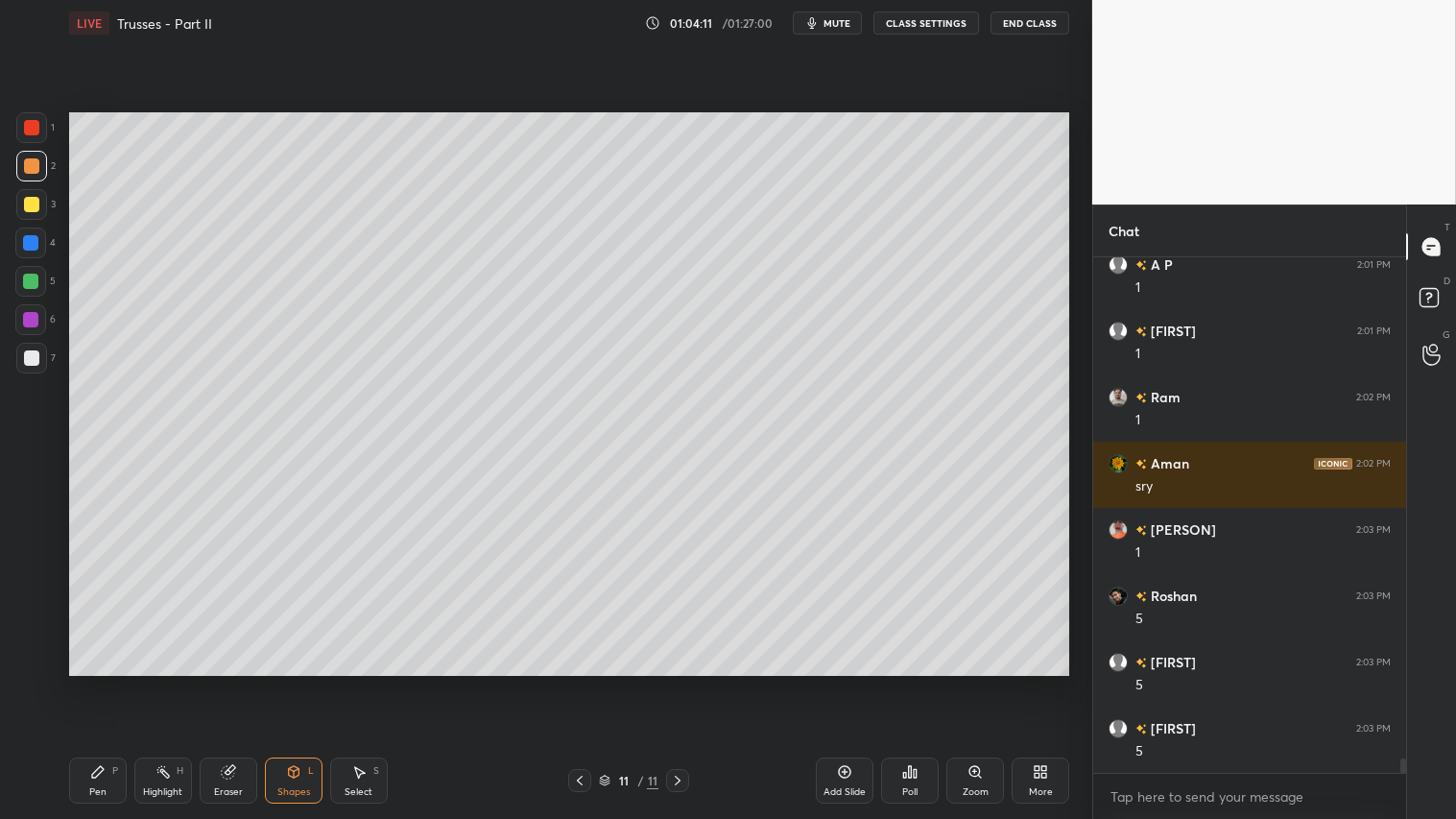 click 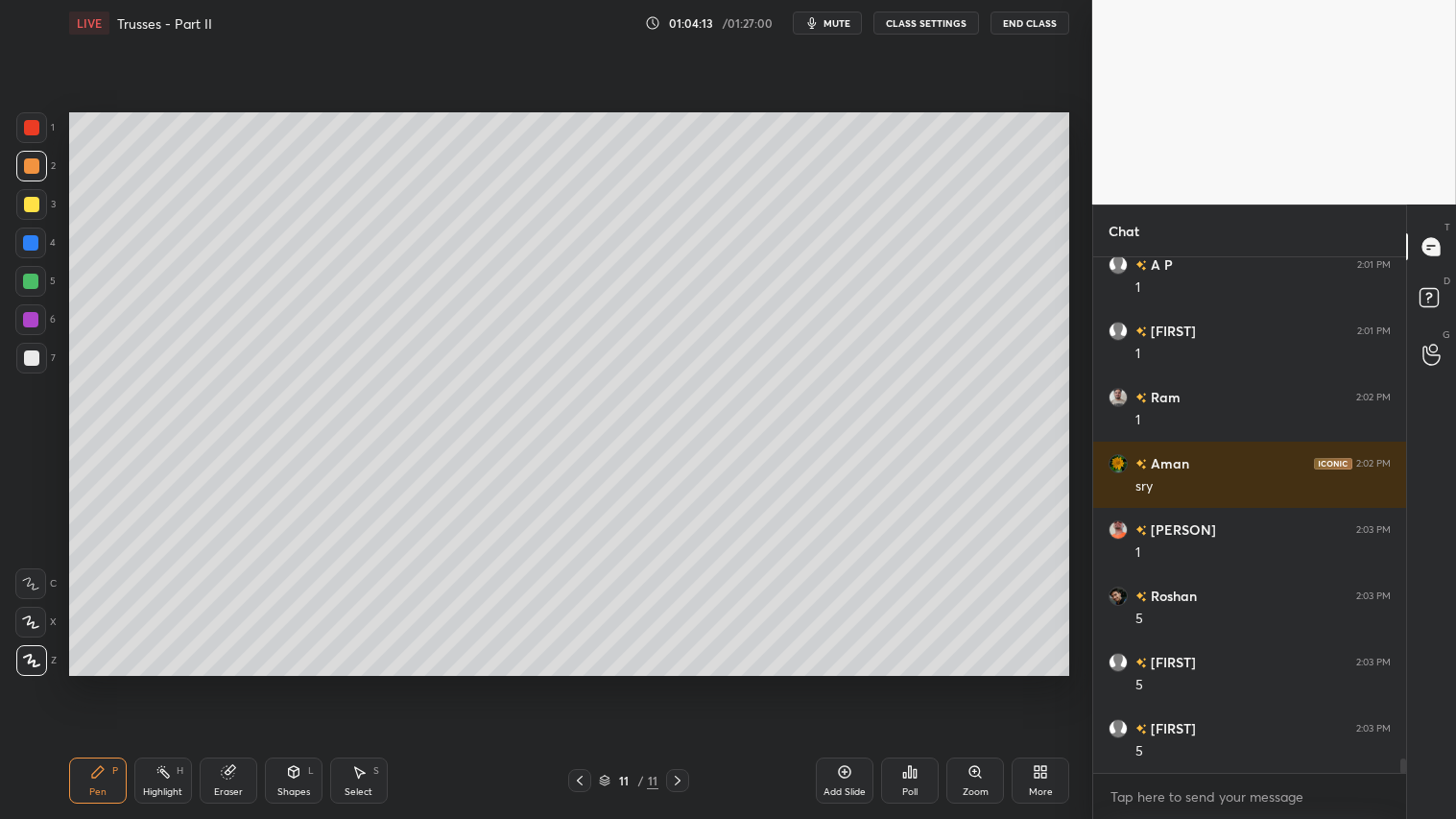 click at bounding box center [32, 205] 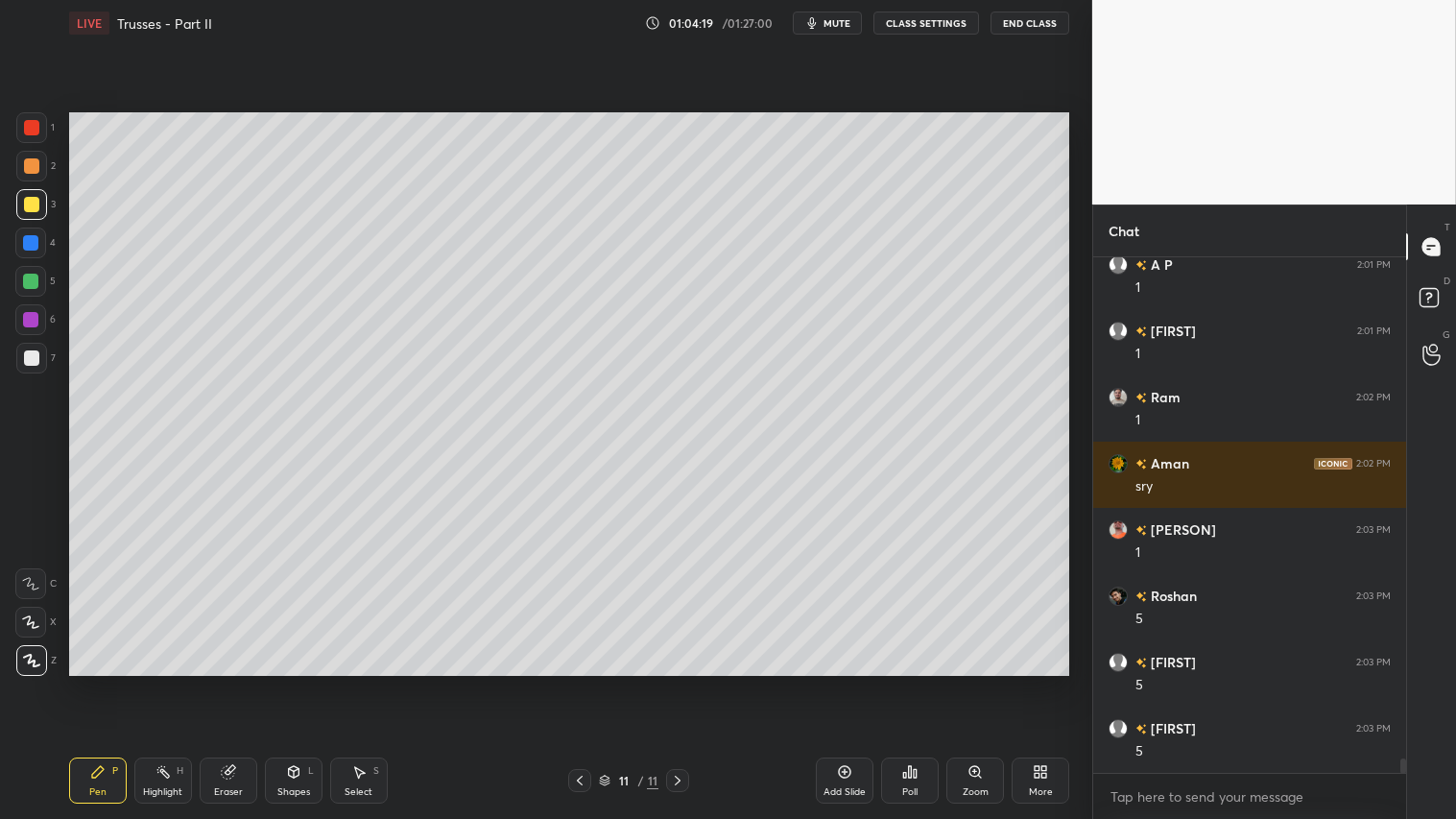 drag, startPoint x: 31, startPoint y: 165, endPoint x: 52, endPoint y: 302, distance: 138.6001 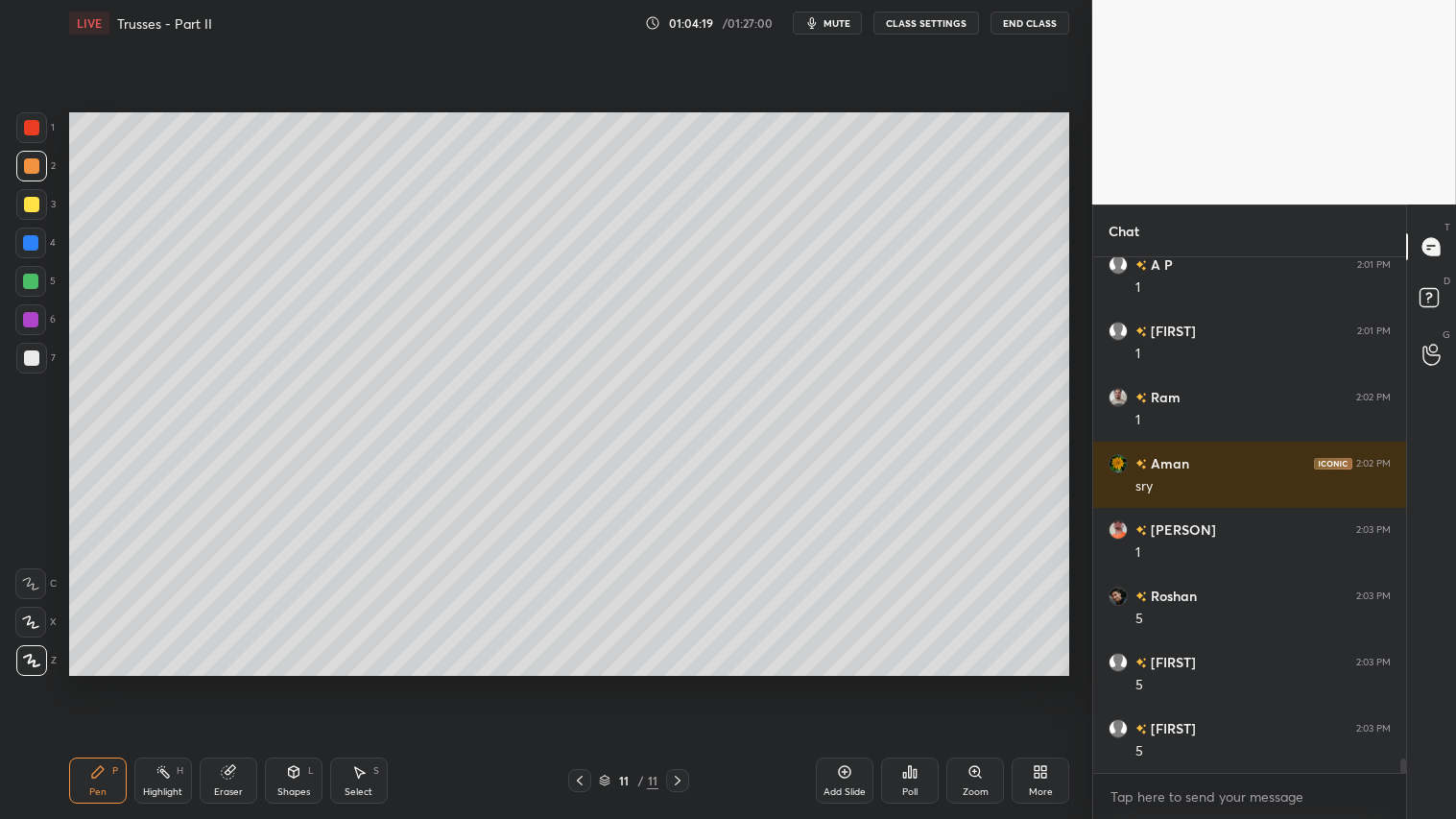click 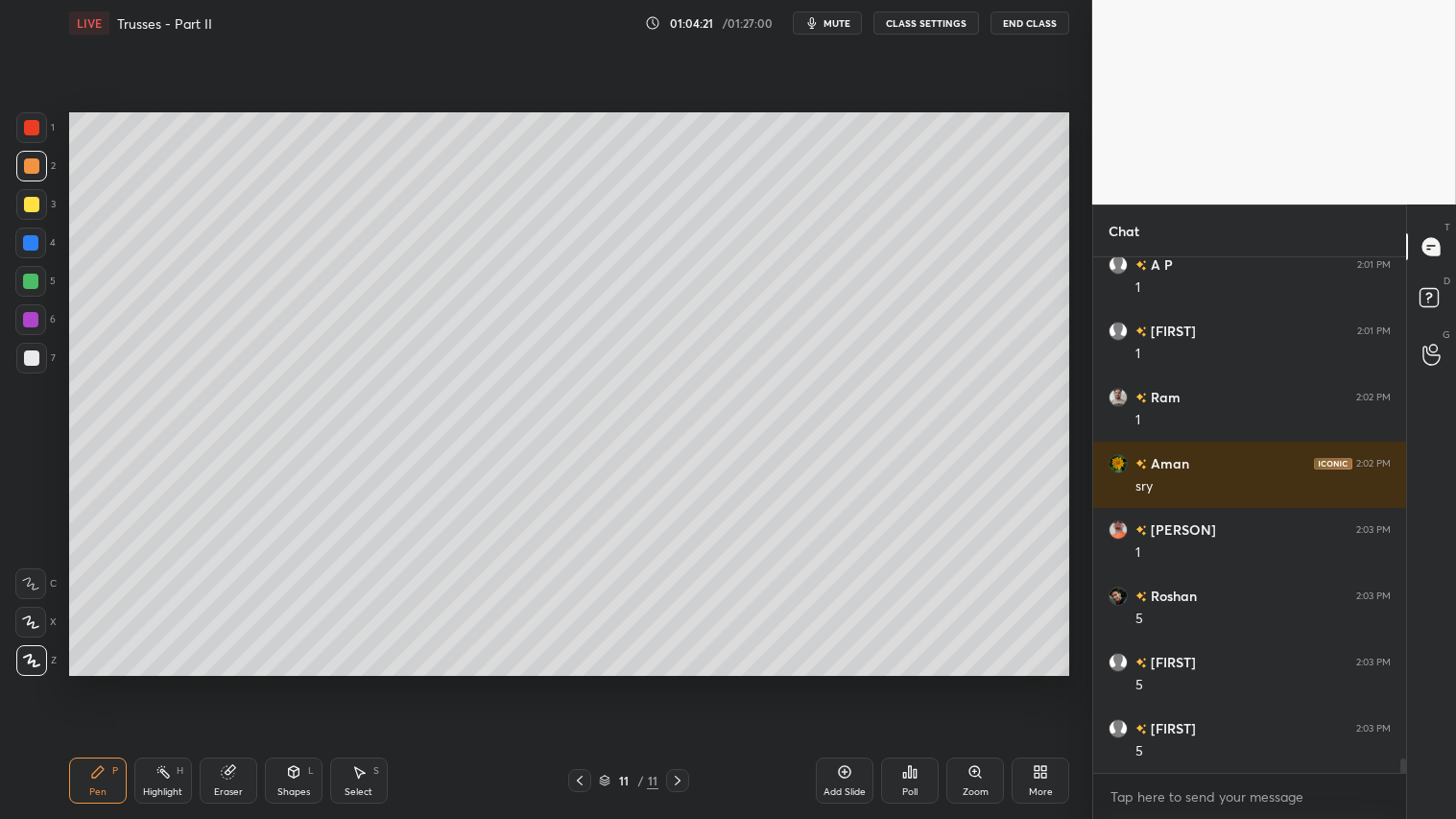 click at bounding box center (32, 128) 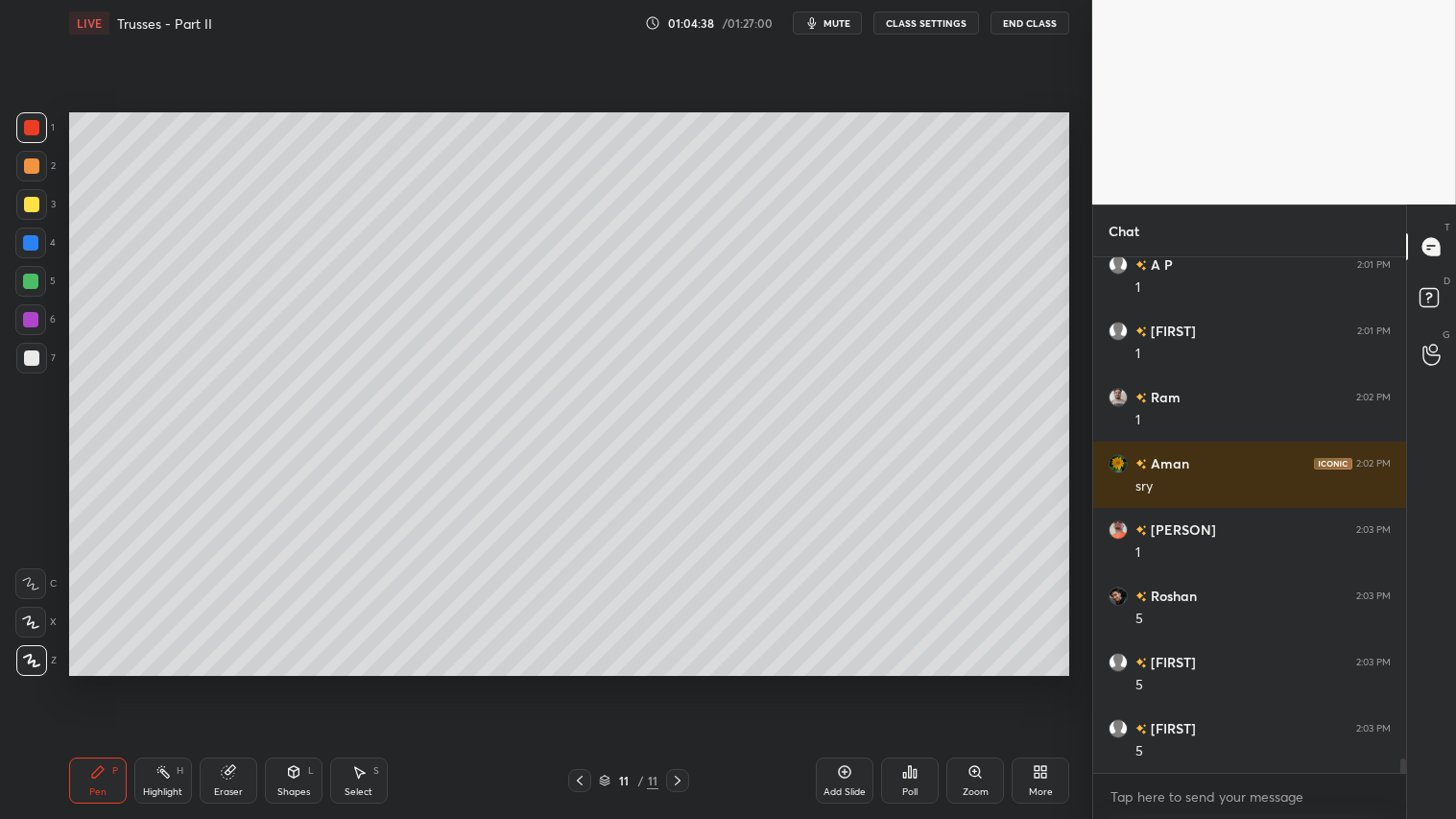scroll, scrollTop: 18389, scrollLeft: 0, axis: vertical 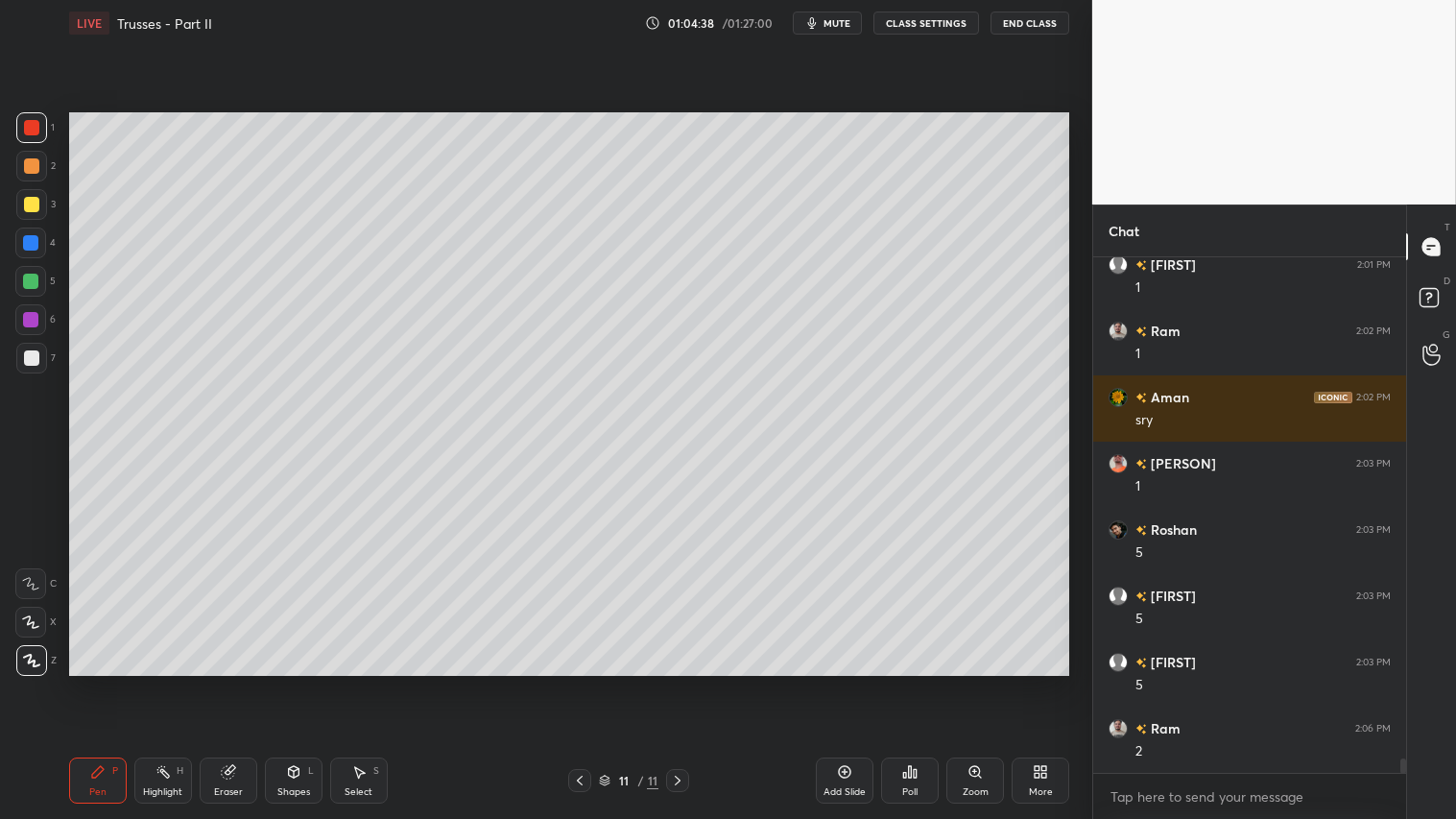 click at bounding box center [32, 166] 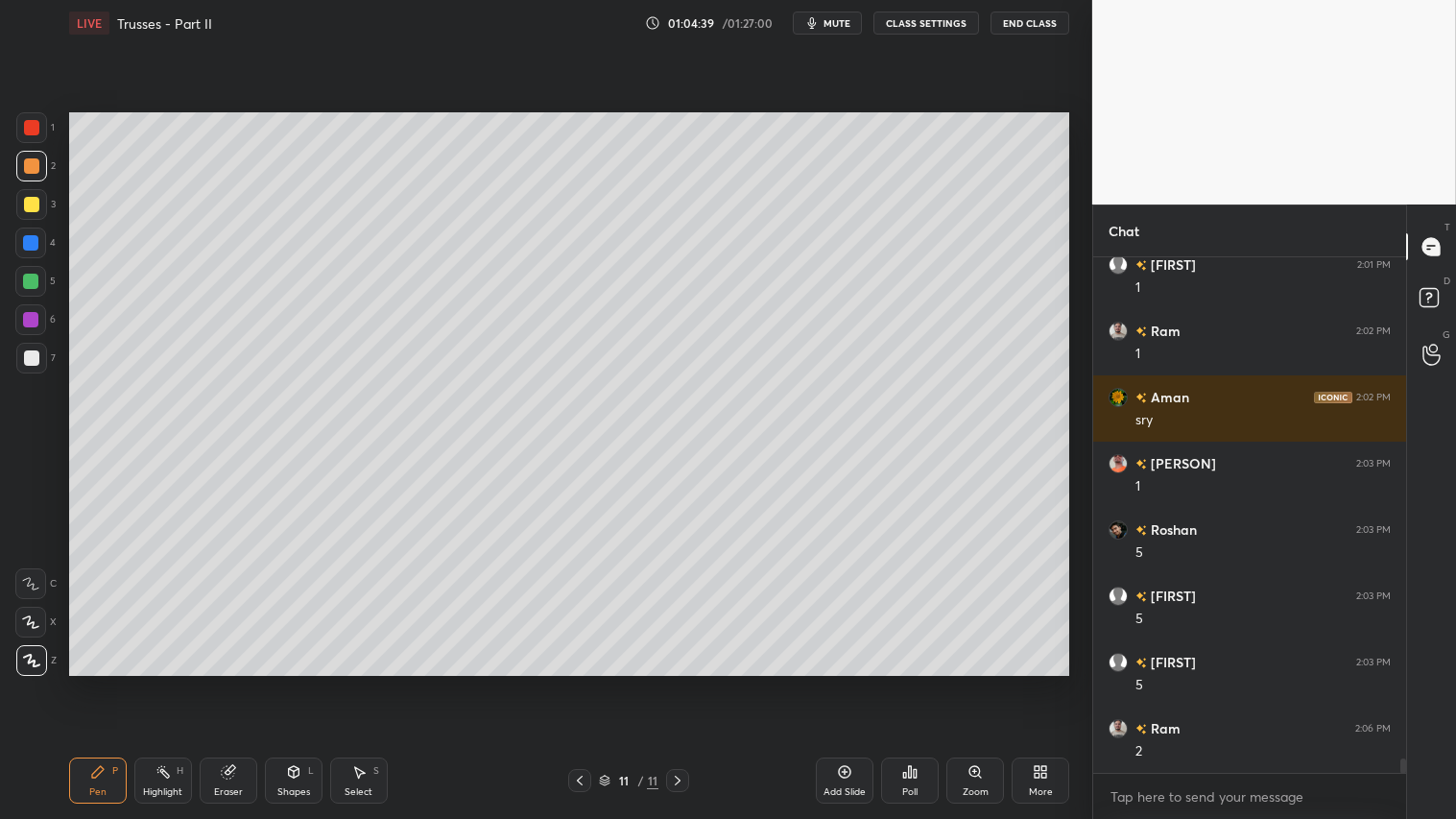 click on "Pen P" at bounding box center (98, 781) 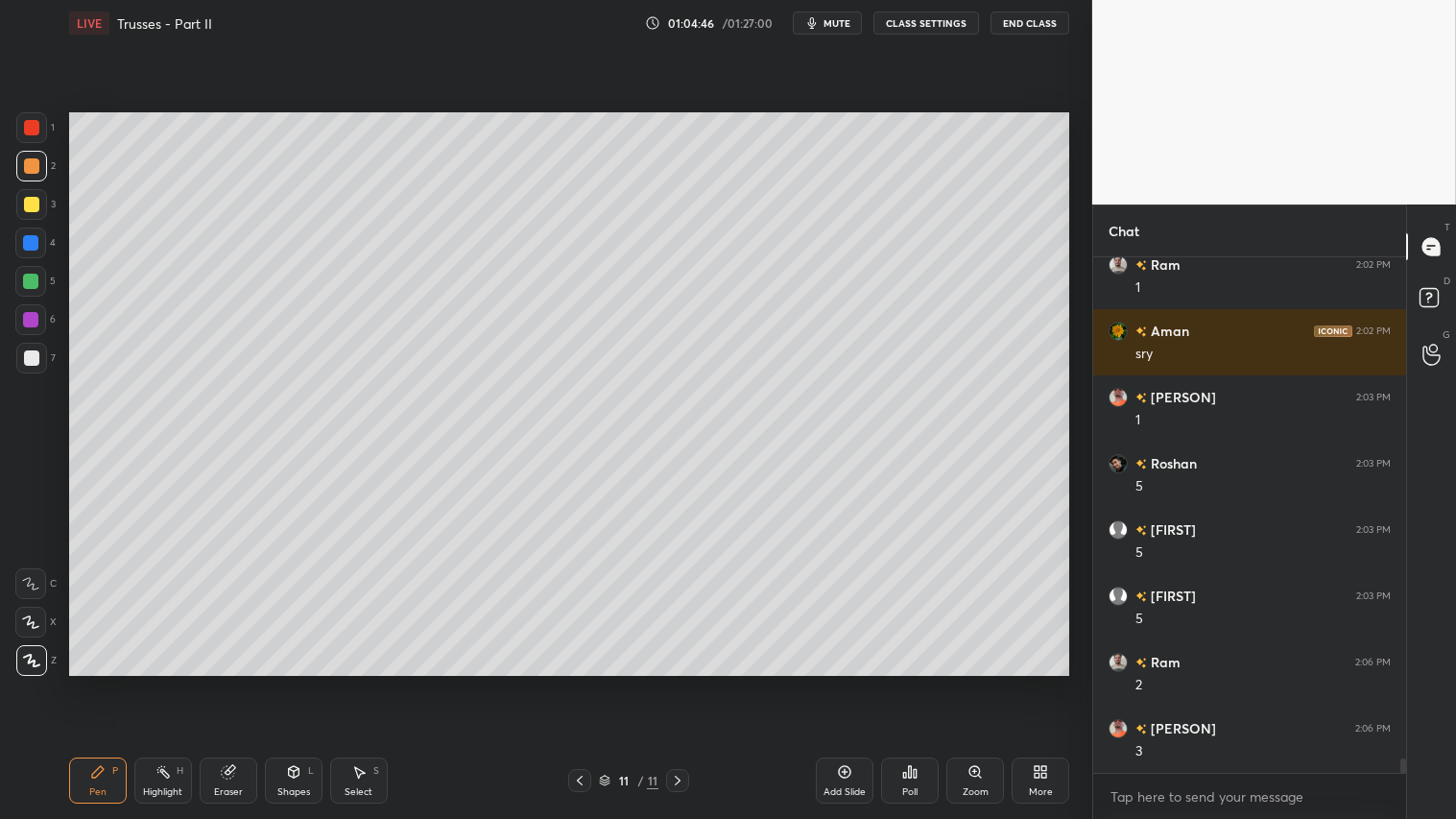 scroll, scrollTop: 18521, scrollLeft: 0, axis: vertical 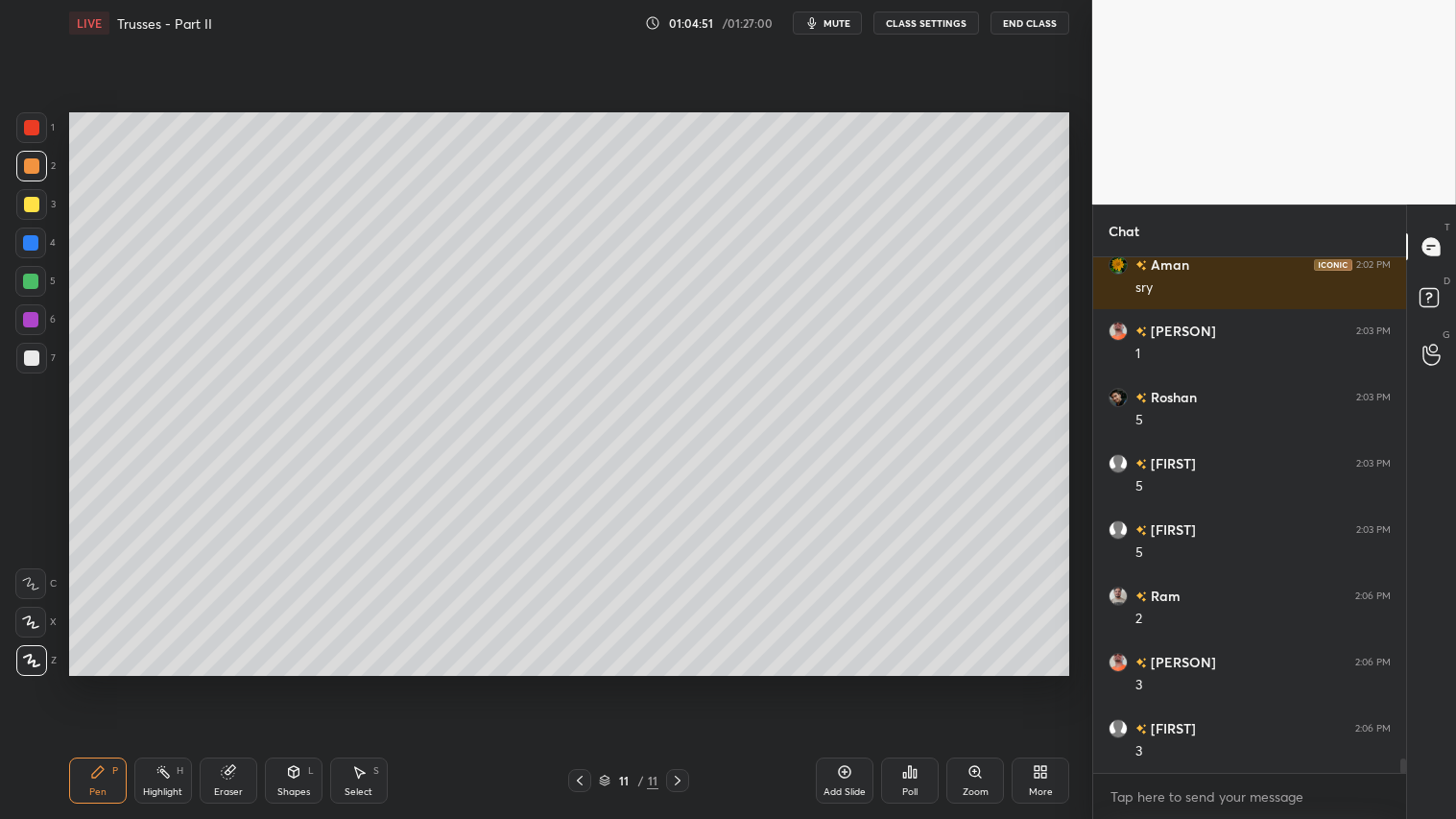 drag, startPoint x: 35, startPoint y: 165, endPoint x: 56, endPoint y: 173, distance: 22.472205 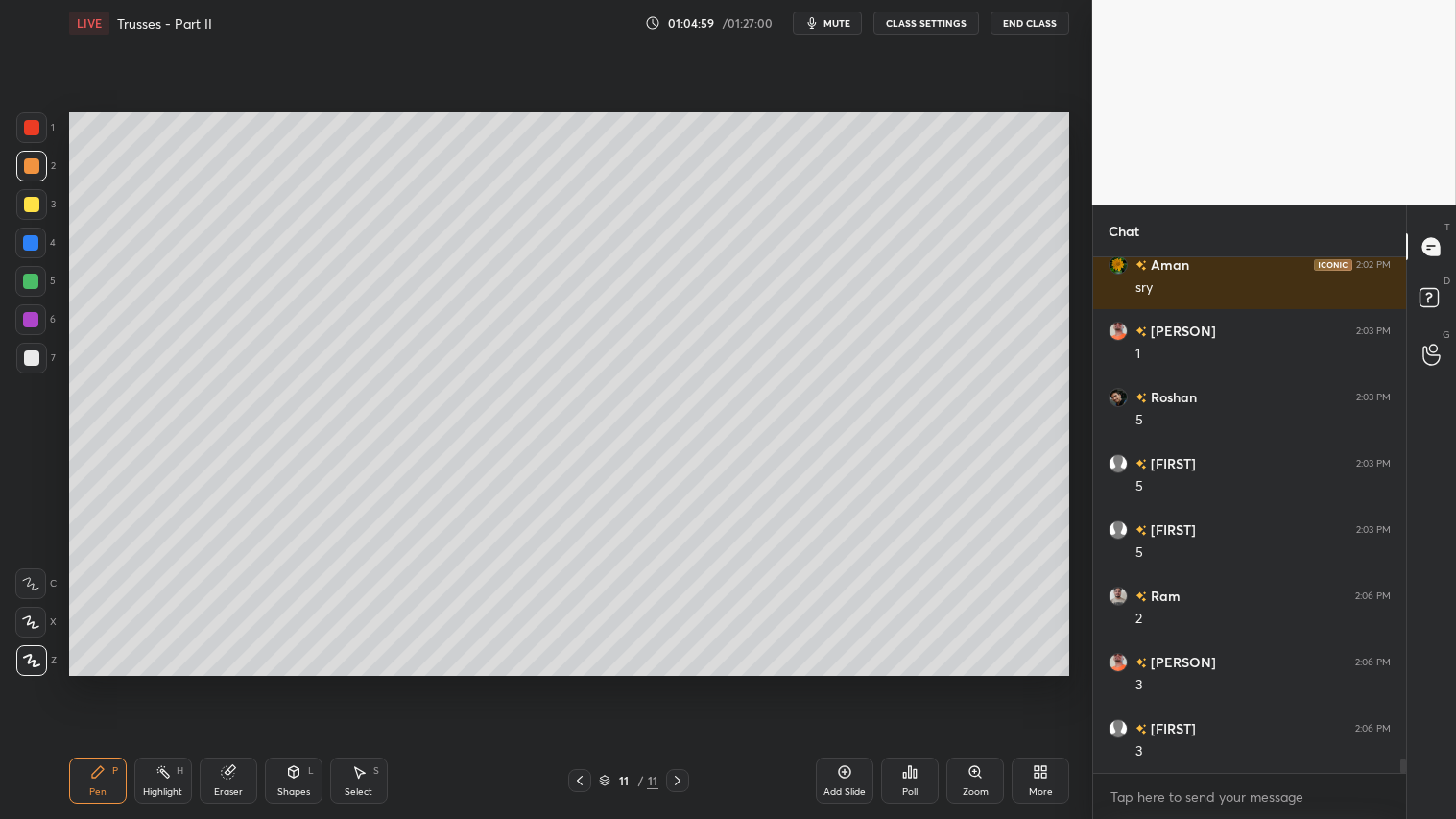 drag, startPoint x: 31, startPoint y: 166, endPoint x: 58, endPoint y: 455, distance: 290.25851 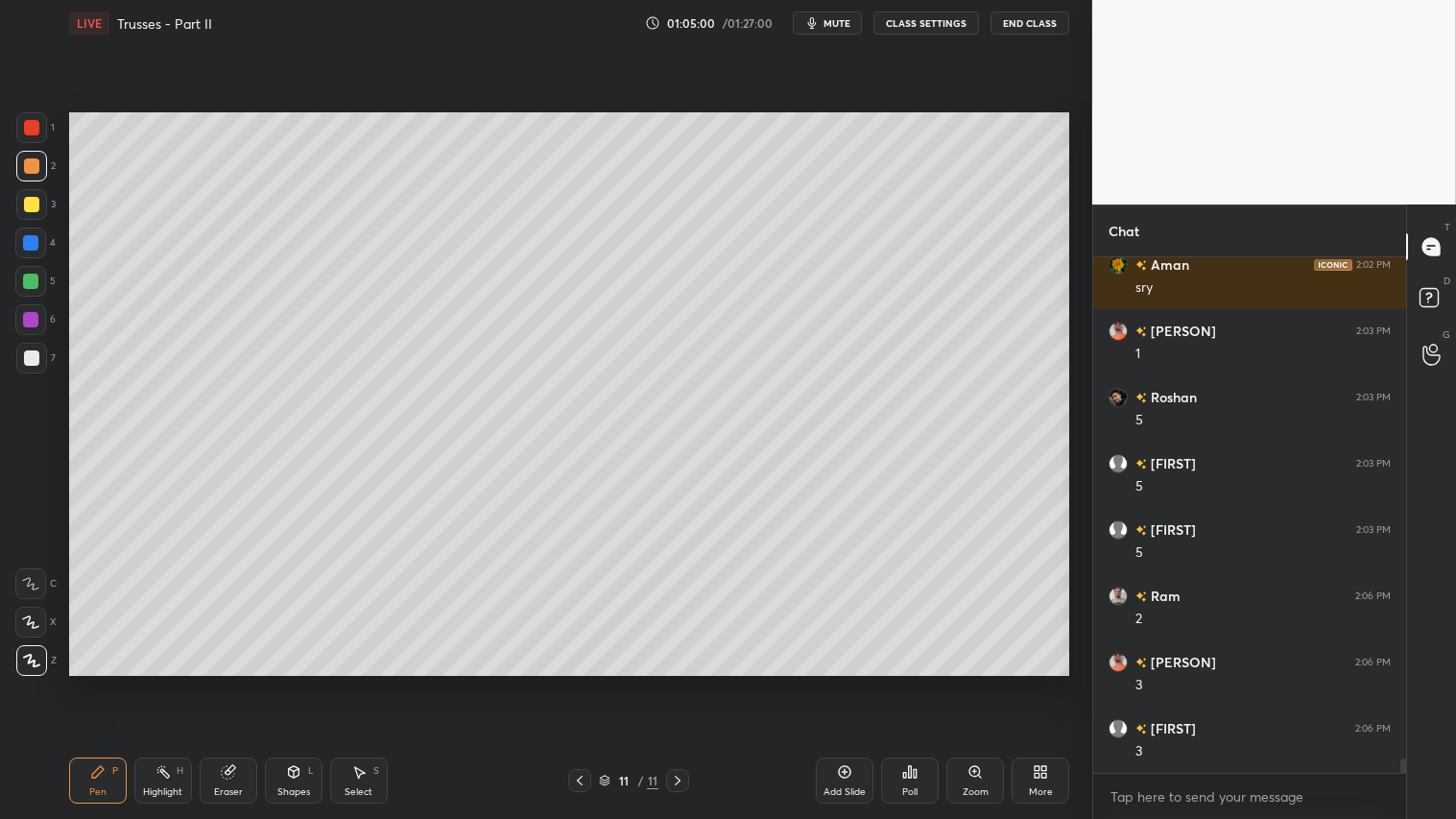 click on "Pen P" at bounding box center [98, 781] 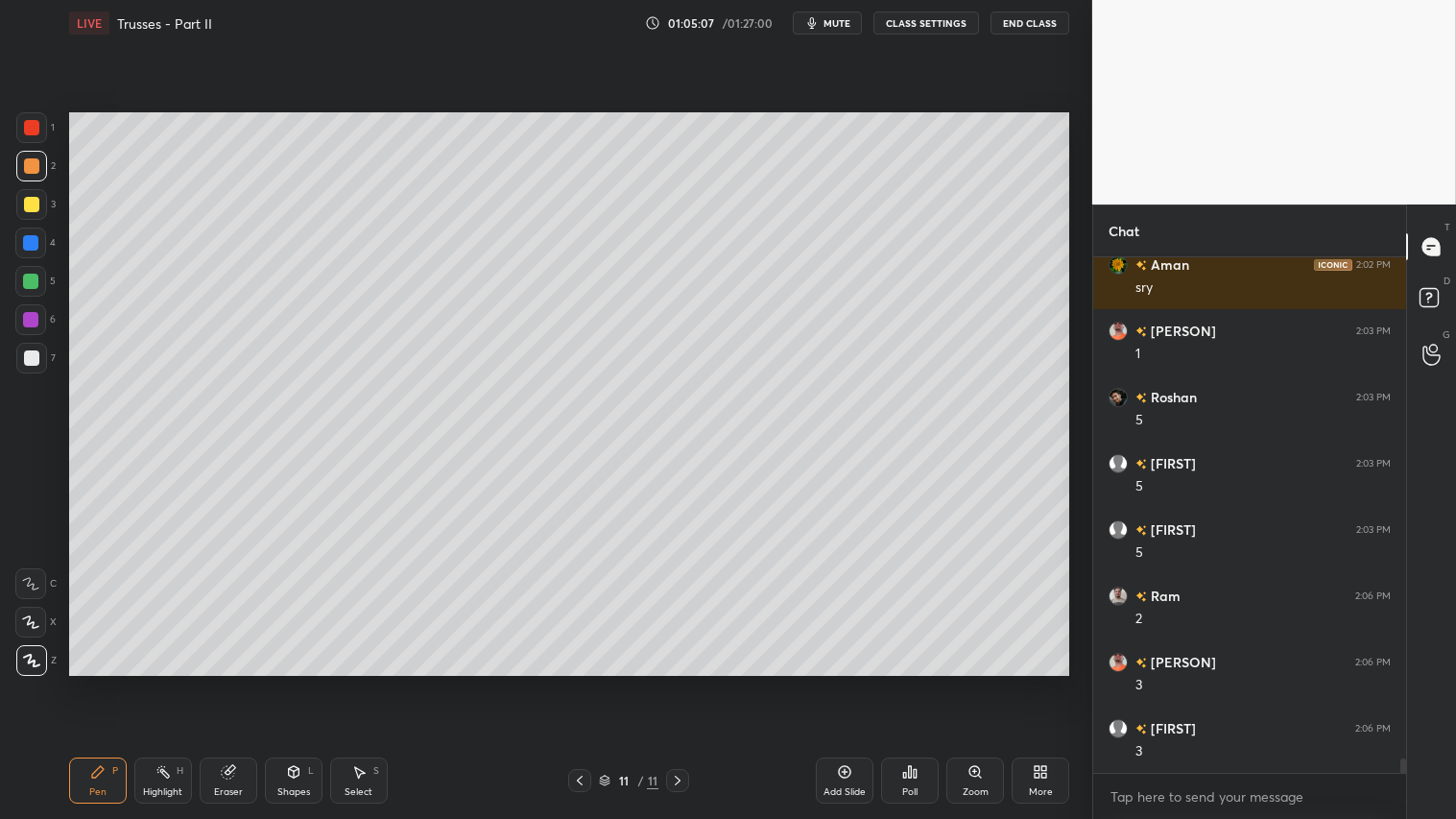 click on "Shapes L" at bounding box center (294, 781) 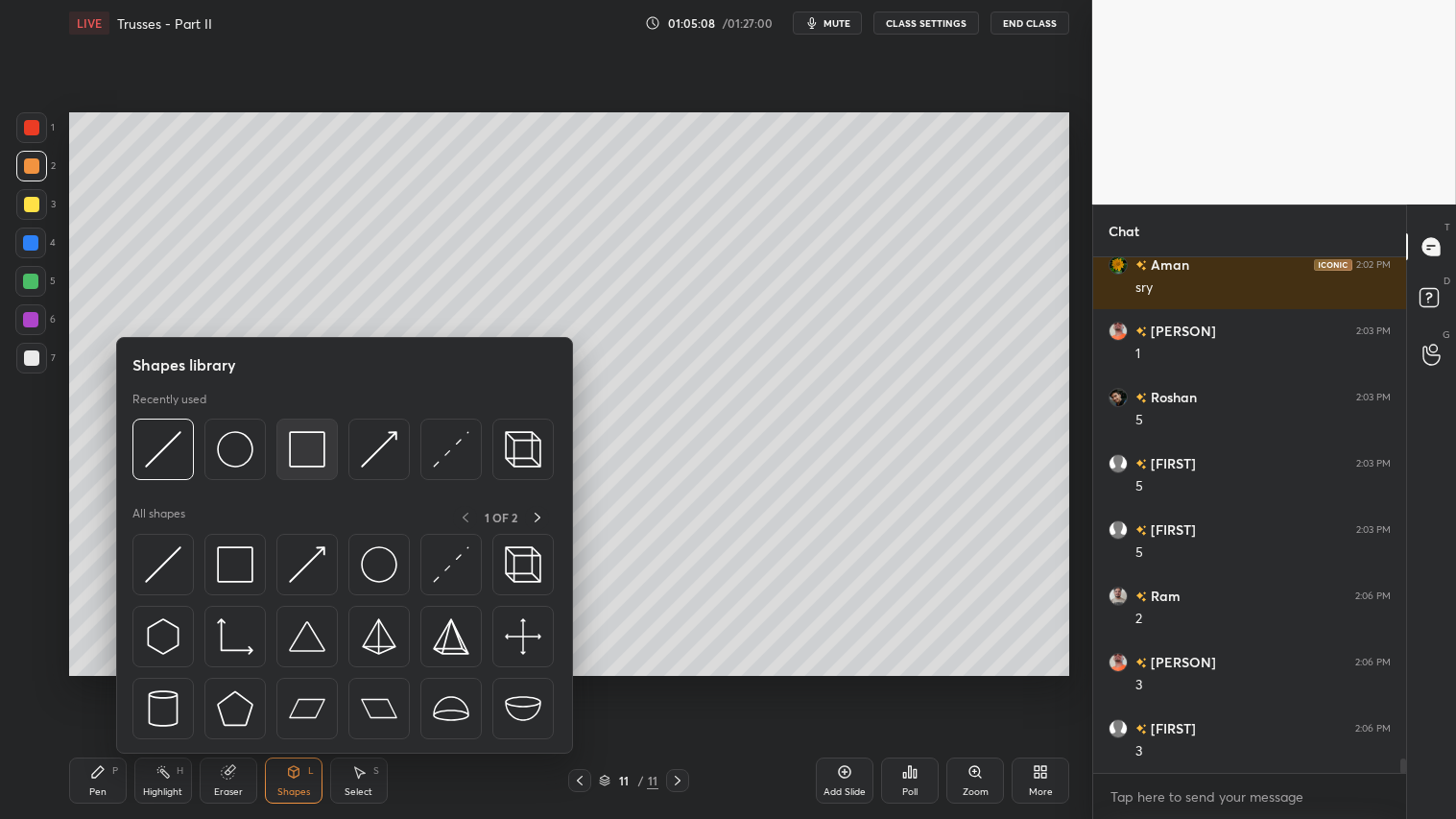 click at bounding box center [307, 449] 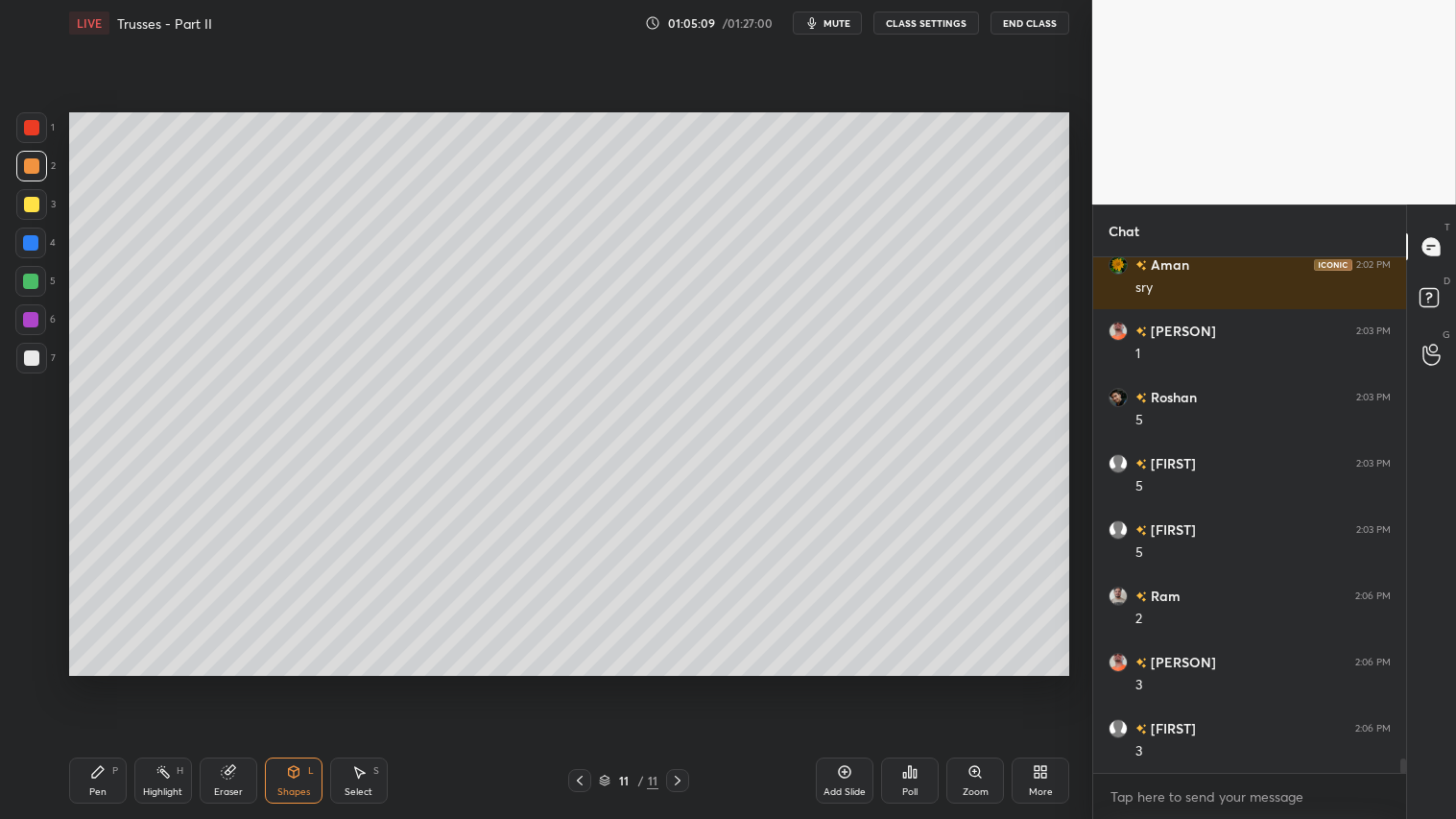 drag, startPoint x: 32, startPoint y: 350, endPoint x: 63, endPoint y: 369, distance: 36.359318 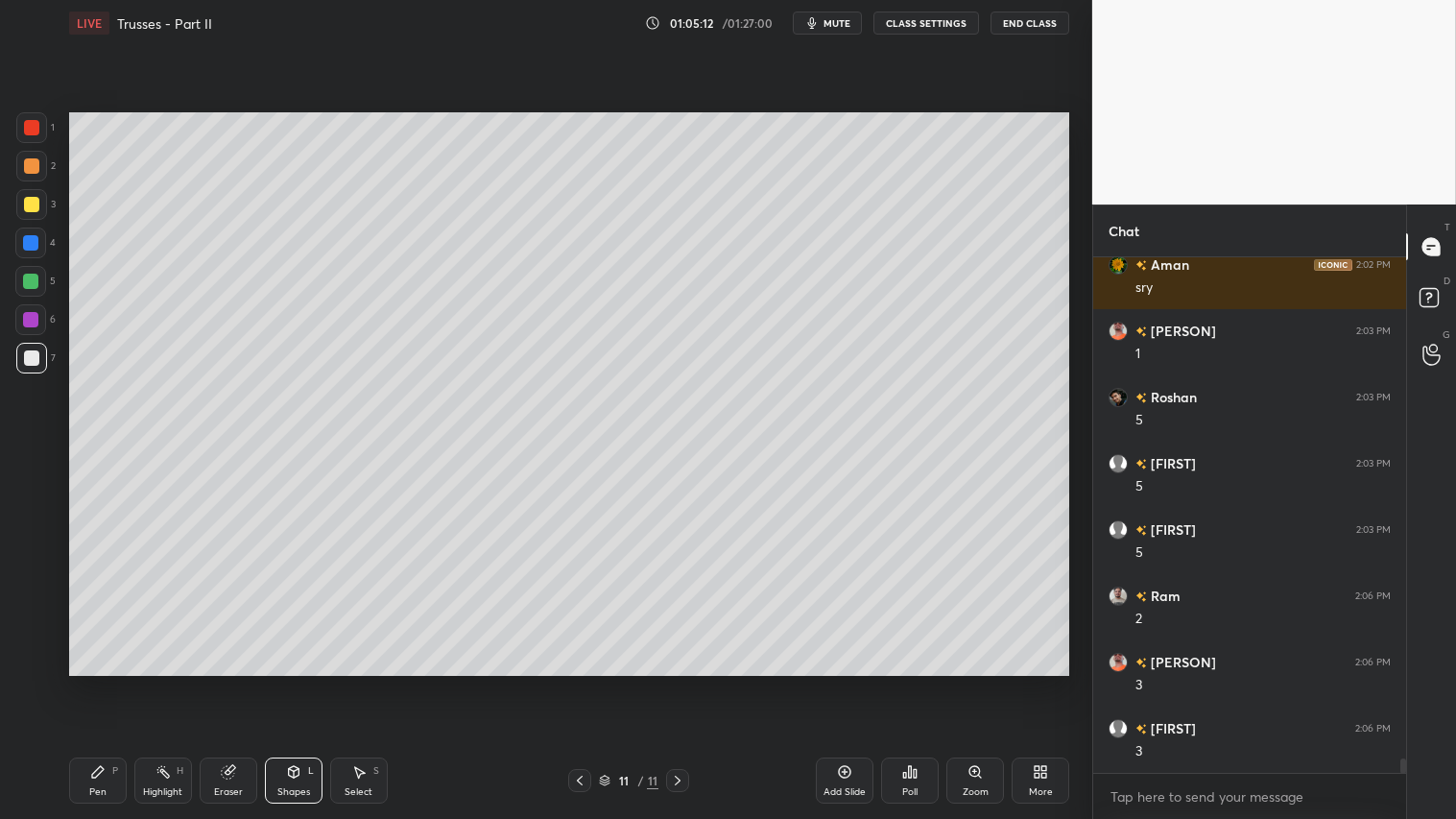 click at bounding box center (32, 205) 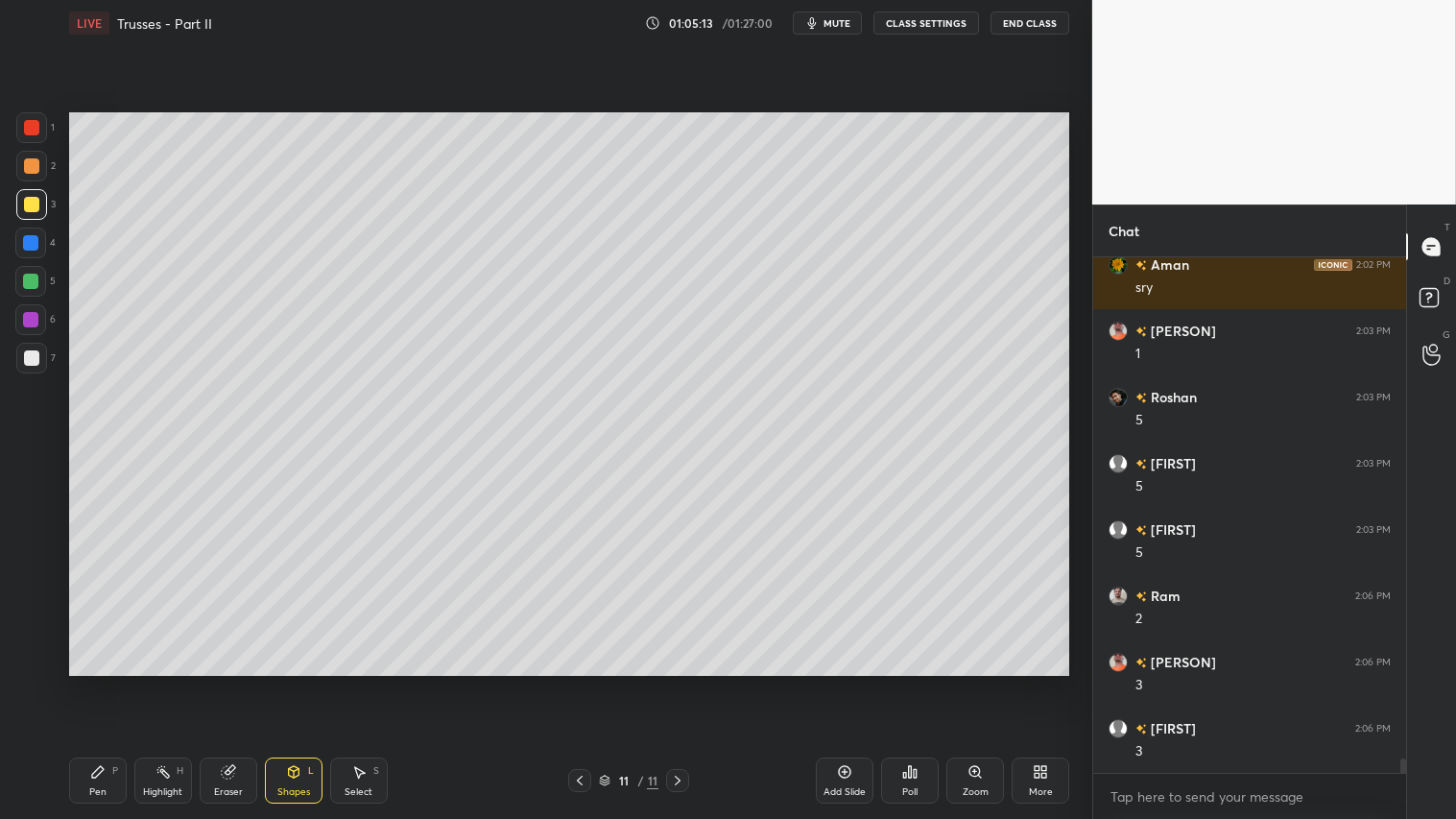 click on "Pen P" at bounding box center (98, 781) 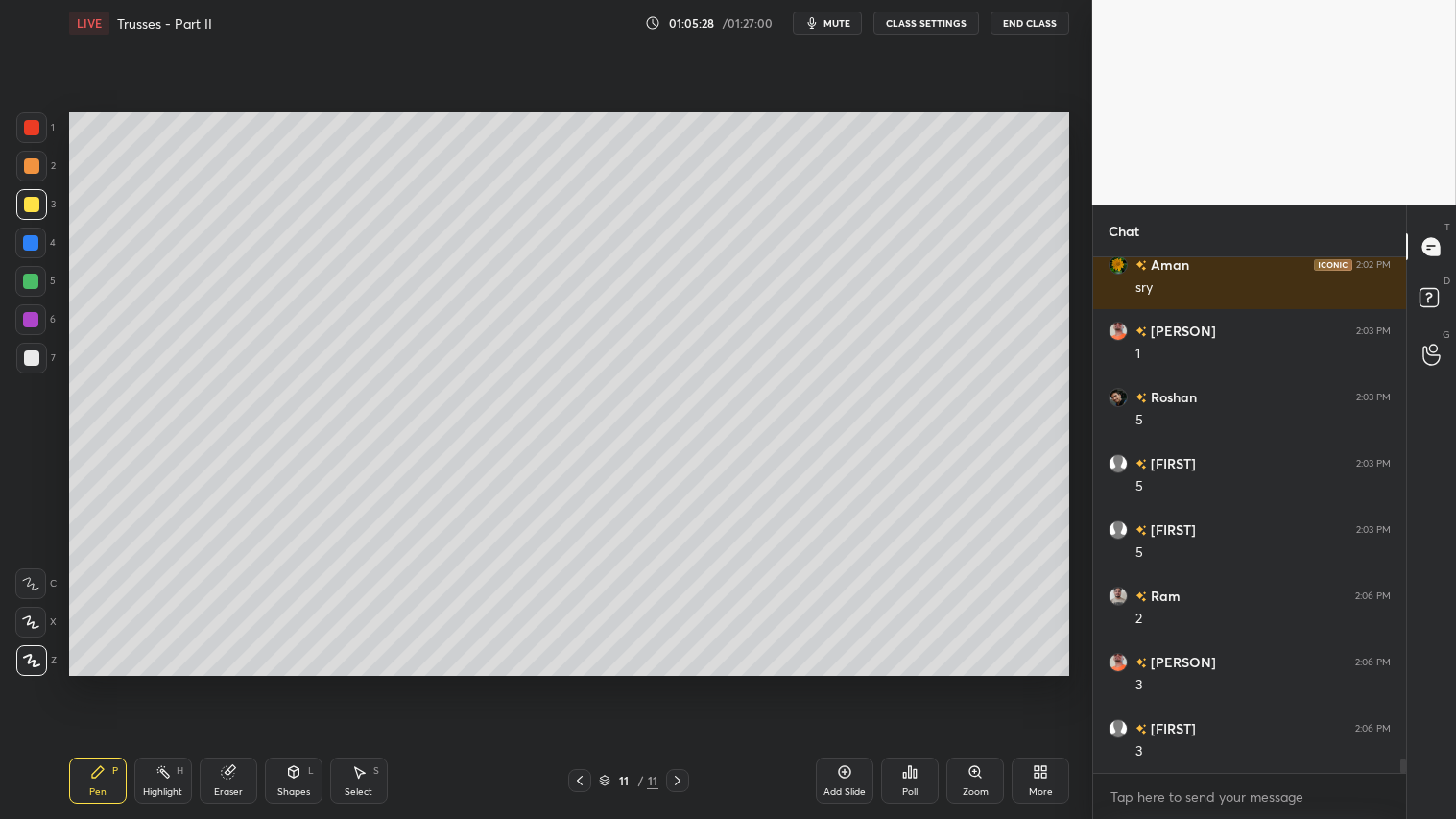 drag, startPoint x: 681, startPoint y: 780, endPoint x: 744, endPoint y: 779, distance: 63.00794 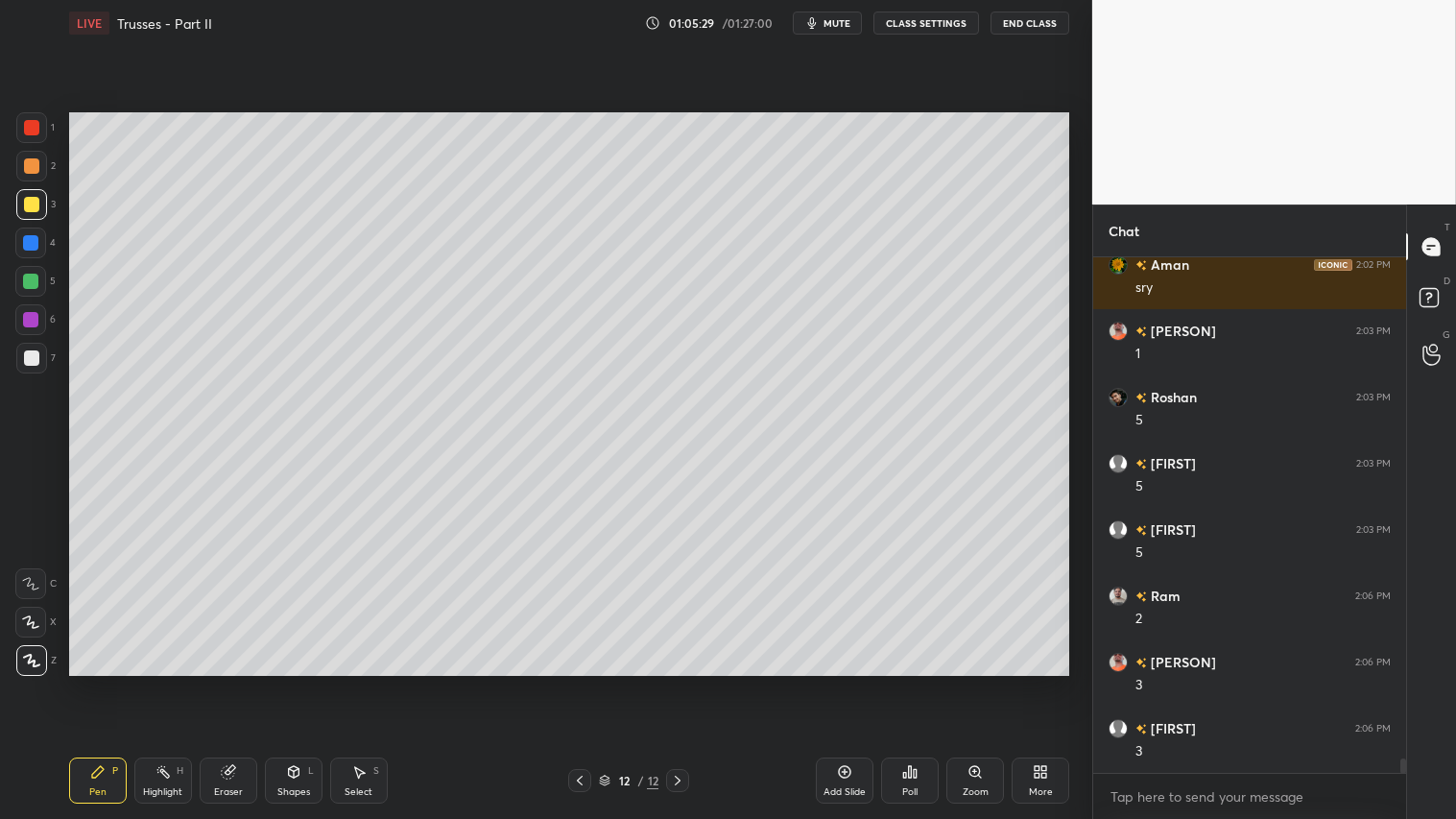 drag, startPoint x: 36, startPoint y: 168, endPoint x: 61, endPoint y: 331, distance: 164.90603 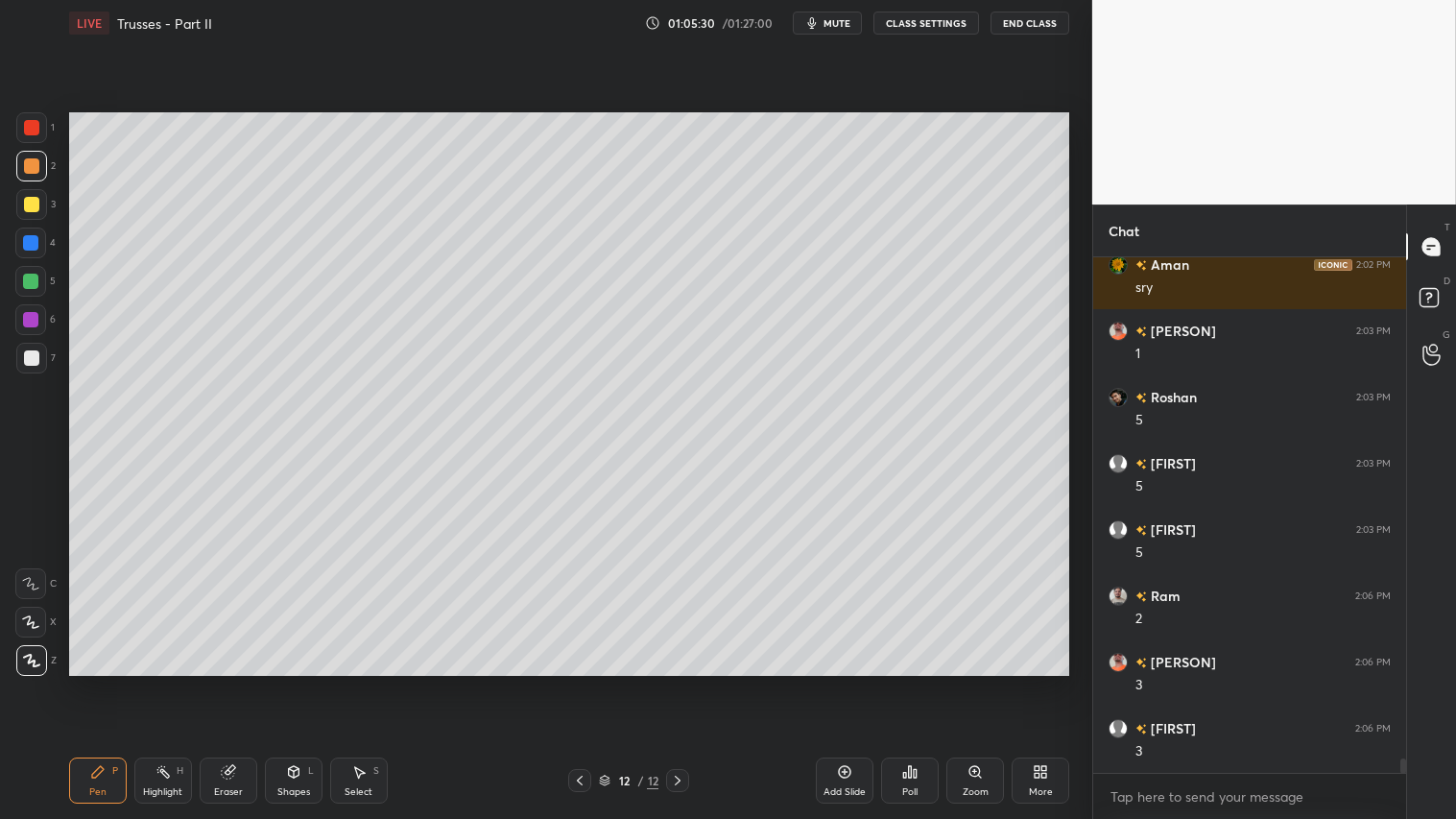 click on "Pen P" at bounding box center (98, 781) 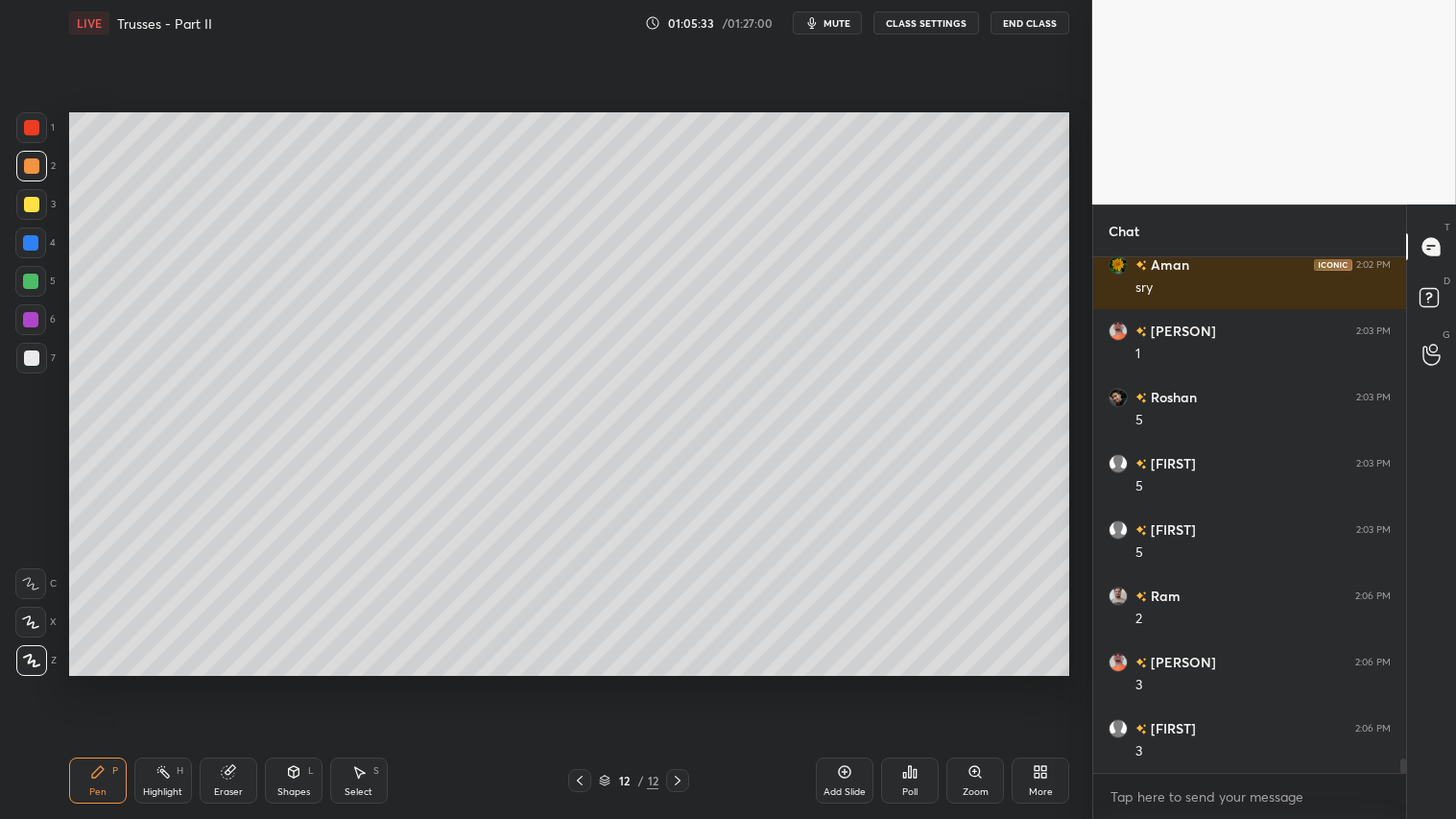 click on "Shapes L" at bounding box center [294, 781] 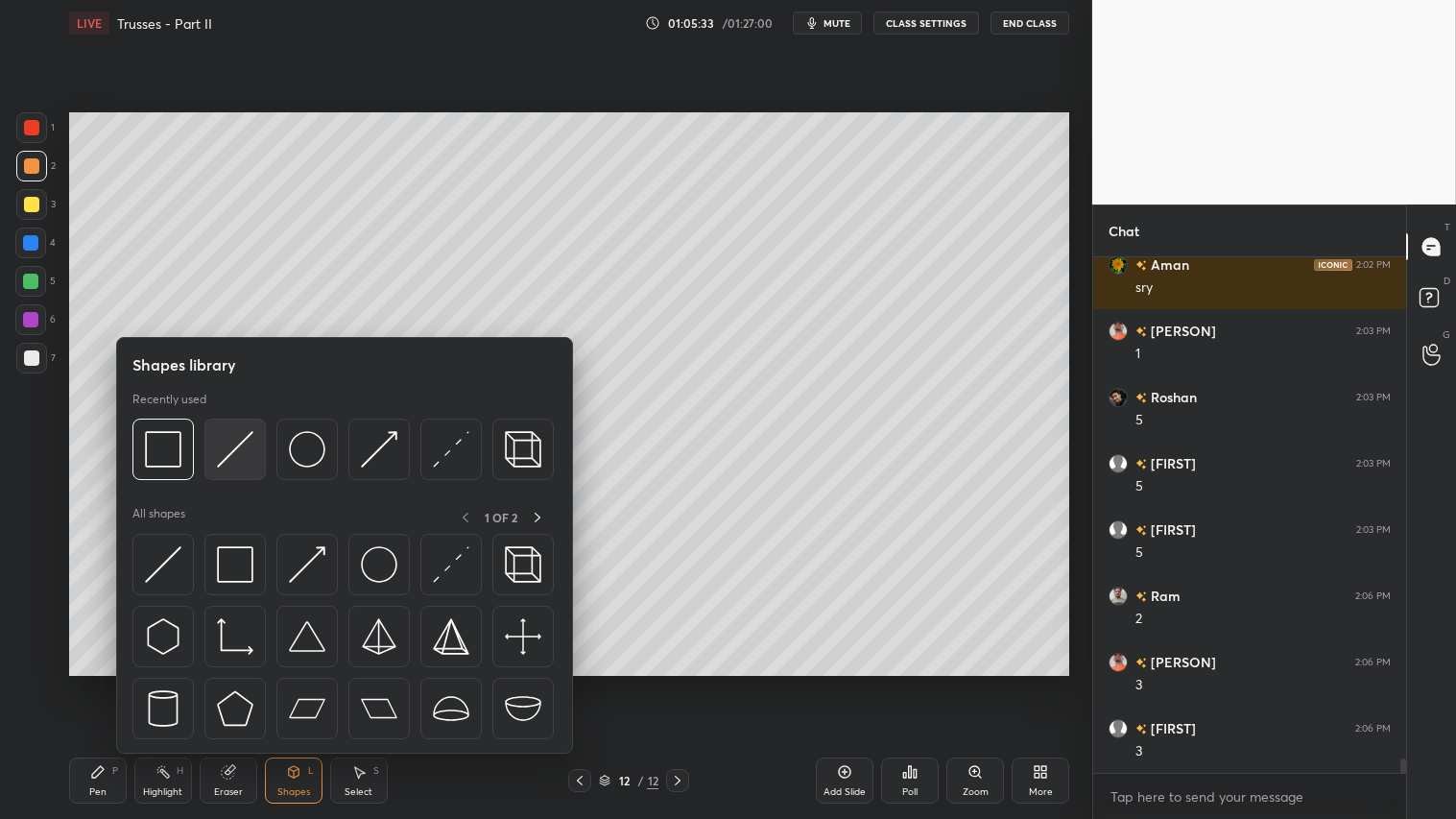 click at bounding box center [235, 449] 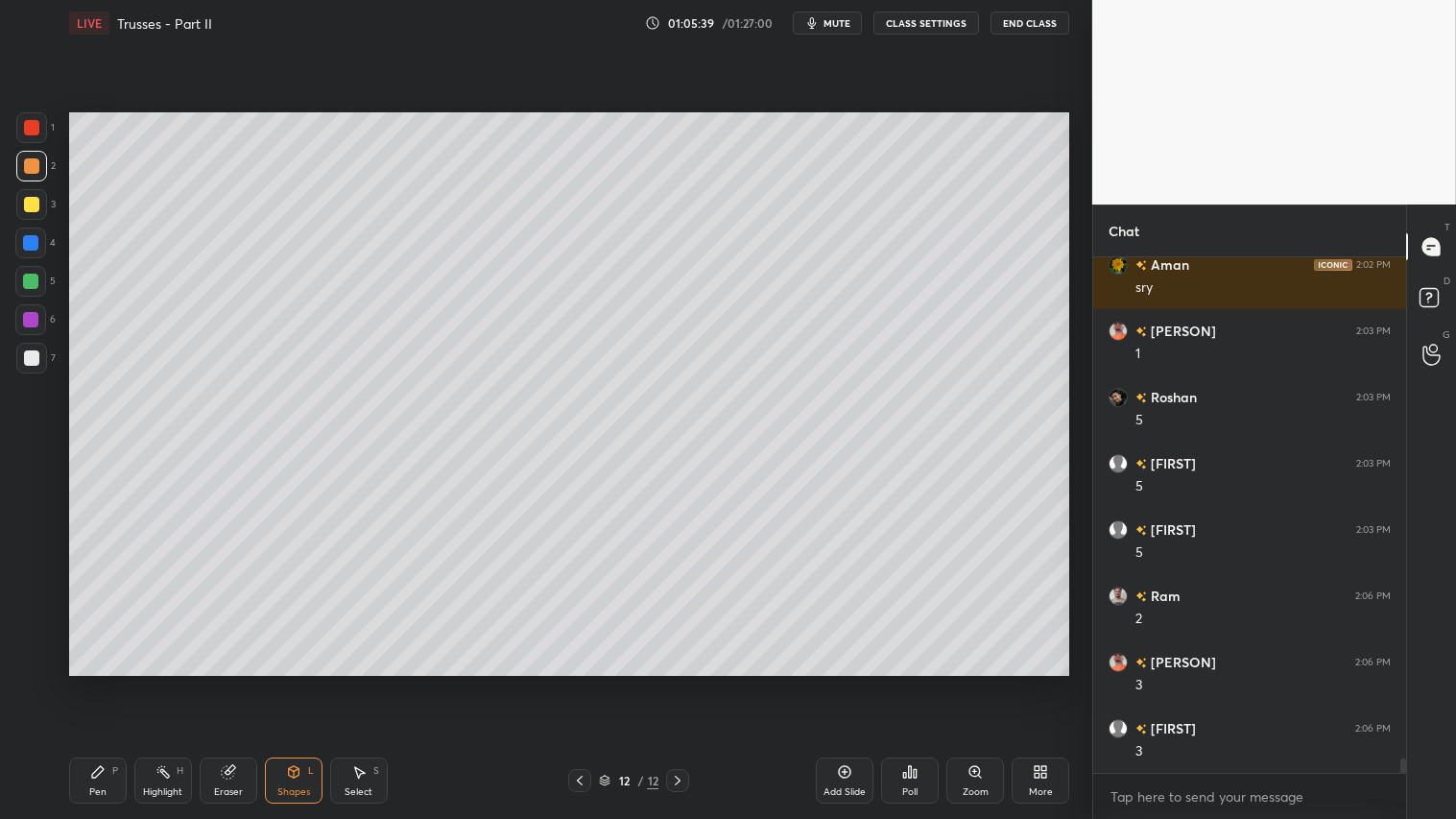 click 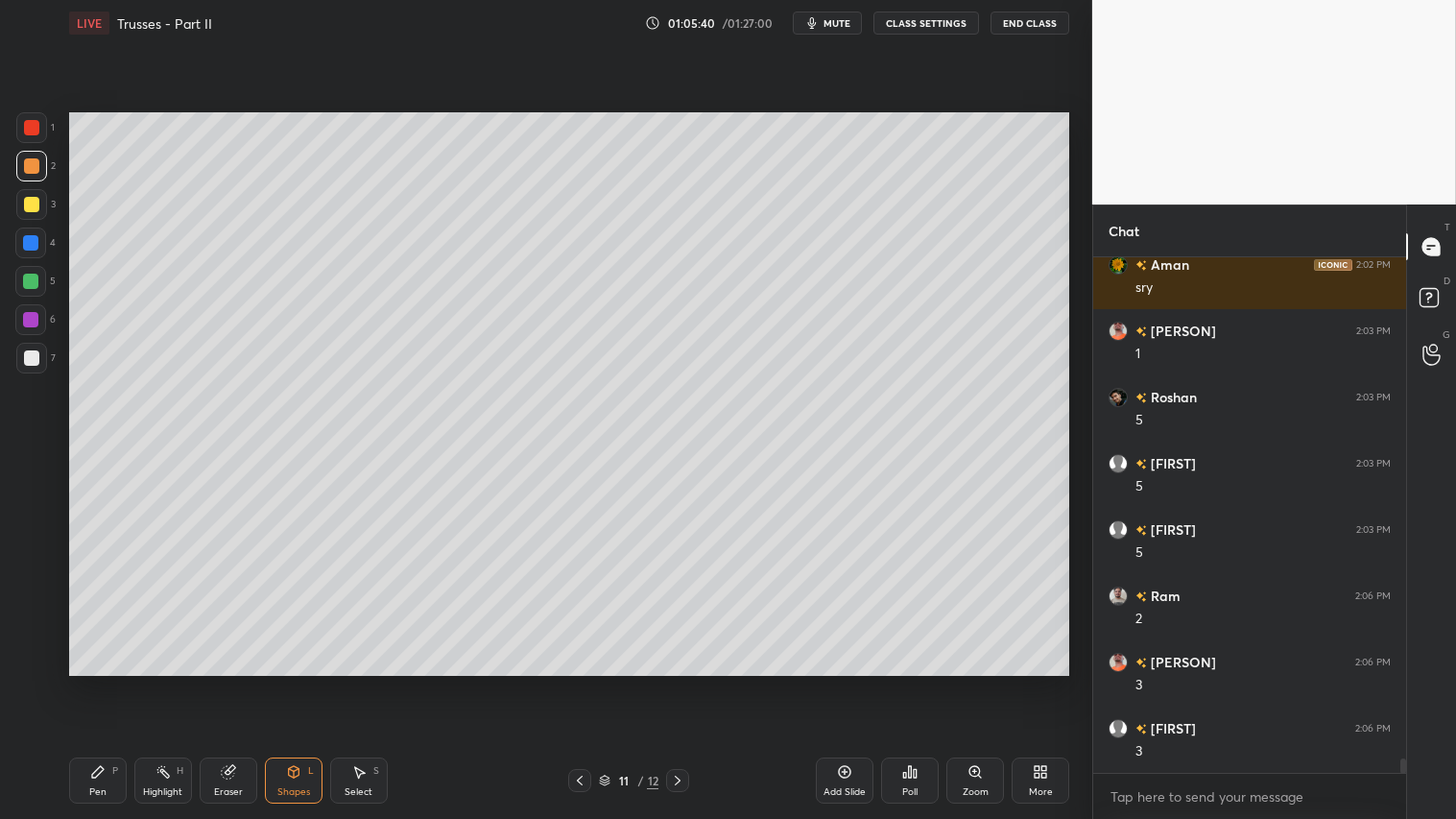 click 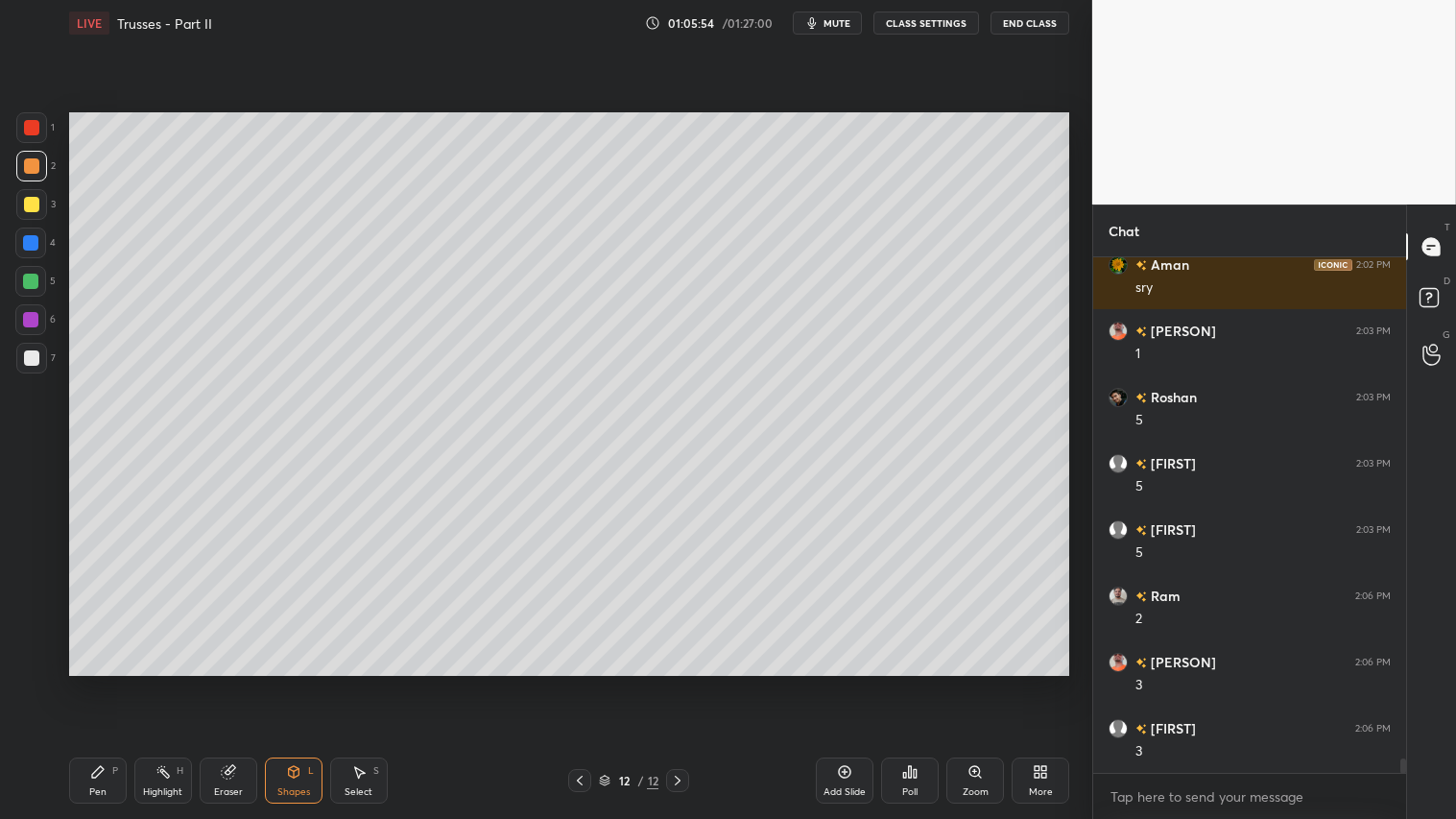 click at bounding box center [32, 205] 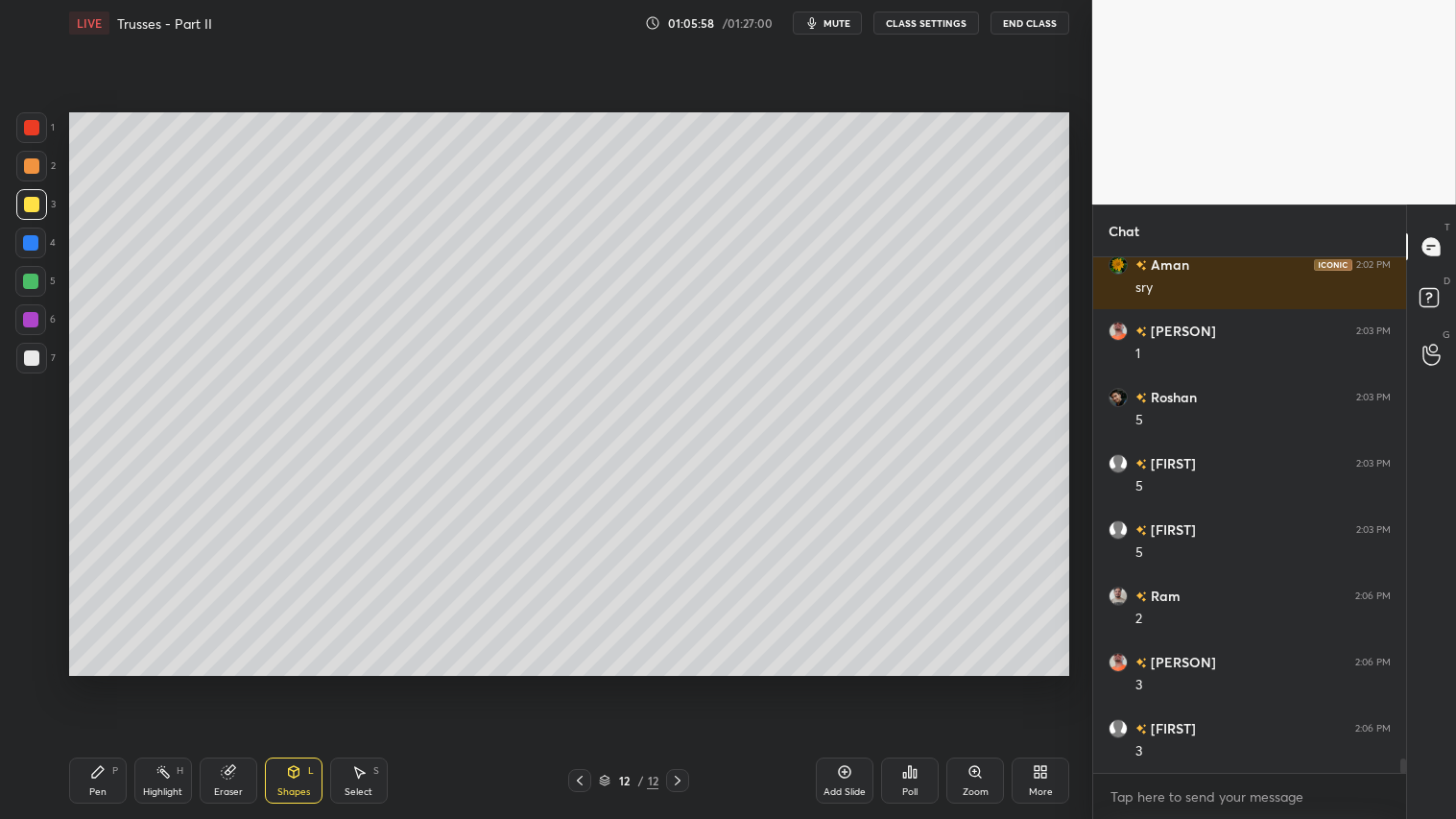click at bounding box center (32, 166) 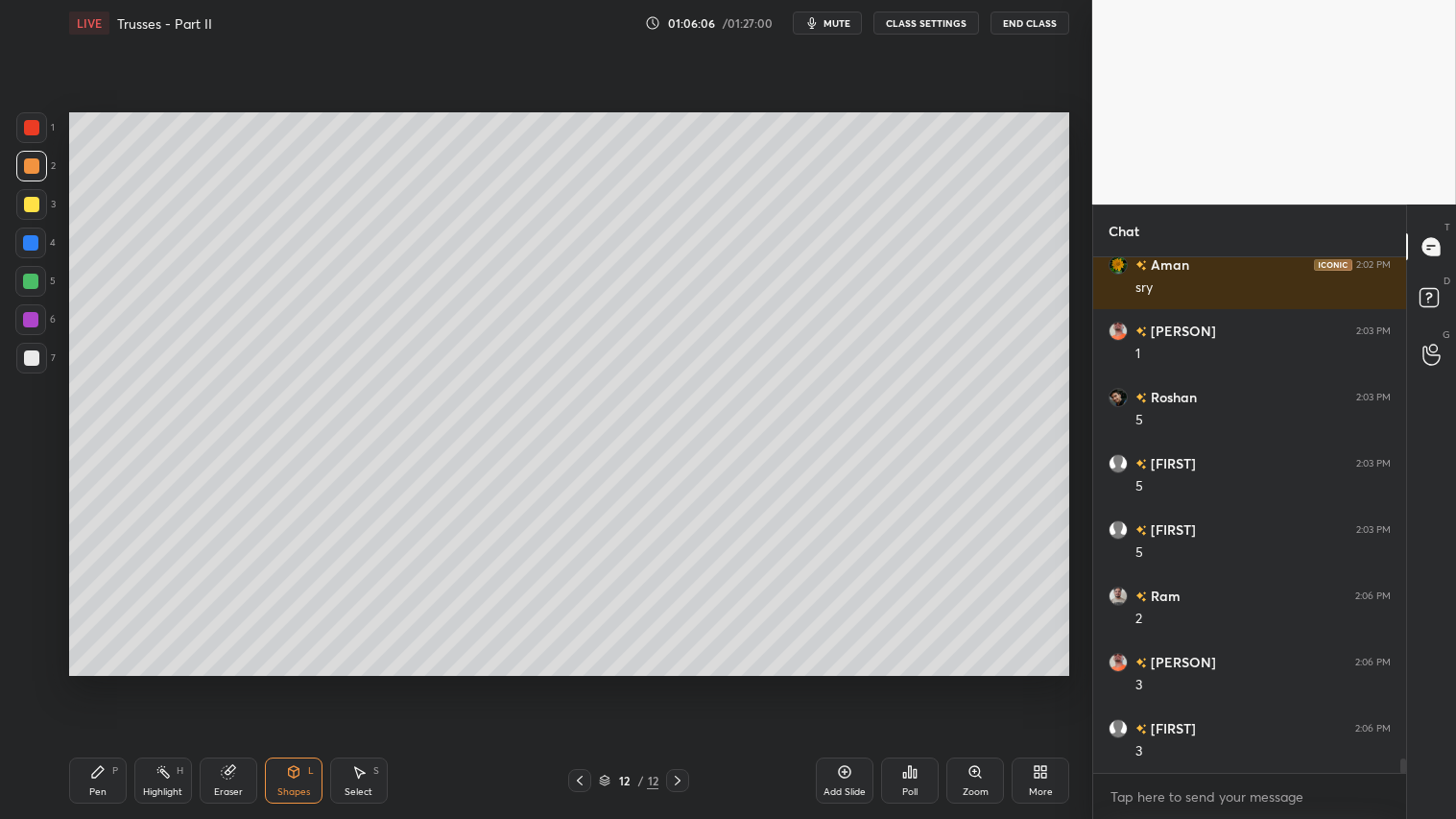 click at bounding box center (32, 205) 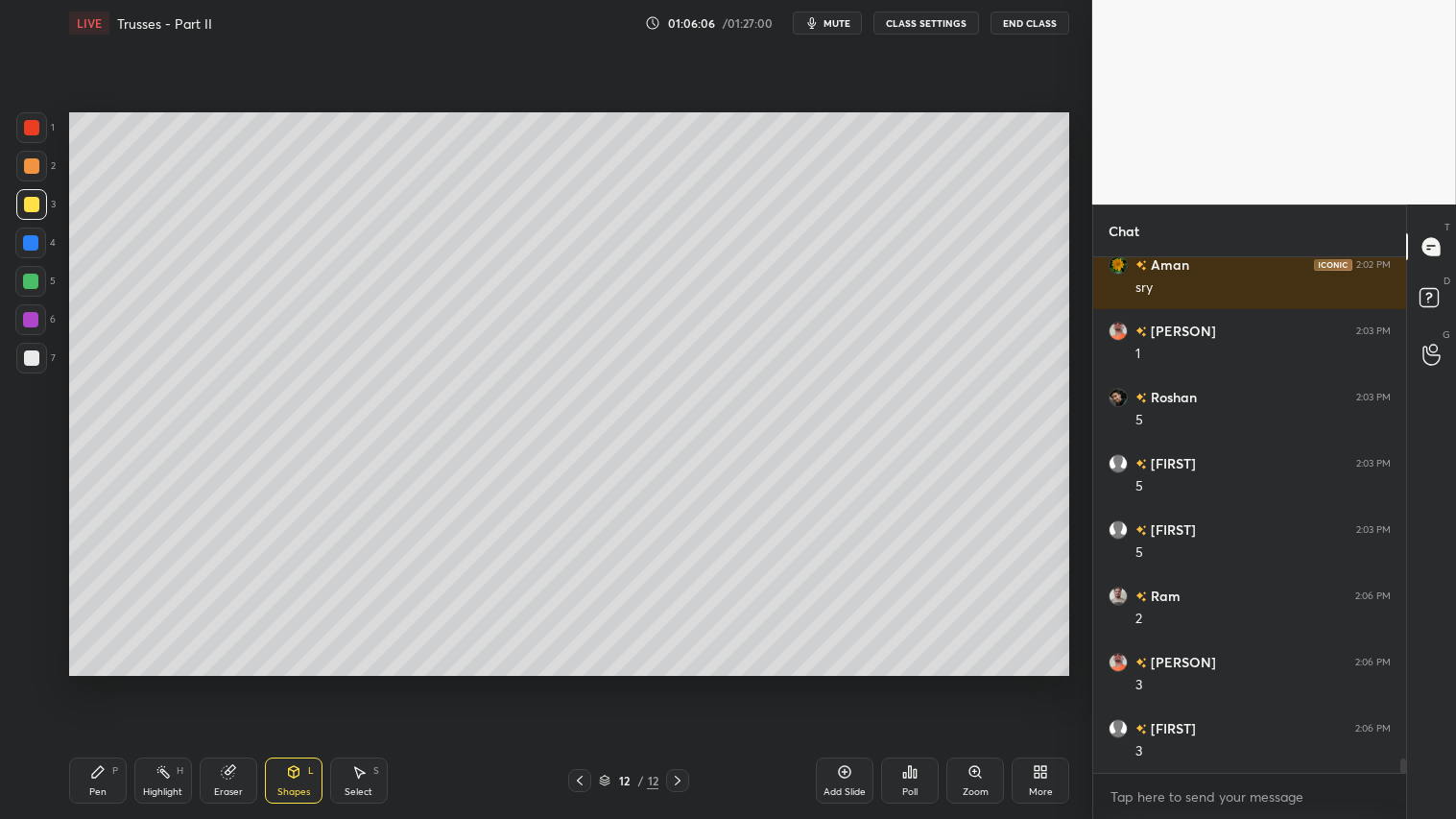 click on "Pen P" at bounding box center (98, 781) 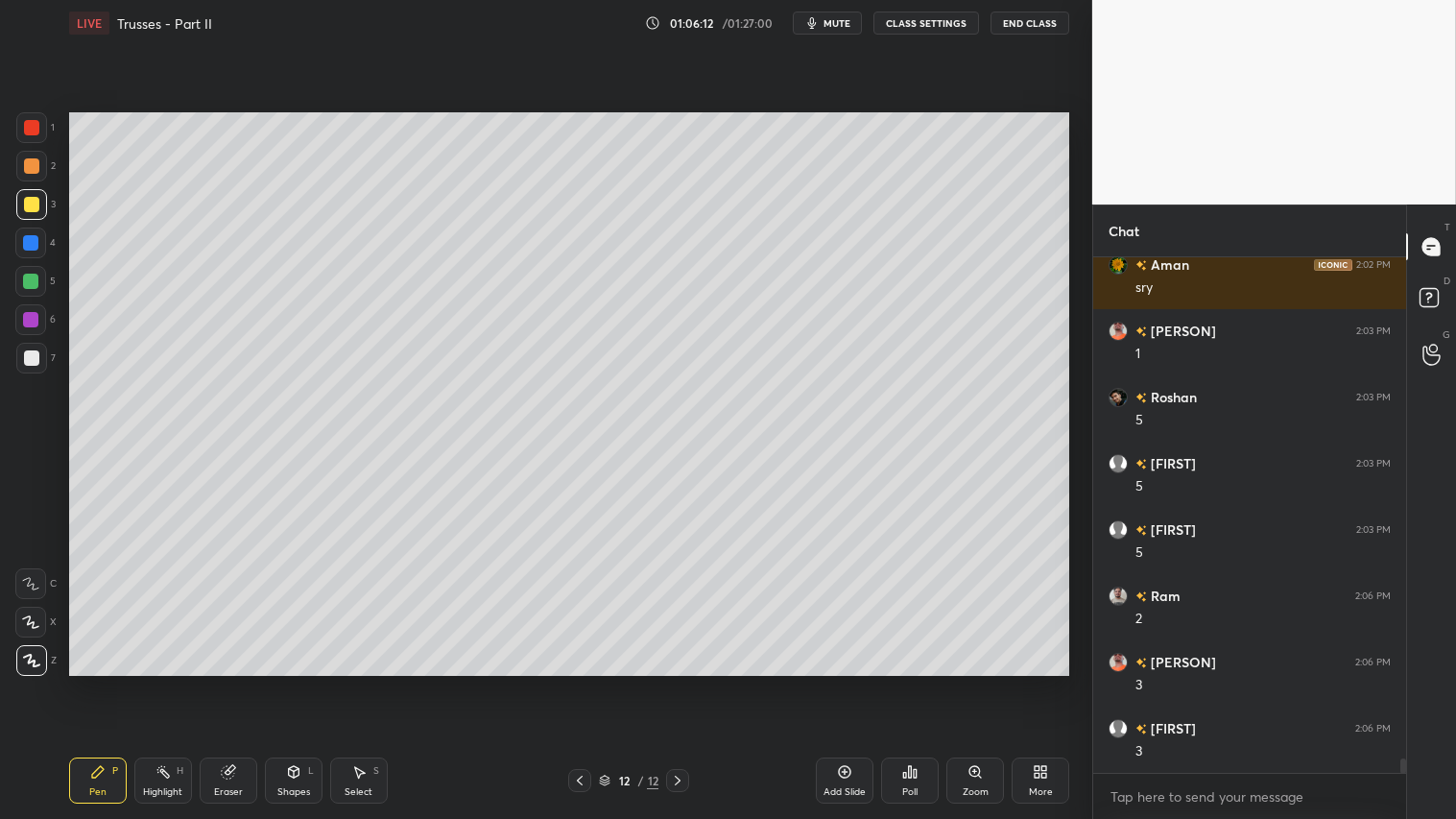 drag, startPoint x: 26, startPoint y: 169, endPoint x: 59, endPoint y: 225, distance: 65 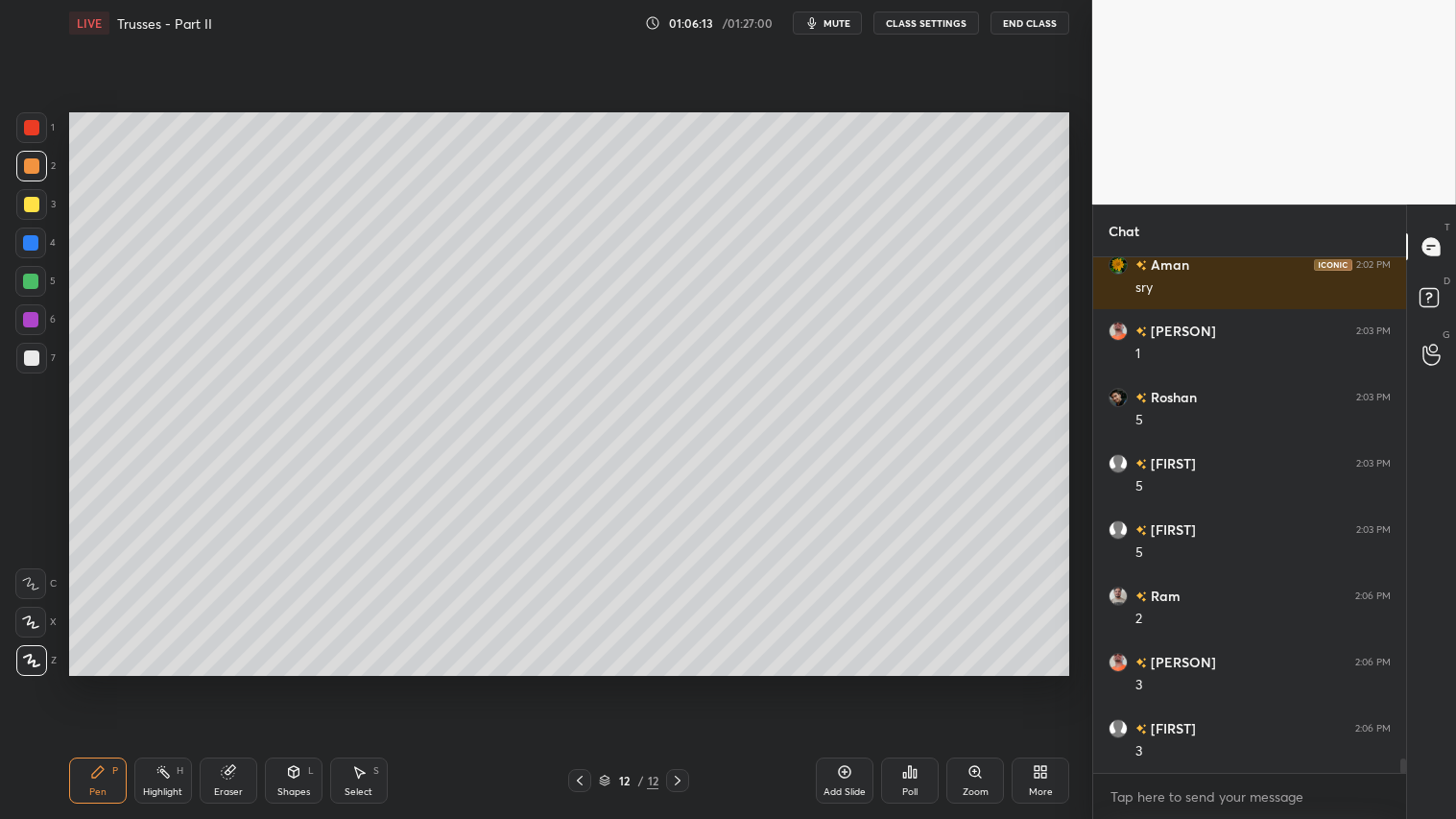 click 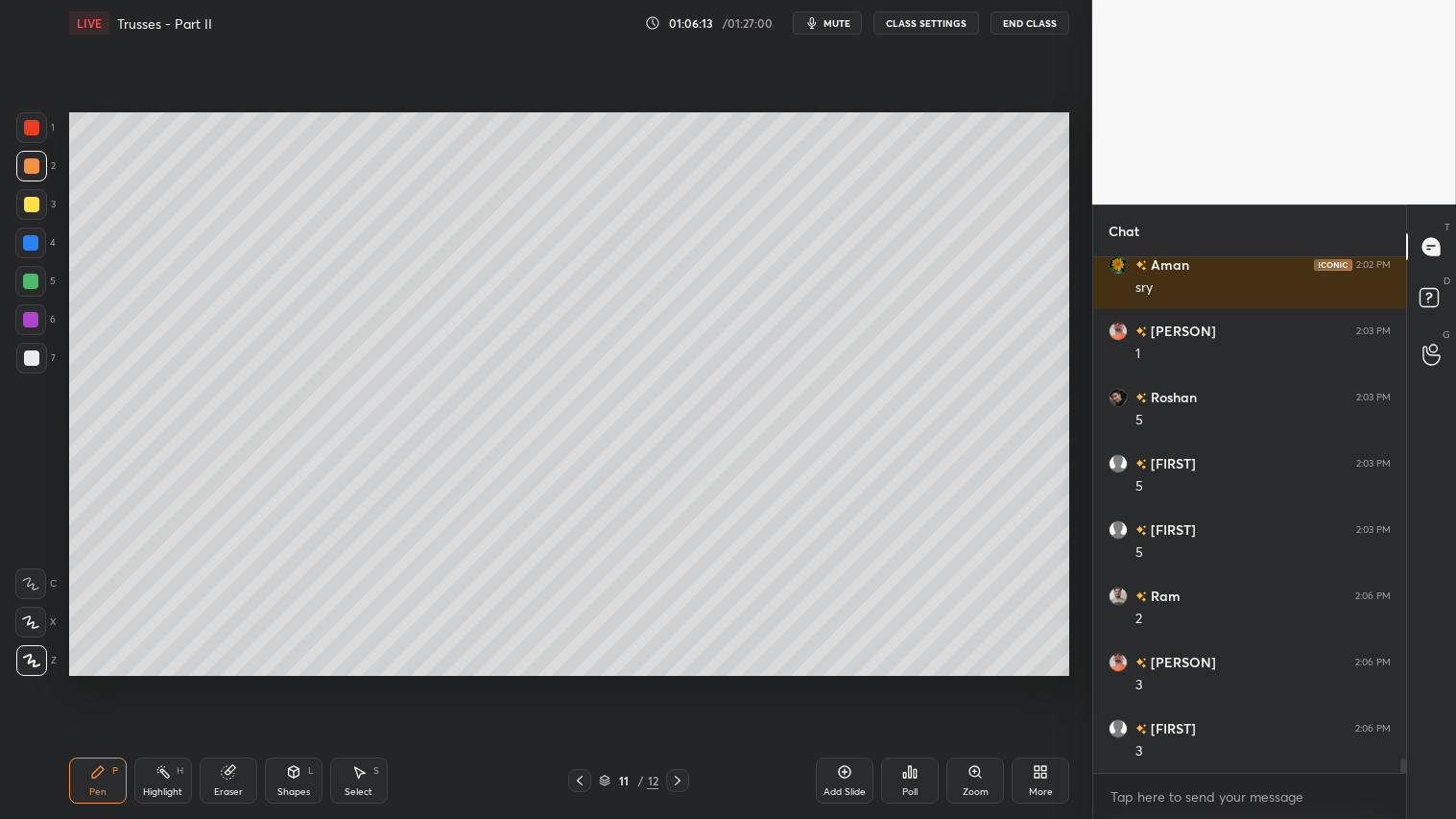 click 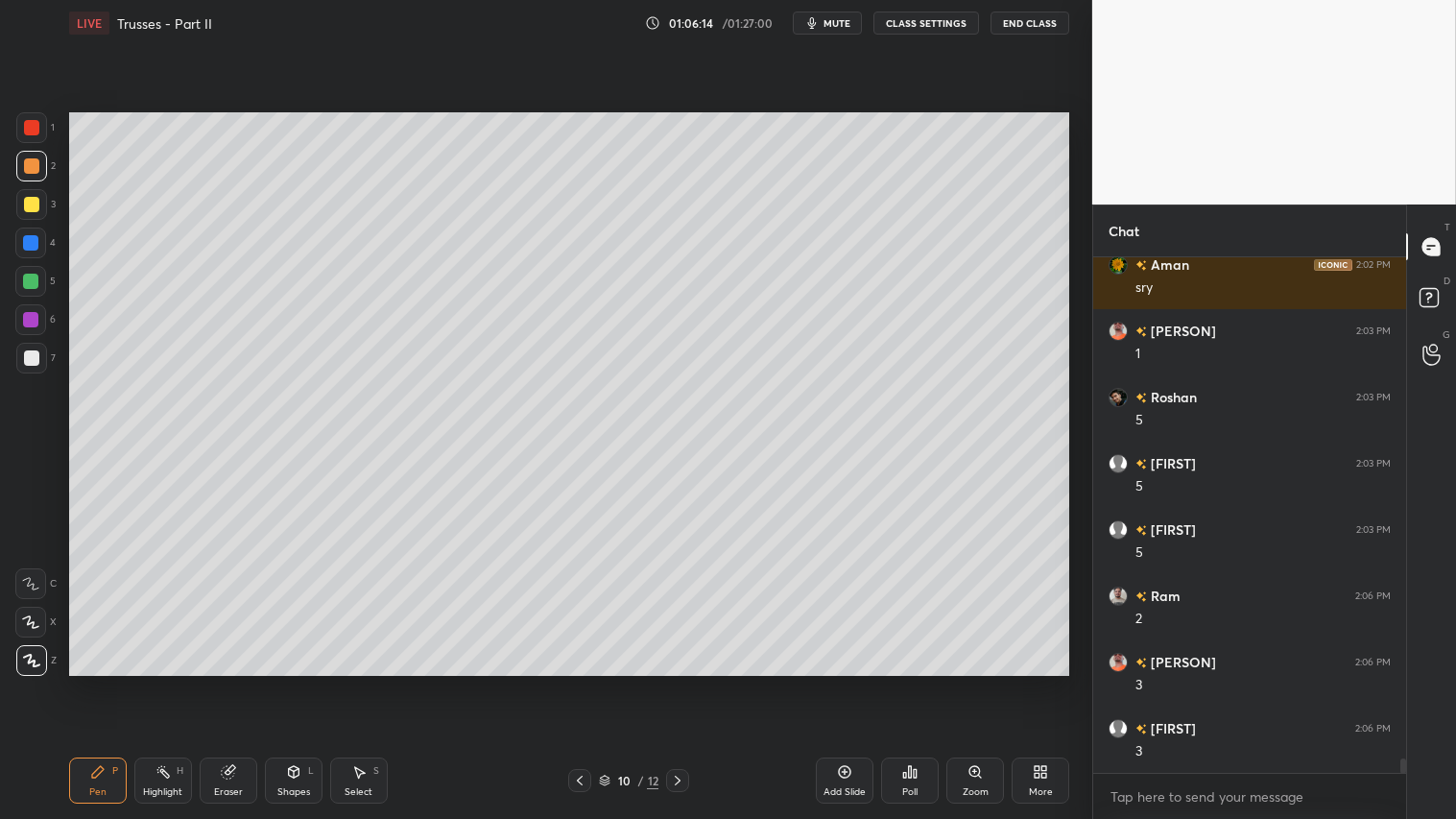 click 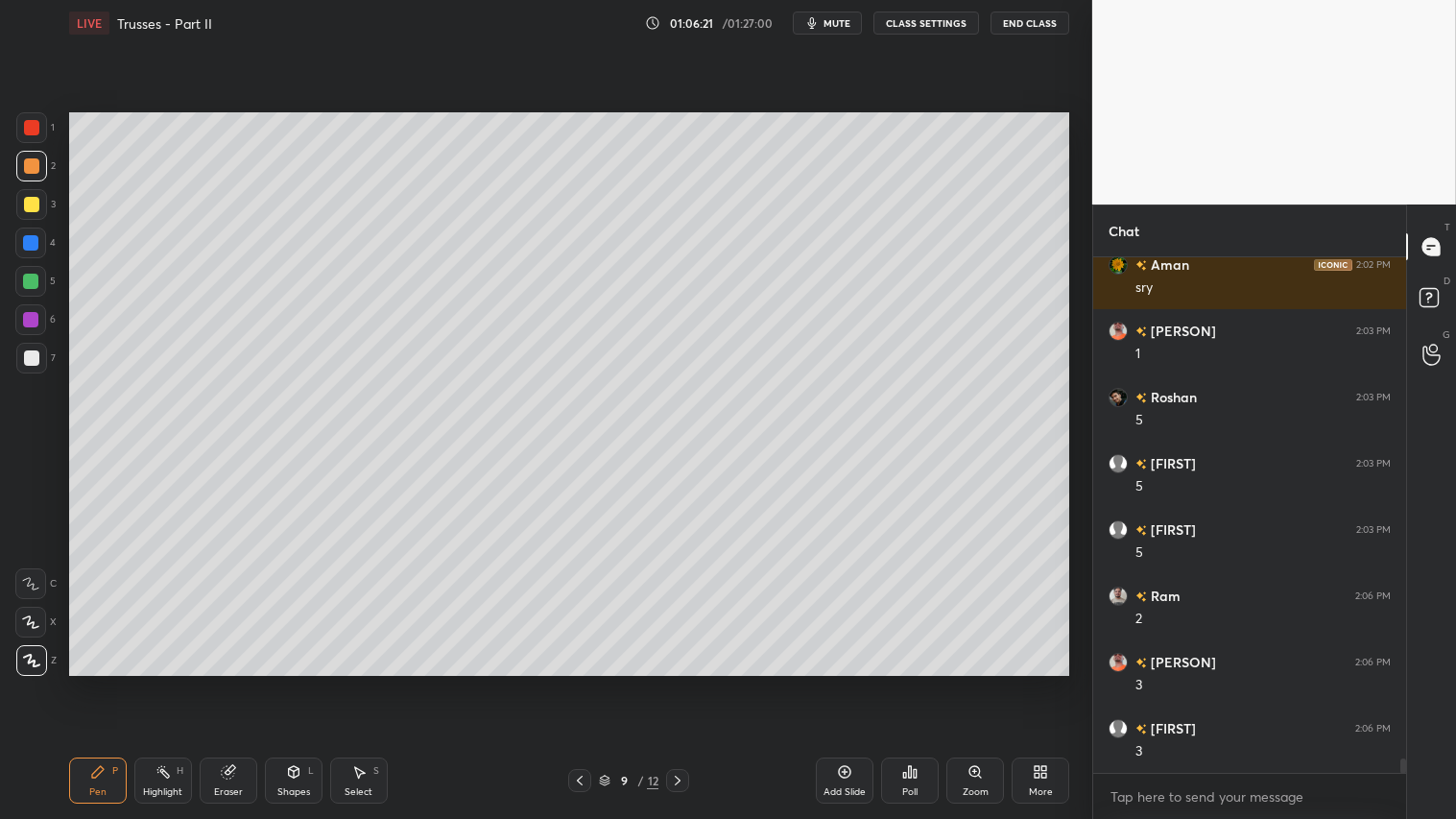 click 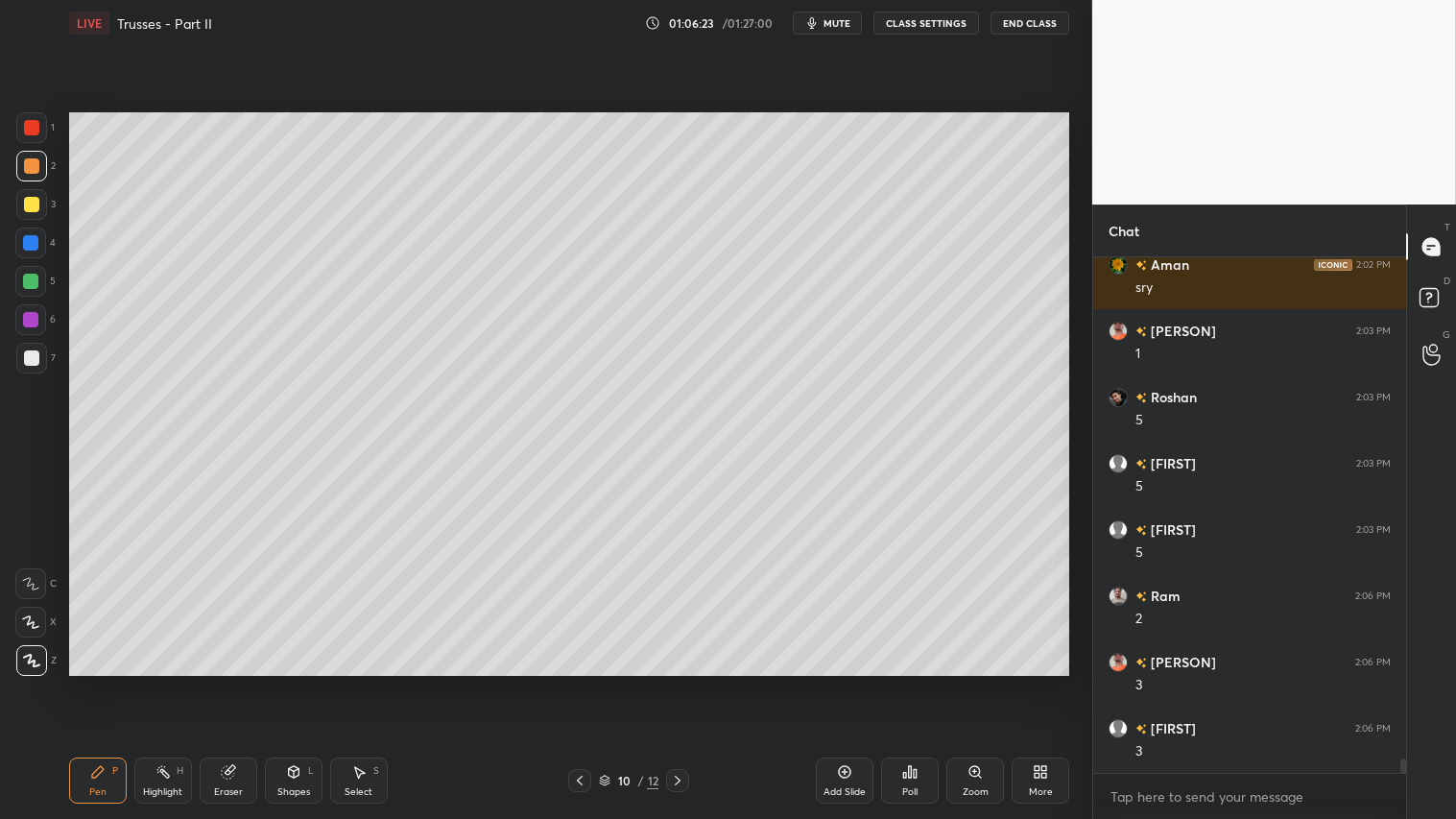 click 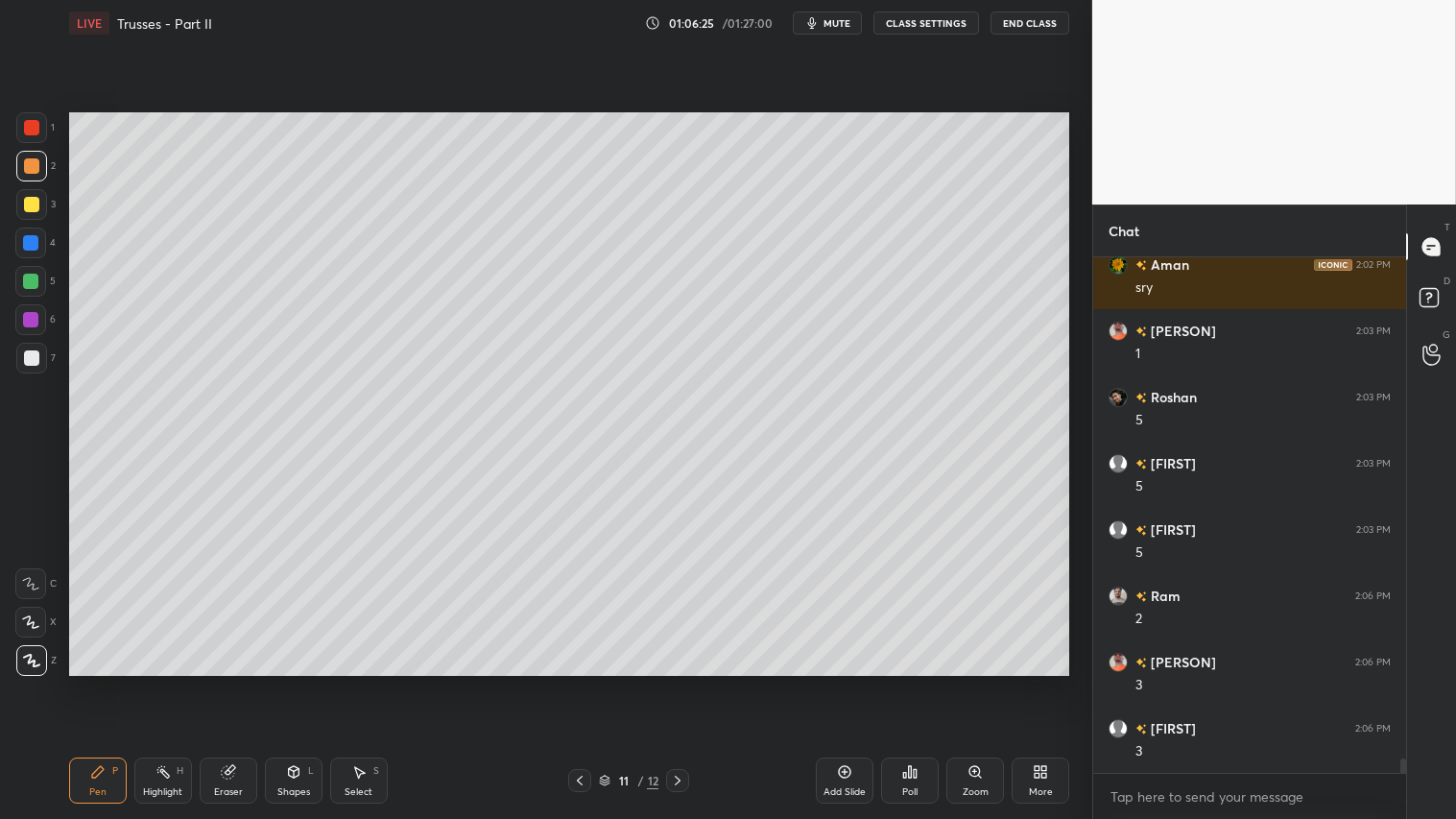 click 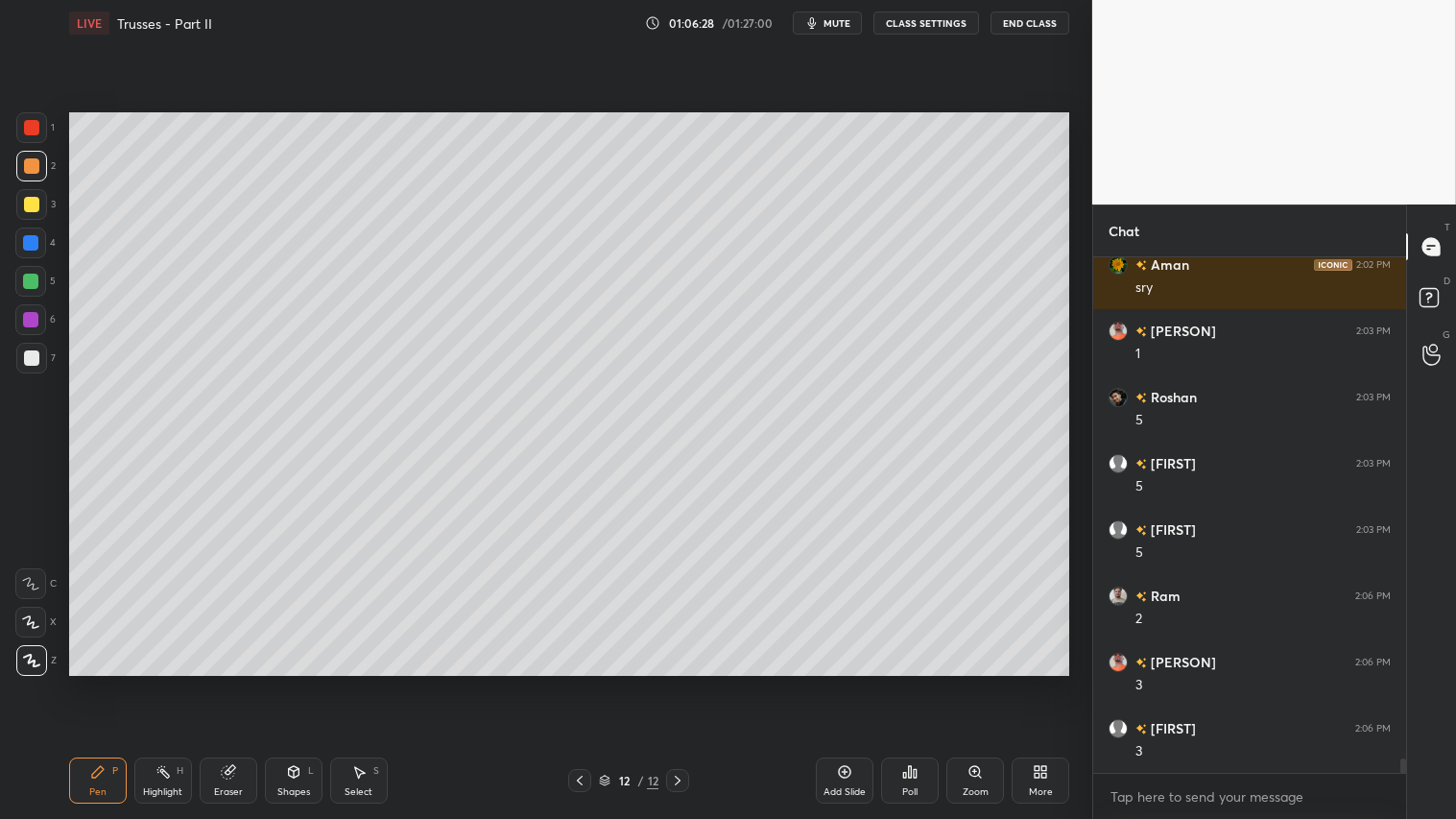 click at bounding box center [32, 166] 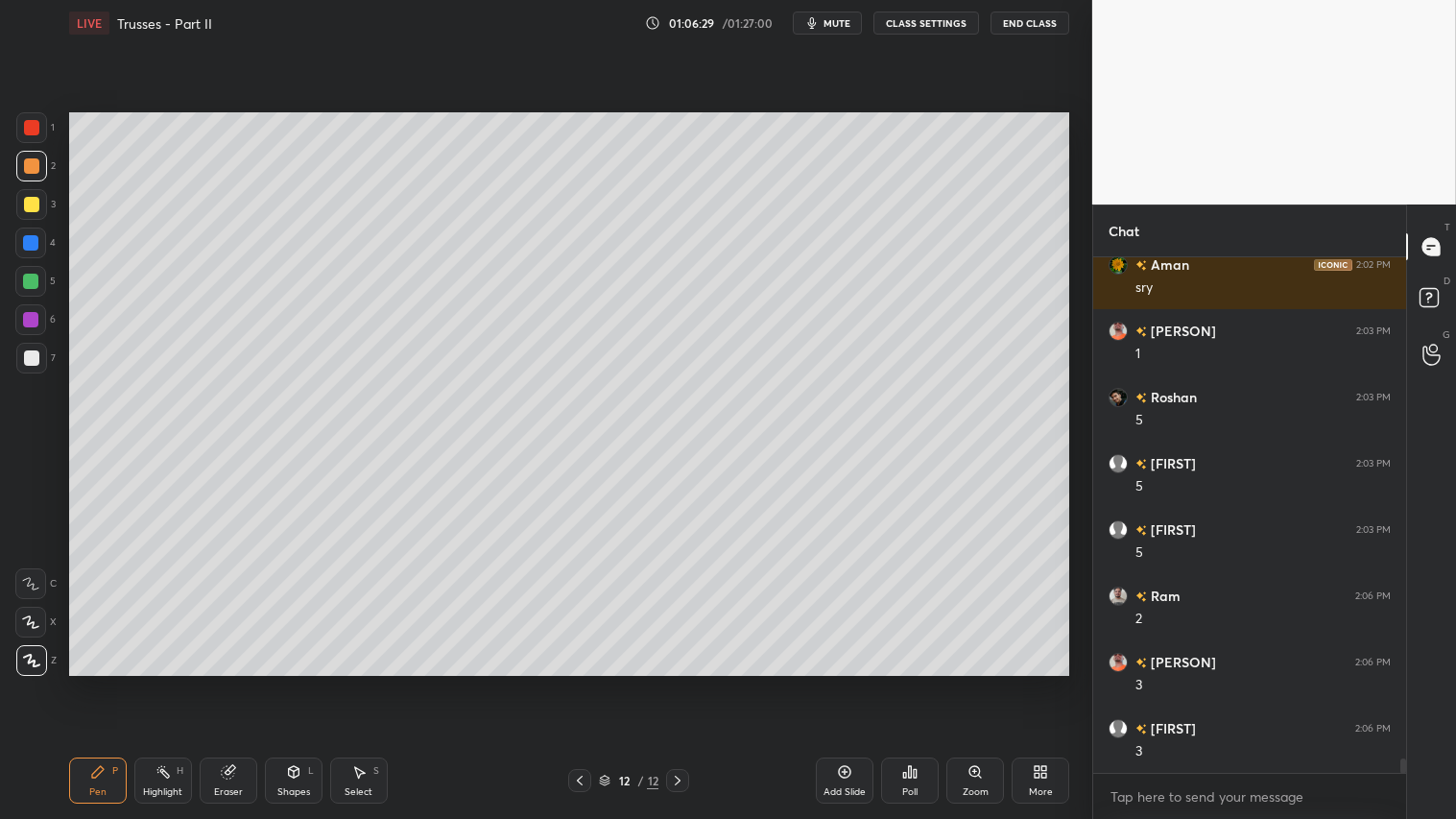 click on "Pen P" at bounding box center [98, 781] 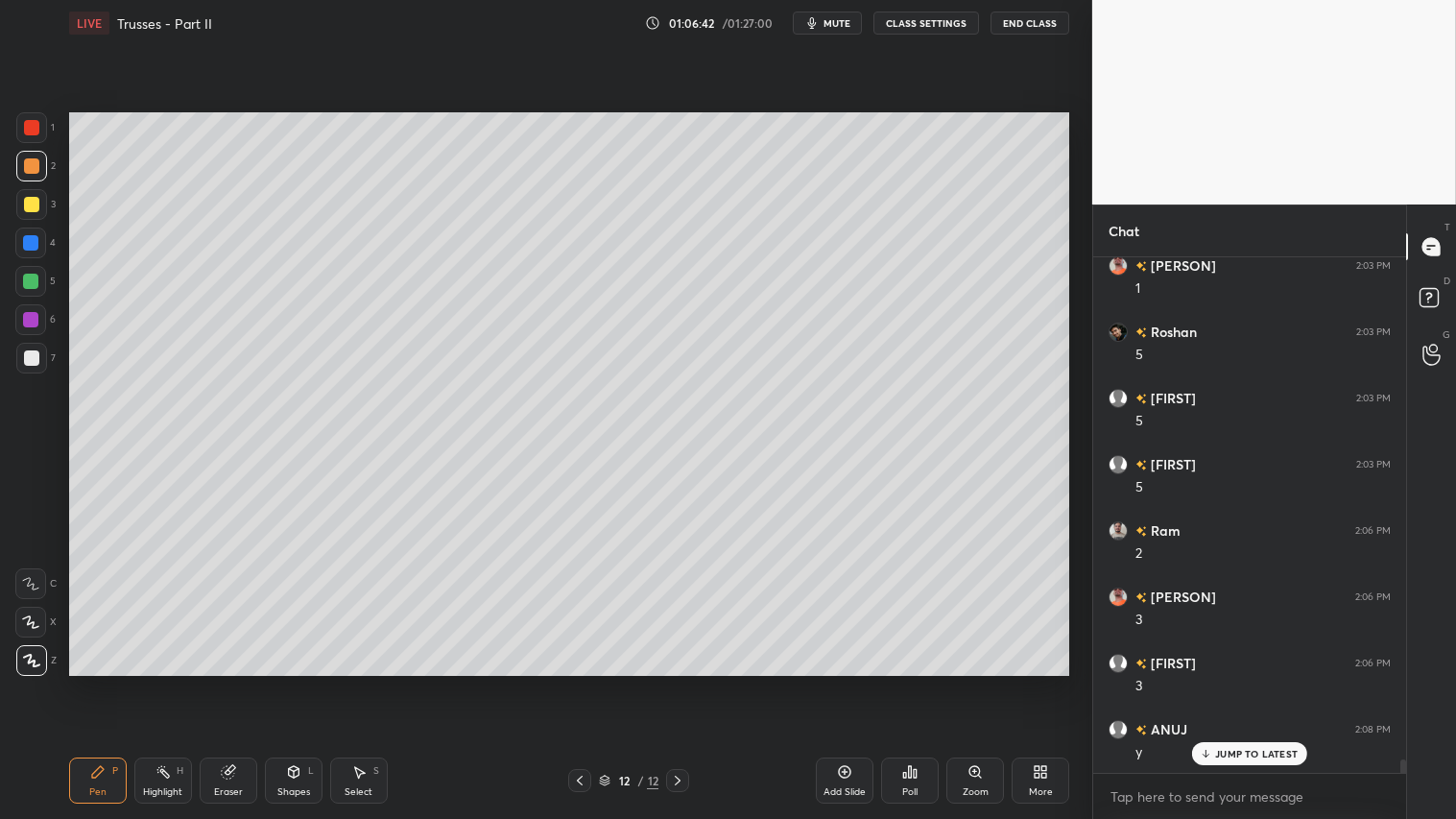 scroll, scrollTop: 18653, scrollLeft: 0, axis: vertical 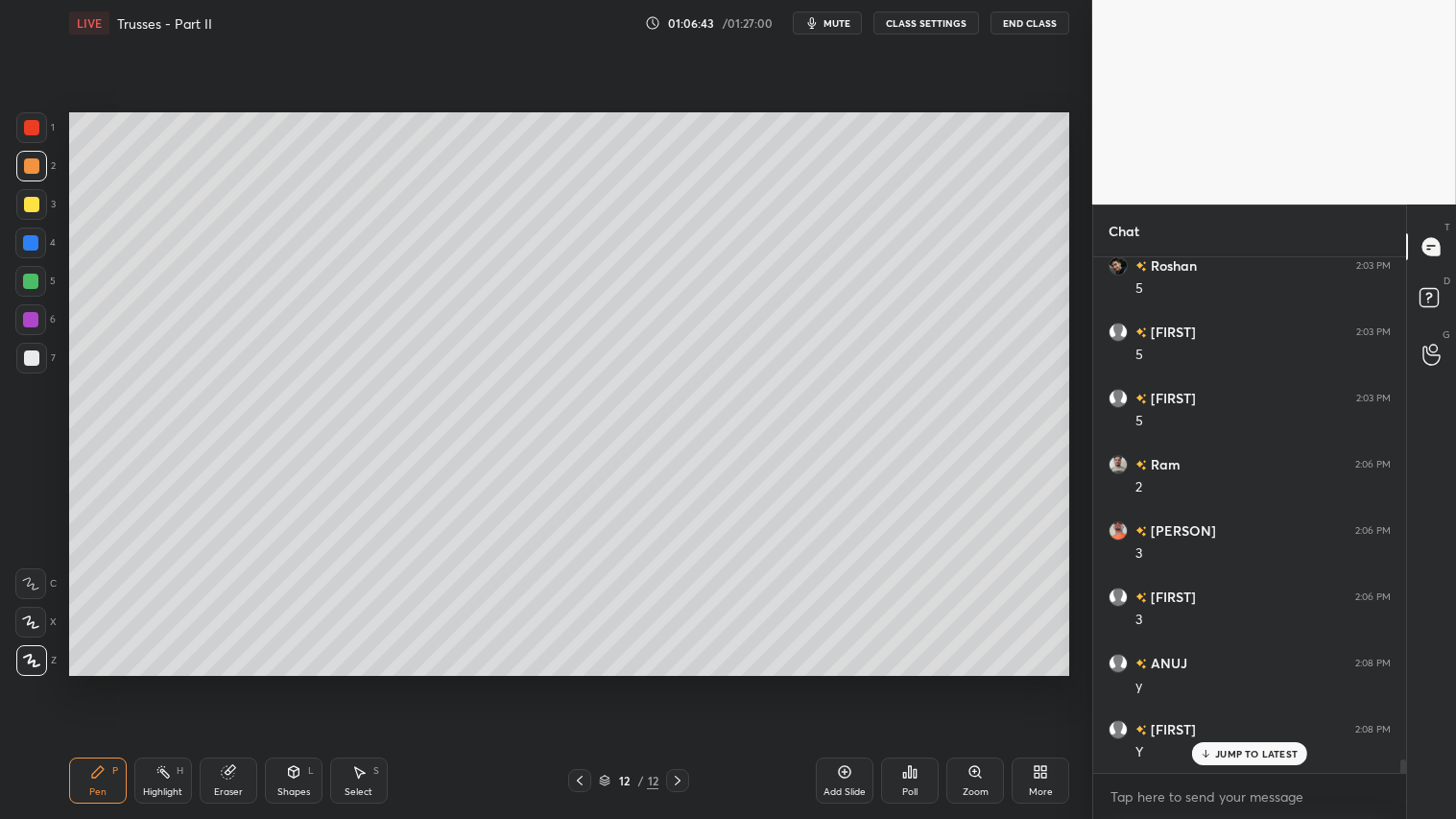 click at bounding box center (32, 205) 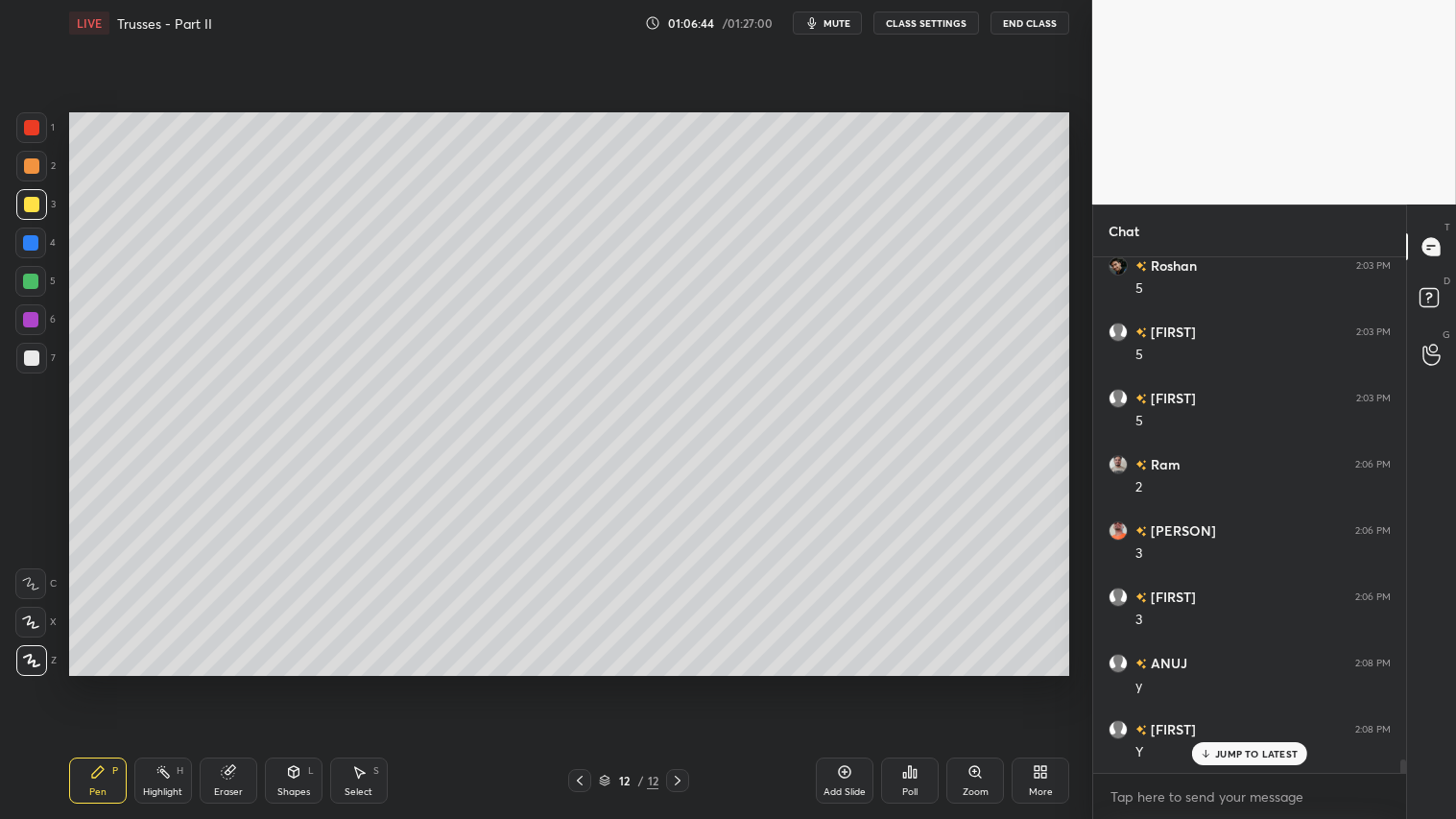 drag, startPoint x: 38, startPoint y: 119, endPoint x: 40, endPoint y: 132, distance: 13.152946 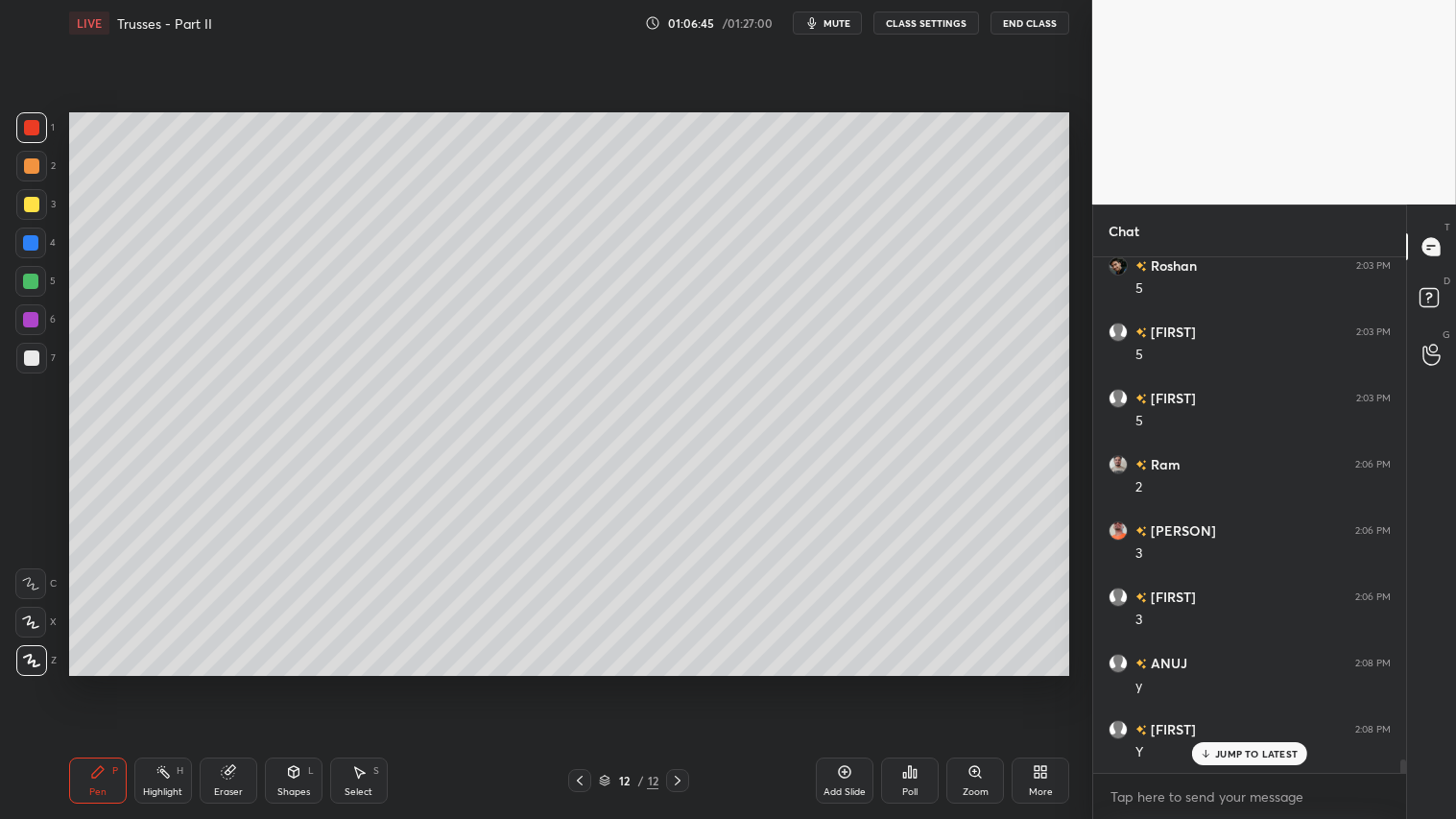 scroll, scrollTop: 18719, scrollLeft: 0, axis: vertical 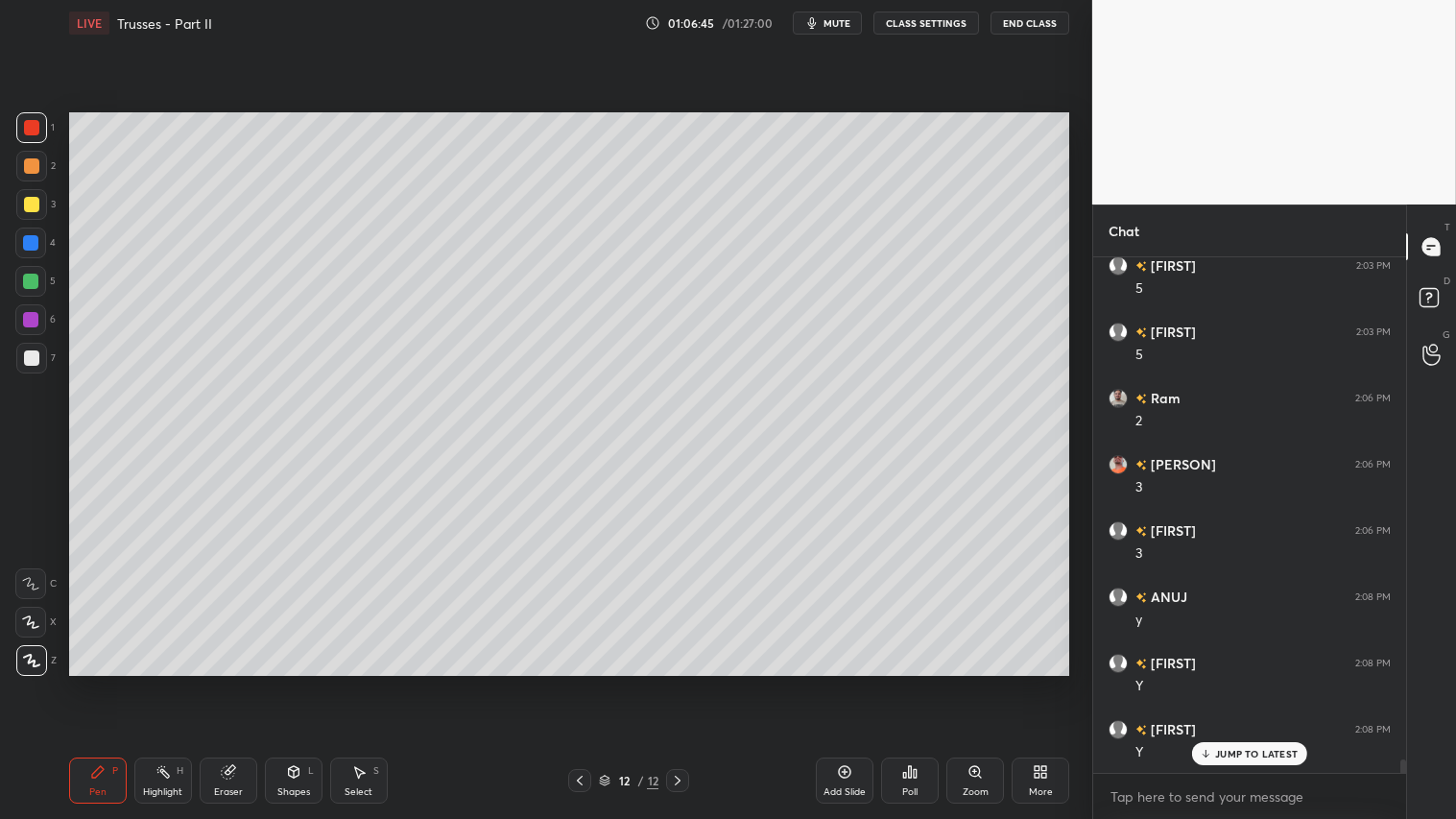 click on "Pen P" at bounding box center [98, 781] 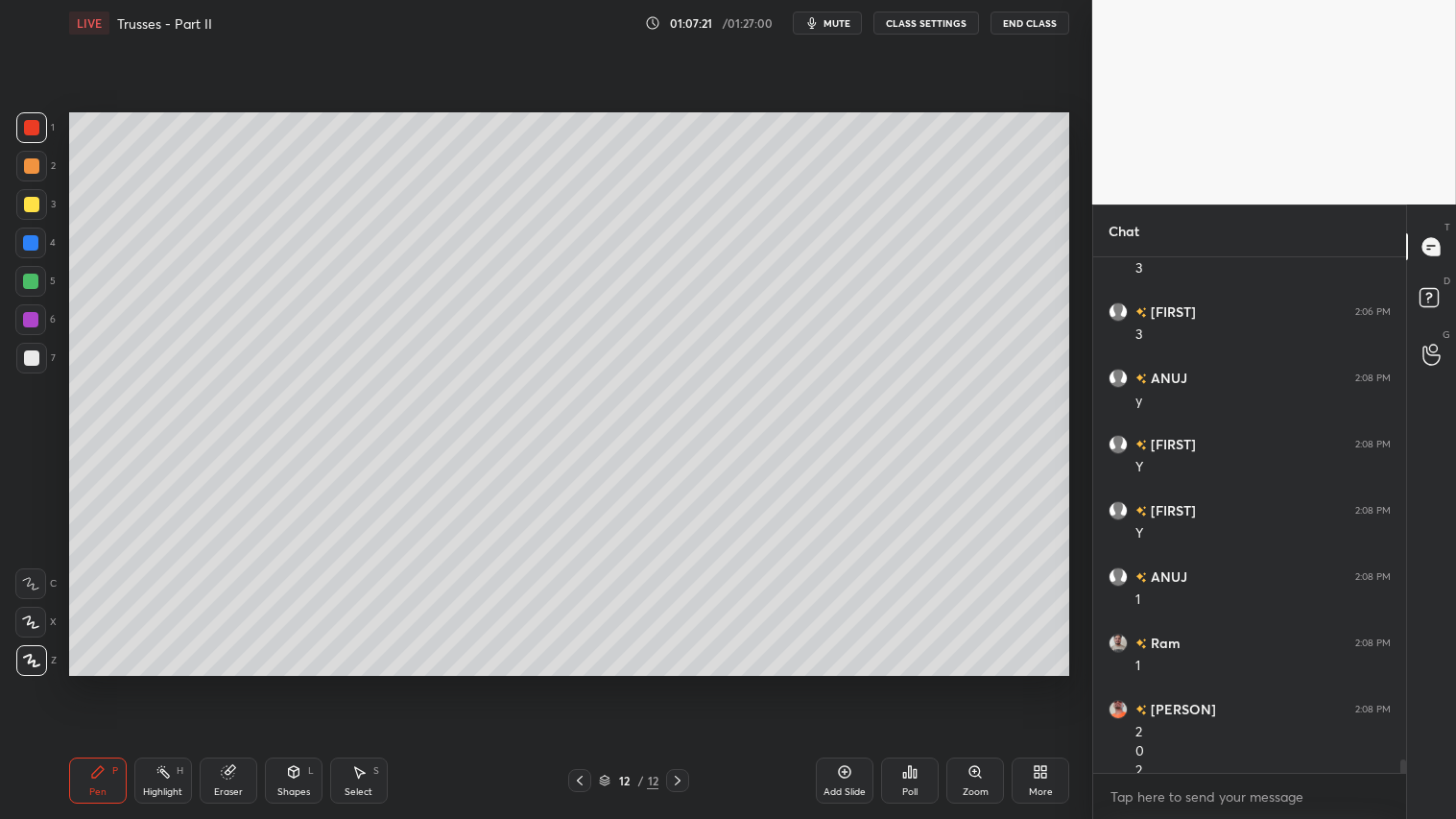 scroll, scrollTop: 18957, scrollLeft: 0, axis: vertical 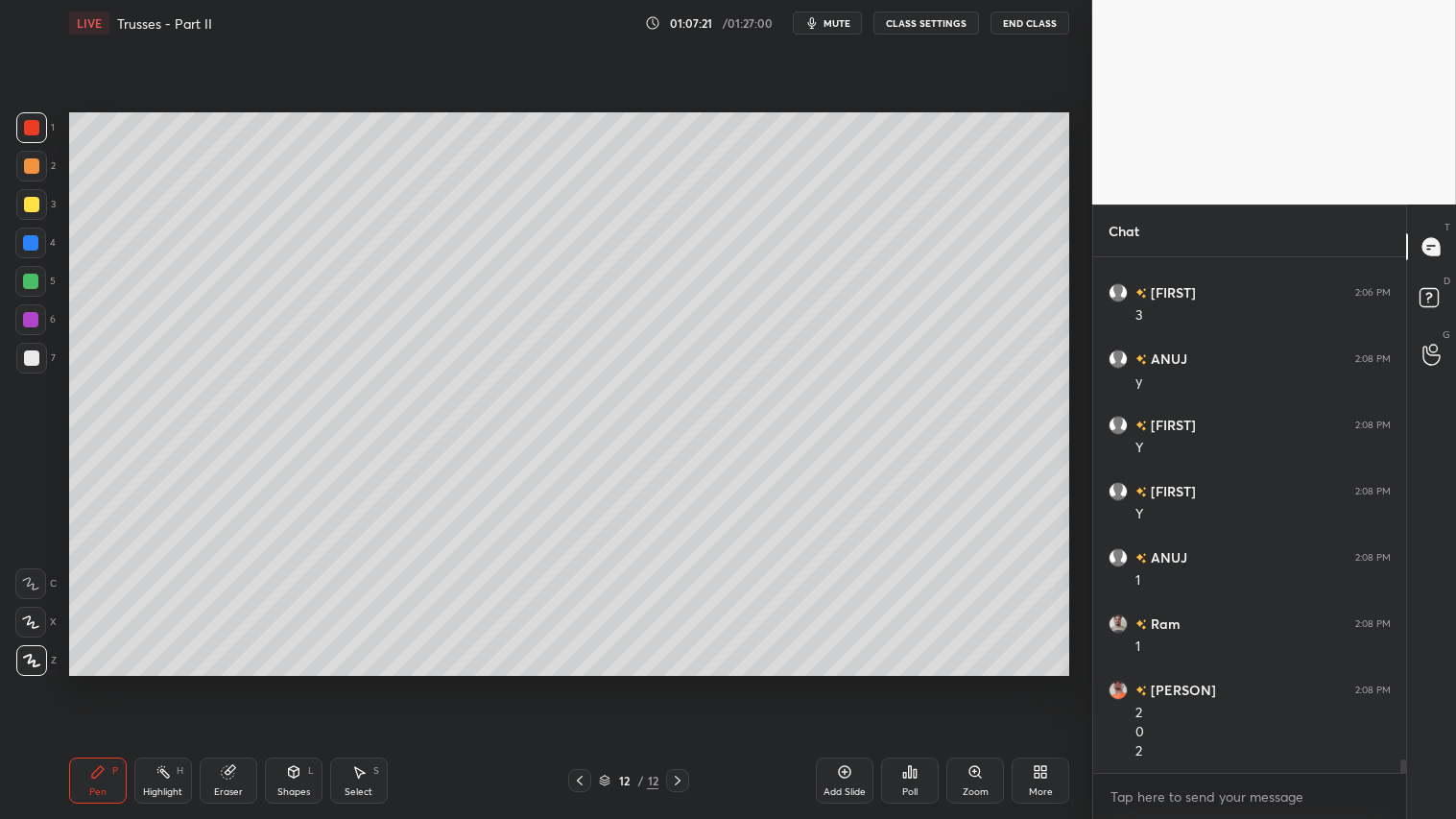 click on "Pen P Highlight H Eraser Shapes L Select S 12 / 12 Add Slide Poll Zoom More" at bounding box center (569, 781) 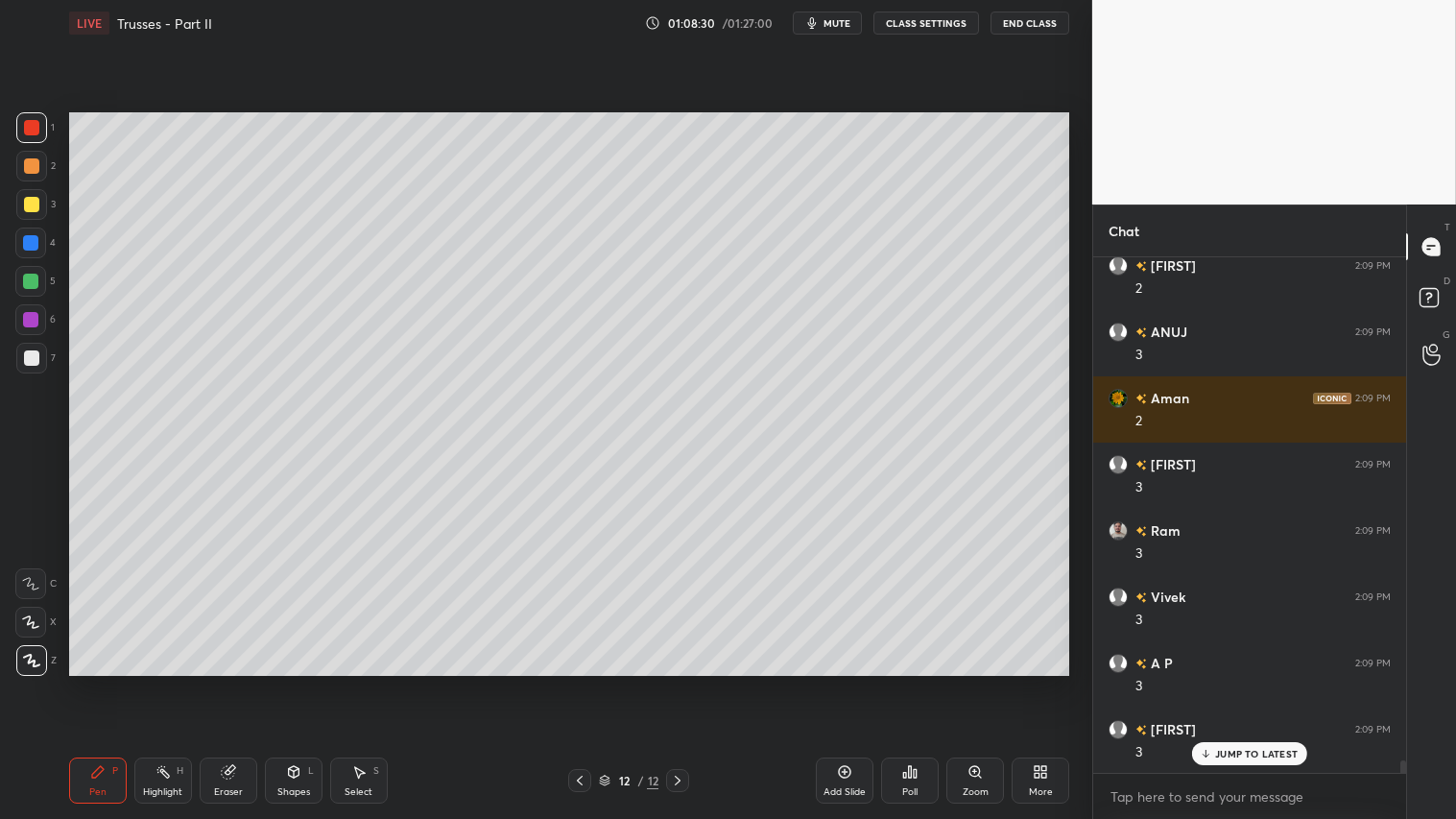 scroll, scrollTop: 20168, scrollLeft: 0, axis: vertical 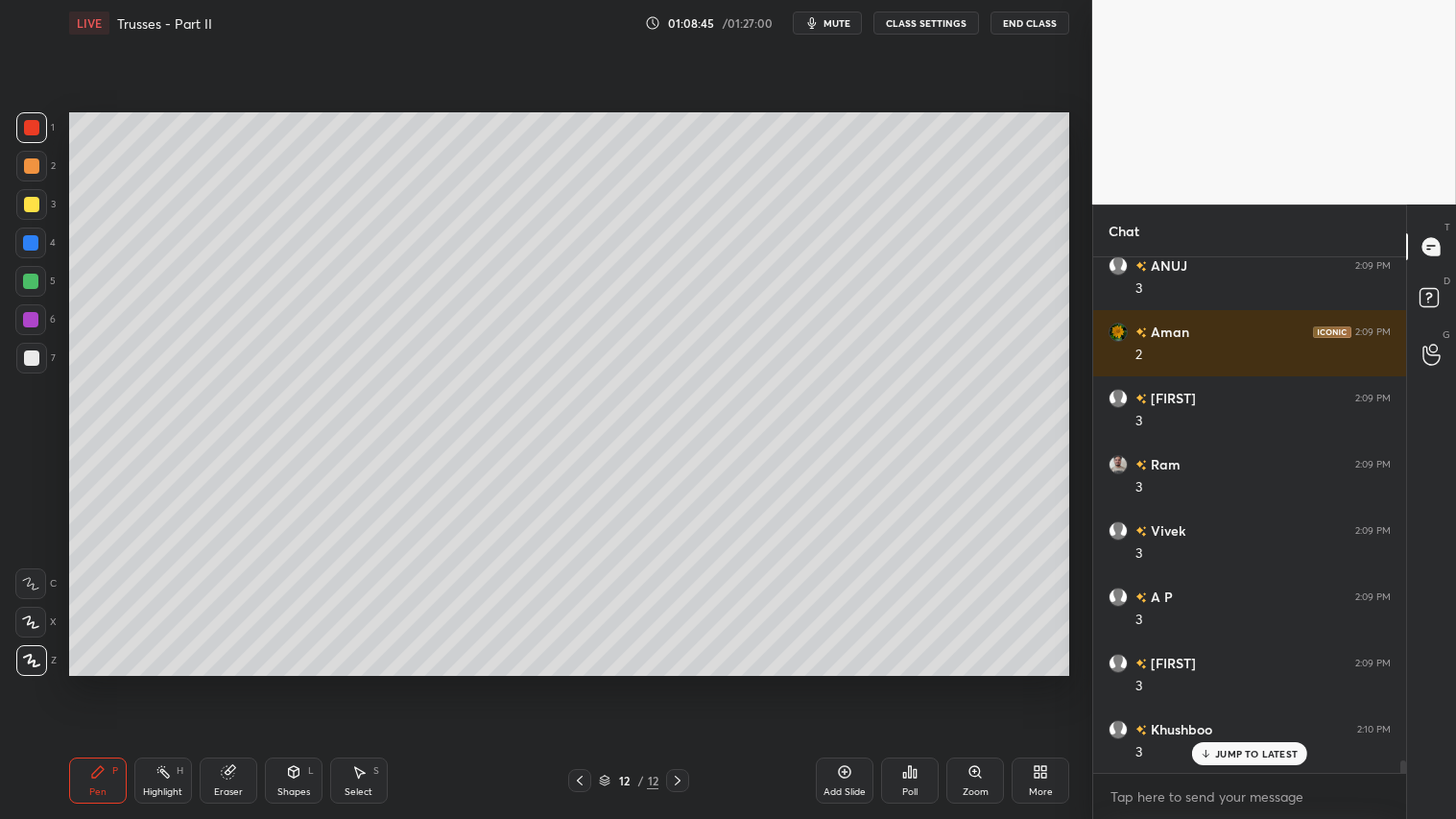 click at bounding box center [32, 166] 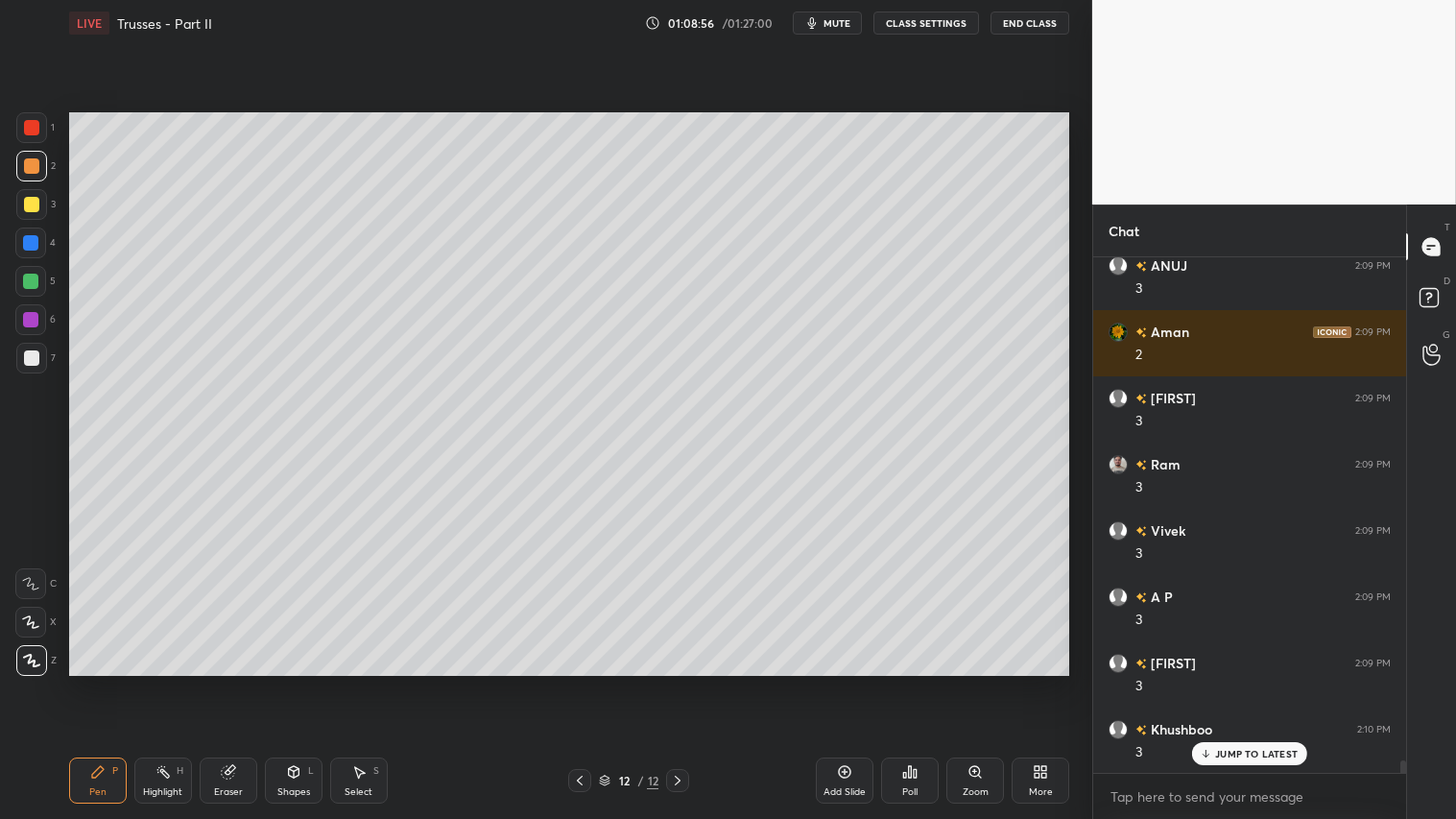 click at bounding box center [32, 205] 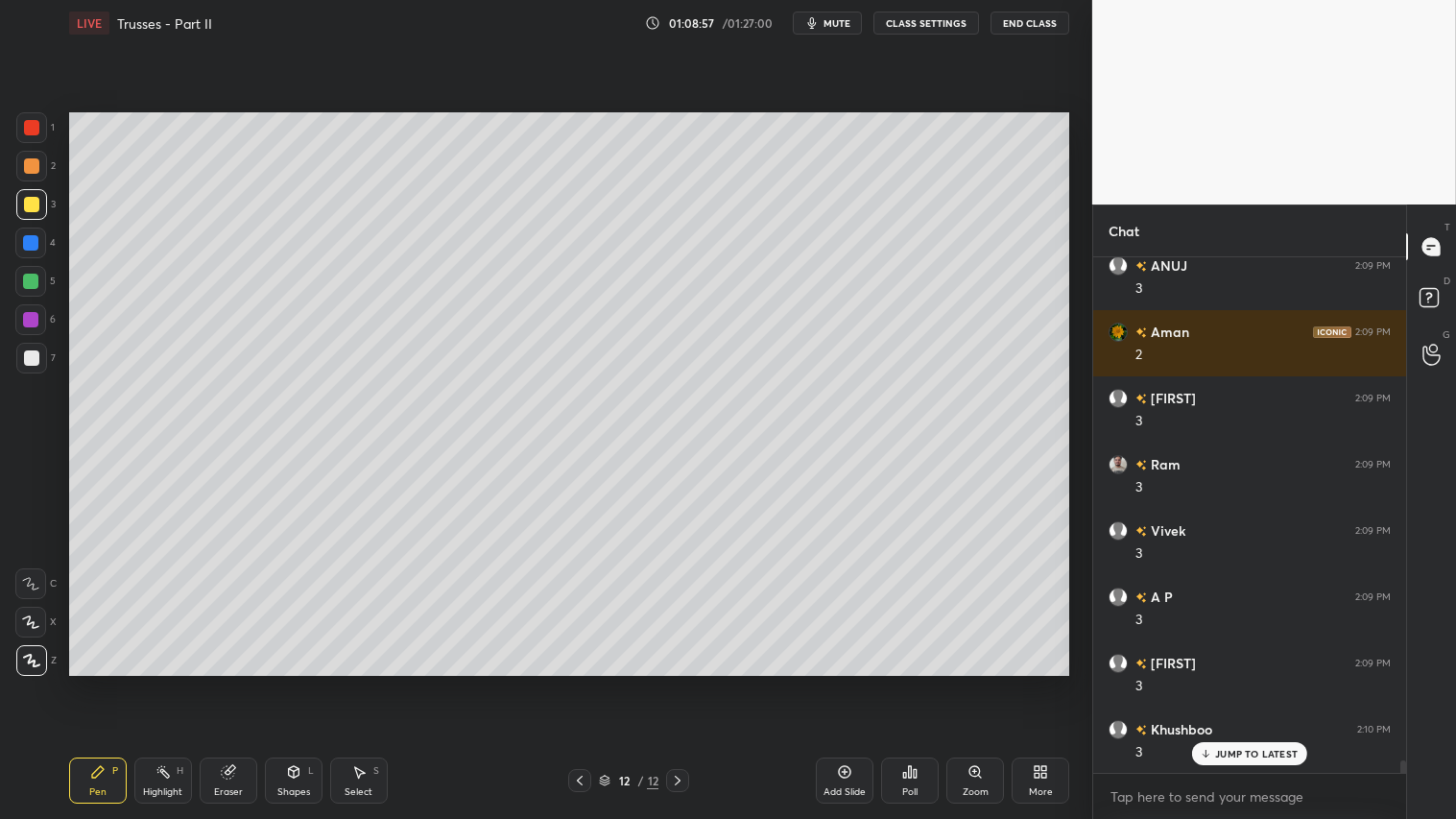 click on "Pen P" at bounding box center [98, 781] 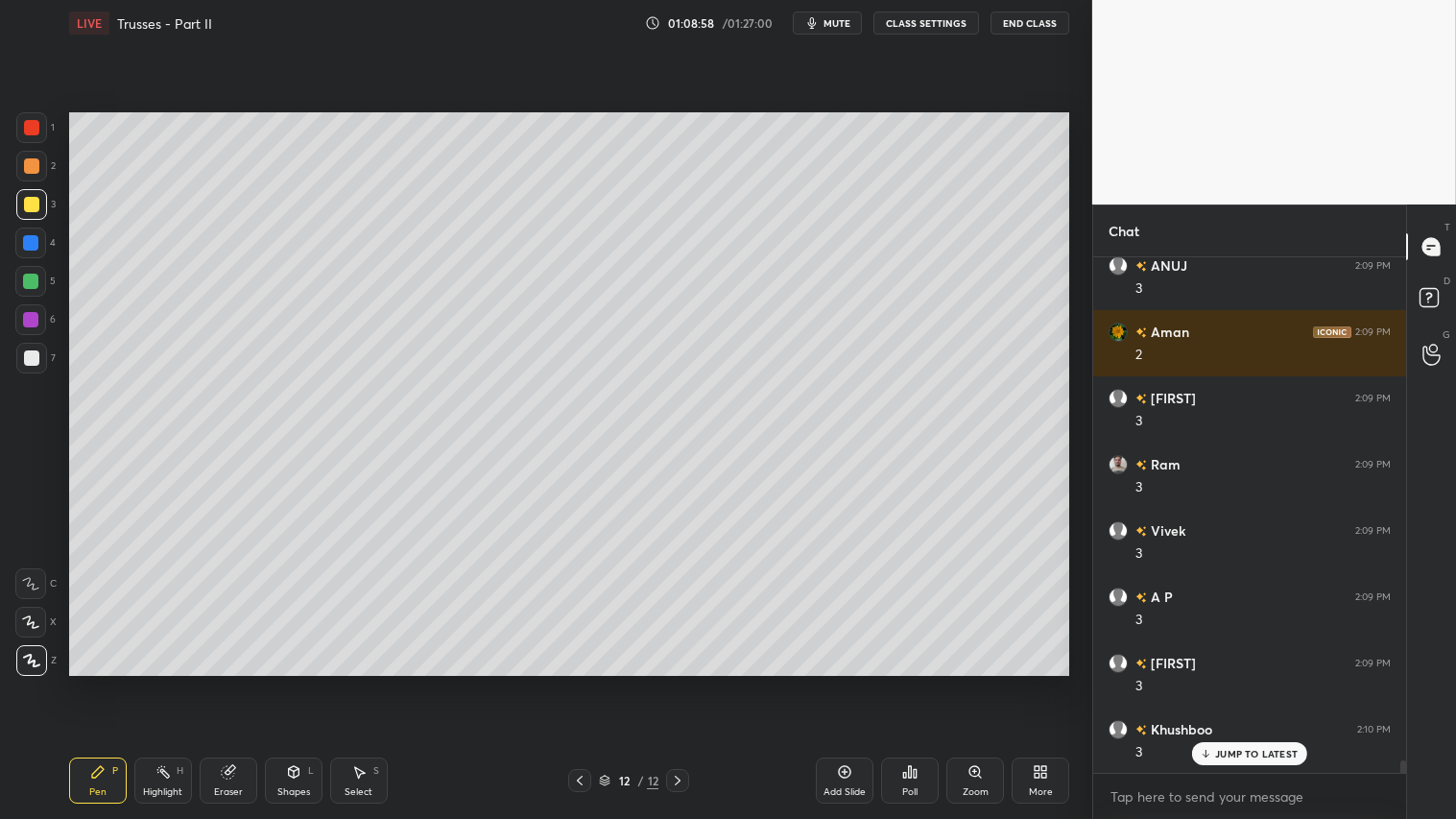 drag, startPoint x: 30, startPoint y: 121, endPoint x: 51, endPoint y: 132, distance: 23.706539 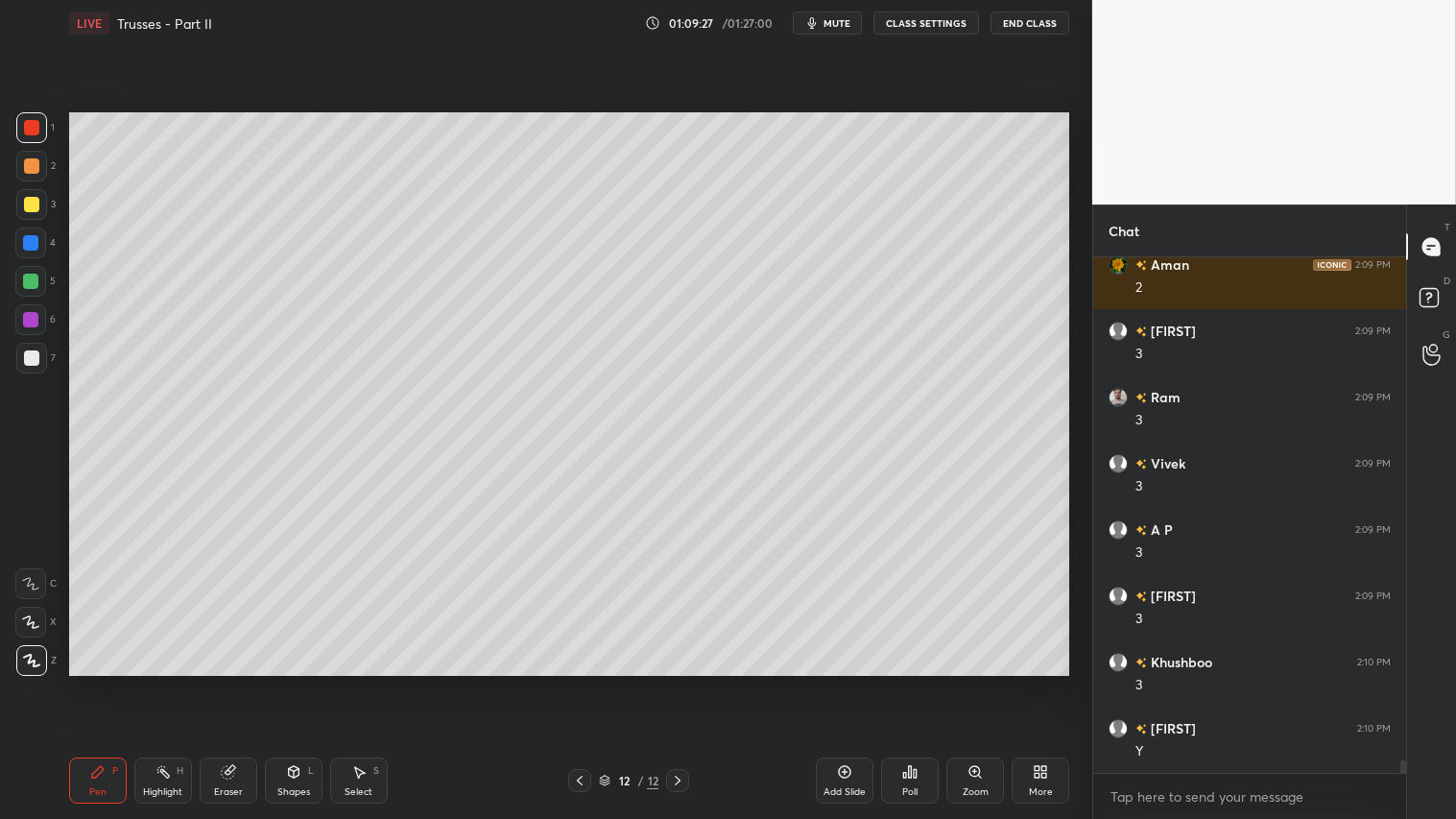 scroll, scrollTop: 20281, scrollLeft: 0, axis: vertical 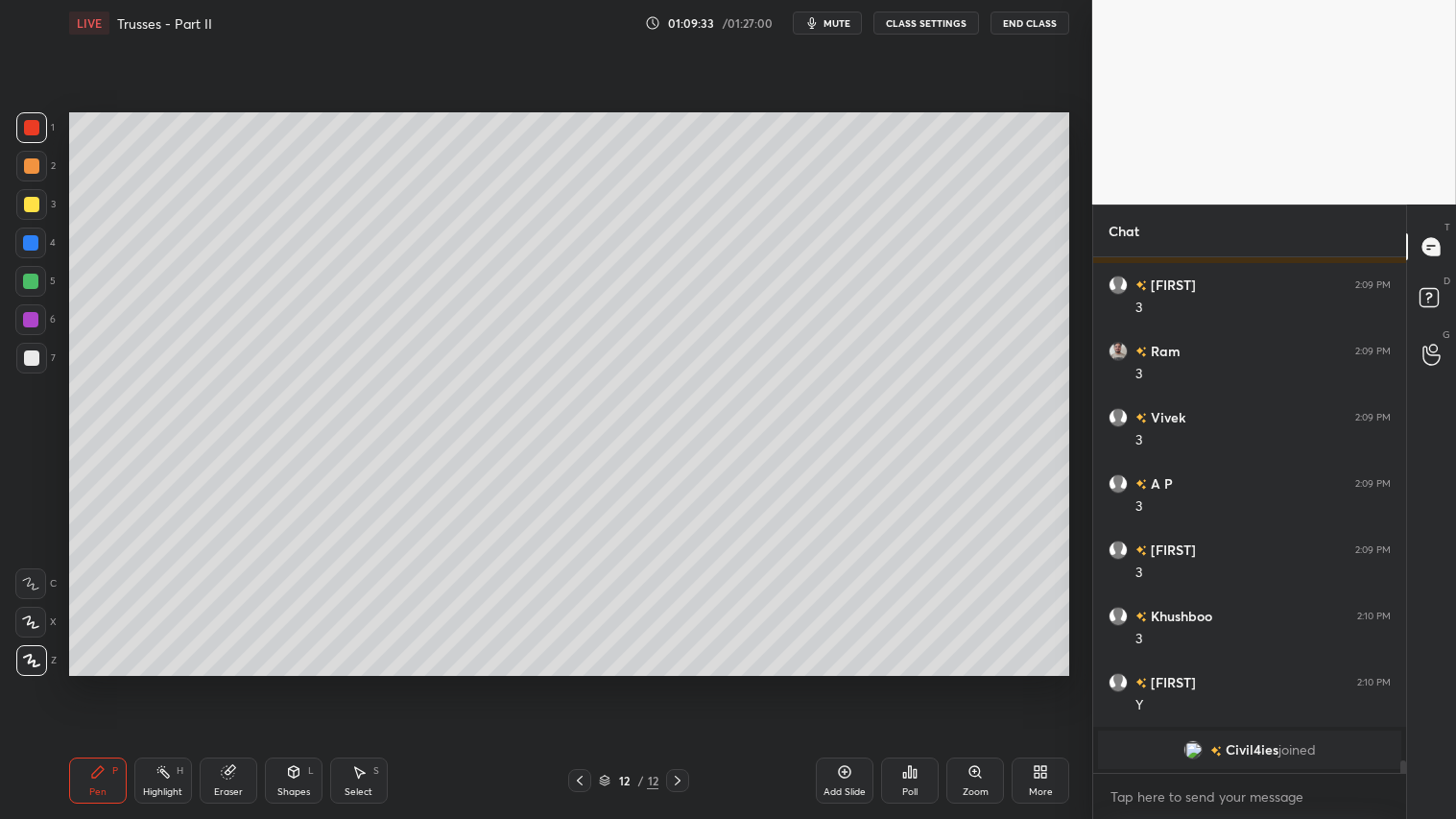 click 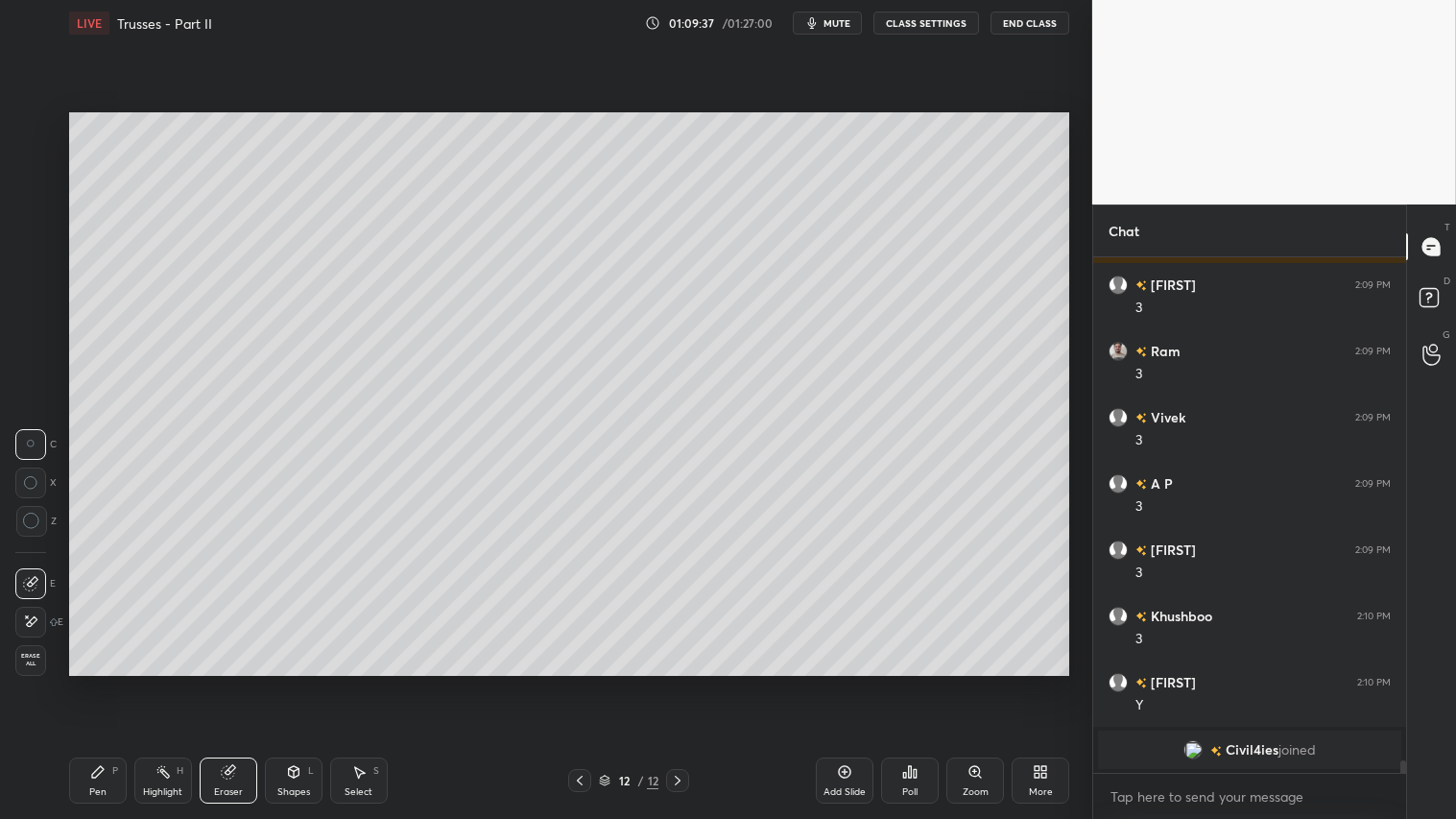 click 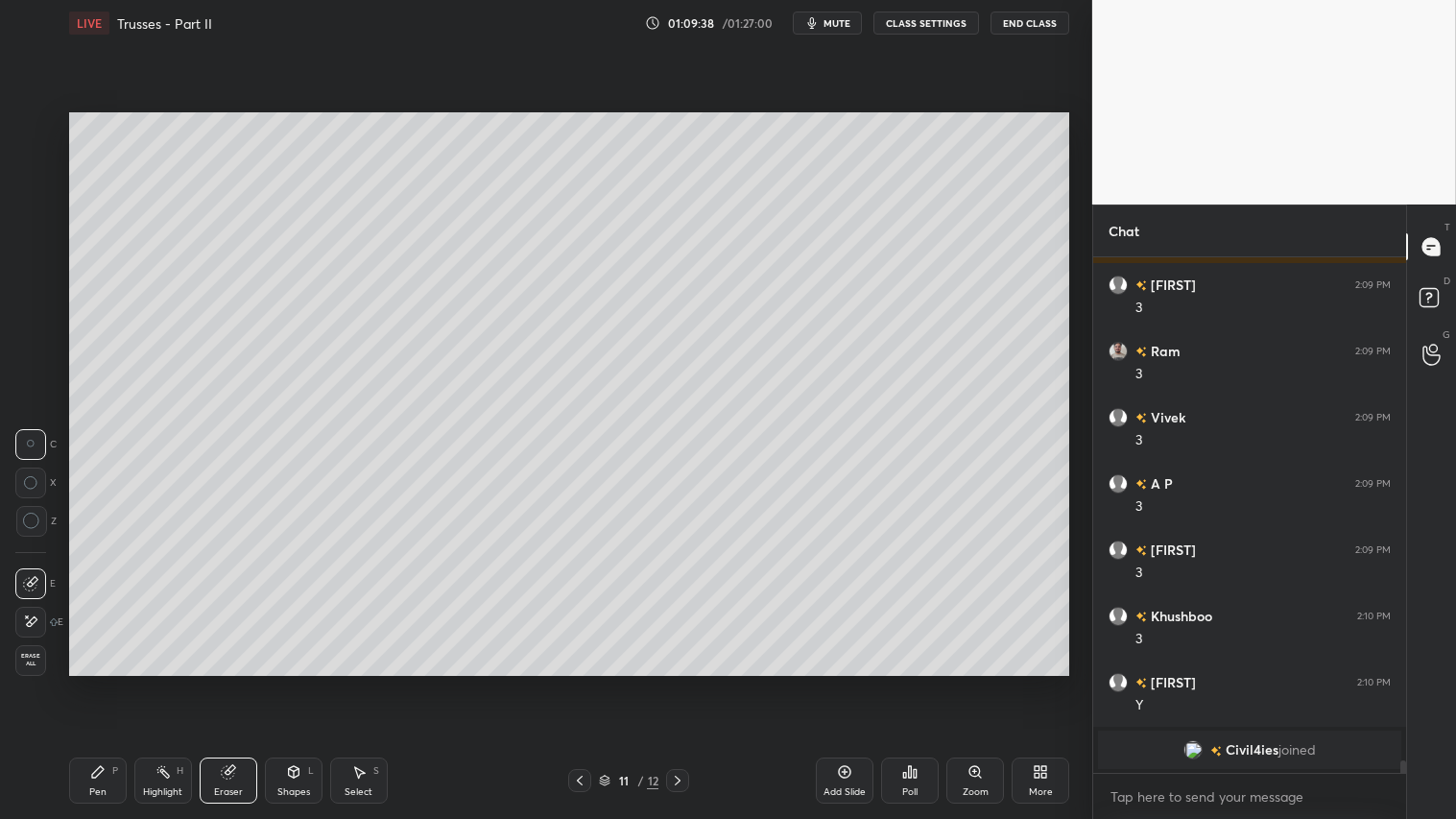 click 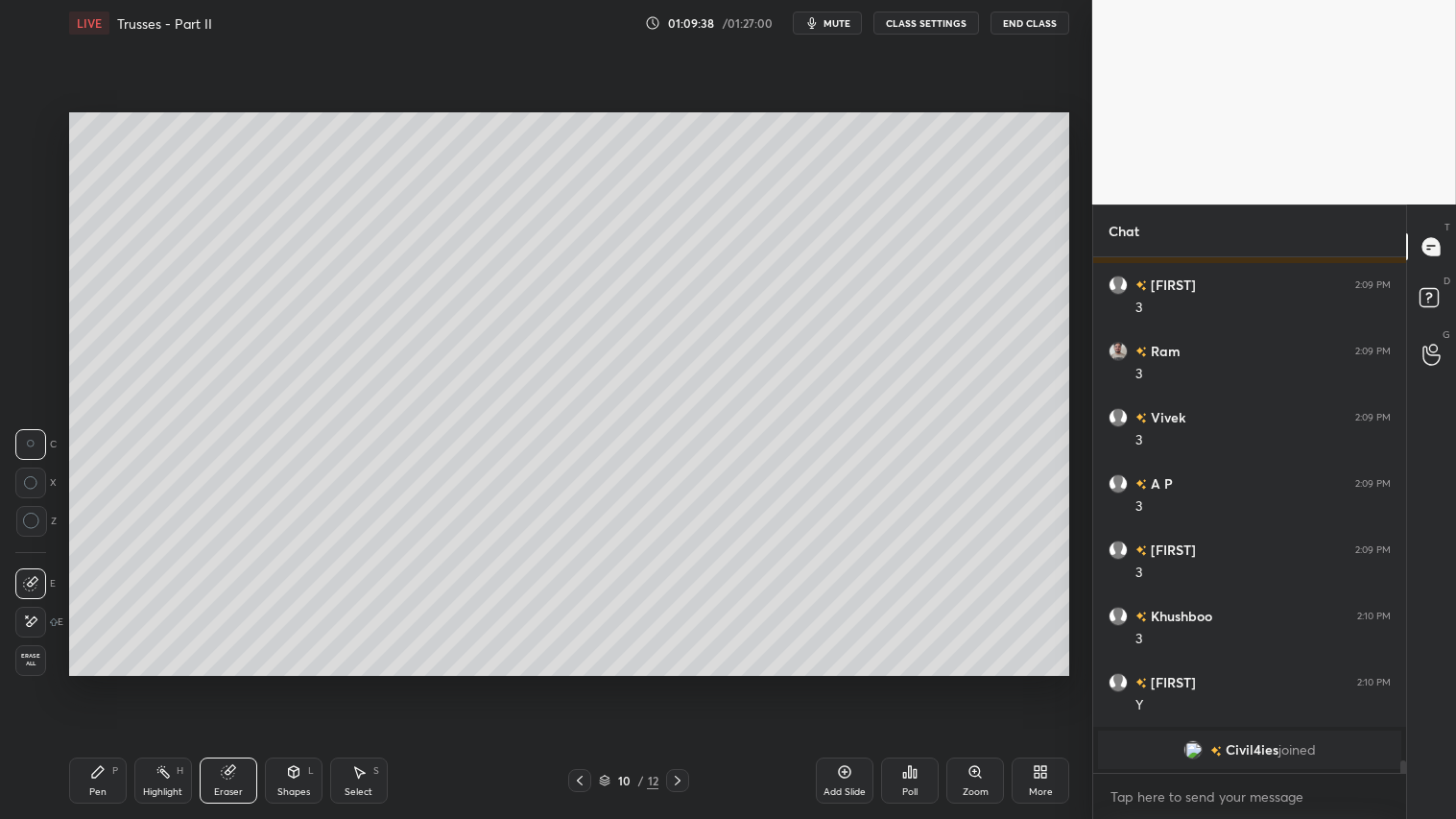 click 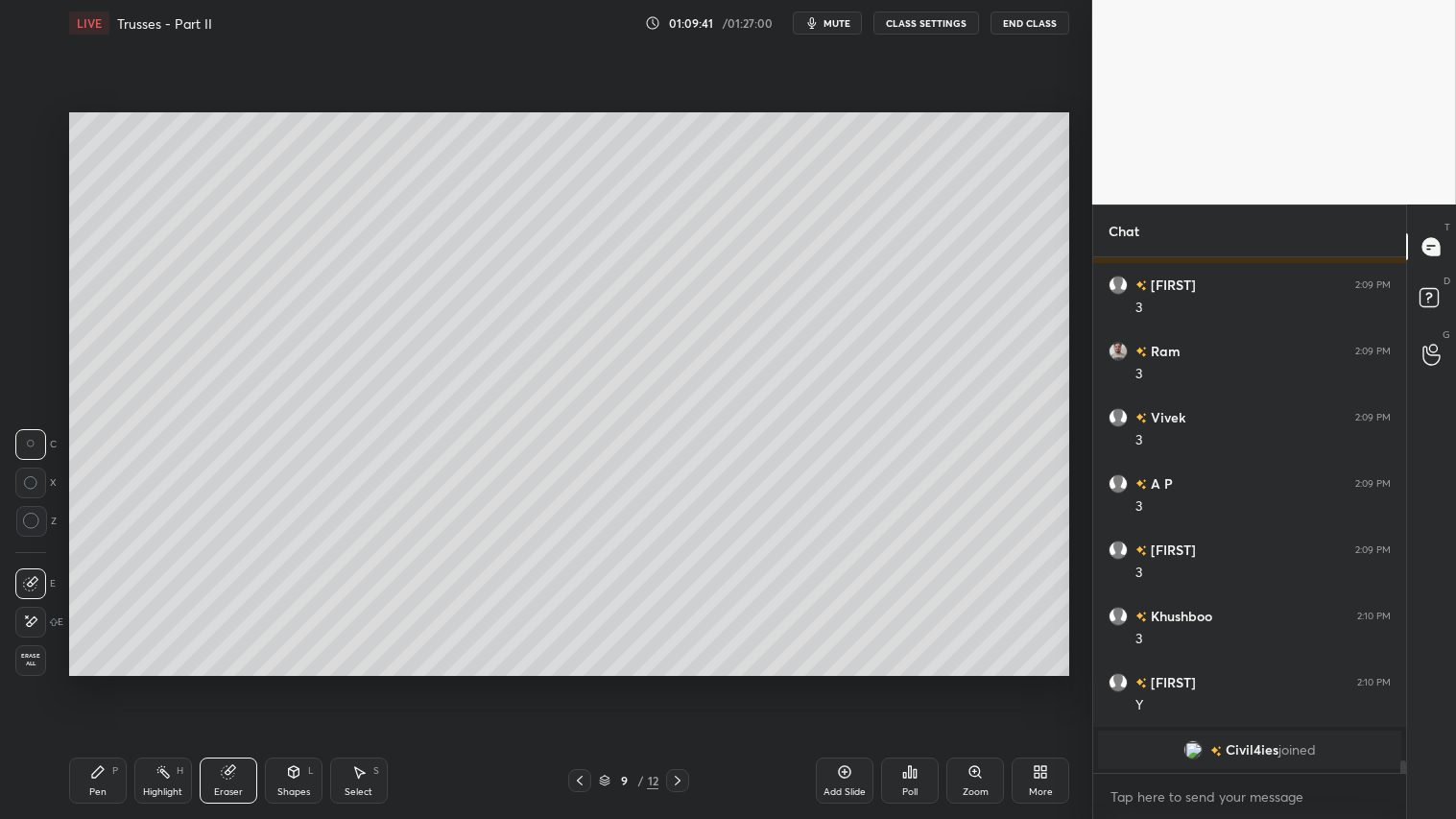 click 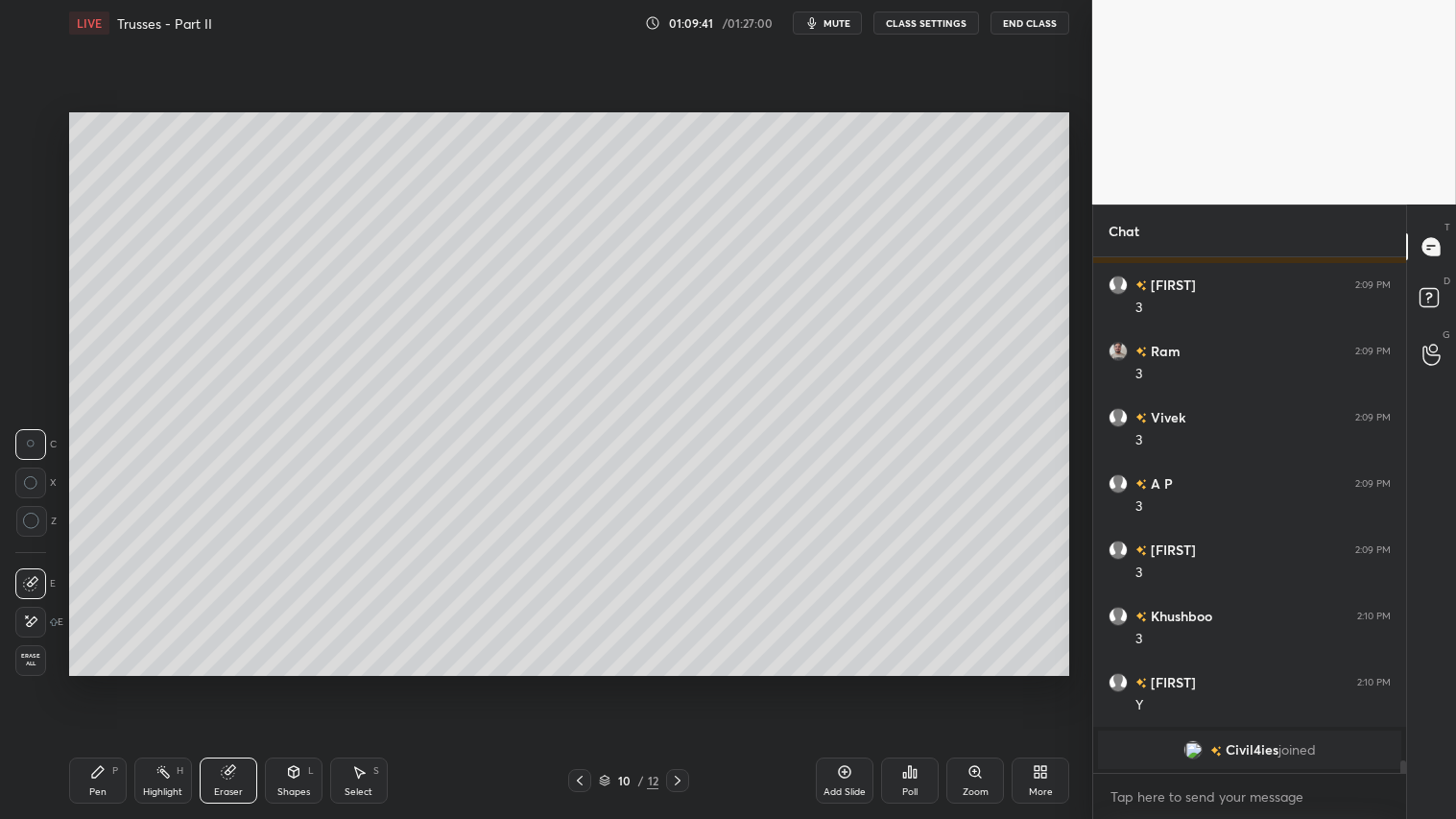 click 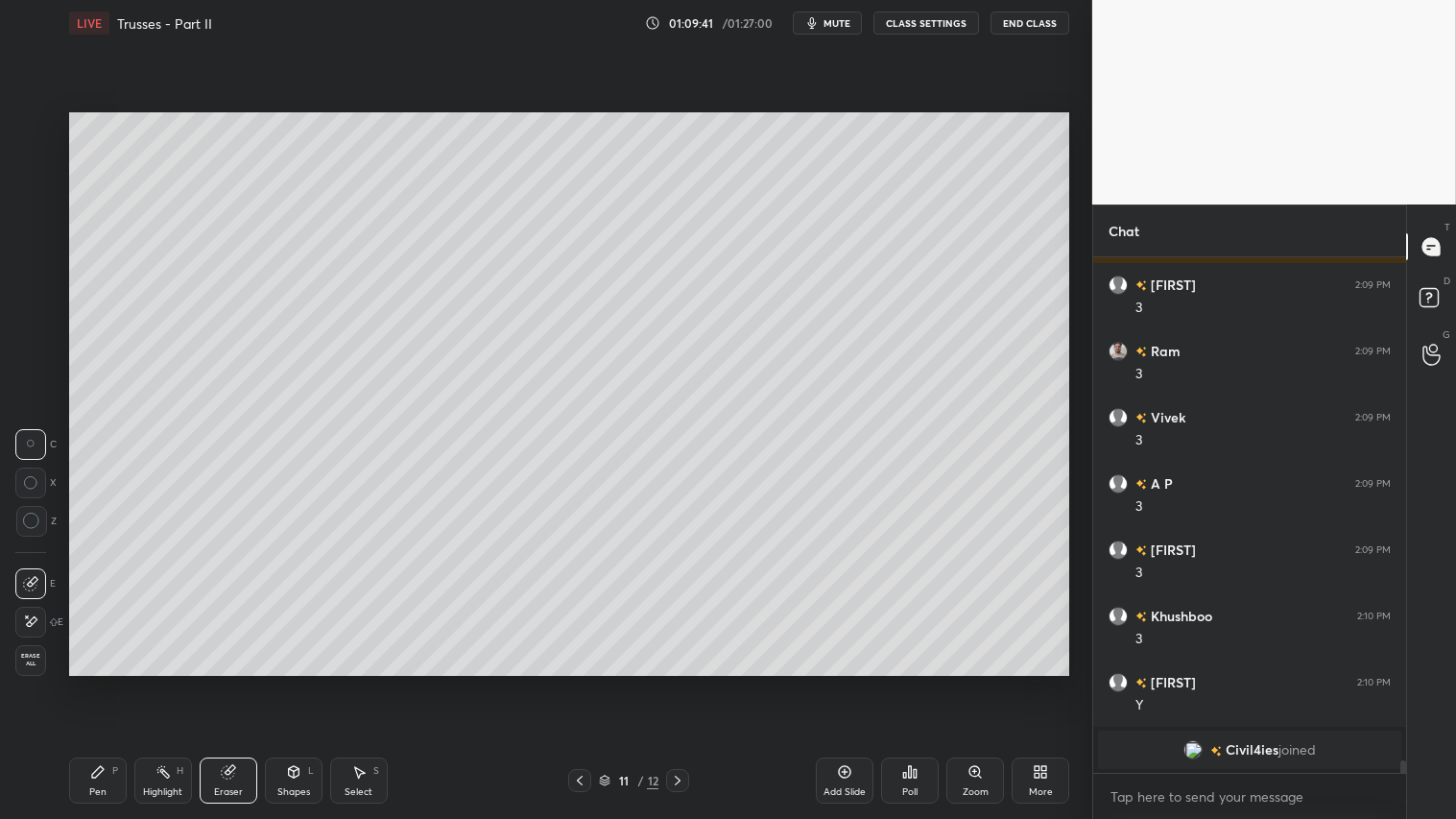 click 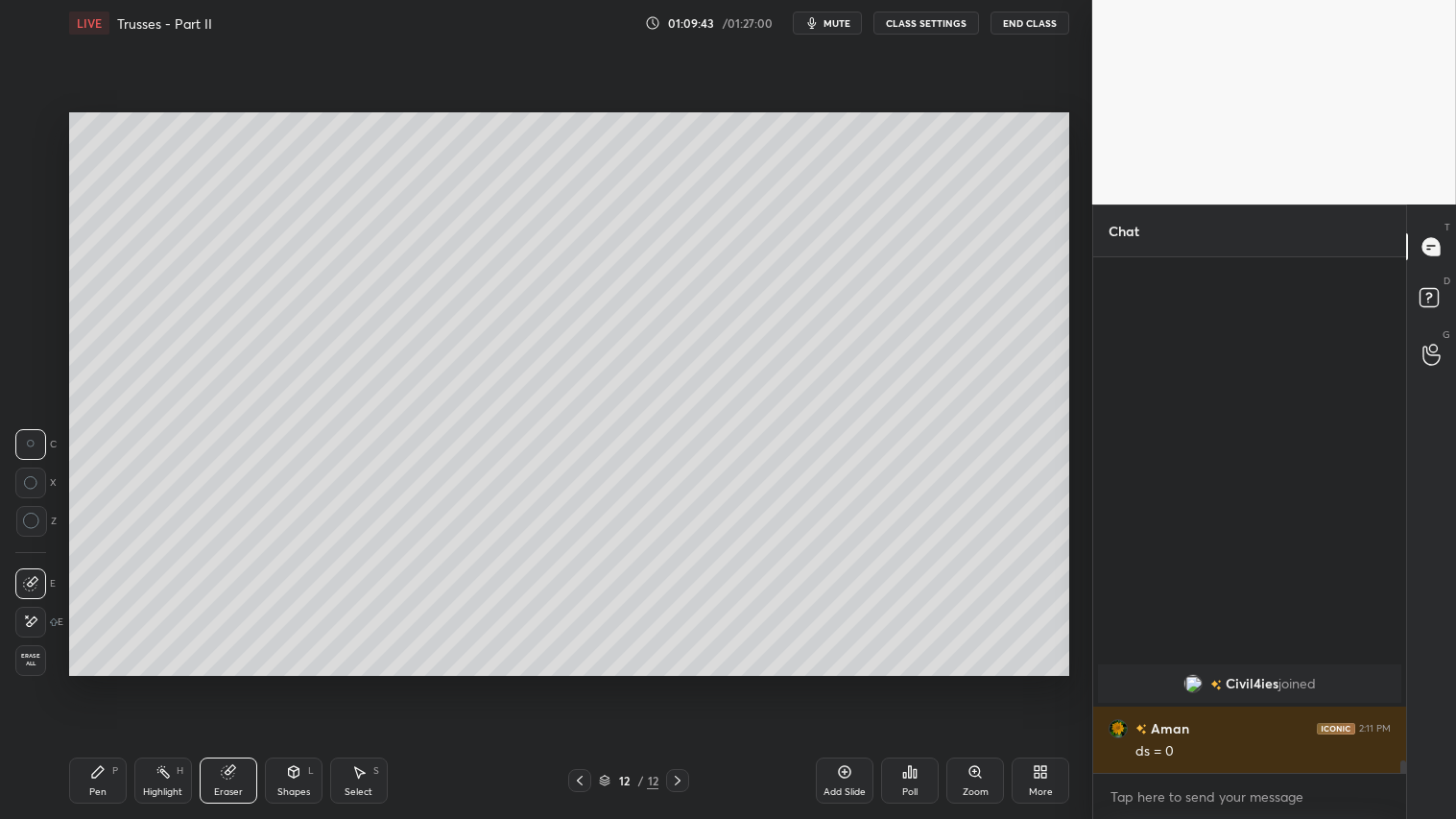 scroll, scrollTop: 18471, scrollLeft: 0, axis: vertical 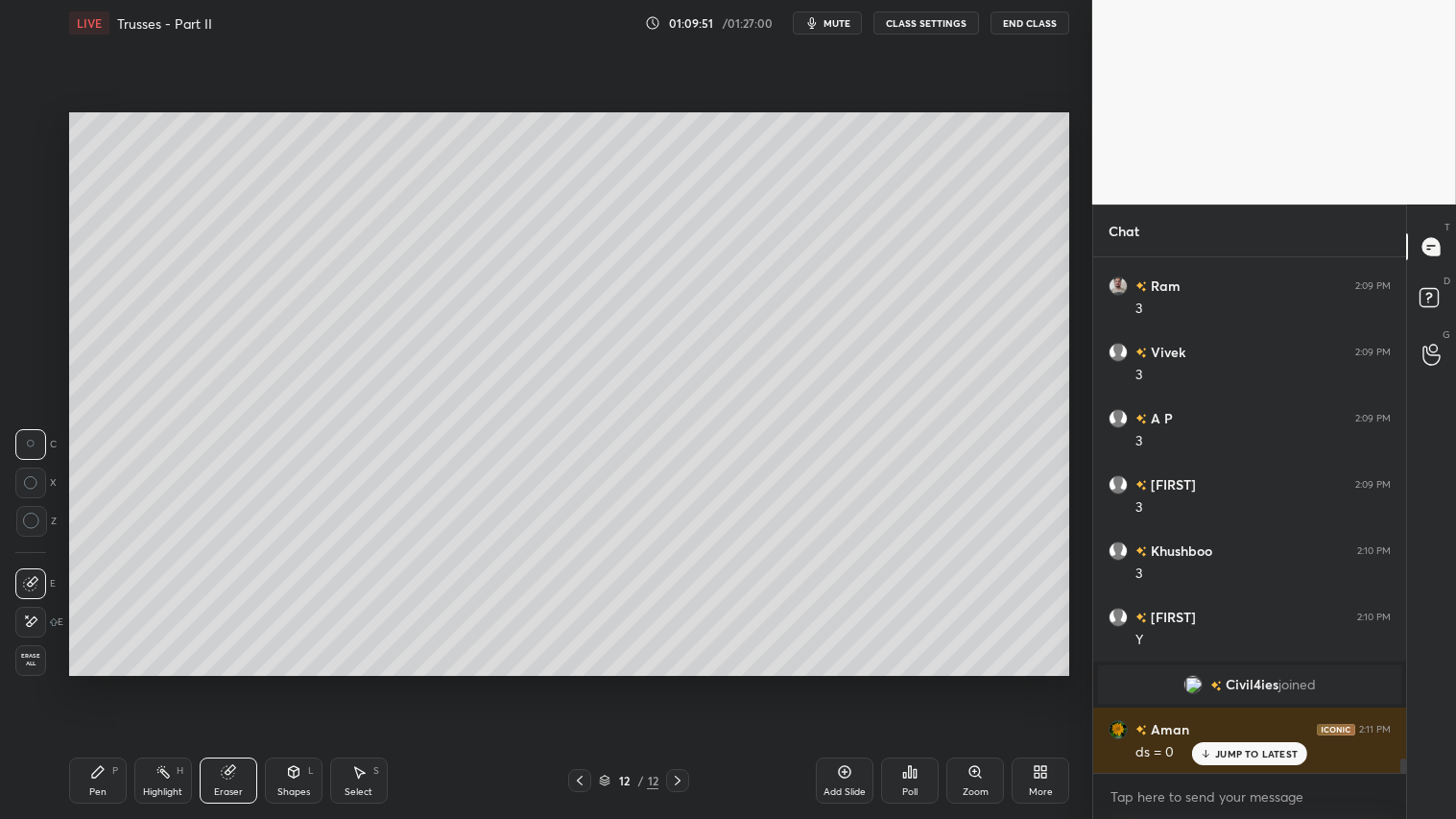 click on "Pen P" at bounding box center [98, 781] 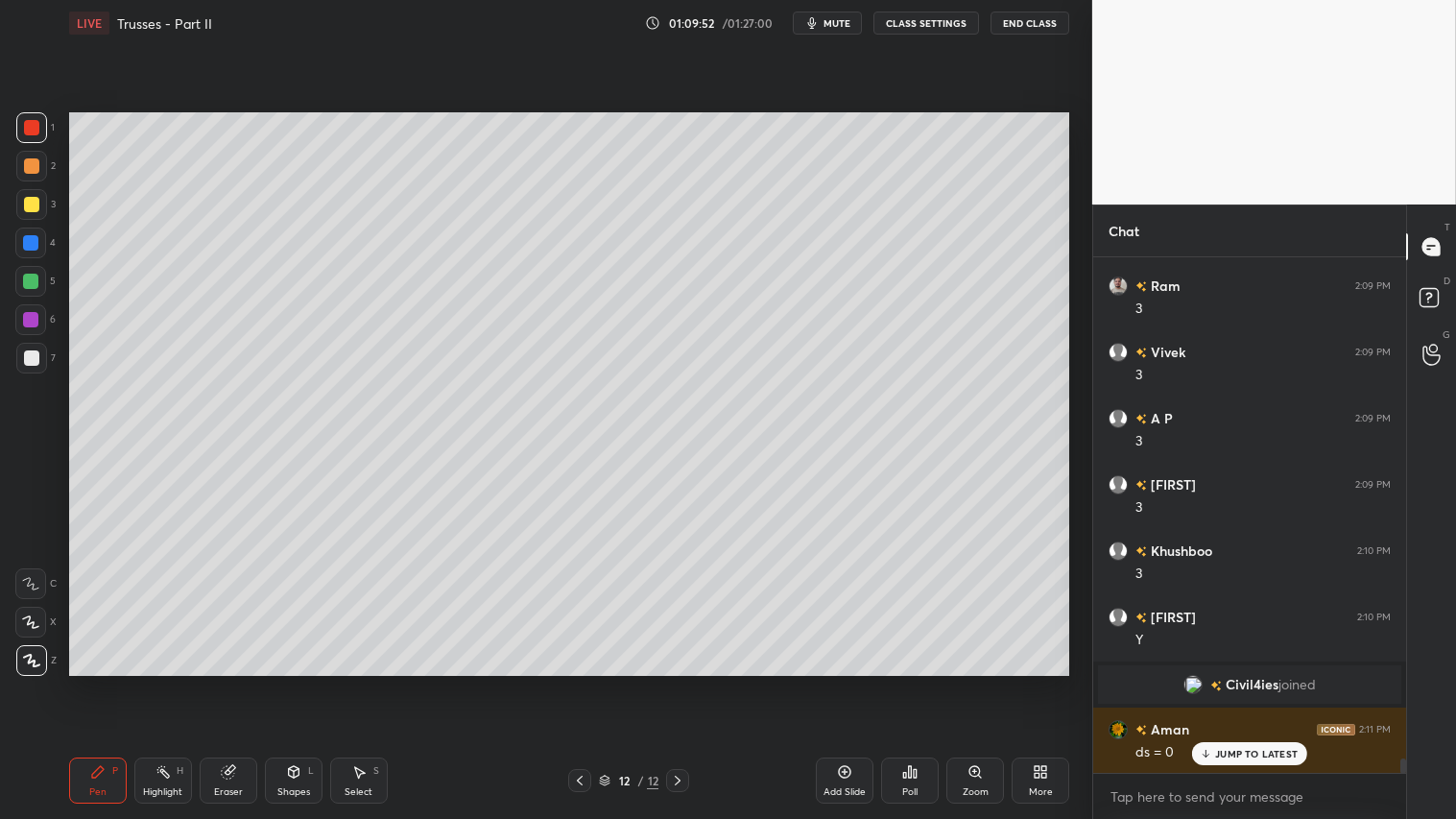 click at bounding box center (32, 166) 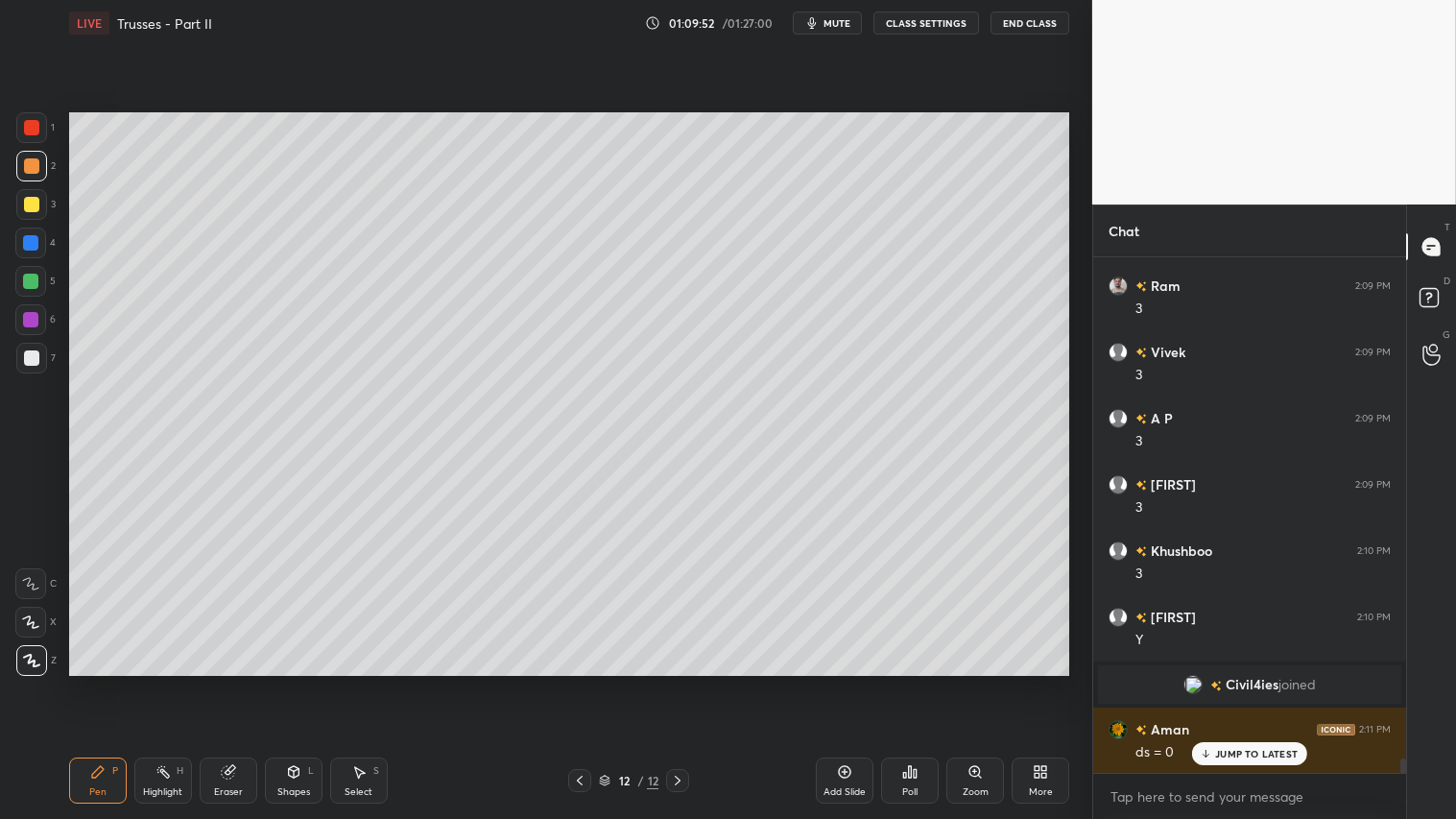 click at bounding box center [32, 128] 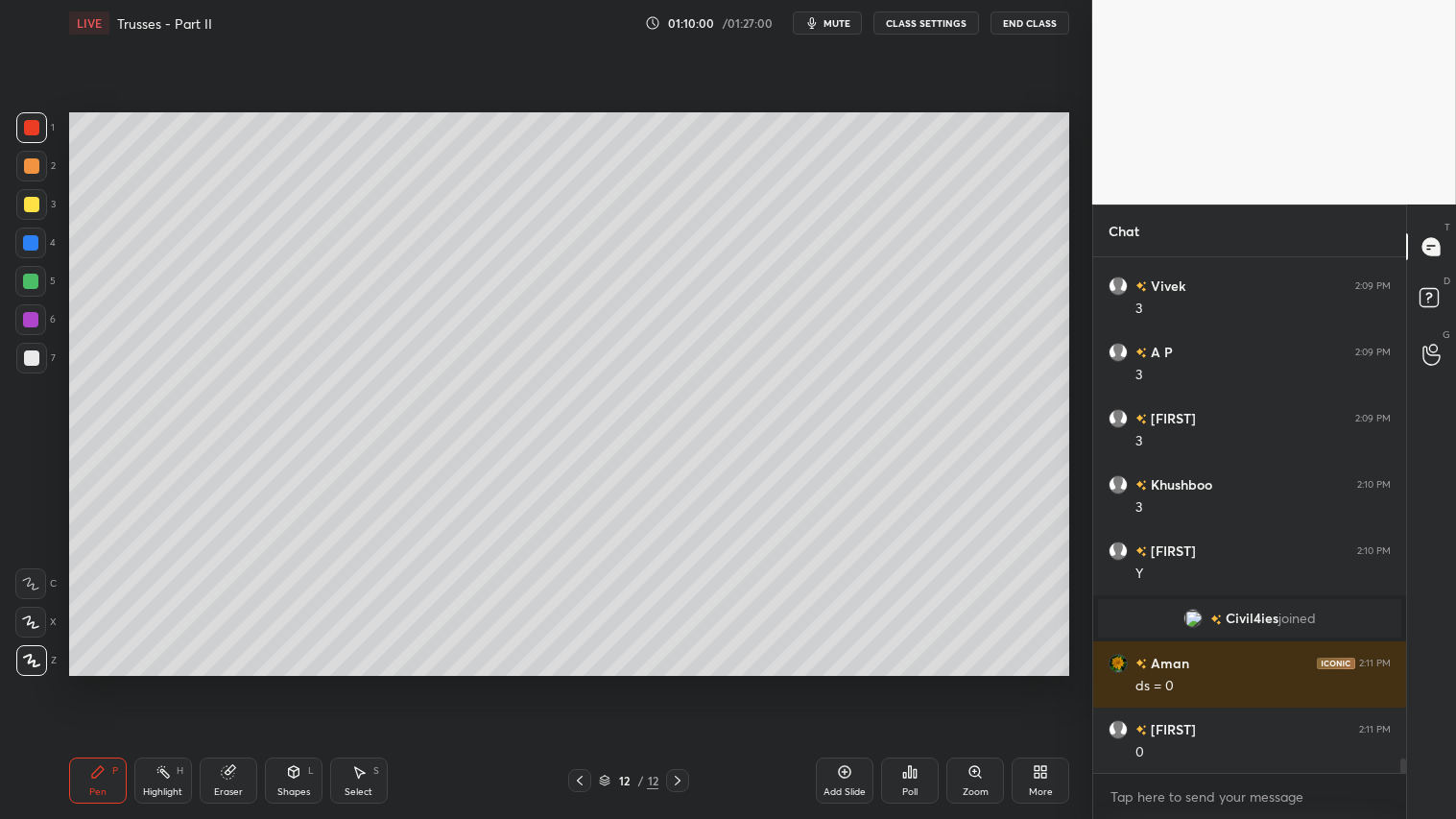 click at bounding box center [32, 128] 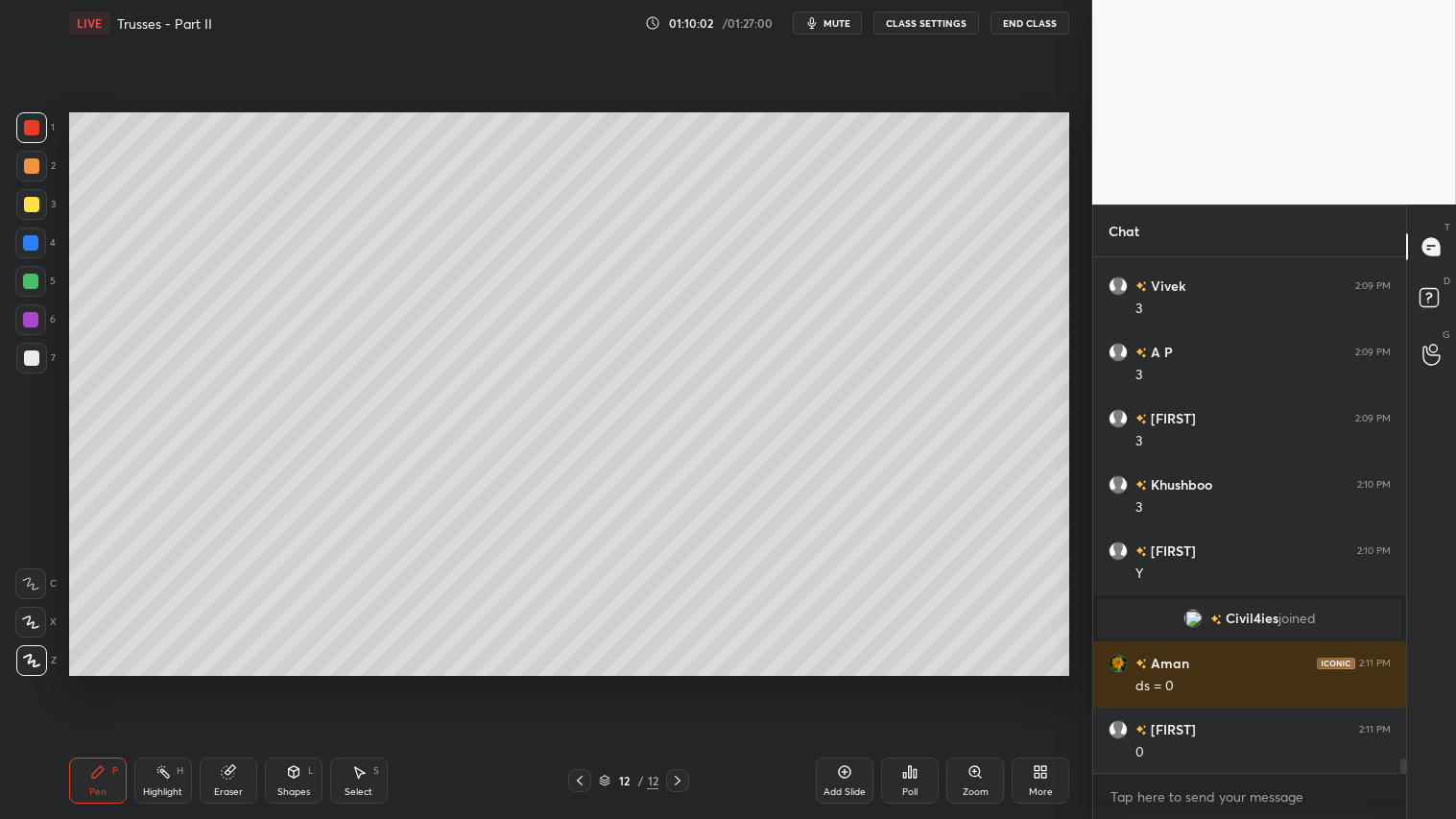 drag, startPoint x: 669, startPoint y: 779, endPoint x: 689, endPoint y: 781, distance: 20.099751 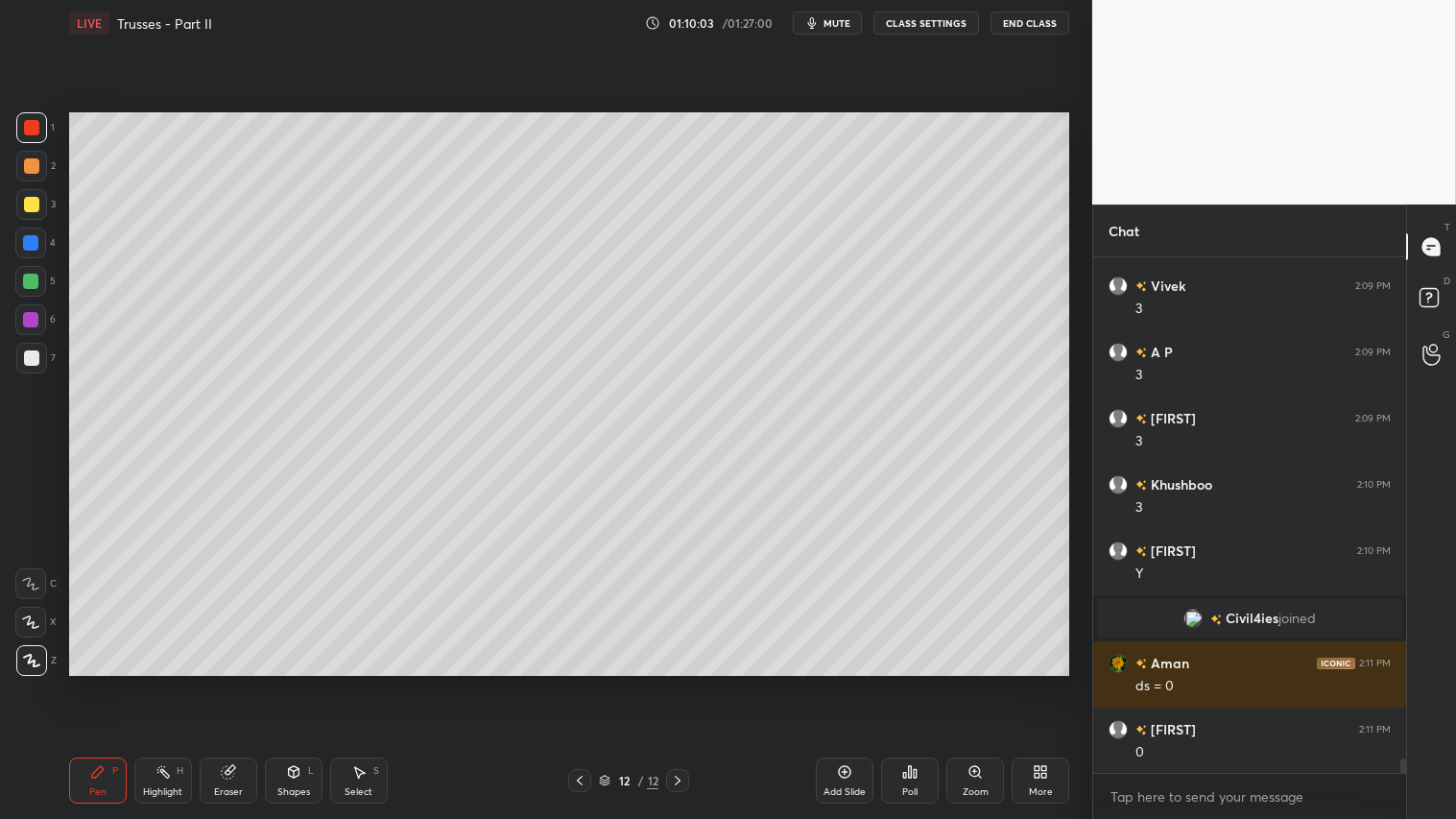 click on "Add Slide" at bounding box center [845, 781] 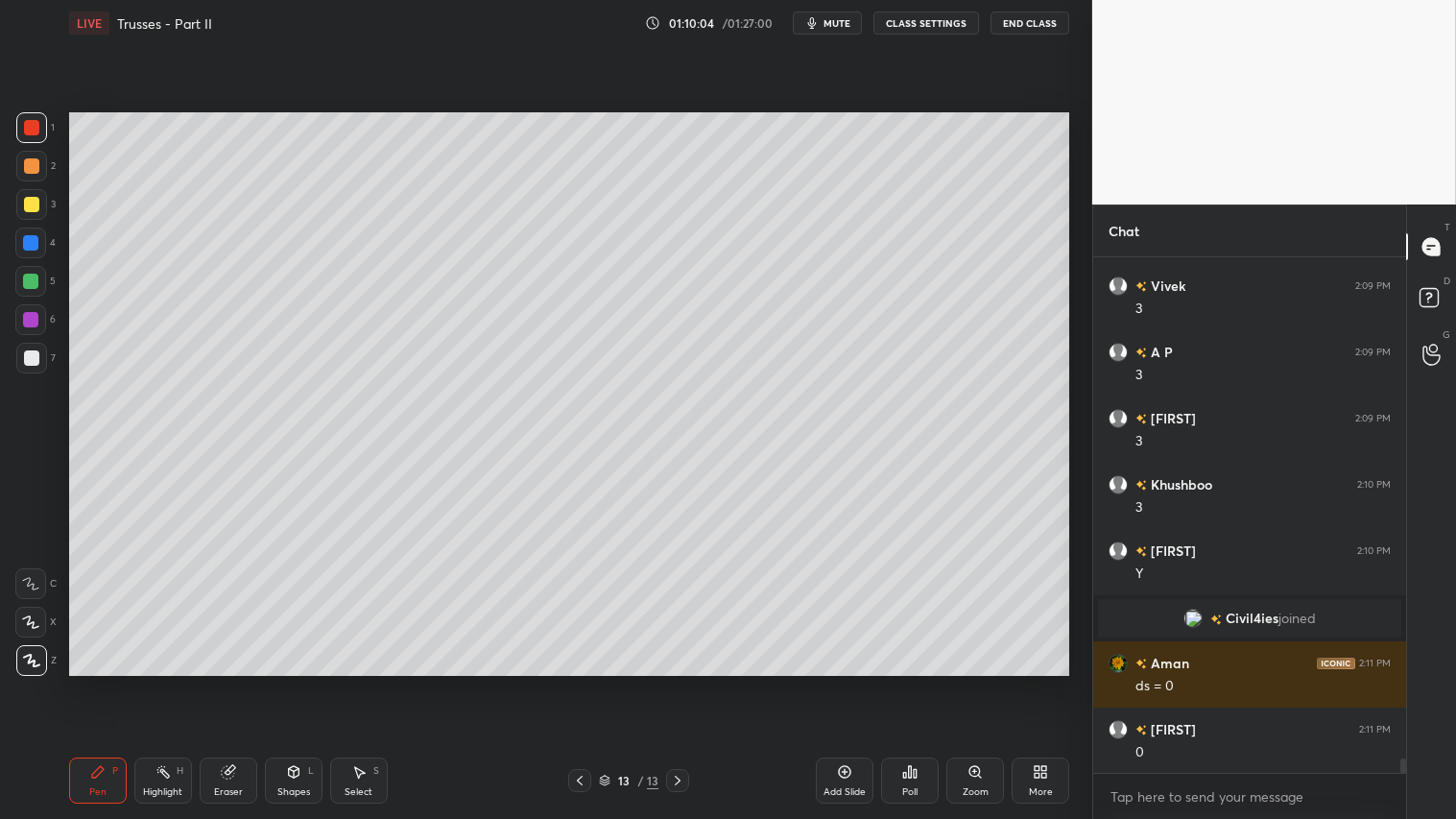 click at bounding box center [32, 166] 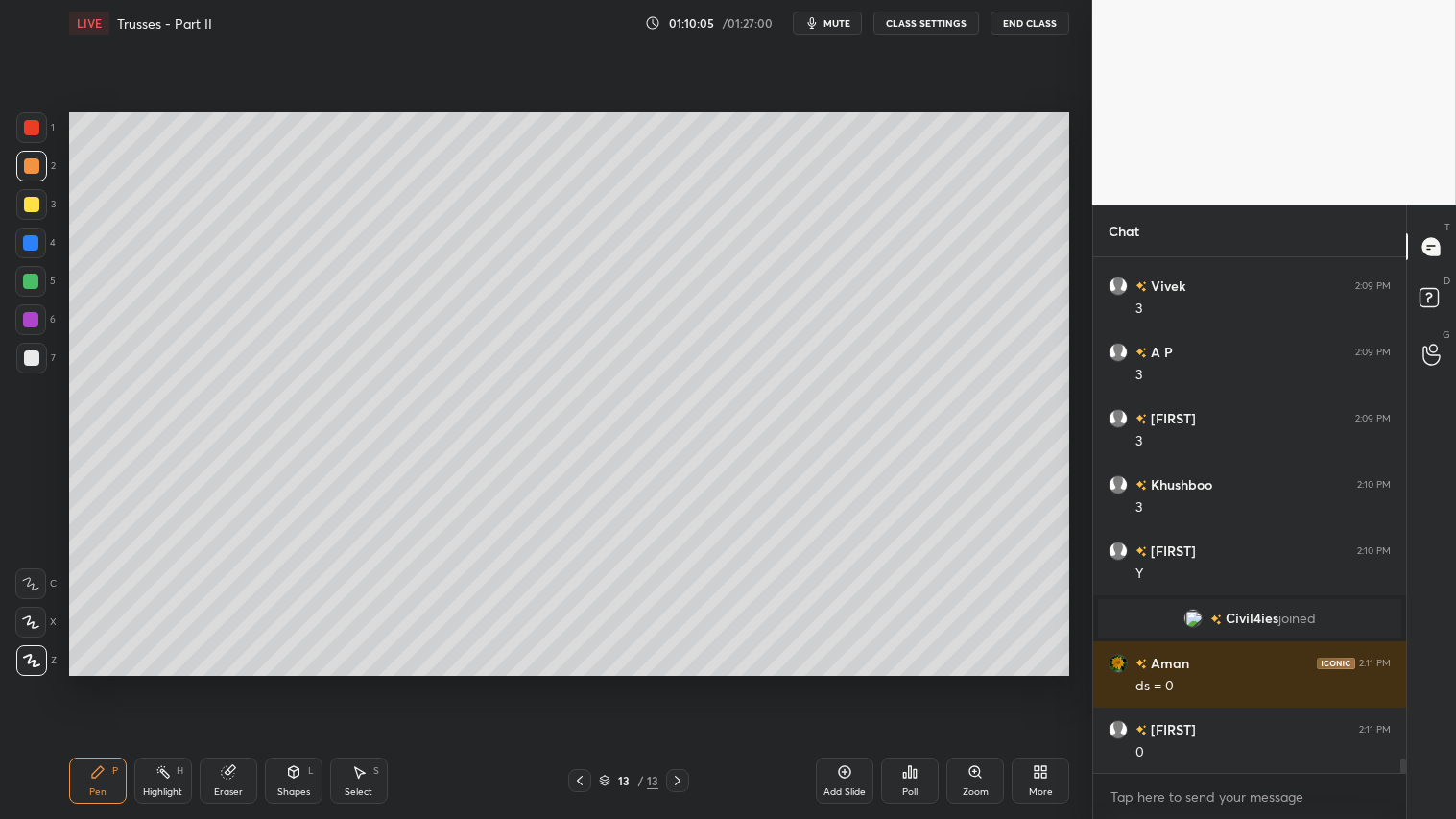 click on "Pen" at bounding box center (98, 792) 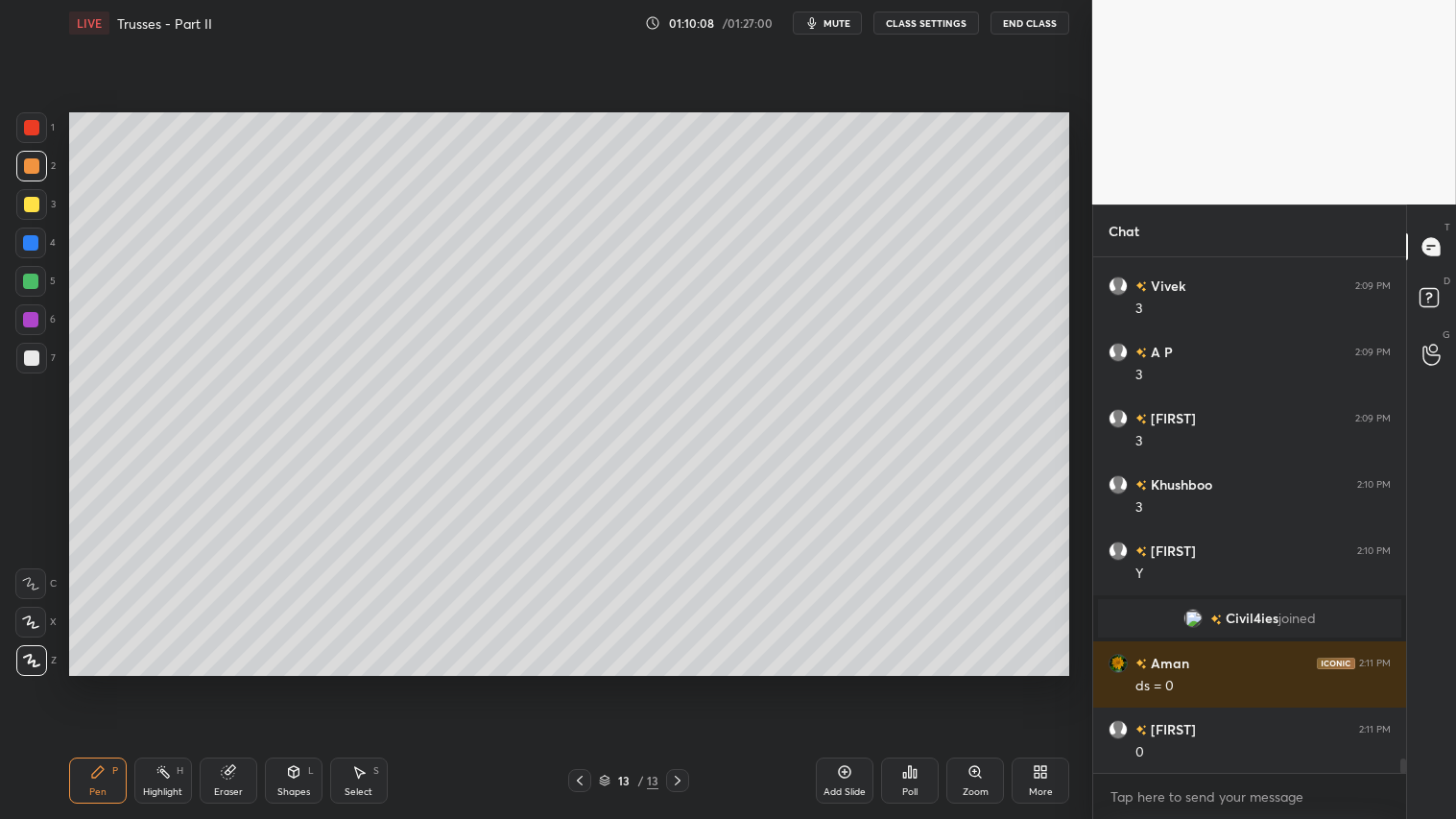 click on "Shapes L" at bounding box center (294, 781) 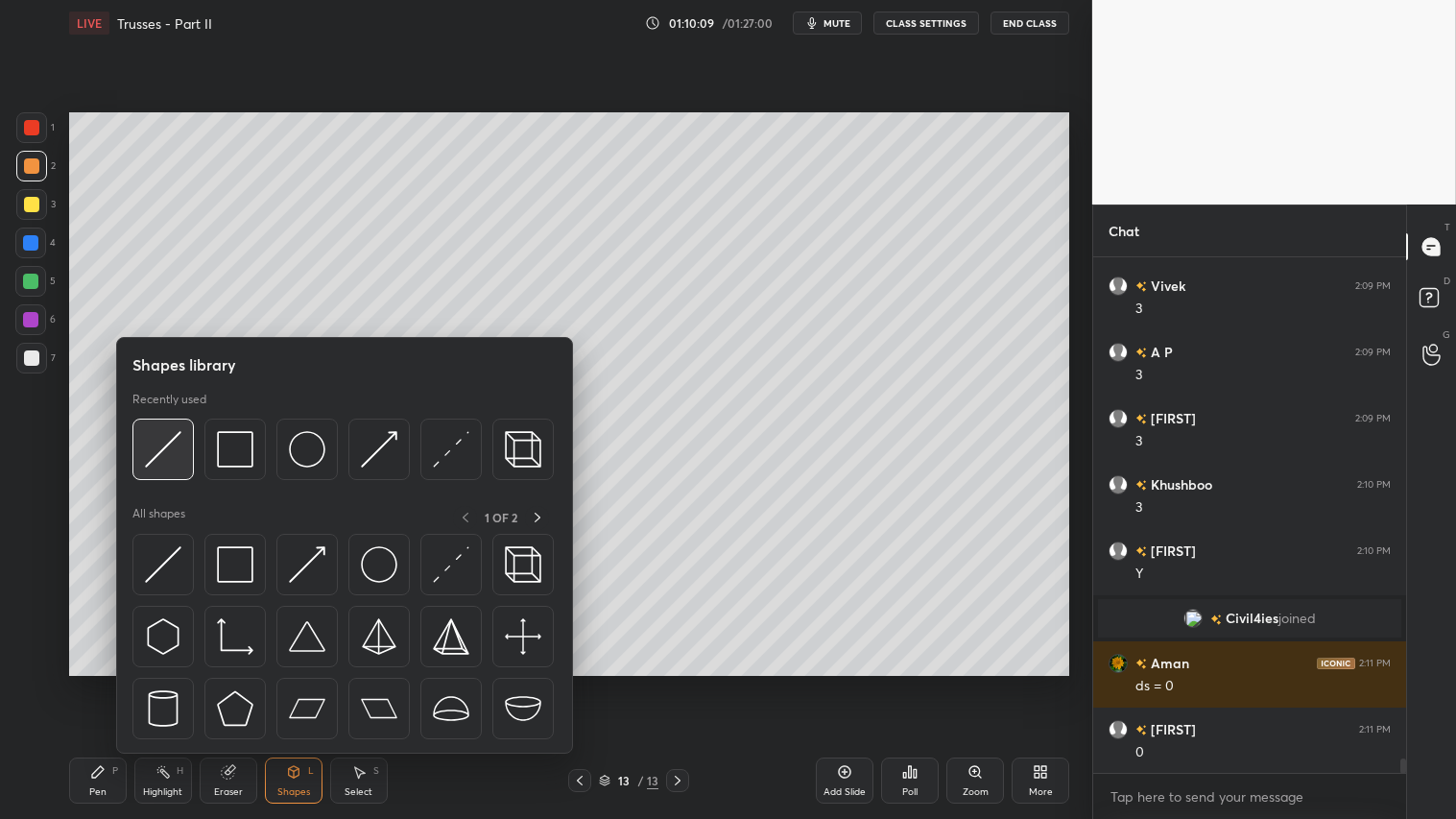 click at bounding box center [163, 449] 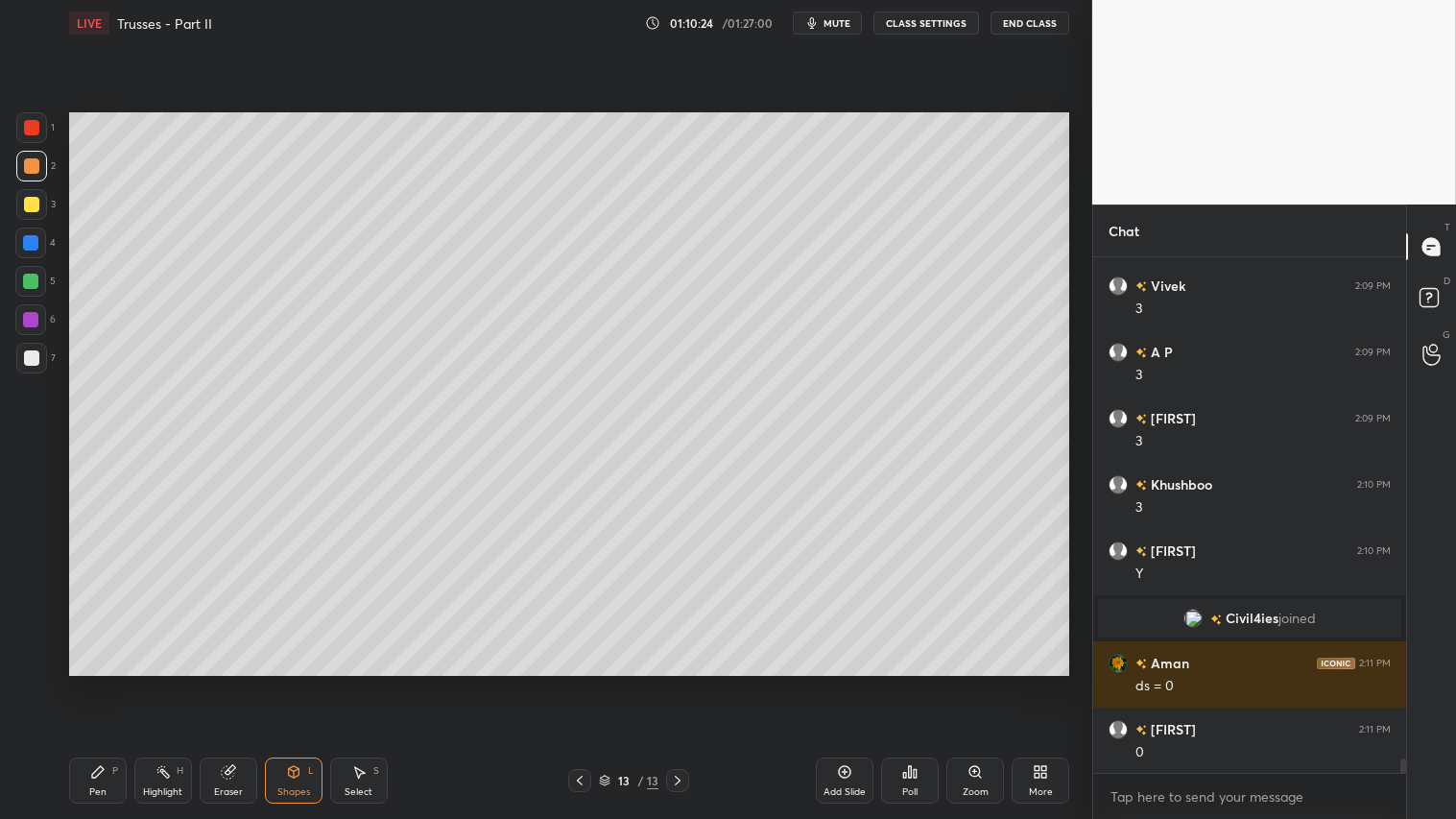 click at bounding box center (32, 205) 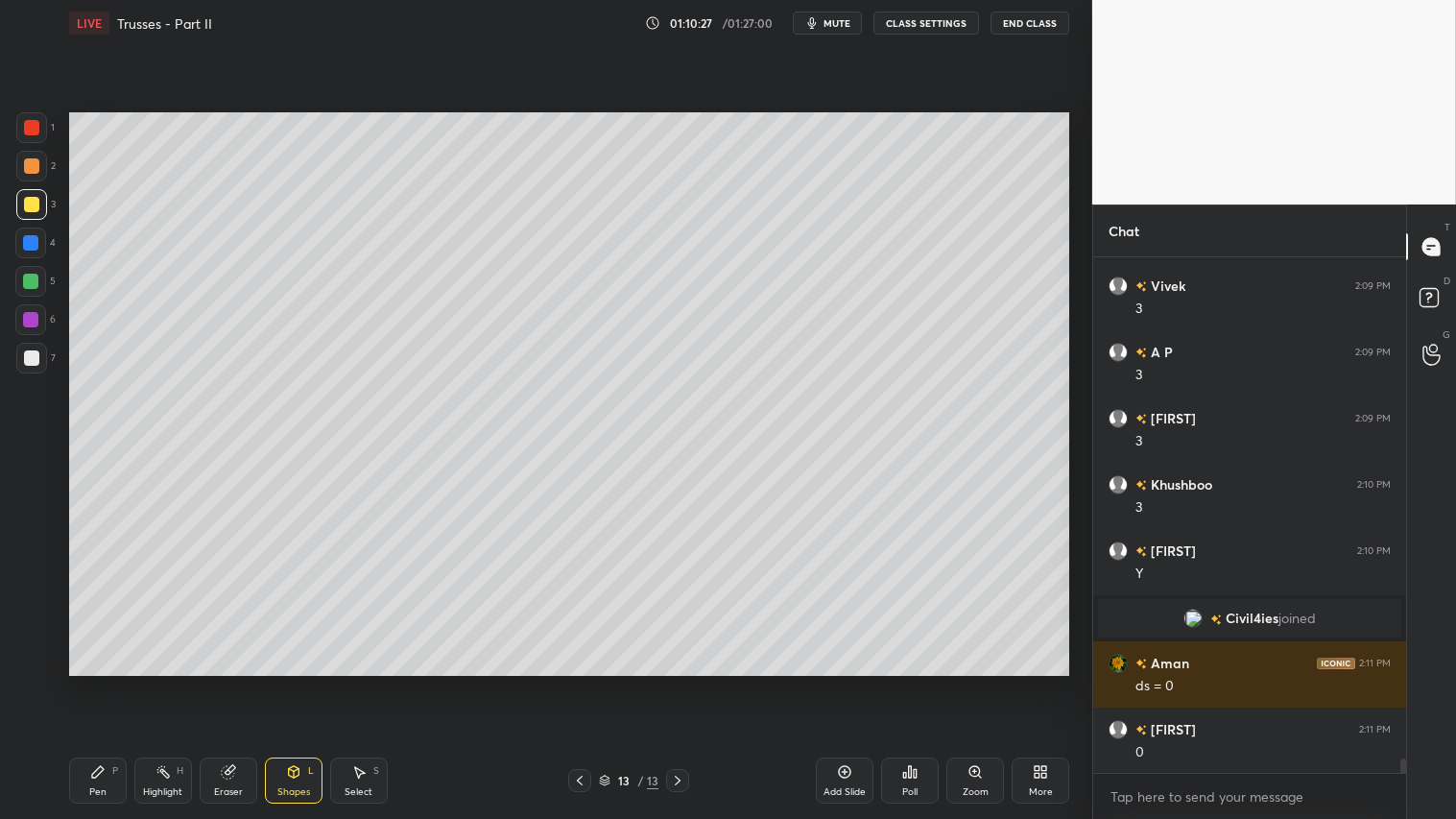 drag, startPoint x: 32, startPoint y: 154, endPoint x: 54, endPoint y: 154, distance: 22 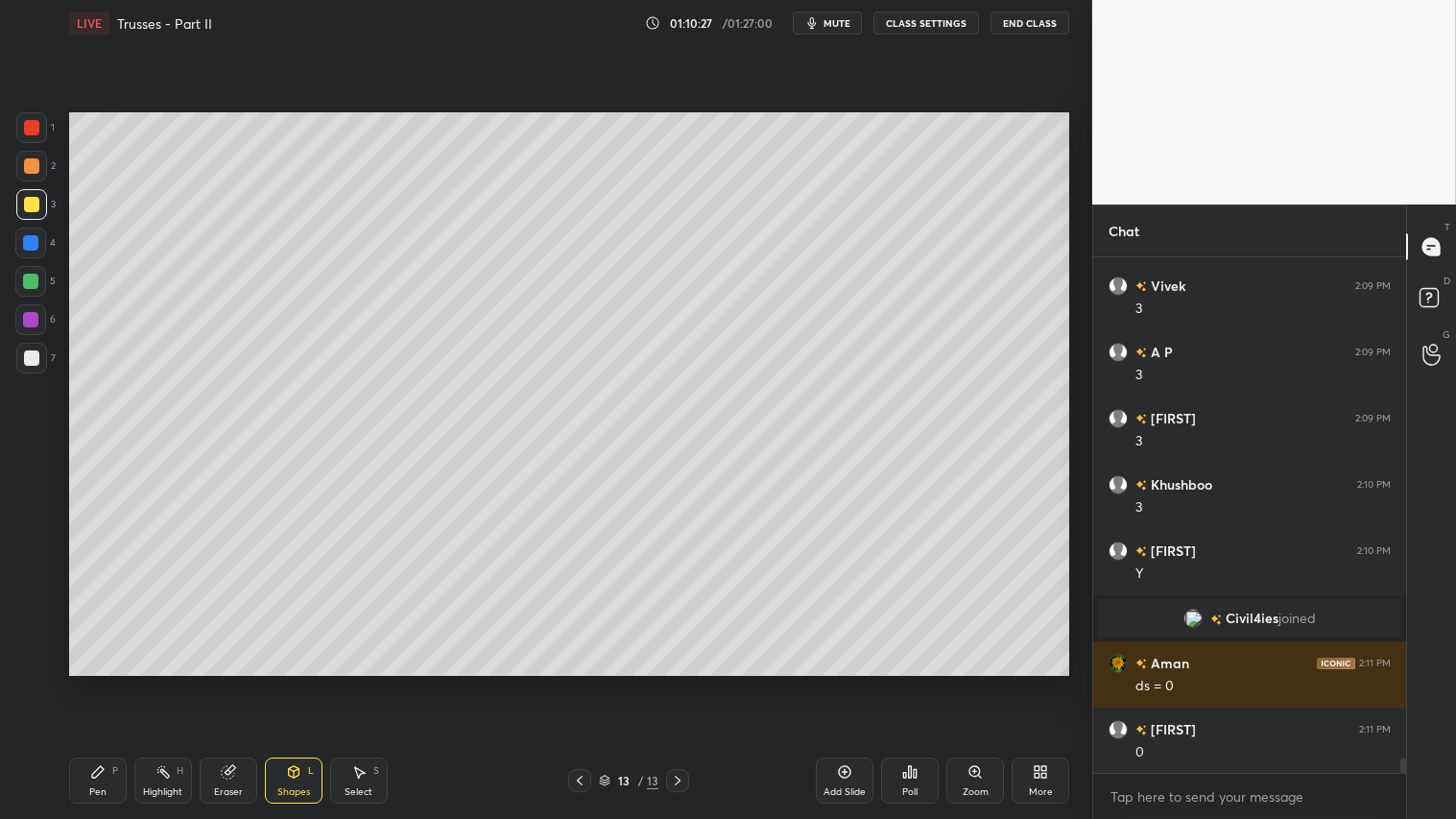 click at bounding box center (32, 166) 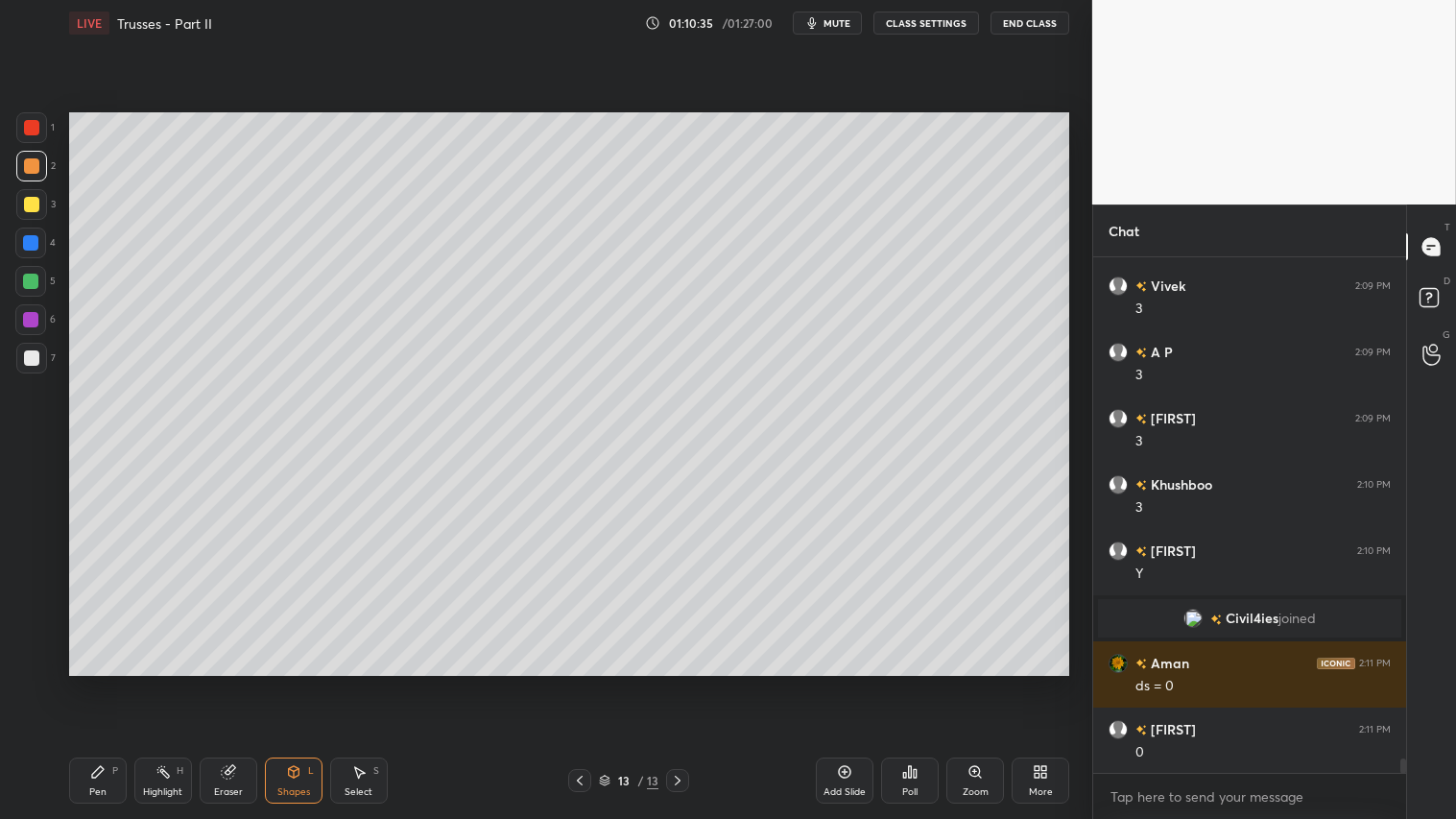 click at bounding box center [32, 205] 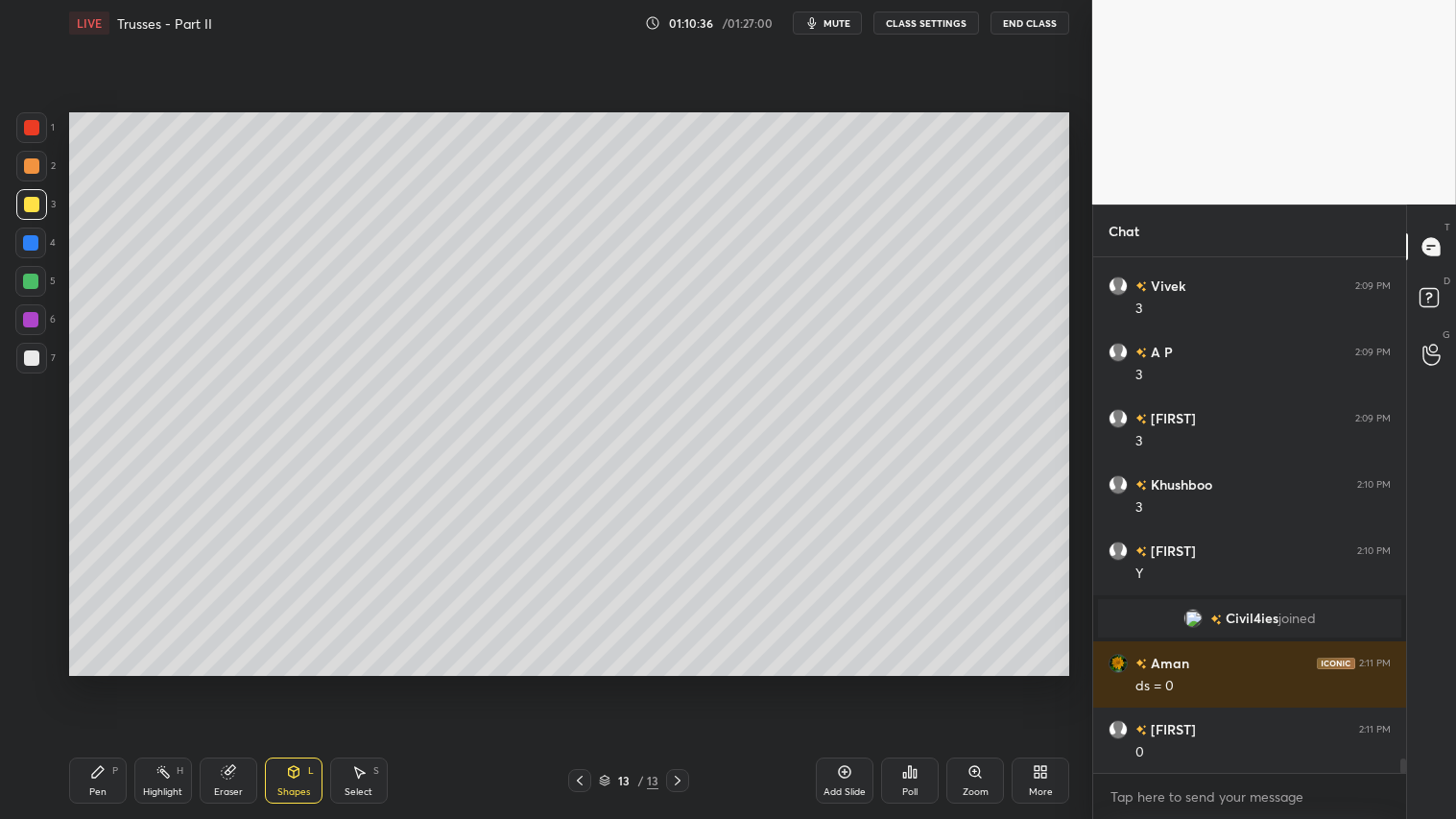 click 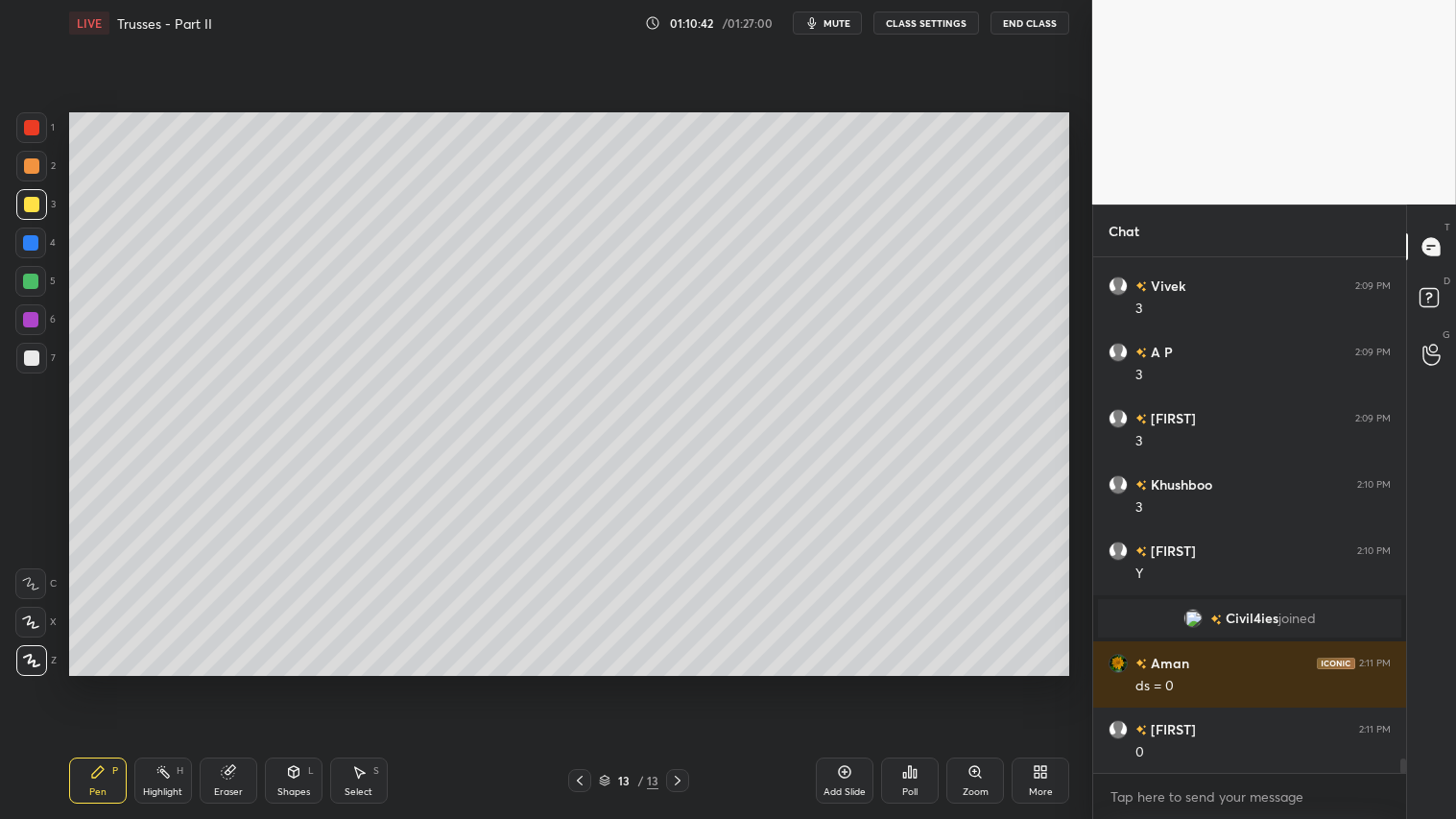 drag, startPoint x: 298, startPoint y: 780, endPoint x: 305, endPoint y: 756, distance: 25 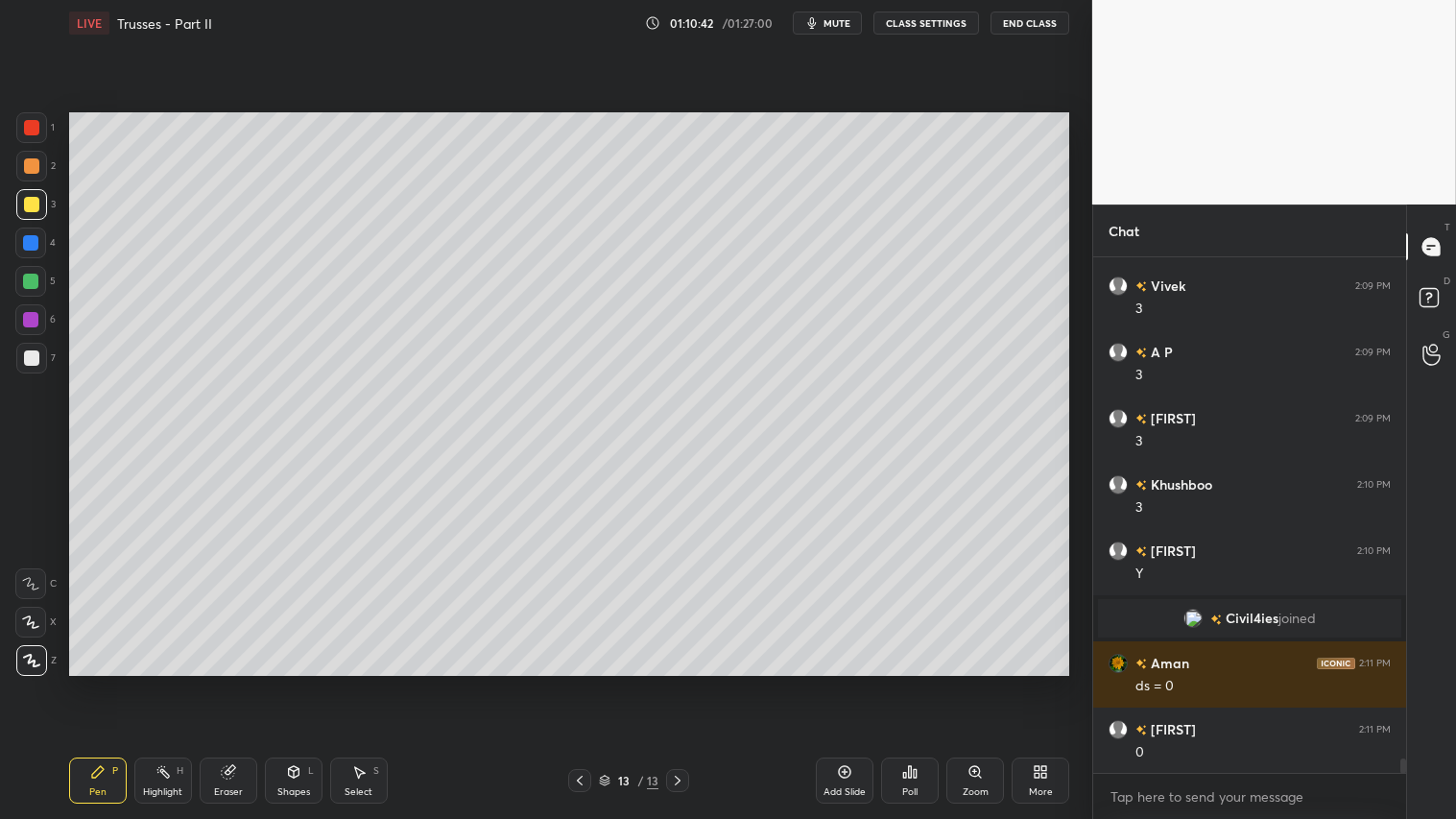 click 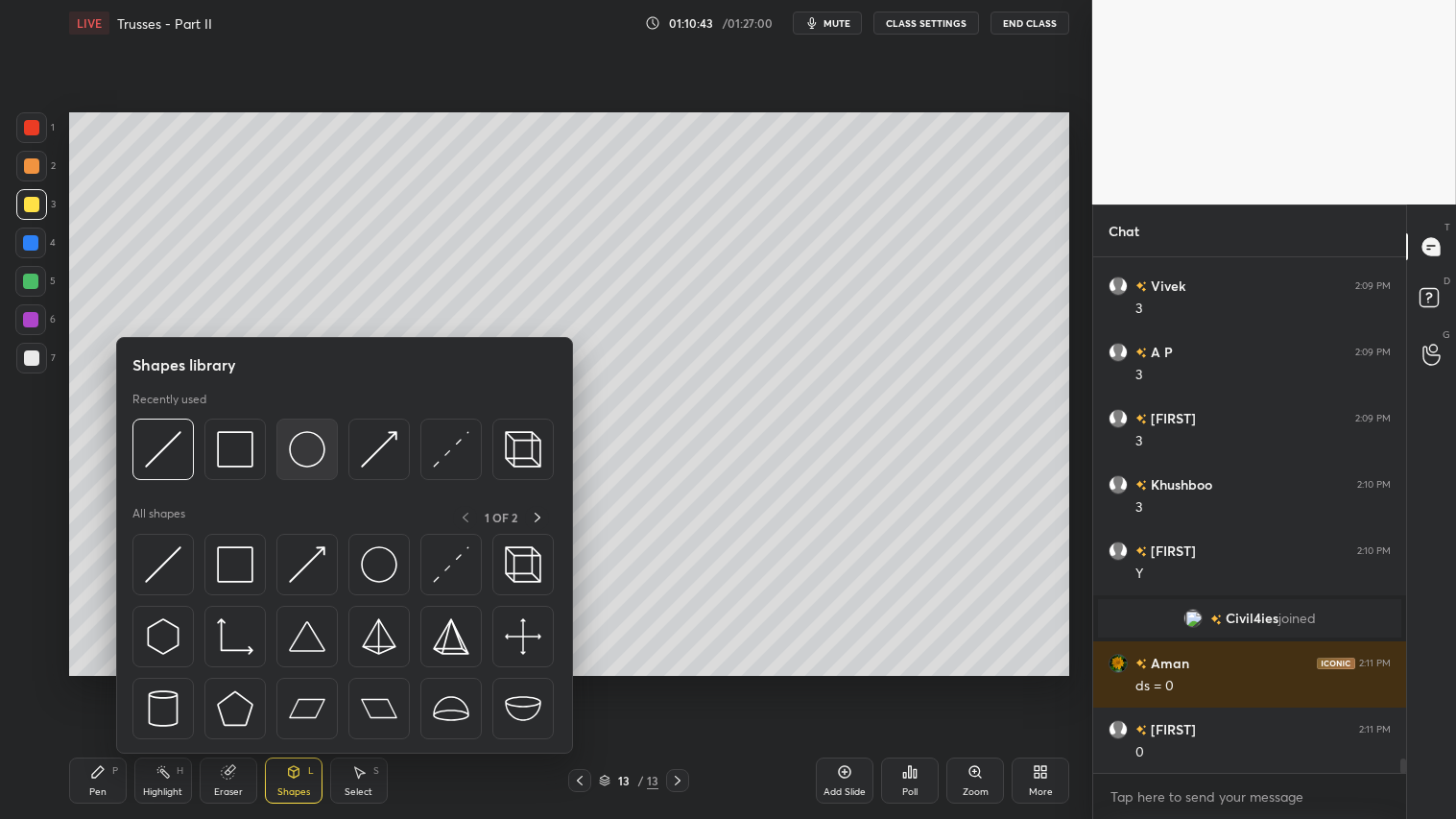 click at bounding box center (307, 449) 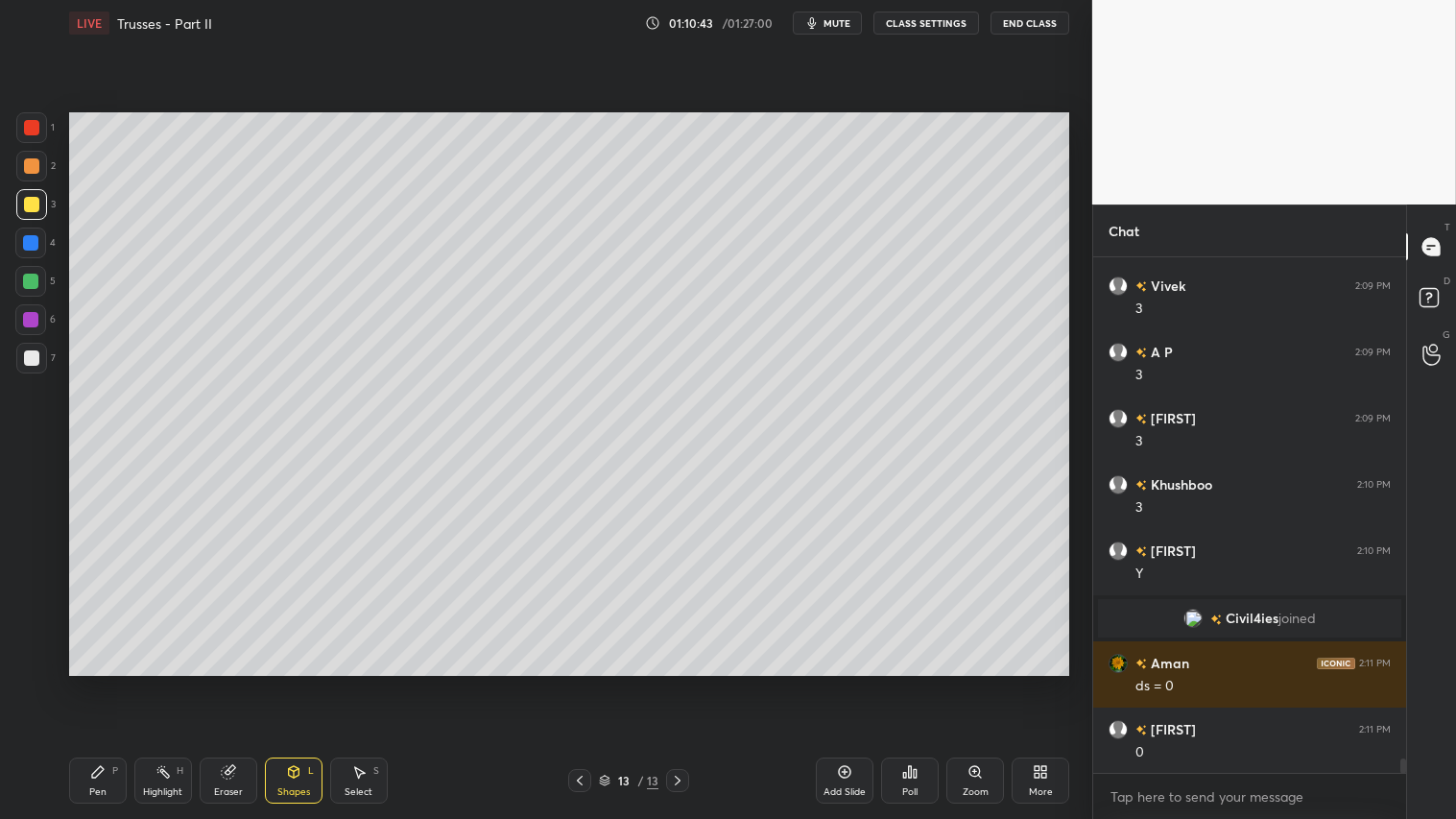 click at bounding box center [32, 166] 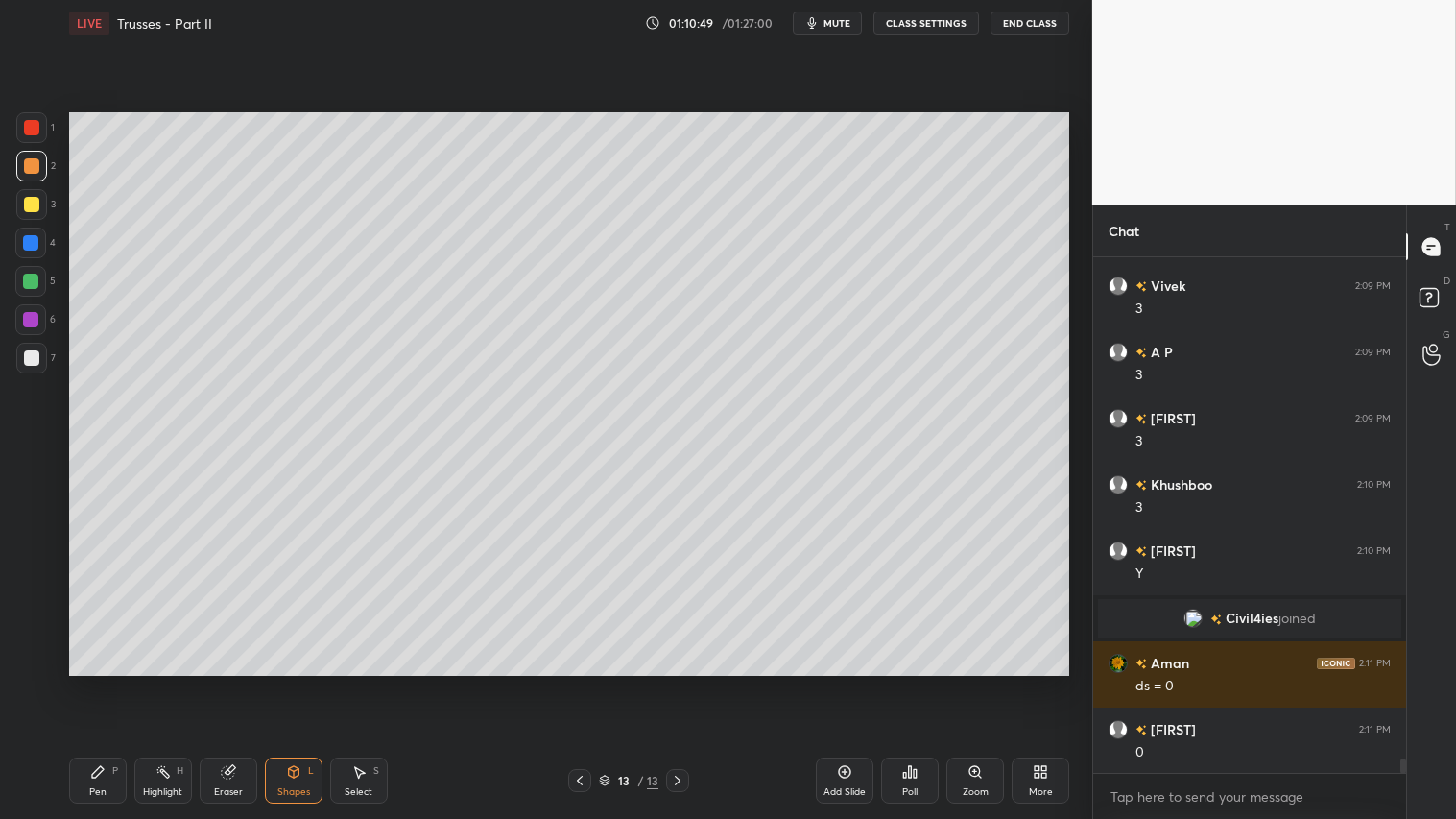 click on "Shapes L" at bounding box center (294, 781) 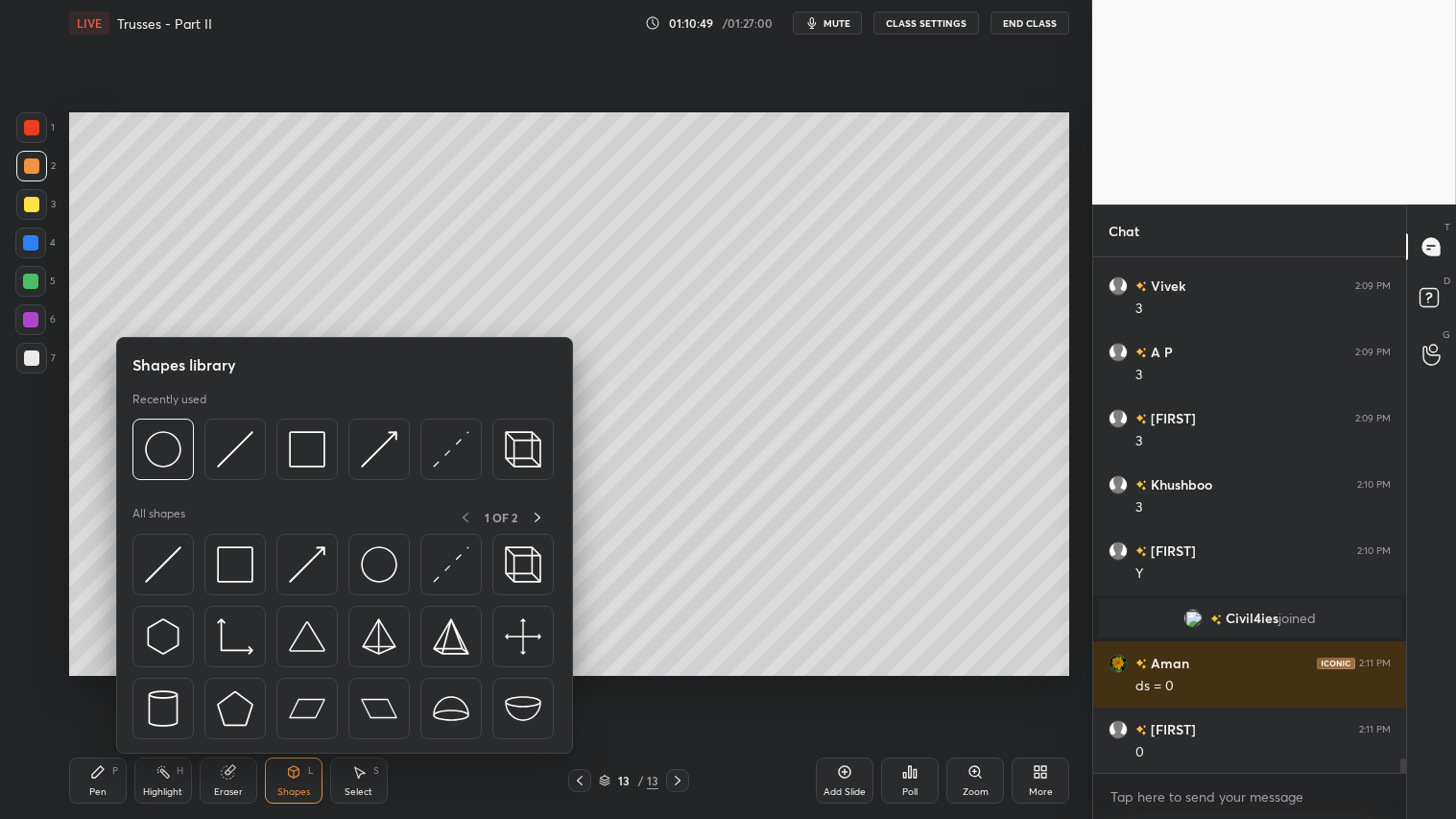 click on "Pen P" at bounding box center [98, 781] 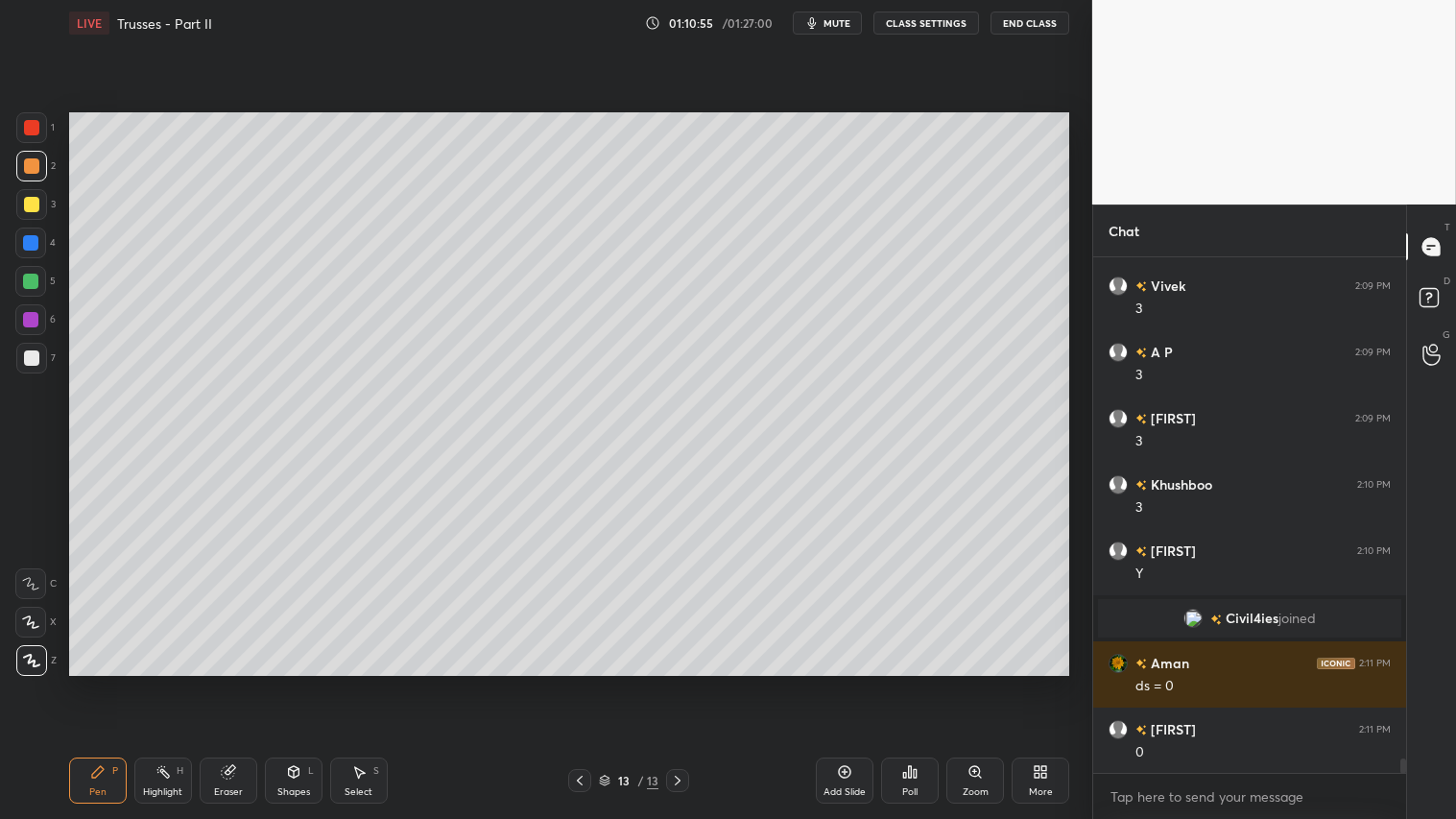 click at bounding box center [32, 166] 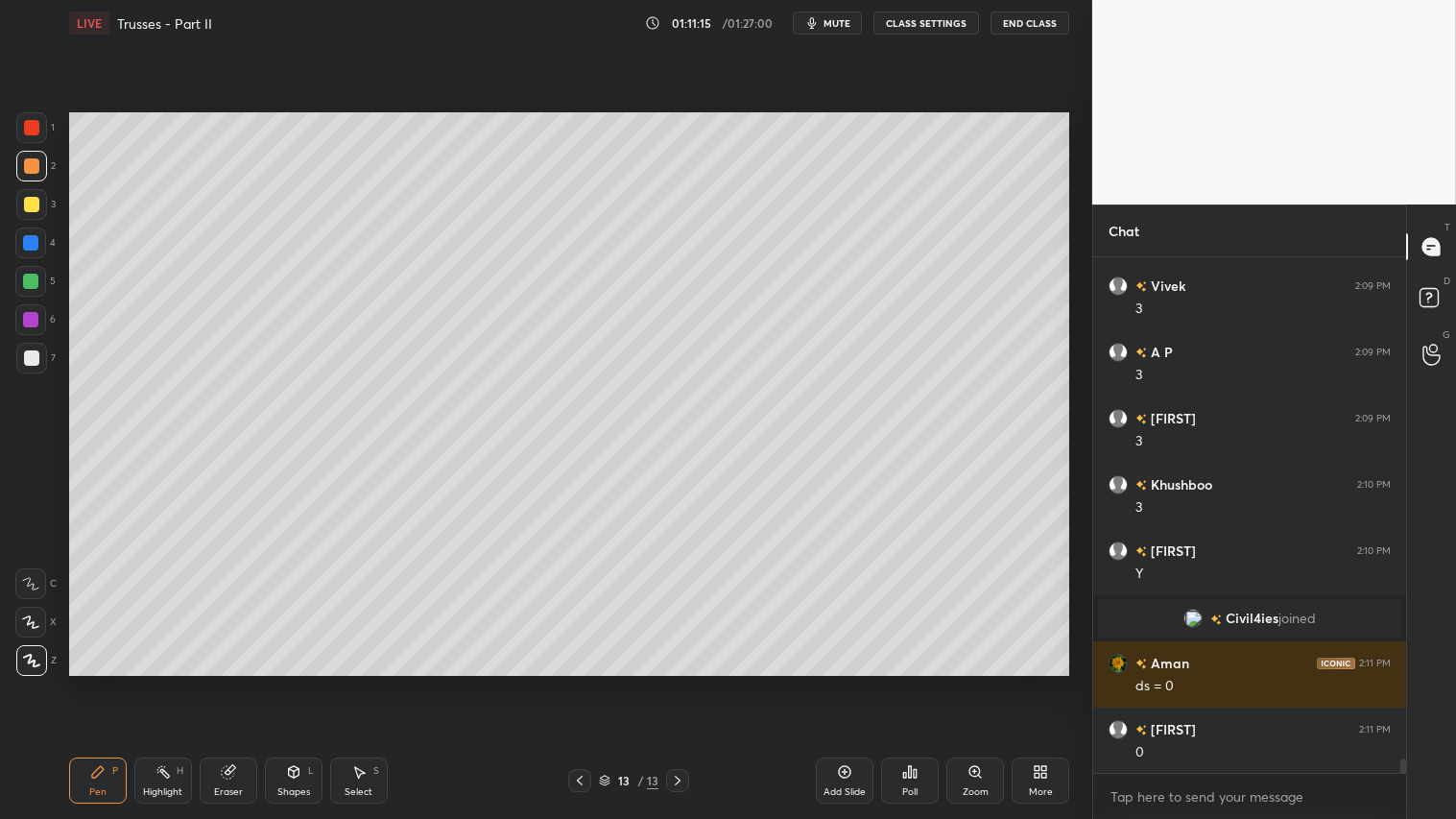 click at bounding box center [32, 166] 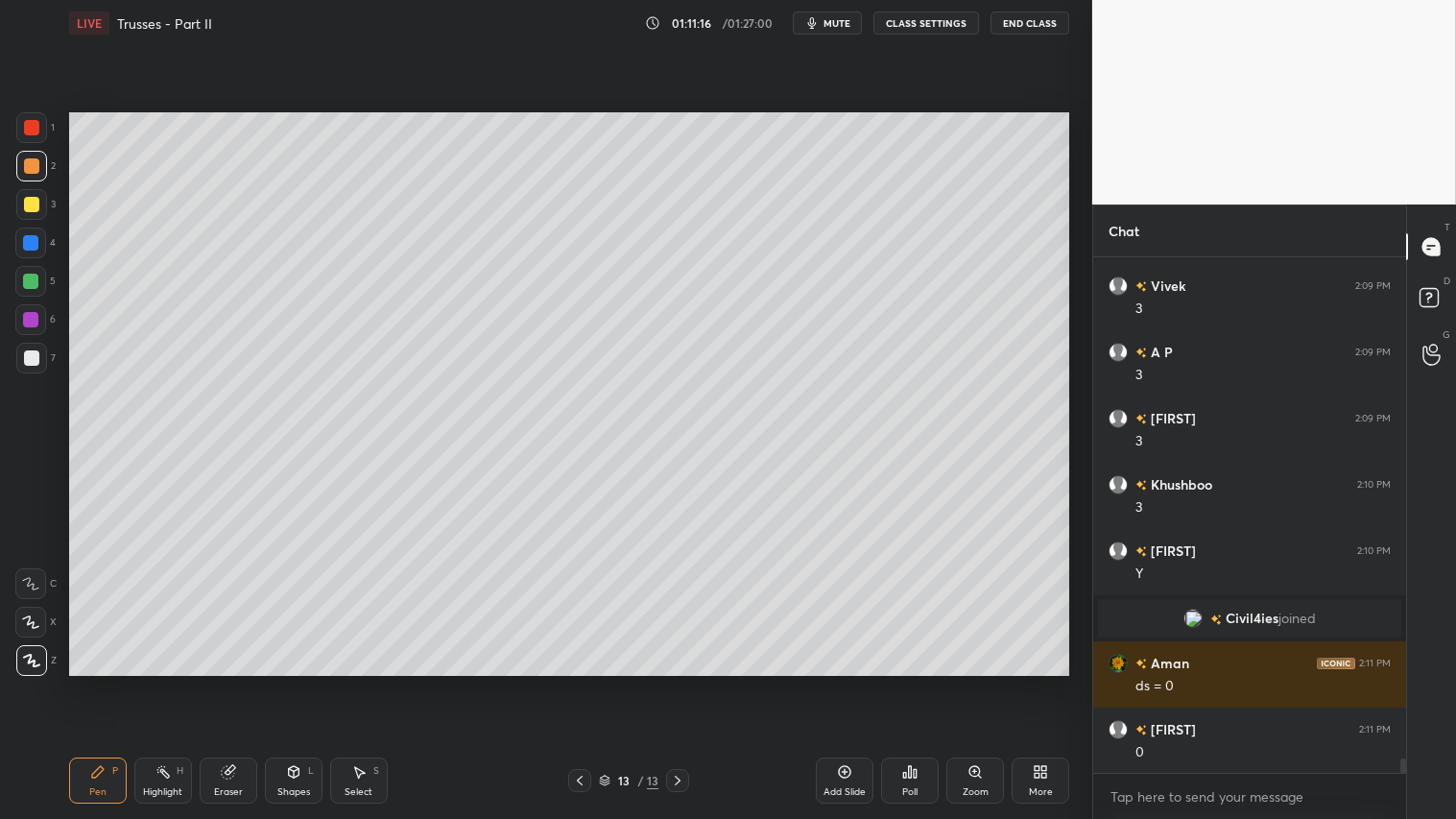 click 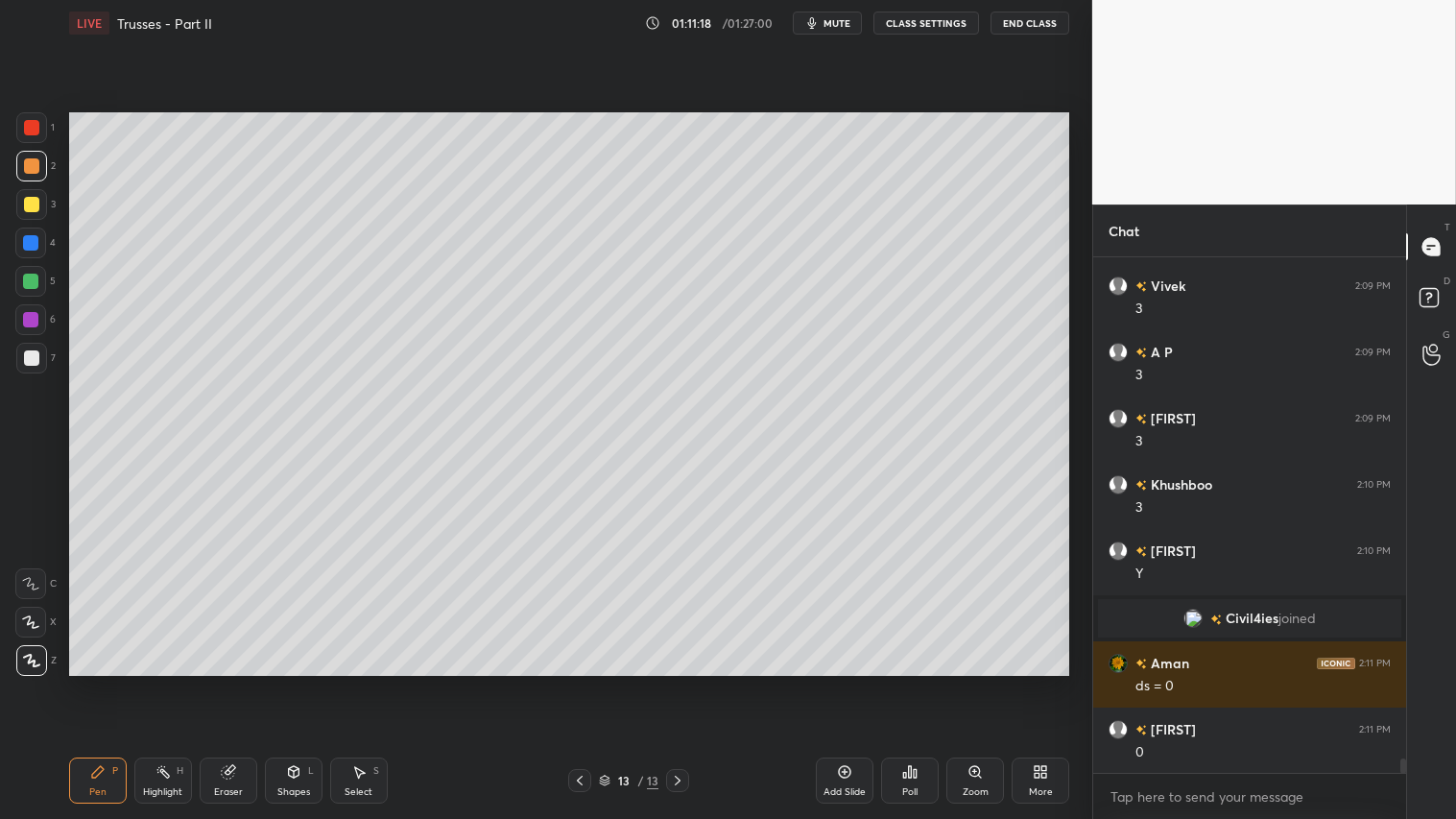 click at bounding box center [32, 166] 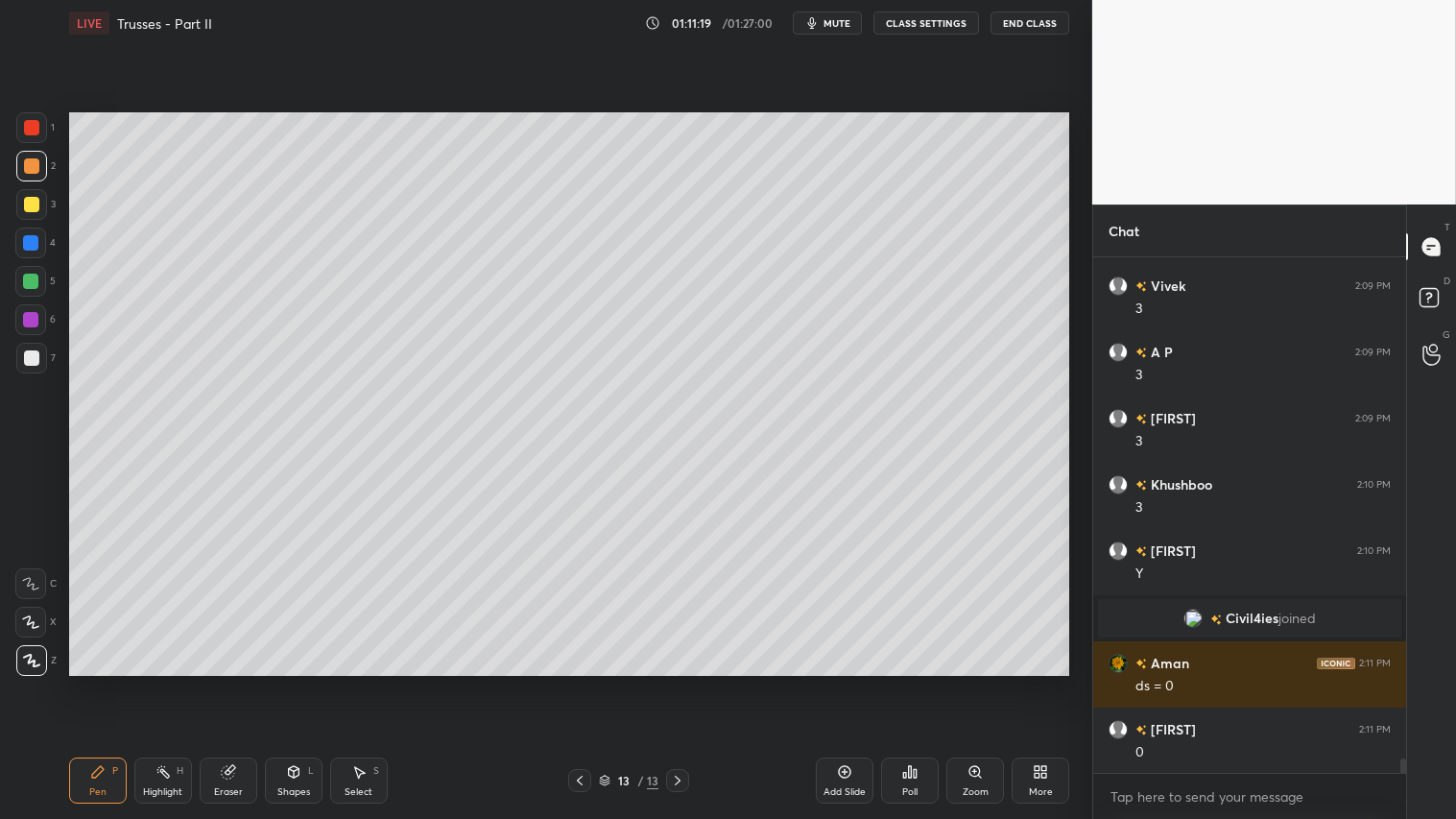 click at bounding box center (32, 205) 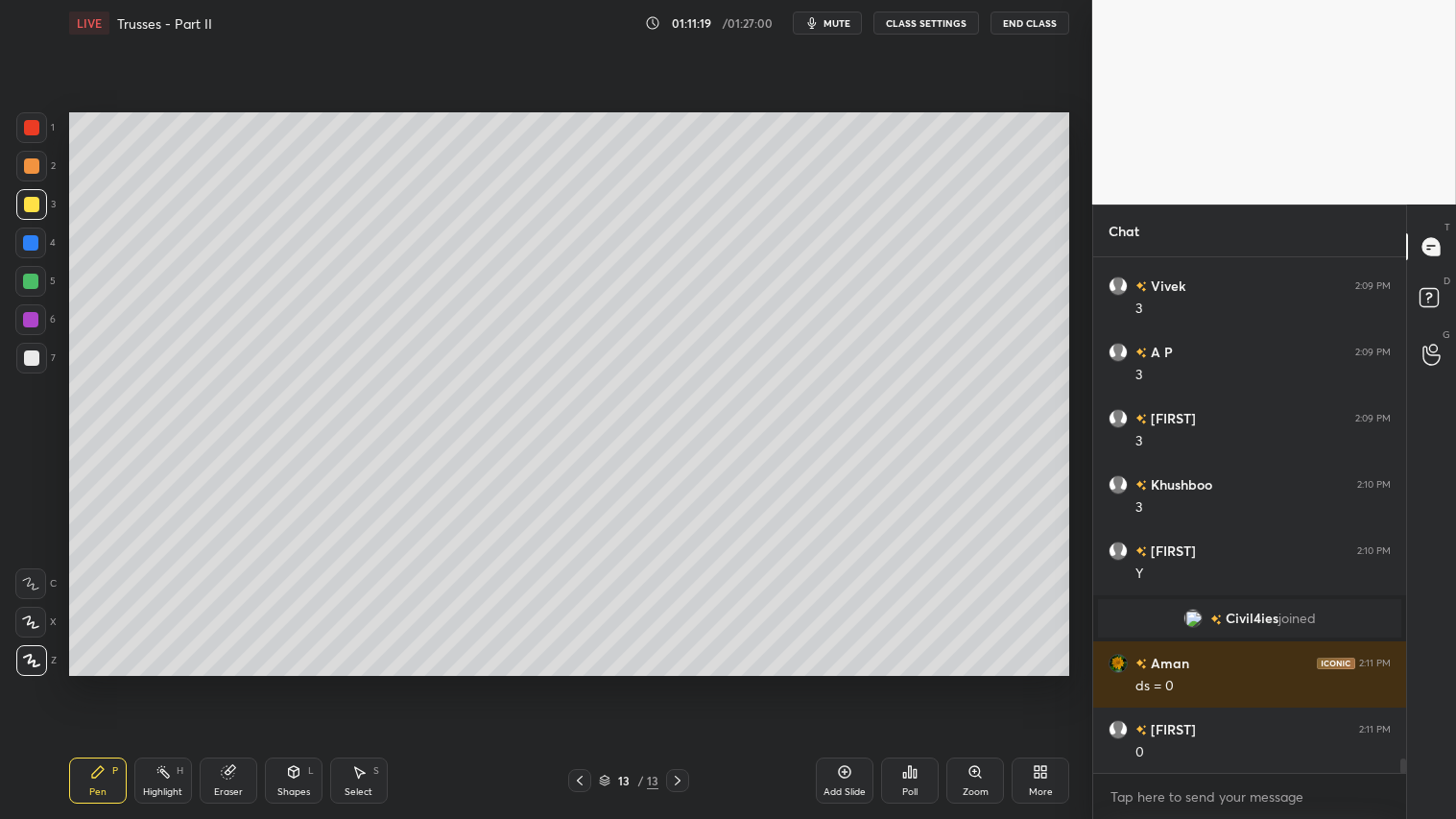 drag, startPoint x: 38, startPoint y: 126, endPoint x: 50, endPoint y: 311, distance: 185.3888 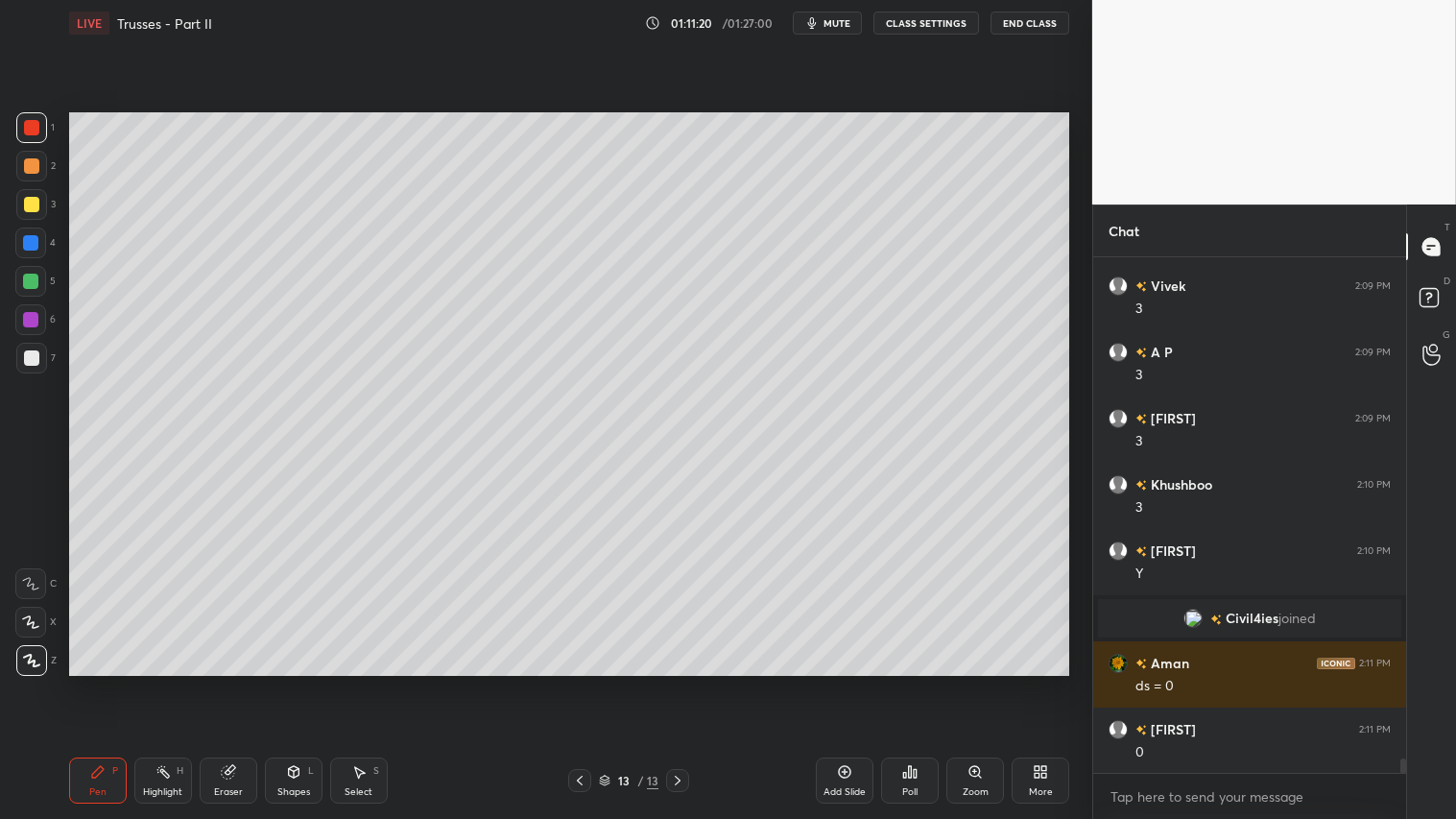 click on "Pen P" at bounding box center [98, 781] 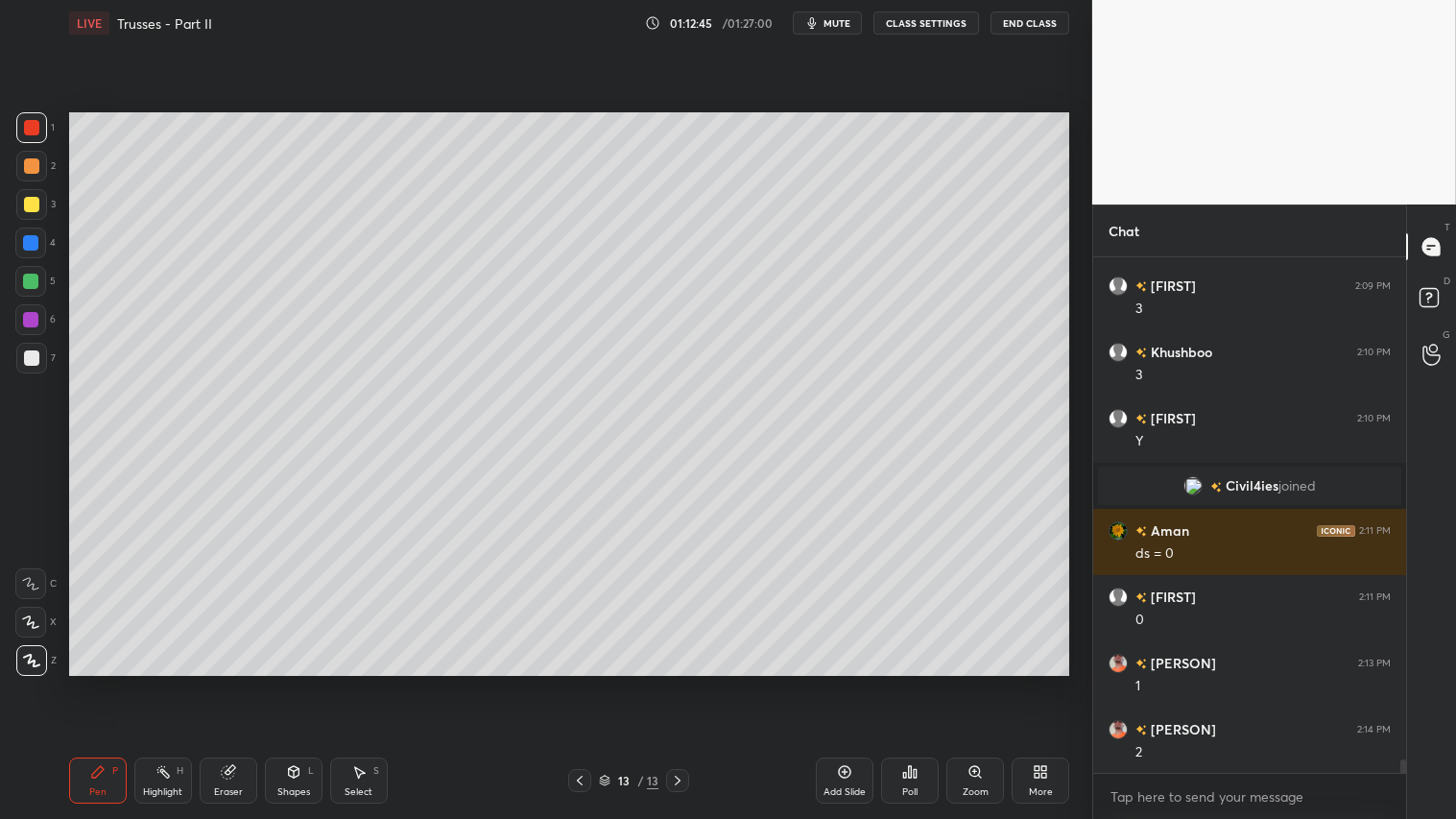 scroll, scrollTop: 18737, scrollLeft: 0, axis: vertical 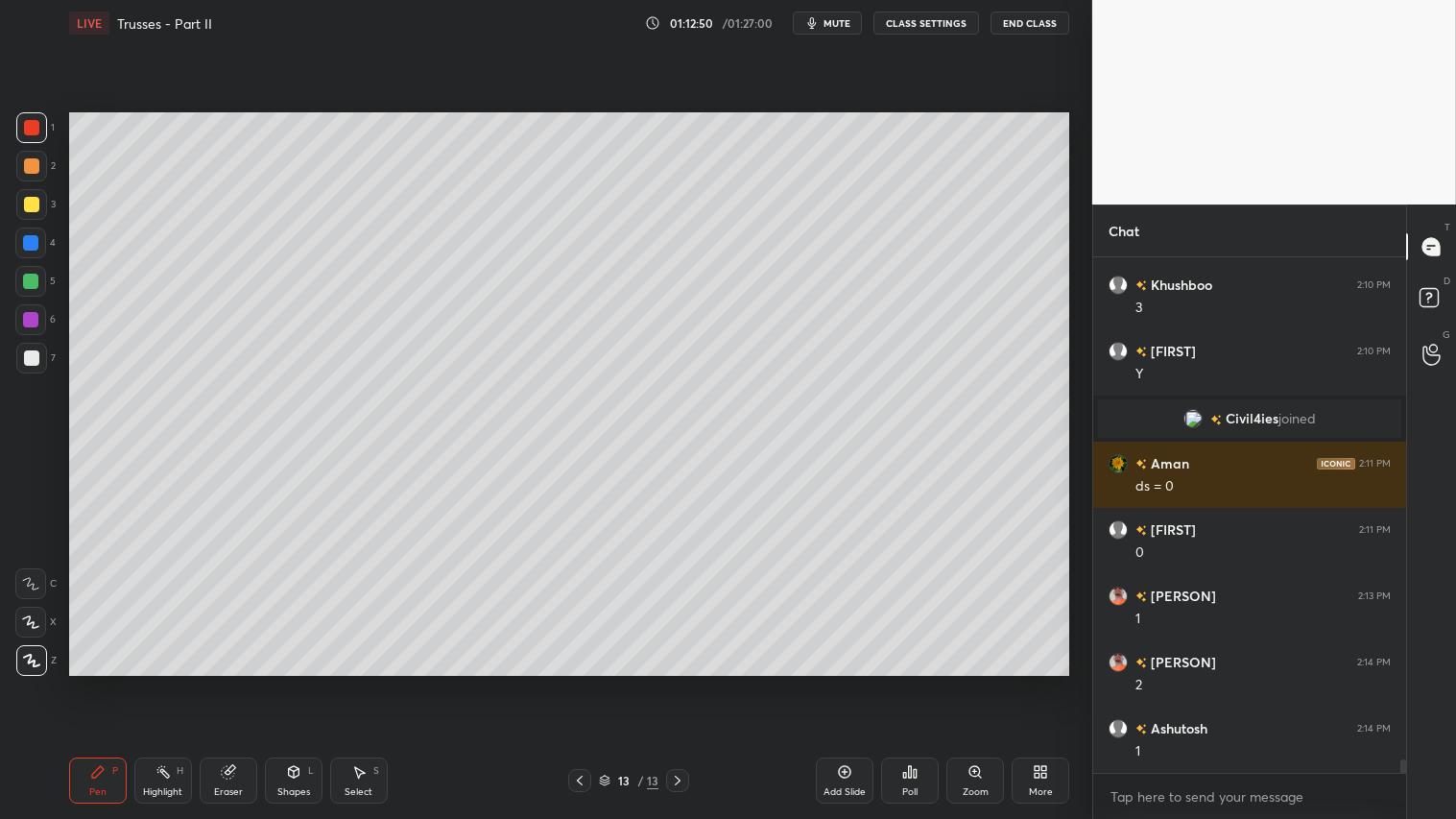 click at bounding box center [32, 166] 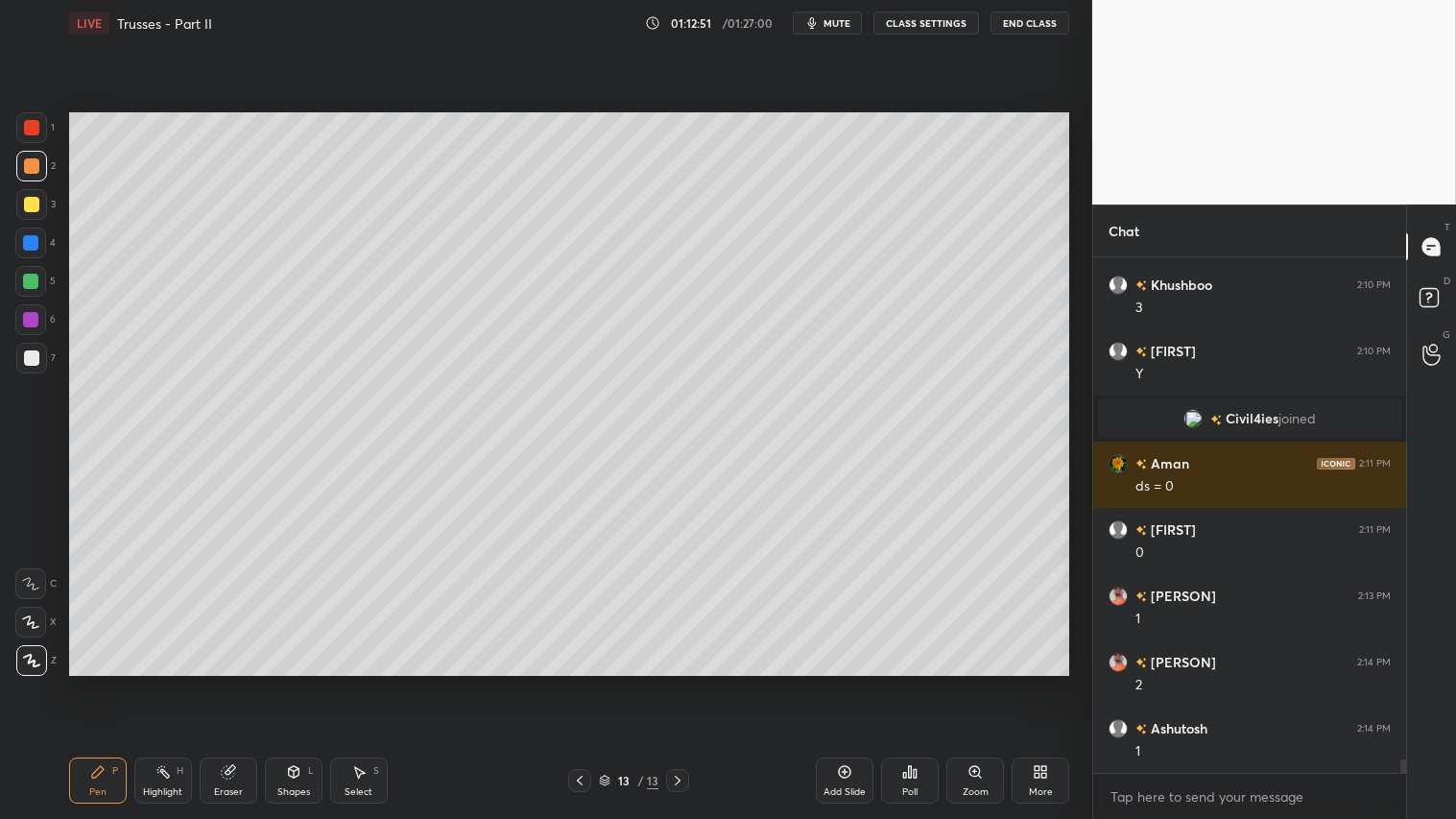 click on "Pen P" at bounding box center [98, 781] 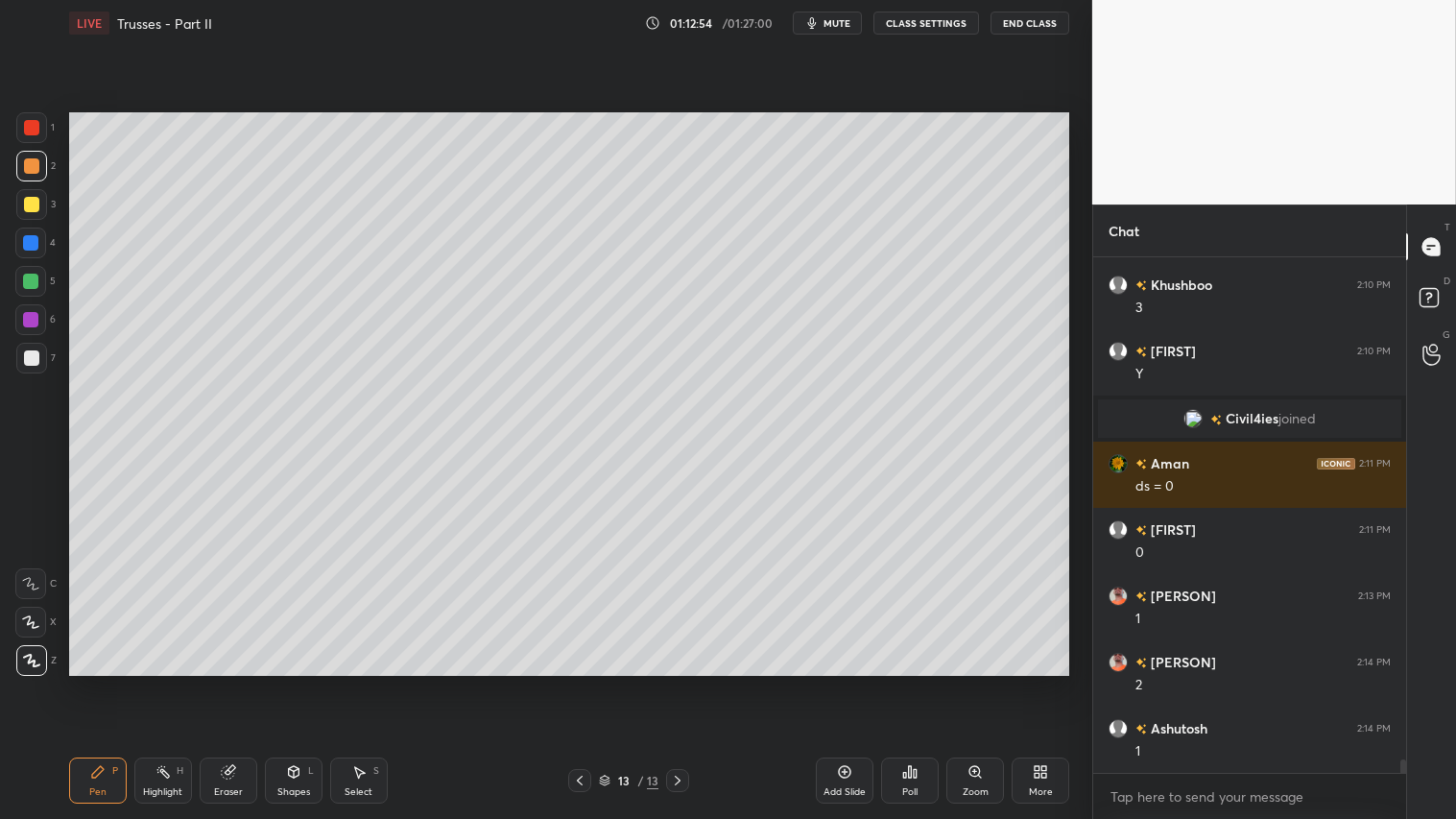 scroll, scrollTop: 18803, scrollLeft: 0, axis: vertical 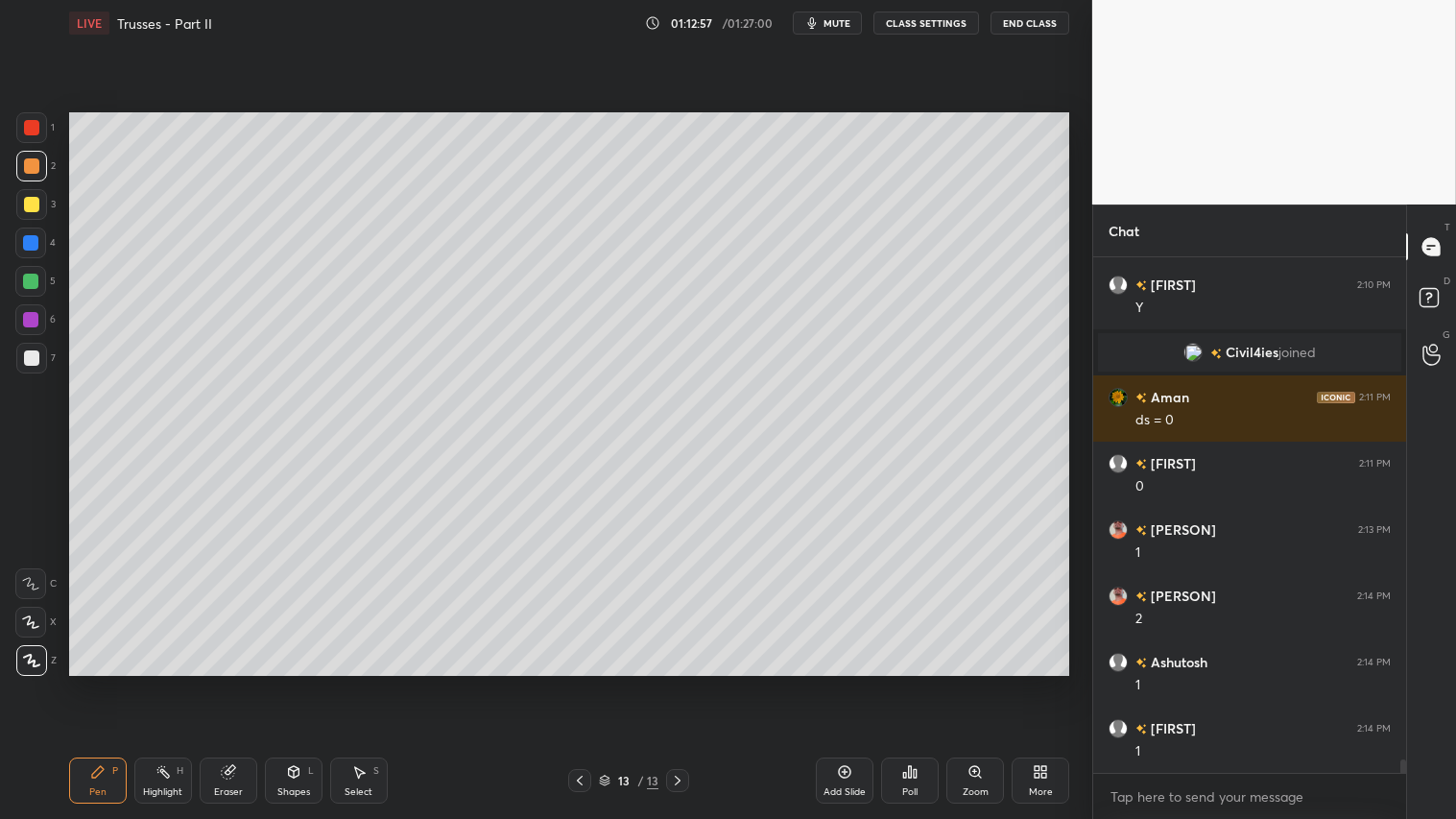 click on "Shapes L" at bounding box center [294, 781] 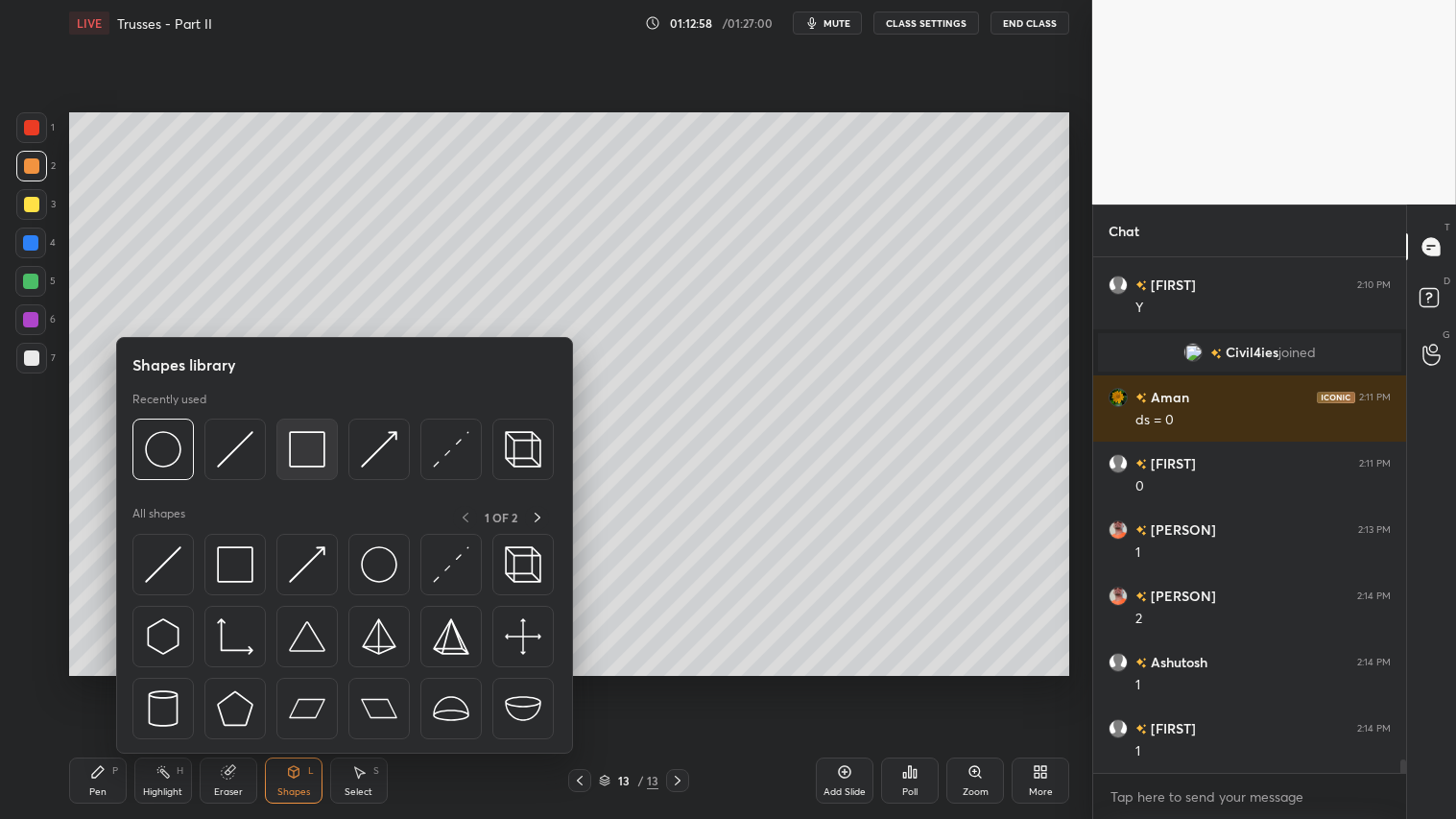 click at bounding box center (307, 449) 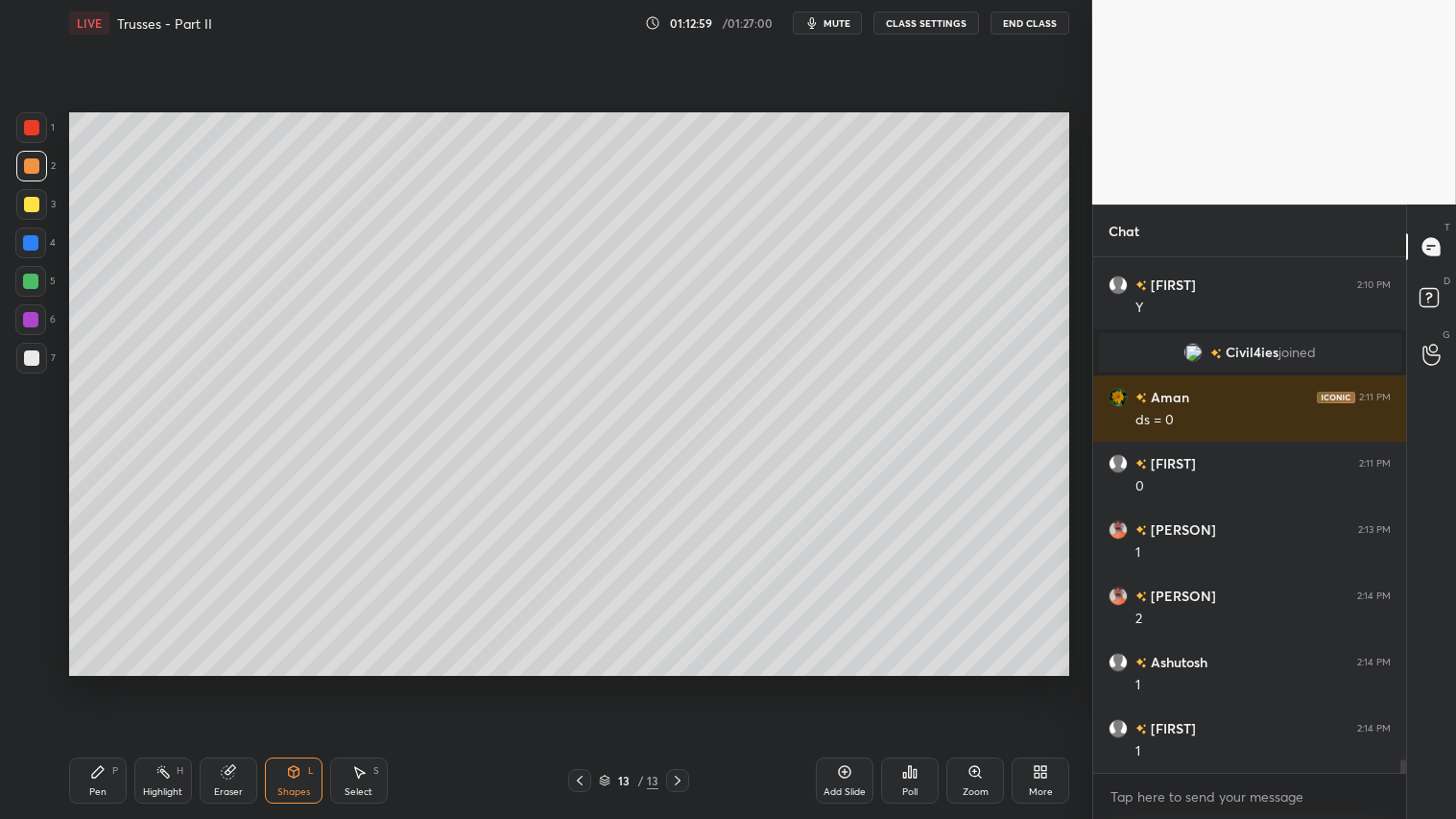 click at bounding box center [32, 358] 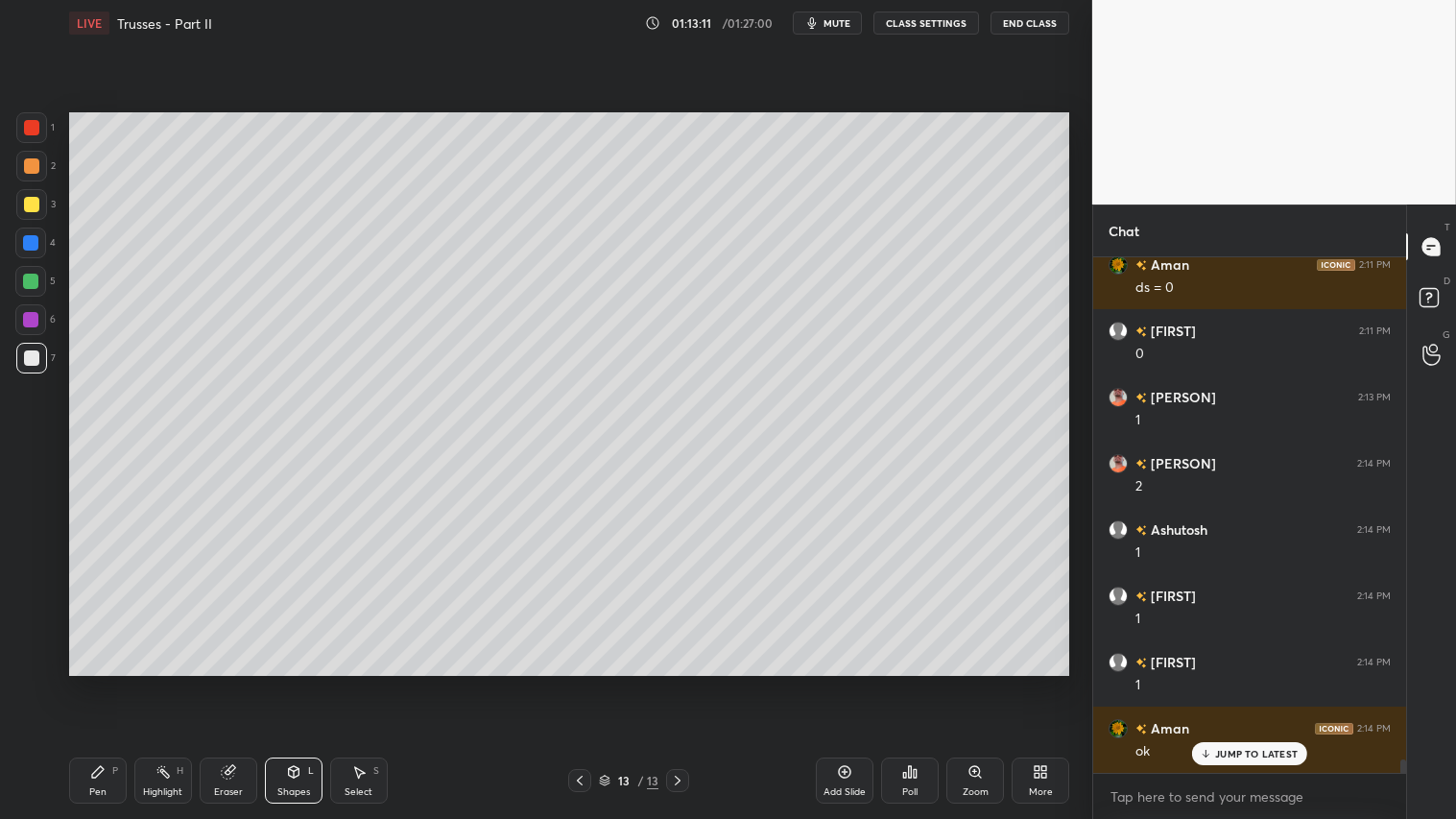 scroll, scrollTop: 19018, scrollLeft: 0, axis: vertical 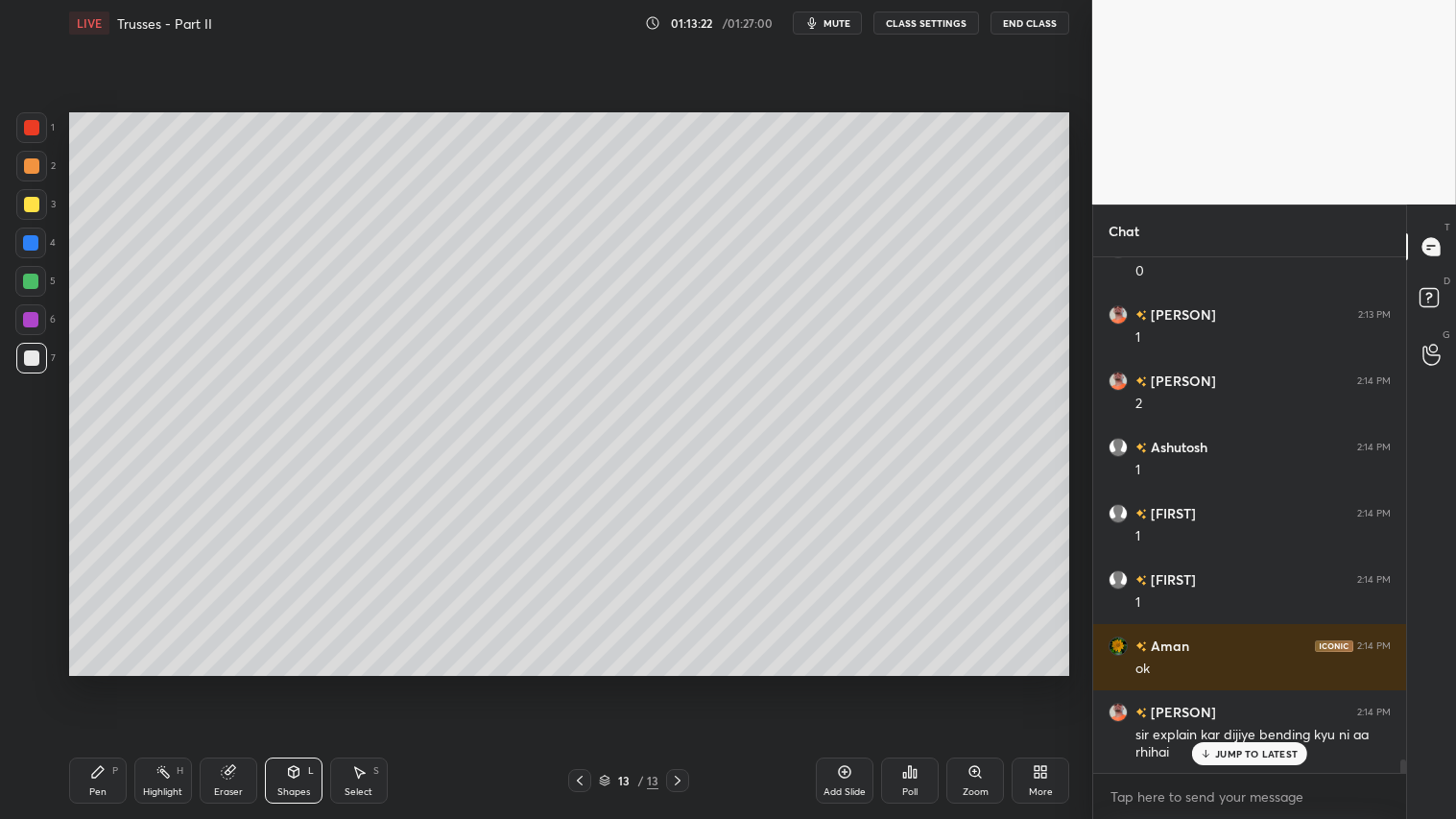 drag, startPoint x: 293, startPoint y: 785, endPoint x: 293, endPoint y: 759, distance: 26 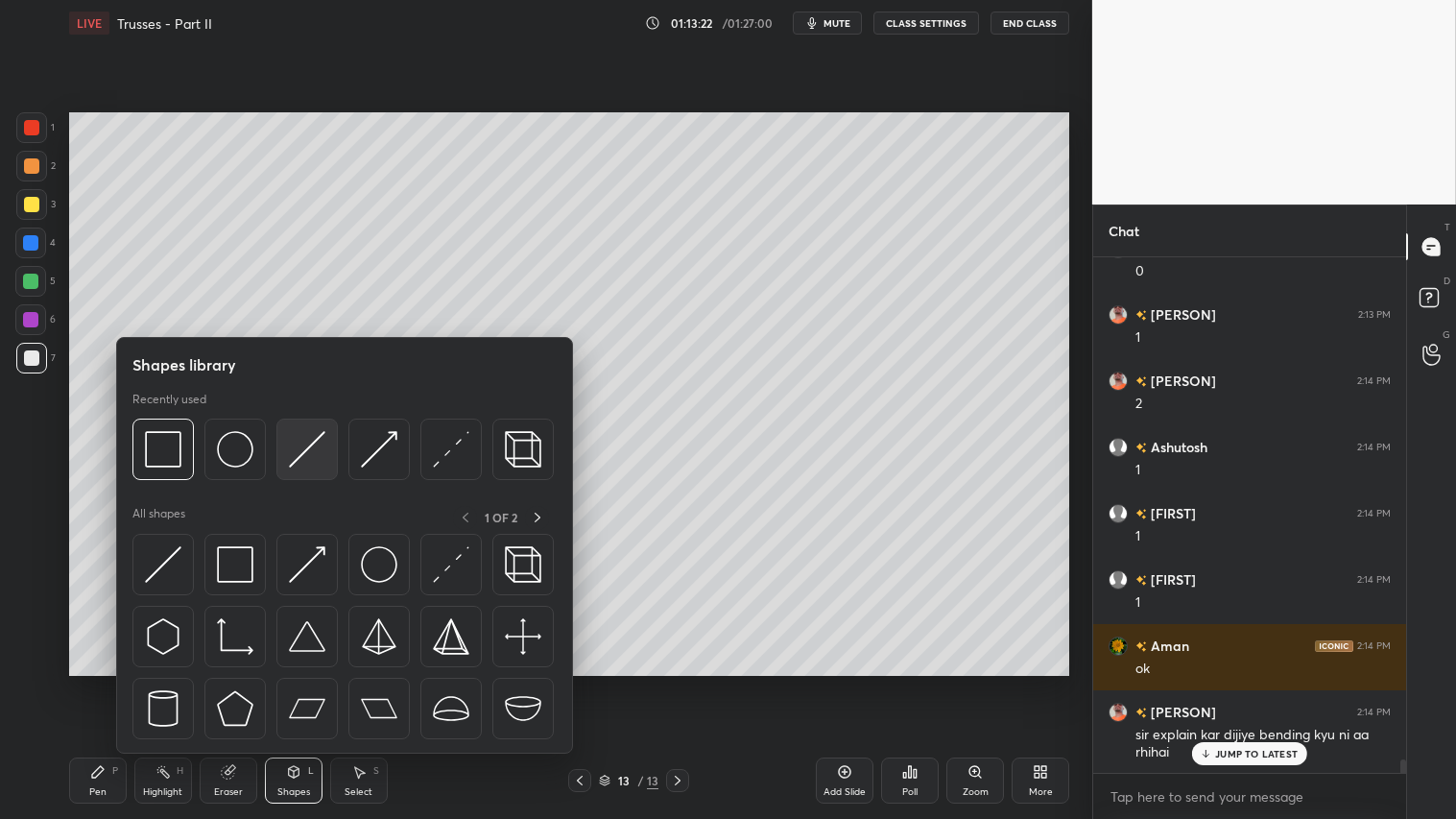 click at bounding box center (307, 449) 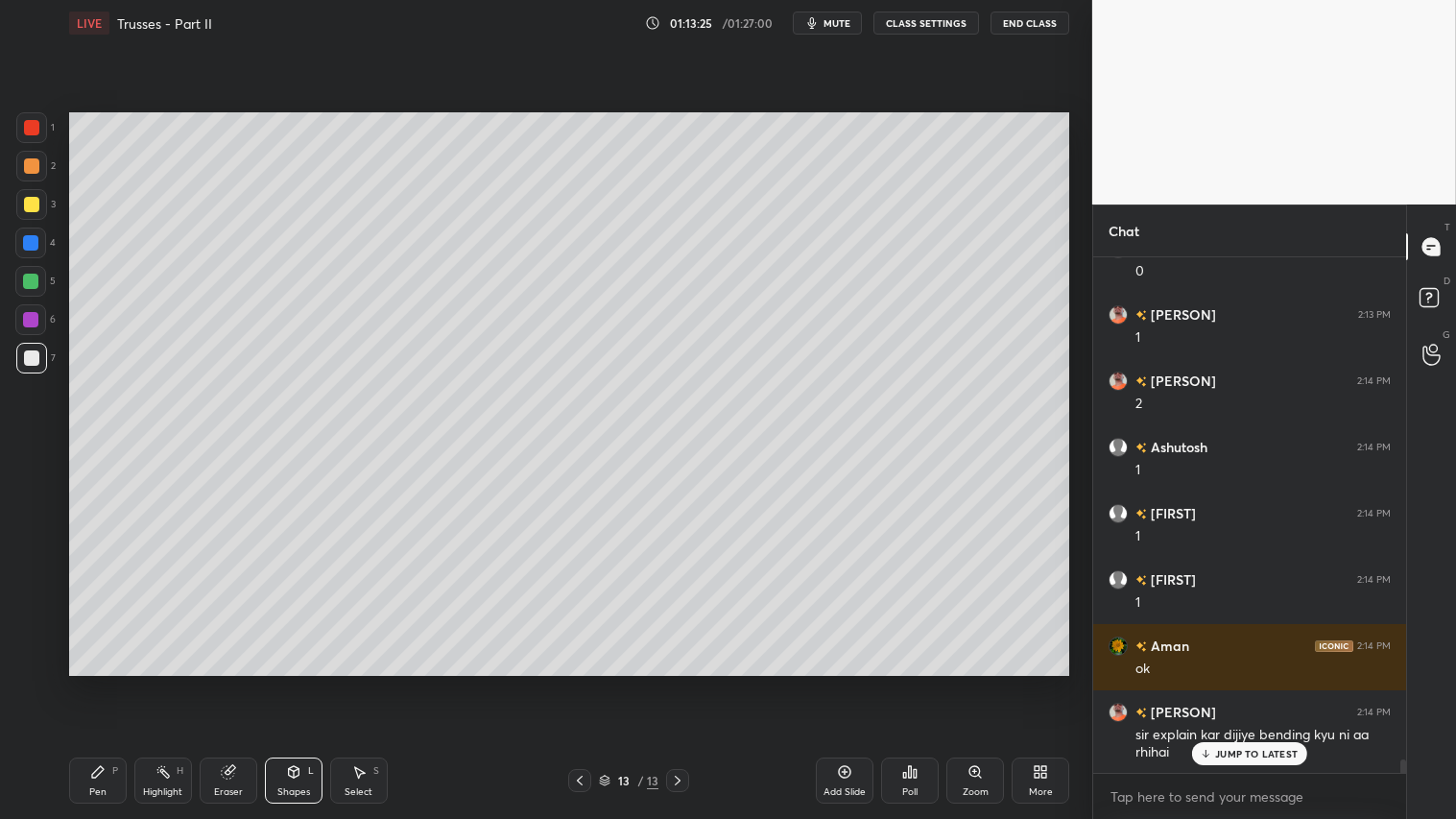 click on "Pen P Highlight H Eraser Shapes L Select S 13 / 13 Add Slide Poll Zoom More" at bounding box center [569, 781] 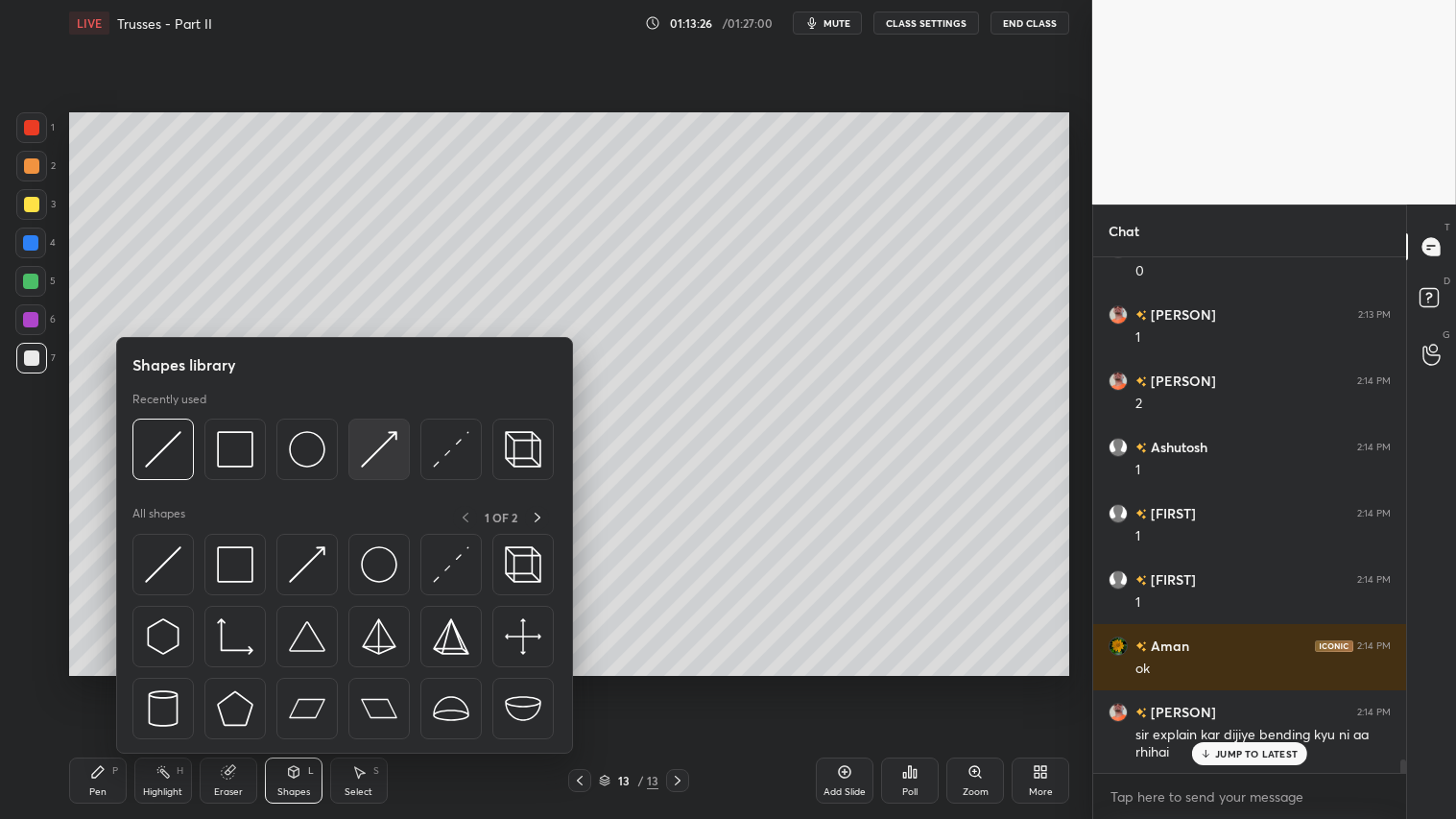 click at bounding box center [379, 449] 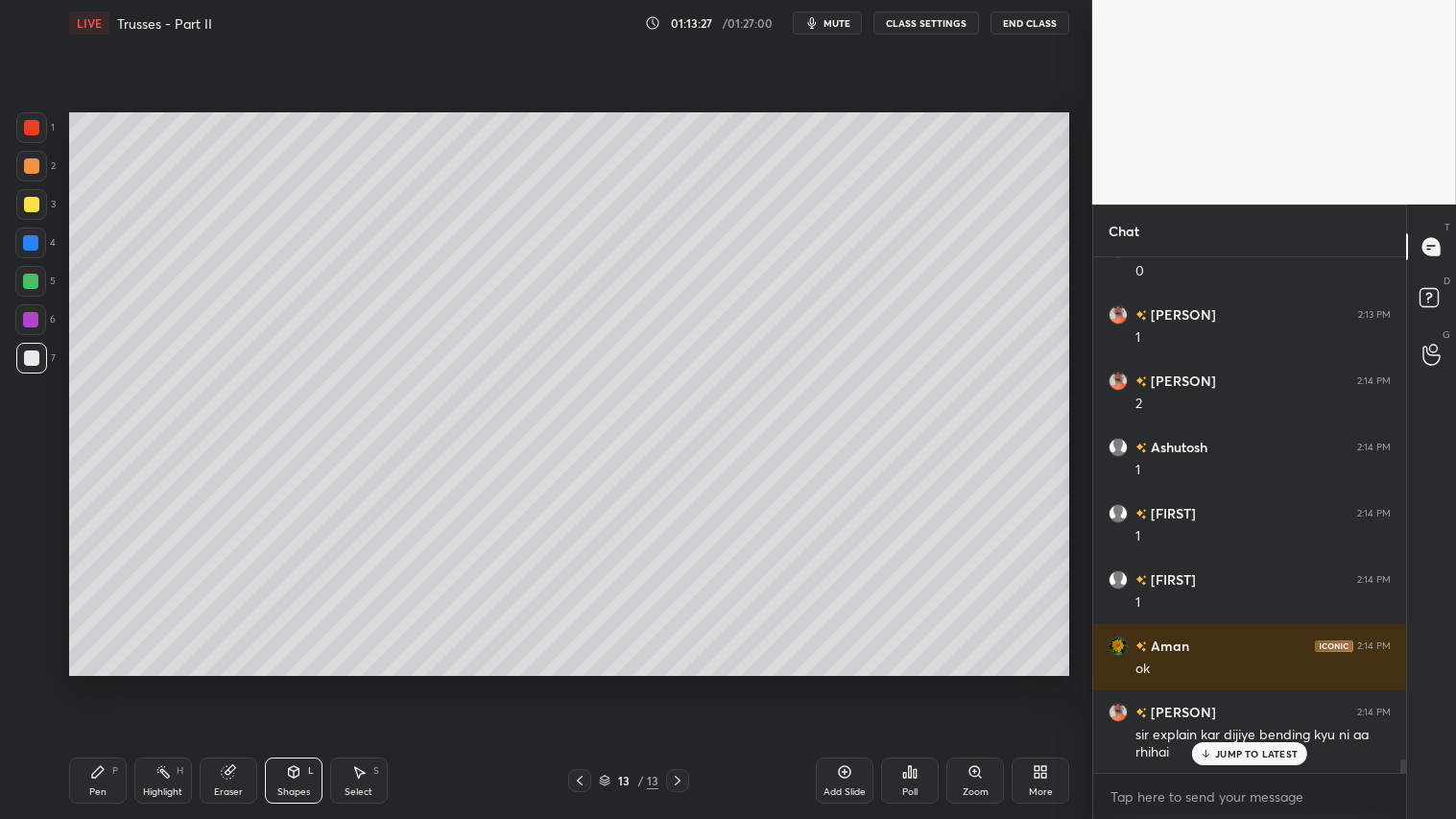click at bounding box center (32, 166) 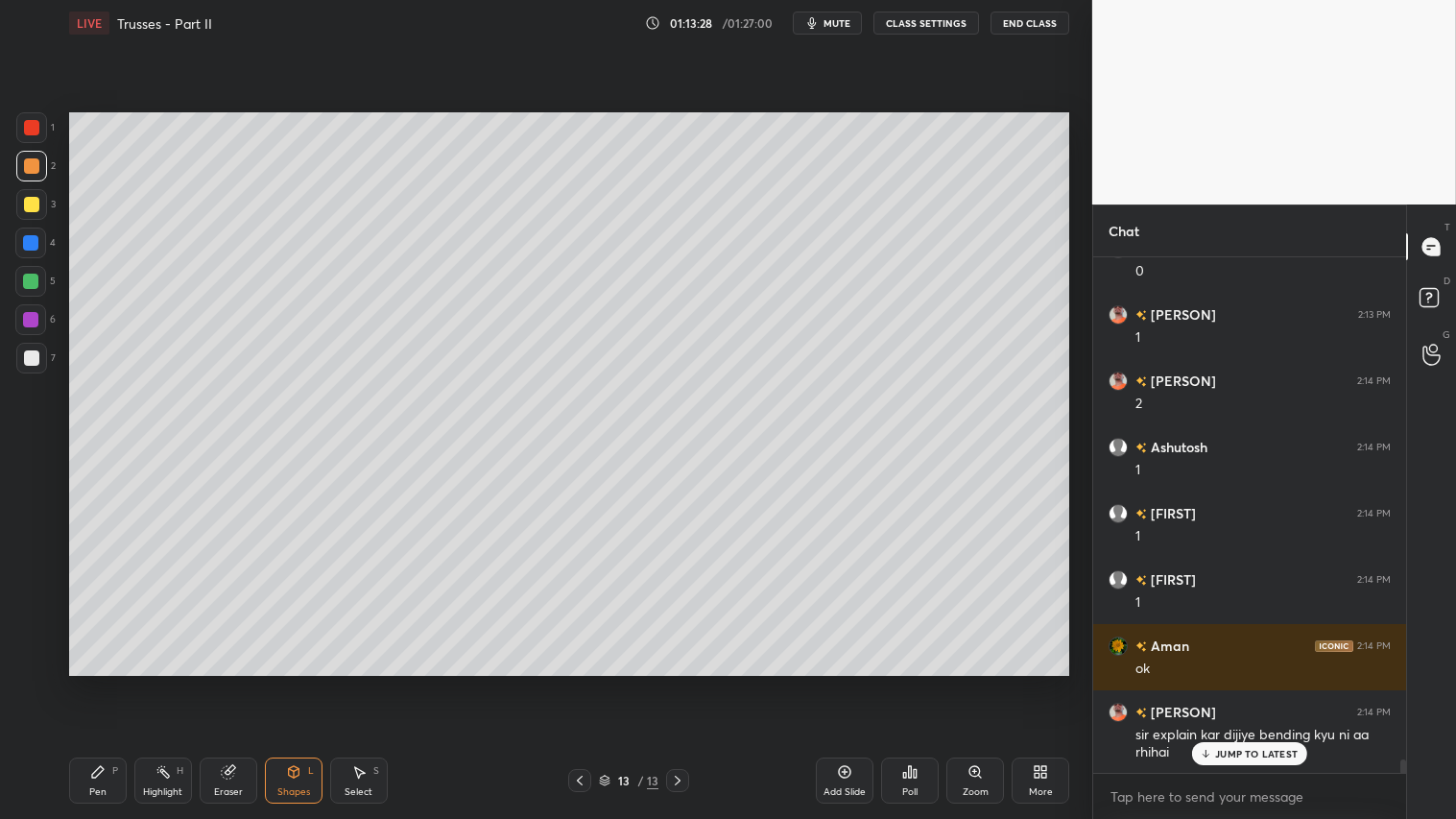 click on "Pen P" at bounding box center (98, 781) 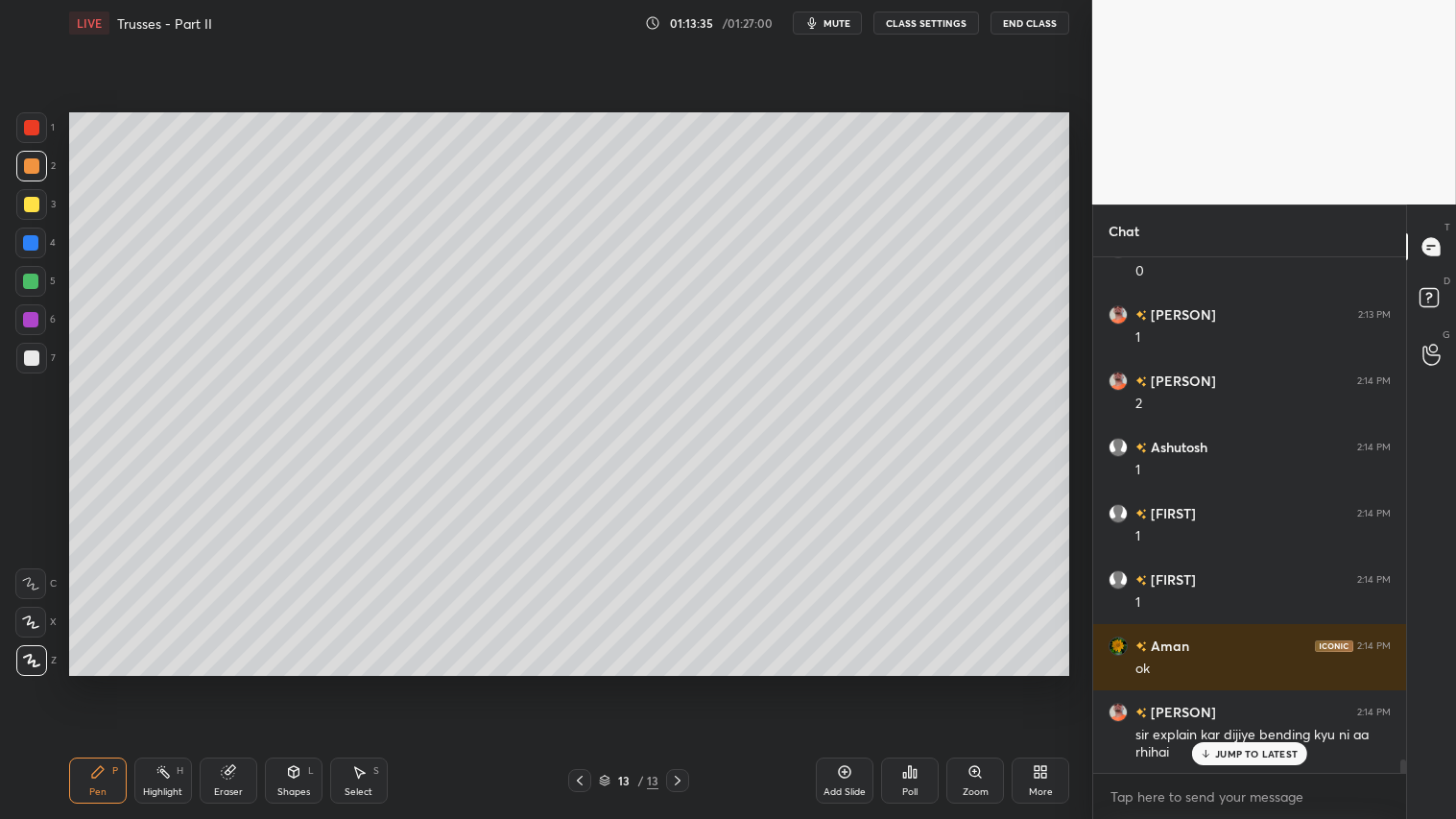 drag, startPoint x: 285, startPoint y: 792, endPoint x: 283, endPoint y: 766, distance: 26.07681 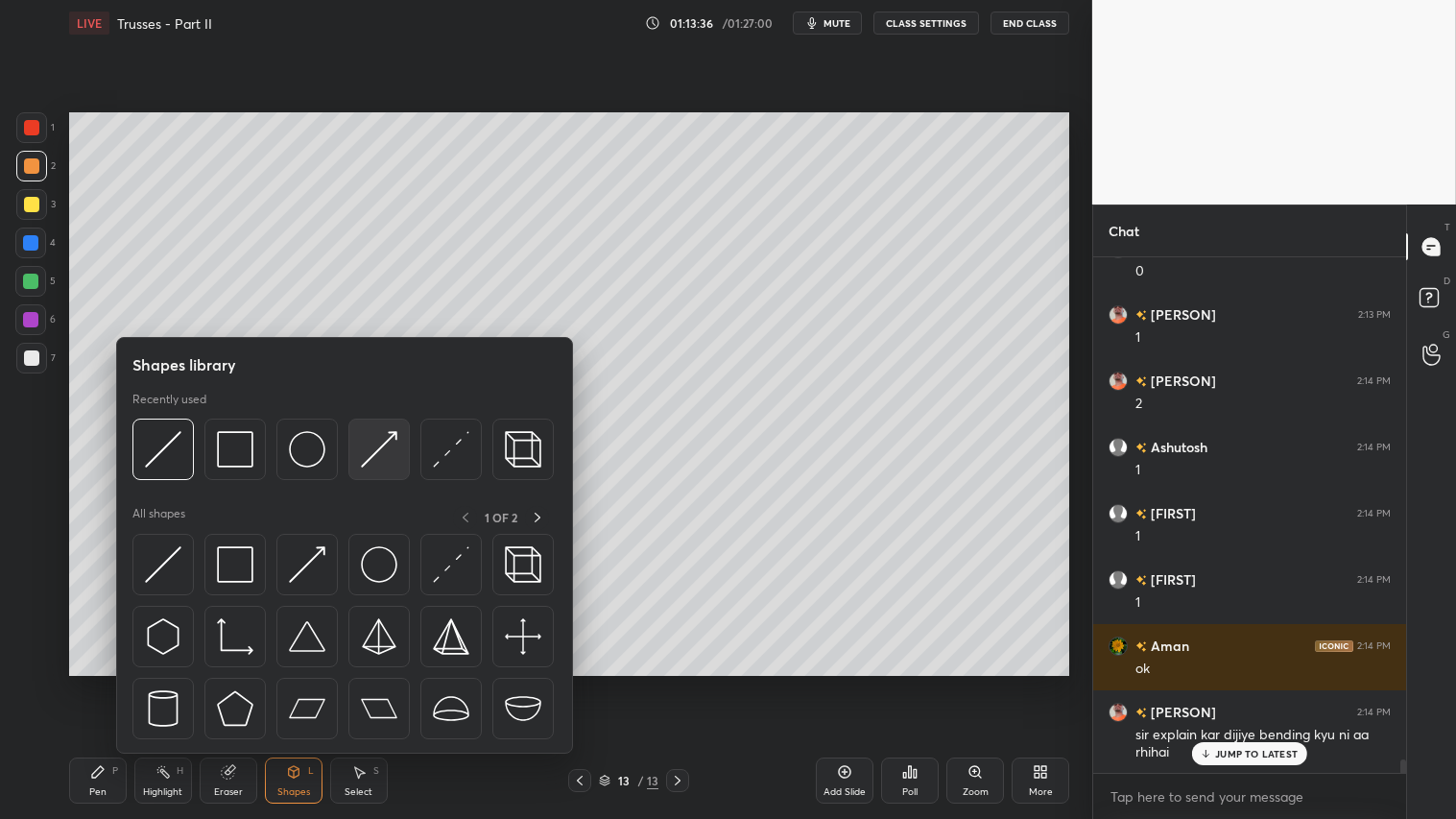 click at bounding box center (379, 449) 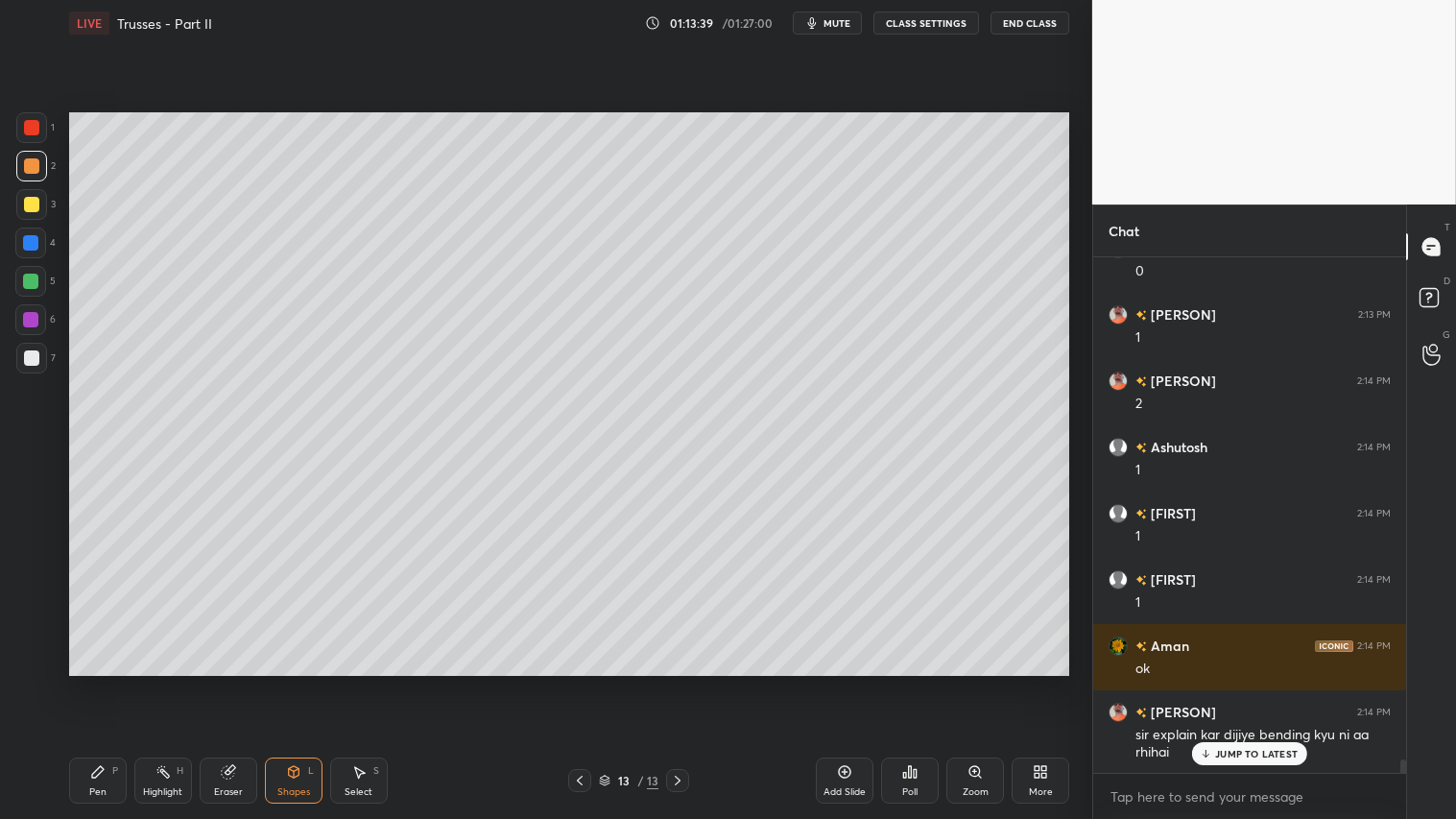 click on "Shapes L" at bounding box center [294, 781] 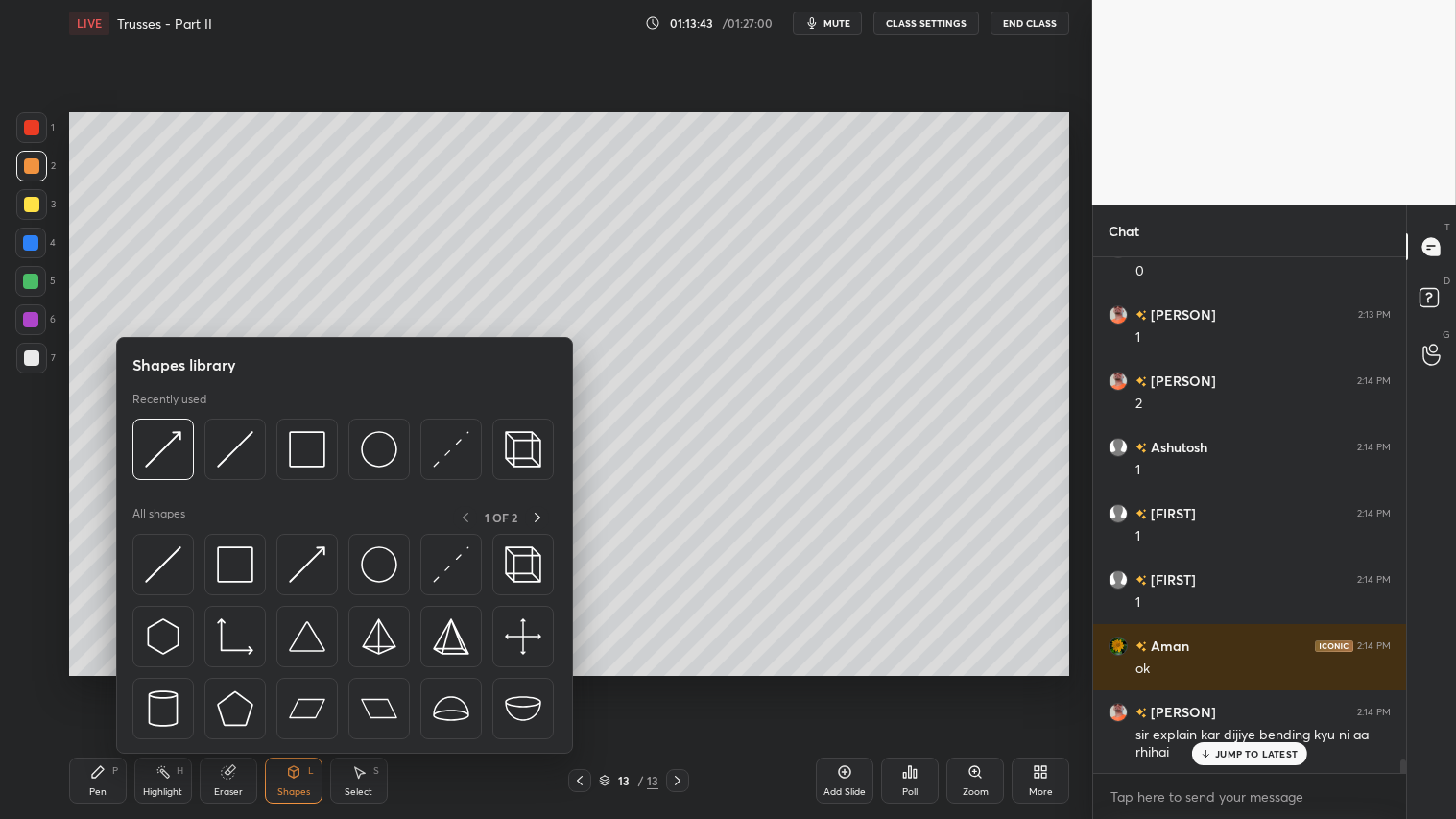 click on "Pen P" at bounding box center [98, 781] 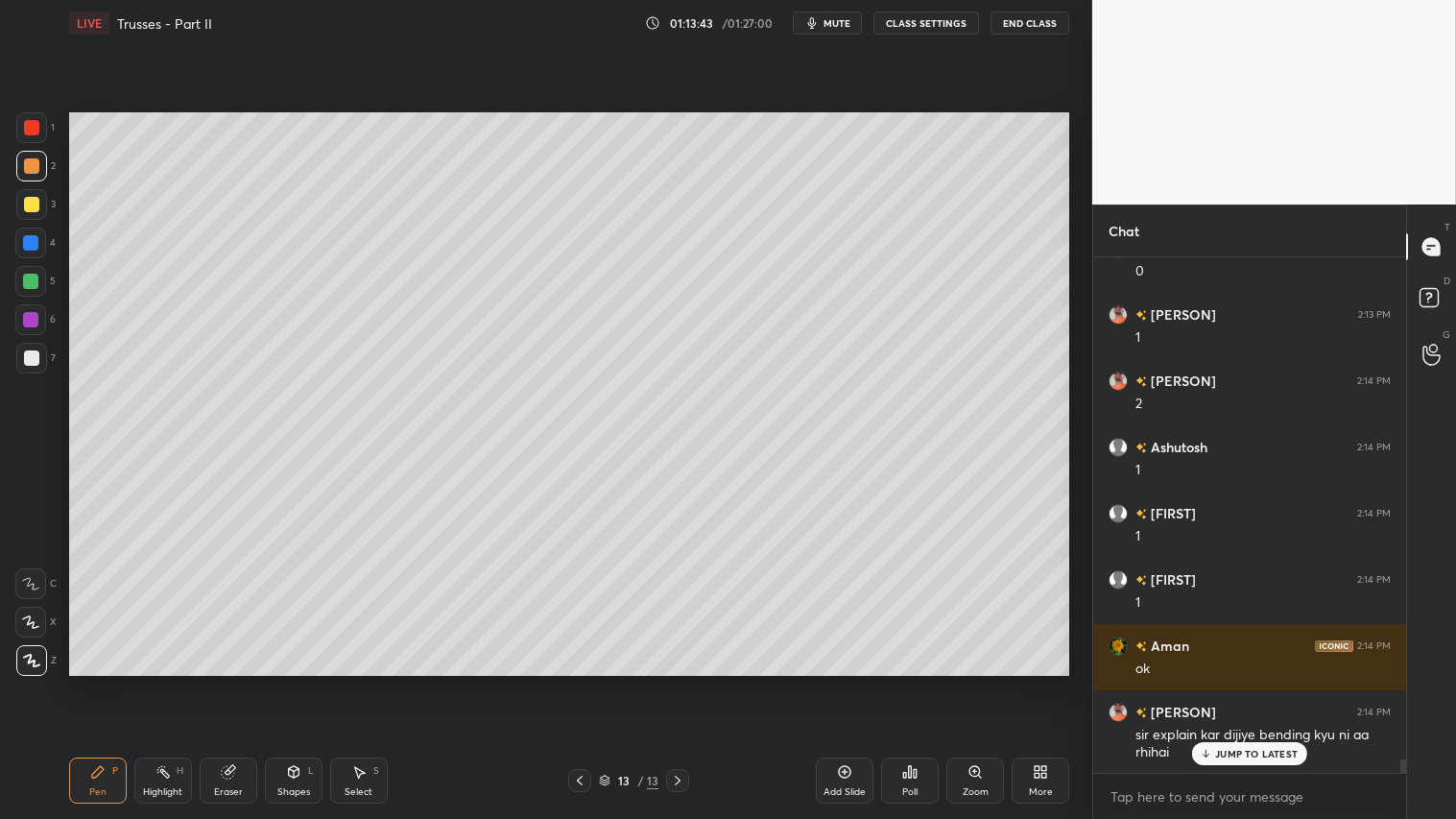 drag, startPoint x: 307, startPoint y: 770, endPoint x: 317, endPoint y: 760, distance: 14.142136 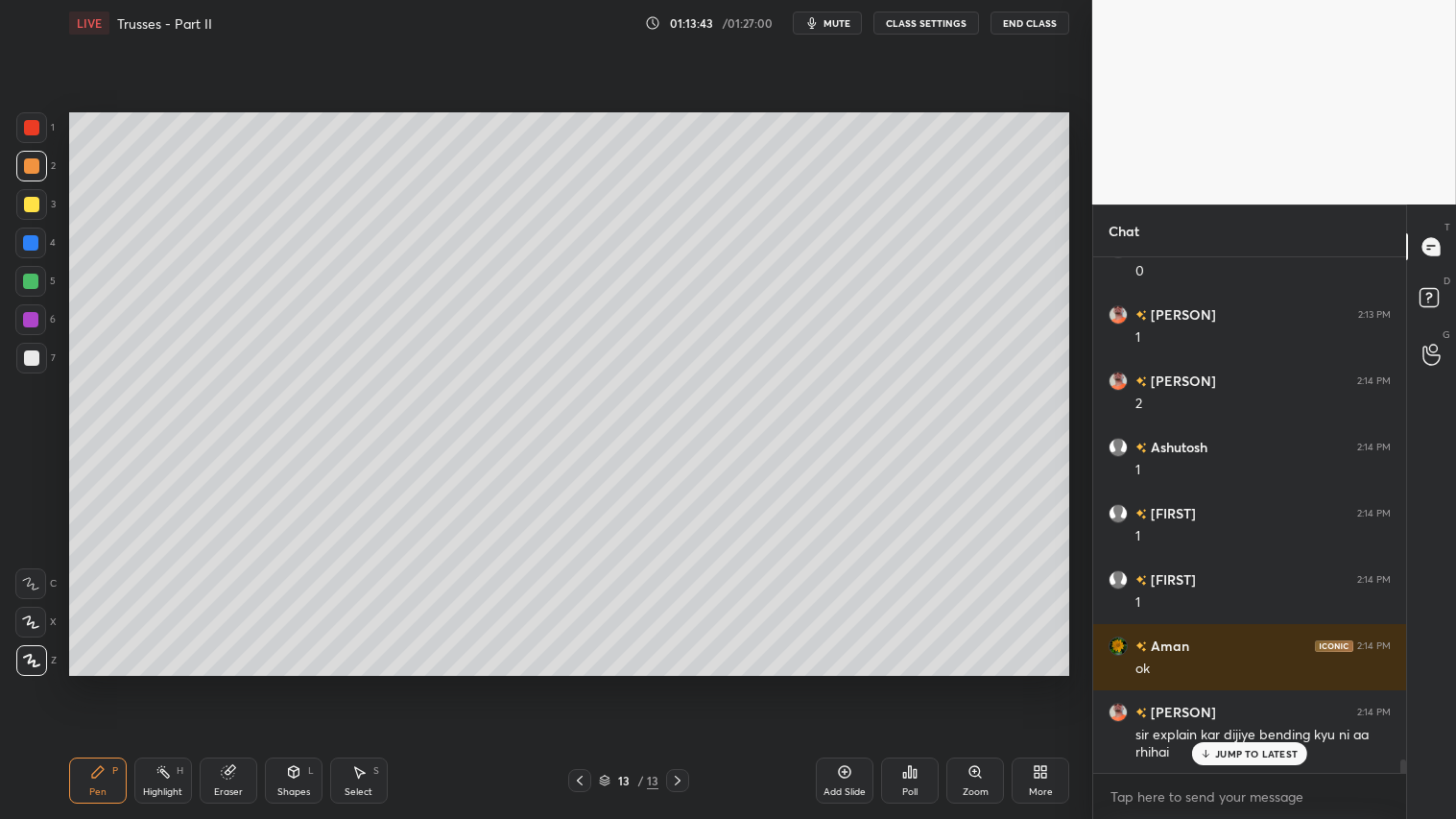 click on "Shapes L" at bounding box center [294, 781] 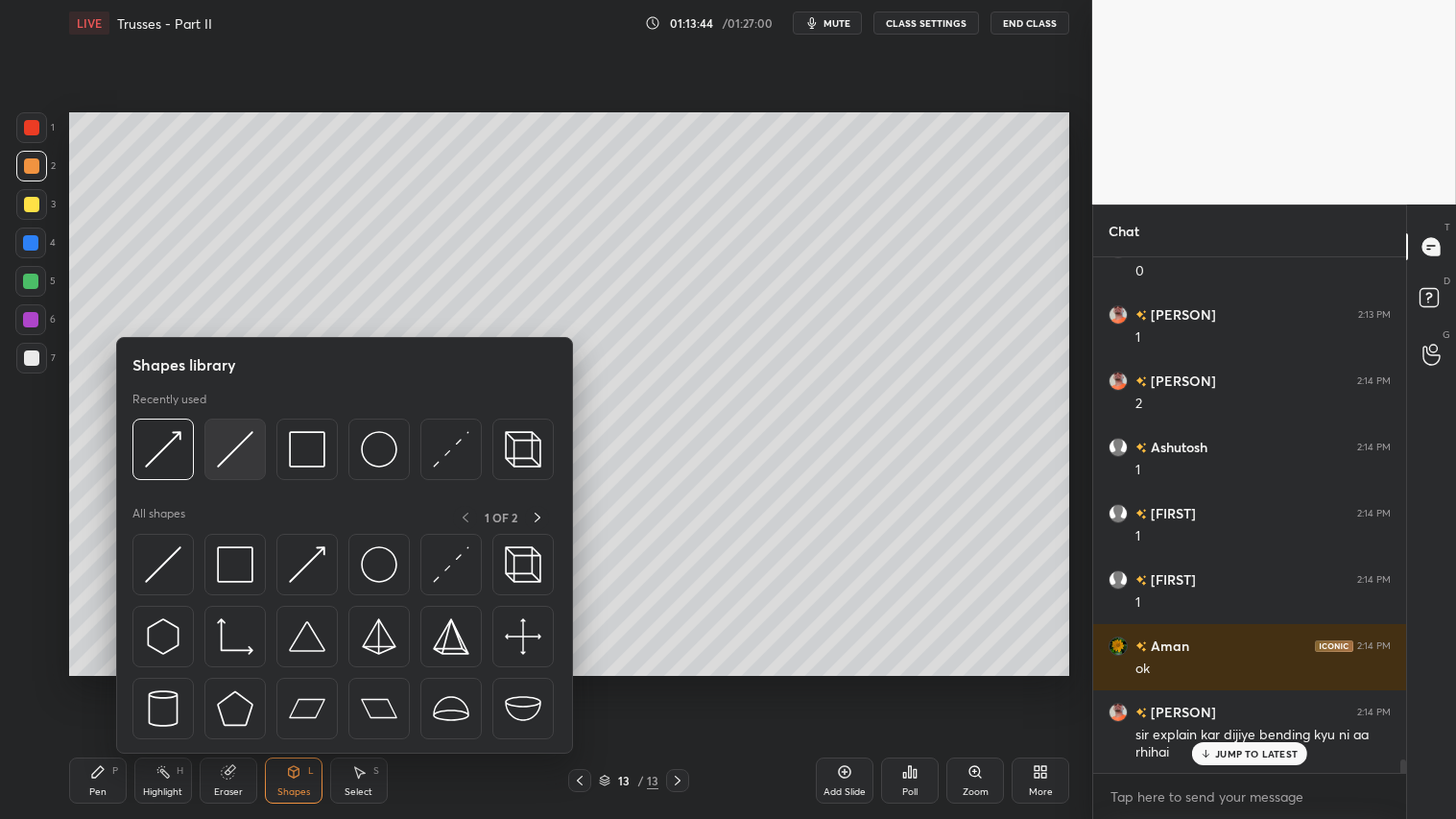 click at bounding box center [235, 449] 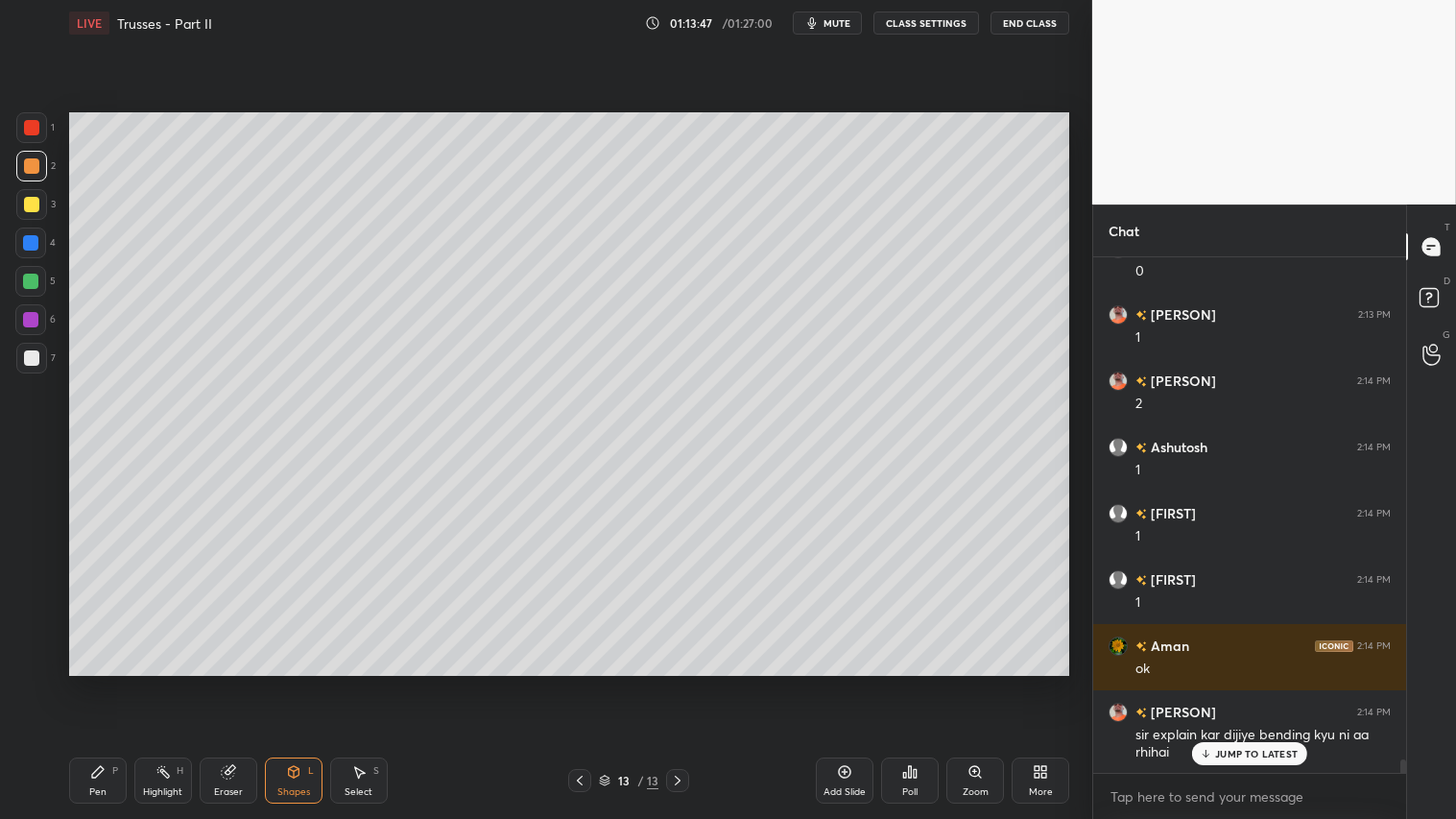 drag, startPoint x: 107, startPoint y: 784, endPoint x: 283, endPoint y: 677, distance: 205.9733 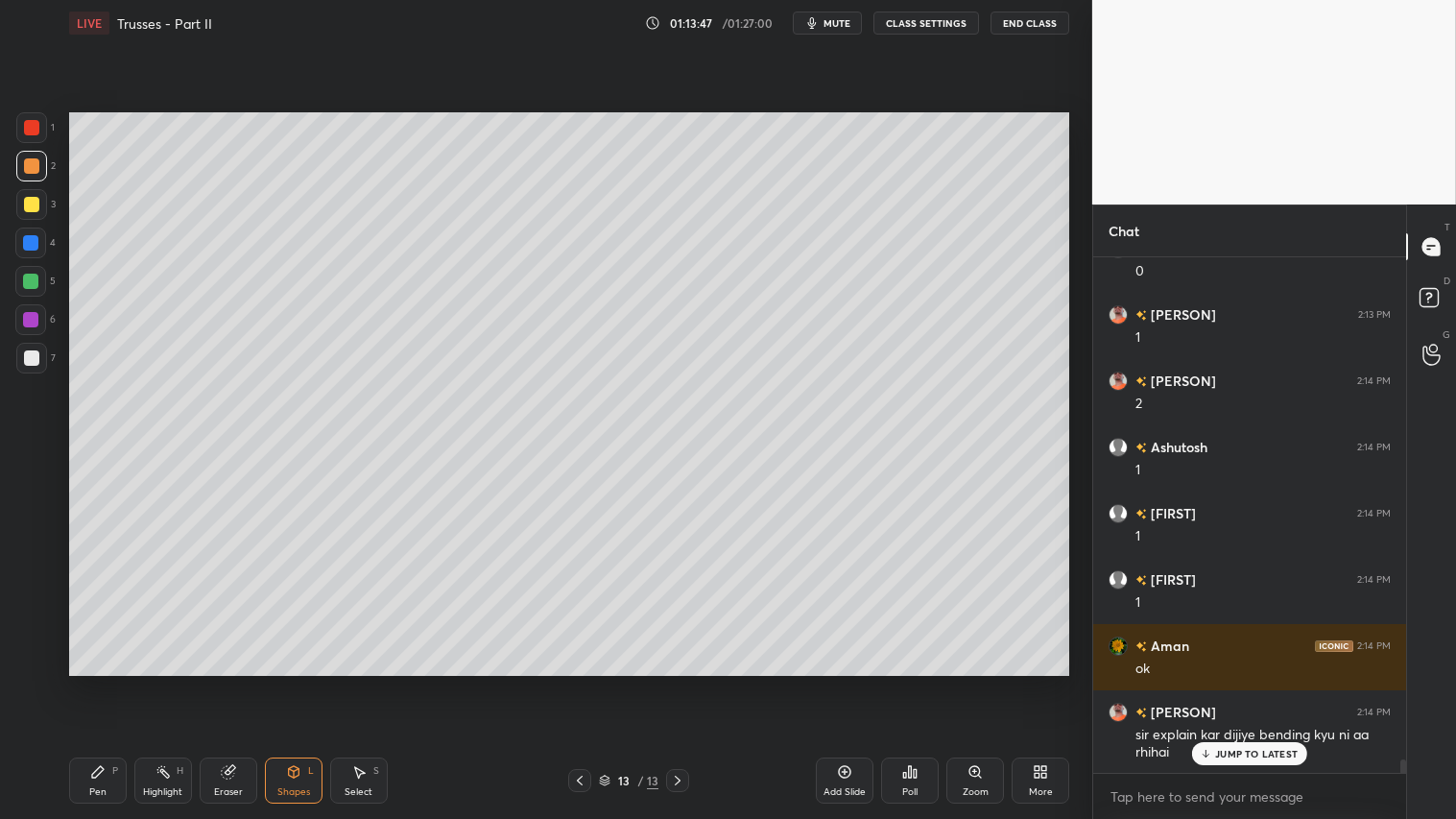 click on "Pen P" at bounding box center [98, 781] 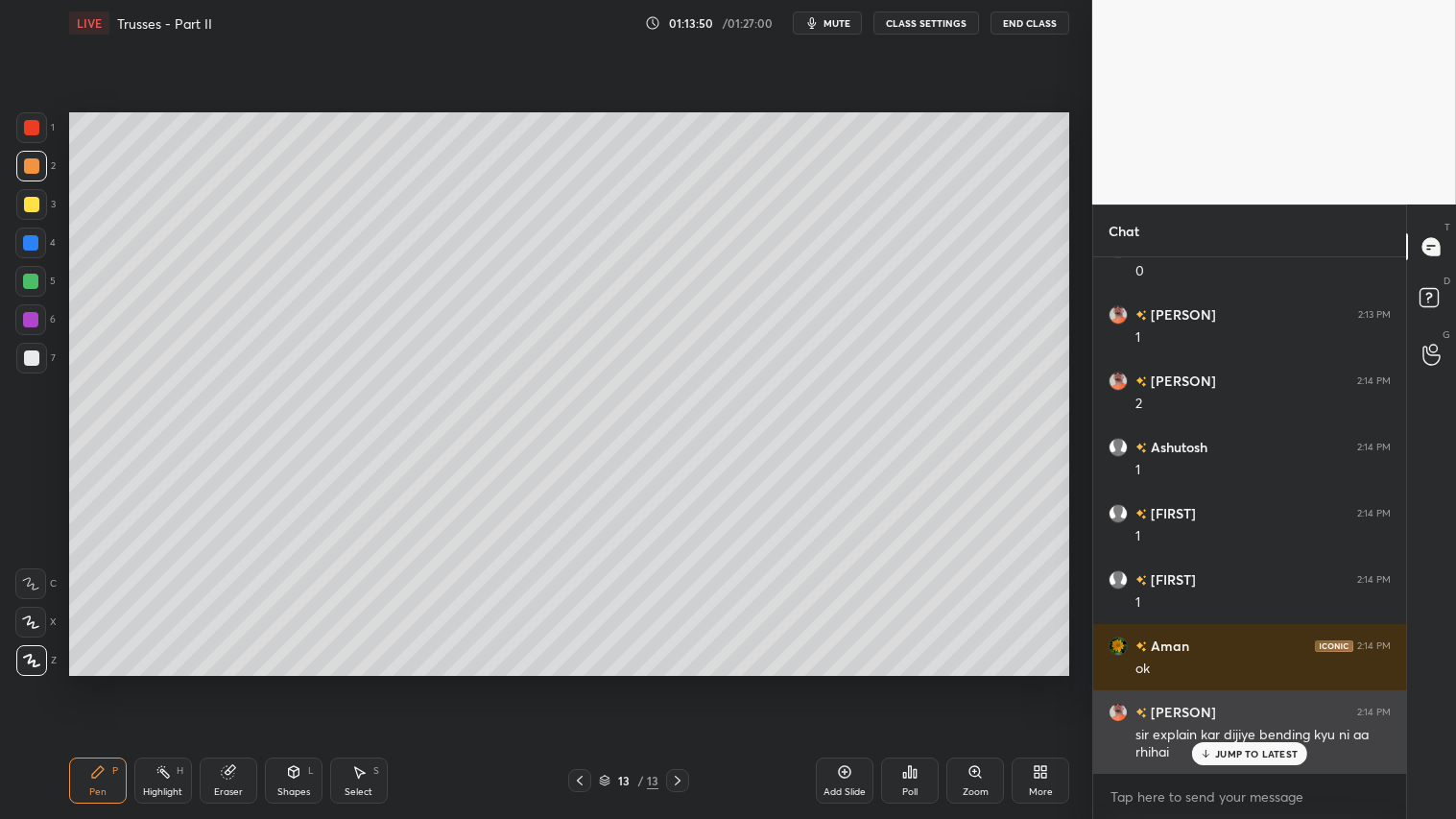 click on "JUMP TO LATEST" at bounding box center (1256, 754) 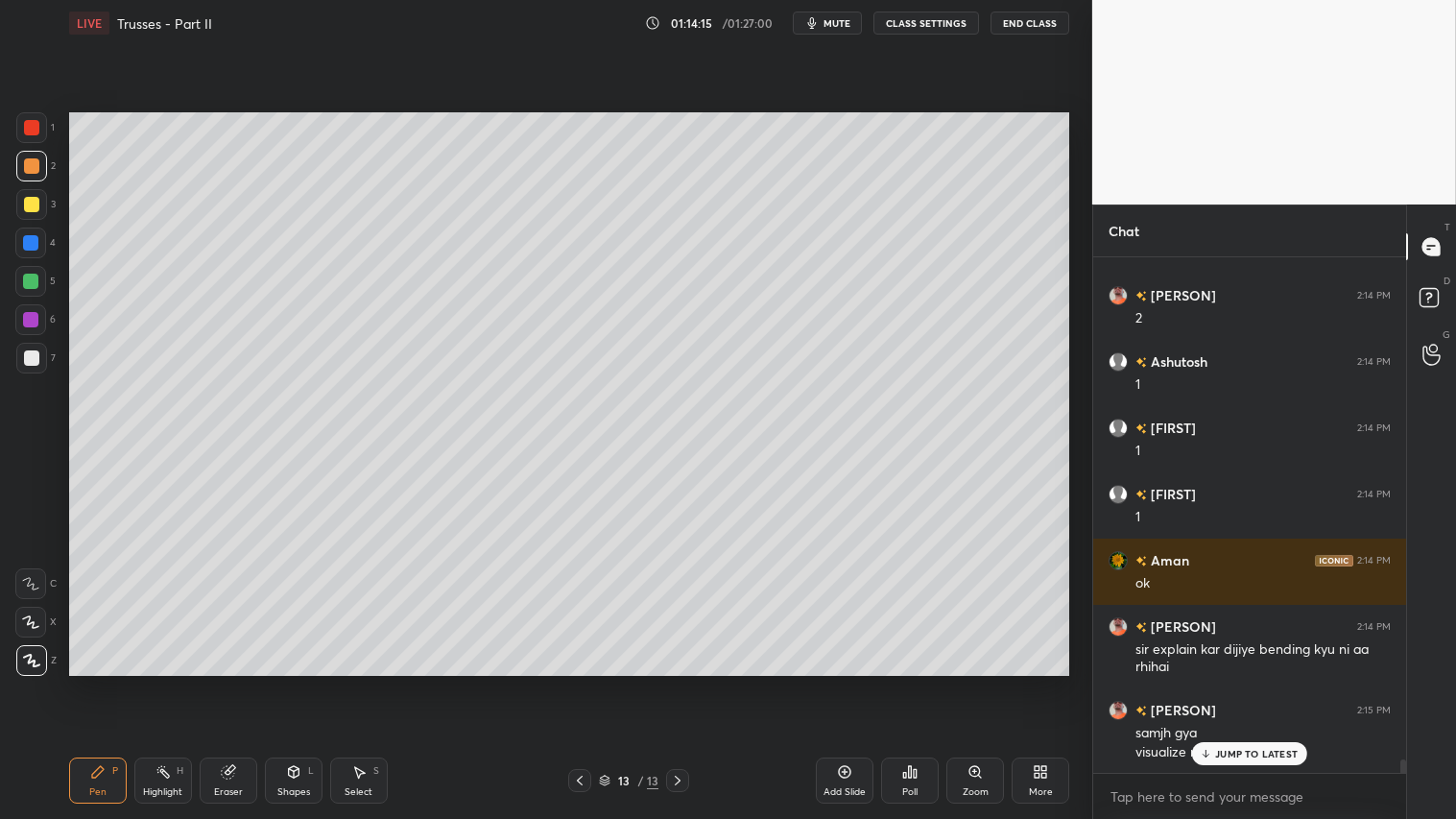 scroll, scrollTop: 19123, scrollLeft: 0, axis: vertical 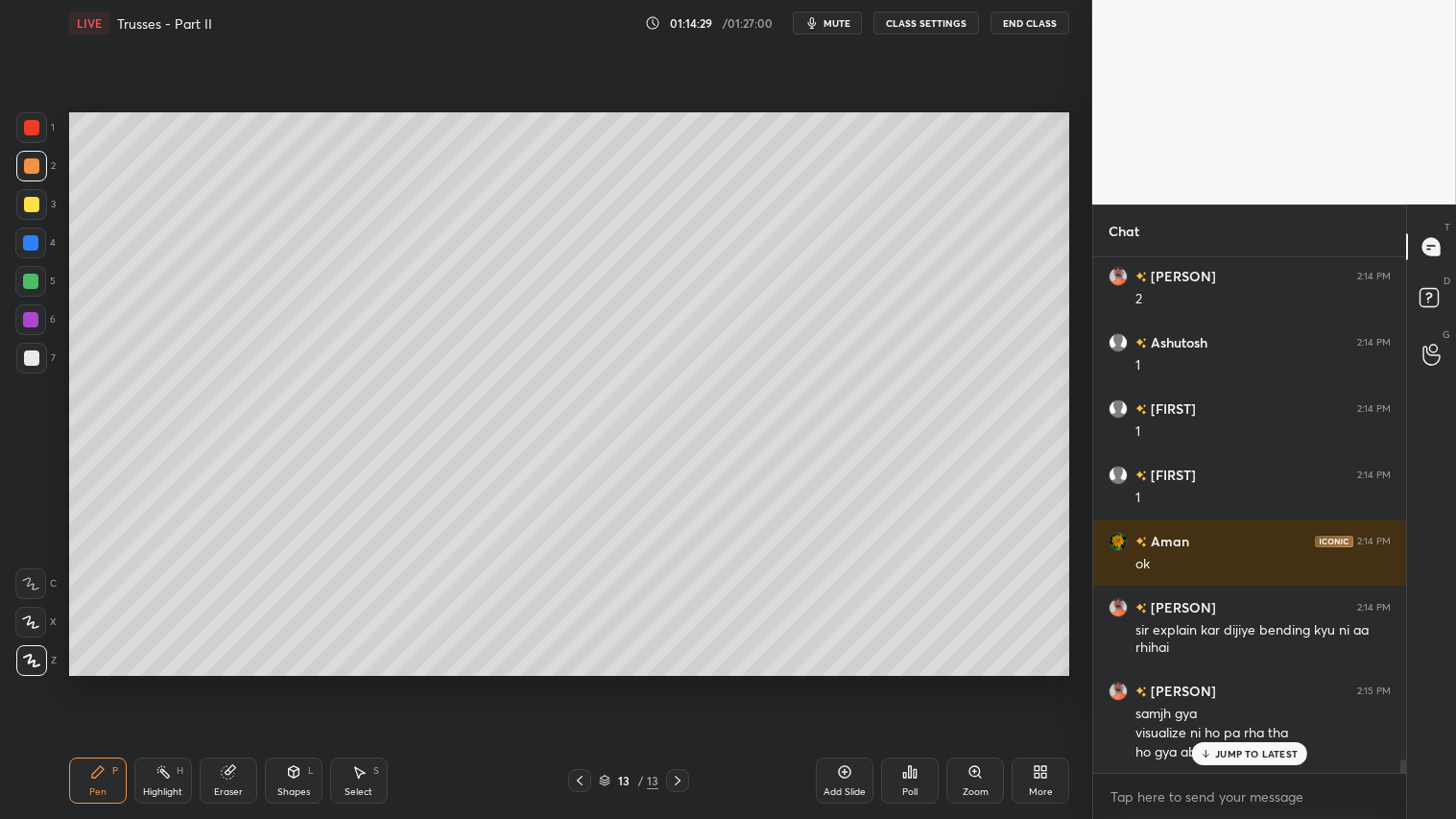 click on "JUMP TO LATEST" at bounding box center [1256, 754] 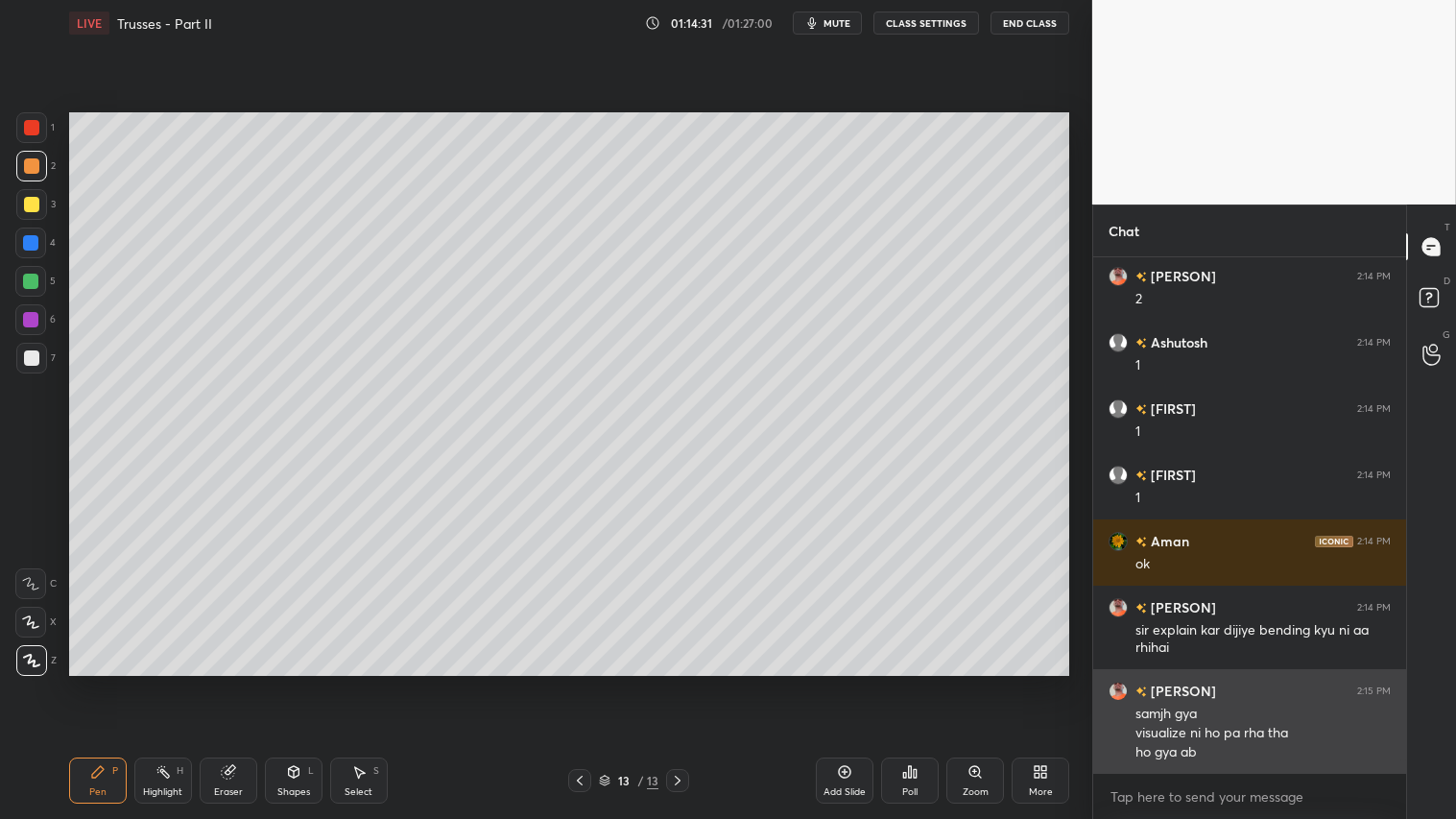 scroll, scrollTop: 19208, scrollLeft: 0, axis: vertical 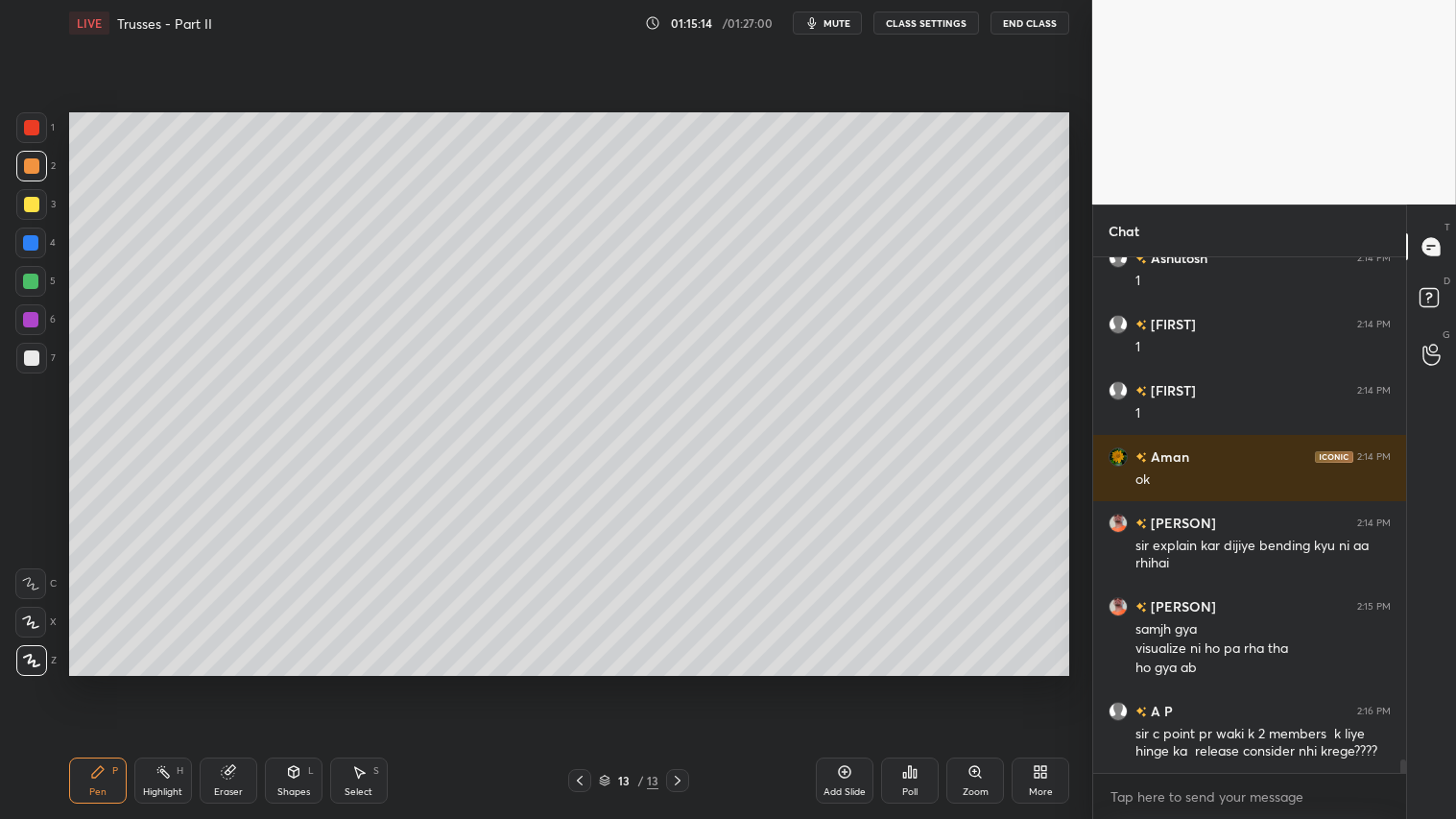 click 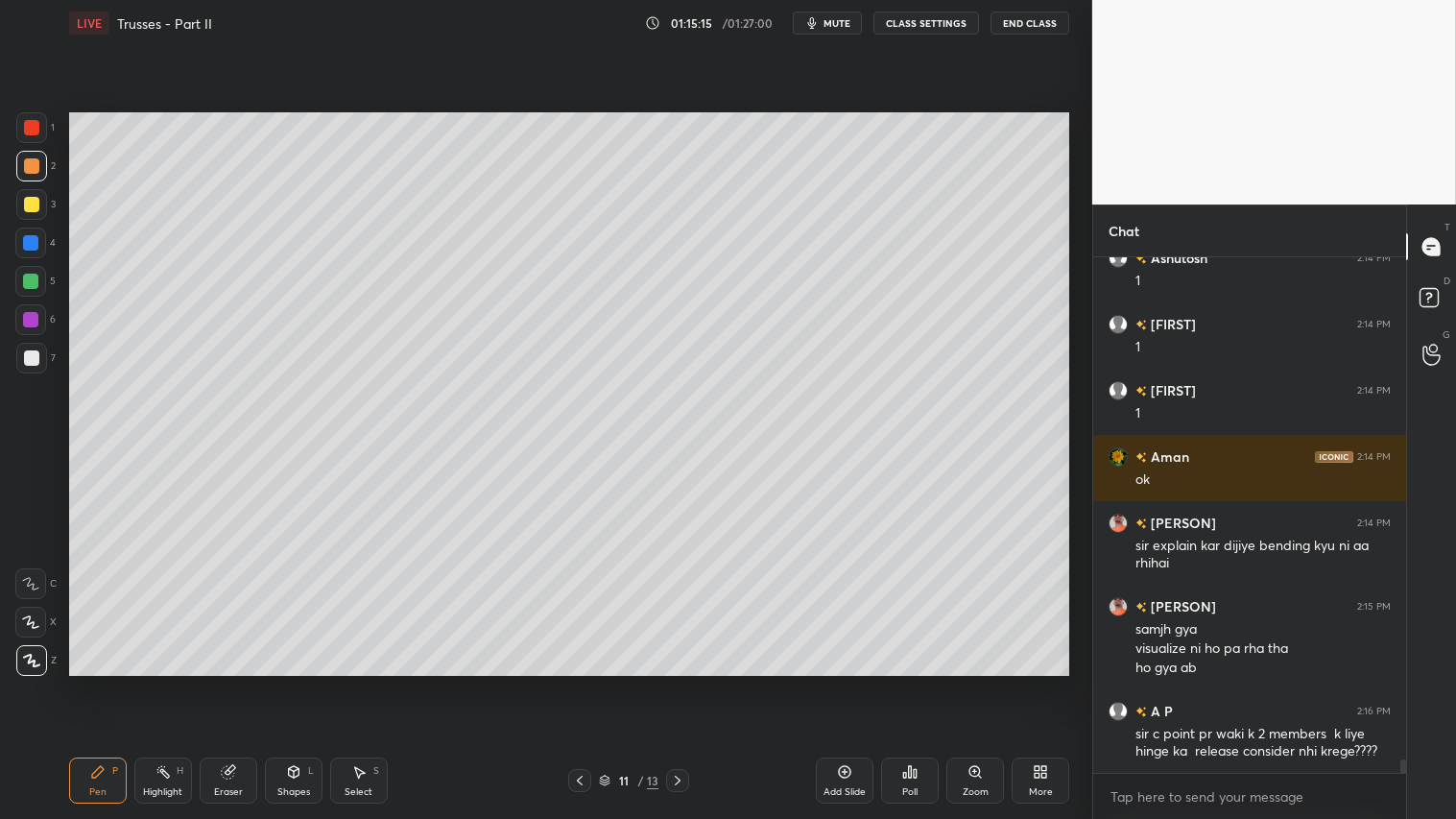 click 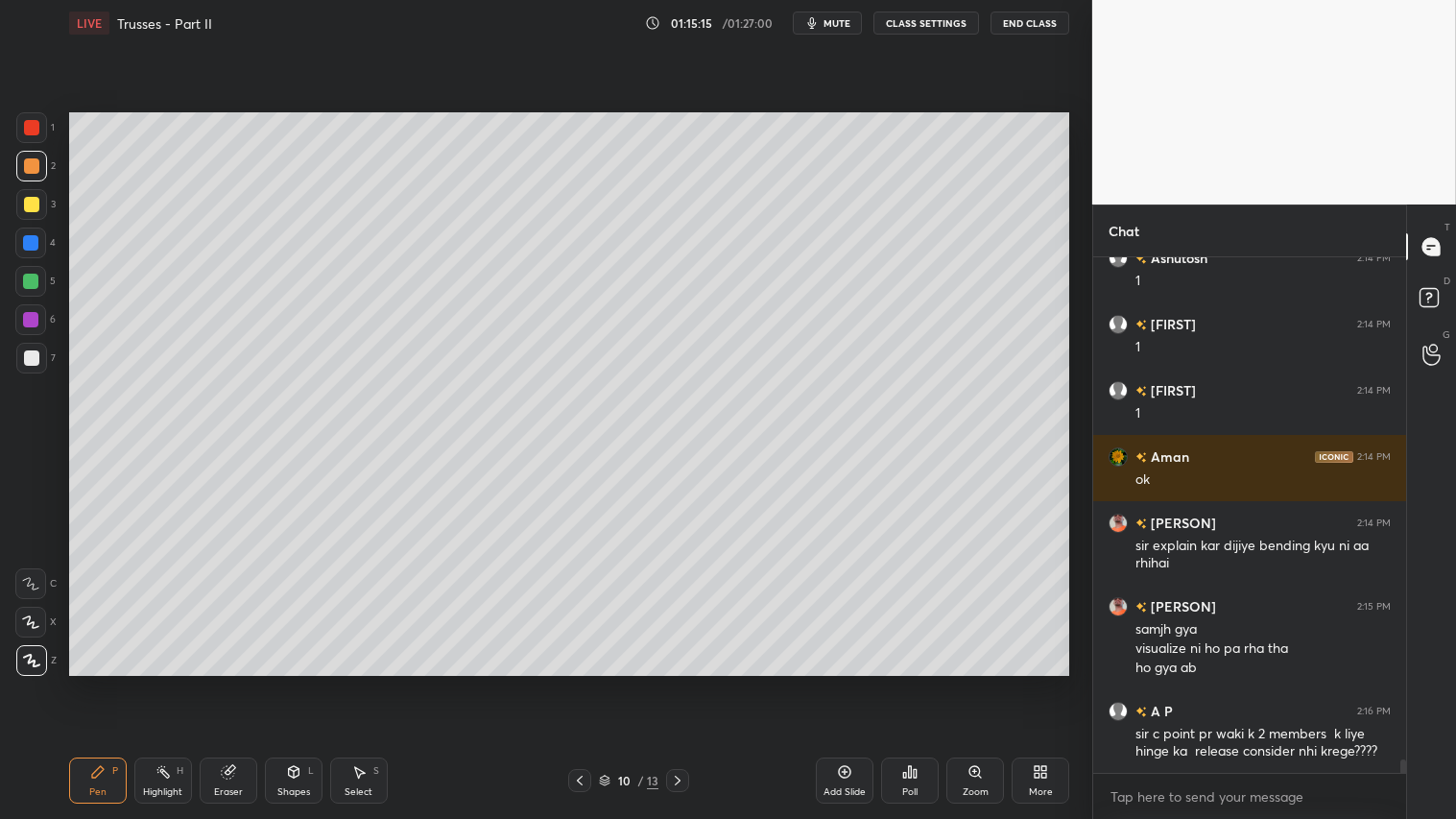 click 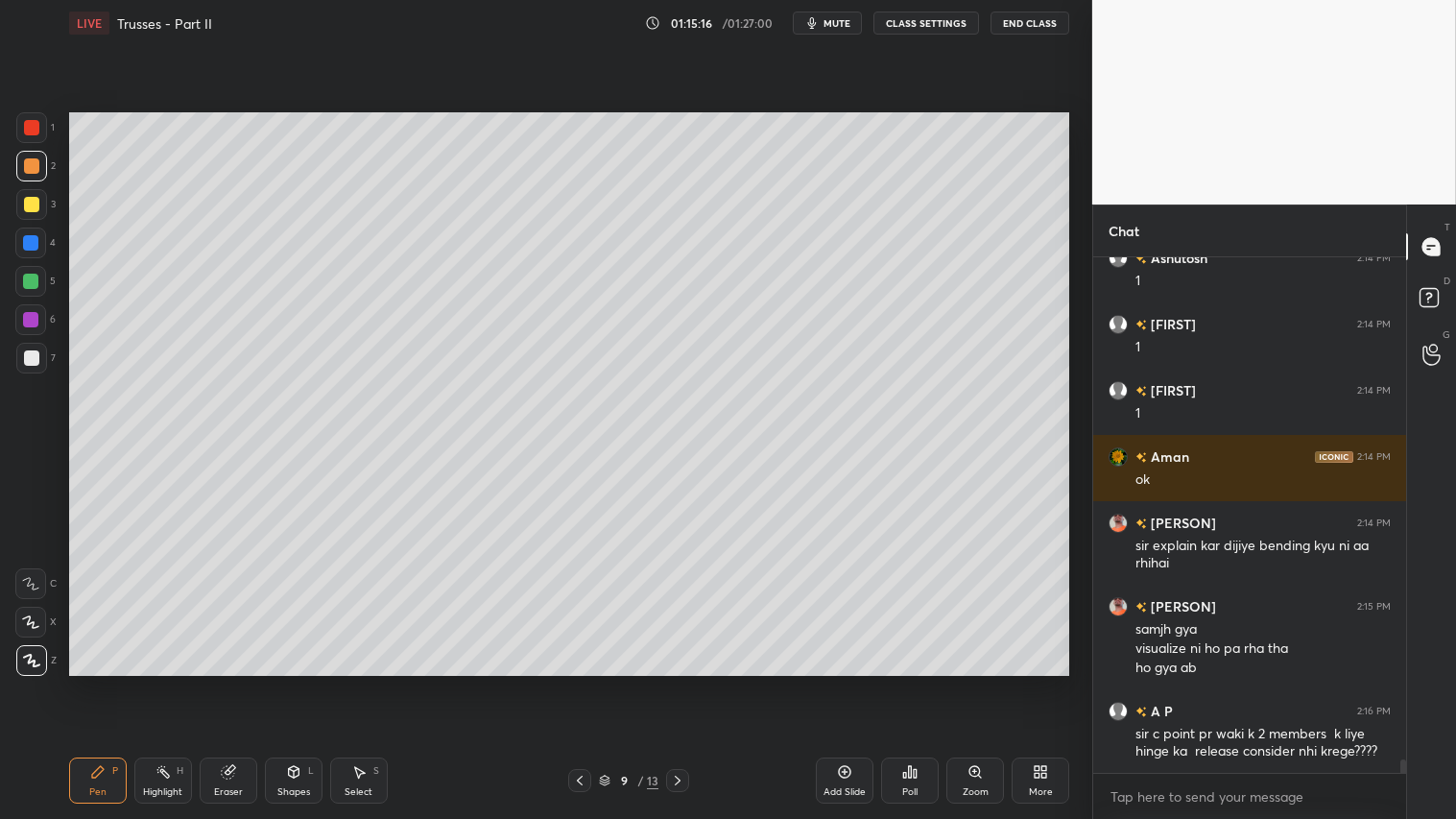 scroll, scrollTop: 19227, scrollLeft: 0, axis: vertical 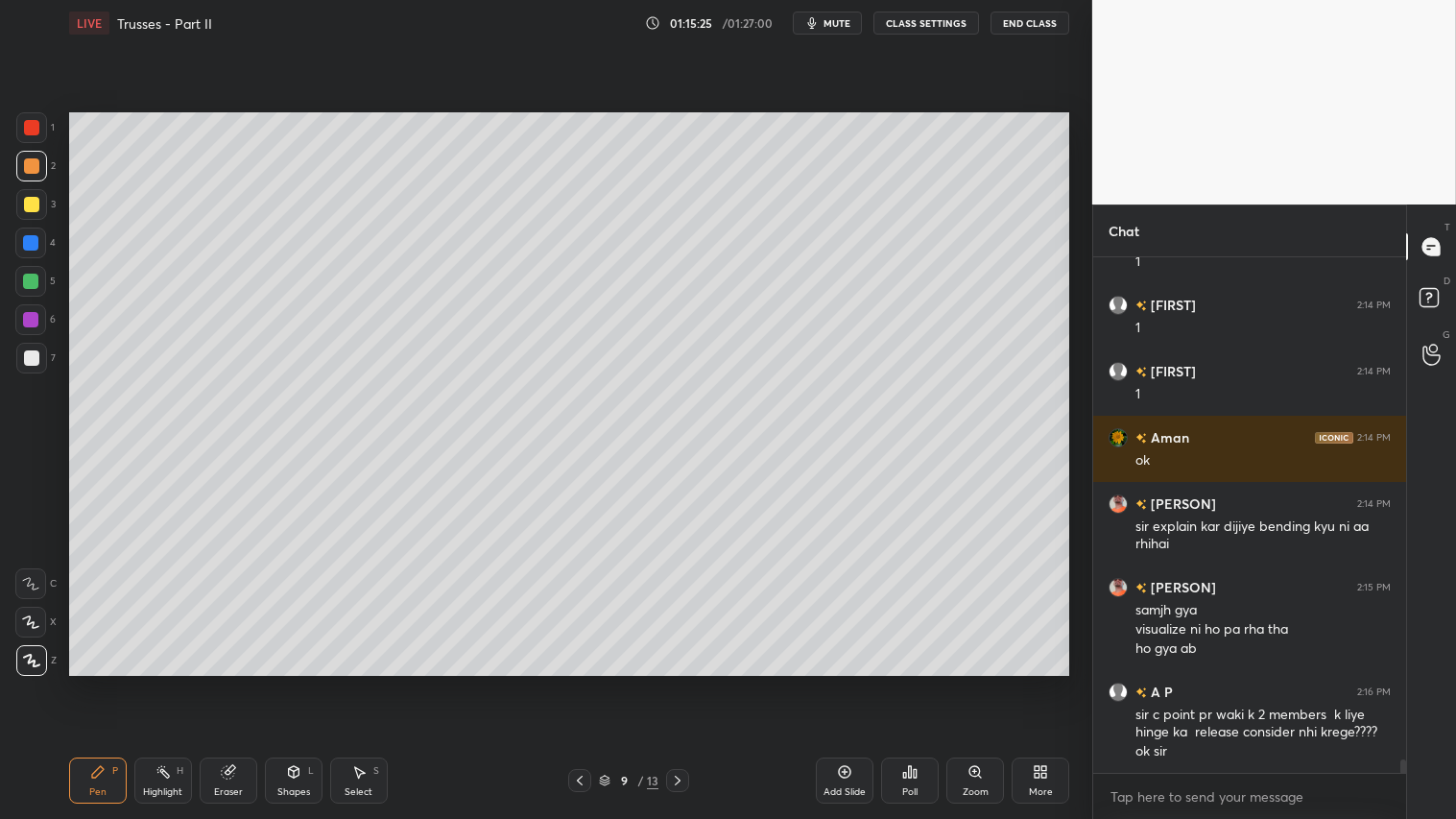 click 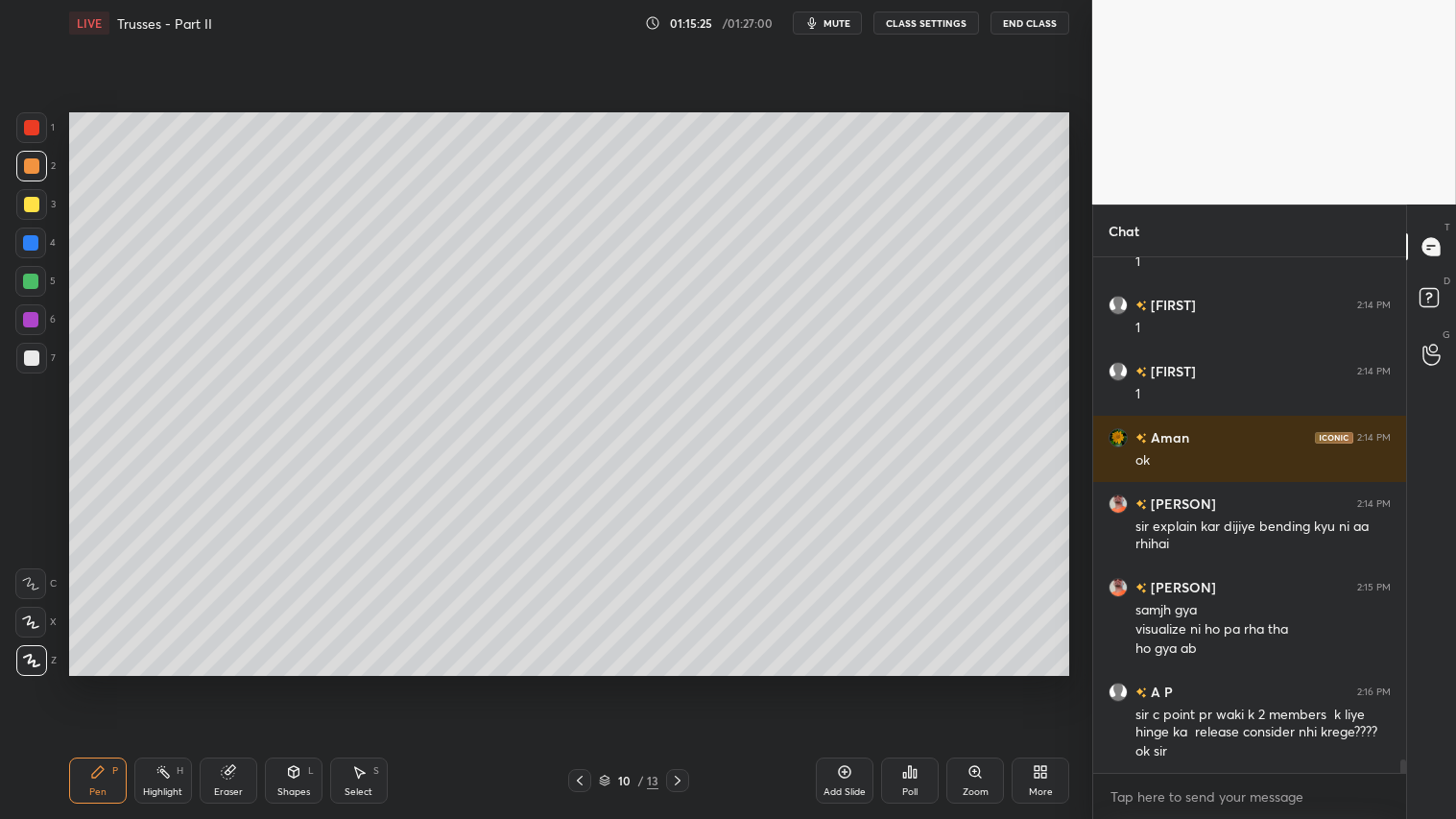 click 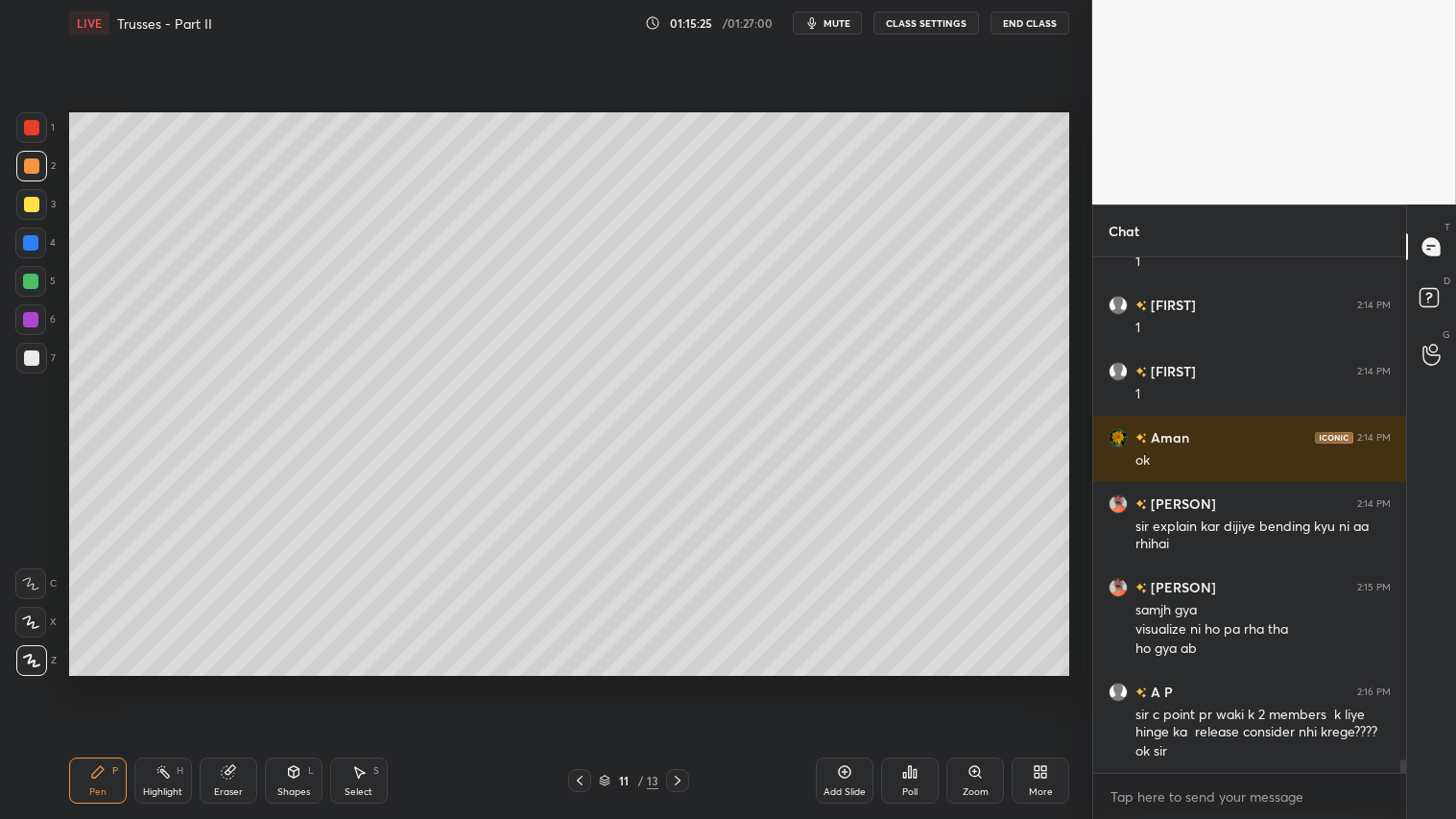 click 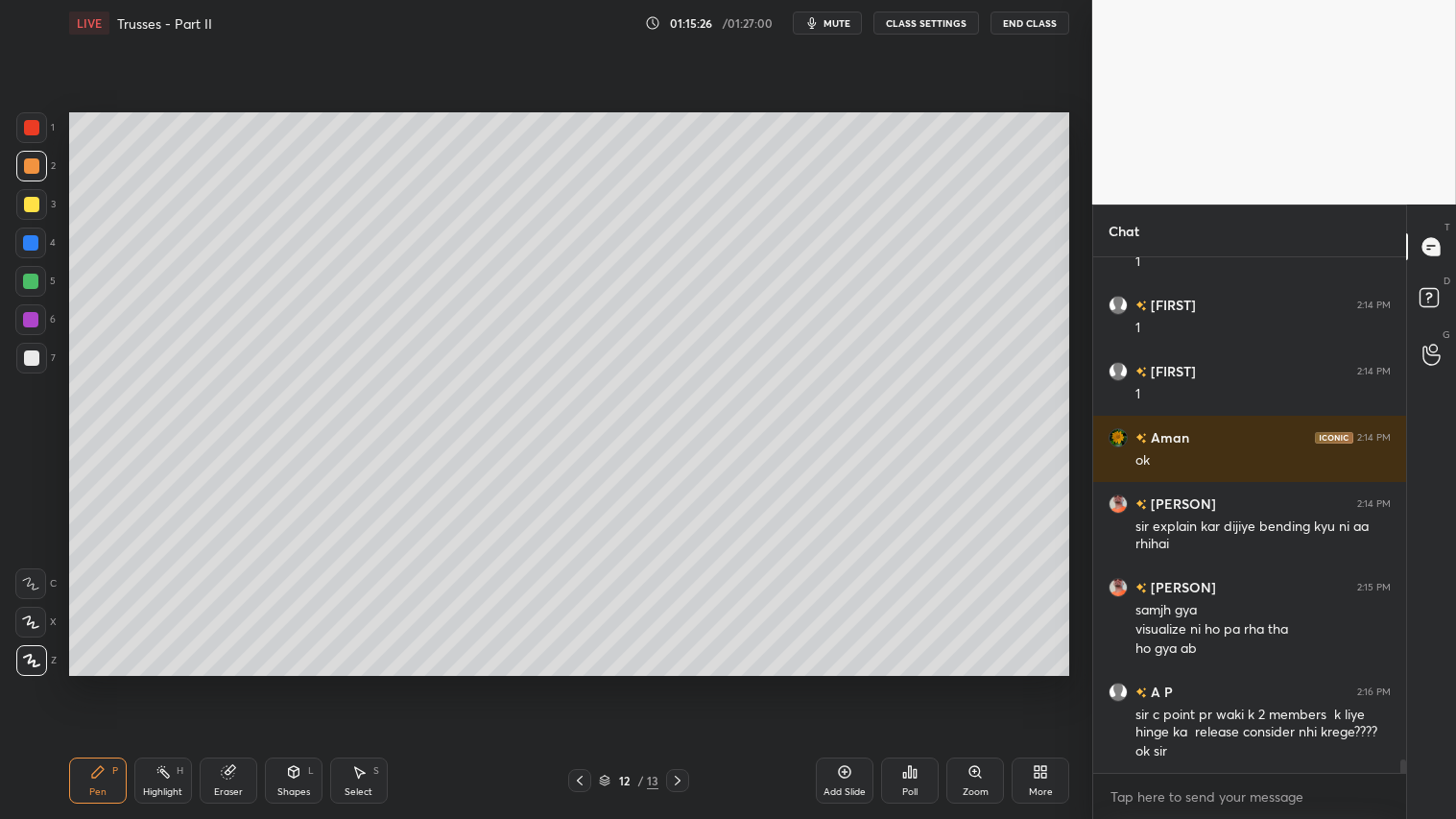 click 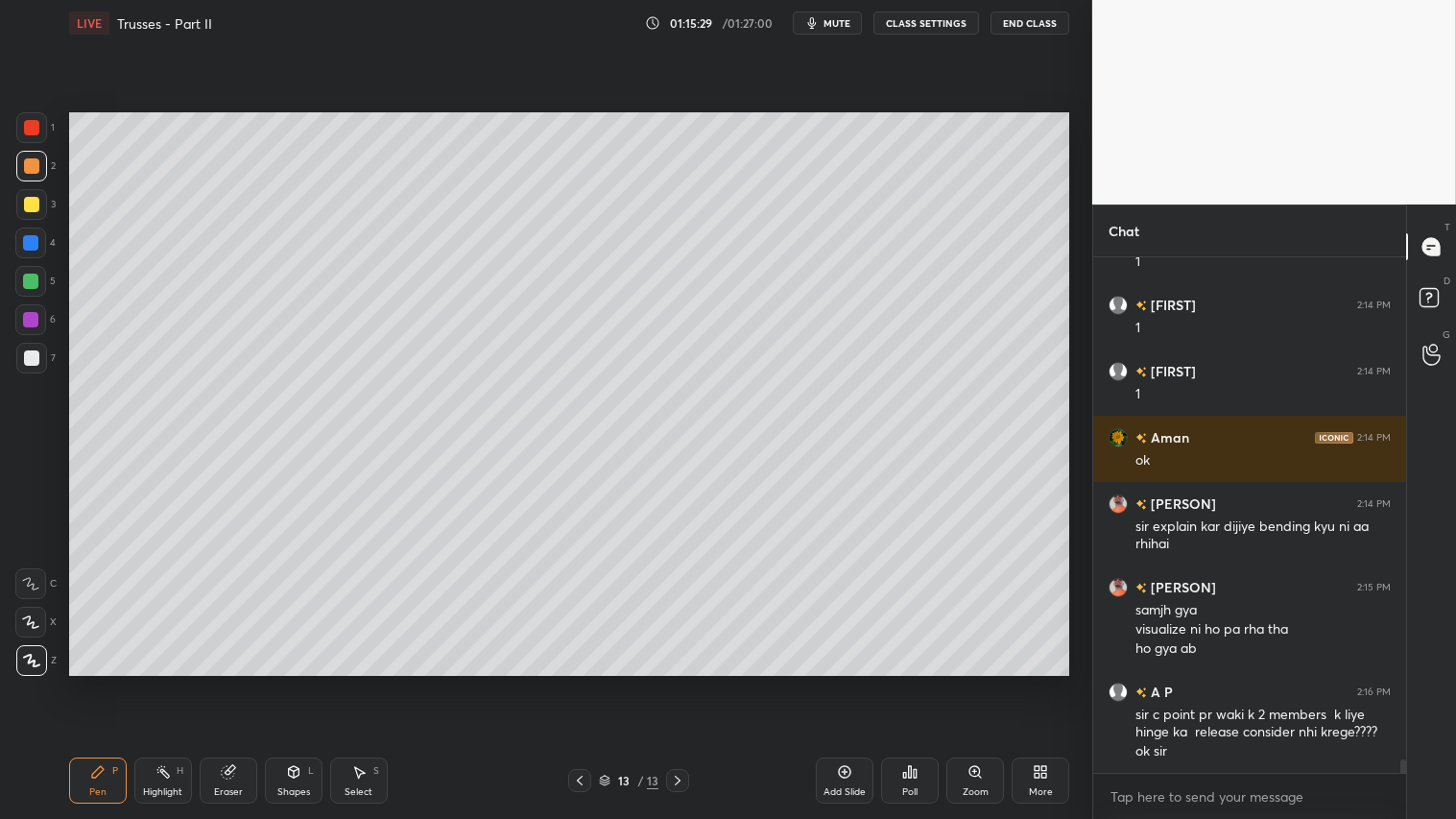 drag, startPoint x: 241, startPoint y: 778, endPoint x: 235, endPoint y: 765, distance: 14.3178211 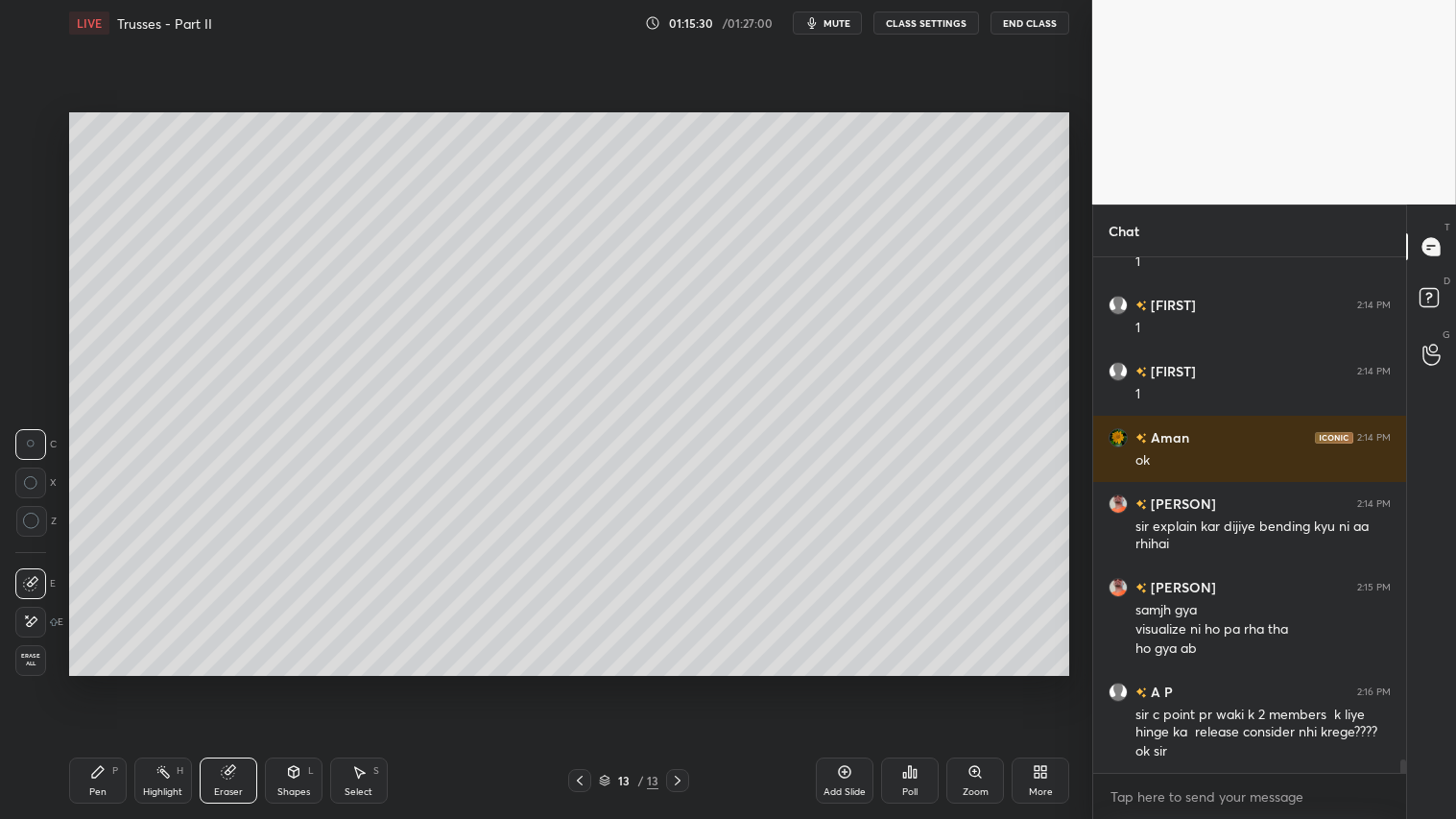 drag, startPoint x: 36, startPoint y: 518, endPoint x: 56, endPoint y: 523, distance: 20.615528 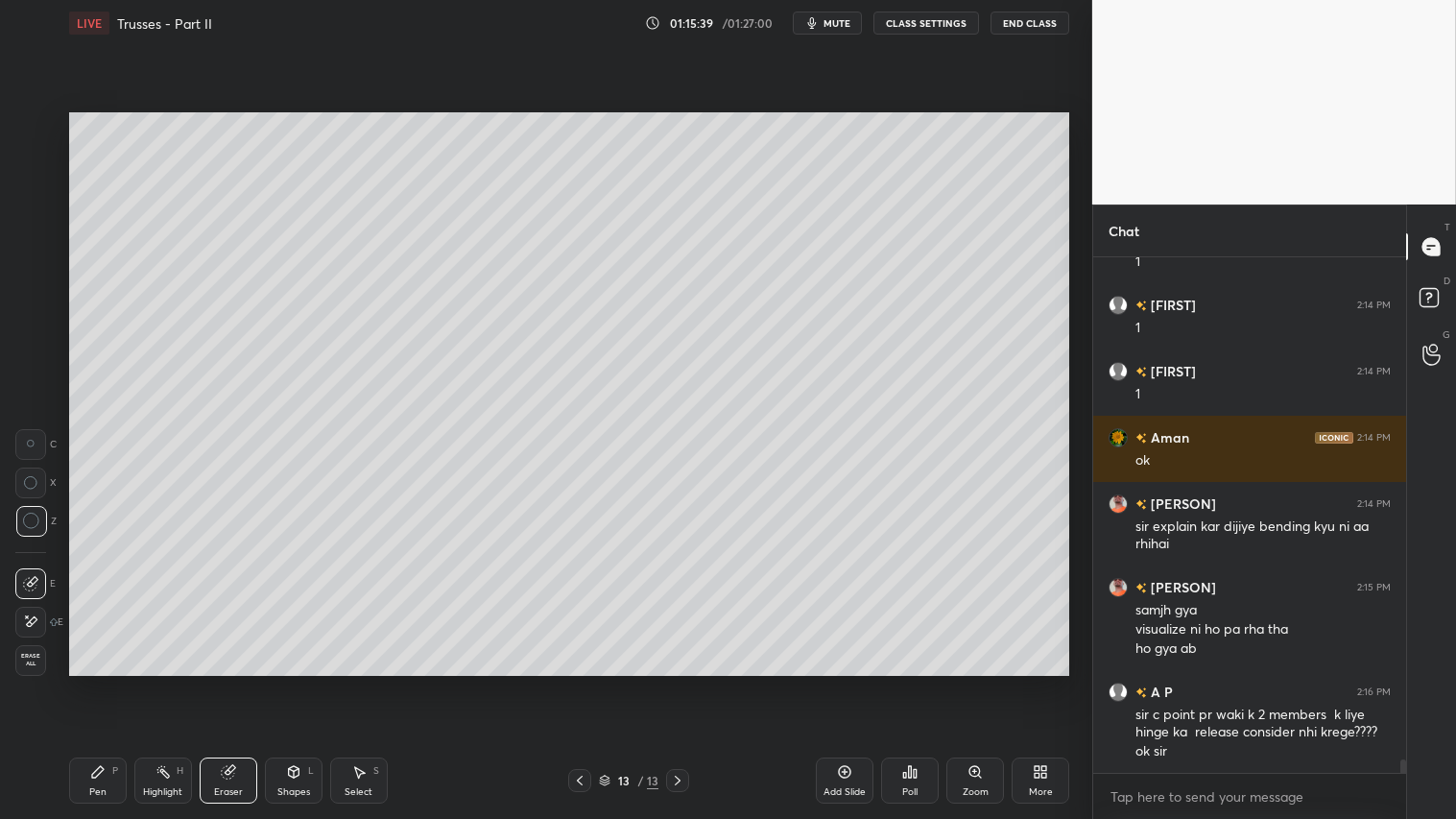 click on "Pen P" at bounding box center [98, 781] 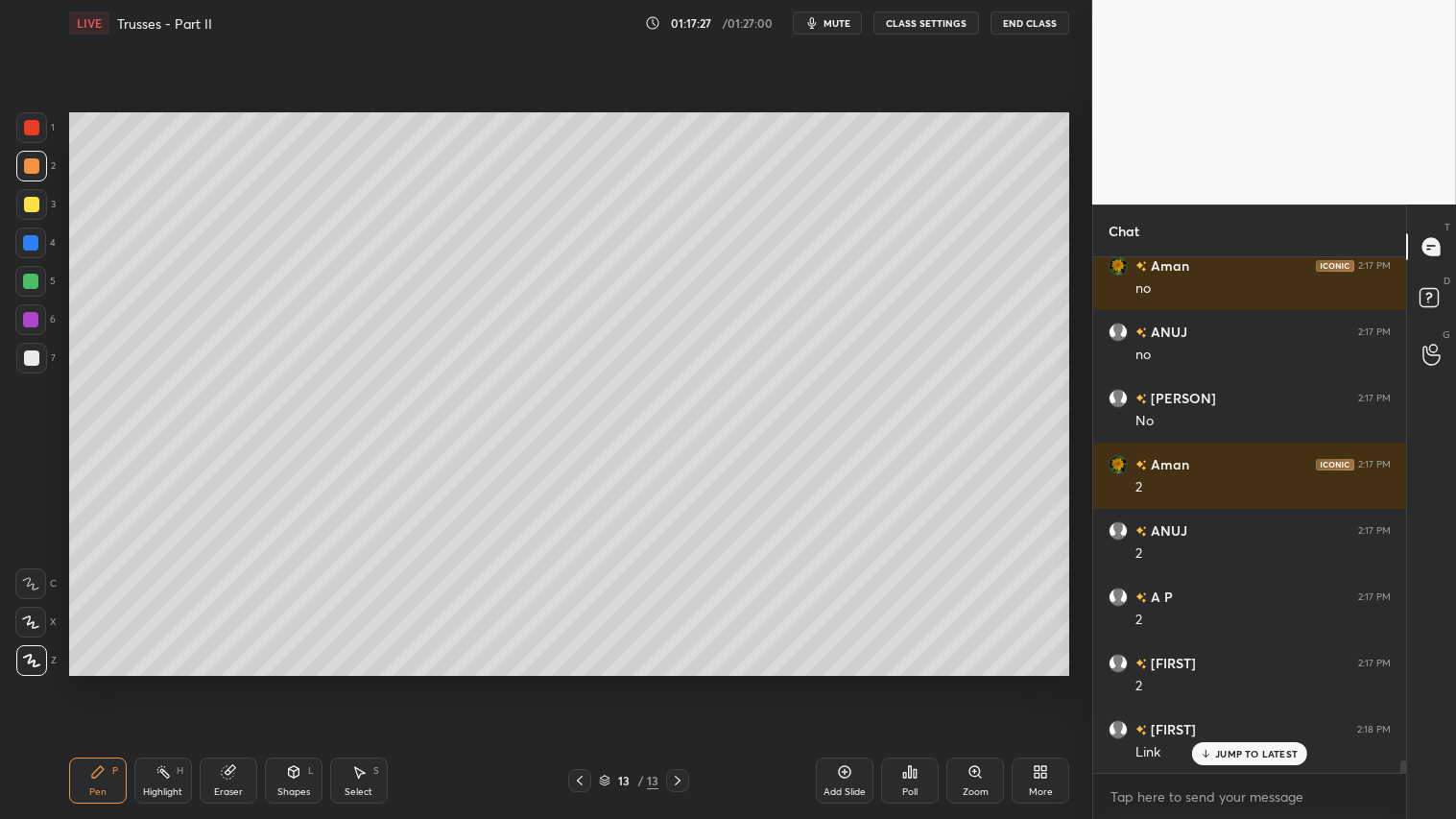 scroll, scrollTop: 20485, scrollLeft: 0, axis: vertical 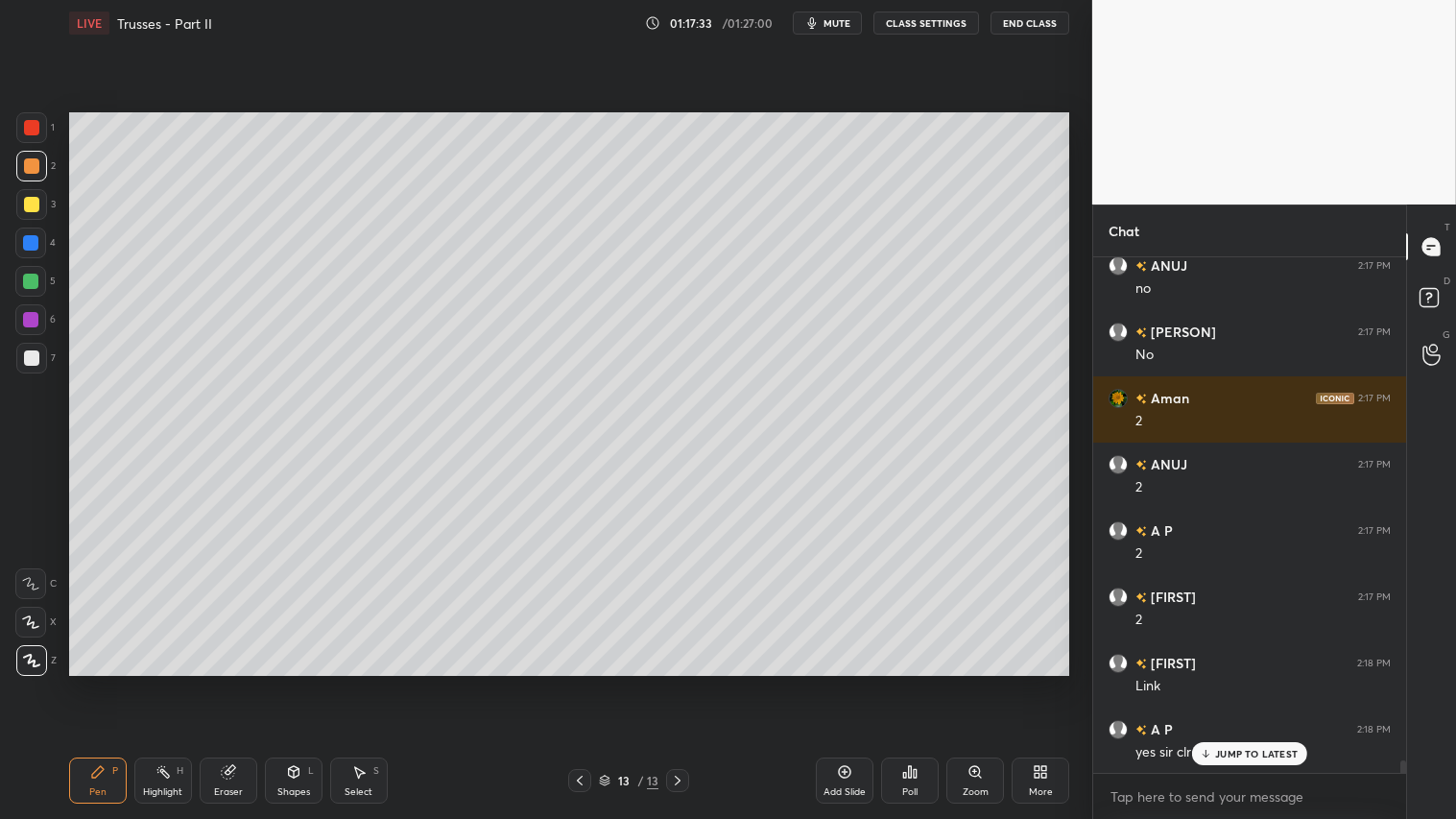 click 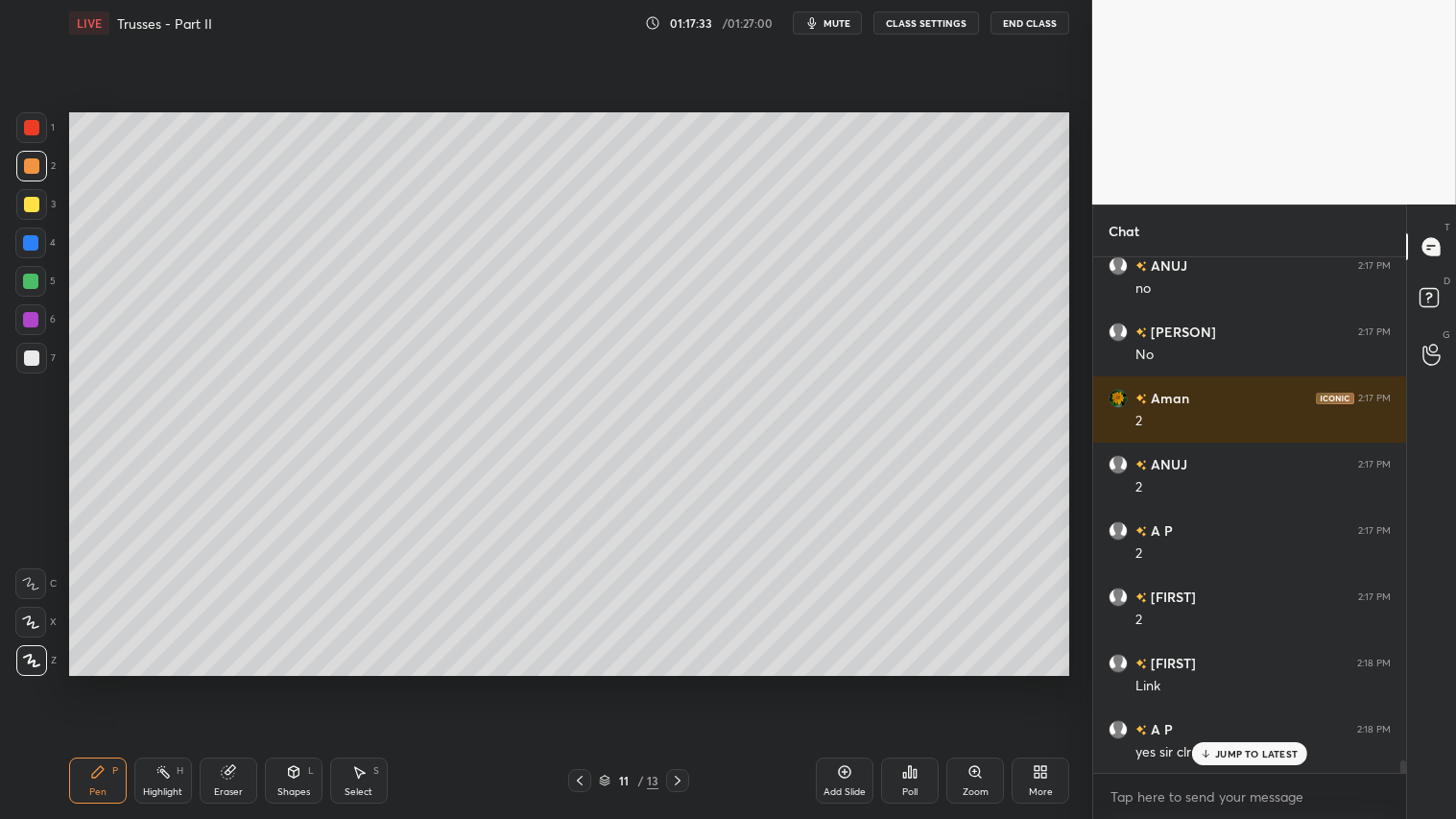click 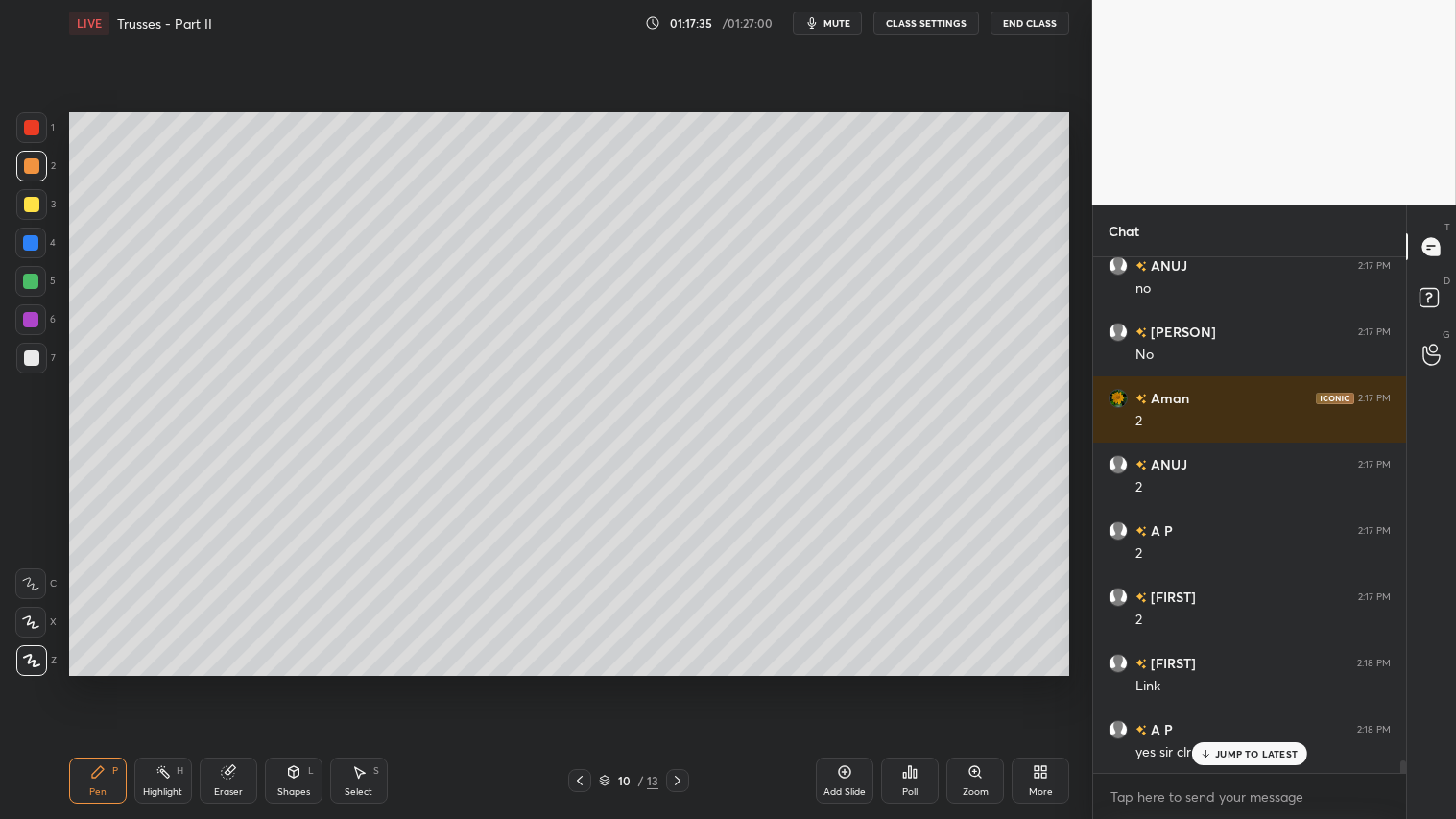 click 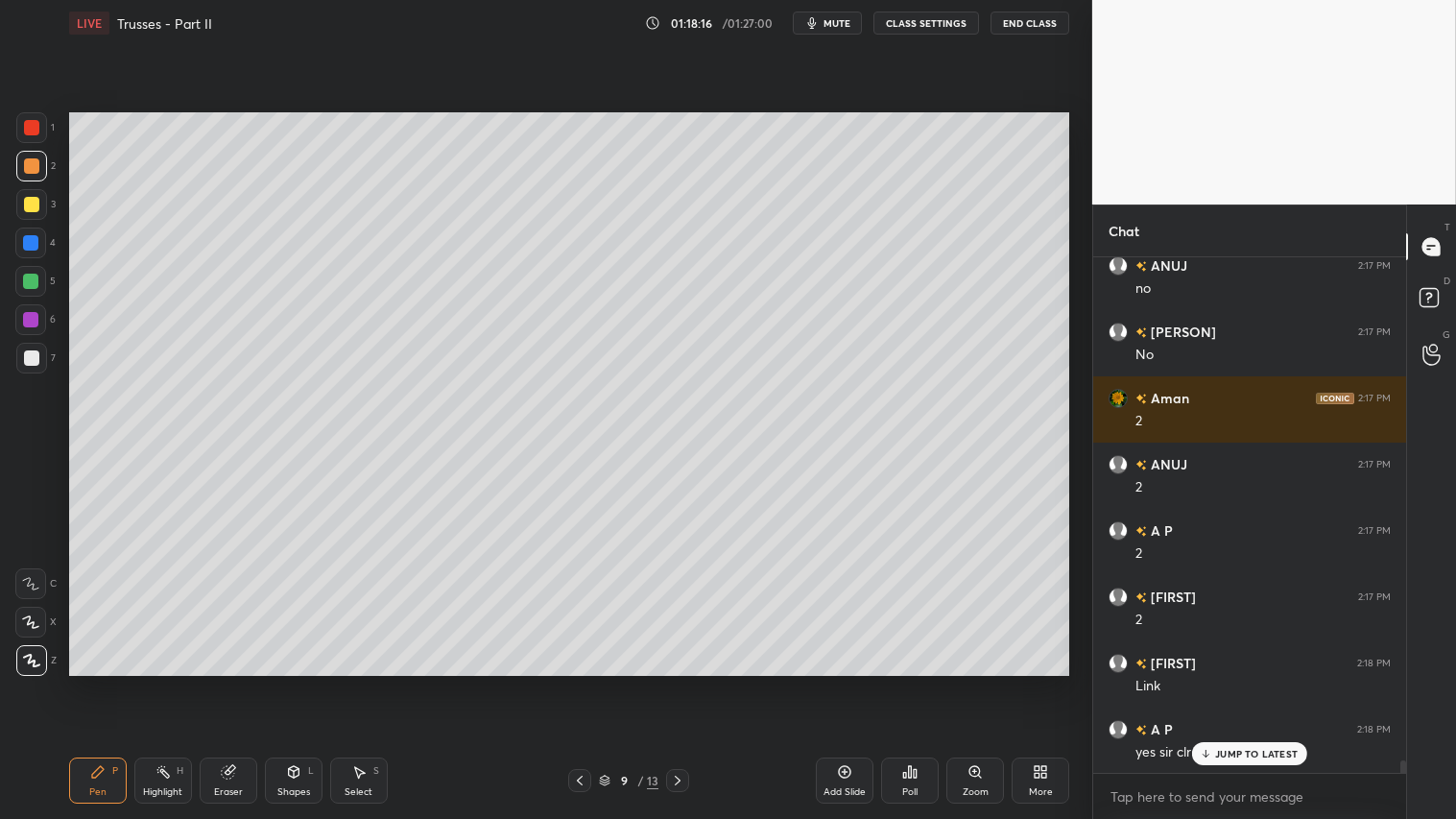 click on "Eraser" at bounding box center (228, 781) 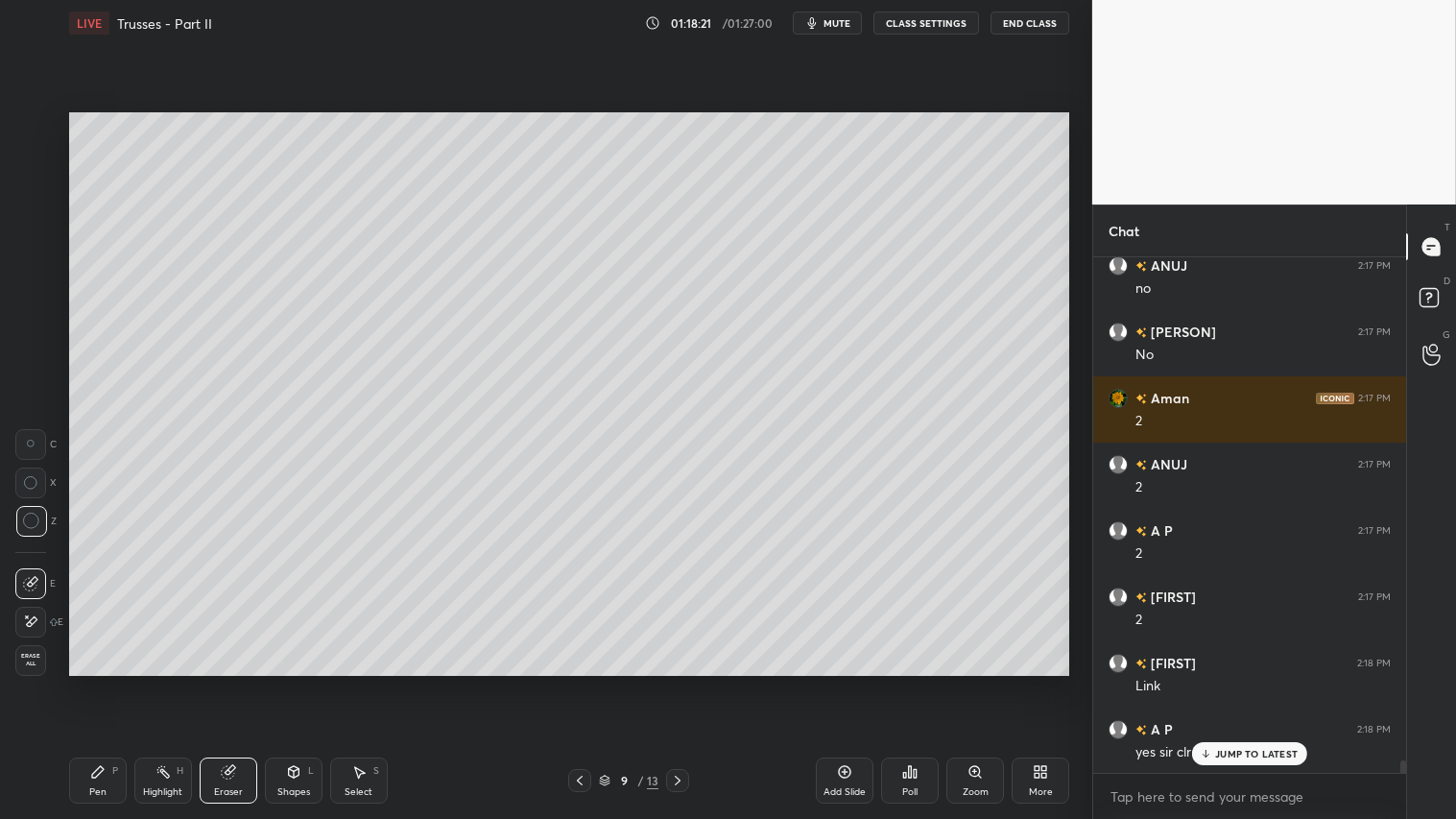 scroll, scrollTop: 20552, scrollLeft: 0, axis: vertical 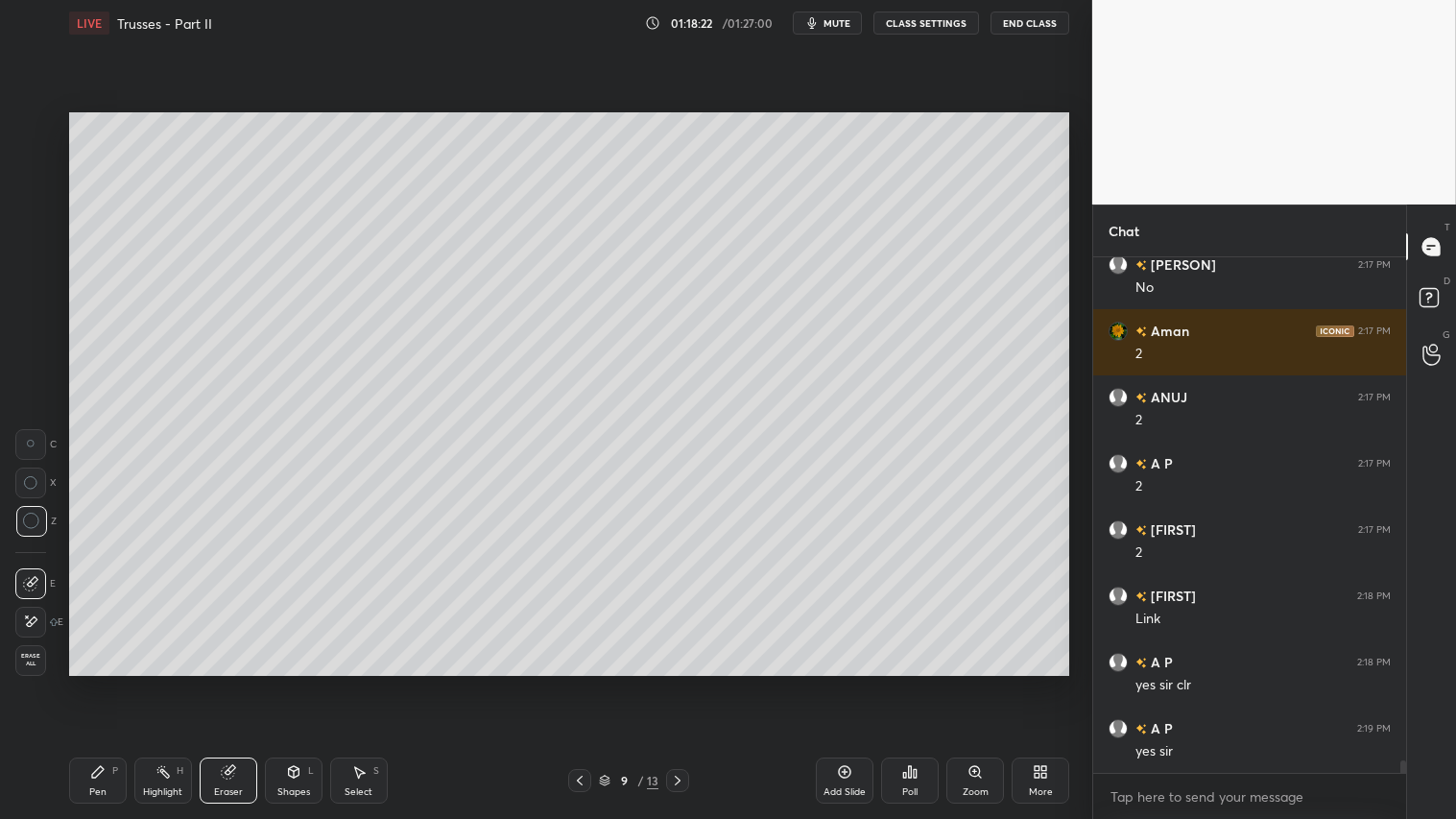 click 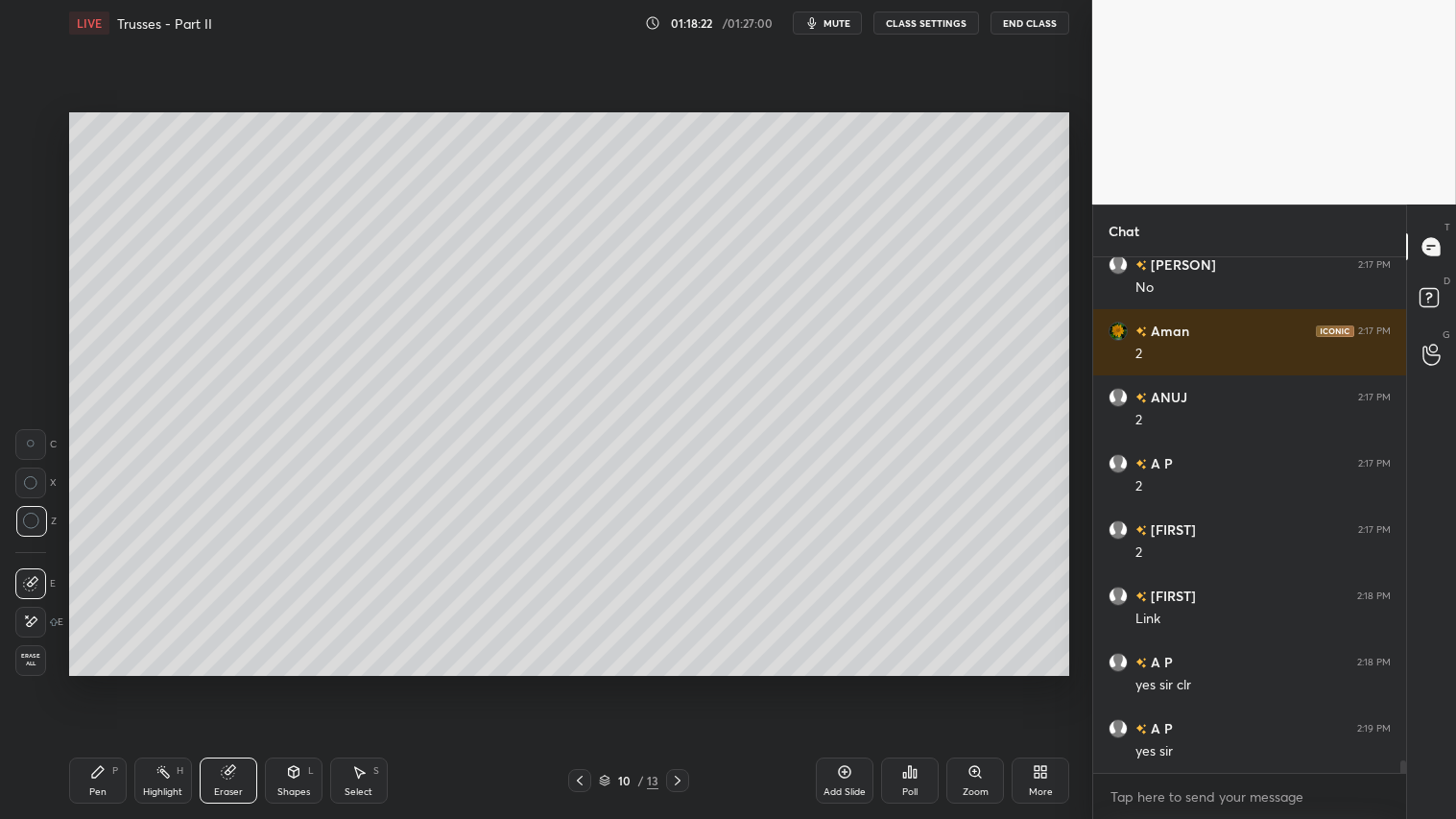 click at bounding box center (678, 781) 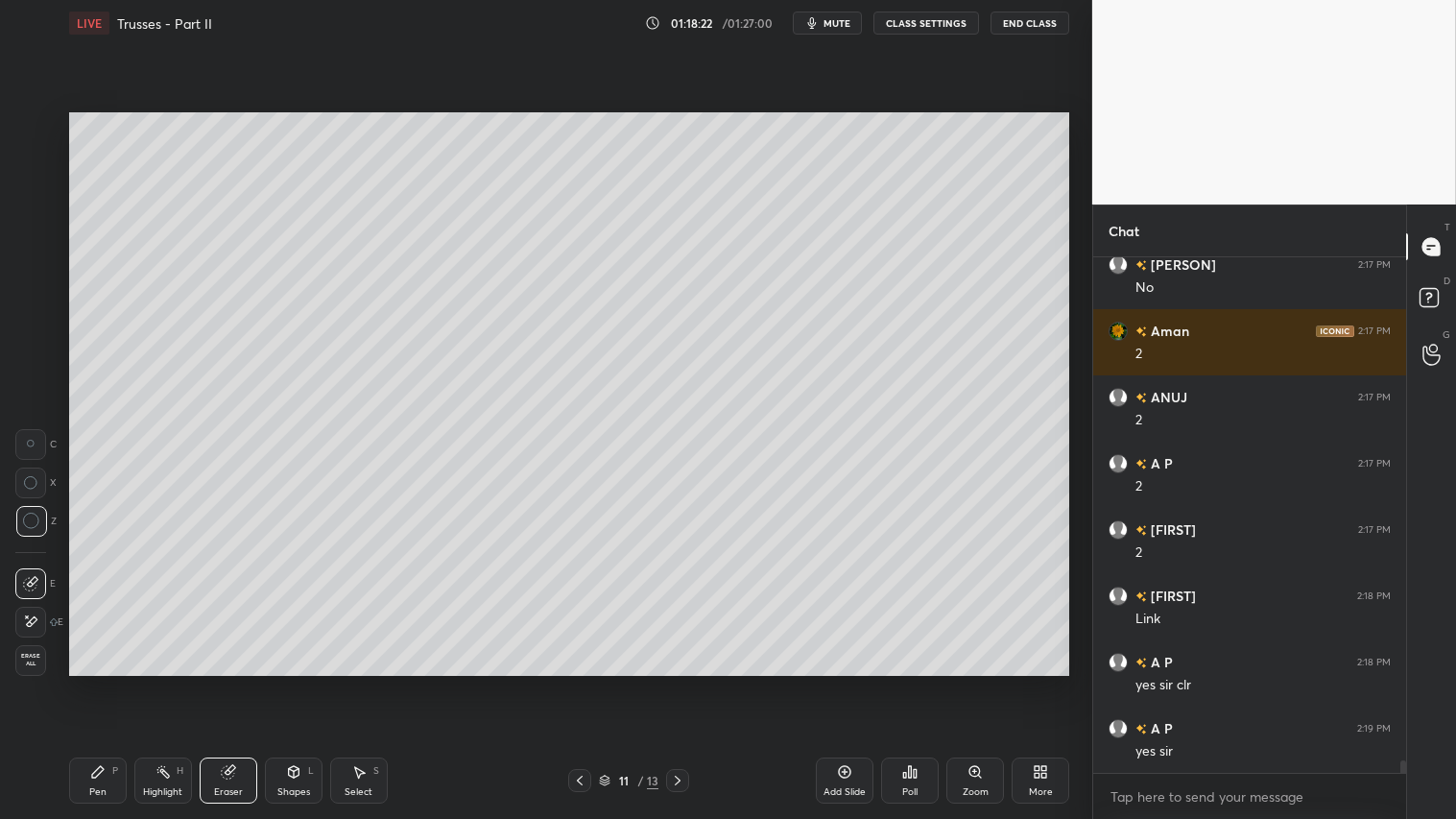 click at bounding box center (678, 781) 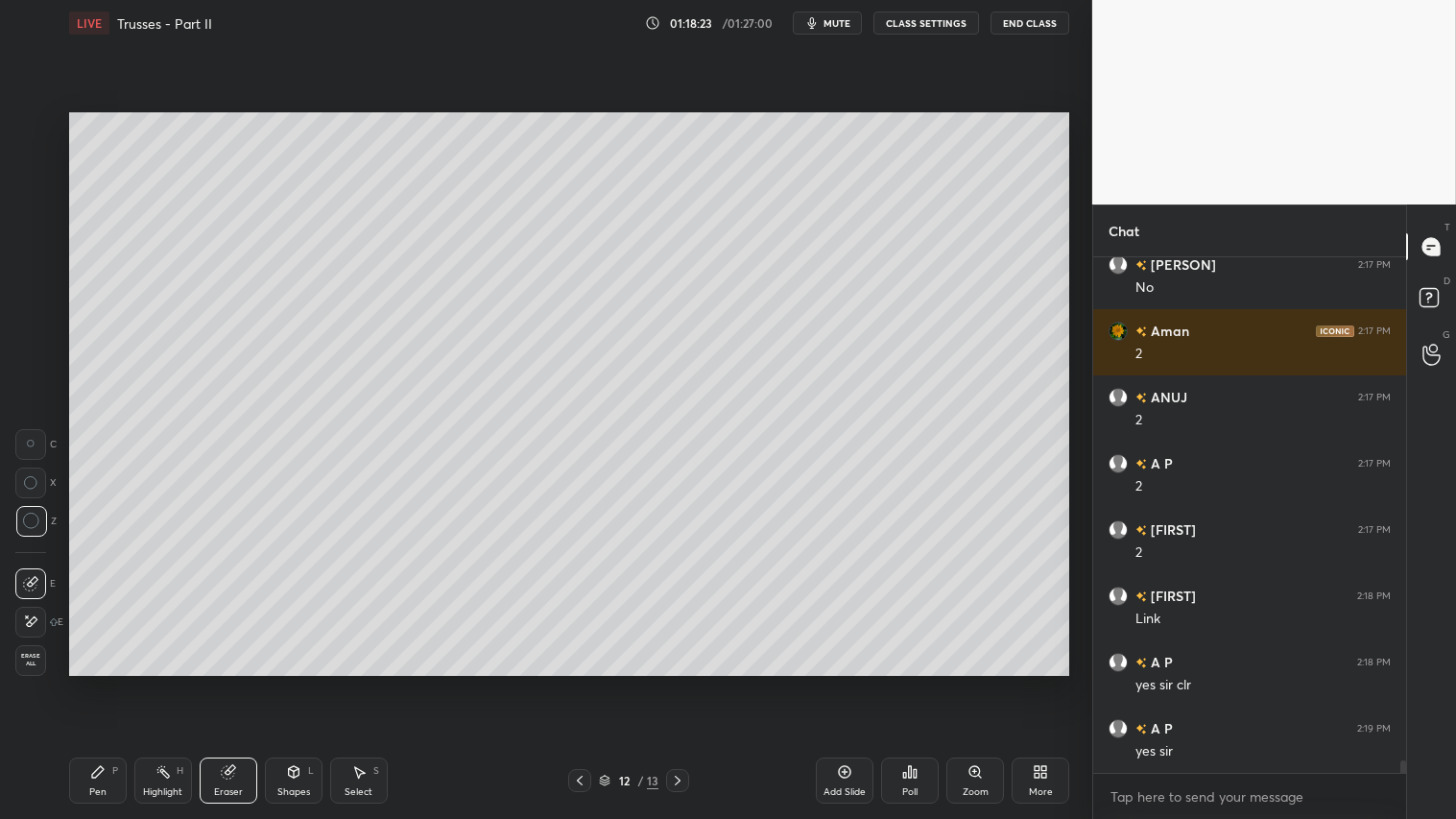 click 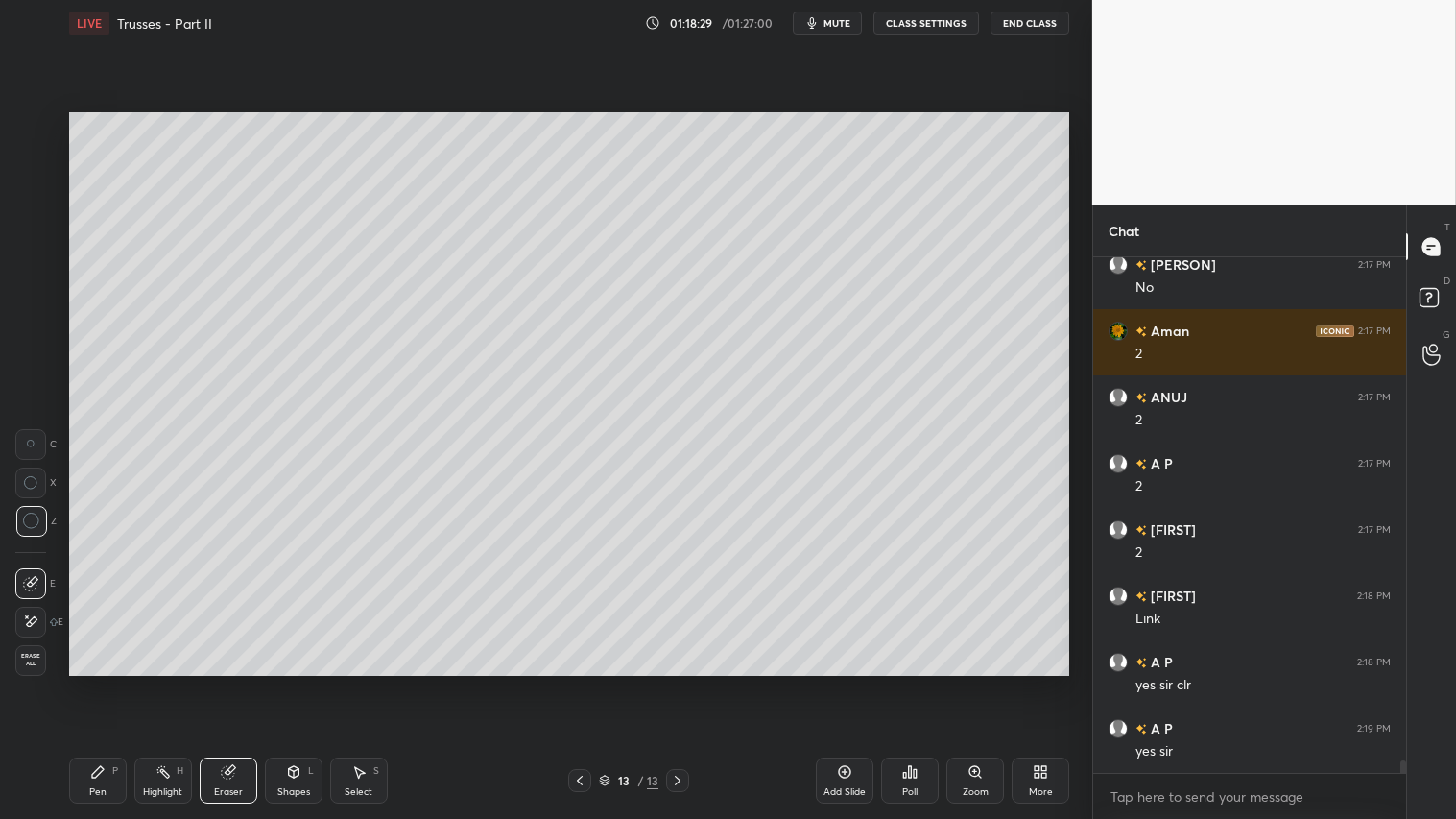 click on "Pen" at bounding box center [98, 792] 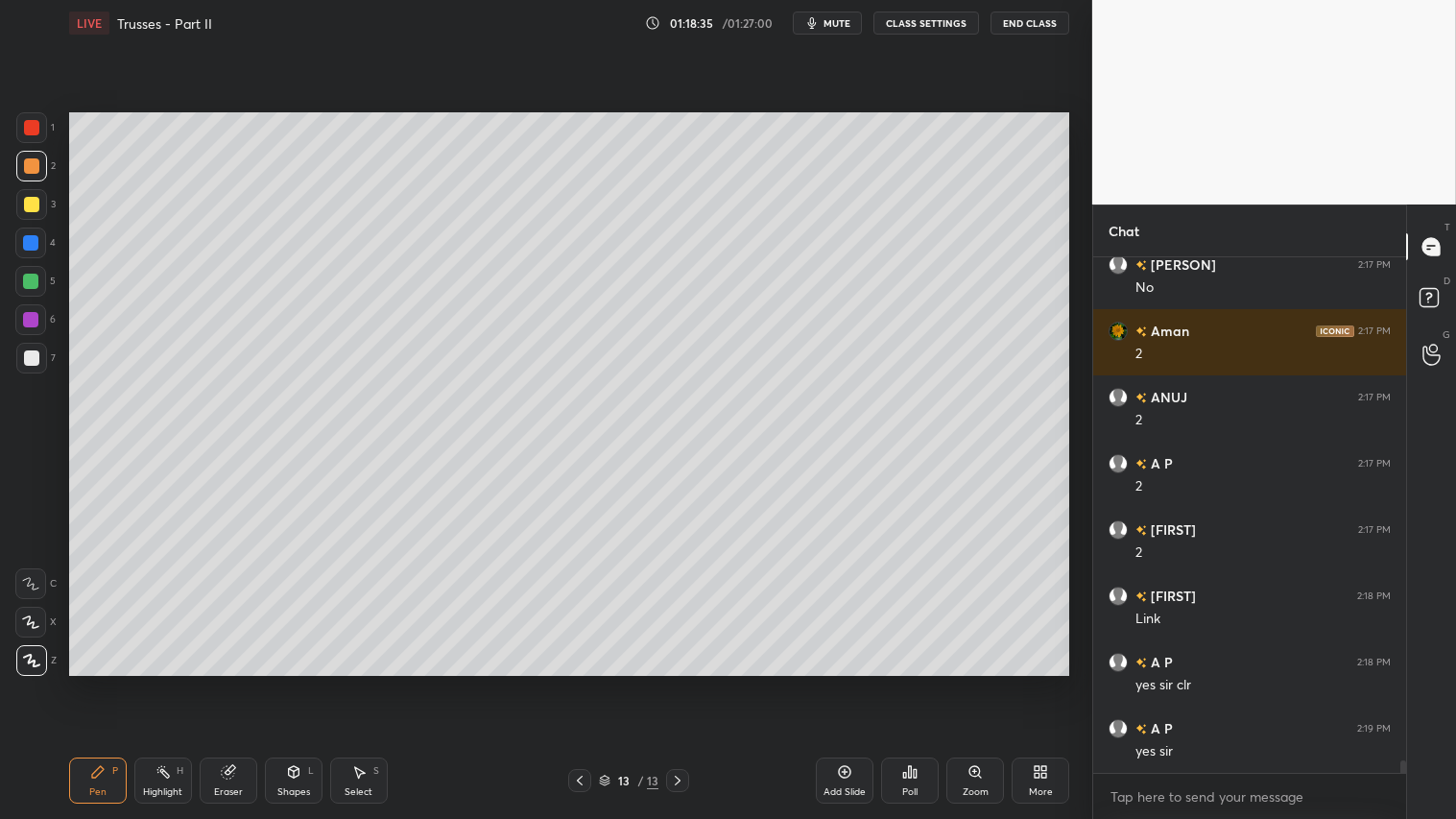 click at bounding box center [32, 166] 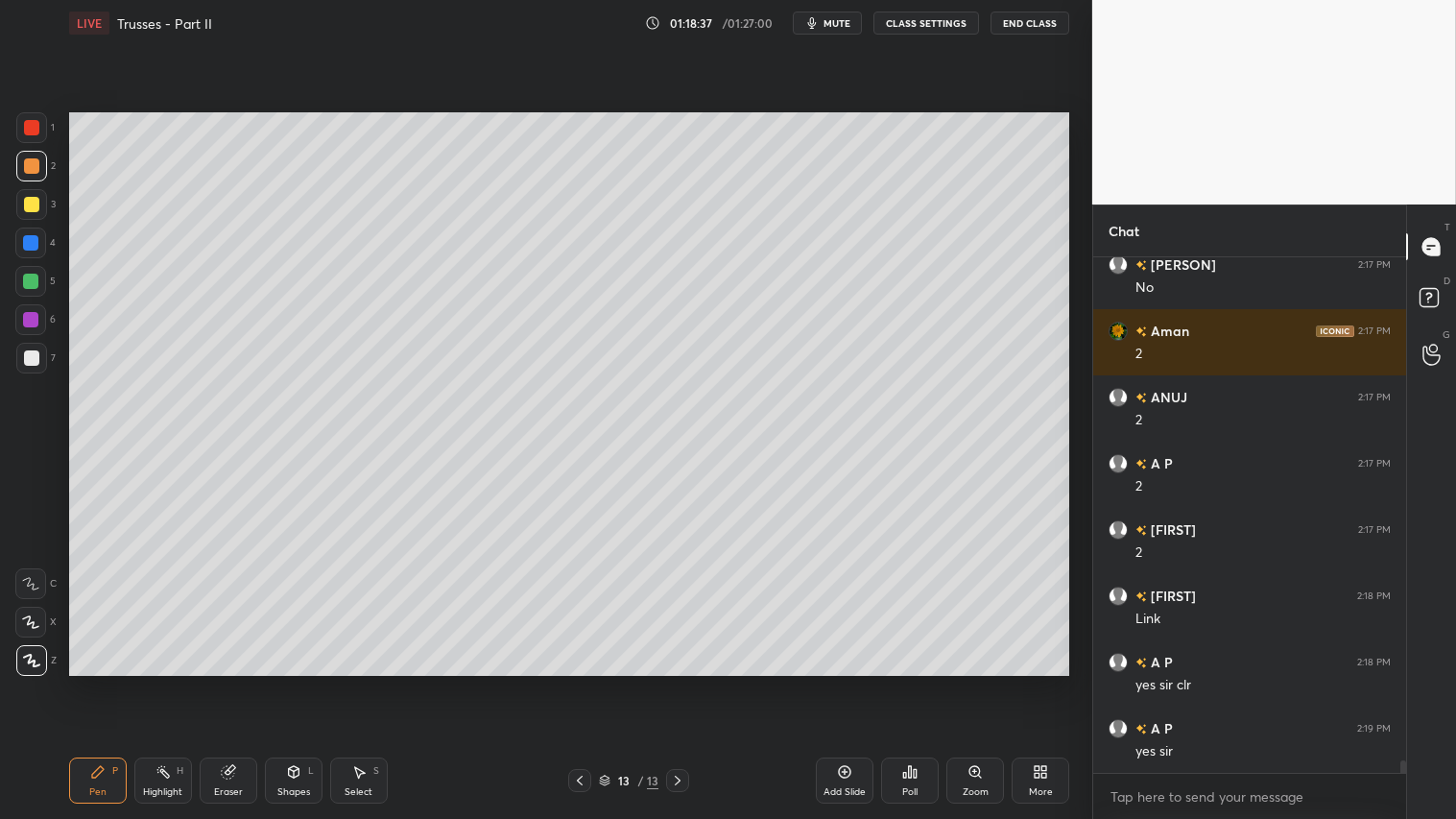 drag, startPoint x: 673, startPoint y: 776, endPoint x: 691, endPoint y: 778, distance: 18.11077 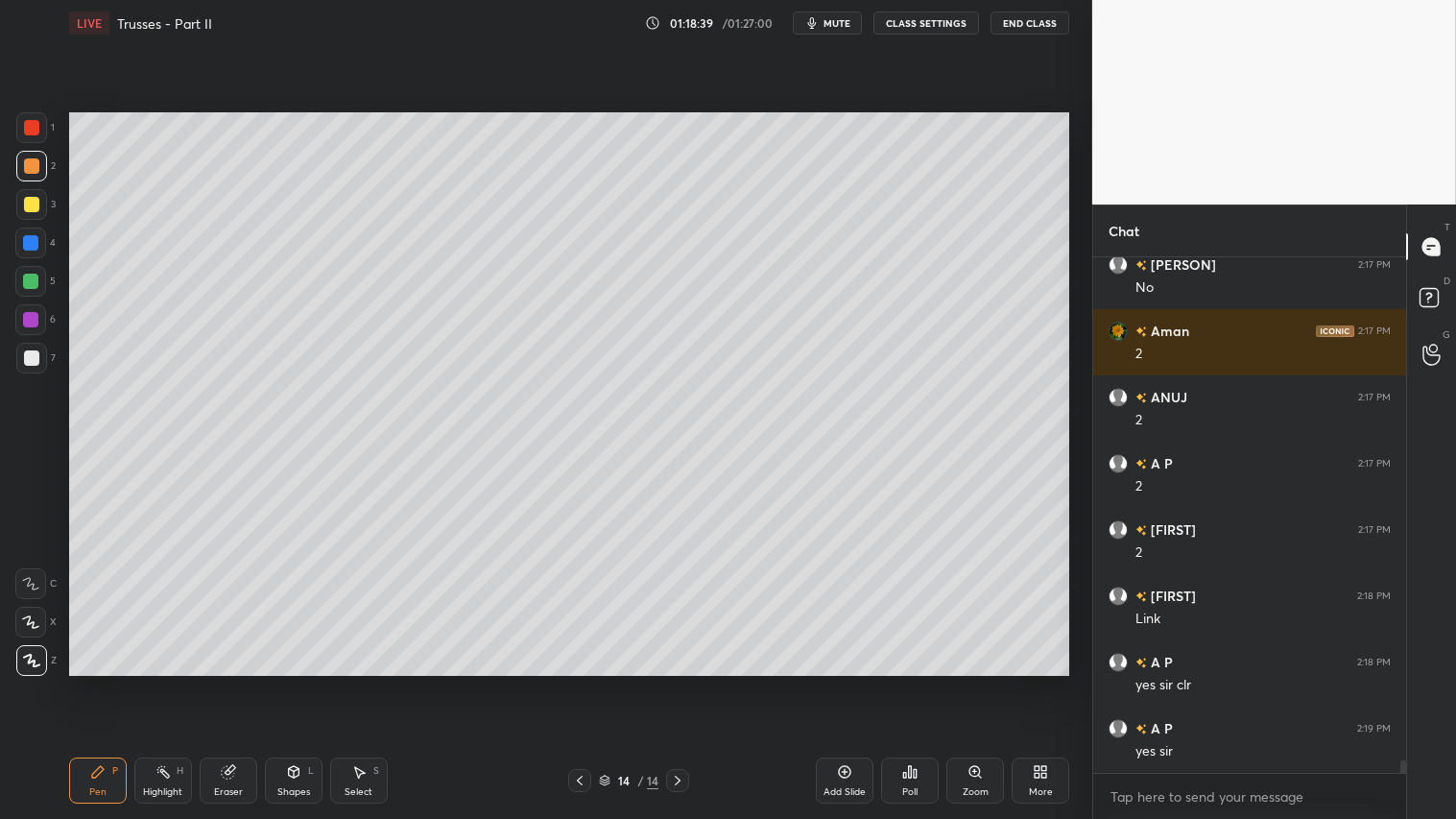 click 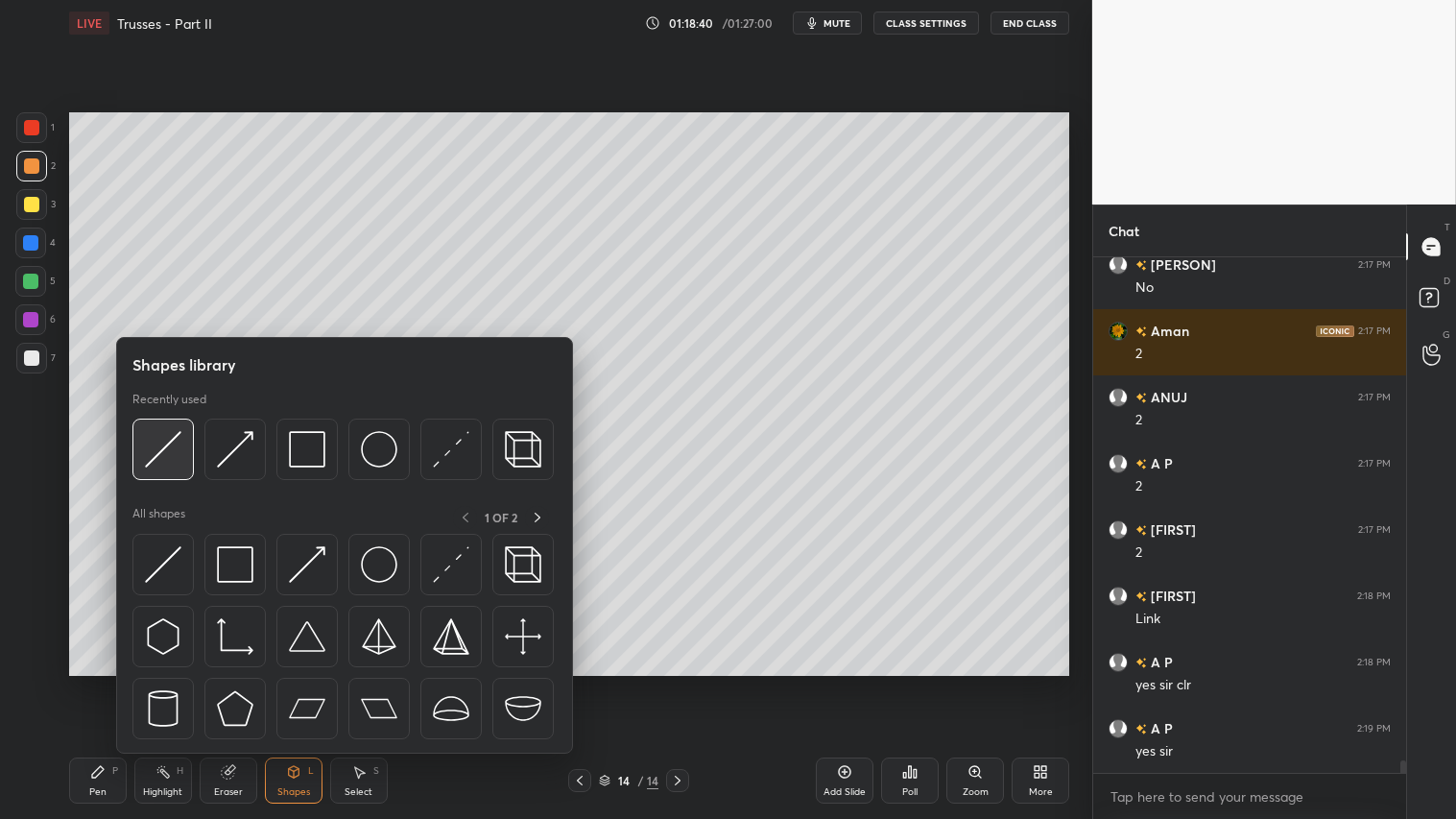 click at bounding box center [163, 449] 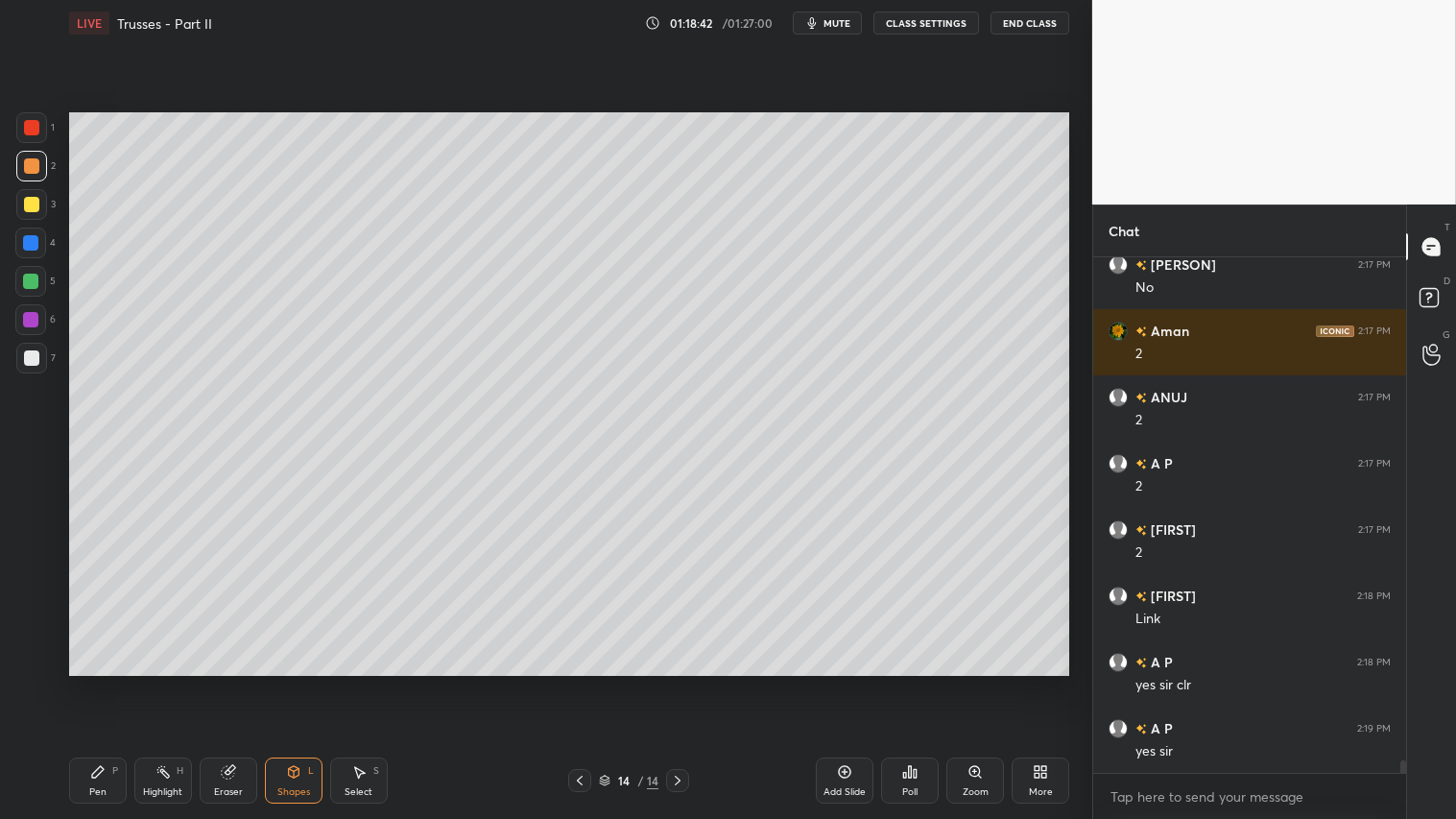 click on "Pen" at bounding box center [98, 792] 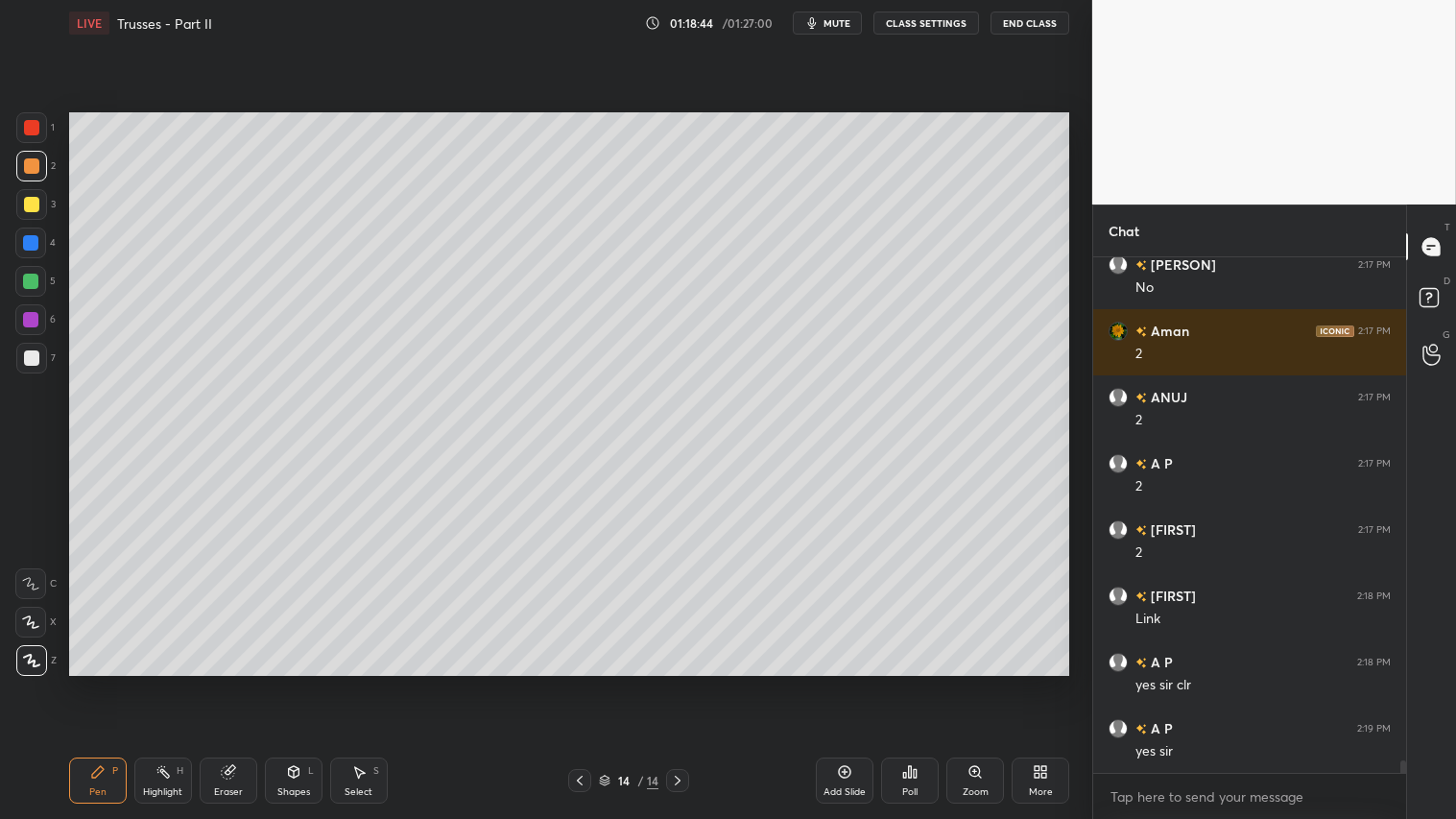 click on "Shapes L" at bounding box center (294, 781) 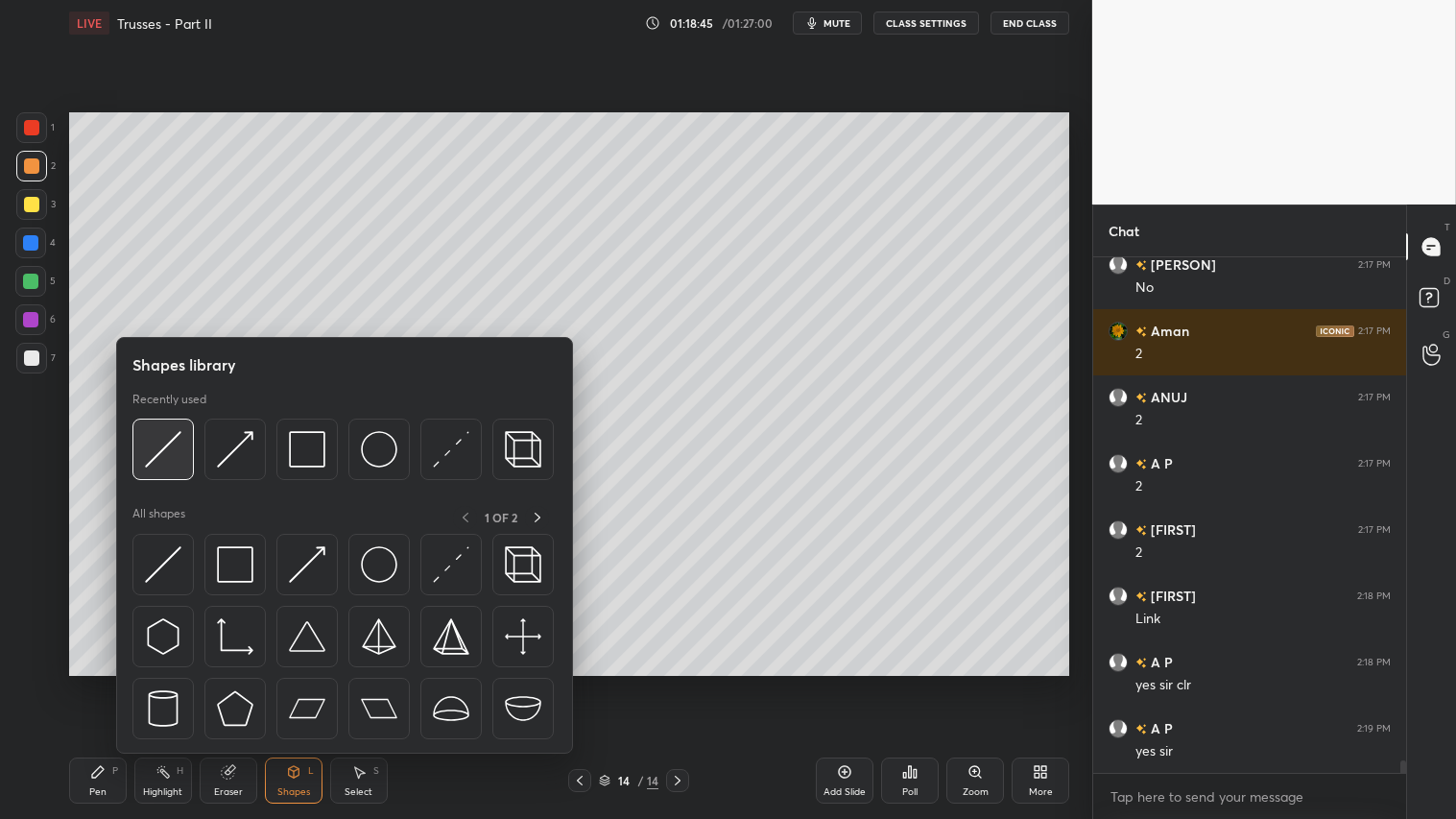 click at bounding box center (163, 449) 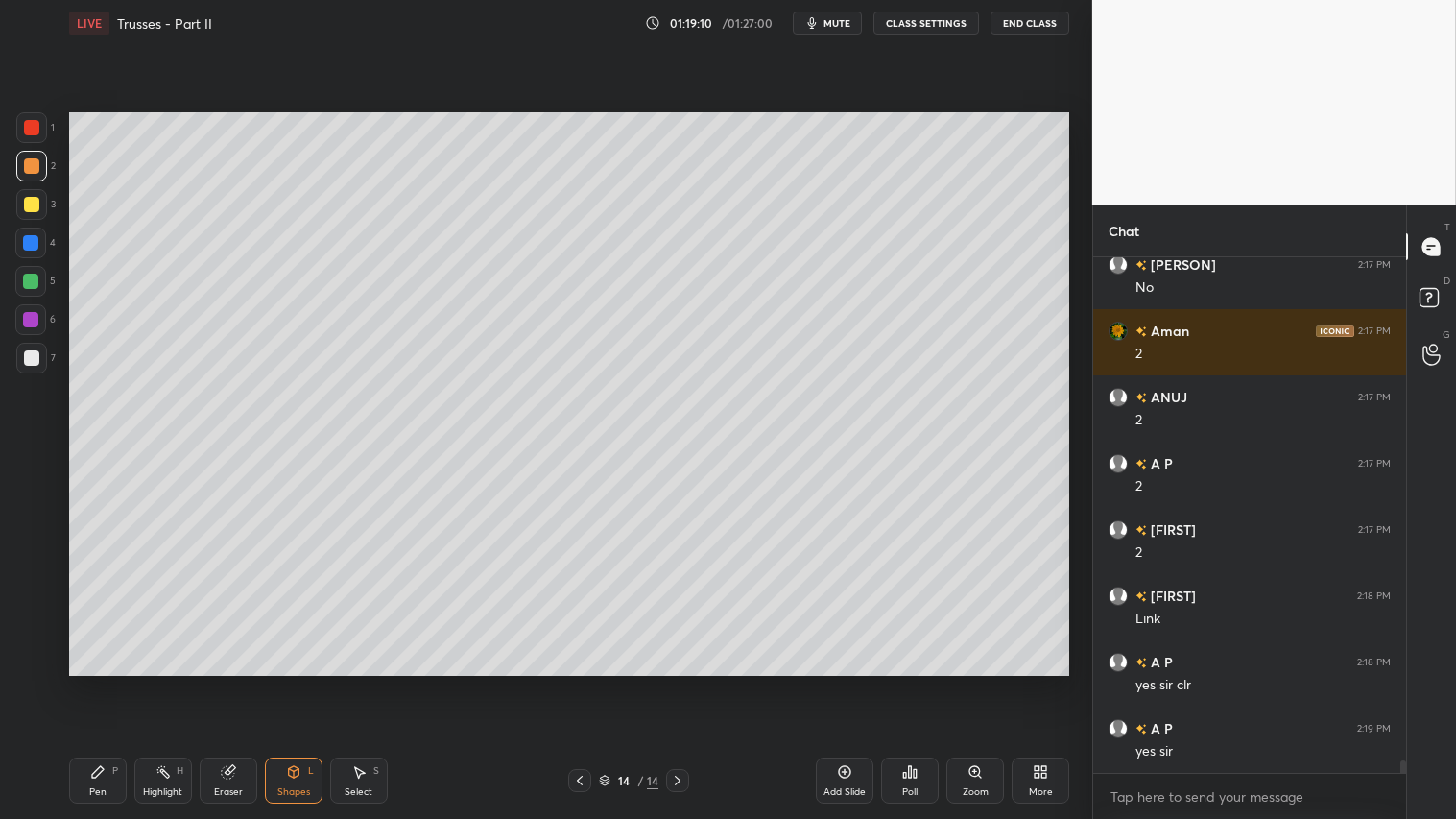 click 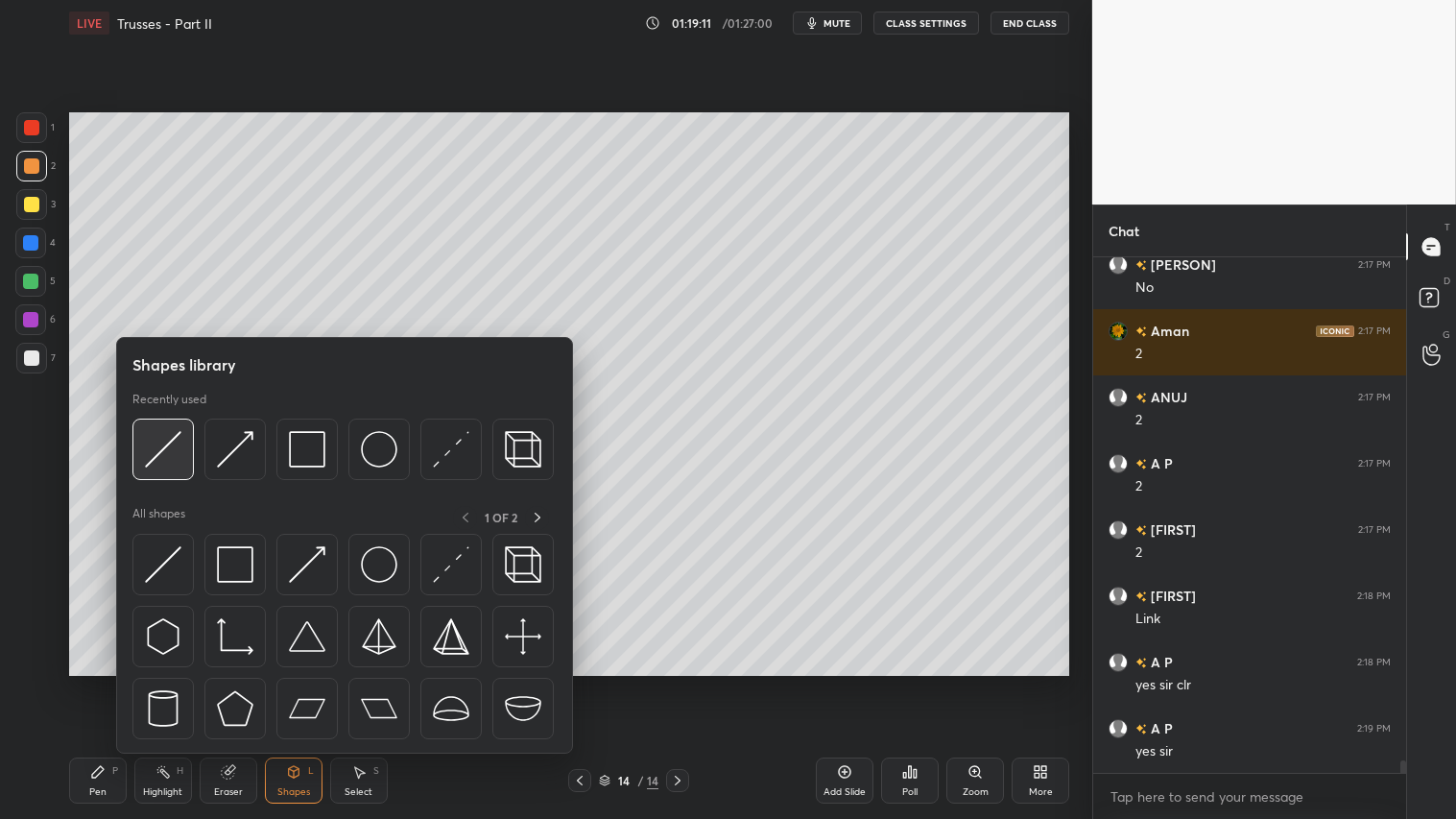 click at bounding box center [163, 449] 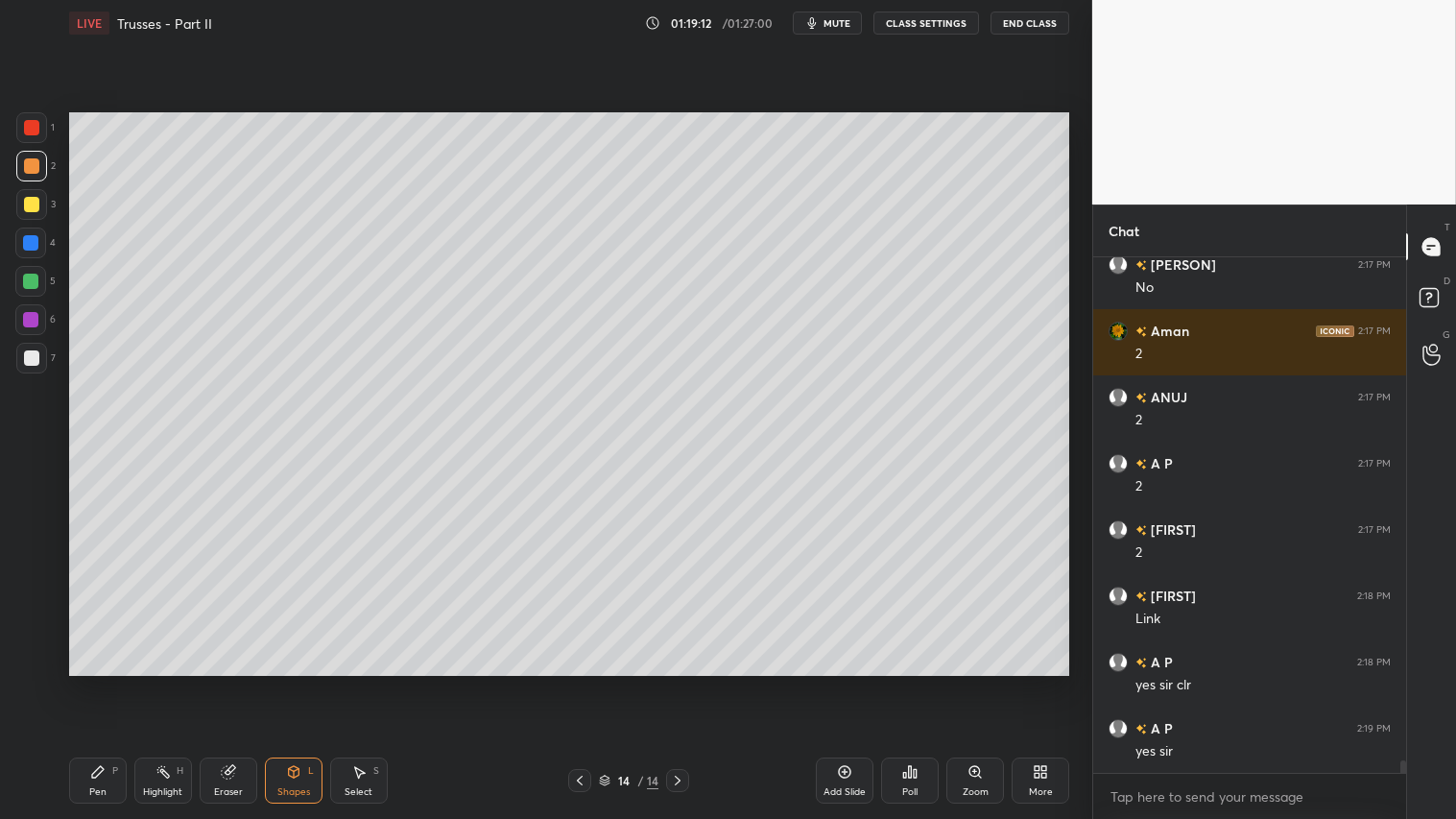 drag, startPoint x: 30, startPoint y: 203, endPoint x: 52, endPoint y: 205, distance: 22.090722 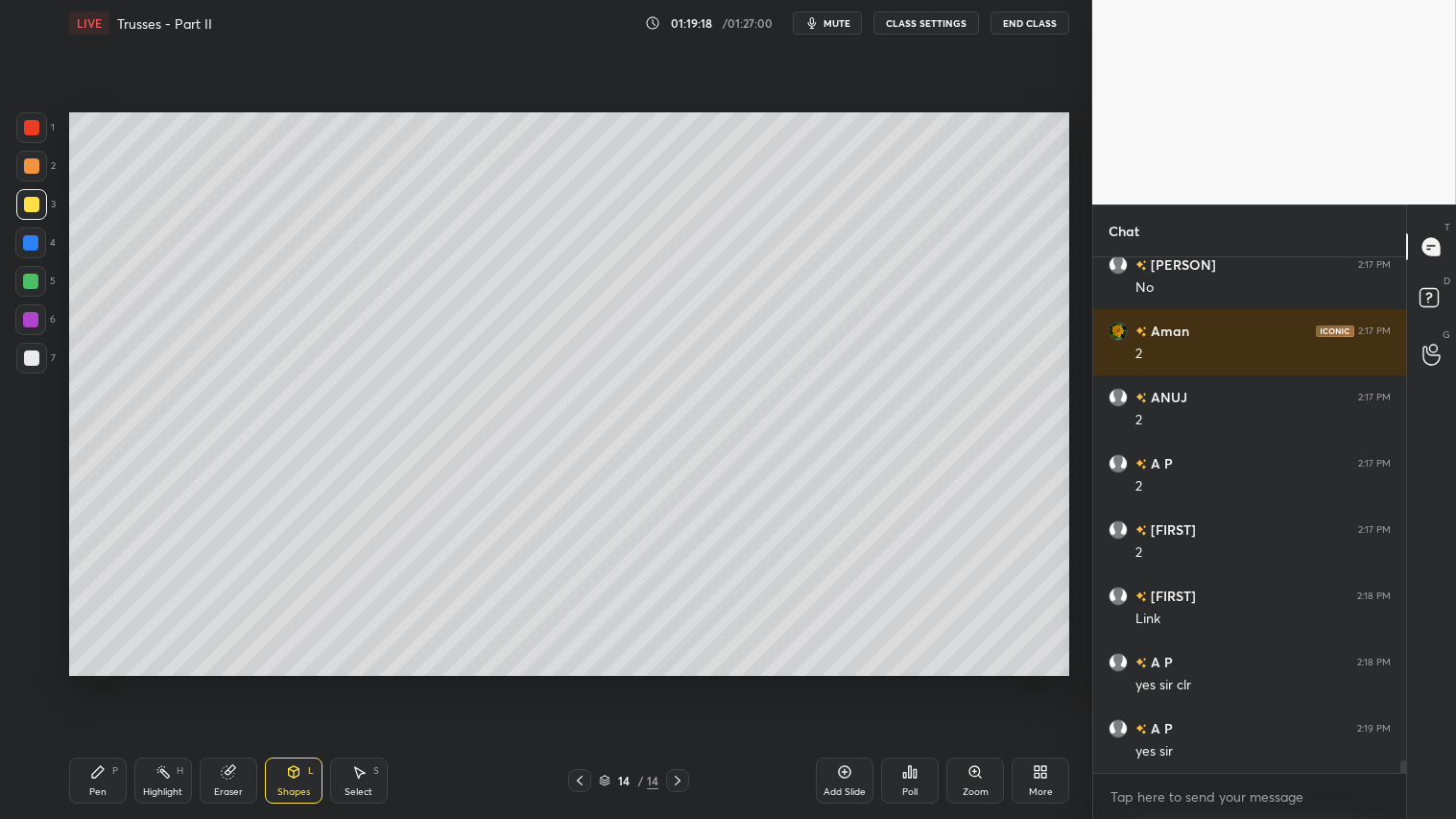 click at bounding box center [32, 205] 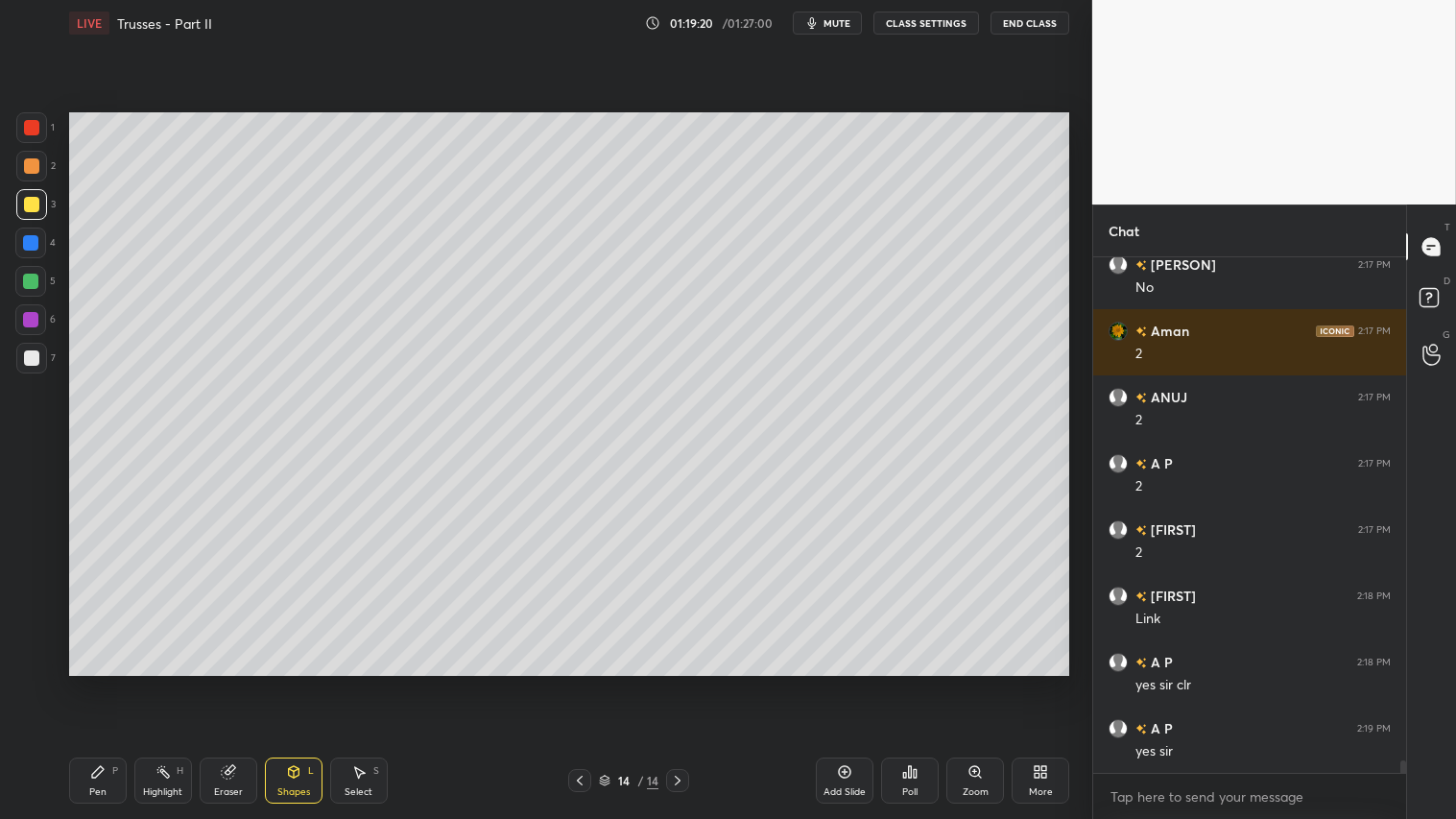 click on "Shapes L" at bounding box center (294, 781) 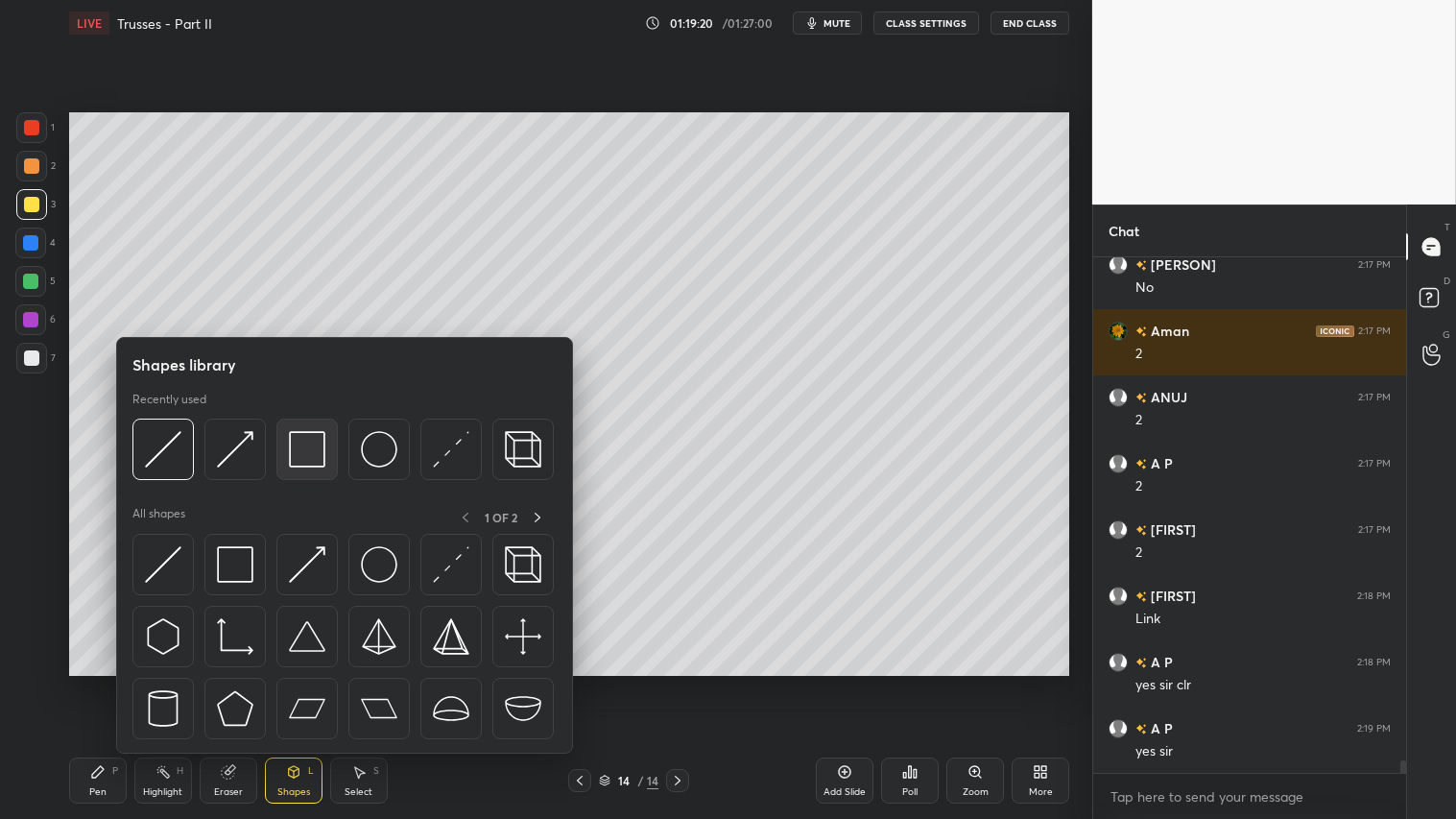 click at bounding box center [307, 449] 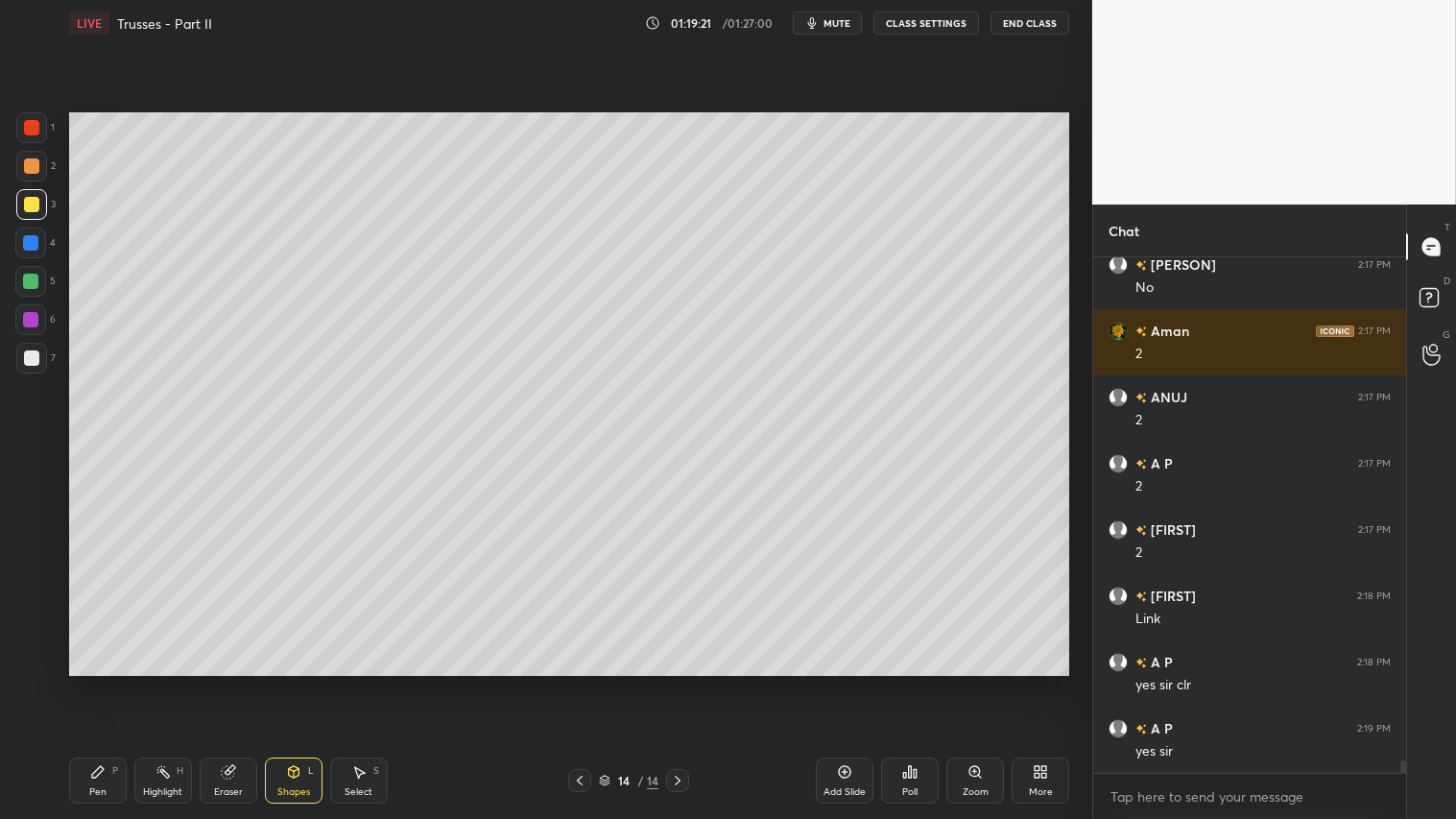 click at bounding box center (32, 166) 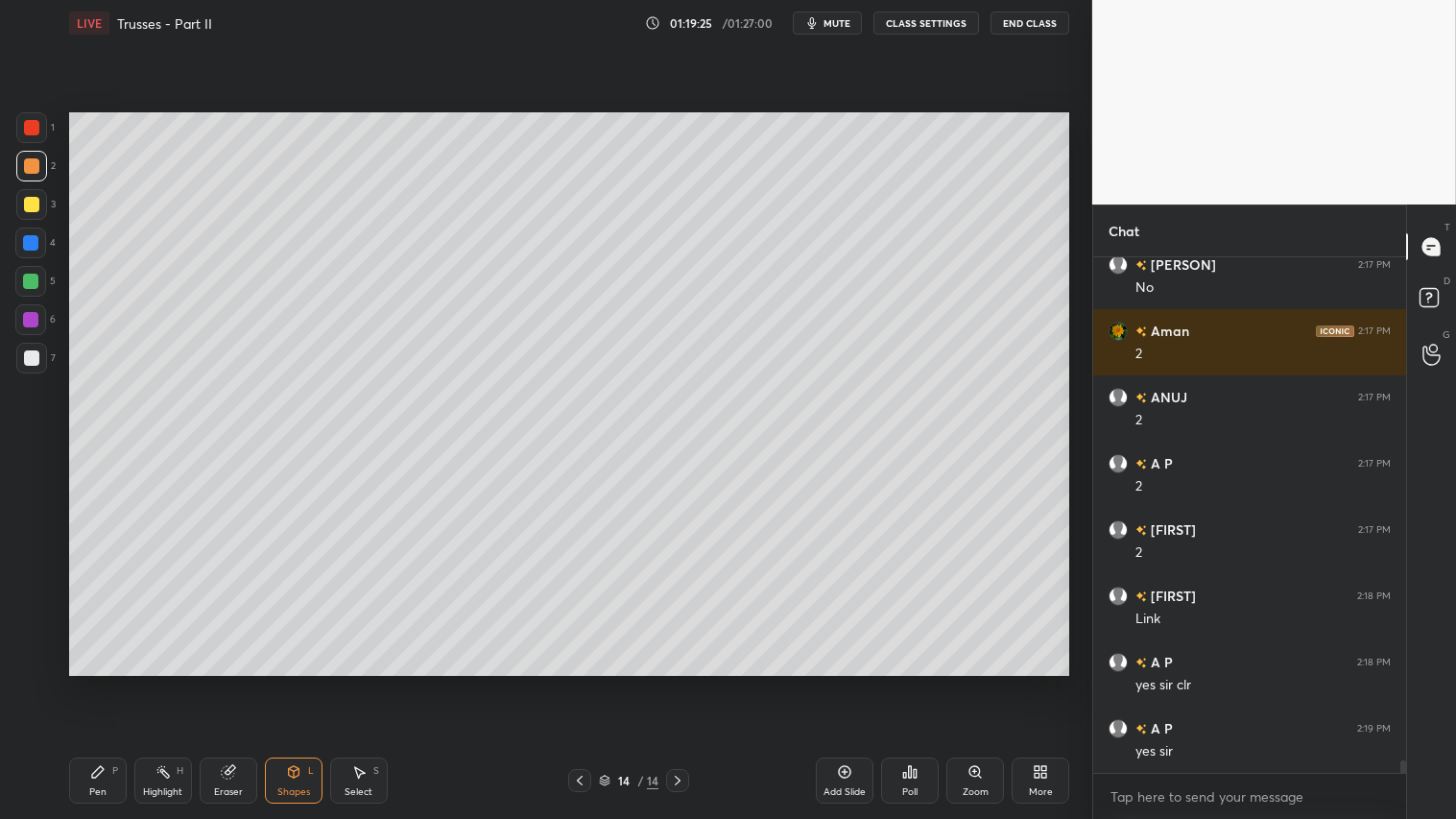 click on "Eraser" at bounding box center [228, 792] 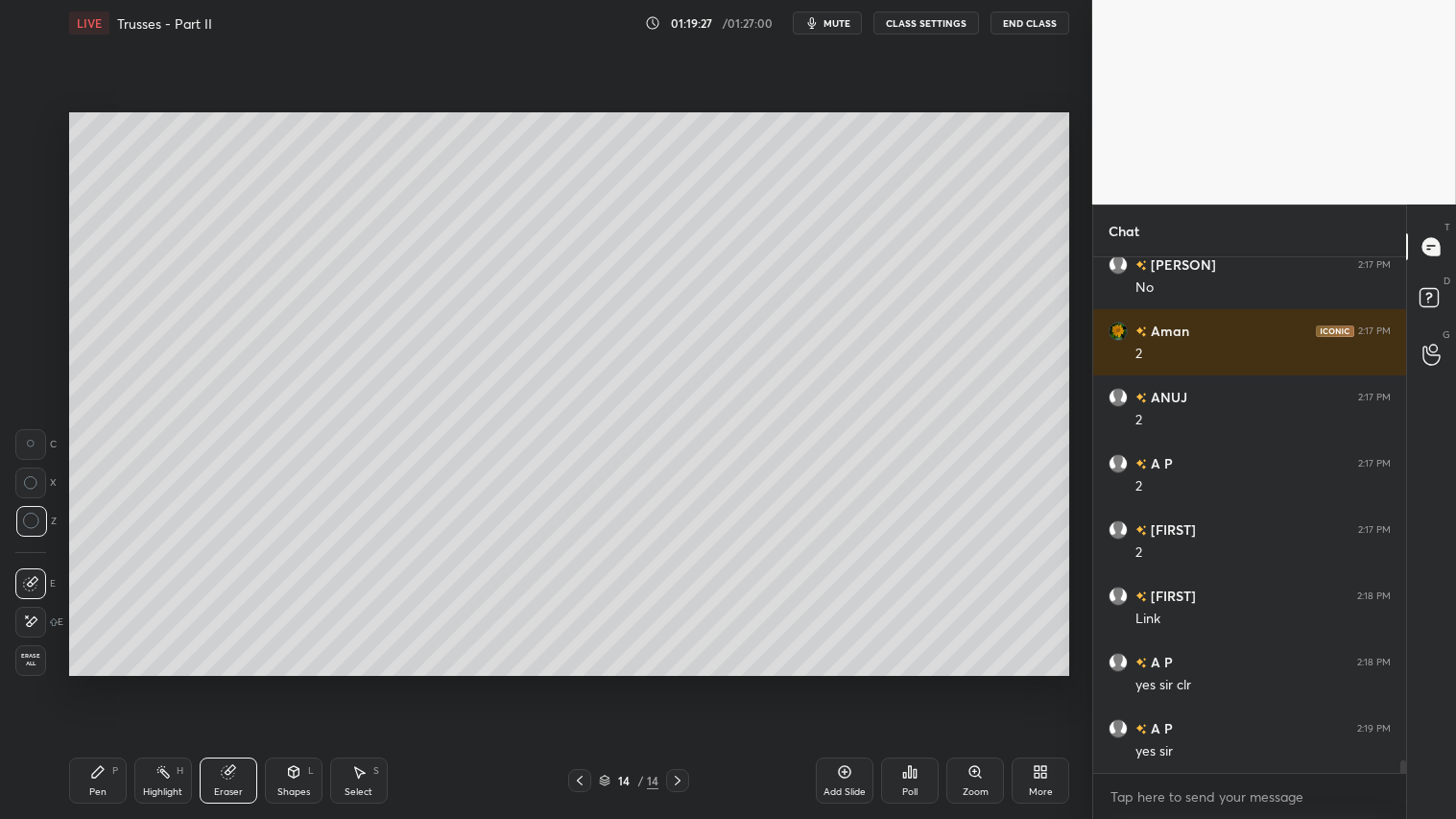click at bounding box center (31, 445) 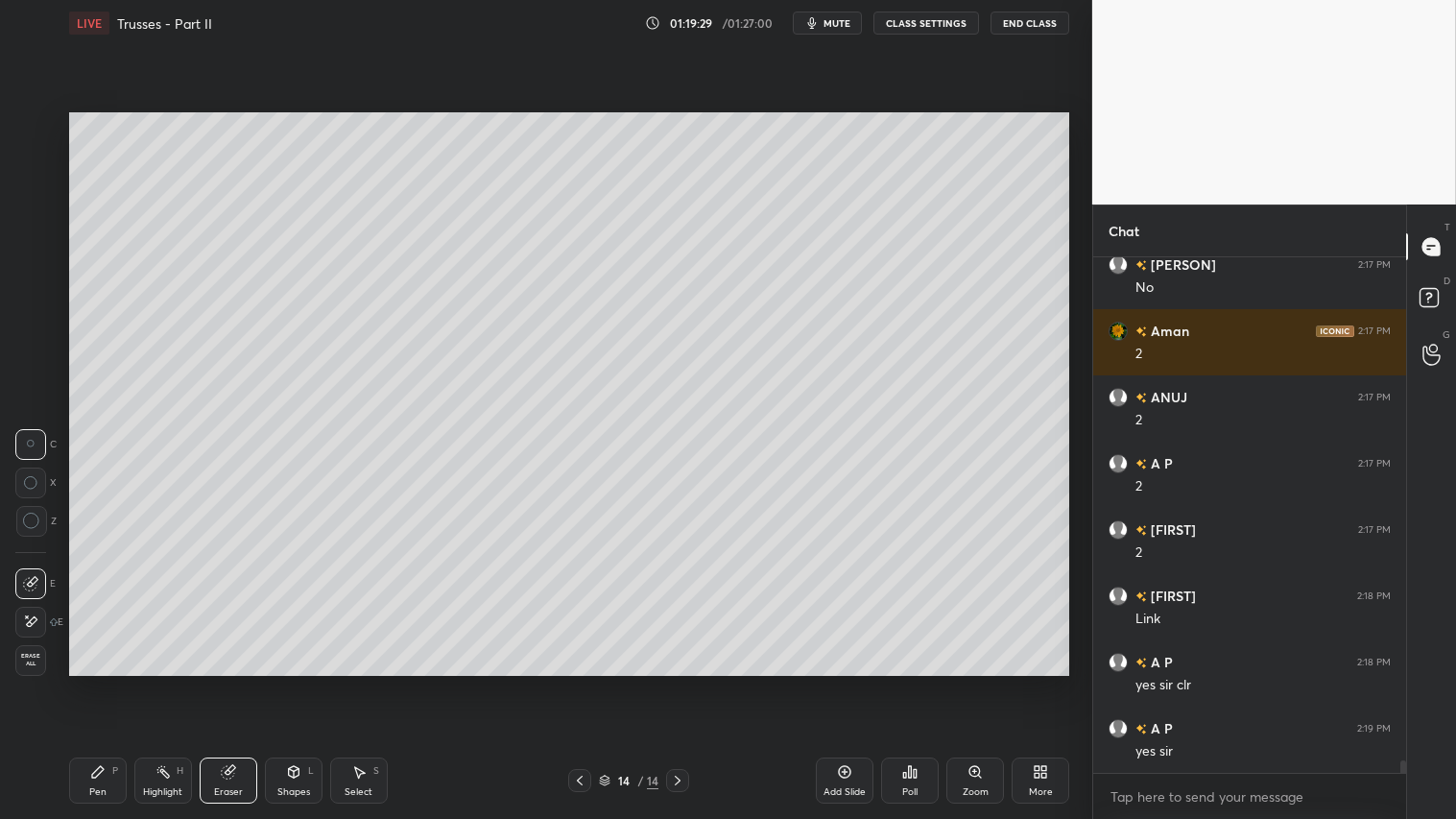 click on "Shapes" at bounding box center (294, 792) 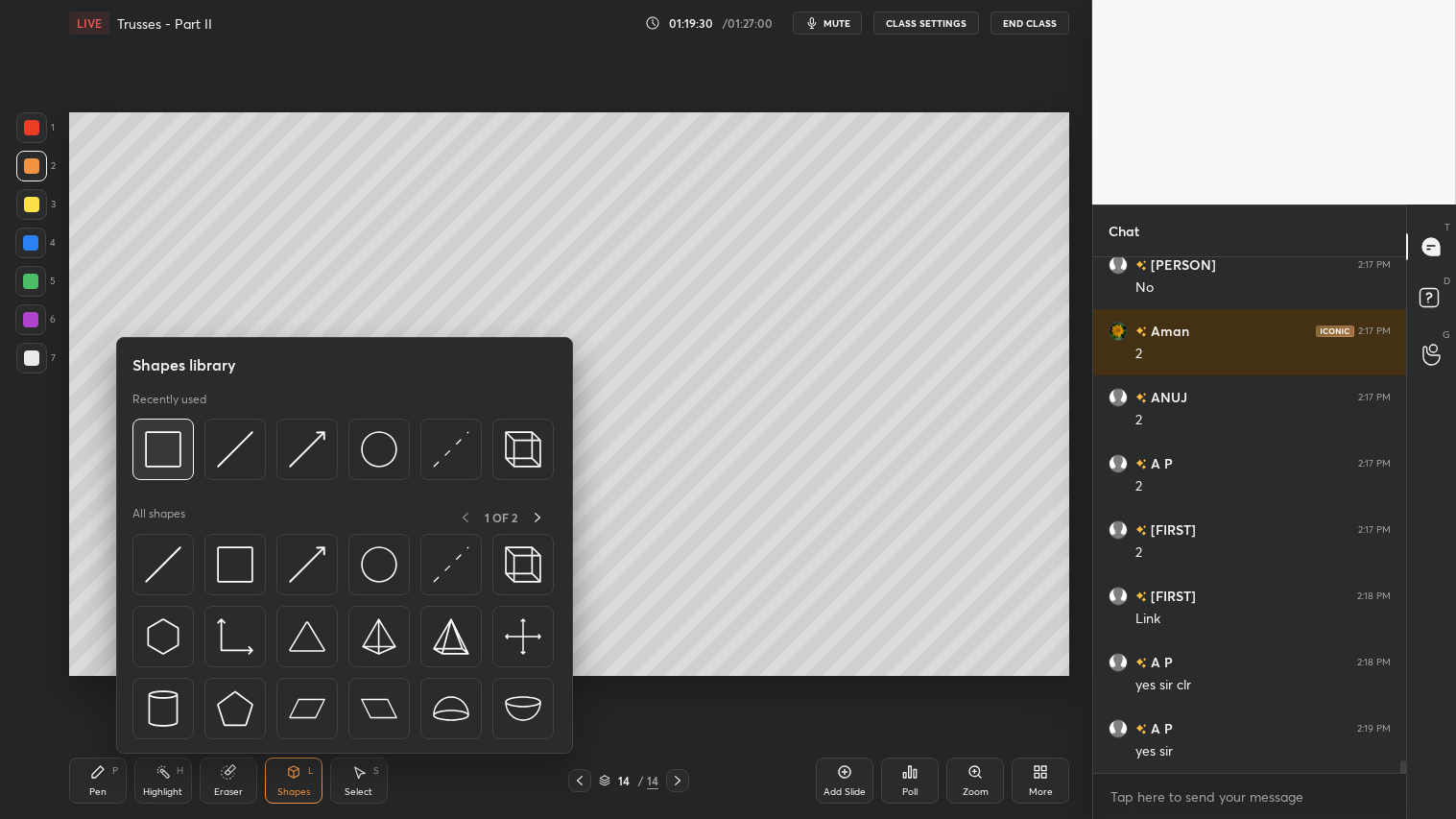 click at bounding box center [163, 449] 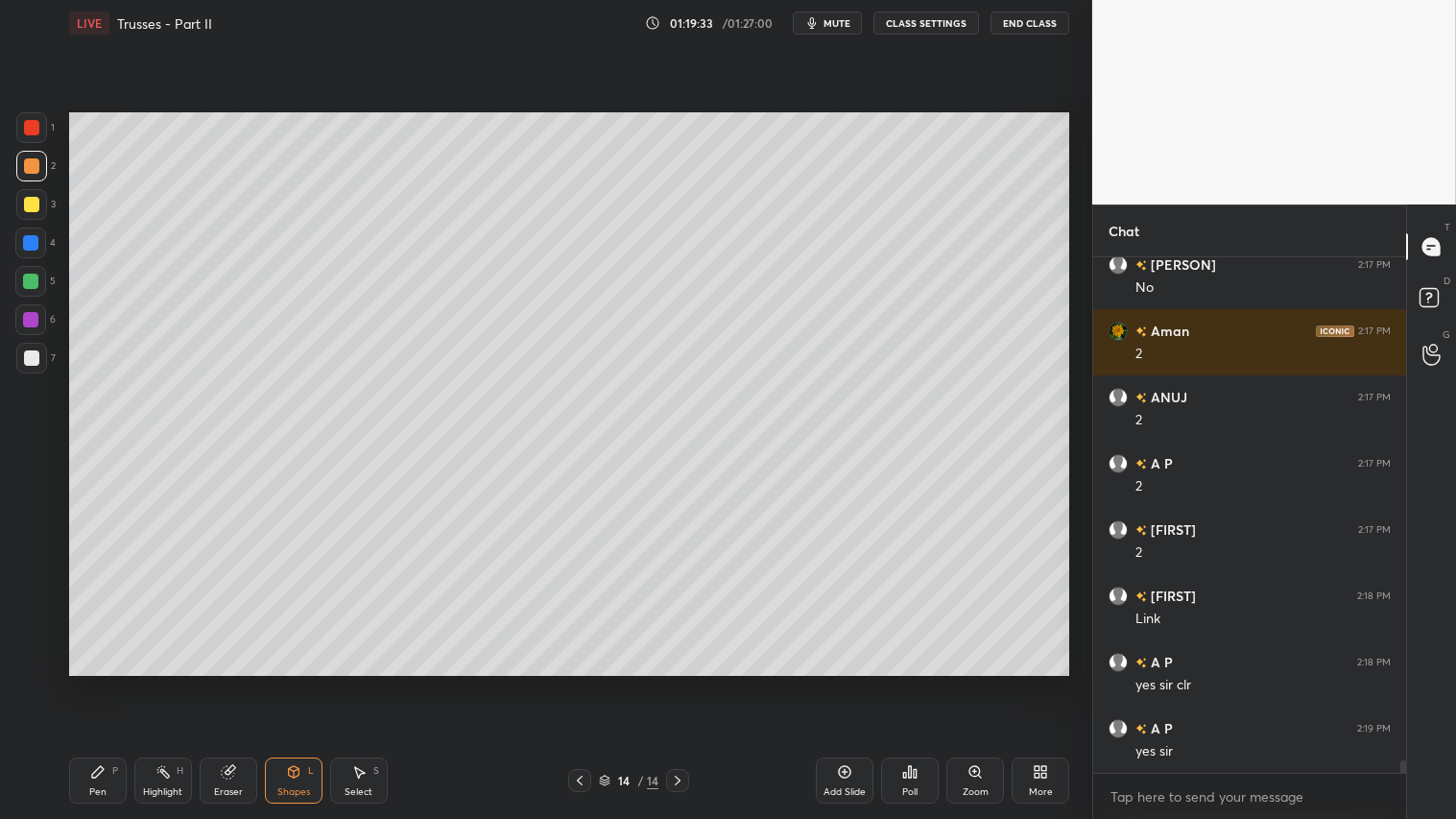 click 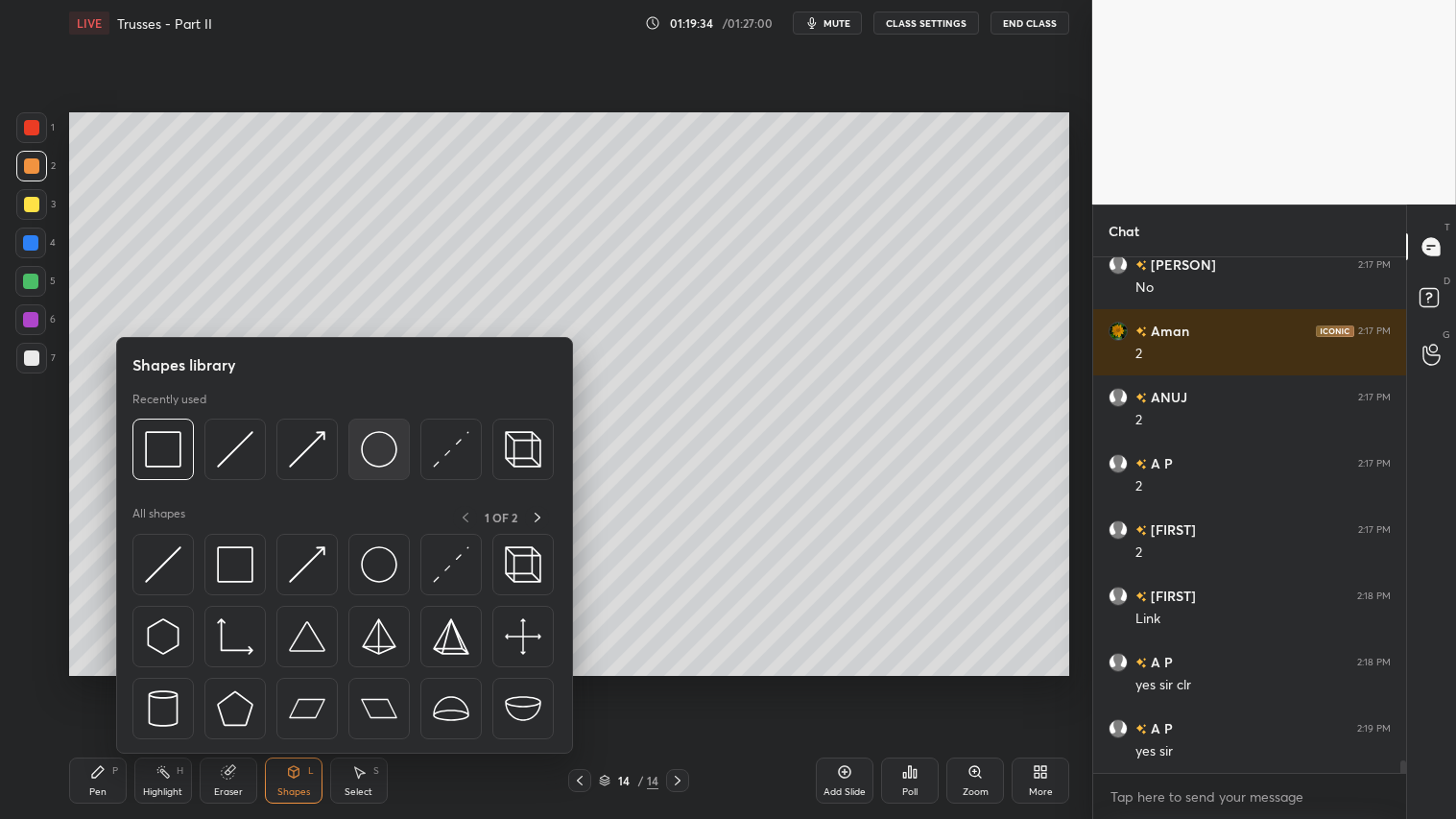 click at bounding box center (379, 449) 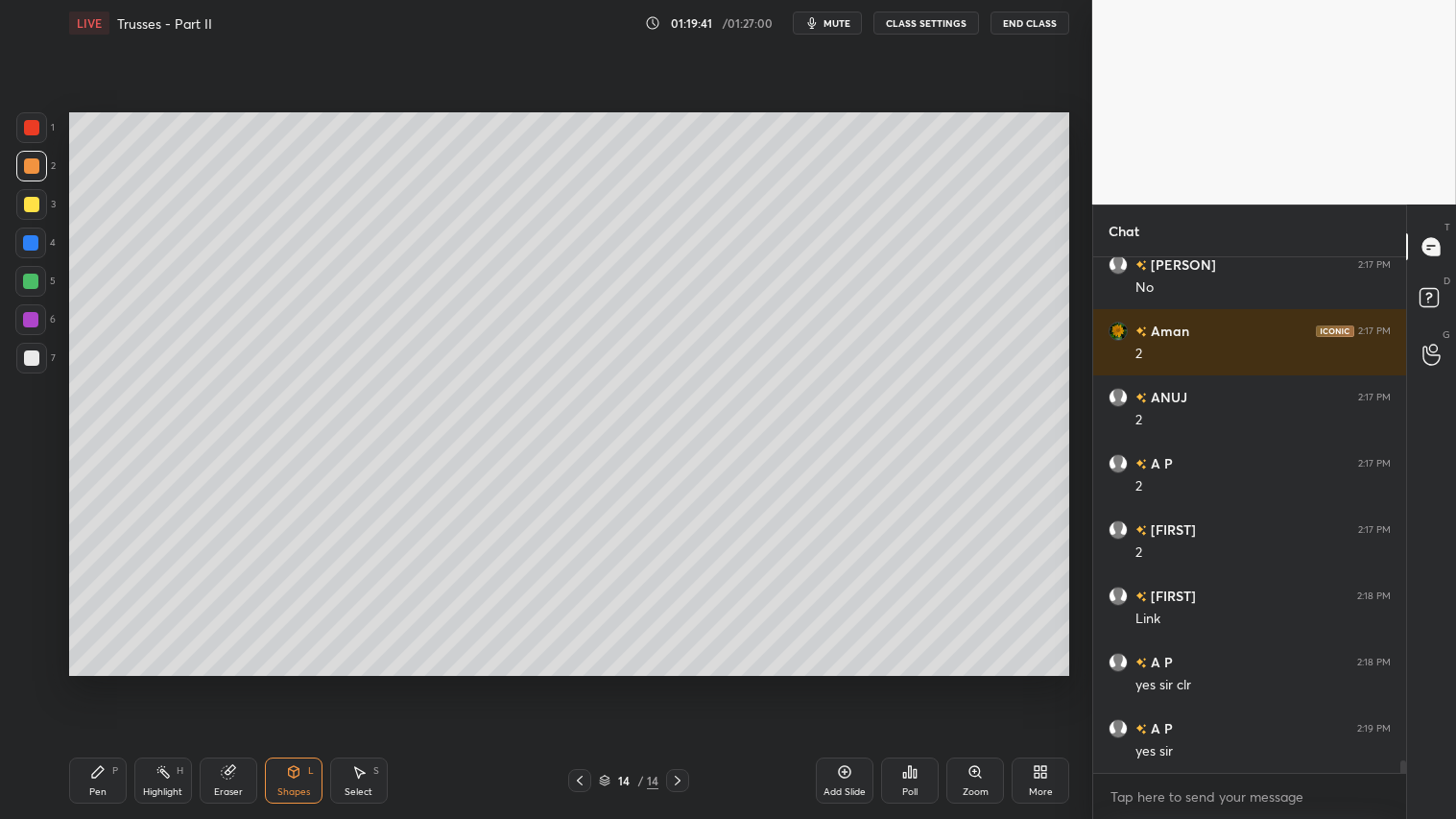 click on "Shapes L" at bounding box center (294, 781) 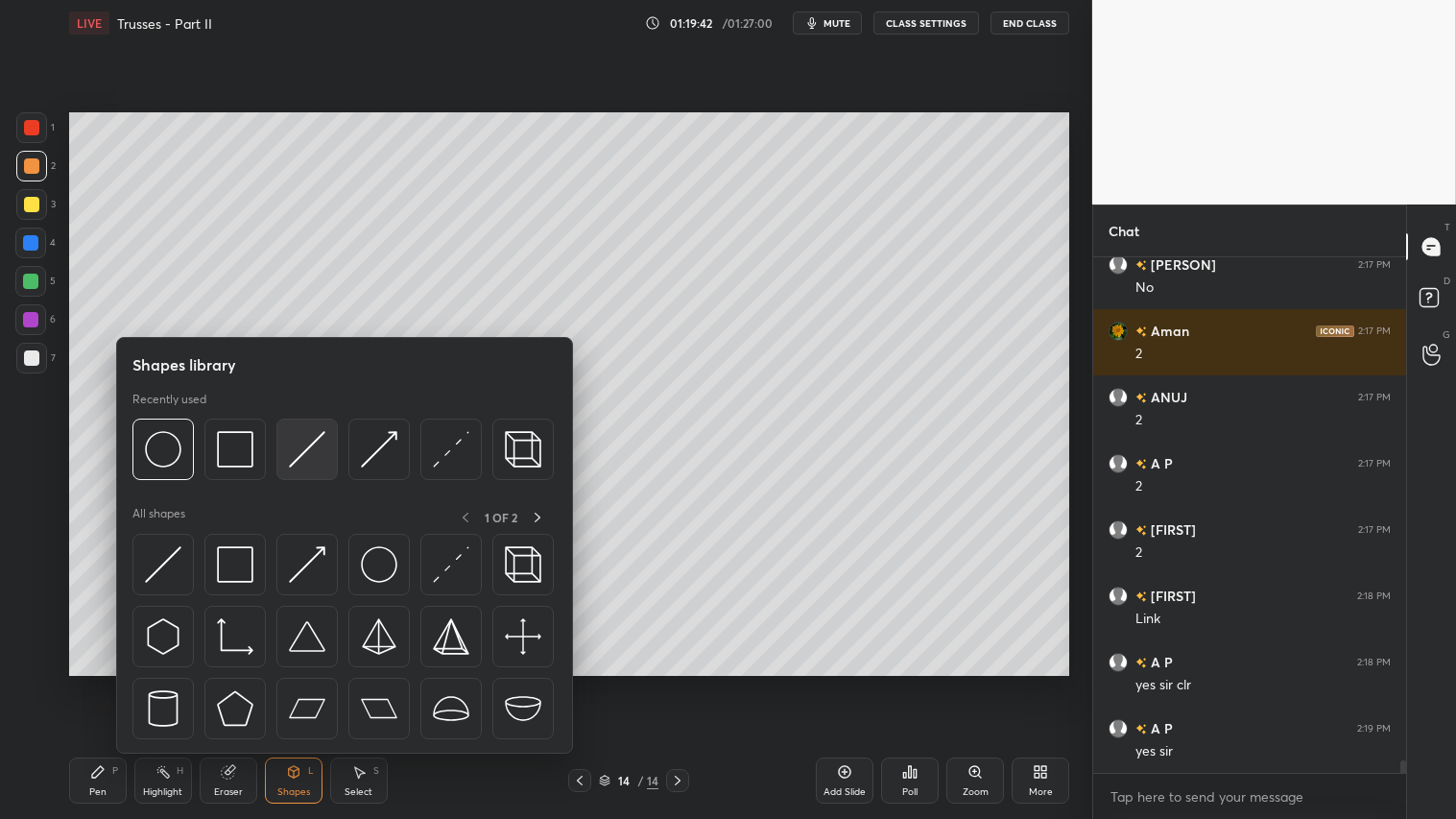 click at bounding box center [307, 449] 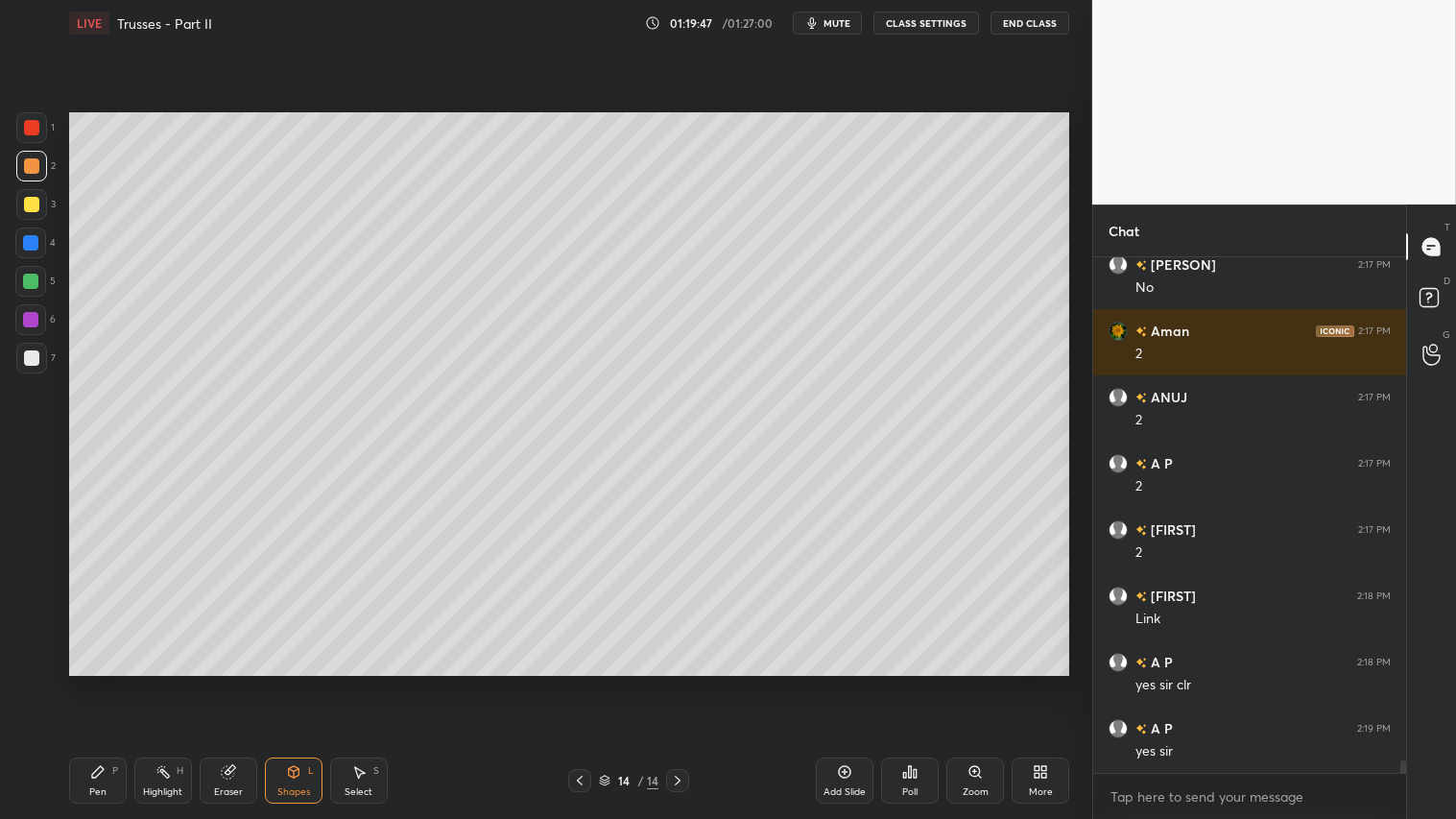 click on "Pen P" at bounding box center (98, 781) 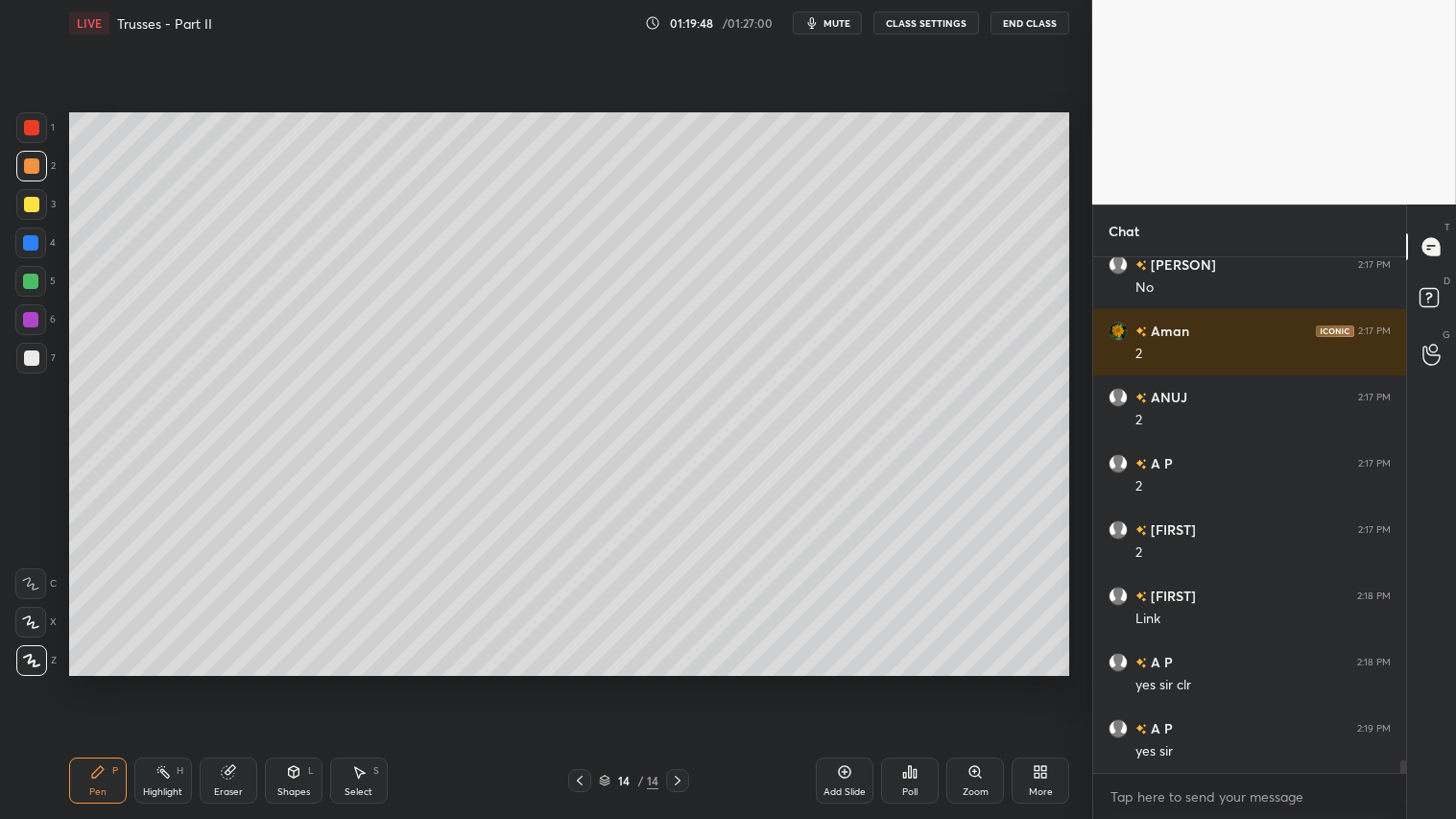 click at bounding box center (32, 205) 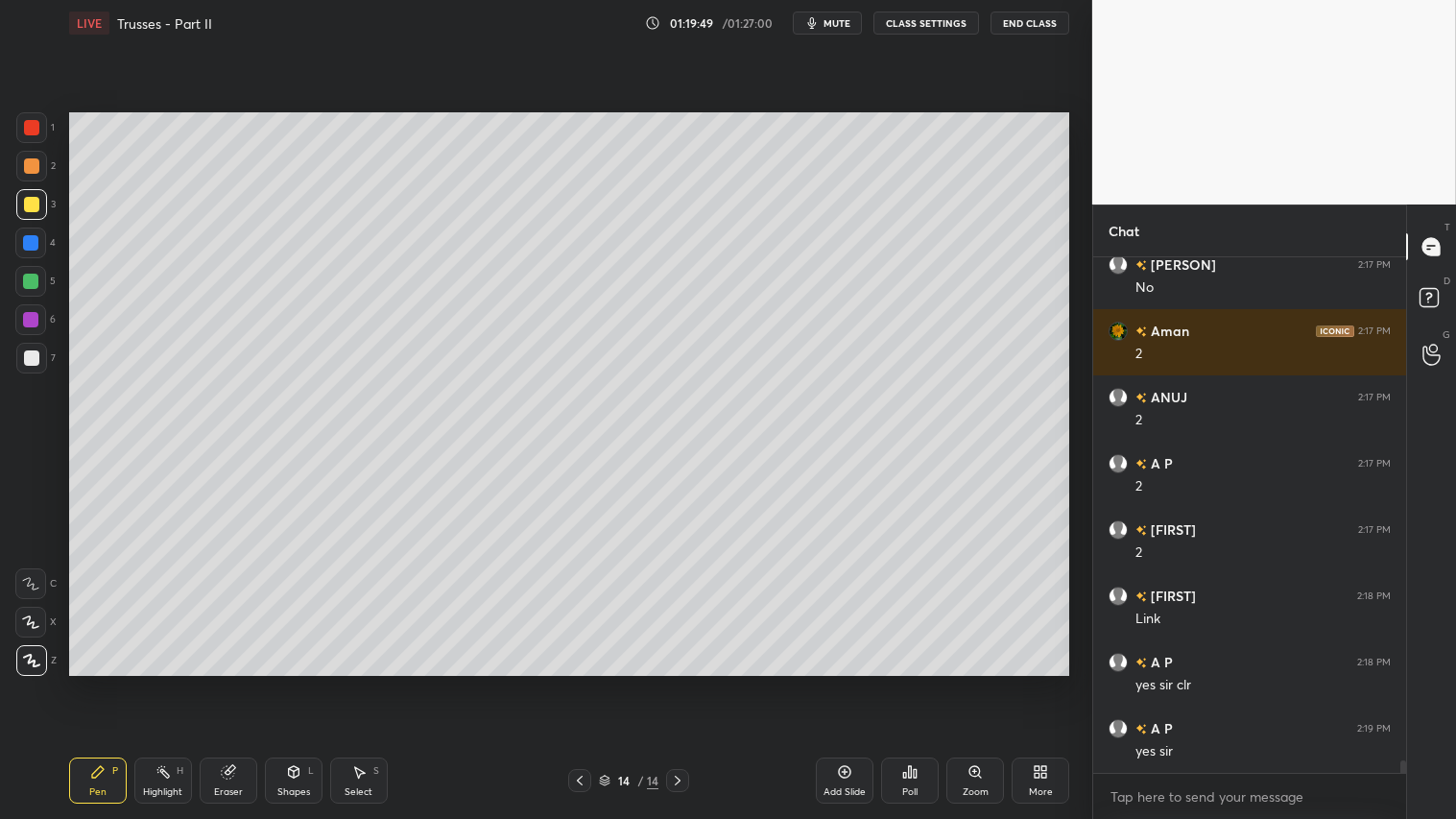 click on "Pen P" at bounding box center [98, 781] 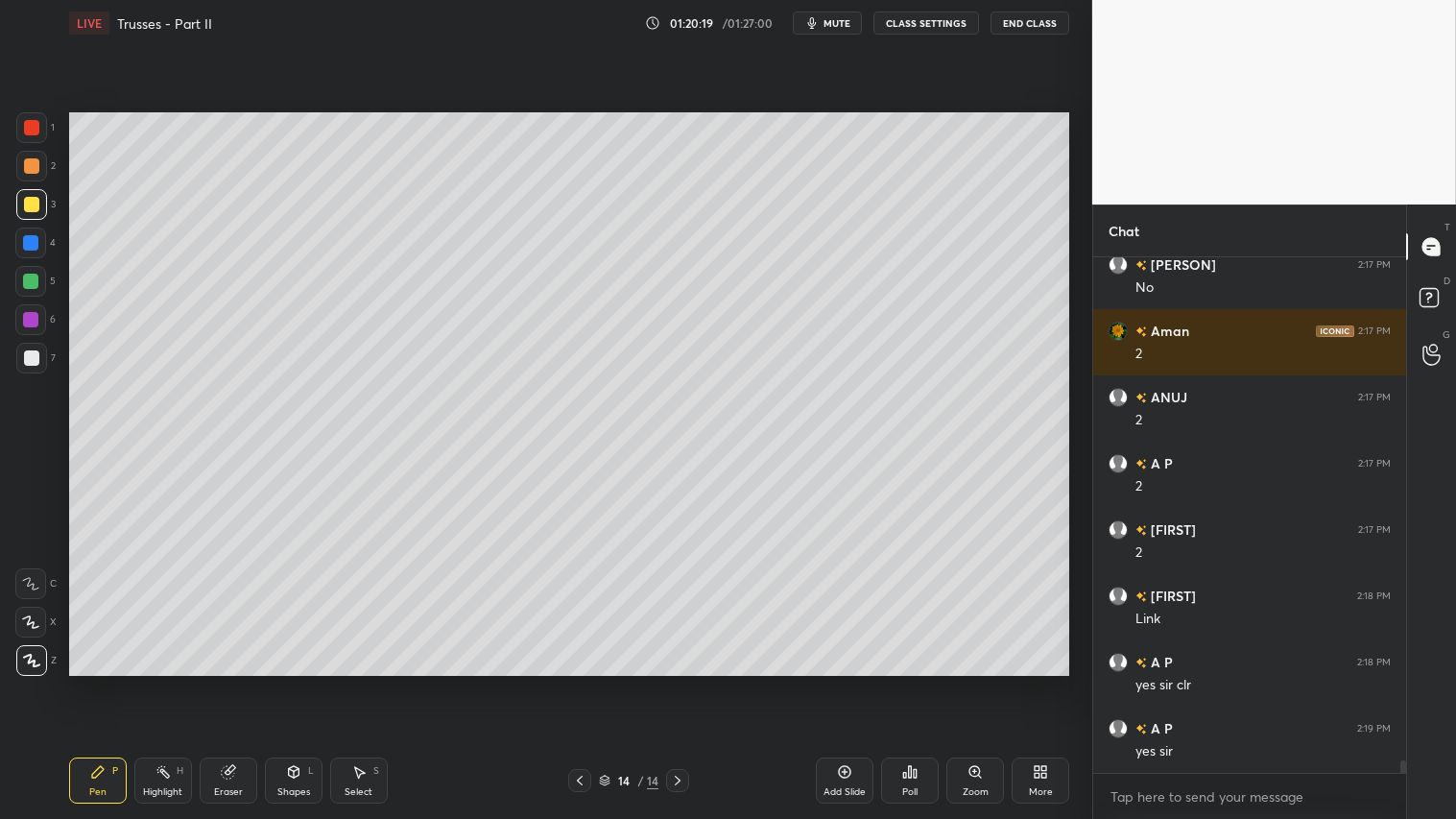 drag, startPoint x: 25, startPoint y: 155, endPoint x: 60, endPoint y: 418, distance: 265.31868 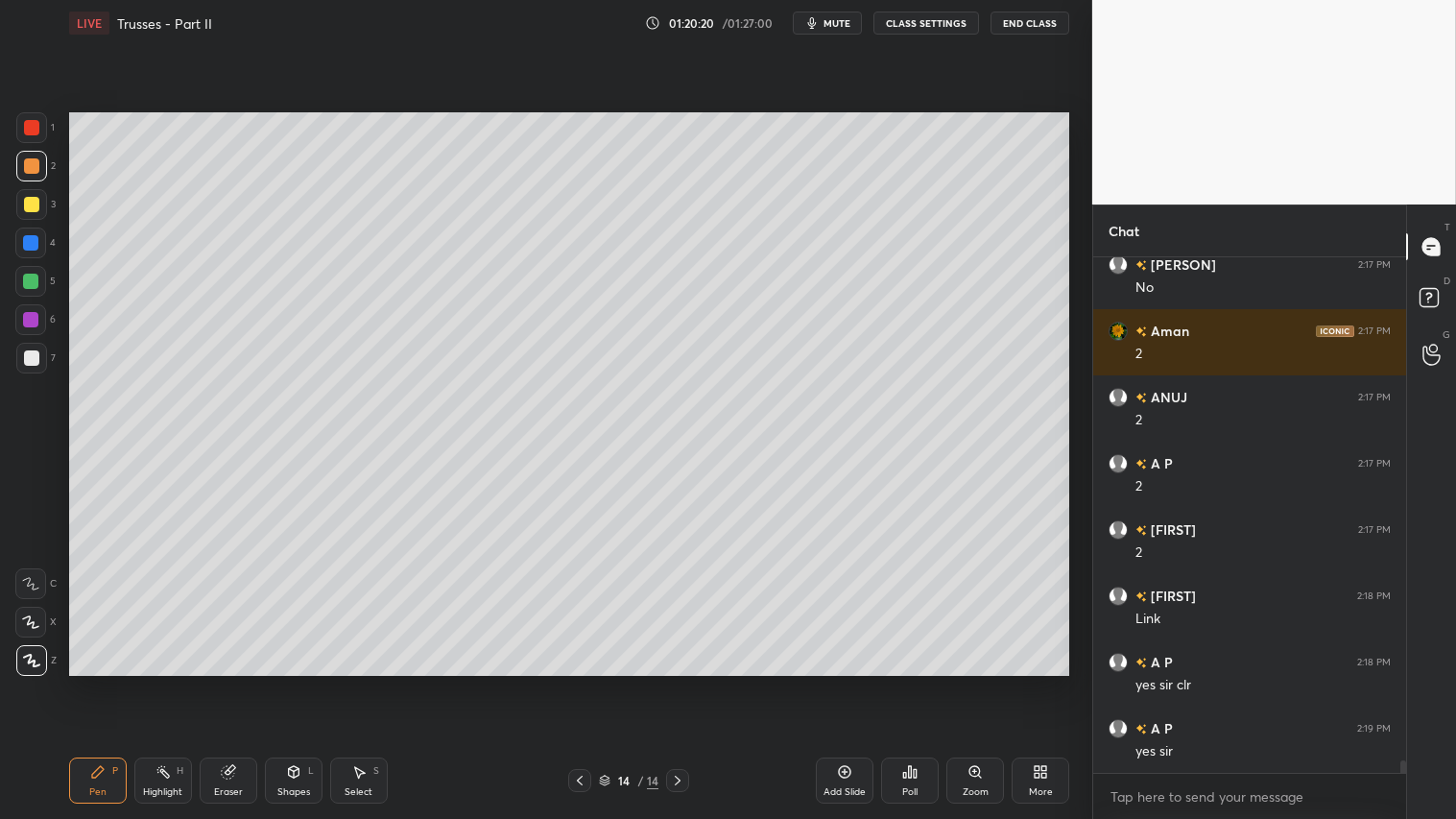 click 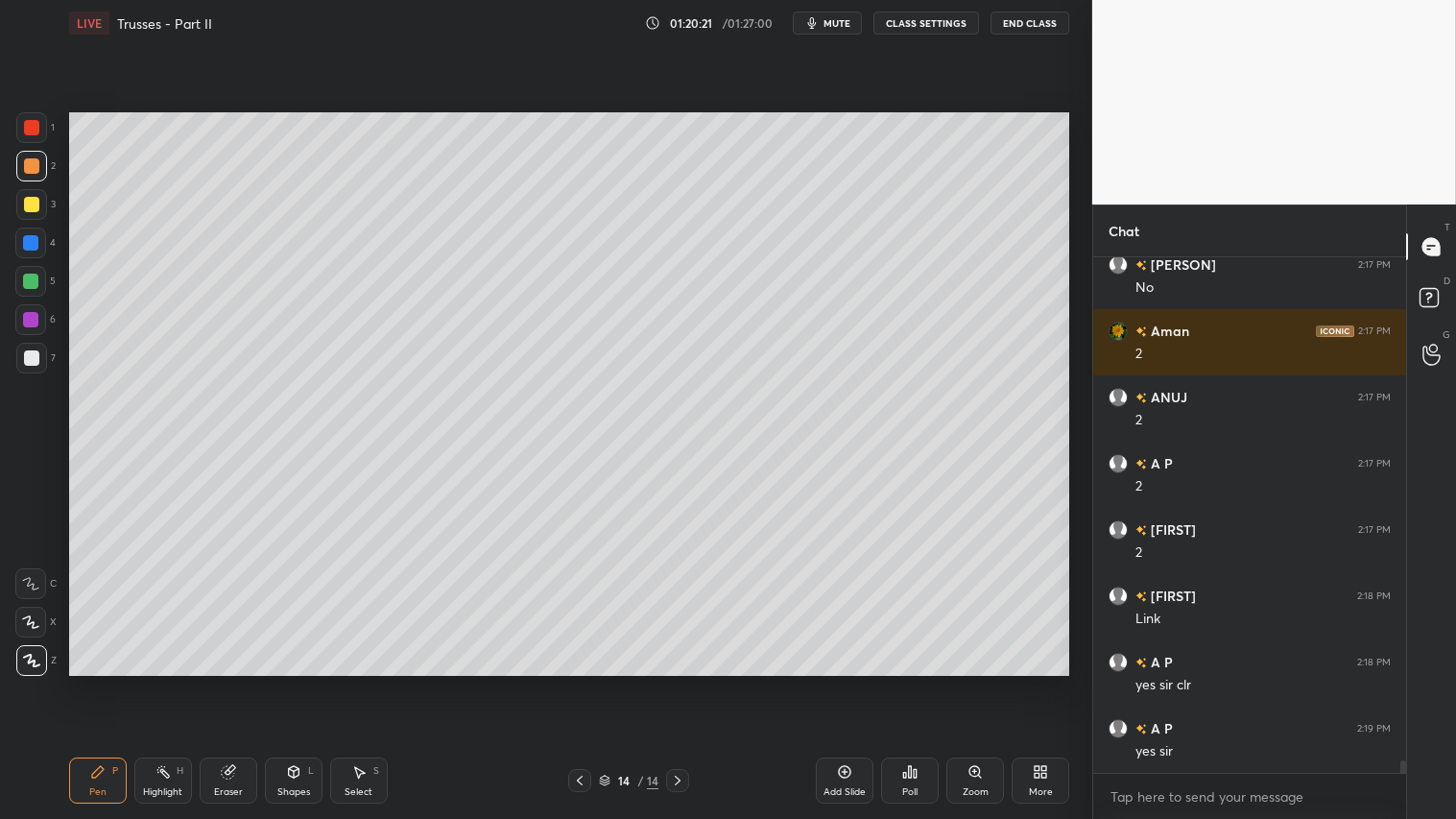 click at bounding box center [32, 205] 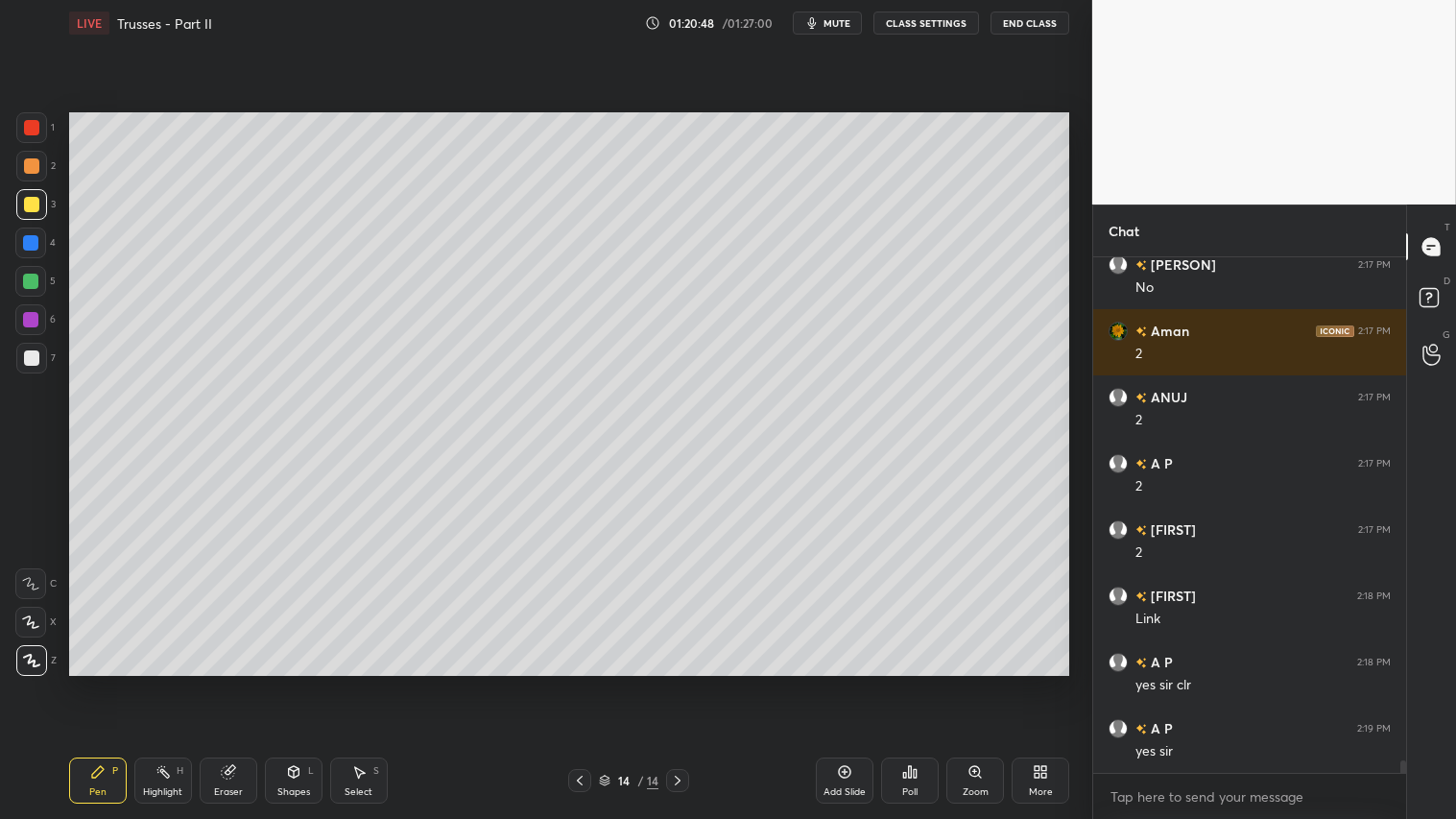 scroll, scrollTop: 20618, scrollLeft: 0, axis: vertical 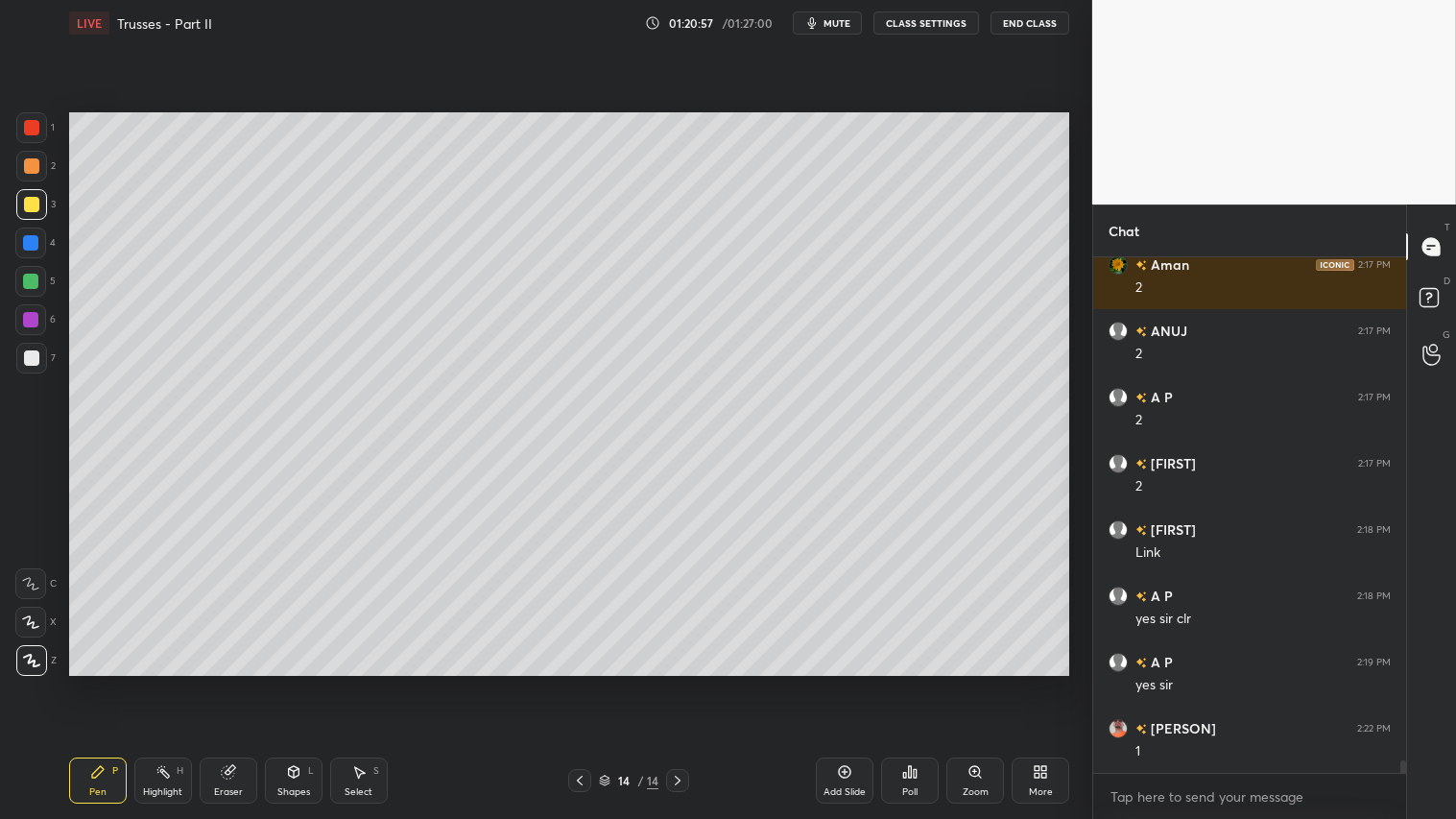 click at bounding box center (32, 128) 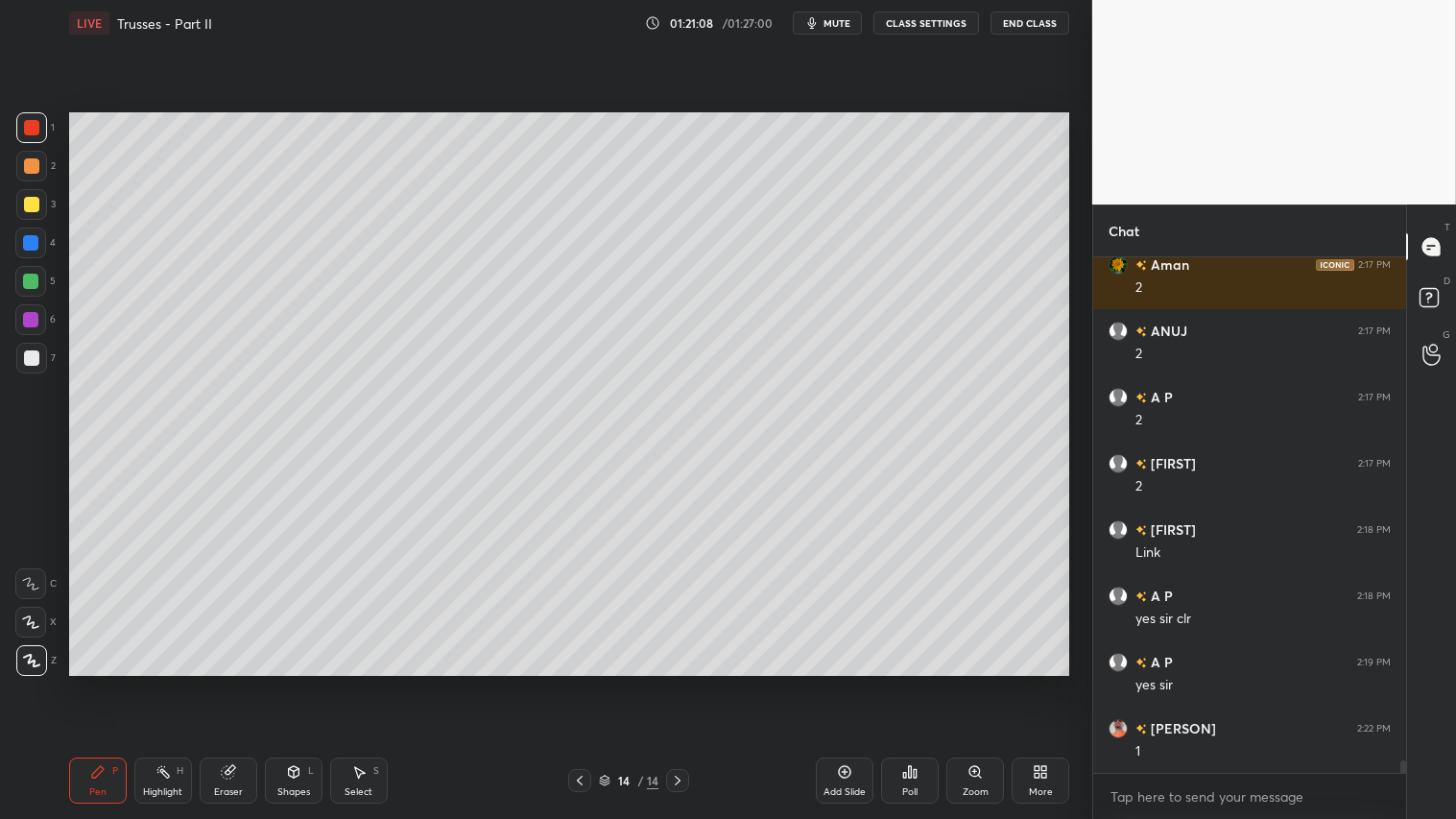 click at bounding box center (32, 128) 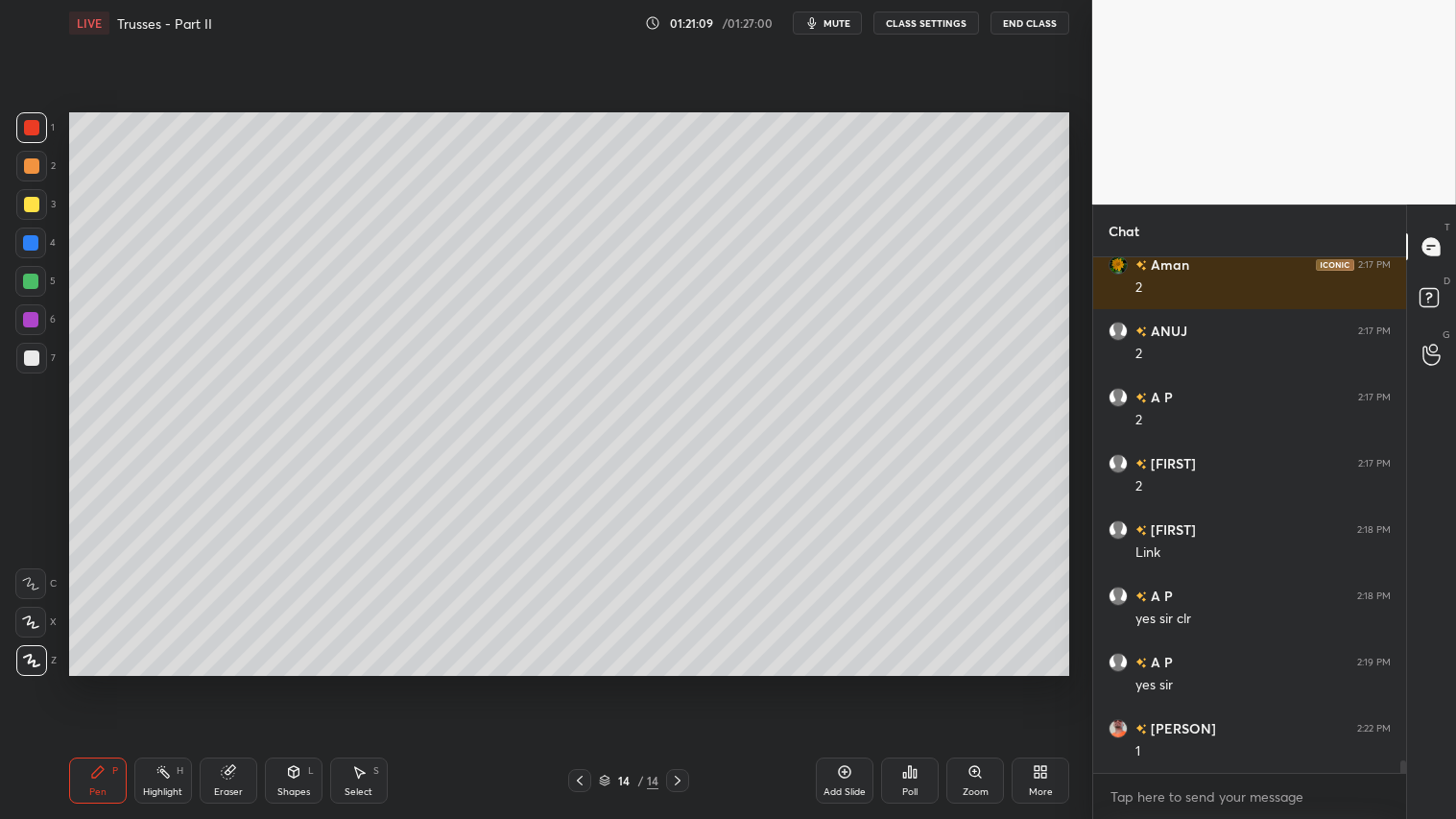 click at bounding box center [32, 205] 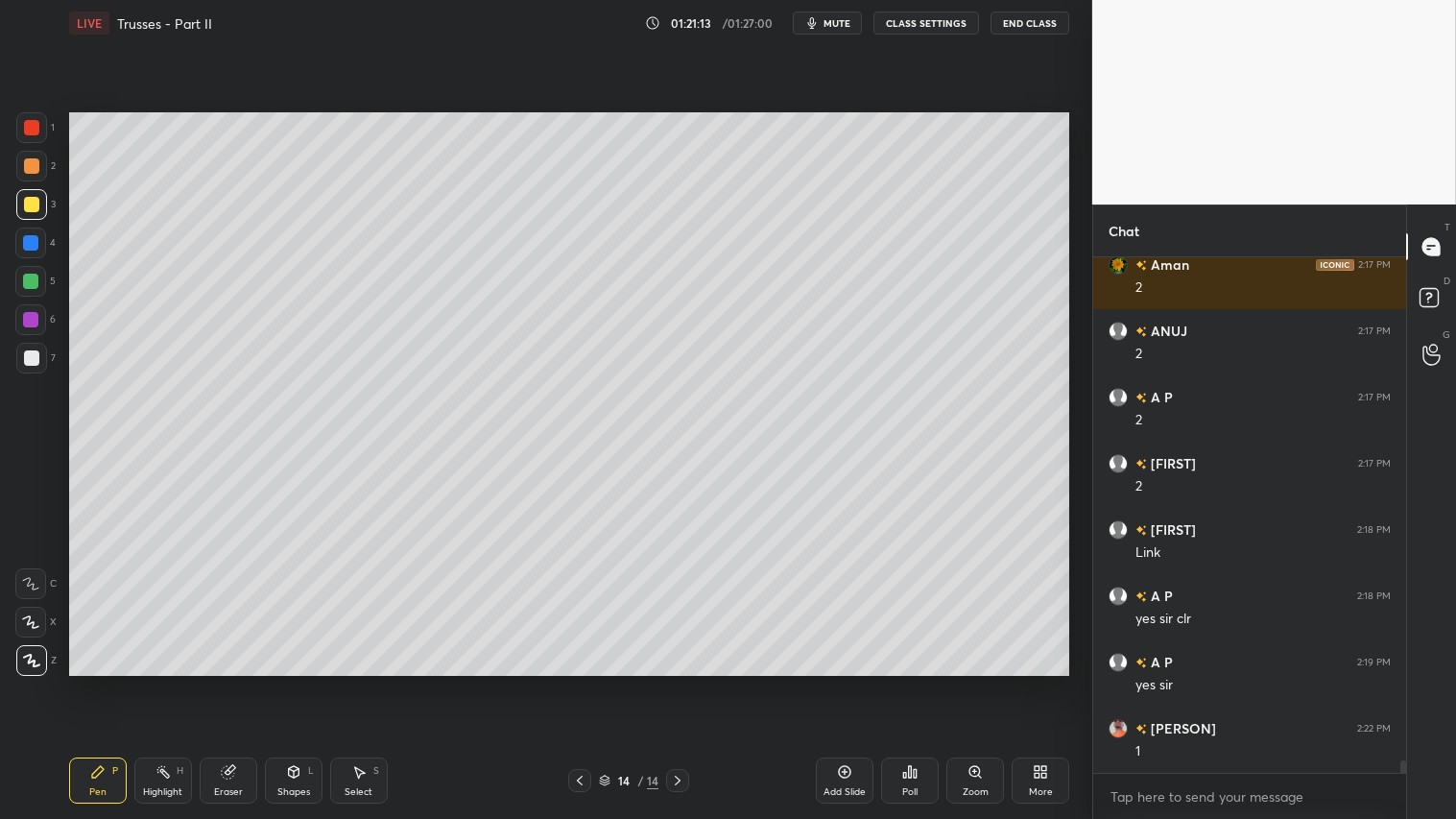 click at bounding box center (32, 166) 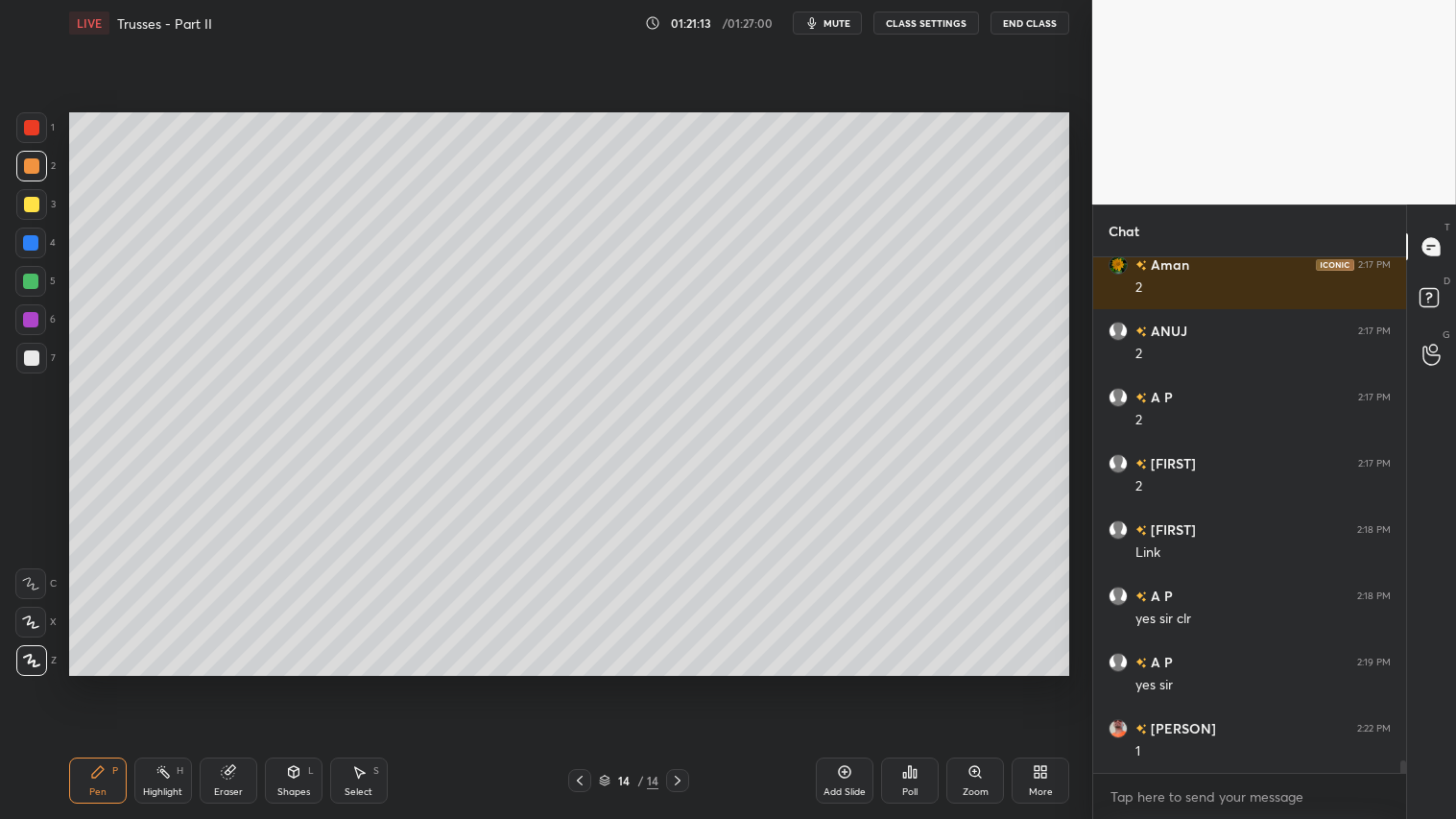 drag, startPoint x: 36, startPoint y: 125, endPoint x: 54, endPoint y: 132, distance: 19.313208 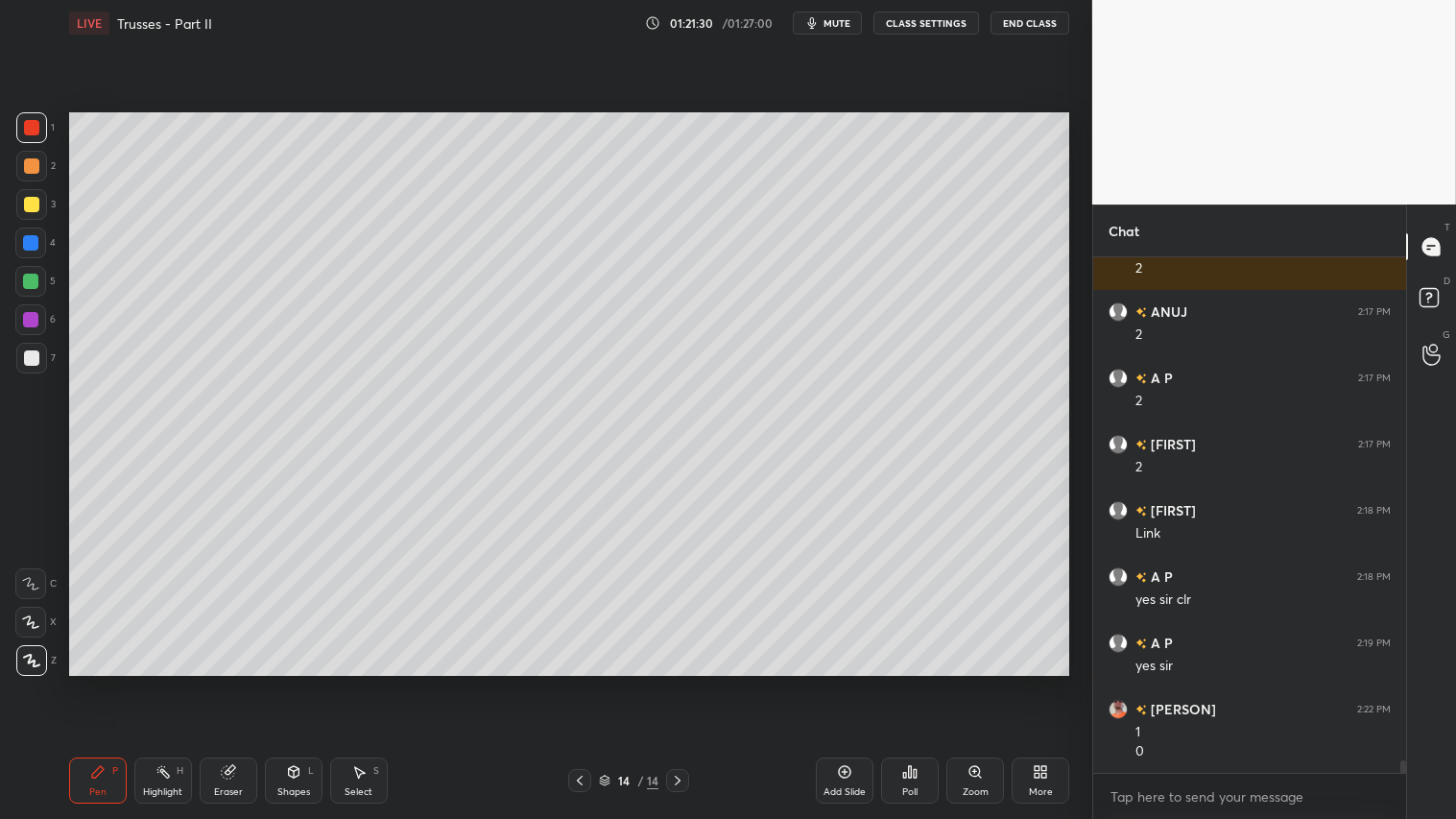 scroll, scrollTop: 20704, scrollLeft: 0, axis: vertical 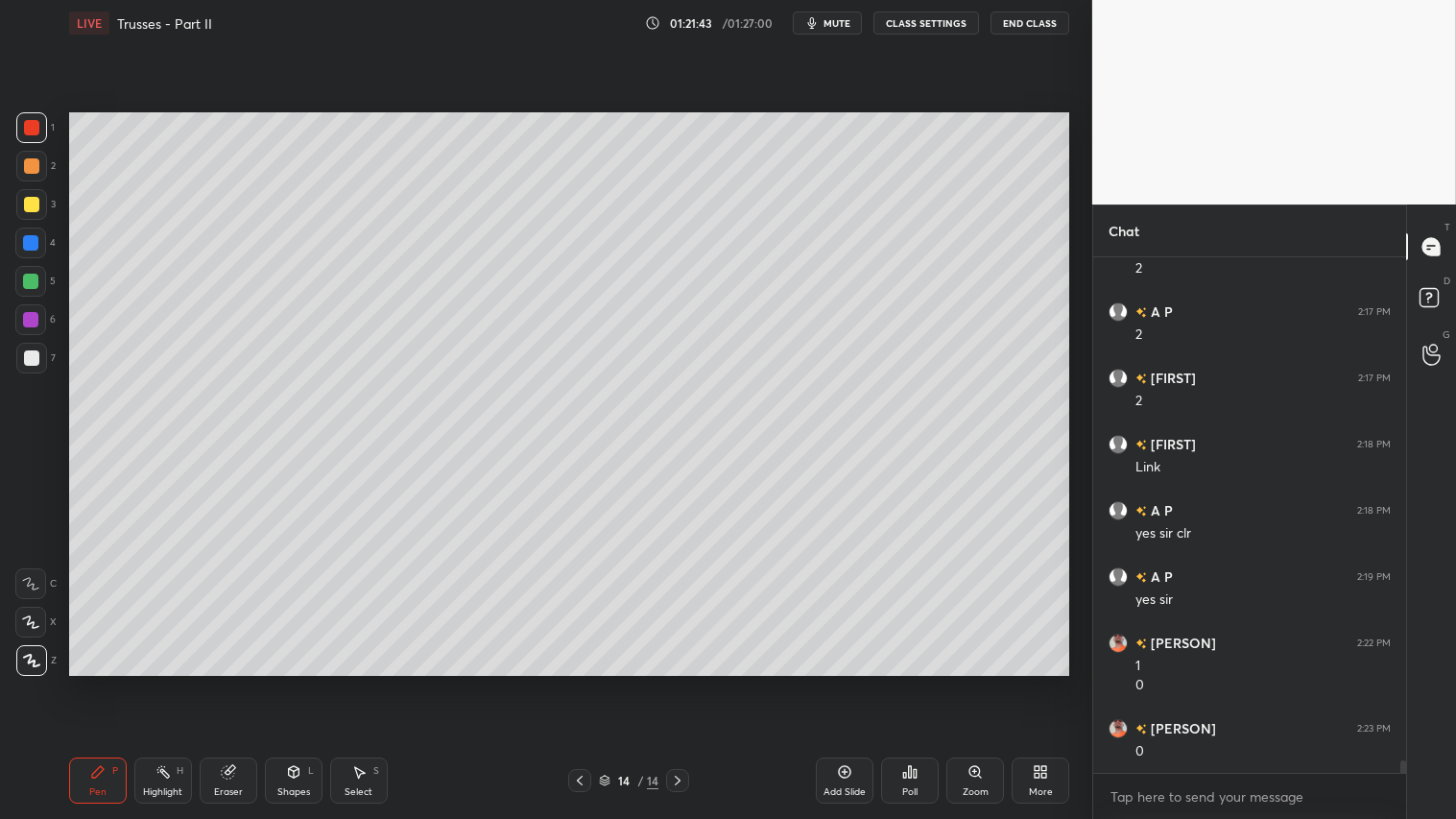 click at bounding box center (32, 166) 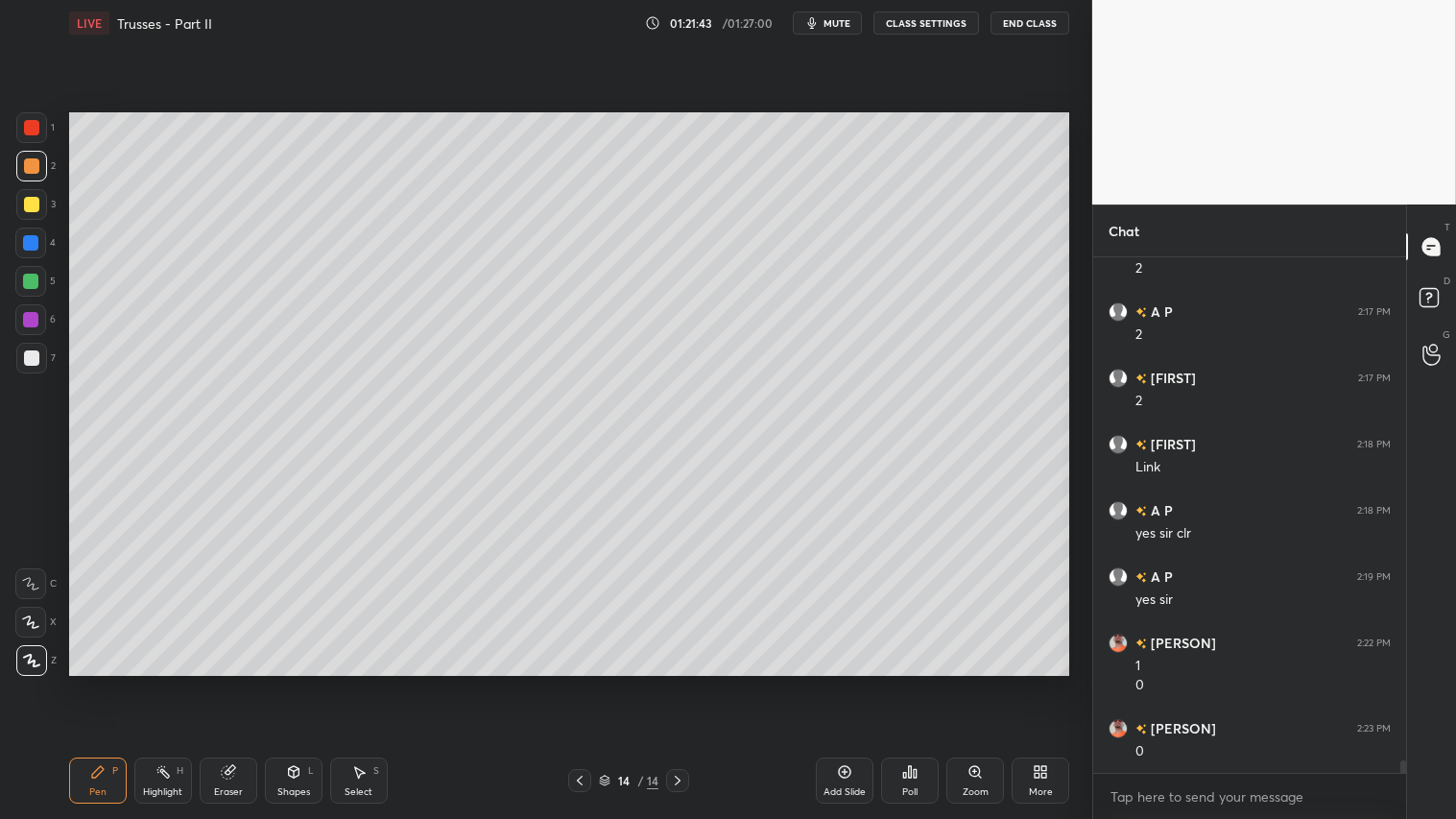 drag, startPoint x: 109, startPoint y: 790, endPoint x: 103, endPoint y: 781, distance: 10.816654 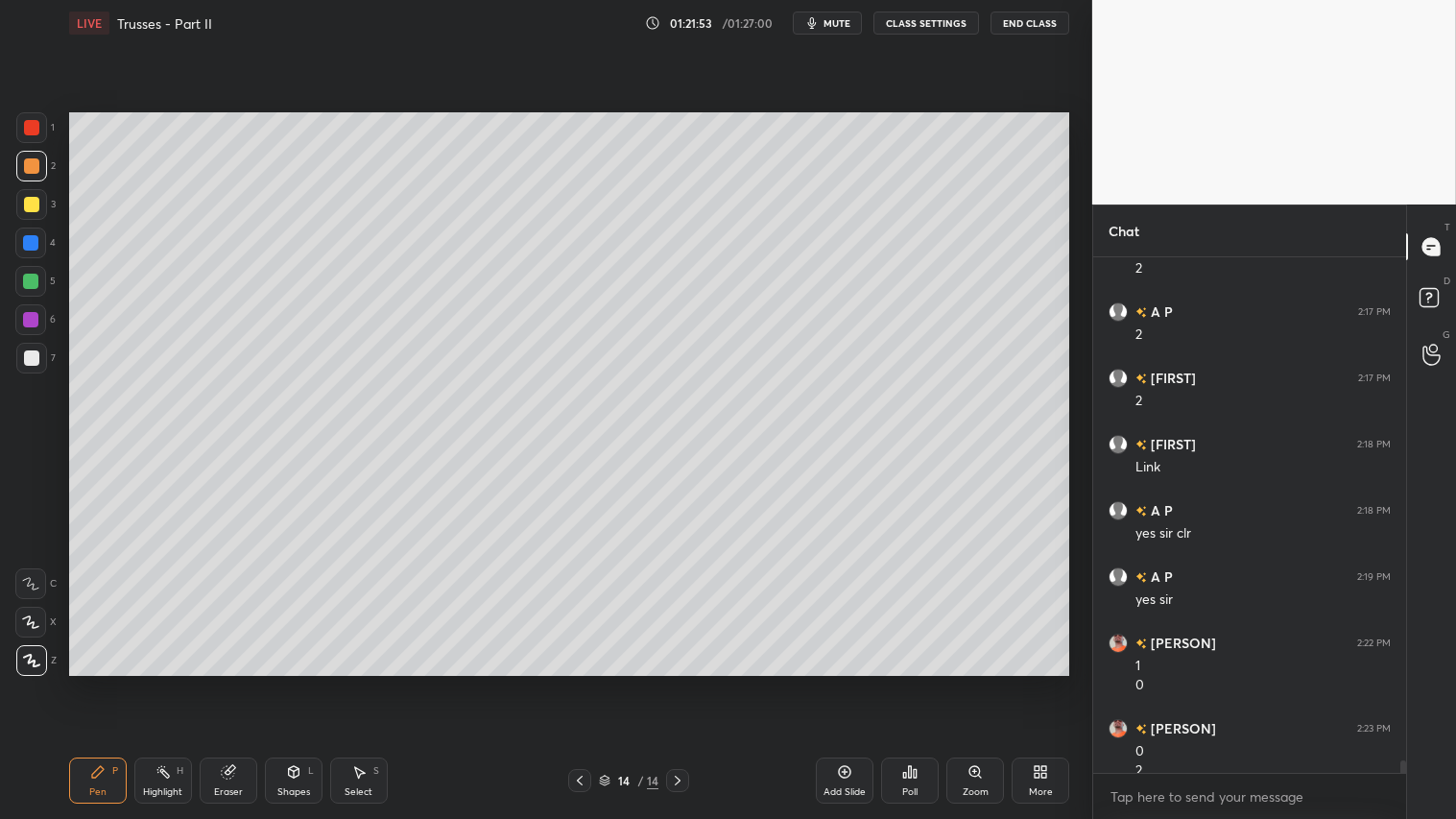 scroll, scrollTop: 20723, scrollLeft: 0, axis: vertical 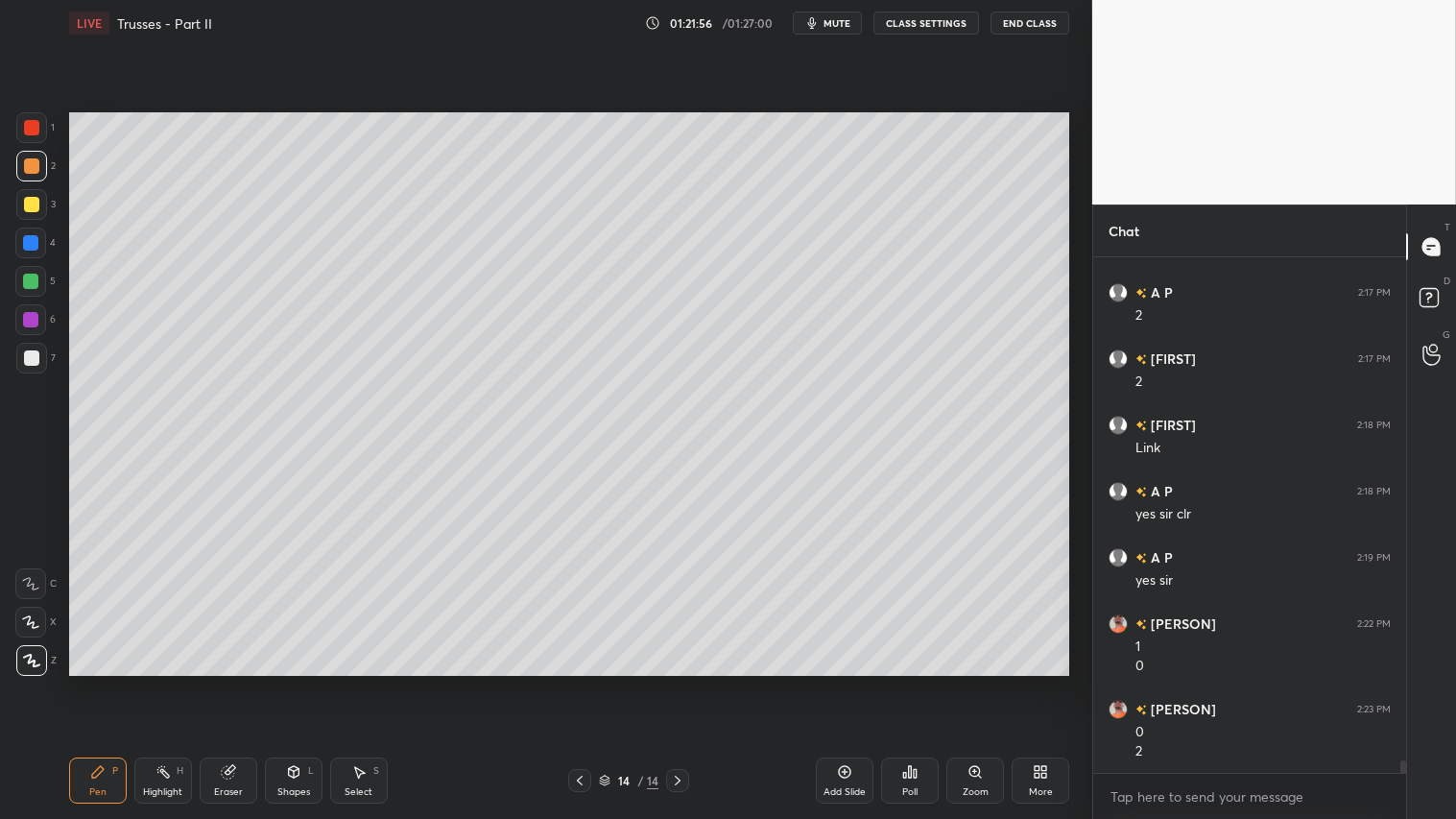 click 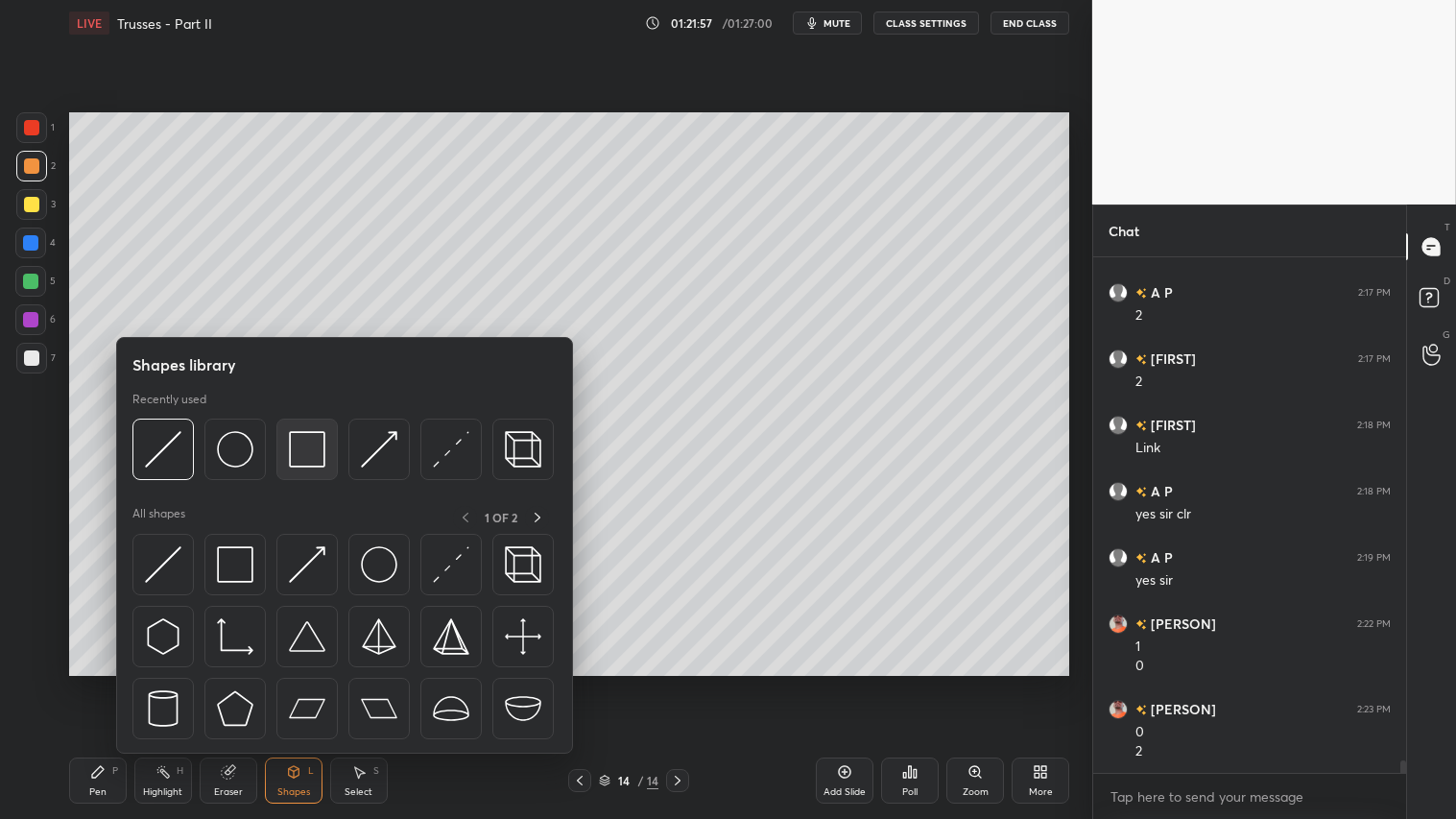 click at bounding box center [307, 449] 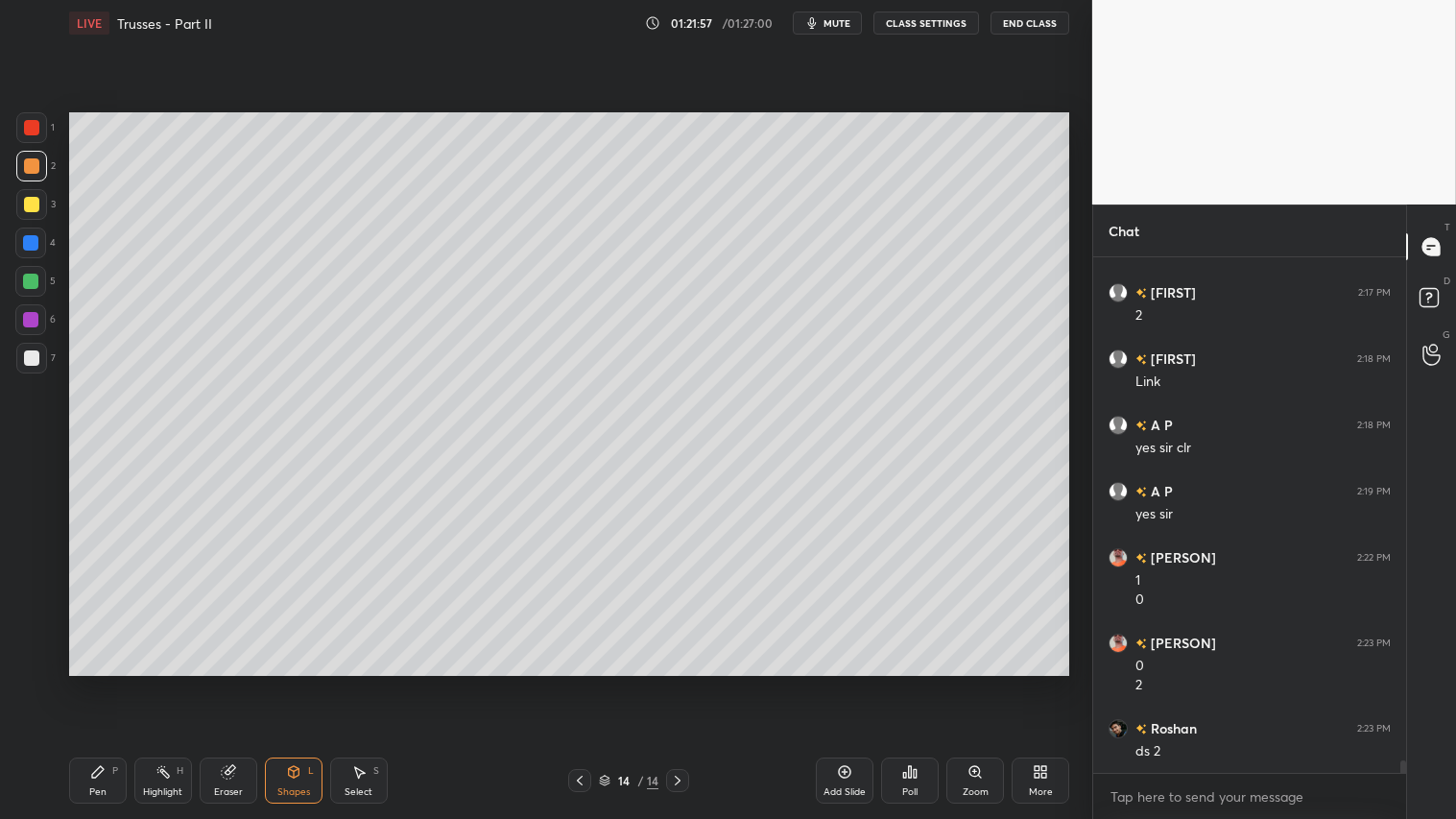 click at bounding box center [32, 358] 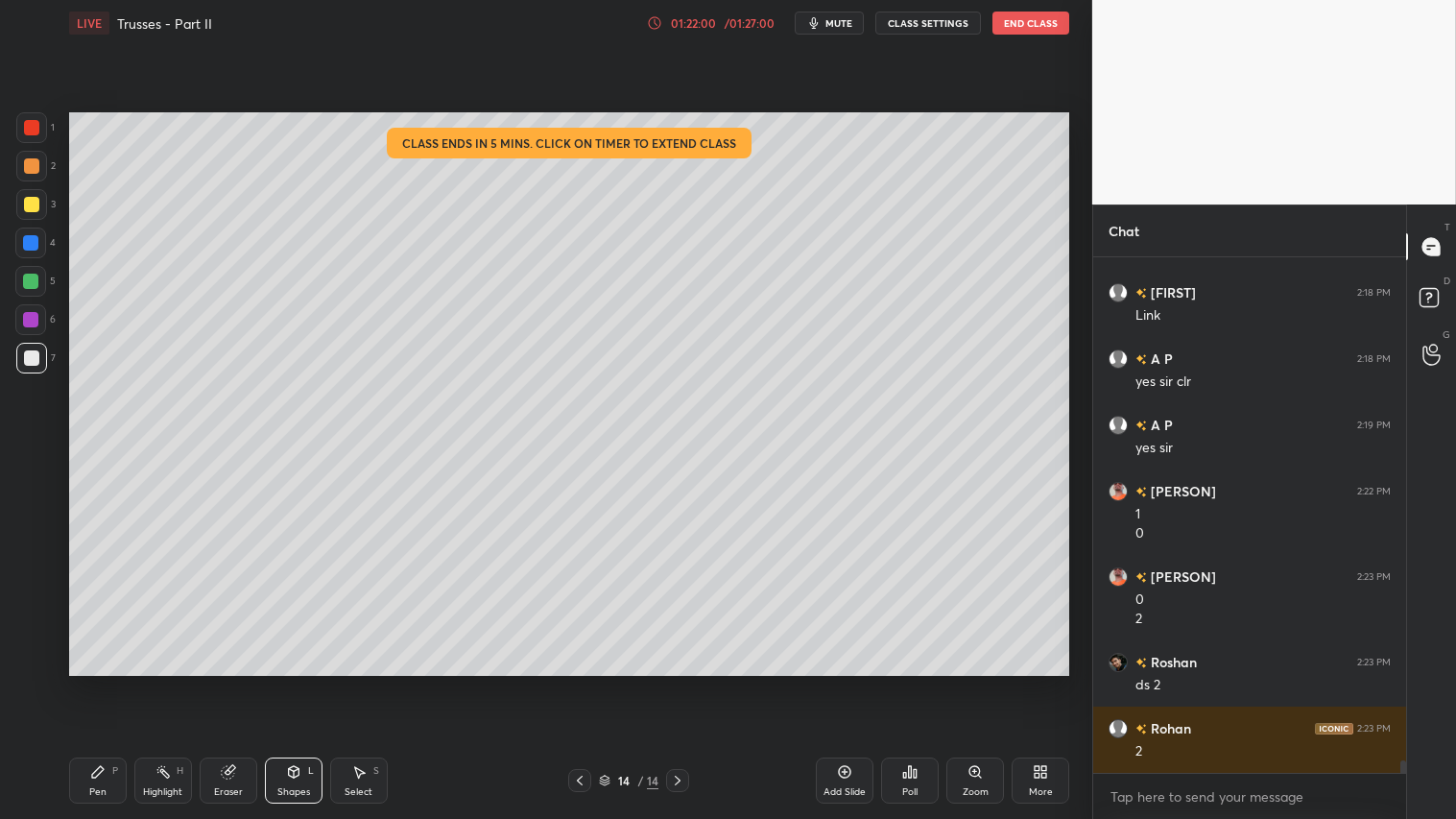 scroll, scrollTop: 20921, scrollLeft: 0, axis: vertical 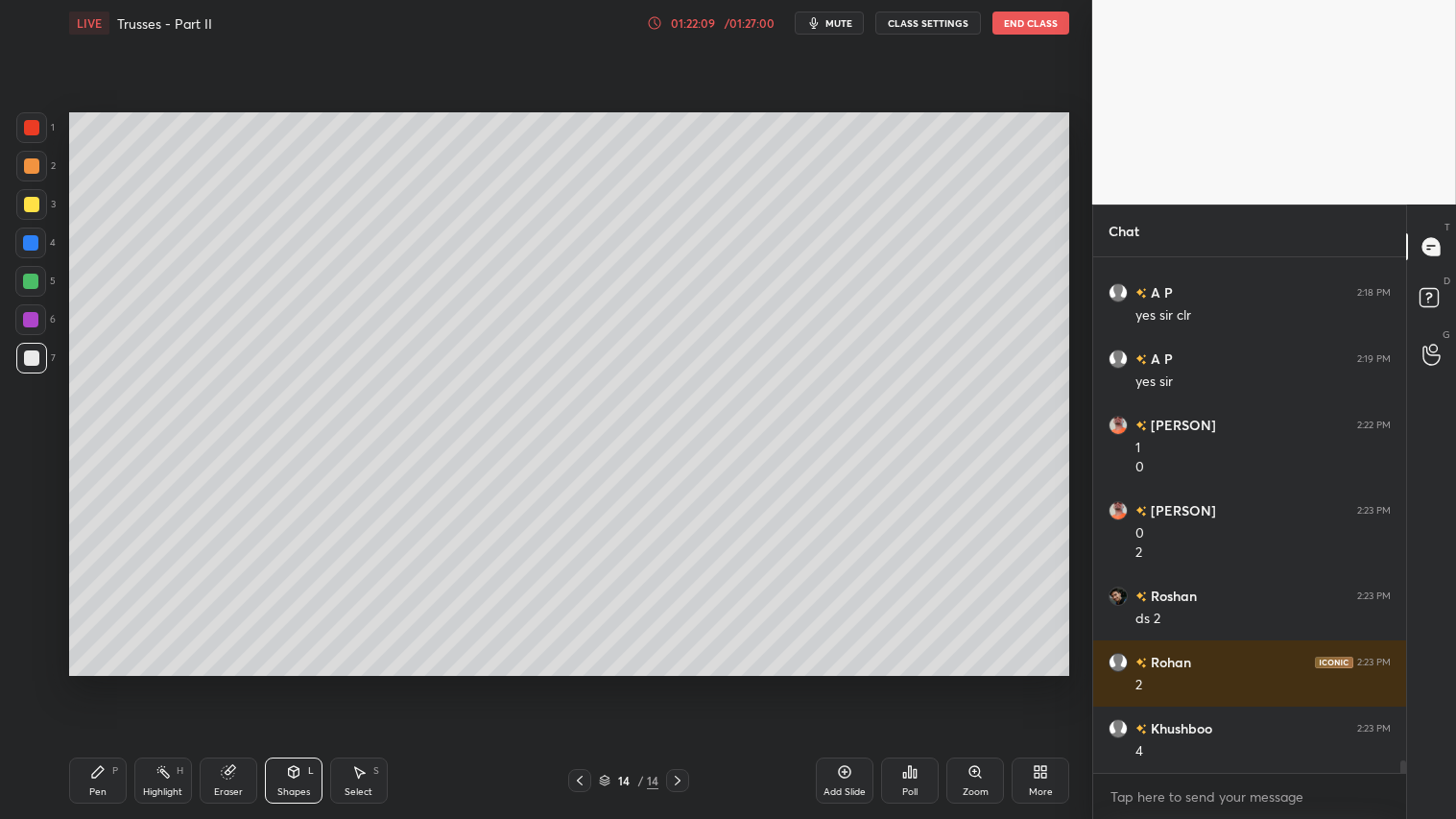 click 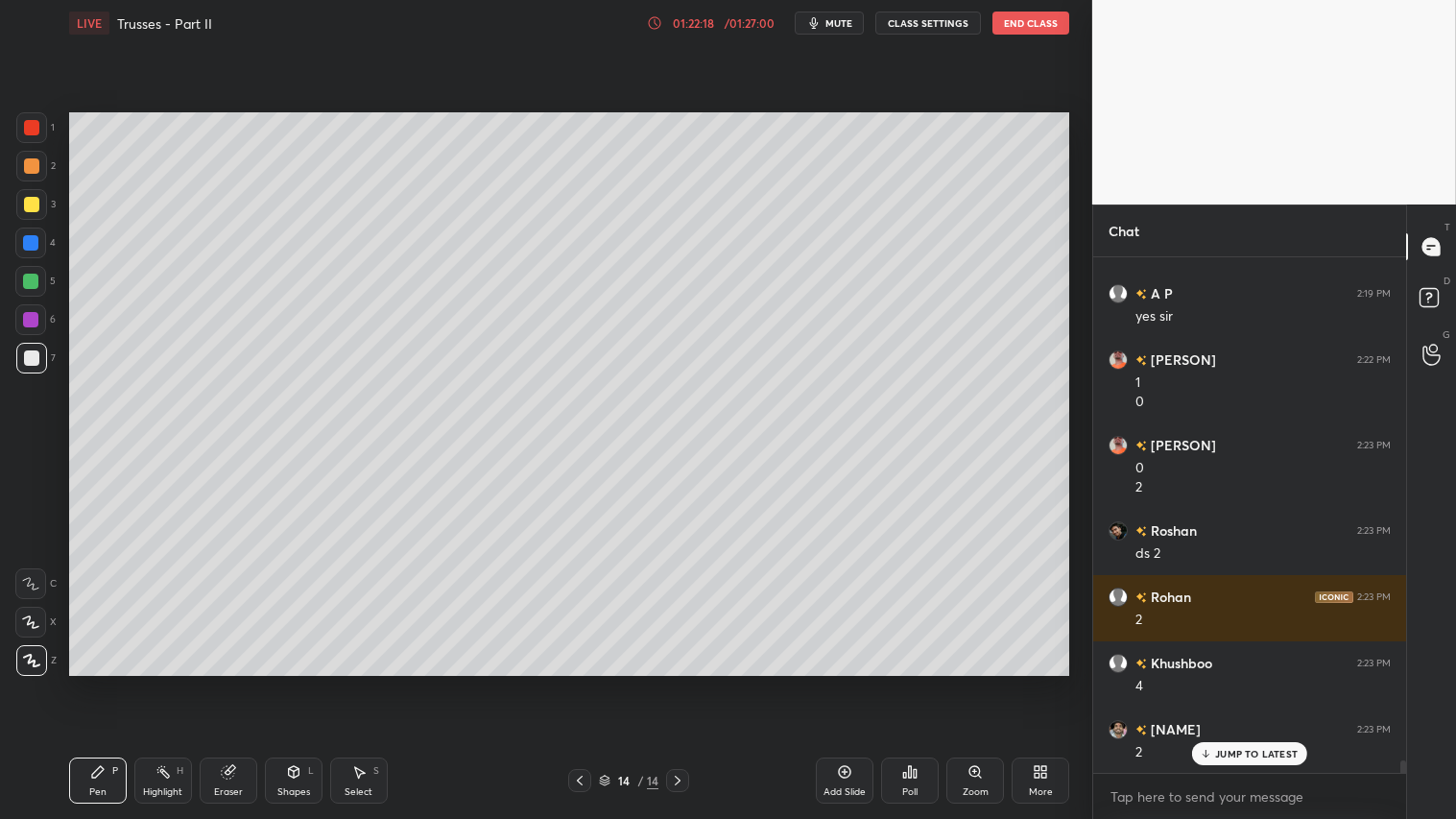 scroll, scrollTop: 21053, scrollLeft: 0, axis: vertical 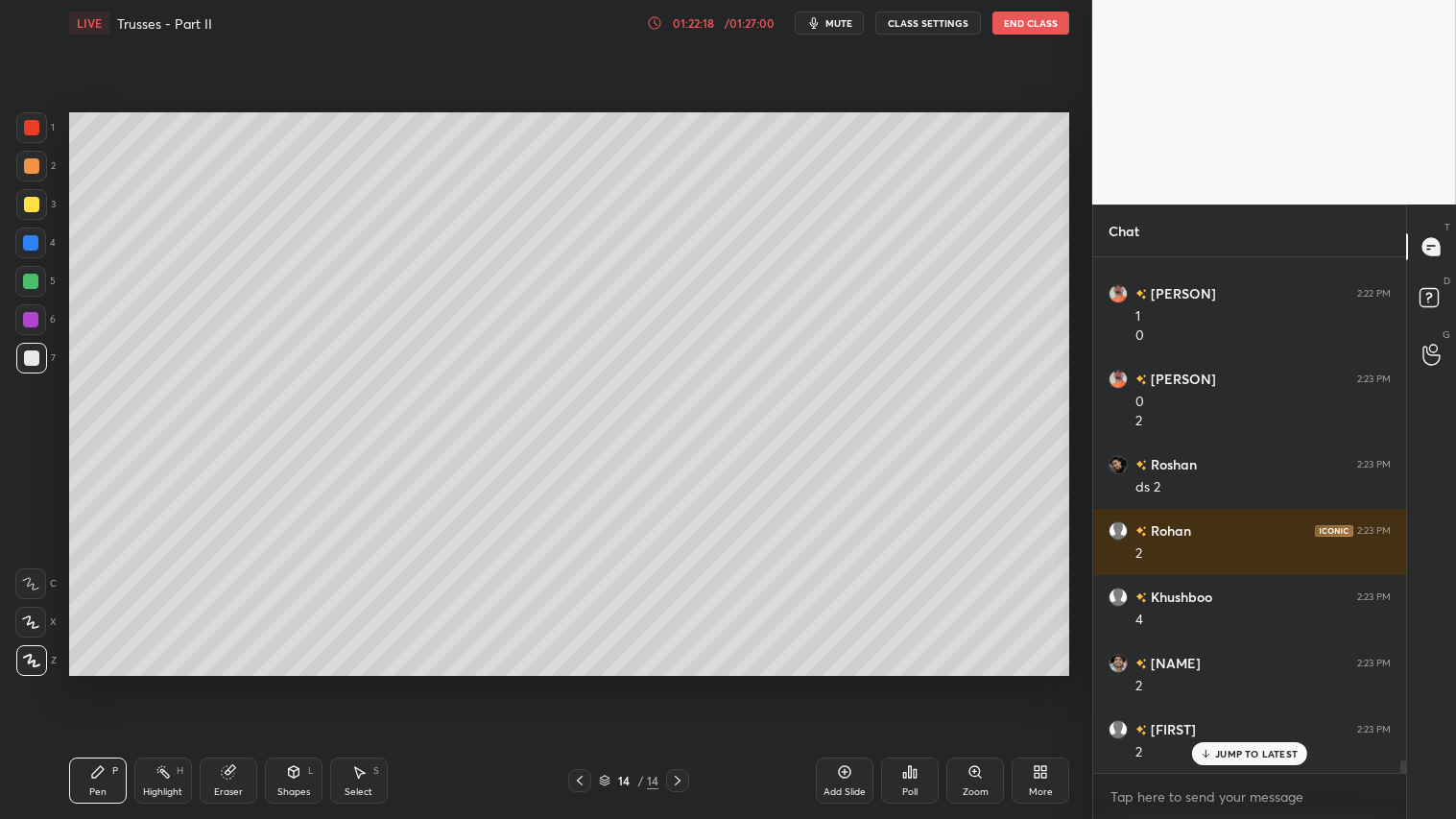 click on "01:22:18 /  01:27:00" at bounding box center (713, 23) 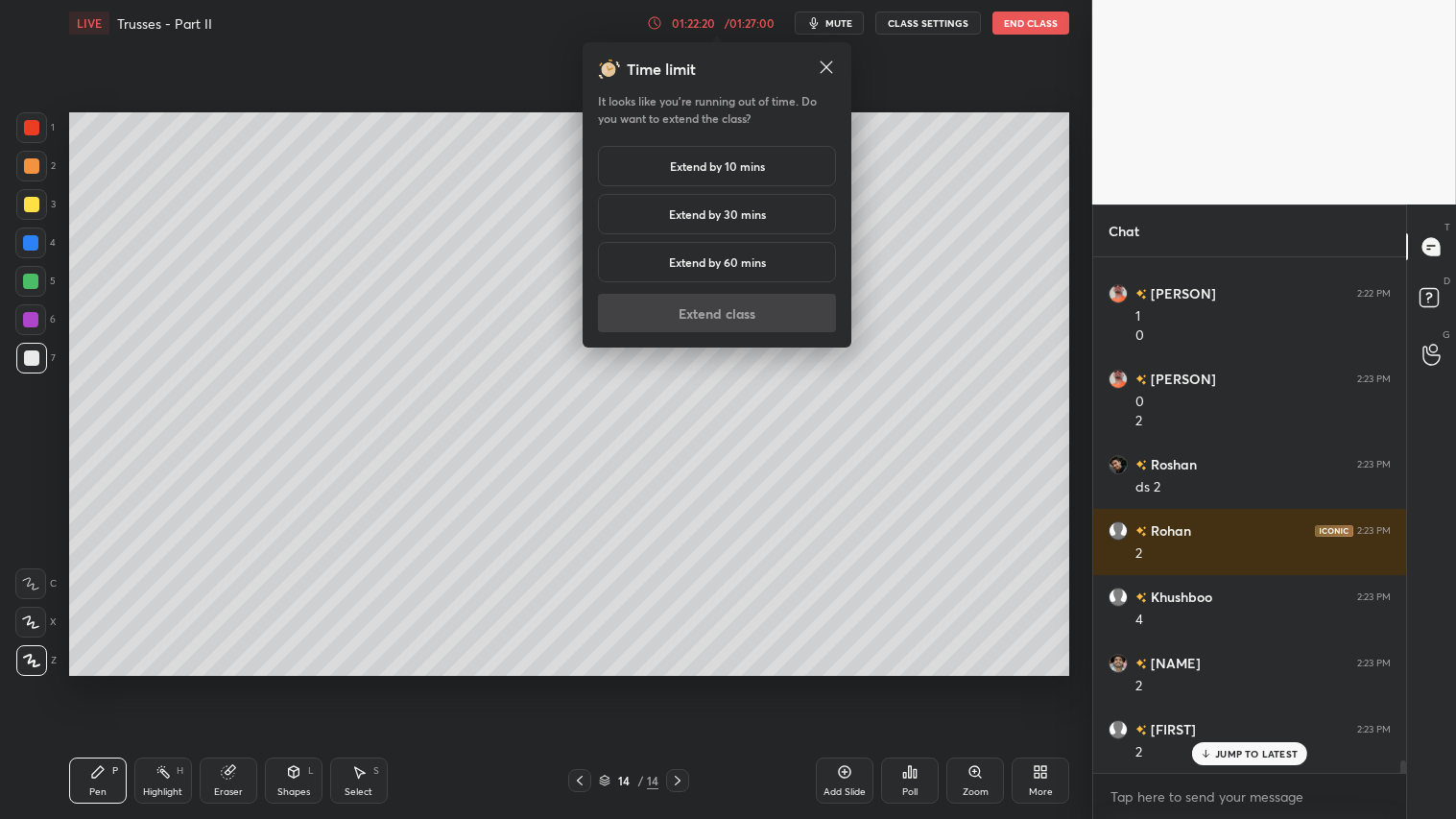 click on "Extend by 30 mins" at bounding box center [717, 214] 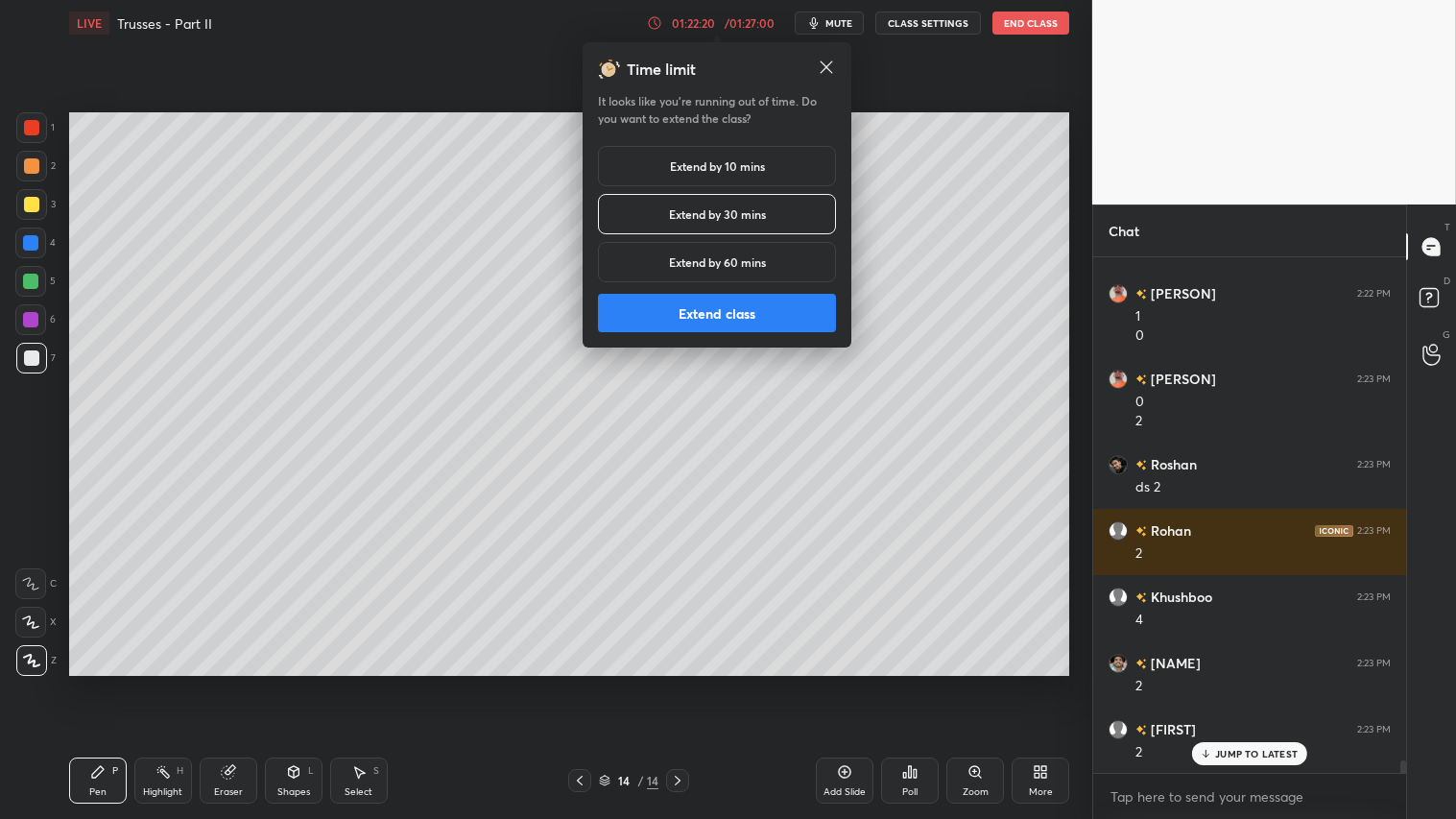 click on "Extend class" at bounding box center (717, 313) 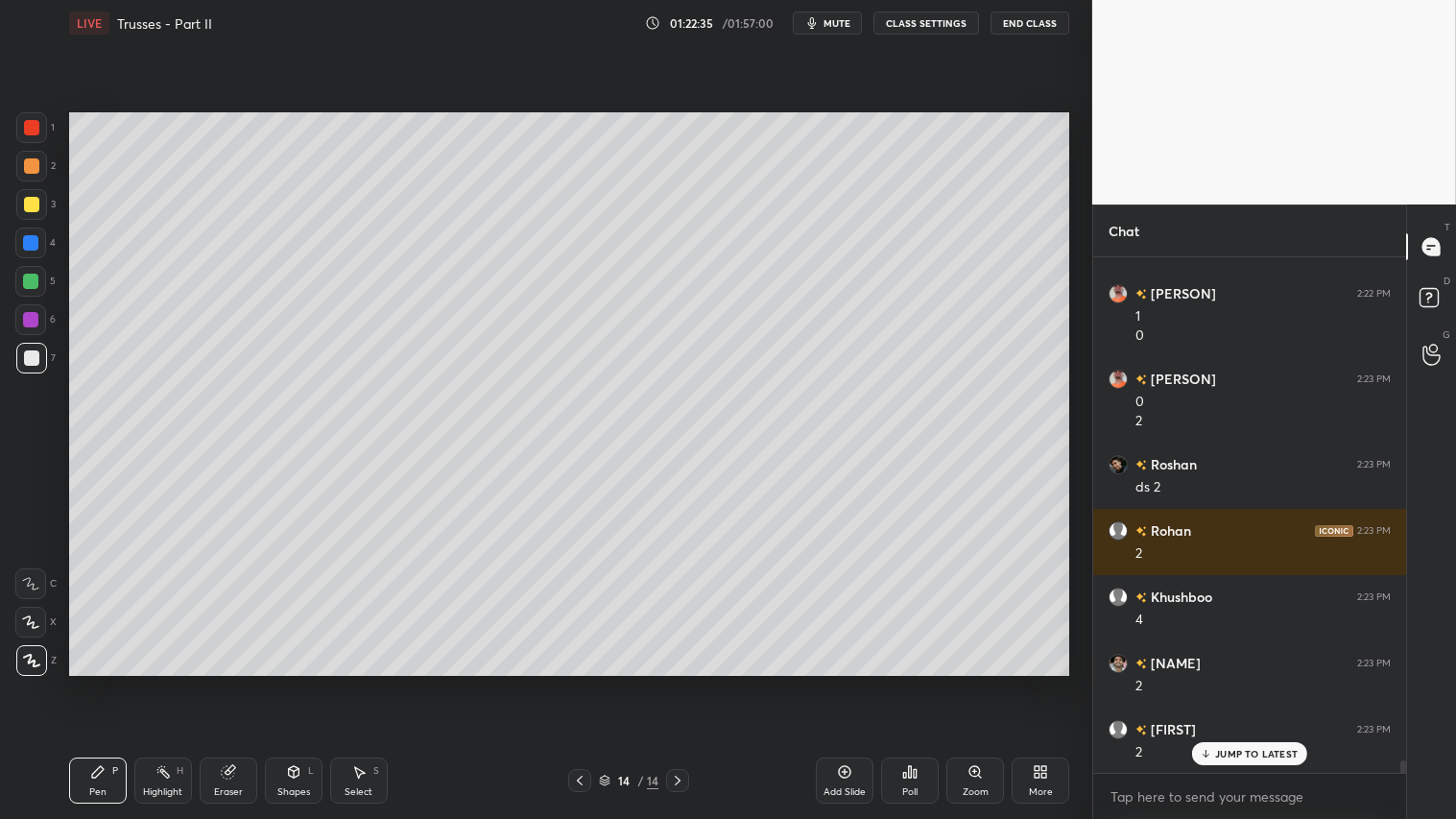 scroll, scrollTop: 21099, scrollLeft: 0, axis: vertical 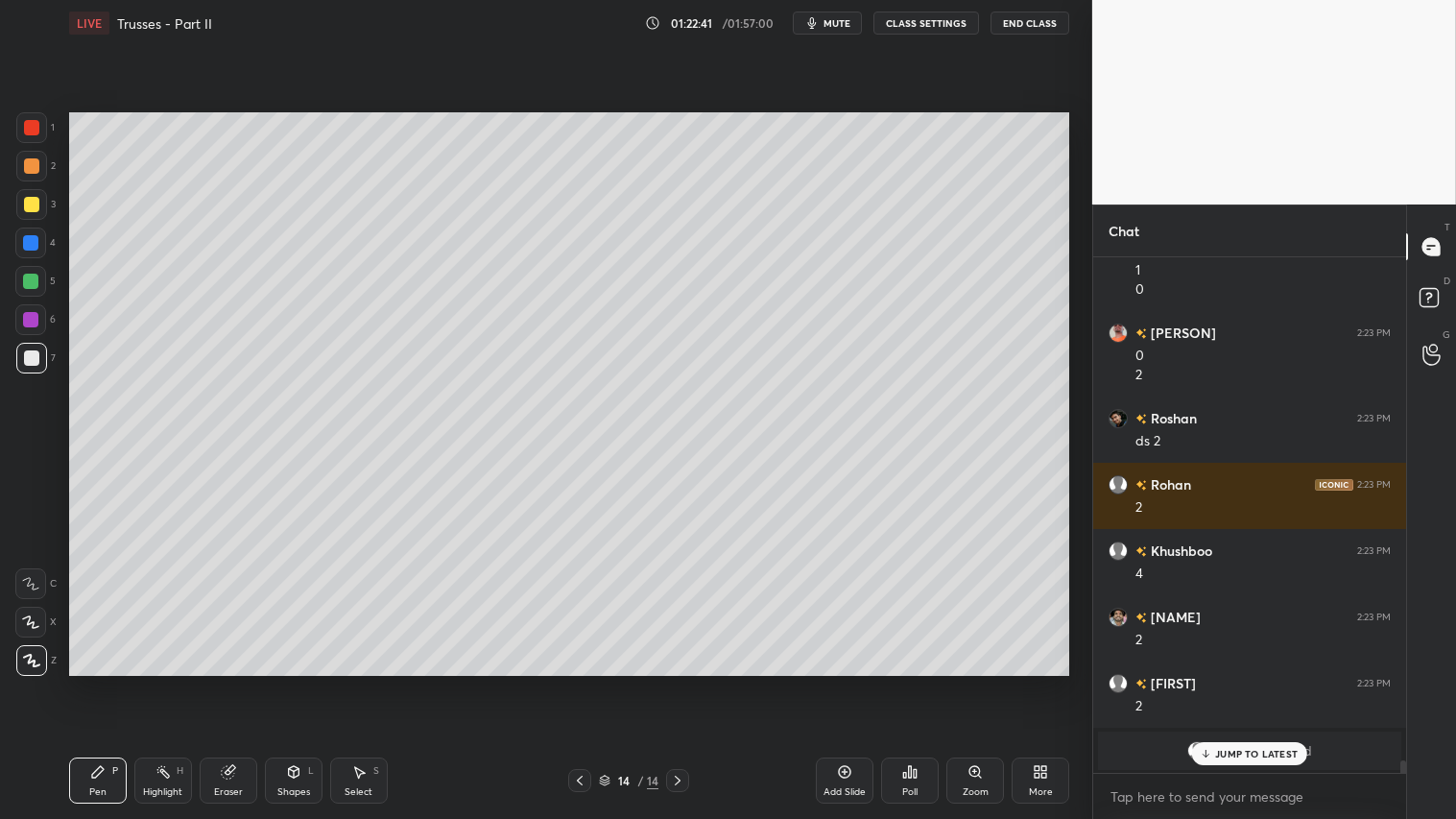 click at bounding box center [32, 205] 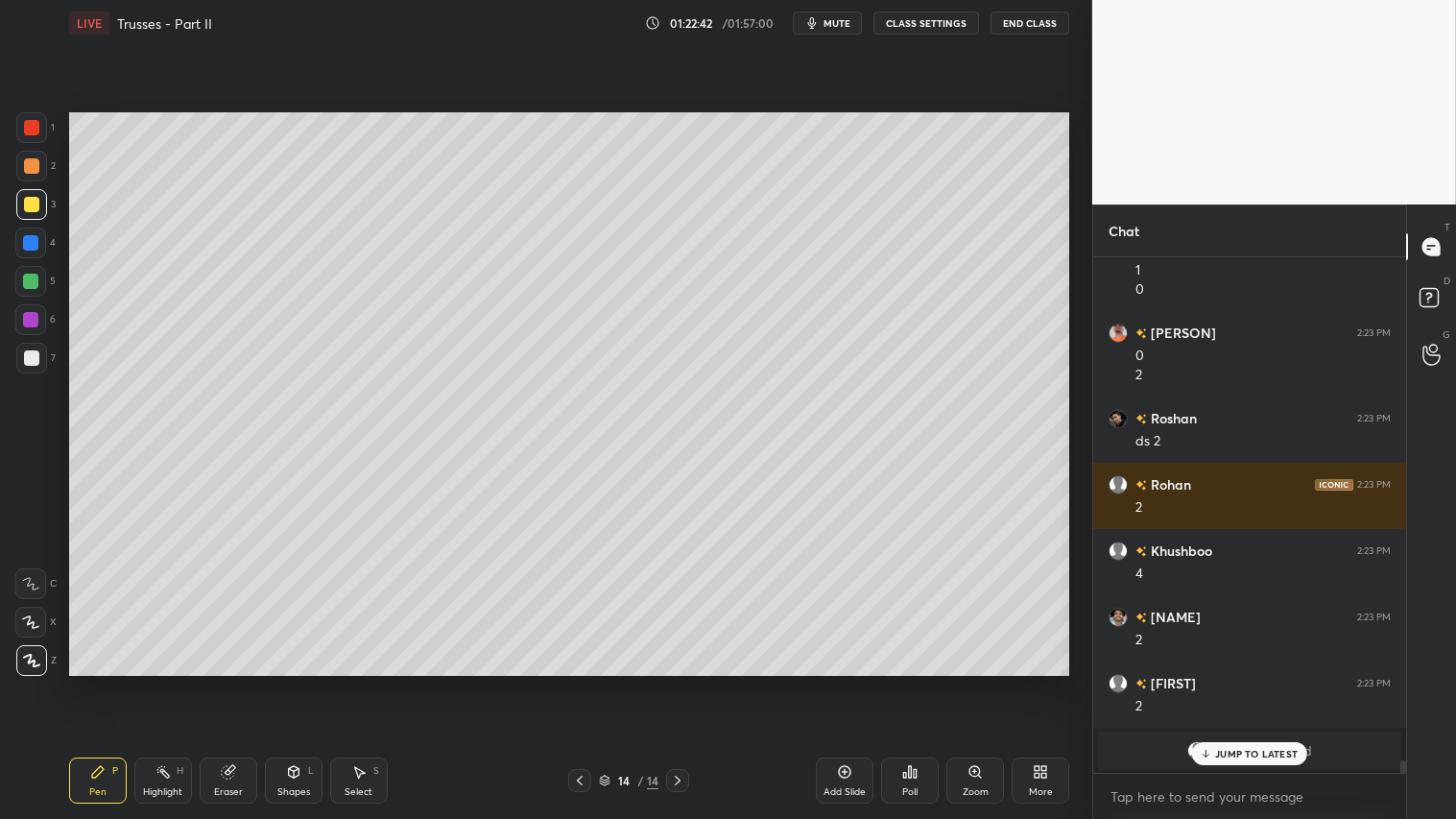 click on "Pen P" at bounding box center [98, 781] 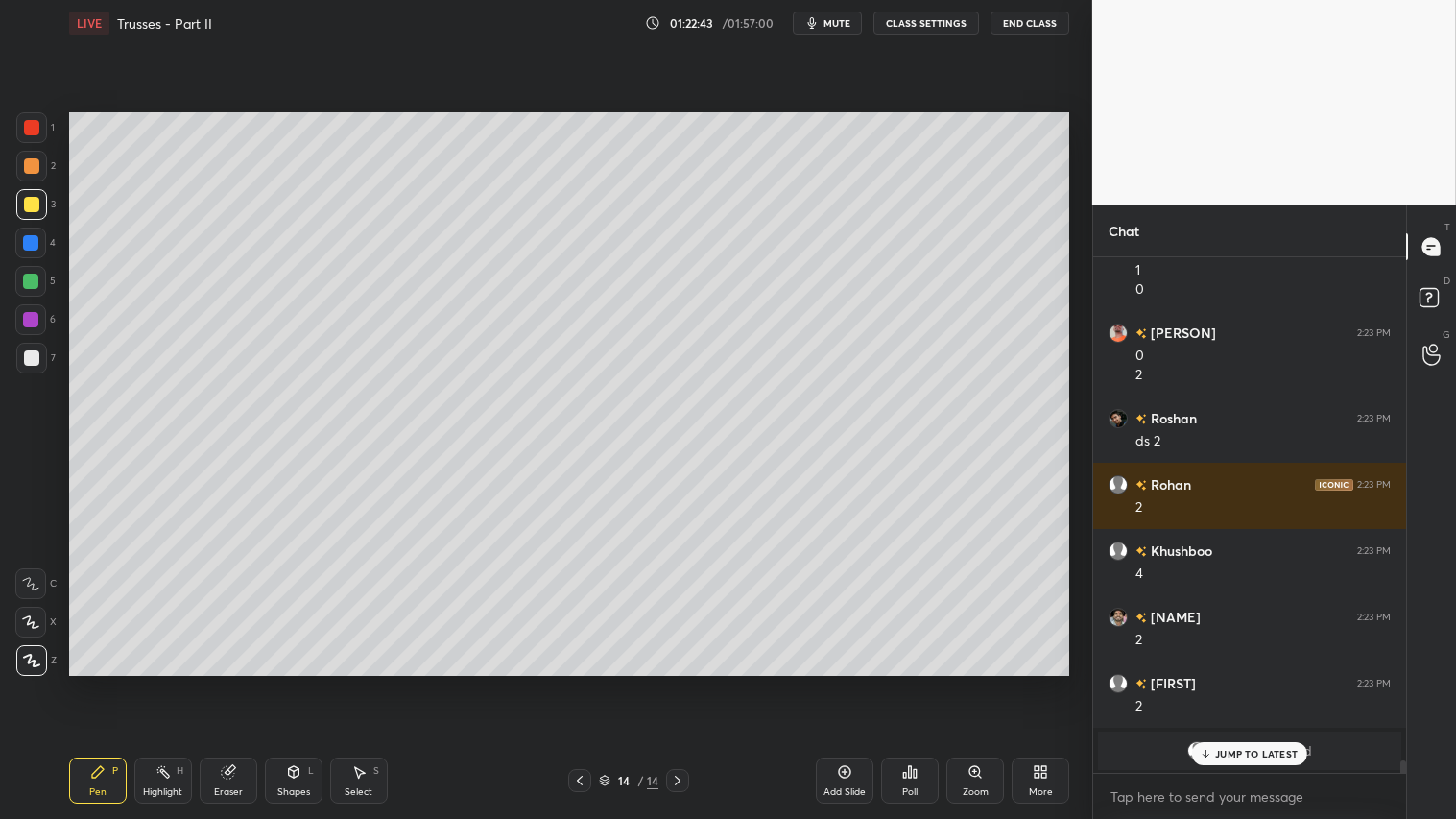 click 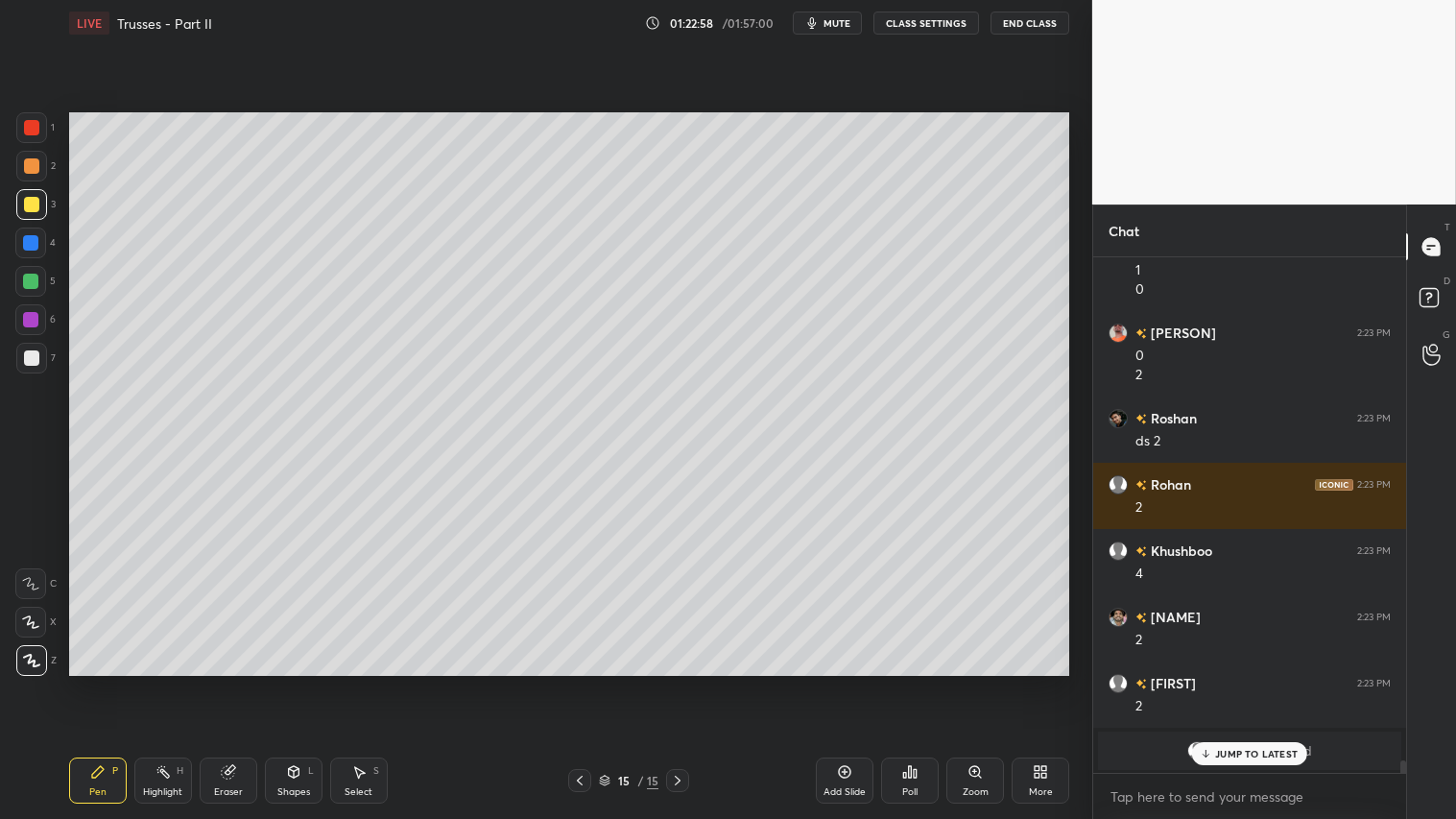 click on "Eraser" at bounding box center (228, 781) 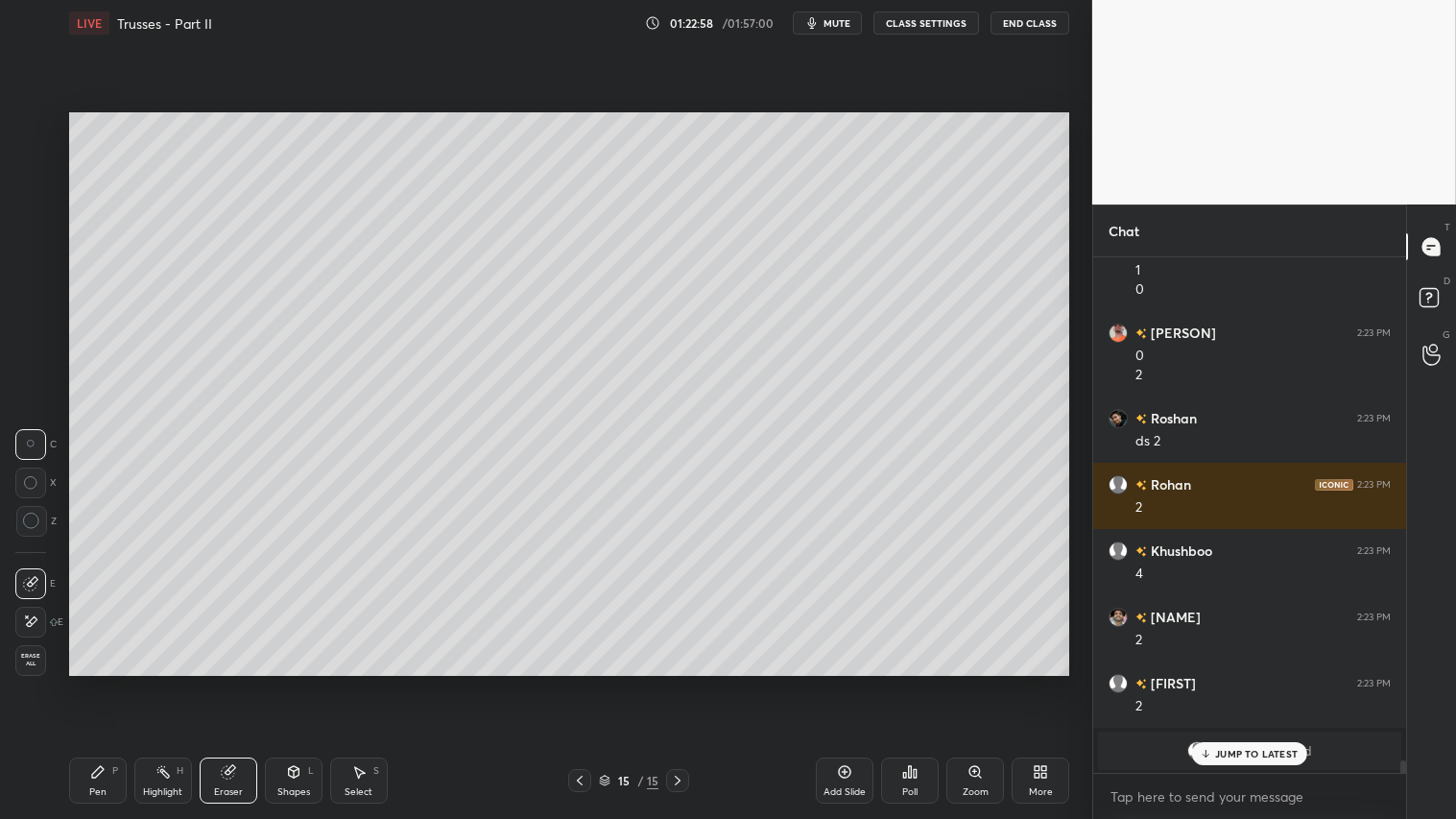 click on "Shapes L" at bounding box center (294, 781) 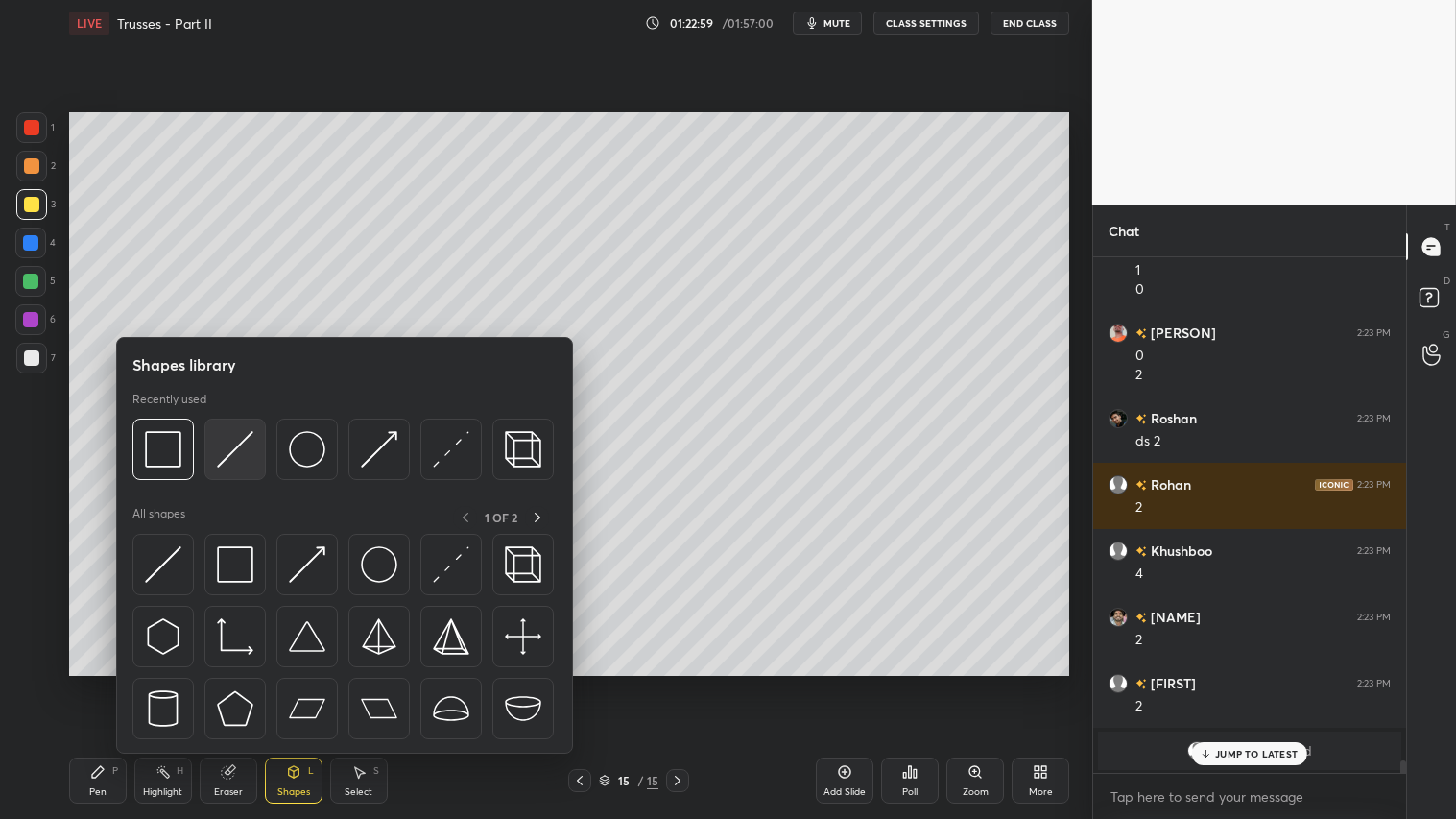 click at bounding box center (235, 449) 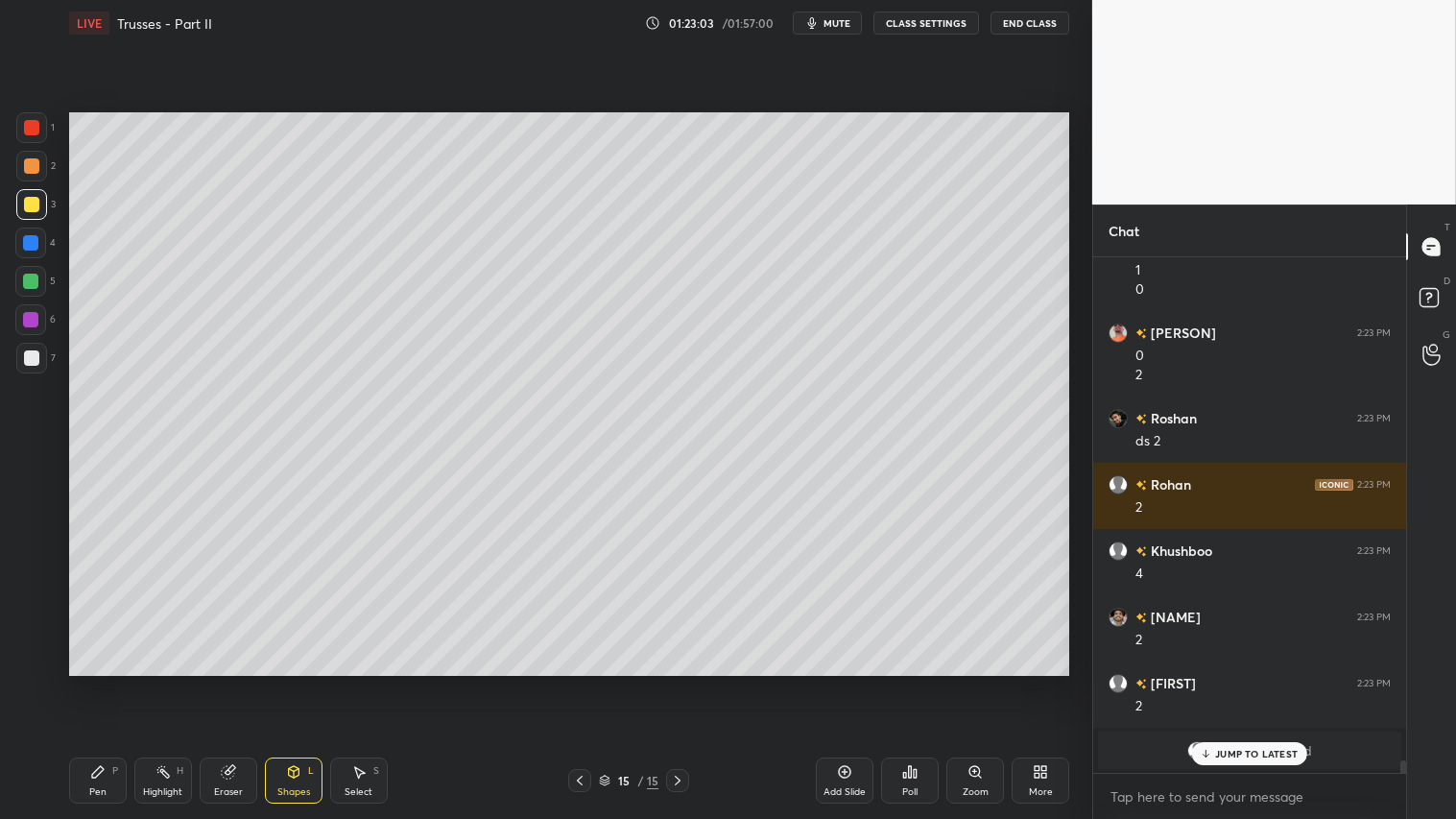 click at bounding box center (32, 166) 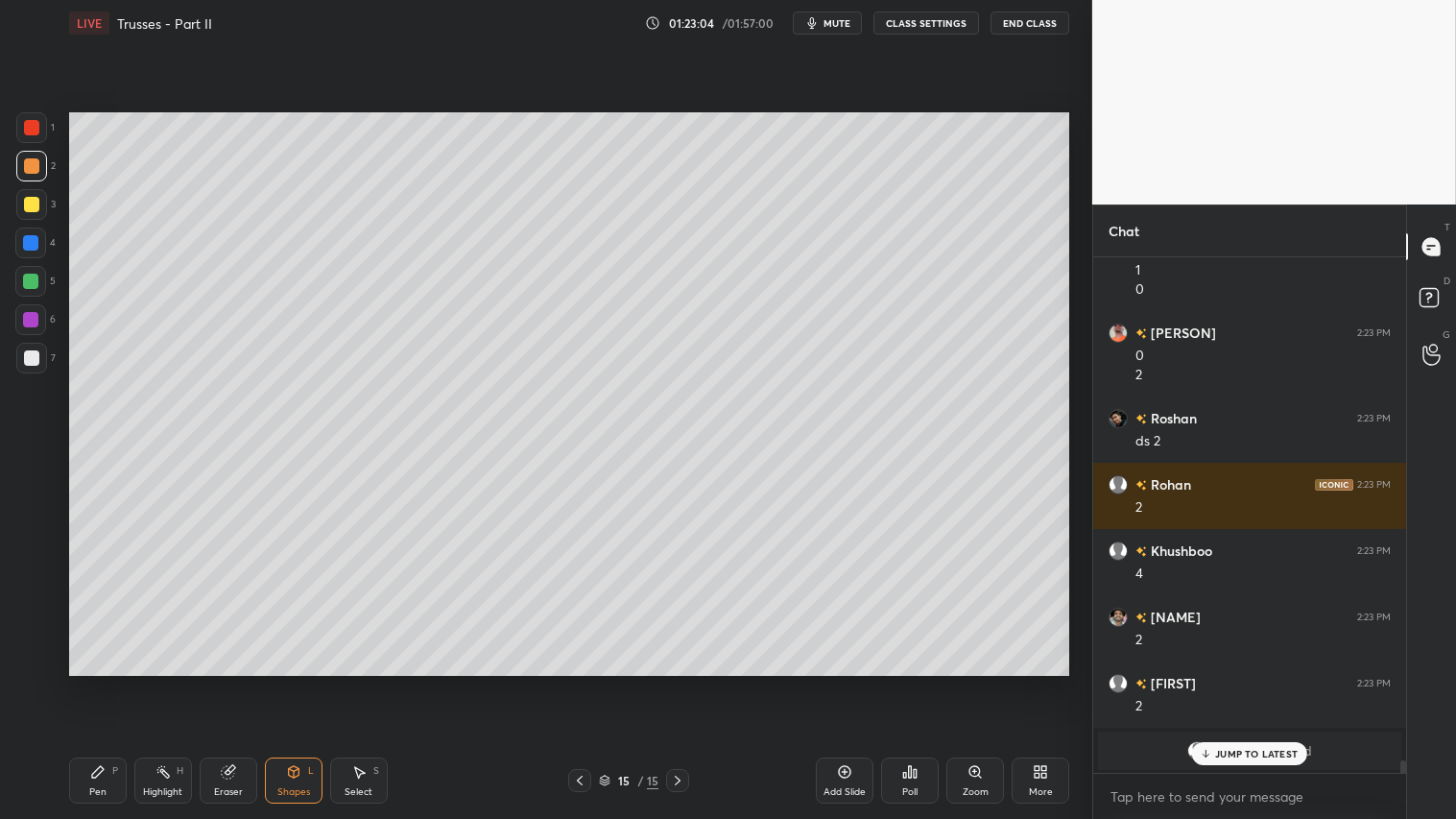 click on "Pen P" at bounding box center [98, 781] 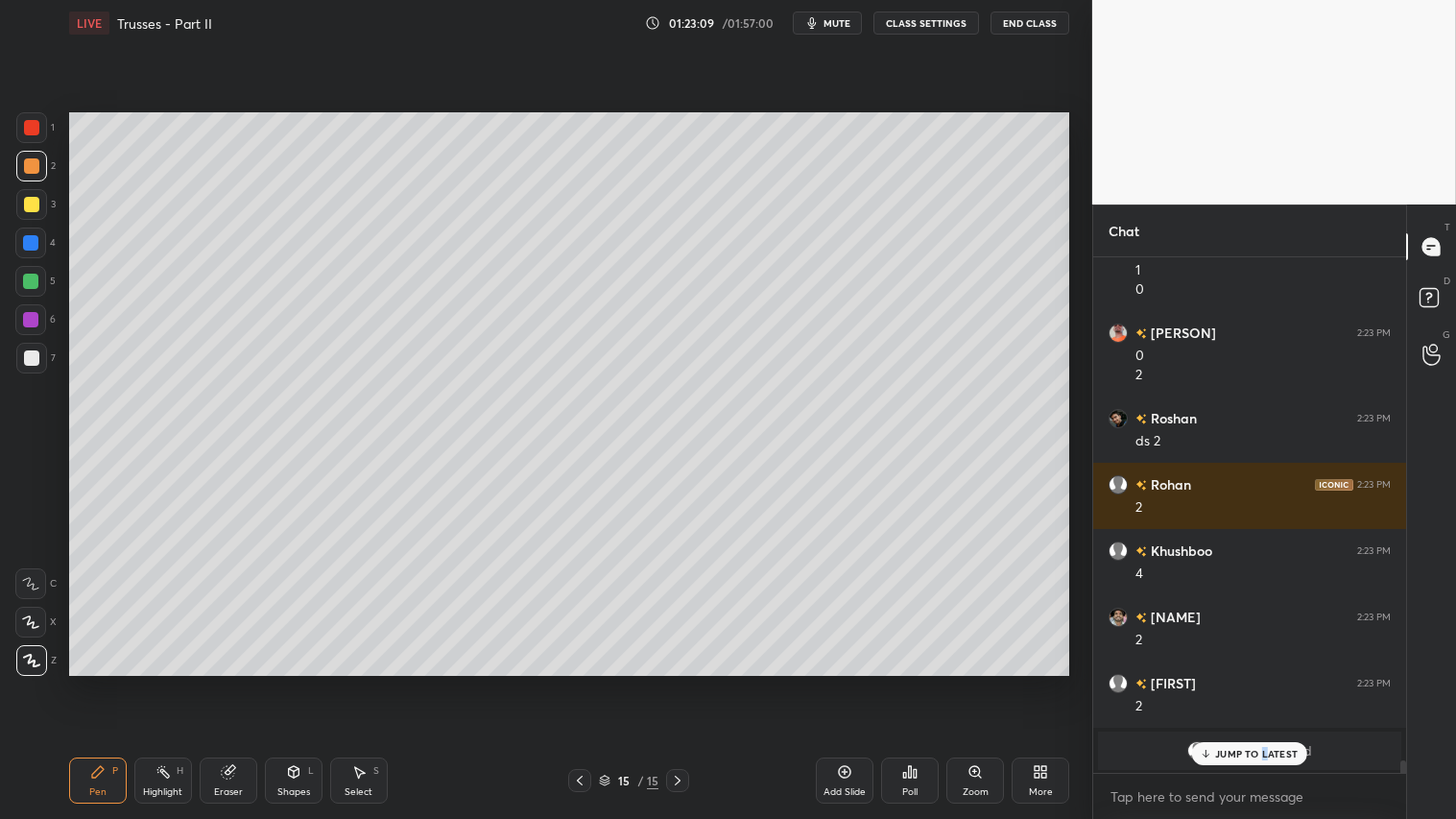 click on "JUMP TO LATEST" at bounding box center [1256, 754] 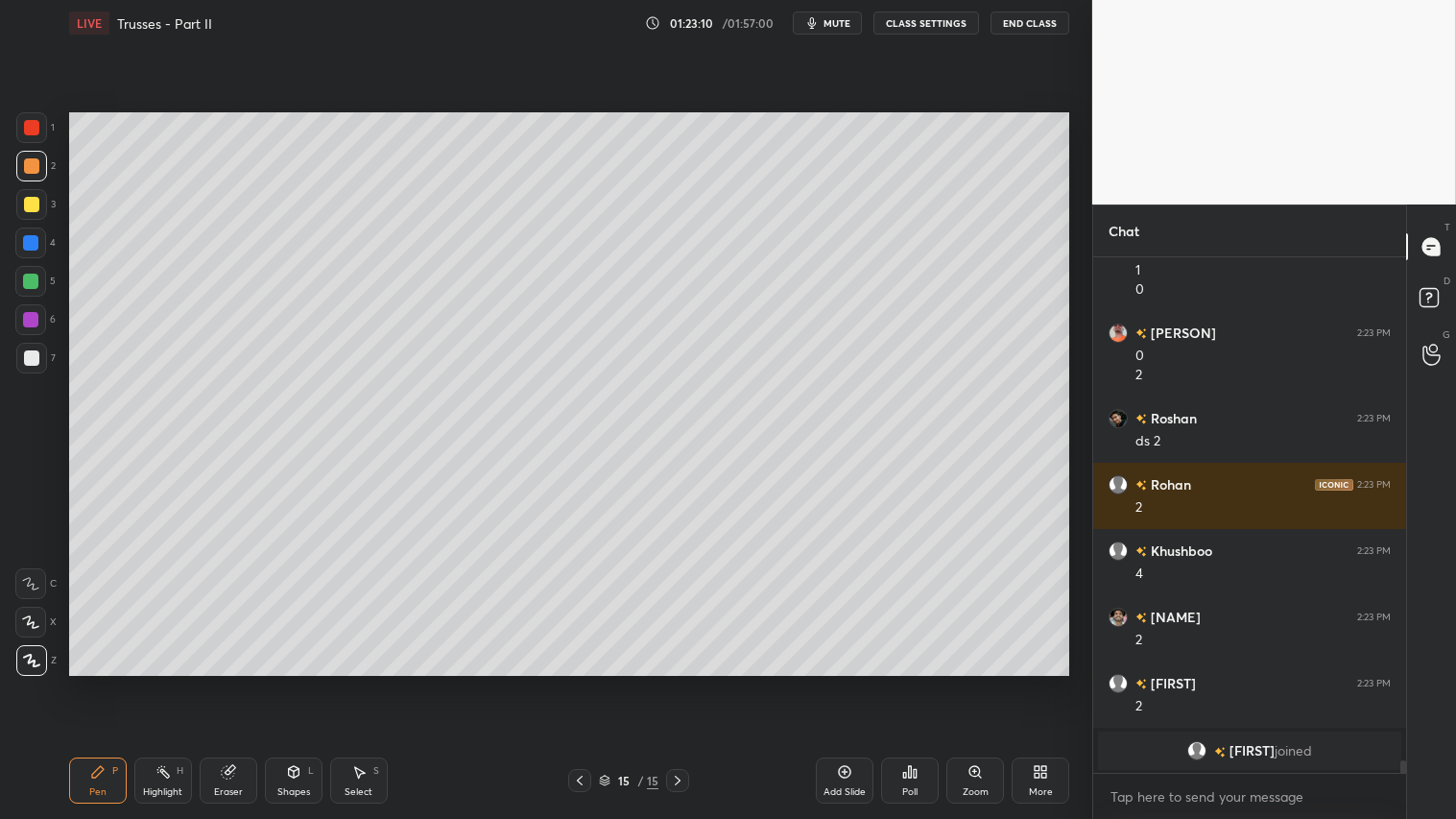 click at bounding box center [32, 166] 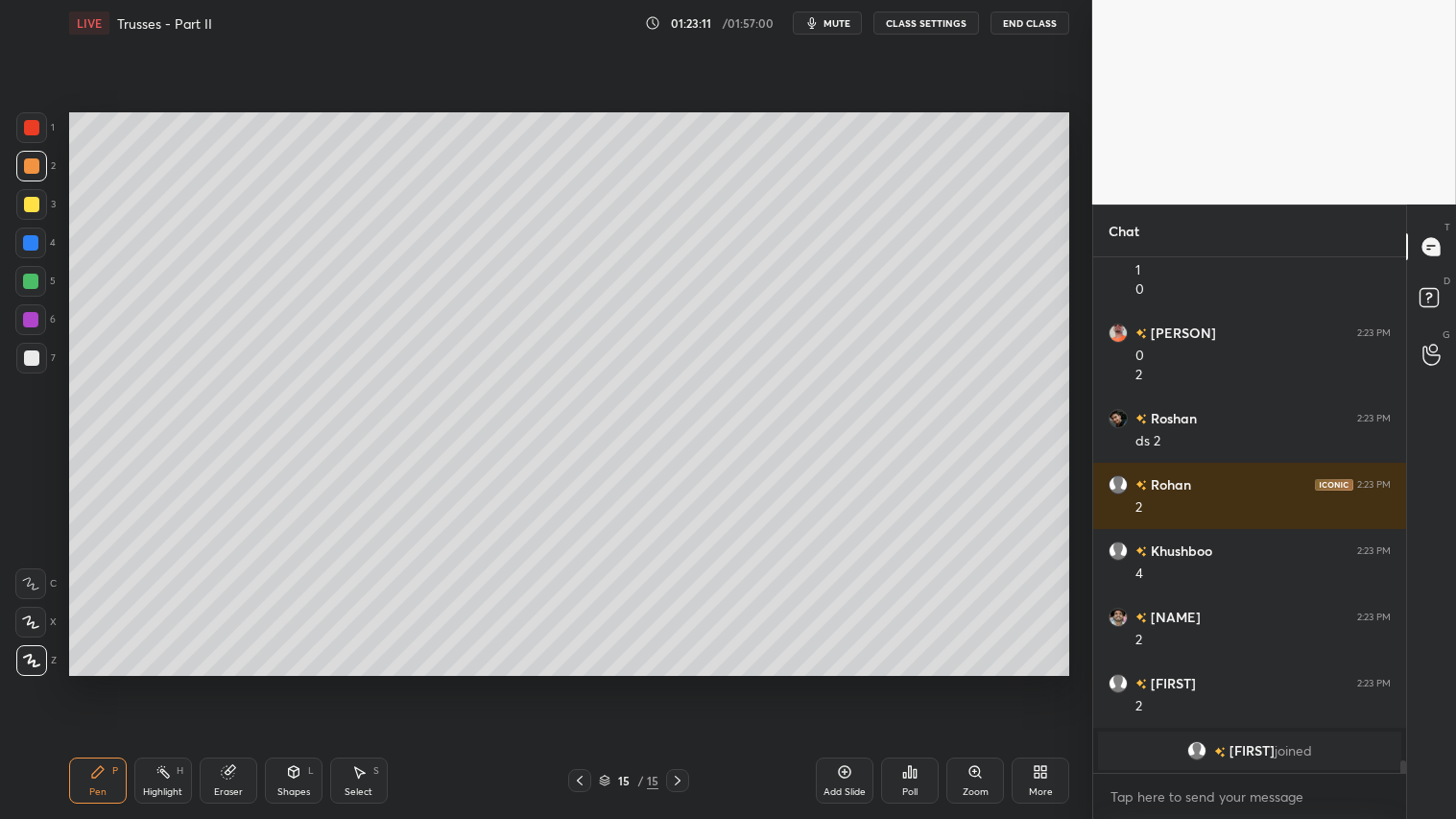 click on "Pen P" at bounding box center [98, 781] 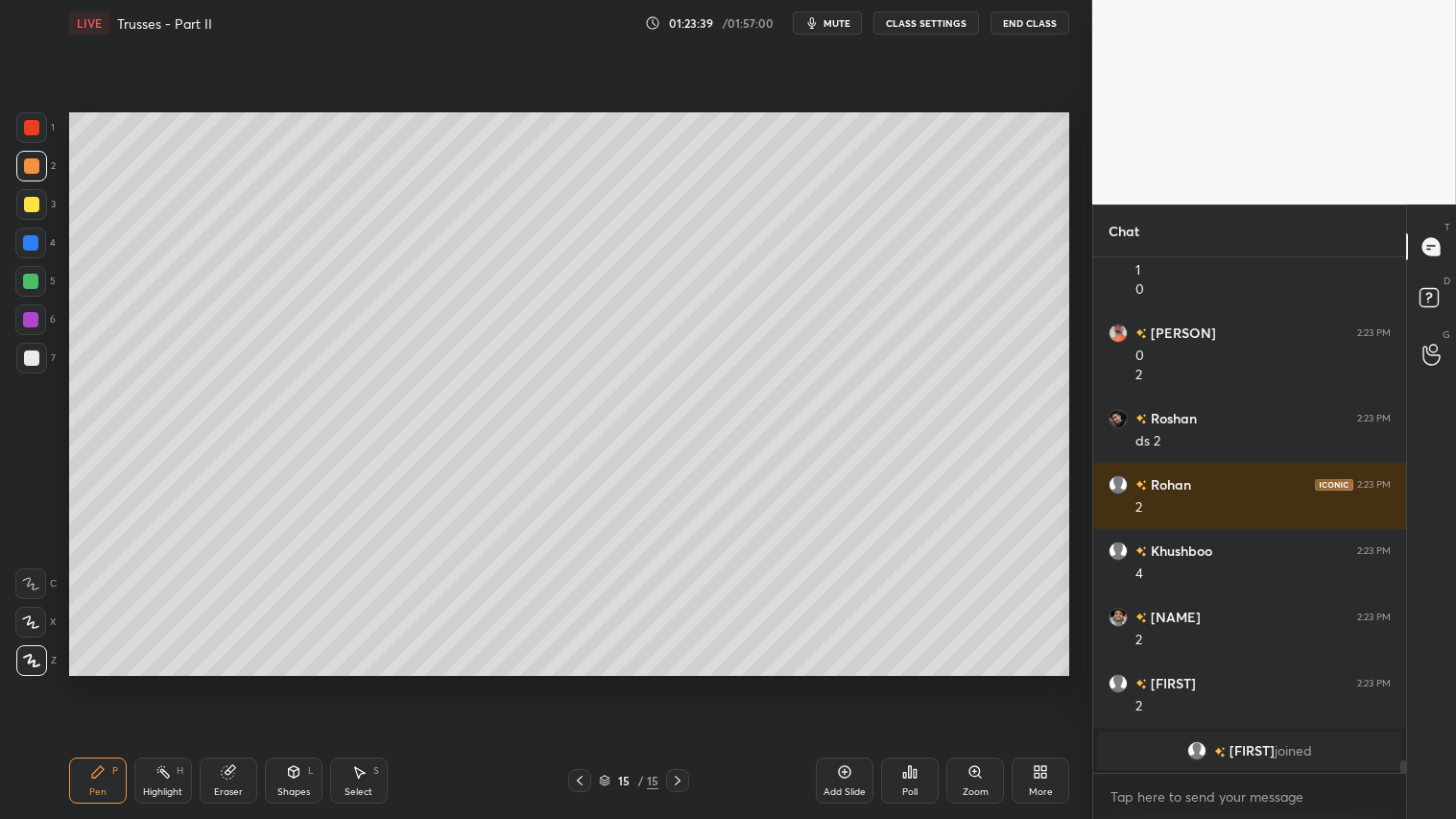 click at bounding box center [32, 358] 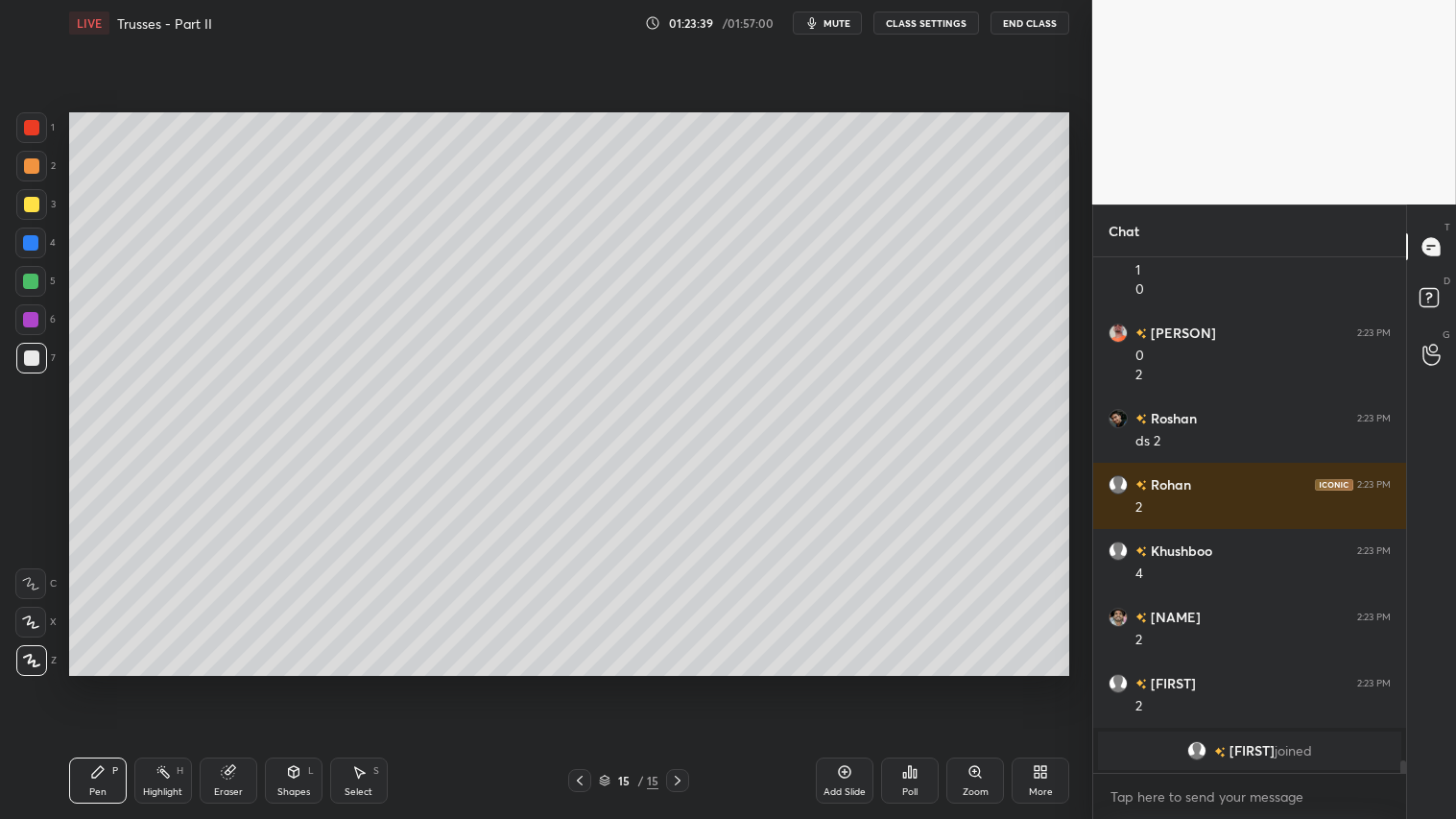click on "Pen P" at bounding box center (98, 781) 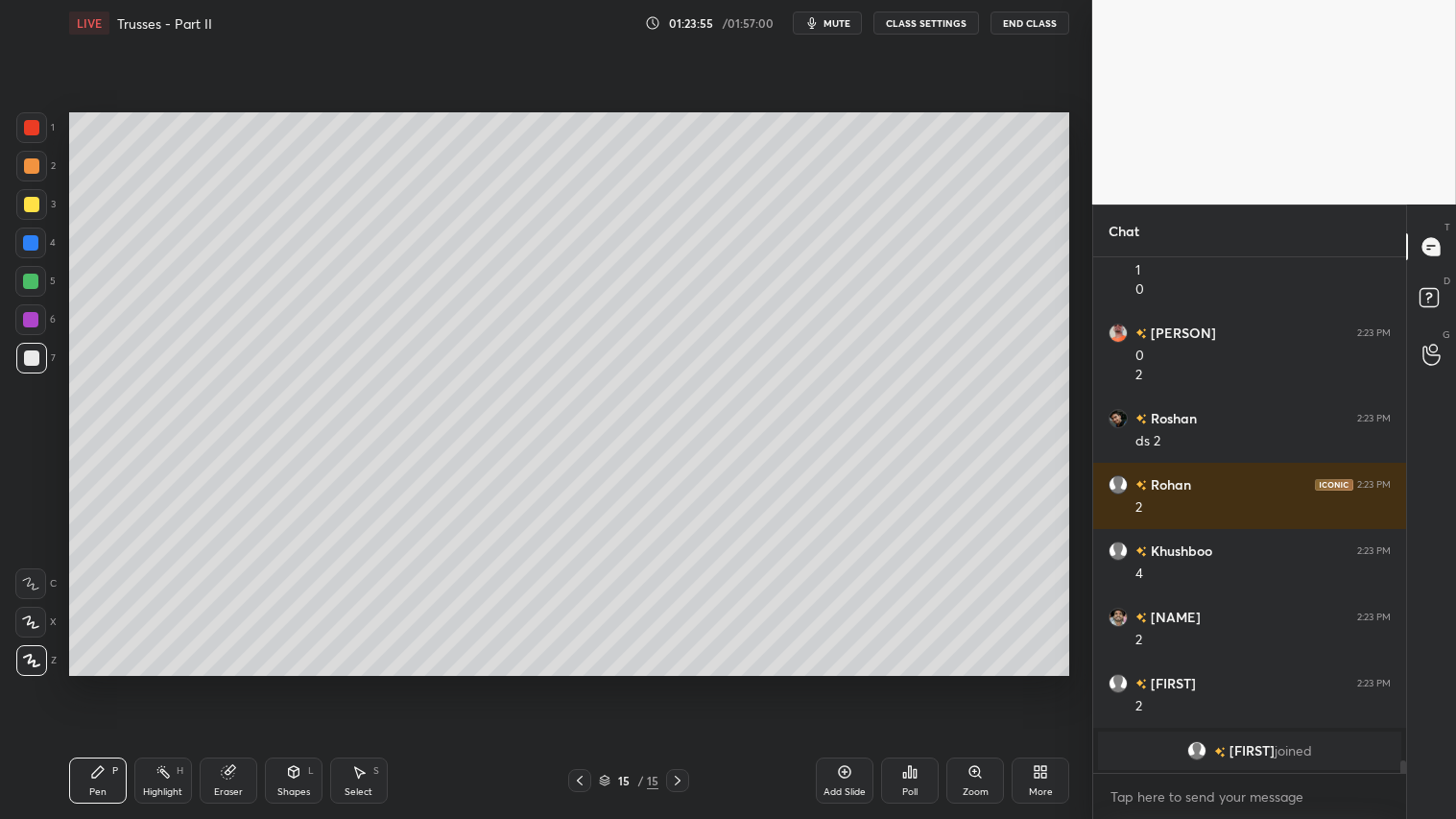 click on "Eraser" at bounding box center (228, 781) 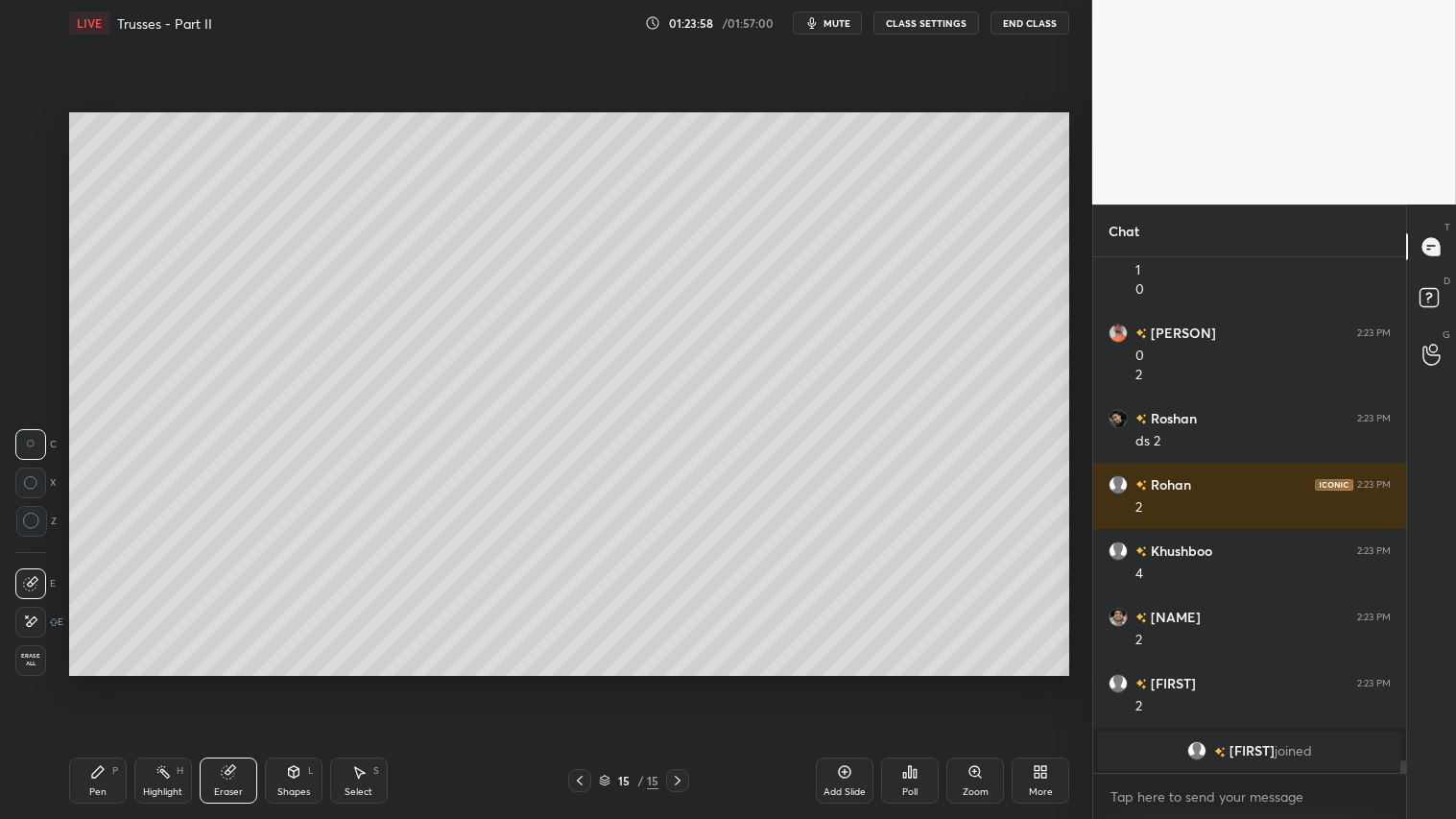 click on "Pen" at bounding box center (98, 792) 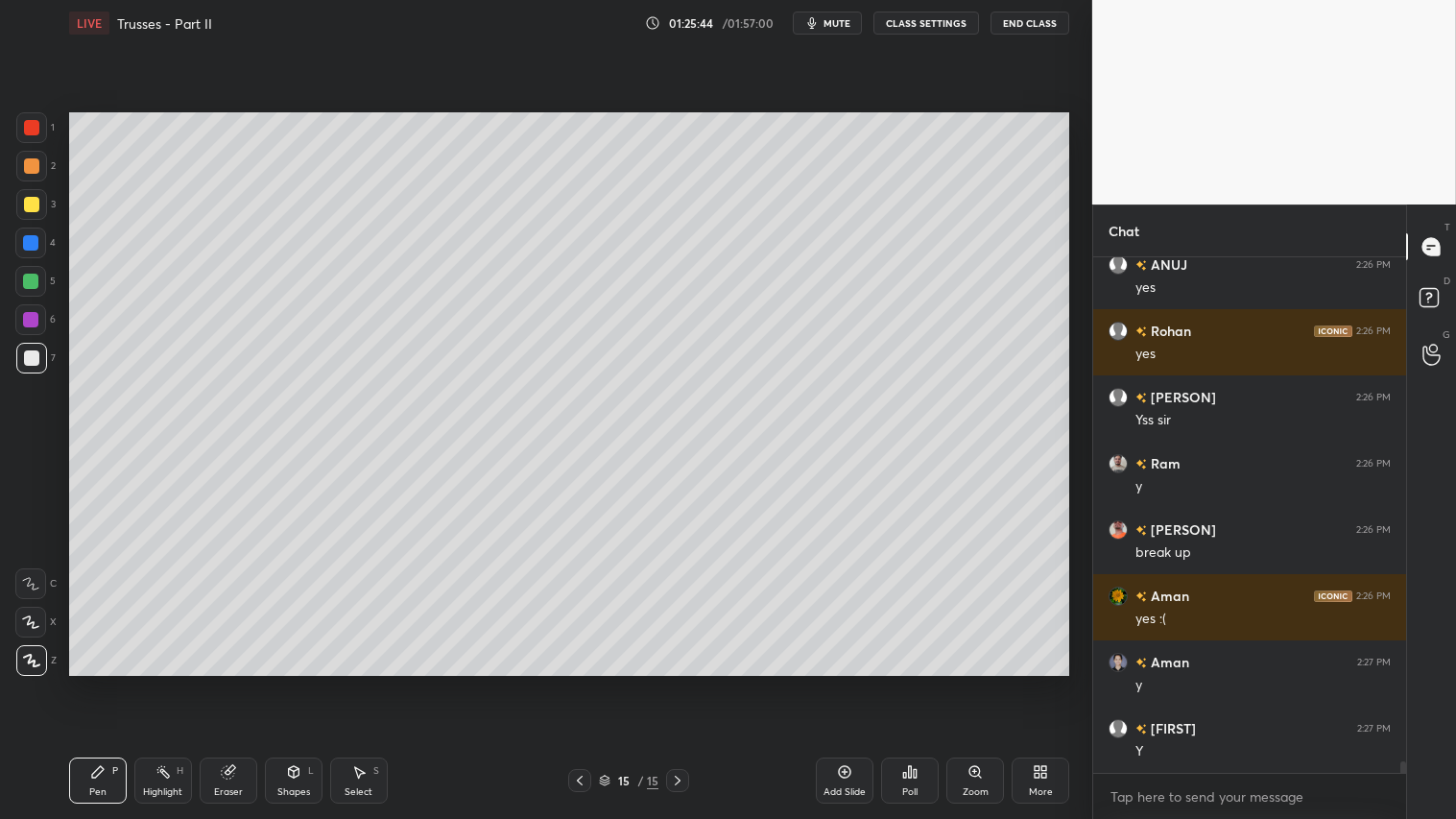 scroll, scrollTop: 22028, scrollLeft: 0, axis: vertical 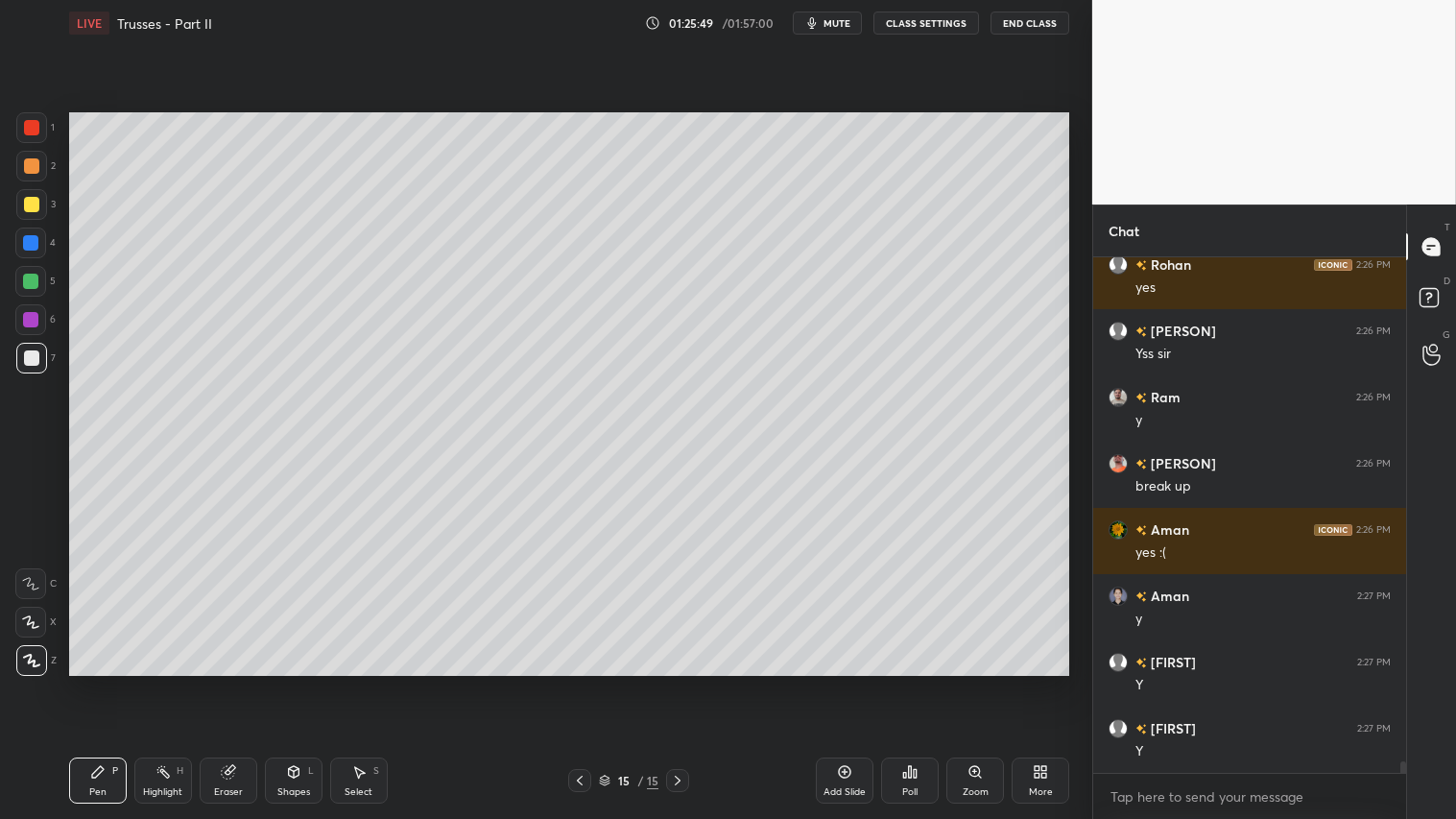 click on "Shapes L" at bounding box center [294, 781] 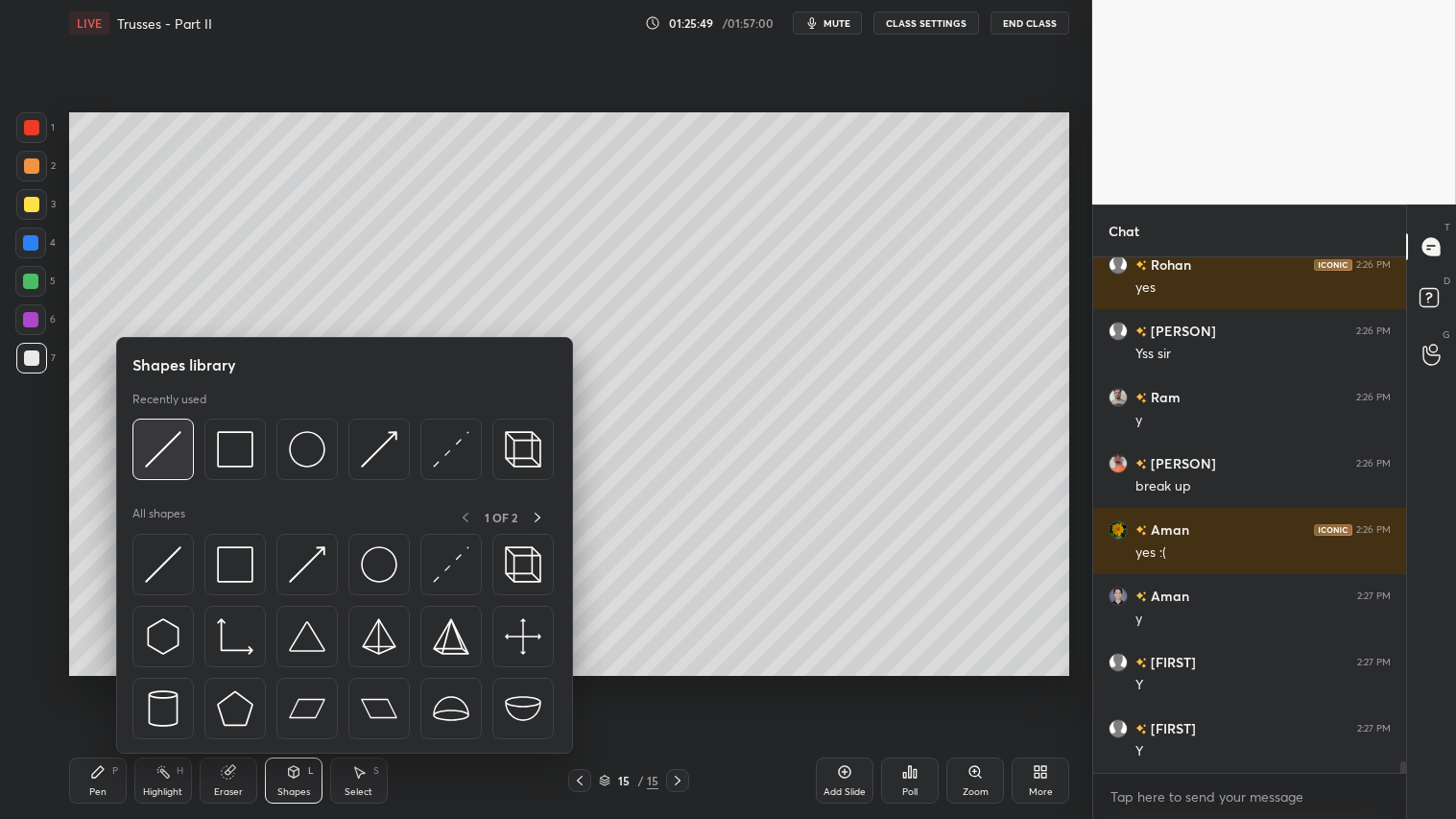 click at bounding box center [163, 449] 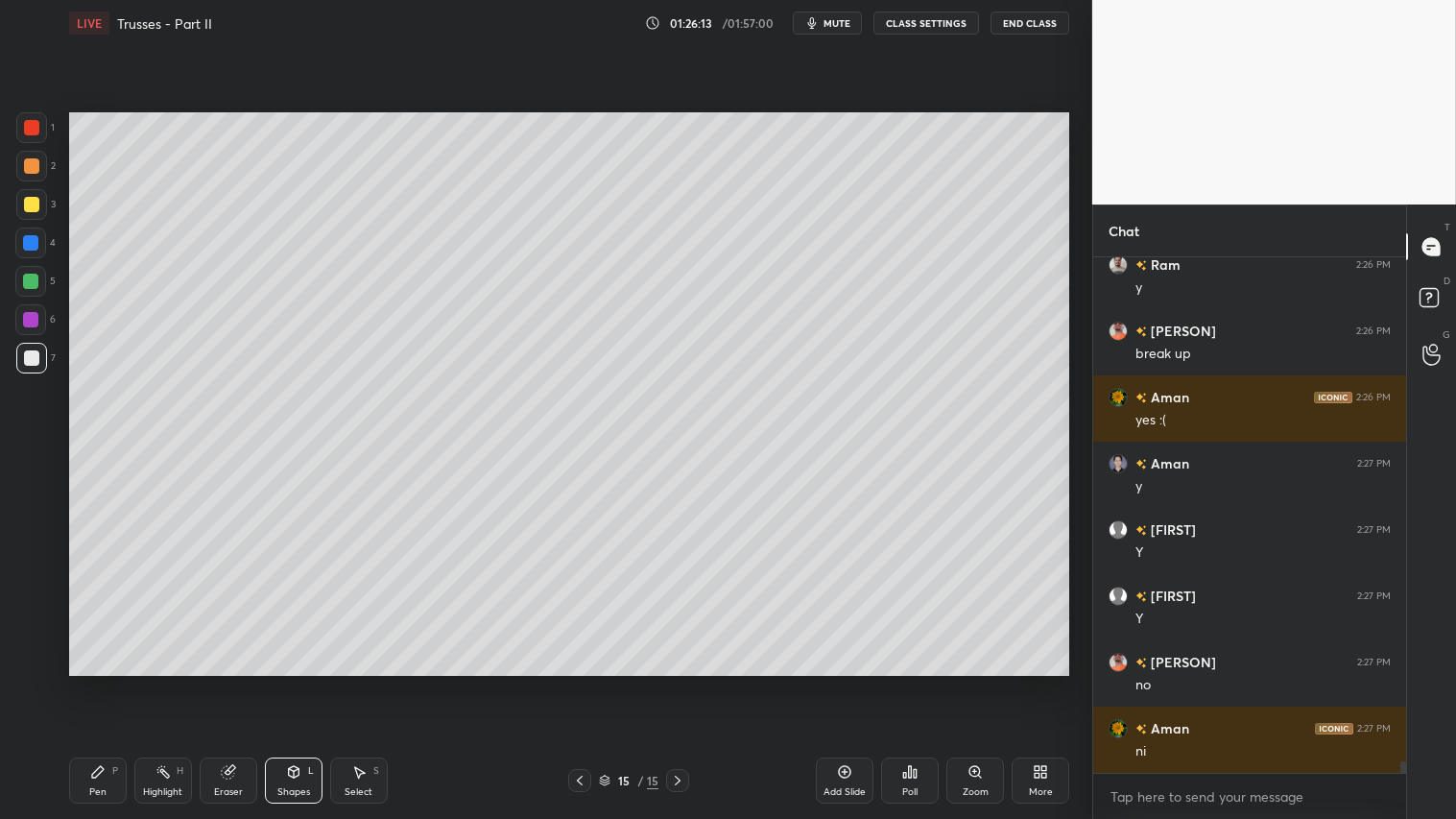 scroll, scrollTop: 22225, scrollLeft: 0, axis: vertical 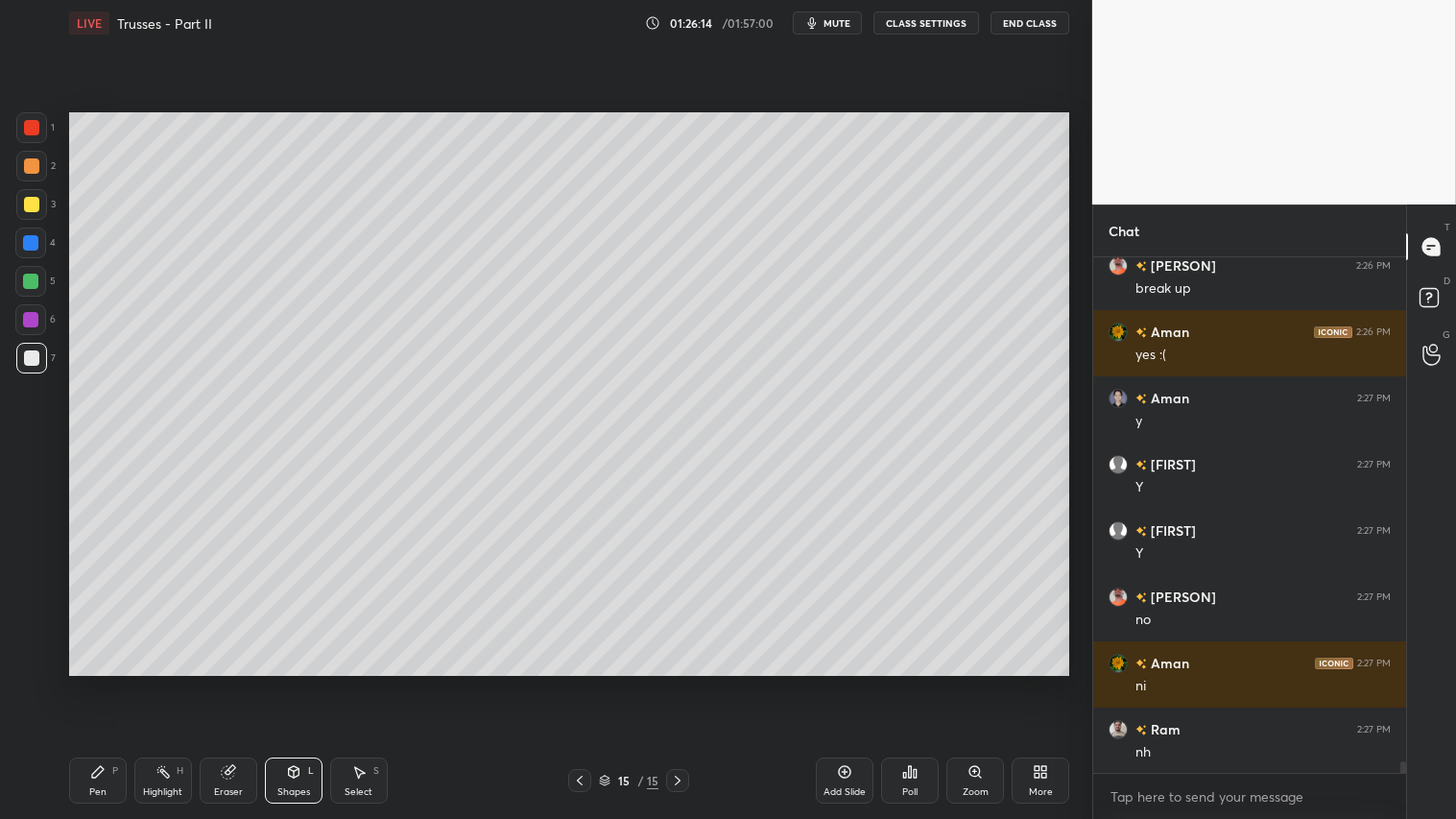 click on "Shapes L" at bounding box center [294, 781] 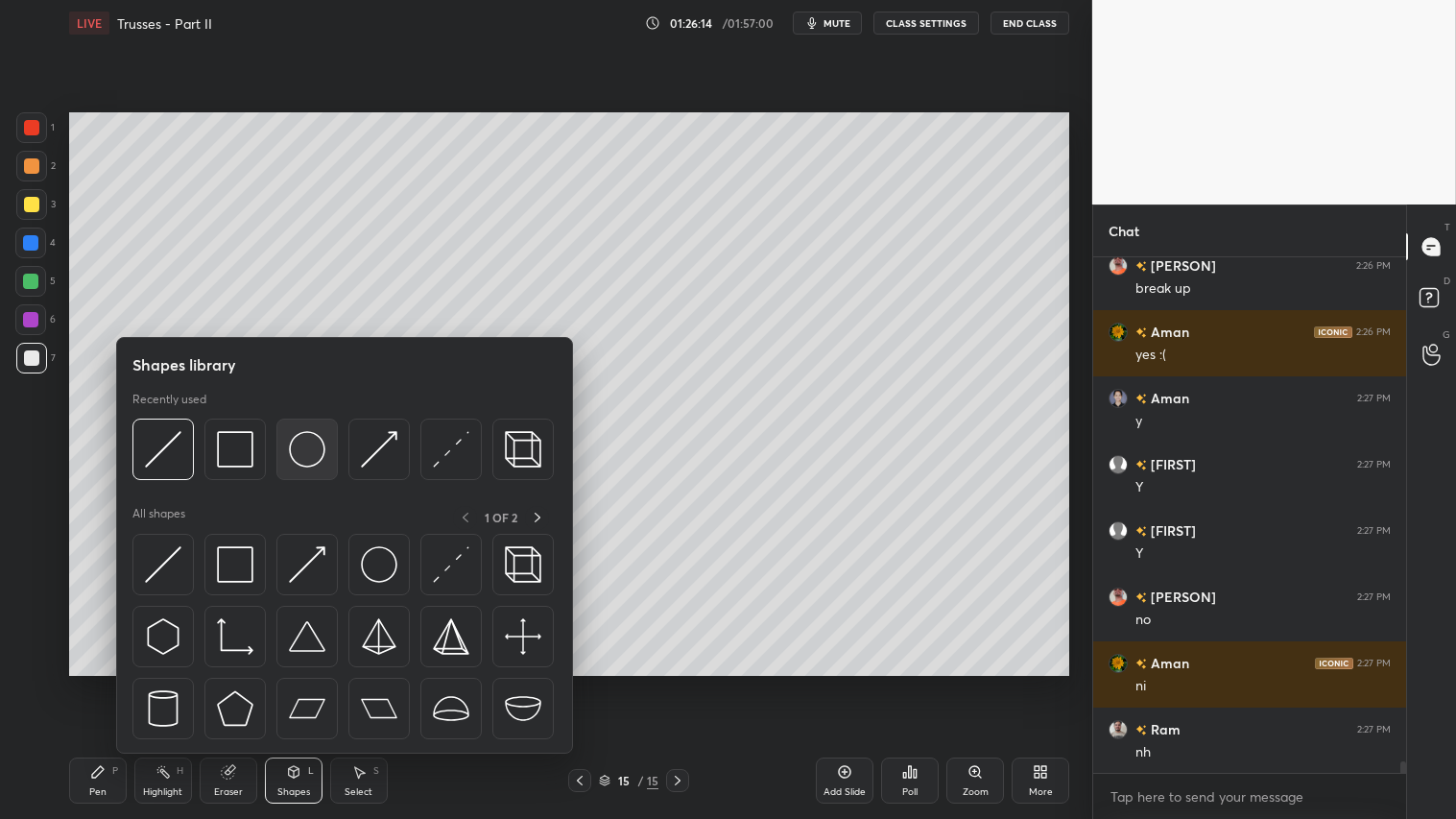 click at bounding box center [307, 449] 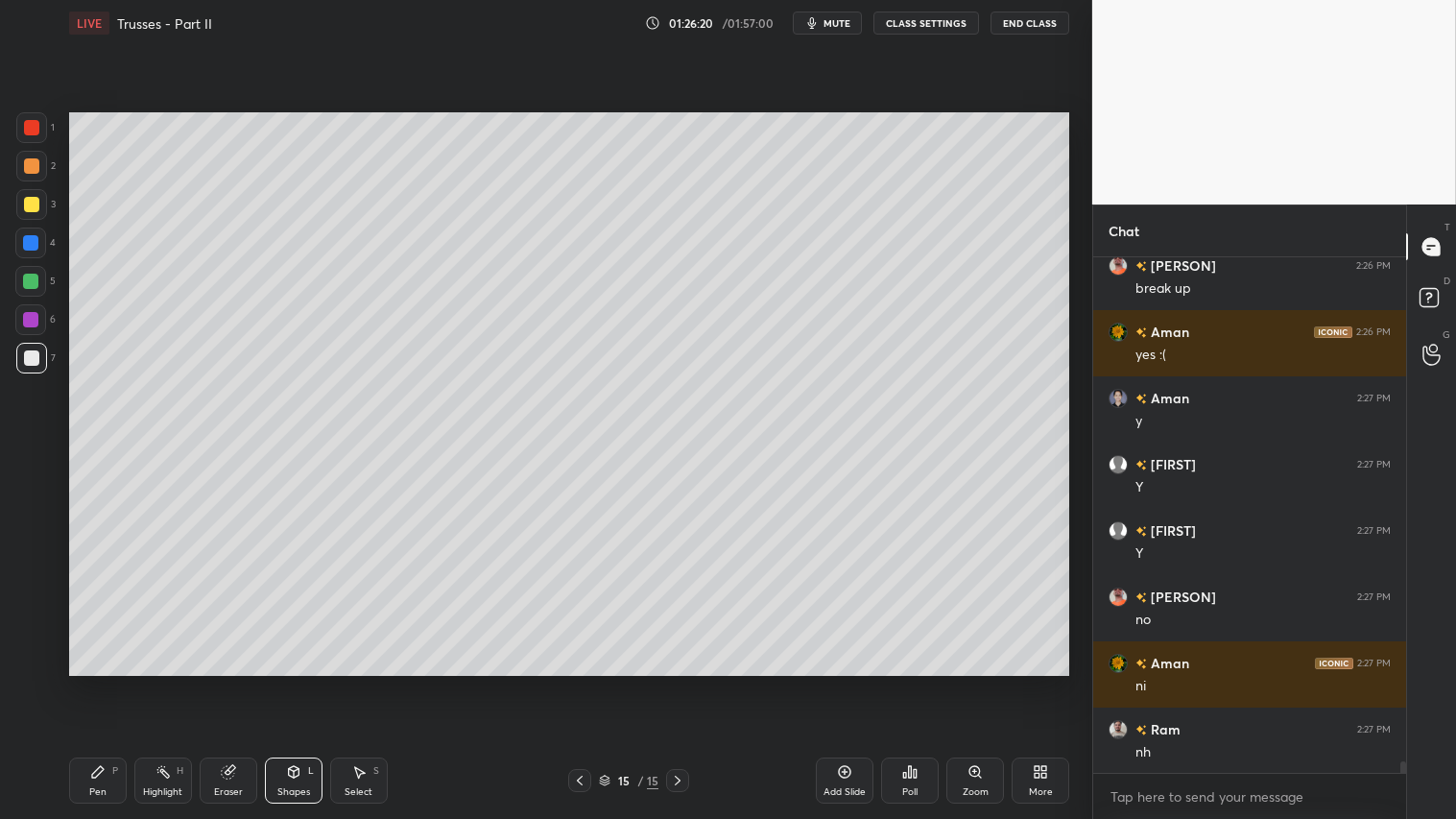click on "Shapes L" at bounding box center [294, 781] 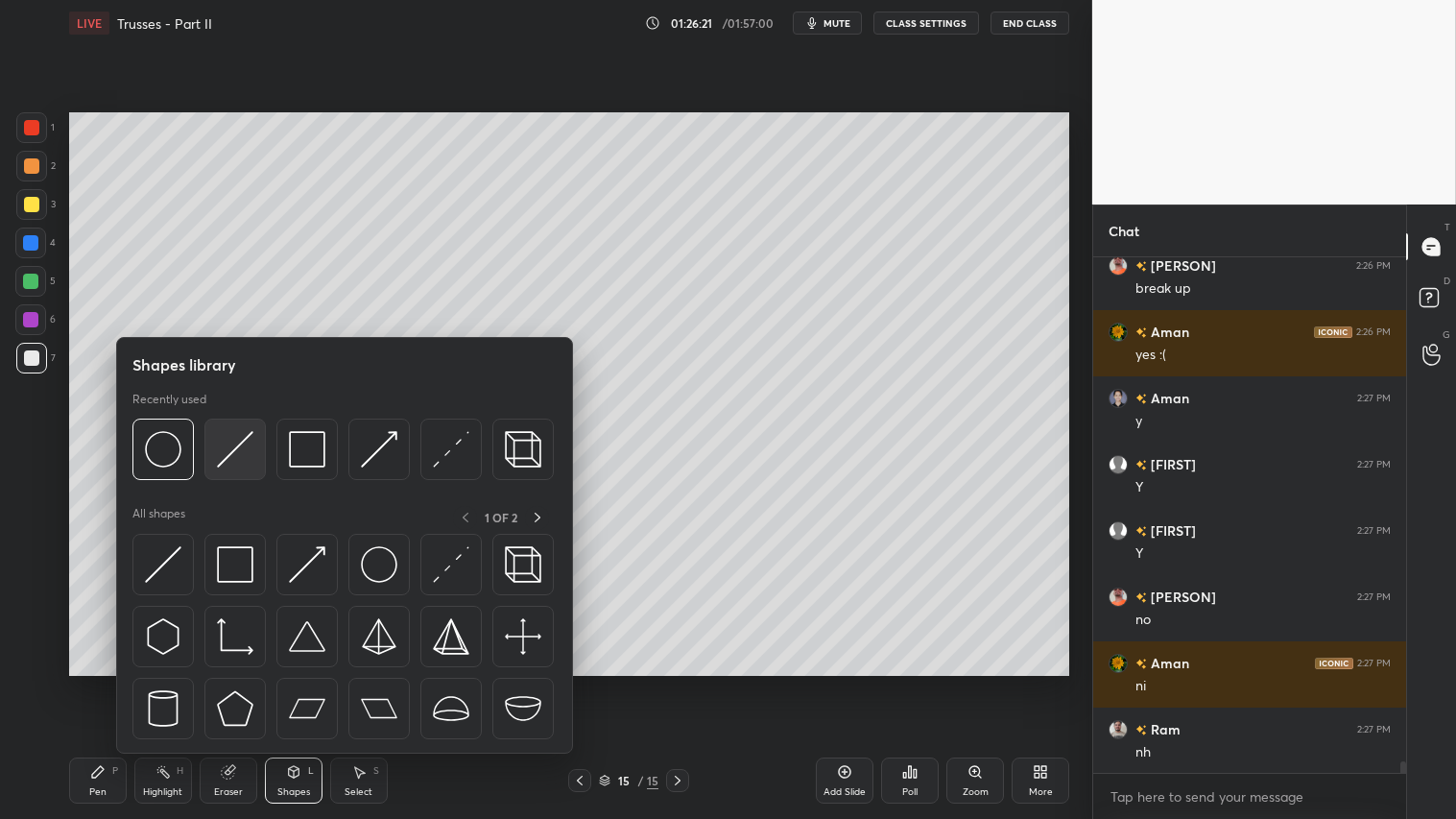 click at bounding box center [235, 449] 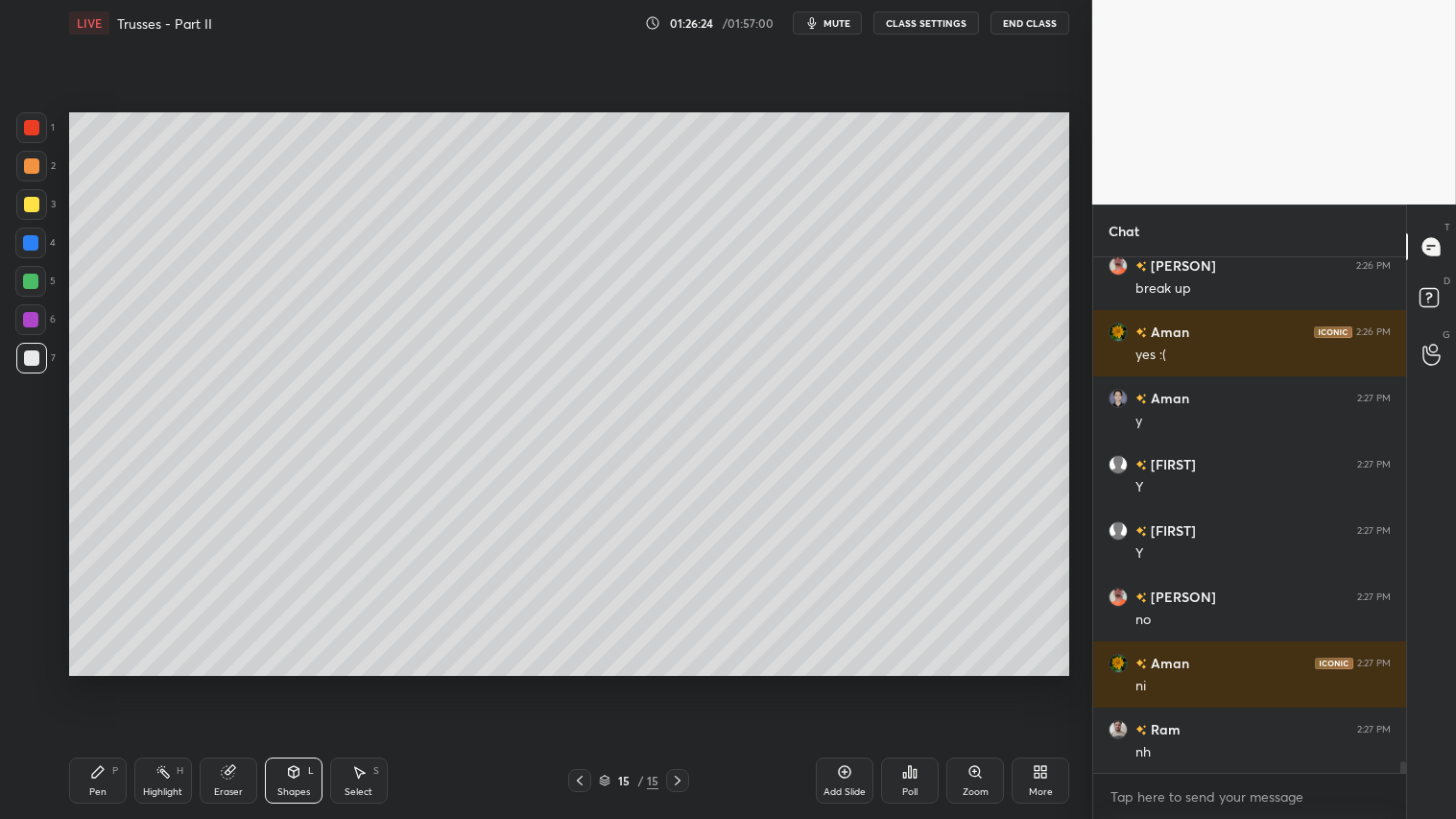 drag, startPoint x: 36, startPoint y: 349, endPoint x: 44, endPoint y: 403, distance: 54.589376 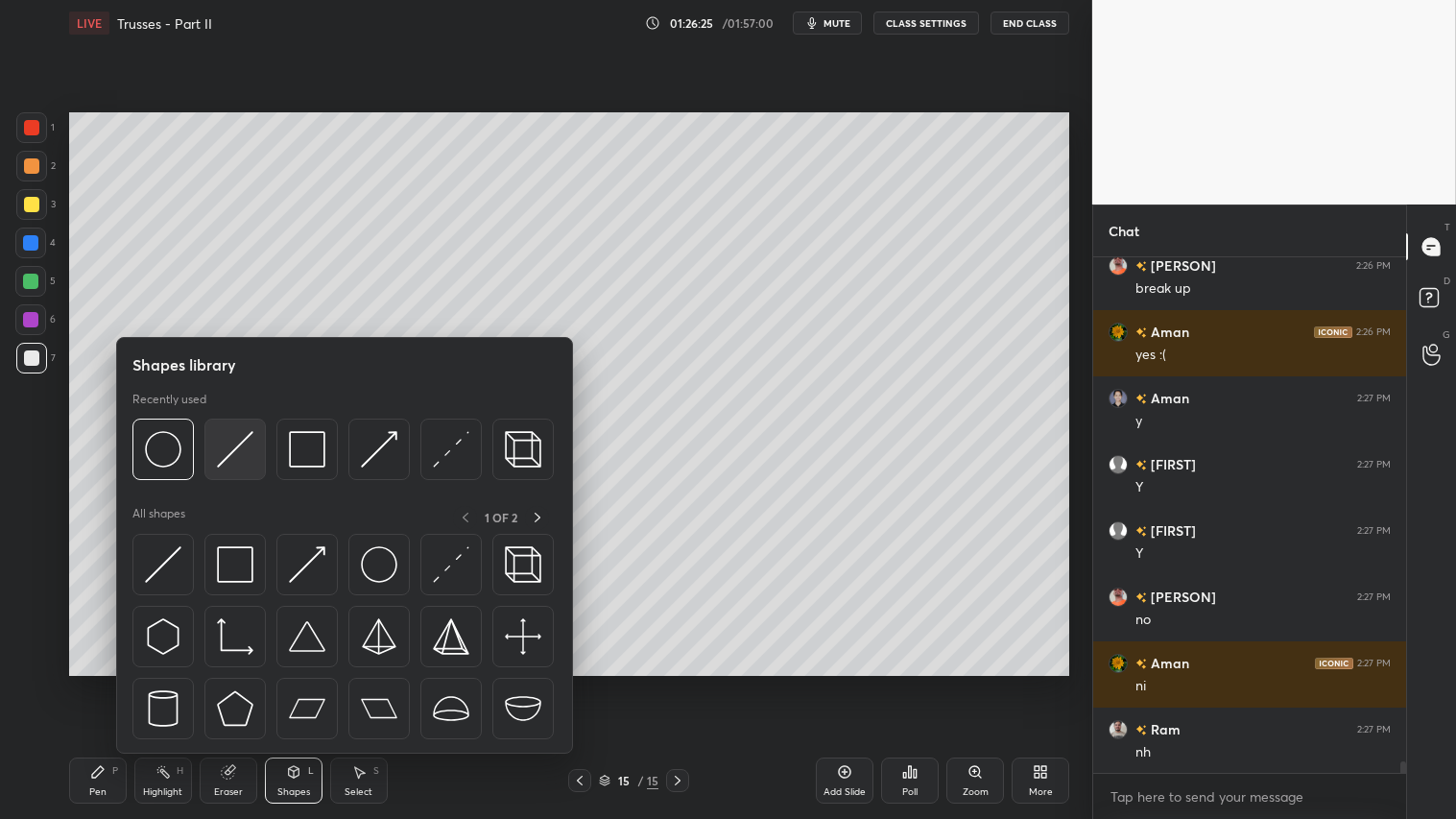 click at bounding box center (235, 449) 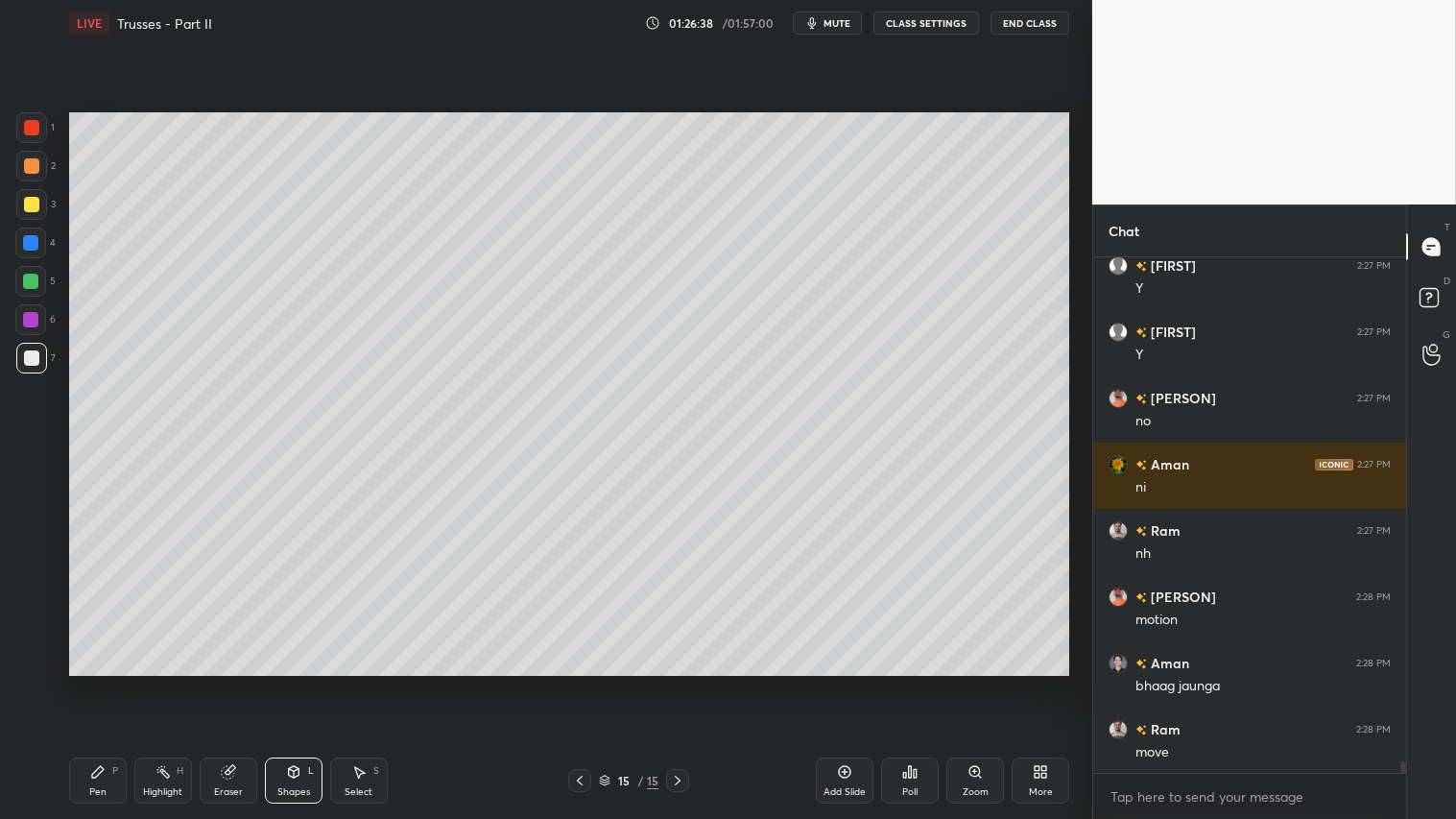 scroll, scrollTop: 22491, scrollLeft: 0, axis: vertical 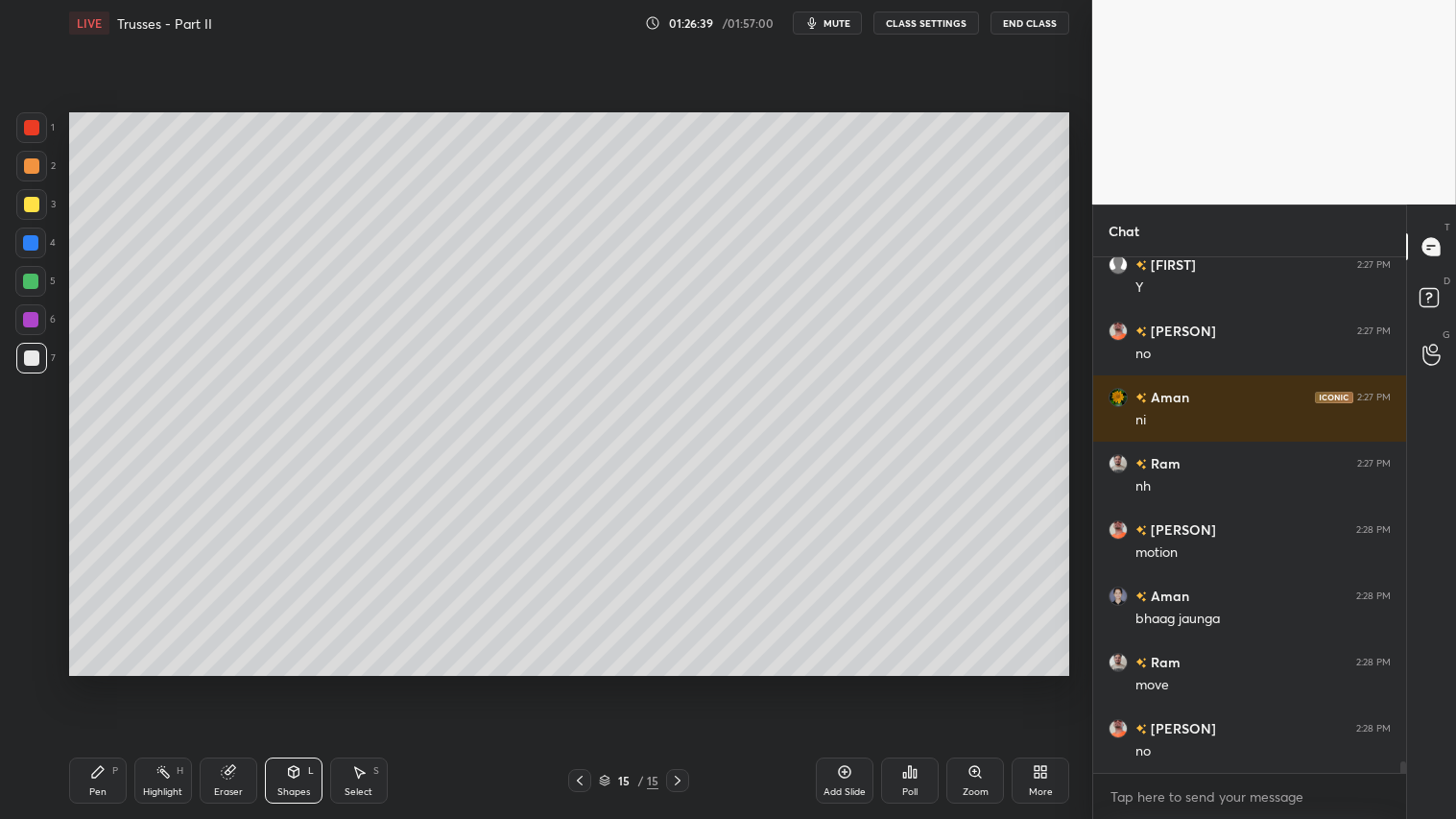 click on "Pen P Highlight H Eraser Shapes L Select S 15 / 15 Add Slide Poll Zoom More" at bounding box center (569, 781) 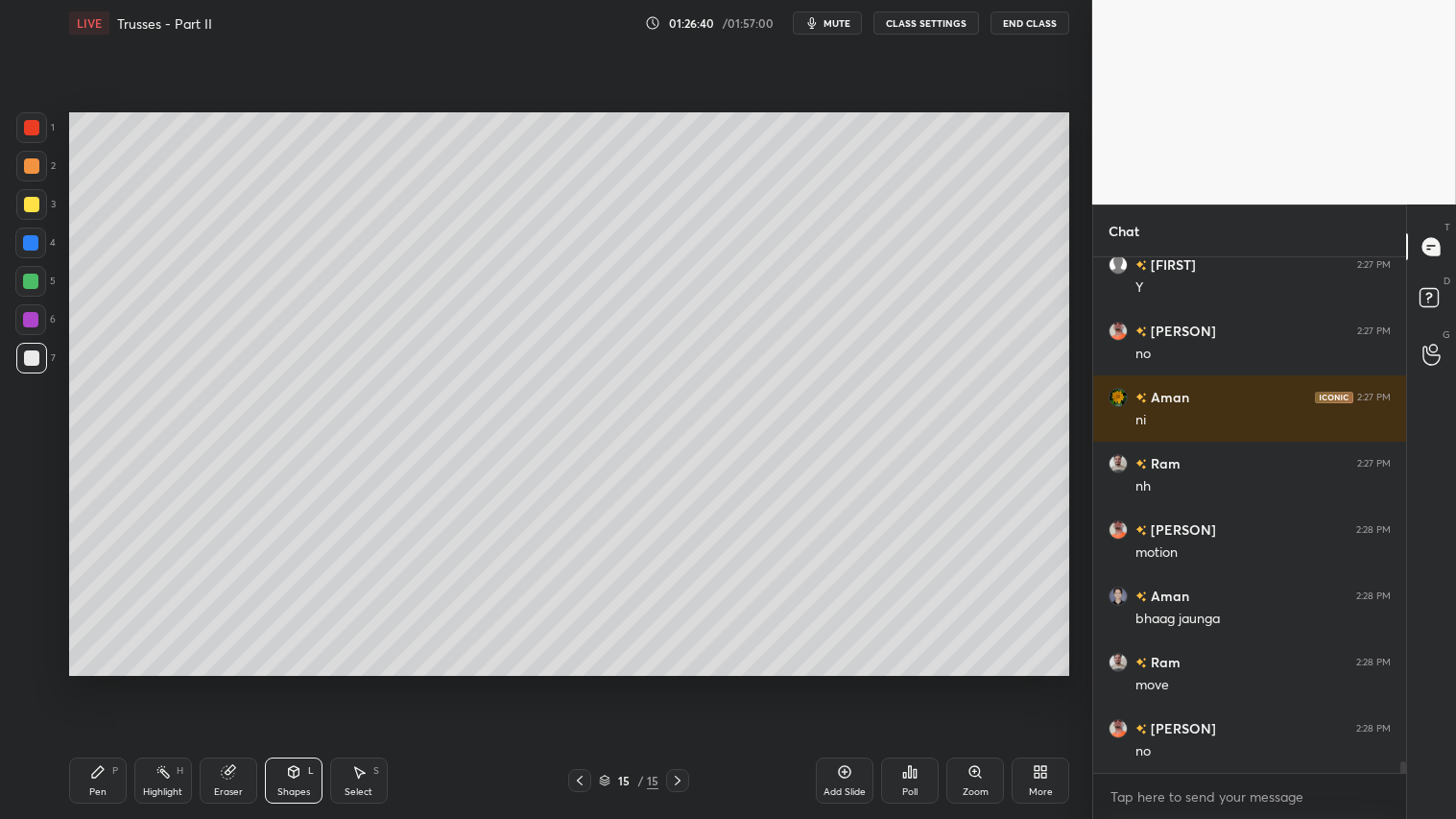 drag, startPoint x: 102, startPoint y: 782, endPoint x: 238, endPoint y: 699, distance: 159.32671 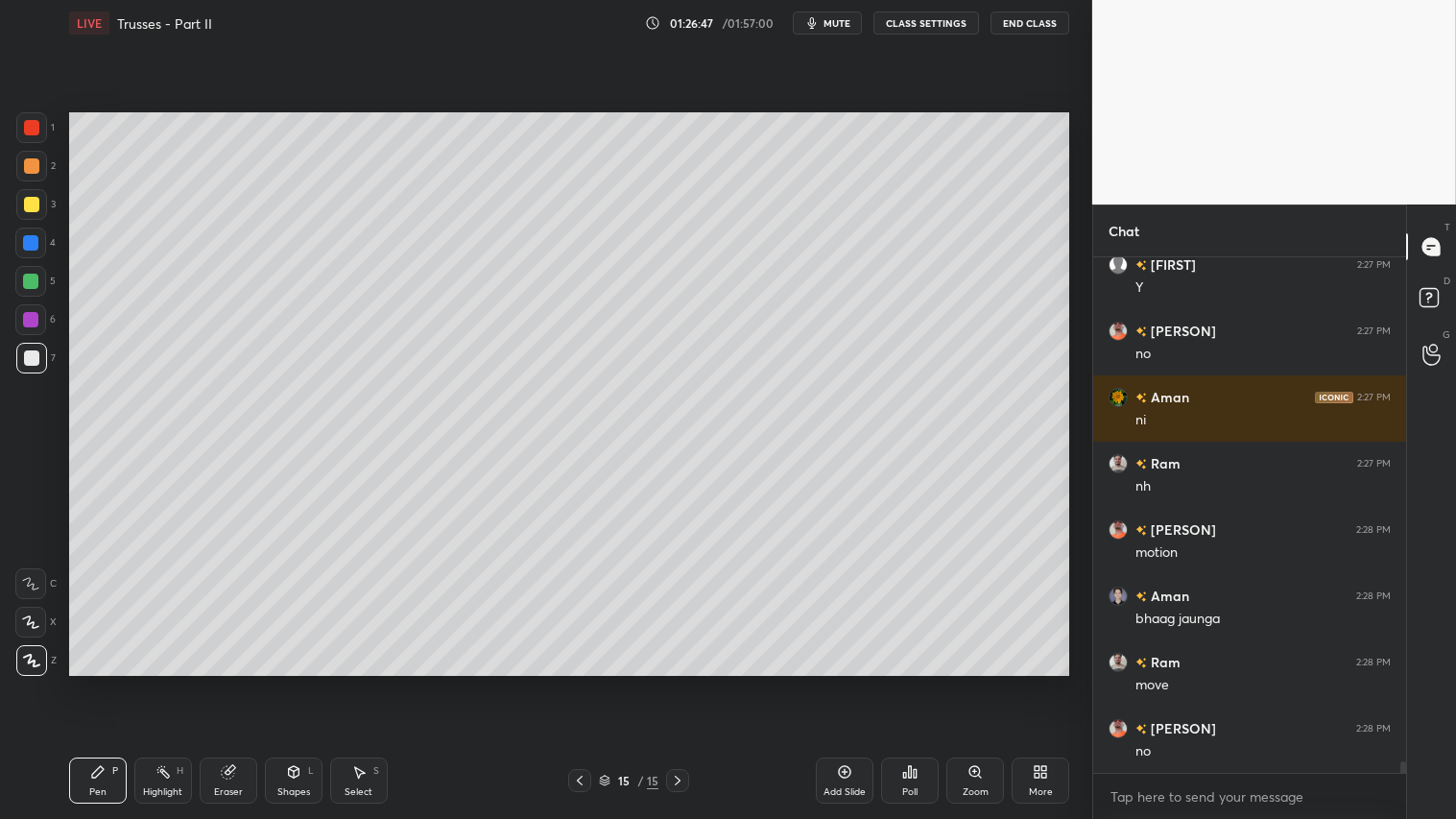 click 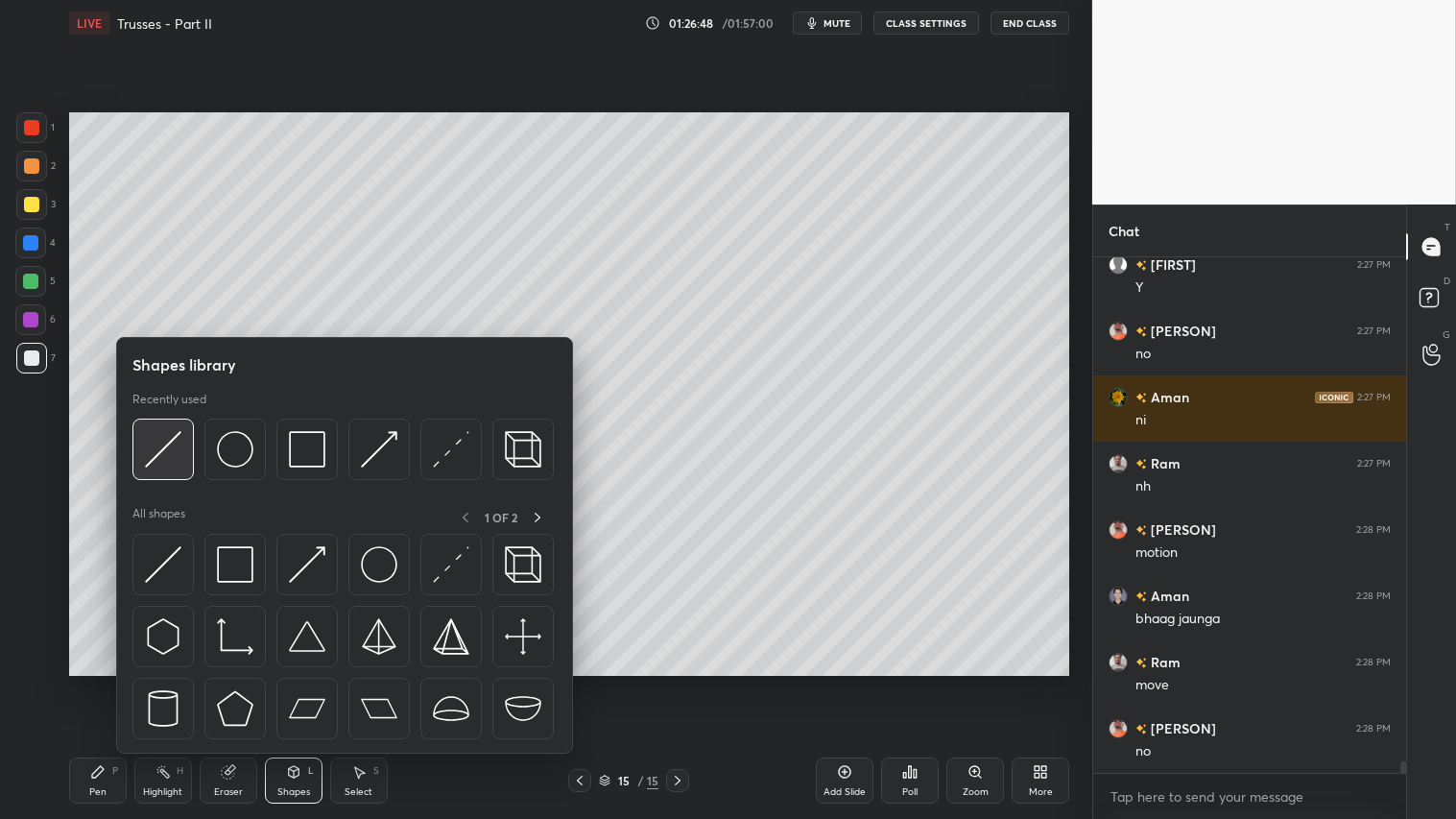 click at bounding box center [163, 449] 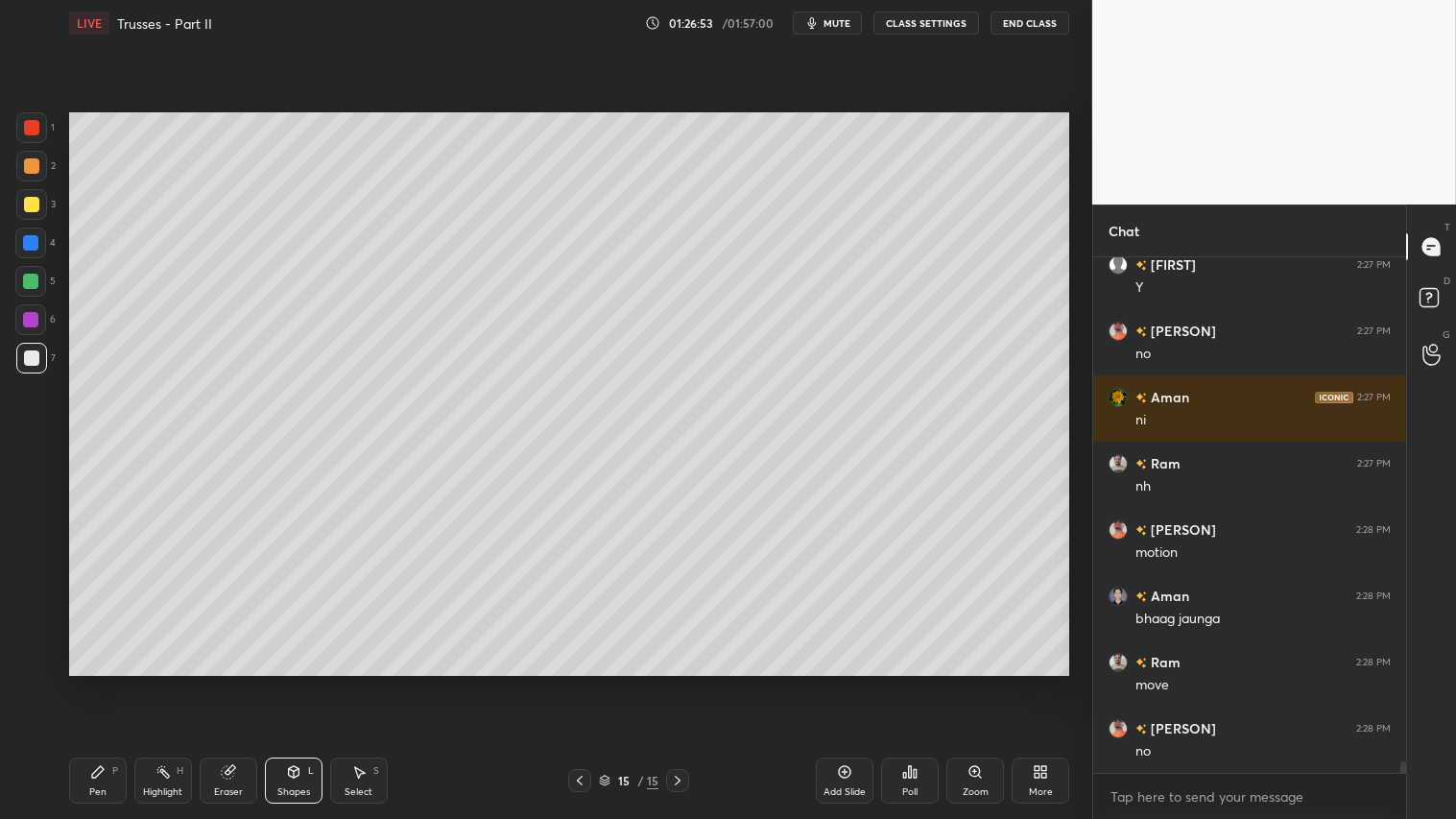 click on "Shapes L" at bounding box center [294, 781] 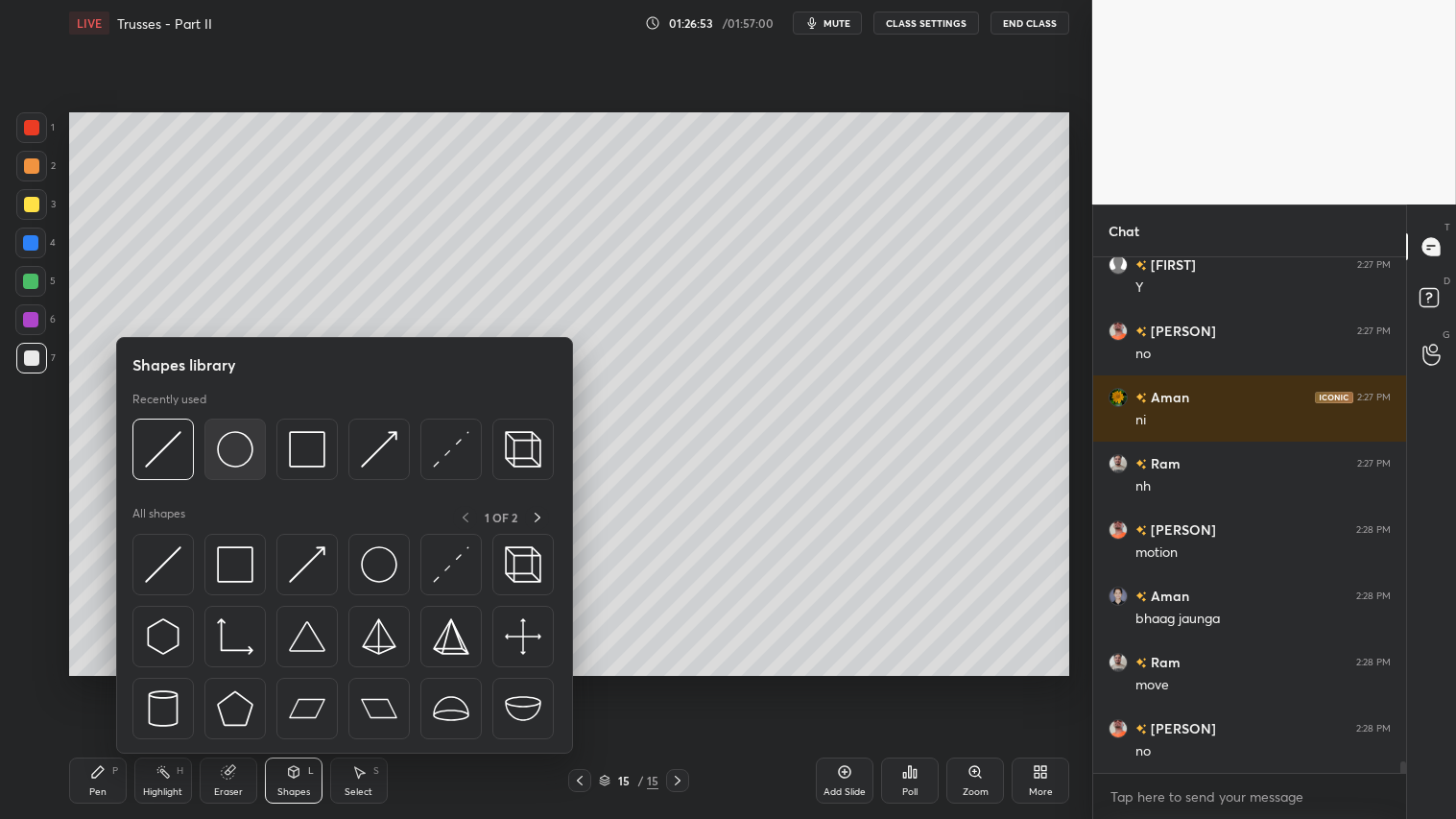 click at bounding box center [235, 449] 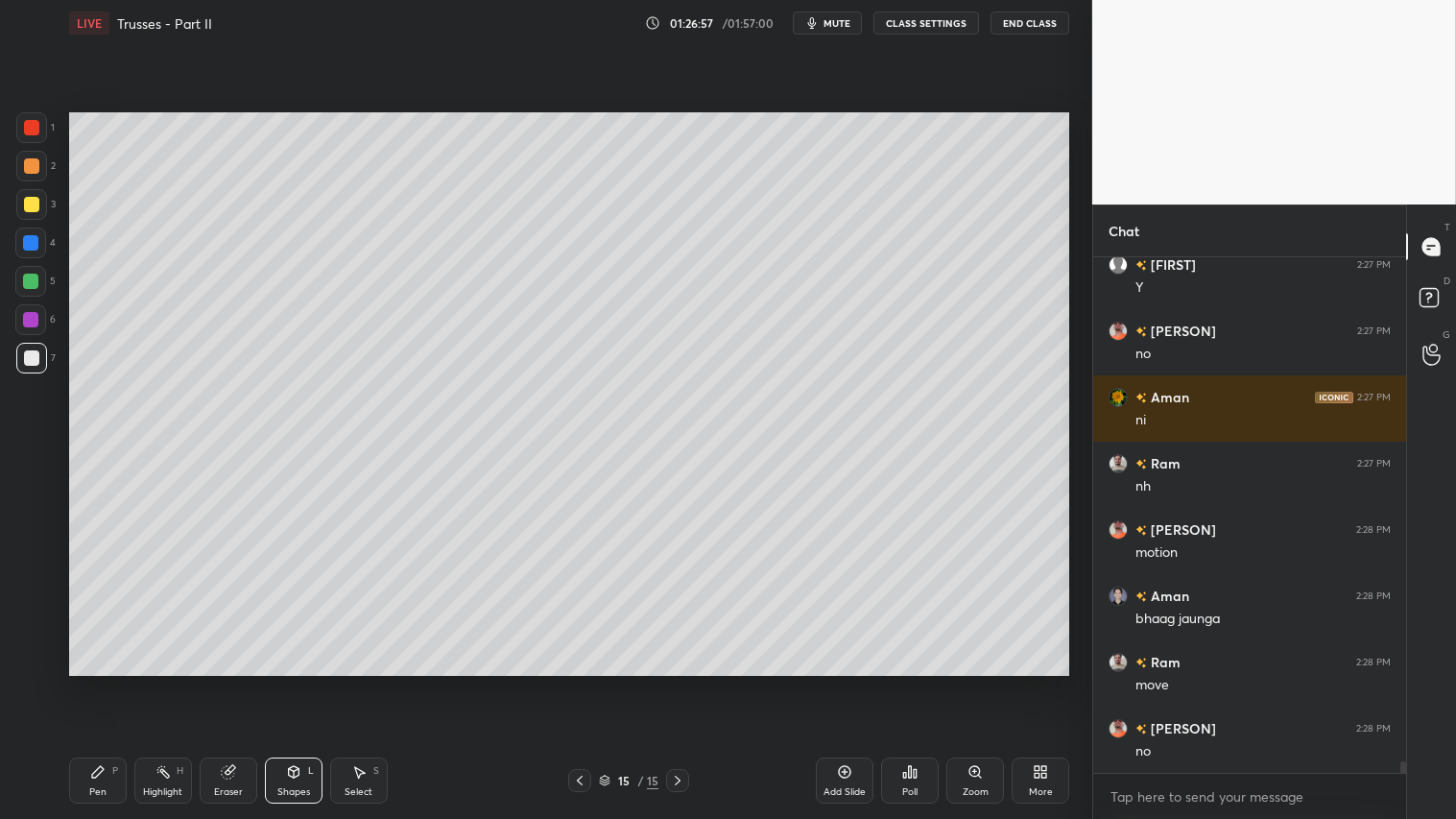 click 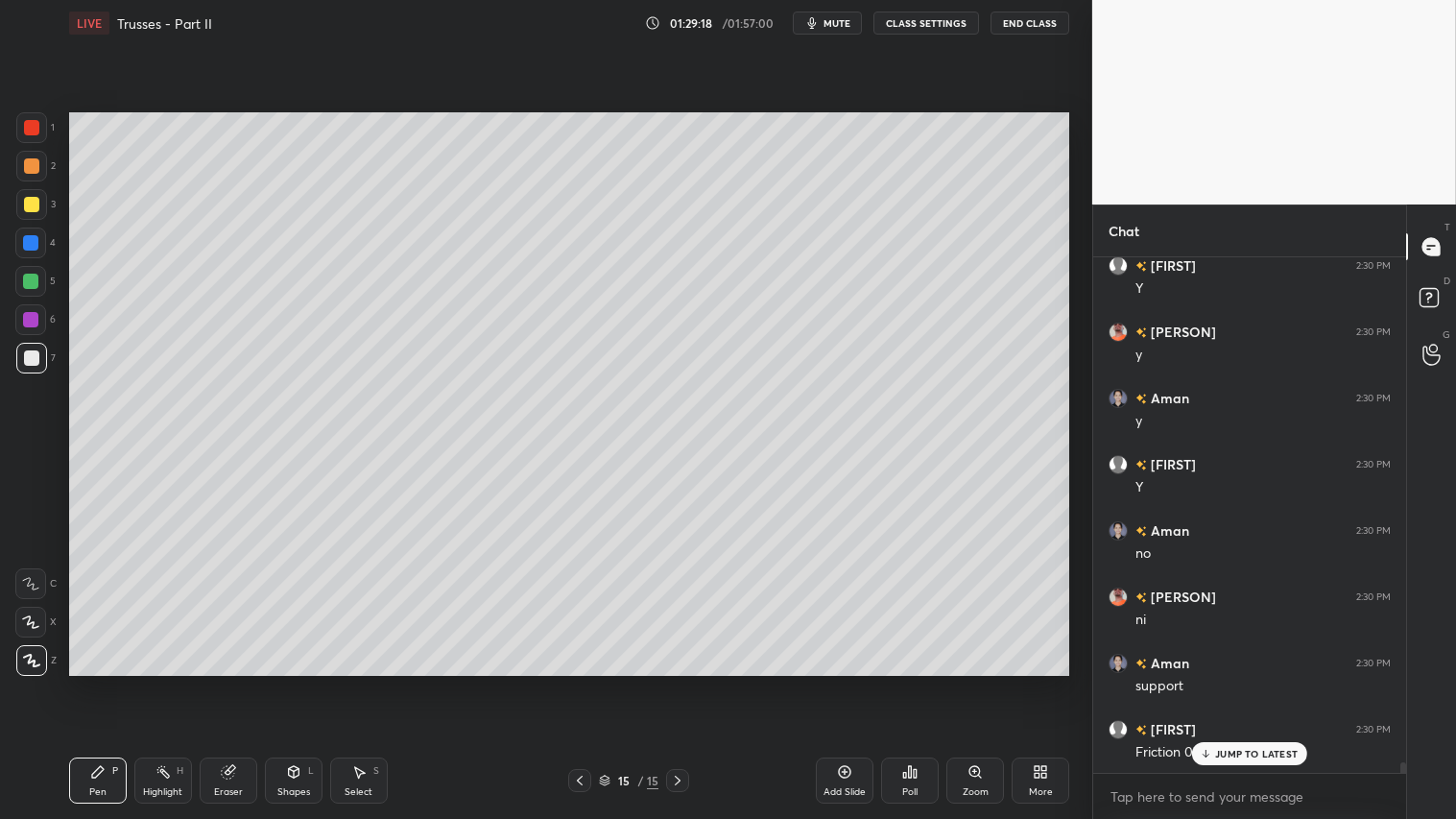 scroll, scrollTop: 24279, scrollLeft: 0, axis: vertical 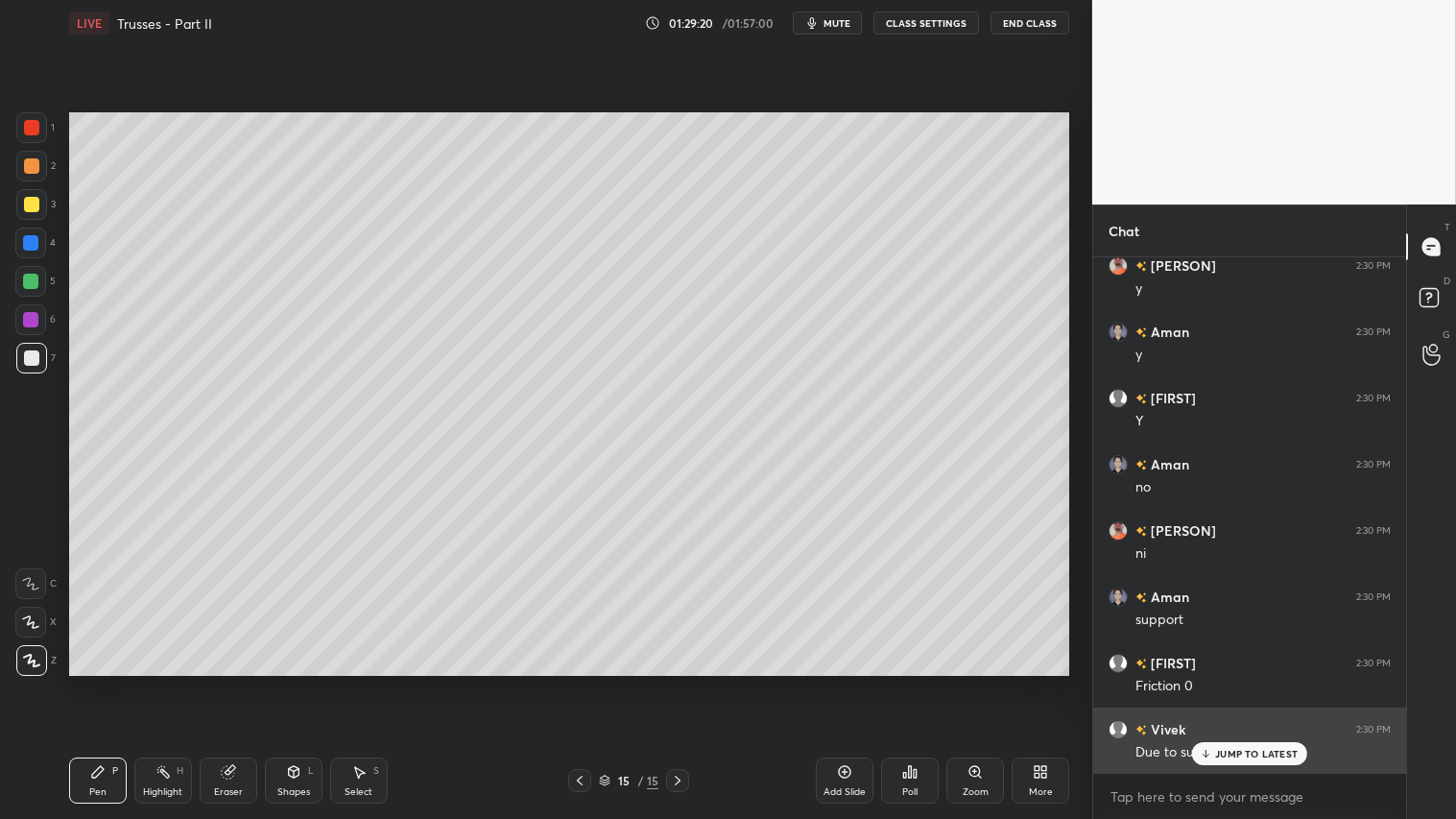 click on "Due to support" at bounding box center (1263, 751) 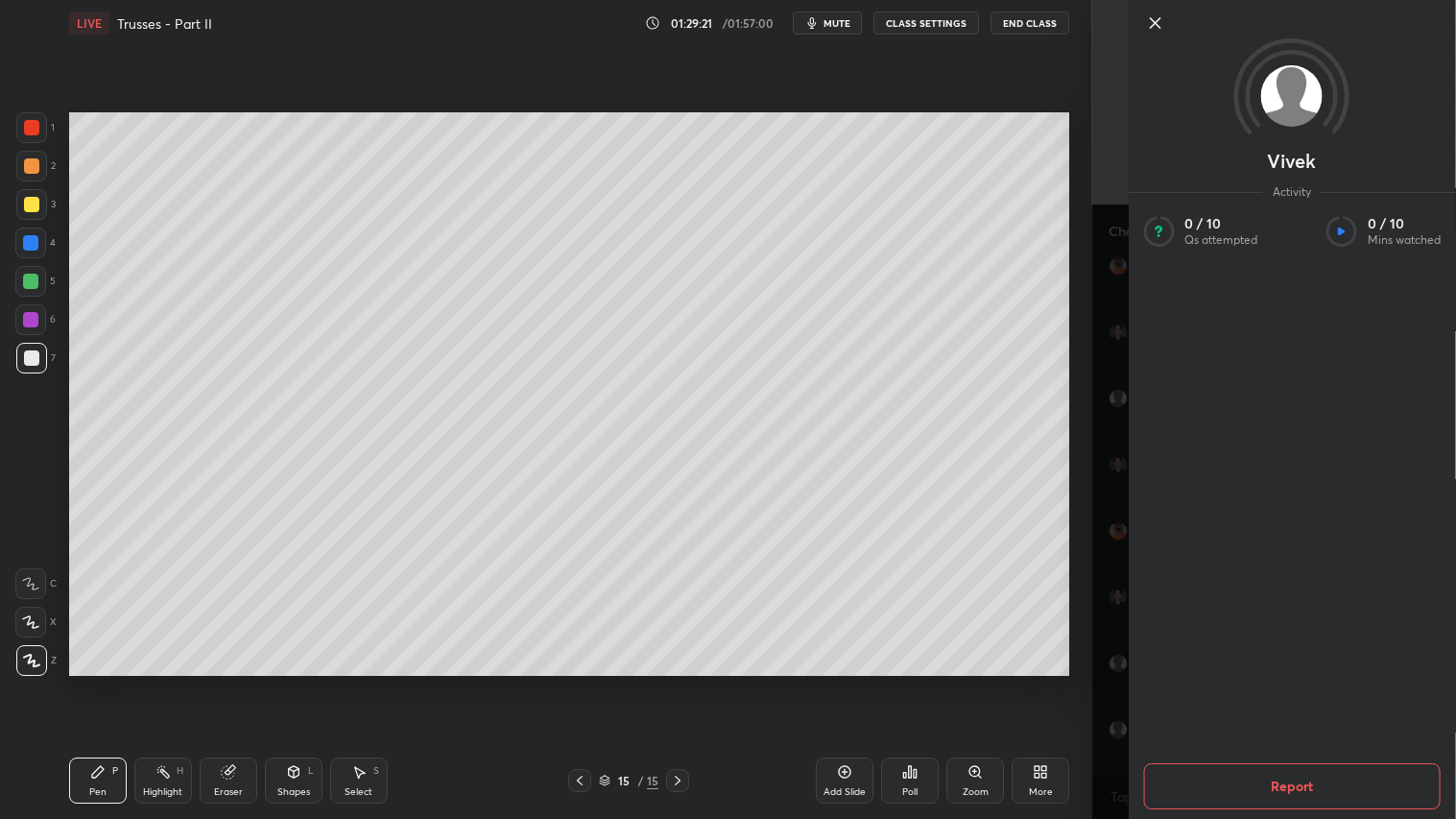 click 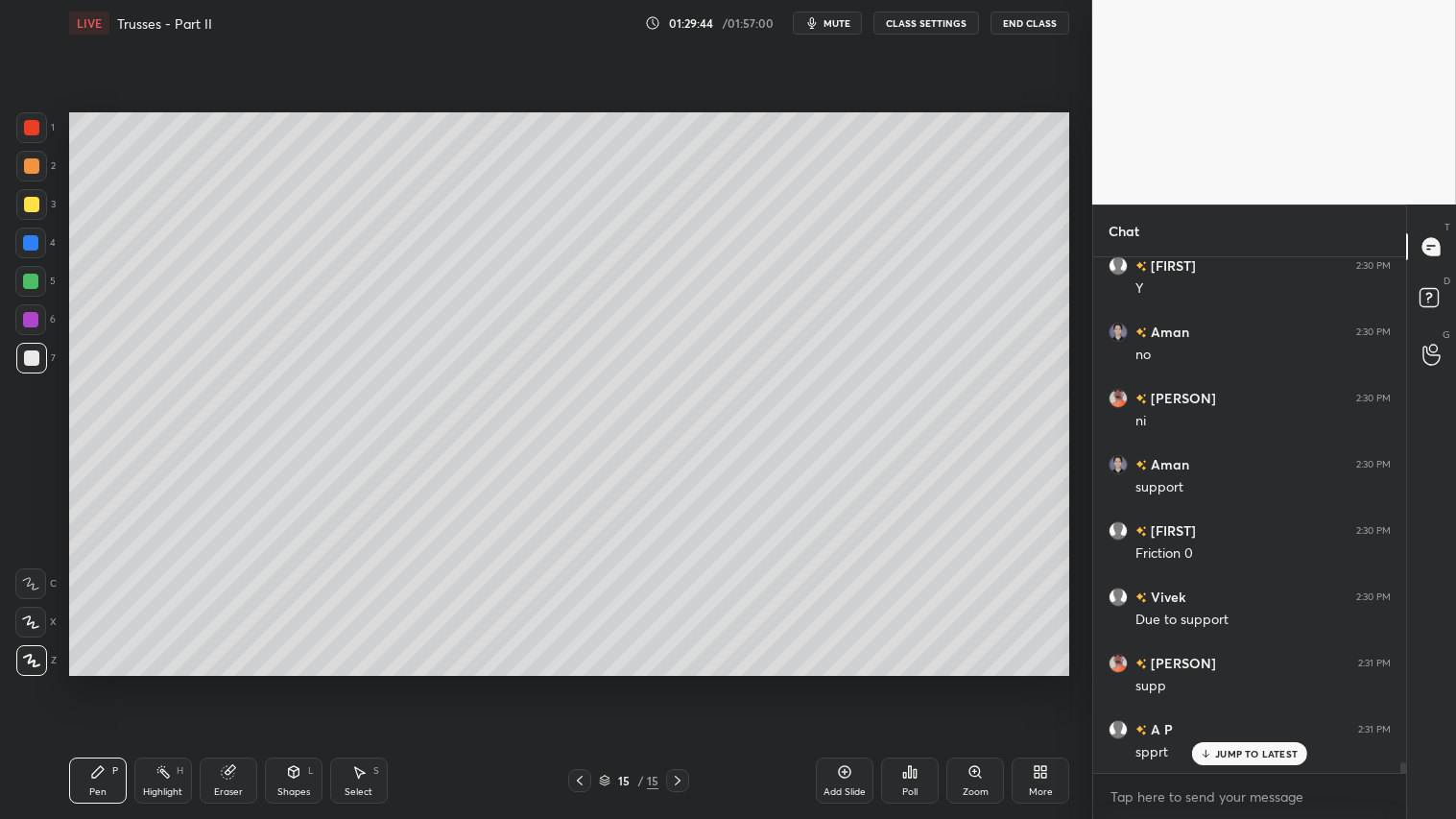 scroll, scrollTop: 24479, scrollLeft: 0, axis: vertical 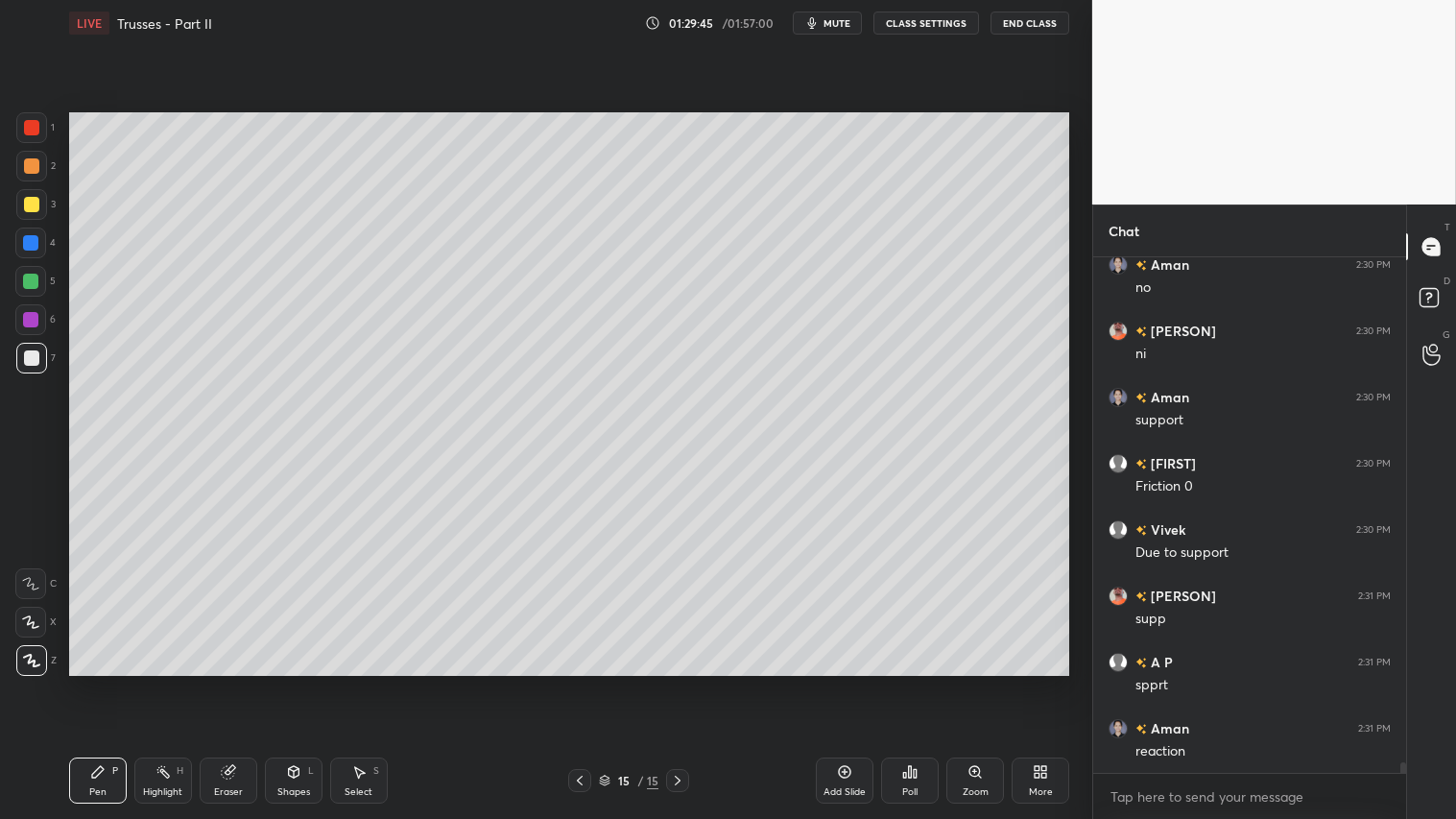 click at bounding box center [32, 128] 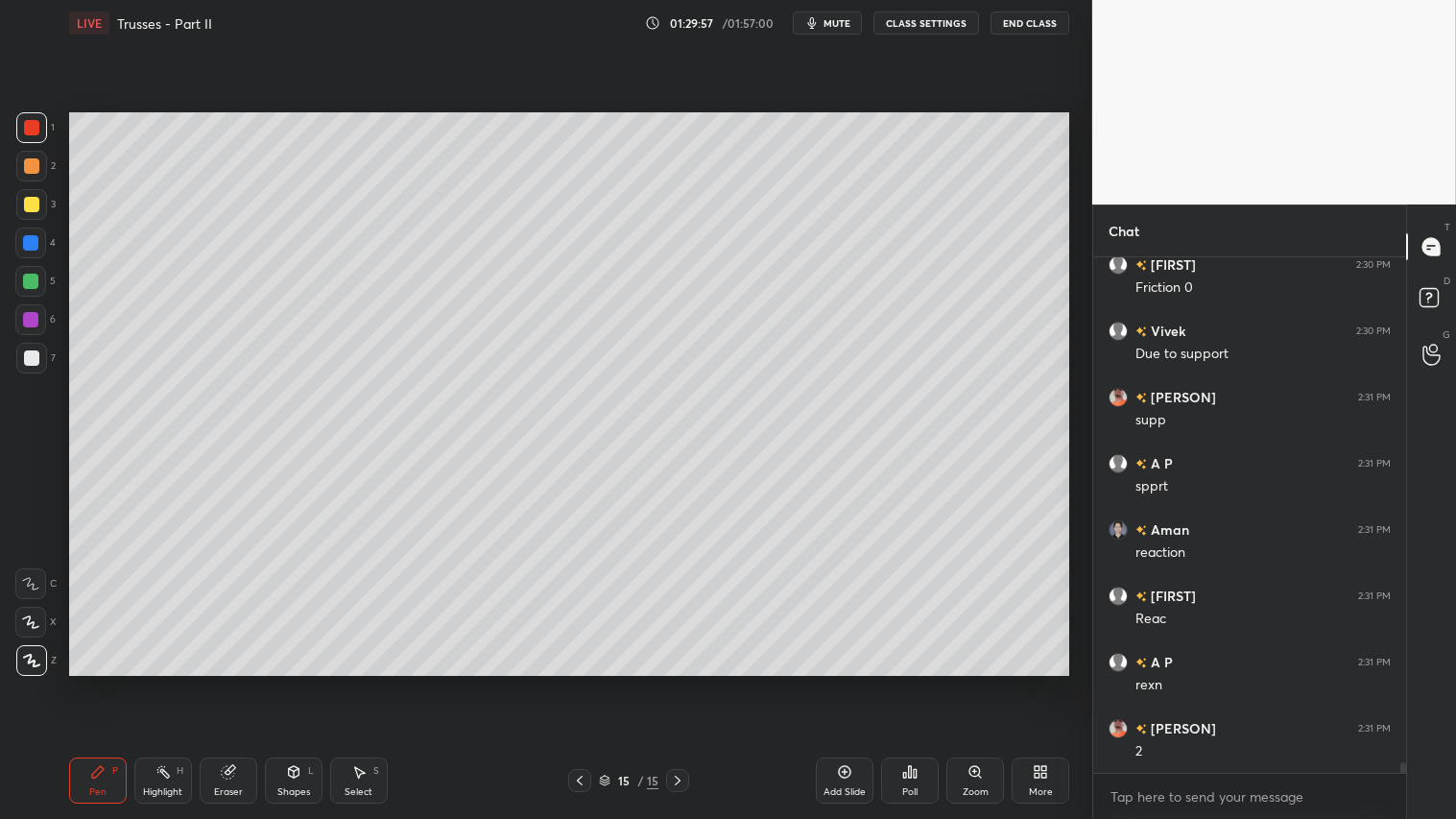 scroll, scrollTop: 24744, scrollLeft: 0, axis: vertical 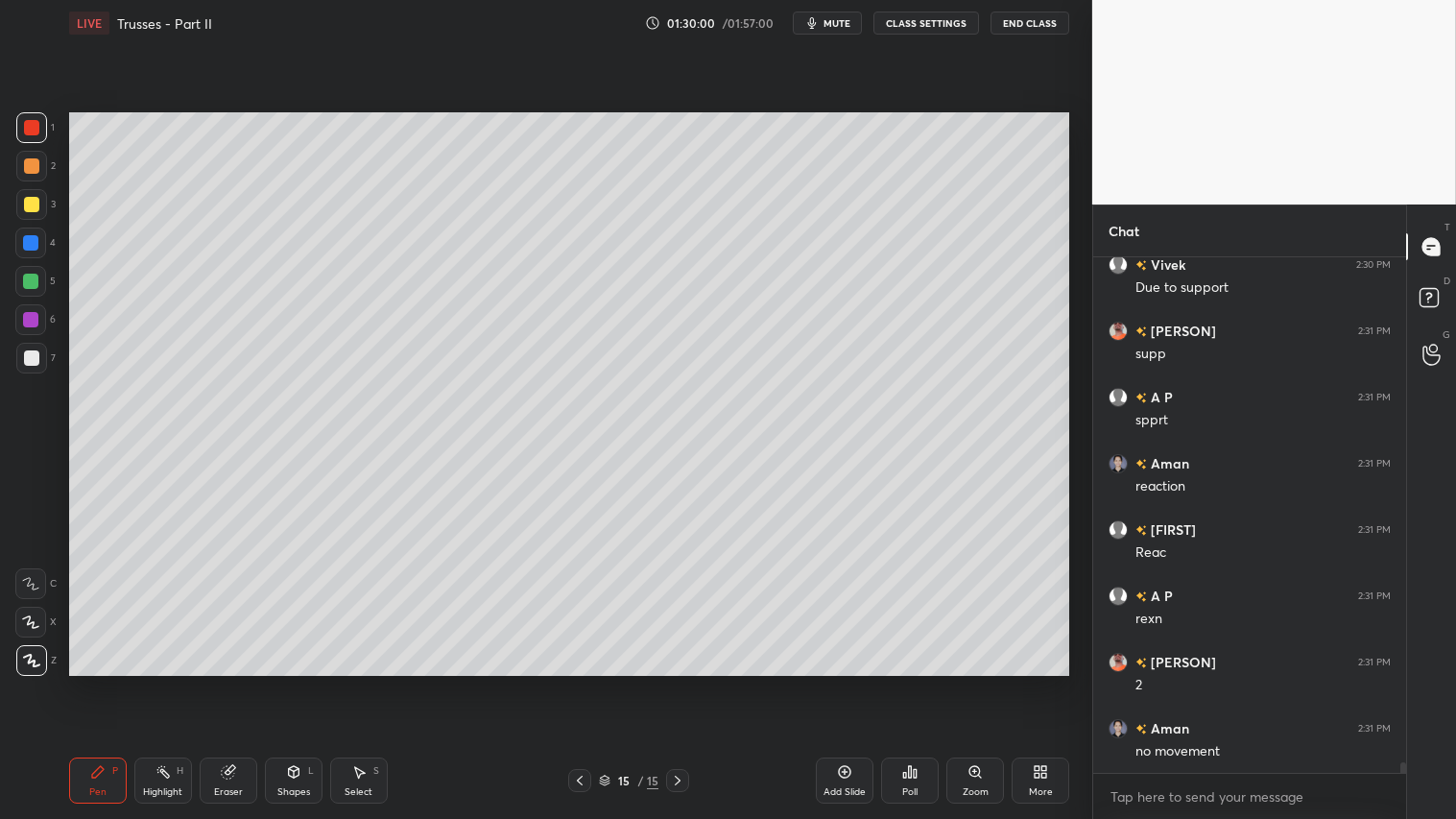 click at bounding box center [31, 320] 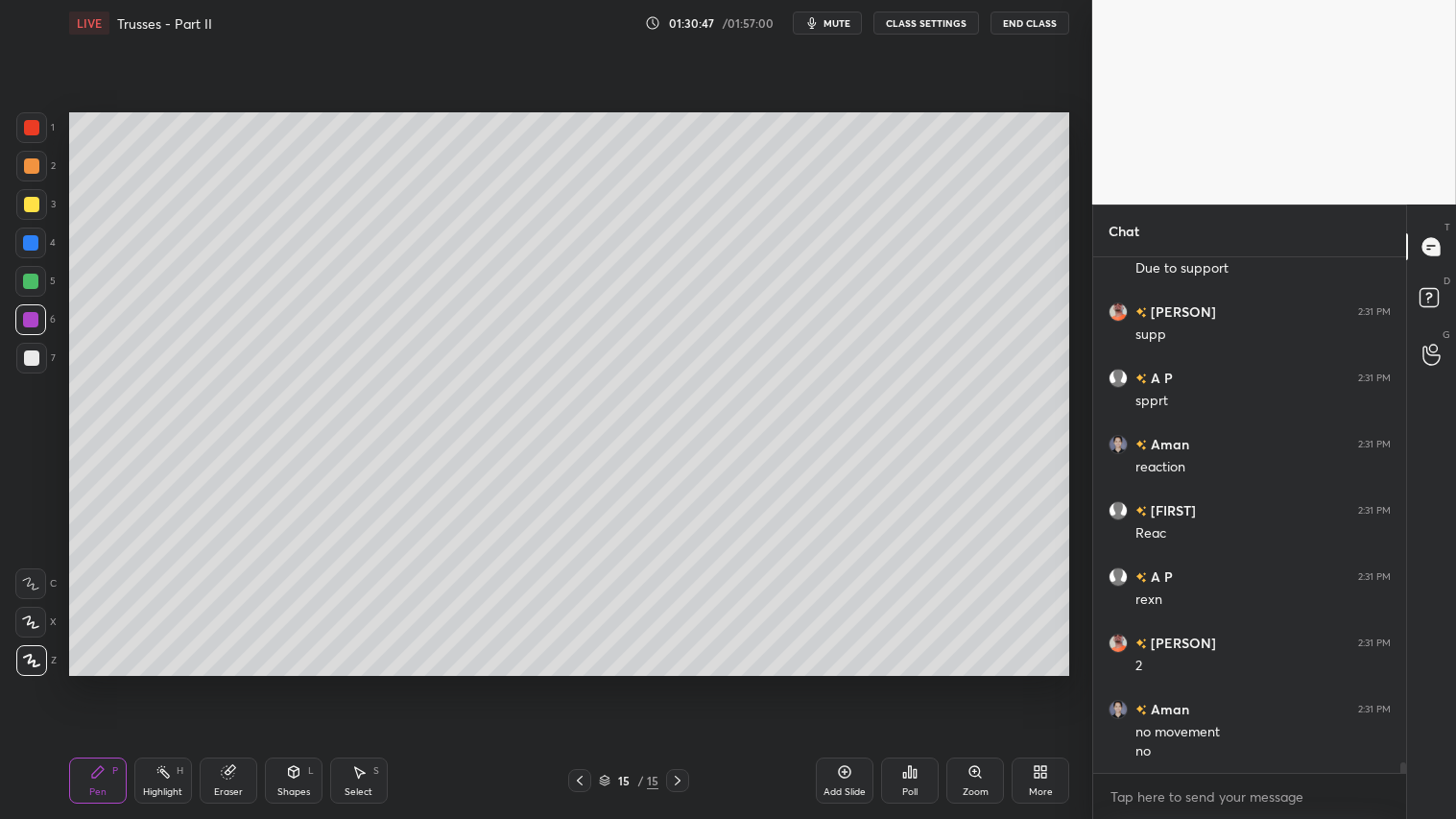 scroll, scrollTop: 24829, scrollLeft: 0, axis: vertical 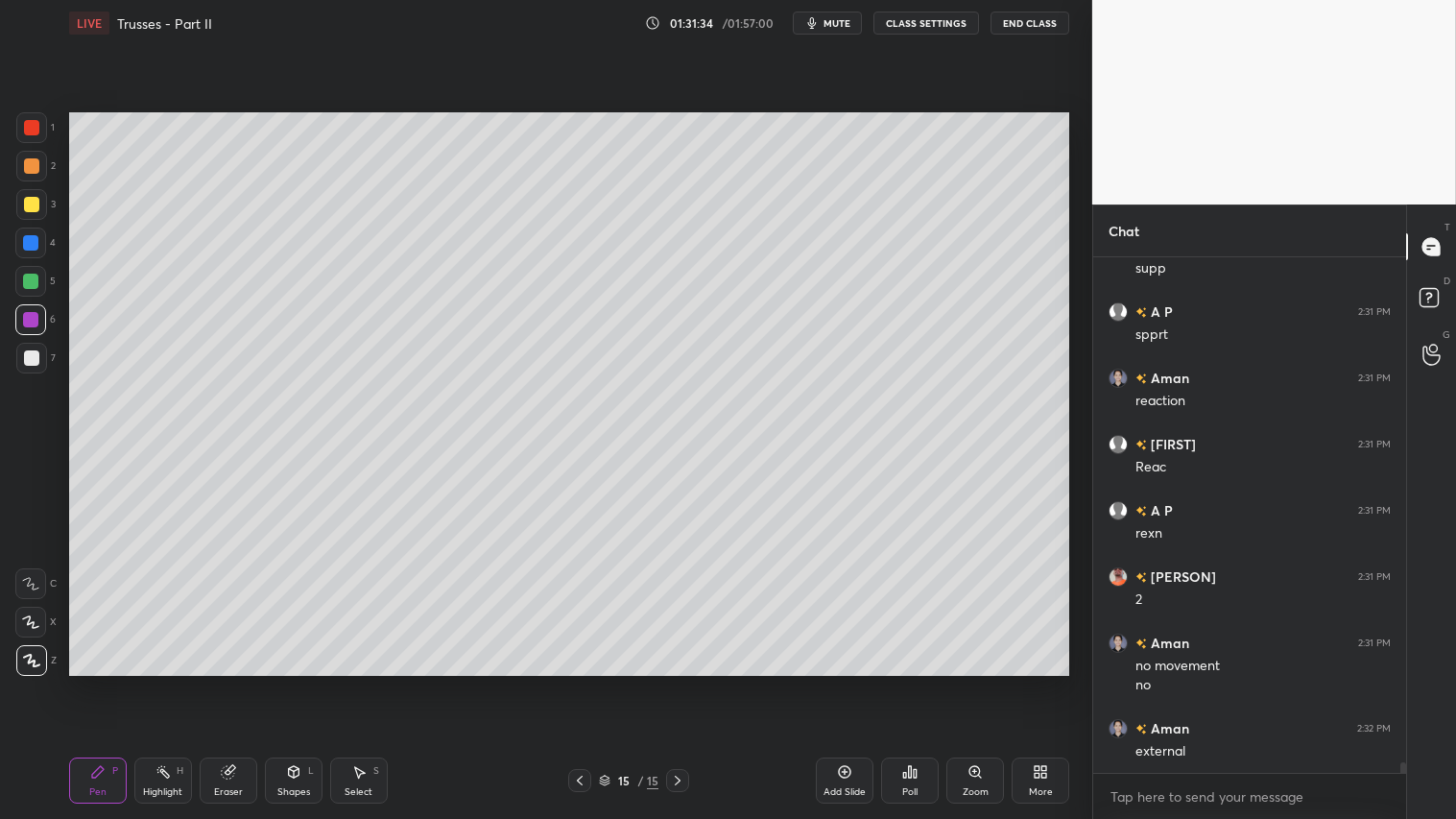 click on "1" at bounding box center (36, 132) 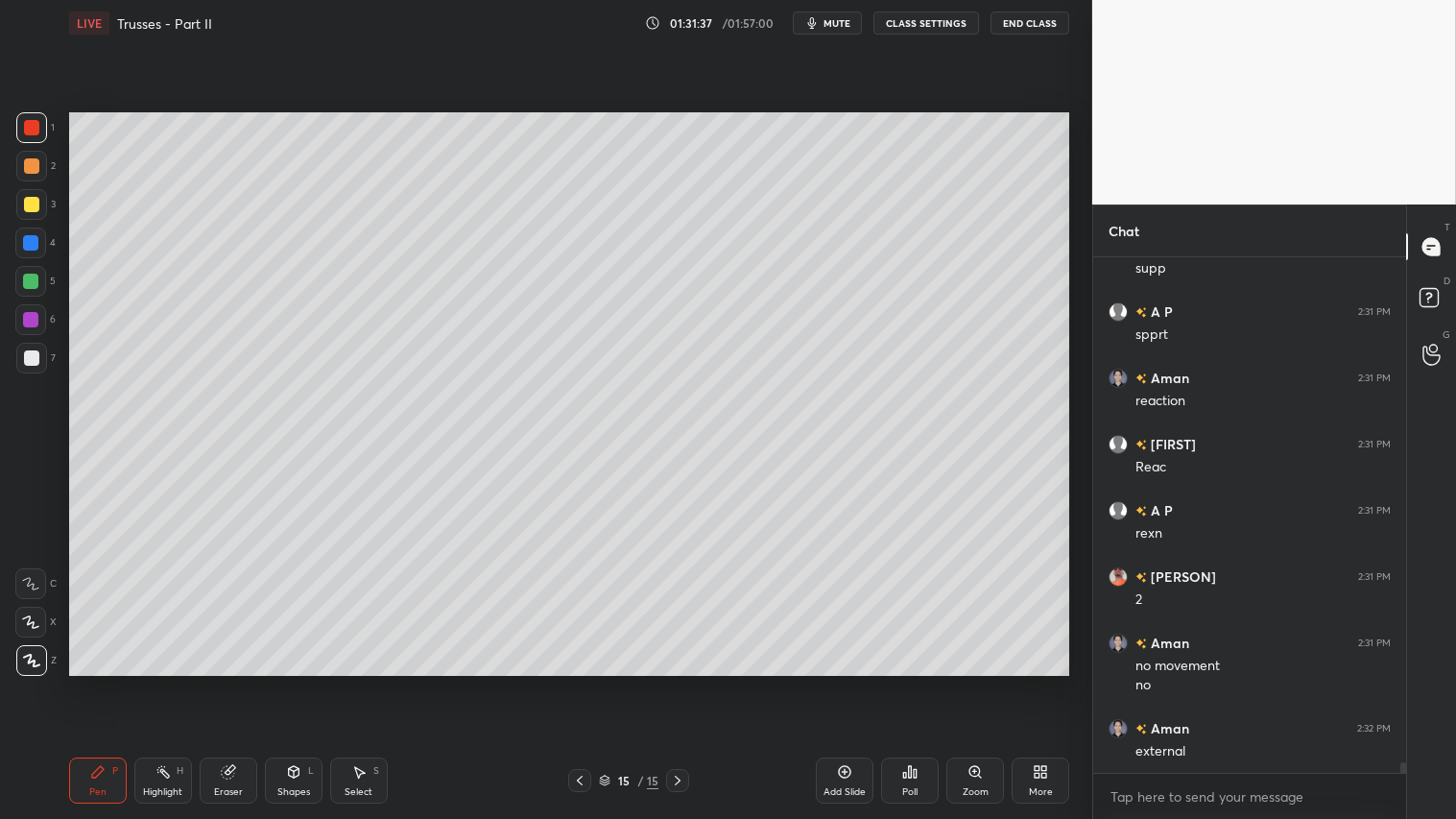 click on "Shapes L" at bounding box center (294, 781) 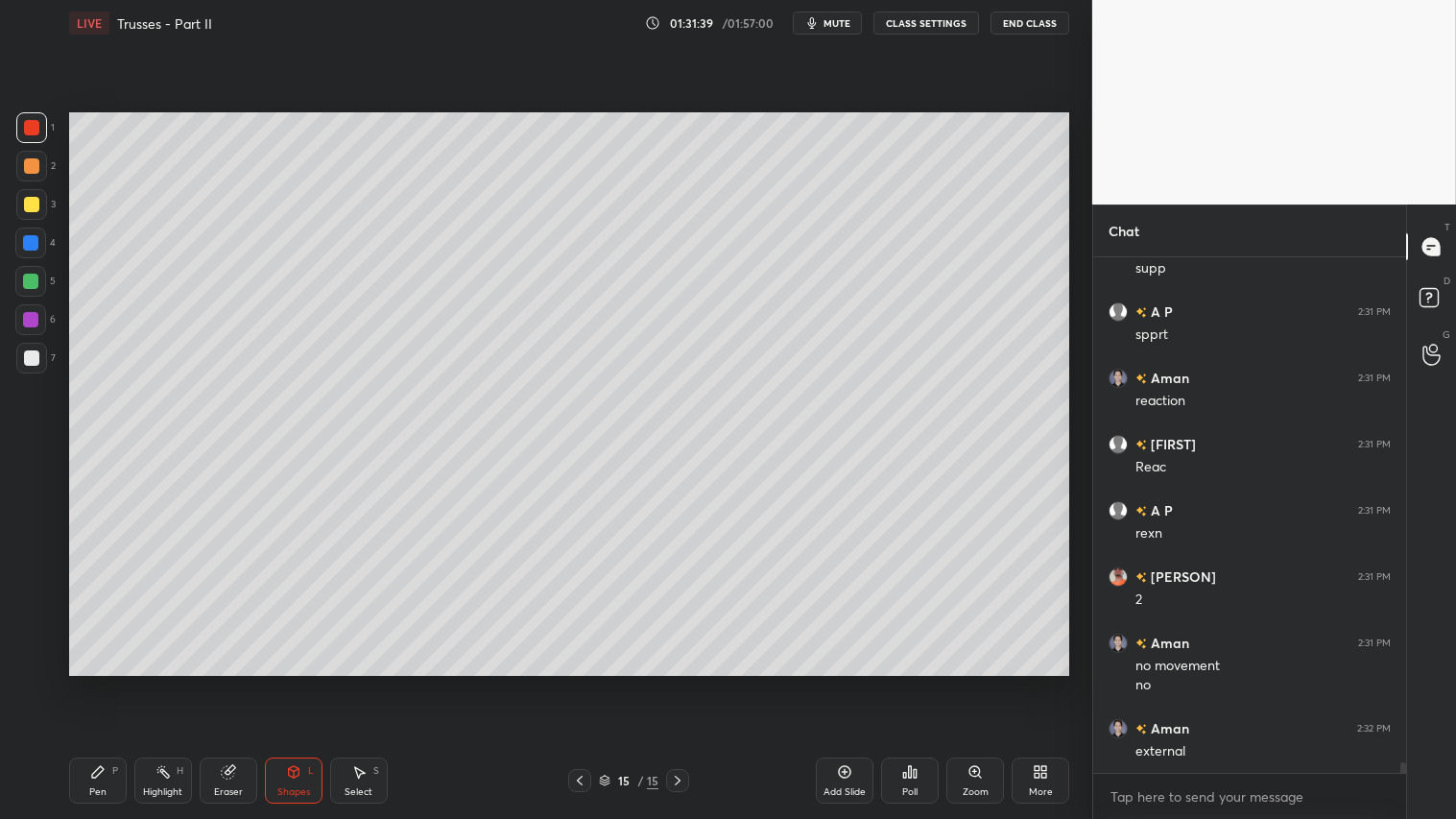 click at bounding box center [31, 320] 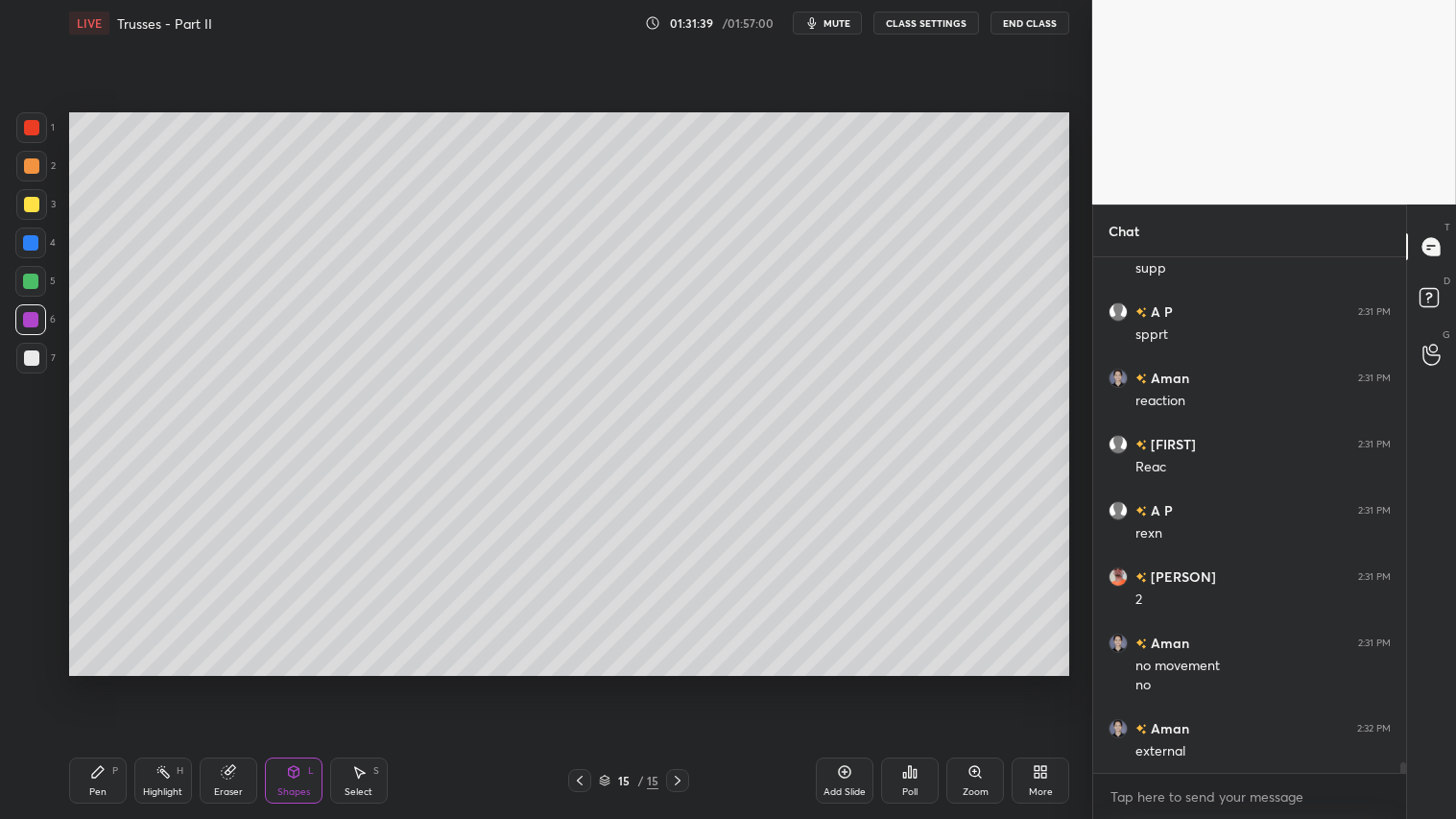 click 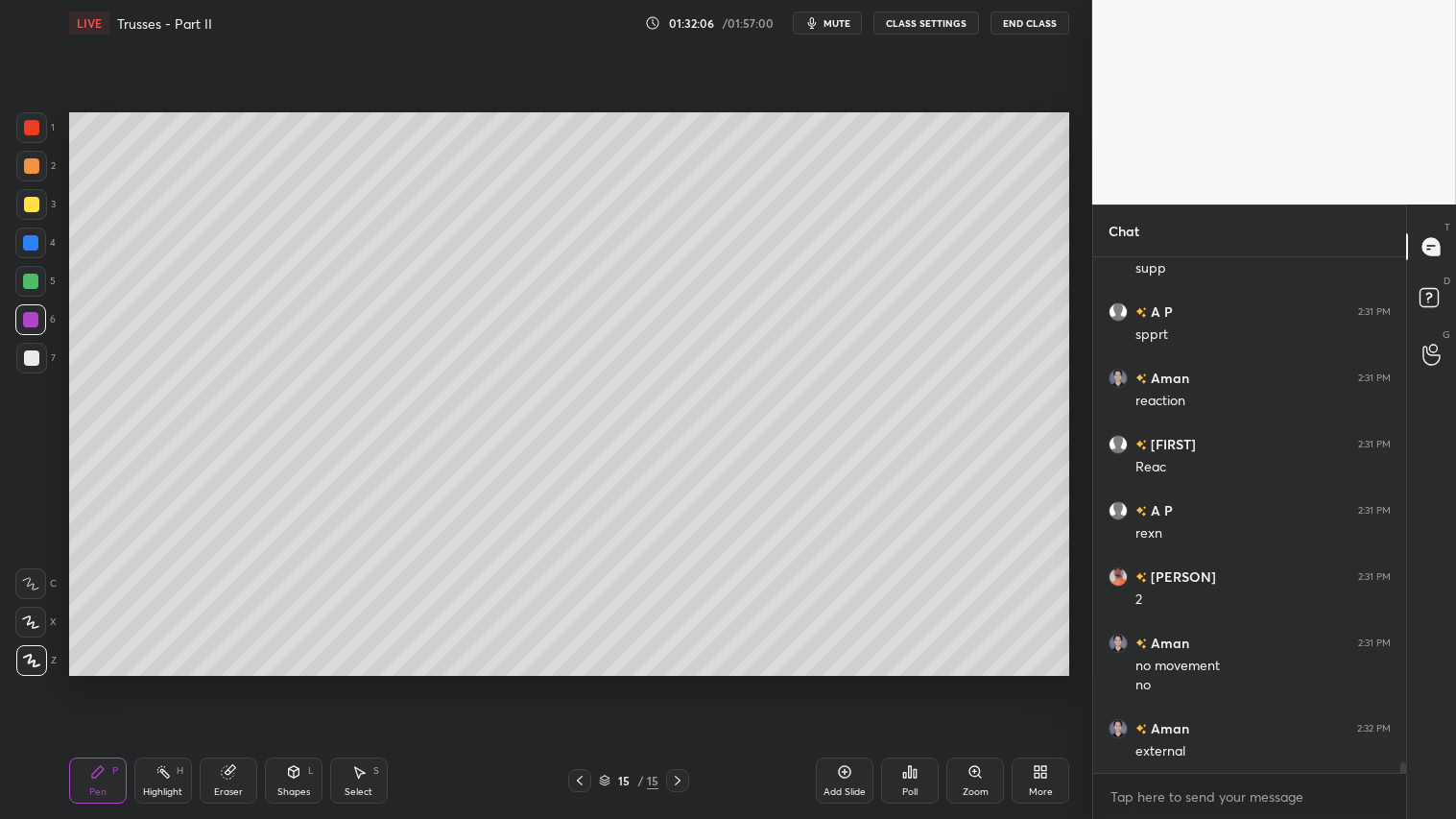 click at bounding box center (32, 358) 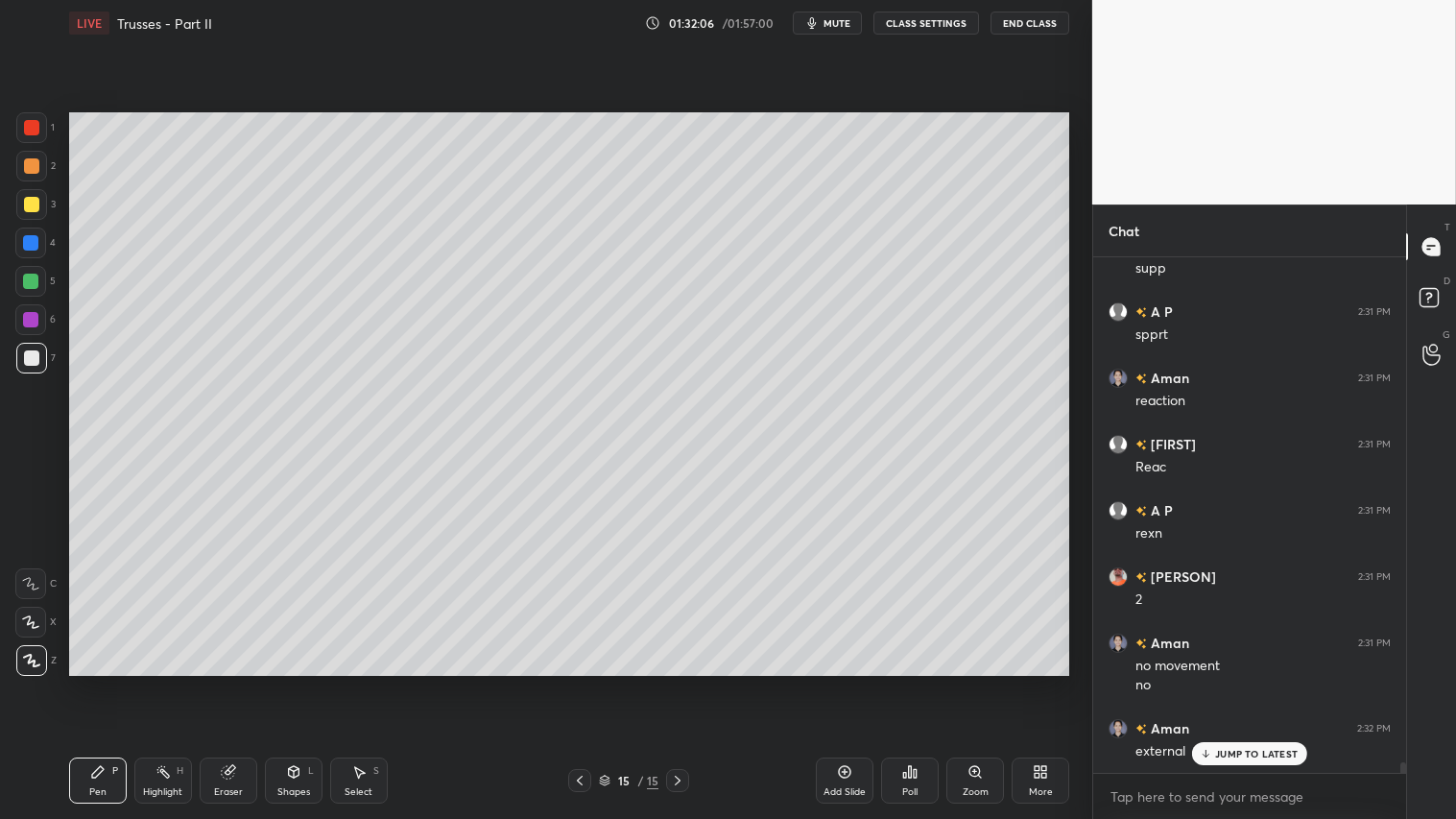 scroll, scrollTop: 24895, scrollLeft: 0, axis: vertical 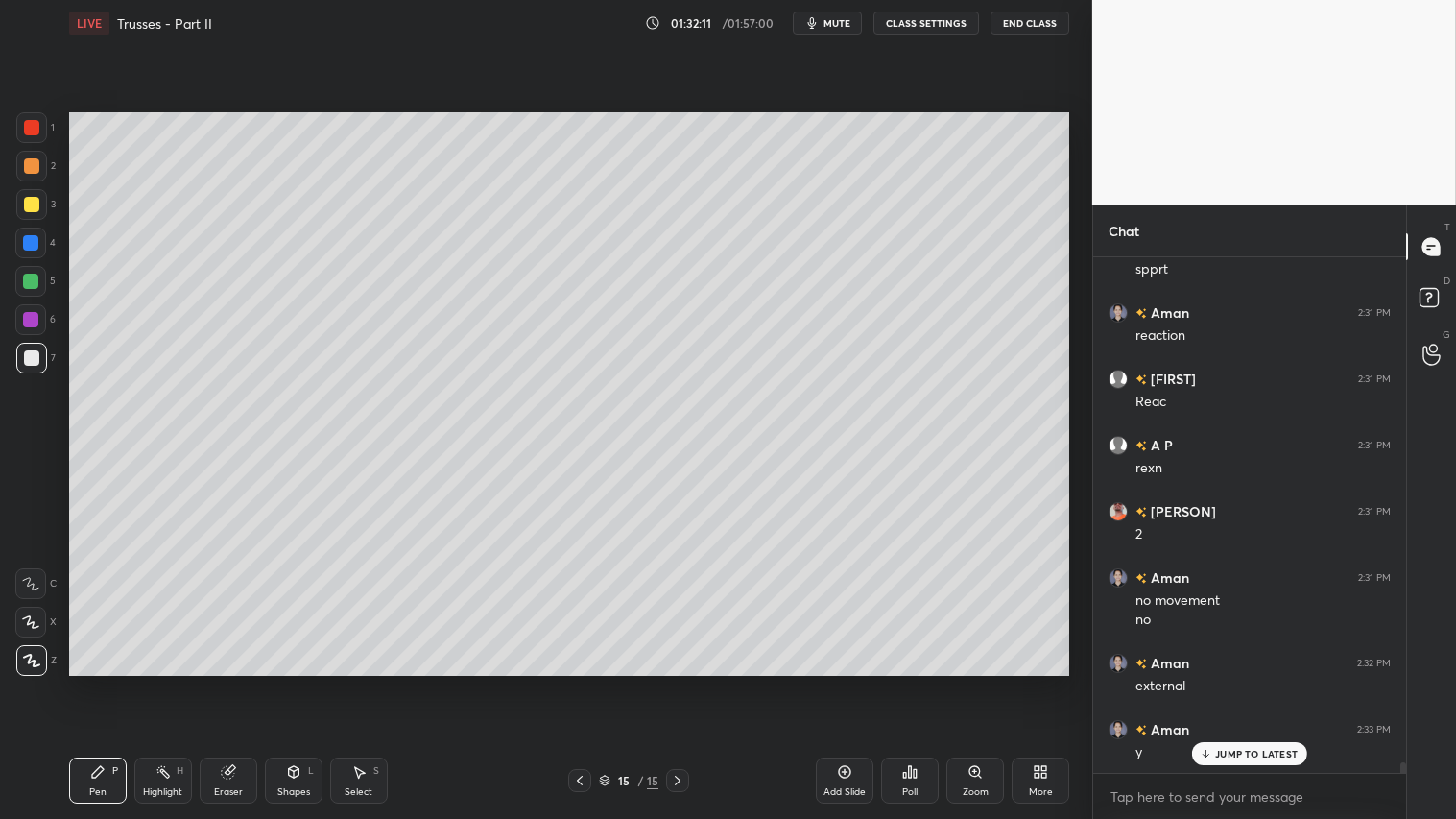 drag, startPoint x: 298, startPoint y: 785, endPoint x: 294, endPoint y: 774, distance: 11.7047 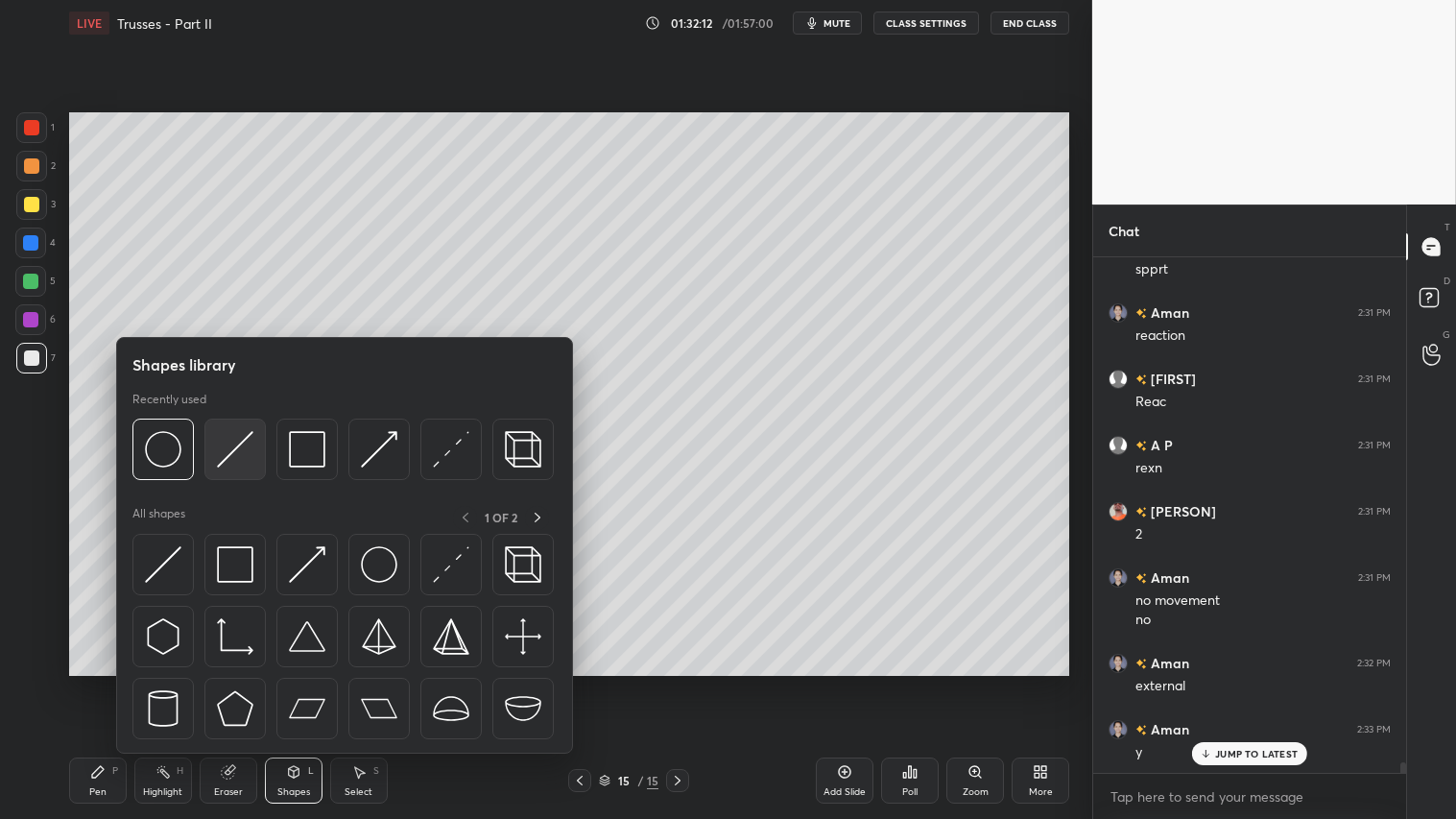 click at bounding box center [235, 449] 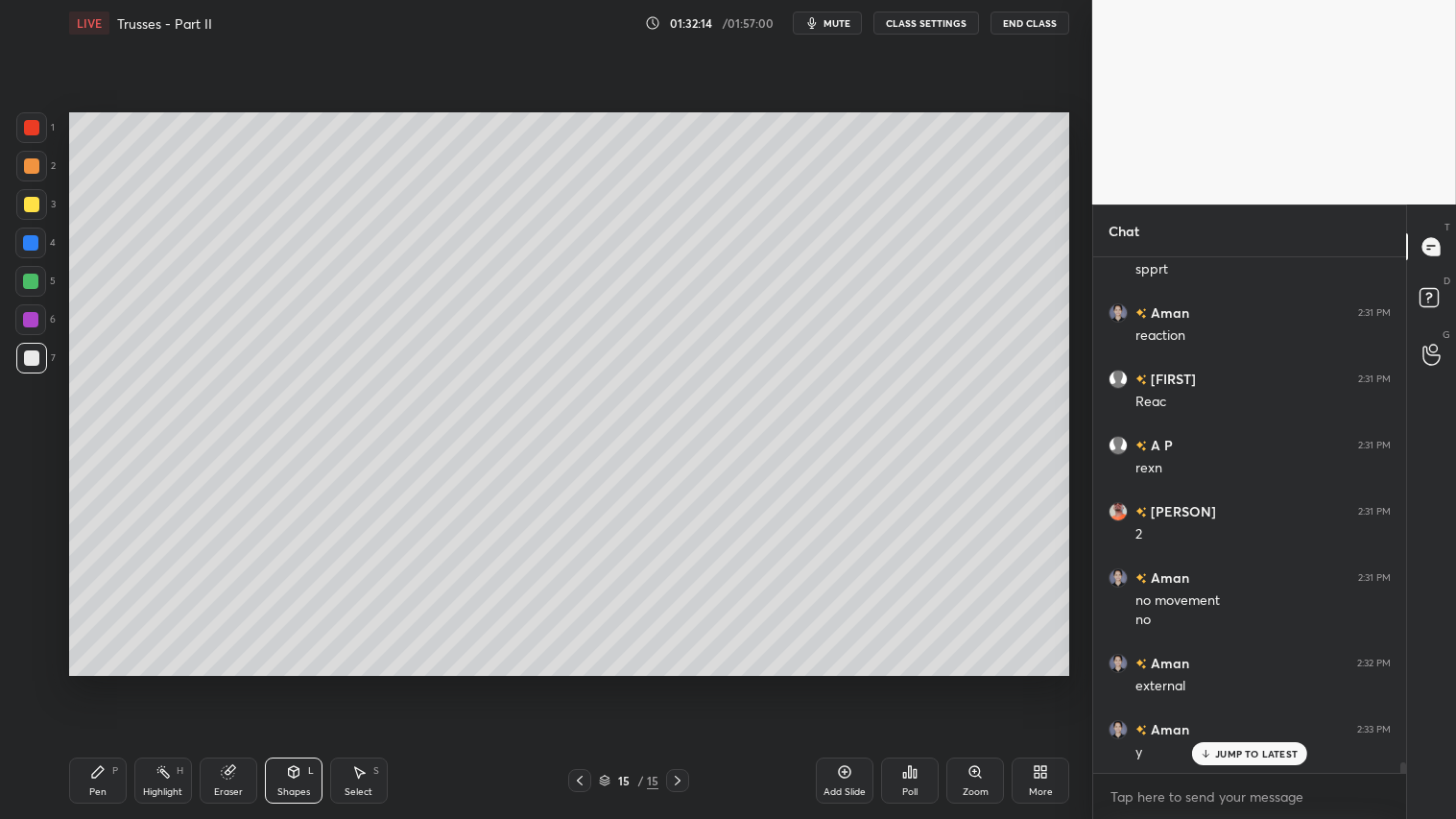 click at bounding box center (32, 128) 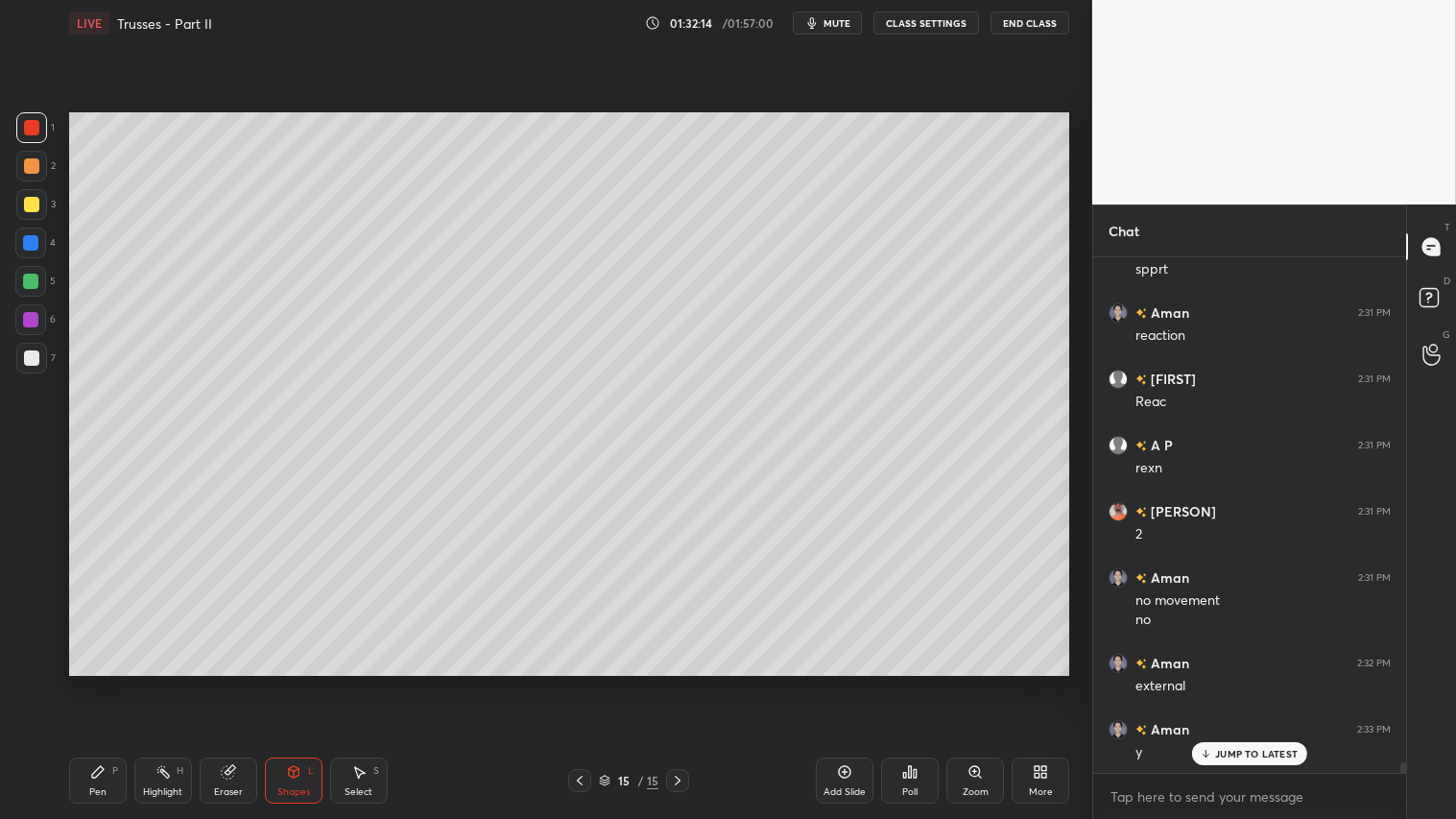 click at bounding box center (31, 281) 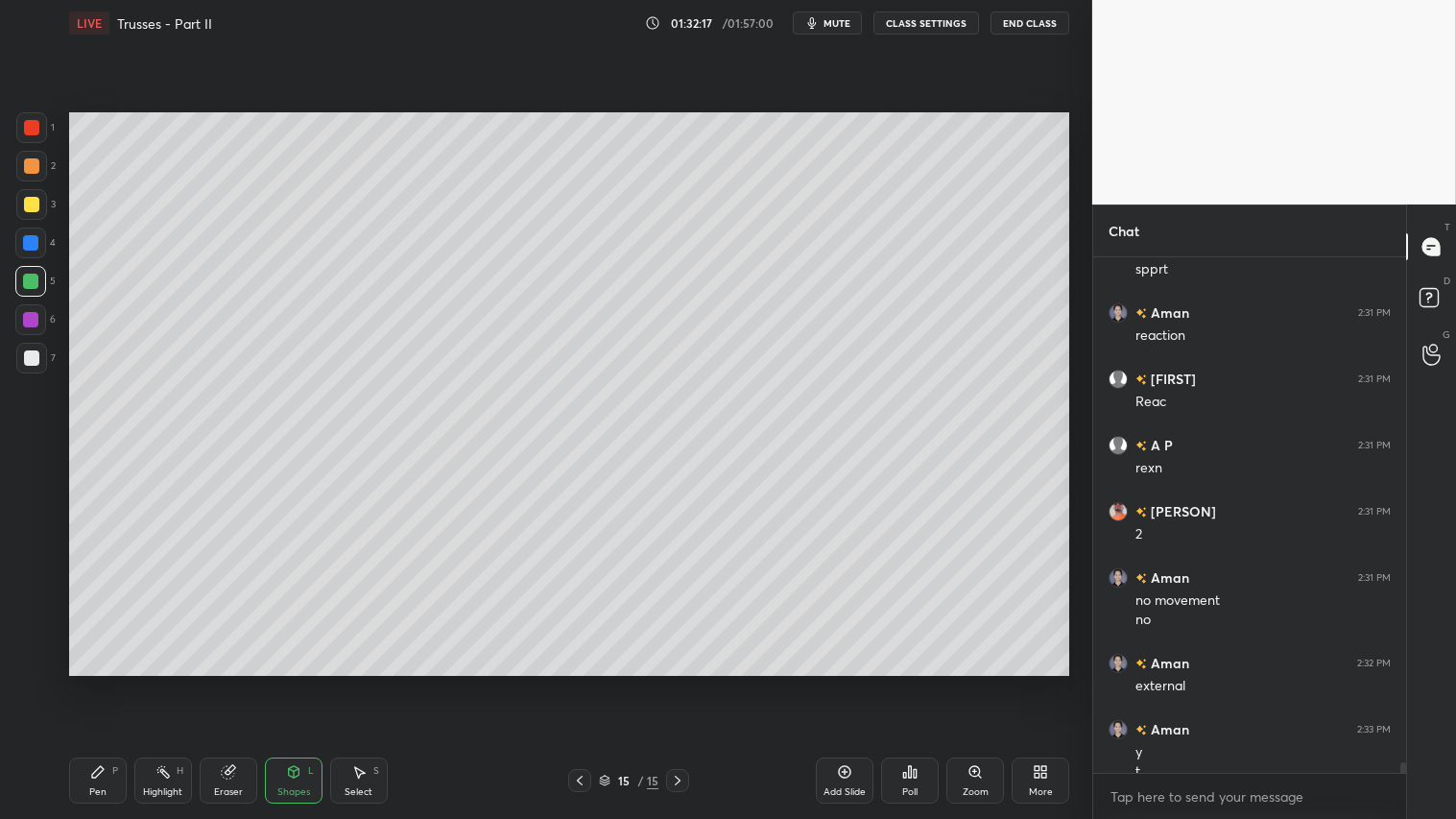 scroll, scrollTop: 24914, scrollLeft: 0, axis: vertical 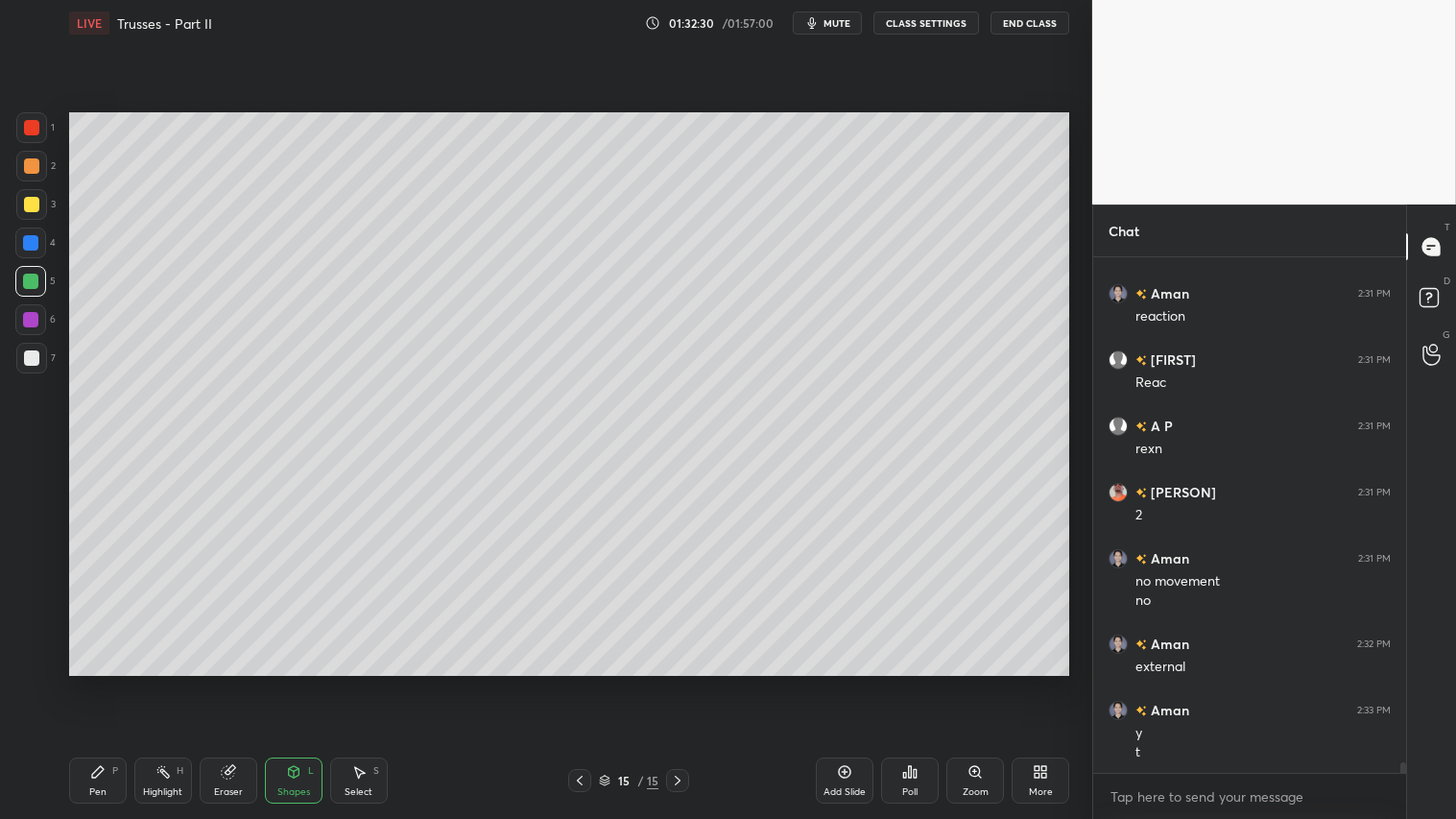 click 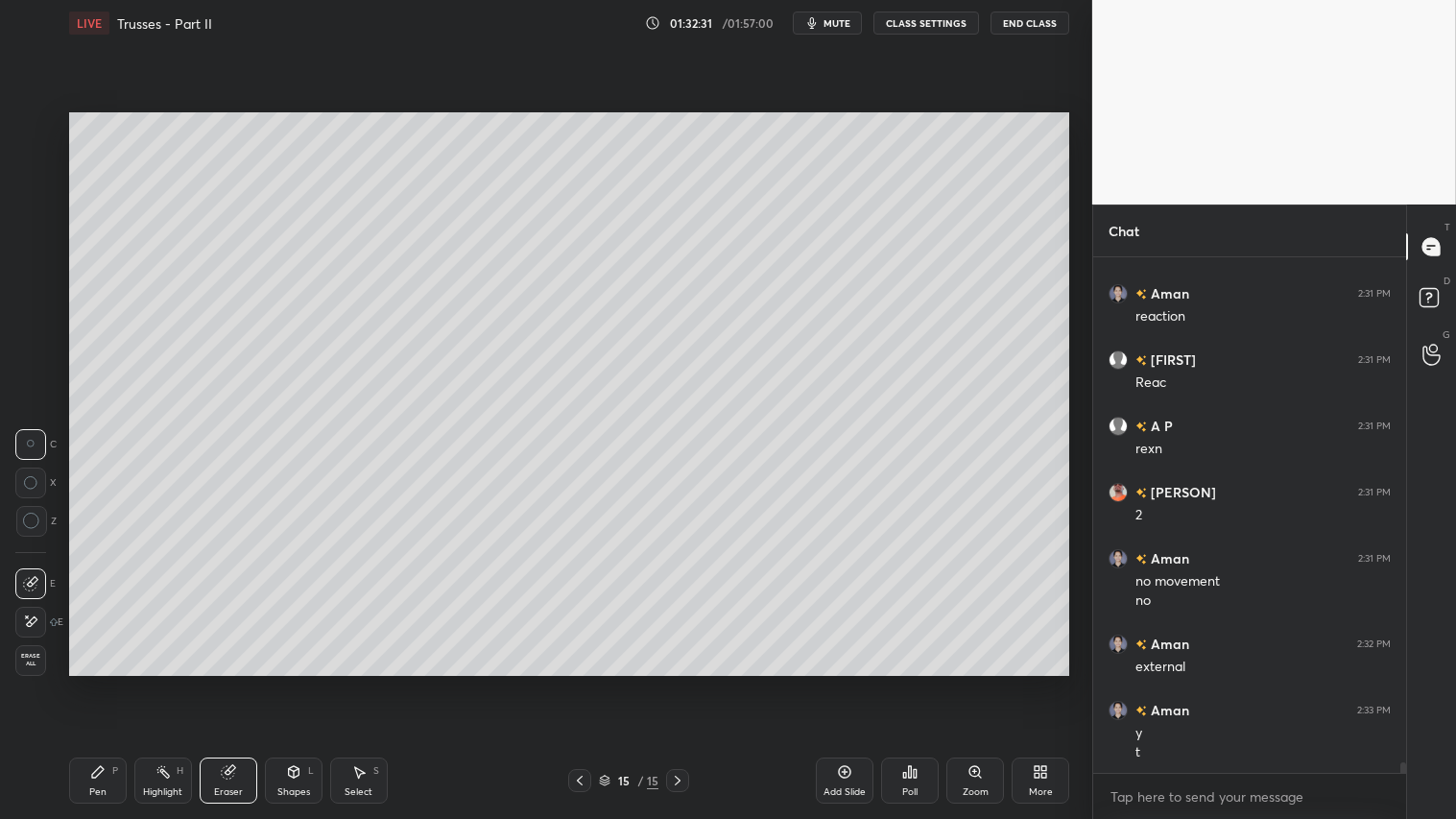 click at bounding box center [32, 521] 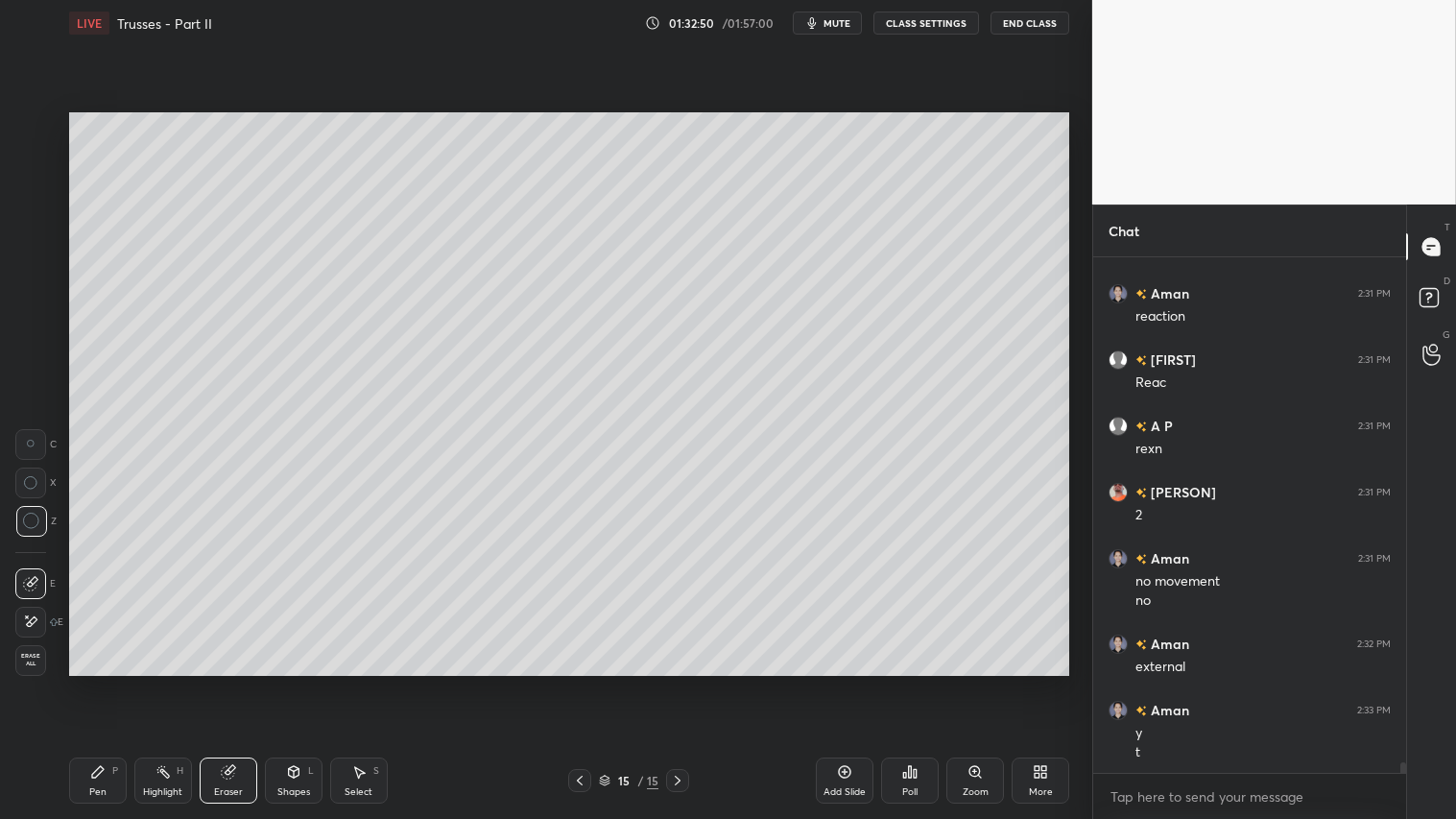 drag, startPoint x: 91, startPoint y: 784, endPoint x: 90, endPoint y: 772, distance: 12.041595 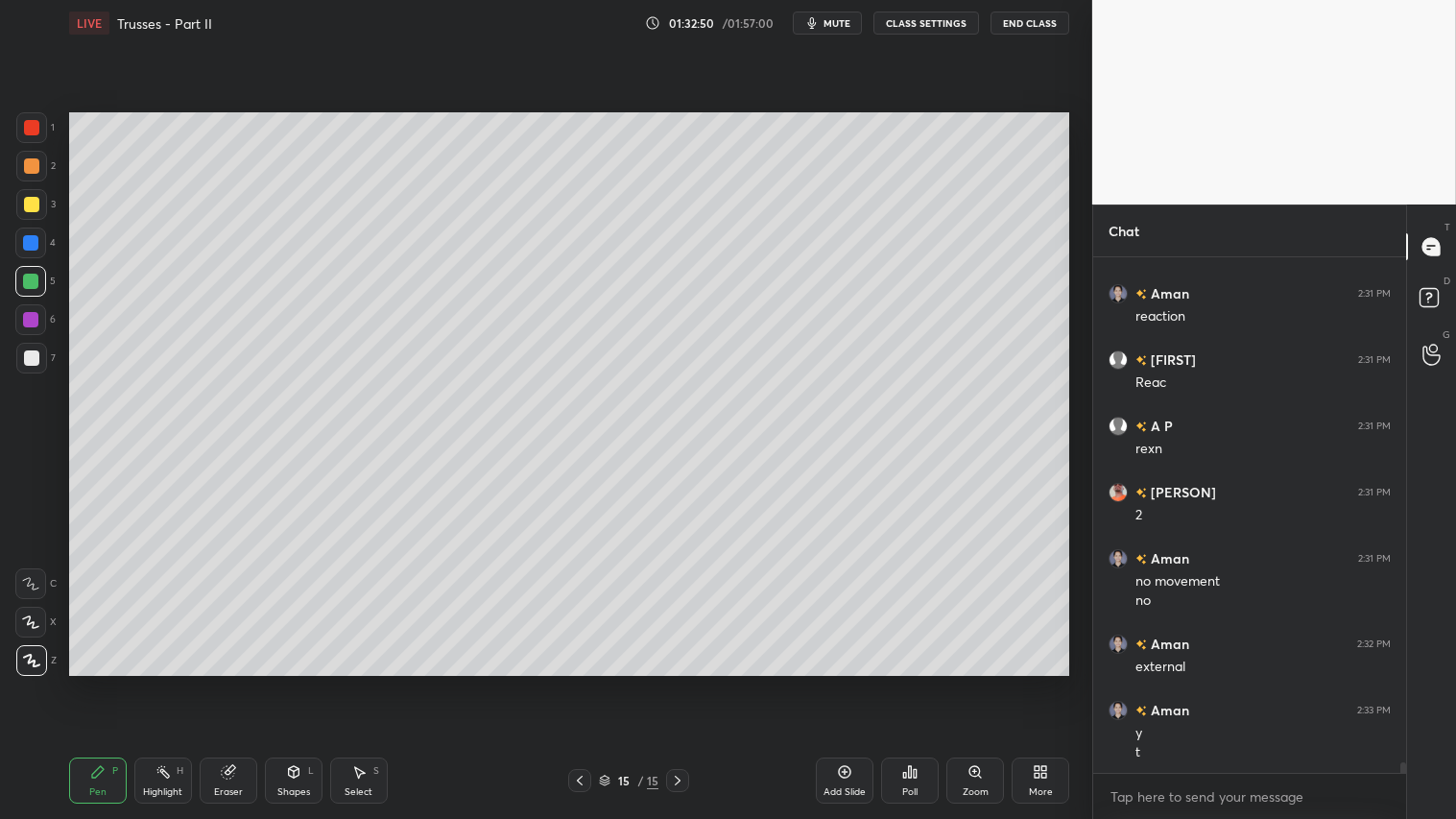 click on "Shapes L" at bounding box center [294, 781] 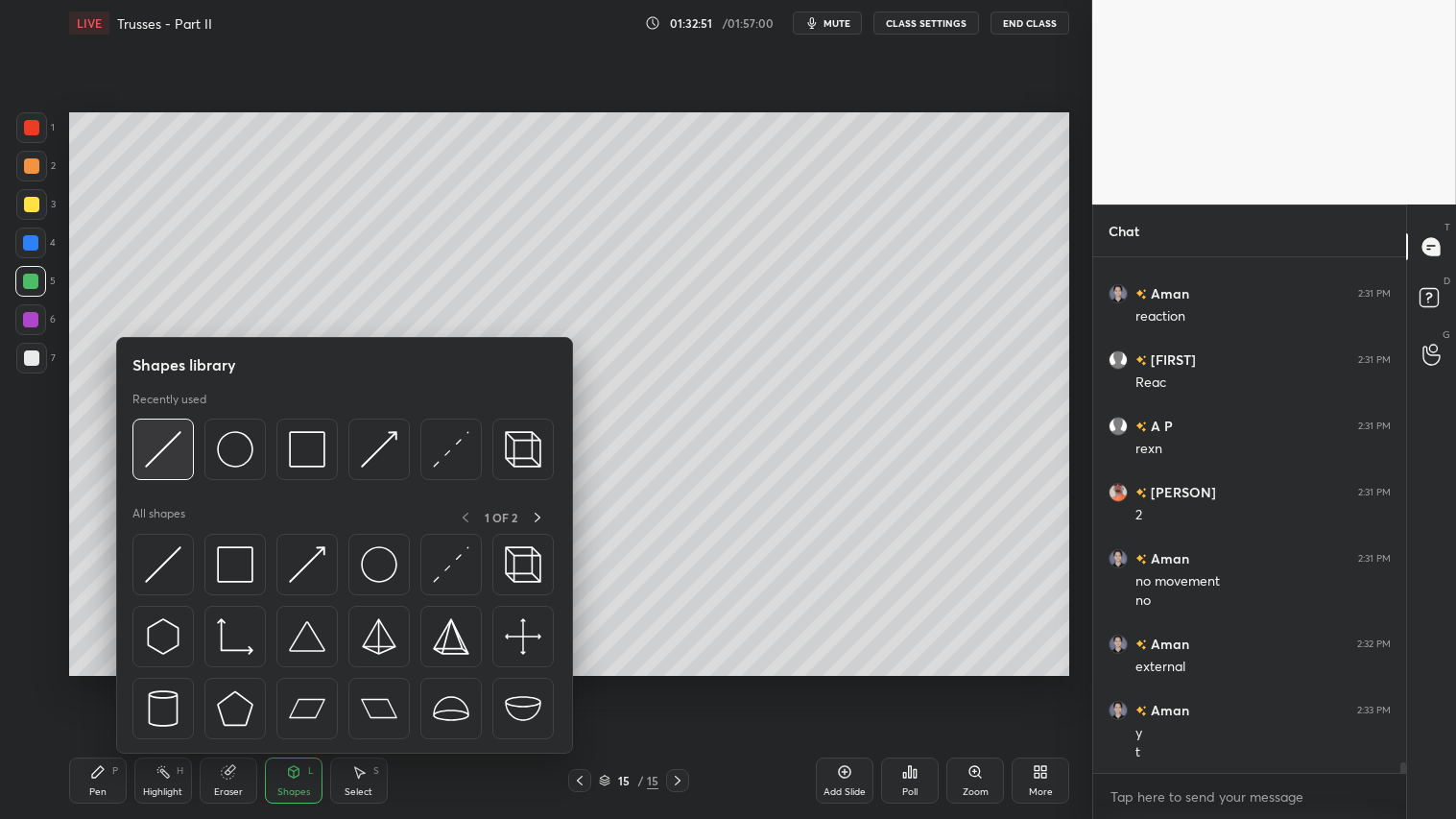 click at bounding box center [163, 449] 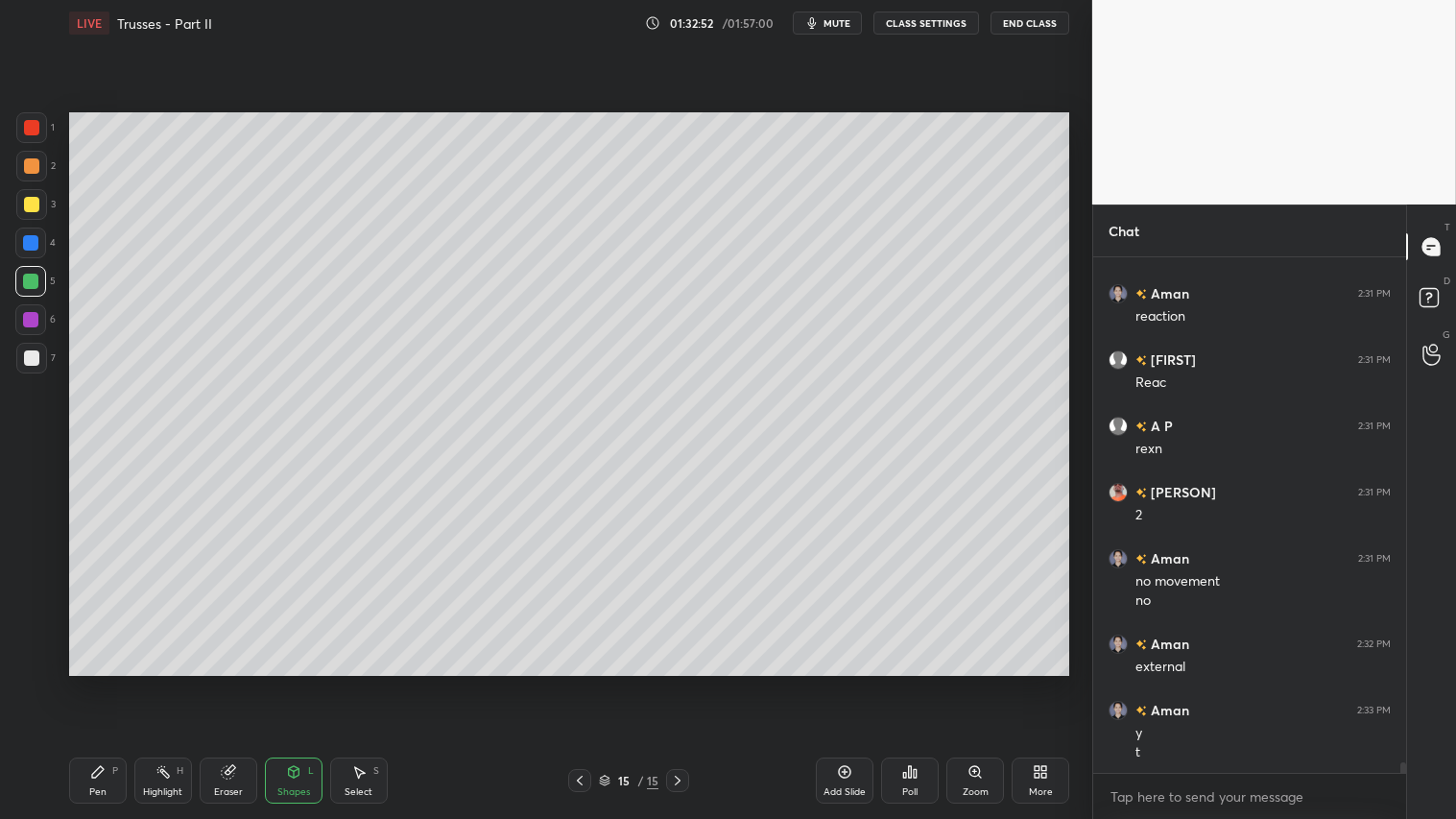 drag, startPoint x: 35, startPoint y: 353, endPoint x: 52, endPoint y: 350, distance: 17.262677 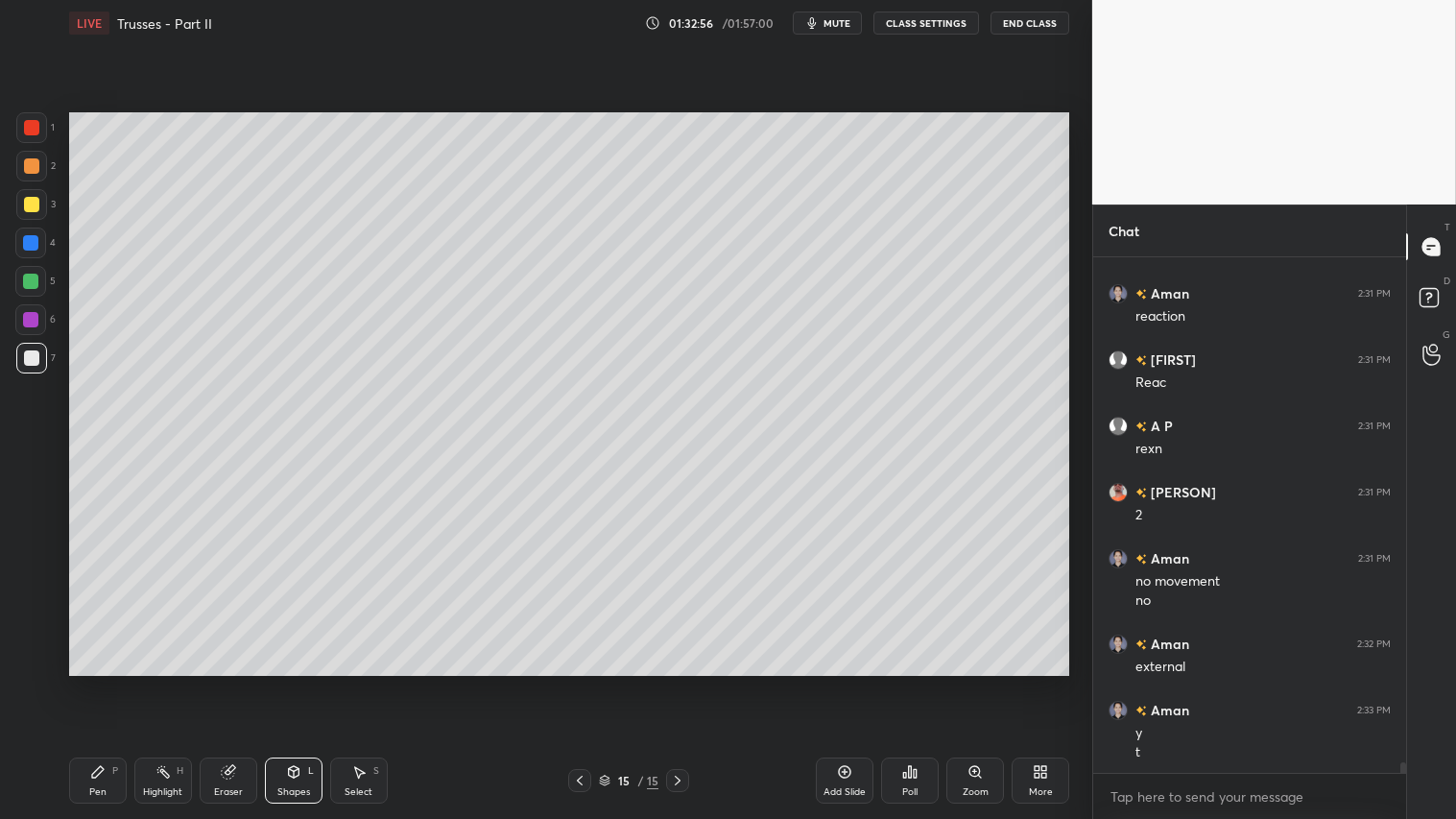 click at bounding box center [32, 166] 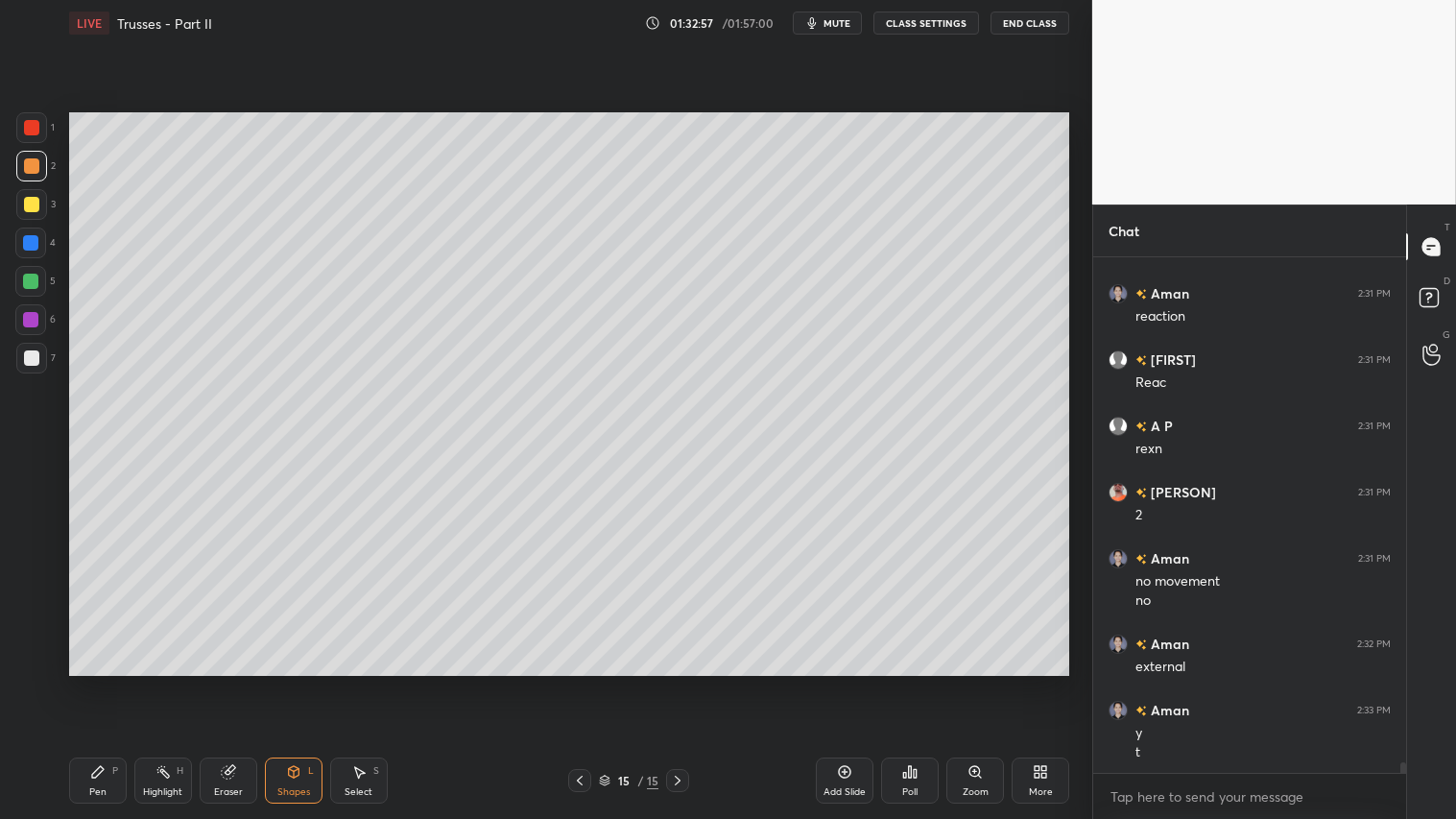 click on "Pen P" at bounding box center (98, 781) 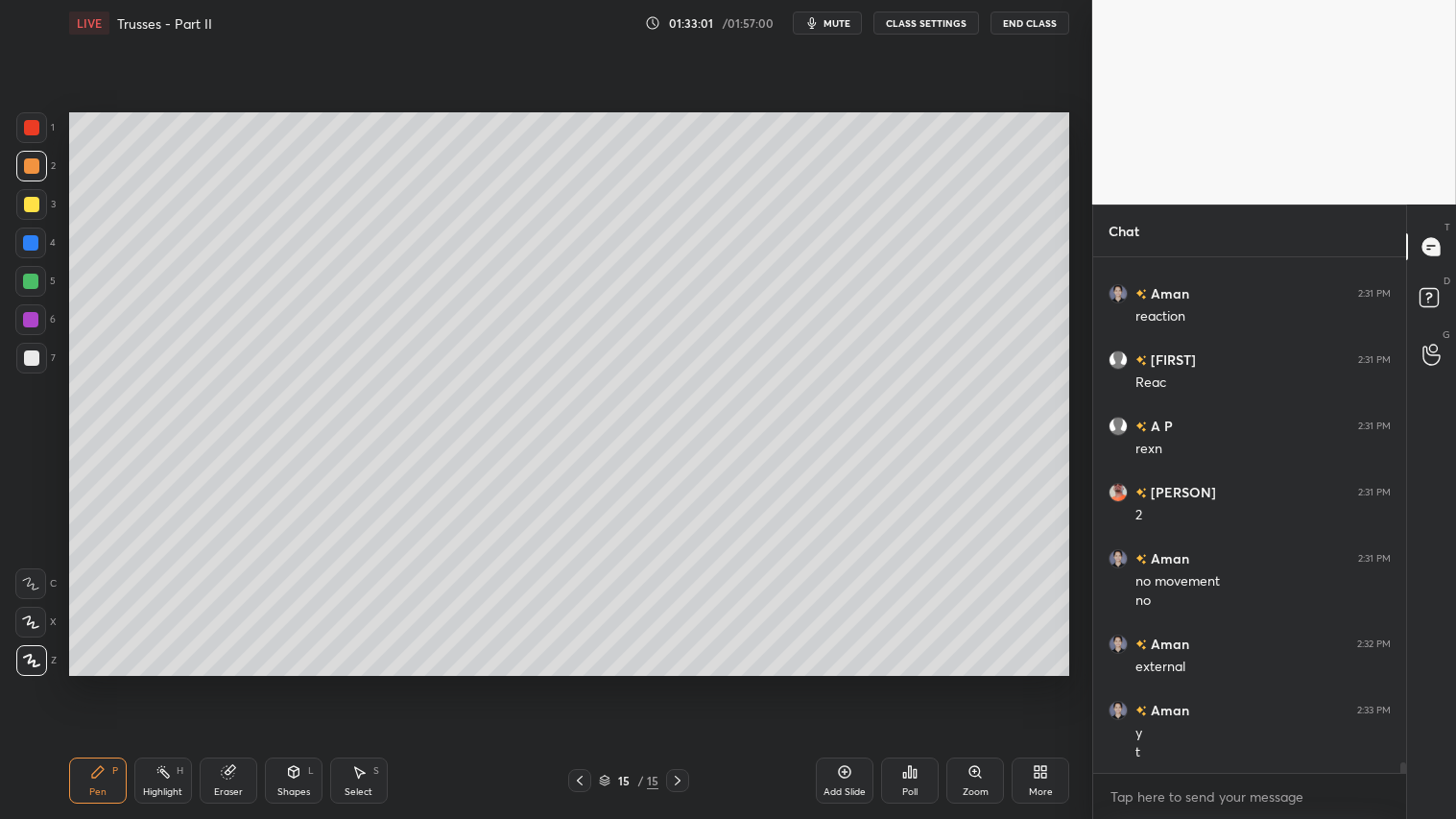 click at bounding box center (32, 358) 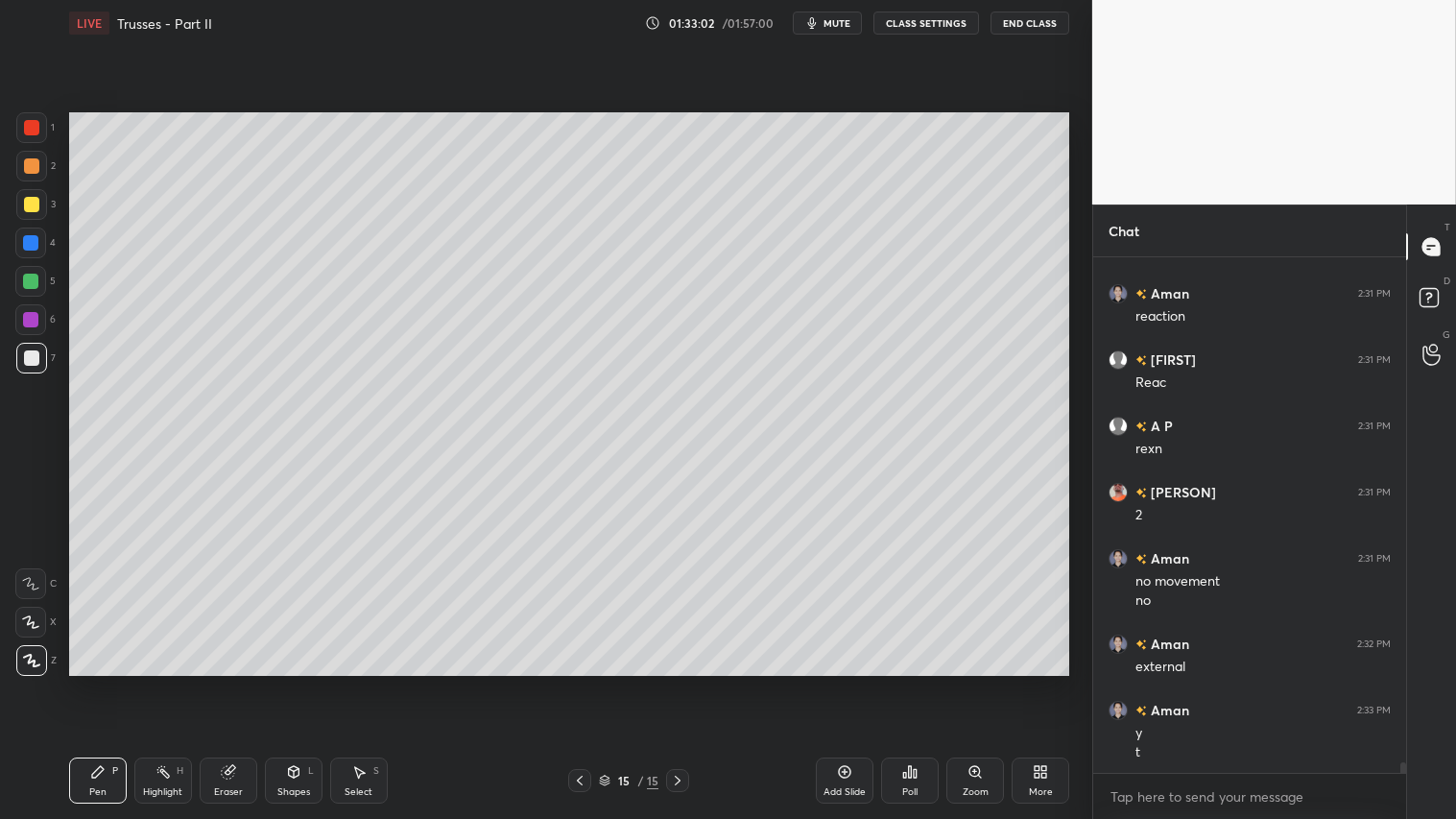 click at bounding box center [32, 205] 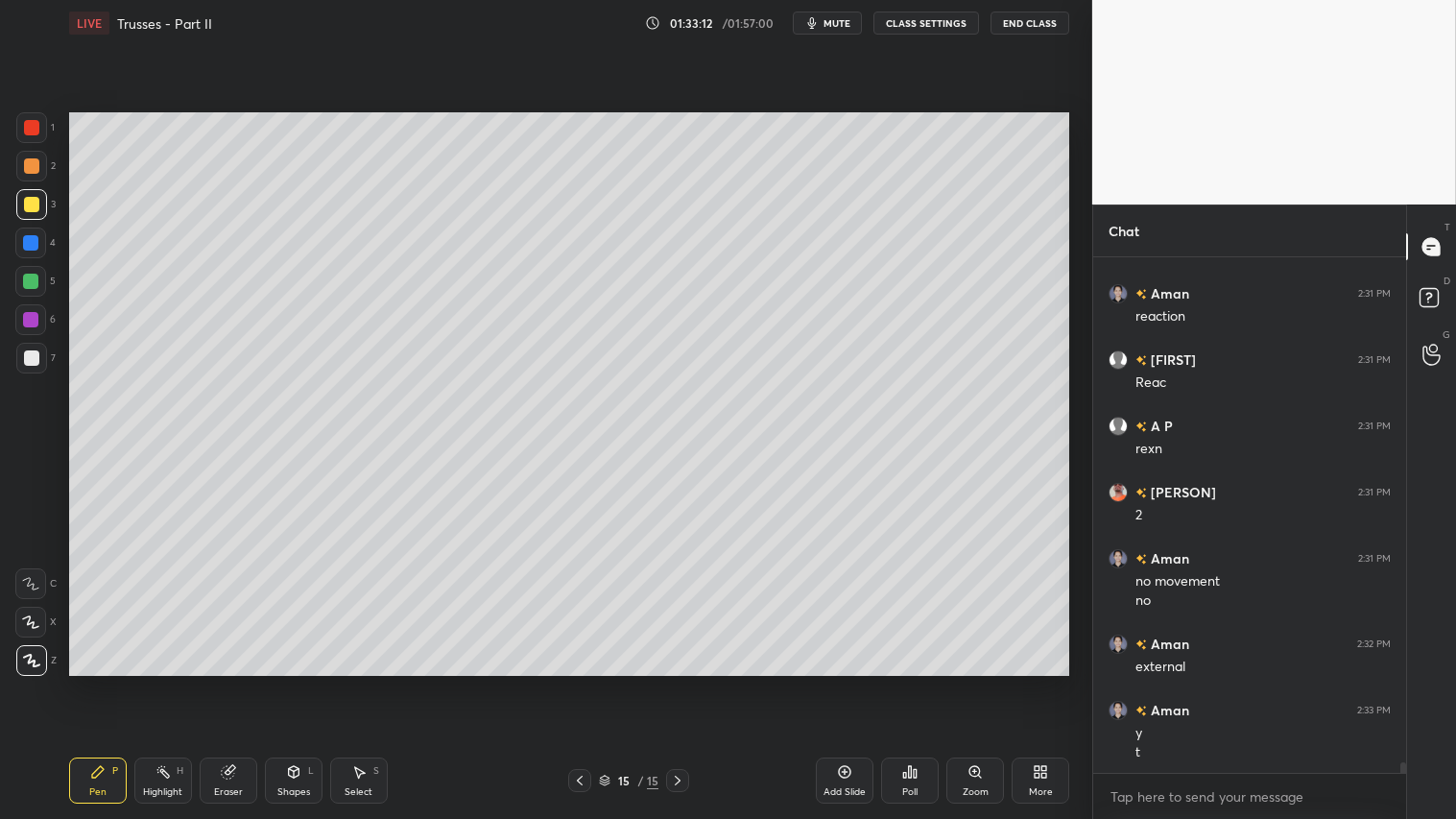 click on "Shapes L" at bounding box center [294, 781] 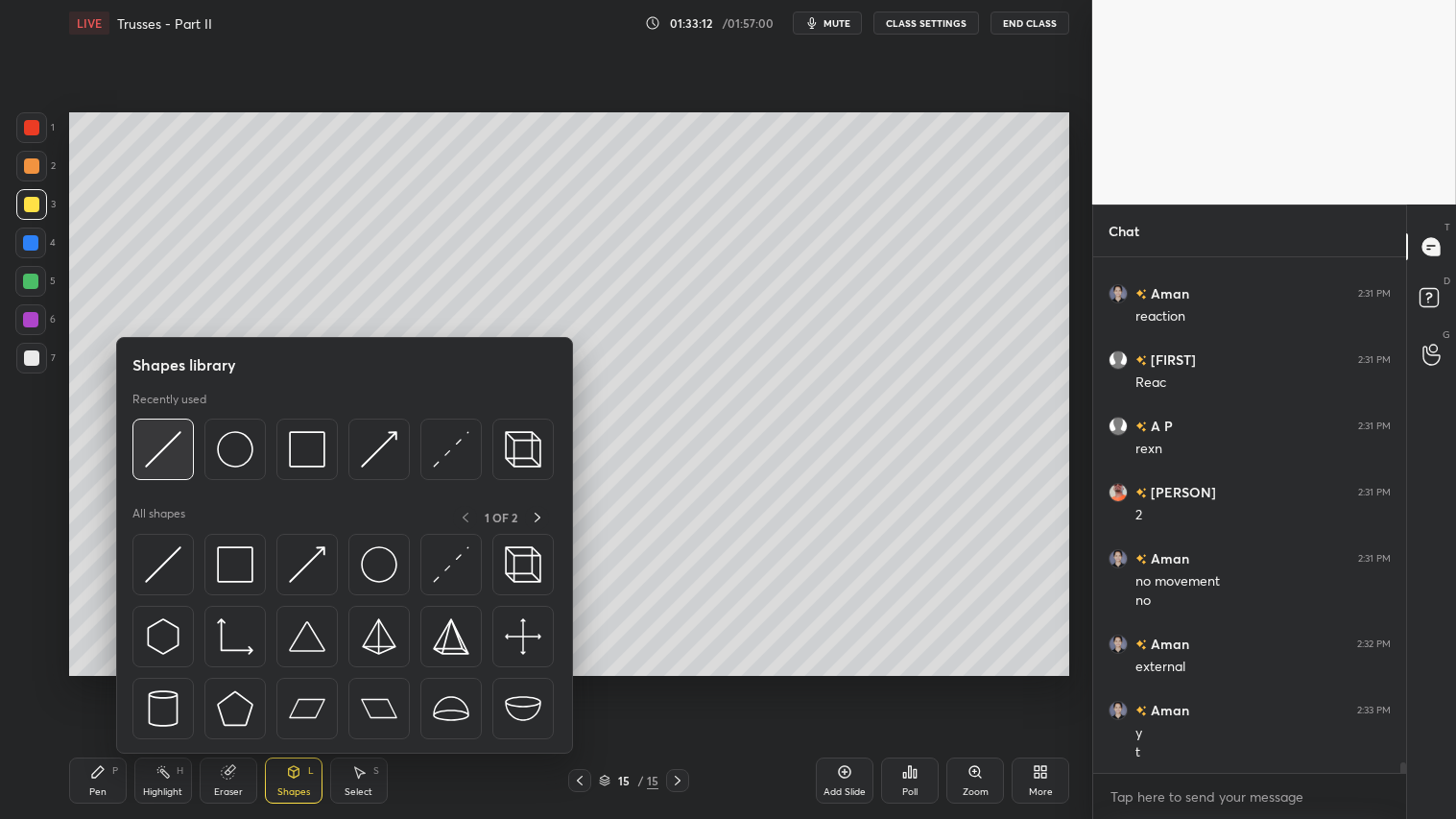 click at bounding box center (163, 449) 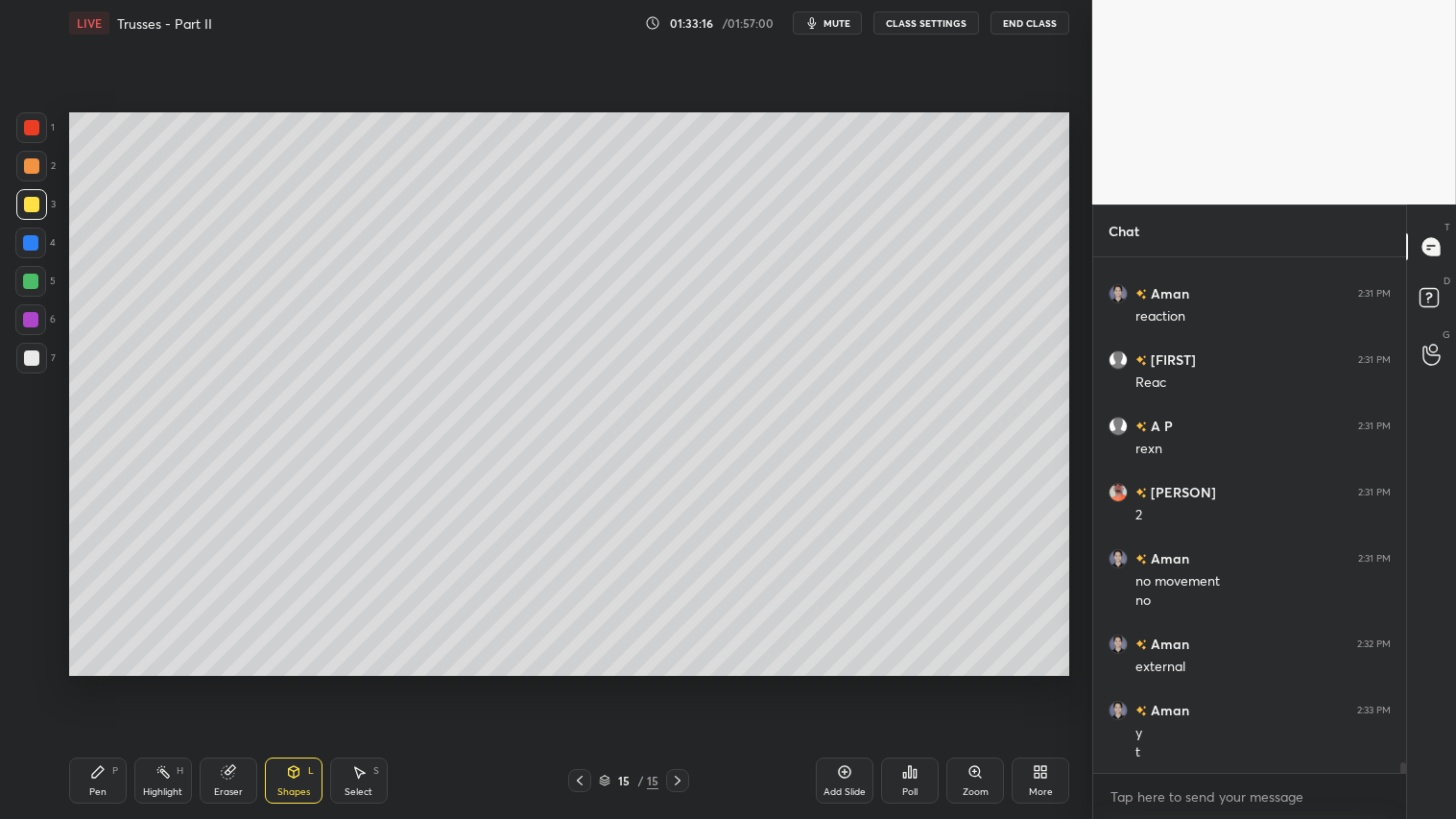 click on "Pen" at bounding box center (98, 792) 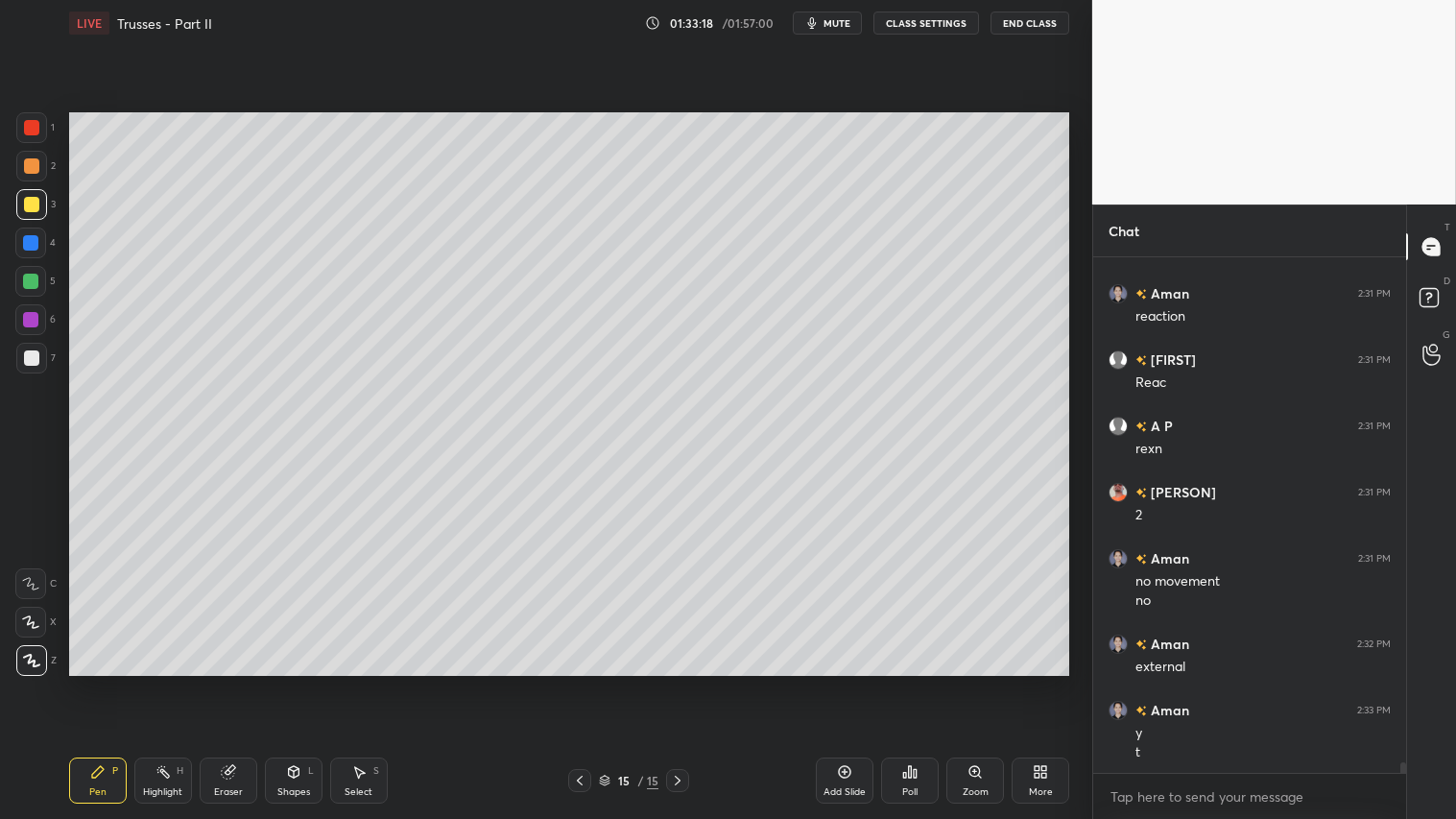click at bounding box center (32, 166) 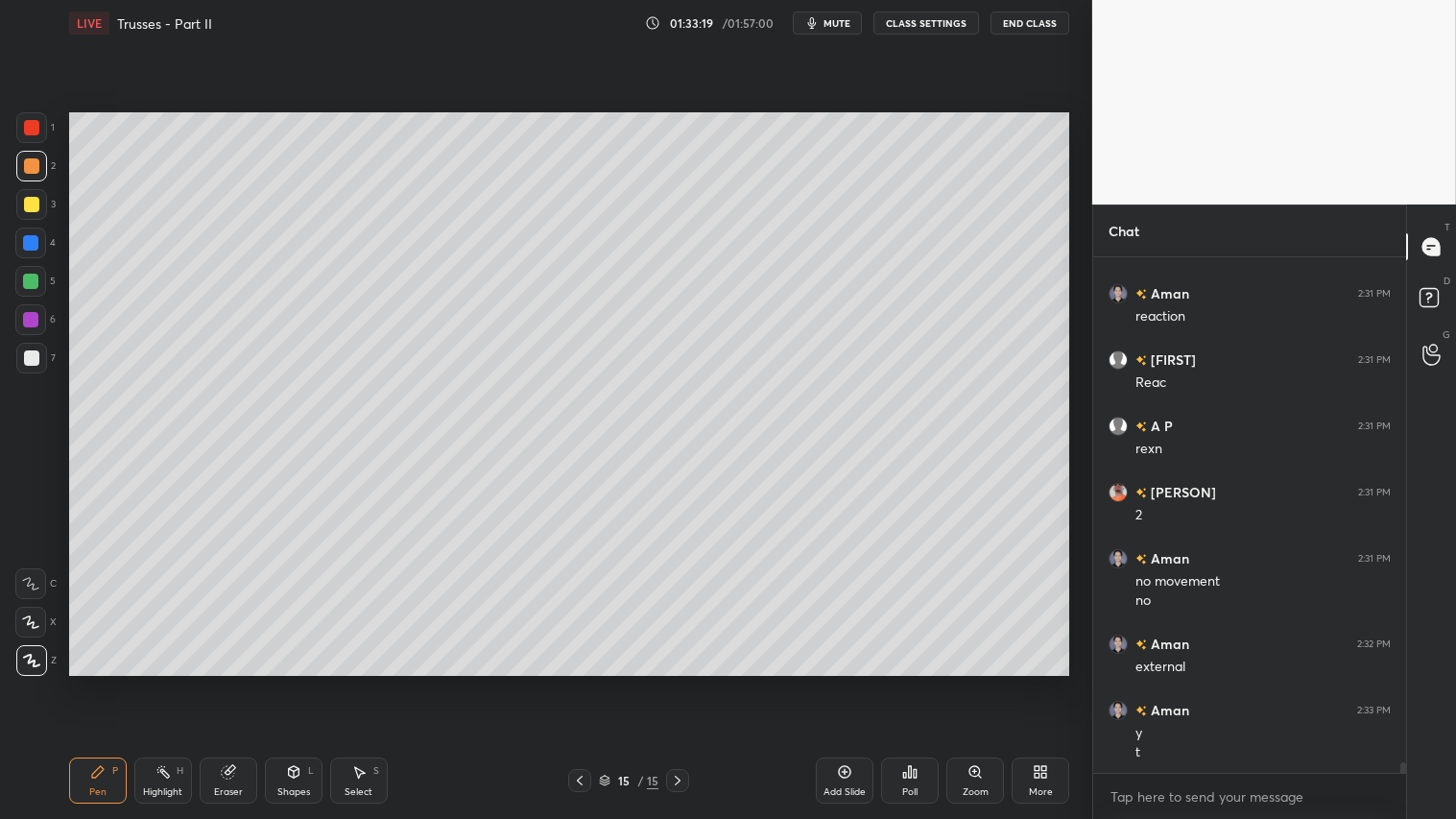 click on "Pen P" at bounding box center [98, 781] 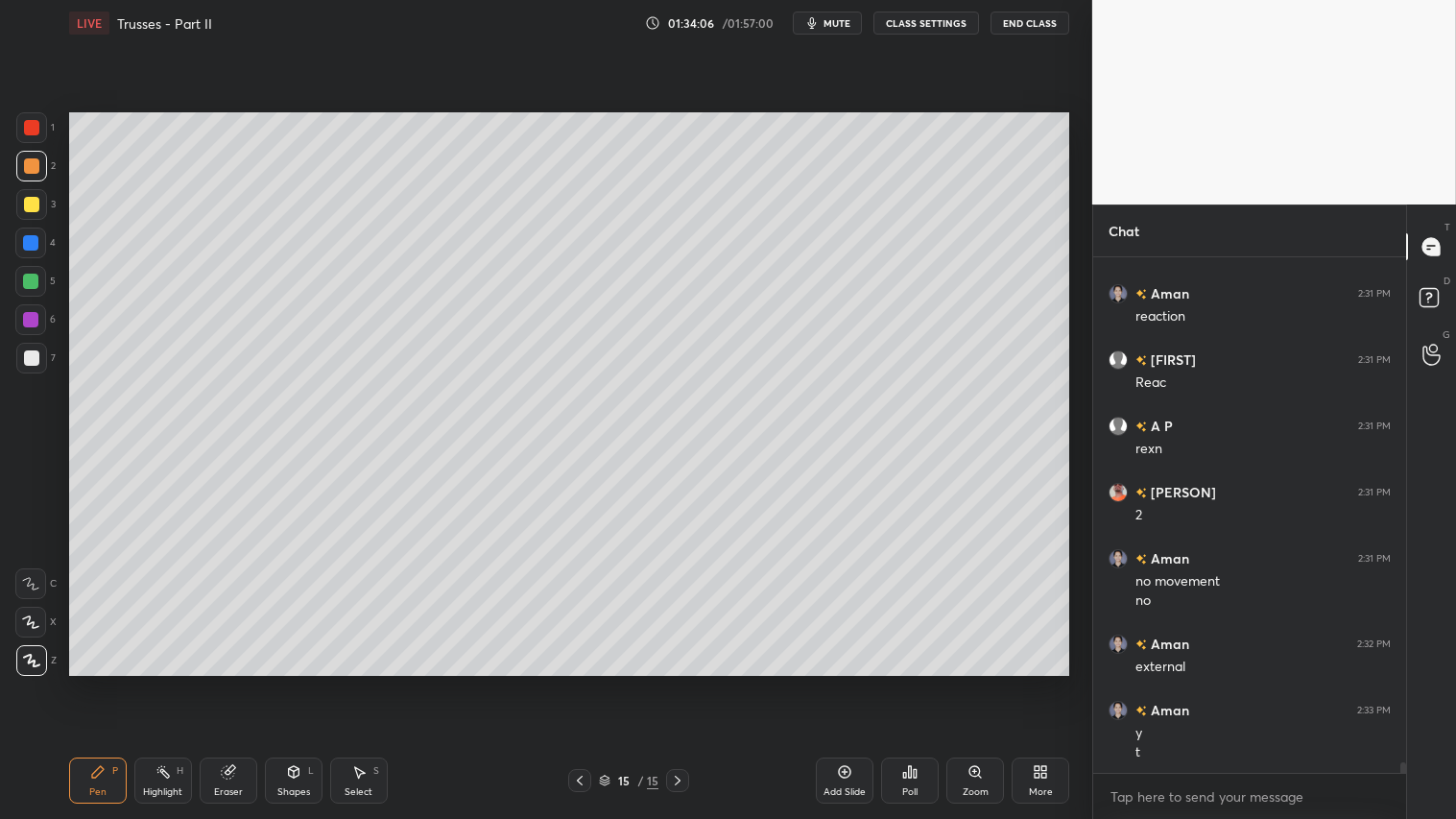 click on "Eraser" at bounding box center (228, 781) 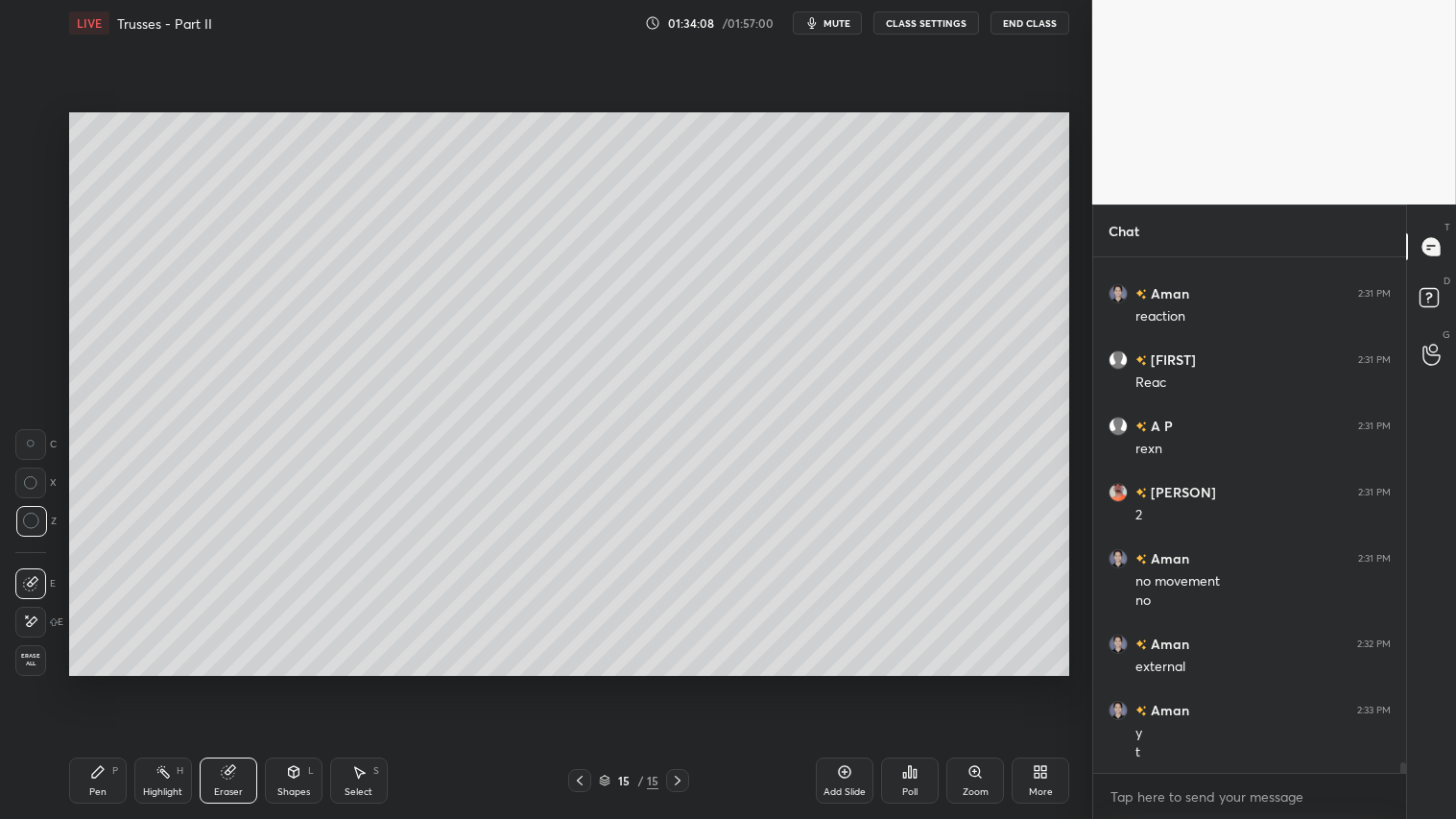 click on "Pen P" at bounding box center [98, 781] 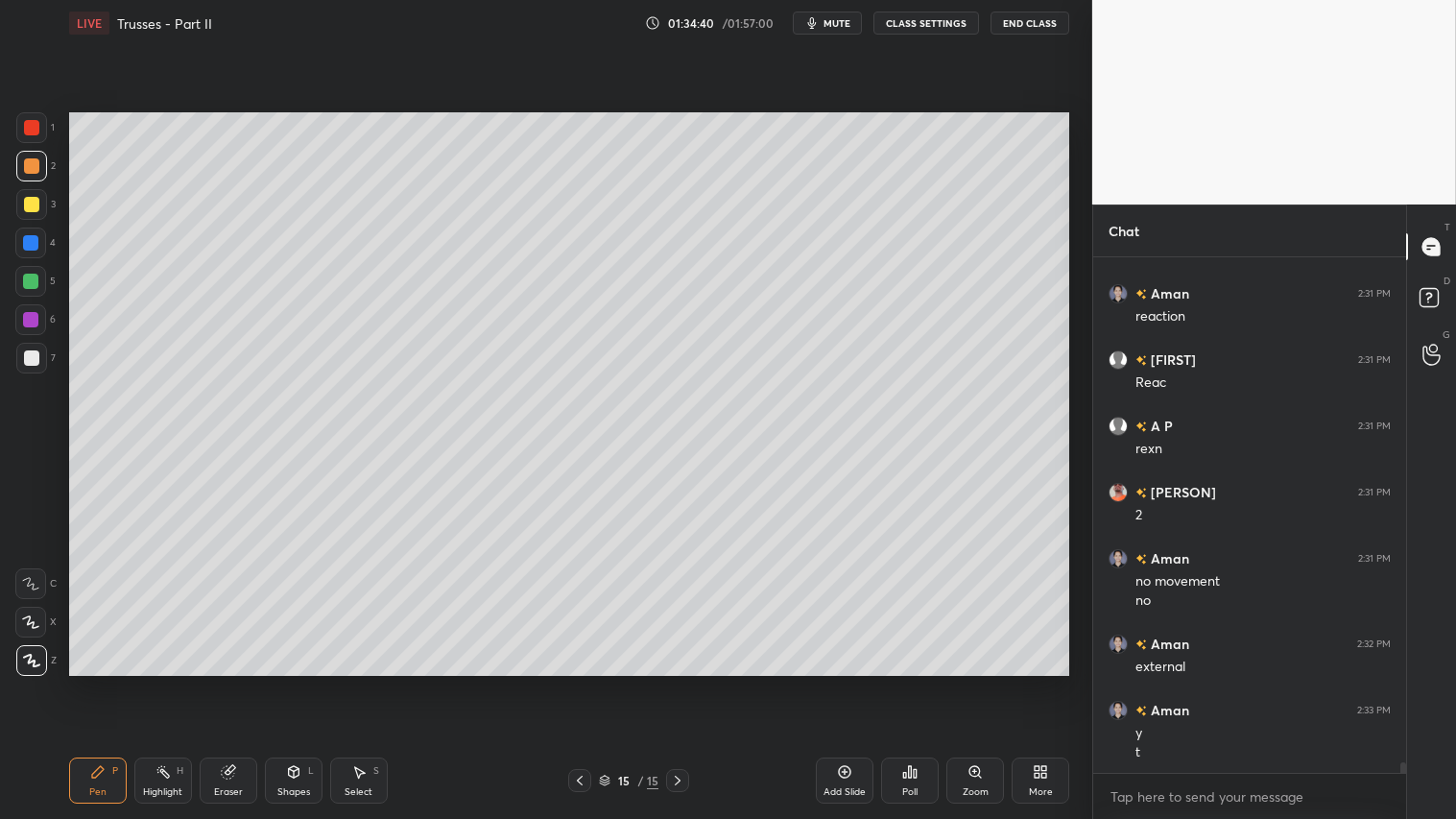 click on "L" at bounding box center (311, 771) 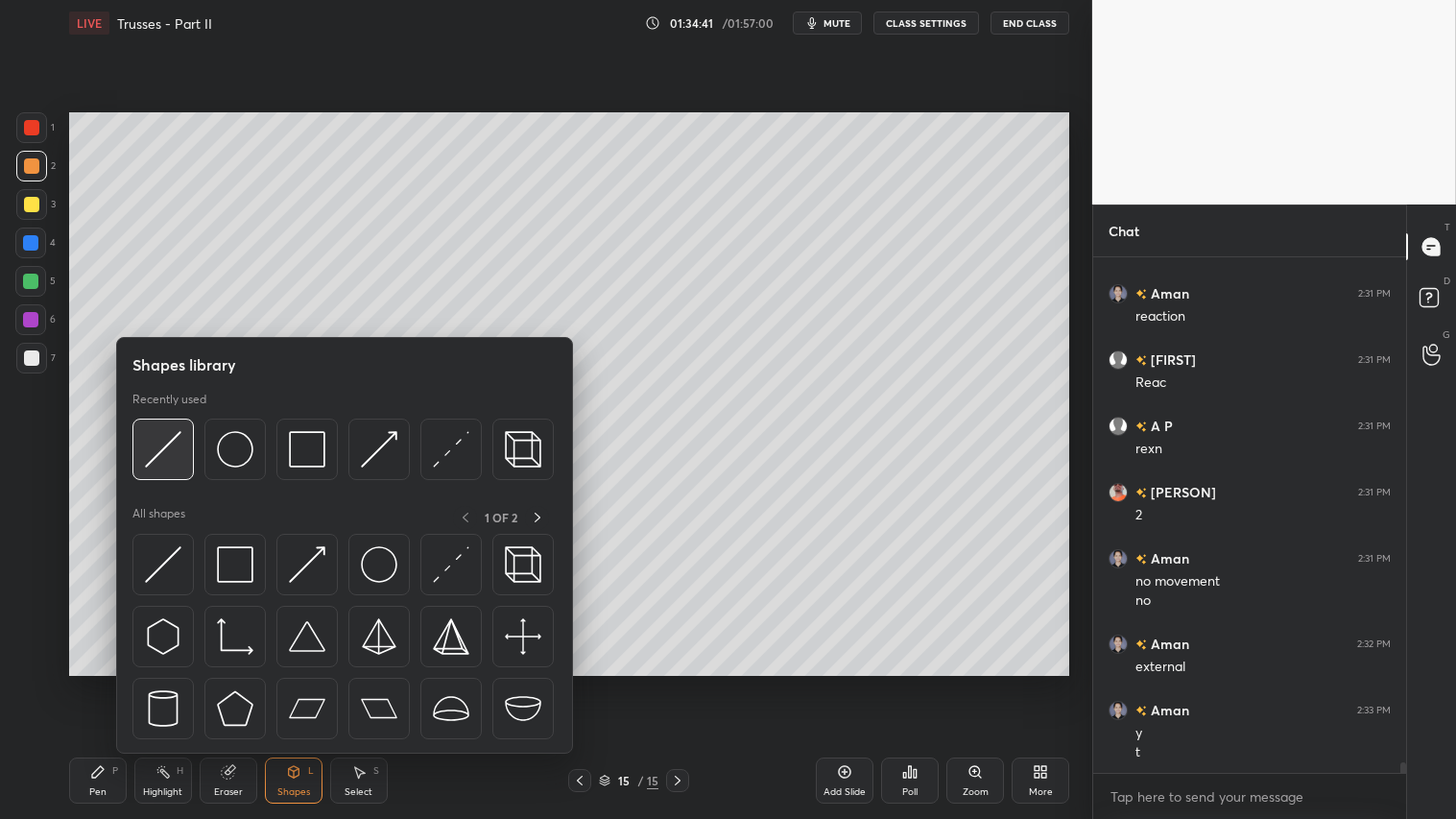 click at bounding box center (163, 449) 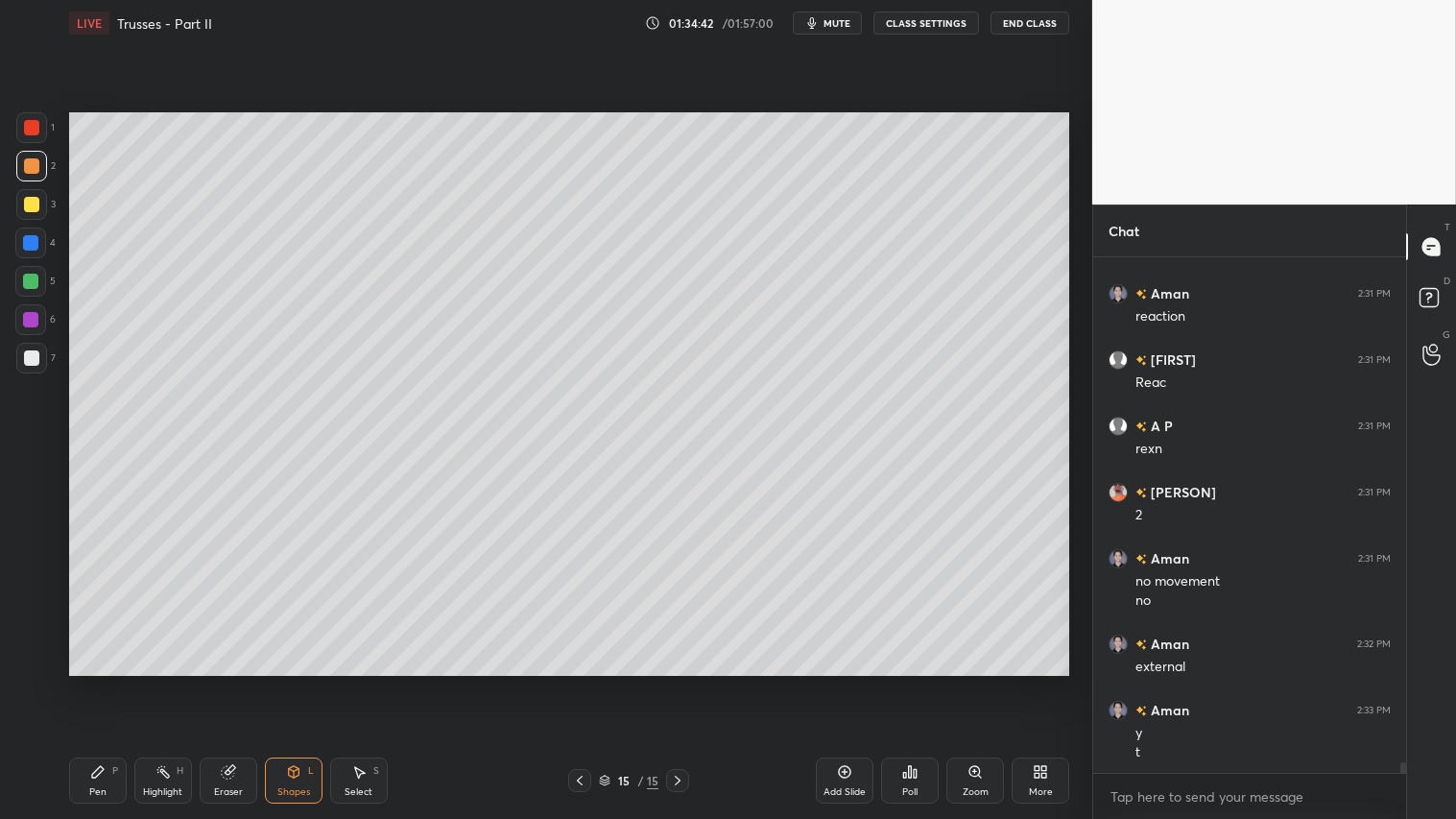click at bounding box center (32, 358) 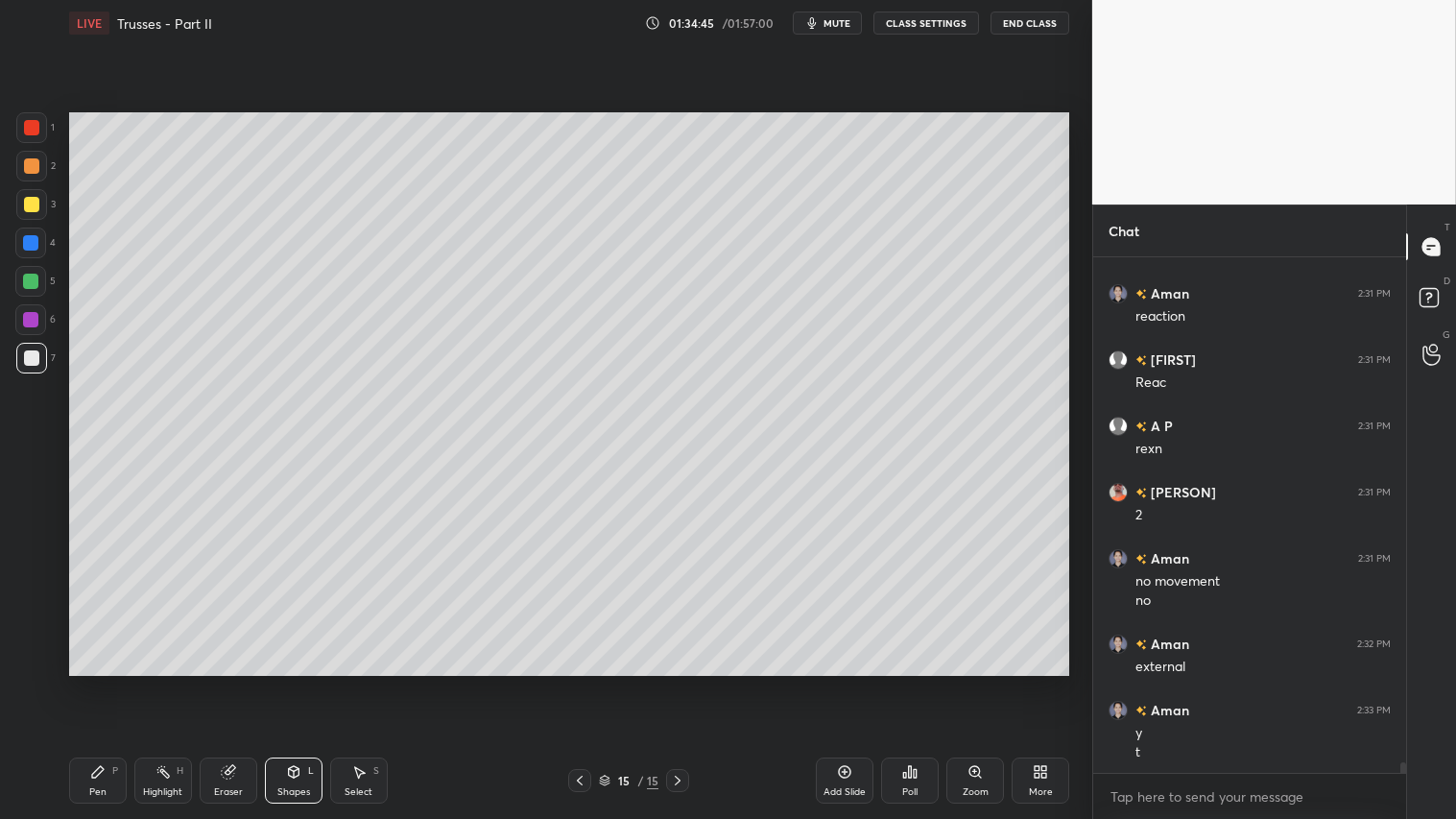 drag, startPoint x: 25, startPoint y: 160, endPoint x: 30, endPoint y: 192, distance: 32.38827 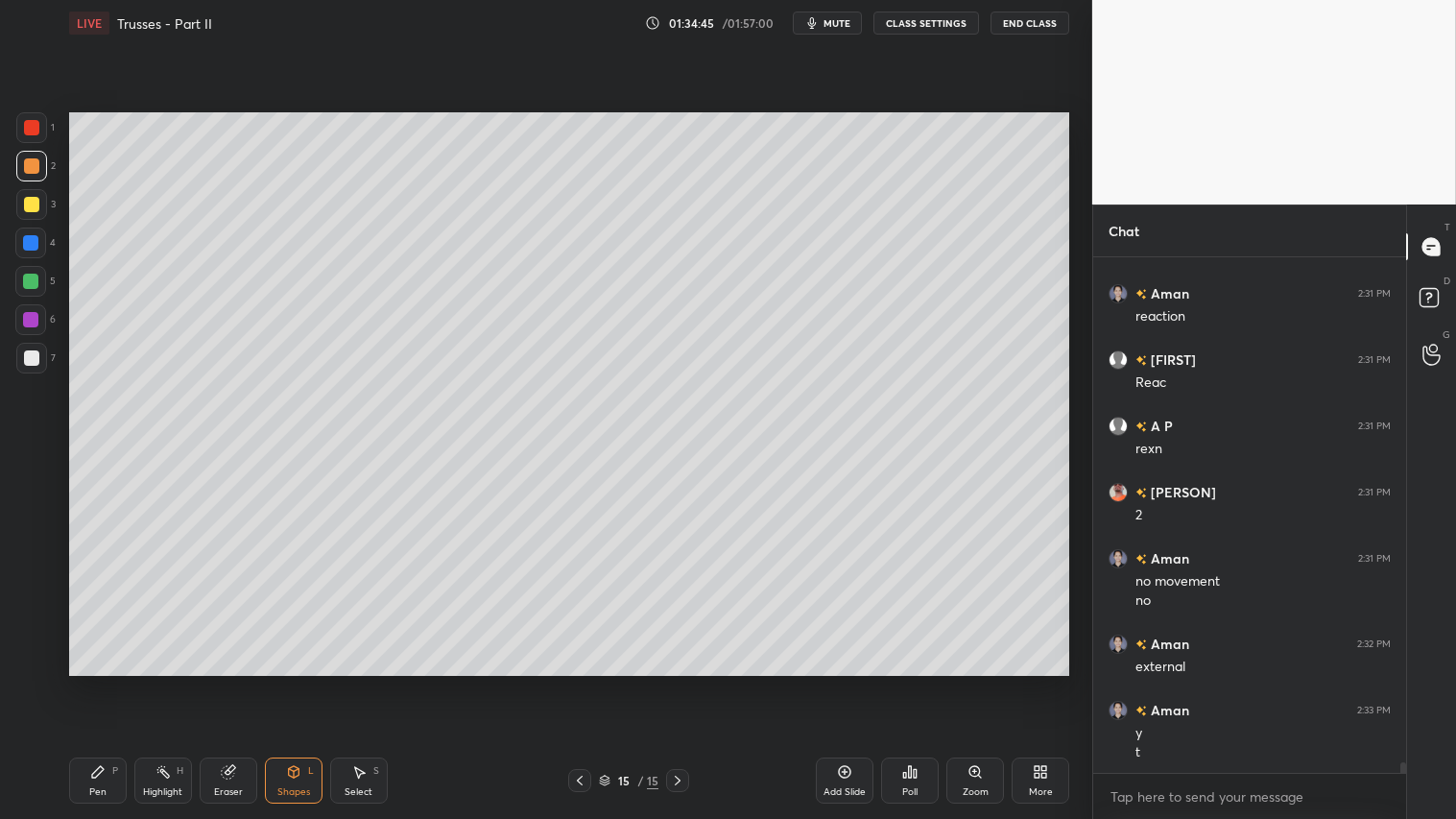 click 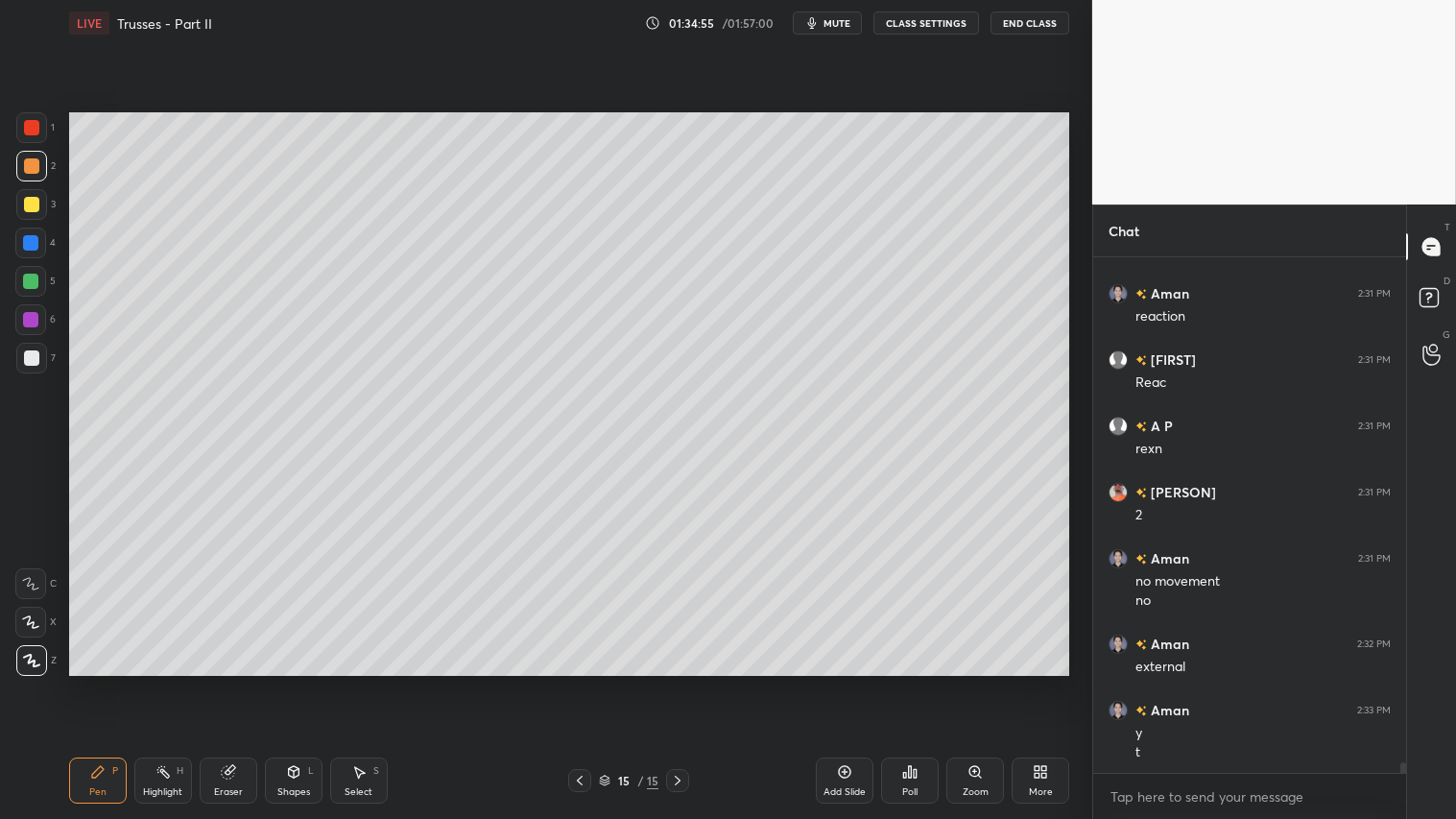 click 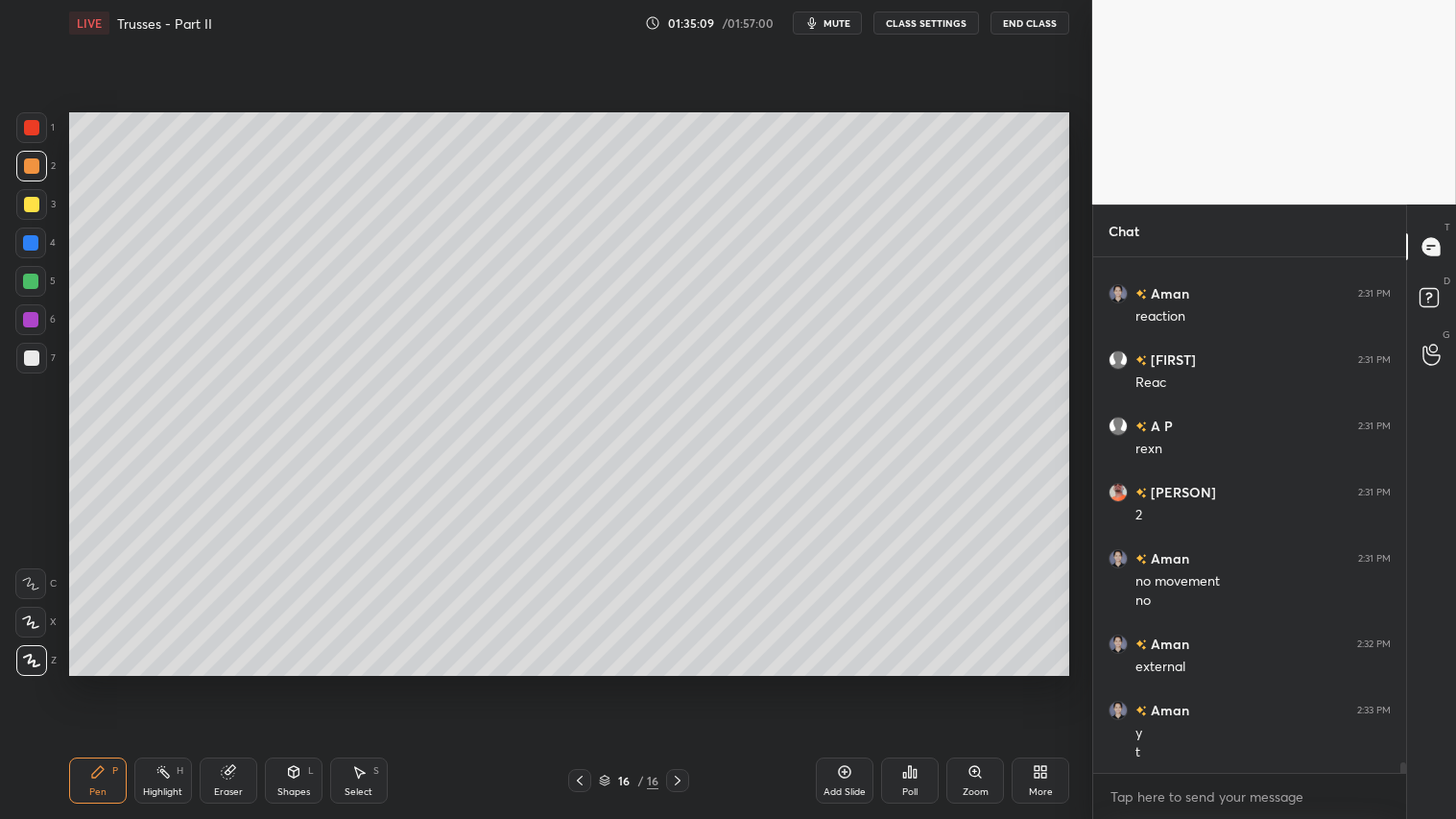 click on "Shapes" at bounding box center [294, 792] 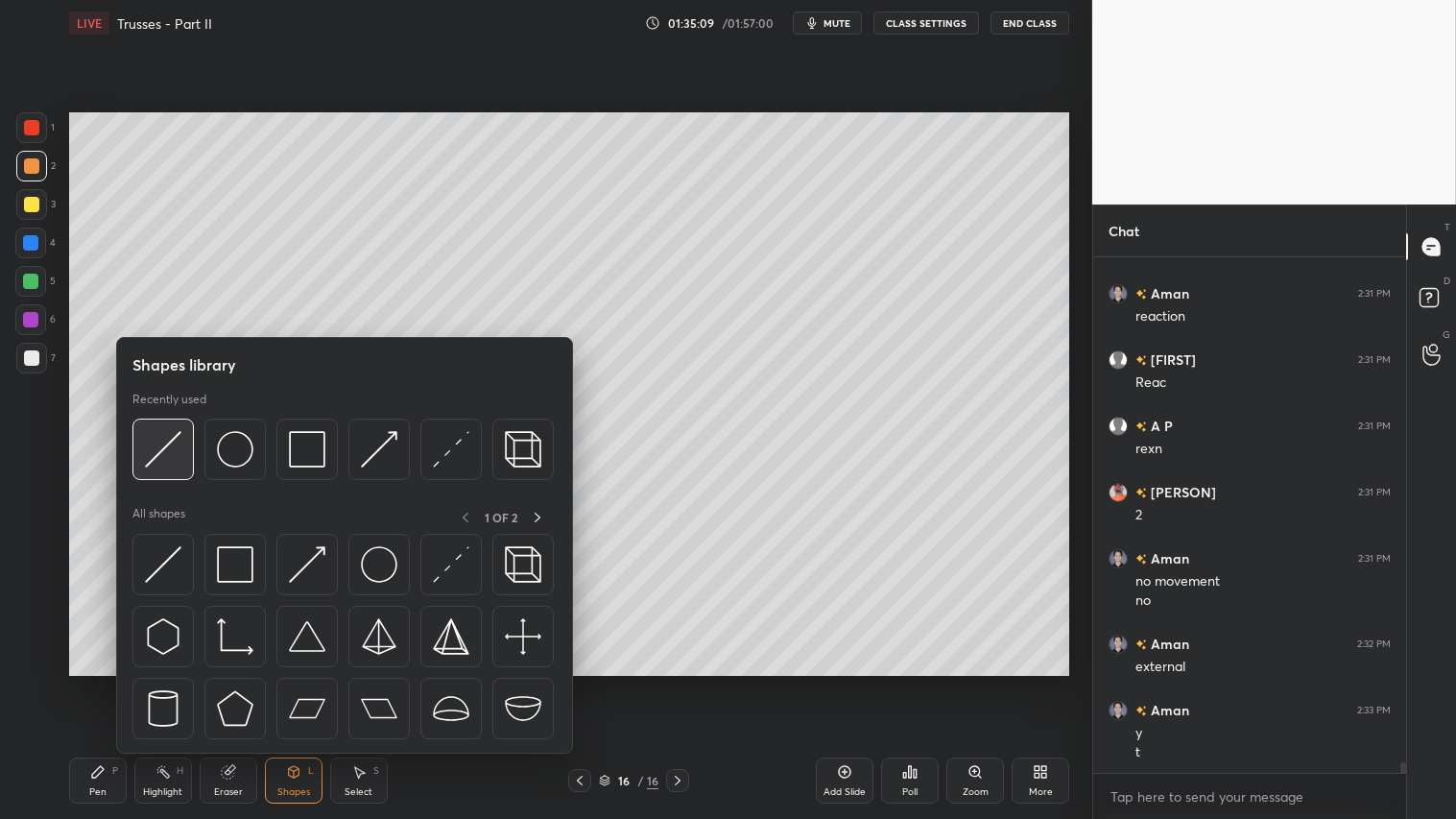 click at bounding box center [163, 449] 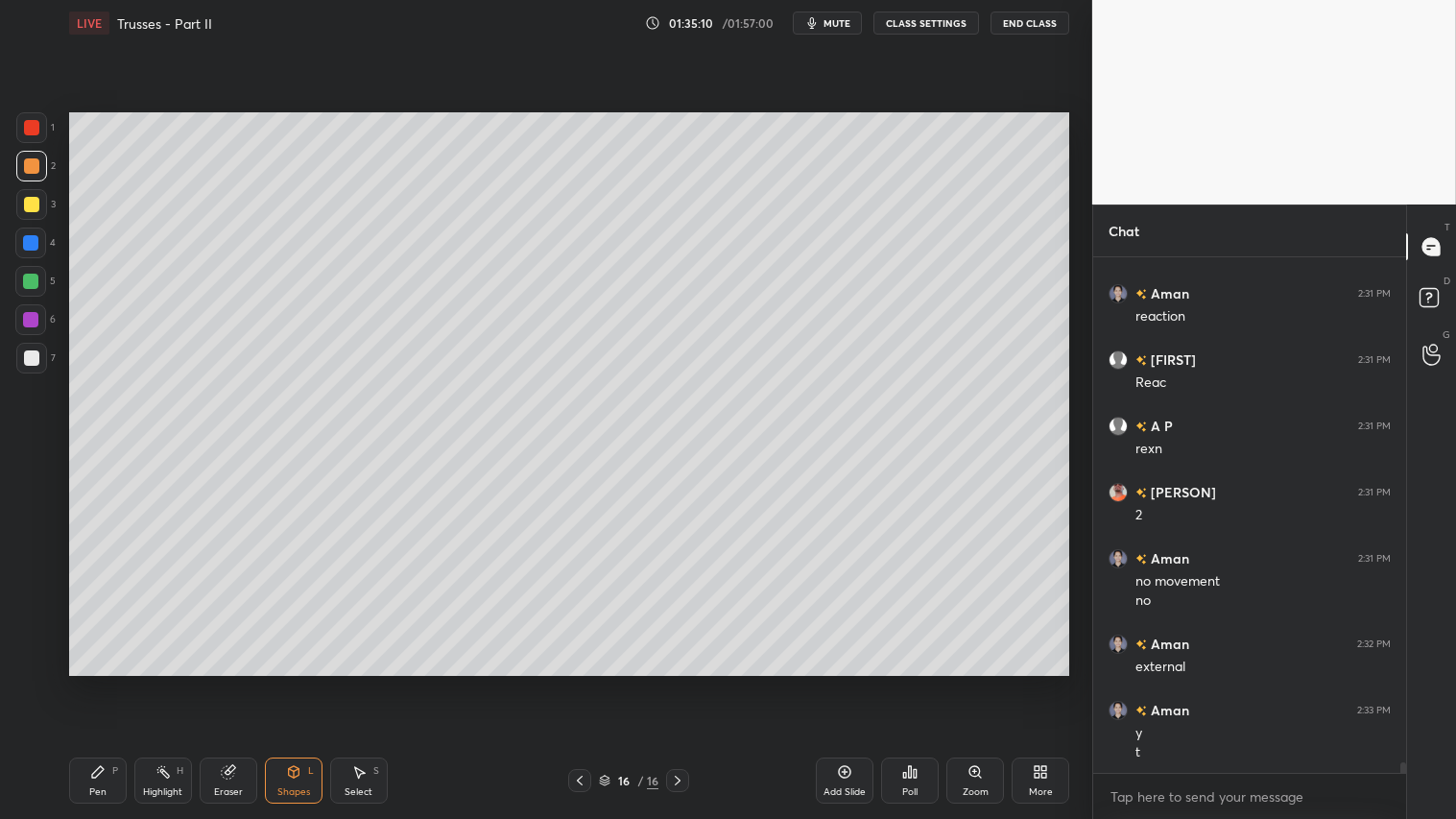 drag, startPoint x: 32, startPoint y: 352, endPoint x: 53, endPoint y: 334, distance: 27.658633 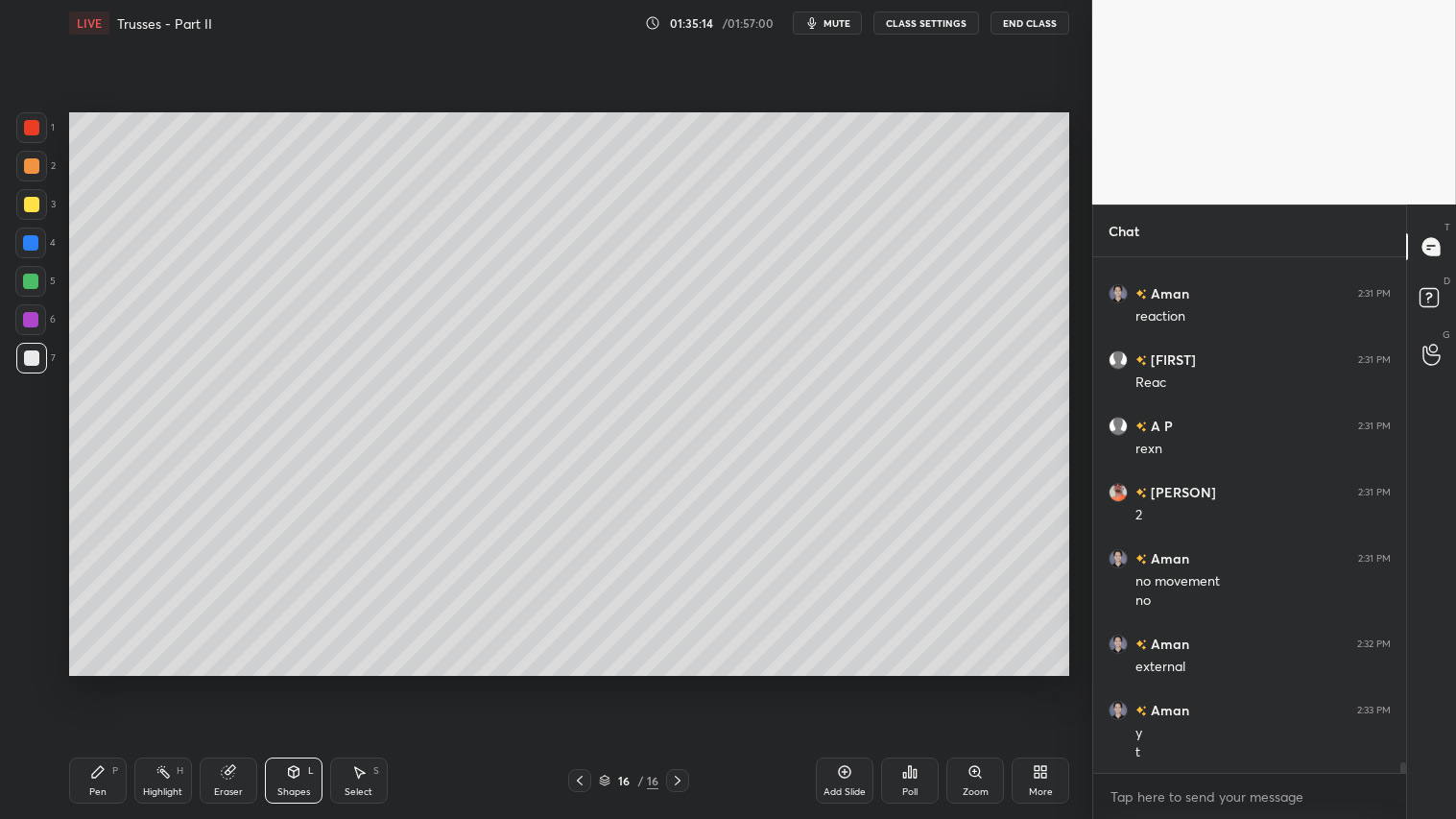click at bounding box center (32, 166) 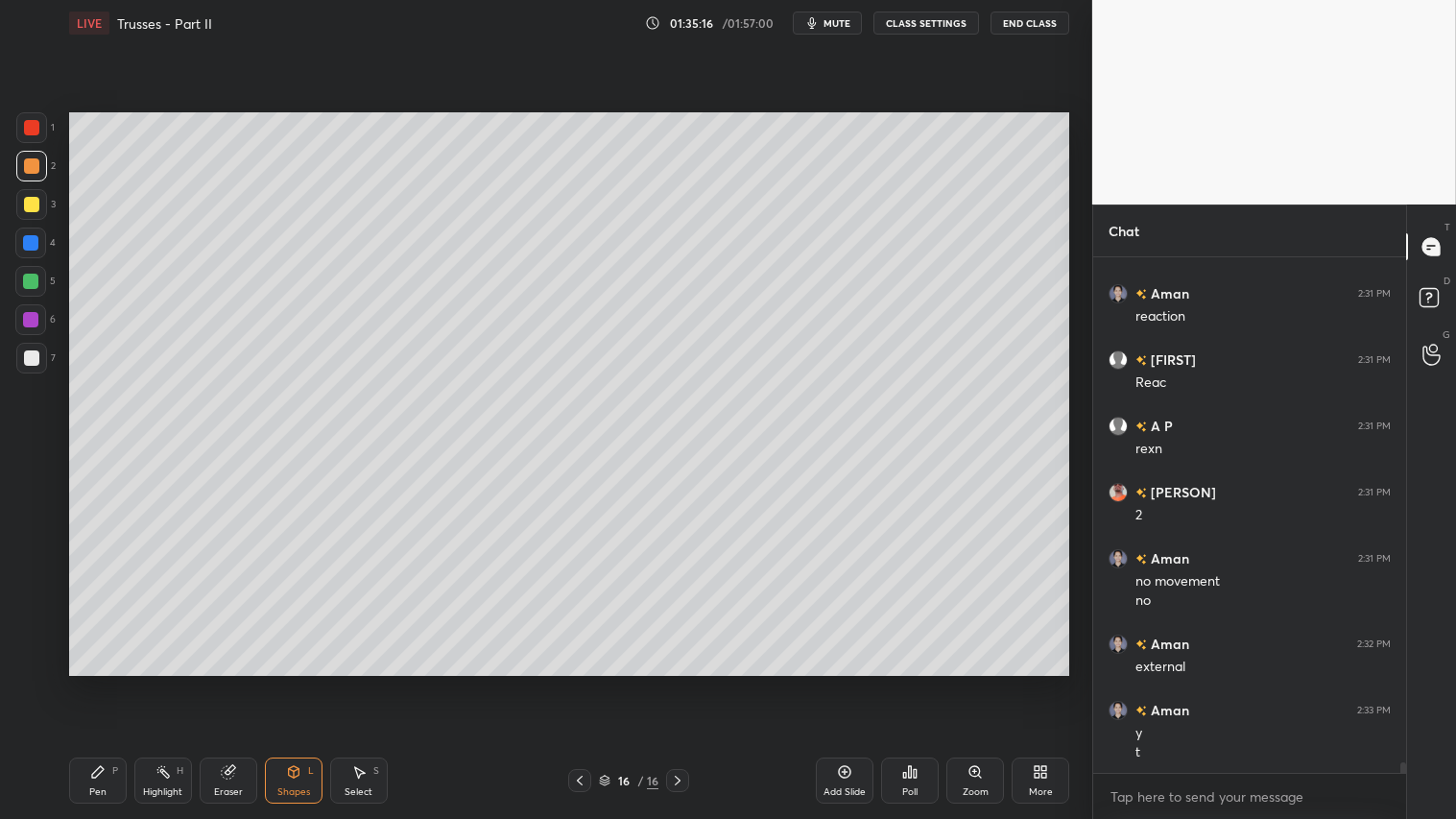 click at bounding box center [31, 281] 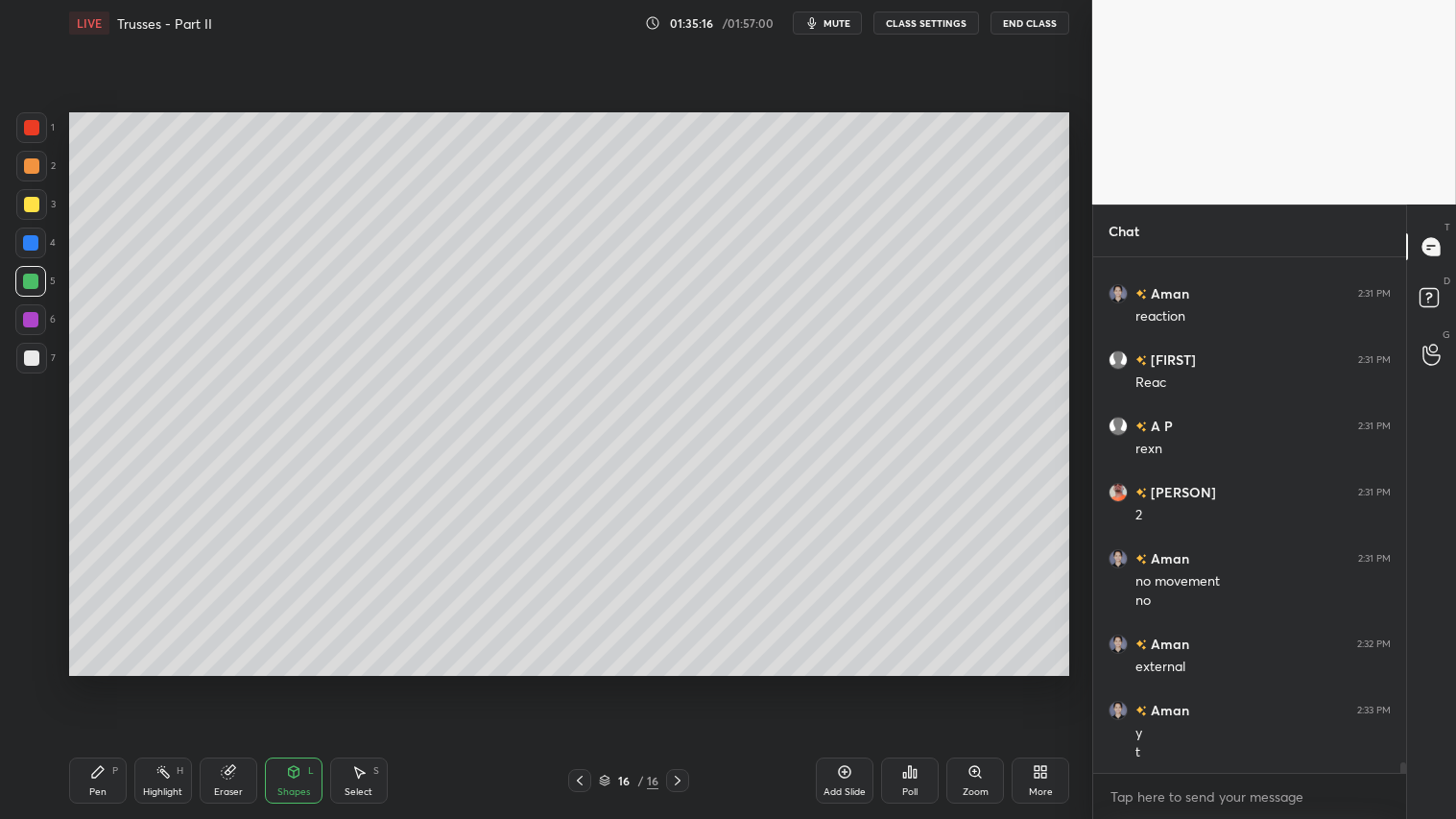 click on "Pen P" at bounding box center [98, 781] 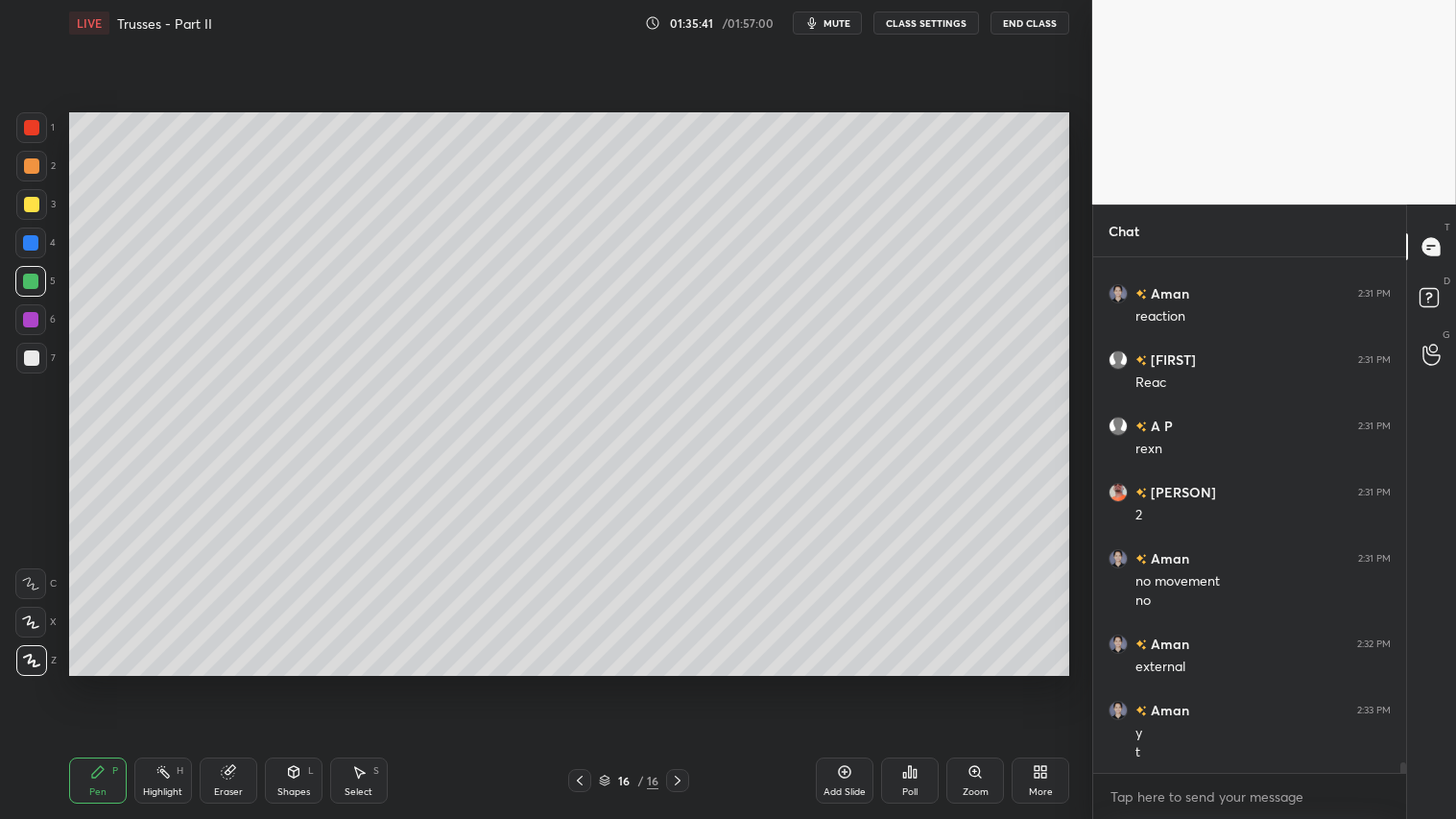 drag, startPoint x: 106, startPoint y: 790, endPoint x: 276, endPoint y: 679, distance: 203.02955 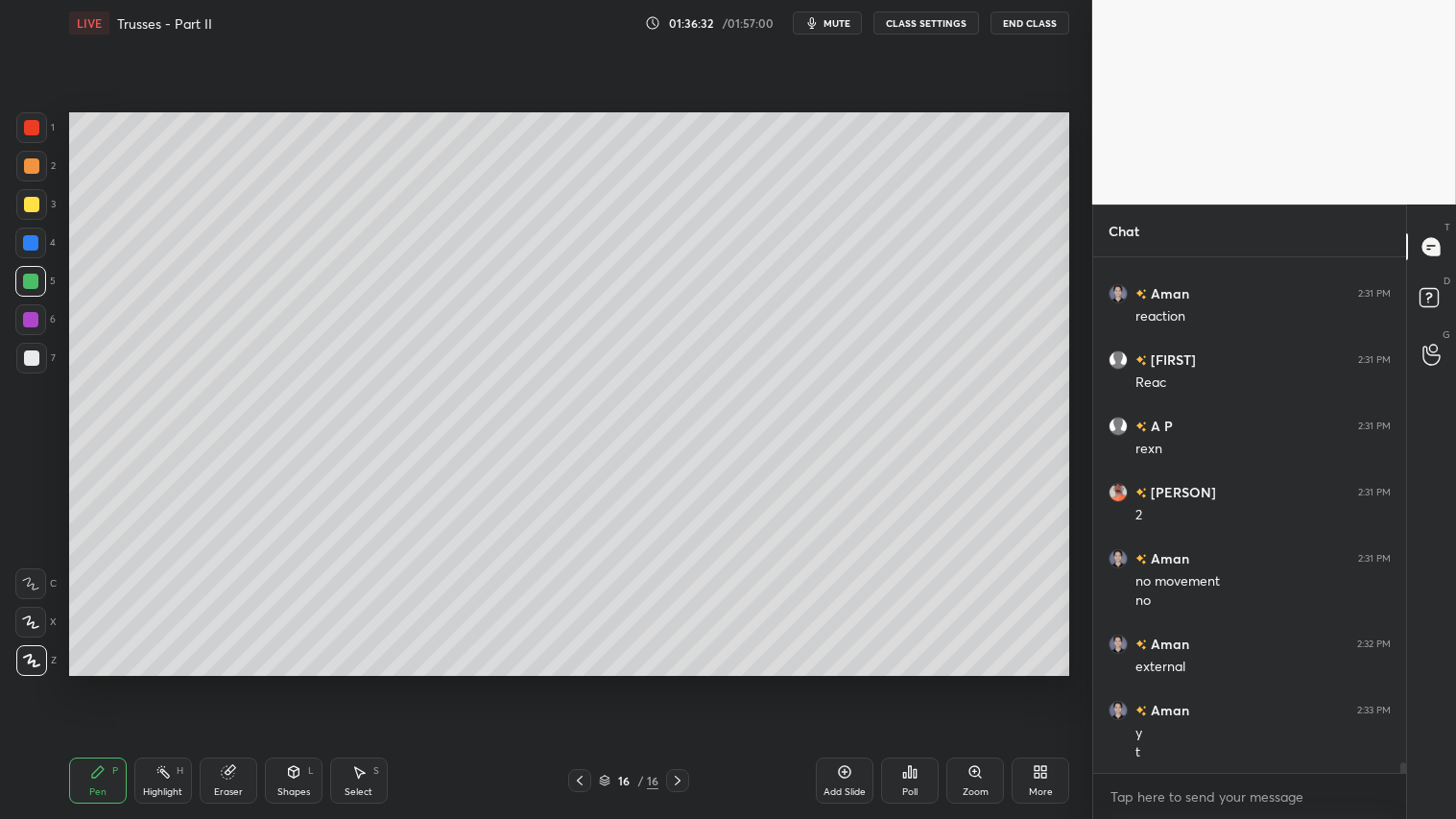 drag, startPoint x: 38, startPoint y: 170, endPoint x: 67, endPoint y: 248, distance: 83.21658 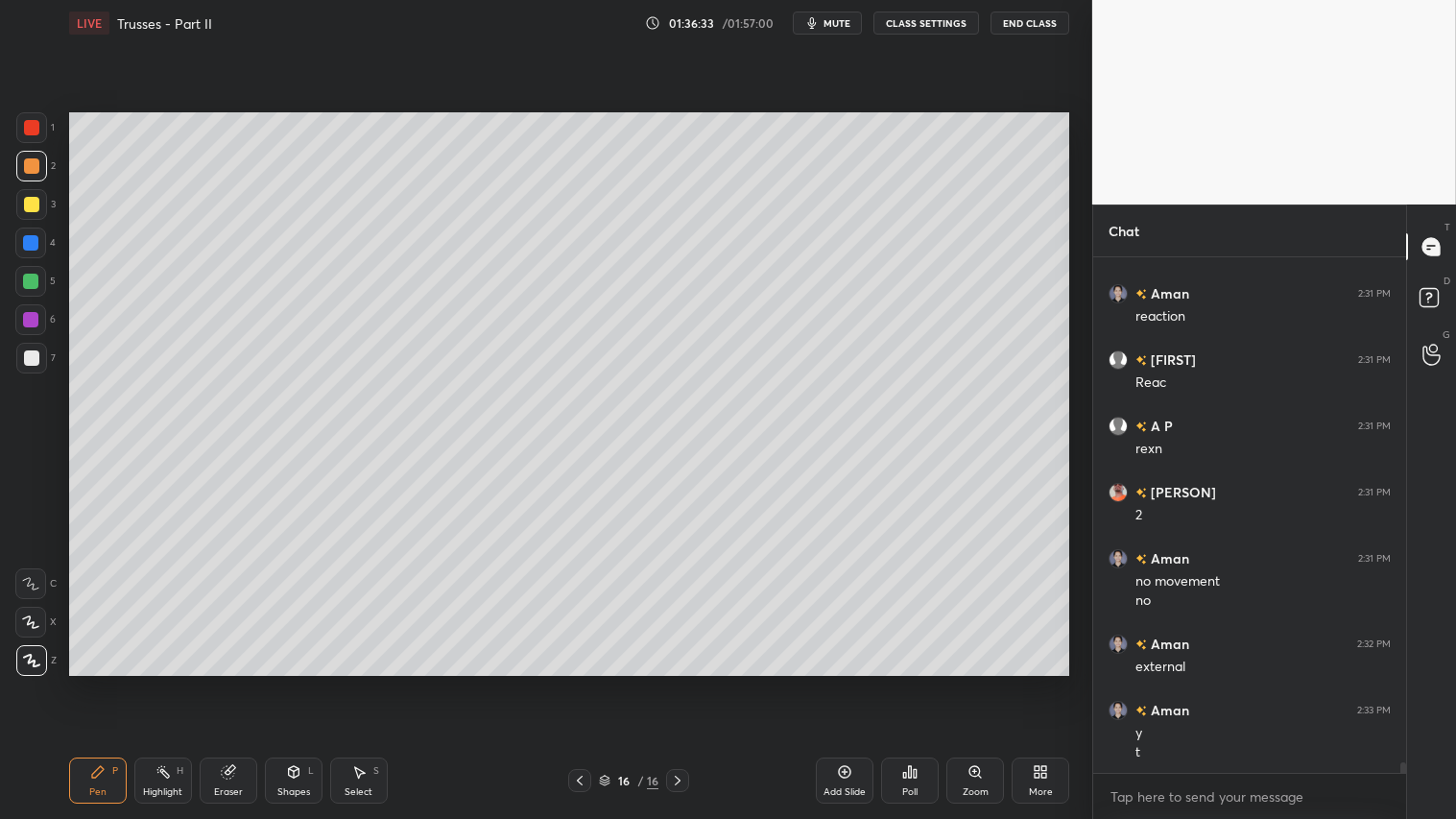 click on "Pen P" at bounding box center (98, 781) 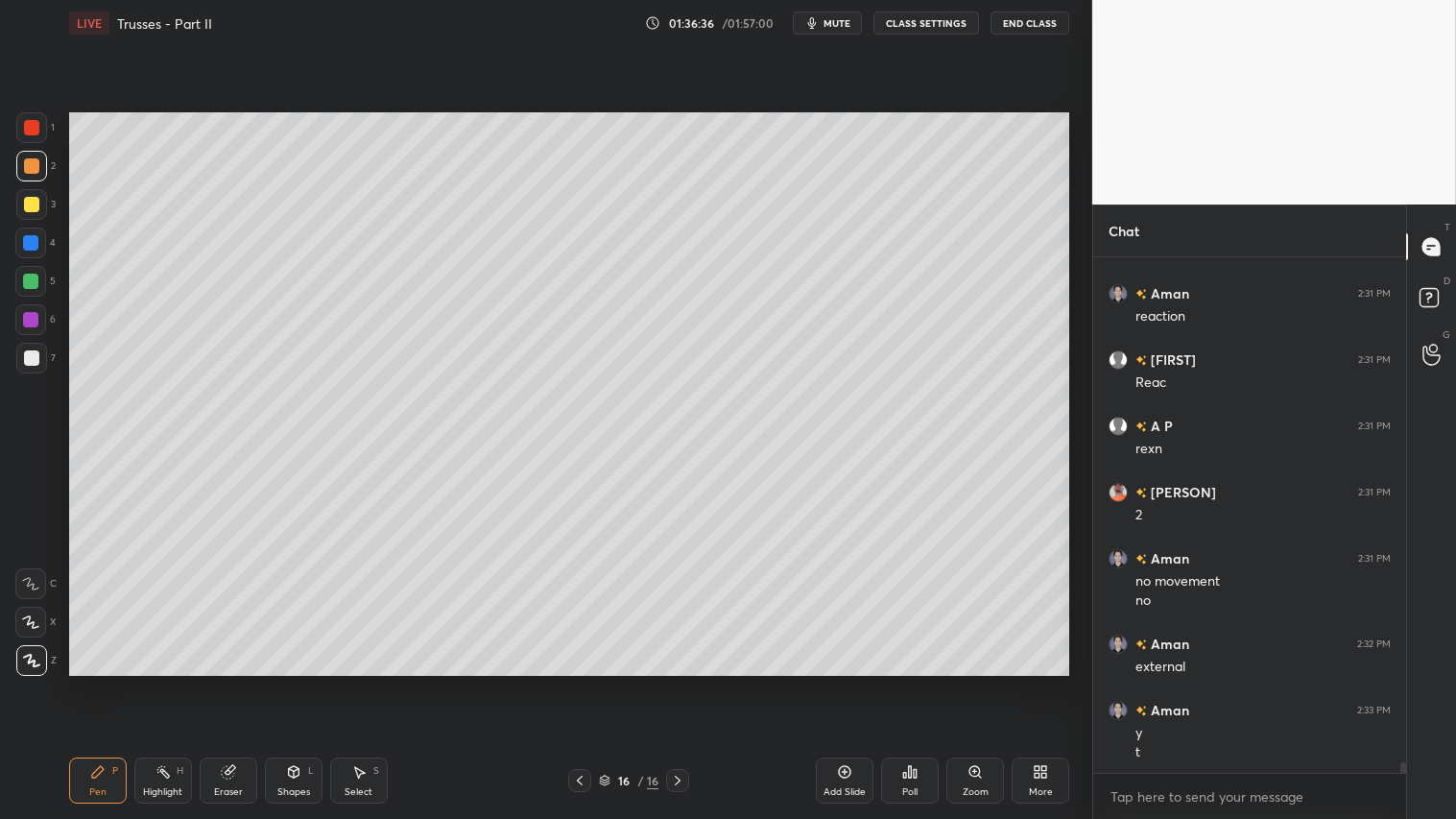 click on "Shapes L" at bounding box center [294, 781] 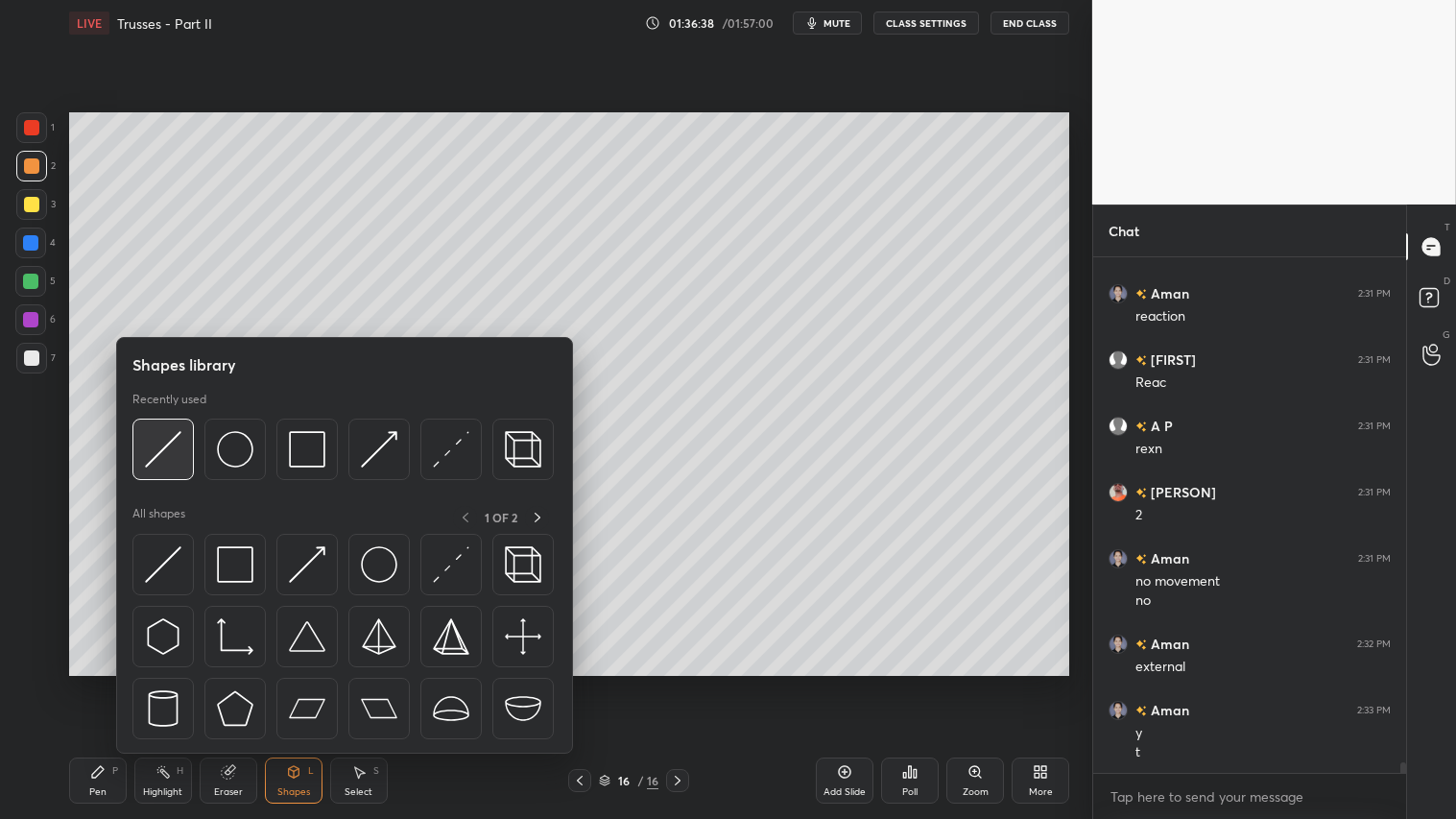 click at bounding box center [163, 449] 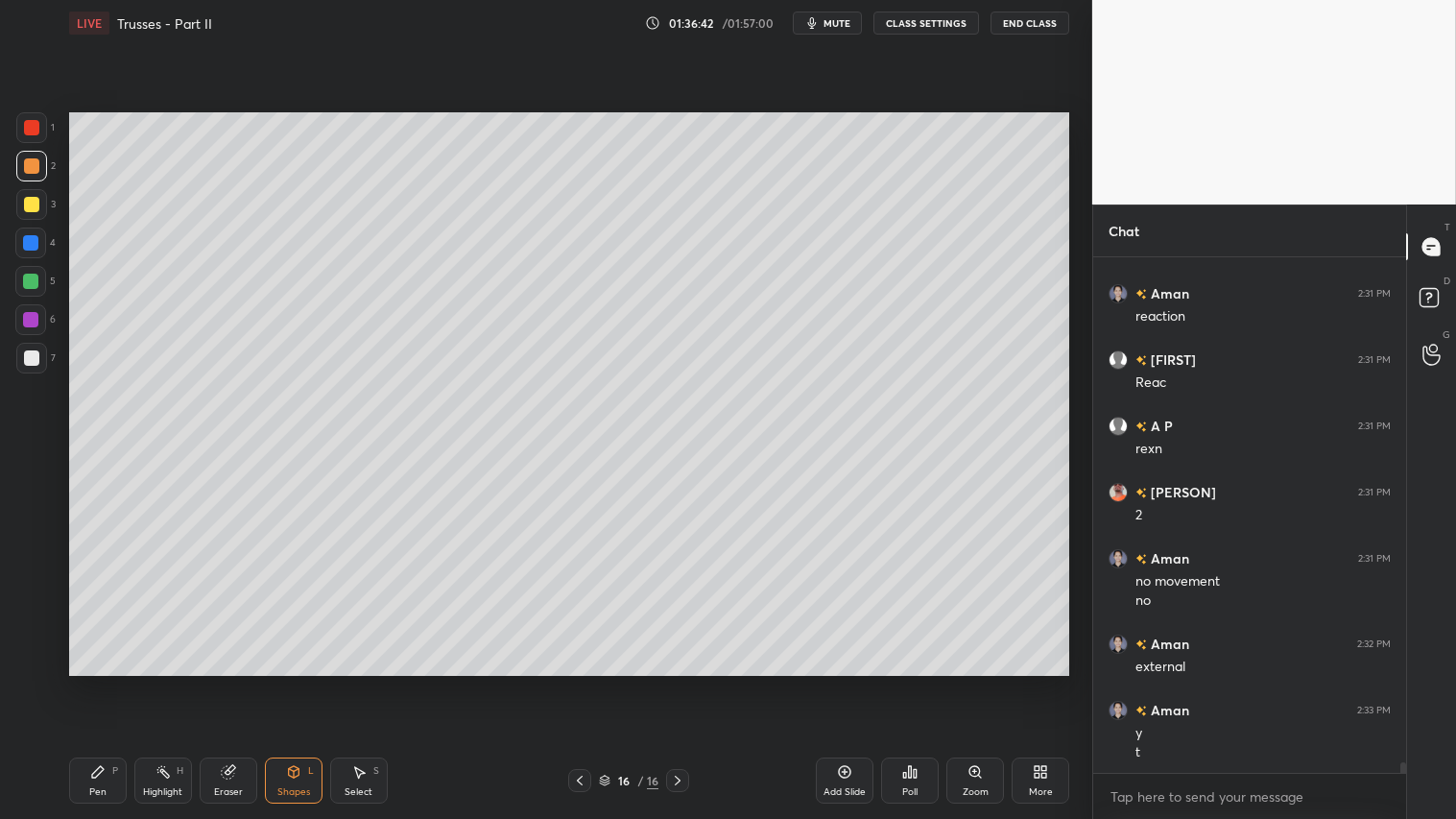 click 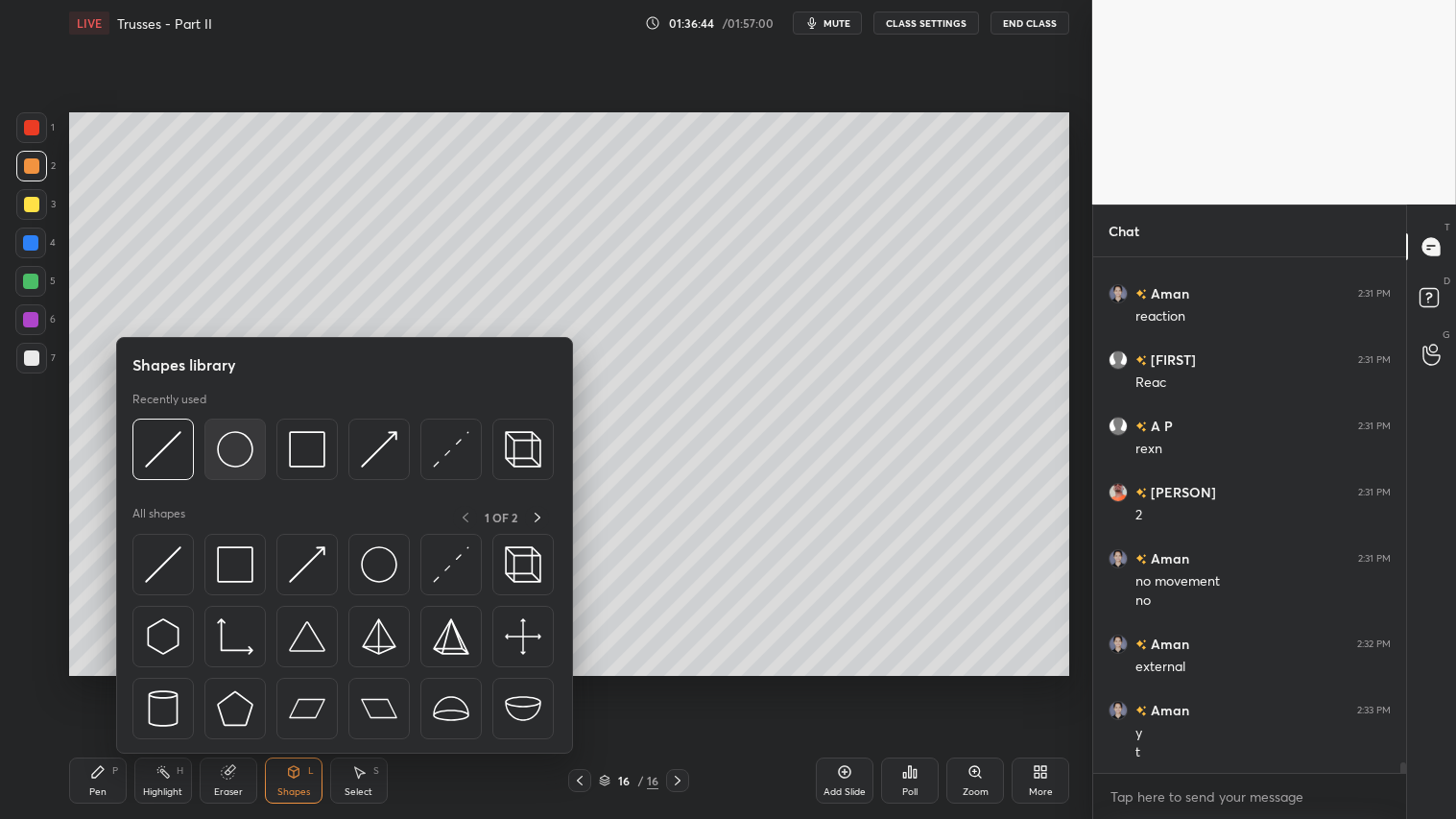 click at bounding box center (235, 449) 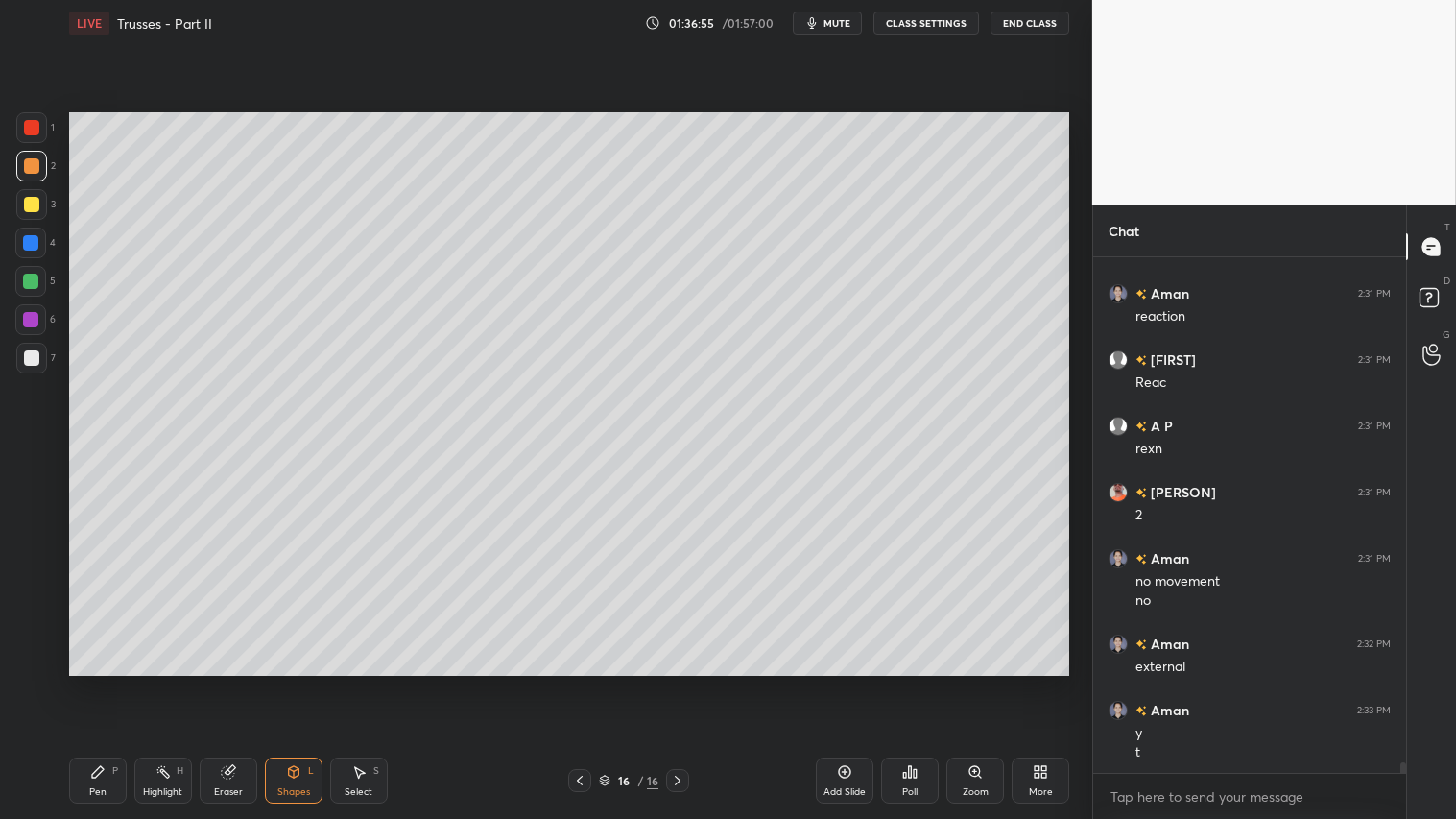 drag, startPoint x: 302, startPoint y: 784, endPoint x: 311, endPoint y: 759, distance: 26.570661 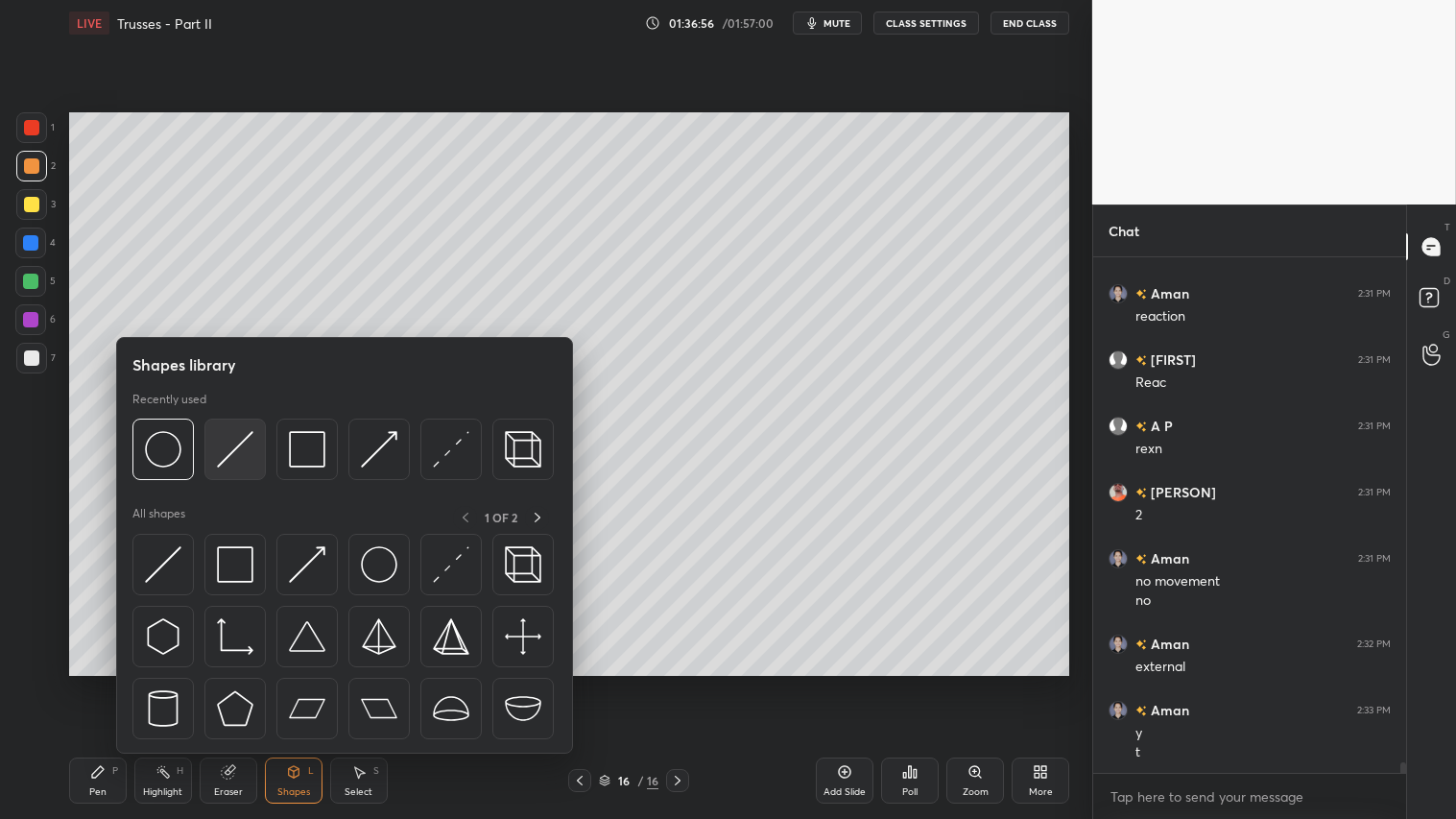 click at bounding box center [235, 449] 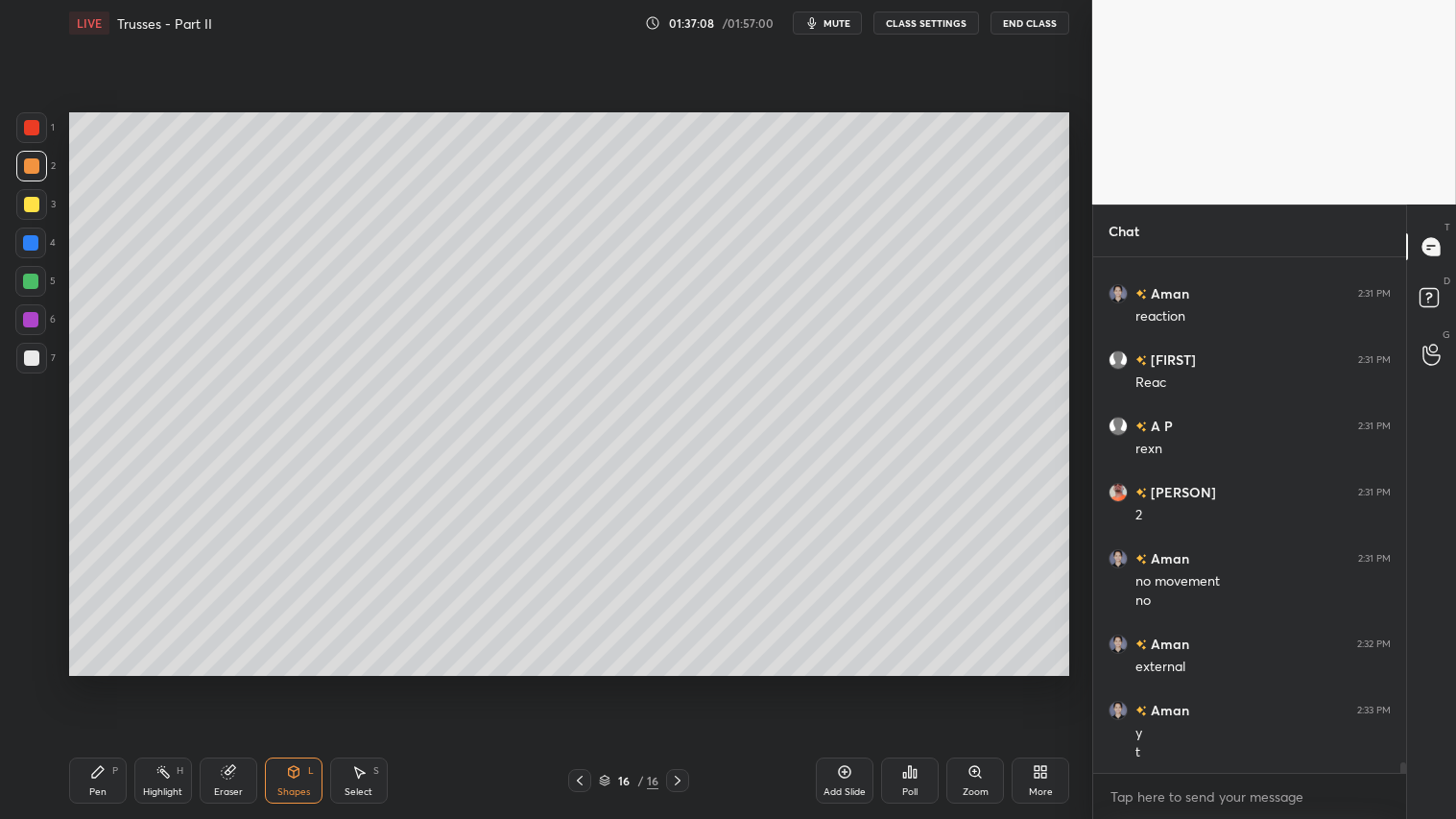 click on "mute" at bounding box center [837, 23] 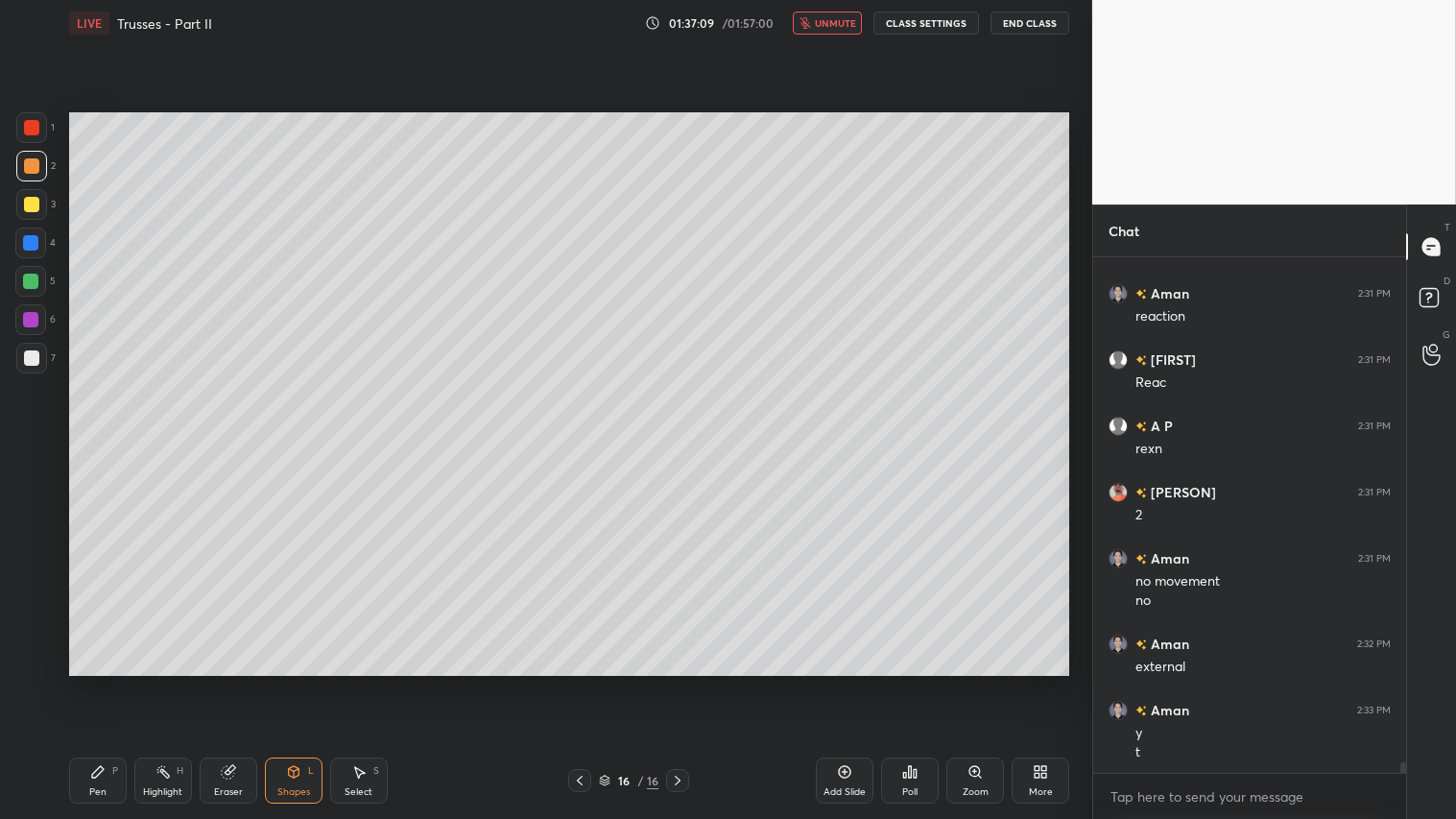 click 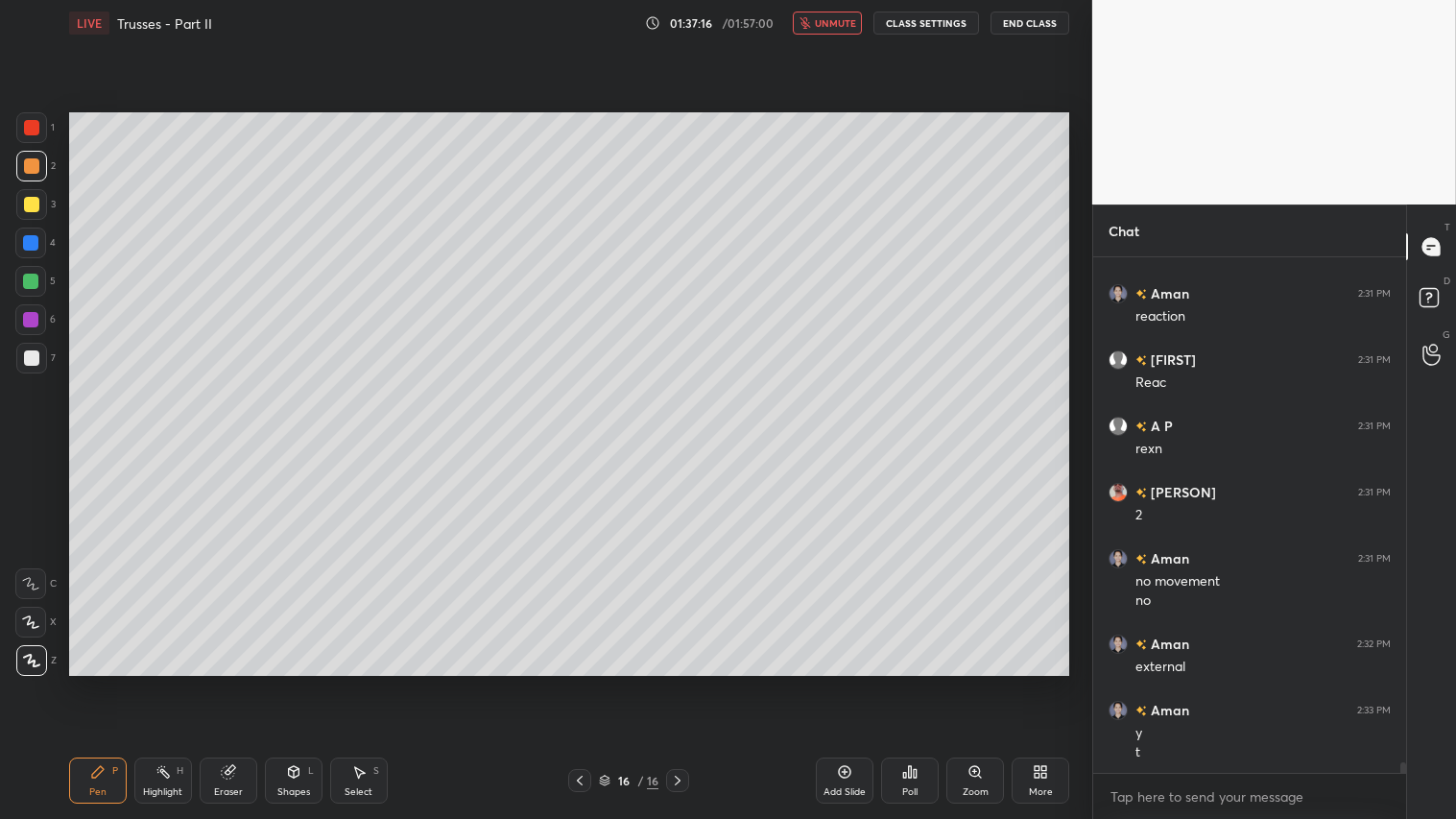 click on "Shapes L" at bounding box center (294, 781) 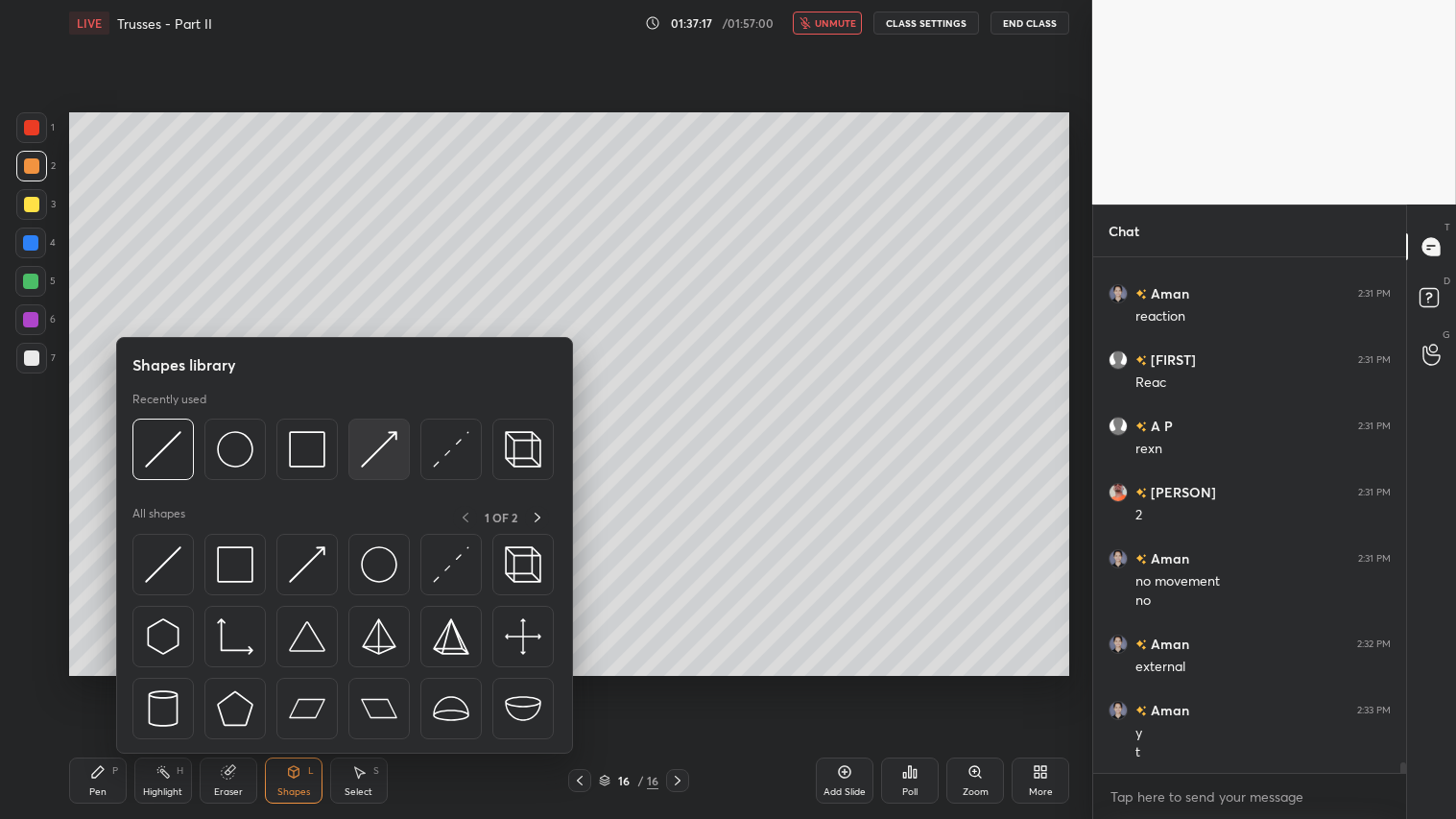 click at bounding box center (379, 449) 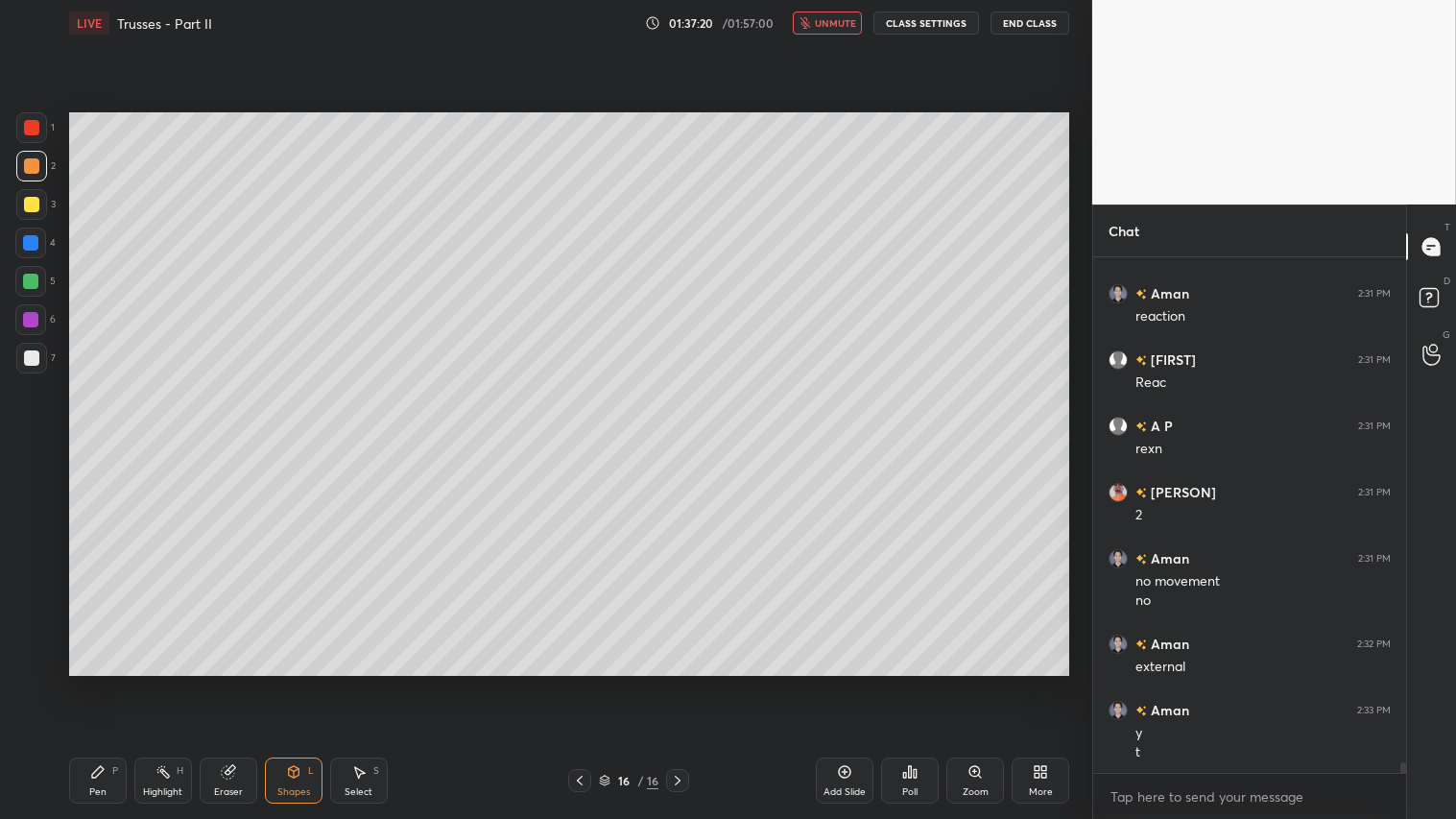 click at bounding box center (32, 128) 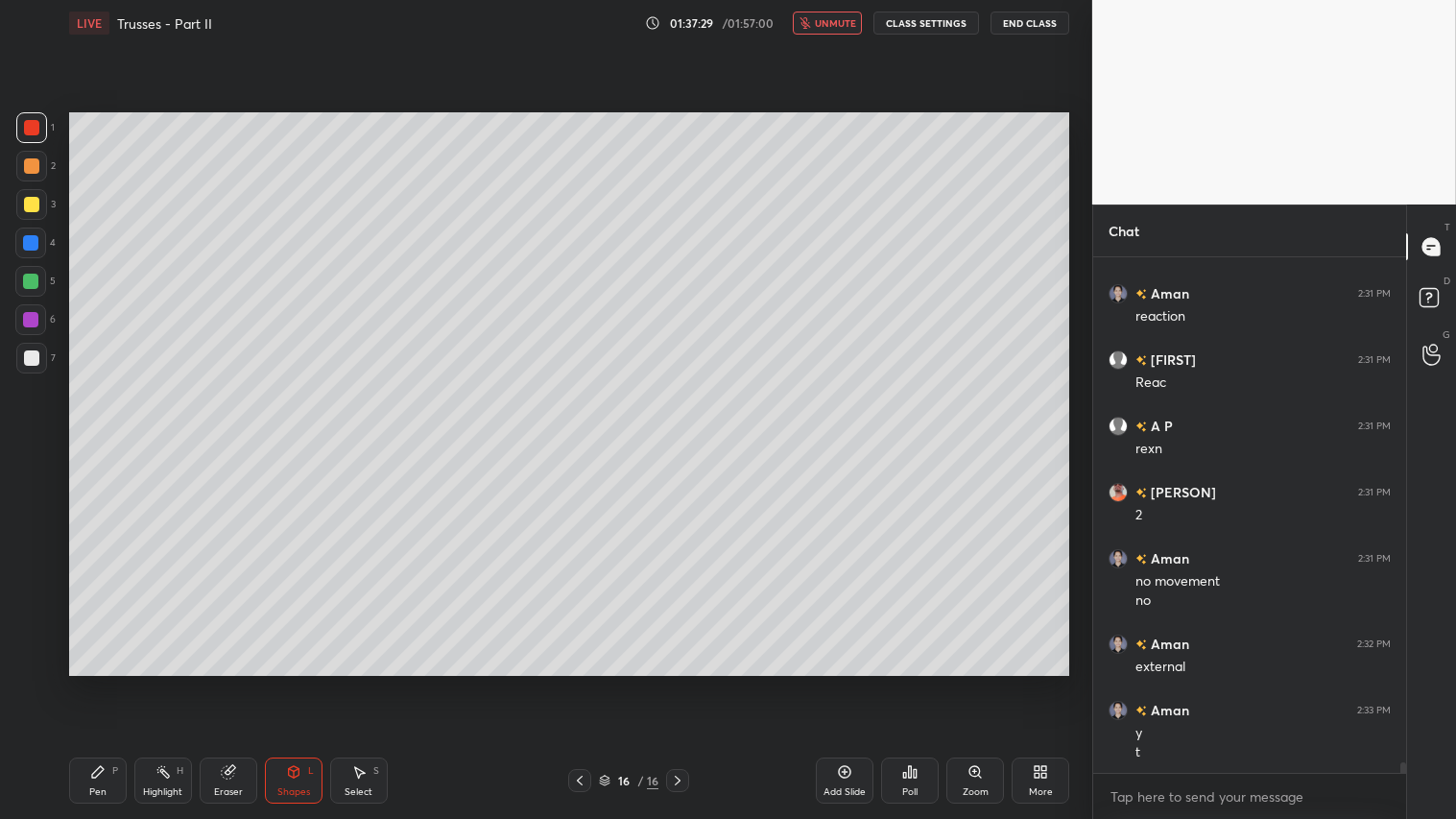 click on "unmute" at bounding box center [827, 23] 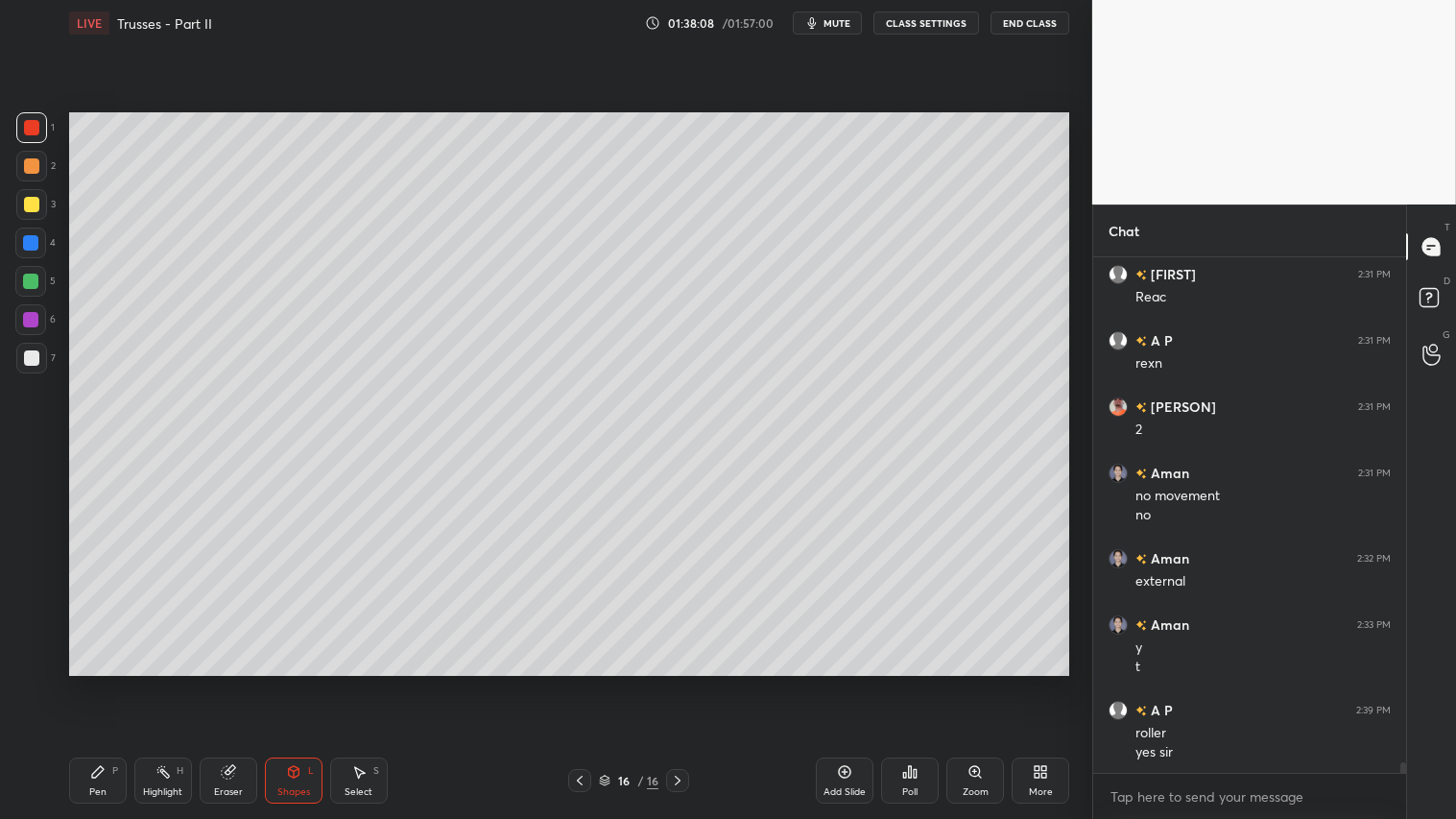 scroll, scrollTop: 25065, scrollLeft: 0, axis: vertical 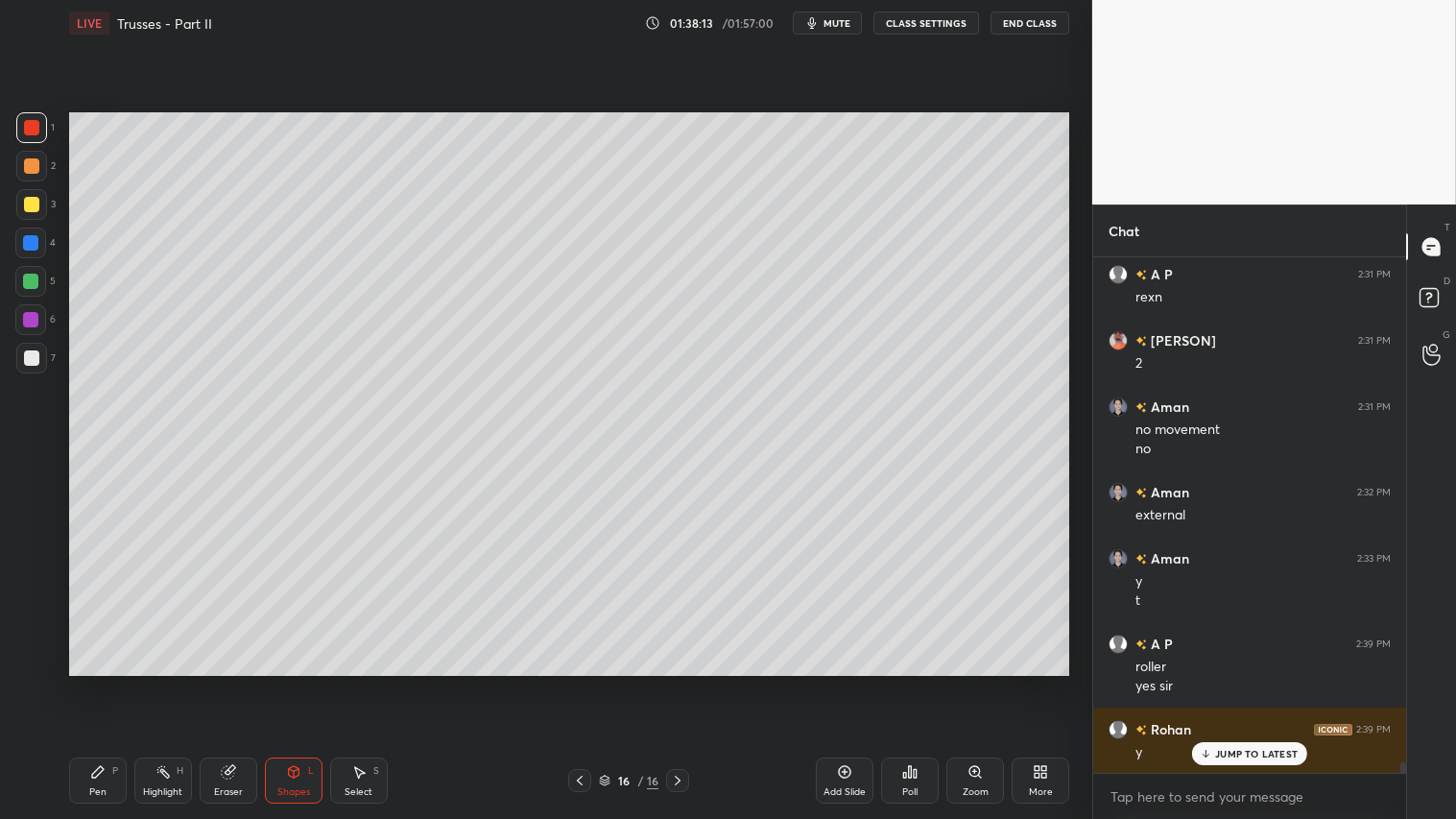 click 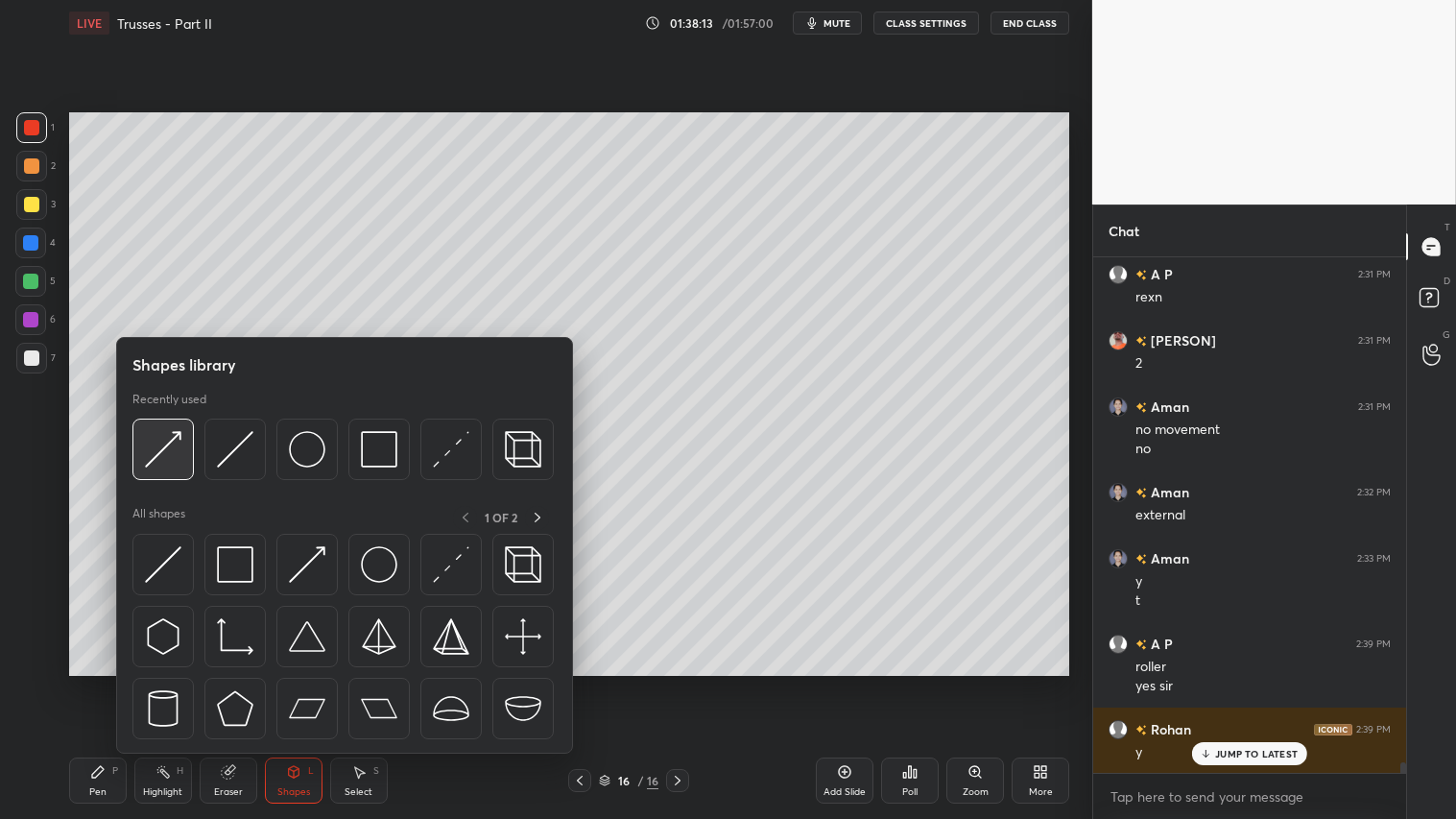 click at bounding box center [163, 449] 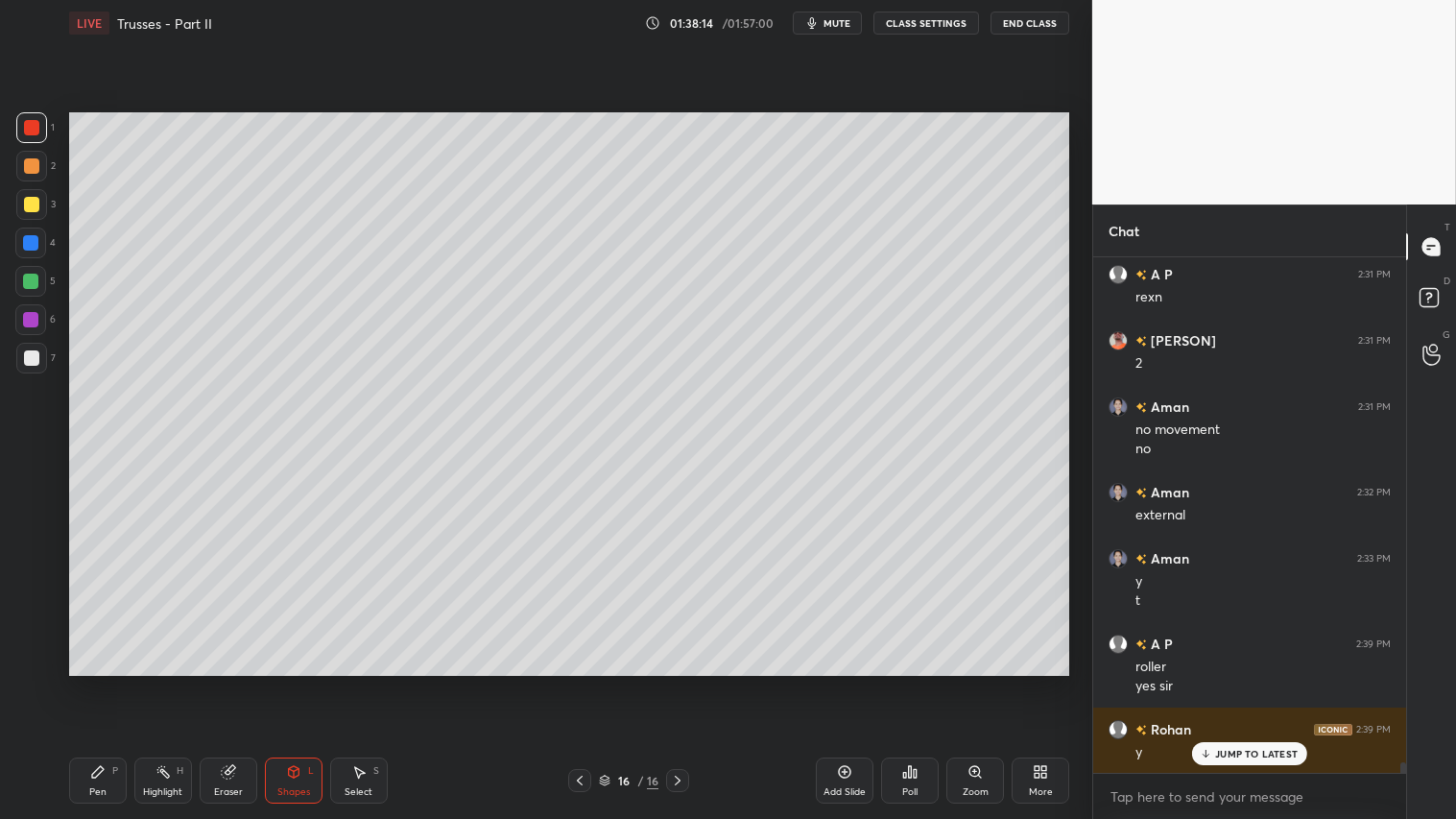 click at bounding box center (32, 358) 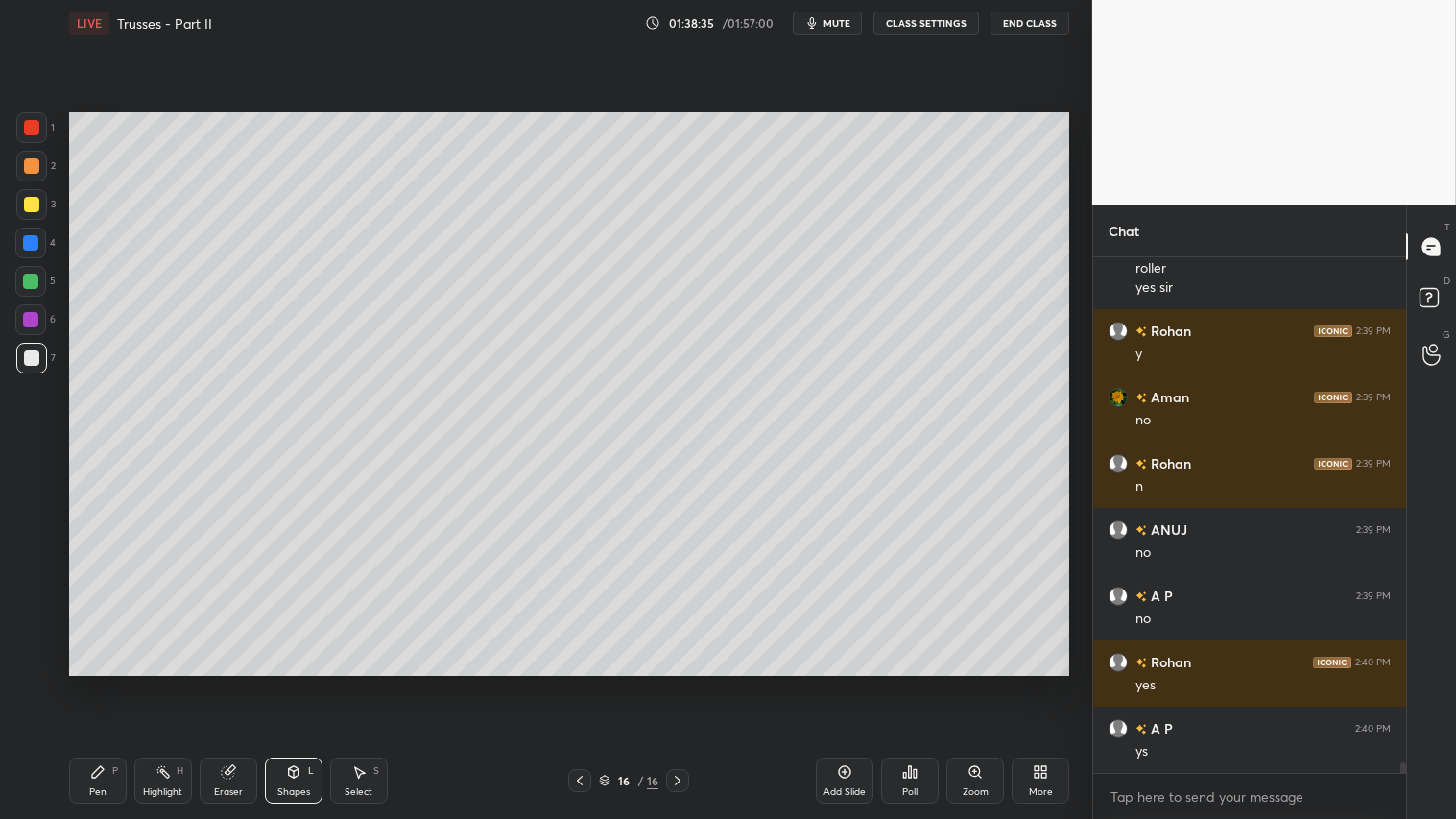 scroll, scrollTop: 25530, scrollLeft: 0, axis: vertical 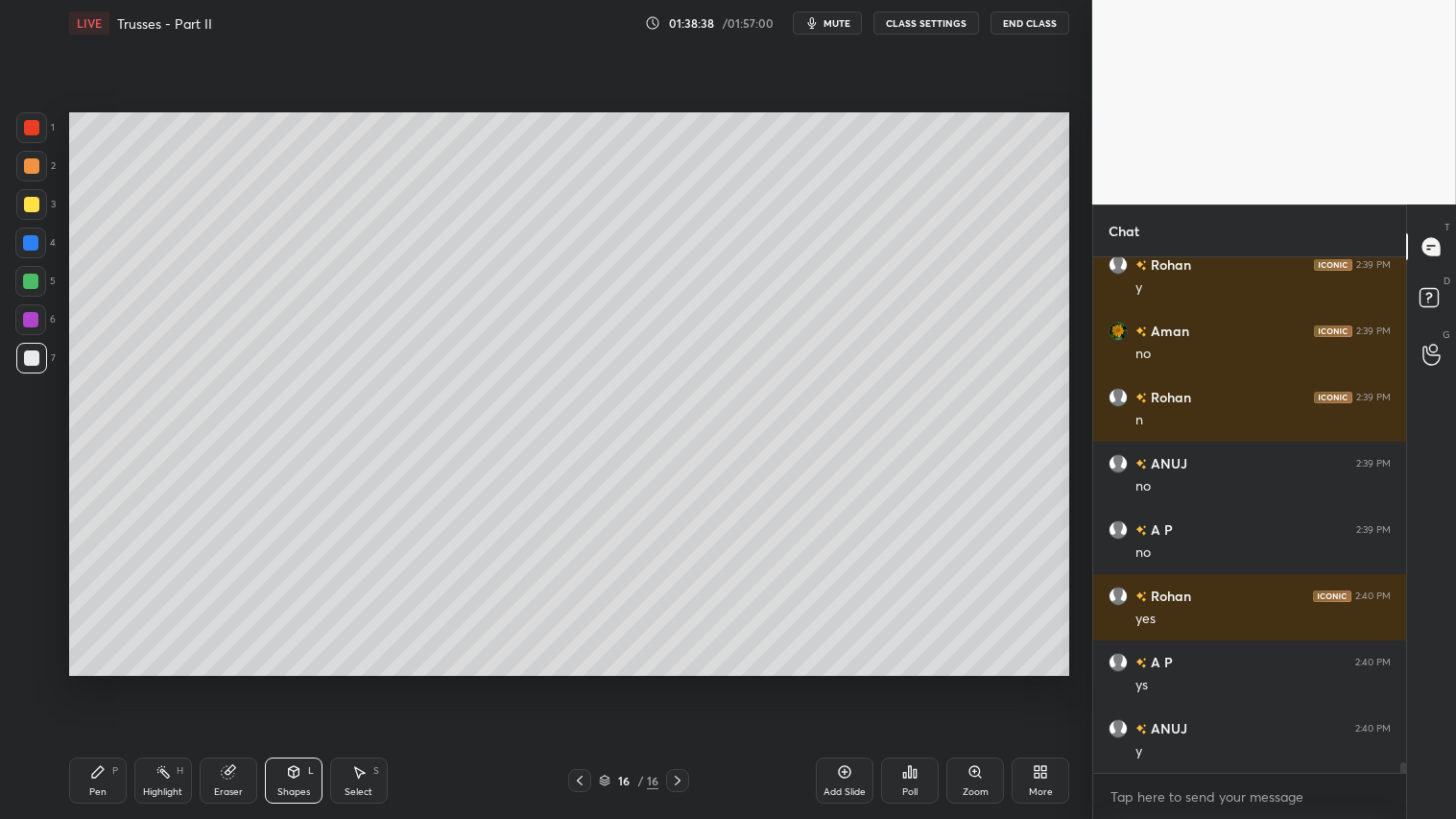 drag, startPoint x: 43, startPoint y: 204, endPoint x: 54, endPoint y: 213, distance: 14.21267 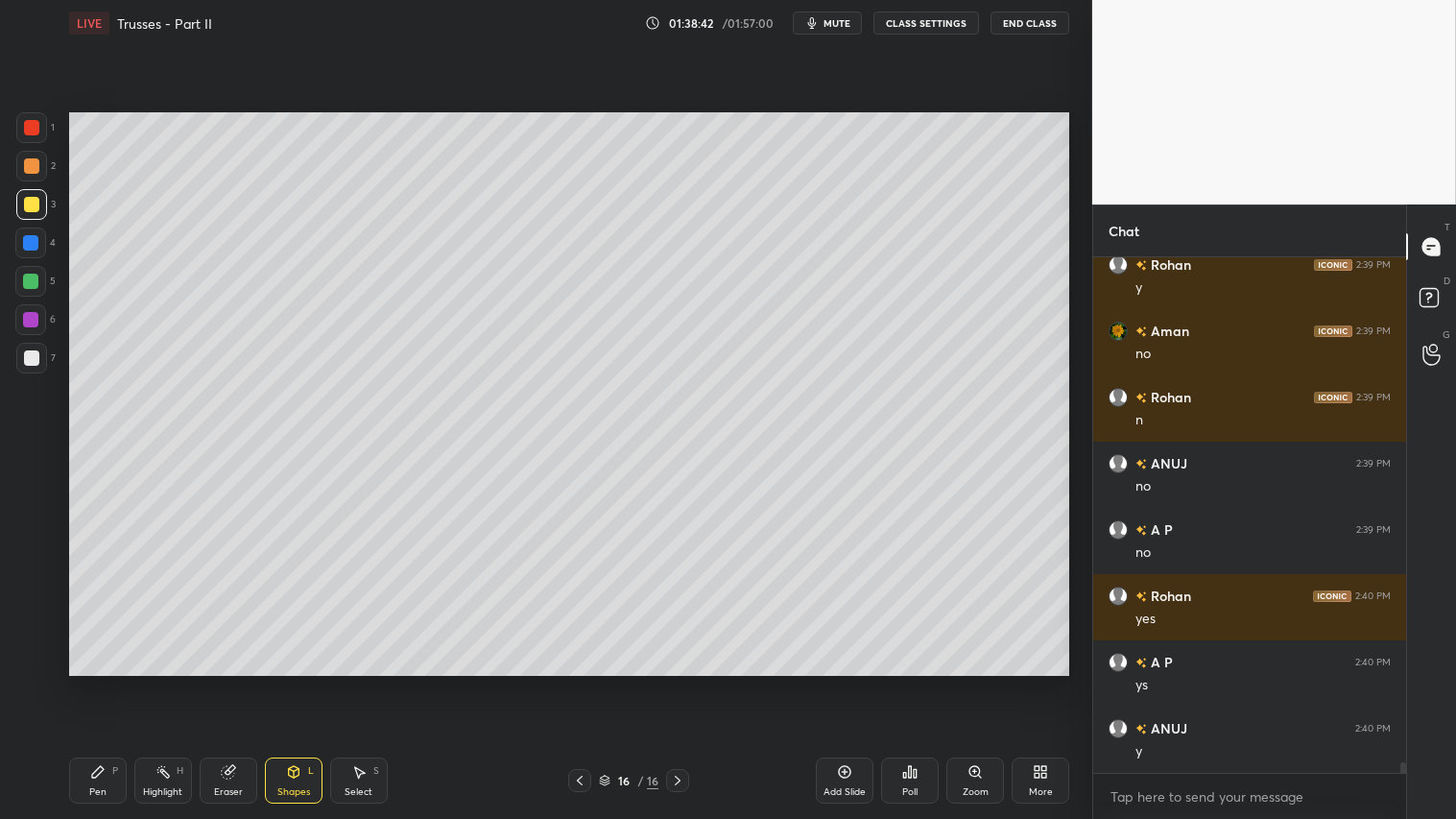 scroll, scrollTop: 25549, scrollLeft: 0, axis: vertical 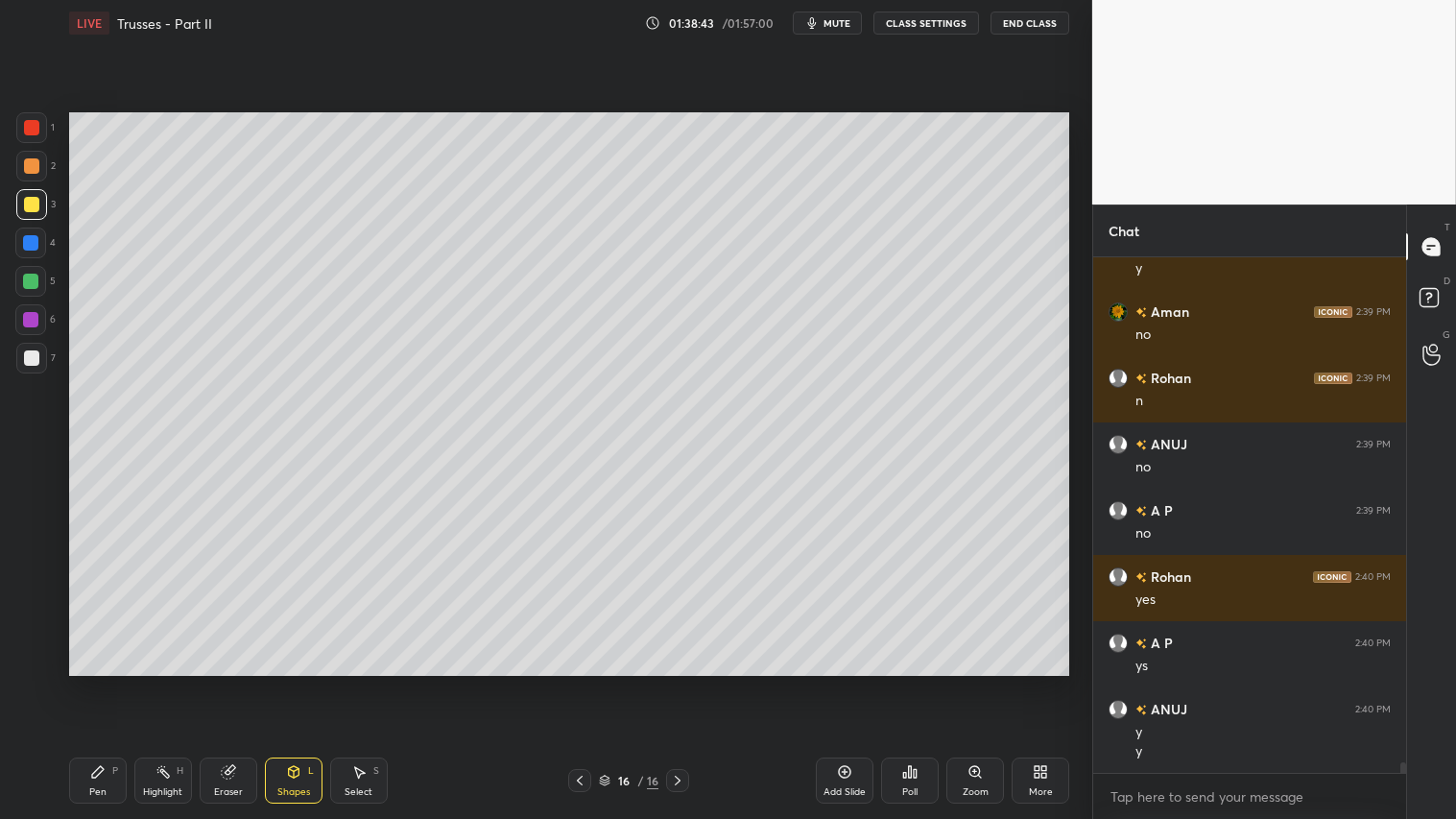 drag, startPoint x: 104, startPoint y: 775, endPoint x: 271, endPoint y: 680, distance: 192.13016 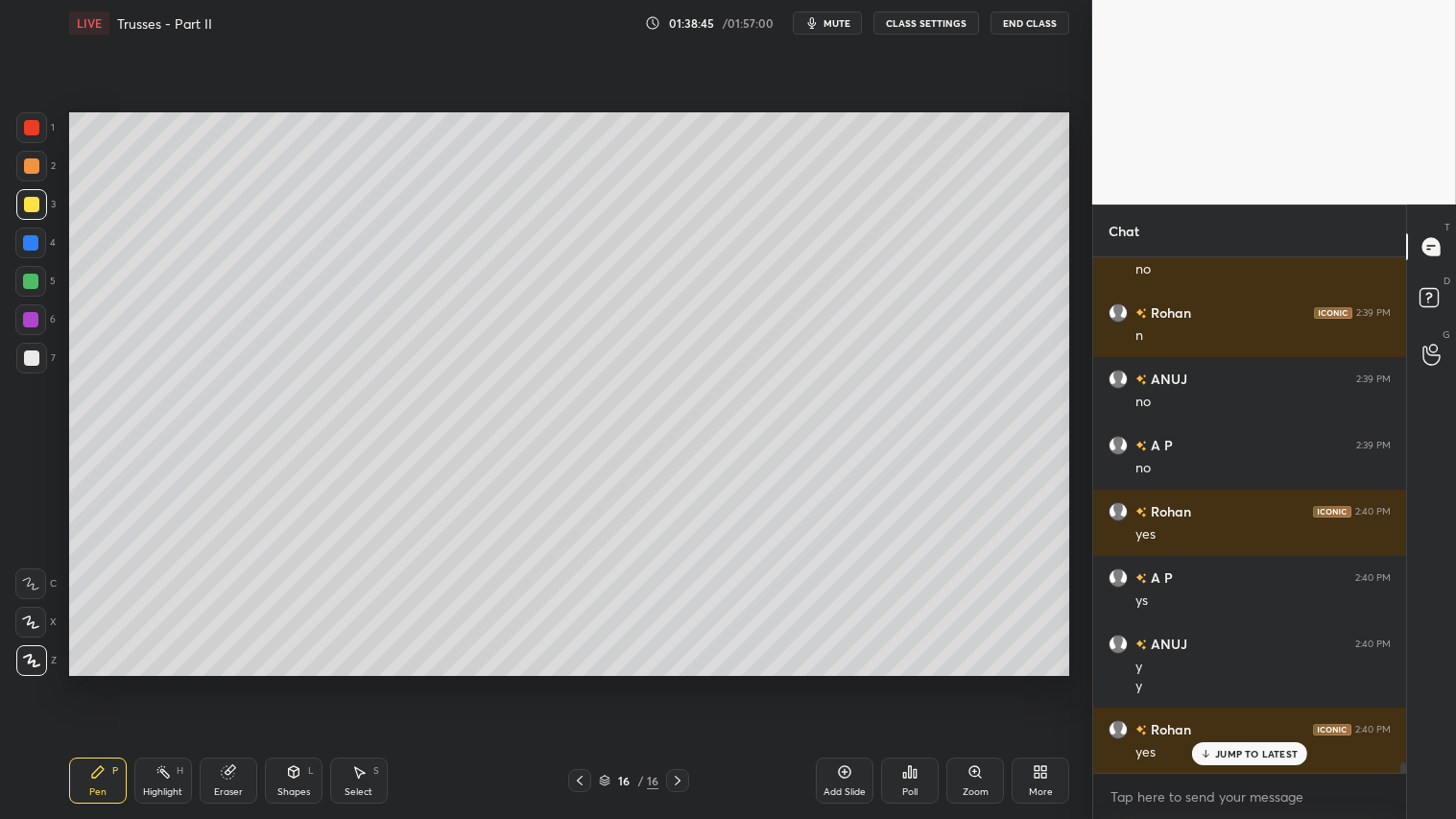 scroll, scrollTop: 25881, scrollLeft: 0, axis: vertical 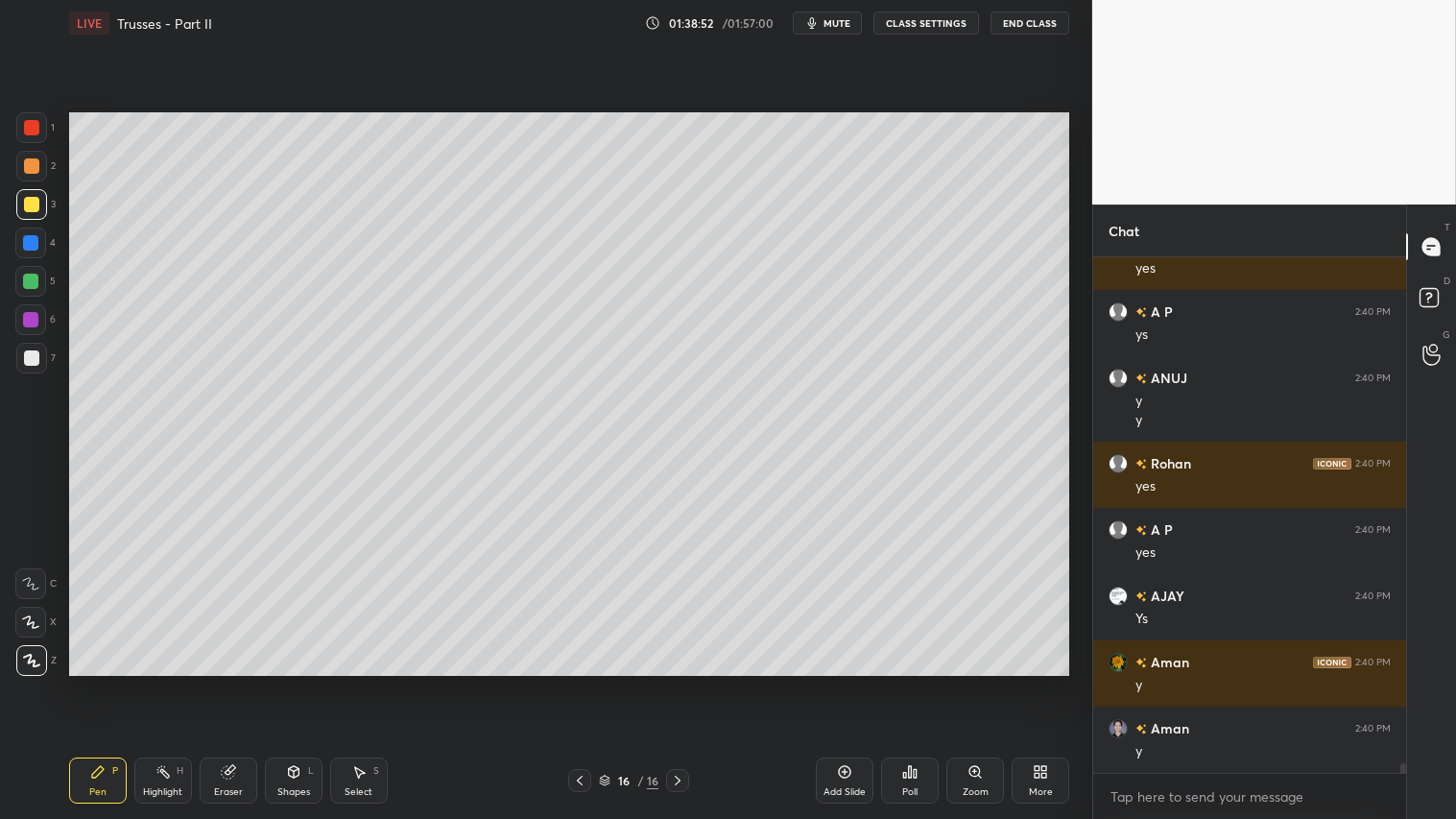 drag, startPoint x: 315, startPoint y: 782, endPoint x: 323, endPoint y: 771, distance: 13.60147 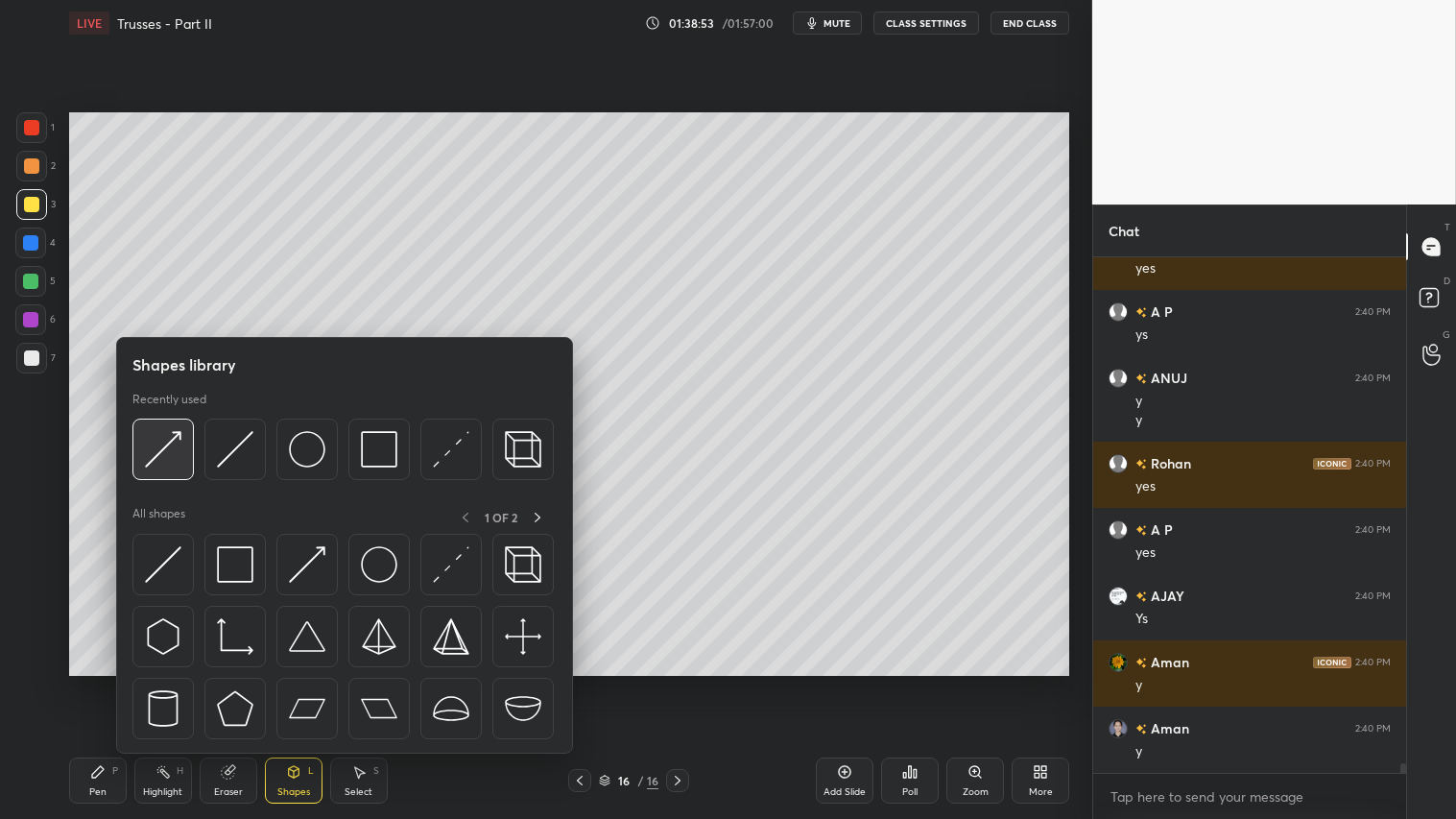 click at bounding box center (163, 449) 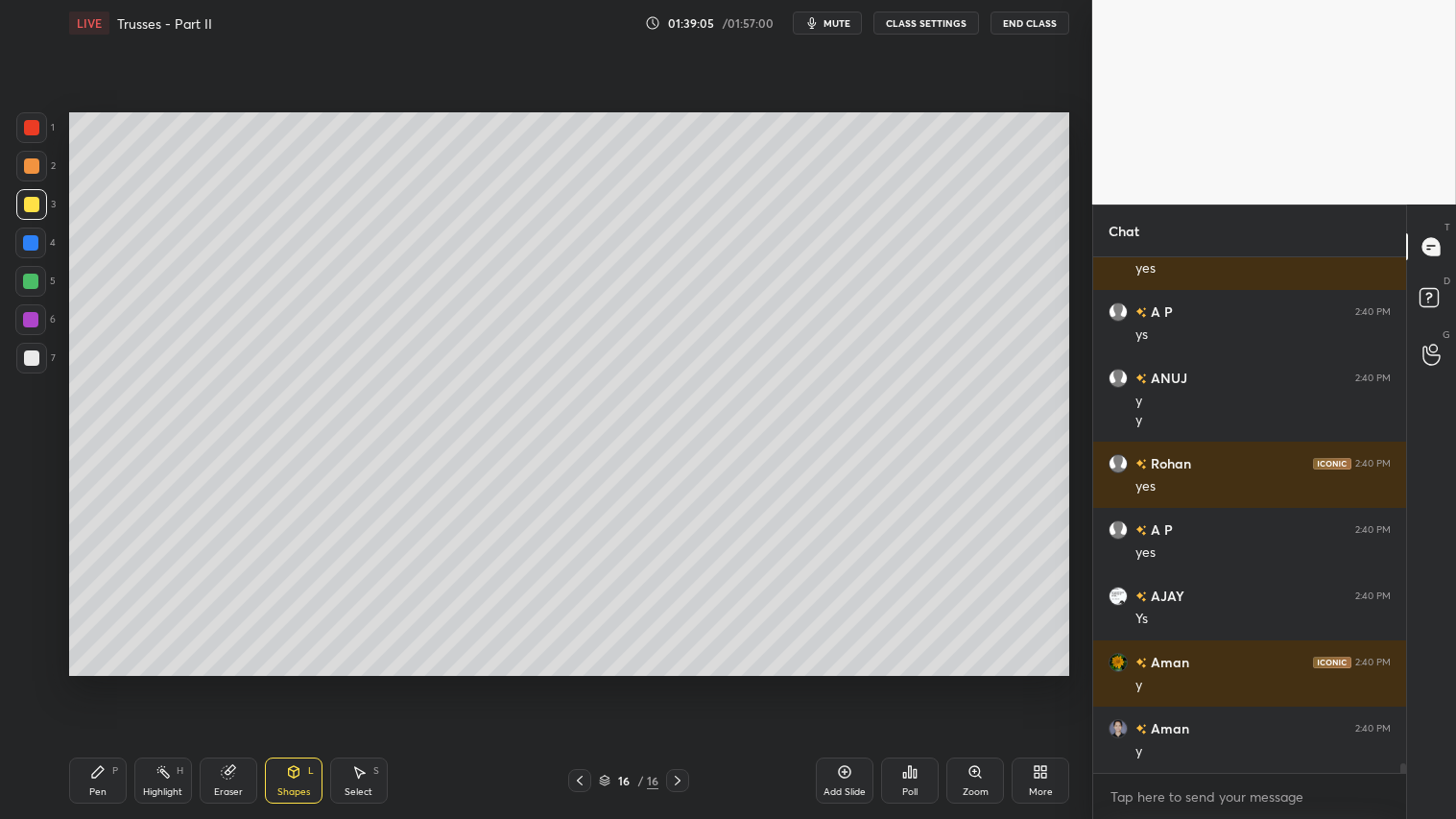 click 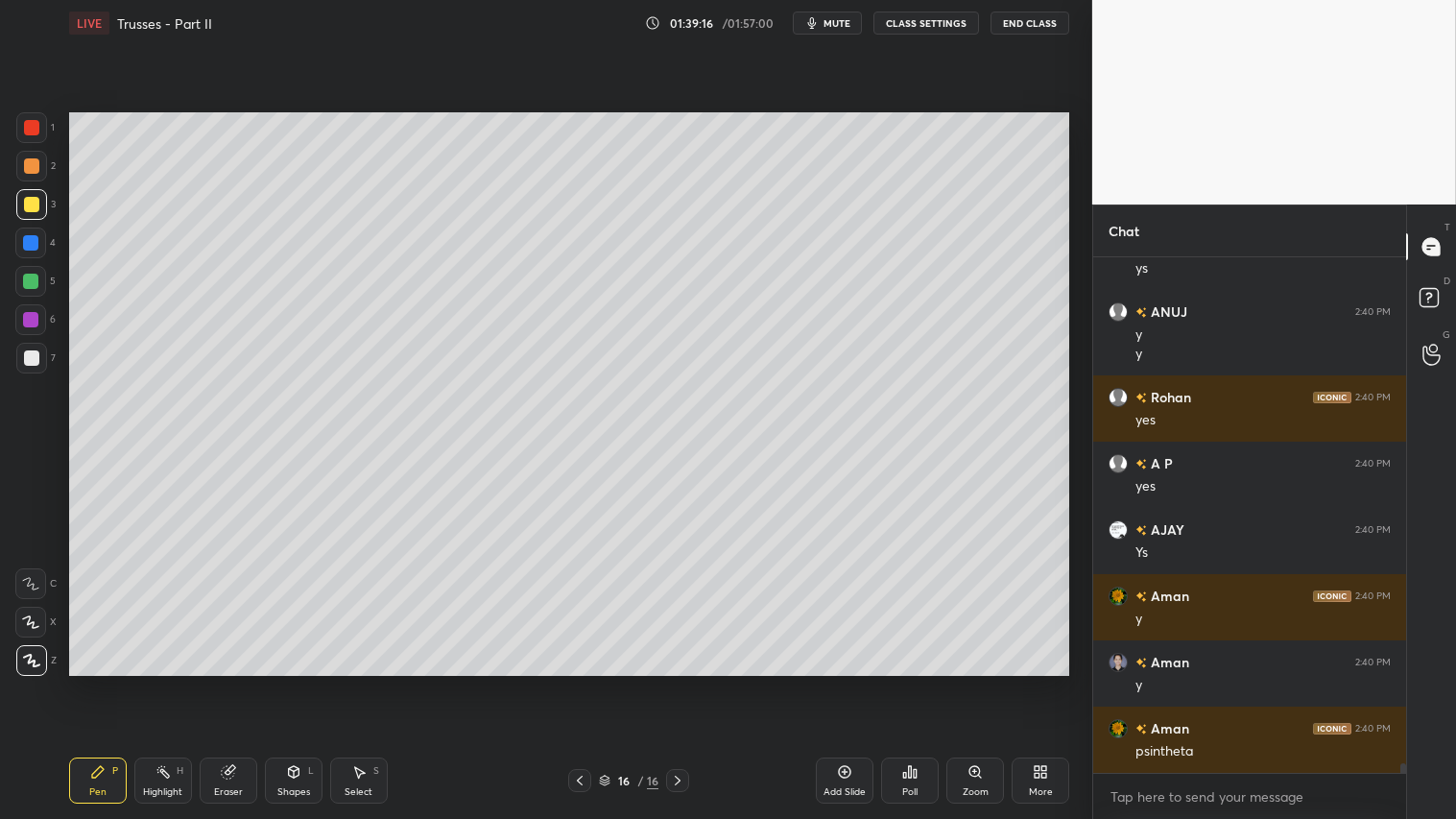 scroll, scrollTop: 25966, scrollLeft: 0, axis: vertical 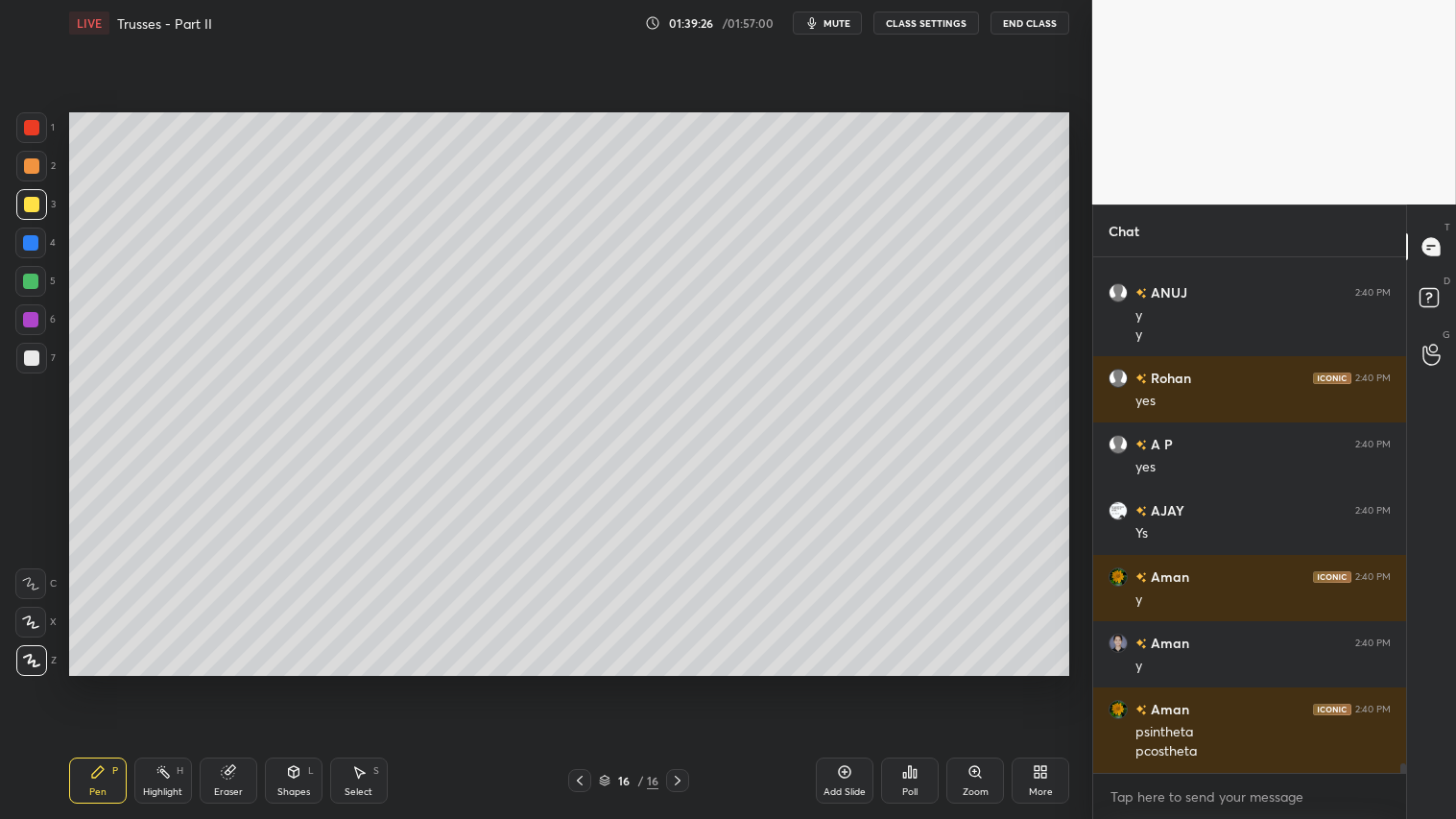 click on "Shapes L" at bounding box center [294, 781] 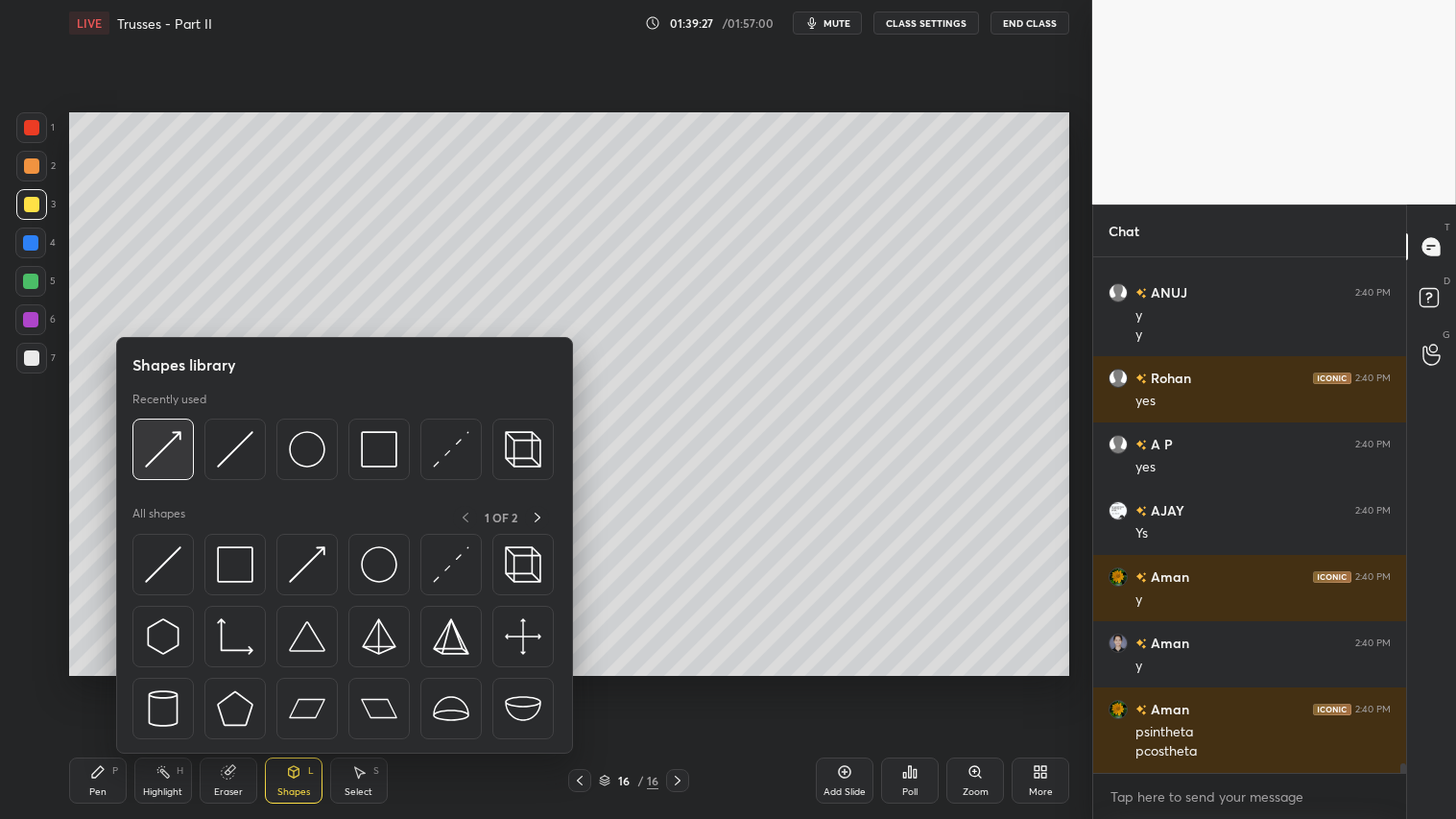 click at bounding box center (163, 449) 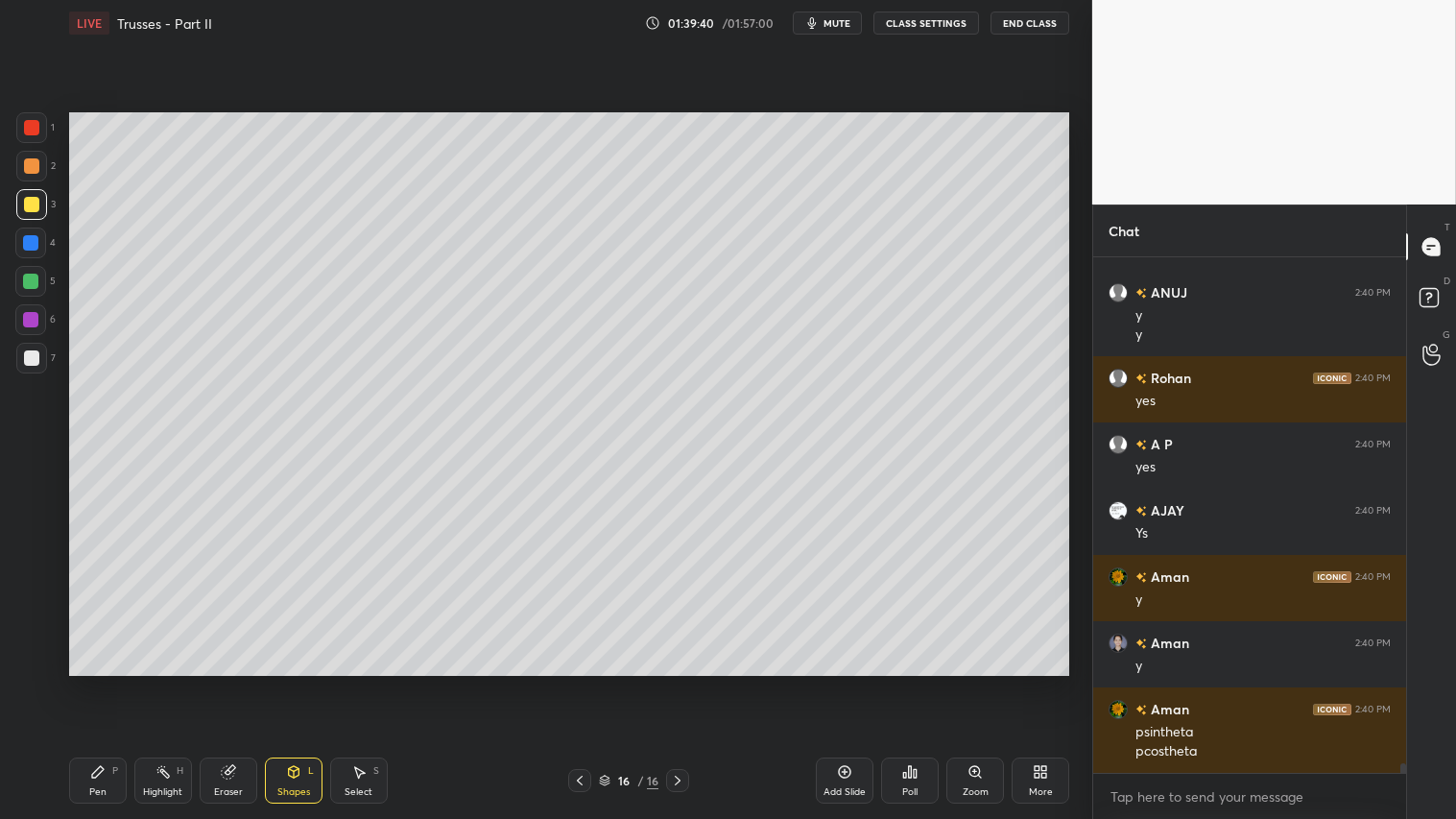 click on "Pen" at bounding box center [98, 792] 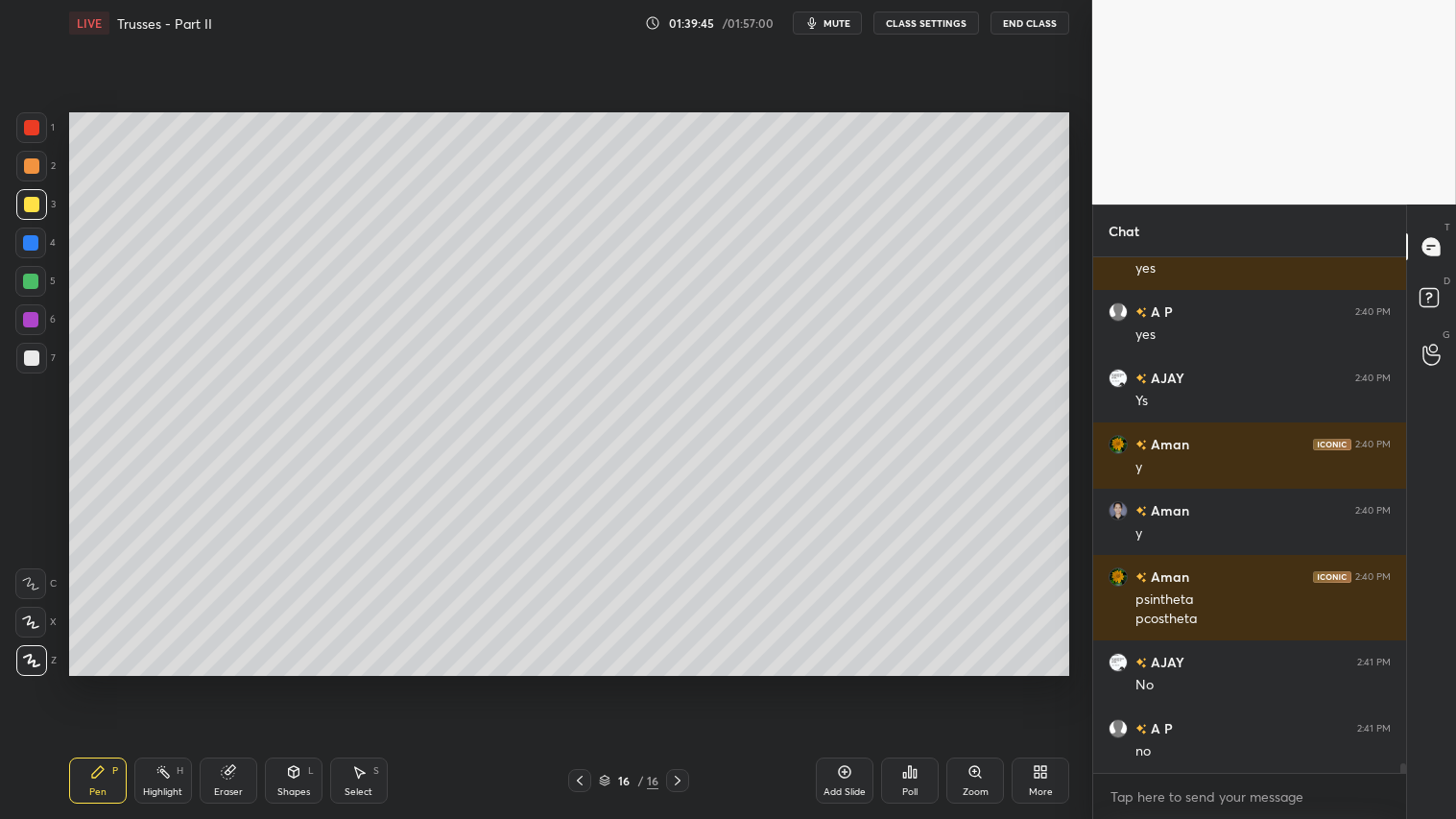 scroll, scrollTop: 26165, scrollLeft: 0, axis: vertical 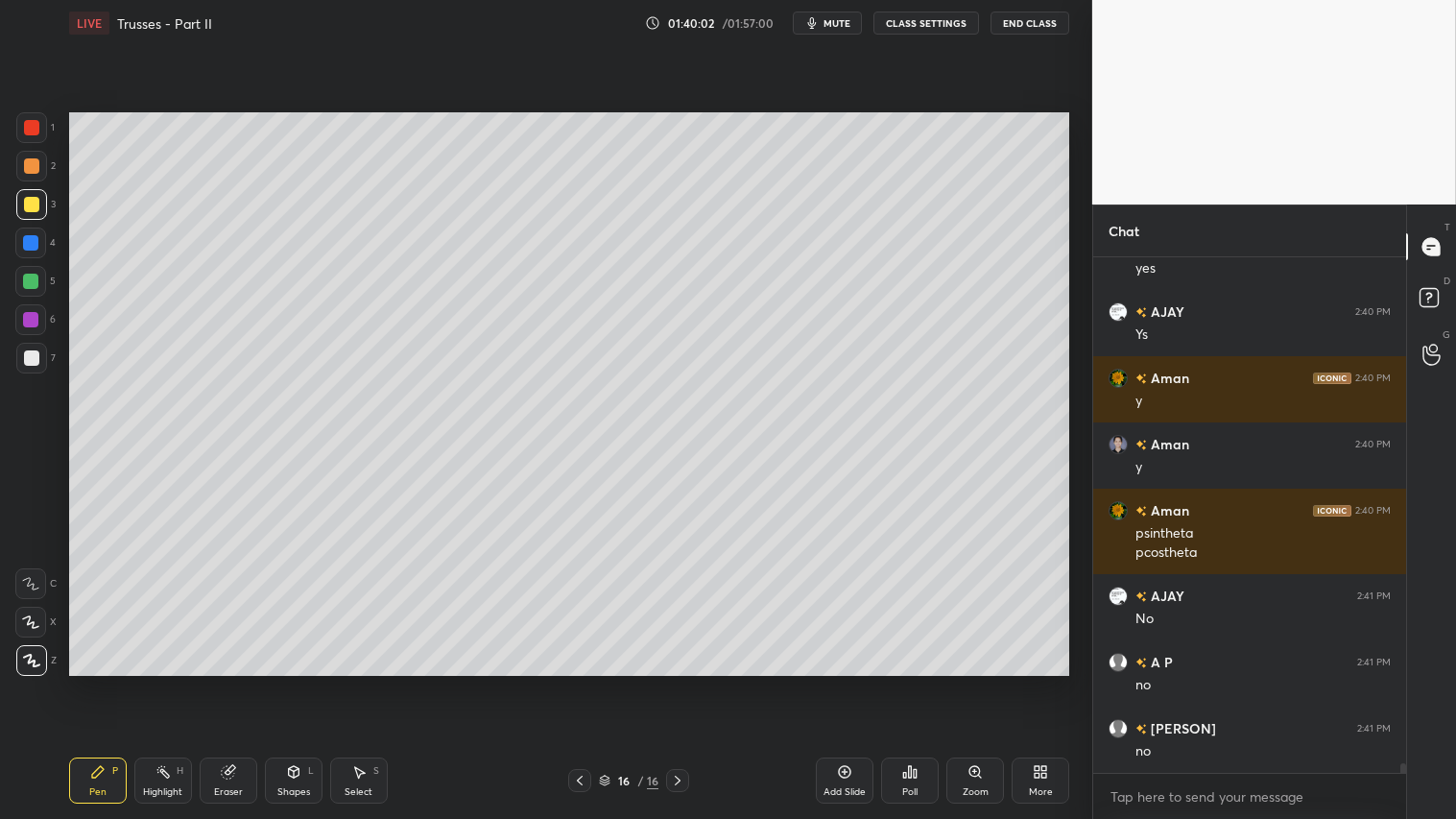 drag, startPoint x: 300, startPoint y: 776, endPoint x: 299, endPoint y: 762, distance: 14.035669 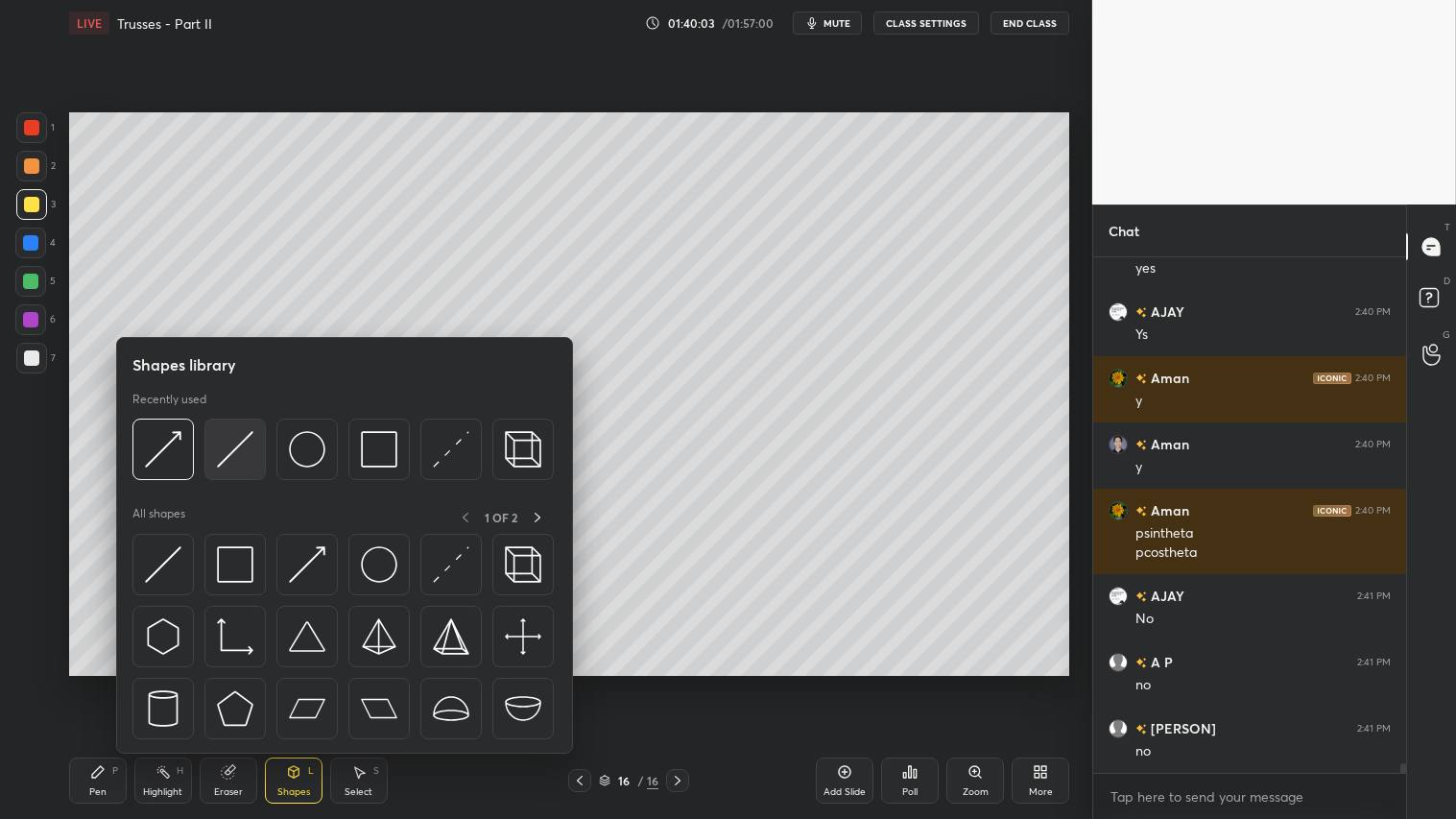 click at bounding box center [235, 449] 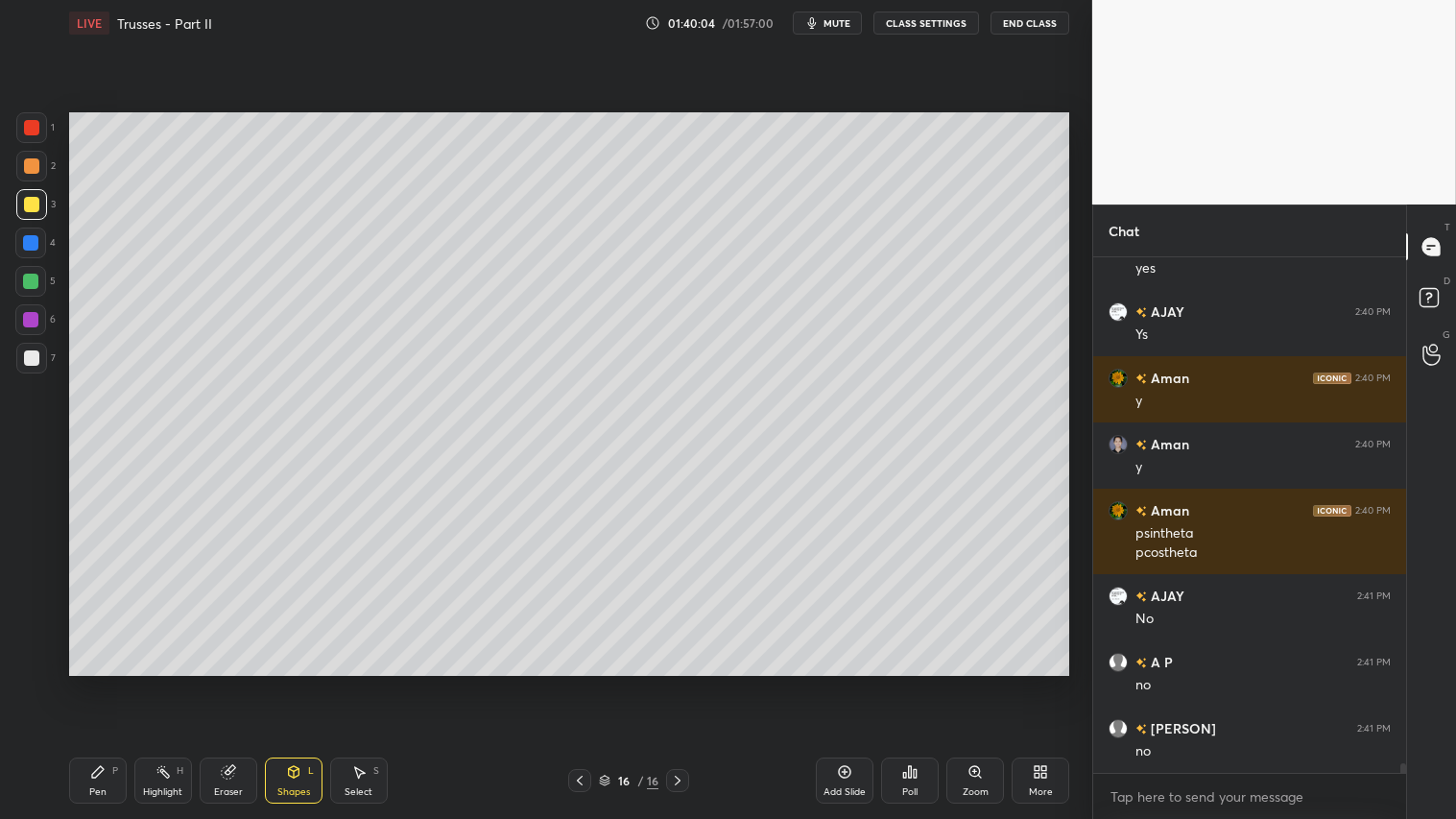 click at bounding box center (32, 166) 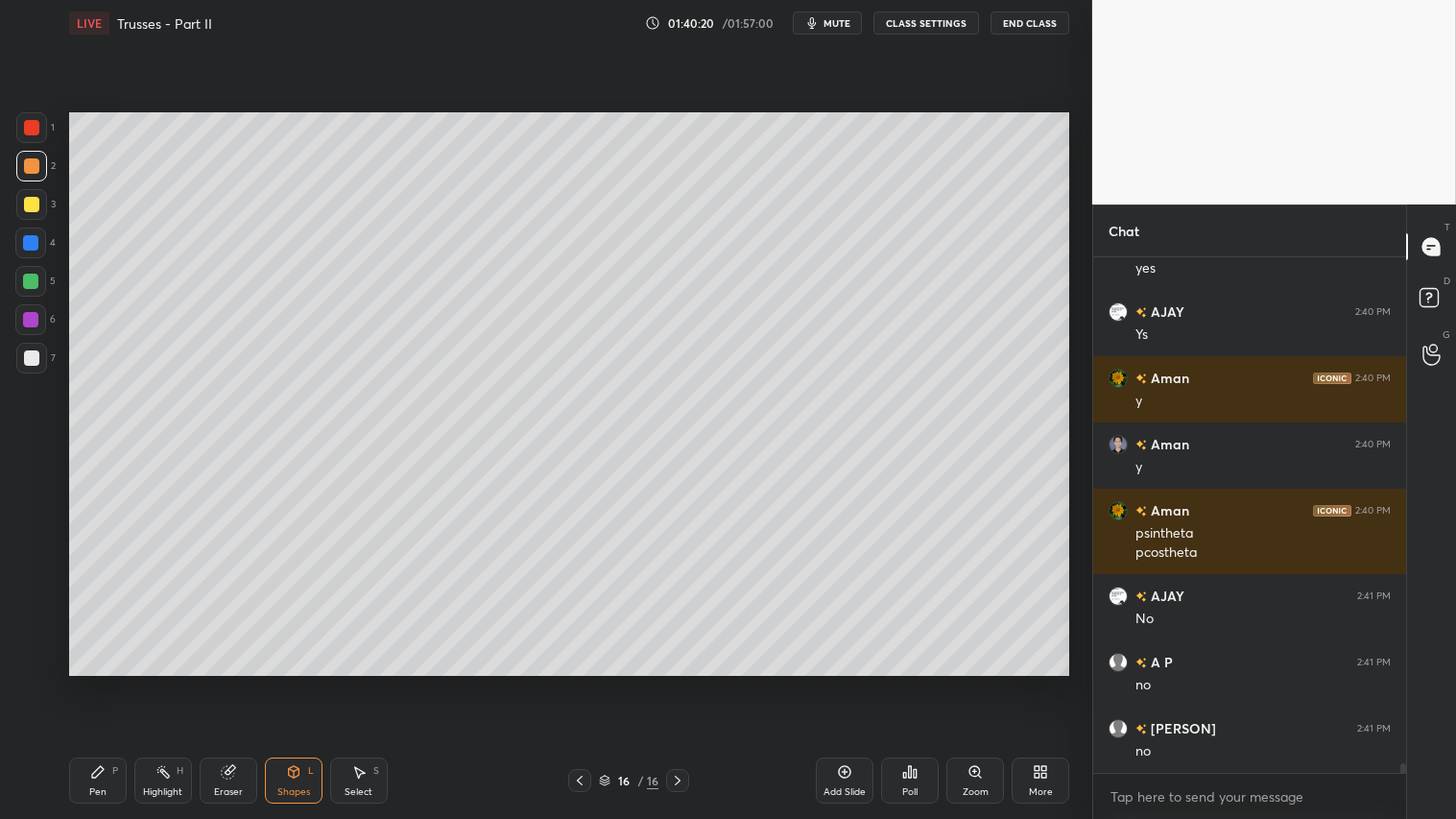 drag, startPoint x: 30, startPoint y: 204, endPoint x: 36, endPoint y: 264, distance: 60.29925 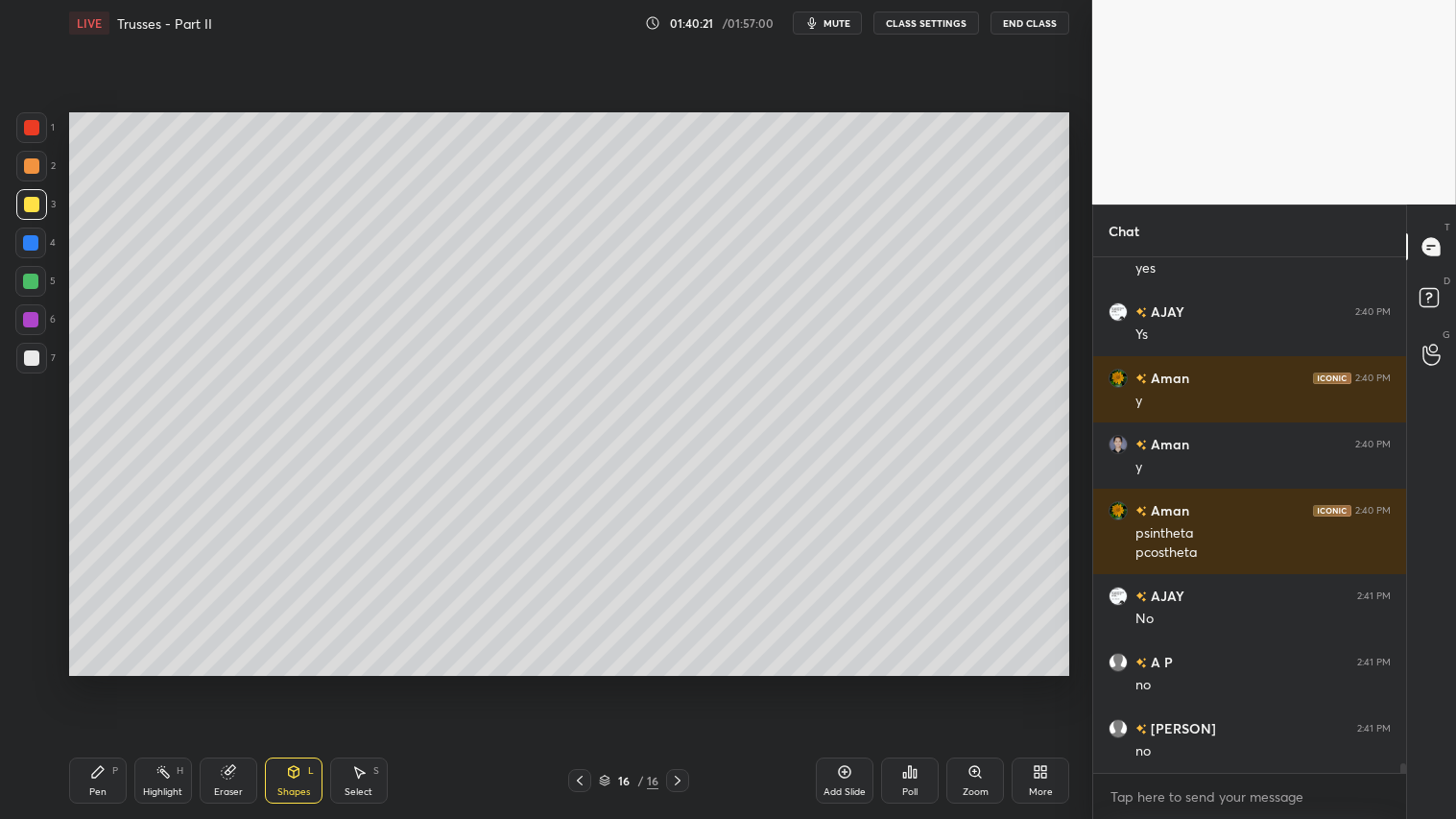 click 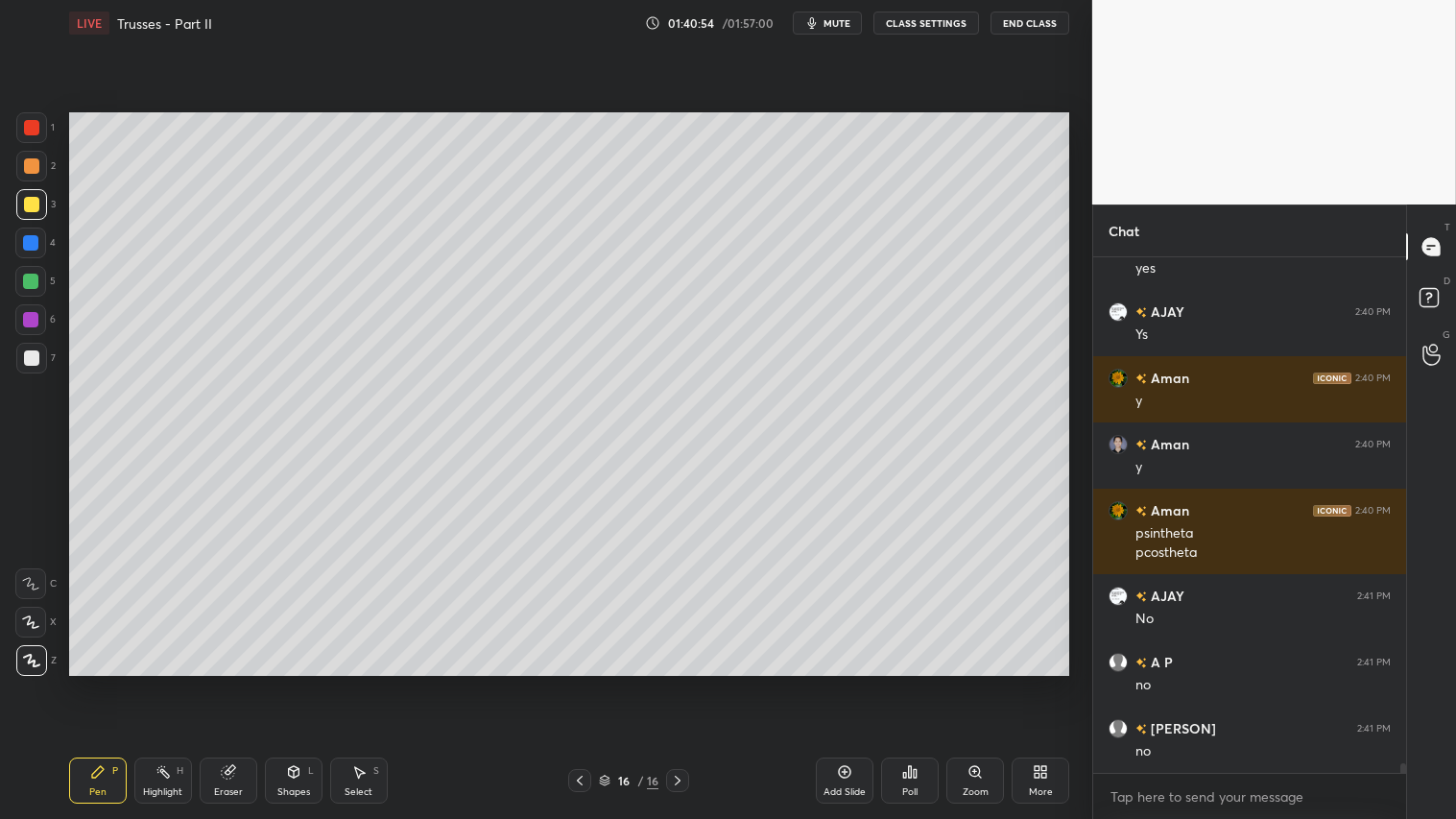 click at bounding box center [32, 166] 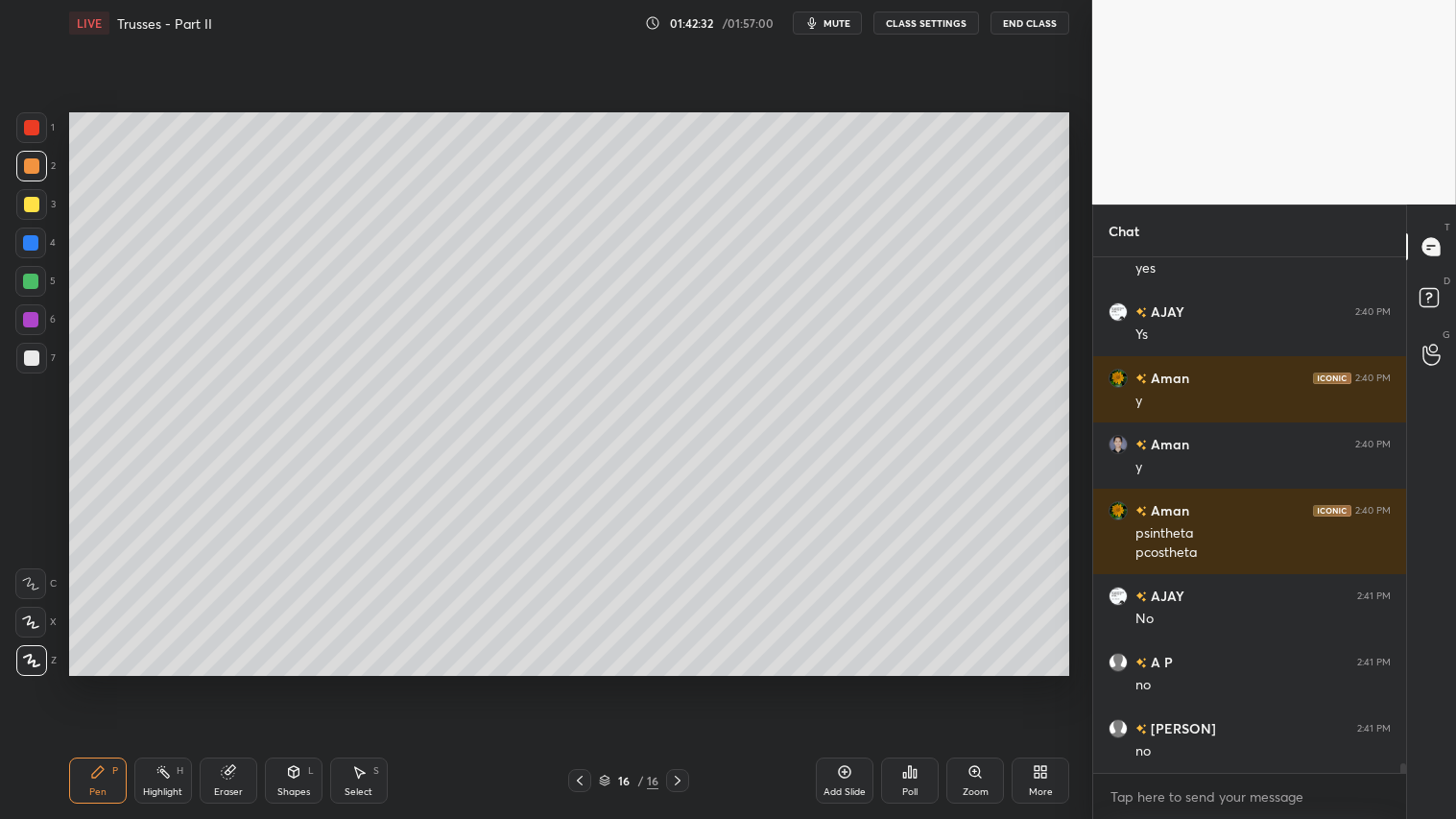 scroll, scrollTop: 26231, scrollLeft: 0, axis: vertical 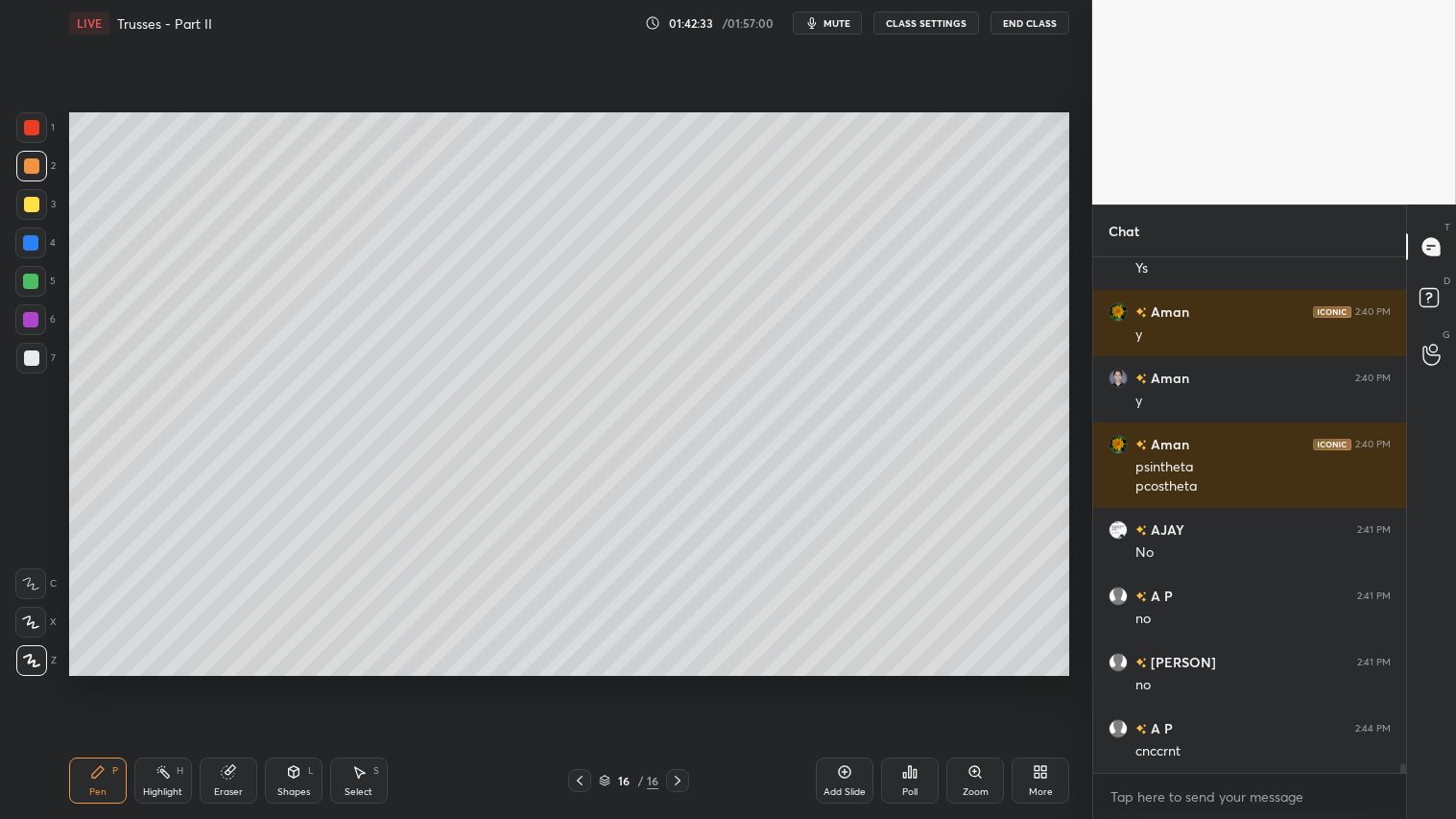drag, startPoint x: 230, startPoint y: 775, endPoint x: 294, endPoint y: 762, distance: 65.30697 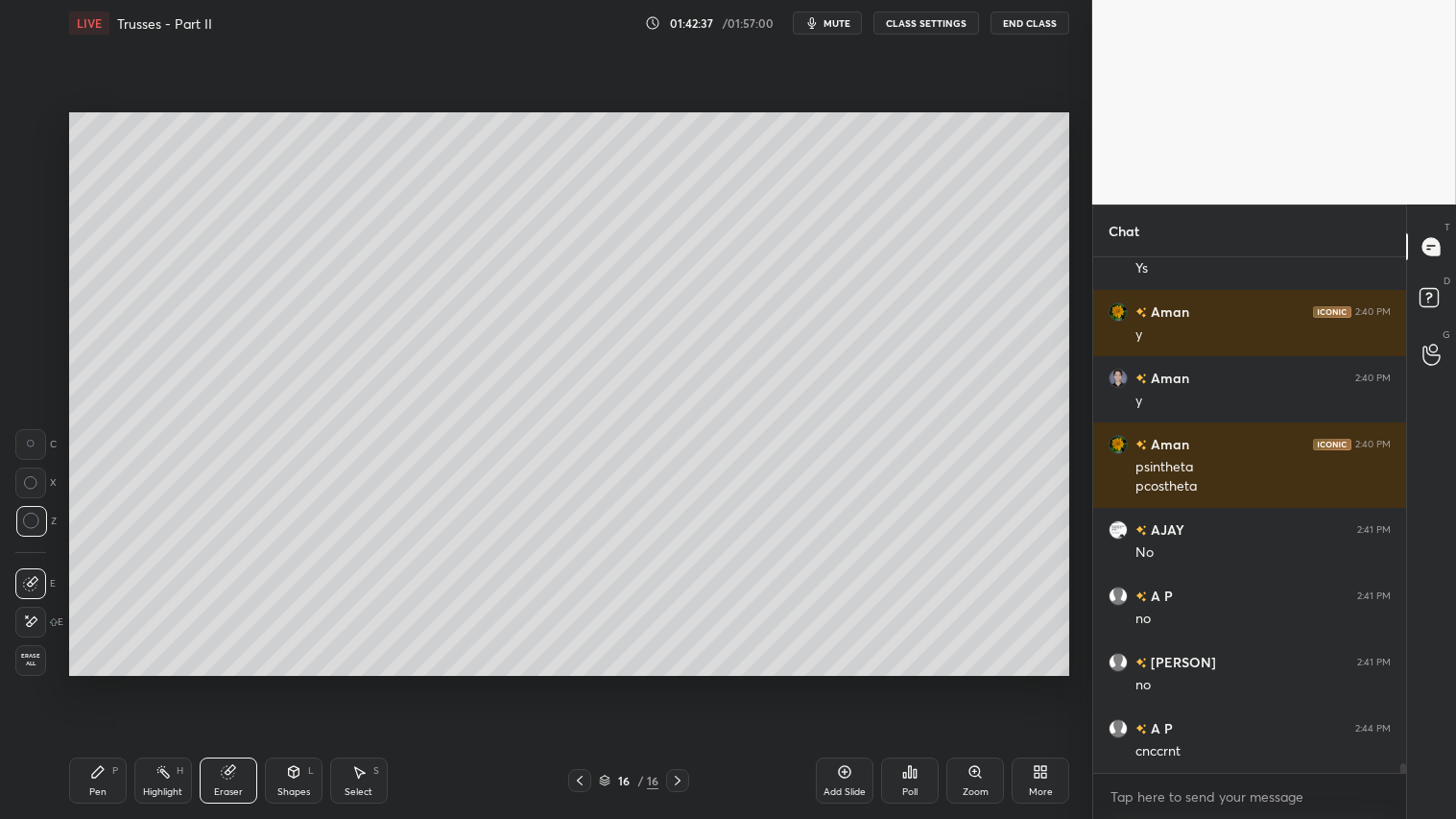 click on "Pen P" at bounding box center (98, 781) 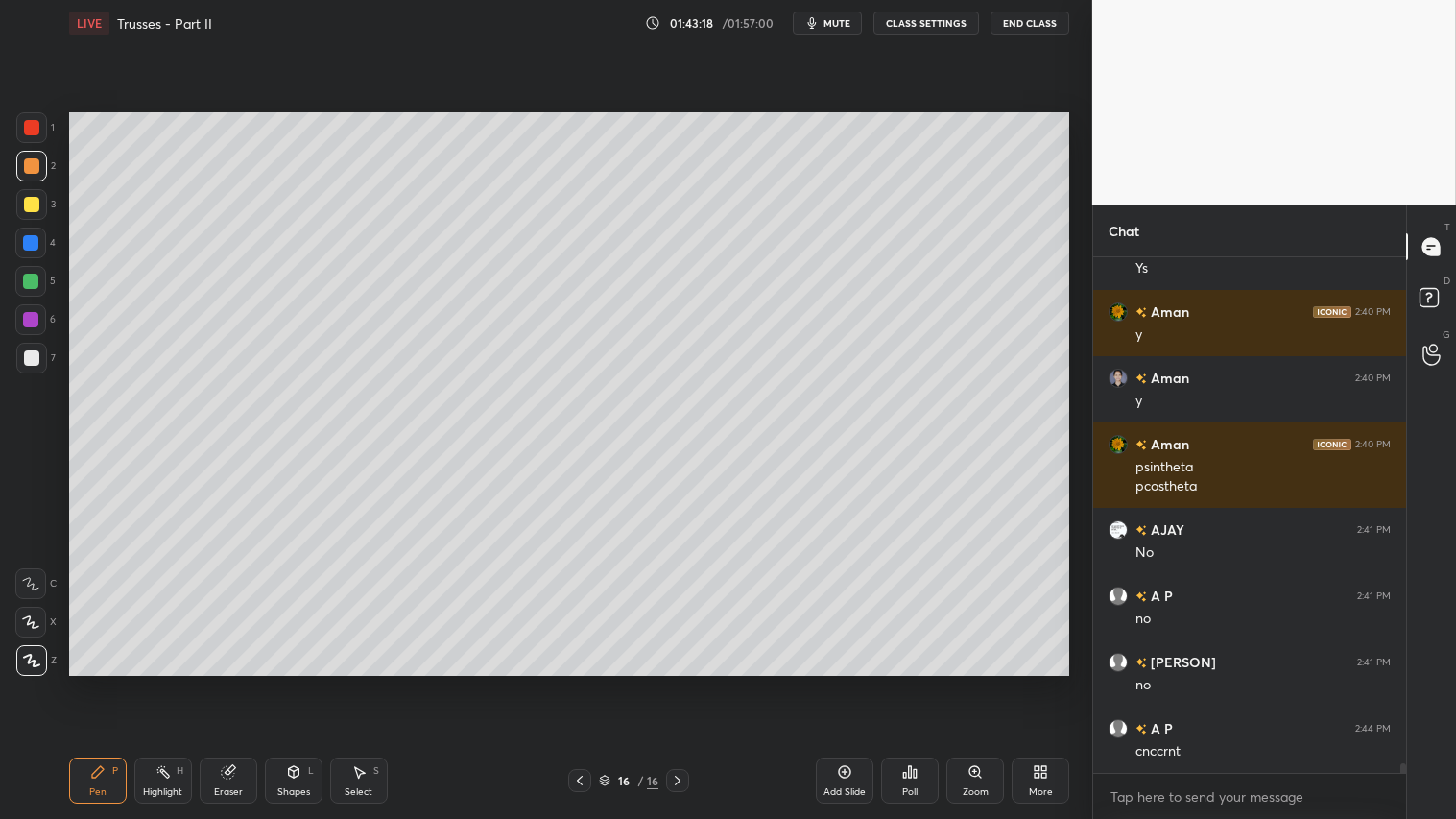 click at bounding box center (32, 205) 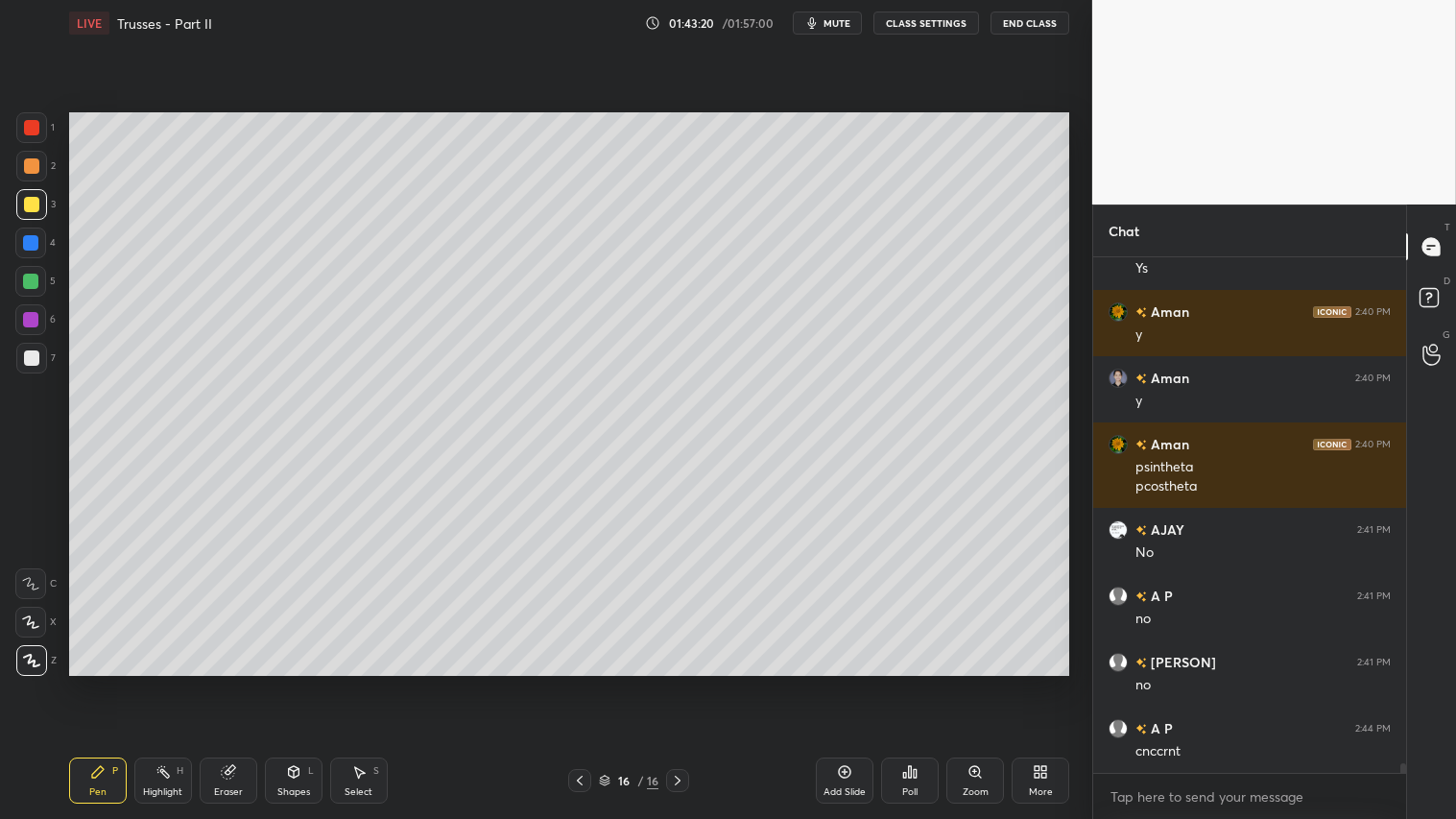 drag, startPoint x: 103, startPoint y: 788, endPoint x: 170, endPoint y: 769, distance: 69.6419 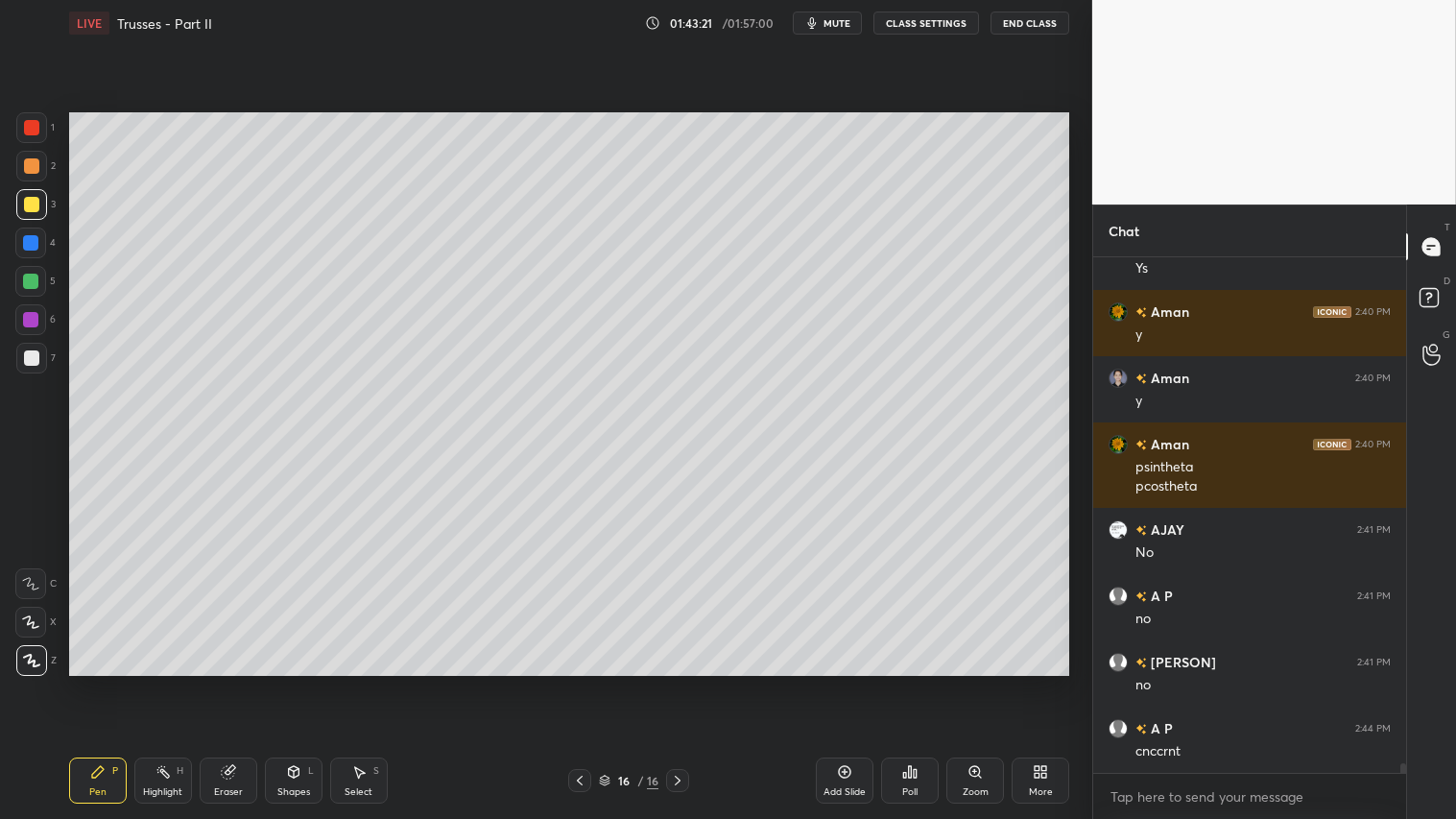 drag, startPoint x: 676, startPoint y: 773, endPoint x: 797, endPoint y: 779, distance: 121.14867 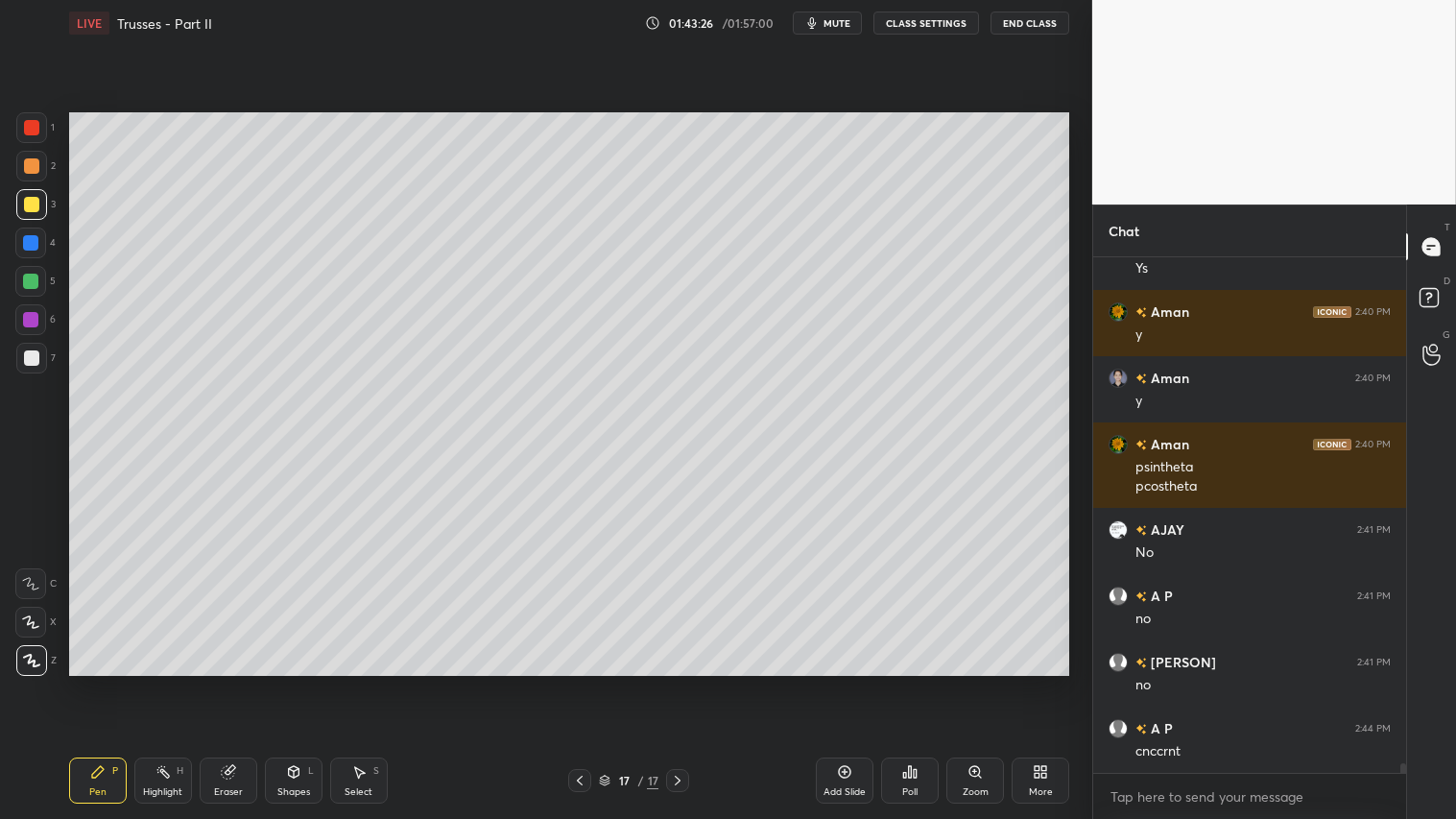 drag, startPoint x: 31, startPoint y: 353, endPoint x: 50, endPoint y: 301, distance: 55.3624 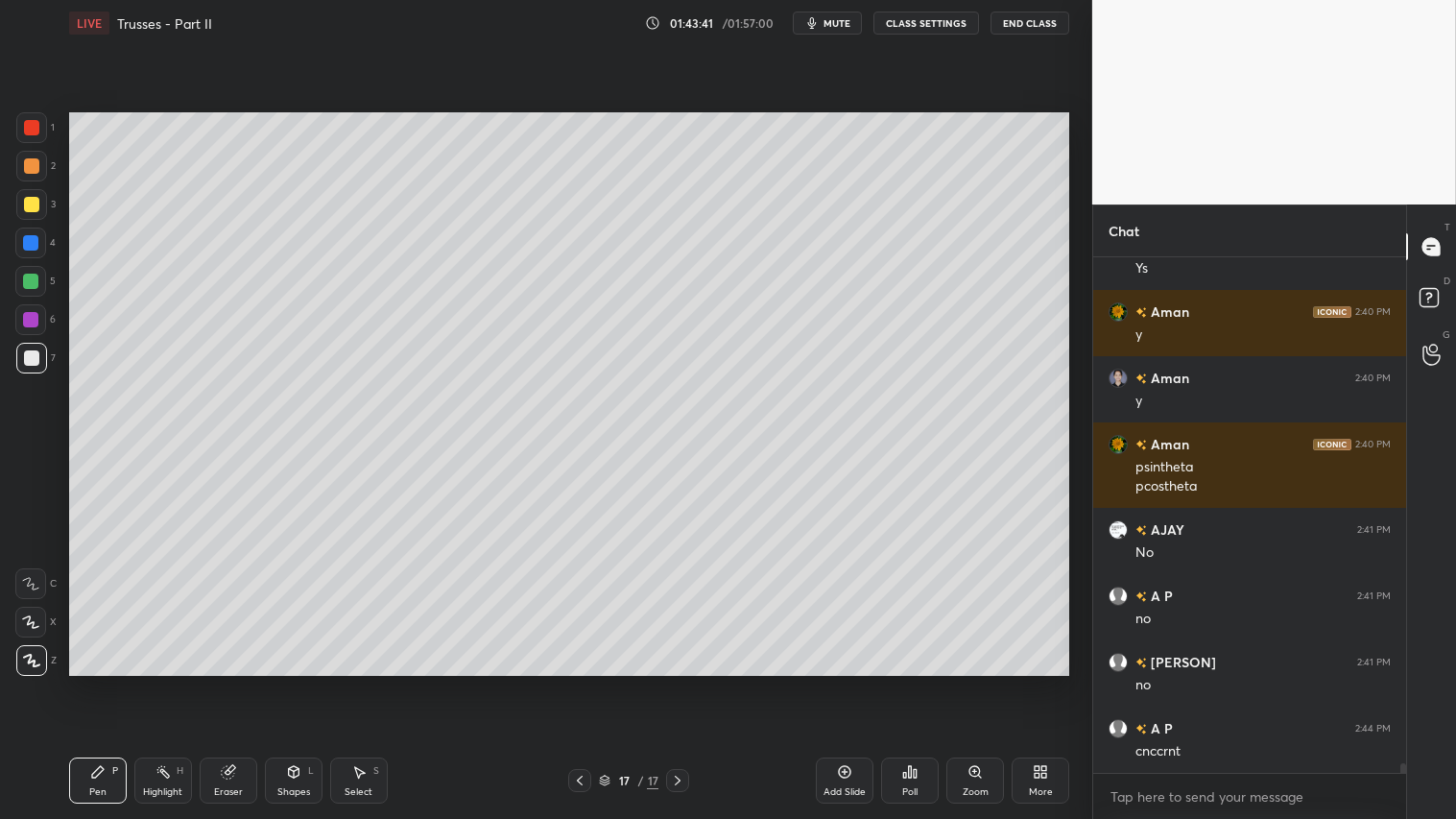 click on "Select S" at bounding box center (359, 781) 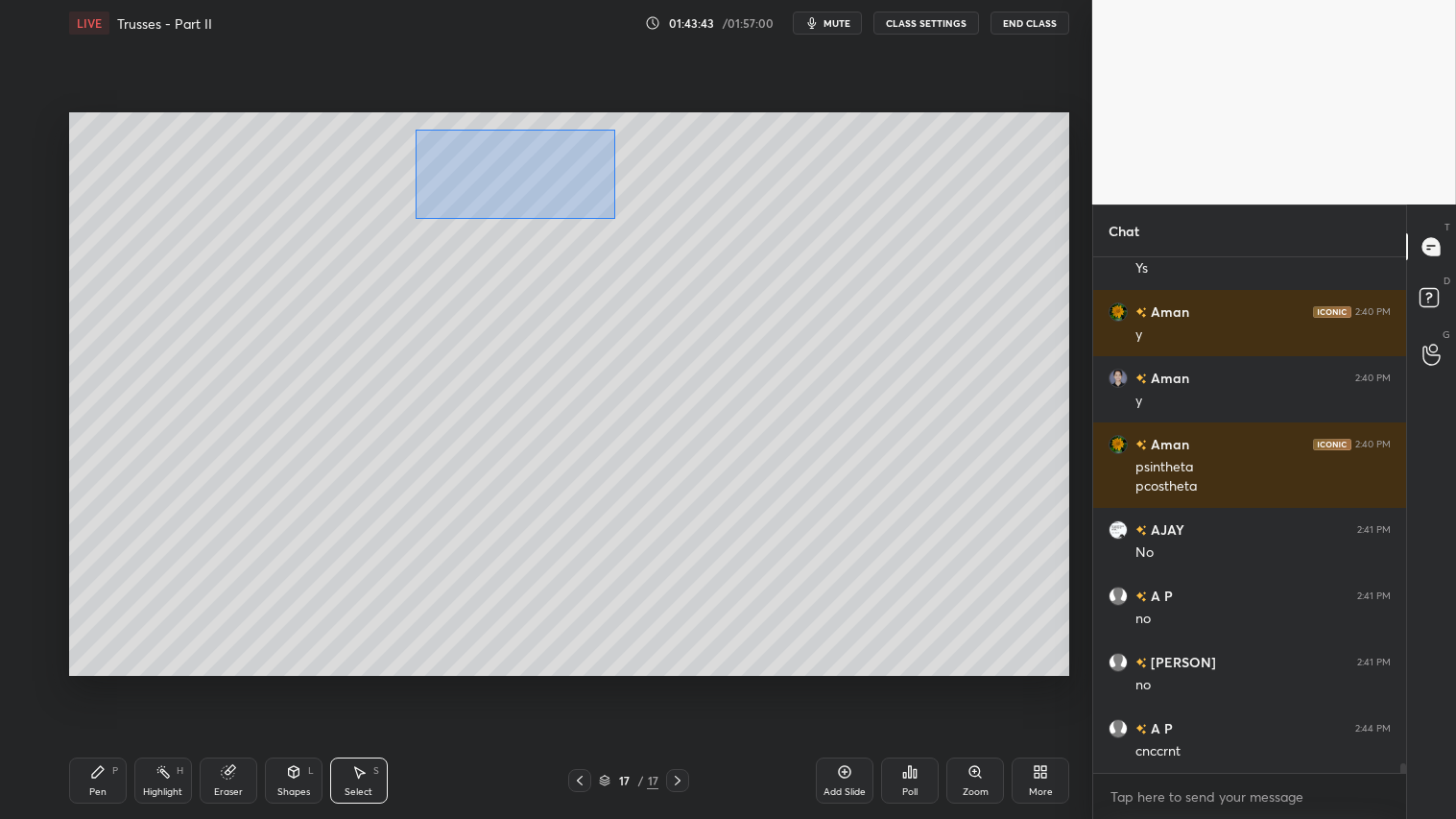 drag, startPoint x: 413, startPoint y: 131, endPoint x: 615, endPoint y: 218, distance: 219.93863 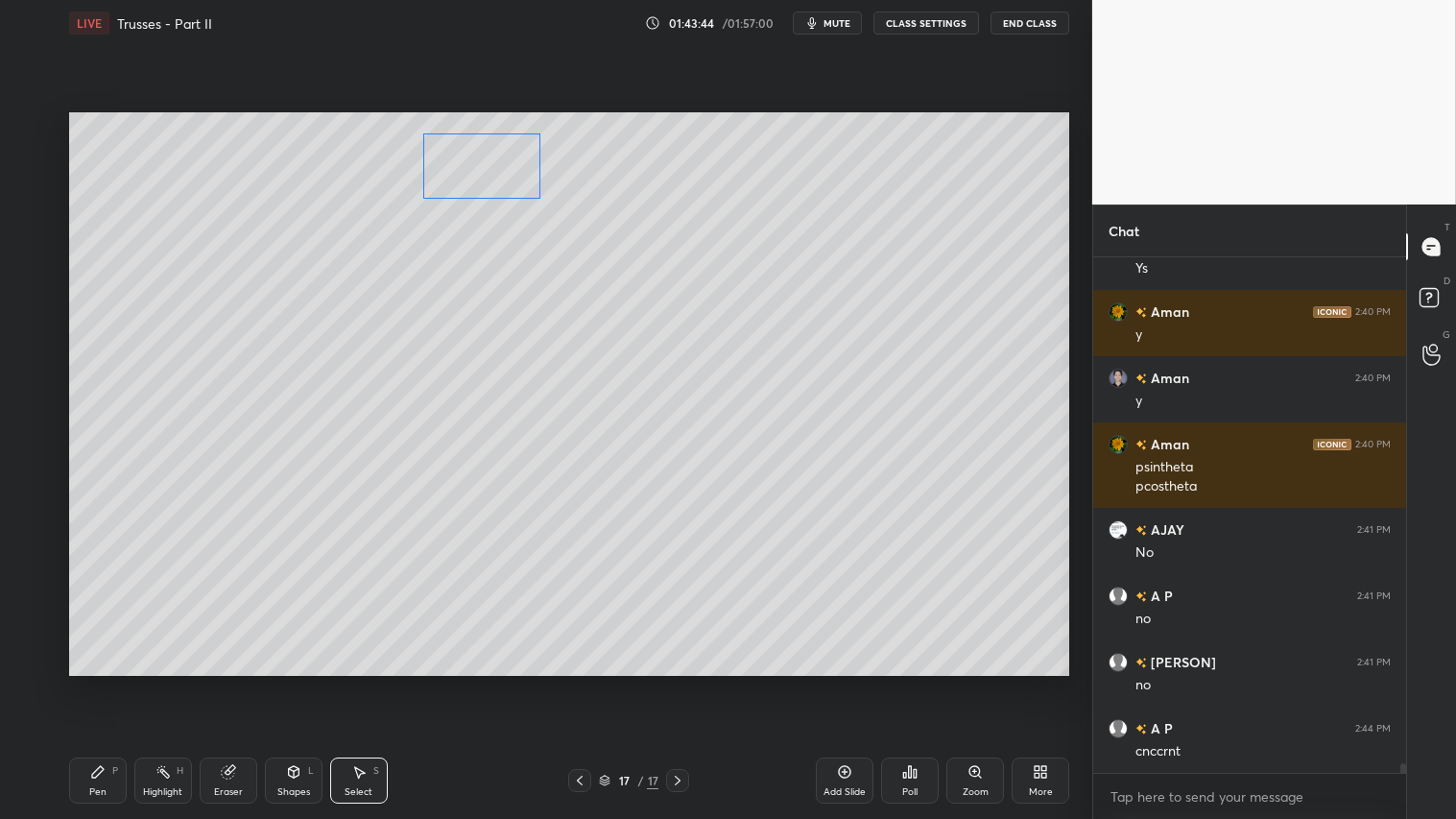 drag, startPoint x: 489, startPoint y: 167, endPoint x: 490, endPoint y: 157, distance: 10.049876 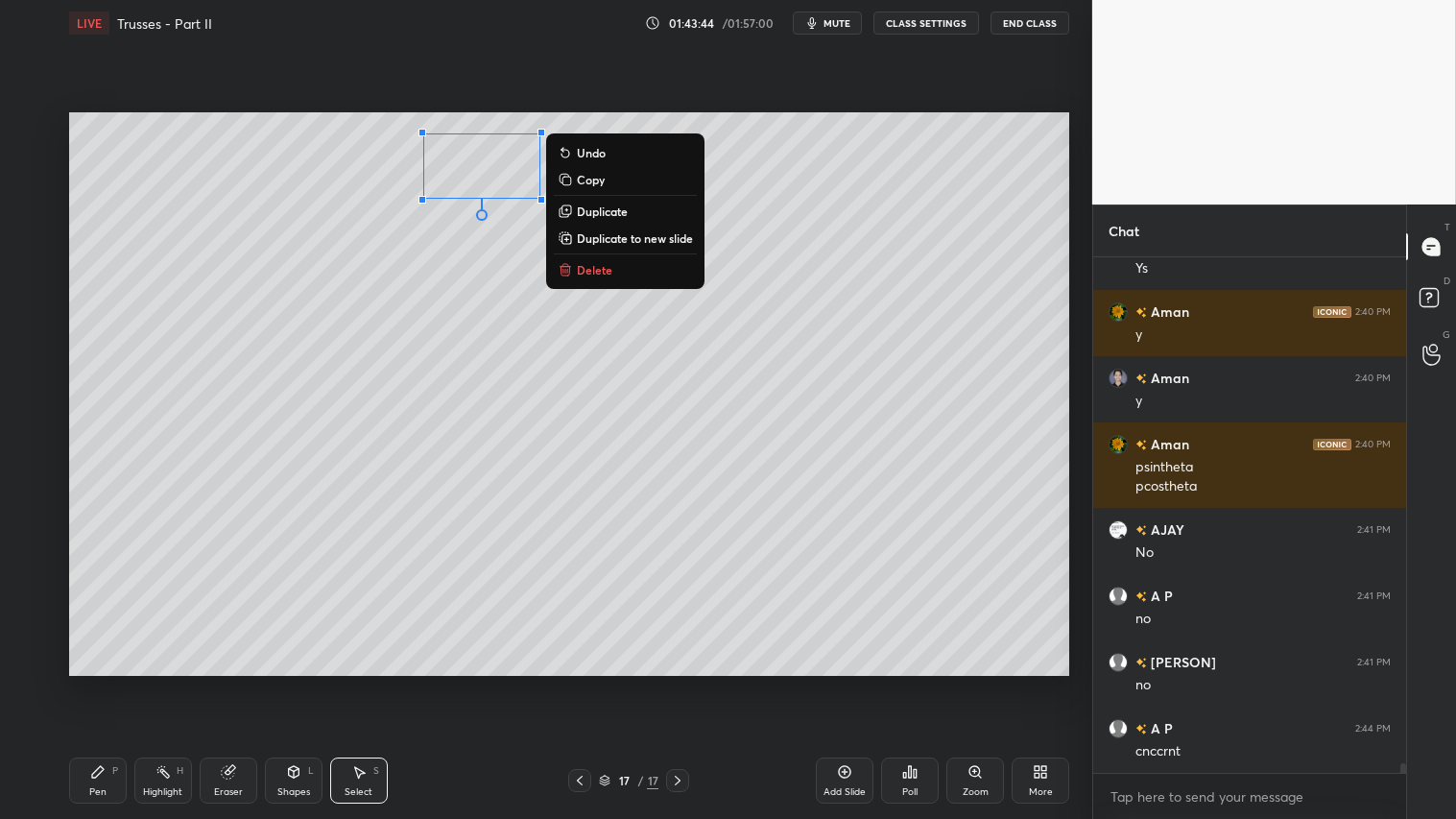 click on "0 ° Undo Copy Duplicate Duplicate to new slide Delete" at bounding box center (569, 394) 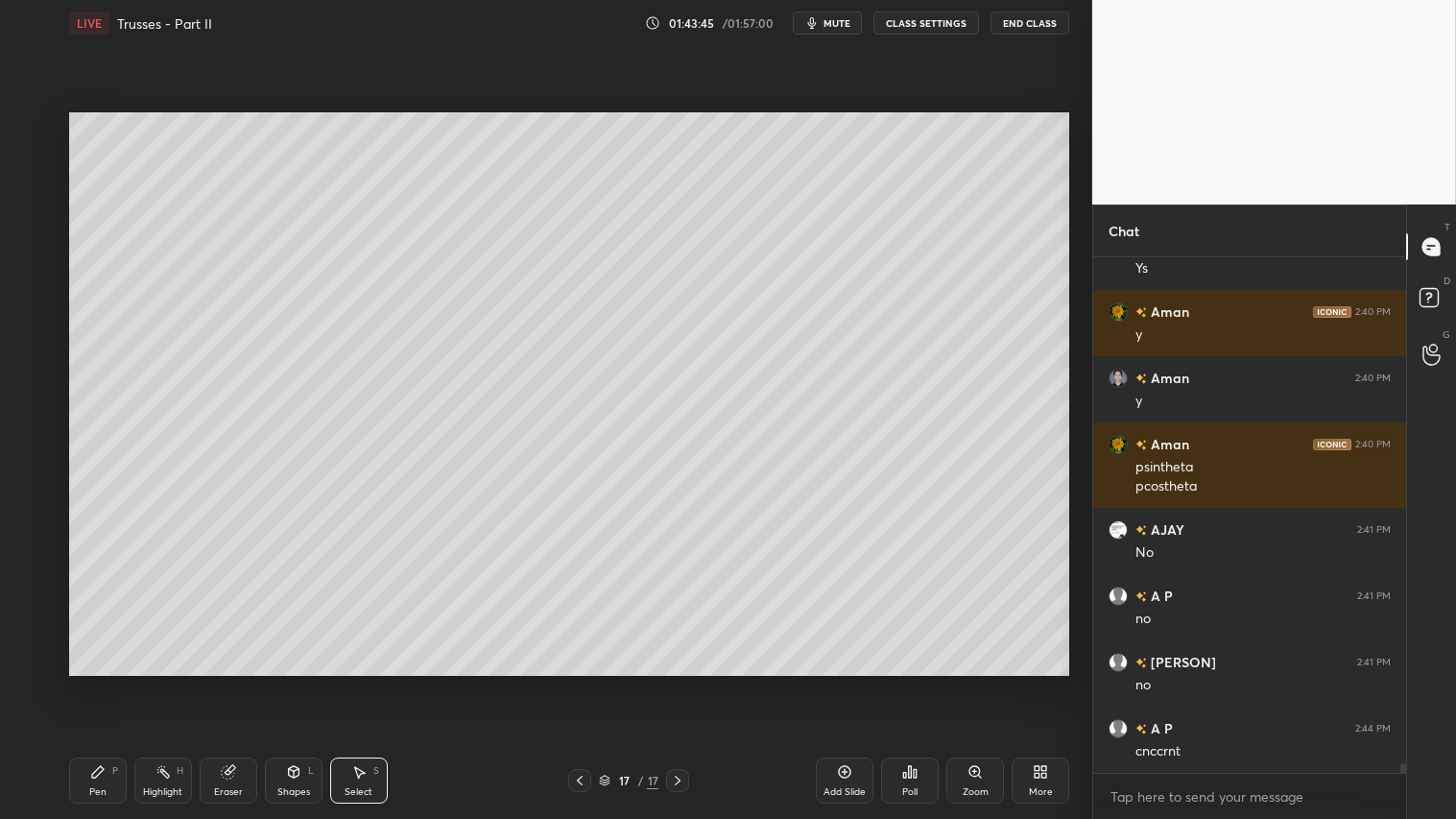 click on "Shapes L" at bounding box center (294, 781) 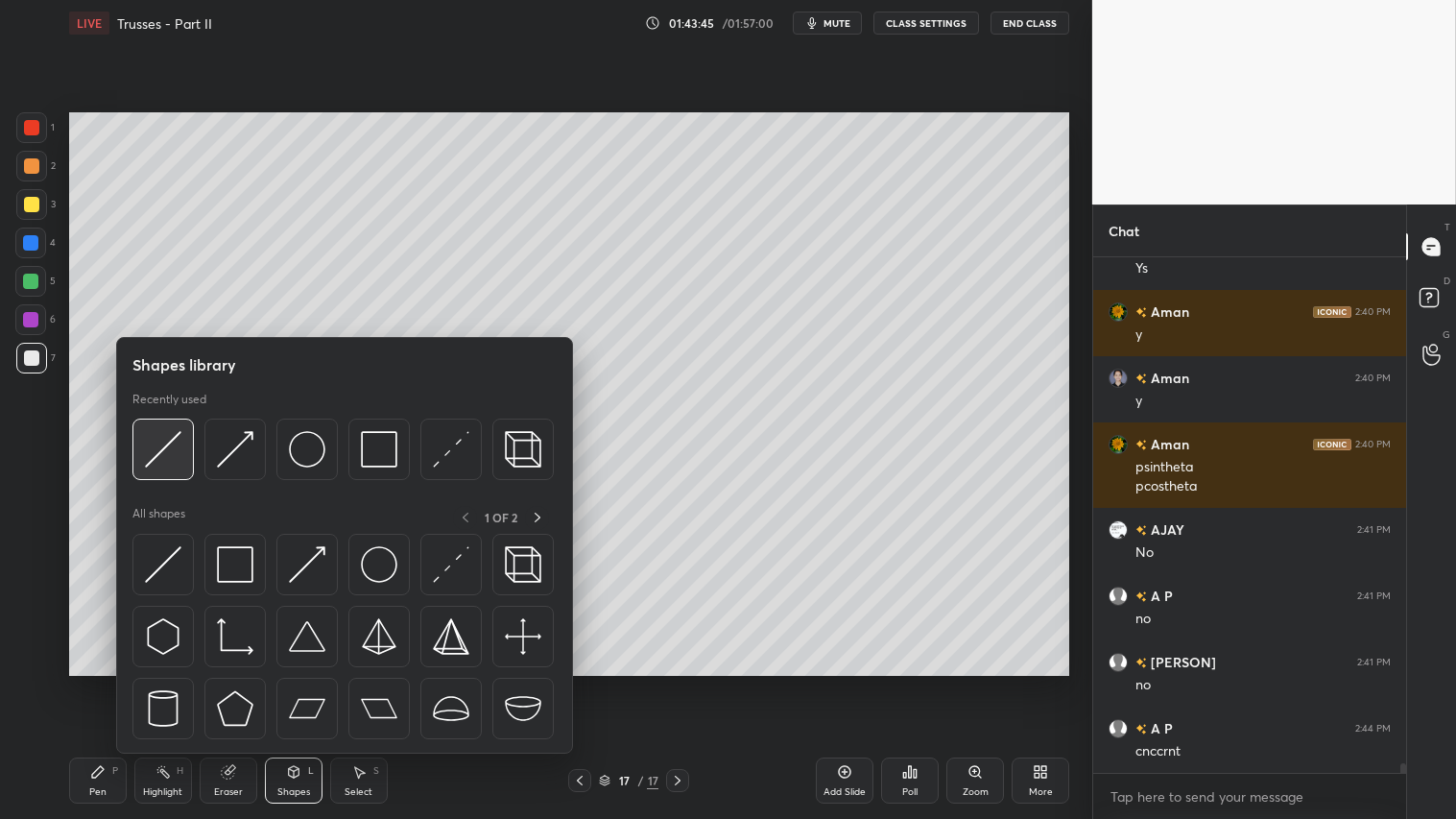 click at bounding box center (163, 449) 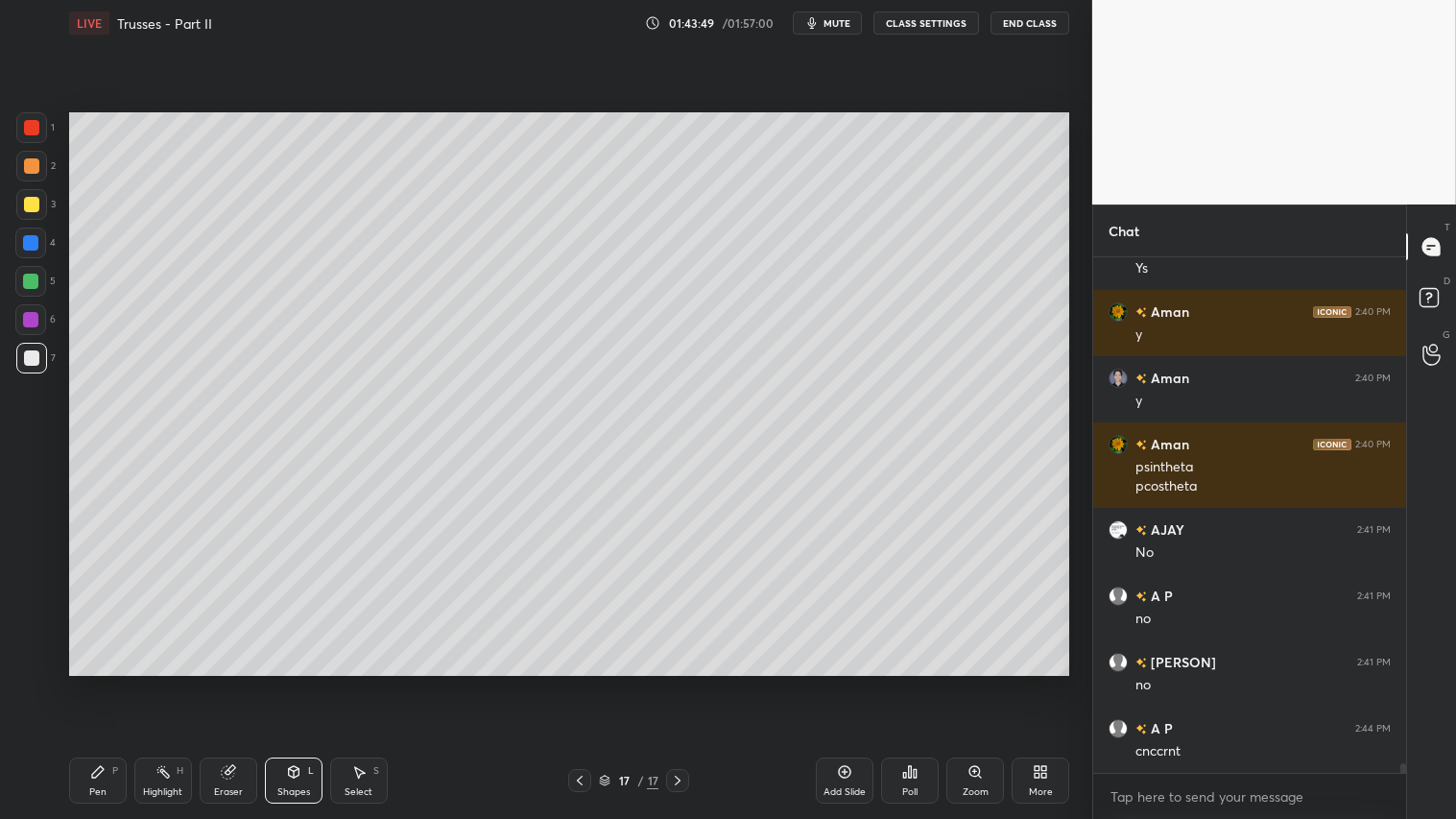 click at bounding box center [32, 166] 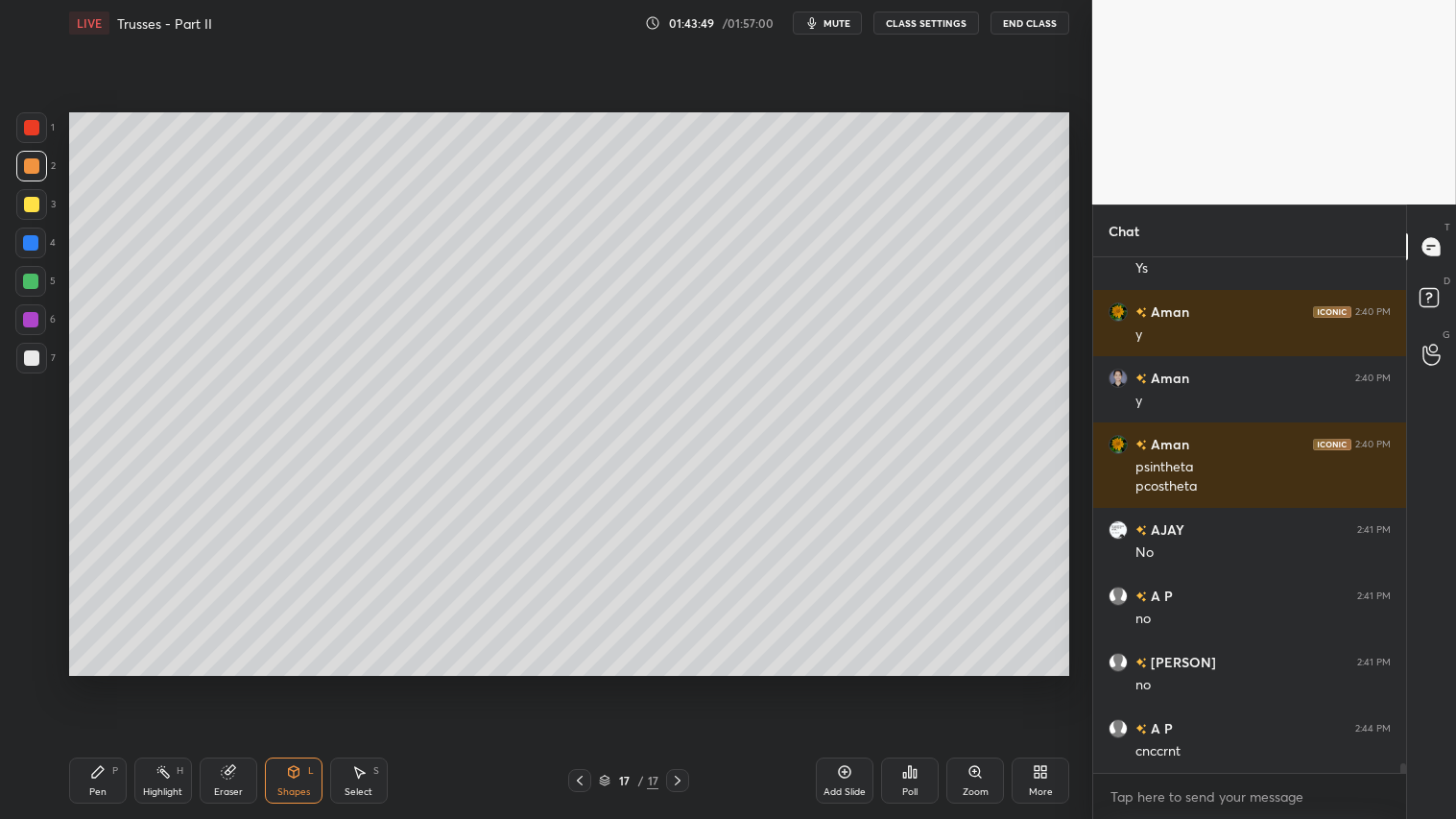 click on "Pen P" at bounding box center [98, 781] 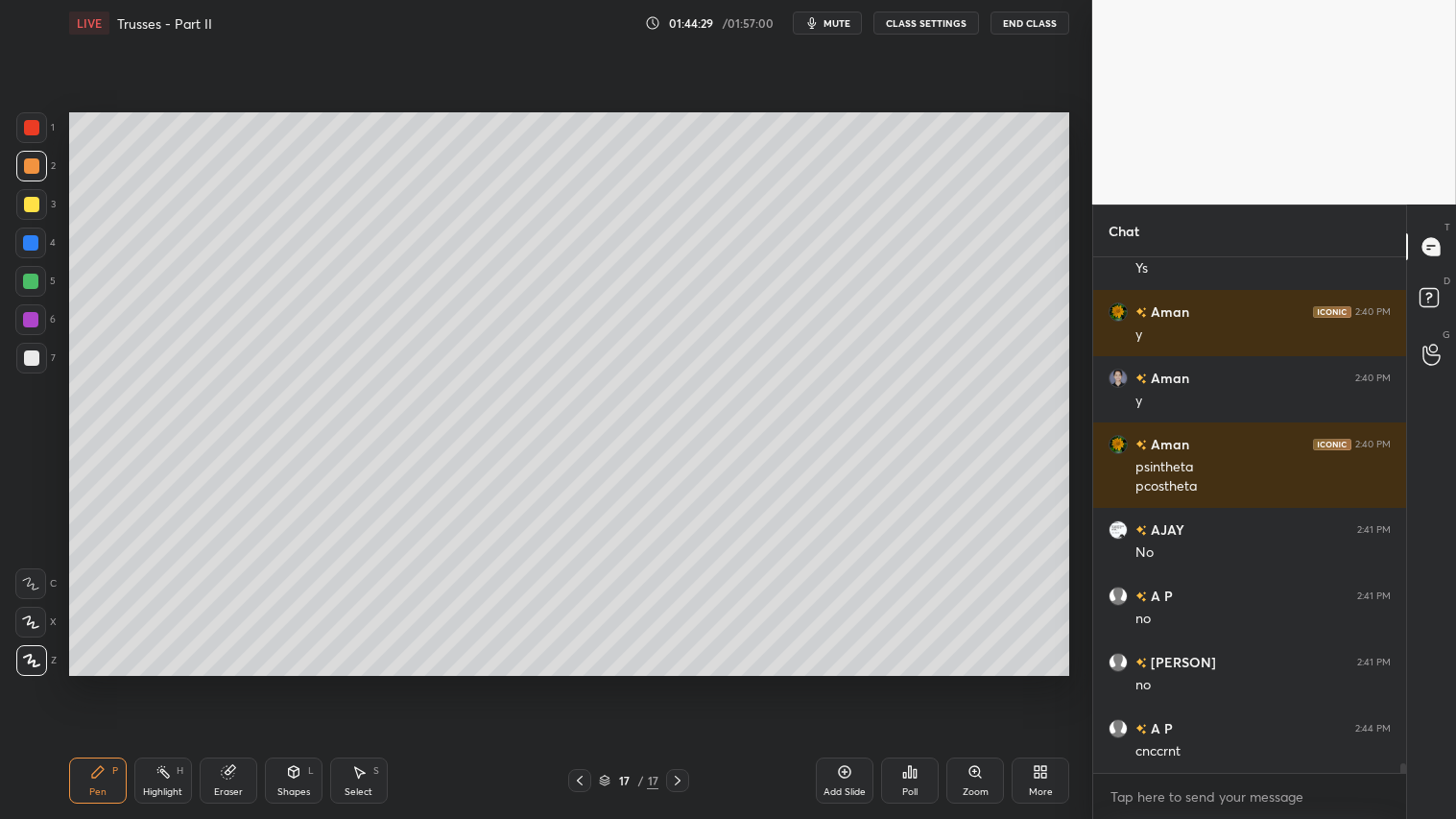 drag, startPoint x: 29, startPoint y: 203, endPoint x: 36, endPoint y: 250, distance: 47.518417 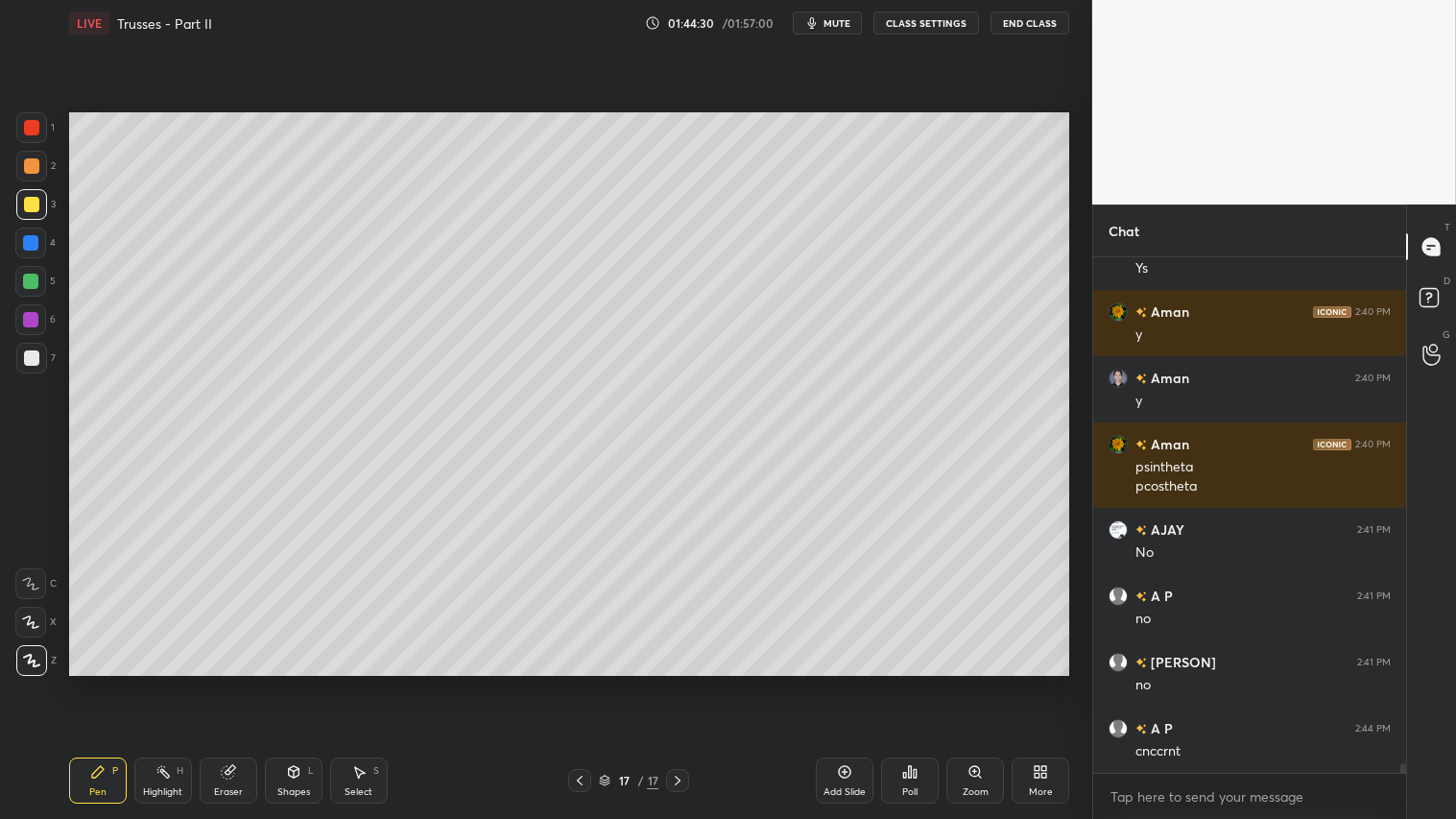 click on "Pen P" at bounding box center (98, 781) 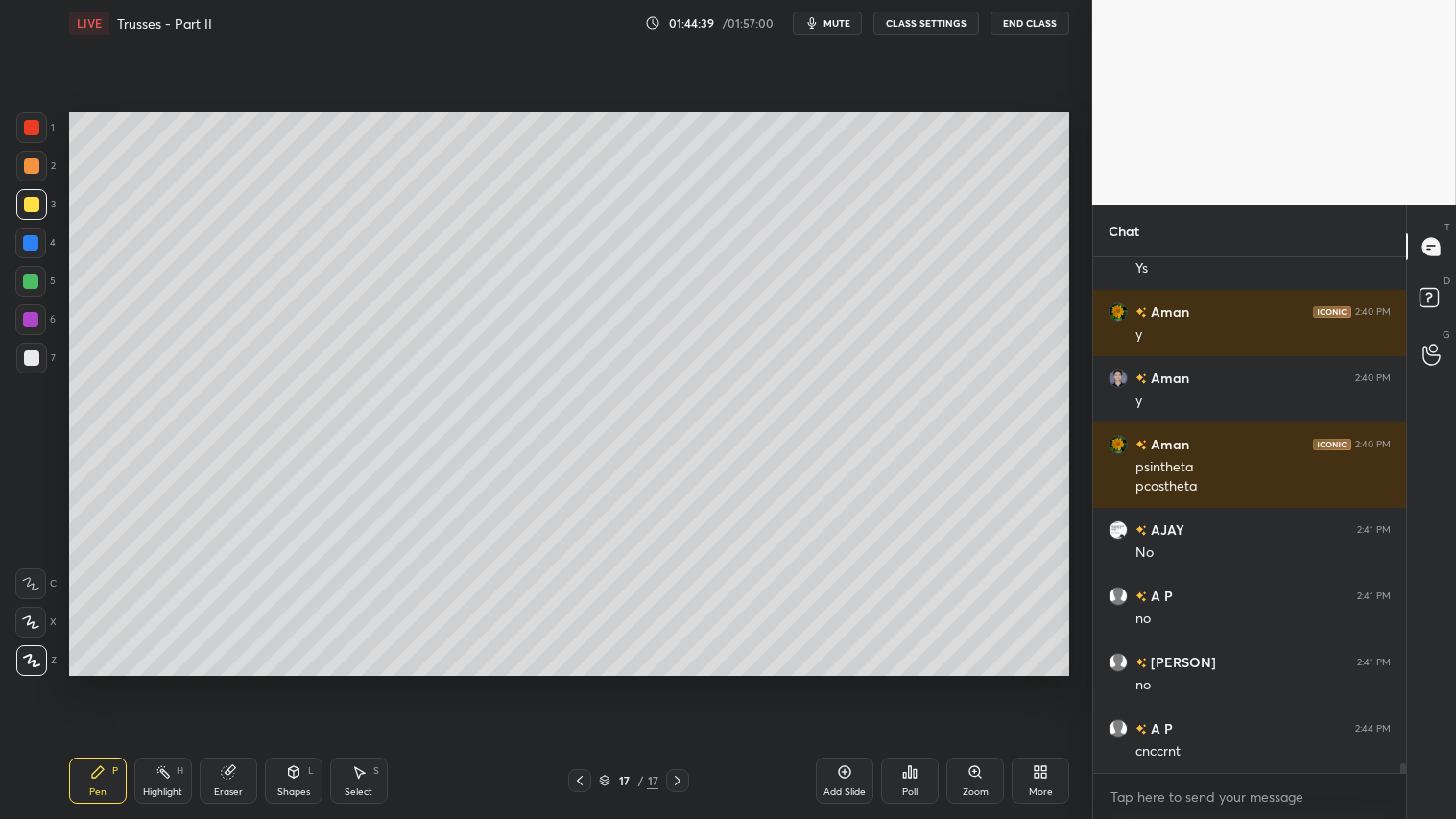 drag, startPoint x: 35, startPoint y: 165, endPoint x: 35, endPoint y: 275, distance: 110 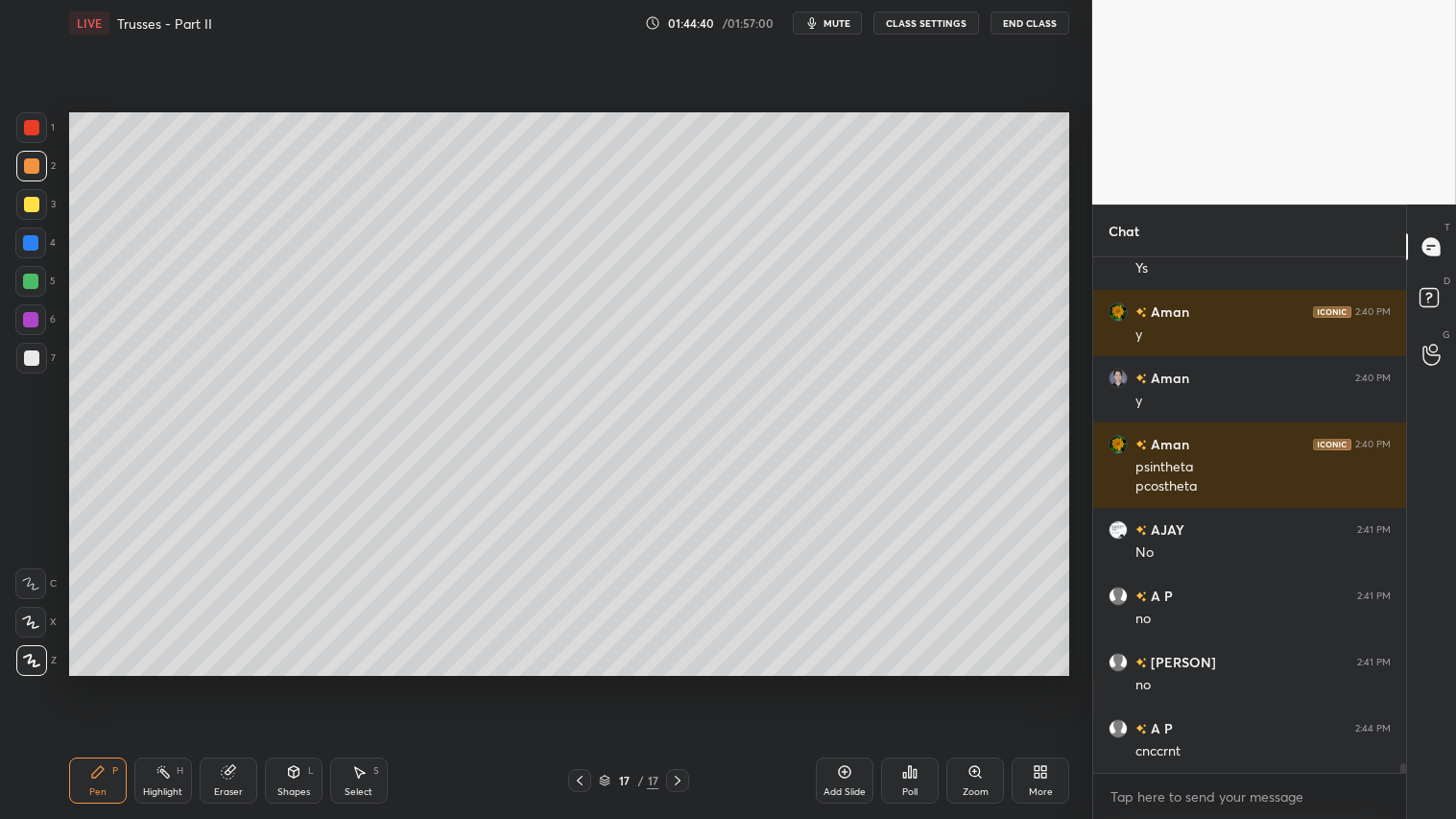 click on "Pen P" at bounding box center [98, 781] 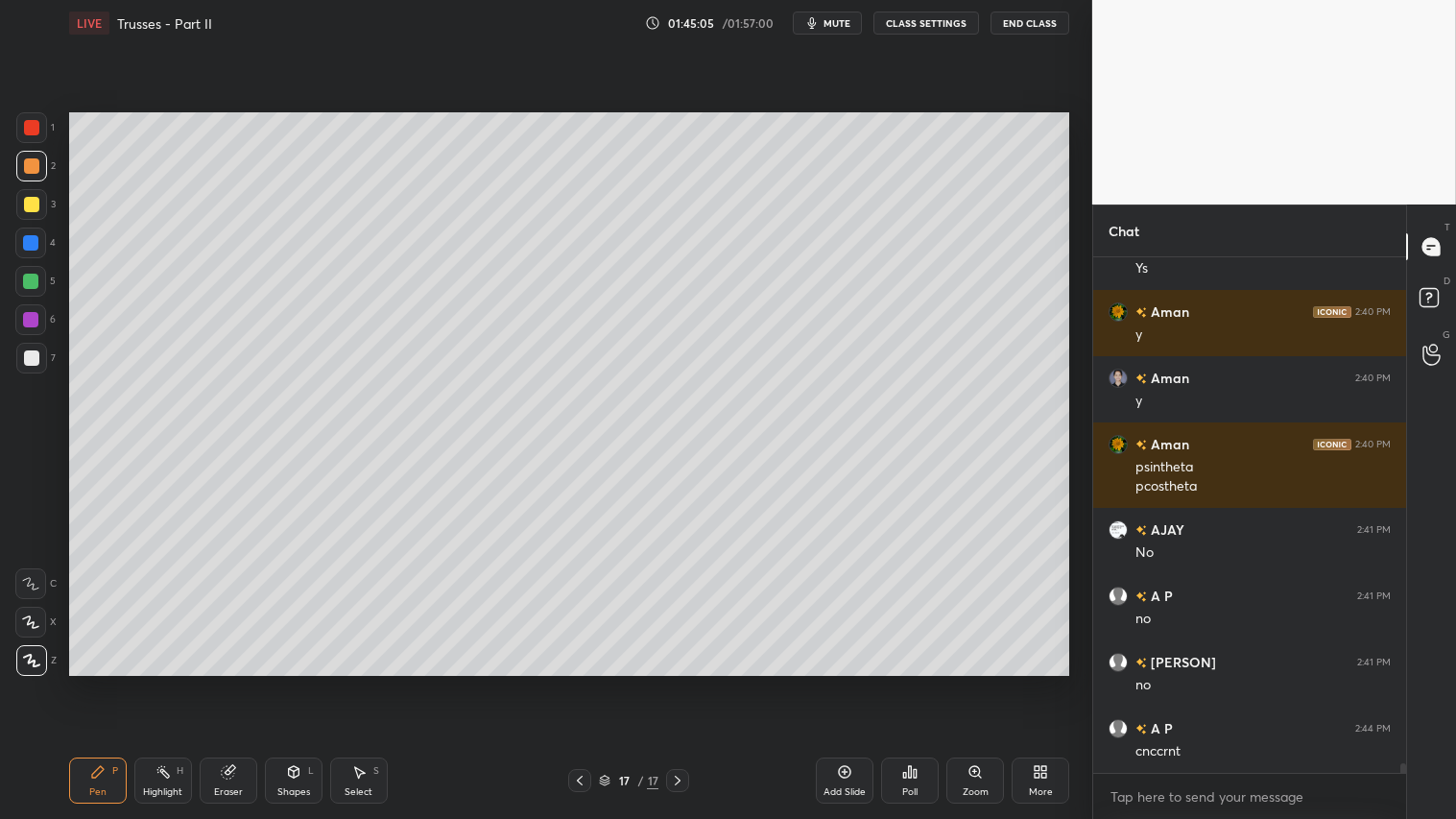 click on "Shapes" at bounding box center [294, 792] 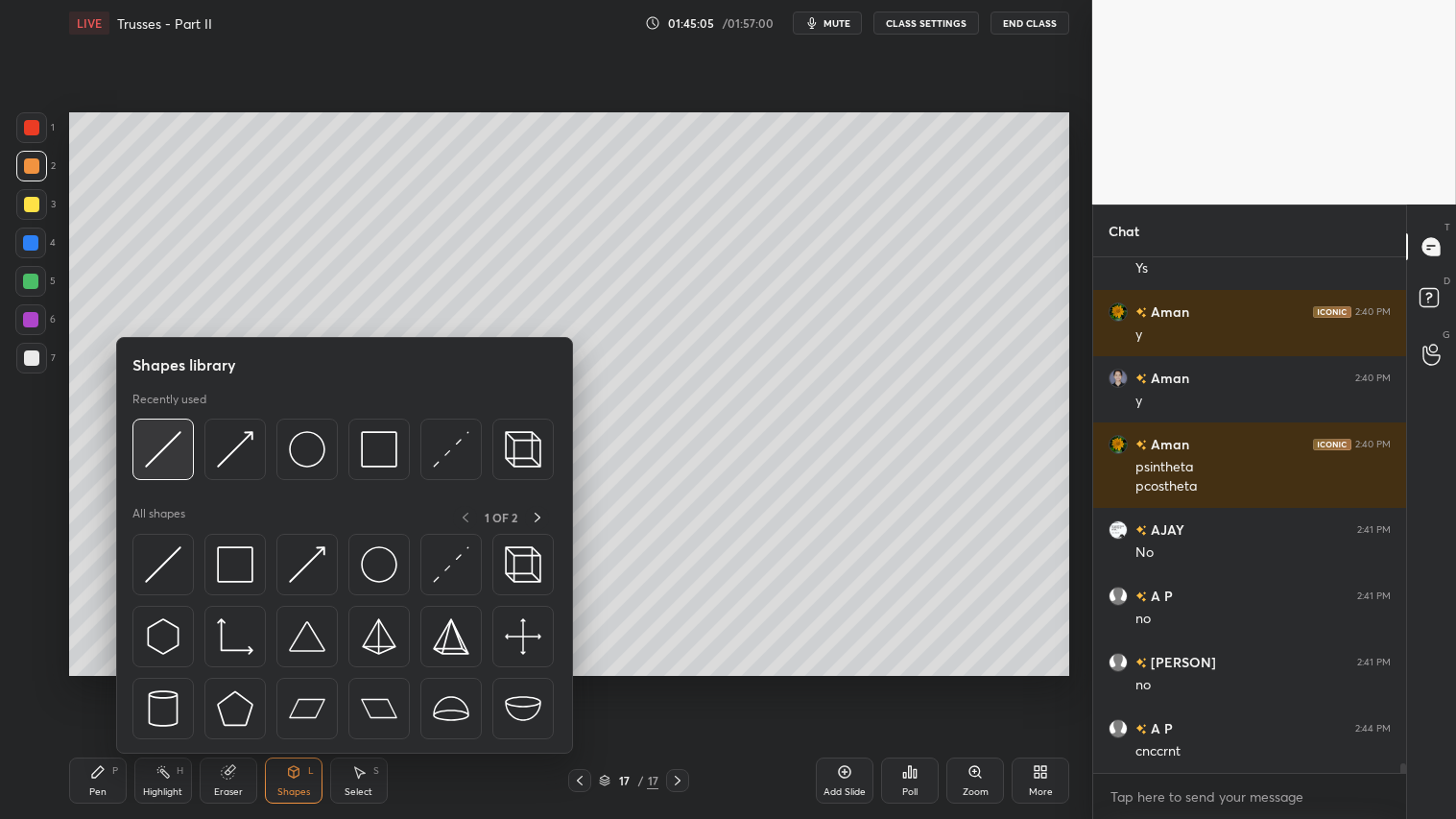 click at bounding box center (163, 449) 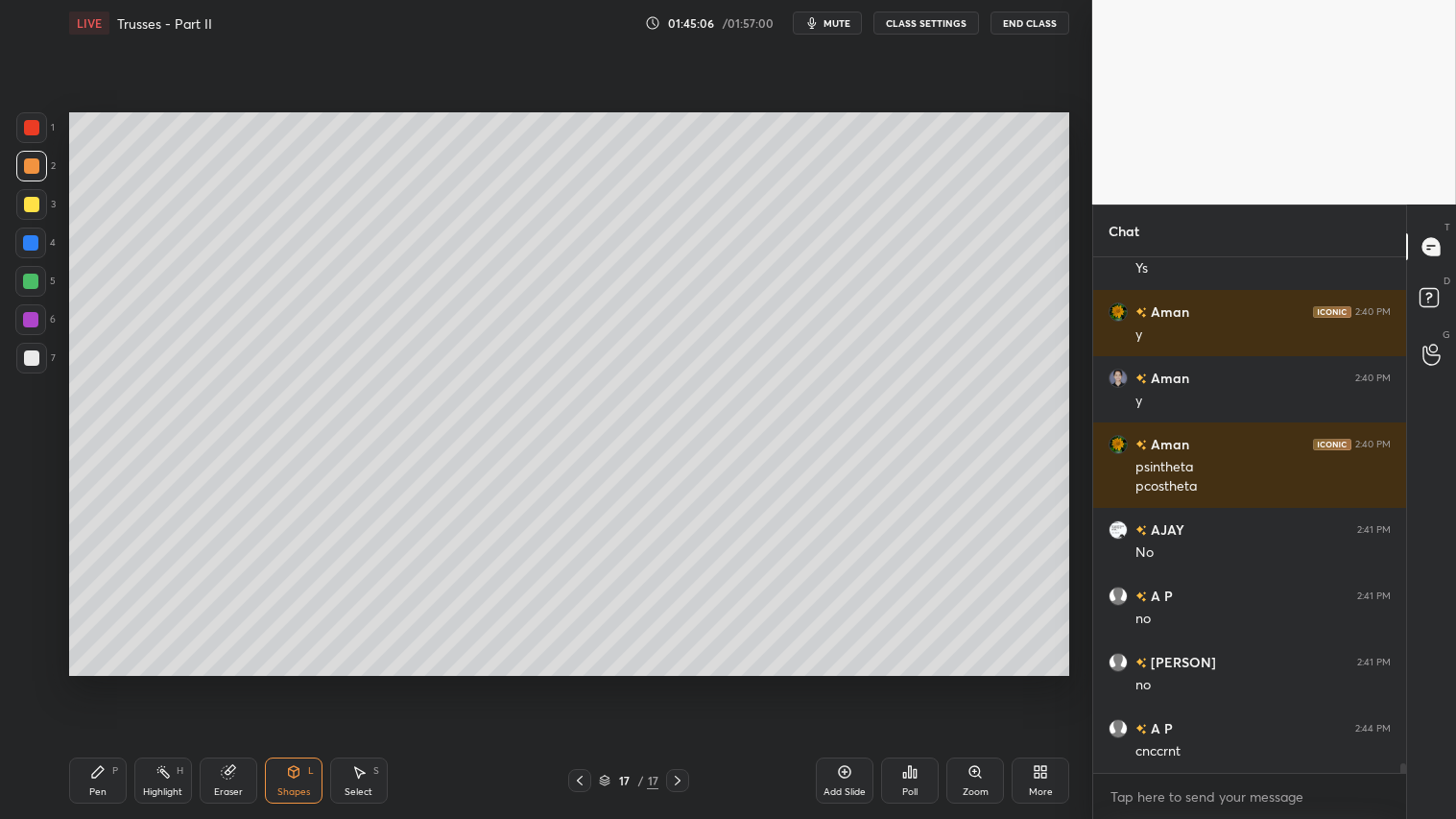 click at bounding box center (32, 358) 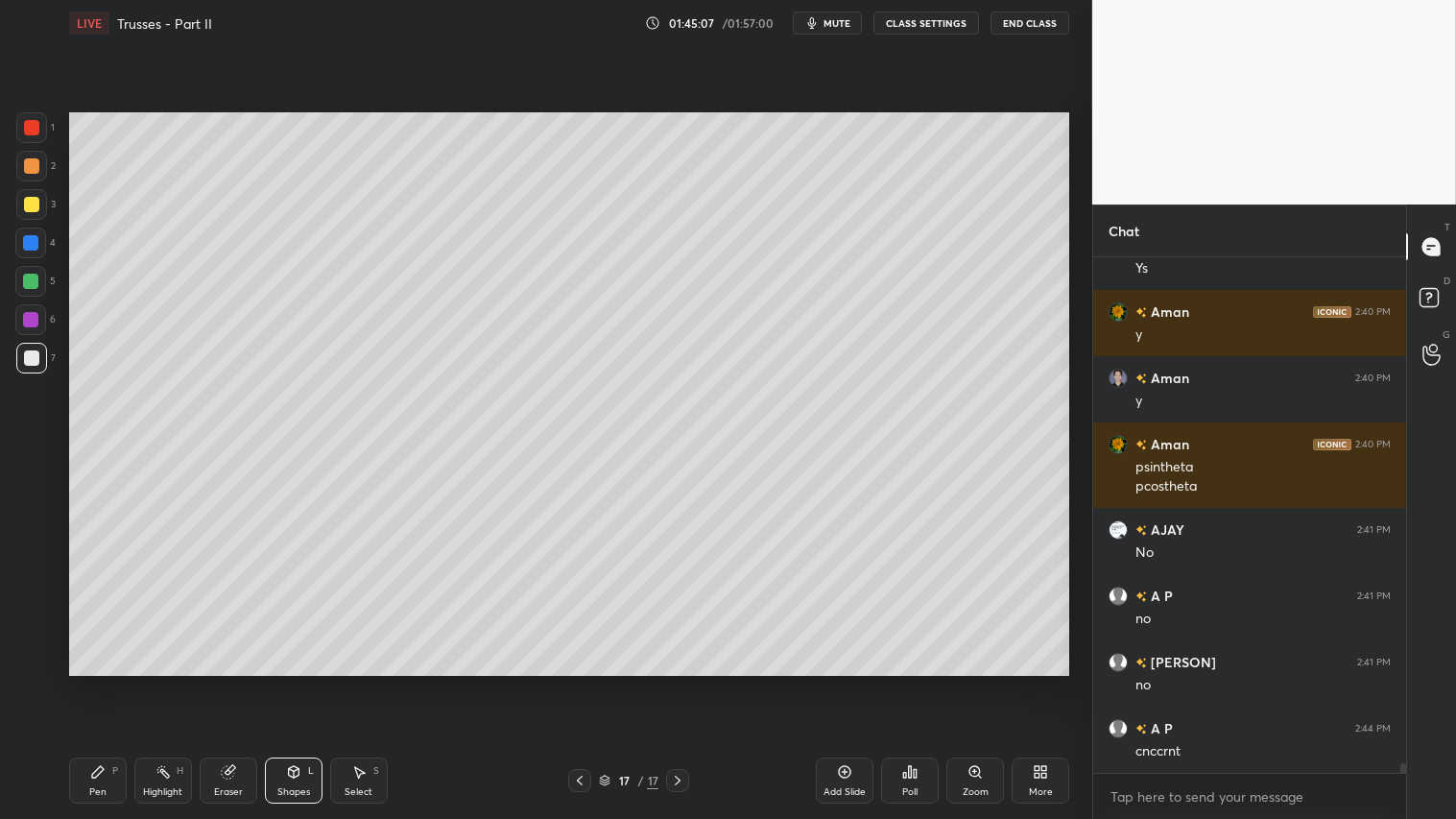 drag, startPoint x: 35, startPoint y: 203, endPoint x: 56, endPoint y: 211, distance: 22.472205 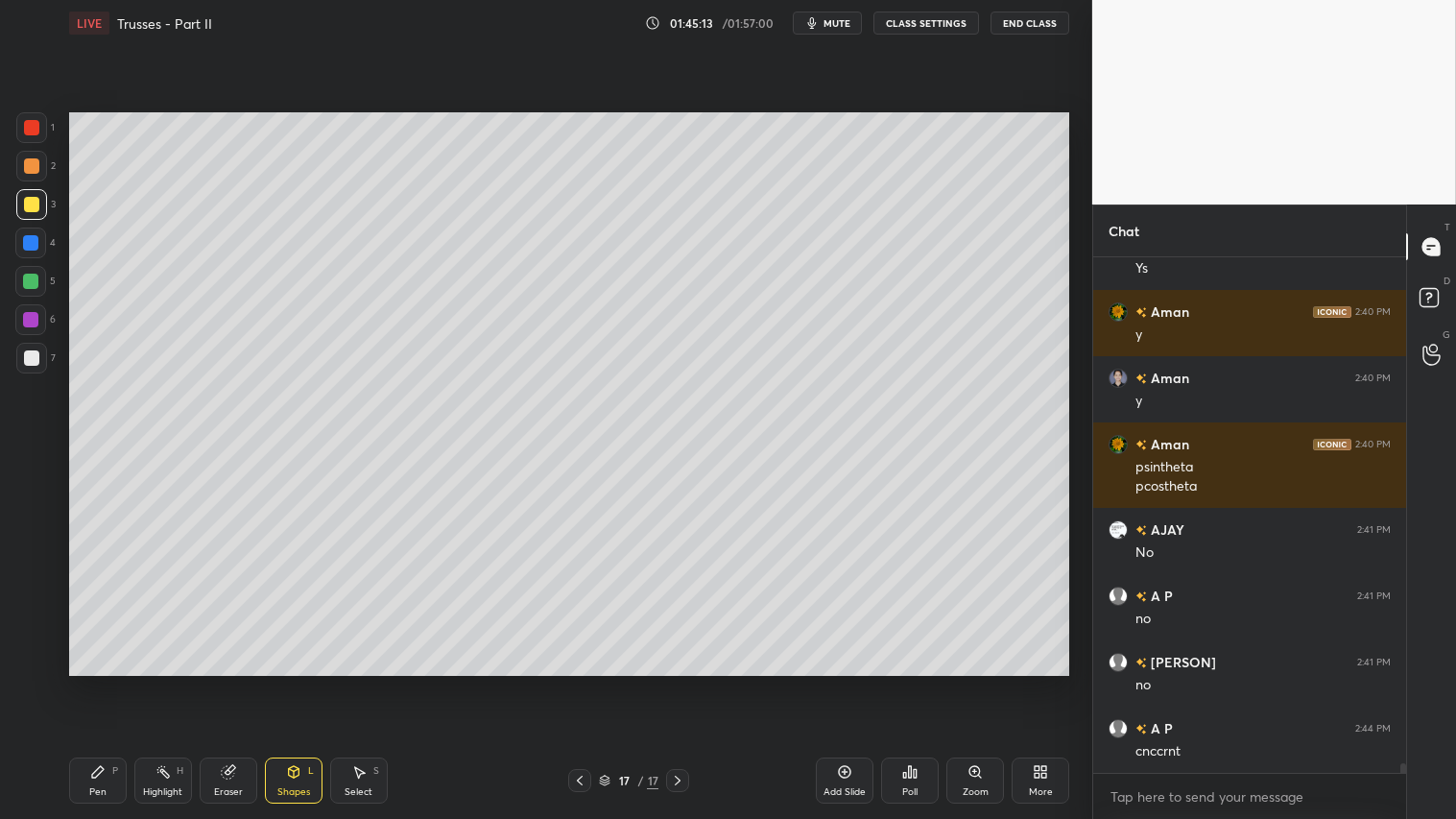 click on "Shapes L" at bounding box center [294, 781] 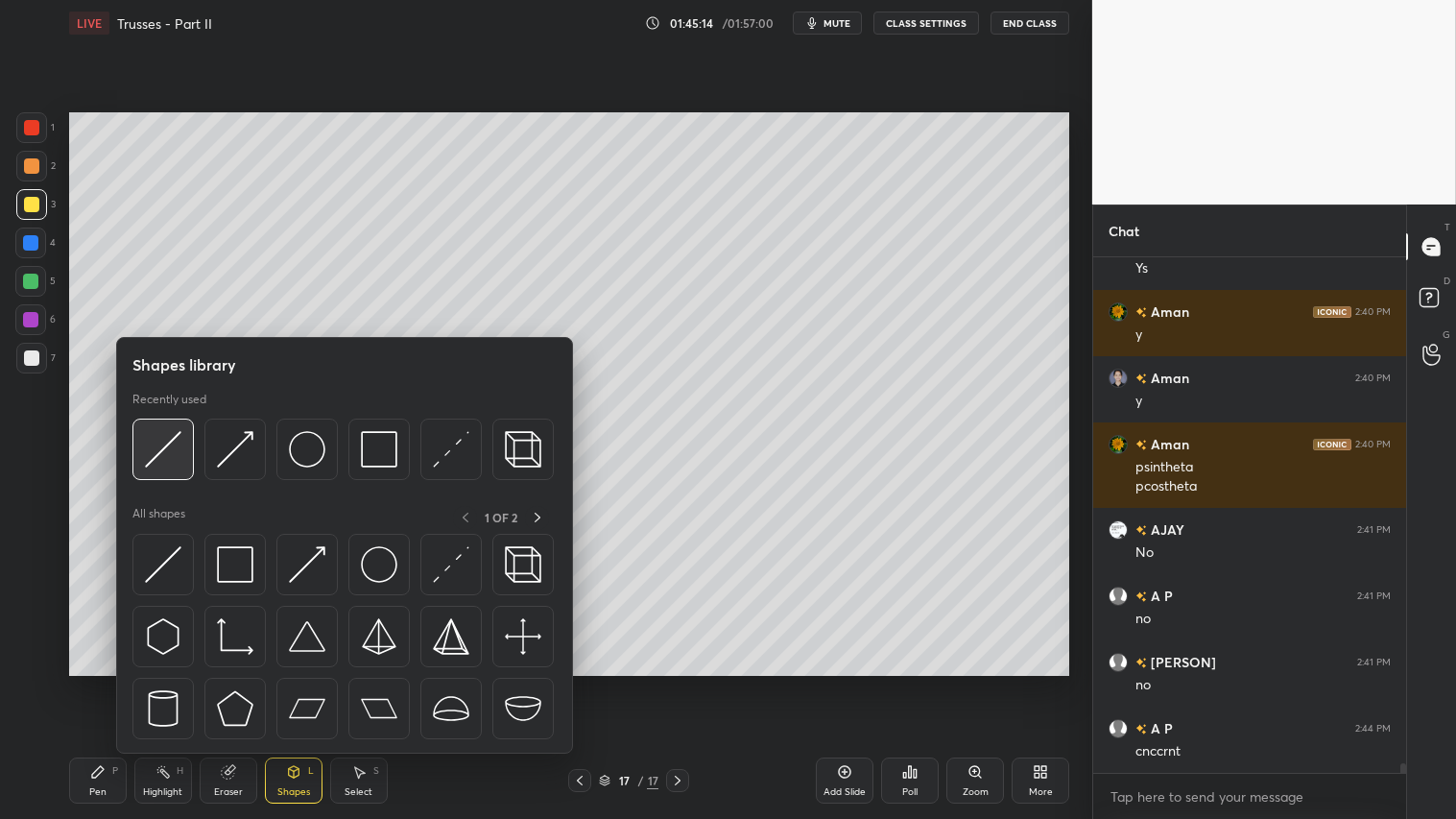 click at bounding box center [163, 449] 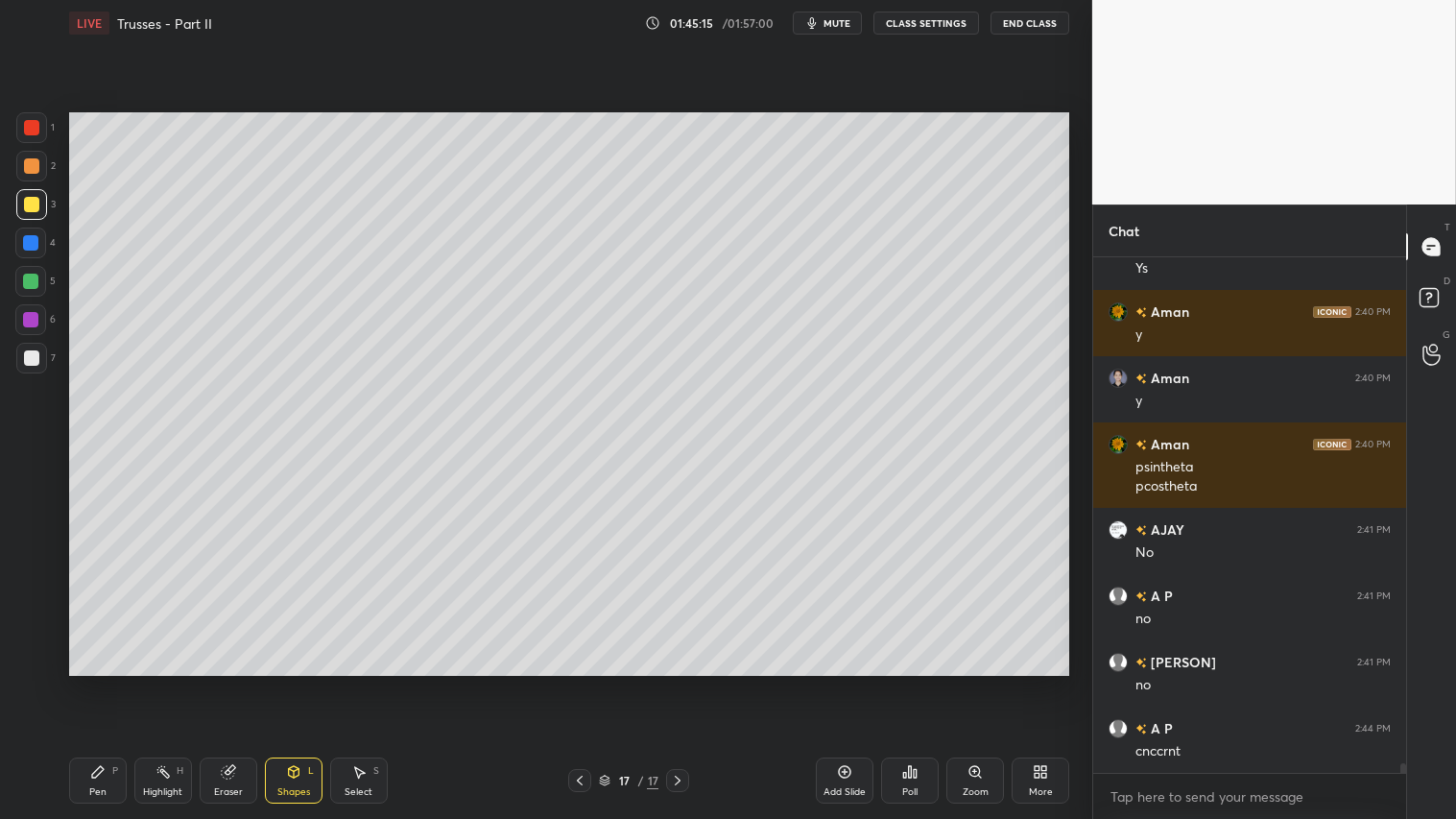 click at bounding box center (32, 205) 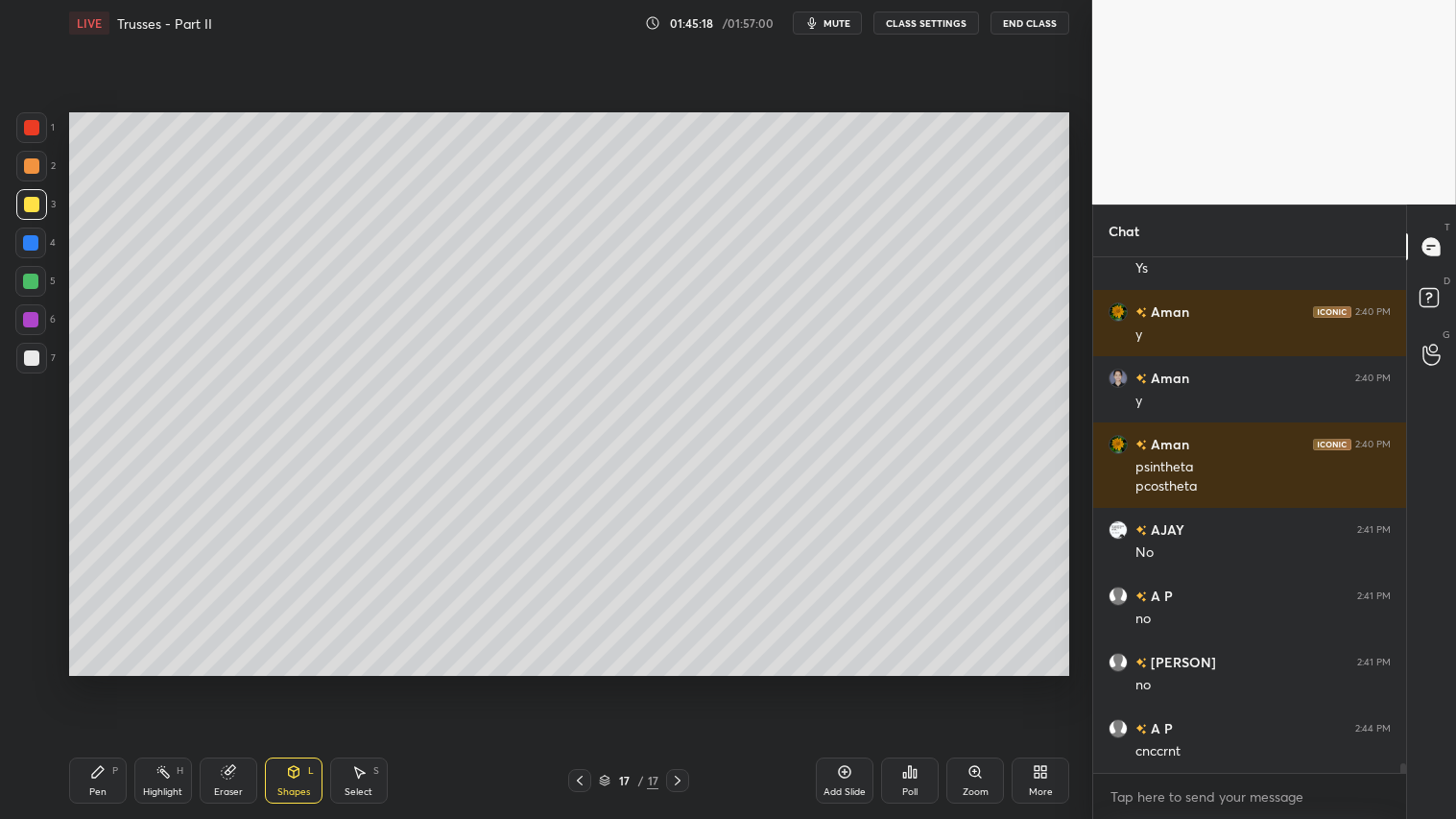 click at bounding box center (32, 205) 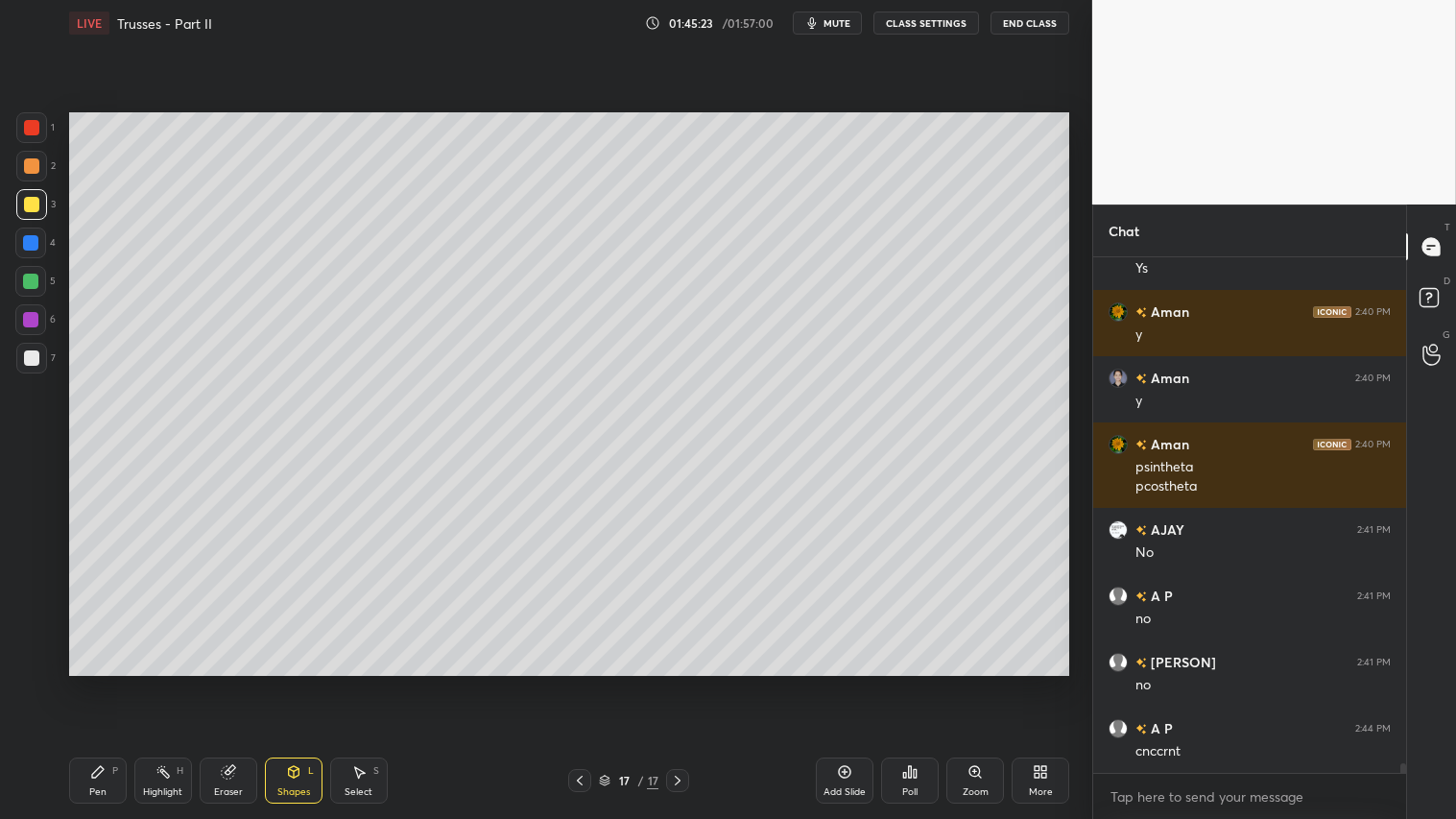click at bounding box center (32, 166) 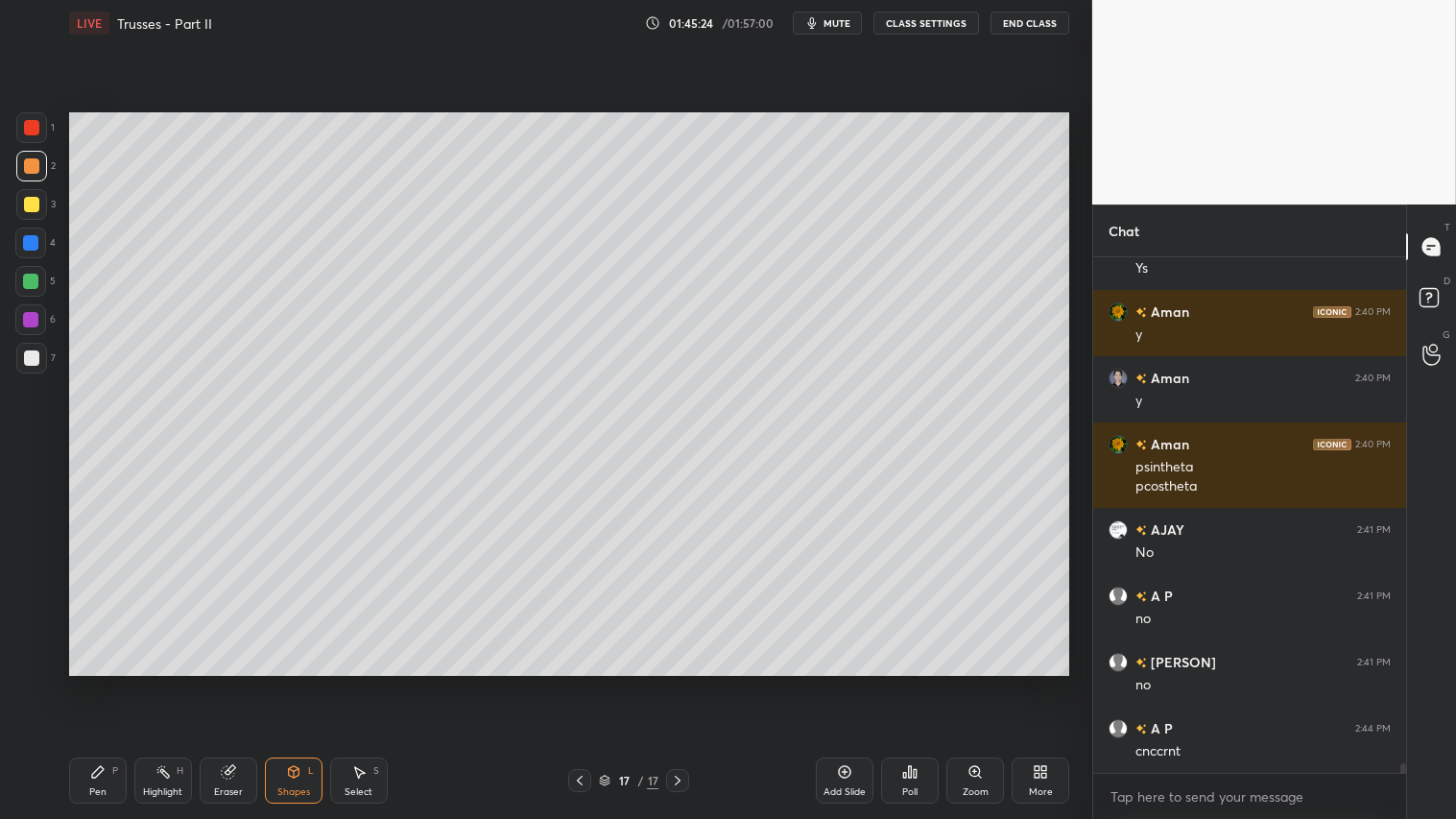 click on "Shapes L" at bounding box center (294, 781) 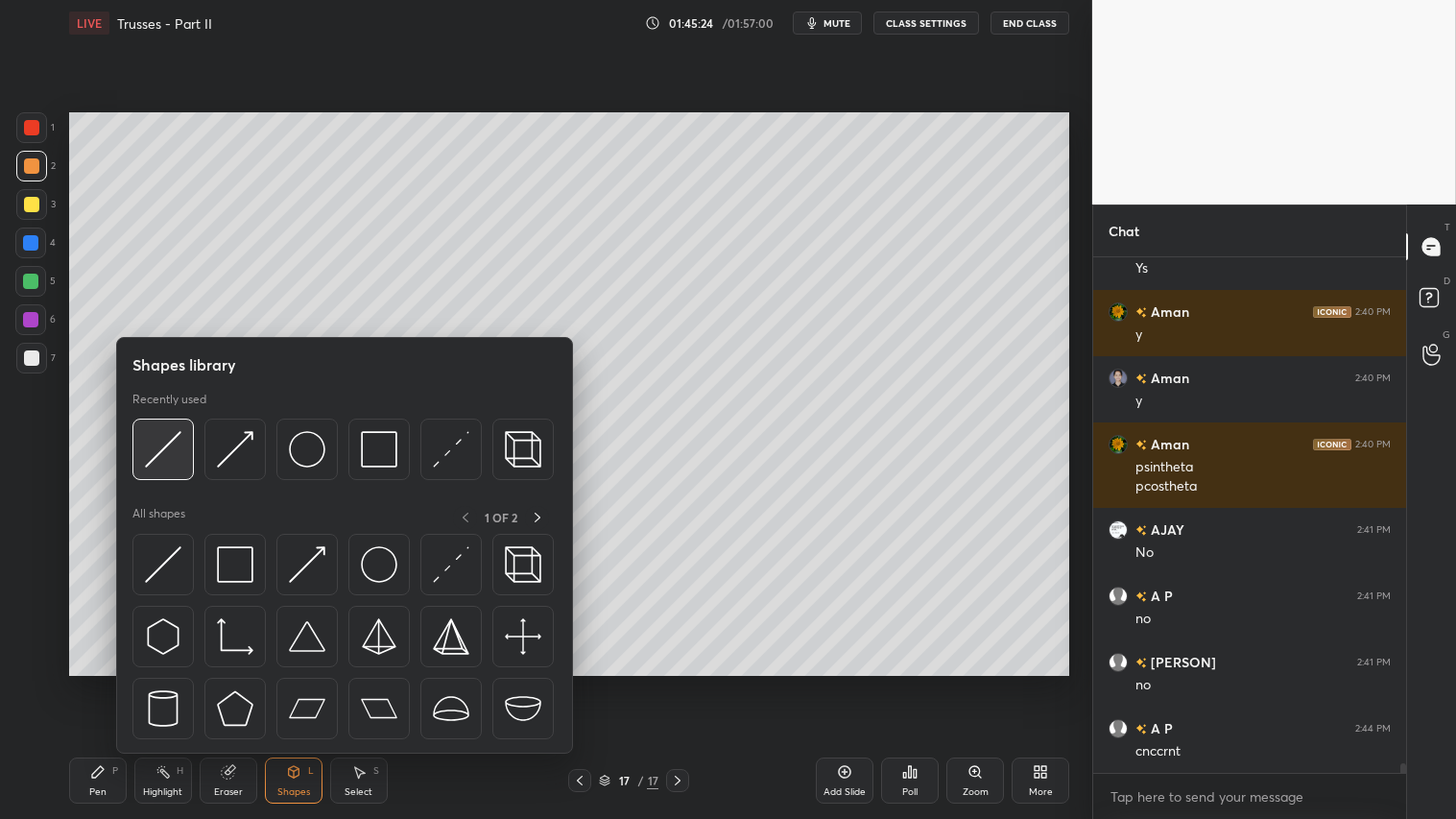 click at bounding box center [163, 449] 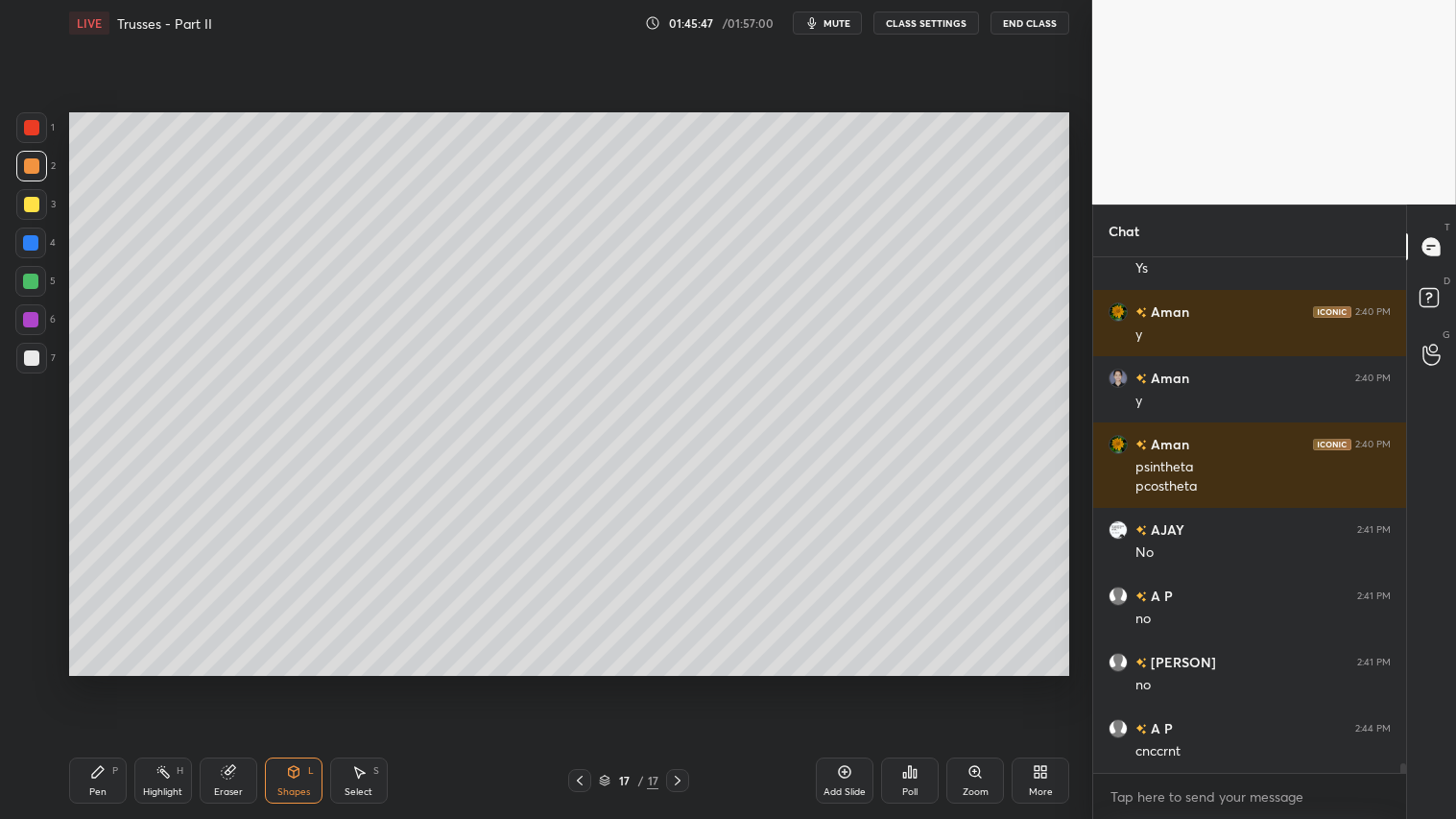 click on "Eraser" at bounding box center [228, 781] 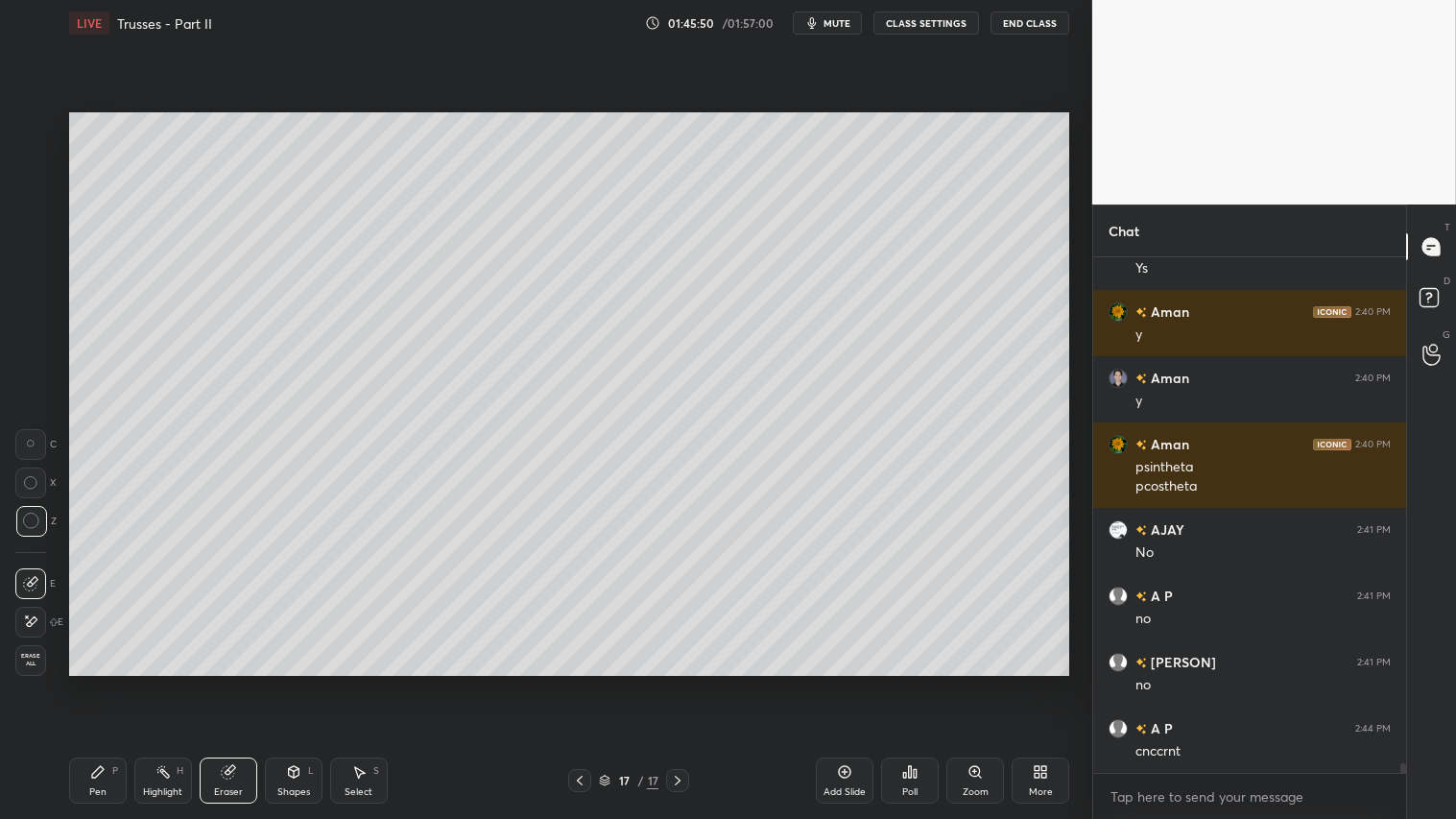 click on "Shapes L" at bounding box center (294, 781) 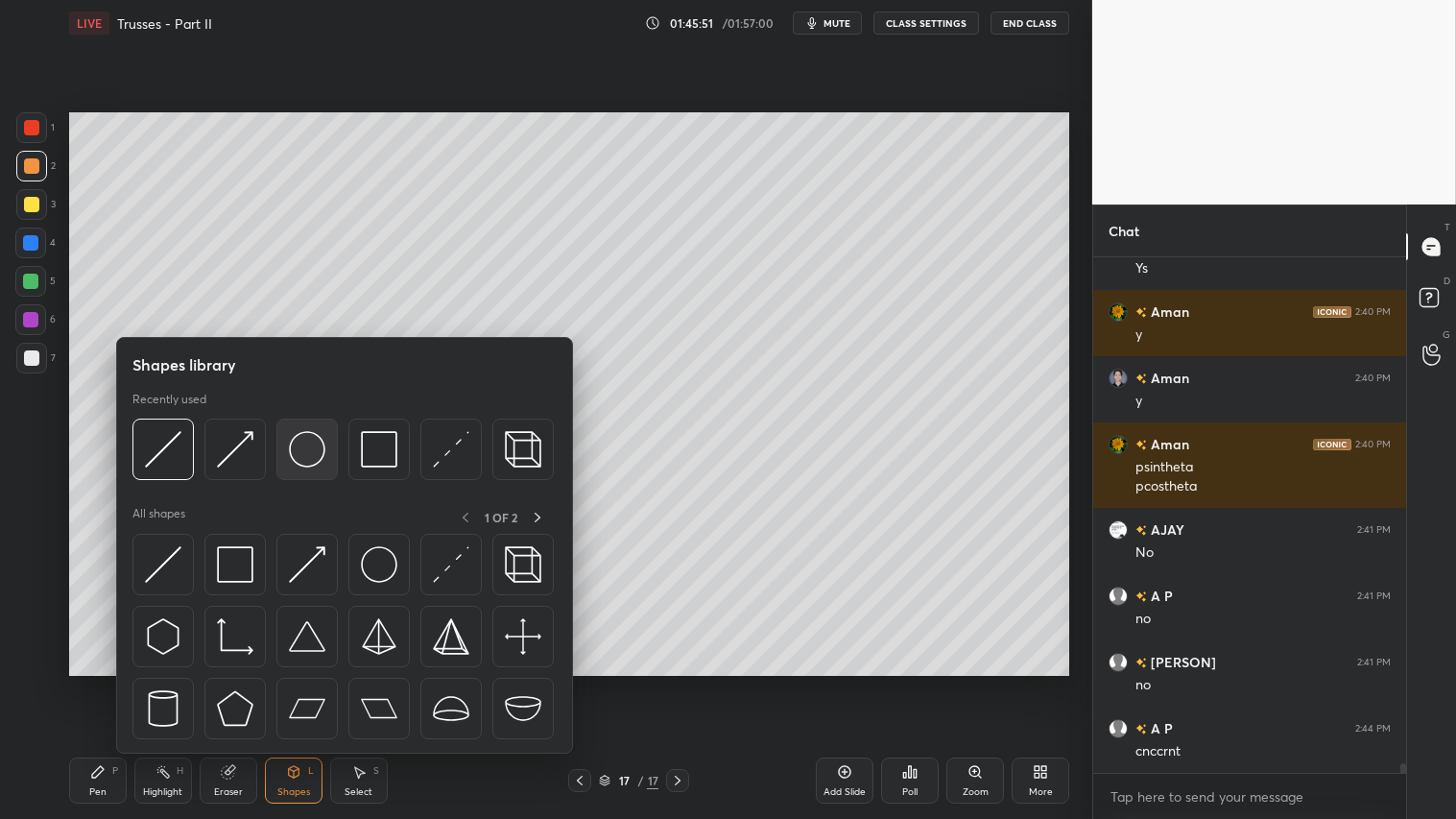 click at bounding box center [307, 449] 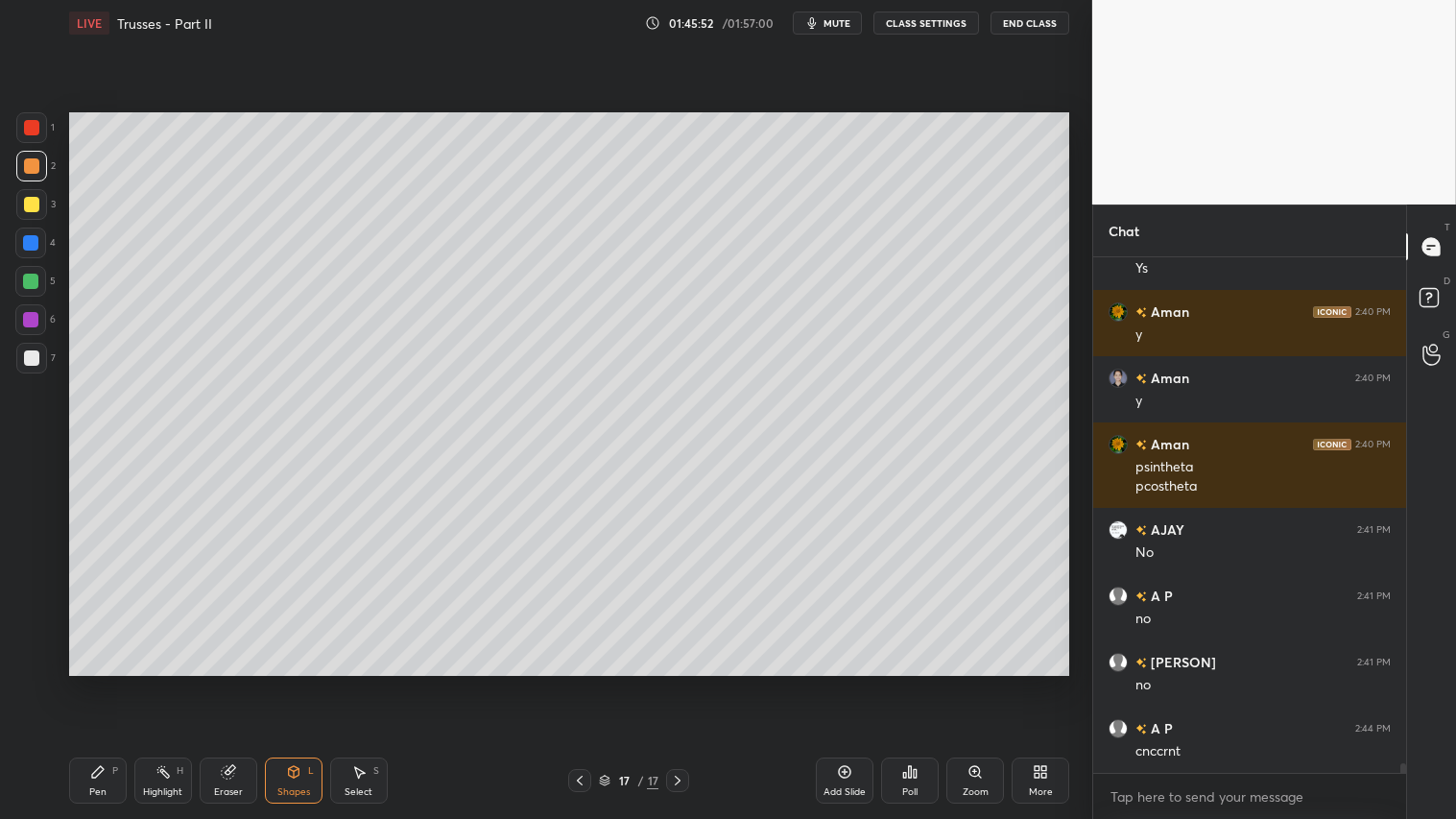 click at bounding box center [32, 166] 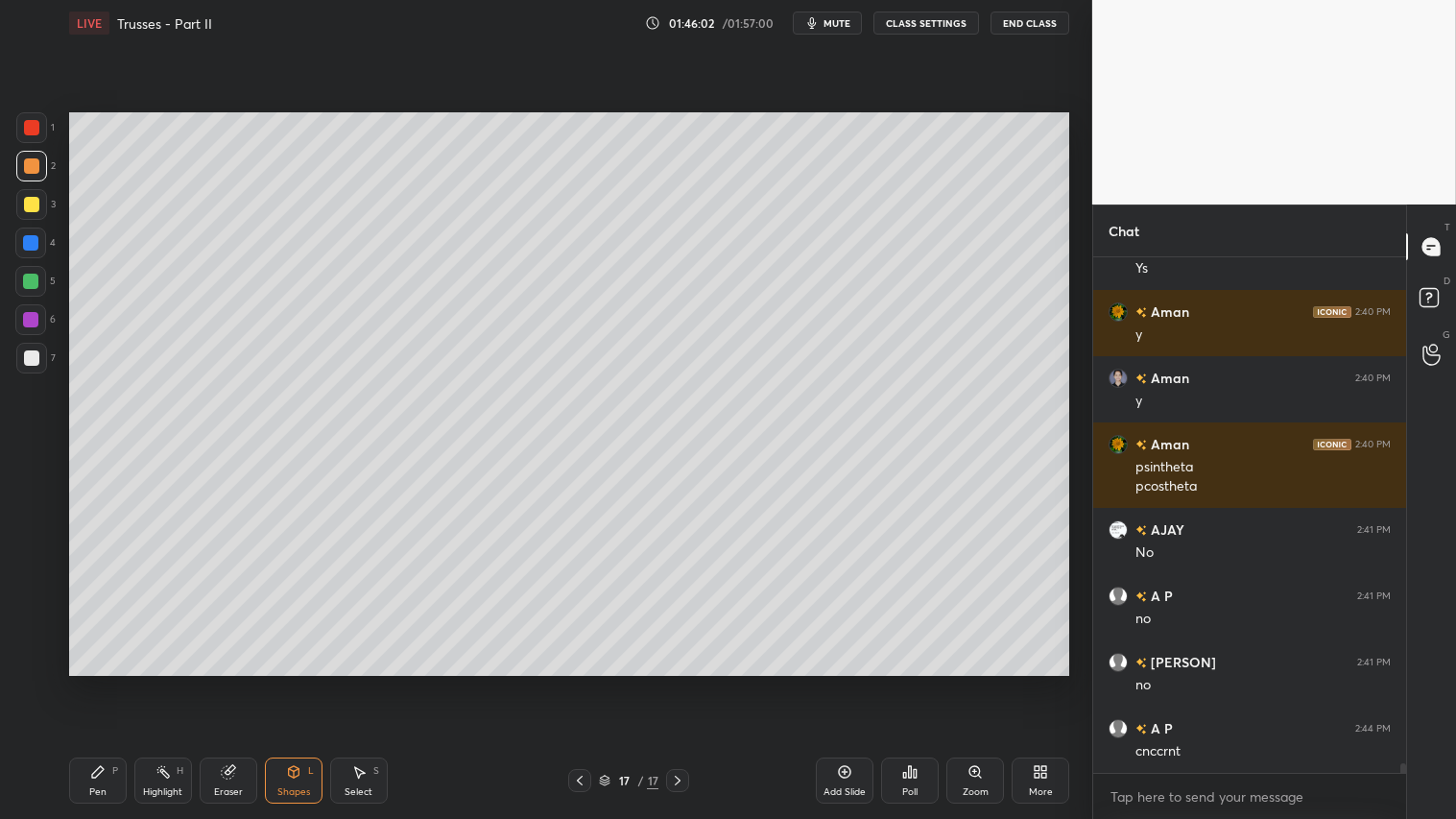 click on "Shapes L" at bounding box center [294, 781] 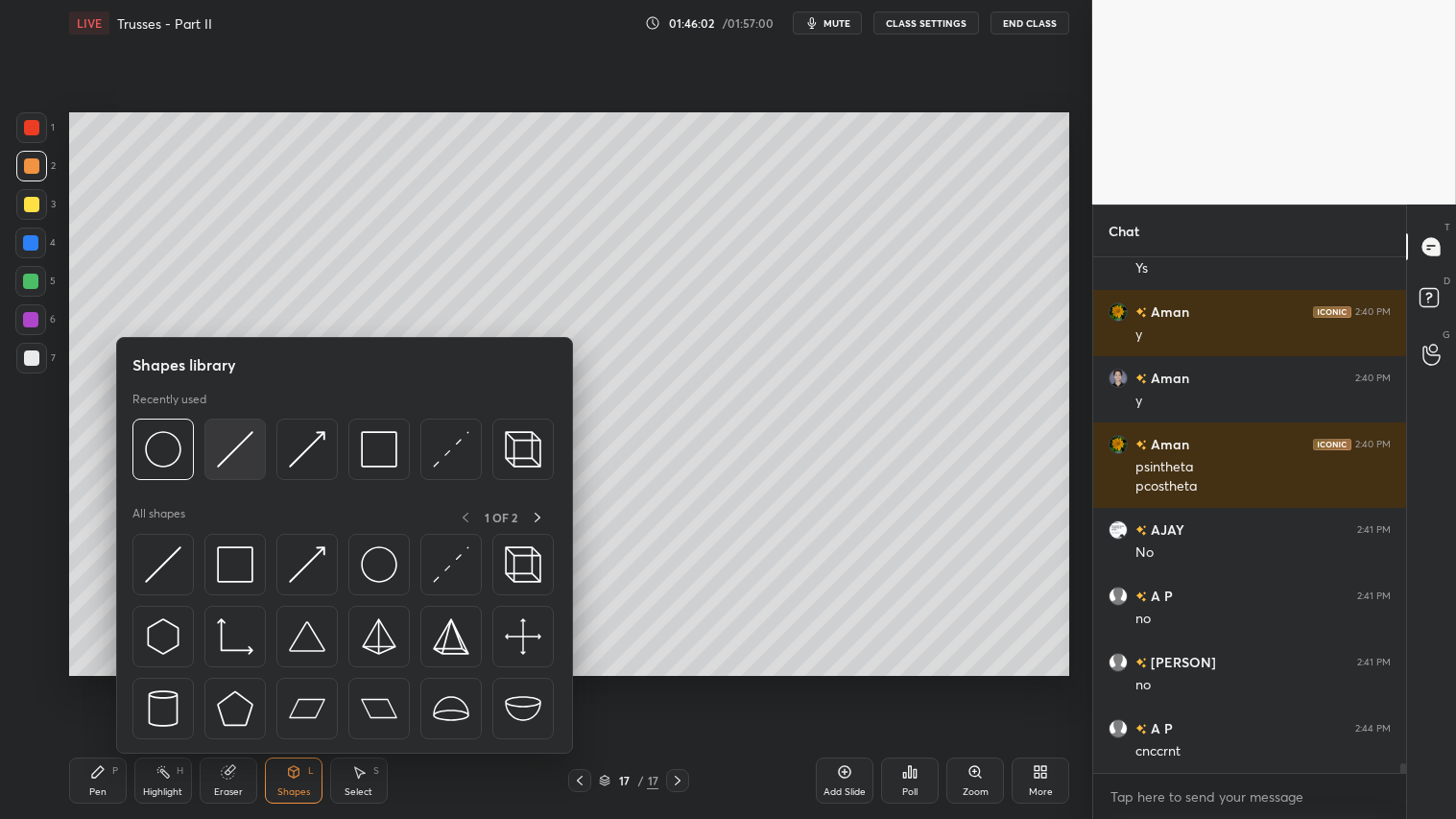 click at bounding box center (235, 449) 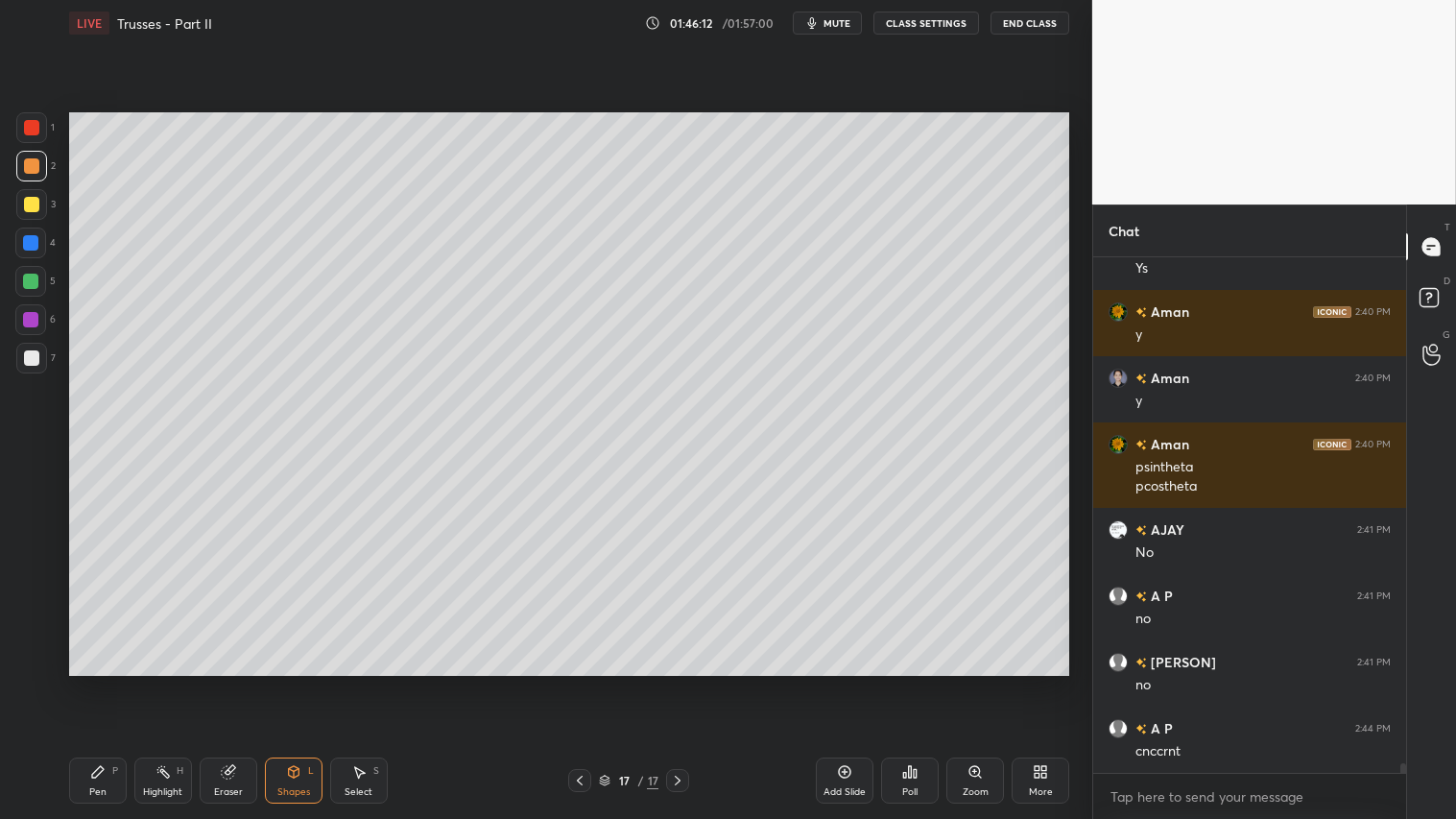 click on "Shapes L" at bounding box center [294, 781] 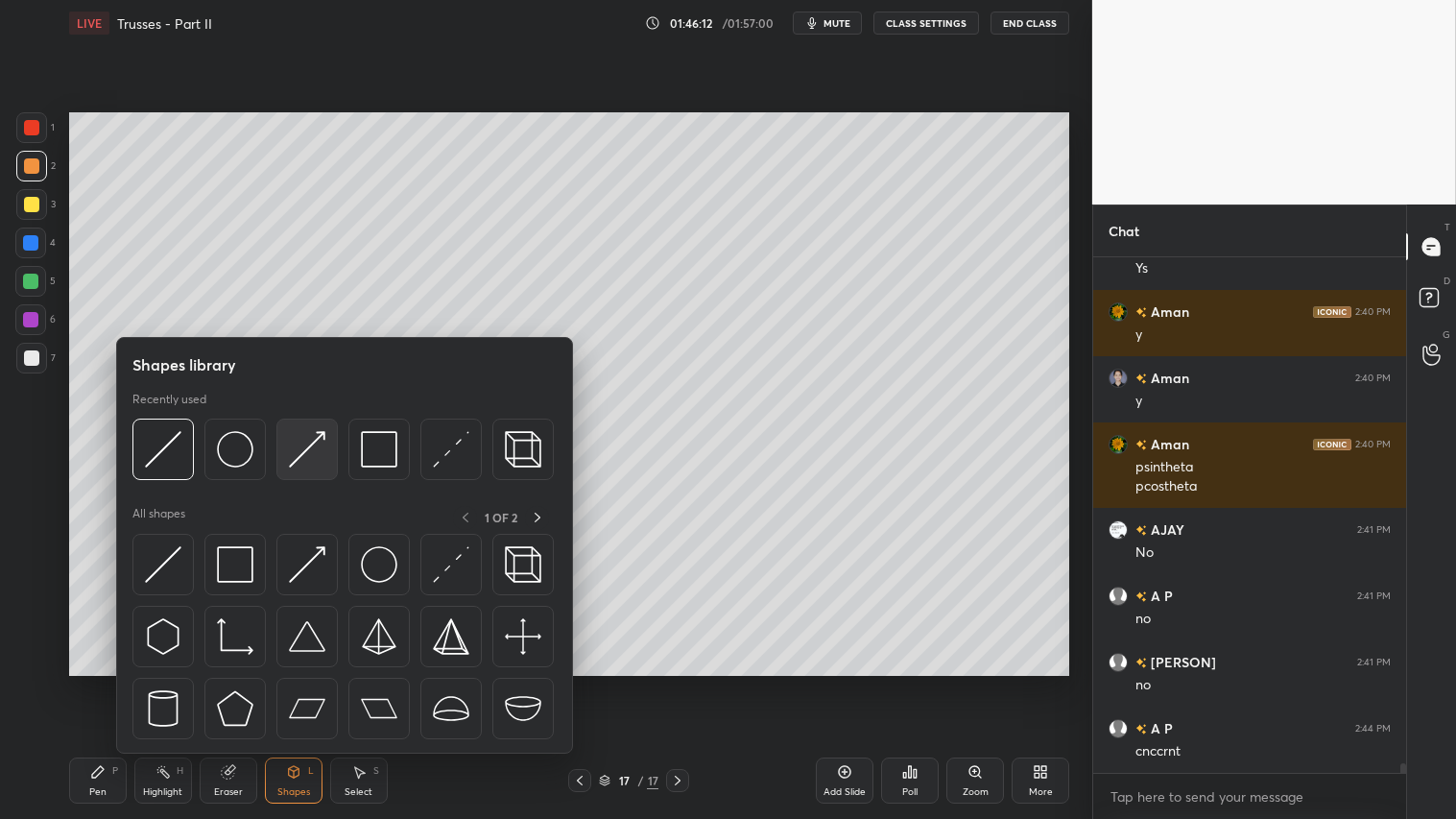 click at bounding box center (307, 449) 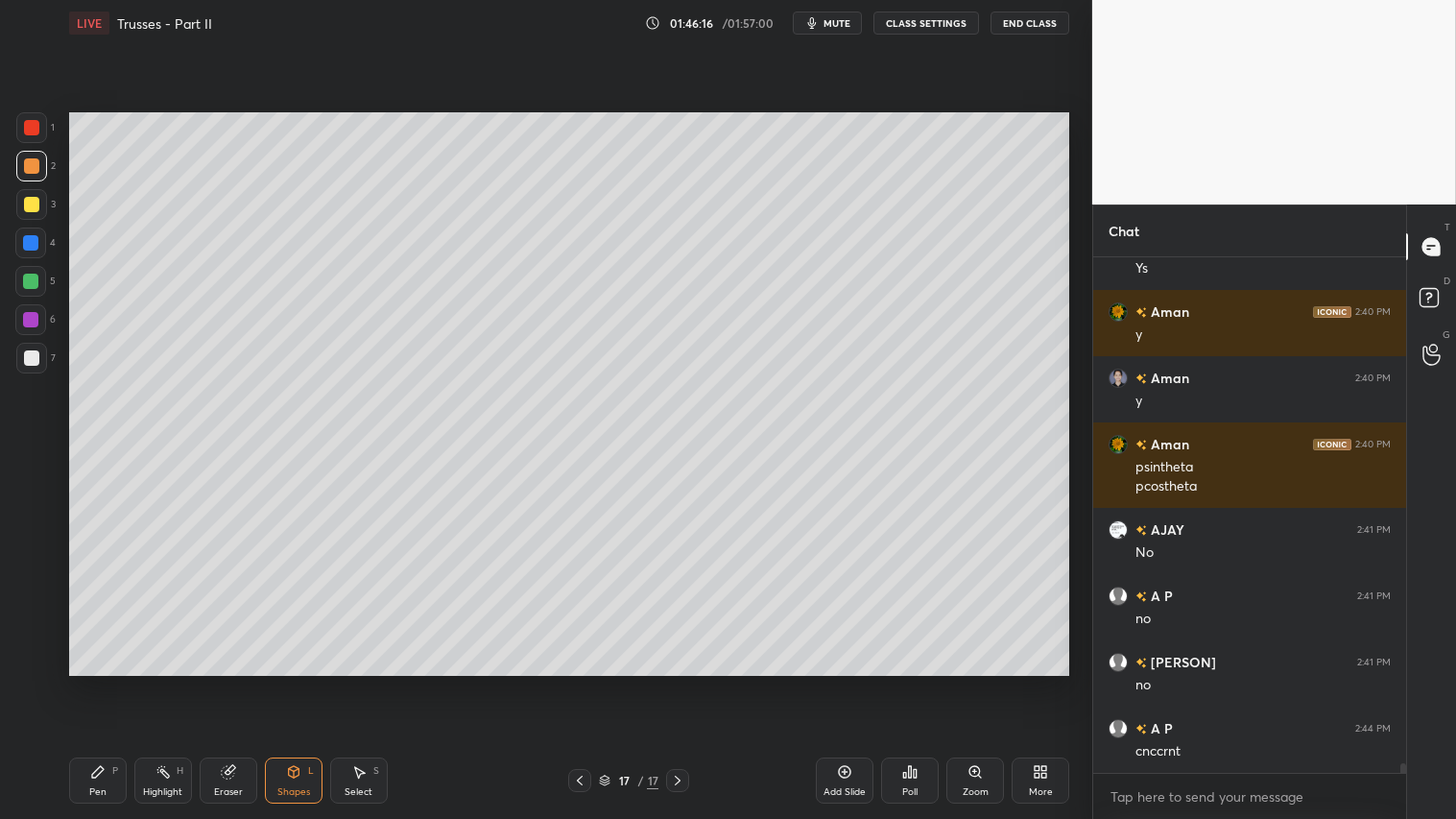 drag, startPoint x: 299, startPoint y: 783, endPoint x: 296, endPoint y: 756, distance: 27.166155 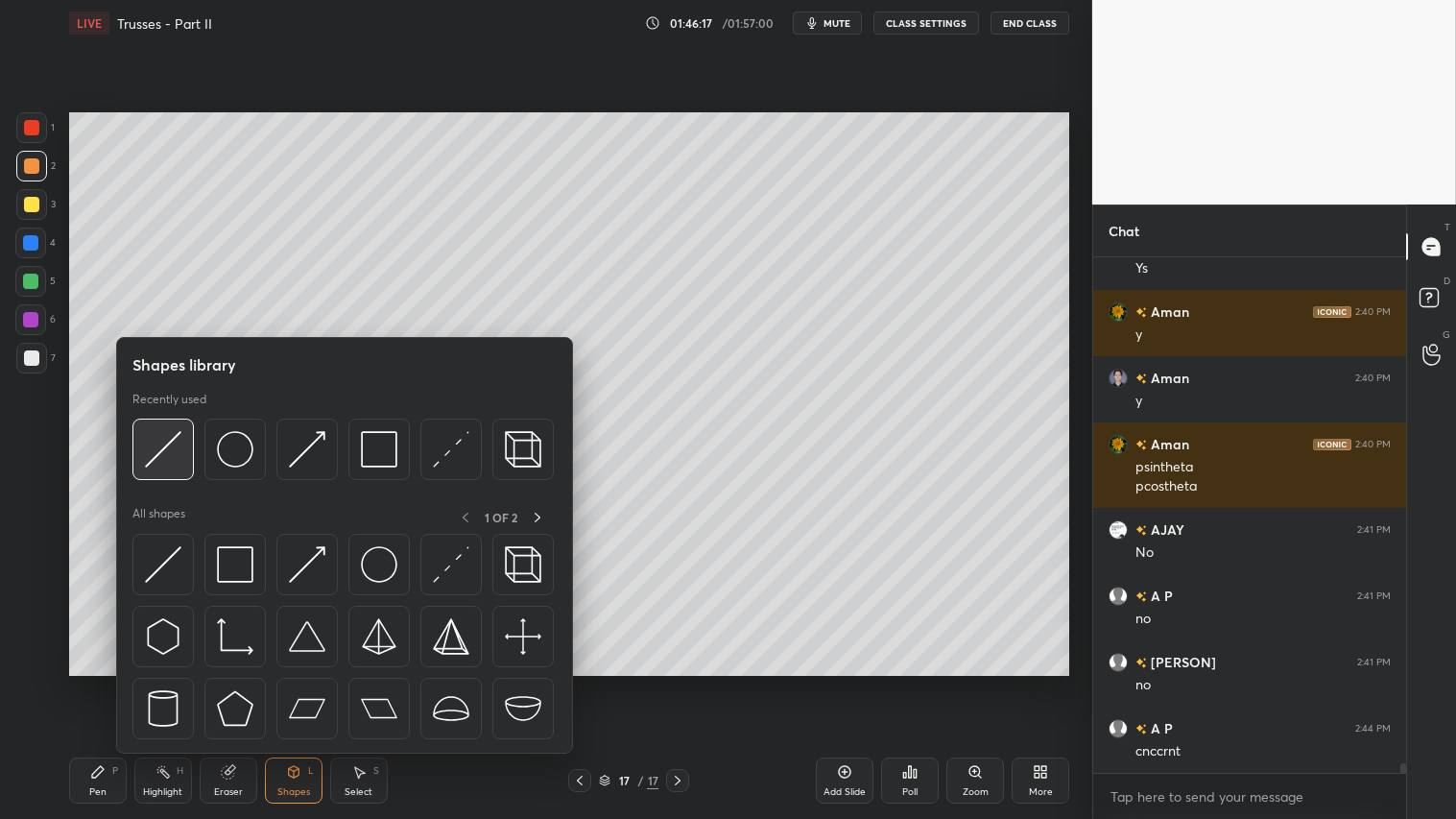 click at bounding box center (163, 449) 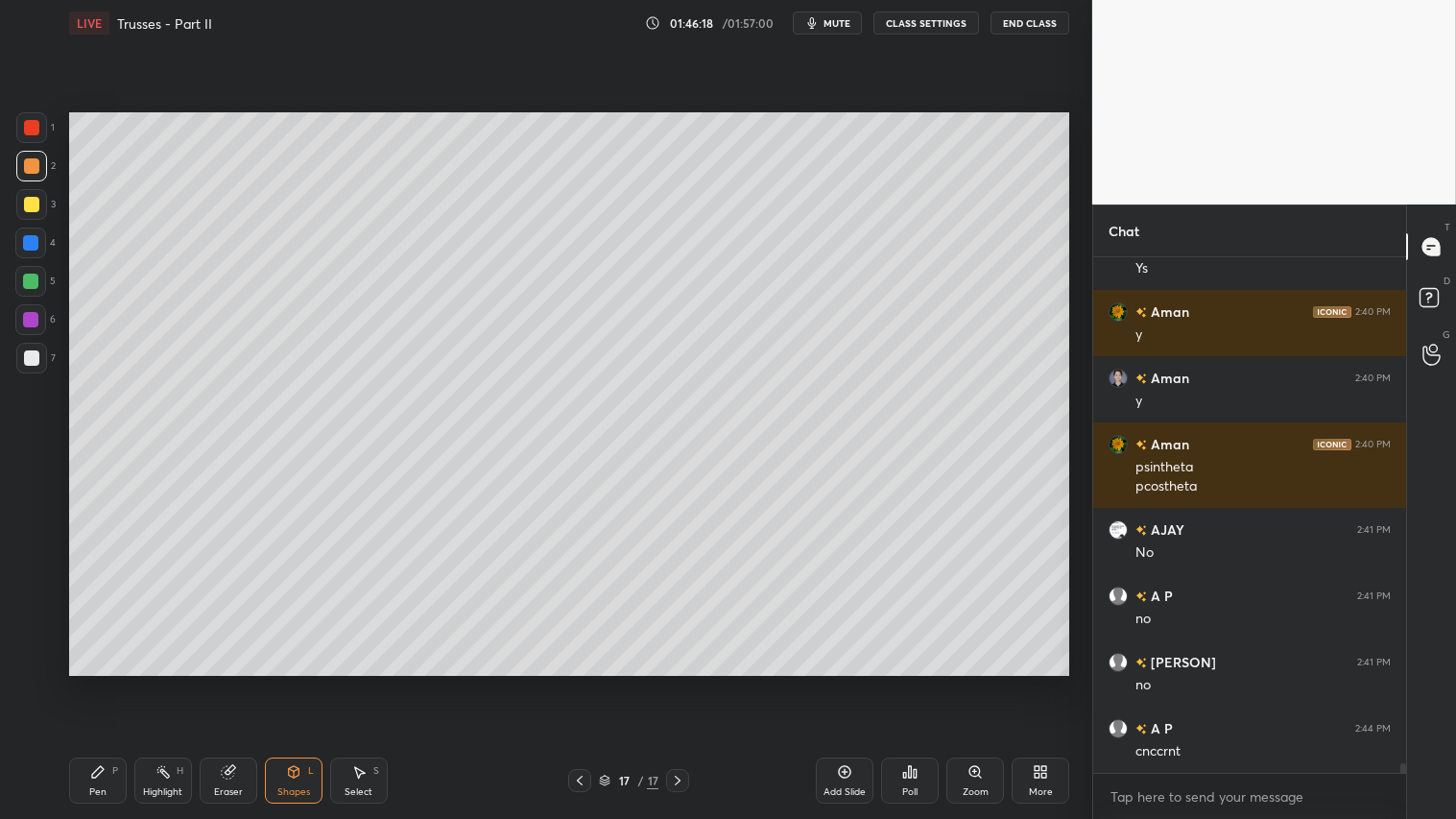 click at bounding box center (32, 128) 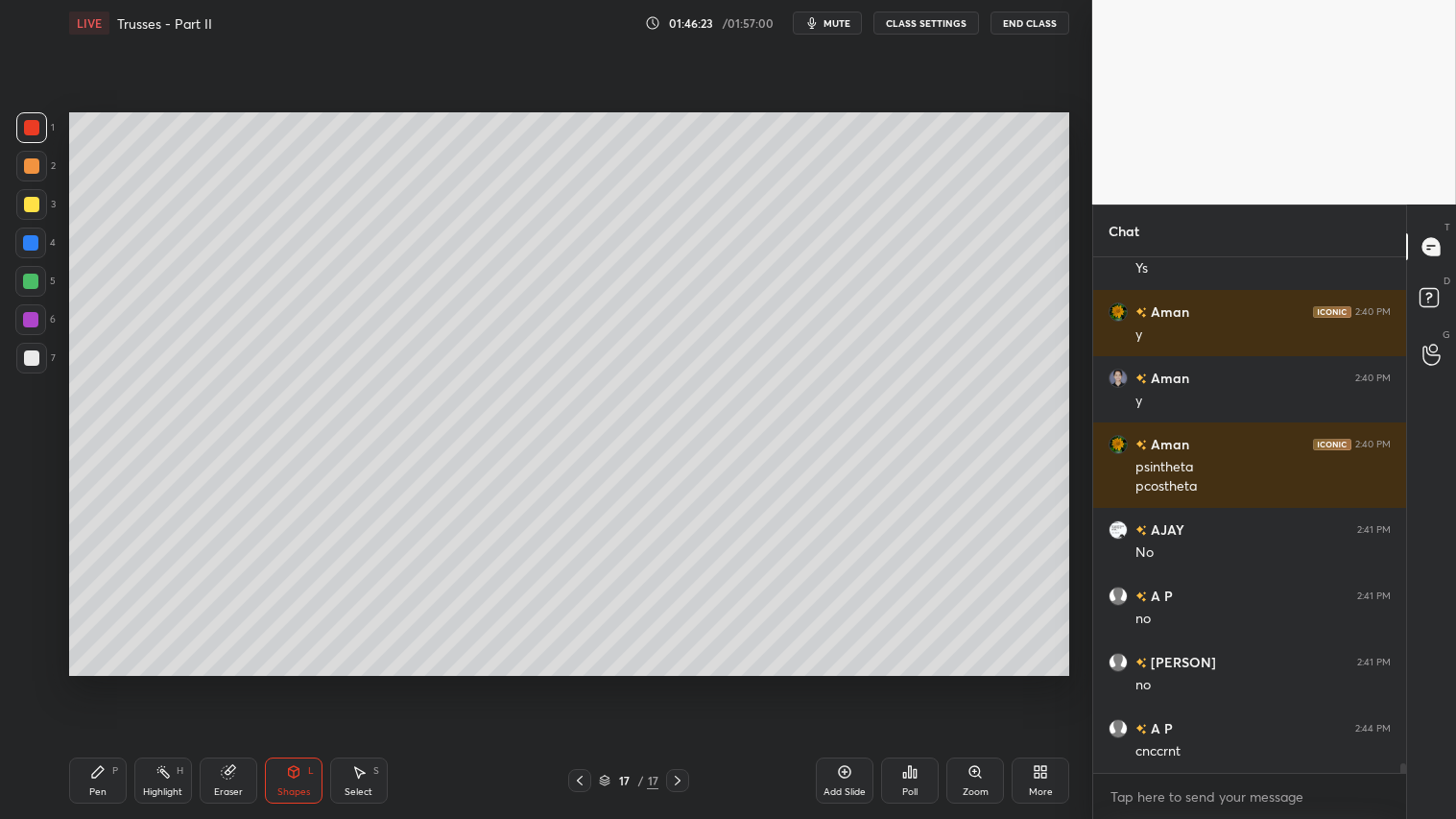 click 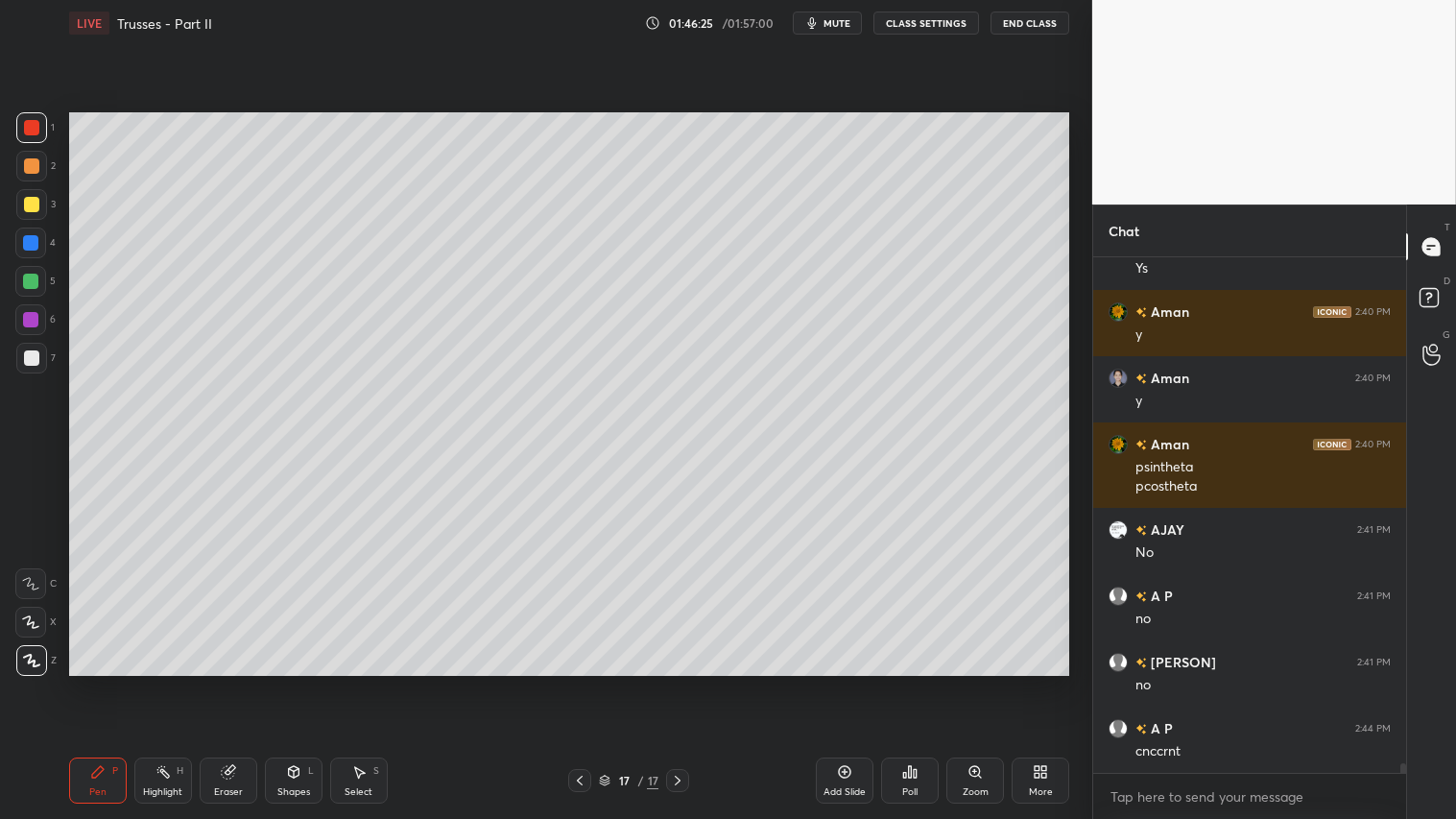 click on "Eraser" at bounding box center [228, 781] 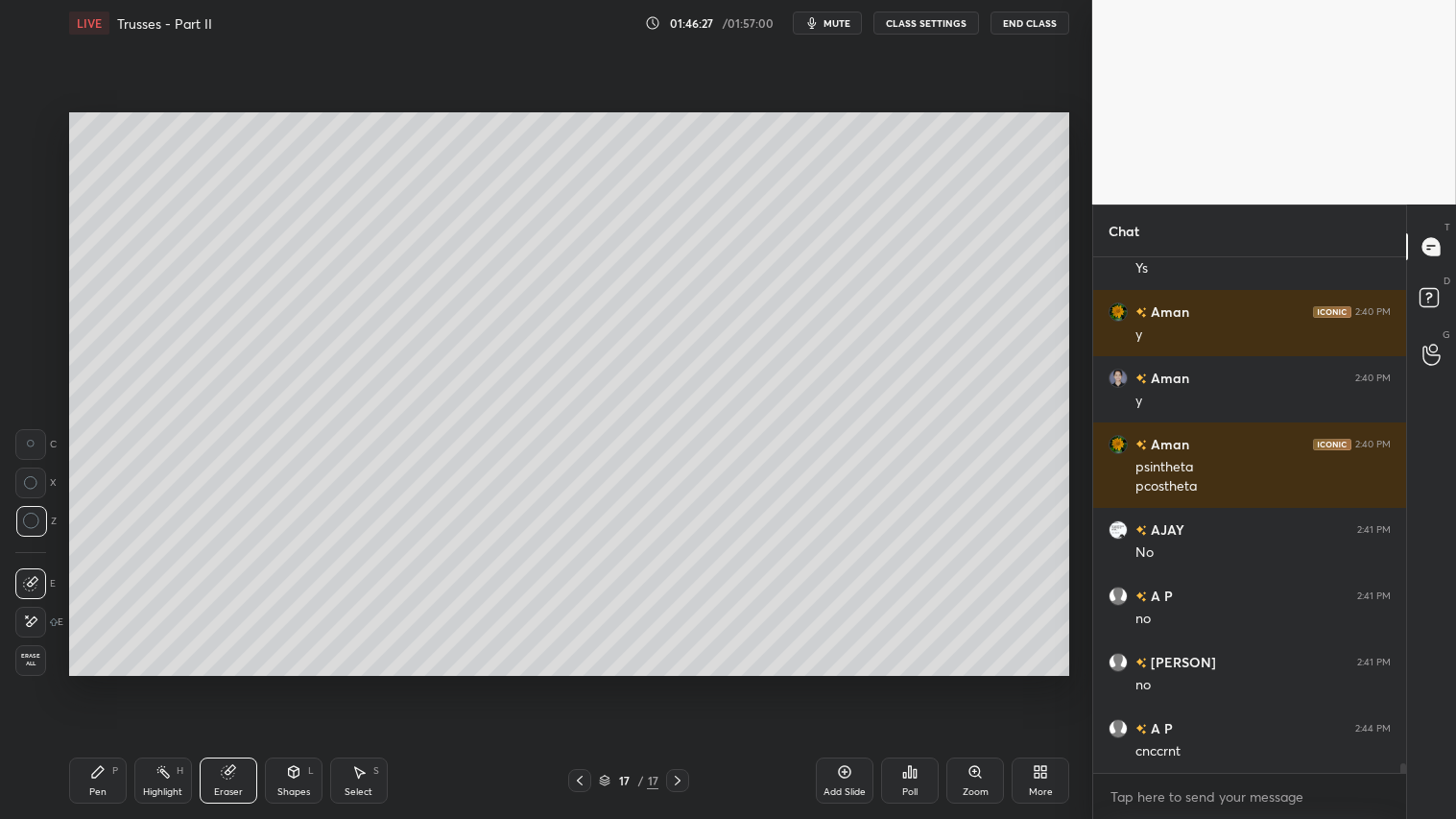 click at bounding box center [31, 445] 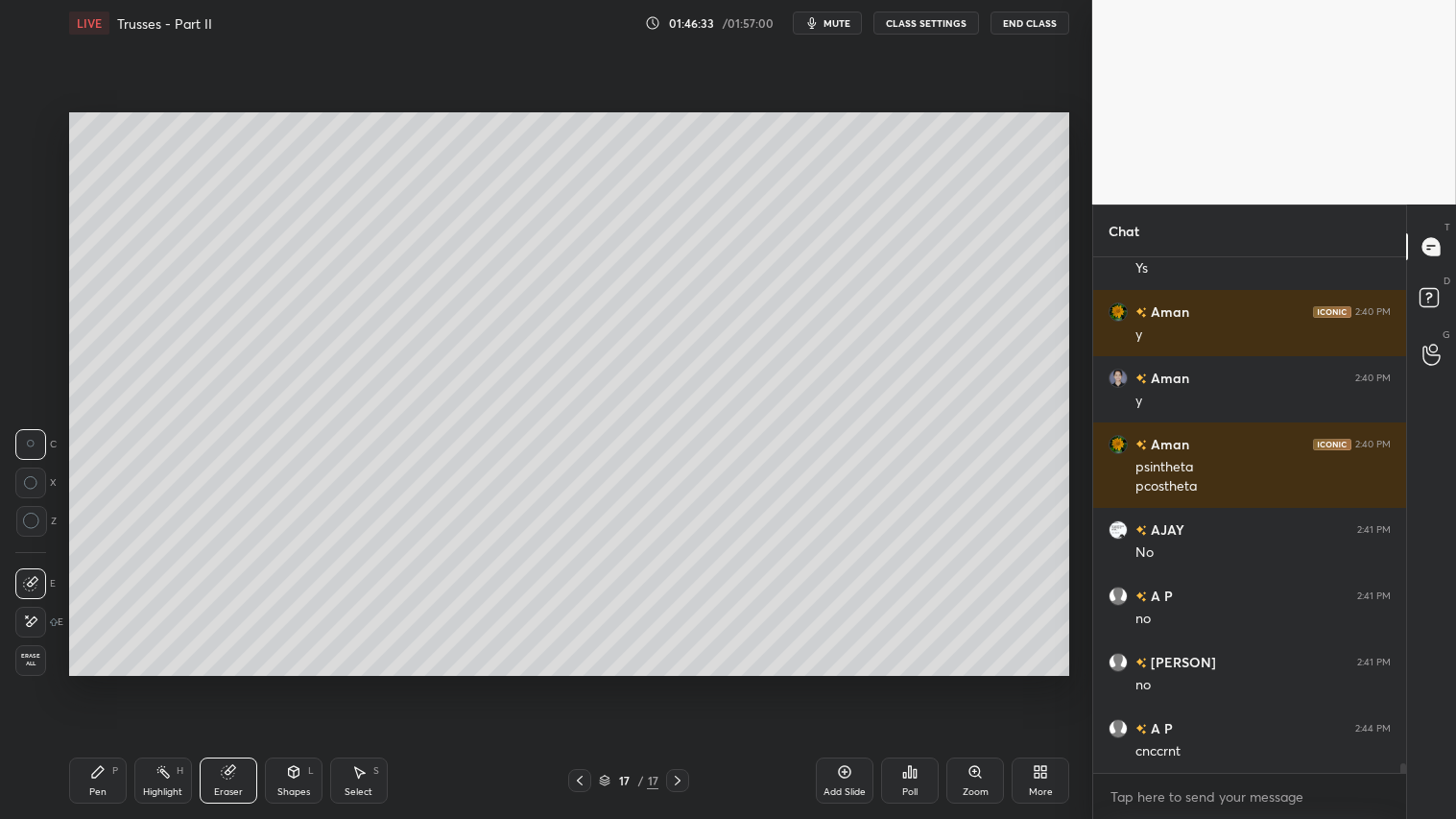 click on "Pen P" at bounding box center (98, 781) 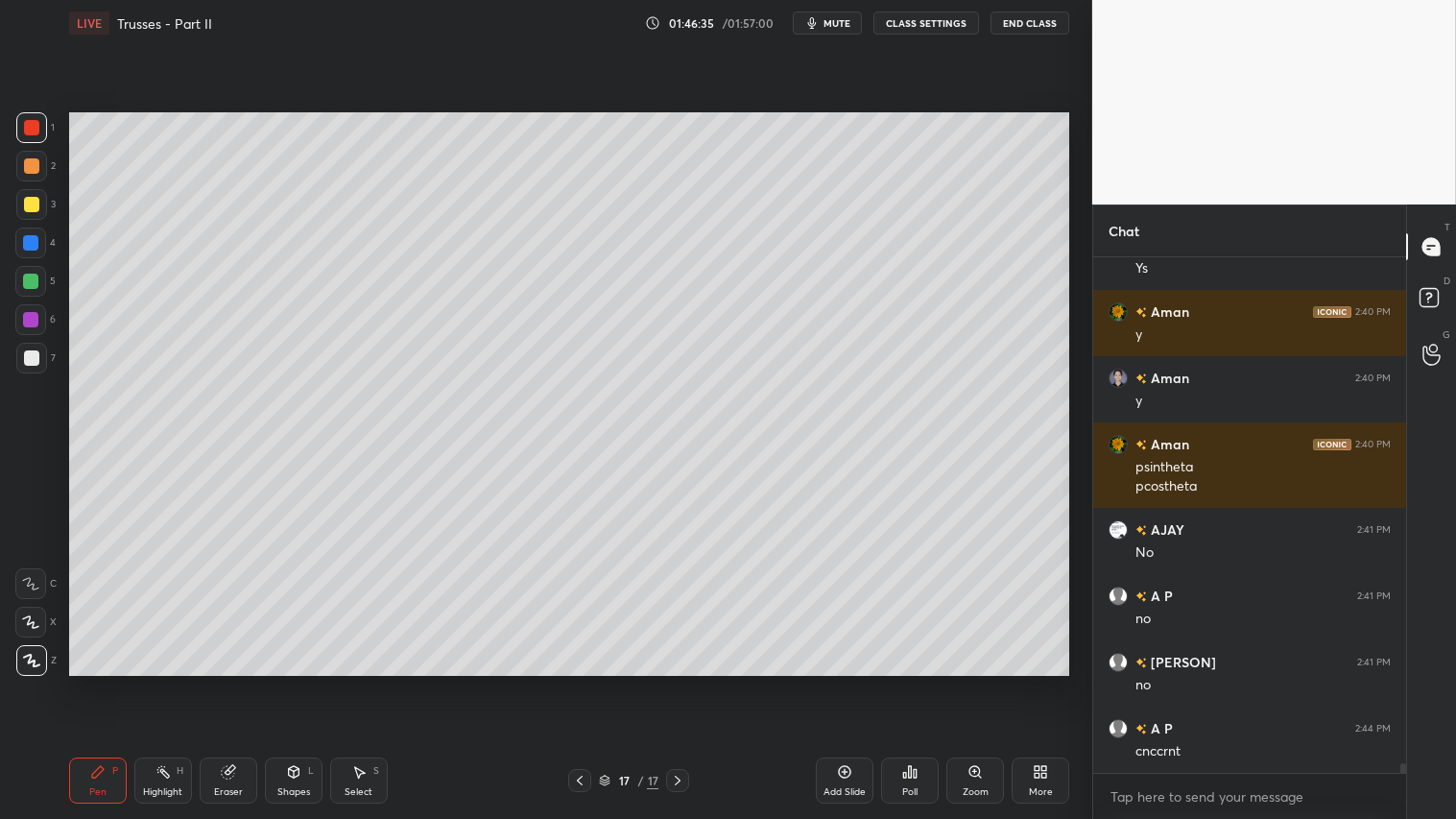 click on "Shapes" at bounding box center [294, 792] 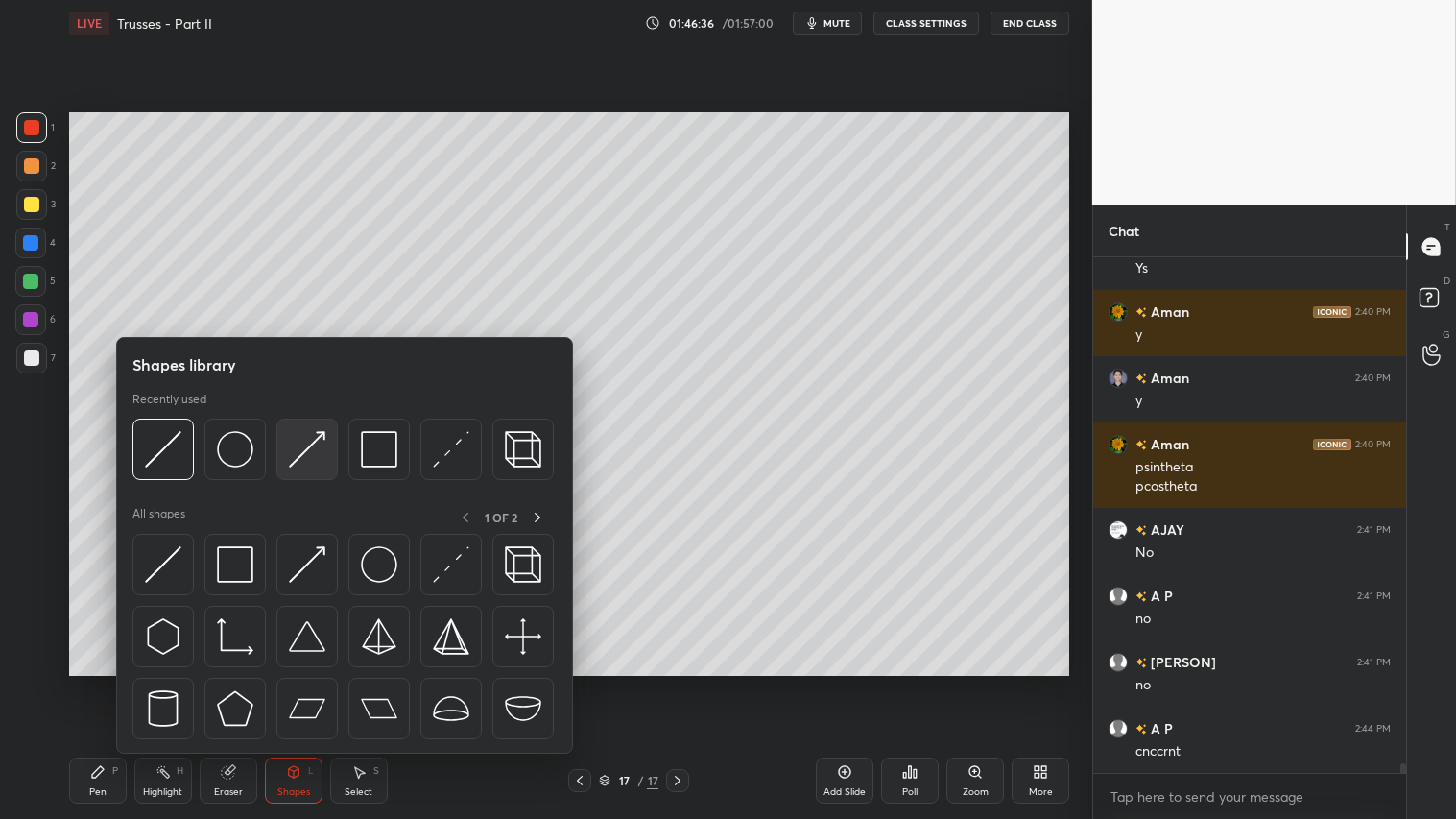 click at bounding box center [307, 449] 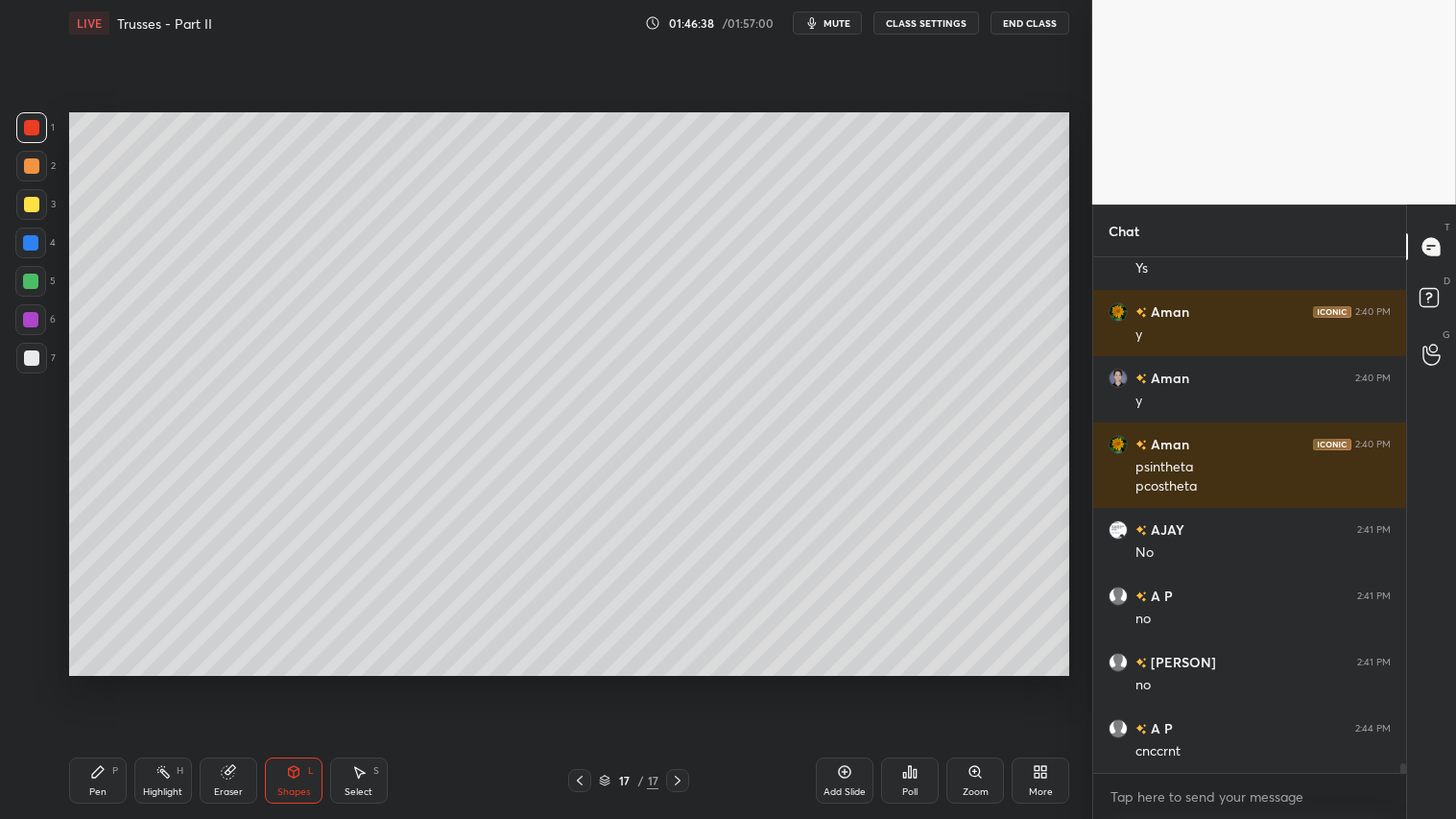 click on "Shapes L" at bounding box center [294, 781] 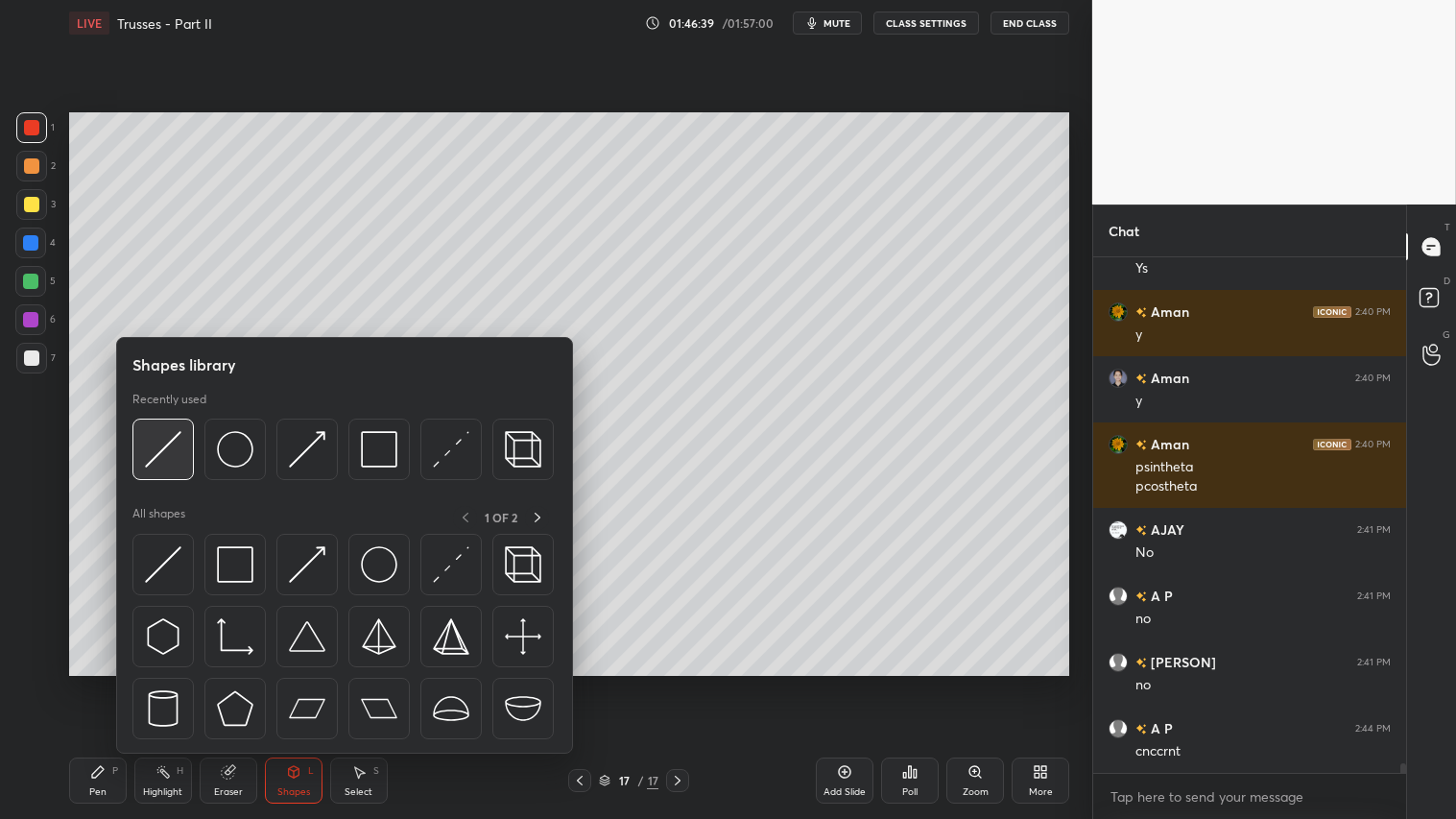 click at bounding box center (163, 449) 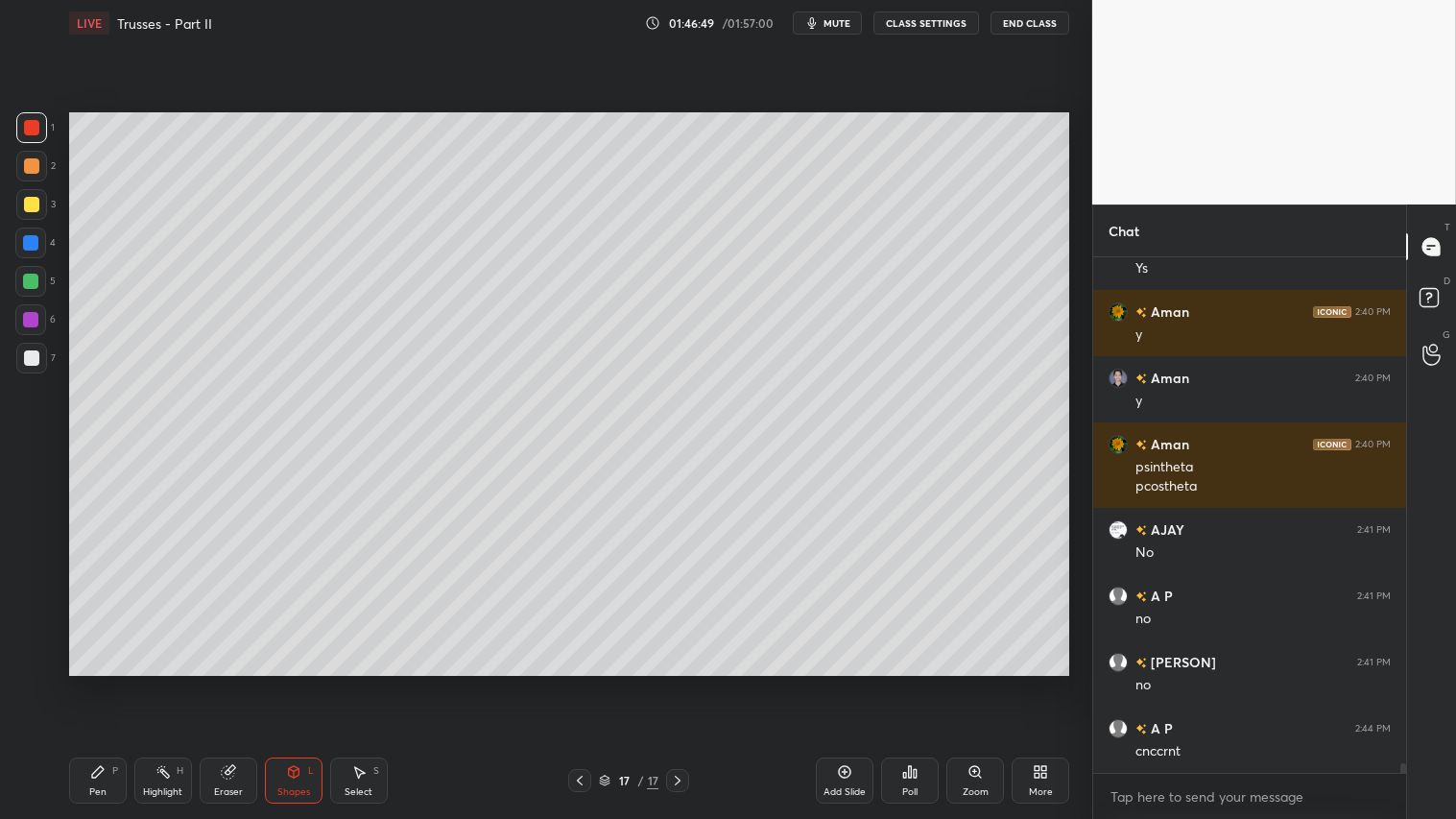drag, startPoint x: 93, startPoint y: 783, endPoint x: 319, endPoint y: 689, distance: 244.76928 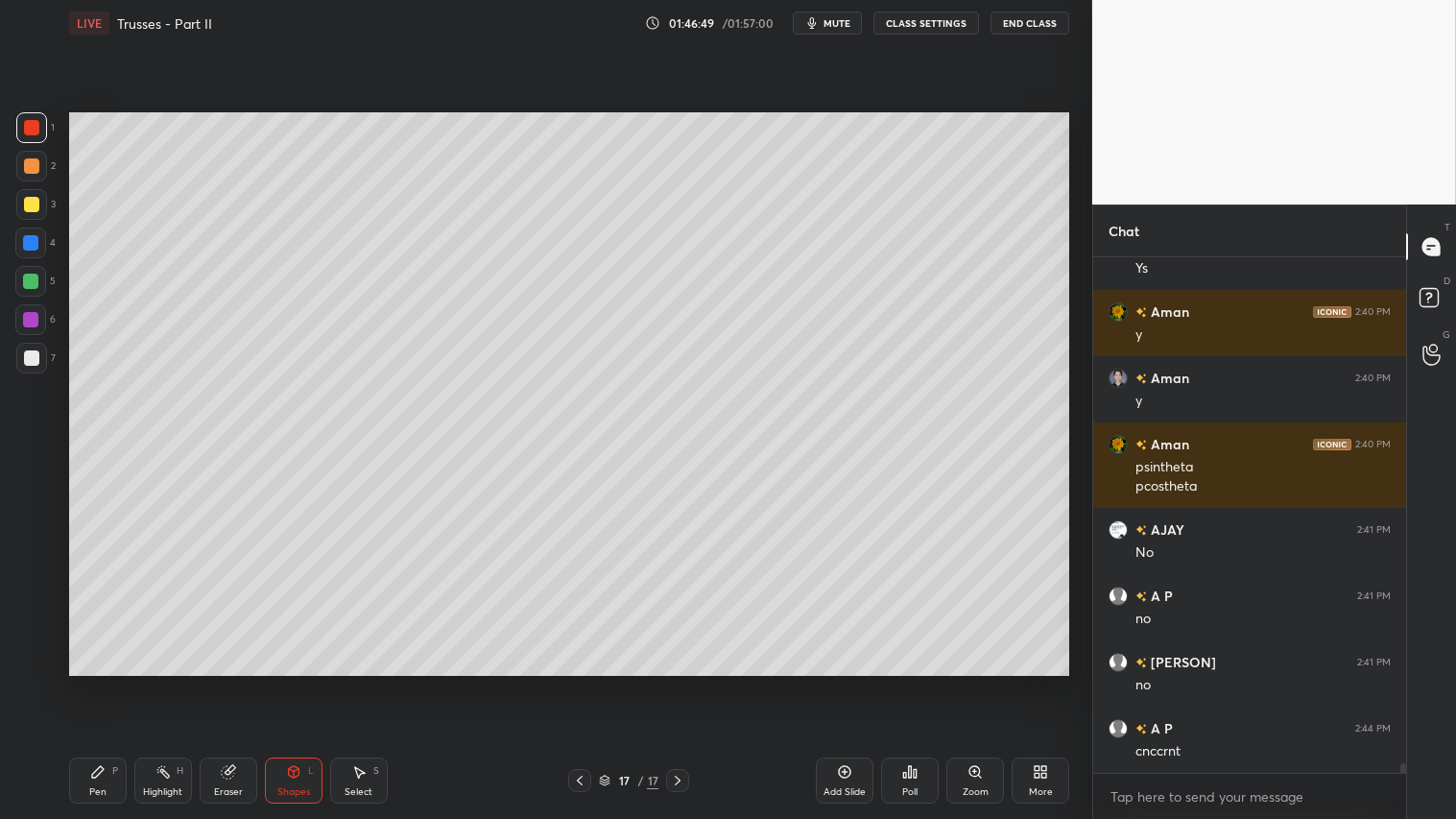 click on "Pen P" at bounding box center (98, 781) 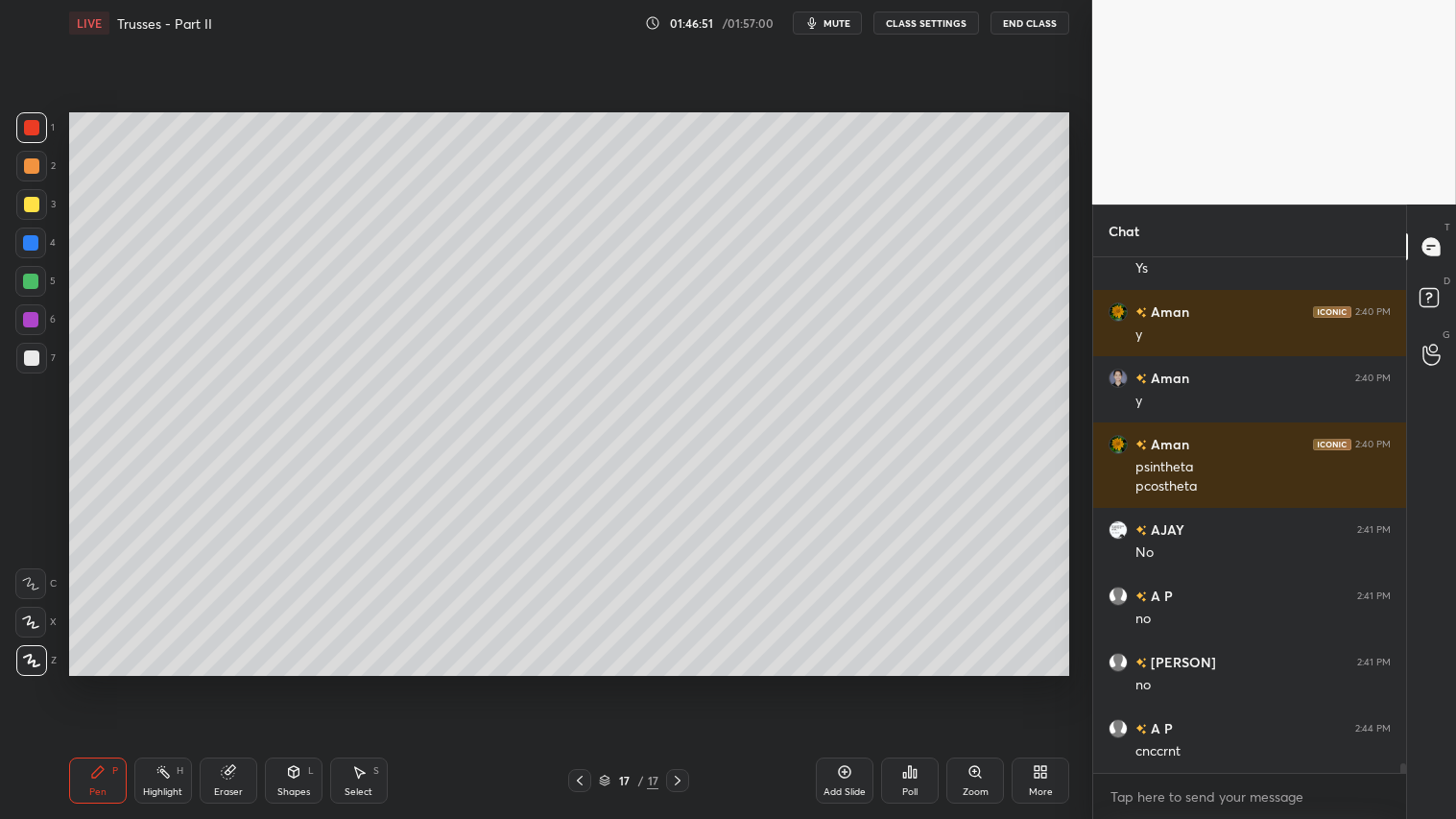 drag, startPoint x: 222, startPoint y: 779, endPoint x: 278, endPoint y: 689, distance: 106 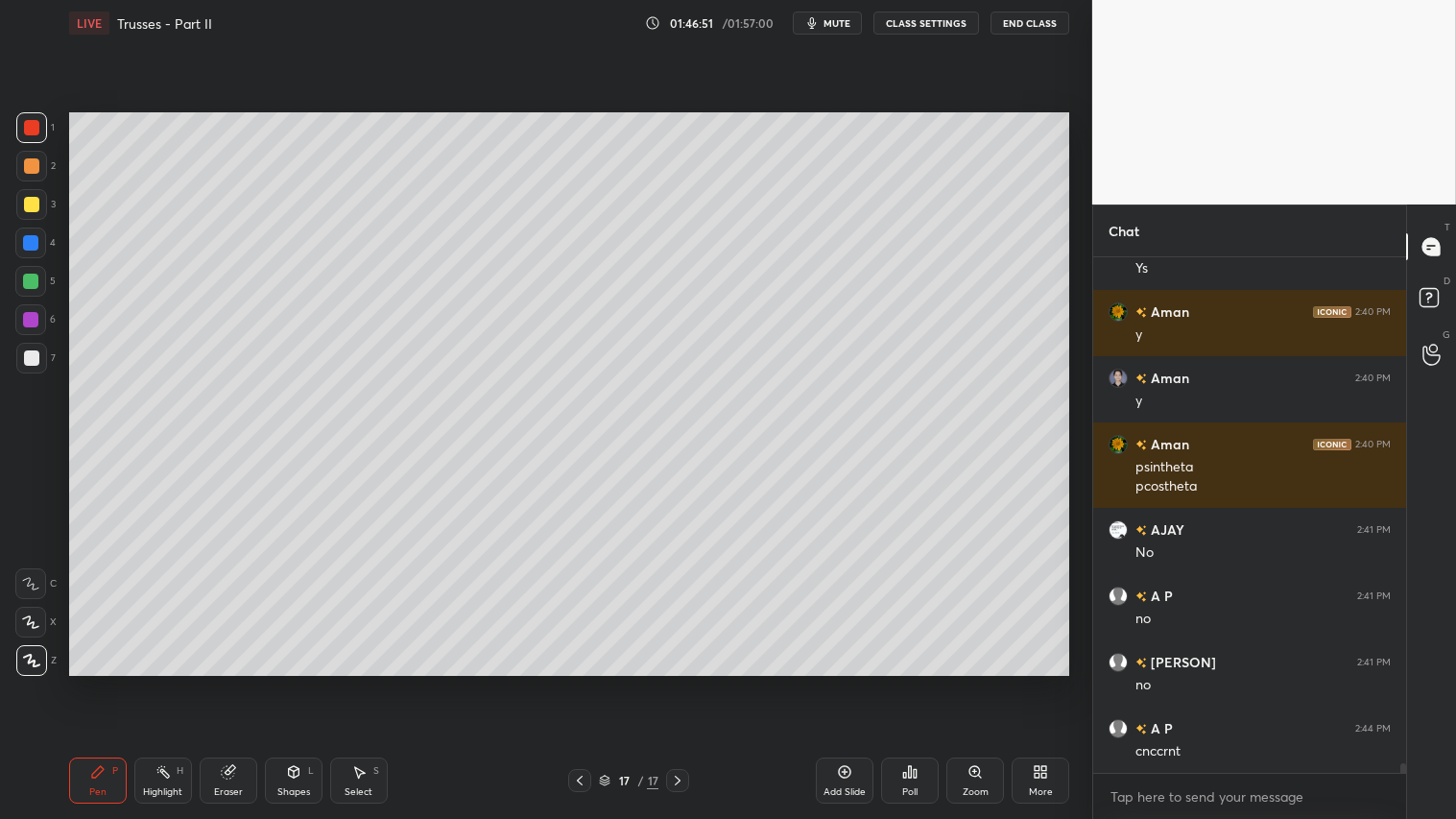 click 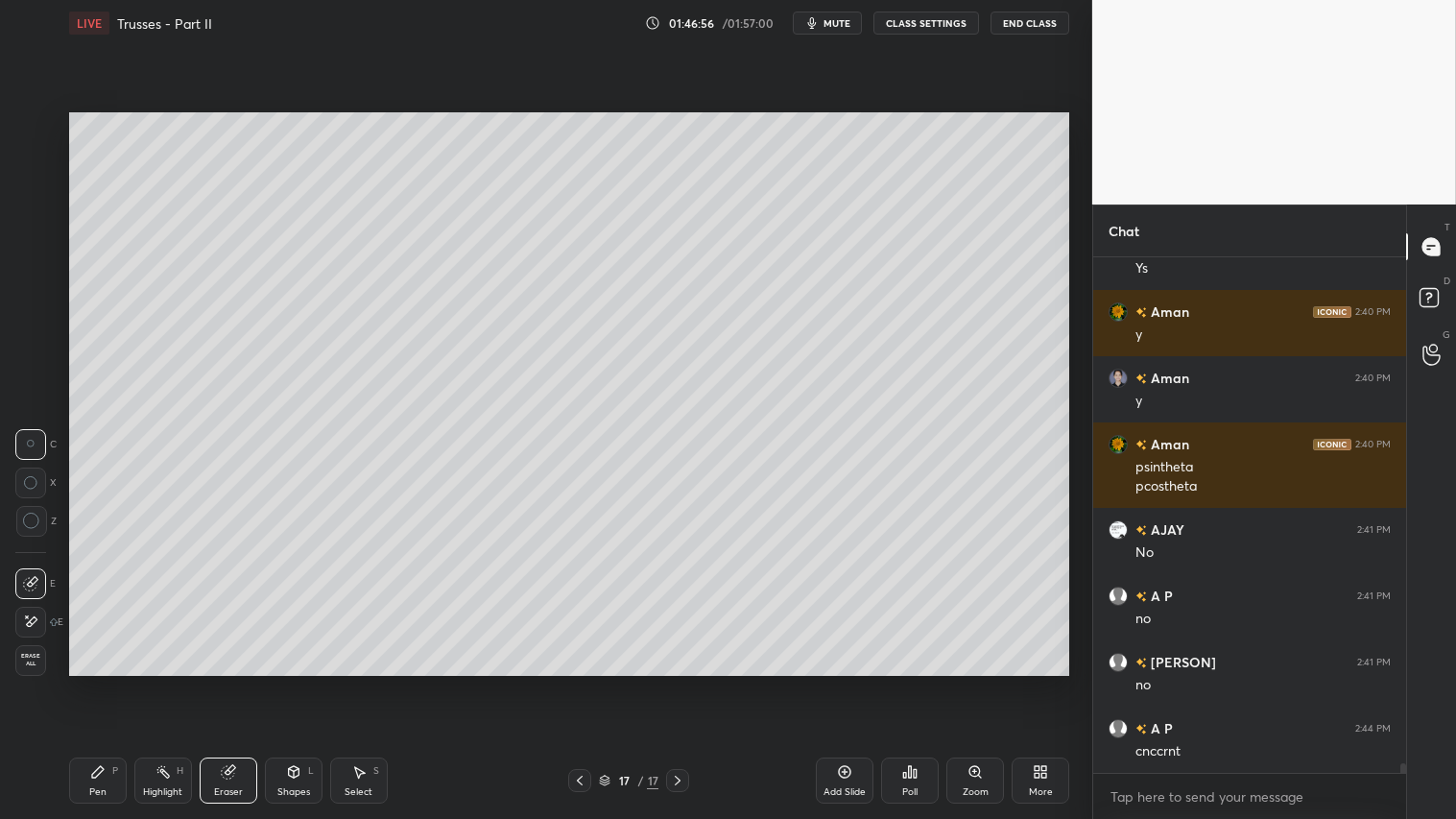click 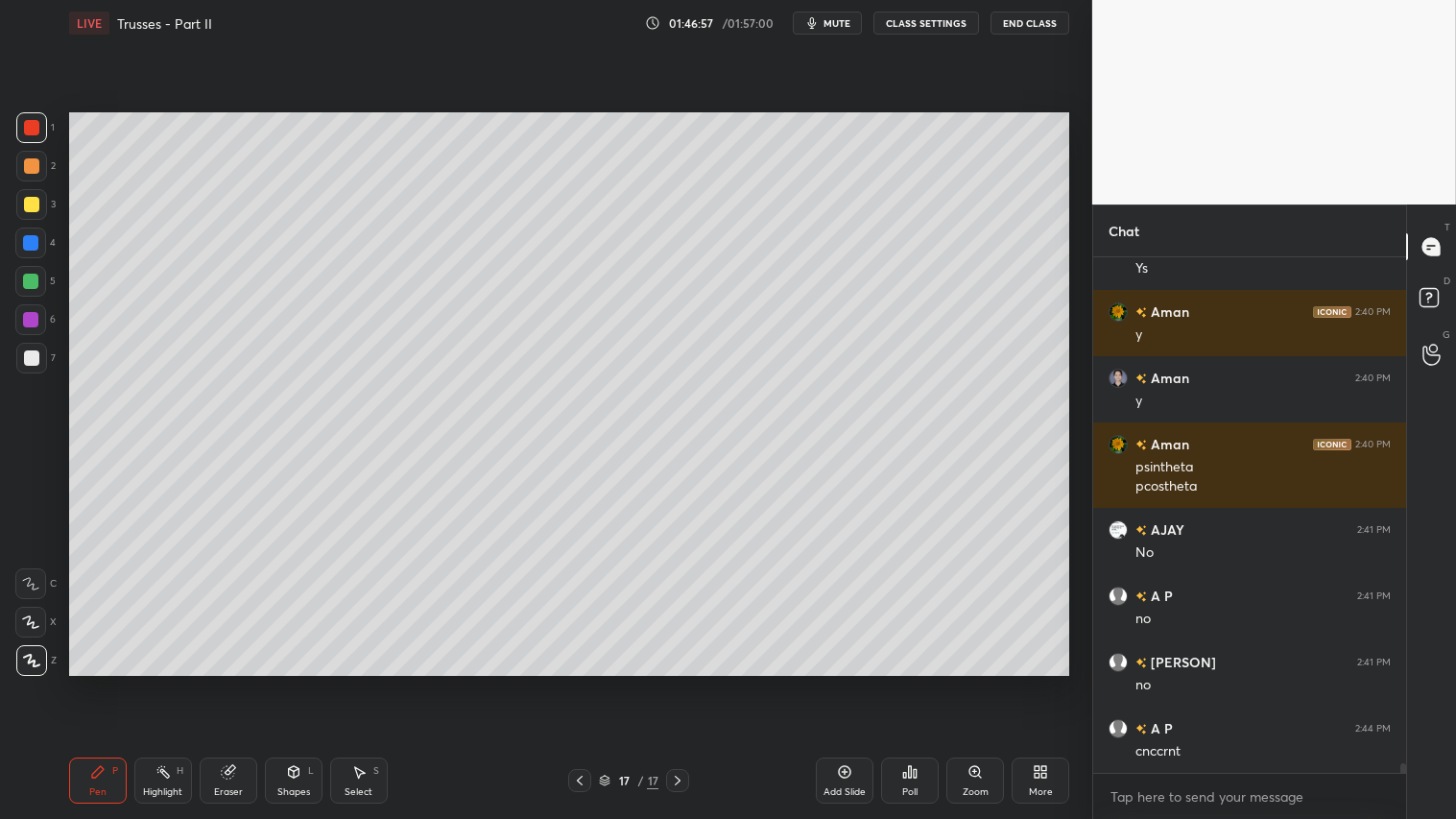 click at bounding box center (32, 358) 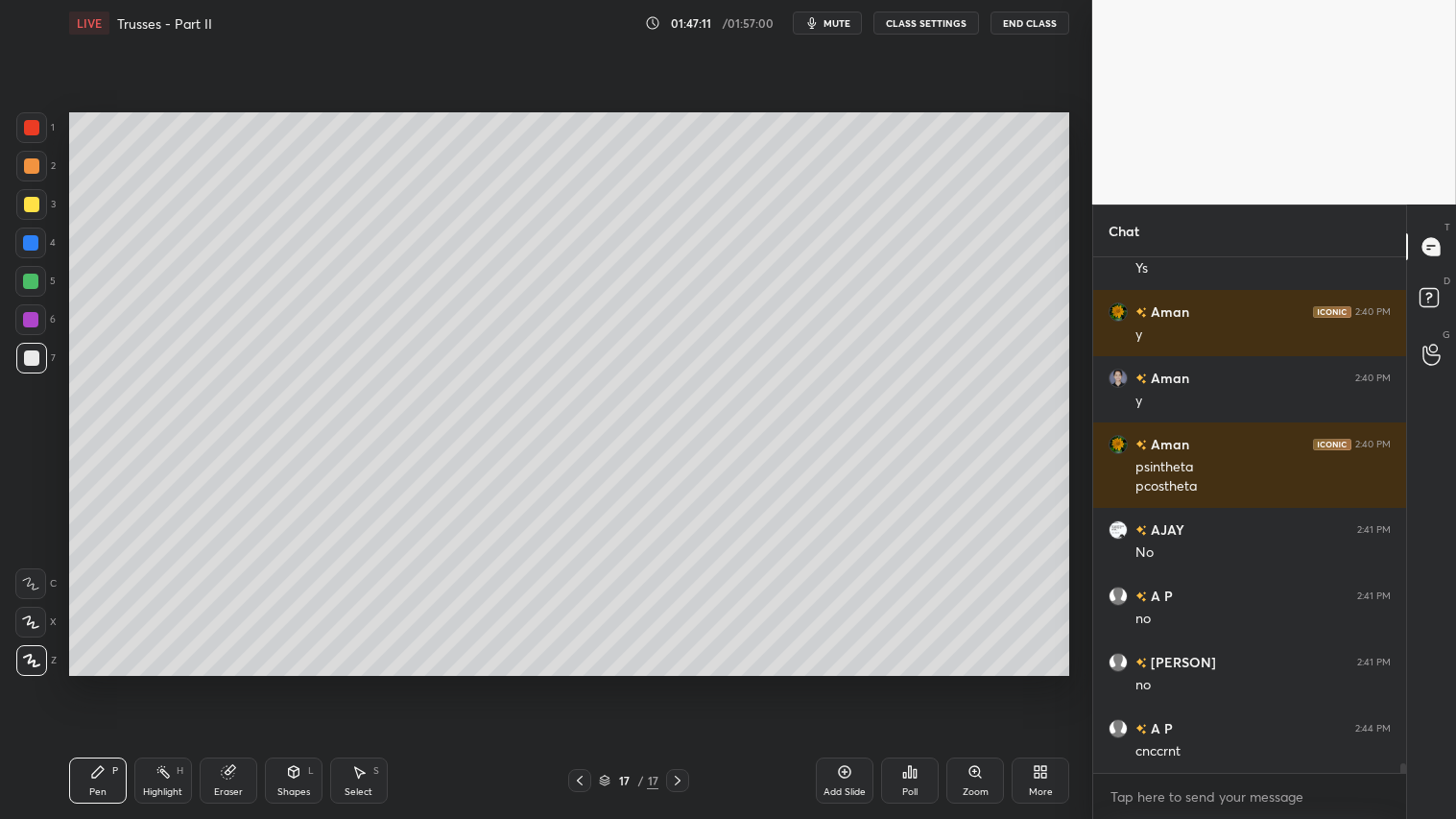 scroll, scrollTop: 26296, scrollLeft: 0, axis: vertical 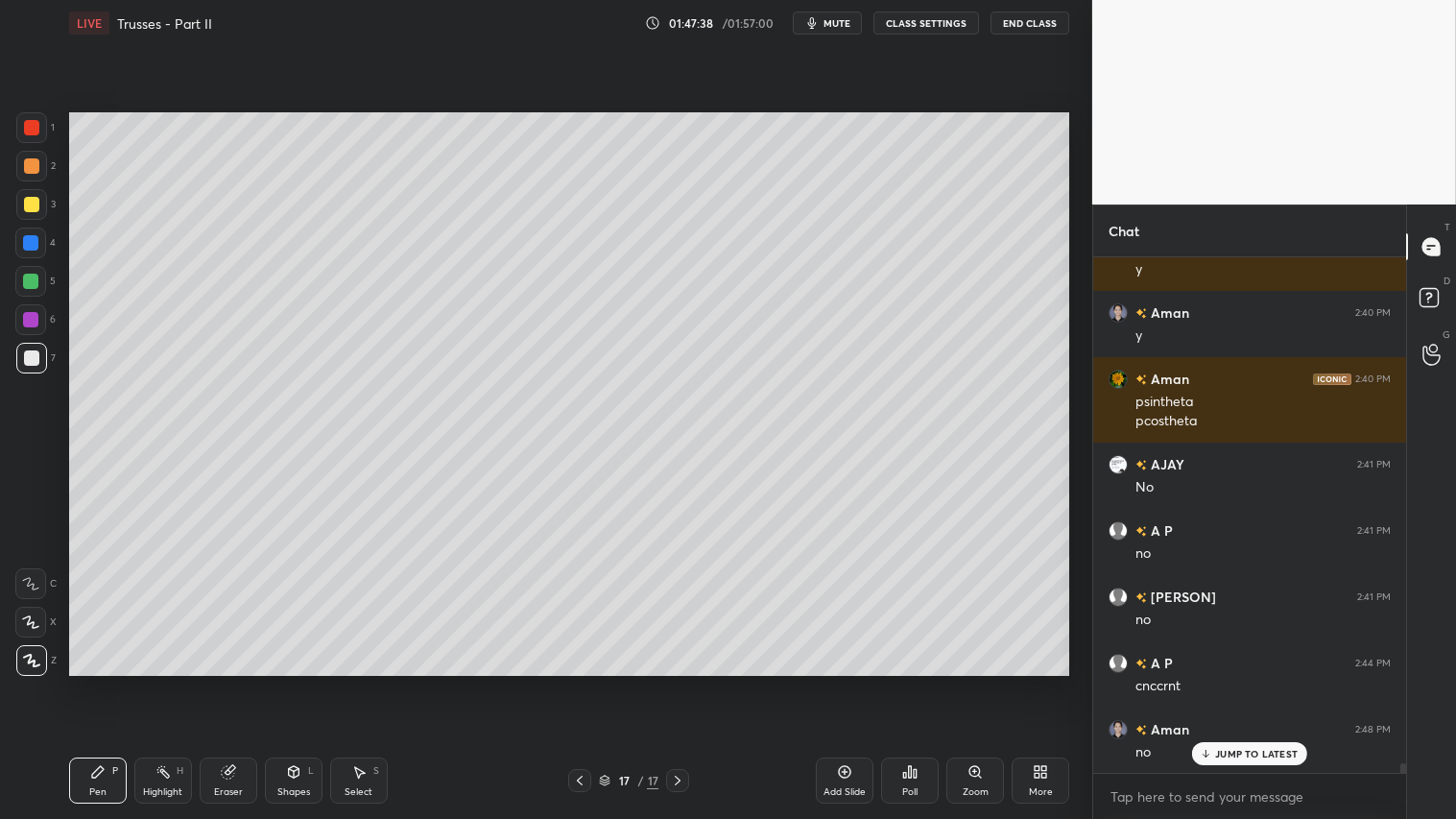 click at bounding box center (32, 205) 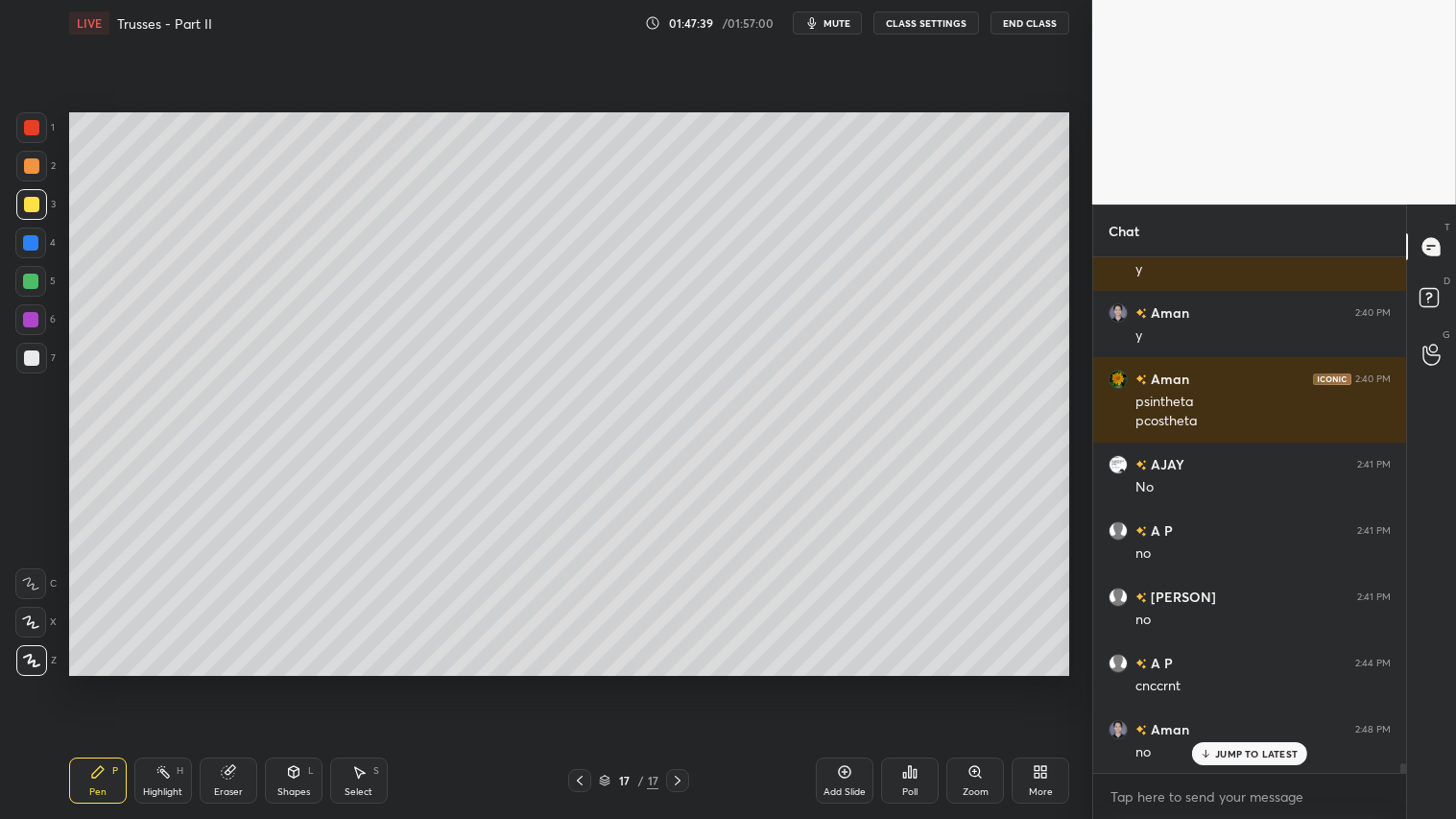 click at bounding box center [32, 358] 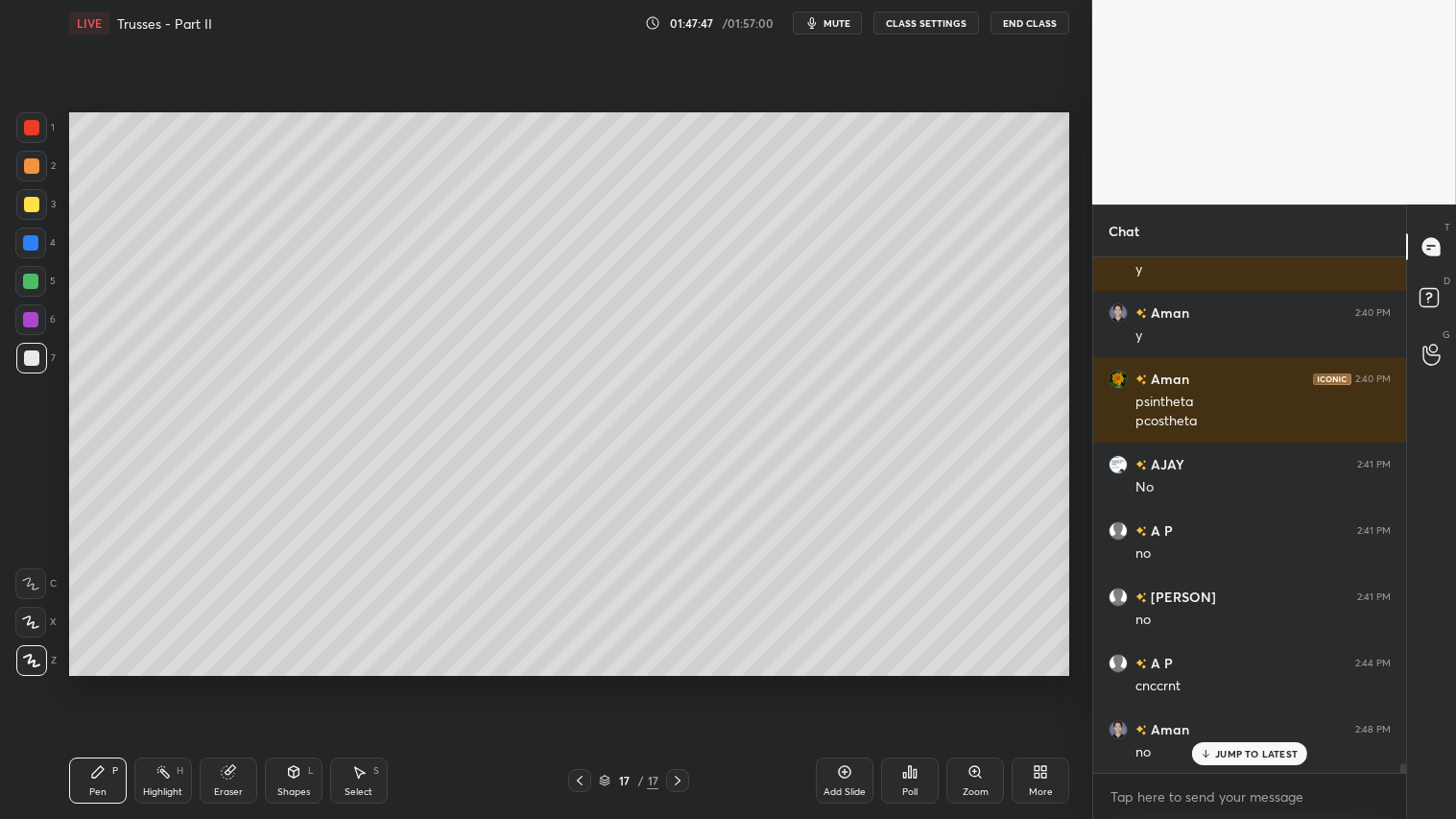 click on "Shapes L" at bounding box center [294, 781] 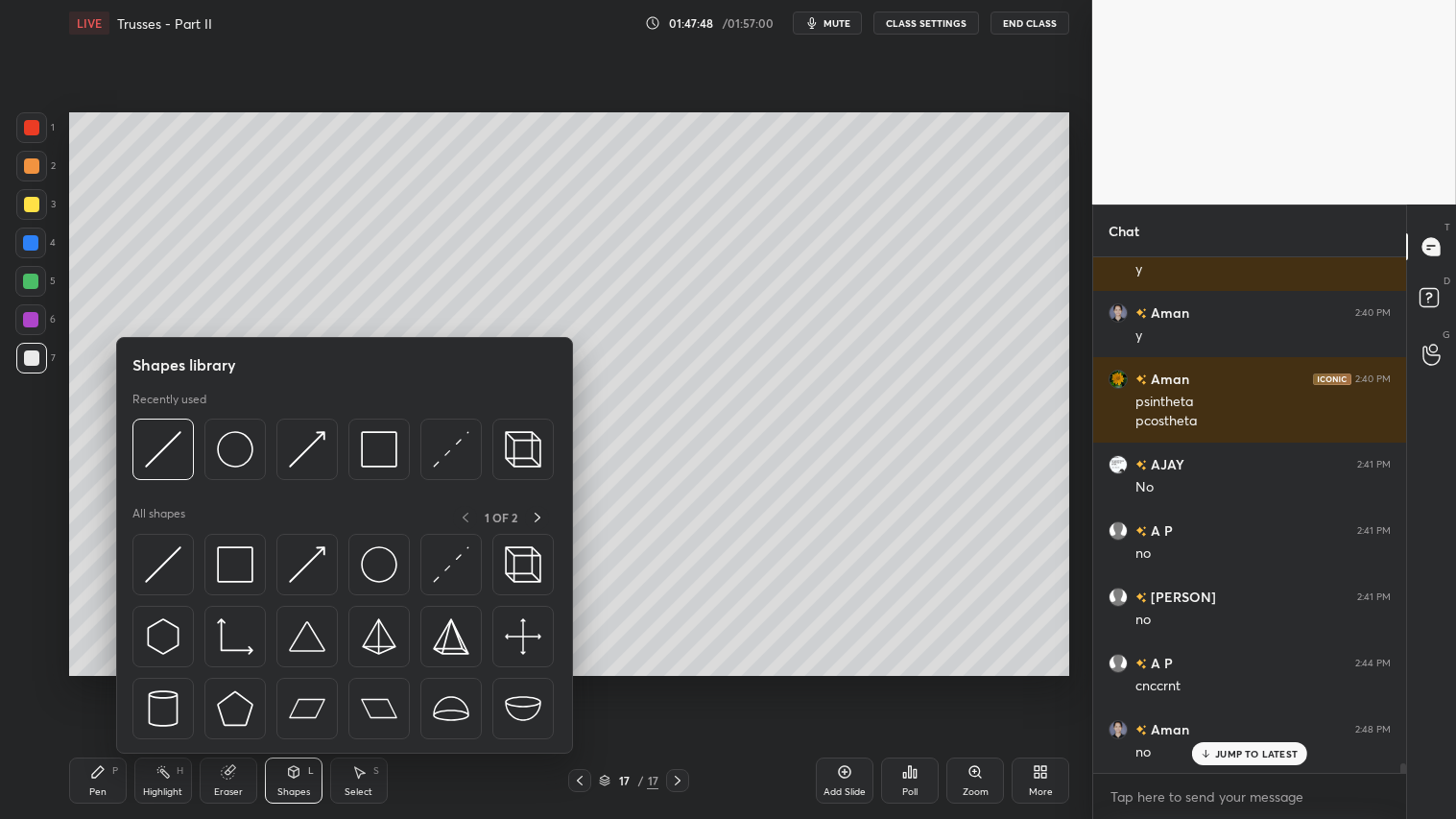 click 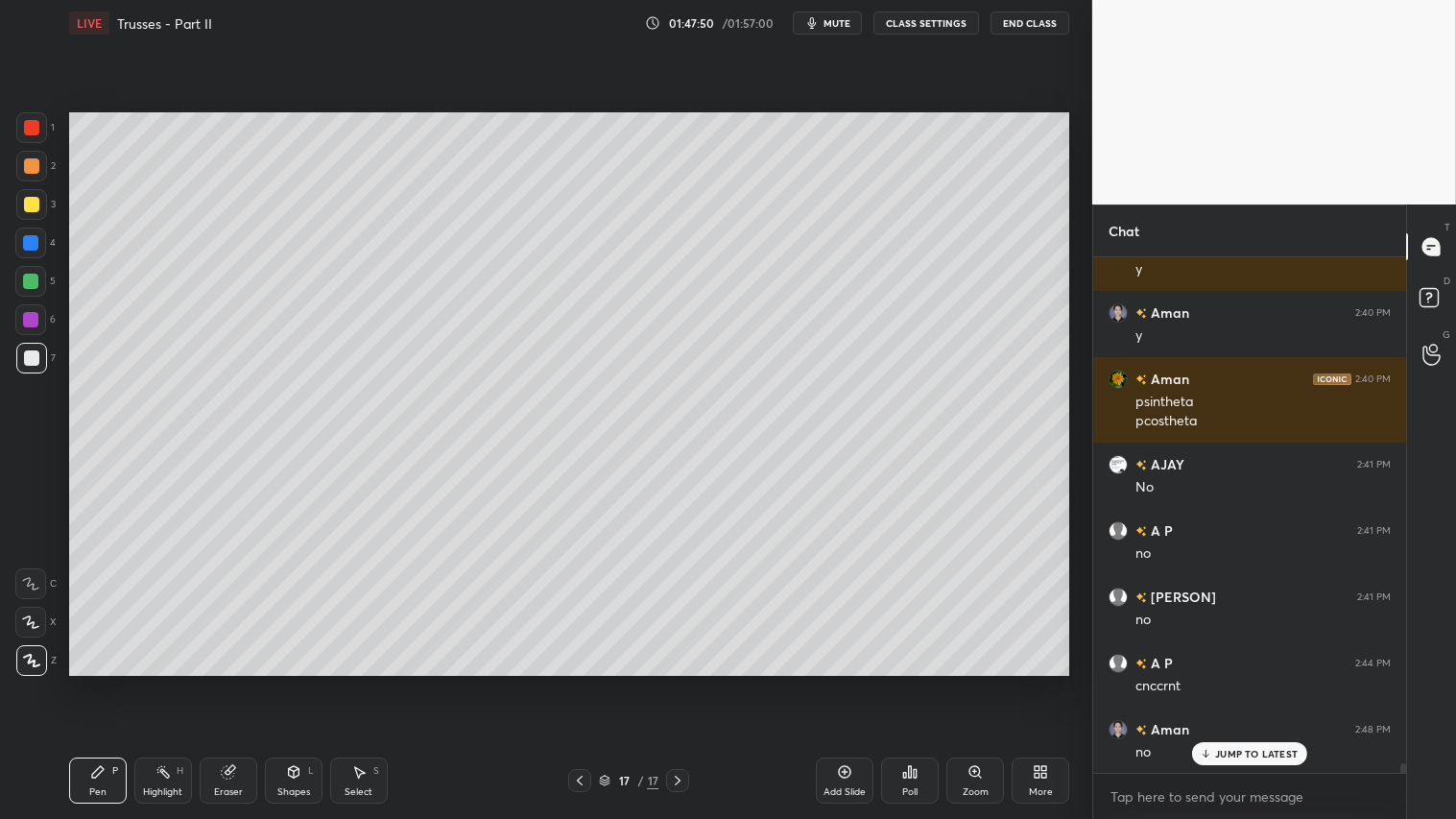 click at bounding box center [32, 205] 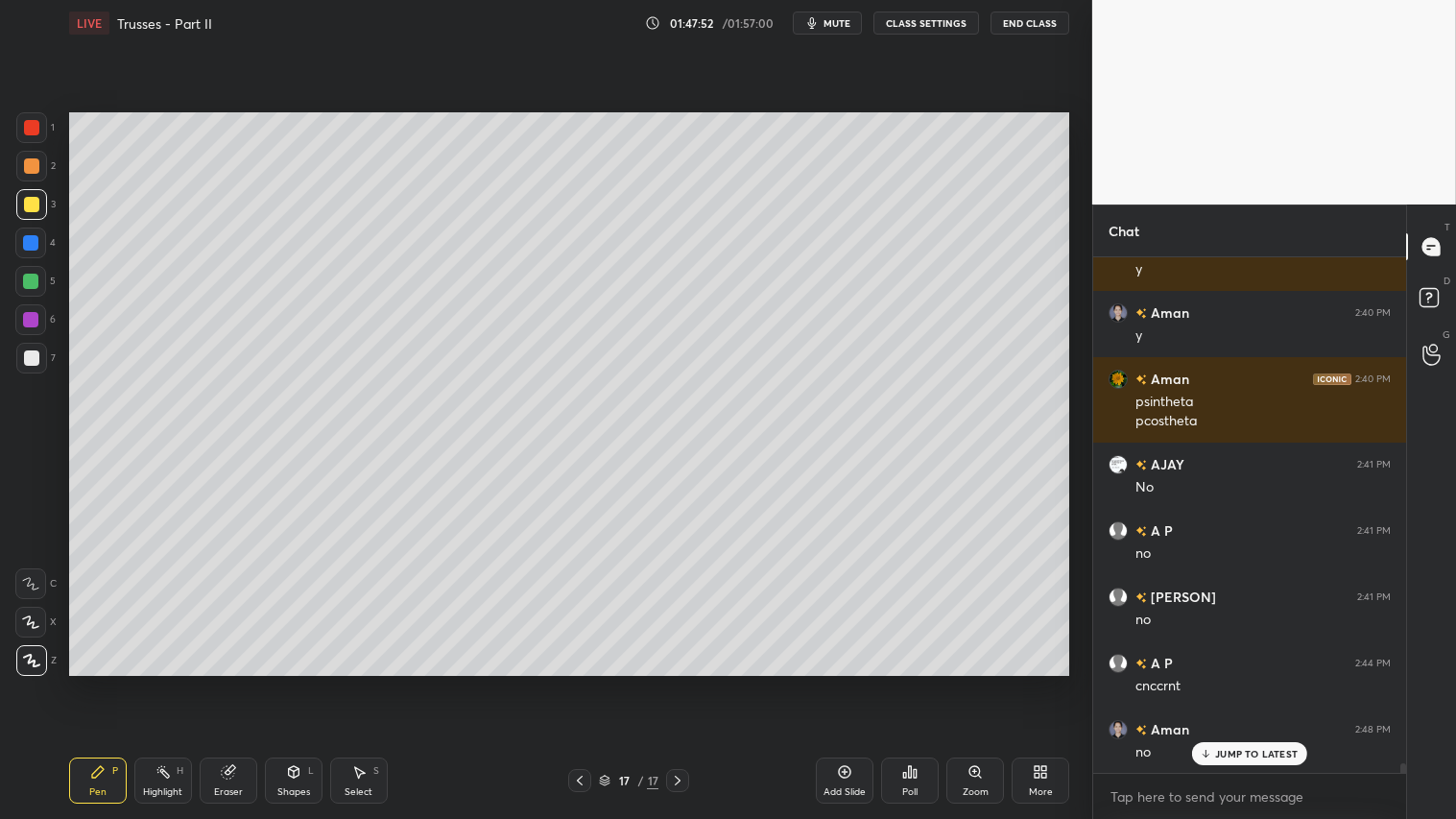 click at bounding box center [32, 358] 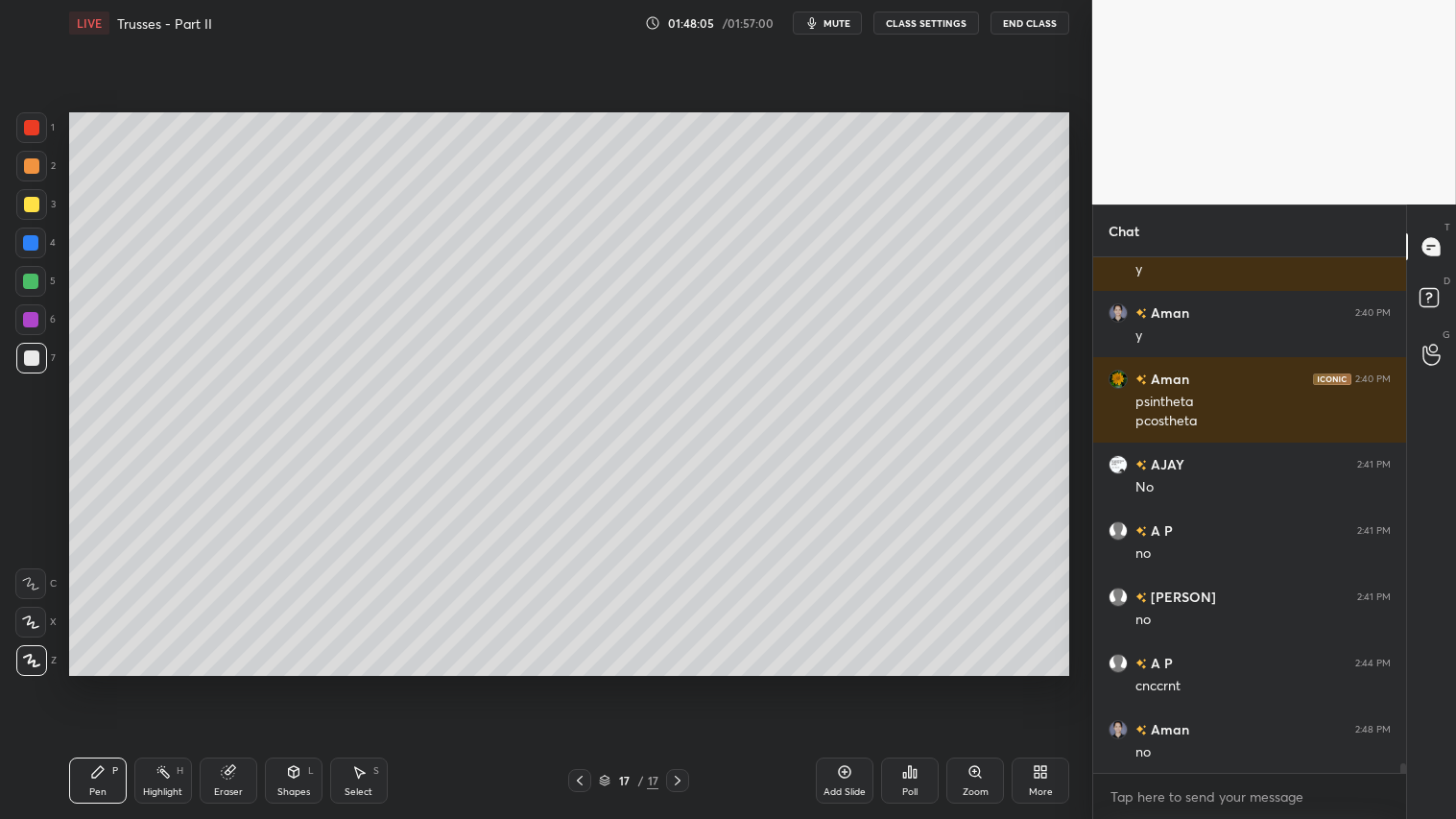 scroll, scrollTop: 26363, scrollLeft: 0, axis: vertical 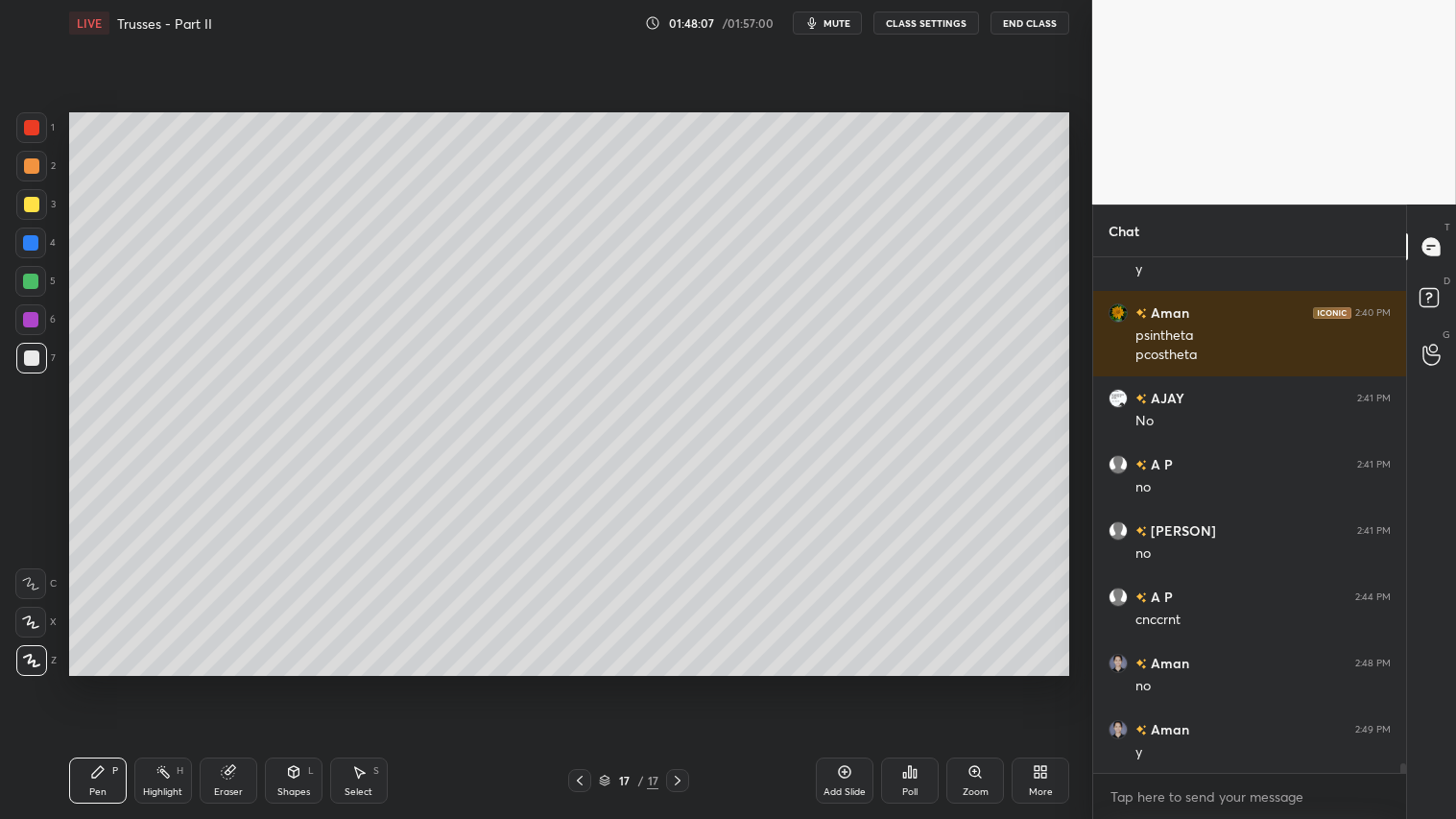 click on "Pen P" at bounding box center (98, 781) 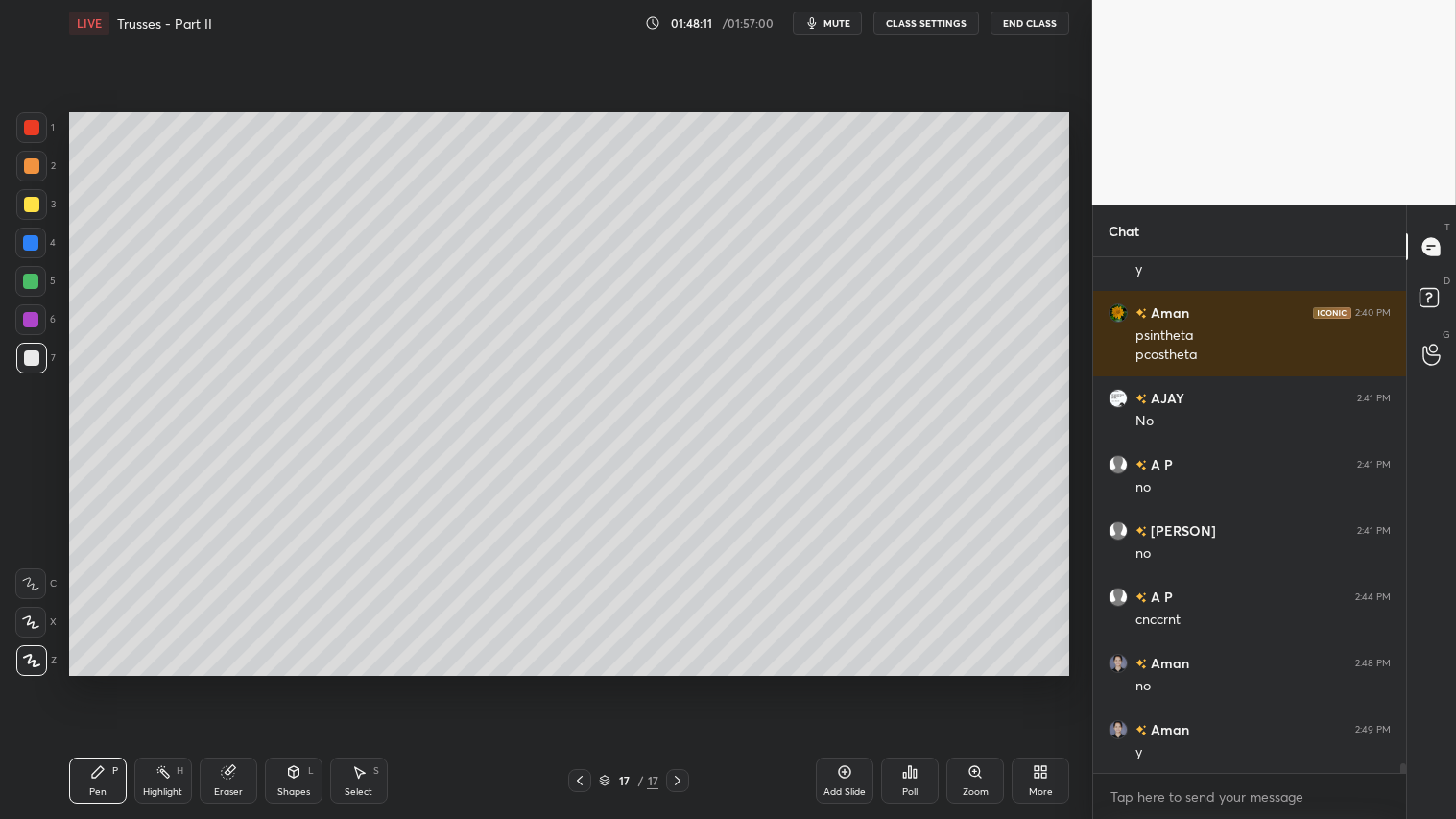 drag, startPoint x: 34, startPoint y: 169, endPoint x: 59, endPoint y: 365, distance: 197.58796 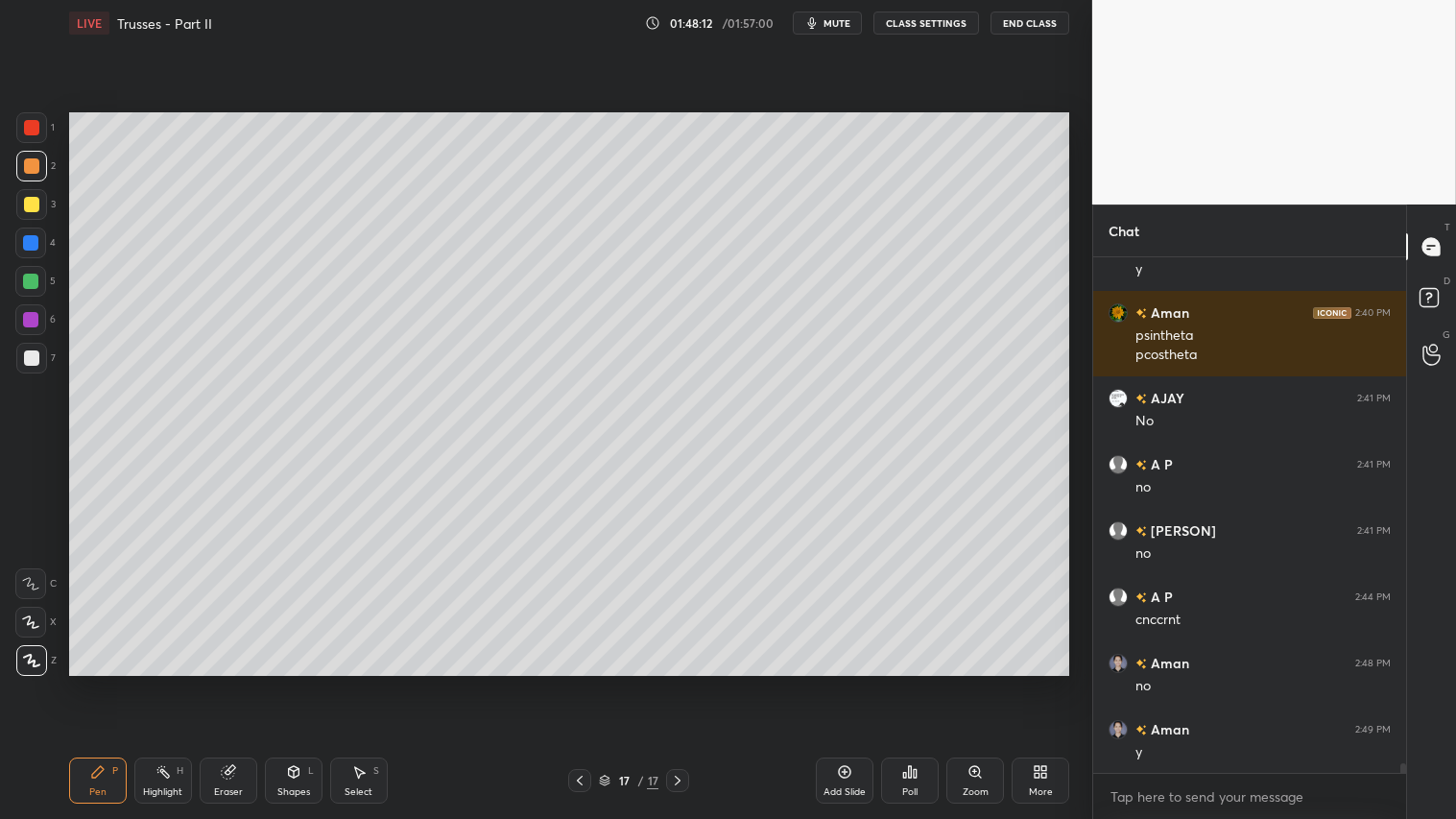 click 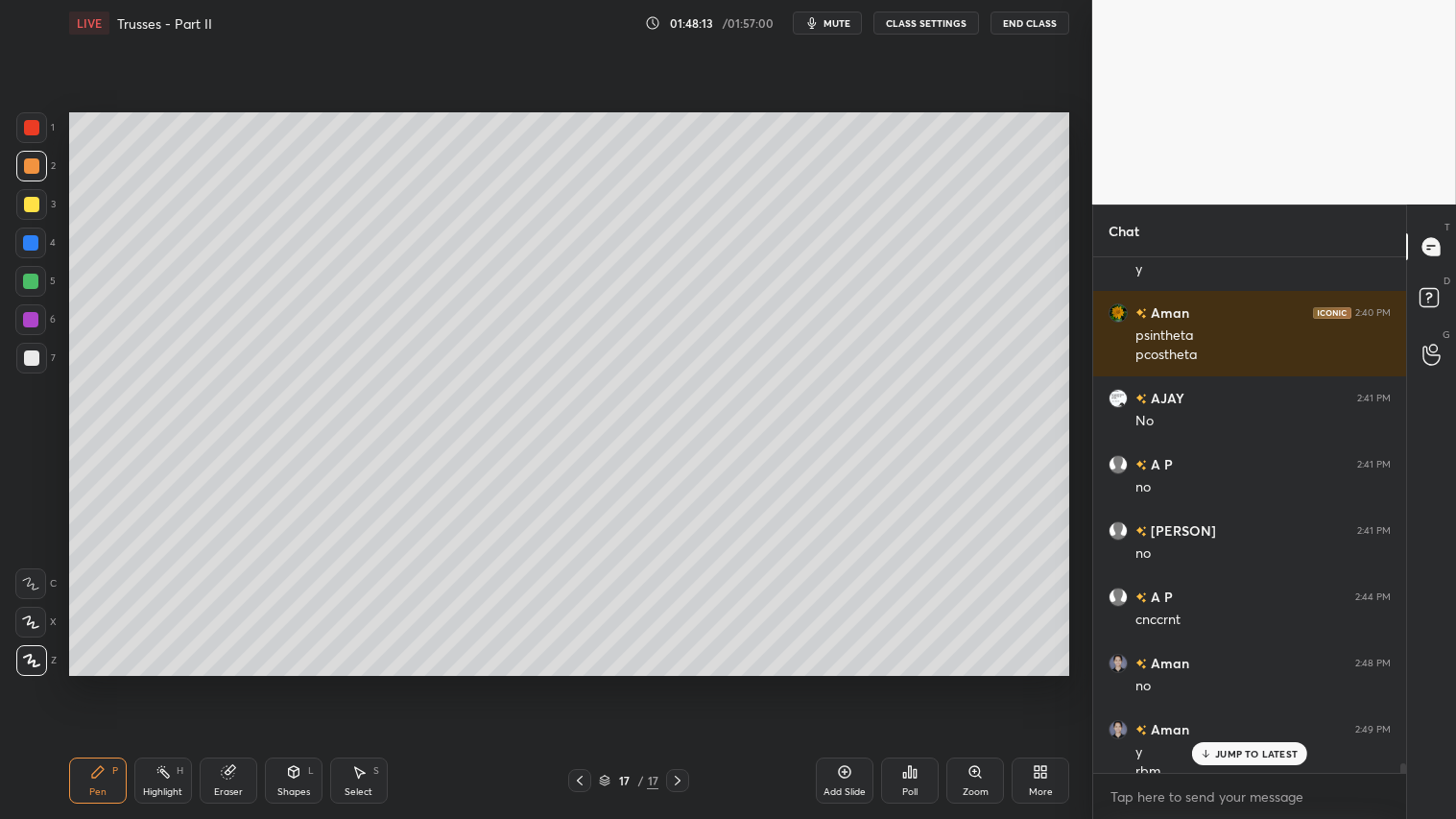 scroll, scrollTop: 26382, scrollLeft: 0, axis: vertical 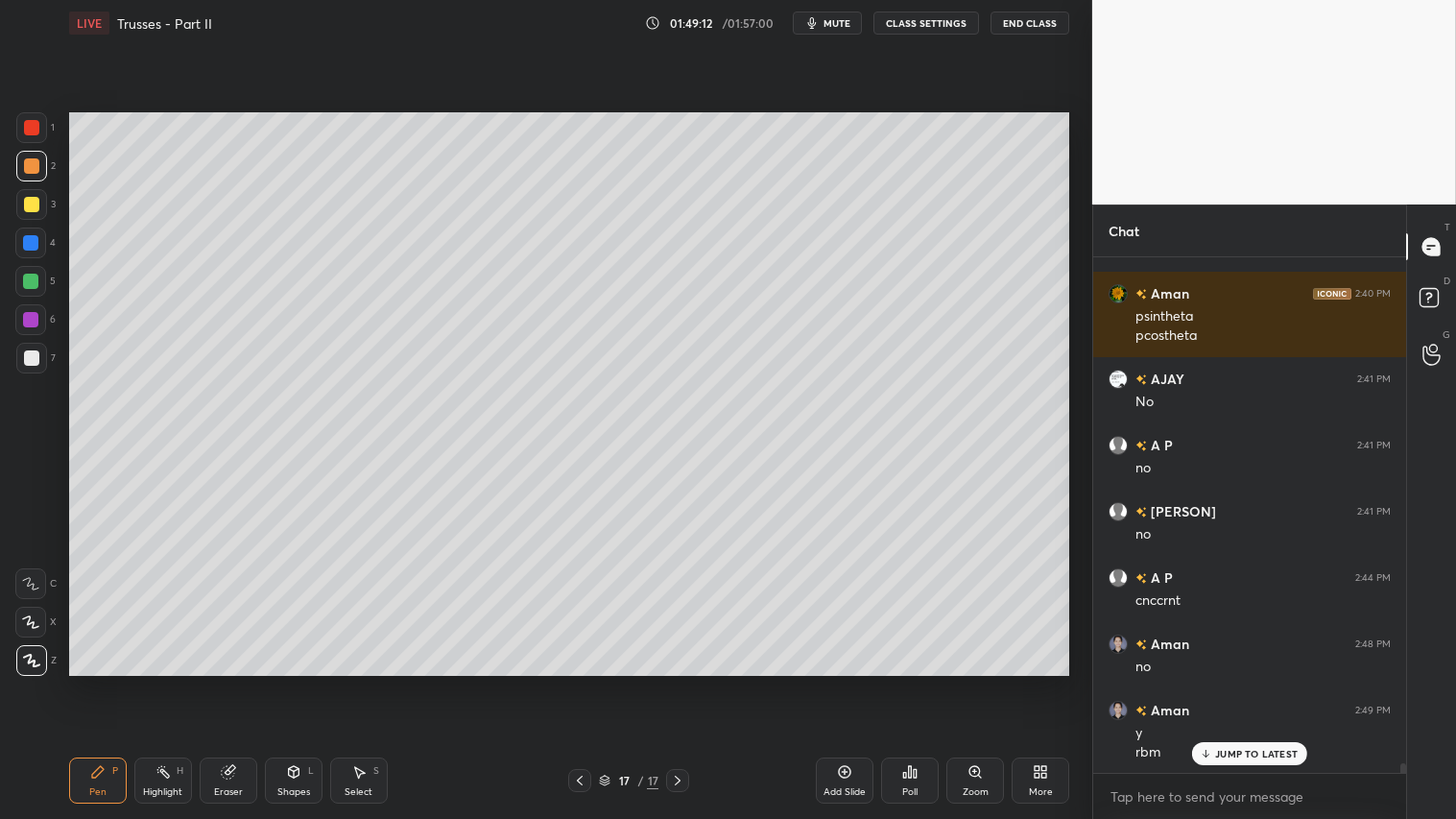 click on "Pen P" at bounding box center (98, 781) 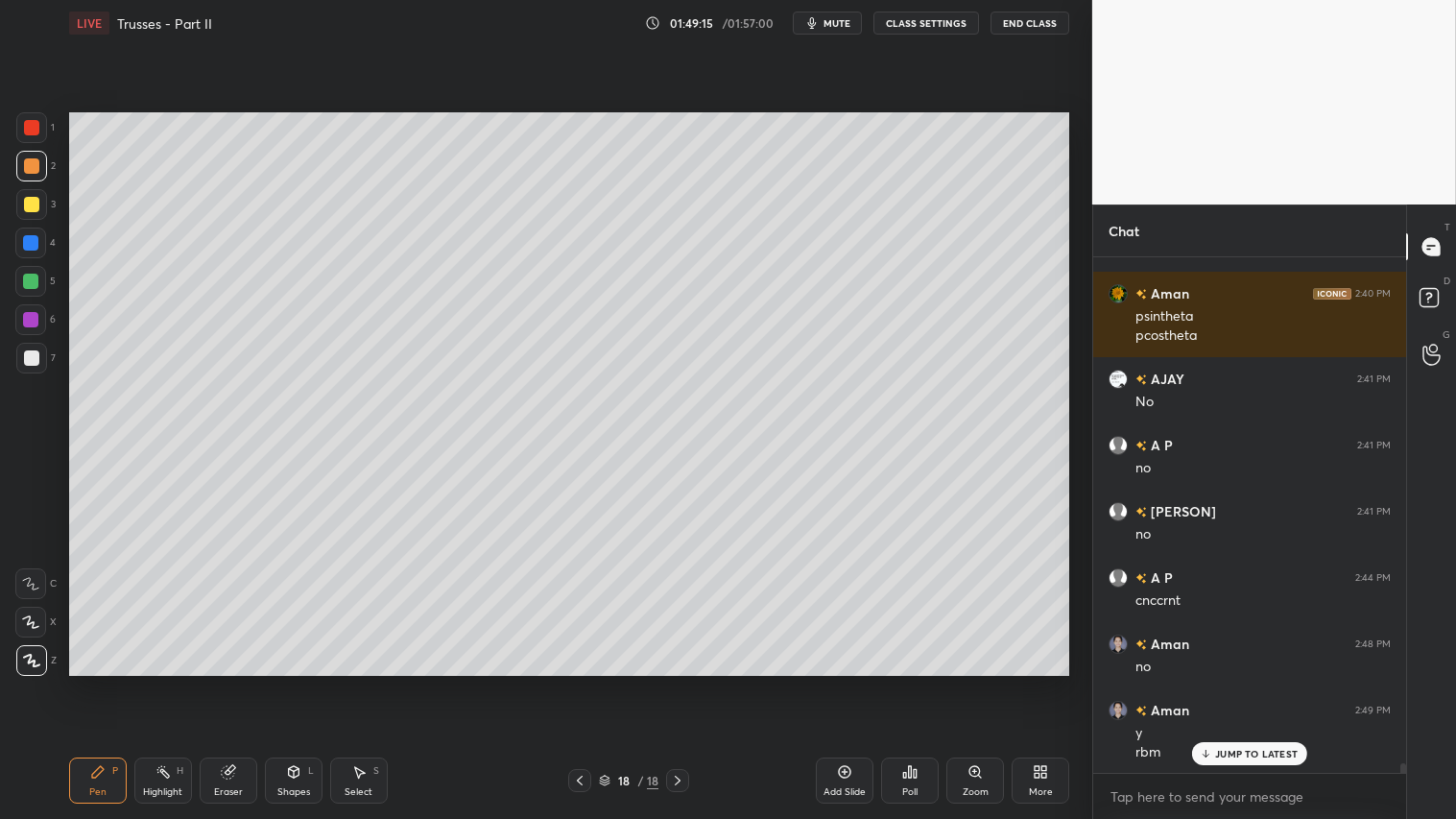 click on "Shapes L" at bounding box center [294, 781] 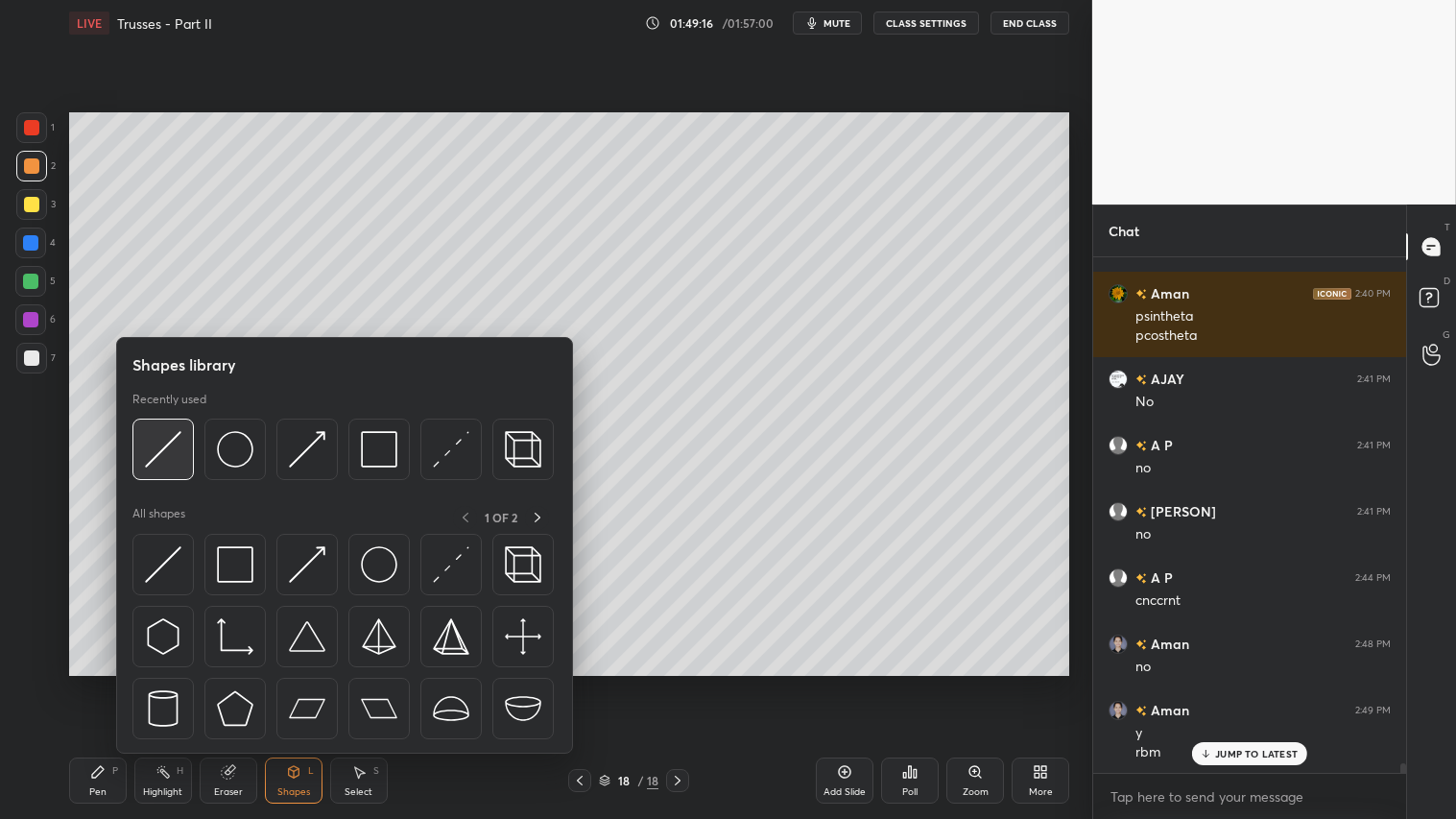 click at bounding box center (163, 449) 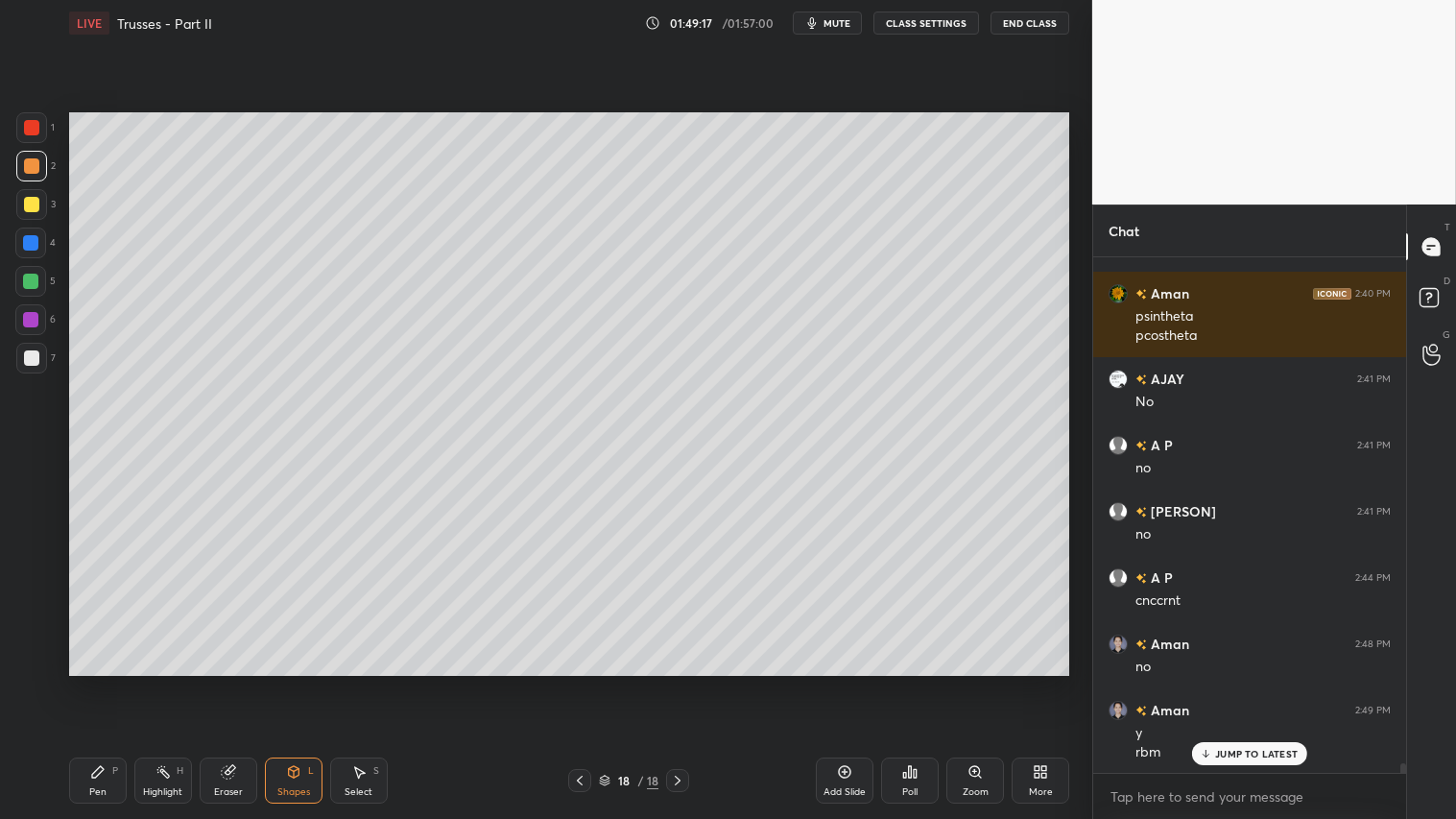 drag, startPoint x: 34, startPoint y: 170, endPoint x: 67, endPoint y: 170, distance: 33 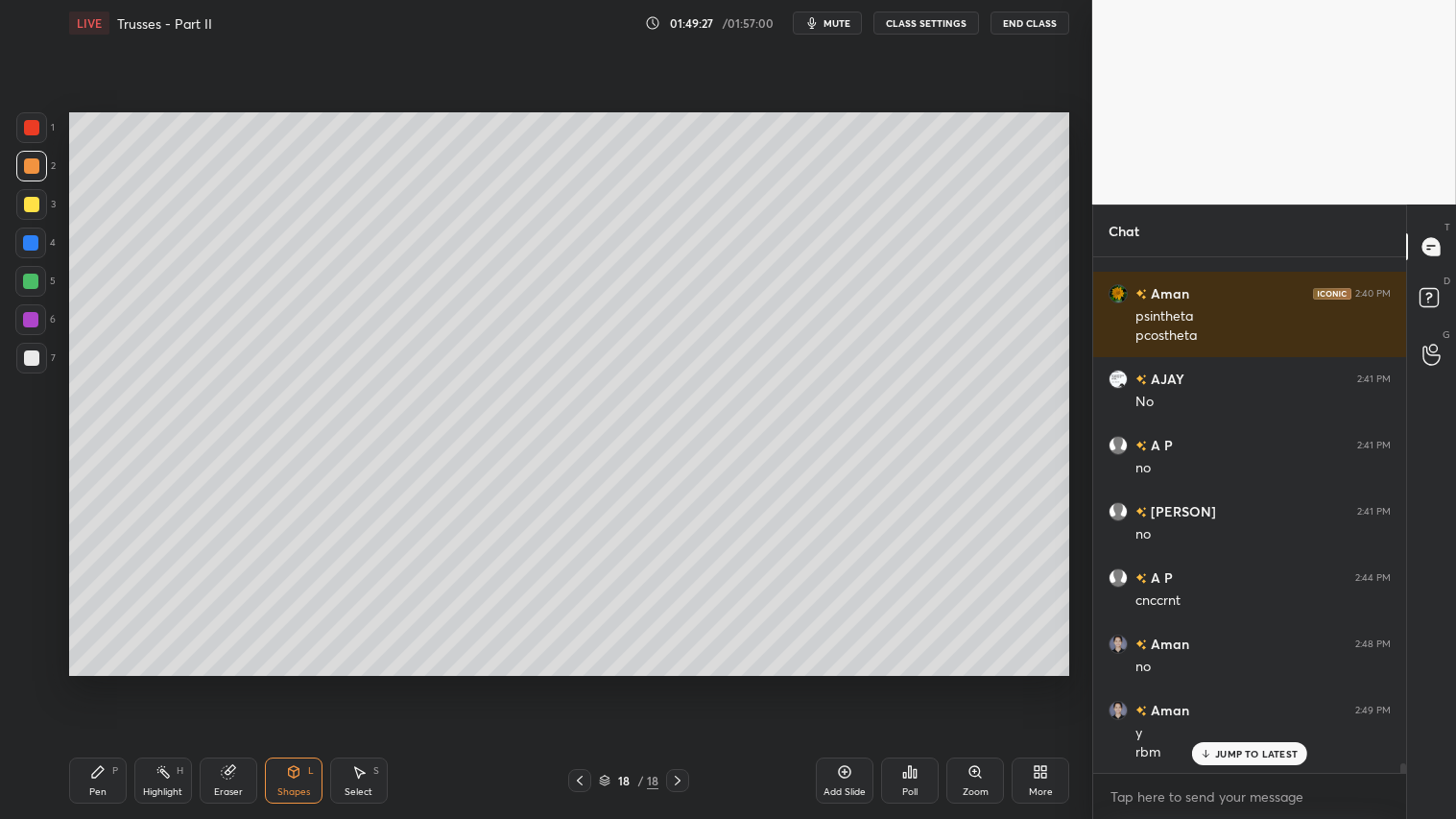 drag, startPoint x: 228, startPoint y: 780, endPoint x: 233, endPoint y: 733, distance: 47.26521 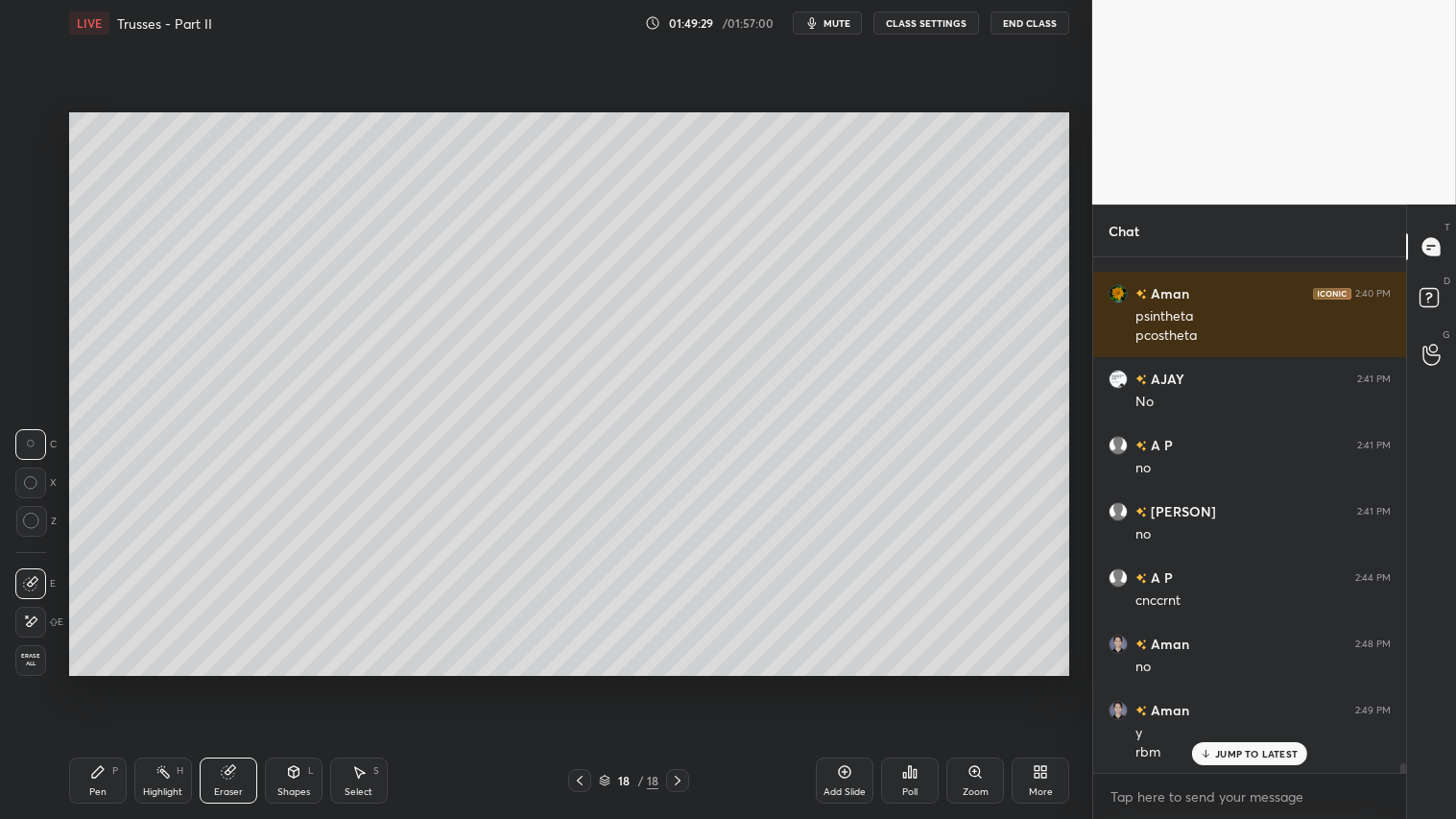 click on "Shapes L" at bounding box center (294, 781) 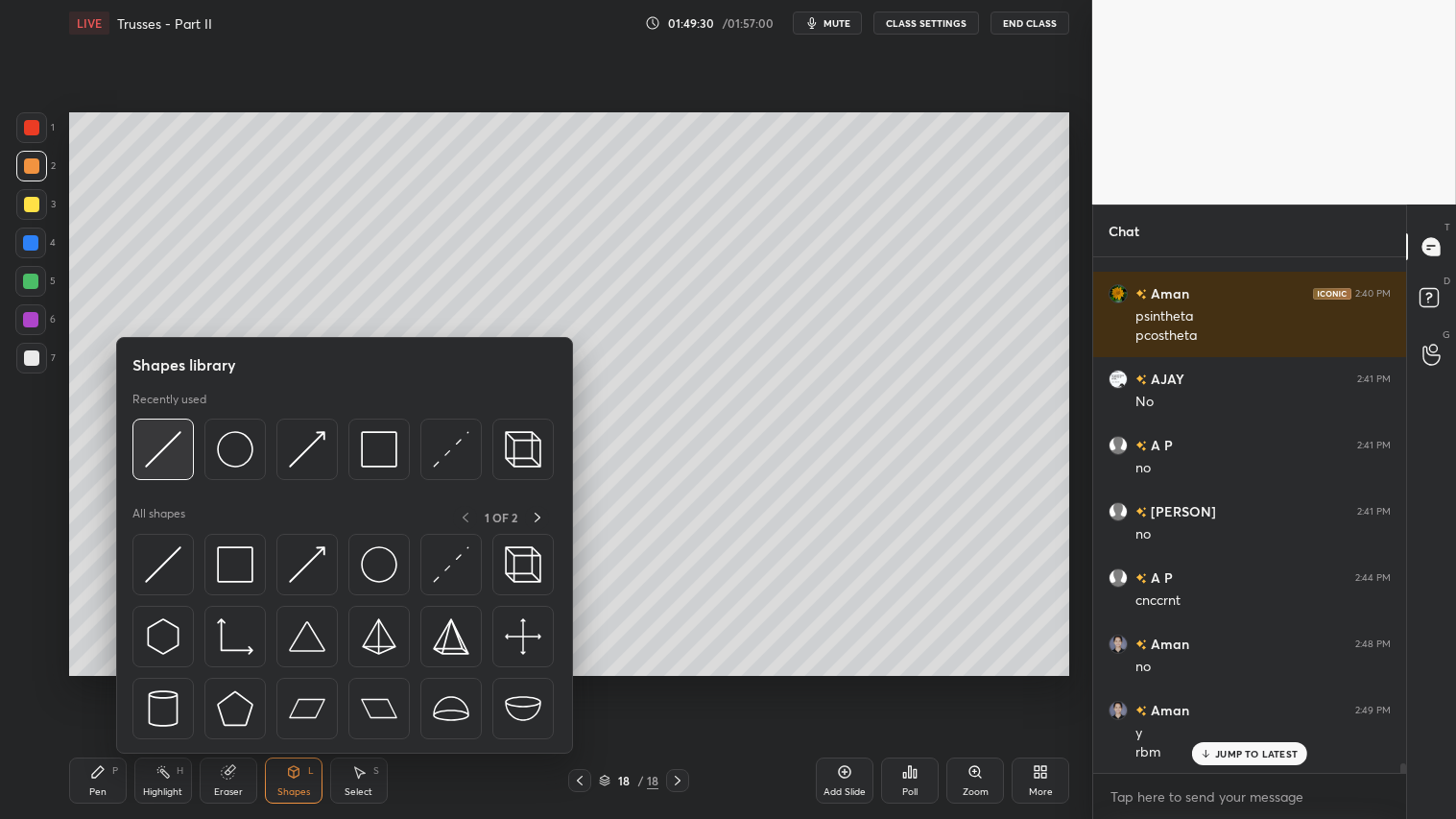 click at bounding box center (163, 449) 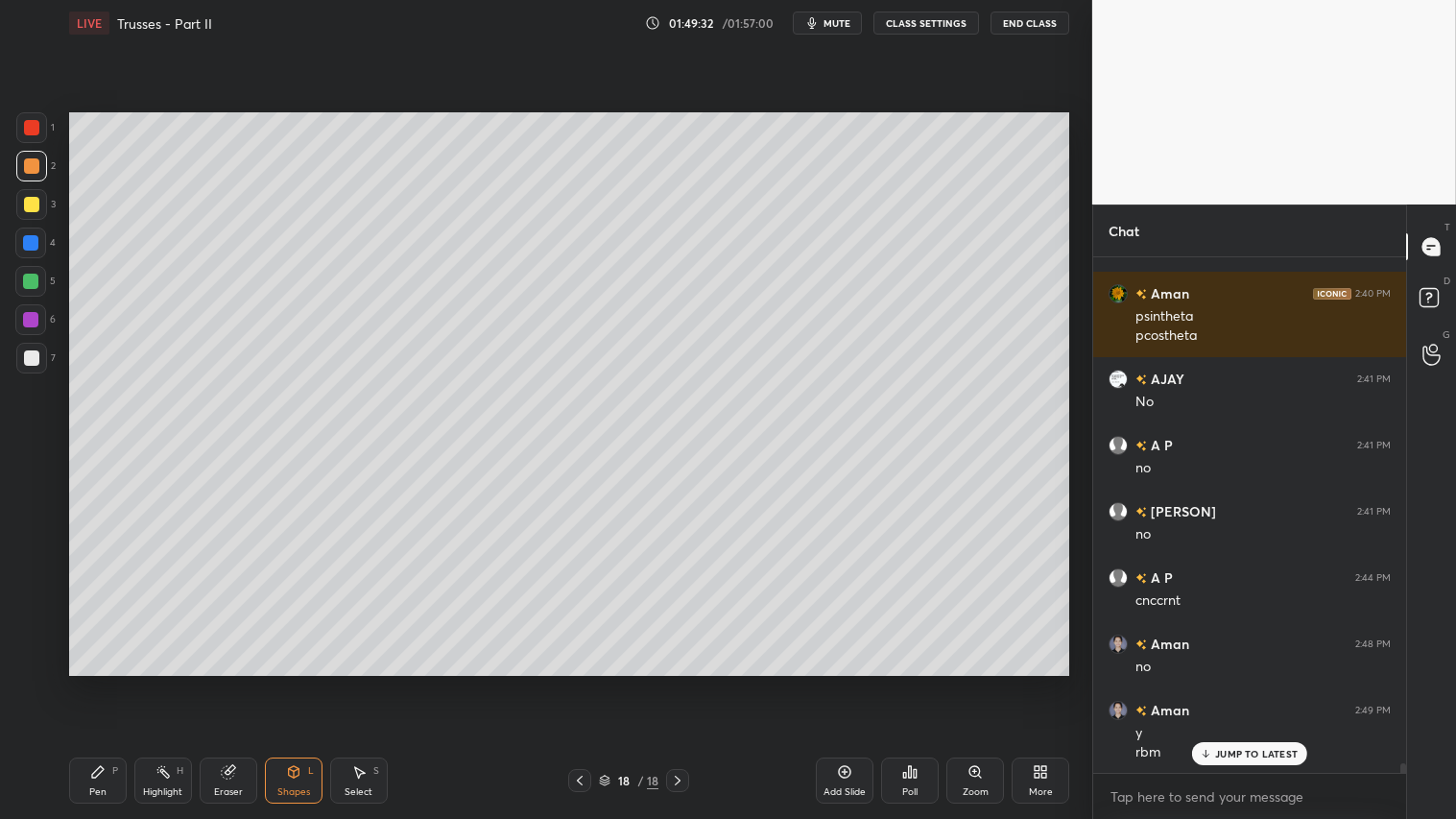 scroll, scrollTop: 26448, scrollLeft: 0, axis: vertical 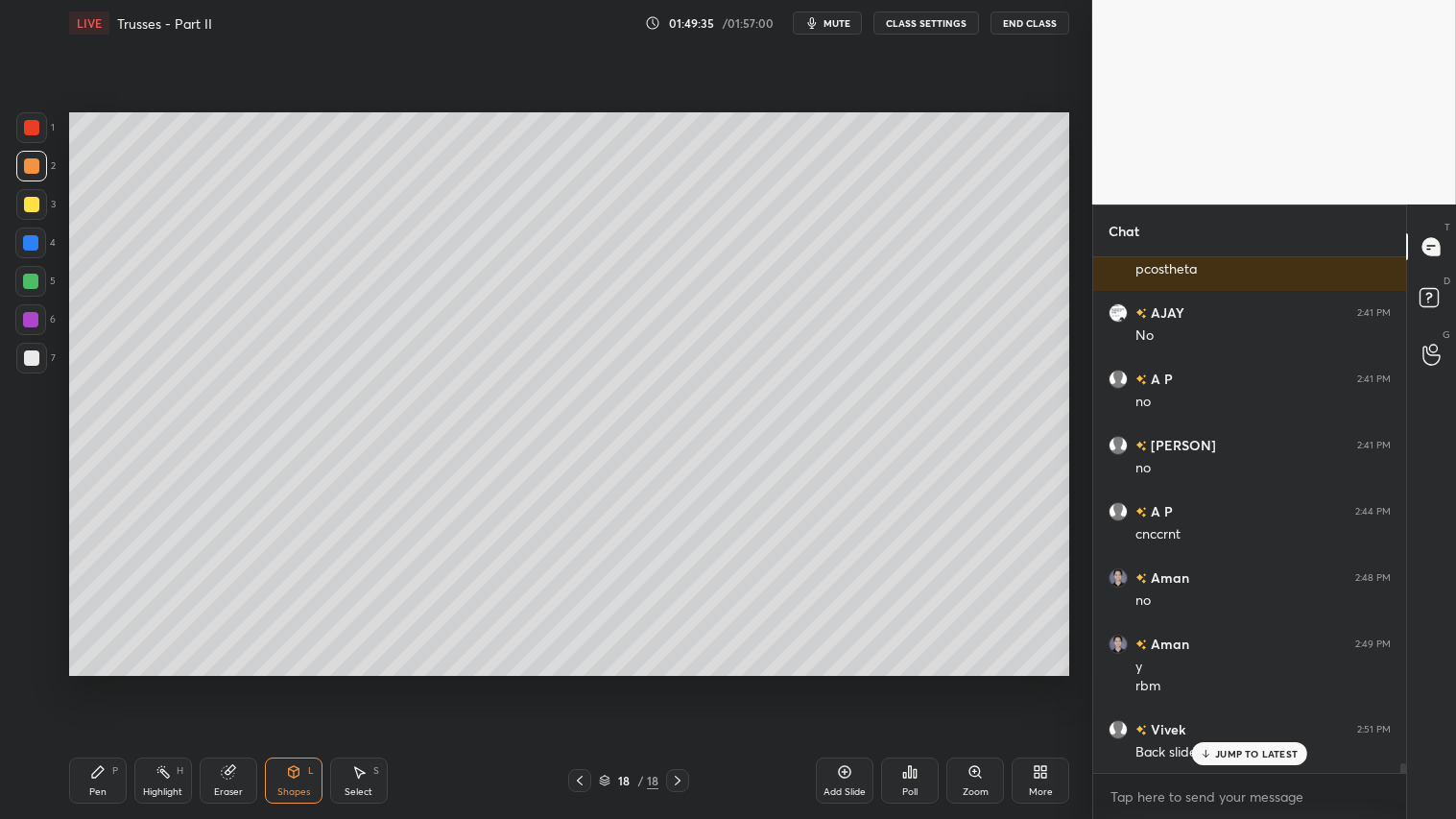 click on "JUMP TO LATEST" at bounding box center [1256, 754] 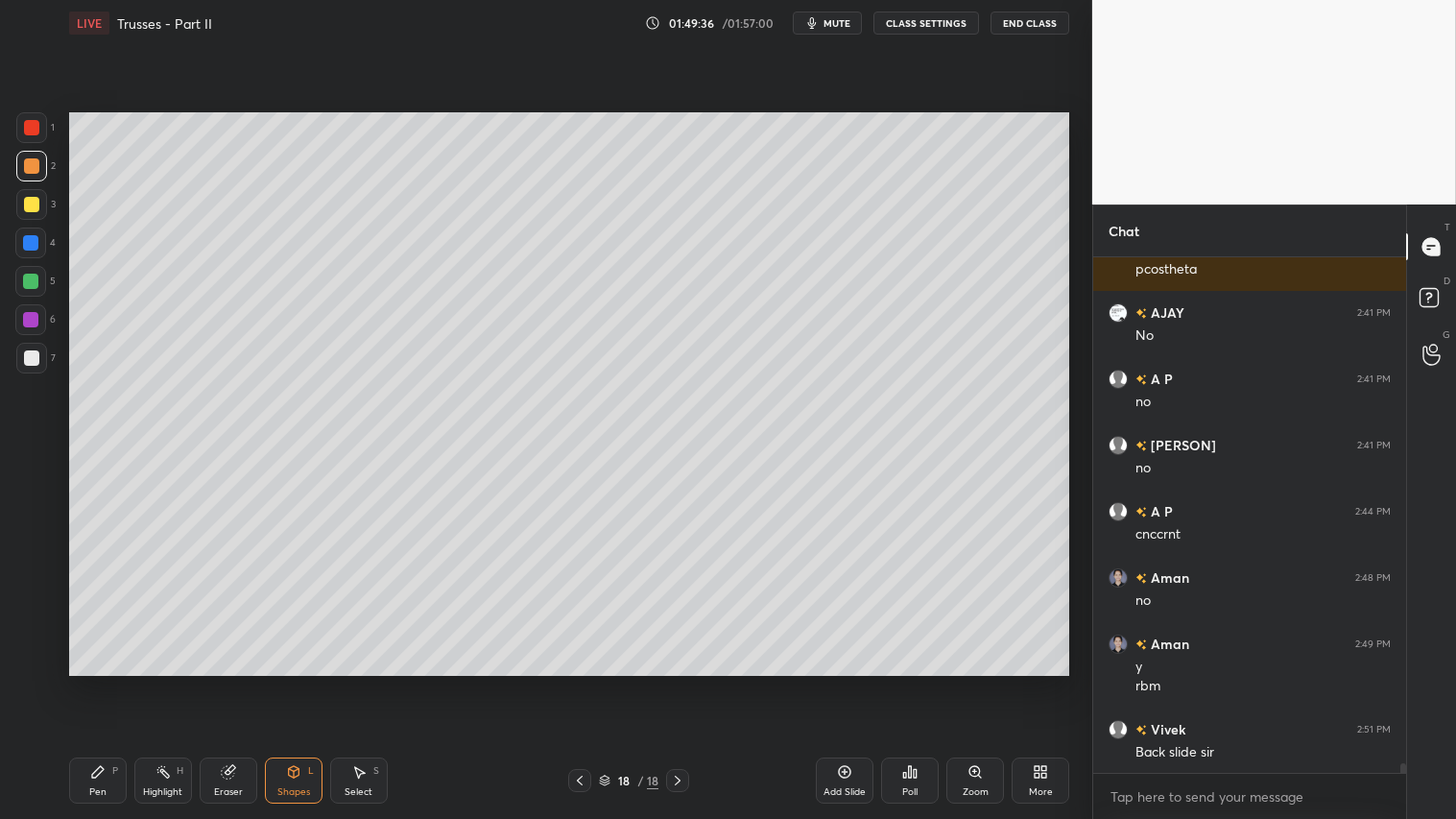 click 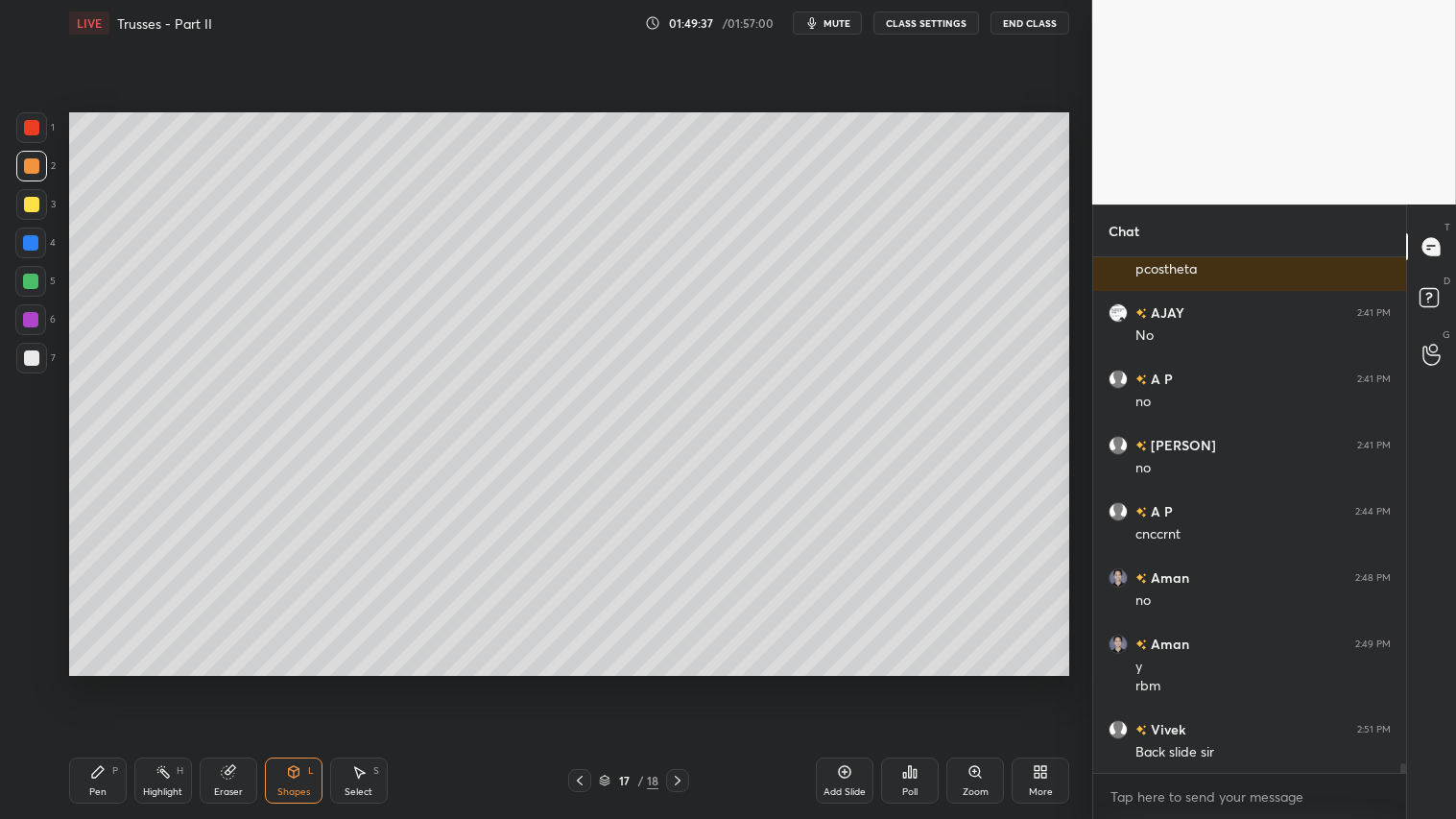 click on "mute" at bounding box center [827, 23] 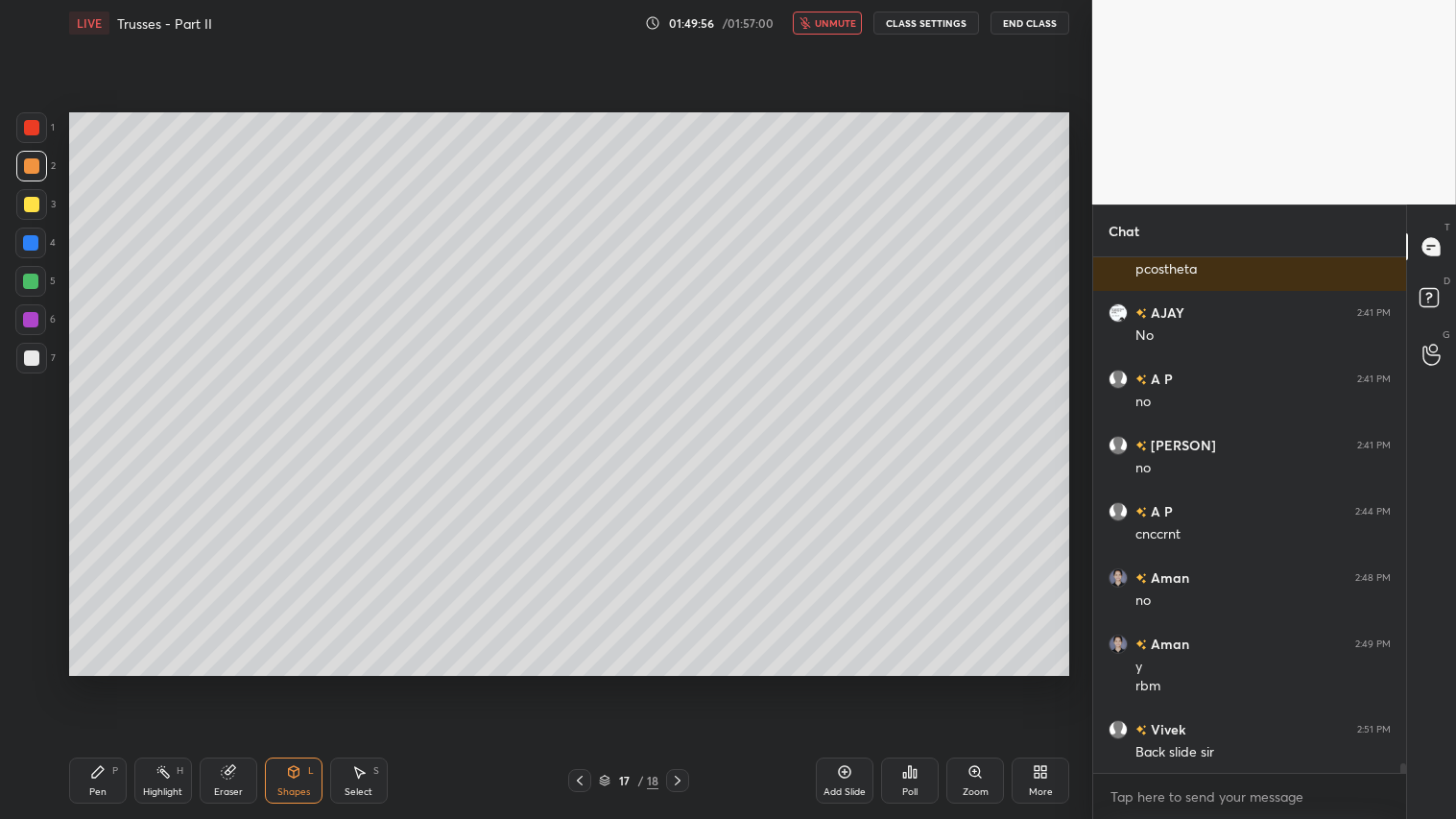 click on "LIVE Trusses - Part II 01:49:56 /  01:57:00 unmute CLASS SETTINGS End Class" at bounding box center (569, 23) 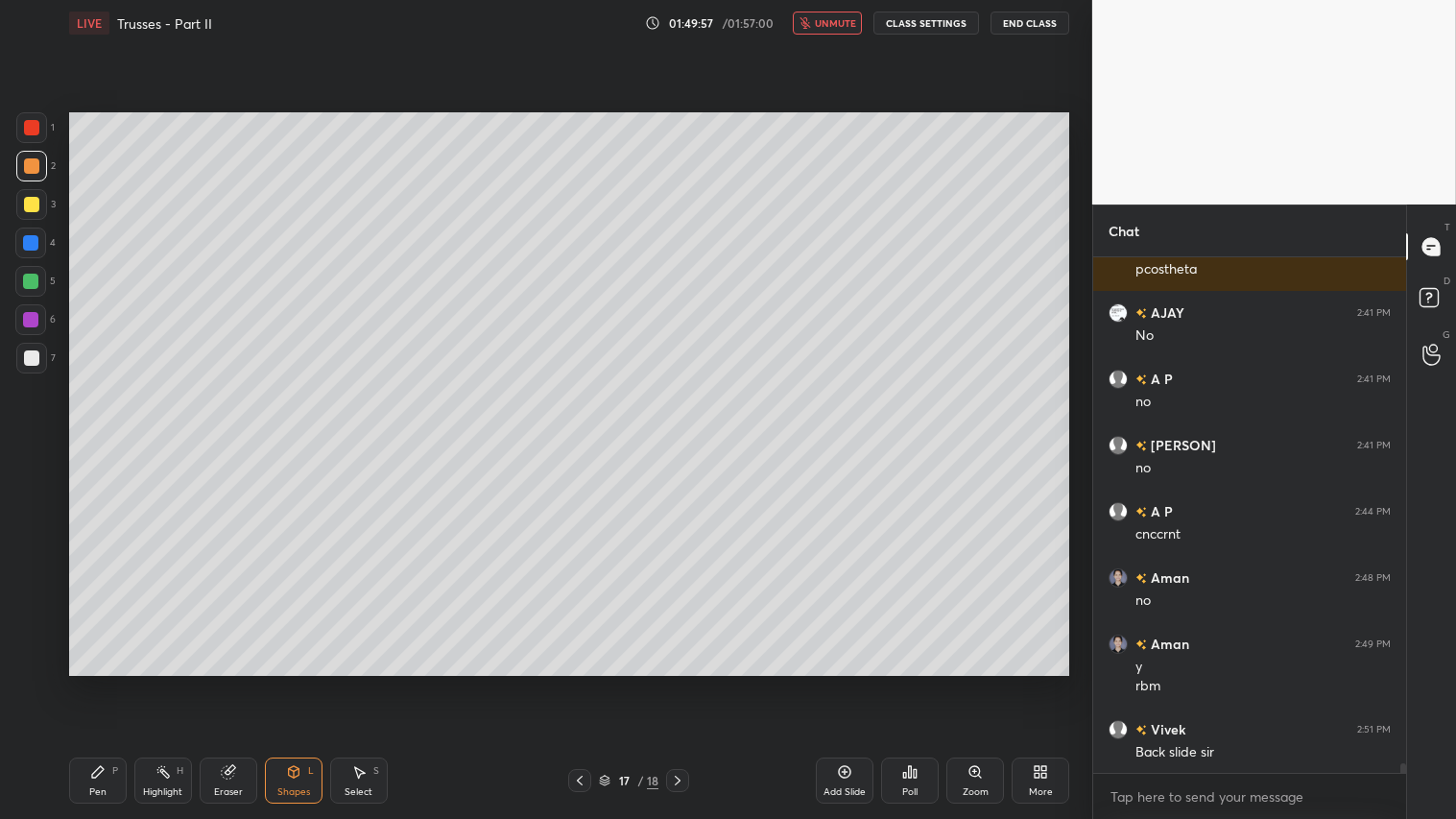 click on "unmute" at bounding box center (835, 23) 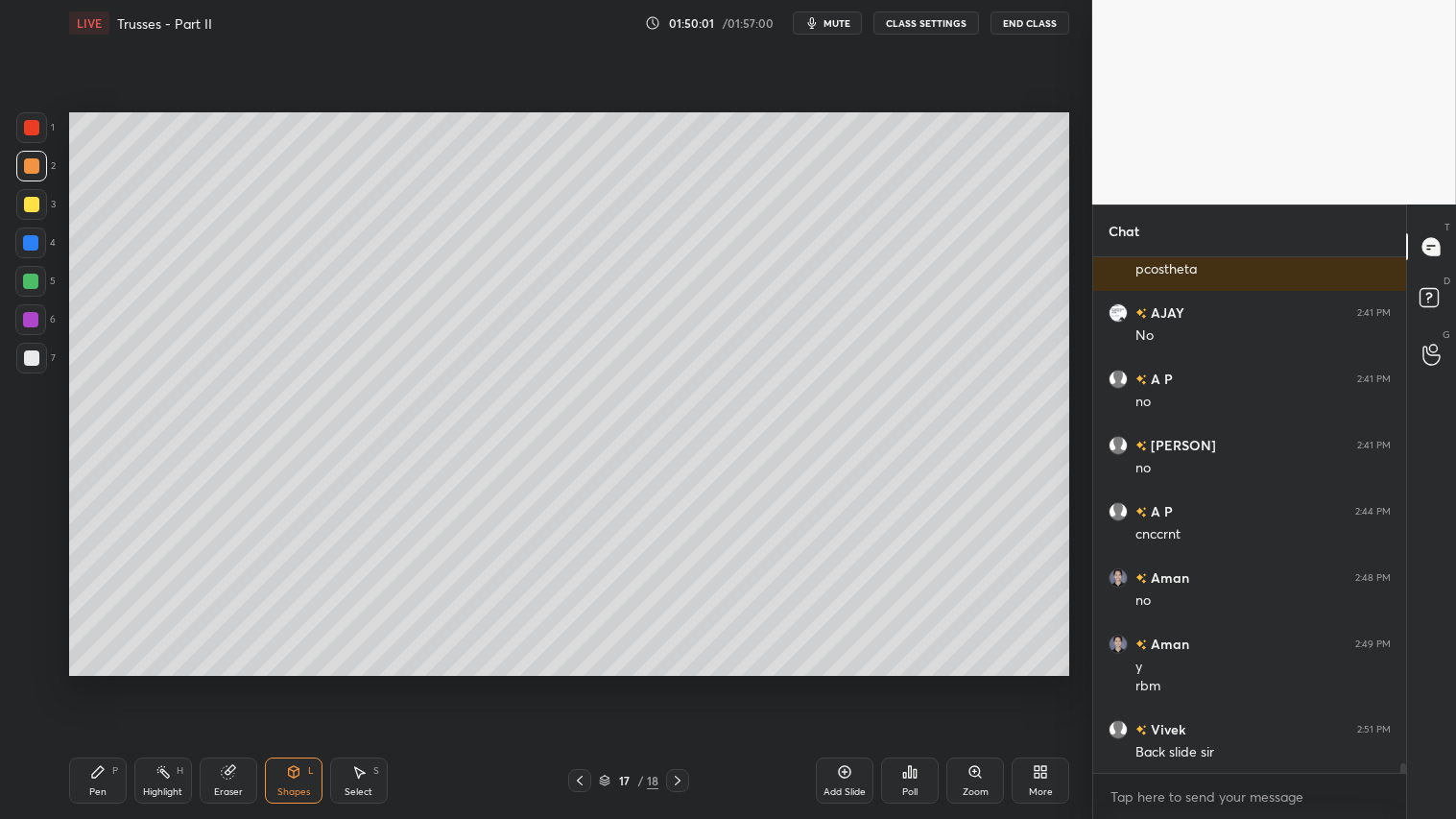 scroll, scrollTop: 26467, scrollLeft: 0, axis: vertical 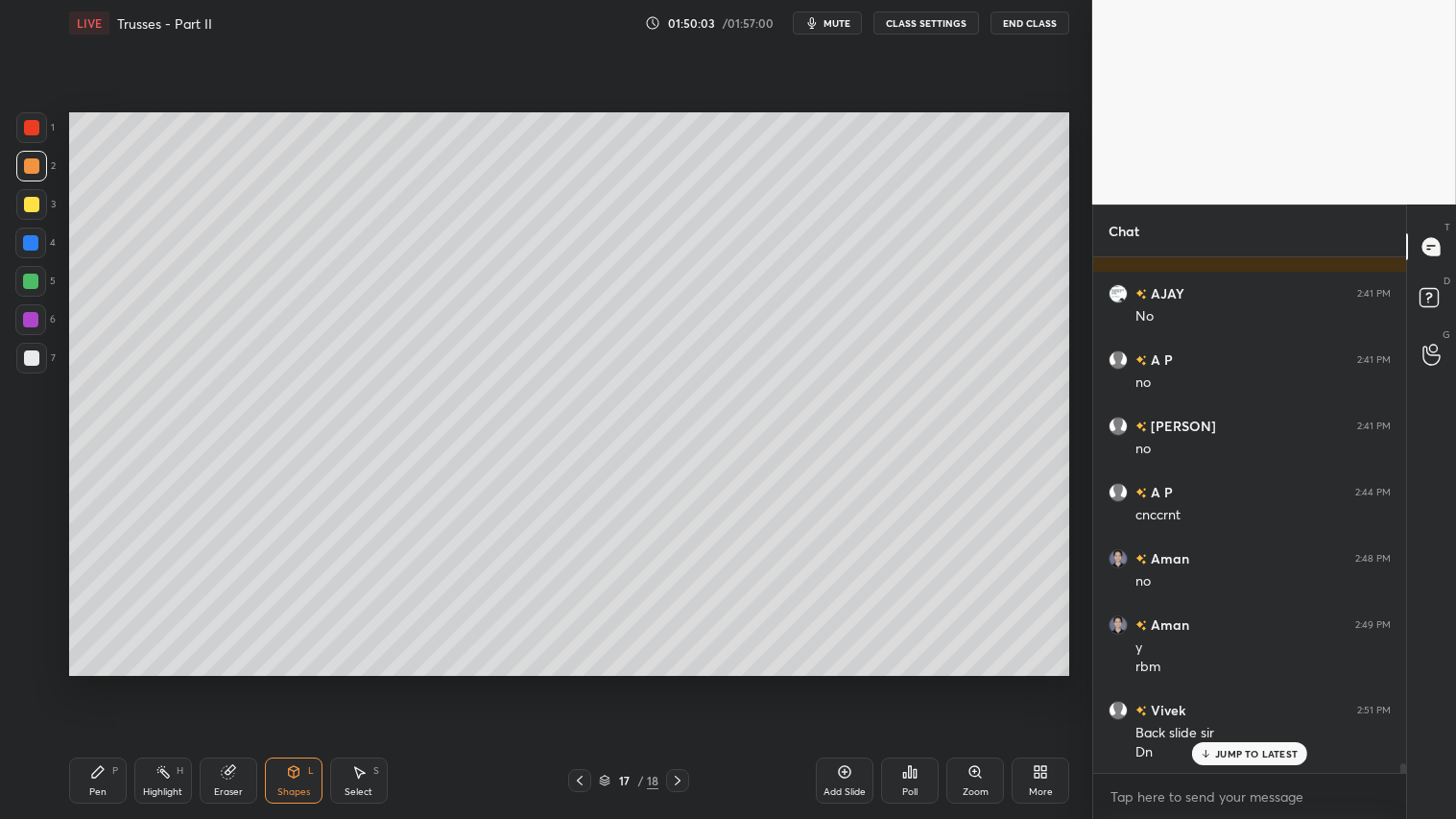 drag, startPoint x: 676, startPoint y: 780, endPoint x: 664, endPoint y: 775, distance: 13 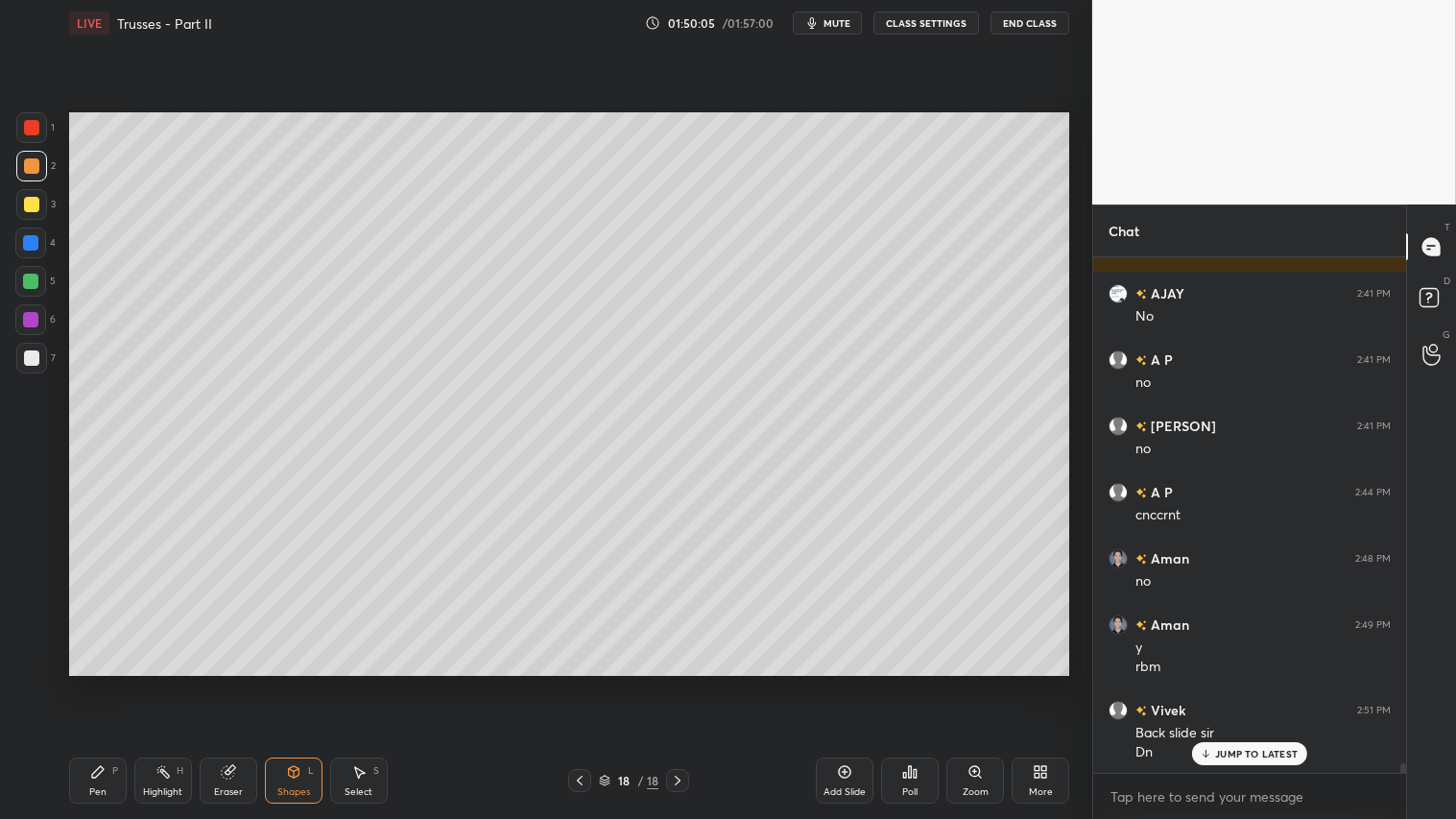 click 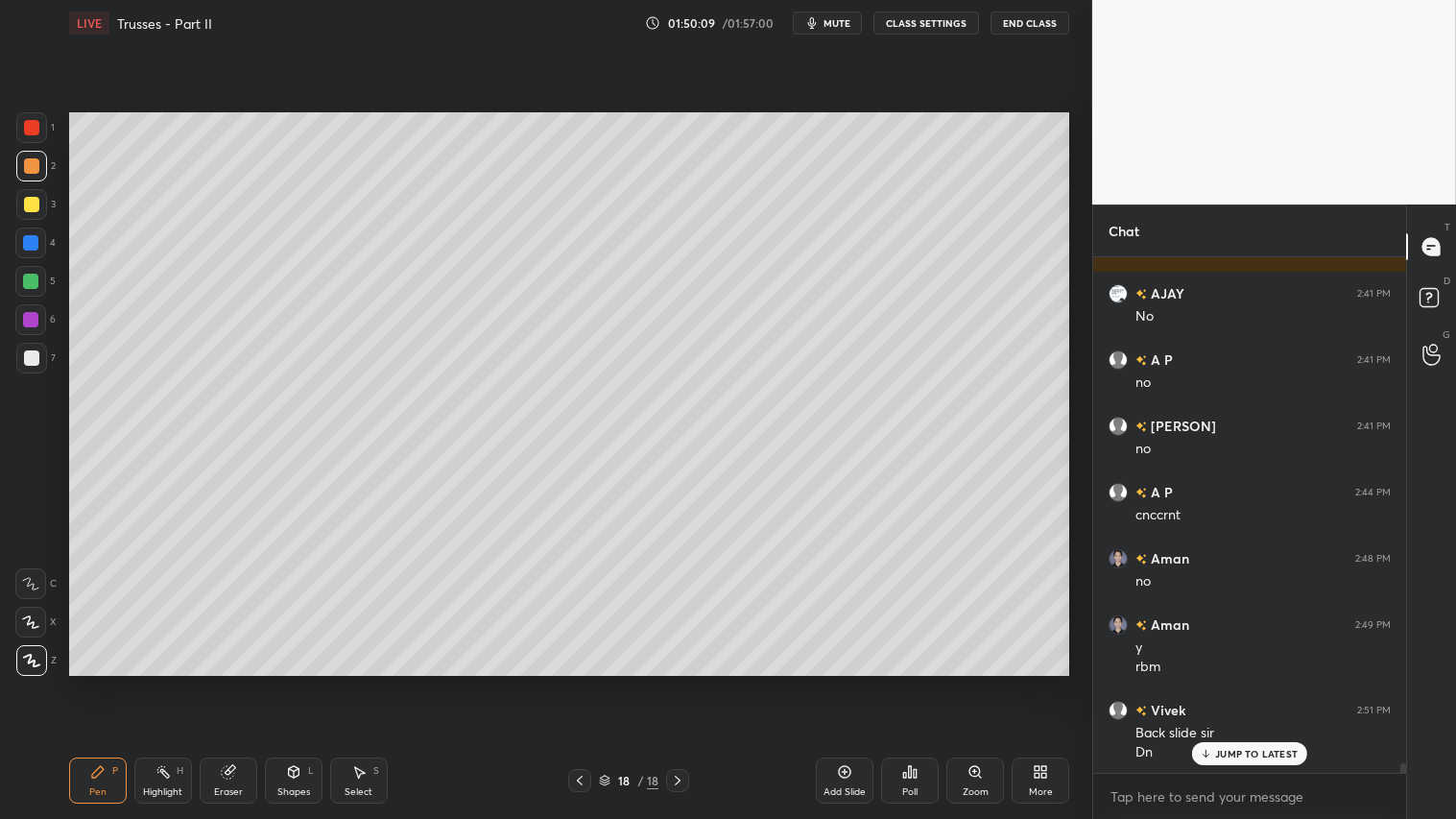 click on "Shapes L" at bounding box center [294, 781] 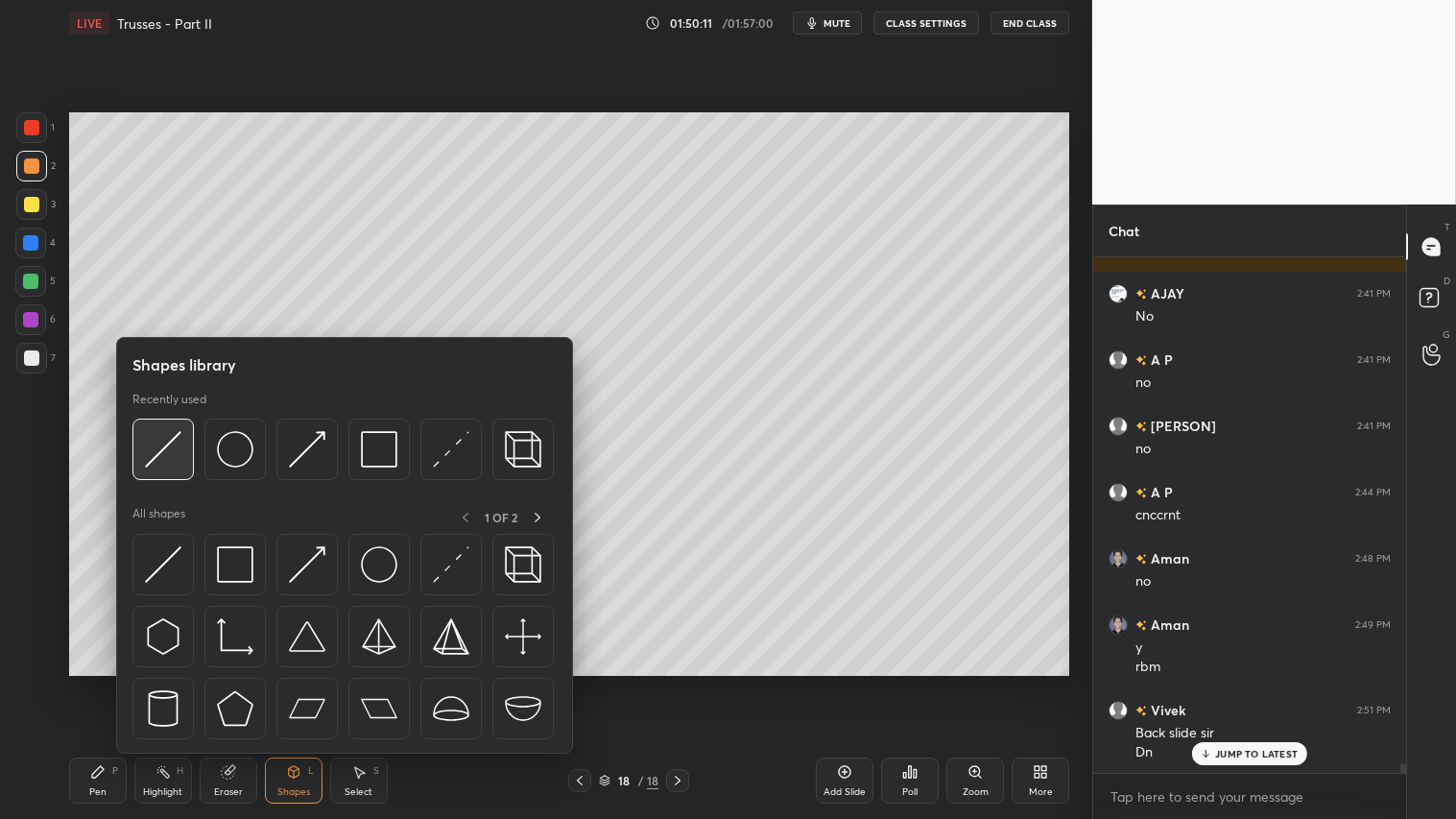 click at bounding box center [163, 449] 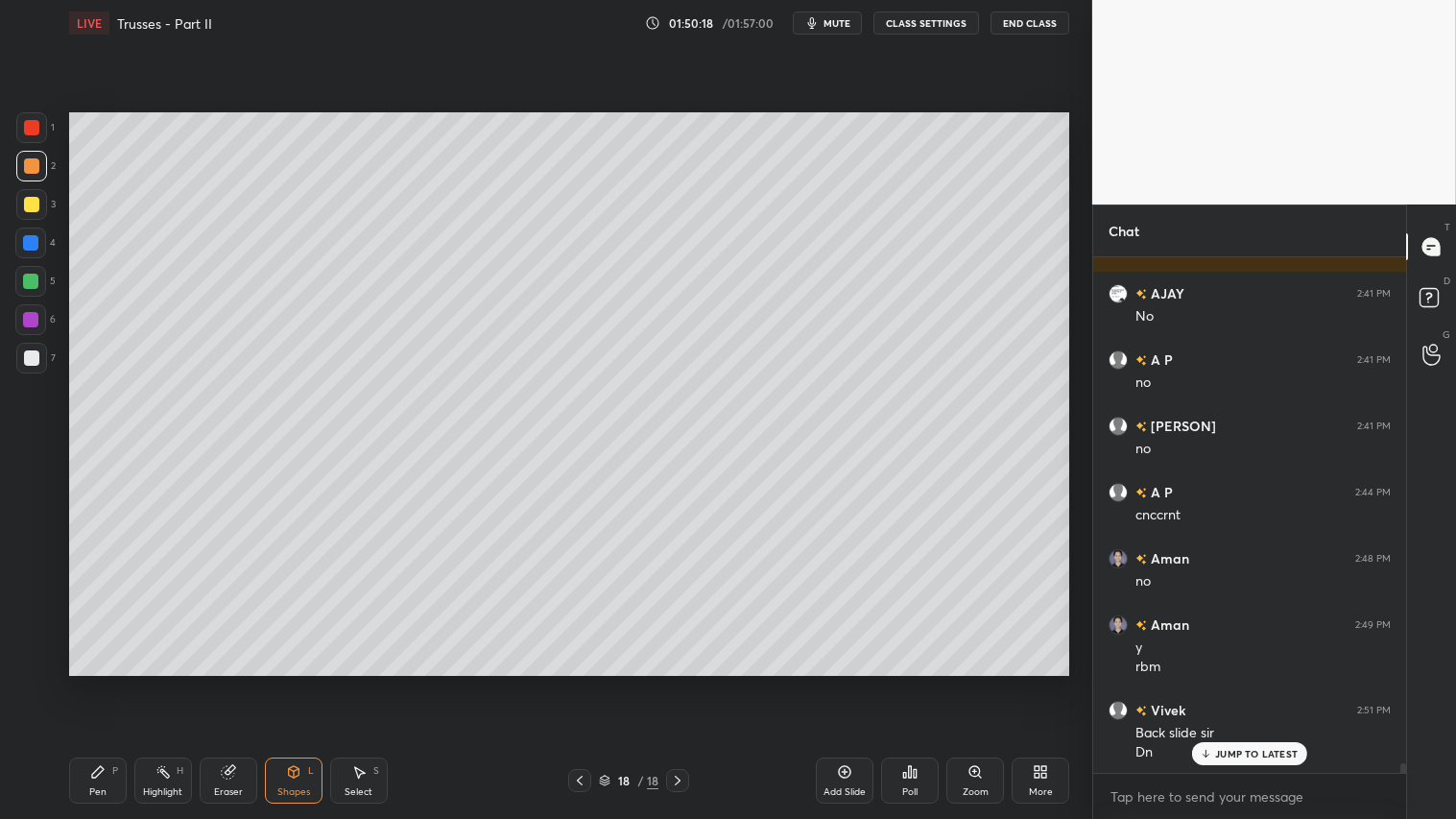 click 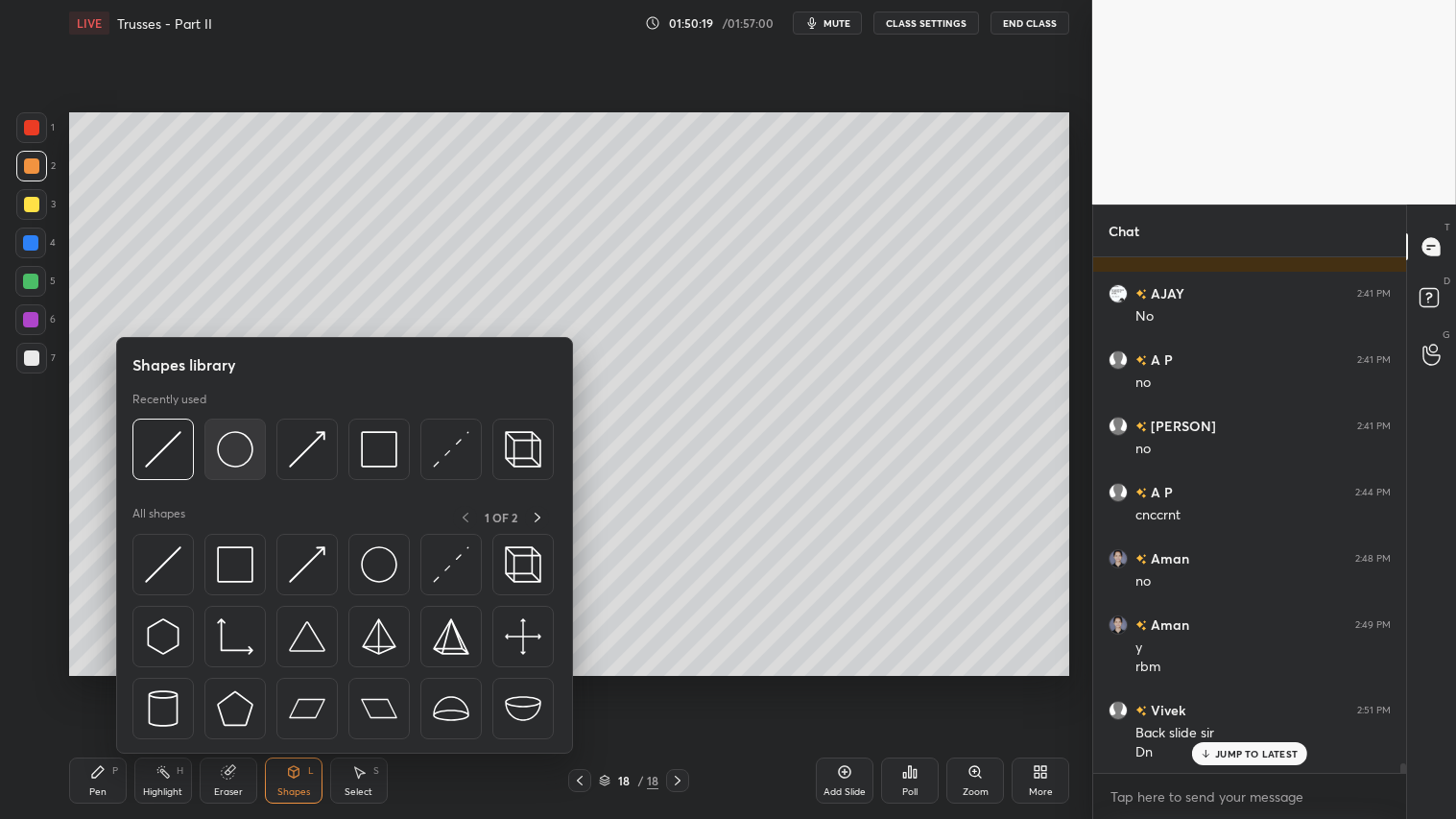 click at bounding box center (235, 449) 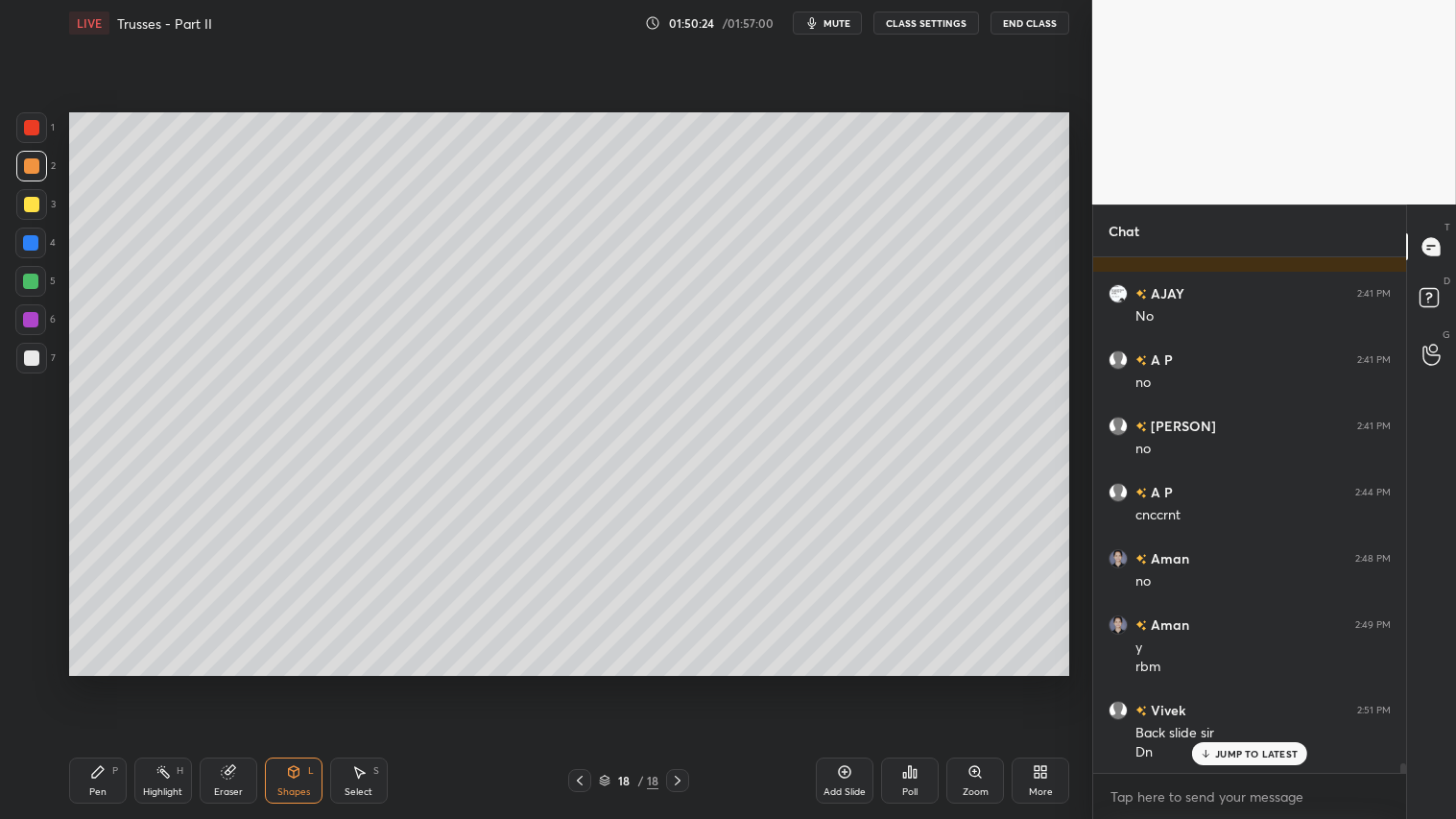 click on "P" at bounding box center (115, 771) 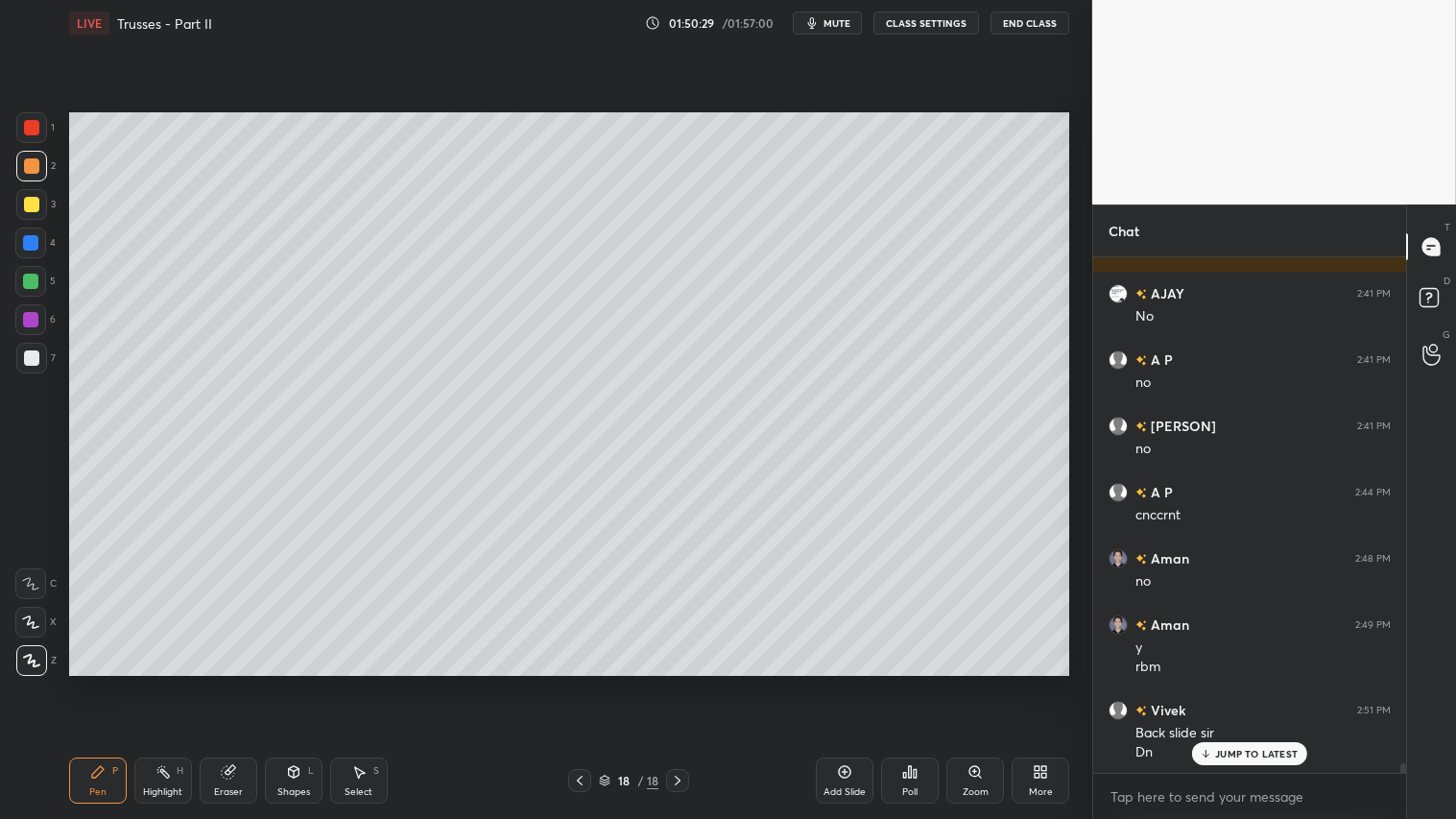 click on "Shapes L" at bounding box center [294, 781] 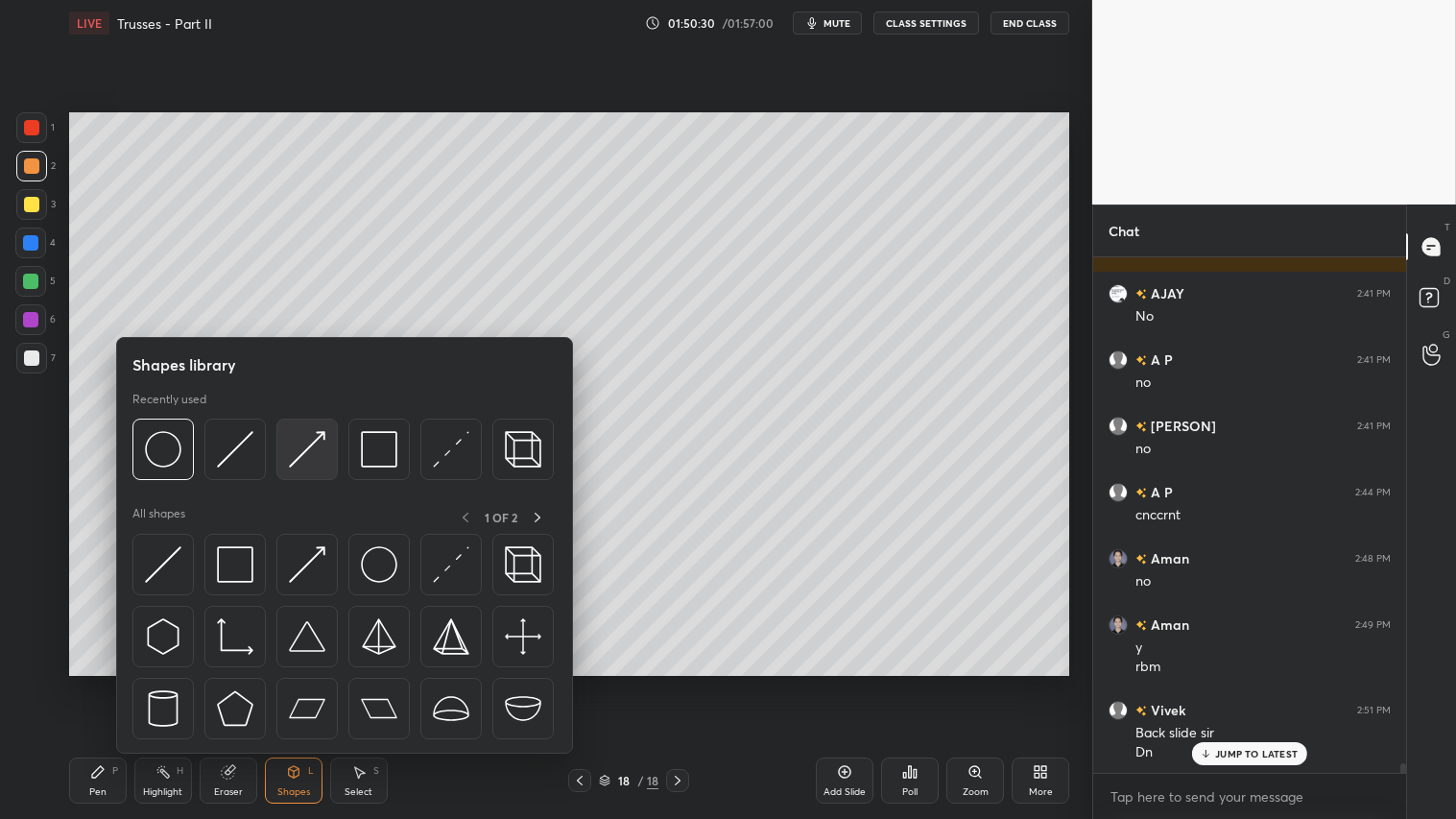 click at bounding box center [307, 449] 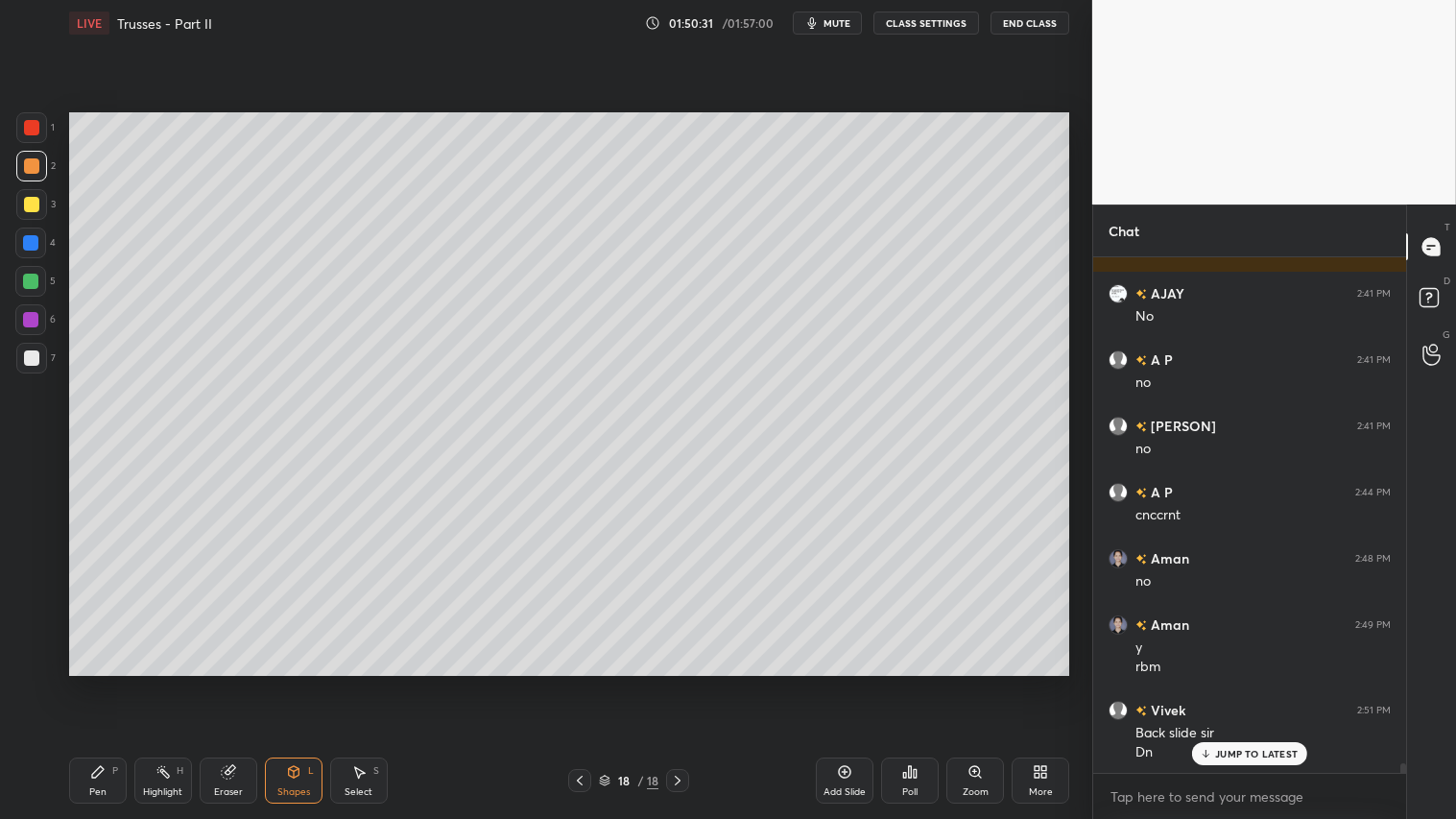 click at bounding box center (32, 205) 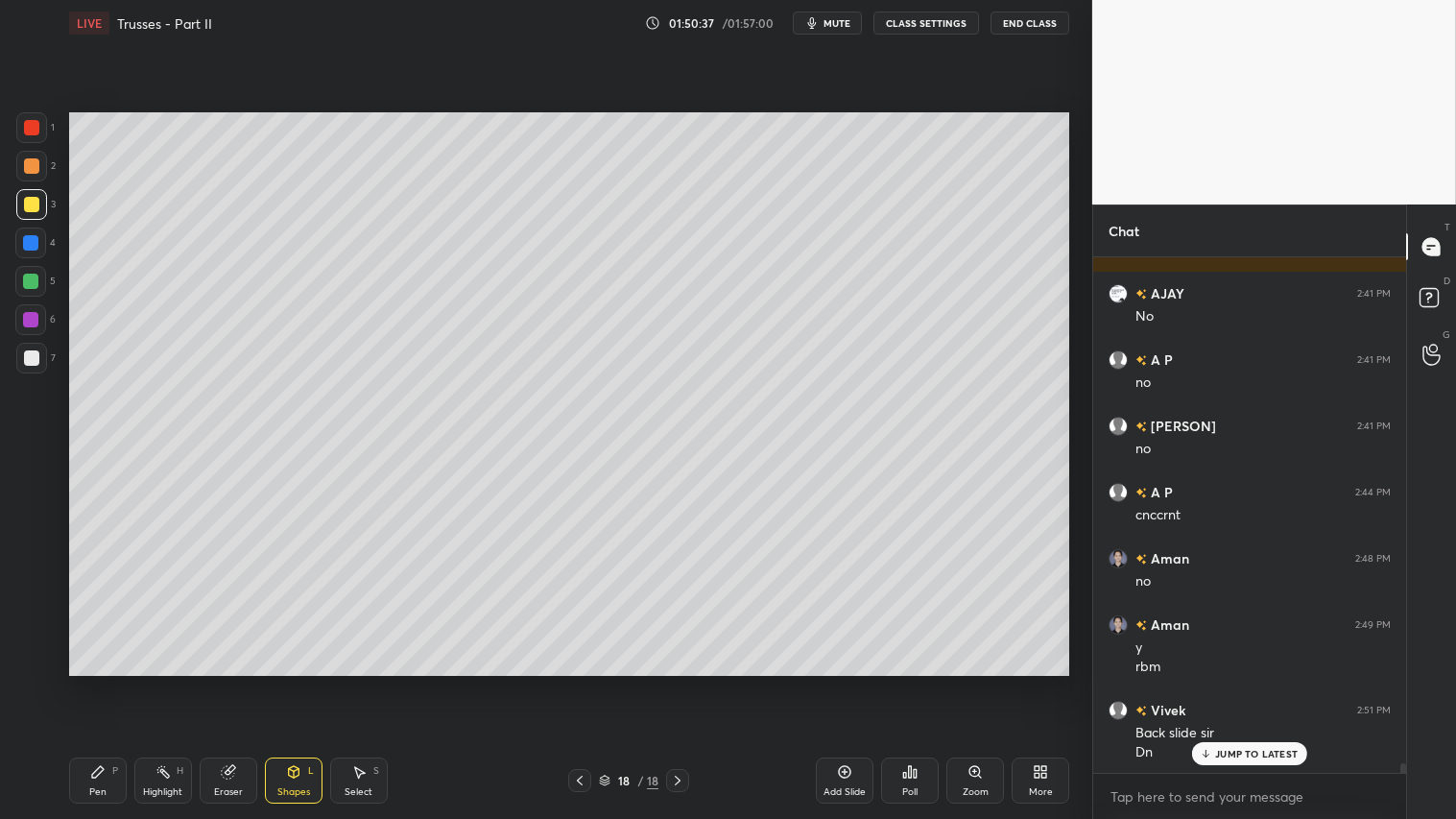click at bounding box center (32, 128) 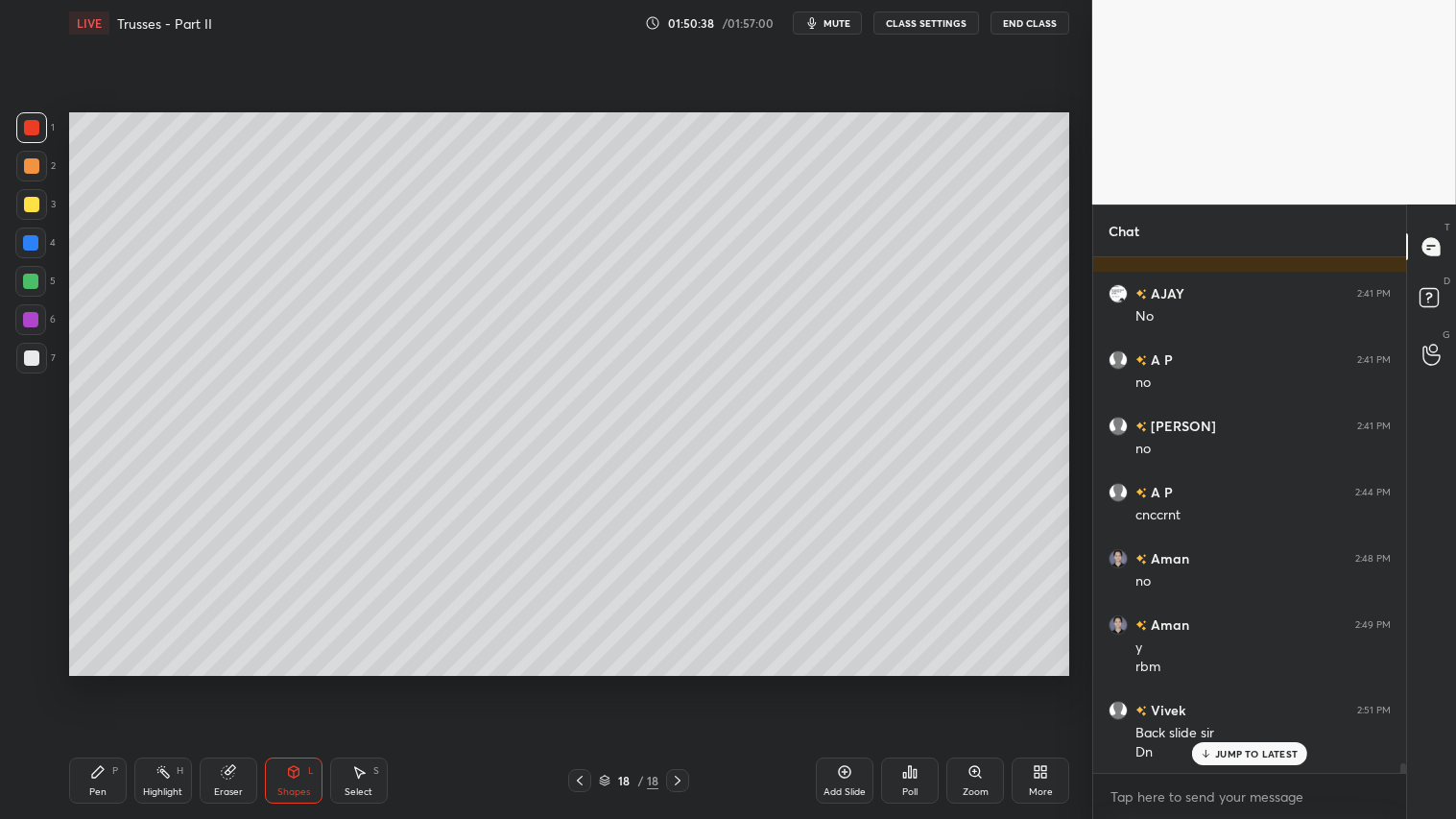 scroll, scrollTop: 26514, scrollLeft: 0, axis: vertical 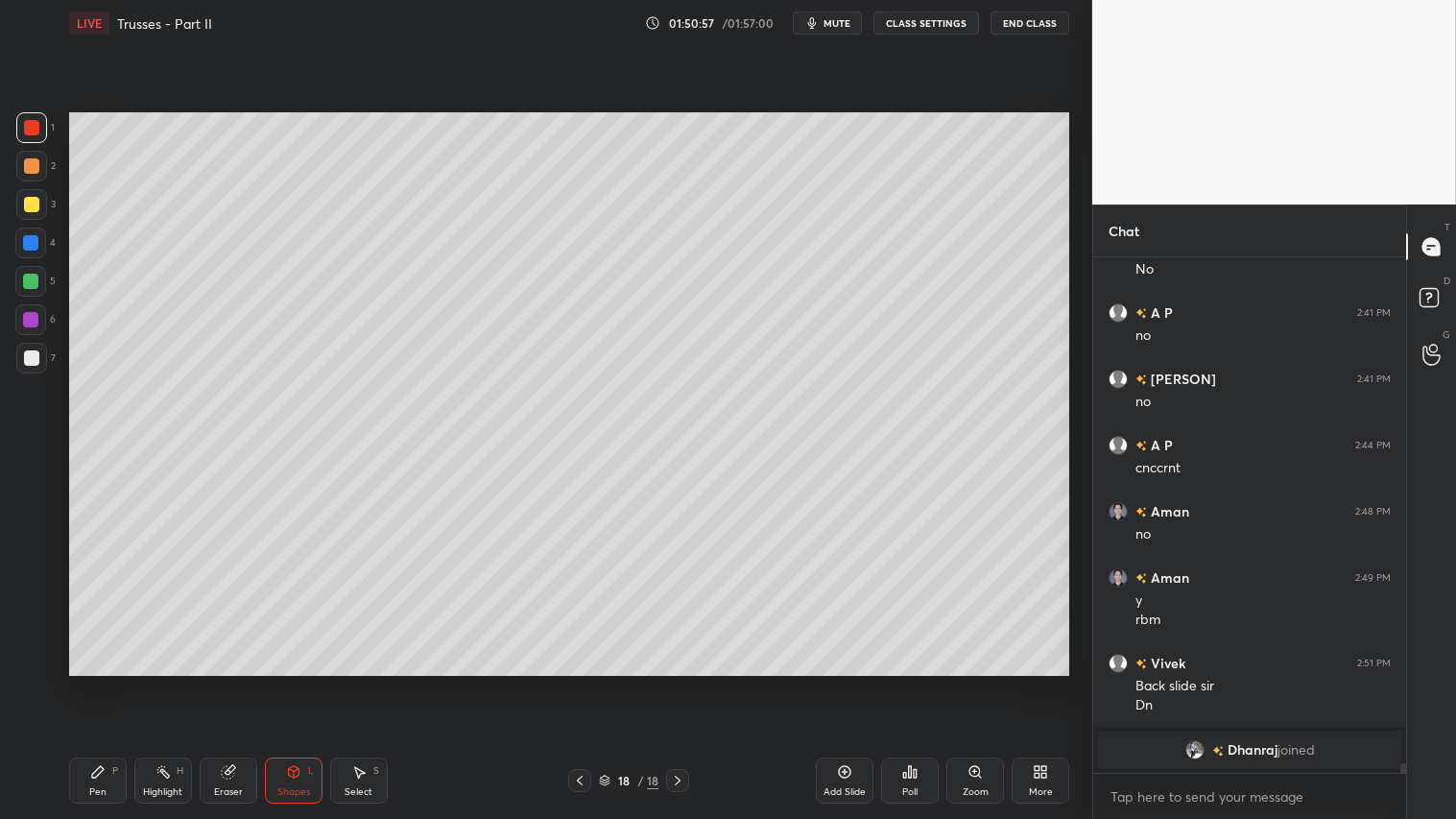 click 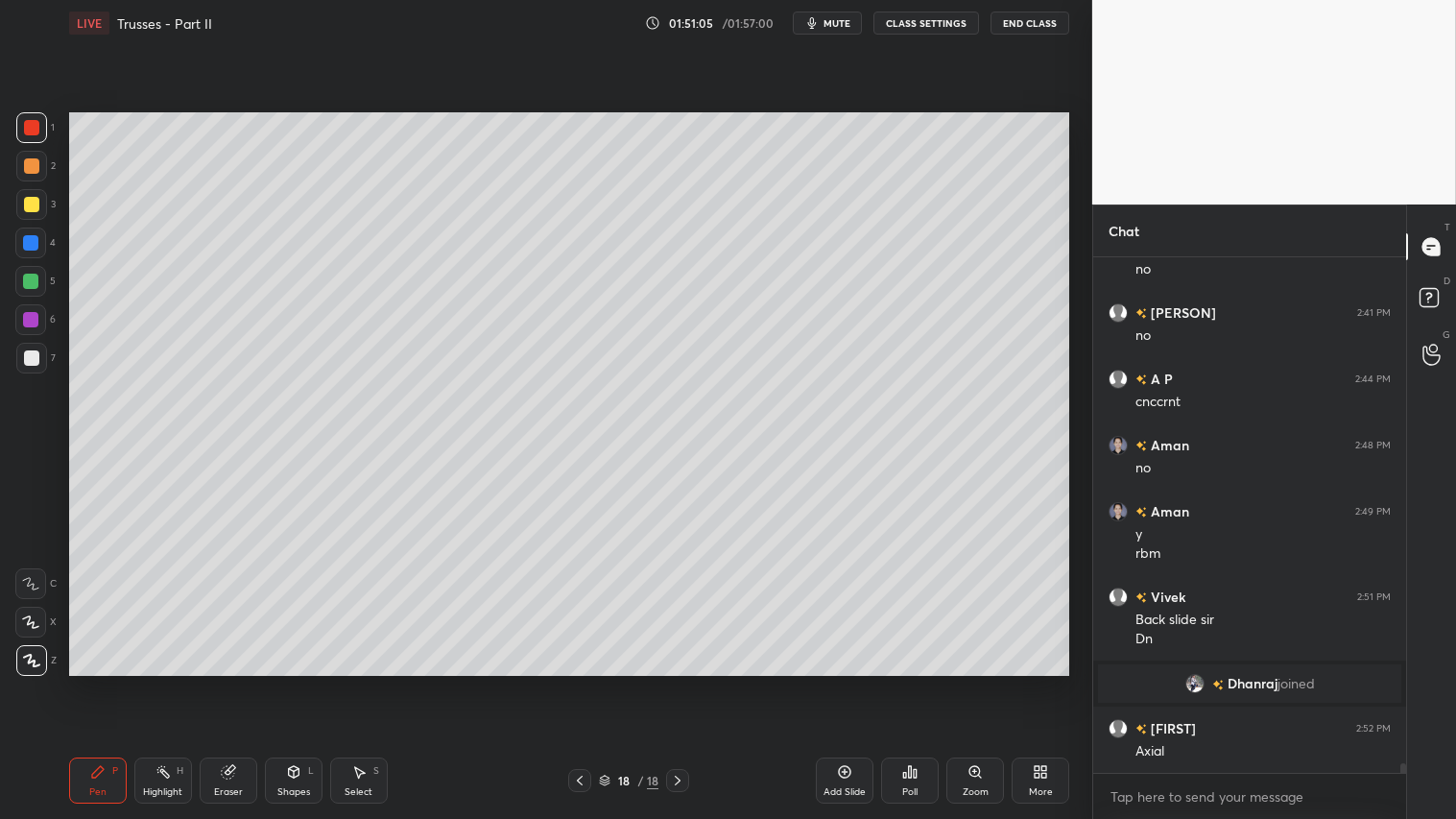 scroll, scrollTop: 26647, scrollLeft: 0, axis: vertical 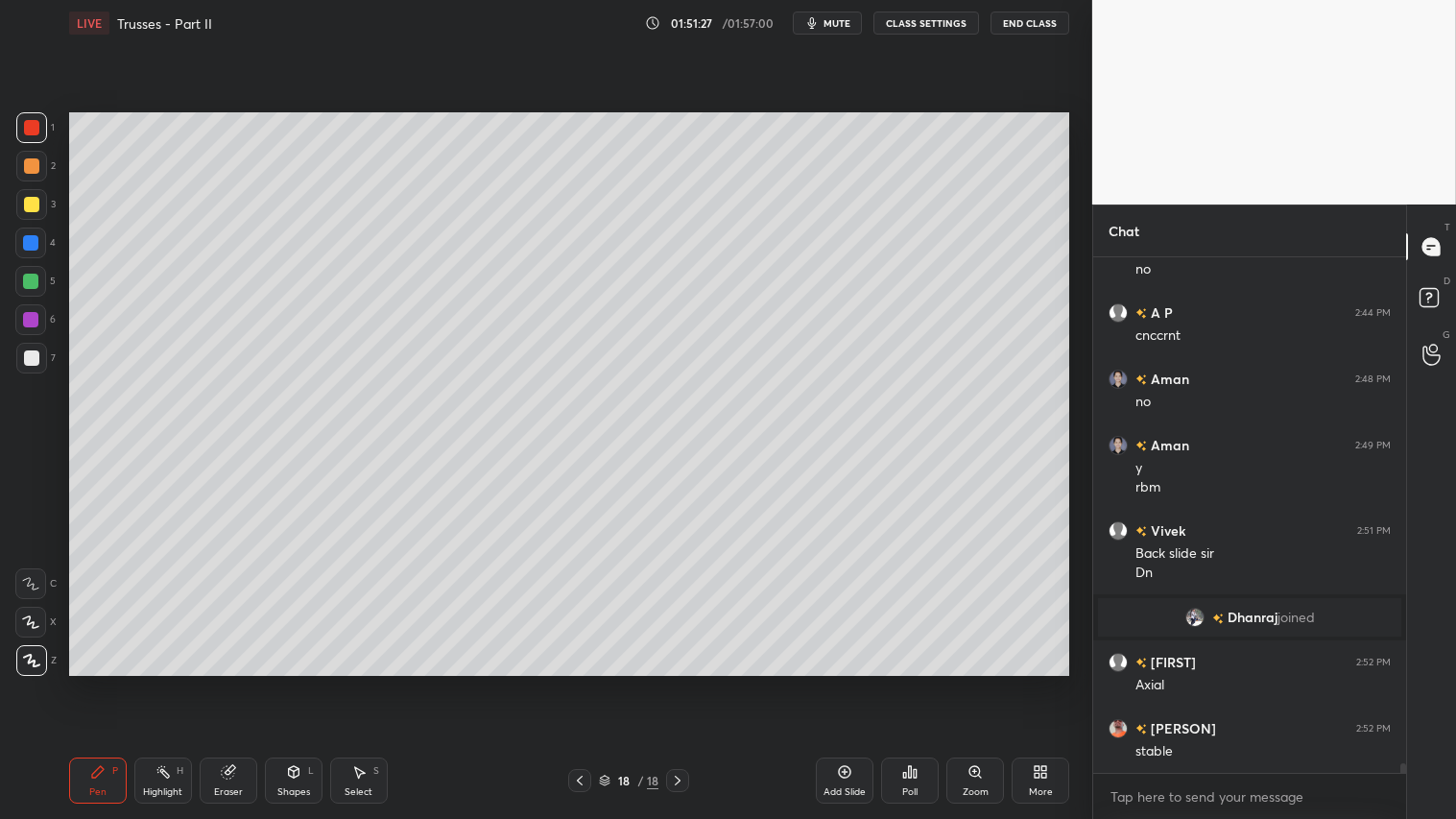 click 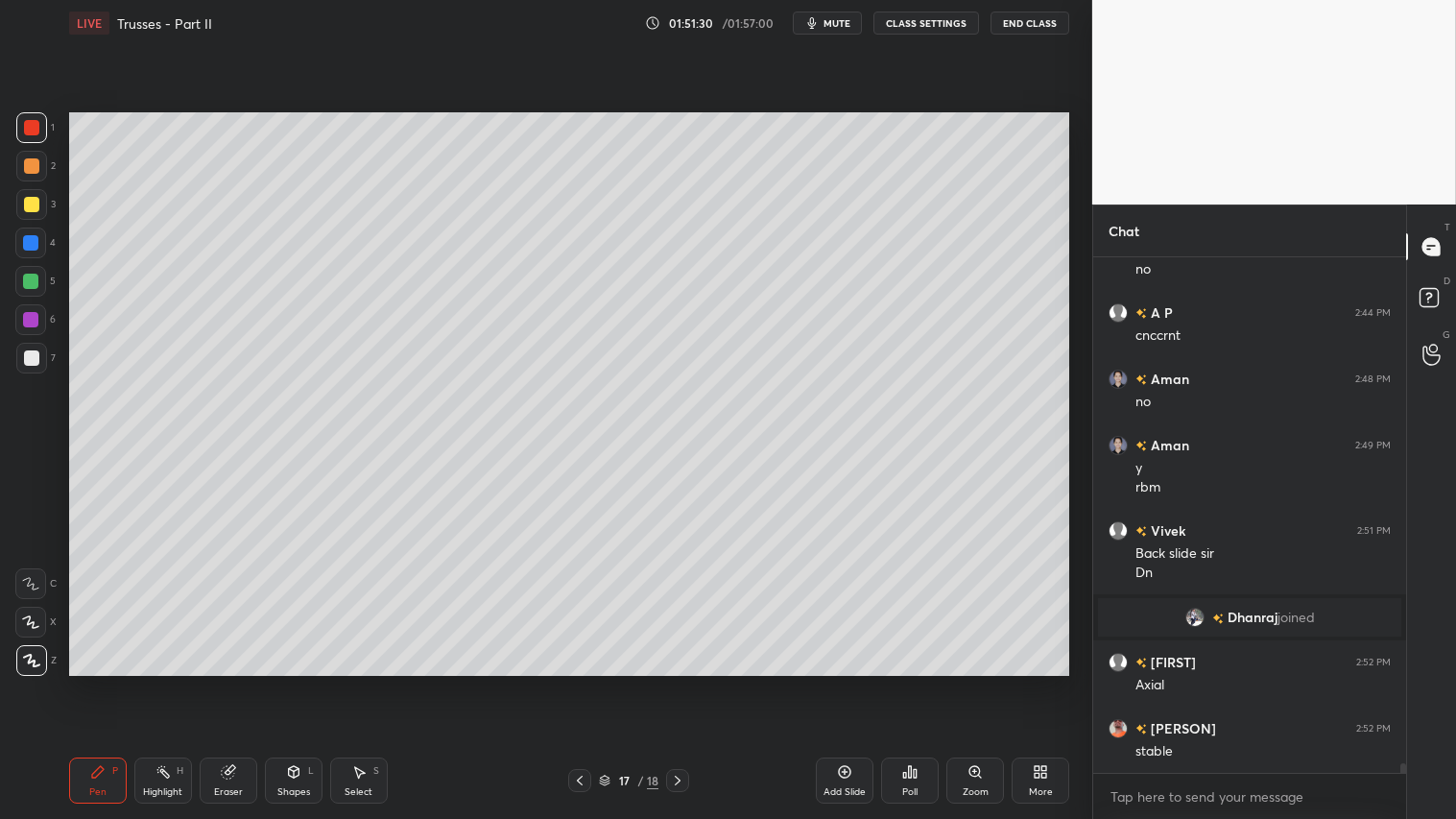 click 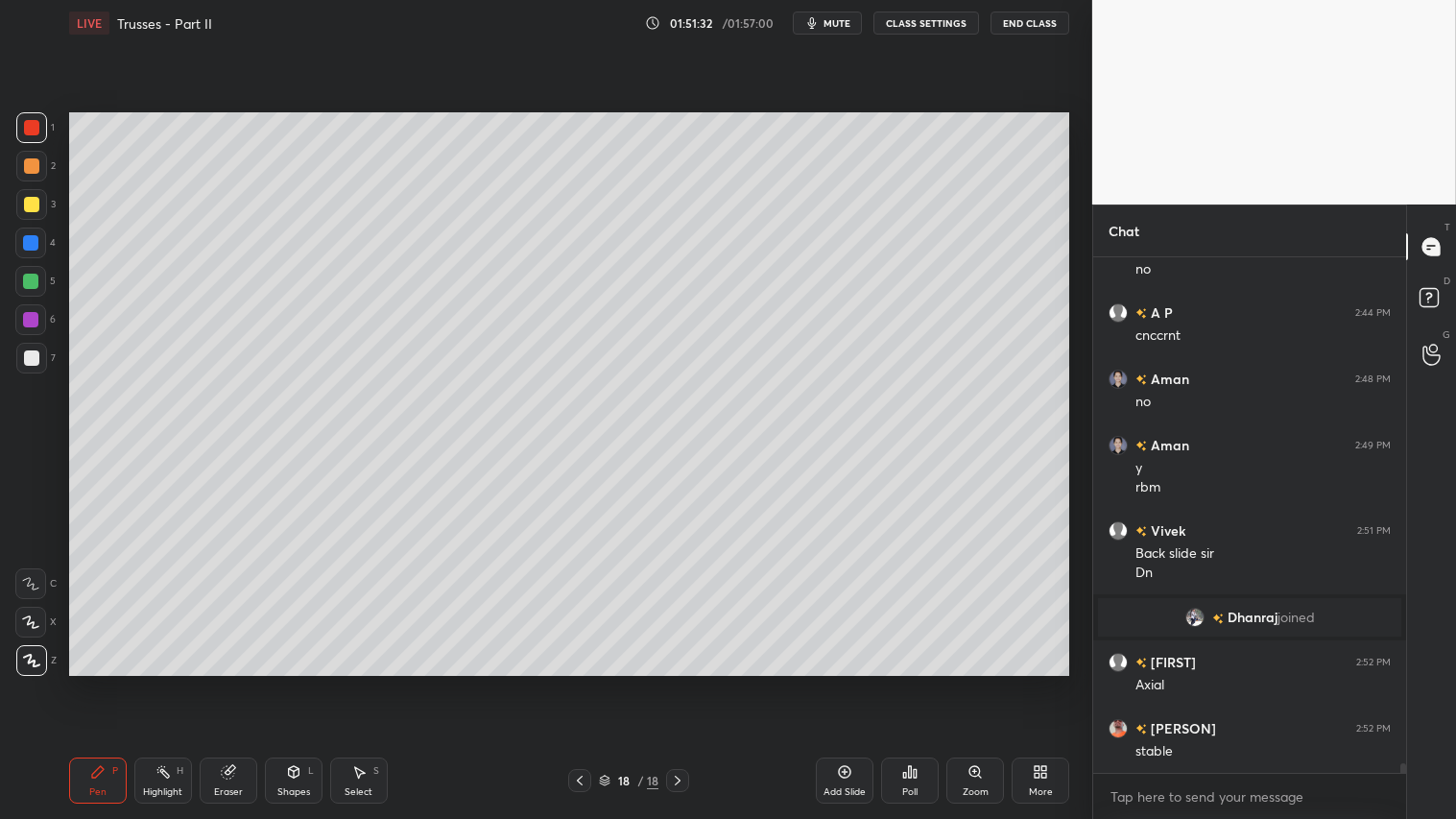 scroll, scrollTop: 26713, scrollLeft: 0, axis: vertical 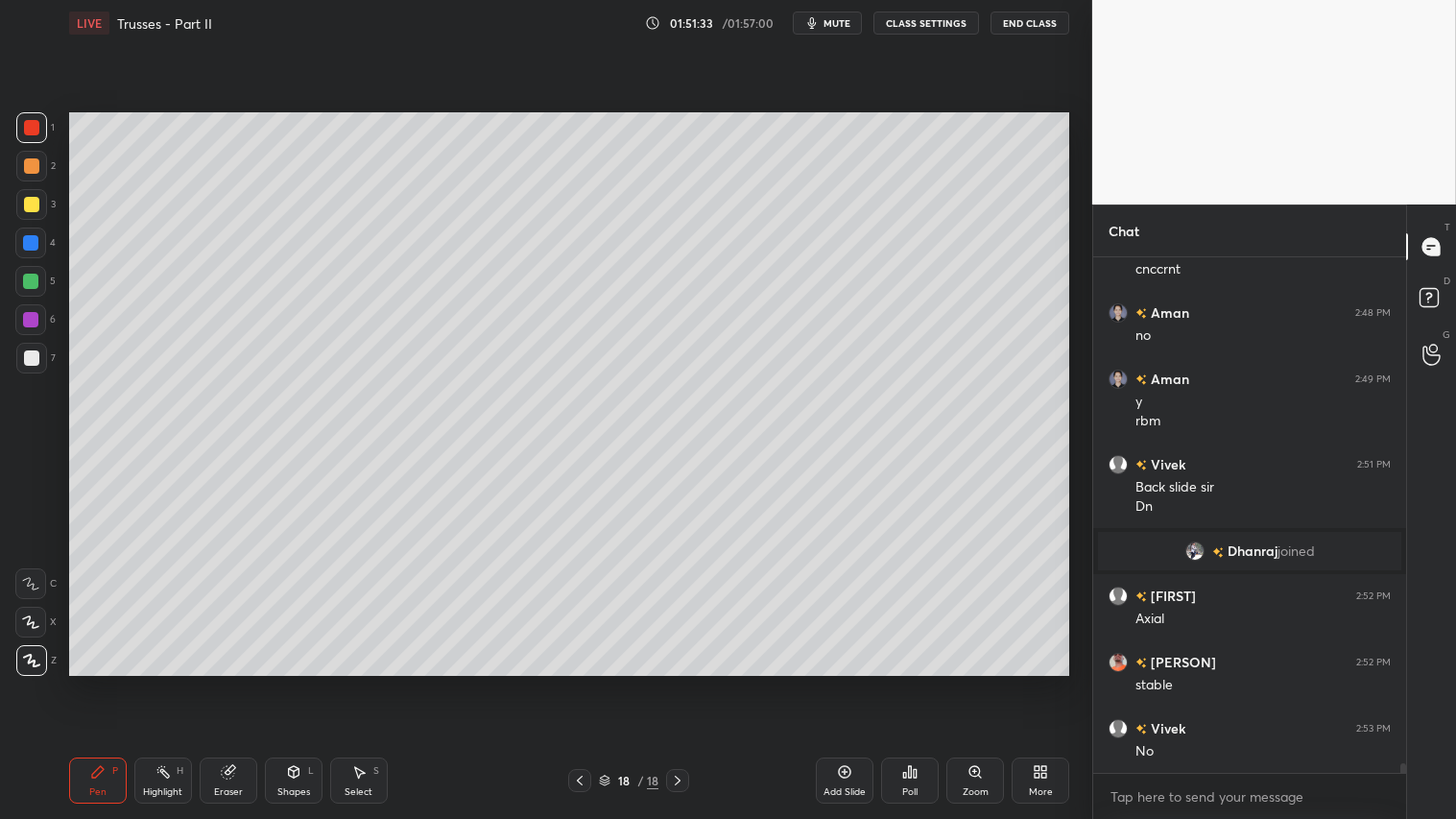 click at bounding box center [32, 166] 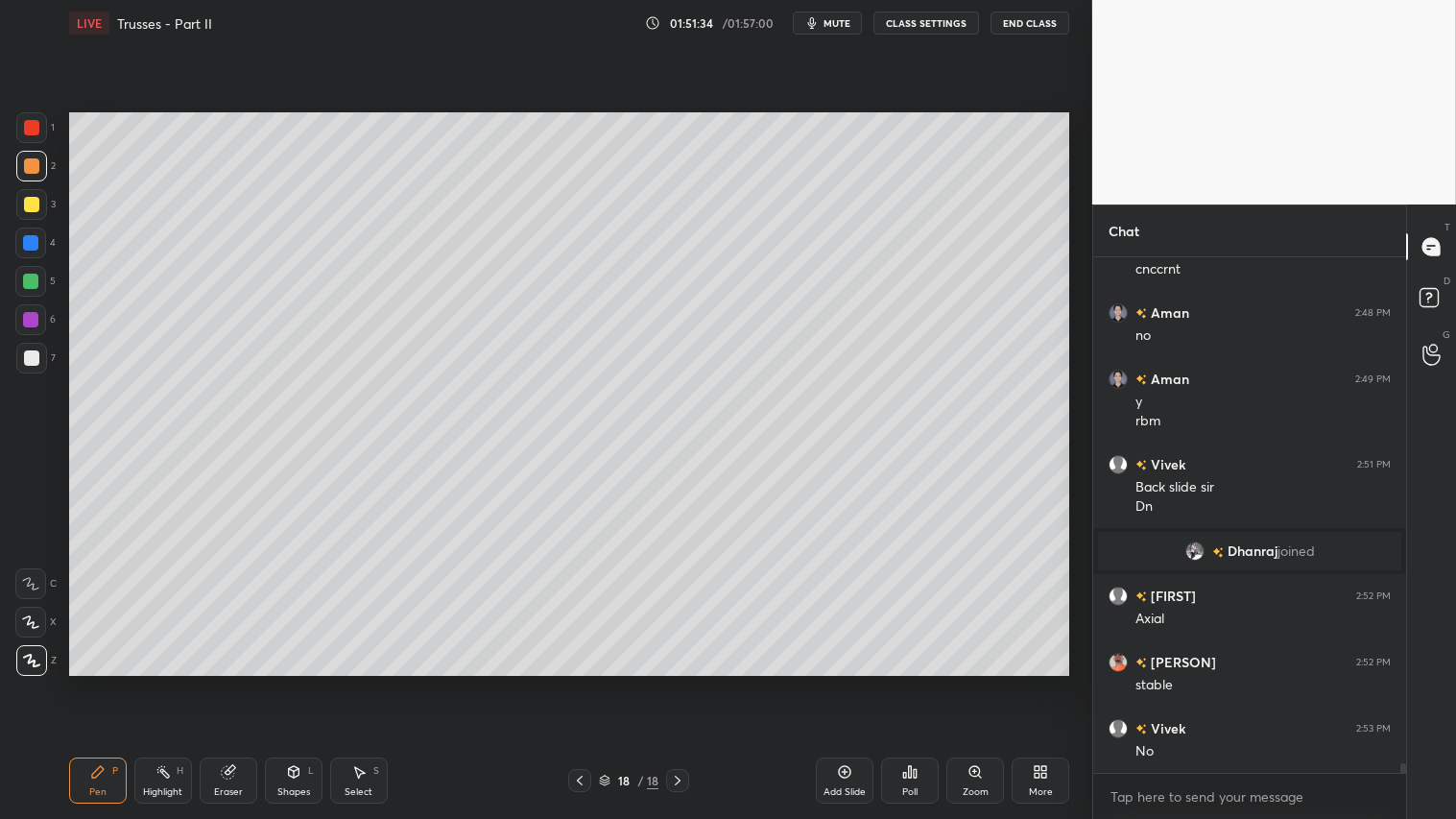 scroll, scrollTop: 26779, scrollLeft: 0, axis: vertical 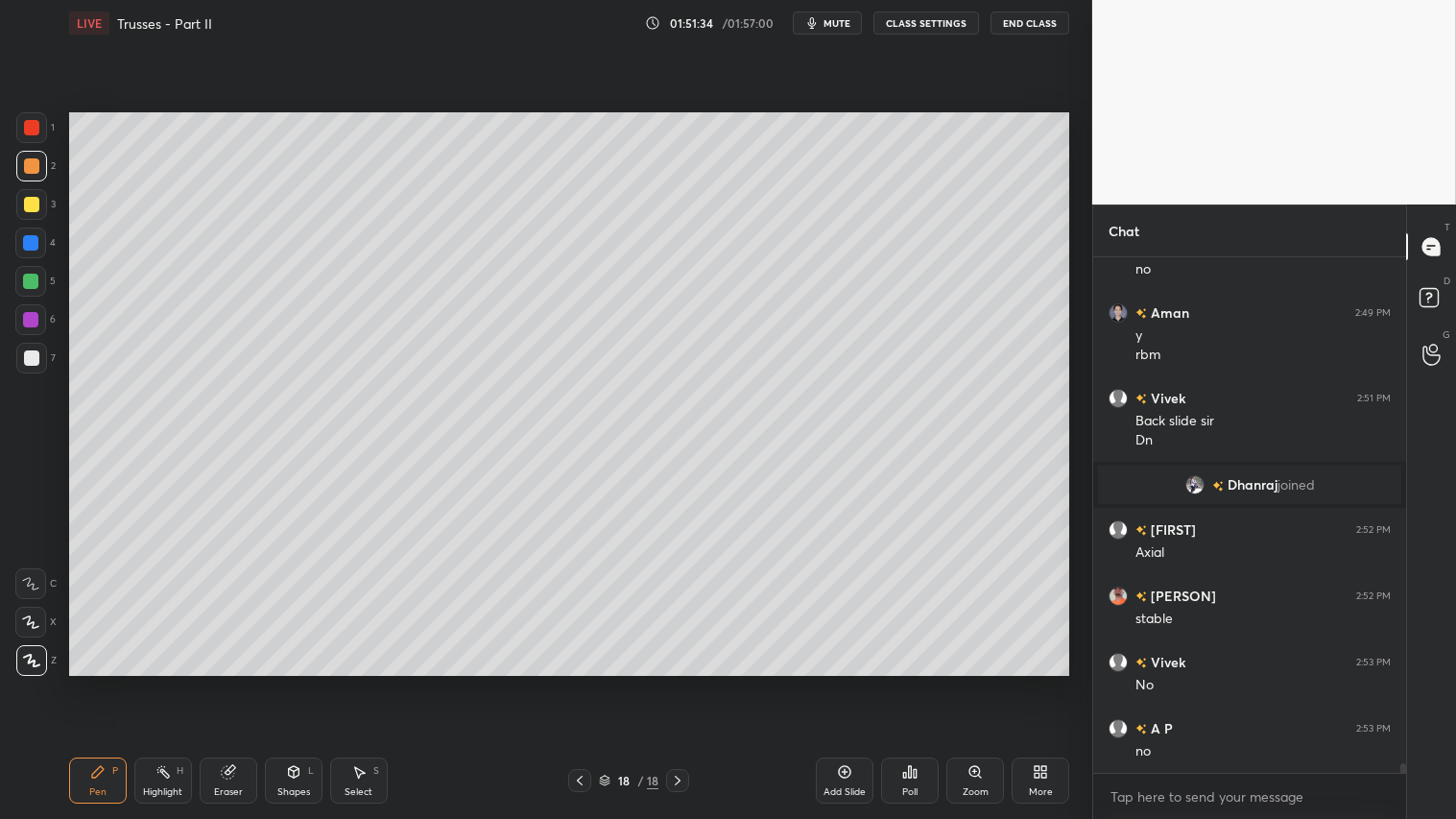 click on "Pen P" at bounding box center (98, 781) 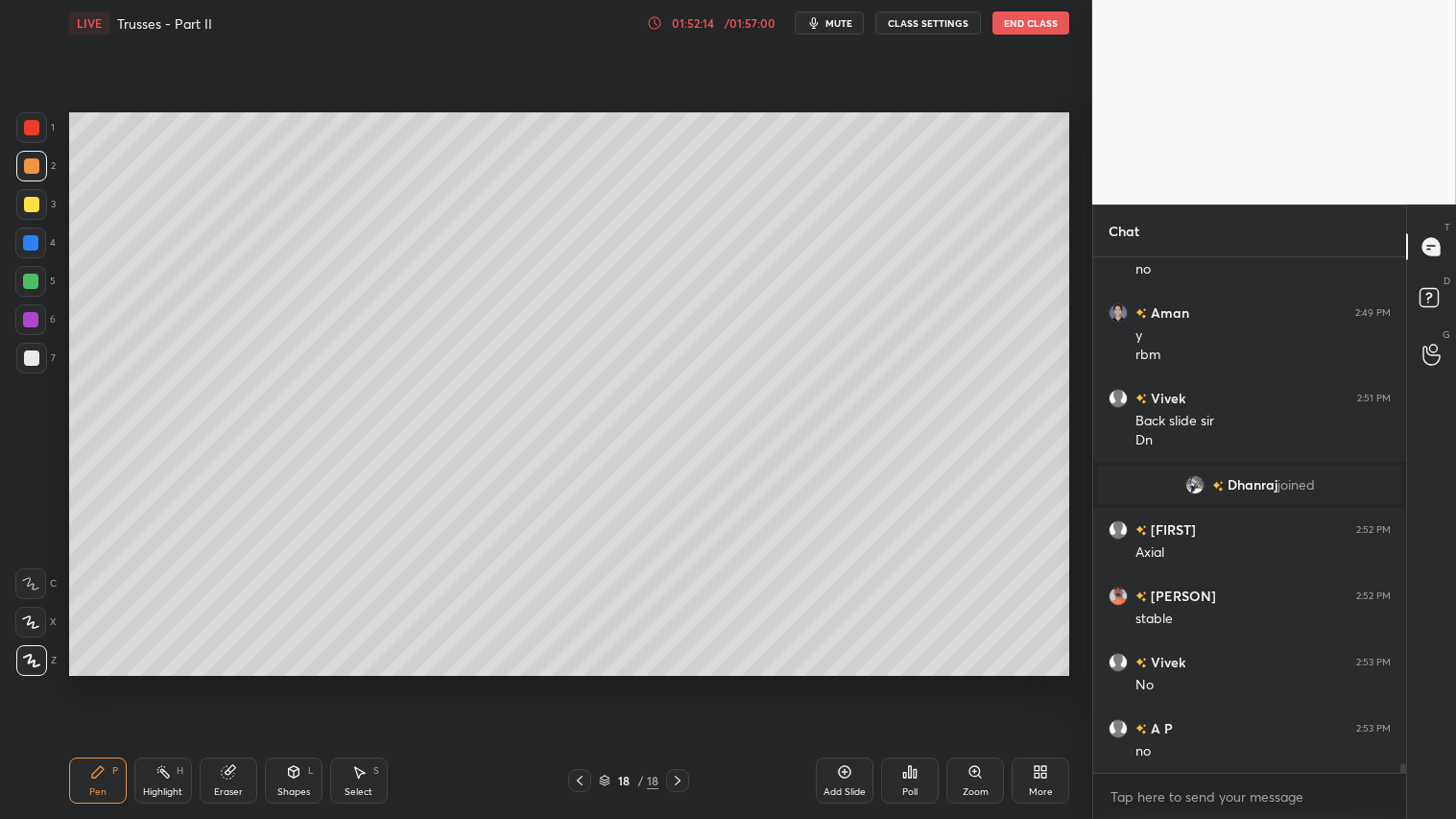 click 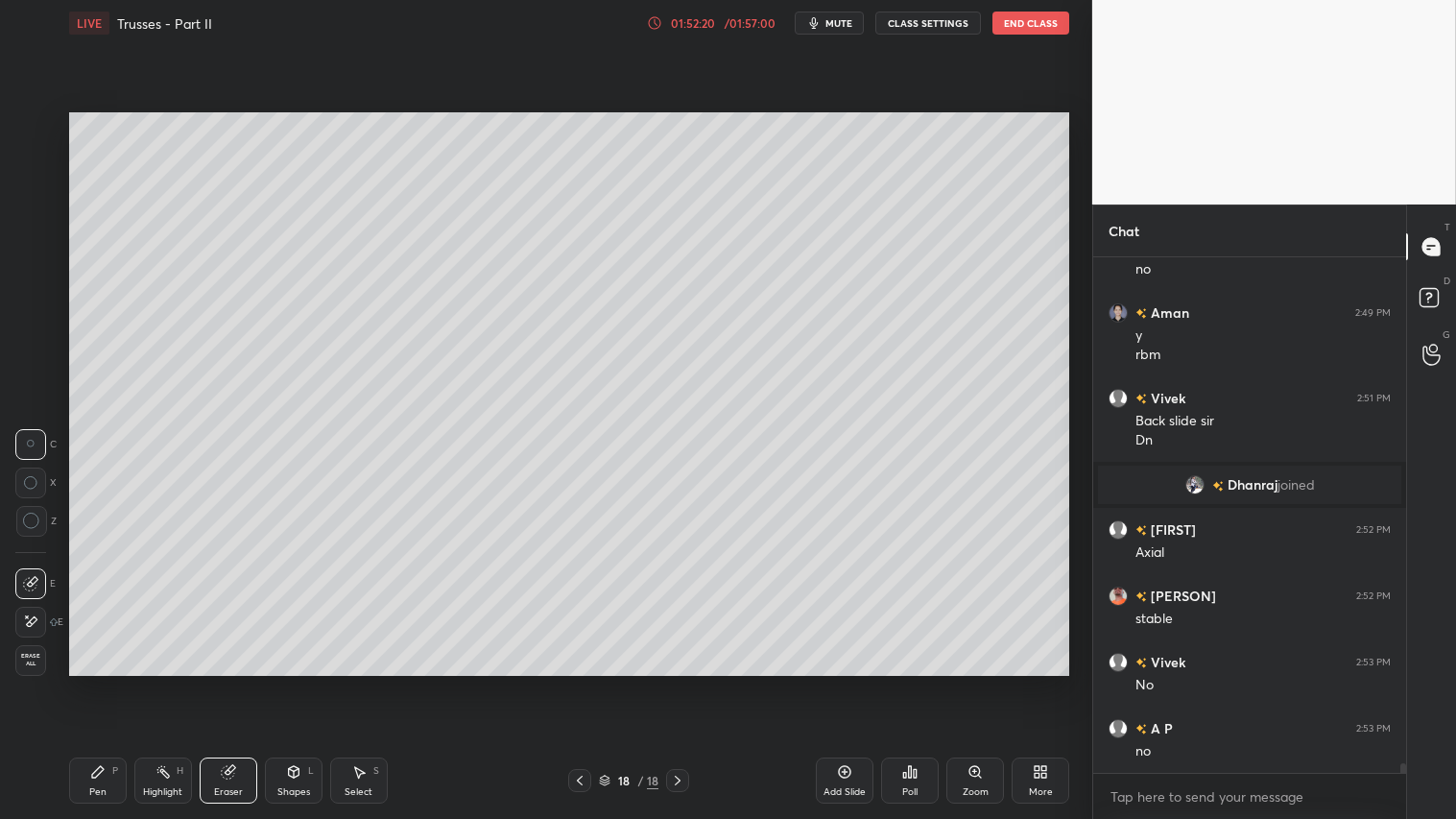 click on "Shapes L" at bounding box center (294, 781) 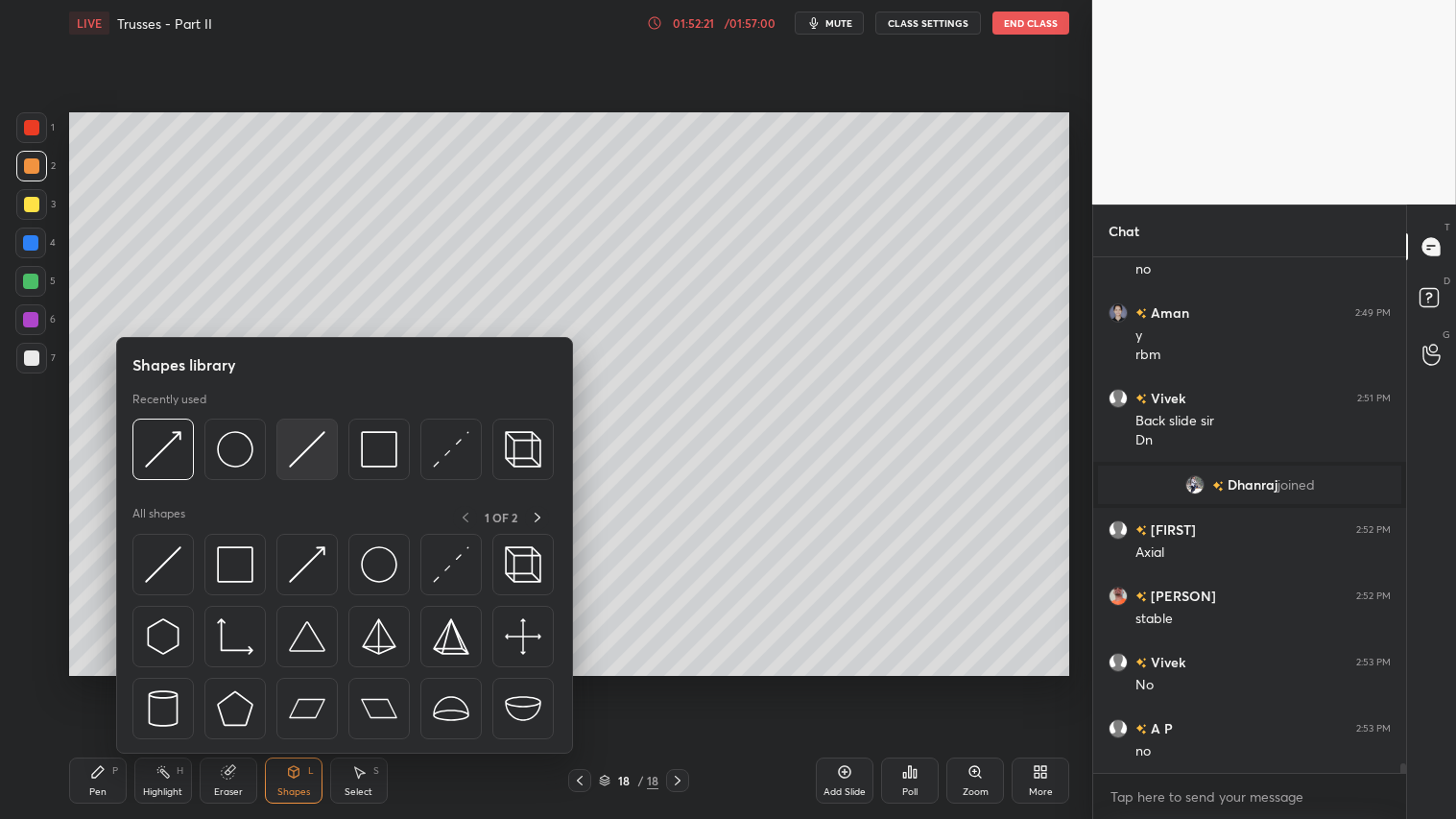 click at bounding box center [307, 449] 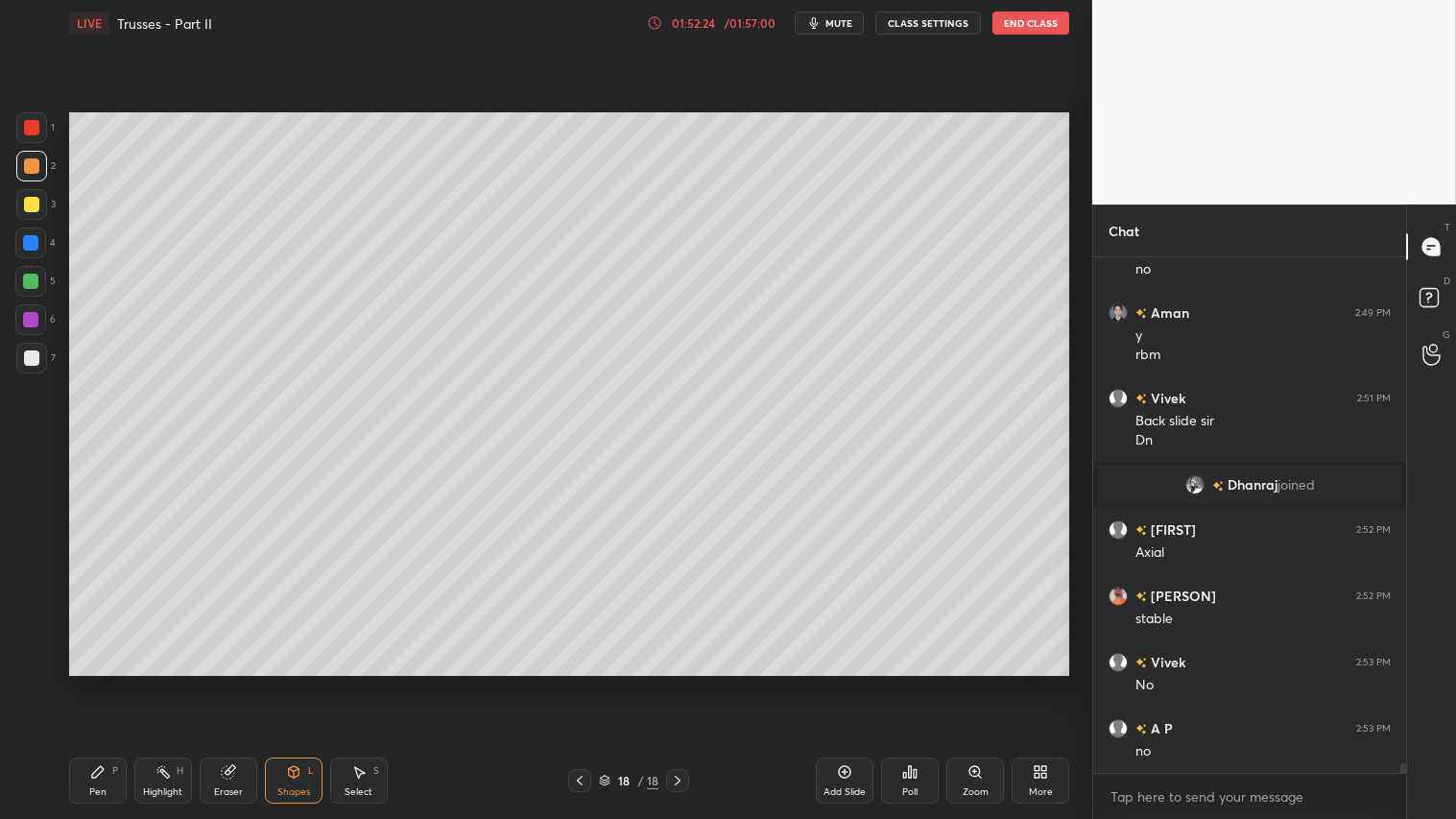 drag, startPoint x: 27, startPoint y: 202, endPoint x: 60, endPoint y: 361, distance: 162.38842 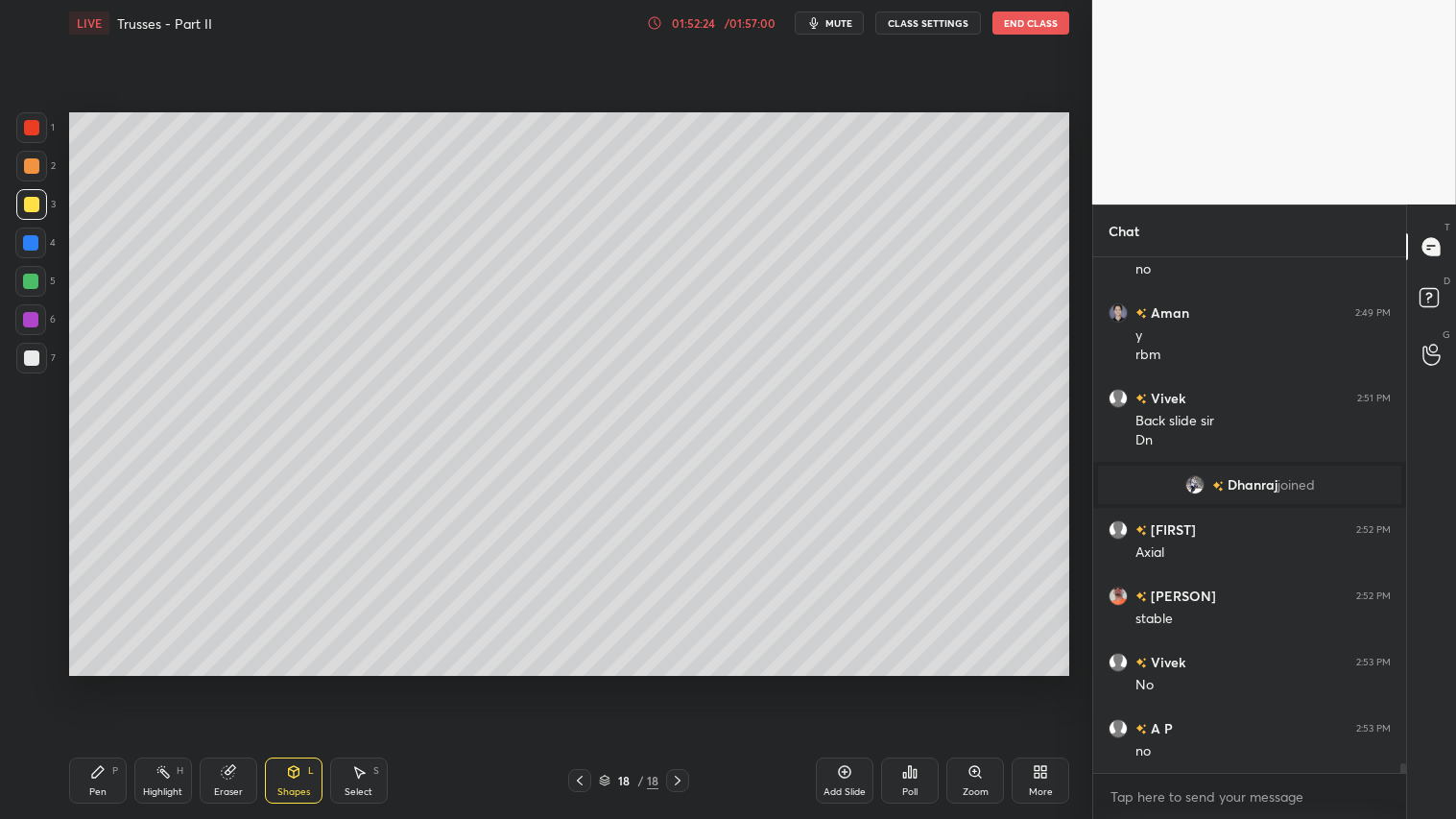 click 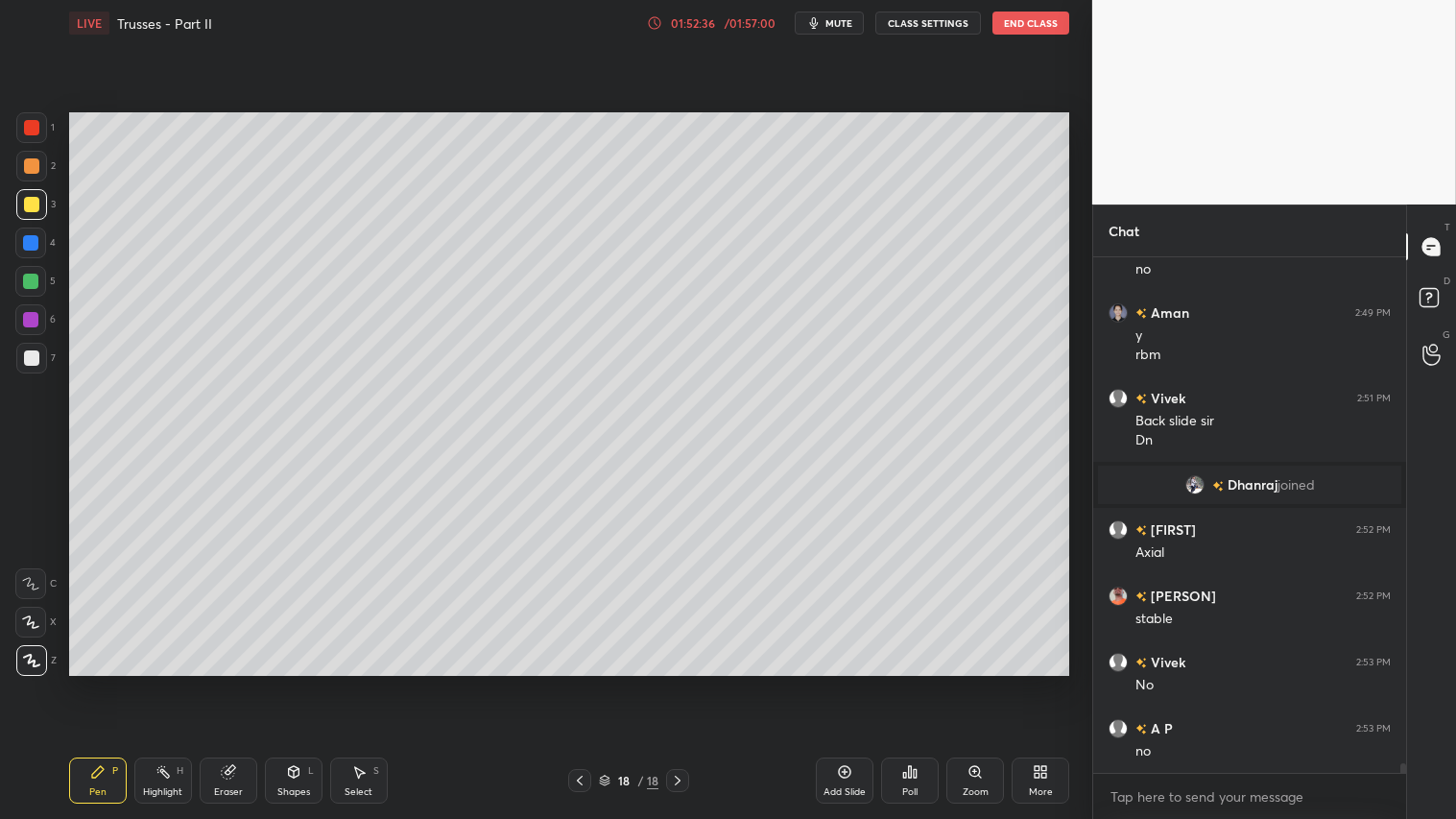 drag, startPoint x: 289, startPoint y: 783, endPoint x: 295, endPoint y: 769, distance: 15.231546 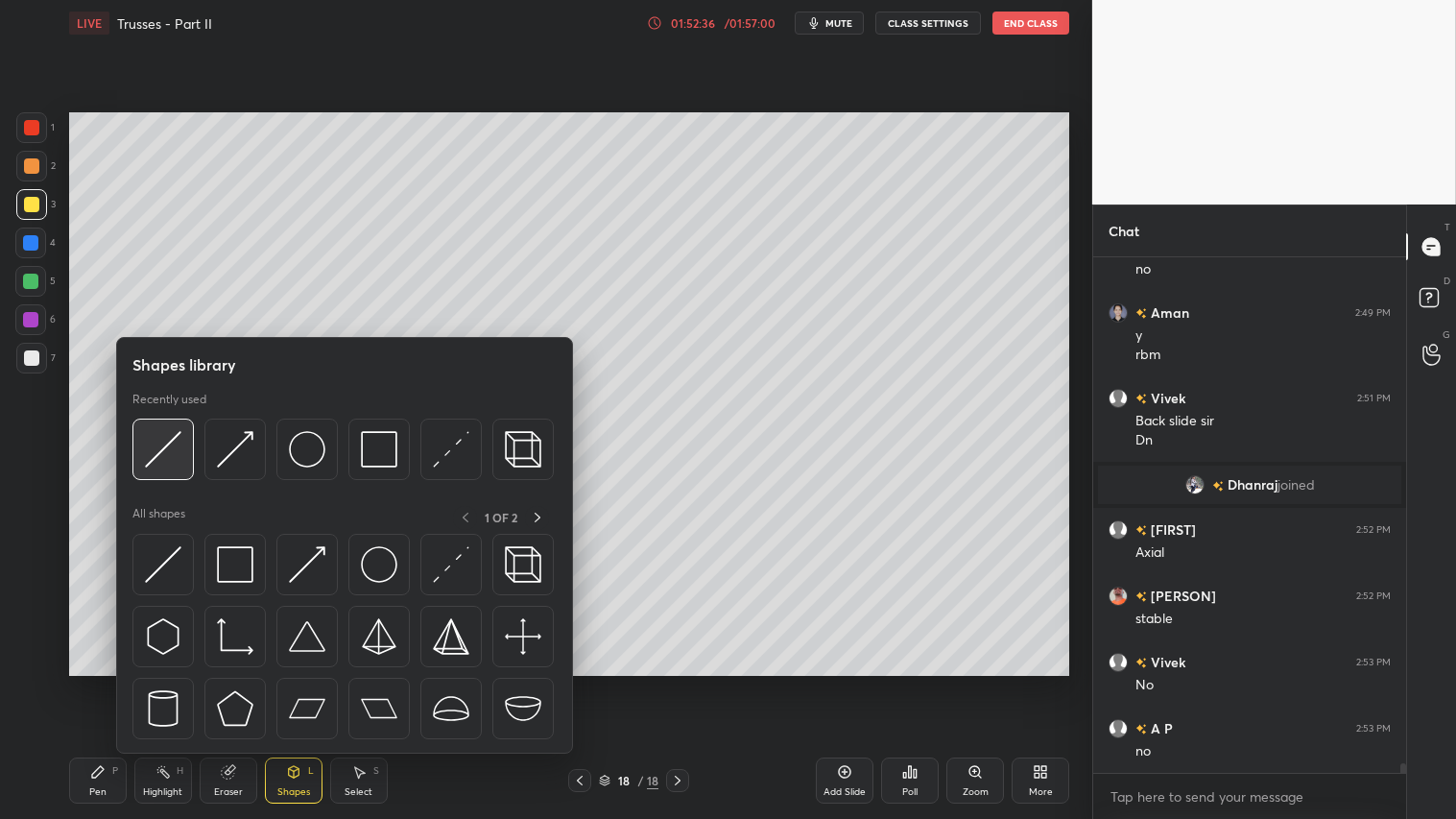 click at bounding box center (163, 449) 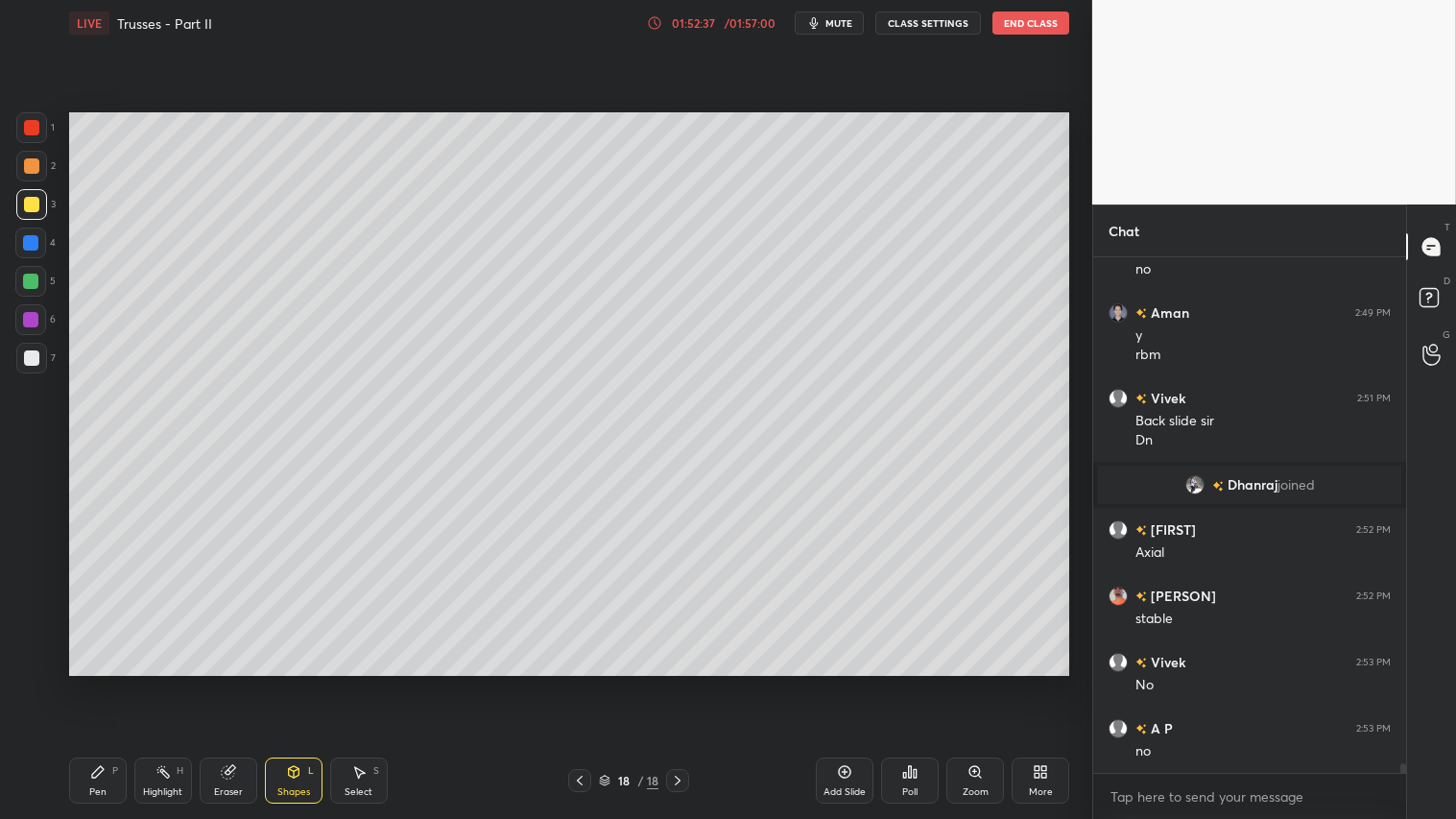 click at bounding box center [32, 166] 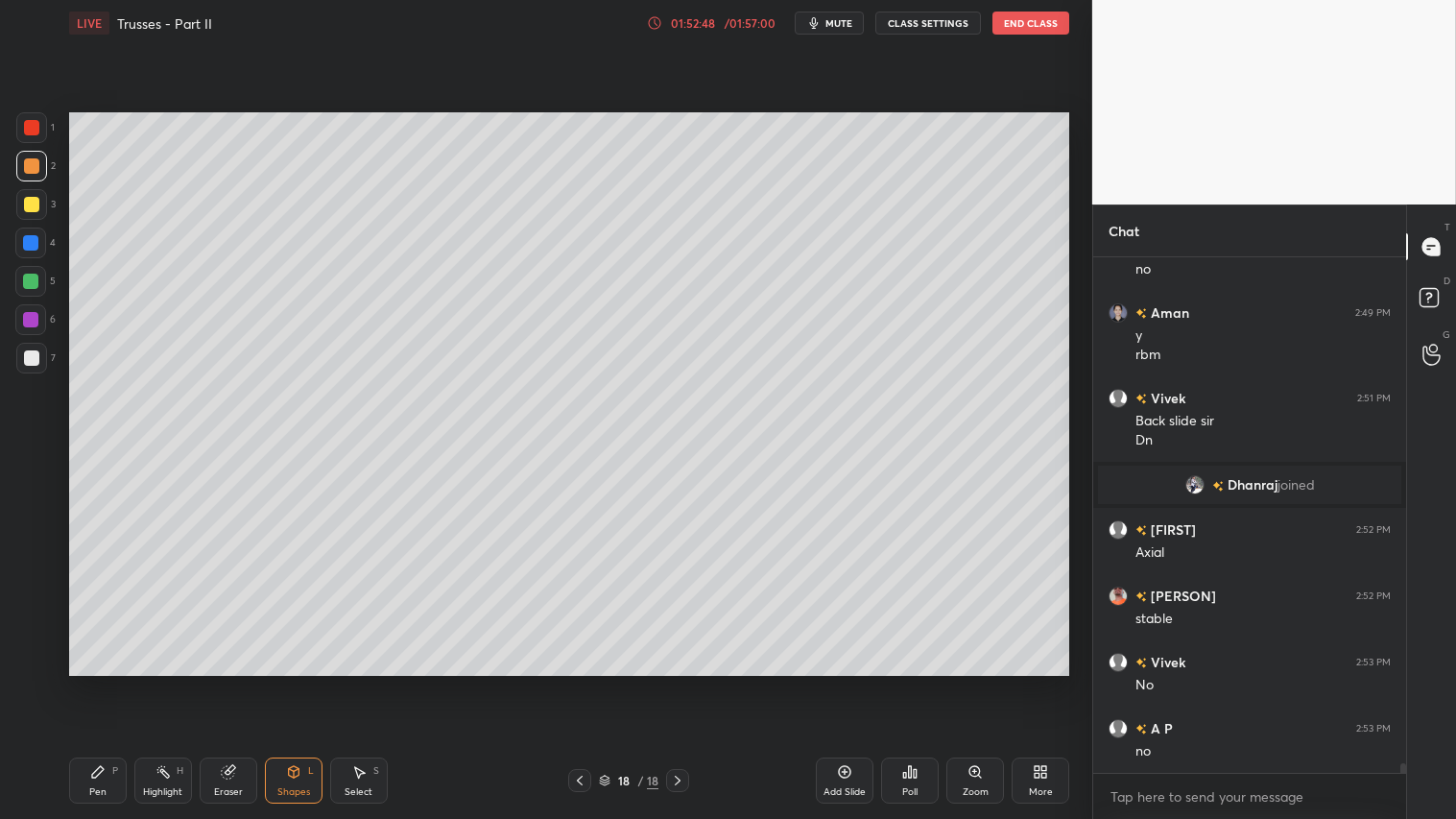 click on "Eraser" at bounding box center [228, 792] 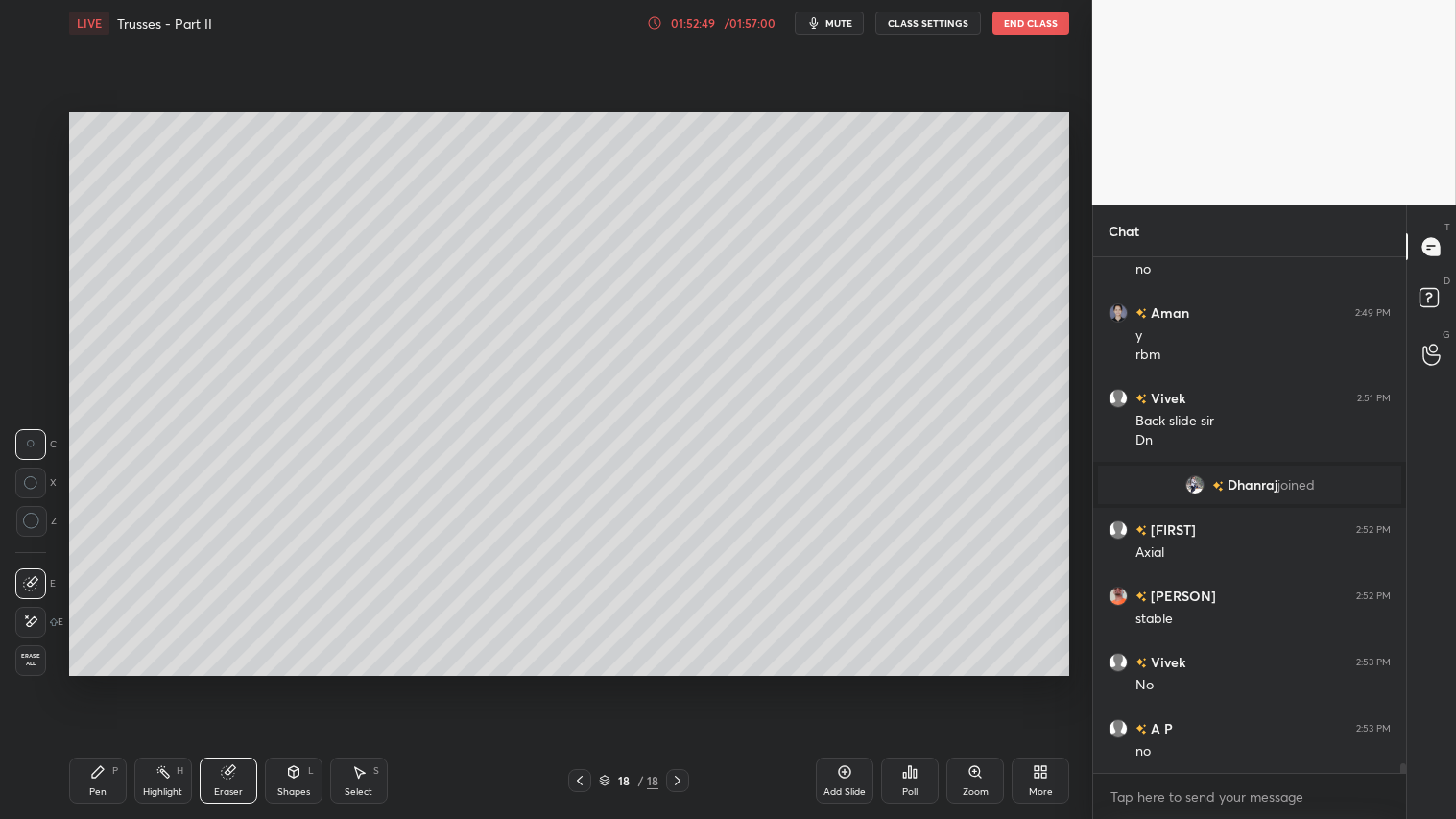 click on "Shapes L" at bounding box center (294, 781) 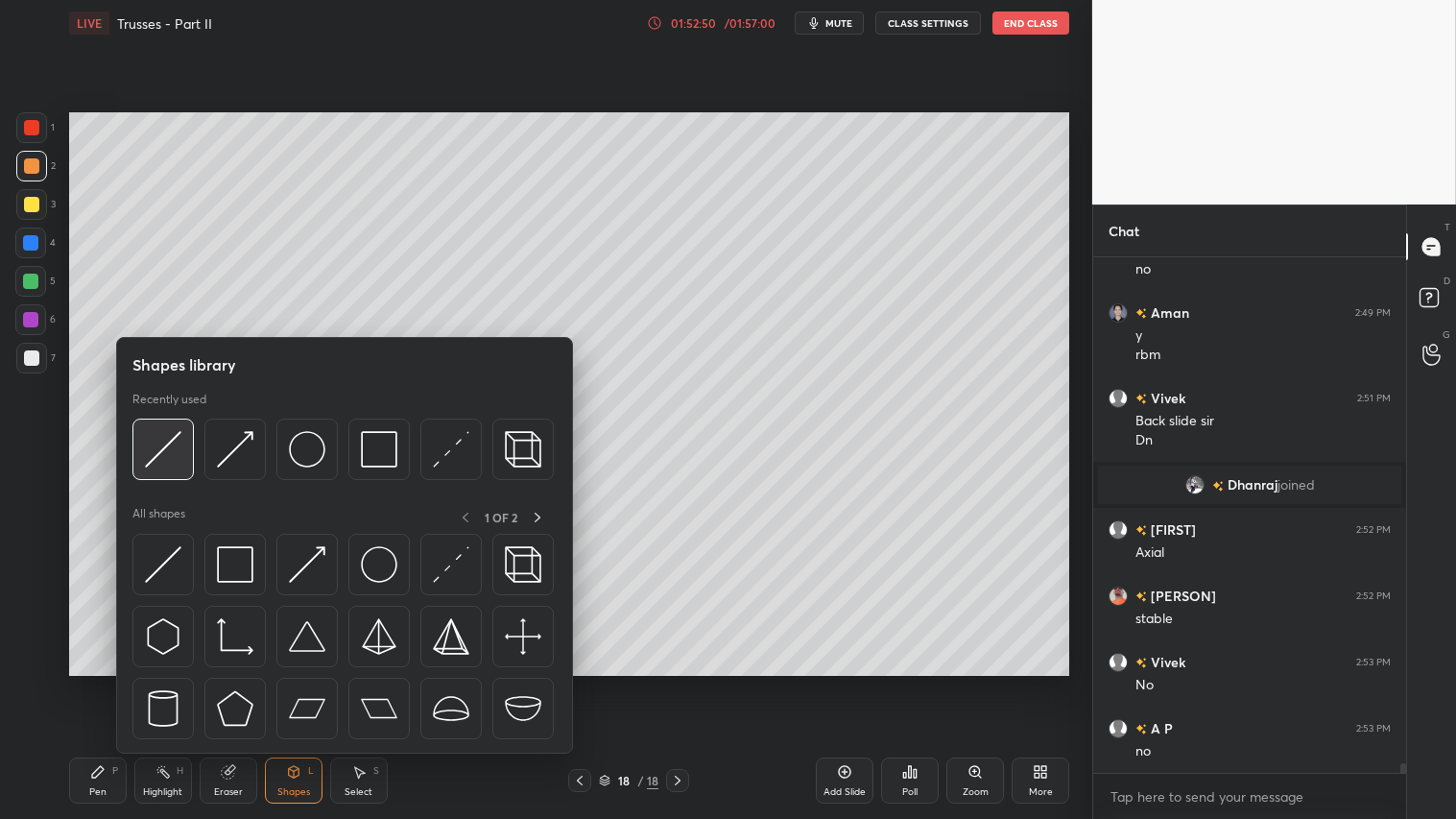 click at bounding box center (163, 449) 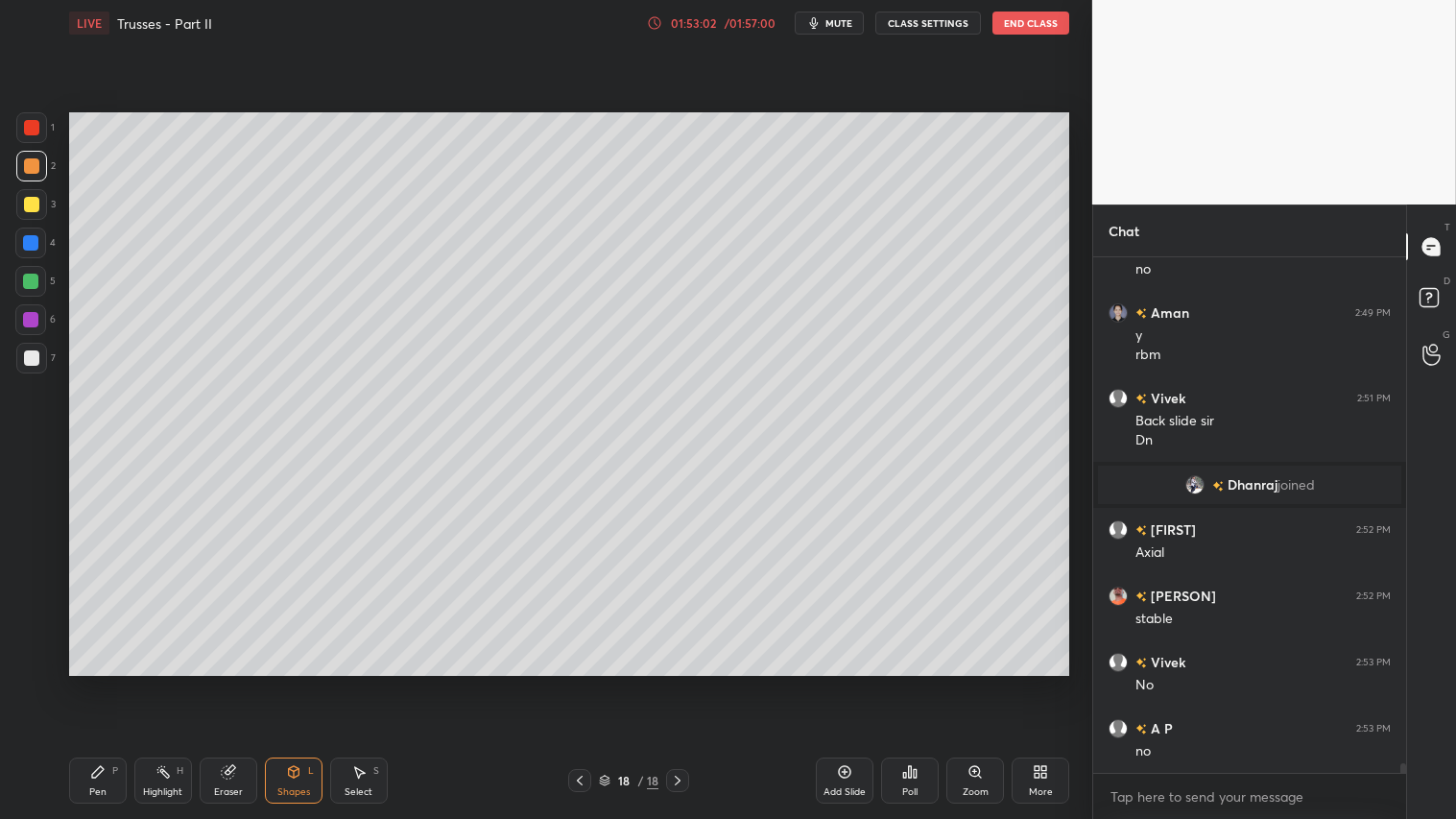 click on "Shapes L" at bounding box center (294, 781) 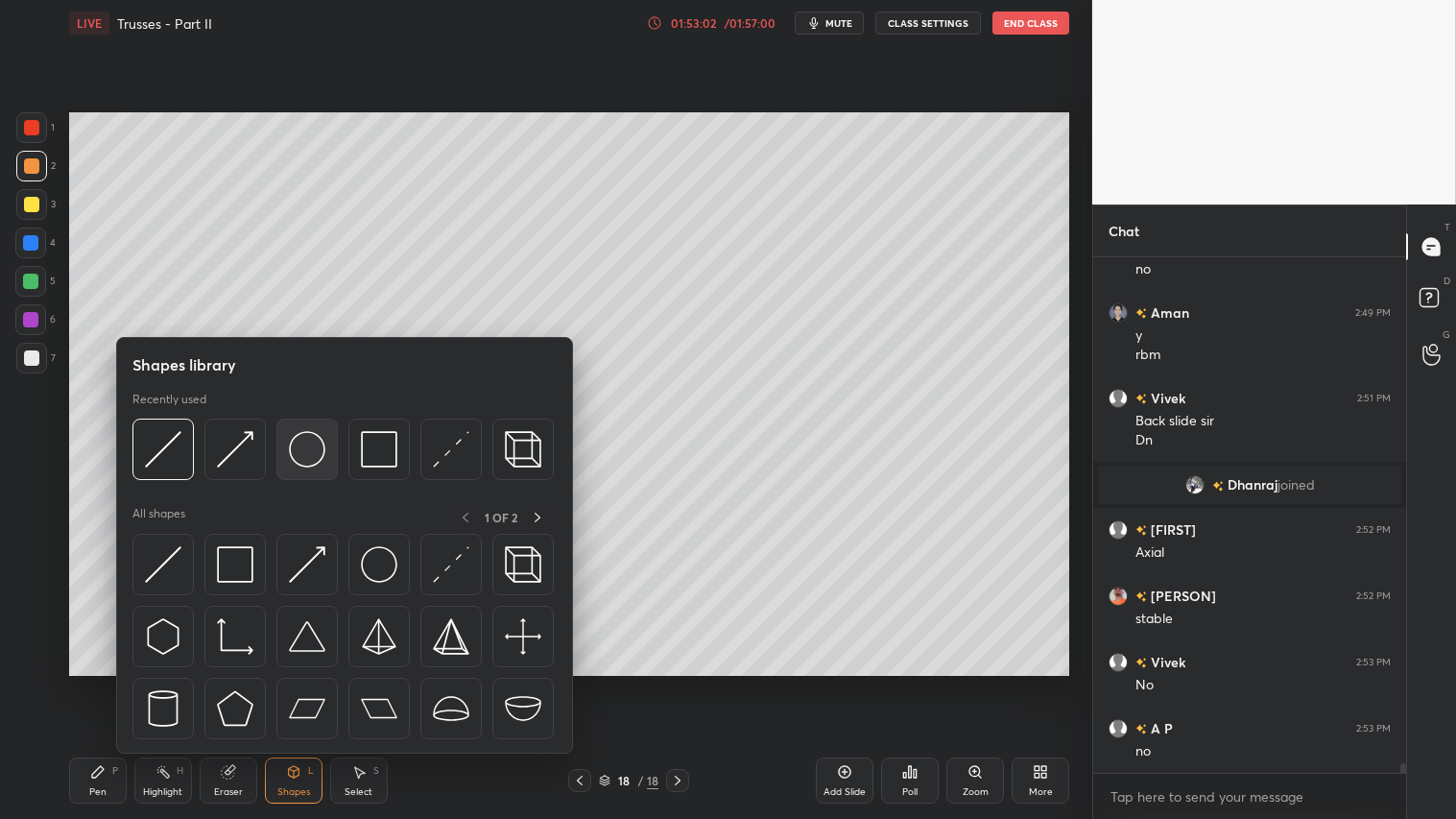 click at bounding box center (307, 449) 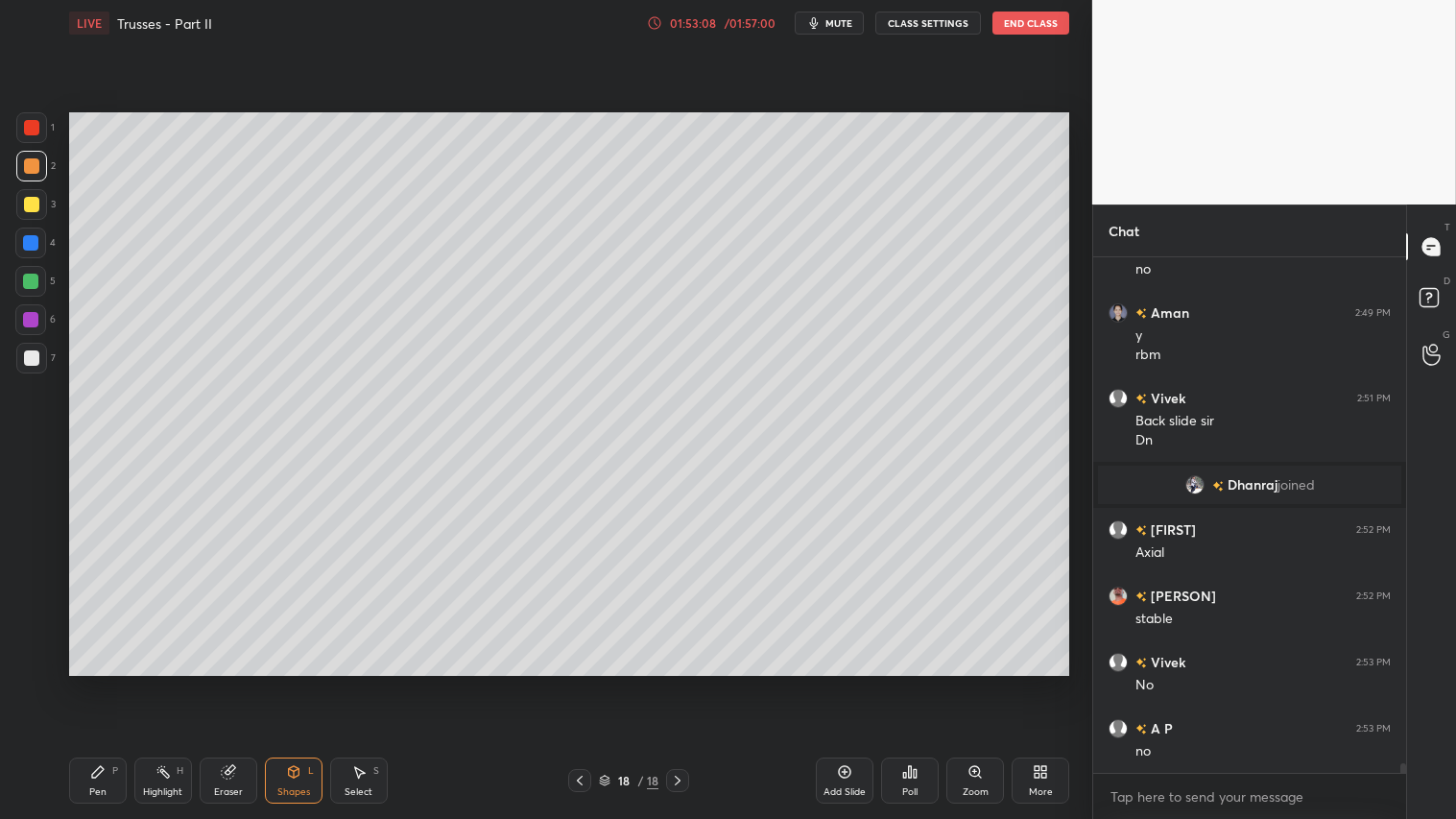 click 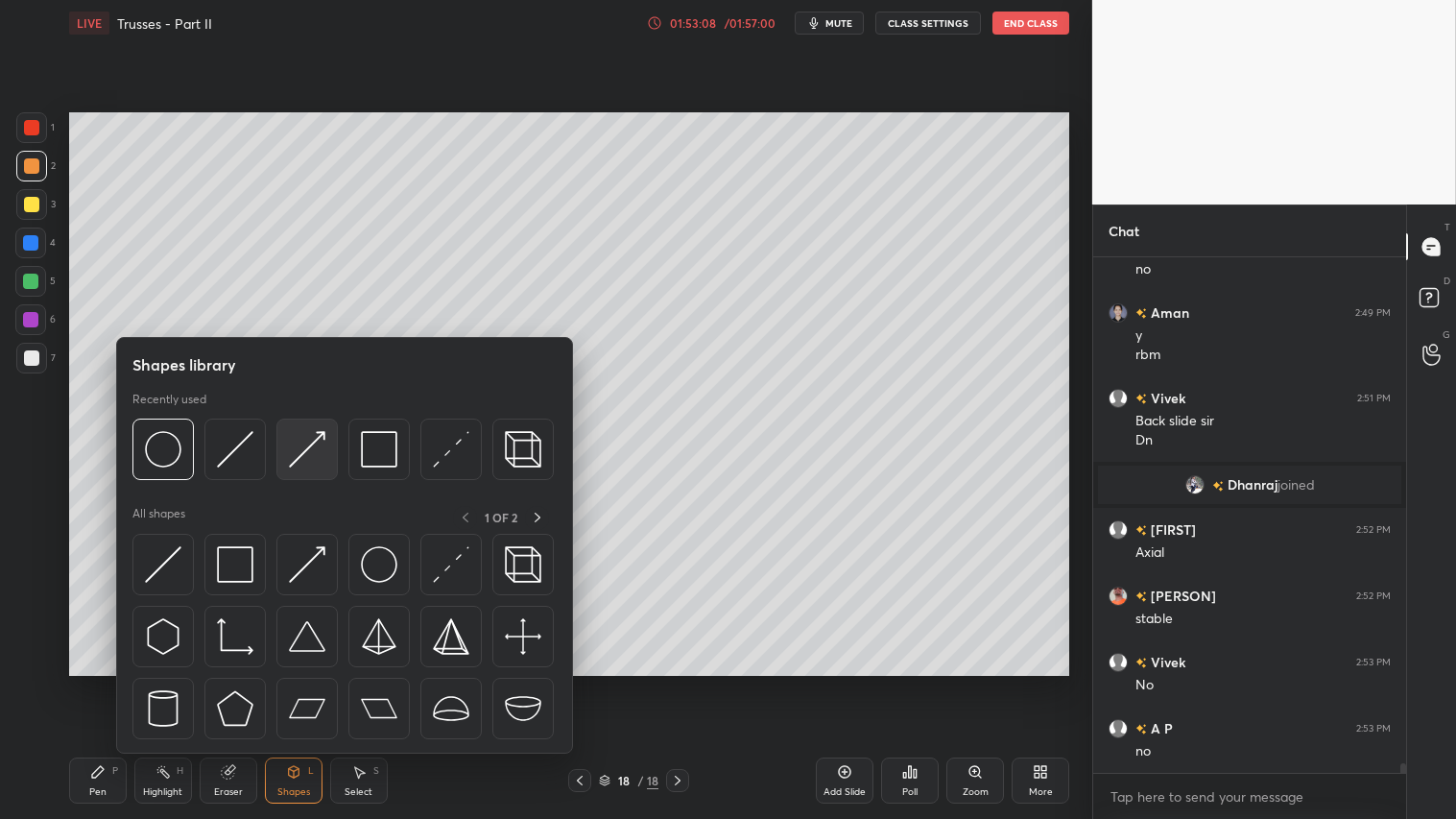 click at bounding box center (307, 449) 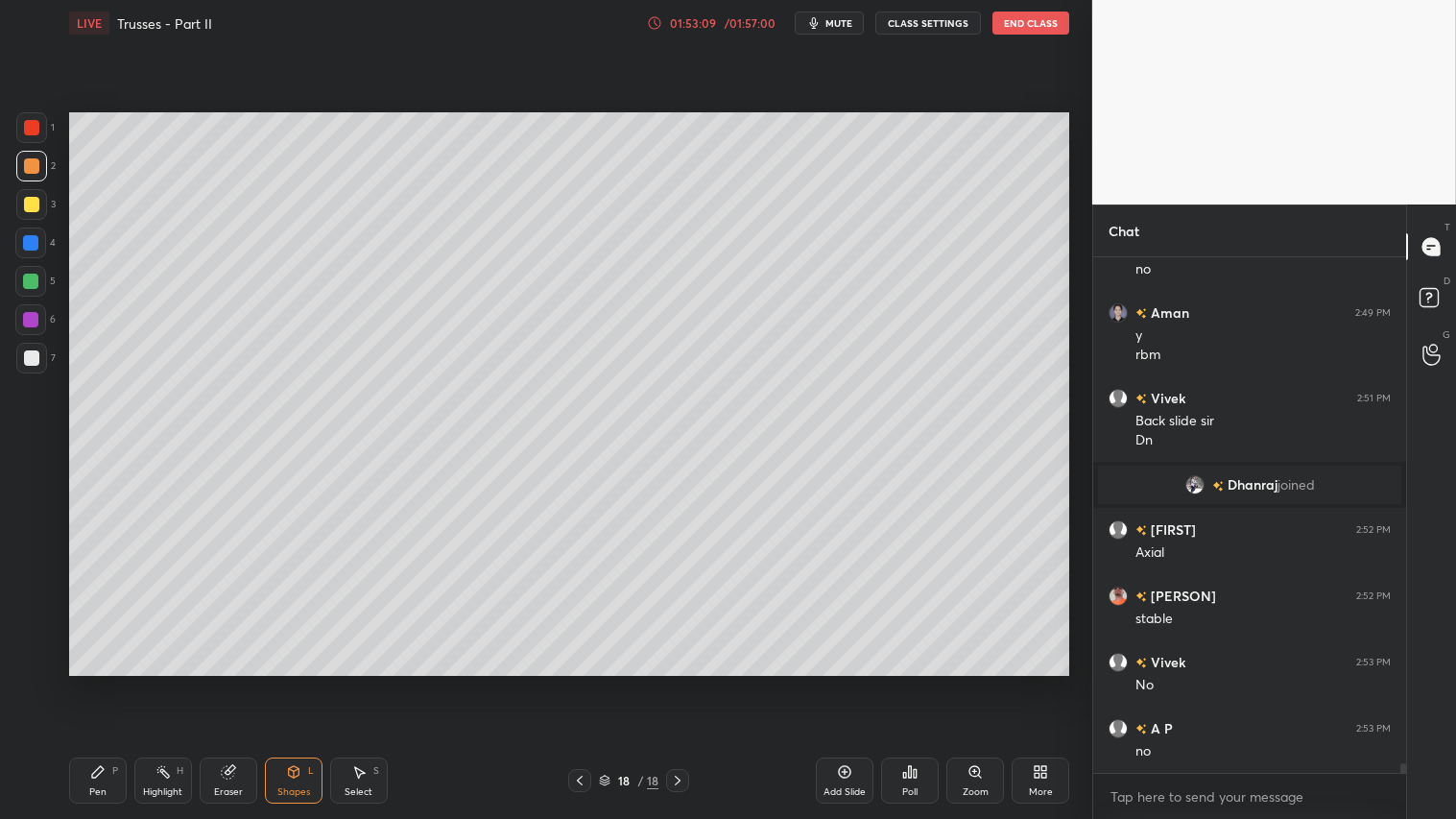click at bounding box center (32, 128) 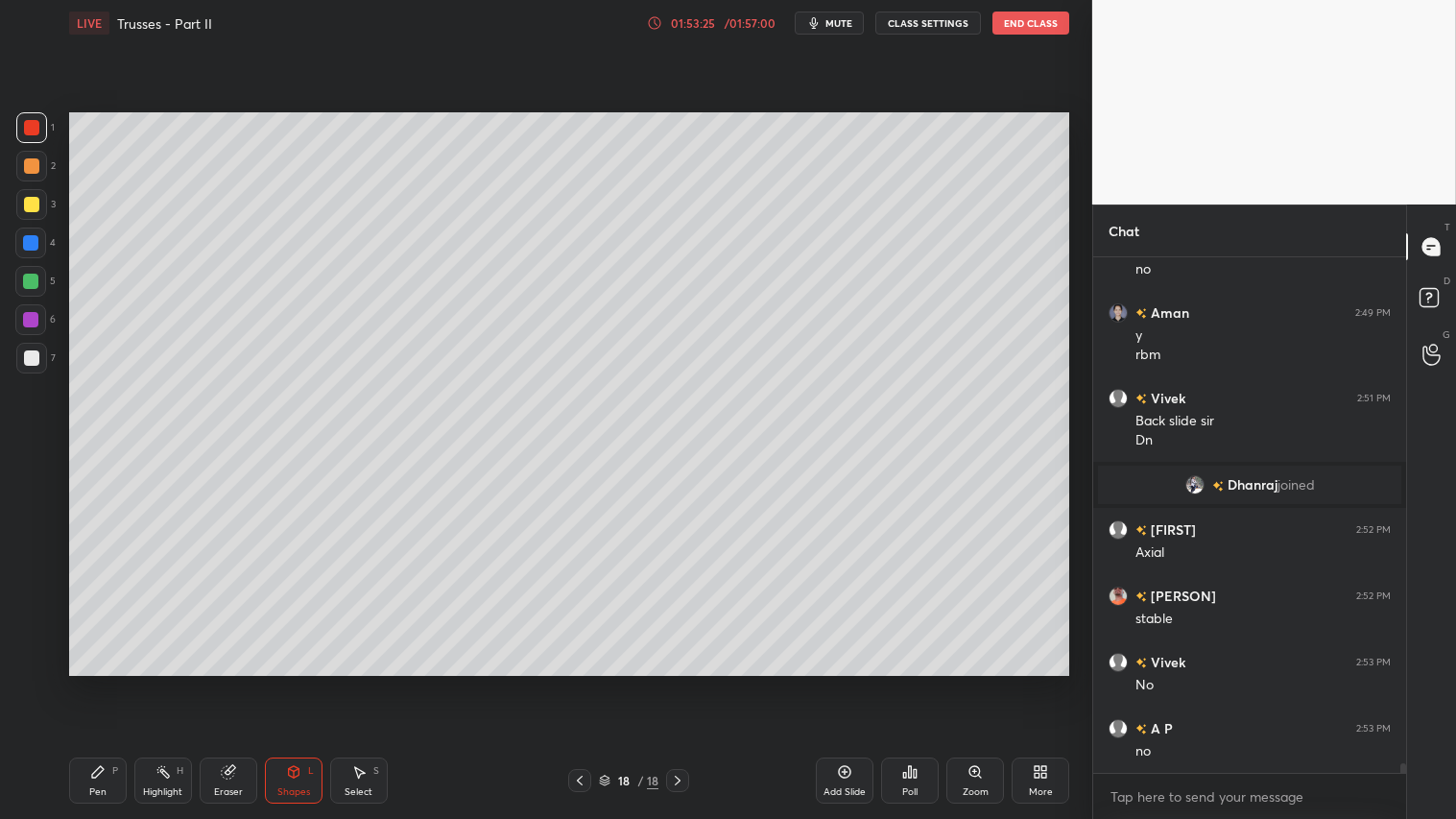 click 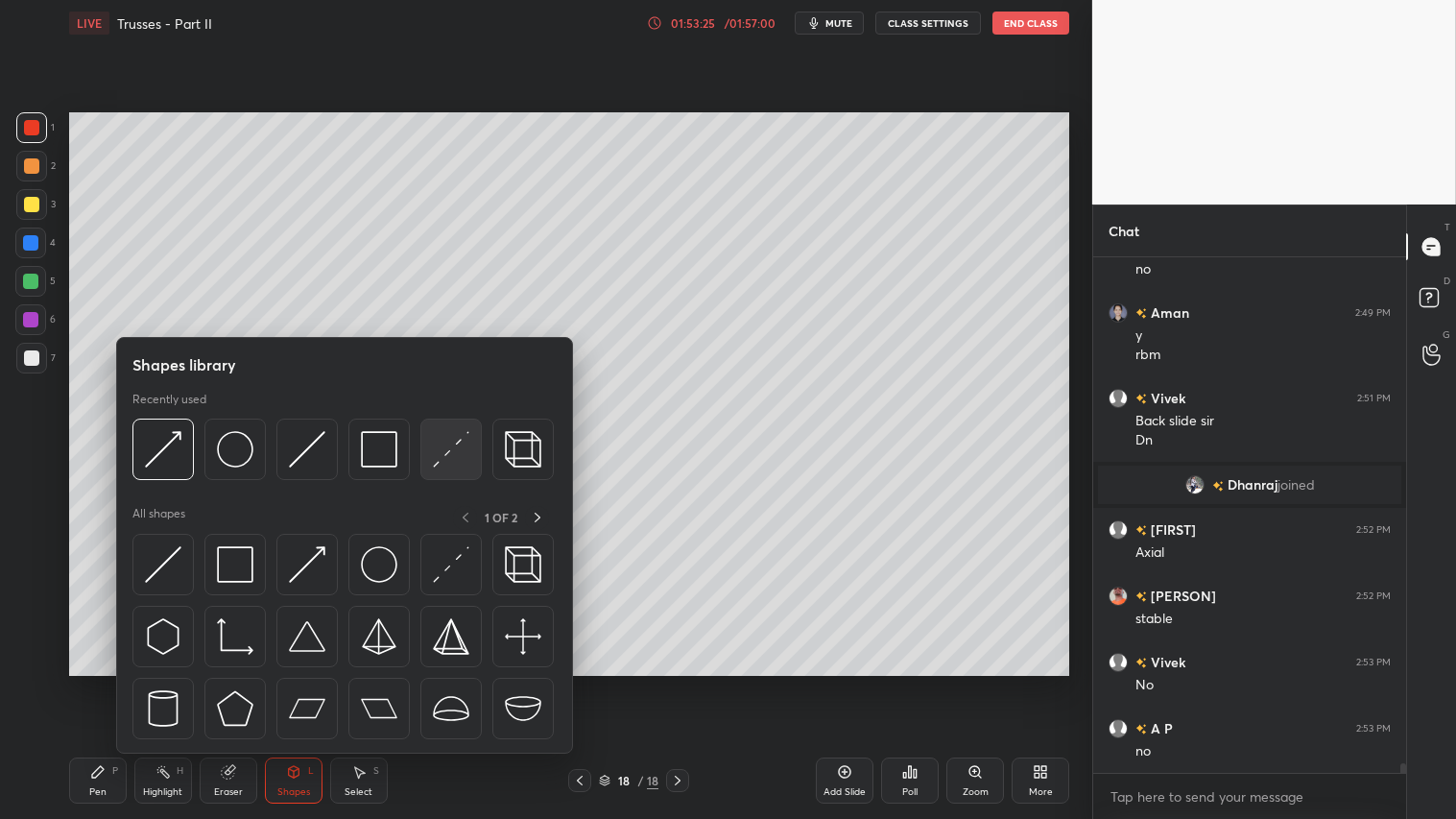 click at bounding box center (451, 449) 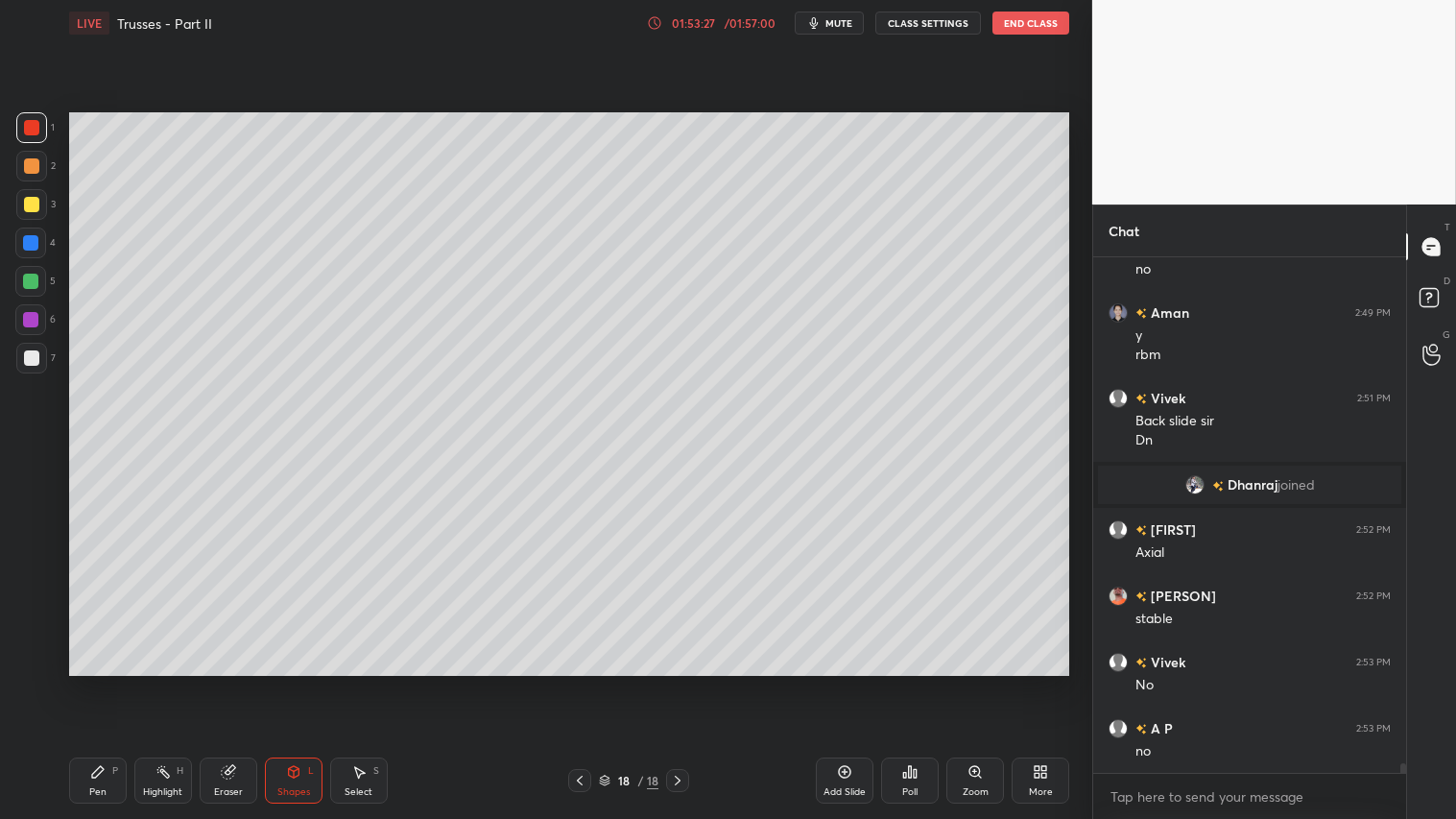 scroll, scrollTop: 26846, scrollLeft: 0, axis: vertical 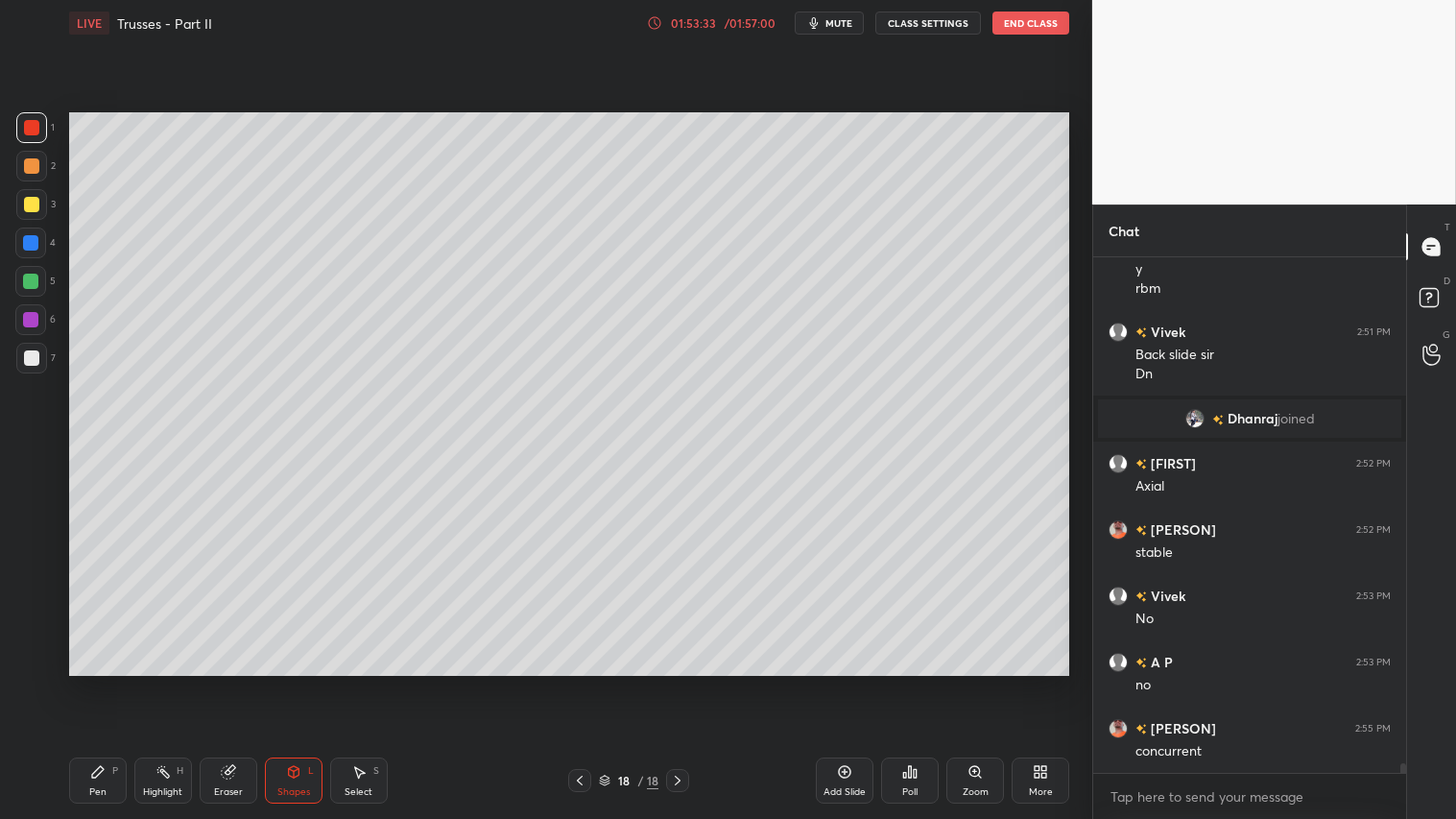 drag, startPoint x: 36, startPoint y: 159, endPoint x: 30, endPoint y: 147, distance: 13.416408 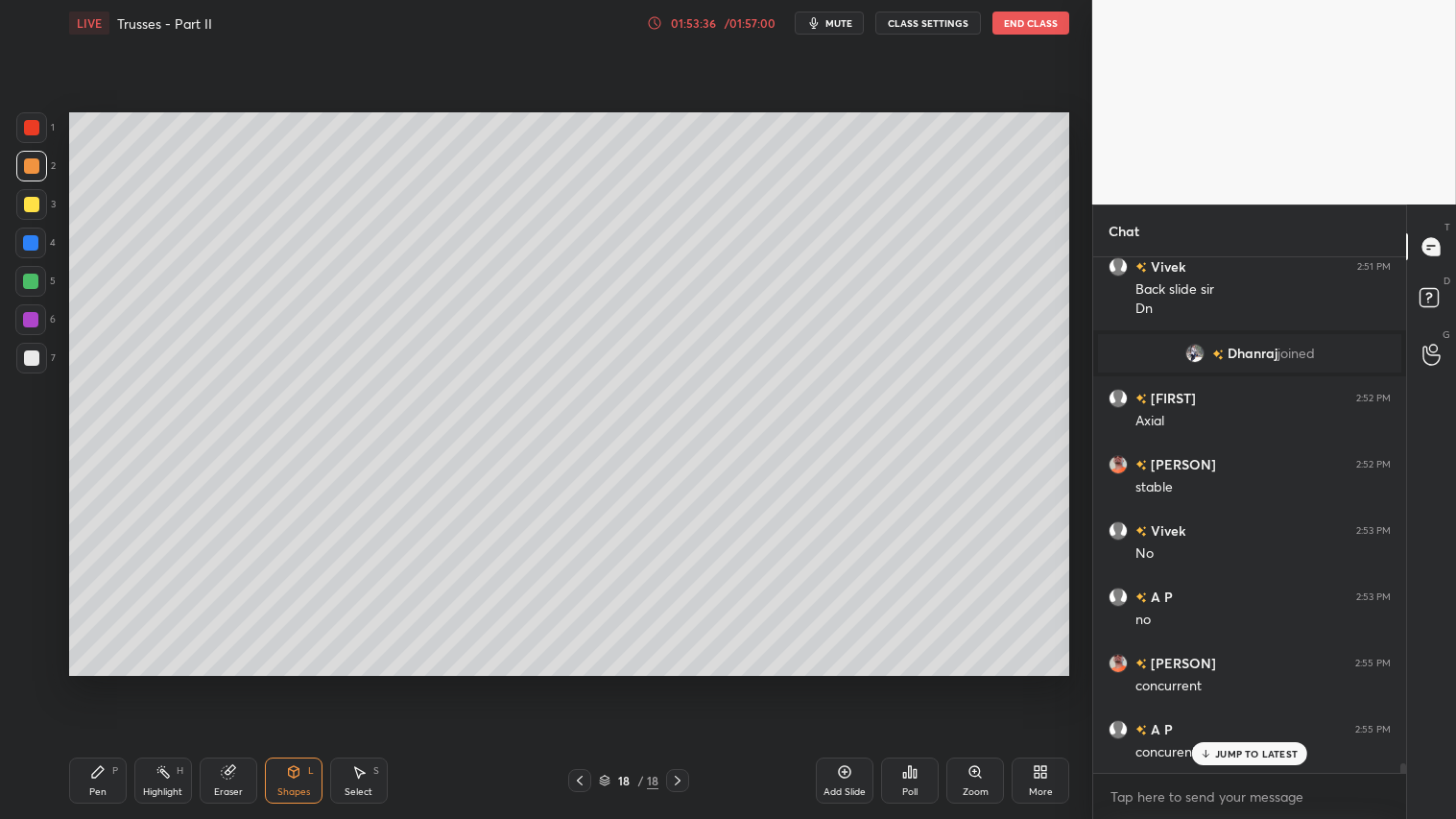 scroll, scrollTop: 26977, scrollLeft: 0, axis: vertical 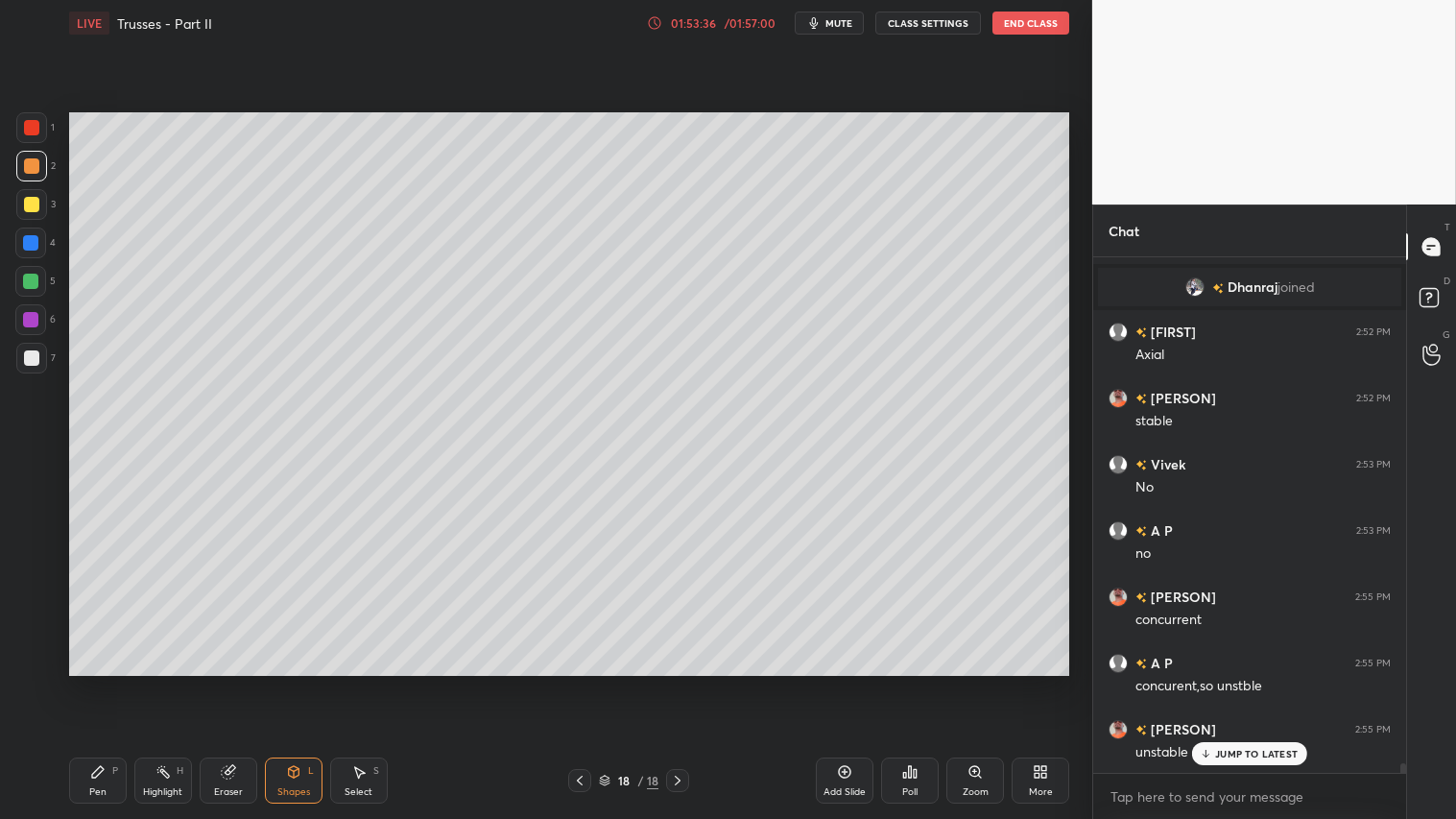 drag, startPoint x: 99, startPoint y: 788, endPoint x: 100, endPoint y: 779, distance: 9.055385 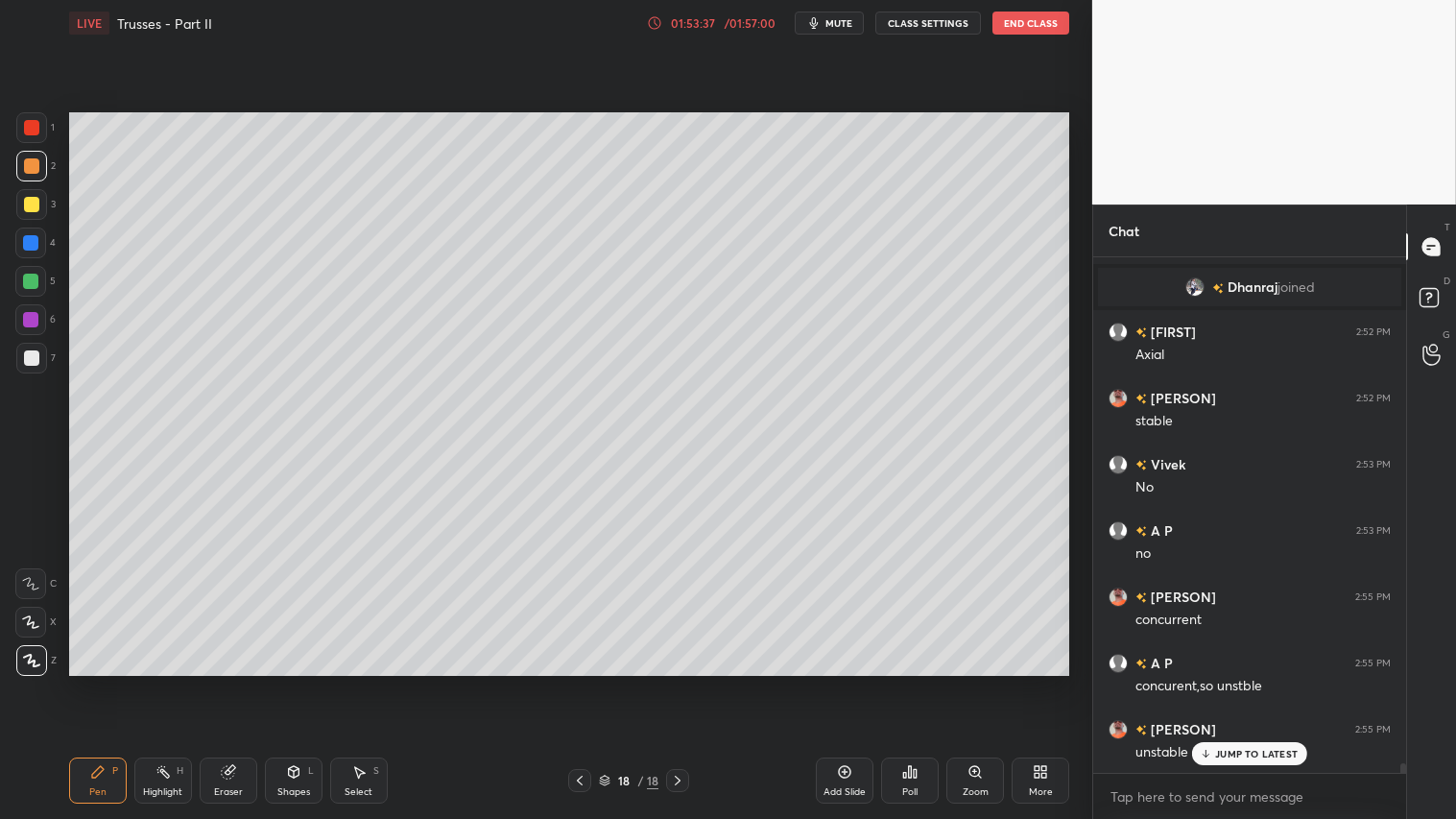 click at bounding box center [32, 166] 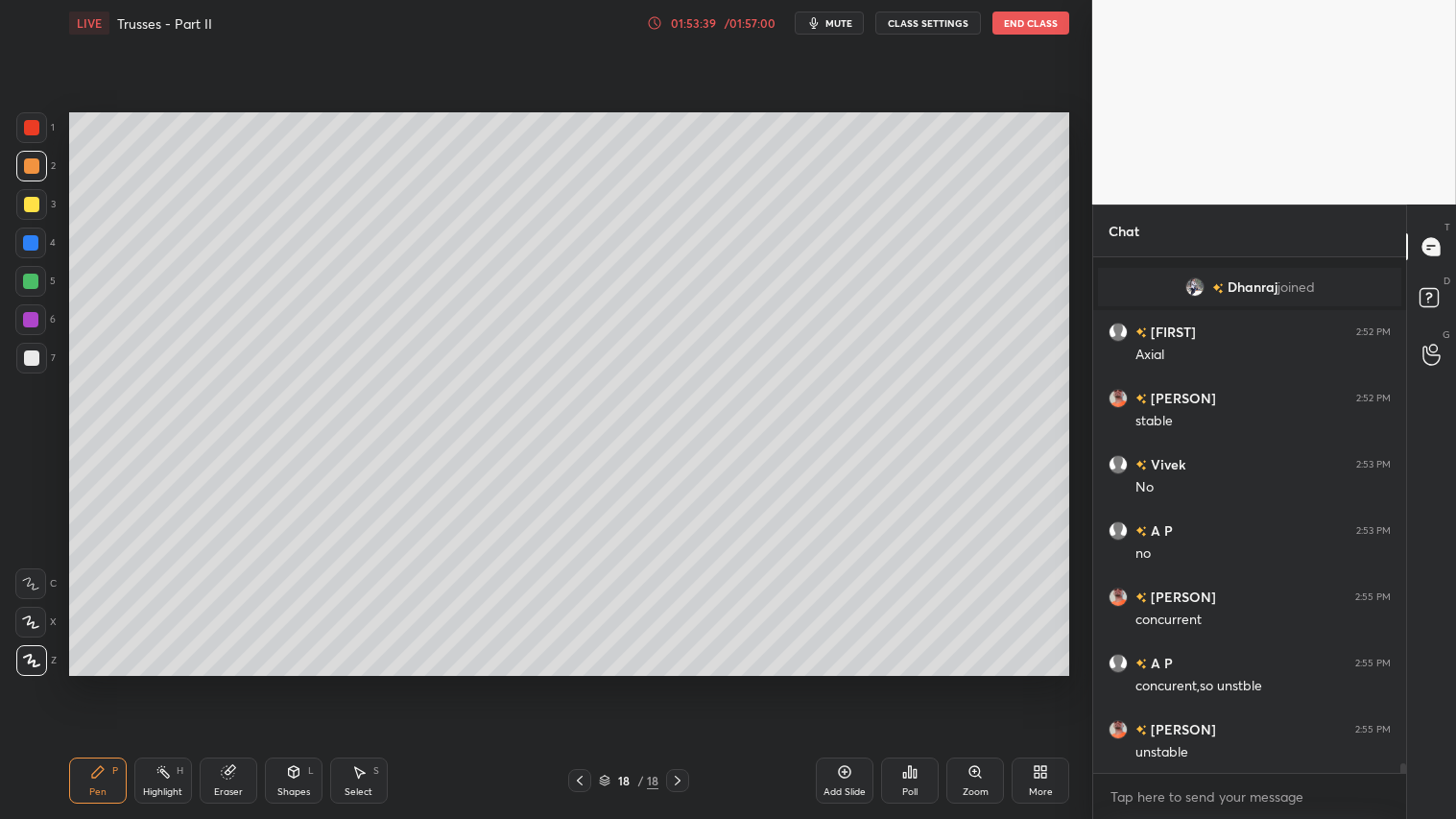 scroll, scrollTop: 27043, scrollLeft: 0, axis: vertical 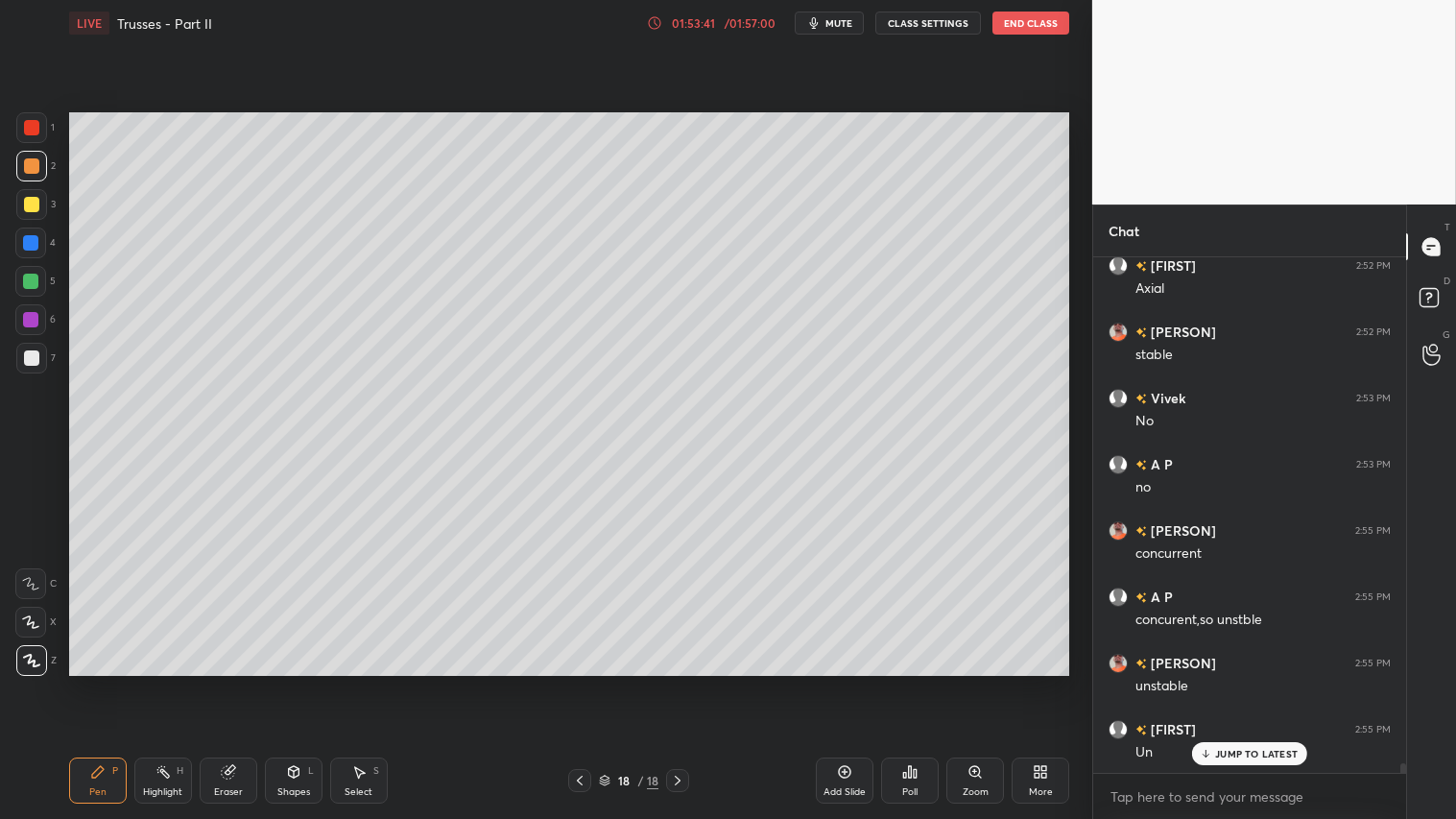 click at bounding box center (32, 166) 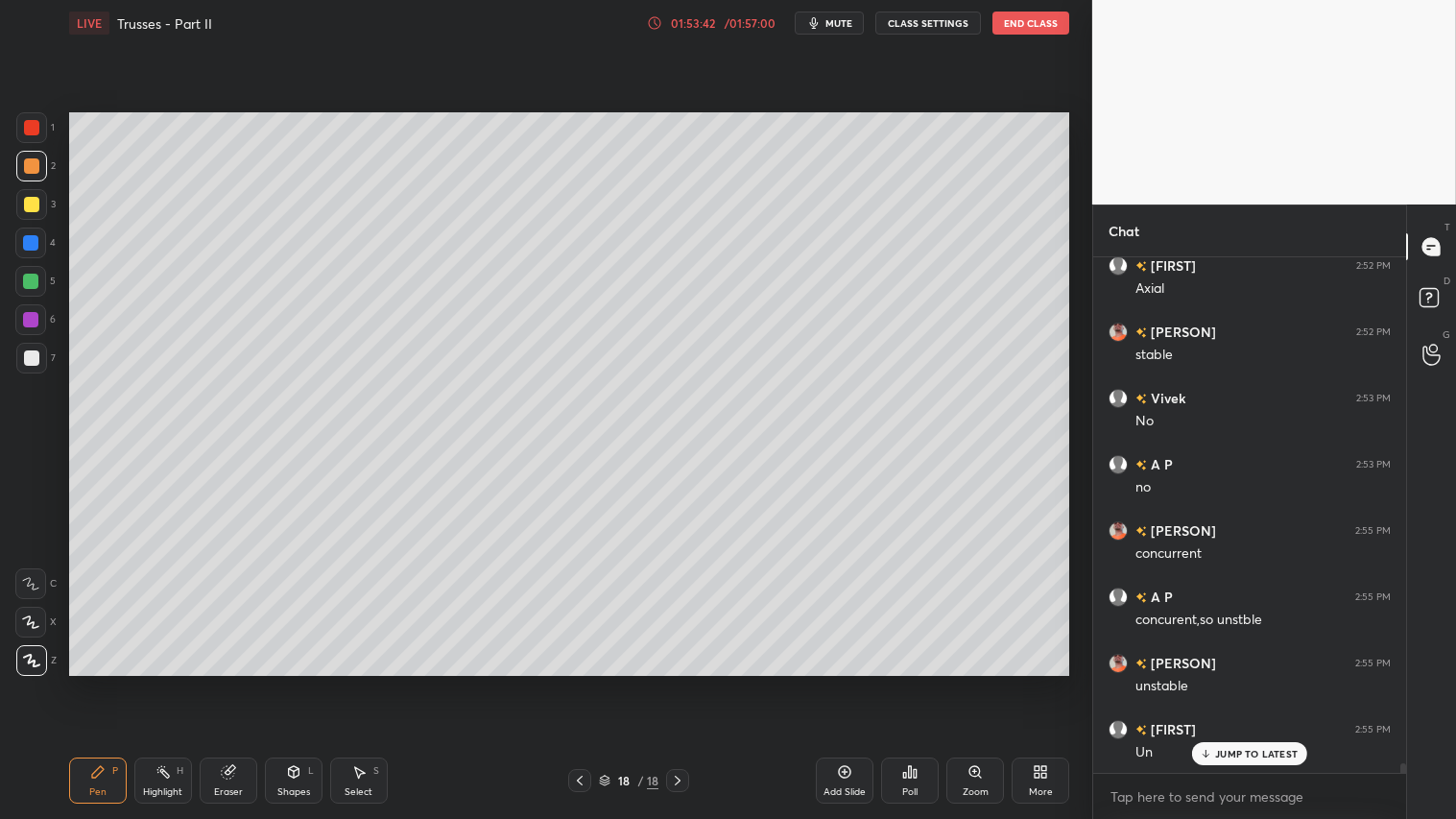 click on "Pen P" at bounding box center [98, 781] 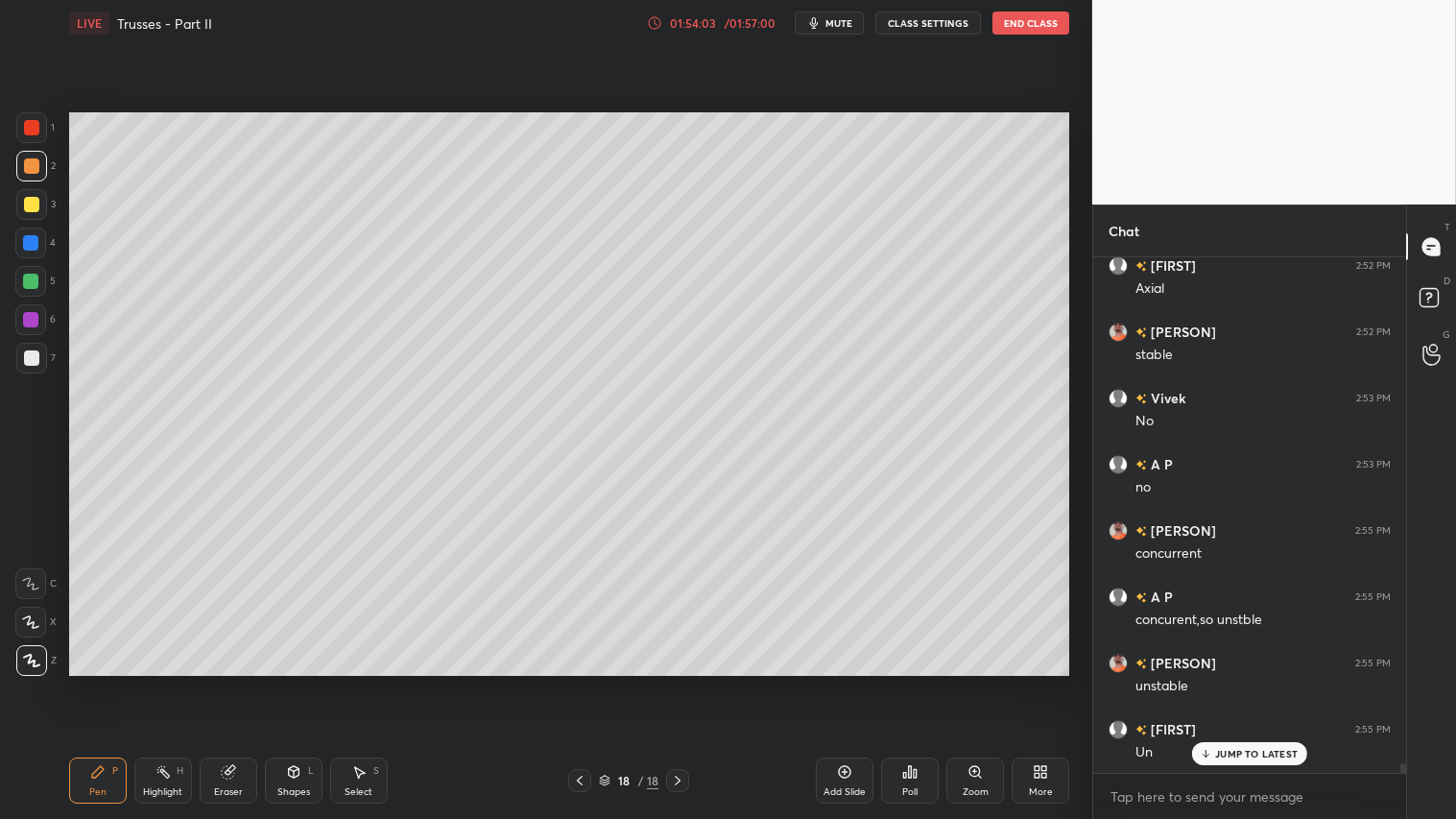 drag, startPoint x: 227, startPoint y: 782, endPoint x: 243, endPoint y: 775, distance: 17.464249 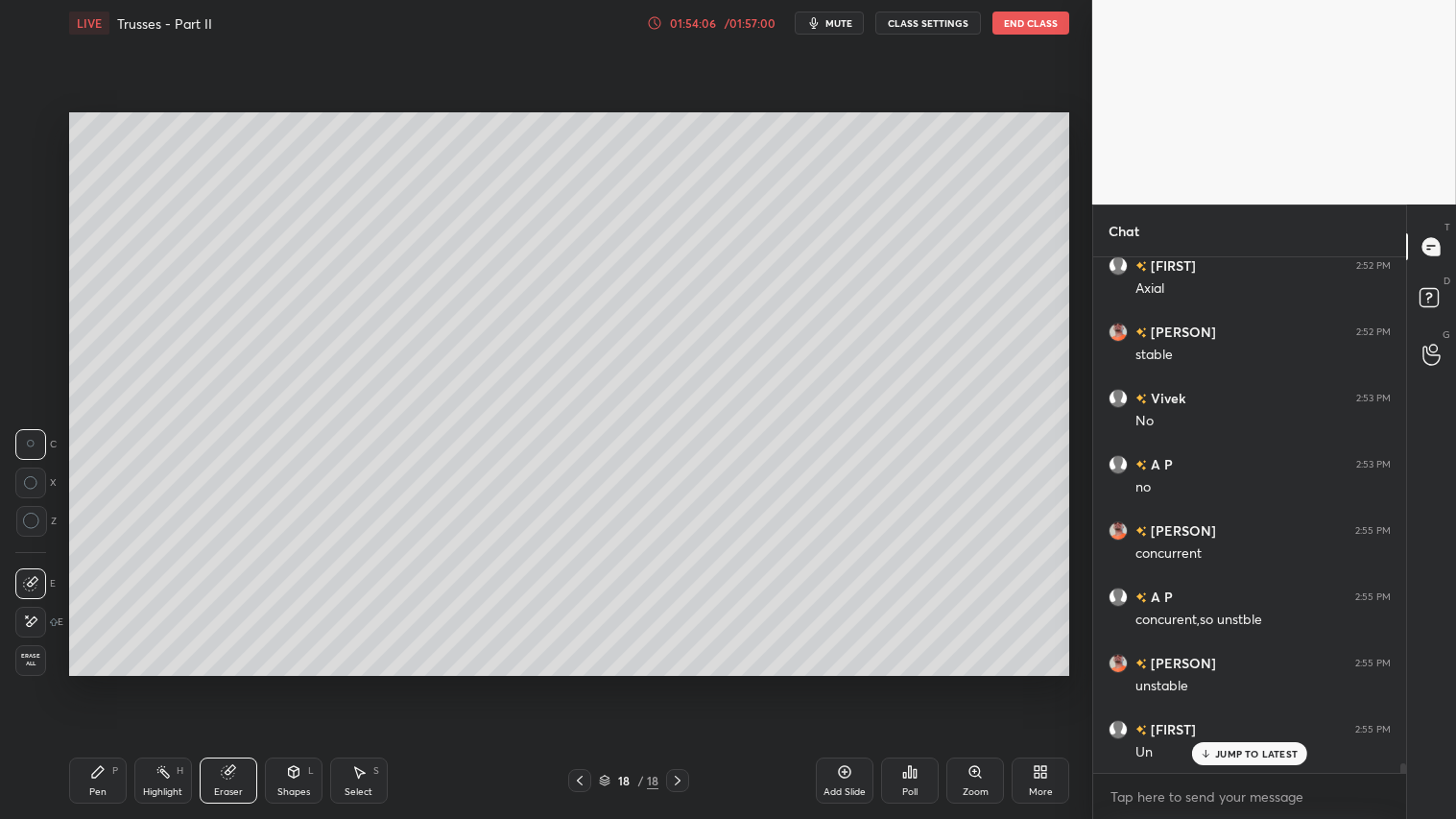 click on "Pen P" at bounding box center (98, 781) 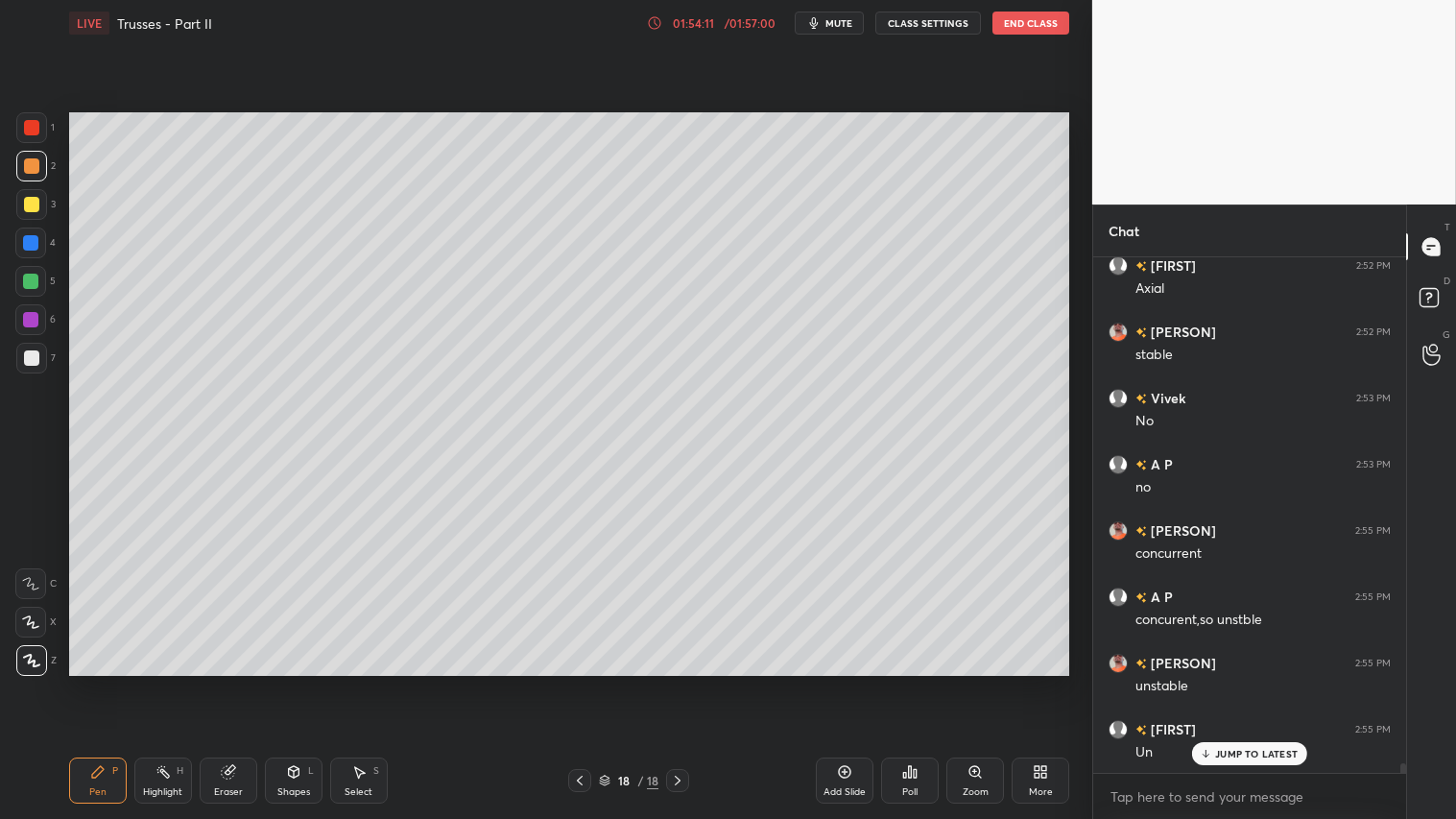 click on "Shapes L" at bounding box center [294, 781] 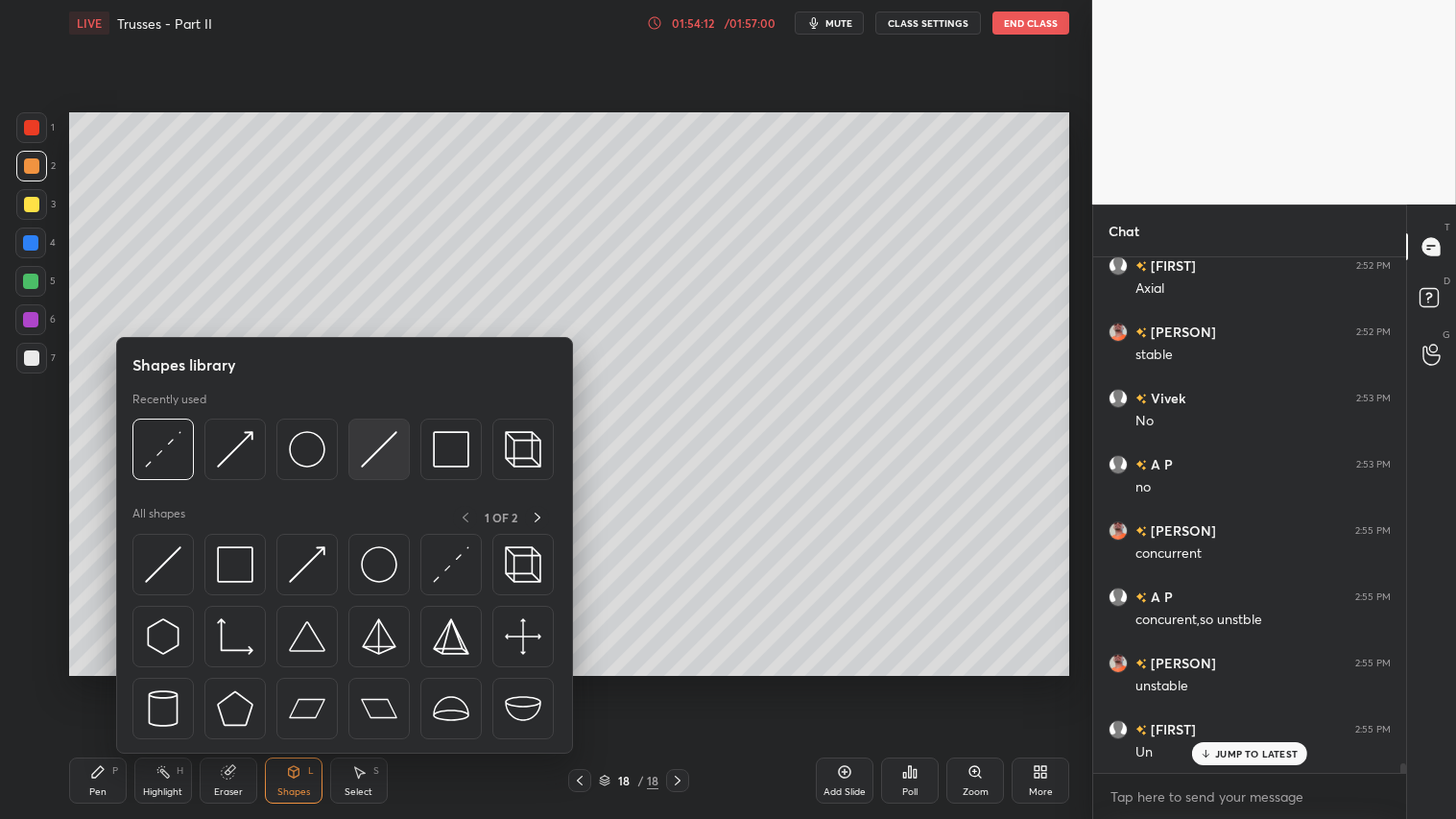 click at bounding box center [379, 449] 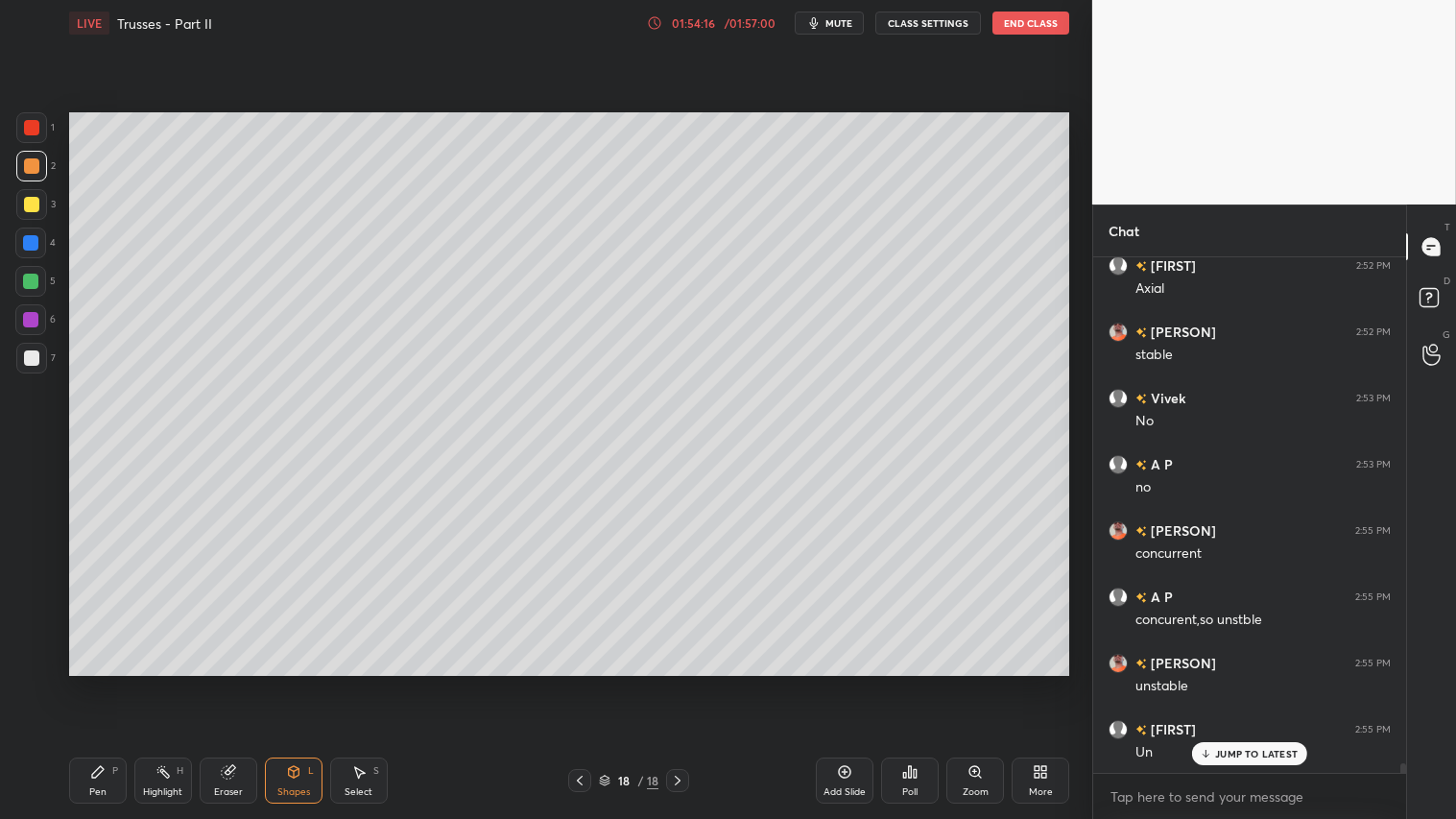 click at bounding box center [32, 166] 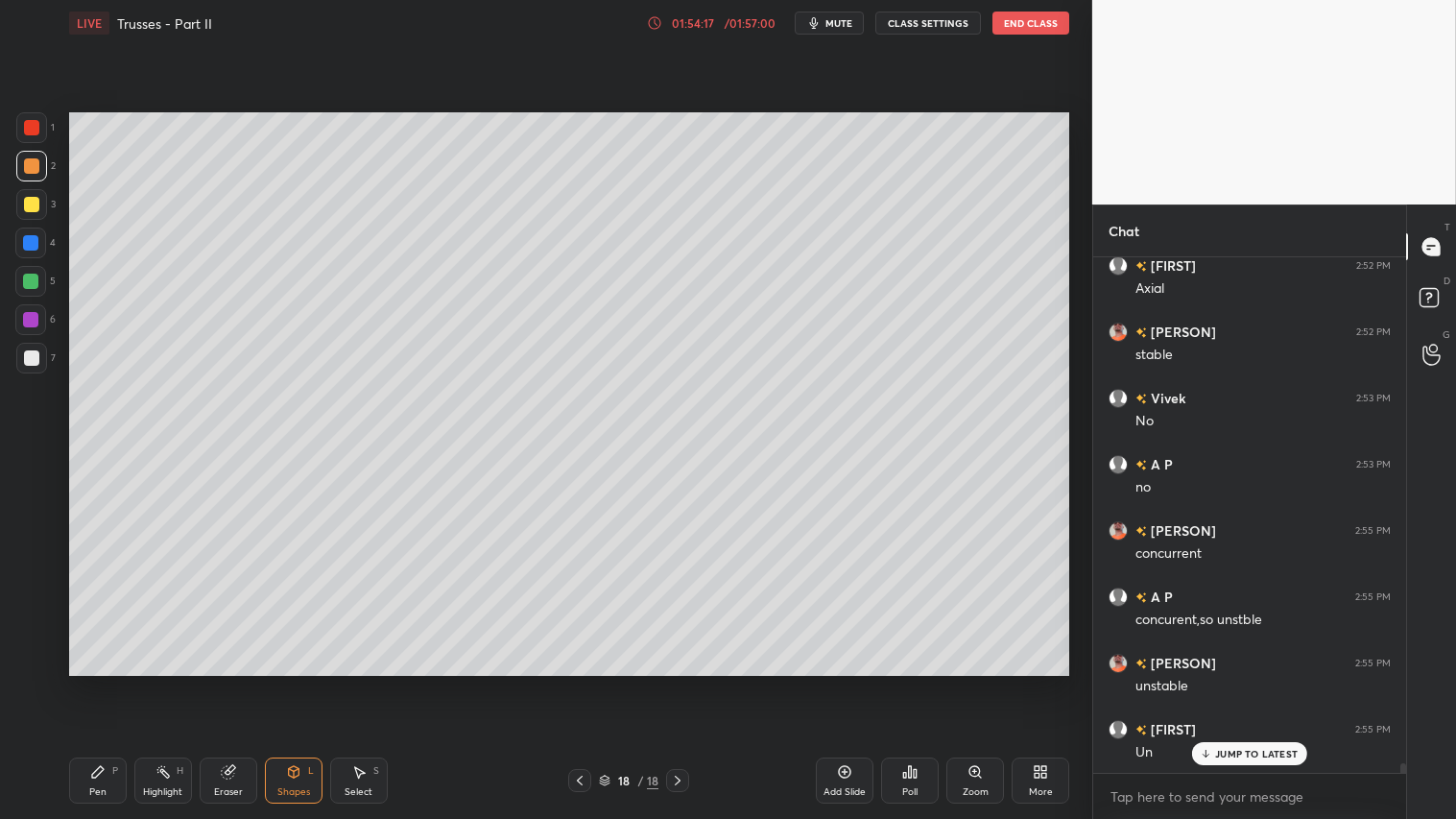 click on "Pen P" at bounding box center (98, 781) 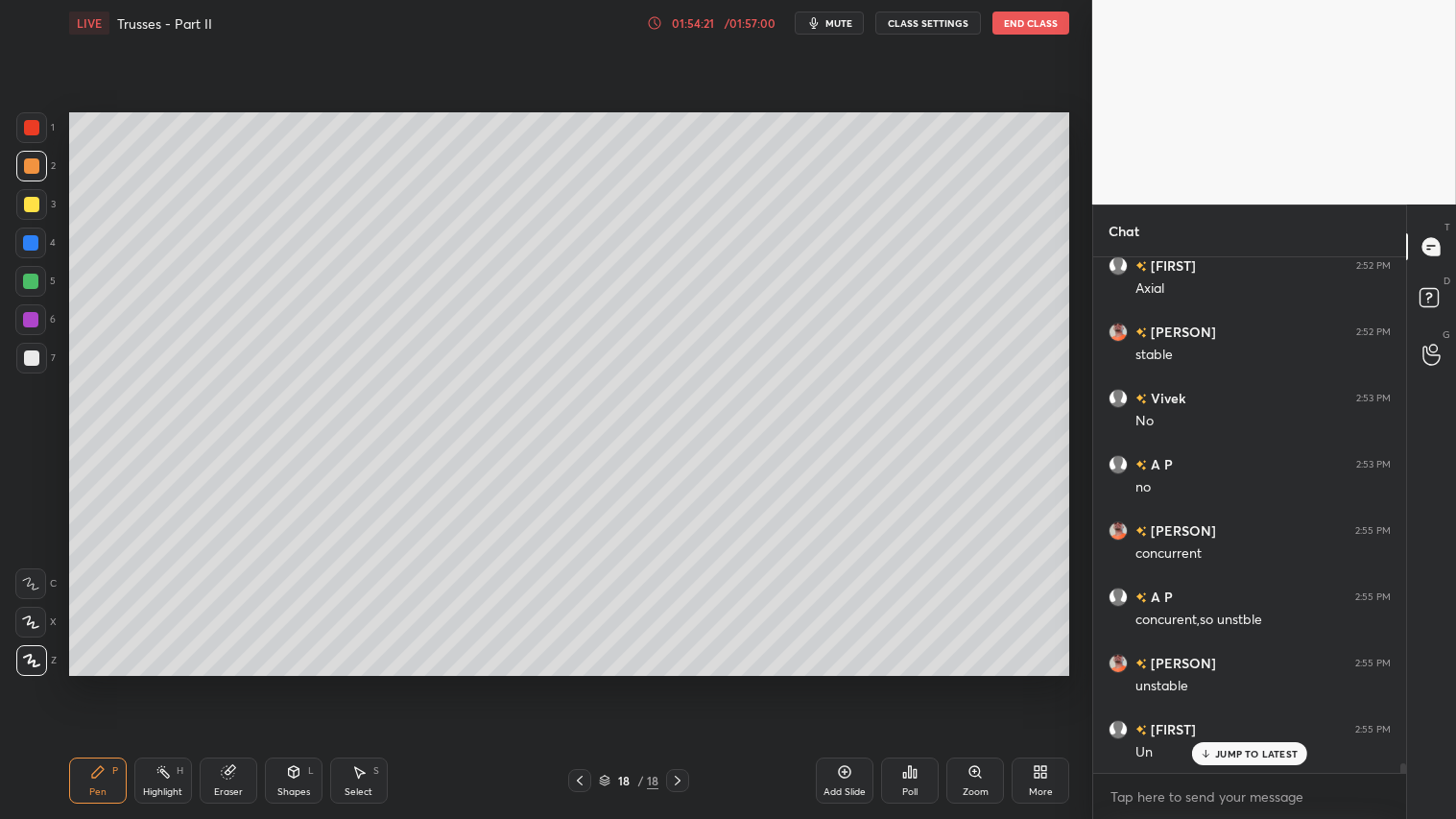 drag, startPoint x: 91, startPoint y: 792, endPoint x: 96, endPoint y: 783, distance: 10.29563 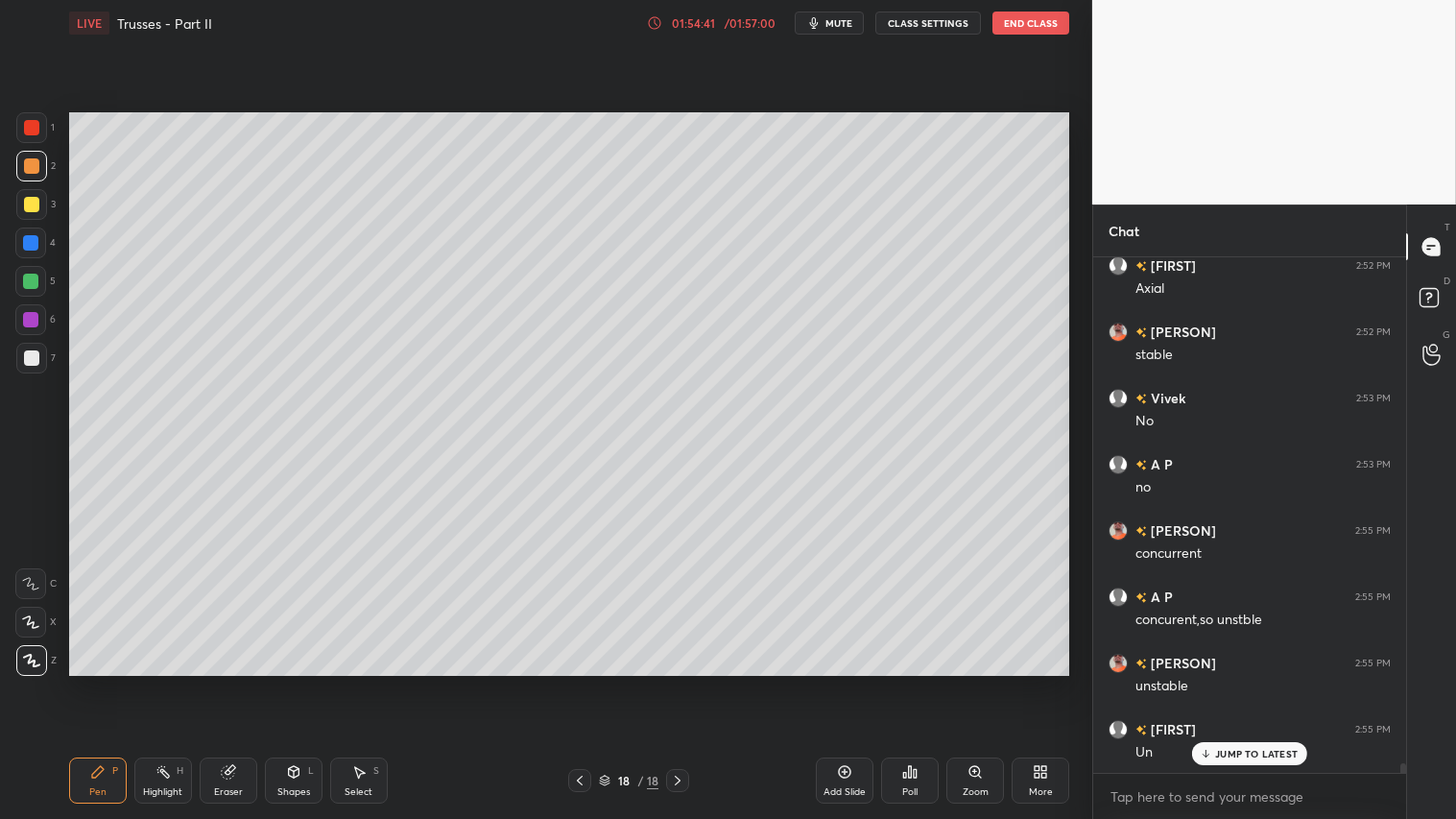 scroll, scrollTop: 27110, scrollLeft: 0, axis: vertical 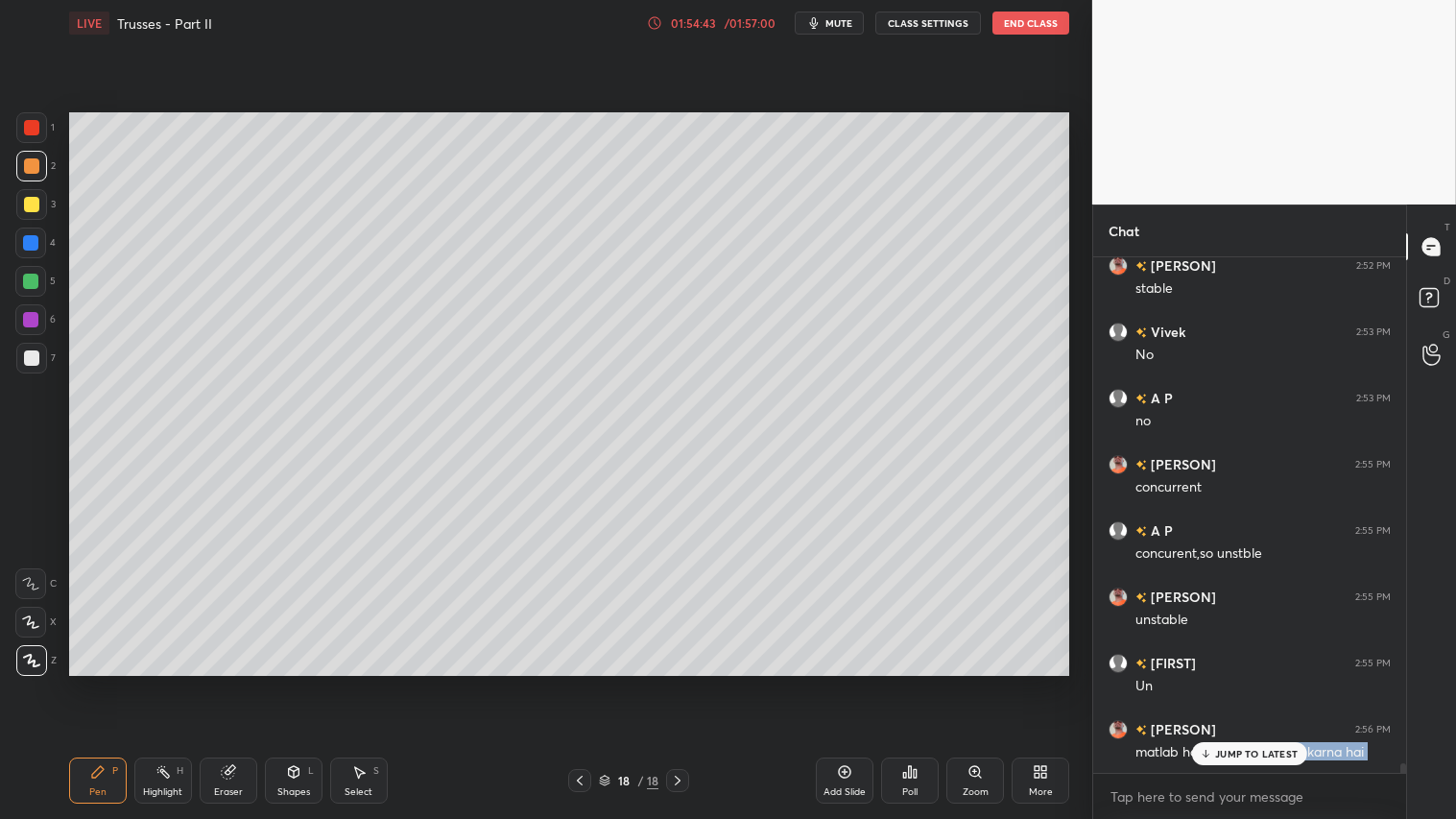 click on "[FIRST] 2:40 PM psintheta pcostheta [PERSON] 2:41 PM No A P 2:41 PM no [PERSON] 2:41 PM no A P 2:44 PM cnccrnt [PERSON] 2:48 PM no [PERSON] 2:49 PM y rbm [PERSON] 2:51 PM Back slide sir Dn [PERSON]  joined [PERSON] 2:52 PM Axial [PERSON] 2:52 PM stable [PERSON] 2:53 PM No A P 2:53 PM no [PERSON] 2:55 PM concurrent A P 2:55 PM concurent,so unstble [PERSON] 2:55 PM unstable [PERSON] 2:55 PM Un [PERSON] 2:56 PM matlab hame aisa design ni karna hai JUMP TO LATEST" at bounding box center (1250, 515) 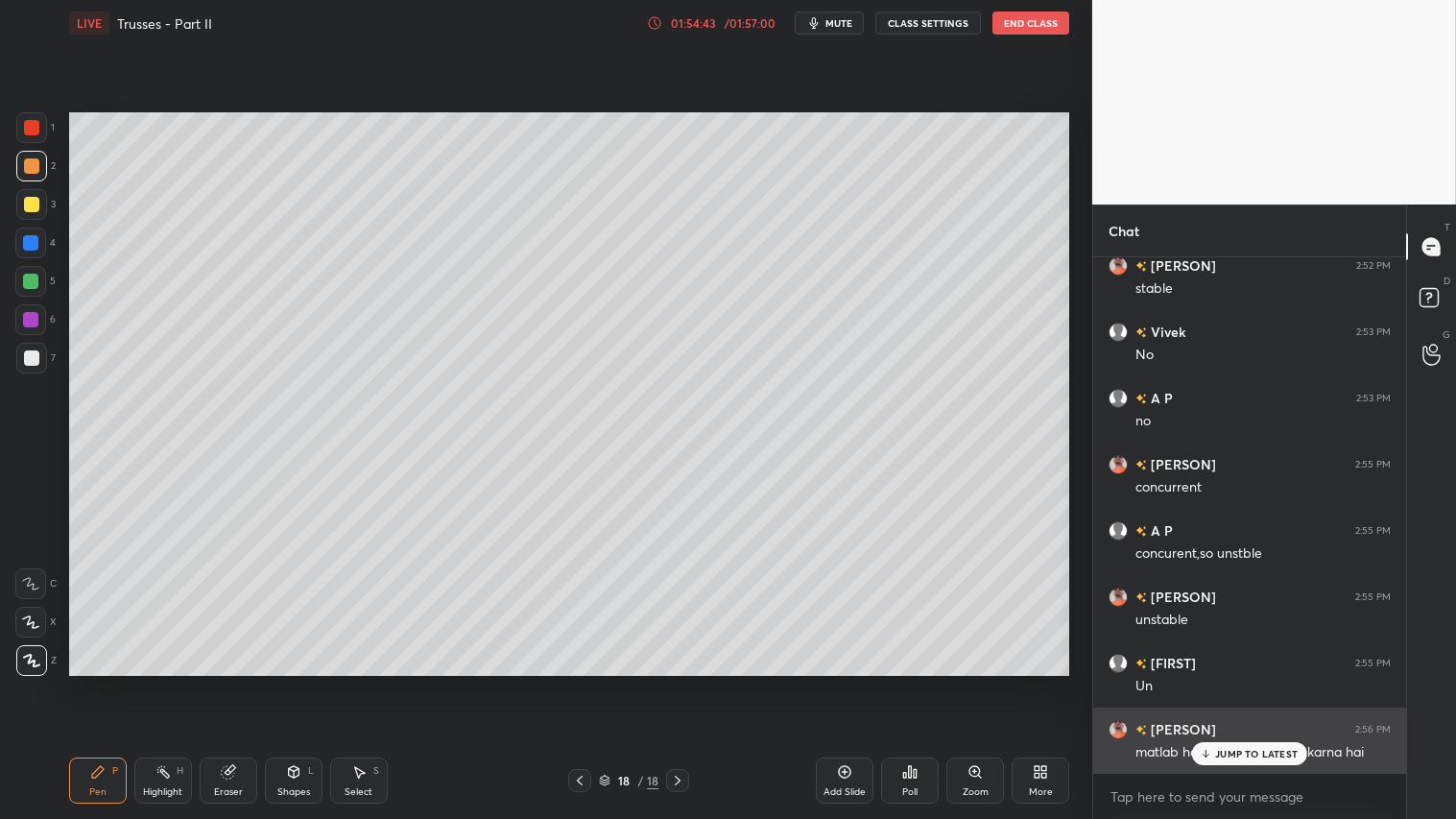 click on "JUMP TO LATEST" at bounding box center [1256, 754] 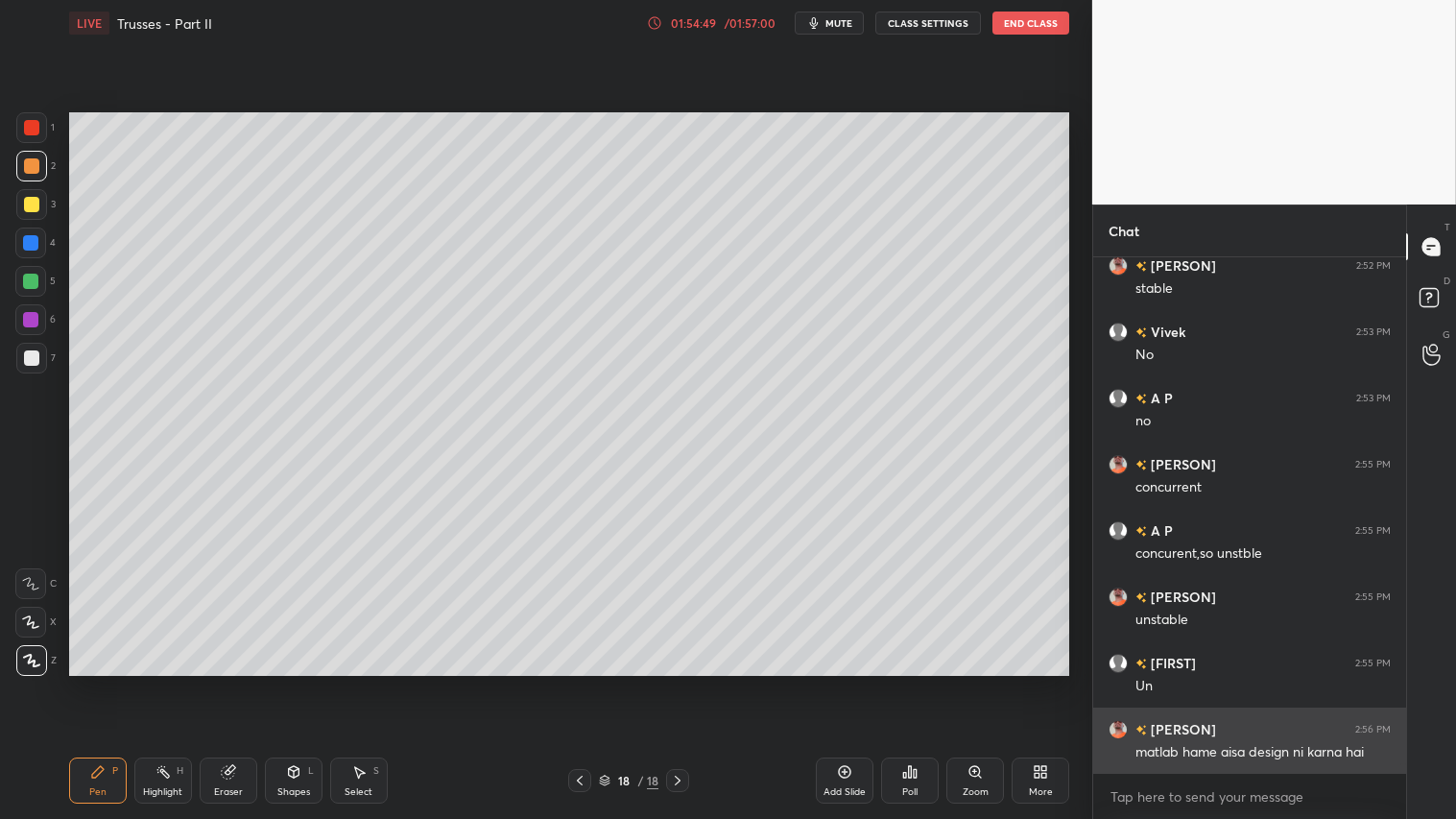scroll, scrollTop: 27177, scrollLeft: 0, axis: vertical 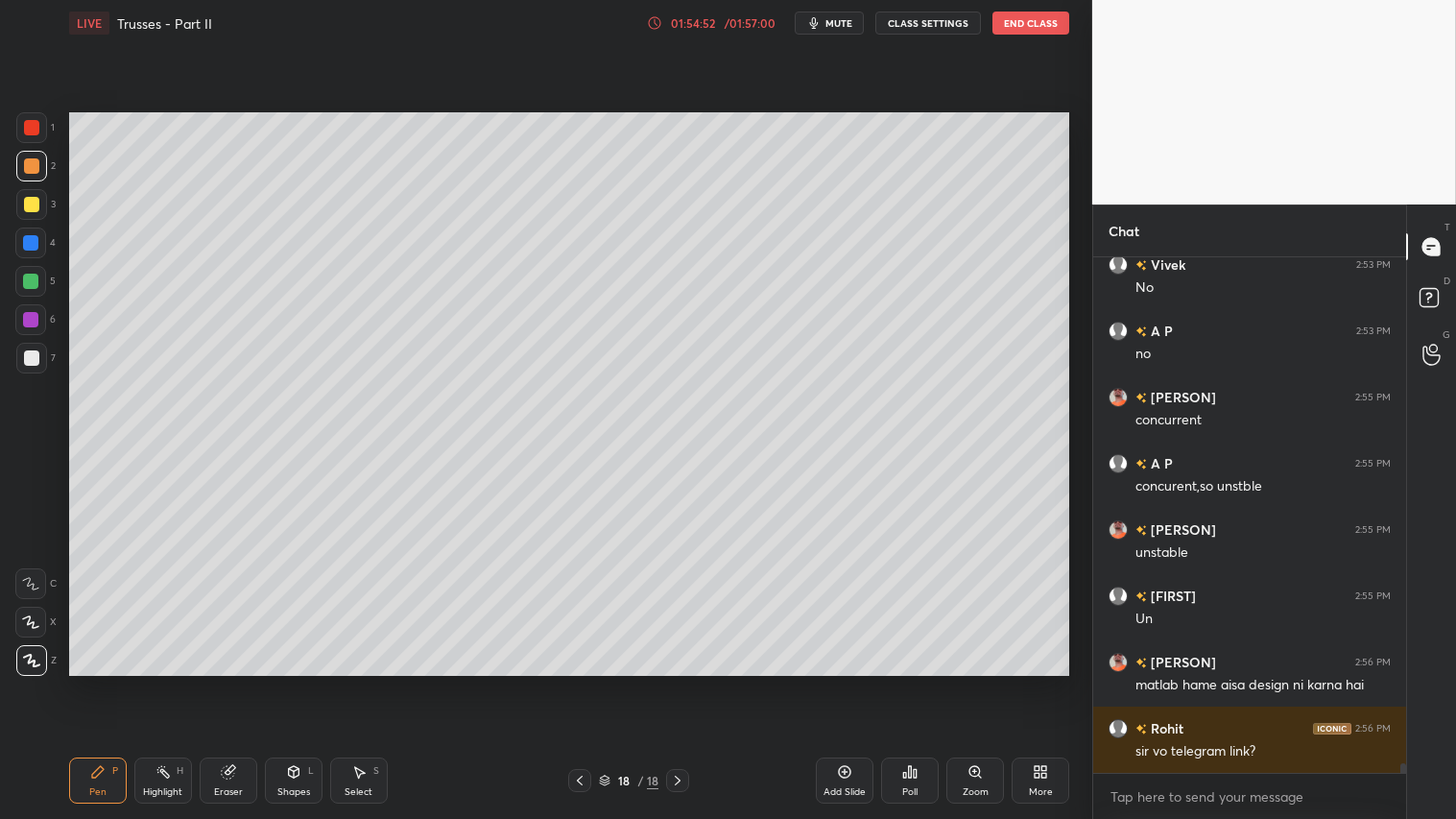 click on "/  01:57:00" at bounding box center (750, 23) 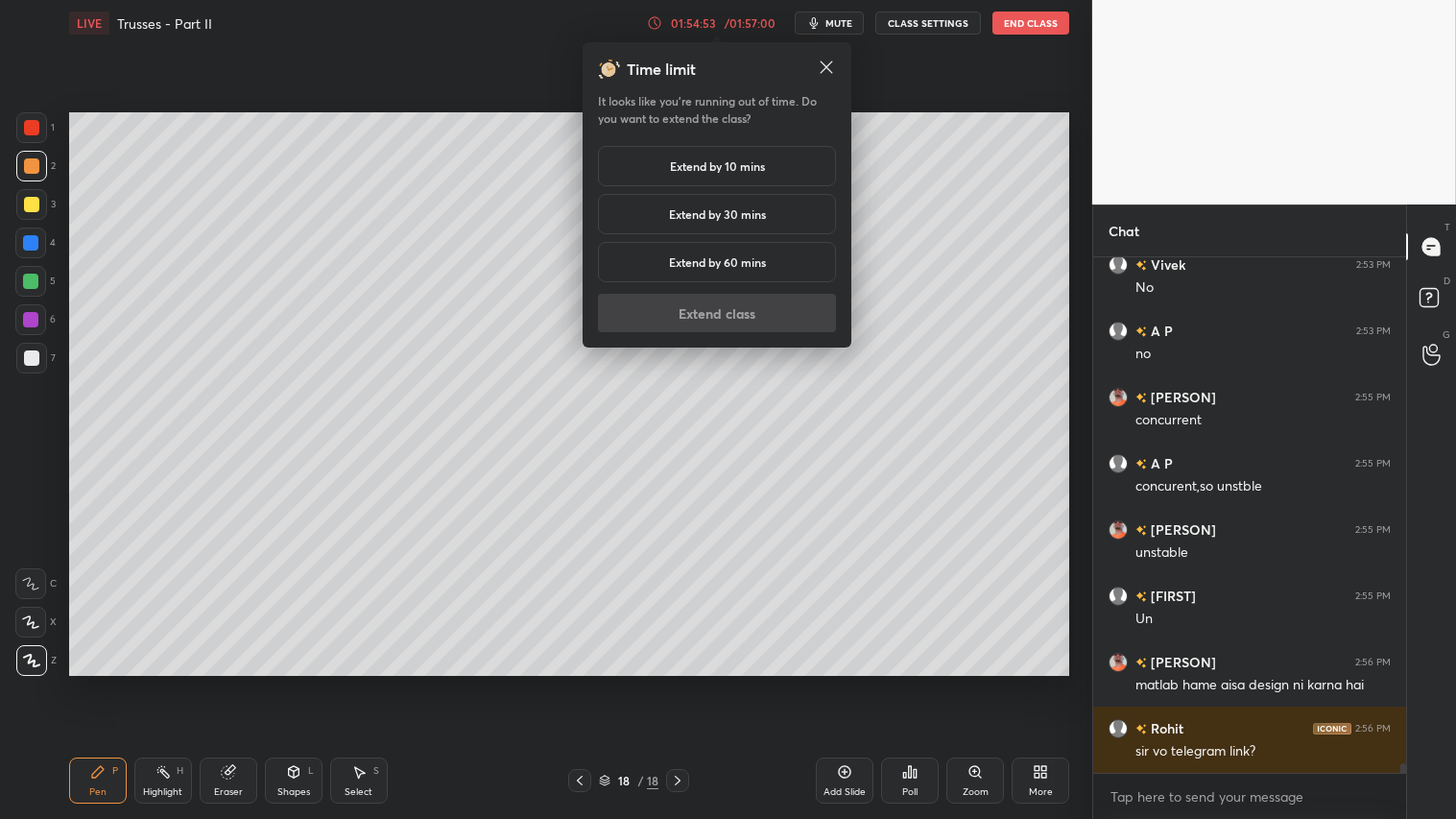 drag, startPoint x: 686, startPoint y: 157, endPoint x: 688, endPoint y: 168, distance: 11.18034 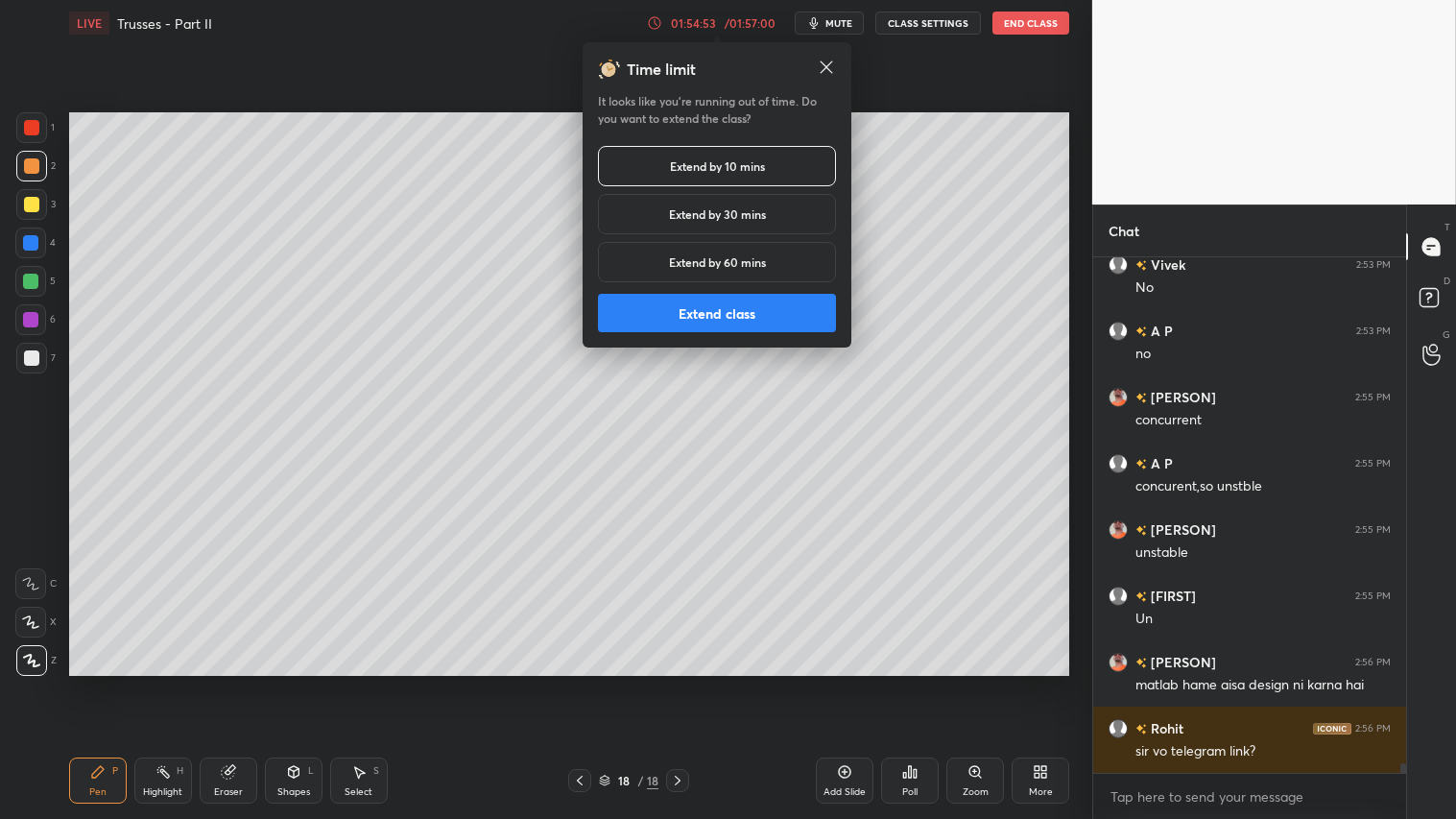 click on "Extend class" at bounding box center (717, 313) 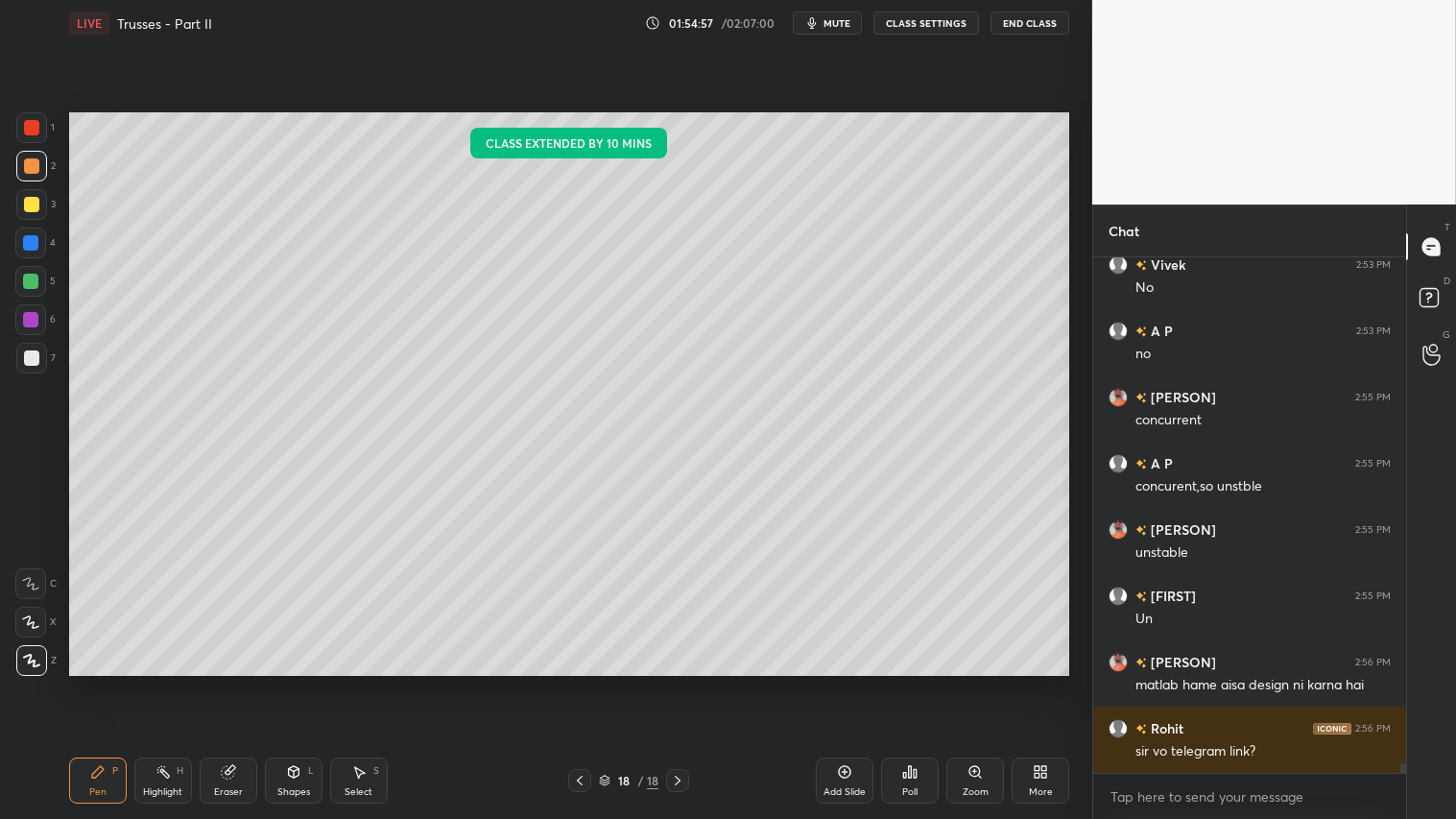 scroll, scrollTop: 27243, scrollLeft: 0, axis: vertical 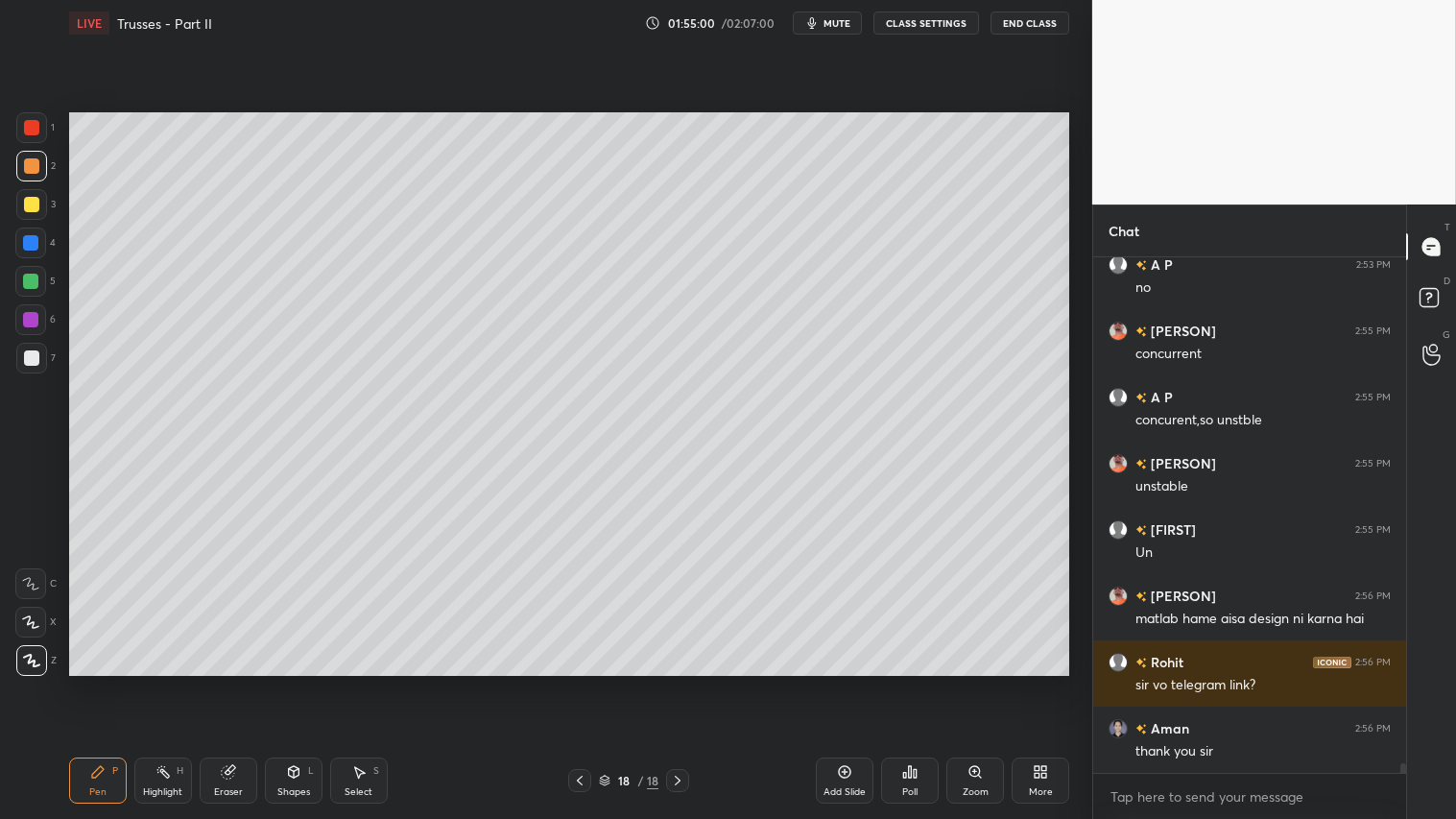 click on "mute" at bounding box center (837, 23) 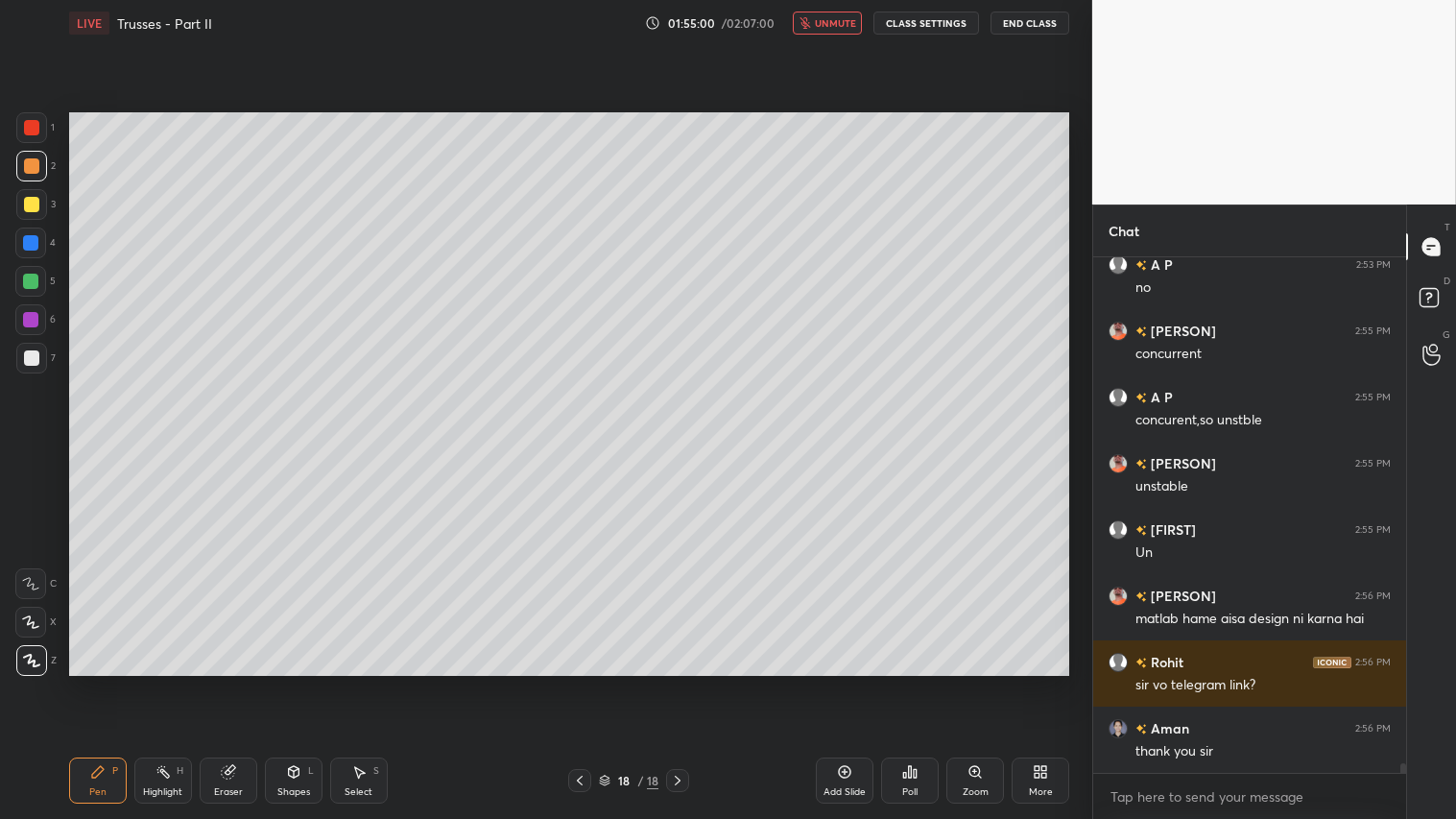 click on "CLASS SETTINGS" at bounding box center [926, 23] 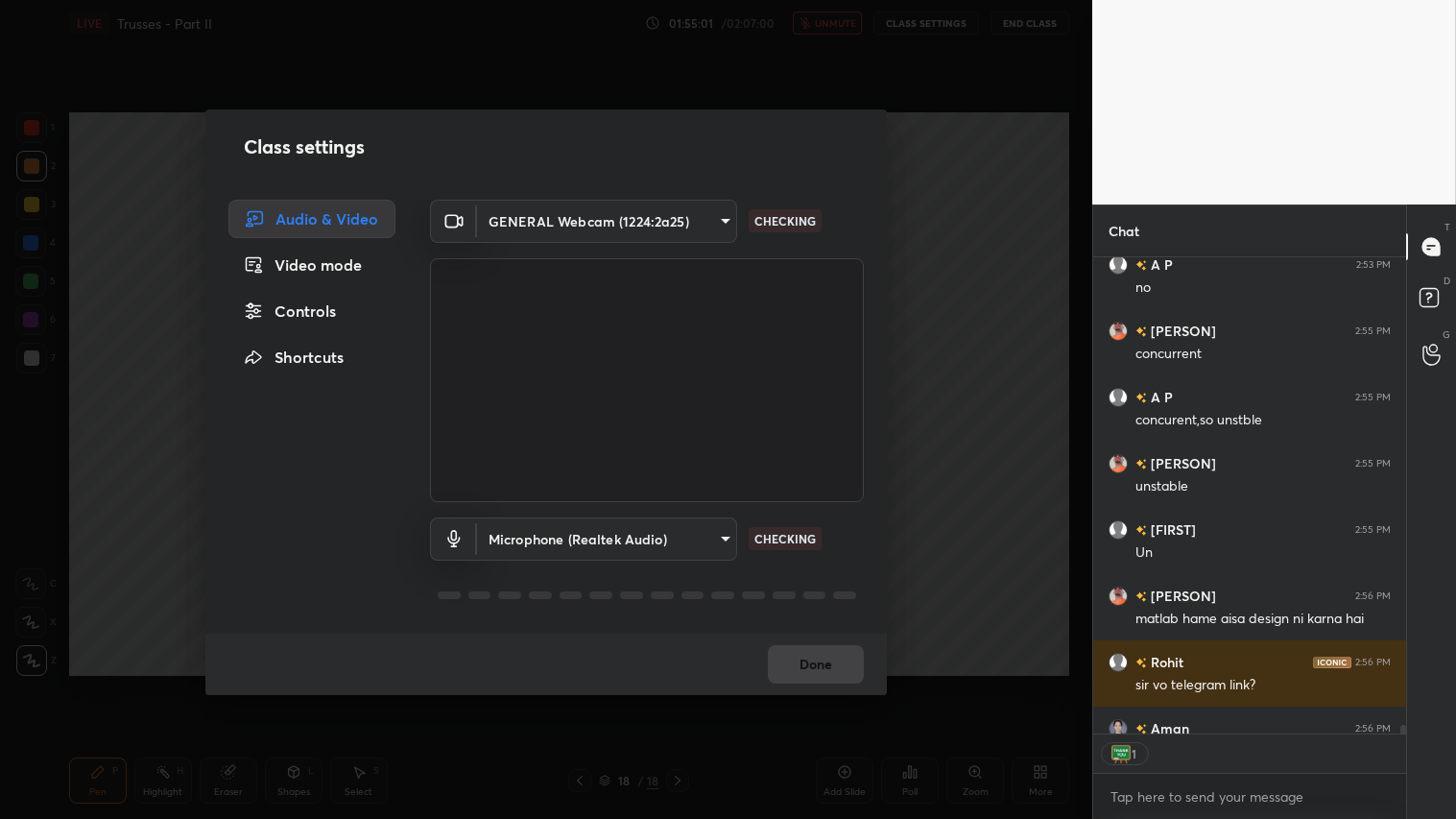 scroll, scrollTop: 471, scrollLeft: 307, axis: both 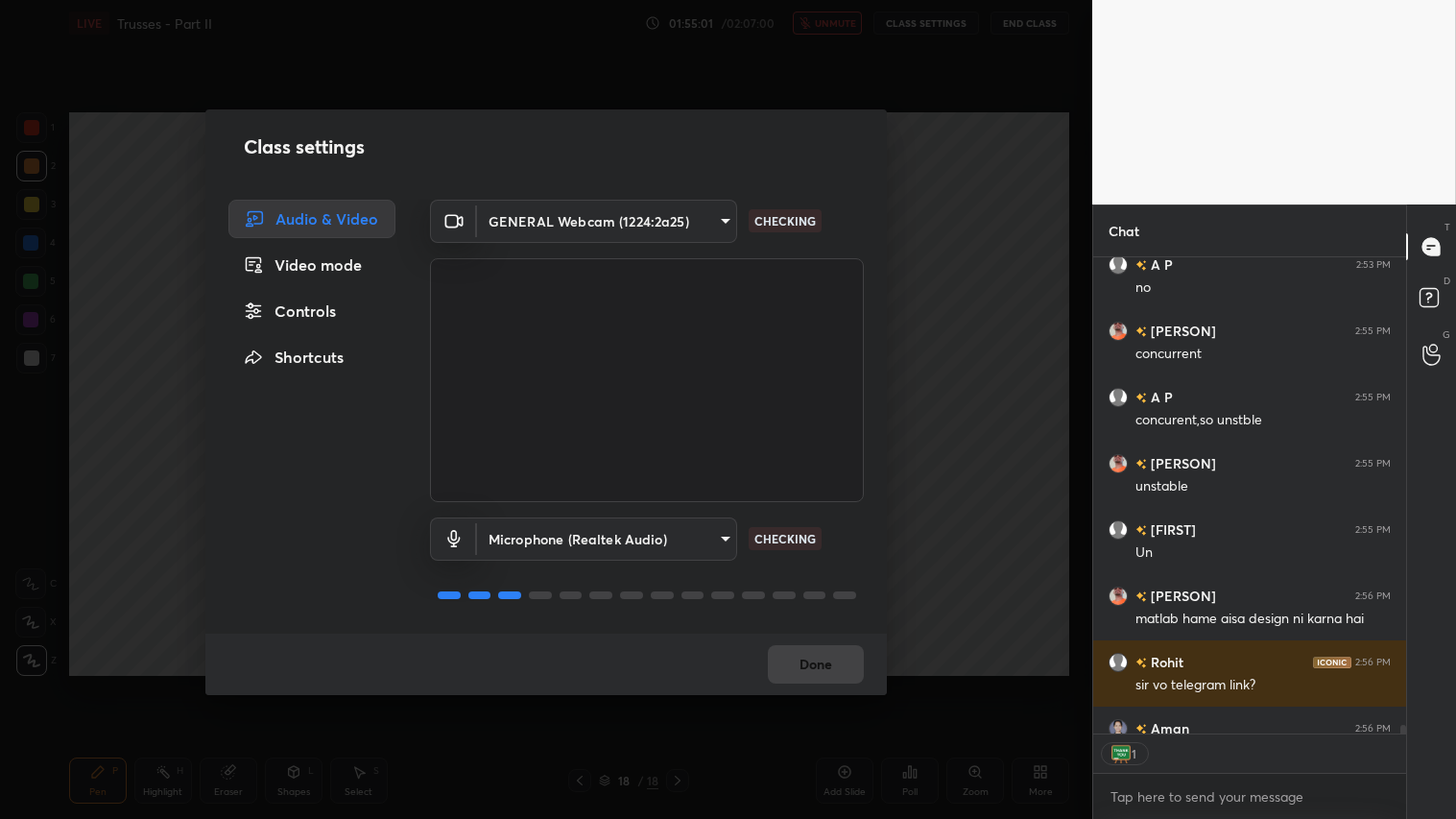 click on "1 2 3 4 5 6 7 C X Z C X Z E E Erase all H H LIVE Trusses - Part II 01:55:01 / 02:07:00 unmute CLASS SETTINGS End Class Setting up your live class Poll for secs No correct answer Start poll Back Trusses - Part II • L6 of Comprehensive Course On Structural Analysis [PERSON] Pen P Highlight H Eraser Shapes L Select S 18 / 18 Add Slide Poll Zoom More Chat [PERSON] 2:53 PM No A P 2:53 PM no [PERSON] 2:55 PM concurrent A P 2:55 PM concurent,so unstble [PERSON] 2:55 PM unstable [PERSON] 2:55 PM Un [PERSON] 2:56 PM matlab hame aisa design ni karna hai [PERSON] 2:56 PM sir vo teligram link? [PERSON] 2:56 PM thank you sir JUMP TO LATEST 1 Enable hand raising Enable raise hand to speak to learners. Once enabled, chat will be turned off temporarily. Enable x introducing Raise a hand with a doubt Now learners can raise their hand along with a doubt How it works? Doubts asked by learners will show up here NEW DOUBTS ASKED No one has raised a hand yet Can't raise hand Got it T Messages (T) D Doubts (D) G Raise Hand (G) ​" at bounding box center (728, 409) 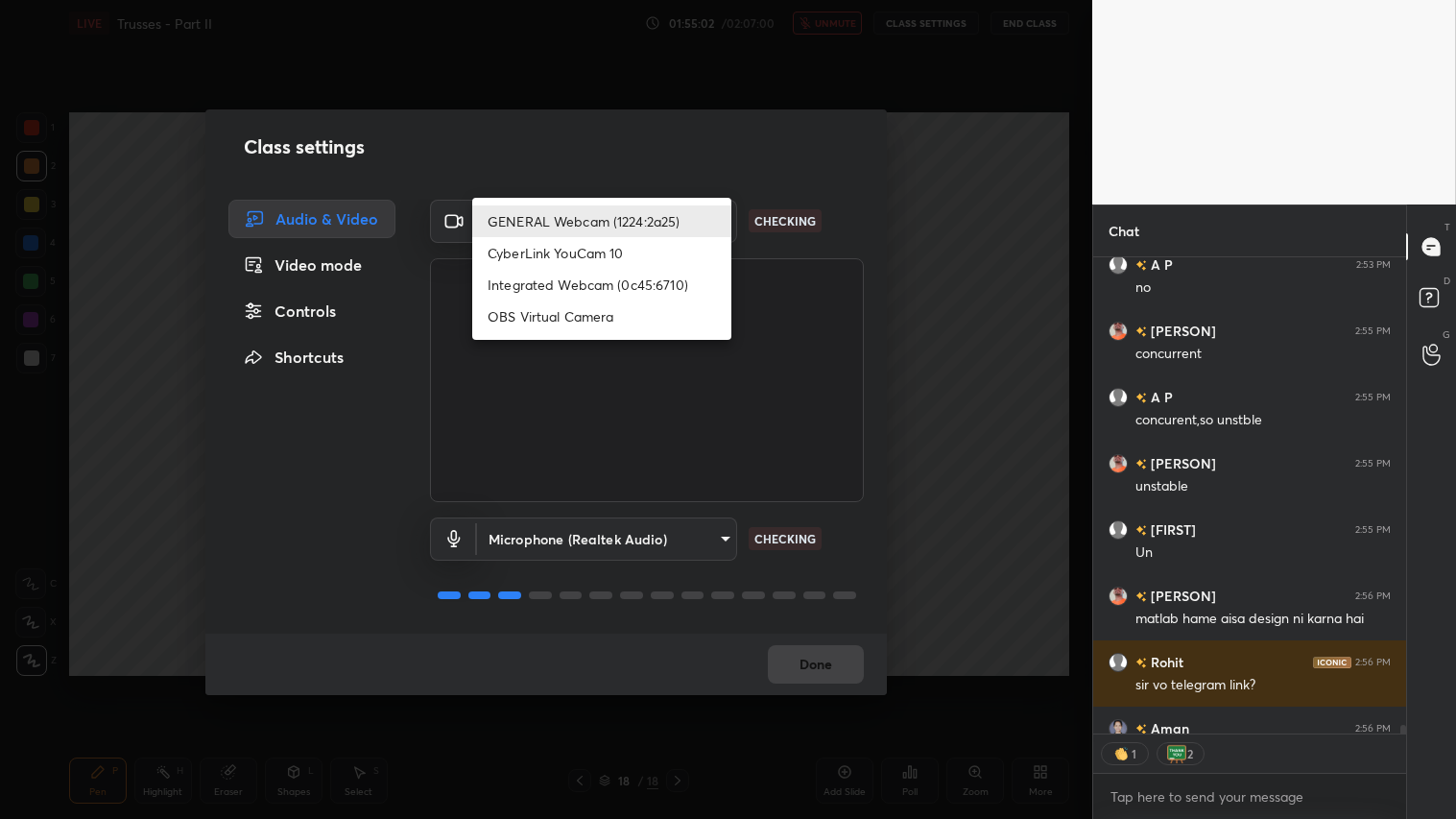click on "Integrated Webcam (0c45:6710)" at bounding box center [602, 284] 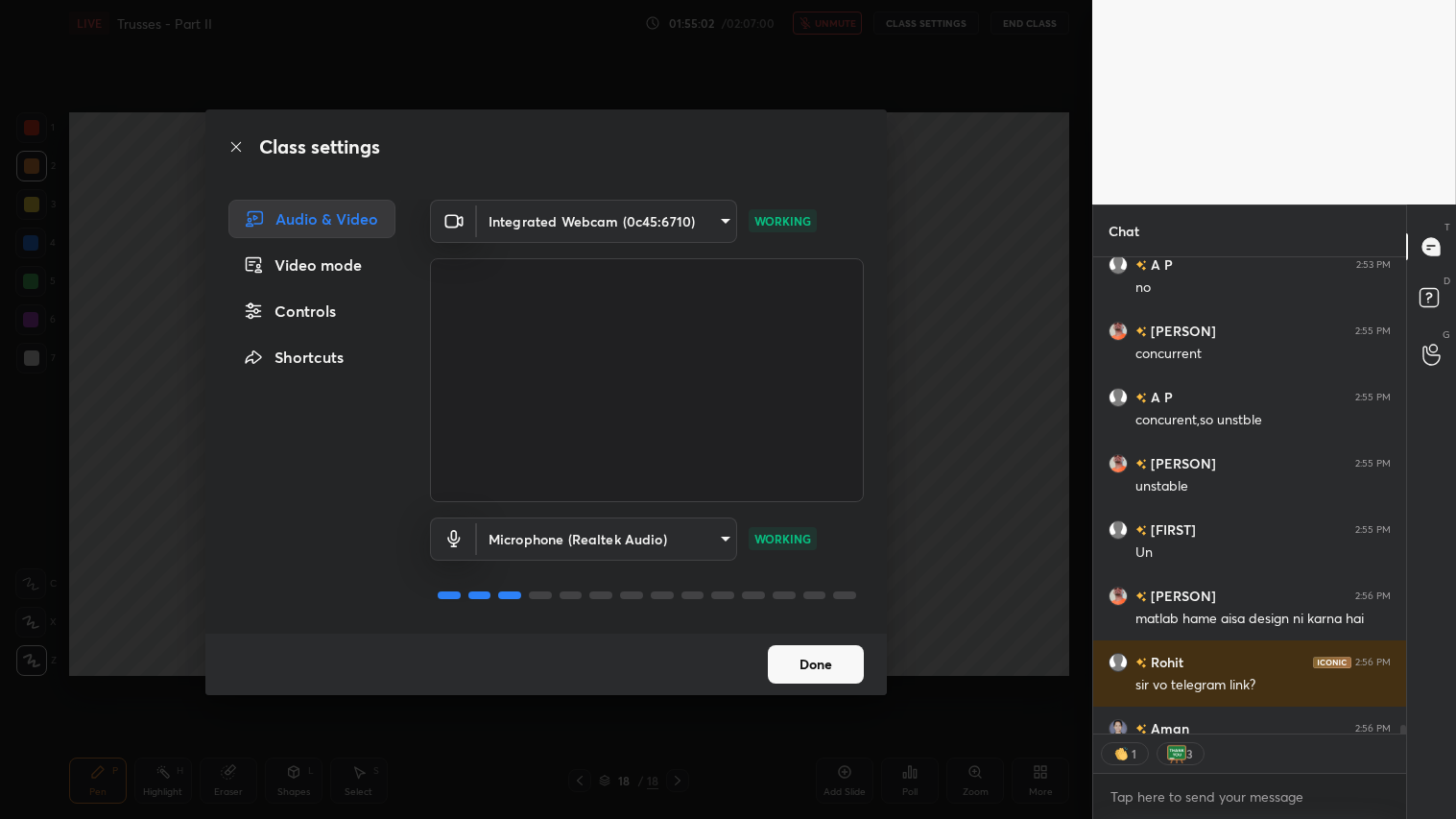 click on "Done" at bounding box center [816, 664] 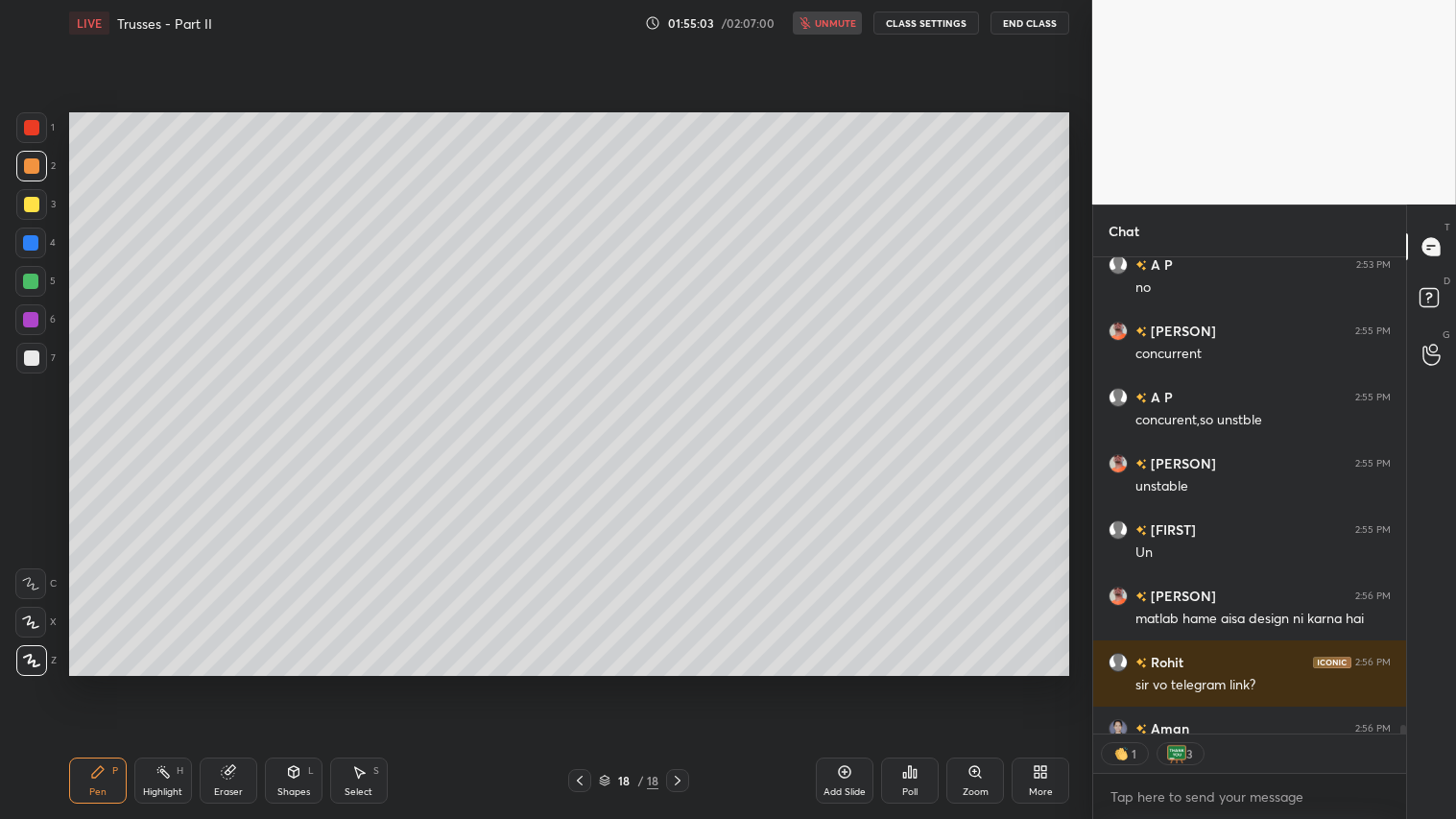 scroll, scrollTop: 27349, scrollLeft: 0, axis: vertical 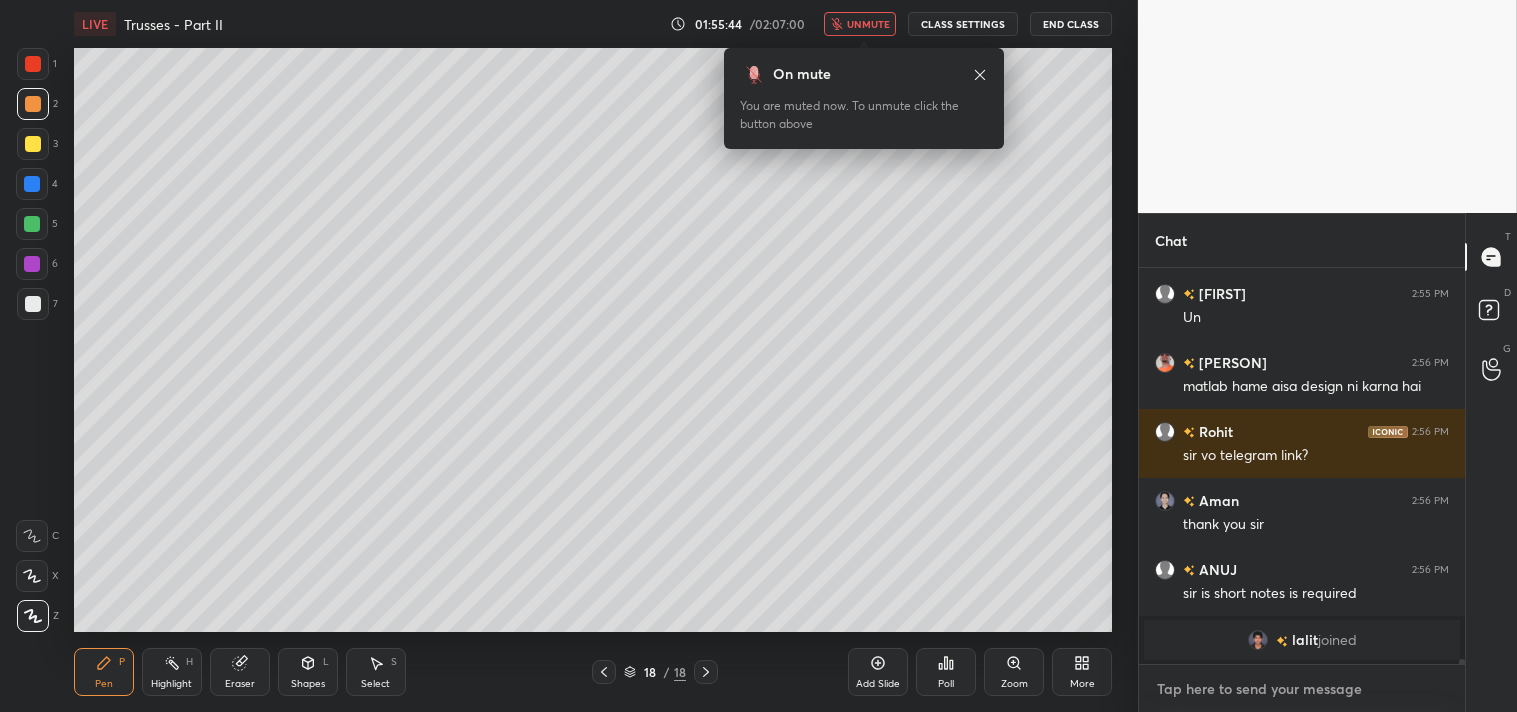 type on "x" 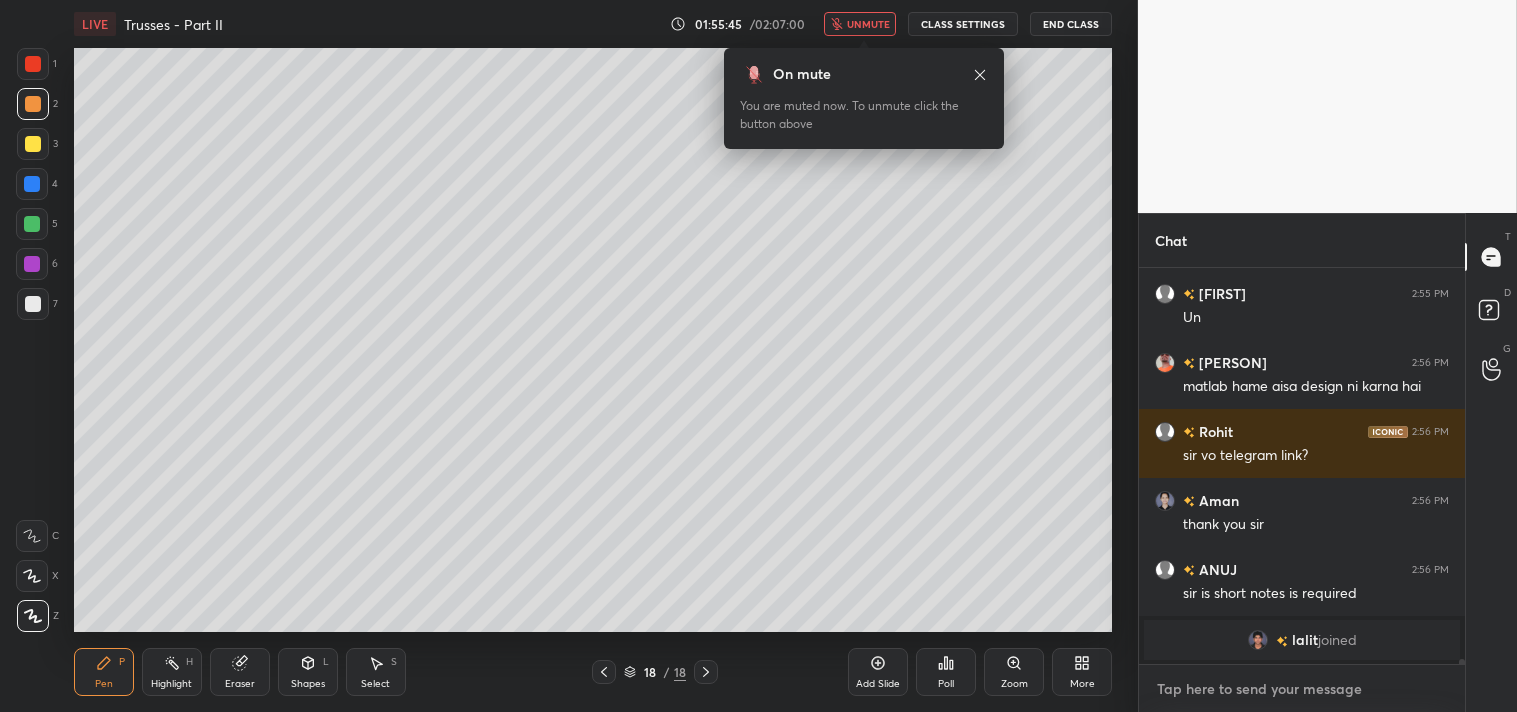 click at bounding box center [1302, 689] 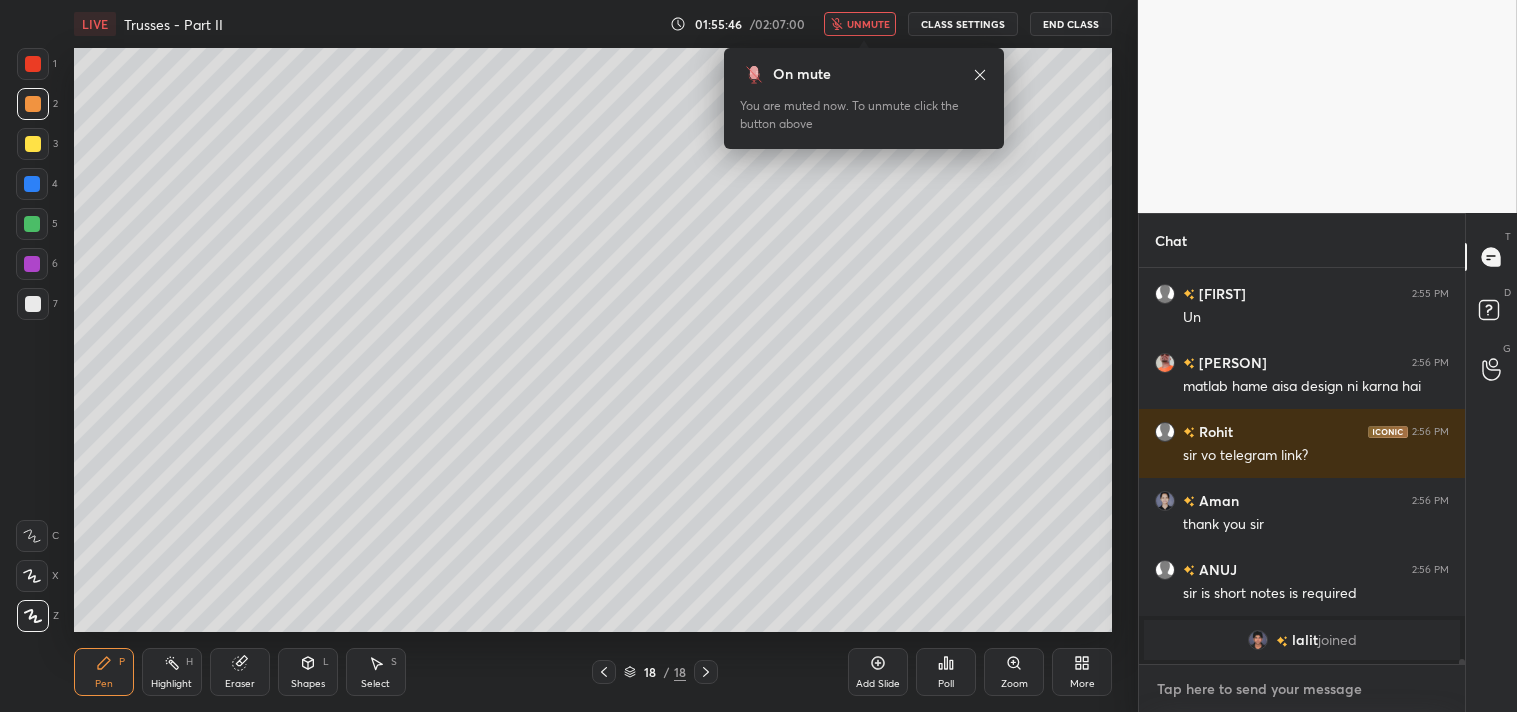 paste on "https://t.me/+4r9qPy_Vp2I1N2Jl" 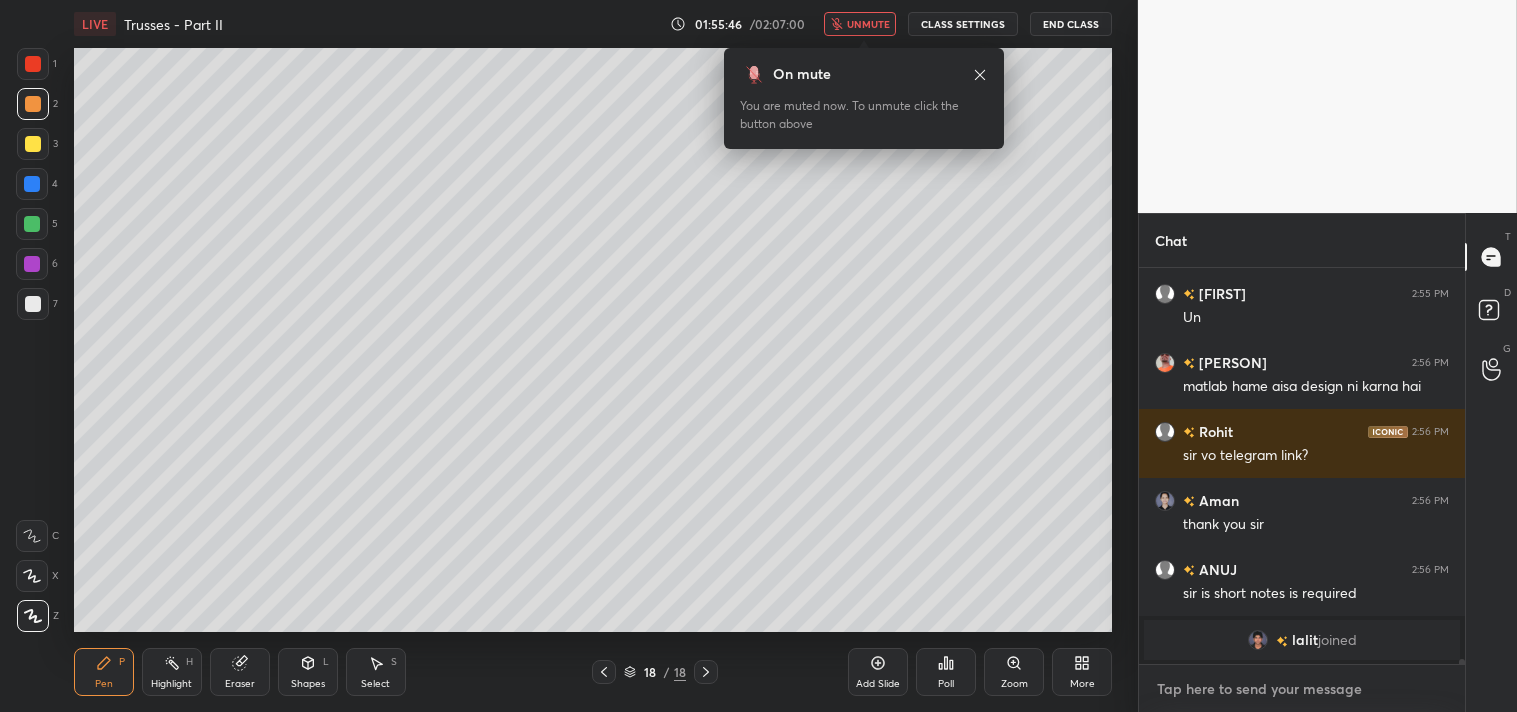 type on "https://t.me/+4r9qPy_Vp2I1N2Jl" 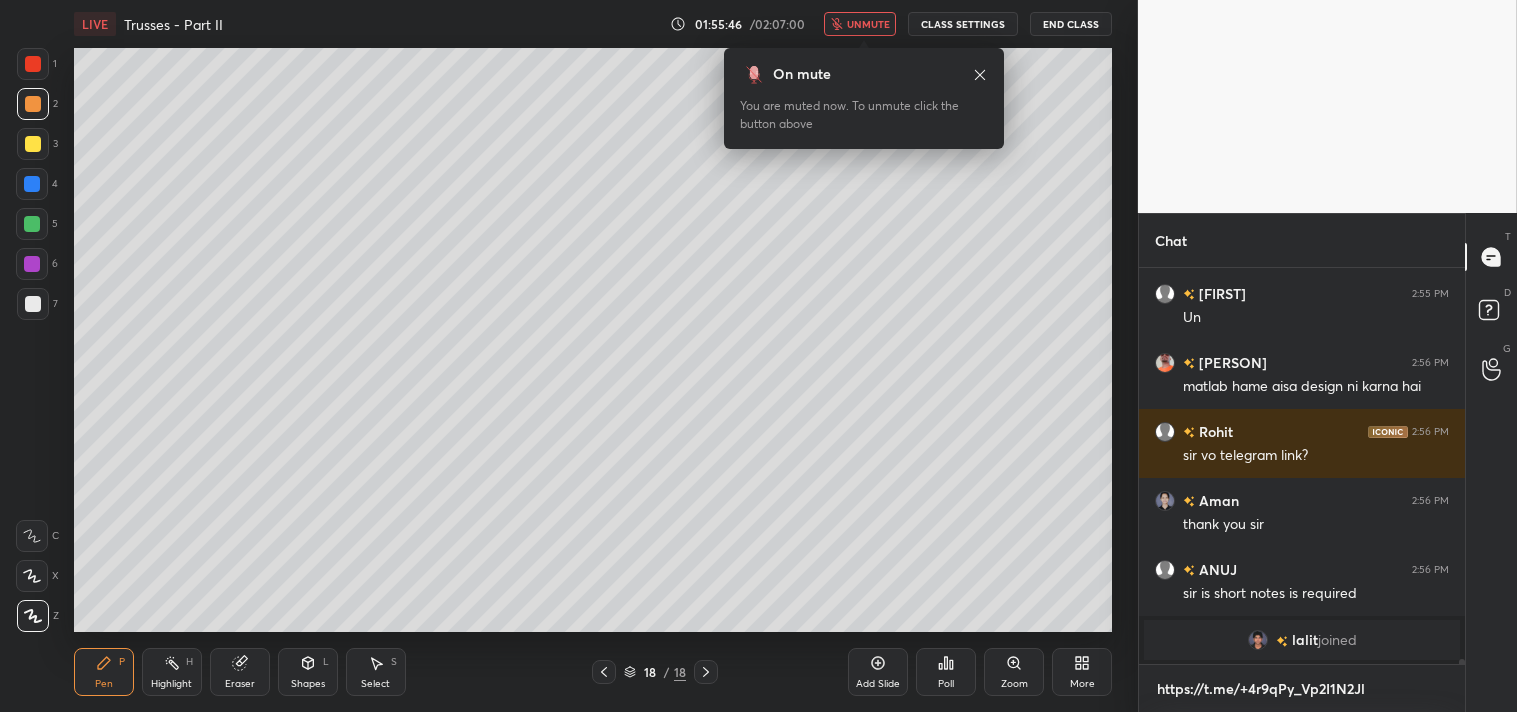 scroll, scrollTop: 384, scrollLeft: 320, axis: both 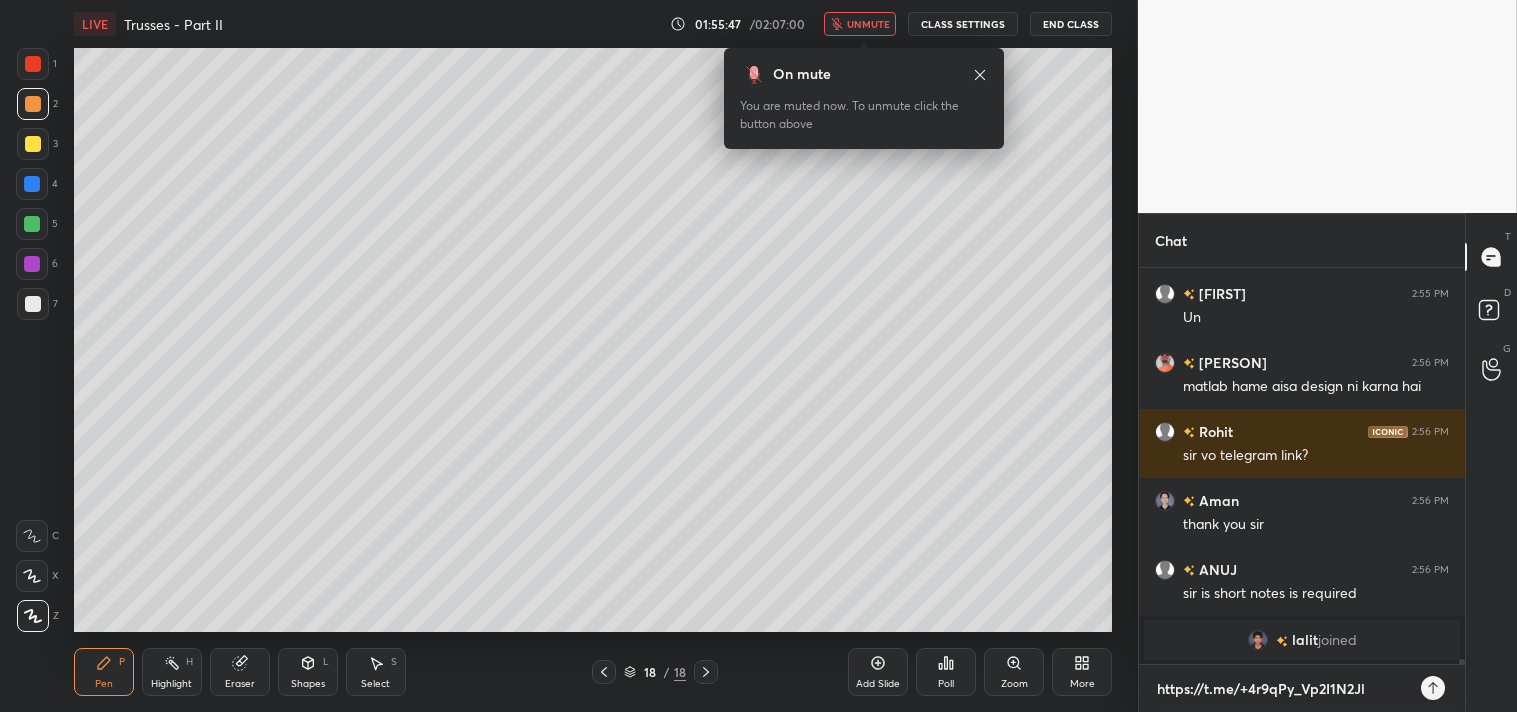 type on "https://t.me/+4r9qPy_Vp2I1N2Jl" 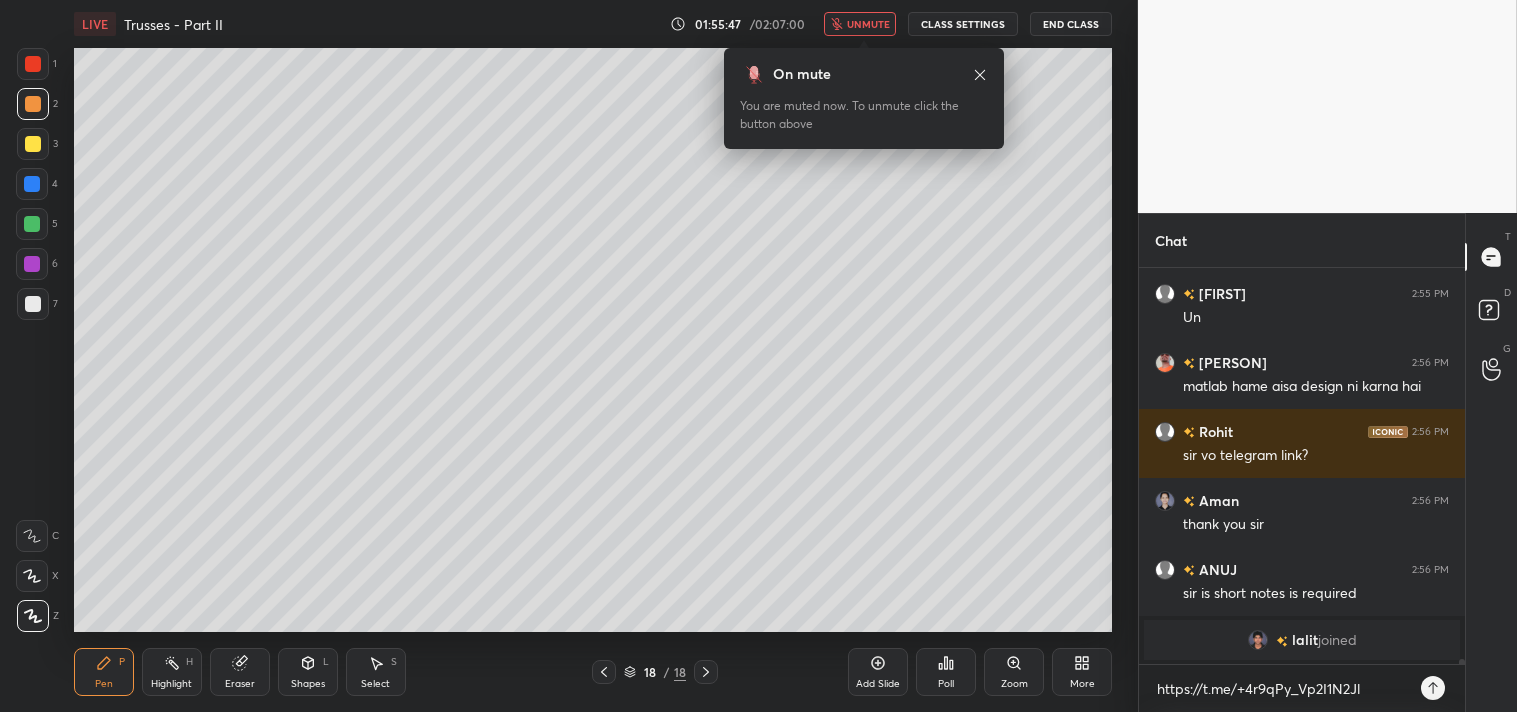 type on "x" 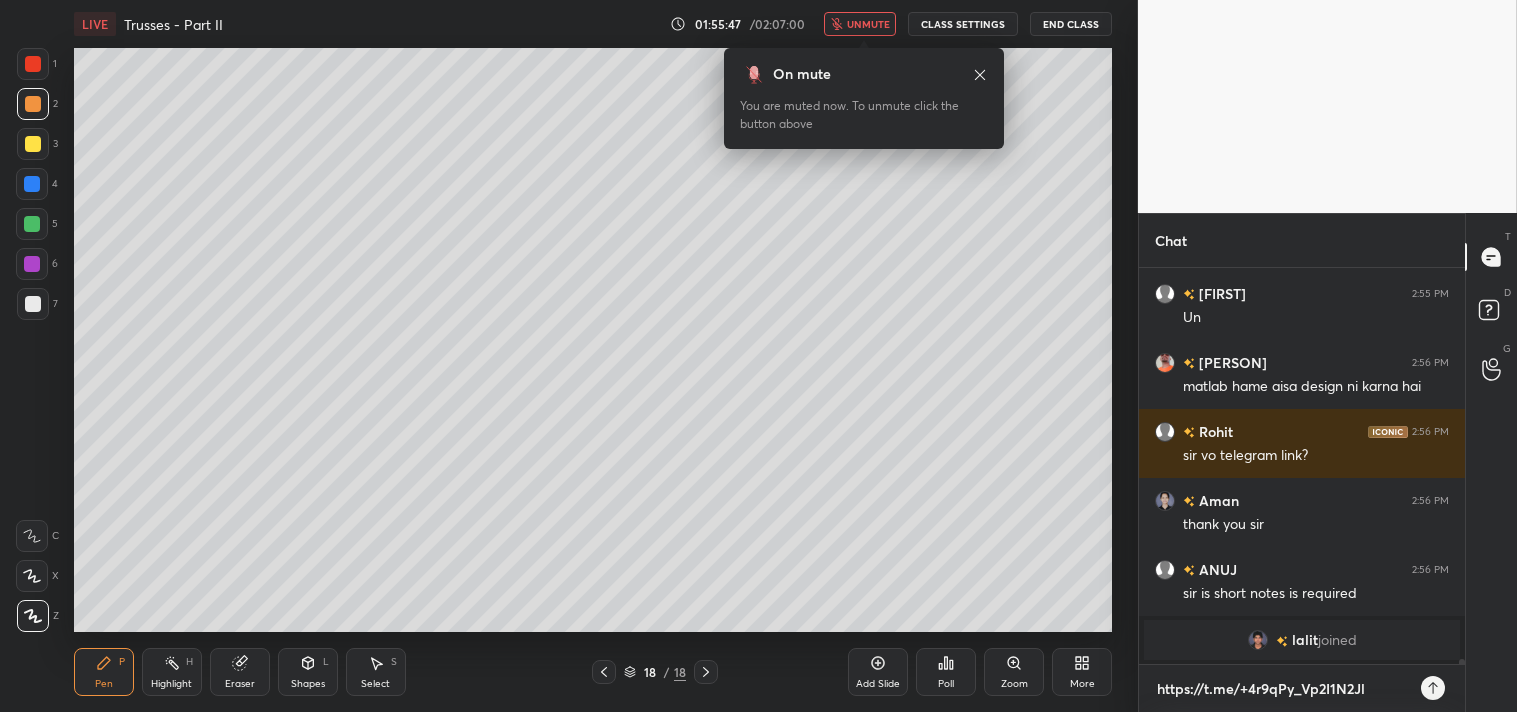 type 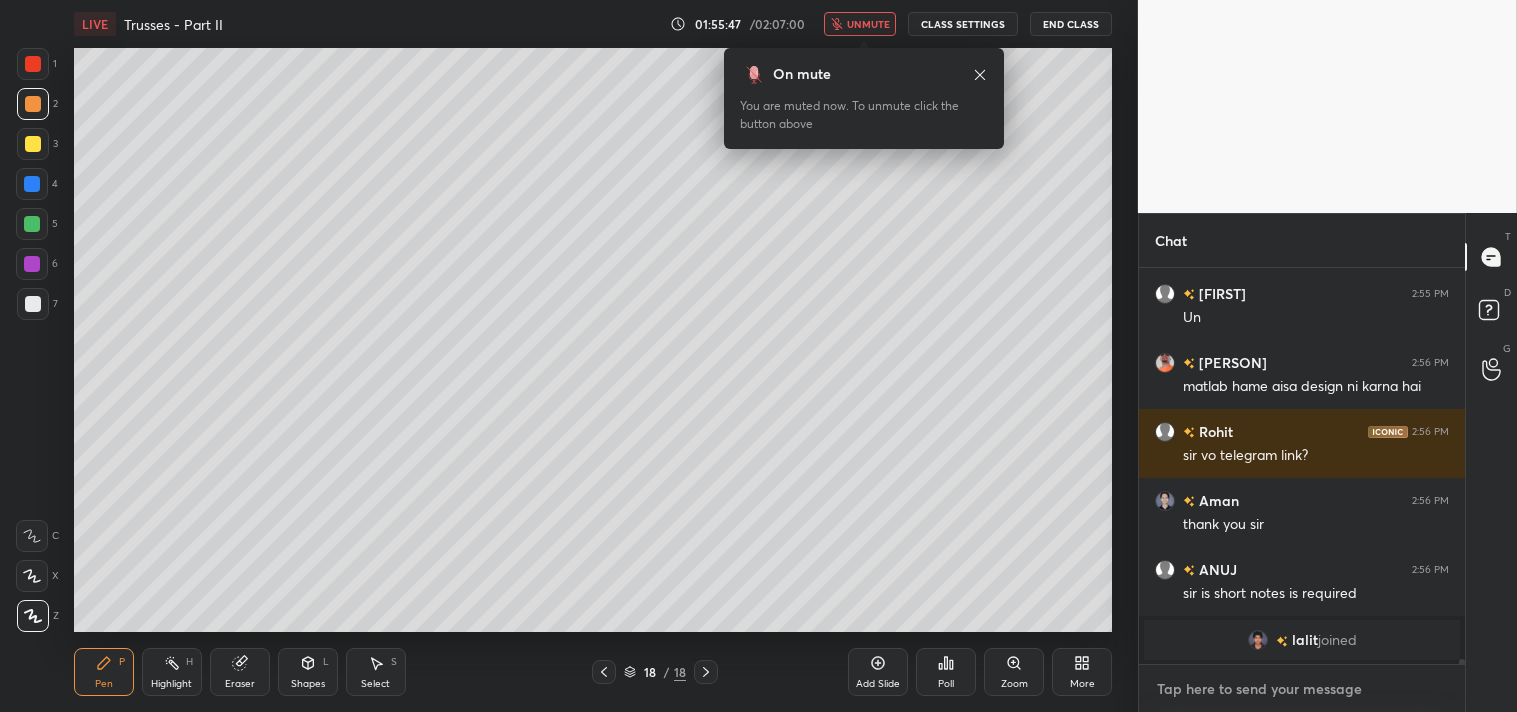 scroll, scrollTop: 25925, scrollLeft: 0, axis: vertical 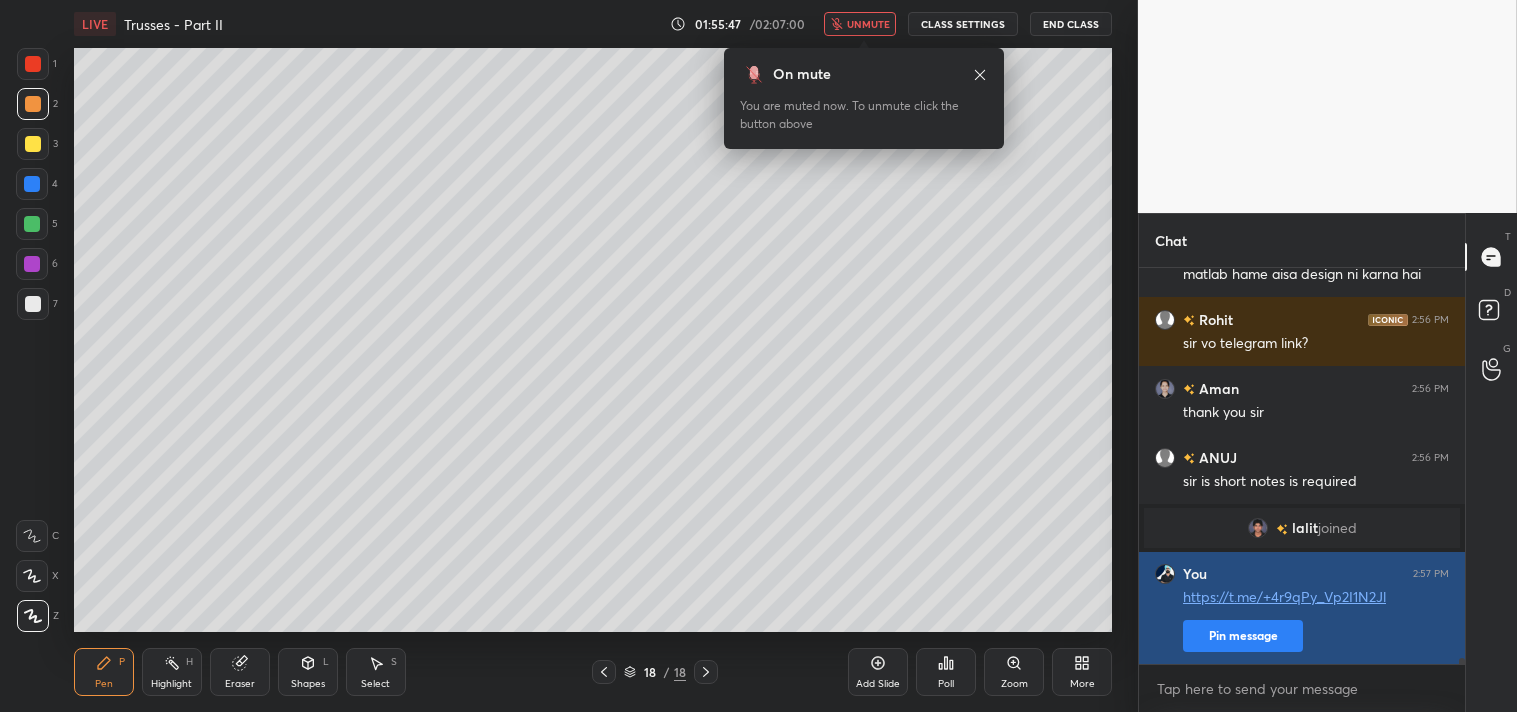 click on "Pin message" at bounding box center (1243, 636) 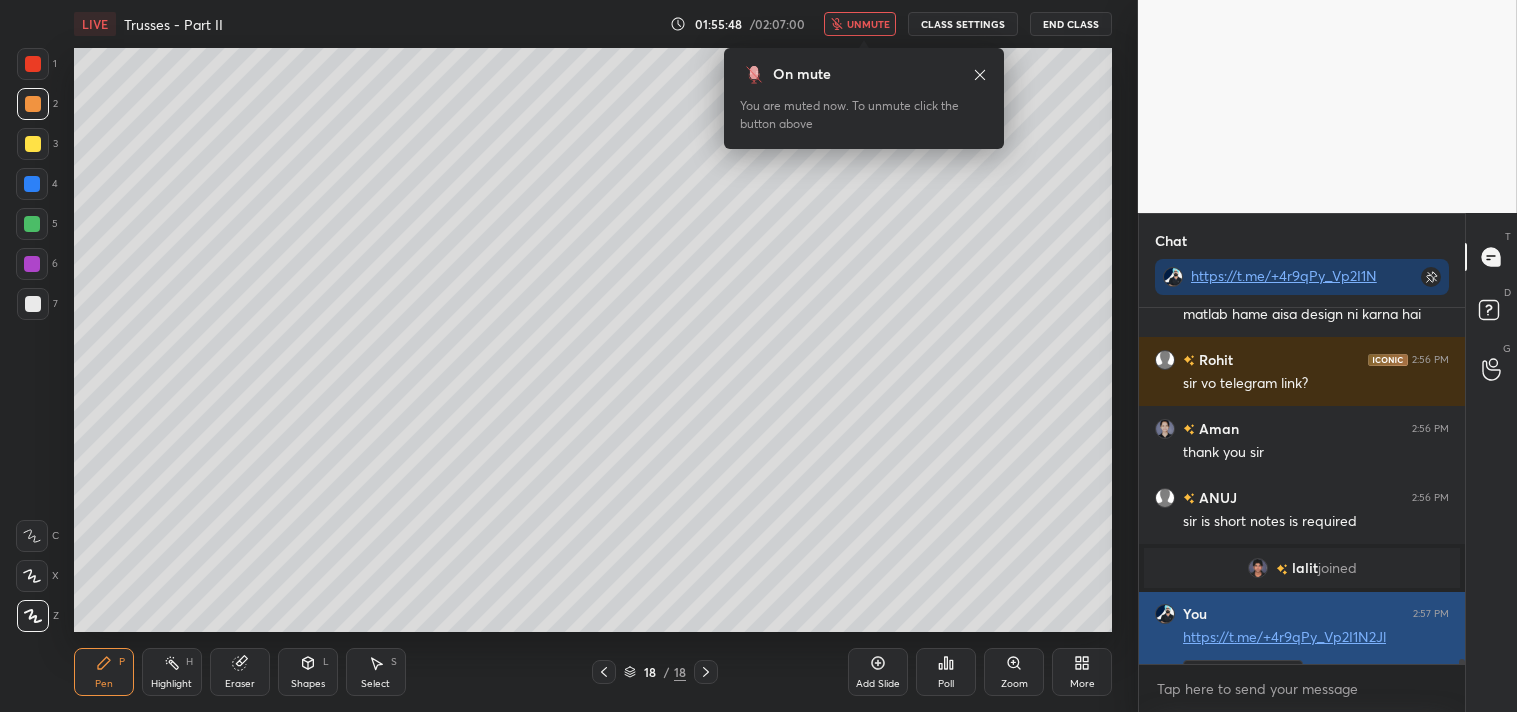scroll, scrollTop: 350, scrollLeft: 320, axis: both 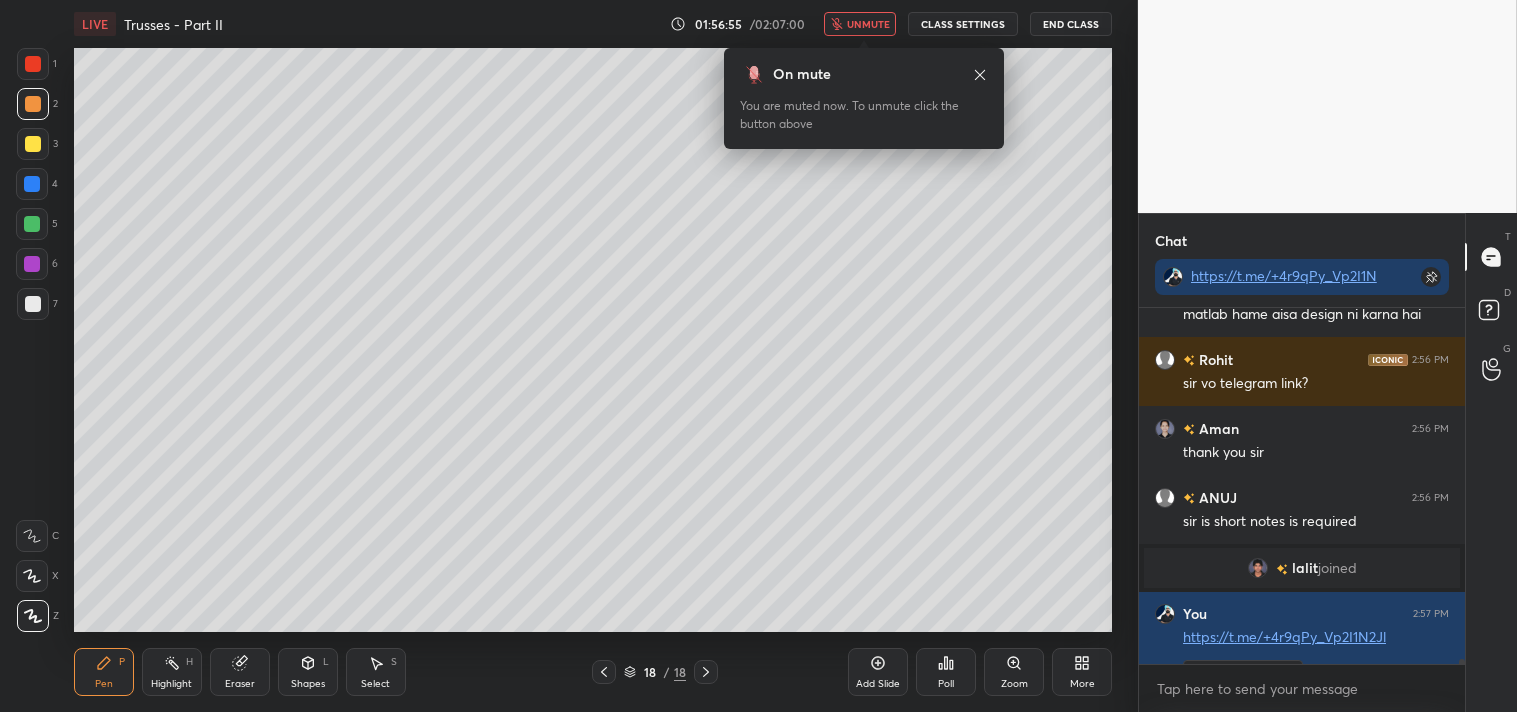 click on "End Class" at bounding box center [1071, 24] 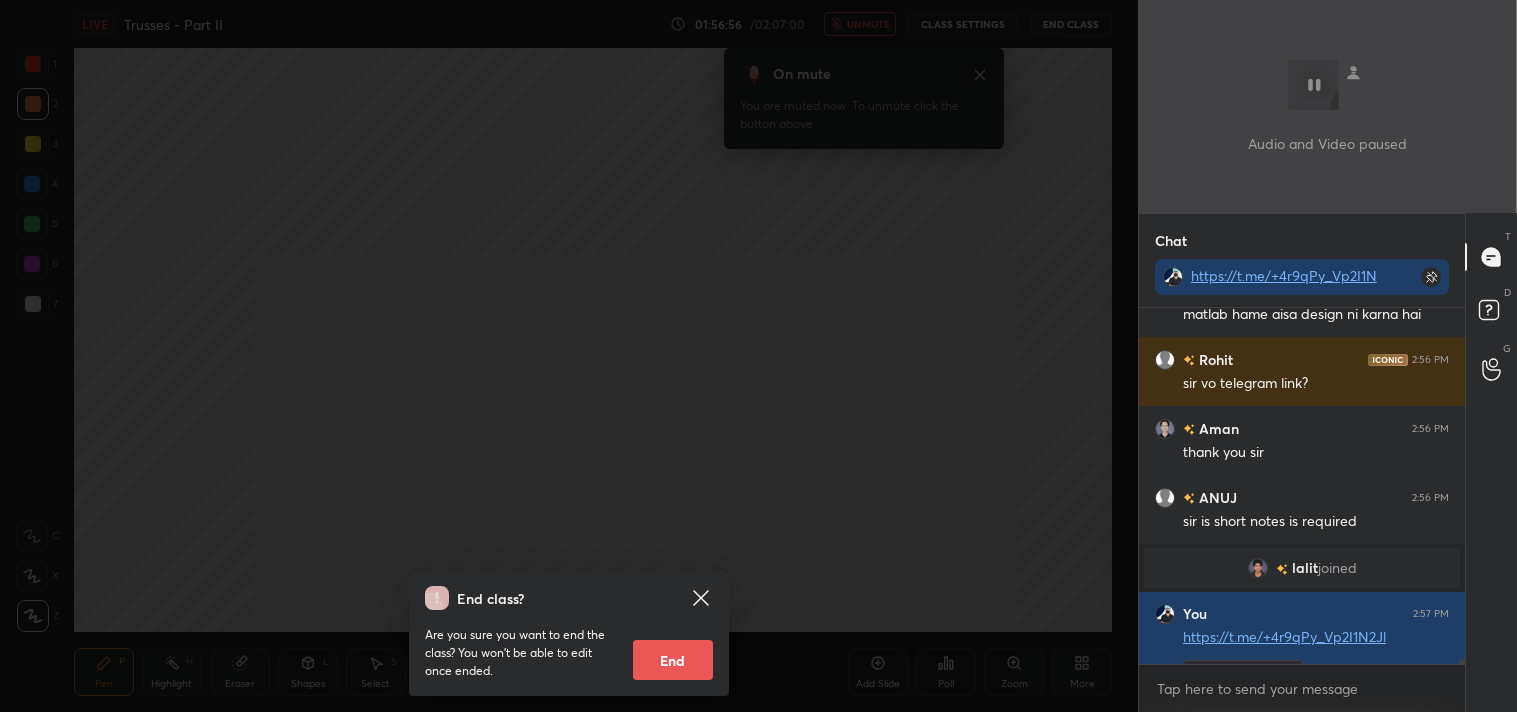 click on "End" at bounding box center (673, 660) 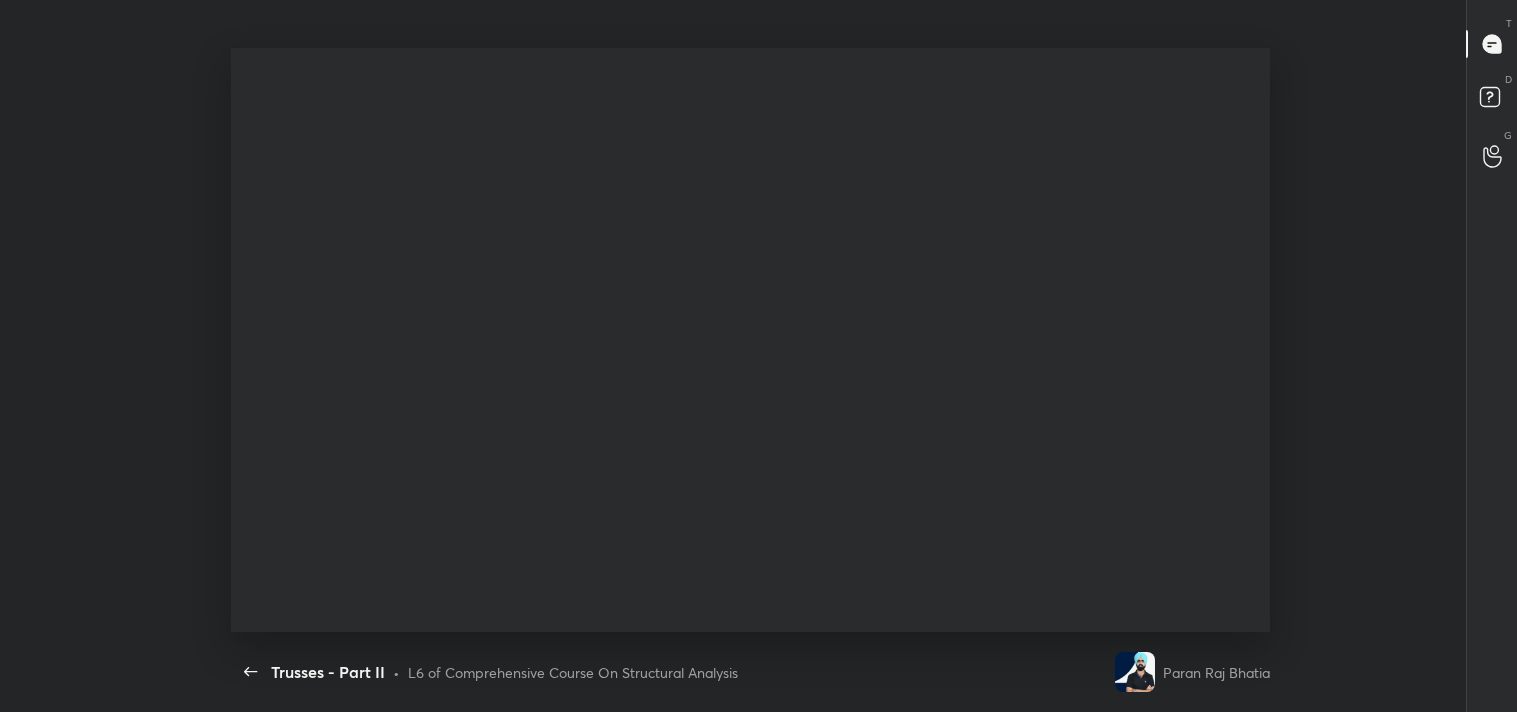 scroll, scrollTop: 99415, scrollLeft: 98731, axis: both 